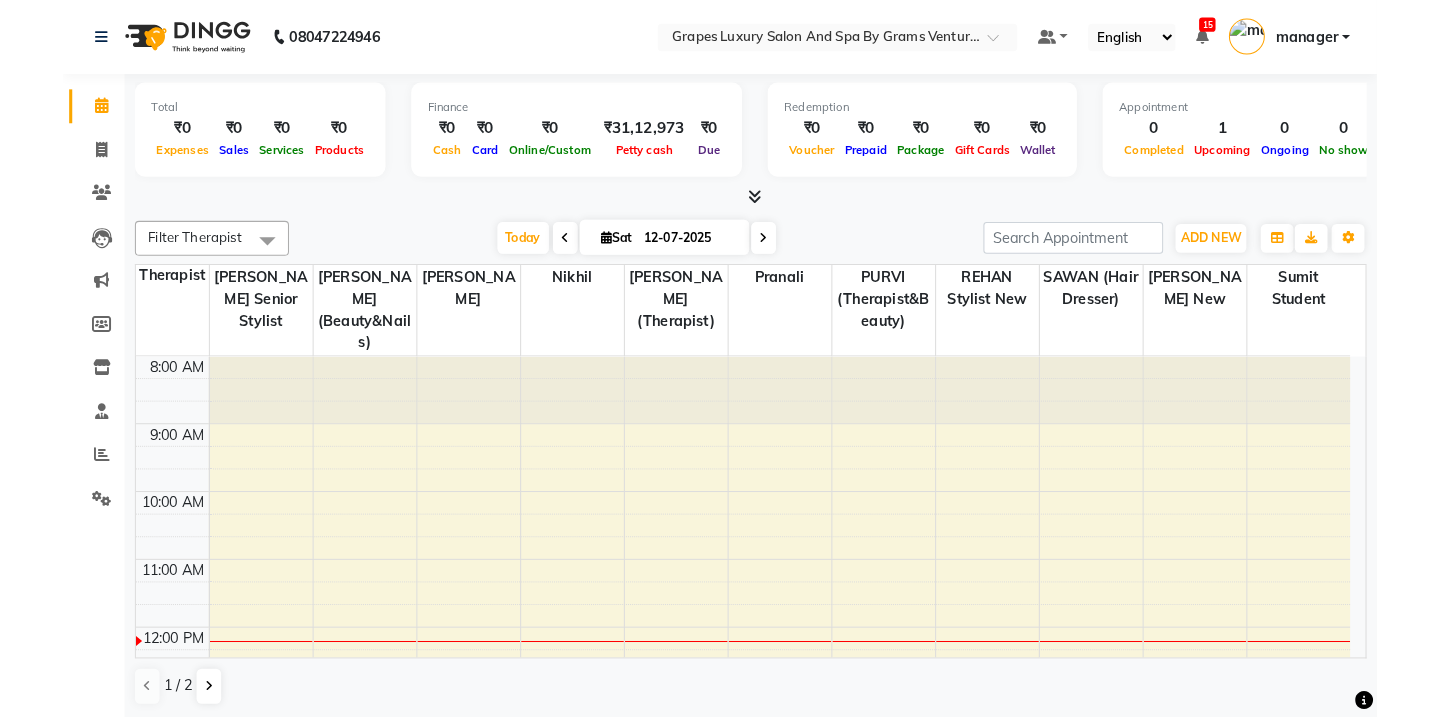 scroll, scrollTop: 0, scrollLeft: 0, axis: both 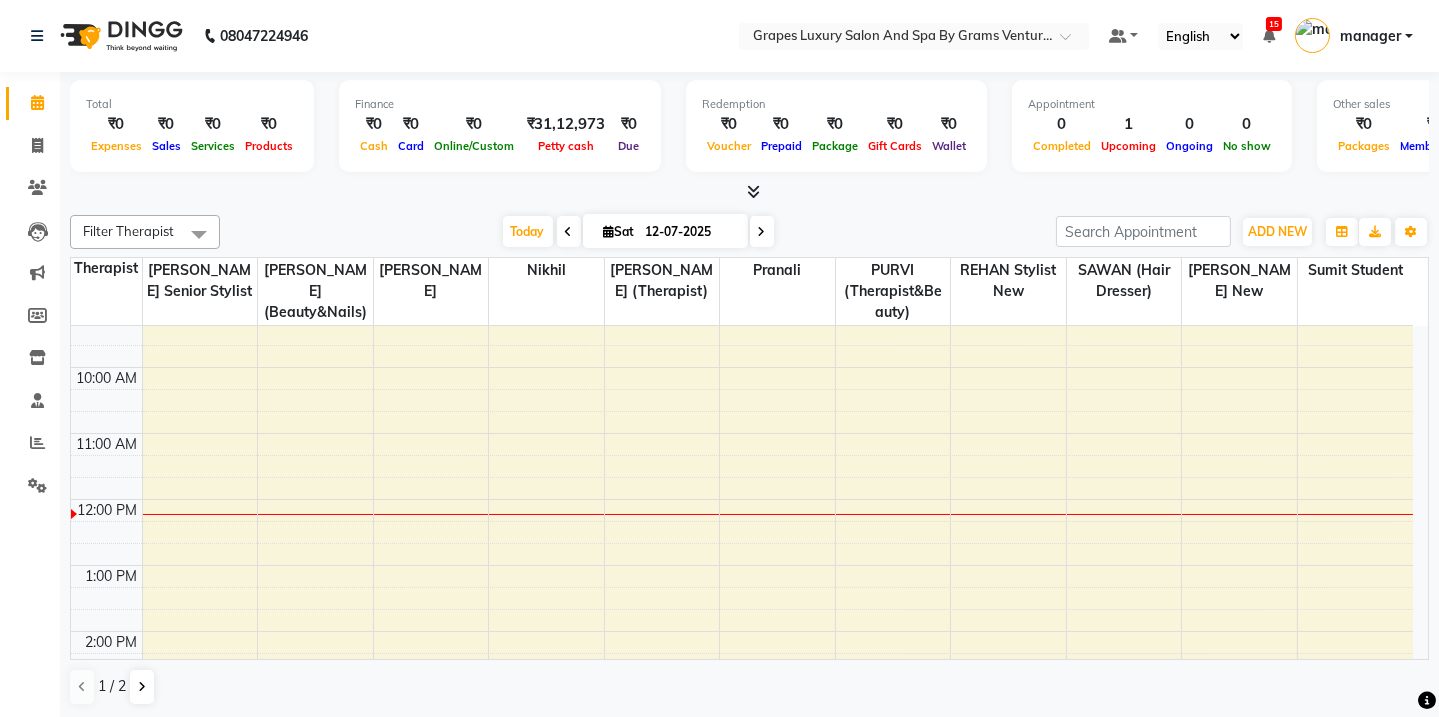 click on "8:00 AM 9:00 AM 10:00 AM 11:00 AM 12:00 PM 1:00 PM 2:00 PM 3:00 PM 4:00 PM 5:00 PM 6:00 PM 7:00 PM 8:00 PM             [PERSON_NAME][GEOGRAPHIC_DATA], 06:00 PM-07:00 PM, Swedish Body Massage (60 mins)" at bounding box center [742, 664] 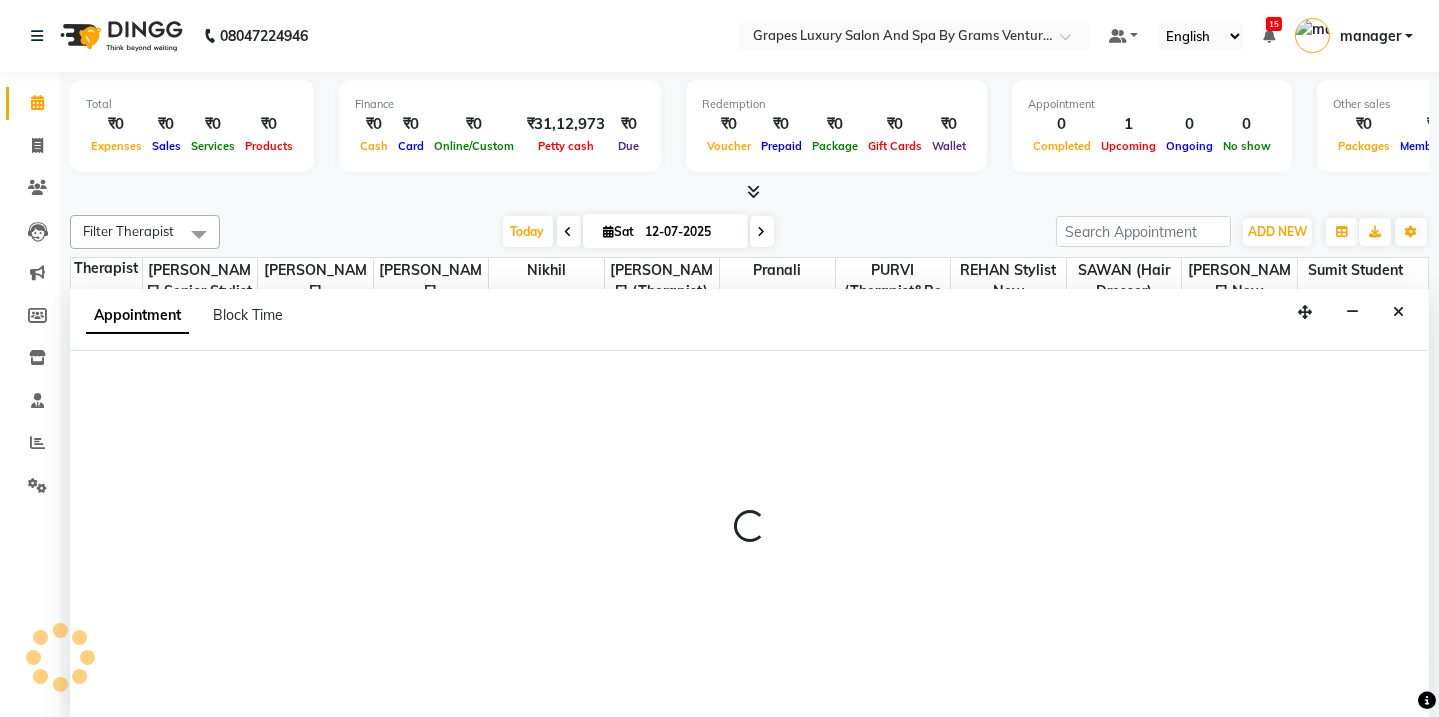 scroll, scrollTop: 0, scrollLeft: 0, axis: both 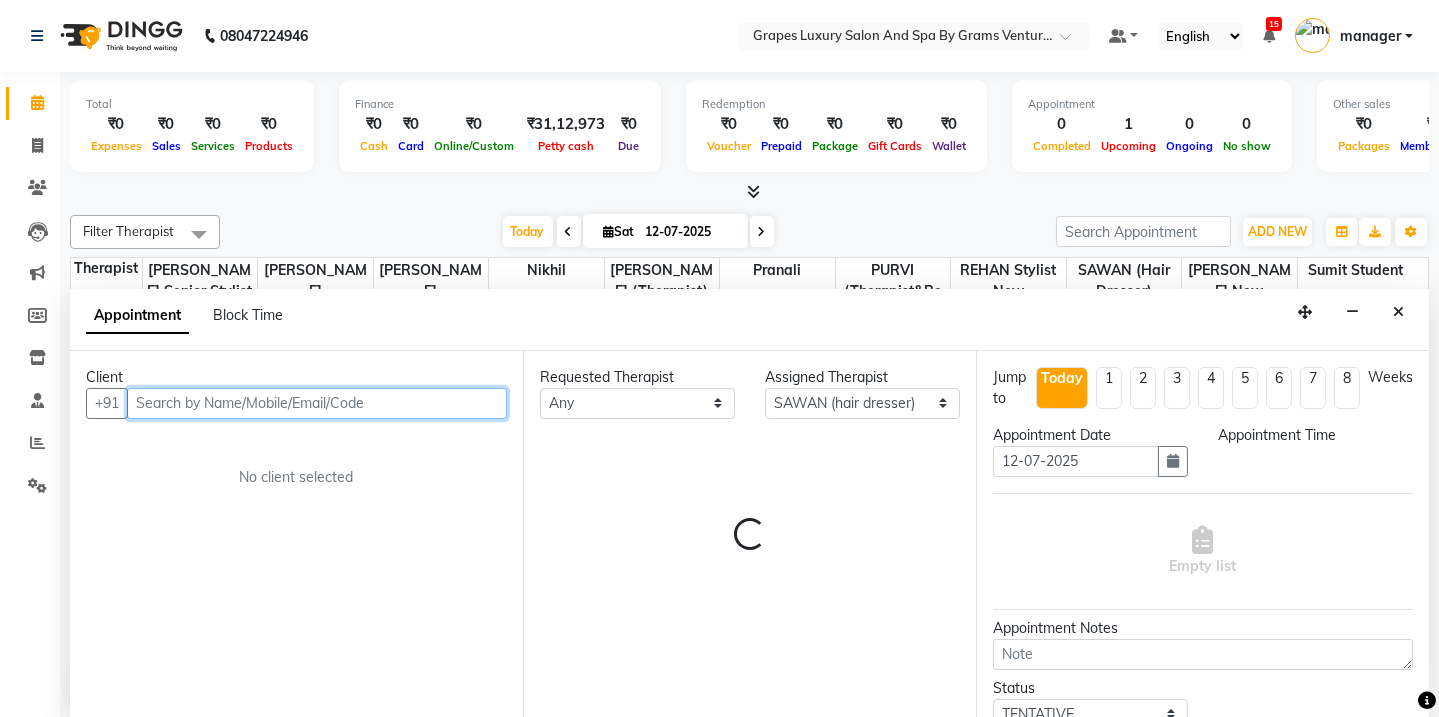select on "735" 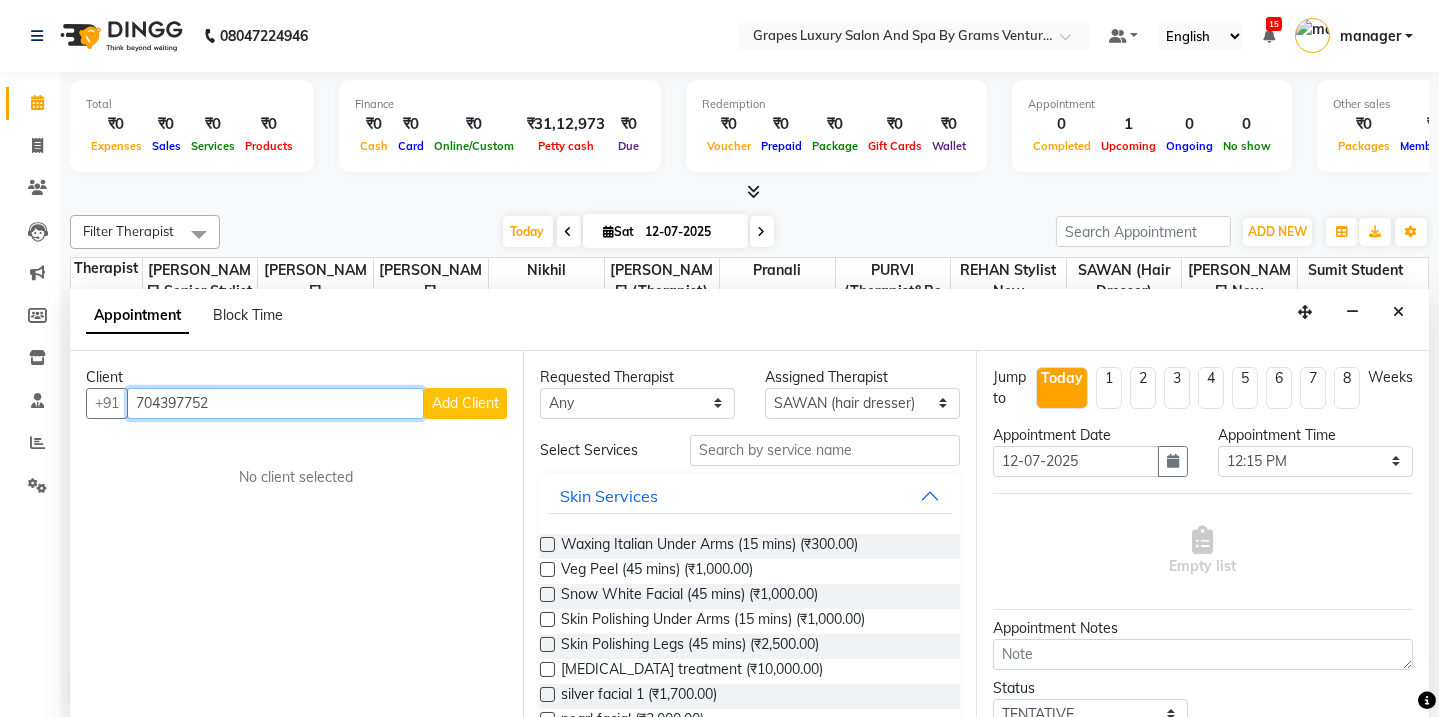 click on "704397752" at bounding box center (275, 403) 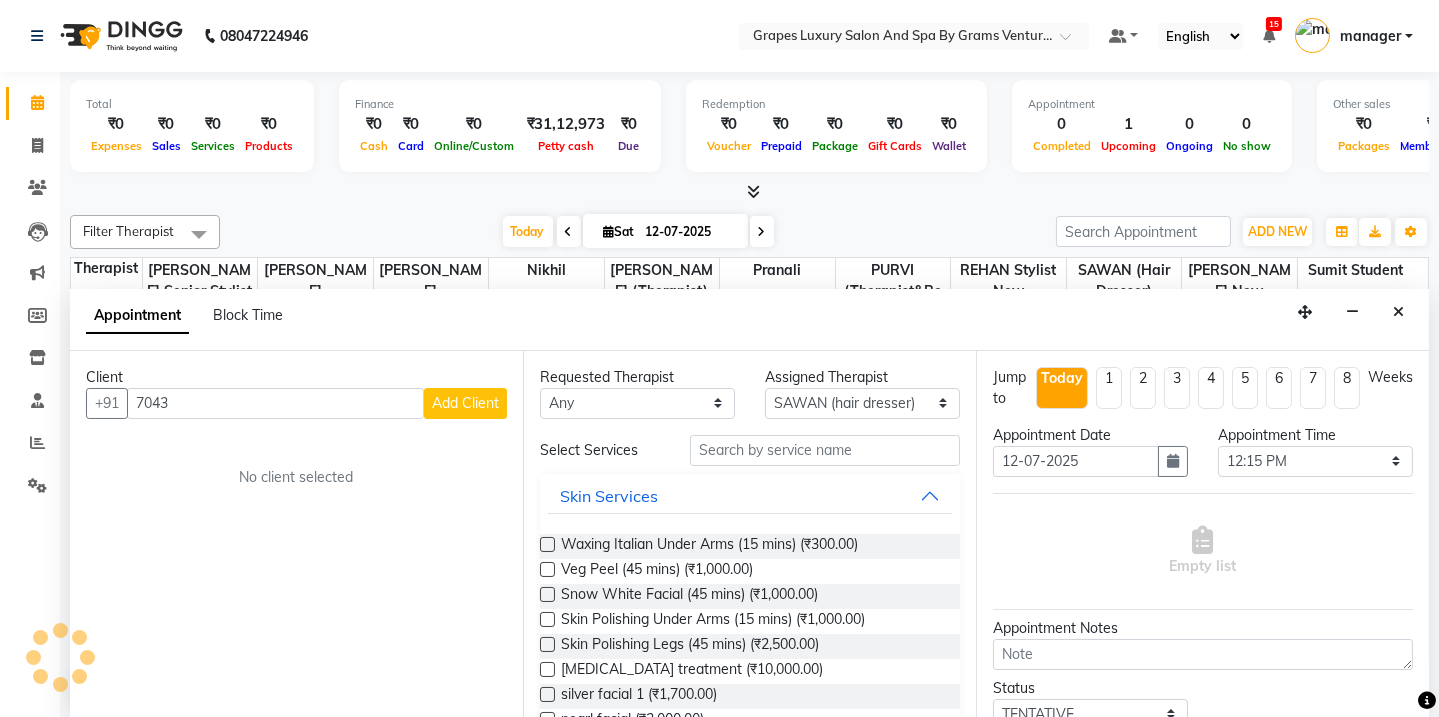 click on "Client" at bounding box center (296, 377) 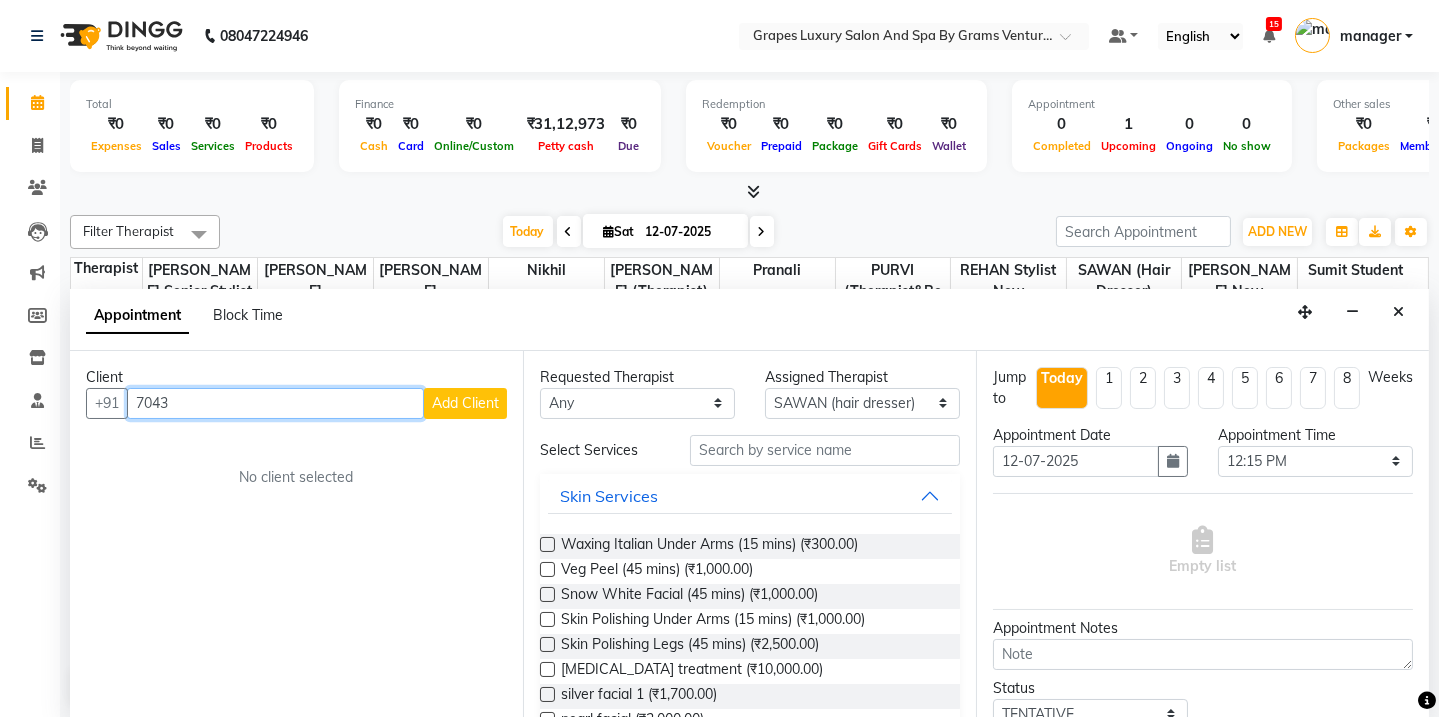 click on "7043" at bounding box center (275, 403) 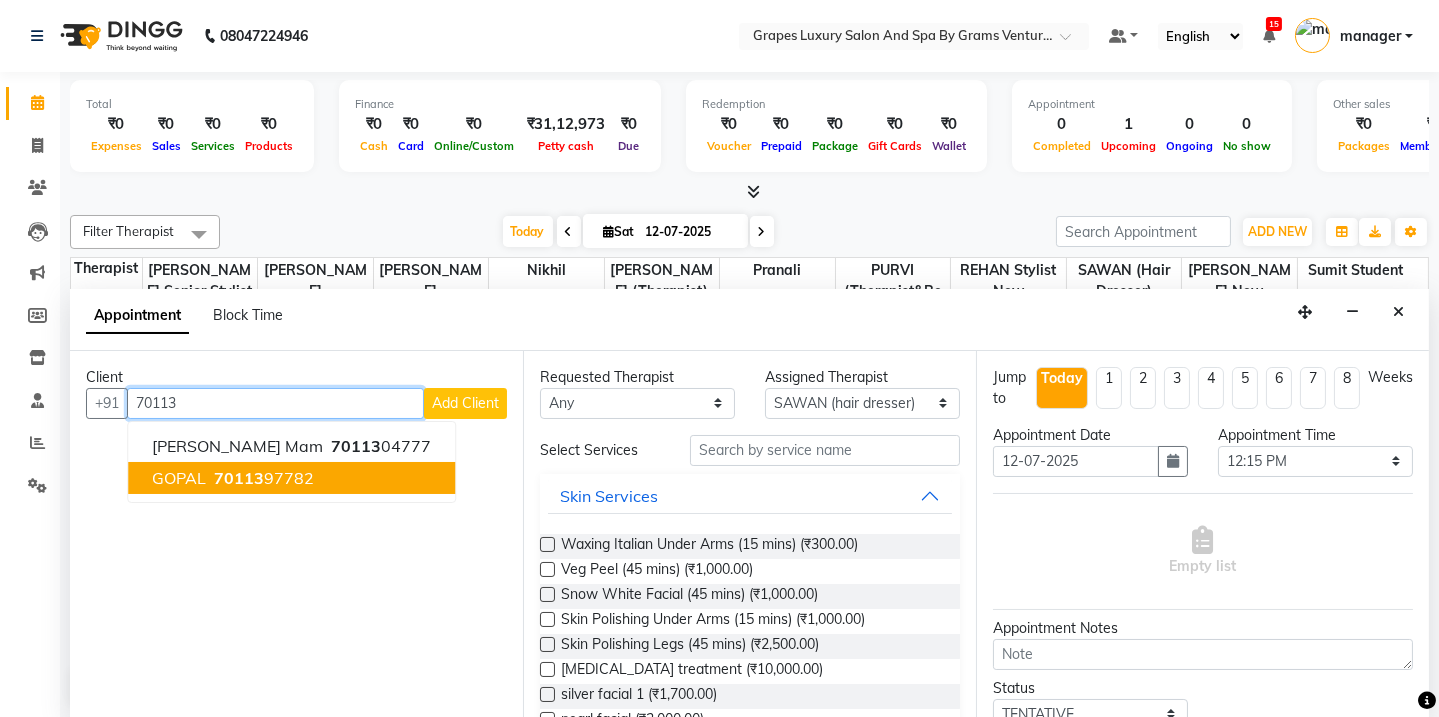click on "Arpita mam   70113 04777 GOPAL   70113 97782" at bounding box center [291, 462] 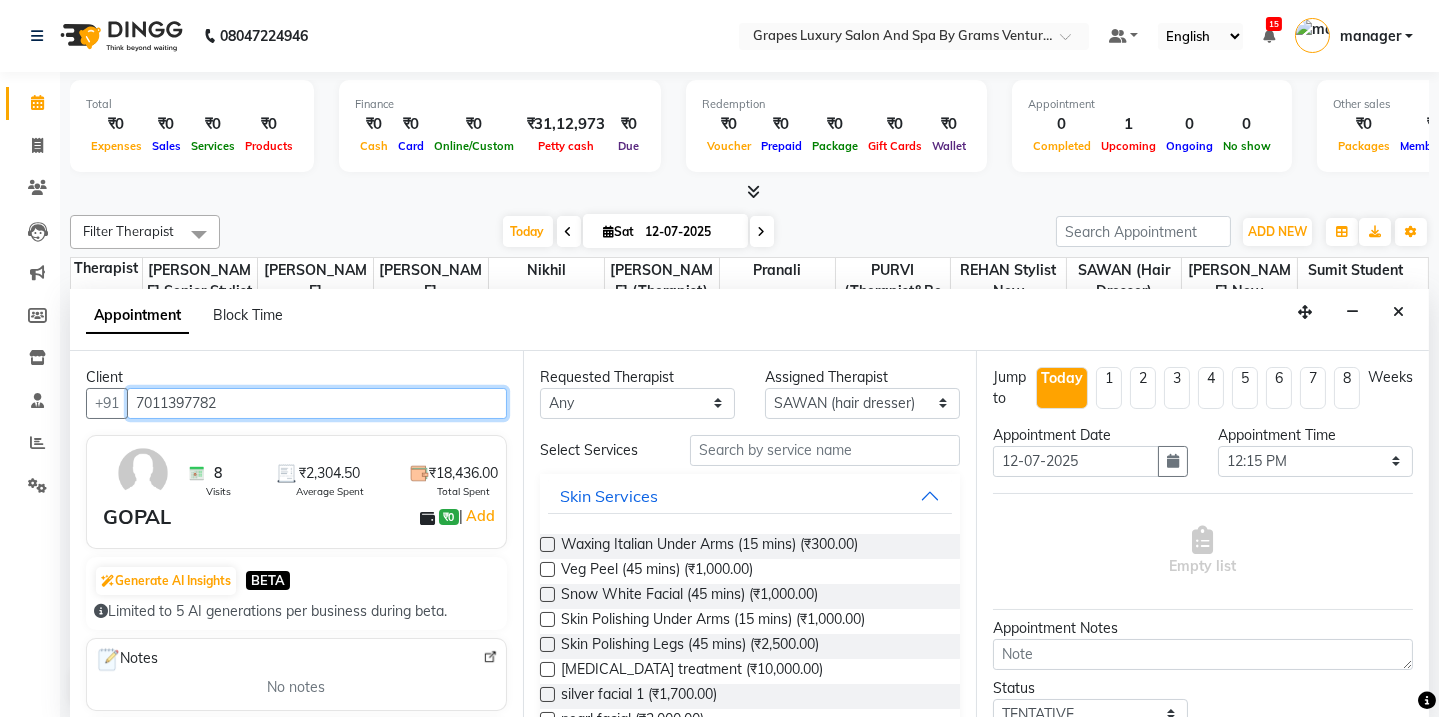 type on "7011397782" 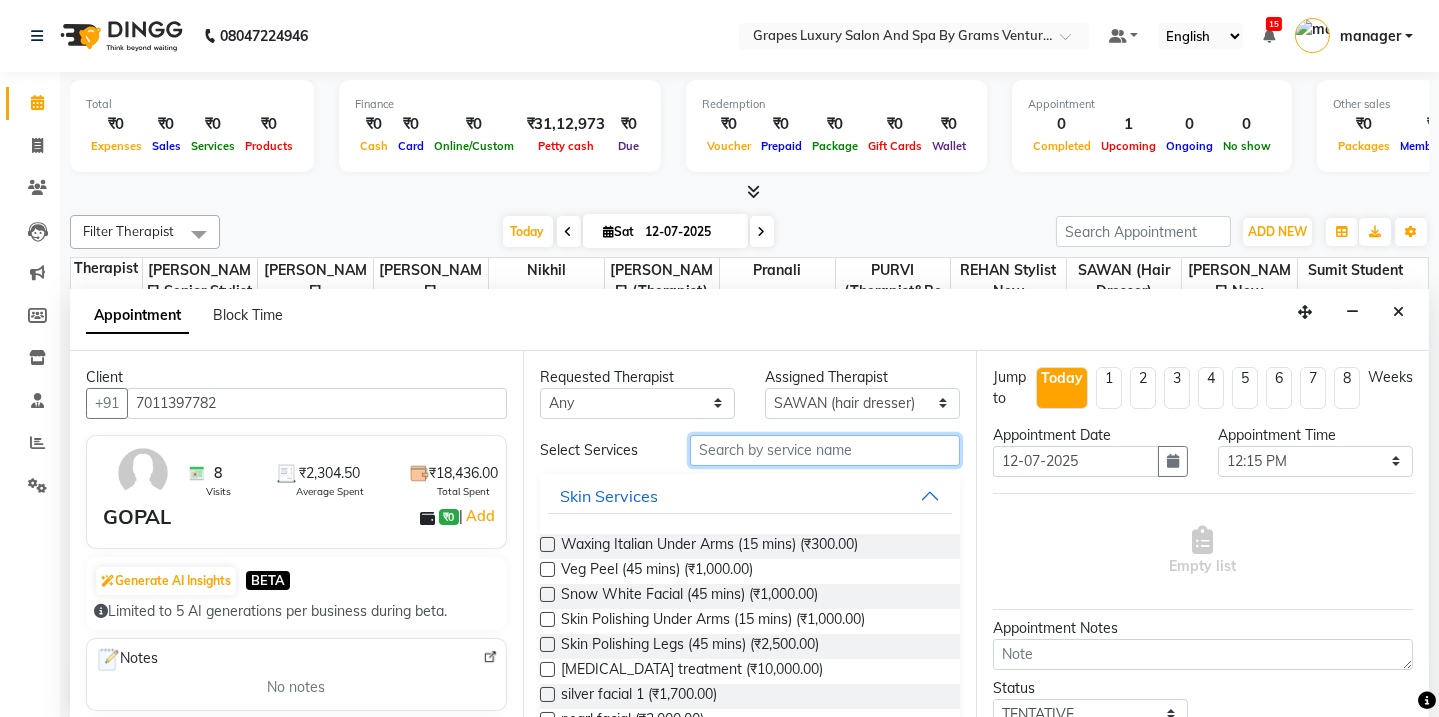 click at bounding box center [825, 450] 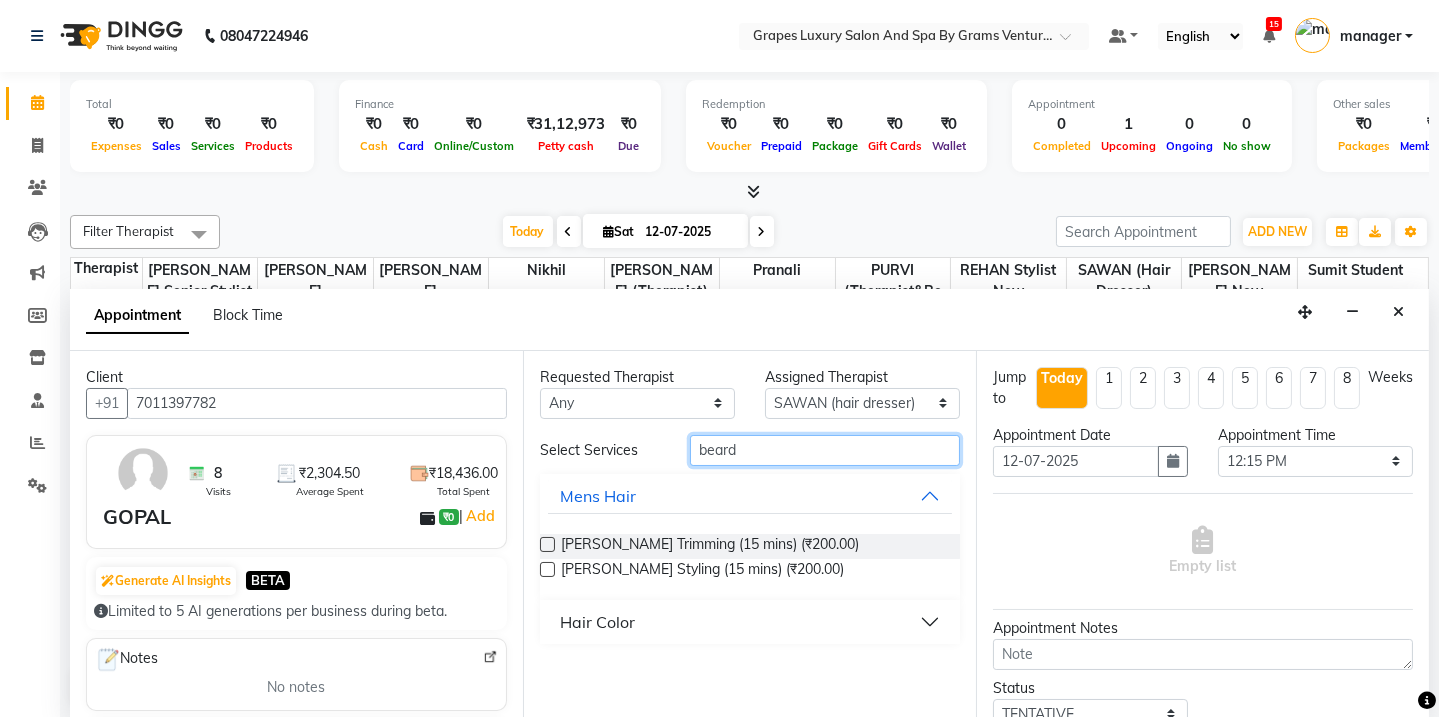 type on "beard" 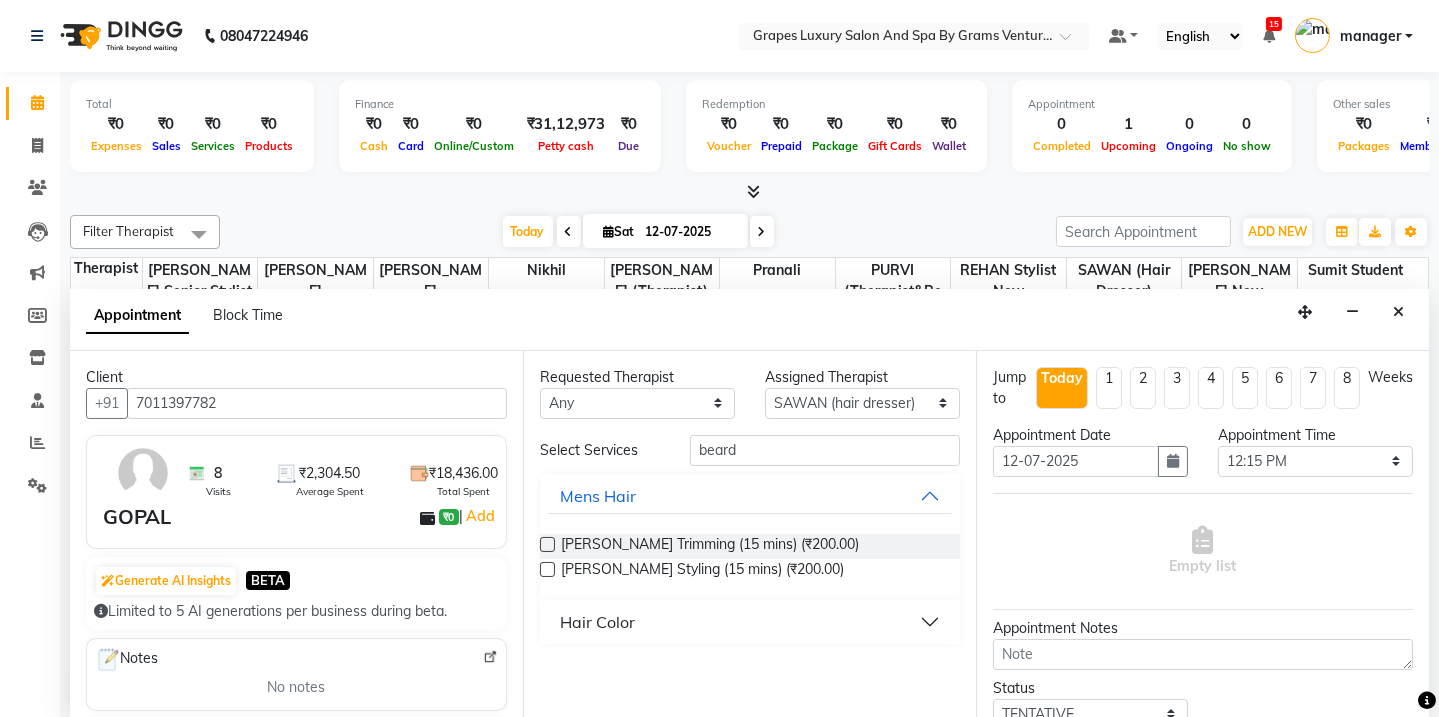 click at bounding box center (547, 544) 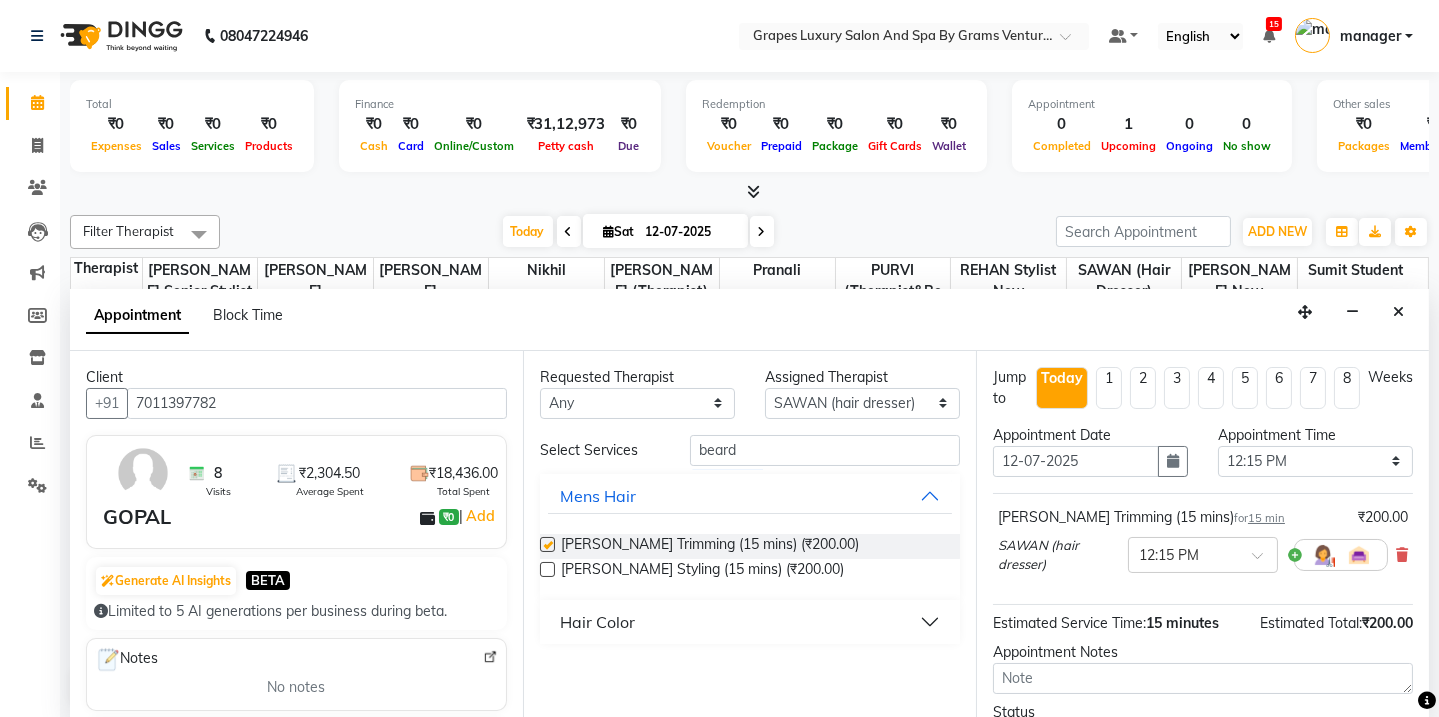 checkbox on "false" 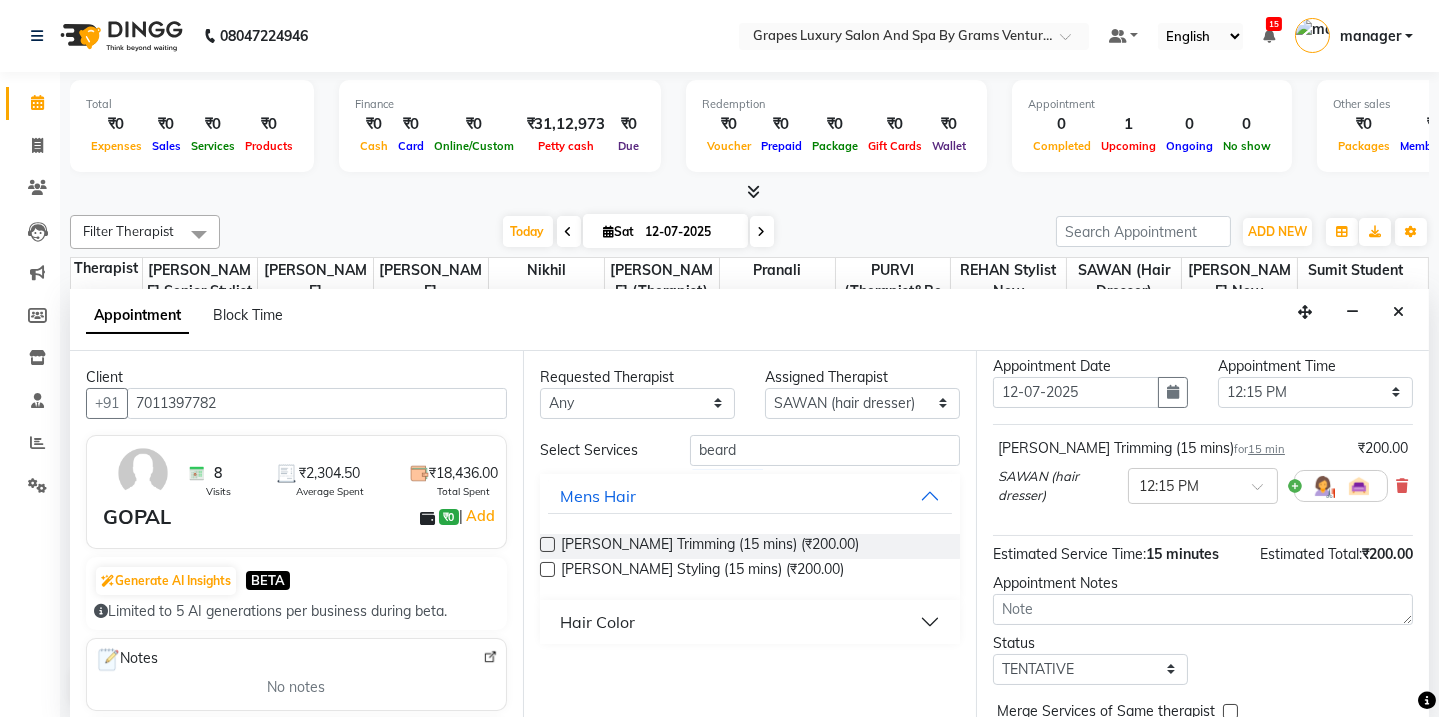 scroll, scrollTop: 160, scrollLeft: 0, axis: vertical 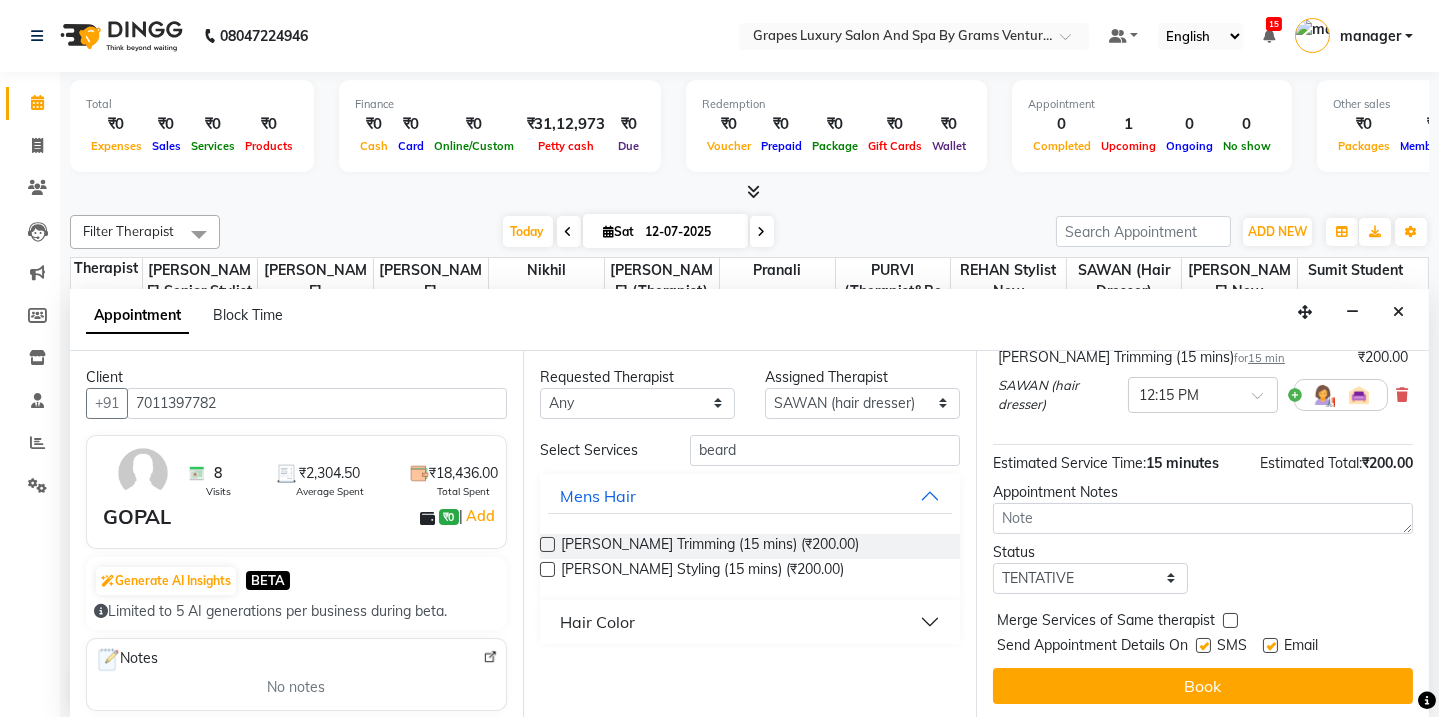 click at bounding box center [1203, 645] 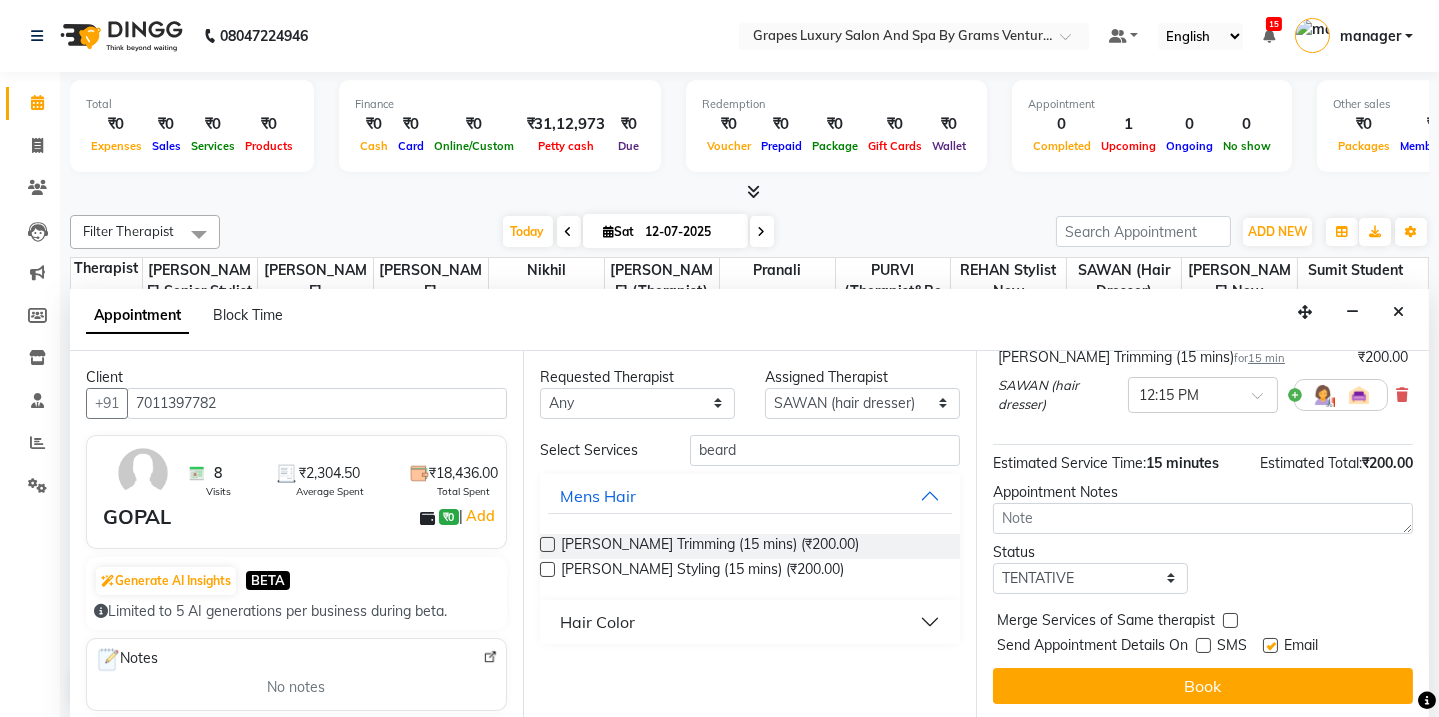 click at bounding box center (1270, 645) 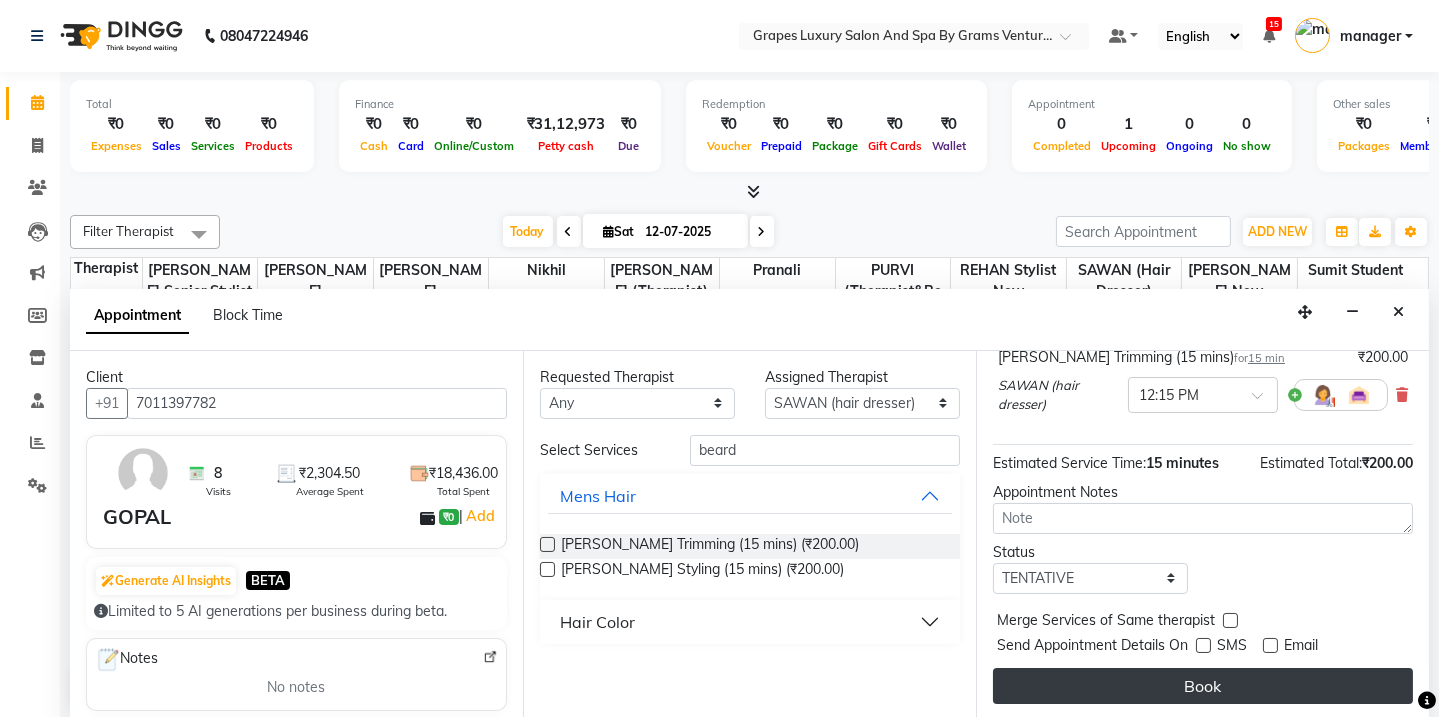 click on "Book" at bounding box center (1203, 686) 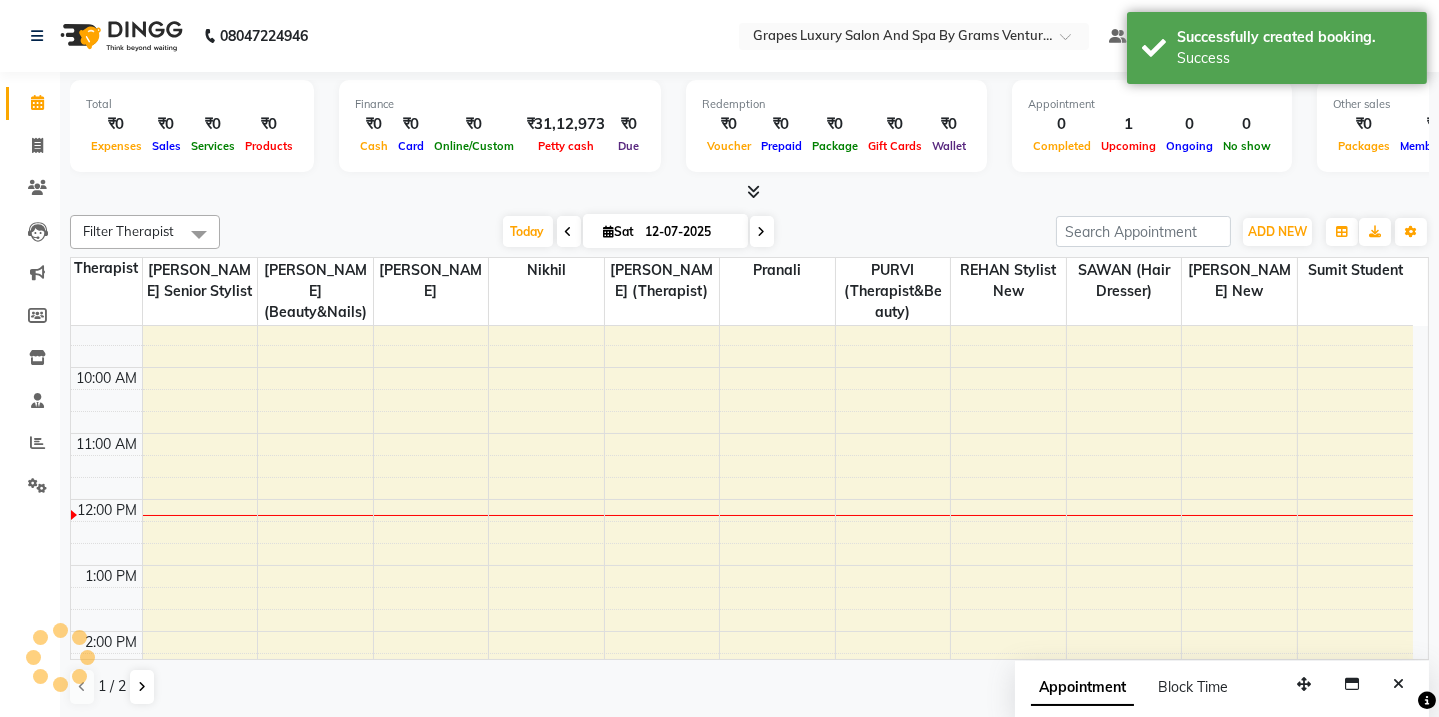 scroll, scrollTop: 0, scrollLeft: 0, axis: both 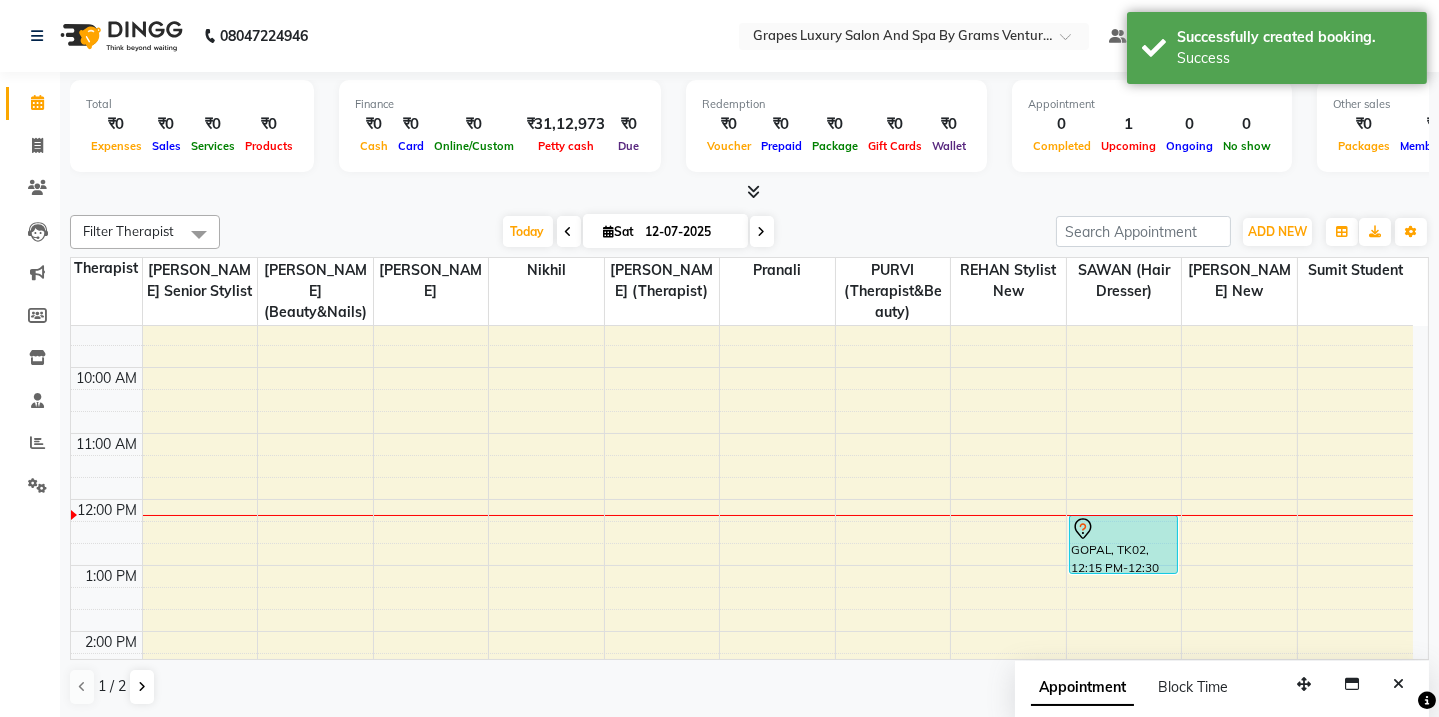 drag, startPoint x: 1114, startPoint y: 526, endPoint x: 1114, endPoint y: 564, distance: 38 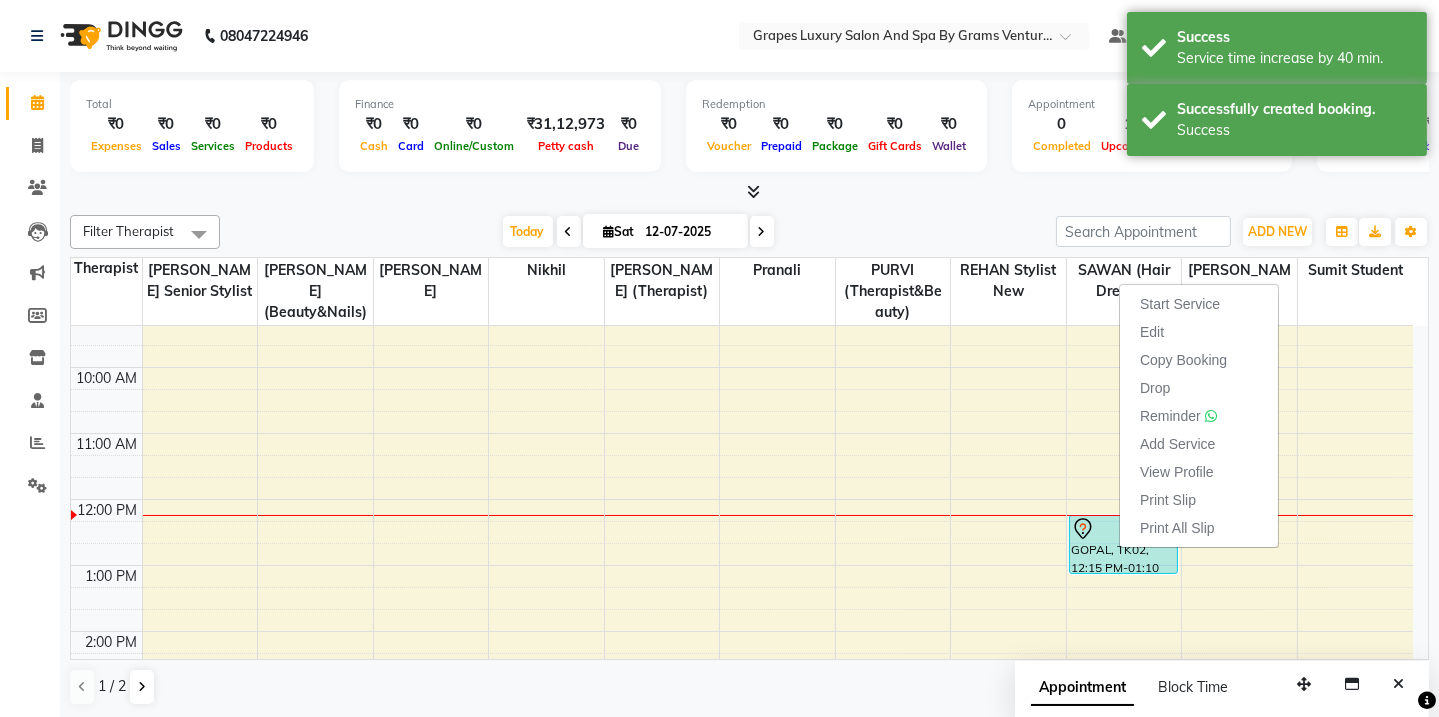 click on "Start Service" at bounding box center (1180, 304) 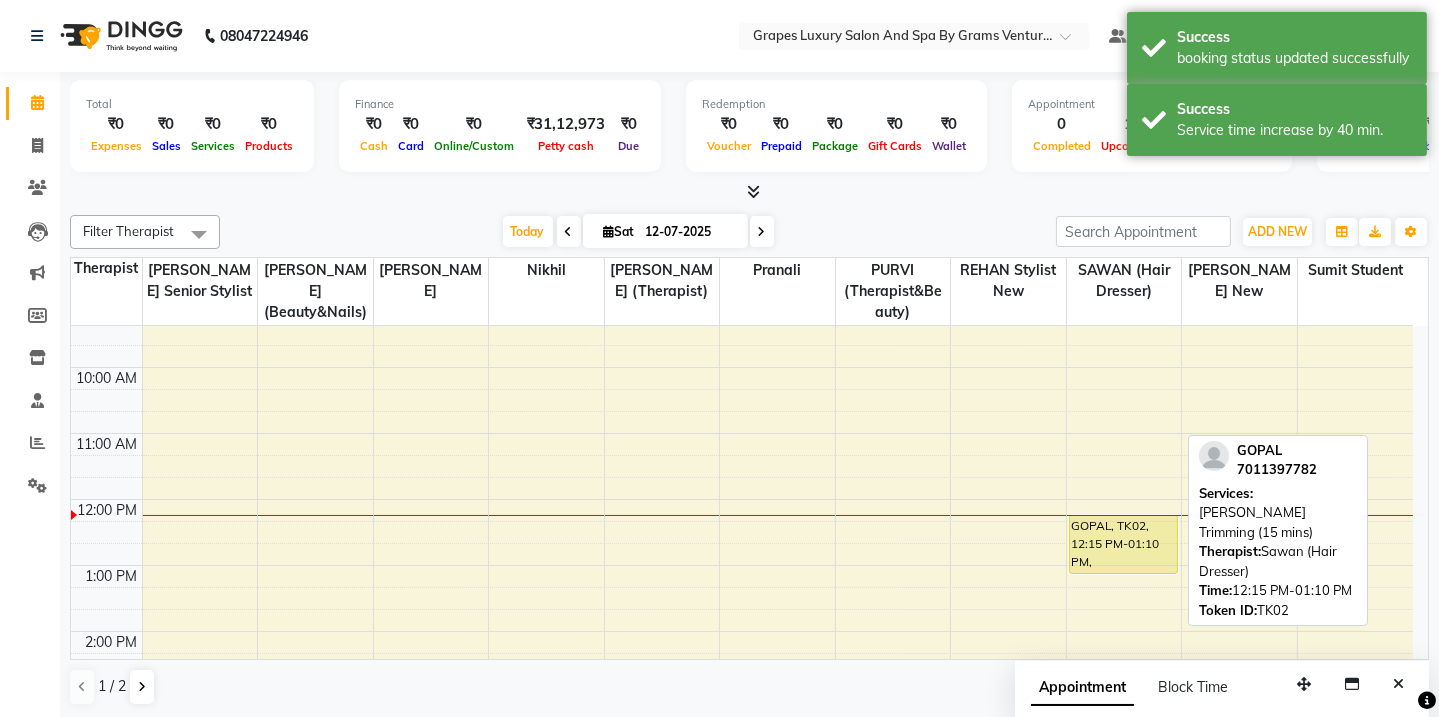 click on "GOPAL, TK02, 12:15 PM-01:10 PM, [PERSON_NAME] Trimming (15 mins)" at bounding box center [1124, 544] 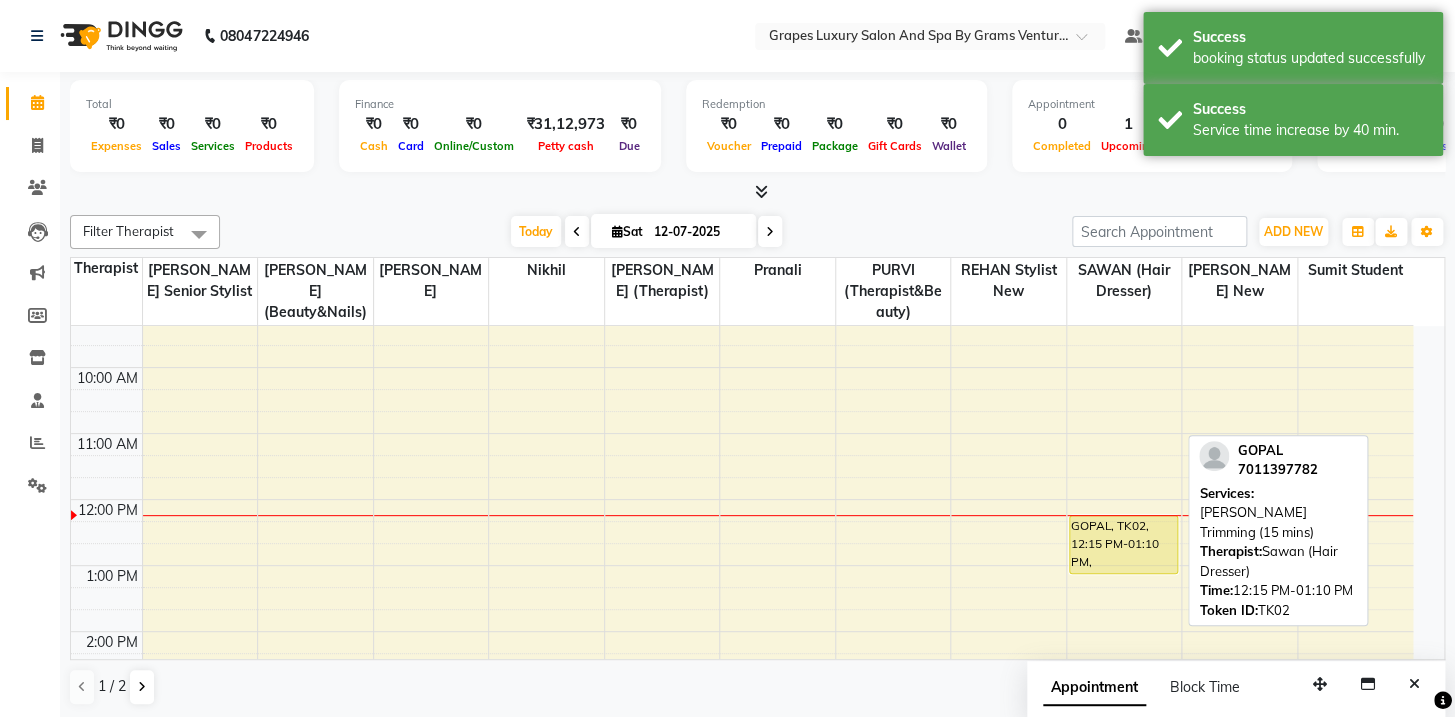 select on "1" 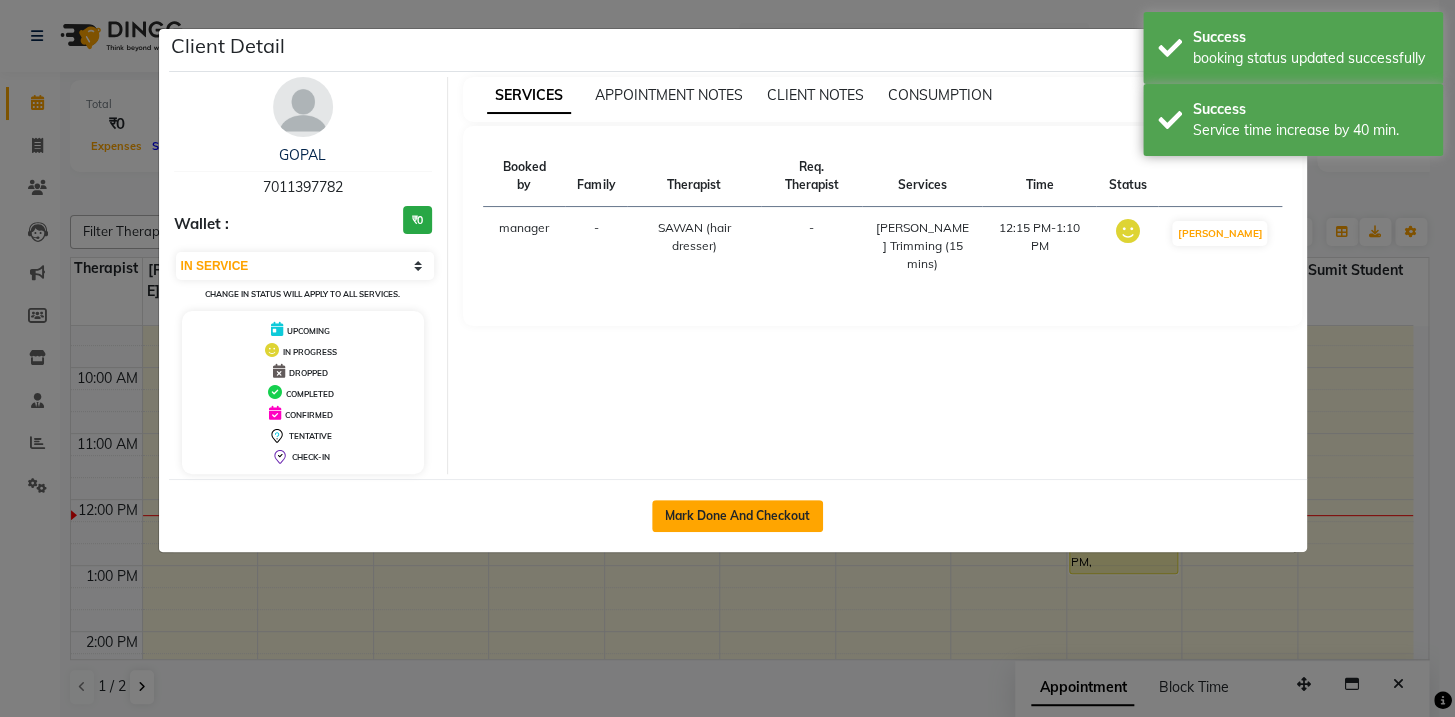 click on "Mark Done And Checkout" 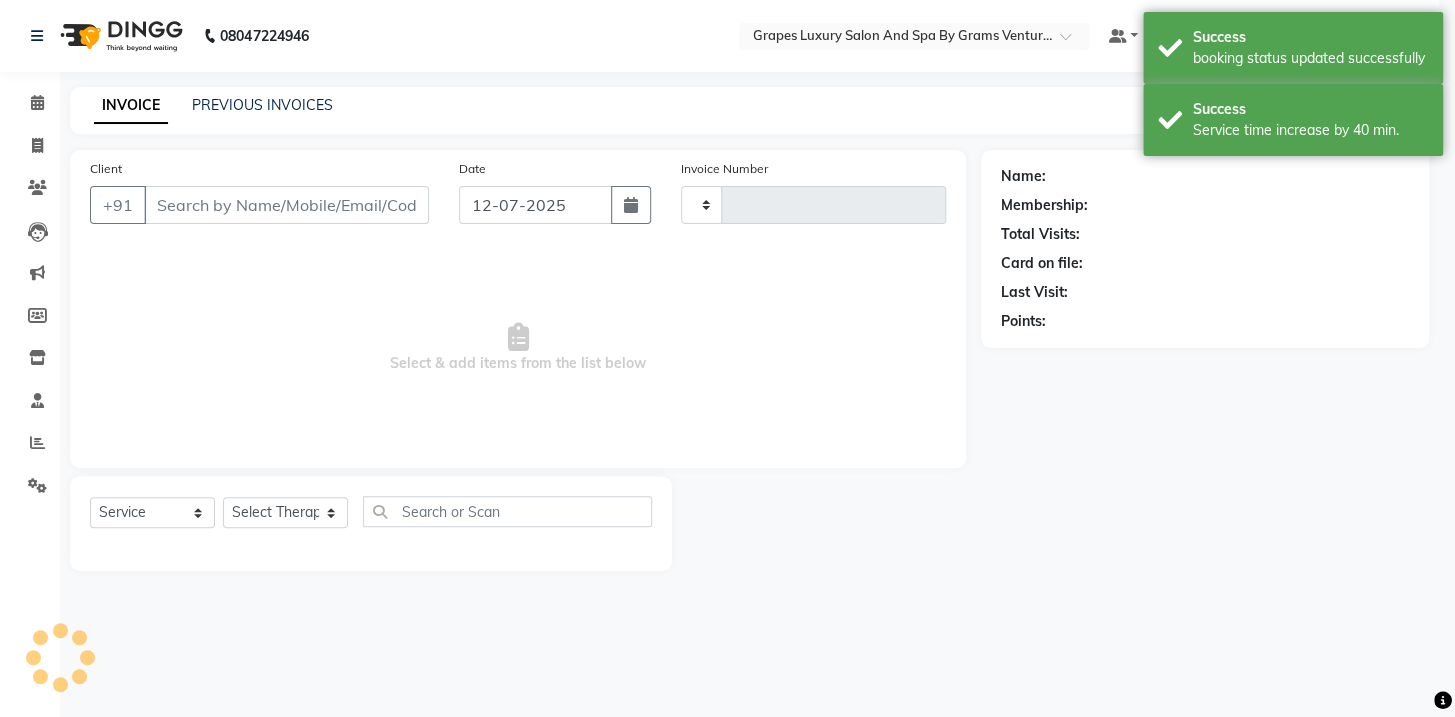 type on "1643" 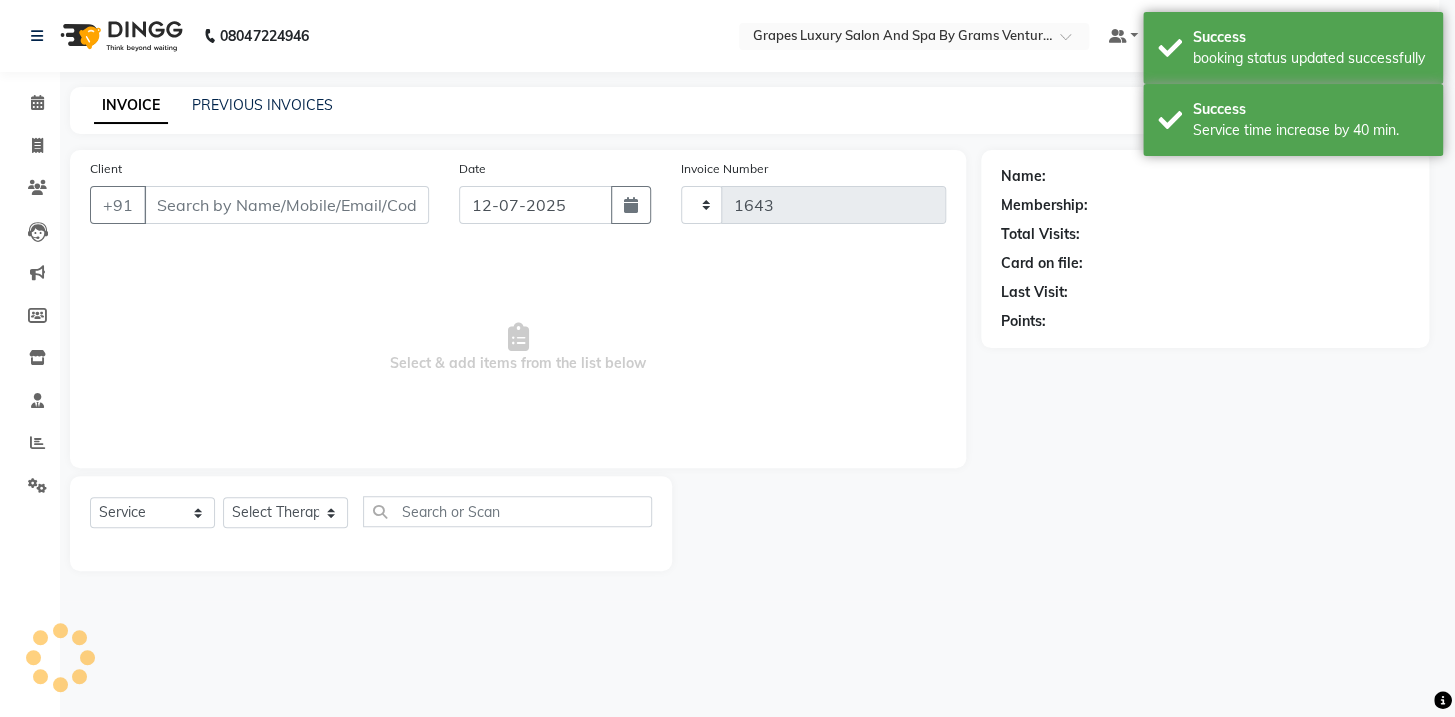 select on "3585" 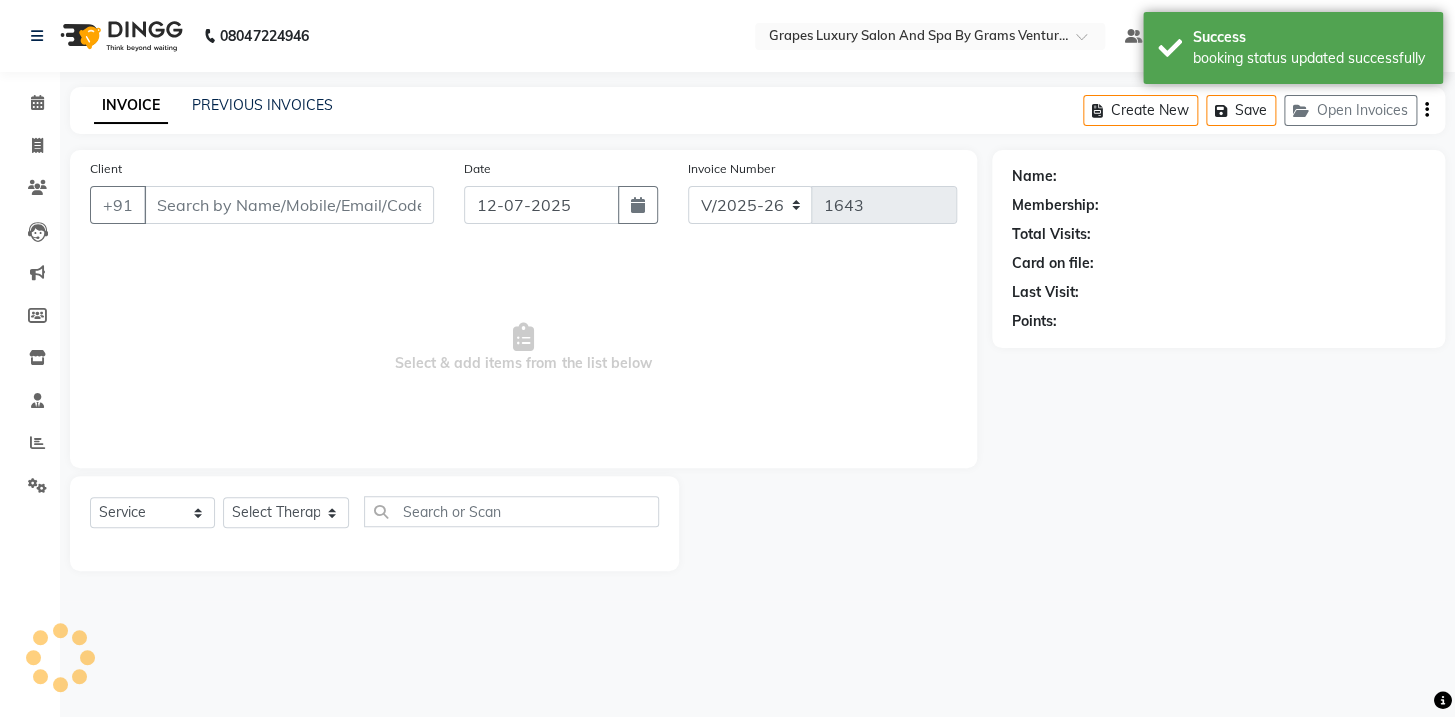 type on "7011397782" 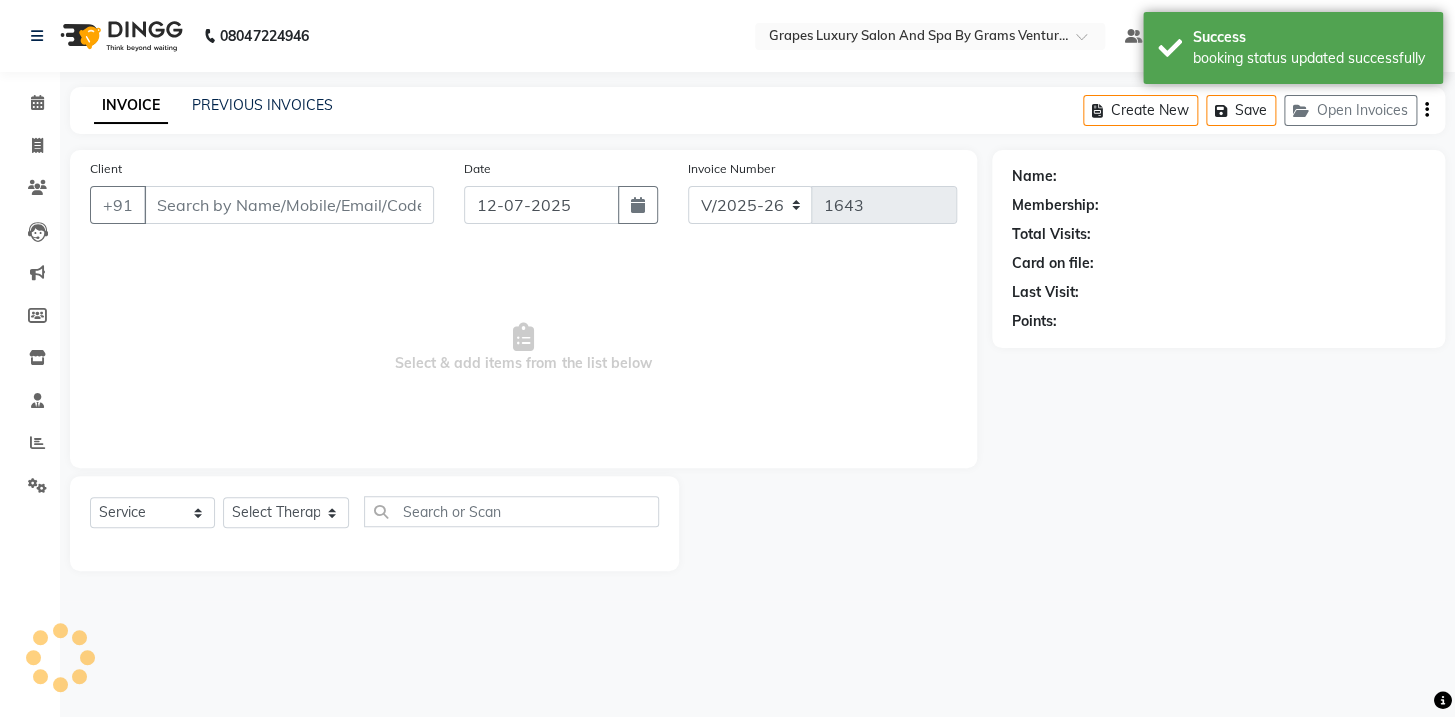 select on "41130" 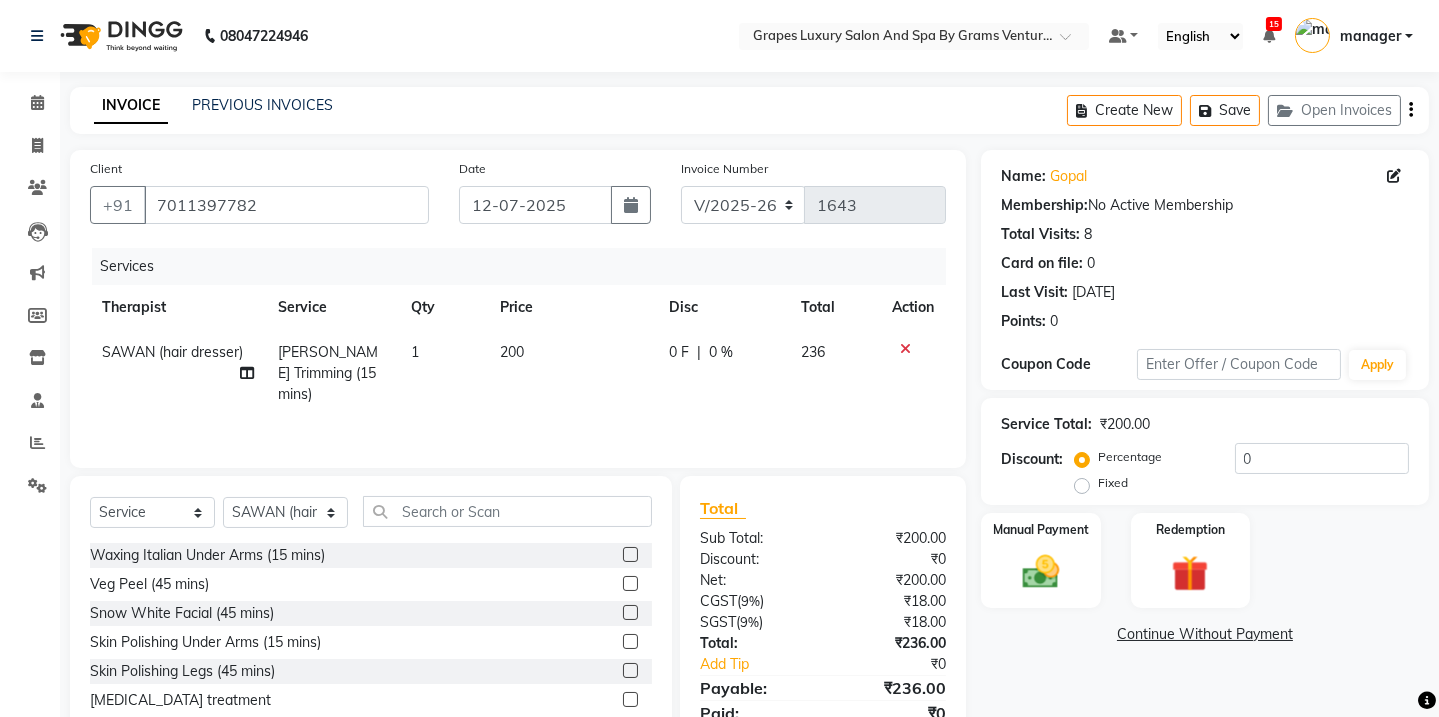 scroll, scrollTop: 84, scrollLeft: 0, axis: vertical 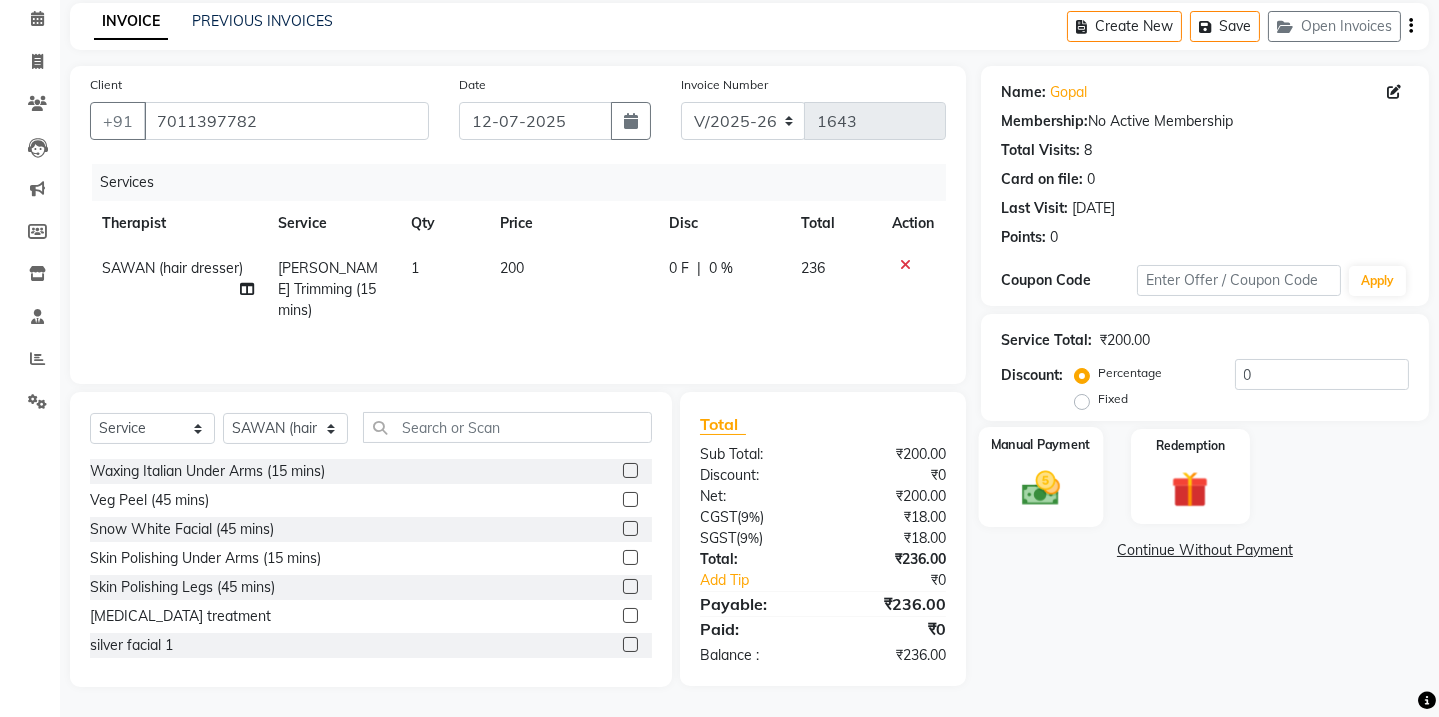 click 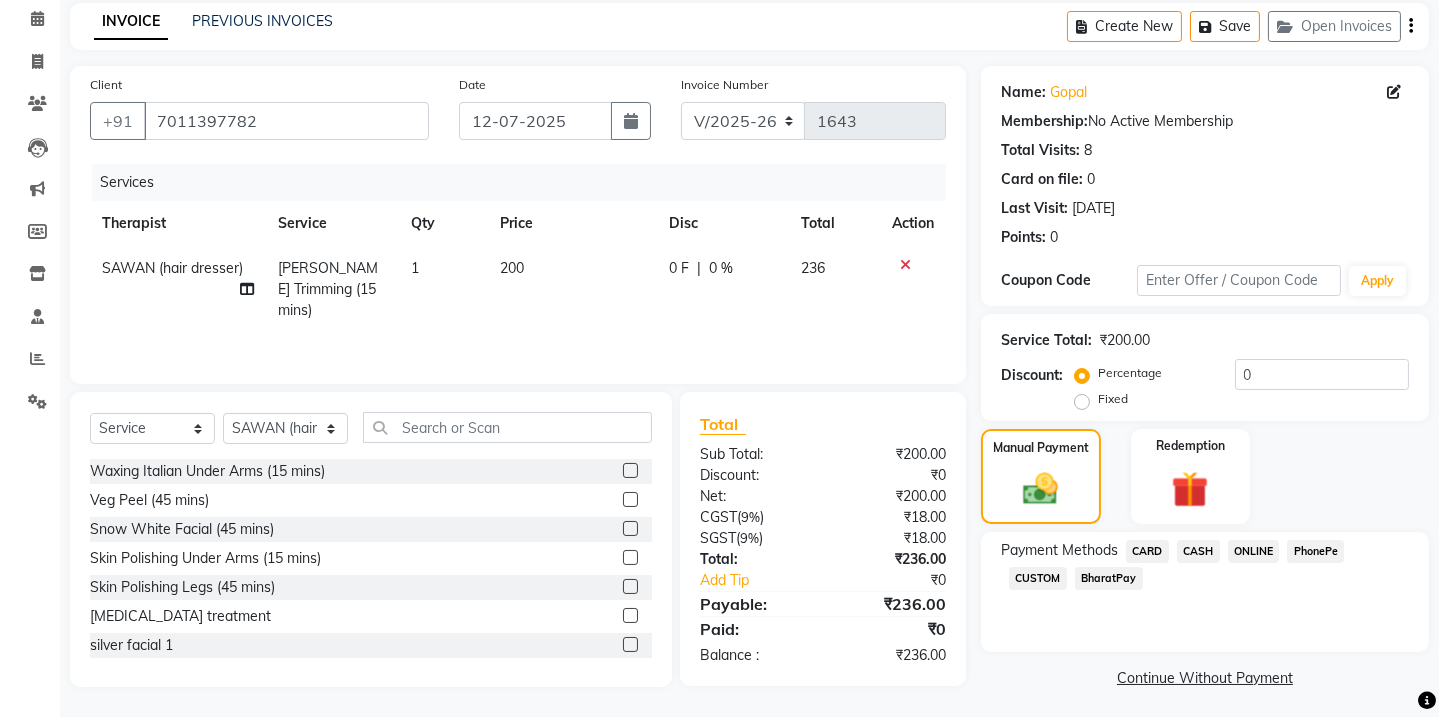 click on "ONLINE" 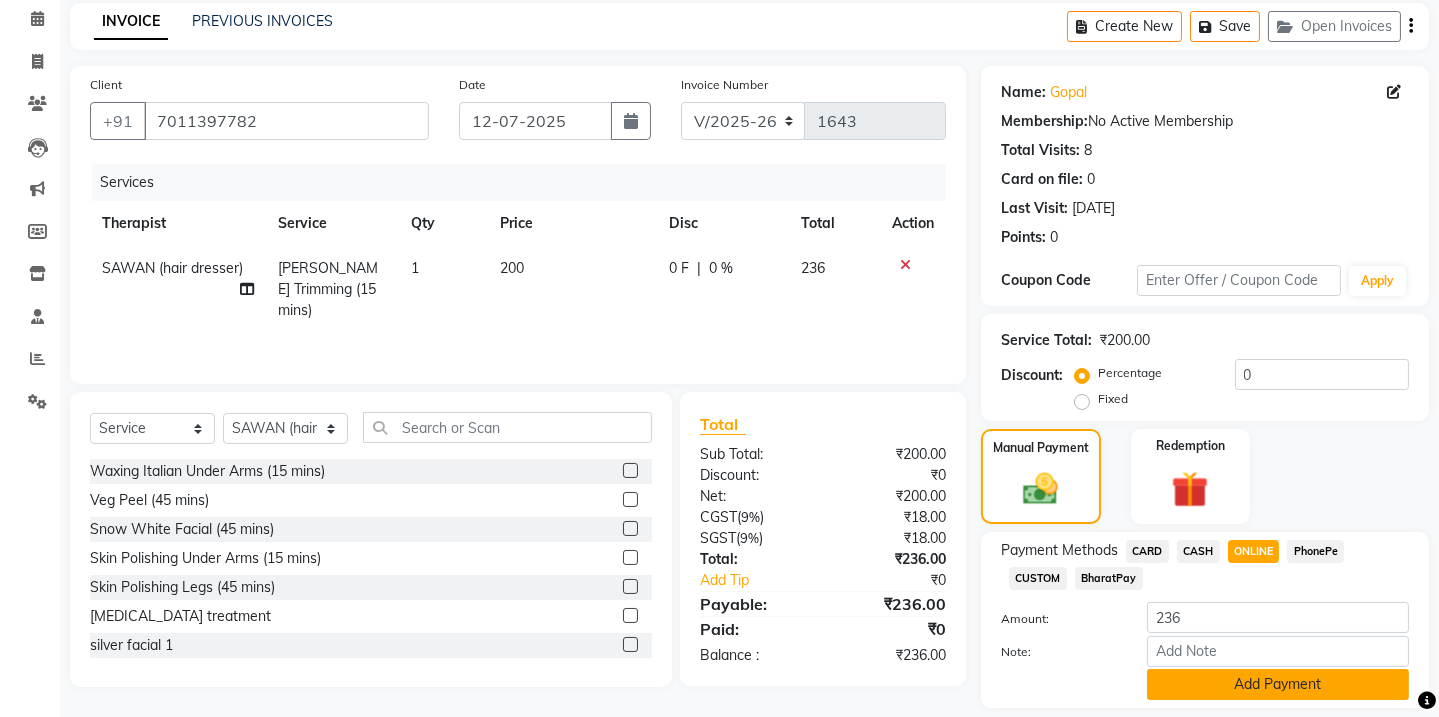 scroll, scrollTop: 145, scrollLeft: 0, axis: vertical 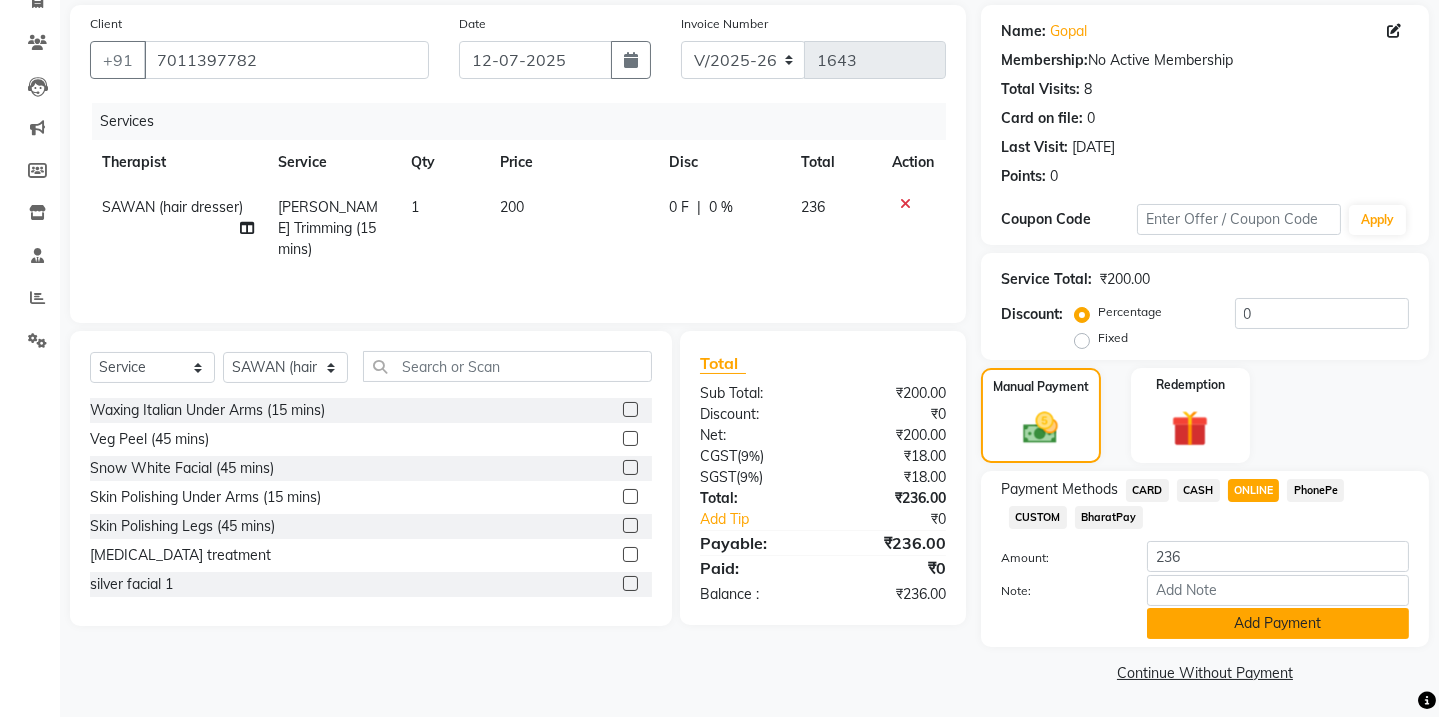 click on "Add Payment" 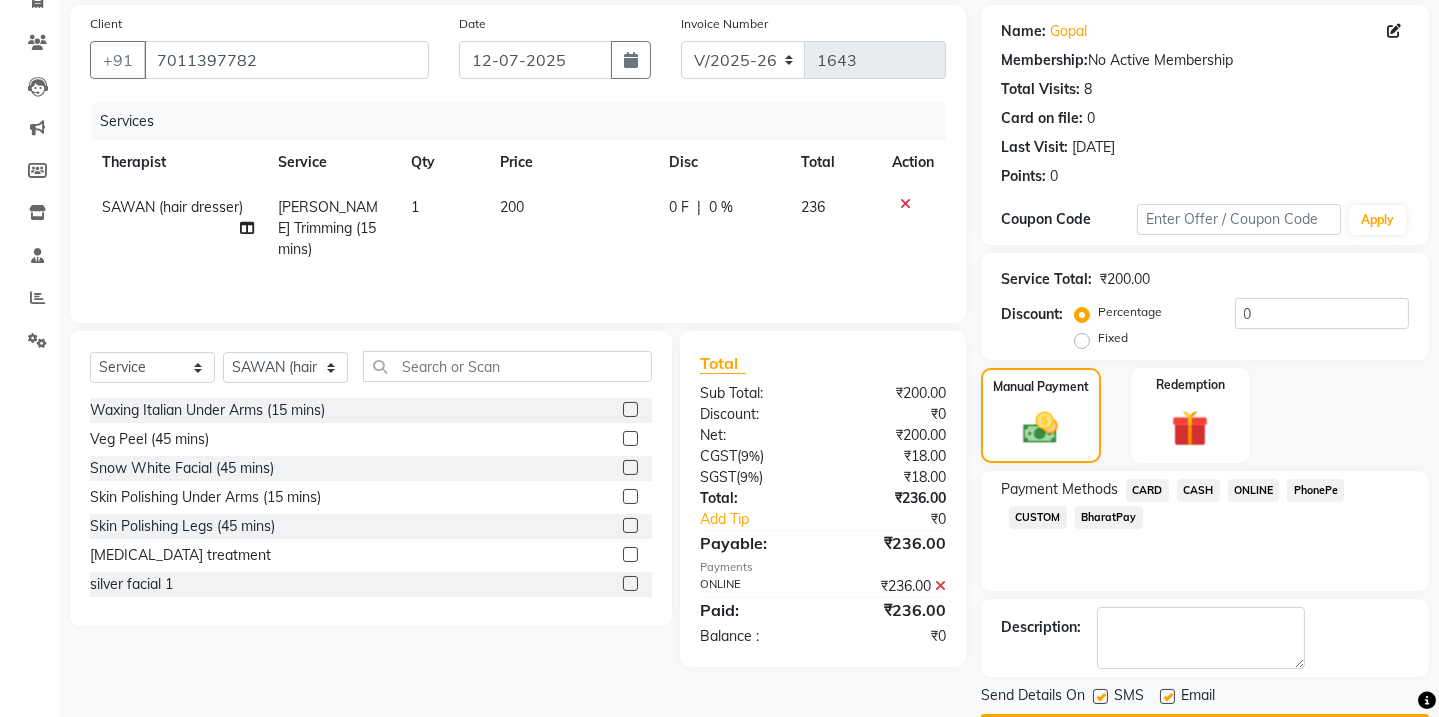 scroll, scrollTop: 201, scrollLeft: 0, axis: vertical 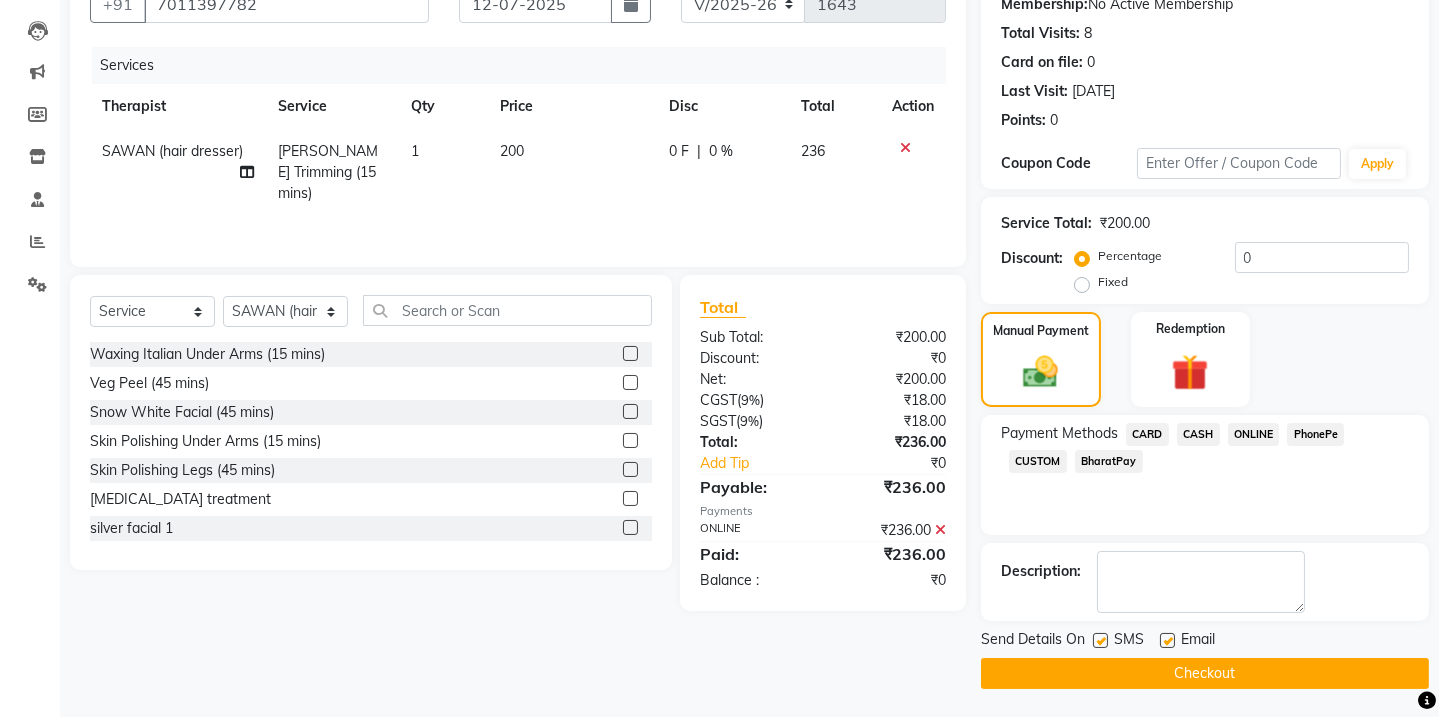 click 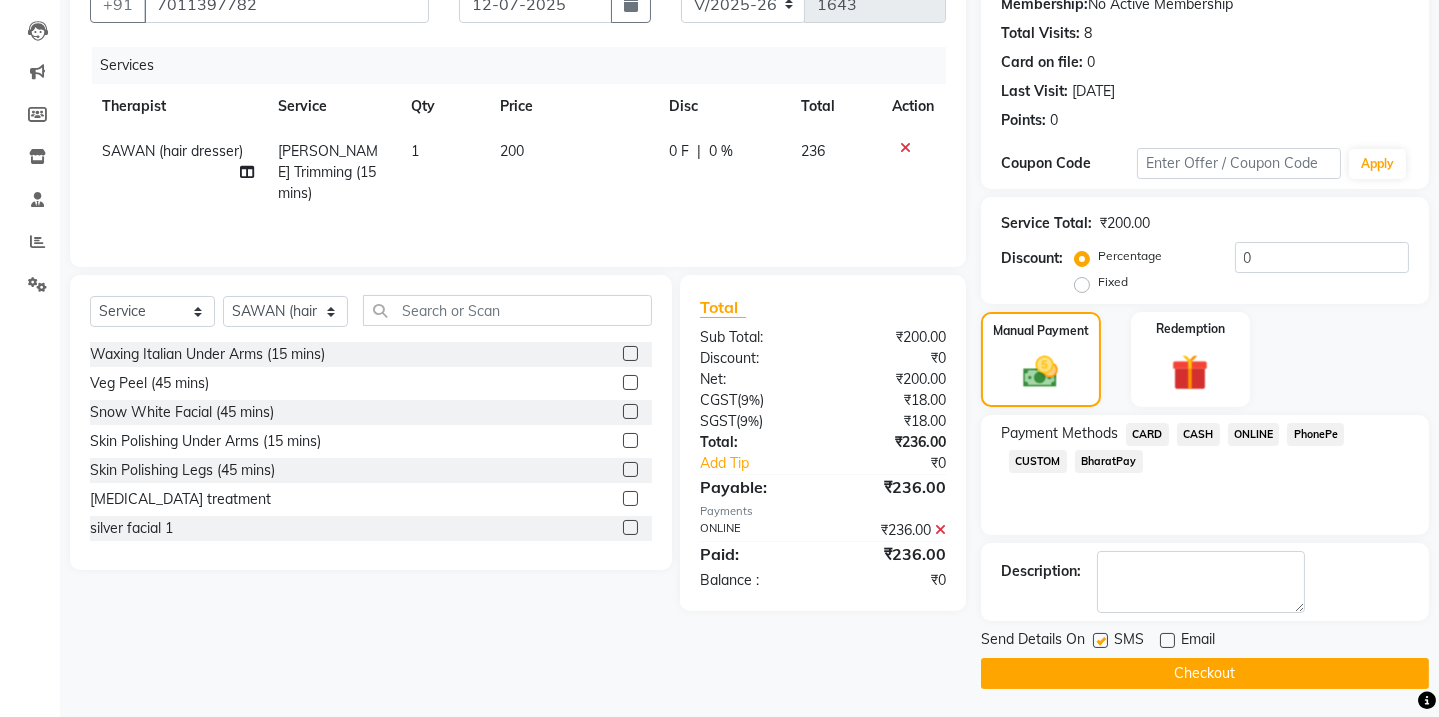 click 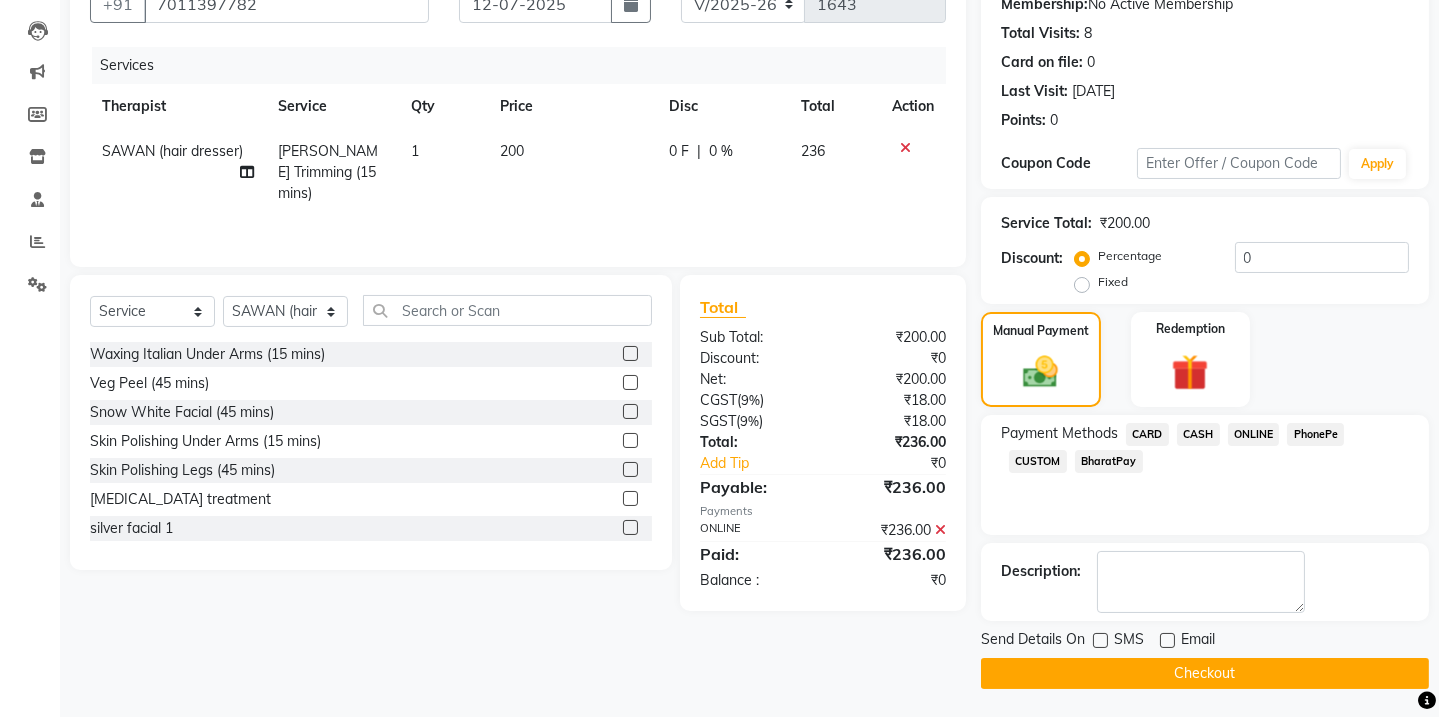 click on "Checkout" 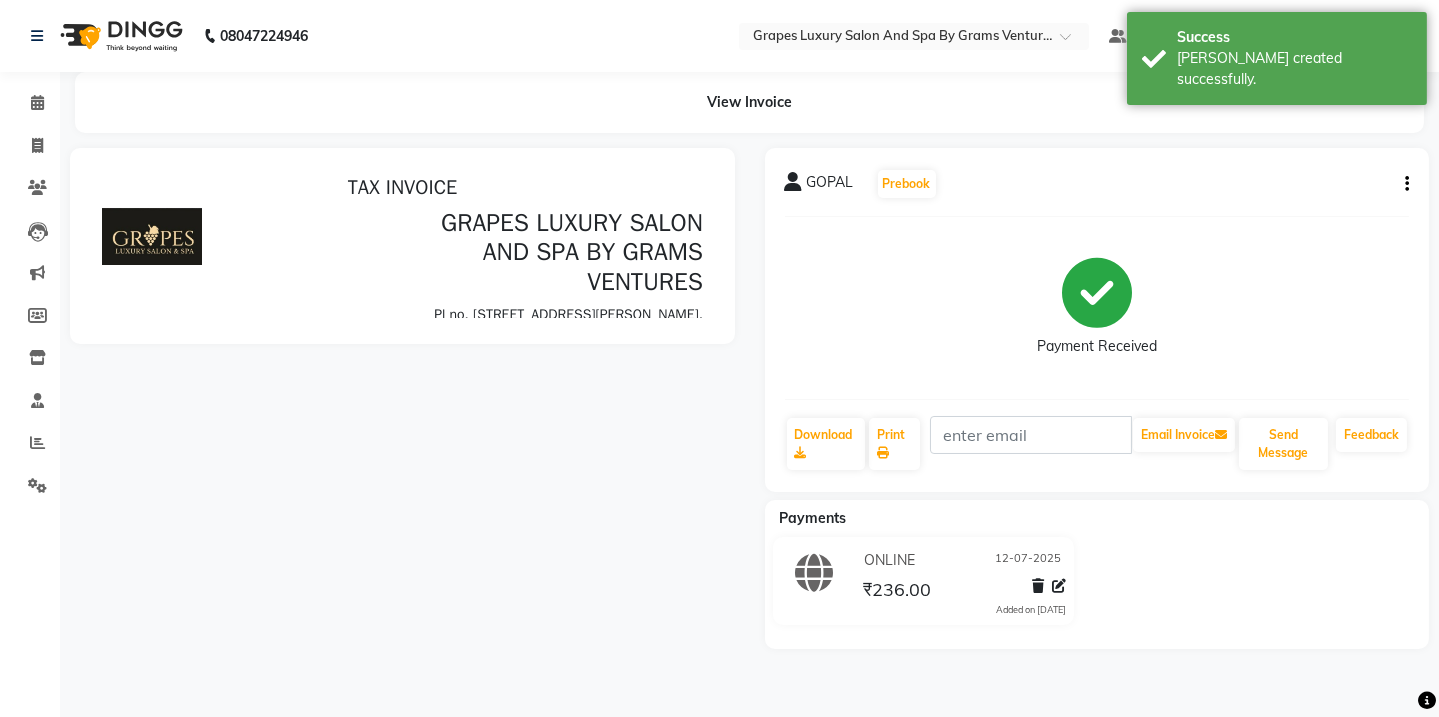 scroll, scrollTop: 0, scrollLeft: 0, axis: both 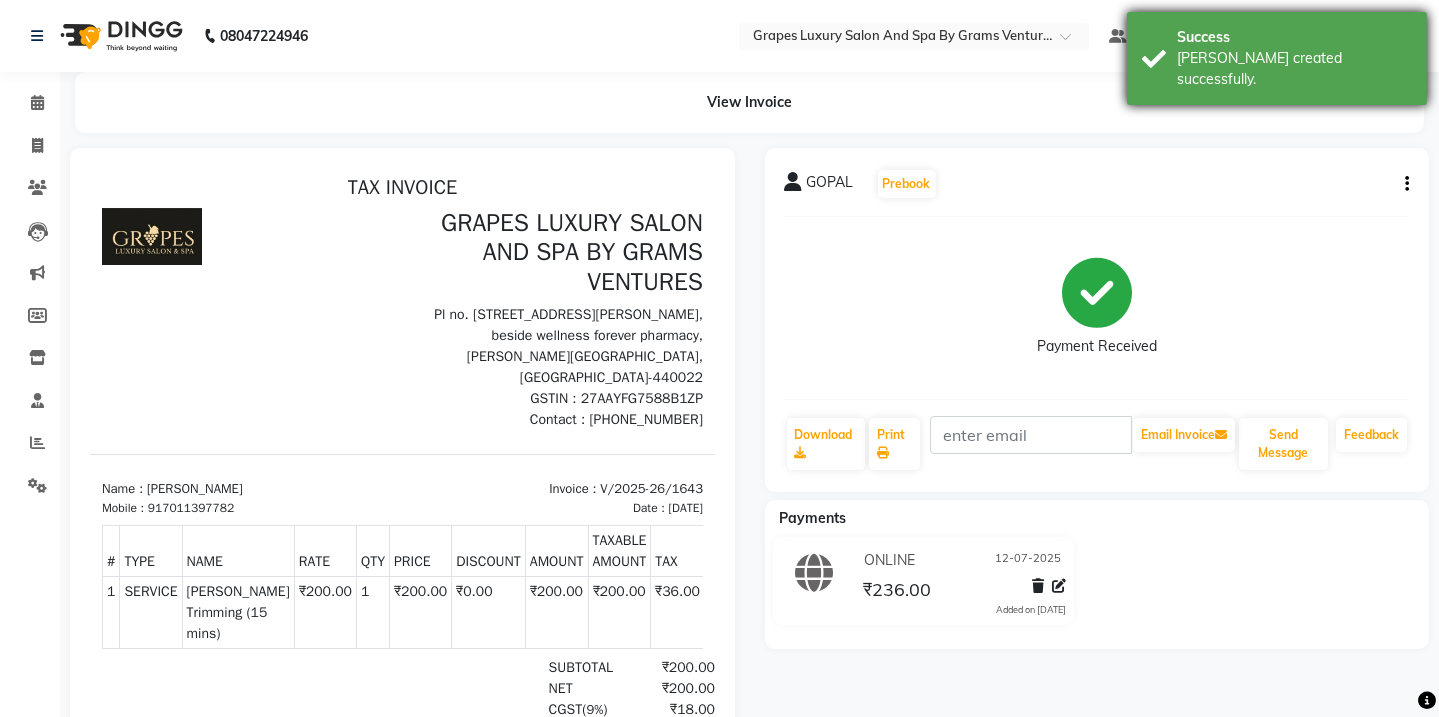 click on "Success   Bill created successfully." at bounding box center (1277, 58) 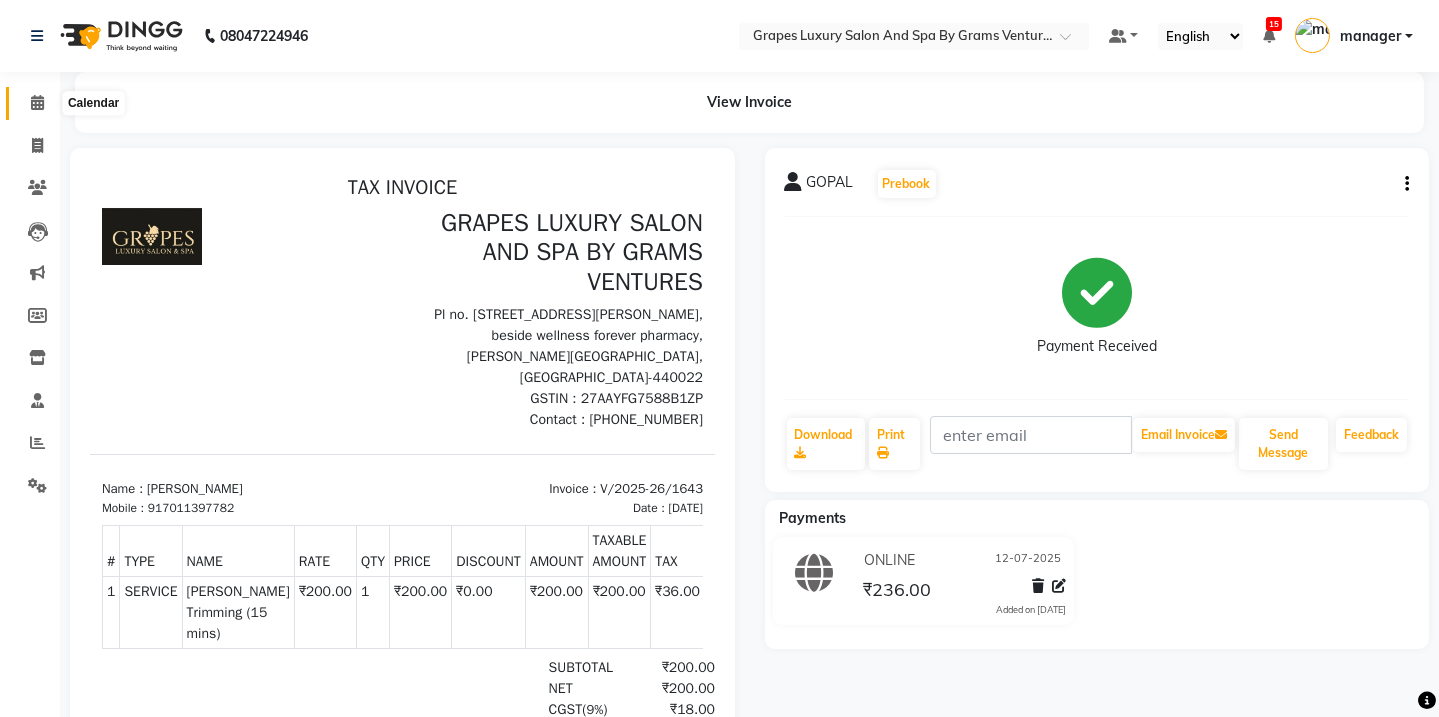 click 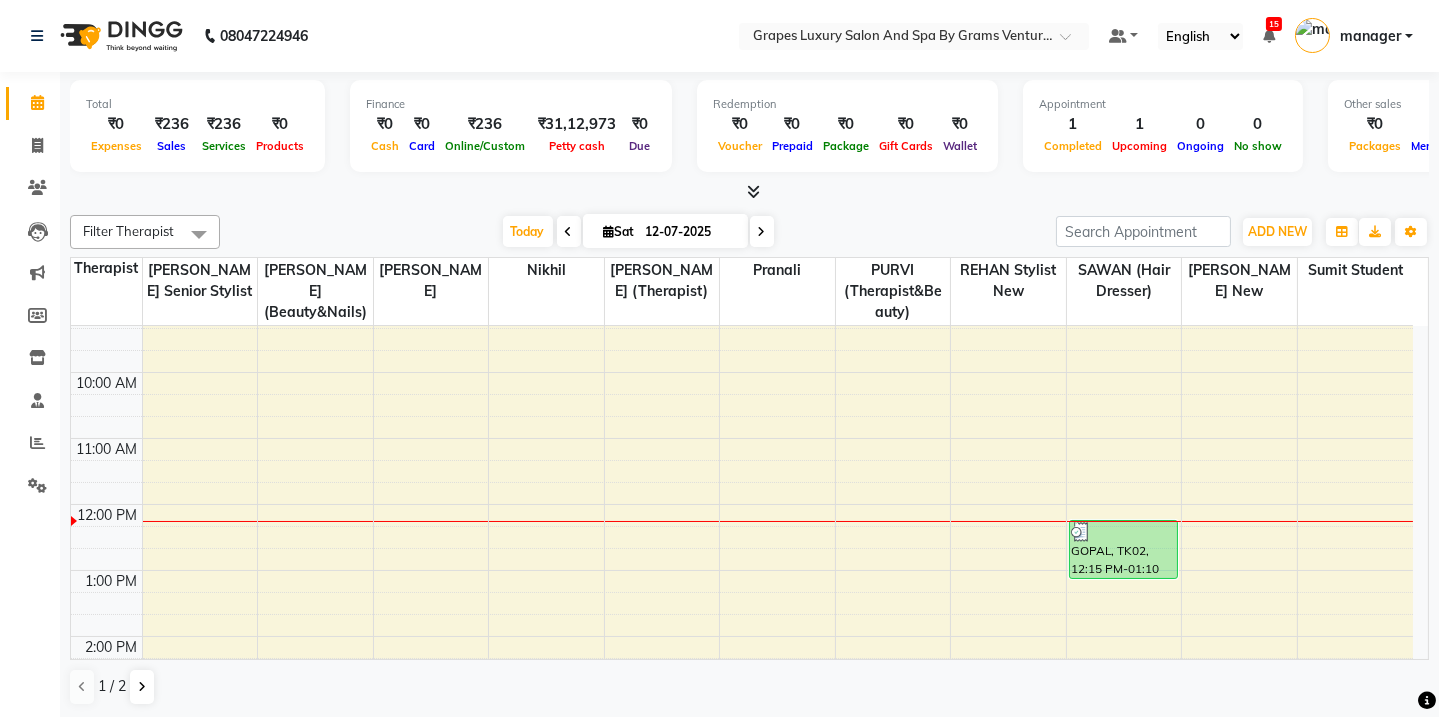 scroll, scrollTop: 0, scrollLeft: 0, axis: both 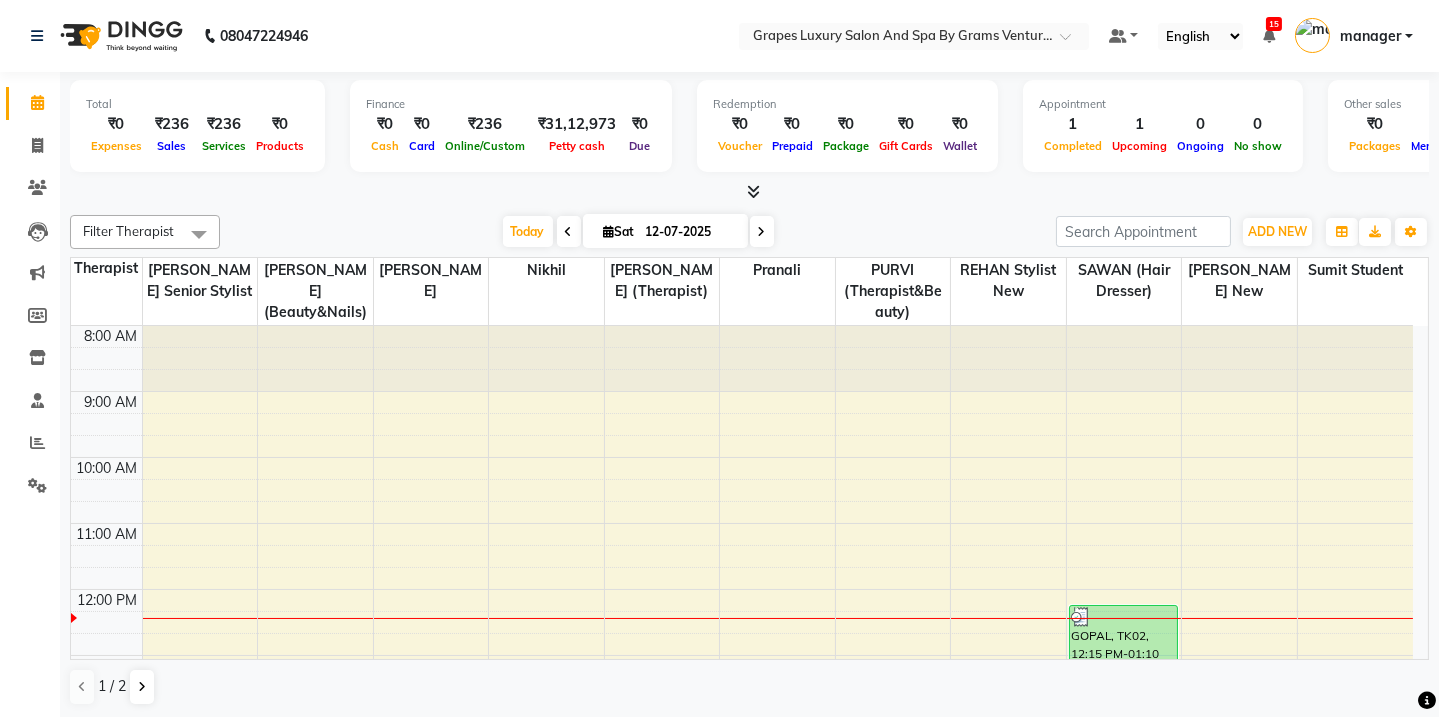 click on "8:00 AM 9:00 AM 10:00 AM 11:00 AM 12:00 PM 1:00 PM 2:00 PM 3:00 PM 4:00 PM 5:00 PM 6:00 PM 7:00 PM 8:00 PM             [PERSON_NAME][GEOGRAPHIC_DATA], 06:00 PM-07:00 PM, Swedish Body Massage (60 mins)     GOPAL, TK02, 12:15 PM-01:10 PM, [PERSON_NAME] Trimming (15 mins)" at bounding box center (742, 754) 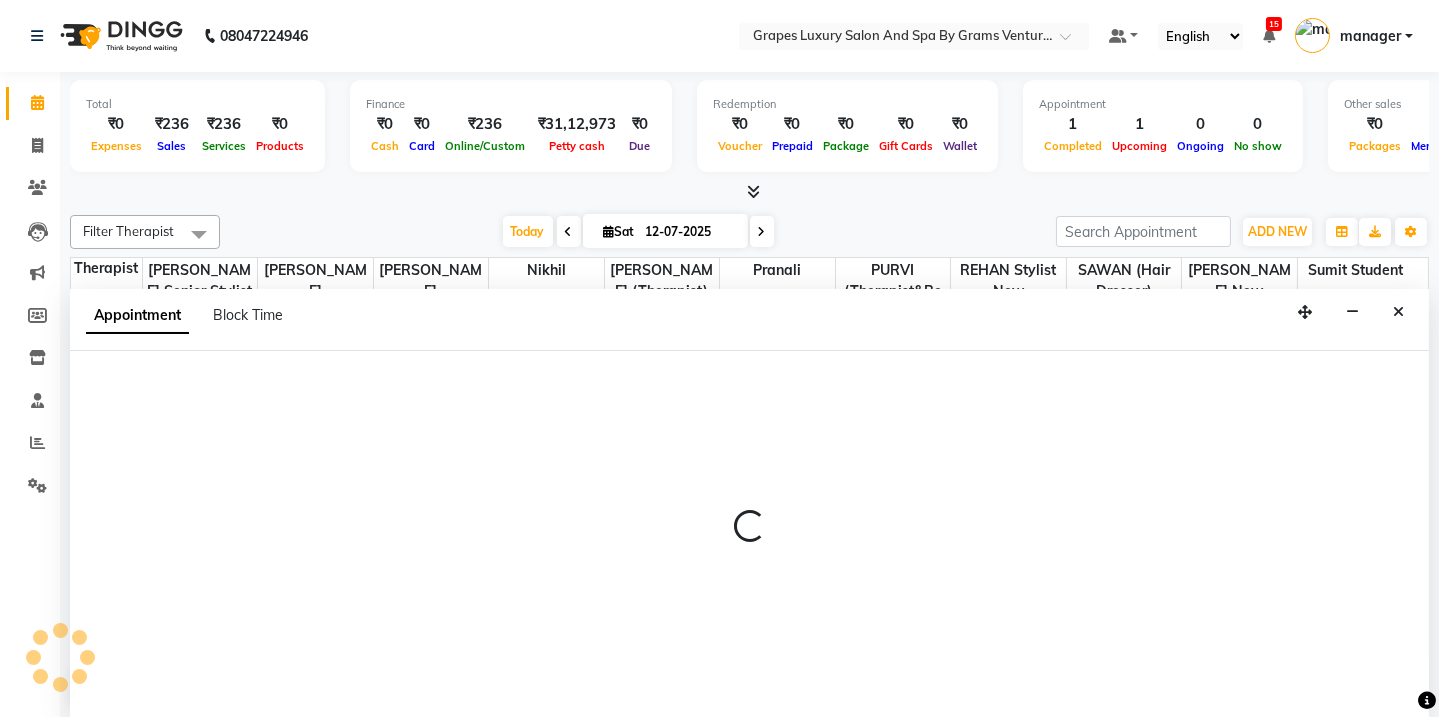 select on "720" 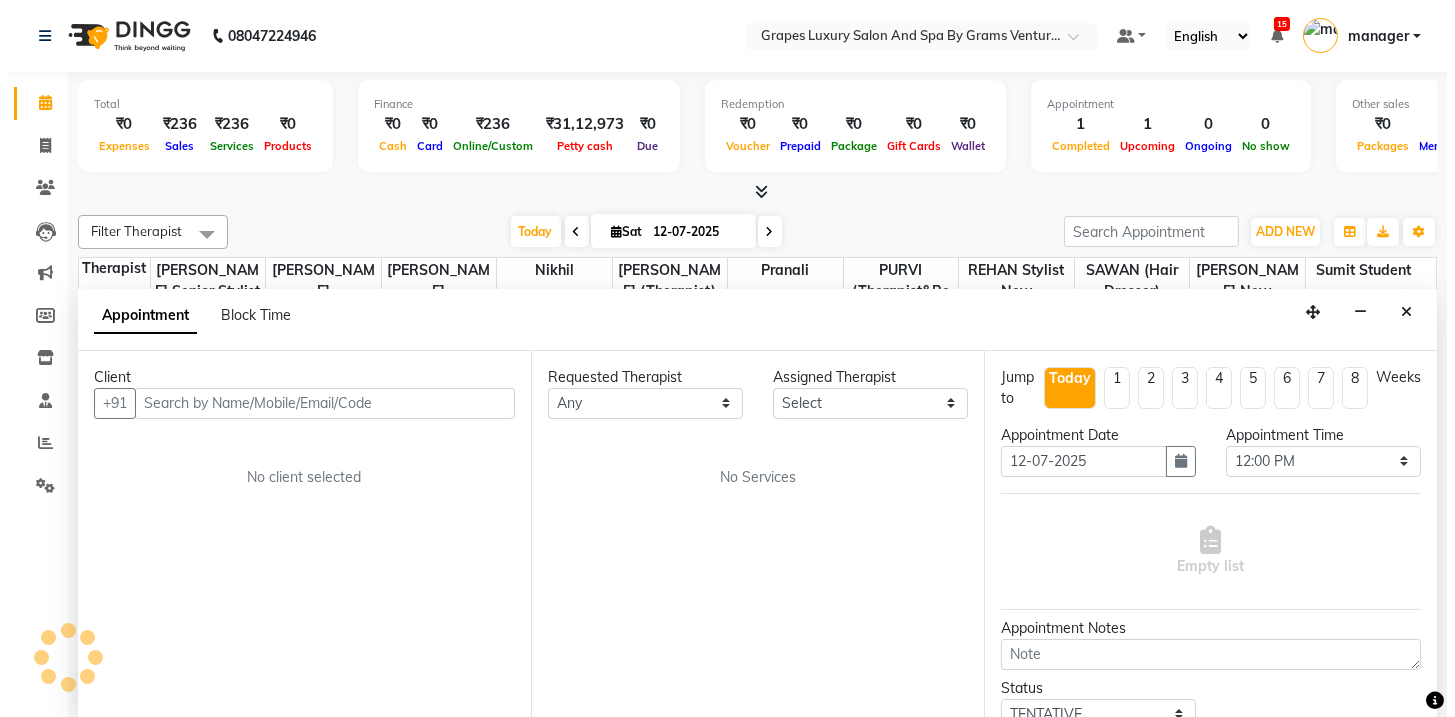 scroll, scrollTop: 0, scrollLeft: 0, axis: both 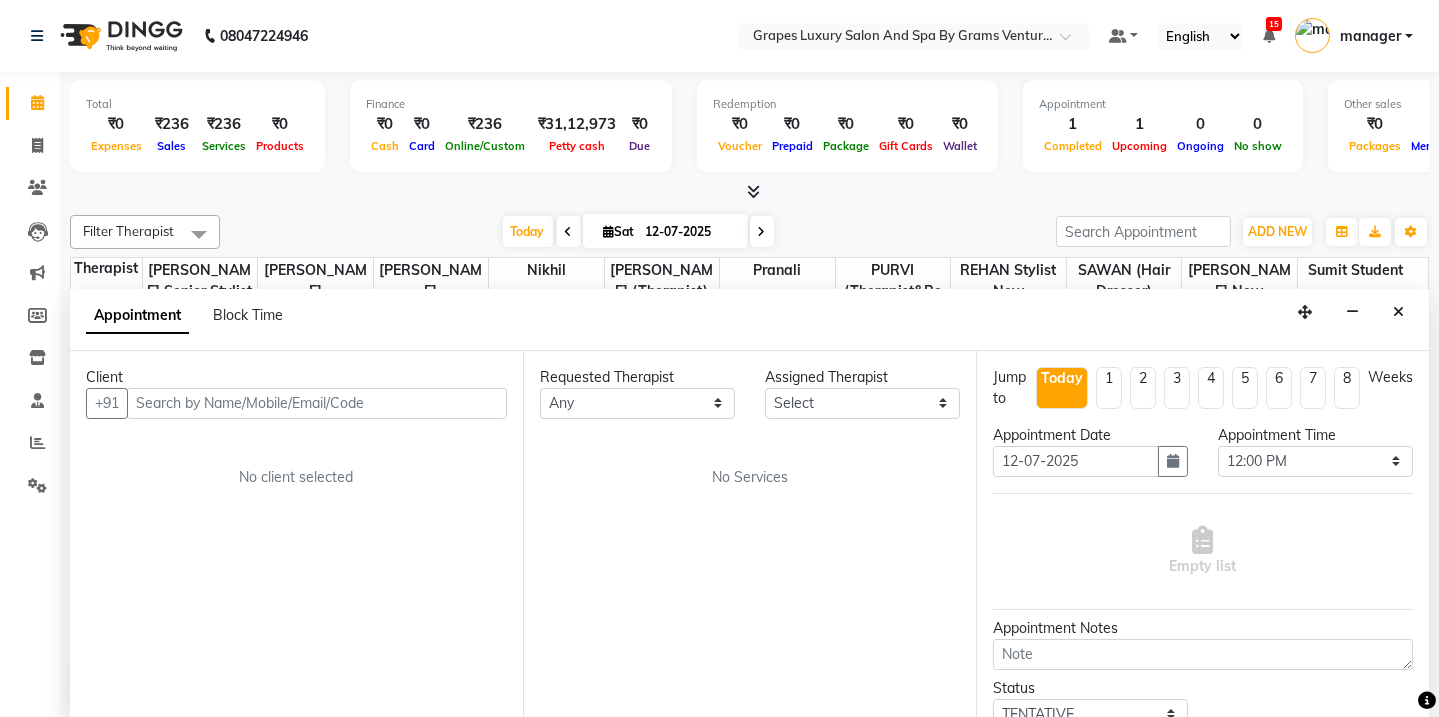 click at bounding box center (317, 403) 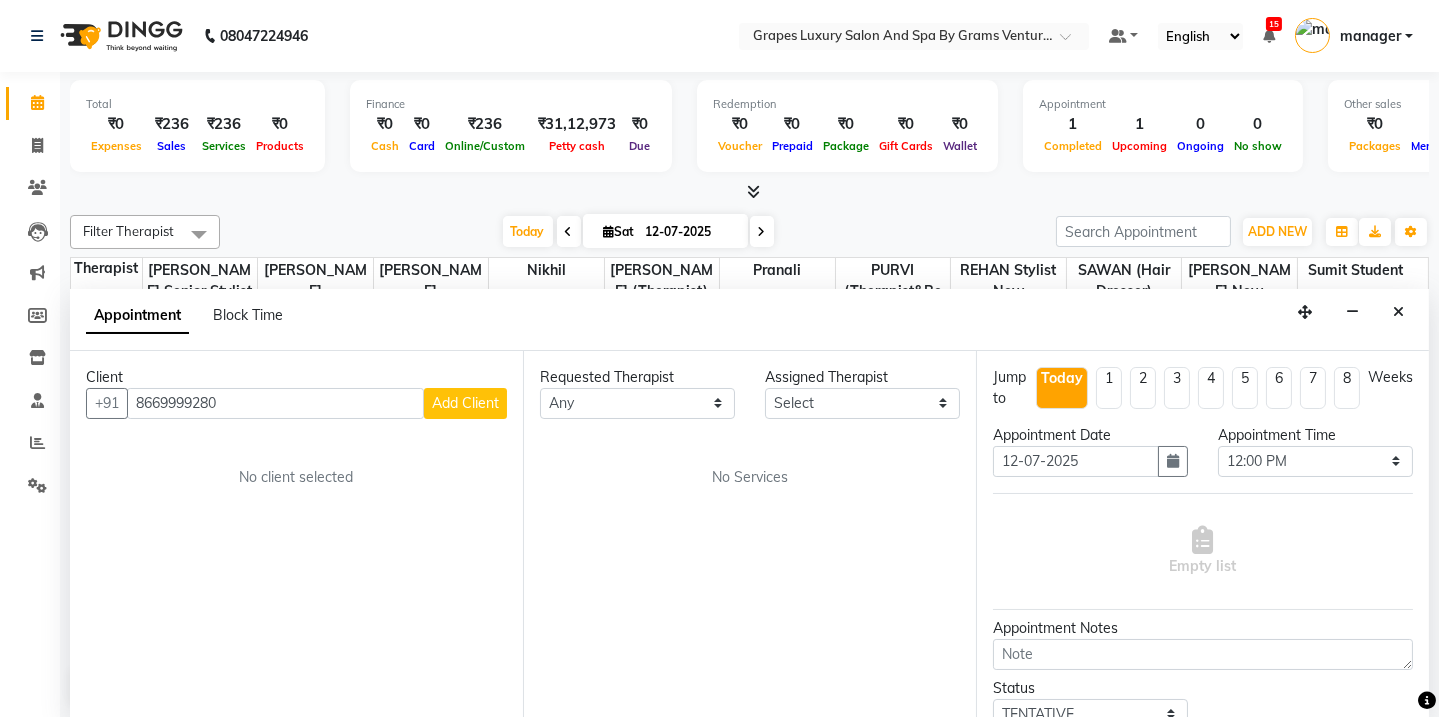 type on "8669999280" 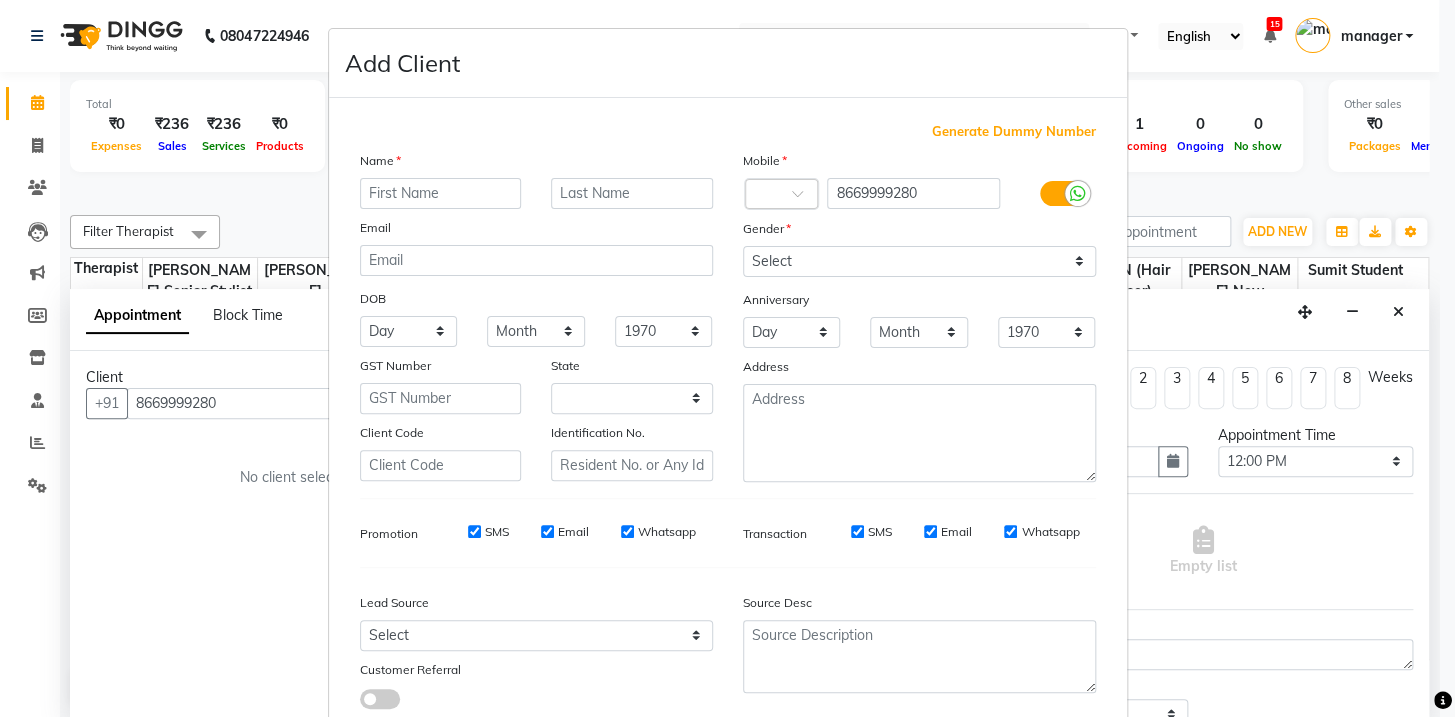 click at bounding box center [441, 193] 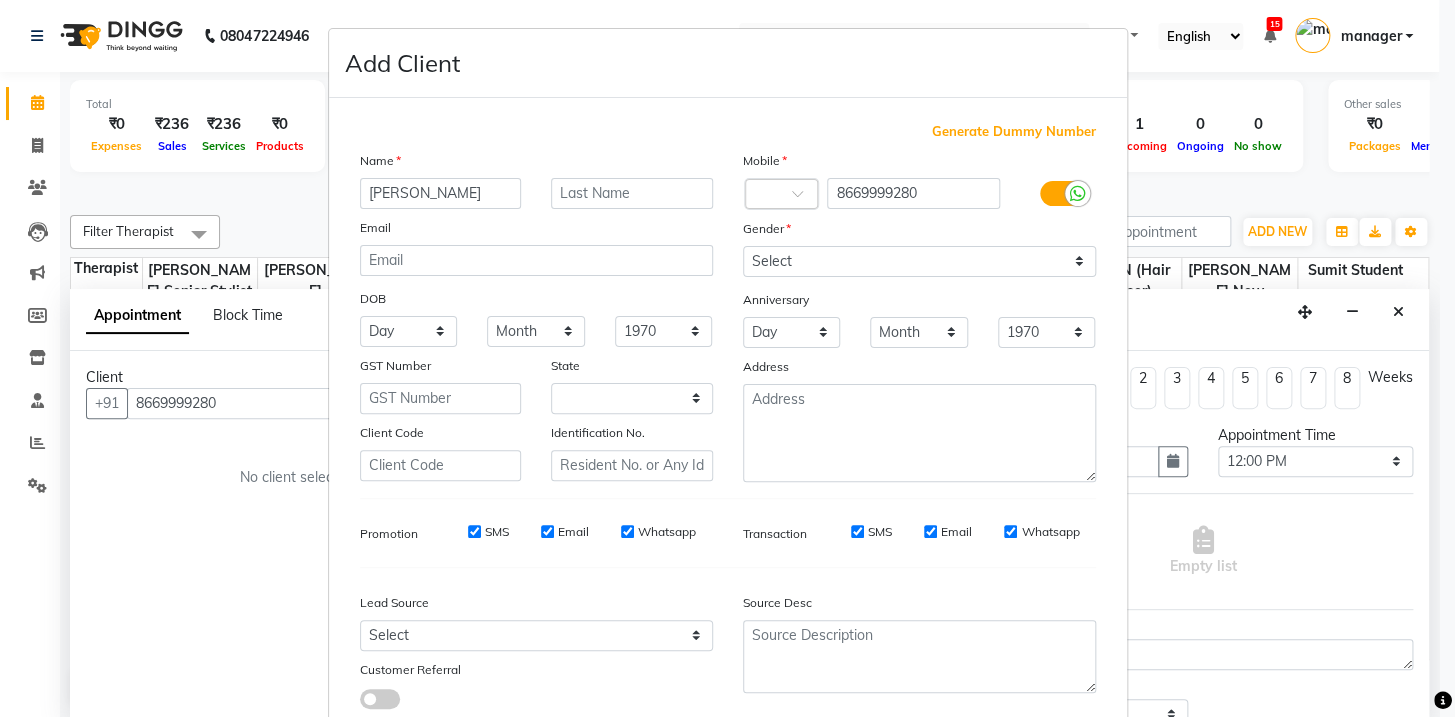 click on "rjun" at bounding box center [441, 193] 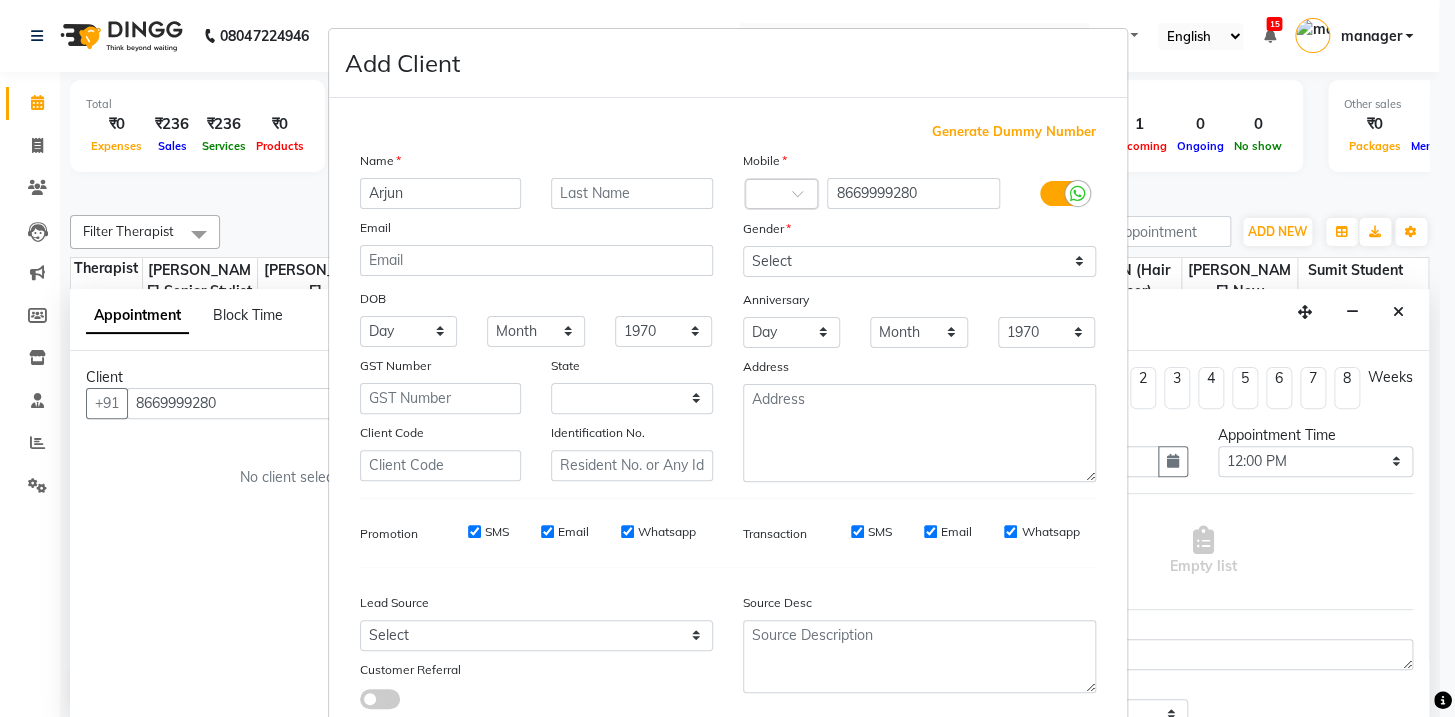 type on "Arjun" 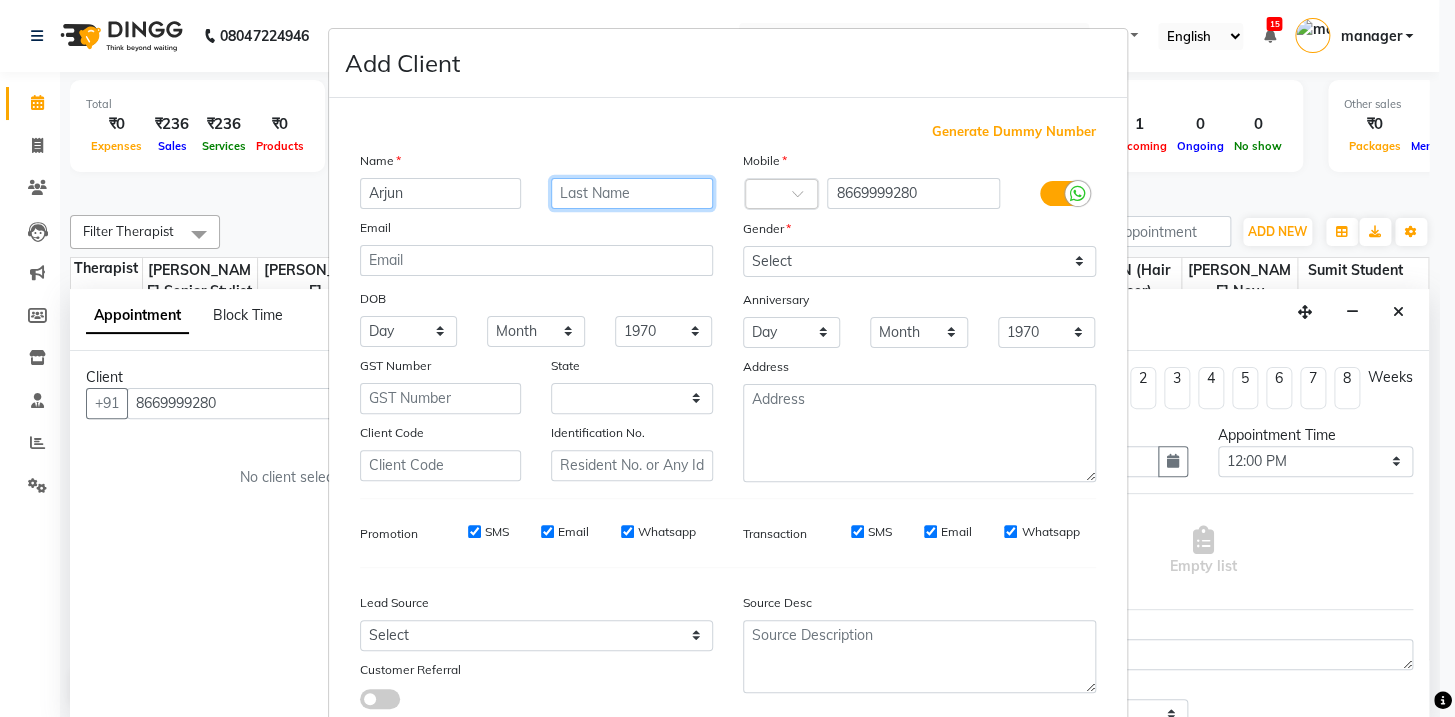 click at bounding box center (632, 193) 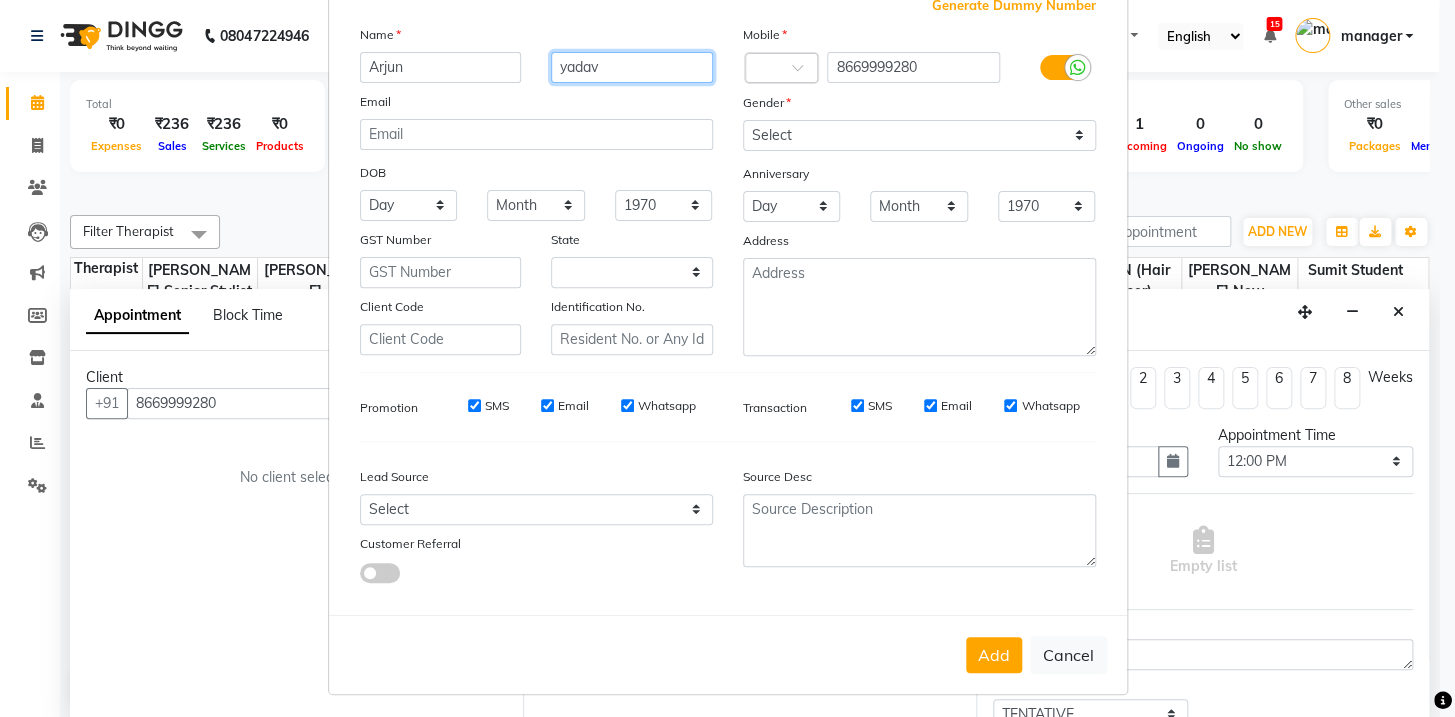scroll, scrollTop: 136, scrollLeft: 0, axis: vertical 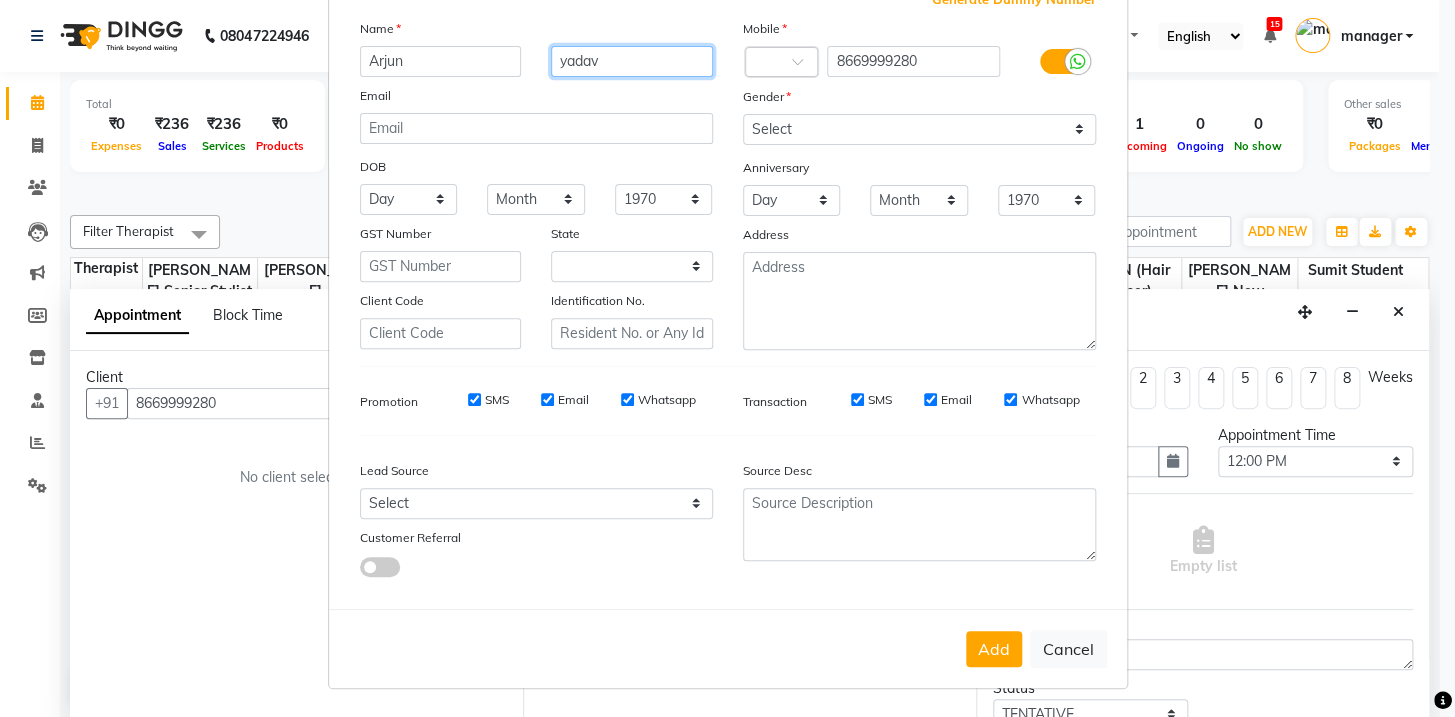 type on "yadav" 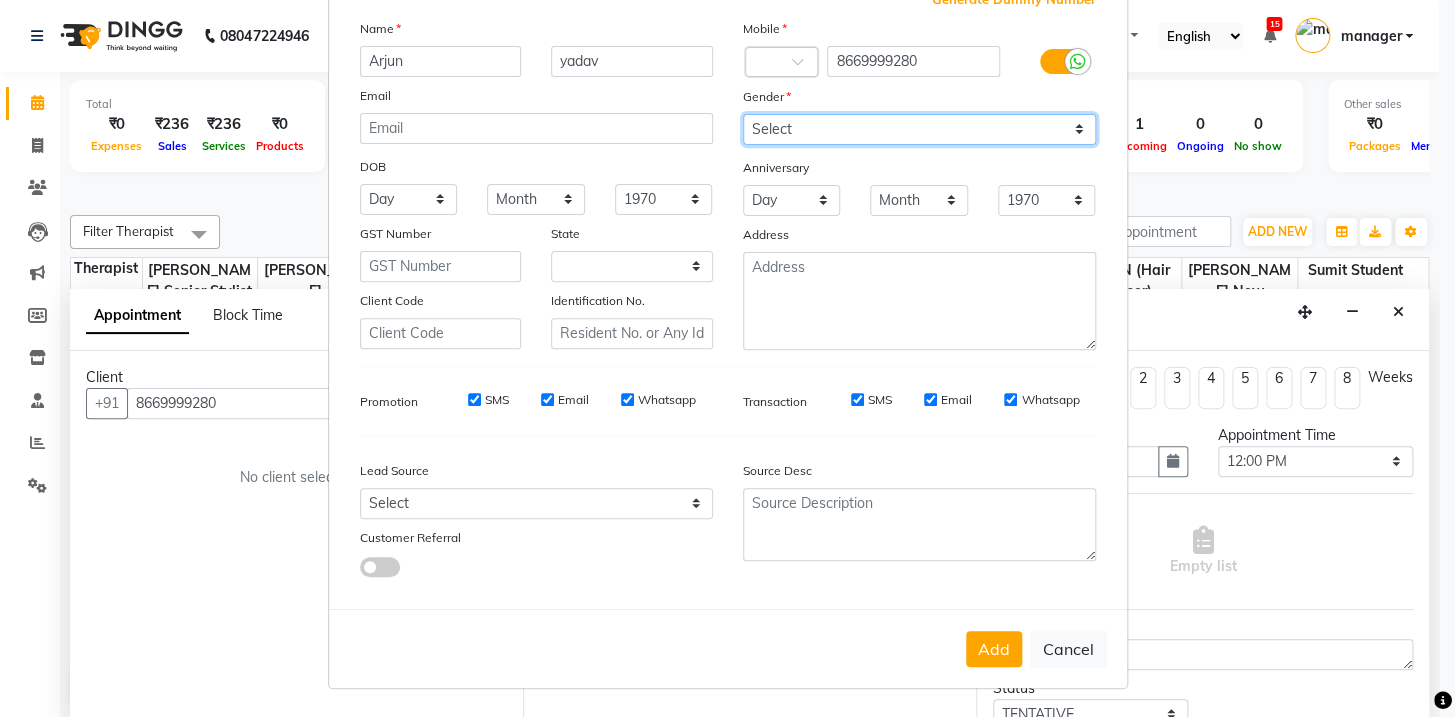 click on "Select [DEMOGRAPHIC_DATA] [DEMOGRAPHIC_DATA] Other Prefer Not To Say" at bounding box center (919, 129) 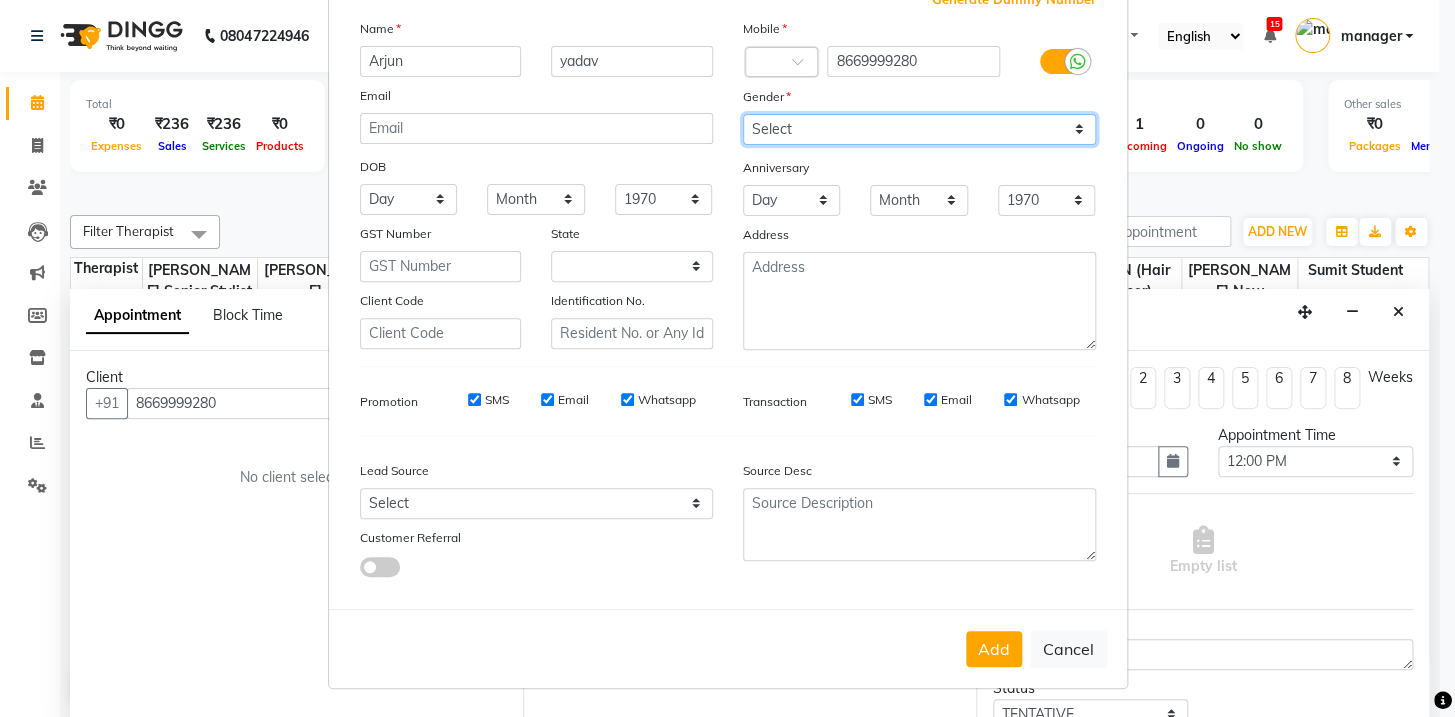 select on "[DEMOGRAPHIC_DATA]" 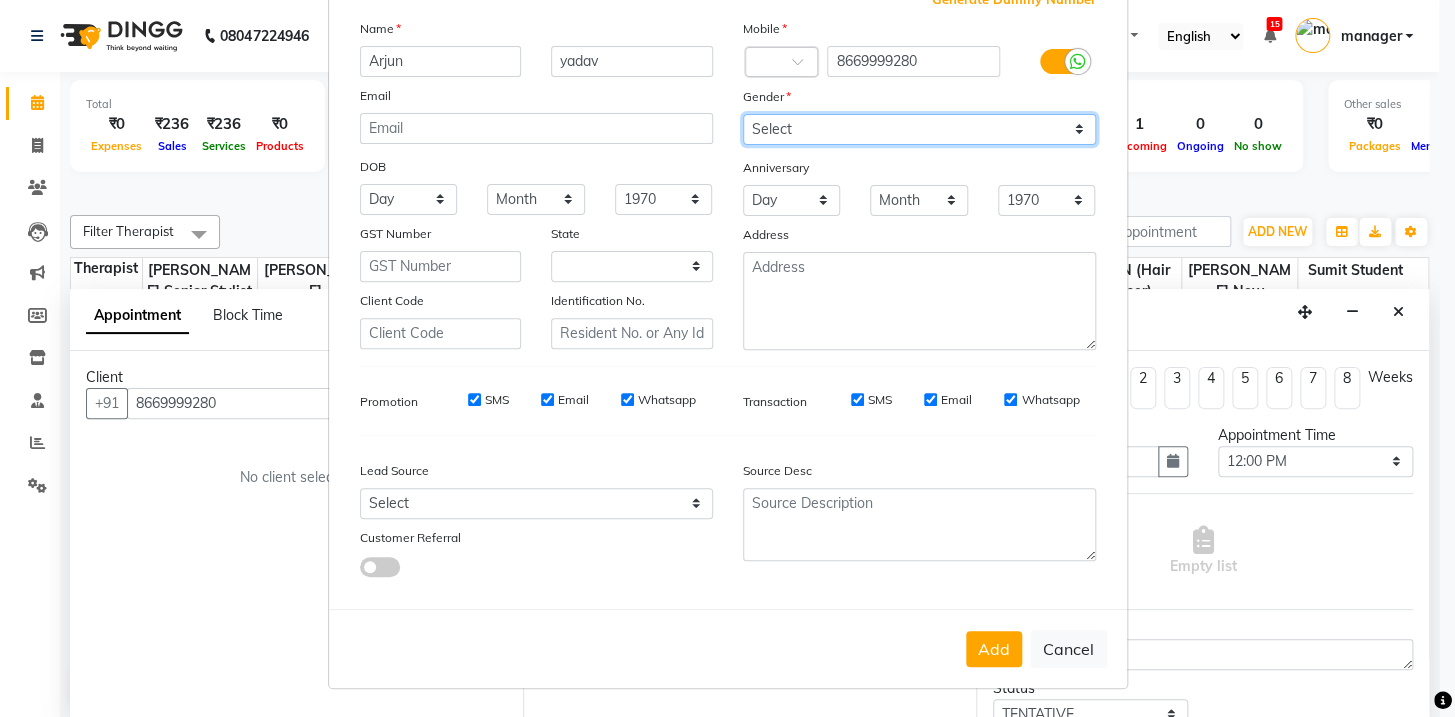 click on "Select [DEMOGRAPHIC_DATA] [DEMOGRAPHIC_DATA] Other Prefer Not To Say" at bounding box center (919, 129) 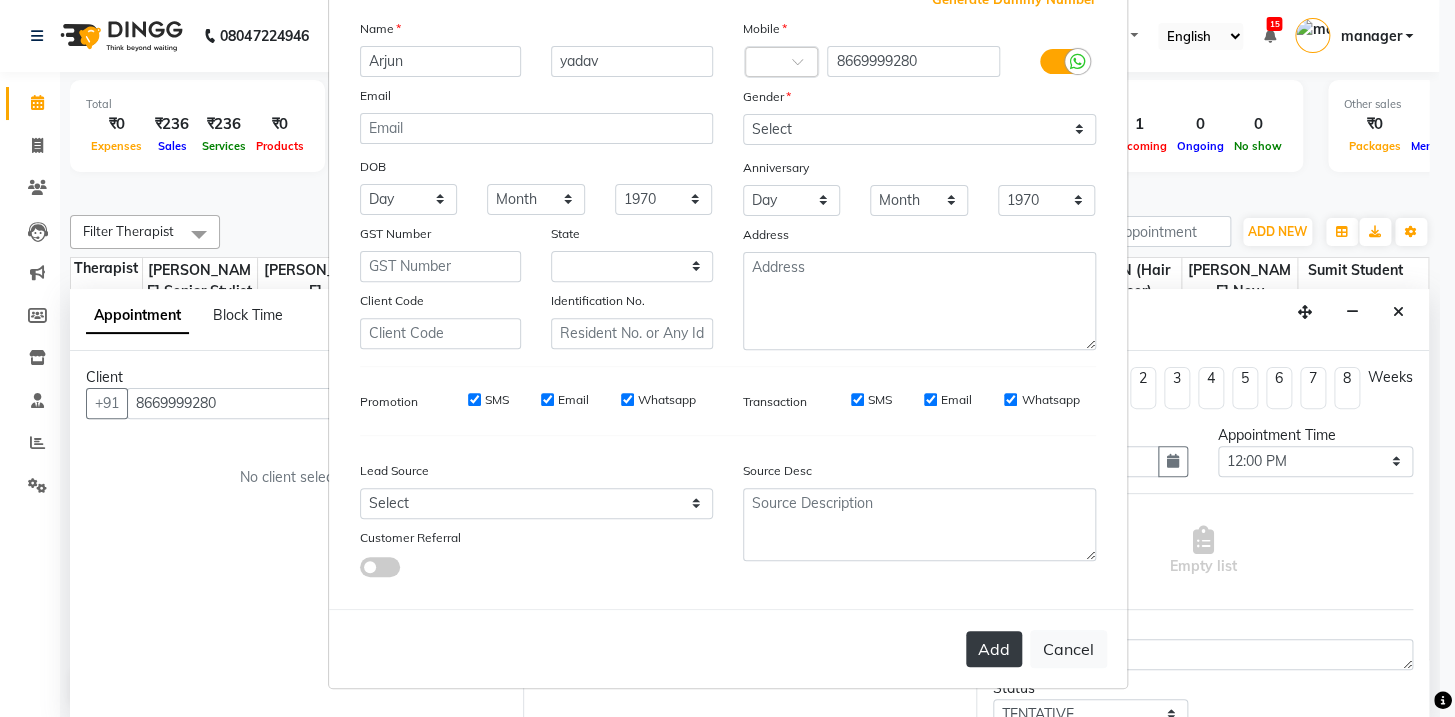 click on "Add" at bounding box center (994, 649) 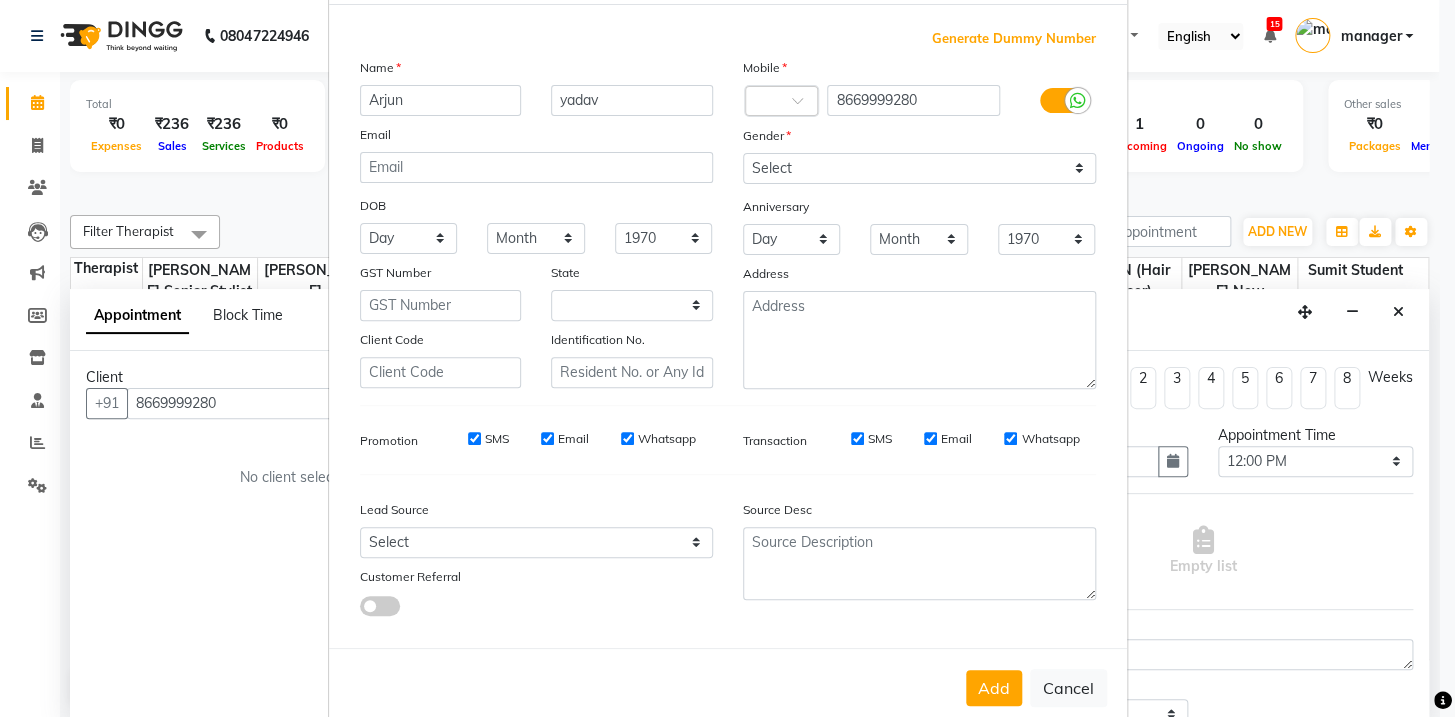scroll, scrollTop: 136, scrollLeft: 0, axis: vertical 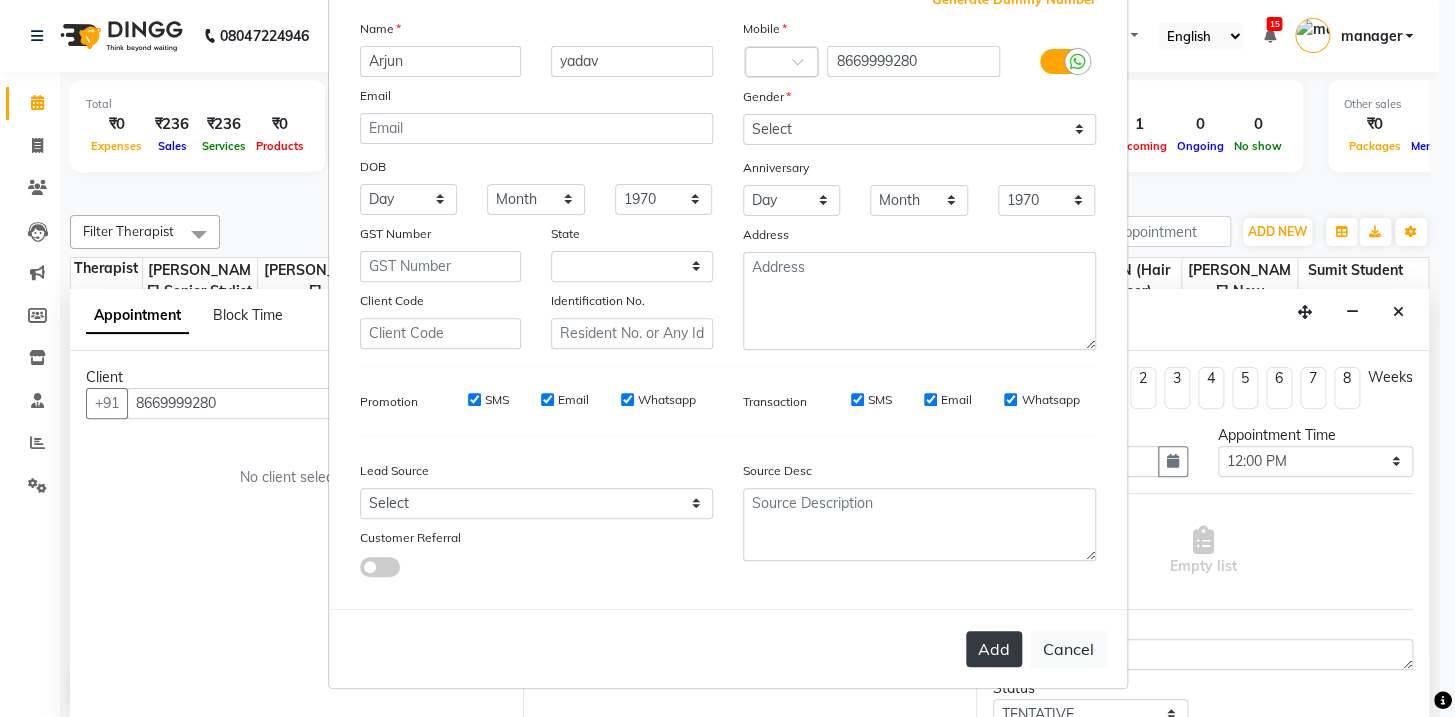 click on "Add" at bounding box center [994, 649] 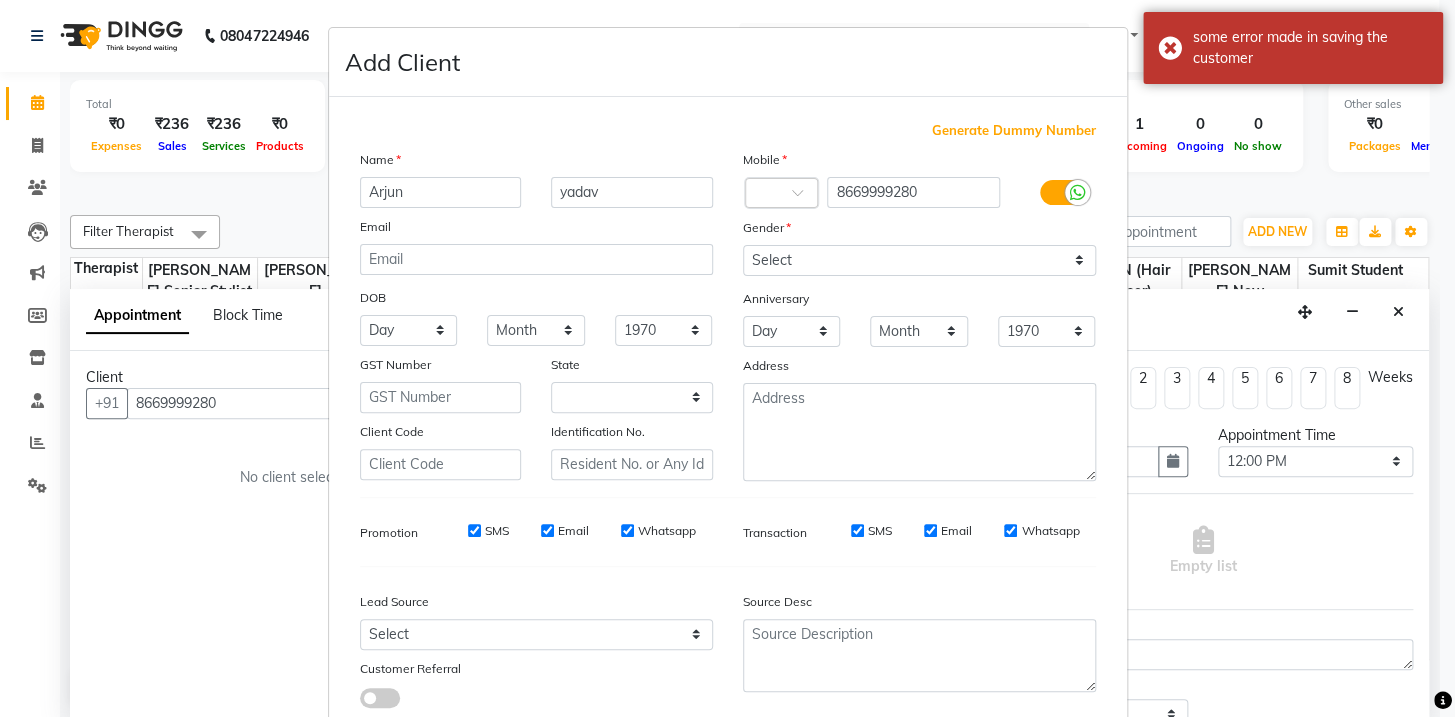 scroll, scrollTop: 0, scrollLeft: 0, axis: both 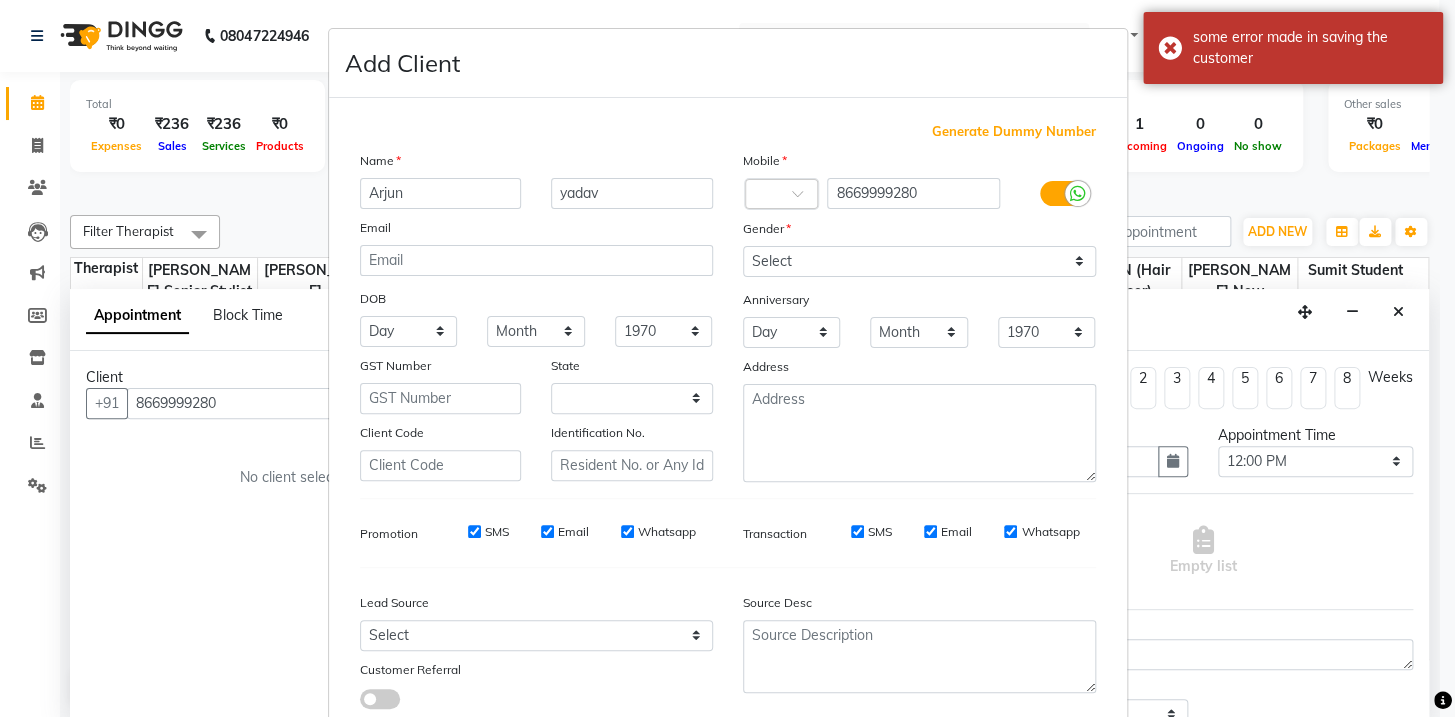 click on "Add Client Generate Dummy Number Name Arjun yadav Email DOB Day 01 02 03 04 05 06 07 08 09 10 11 12 13 14 15 16 17 18 19 20 21 22 23 24 25 26 27 28 29 30 31 Month January February March April May June July August September October November December 1940 1941 1942 1943 1944 1945 1946 1947 1948 1949 1950 1951 1952 1953 1954 1955 1956 1957 1958 1959 1960 1961 1962 1963 1964 1965 1966 1967 1968 1969 1970 1971 1972 1973 1974 1975 1976 1977 1978 1979 1980 1981 1982 1983 1984 1985 1986 1987 1988 1989 1990 1991 1992 1993 1994 1995 1996 1997 1998 1999 2000 2001 2002 2003 2004 2005 2006 2007 2008 2009 2010 2011 2012 2013 2014 2015 2016 2017 2018 2019 2020 2021 2022 2023 2024 GST Number State Select Client Code Identification No. Mobile Country Code × 8669999280 Gender Select Male Female Other Prefer Not To Say Anniversary Day 01 02 03 04 05 06 07 08 09 10 11 12 13 14 15 16 17 18 19 20 21 22 23 24 25 26 27 28 29 30 31 Month January February March April May June July August September October November December 1970 1971" at bounding box center (727, 358) 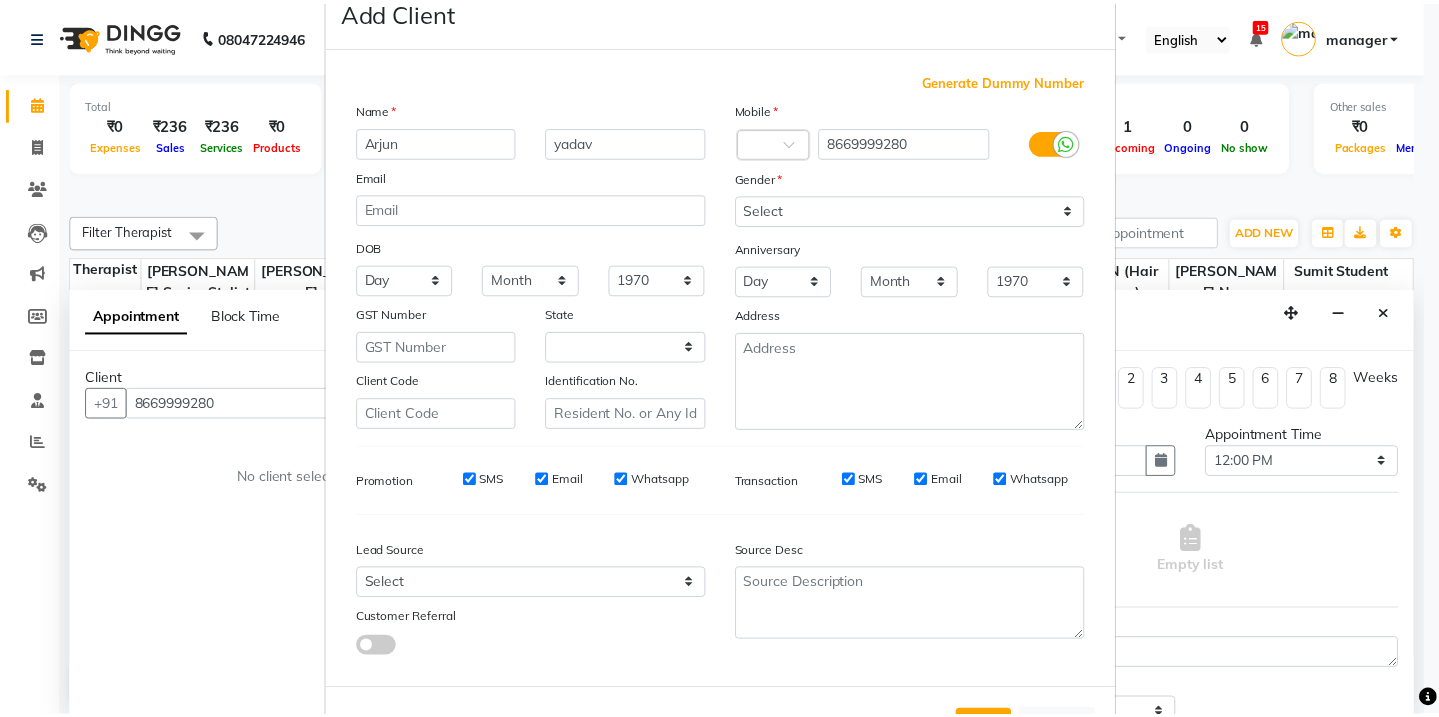 scroll, scrollTop: 136, scrollLeft: 0, axis: vertical 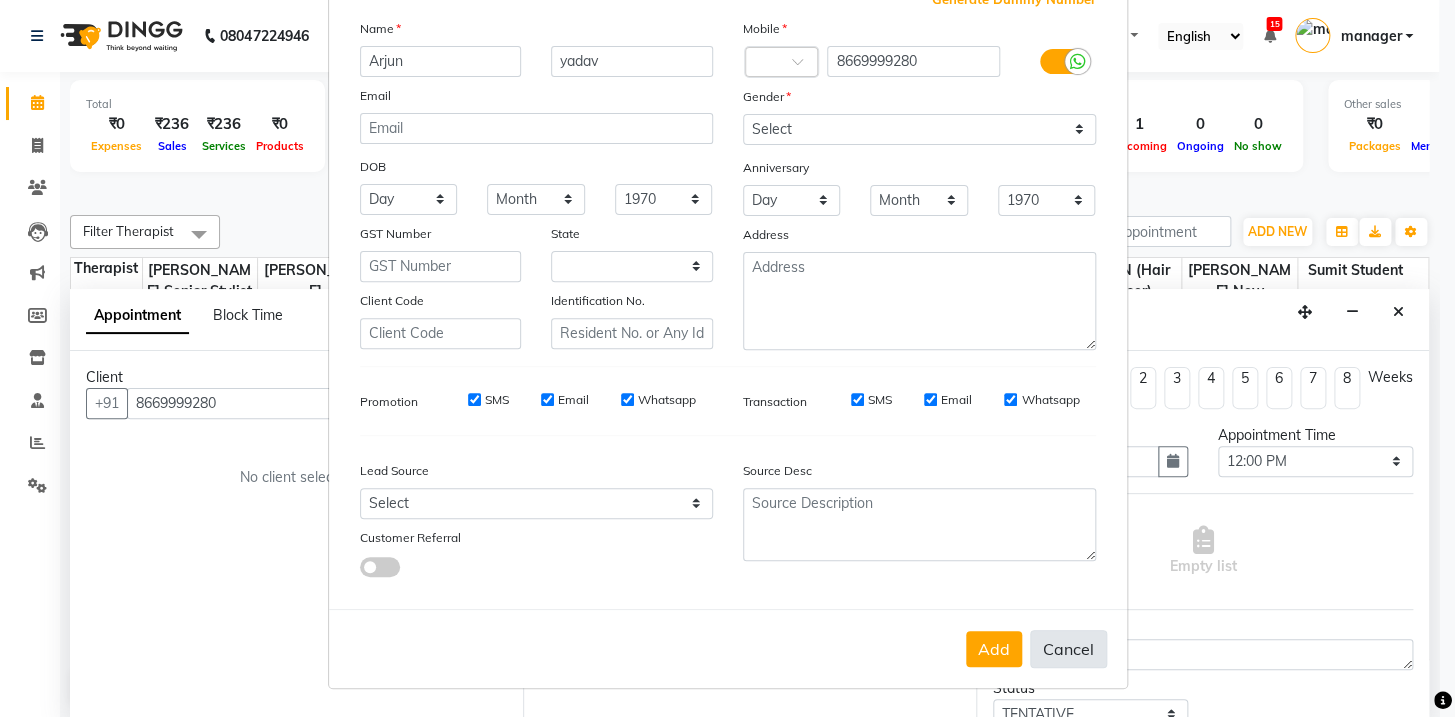 click on "Cancel" at bounding box center (1068, 649) 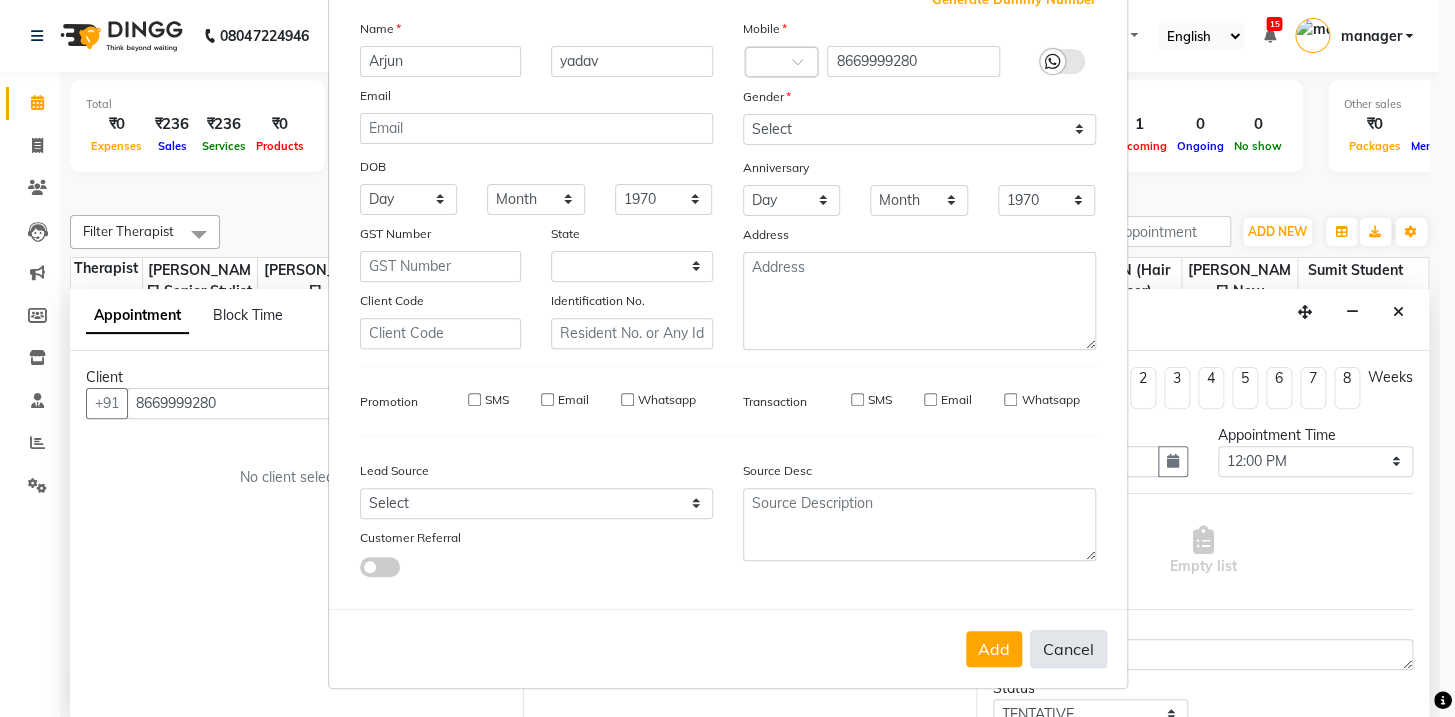 type 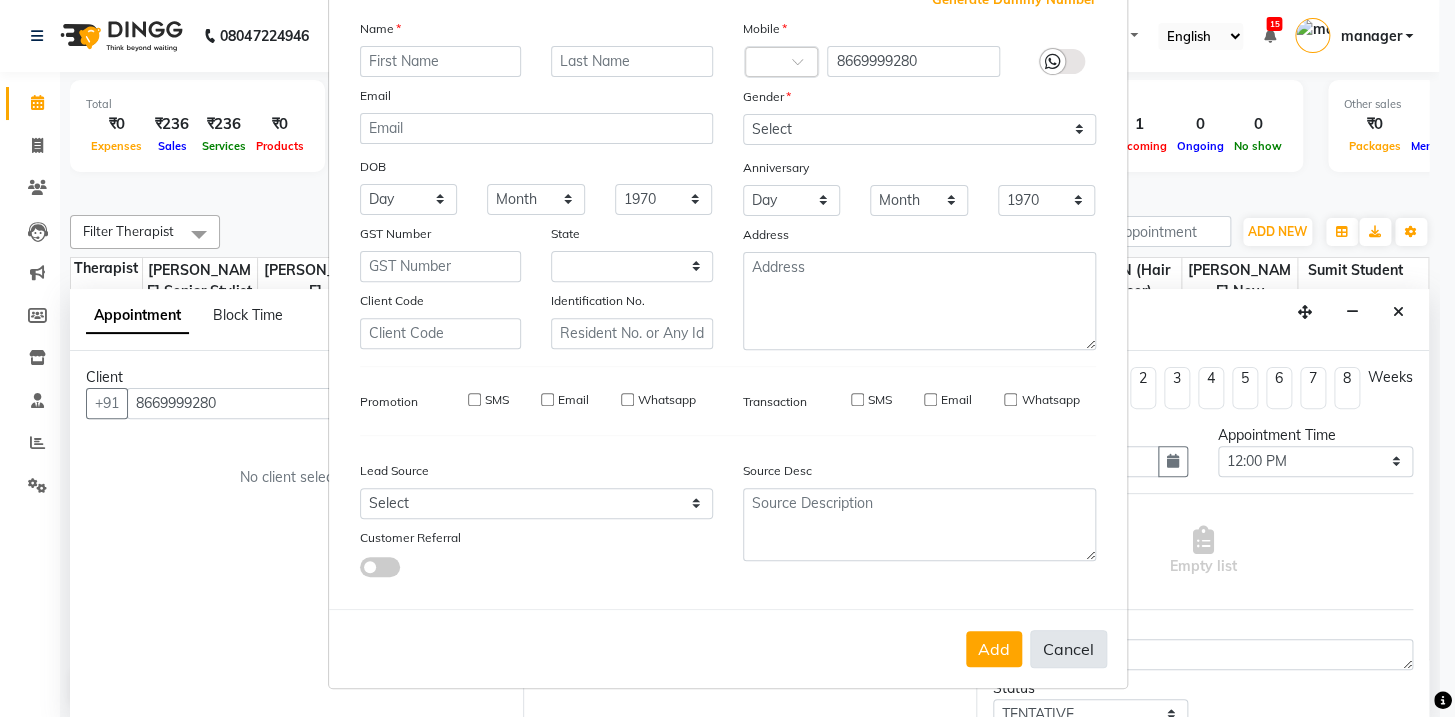 select 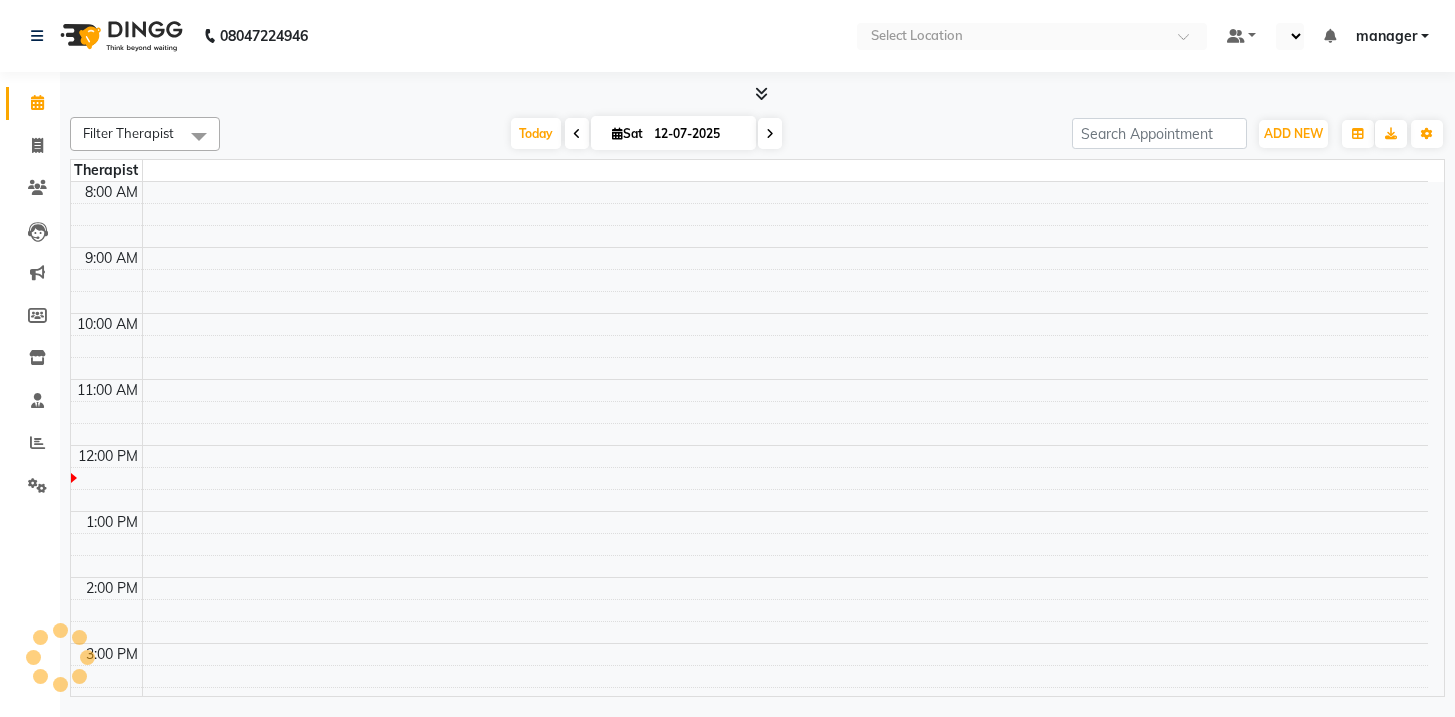 select on "en" 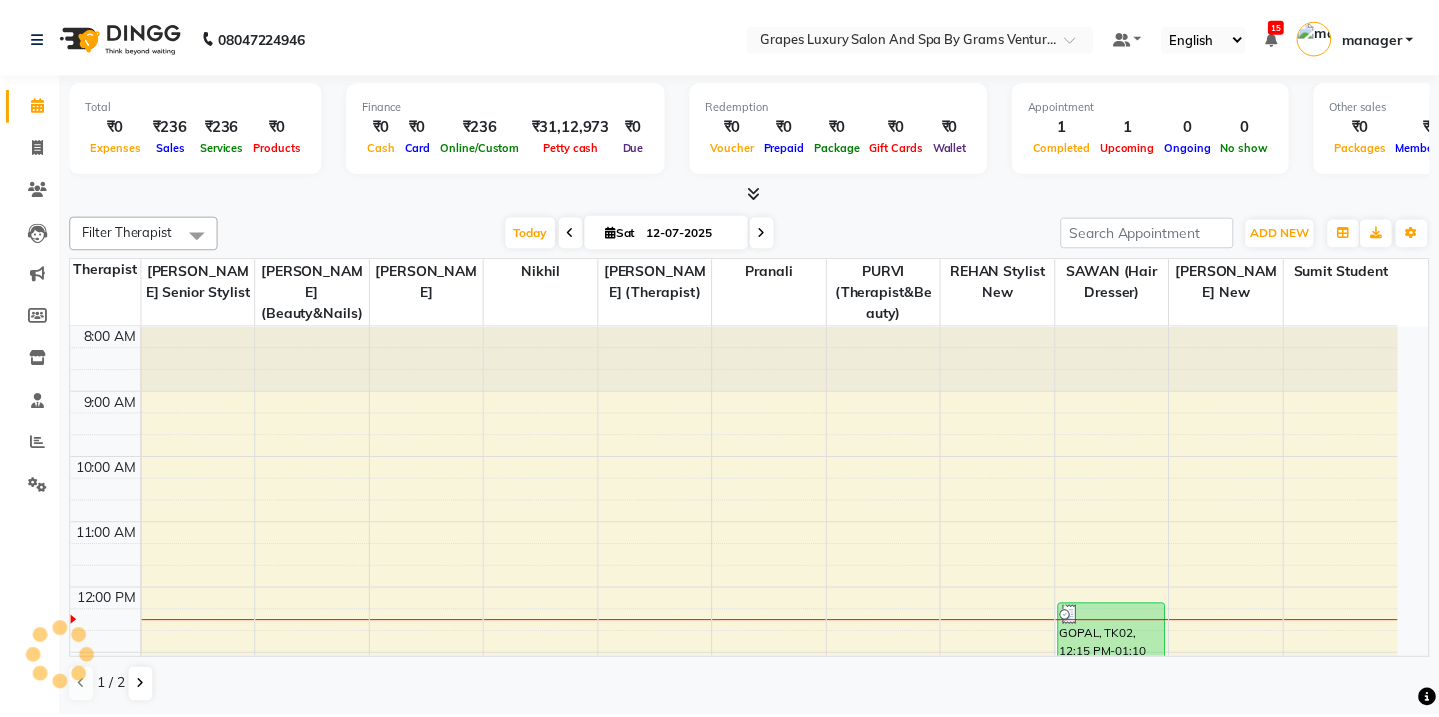 scroll, scrollTop: 0, scrollLeft: 0, axis: both 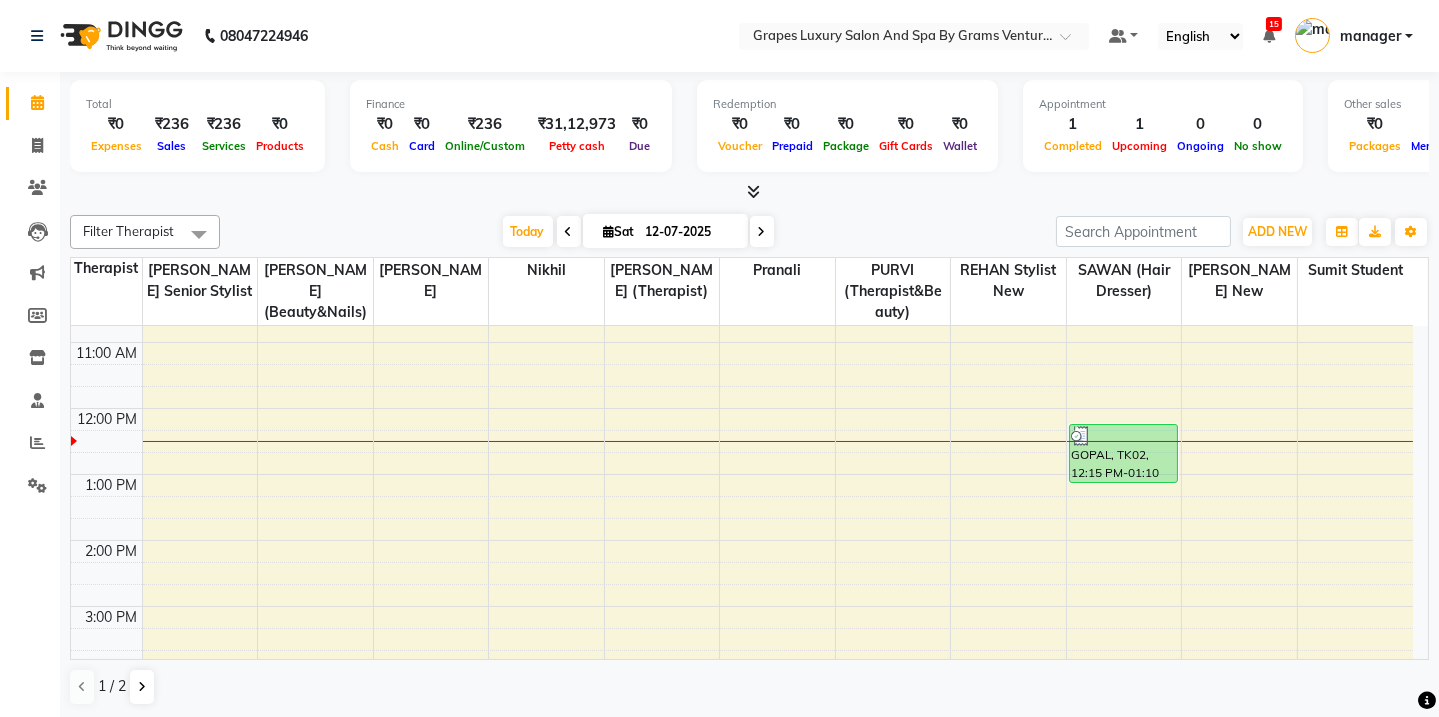 click on "8:00 AM 9:00 AM 10:00 AM 11:00 AM 12:00 PM 1:00 PM 2:00 PM 3:00 PM 4:00 PM 5:00 PM 6:00 PM 7:00 PM 8:00 PM             [PERSON_NAME][GEOGRAPHIC_DATA], 06:00 PM-07:00 PM, Swedish Body Massage (60 mins)     GOPAL, TK02, 12:15 PM-01:10 PM, [PERSON_NAME] Trimming (15 mins)" at bounding box center (742, 573) 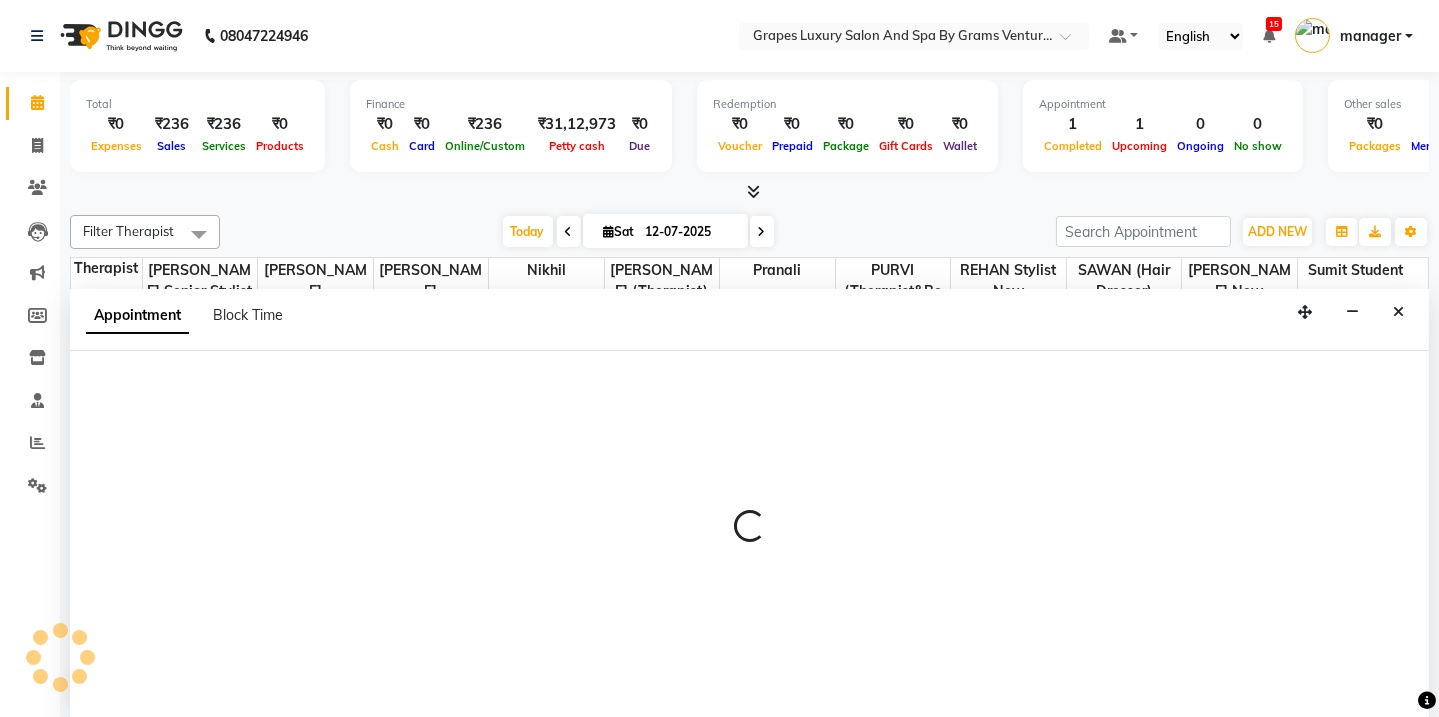 scroll, scrollTop: 0, scrollLeft: 0, axis: both 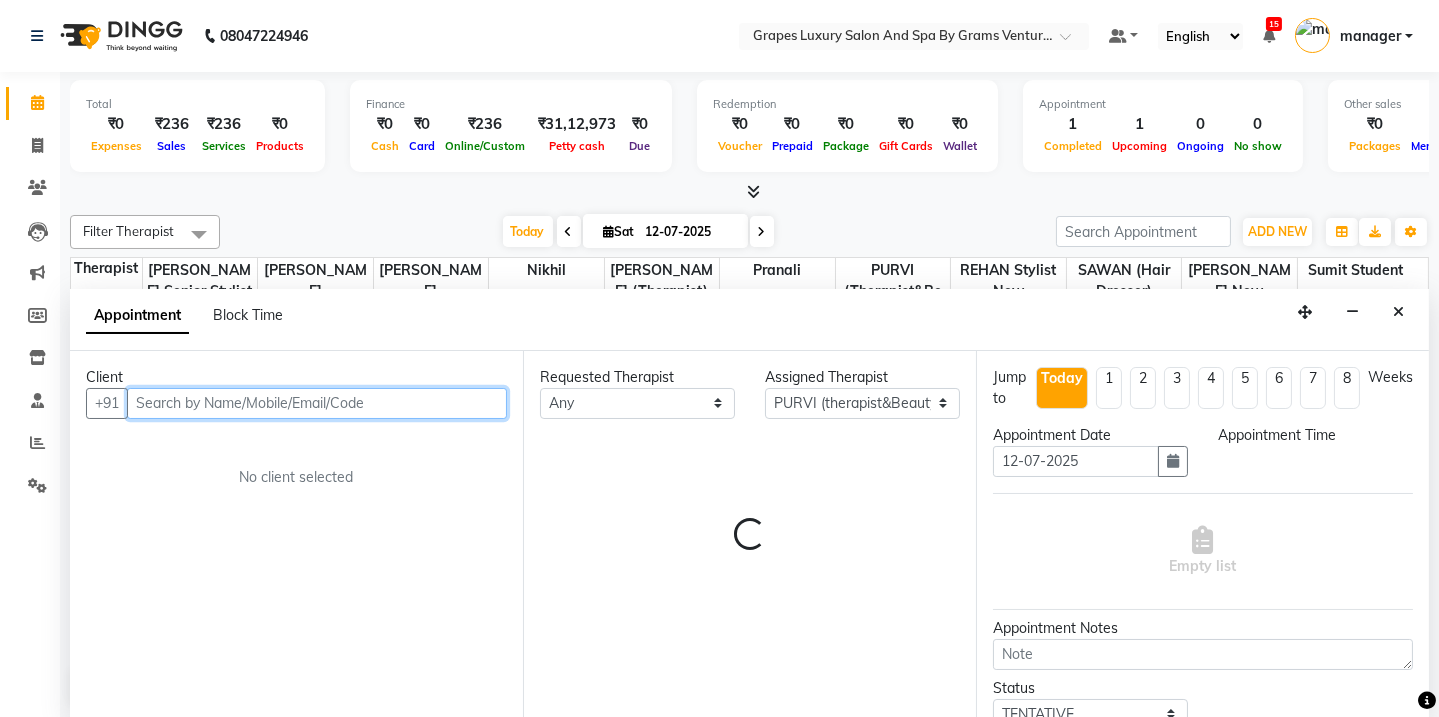 select on "795" 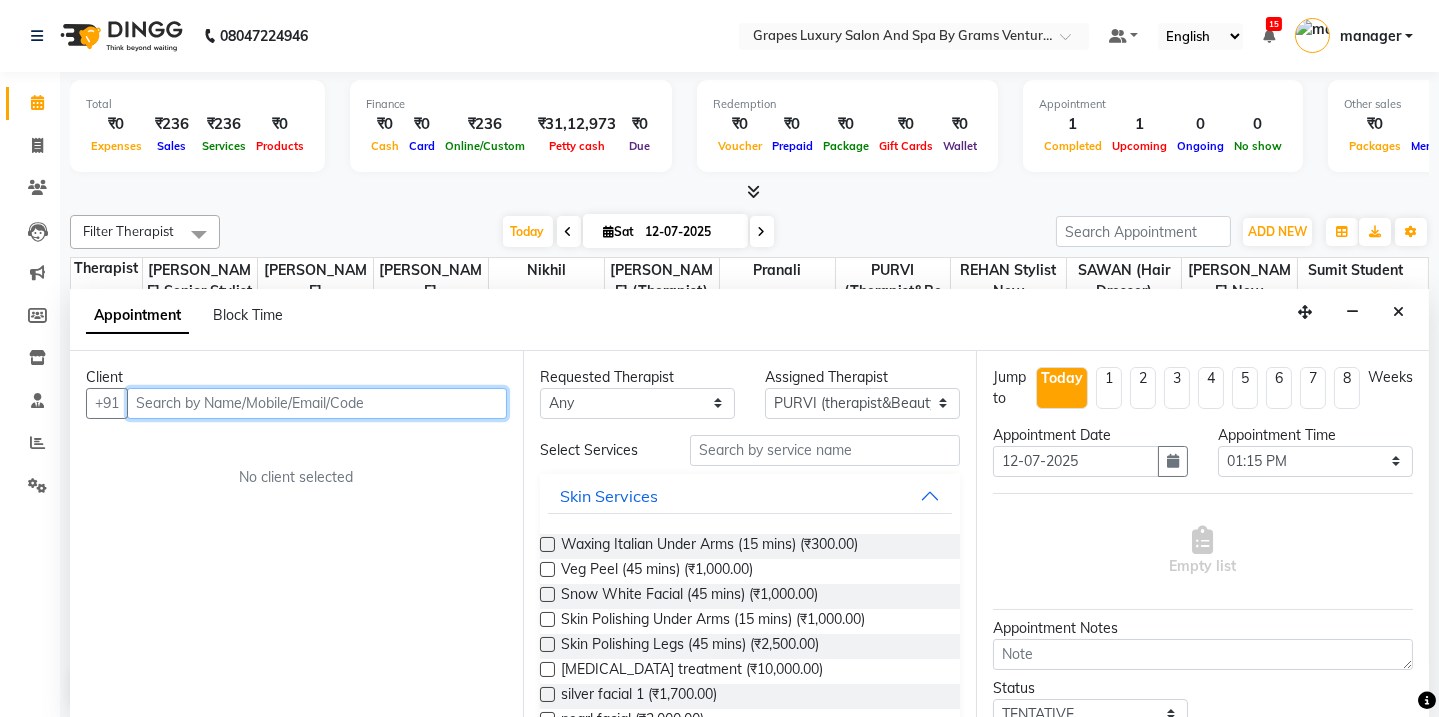 click at bounding box center [317, 403] 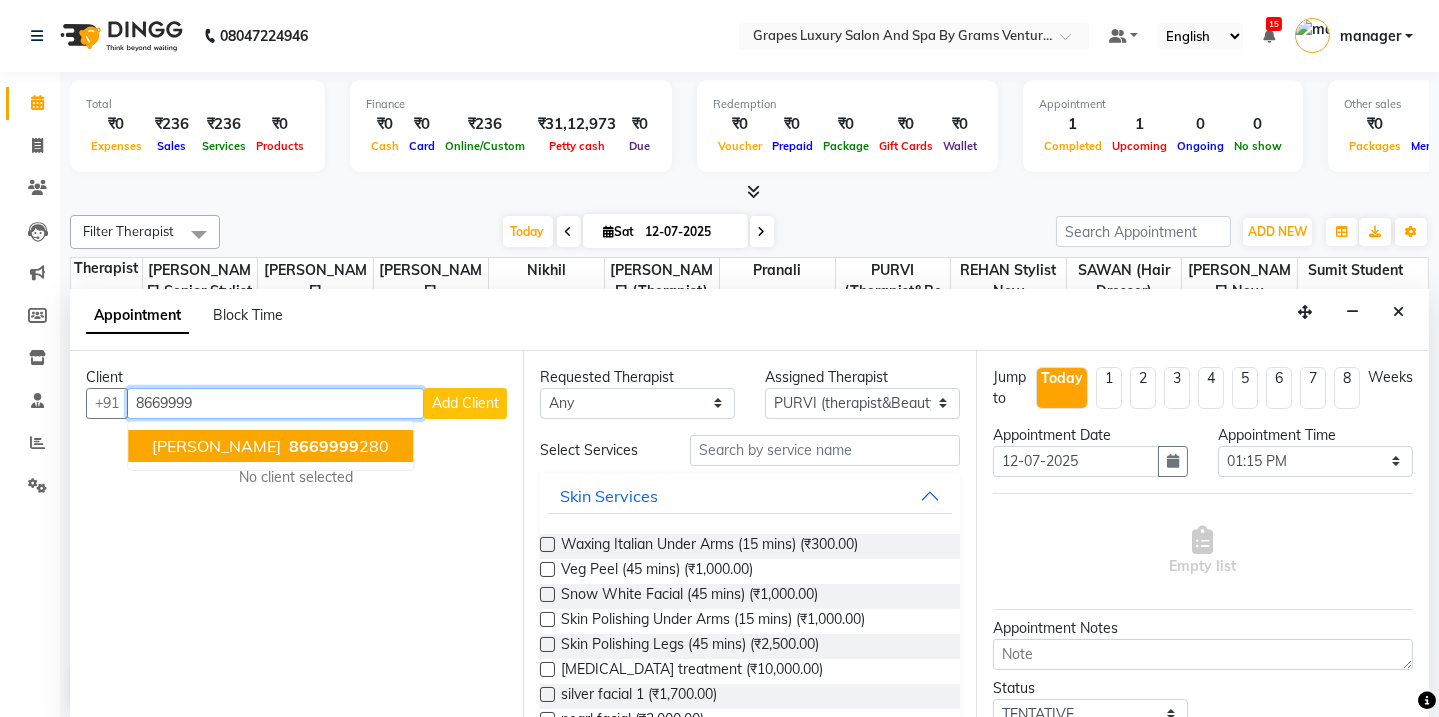 click on "[PERSON_NAME]" at bounding box center [216, 446] 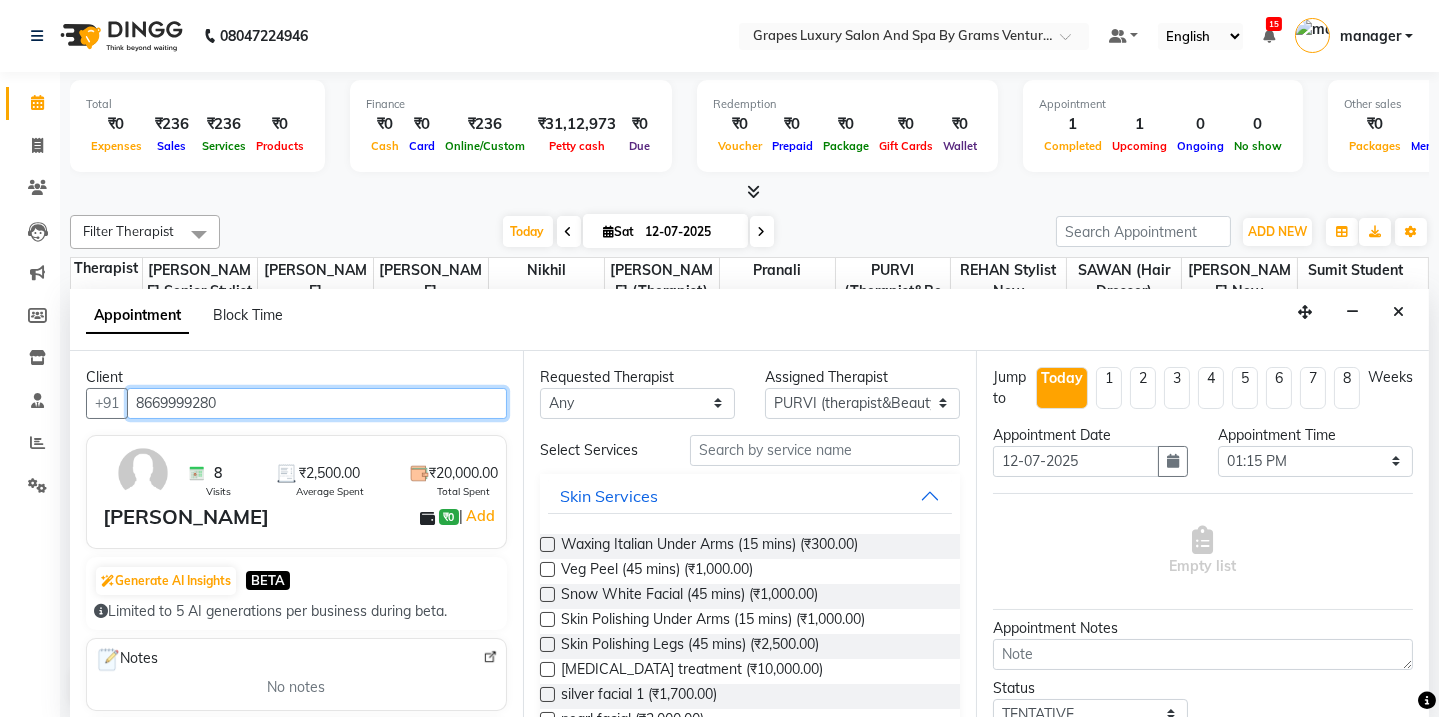 type on "8669999280" 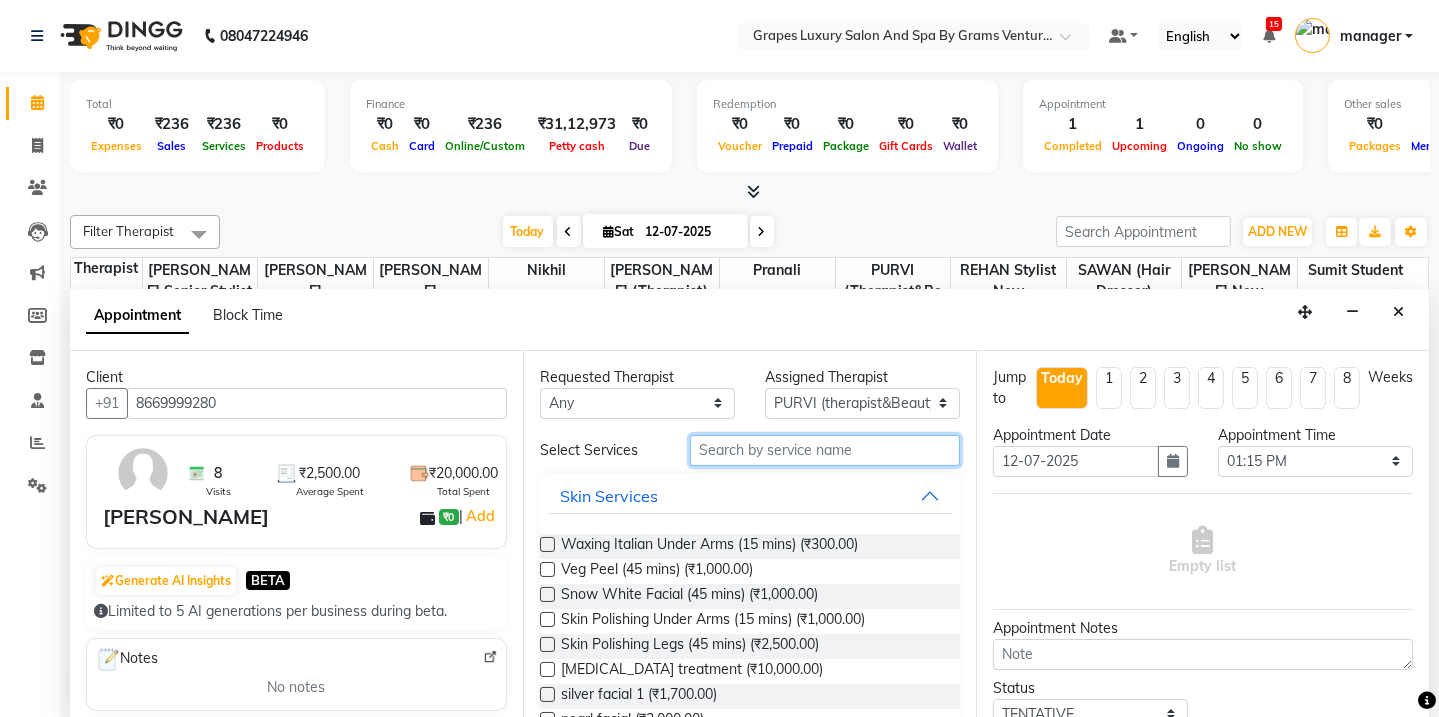 click at bounding box center [825, 450] 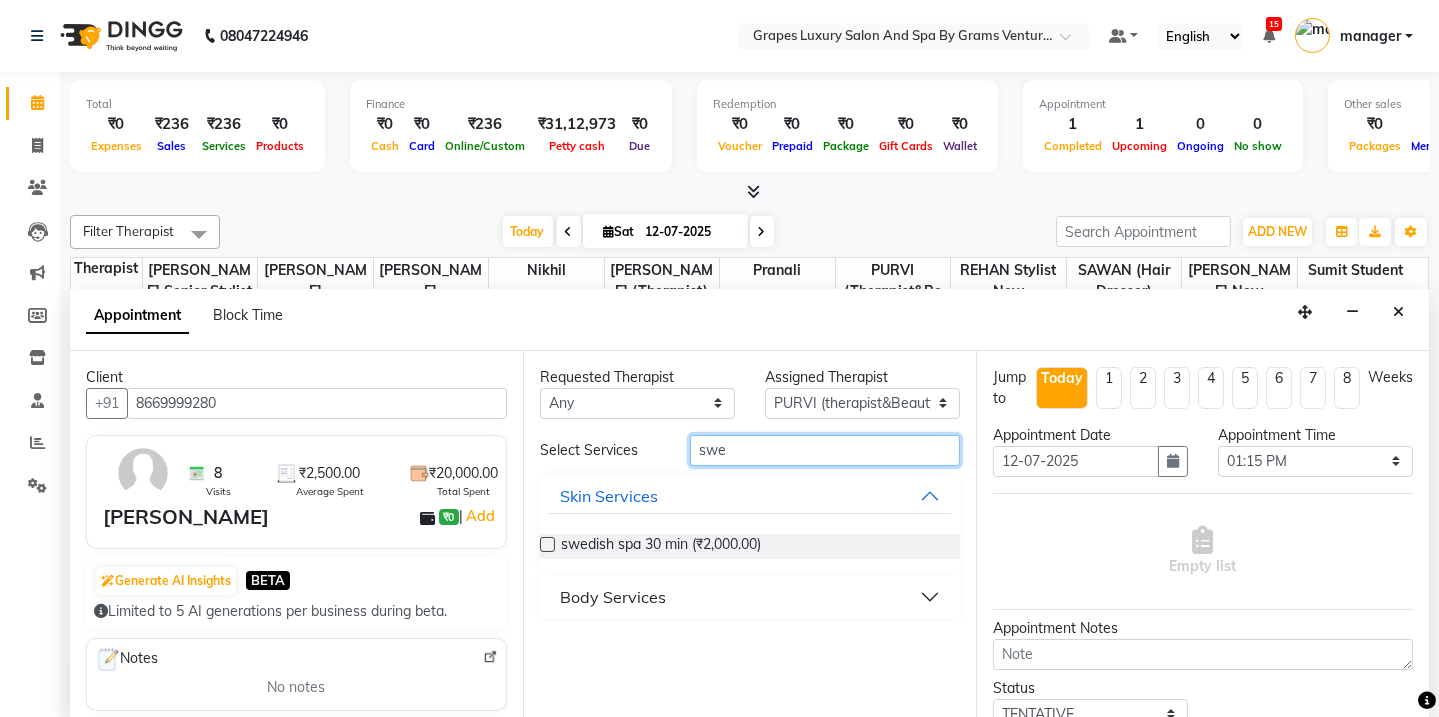 type on "swe" 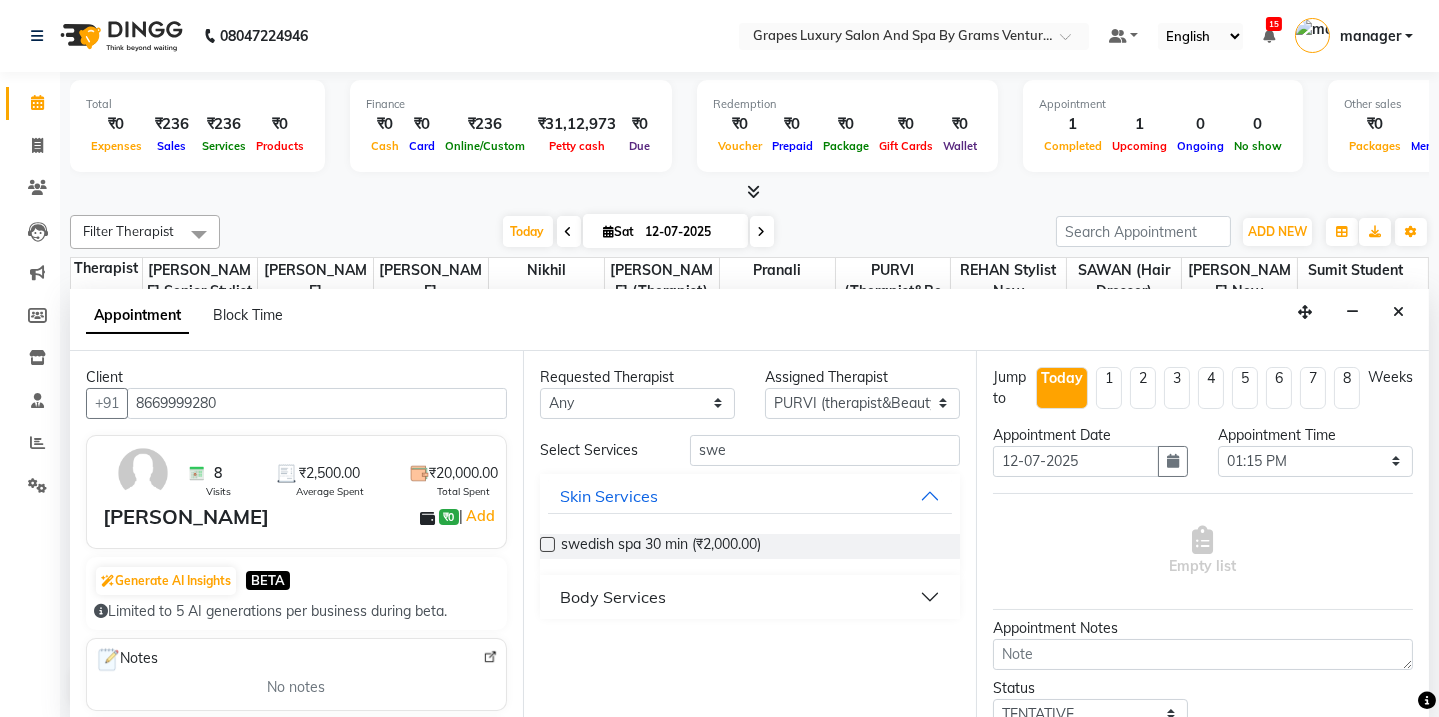 click on "Body Services" at bounding box center (750, 597) 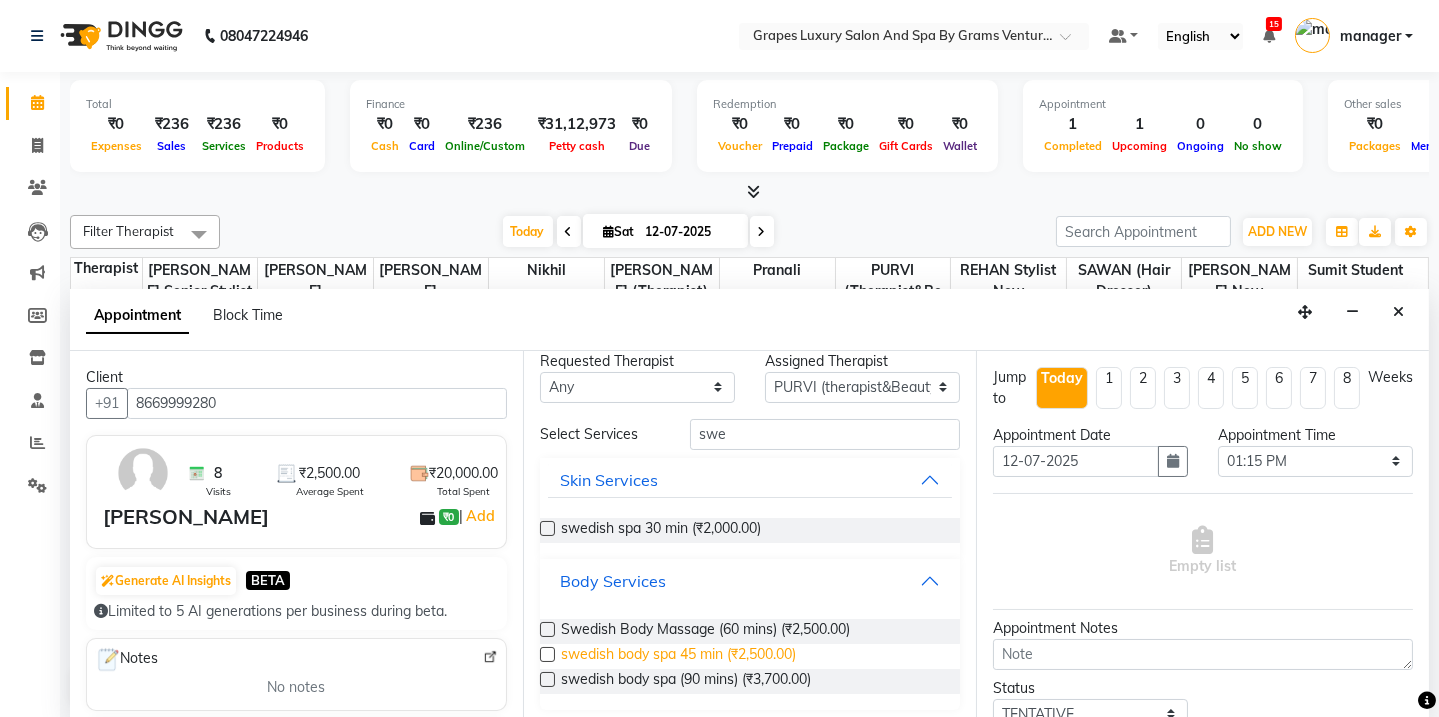 scroll, scrollTop: 21, scrollLeft: 0, axis: vertical 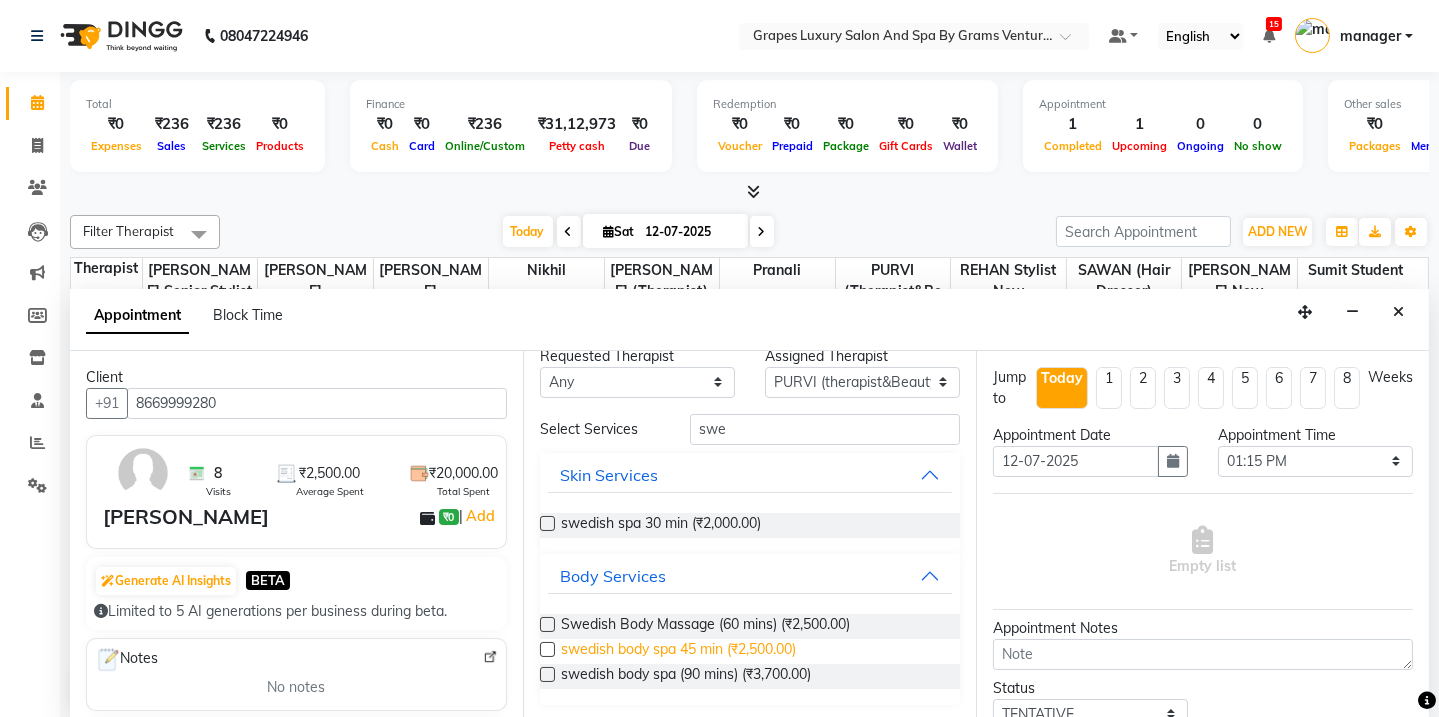 click on "swedish body spa 45 min (₹2,500.00)" at bounding box center (678, 651) 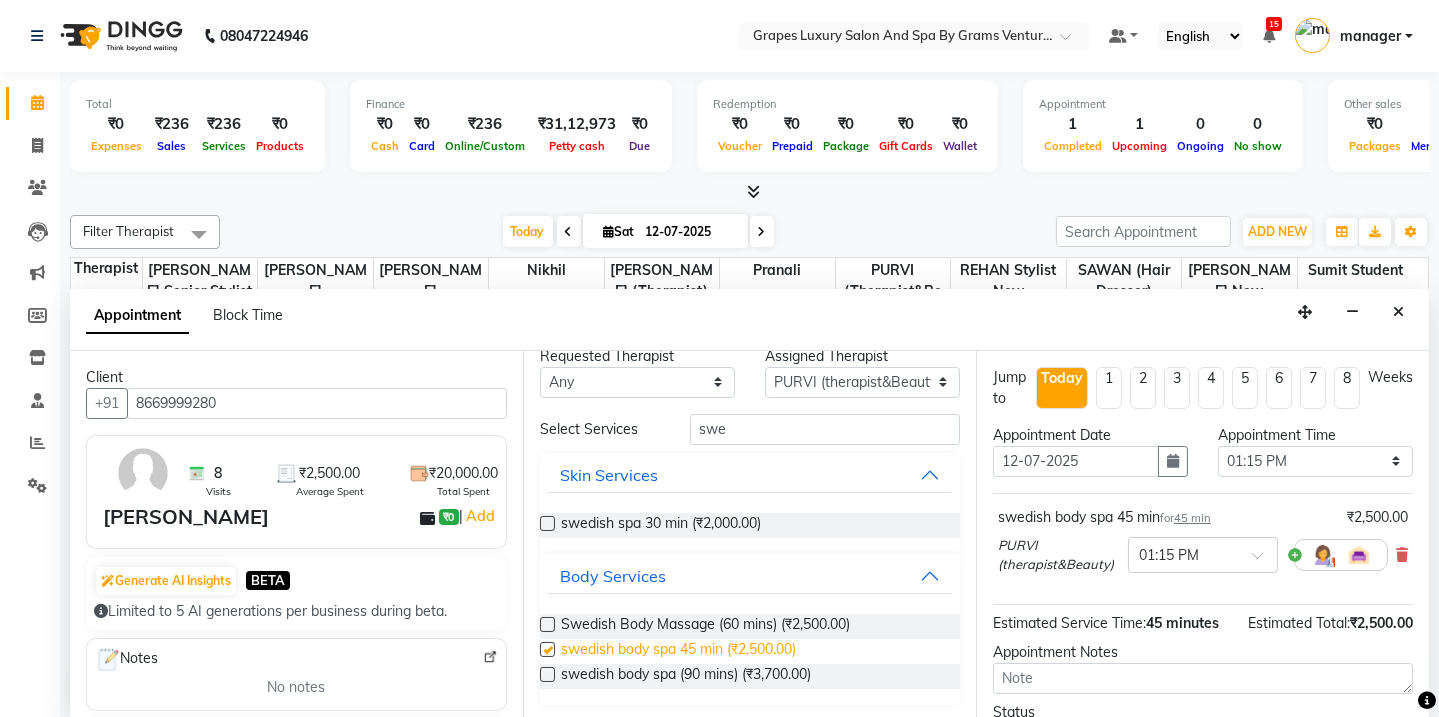 checkbox on "false" 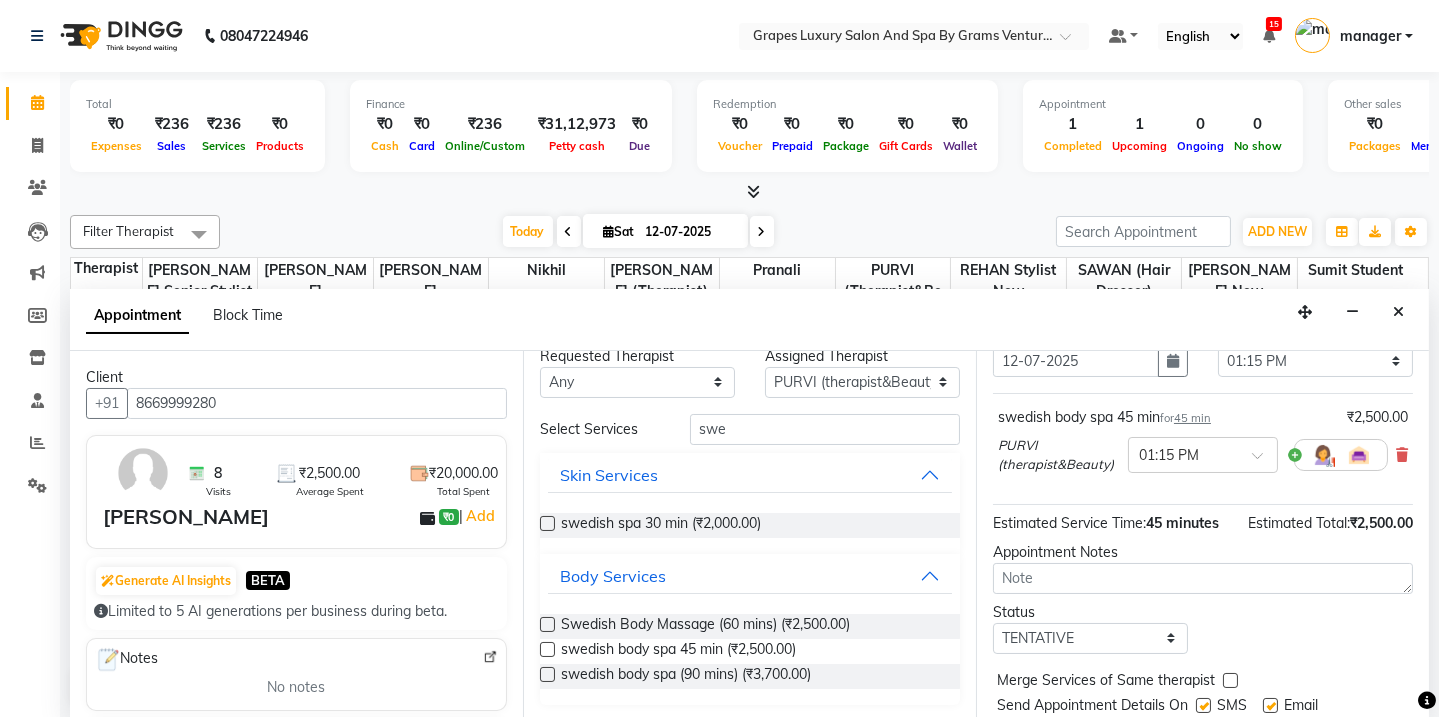 scroll, scrollTop: 69, scrollLeft: 0, axis: vertical 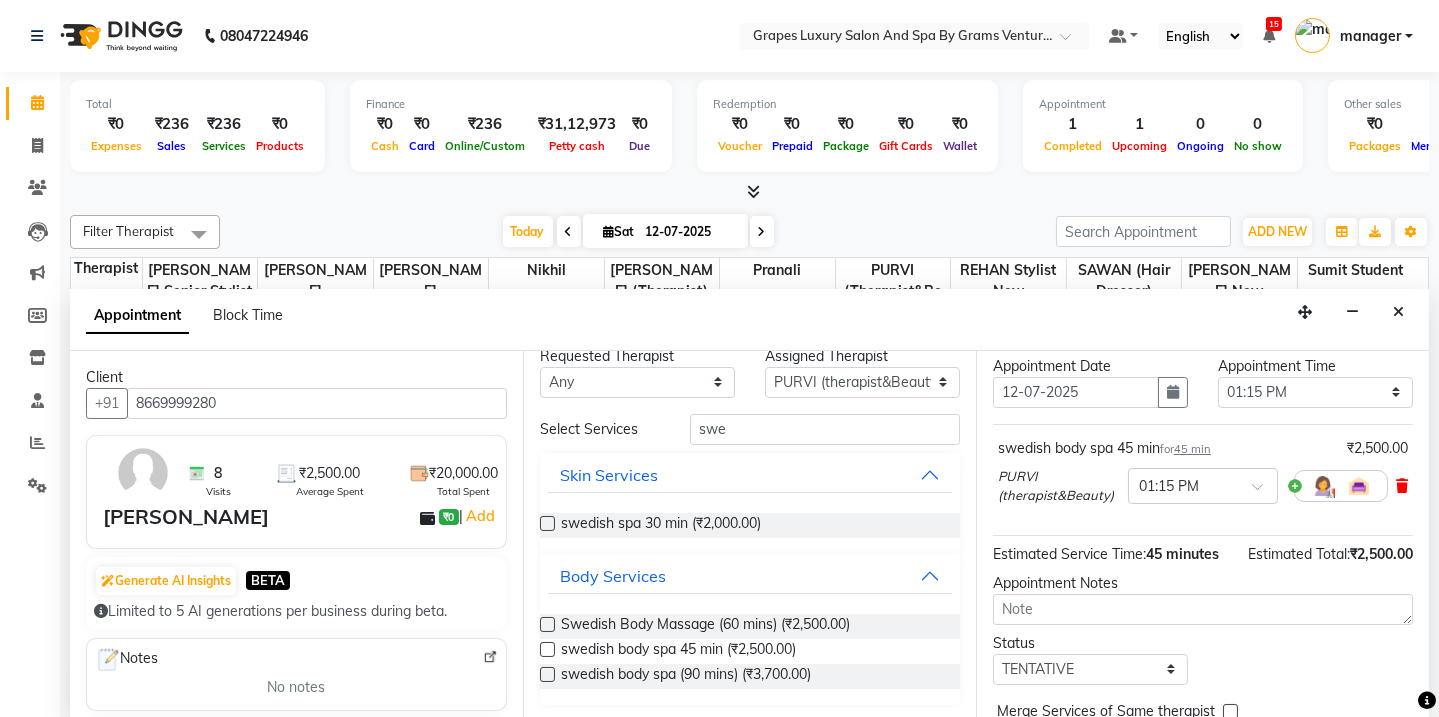 click at bounding box center (1402, 486) 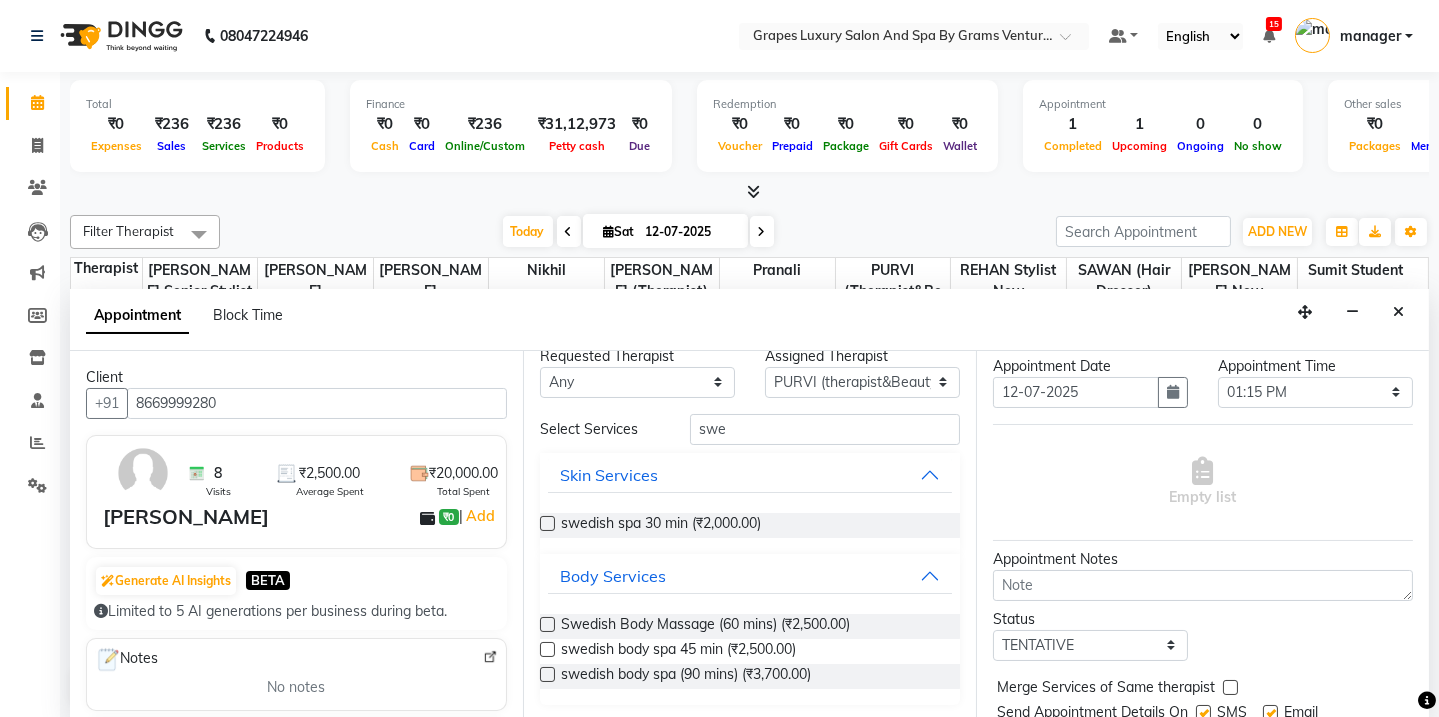click at bounding box center [547, 624] 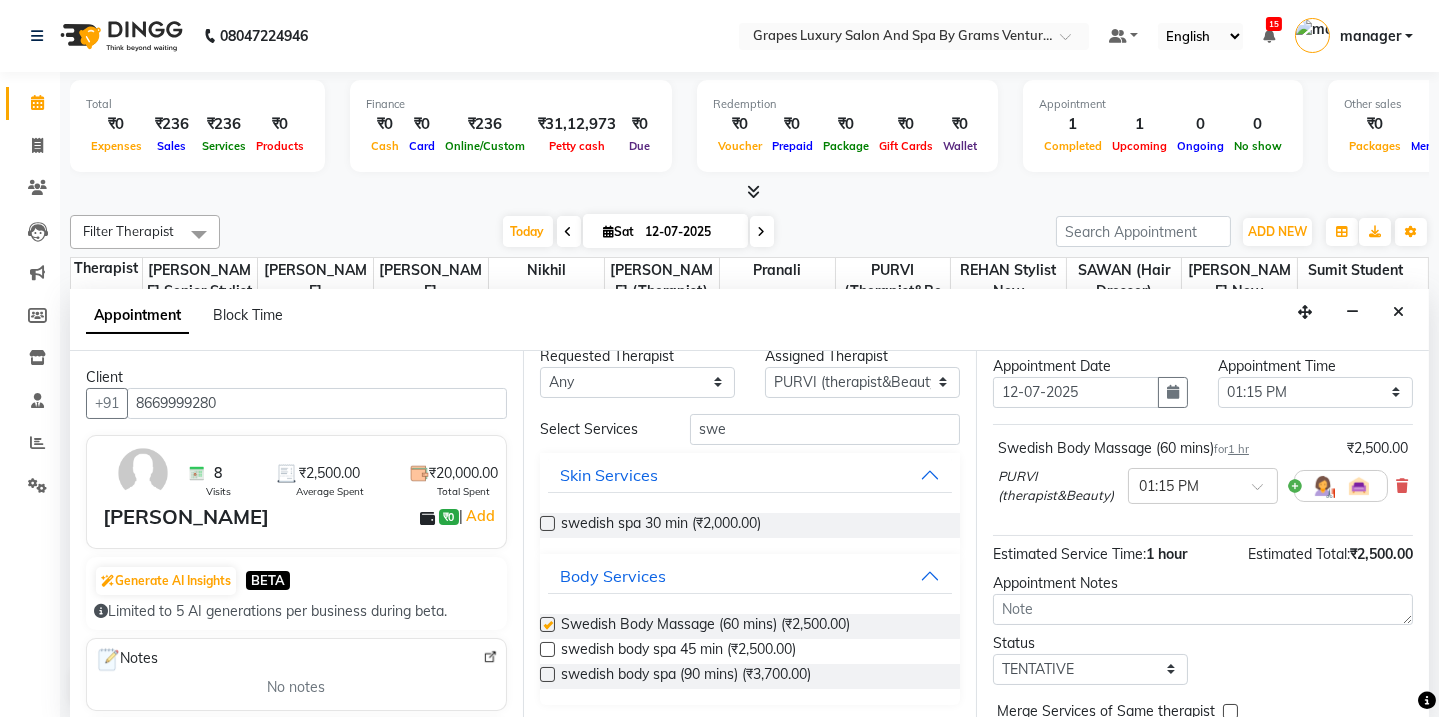 checkbox on "false" 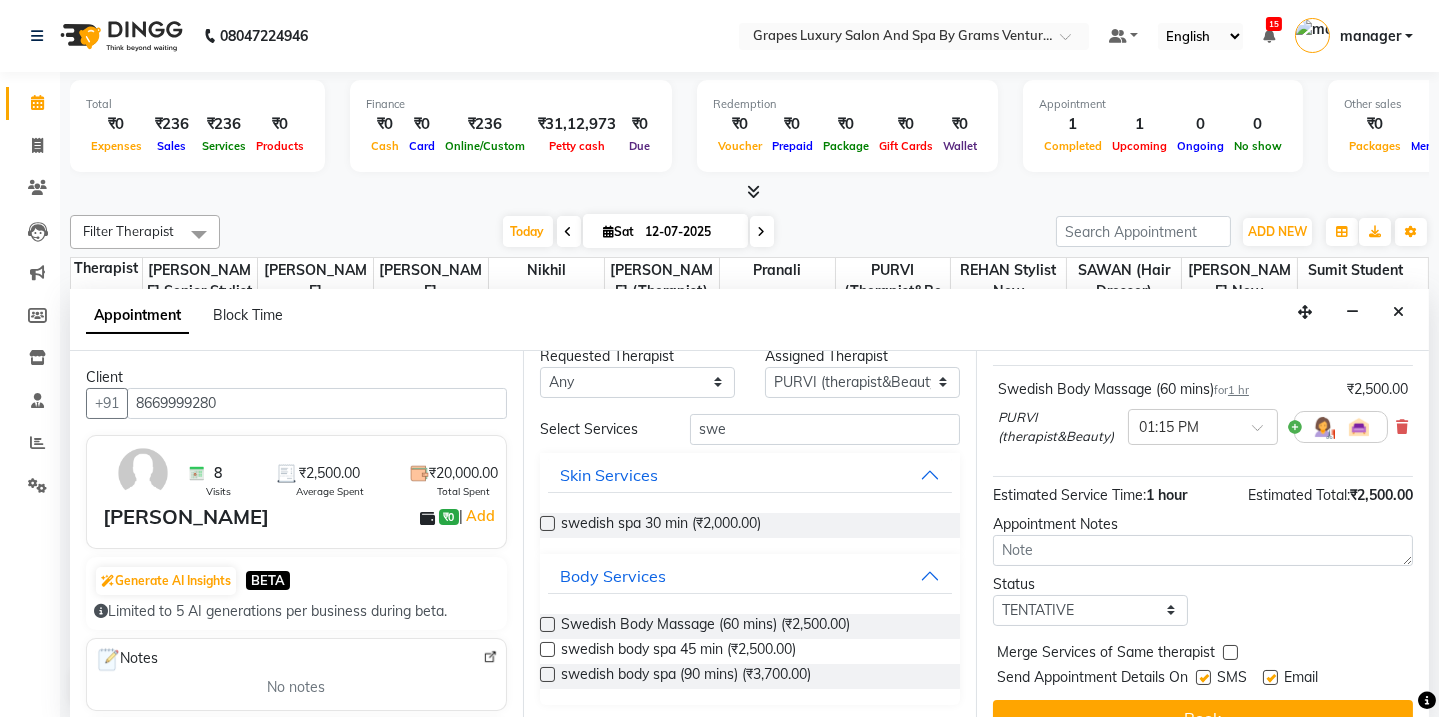 scroll, scrollTop: 160, scrollLeft: 0, axis: vertical 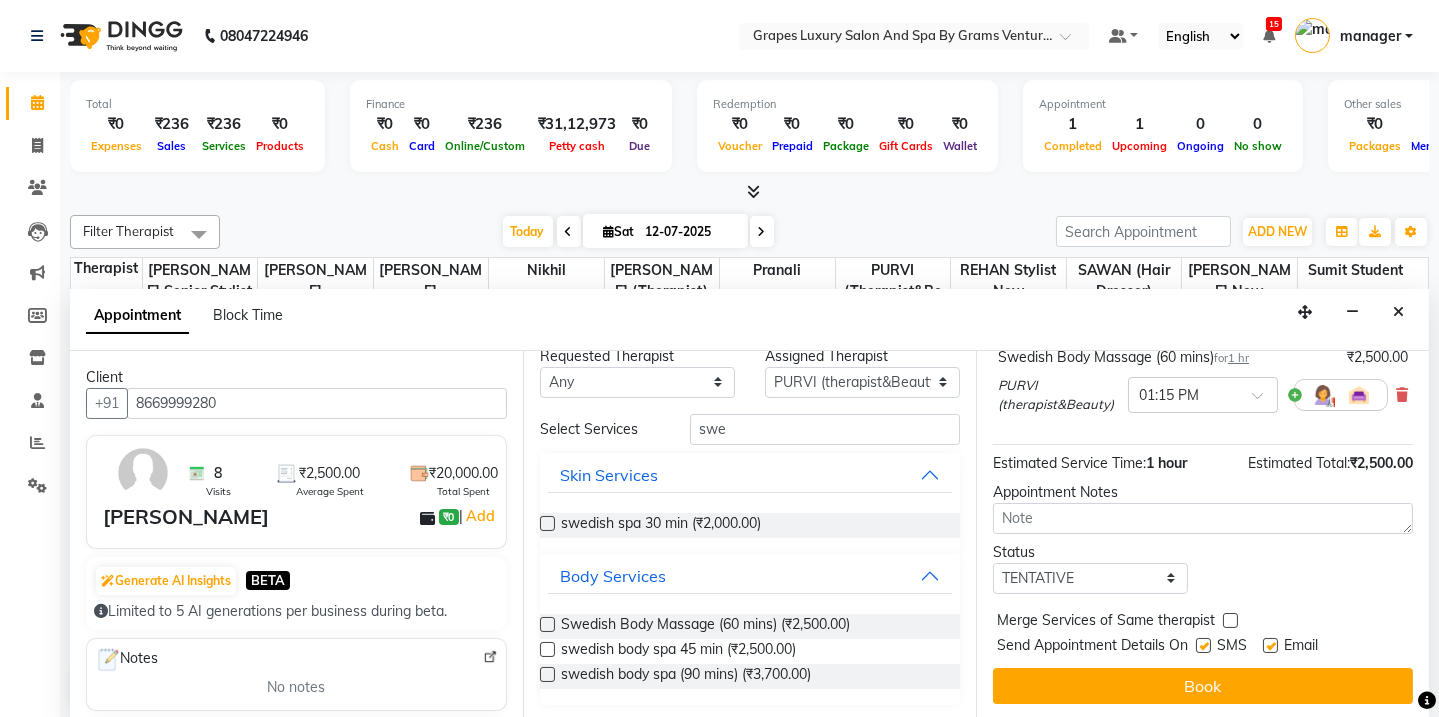 click at bounding box center (1203, 645) 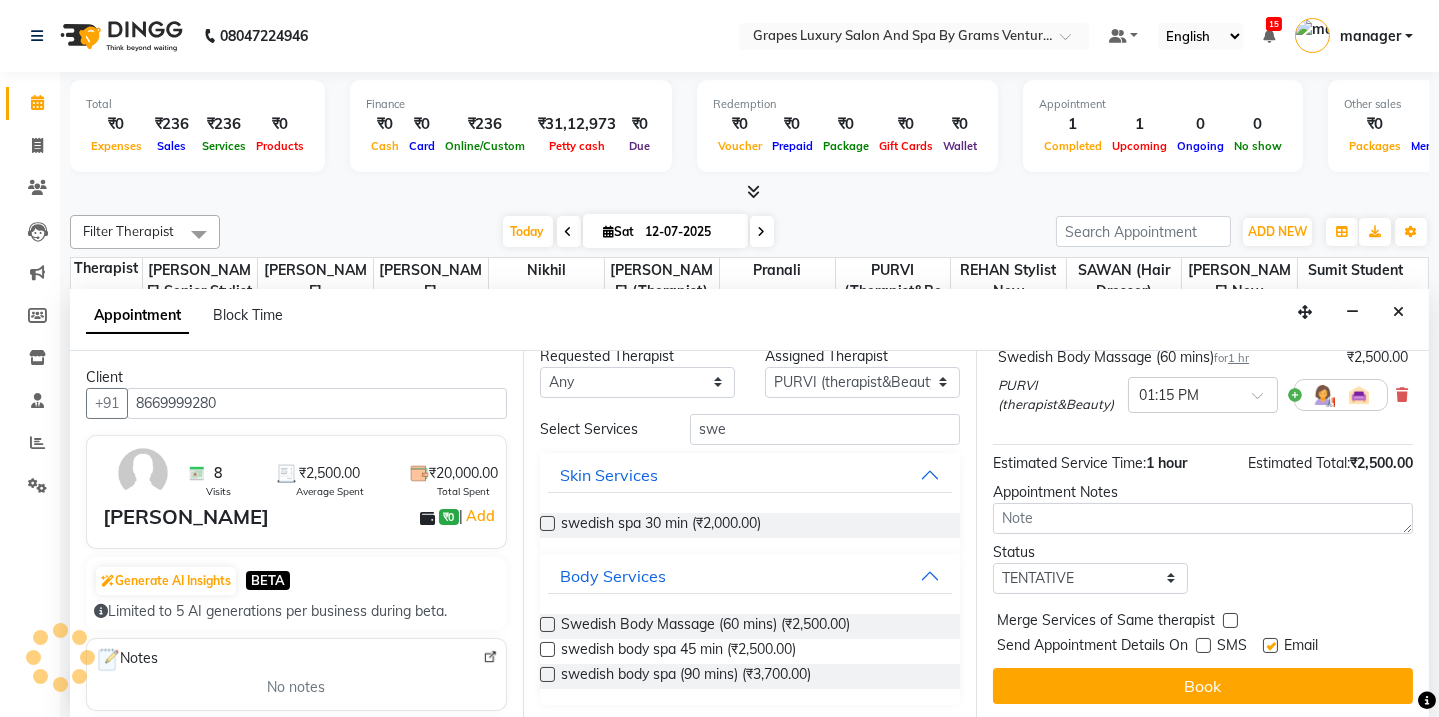 click at bounding box center (1270, 645) 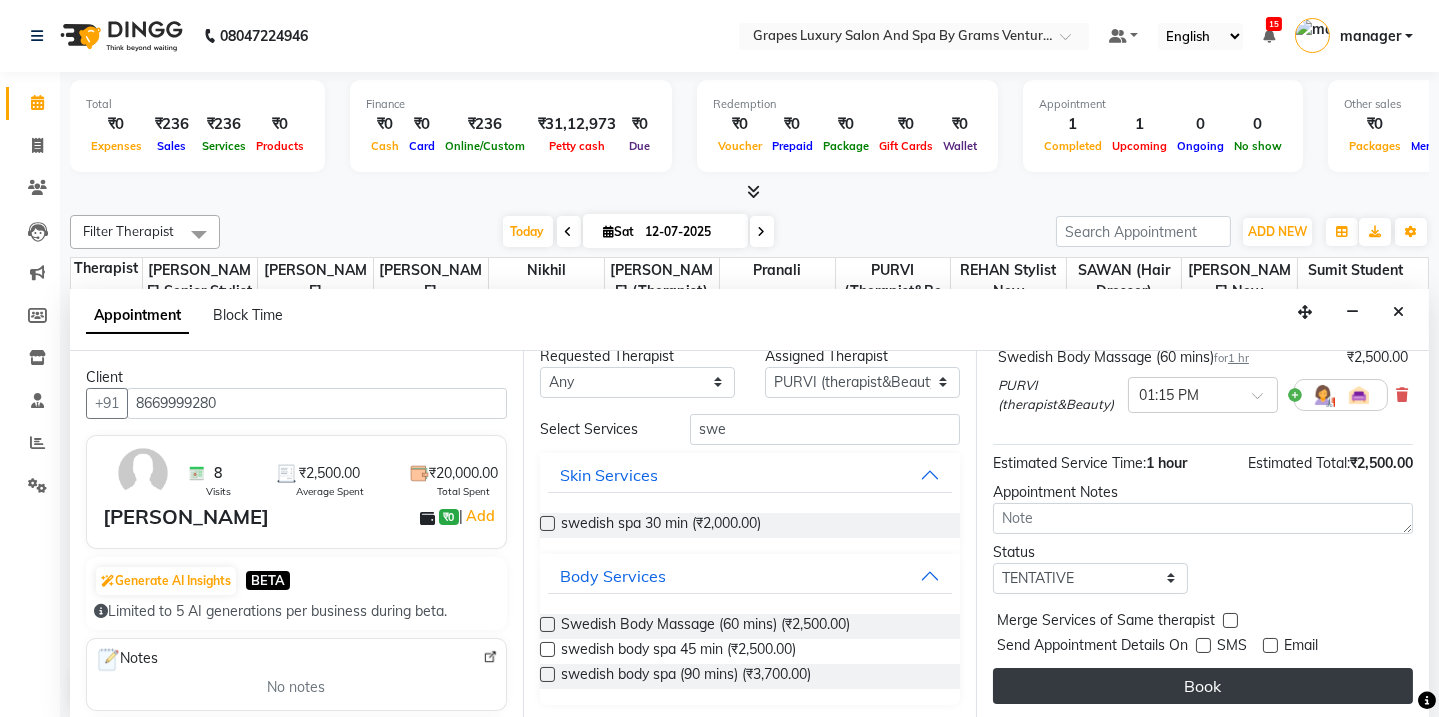 click on "Book" at bounding box center [1203, 686] 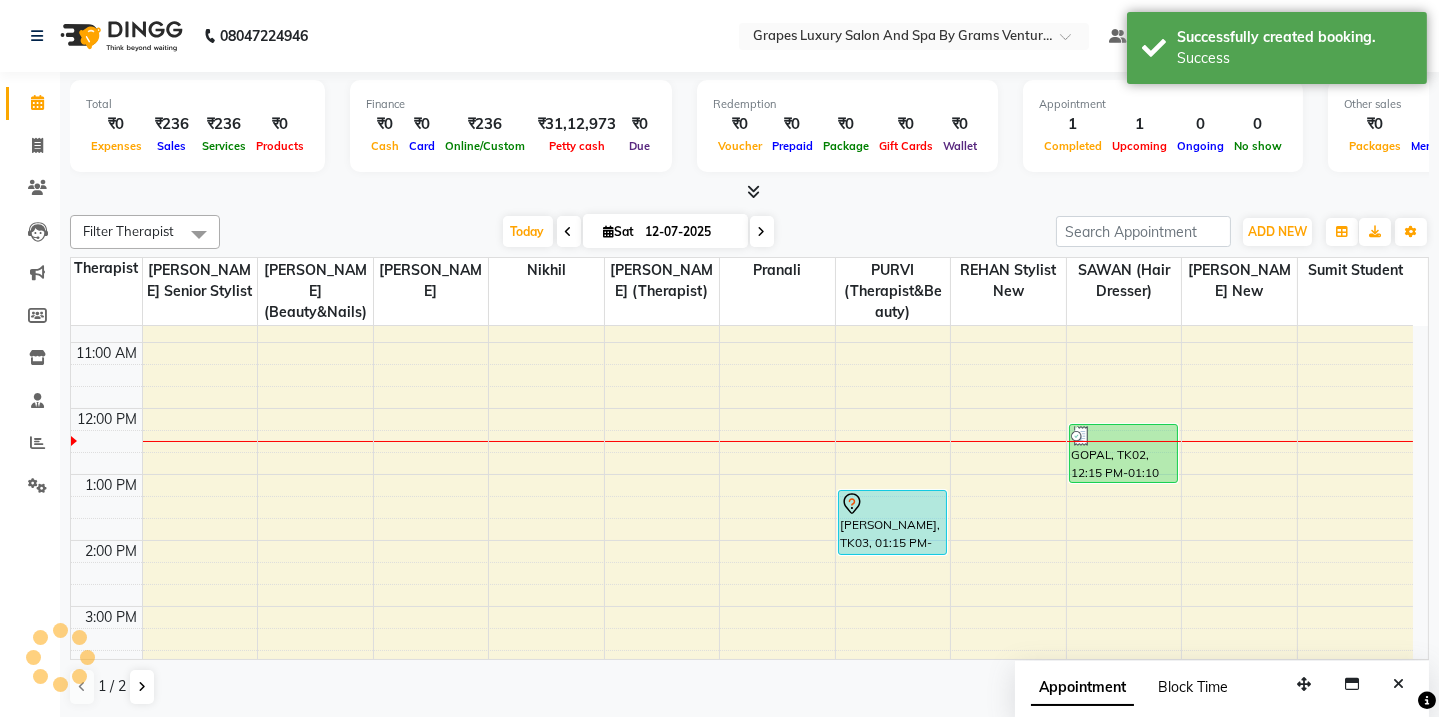 scroll, scrollTop: 0, scrollLeft: 0, axis: both 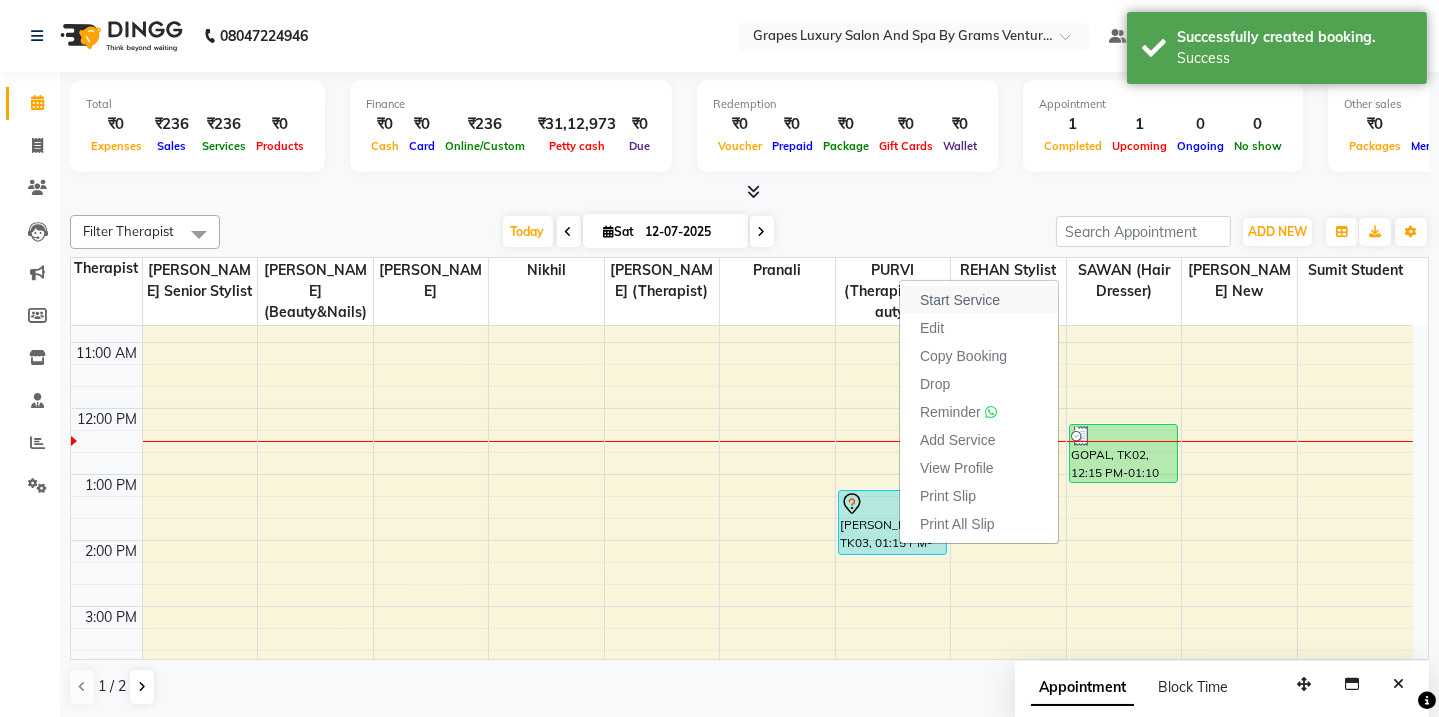 click on "Start Service" at bounding box center [960, 300] 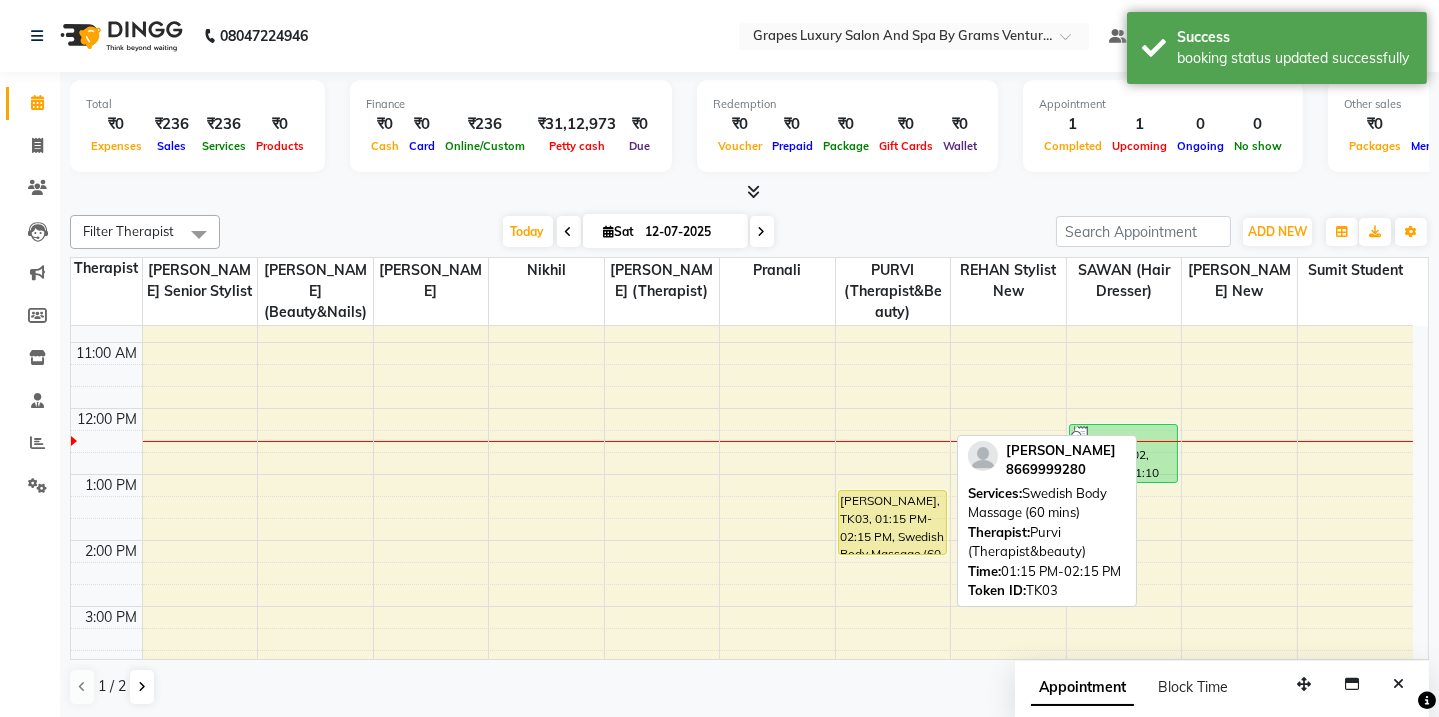 click on "[PERSON_NAME], TK03, 01:15 PM-02:15 PM, Swedish Body Massage (60 mins)" at bounding box center (893, 522) 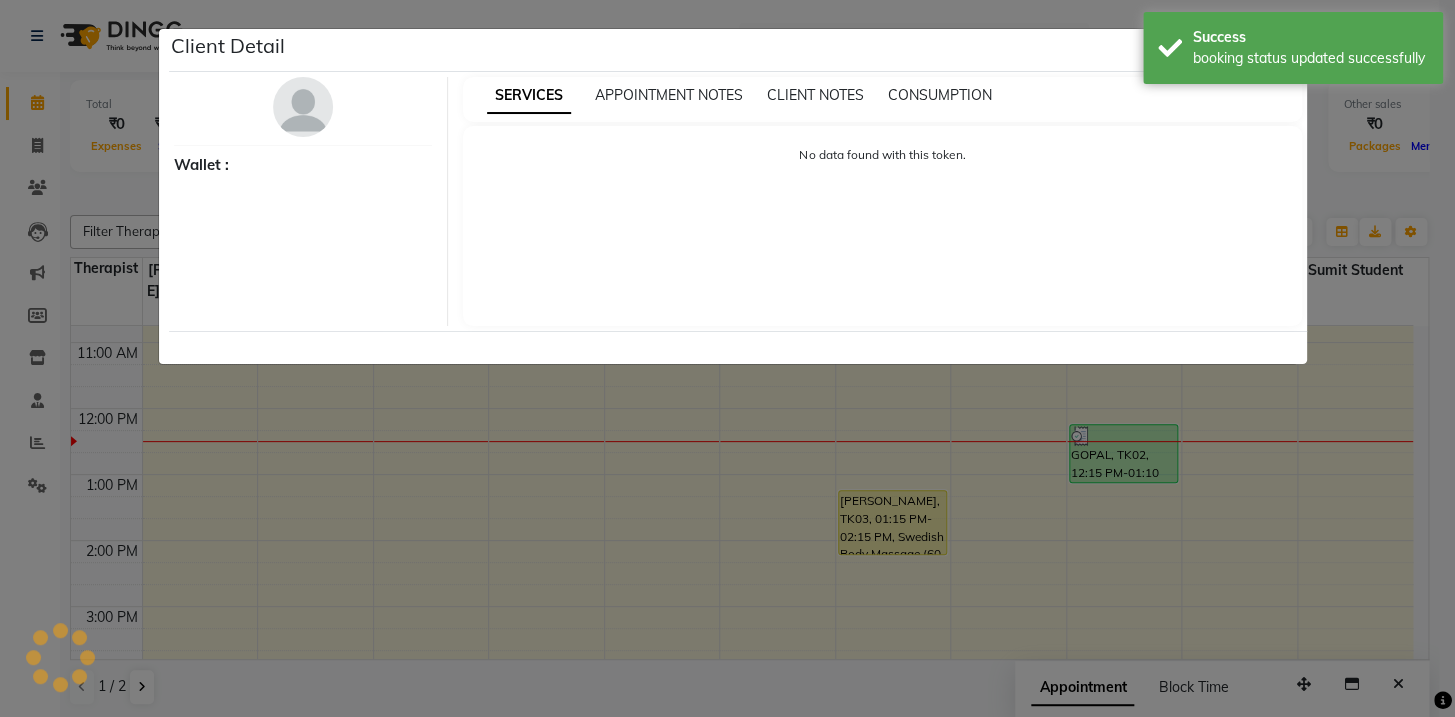 select on "1" 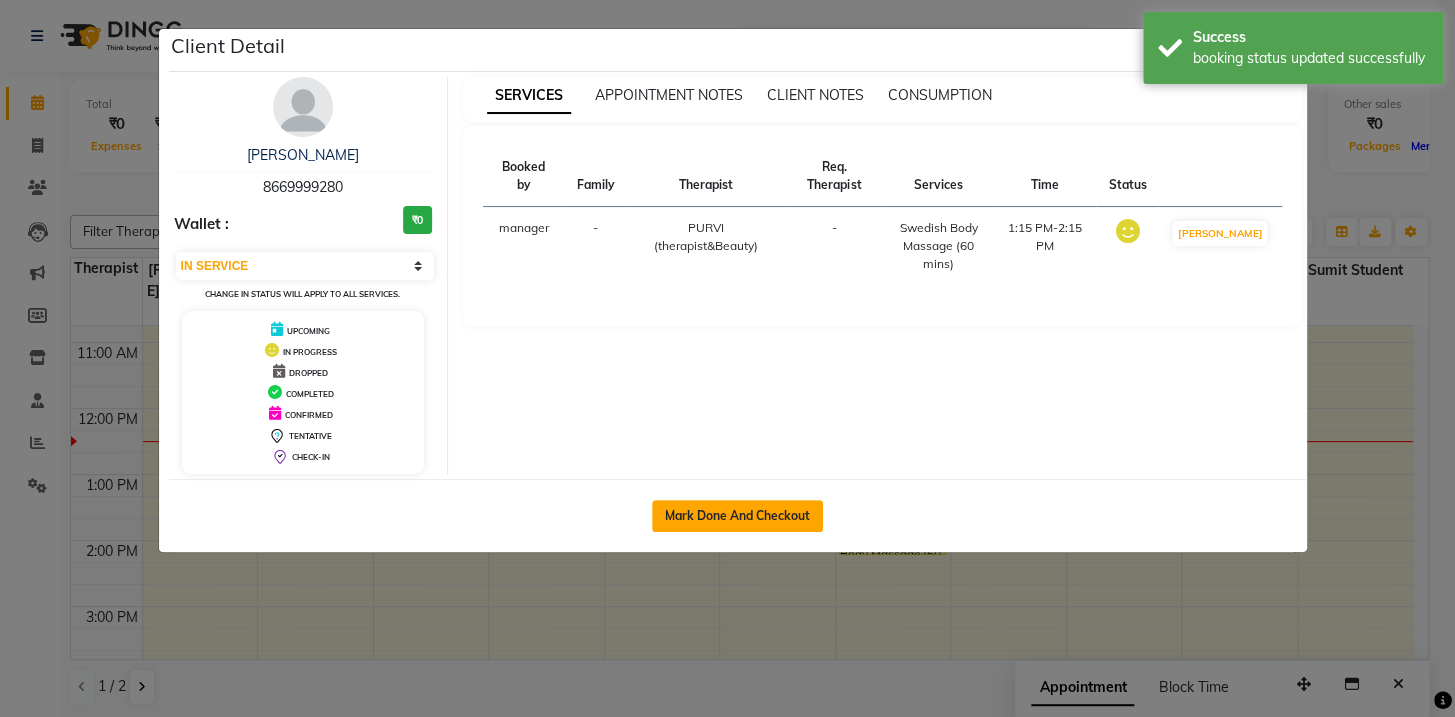 click on "Mark Done And Checkout" 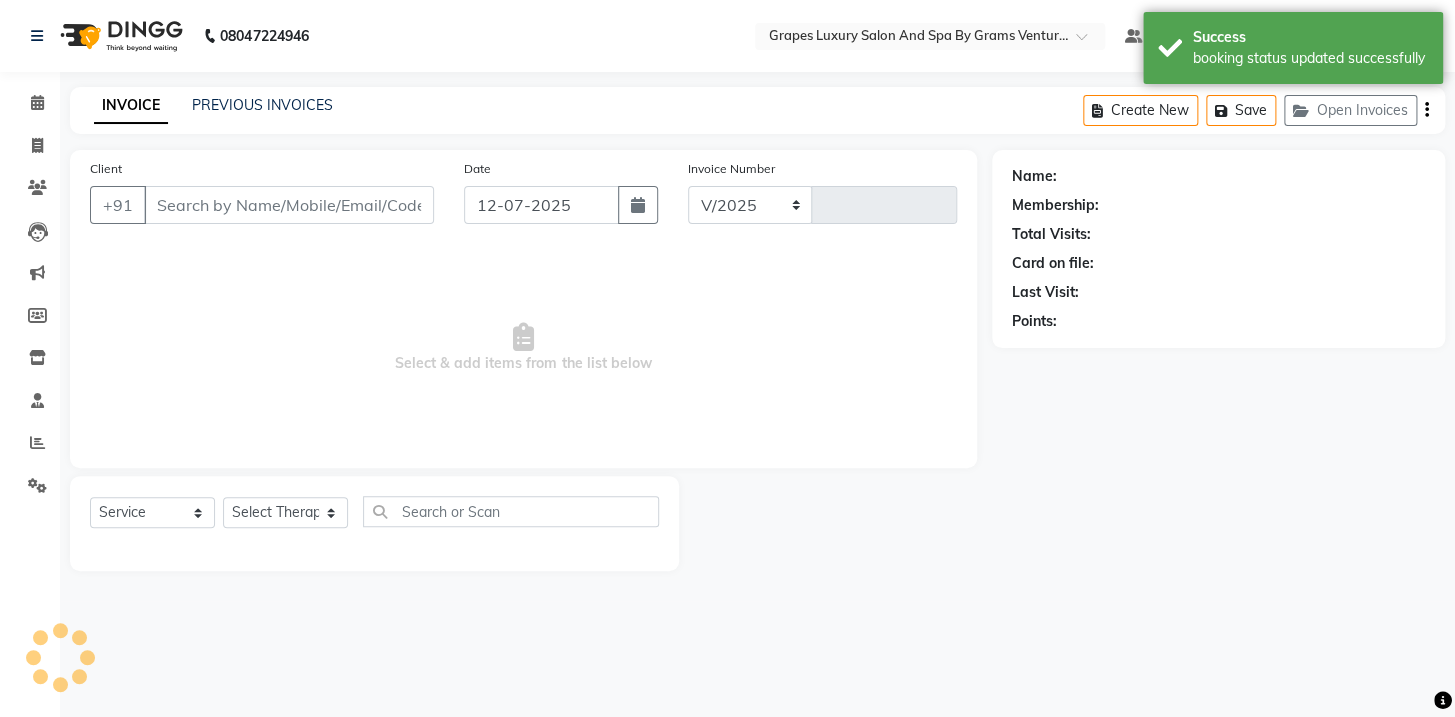 select on "3585" 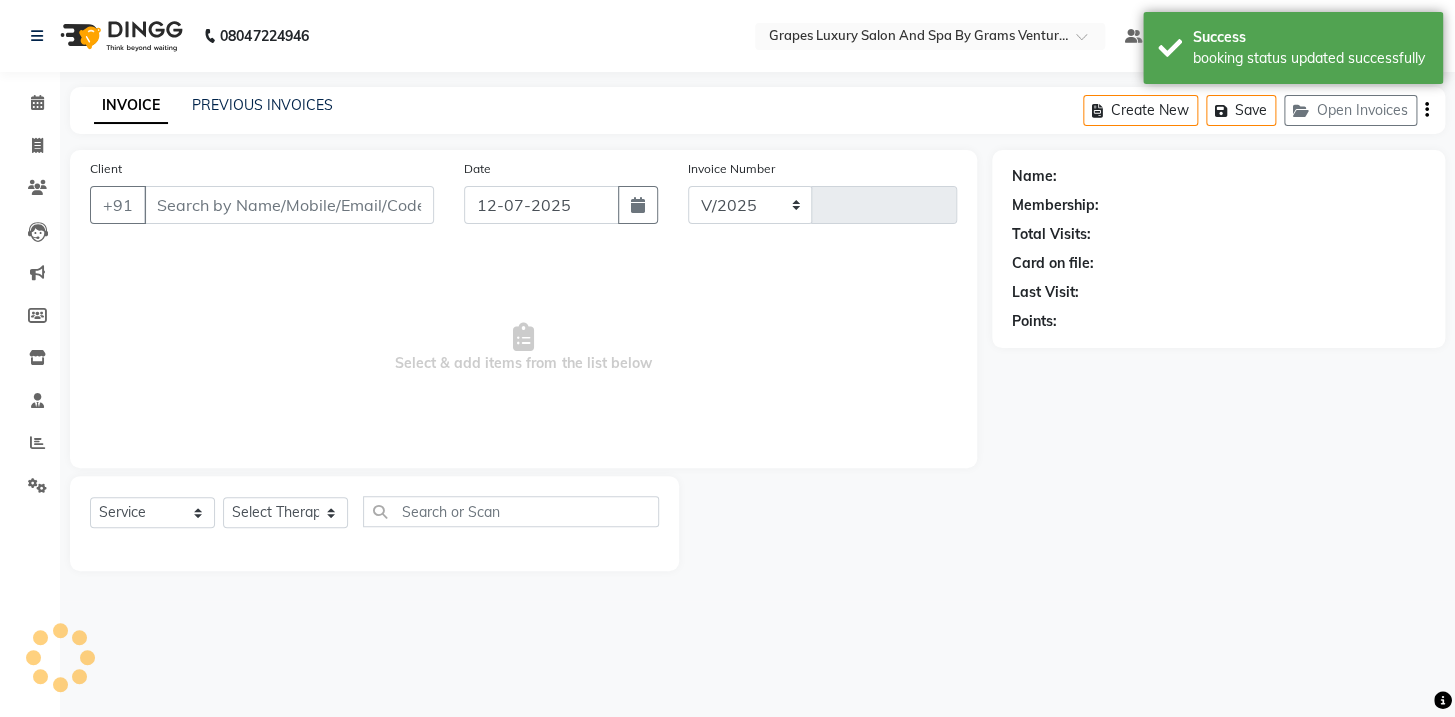 type on "1644" 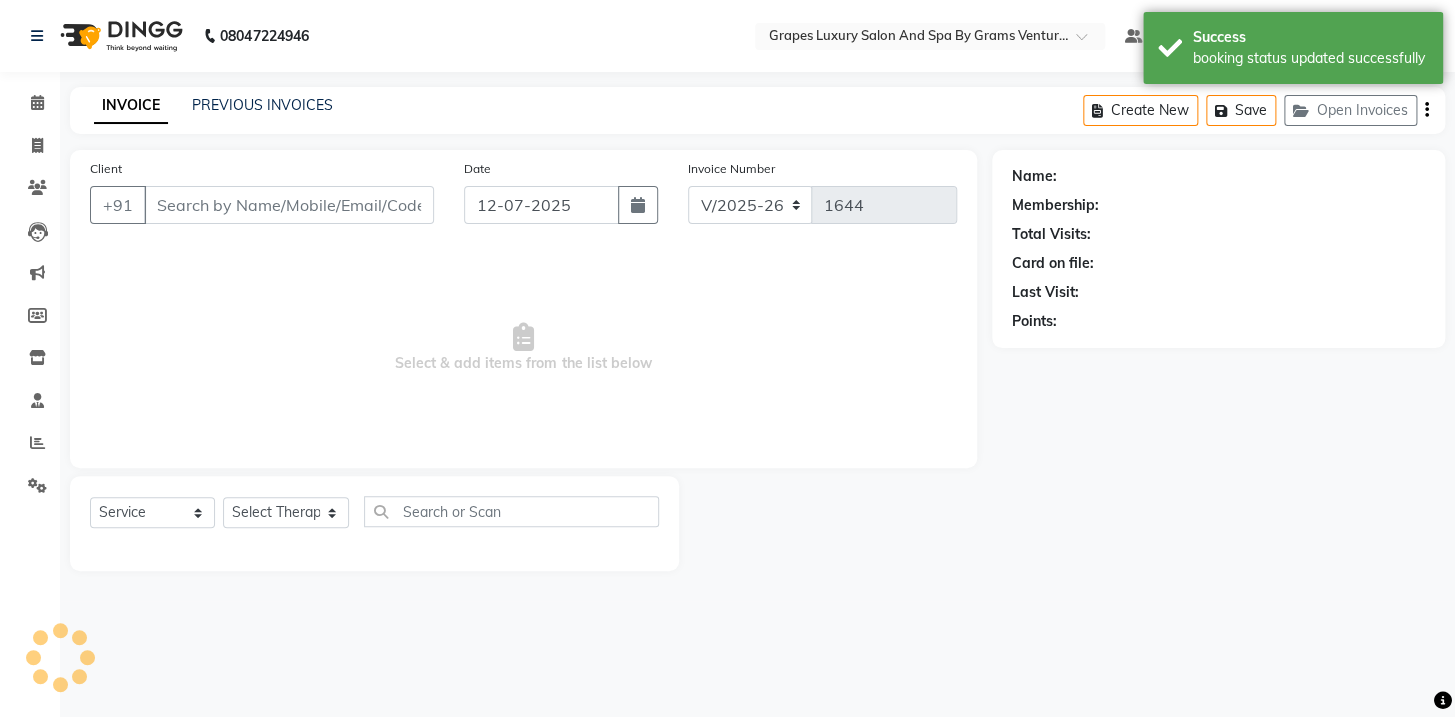 type on "8669999280" 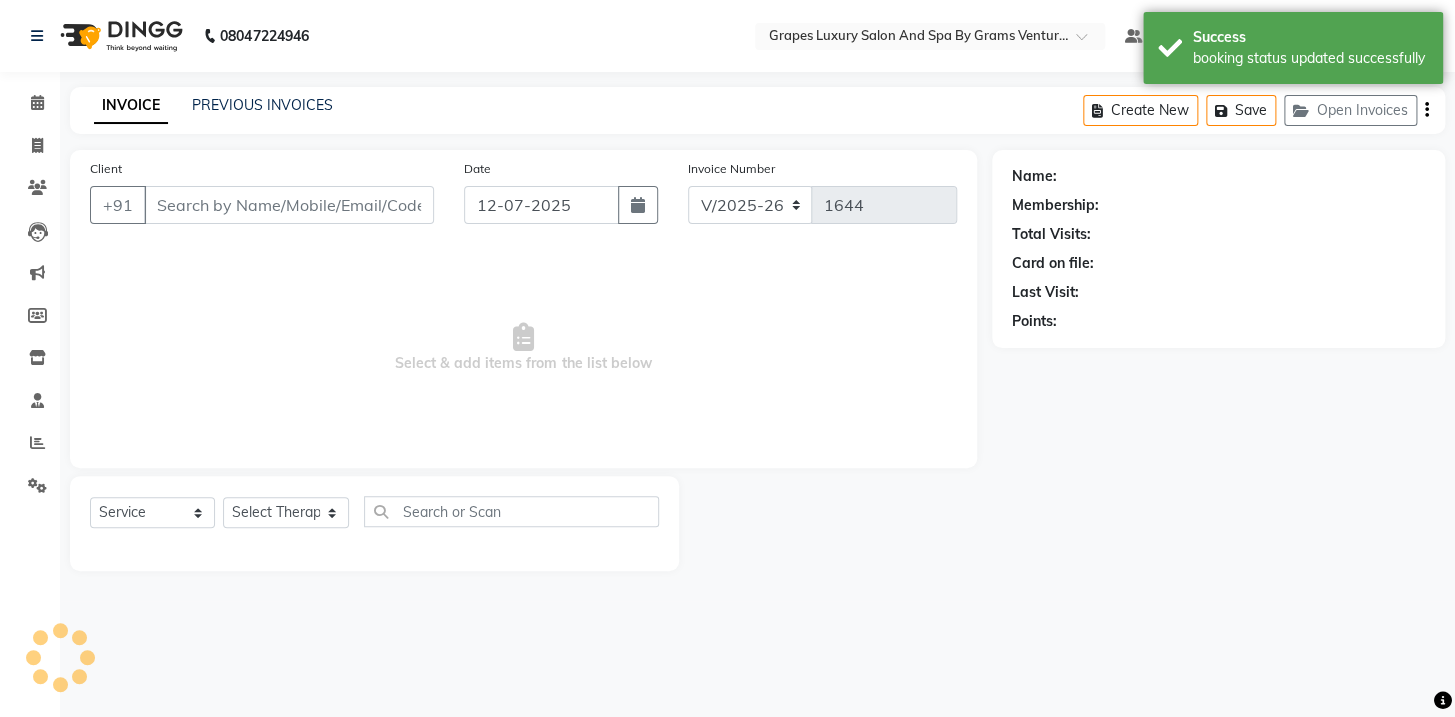 select on "47786" 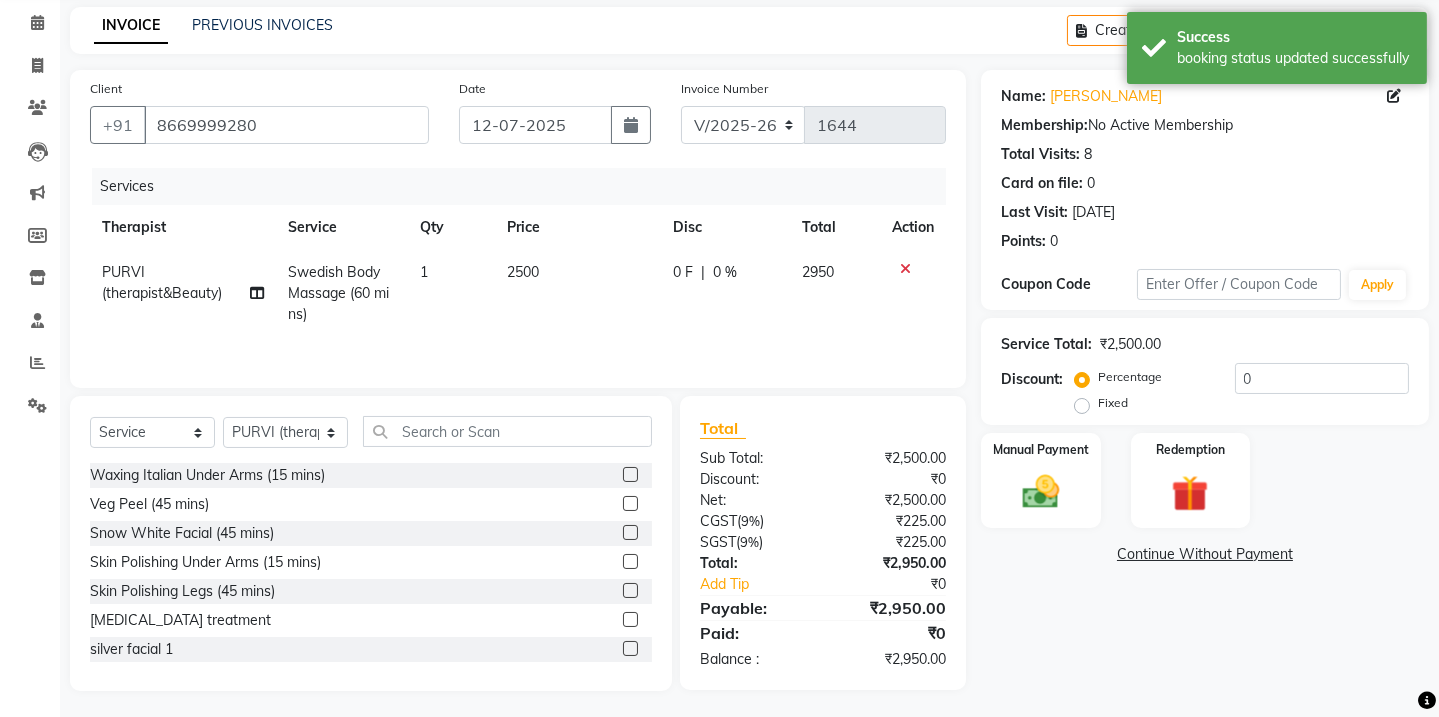 scroll, scrollTop: 84, scrollLeft: 0, axis: vertical 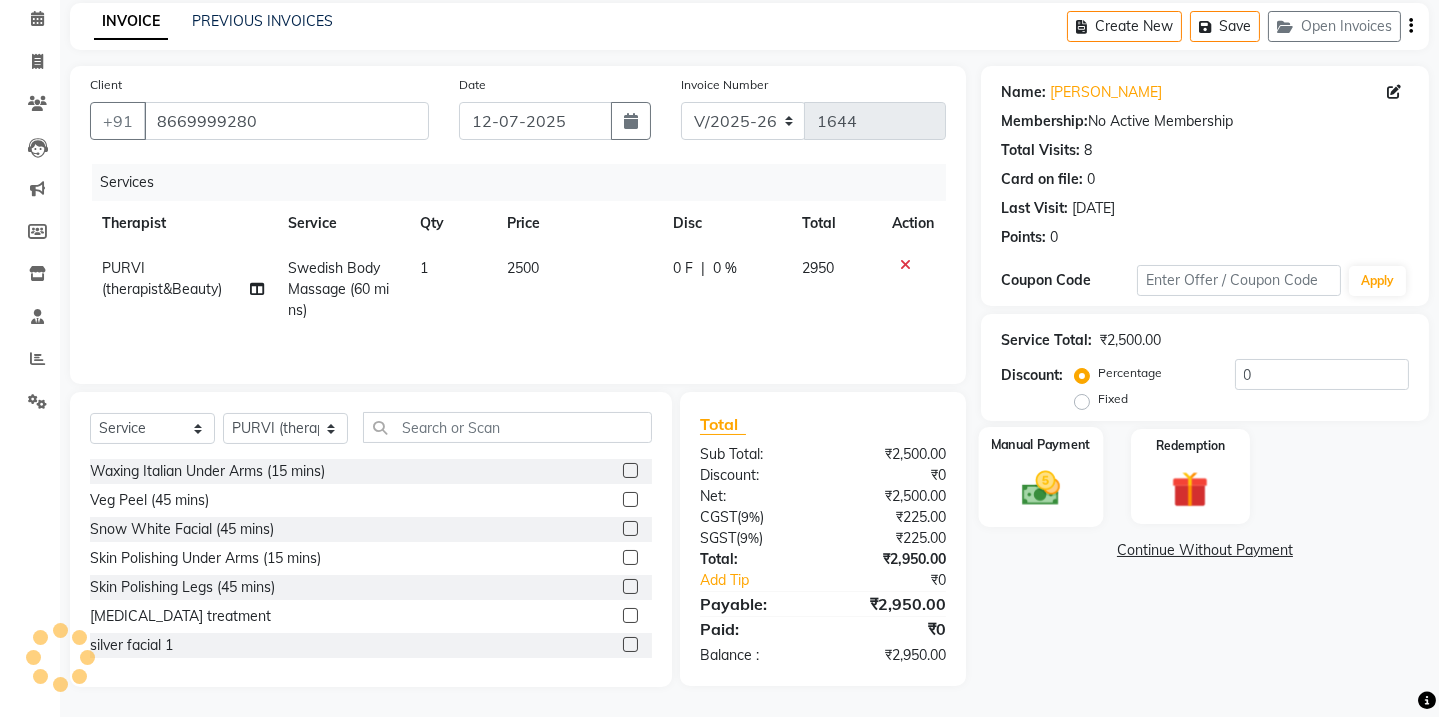 click on "Manual Payment" 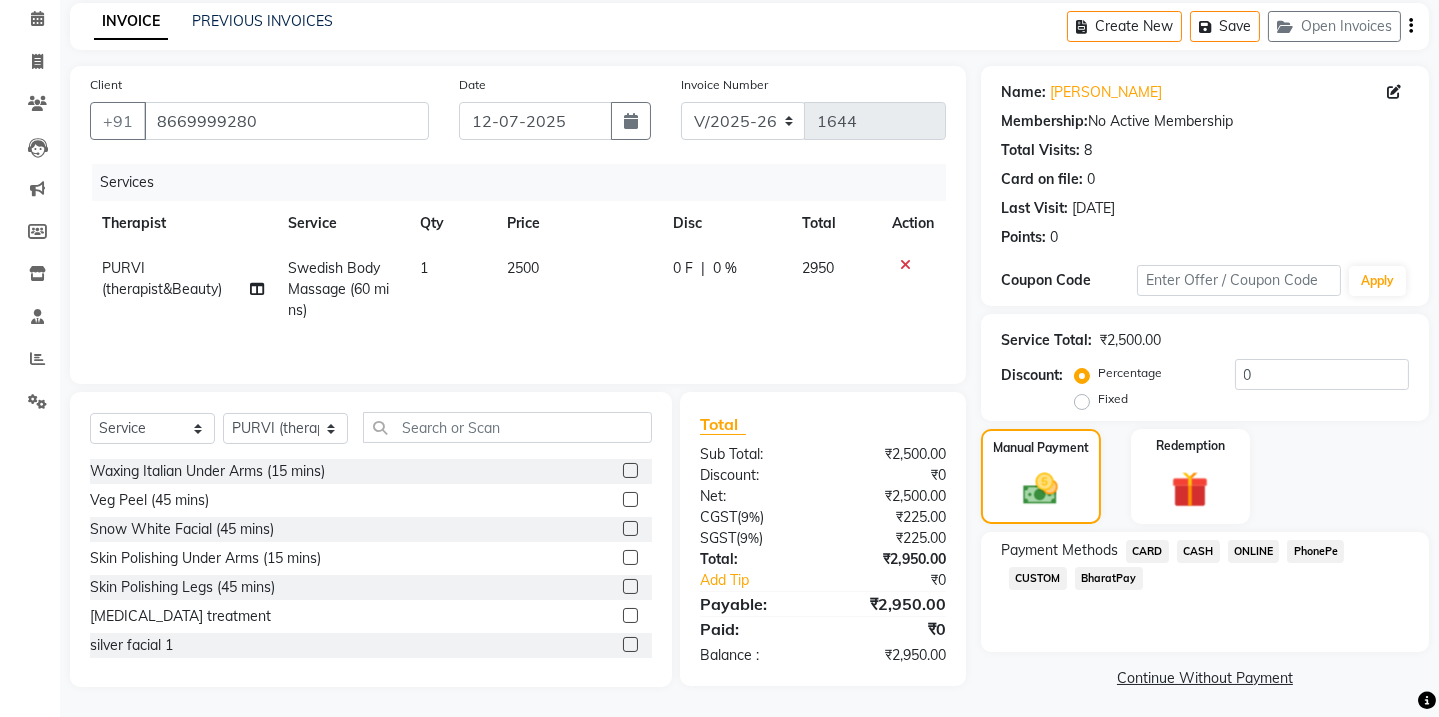 click on "CASH" 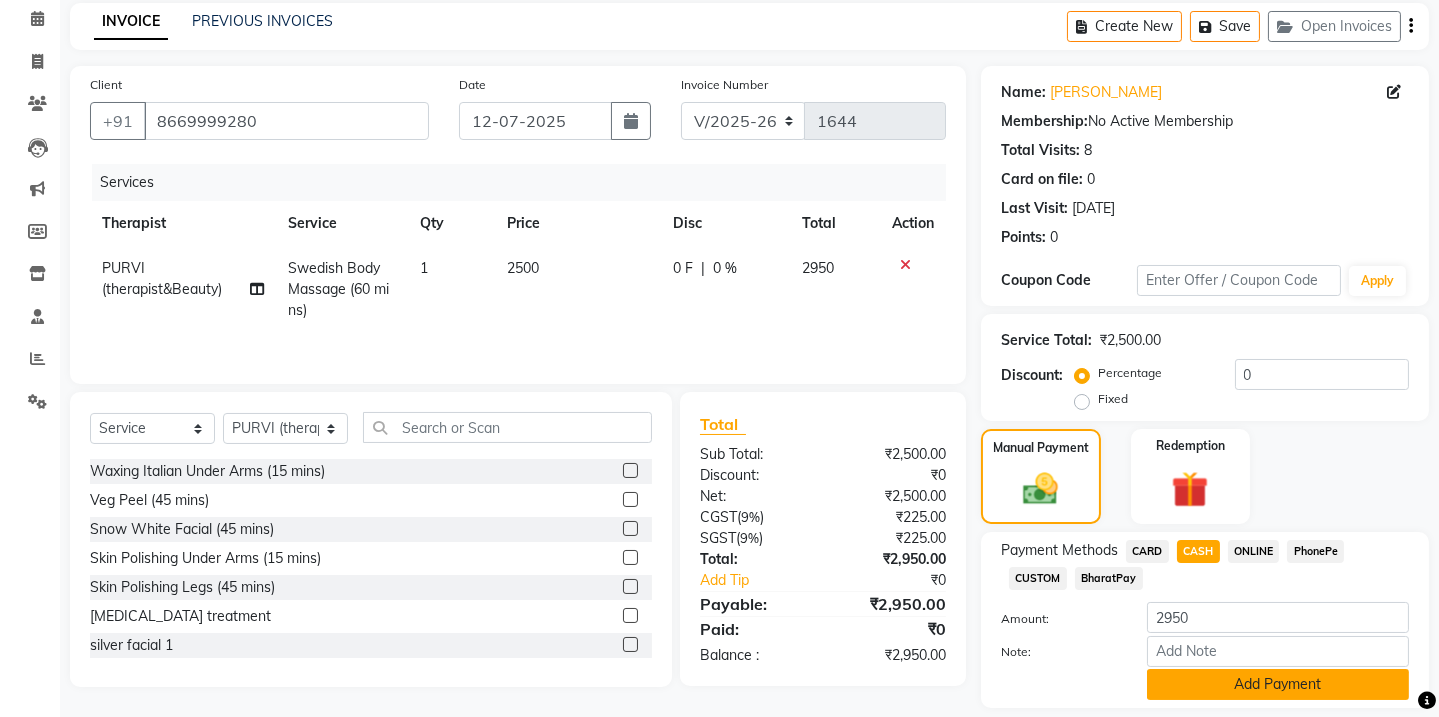 click on "Add Payment" 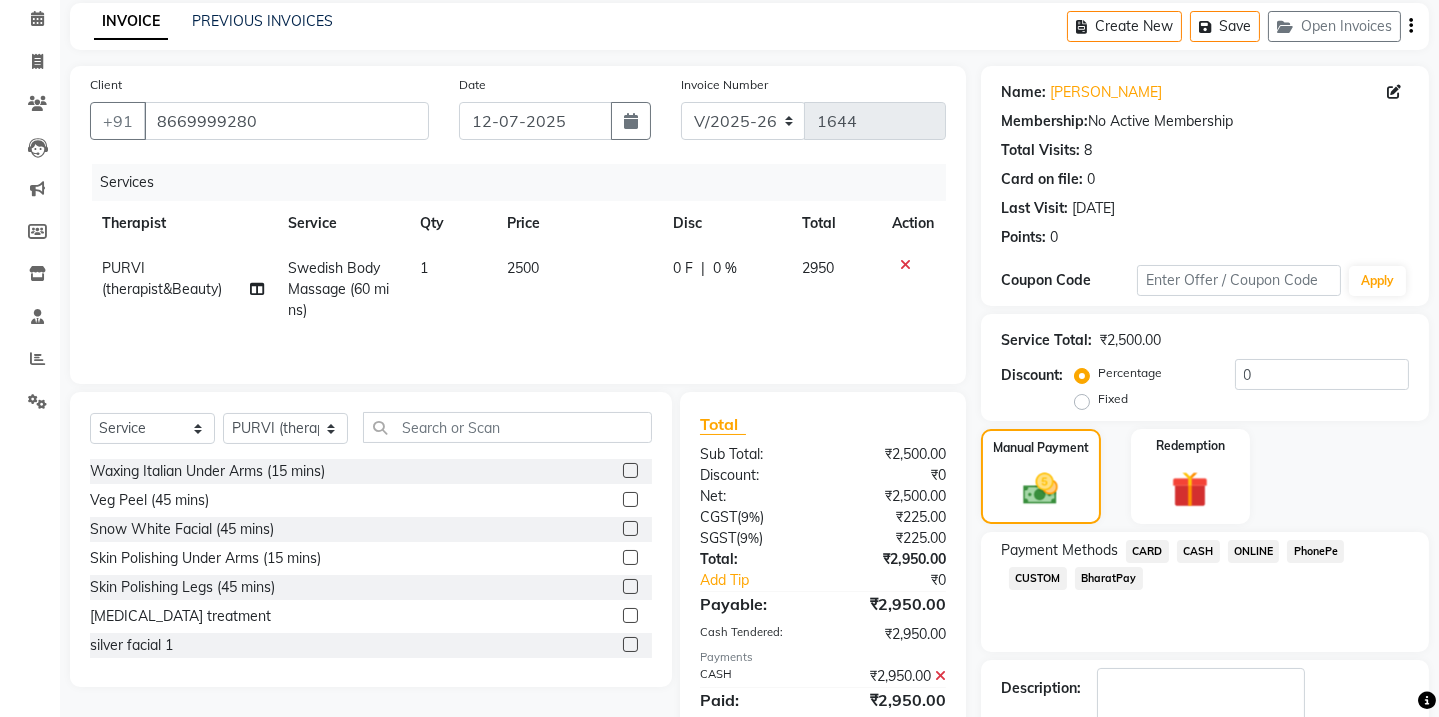 scroll, scrollTop: 201, scrollLeft: 0, axis: vertical 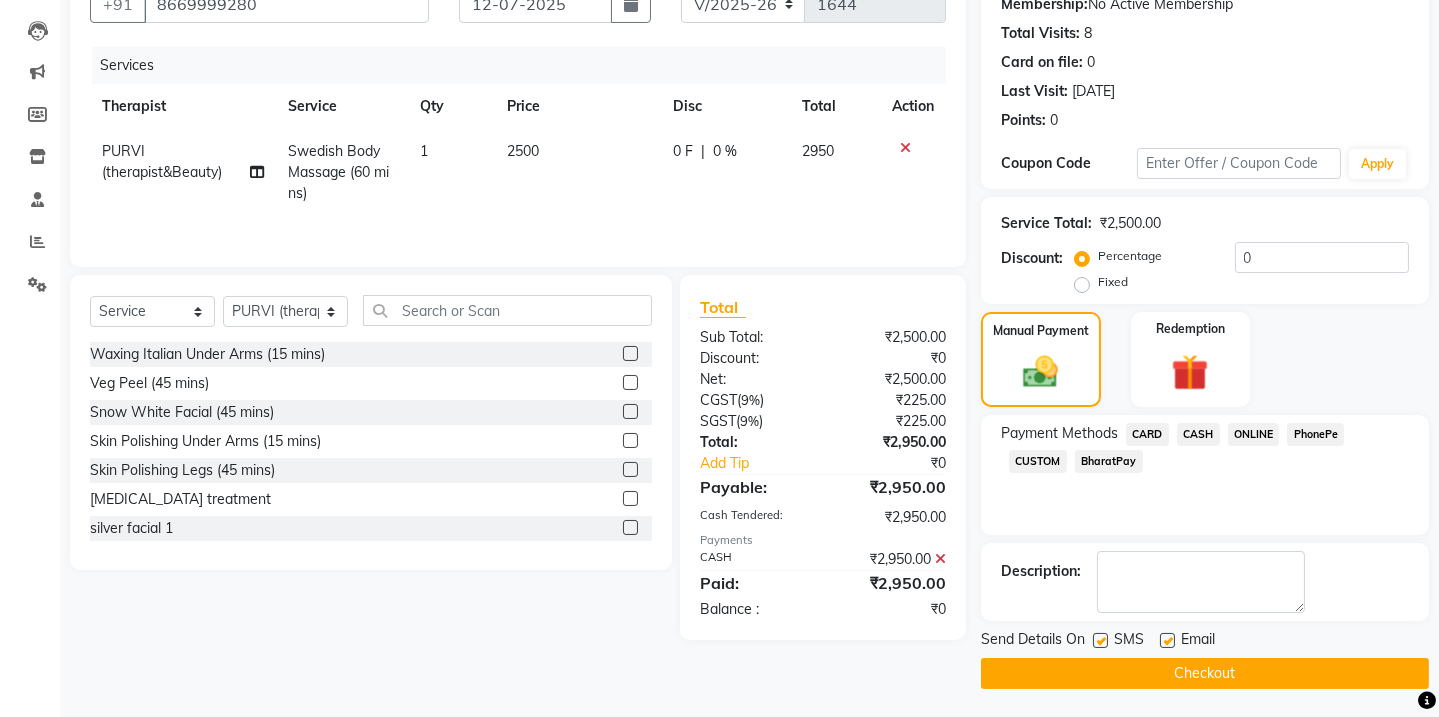 click 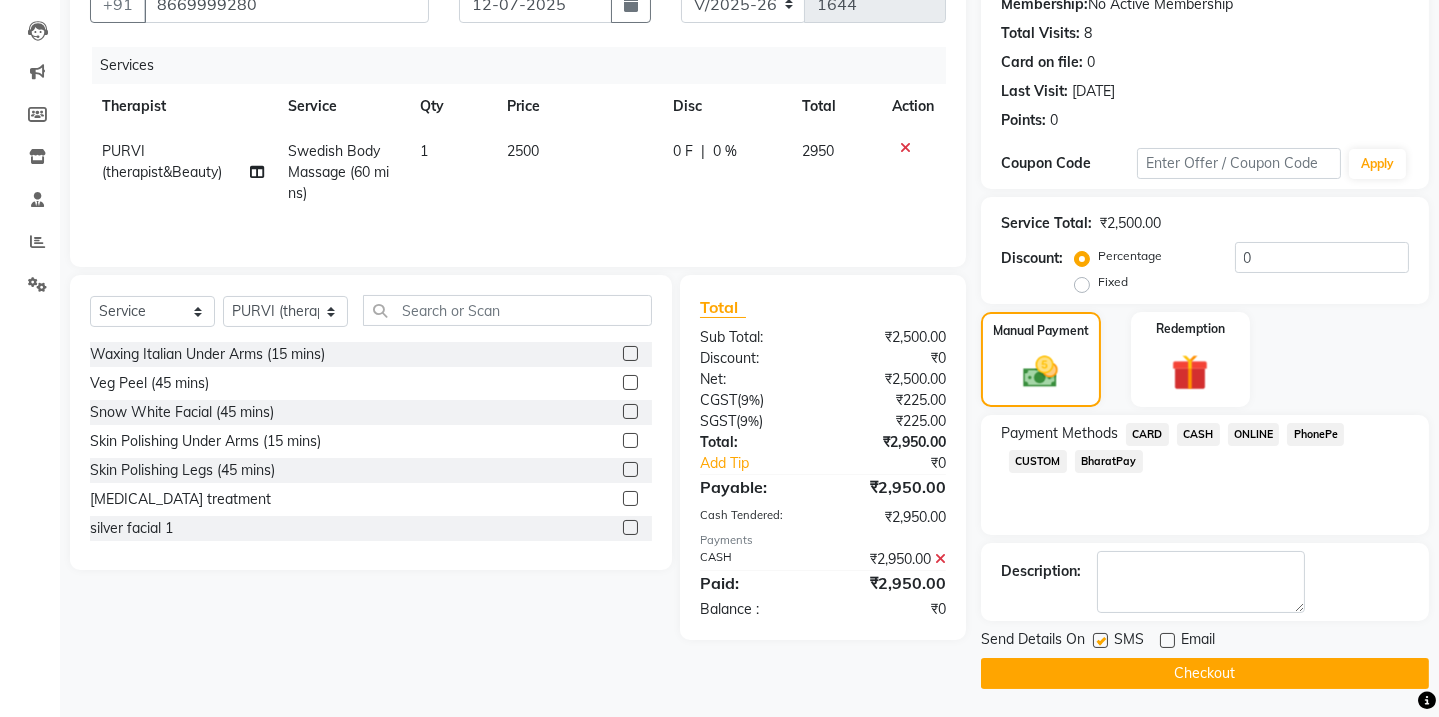 click 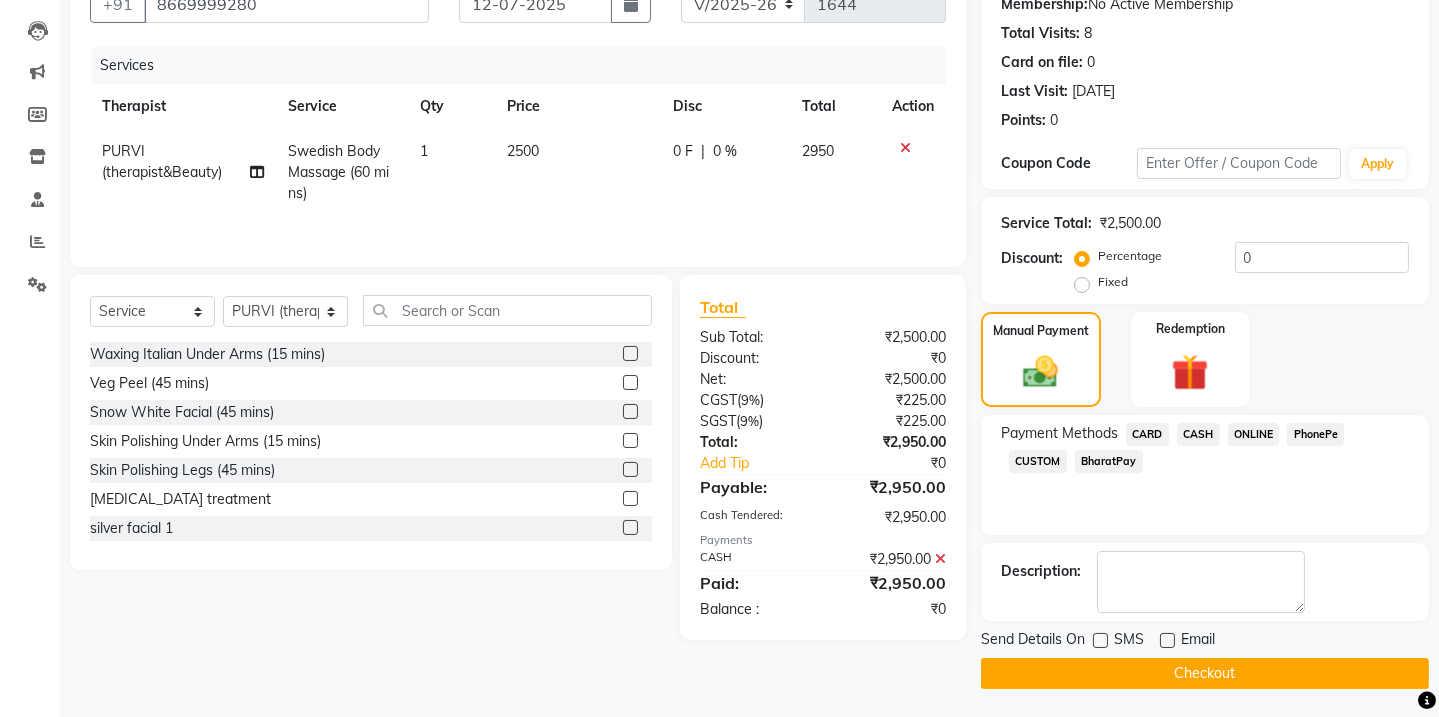 click on "Checkout" 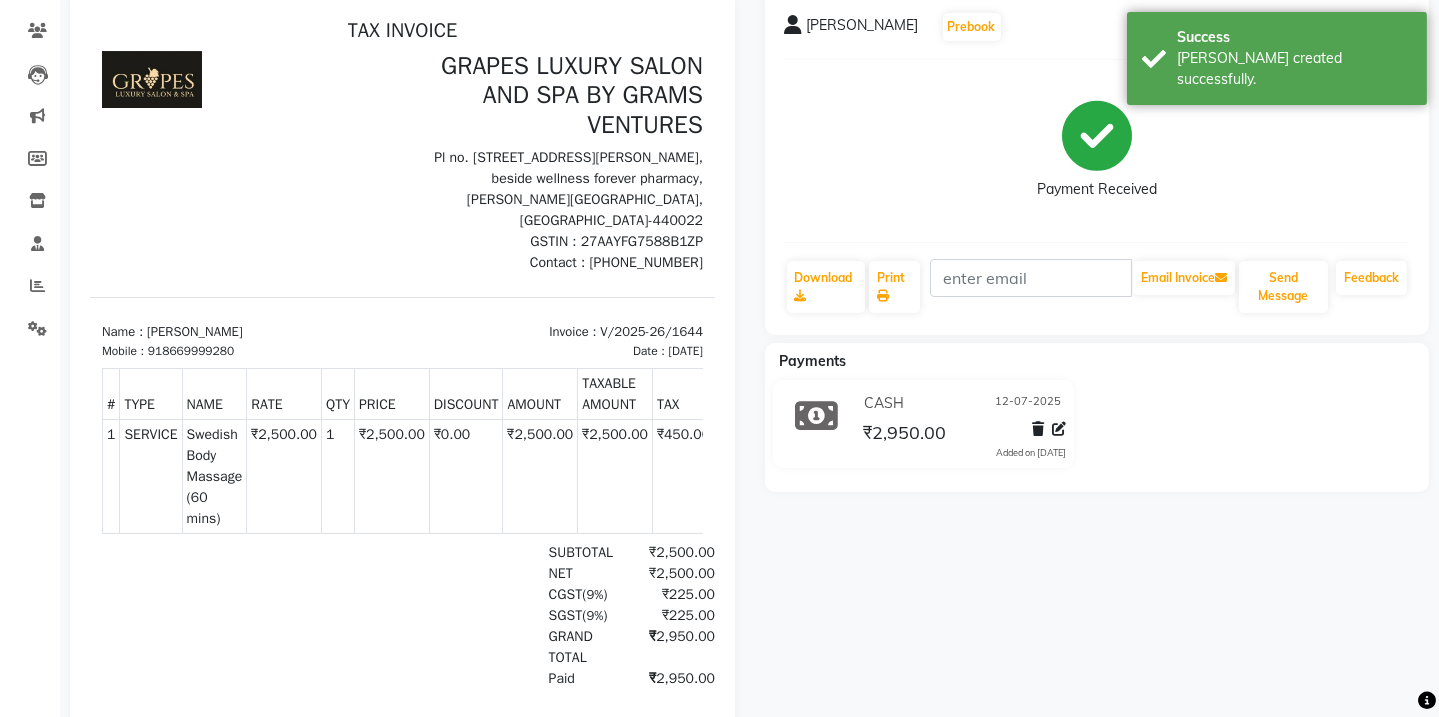 scroll, scrollTop: 0, scrollLeft: 0, axis: both 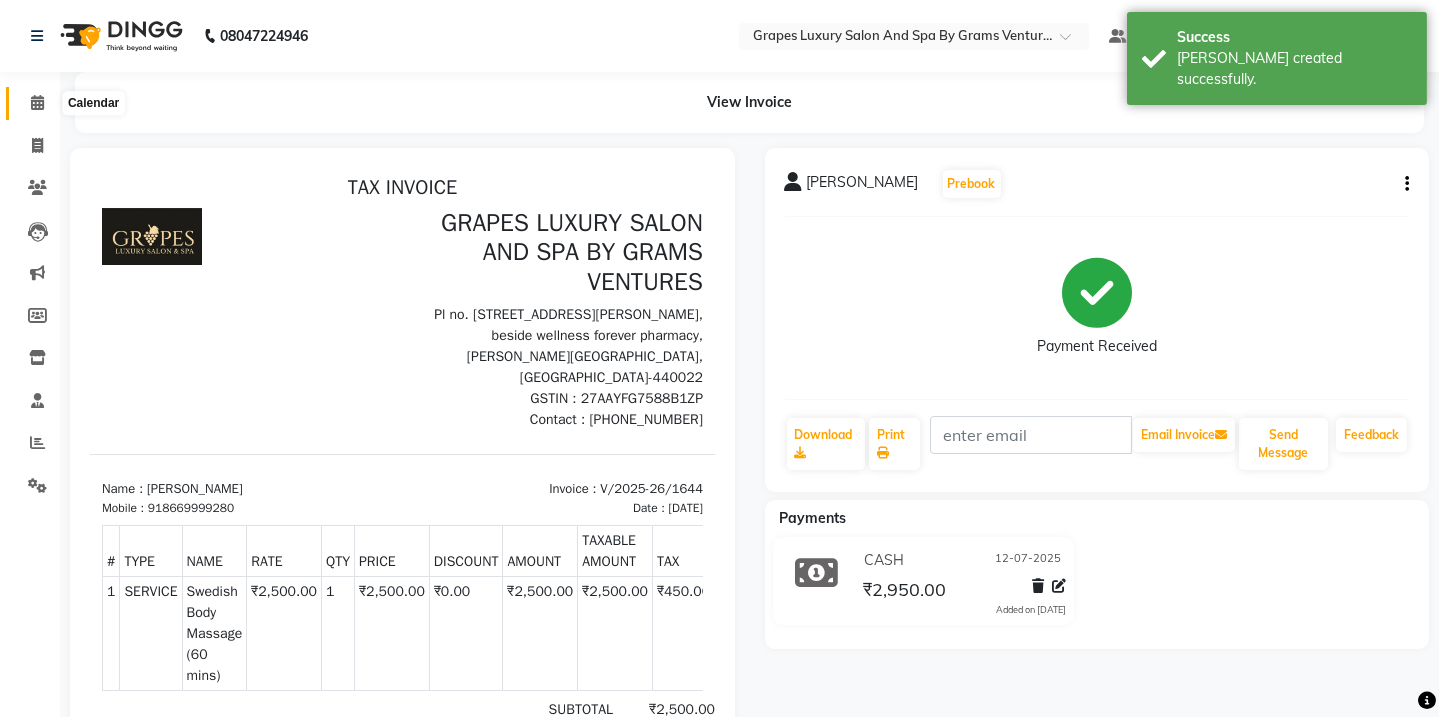 click 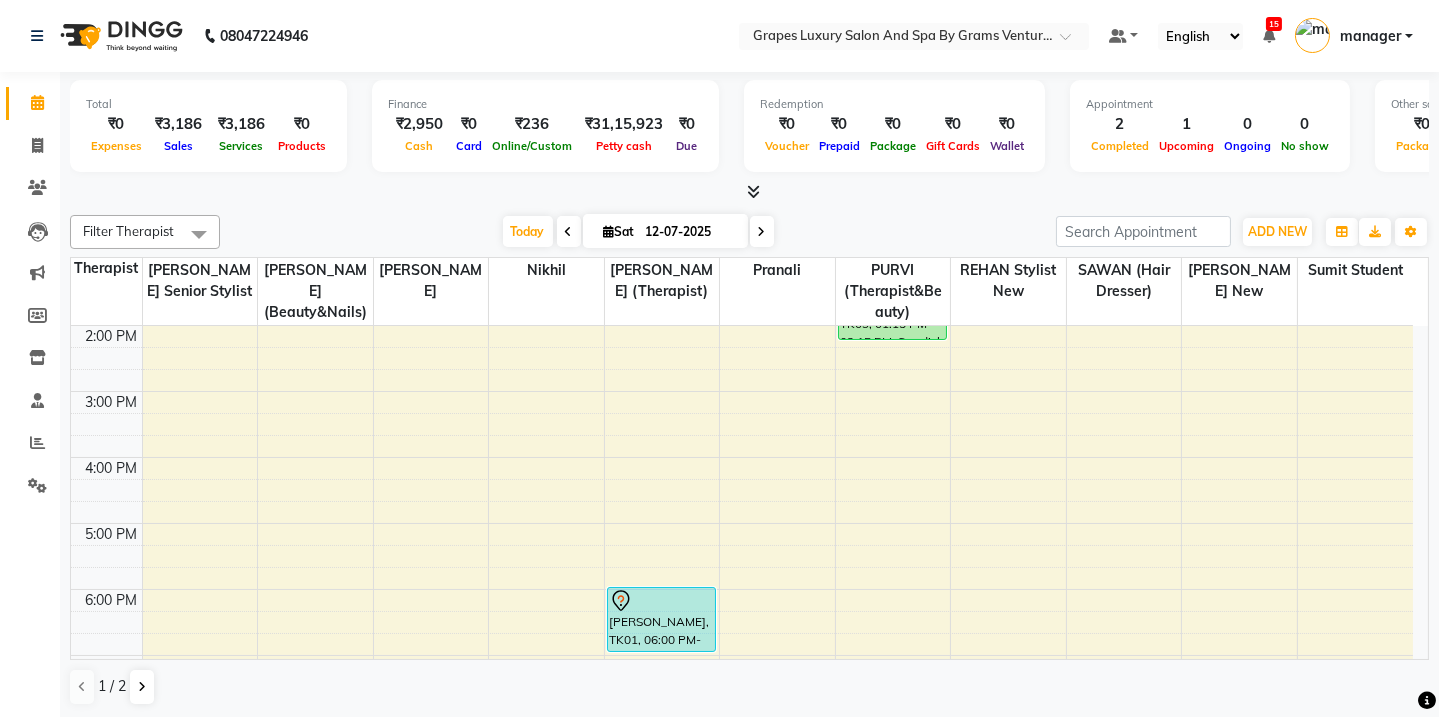 scroll, scrollTop: 339, scrollLeft: 0, axis: vertical 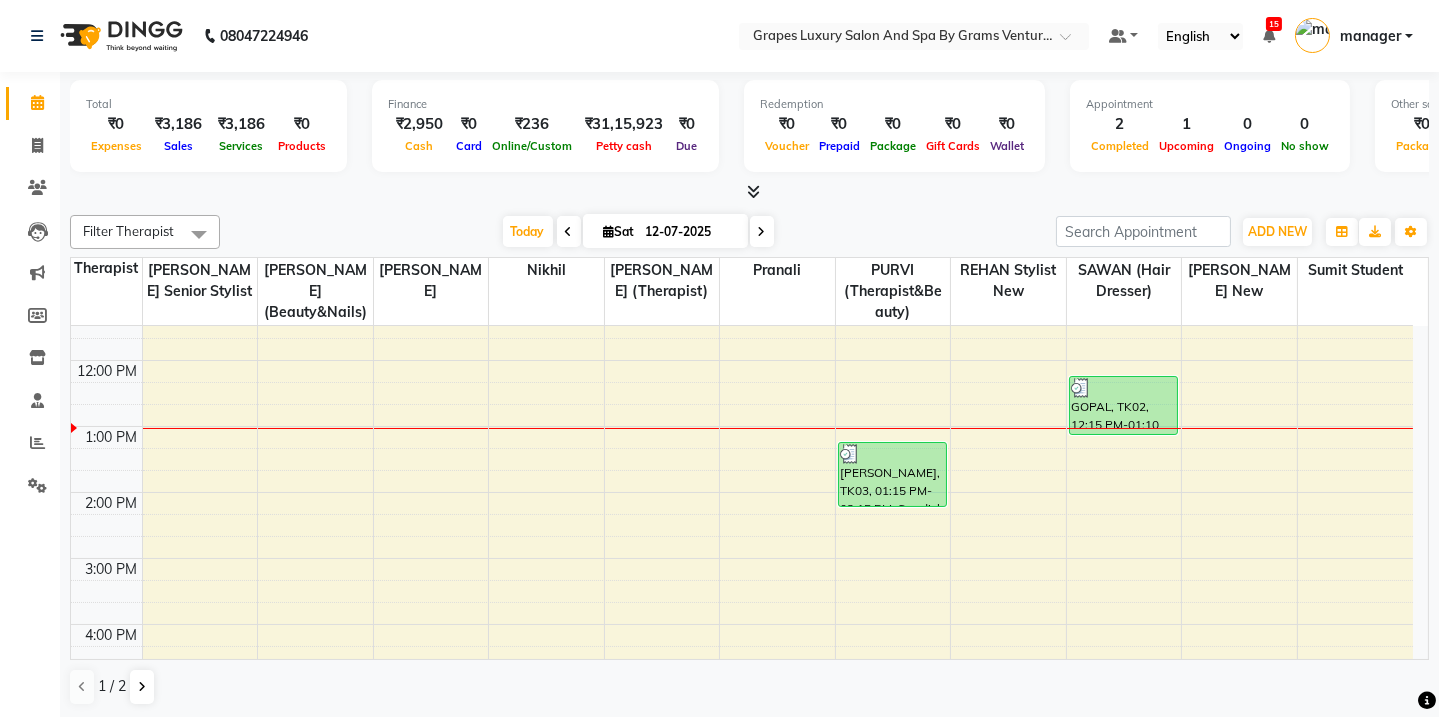 click on "8:00 AM 9:00 AM 10:00 AM 11:00 AM 12:00 PM 1:00 PM 2:00 PM 3:00 PM 4:00 PM 5:00 PM 6:00 PM 7:00 PM 8:00 PM             [PERSON_NAME], TK01, 06:00 PM-07:00 PM, Swedish Body Massage (60 mins)     [PERSON_NAME], TK03, 01:15 PM-02:15 PM, Swedish Body Massage (60 mins)     GOPAL, TK02, 12:15 PM-01:10 PM, [PERSON_NAME] Trimming (15 mins)" at bounding box center (742, 525) 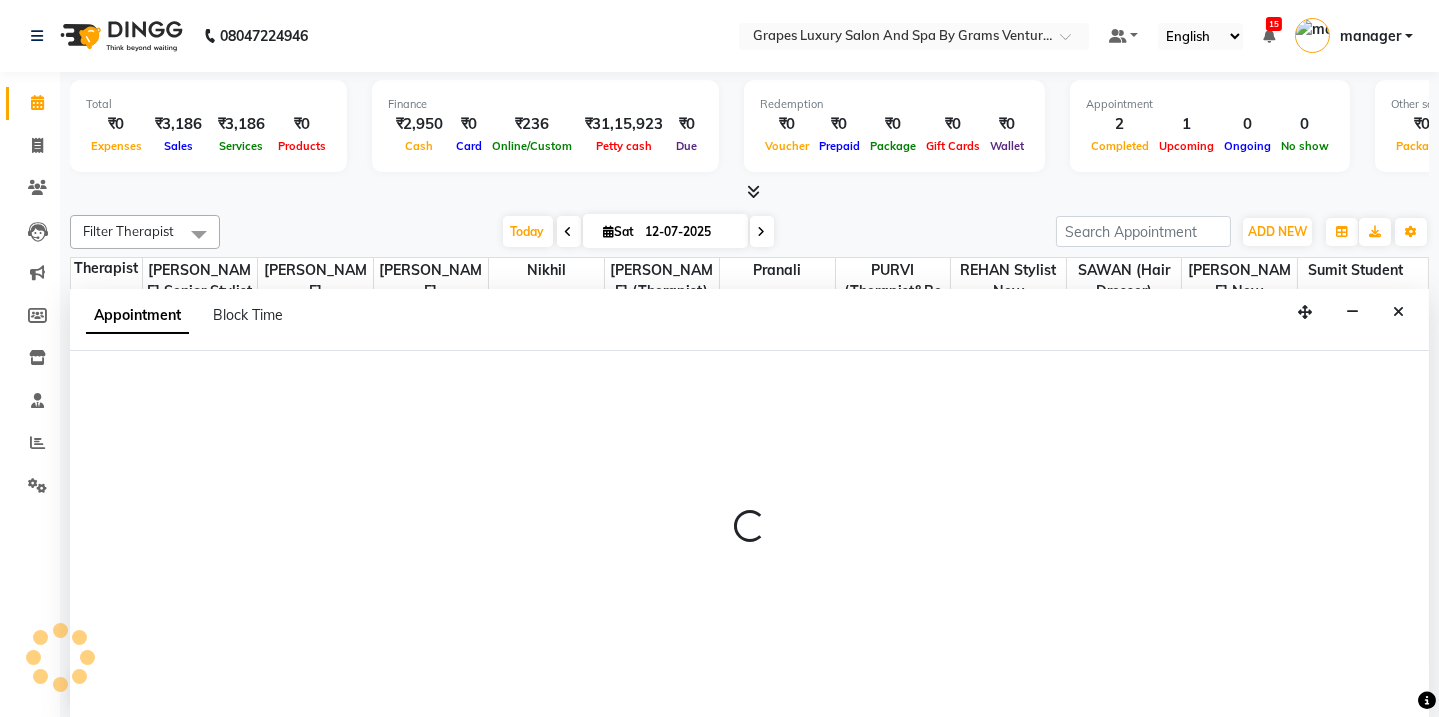 scroll, scrollTop: 0, scrollLeft: 0, axis: both 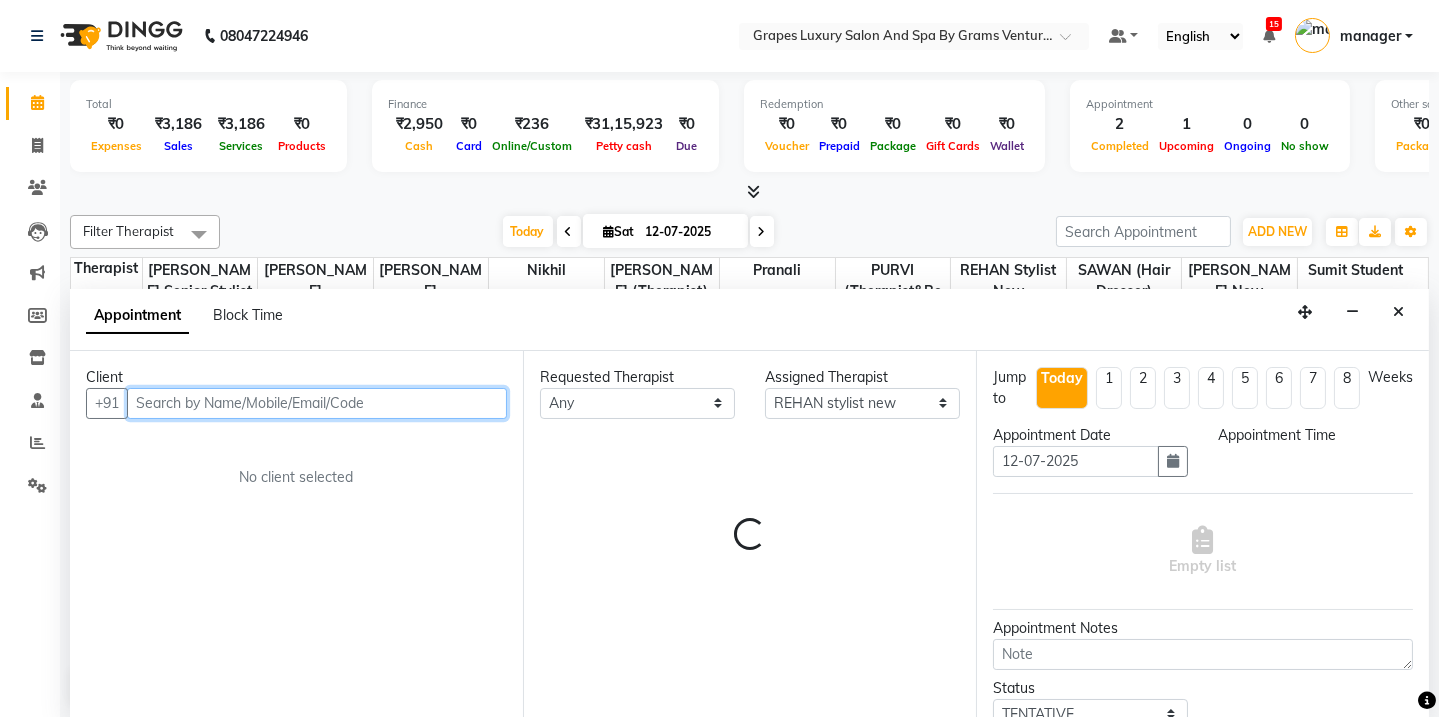 select on "780" 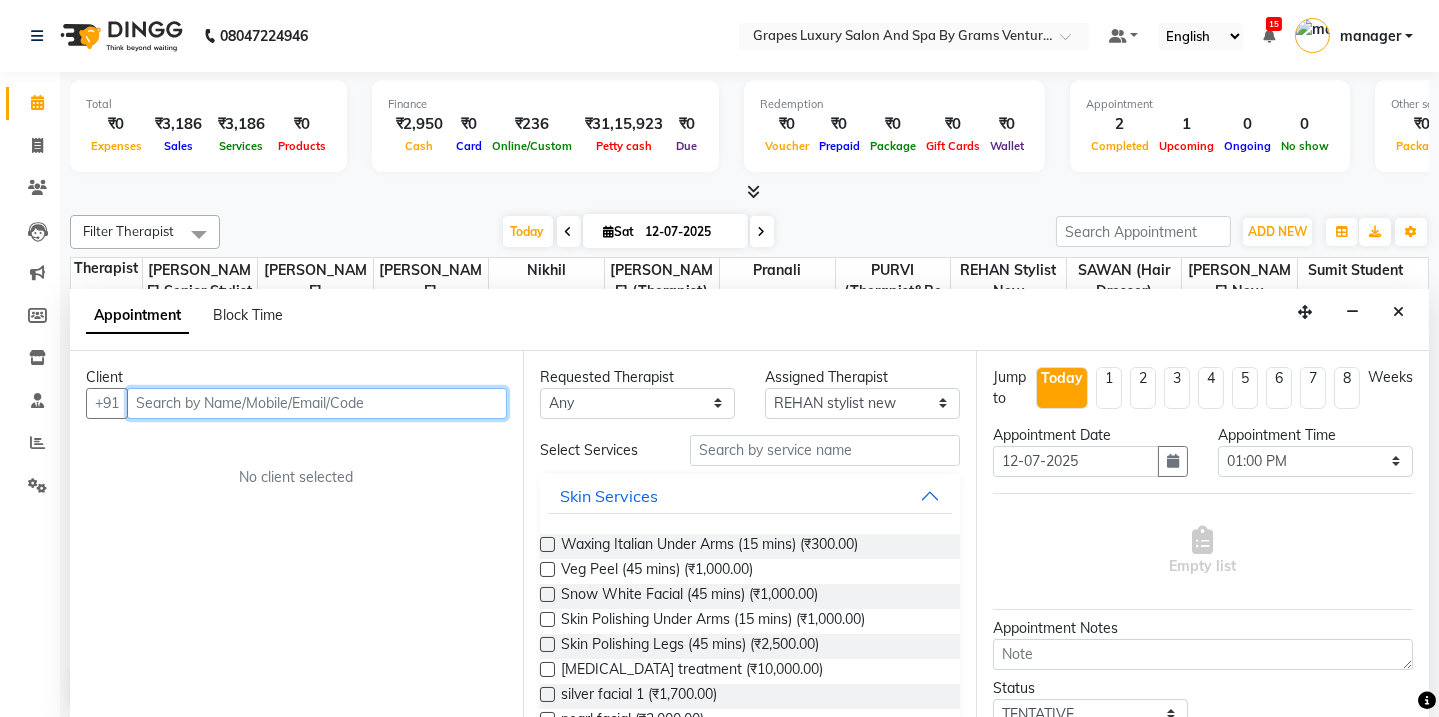 click at bounding box center [317, 403] 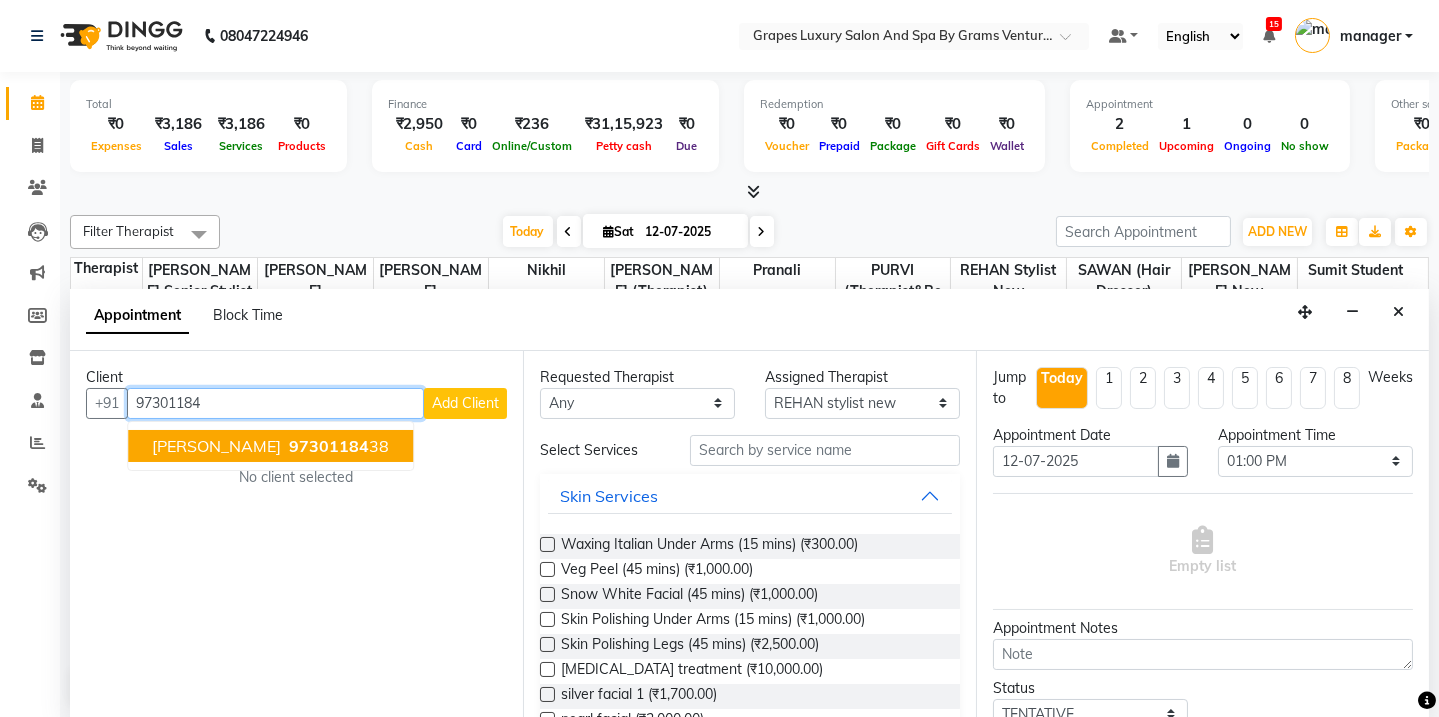 click on "97301184 38" at bounding box center (337, 446) 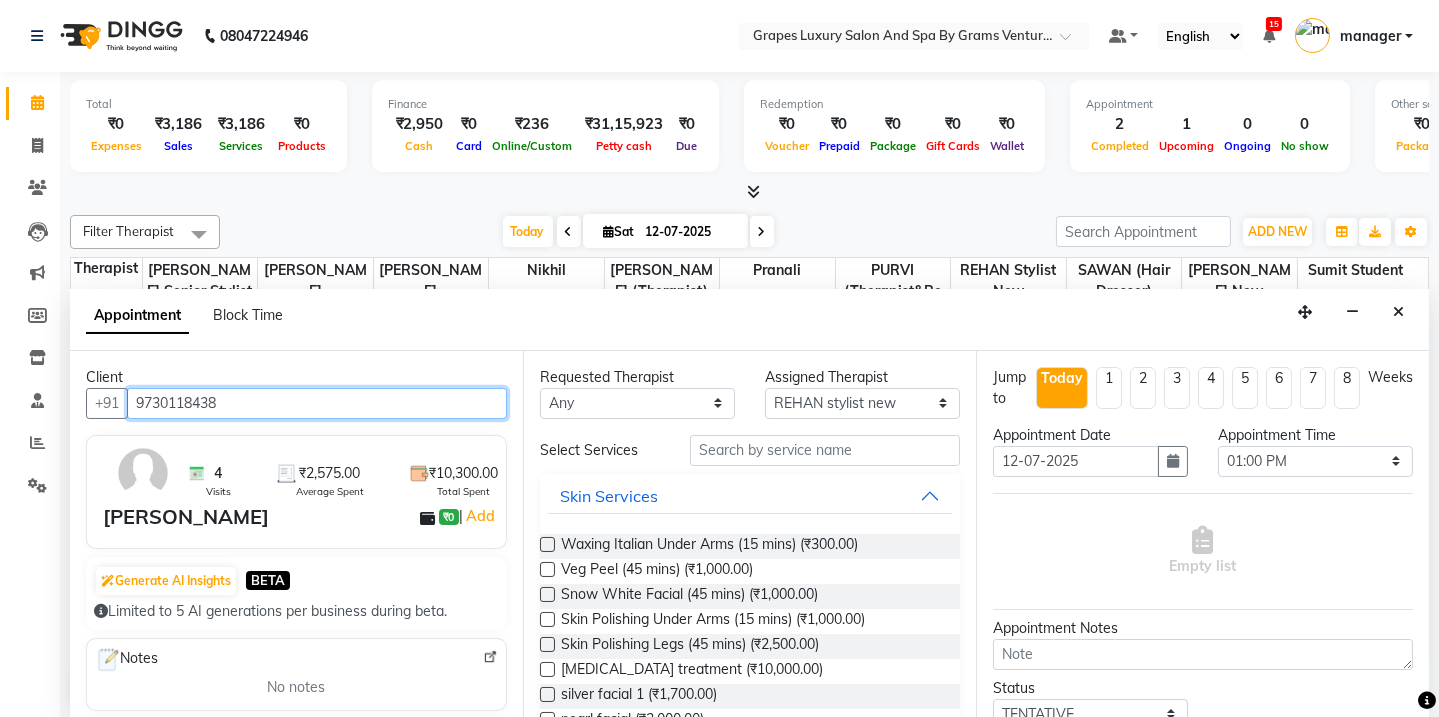 type on "9730118438" 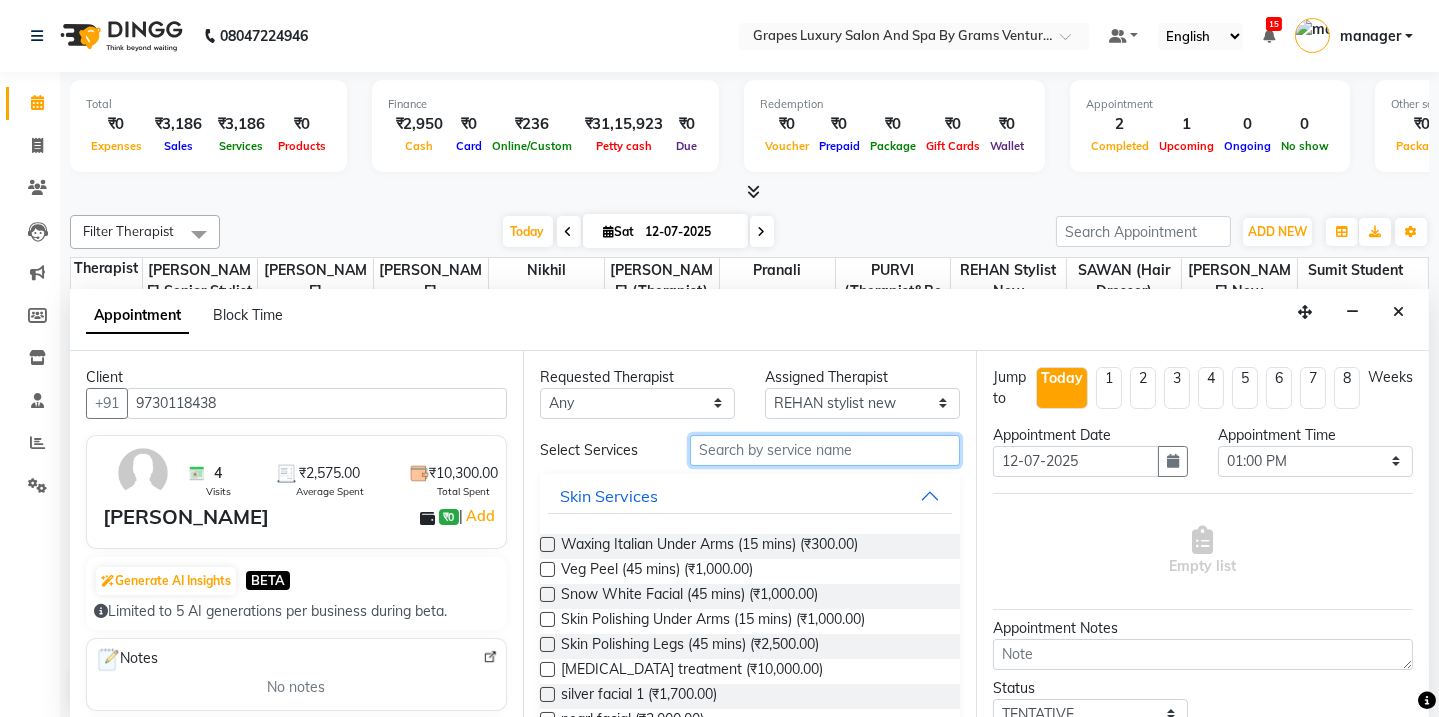 click at bounding box center [825, 450] 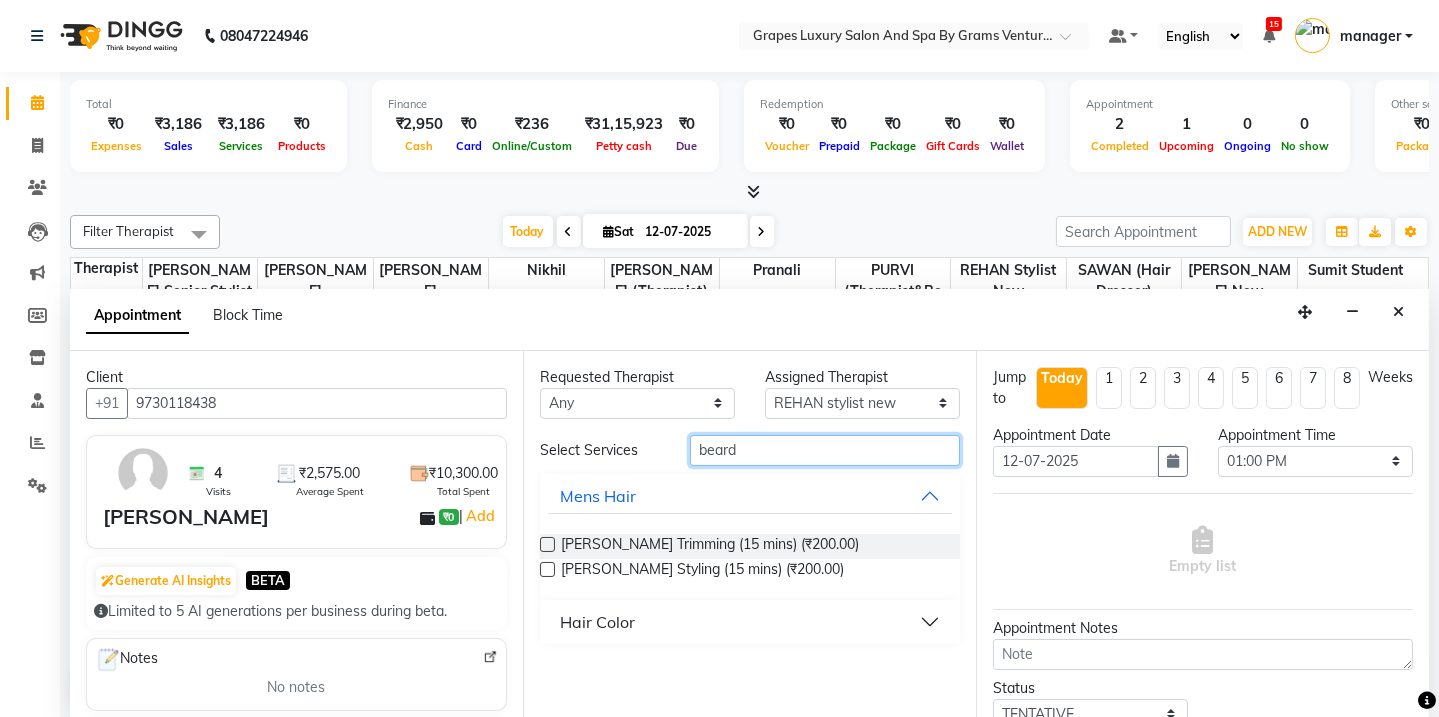 type on "beard" 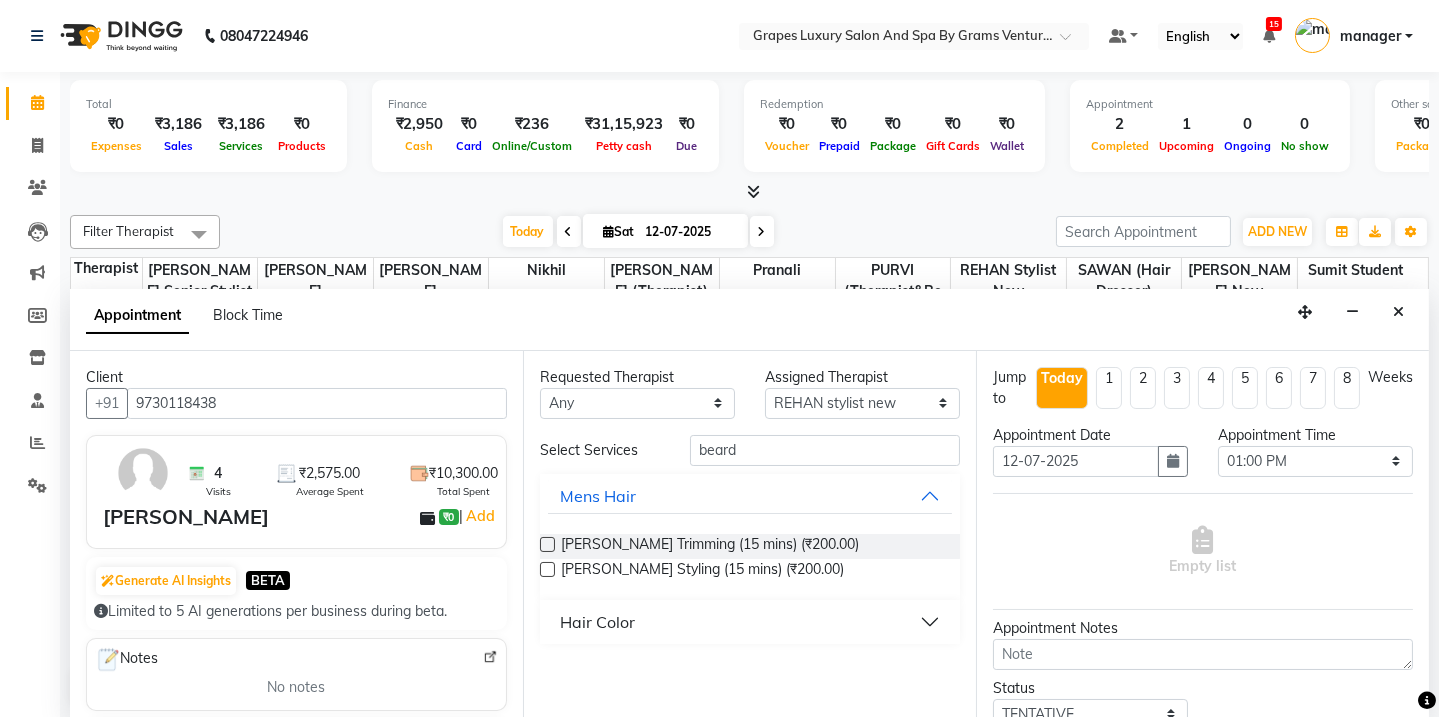 click at bounding box center (547, 544) 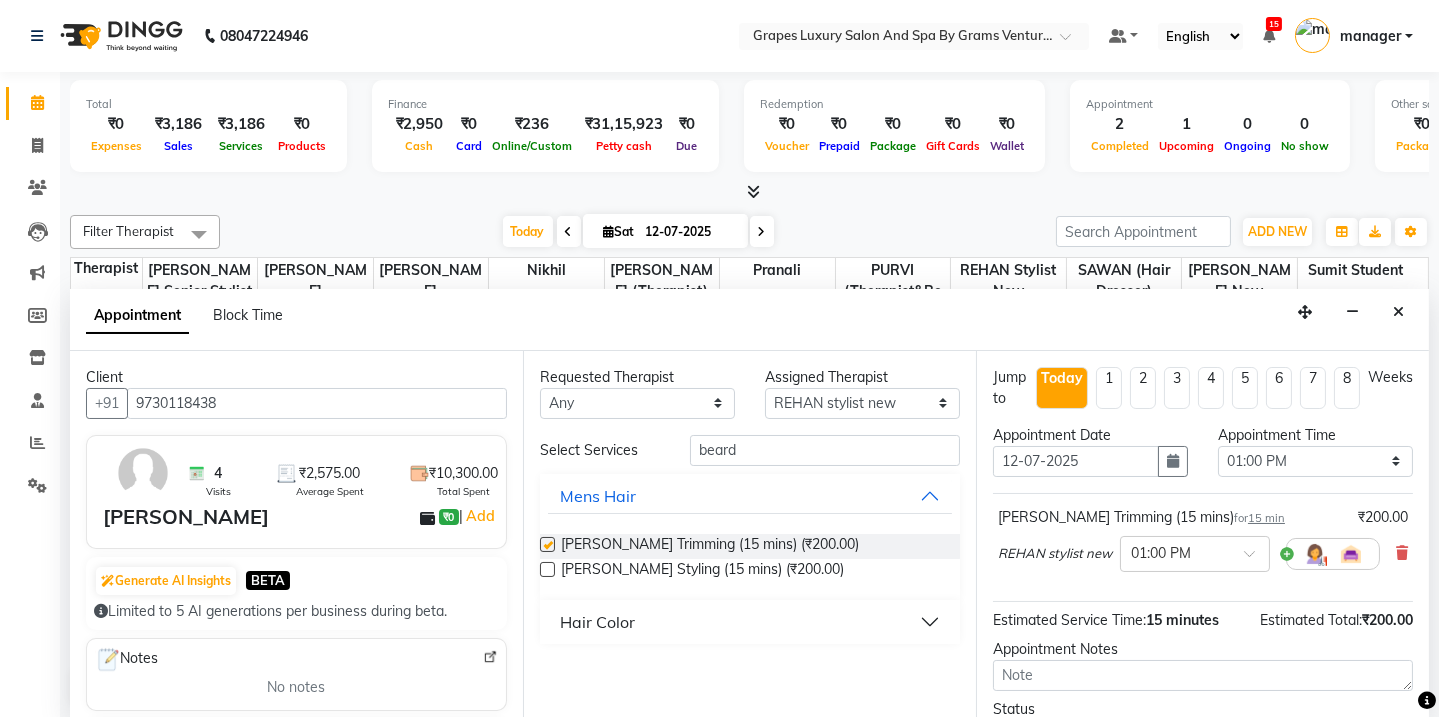 checkbox on "false" 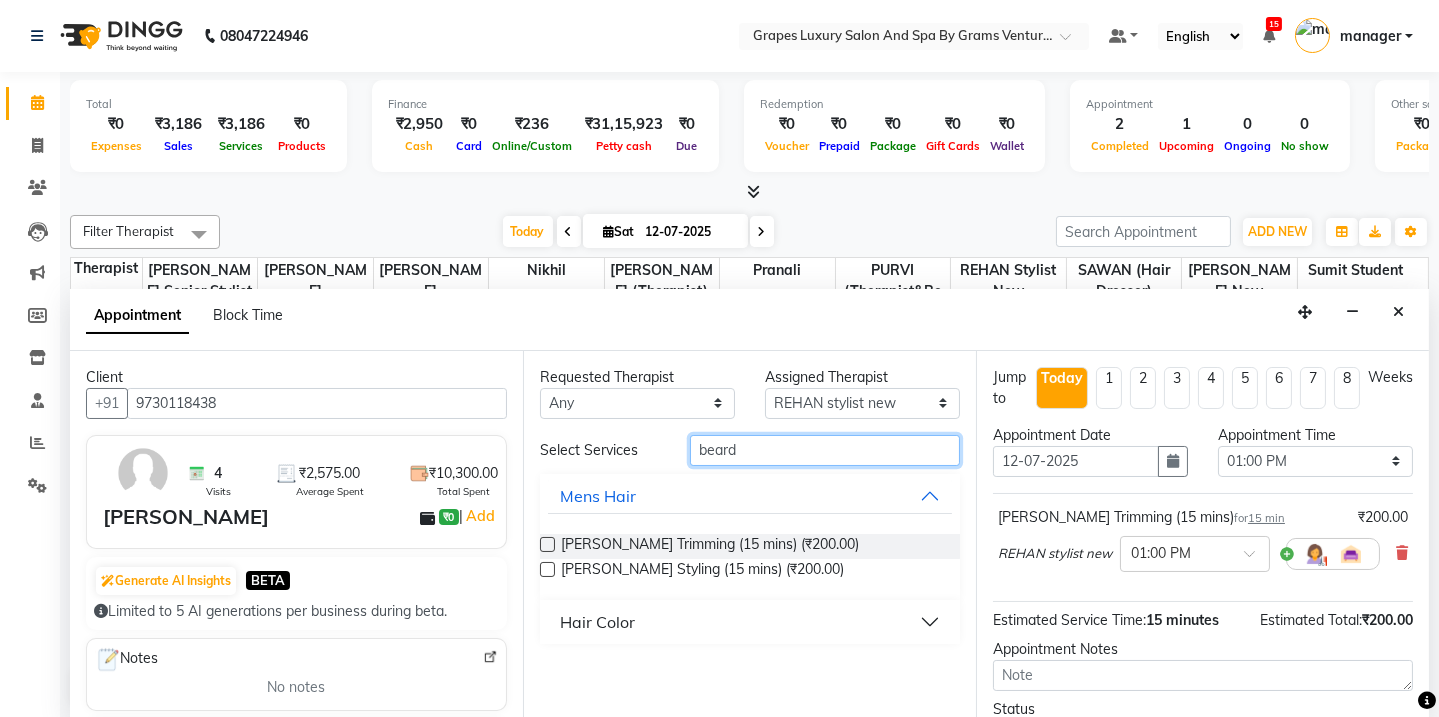 click on "beard" at bounding box center [825, 450] 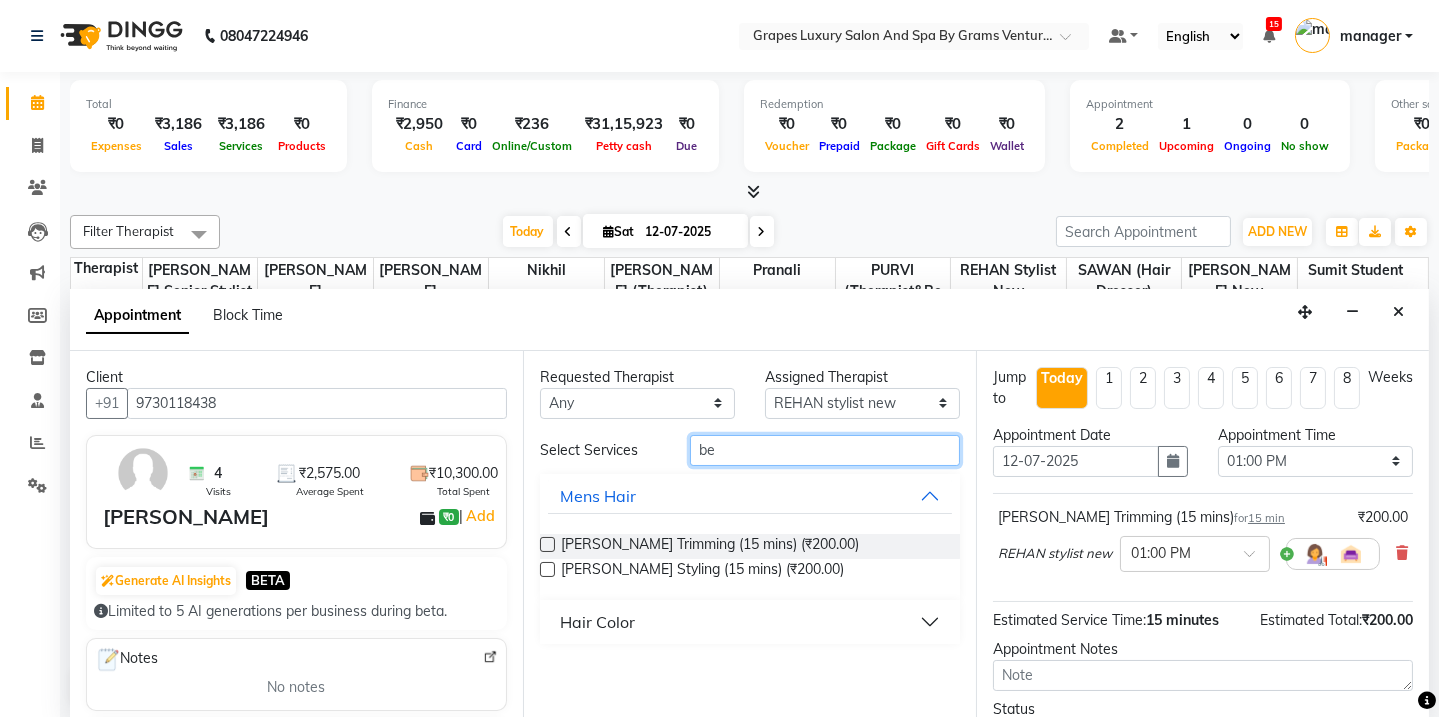 type on "b" 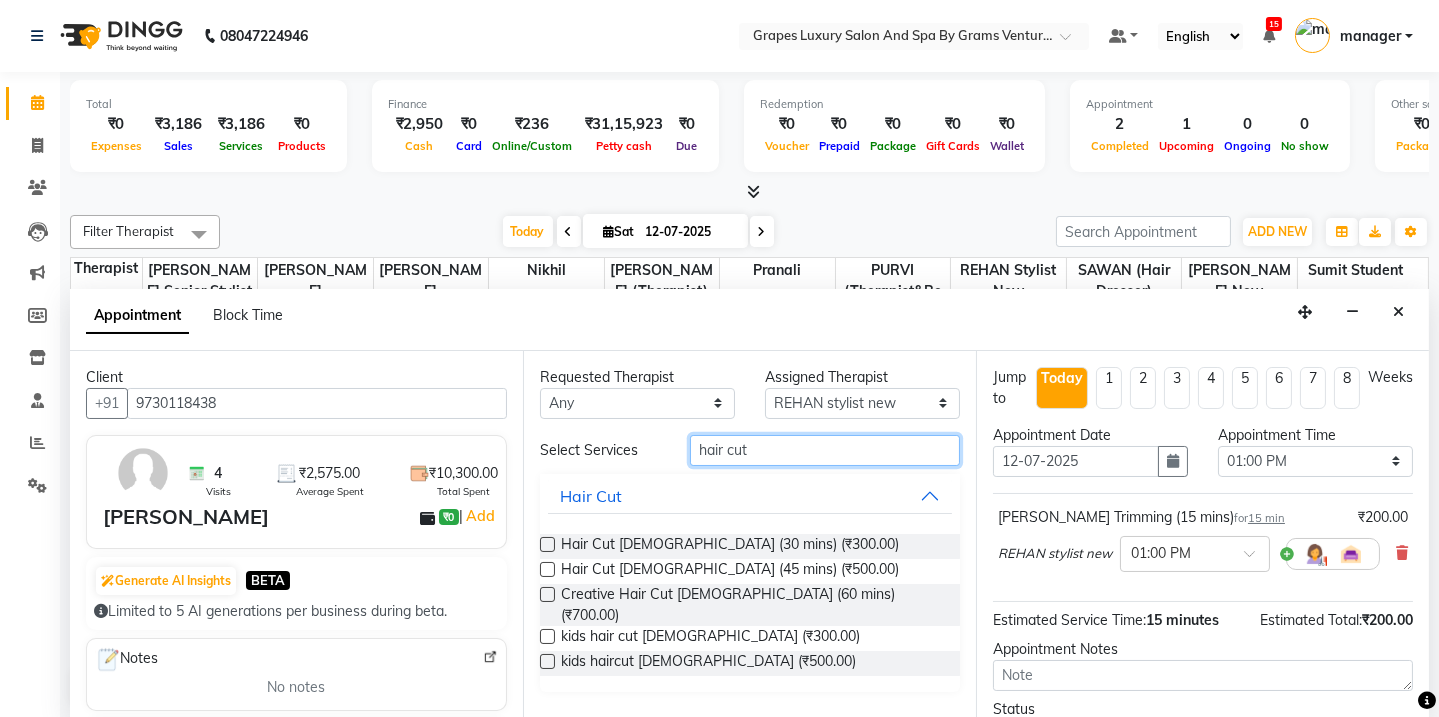 type on "hair cut" 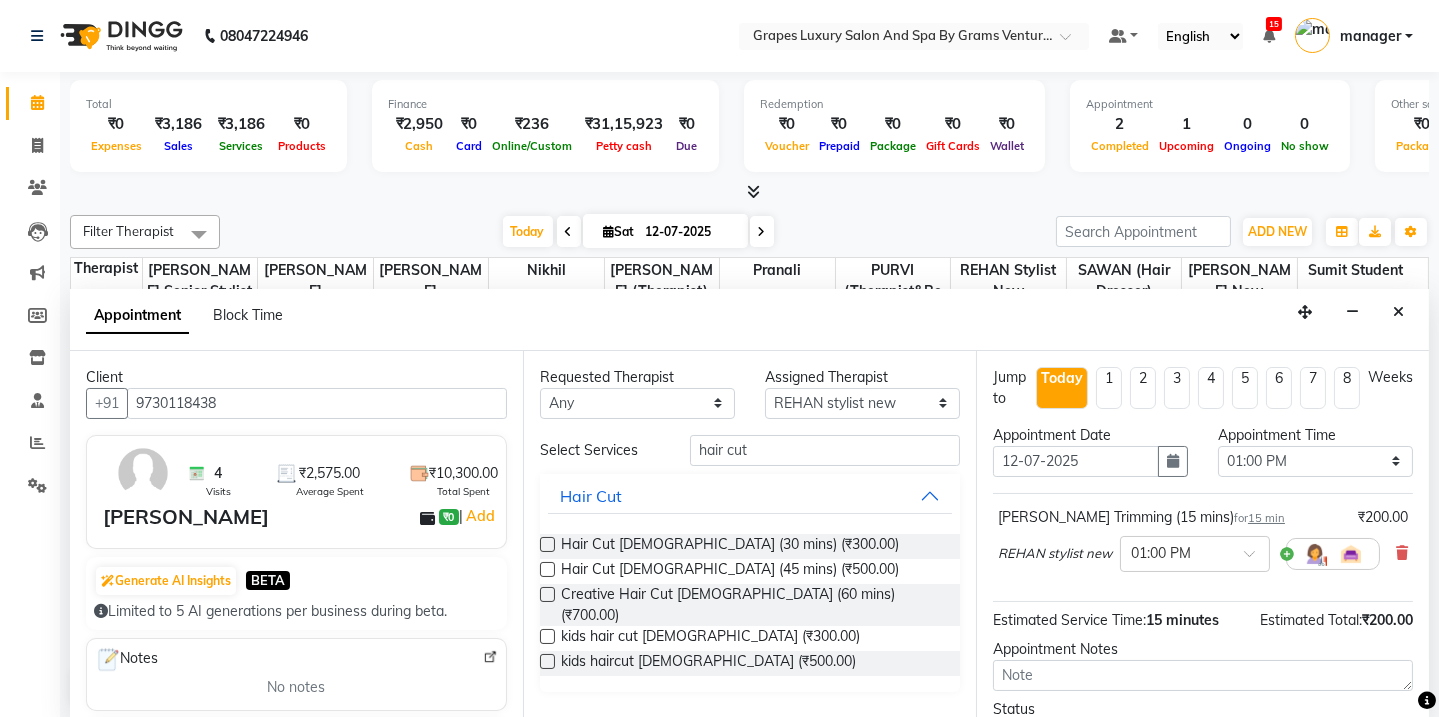 click at bounding box center (547, 544) 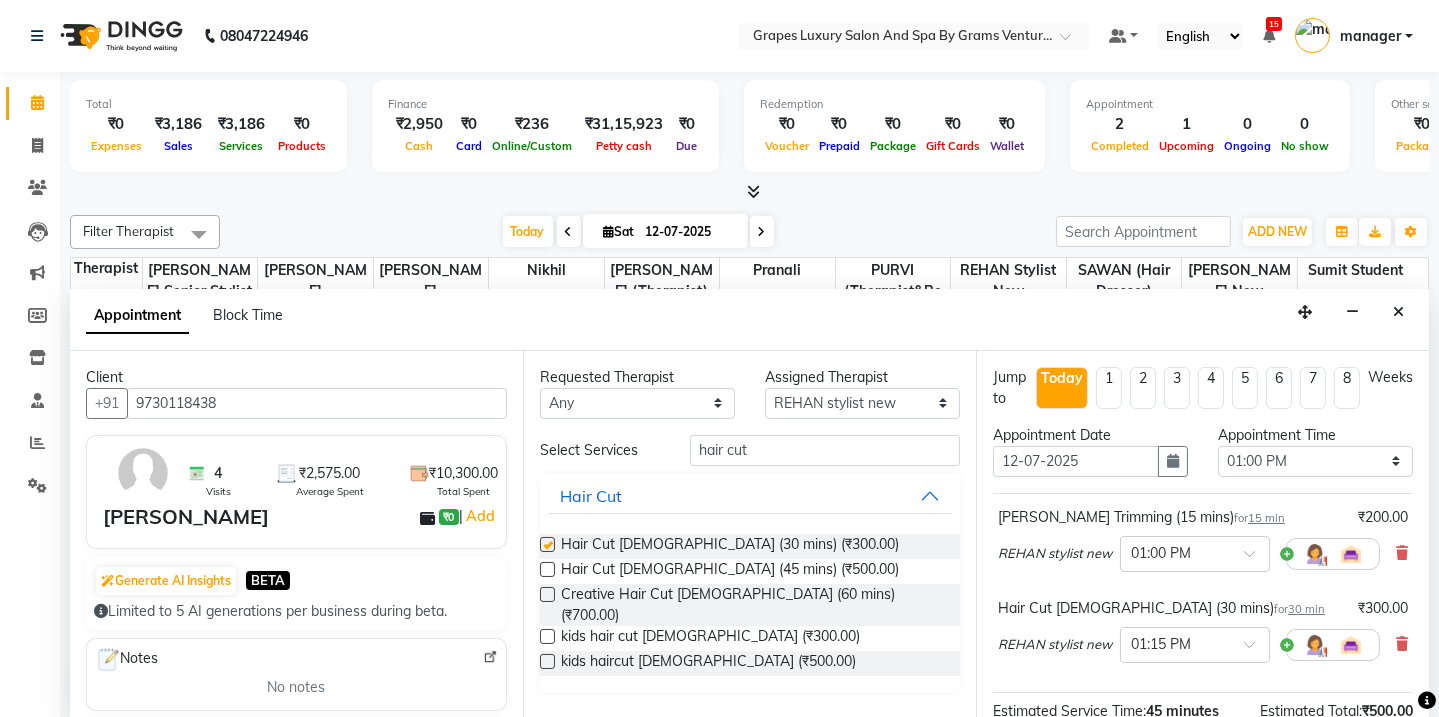 checkbox on "false" 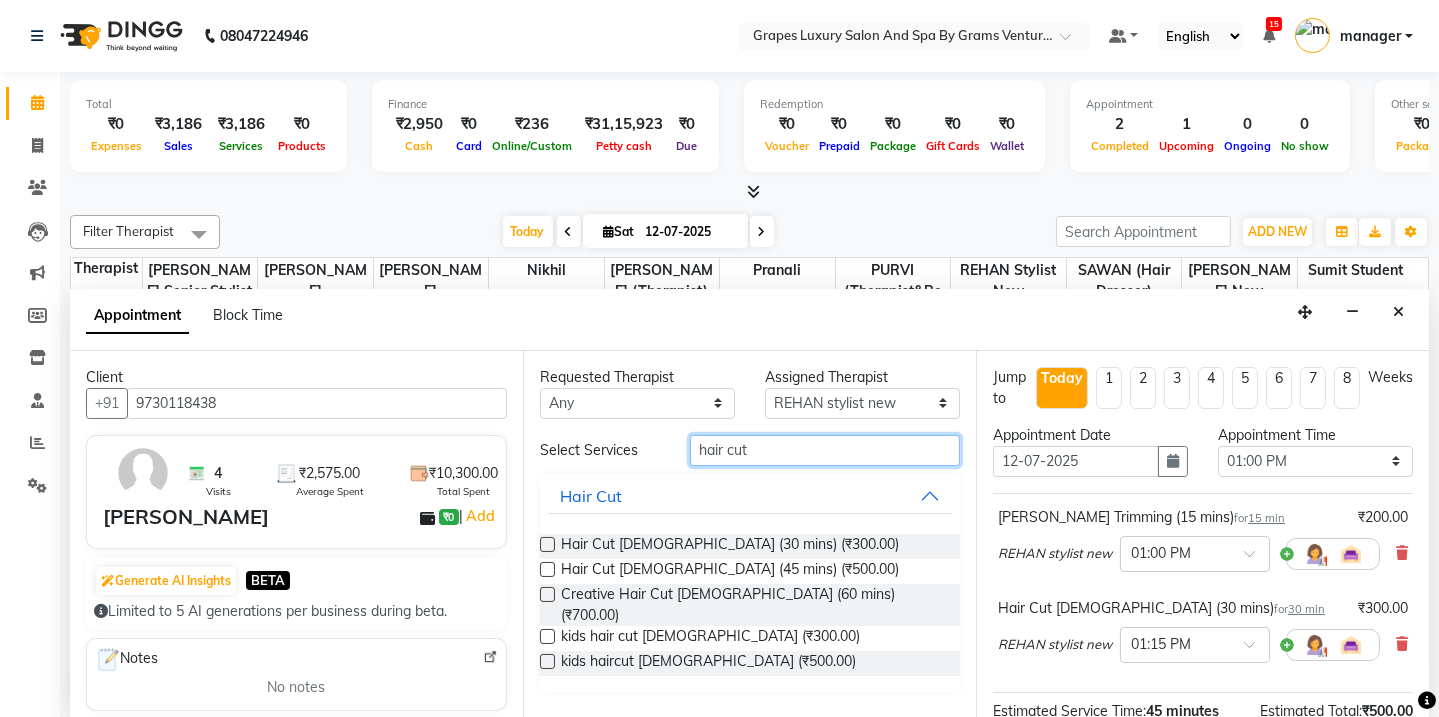click on "hair cut" at bounding box center [825, 450] 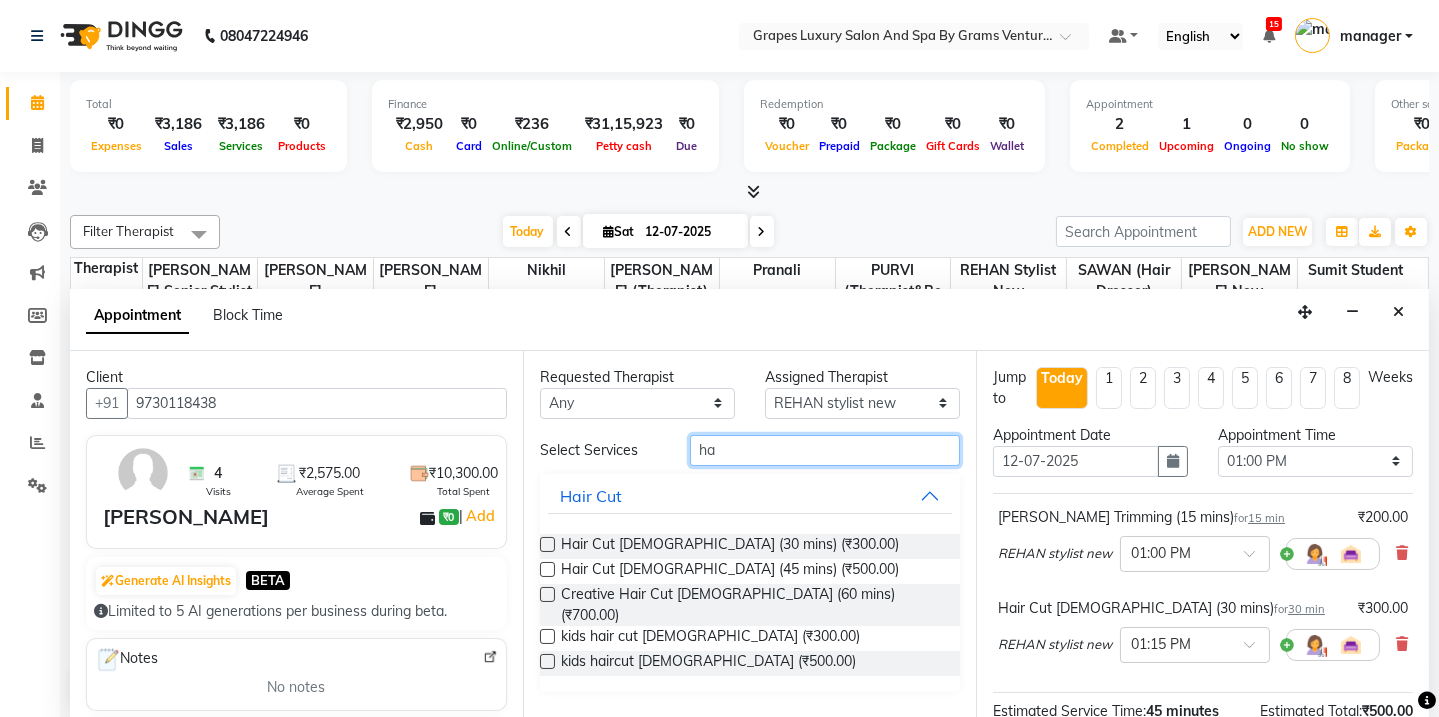 type on "h" 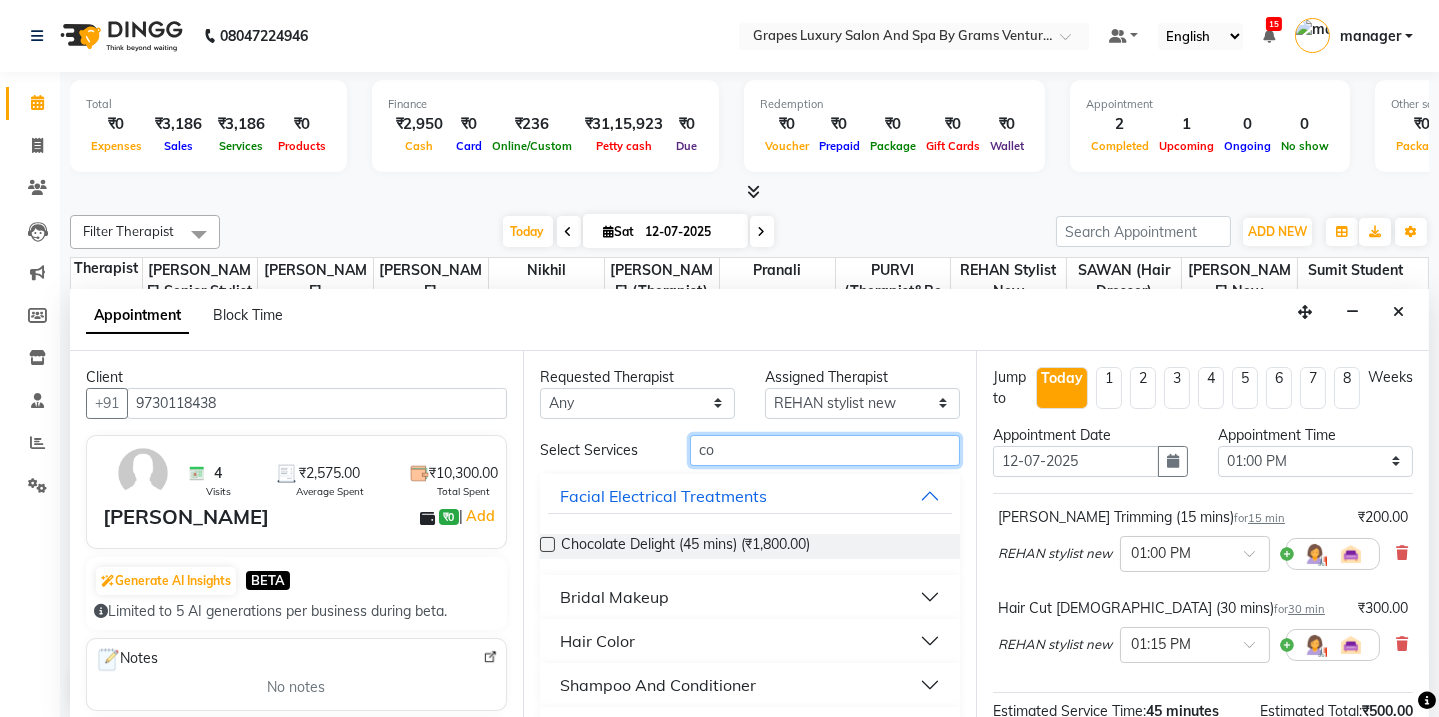type on "c" 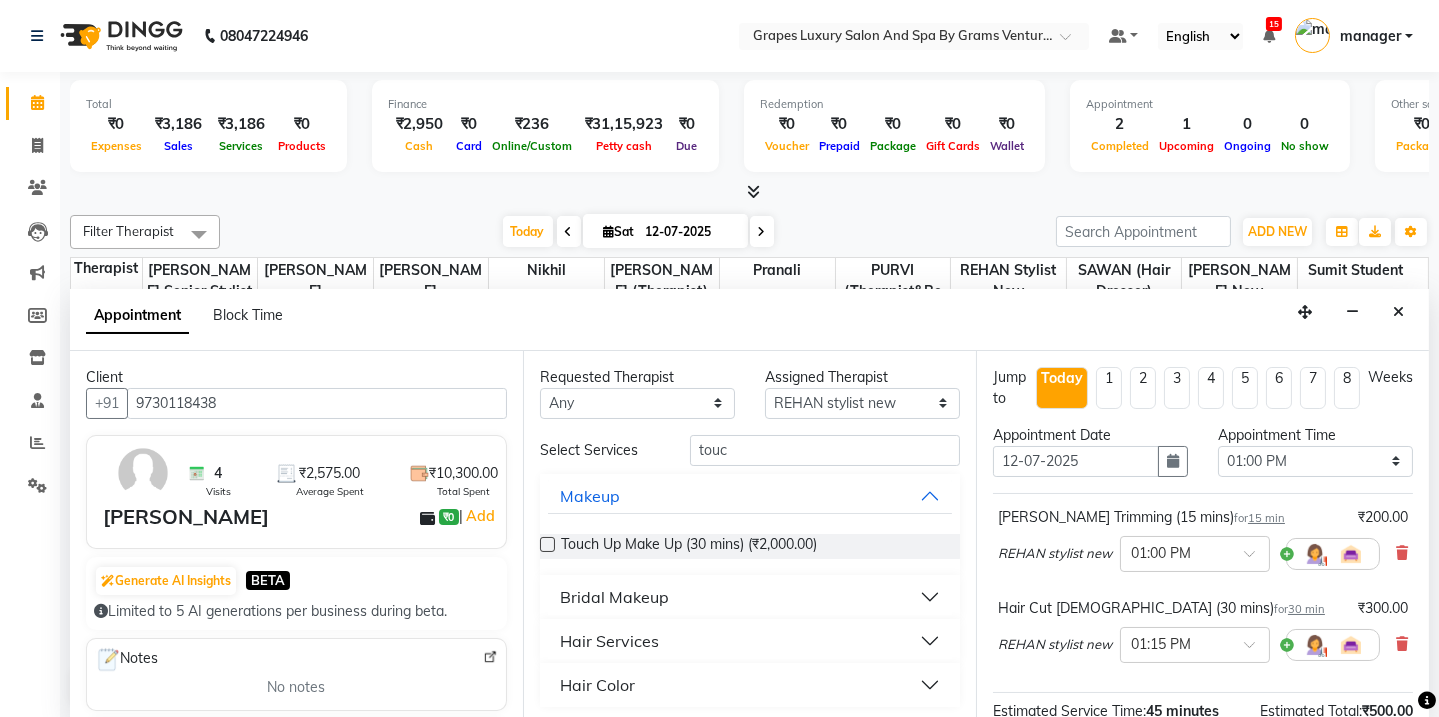 click on "Hair Color" at bounding box center (597, 685) 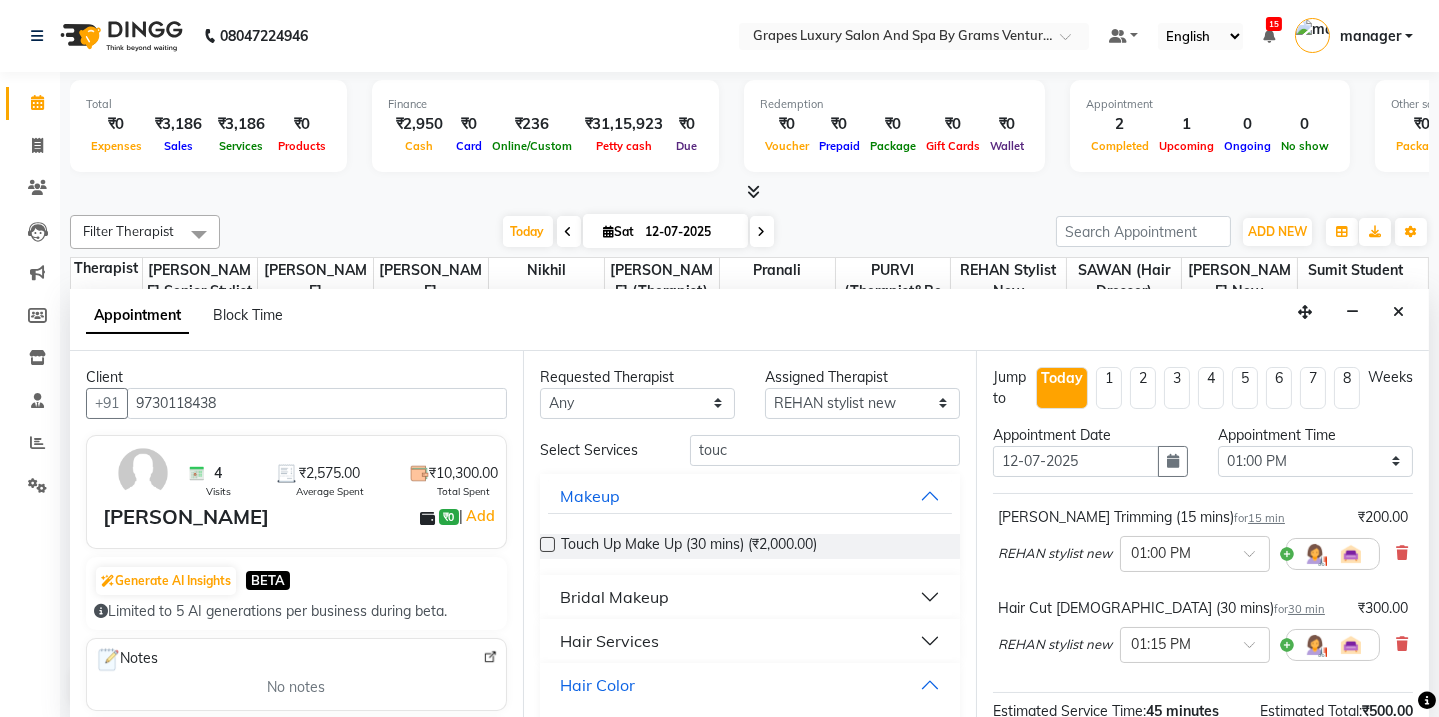 click on "Hair Color" at bounding box center (597, 685) 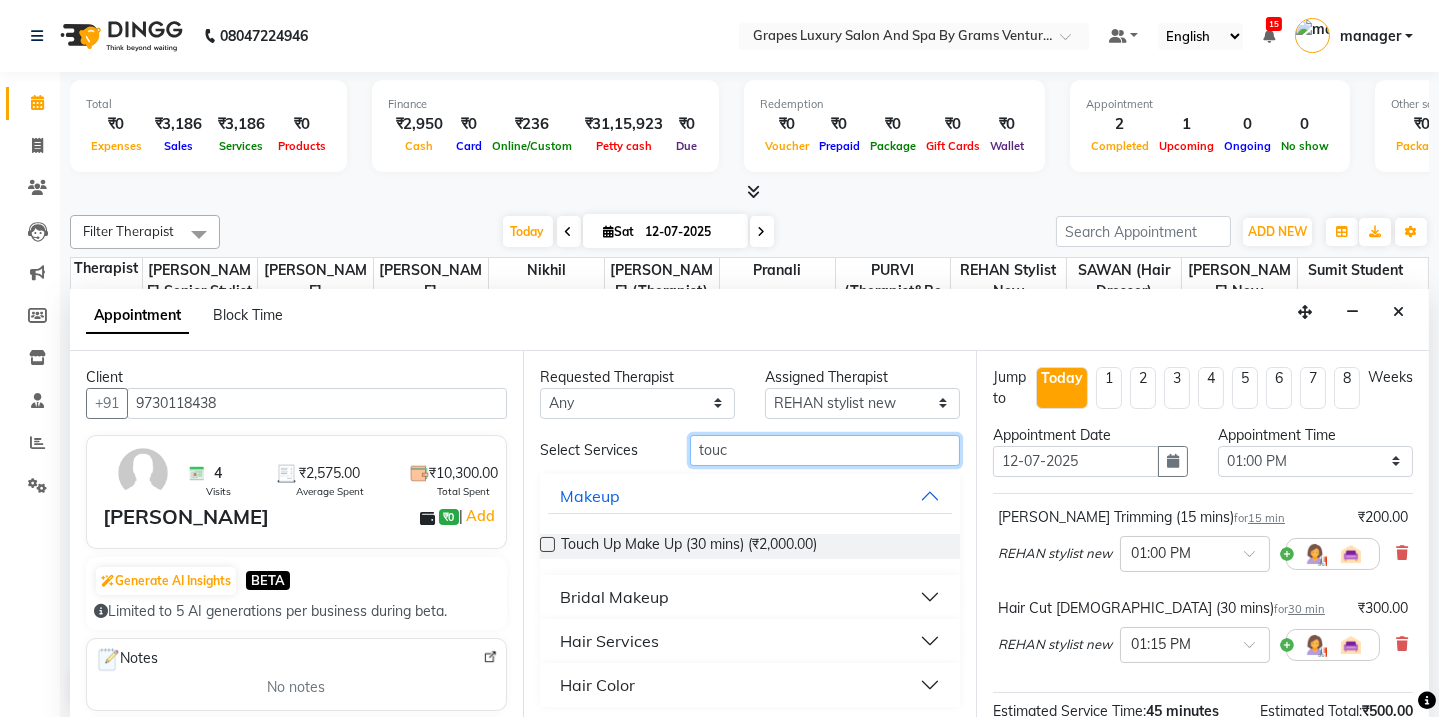 click on "touc" at bounding box center (825, 450) 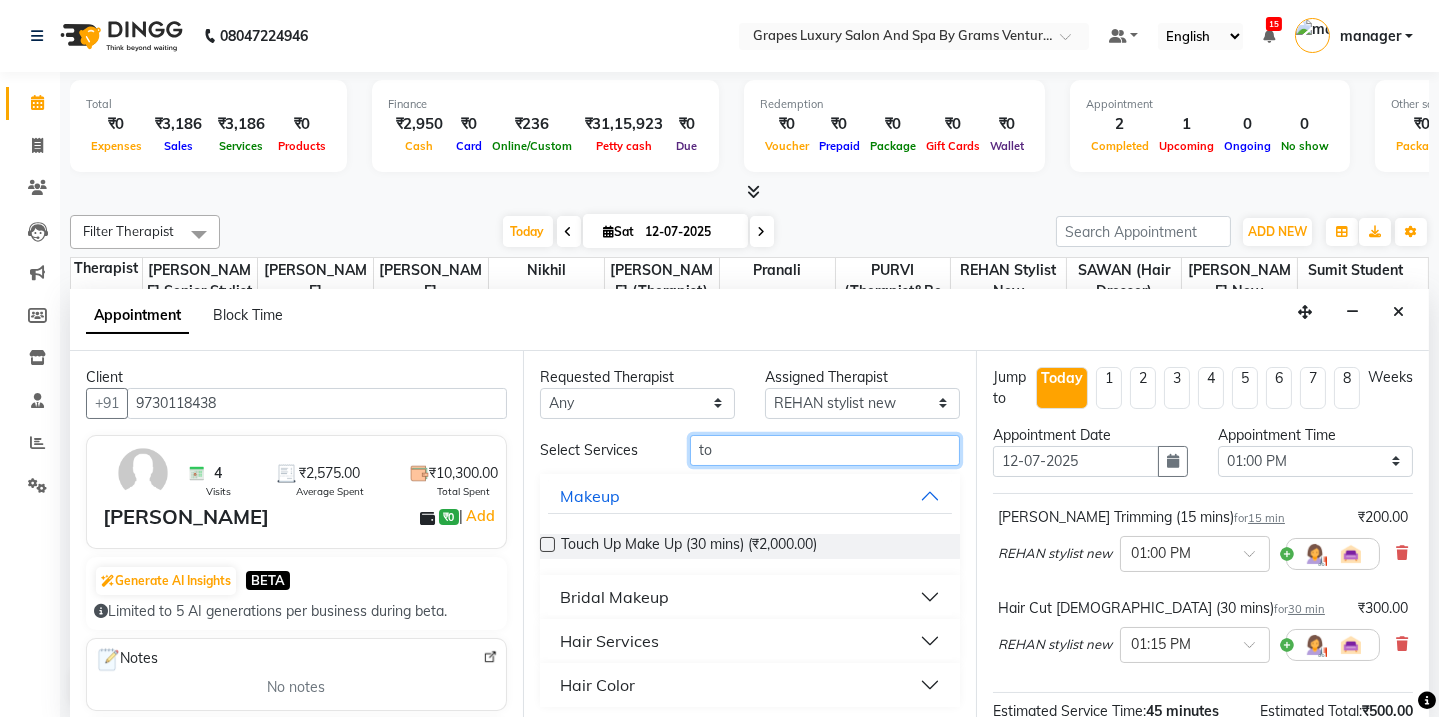 type on "t" 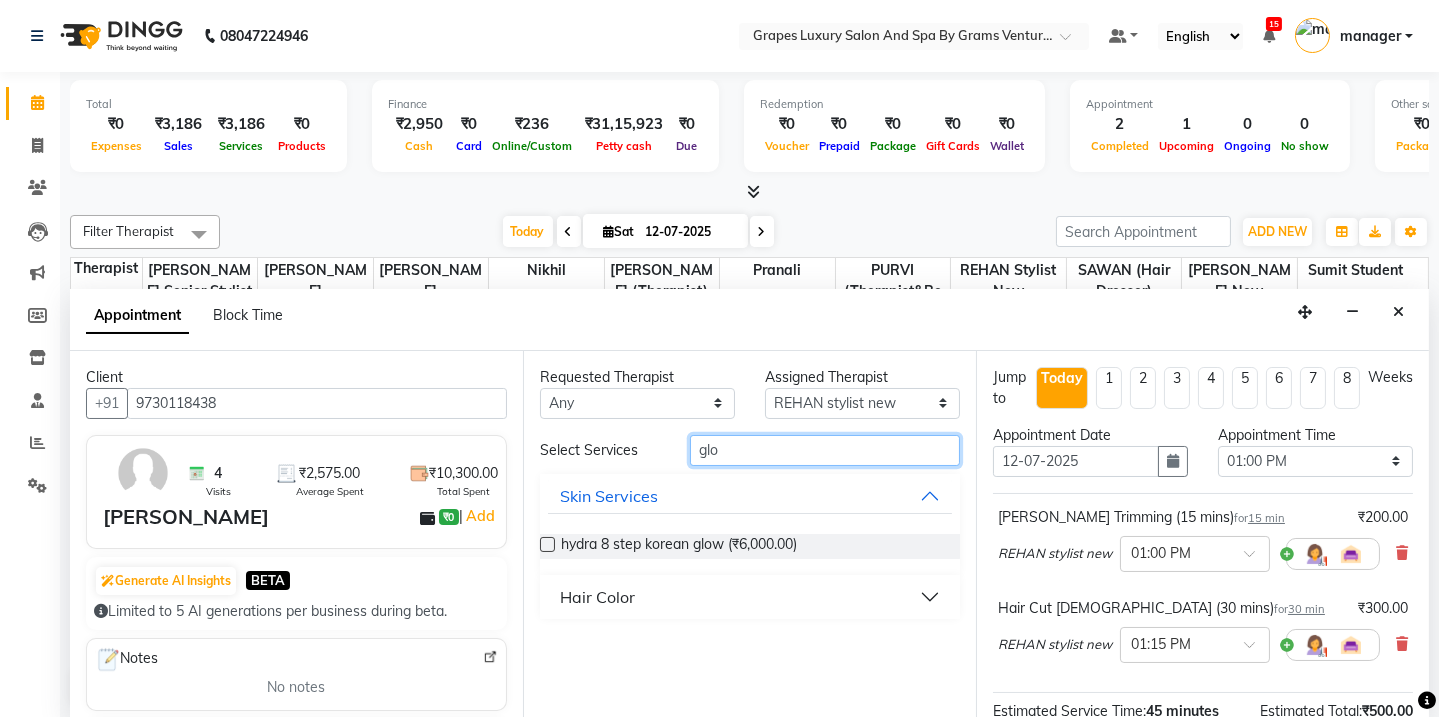 click on "glo" at bounding box center [825, 450] 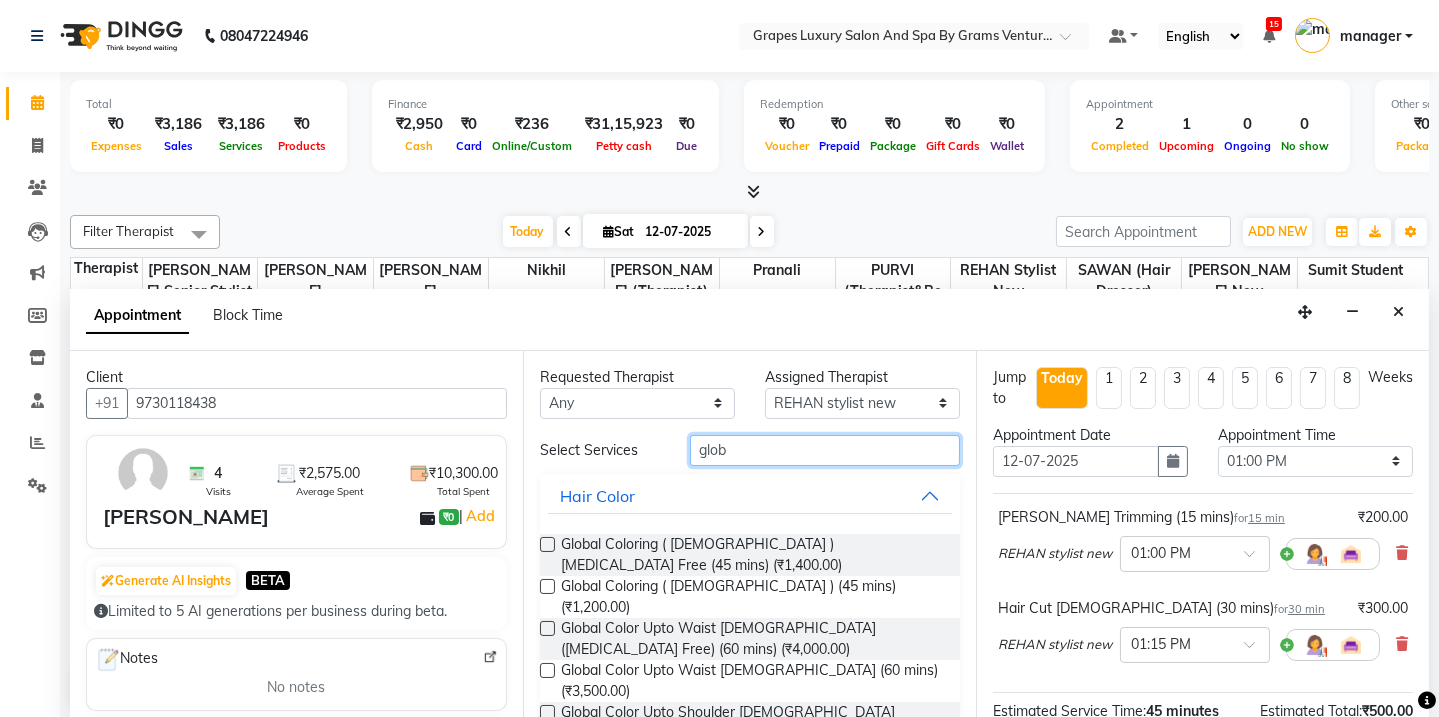 type on "glob" 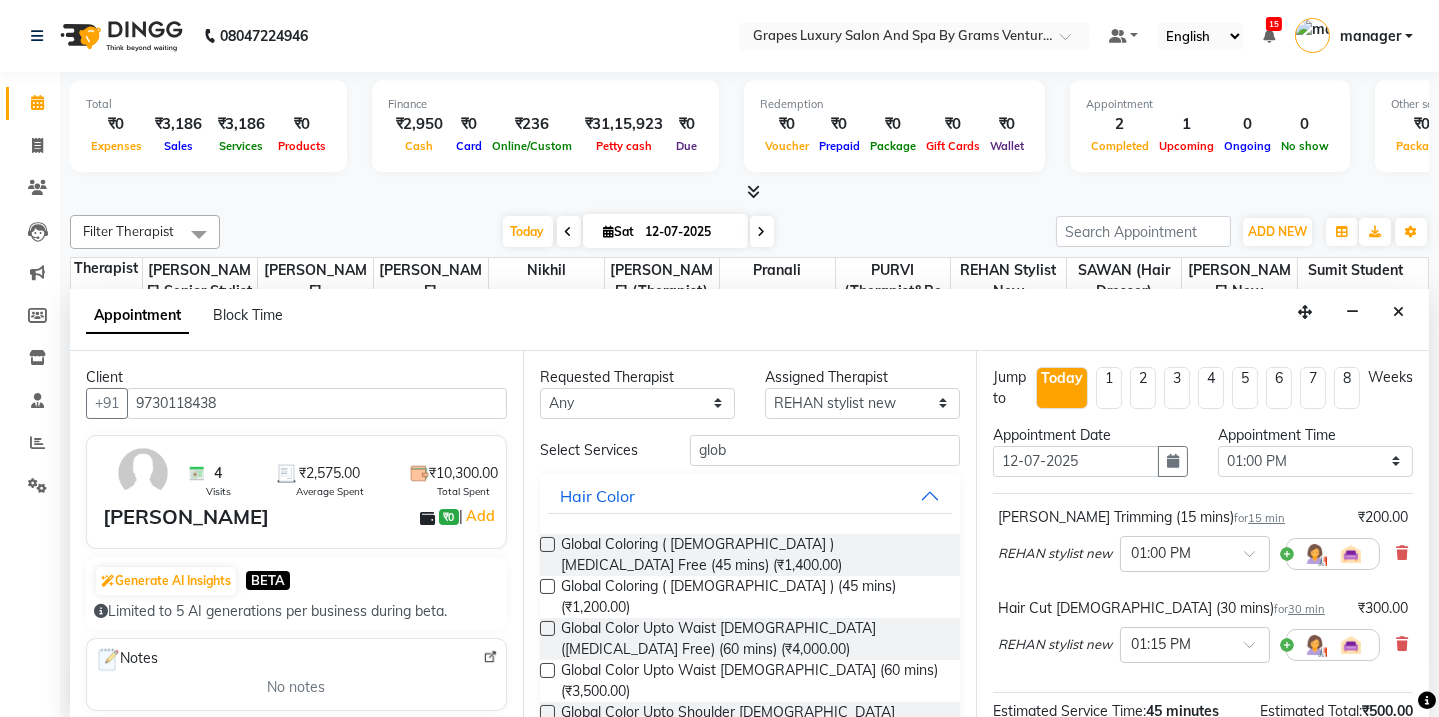 click at bounding box center (547, 544) 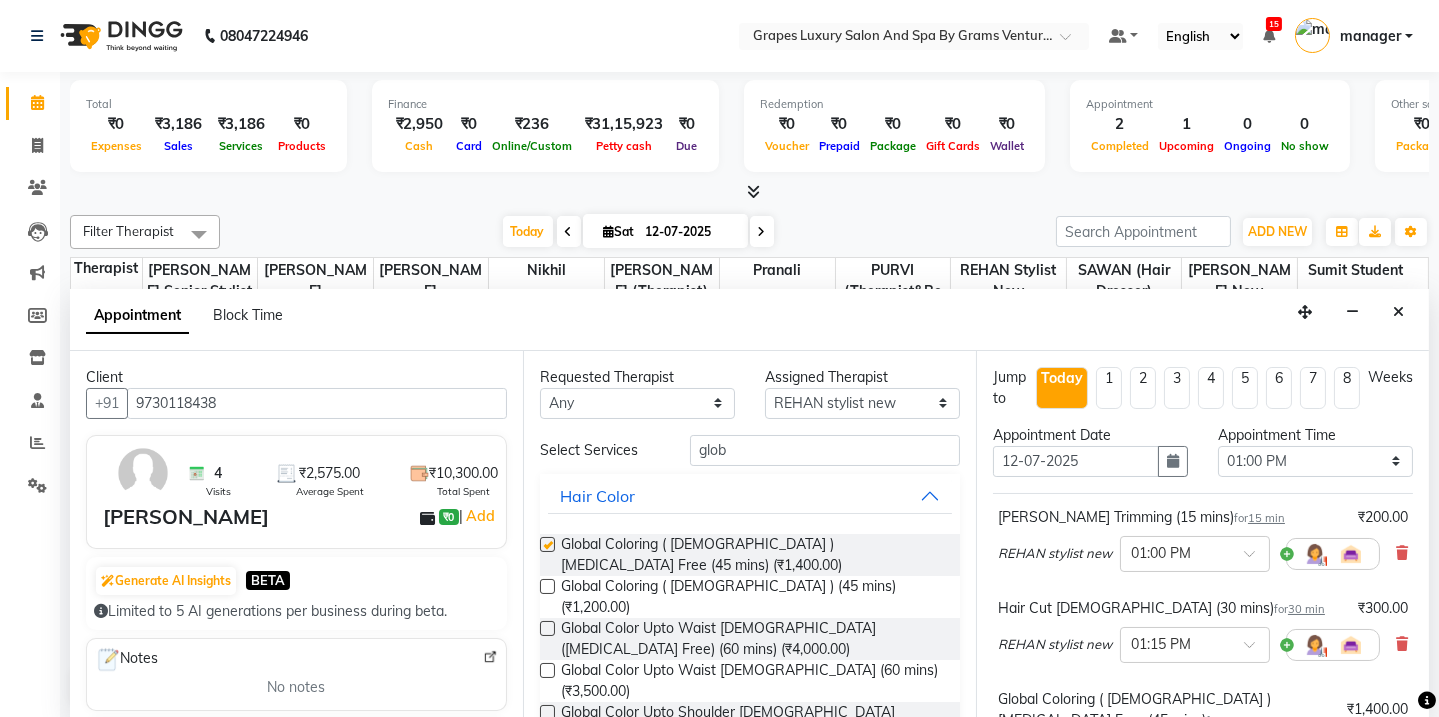 checkbox on "false" 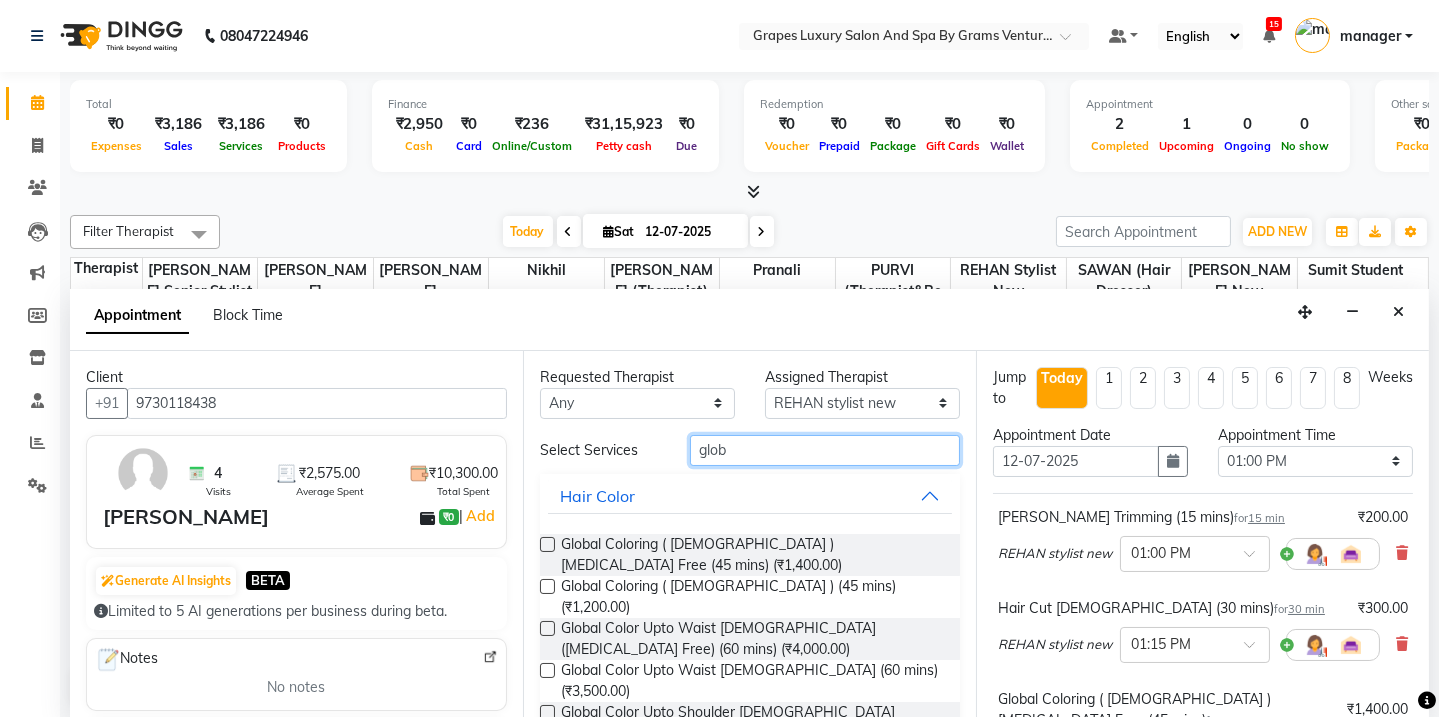 click on "glob" at bounding box center [825, 450] 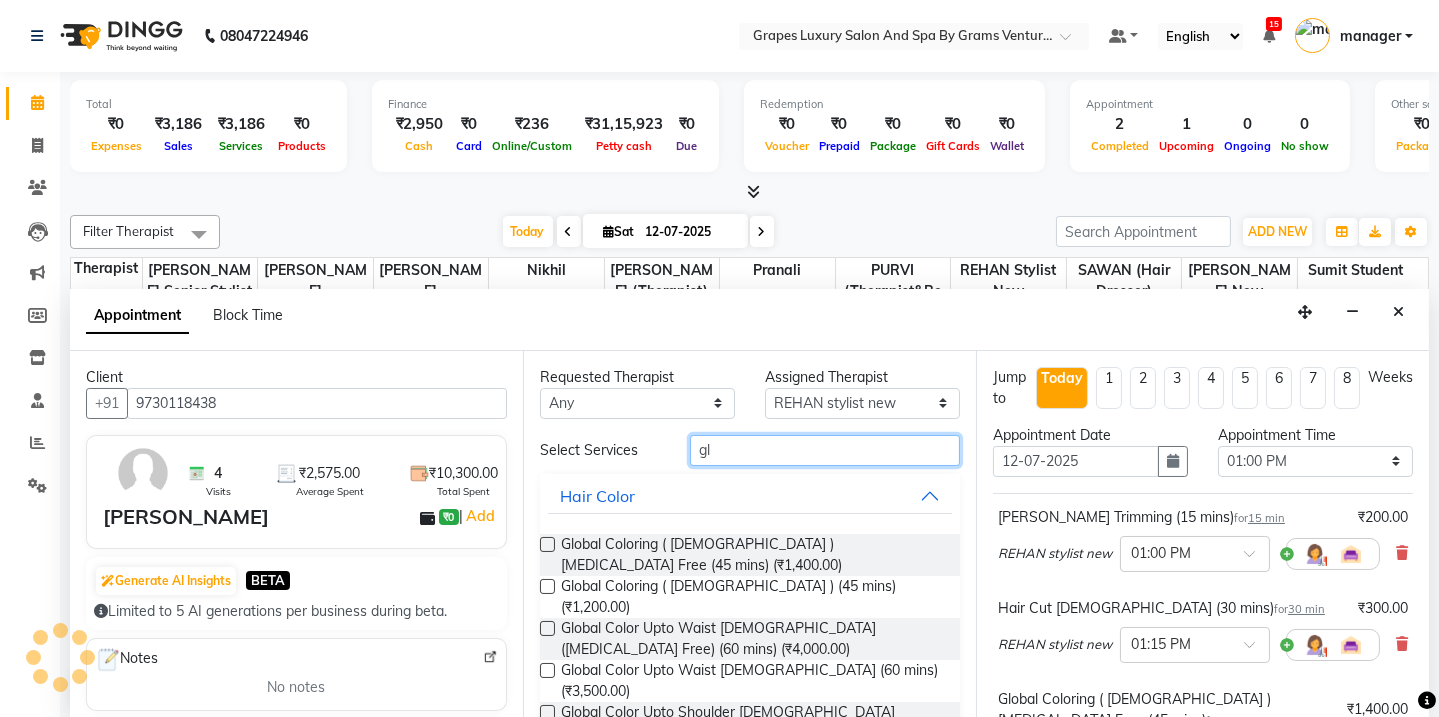 type on "g" 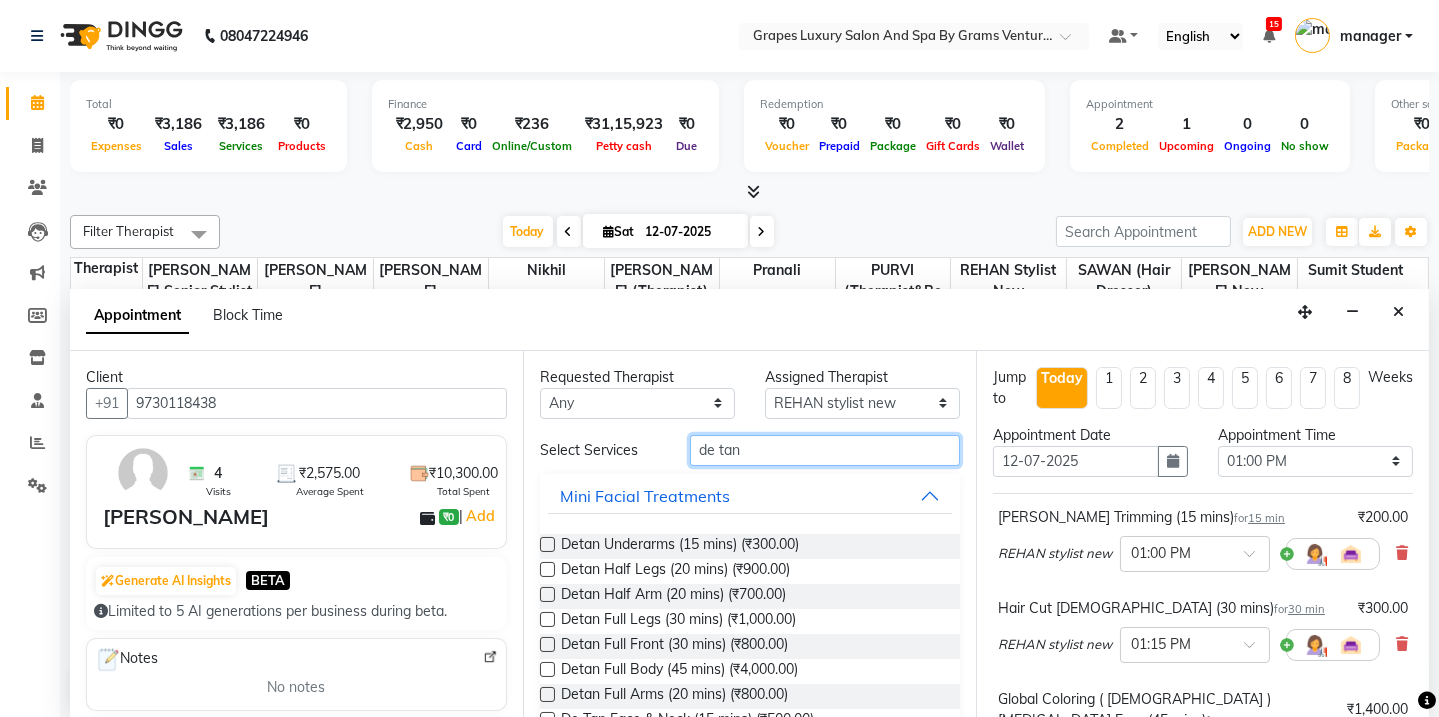 scroll, scrollTop: 46, scrollLeft: 0, axis: vertical 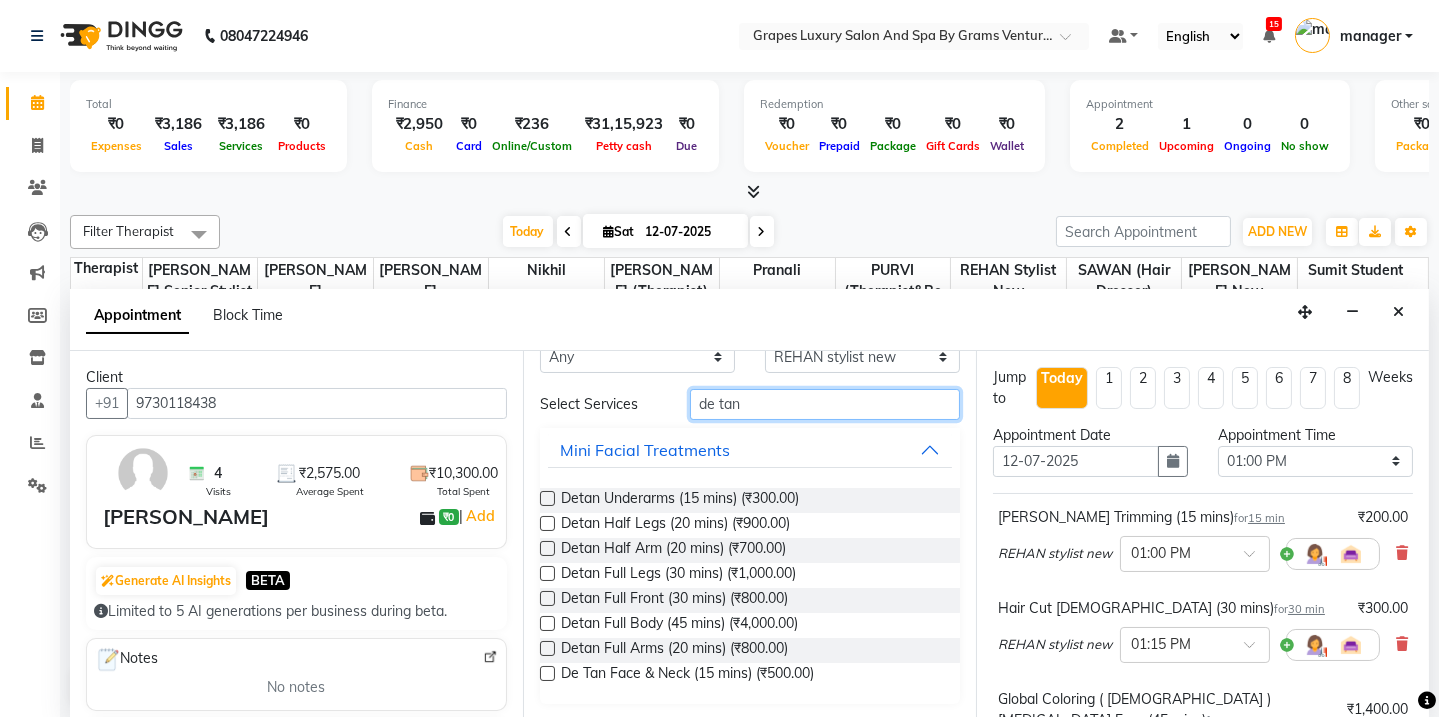 type on "de tan" 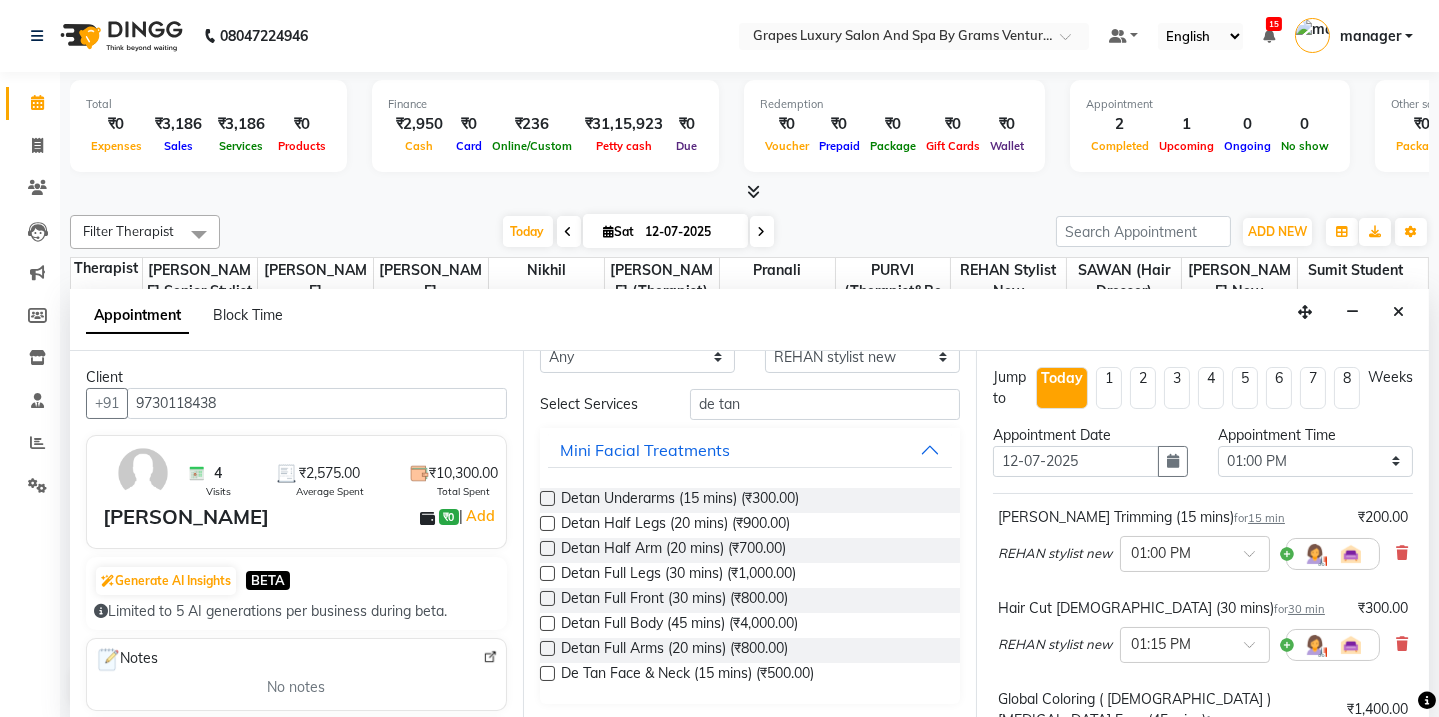 click at bounding box center [547, 673] 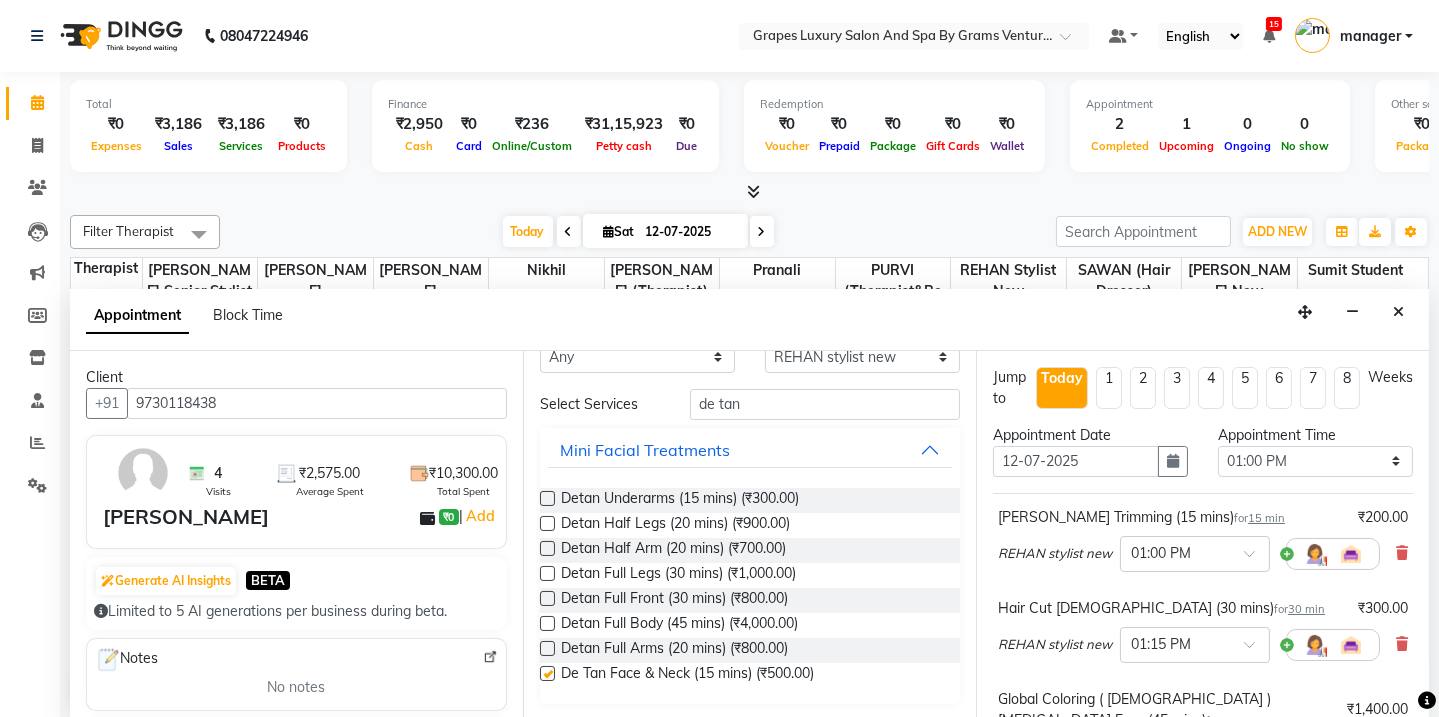checkbox on "false" 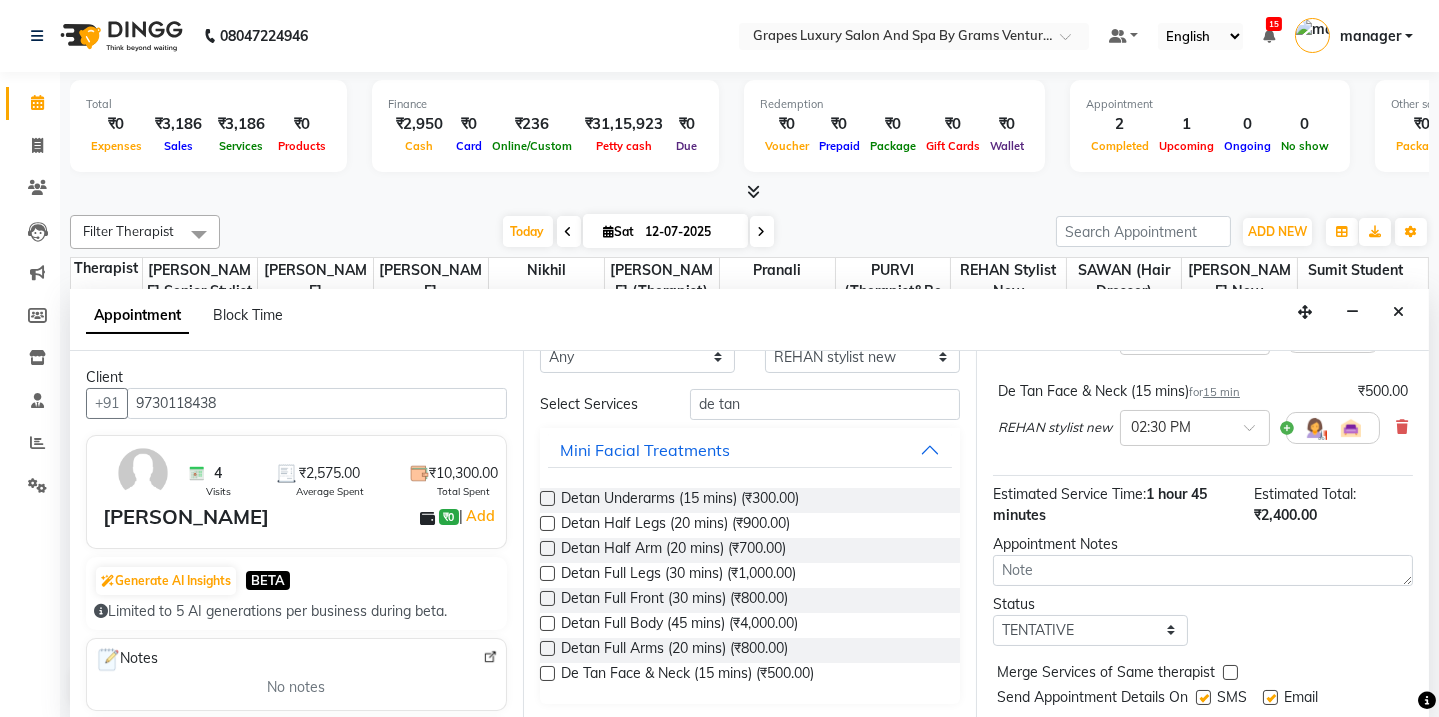scroll, scrollTop: 483, scrollLeft: 0, axis: vertical 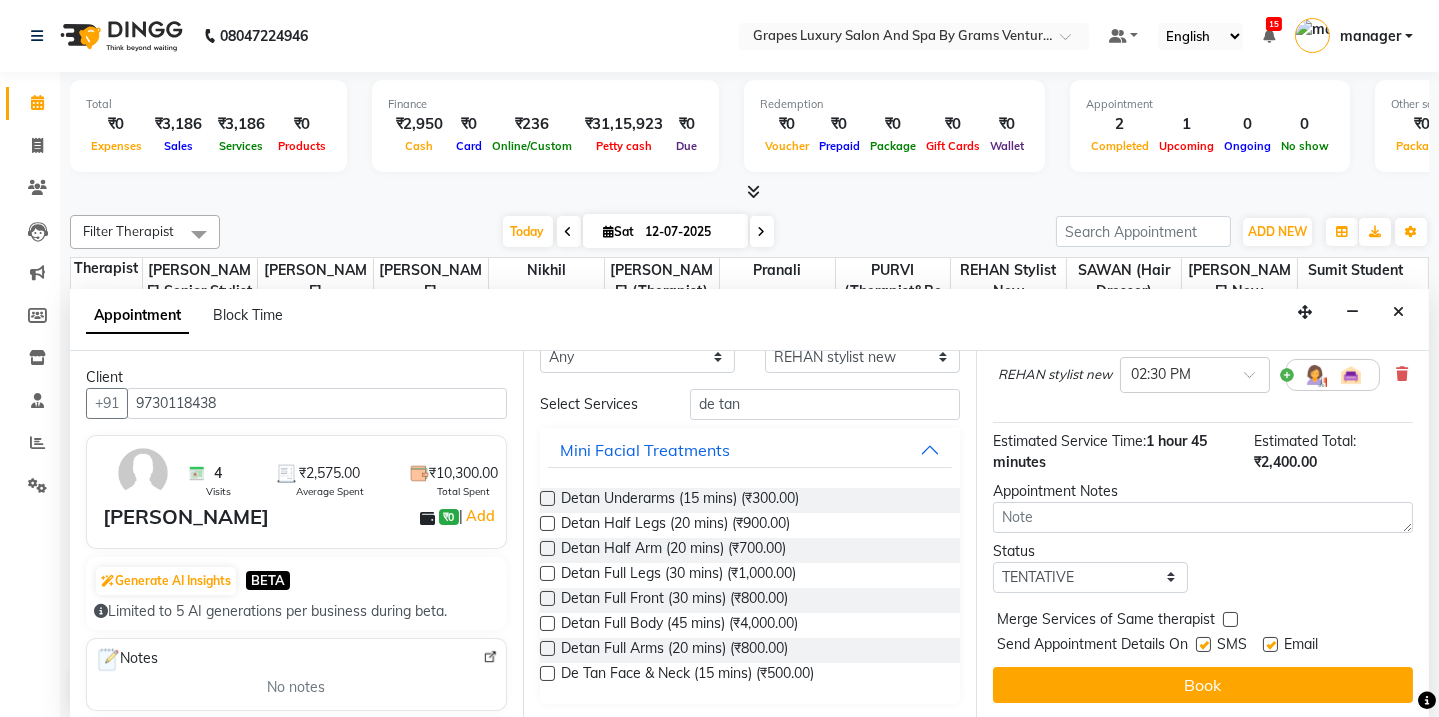 click at bounding box center [1203, 644] 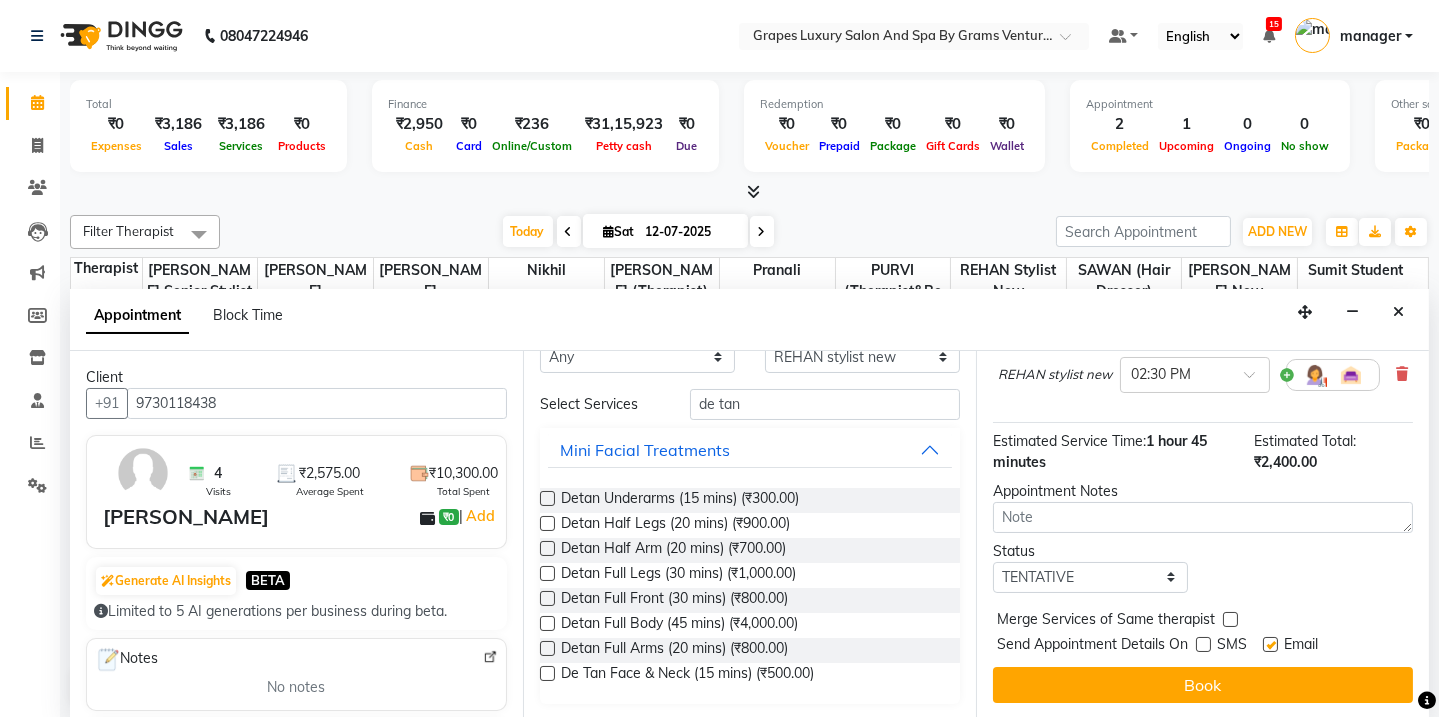 click at bounding box center [1270, 644] 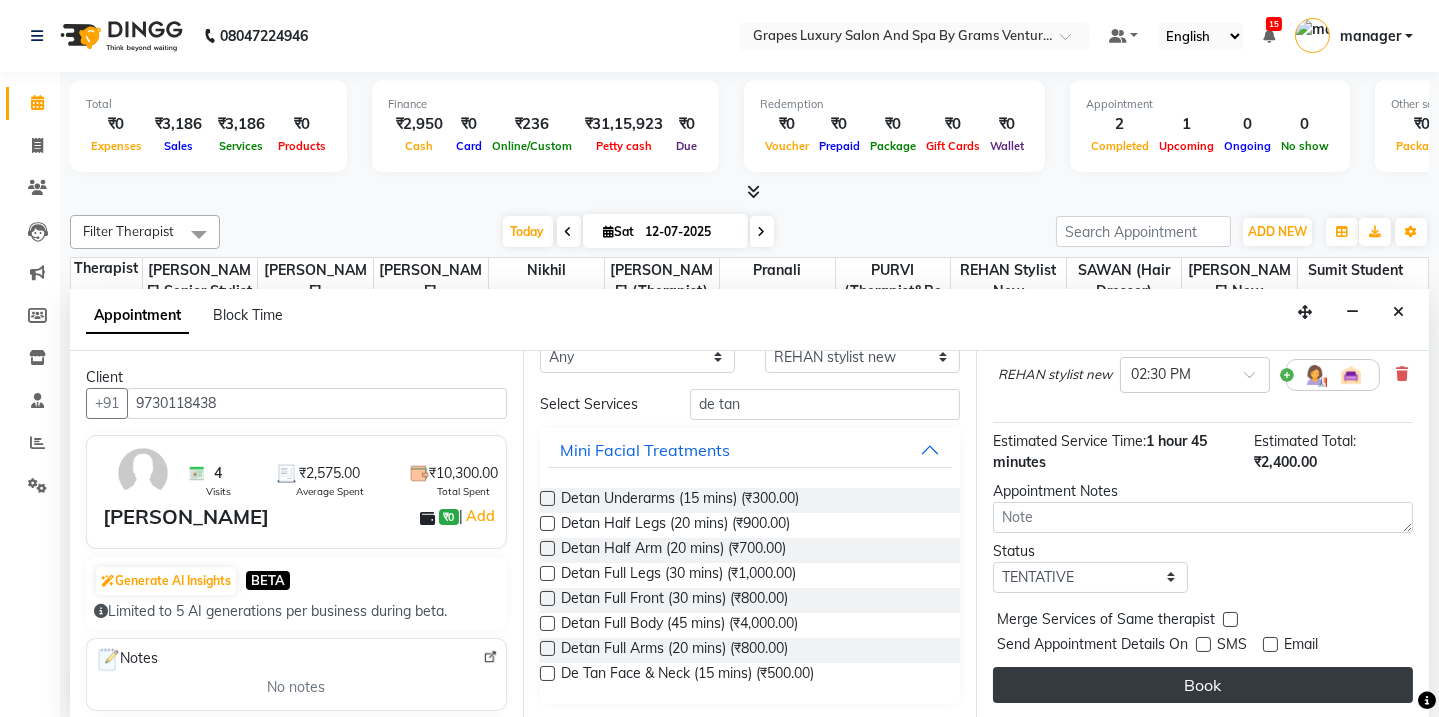 click on "Book" at bounding box center (1203, 685) 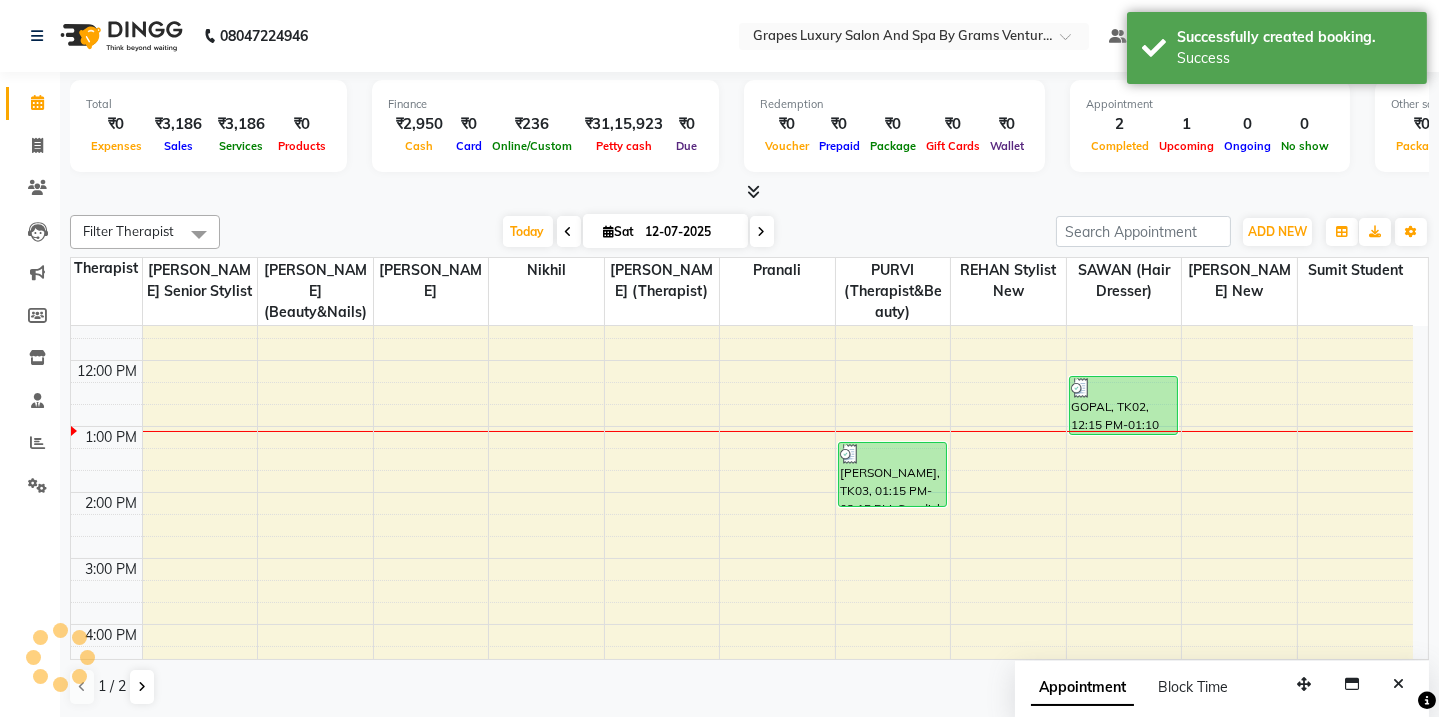 scroll, scrollTop: 0, scrollLeft: 0, axis: both 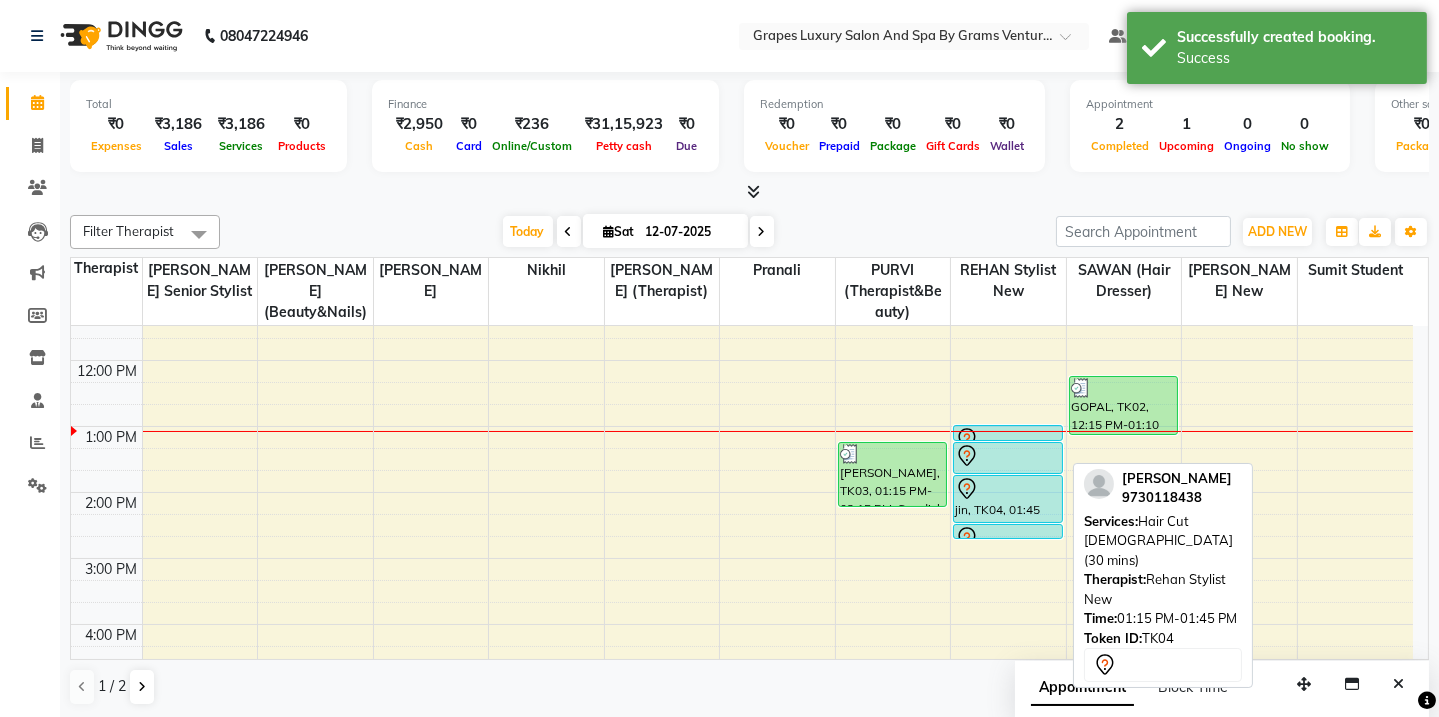 click at bounding box center [1008, 473] 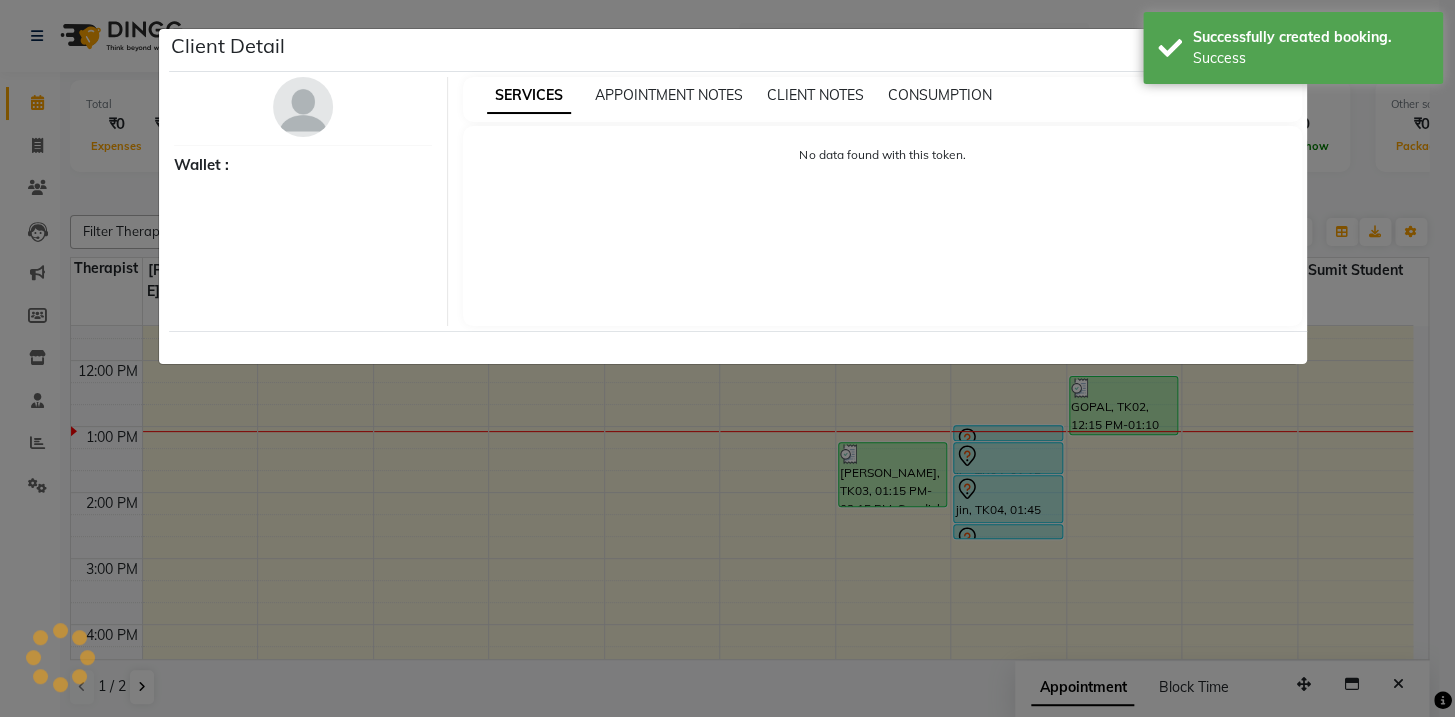 select on "7" 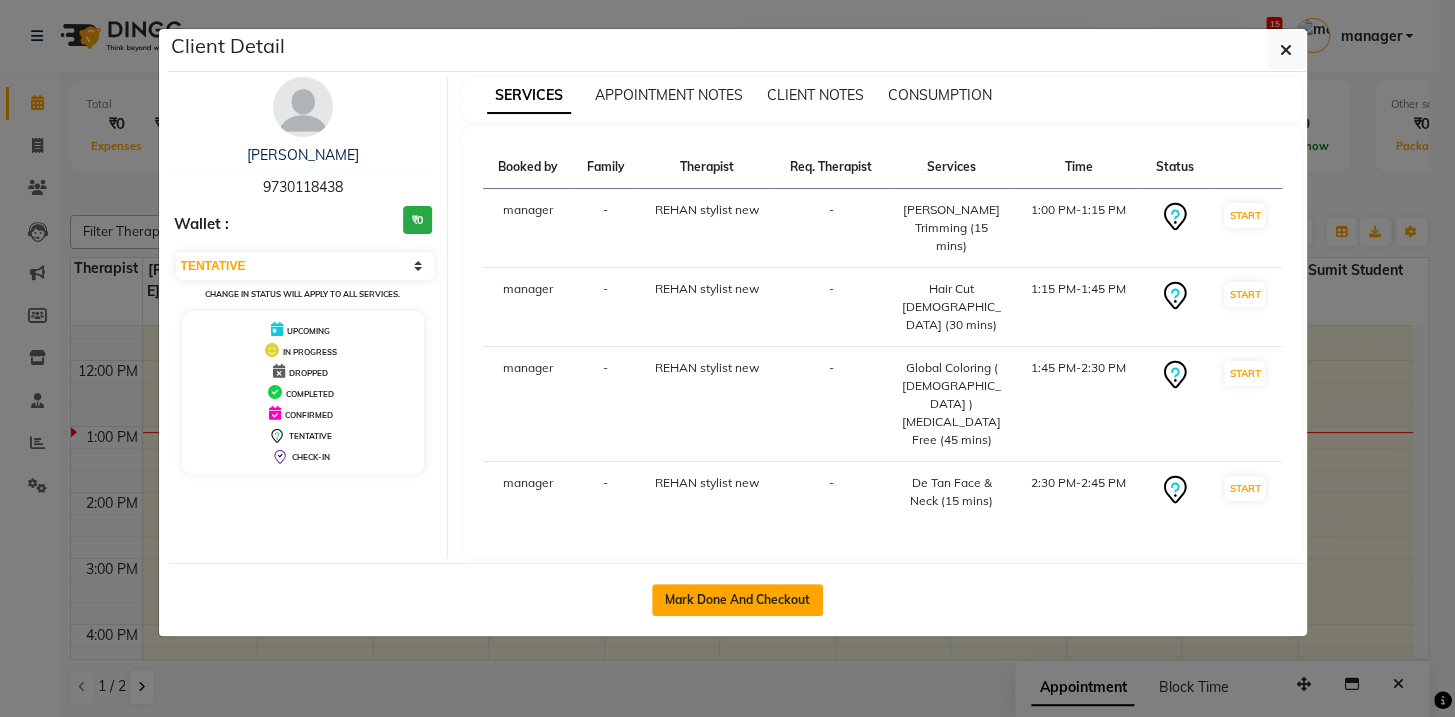click on "Mark Done And Checkout" 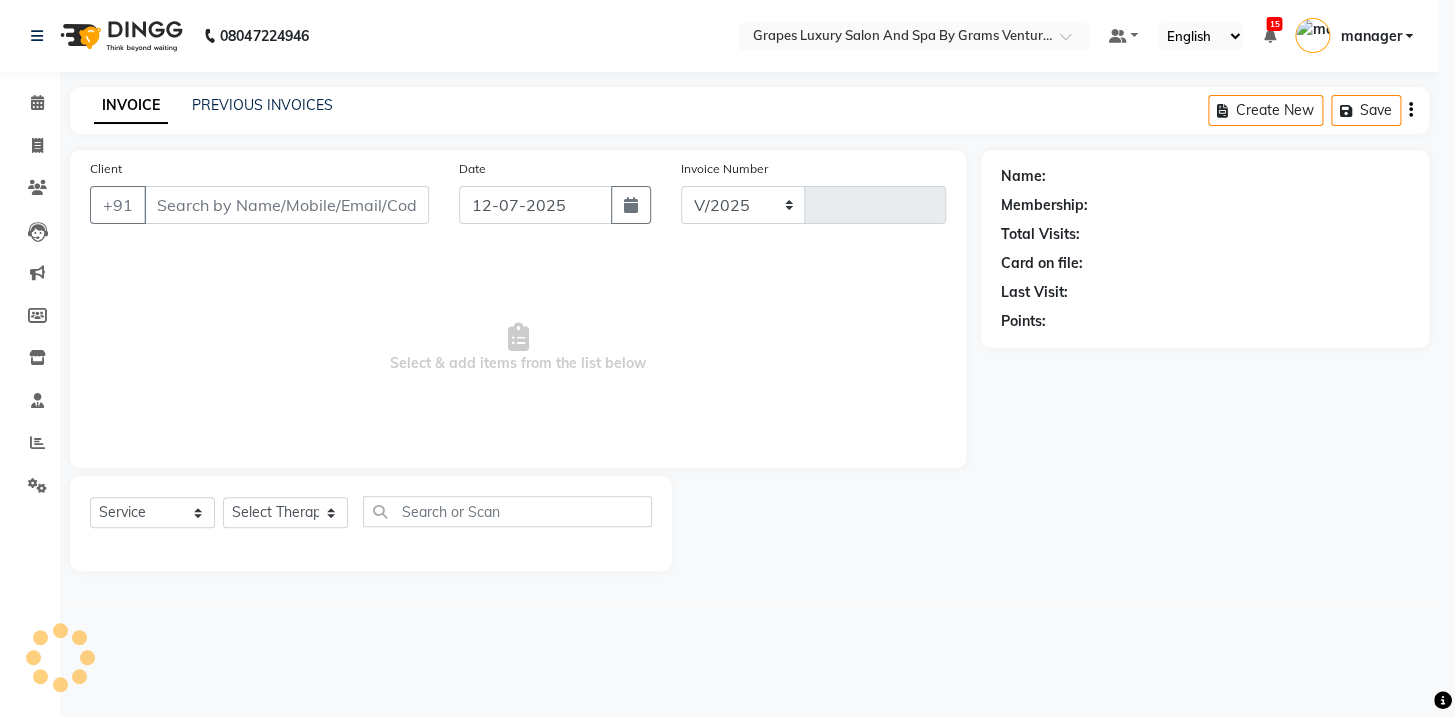 select on "3585" 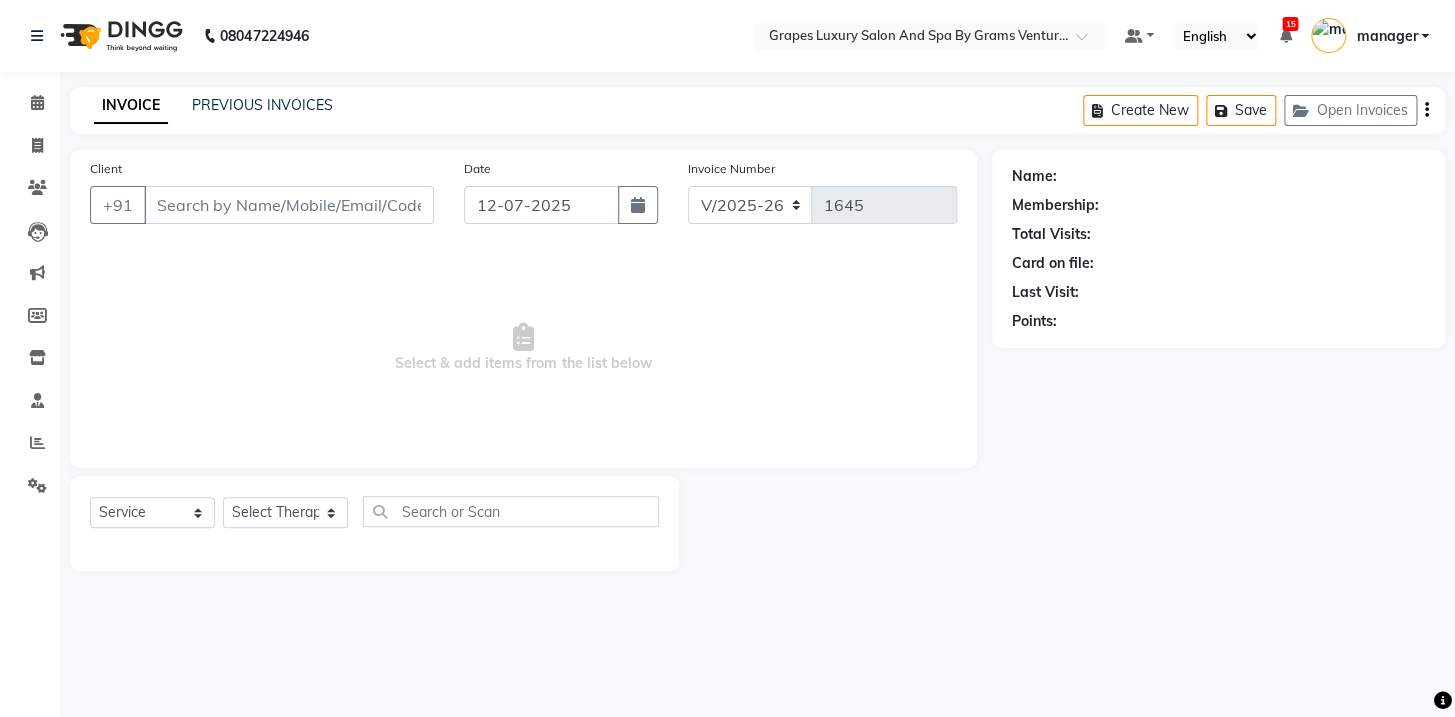 type on "9730118438" 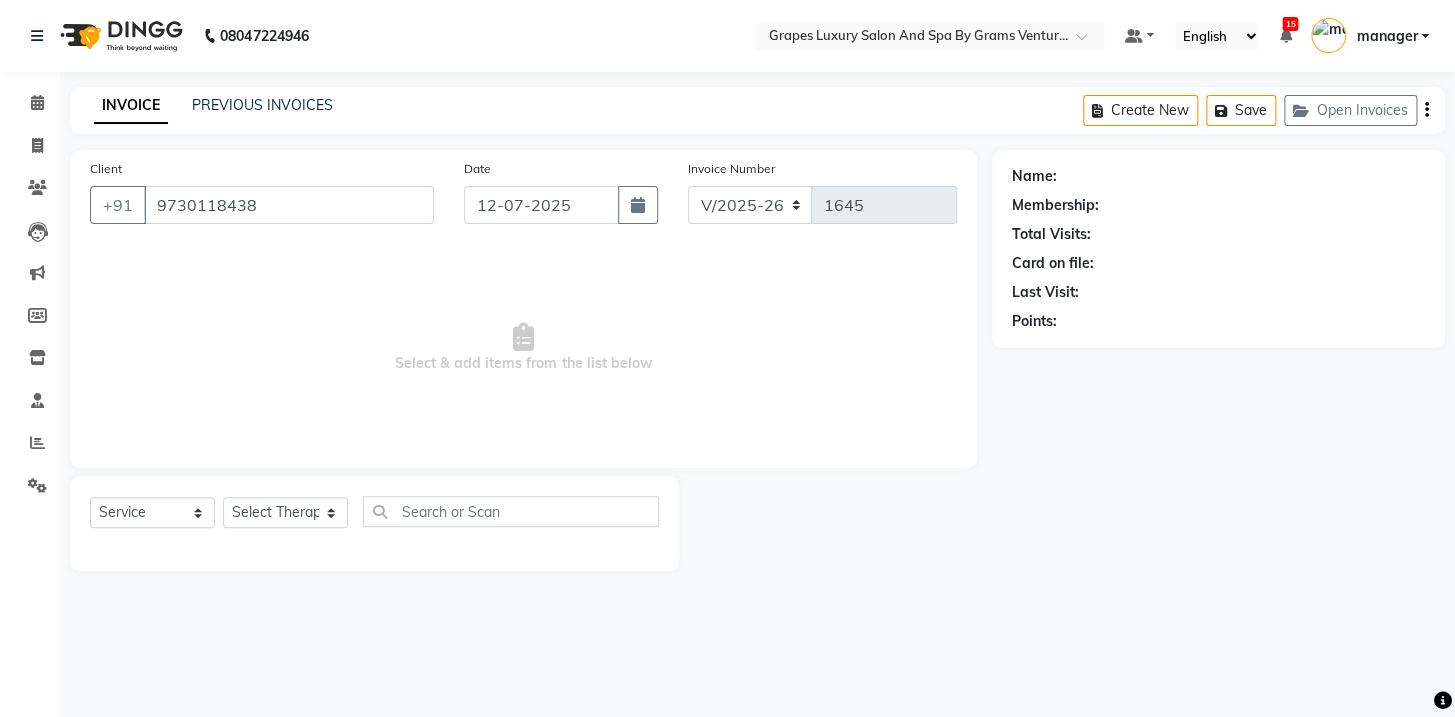 select on "71245" 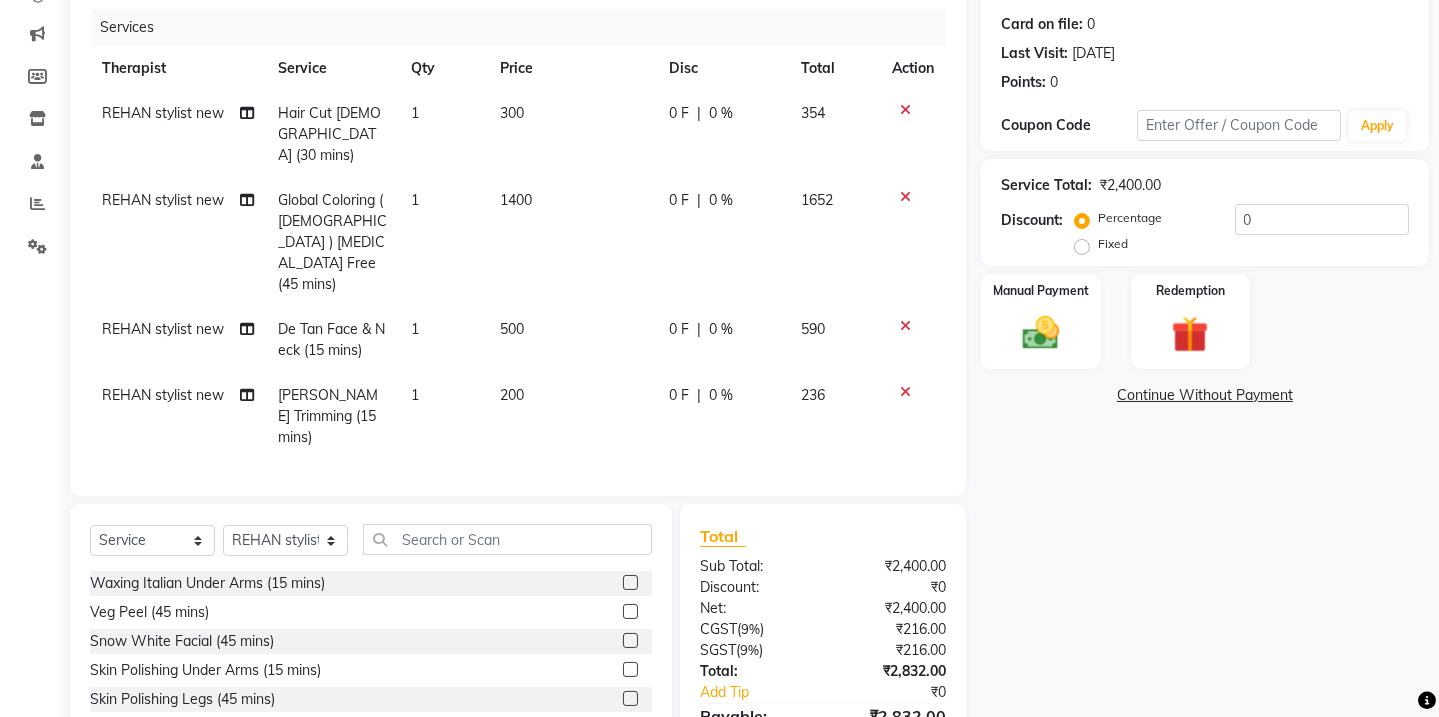 scroll, scrollTop: 232, scrollLeft: 0, axis: vertical 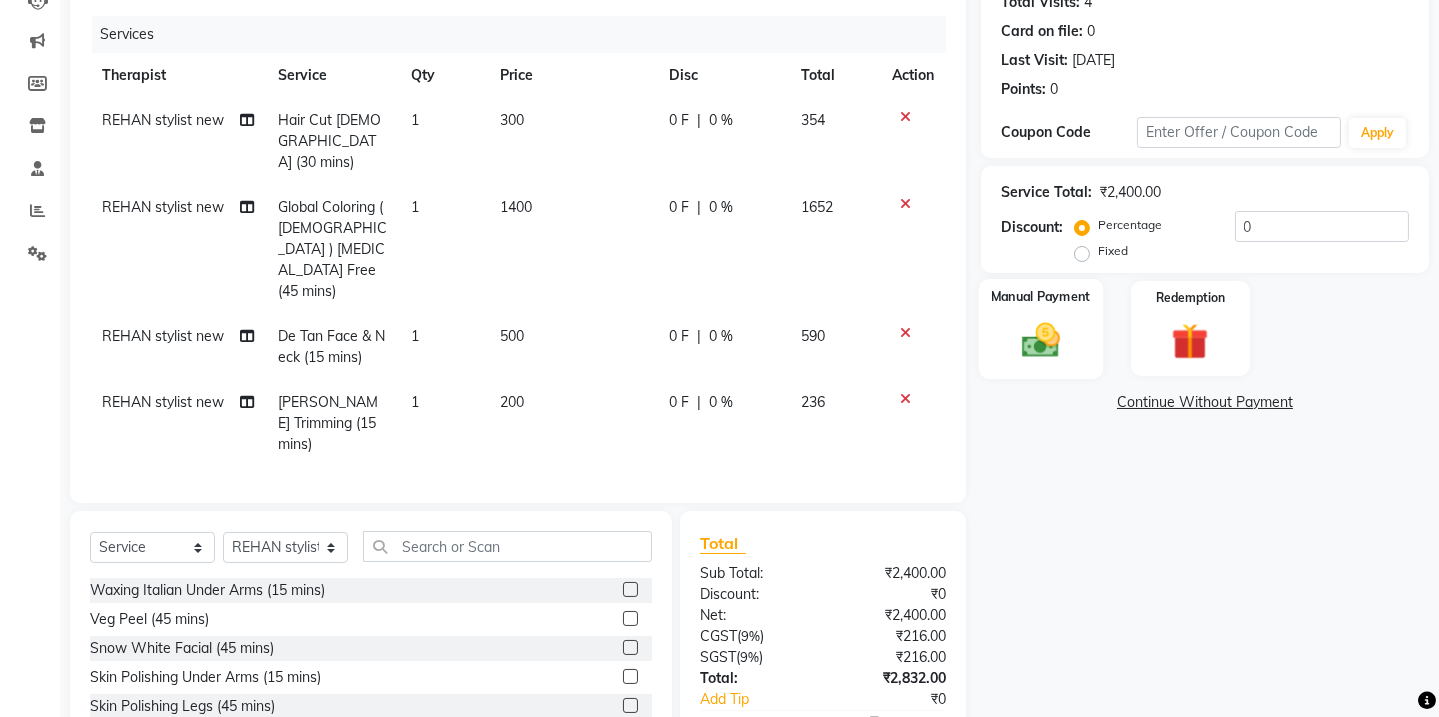 click 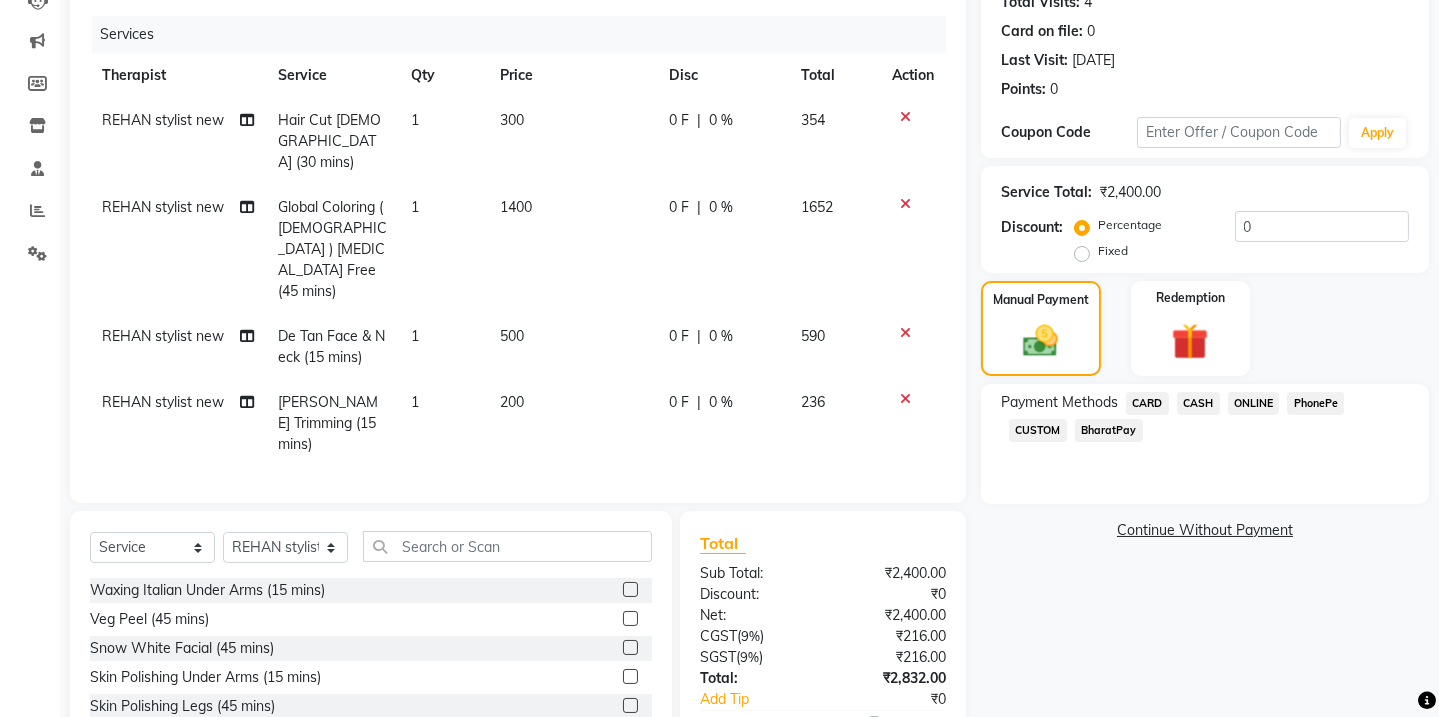 click on "ONLINE" 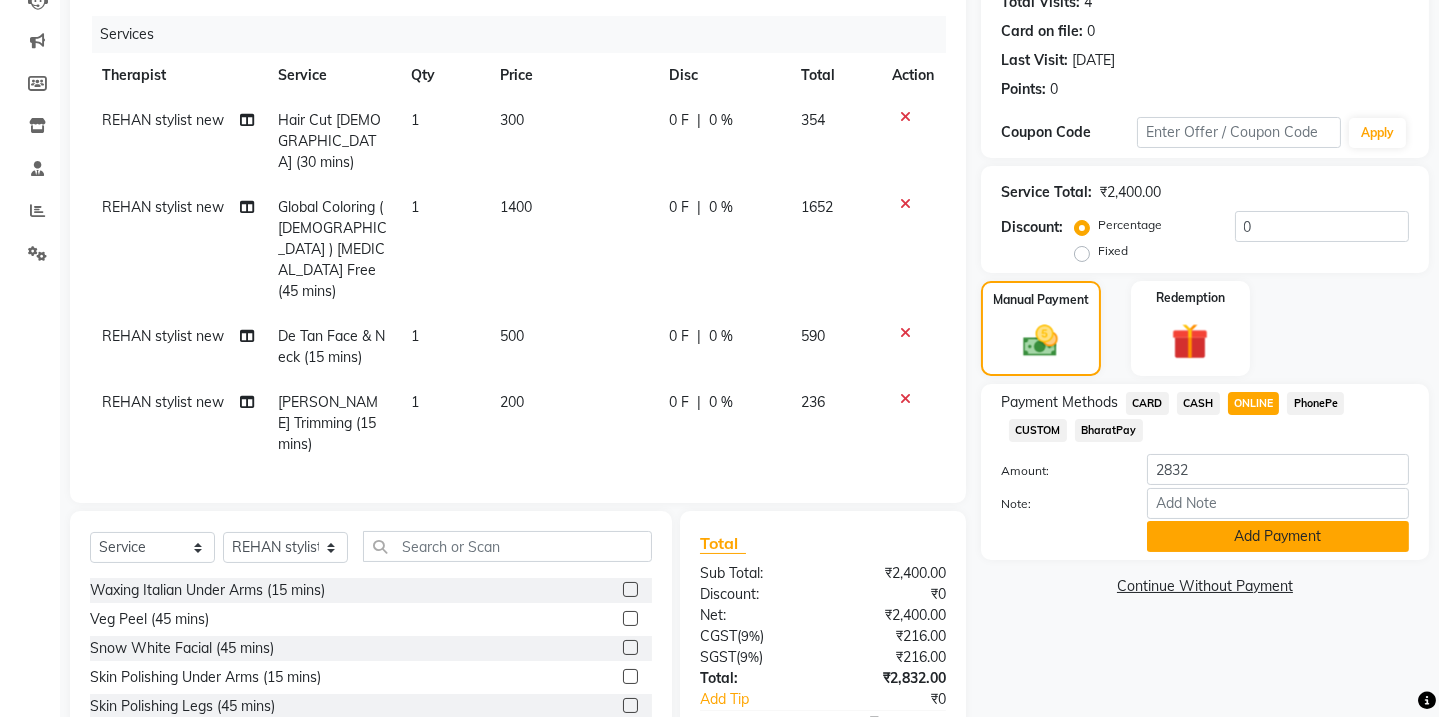 drag, startPoint x: 1230, startPoint y: 529, endPoint x: 1246, endPoint y: 530, distance: 16.03122 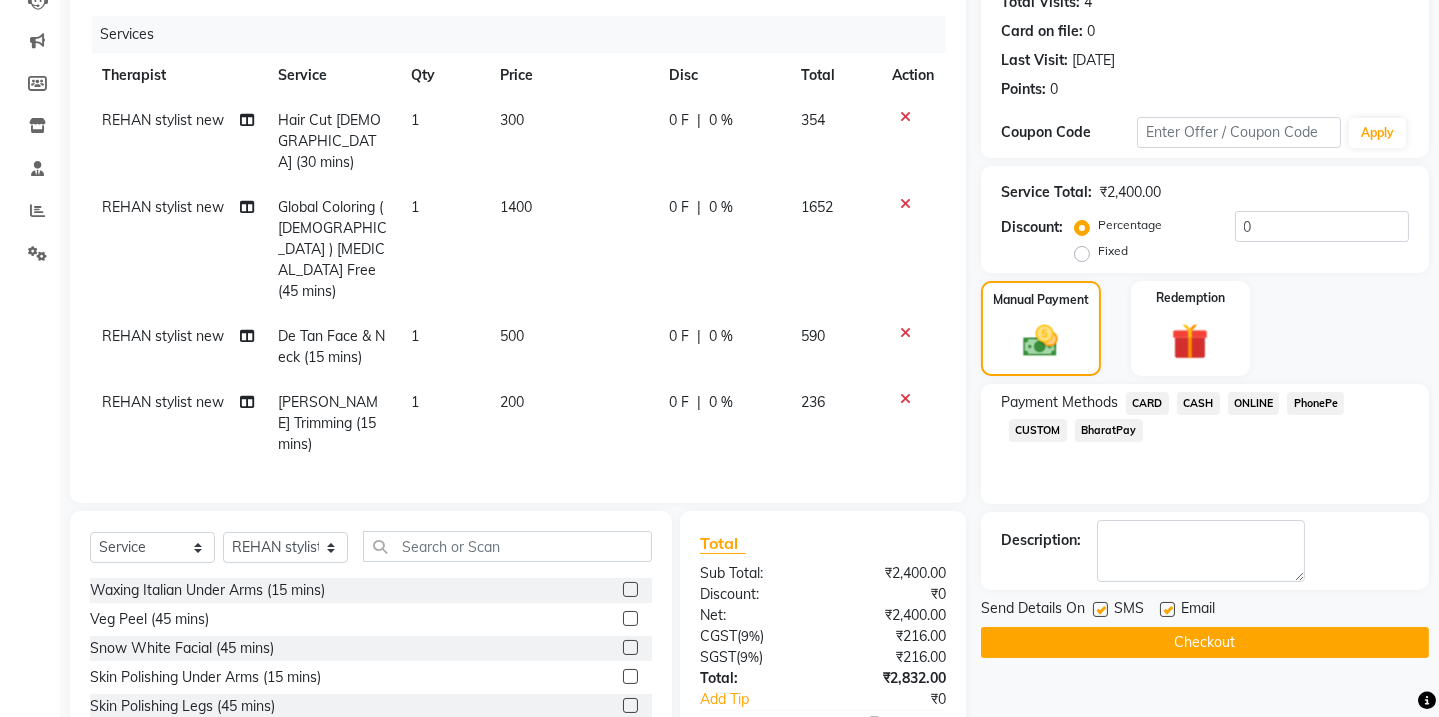 drag, startPoint x: 1100, startPoint y: 609, endPoint x: 1146, endPoint y: 613, distance: 46.173584 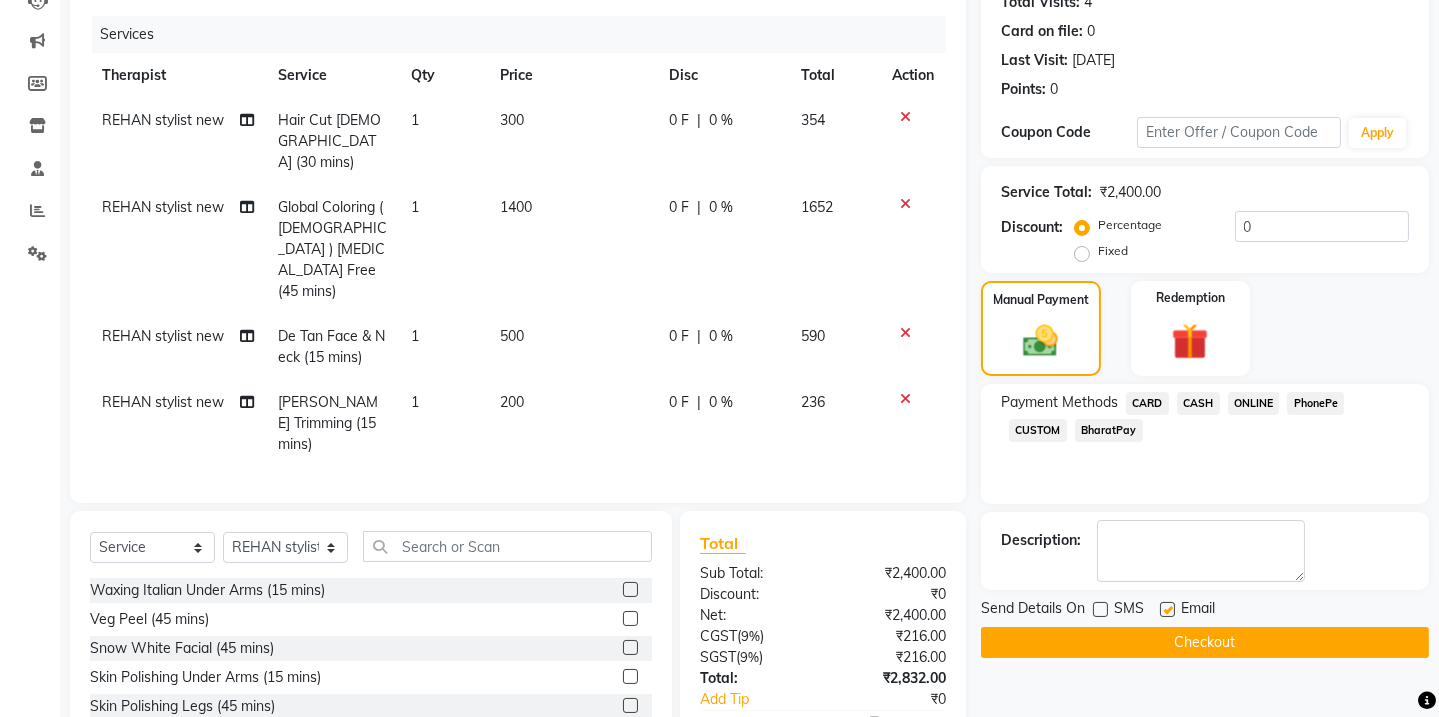 click 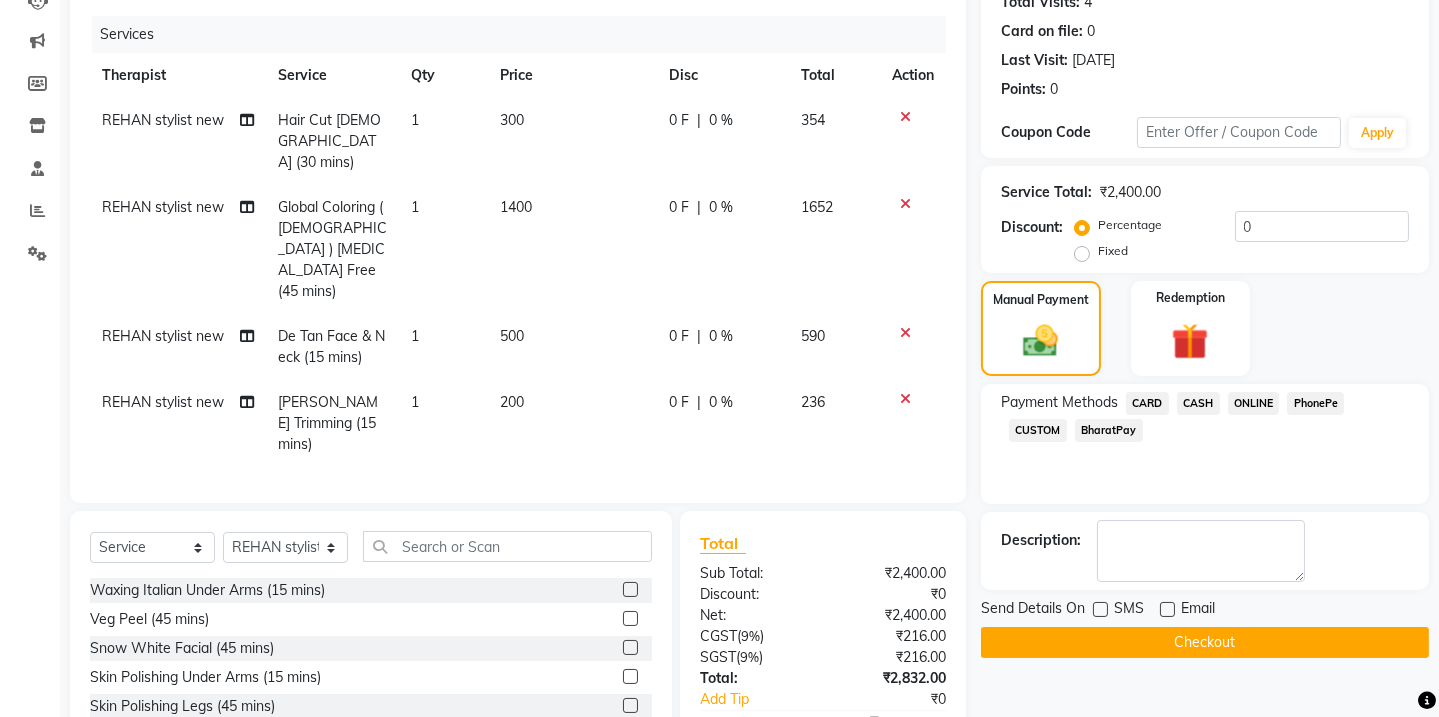 click on "Checkout" 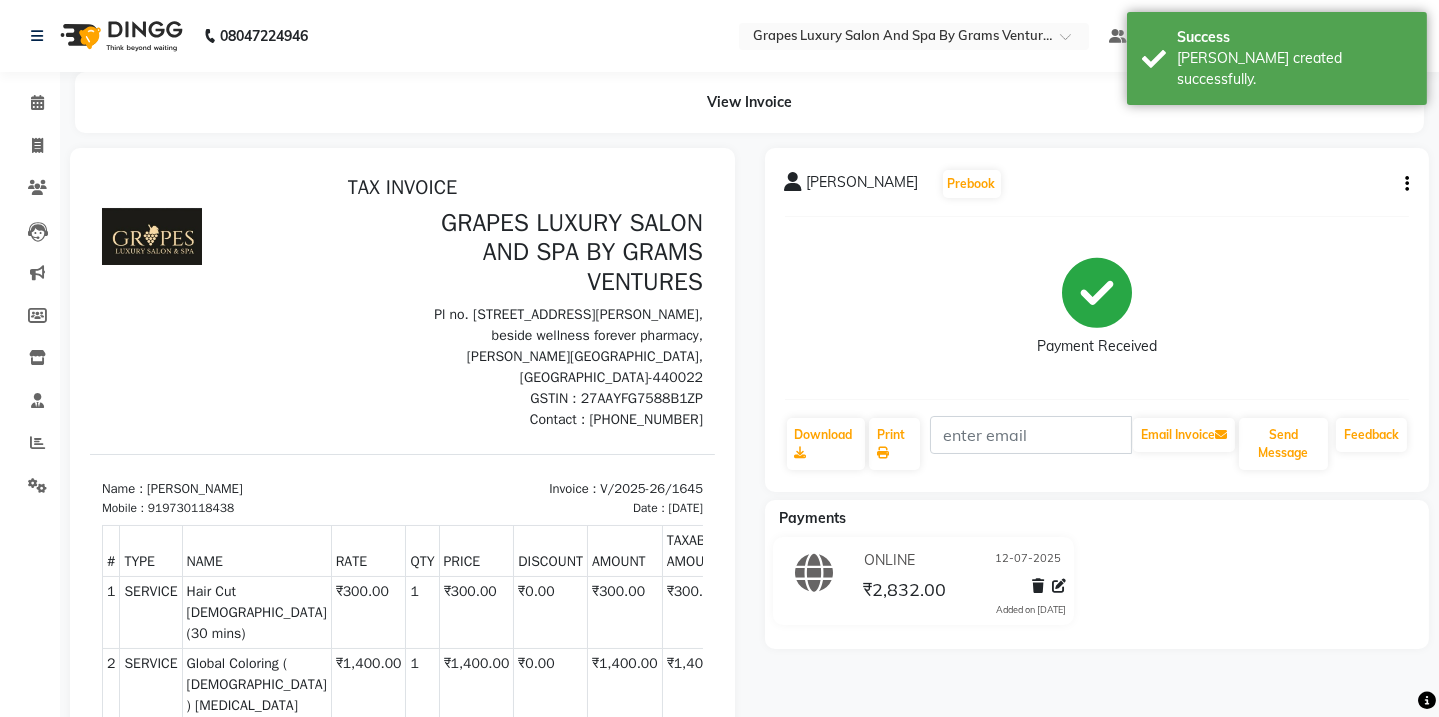 scroll, scrollTop: 0, scrollLeft: 0, axis: both 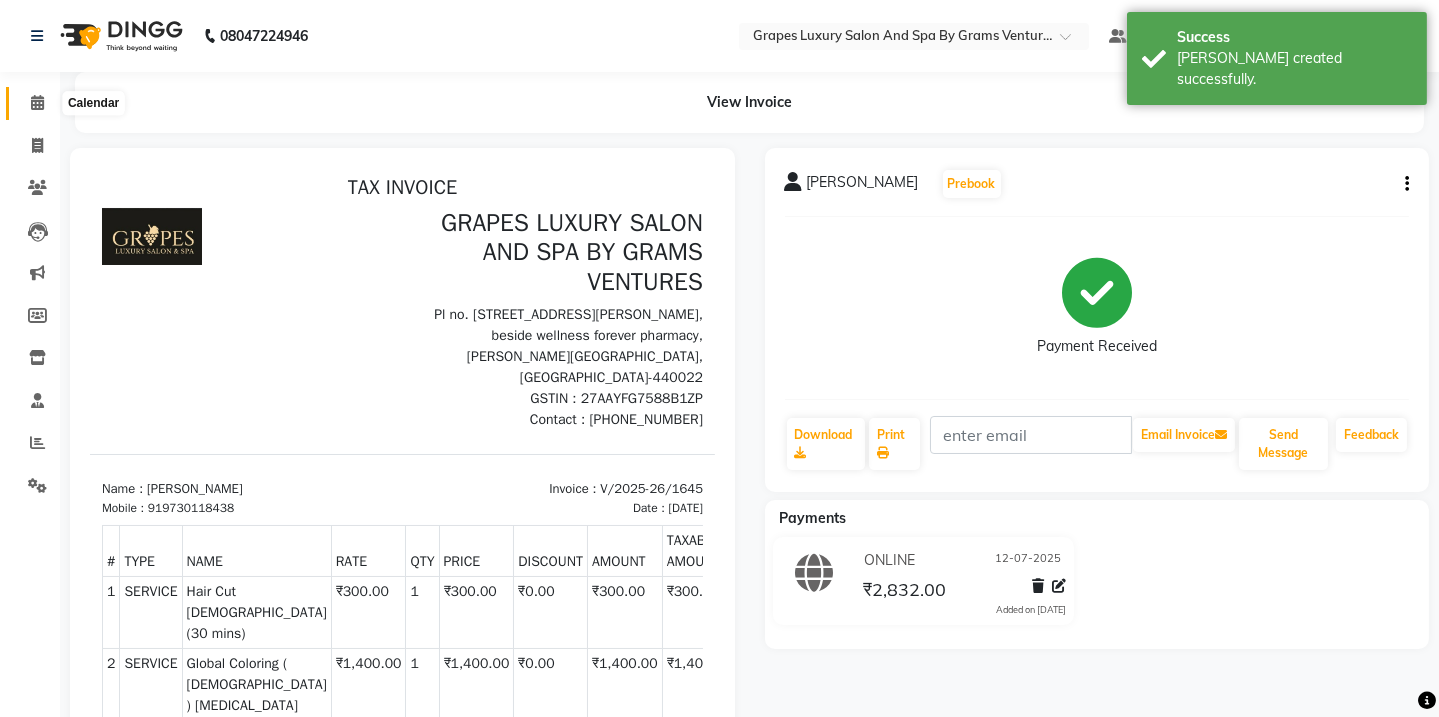 click 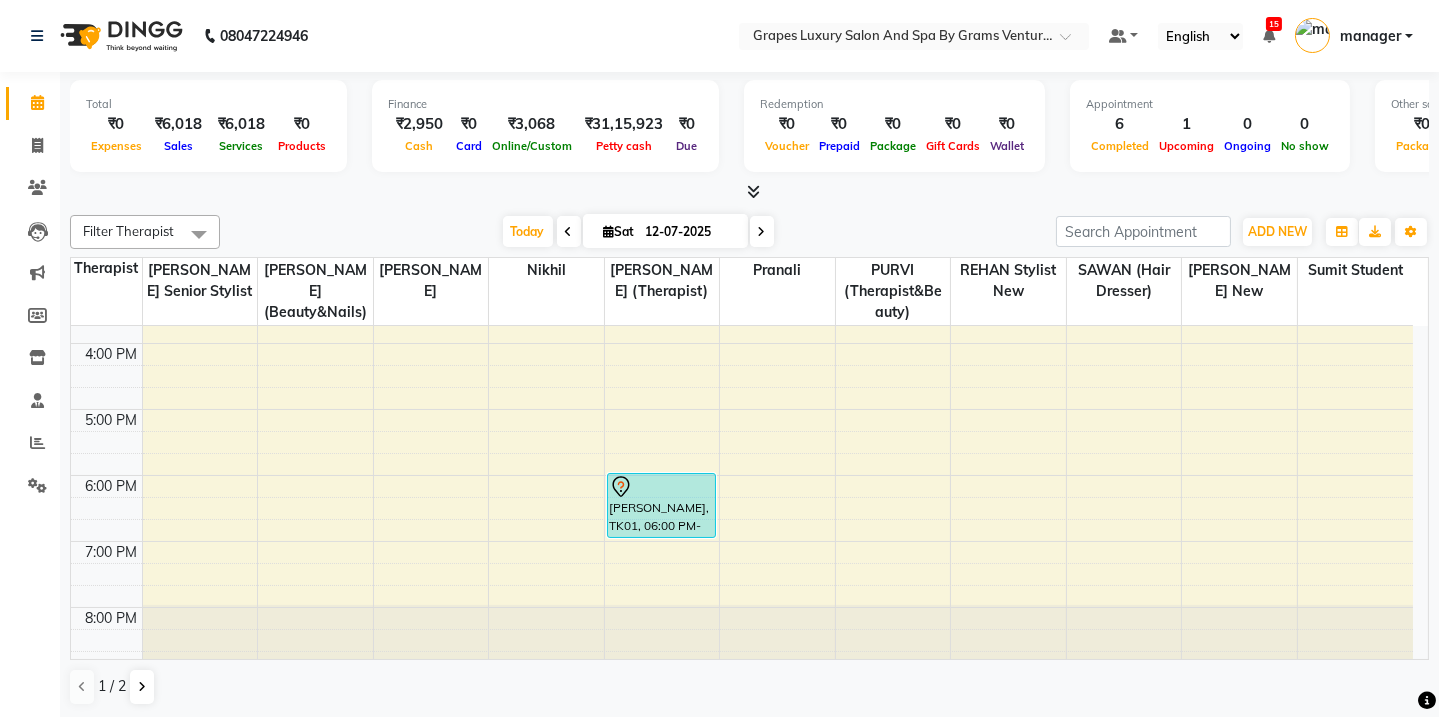 scroll, scrollTop: 520, scrollLeft: 0, axis: vertical 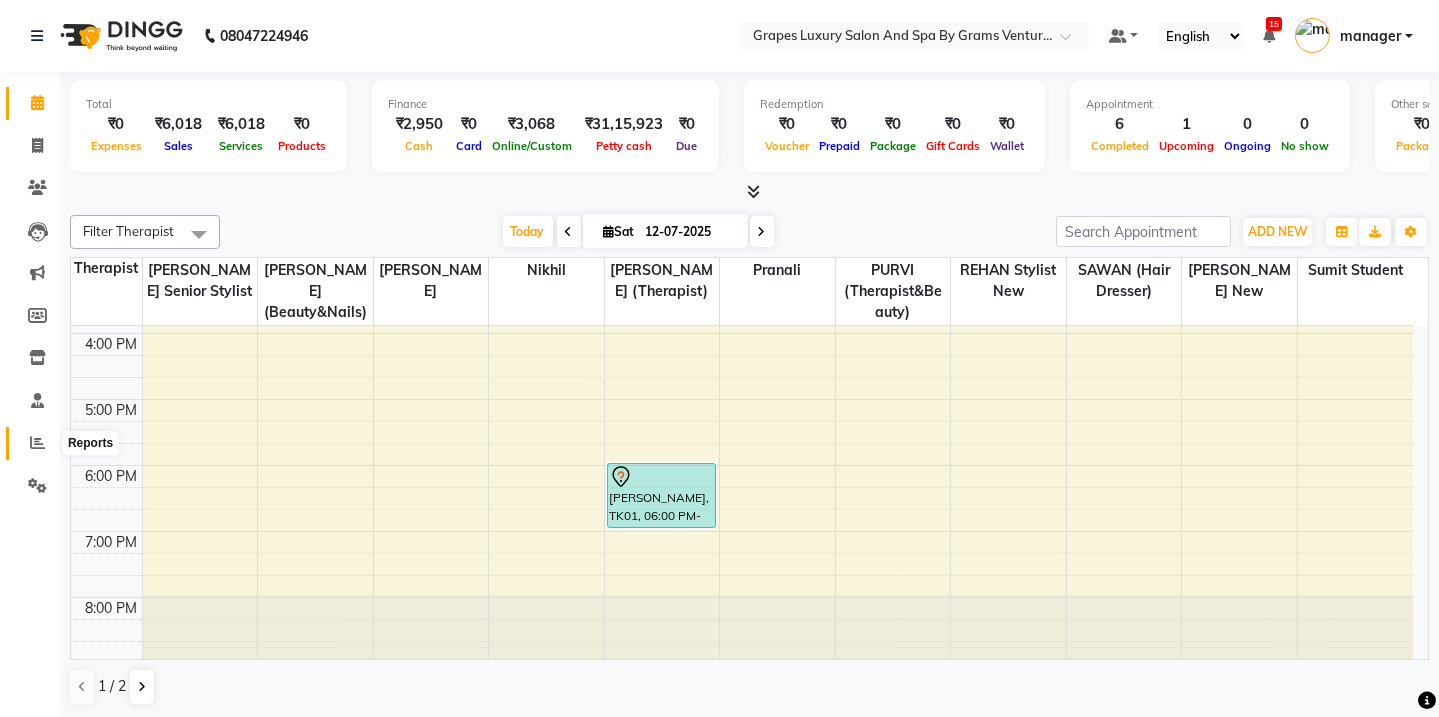 click 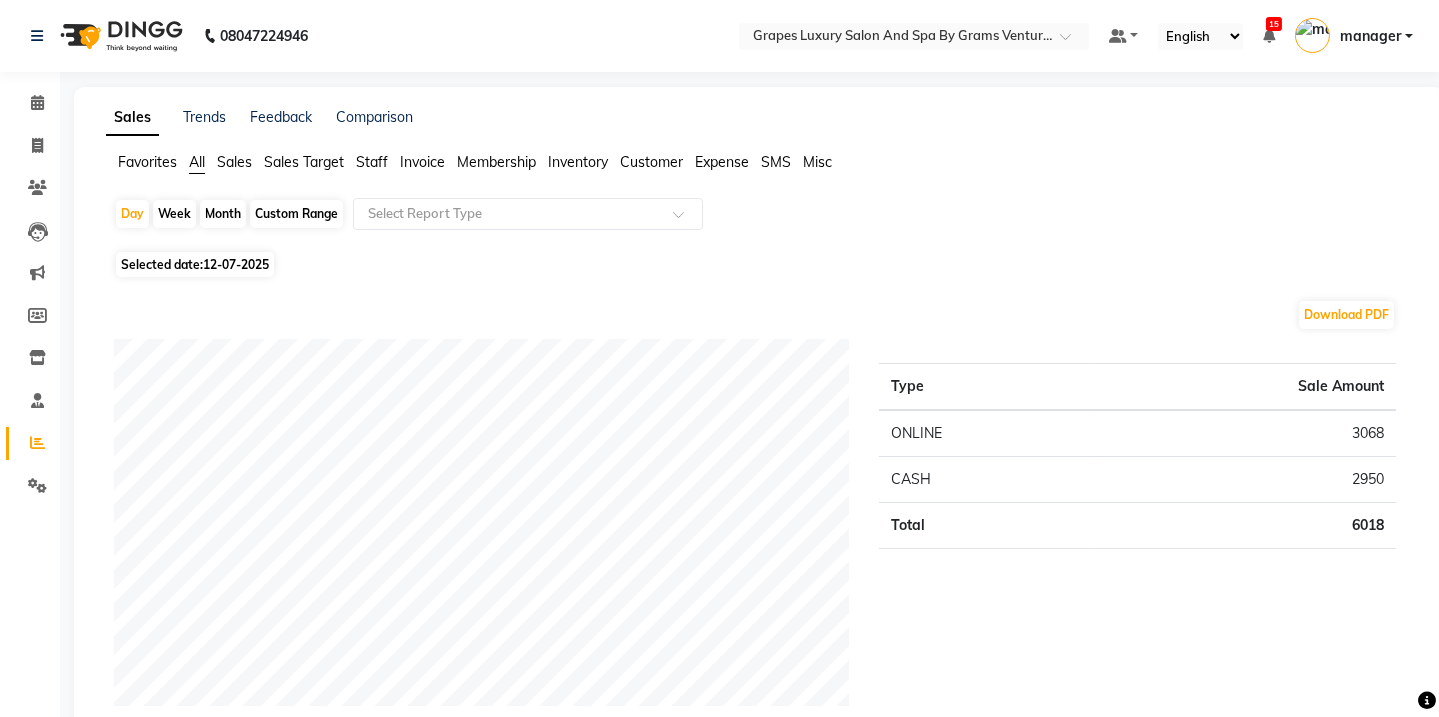 click on "Month" 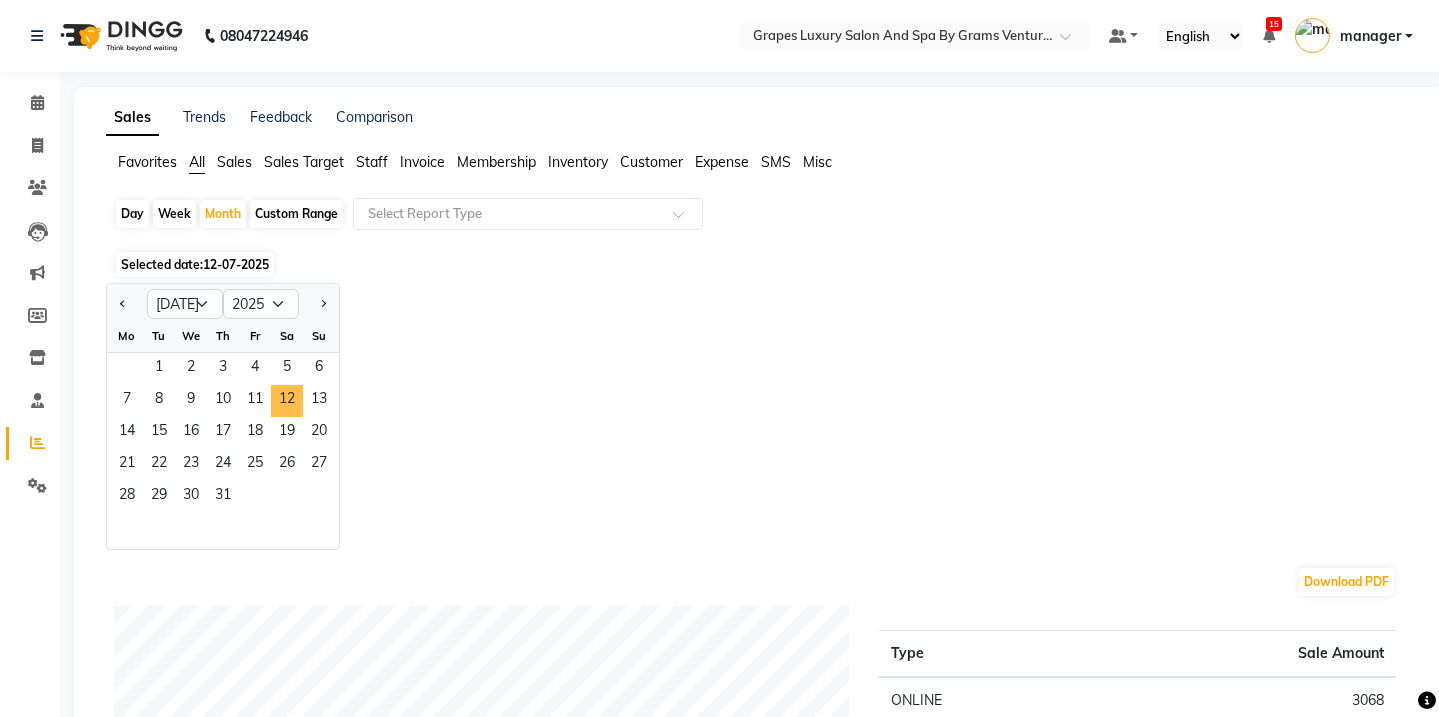 drag, startPoint x: 288, startPoint y: 390, endPoint x: 439, endPoint y: 371, distance: 152.19067 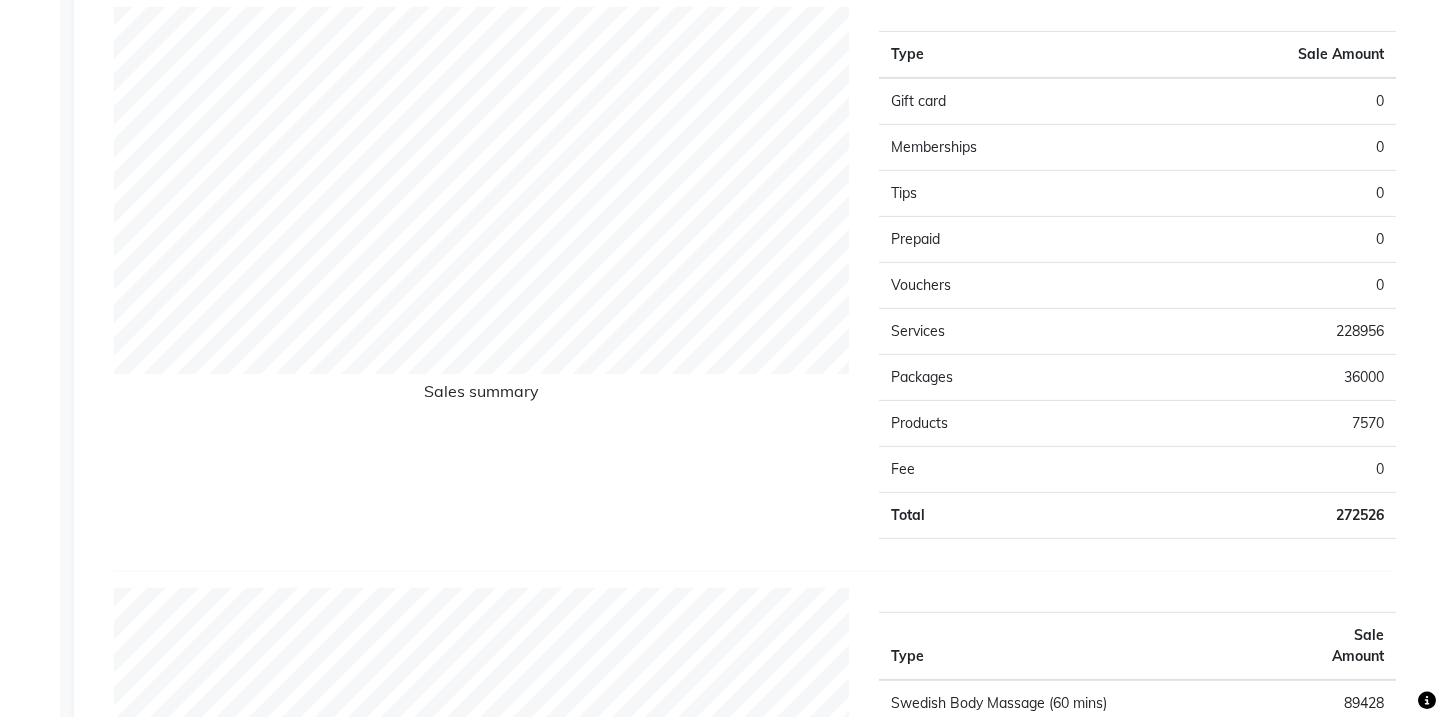 scroll, scrollTop: 1672, scrollLeft: 0, axis: vertical 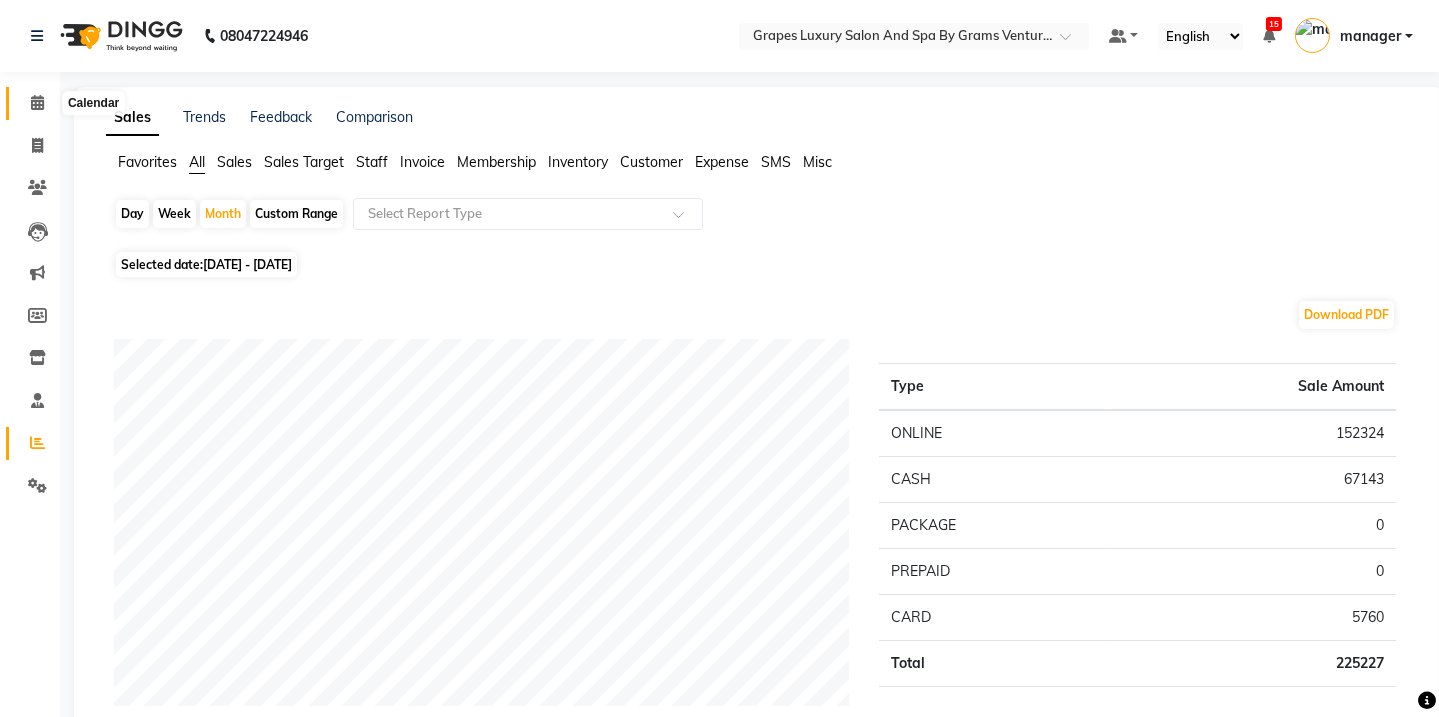 click 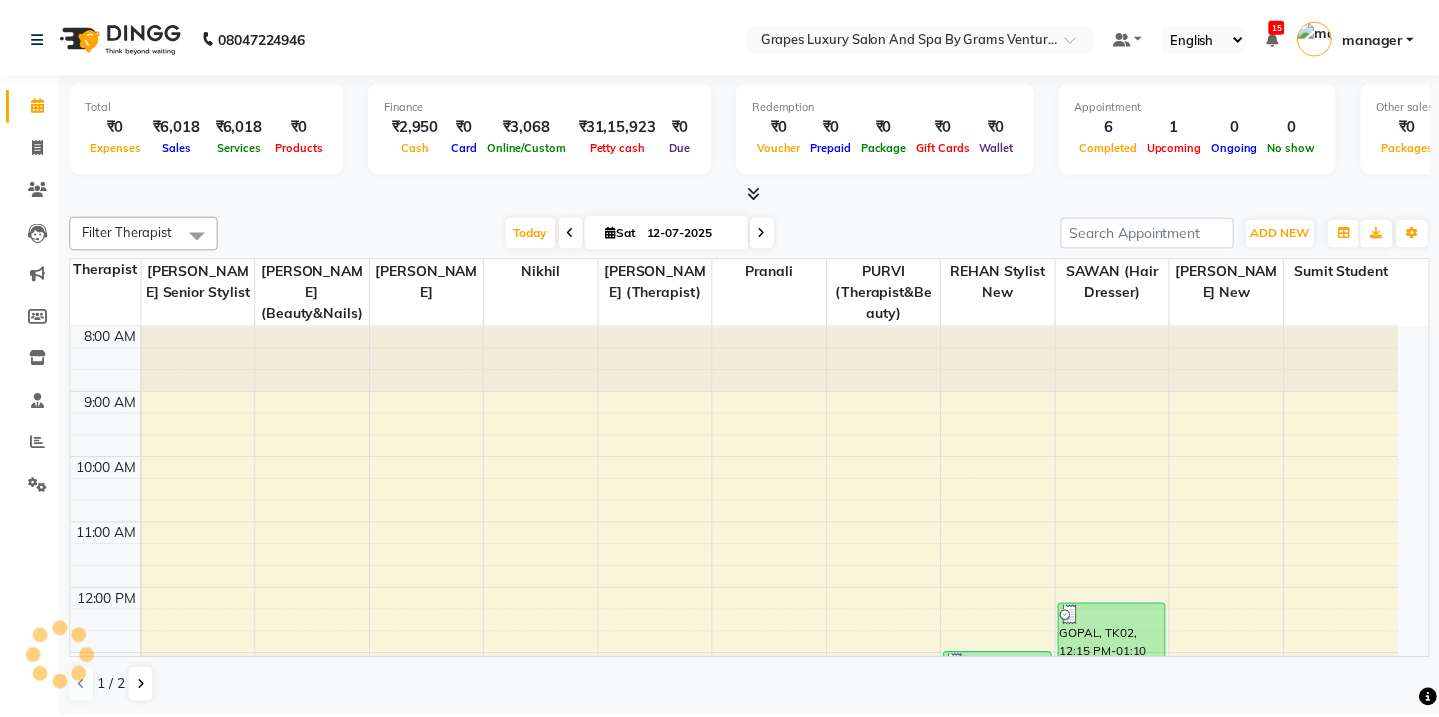 scroll, scrollTop: 0, scrollLeft: 0, axis: both 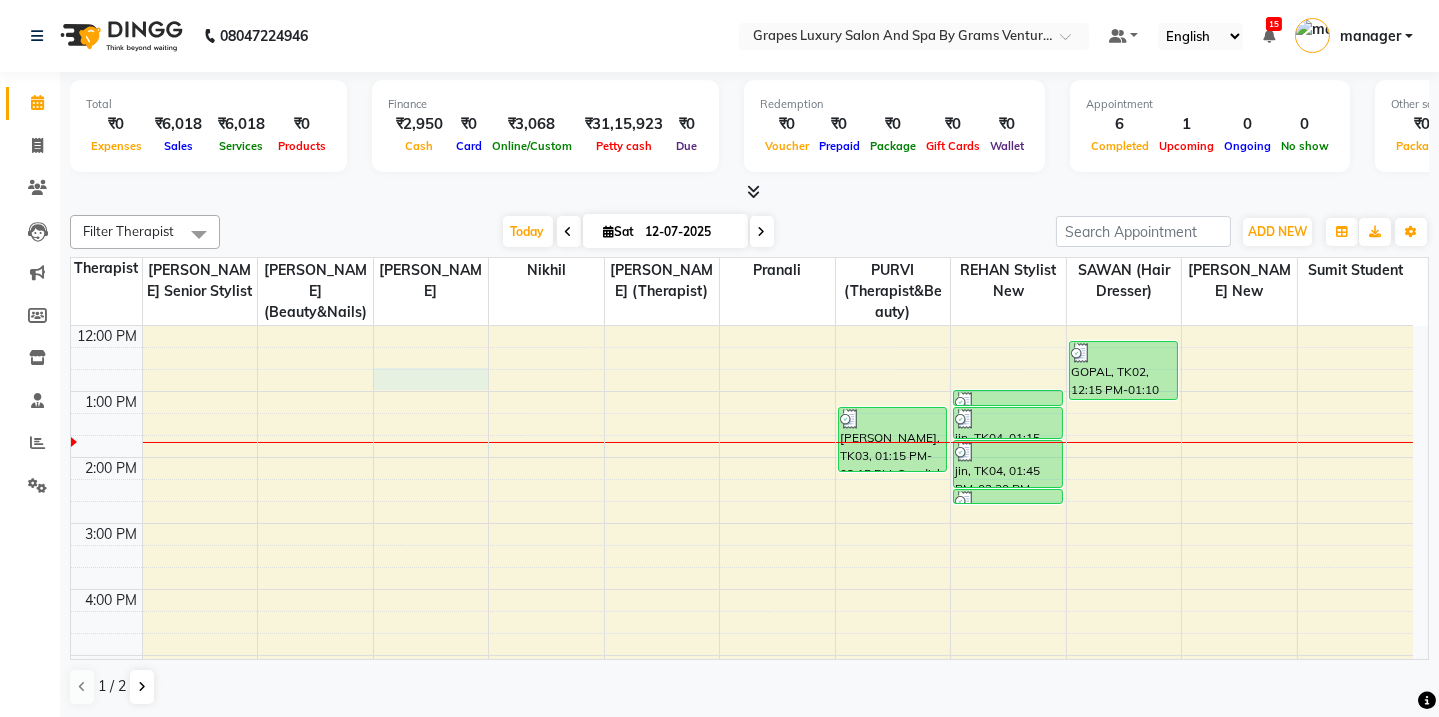 click on "8:00 AM 9:00 AM 10:00 AM 11:00 AM 12:00 PM 1:00 PM 2:00 PM 3:00 PM 4:00 PM 5:00 PM 6:00 PM 7:00 PM 8:00 PM             [PERSON_NAME], TK01, 06:00 PM-07:00 PM, Swedish Body Massage (60 mins)     [PERSON_NAME], TK03, 01:15 PM-02:15 PM, Swedish Body Massage (60 mins)     jin, TK04, 01:00 PM-01:15 PM, [PERSON_NAME] Trimming (15 mins)     jin, TK04, 01:15 PM-01:45 PM, Hair Cut [DEMOGRAPHIC_DATA] (30 mins)     jin, TK04, 01:45 PM-02:30 PM, Global Coloring ( [DEMOGRAPHIC_DATA] ) [MEDICAL_DATA] Free (45 mins)     jin, TK04, 02:30 PM-02:45 PM, De Tan Face & Neck (15 mins)     GOPAL, TK02, 12:15 PM-01:10 PM, [PERSON_NAME] Trimming (15 mins)" at bounding box center (742, 490) 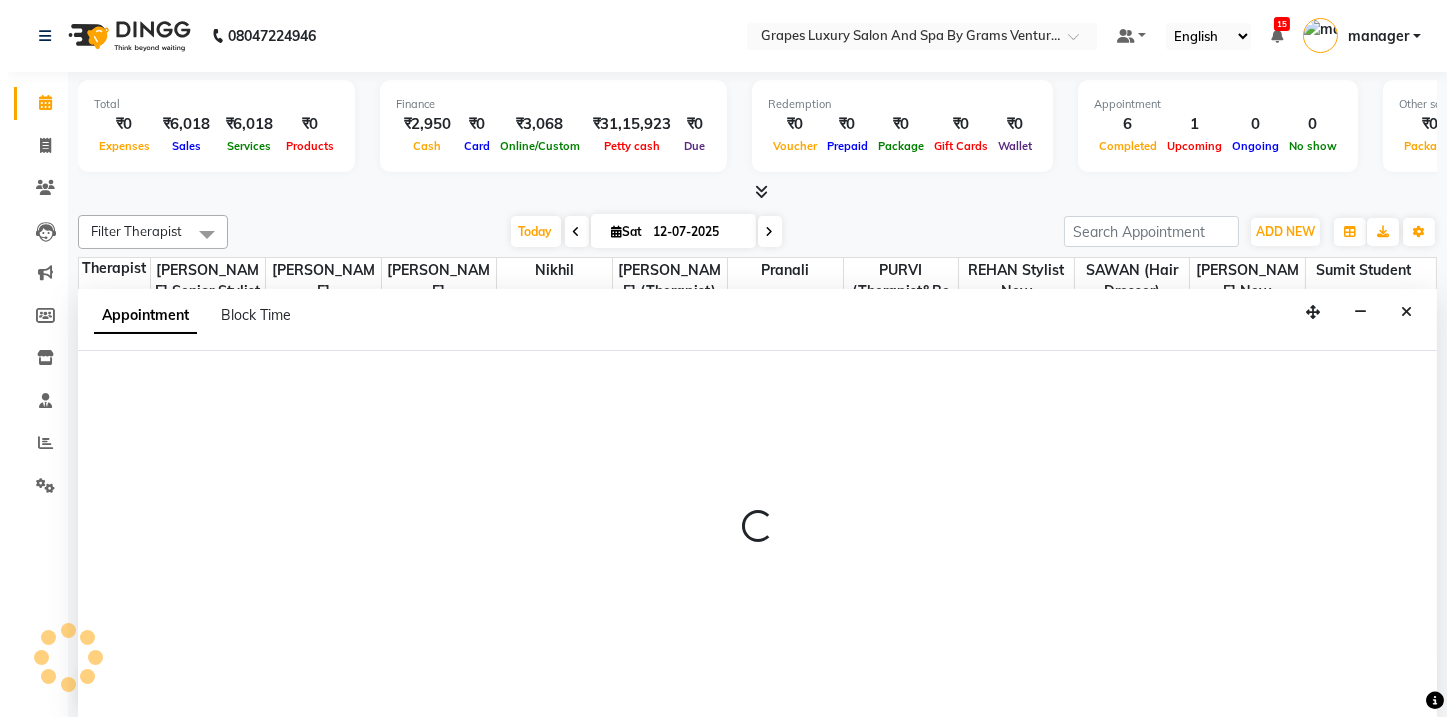 scroll, scrollTop: 0, scrollLeft: 0, axis: both 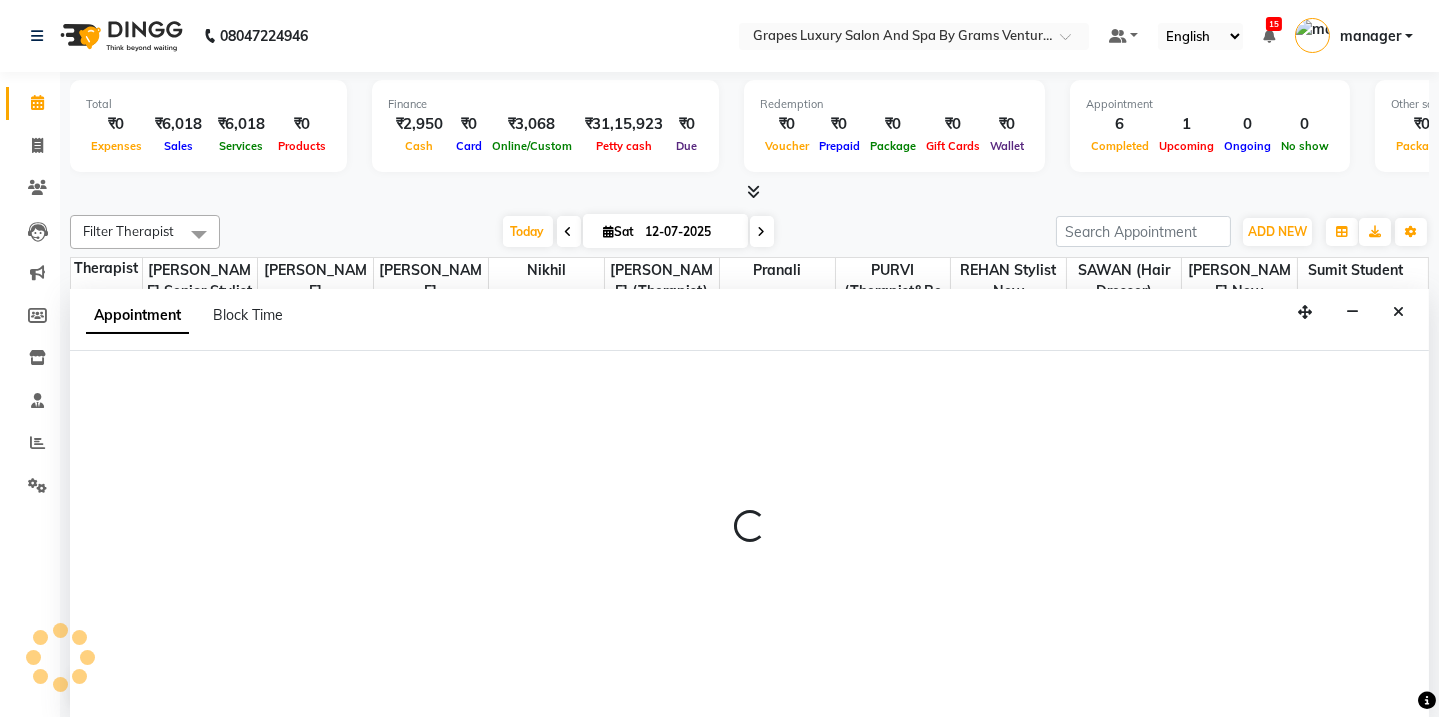 select on "78335" 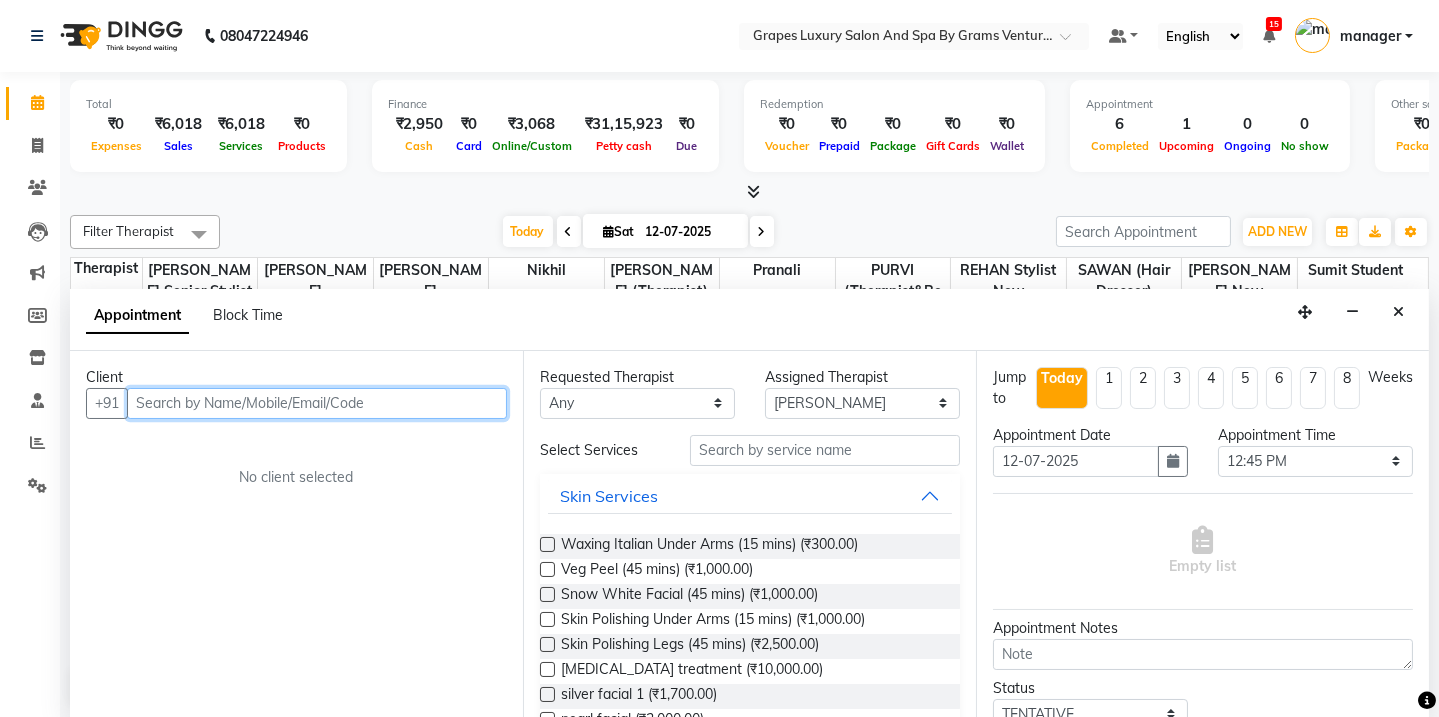 click at bounding box center (317, 403) 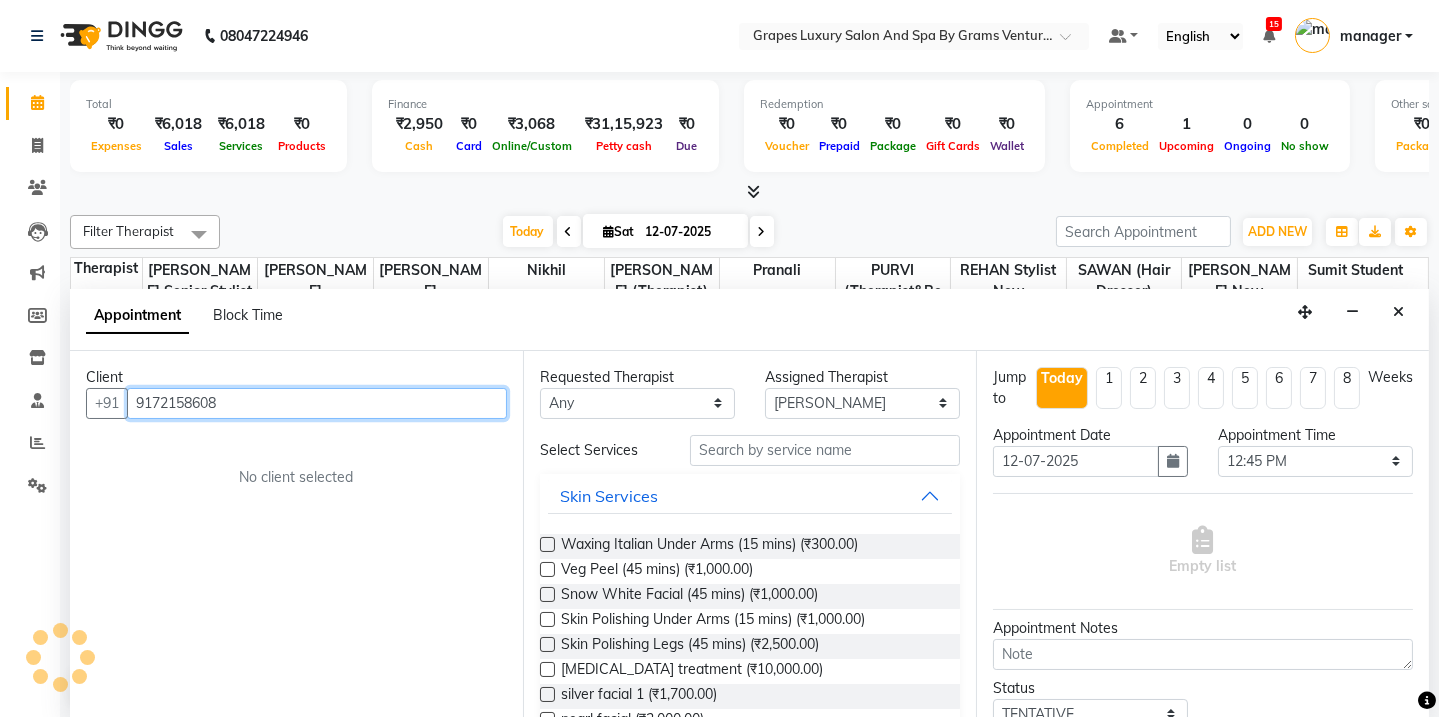 click on "9172158608" at bounding box center [317, 403] 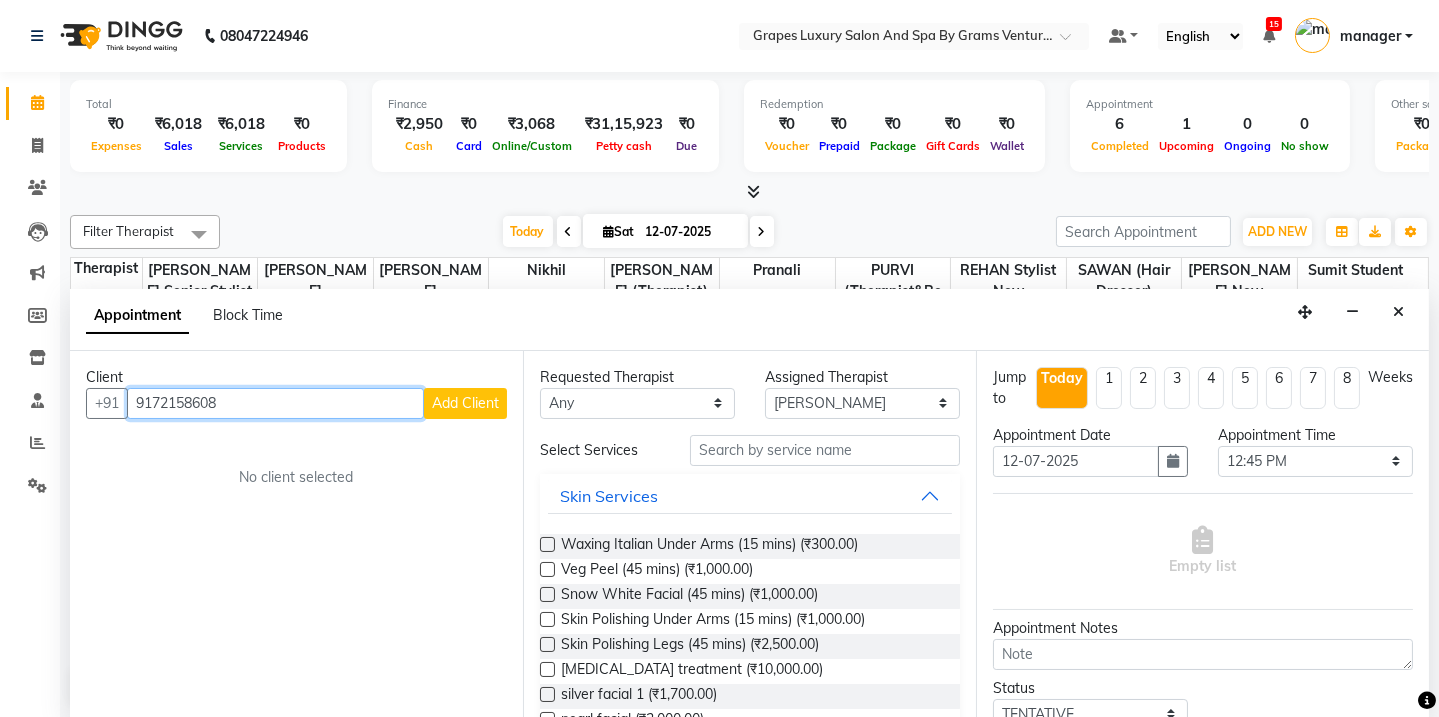 type on "9172158608" 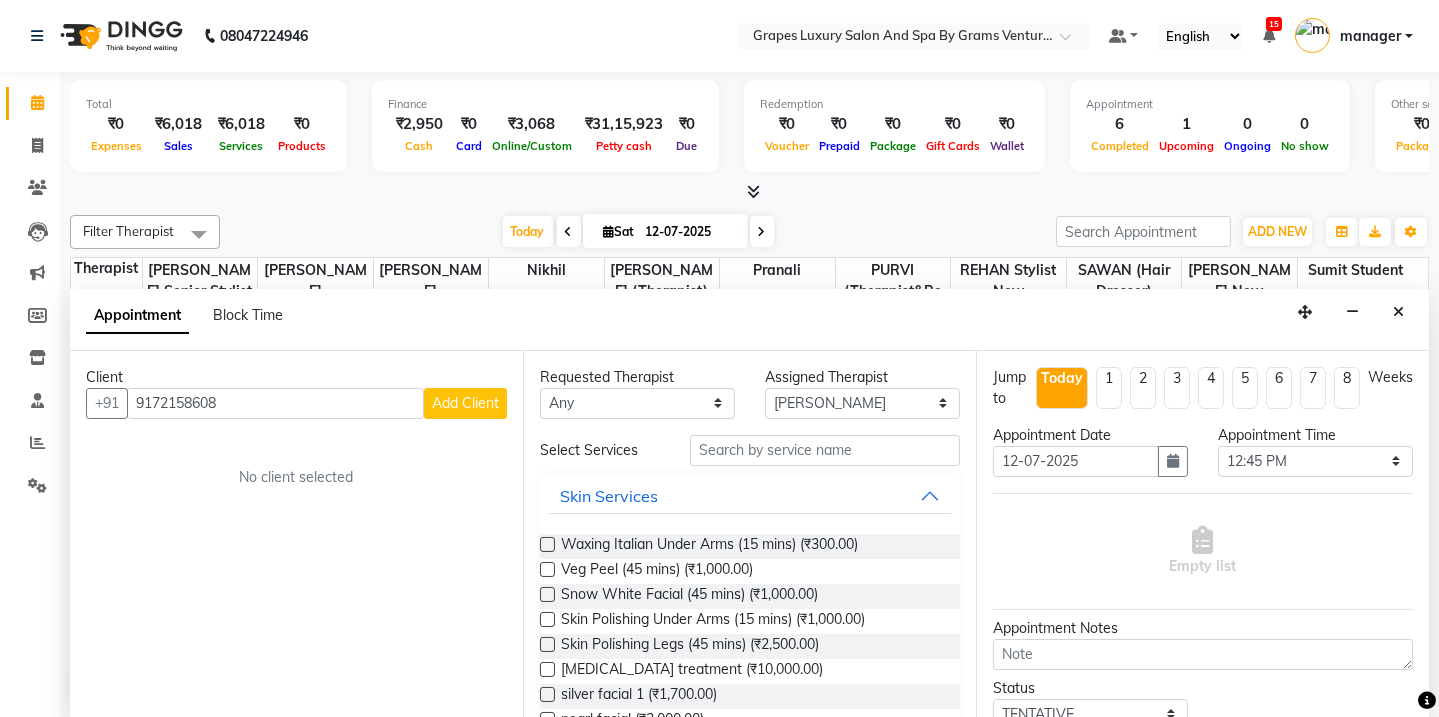 click on "Add Client" at bounding box center [465, 403] 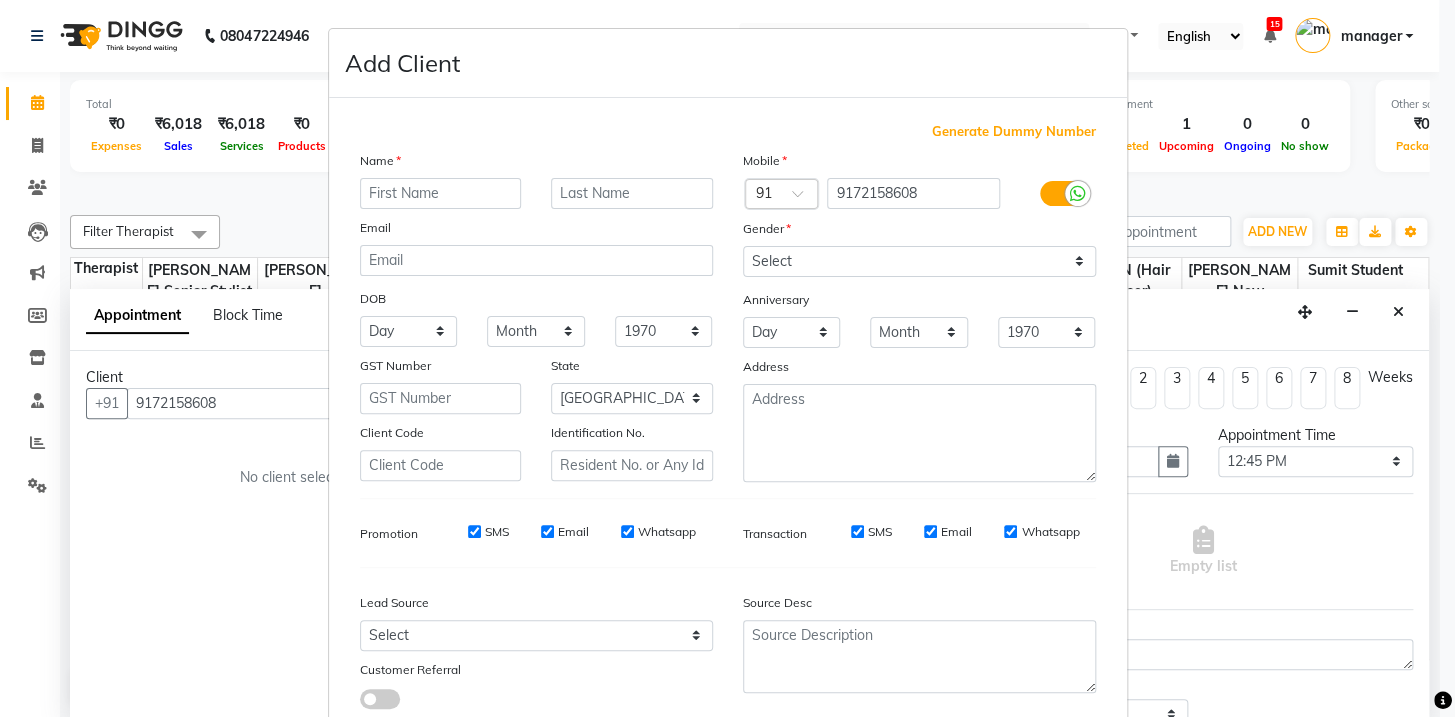click at bounding box center [441, 193] 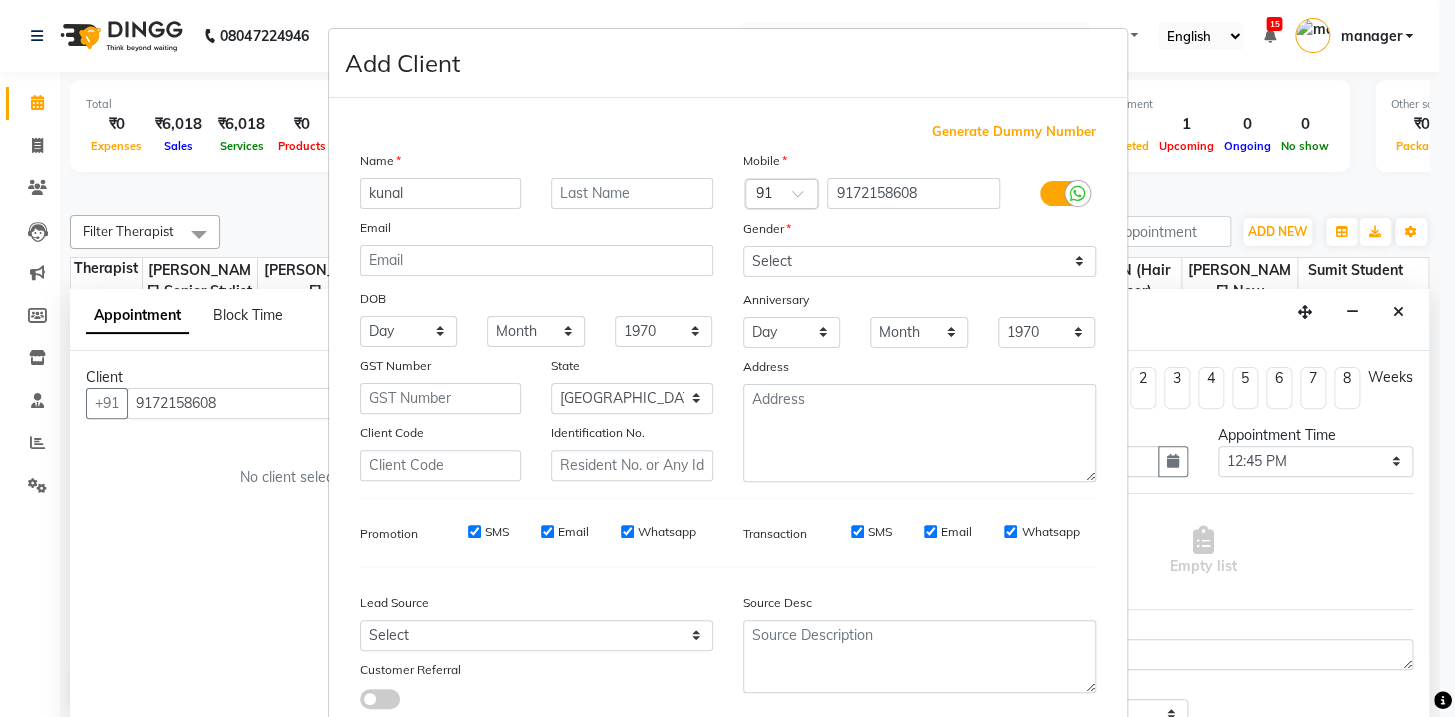 type on "kunal" 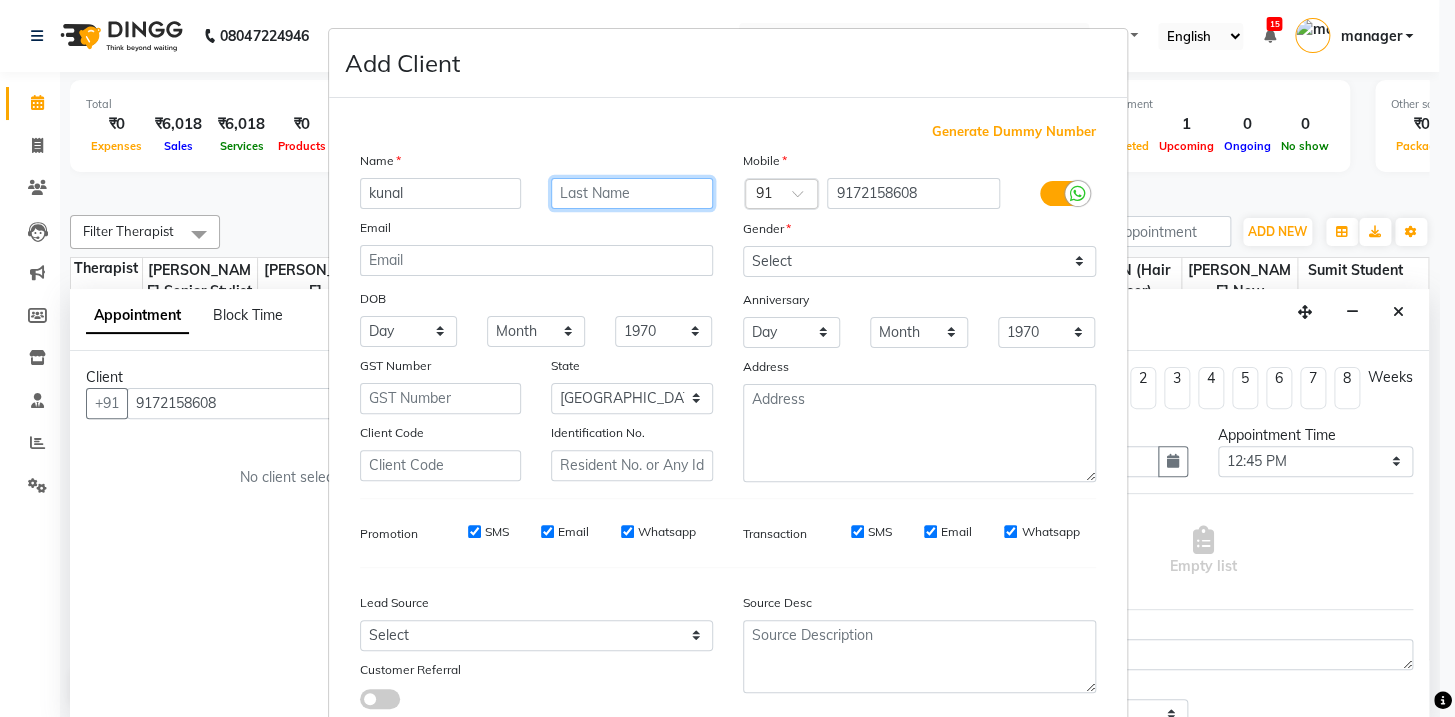 click at bounding box center [632, 193] 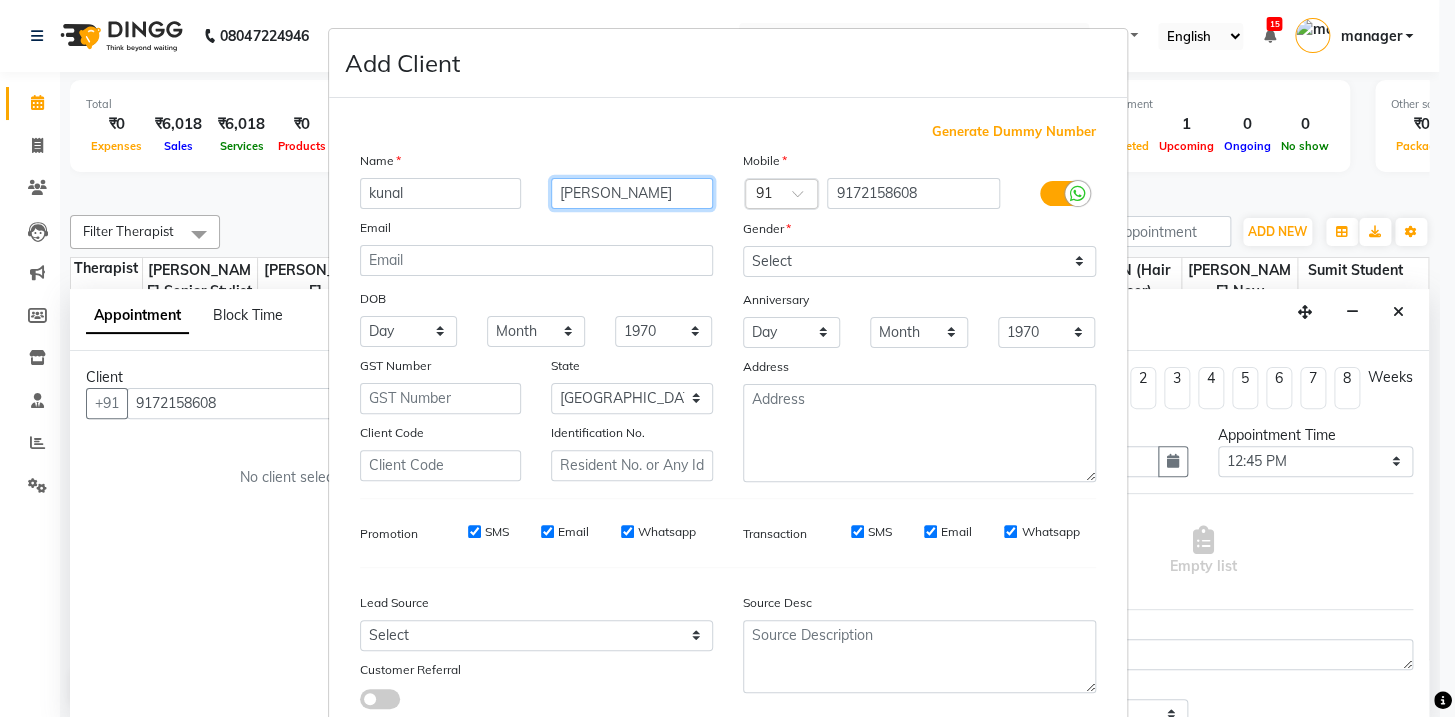 type on "[PERSON_NAME]" 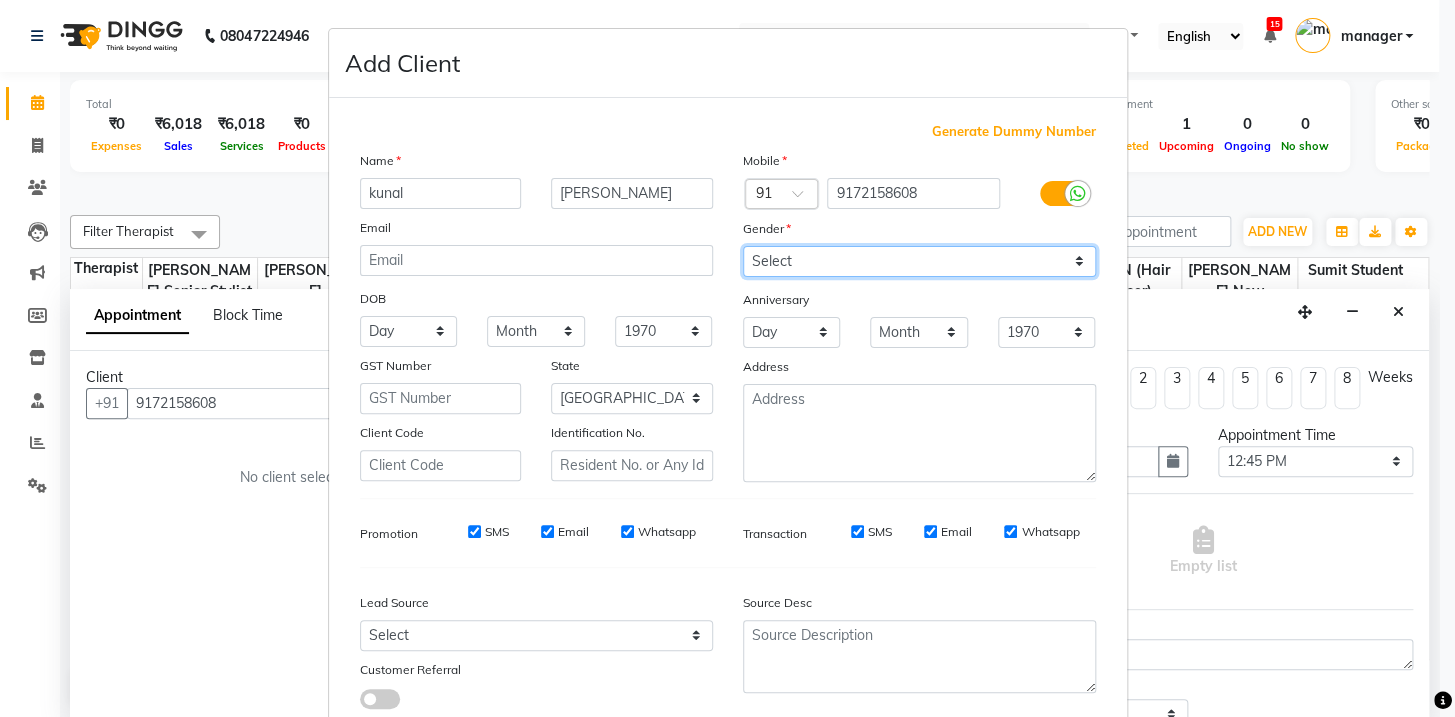 click on "Select [DEMOGRAPHIC_DATA] [DEMOGRAPHIC_DATA] Other Prefer Not To Say" at bounding box center [919, 261] 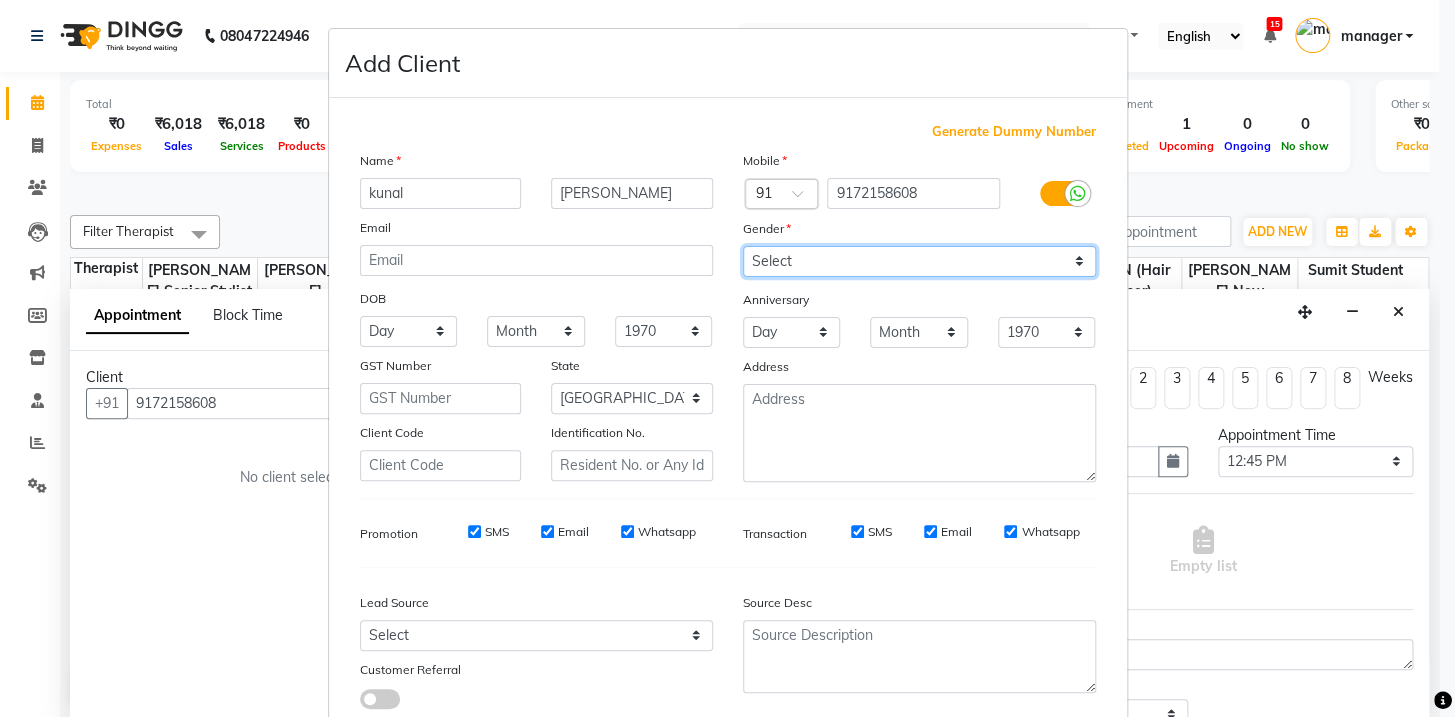 select on "[DEMOGRAPHIC_DATA]" 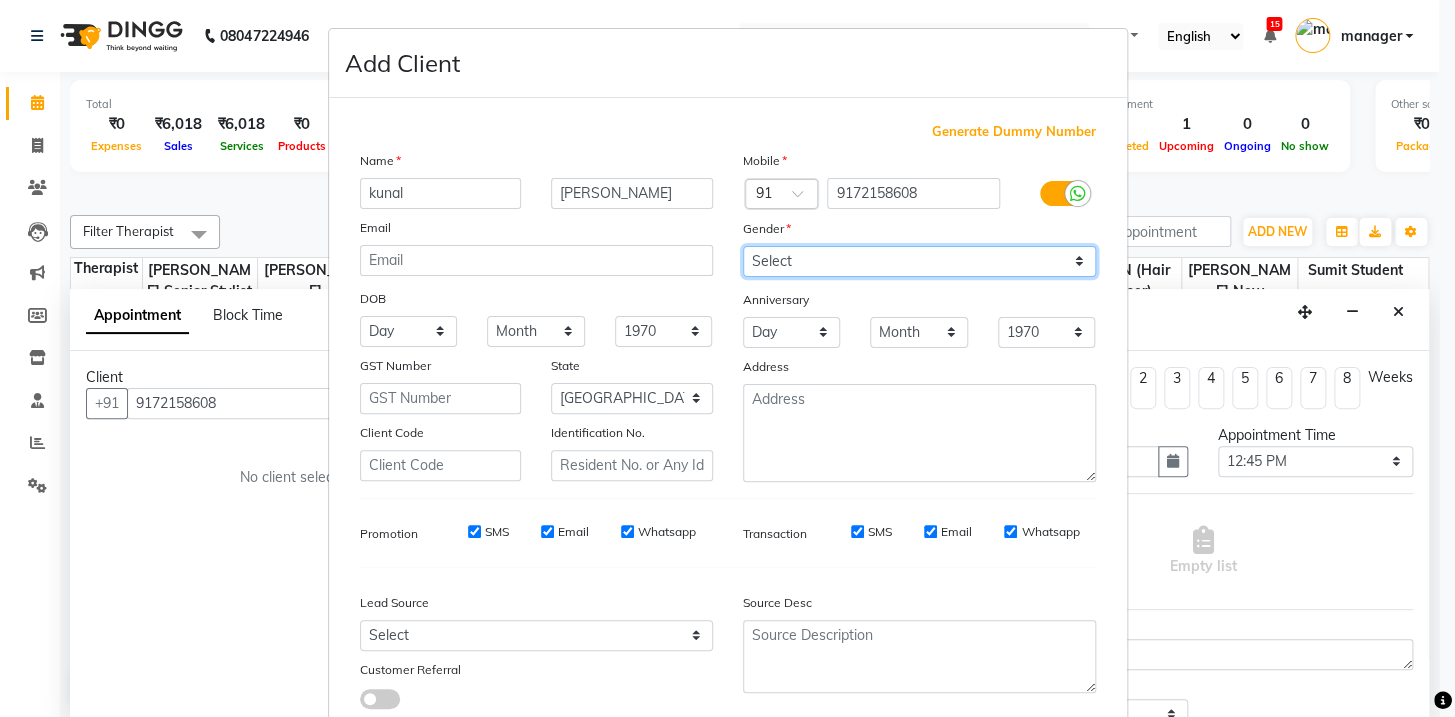 click on "Select [DEMOGRAPHIC_DATA] [DEMOGRAPHIC_DATA] Other Prefer Not To Say" at bounding box center (919, 261) 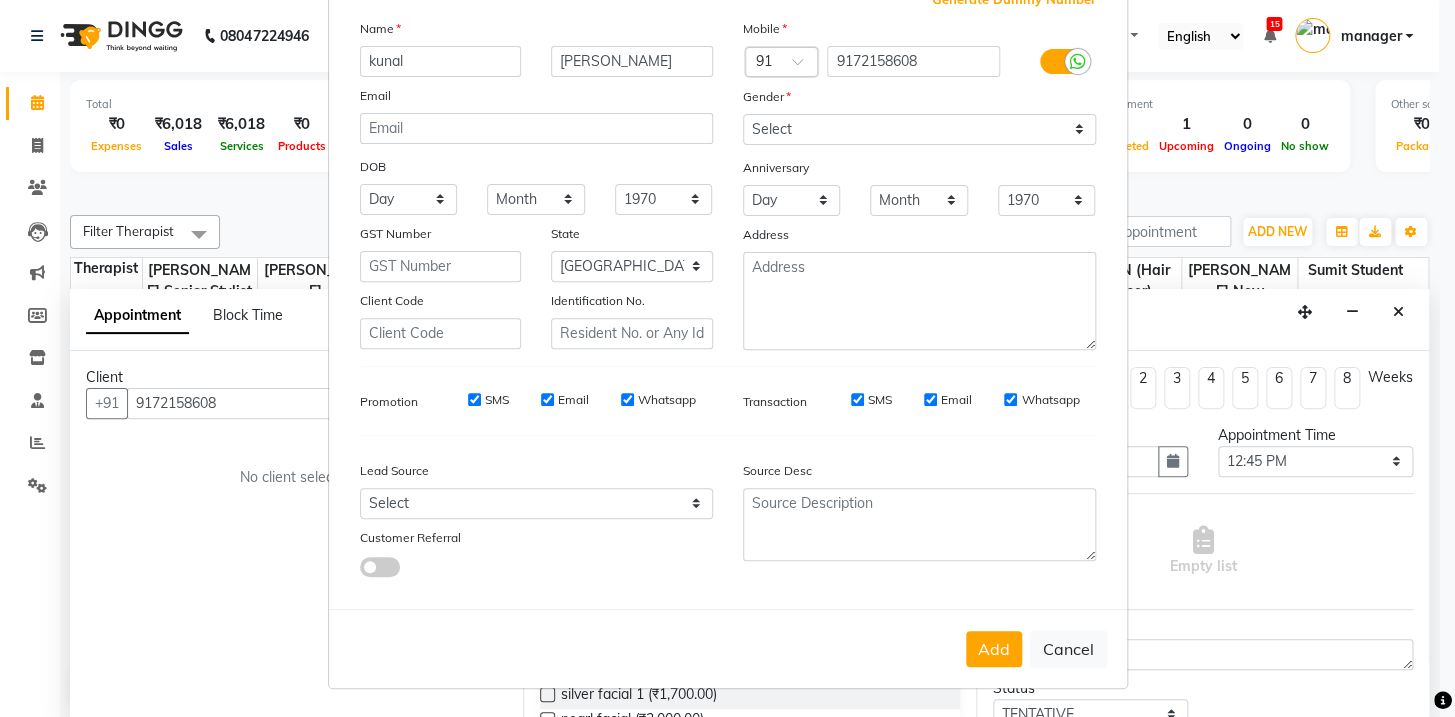 scroll, scrollTop: 0, scrollLeft: 0, axis: both 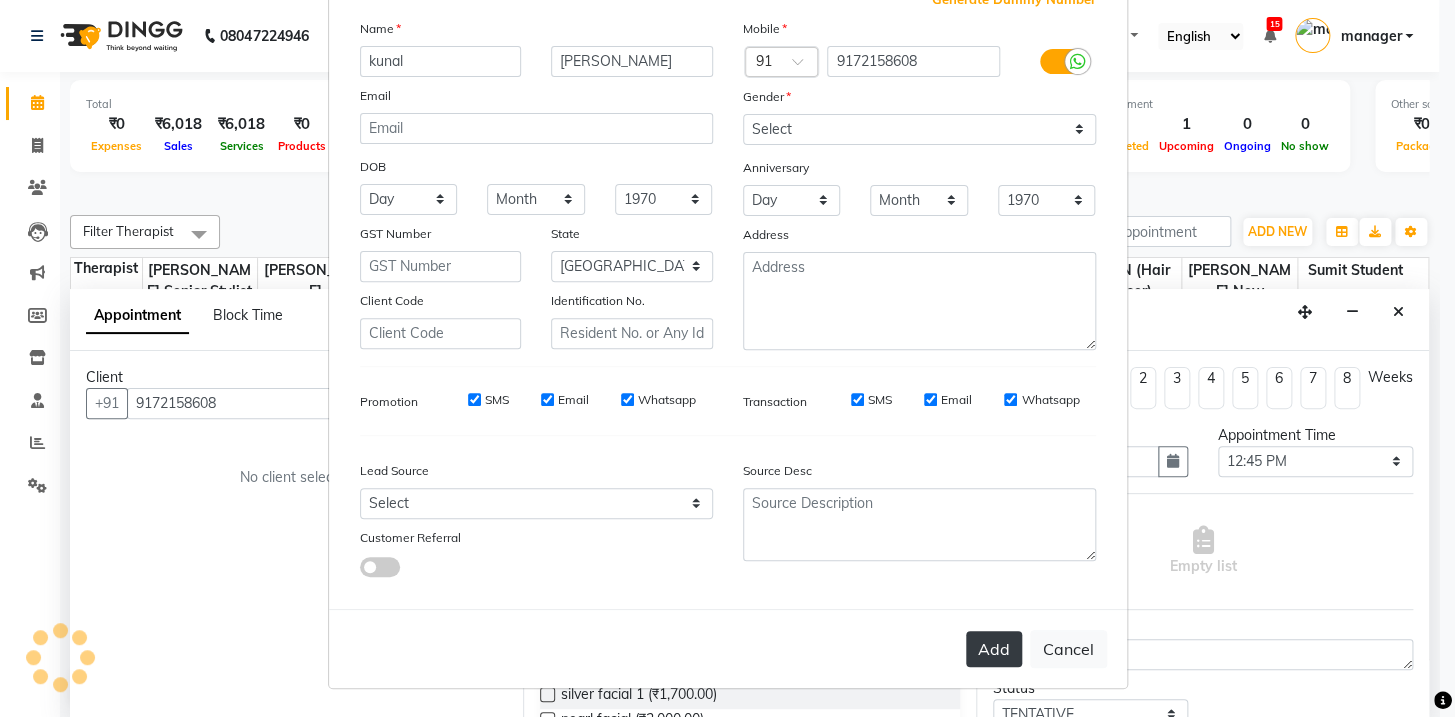 click on "Add" at bounding box center (994, 649) 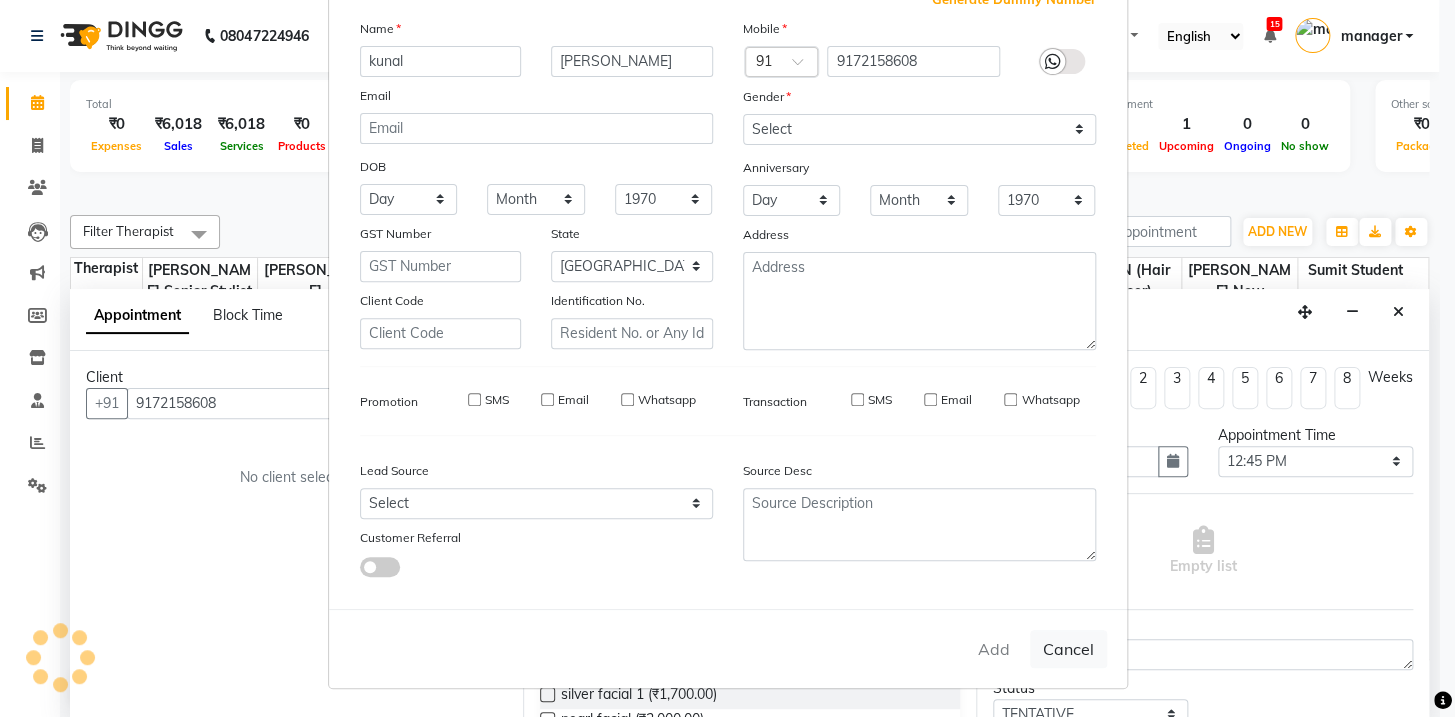 type 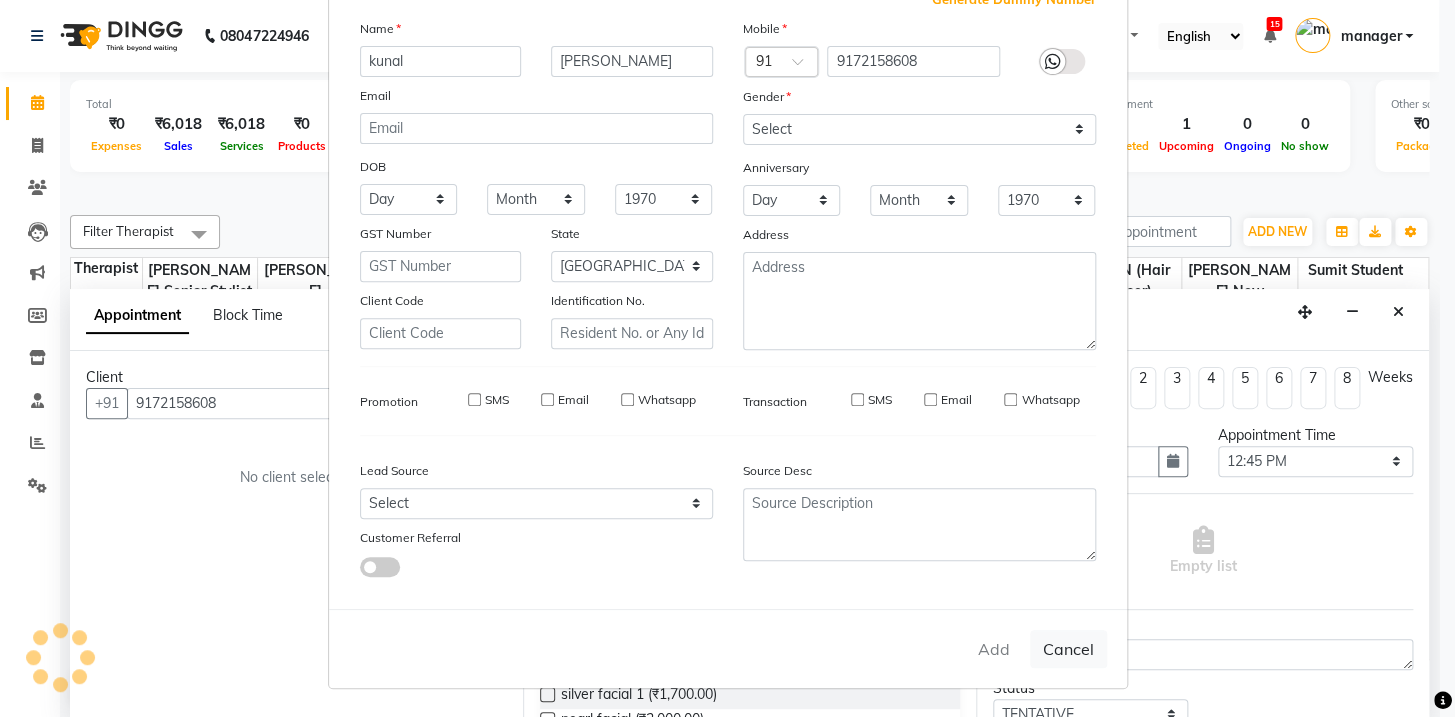 type 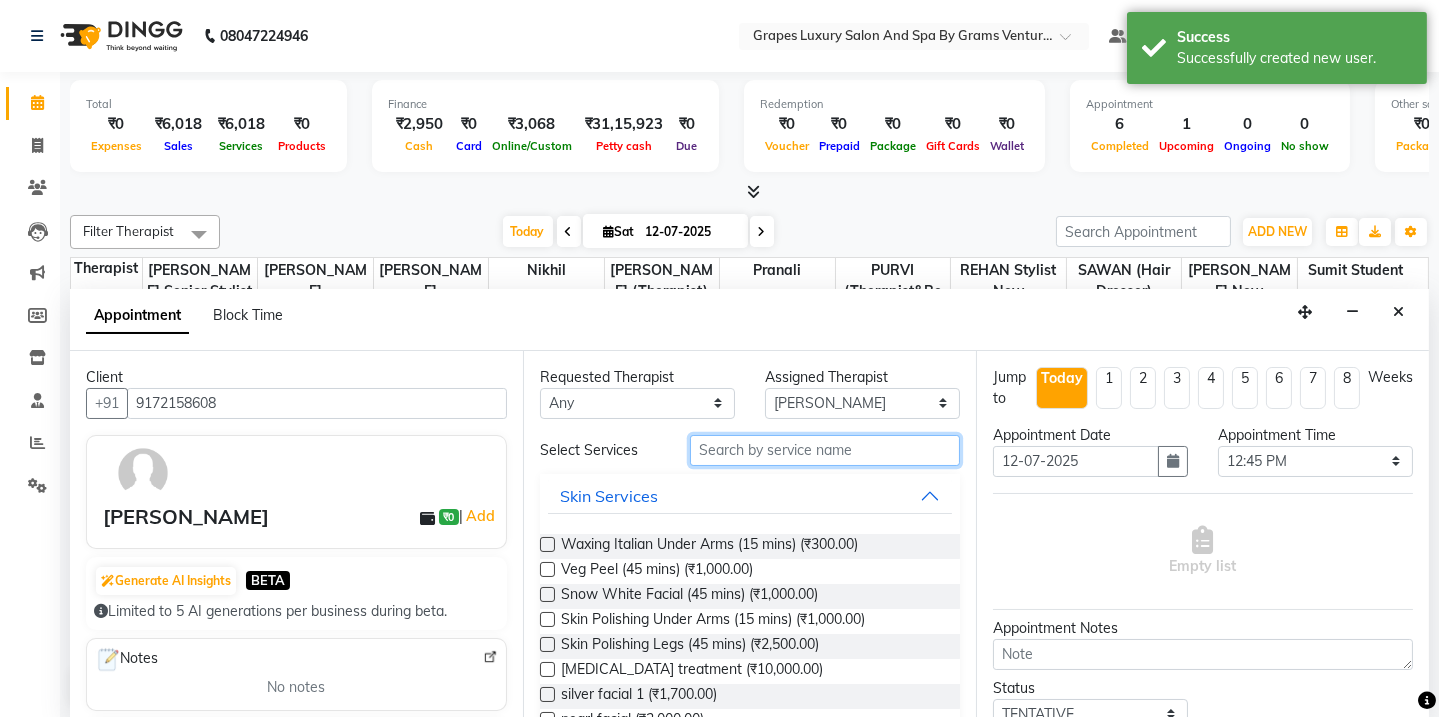 click at bounding box center [825, 450] 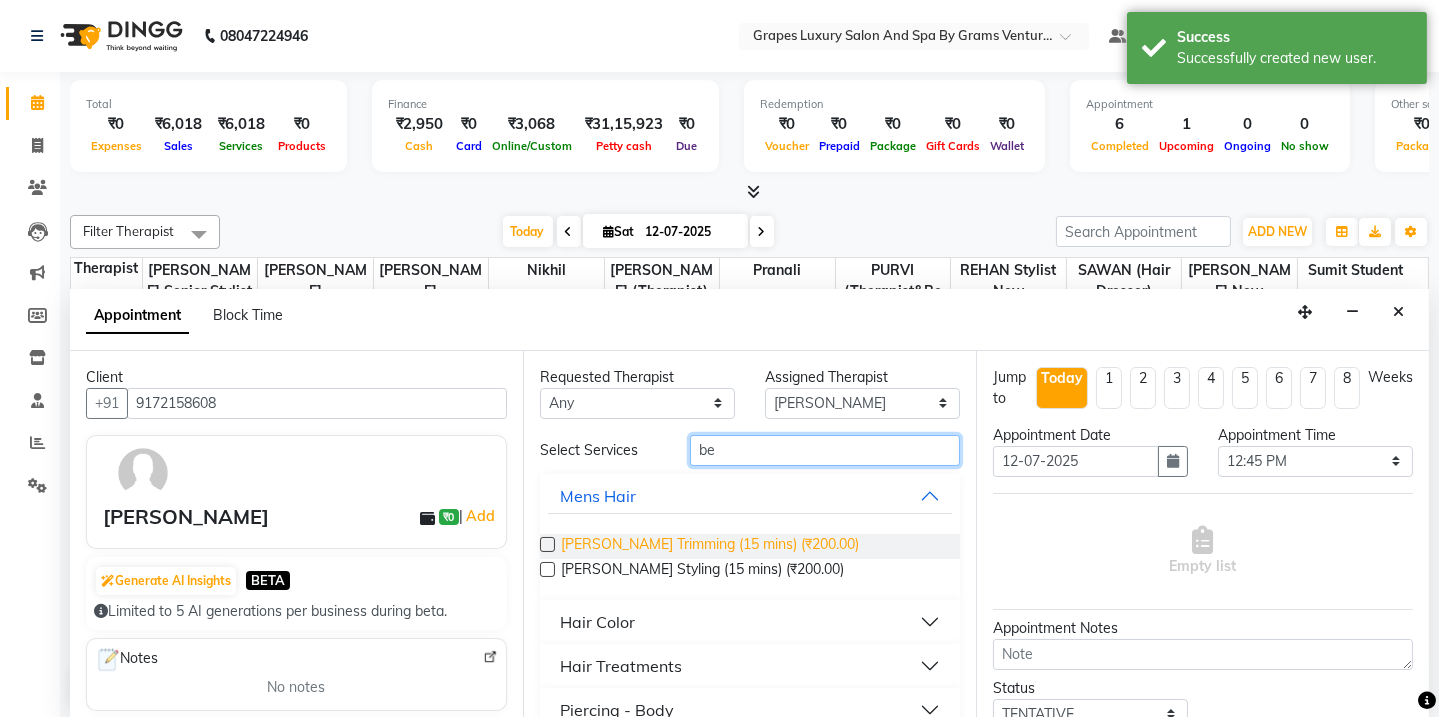 type on "be" 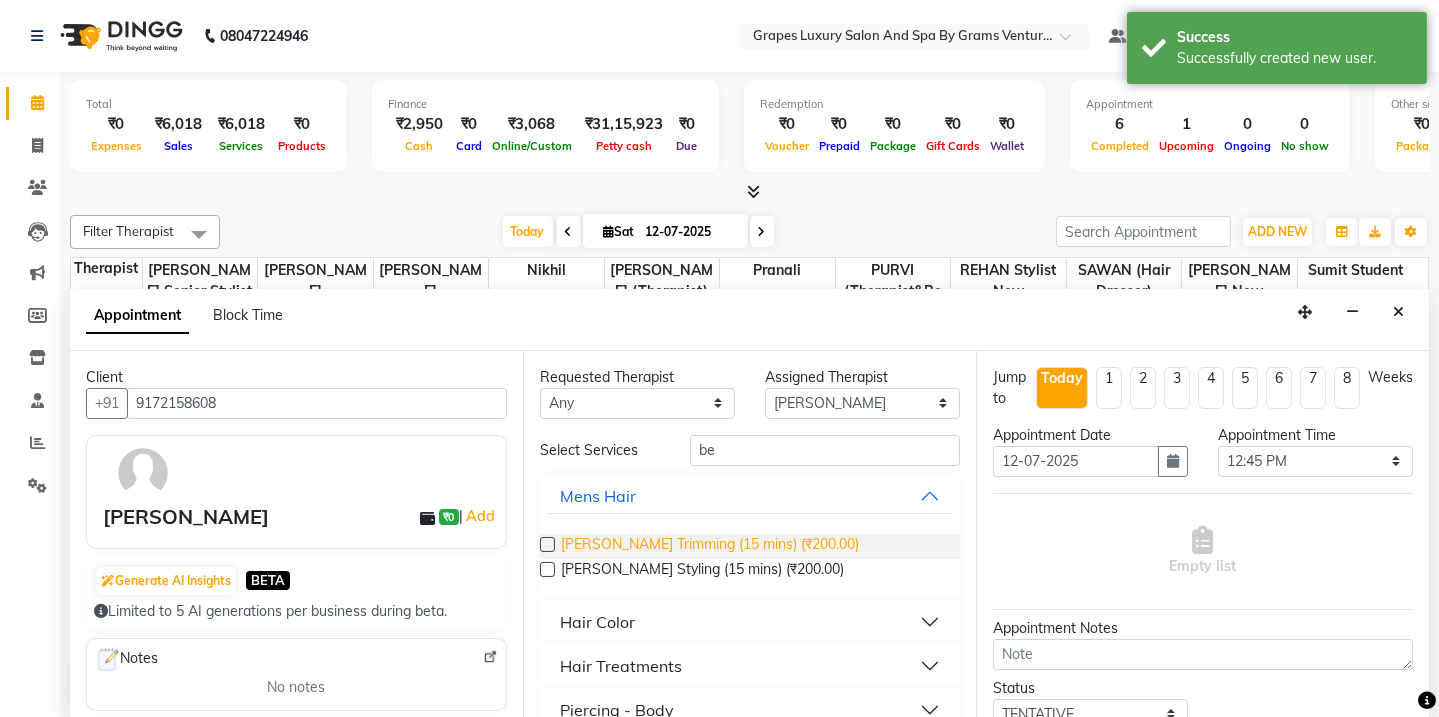 click on "[PERSON_NAME] Trimming (15 mins) (₹200.00)" at bounding box center [710, 546] 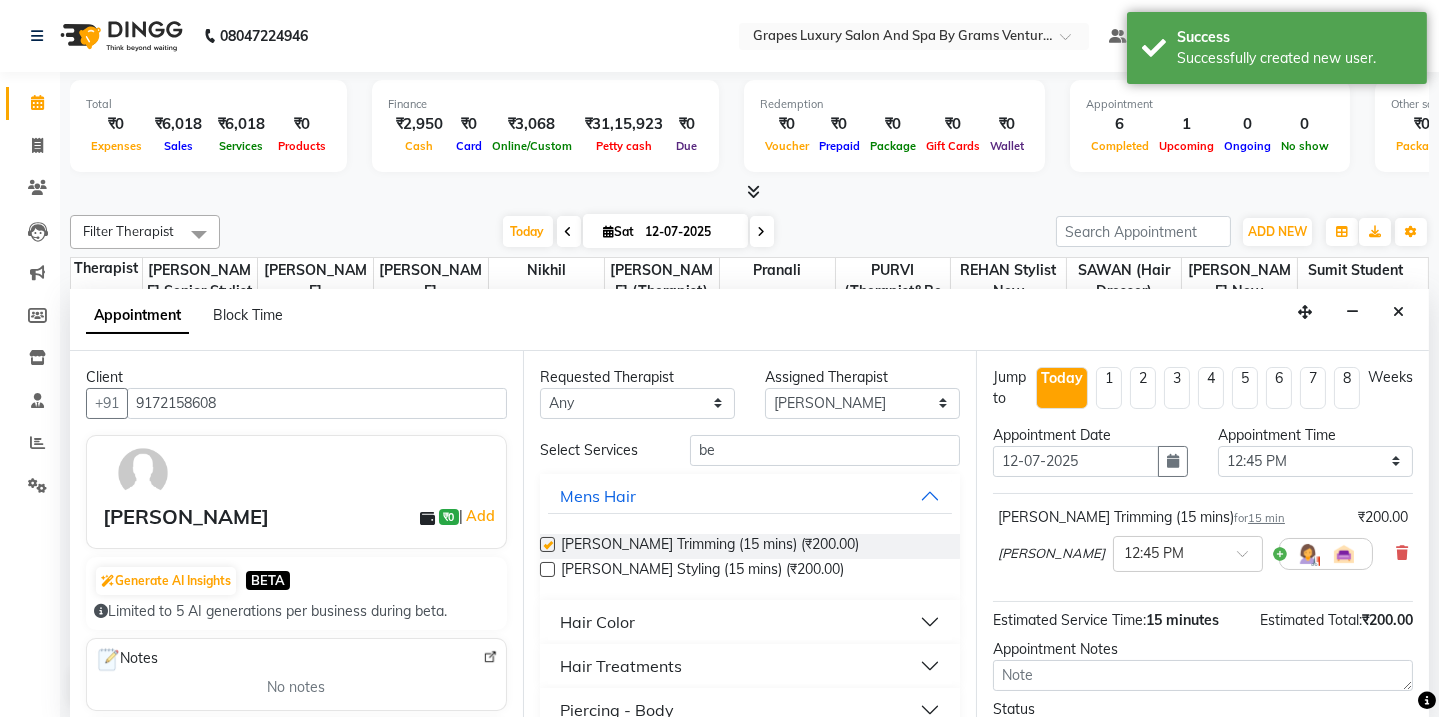 checkbox on "false" 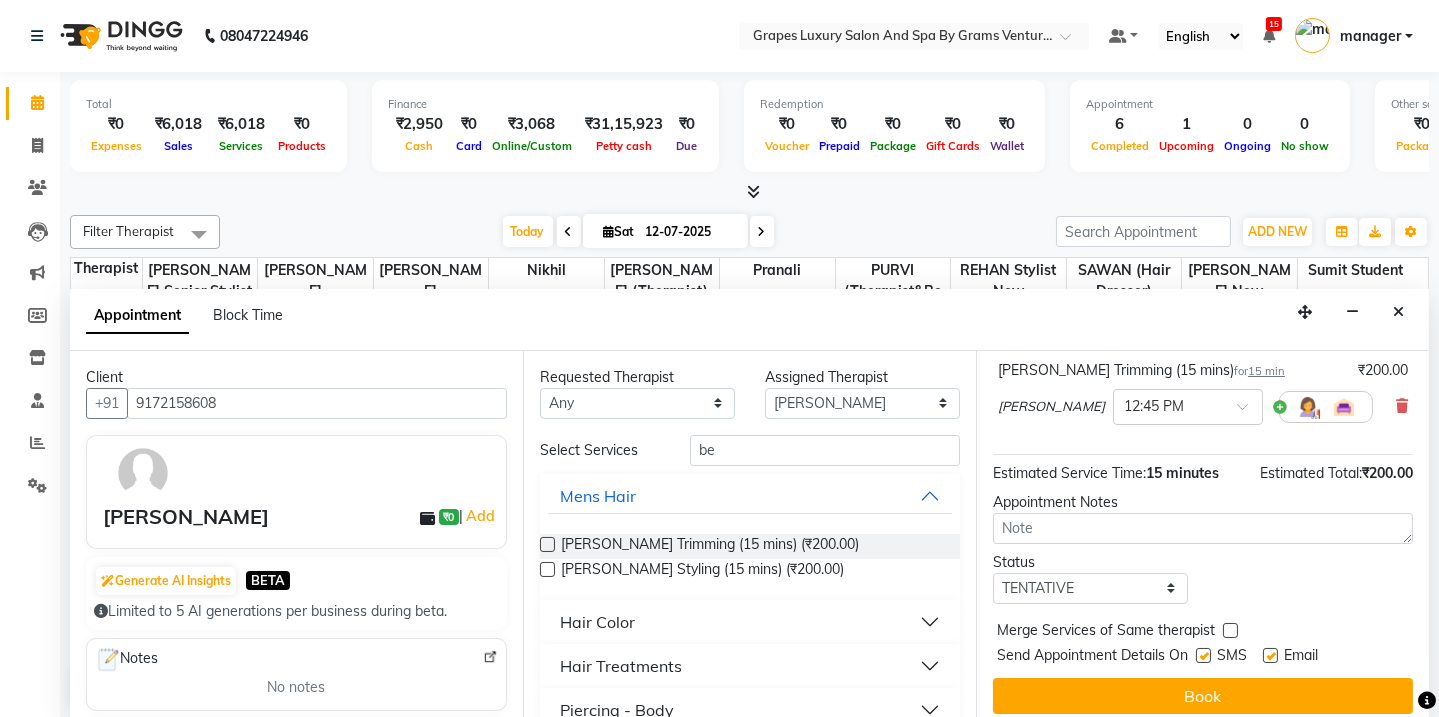 scroll, scrollTop: 157, scrollLeft: 0, axis: vertical 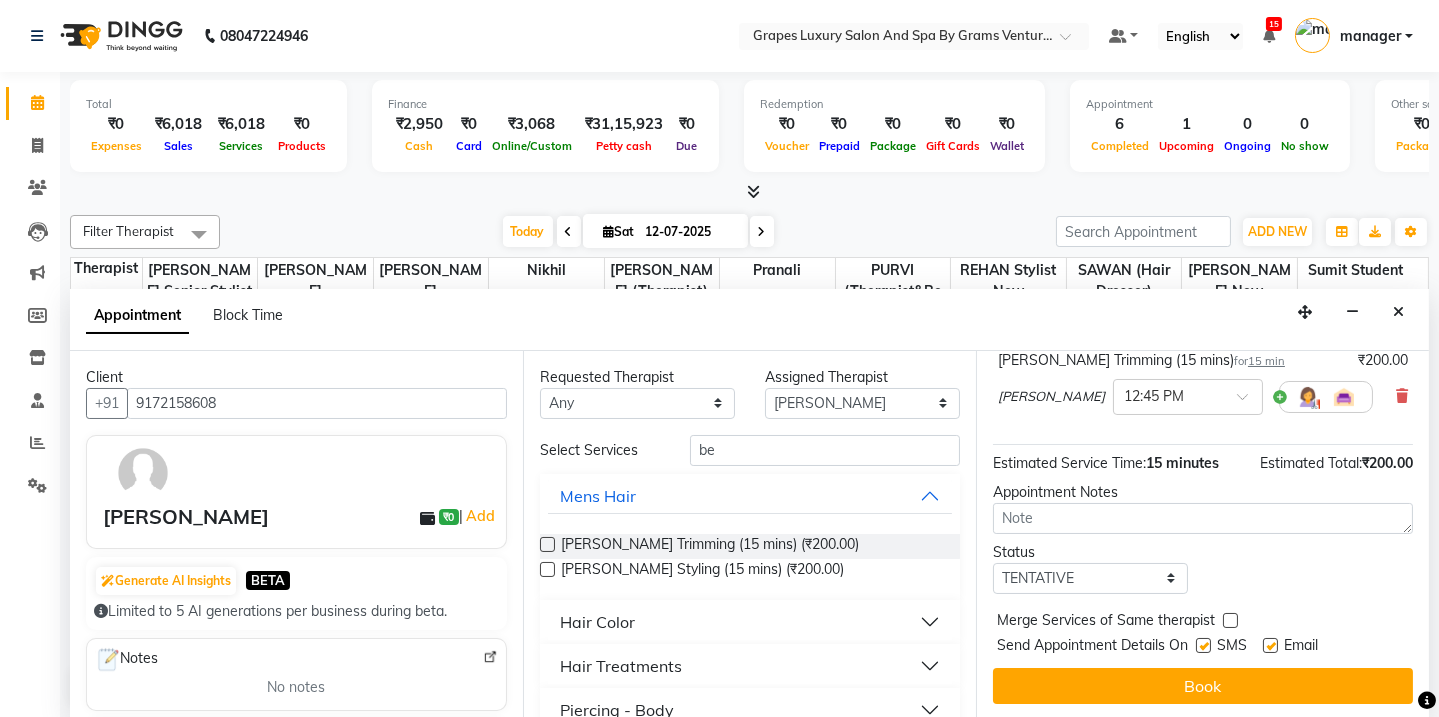 click at bounding box center (1203, 645) 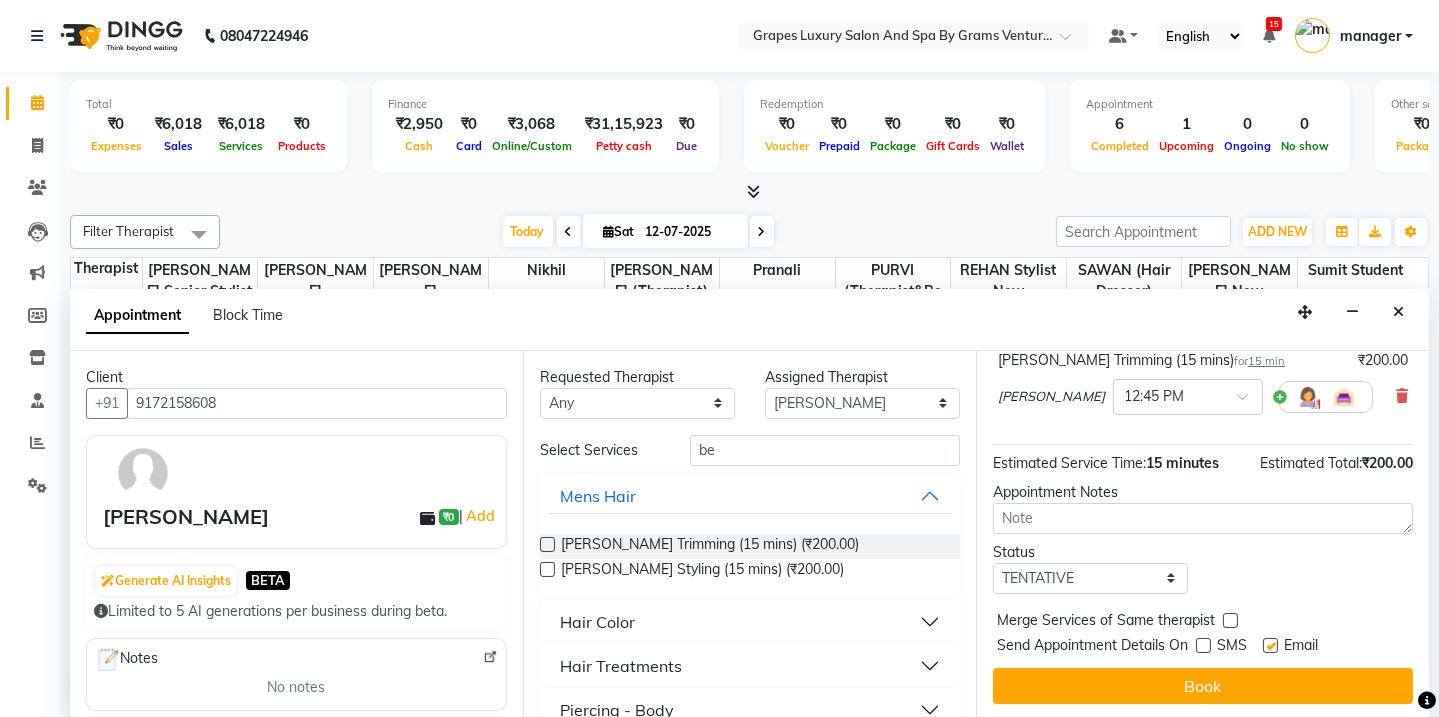 drag, startPoint x: 1270, startPoint y: 634, endPoint x: 1271, endPoint y: 648, distance: 14.035668 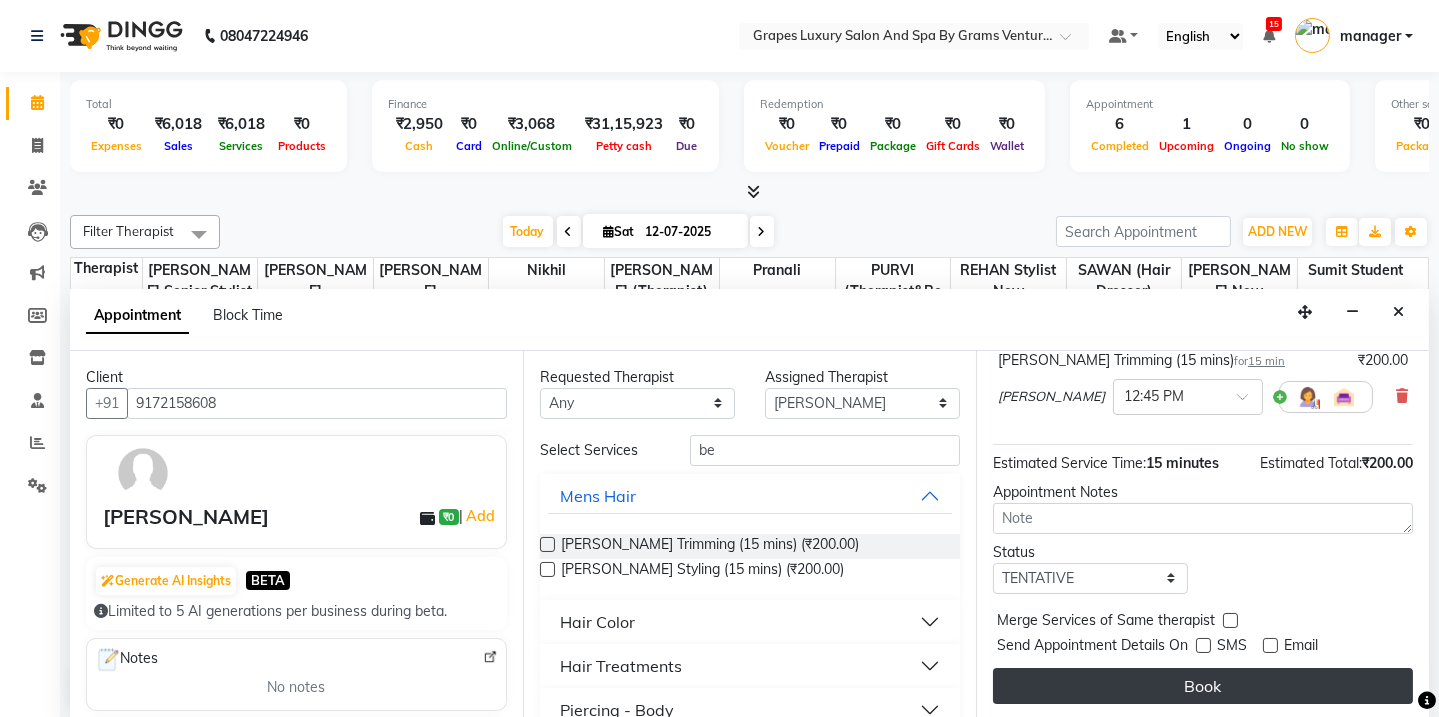 click on "Book" at bounding box center [1203, 686] 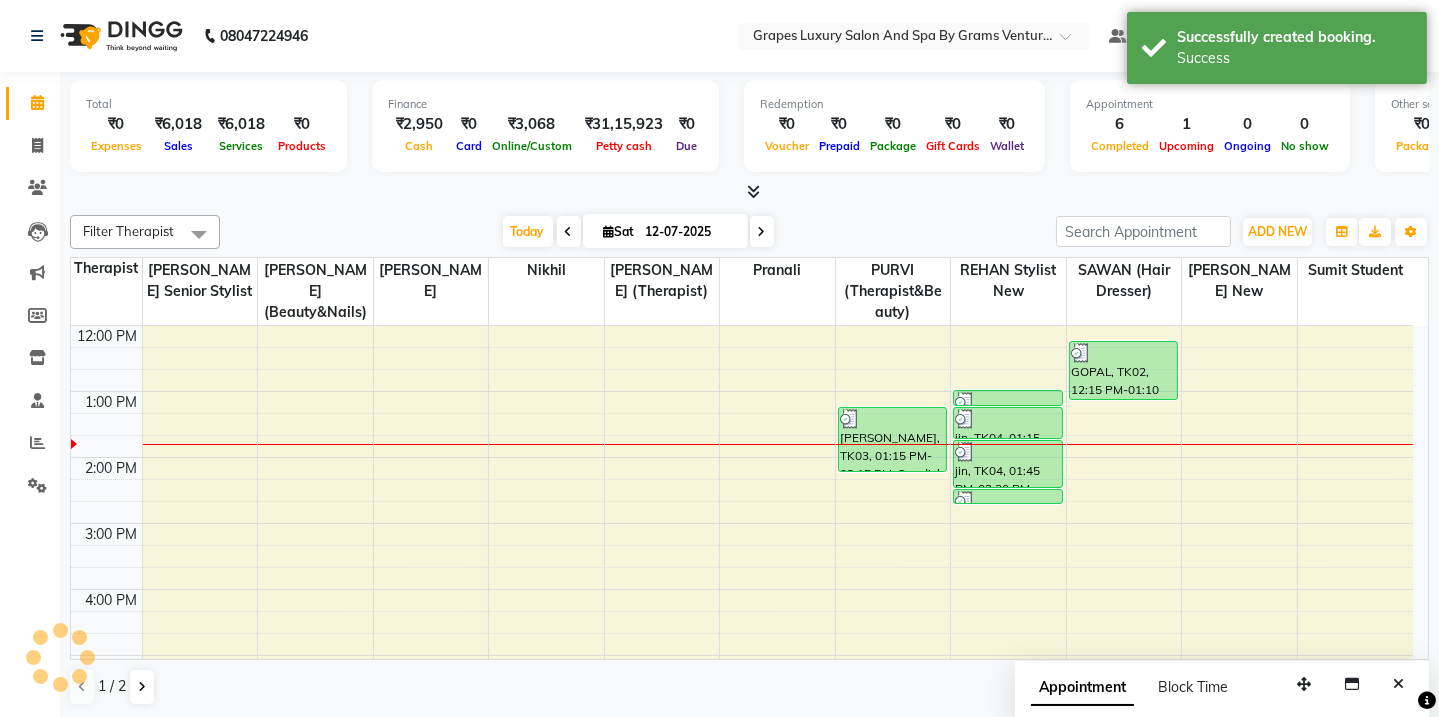 scroll, scrollTop: 0, scrollLeft: 0, axis: both 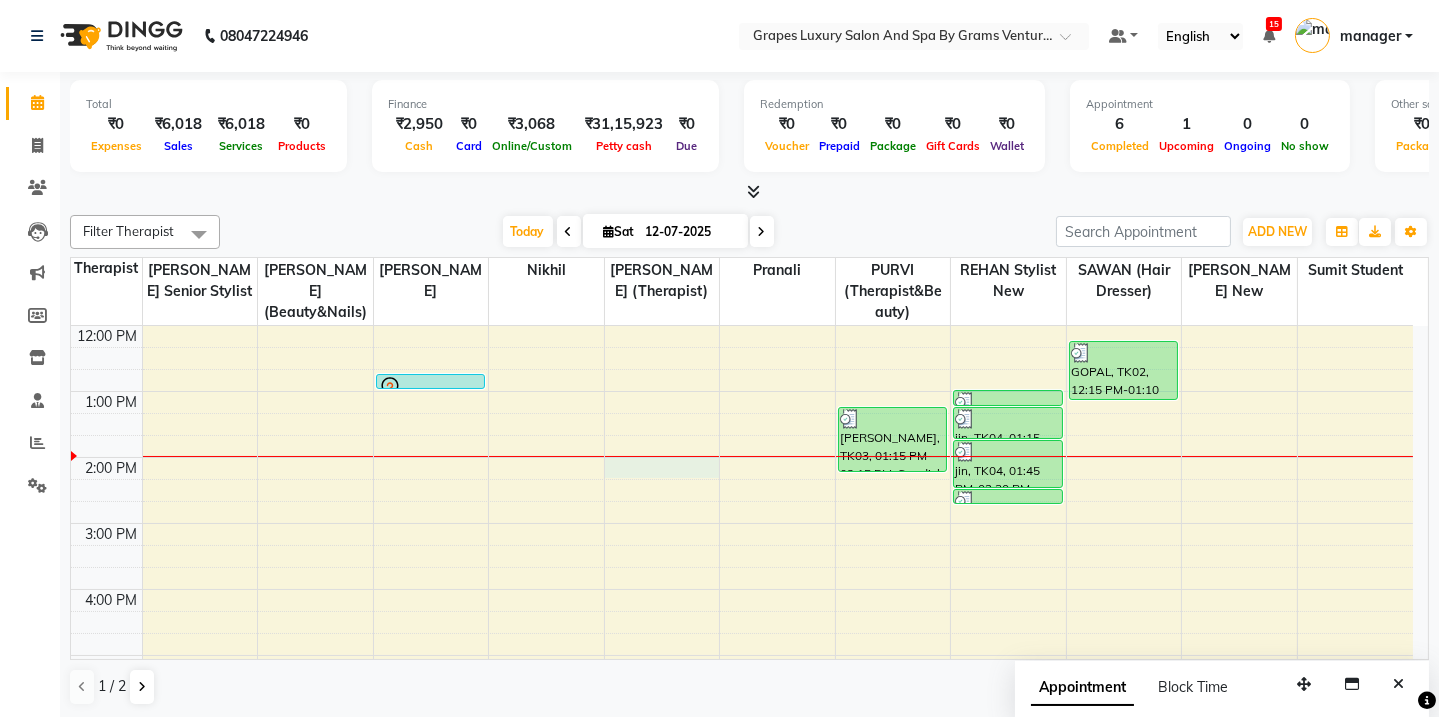 click on "8:00 AM 9:00 AM 10:00 AM 11:00 AM 12:00 PM 1:00 PM 2:00 PM 3:00 PM 4:00 PM 5:00 PM 6:00 PM 7:00 PM 8:00 PM             kunal [PERSON_NAME], TK05, 12:45 PM-01:00 PM, [PERSON_NAME] Trimming (15 mins)             [PERSON_NAME], TK01, 06:00 PM-07:00 PM, Swedish Body Massage (60 mins)     [PERSON_NAME], TK03, 01:15 PM-02:15 PM, Swedish Body Massage (60 mins)     jin, TK04, 01:00 PM-01:15 PM, [PERSON_NAME] Trimming (15 mins)     jin, TK04, 01:15 PM-01:45 PM, Hair Cut [DEMOGRAPHIC_DATA] (30 mins)     jin, TK04, 01:45 PM-02:30 PM, Global Coloring ( [DEMOGRAPHIC_DATA] ) [MEDICAL_DATA] Free (45 mins)     jin, TK04, 02:30 PM-02:45 PM, De Tan Face & Neck (15 mins)     GOPAL, TK02, 12:15 PM-01:10 PM, [PERSON_NAME] Trimming (15 mins)" at bounding box center (742, 490) 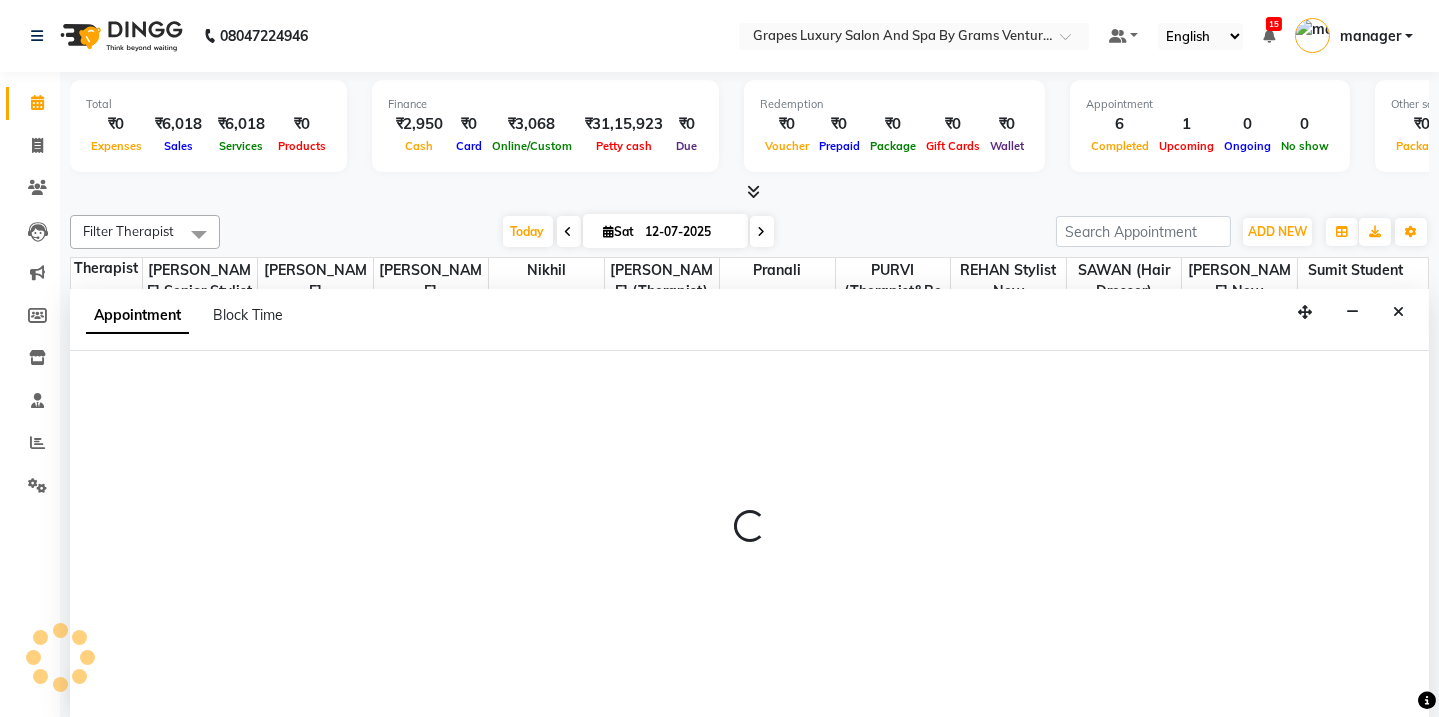 scroll, scrollTop: 0, scrollLeft: 0, axis: both 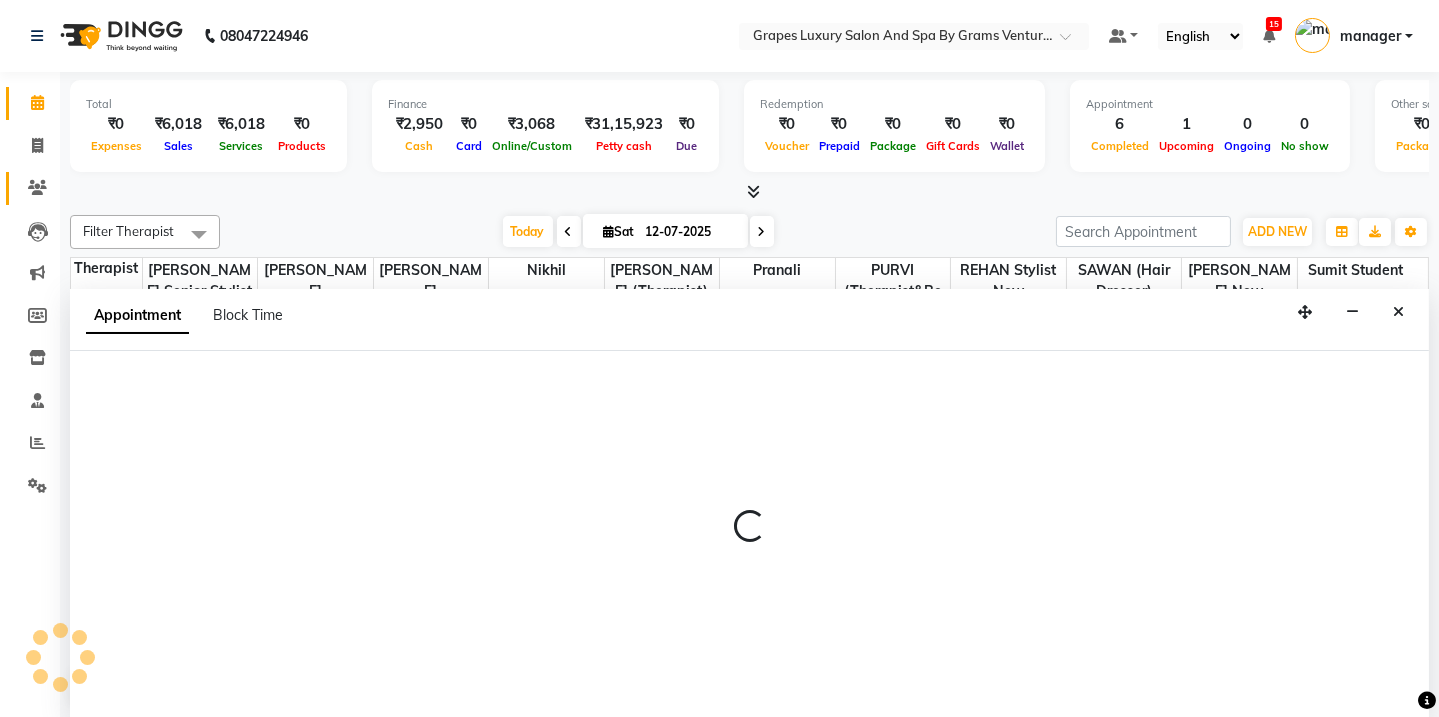 select on "52047" 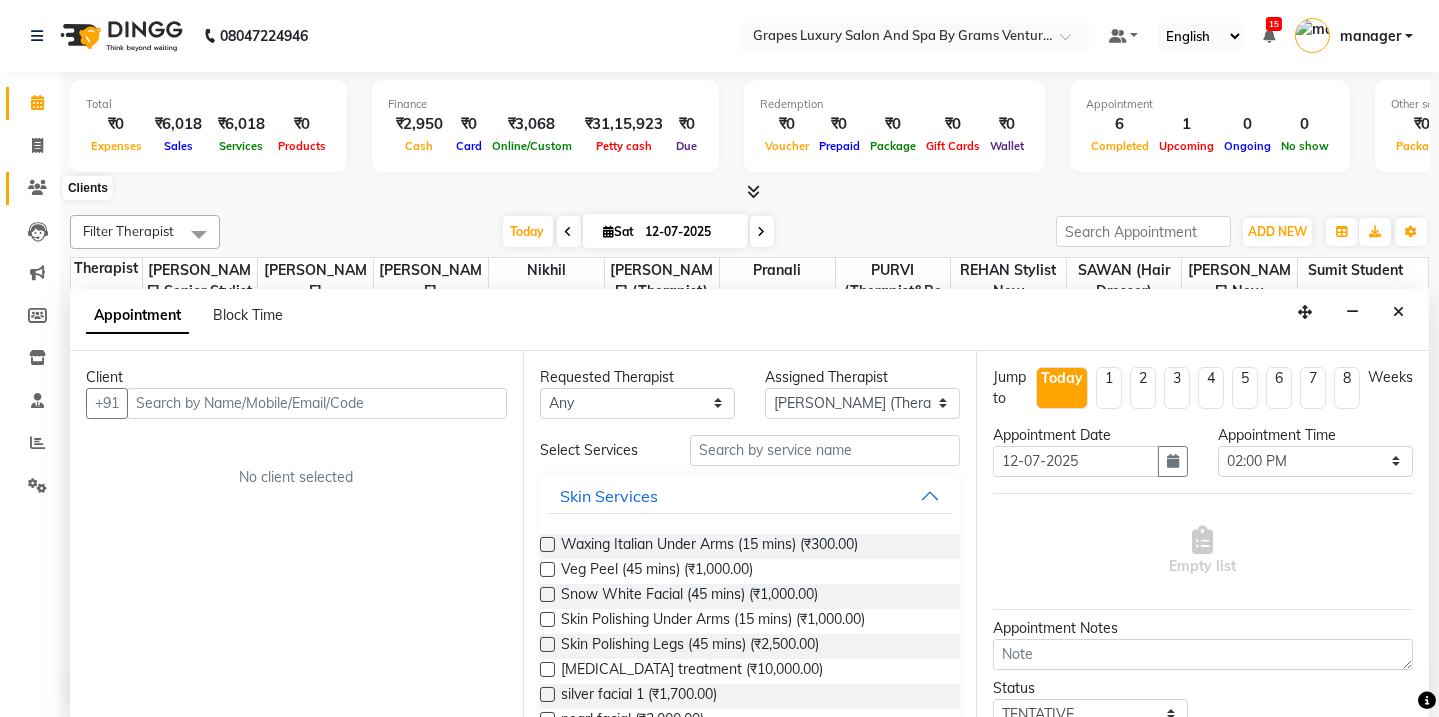 click 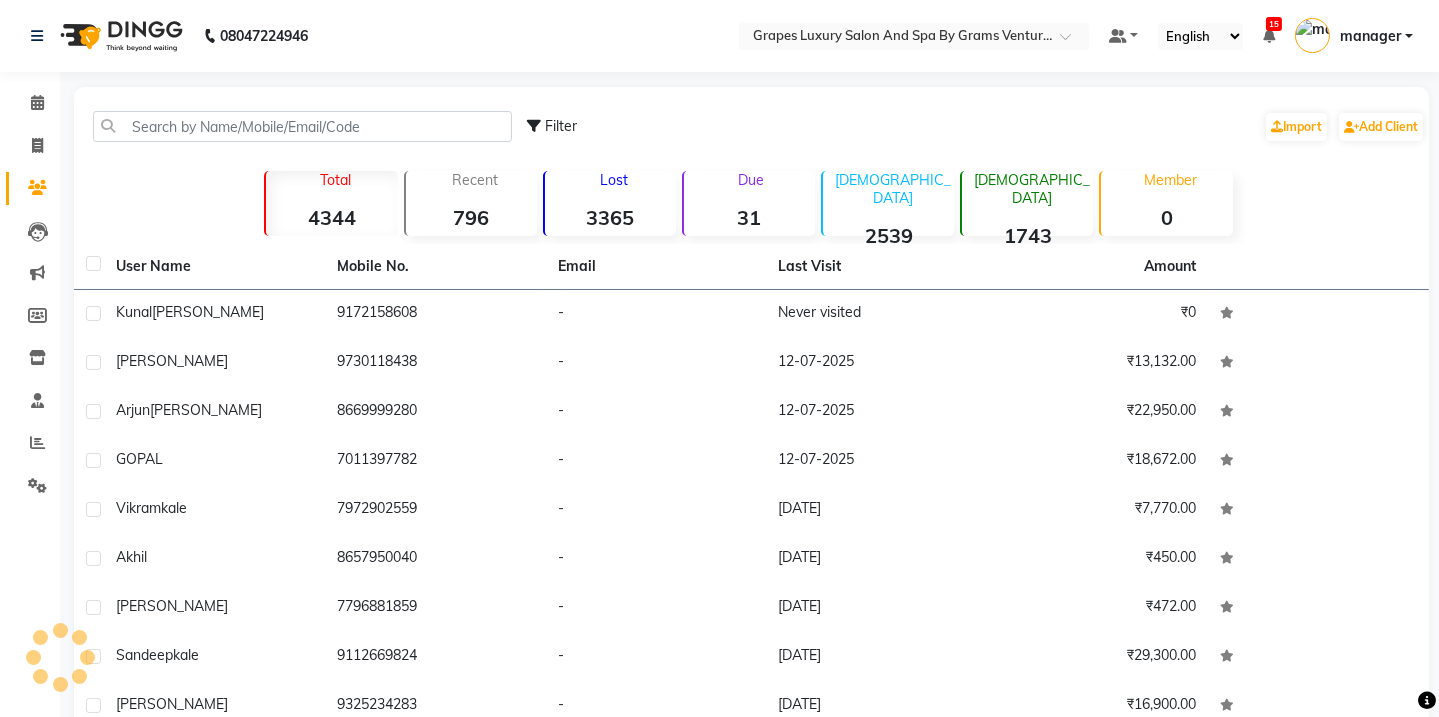 scroll, scrollTop: 0, scrollLeft: 0, axis: both 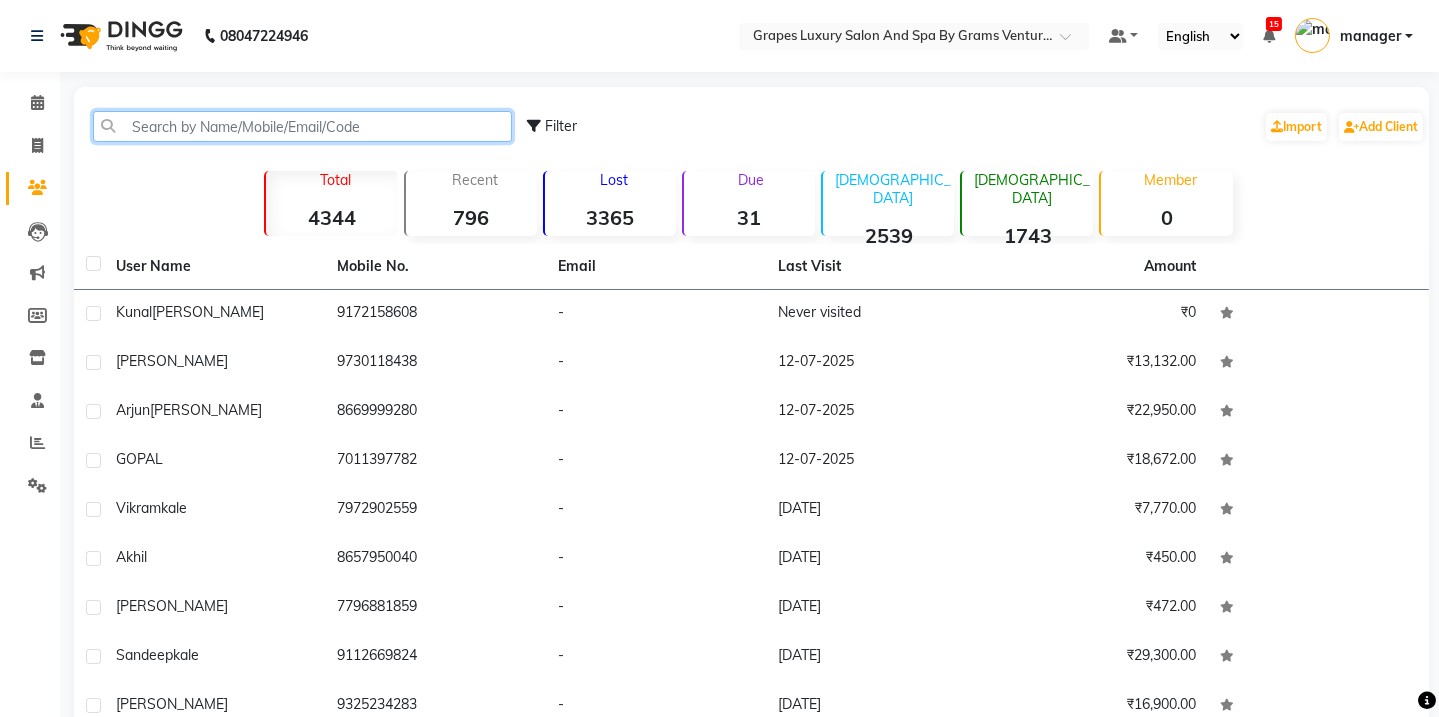 click 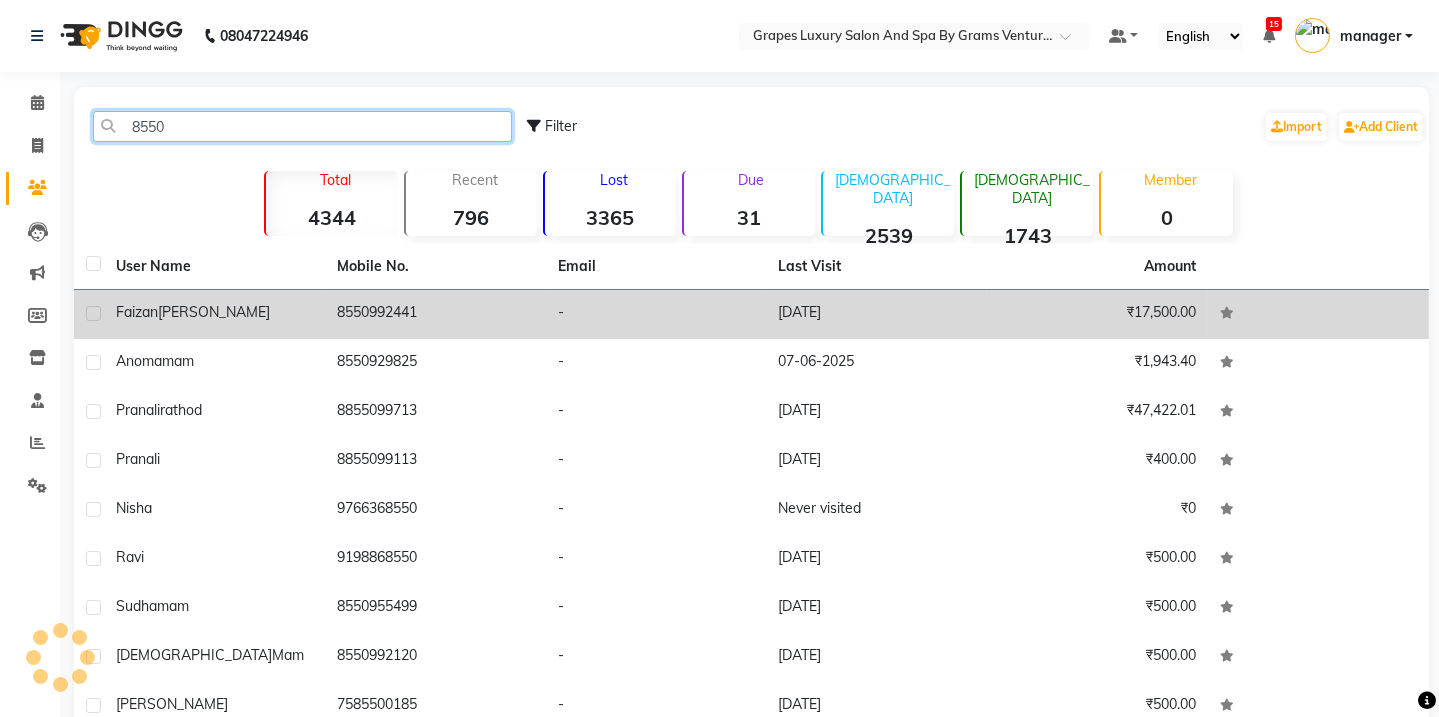 type on "8550" 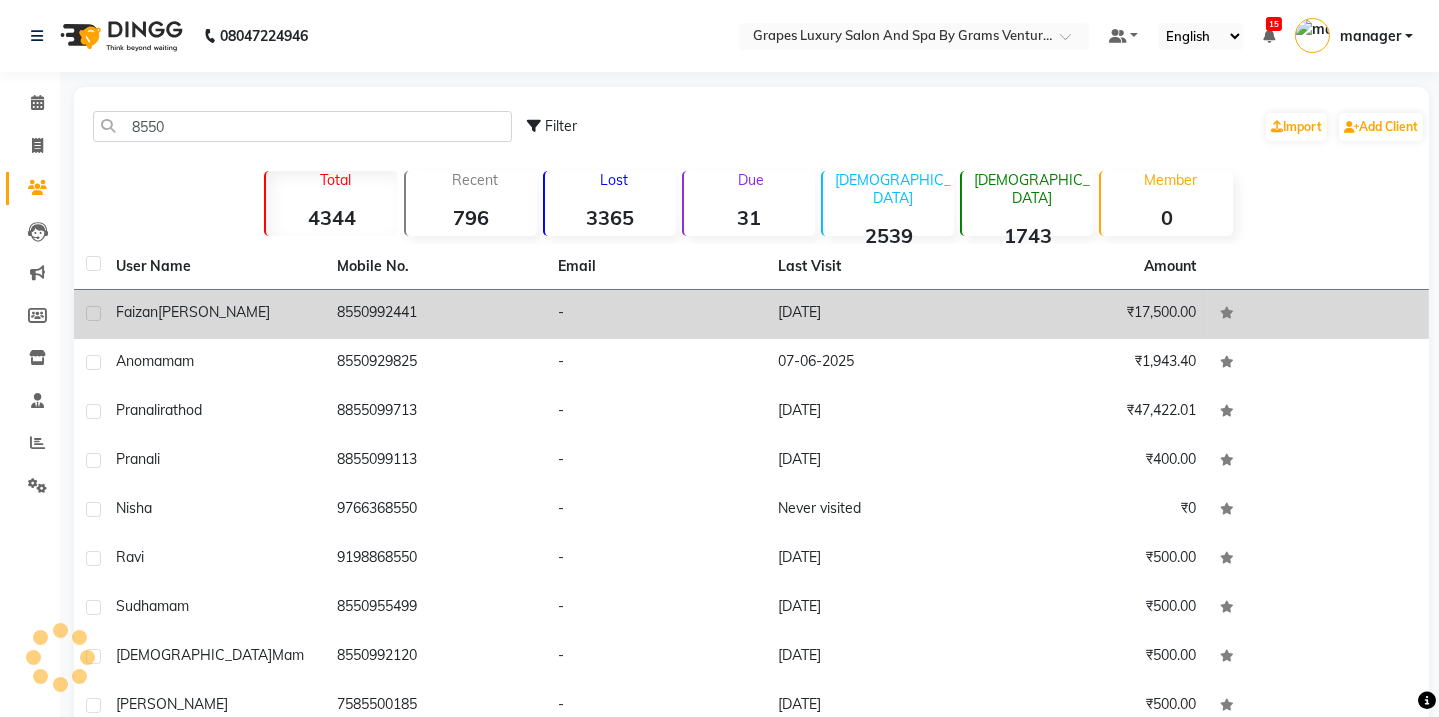 click on "8550992441" 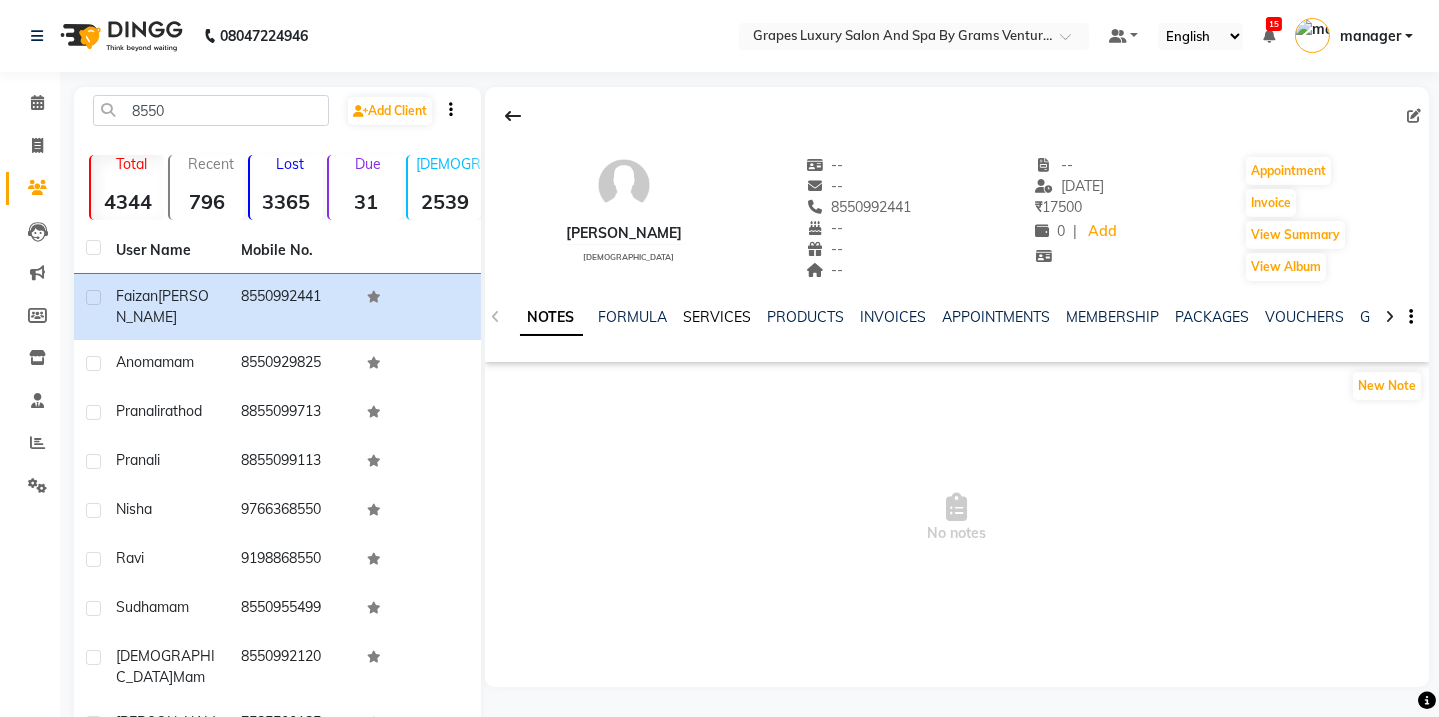 click on "SERVICES" 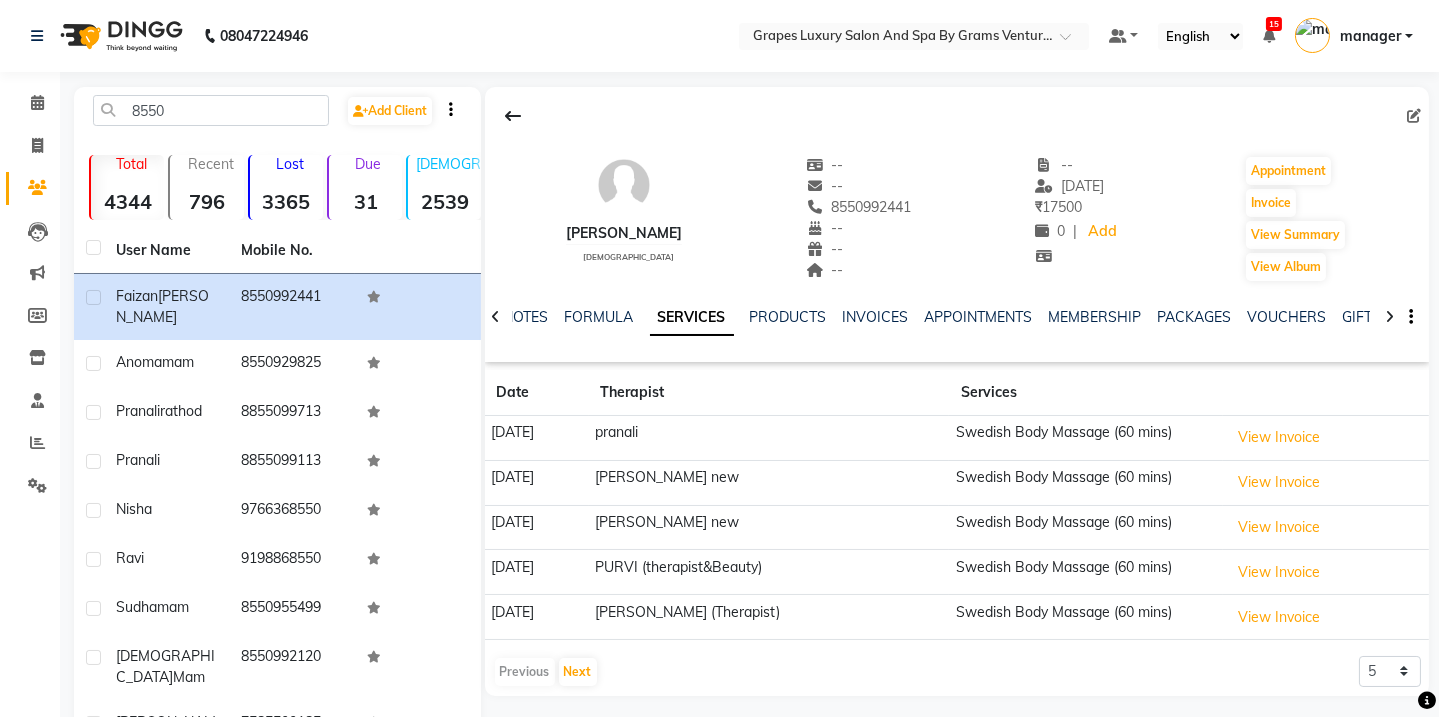 click on "PACKAGES" 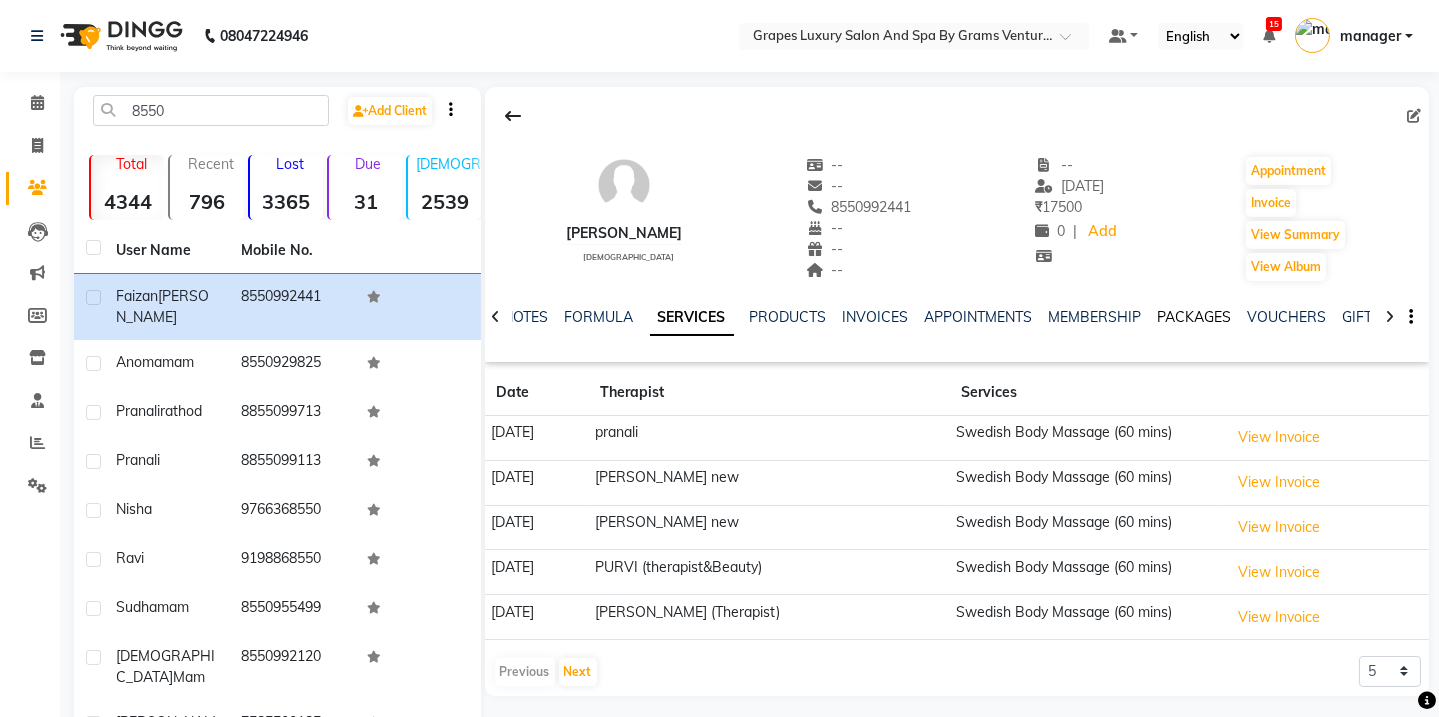 click on "PACKAGES" 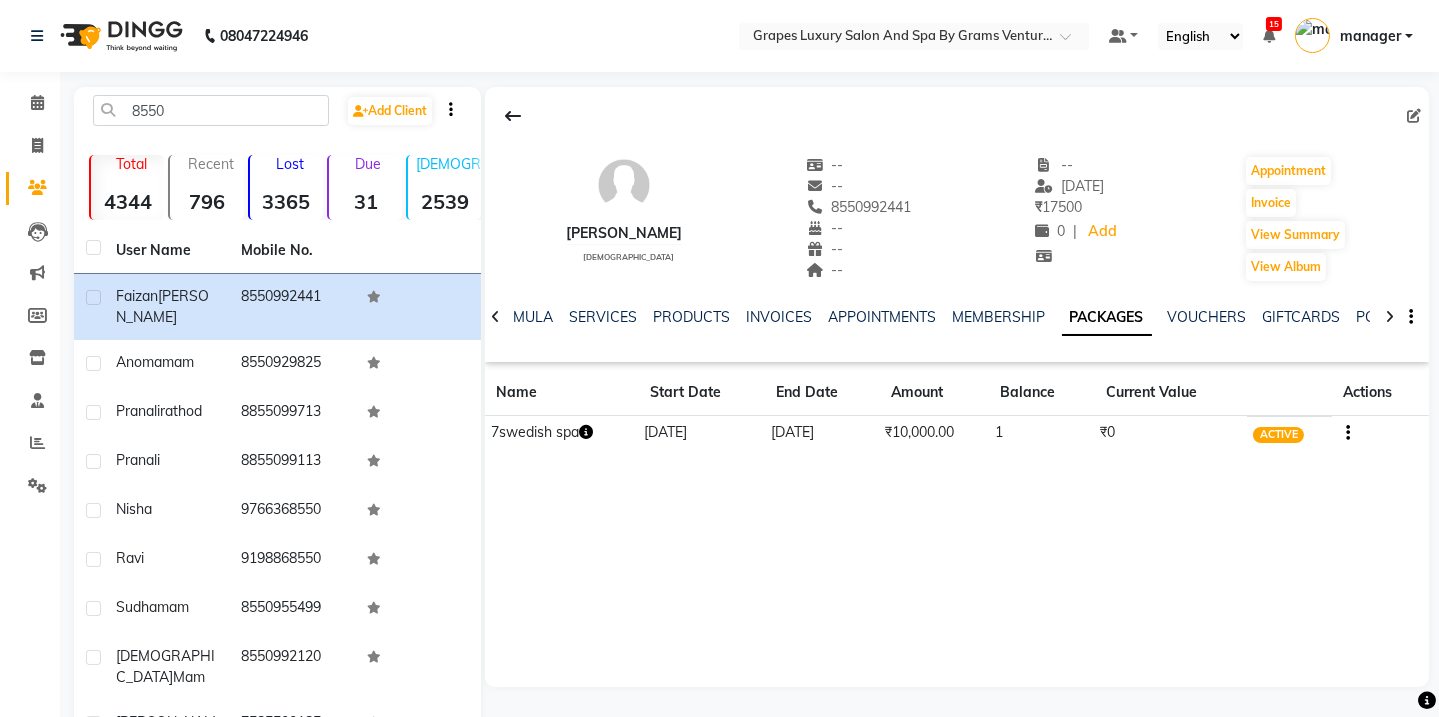 drag, startPoint x: 800, startPoint y: 207, endPoint x: 907, endPoint y: 207, distance: 107 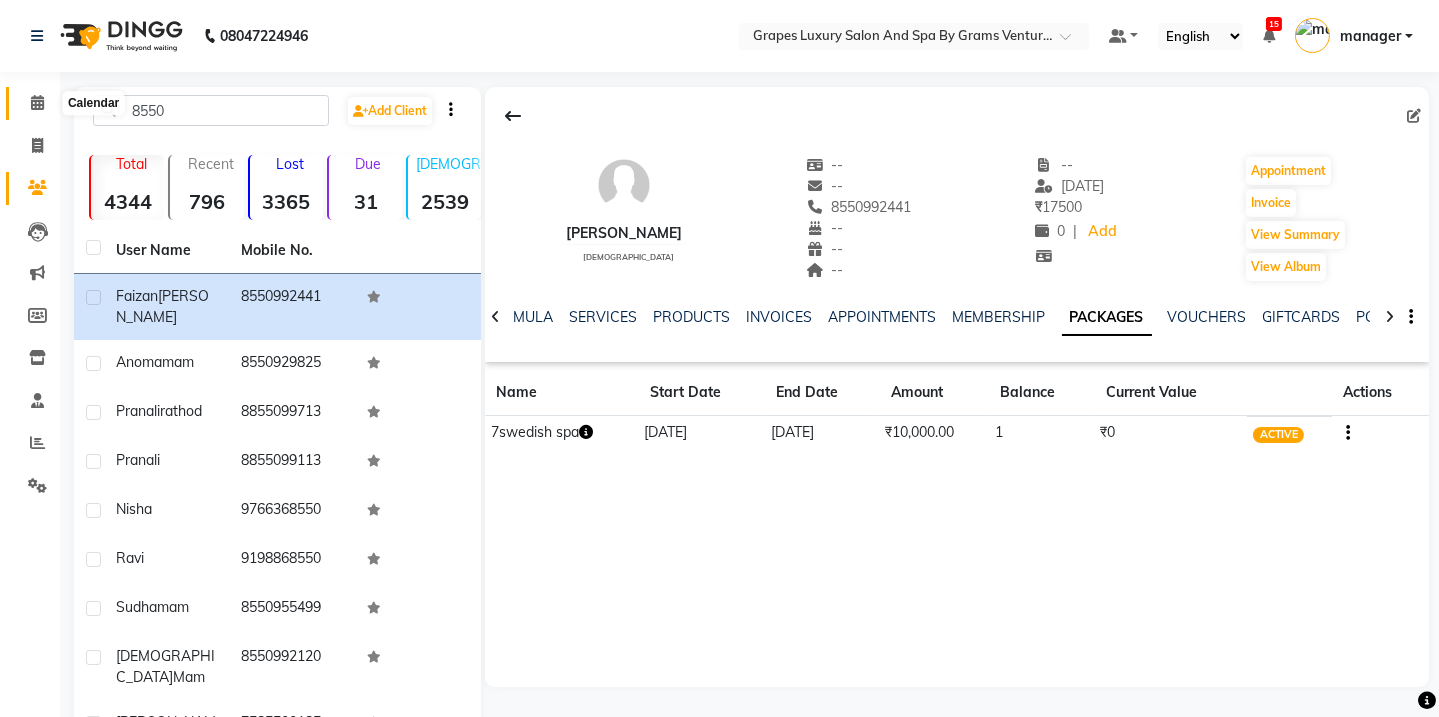 click 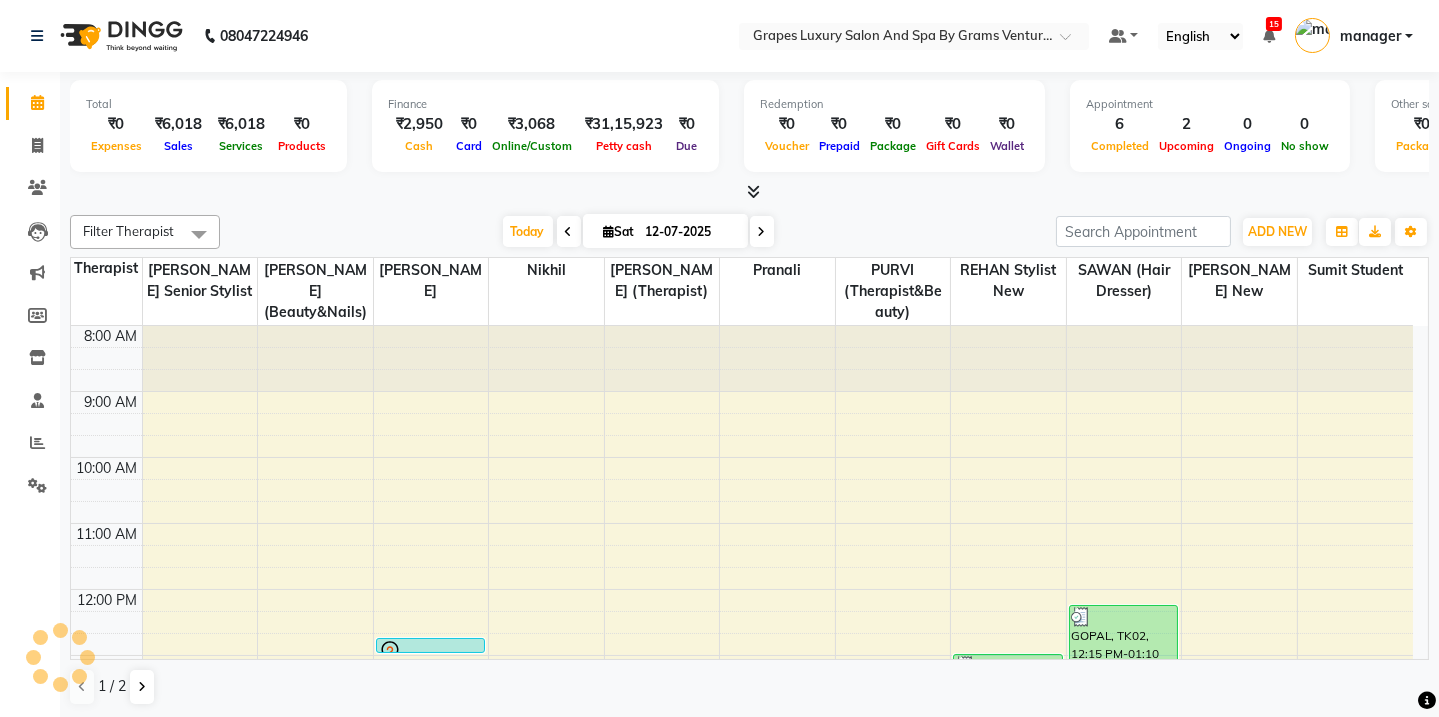 scroll, scrollTop: 0, scrollLeft: 0, axis: both 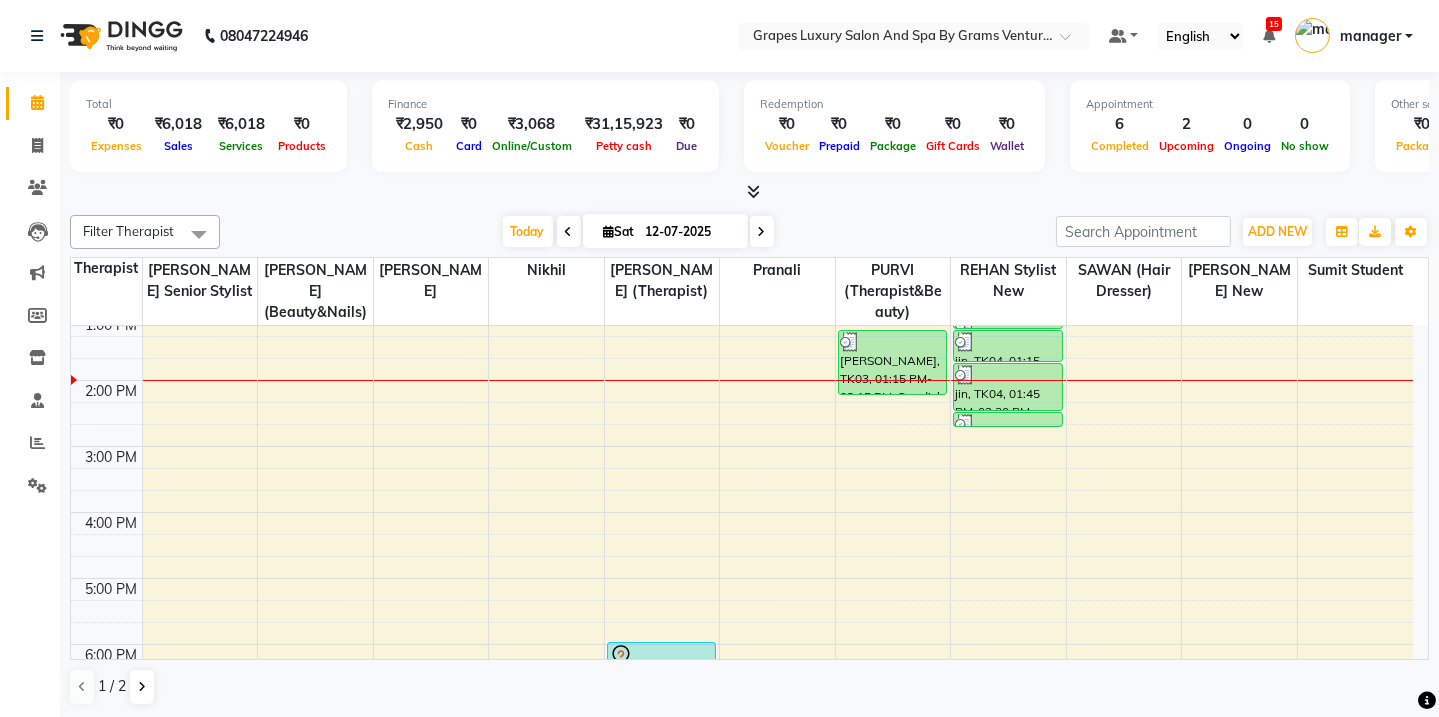 click on "8:00 AM 9:00 AM 10:00 AM 11:00 AM 12:00 PM 1:00 PM 2:00 PM 3:00 PM 4:00 PM 5:00 PM 6:00 PM 7:00 PM 8:00 PM             kunal [PERSON_NAME], TK05, 12:45 PM-01:00 PM, [PERSON_NAME] Trimming (15 mins)             [PERSON_NAME], TK01, 06:00 PM-07:00 PM, Swedish Body Massage (60 mins)     [PERSON_NAME], TK03, 01:15 PM-02:15 PM, Swedish Body Massage (60 mins)     jin, TK04, 01:00 PM-01:15 PM, [PERSON_NAME] Trimming (15 mins)     jin, TK04, 01:15 PM-01:45 PM, Hair Cut [DEMOGRAPHIC_DATA] (30 mins)     jin, TK04, 01:45 PM-02:30 PM, Global Coloring ( [DEMOGRAPHIC_DATA] ) [MEDICAL_DATA] Free (45 mins)     jin, TK04, 02:30 PM-02:45 PM, De Tan Face & Neck (15 mins)     GOPAL, TK02, 12:15 PM-01:10 PM, [PERSON_NAME] Trimming (15 mins)" at bounding box center [742, 413] 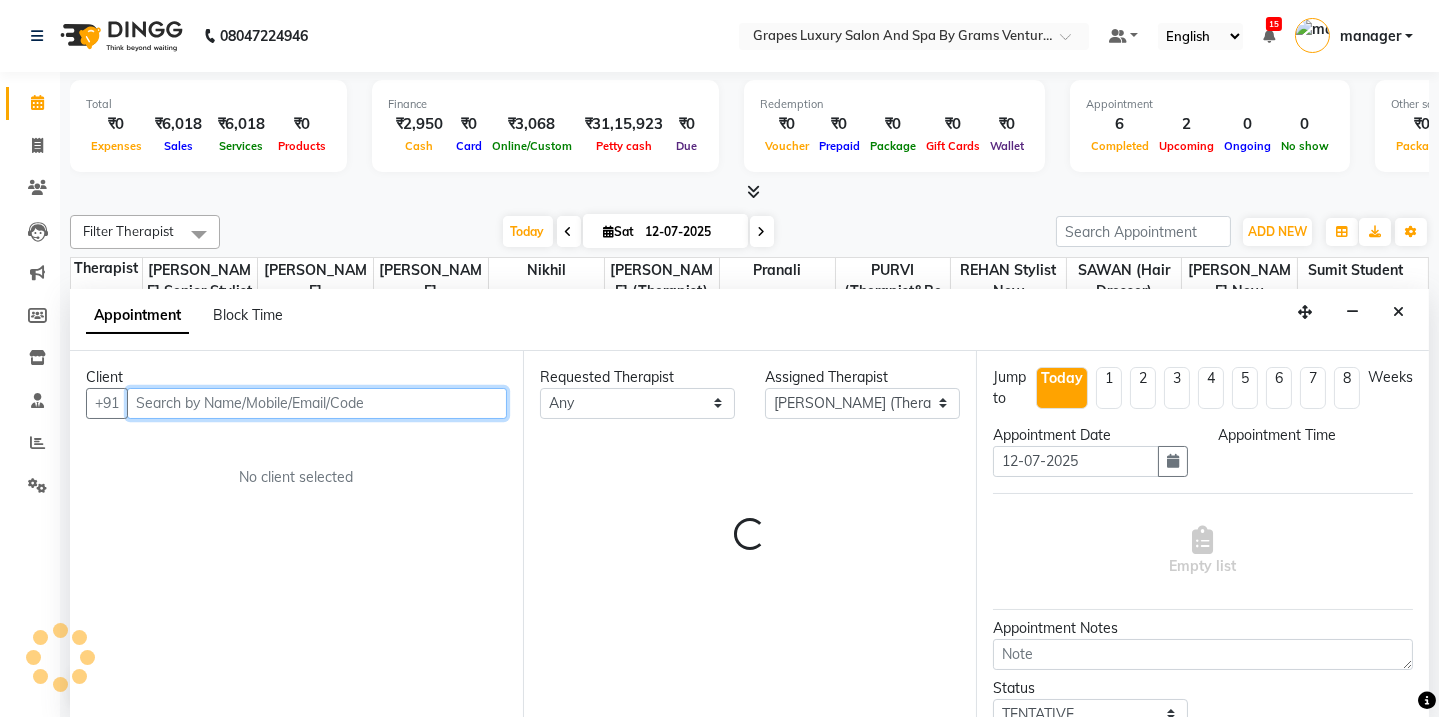 select on "825" 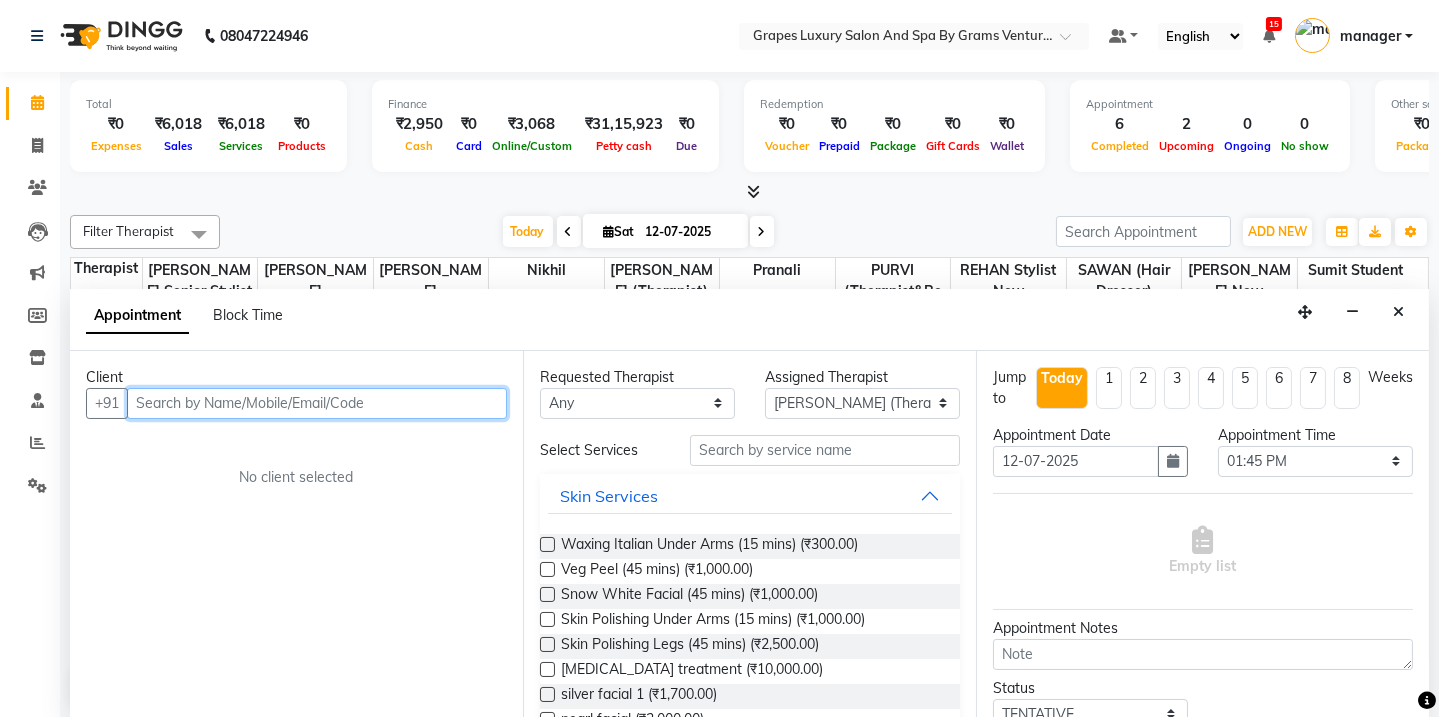 scroll, scrollTop: 0, scrollLeft: 0, axis: both 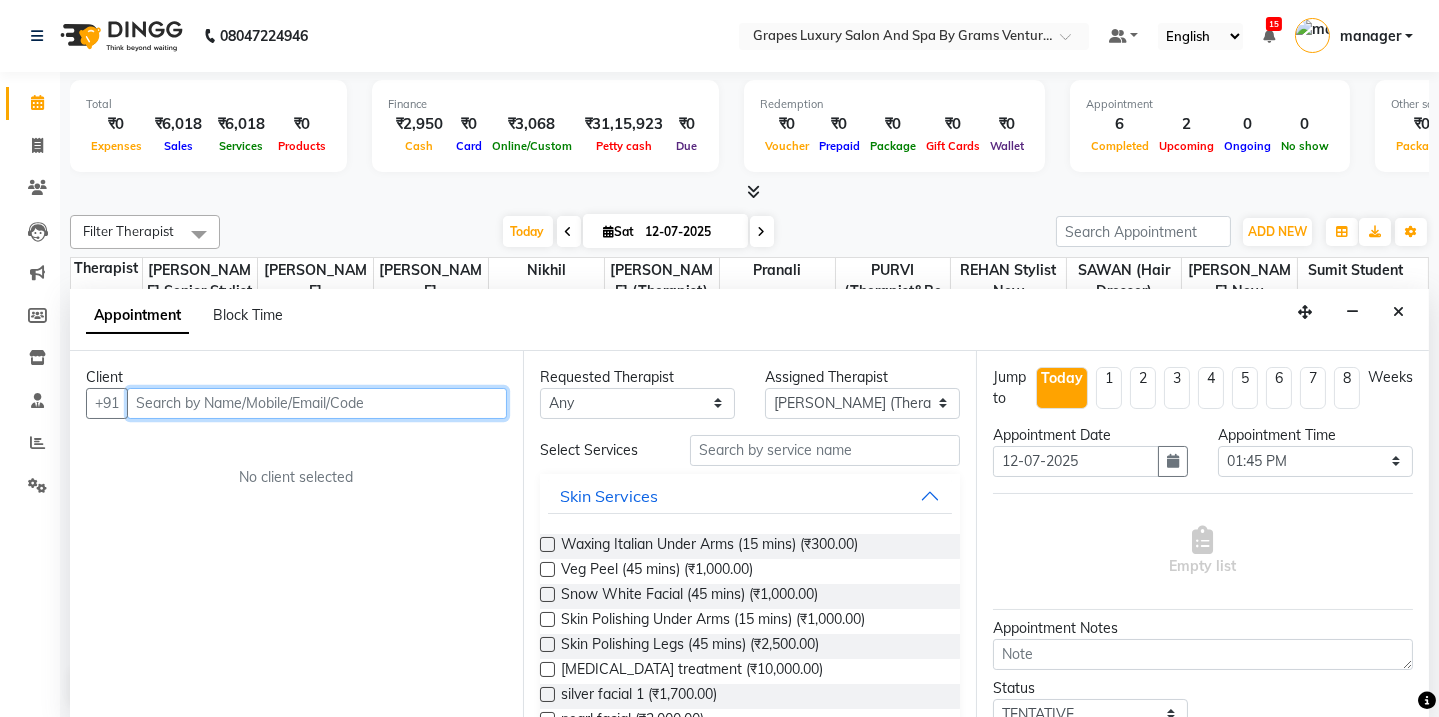 paste on "8550992441" 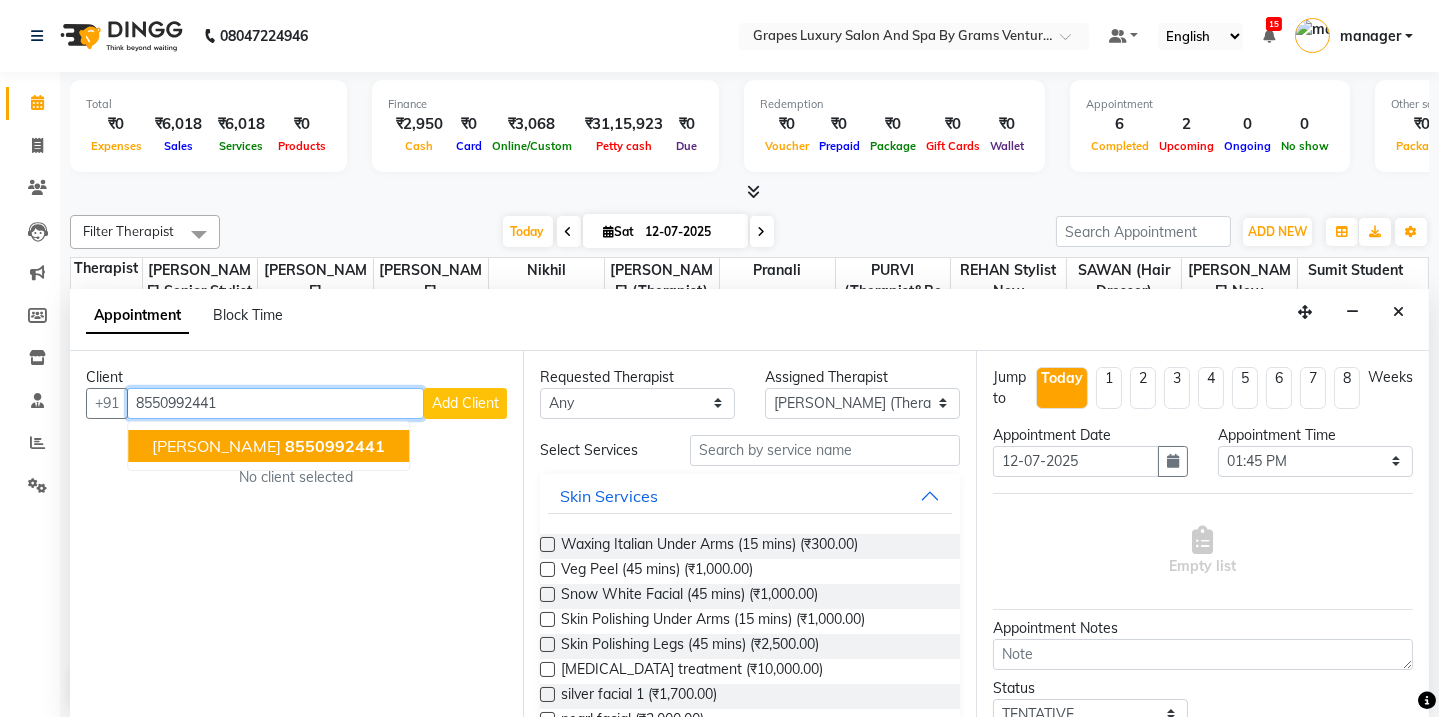 type on "8550992441" 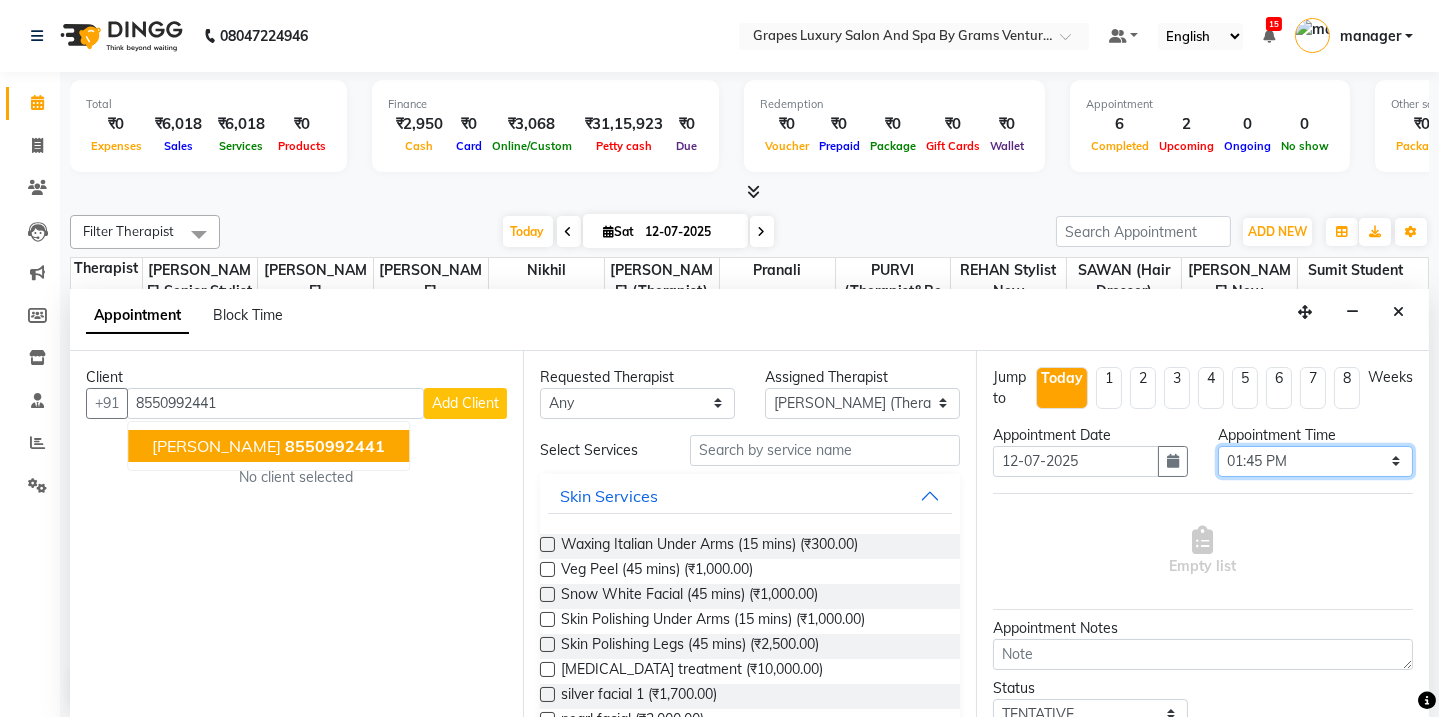 click on "Select 09:00 AM 09:15 AM 09:30 AM 09:45 AM 10:00 AM 10:15 AM 10:30 AM 10:45 AM 11:00 AM 11:15 AM 11:30 AM 11:45 AM 12:00 PM 12:15 PM 12:30 PM 12:45 PM 01:00 PM 01:15 PM 01:30 PM 01:45 PM 02:00 PM 02:15 PM 02:30 PM 02:45 PM 03:00 PM 03:15 PM 03:30 PM 03:45 PM 04:00 PM 04:15 PM 04:30 PM 04:45 PM 05:00 PM 05:15 PM 05:30 PM 05:45 PM 06:00 PM 06:15 PM 06:30 PM 06:45 PM 07:00 PM 07:15 PM 07:30 PM 07:45 PM 08:00 PM" at bounding box center (1315, 461) 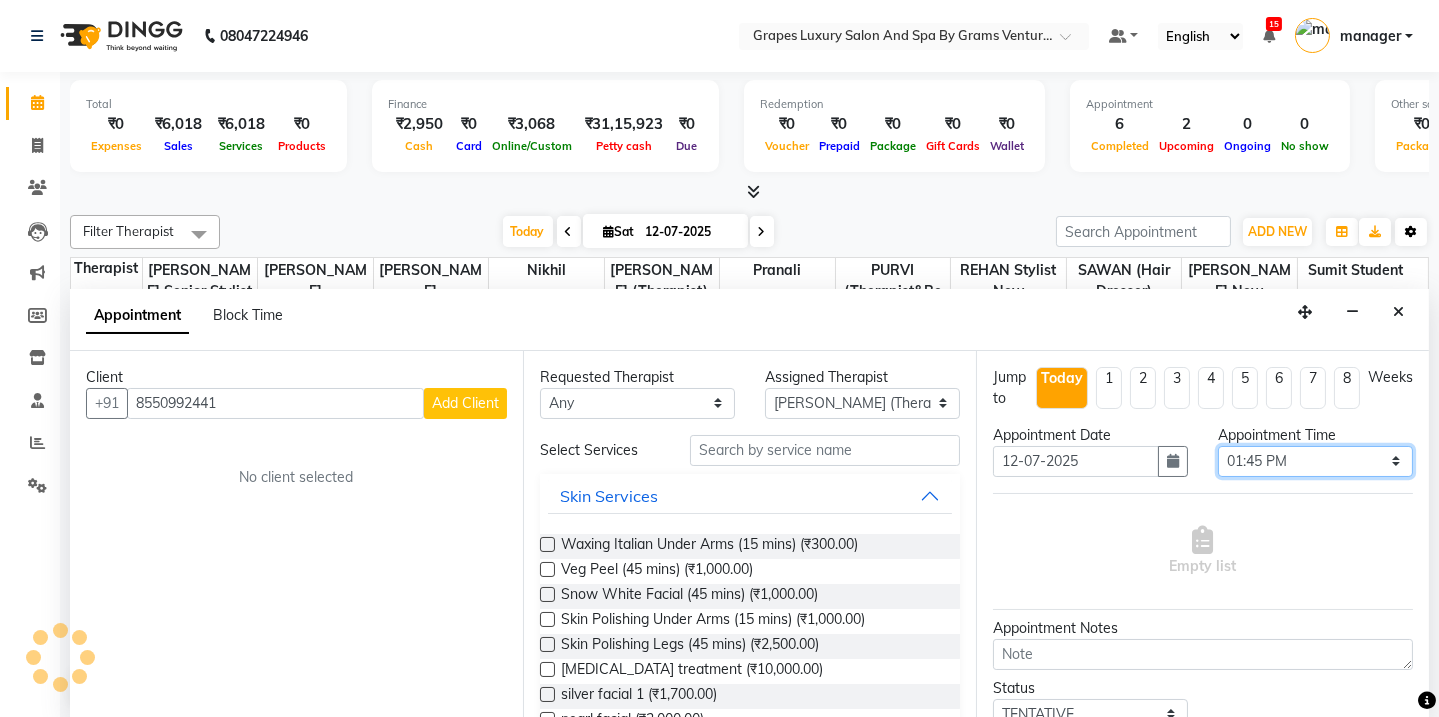 select on "855" 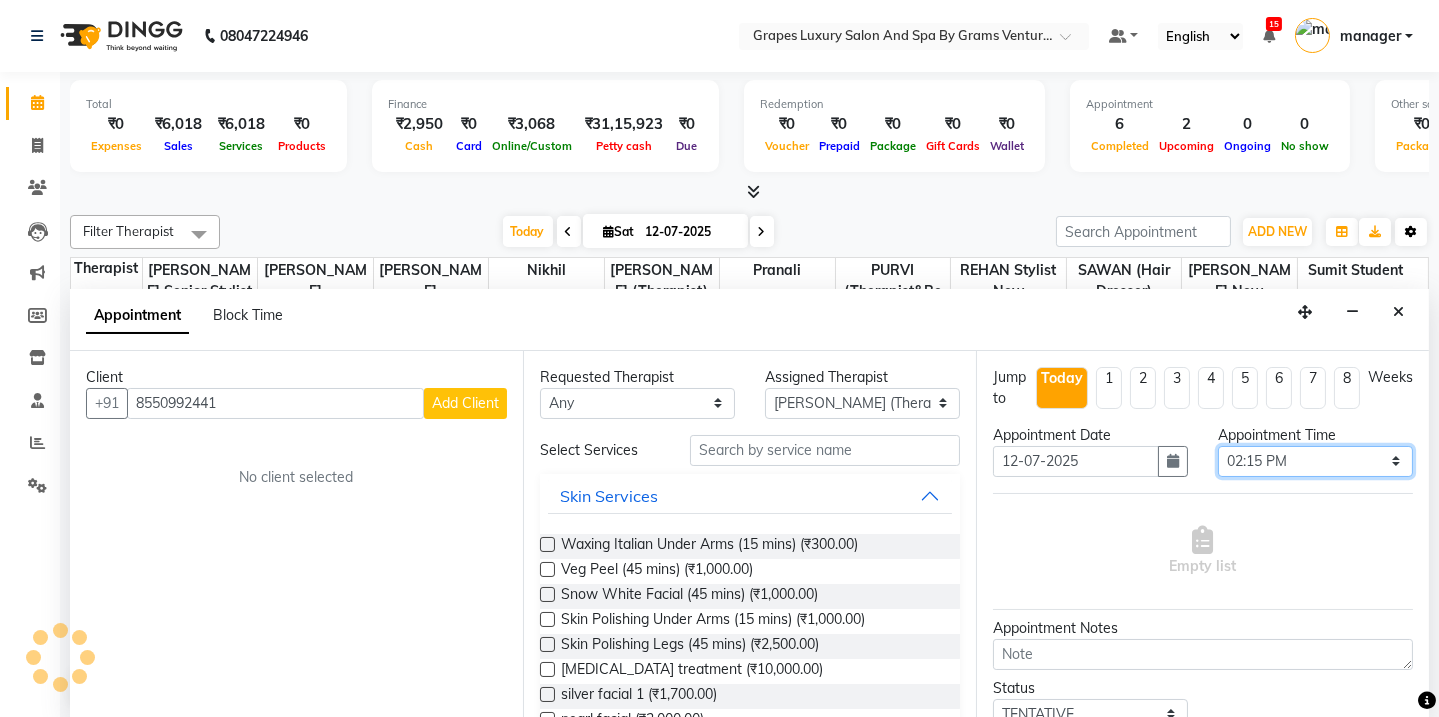 click on "Select 09:00 AM 09:15 AM 09:30 AM 09:45 AM 10:00 AM 10:15 AM 10:30 AM 10:45 AM 11:00 AM 11:15 AM 11:30 AM 11:45 AM 12:00 PM 12:15 PM 12:30 PM 12:45 PM 01:00 PM 01:15 PM 01:30 PM 01:45 PM 02:00 PM 02:15 PM 02:30 PM 02:45 PM 03:00 PM 03:15 PM 03:30 PM 03:45 PM 04:00 PM 04:15 PM 04:30 PM 04:45 PM 05:00 PM 05:15 PM 05:30 PM 05:45 PM 06:00 PM 06:15 PM 06:30 PM 06:45 PM 07:00 PM 07:15 PM 07:30 PM 07:45 PM 08:00 PM" at bounding box center [1315, 461] 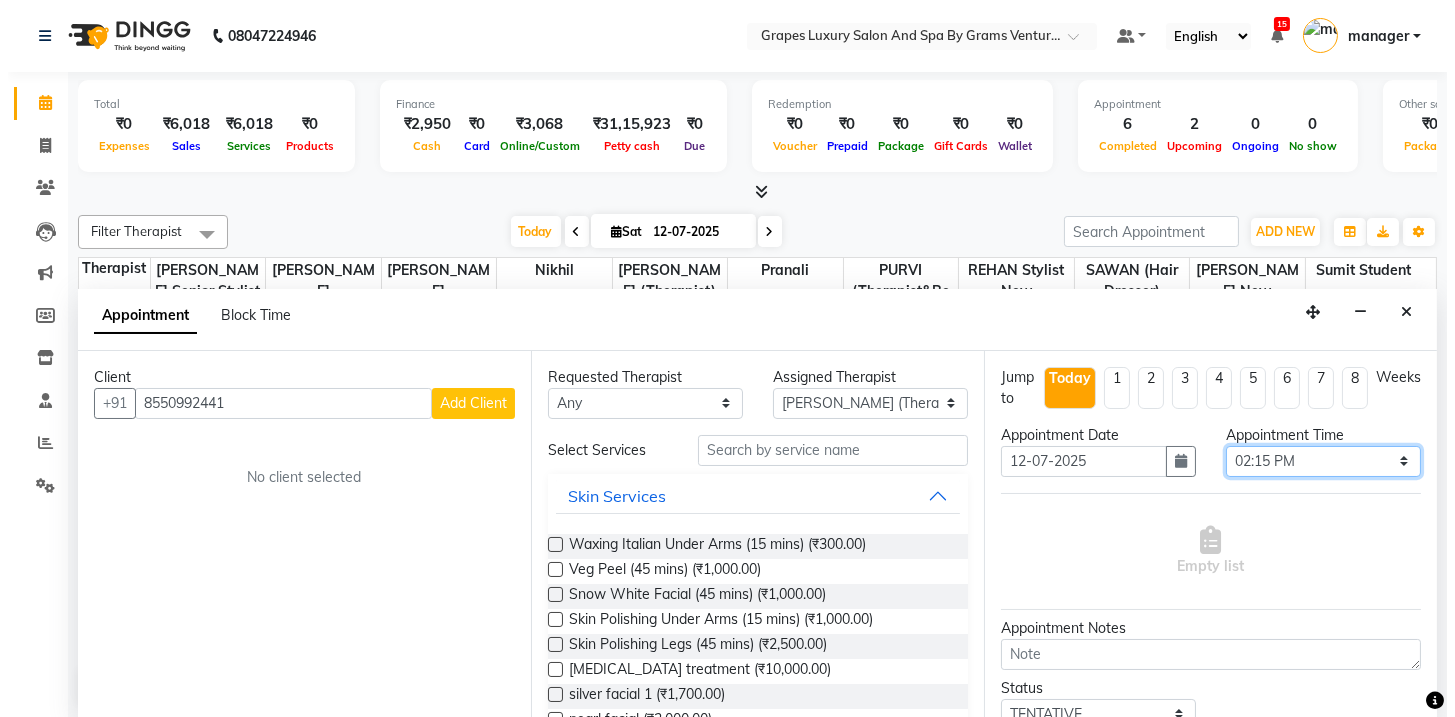 scroll, scrollTop: 137, scrollLeft: 0, axis: vertical 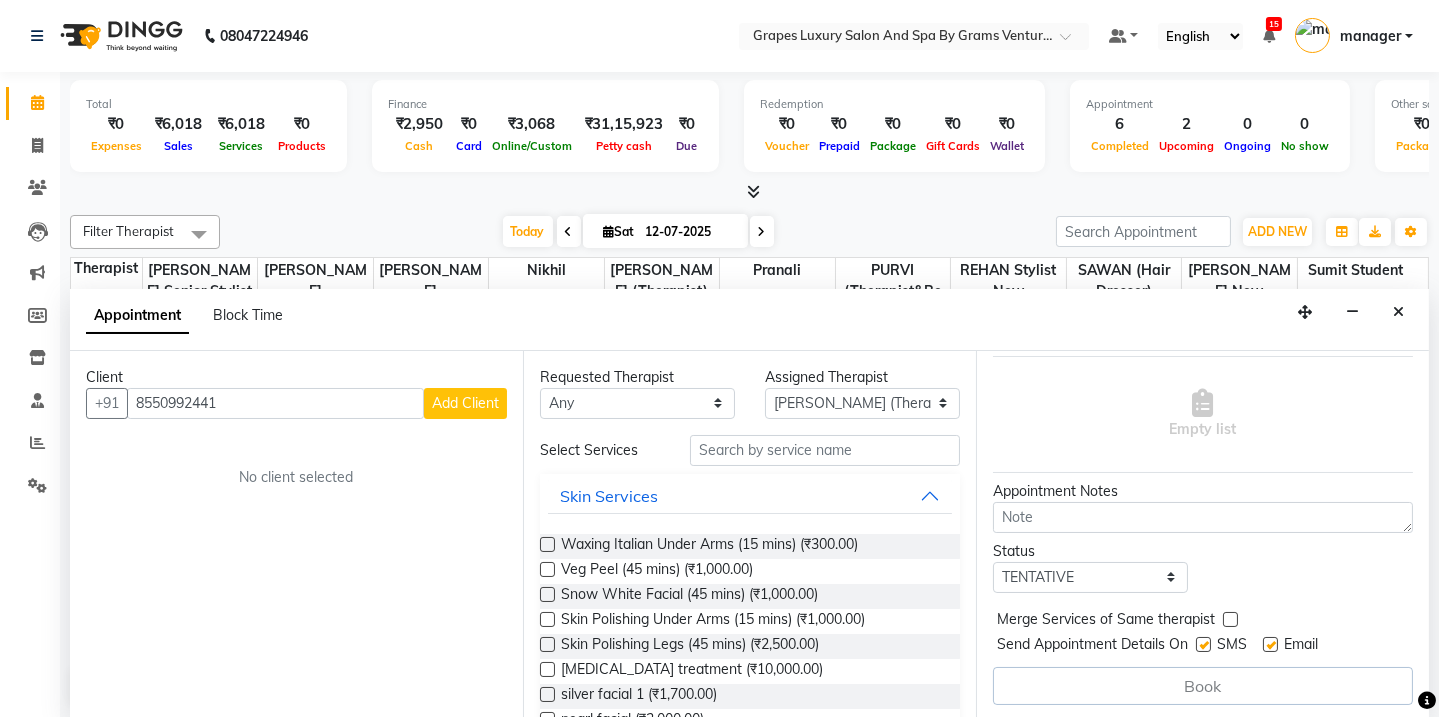click on "Add Client" at bounding box center (465, 403) 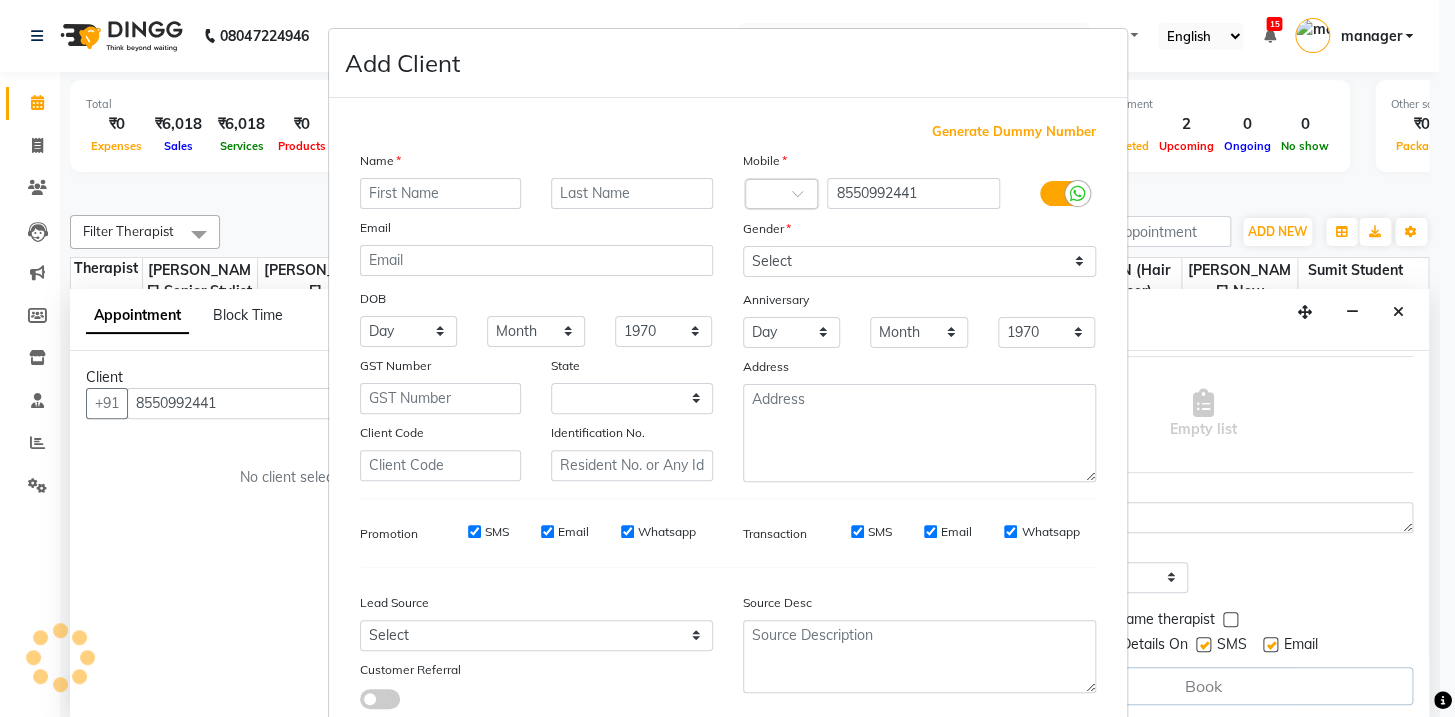 select on "22" 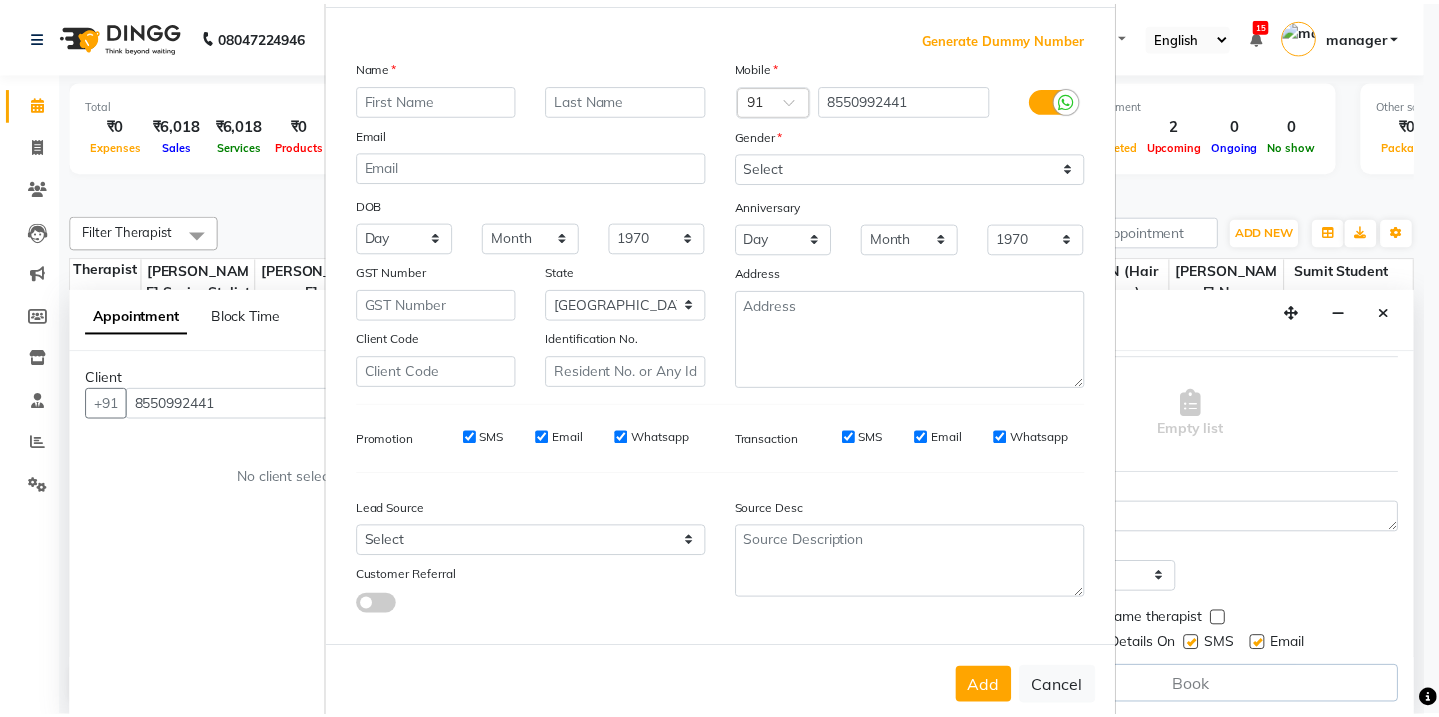 scroll, scrollTop: 136, scrollLeft: 0, axis: vertical 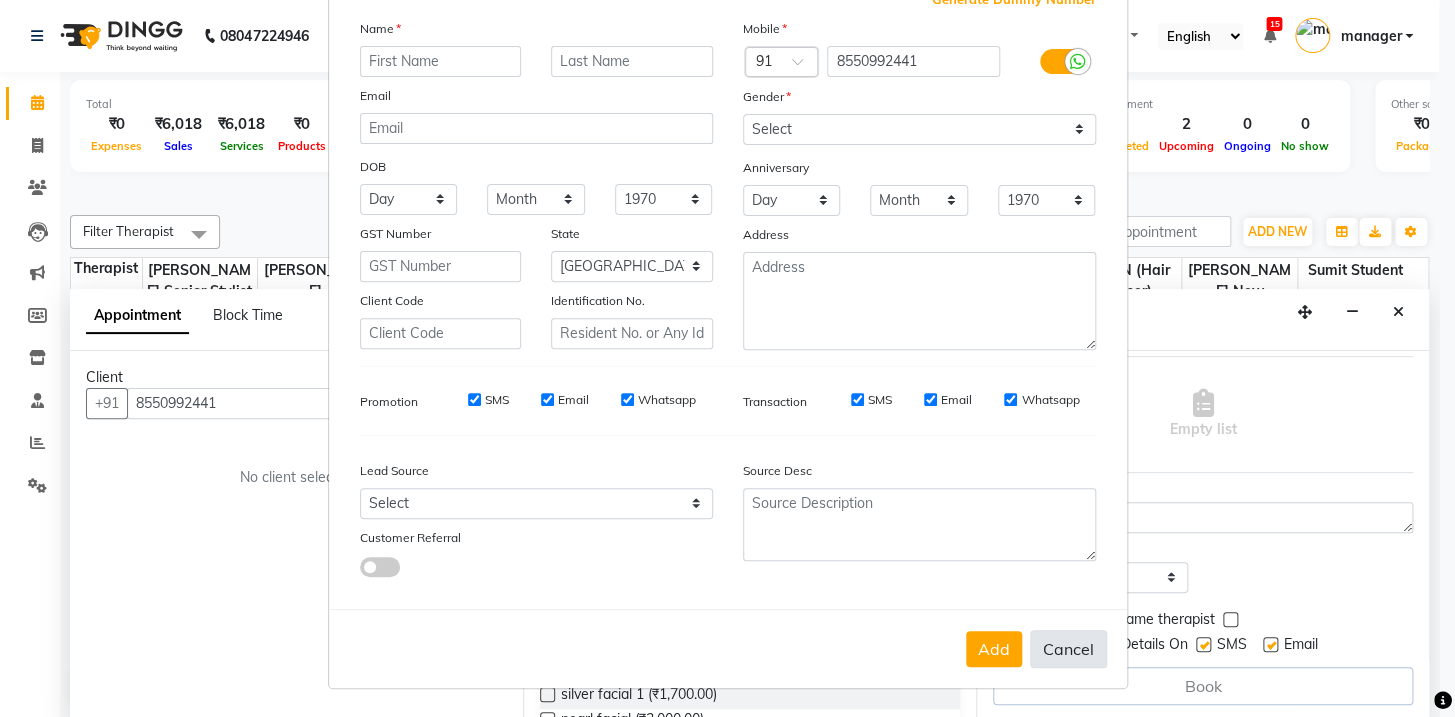 click on "Cancel" at bounding box center (1068, 649) 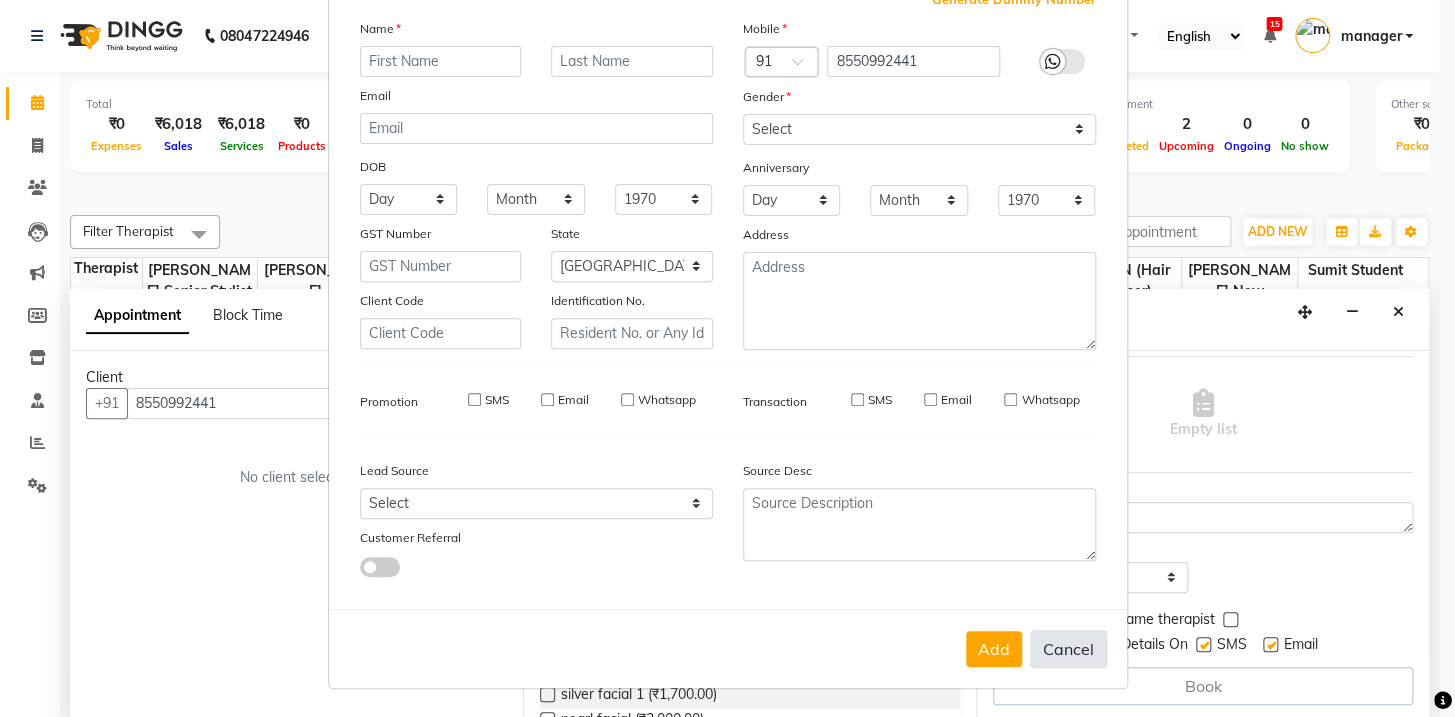 select 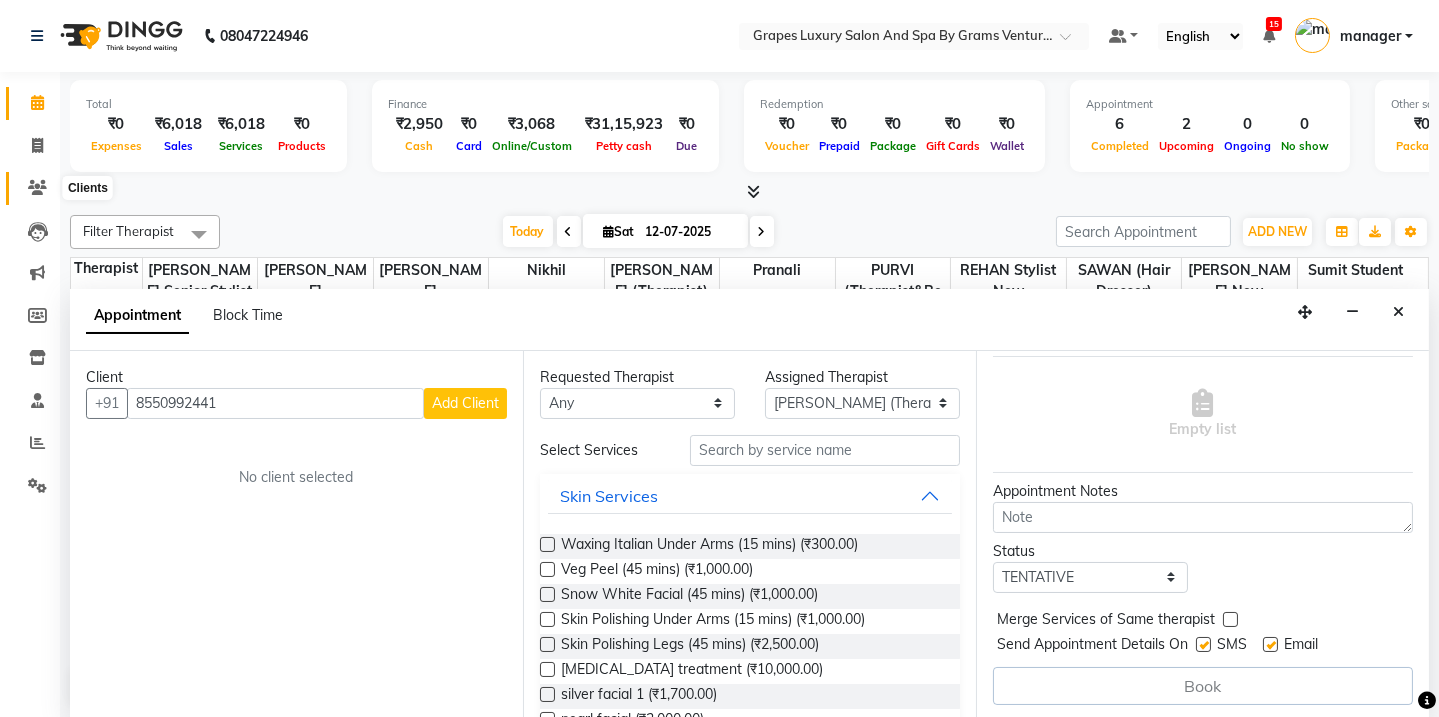 click 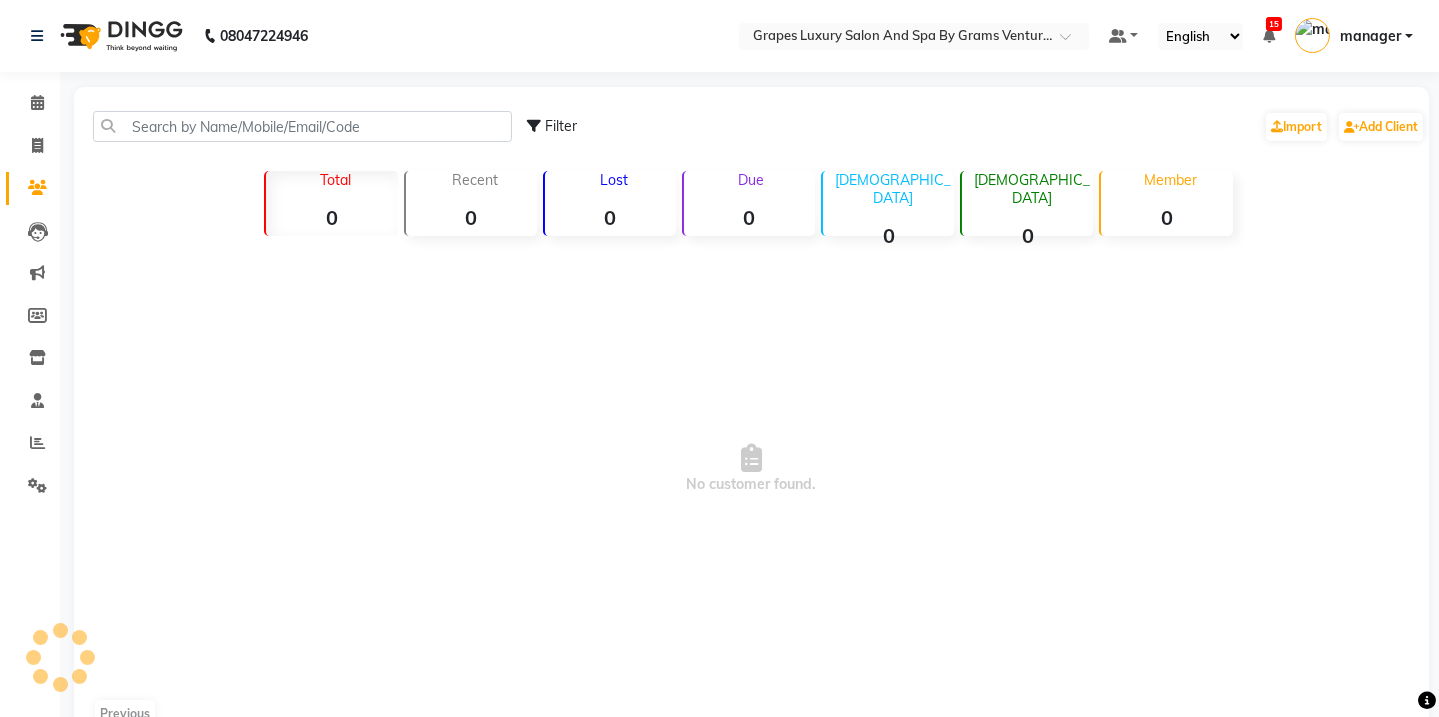scroll, scrollTop: 0, scrollLeft: 0, axis: both 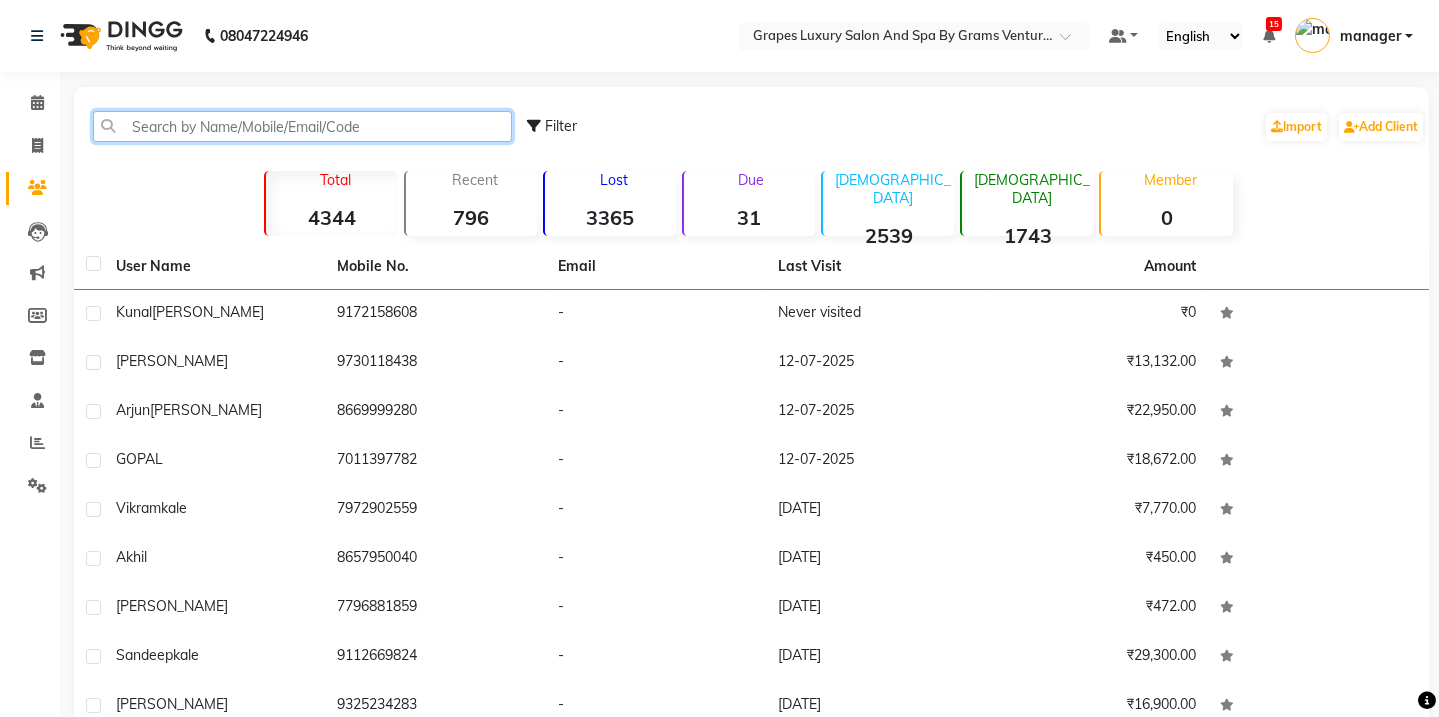 click 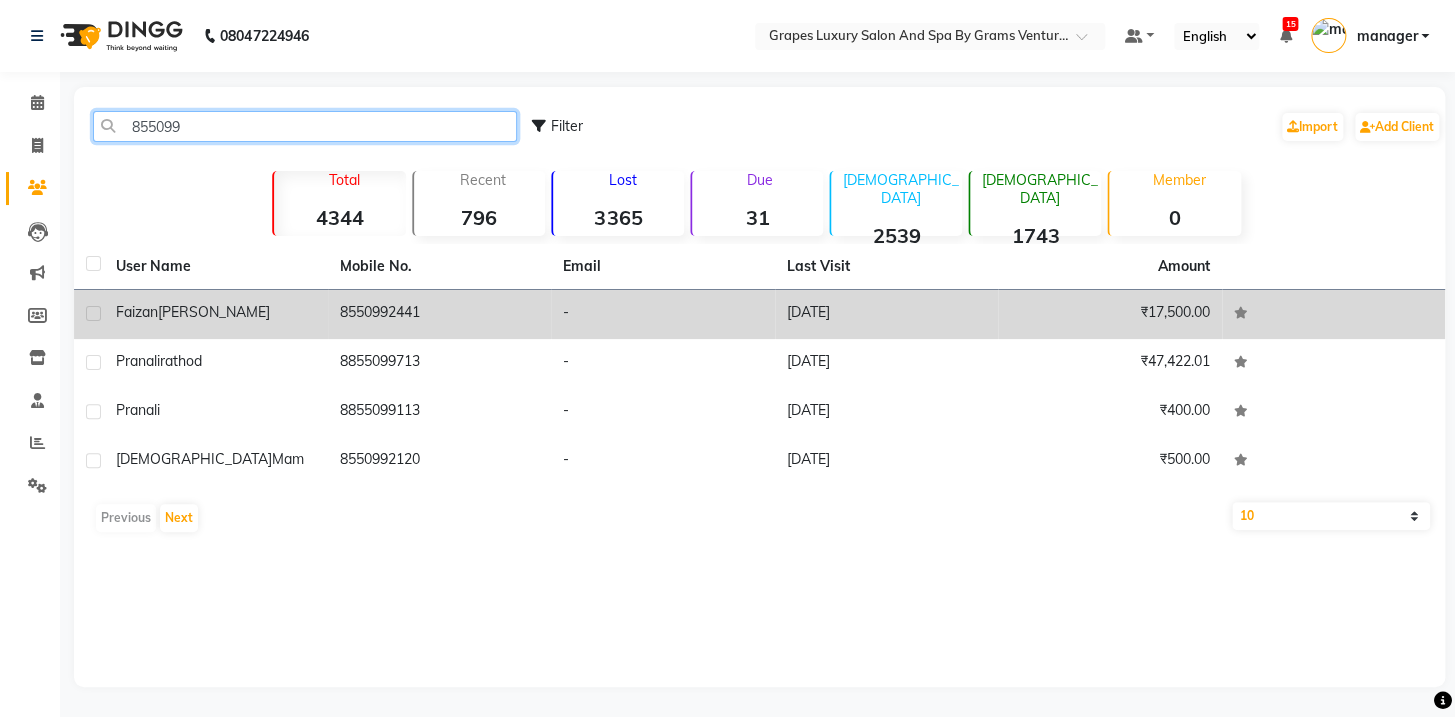 type on "855099" 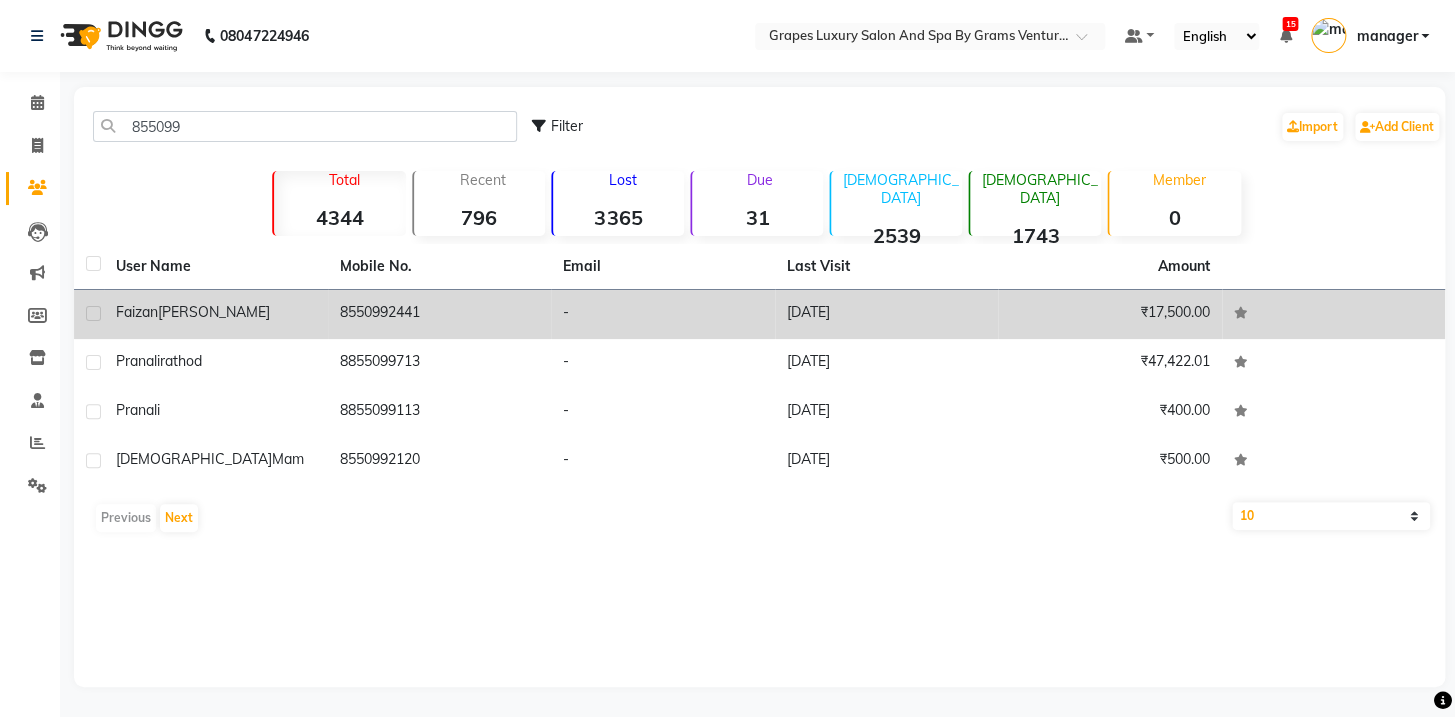 click on "8550992441" 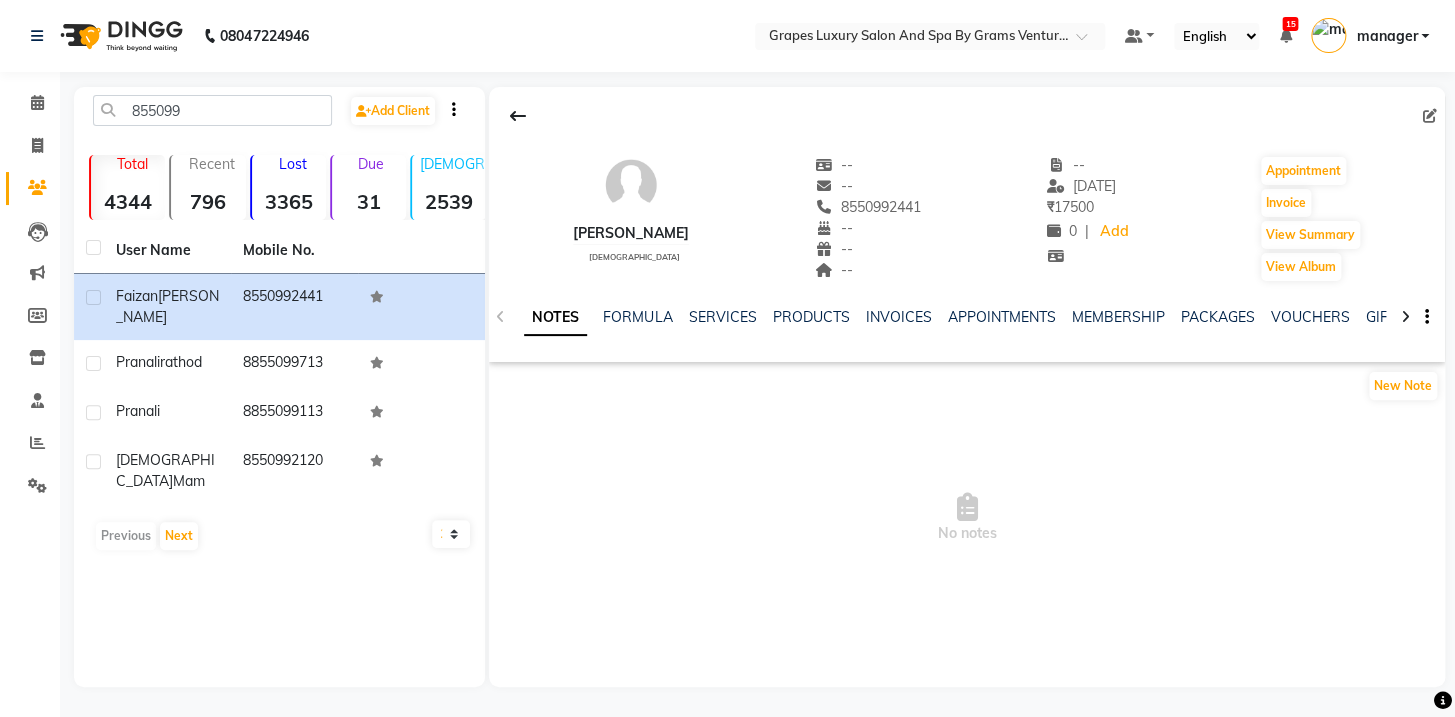 drag, startPoint x: 801, startPoint y: 203, endPoint x: 893, endPoint y: 204, distance: 92.00543 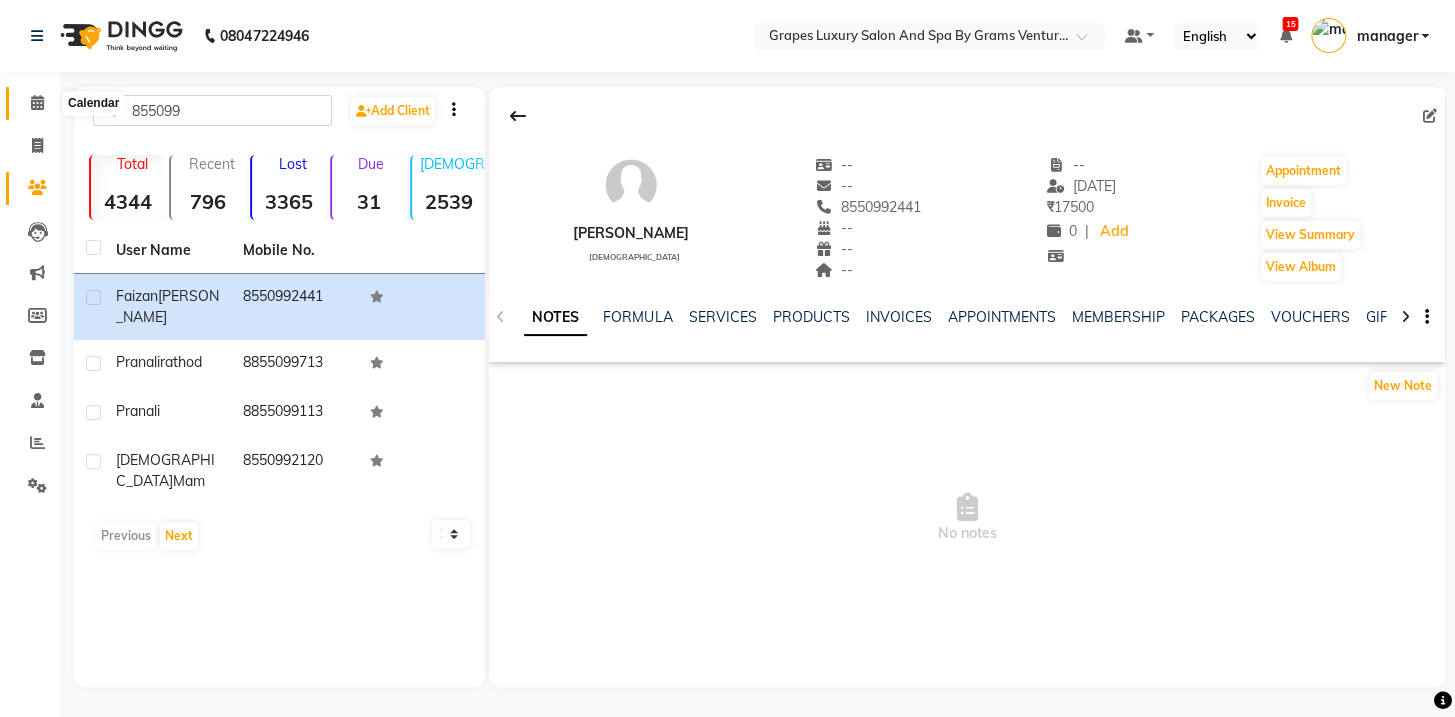 click 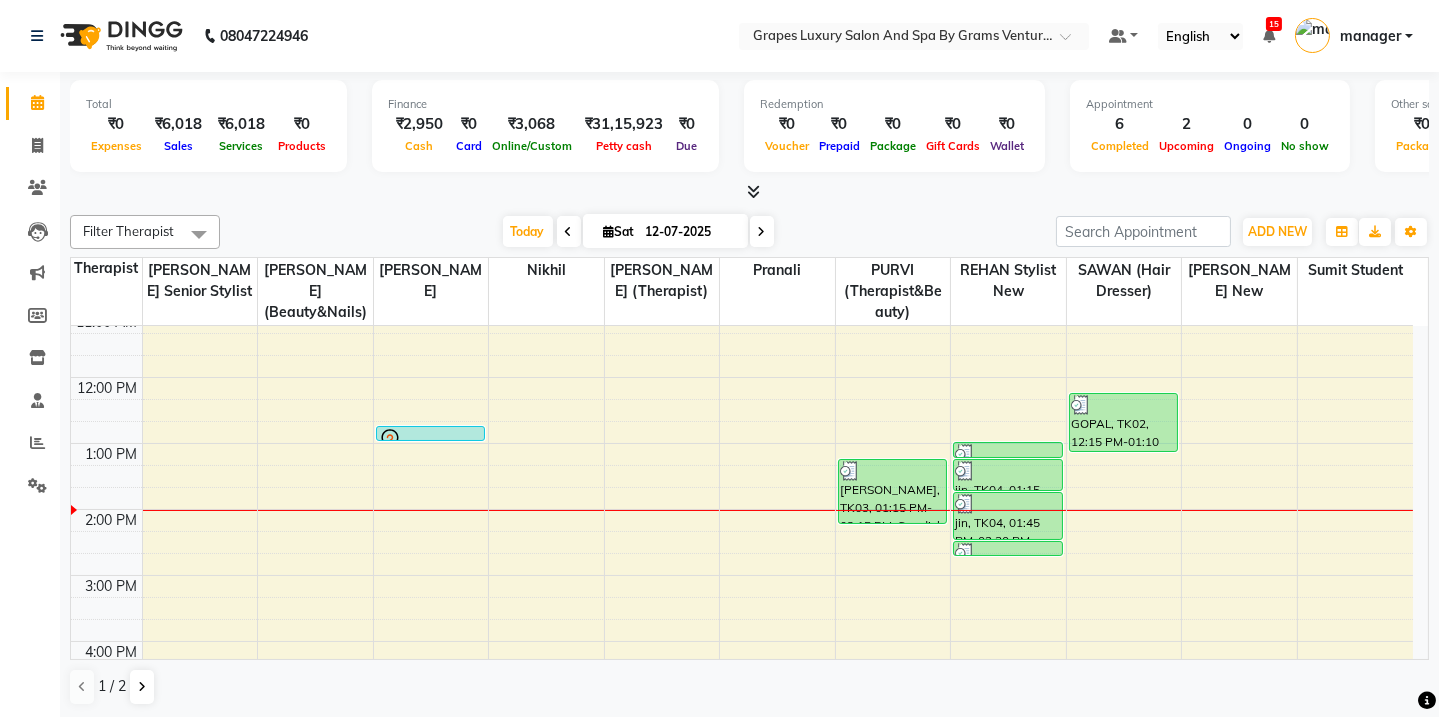 scroll, scrollTop: 223, scrollLeft: 0, axis: vertical 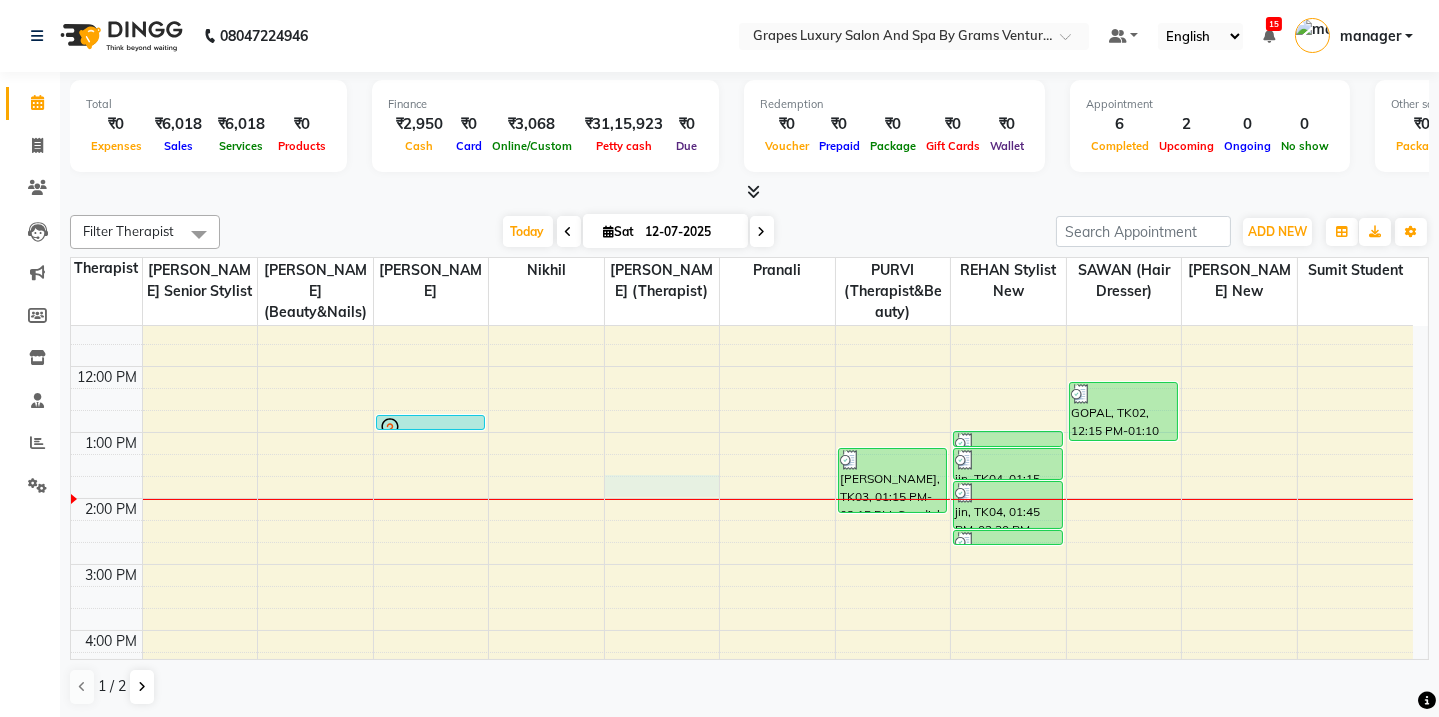 click on "8:00 AM 9:00 AM 10:00 AM 11:00 AM 12:00 PM 1:00 PM 2:00 PM 3:00 PM 4:00 PM 5:00 PM 6:00 PM 7:00 PM 8:00 PM             kunal [PERSON_NAME], TK05, 12:45 PM-01:00 PM, [PERSON_NAME] Trimming (15 mins)             [PERSON_NAME], TK01, 06:00 PM-07:00 PM, Swedish Body Massage (60 mins)     [PERSON_NAME], TK03, 01:15 PM-02:15 PM, Swedish Body Massage (60 mins)     jin, TK04, 01:00 PM-01:15 PM, [PERSON_NAME] Trimming (15 mins)     jin, TK04, 01:15 PM-01:45 PM, Hair Cut [DEMOGRAPHIC_DATA] (30 mins)     jin, TK04, 01:45 PM-02:30 PM, Global Coloring ( [DEMOGRAPHIC_DATA] ) [MEDICAL_DATA] Free (45 mins)     jin, TK04, 02:30 PM-02:45 PM, De Tan Face & Neck (15 mins)     GOPAL, TK02, 12:15 PM-01:10 PM, [PERSON_NAME] Trimming (15 mins)" at bounding box center [742, 531] 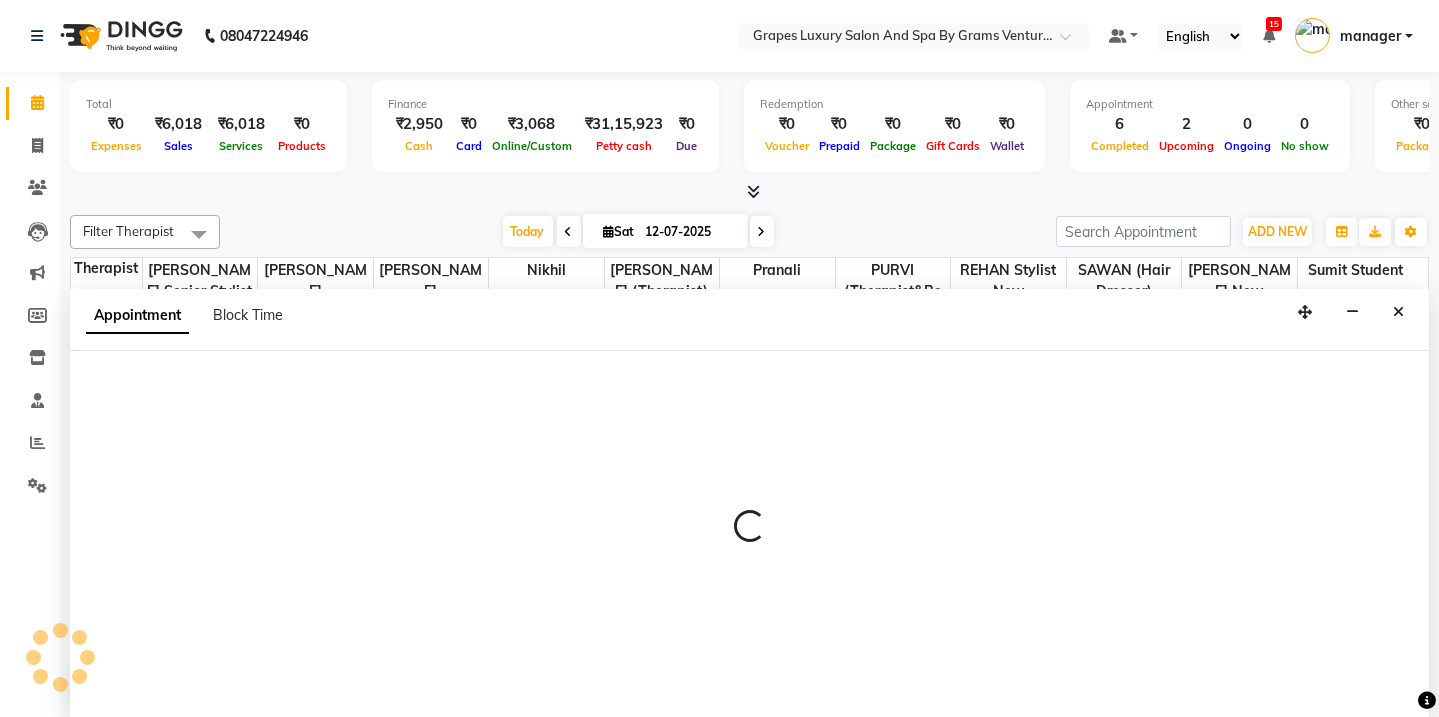 scroll, scrollTop: 0, scrollLeft: 0, axis: both 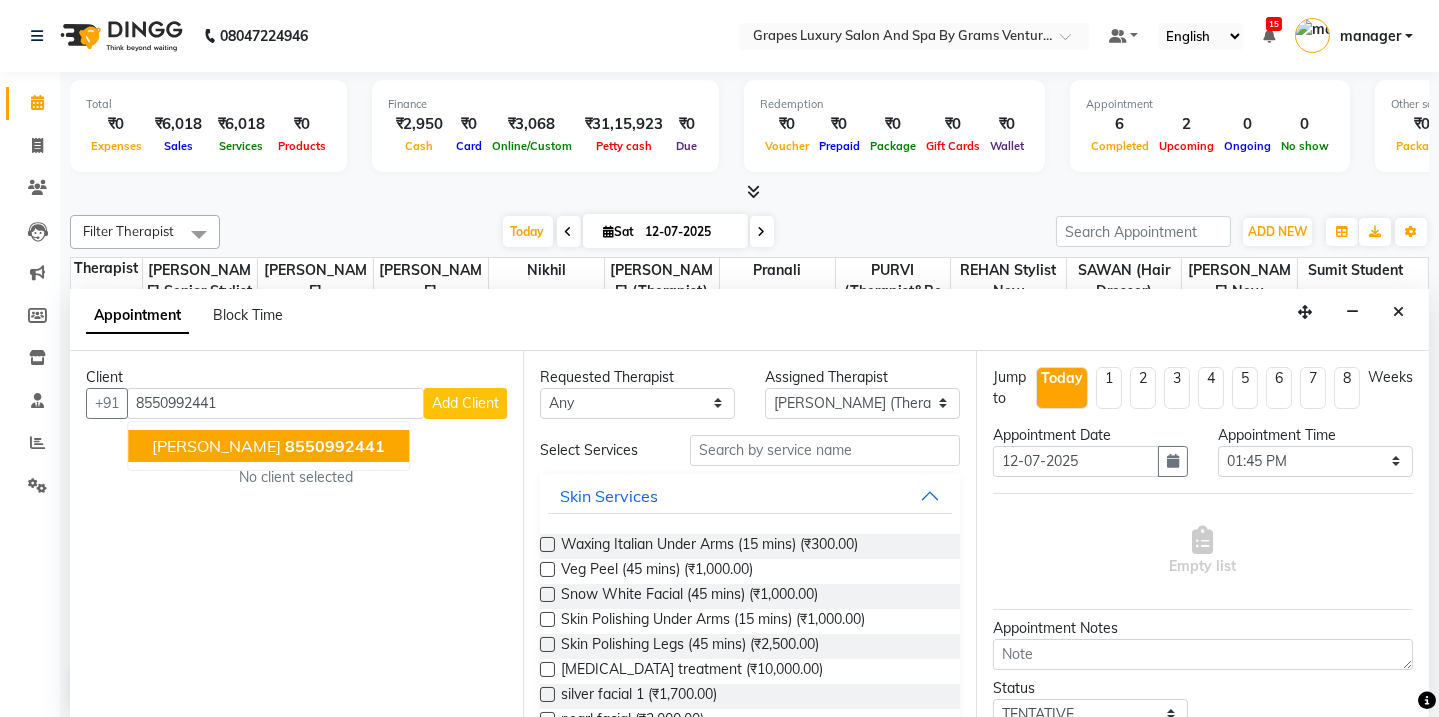 click on "[PERSON_NAME]" at bounding box center [216, 446] 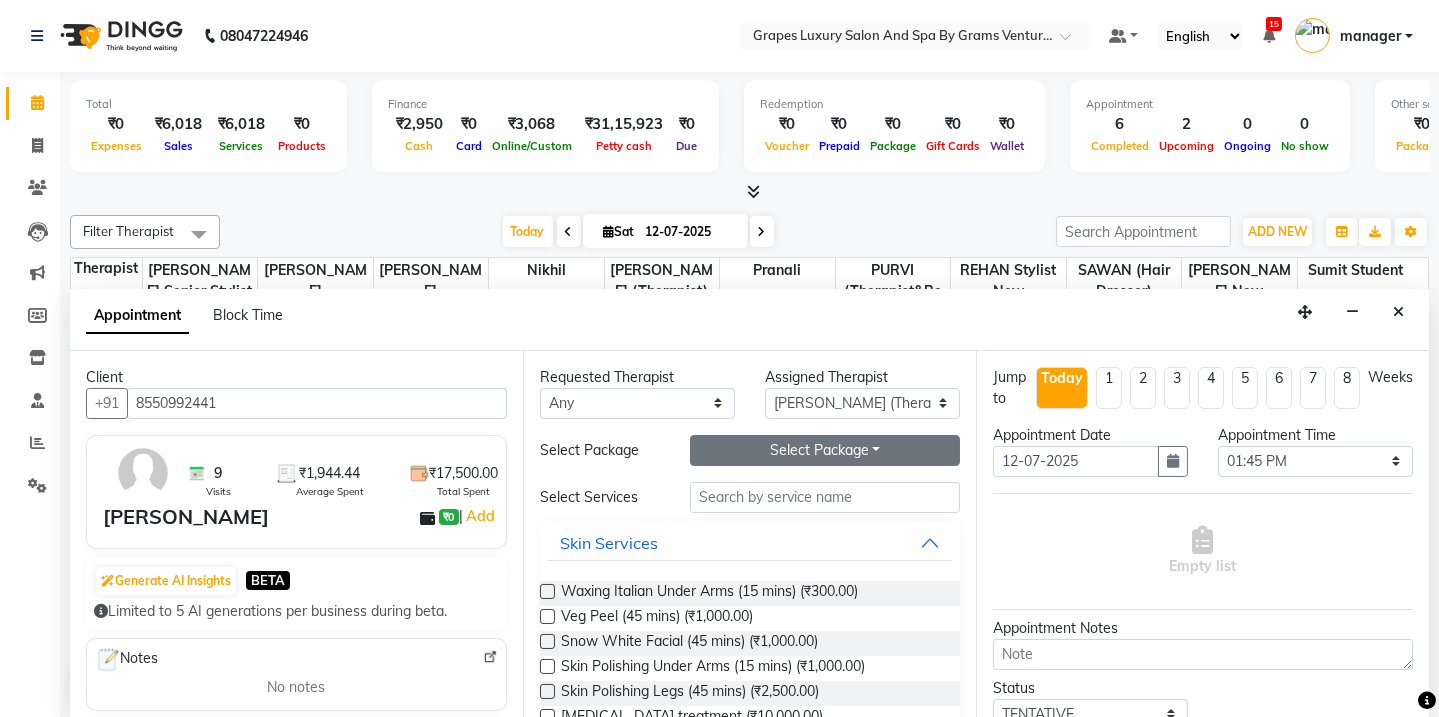 type on "8550992441" 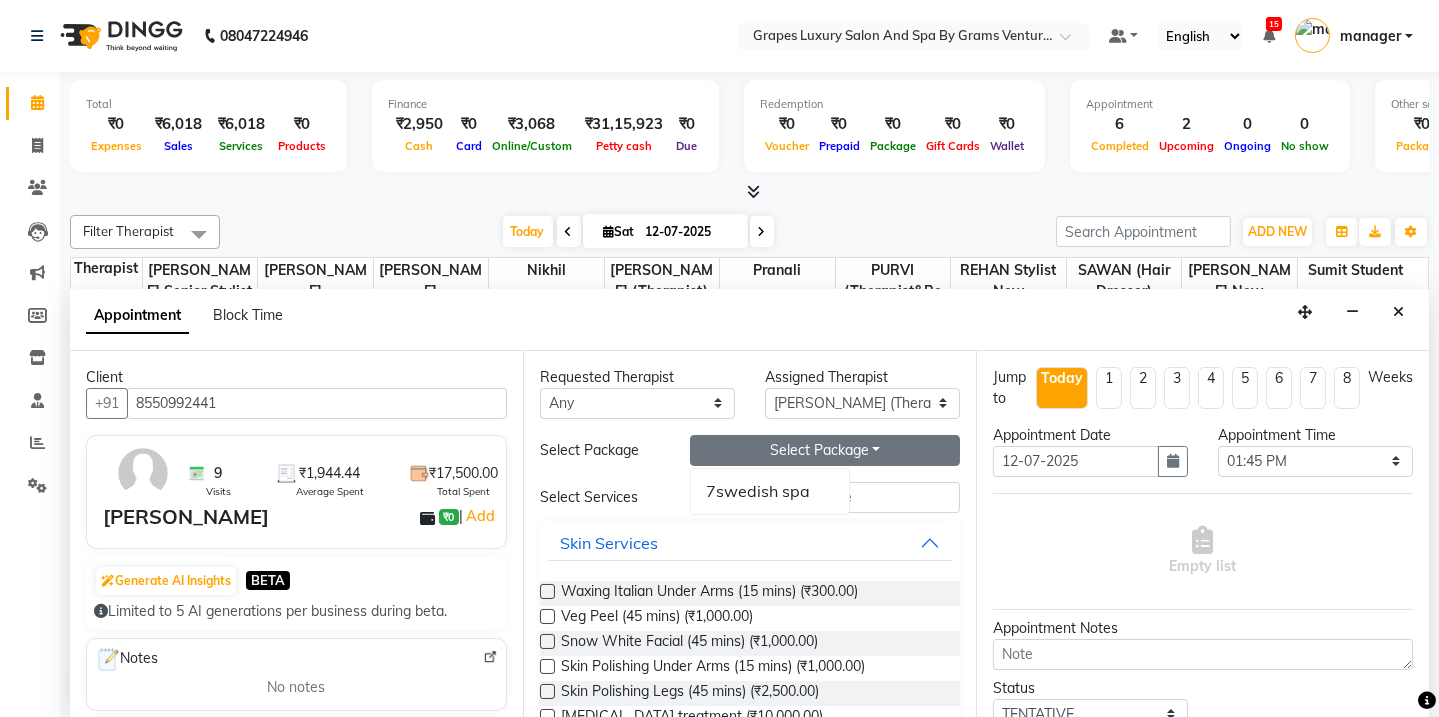 drag, startPoint x: 785, startPoint y: 479, endPoint x: 764, endPoint y: 501, distance: 30.413813 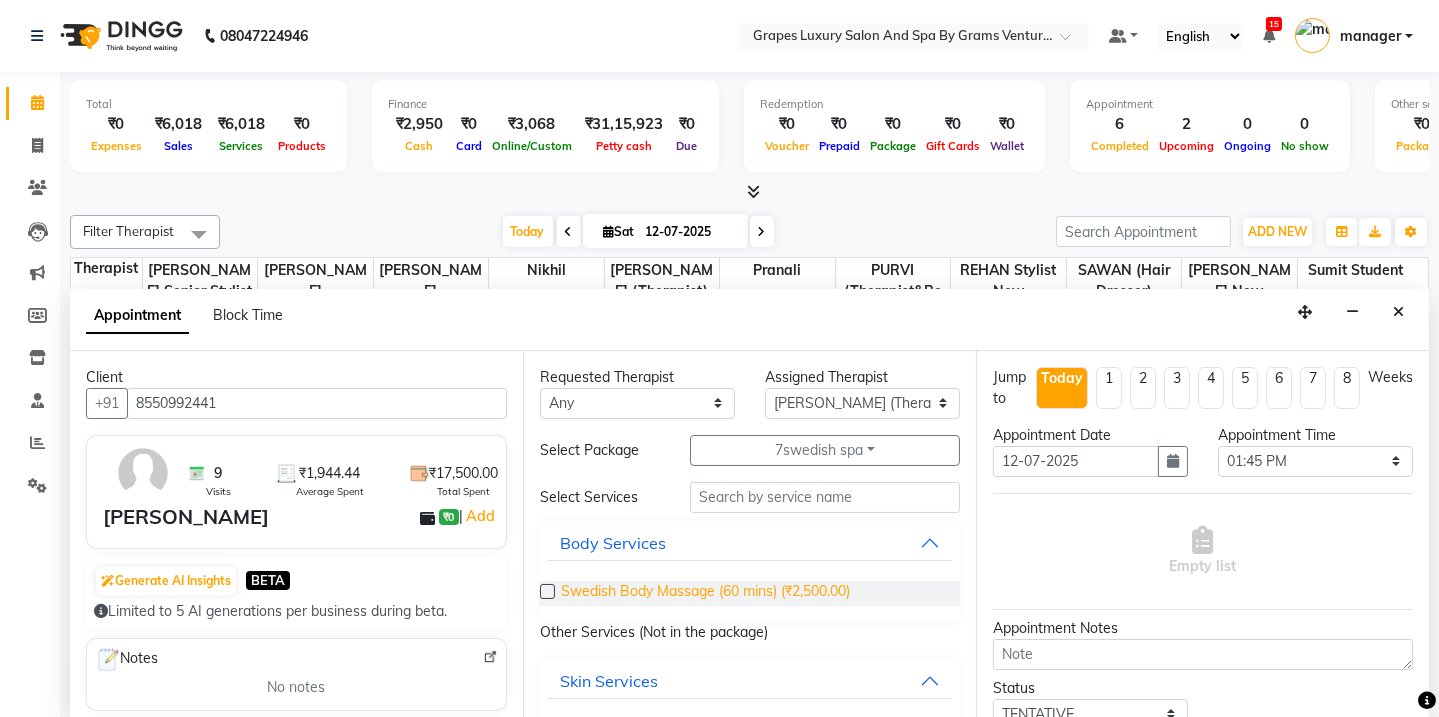 click on "Swedish Body Massage (60 mins) (₹2,500.00)" at bounding box center [705, 593] 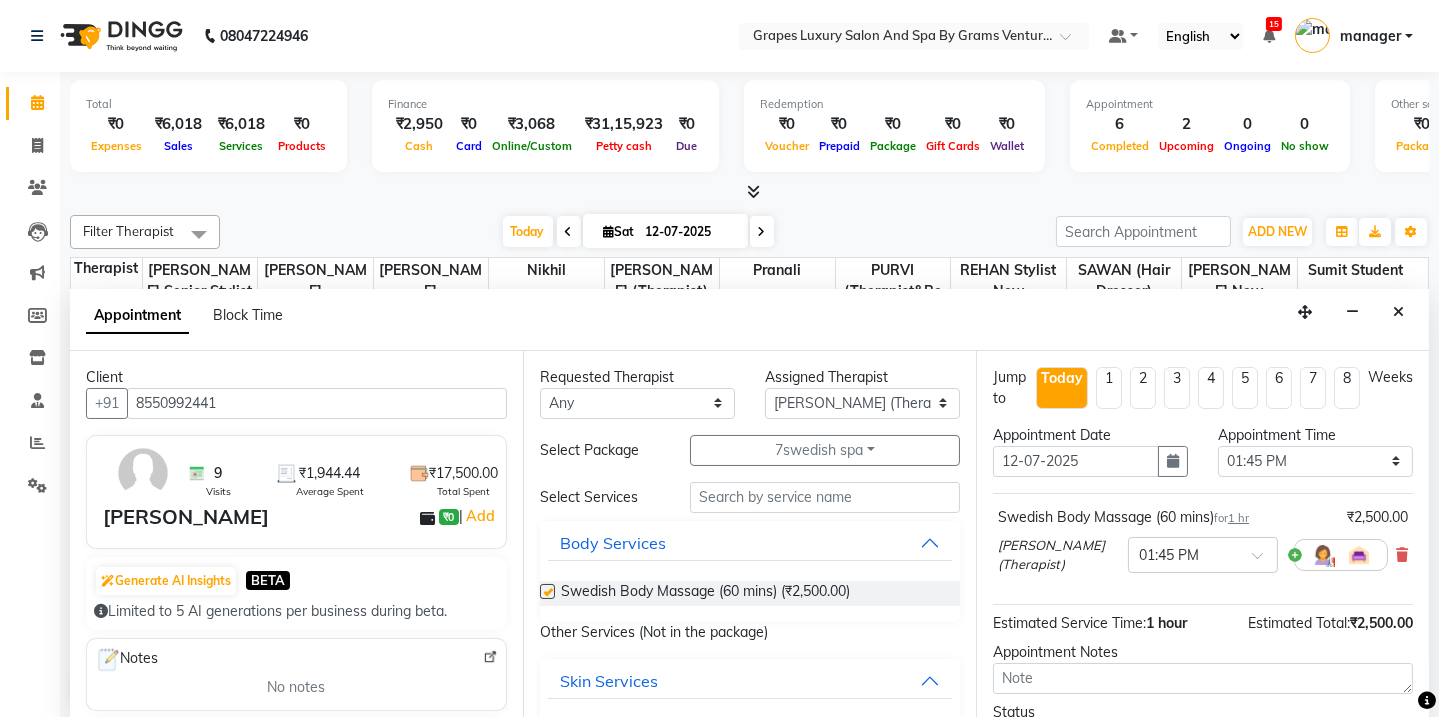 checkbox on "false" 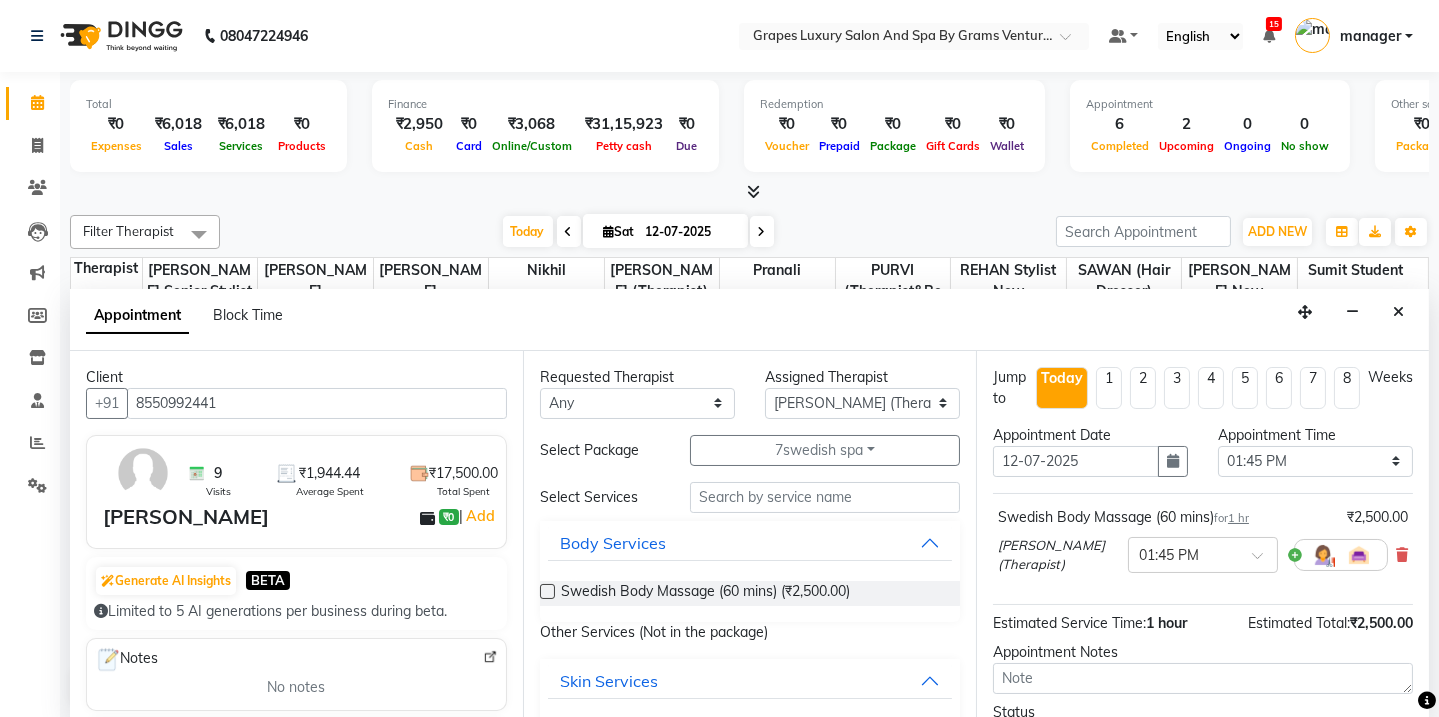 click on "Jump to [DATE] 1 2 3 4 5 6 7 8 Weeks Appointment Date [DATE] Appointment Time Select 09:00 AM 09:15 AM 09:30 AM 09:45 AM 10:00 AM 10:15 AM 10:30 AM 10:45 AM 11:00 AM 11:15 AM 11:30 AM 11:45 AM 12:00 PM 12:15 PM 12:30 PM 12:45 PM 01:00 PM 01:15 PM 01:30 PM 01:45 PM 02:00 PM 02:15 PM 02:30 PM 02:45 PM 03:00 PM 03:15 PM 03:30 PM 03:45 PM 04:00 PM 04:15 PM 04:30 PM 04:45 PM 05:00 PM 05:15 PM 05:30 PM 05:45 PM 06:00 PM 06:15 PM 06:30 PM 06:45 PM 07:00 PM 07:15 PM 07:30 PM 07:45 PM 08:00 PM Swedish Body Massage (60 mins)   for  1 hr ₹2,500.00 Pooja (Therapist) × 01:45 PM Estimated Service Time:  1 hour Estimated Total:  ₹2,500.00 Appointment Notes Status Select TENTATIVE CONFIRM CHECK-IN UPCOMING Merge Services of Same therapist Send Appointment Details On SMS Email  Book" at bounding box center [1202, 535] 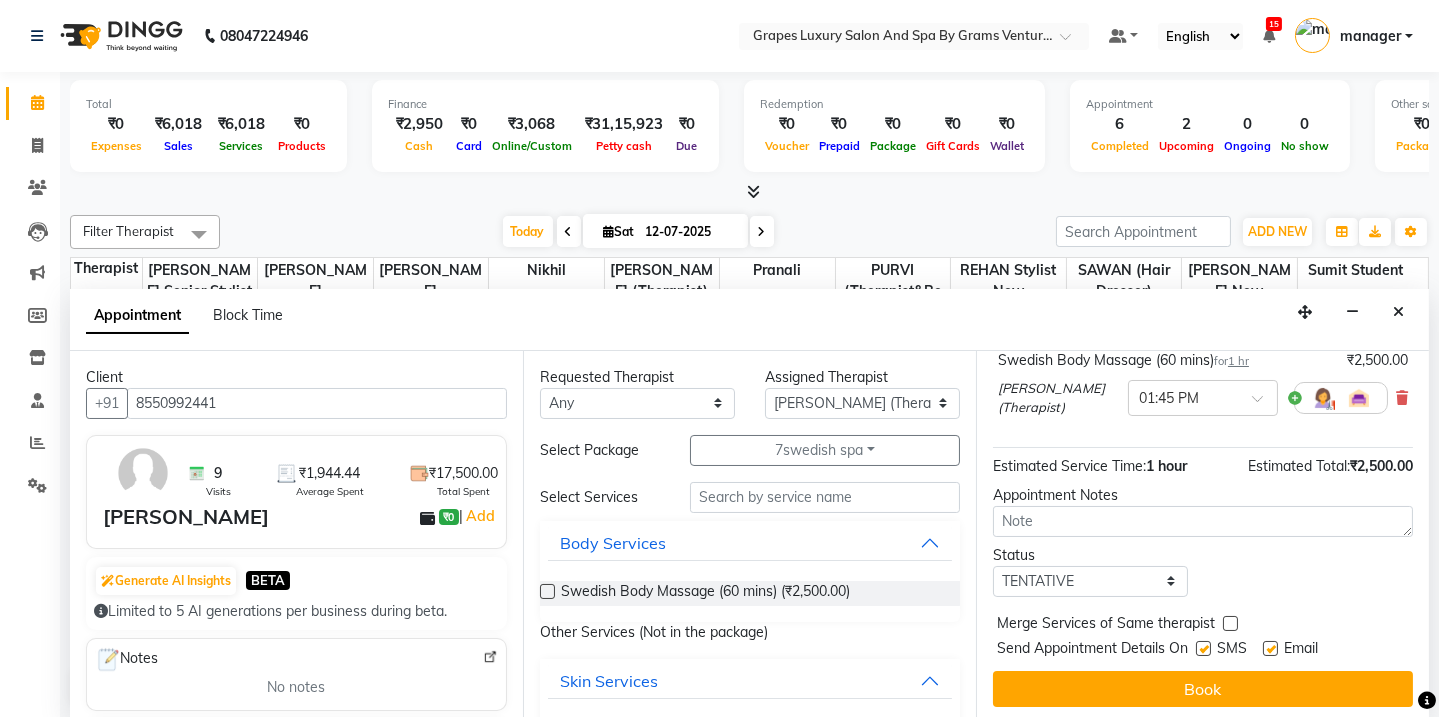 click at bounding box center (1203, 648) 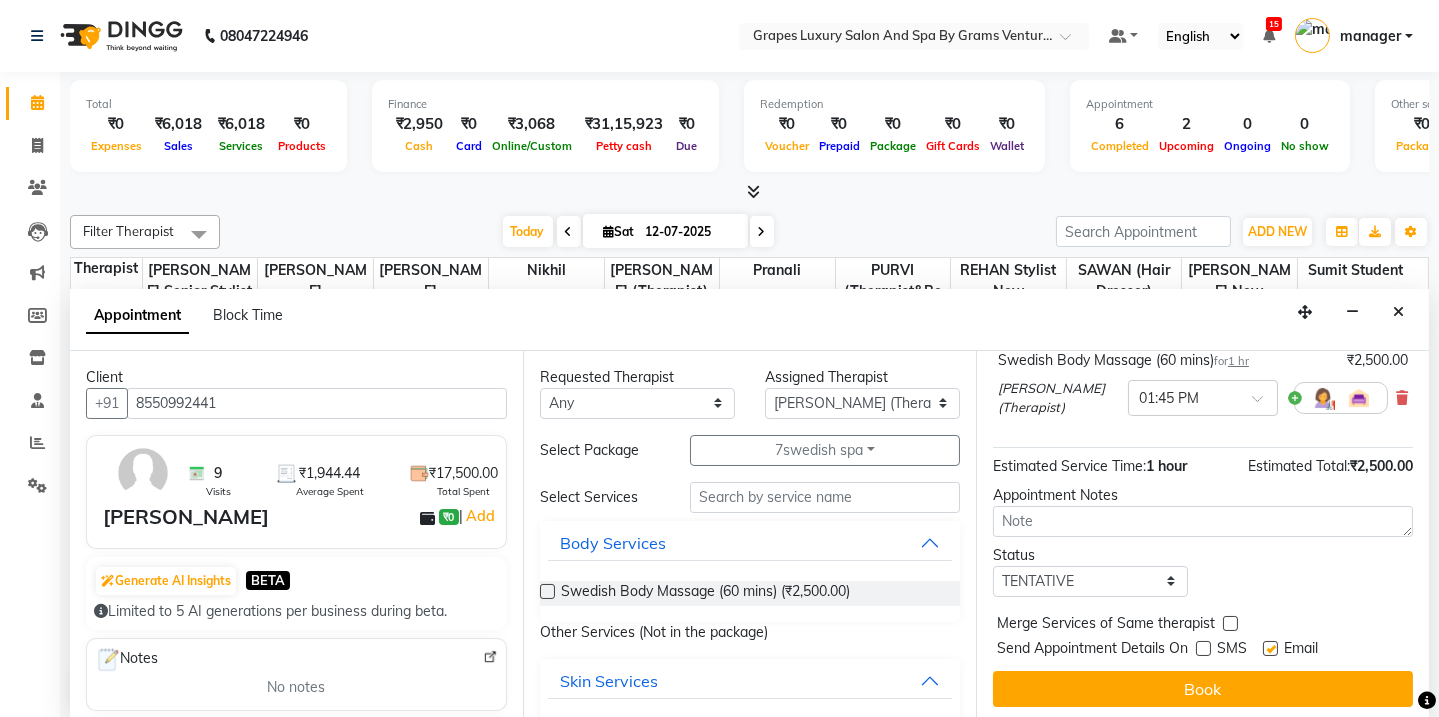 click at bounding box center [1270, 648] 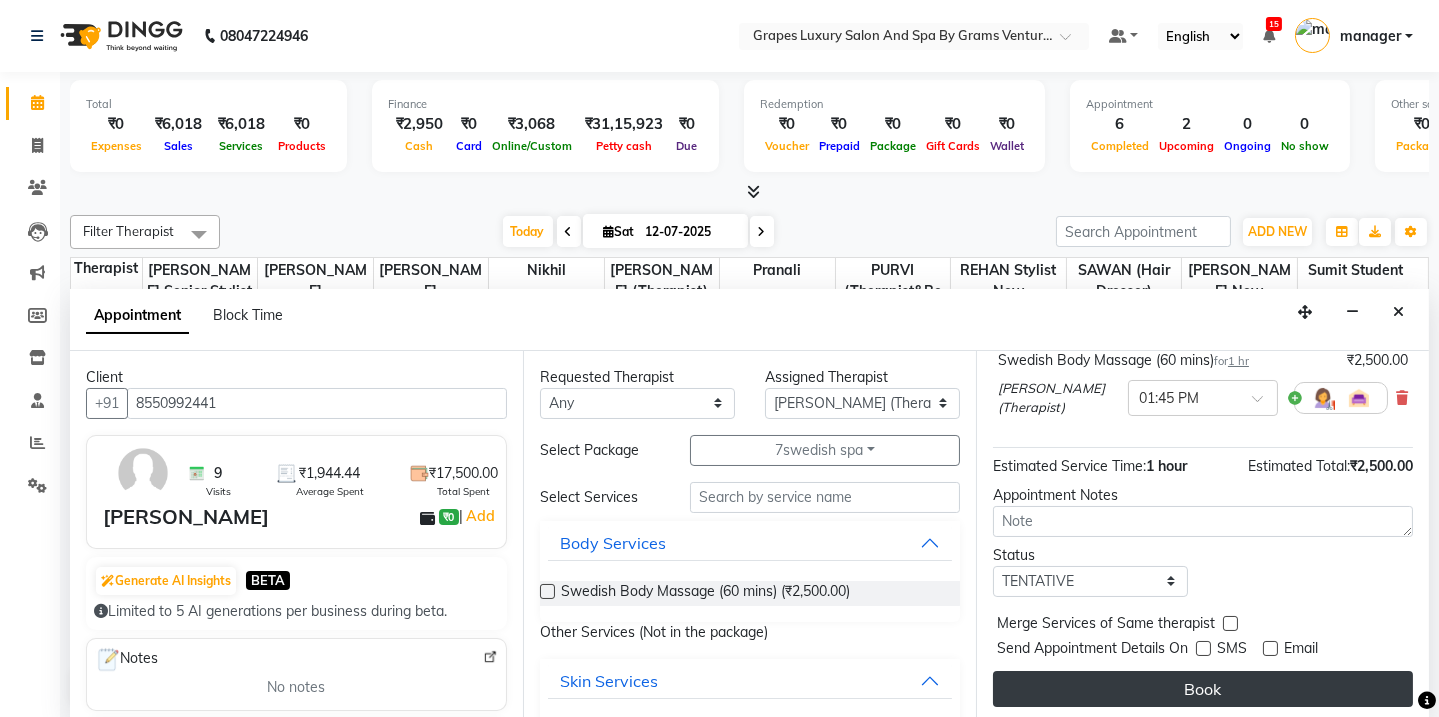 click on "Book" at bounding box center [1203, 689] 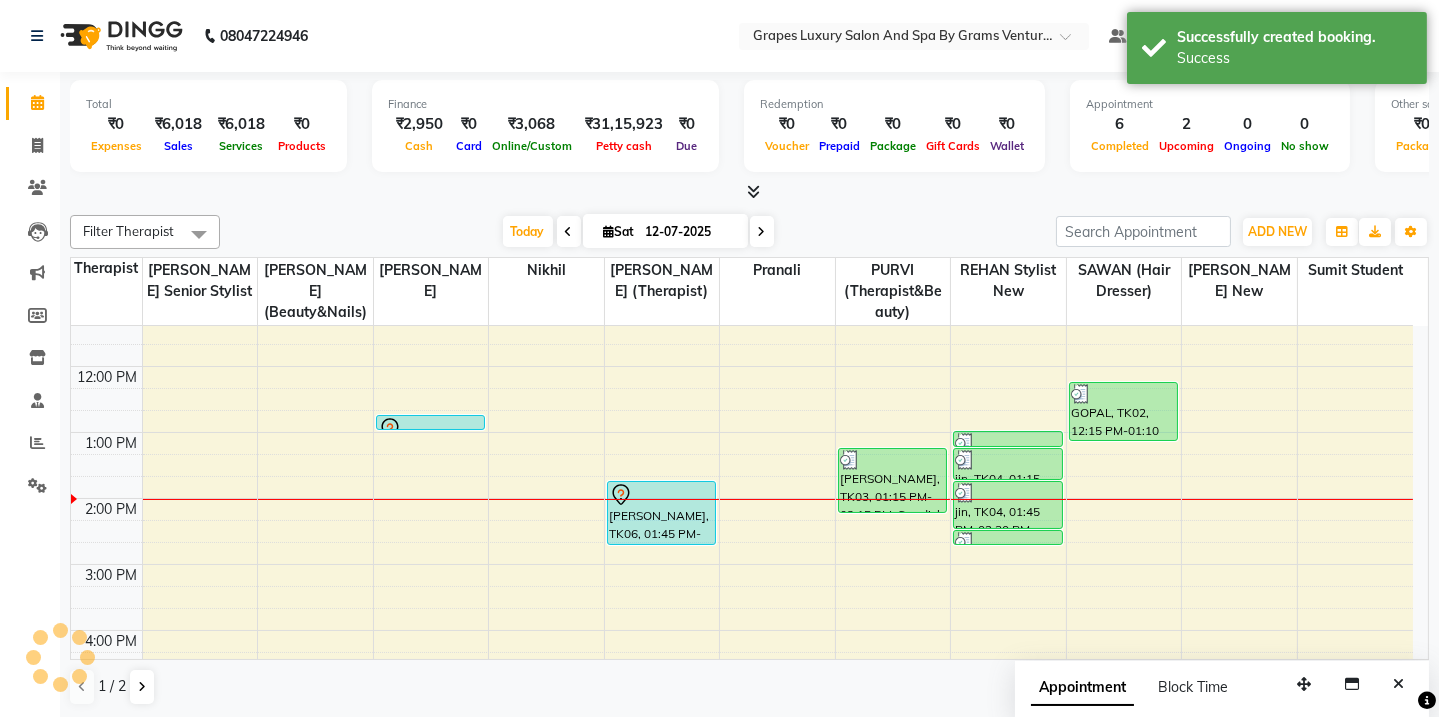 scroll, scrollTop: 0, scrollLeft: 0, axis: both 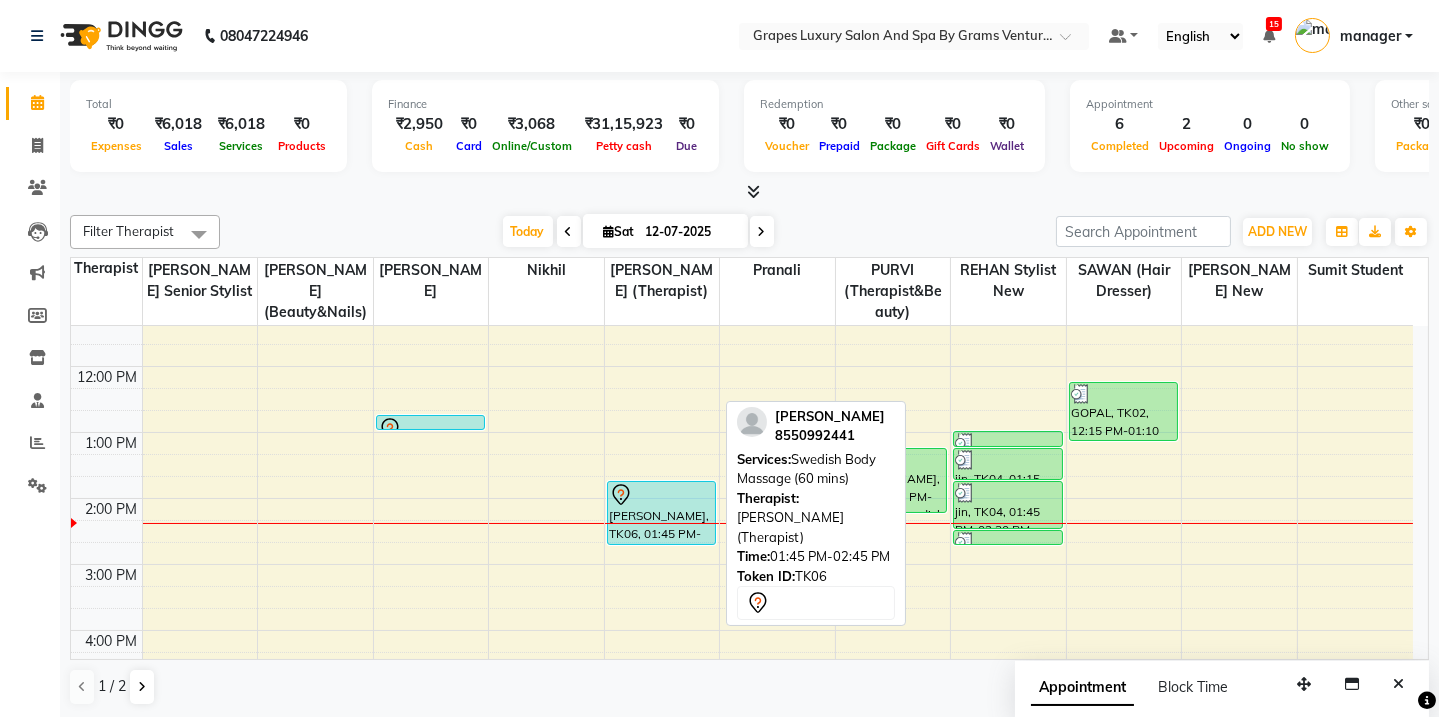 click at bounding box center [662, 495] 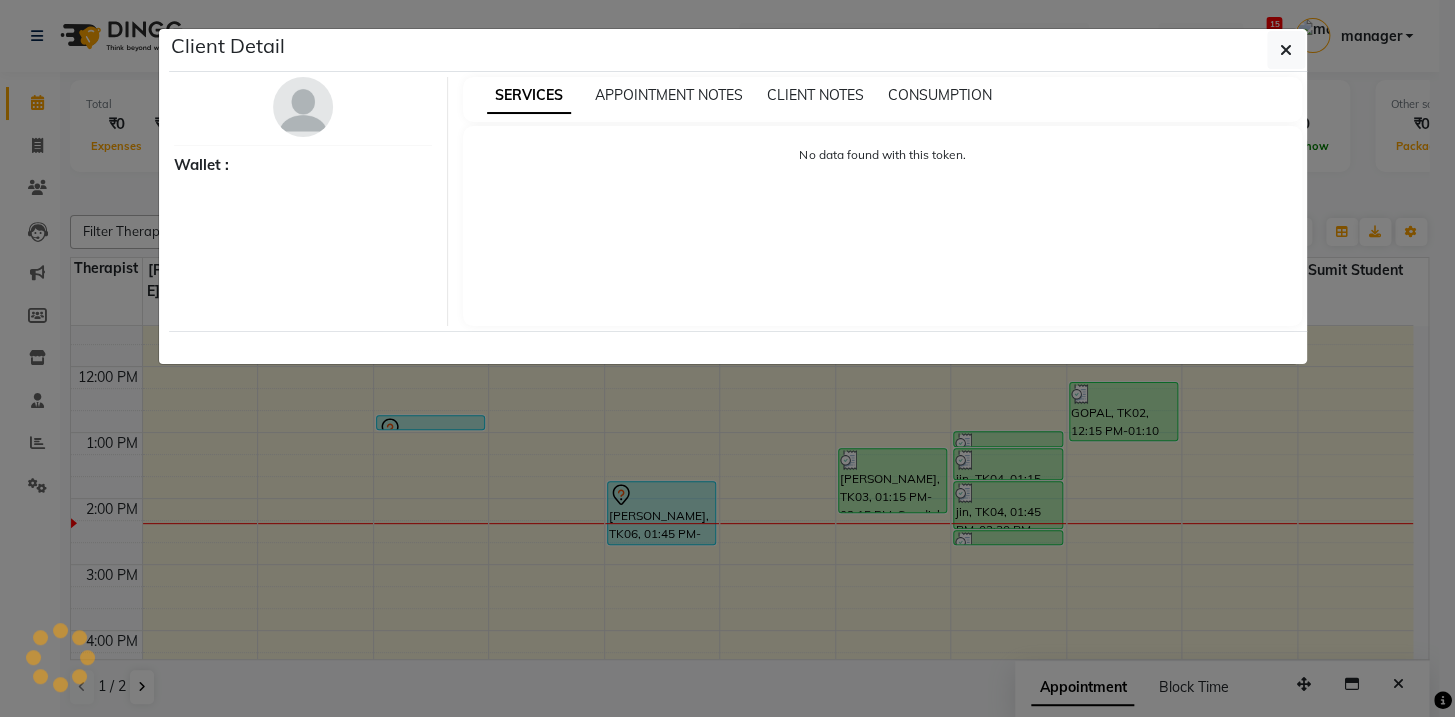 select on "7" 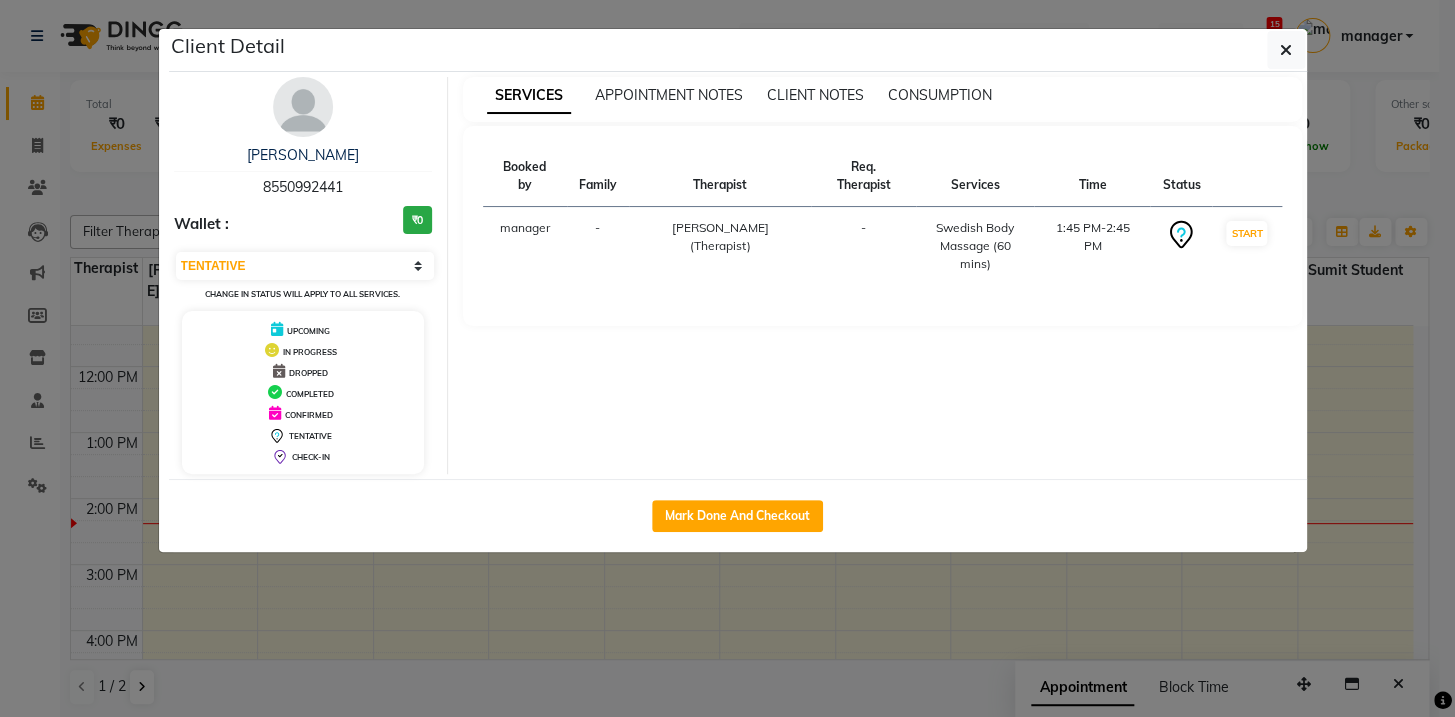 click on "Client Detail  [PERSON_NAME]   8550992441 Wallet : ₹0 Select IN SERVICE CONFIRMED TENTATIVE CHECK IN MARK DONE DROPPED UPCOMING Change in status will apply to all services. UPCOMING IN PROGRESS DROPPED COMPLETED CONFIRMED TENTATIVE CHECK-IN SERVICES APPOINTMENT NOTES CLIENT NOTES CONSUMPTION Booked by Family Therapist Req. Therapist Services Time Status  manager  - [PERSON_NAME] (Therapist) -  Swedish Body Massage (60 mins)   1:45 PM-2:45 PM   START   Mark Done And Checkout" 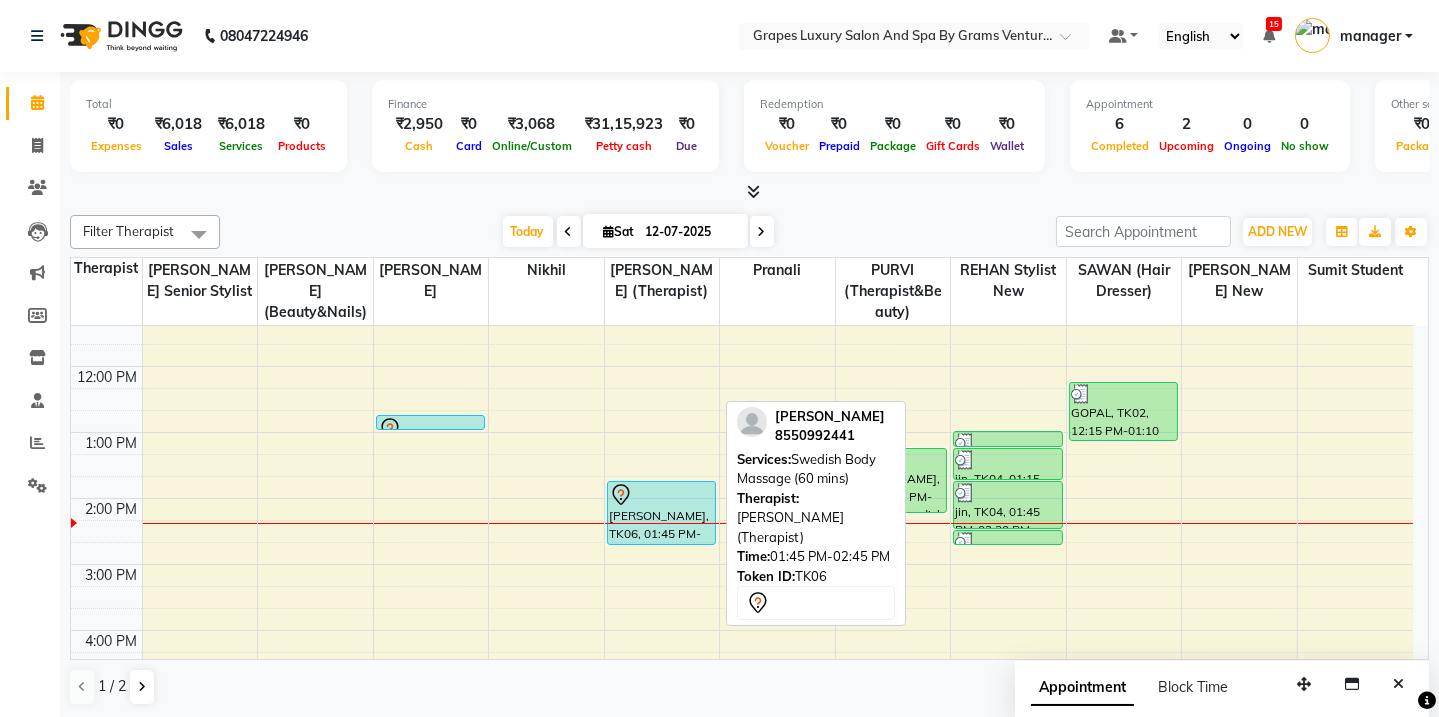click on "[PERSON_NAME], TK06, 01:45 PM-02:45 PM, Swedish Body Massage (60 mins)             [PERSON_NAME], TK01, 06:00 PM-07:00 PM, Swedish Body Massage (60 mins)" at bounding box center [662, 531] 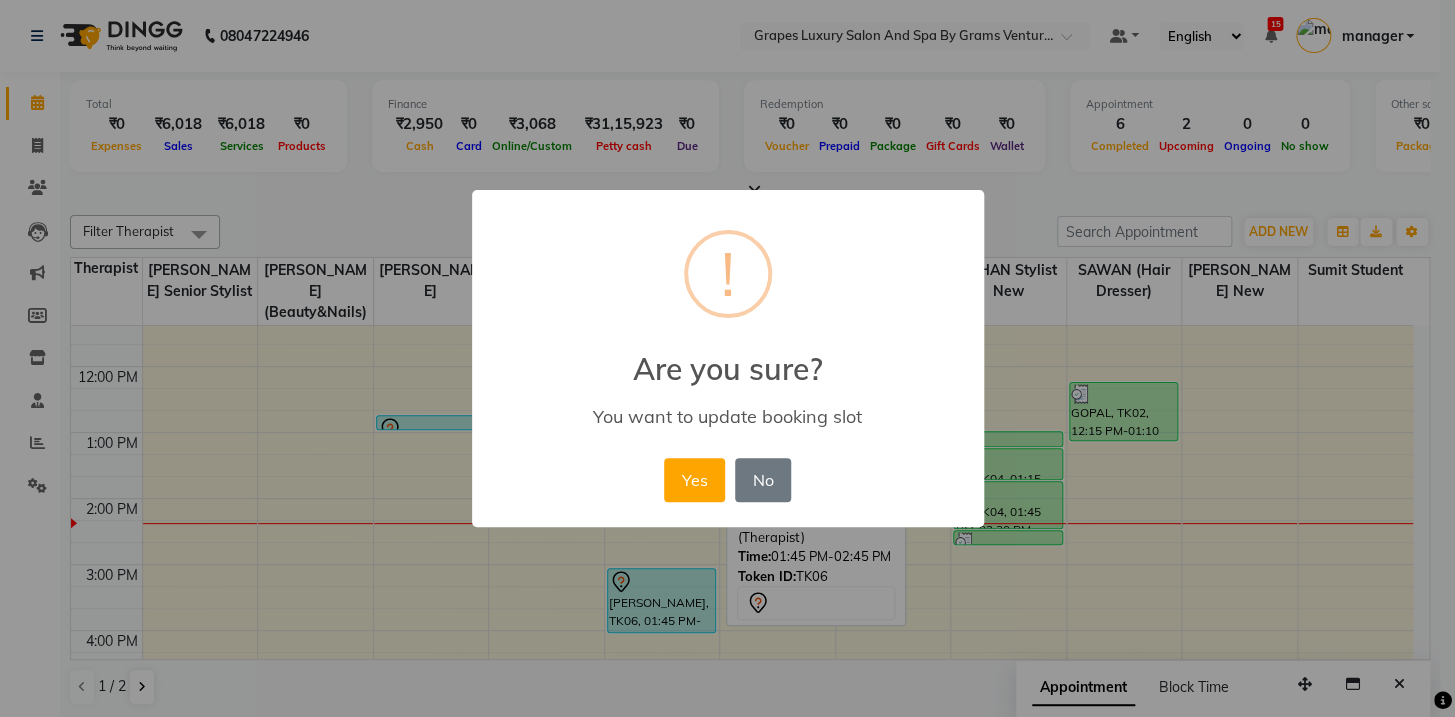 click on "× ! Are you sure? You want to update booking slot Yes No No" at bounding box center [727, 358] 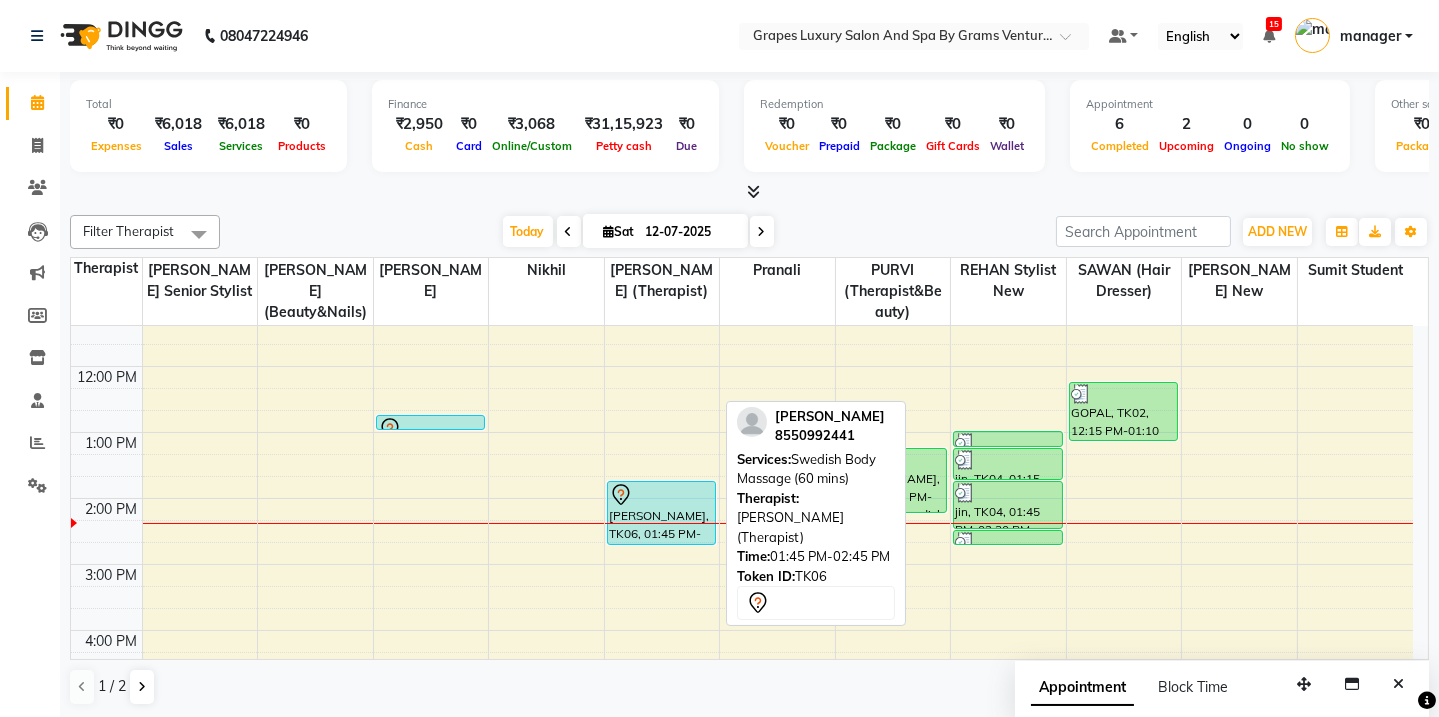 click at bounding box center (662, 495) 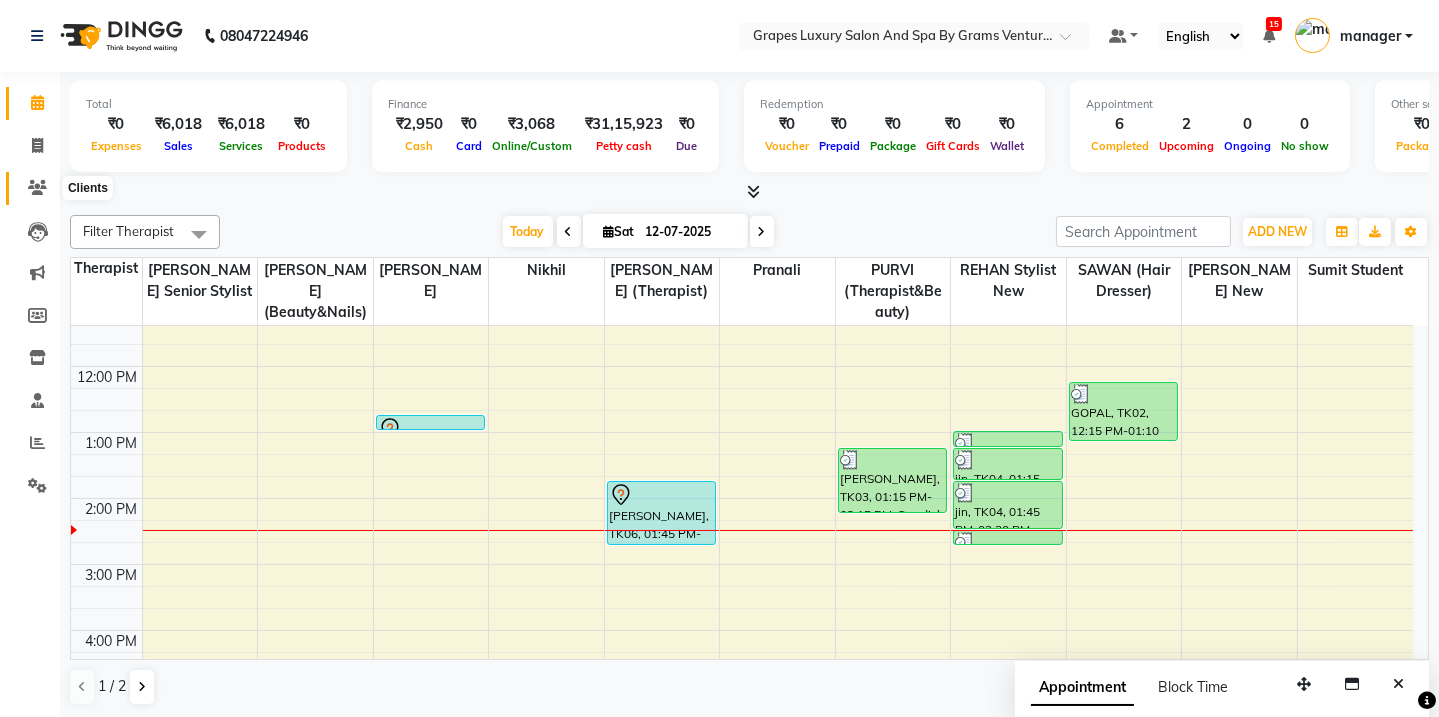 click 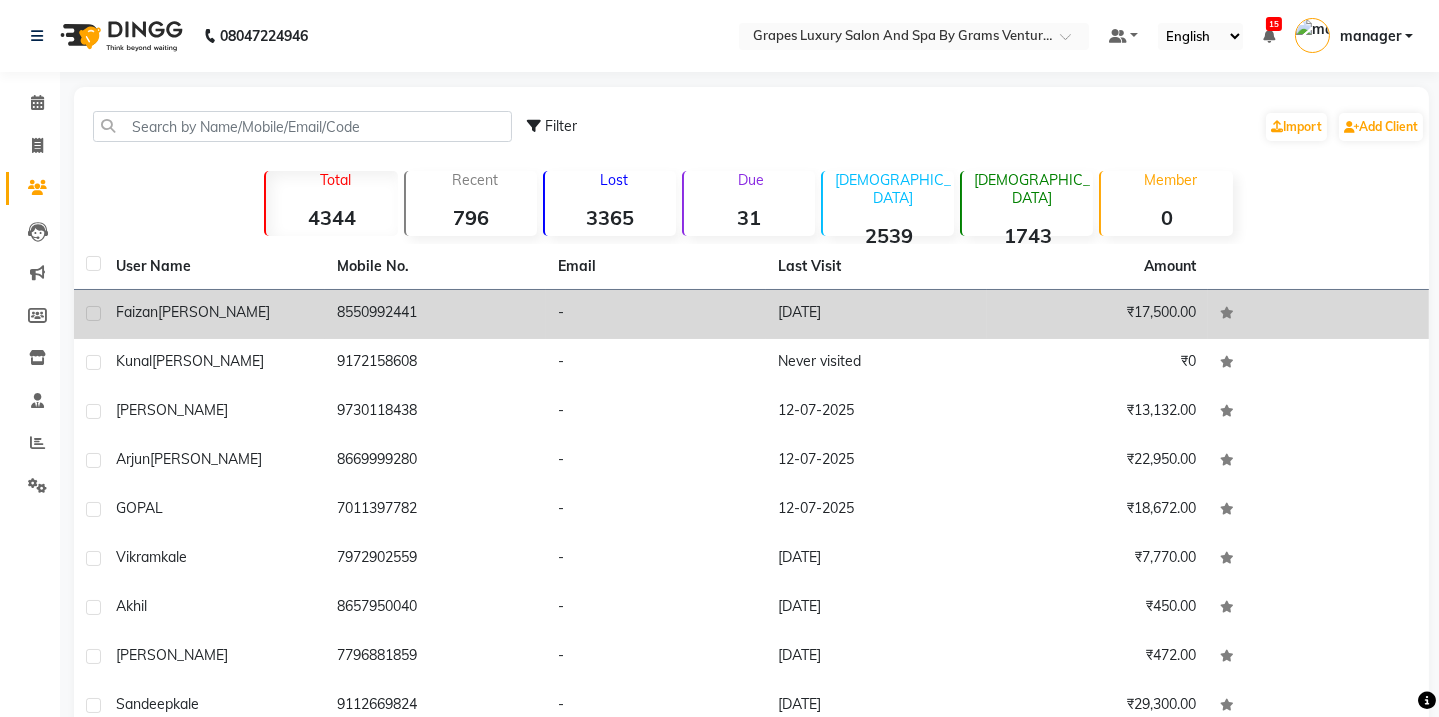 click on "[PERSON_NAME]" 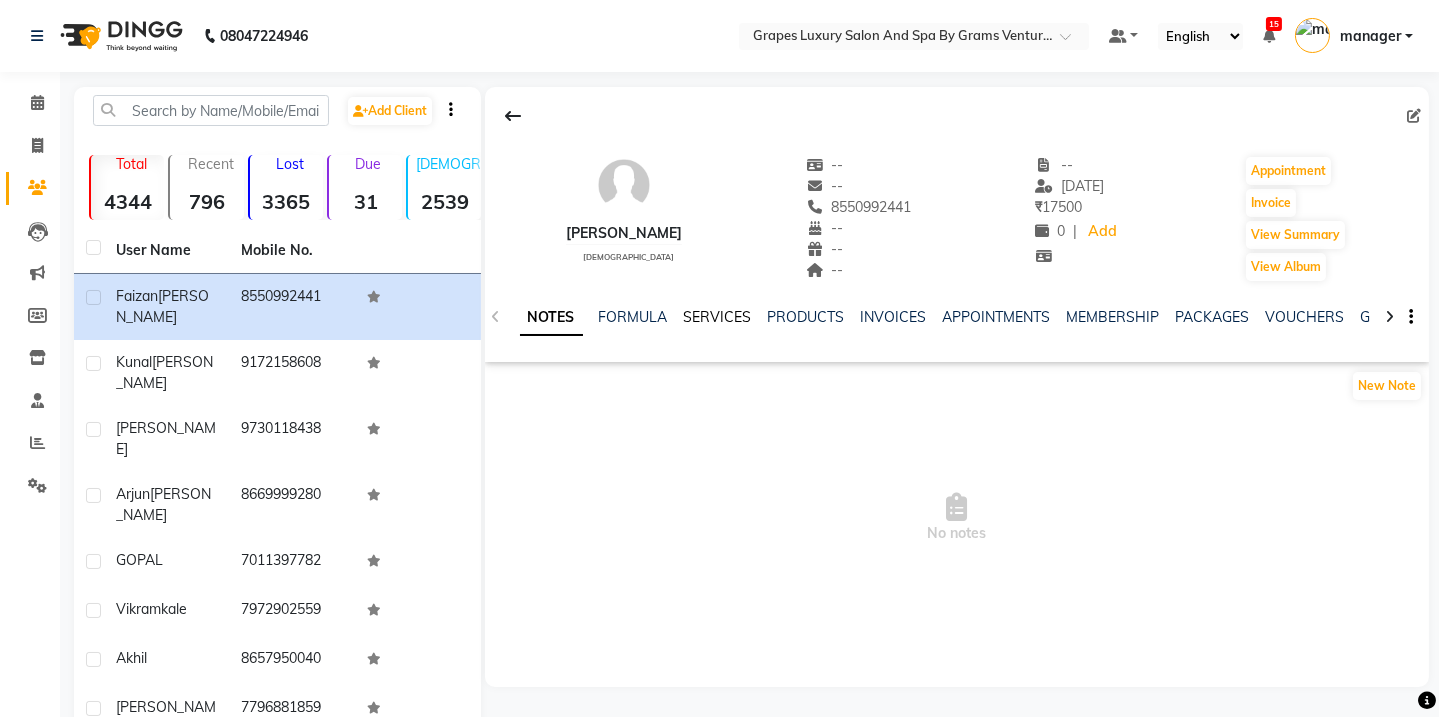 click on "SERVICES" 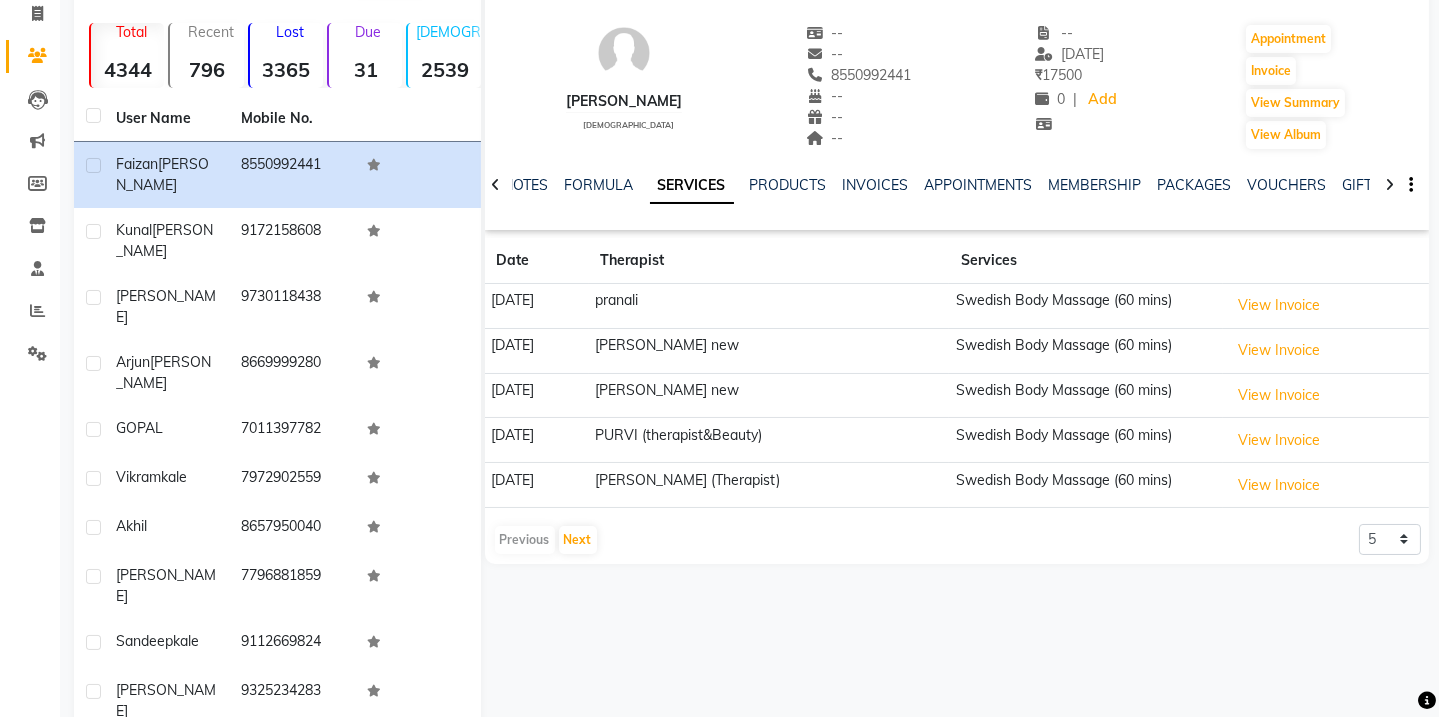 scroll, scrollTop: 0, scrollLeft: 0, axis: both 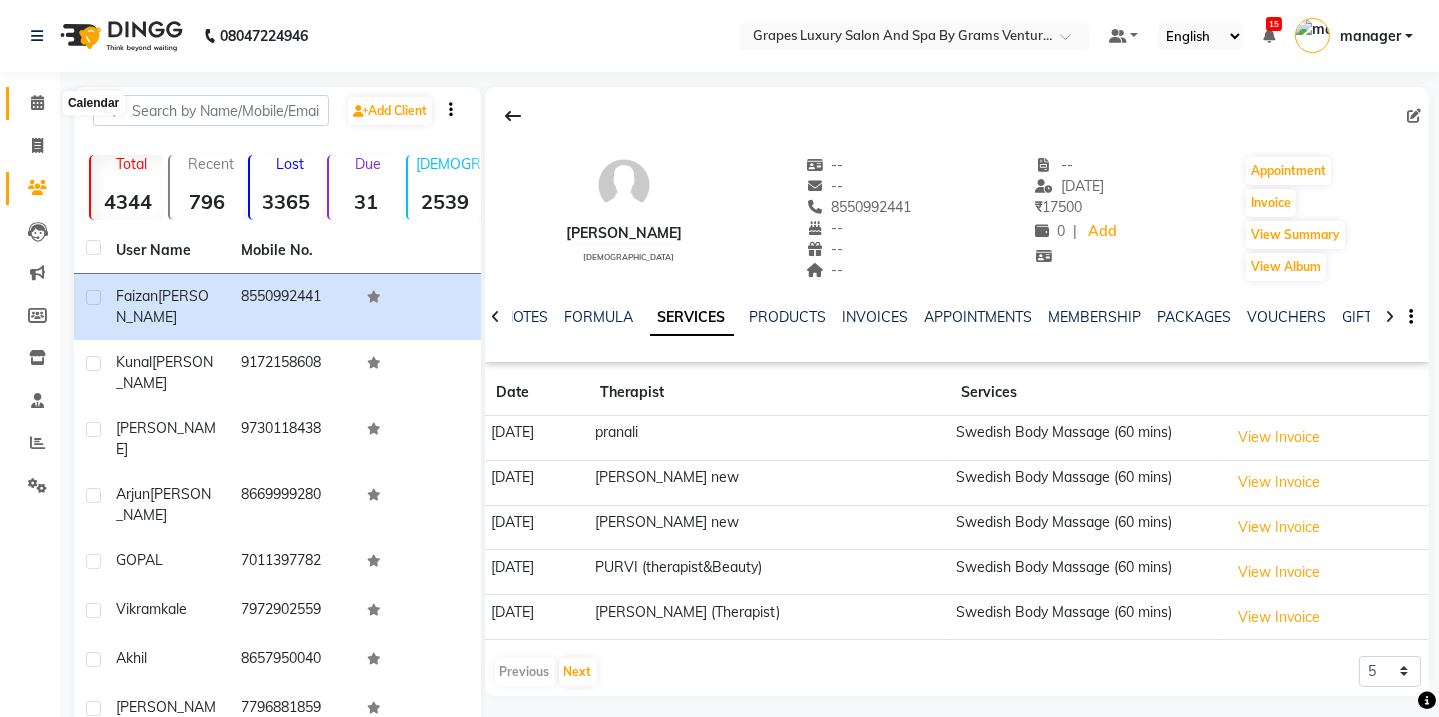 click 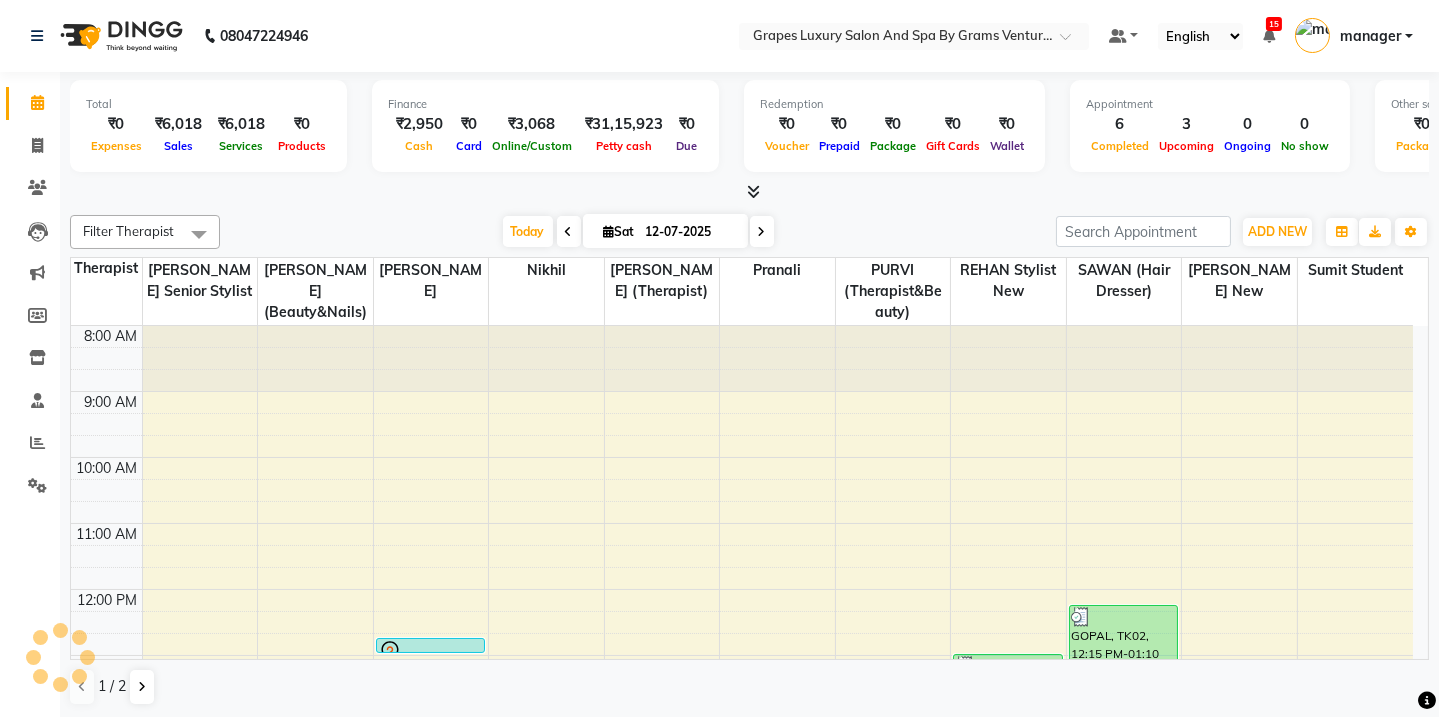 scroll, scrollTop: 395, scrollLeft: 0, axis: vertical 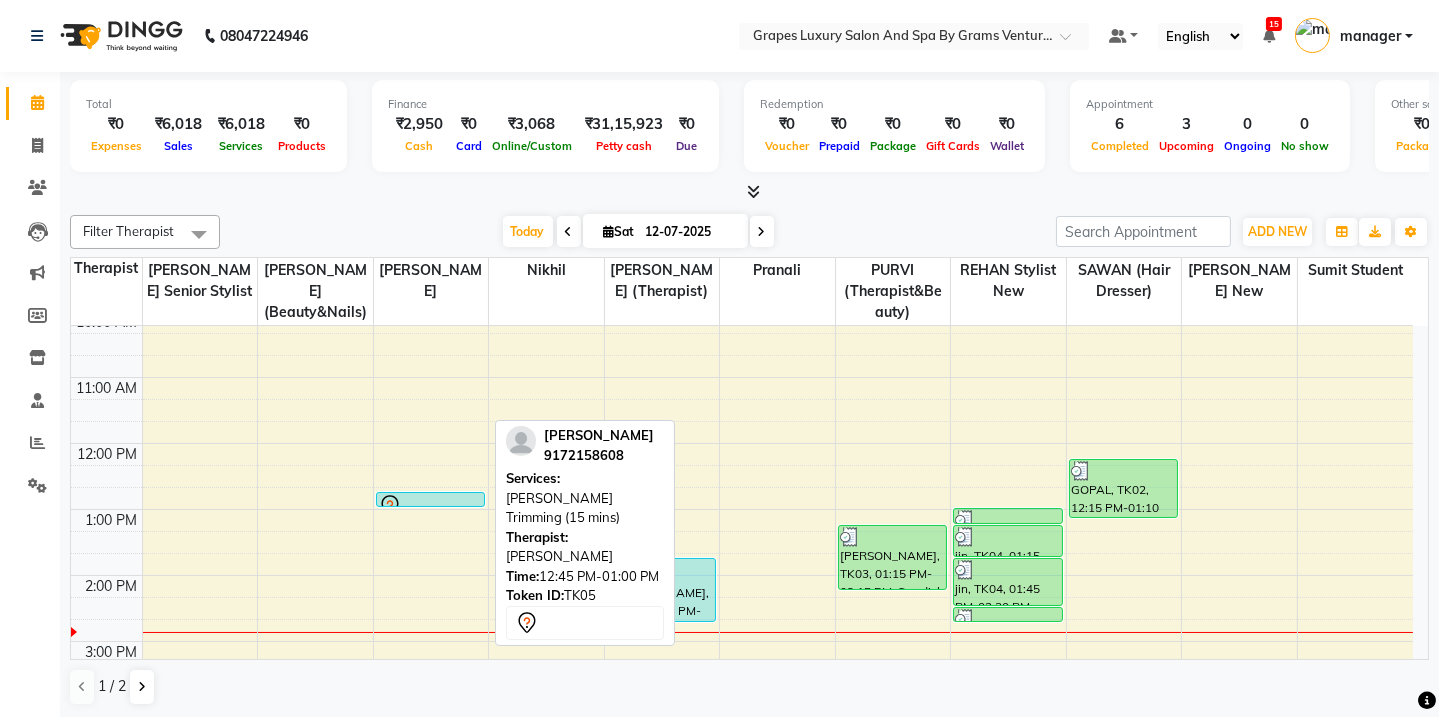 click at bounding box center [431, 506] 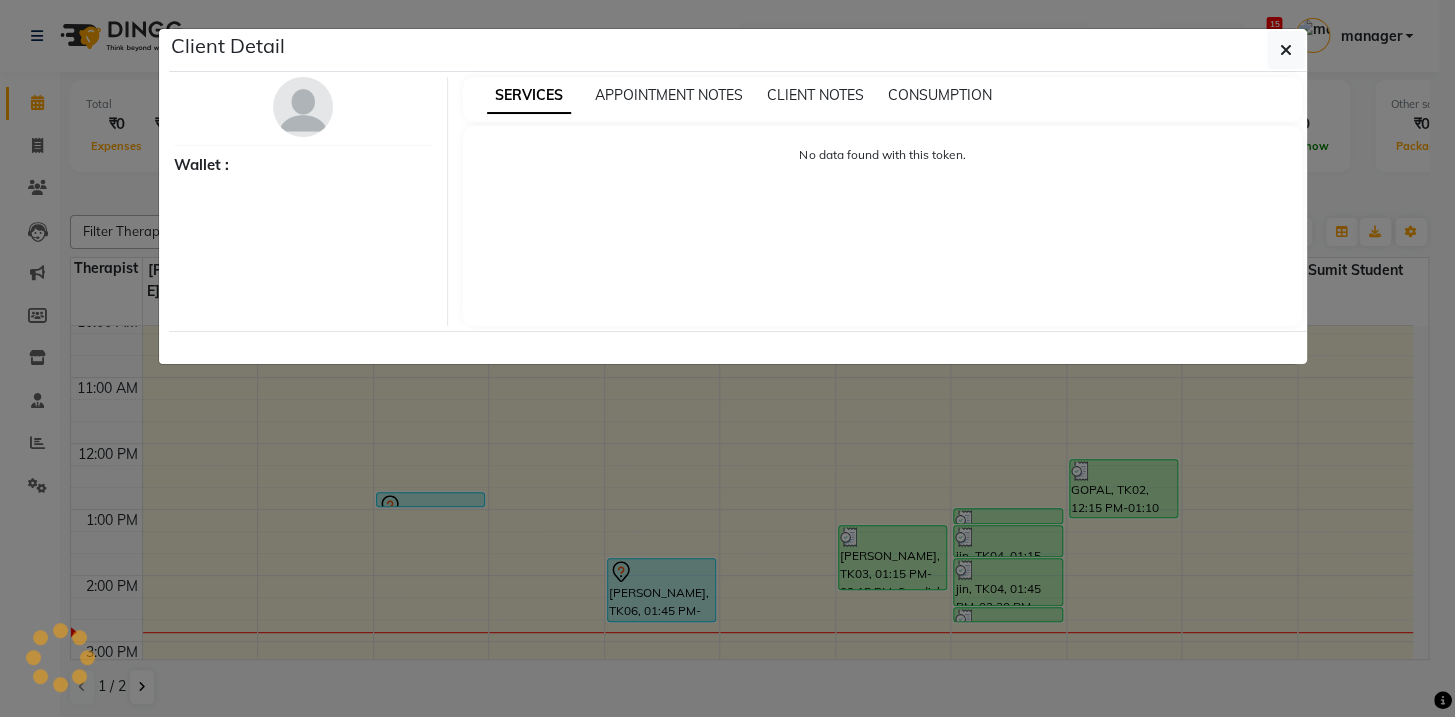 select on "7" 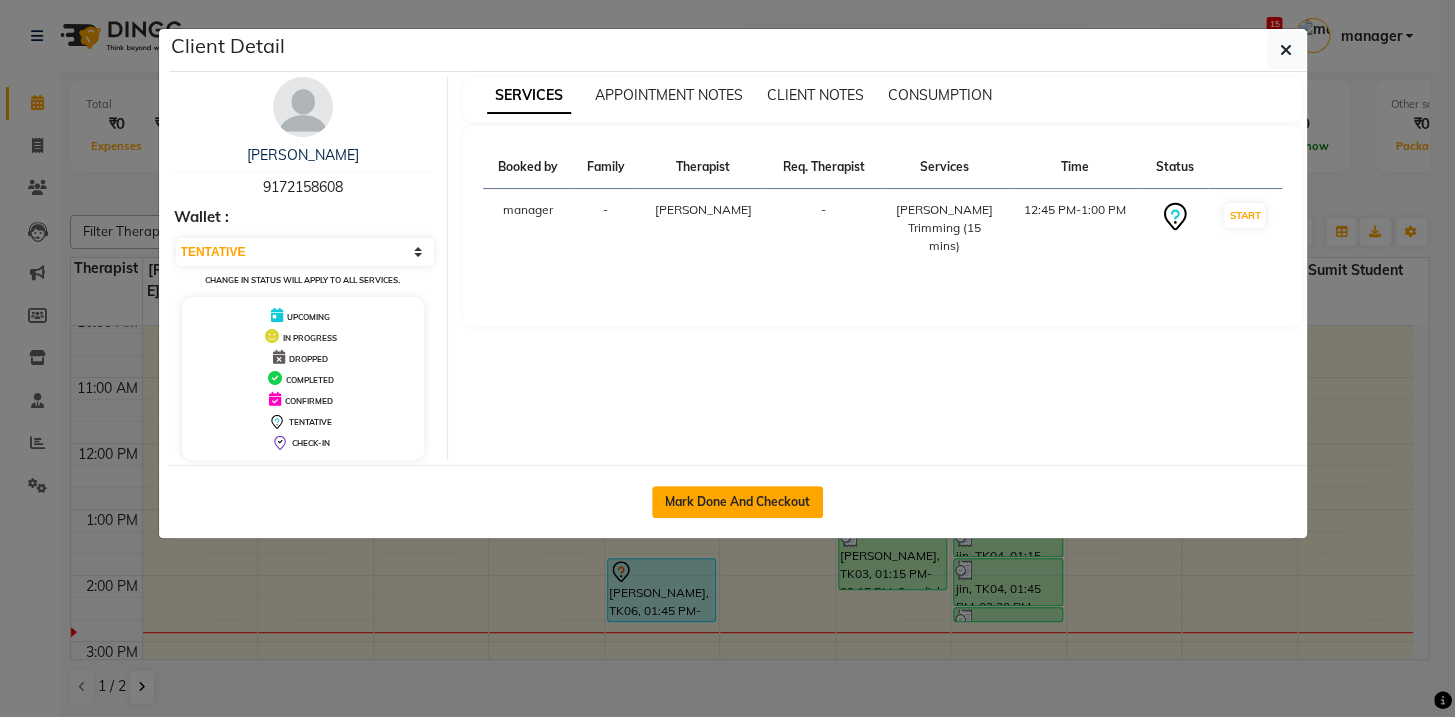 click on "Mark Done And Checkout" 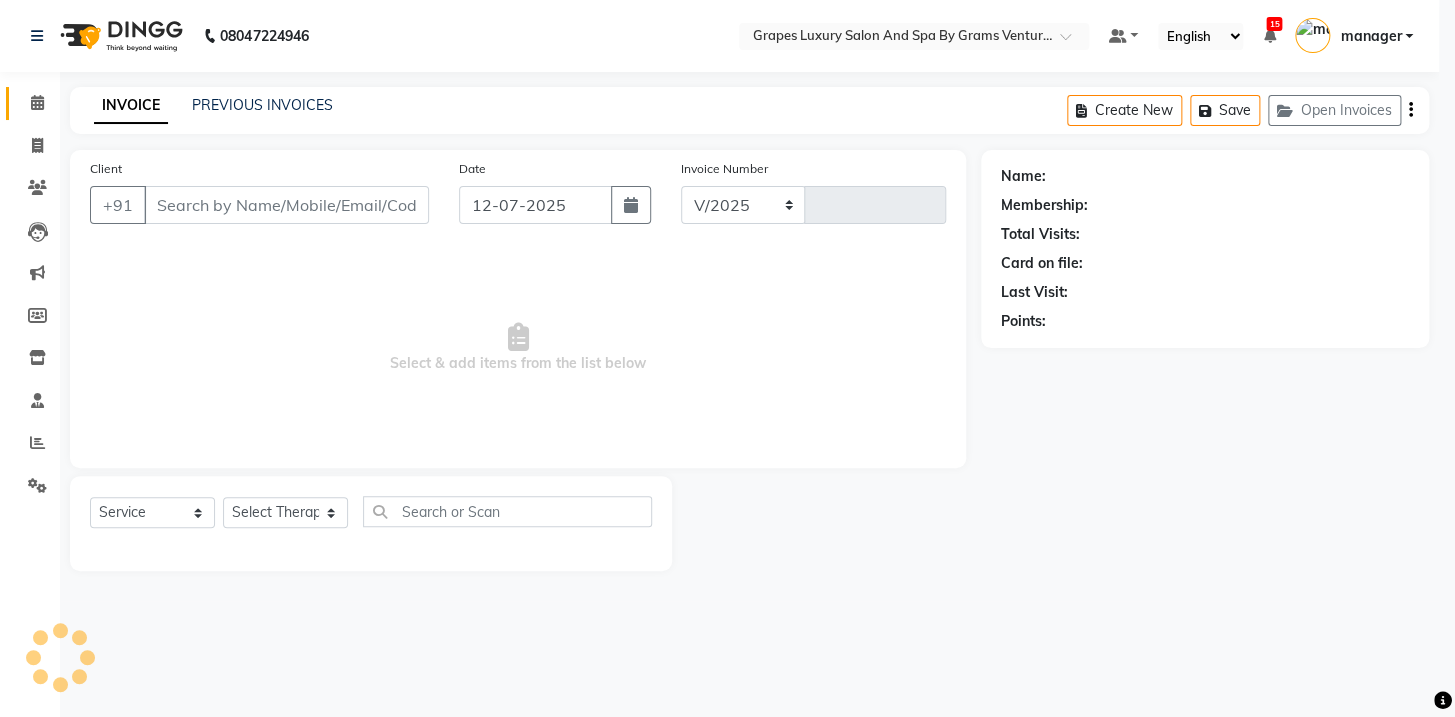 select on "3585" 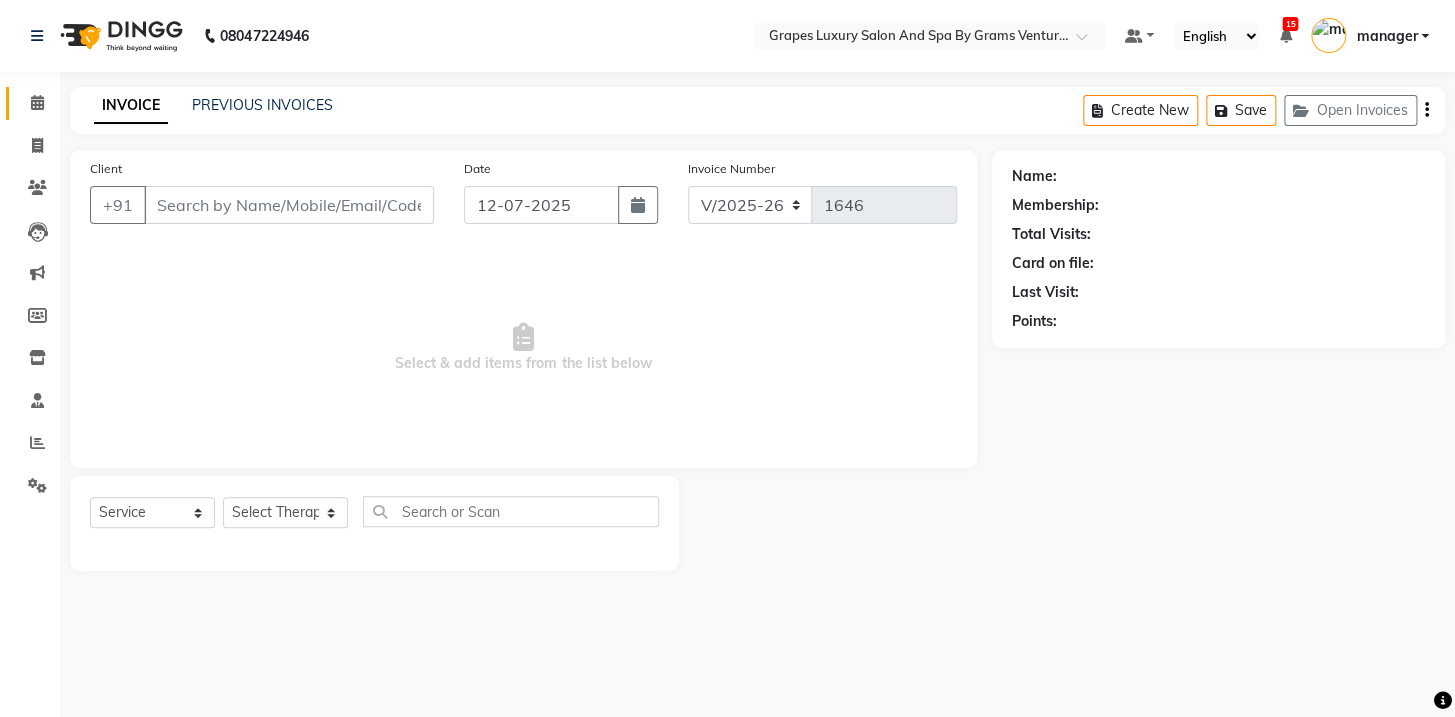 type on "9172158608" 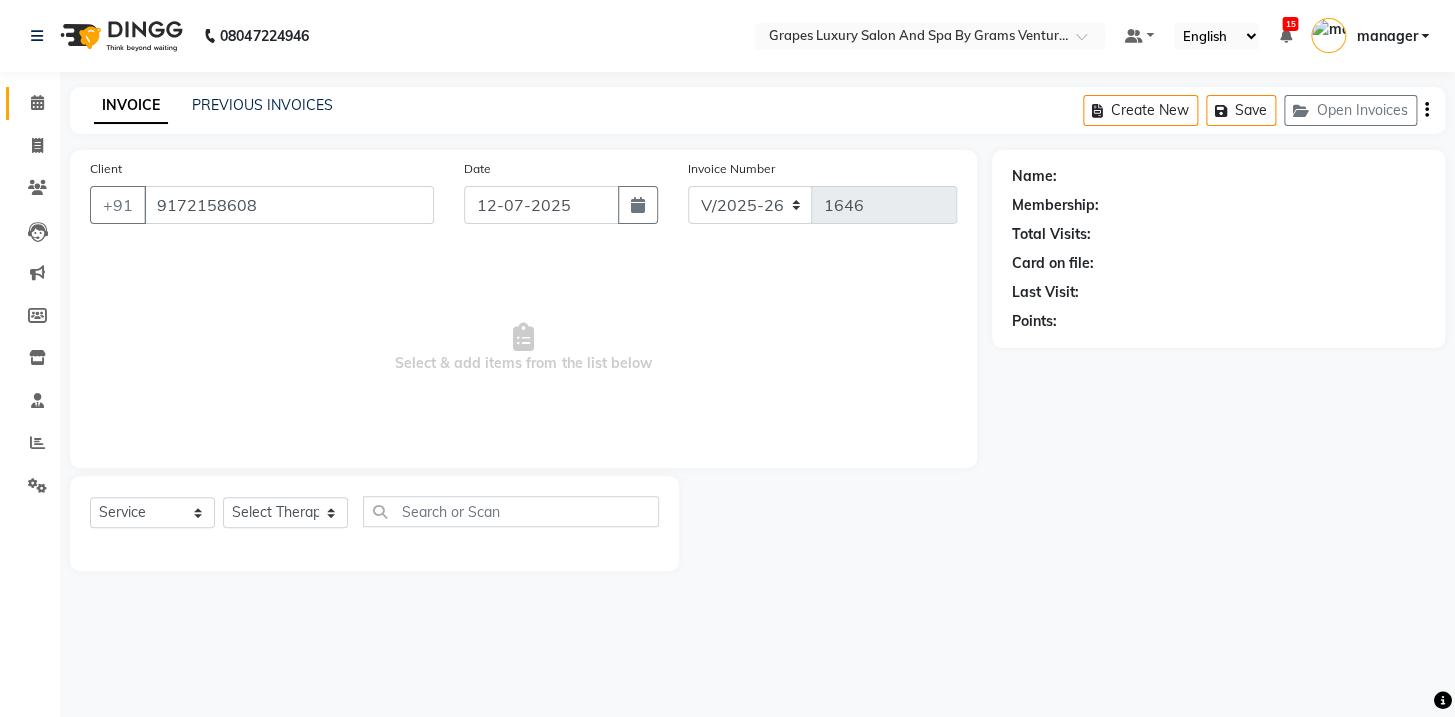 select on "78335" 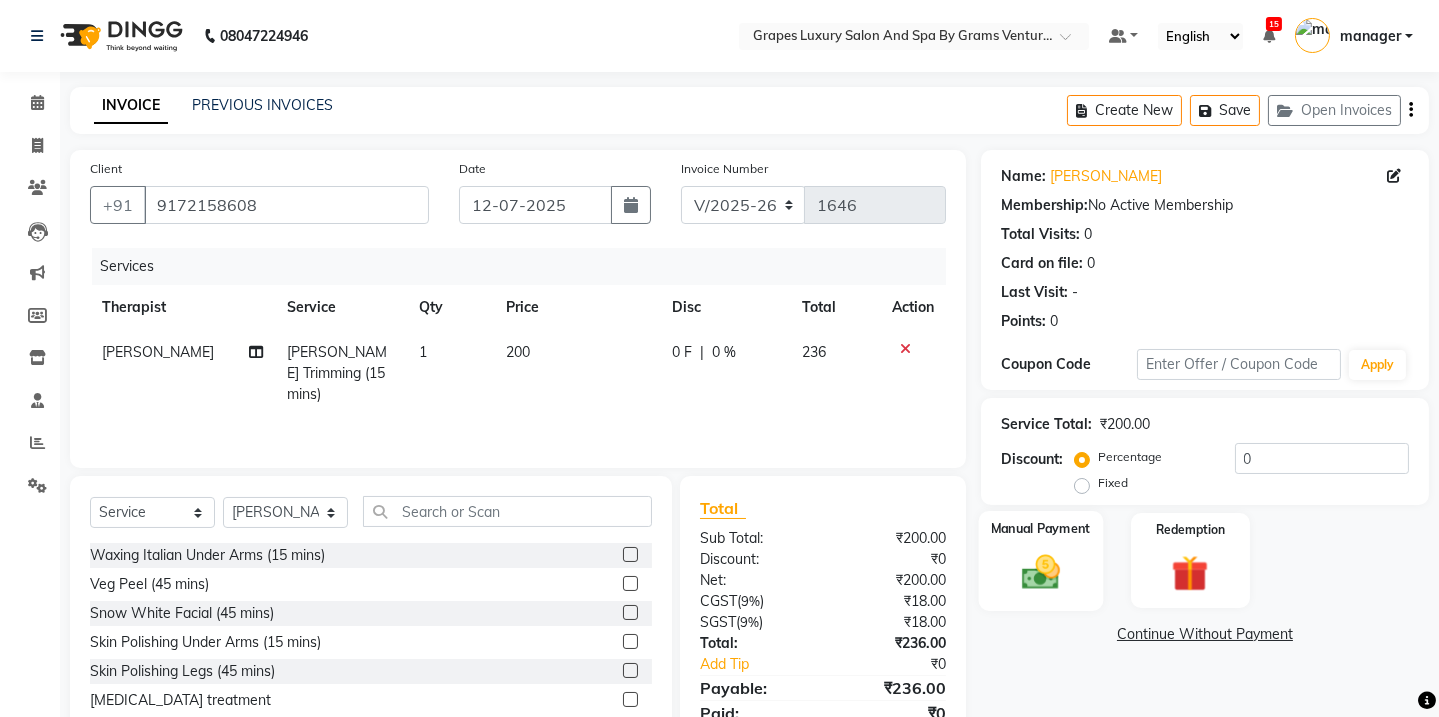 click 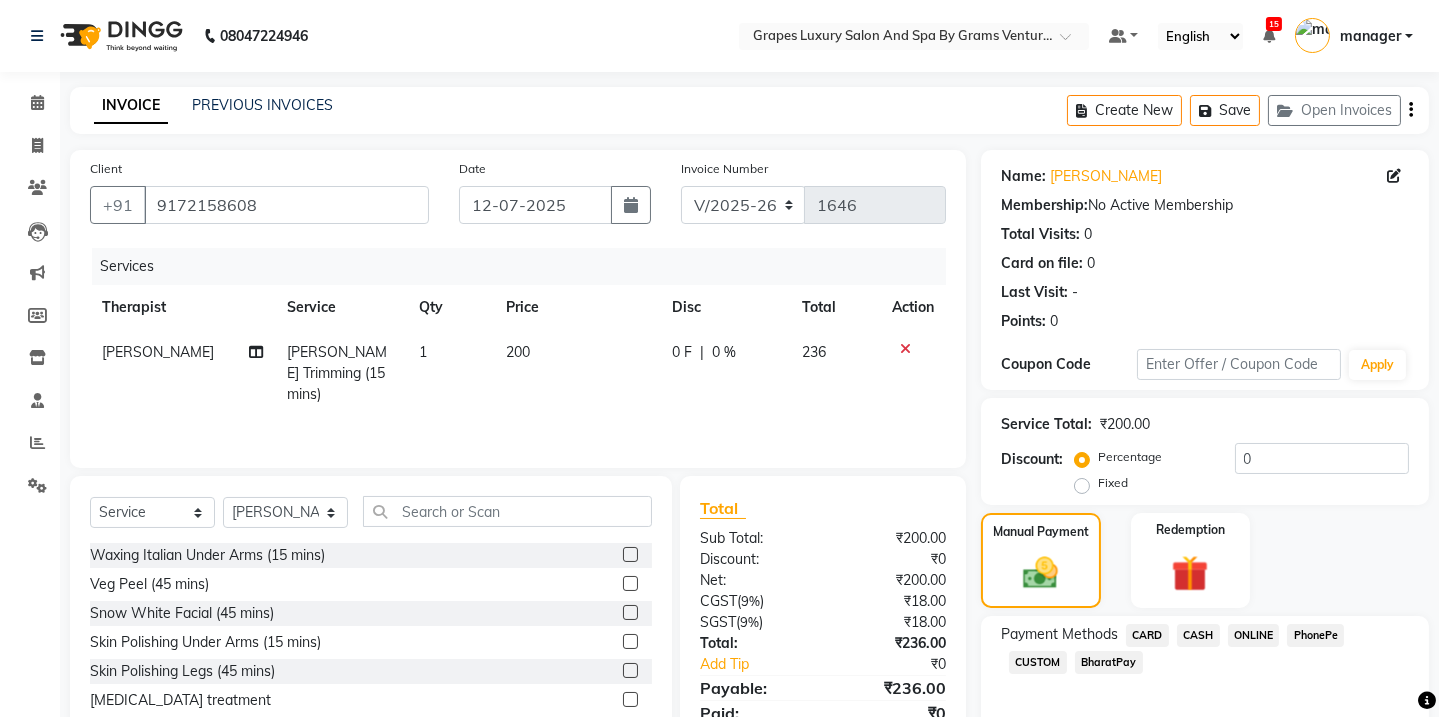click on "ONLINE" 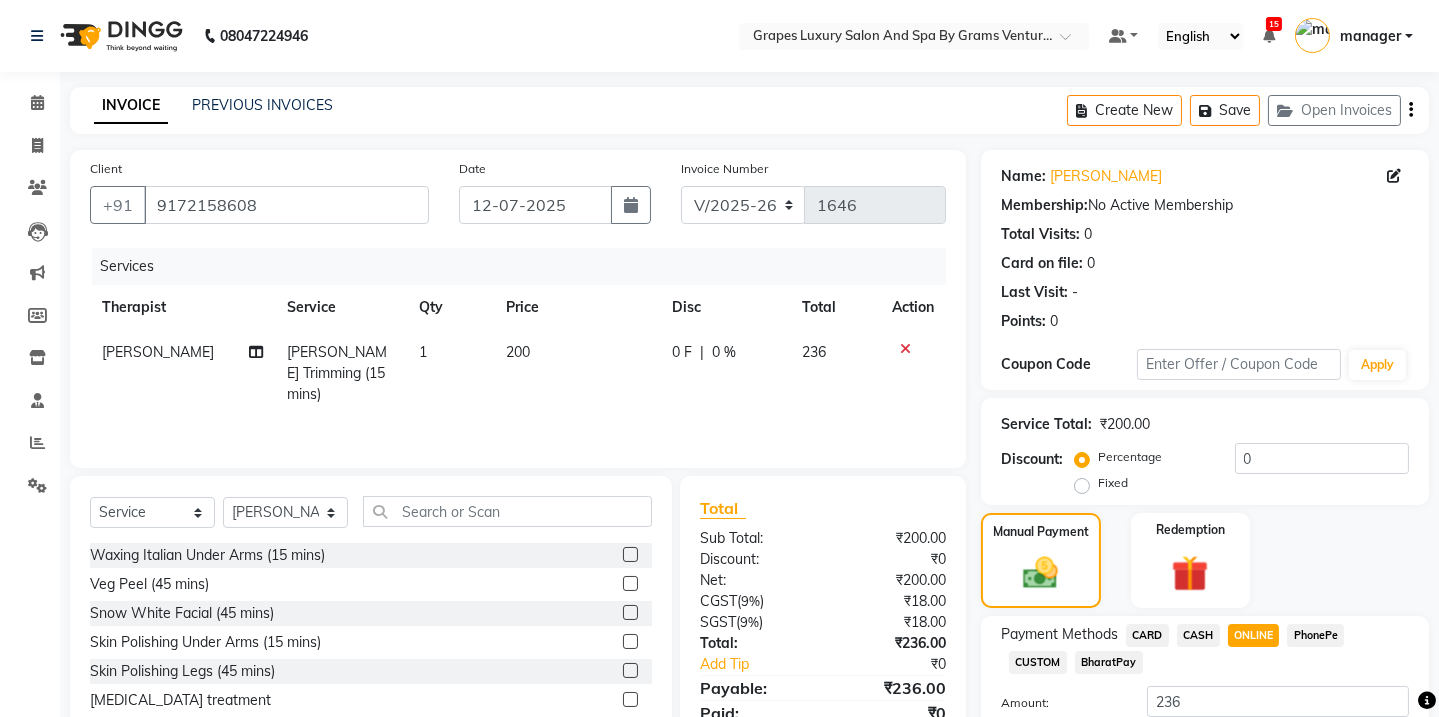 scroll, scrollTop: 145, scrollLeft: 0, axis: vertical 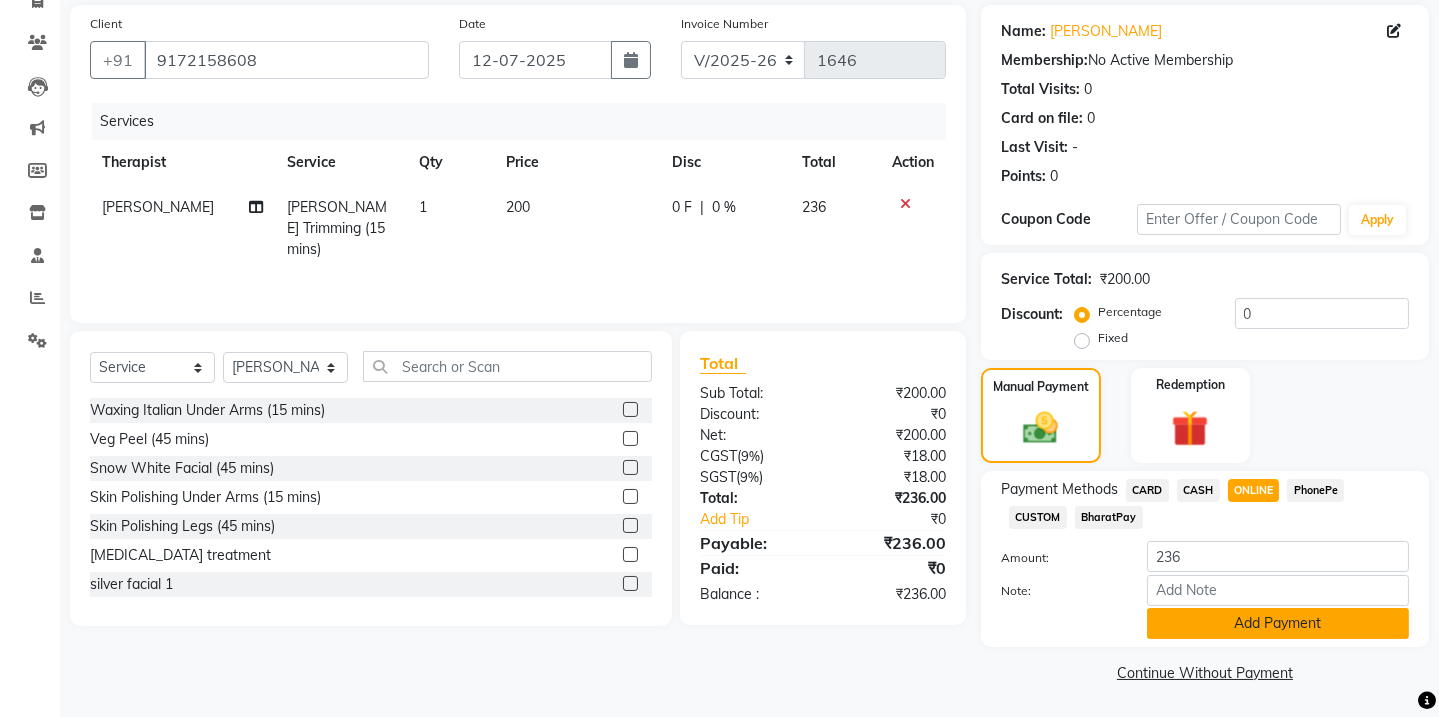 click on "Add Payment" 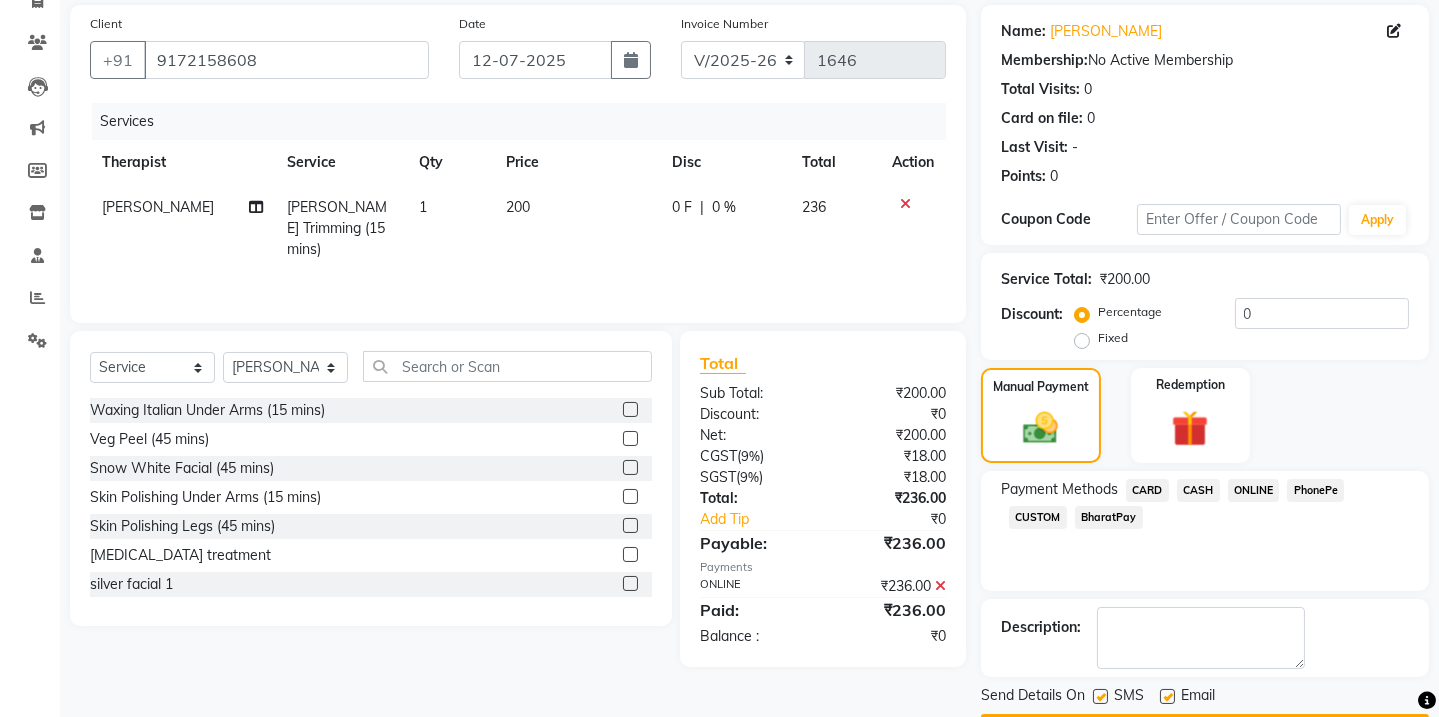 scroll, scrollTop: 201, scrollLeft: 0, axis: vertical 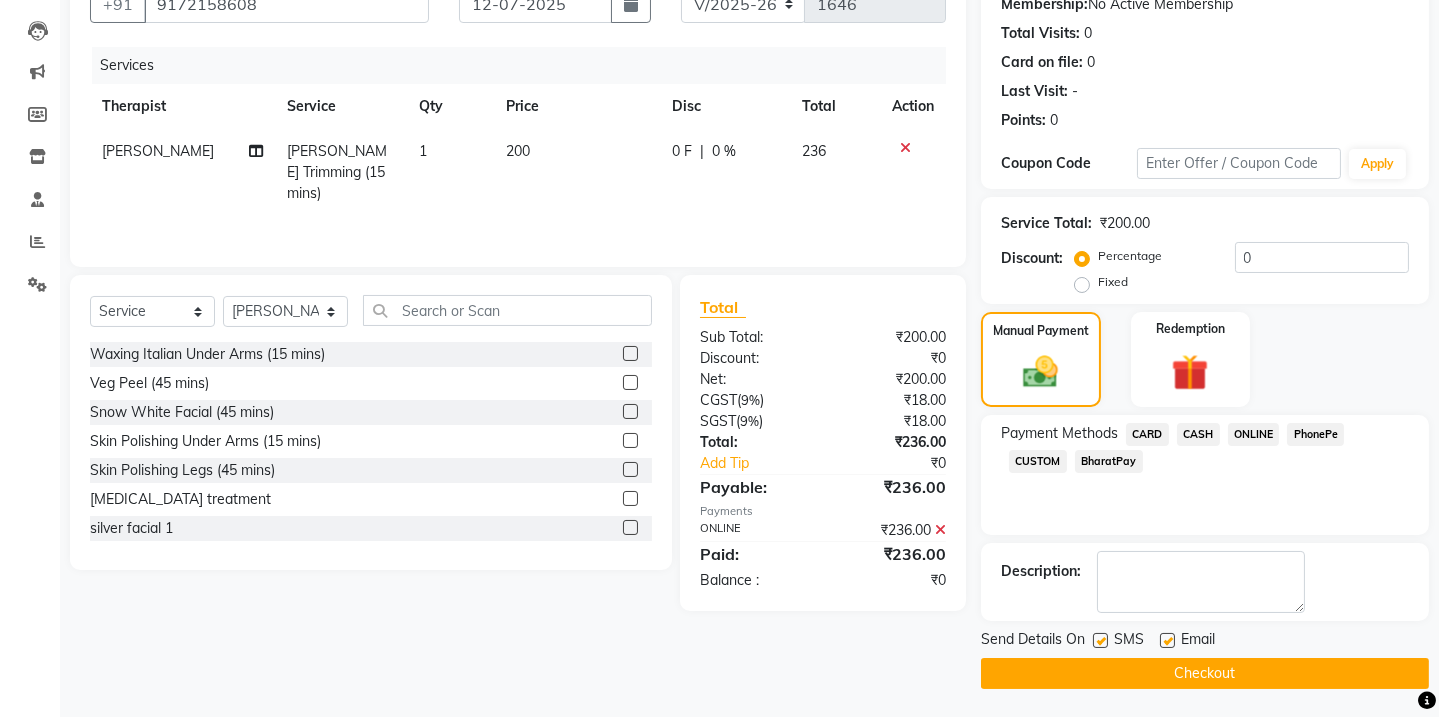 click 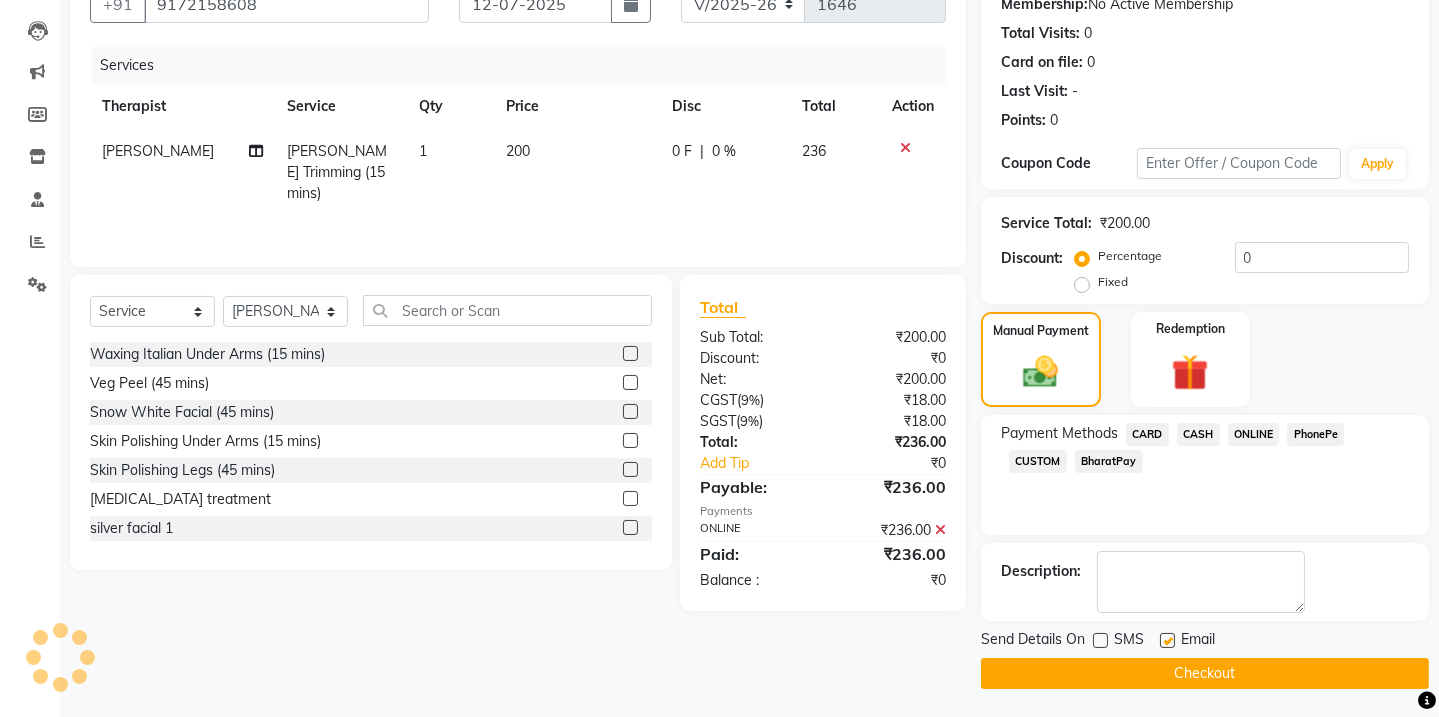 click 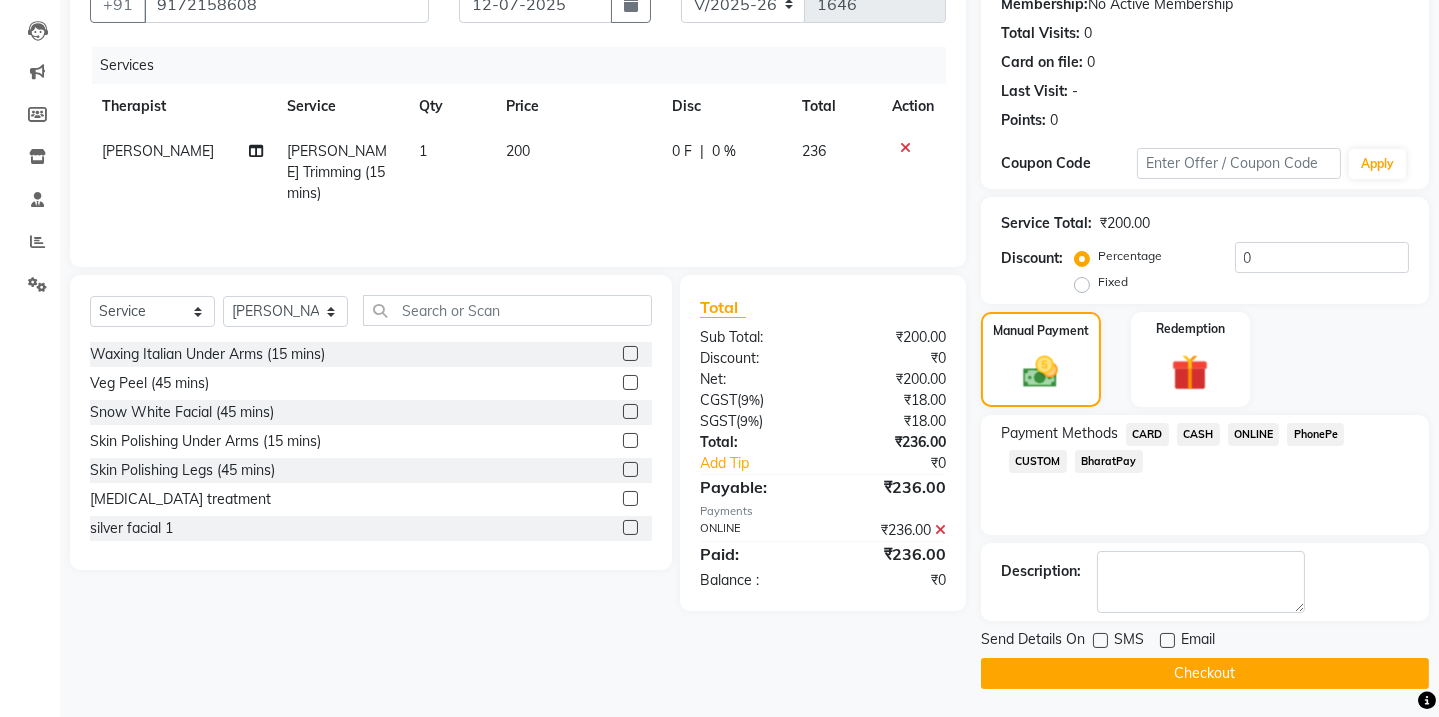 click on "Checkout" 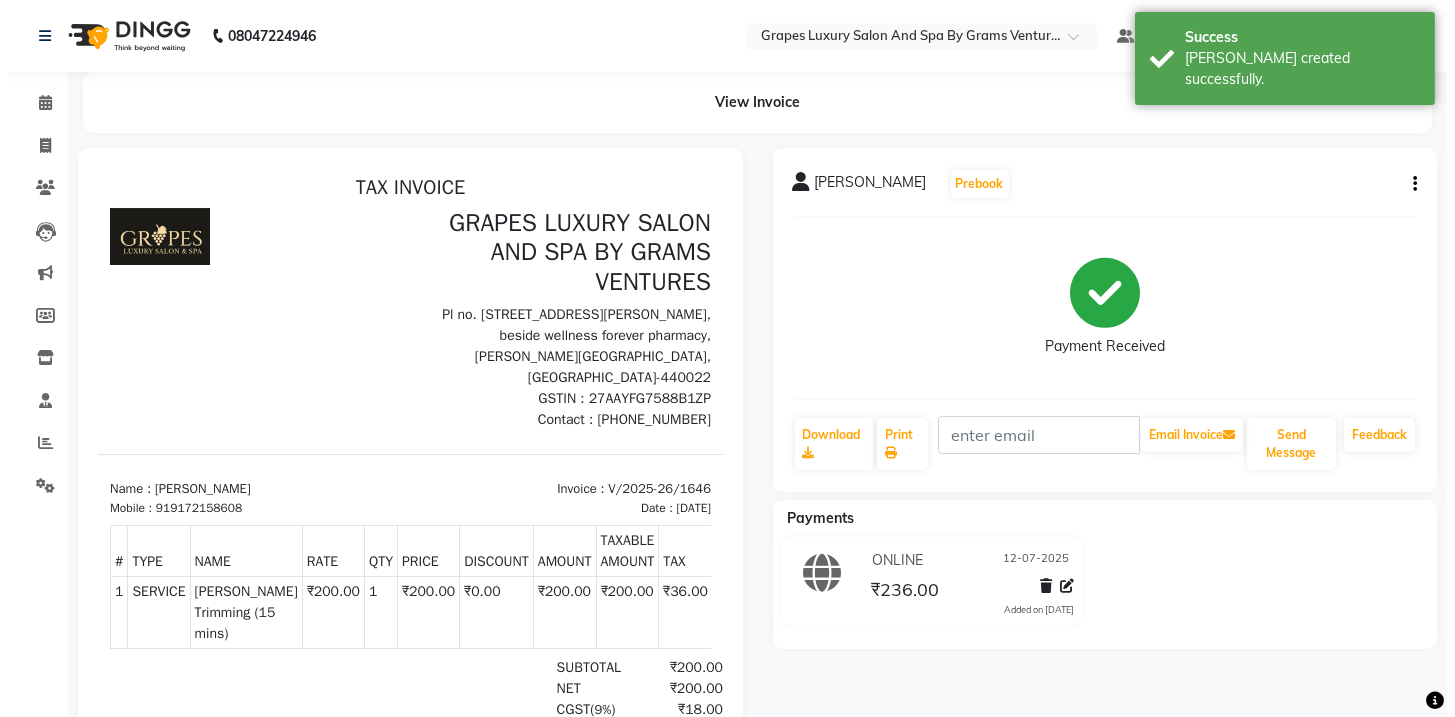 scroll, scrollTop: 0, scrollLeft: 0, axis: both 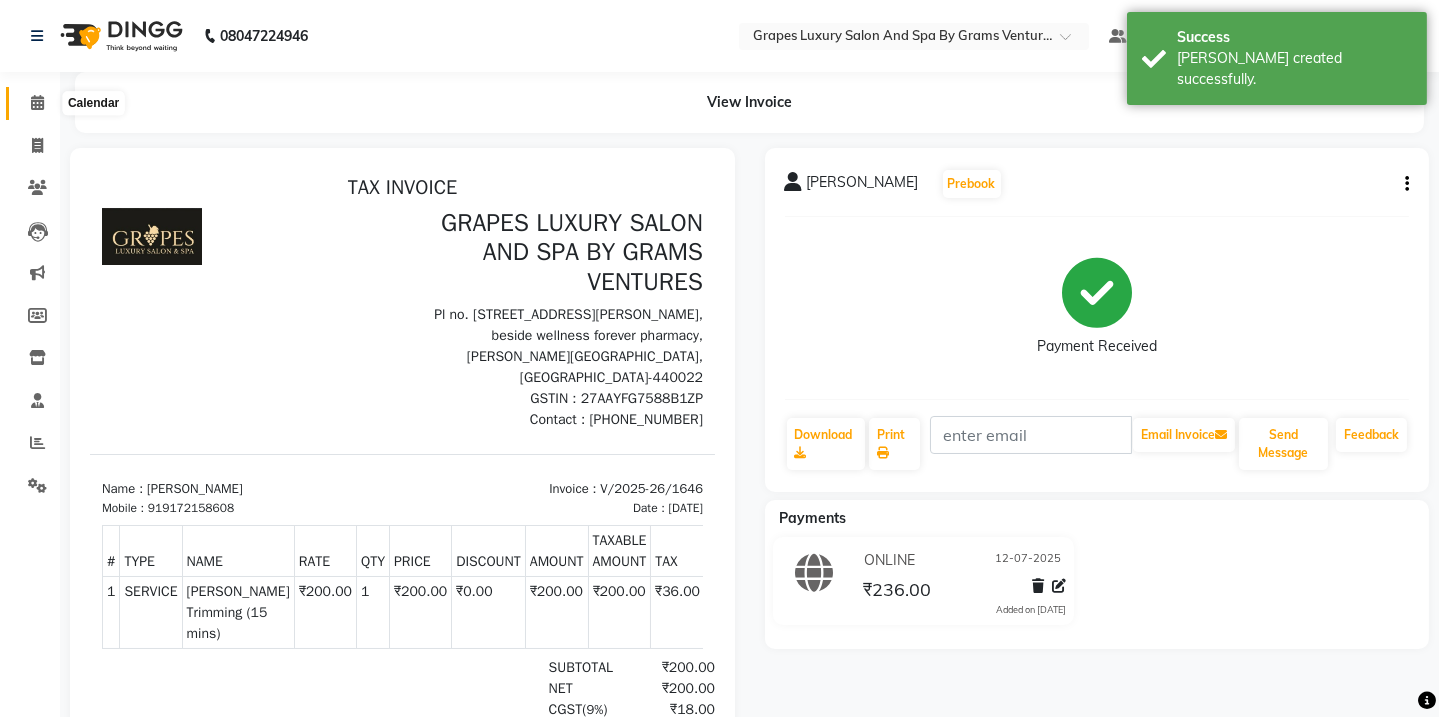 click 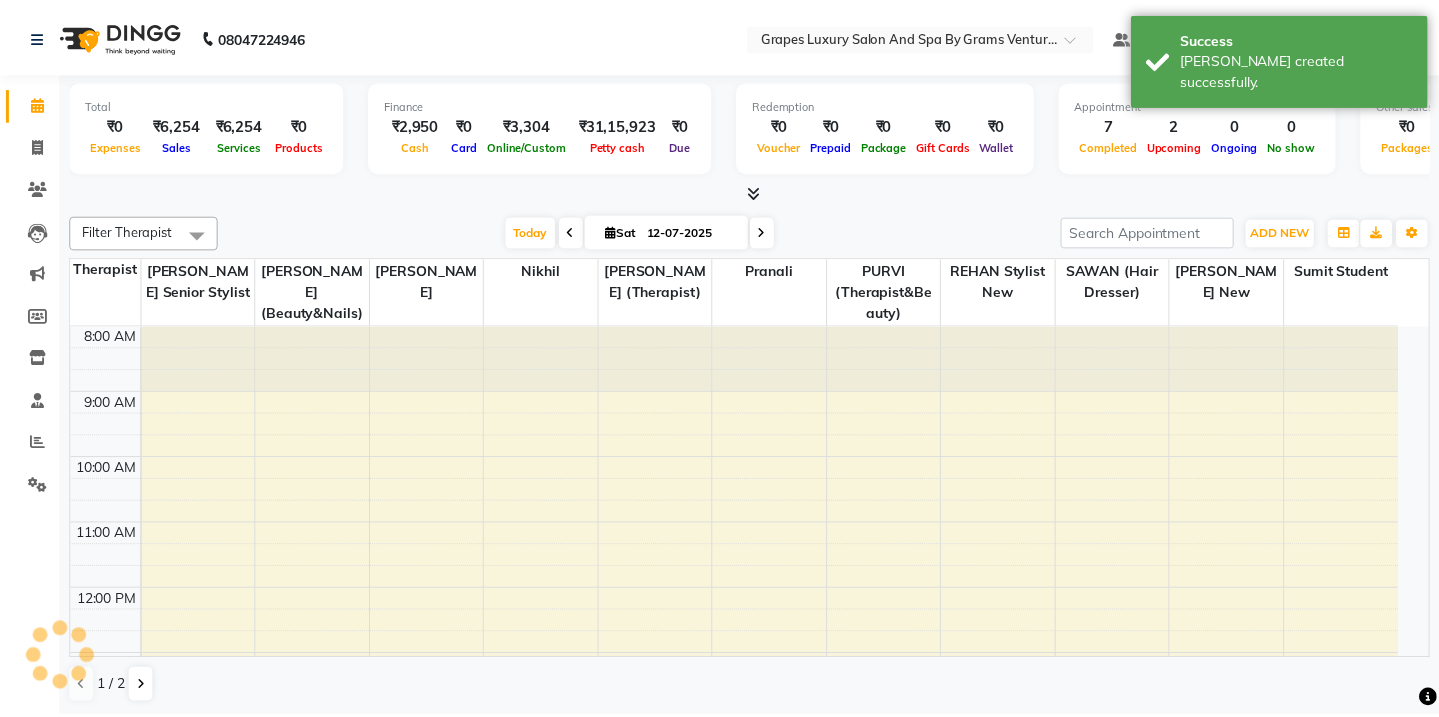 scroll, scrollTop: 395, scrollLeft: 0, axis: vertical 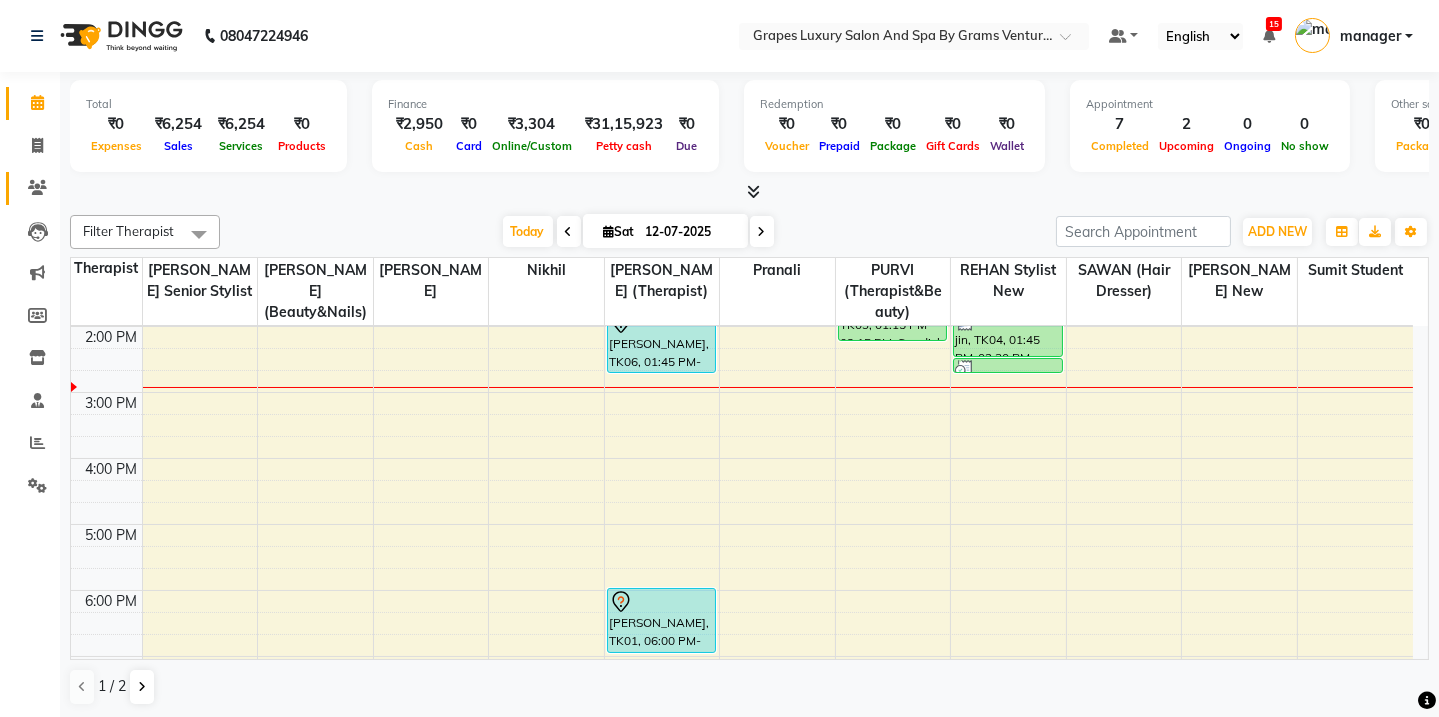 click 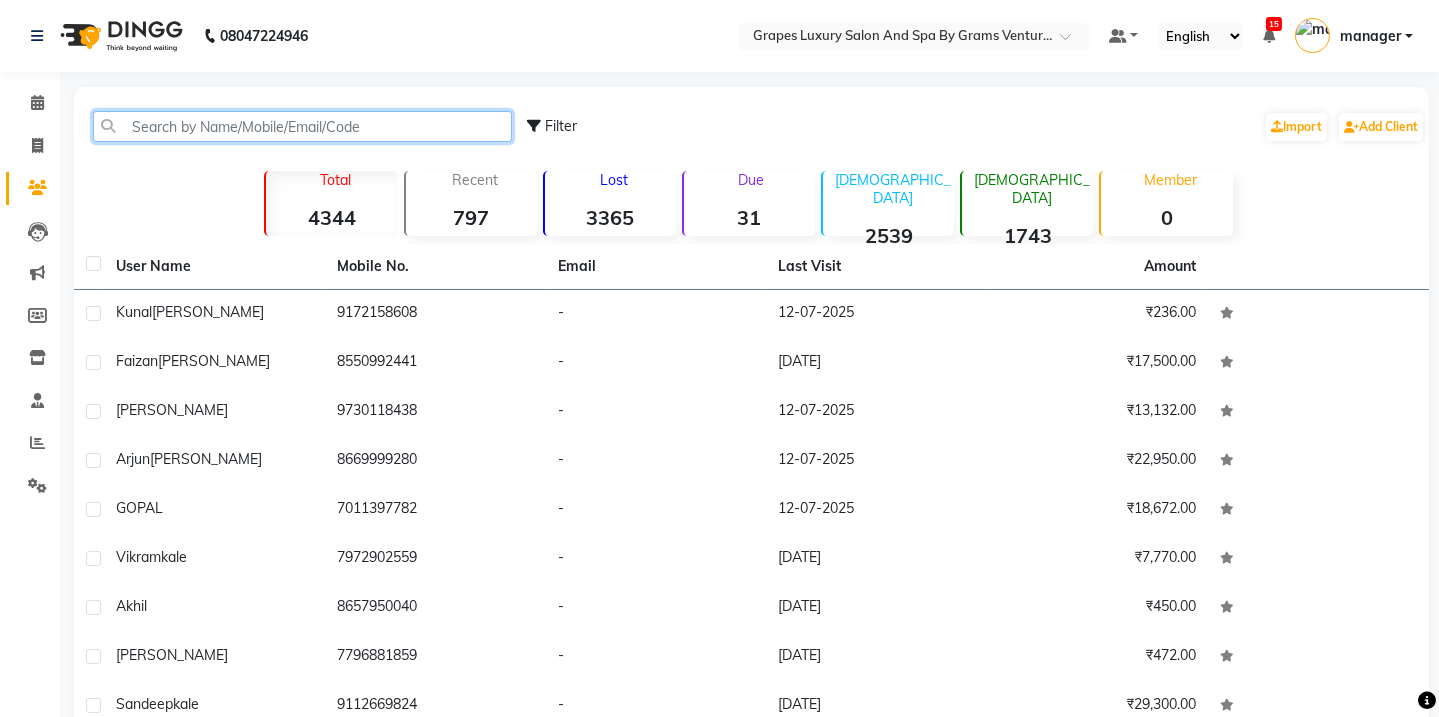 click 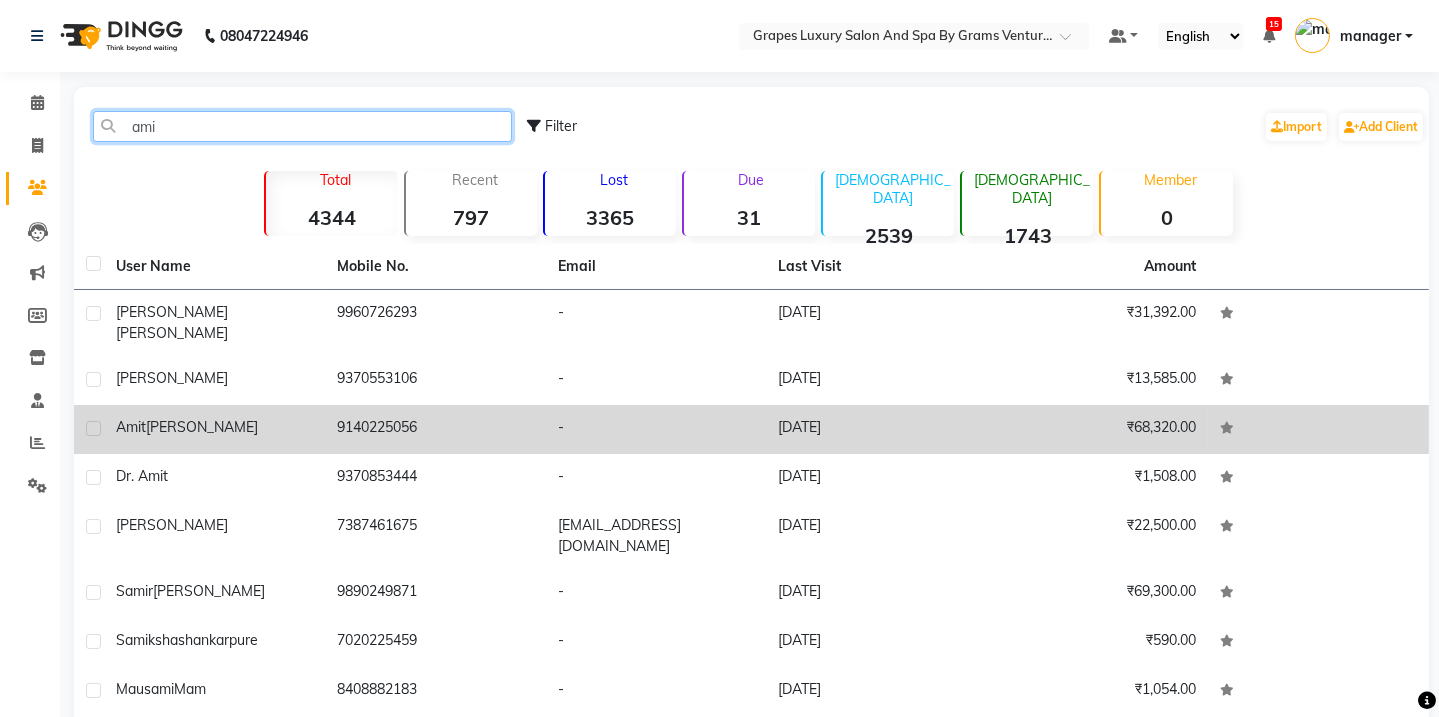 type on "ami" 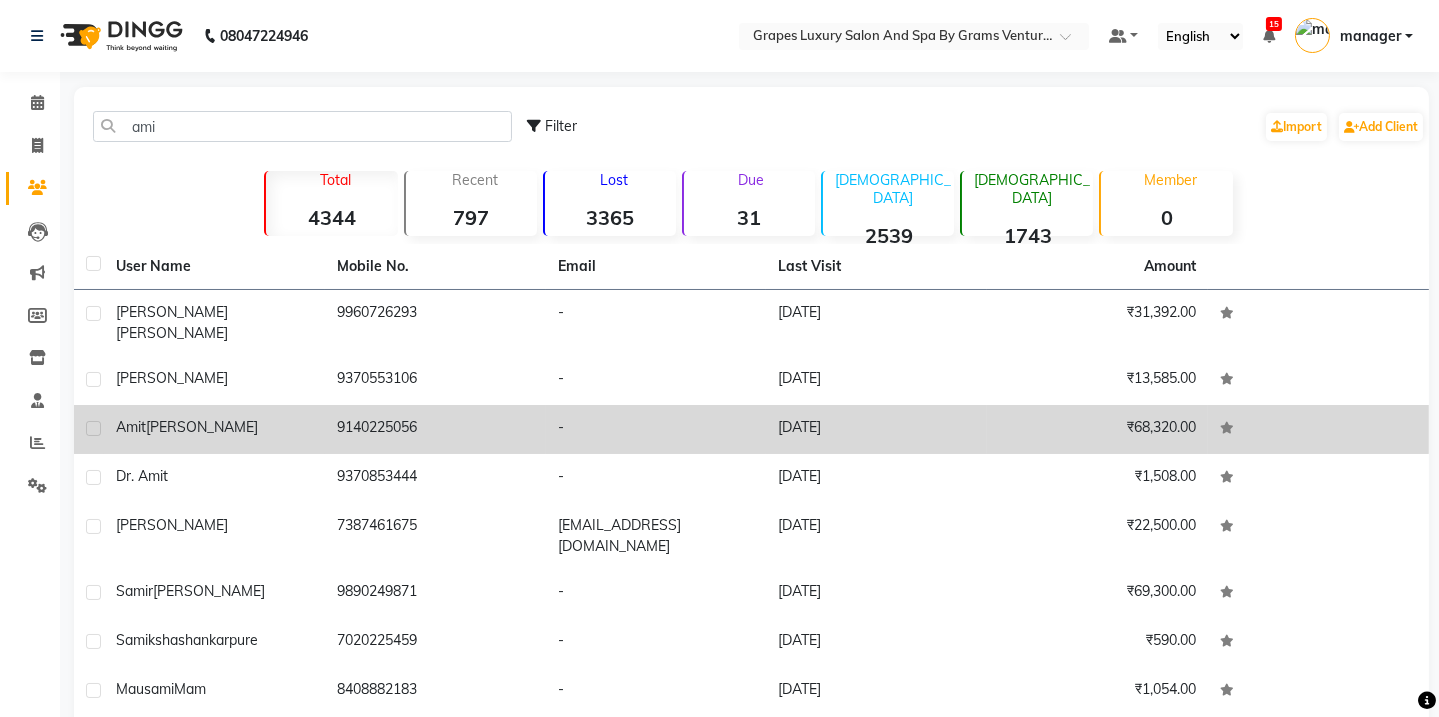 click on "9140225056" 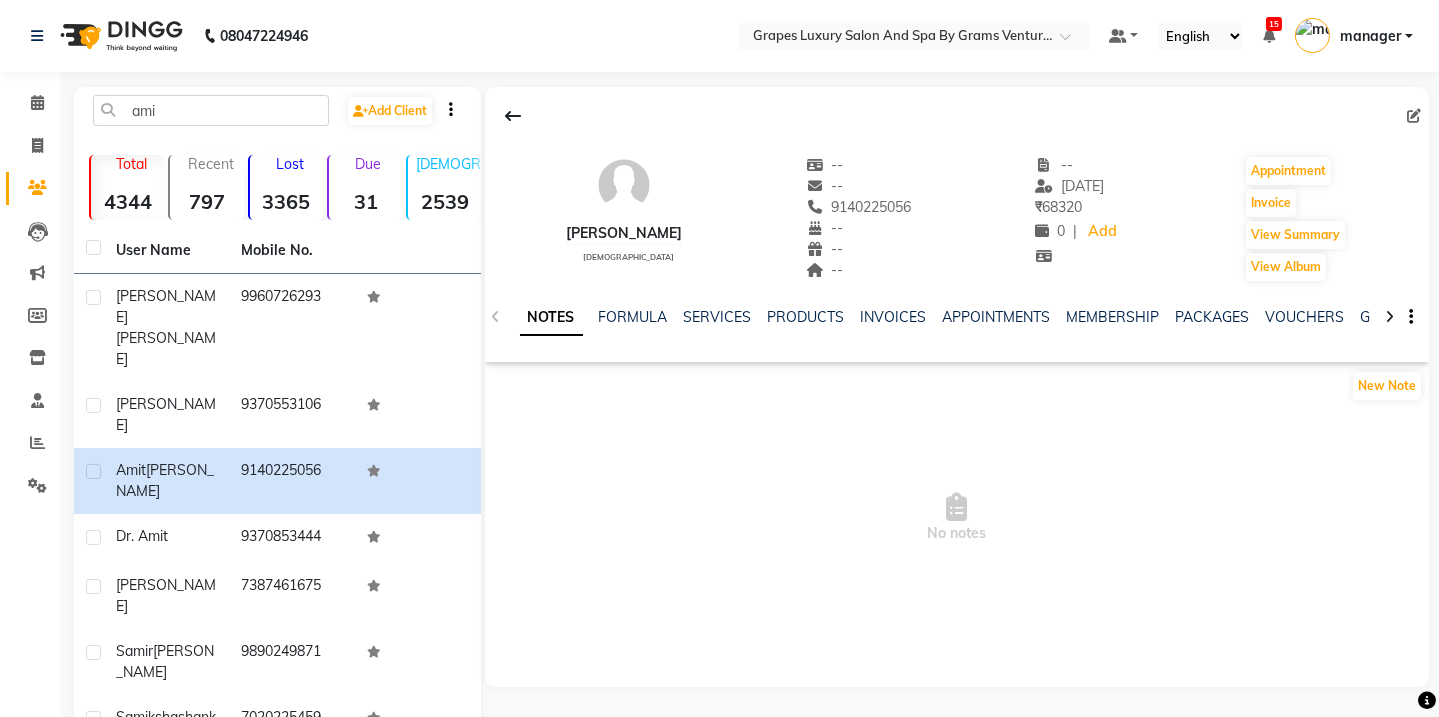 click on "PACKAGES" 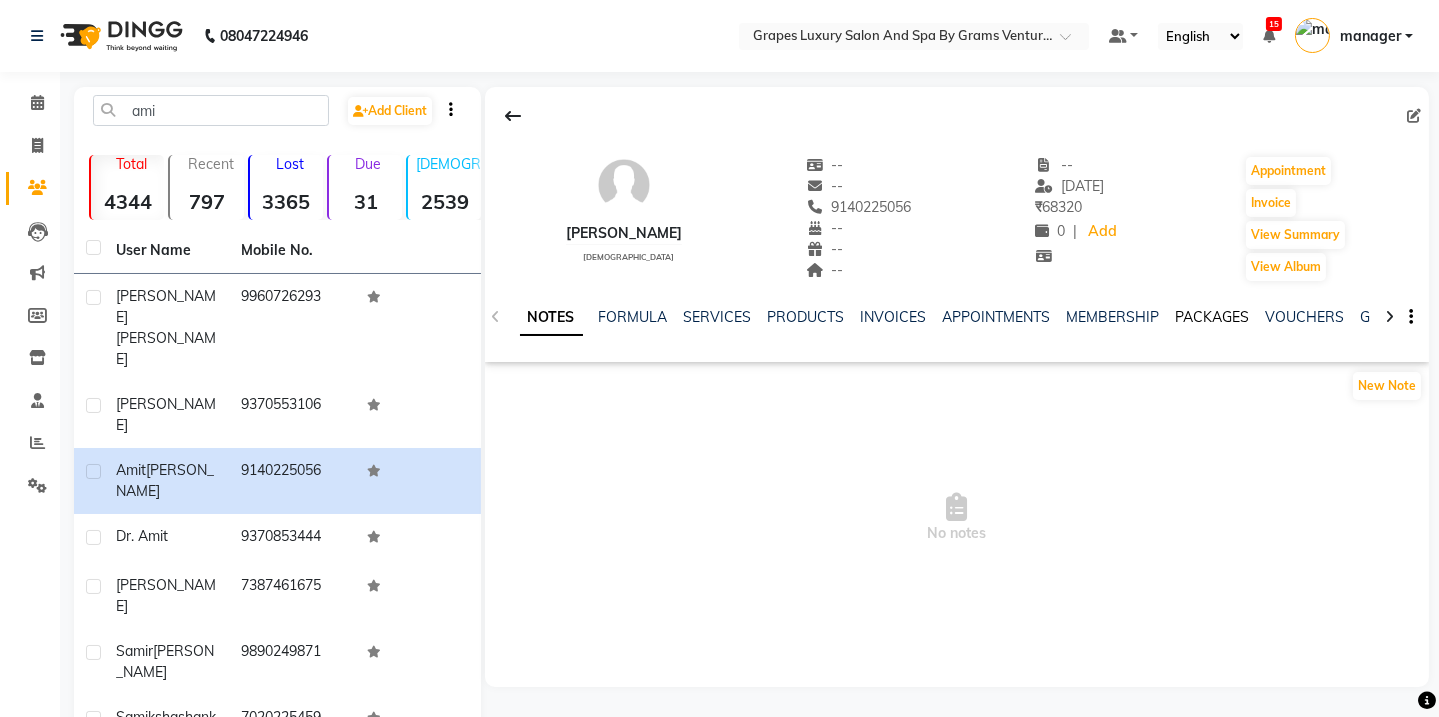 click on "PACKAGES" 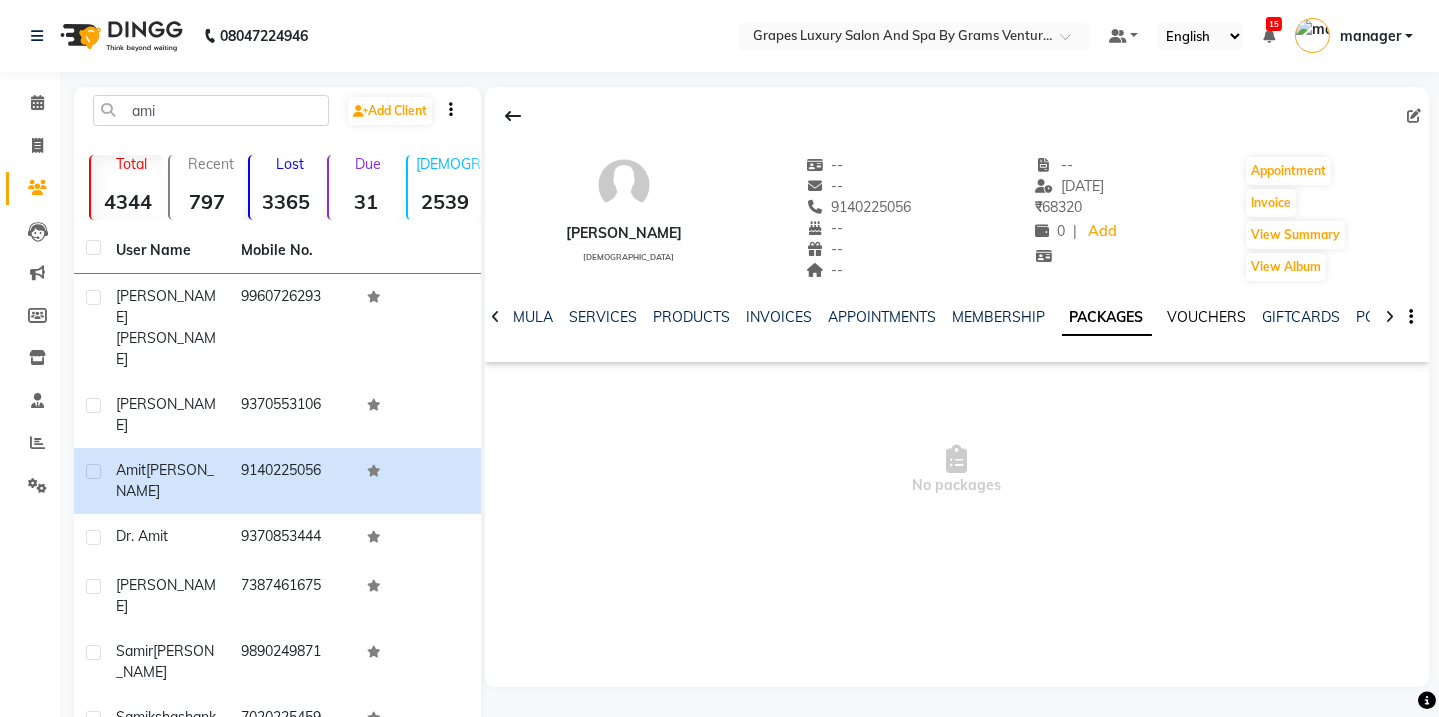 click on "VOUCHERS" 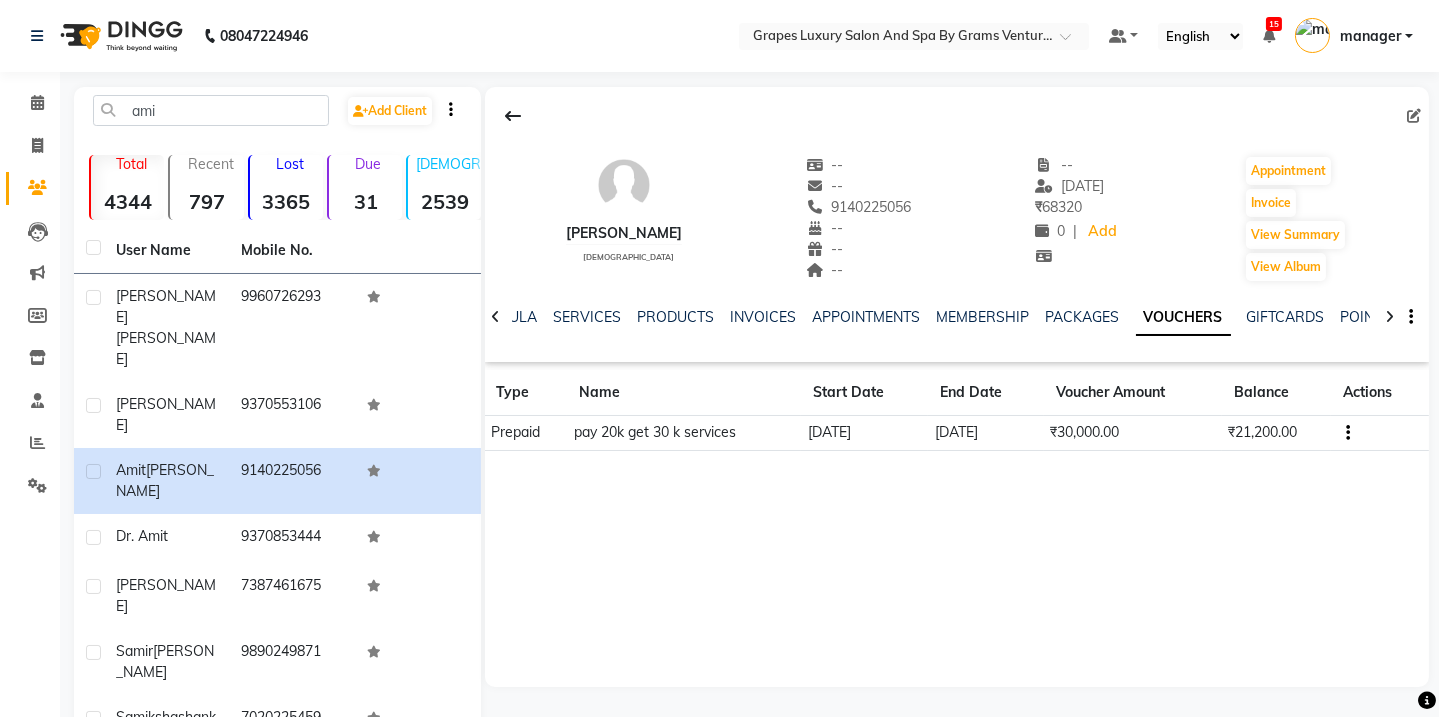 drag, startPoint x: 808, startPoint y: 200, endPoint x: 898, endPoint y: 207, distance: 90.27181 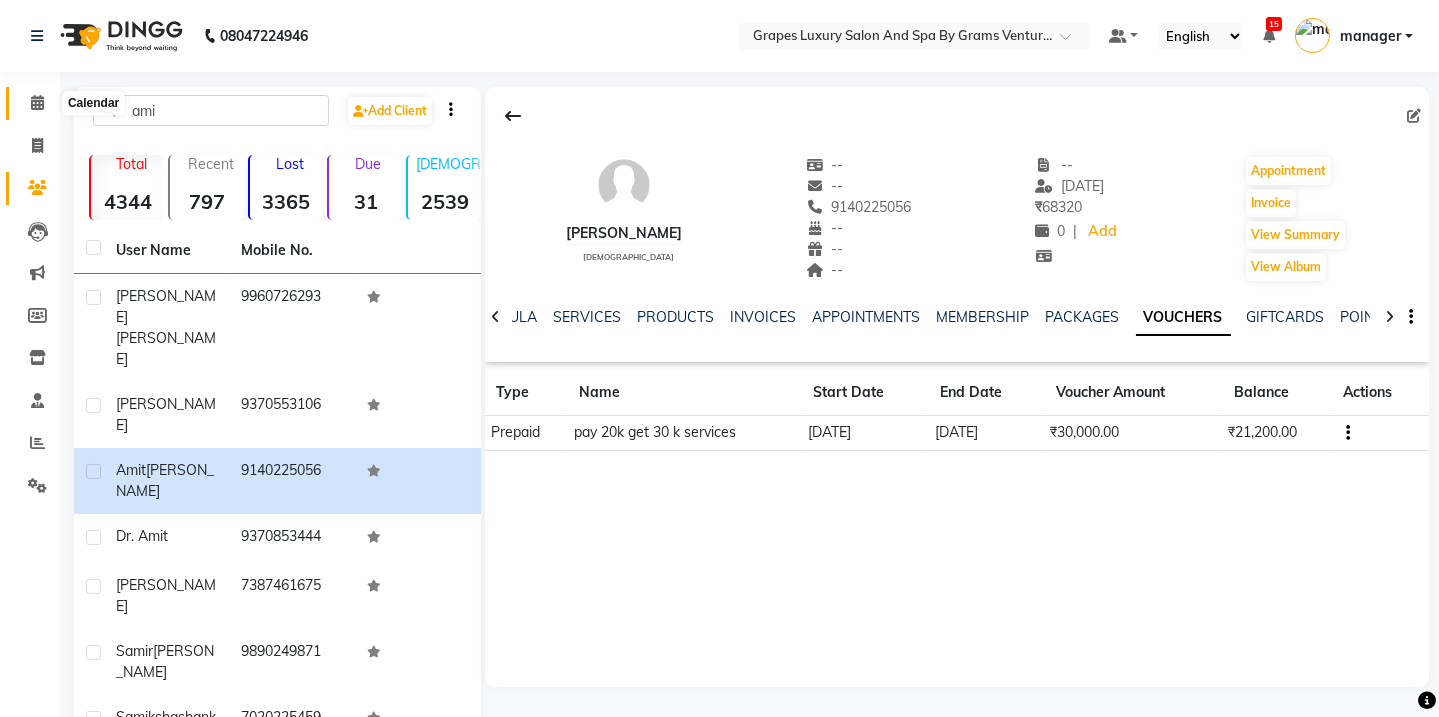 click 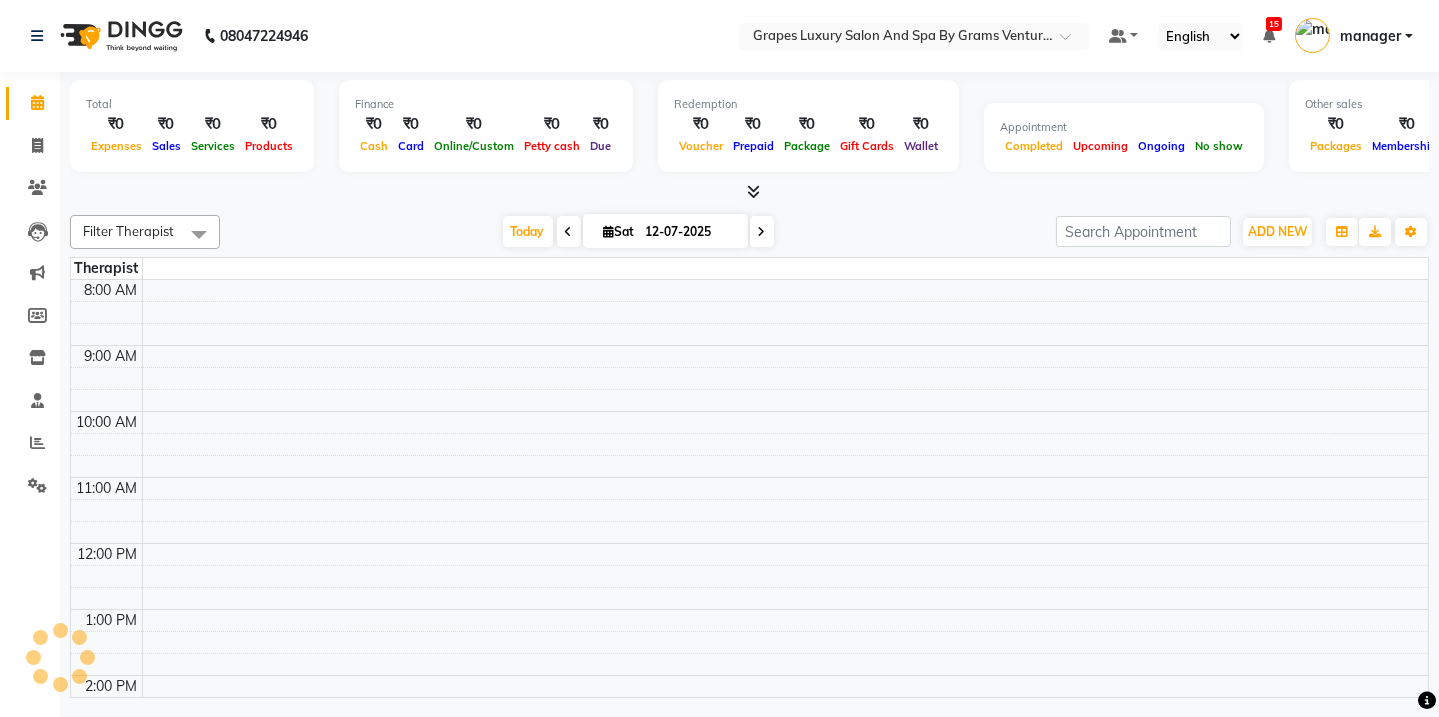 scroll, scrollTop: 0, scrollLeft: 0, axis: both 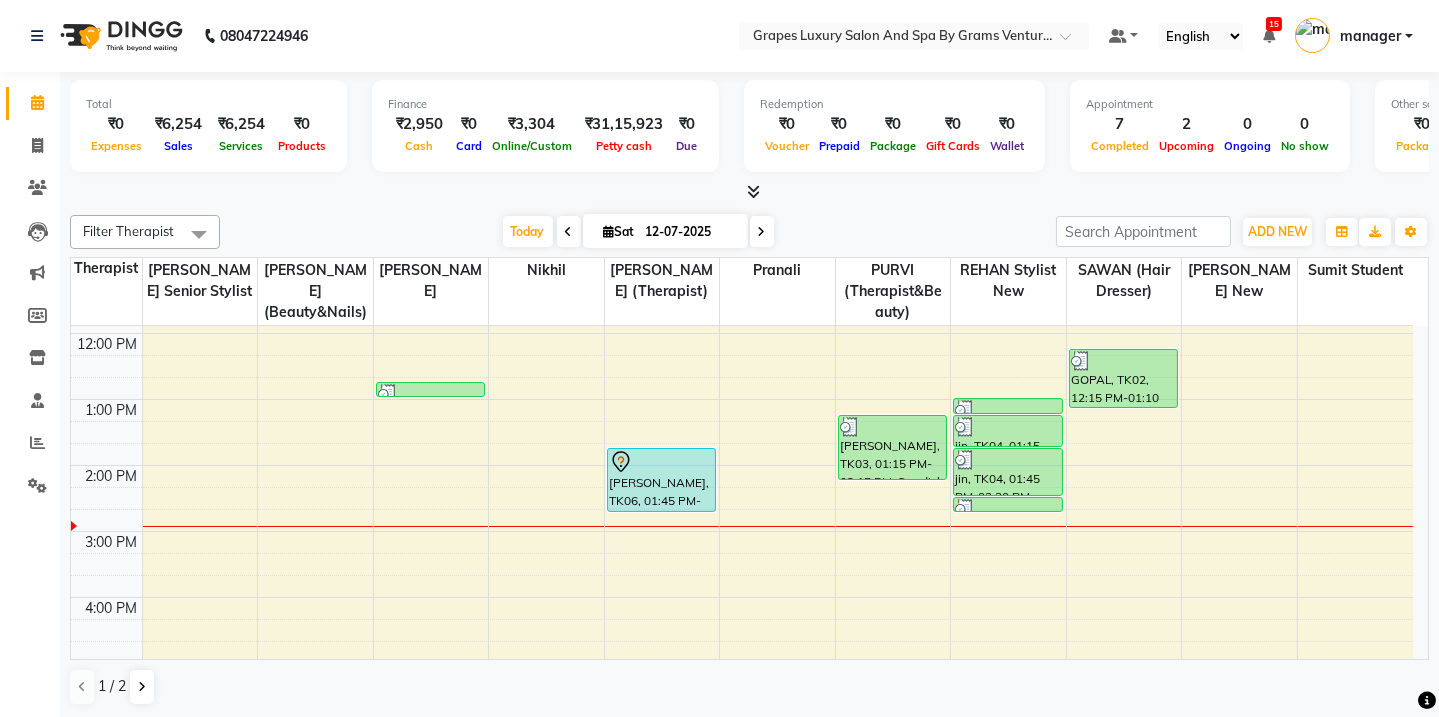click on "8:00 AM 9:00 AM 10:00 AM 11:00 AM 12:00 PM 1:00 PM 2:00 PM 3:00 PM 4:00 PM 5:00 PM 6:00 PM 7:00 PM 8:00 PM     kunal [PERSON_NAME], TK05, 12:45 PM-01:00 PM, [PERSON_NAME] Trimming (15 mins)             [PERSON_NAME], TK06, 01:45 PM-02:45 PM, Swedish Body Massage (60 mins)             [PERSON_NAME], TK01, 06:00 PM-07:00 PM, Swedish Body Massage (60 mins)     [PERSON_NAME], TK03, 01:15 PM-02:15 PM, Swedish Body Massage (60 mins)     jin, TK04, 01:00 PM-01:15 PM, [PERSON_NAME] Trimming (15 mins)     jin, TK04, 01:15 PM-01:45 PM, Hair Cut [DEMOGRAPHIC_DATA] (30 mins)     jin, TK04, 01:45 PM-02:30 PM, Global Coloring ( [DEMOGRAPHIC_DATA] ) [MEDICAL_DATA] Free (45 mins)     jin, TK04, 02:30 PM-02:45 PM, De Tan Face & Neck (15 mins)     GOPAL, TK02, 12:15 PM-01:10 PM, [PERSON_NAME] Trimming (15 mins)" at bounding box center [742, 498] 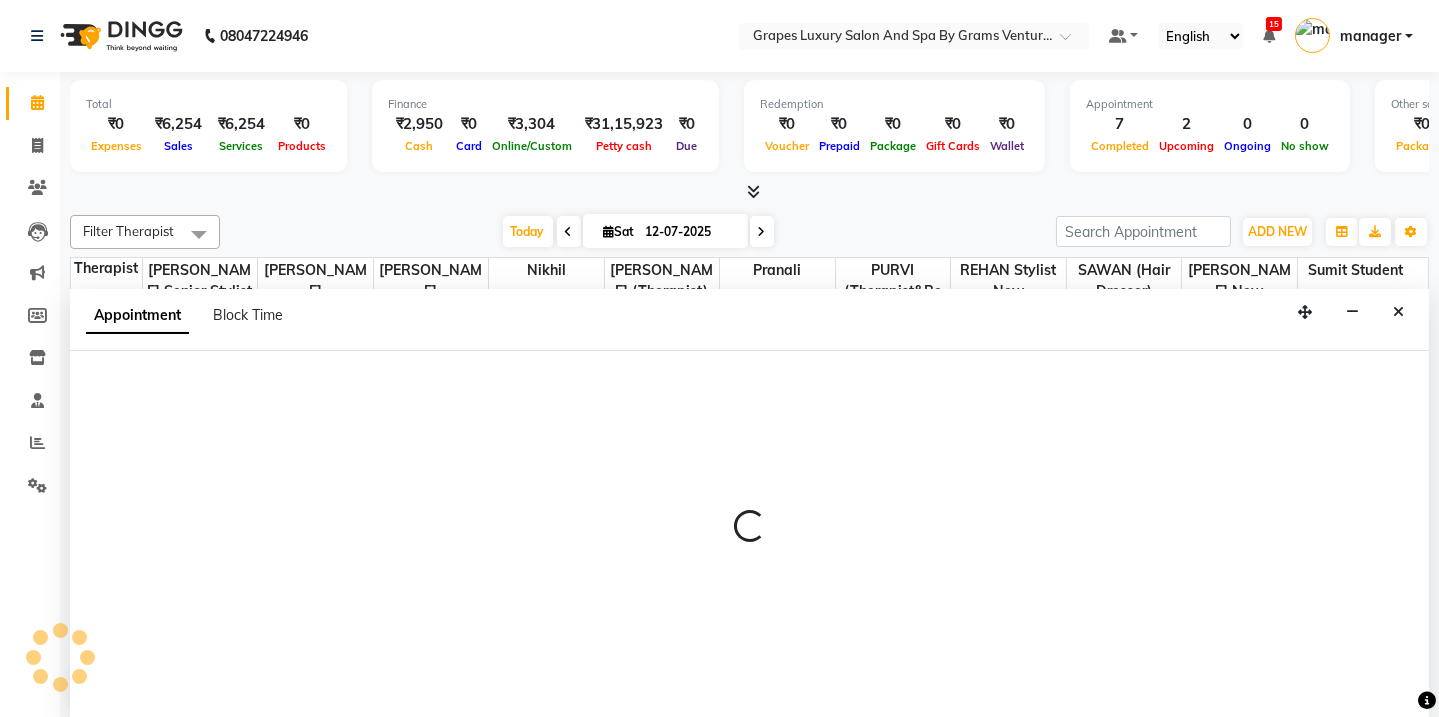 scroll, scrollTop: 0, scrollLeft: 0, axis: both 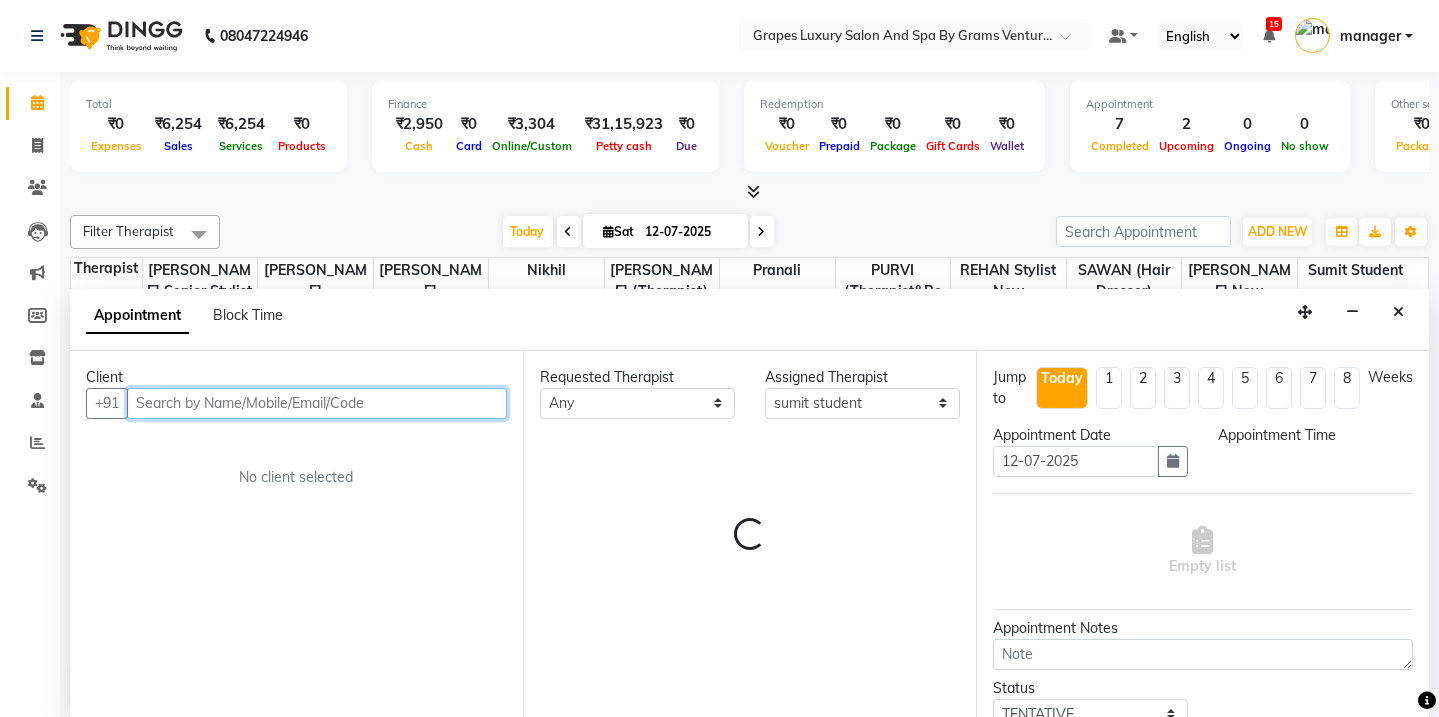 select on "855" 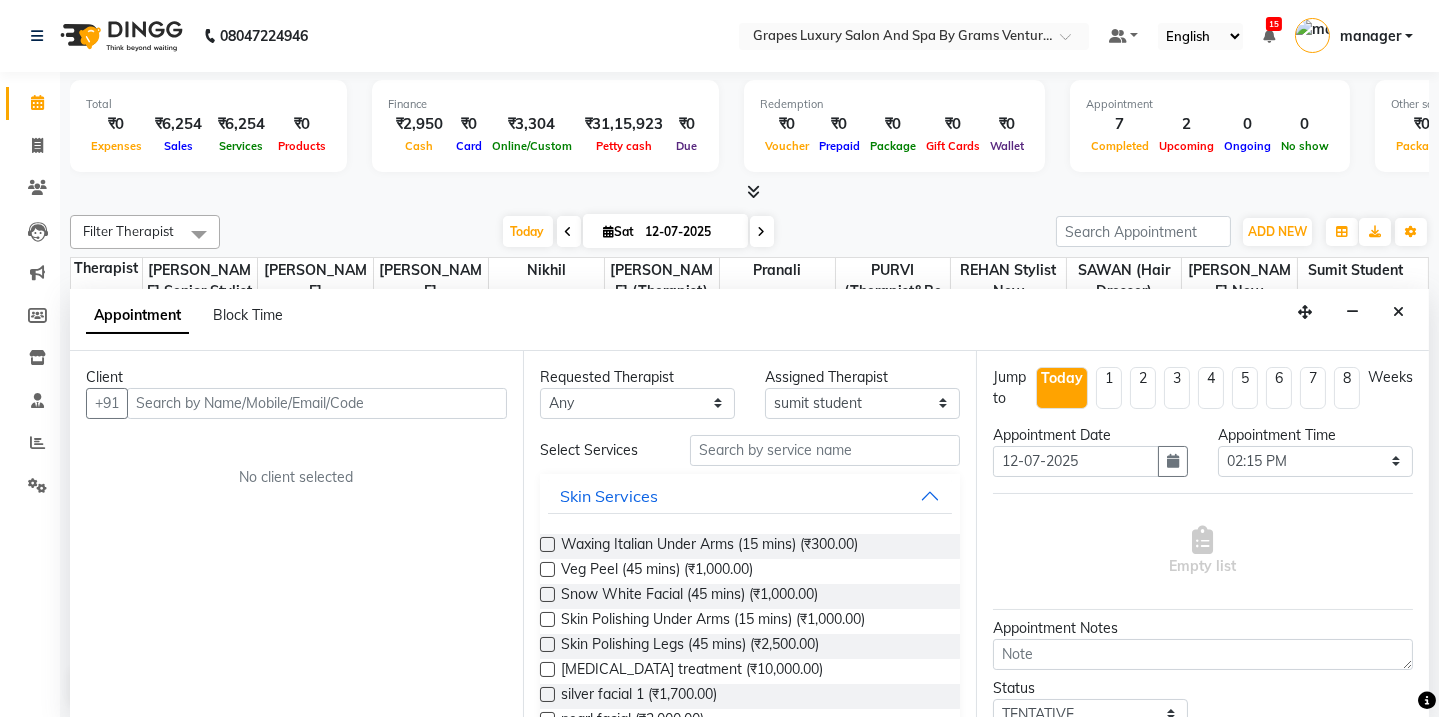 drag, startPoint x: 201, startPoint y: 429, endPoint x: 217, endPoint y: 471, distance: 44.94441 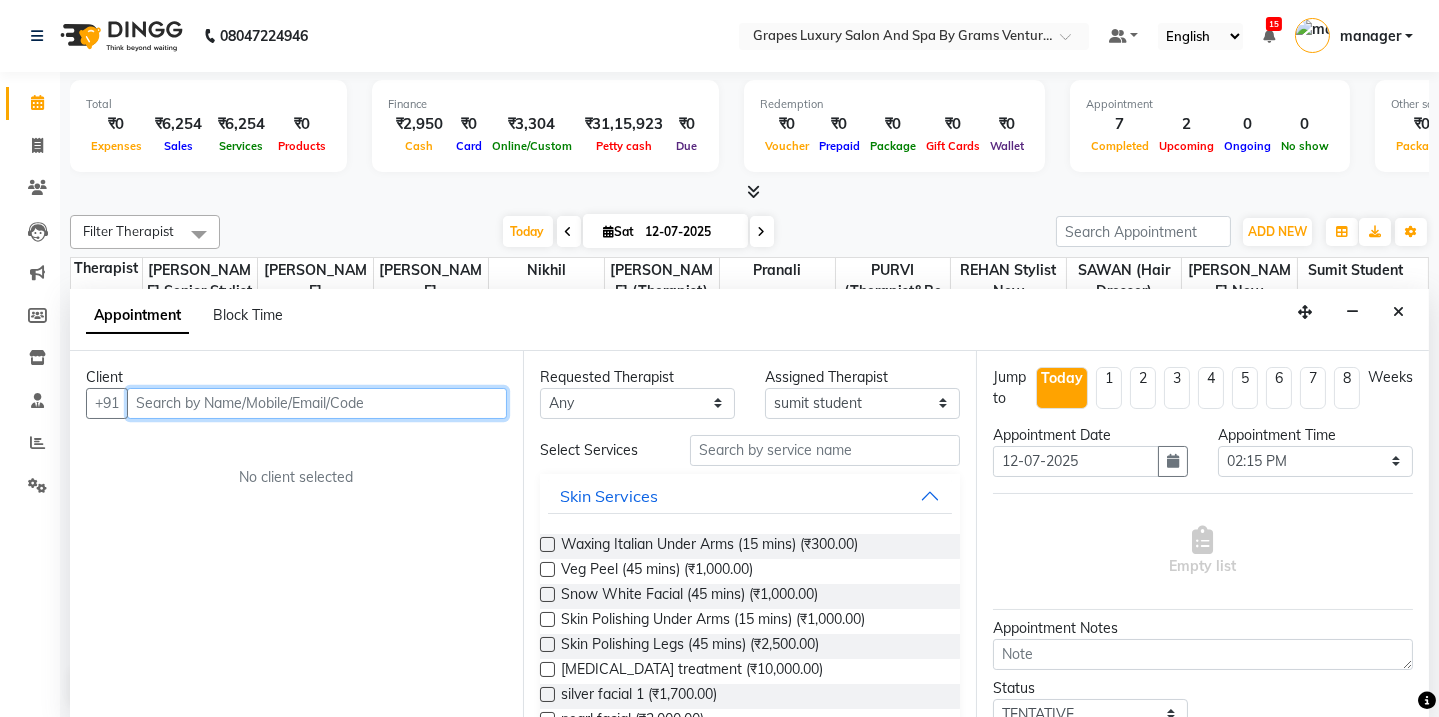 paste on "9140225056" 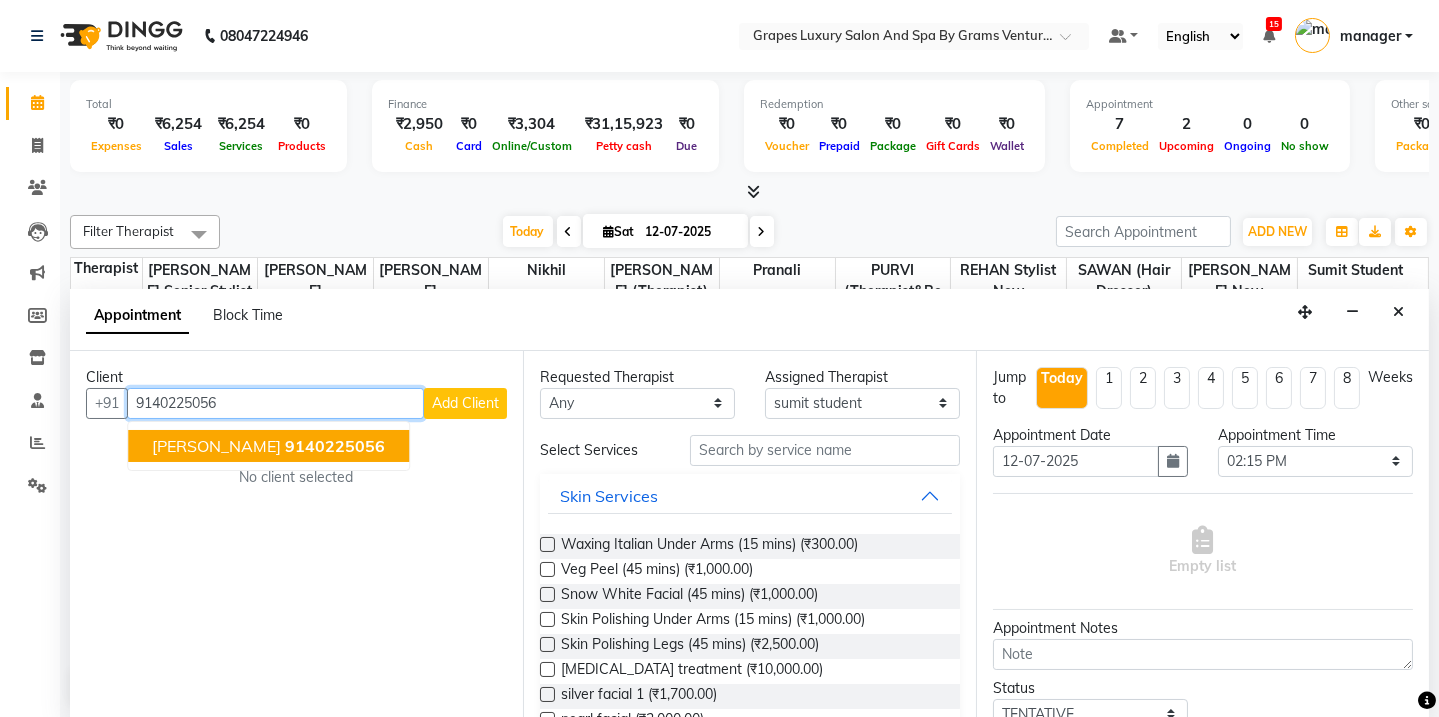 click on "[PERSON_NAME]  9140225056" at bounding box center (268, 446) 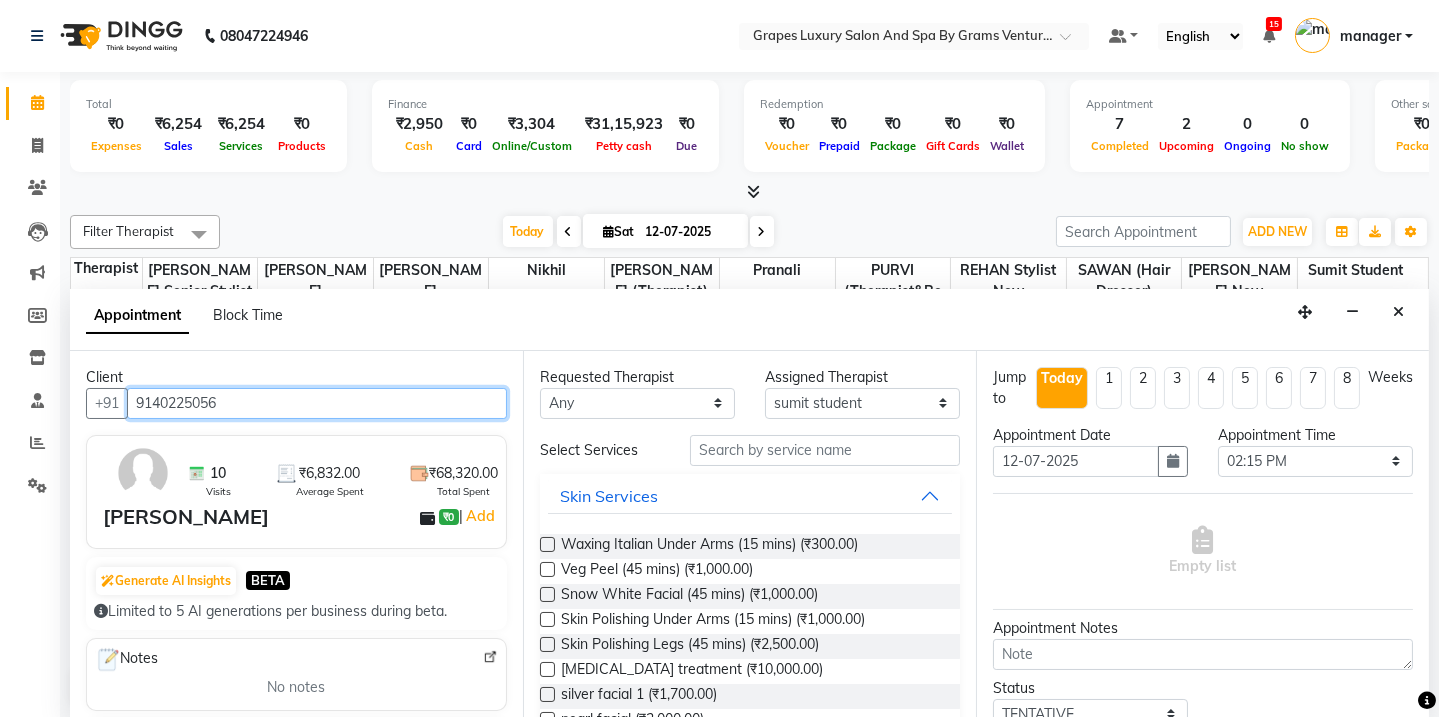 type on "9140225056" 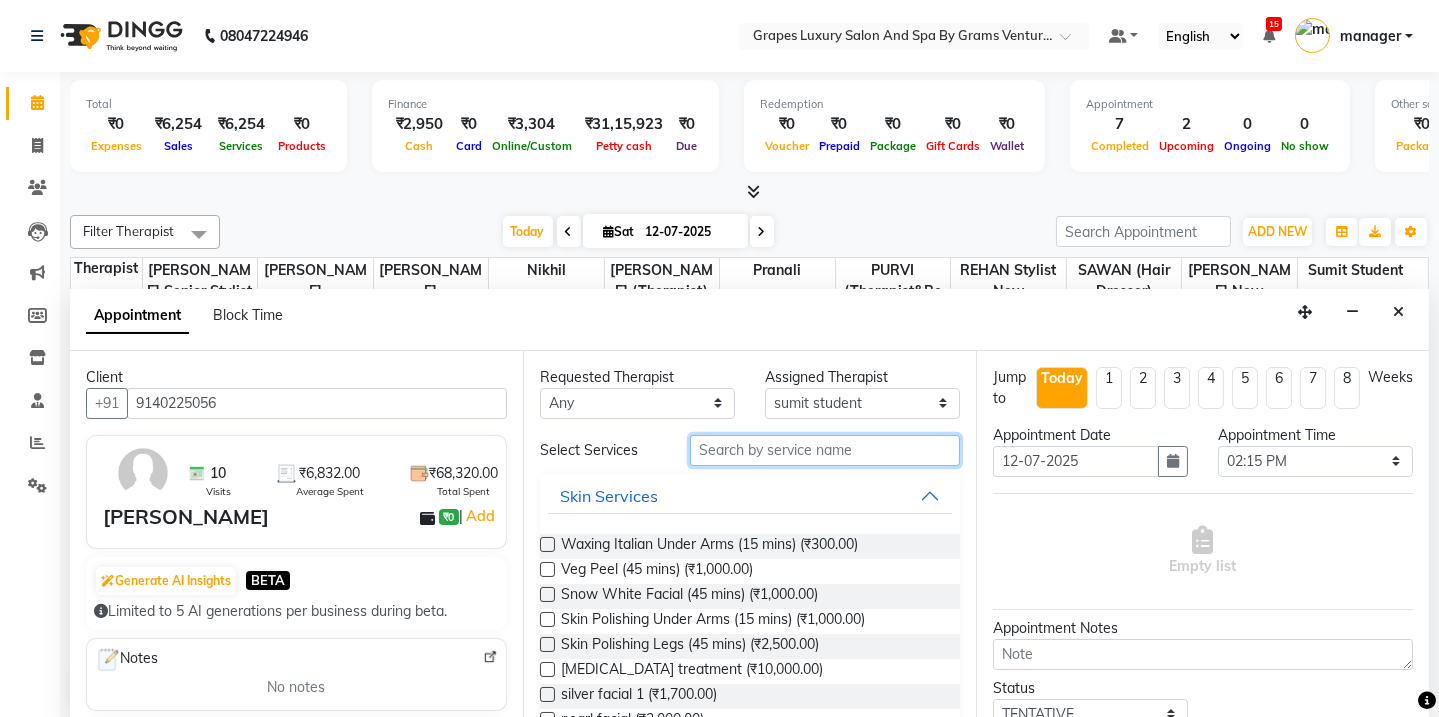 click at bounding box center [825, 450] 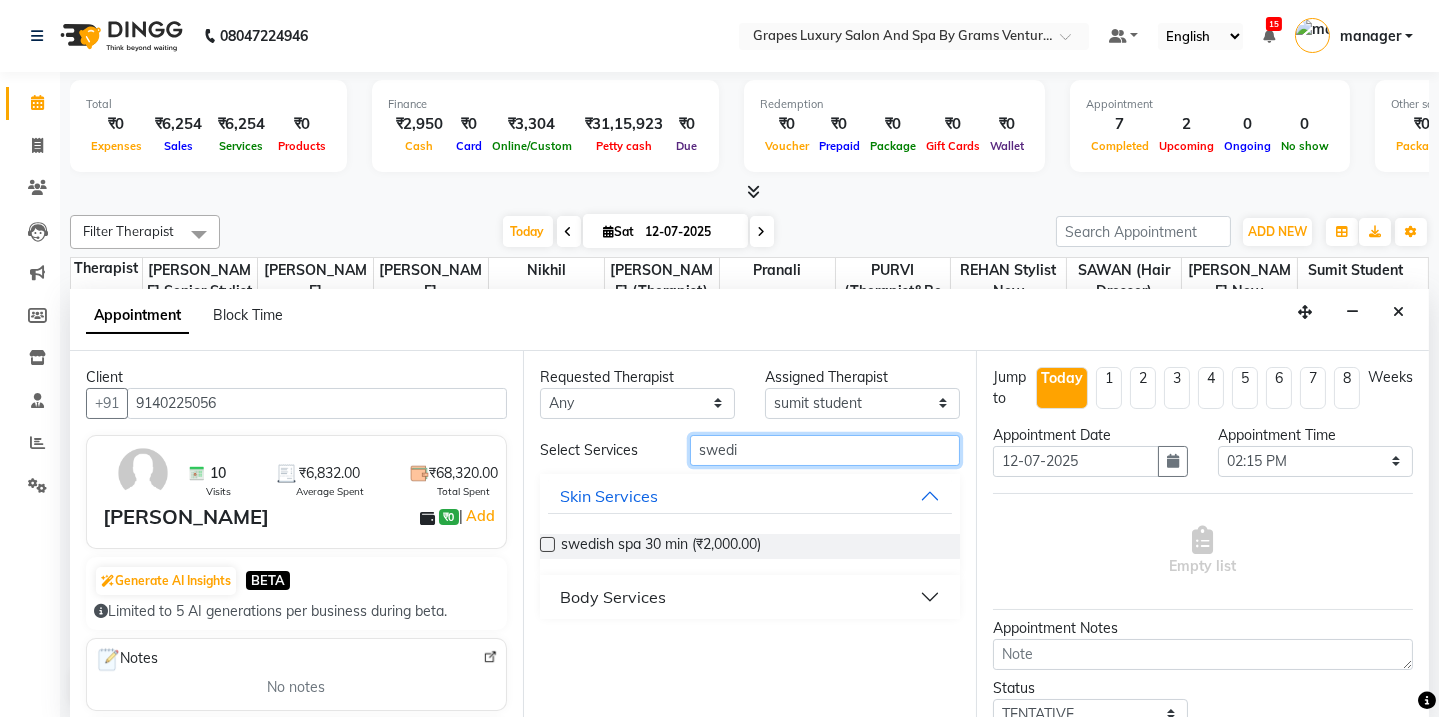 type on "swedi" 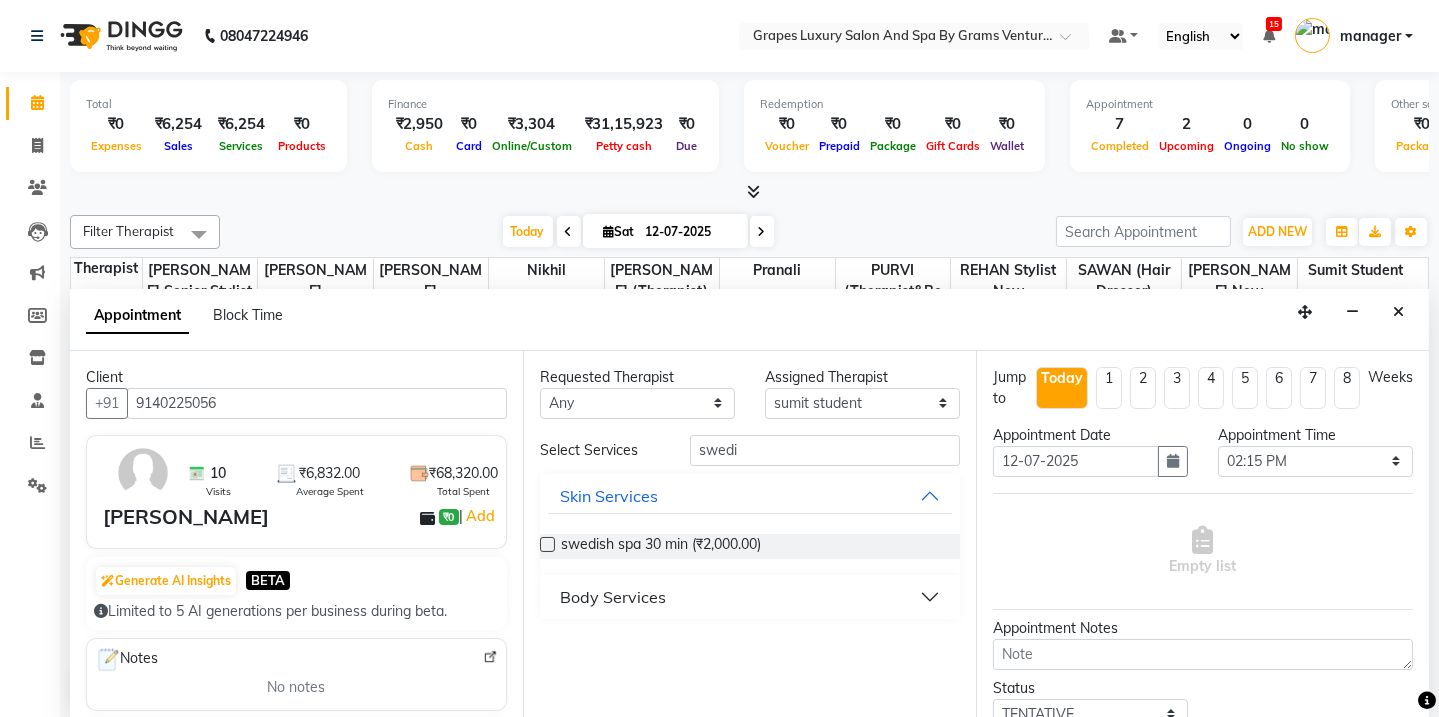 click on "Body Services" at bounding box center (750, 597) 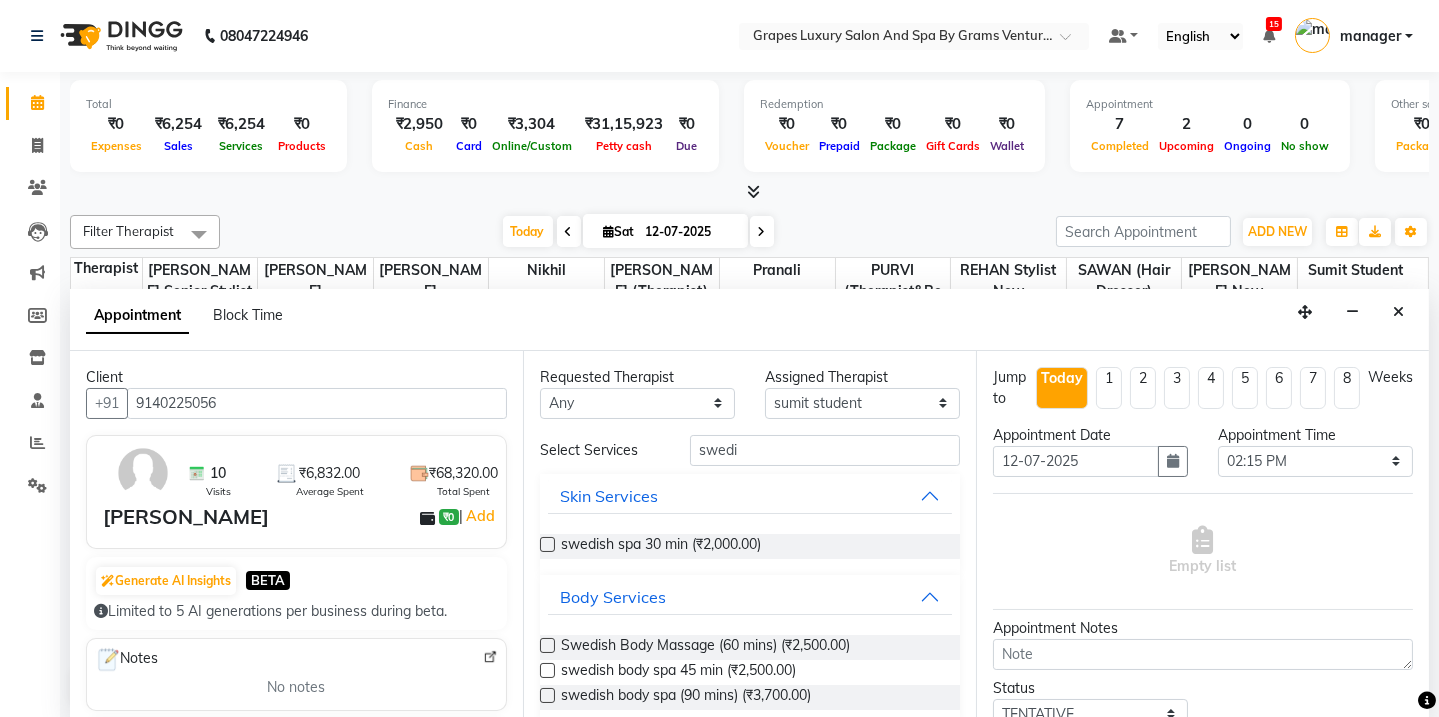 click on "Swedish Body Massage (60 mins) (₹2,500.00)" at bounding box center [750, 647] 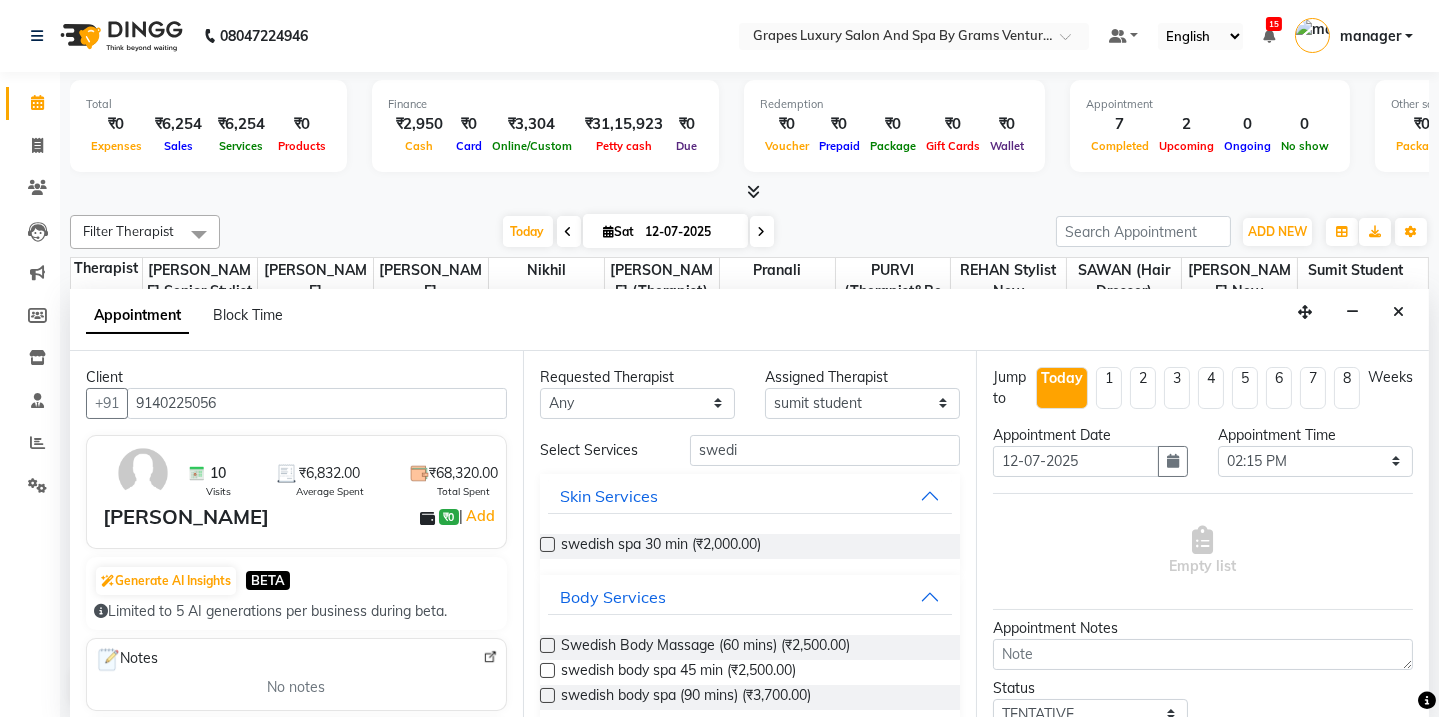 click at bounding box center [547, 645] 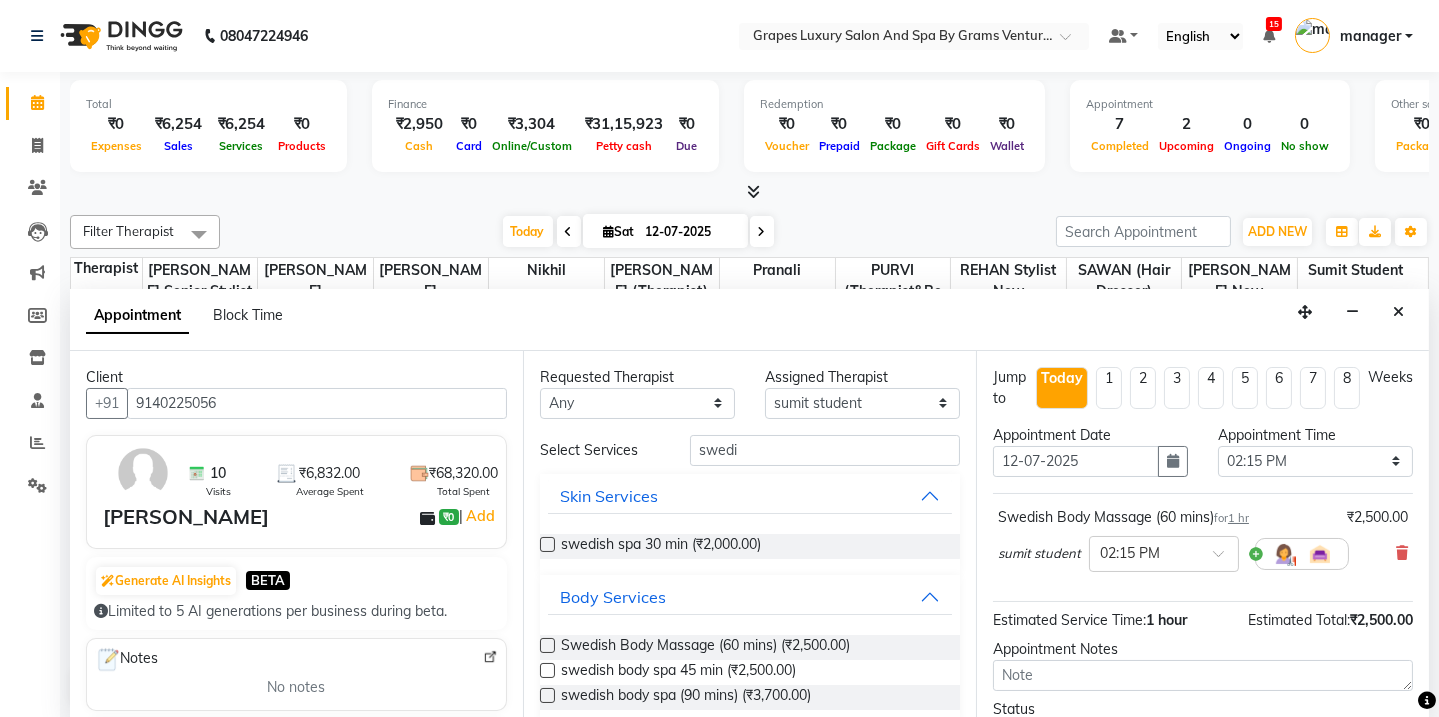 click at bounding box center (547, 645) 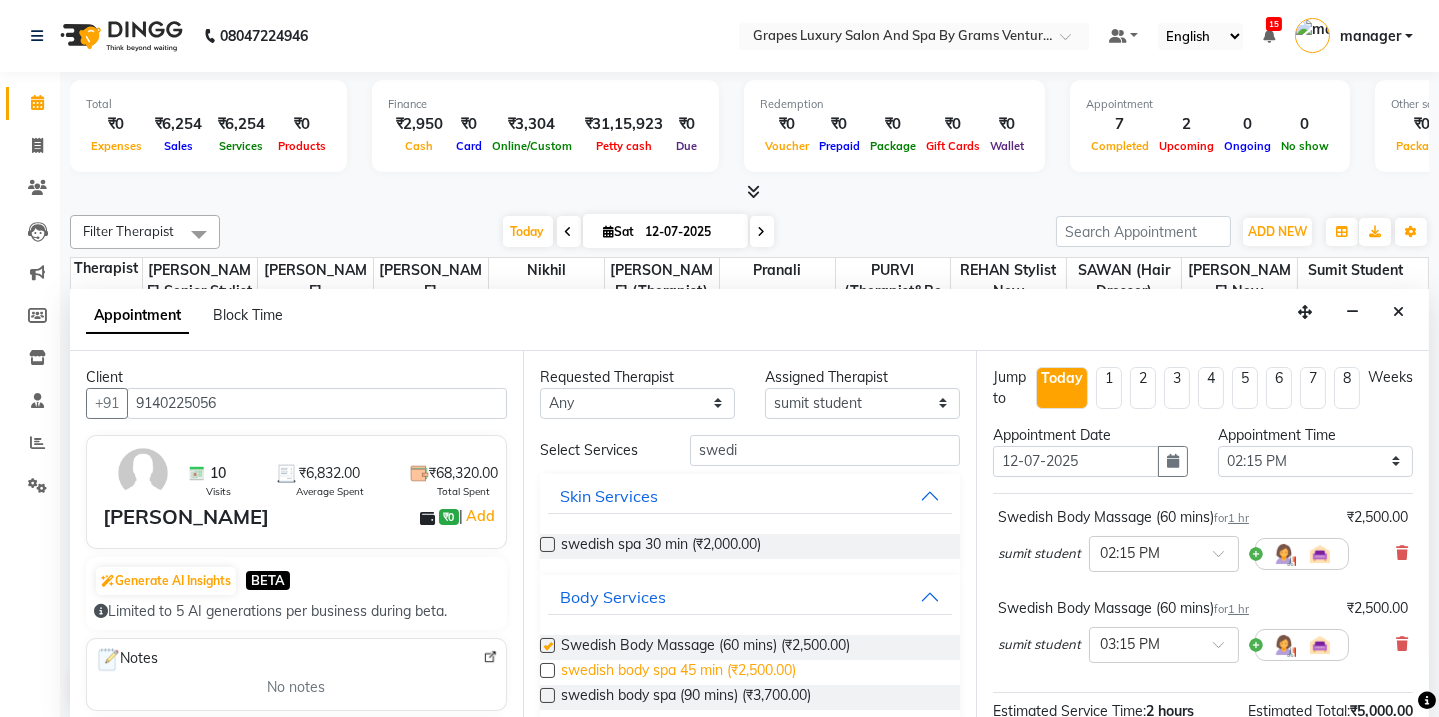 checkbox on "false" 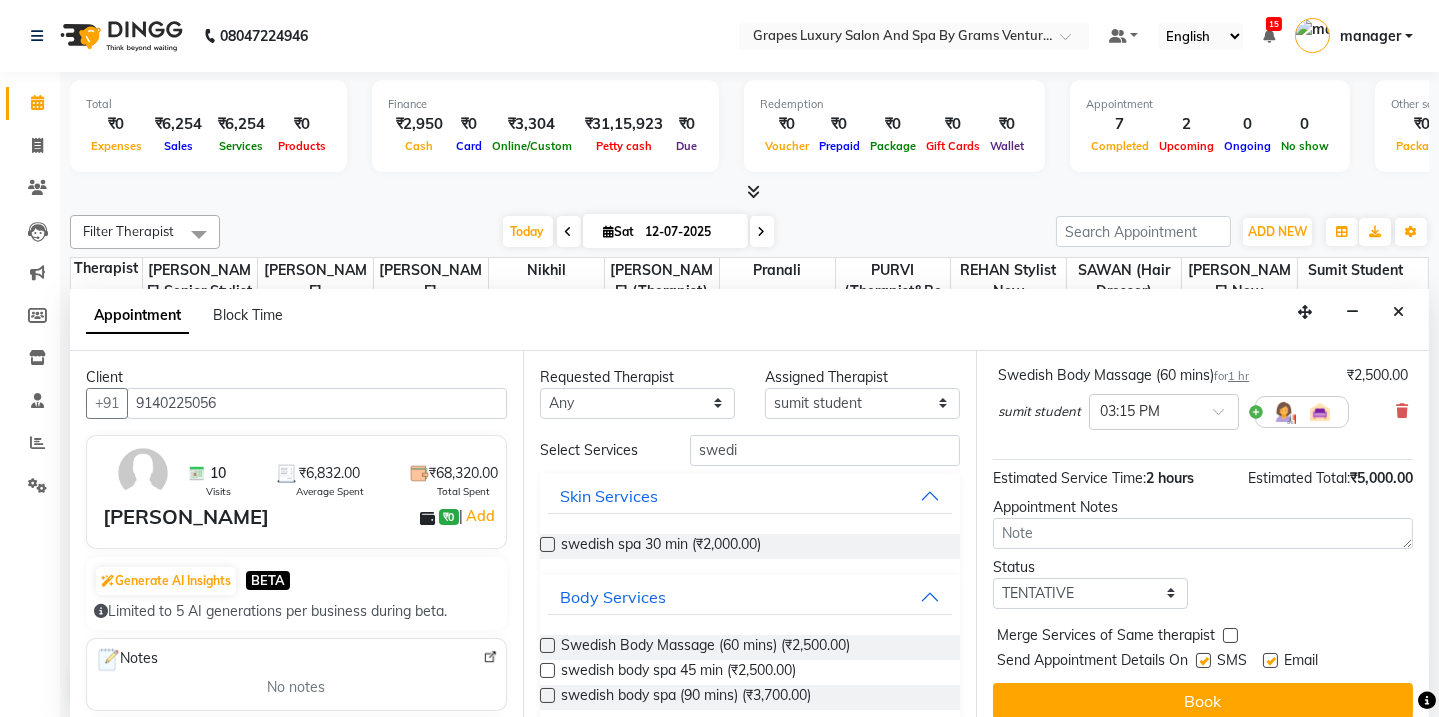 scroll, scrollTop: 248, scrollLeft: 0, axis: vertical 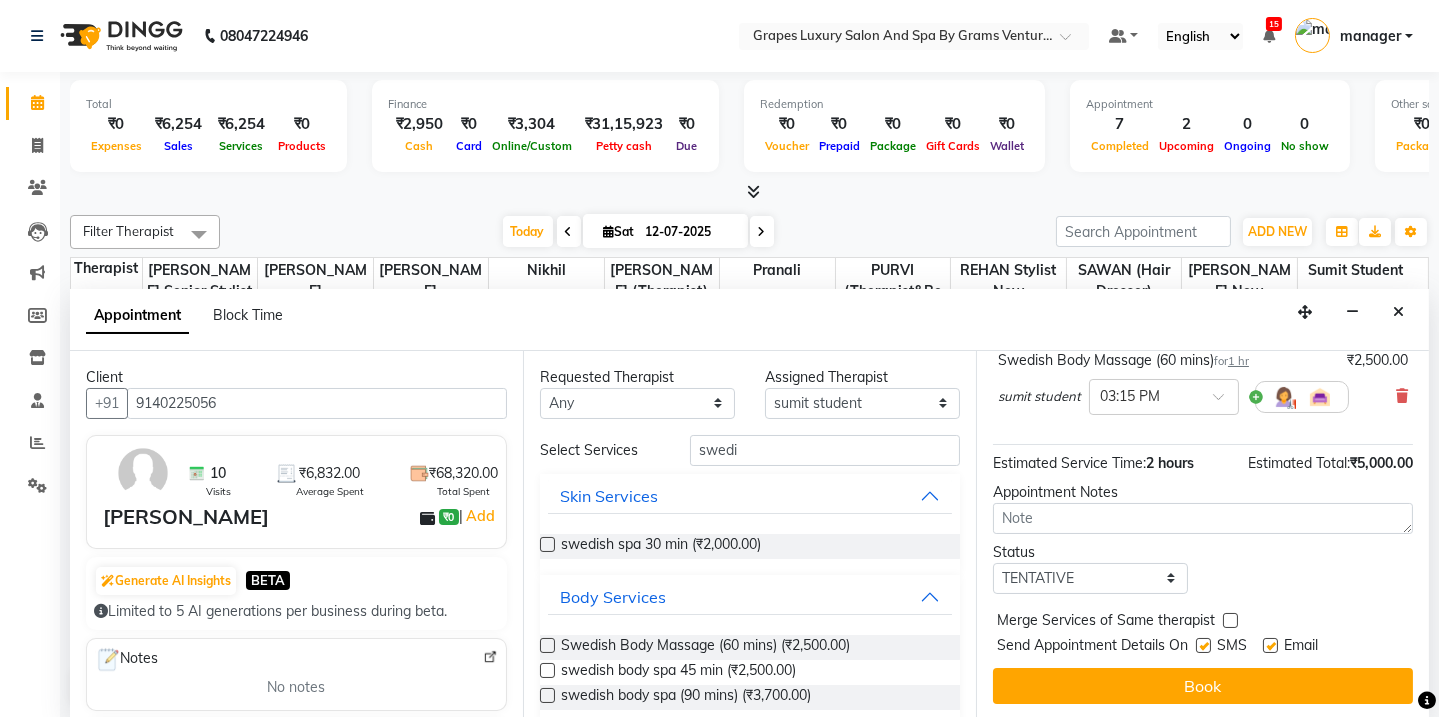 drag, startPoint x: 1200, startPoint y: 639, endPoint x: 1240, endPoint y: 644, distance: 40.311287 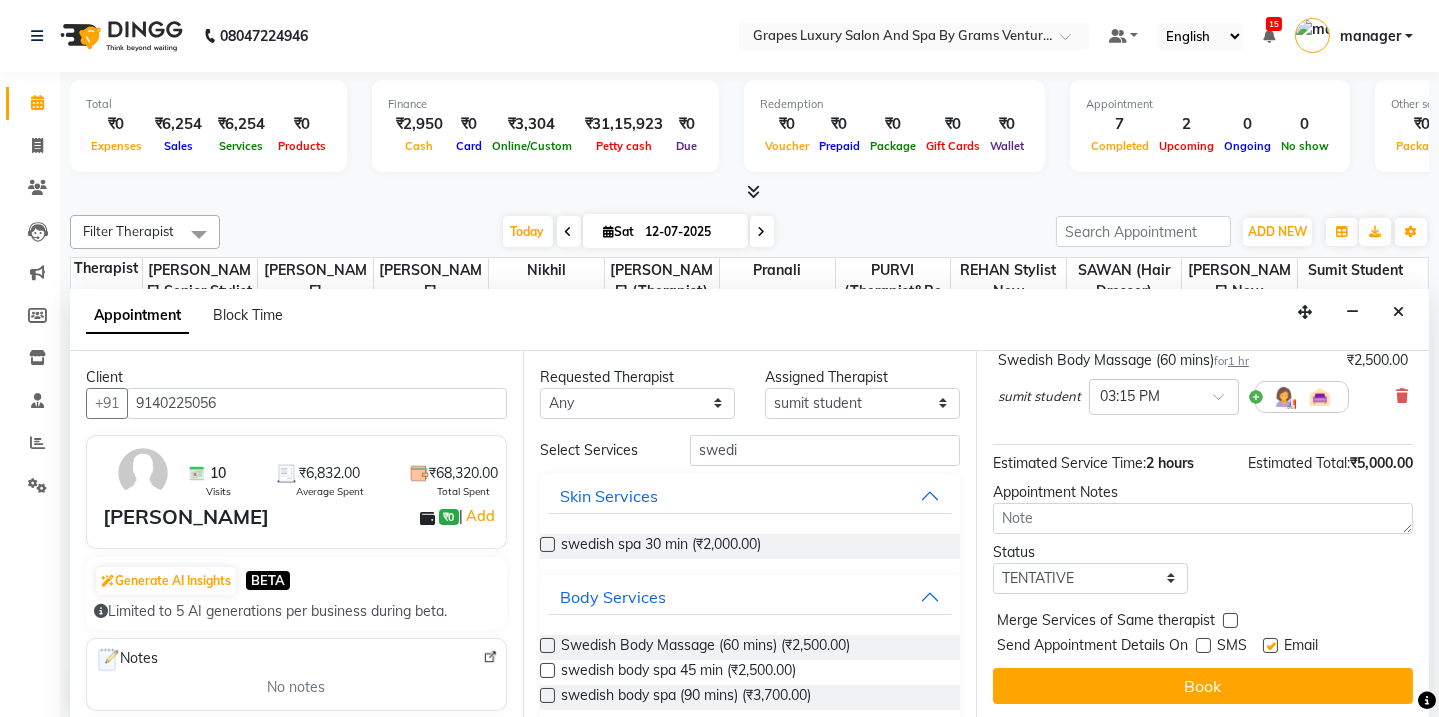 click at bounding box center [1270, 645] 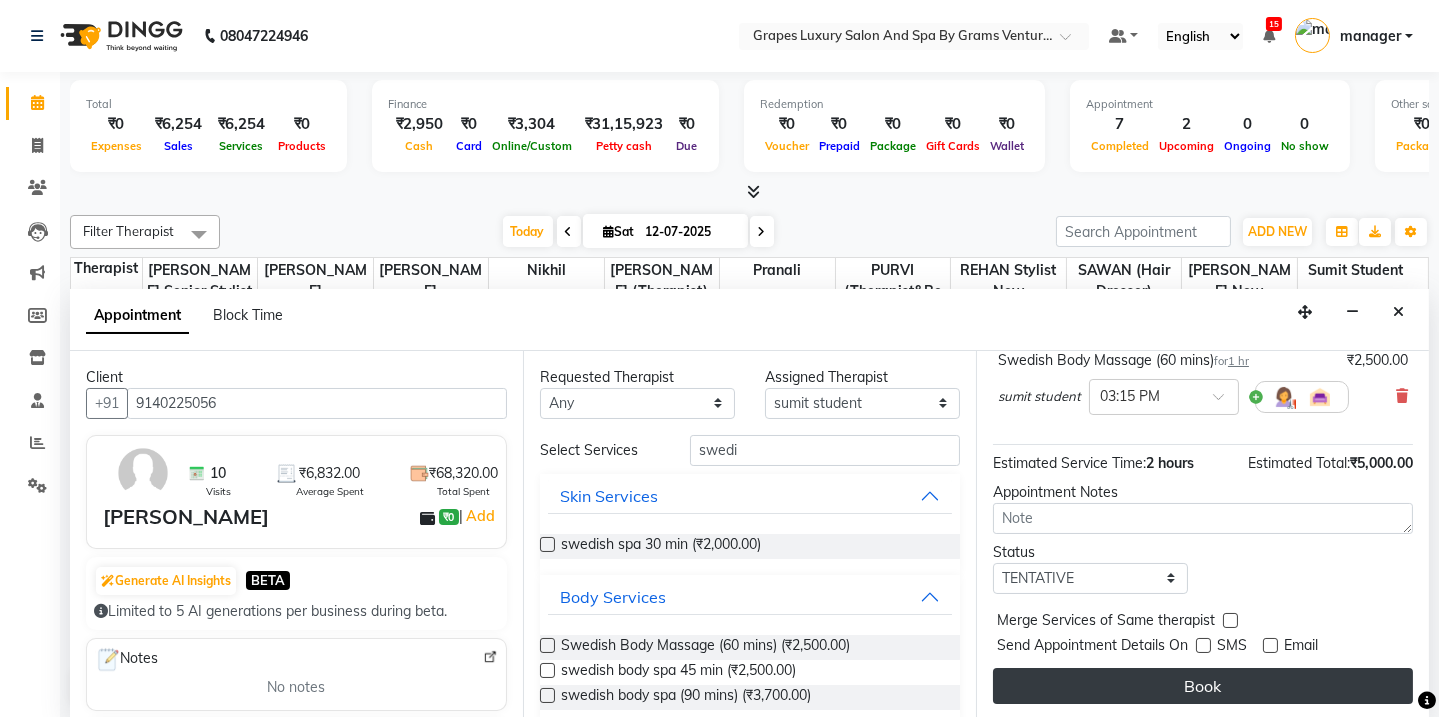 click on "Book" at bounding box center (1203, 686) 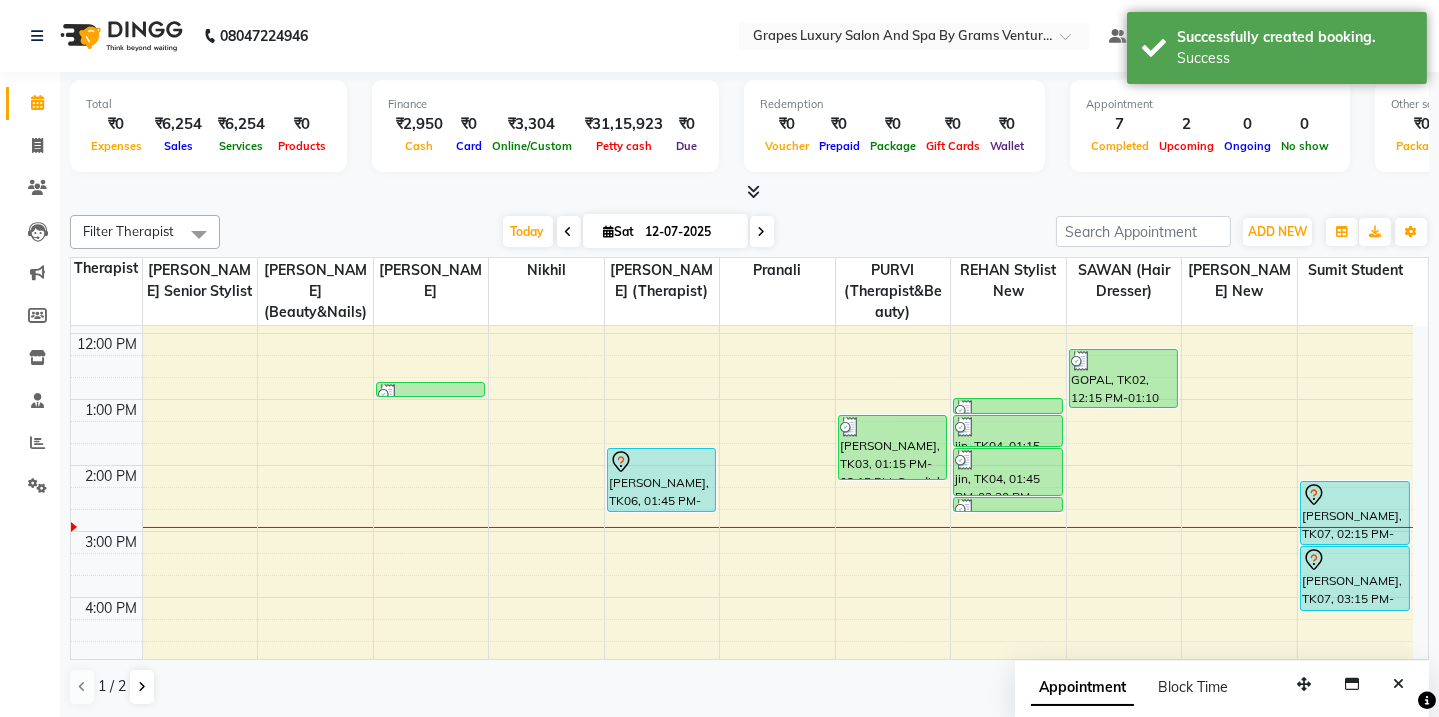 scroll, scrollTop: 0, scrollLeft: 0, axis: both 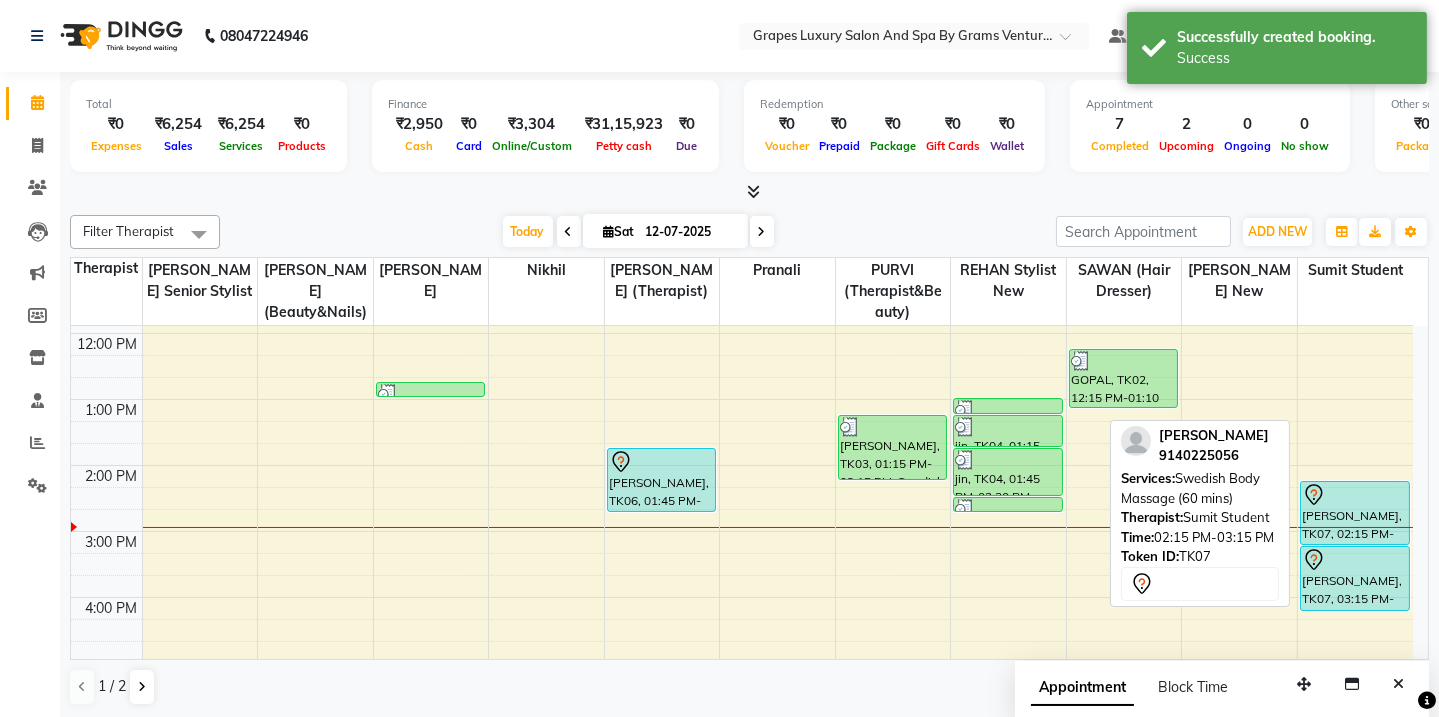 click at bounding box center [1355, 544] 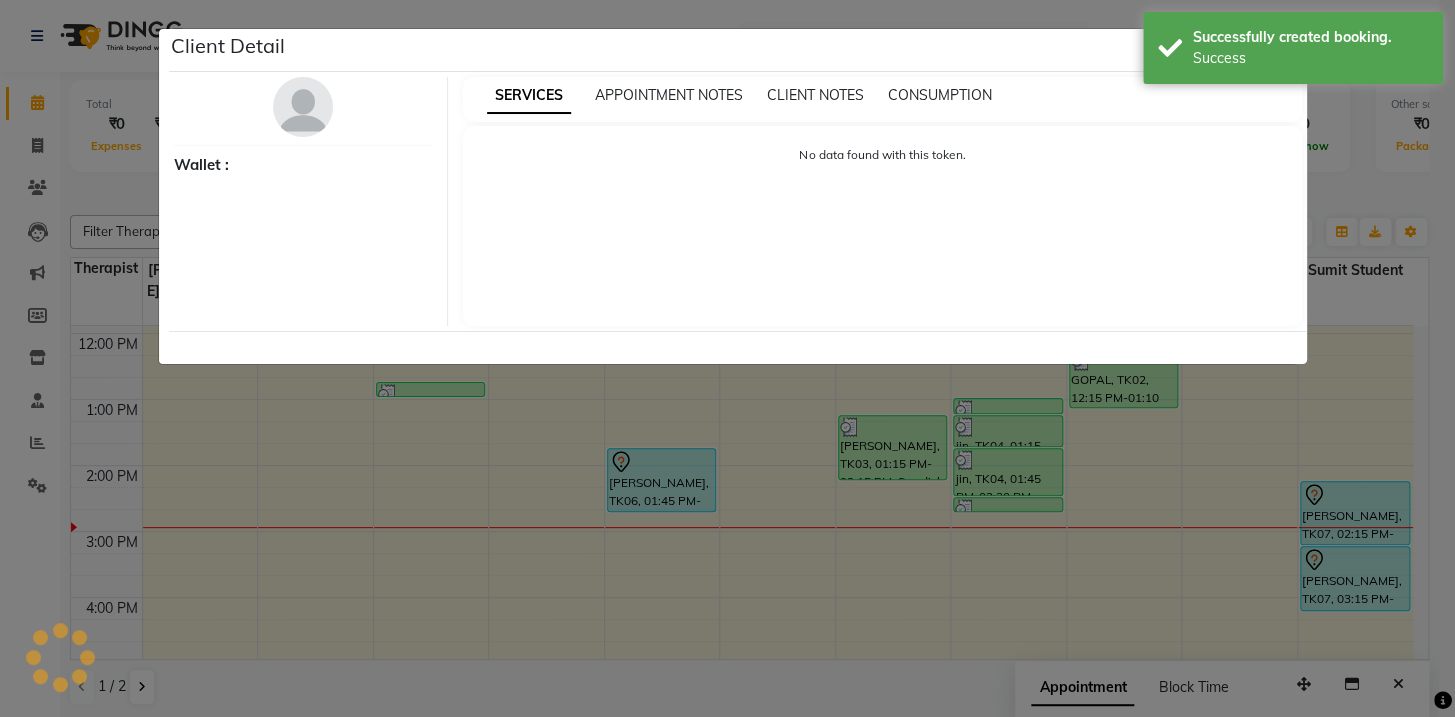 select on "7" 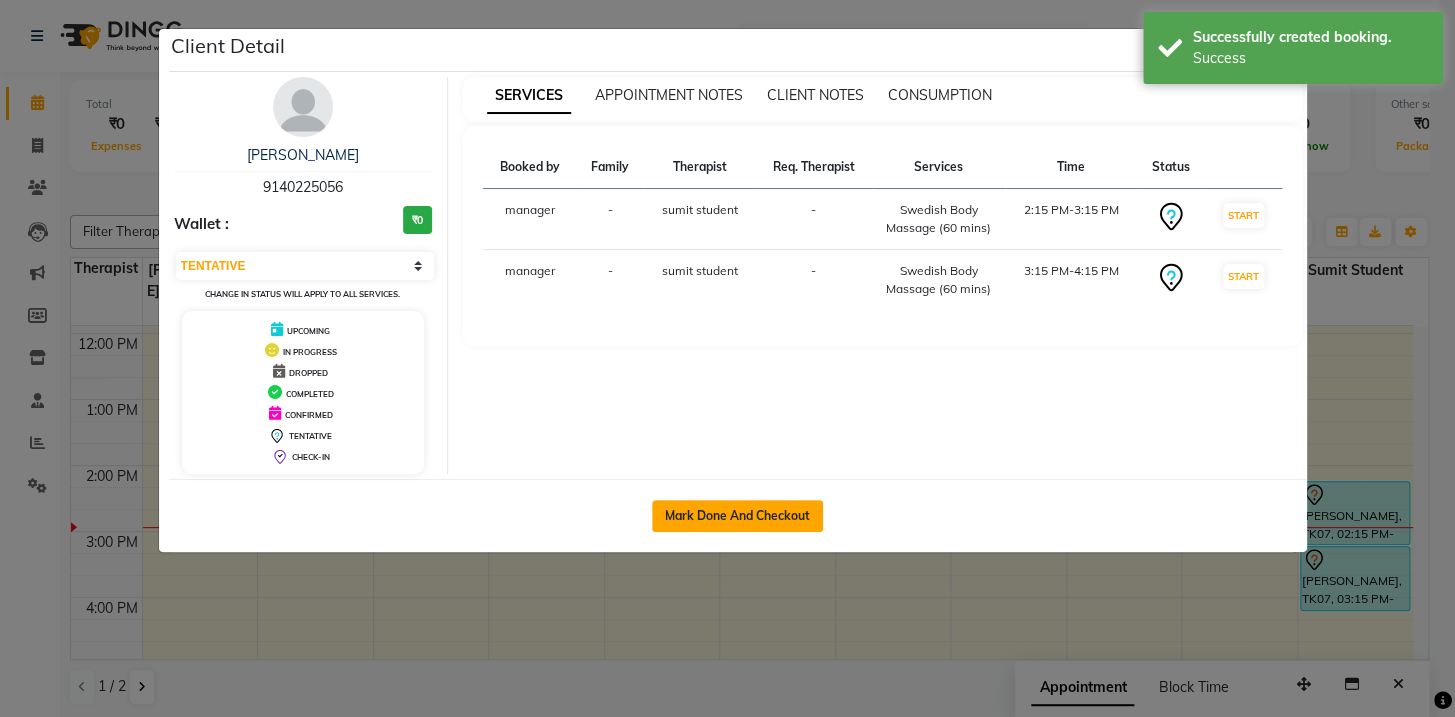 click on "Mark Done And Checkout" 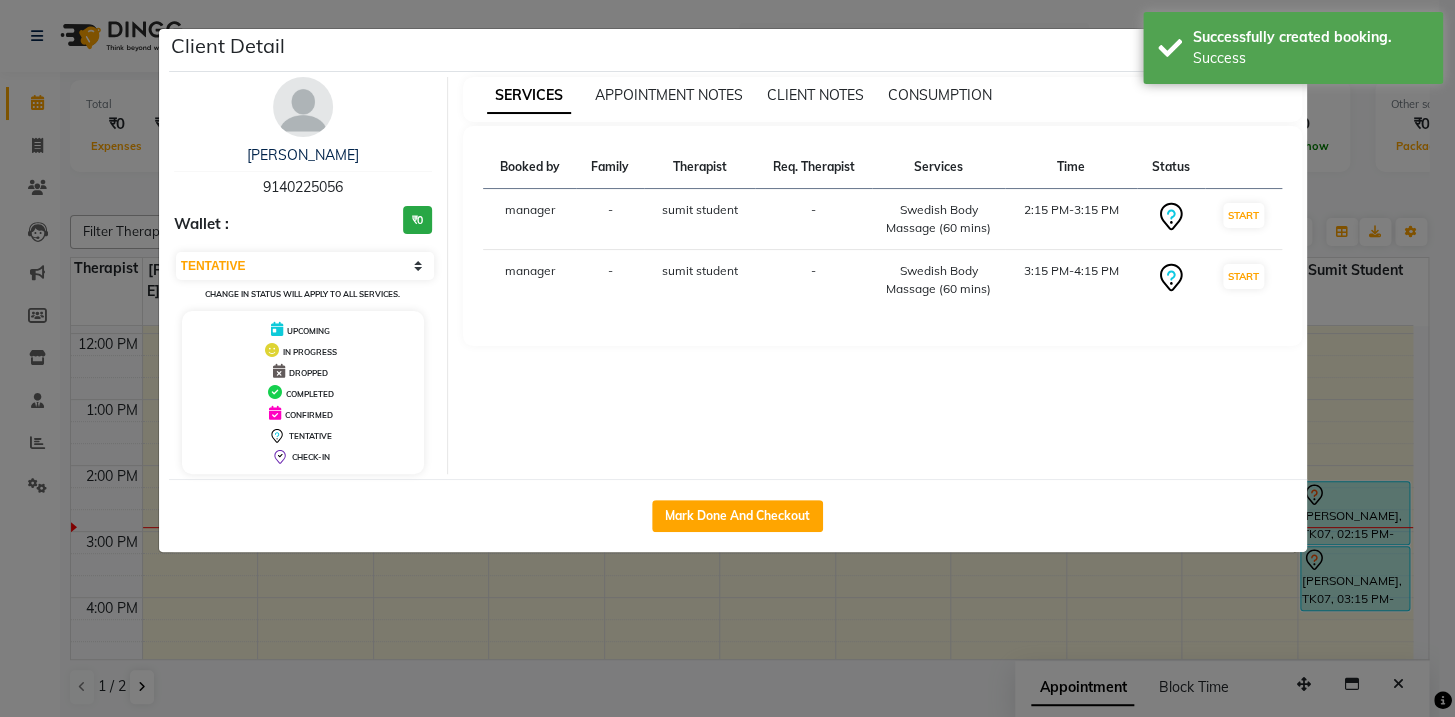 select on "service" 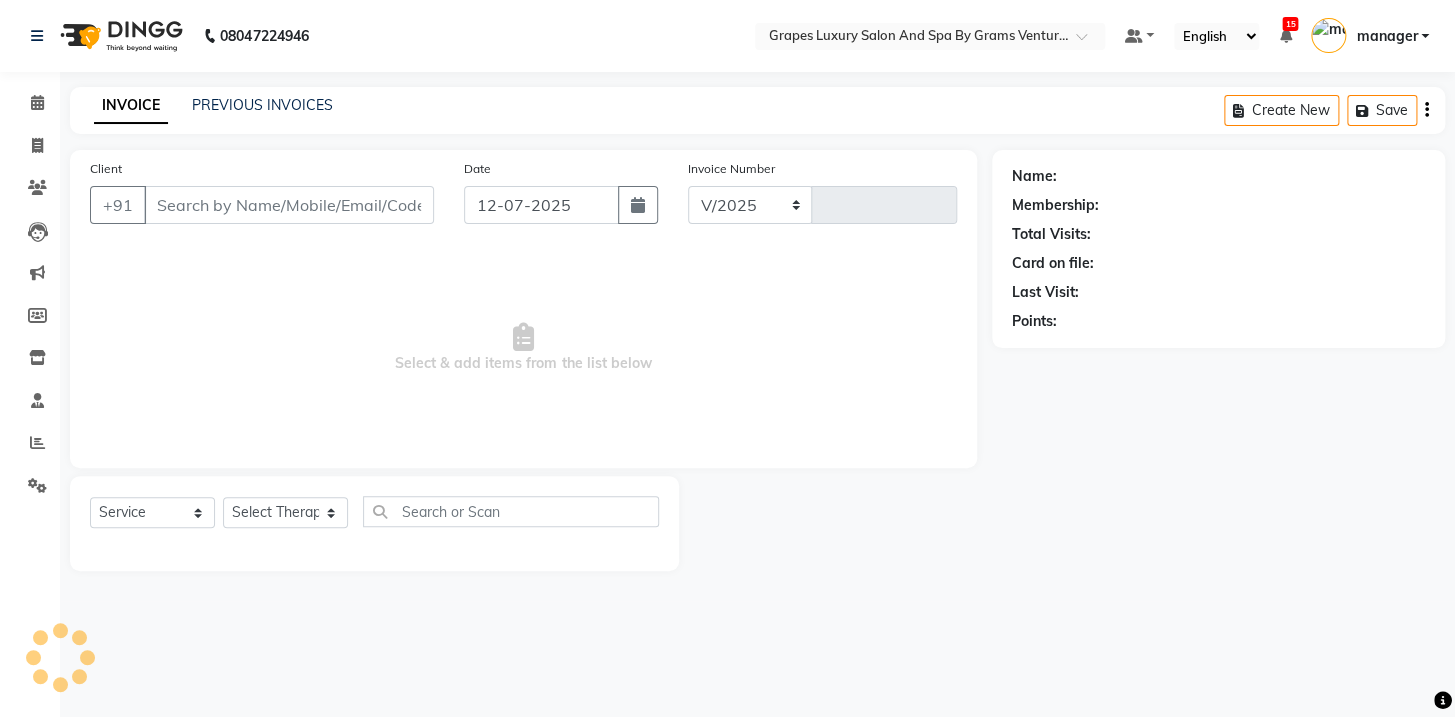 select on "3585" 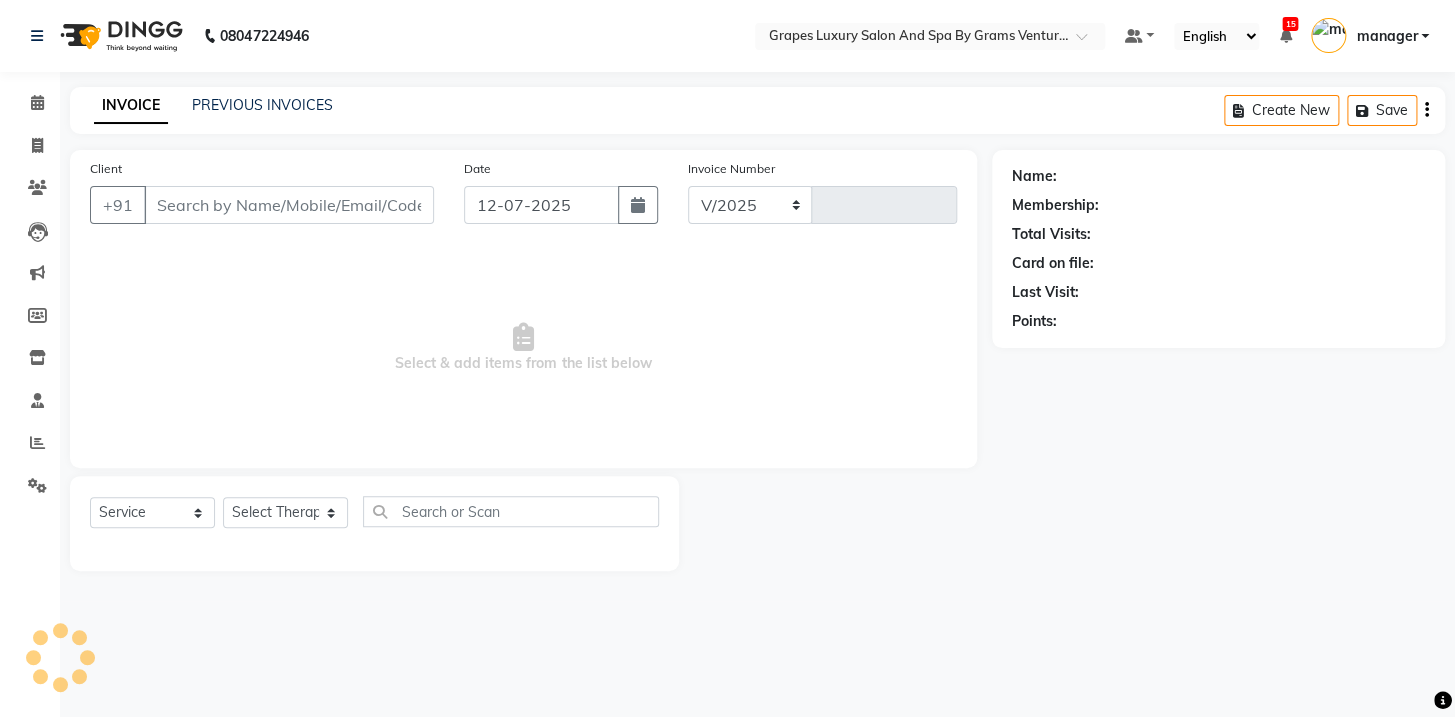 type on "1647" 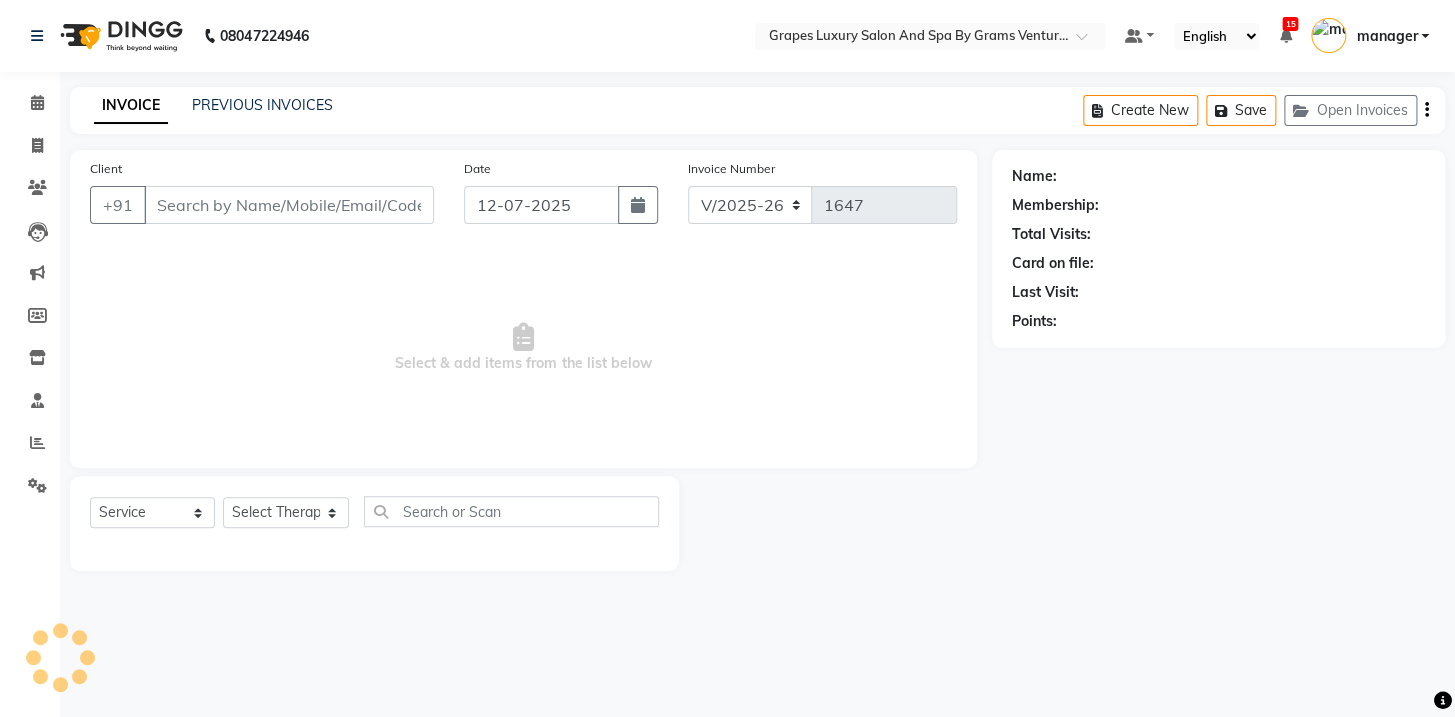 type on "9140225056" 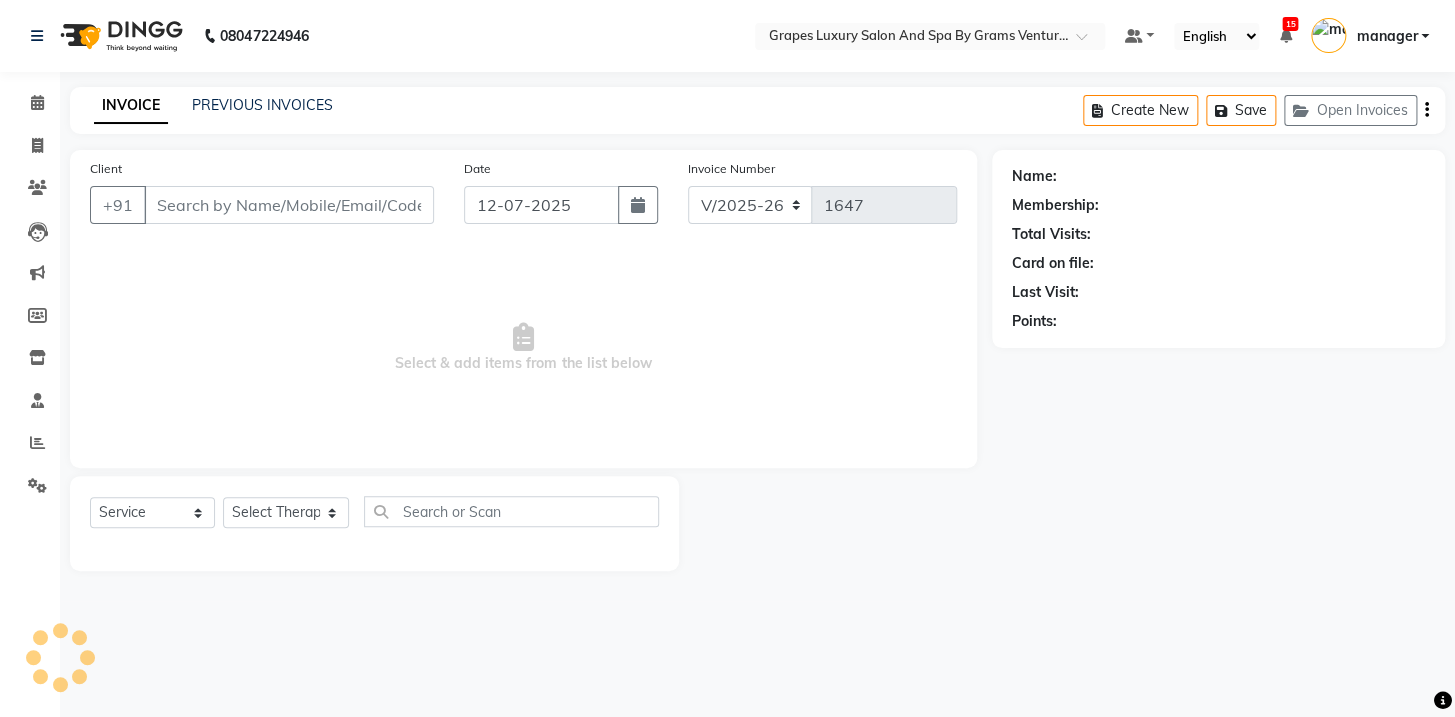 select on "79261" 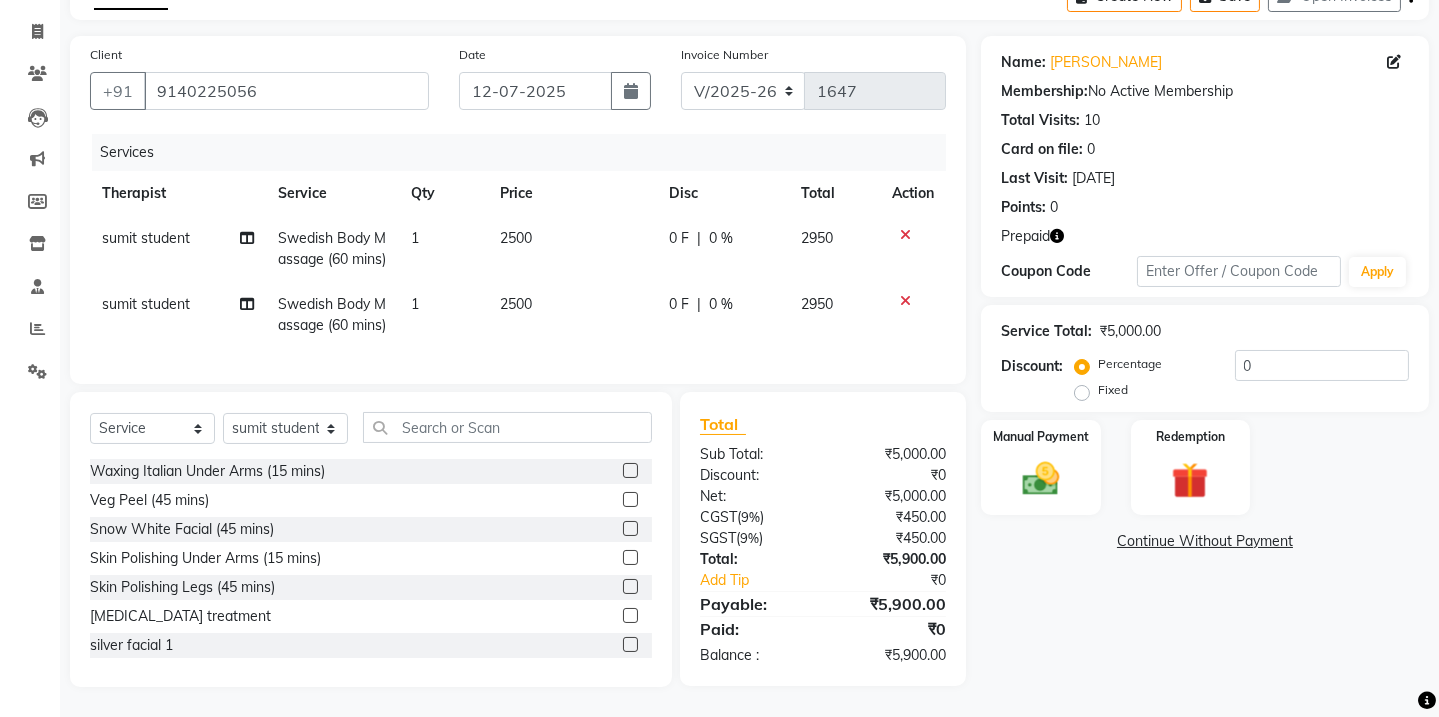 scroll, scrollTop: 0, scrollLeft: 0, axis: both 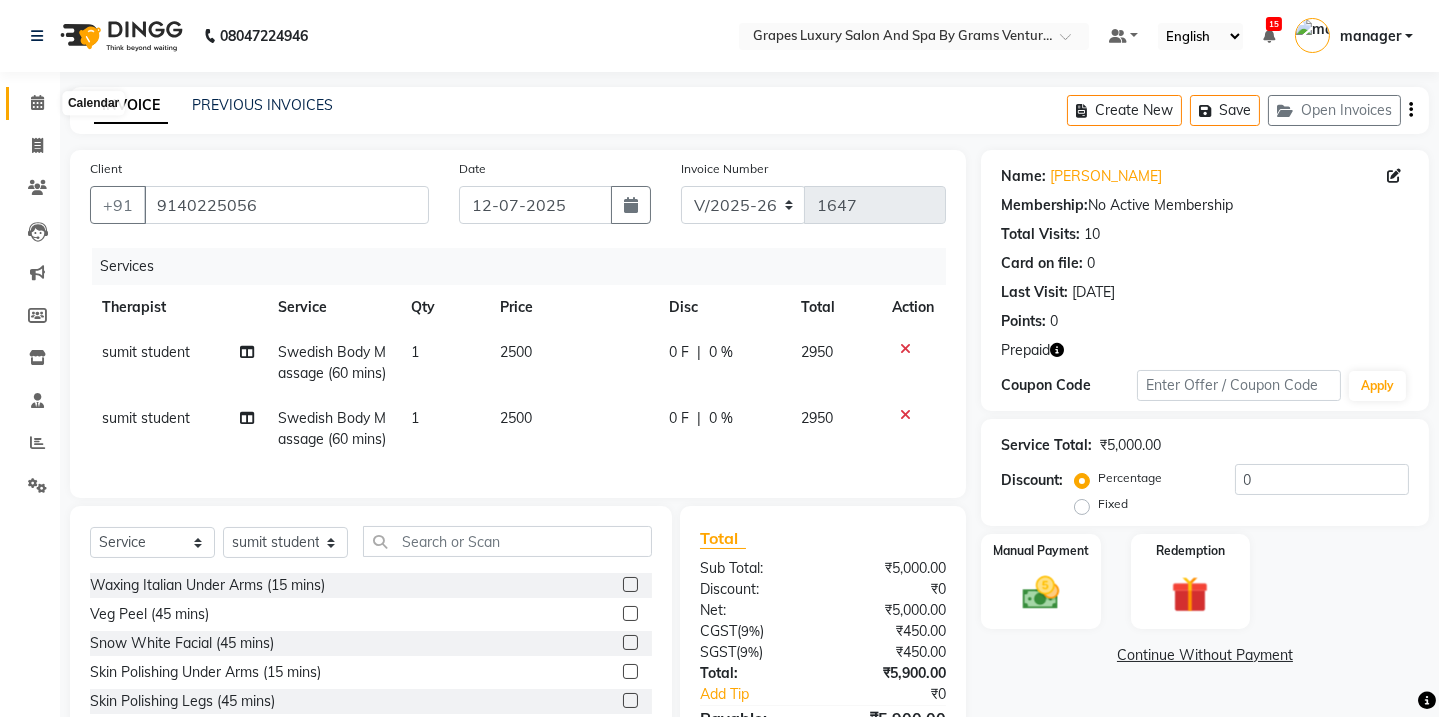 click 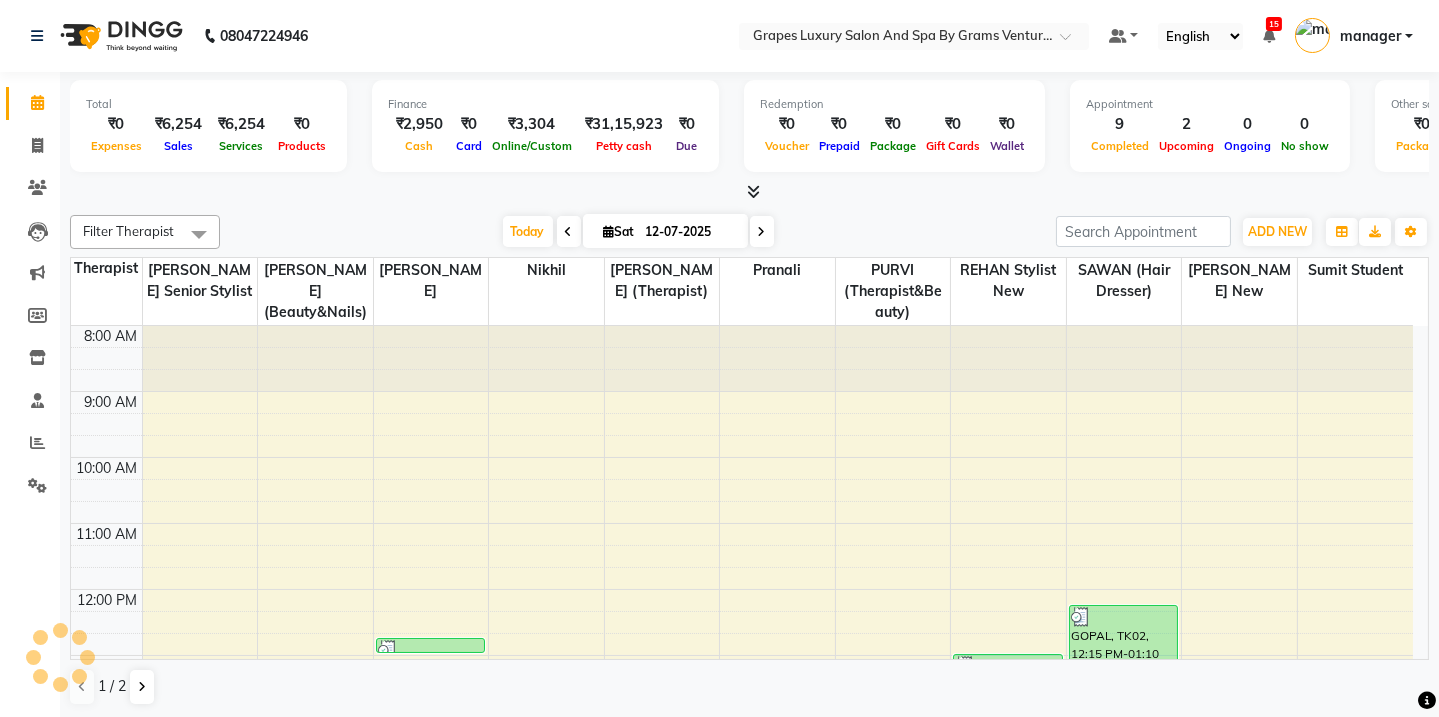 scroll, scrollTop: 0, scrollLeft: 0, axis: both 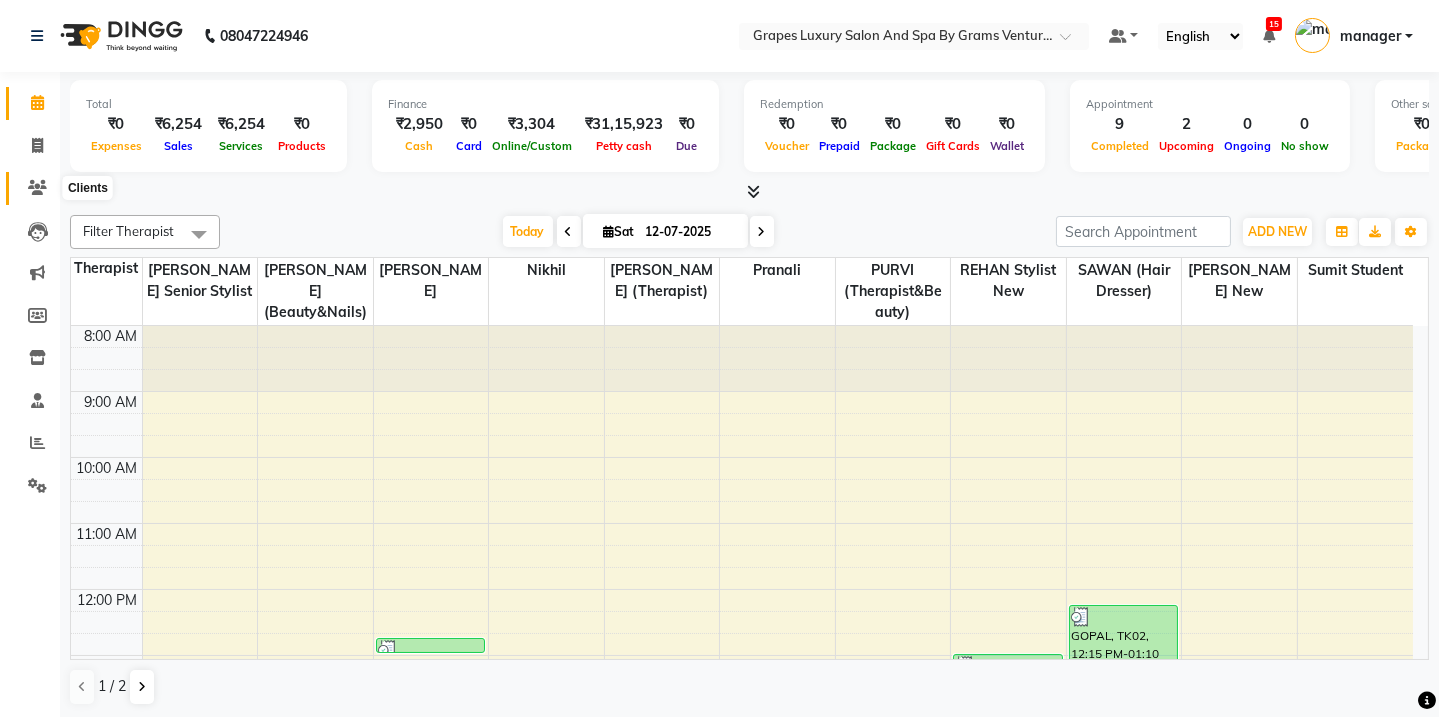 click 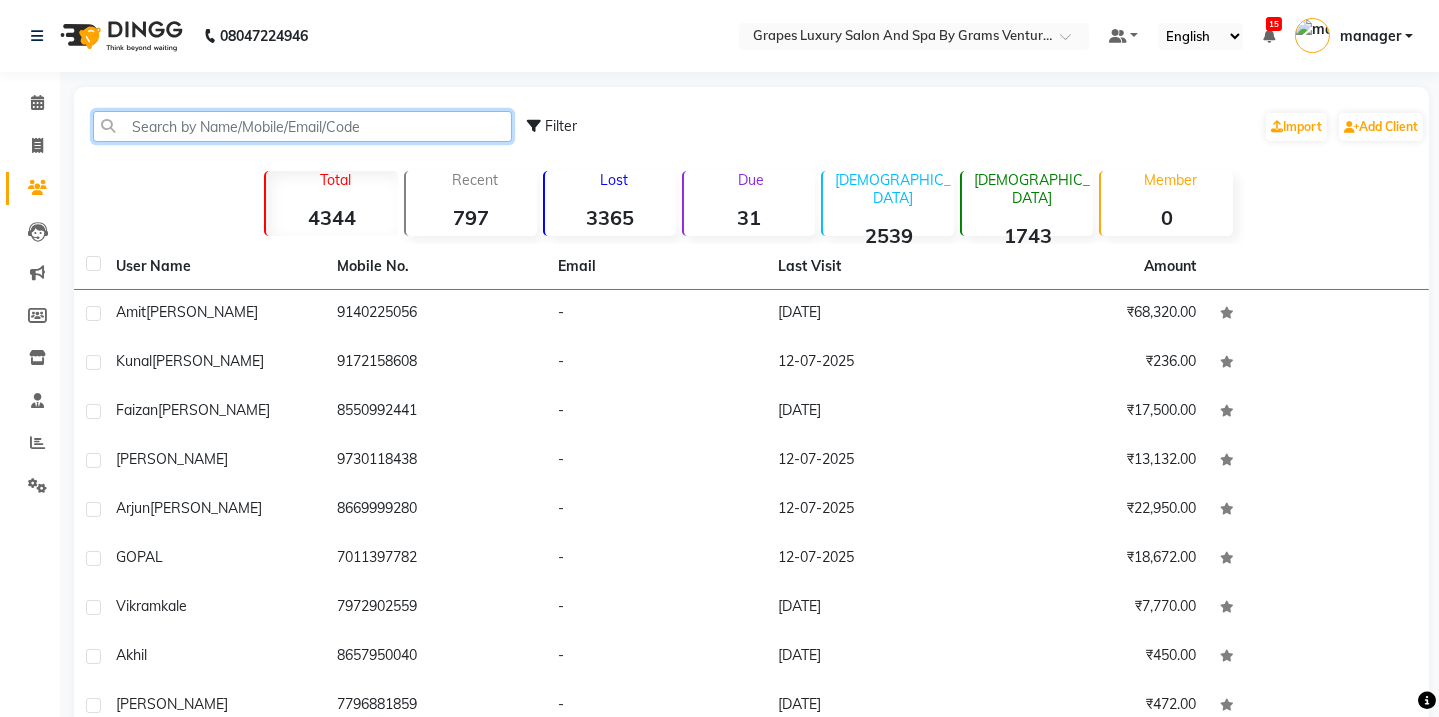 click 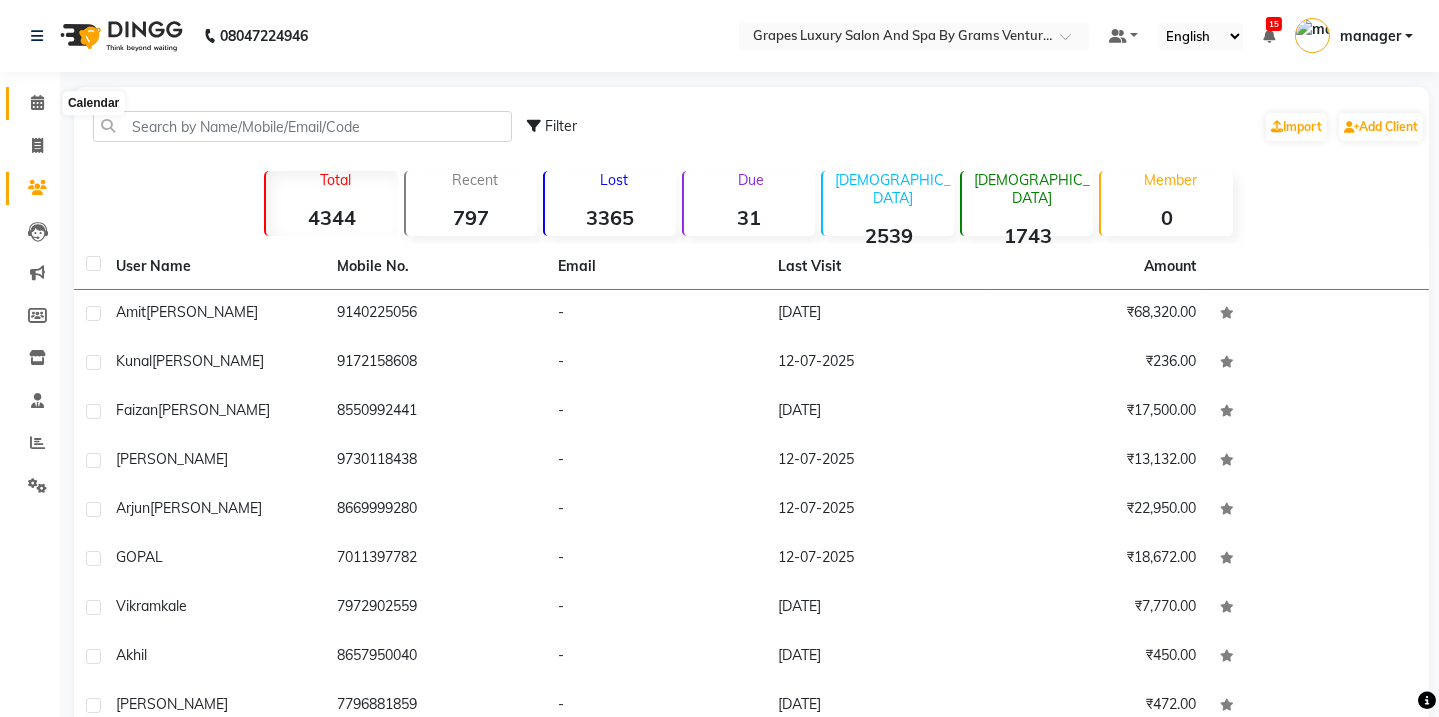 click 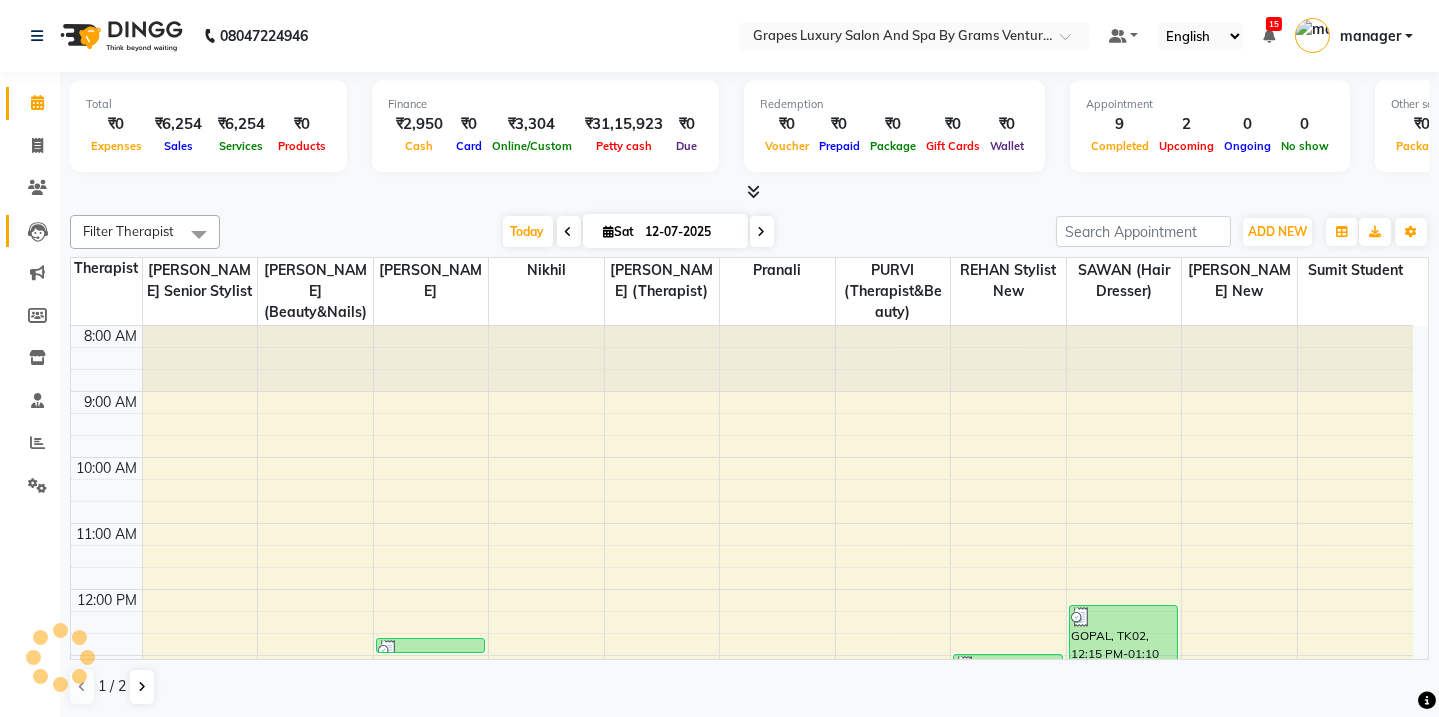 scroll, scrollTop: 0, scrollLeft: 0, axis: both 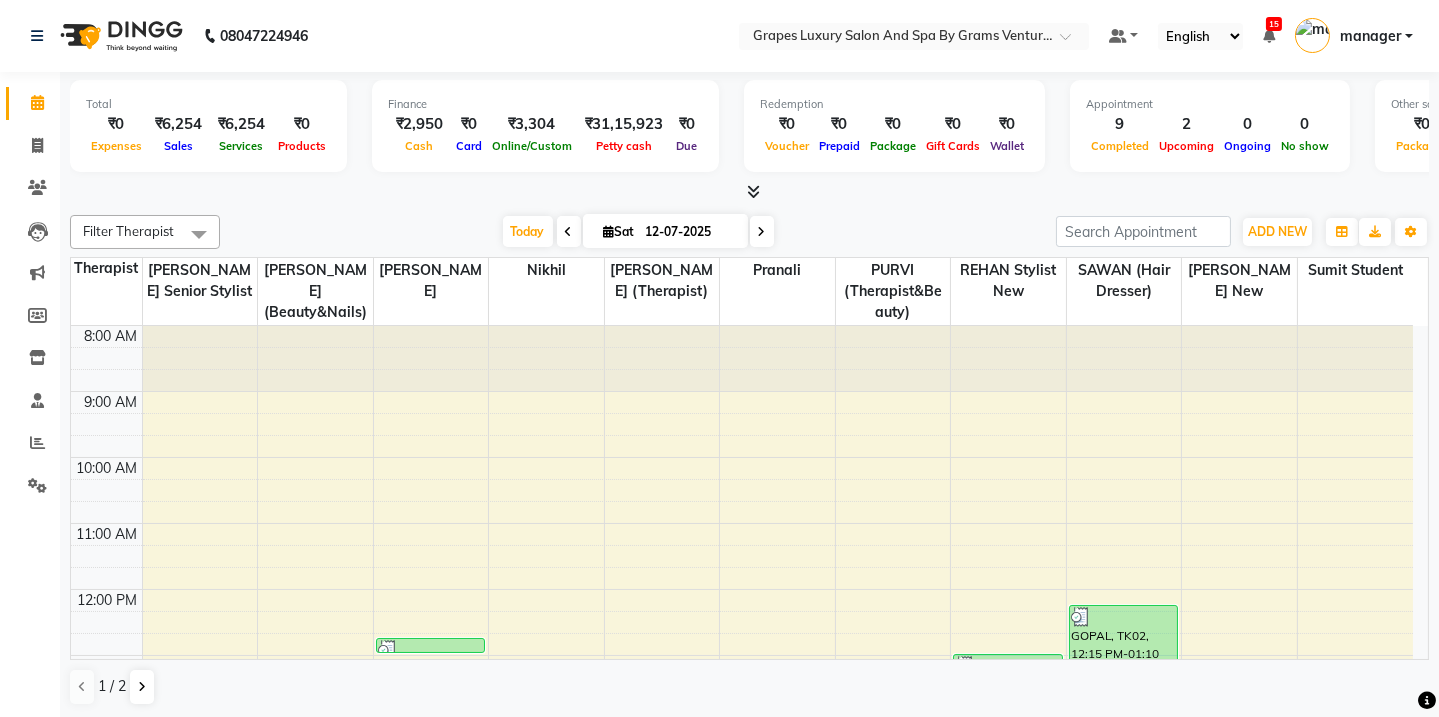 click at bounding box center [569, 231] 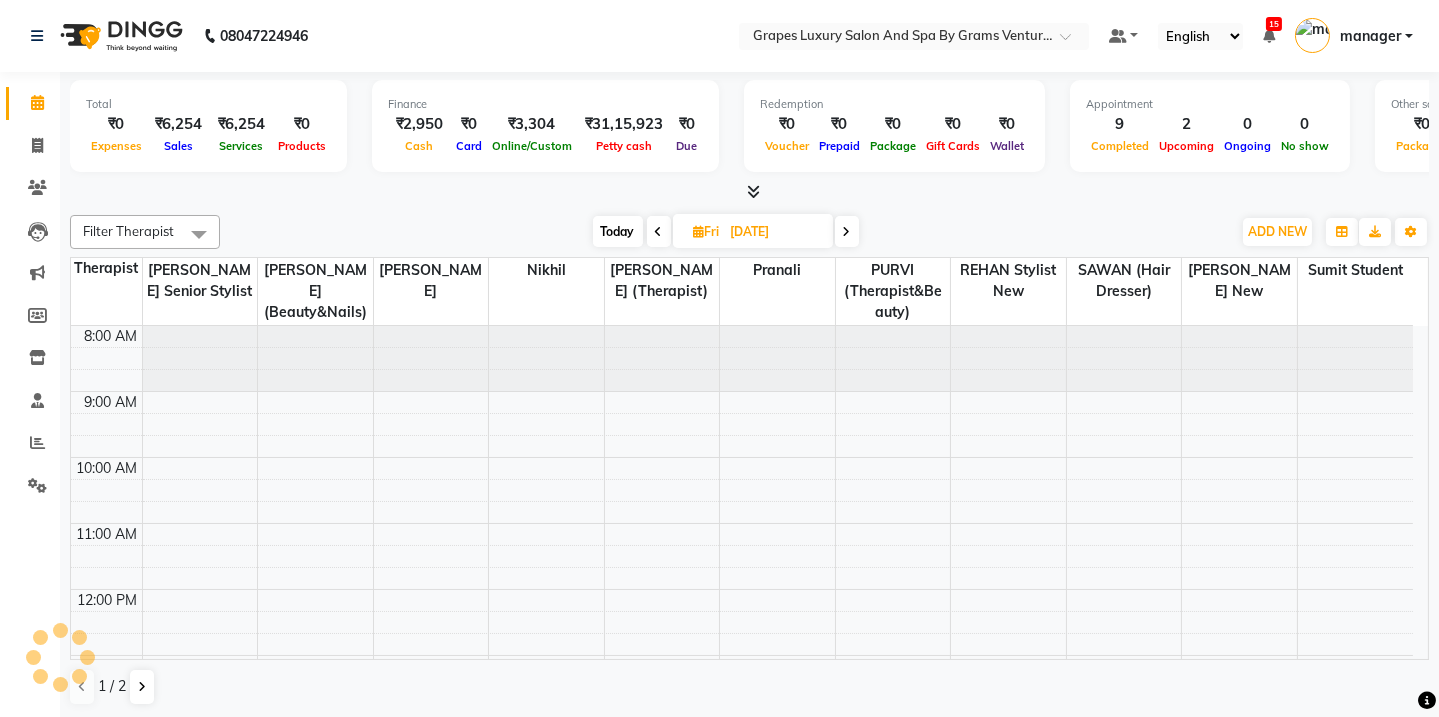 scroll, scrollTop: 460, scrollLeft: 0, axis: vertical 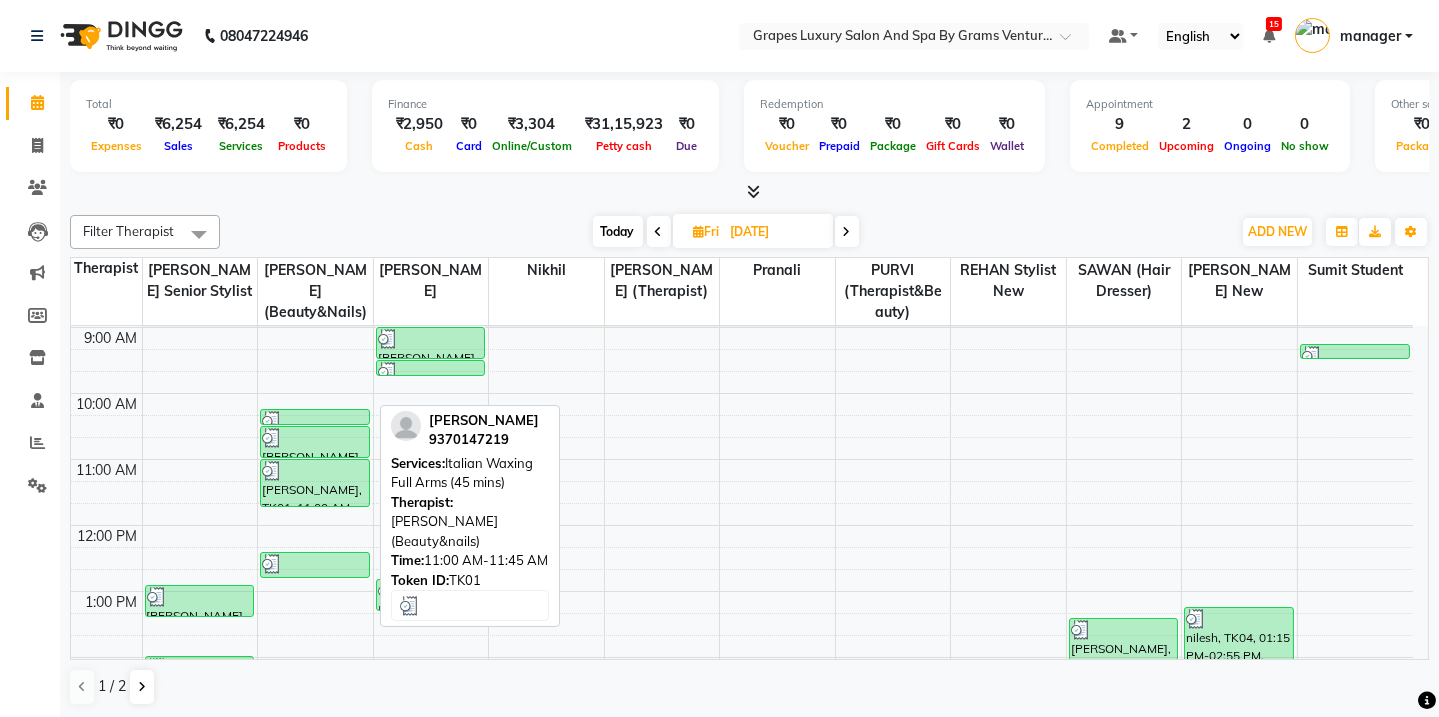 click at bounding box center (315, 471) 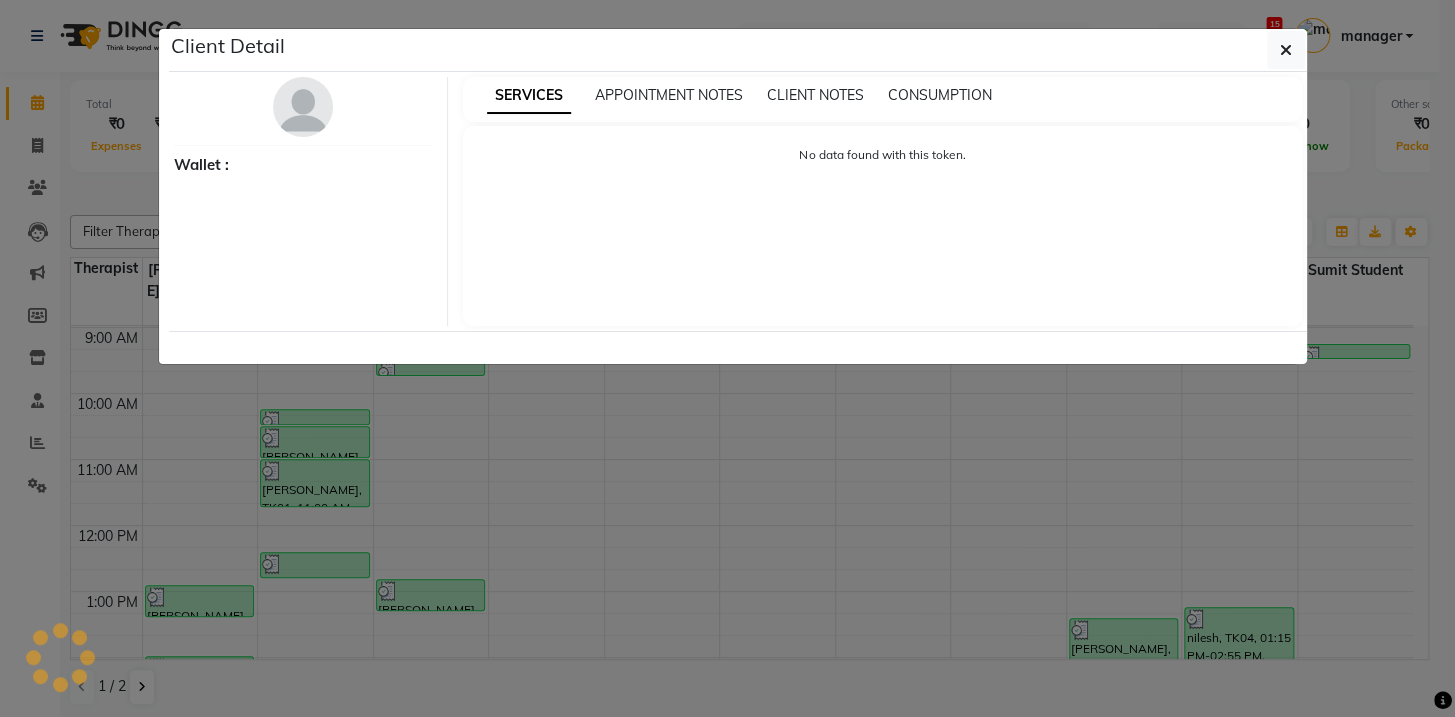 select on "3" 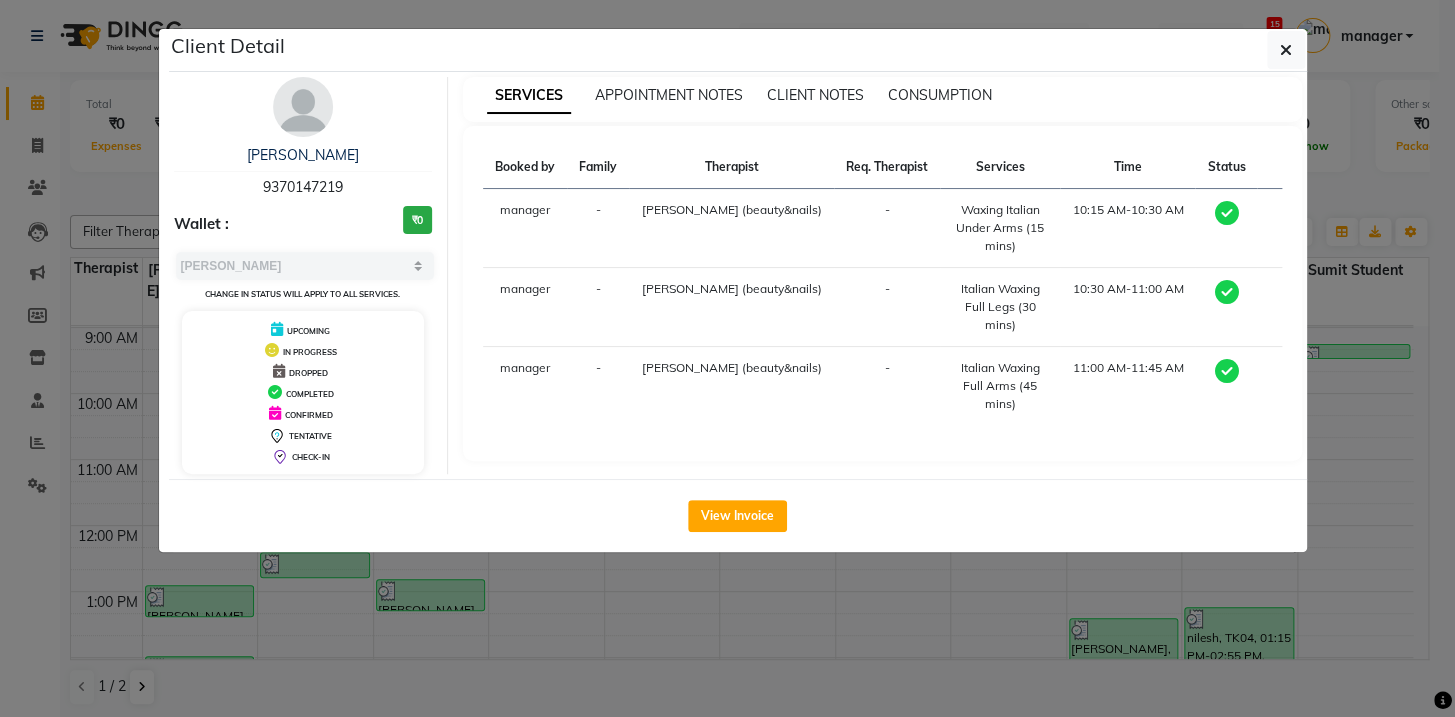 drag, startPoint x: 348, startPoint y: 182, endPoint x: 207, endPoint y: 175, distance: 141.17365 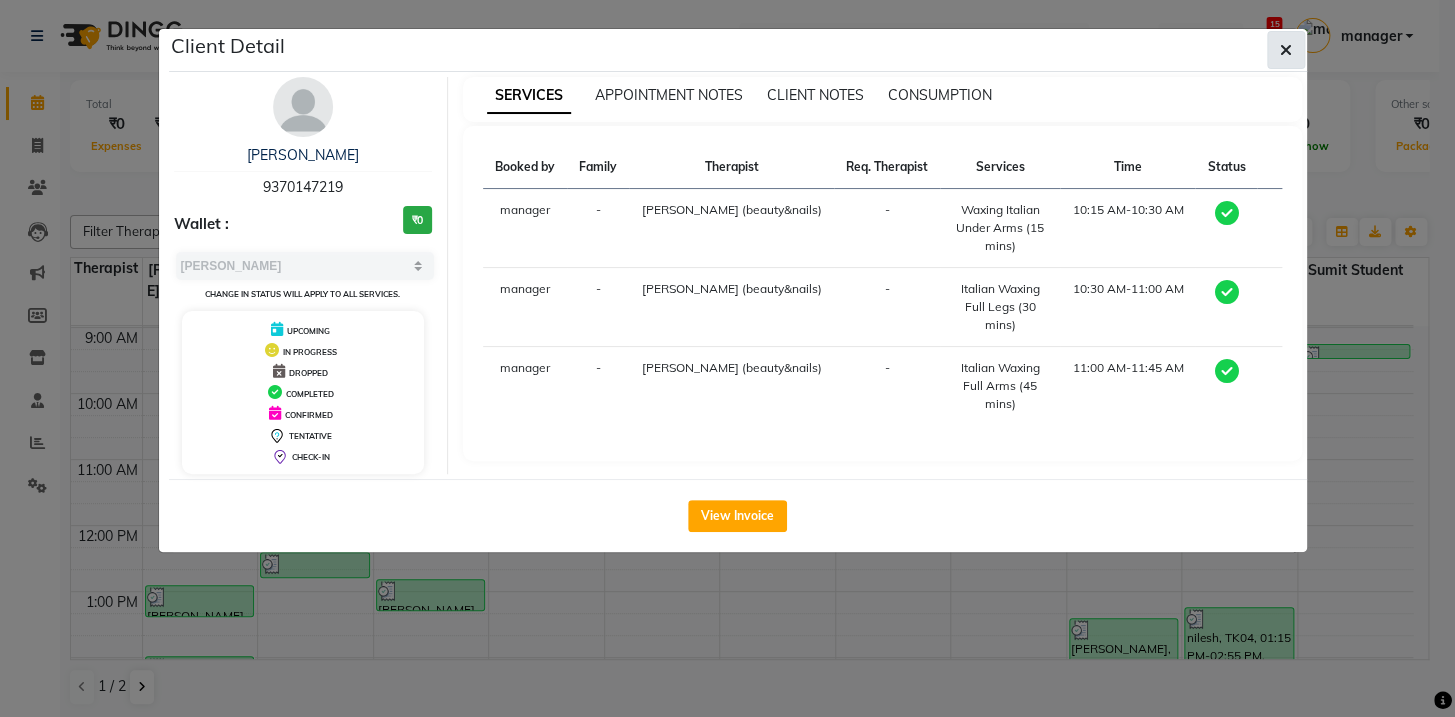 click 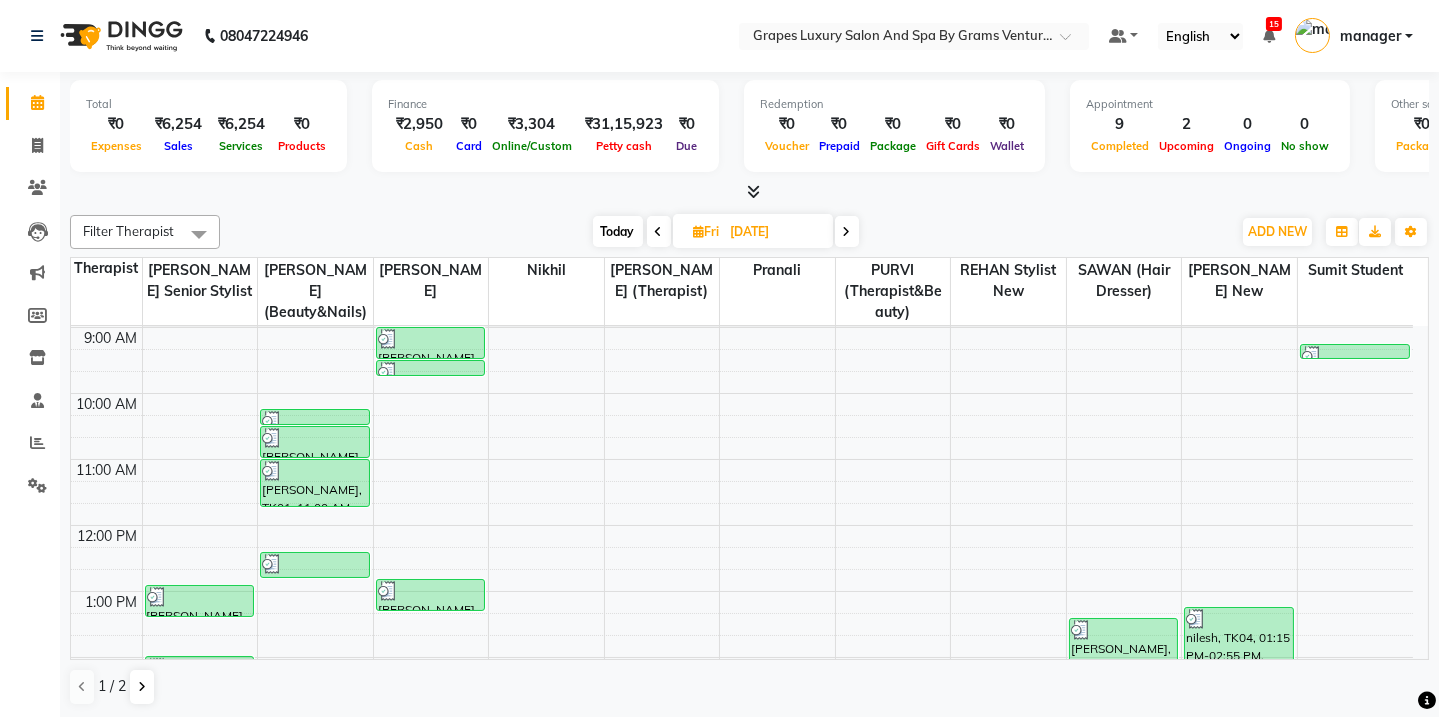click on "Today" at bounding box center [618, 231] 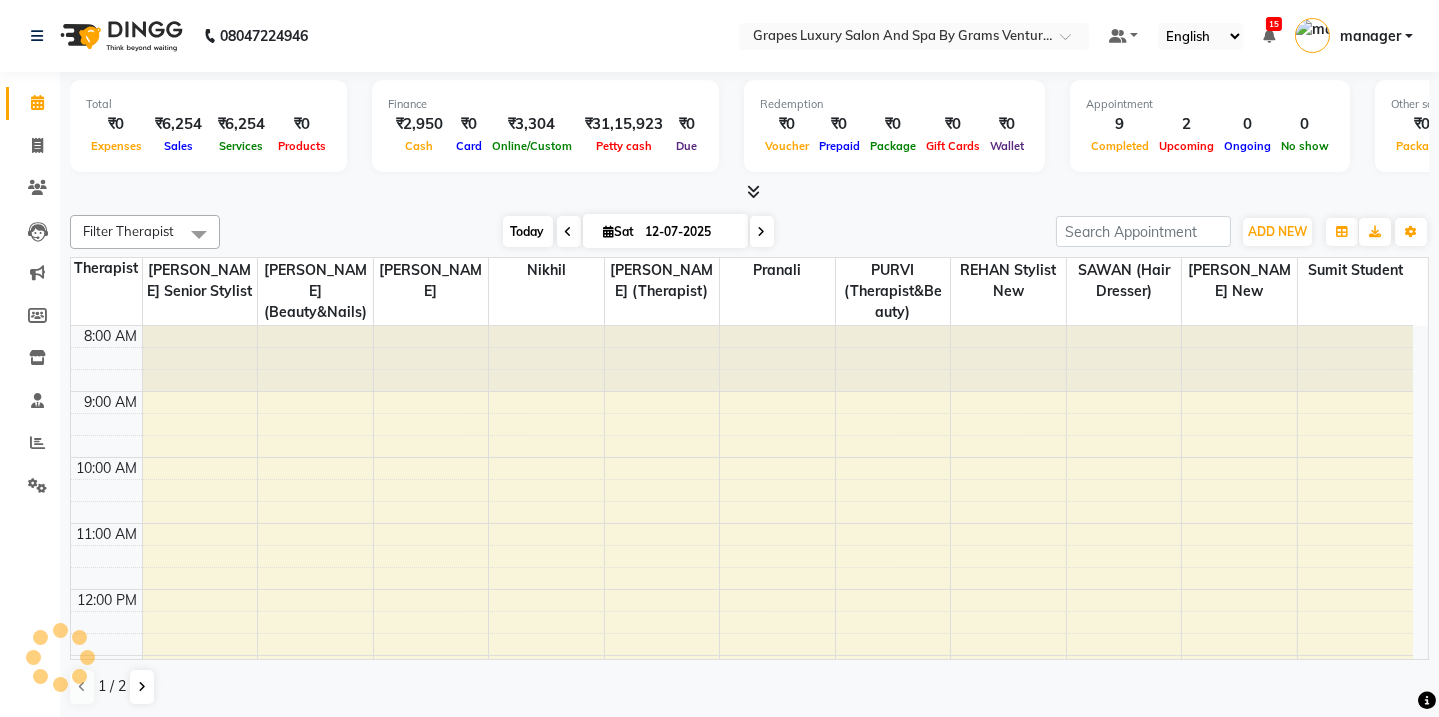 scroll, scrollTop: 460, scrollLeft: 0, axis: vertical 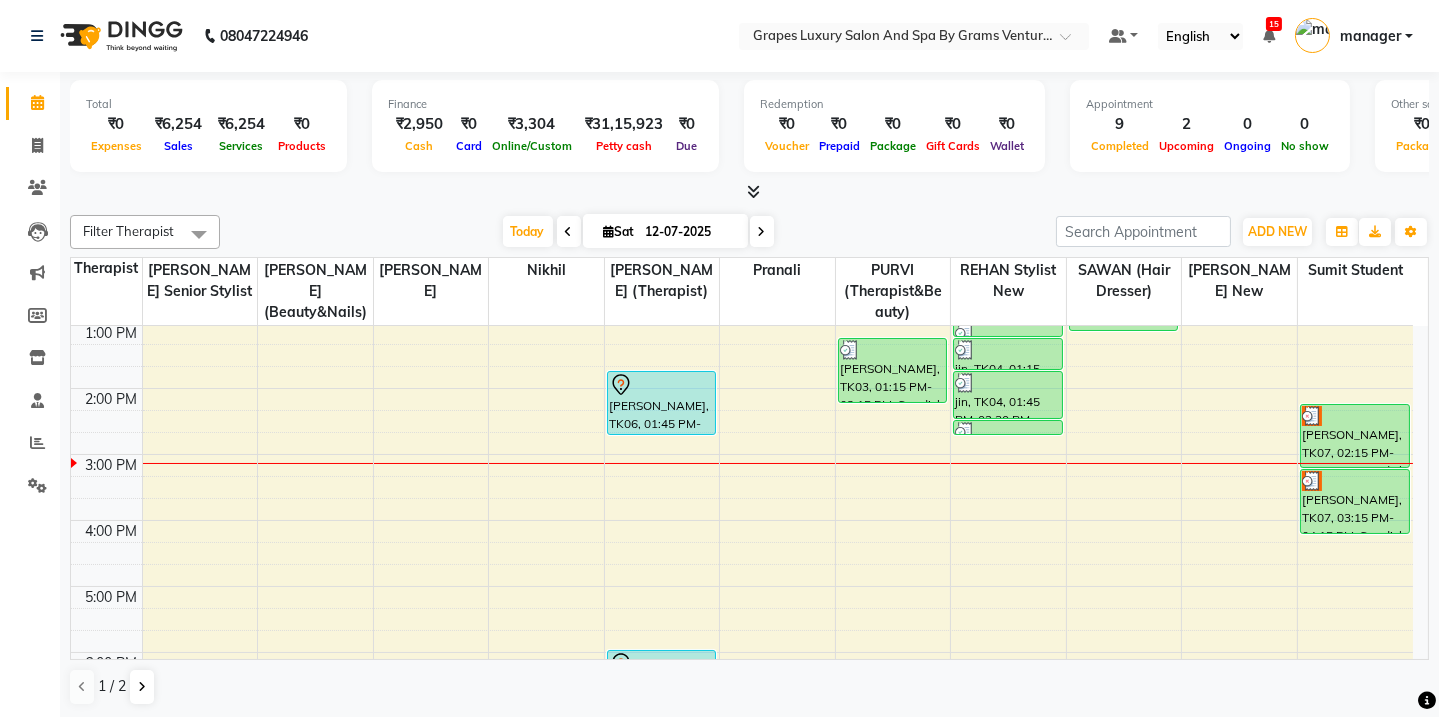 drag, startPoint x: 1438, startPoint y: 477, endPoint x: 1440, endPoint y: 454, distance: 23.086792 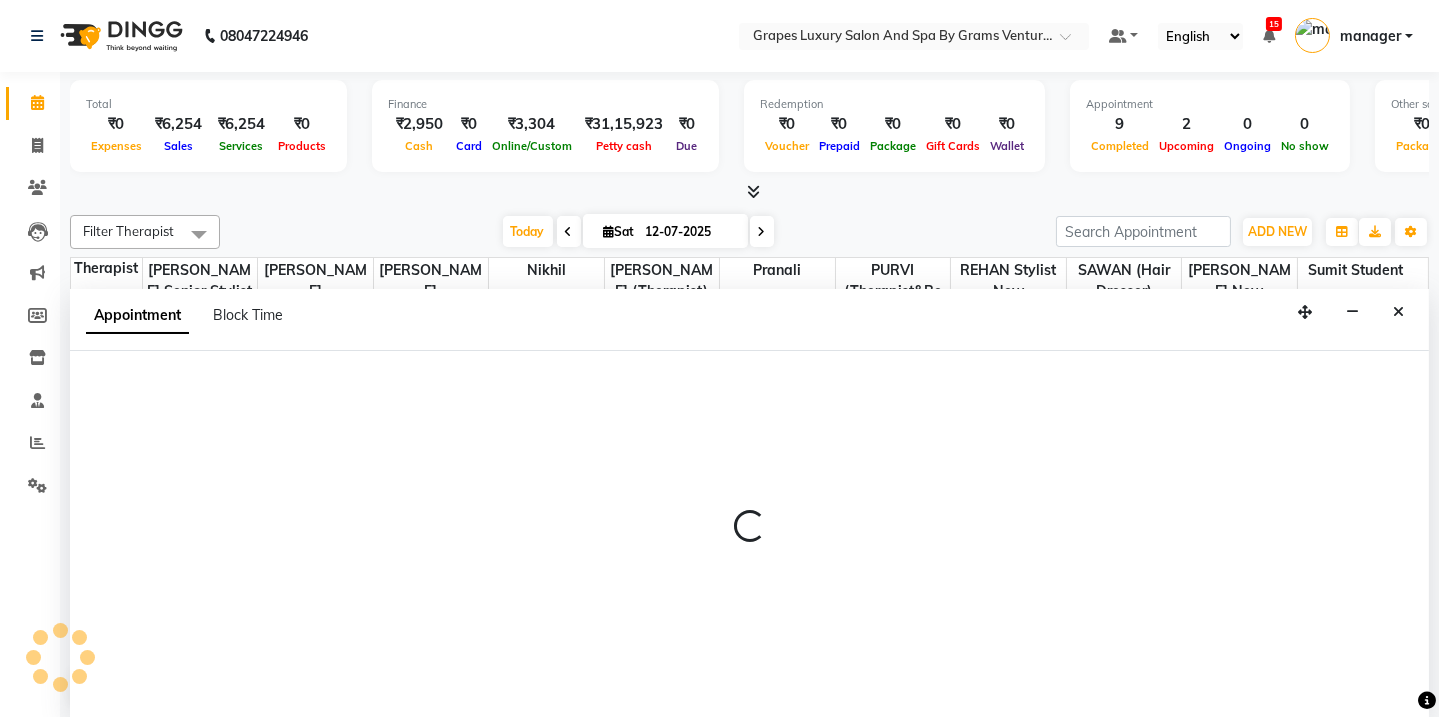 scroll, scrollTop: 0, scrollLeft: 0, axis: both 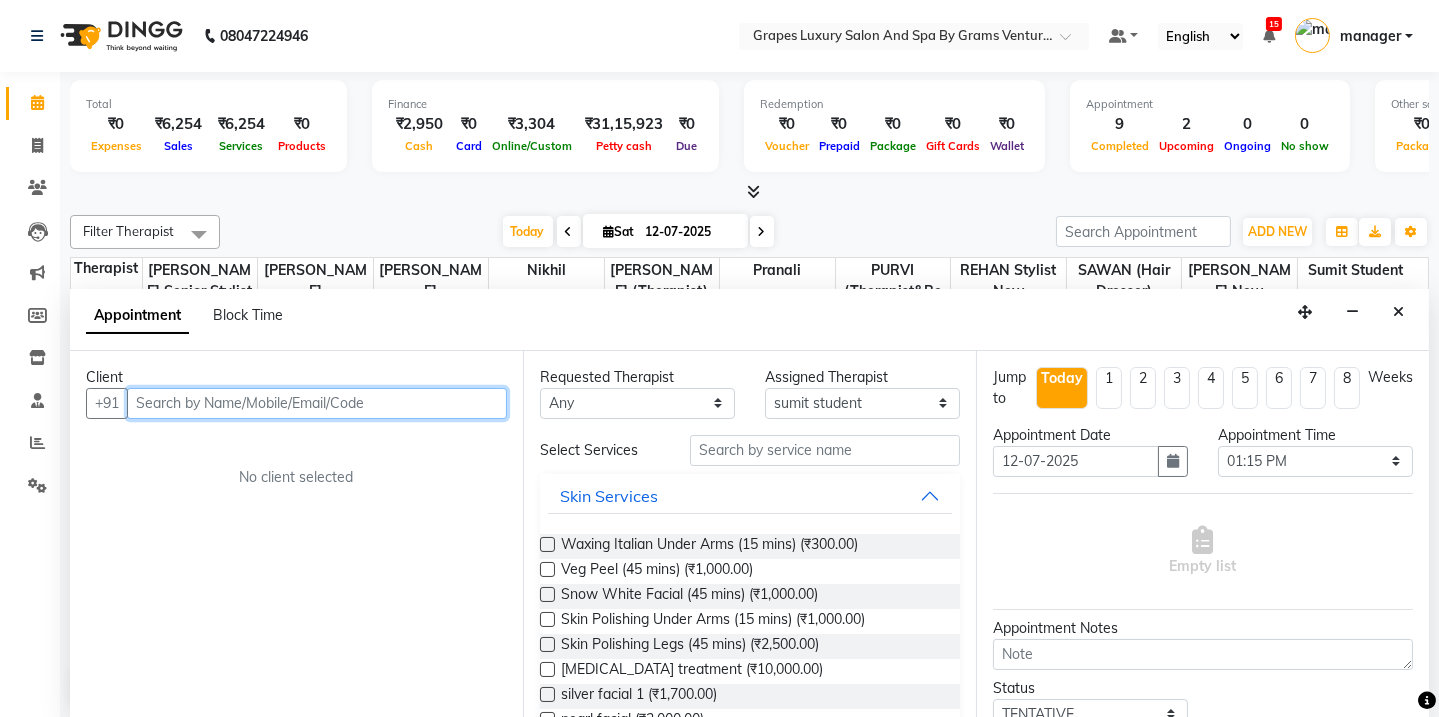 click at bounding box center (317, 403) 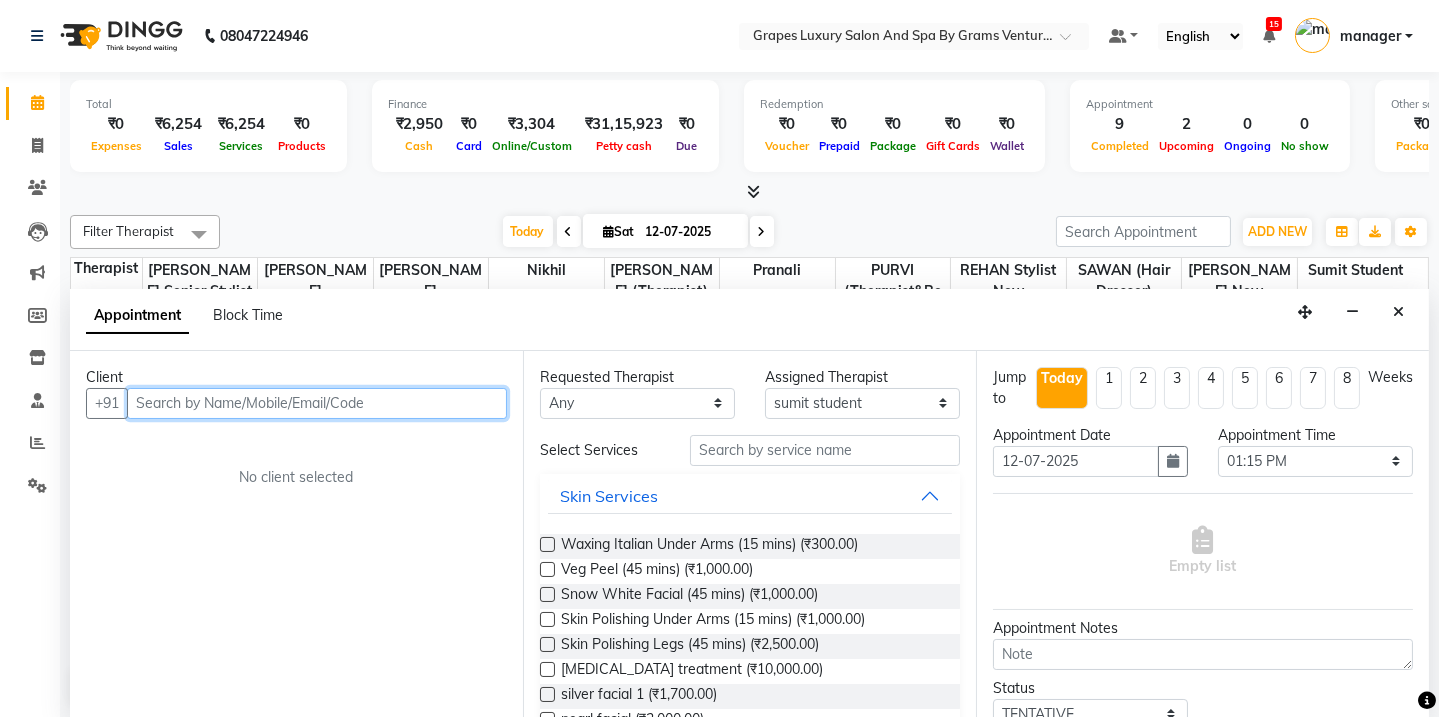 paste on "9370147219" 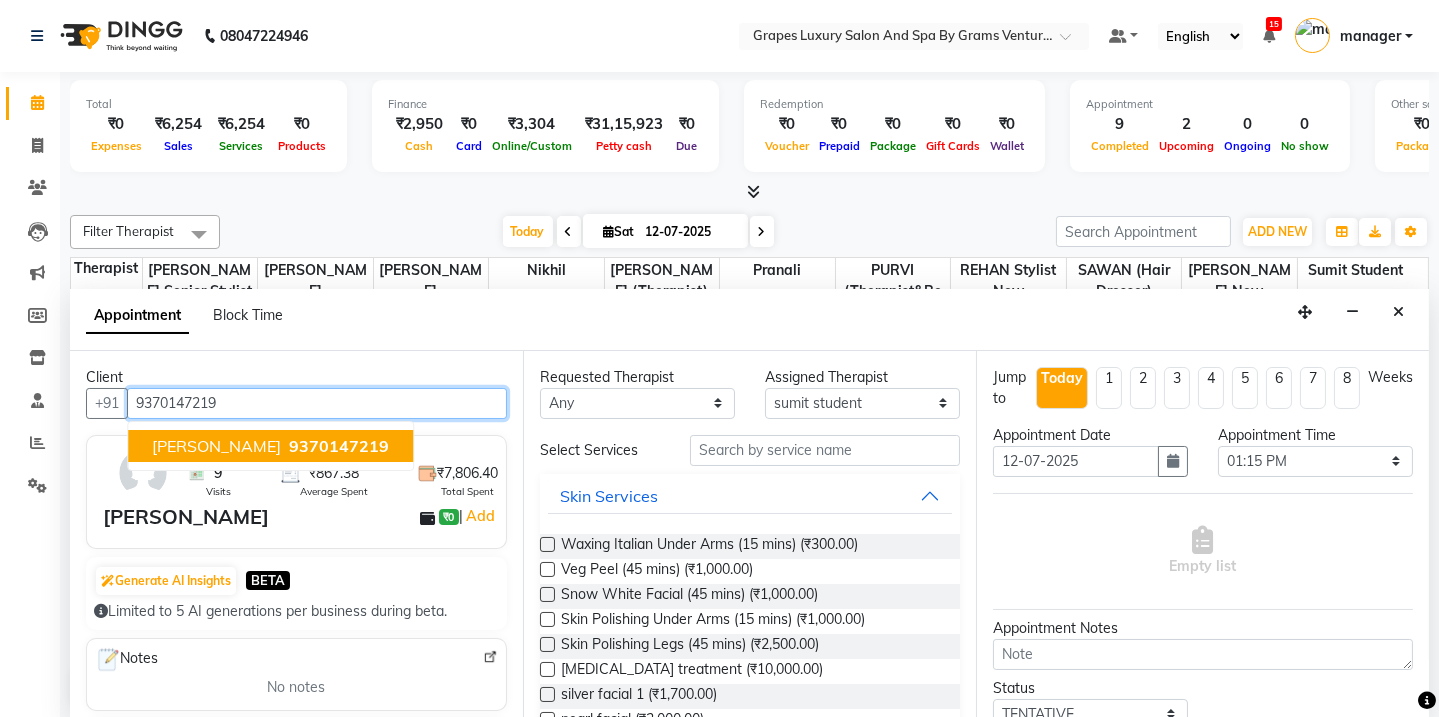 click on "[PERSON_NAME]" at bounding box center (216, 446) 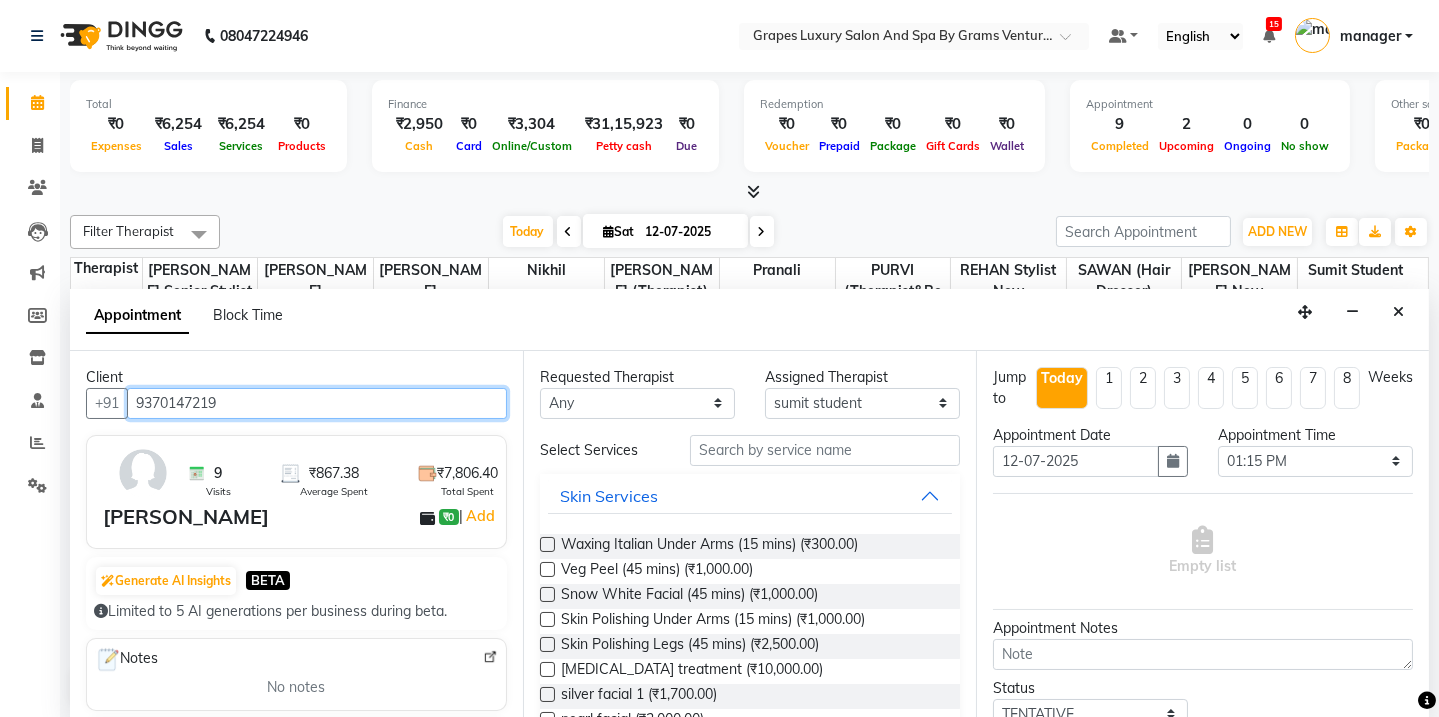 type on "9370147219" 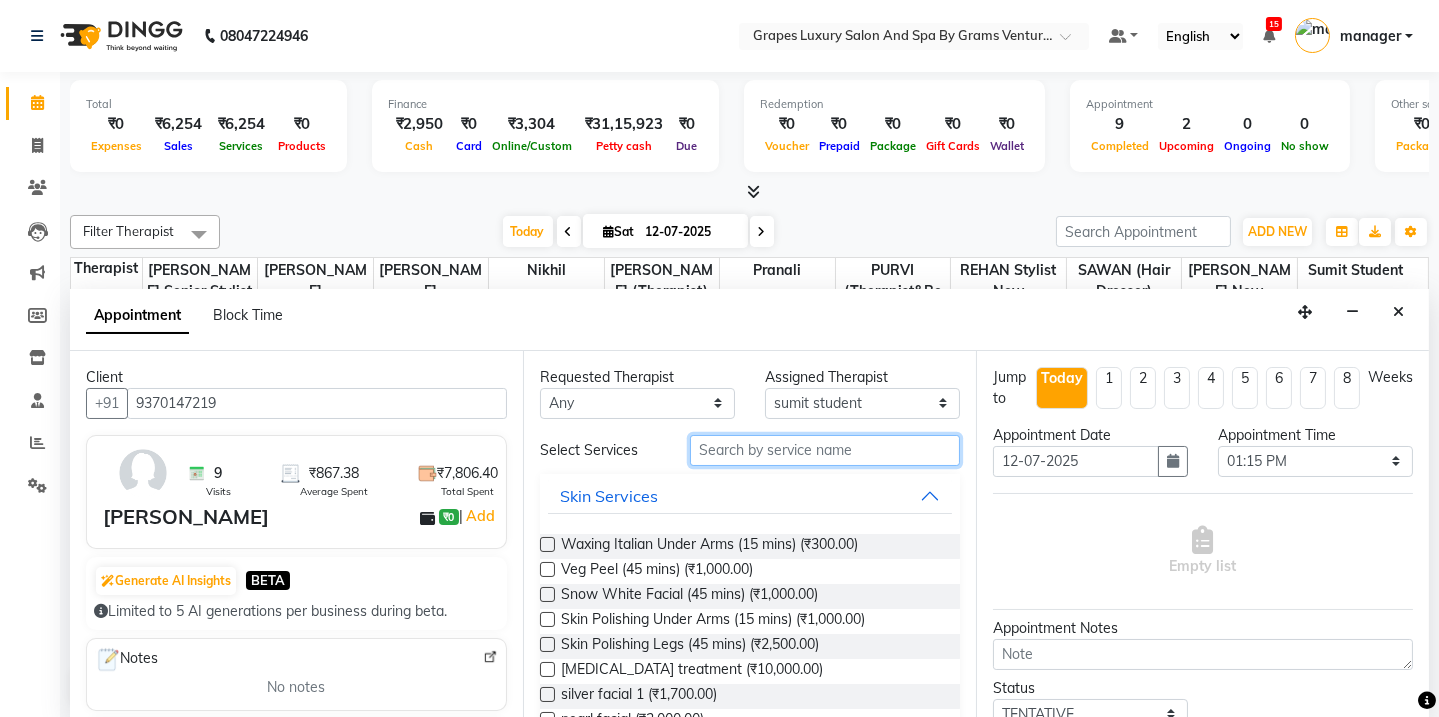 click at bounding box center [825, 450] 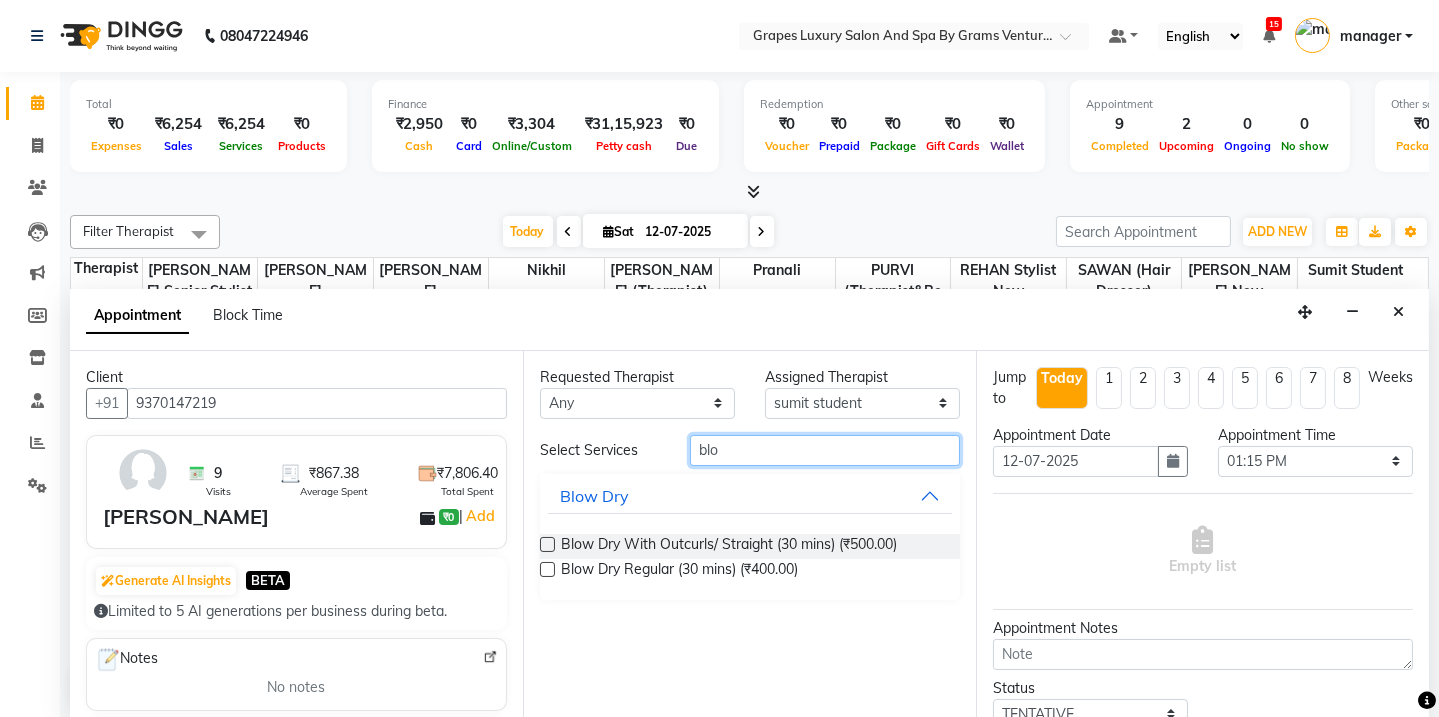 type on "blo" 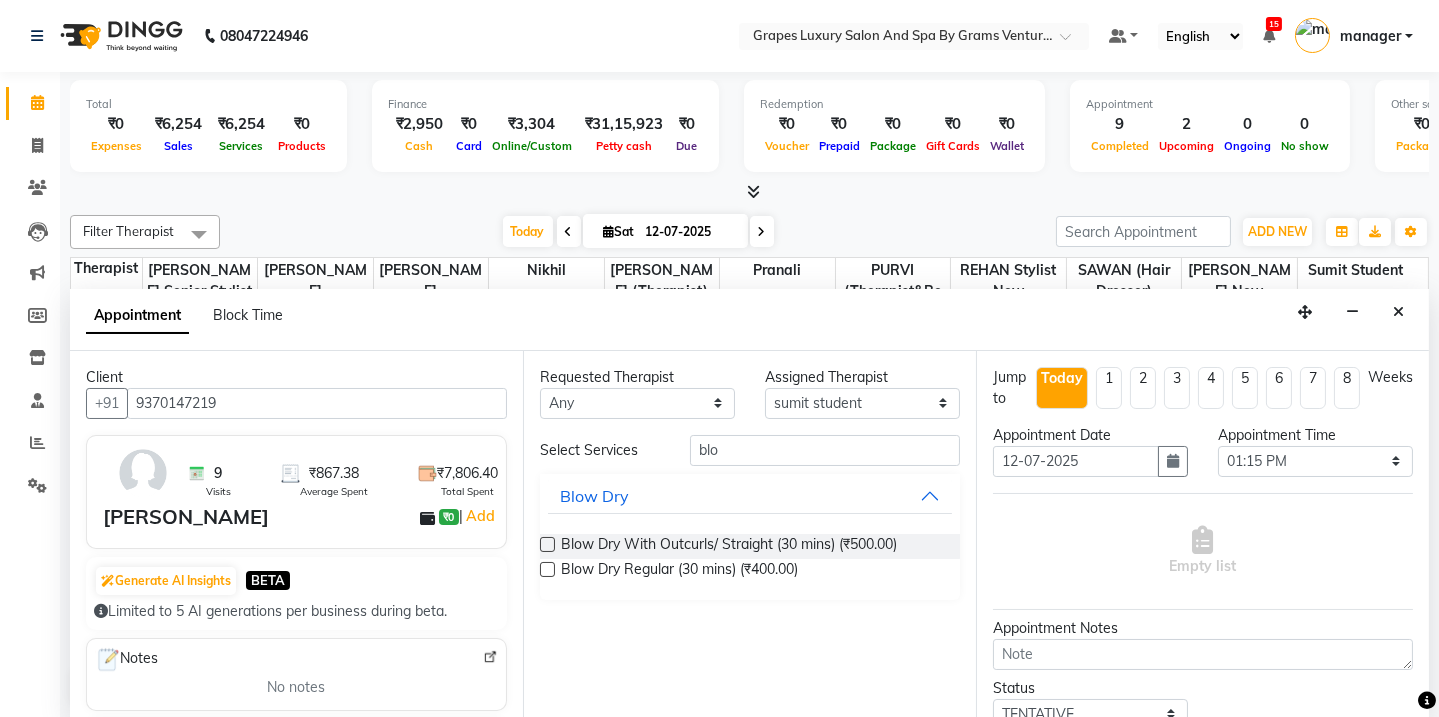 click at bounding box center [547, 544] 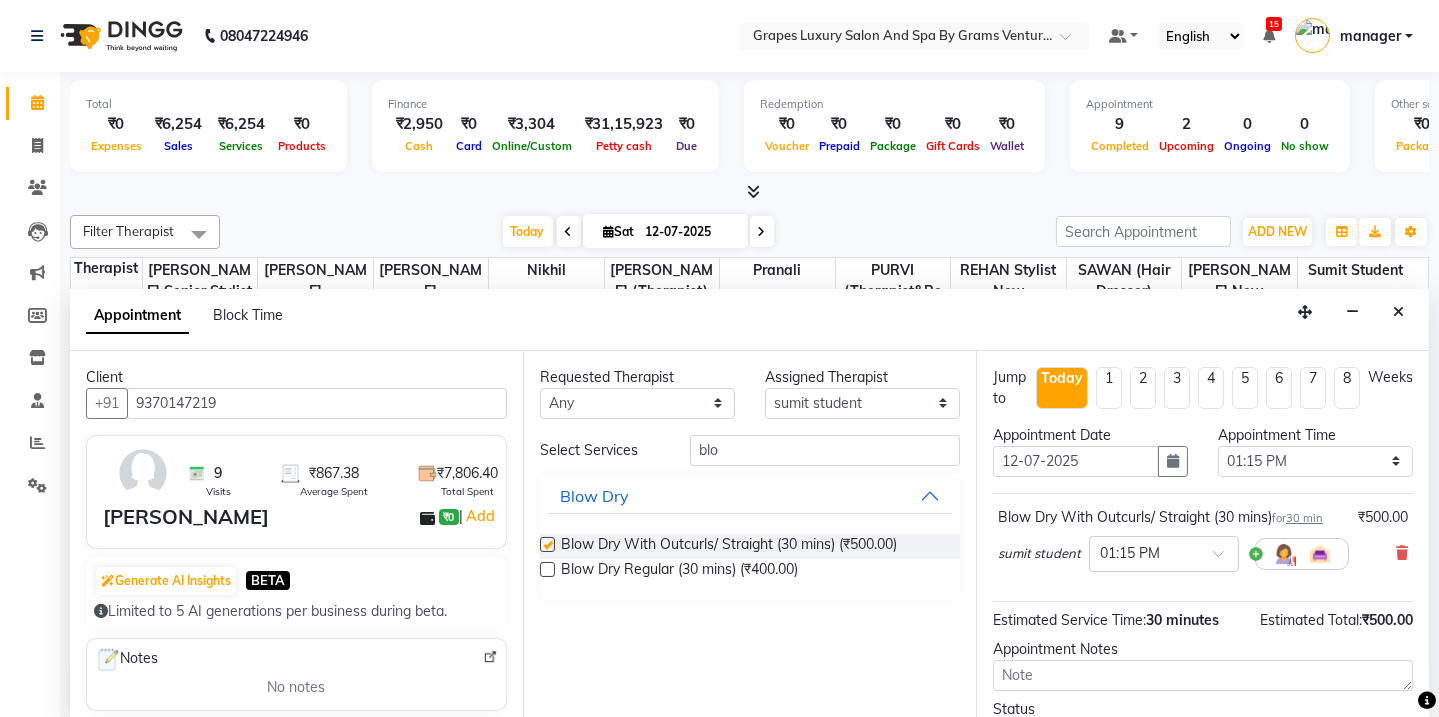 checkbox on "false" 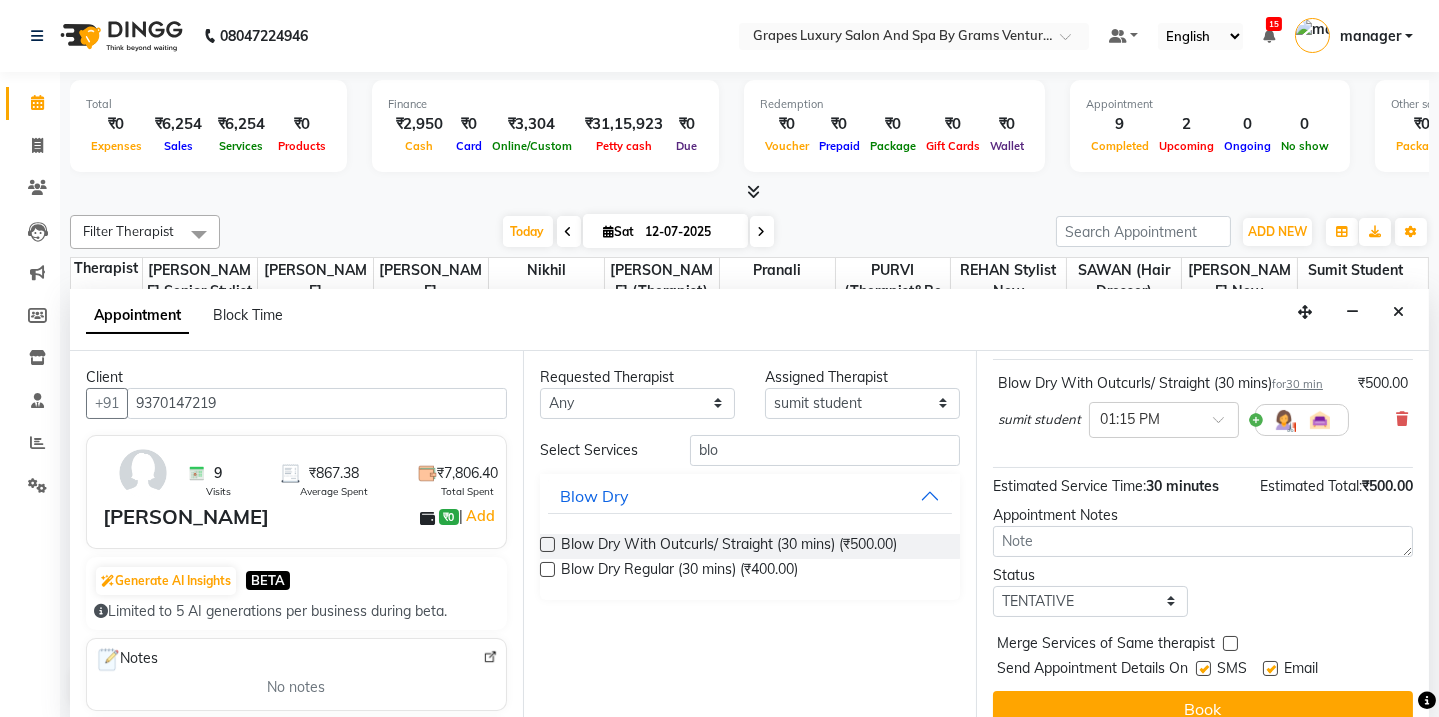 scroll, scrollTop: 157, scrollLeft: 0, axis: vertical 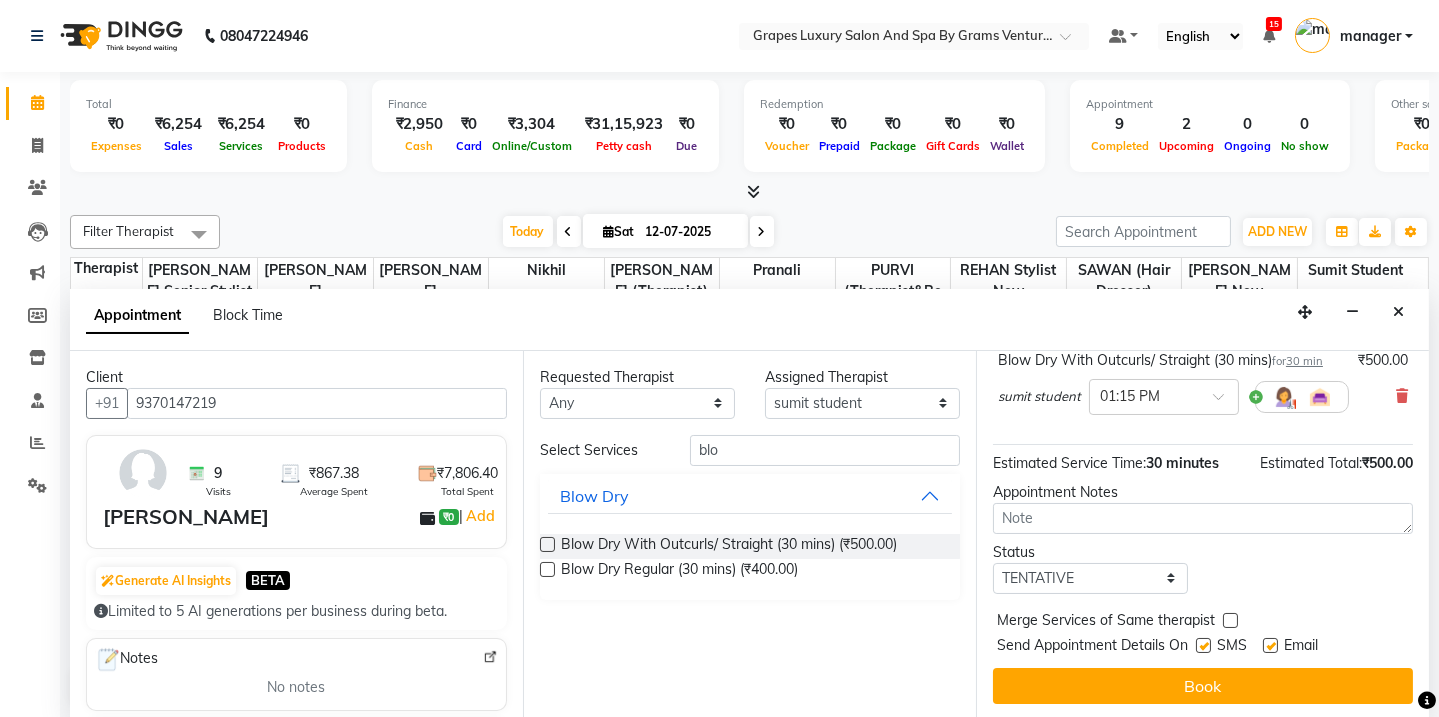 click at bounding box center (1203, 645) 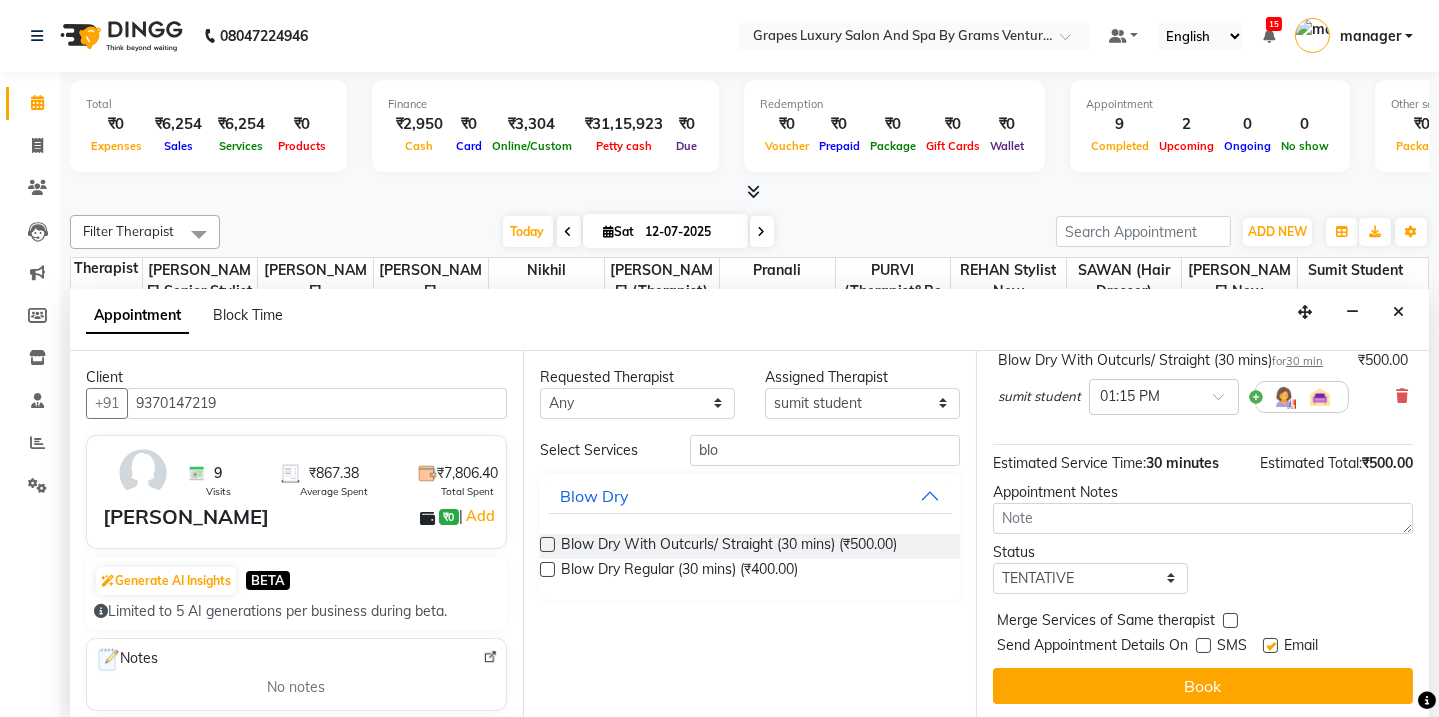 click at bounding box center [1270, 645] 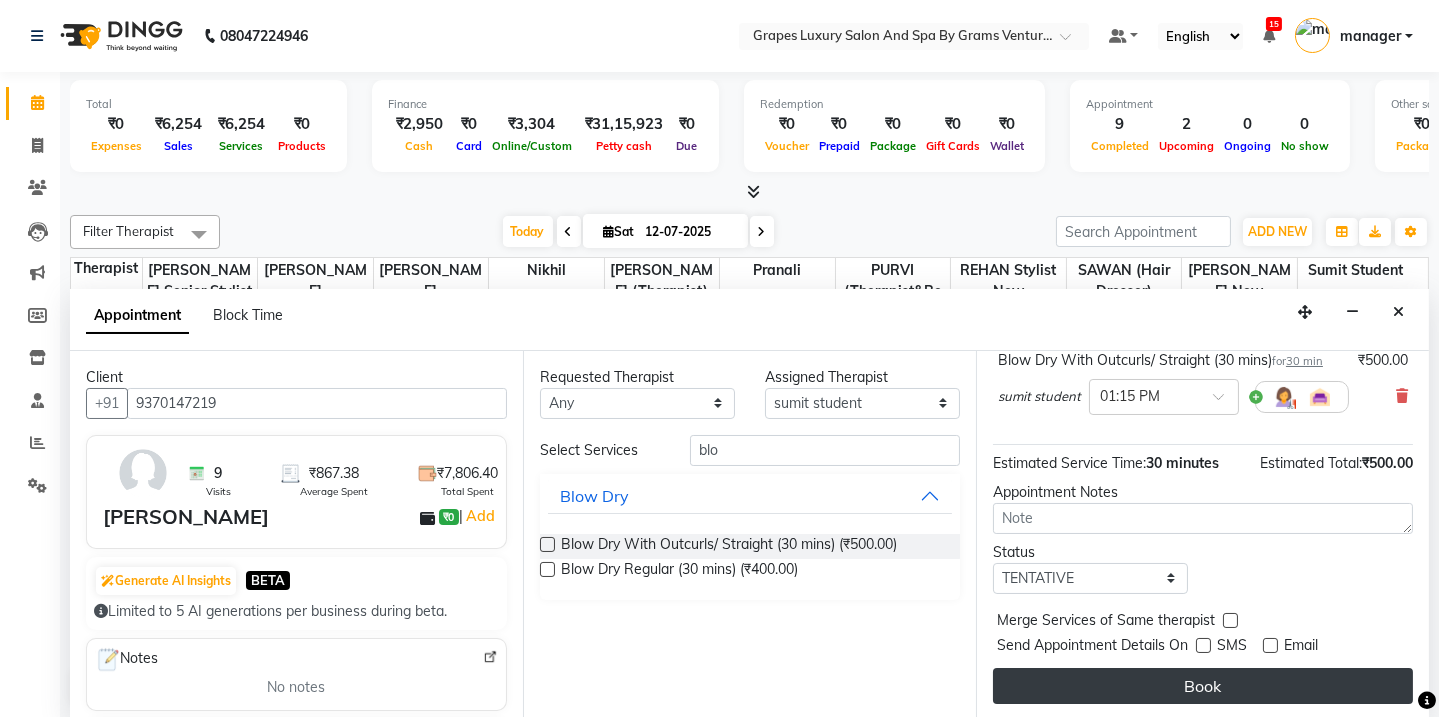 click on "Book" at bounding box center [1203, 686] 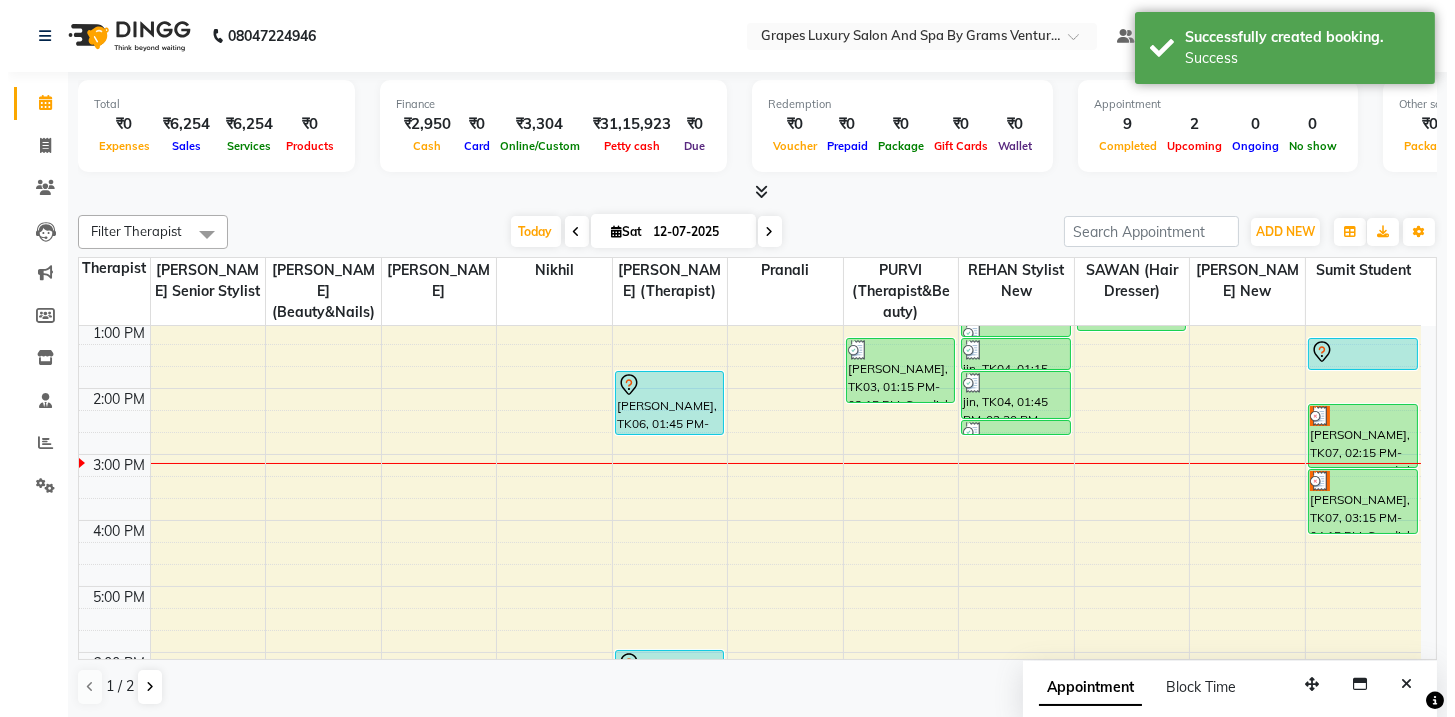 scroll, scrollTop: 0, scrollLeft: 0, axis: both 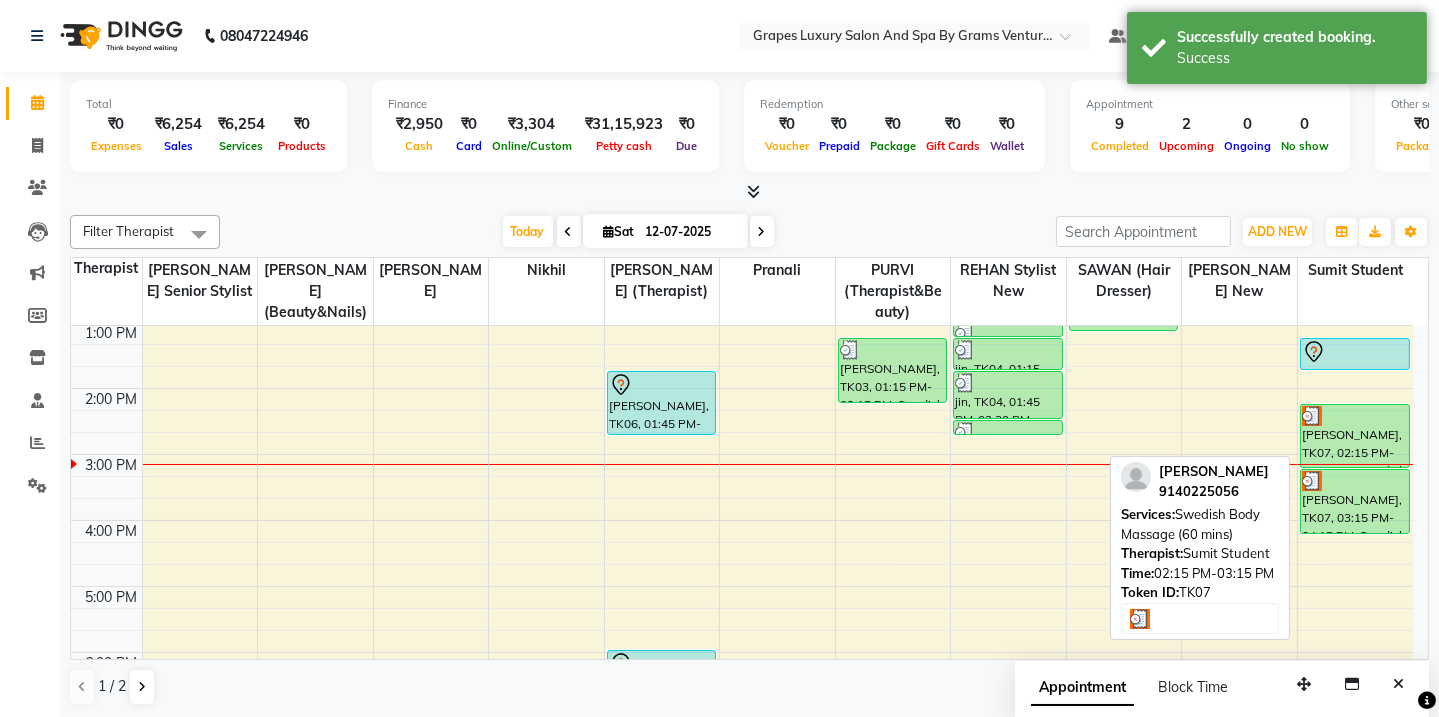 click on "[PERSON_NAME], TK07, 02:15 PM-03:15 PM, Swedish Body Massage (60 mins)" at bounding box center [1355, 436] 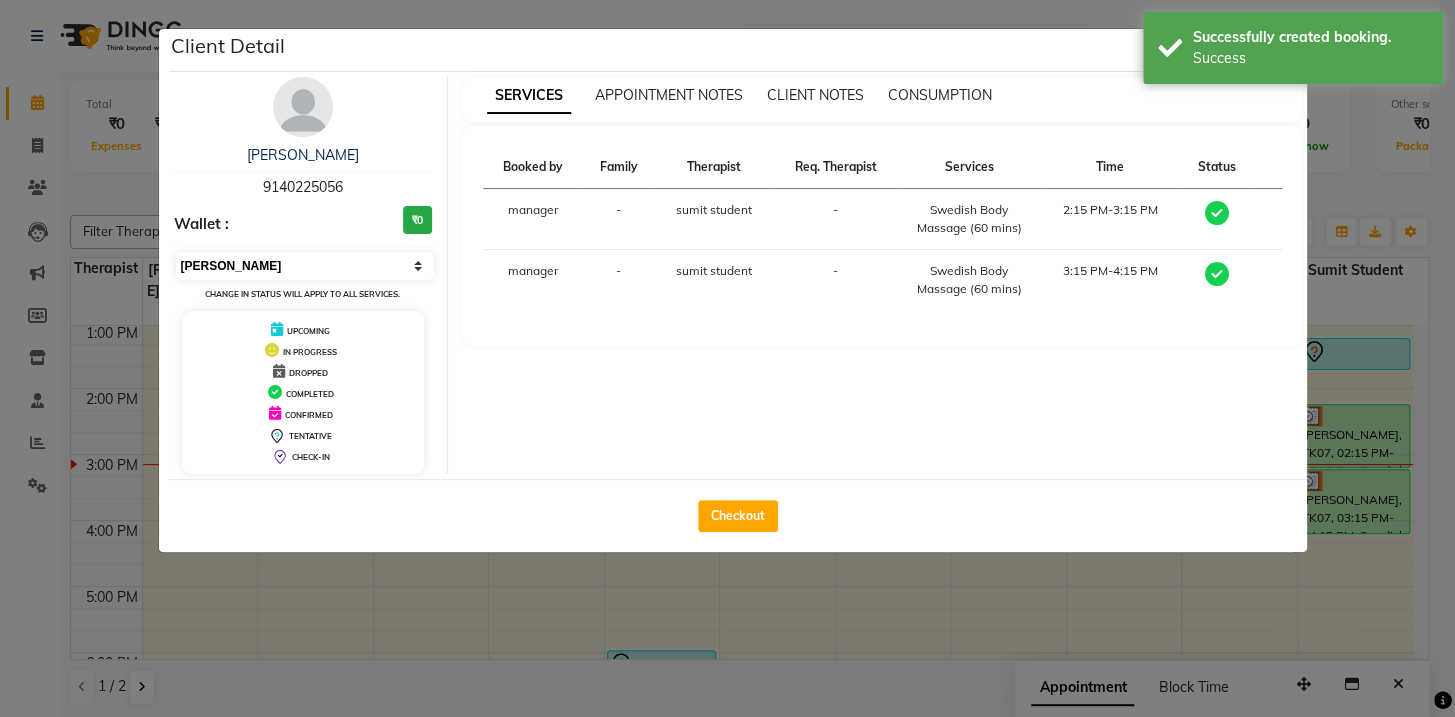 click on "Select MARK DONE UPCOMING" at bounding box center (305, 266) 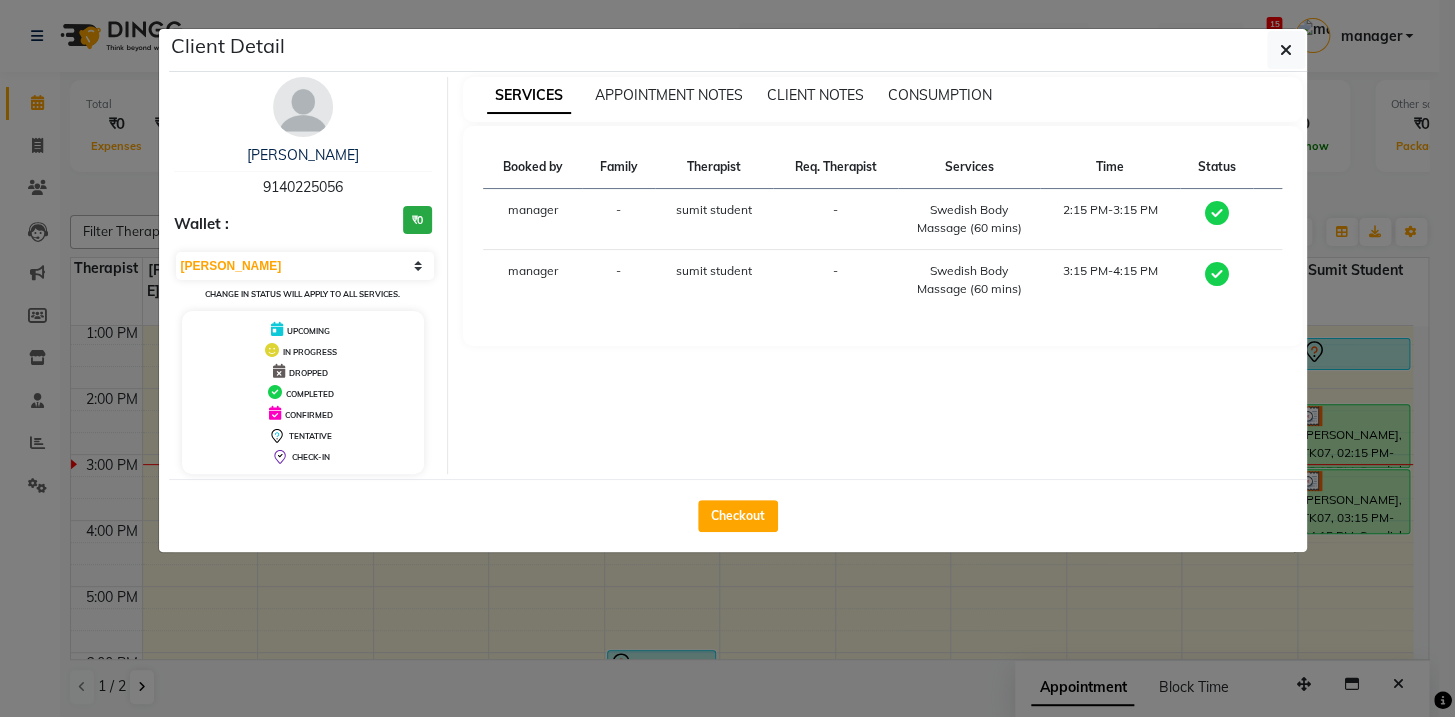 select on "5" 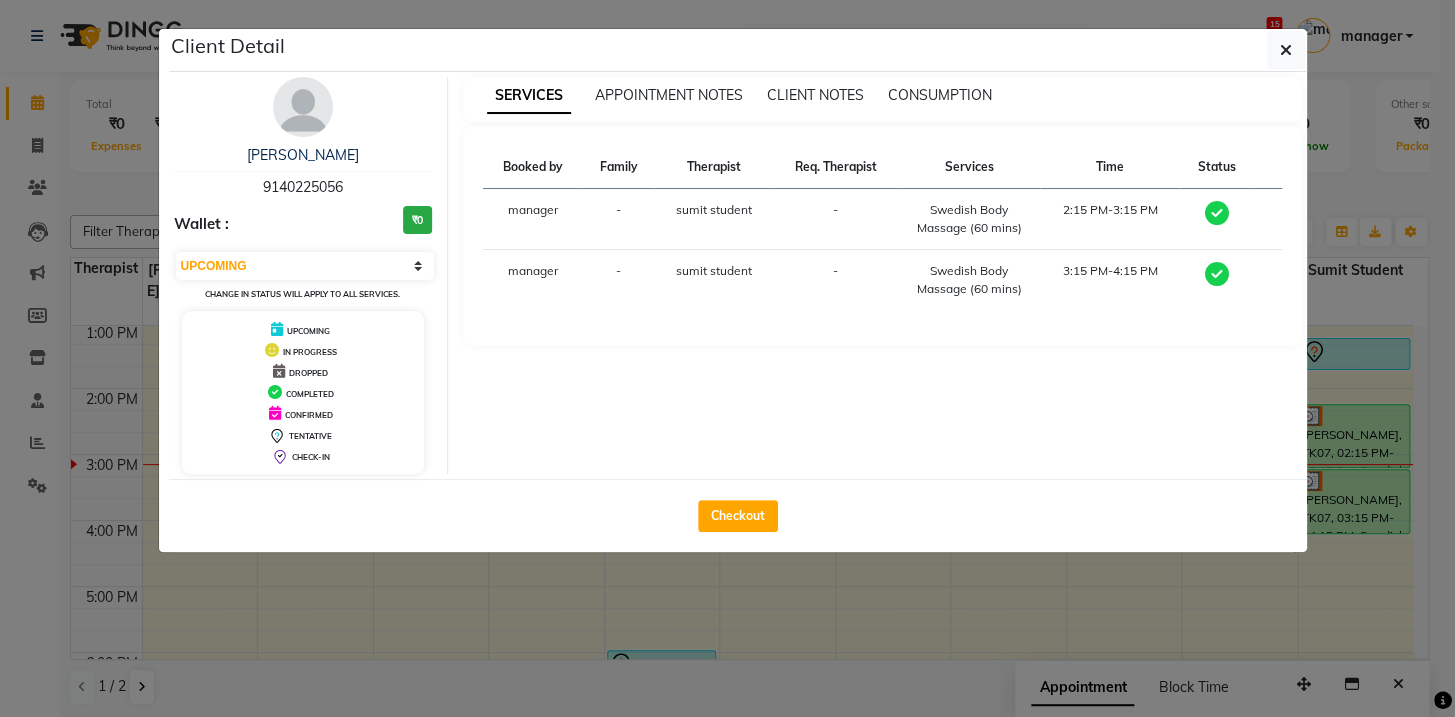 click on "Select MARK DONE UPCOMING" at bounding box center [305, 266] 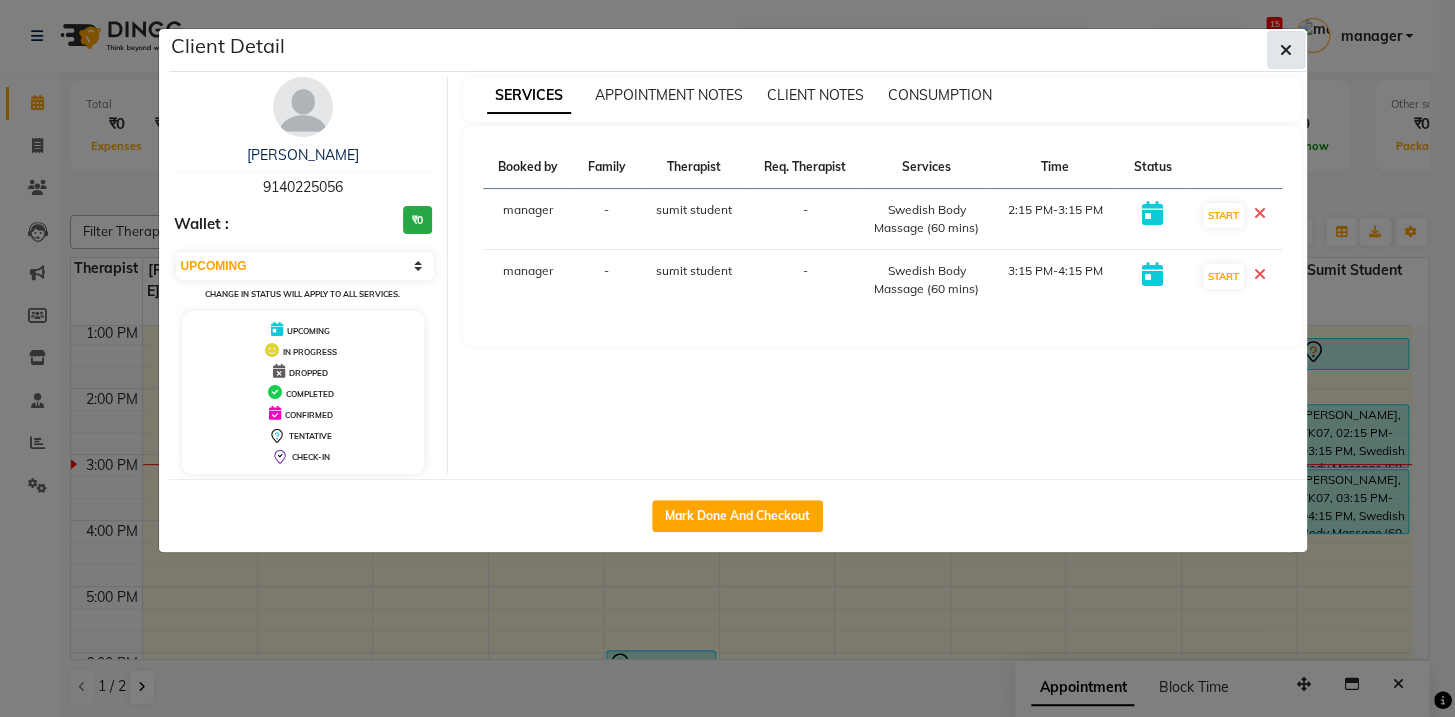 click 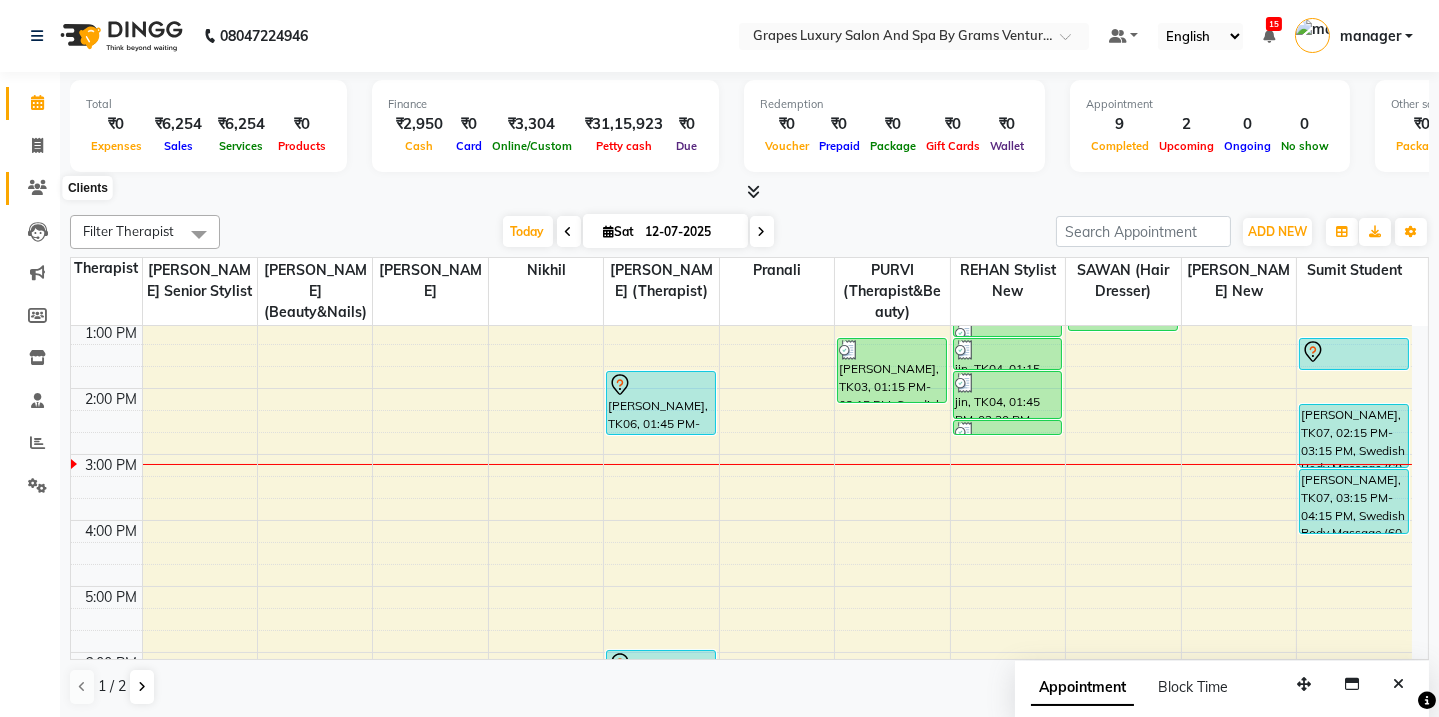 click 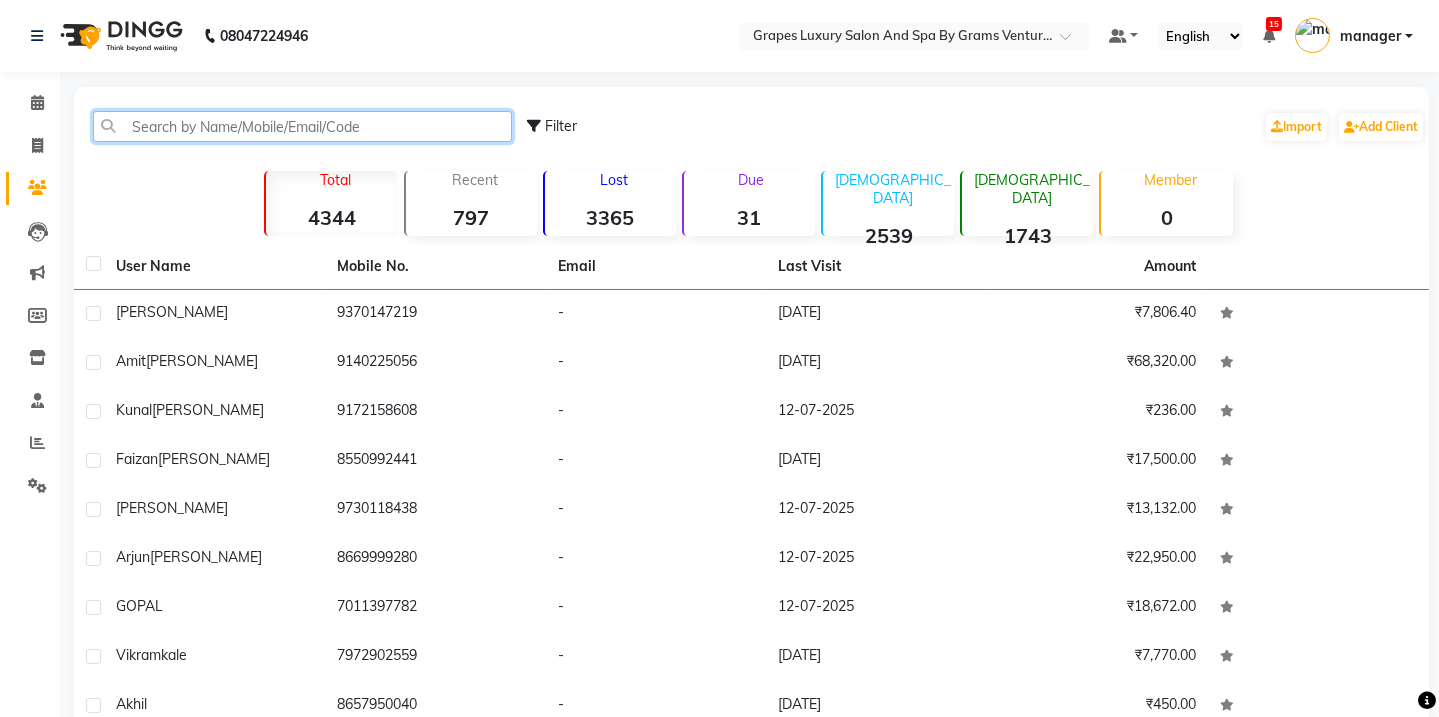 click 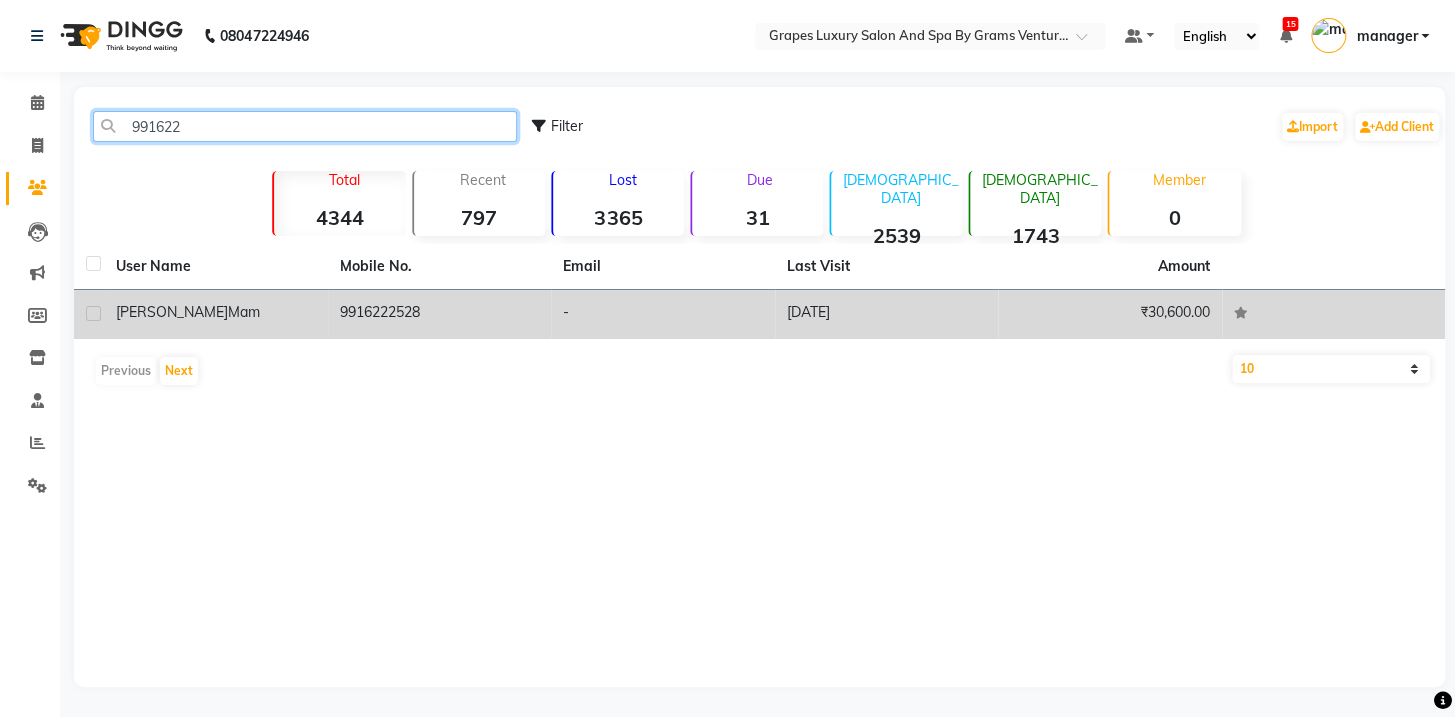type on "991622" 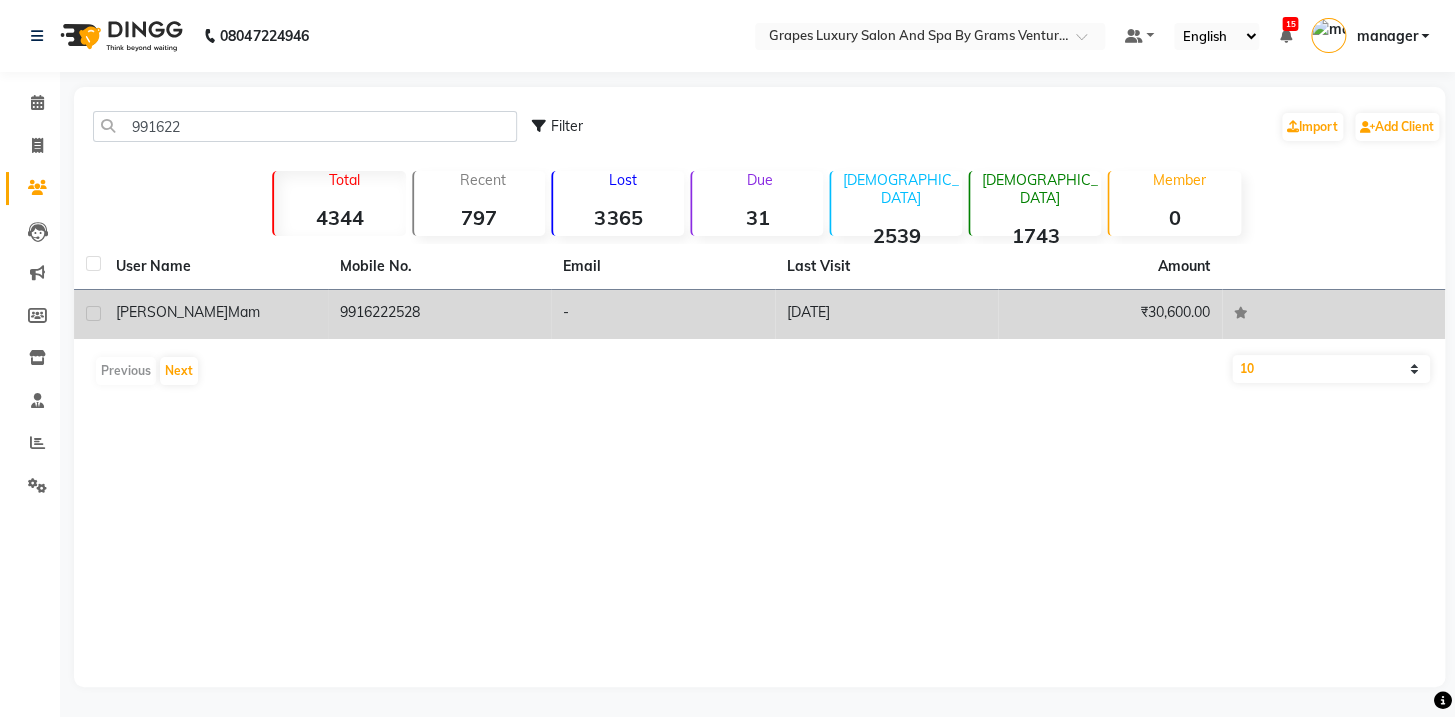 click on "[PERSON_NAME]" 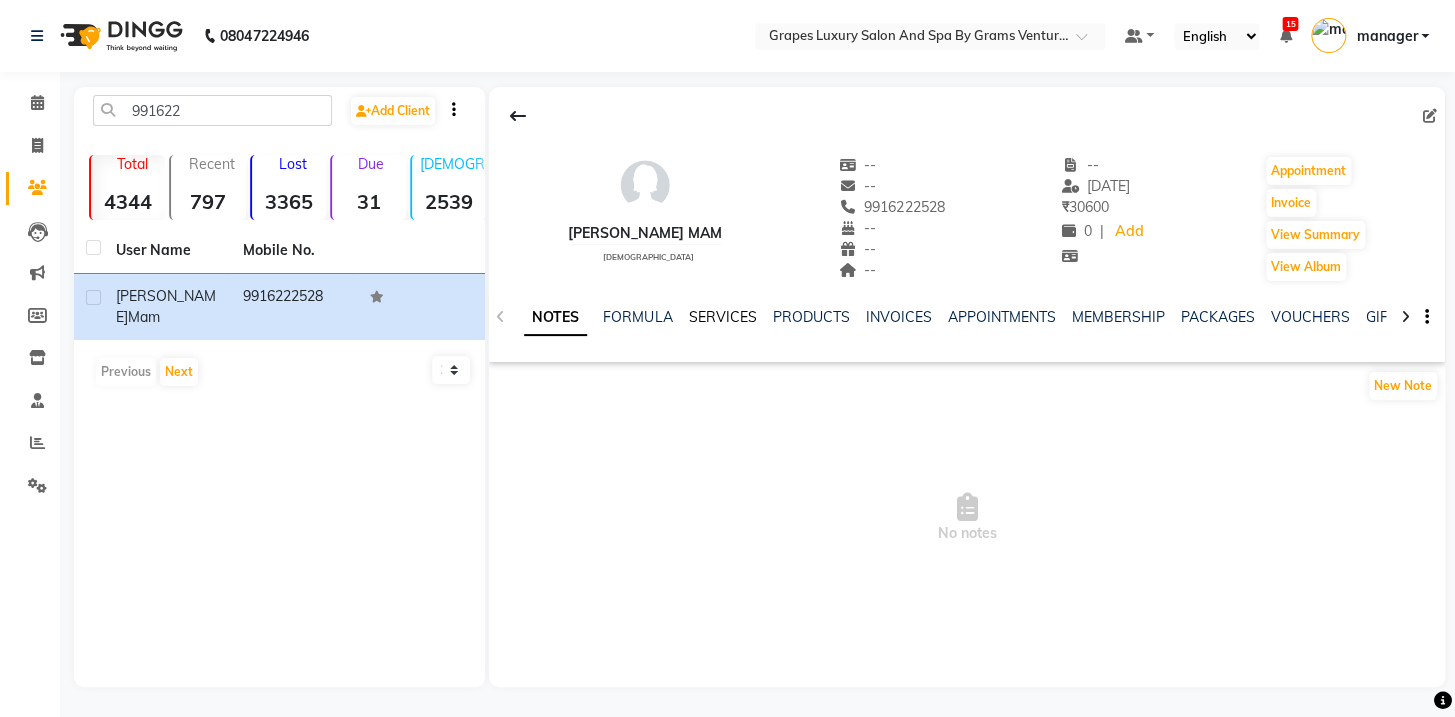 click on "SERVICES" 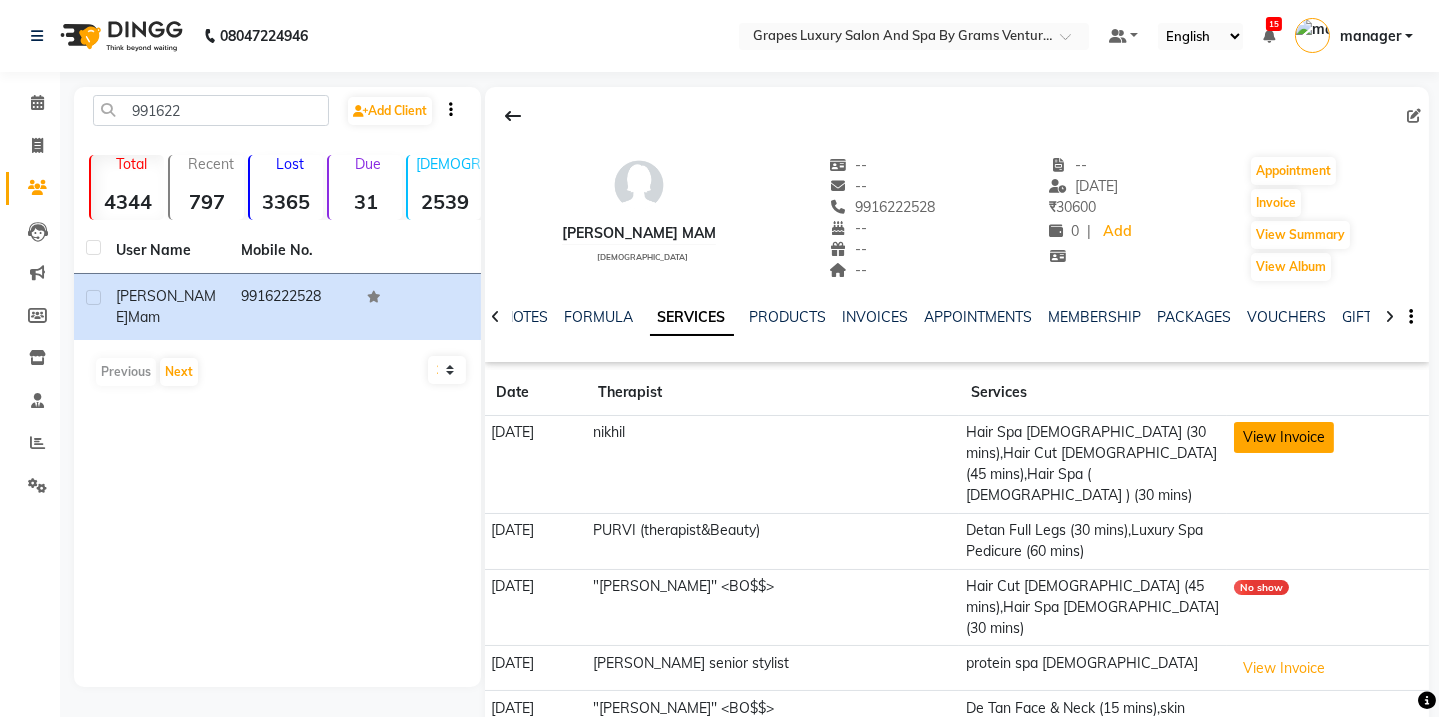 click on "View Invoice" 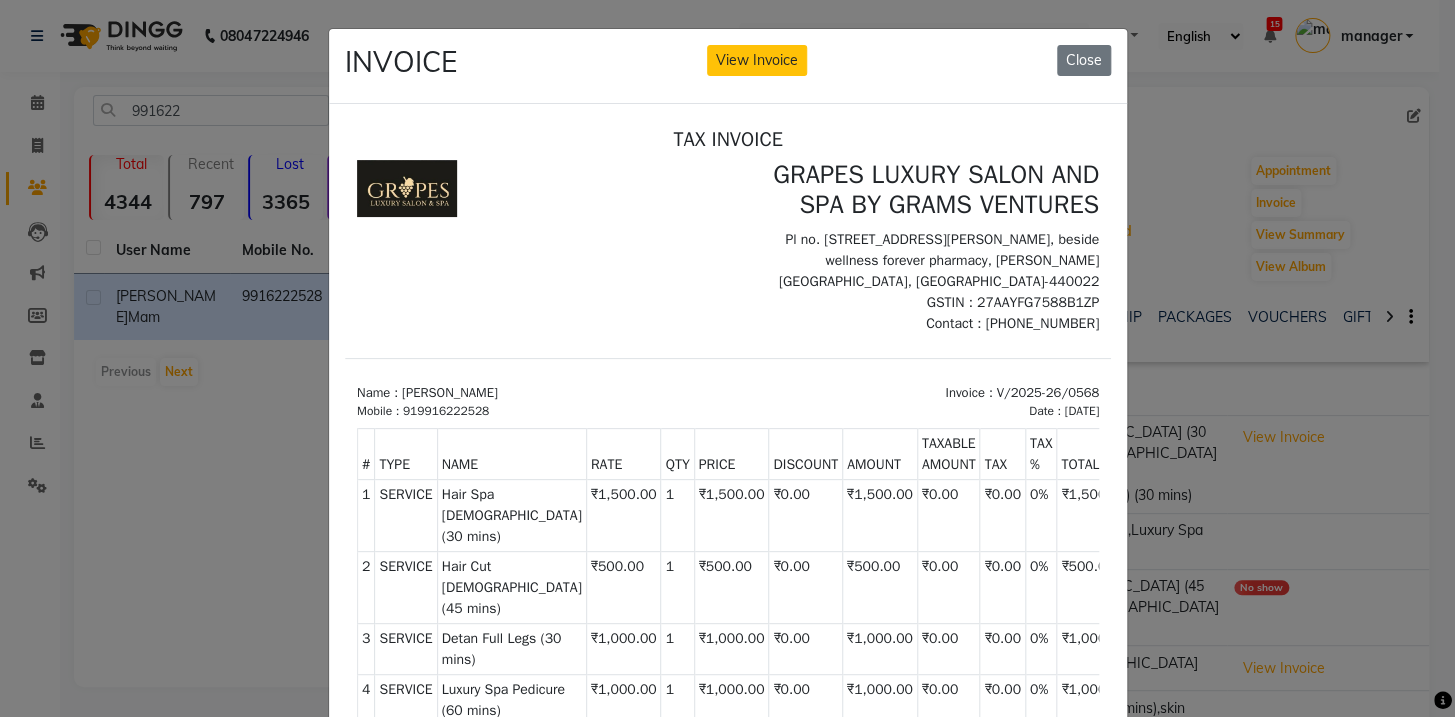 scroll, scrollTop: 0, scrollLeft: 0, axis: both 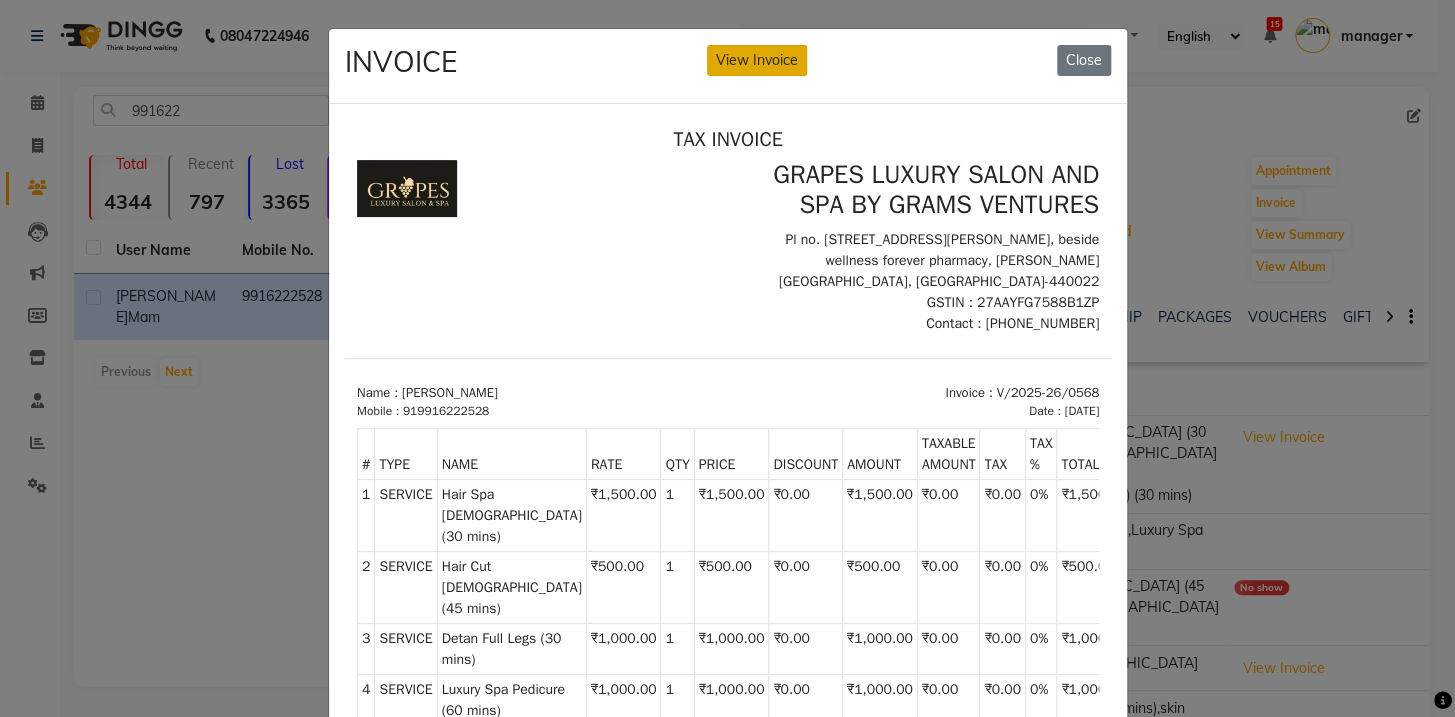 click on "View Invoice" 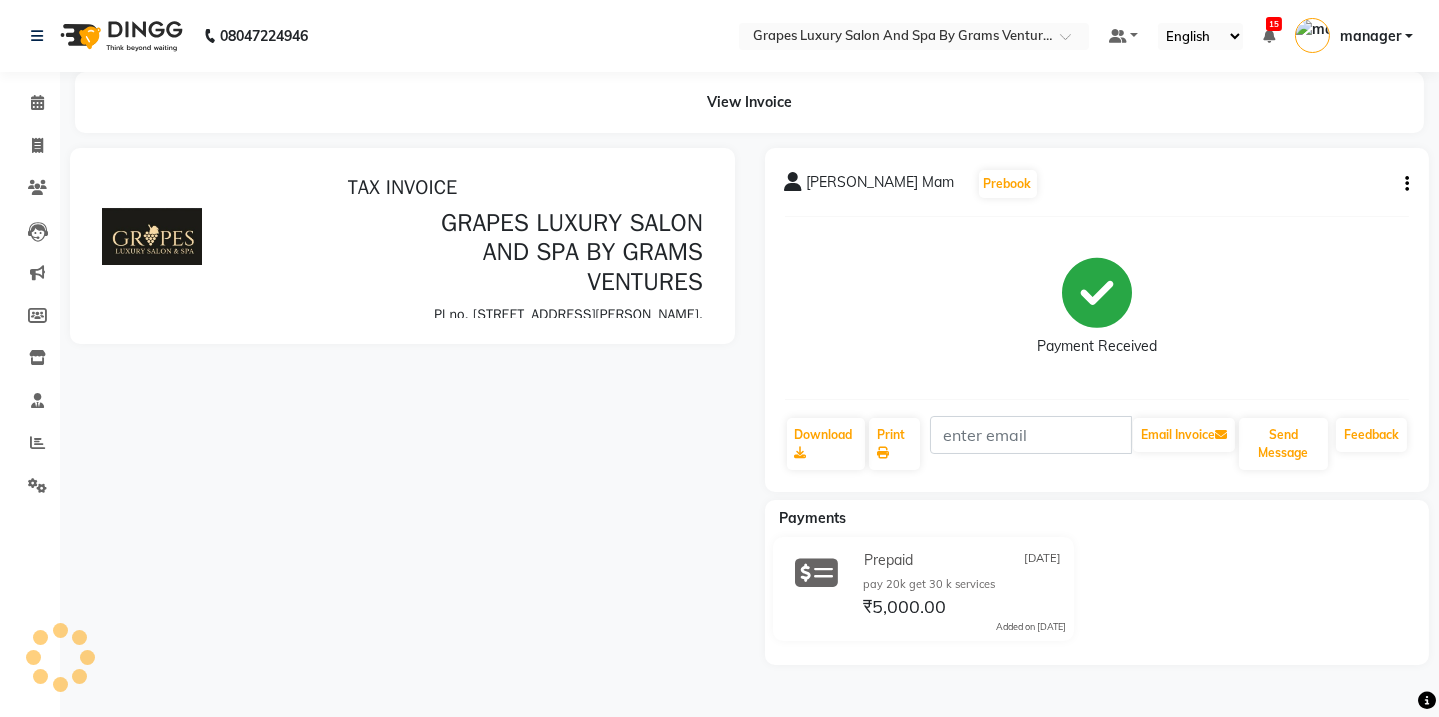 scroll, scrollTop: 0, scrollLeft: 0, axis: both 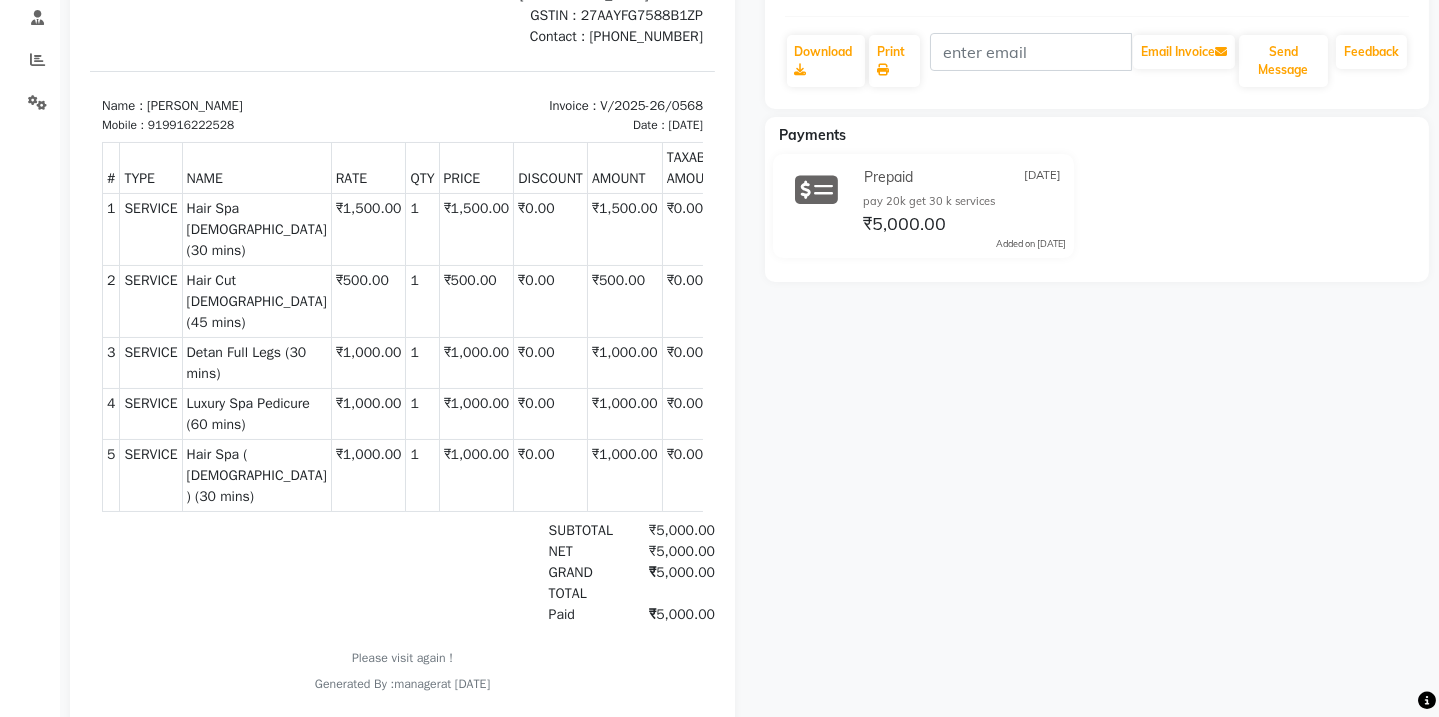 click on "₹0.00" at bounding box center (551, 363) 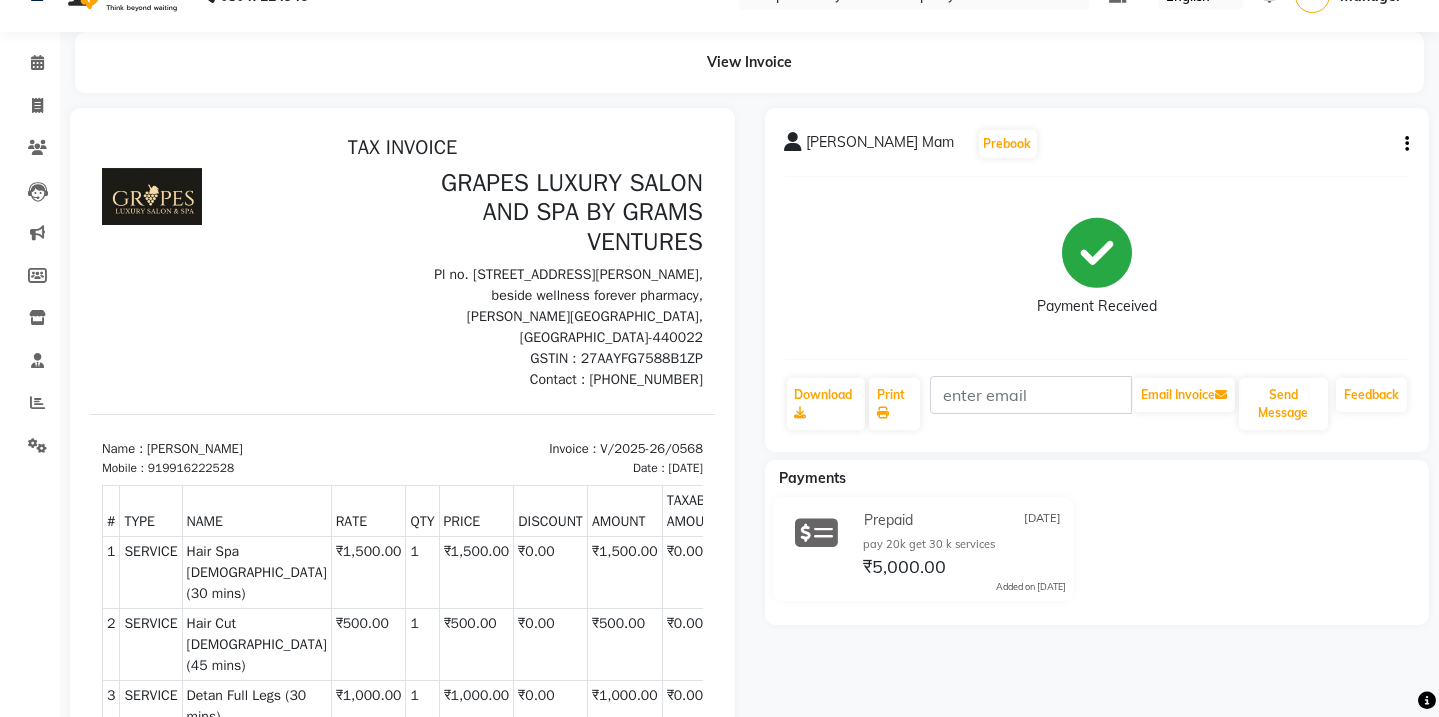 click on "View Invoice" 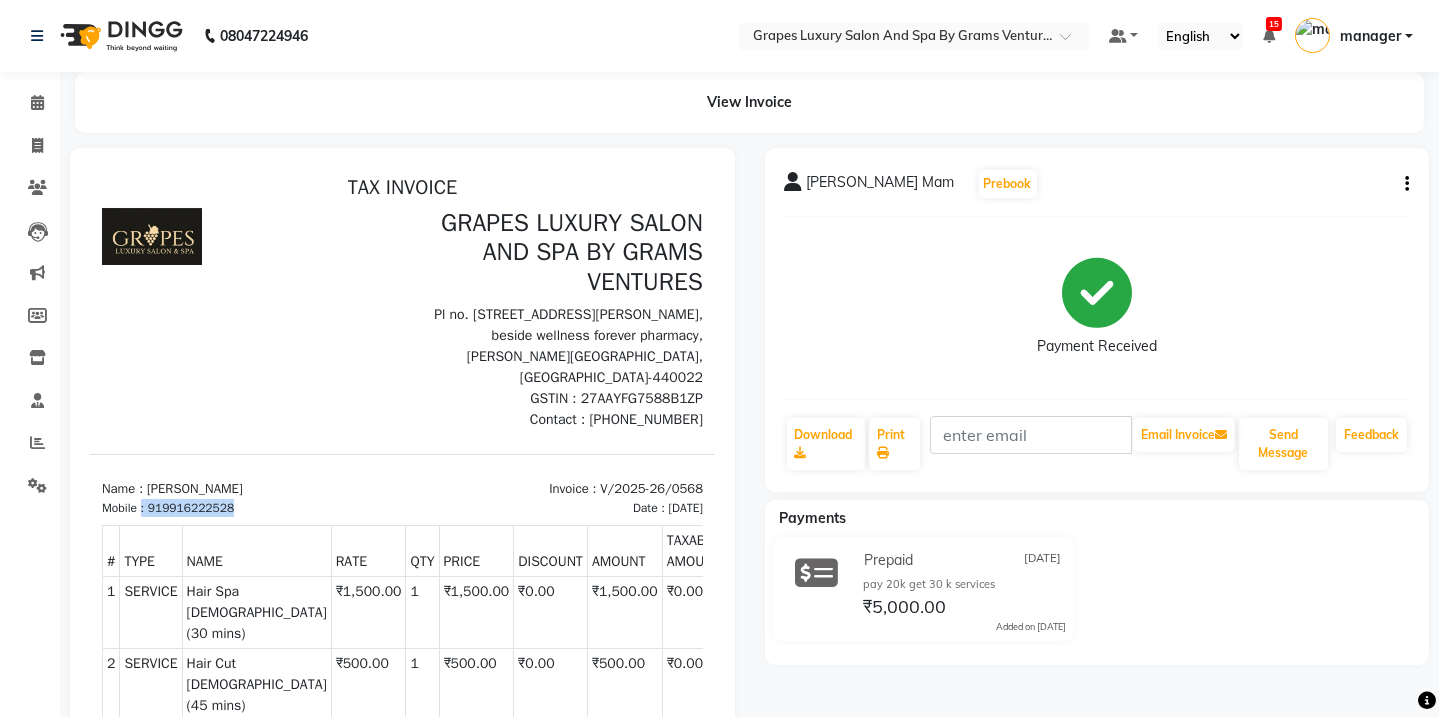 drag, startPoint x: 242, startPoint y: 482, endPoint x: 140, endPoint y: 473, distance: 102.396286 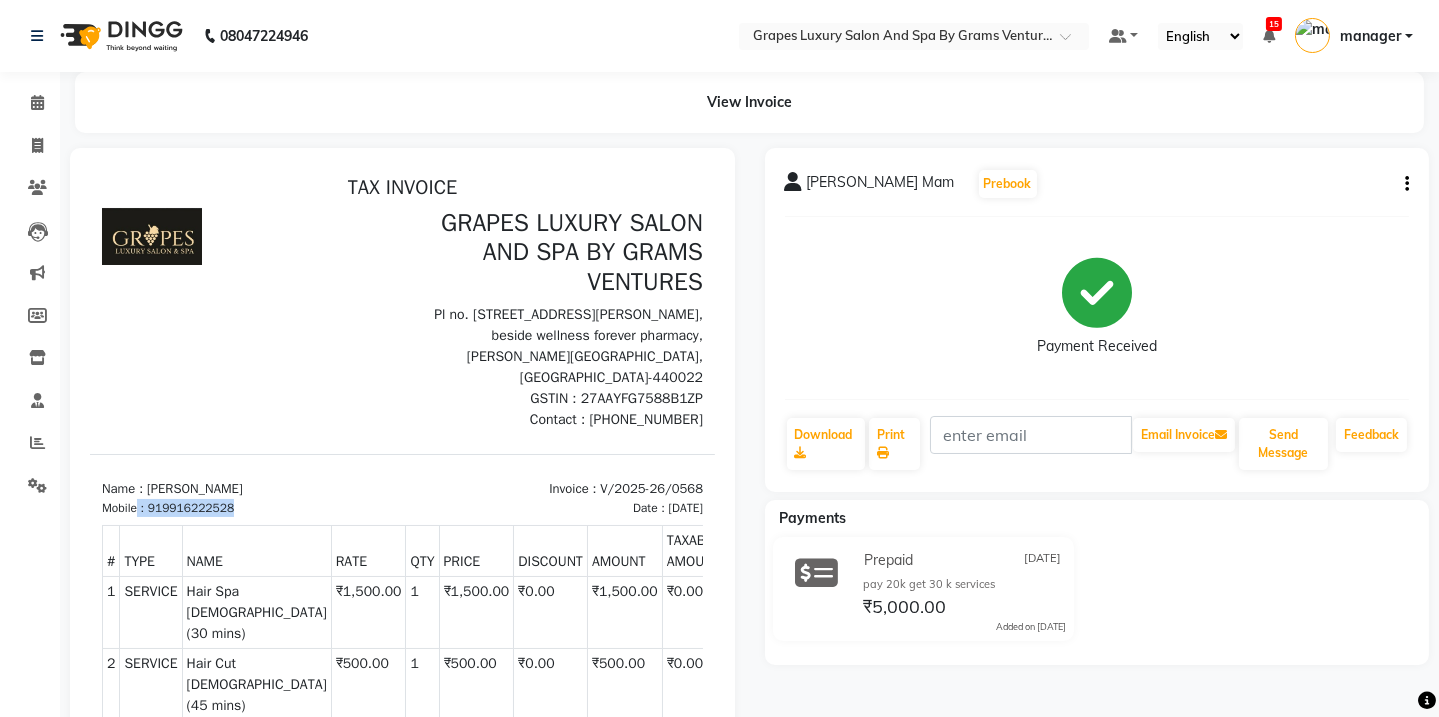 copy on ":
919916222528" 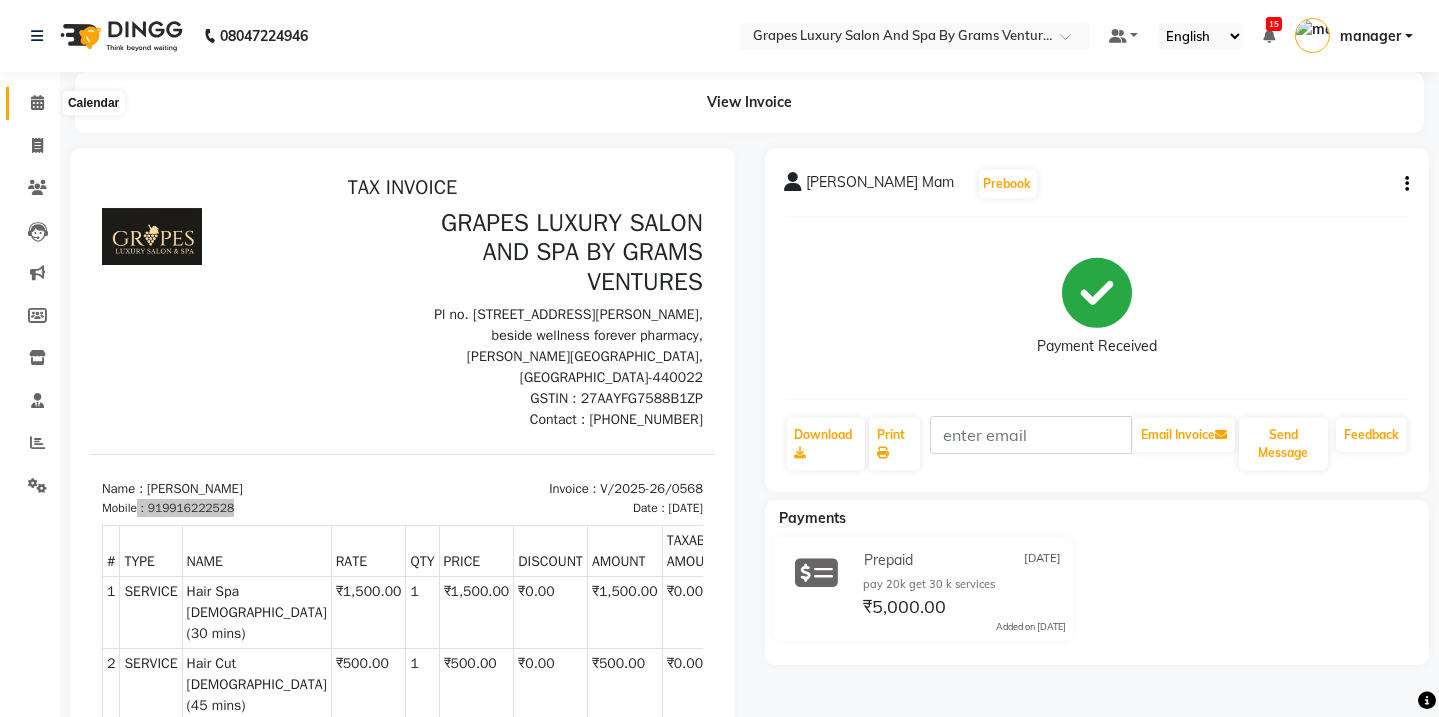 click 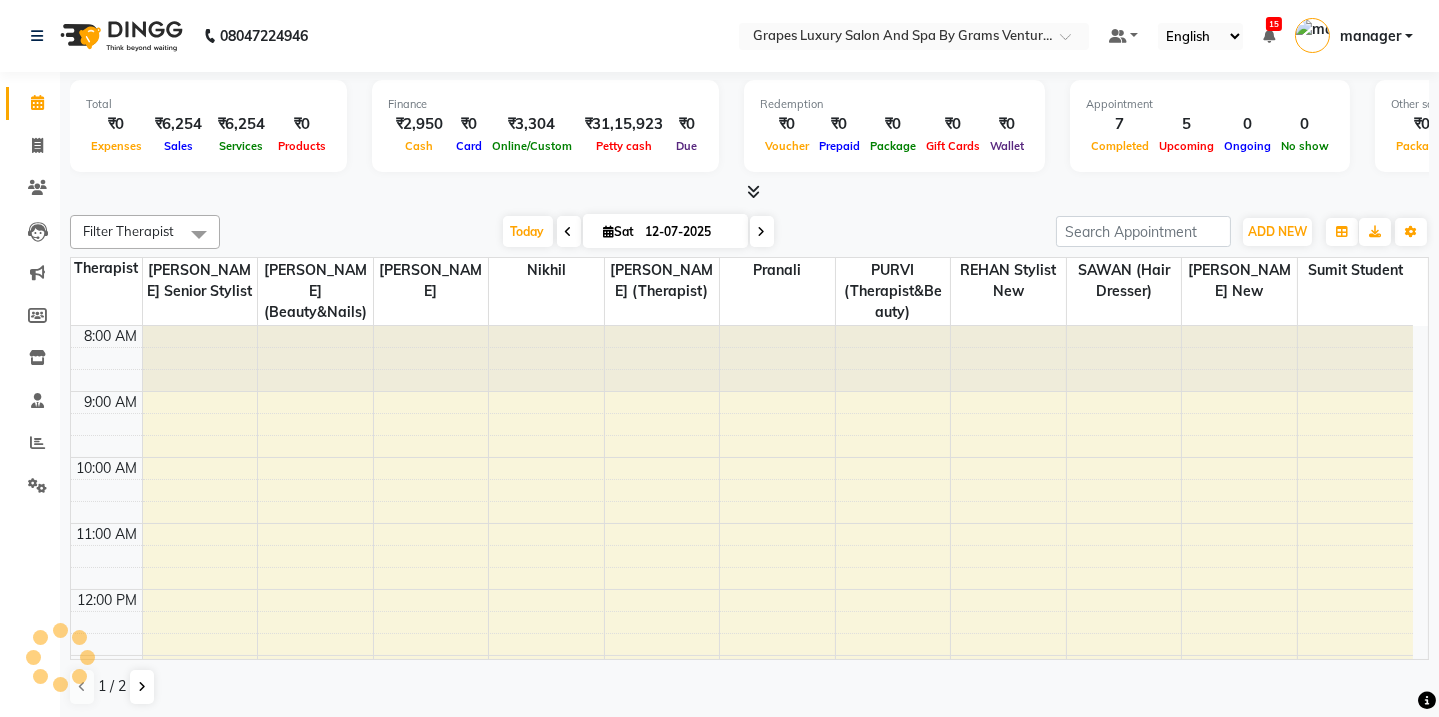scroll, scrollTop: 460, scrollLeft: 0, axis: vertical 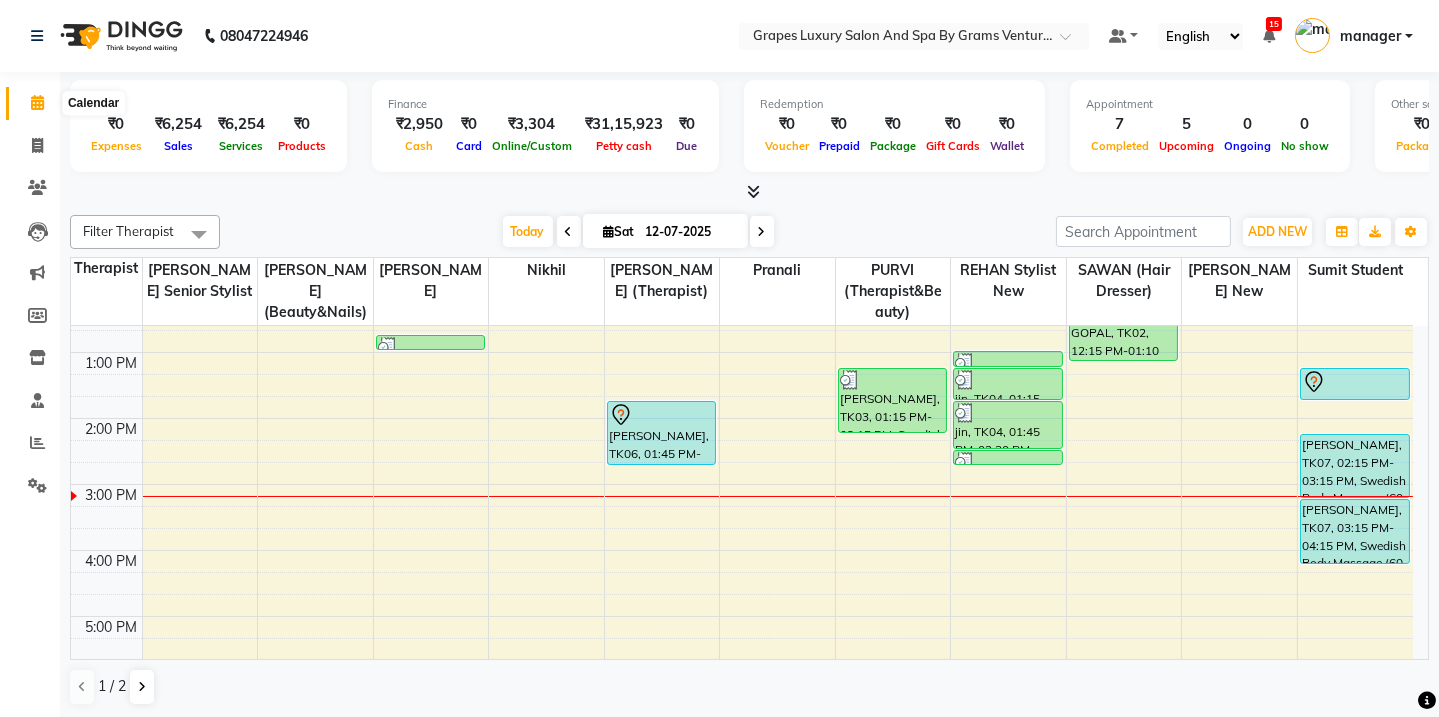 click 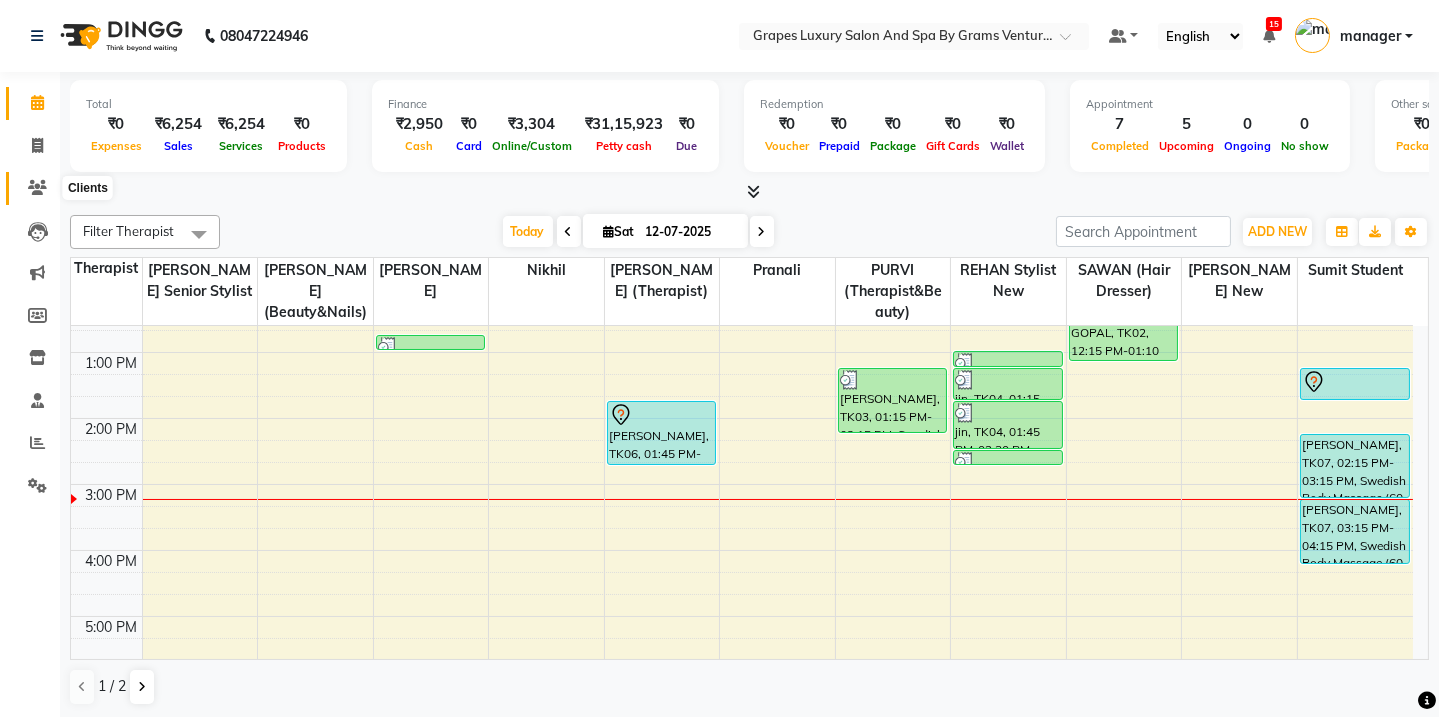 click 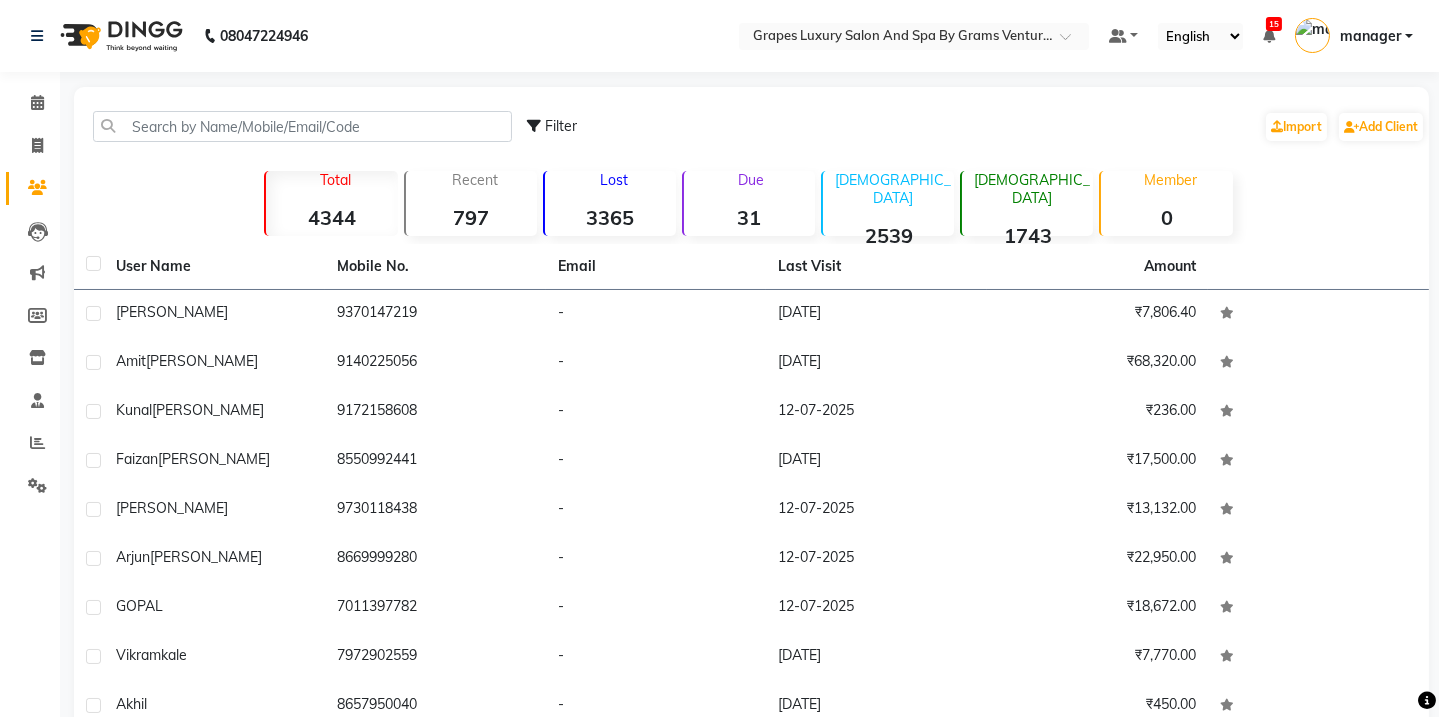 scroll, scrollTop: 148, scrollLeft: 0, axis: vertical 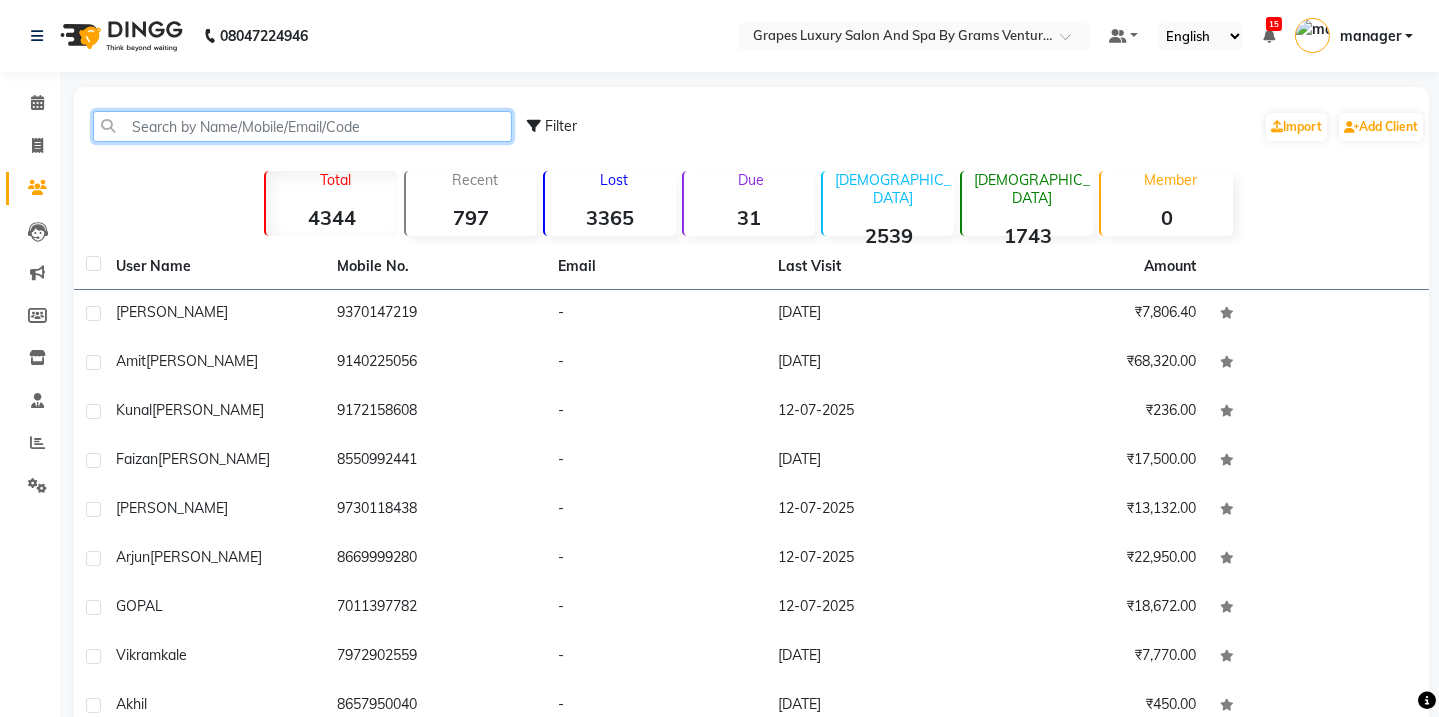 click 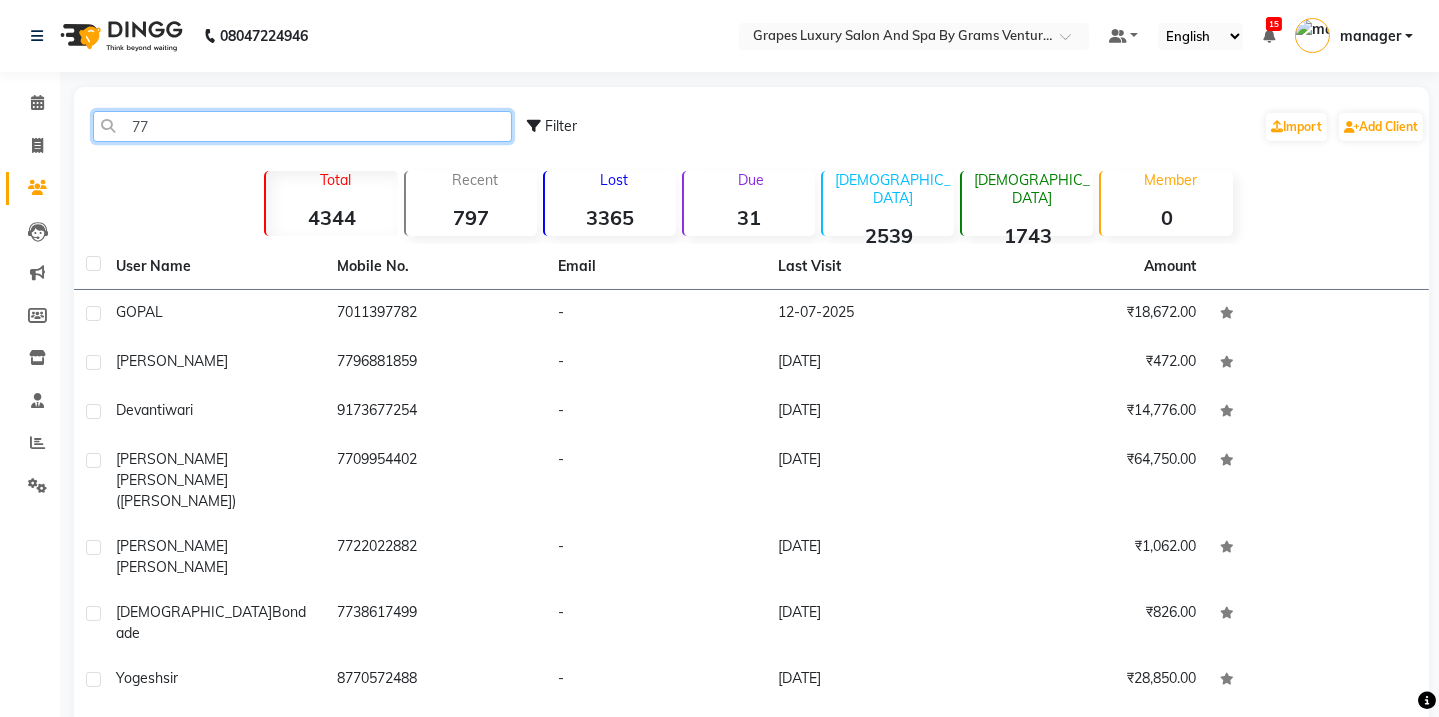 scroll, scrollTop: 148, scrollLeft: 0, axis: vertical 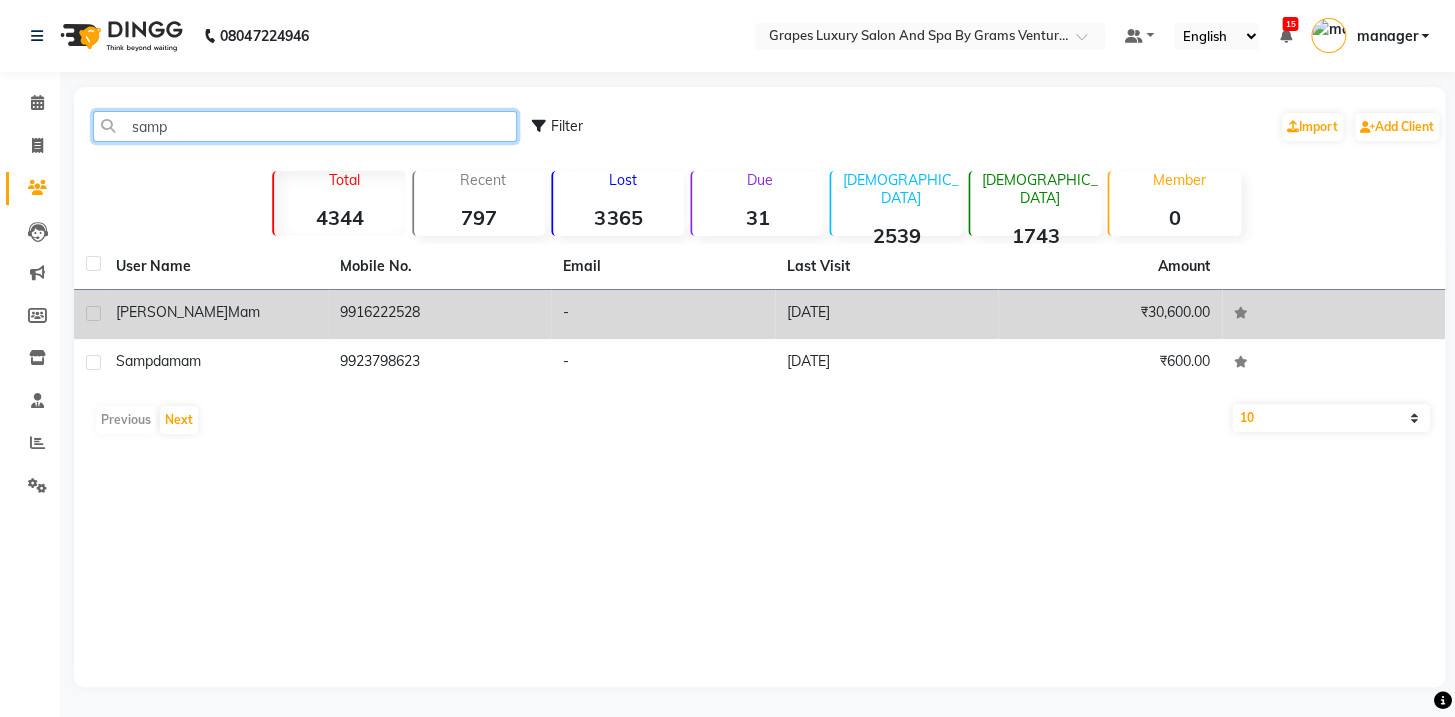 type on "samp" 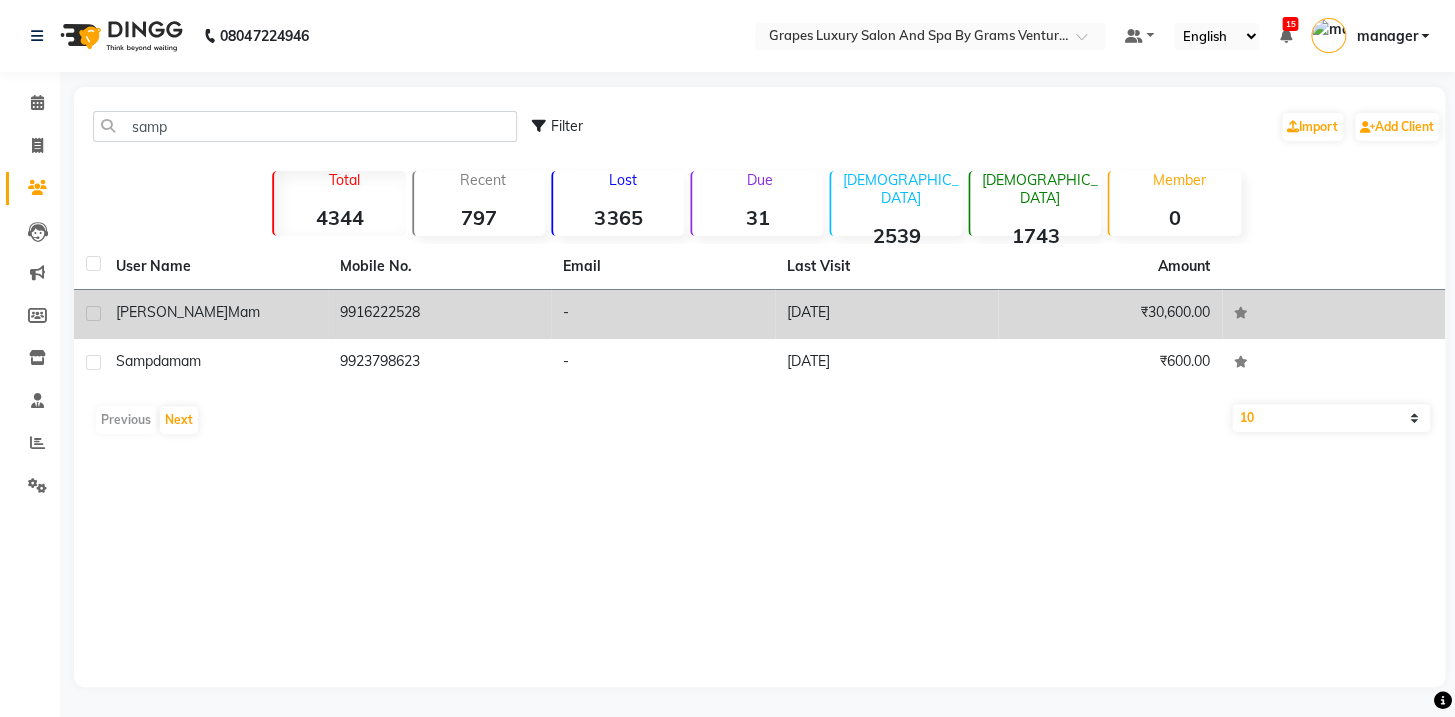 click on "[PERSON_NAME]  Mam" 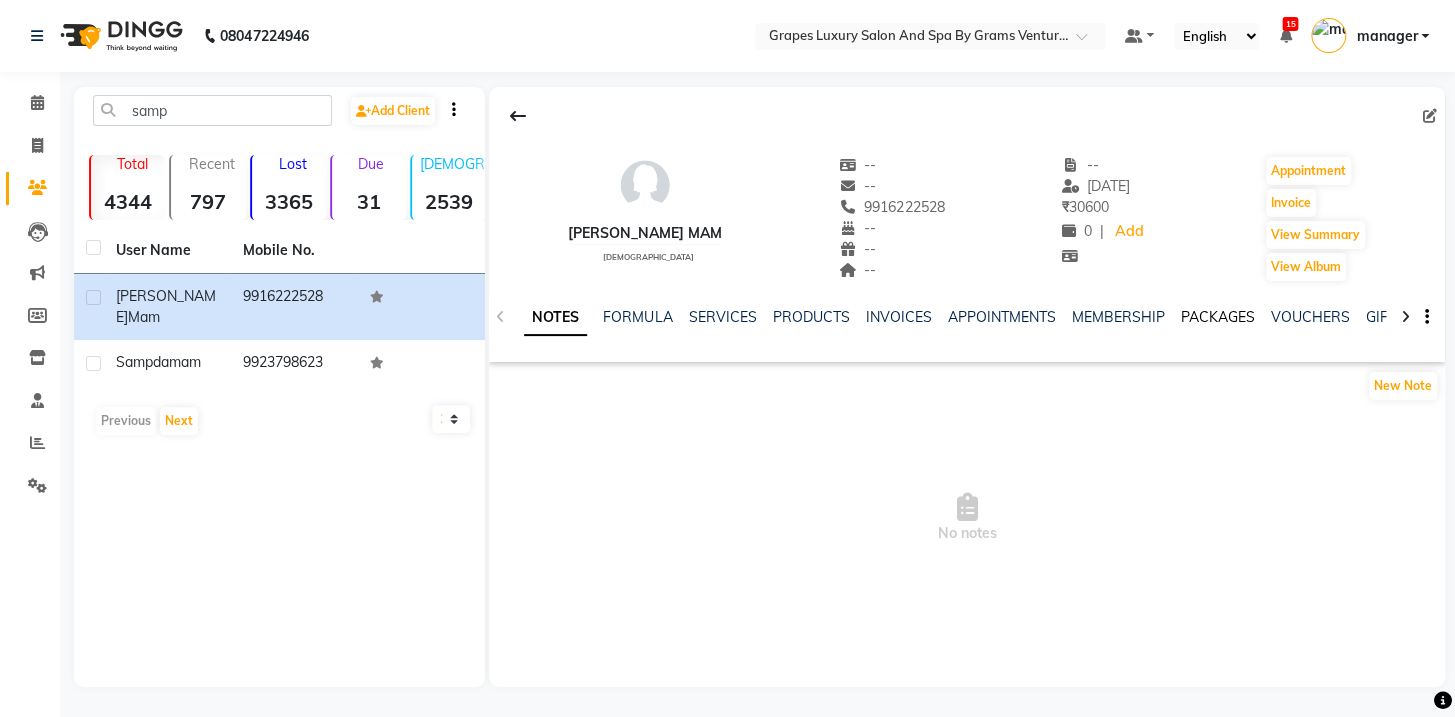 click on "PACKAGES" 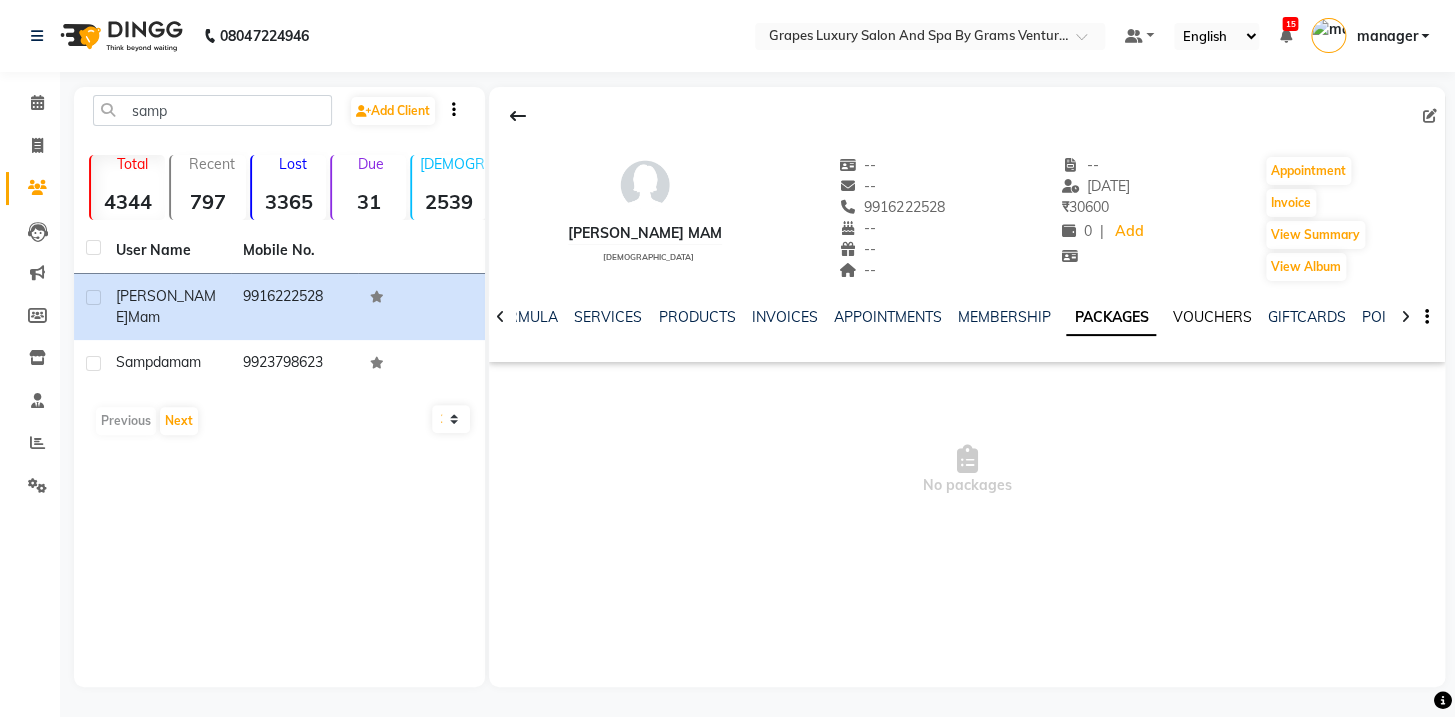 click on "VOUCHERS" 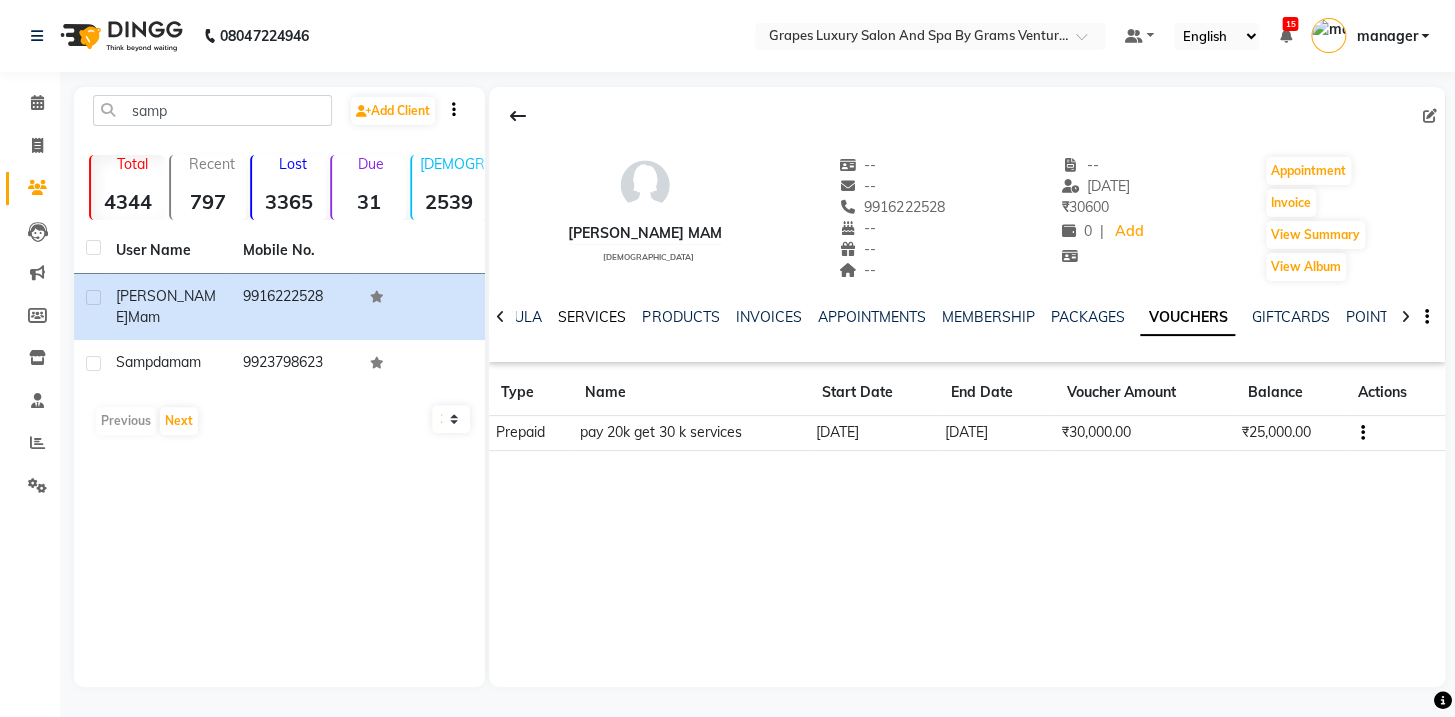 click on "SERVICES" 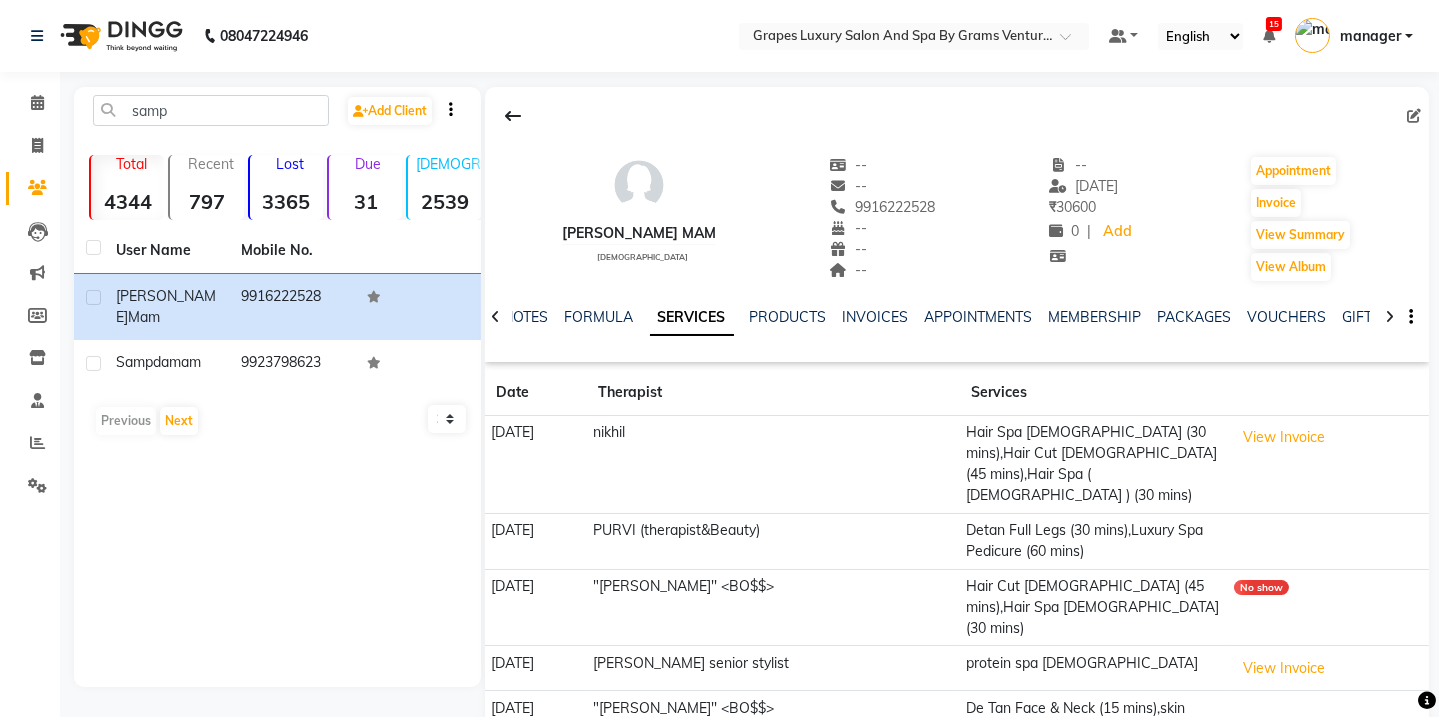 click on "PACKAGES" 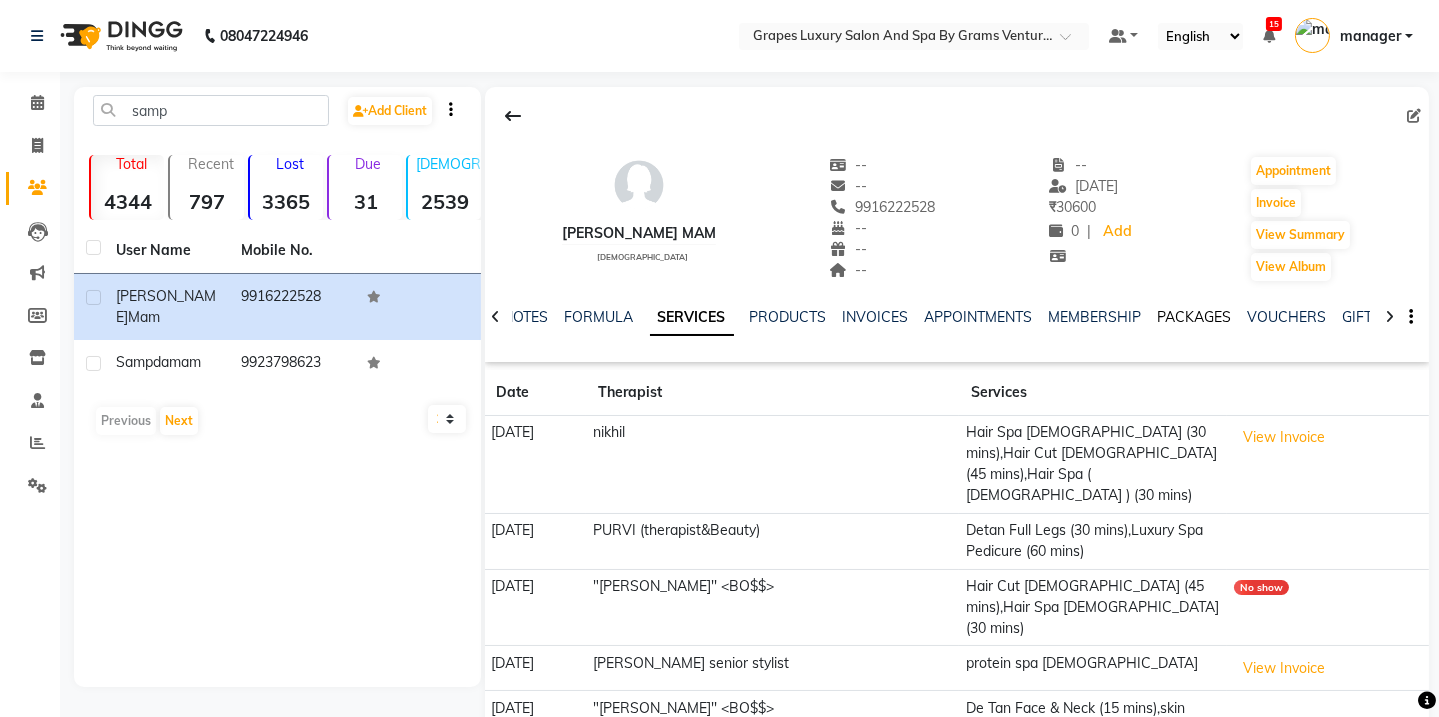 click on "PACKAGES" 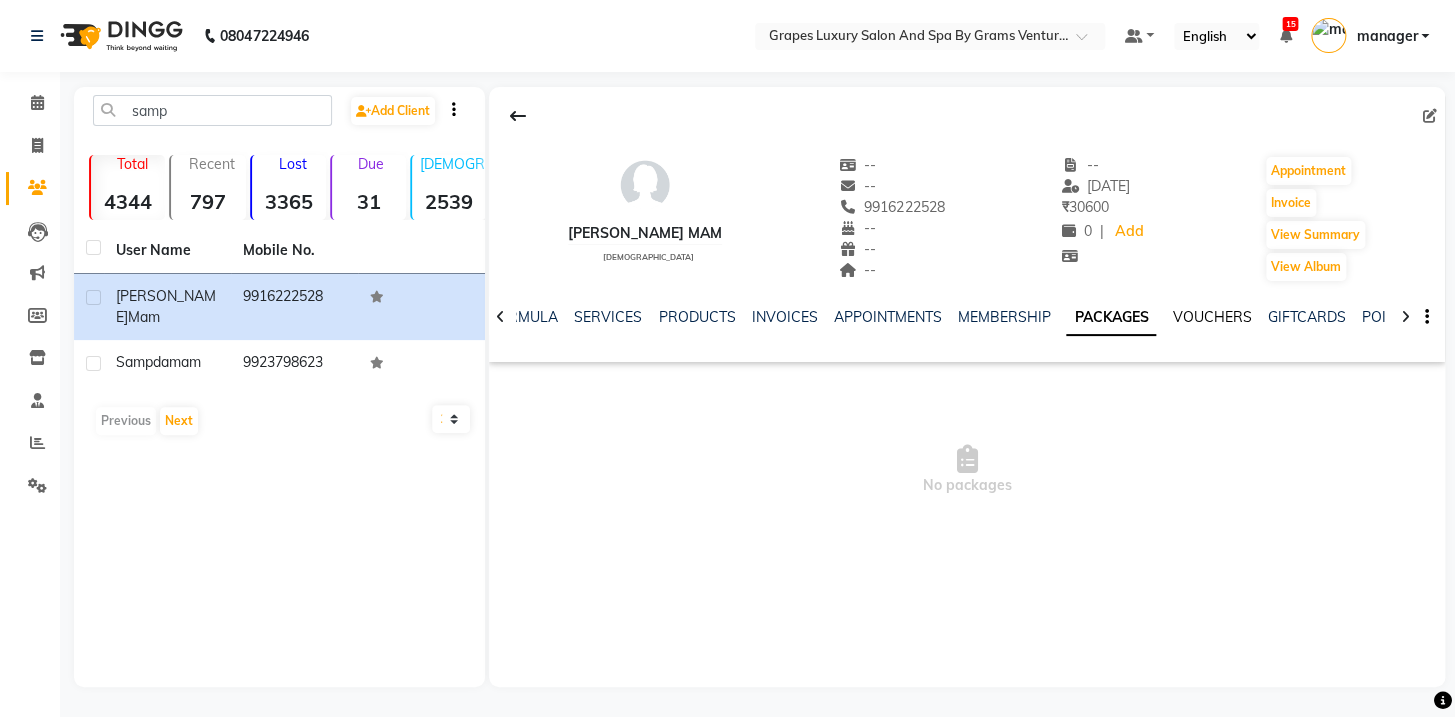click on "VOUCHERS" 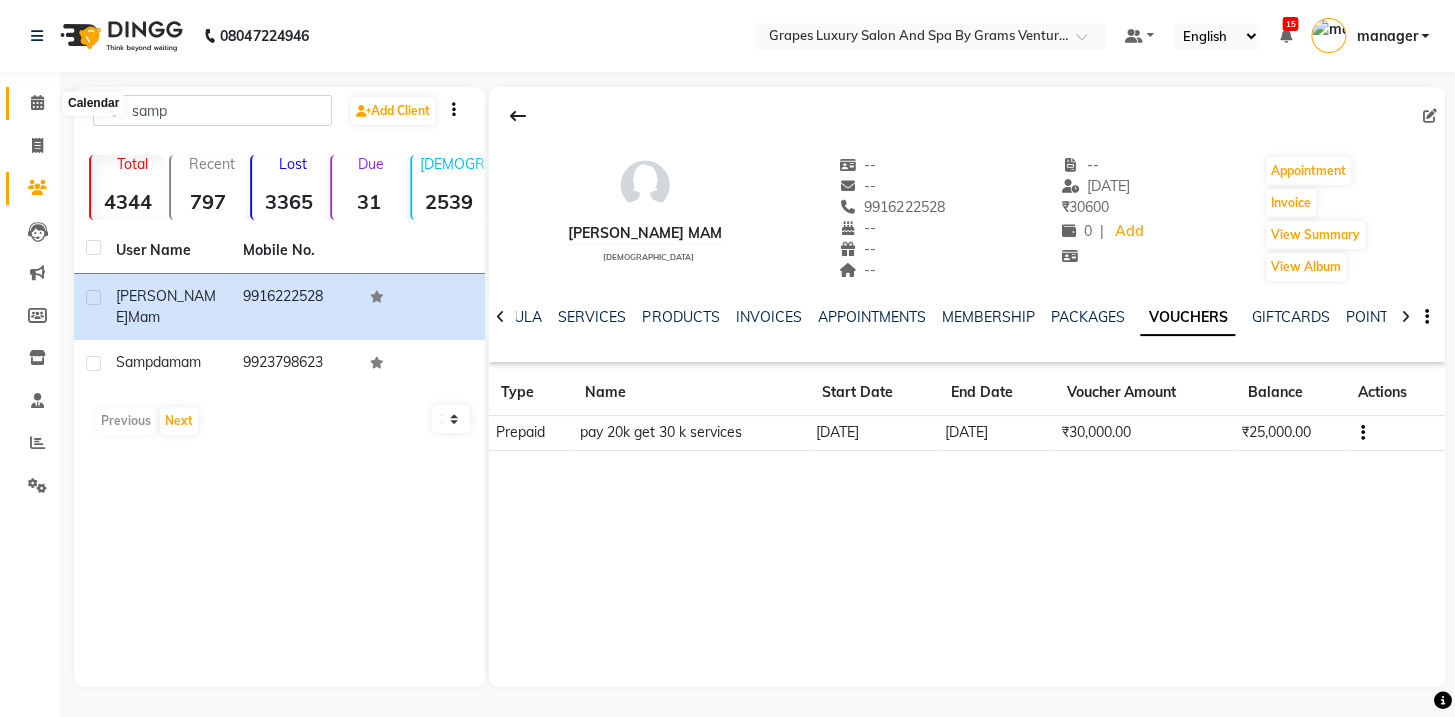 click 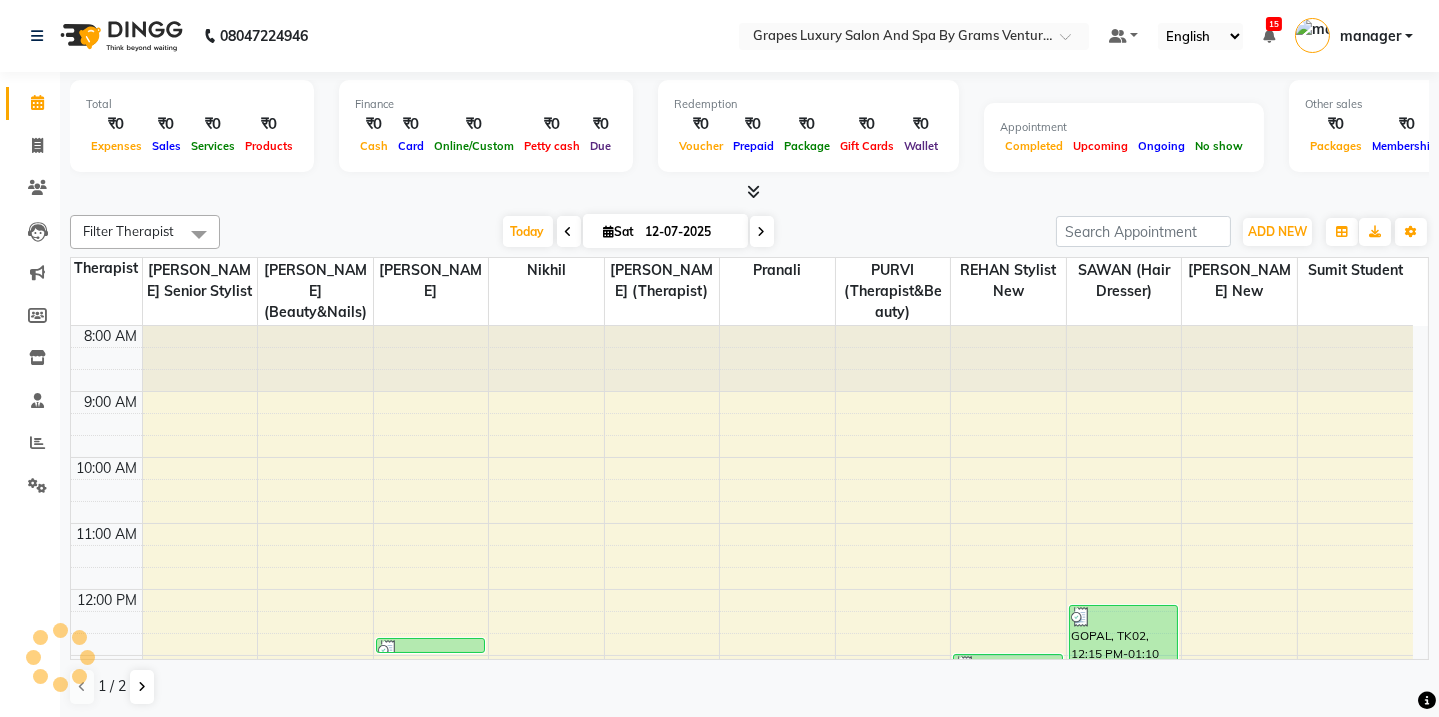 scroll, scrollTop: 0, scrollLeft: 0, axis: both 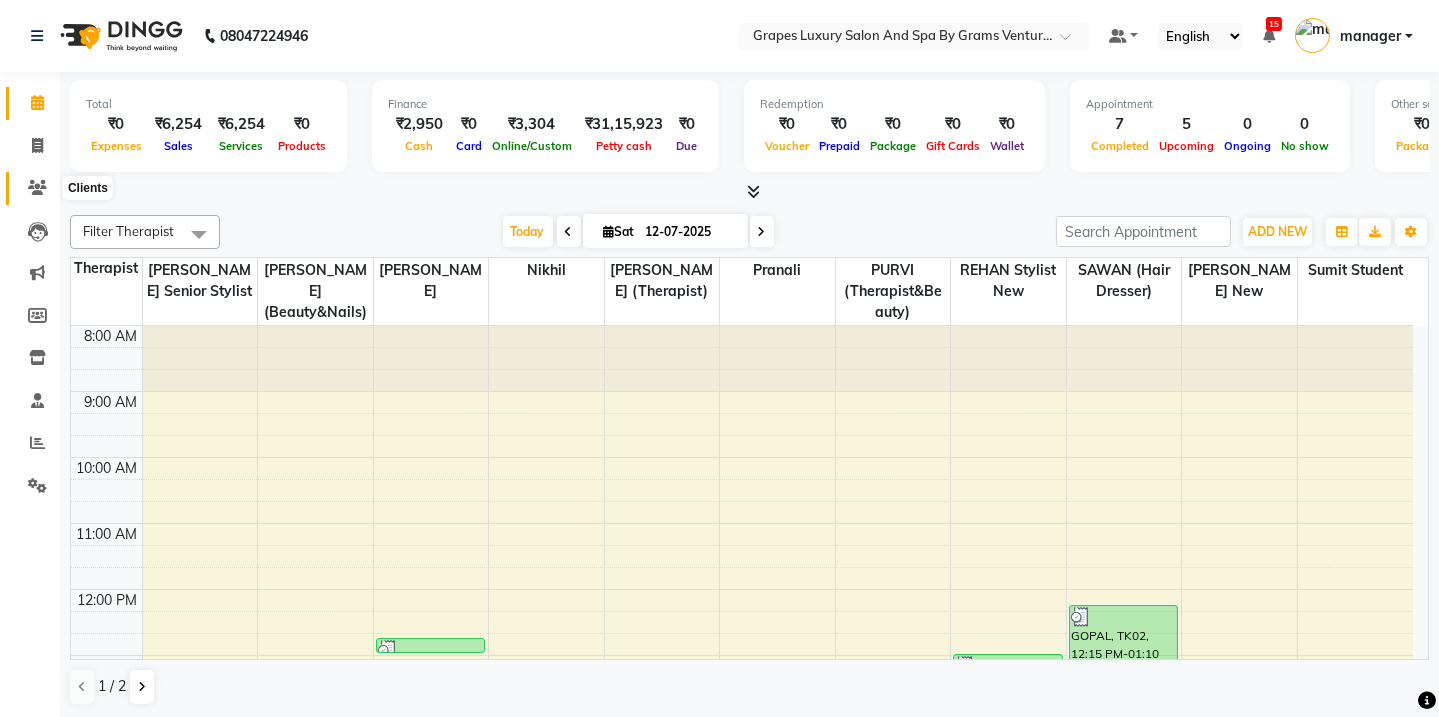 click 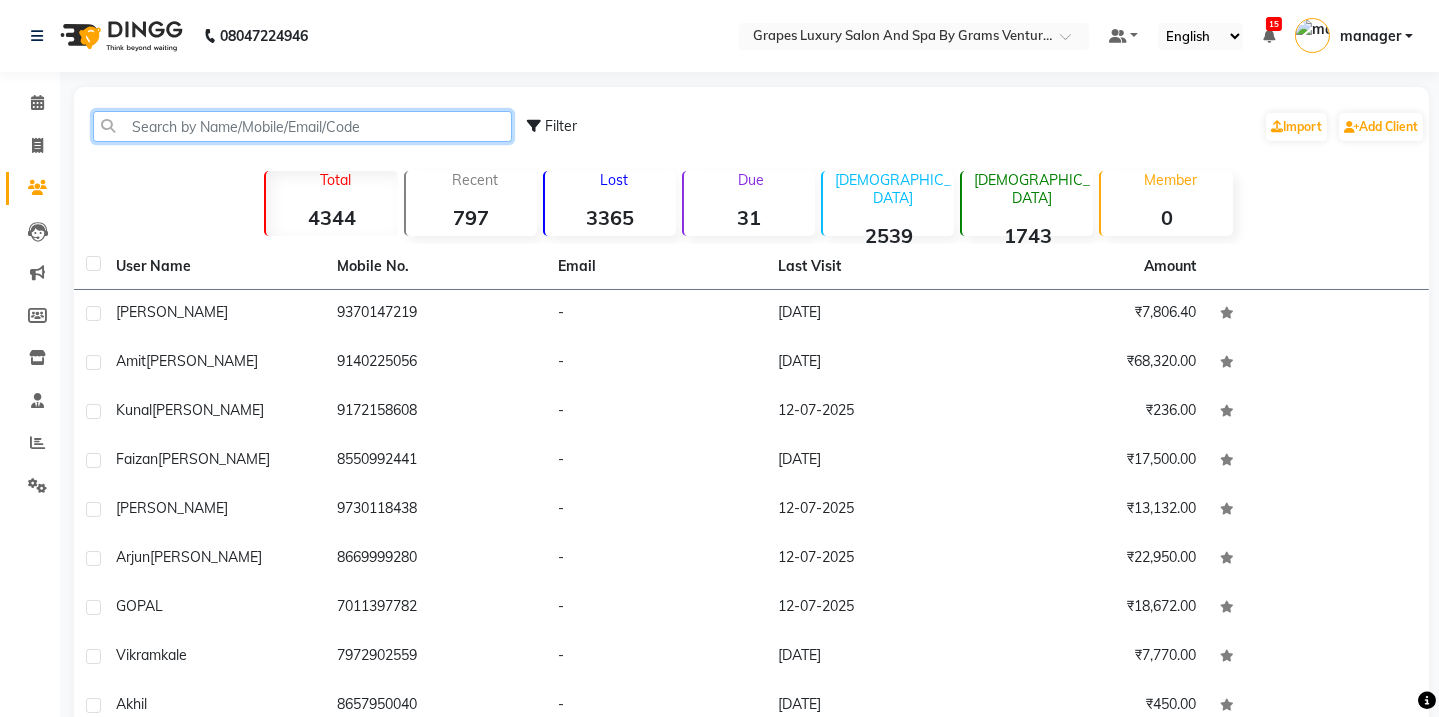click 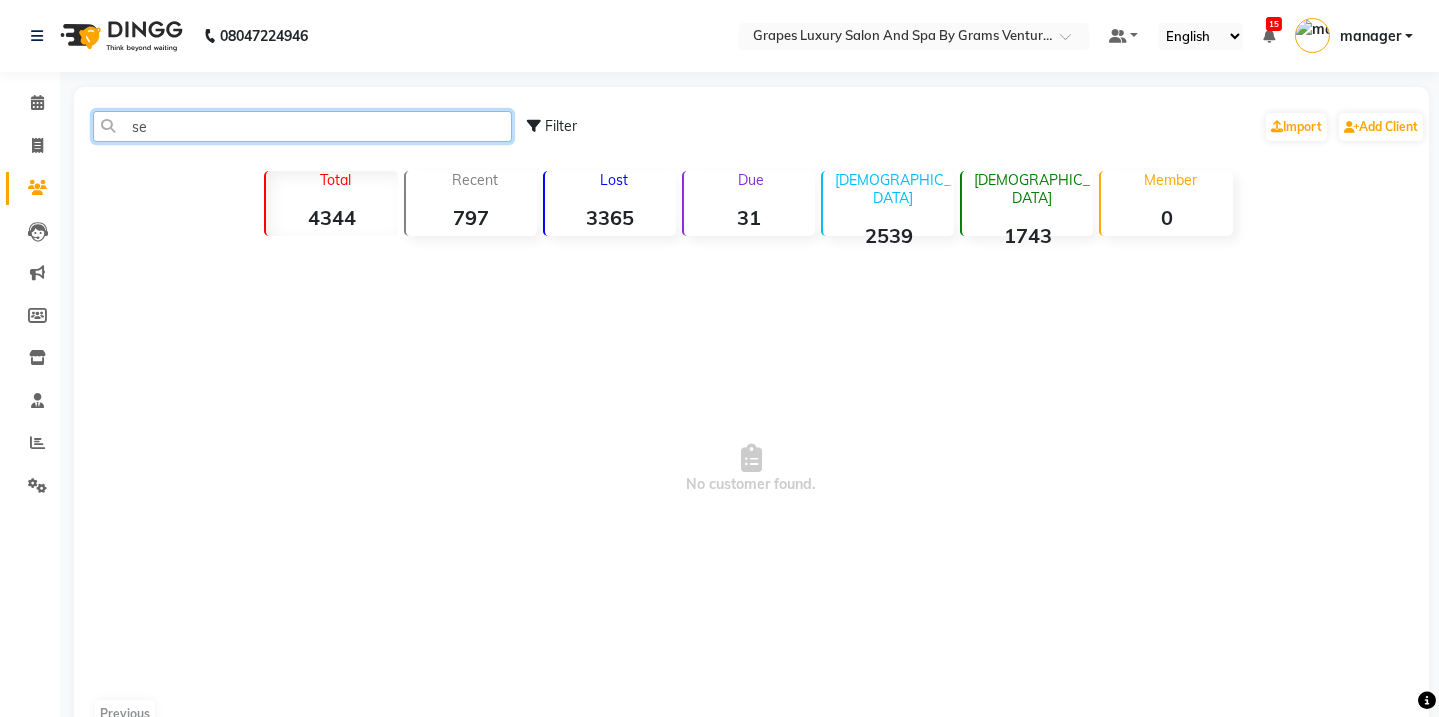 type on "s" 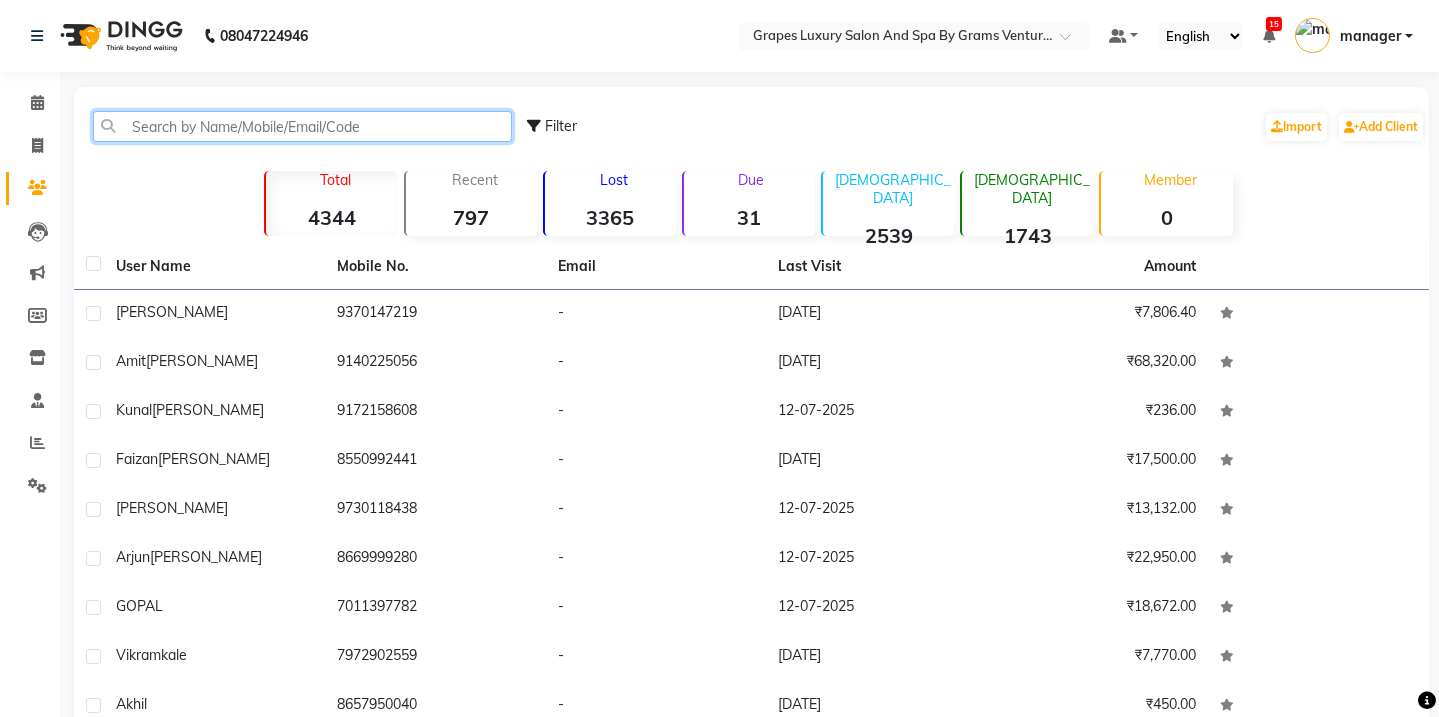click 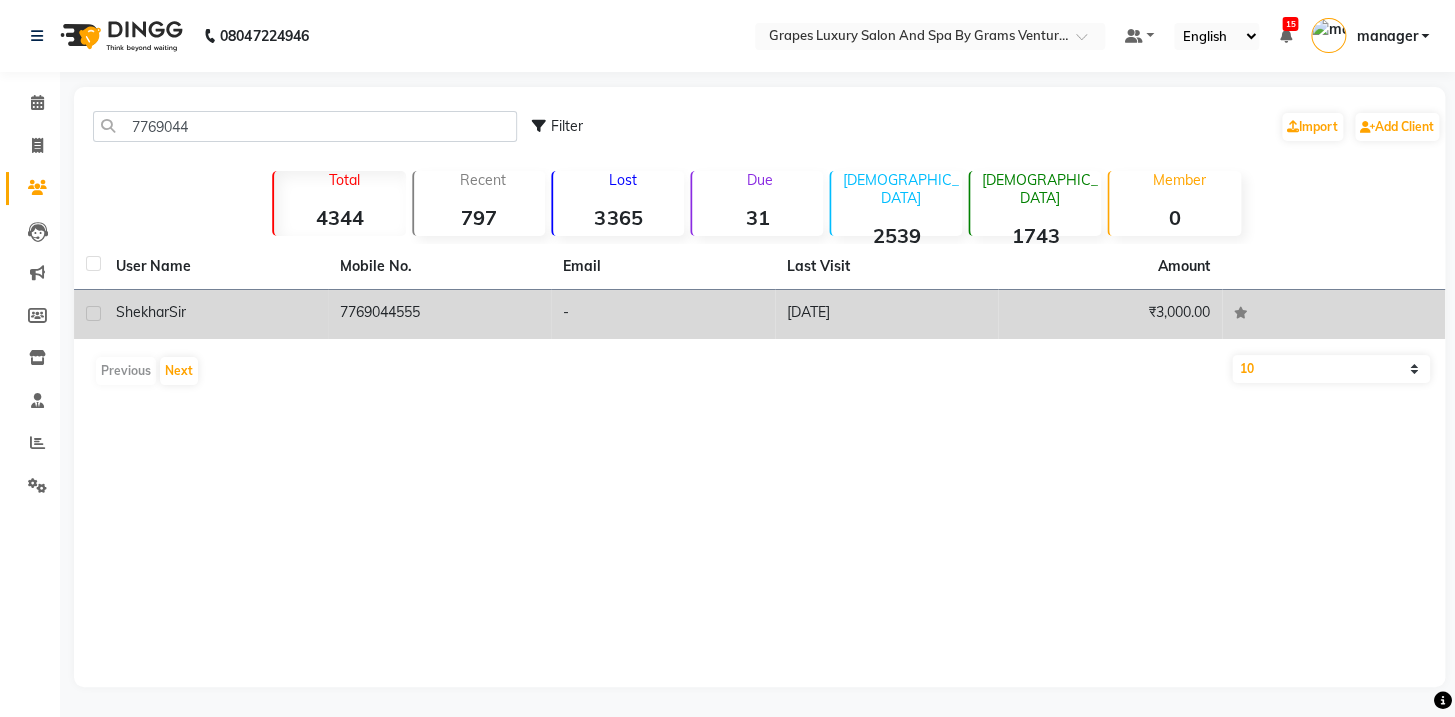 click on "7769044555" 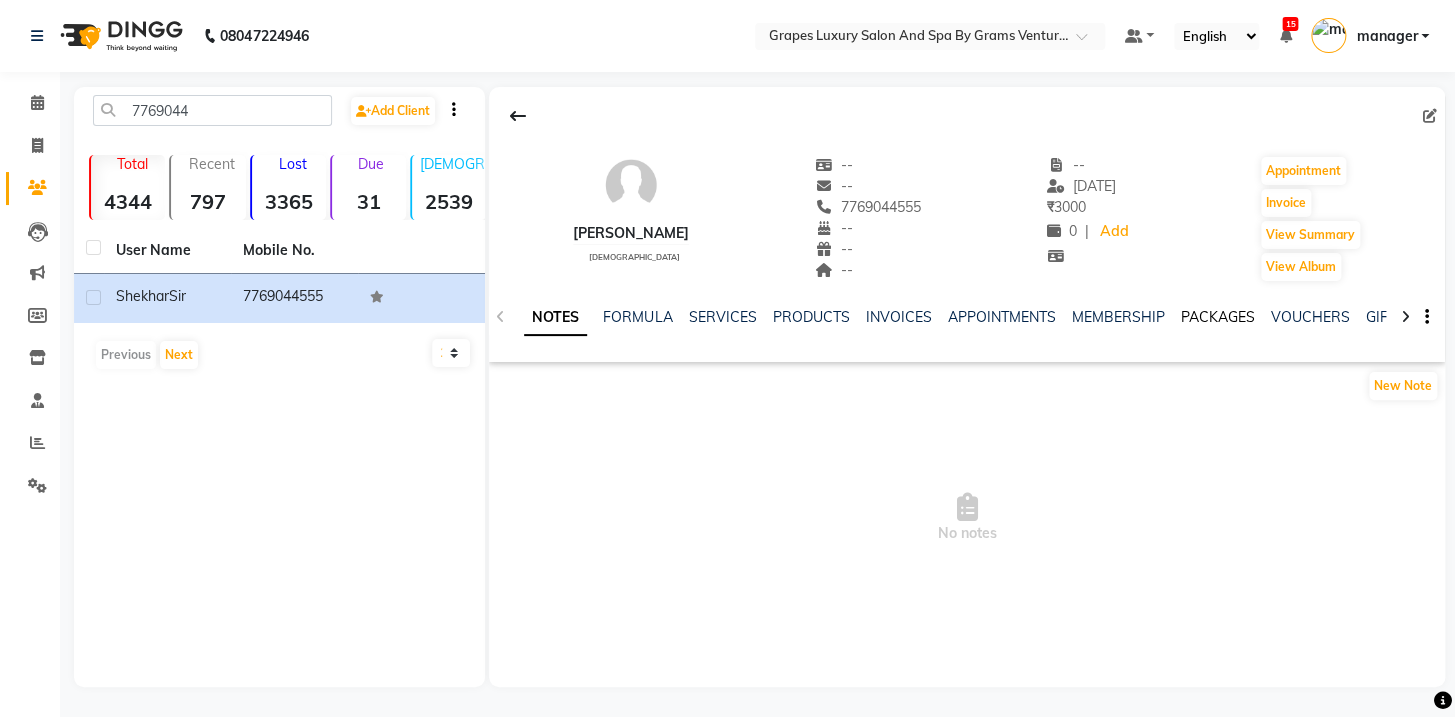 click on "PACKAGES" 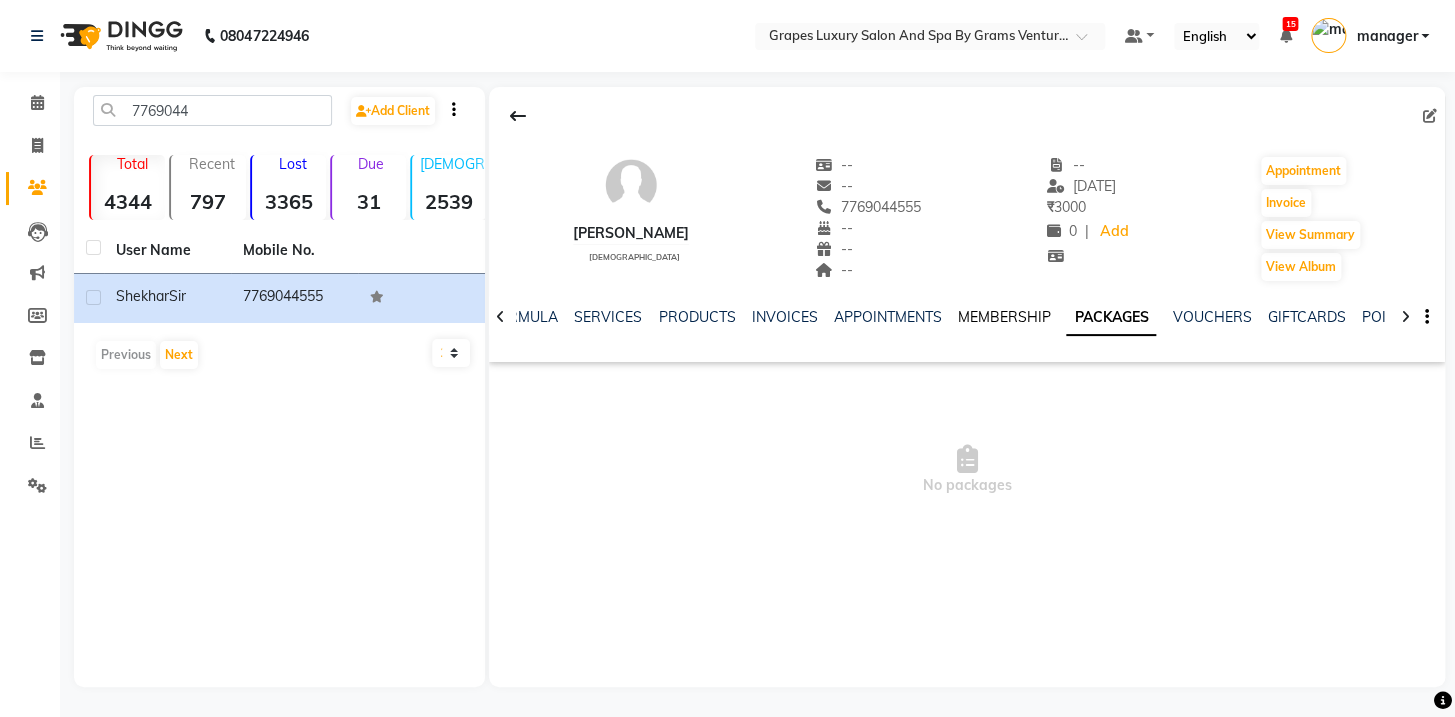 click on "MEMBERSHIP" 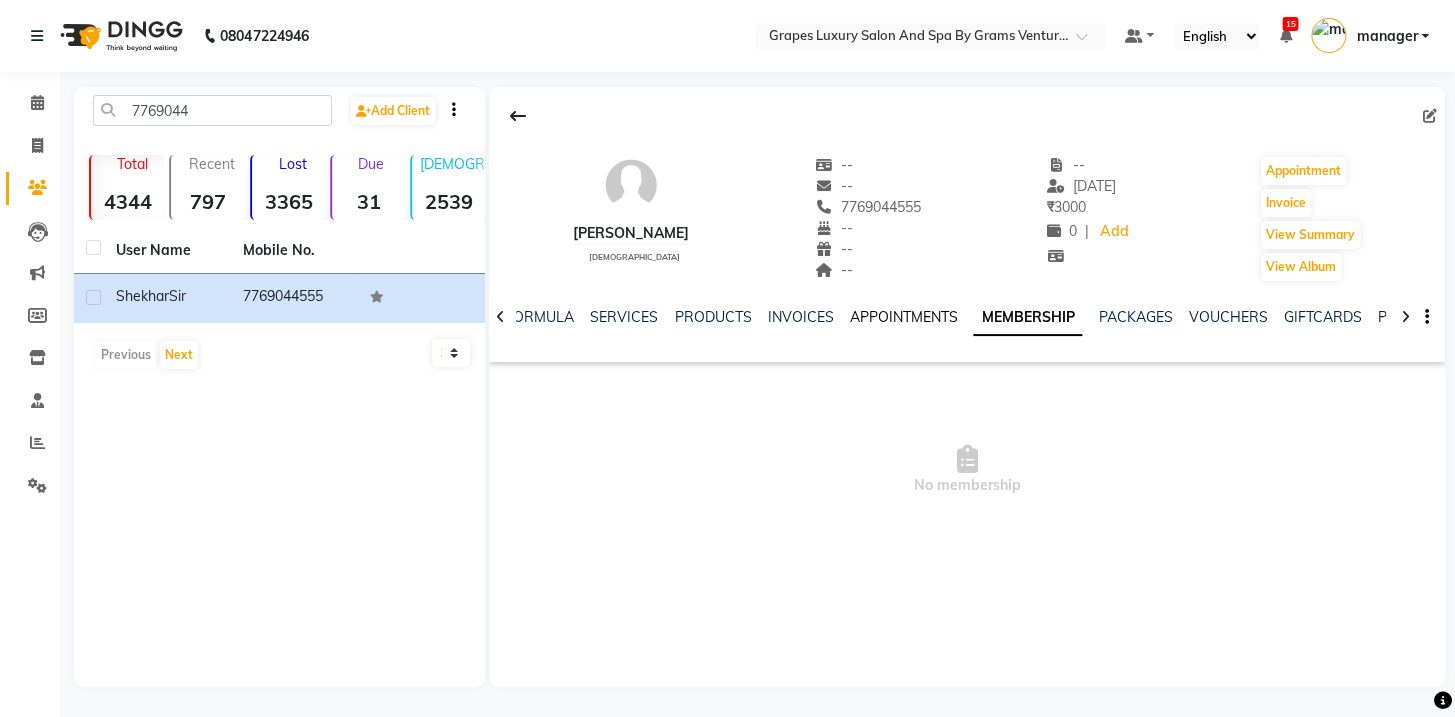 click on "APPOINTMENTS" 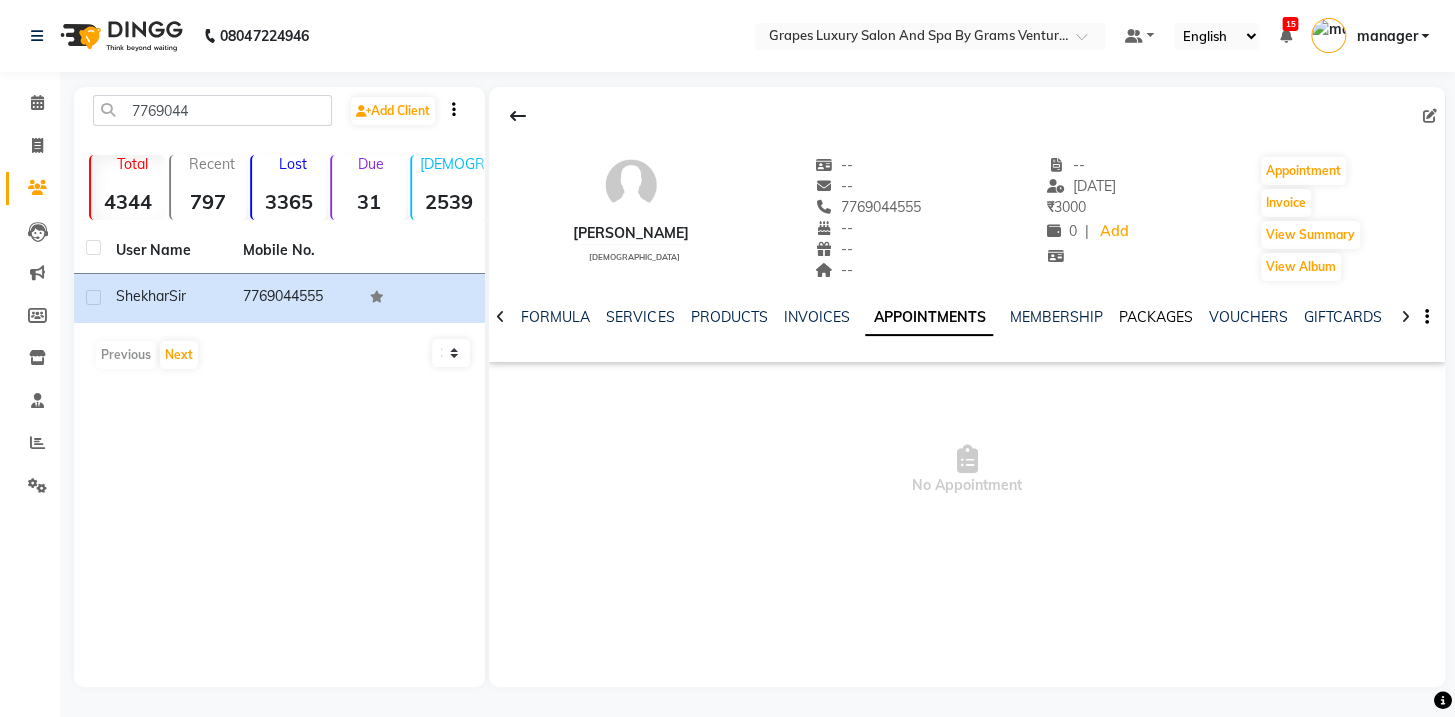 click on "PACKAGES" 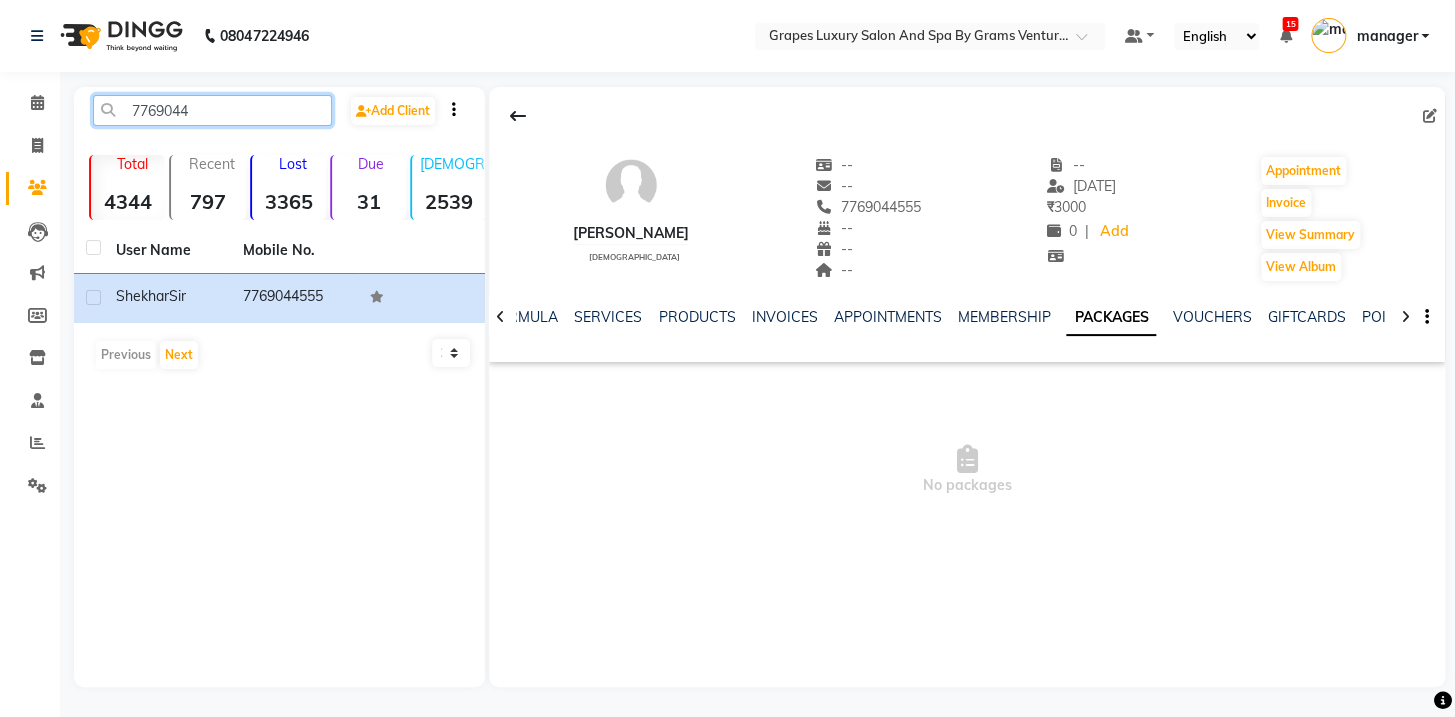 click on "7769044" 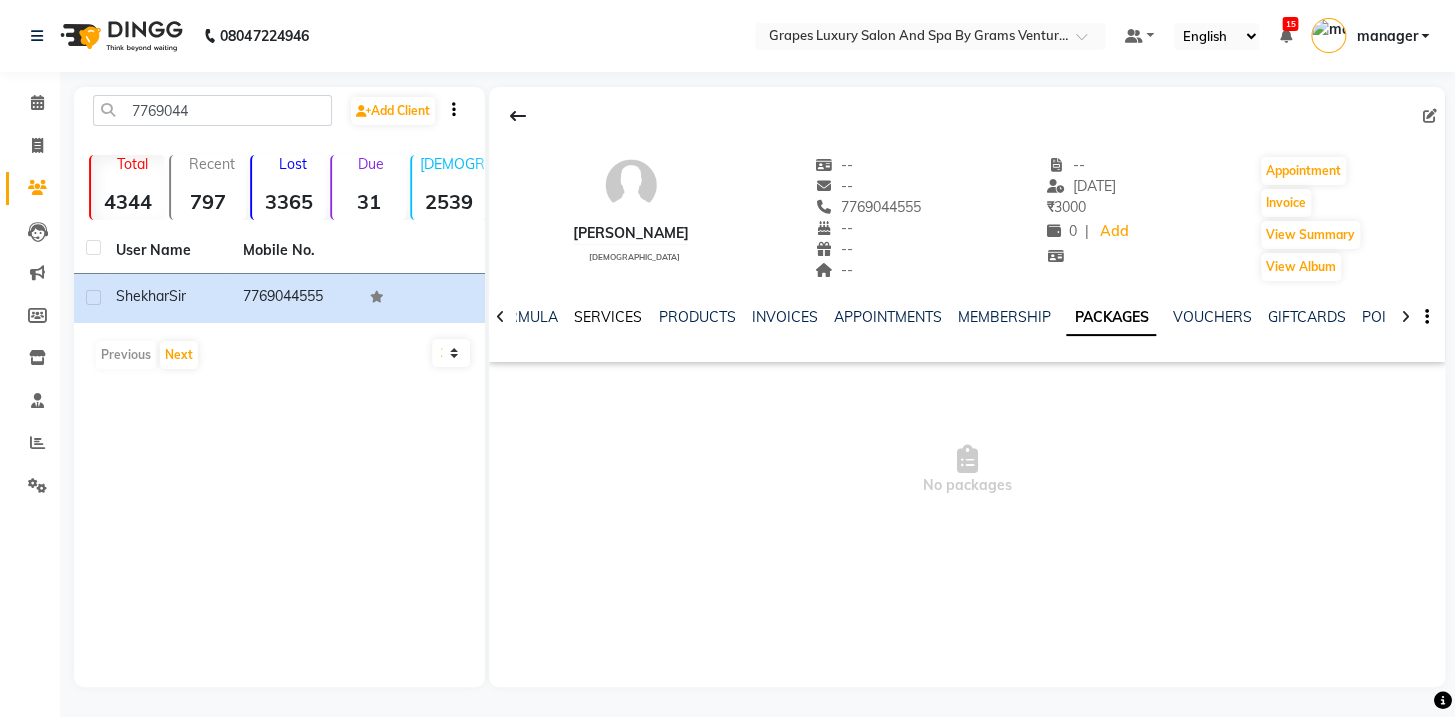 click on "SERVICES" 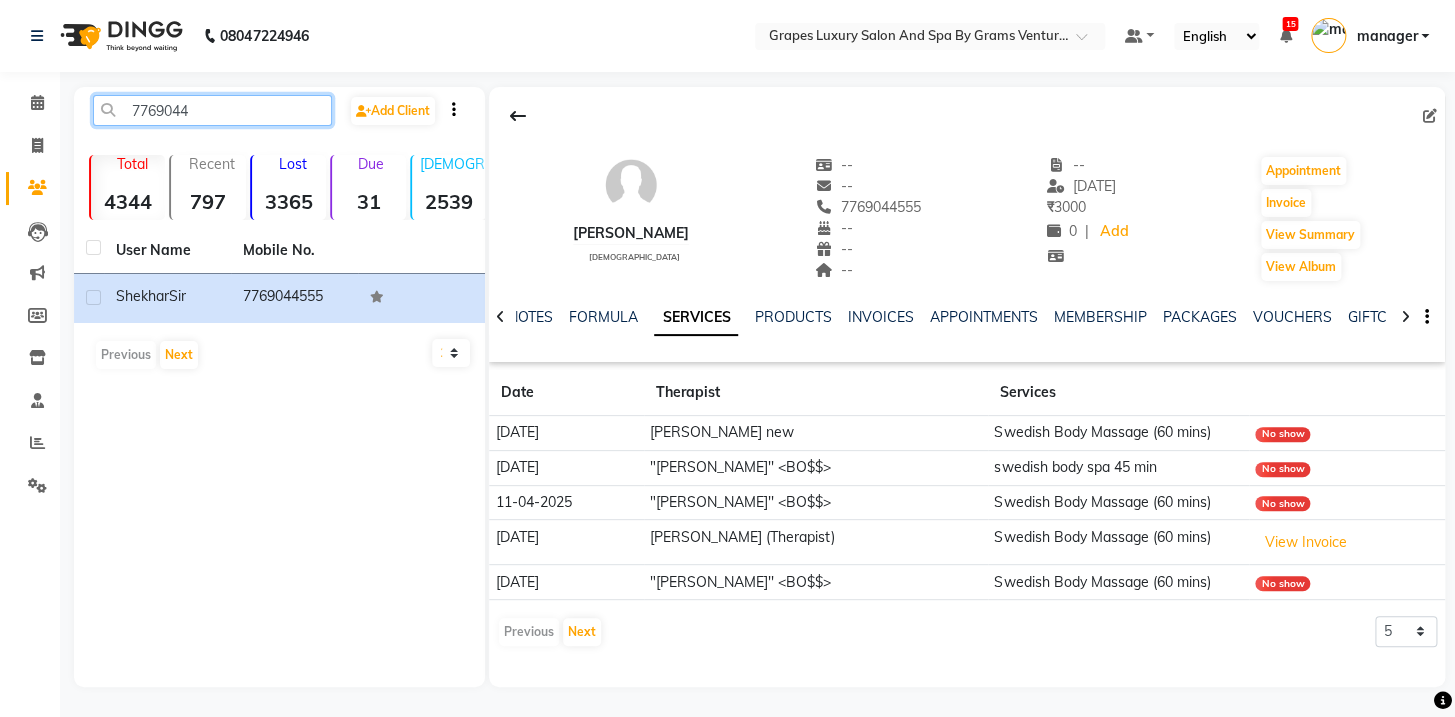 click on "7769044" 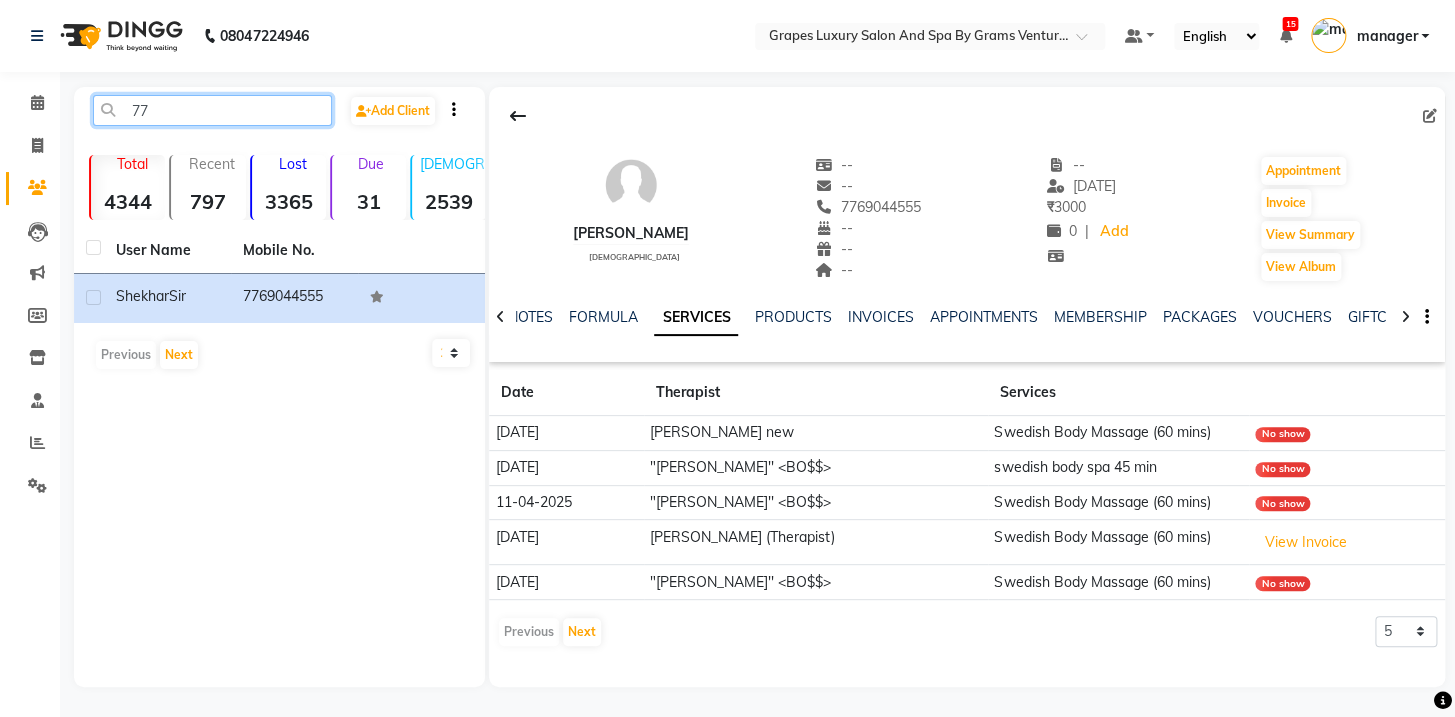 type on "7" 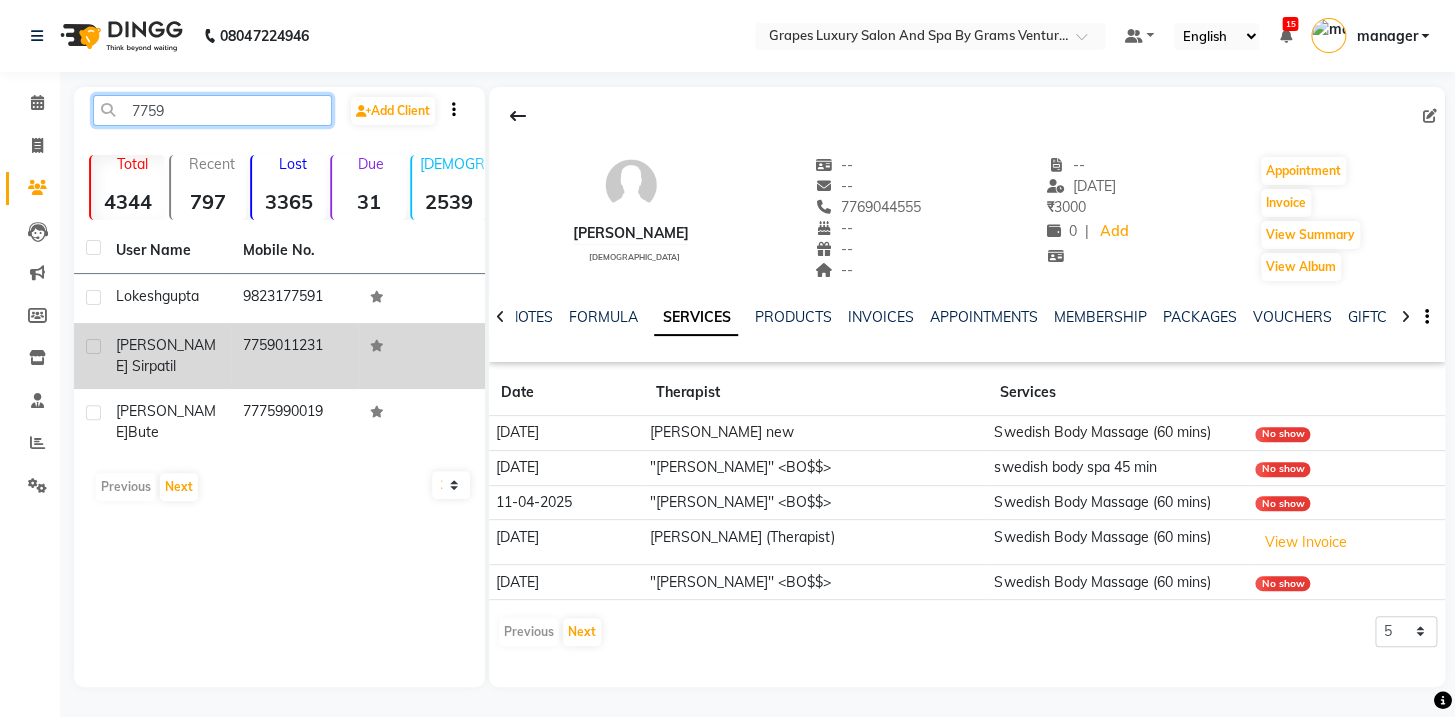 type on "7759" 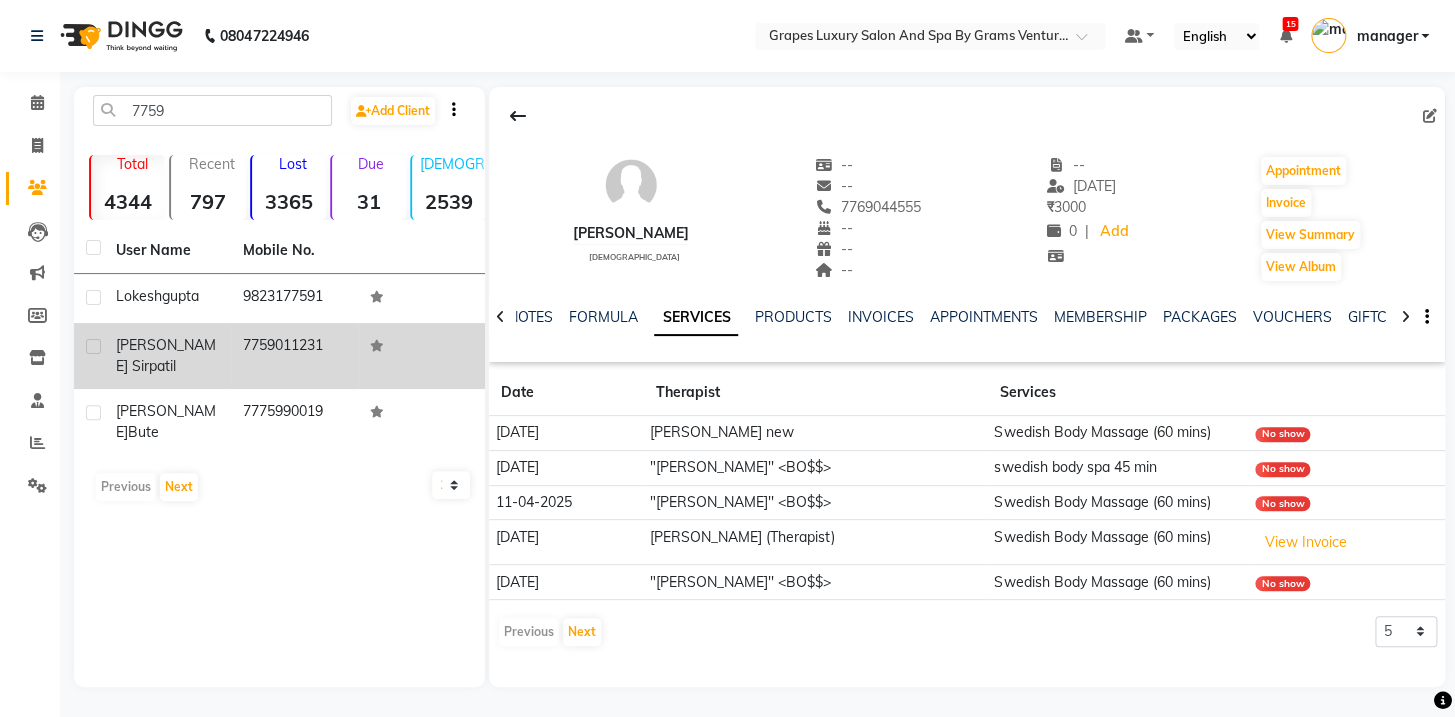 click on "7759011231" 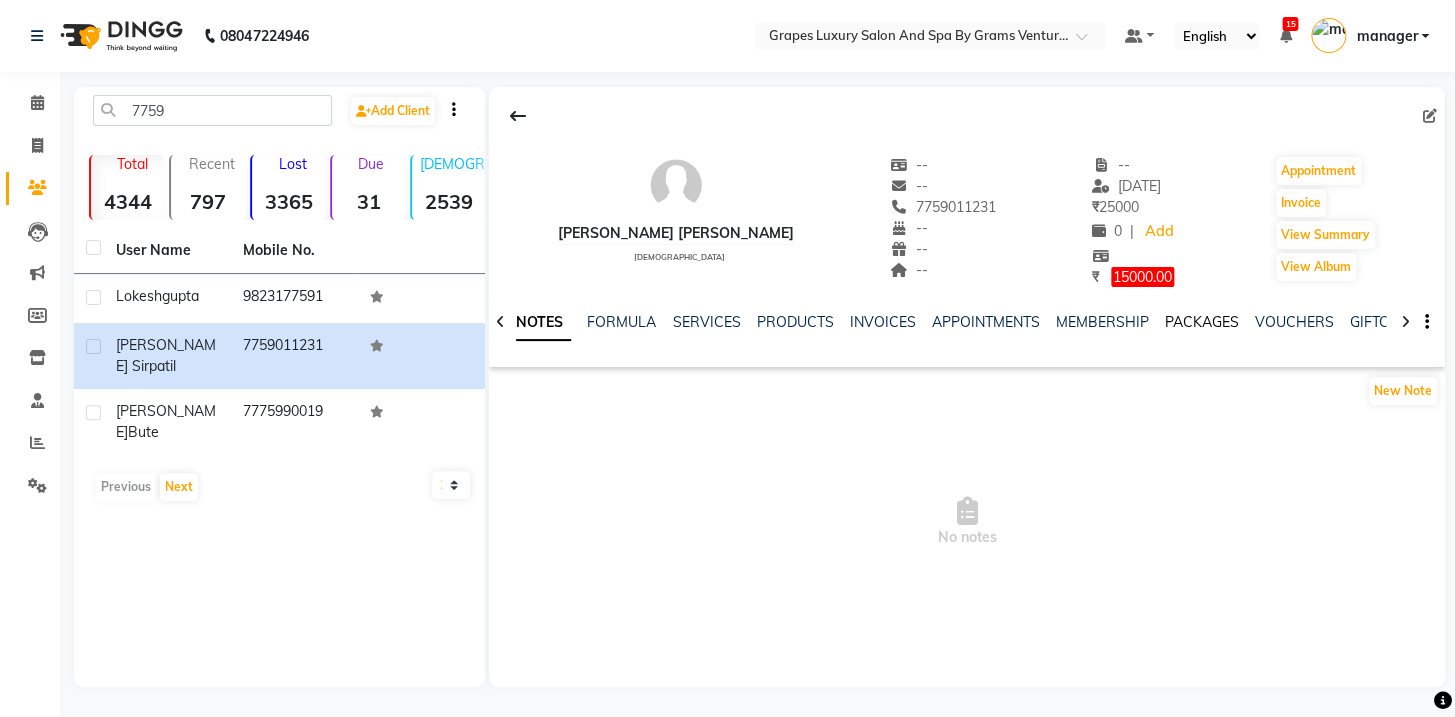 click on "PACKAGES" 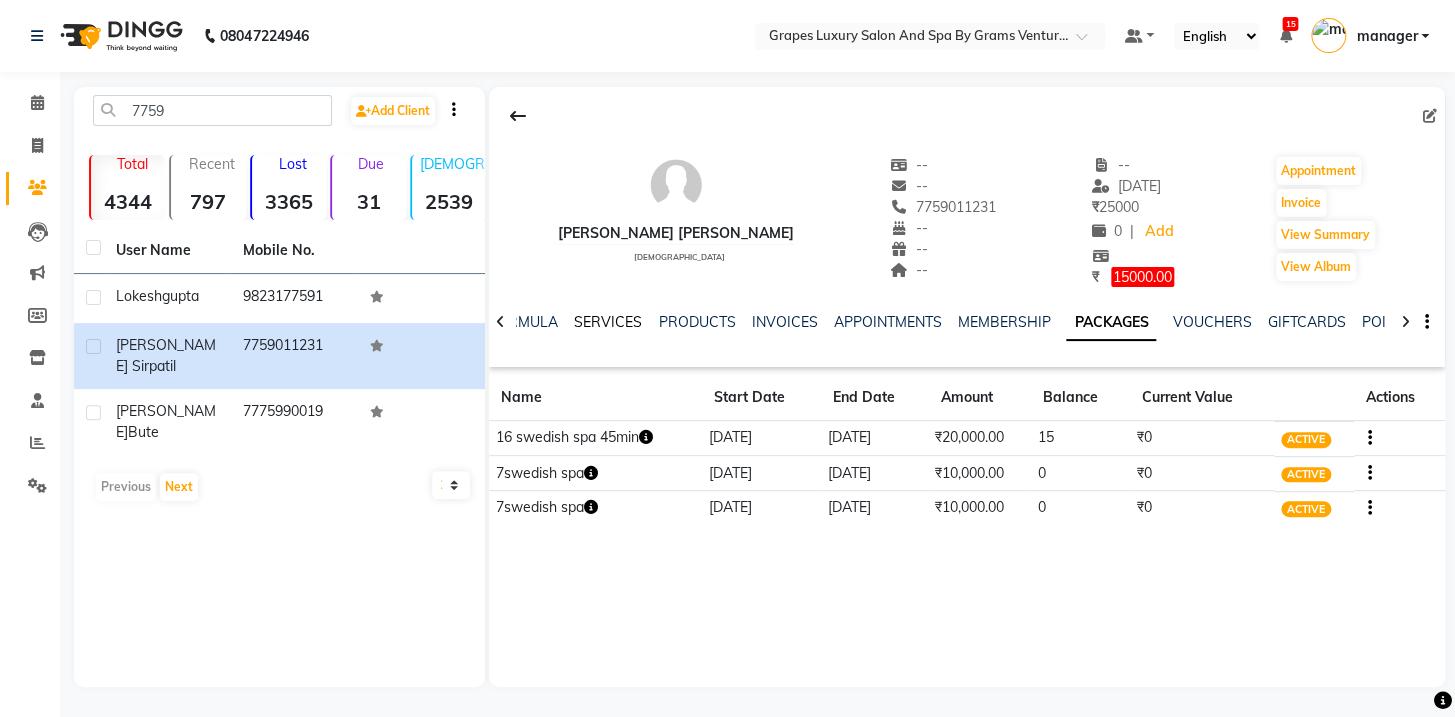 click on "SERVICES" 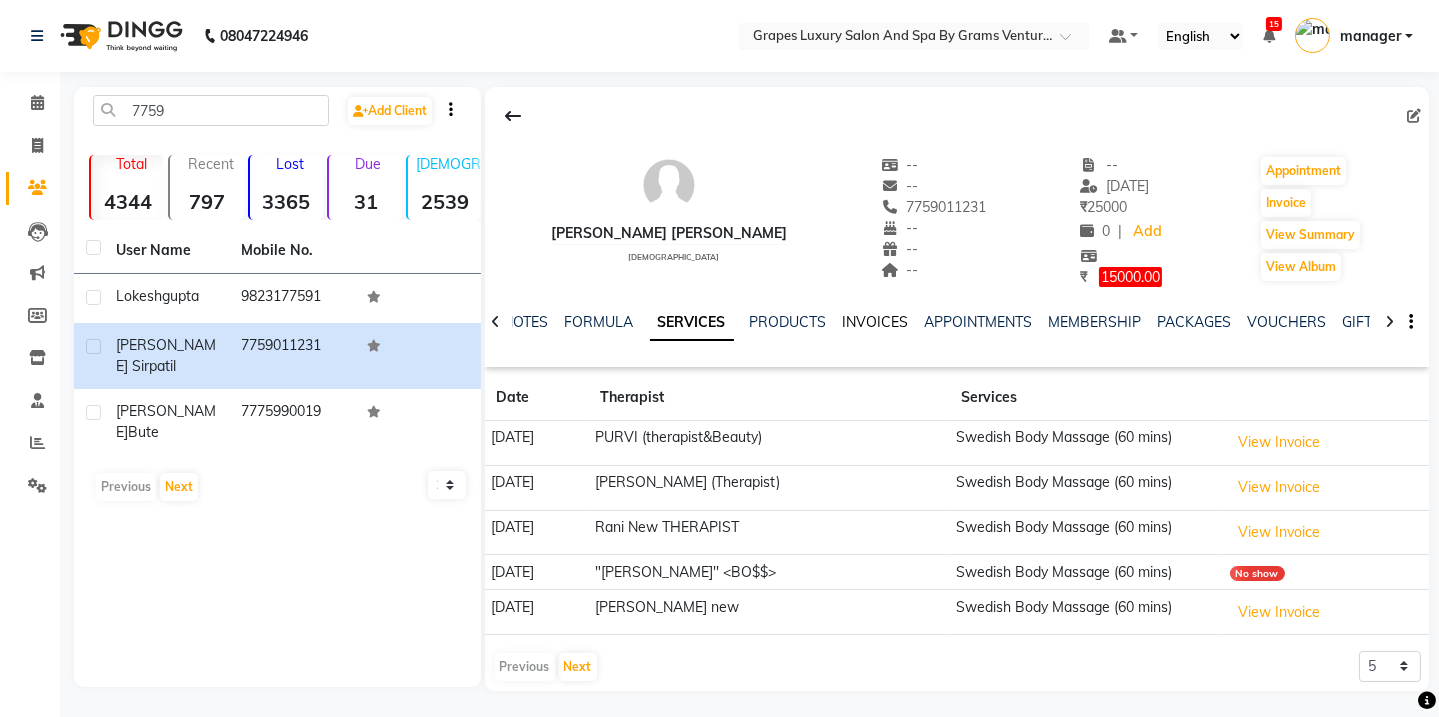 click on "INVOICES" 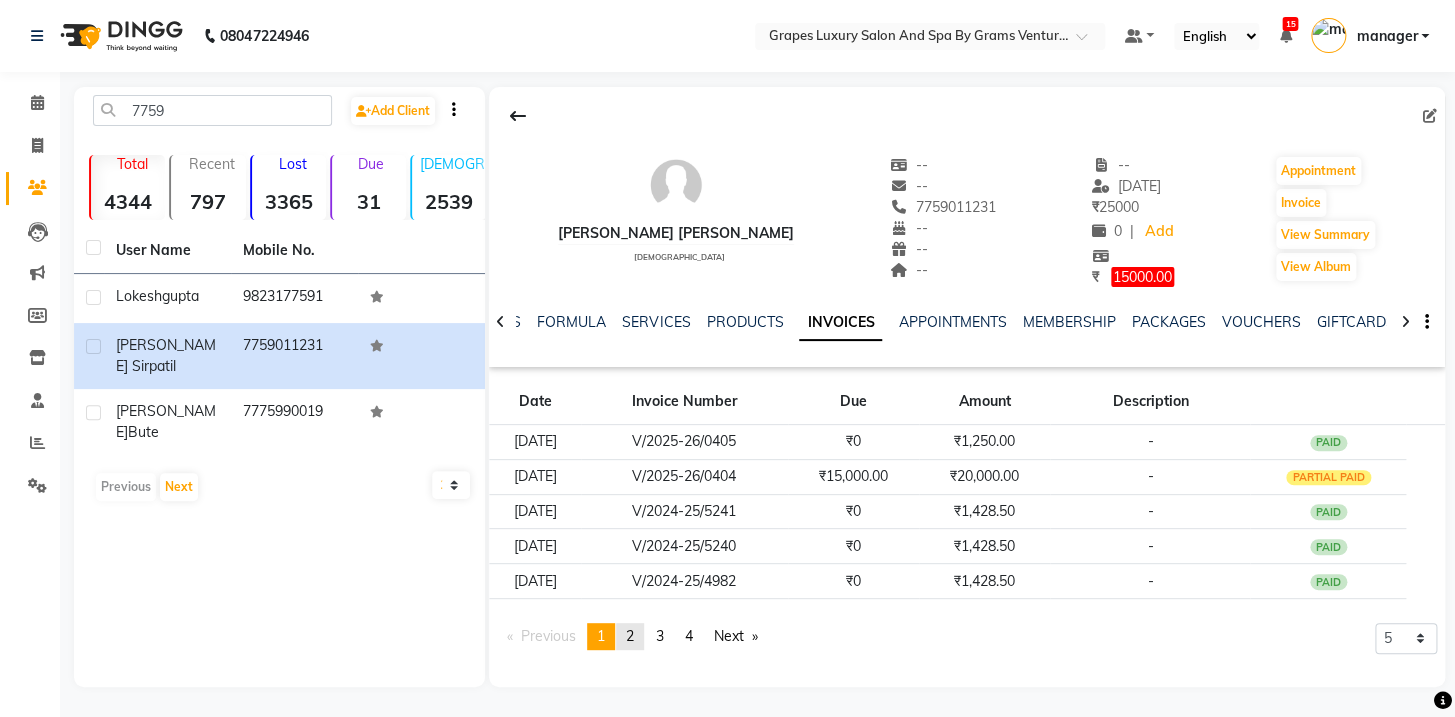 click on "page  2" 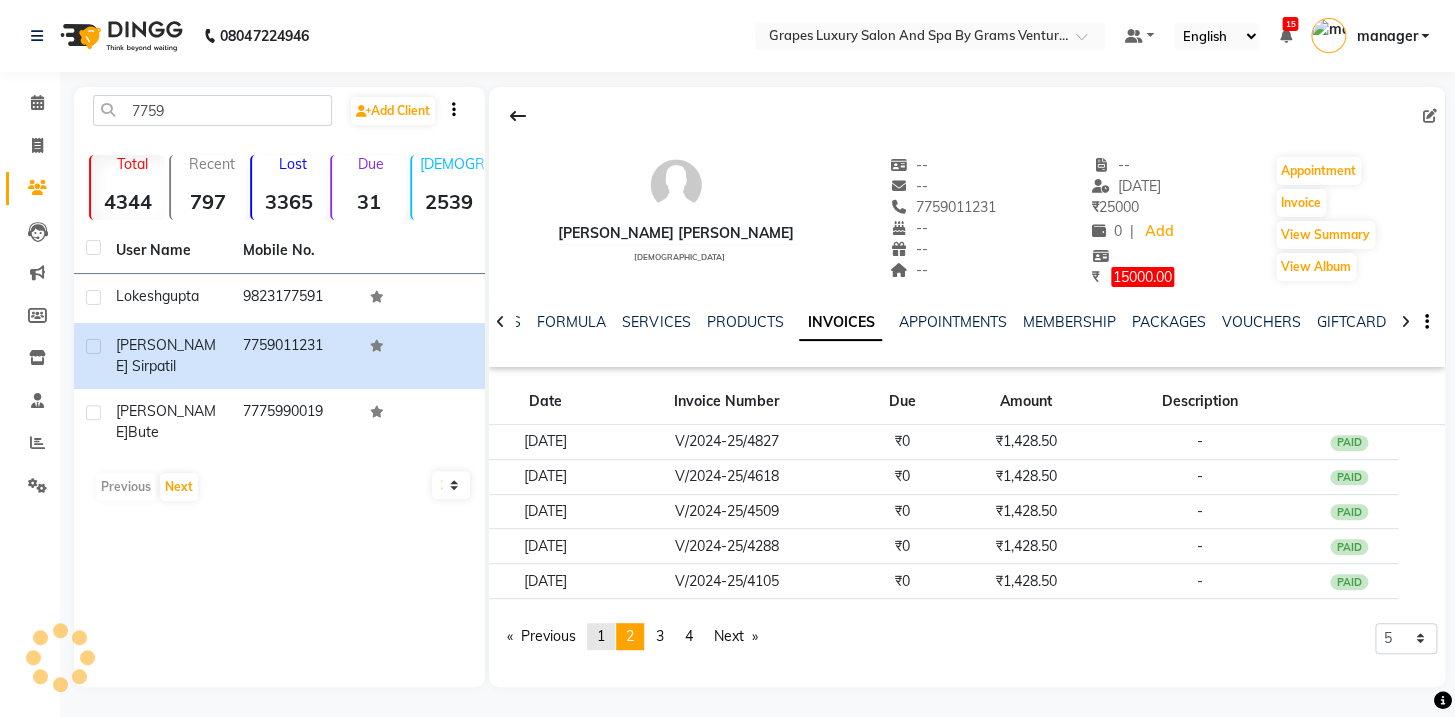 click on "1" 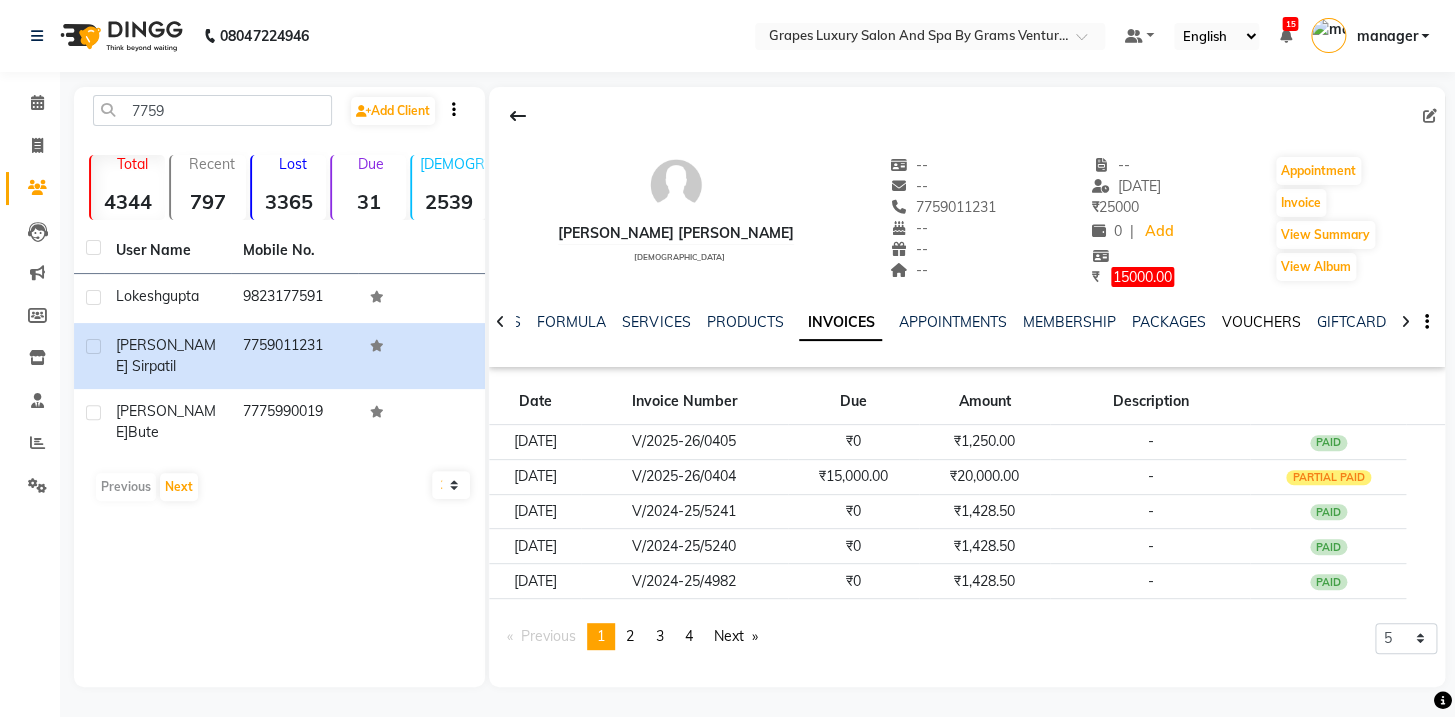 click on "VOUCHERS" 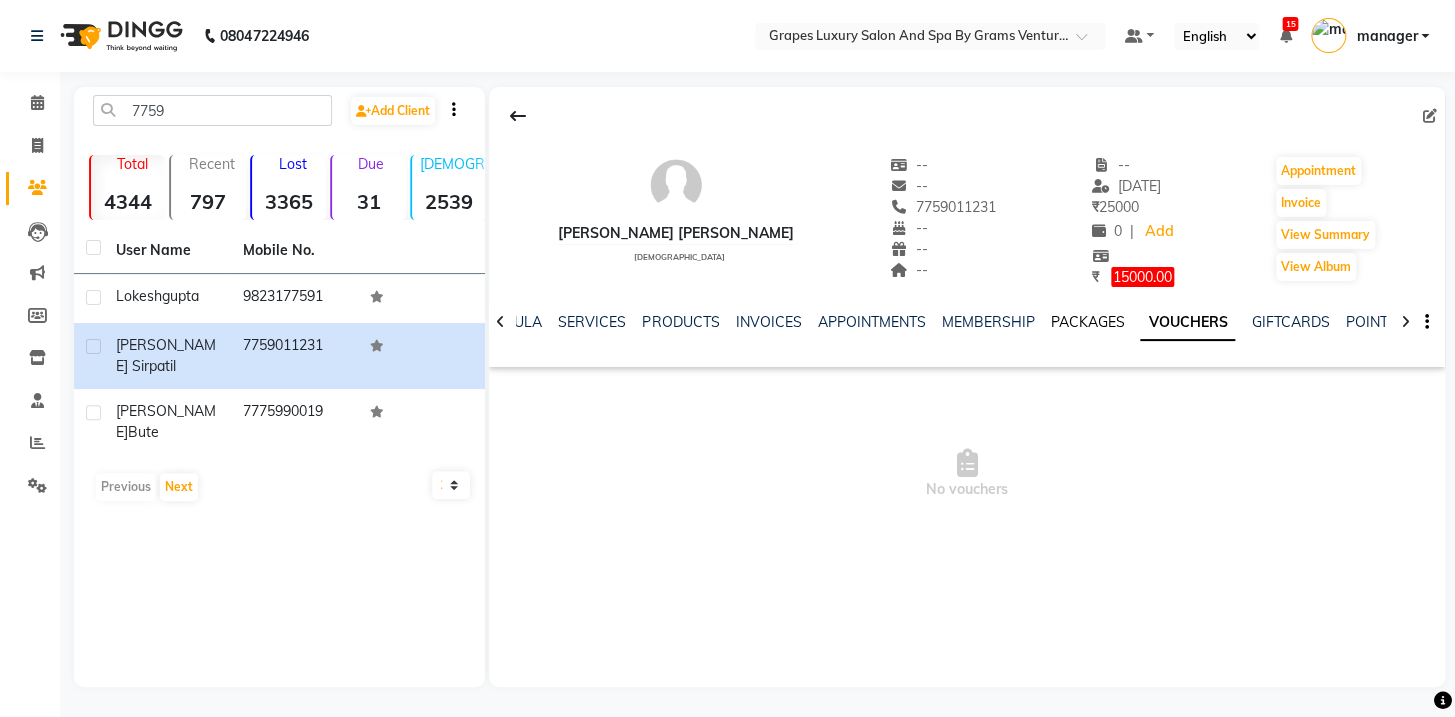 click on "PACKAGES" 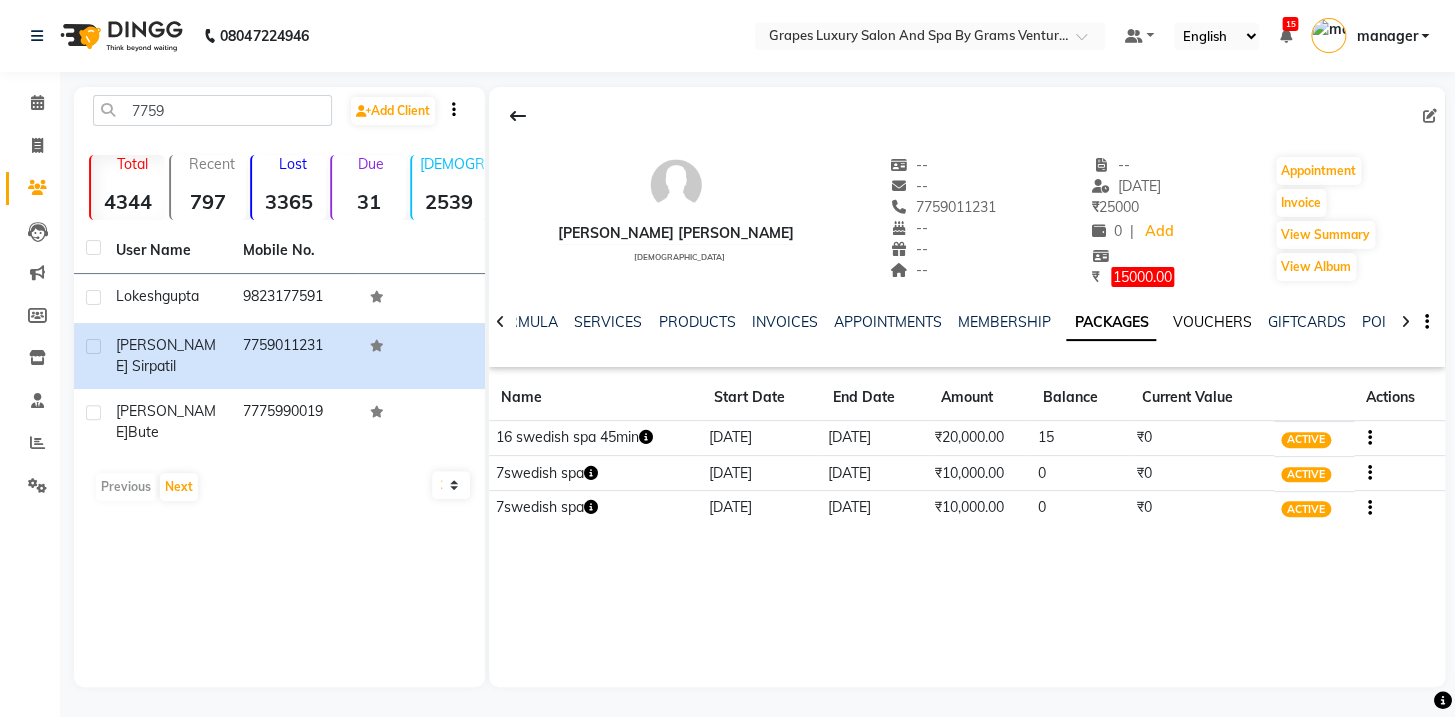 click on "VOUCHERS" 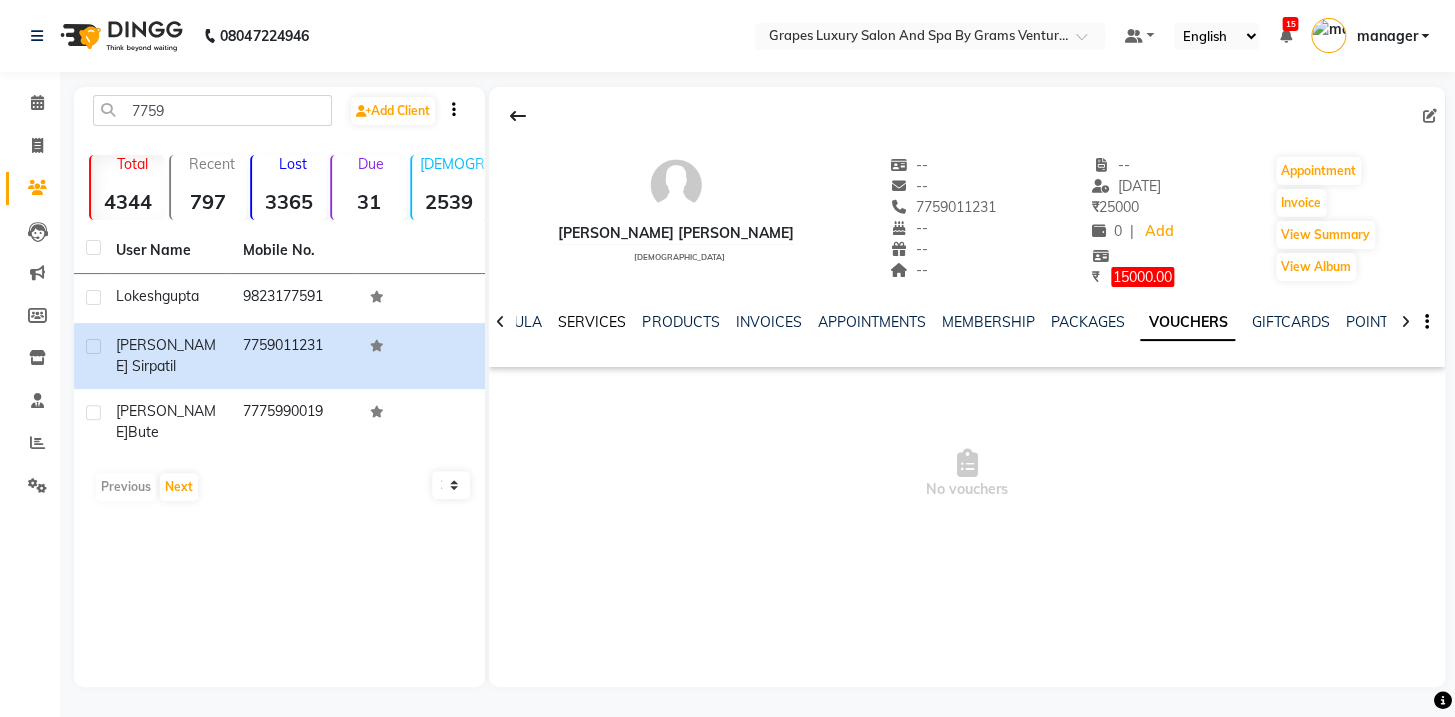 click on "SERVICES" 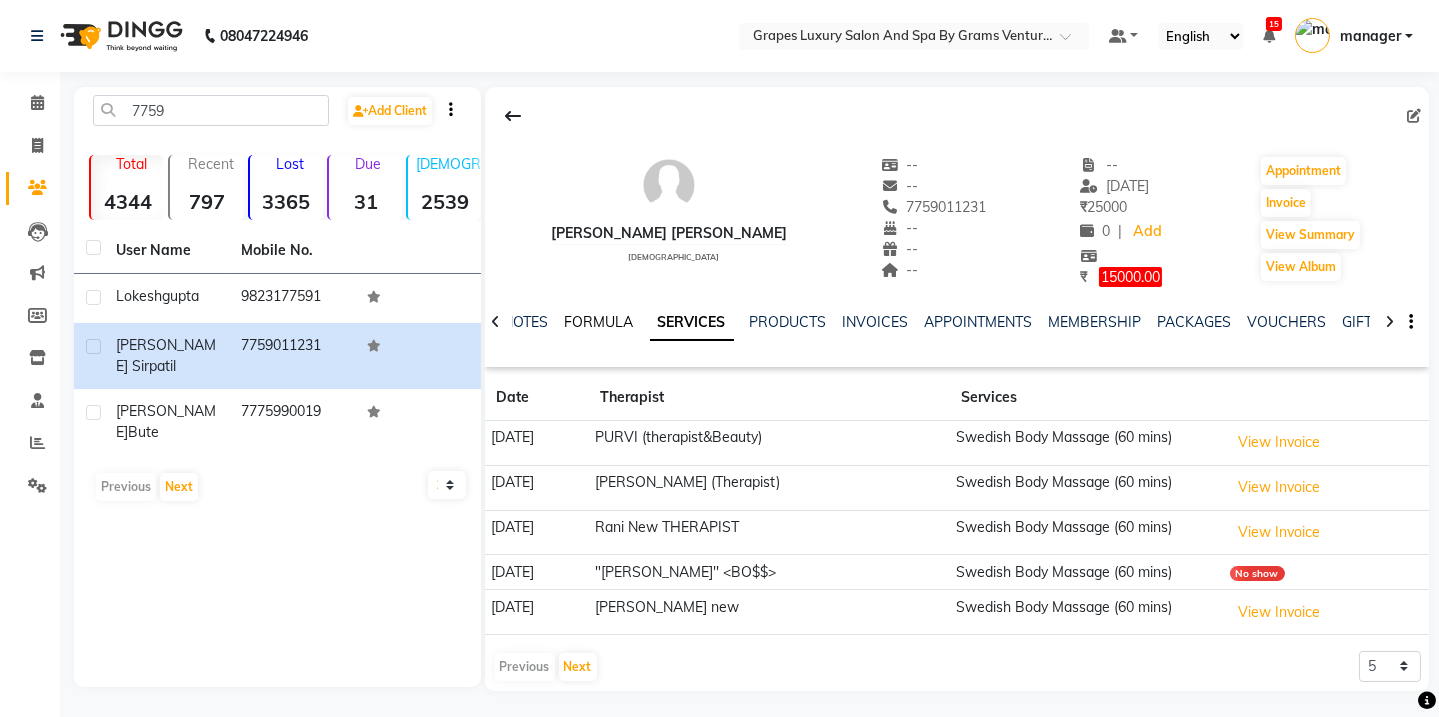 drag, startPoint x: 582, startPoint y: 322, endPoint x: 578, endPoint y: 333, distance: 11.7046995 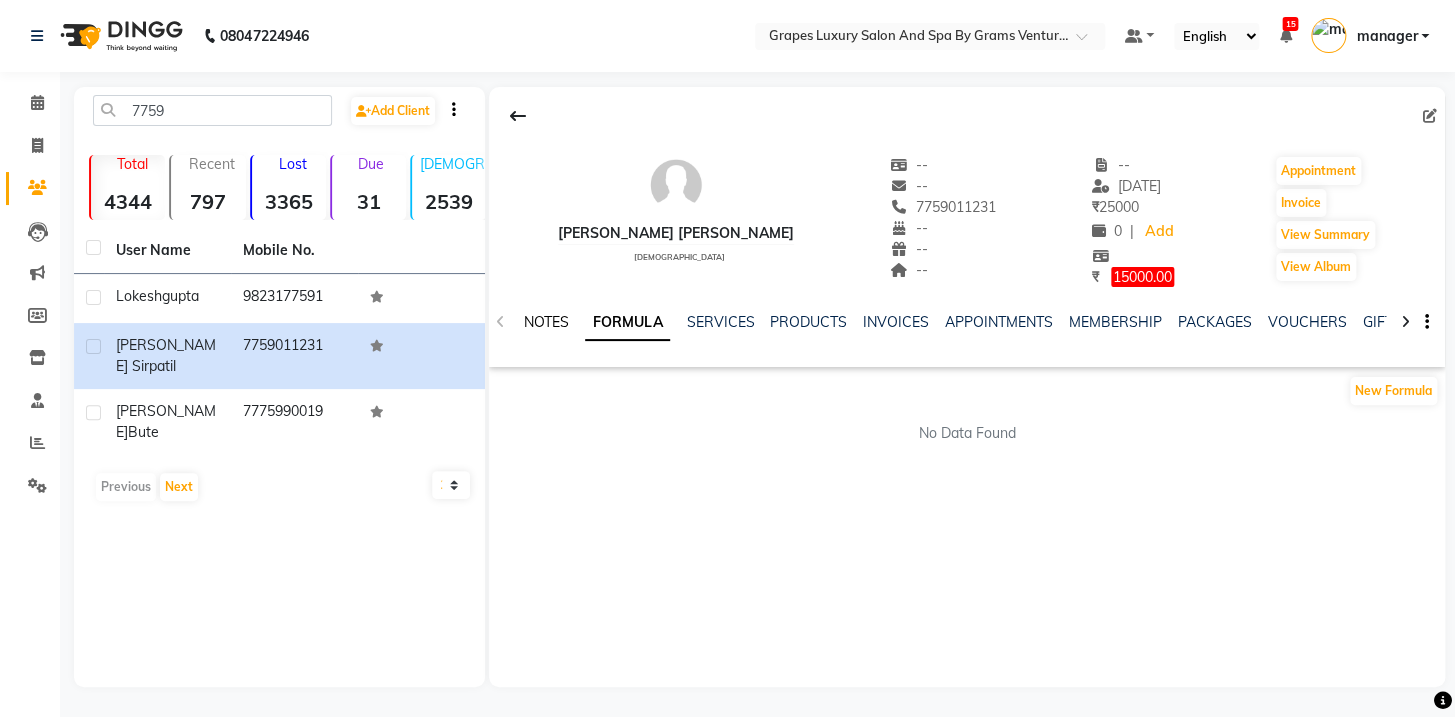 click on "NOTES" 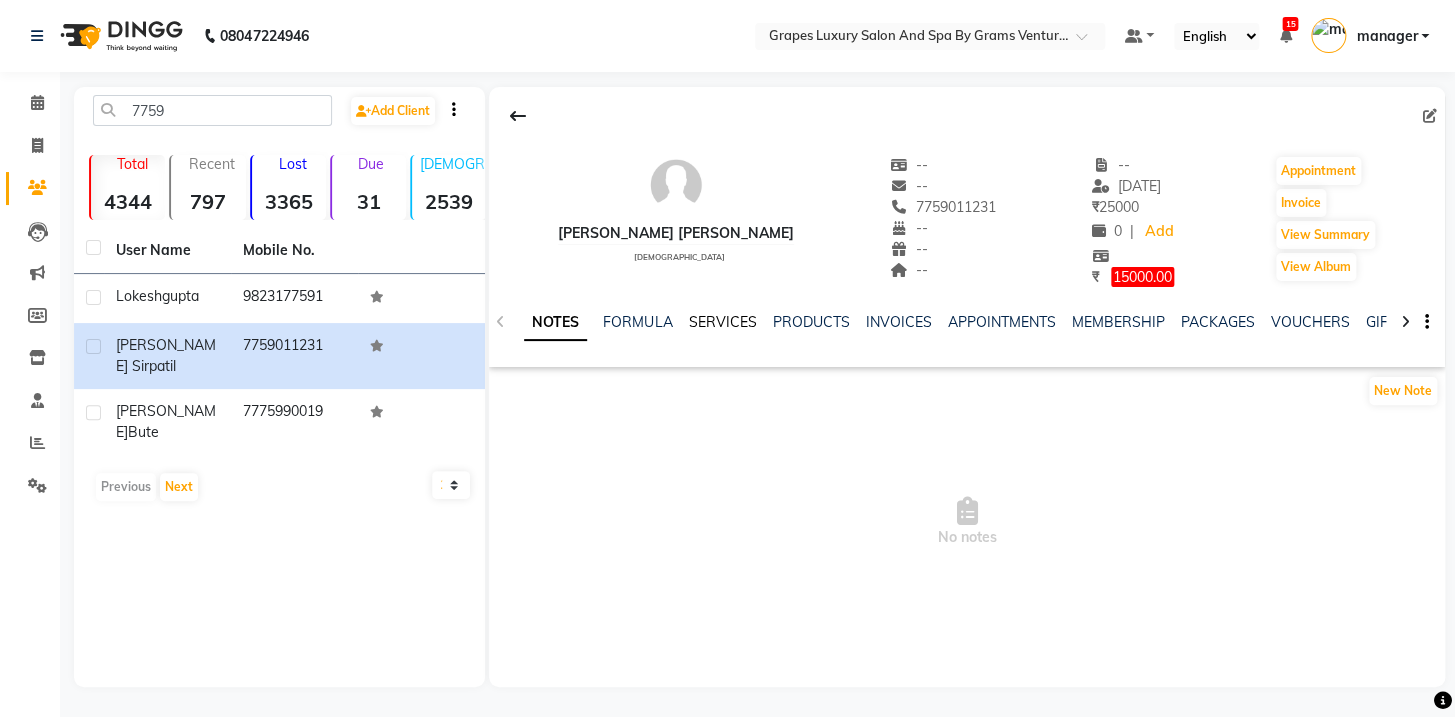 click on "SERVICES" 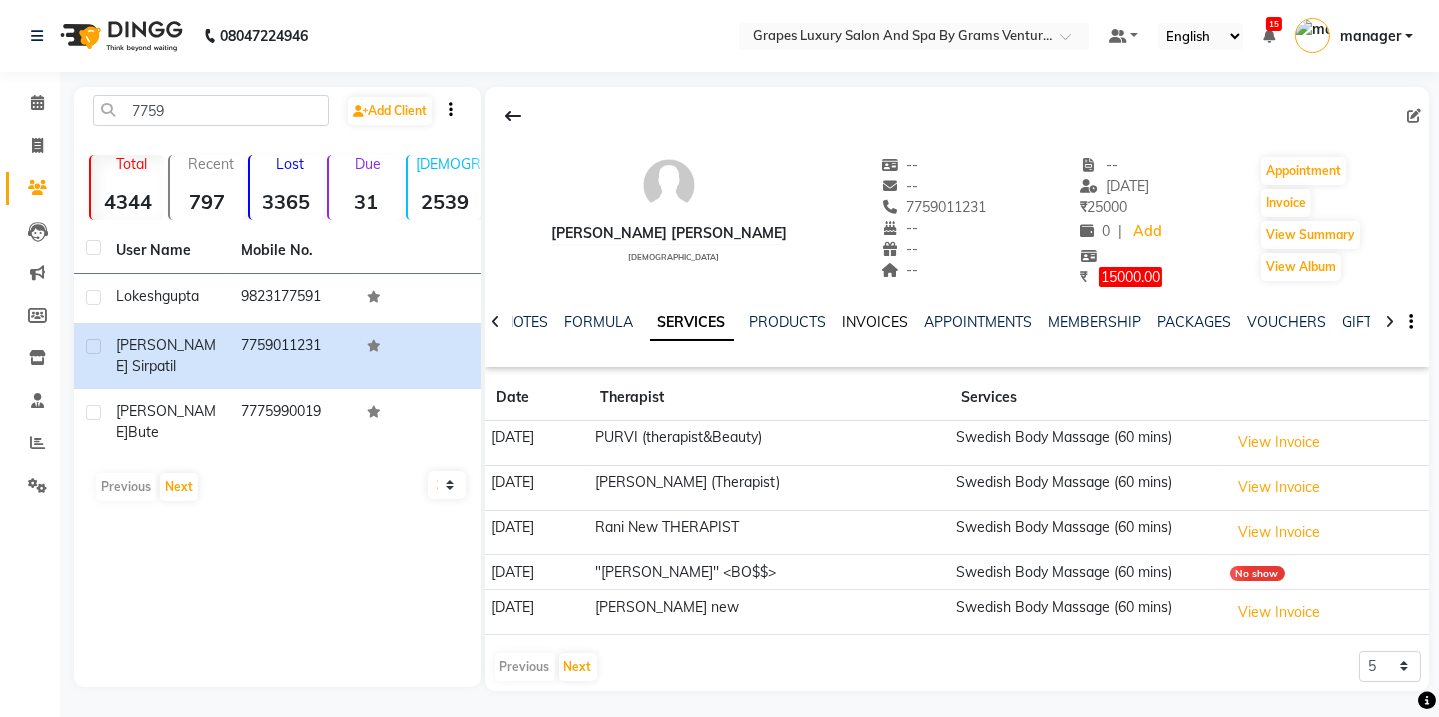 click on "INVOICES" 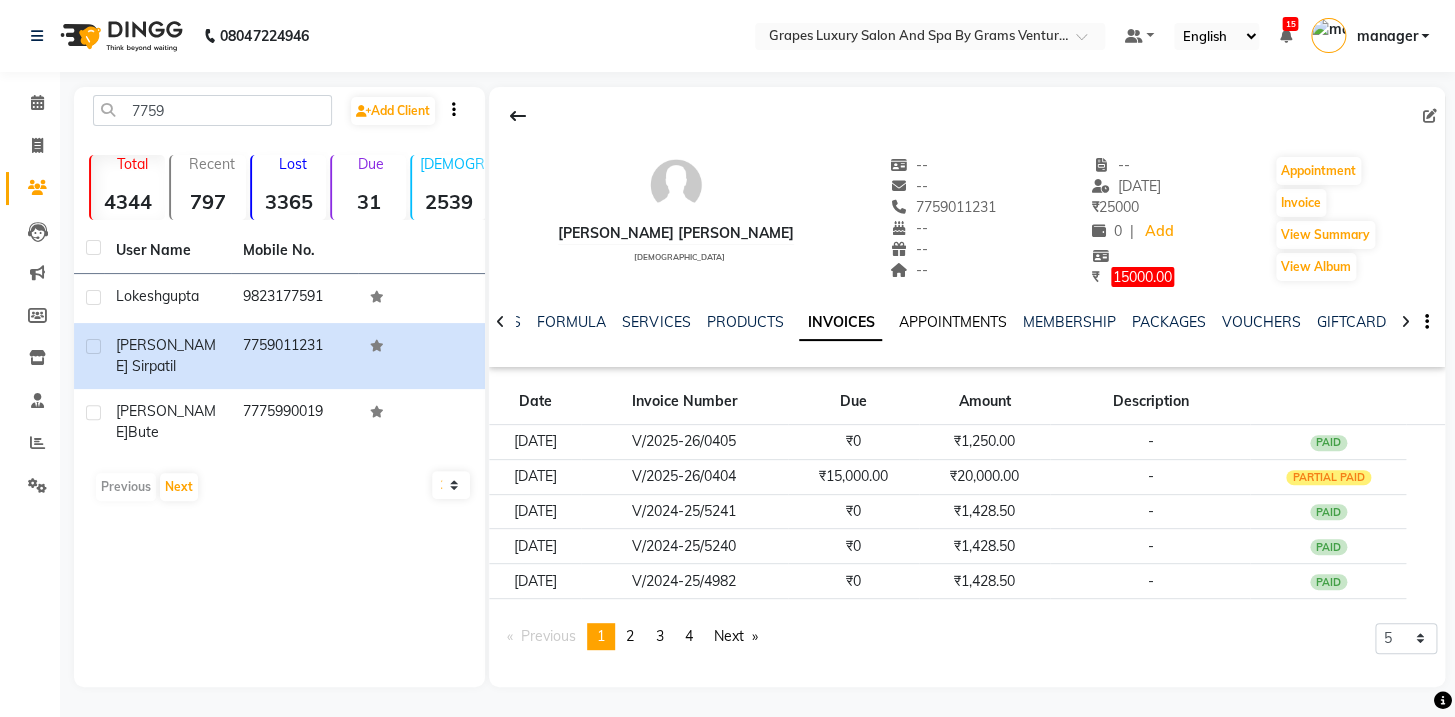 click on "APPOINTMENTS" 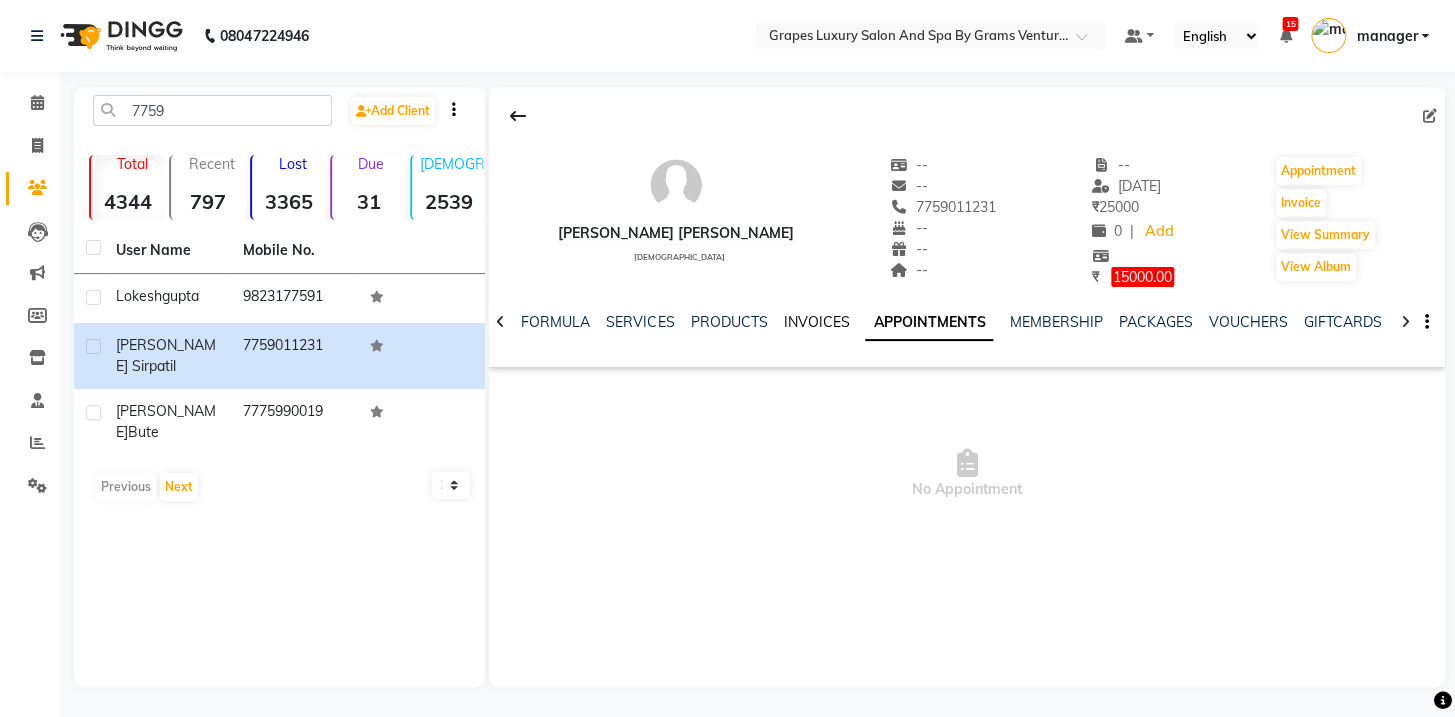 click on "INVOICES" 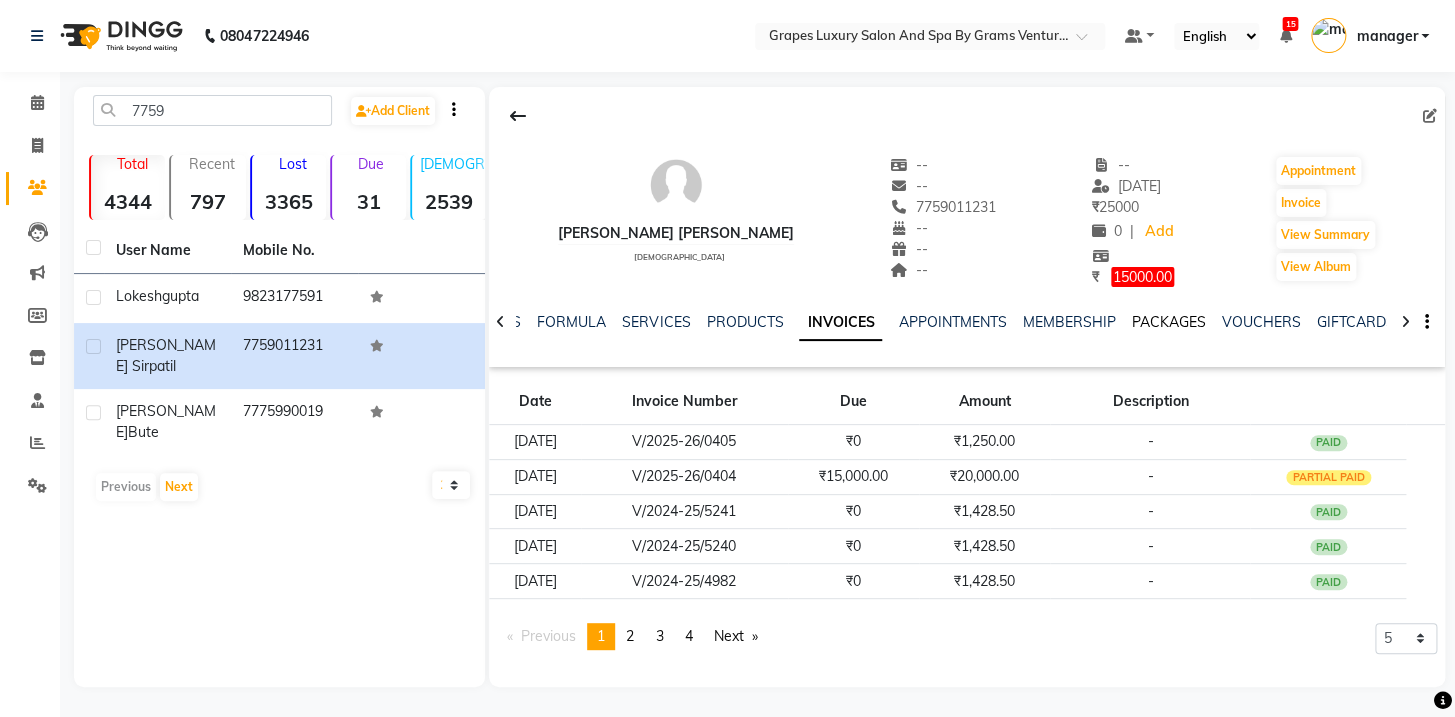 click on "PACKAGES" 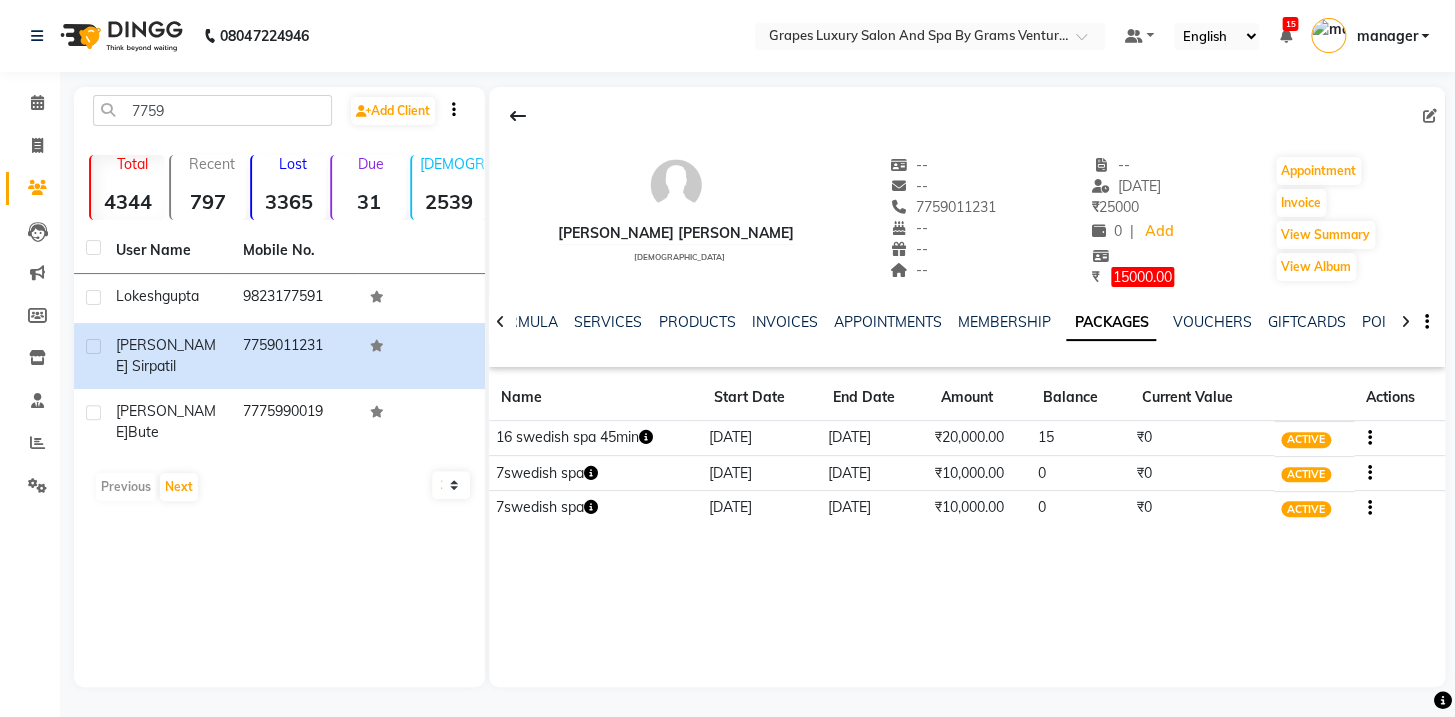 click on "[PERSON_NAME] [PERSON_NAME]   [DEMOGRAPHIC_DATA]  --   --   7759011231  --  --  --  -- [DATE] ₹    25000 0 |  Add  ₹     15000.00  Appointment   Invoice  View Summary  View Album  NOTES FORMULA SERVICES PRODUCTS INVOICES APPOINTMENTS MEMBERSHIP PACKAGES VOUCHERS GIFTCARDS POINTS FORMS FAMILY CARDS WALLET Name Start Date End Date Amount Balance Current Value Actions  16 swedish spa 45min  [DATE] [DATE]  ₹20,000.00   15  ₹0 ACTIVE  7swedish spa  [DATE] [DATE]  ₹10,000.00   0  ₹0 ACTIVE  7swedish spa  [DATE] [DATE]  ₹10,000.00   0  ₹0 ACTIVE" 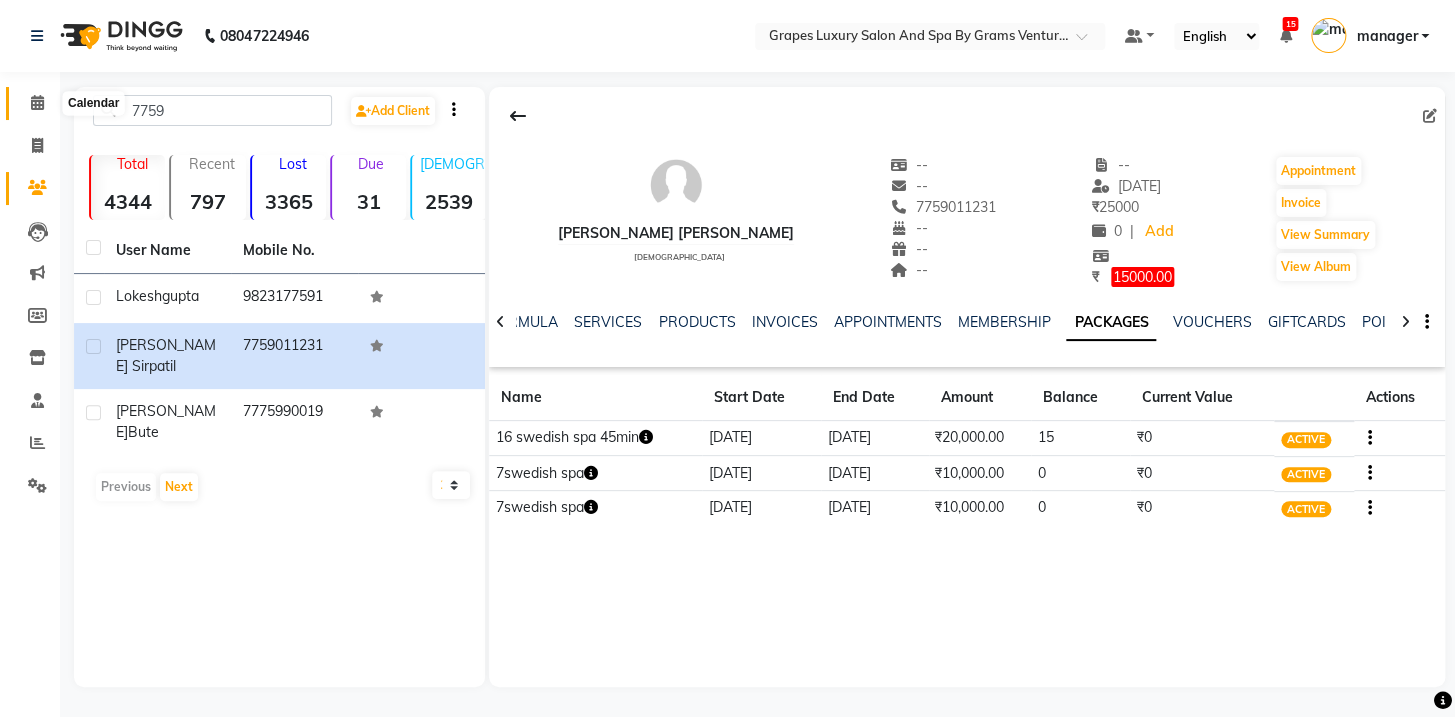 click 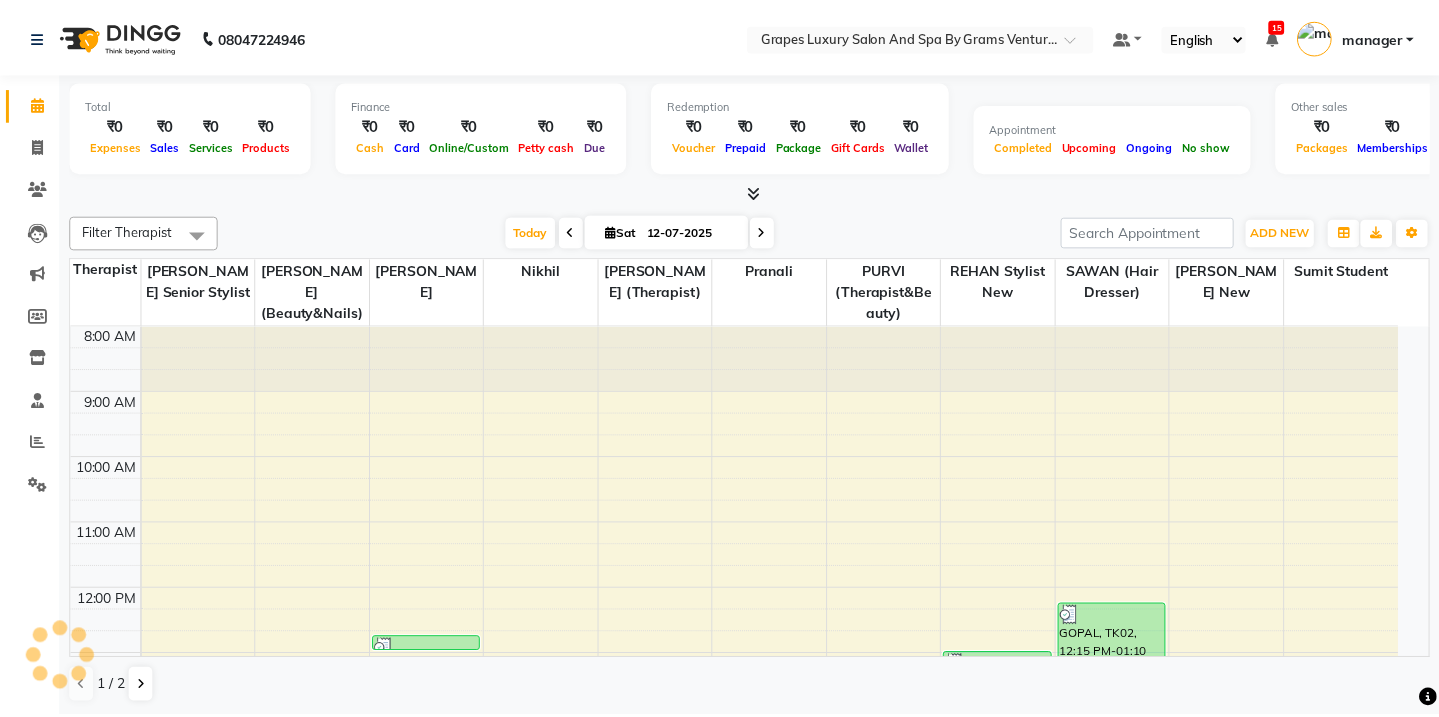 scroll, scrollTop: 0, scrollLeft: 0, axis: both 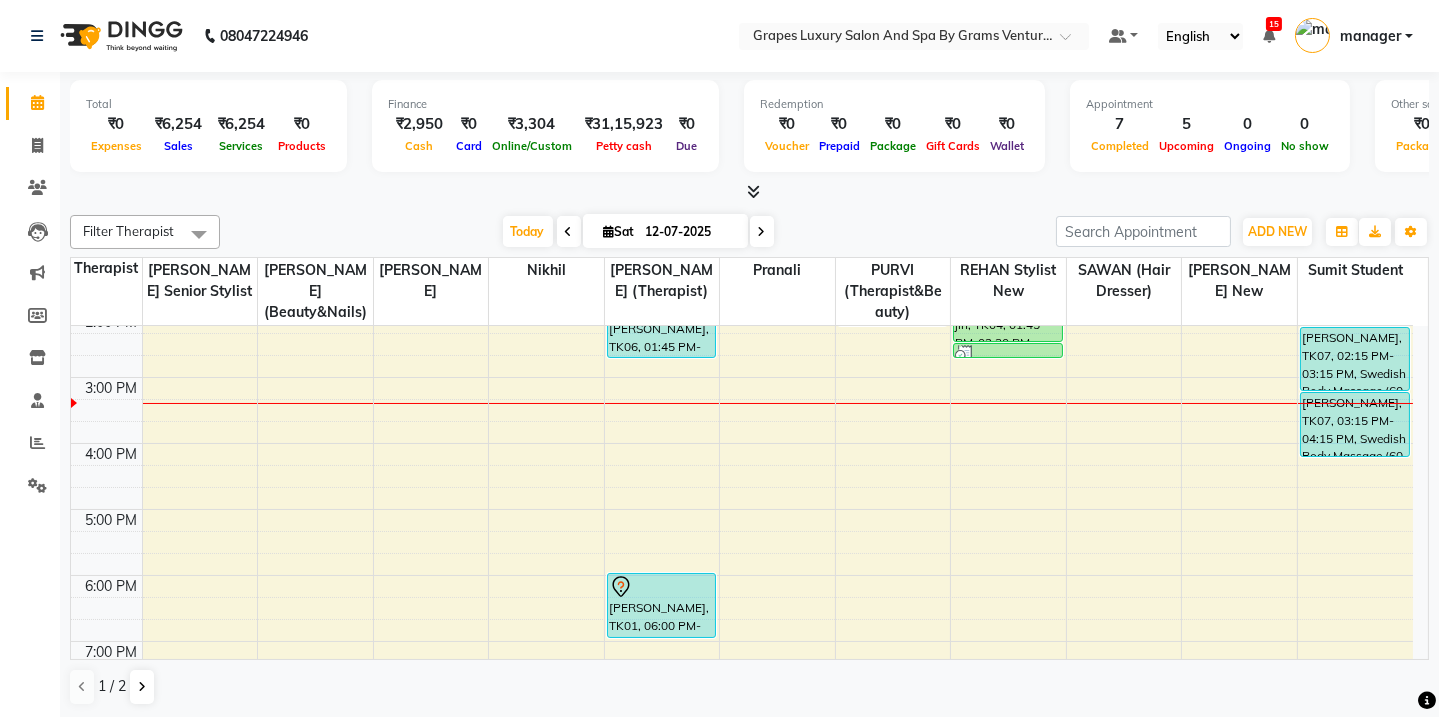 click on "8:00 AM 9:00 AM 10:00 AM 11:00 AM 12:00 PM 1:00 PM 2:00 PM 3:00 PM 4:00 PM 5:00 PM 6:00 PM 7:00 PM 8:00 PM     kunal [PERSON_NAME], TK05, 12:45 PM-01:00 PM, [PERSON_NAME] Trimming (15 mins)             [PERSON_NAME], TK06, 01:45 PM-02:45 PM, Swedish Body Massage (60 mins)             [PERSON_NAME], TK01, 06:00 PM-07:00 PM, Swedish Body Massage (60 mins)     [PERSON_NAME], TK03, 01:15 PM-02:15 PM, Swedish Body Massage (60 mins)     jin, TK04, 01:00 PM-01:15 PM, [PERSON_NAME] Trimming (15 mins)     jin, TK04, 01:15 PM-01:45 PM, Hair Cut [DEMOGRAPHIC_DATA] (30 mins)     jin, TK04, 01:45 PM-02:30 PM, Global Coloring ( [DEMOGRAPHIC_DATA] ) [MEDICAL_DATA] Free (45 mins)     jin, TK04, 02:30 PM-02:45 PM, De Tan Face & Neck (15 mins)     GOPAL, TK02, 12:15 PM-01:10 PM, [PERSON_NAME] Trimming (15 mins)             [PERSON_NAME], TK08, 01:15 PM-01:45 PM, Blow Dry With Outcurls/ Straight (30 mins)    [PERSON_NAME], TK07, 02:15 PM-03:15 PM, Swedish Body Massage (60 mins)    [PERSON_NAME], TK07, 03:15 PM-04:15 PM, Swedish Body Massage (60 mins)" at bounding box center (750, 493) 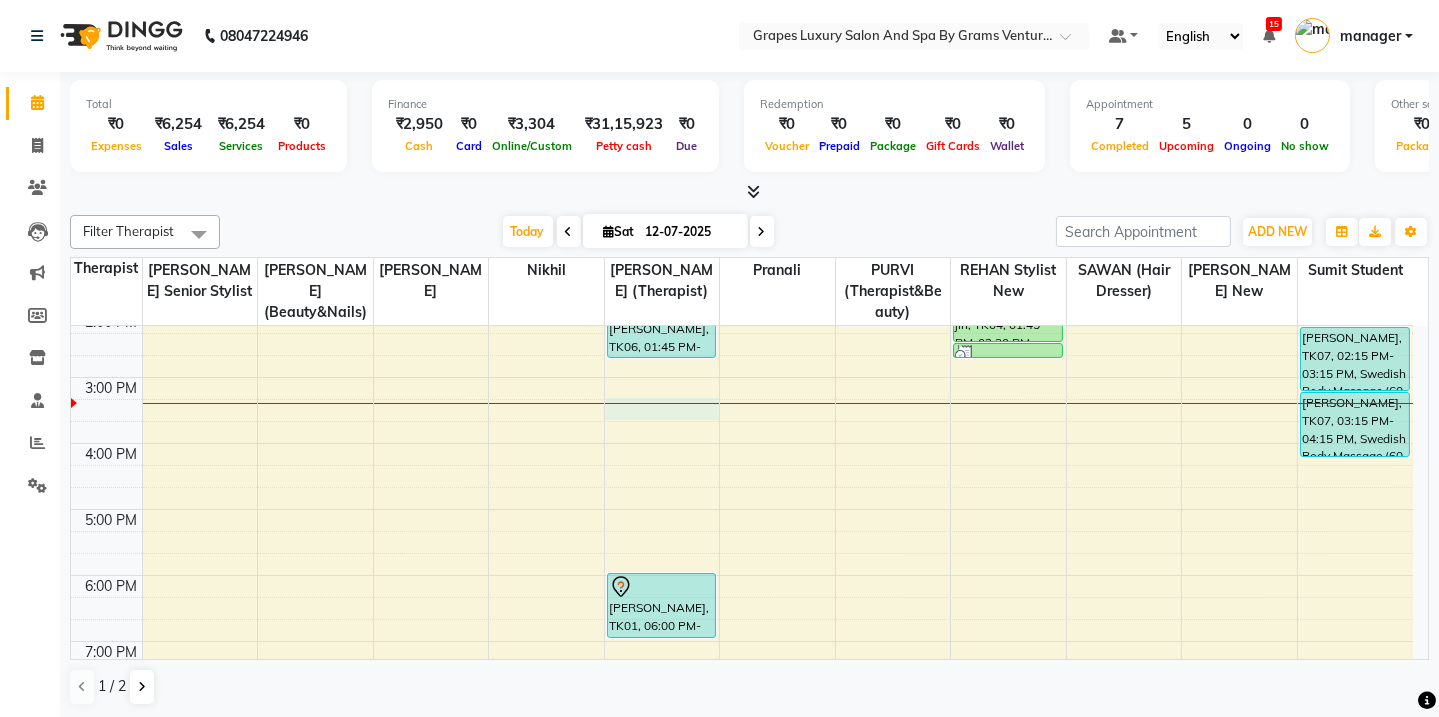 click on "8:00 AM 9:00 AM 10:00 AM 11:00 AM 12:00 PM 1:00 PM 2:00 PM 3:00 PM 4:00 PM 5:00 PM 6:00 PM 7:00 PM 8:00 PM     kunal [PERSON_NAME], TK05, 12:45 PM-01:00 PM, [PERSON_NAME] Trimming (15 mins)             [PERSON_NAME], TK06, 01:45 PM-02:45 PM, Swedish Body Massage (60 mins)             [PERSON_NAME], TK01, 06:00 PM-07:00 PM, Swedish Body Massage (60 mins)     [PERSON_NAME], TK03, 01:15 PM-02:15 PM, Swedish Body Massage (60 mins)     jin, TK04, 01:00 PM-01:15 PM, [PERSON_NAME] Trimming (15 mins)     jin, TK04, 01:15 PM-01:45 PM, Hair Cut [DEMOGRAPHIC_DATA] (30 mins)     jin, TK04, 01:45 PM-02:30 PM, Global Coloring ( [DEMOGRAPHIC_DATA] ) [MEDICAL_DATA] Free (45 mins)     jin, TK04, 02:30 PM-02:45 PM, De Tan Face & Neck (15 mins)     GOPAL, TK02, 12:15 PM-01:10 PM, [PERSON_NAME] Trimming (15 mins)             [PERSON_NAME], TK08, 01:15 PM-01:45 PM, Blow Dry With Outcurls/ Straight (30 mins)    [PERSON_NAME], TK07, 02:15 PM-03:15 PM, Swedish Body Massage (60 mins)    [PERSON_NAME], TK07, 03:15 PM-04:15 PM, Swedish Body Massage (60 mins)" at bounding box center (742, 344) 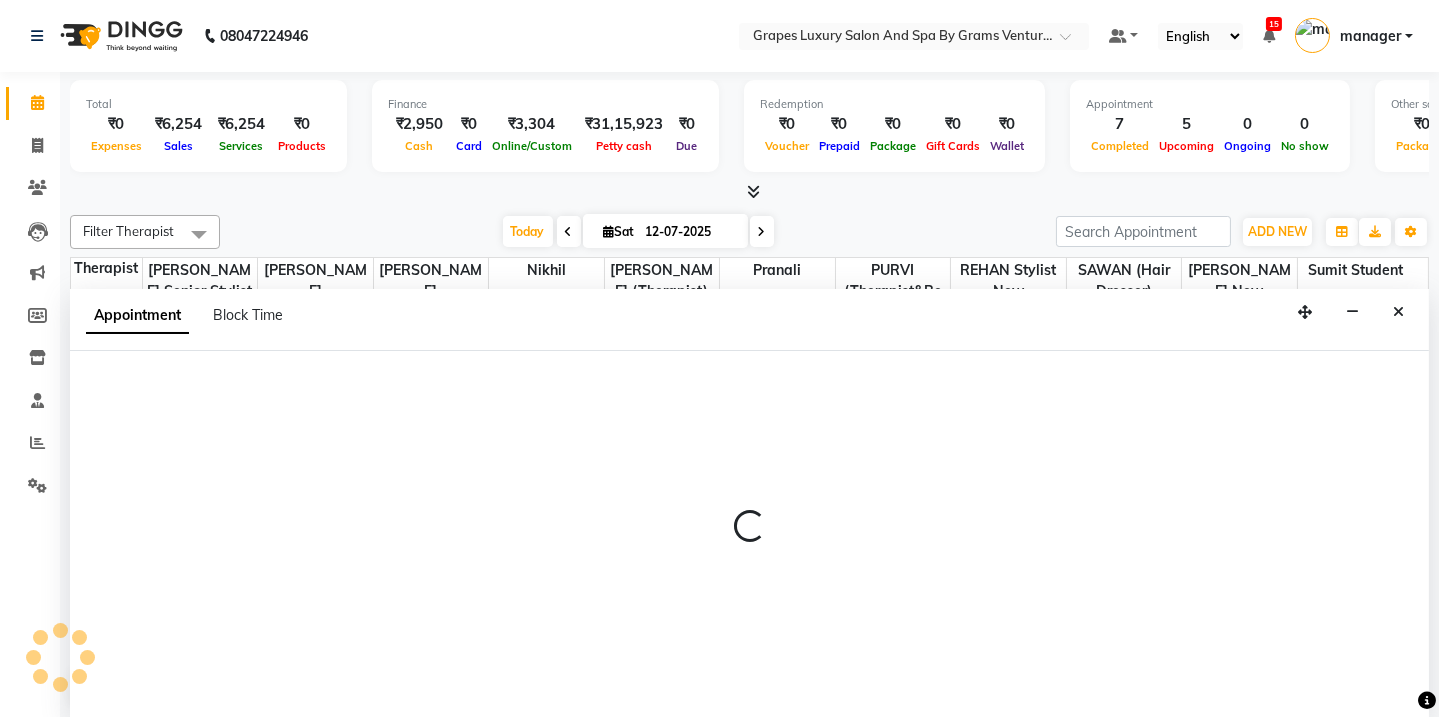 scroll, scrollTop: 0, scrollLeft: 0, axis: both 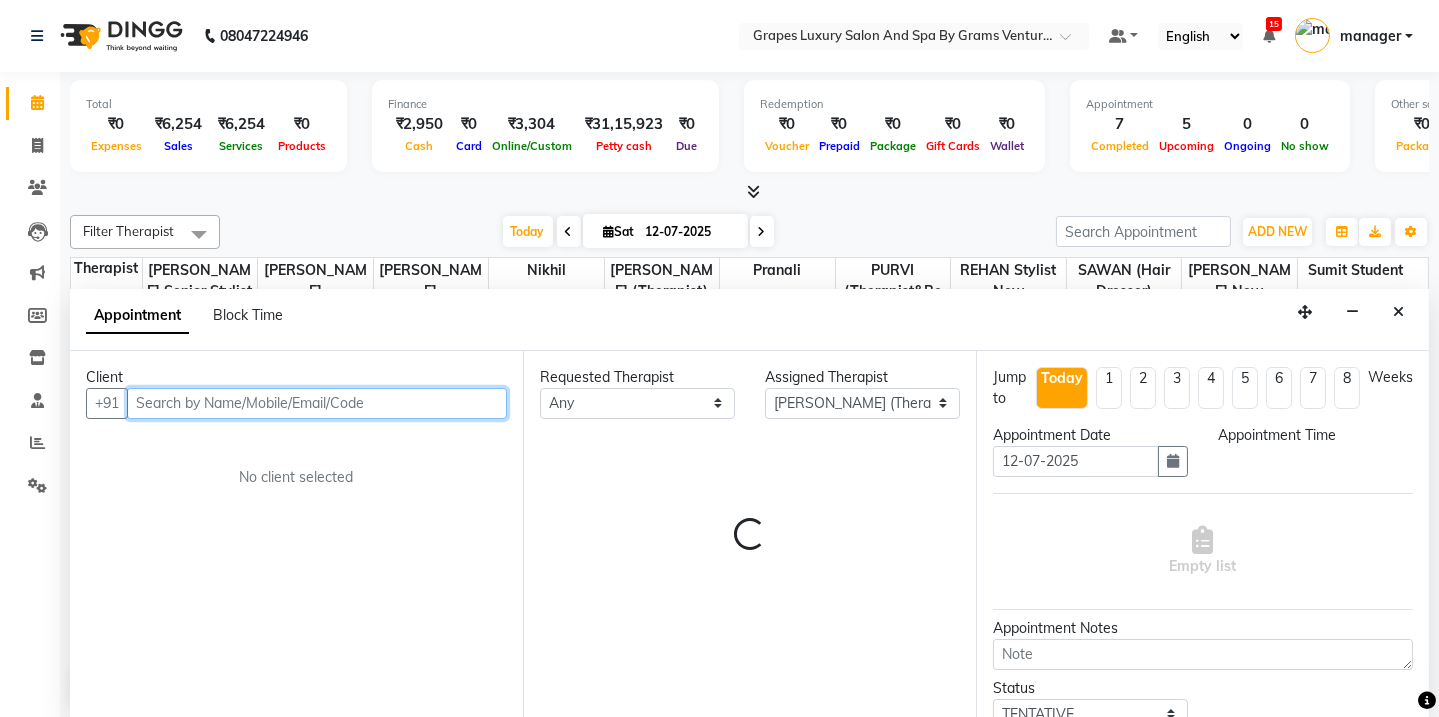 select on "915" 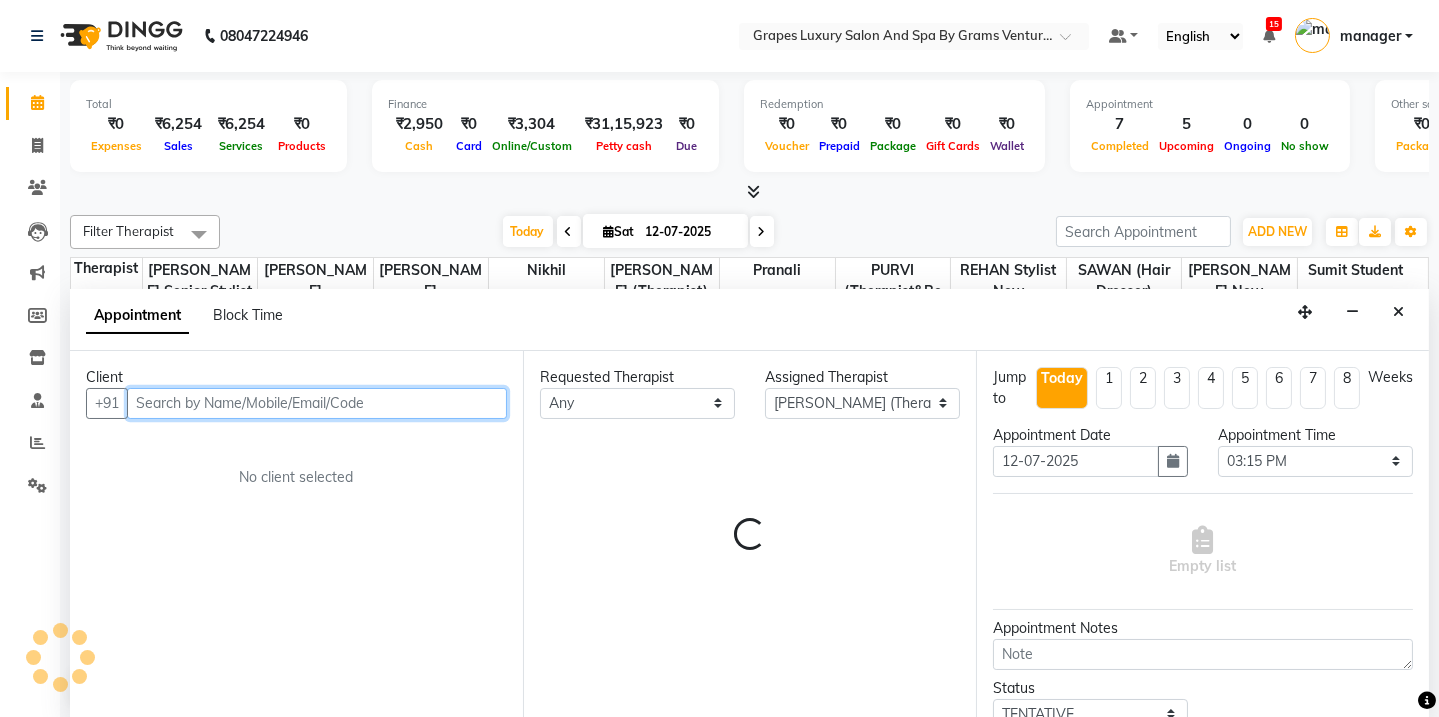 paste on "7759011231" 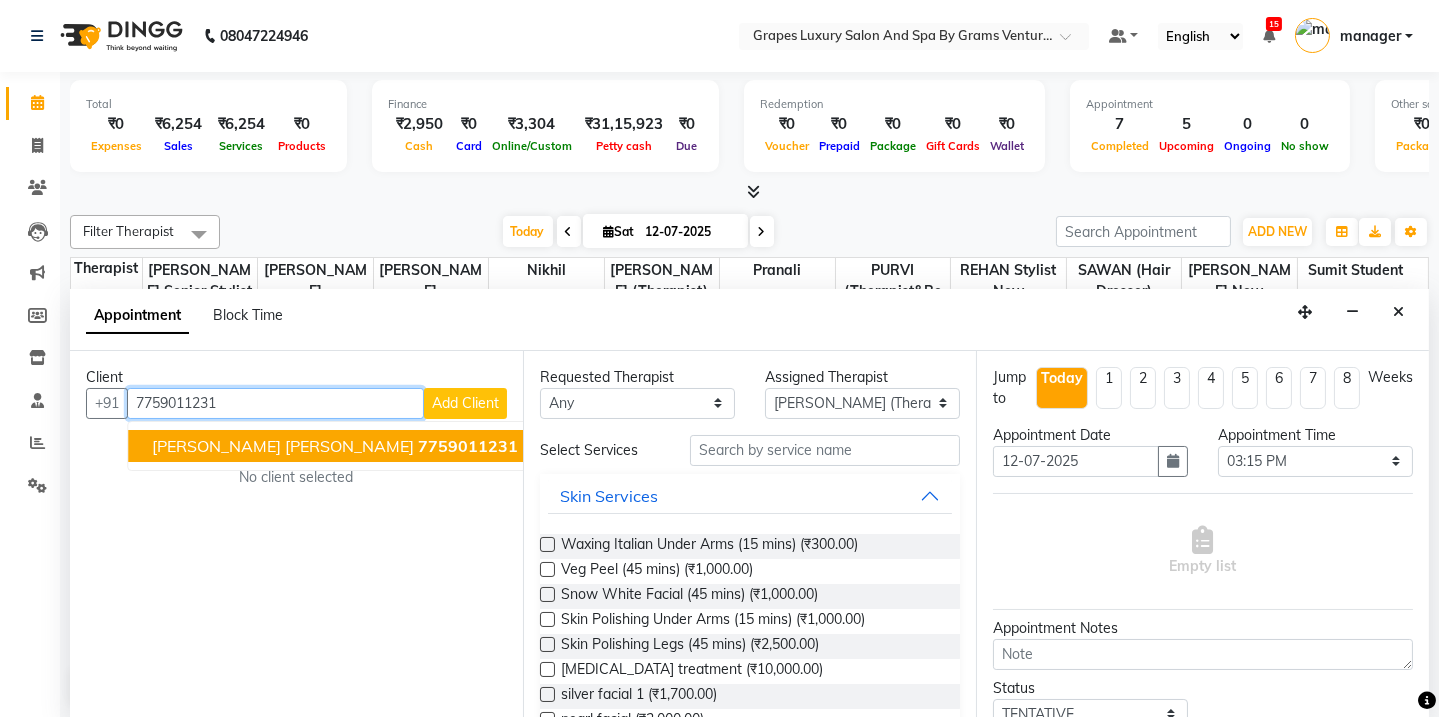 click on "[PERSON_NAME] [PERSON_NAME]" at bounding box center (283, 446) 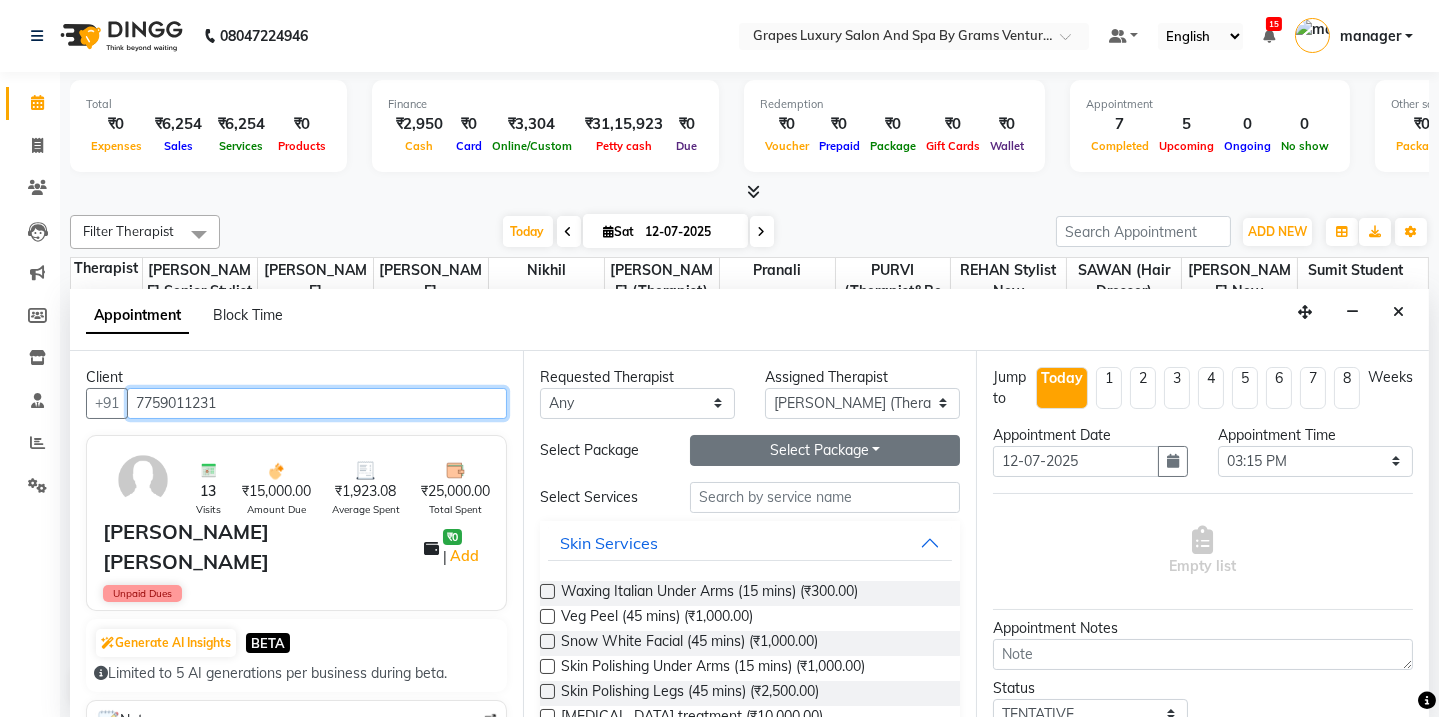 type on "7759011231" 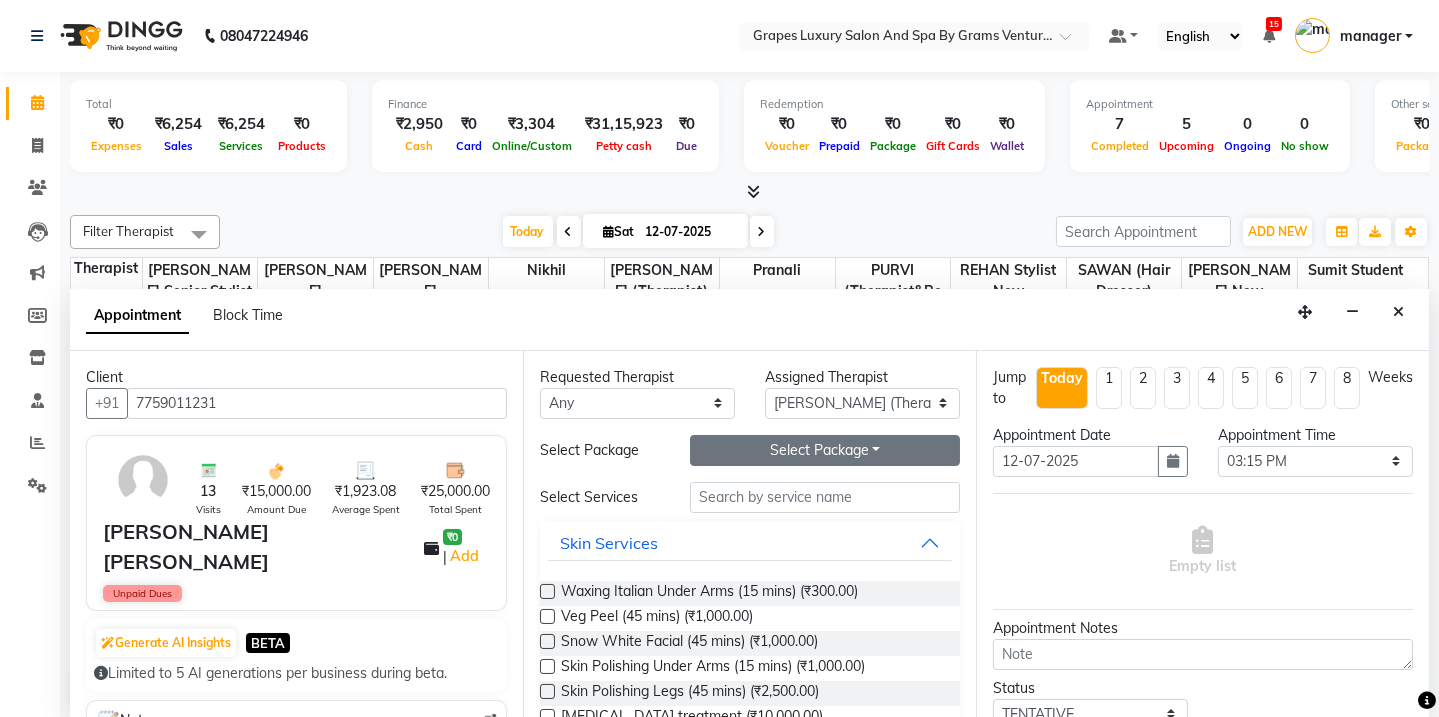 click on "Select Package  Toggle Dropdown" at bounding box center [825, 450] 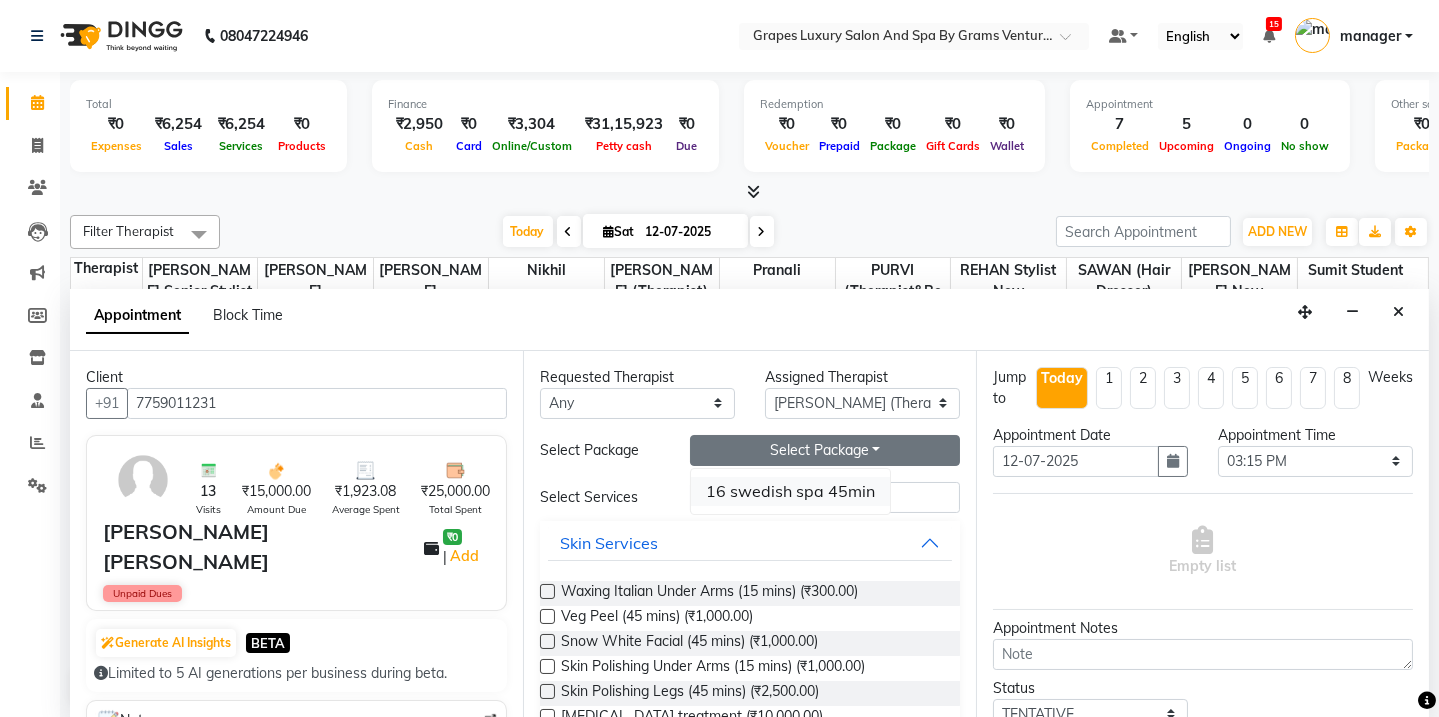 click on "16 swedish spa 45min" at bounding box center (790, 491) 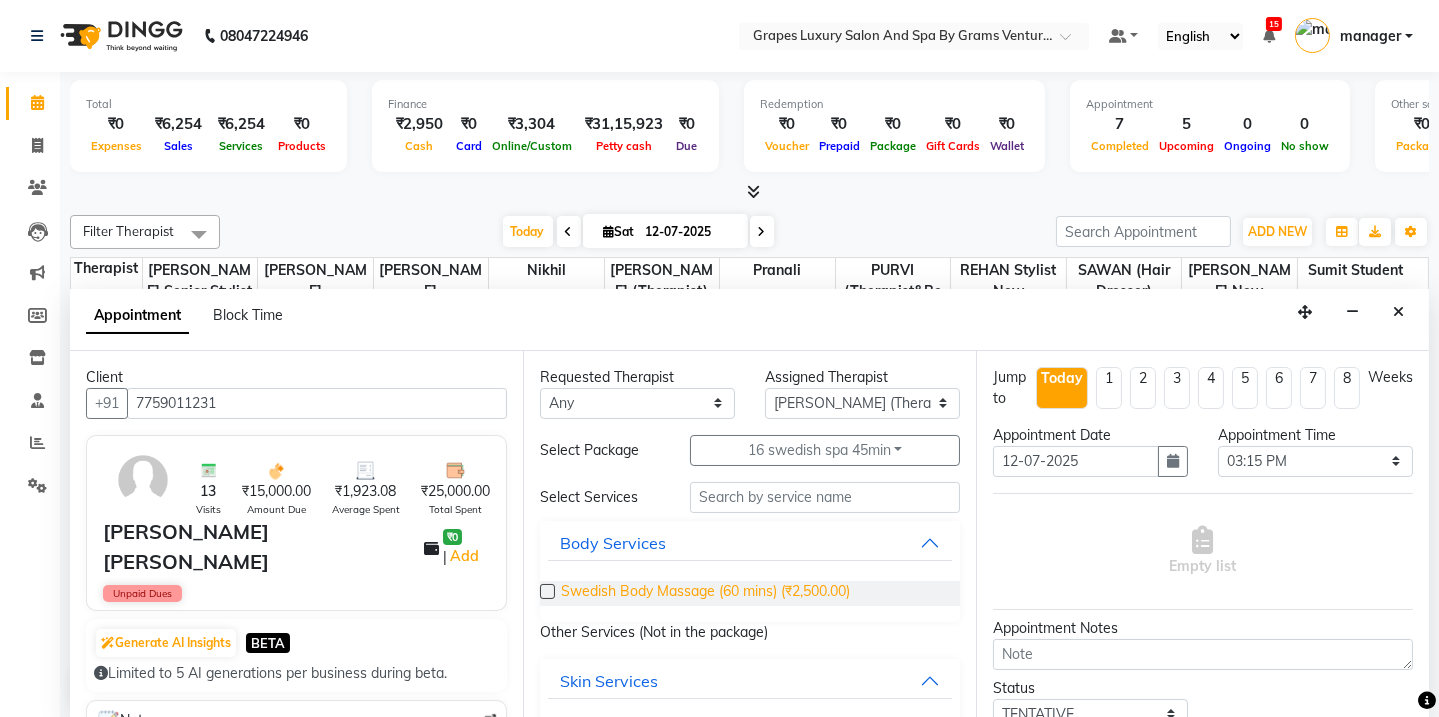 click on "Swedish Body Massage (60 mins) (₹2,500.00)" at bounding box center [705, 593] 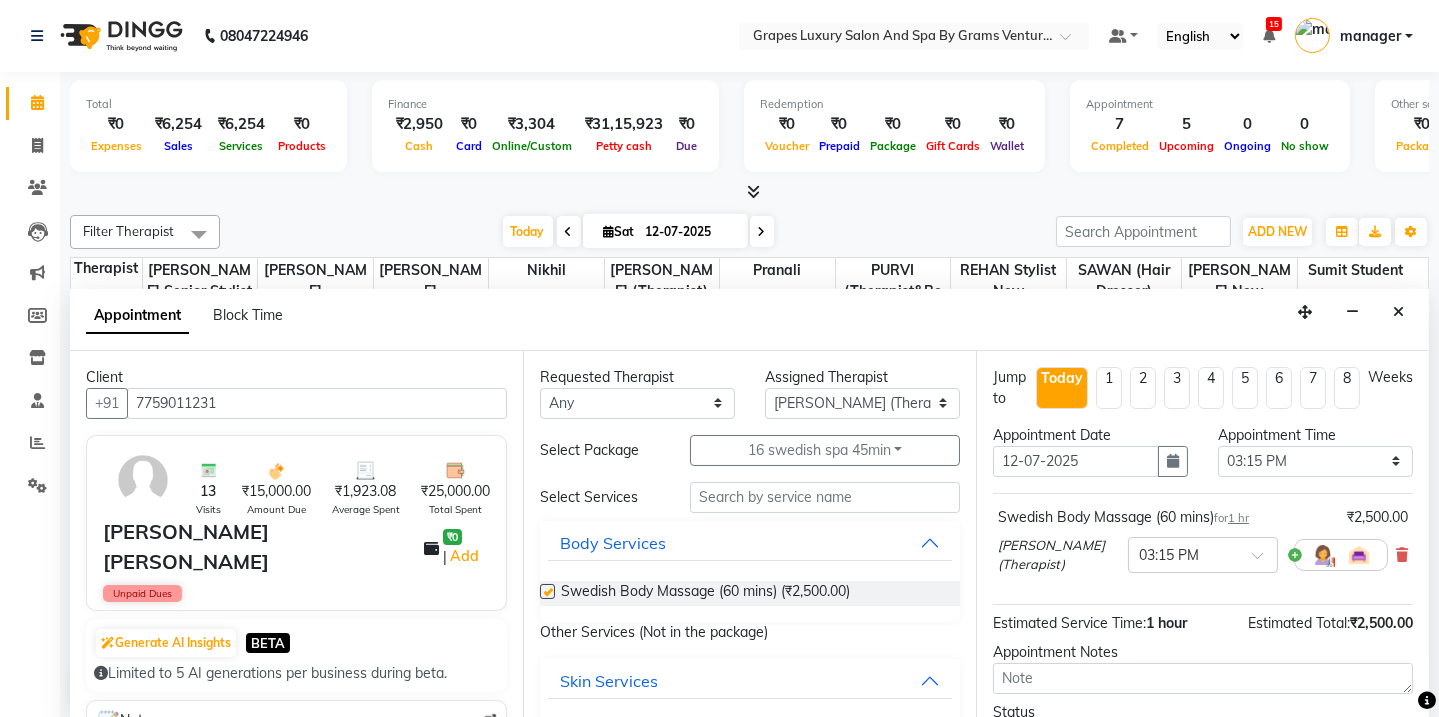 checkbox on "false" 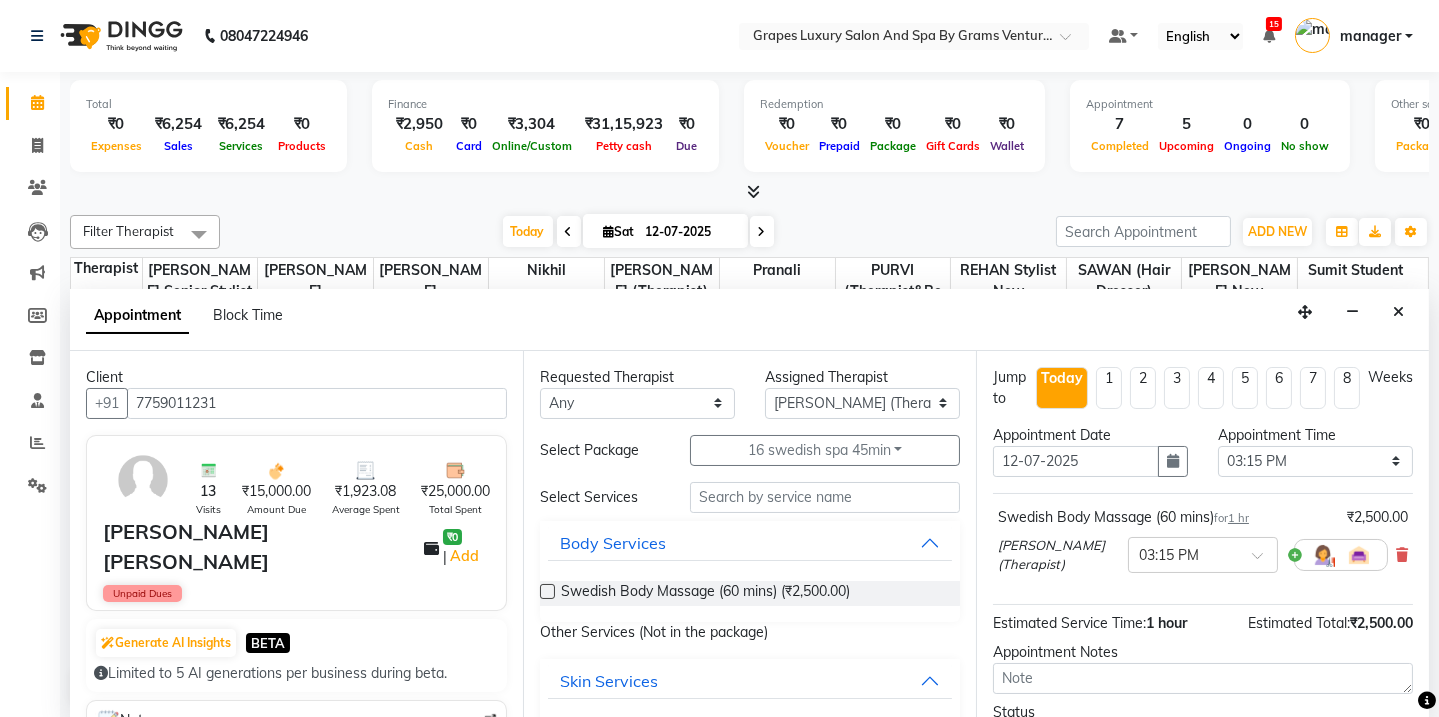 scroll, scrollTop: 157, scrollLeft: 0, axis: vertical 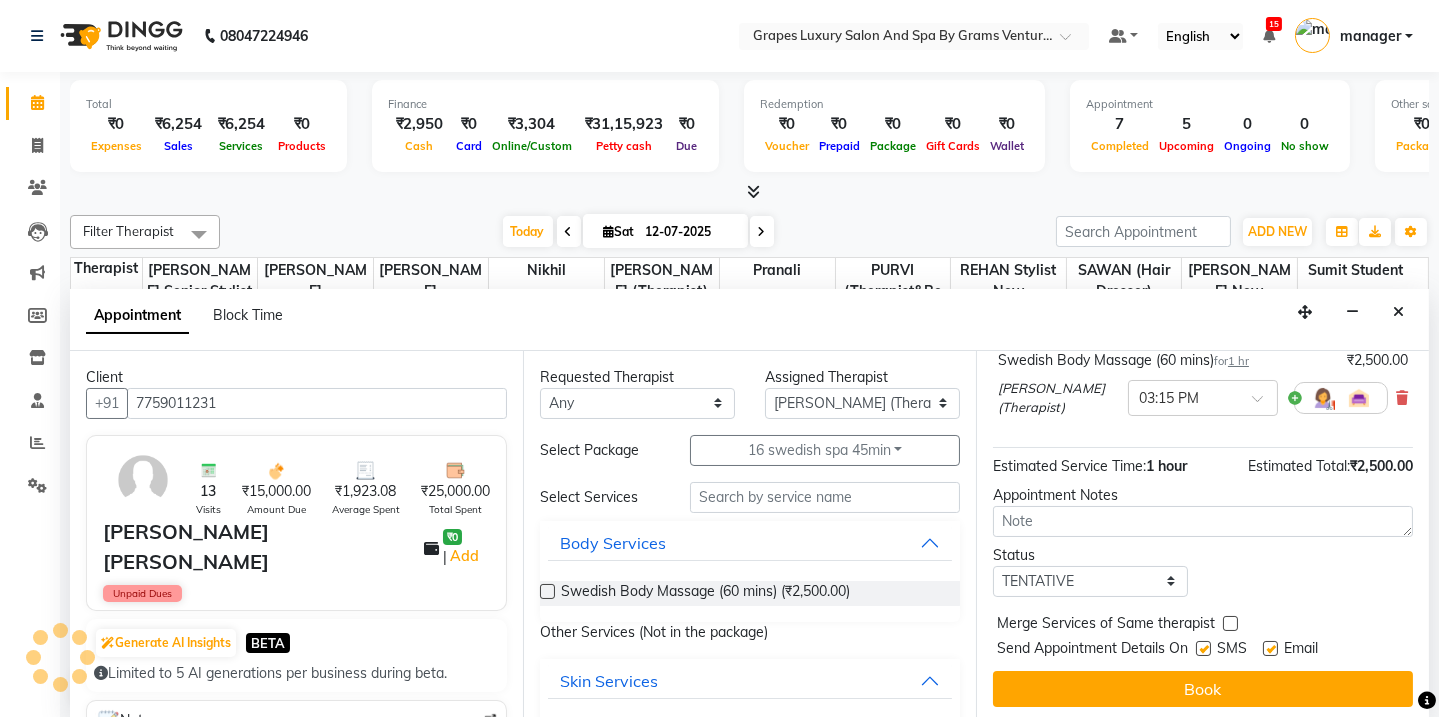 click at bounding box center (1203, 648) 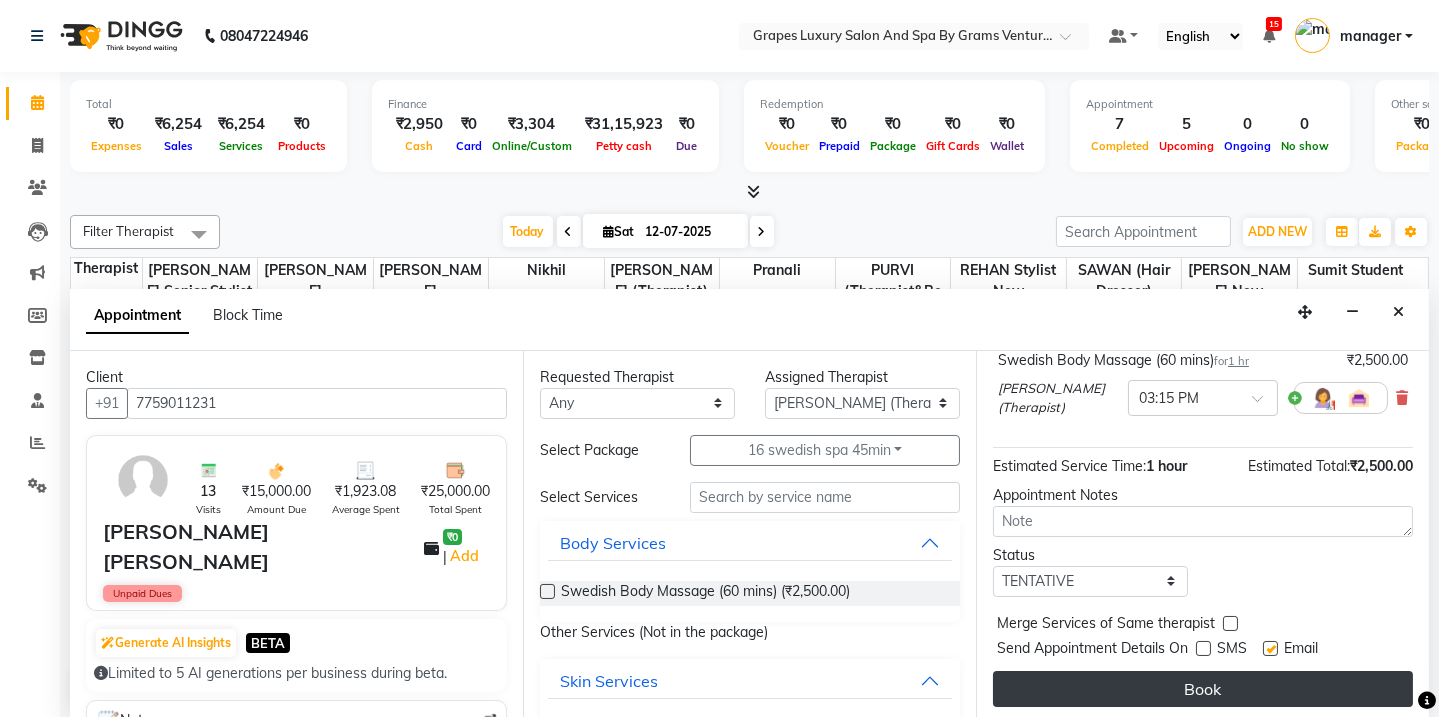 click on "Book" at bounding box center [1203, 689] 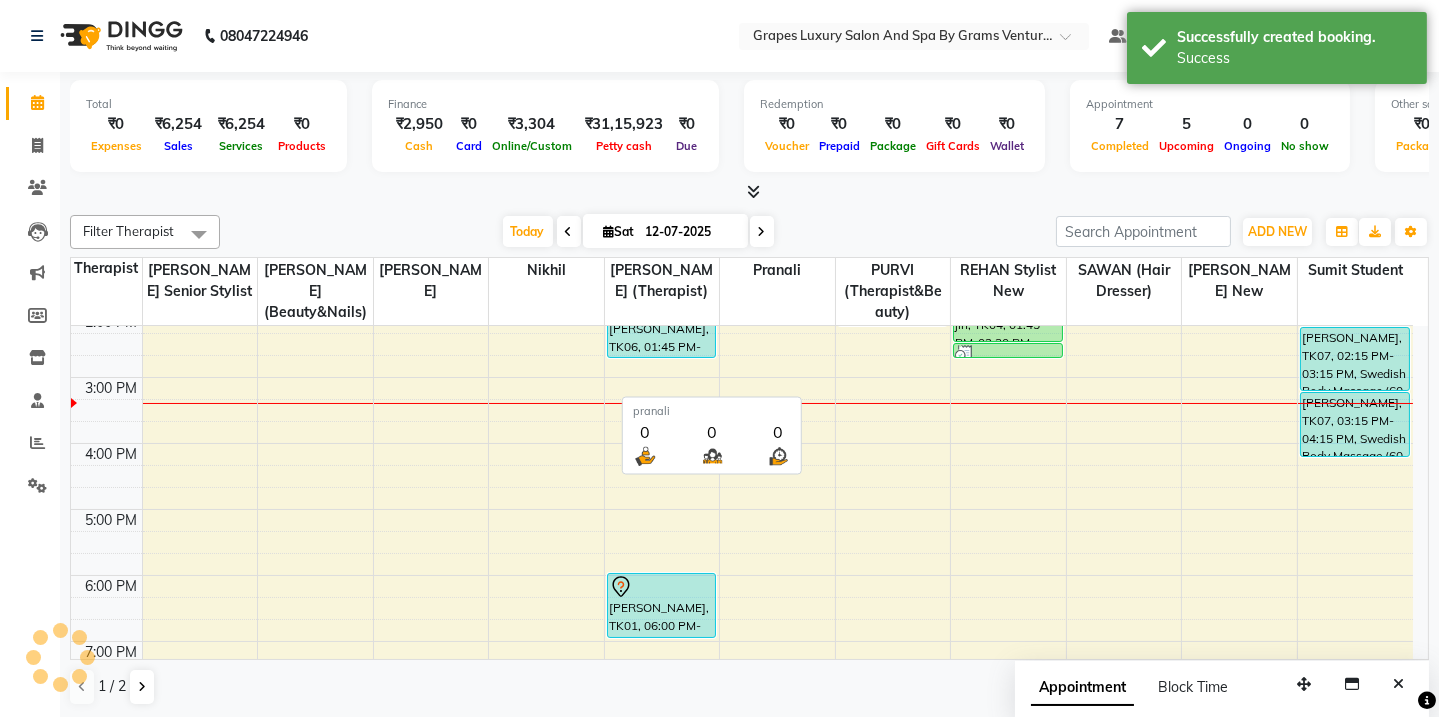 scroll, scrollTop: 0, scrollLeft: 0, axis: both 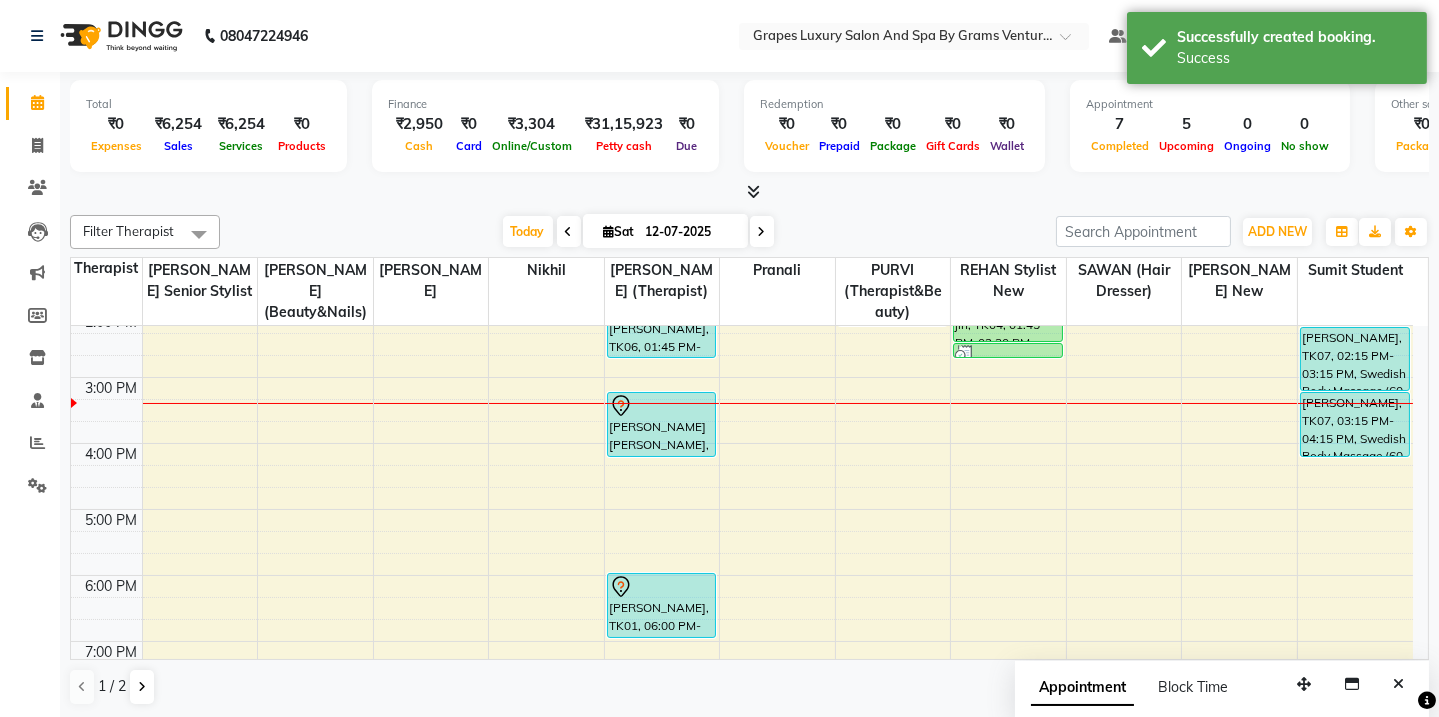 click on "8:00 AM 9:00 AM 10:00 AM 11:00 AM 12:00 PM 1:00 PM 2:00 PM 3:00 PM 4:00 PM 5:00 PM 6:00 PM 7:00 PM 8:00 PM     kunal [PERSON_NAME], TK05, 12:45 PM-01:00 PM, [PERSON_NAME] Trimming (15 mins)             [PERSON_NAME], TK06, 01:45 PM-02:45 PM, [DEMOGRAPHIC_DATA] Body Massage (60 mins)             [PERSON_NAME] [PERSON_NAME], TK09, 03:15 PM-04:15 PM, Swedish Body Massage (60 mins)             [PERSON_NAME], TK01, 06:00 PM-07:00 PM, Swedish Body Massage (60 mins)     [PERSON_NAME], TK03, 01:15 PM-02:15 PM, Swedish Body Massage (60 mins)     jin, TK04, 01:00 PM-01:15 PM, [PERSON_NAME] Trimming (15 mins)     jin, TK04, 01:15 PM-01:45 PM, Hair Cut [DEMOGRAPHIC_DATA] (30 mins)     jin, TK04, 01:45 PM-02:30 PM, Global Coloring ( [DEMOGRAPHIC_DATA] ) [MEDICAL_DATA] Free (45 mins)     jin, TK04, 02:30 PM-02:45 PM, De Tan Face & Neck (15 mins)     GOPAL, TK02, 12:15 PM-01:10 PM, [PERSON_NAME] Trimming (15 mins)             [PERSON_NAME], TK08, 01:15 PM-01:45 PM, Blow Dry With Outcurls/ Straight (30 mins)    [PERSON_NAME], TK07, 02:15 PM-03:15 PM, Swedish Body Massage (60 mins)" at bounding box center (742, 344) 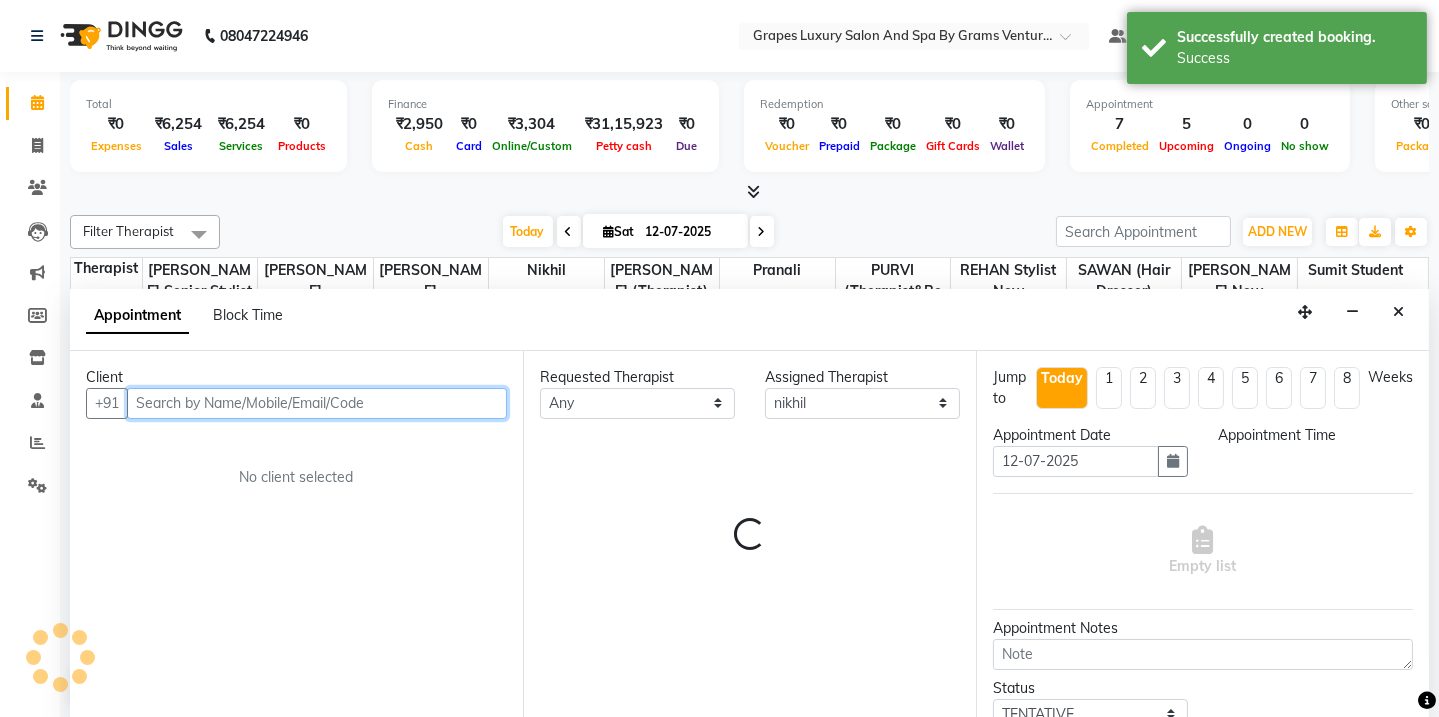 select on "885" 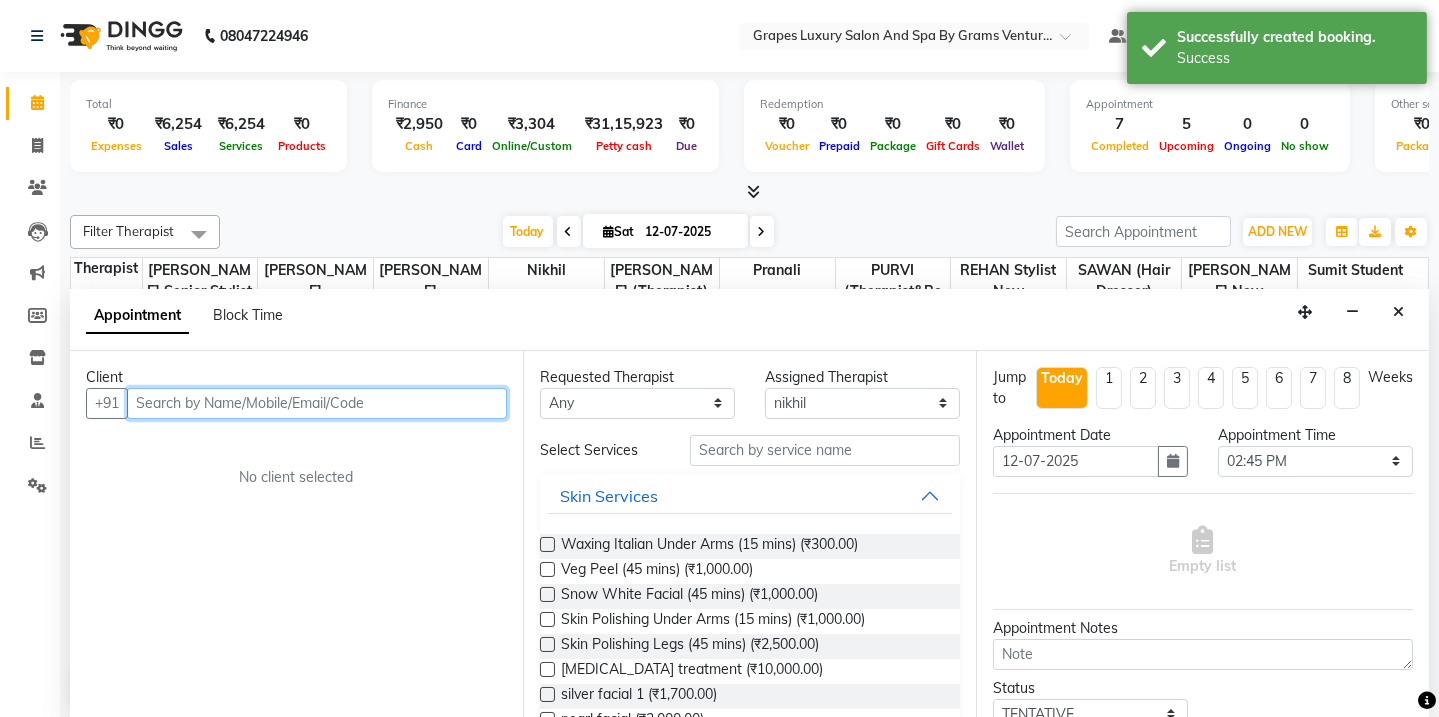 scroll, scrollTop: 0, scrollLeft: 0, axis: both 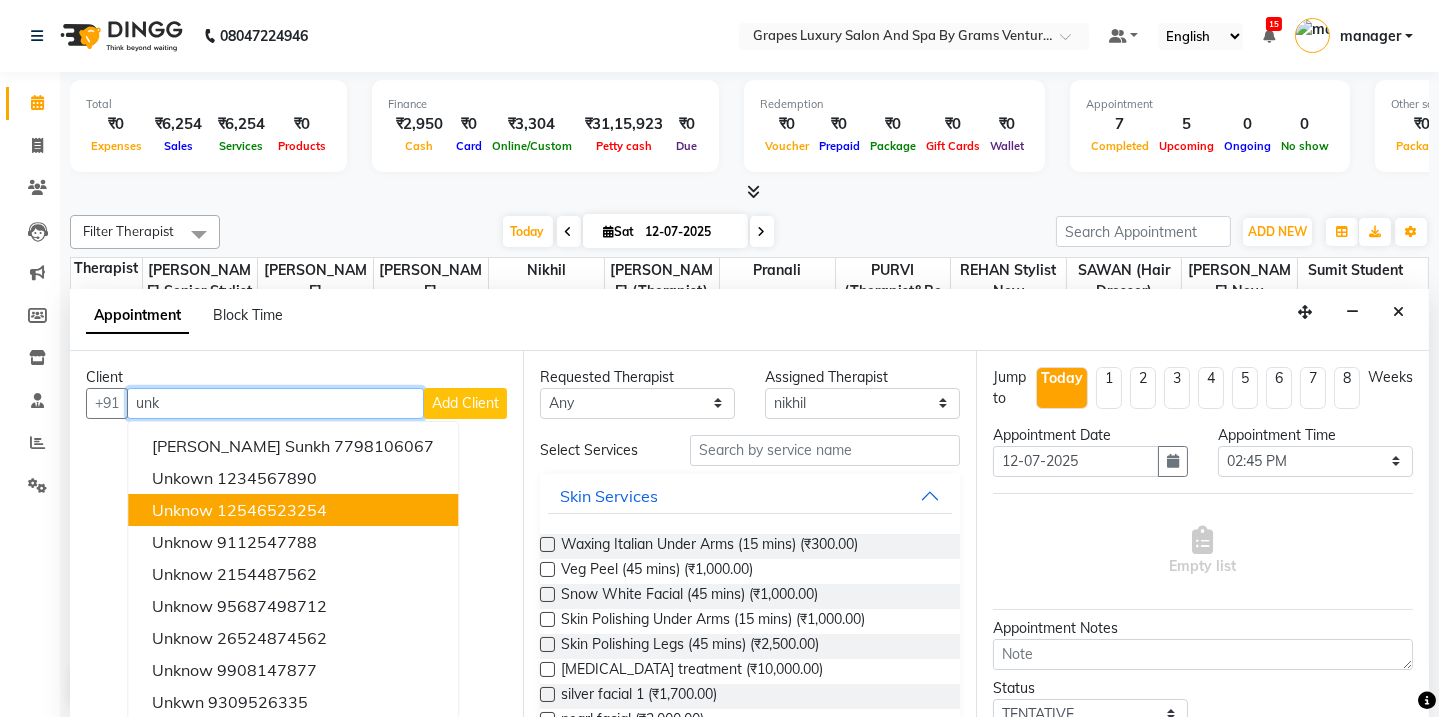 click on "12546523254" at bounding box center (272, 510) 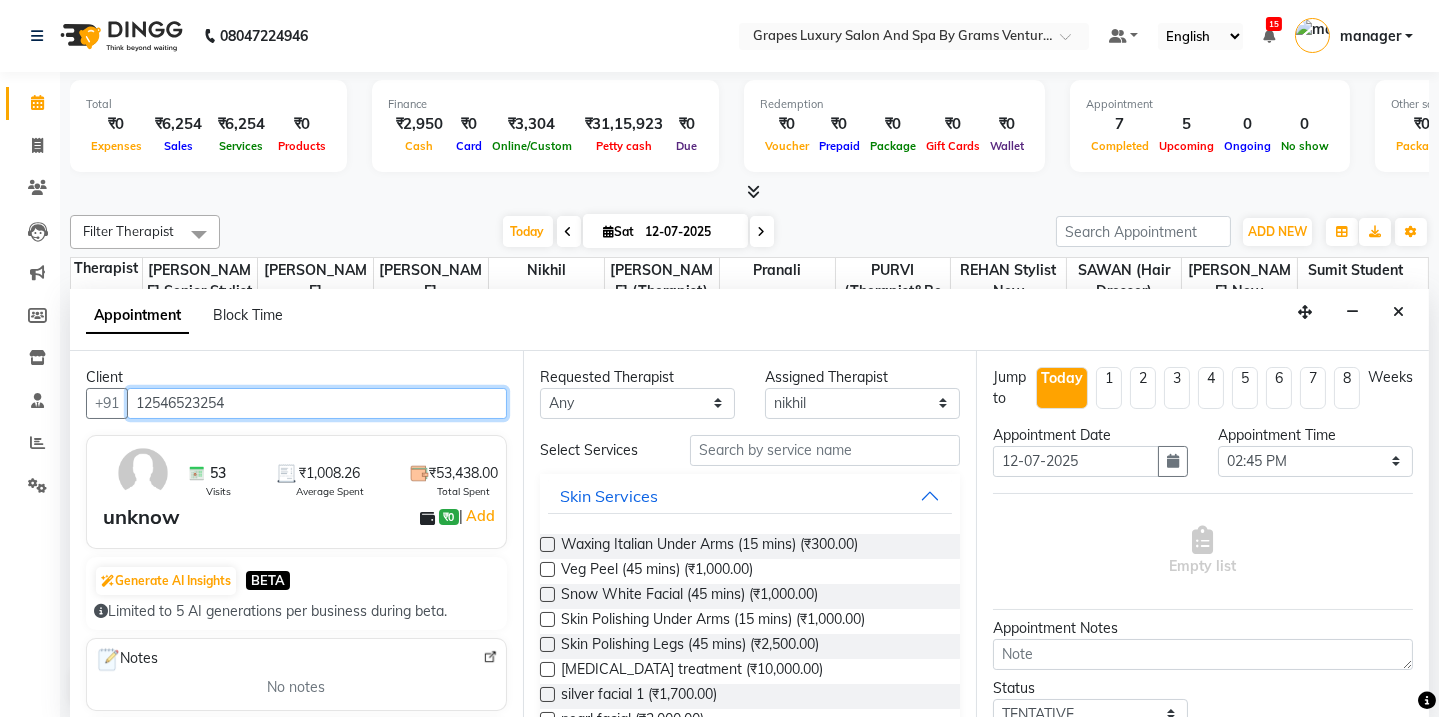 type on "12546523254" 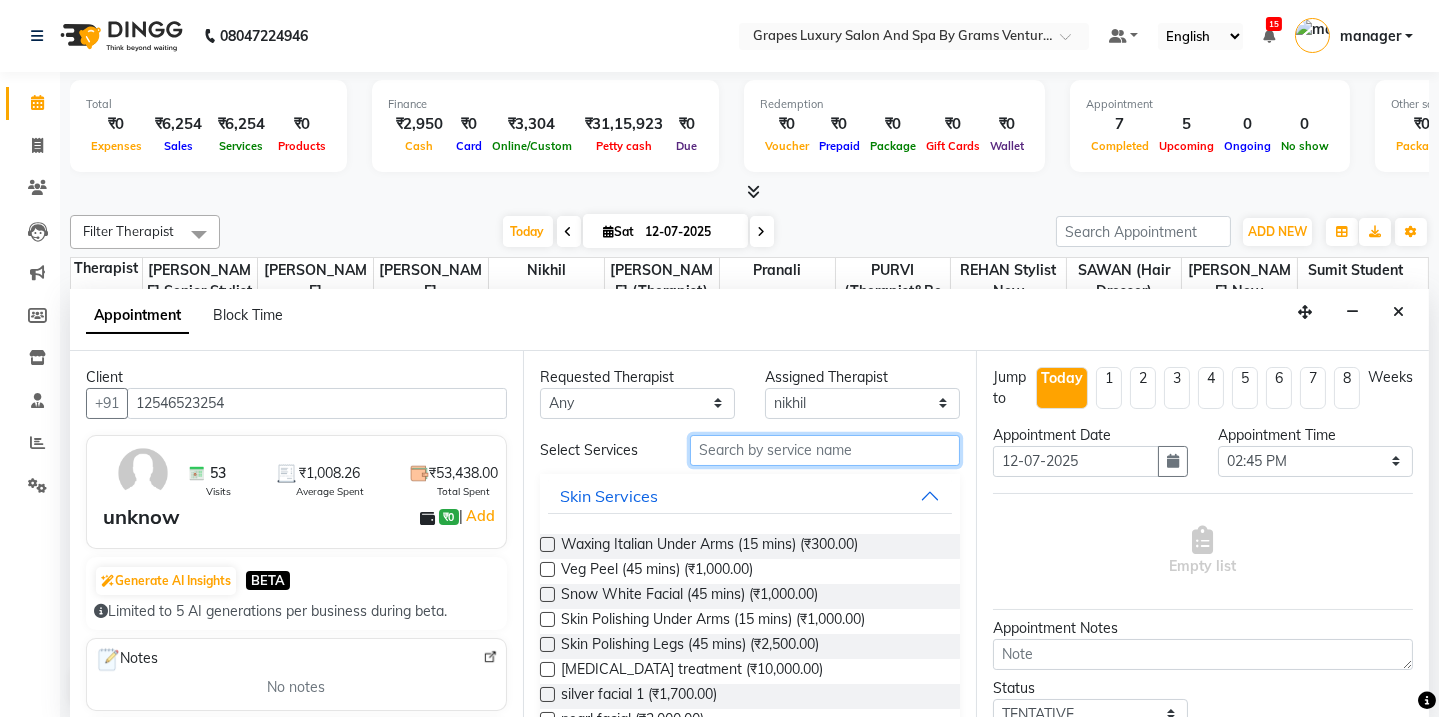 click at bounding box center (825, 450) 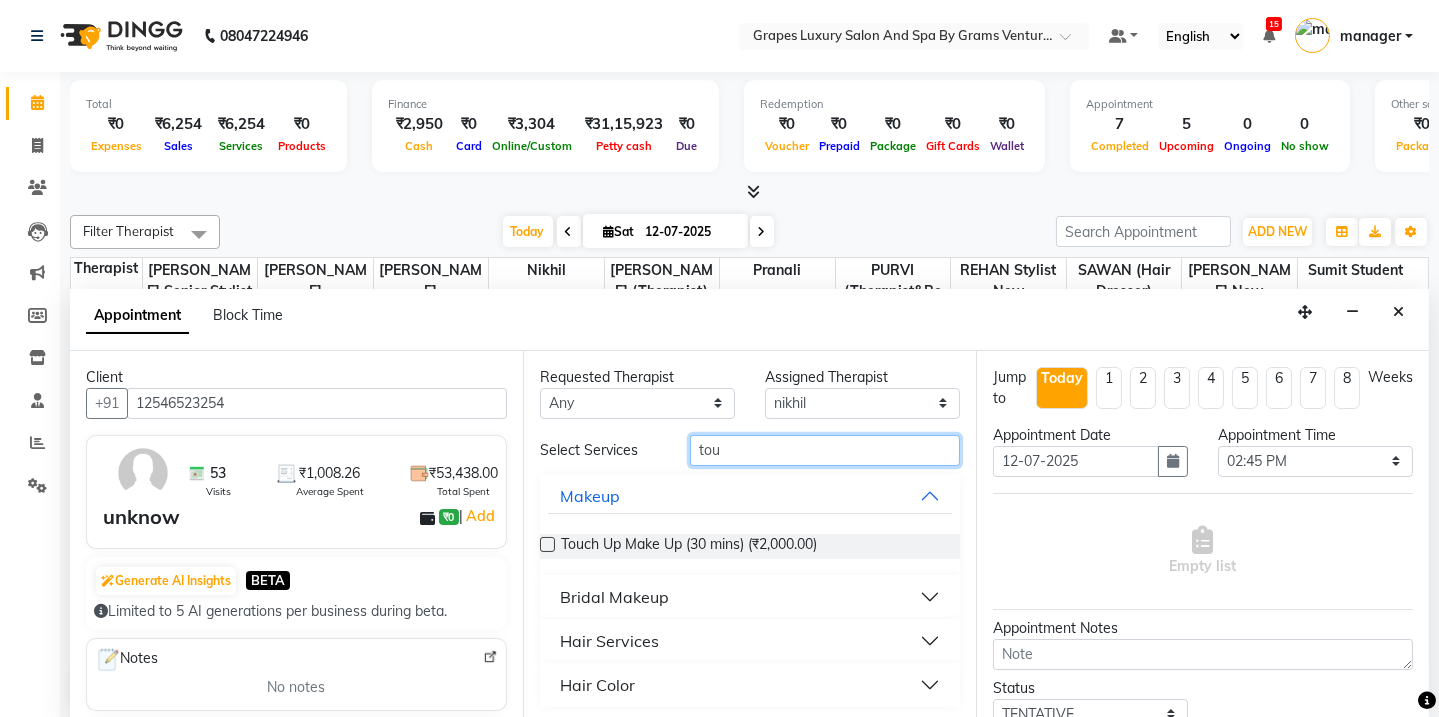 type on "tou" 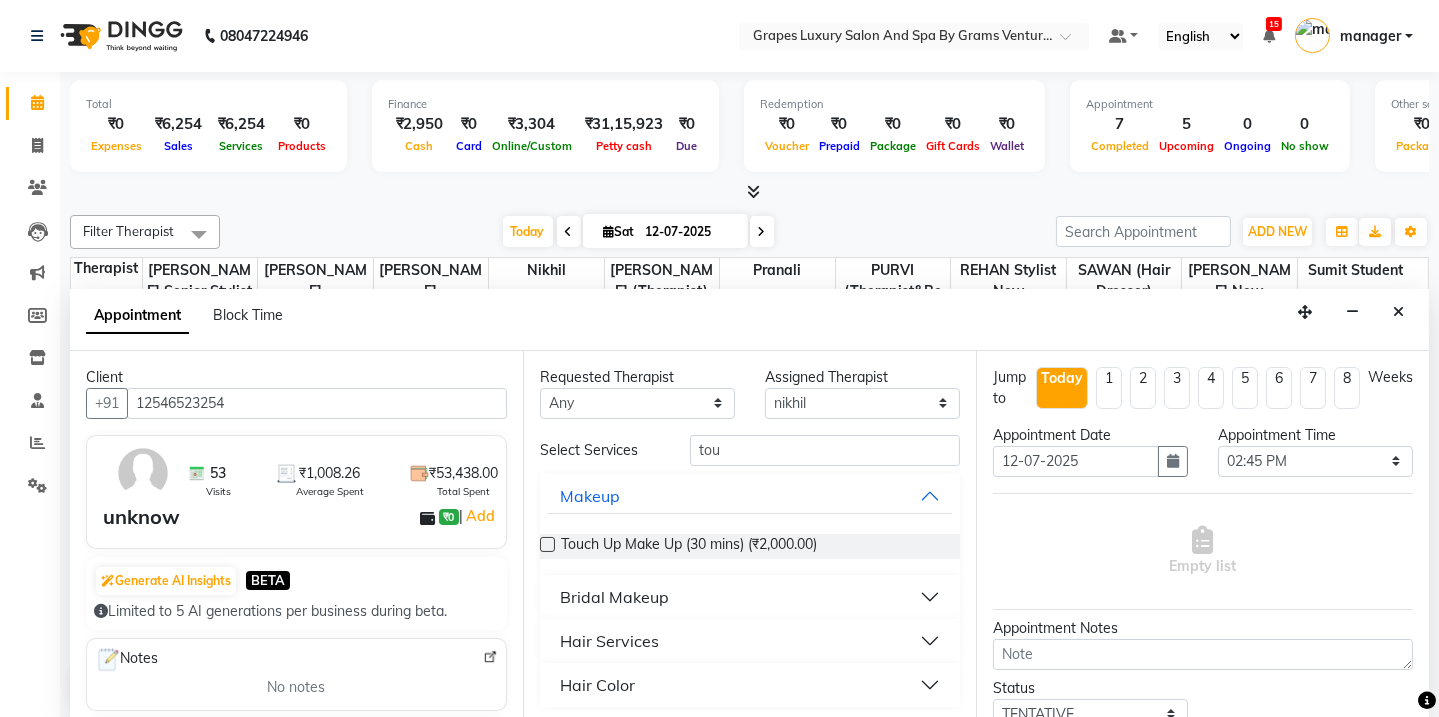 click on "Hair Services" at bounding box center (609, 641) 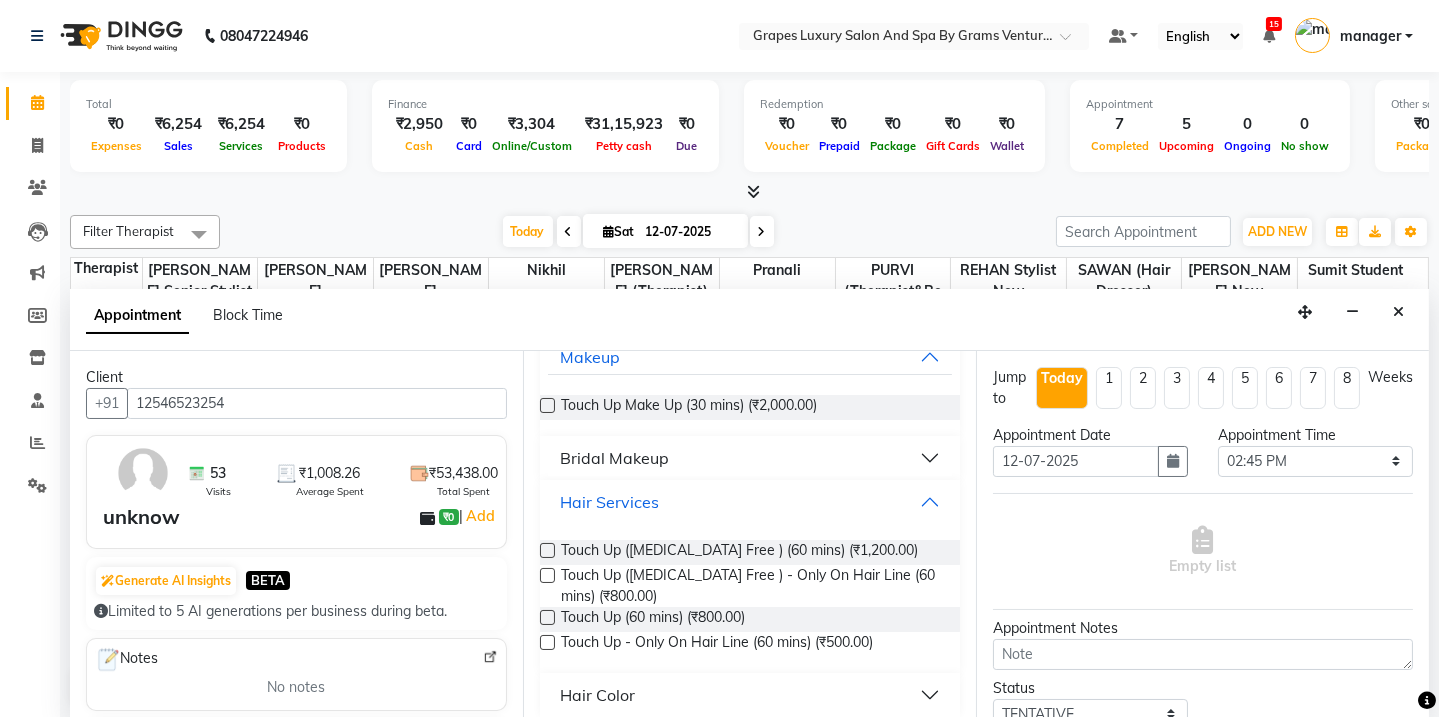 scroll, scrollTop: 140, scrollLeft: 0, axis: vertical 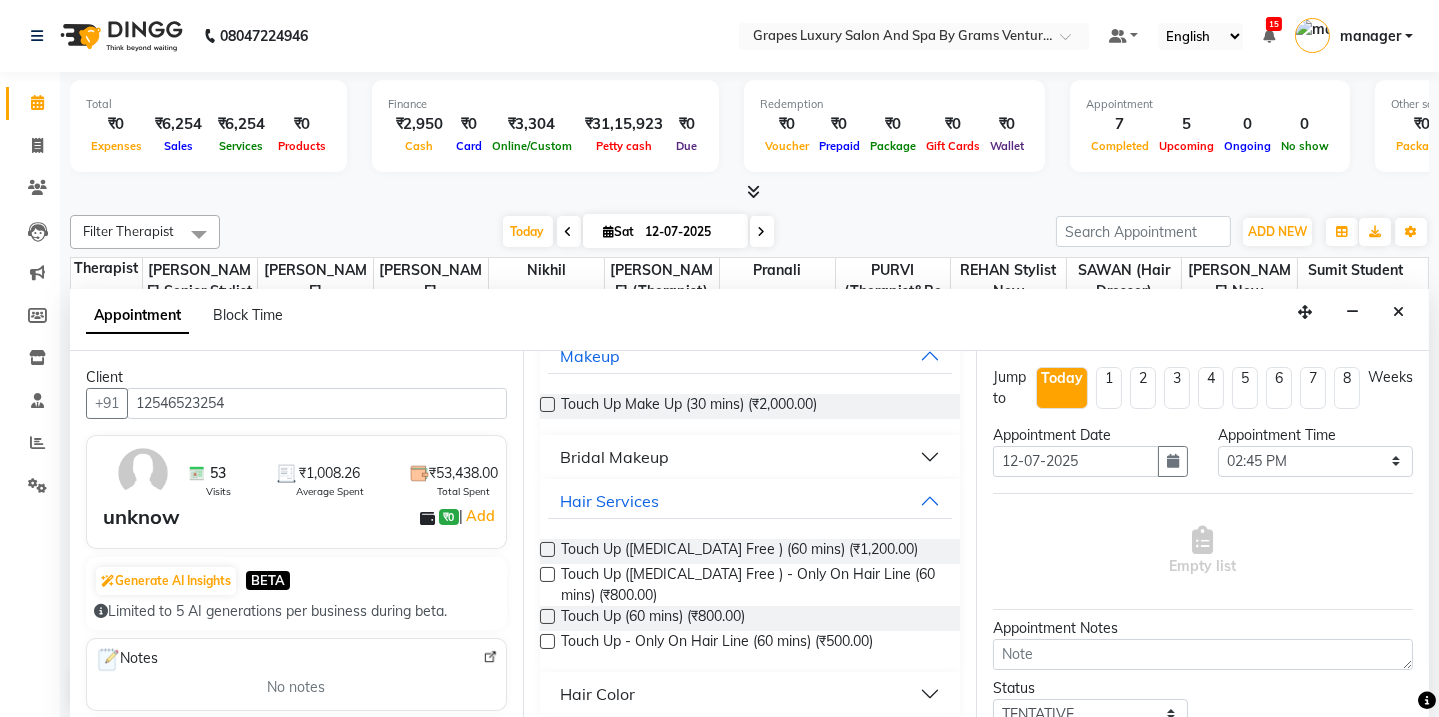 click on "Hair Color" at bounding box center (597, 694) 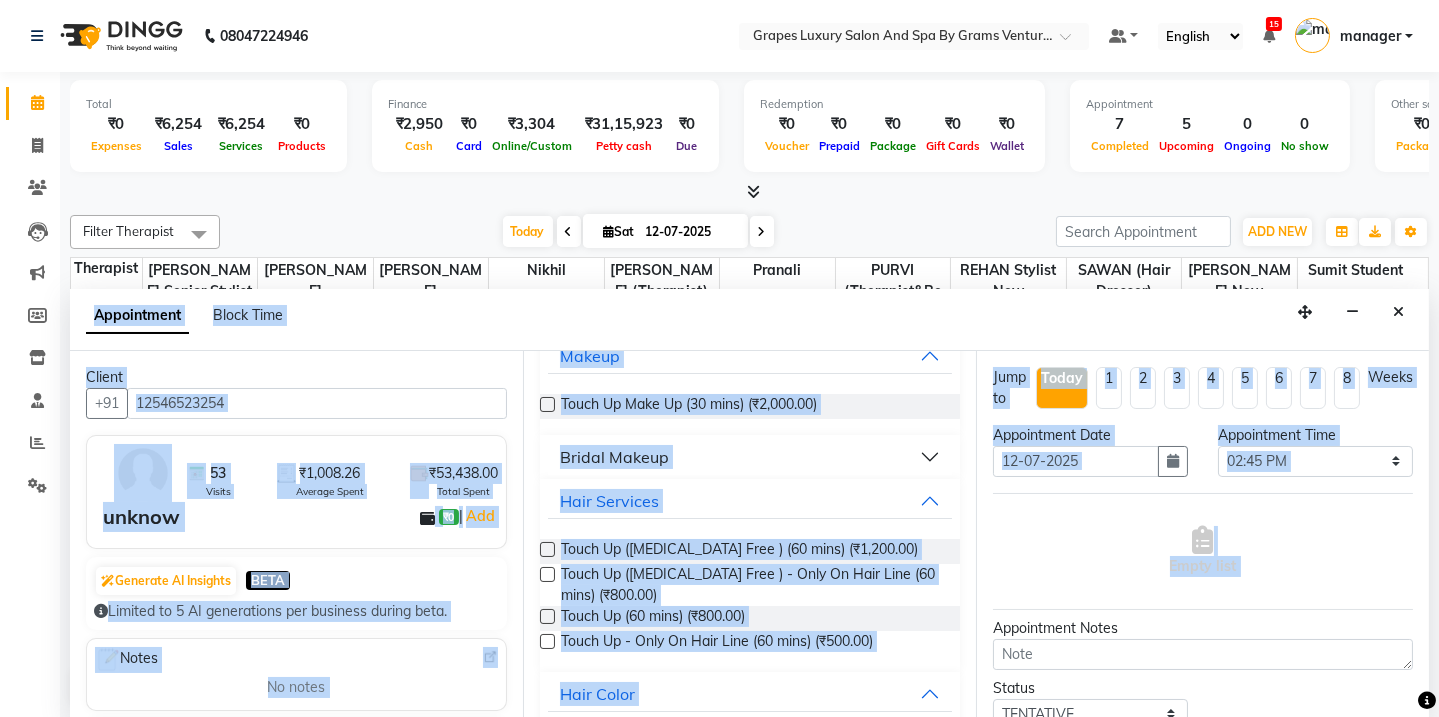 scroll, scrollTop: 137, scrollLeft: 0, axis: vertical 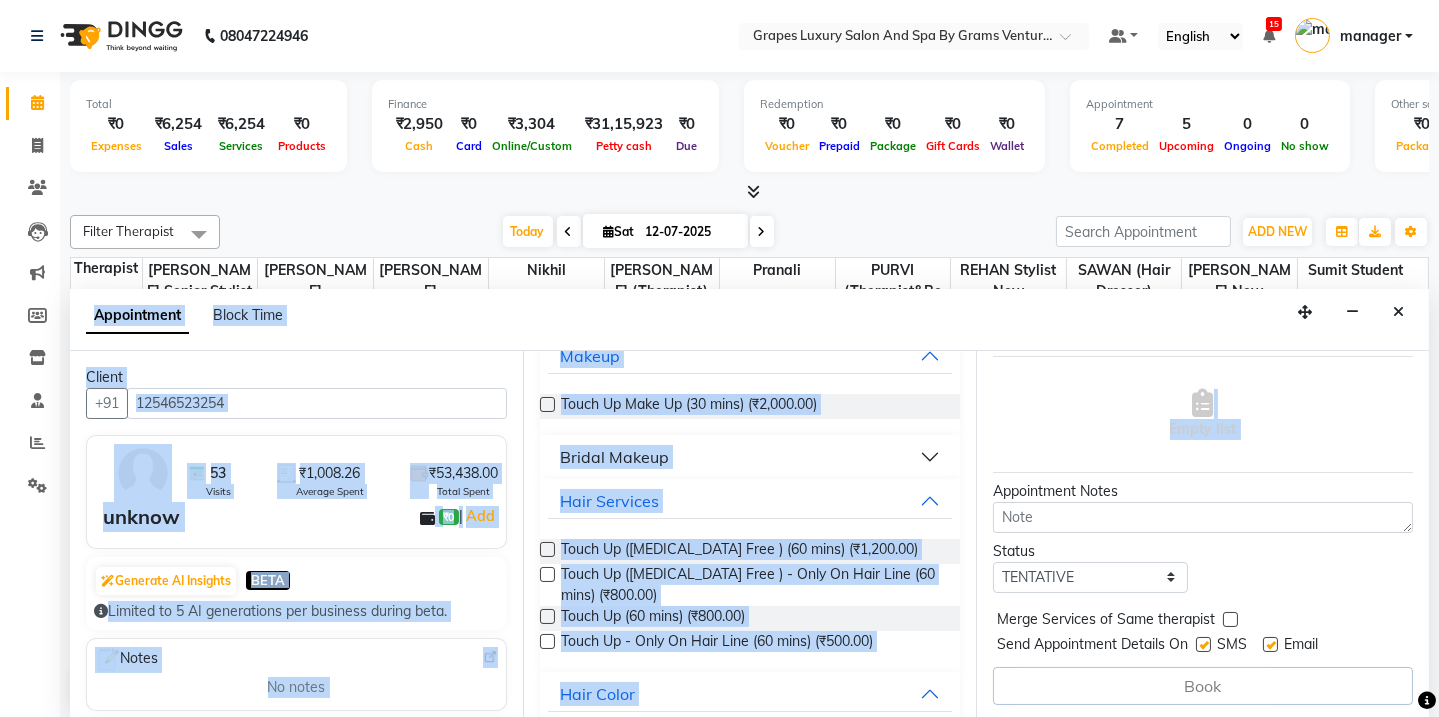 drag, startPoint x: 976, startPoint y: 642, endPoint x: 982, endPoint y: 742, distance: 100.17984 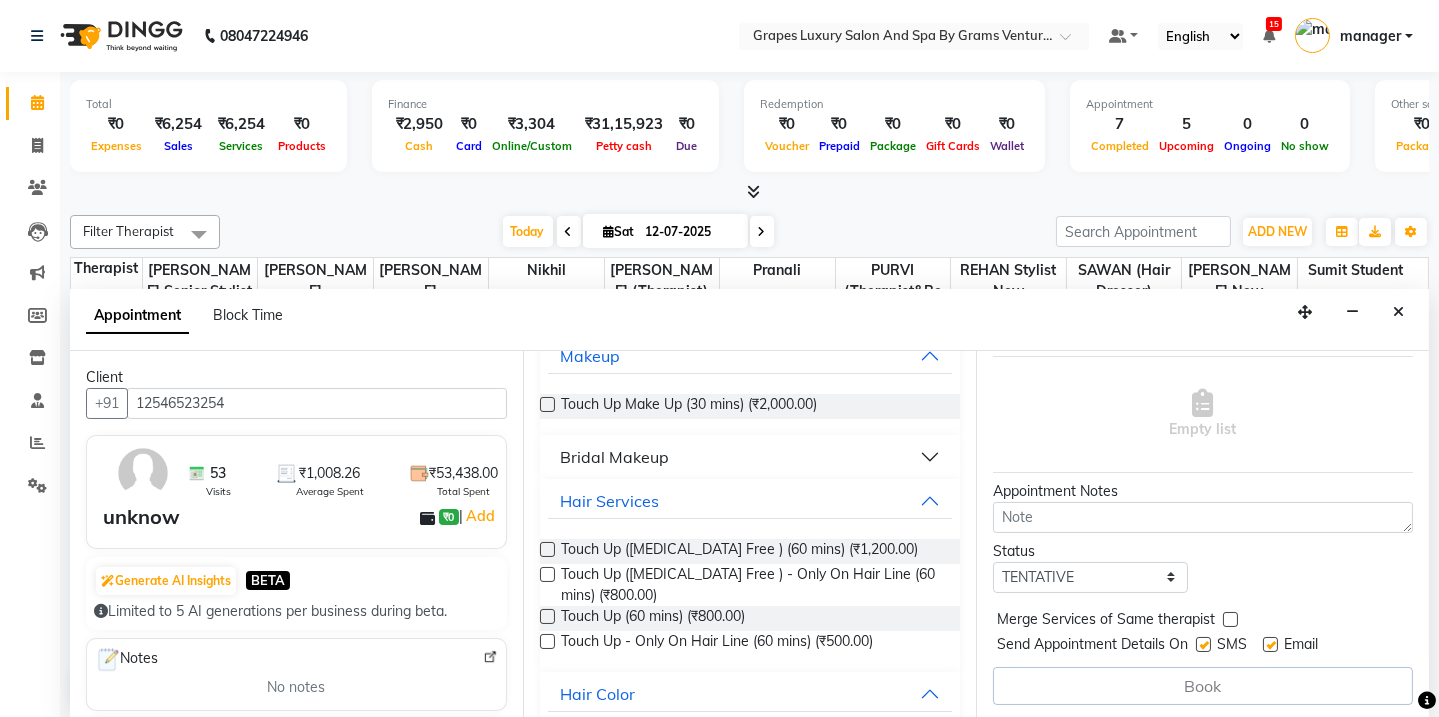 scroll, scrollTop: 276, scrollLeft: 0, axis: vertical 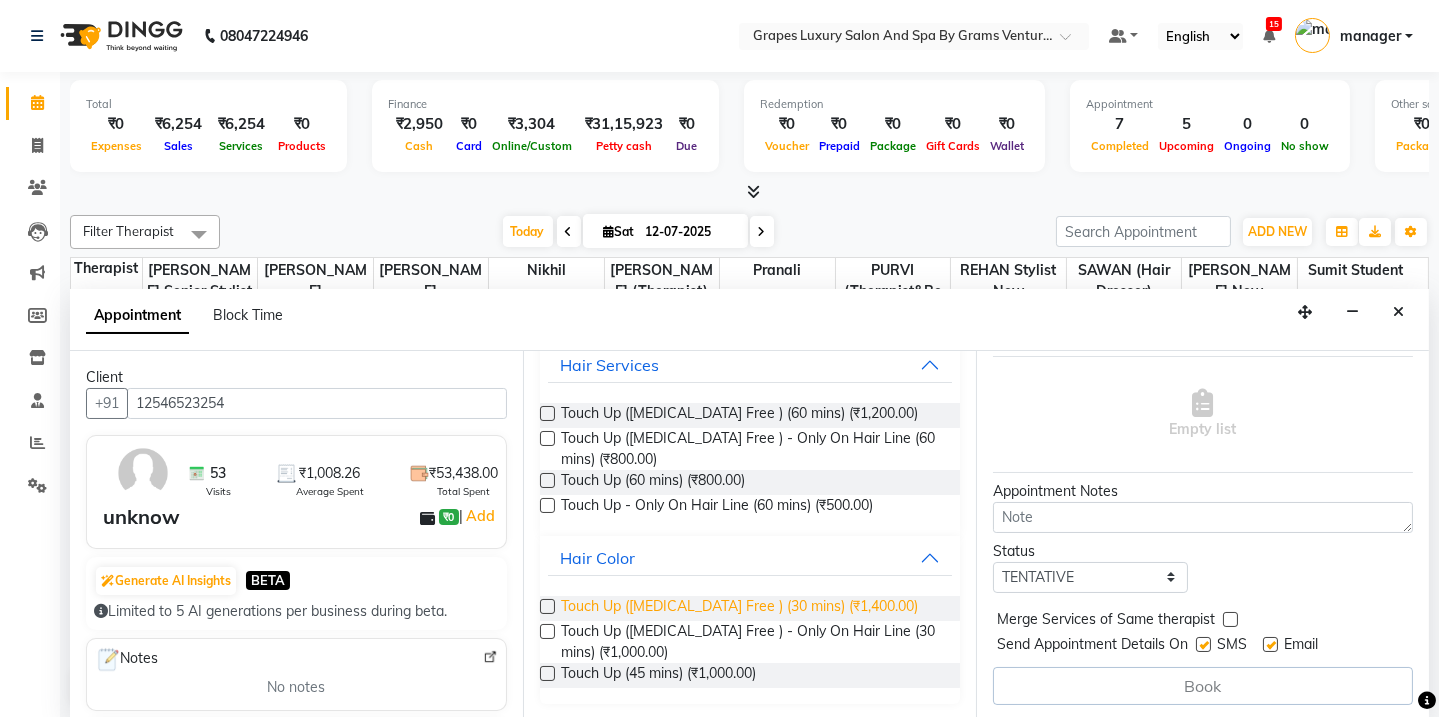 click on "Touch Up ([MEDICAL_DATA] Free ) (30 mins) (₹1,400.00)" at bounding box center [739, 608] 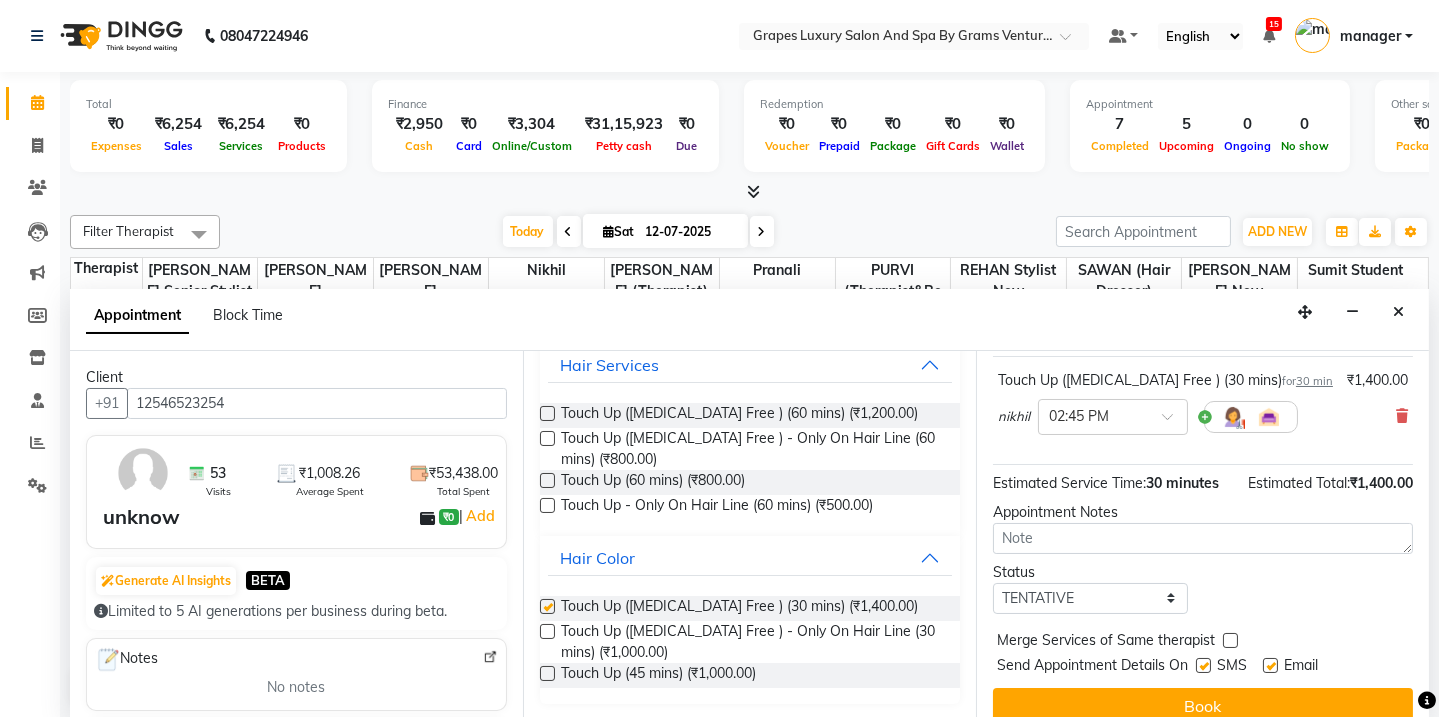 checkbox on "false" 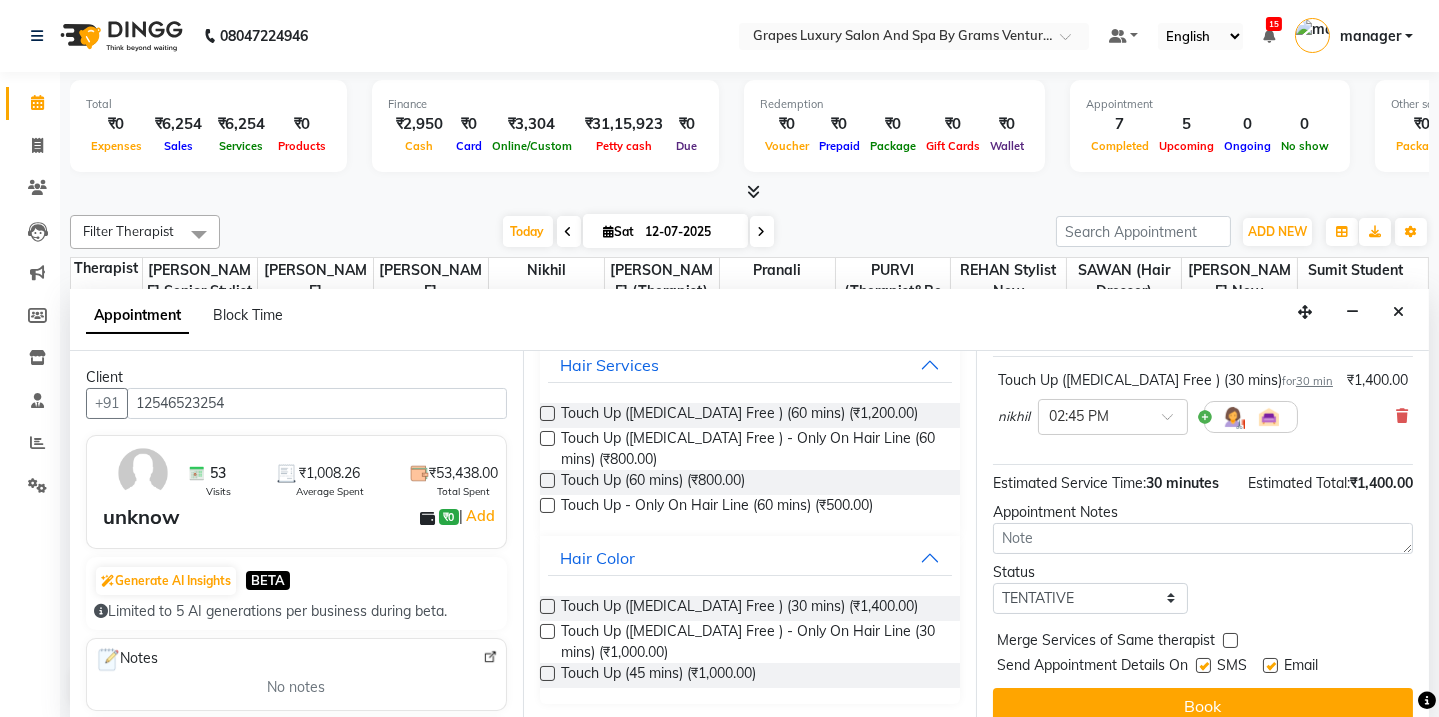 click at bounding box center [1203, 665] 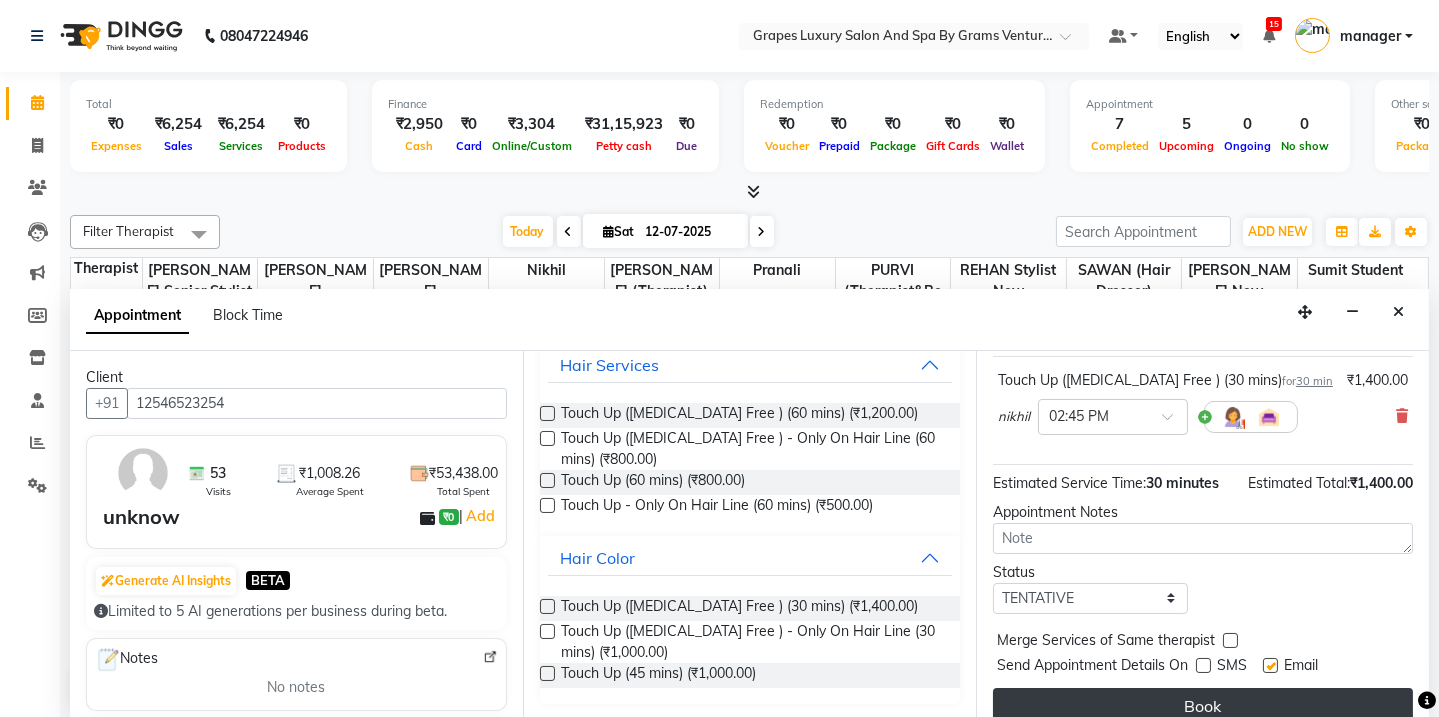 click on "Book" at bounding box center (1203, 706) 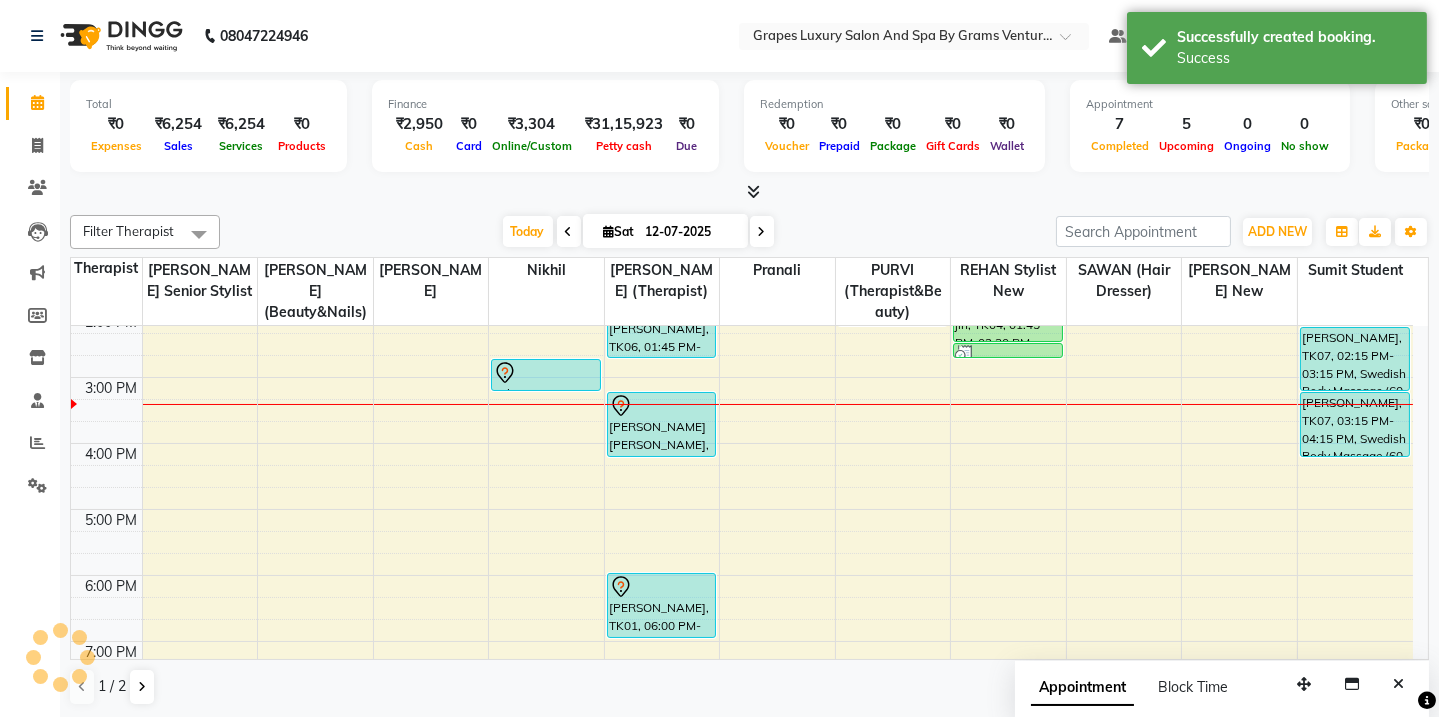 scroll, scrollTop: 0, scrollLeft: 0, axis: both 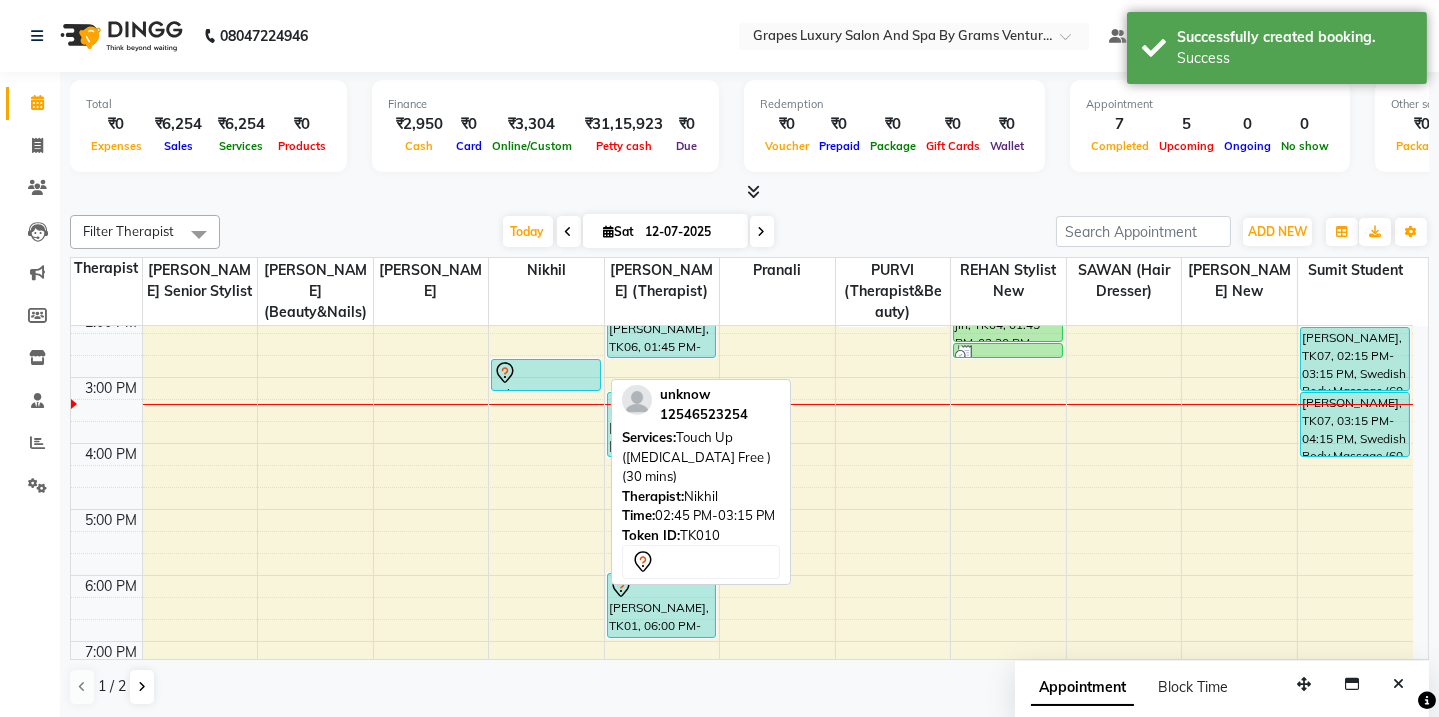 click at bounding box center (546, 390) 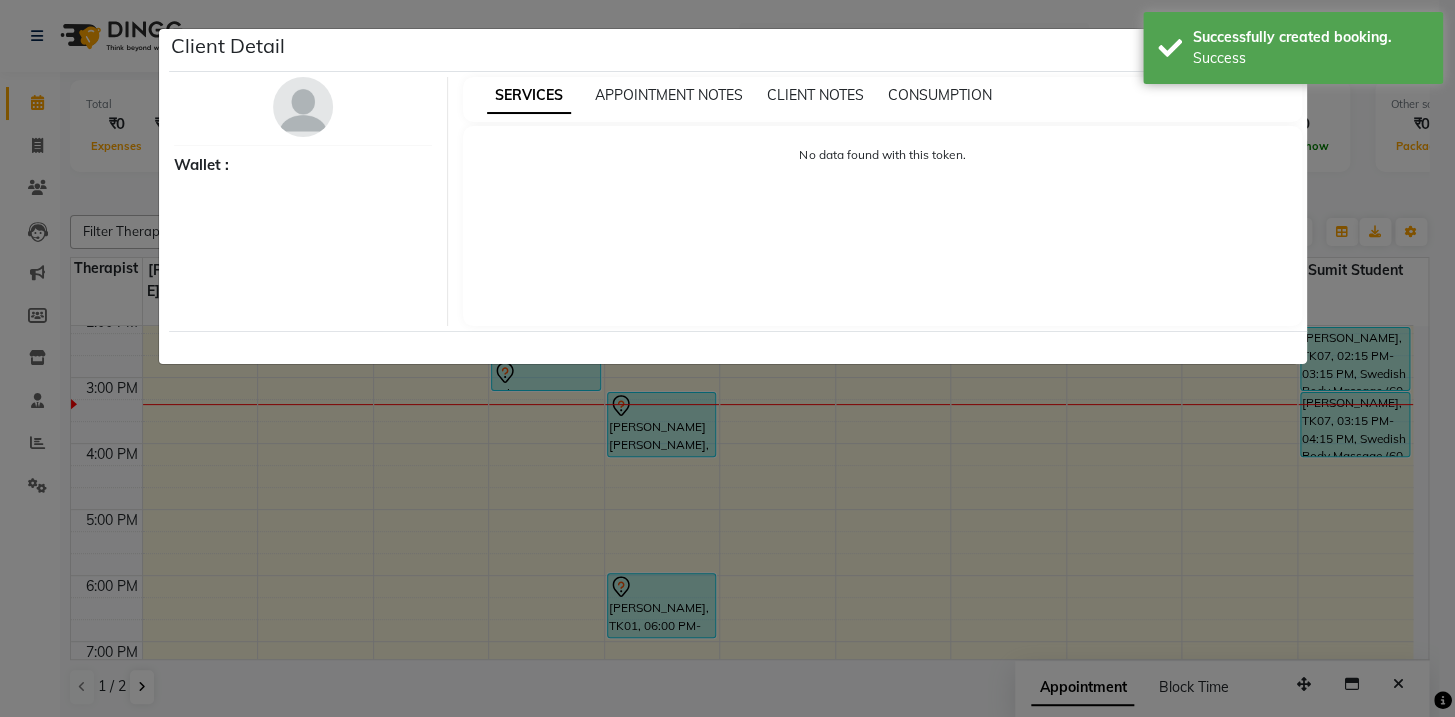select on "7" 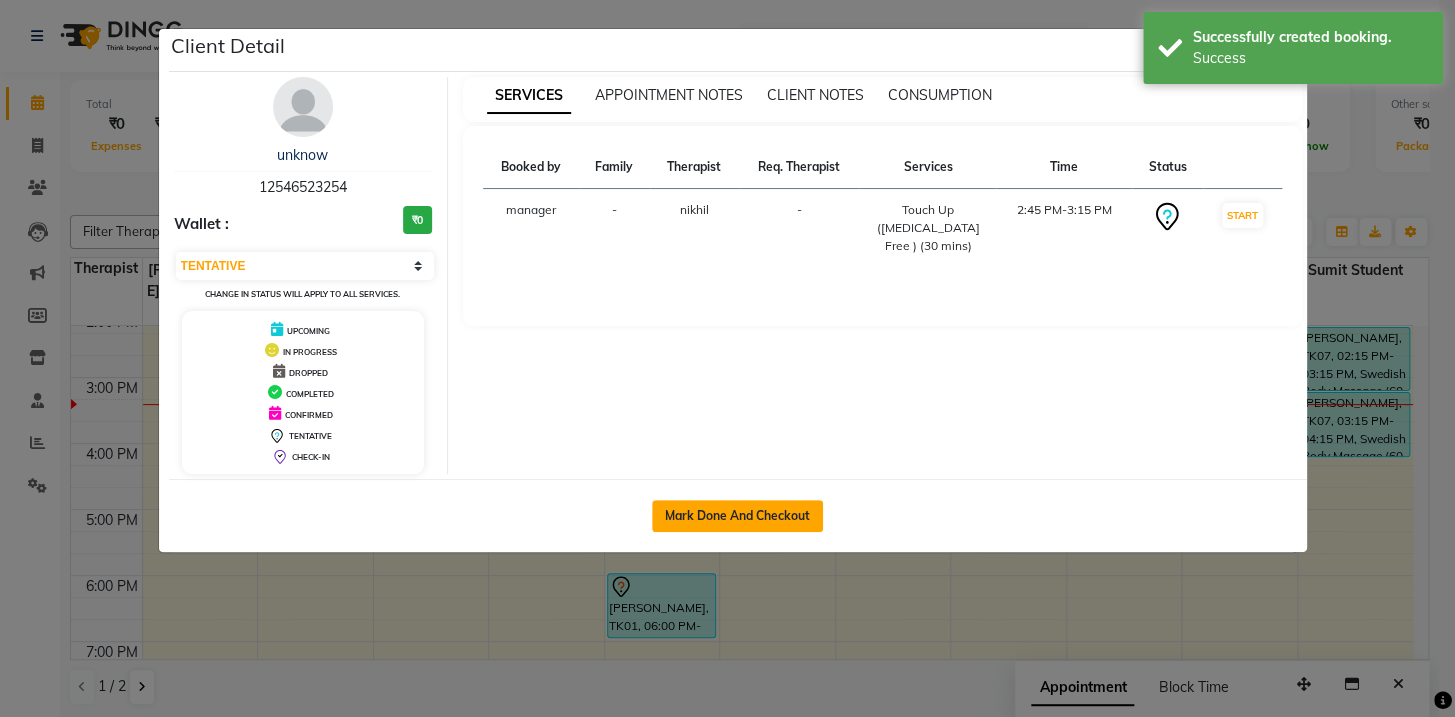 click on "Mark Done And Checkout" 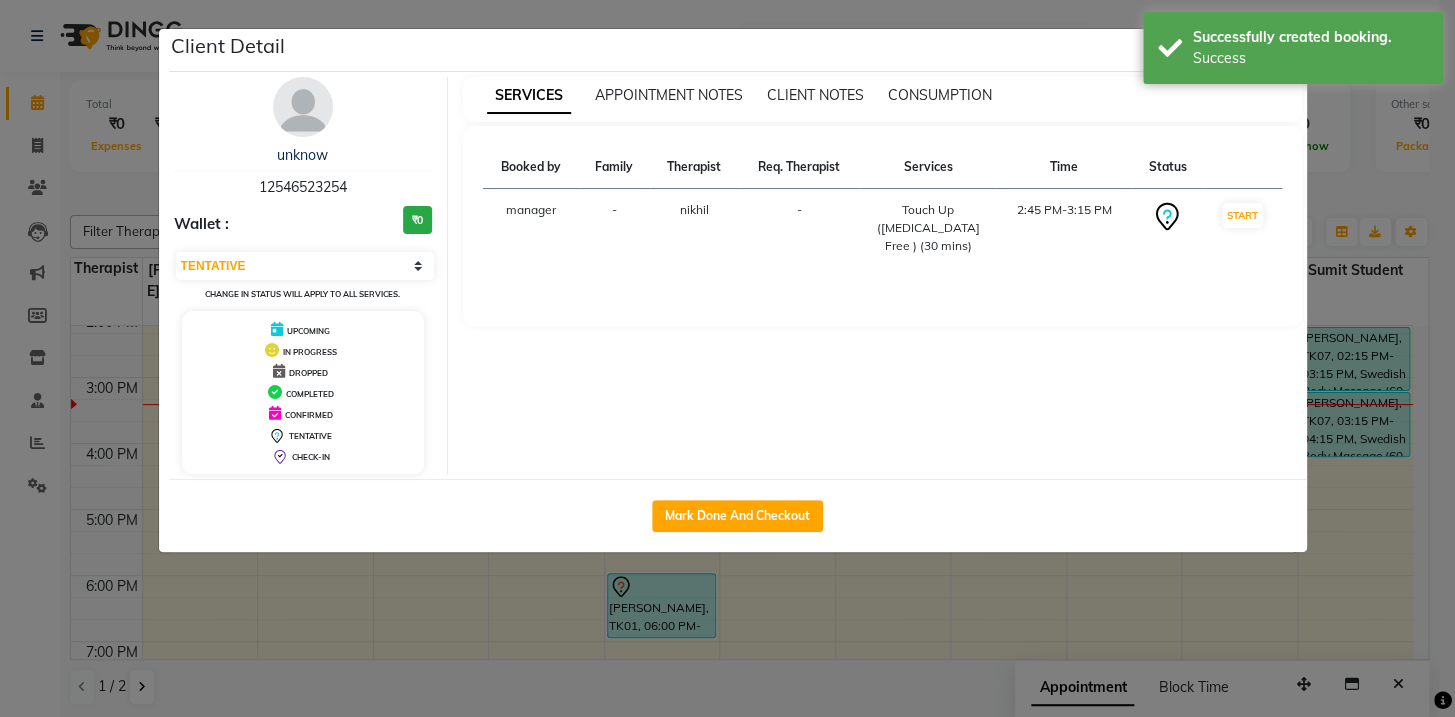 select on "service" 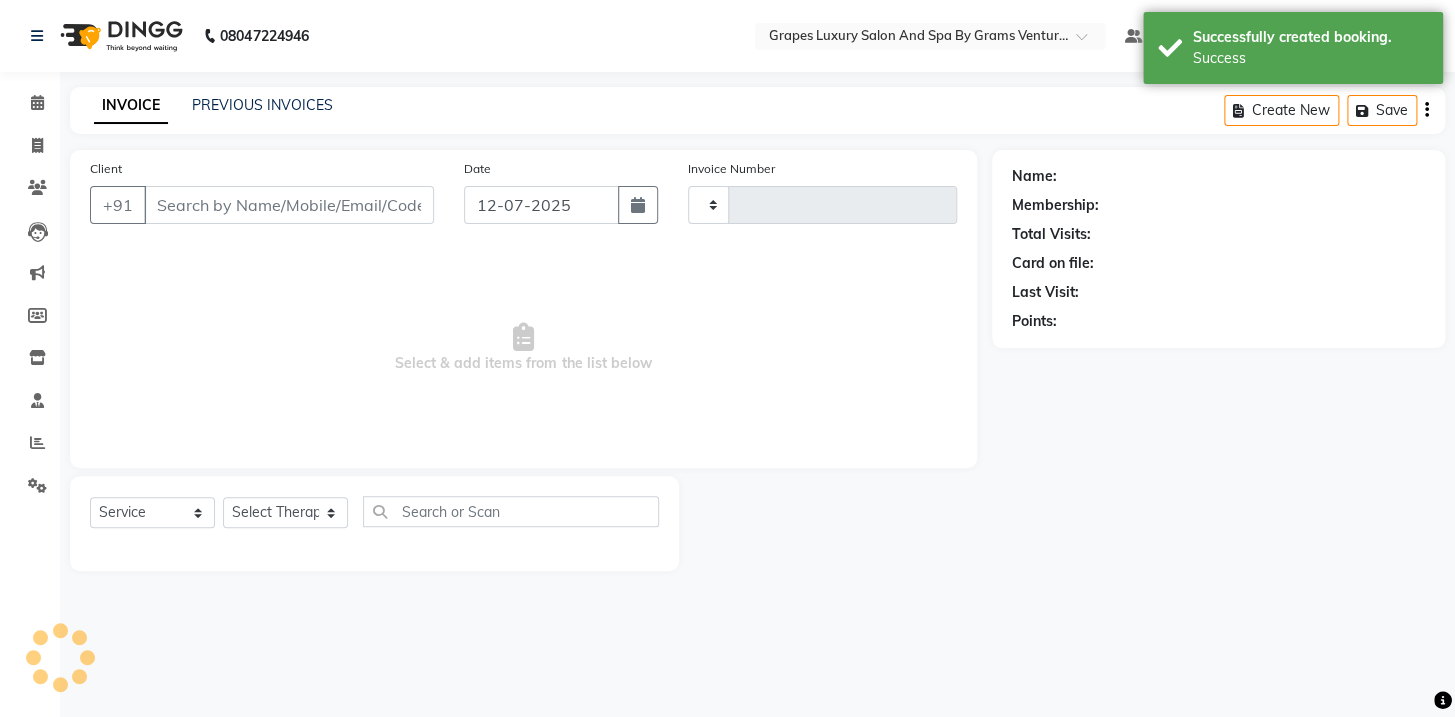 type on "1647" 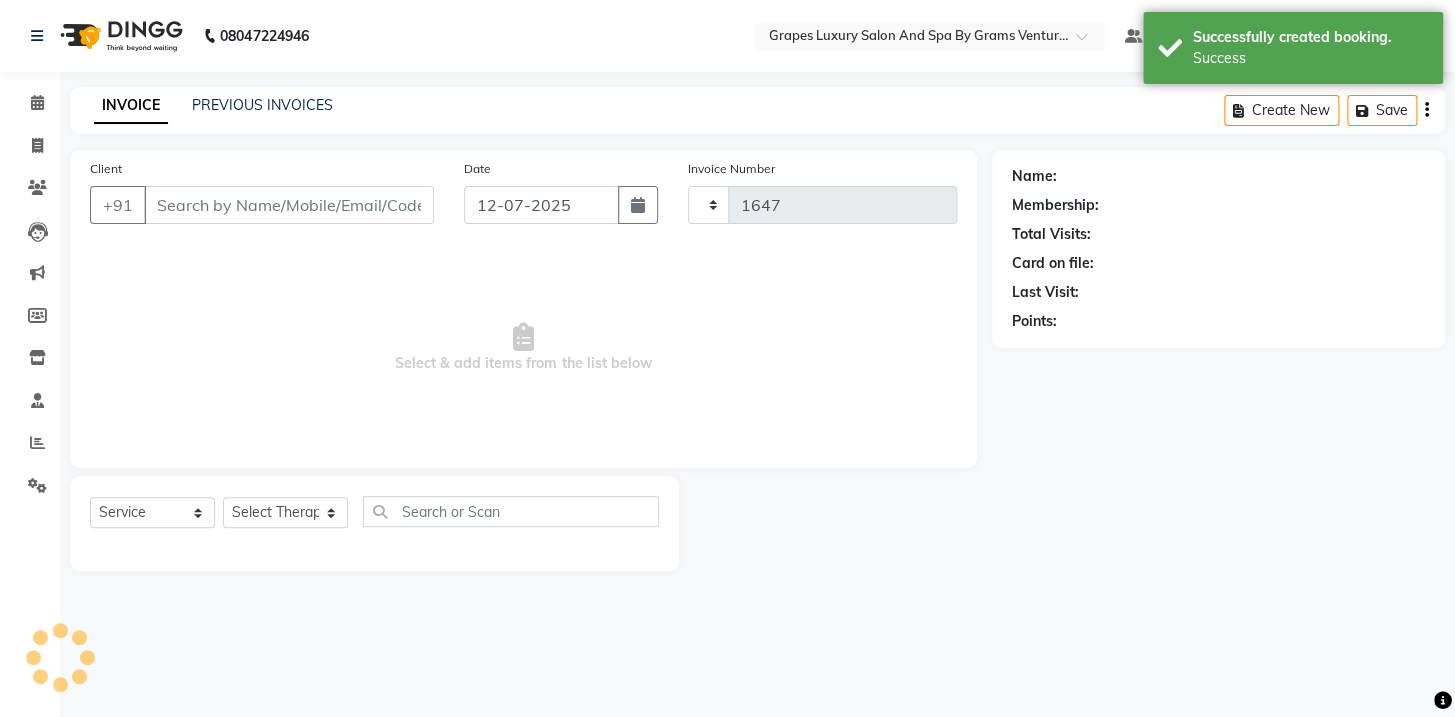 select on "3585" 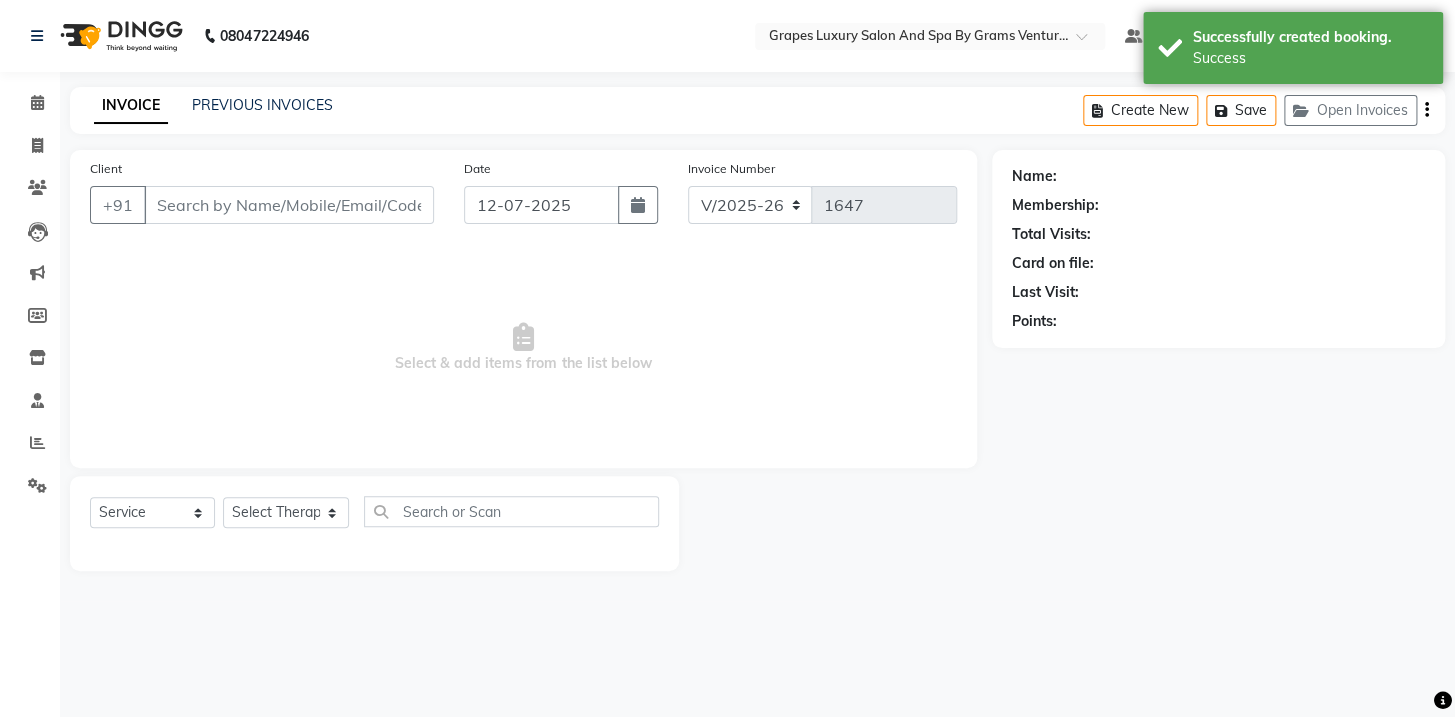 type on "12546523254" 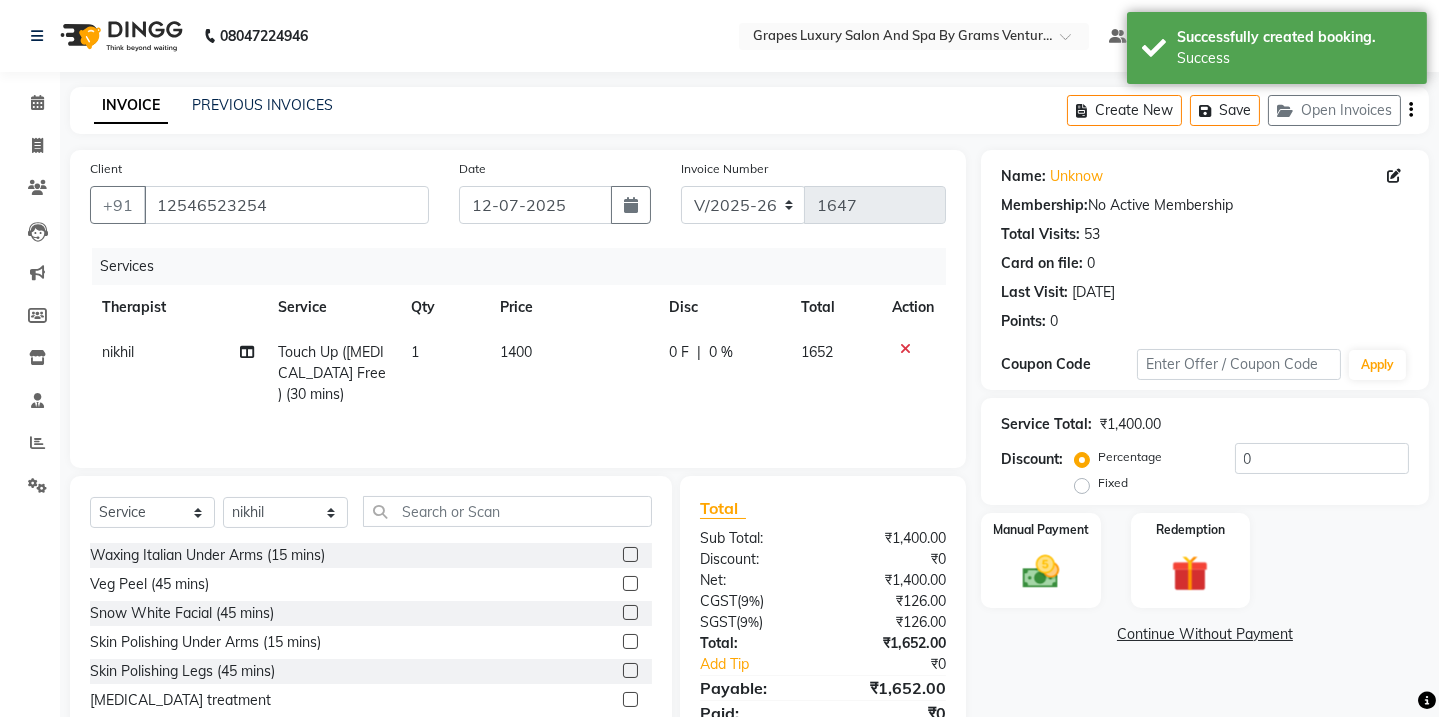 scroll, scrollTop: 84, scrollLeft: 0, axis: vertical 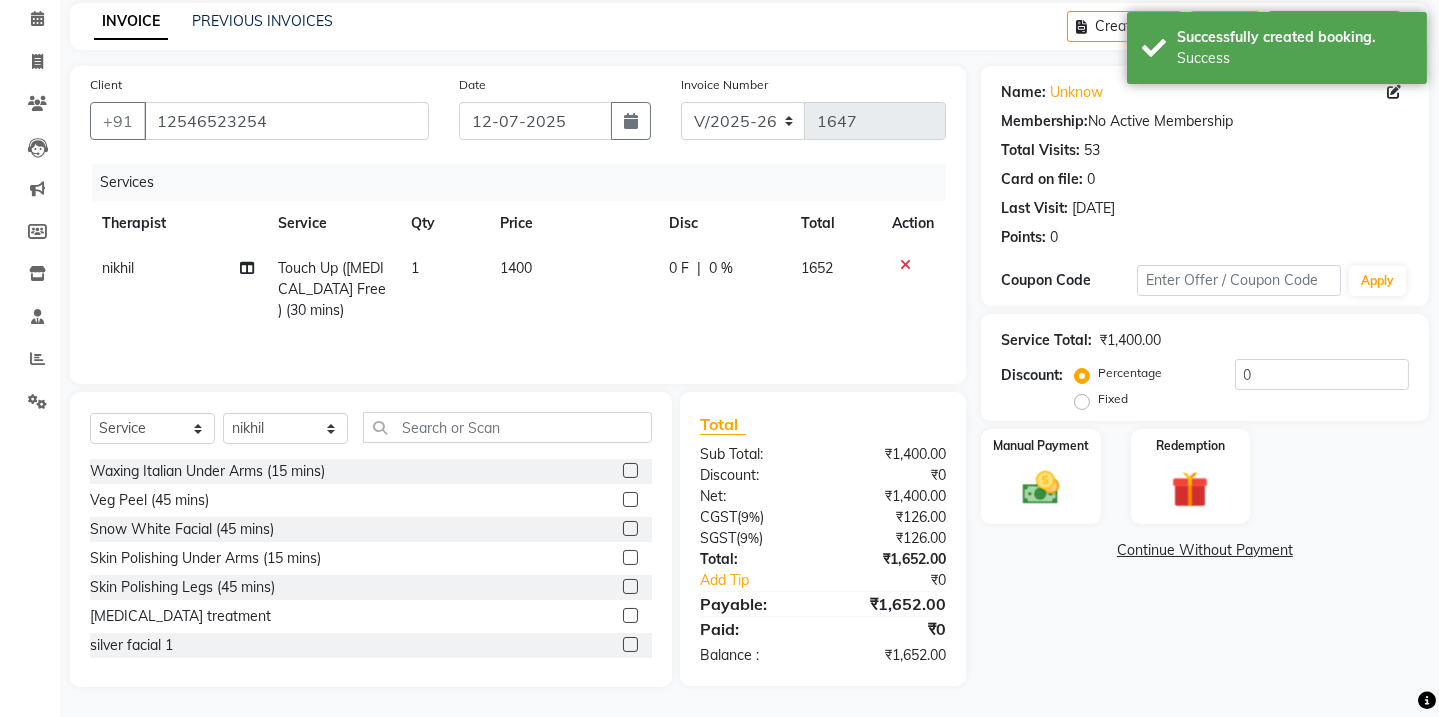 click on "1400" 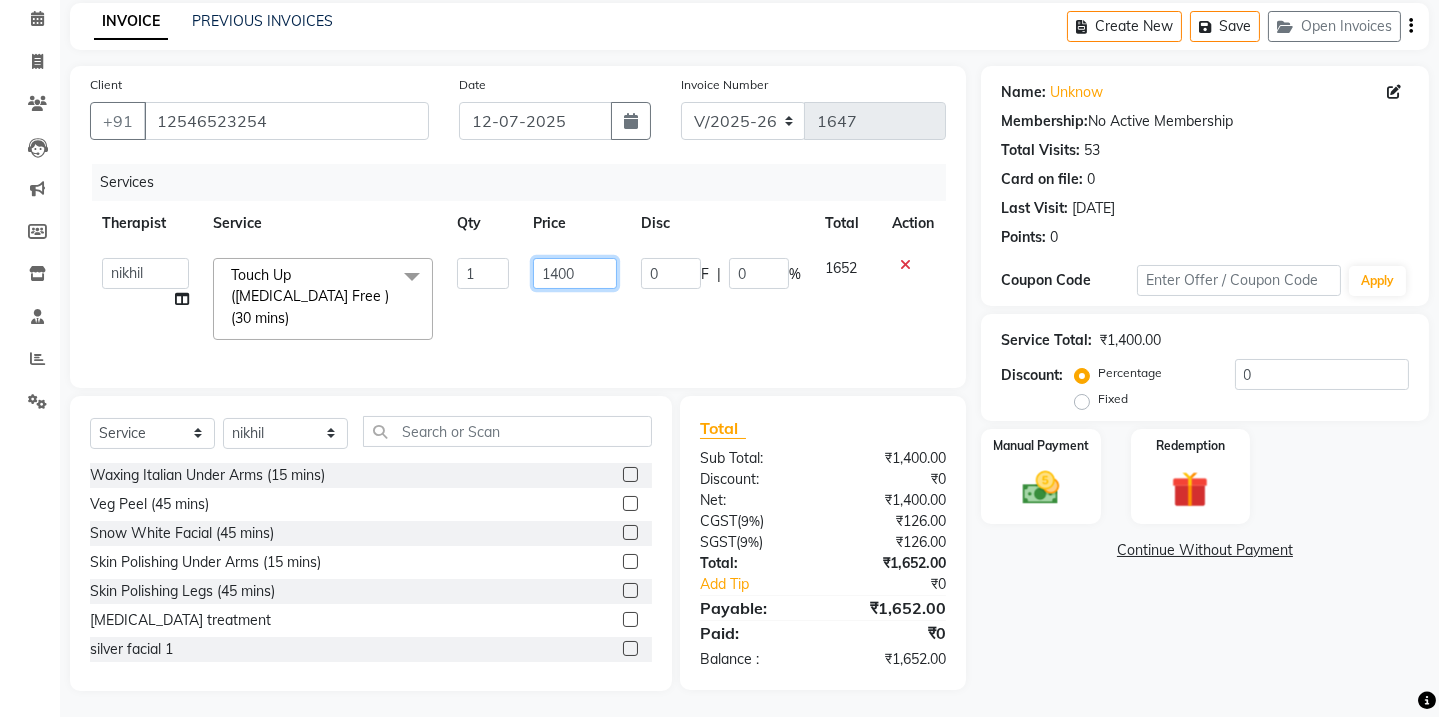 click on "1400" 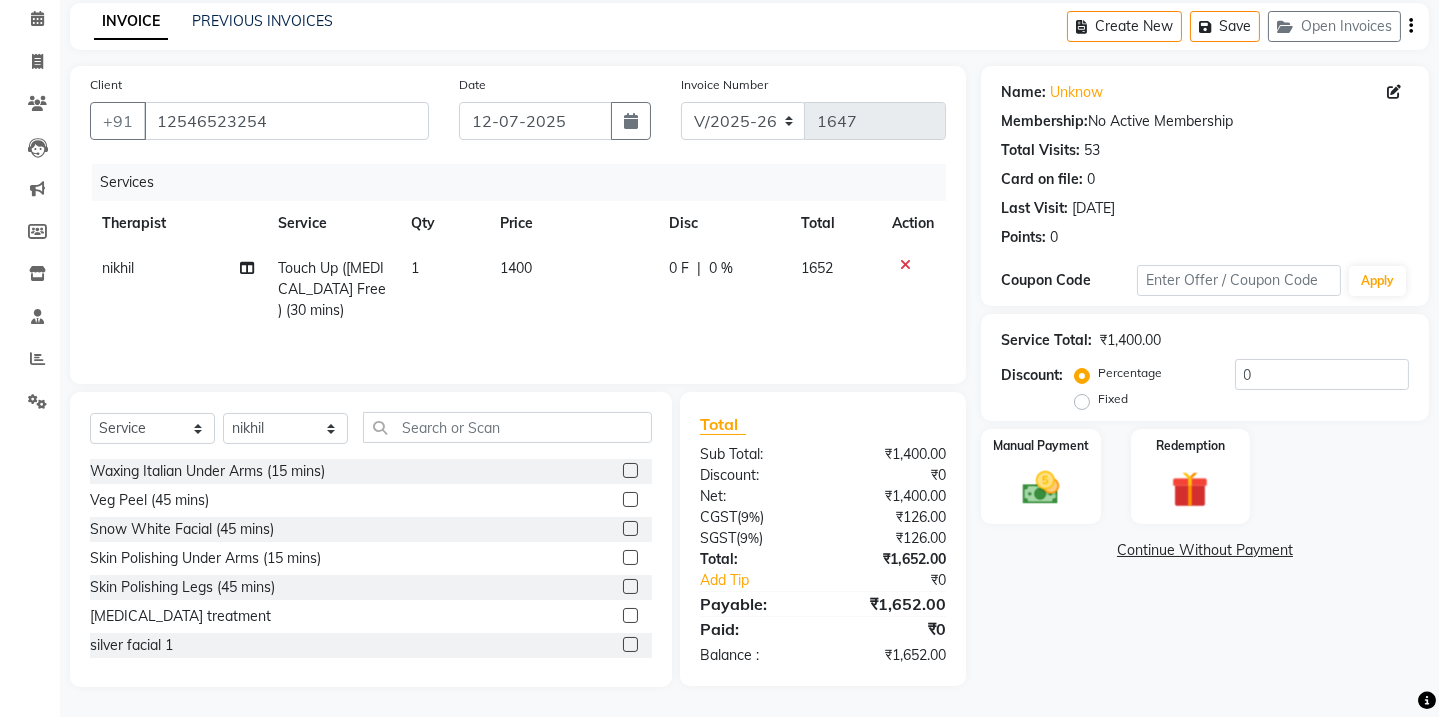 click on "Touch Up ([MEDICAL_DATA] Free ) (30 mins)" 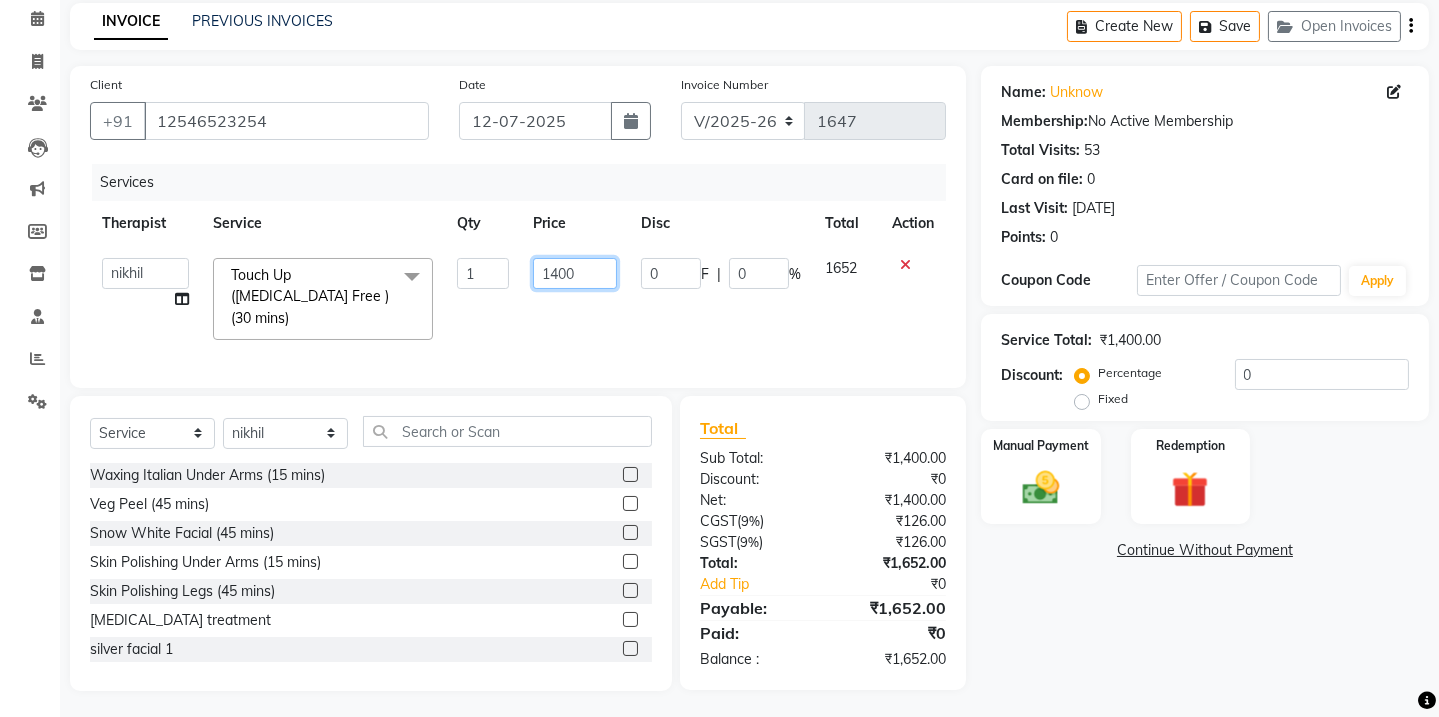 click on "1400" 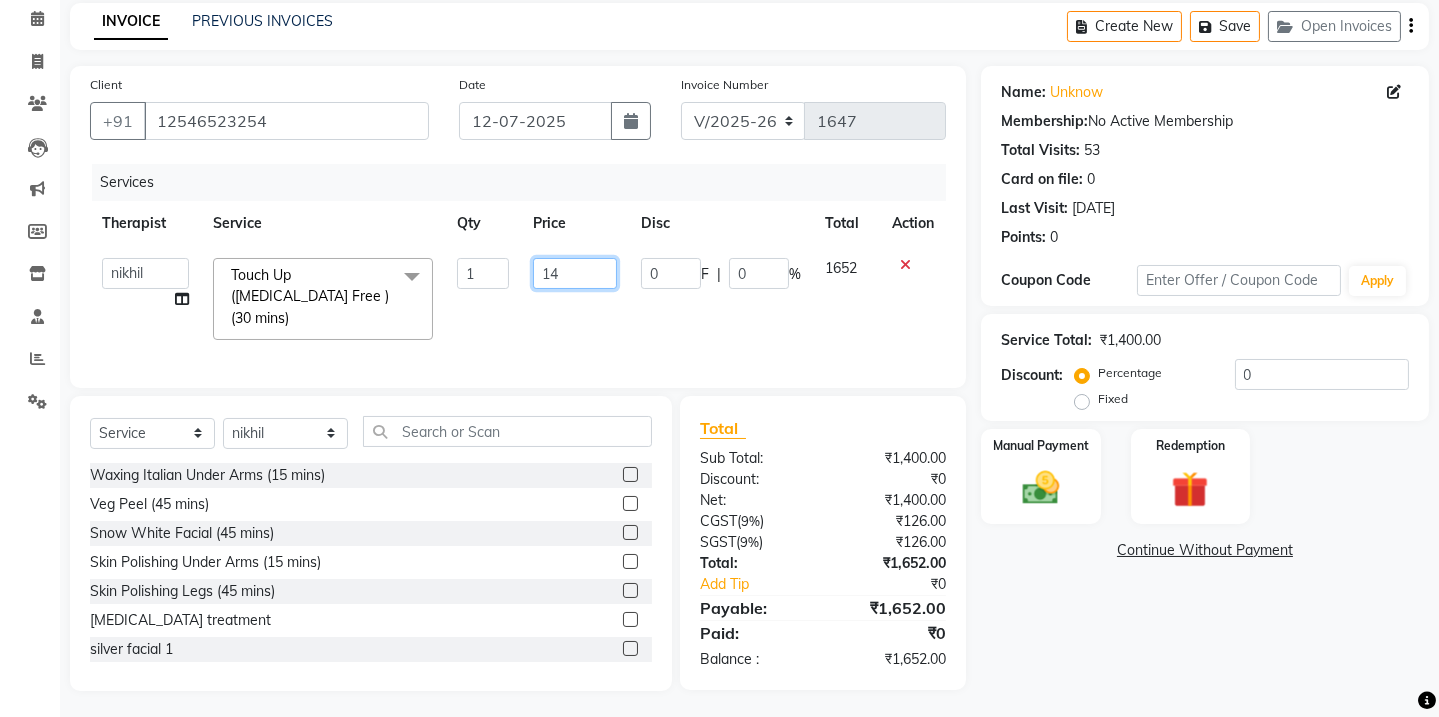 type on "1" 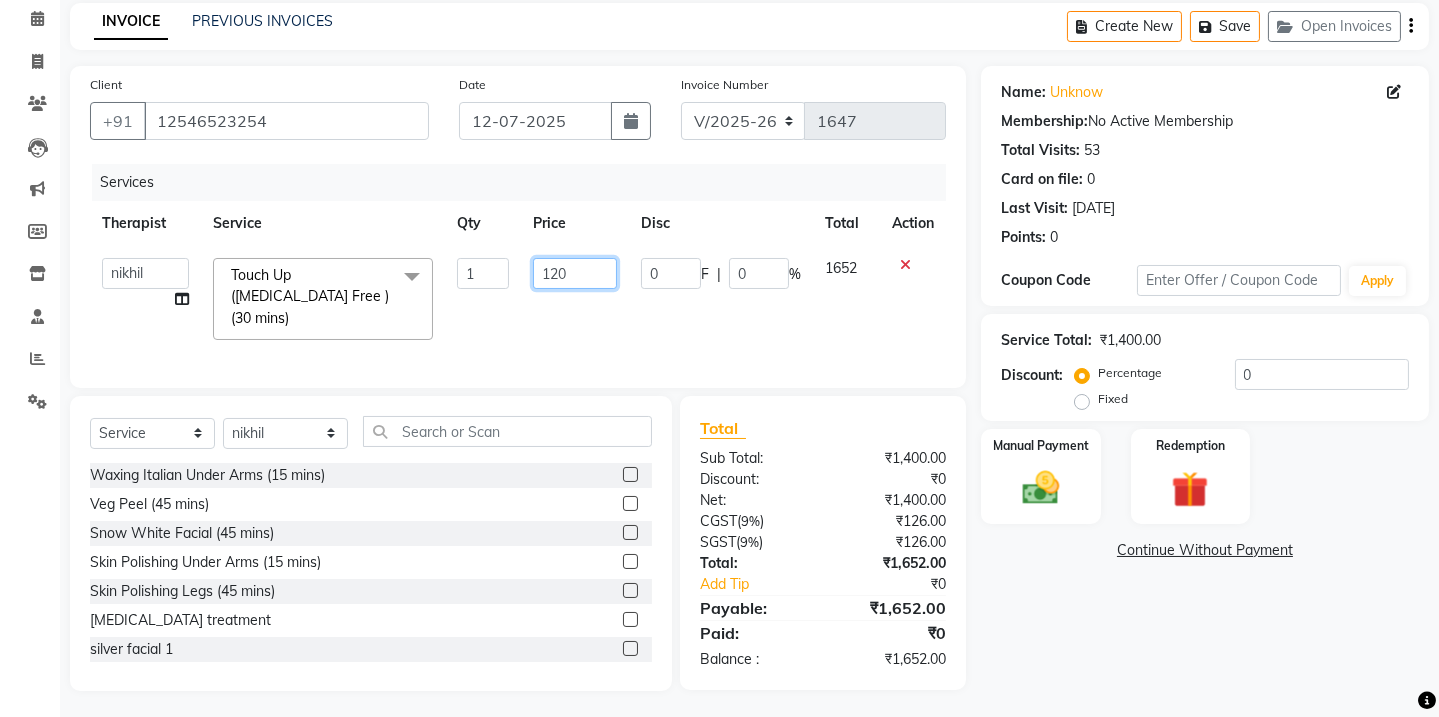 type on "1200" 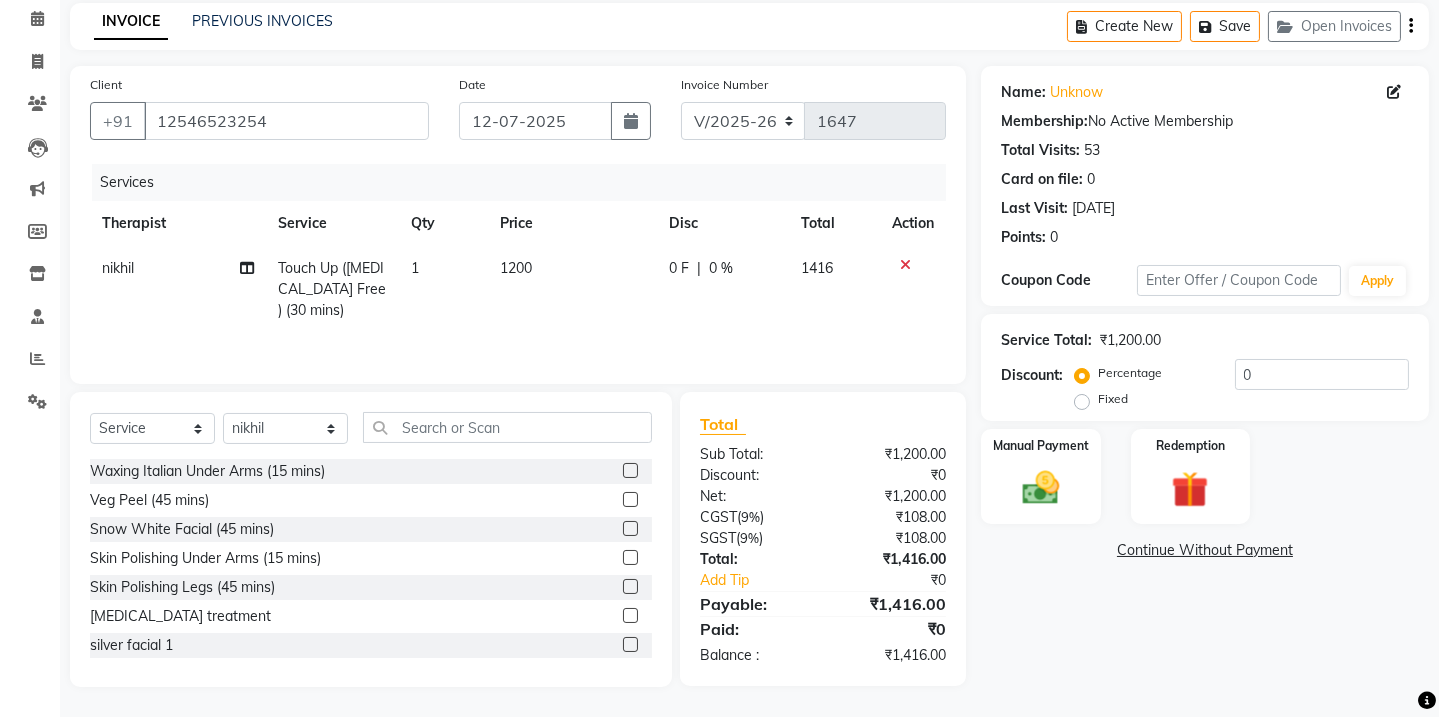 click on "Continue Without Payment" 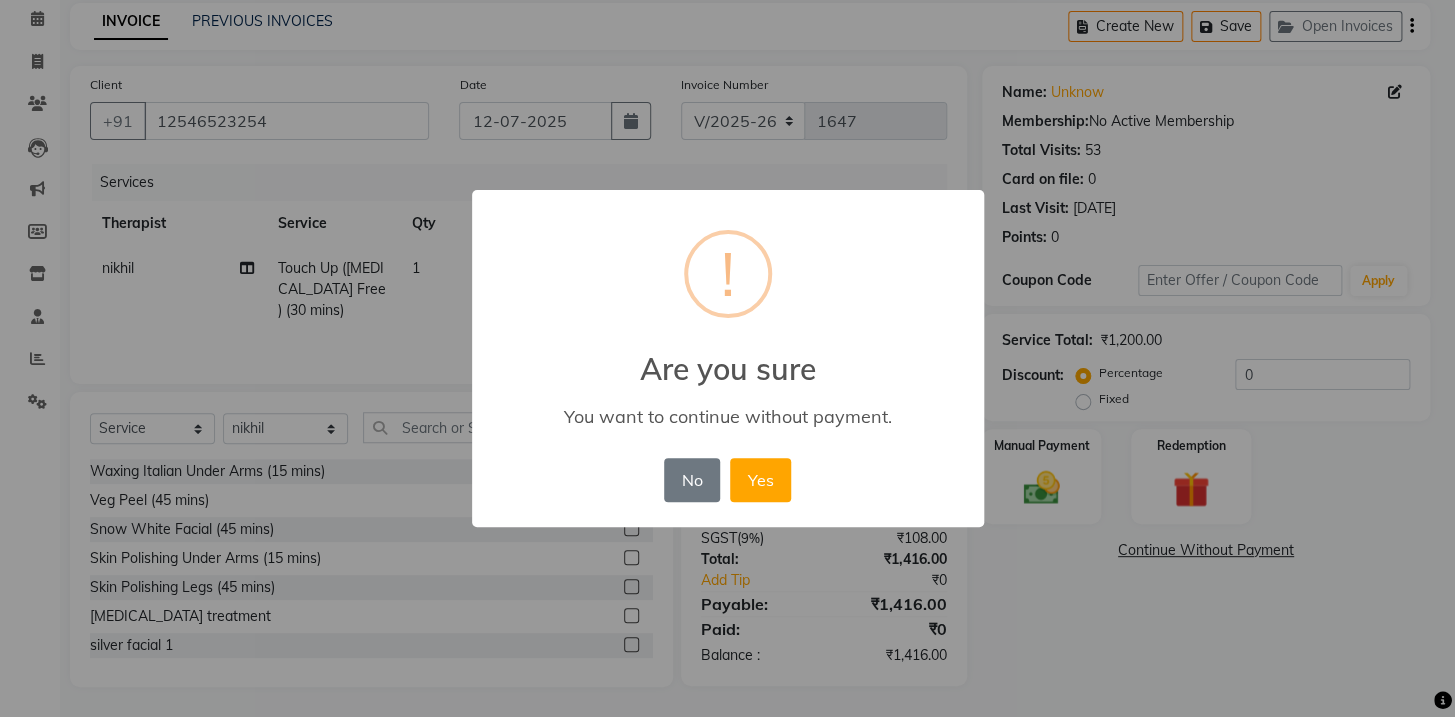 click on "No No Yes" at bounding box center (727, 480) 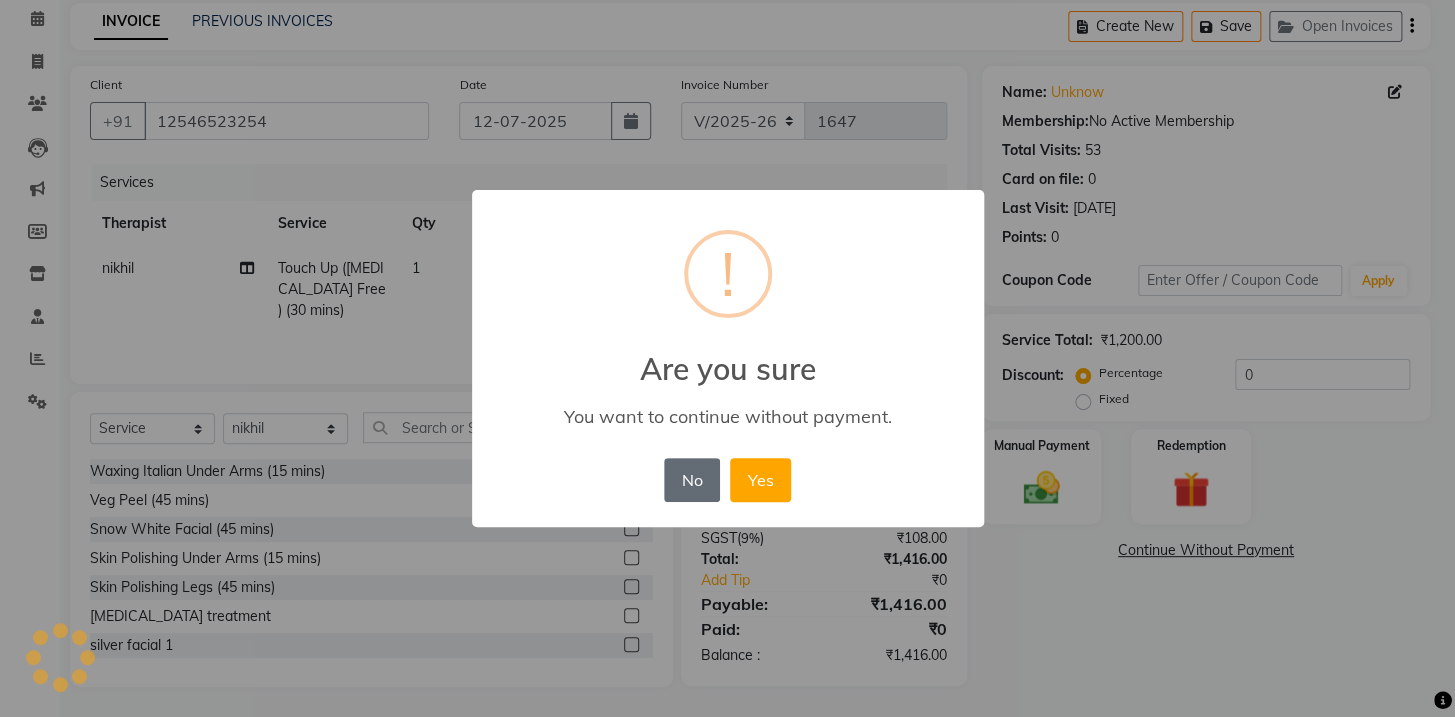 click on "No" at bounding box center [692, 480] 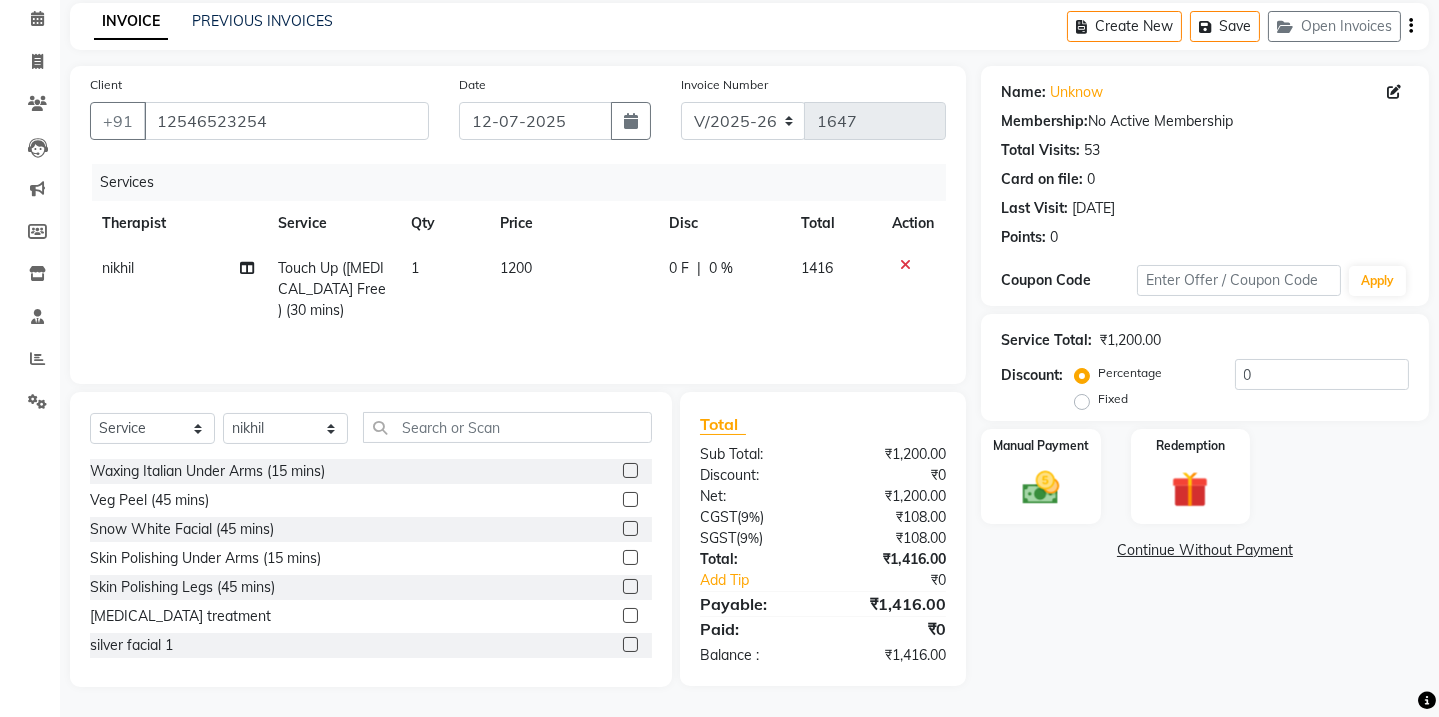click on "Fixed" 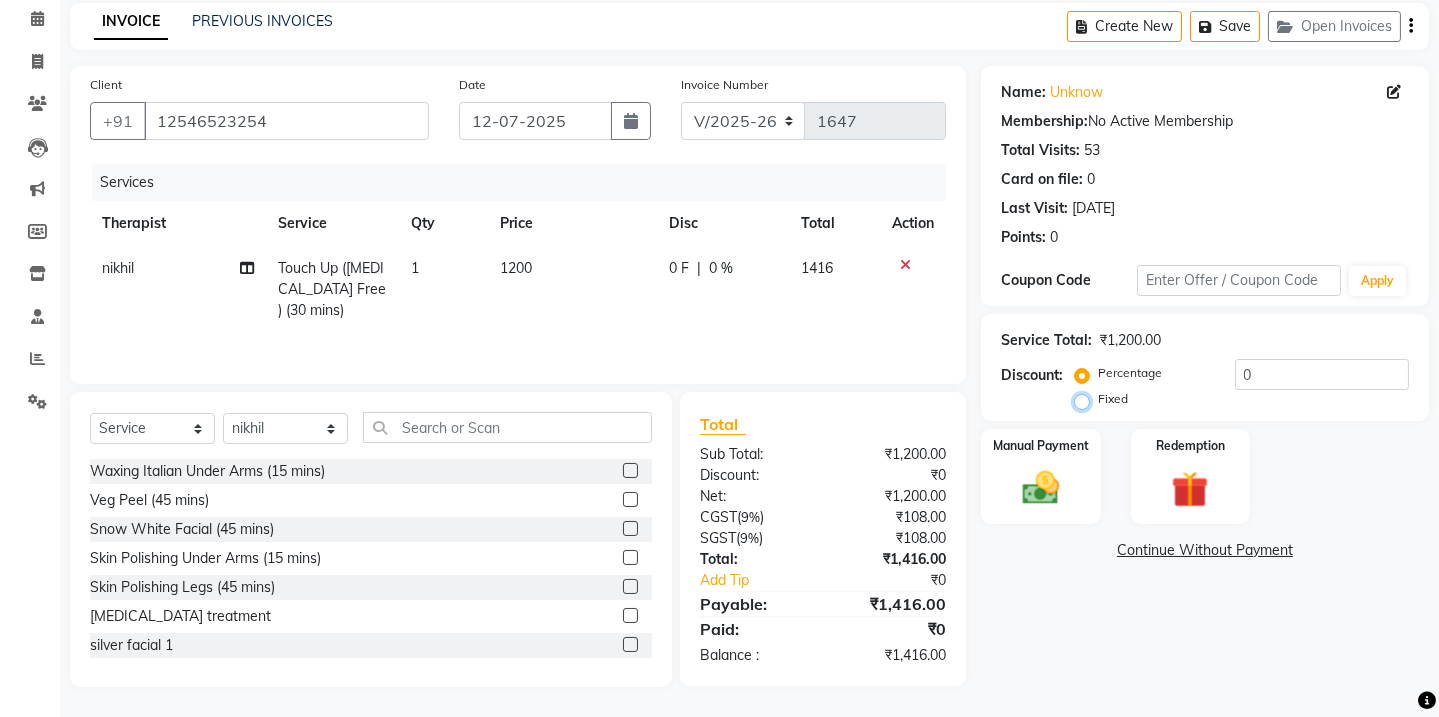 click on "Fixed" at bounding box center (1086, 399) 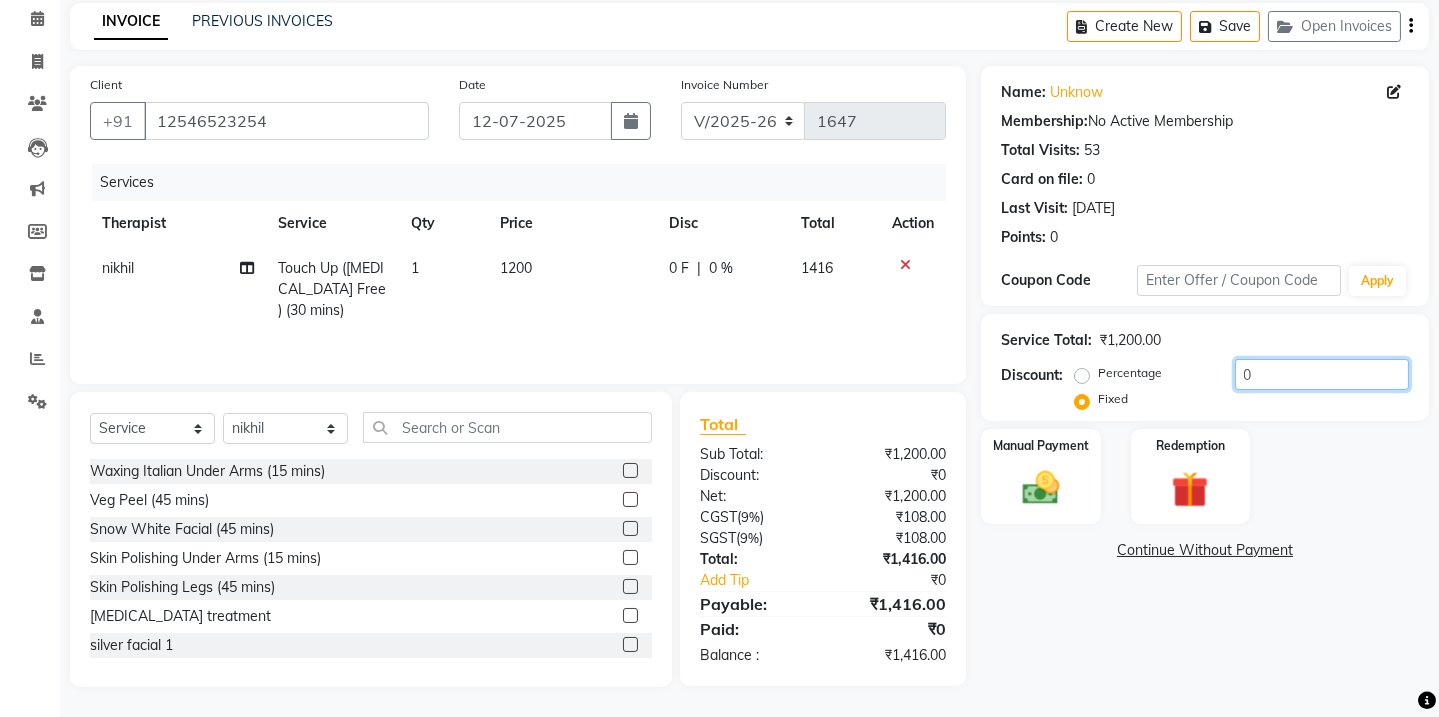 click on "0" 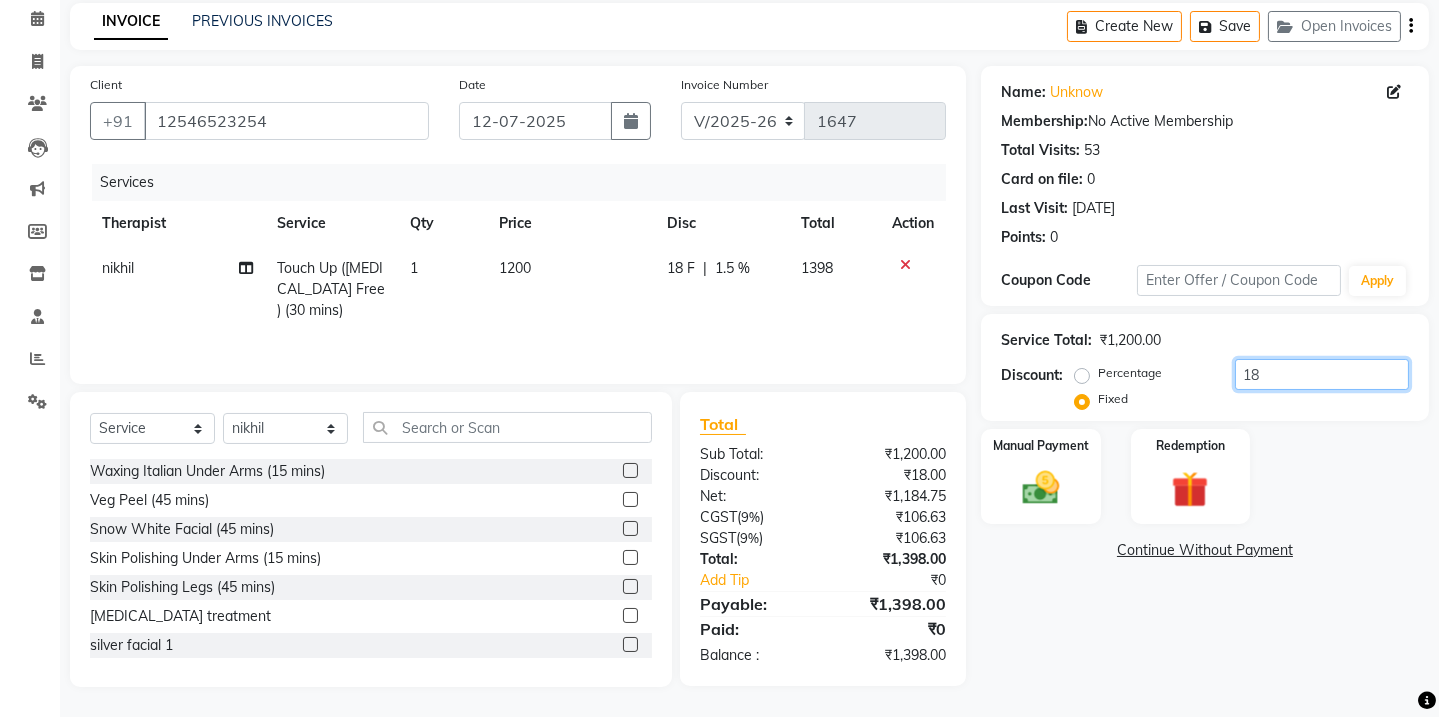 type on "18" 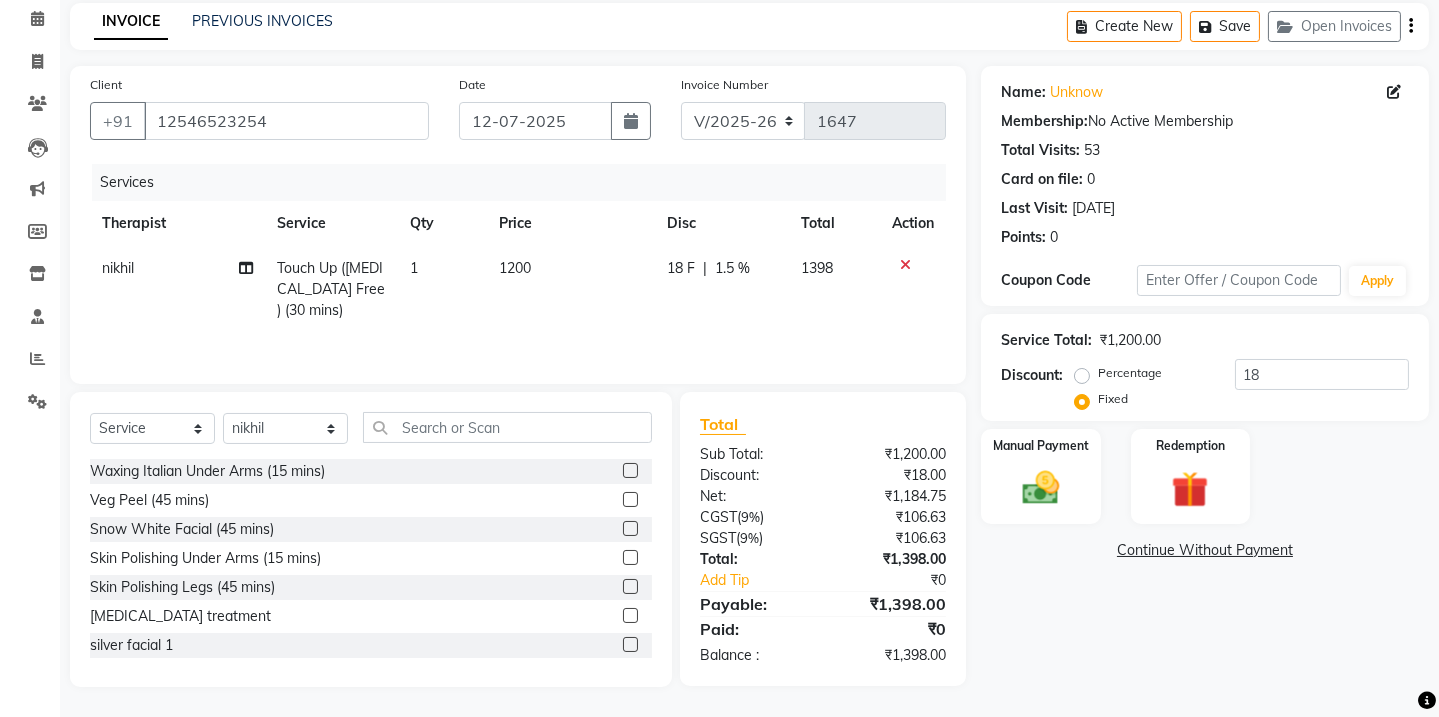 click on "Name: Unknow  Membership:  No Active Membership  Total Visits:  53 Card on file:  0 Last Visit:   [DATE] Points:   0  Coupon Code Apply Service Total:  ₹1,200.00  Discount:  Percentage   Fixed  18 Manual Payment Redemption  Continue Without Payment" 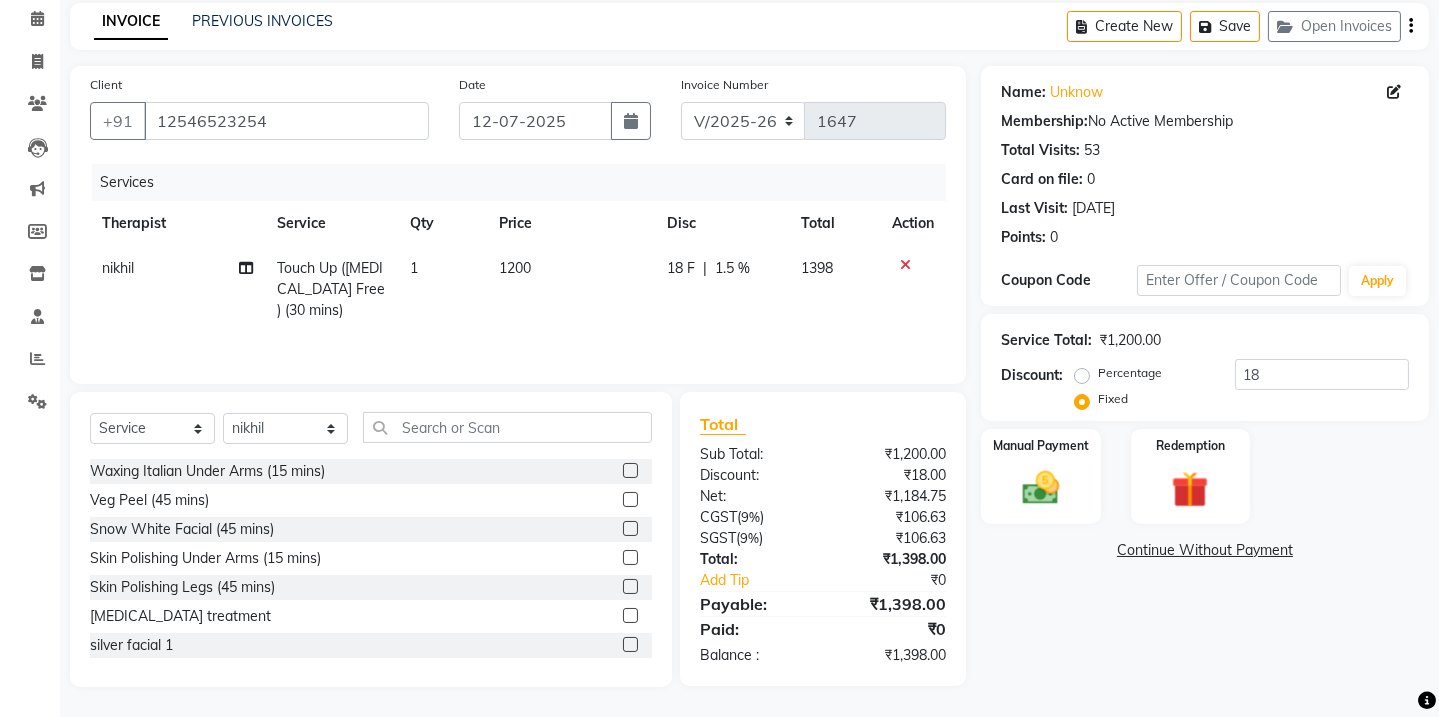 click on "1398" 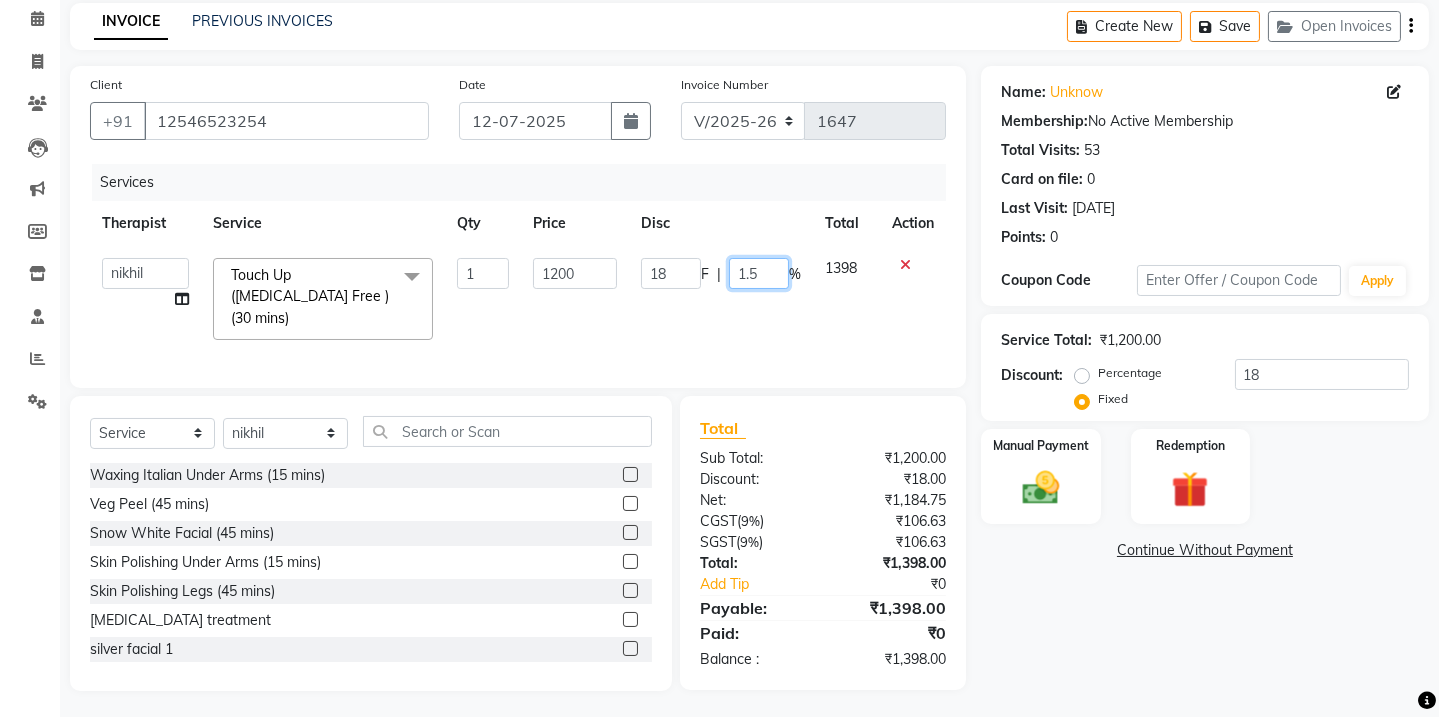 click on "1.5" 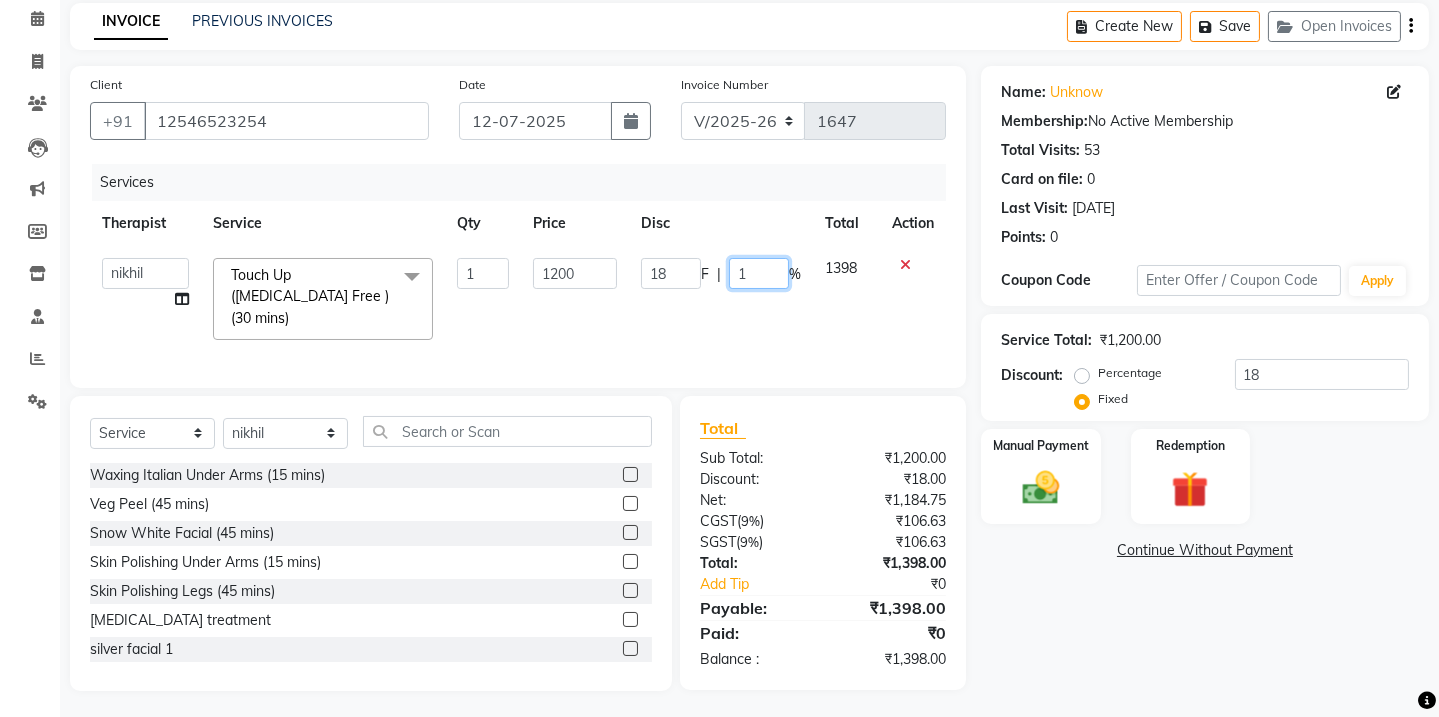 type on "18" 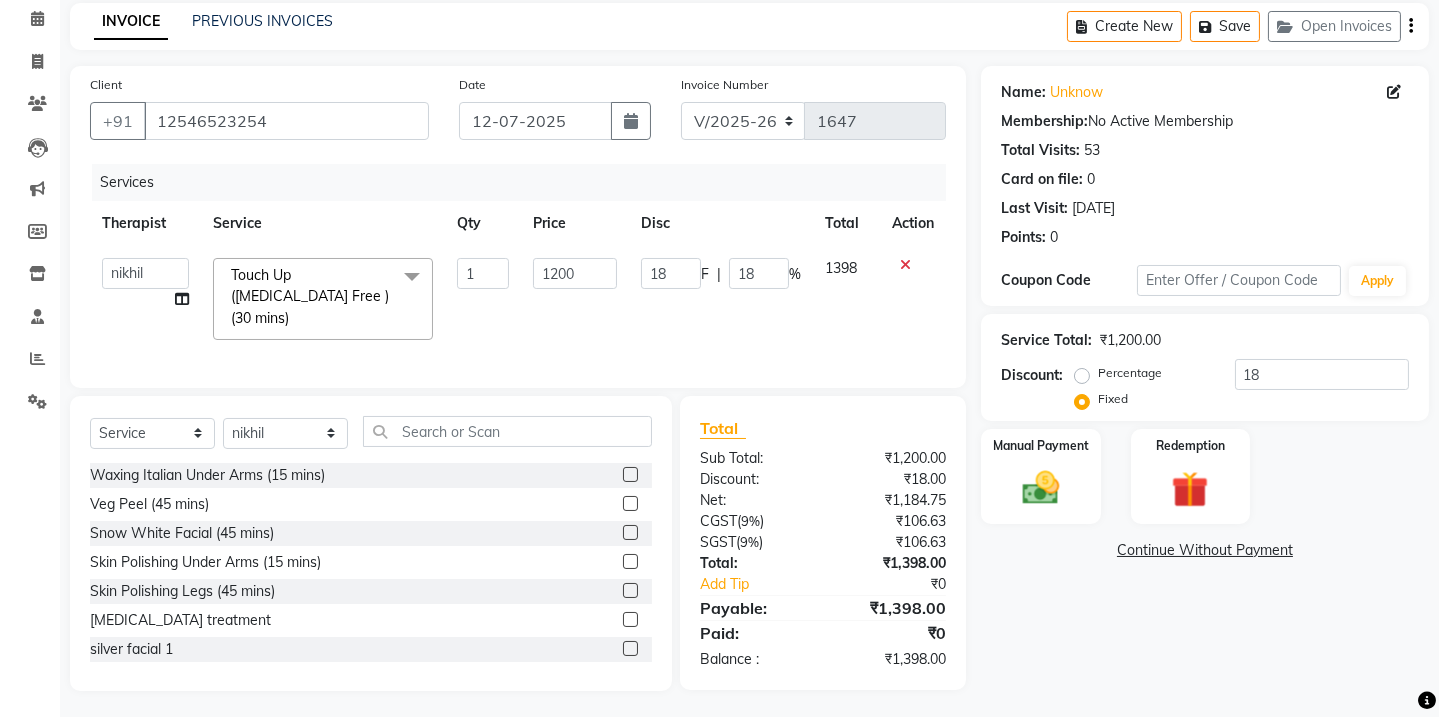 click on "Name: Unknow  Membership:  No Active Membership  Total Visits:  53 Card on file:  0 Last Visit:   [DATE] Points:   0  Coupon Code Apply Service Total:  ₹1,200.00  Discount:  Percentage   Fixed  18 Manual Payment Redemption  Continue Without Payment" 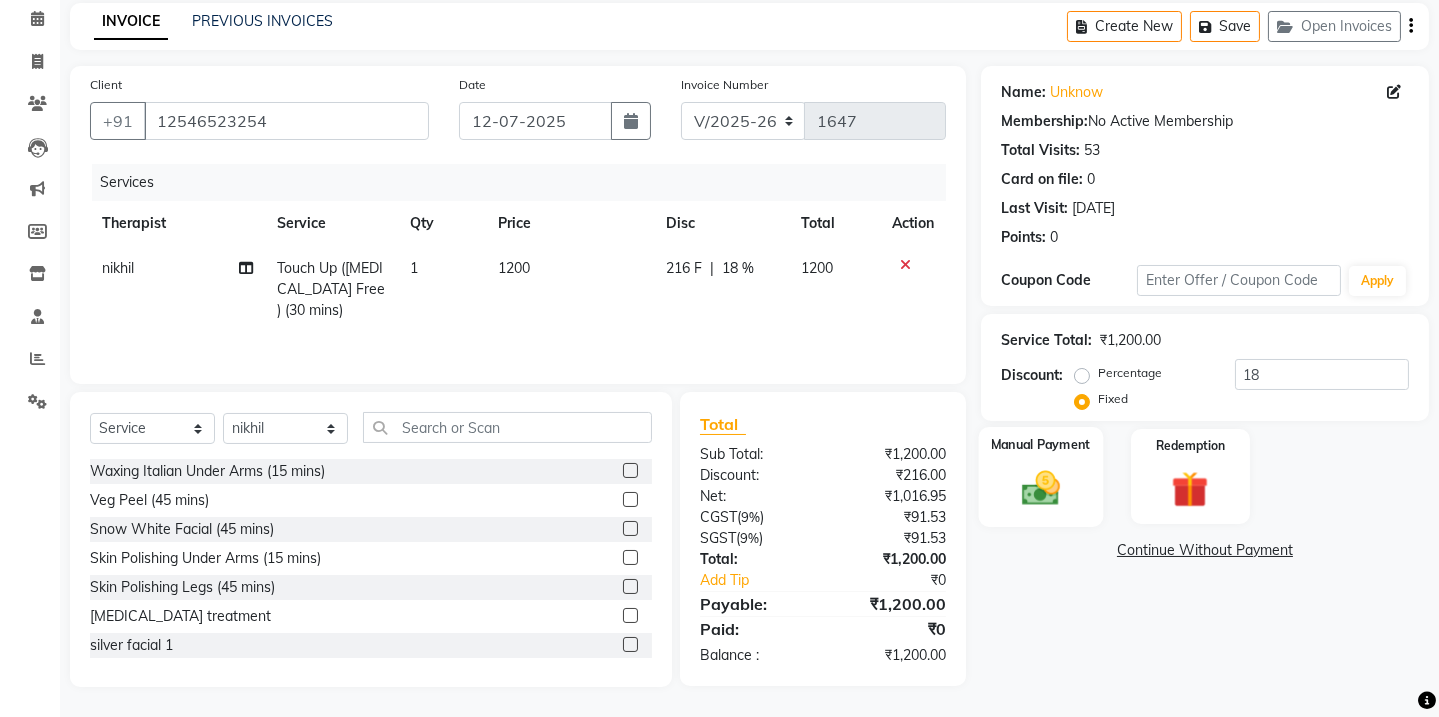 click 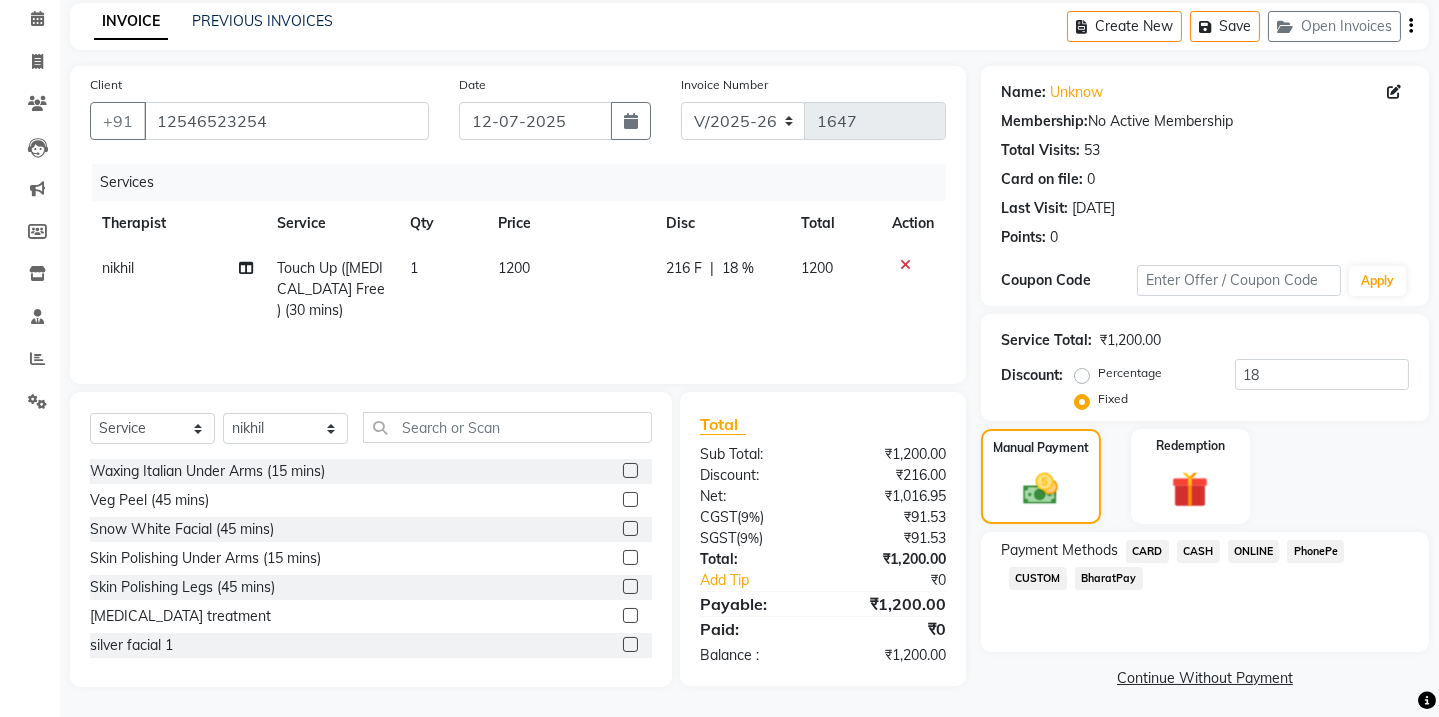 click on "CASH" 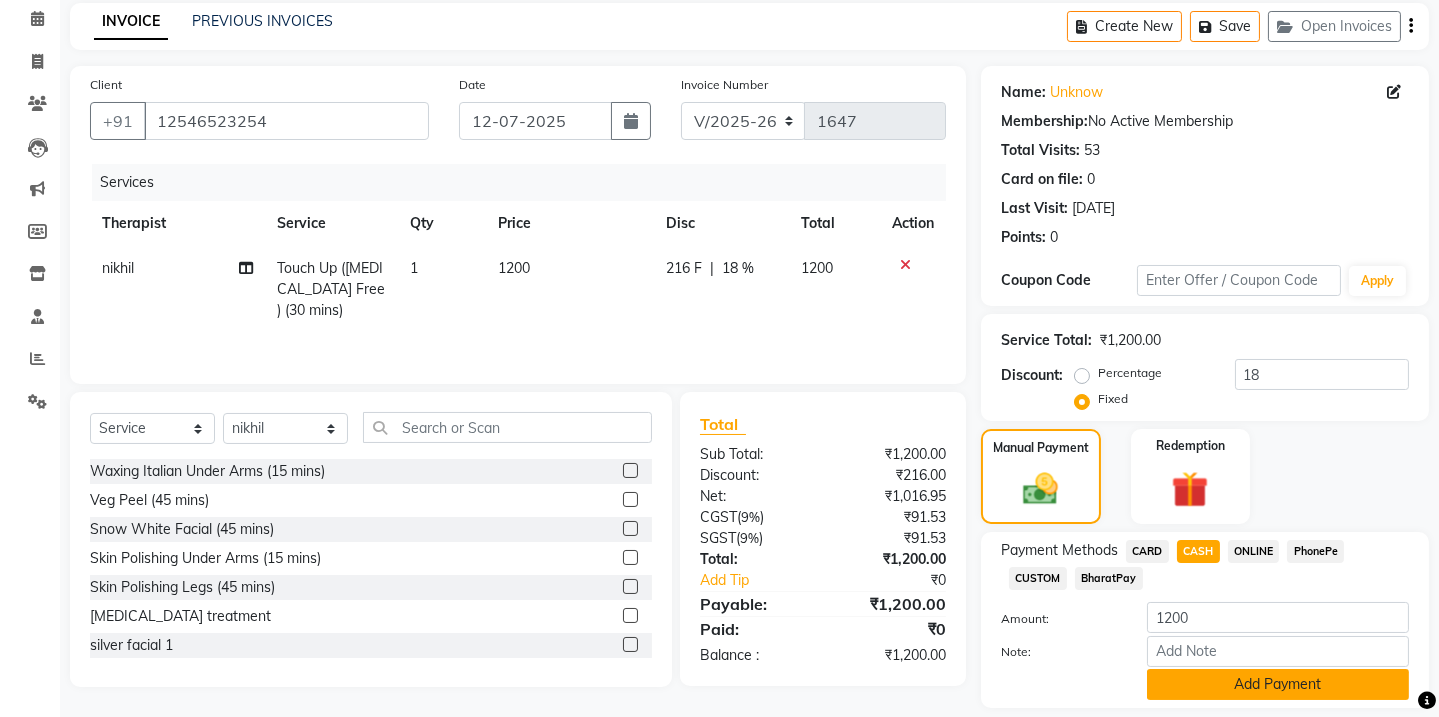 click on "Add Payment" 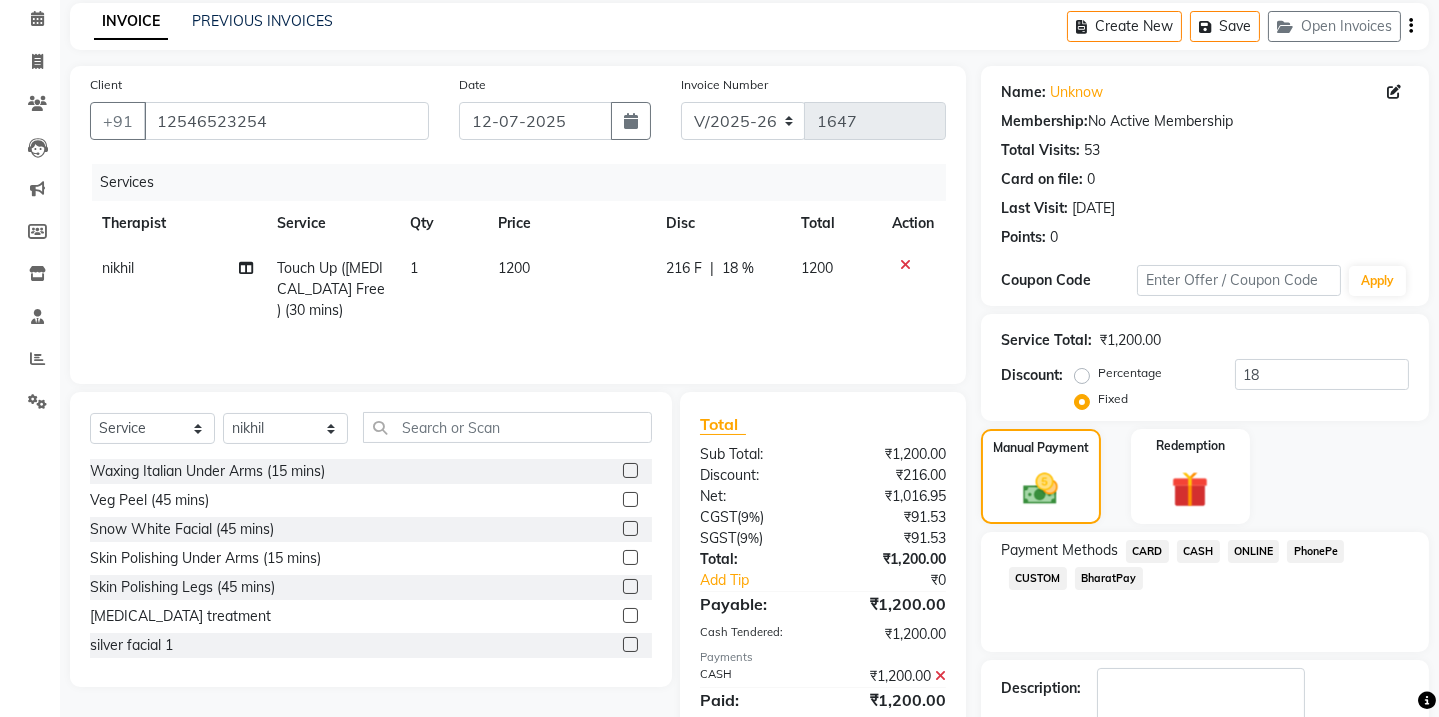 click 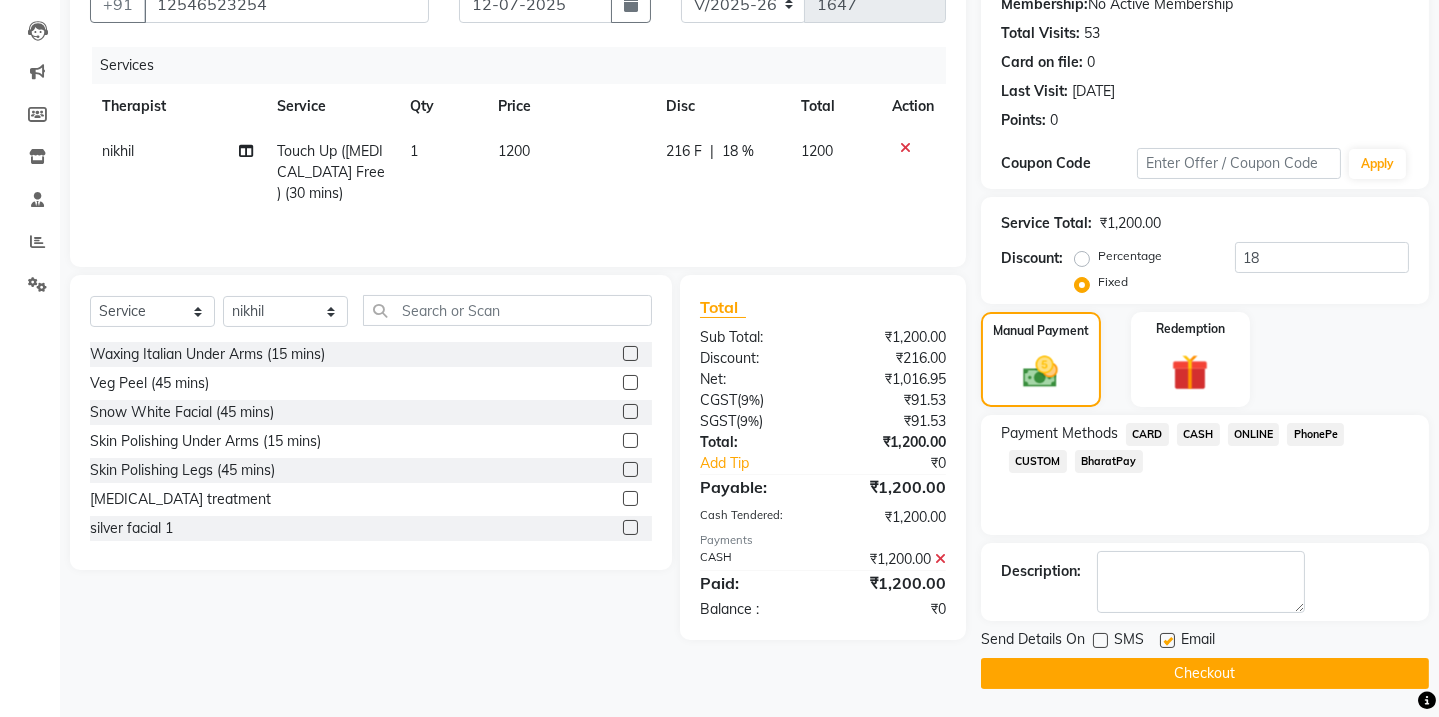 click 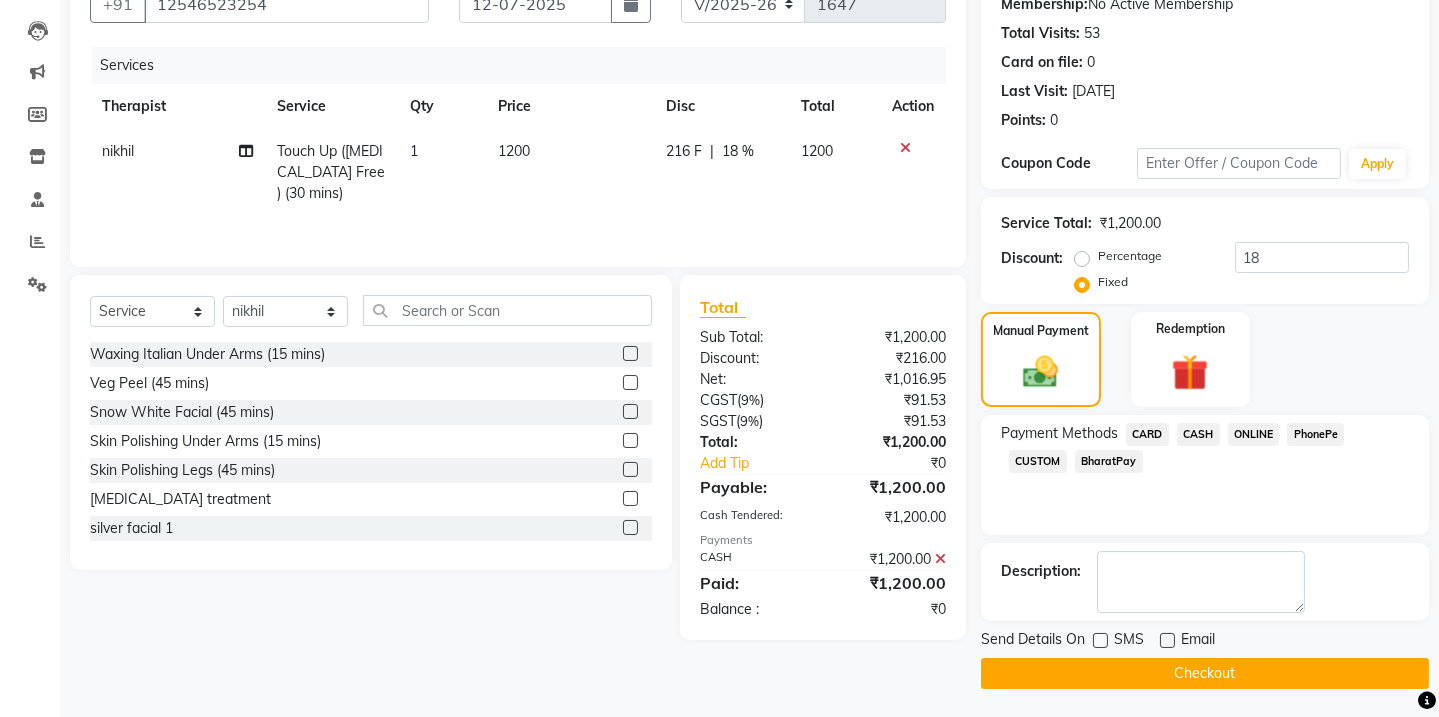 click on "Checkout" 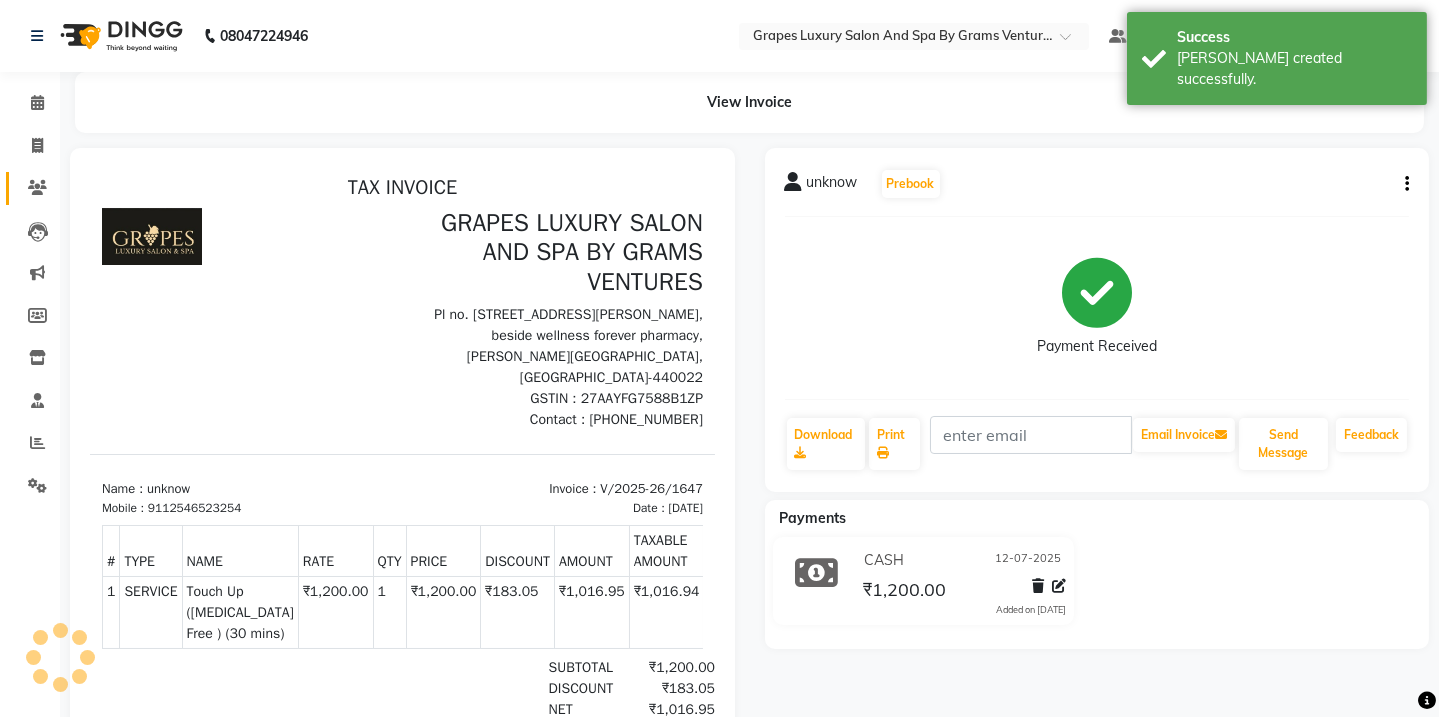scroll, scrollTop: 0, scrollLeft: 0, axis: both 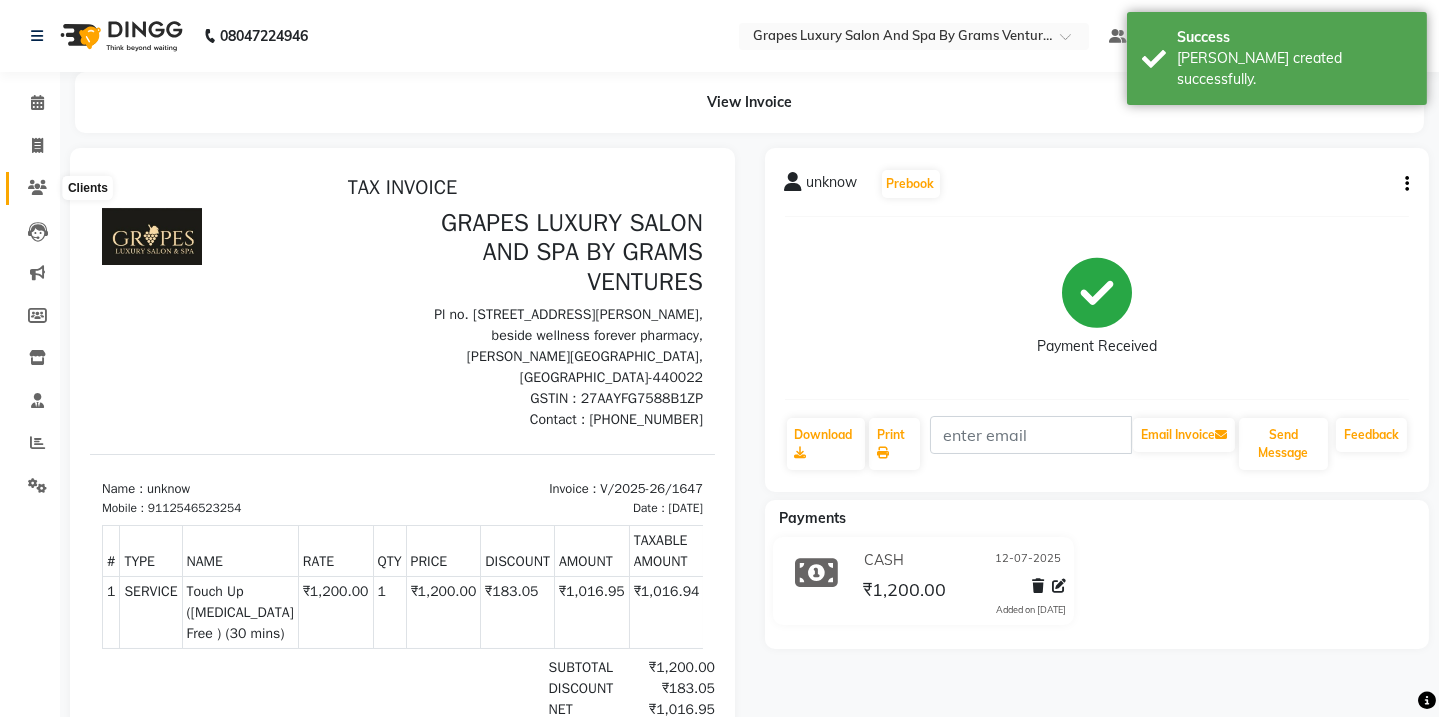 click 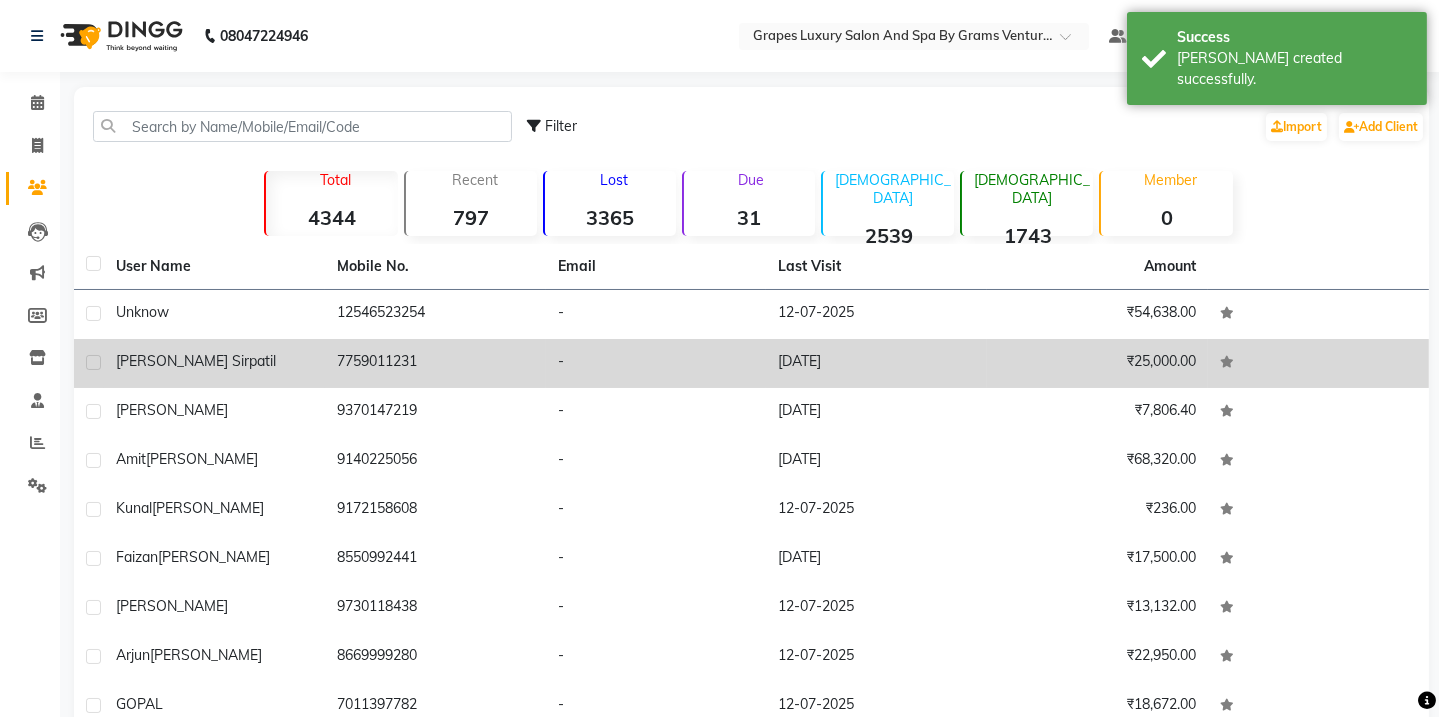 click on "[PERSON_NAME] [PERSON_NAME]" 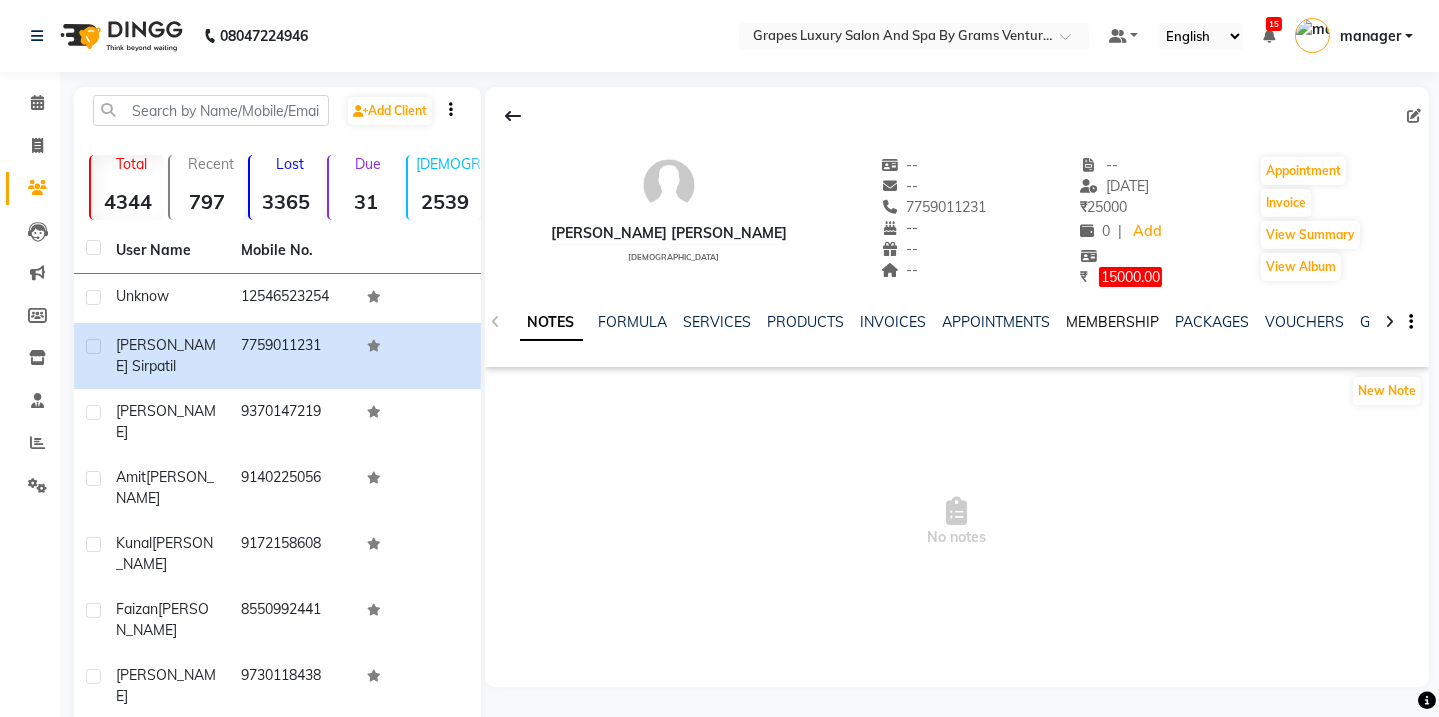 click on "MEMBERSHIP" 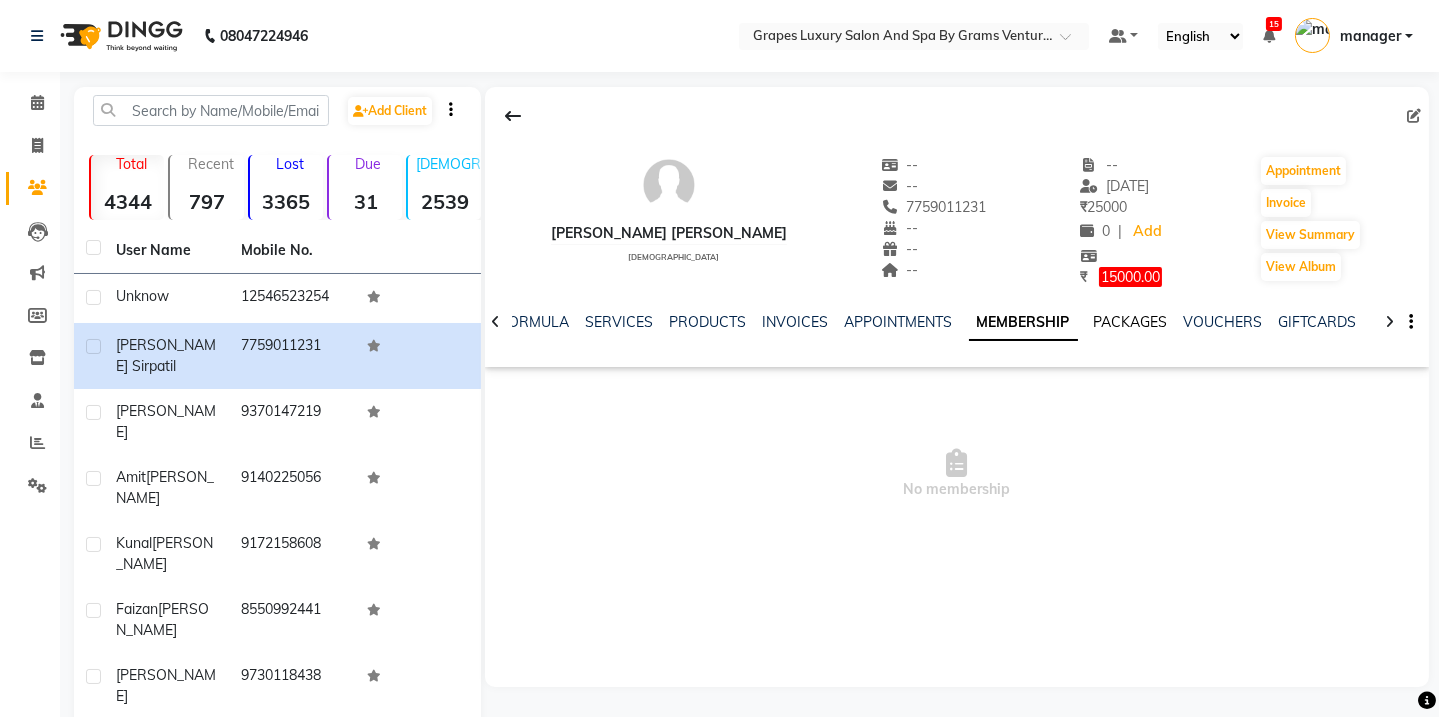 click on "PACKAGES" 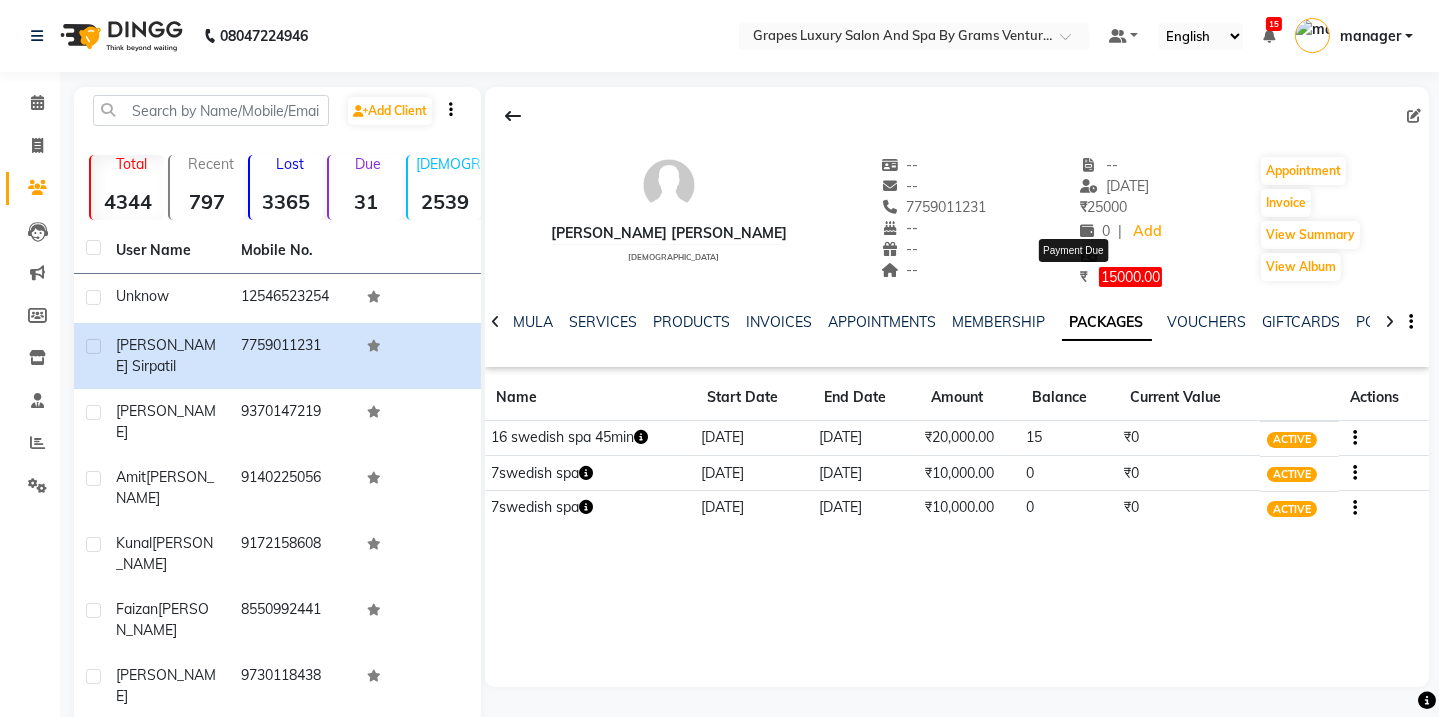 click on "15000.00" 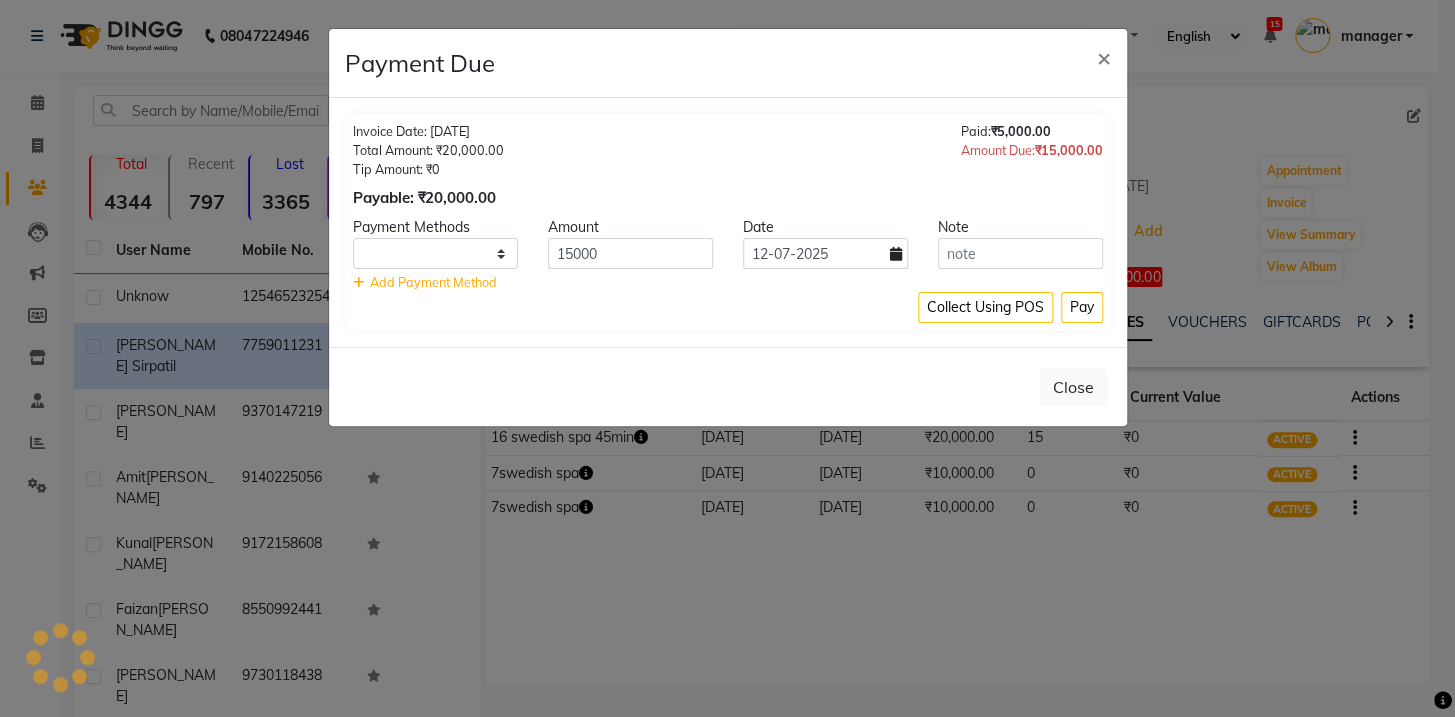 select on "1" 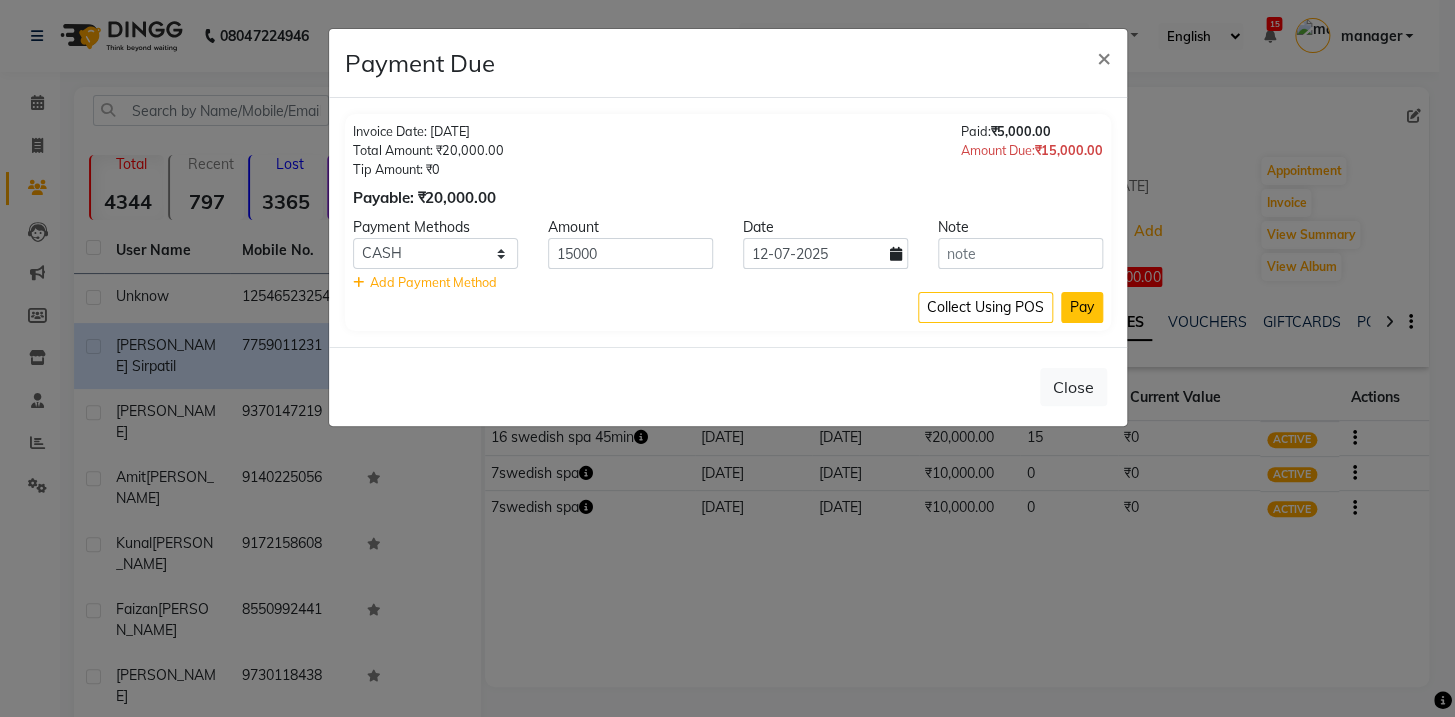 click on "Pay" 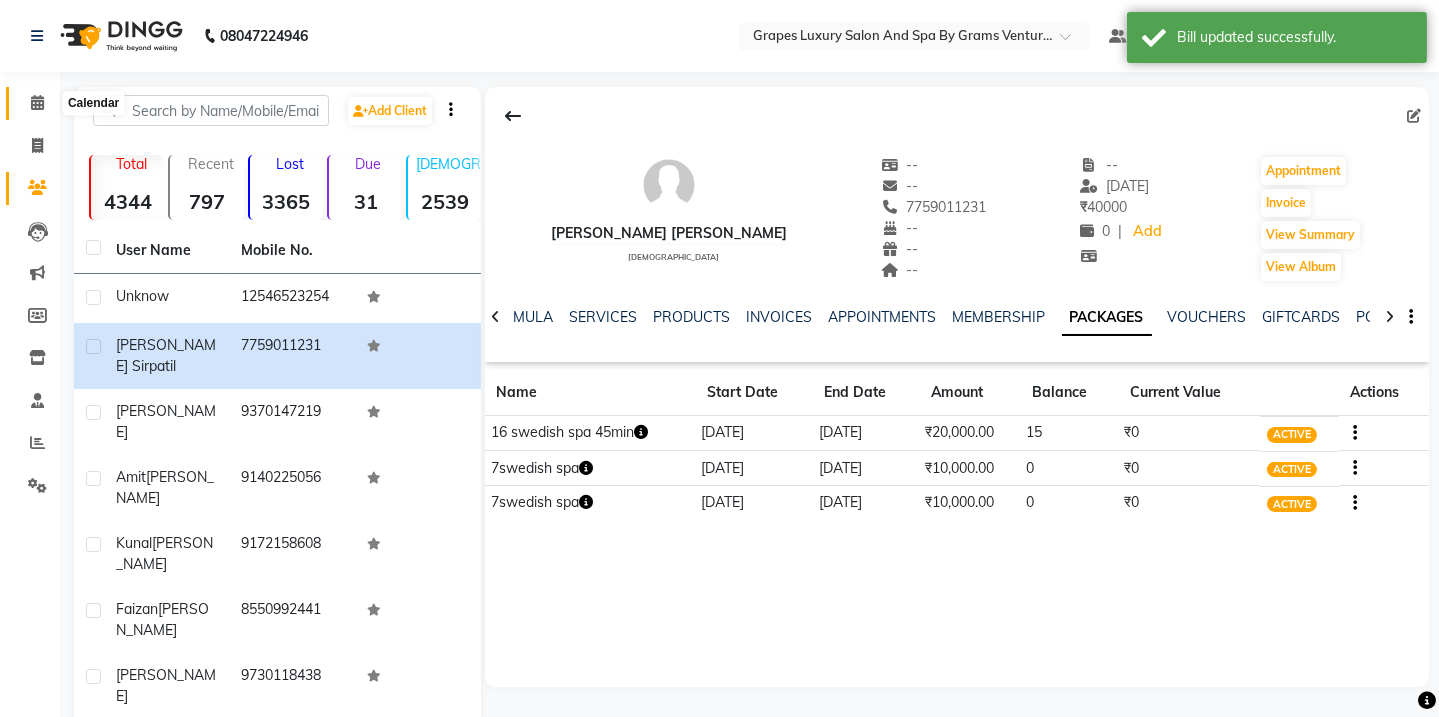 click 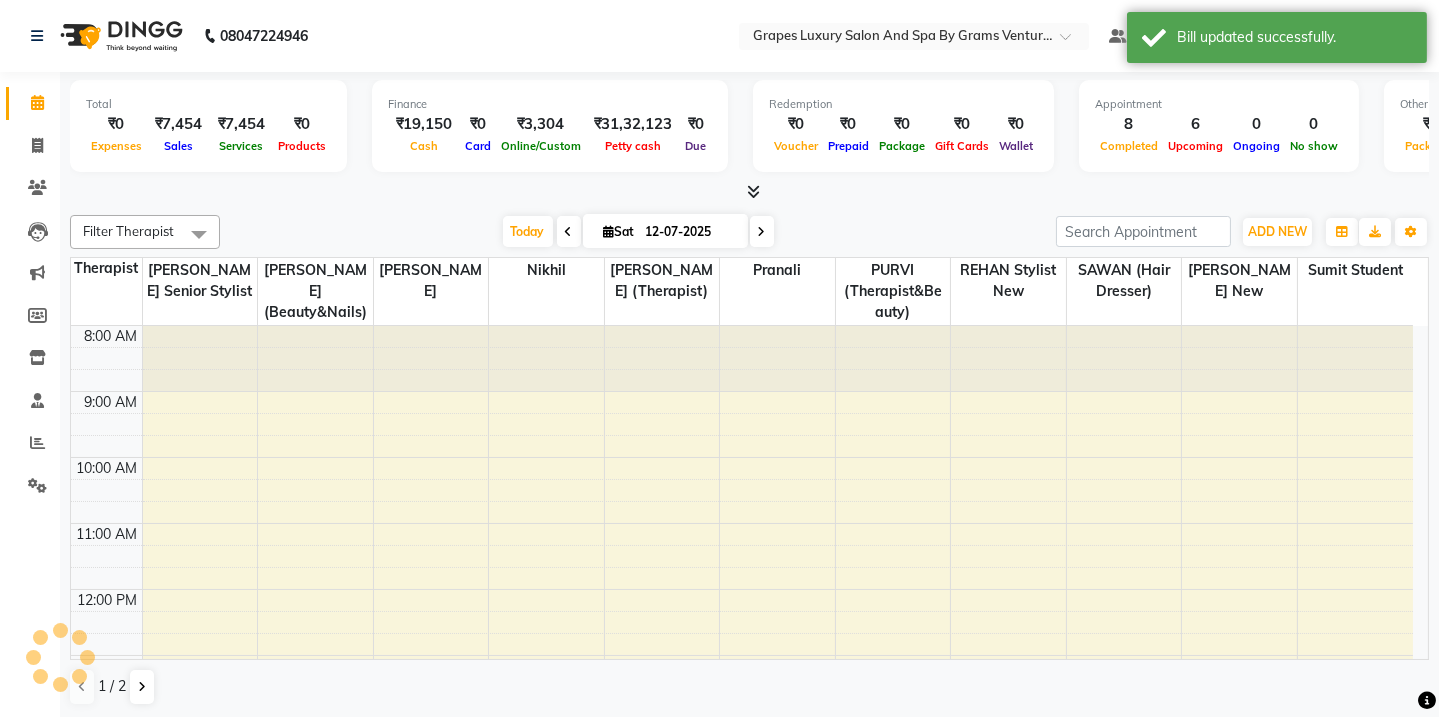 scroll, scrollTop: 0, scrollLeft: 0, axis: both 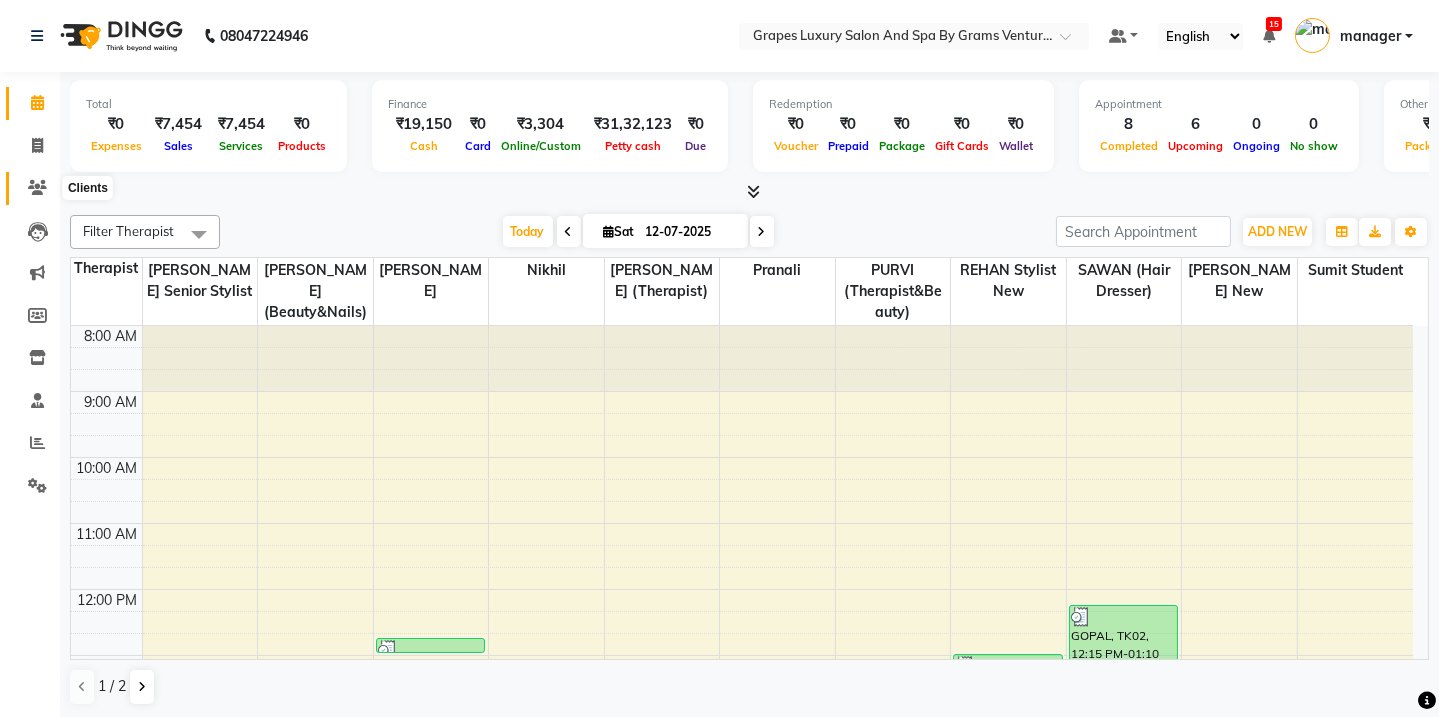 click 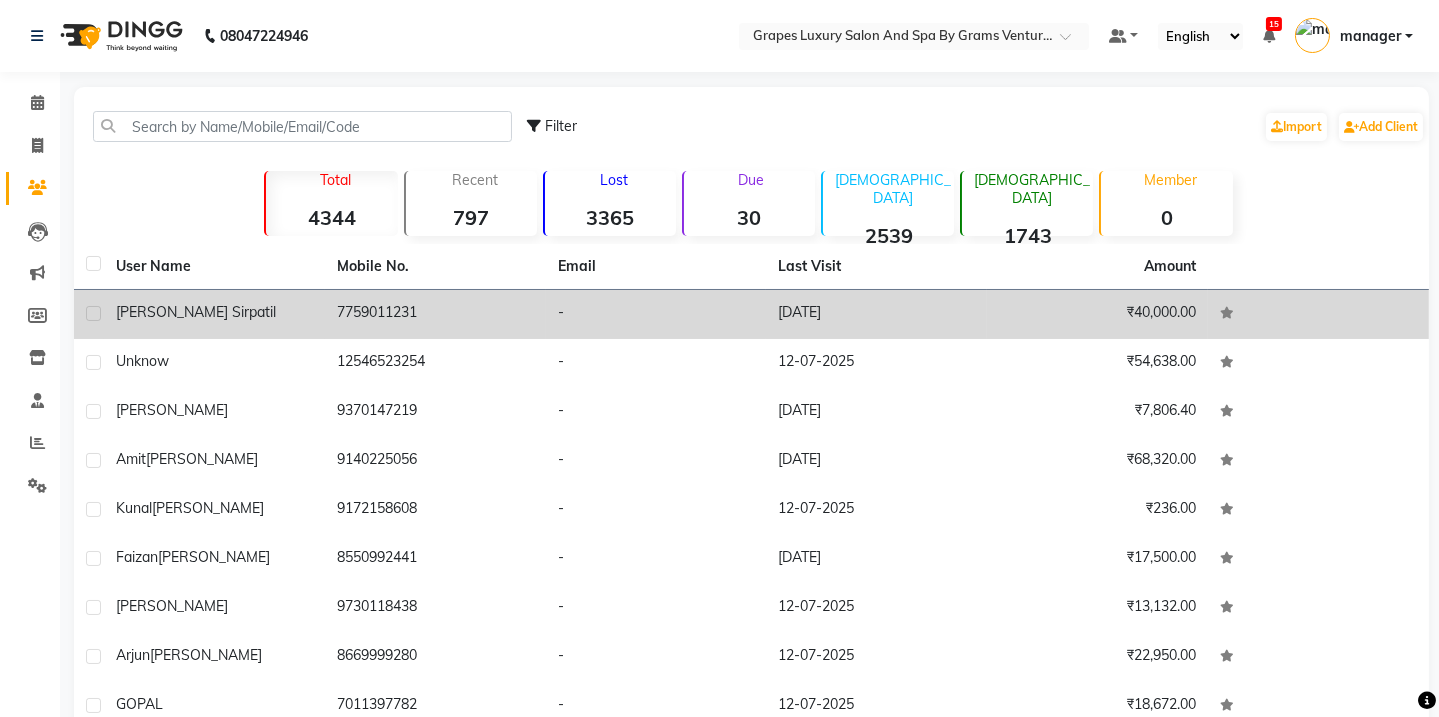 click on "[PERSON_NAME] [PERSON_NAME]" 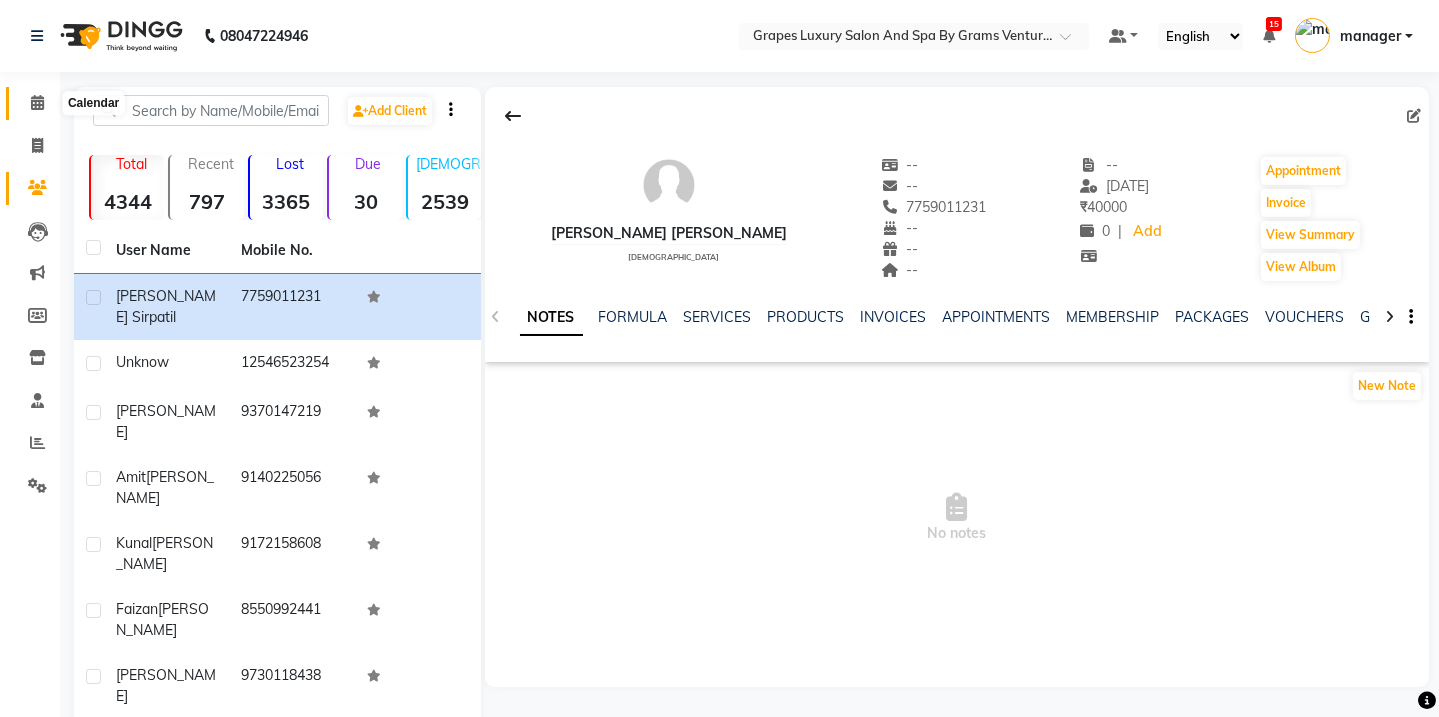 click 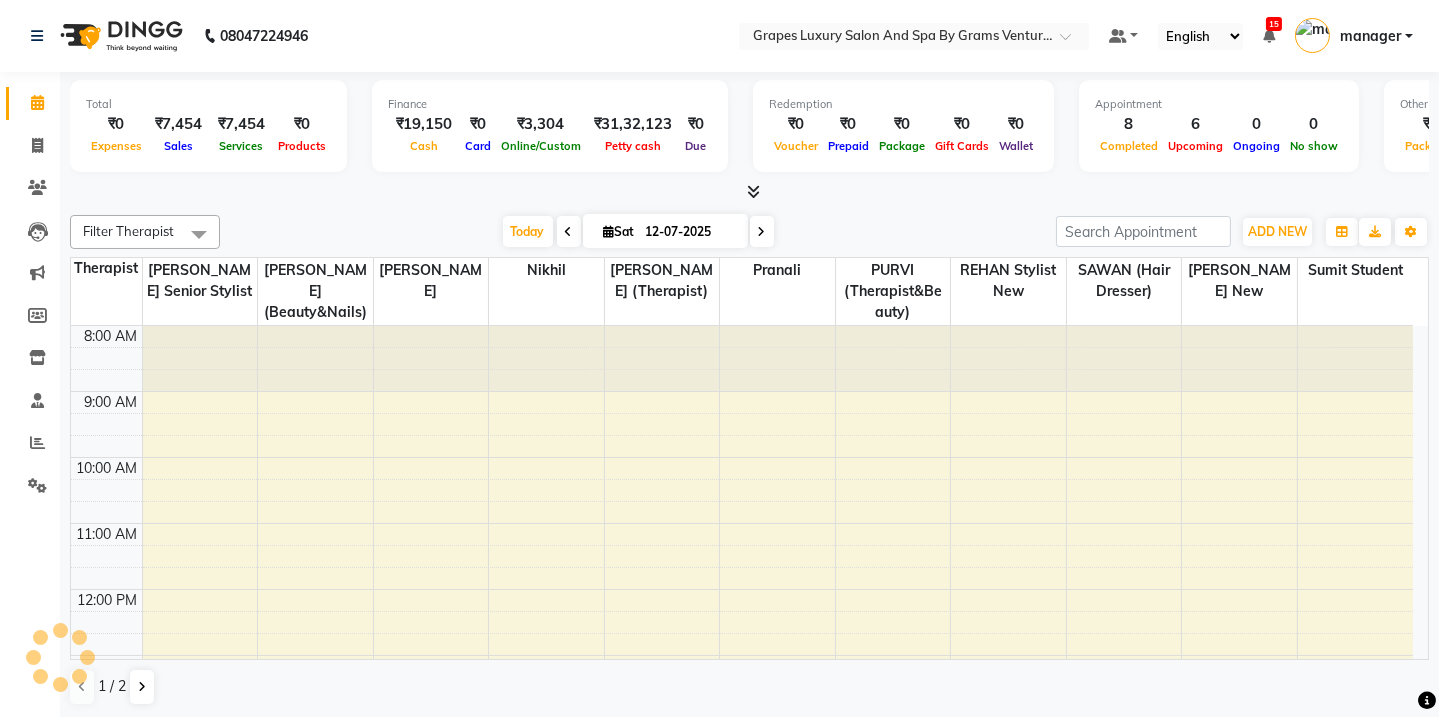 scroll, scrollTop: 0, scrollLeft: 0, axis: both 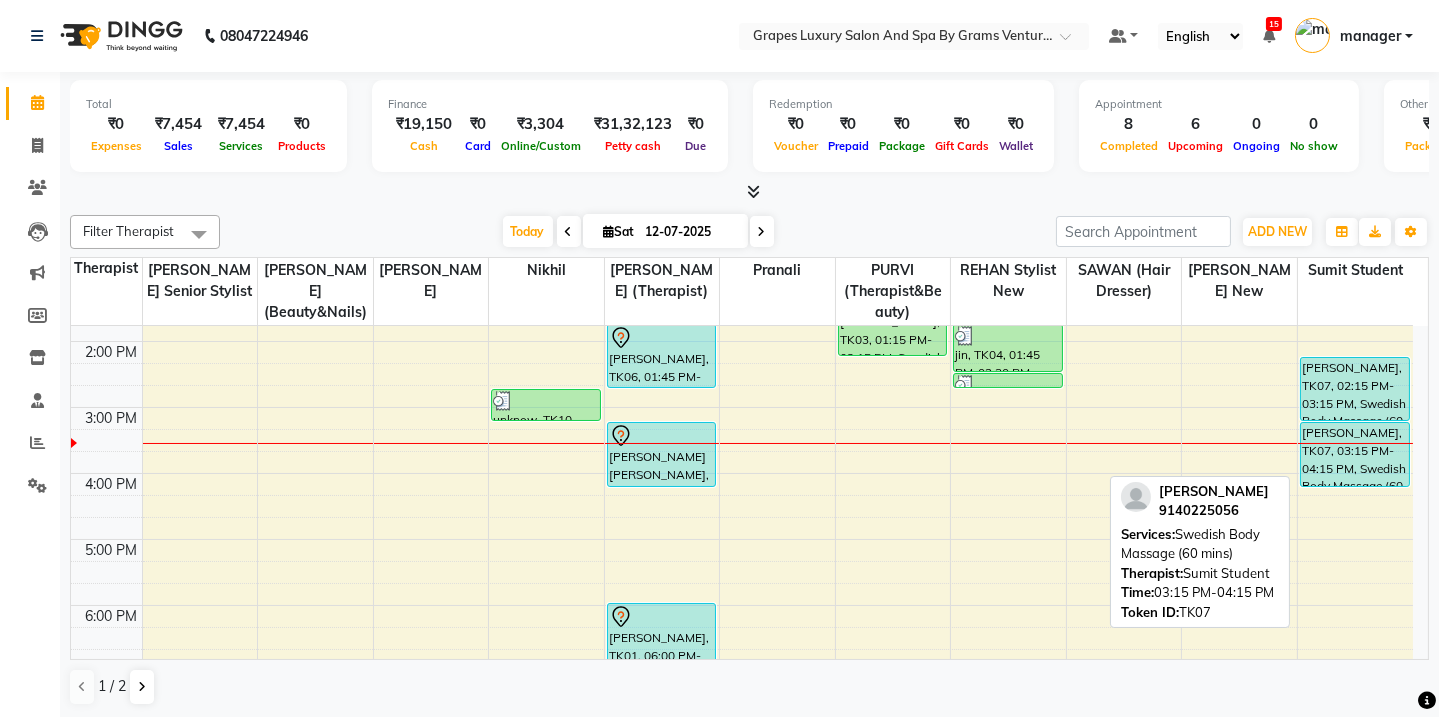 click on "[PERSON_NAME], TK07, 03:15 PM-04:15 PM, Swedish Body Massage (60 mins)" at bounding box center (1355, 454) 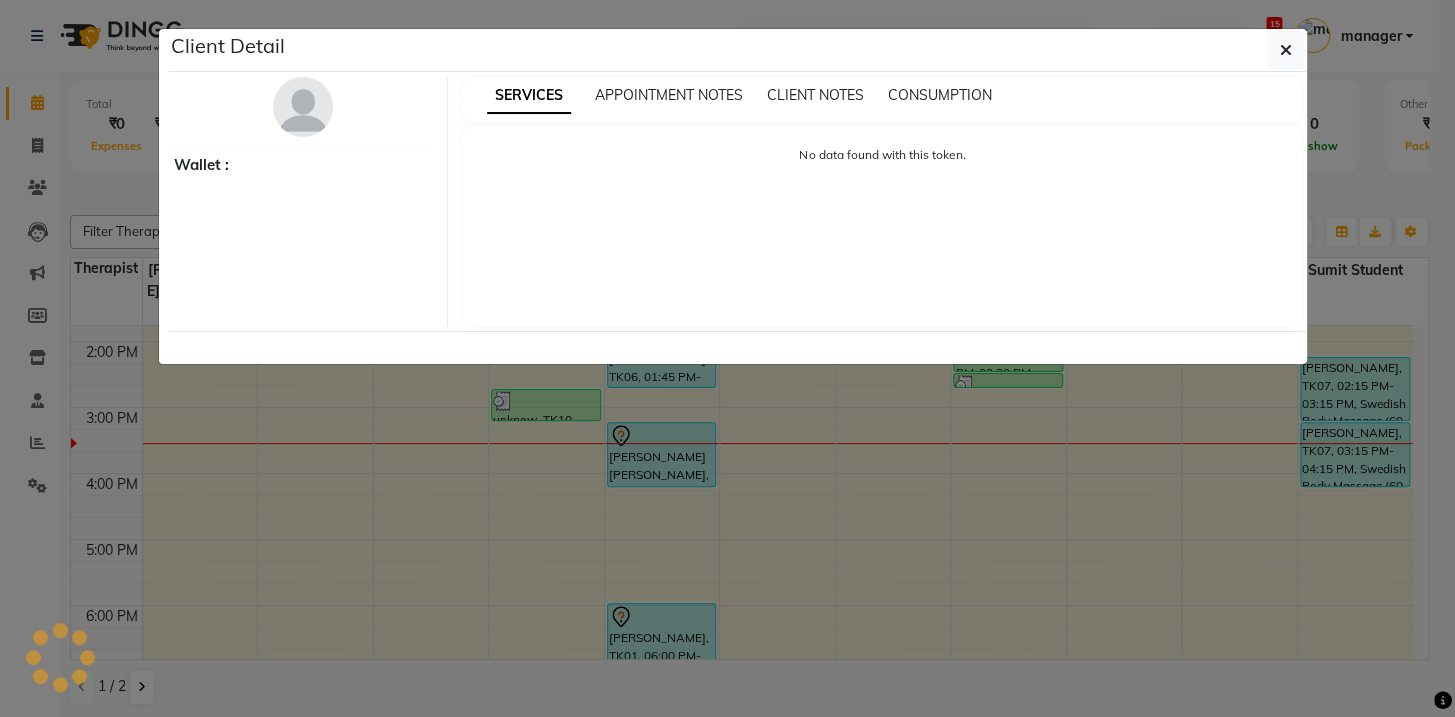 select on "5" 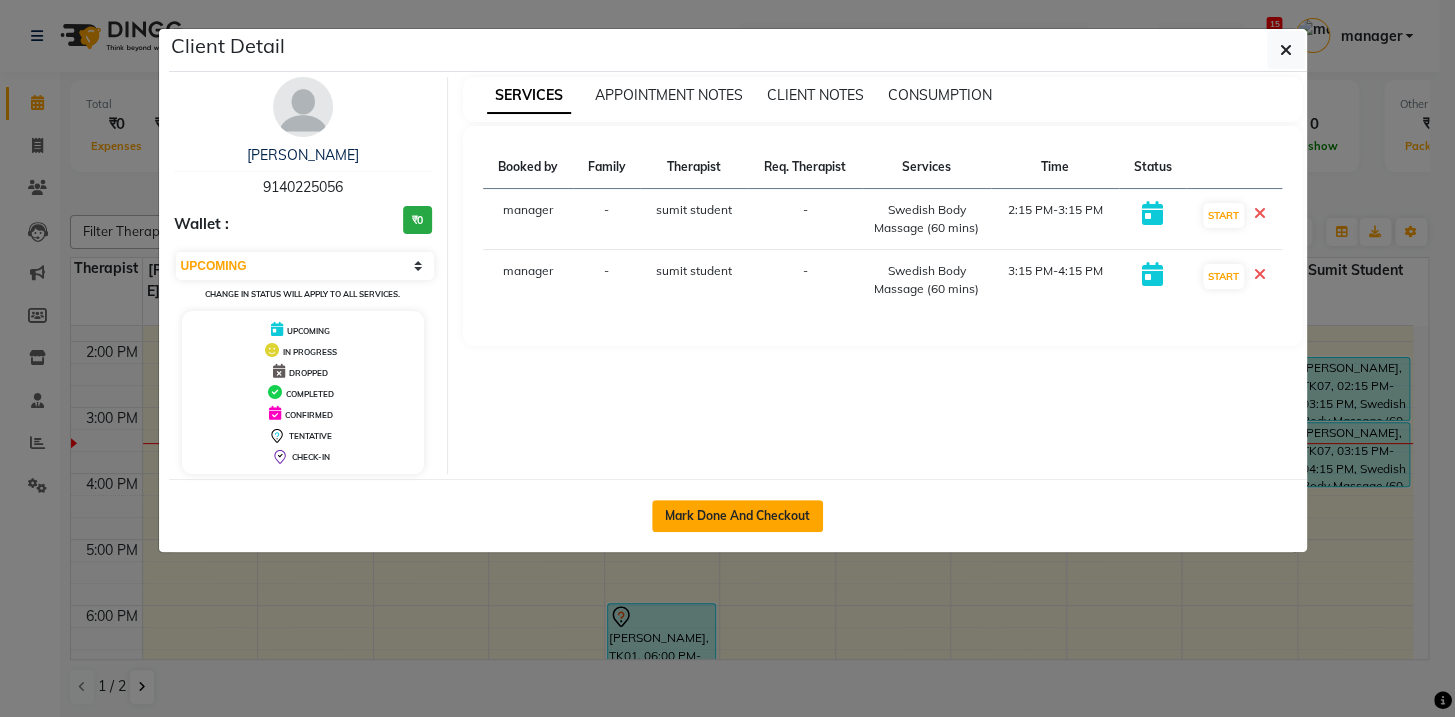 click on "Mark Done And Checkout" 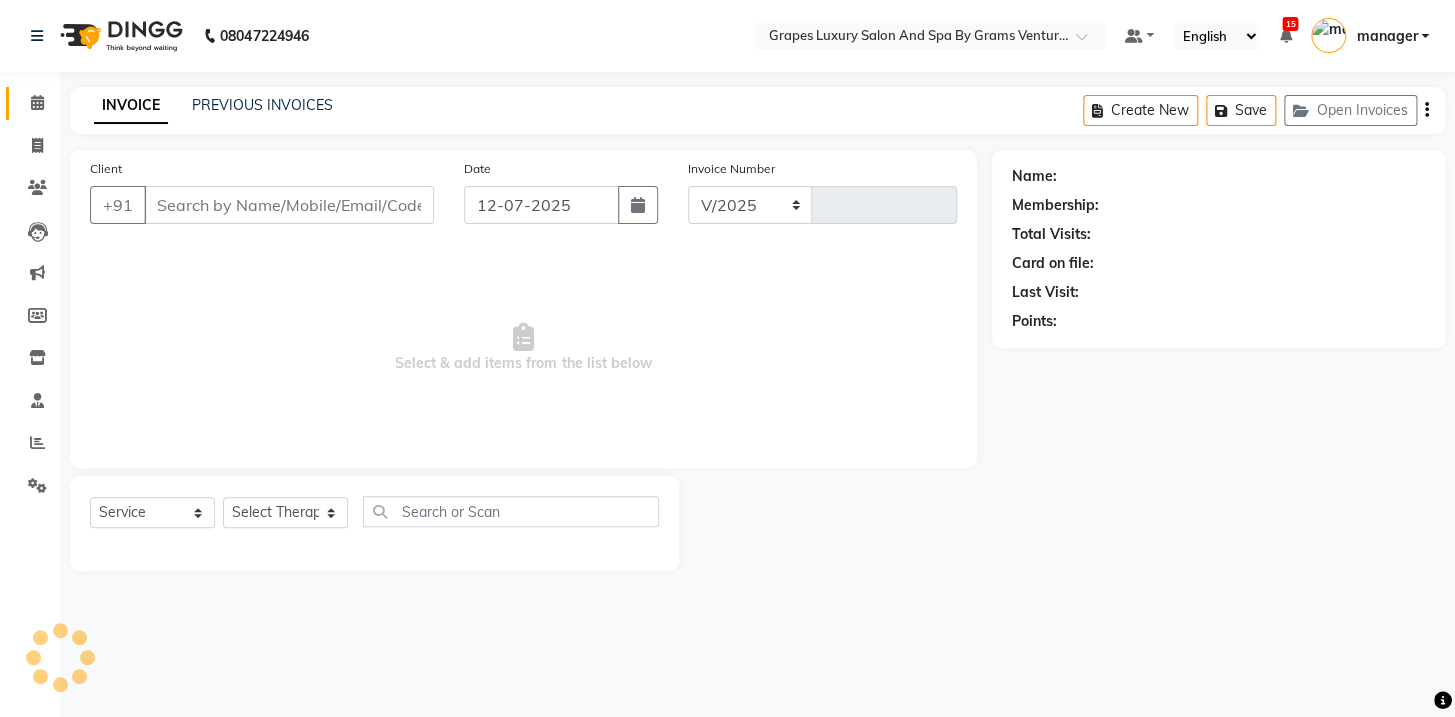 select on "3585" 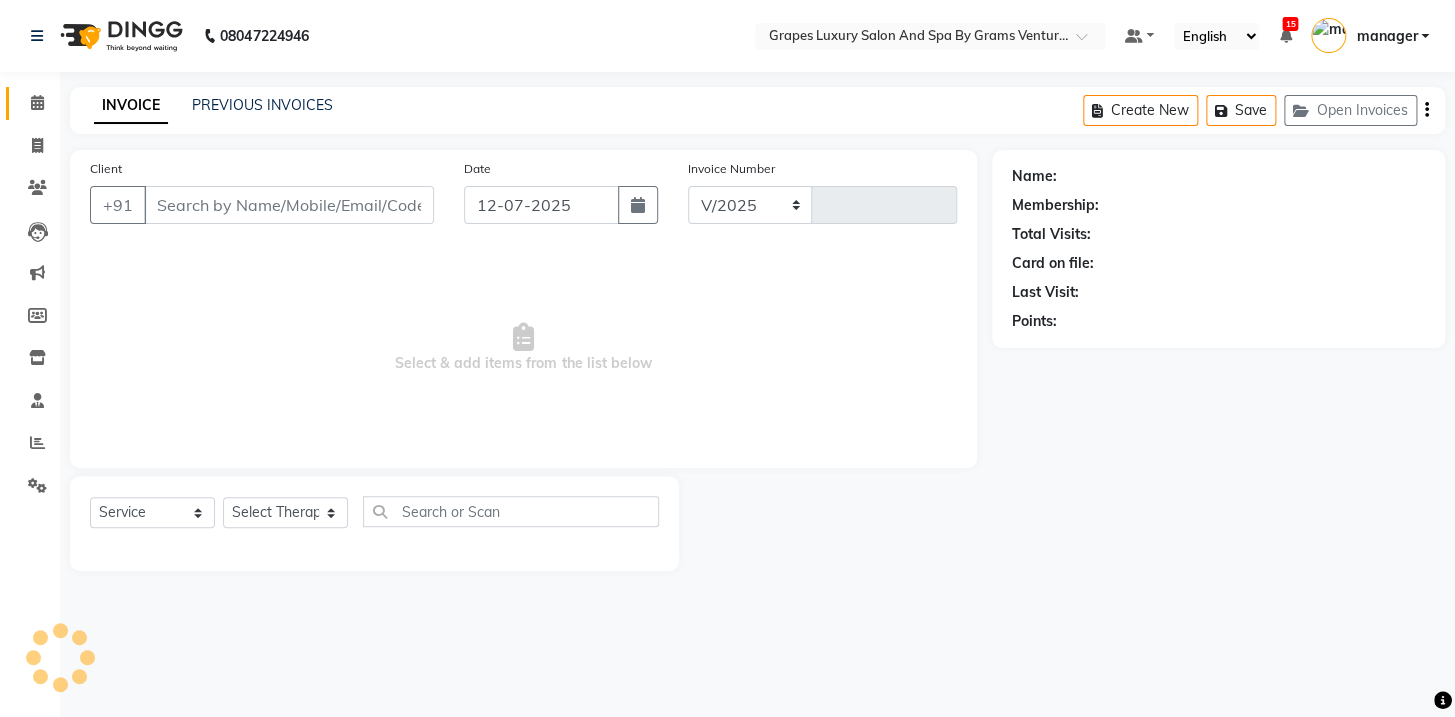 type on "1648" 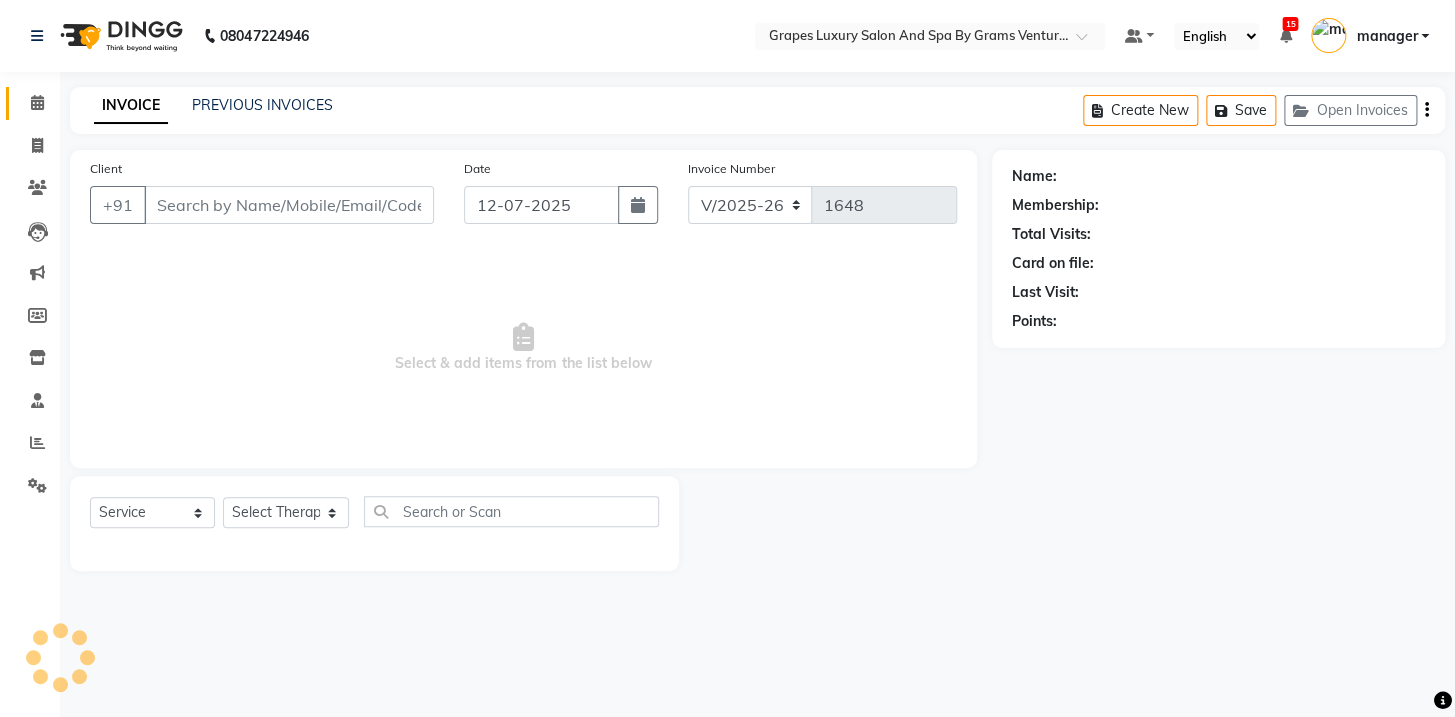 type on "9140225056" 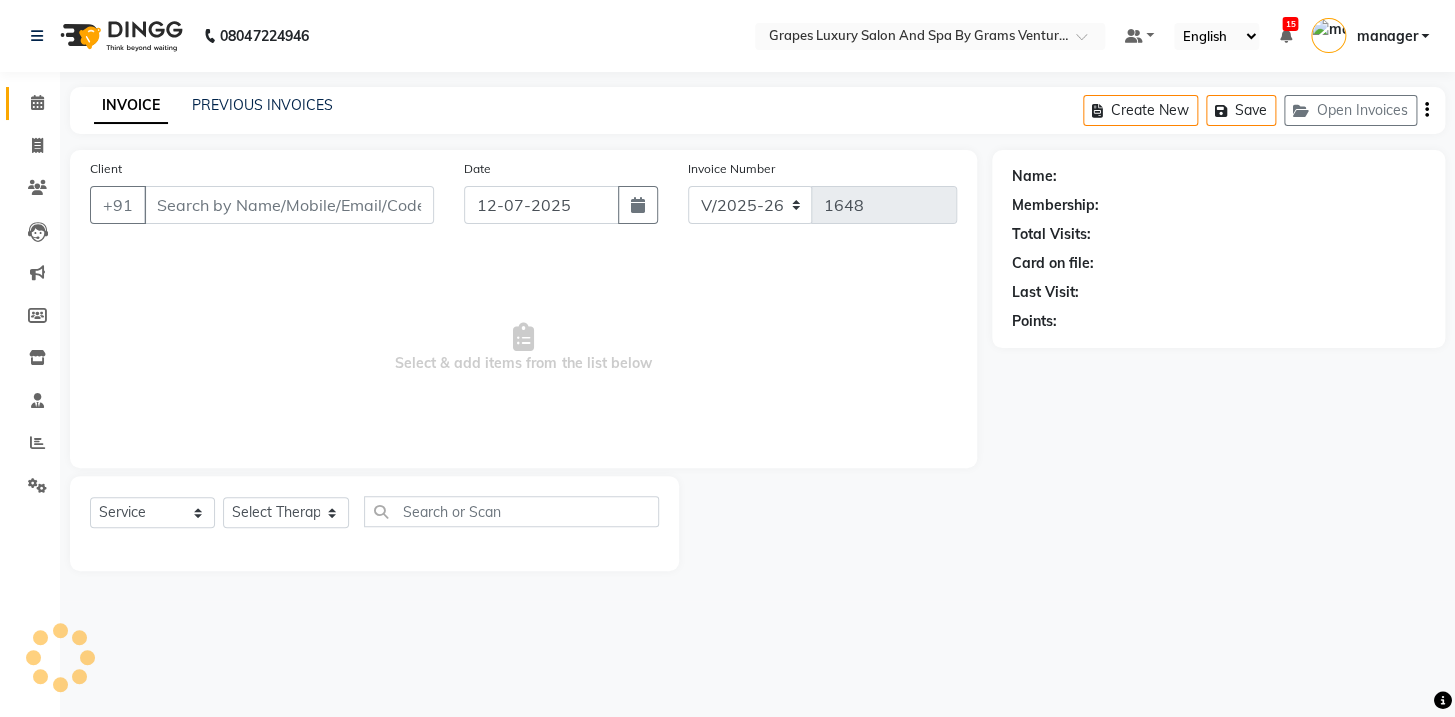 select on "79261" 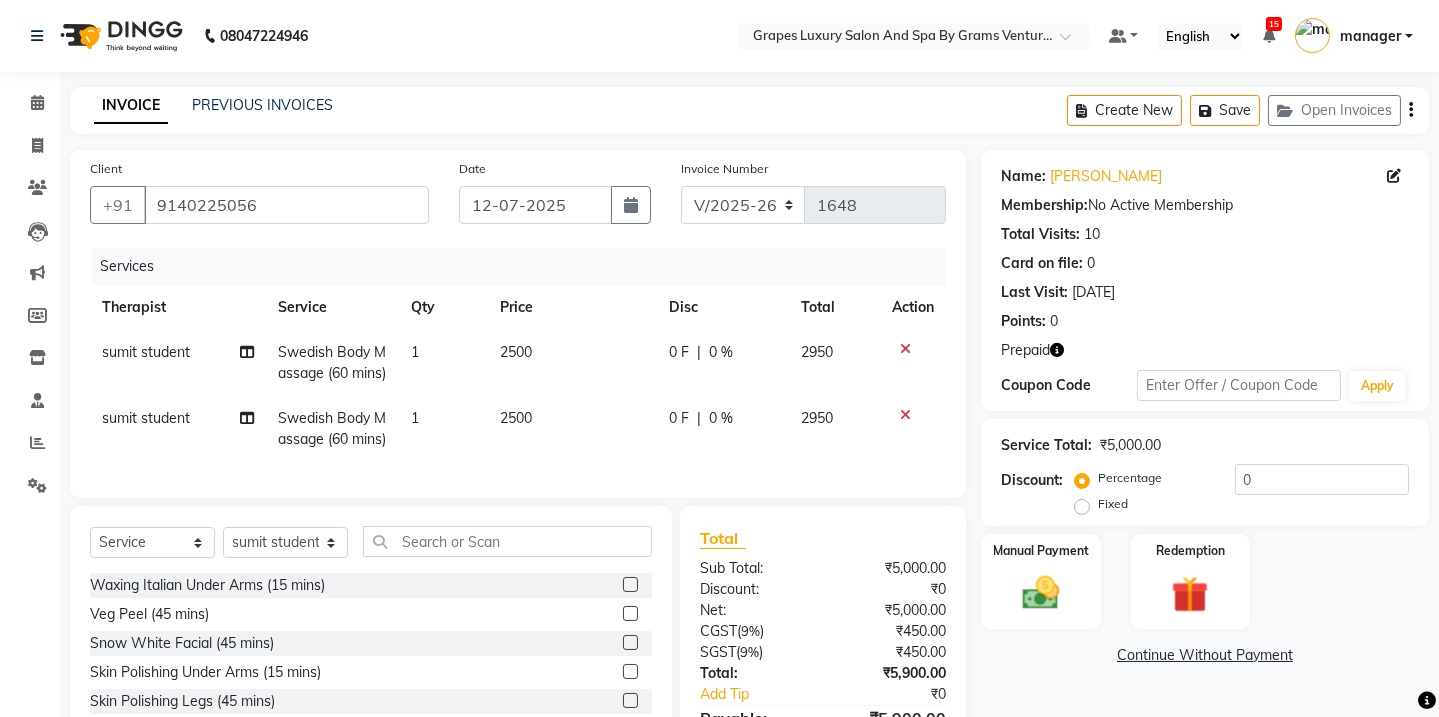 click on "sumit student" 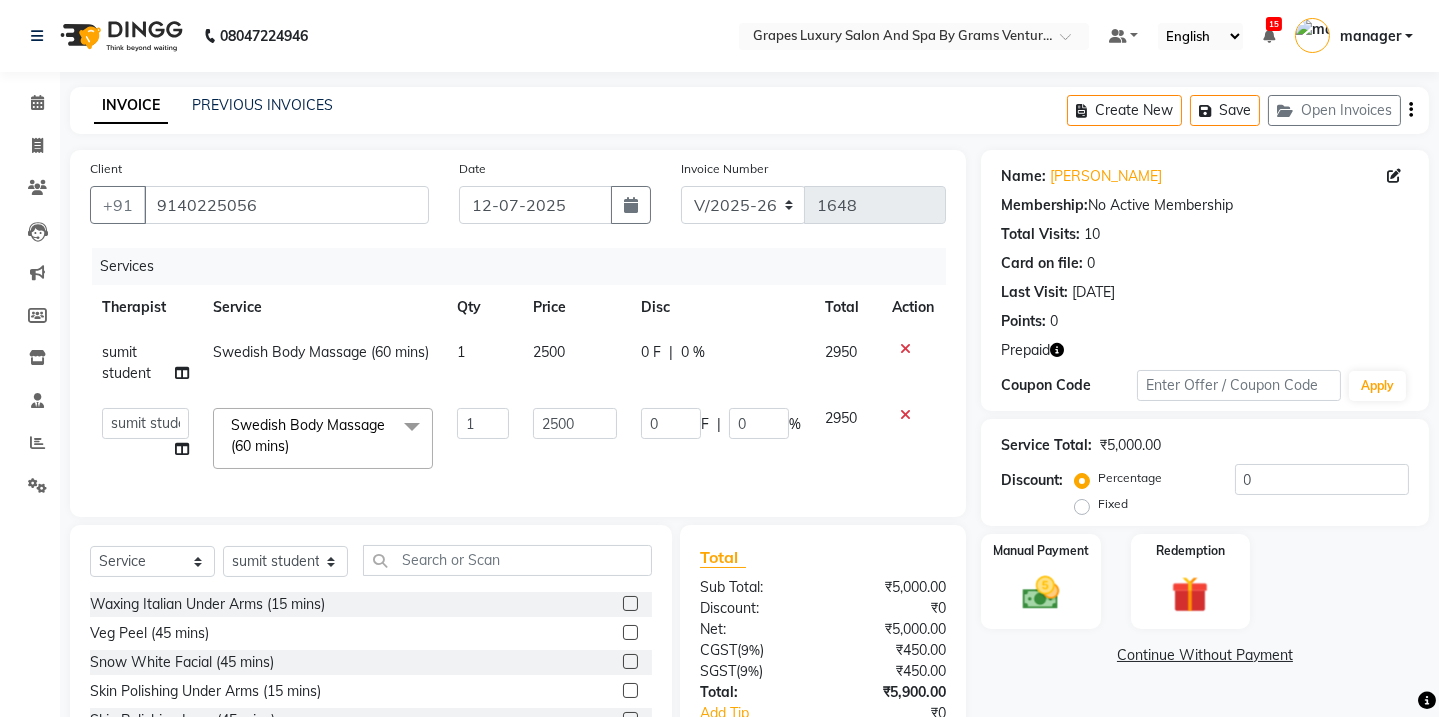 click on "Admin   ANIL (stylish)   [PERSON_NAME] hair [PERSON_NAME] (beauty&nails)   avni new   [PERSON_NAME]   "[PERSON_NAME]''   <BO$$>   [PERSON_NAME] (pedicureist)   manager   [PERSON_NAME] (hair specialist)   [PERSON_NAME] new   [PERSON_NAME] (Therapist)   [PERSON_NAME]   [PERSON_NAME] (therapist&Beauty)   Rani New THERAPIST   [PERSON_NAME]  stylist new   [PERSON_NAME]   [PERSON_NAME] (hair&skin)   SAWAN (hair dresser)   [PERSON_NAME] new   [PERSON_NAME]   sumit student    sunita   [PERSON_NAME] senior stylist" 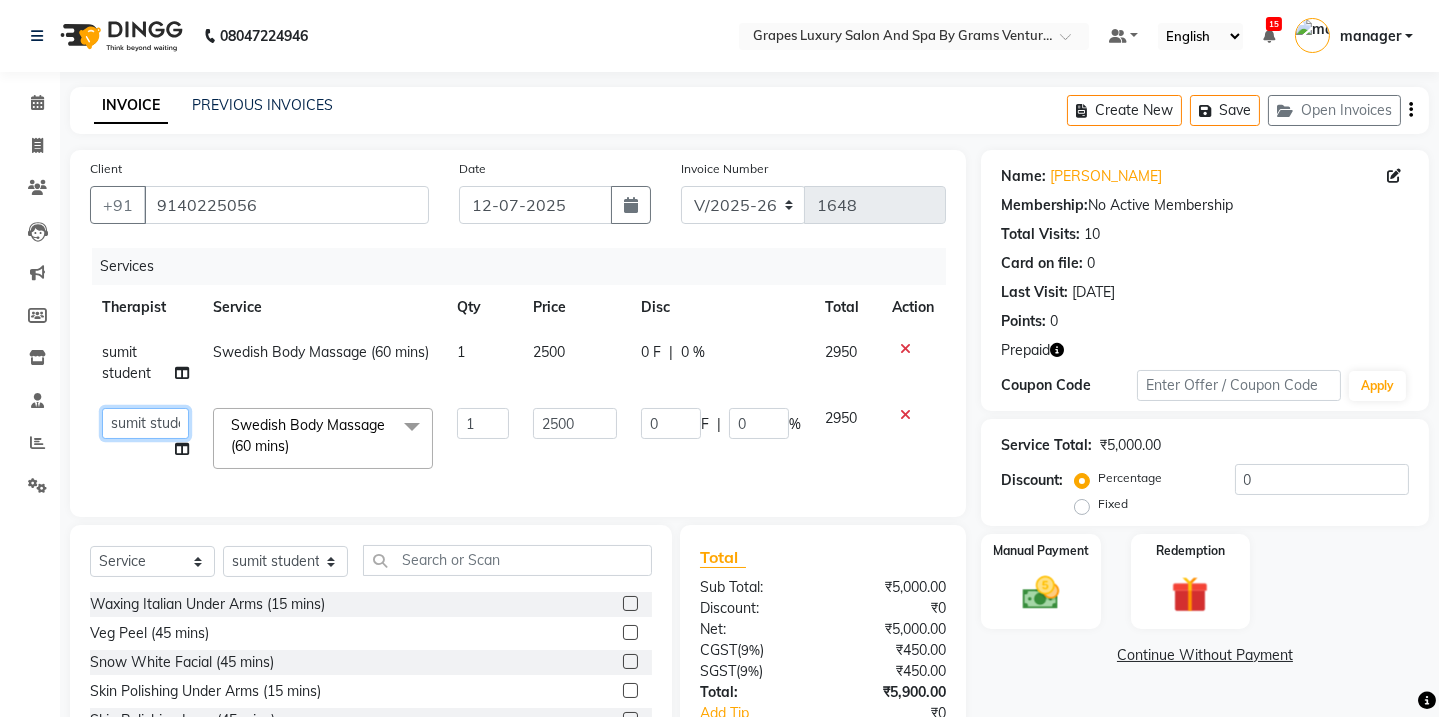 click on "Admin   ANIL (stylish)   [PERSON_NAME] hair [PERSON_NAME] (beauty&nails)   avni new   [PERSON_NAME]   "[PERSON_NAME]''   <BO$$>   [PERSON_NAME] (pedicureist)   manager   [PERSON_NAME] (hair specialist)   [PERSON_NAME] new   [PERSON_NAME] (Therapist)   [PERSON_NAME]   [PERSON_NAME] (therapist&Beauty)   Rani New THERAPIST   [PERSON_NAME]  stylist new   [PERSON_NAME]   [PERSON_NAME] (hair&skin)   SAWAN (hair dresser)   [PERSON_NAME] new   [PERSON_NAME]   sumit student    sunita   [PERSON_NAME] senior stylist" 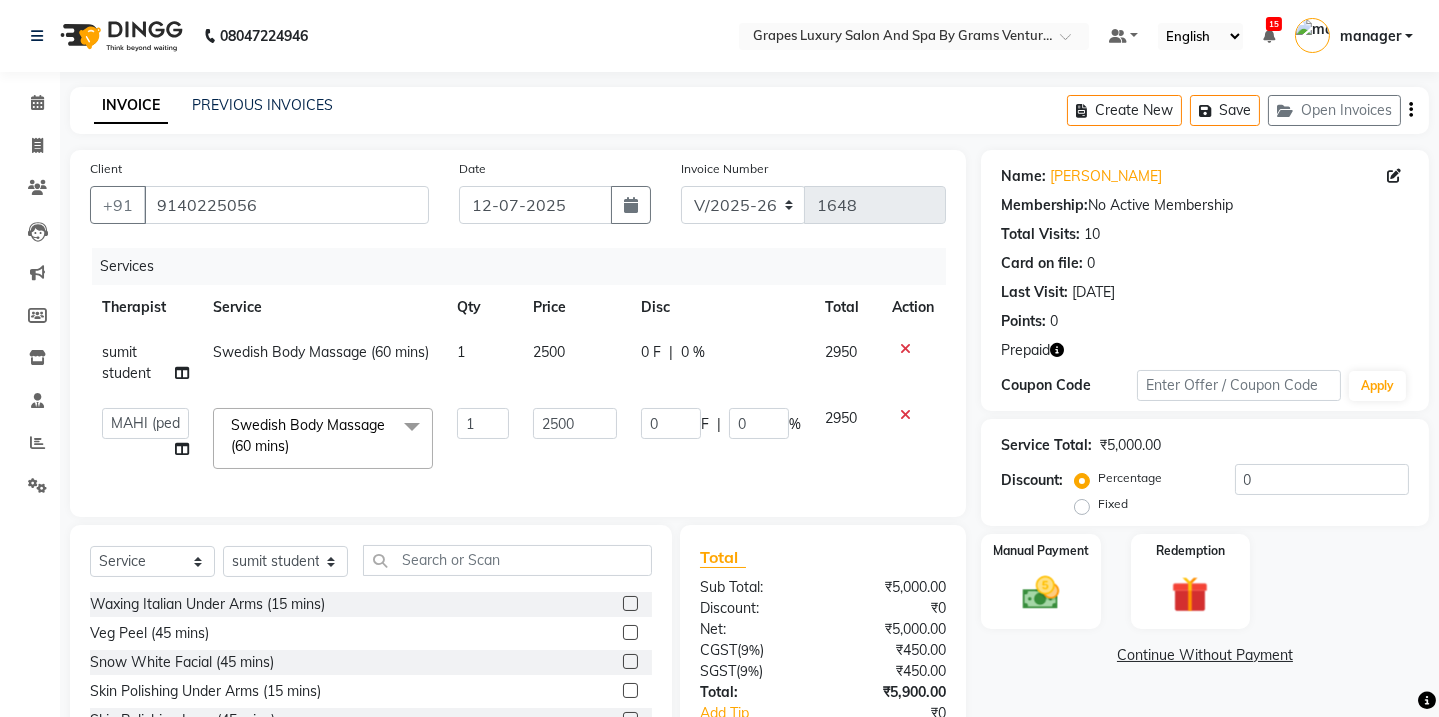 select on "50068" 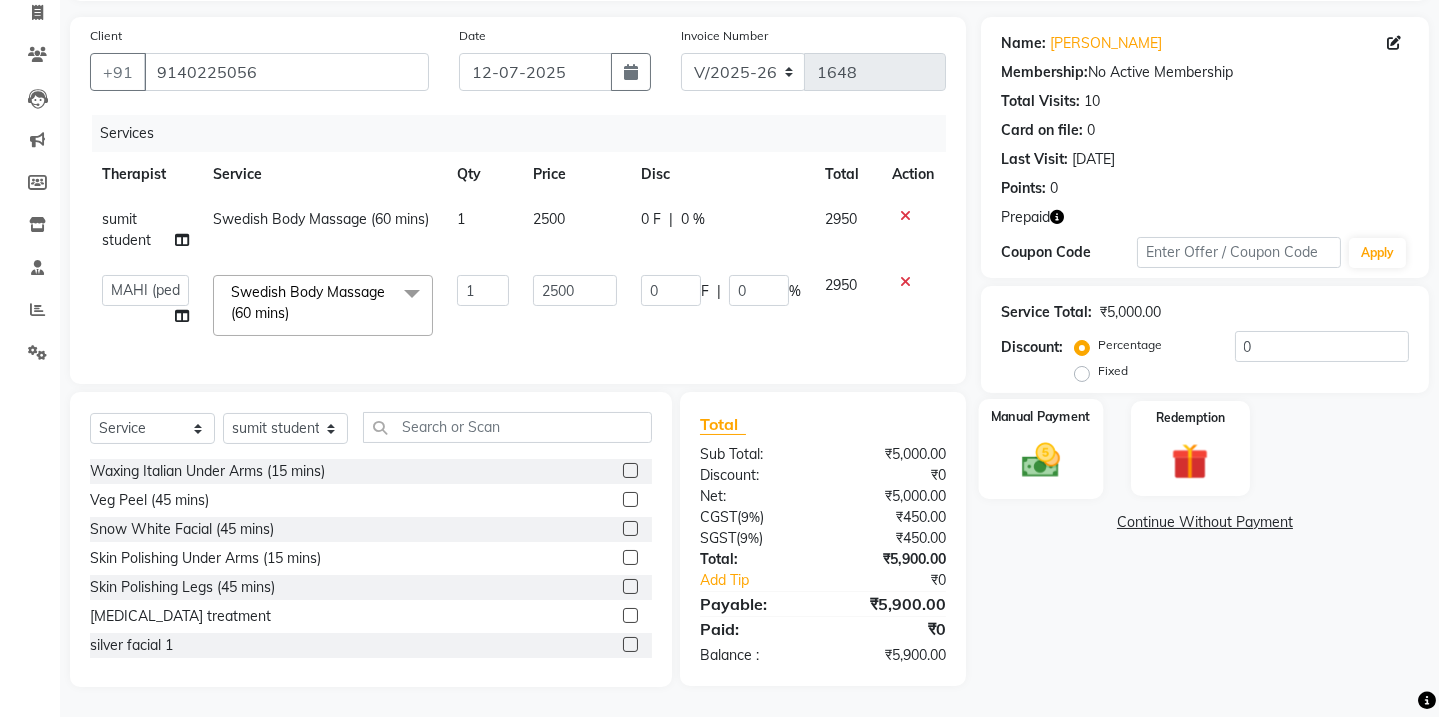 click 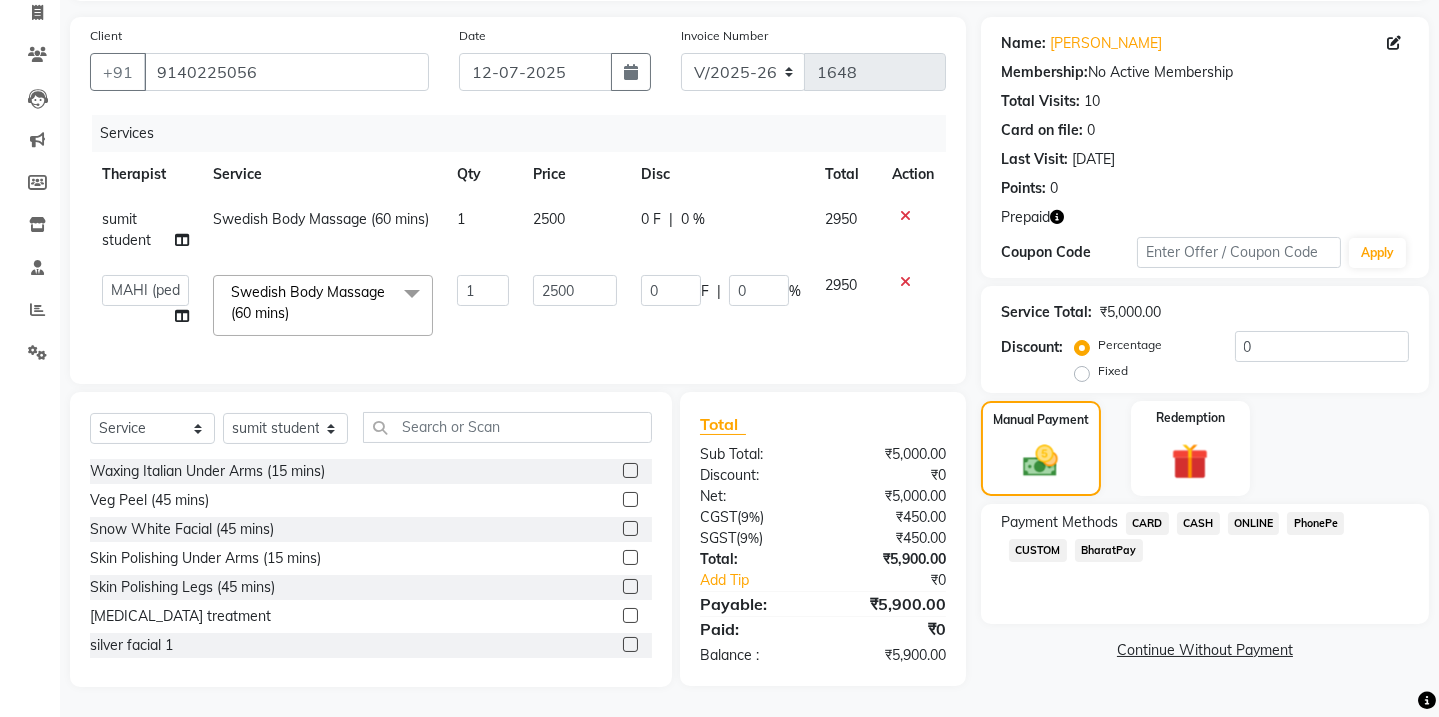drag, startPoint x: 1203, startPoint y: 507, endPoint x: 1212, endPoint y: 522, distance: 17.492855 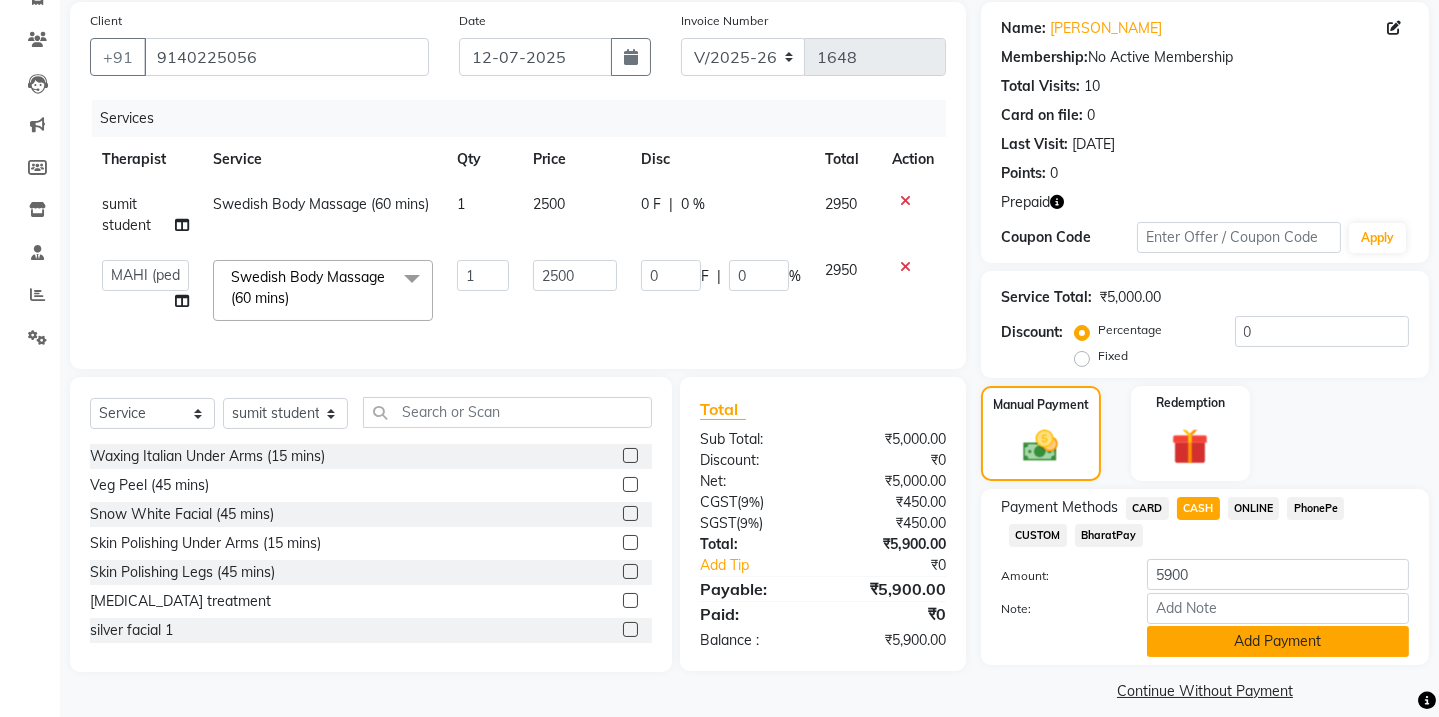 click on "Add Payment" 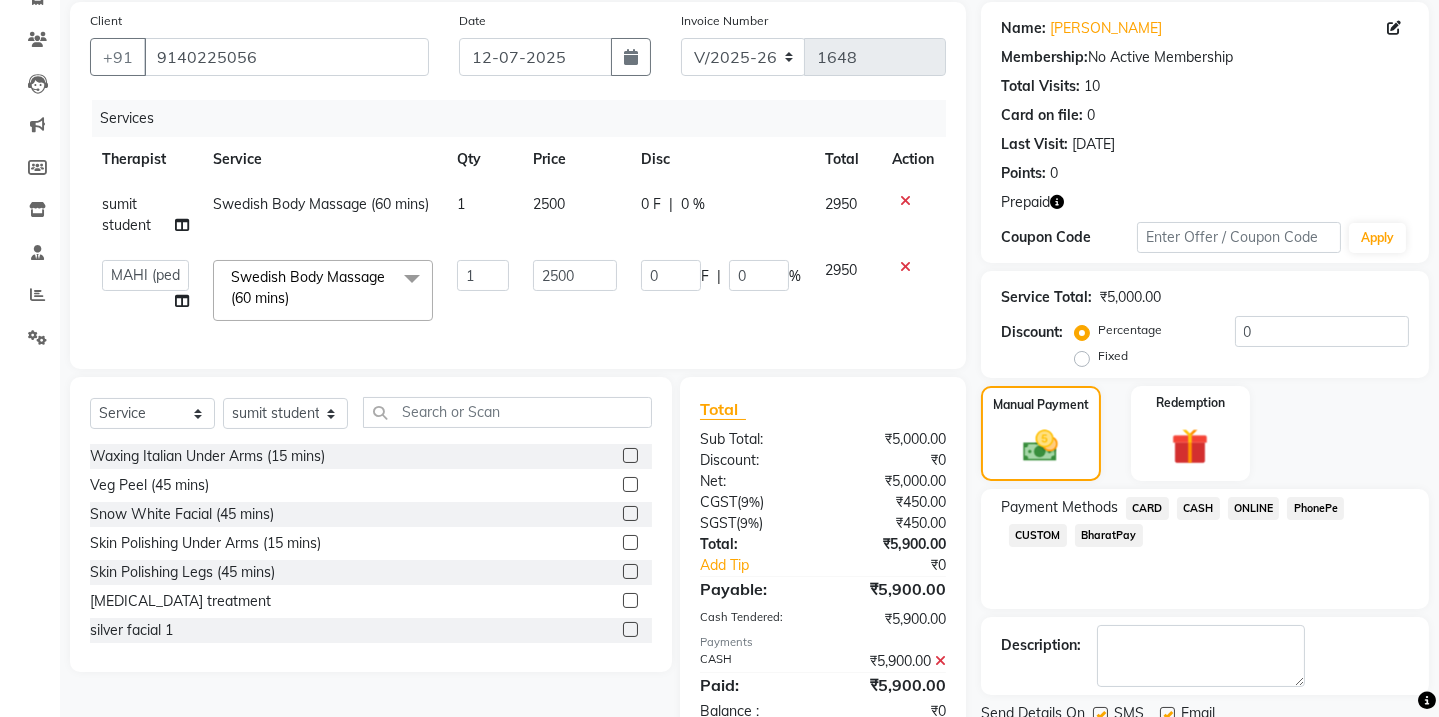 click 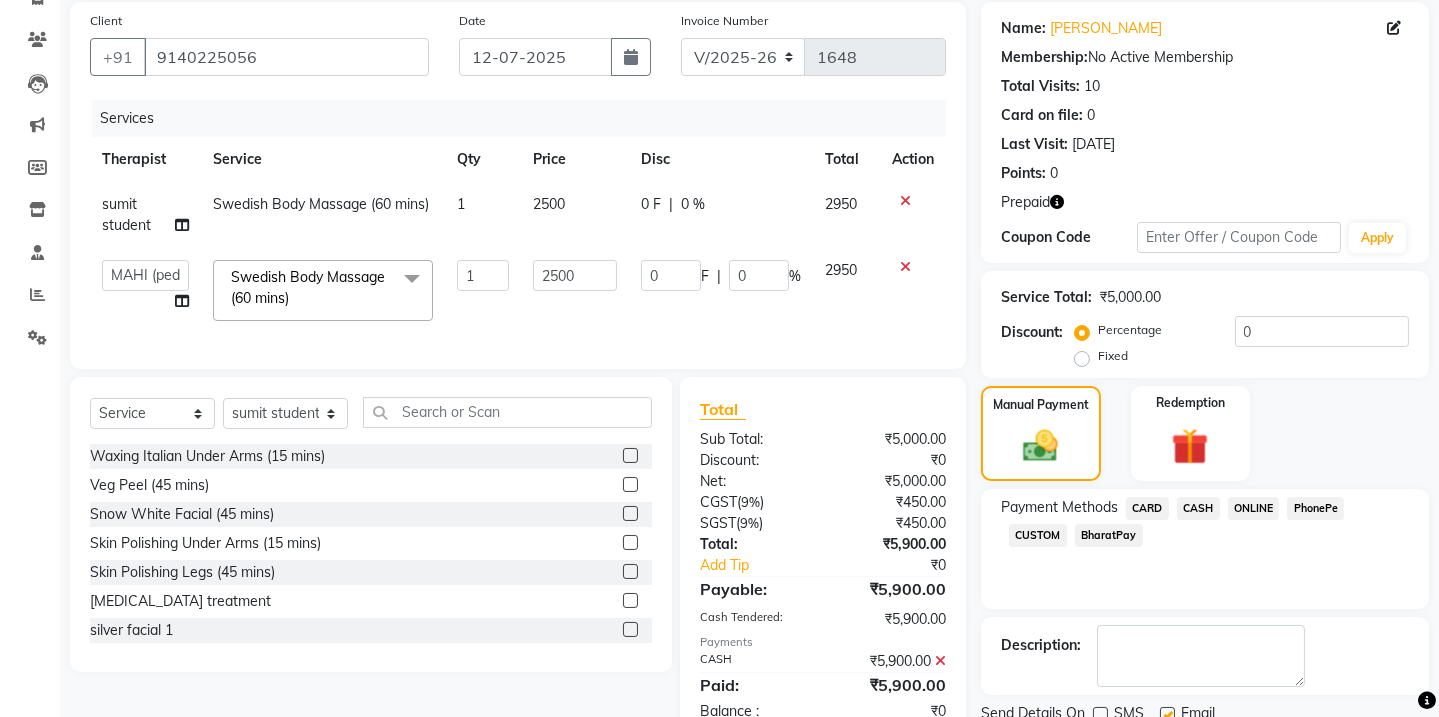 scroll, scrollTop: 222, scrollLeft: 0, axis: vertical 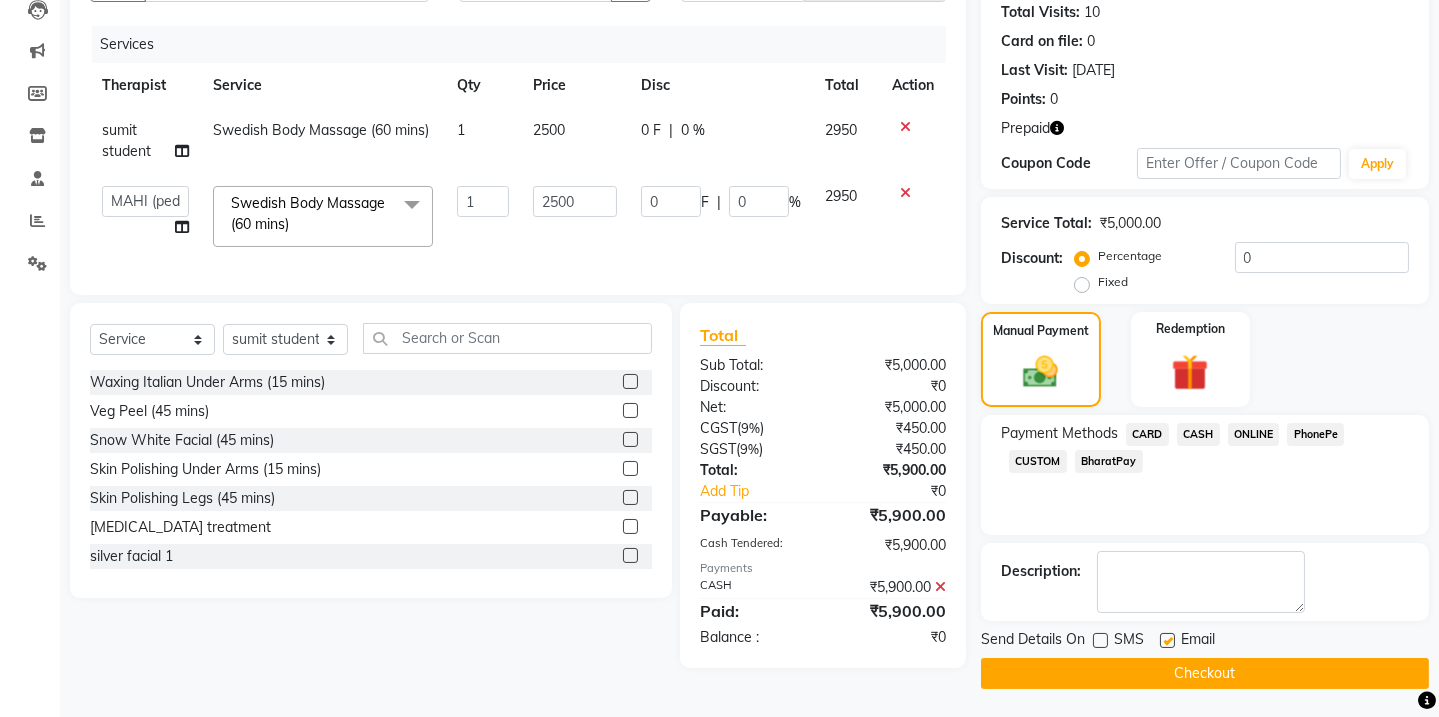 click 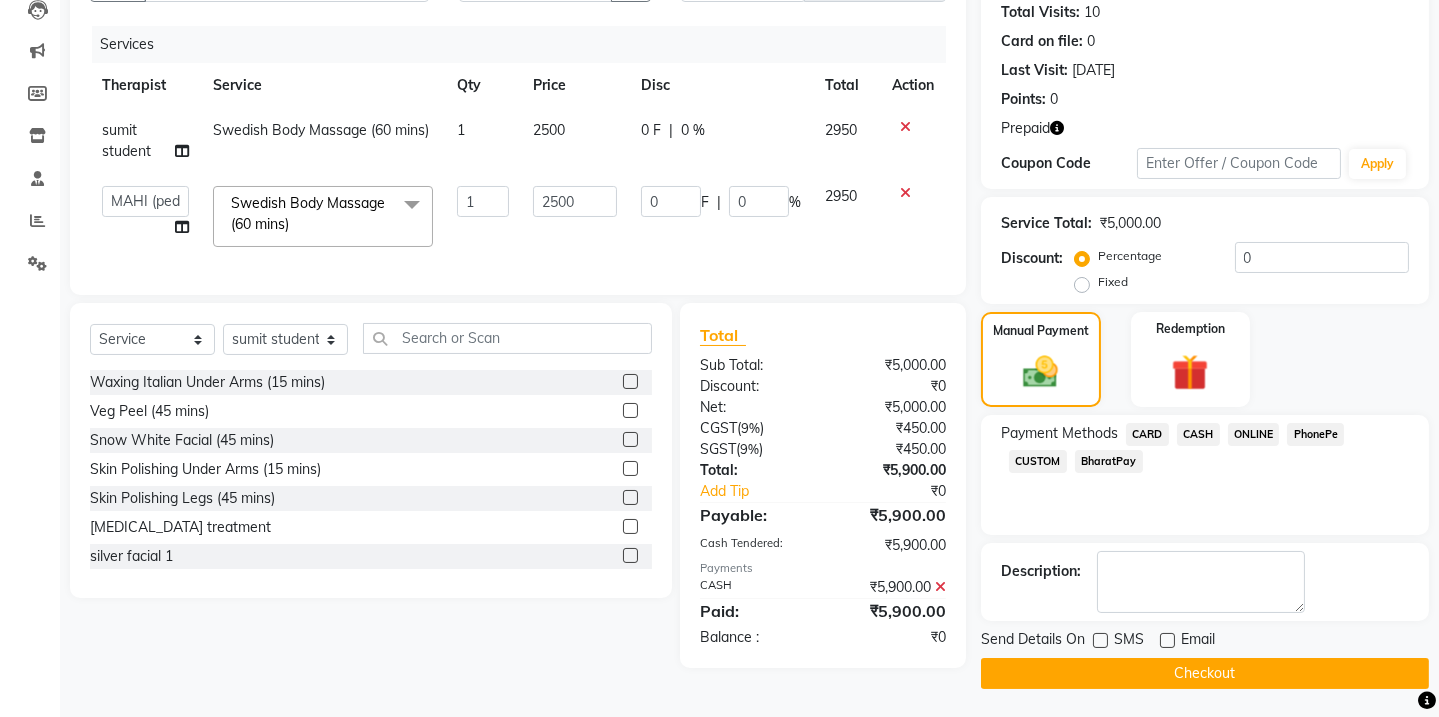 click on "Checkout" 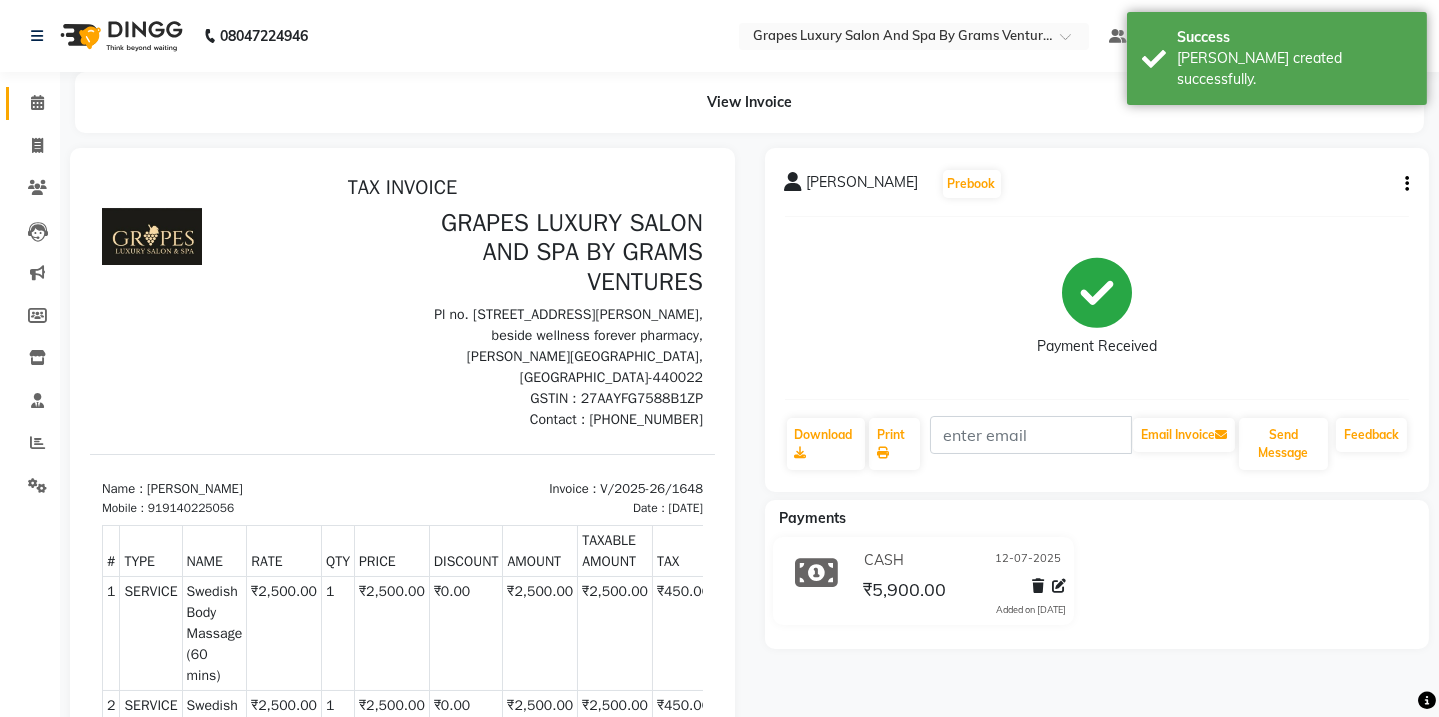 scroll, scrollTop: 0, scrollLeft: 0, axis: both 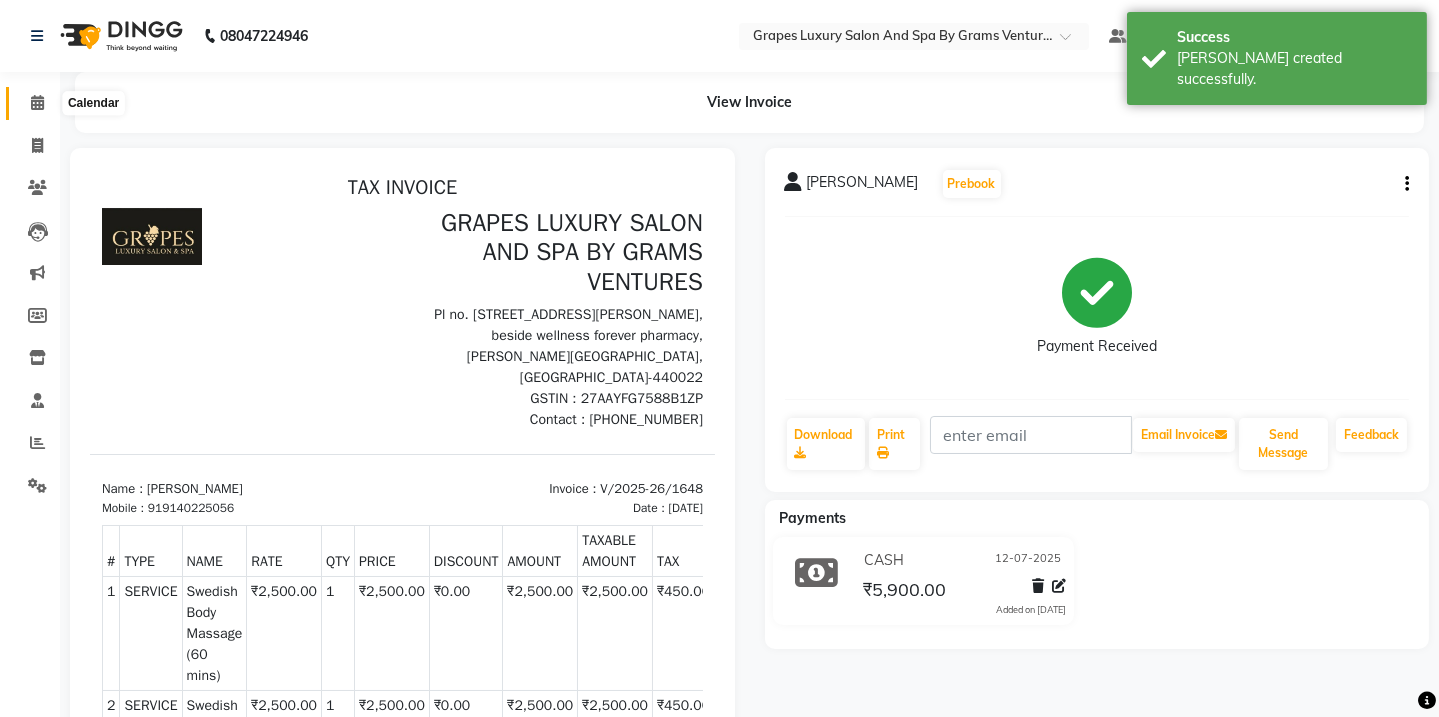 click 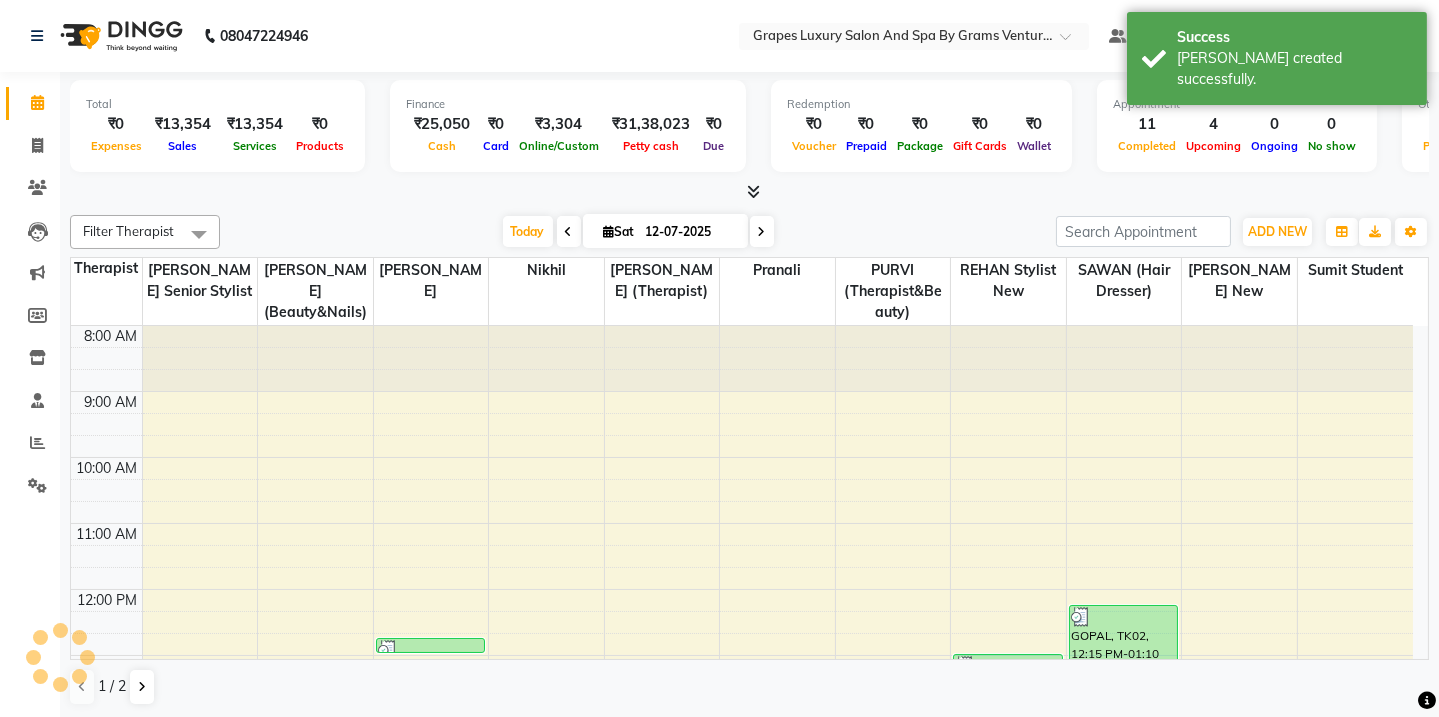 scroll, scrollTop: 460, scrollLeft: 0, axis: vertical 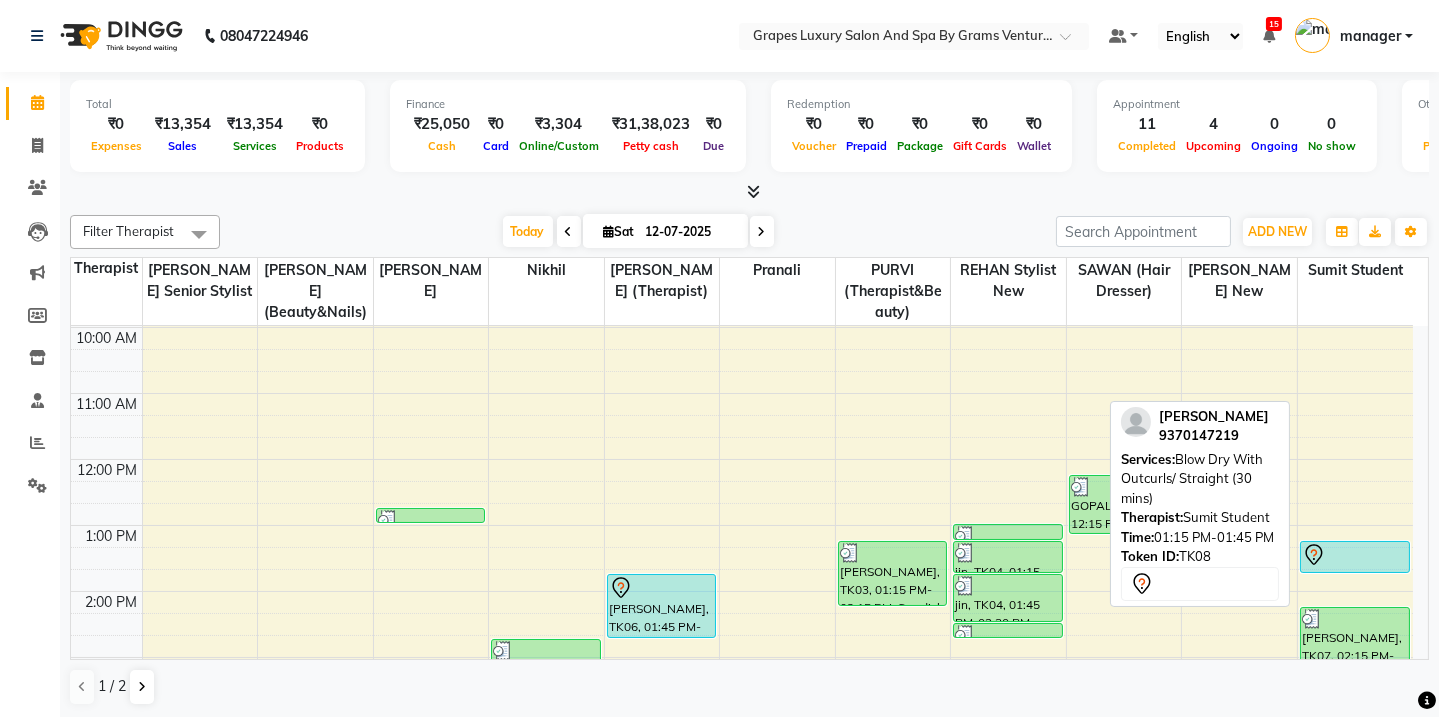 click at bounding box center [1355, 555] 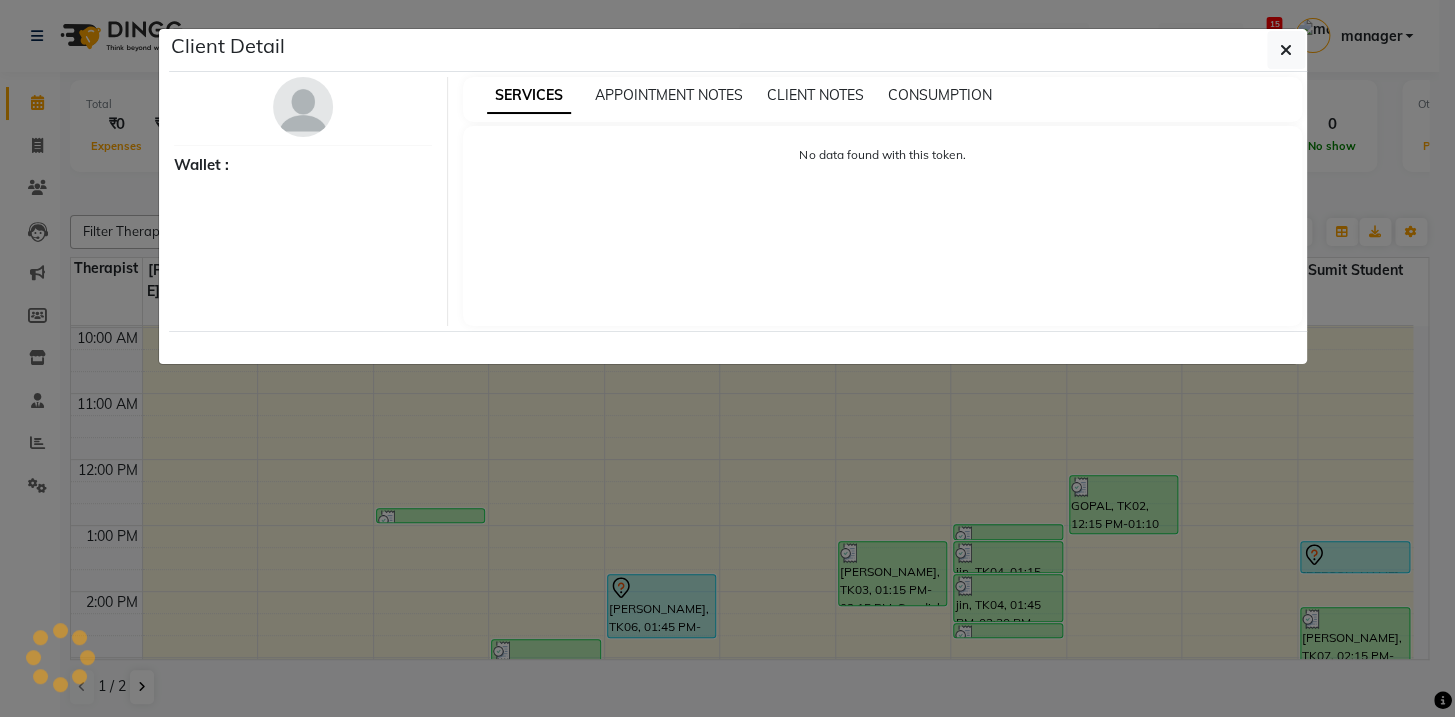 select on "7" 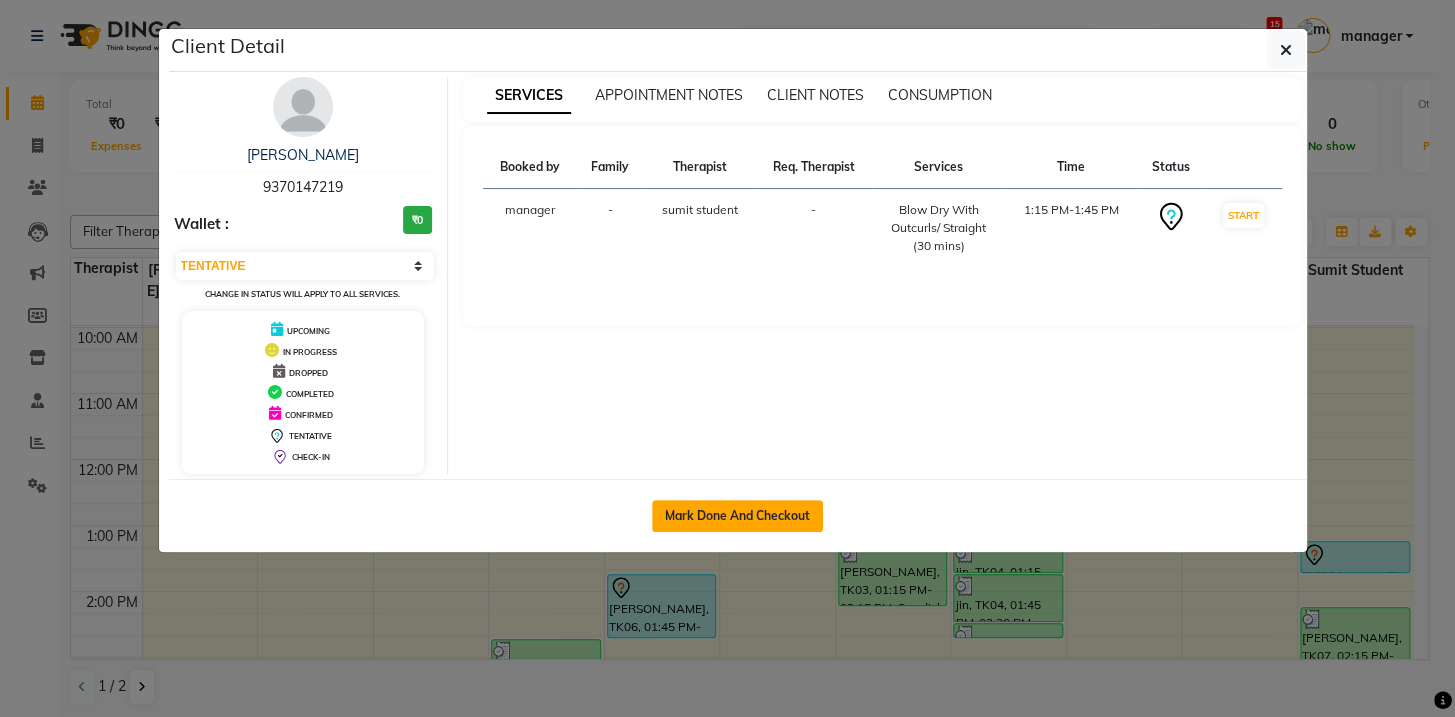 click on "Mark Done And Checkout" 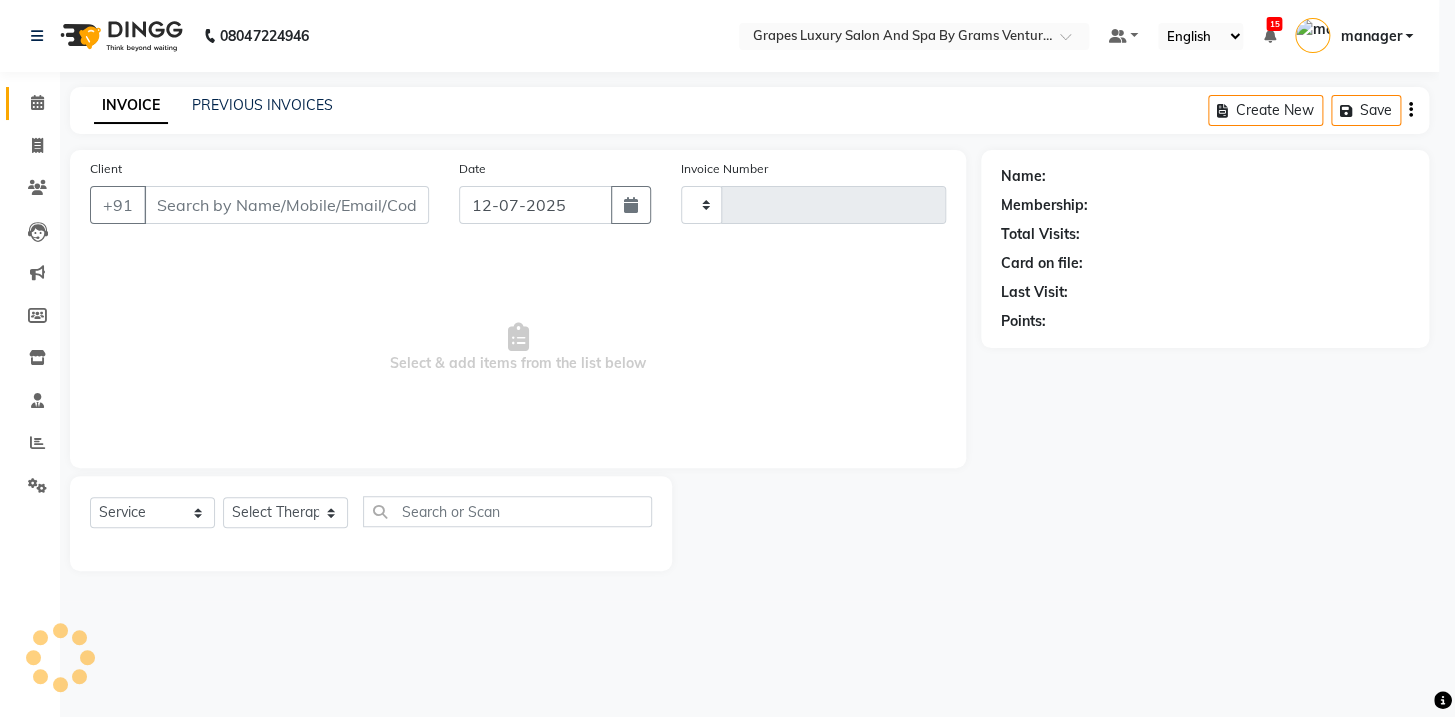 type on "1649" 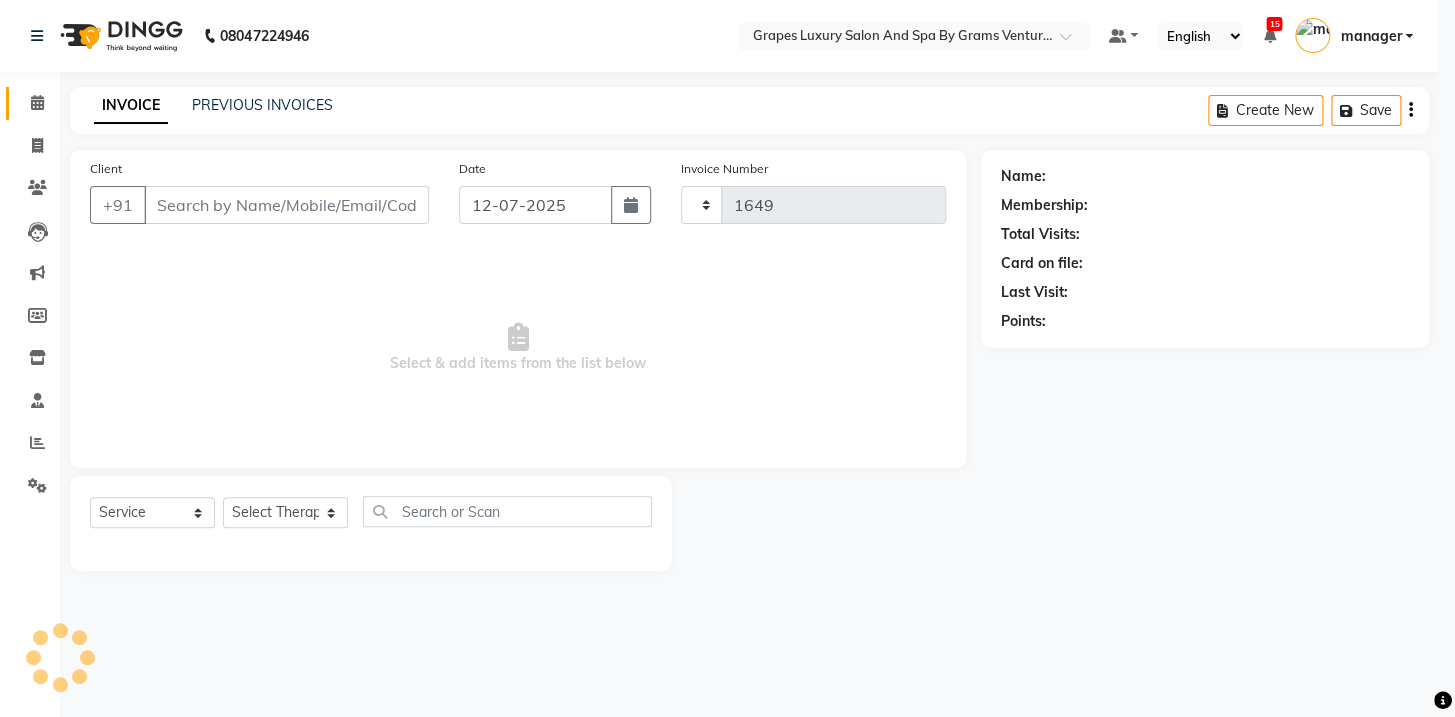 select on "3585" 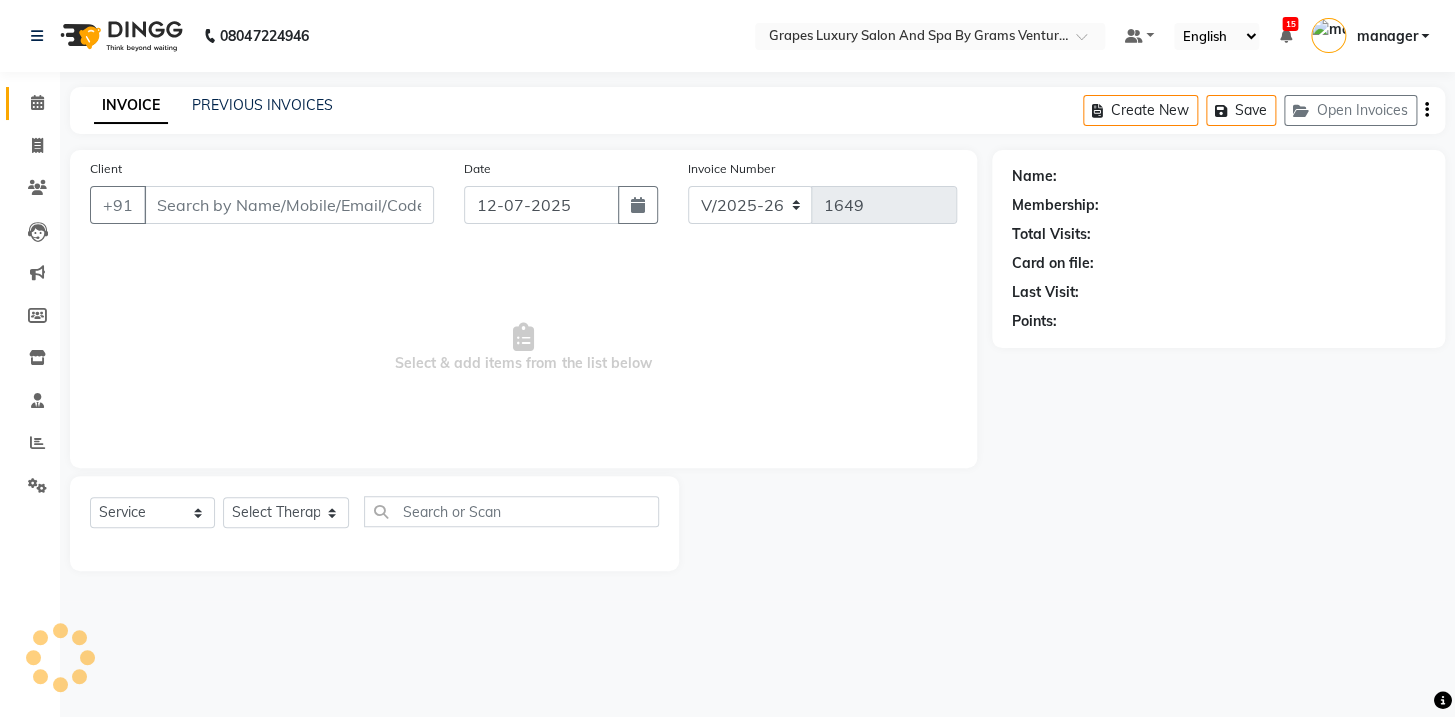 type on "9370147219" 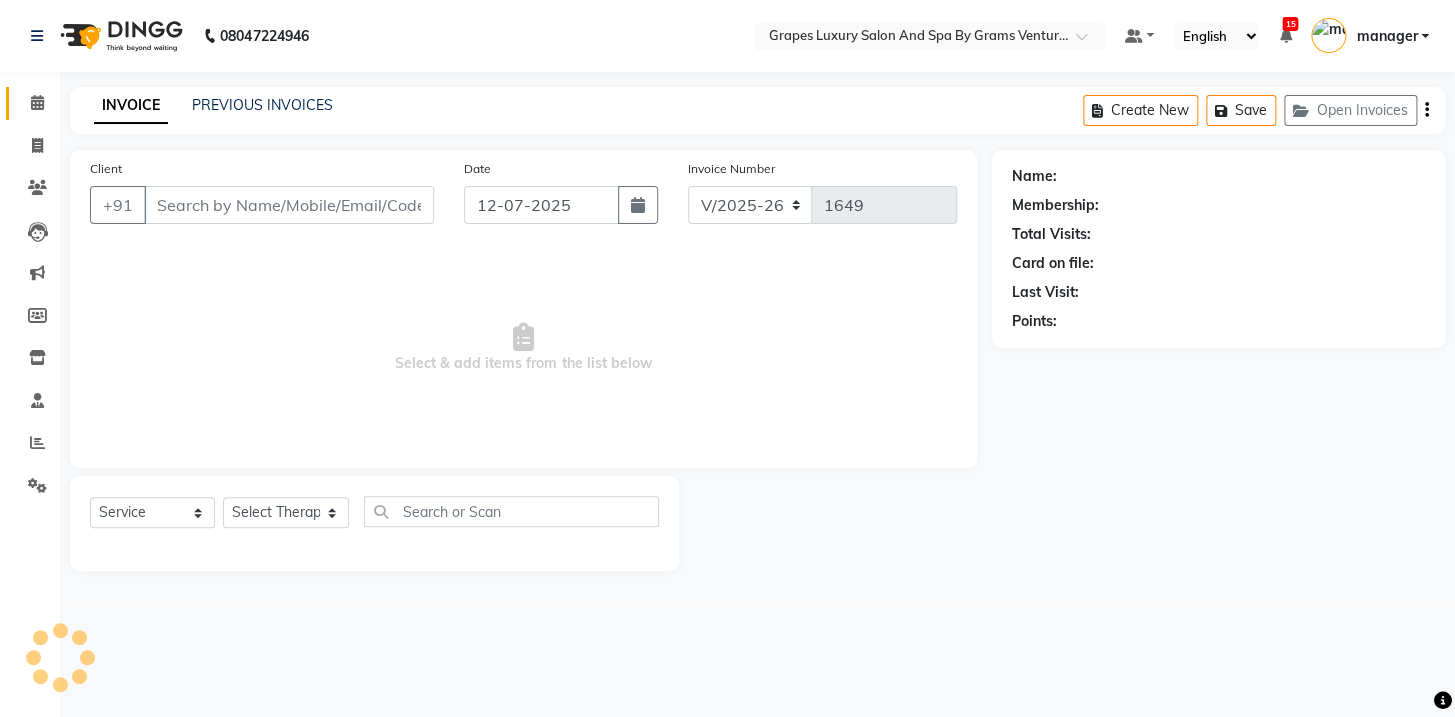 select on "79261" 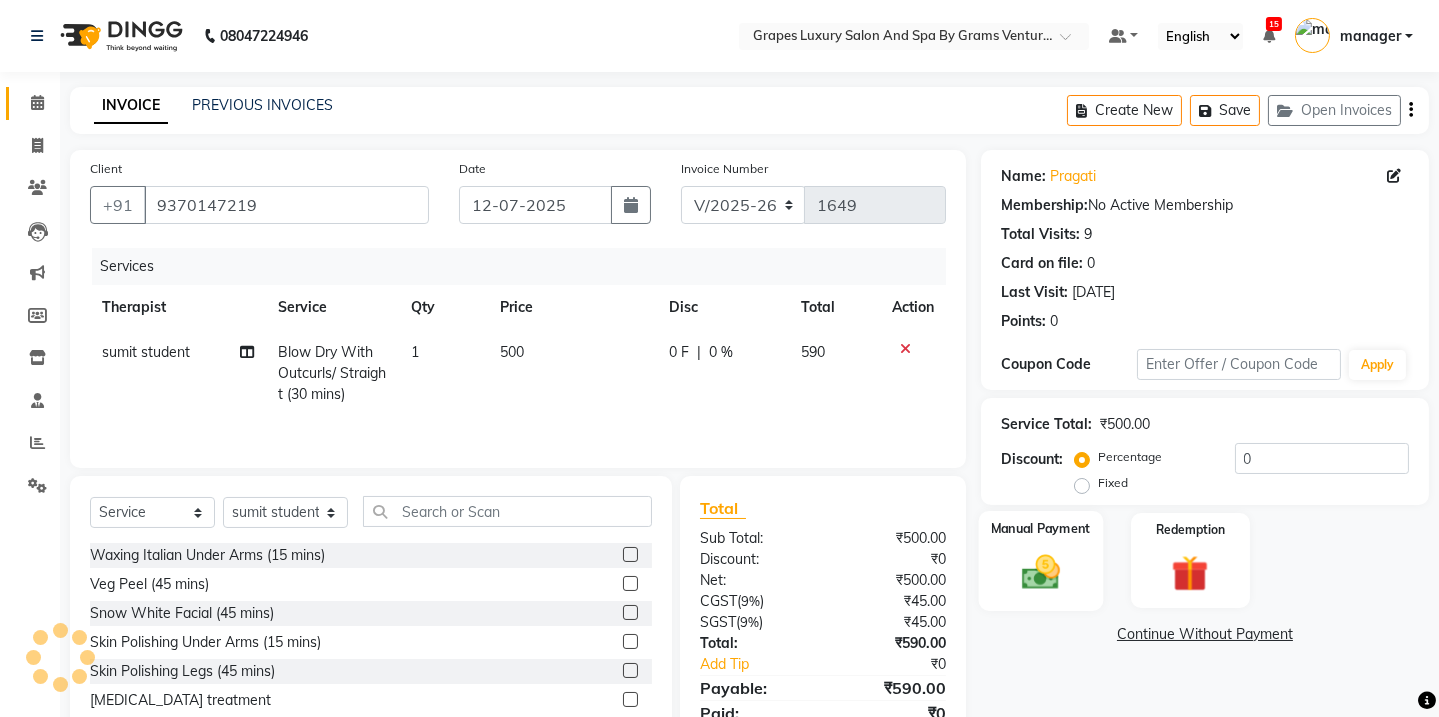 scroll, scrollTop: 84, scrollLeft: 0, axis: vertical 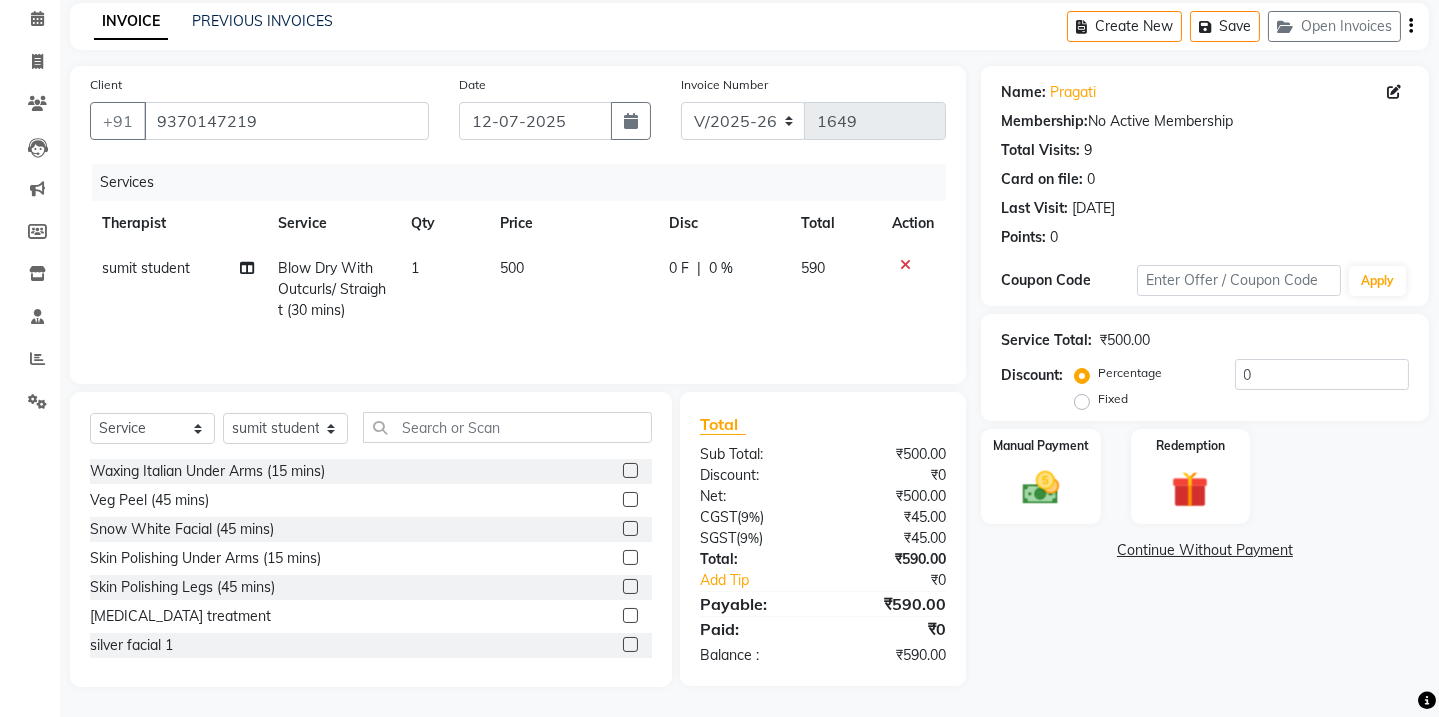 click on "Name: [PERSON_NAME]  Membership:  No Active Membership  Total Visits:  9 Card on file:  0 Last Visit:   [DATE] Points:   0  Coupon Code Apply Service Total:  ₹500.00  Discount:  Percentage   Fixed  0 Manual Payment Redemption  Continue Without Payment" 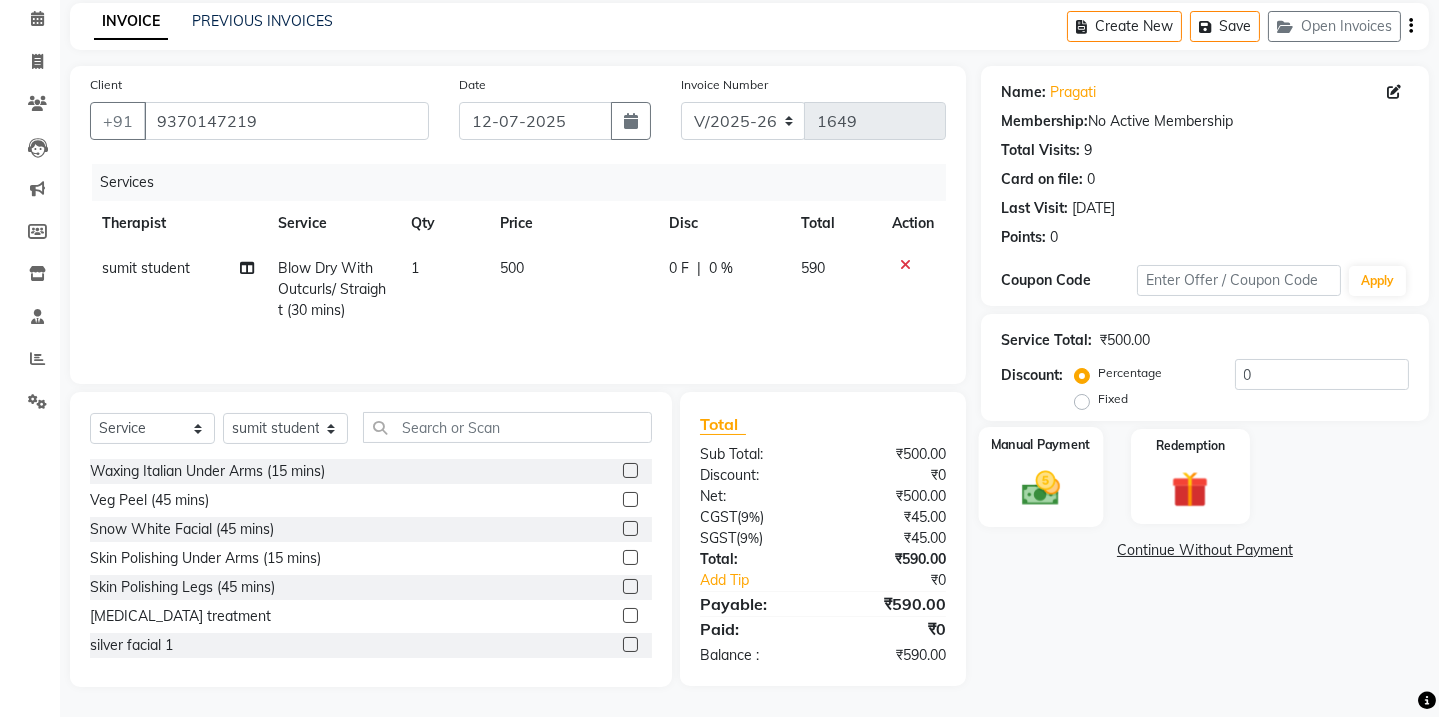 click on "Manual Payment" 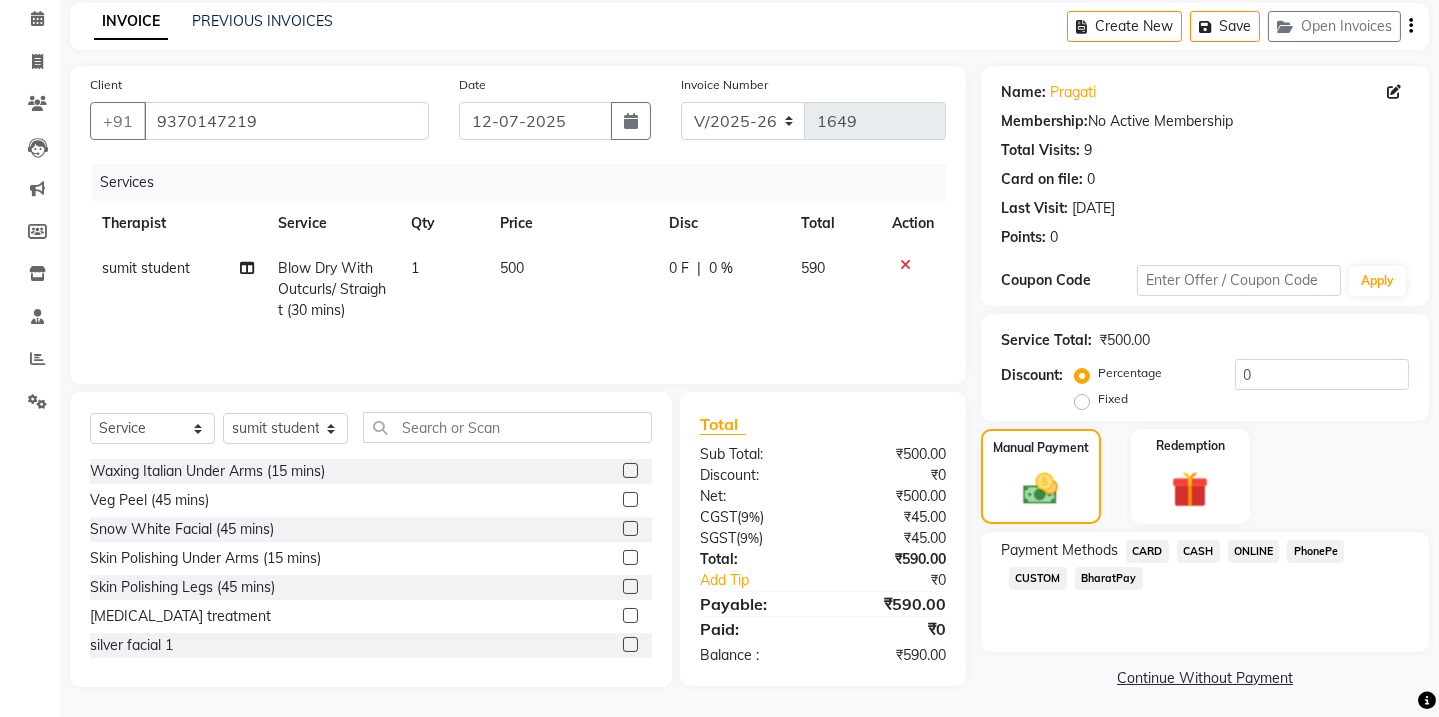 click on "ONLINE" 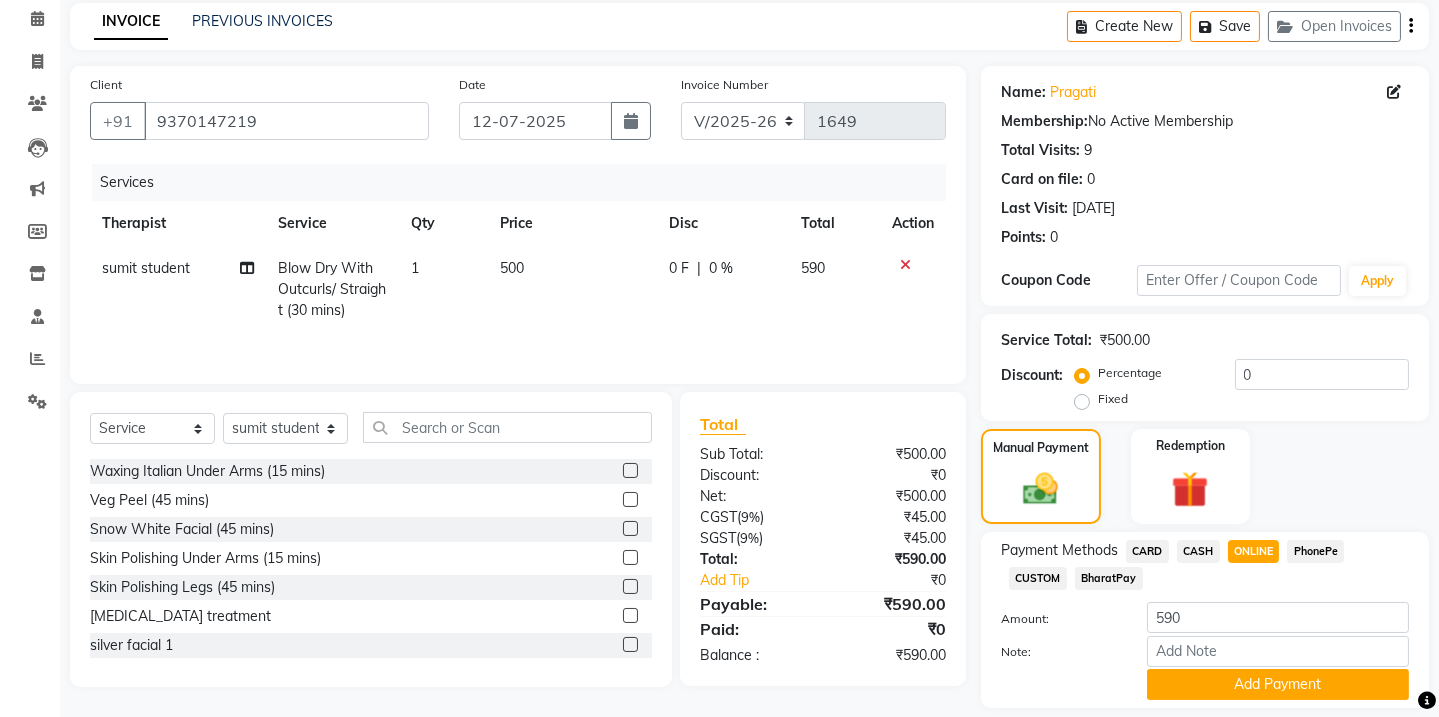 click on "Add Payment" 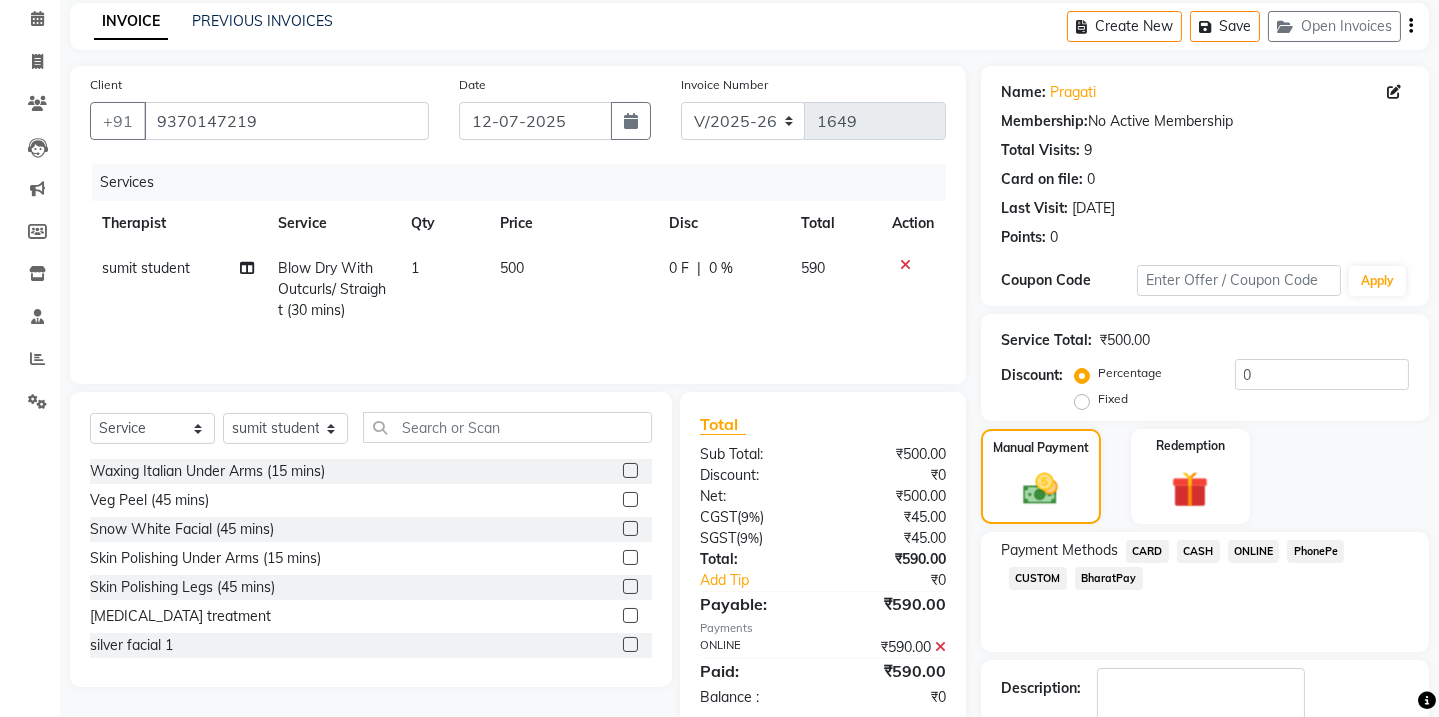 click 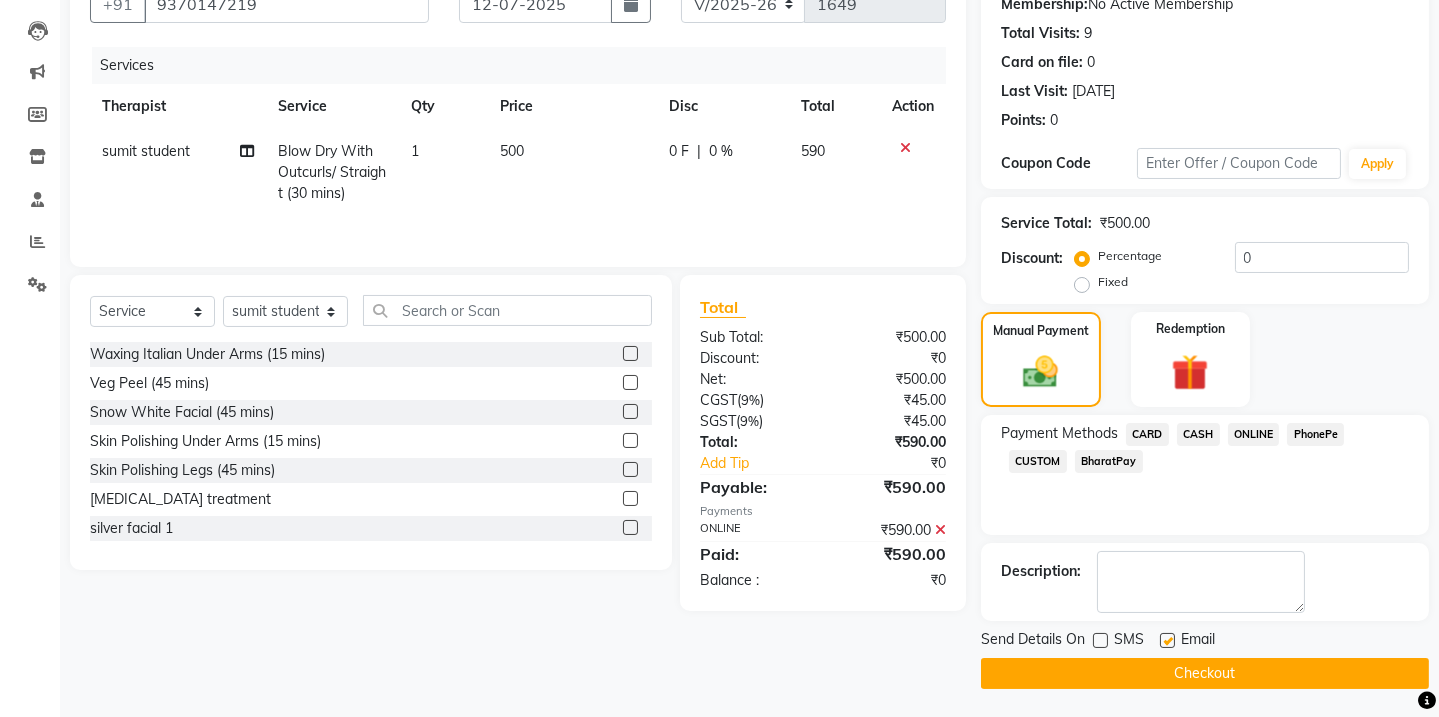 click 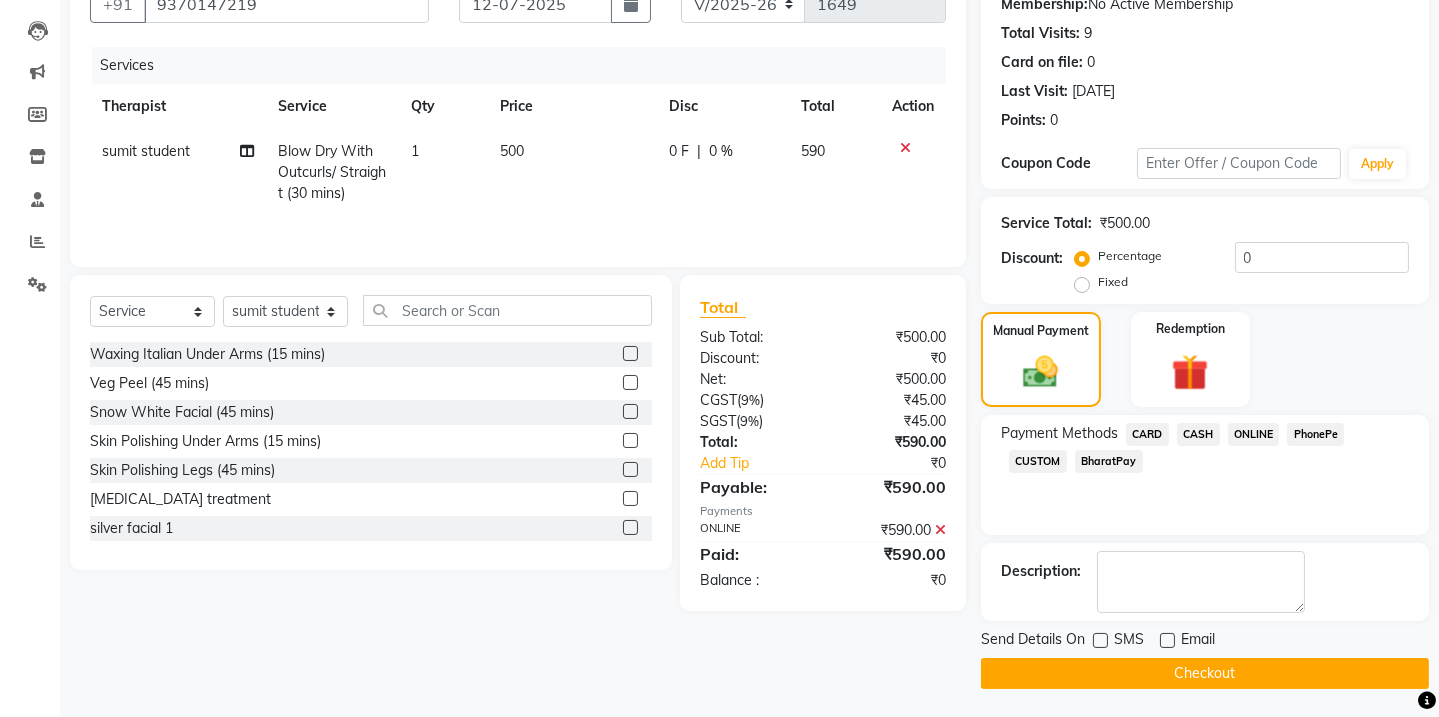 click on "Checkout" 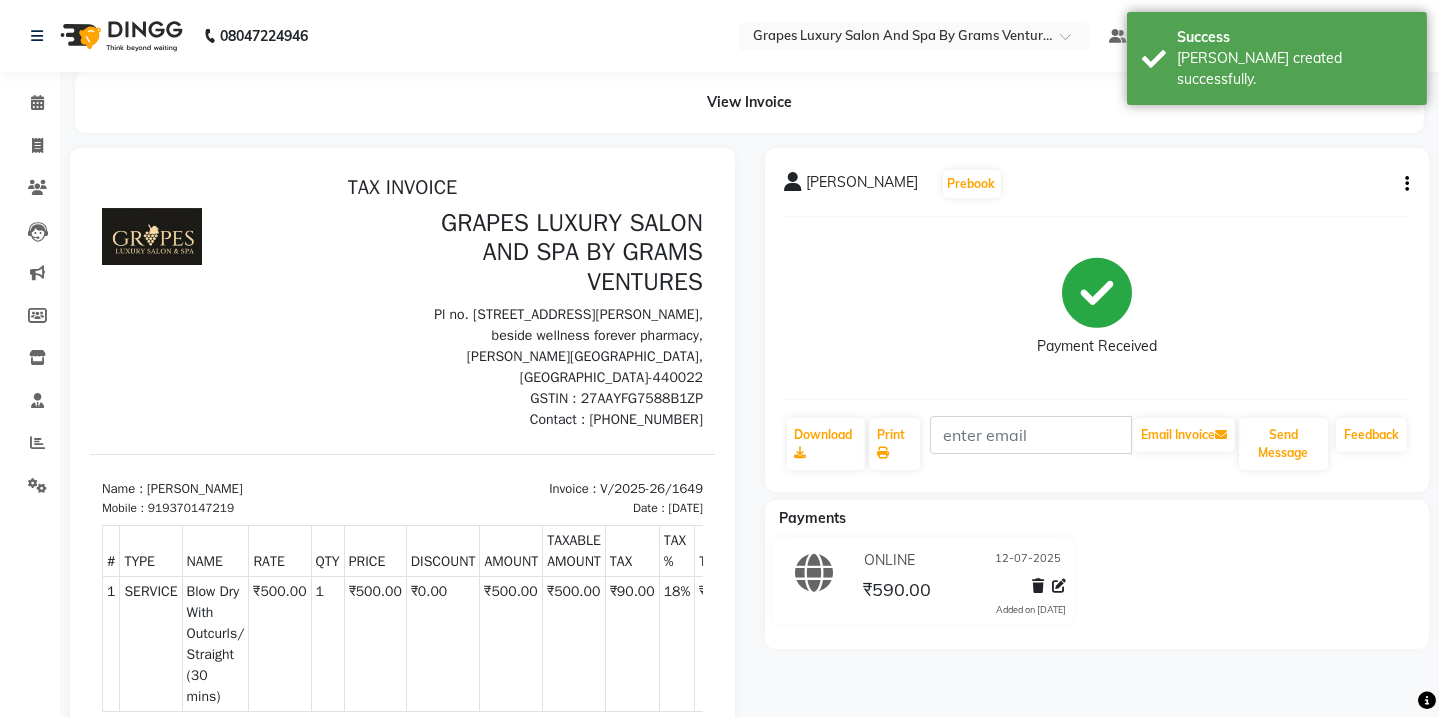 scroll, scrollTop: 0, scrollLeft: 0, axis: both 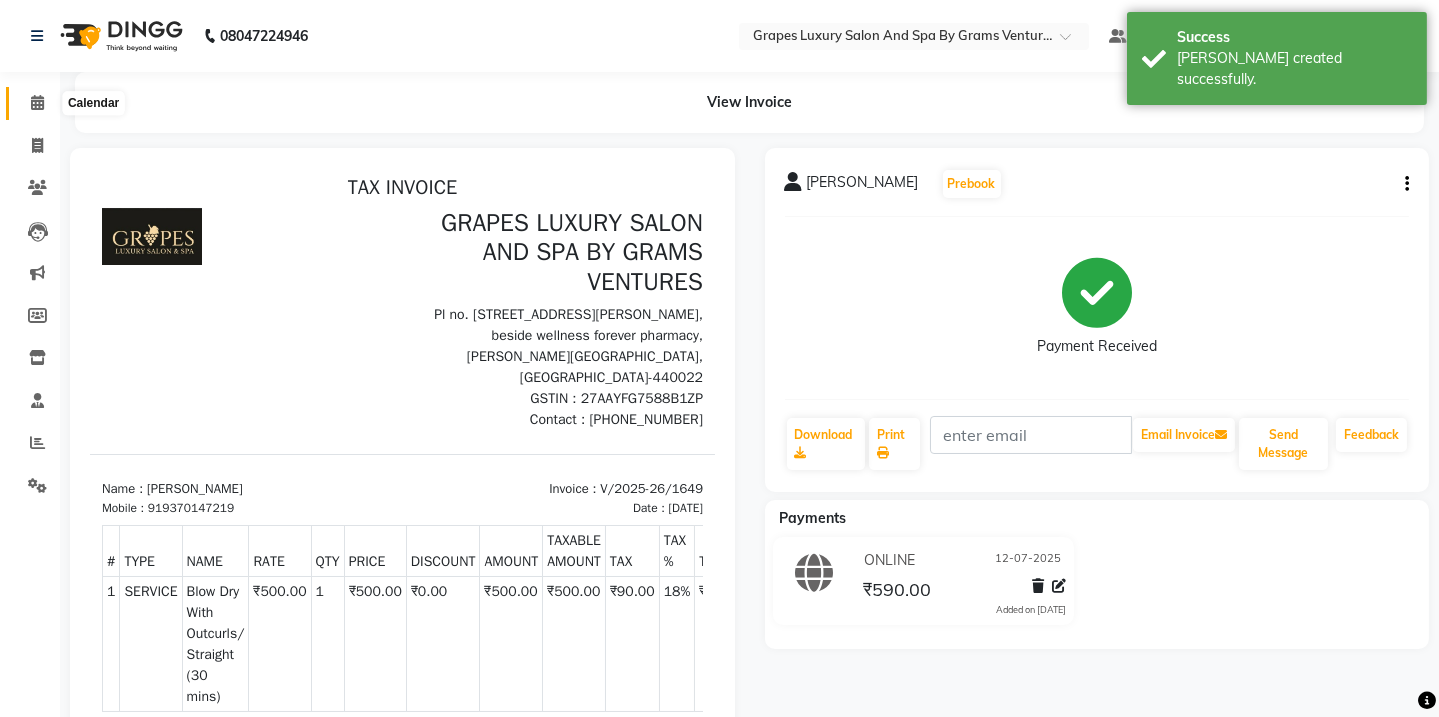 click 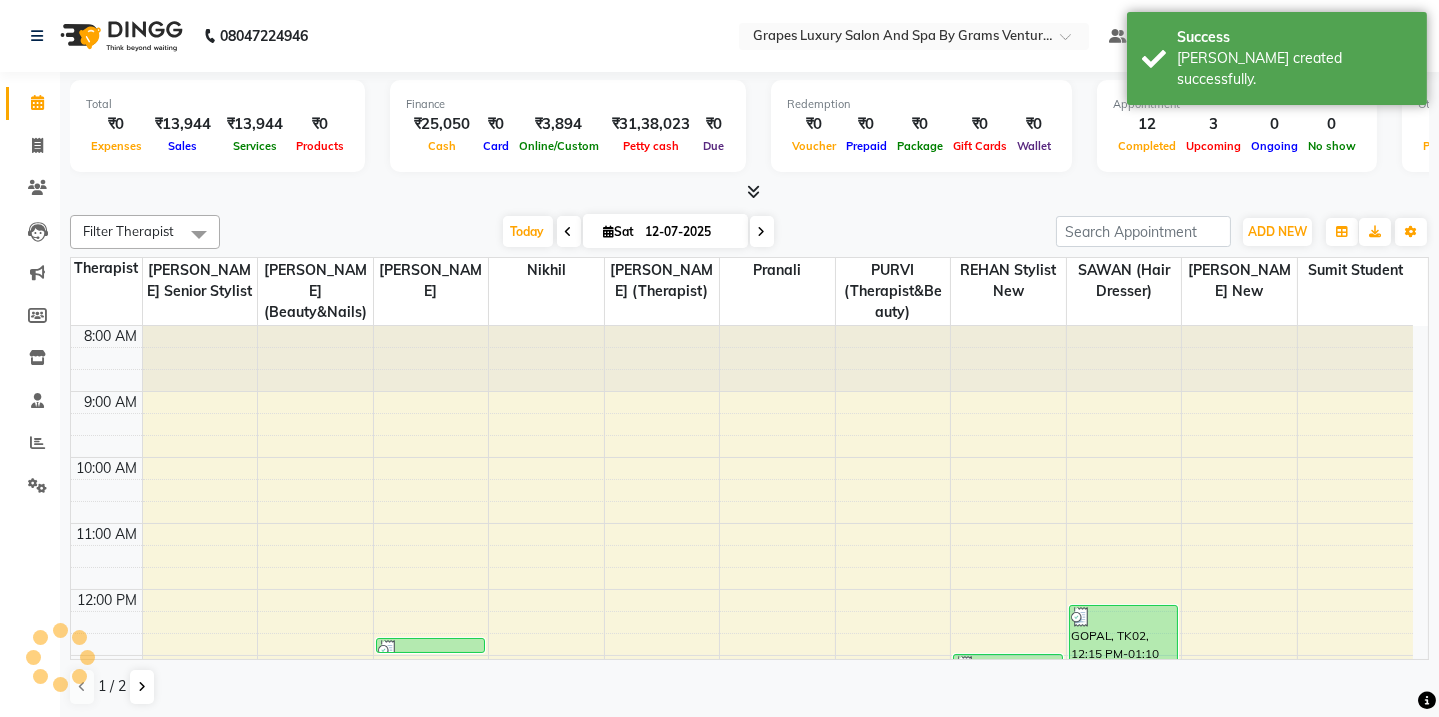 scroll, scrollTop: 0, scrollLeft: 0, axis: both 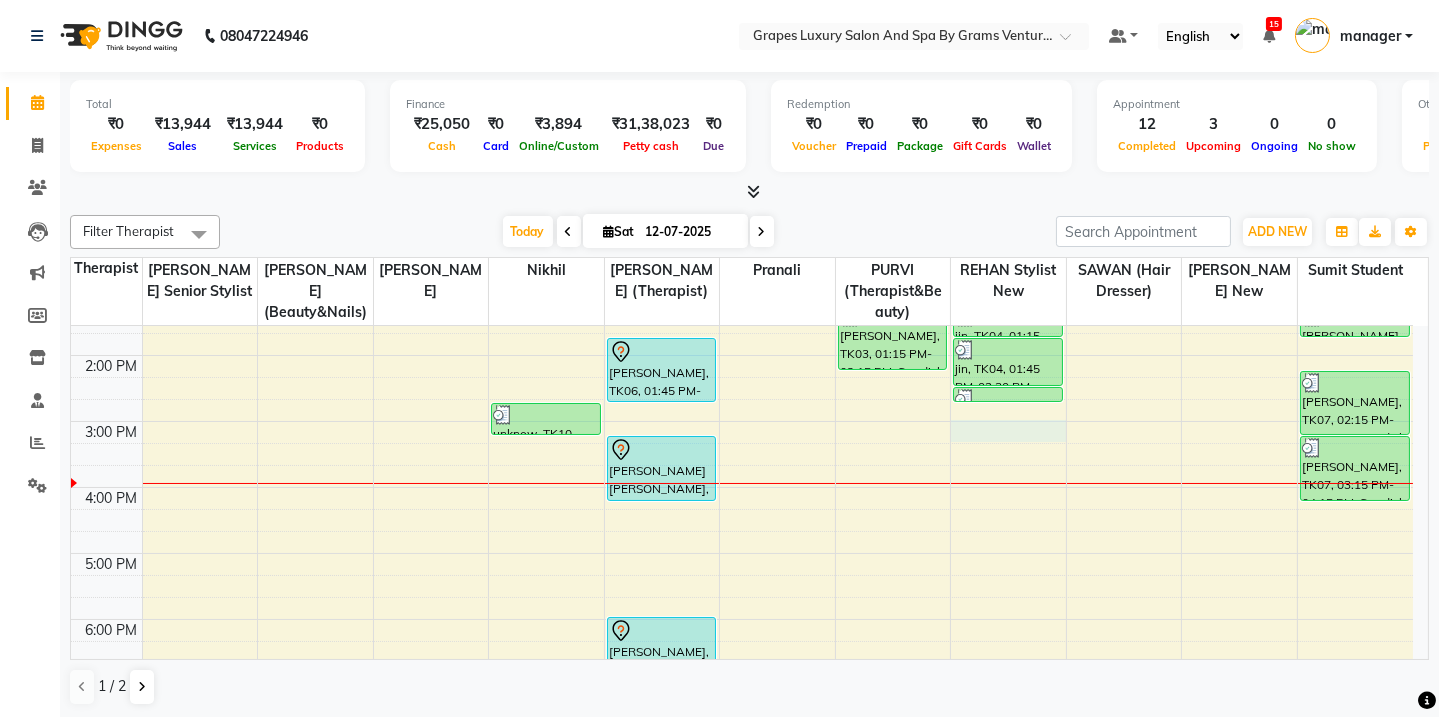 click on "8:00 AM 9:00 AM 10:00 AM 11:00 AM 12:00 PM 1:00 PM 2:00 PM 3:00 PM 4:00 PM 5:00 PM 6:00 PM 7:00 PM 8:00 PM     kunal [PERSON_NAME], TK05, 12:45 PM-01:00 PM, [PERSON_NAME] Trimming (15 mins)     unknow, TK10, 02:45 PM-03:15 PM, Touch Up ([MEDICAL_DATA] Free ) (30 mins)             [PERSON_NAME], TK06, 01:45 PM-02:45 PM, Swedish Body Massage (60 mins)             [PERSON_NAME] [PERSON_NAME], TK09, 03:15 PM-04:15 PM, Swedish Body Massage (60 mins)             [PERSON_NAME], TK01, 06:00 PM-07:00 PM, Swedish Body Massage (60 mins)     [PERSON_NAME], TK03, 01:15 PM-02:15 PM, Swedish Body Massage (60 mins)     jin, TK04, 01:00 PM-01:15 PM, [PERSON_NAME] Trimming (15 mins)     jin, TK04, 01:15 PM-01:45 PM, Hair Cut [DEMOGRAPHIC_DATA] (30 mins)     jin, TK04, 01:45 PM-02:30 PM, Global Coloring ( [DEMOGRAPHIC_DATA] ) [MEDICAL_DATA] Free (45 mins)     jin, TK04, 02:30 PM-02:45 PM, De Tan Face & Neck (15 mins)     GOPAL, TK02, 12:15 PM-01:10 PM, [PERSON_NAME] Trimming (15 mins)     [PERSON_NAME], TK08, 01:15 PM-01:45 PM, Blow Dry With Outcurls/ Straight (30 mins)" at bounding box center (742, 388) 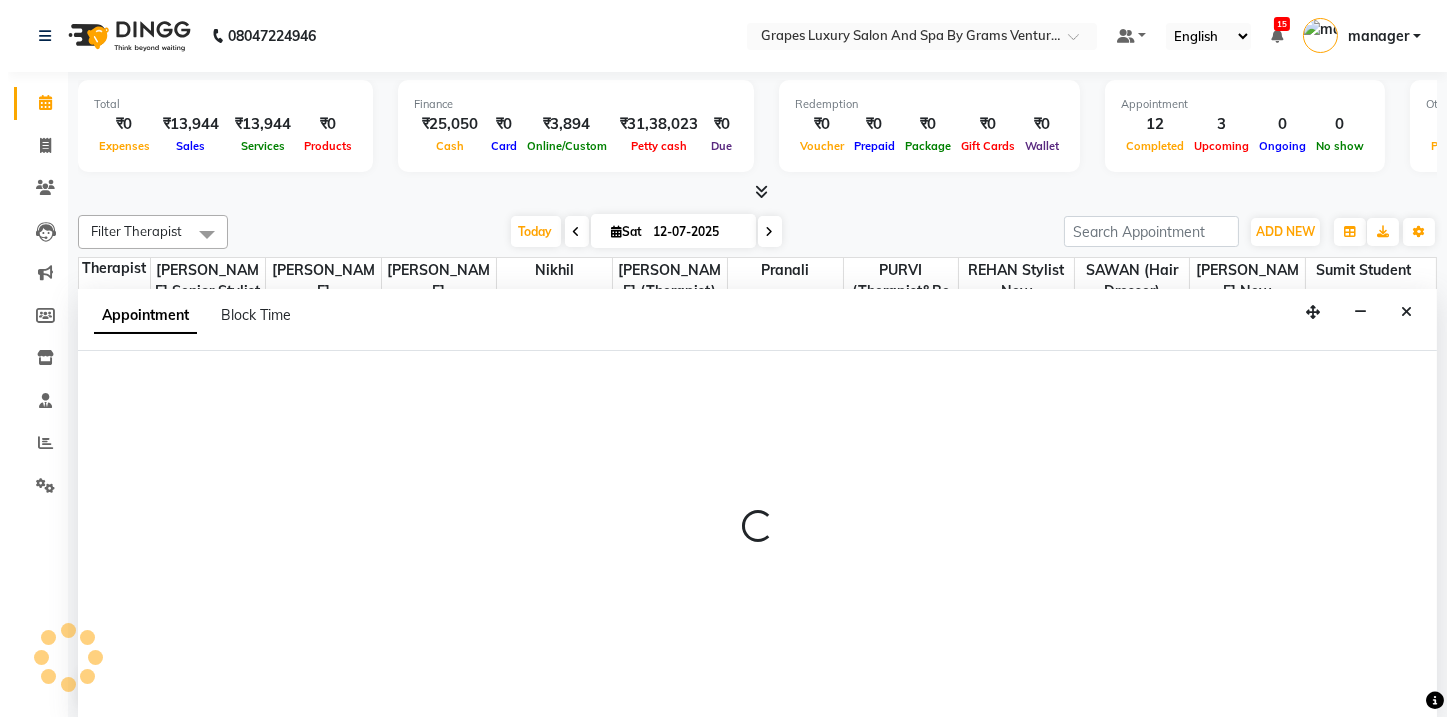 scroll, scrollTop: 0, scrollLeft: 0, axis: both 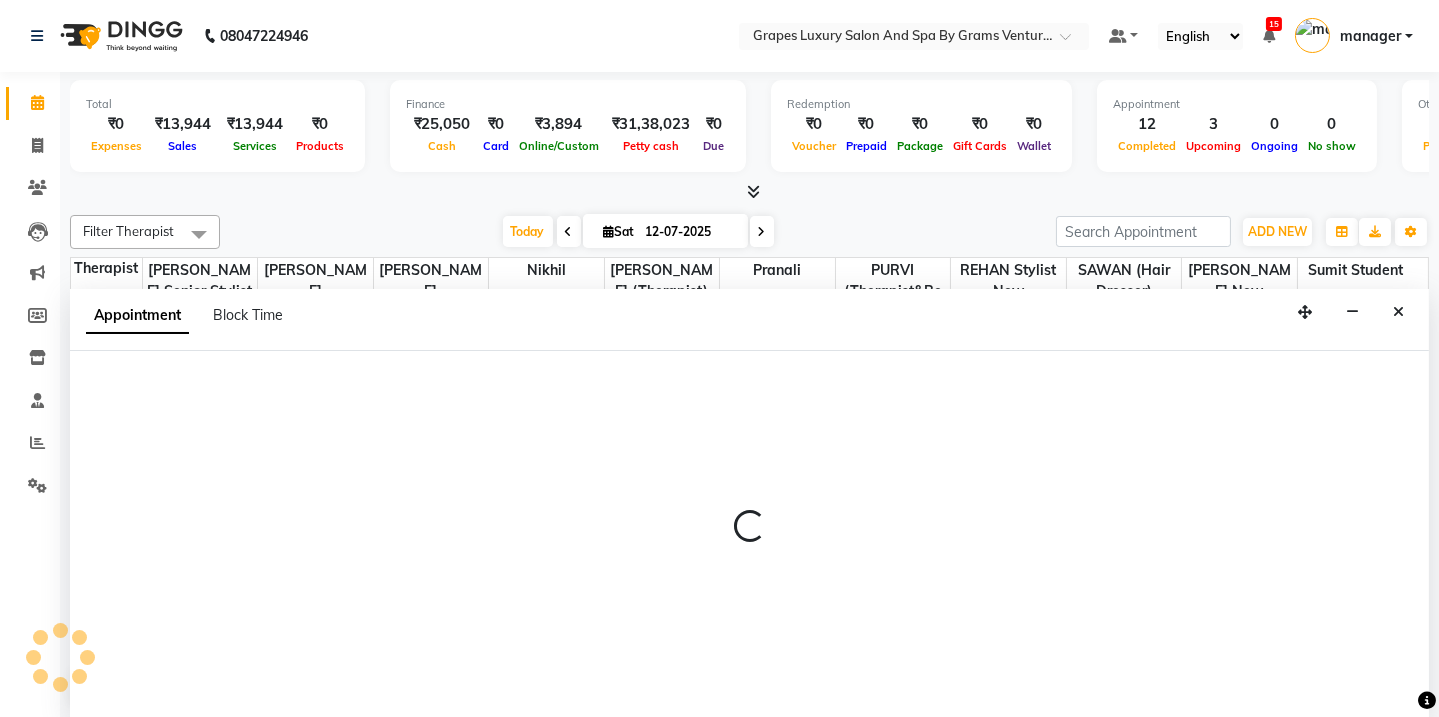 select on "71245" 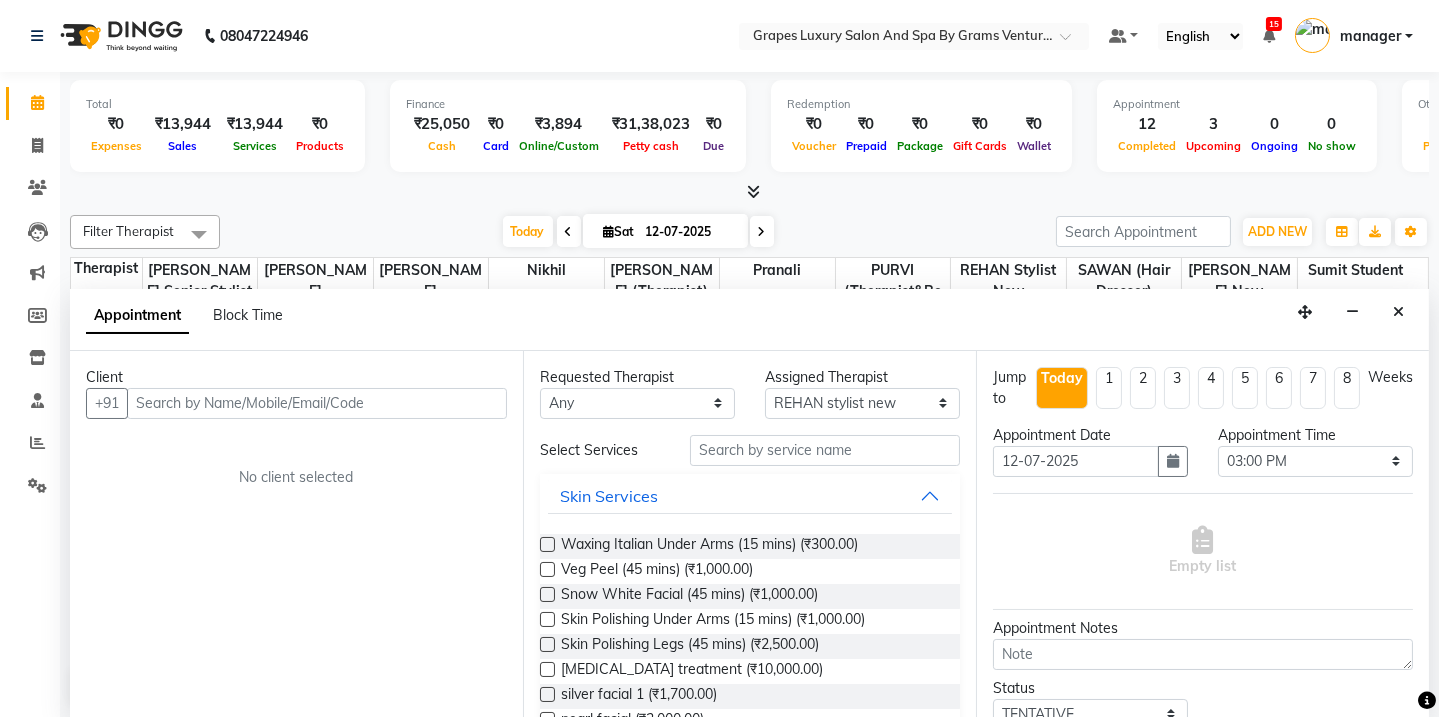 drag, startPoint x: 441, startPoint y: 391, endPoint x: 494, endPoint y: 356, distance: 63.51378 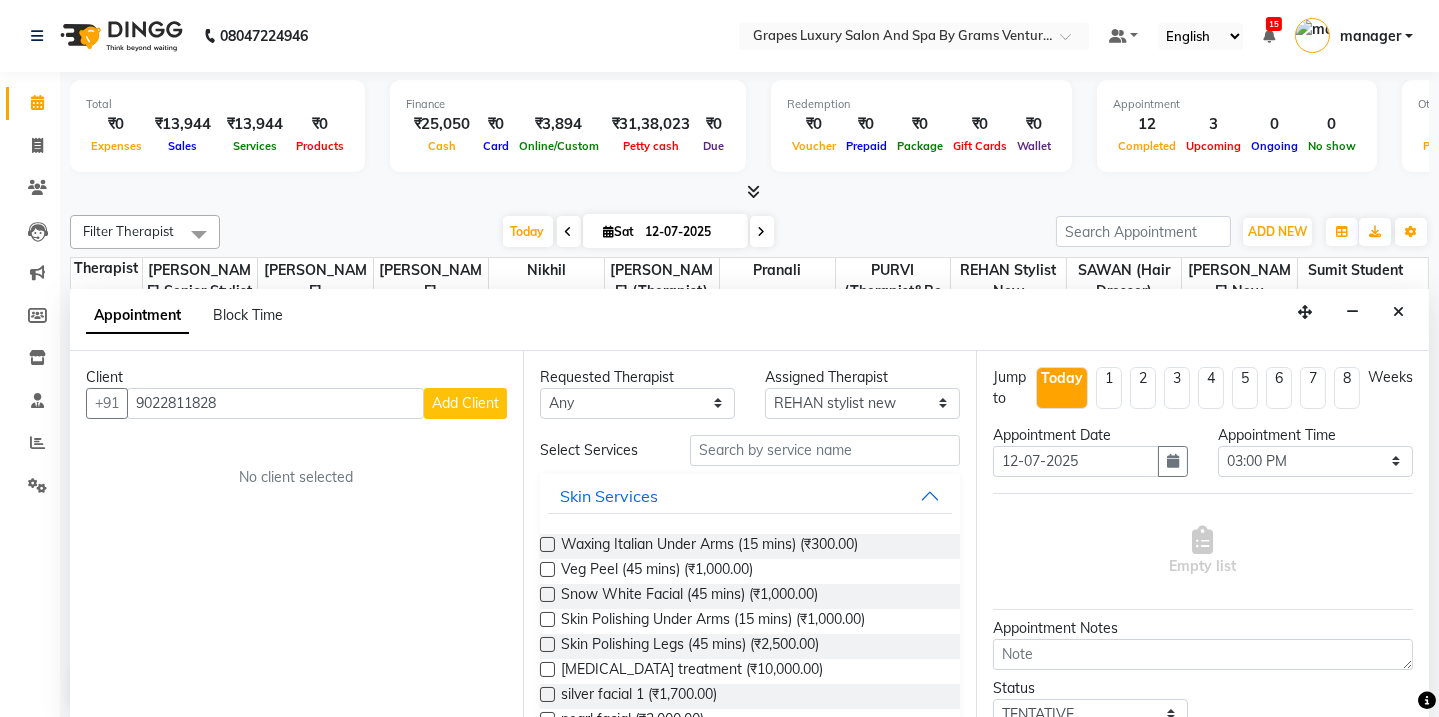 type on "9022811828" 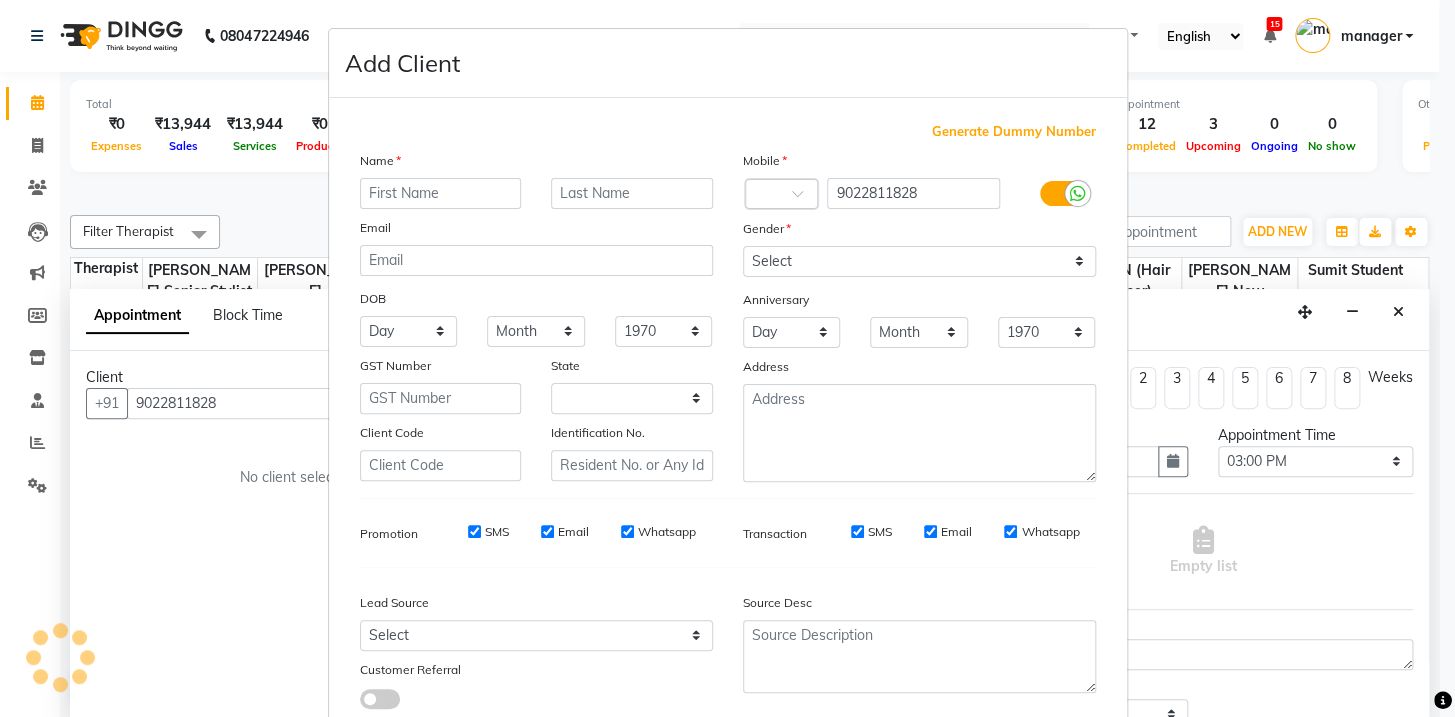 type 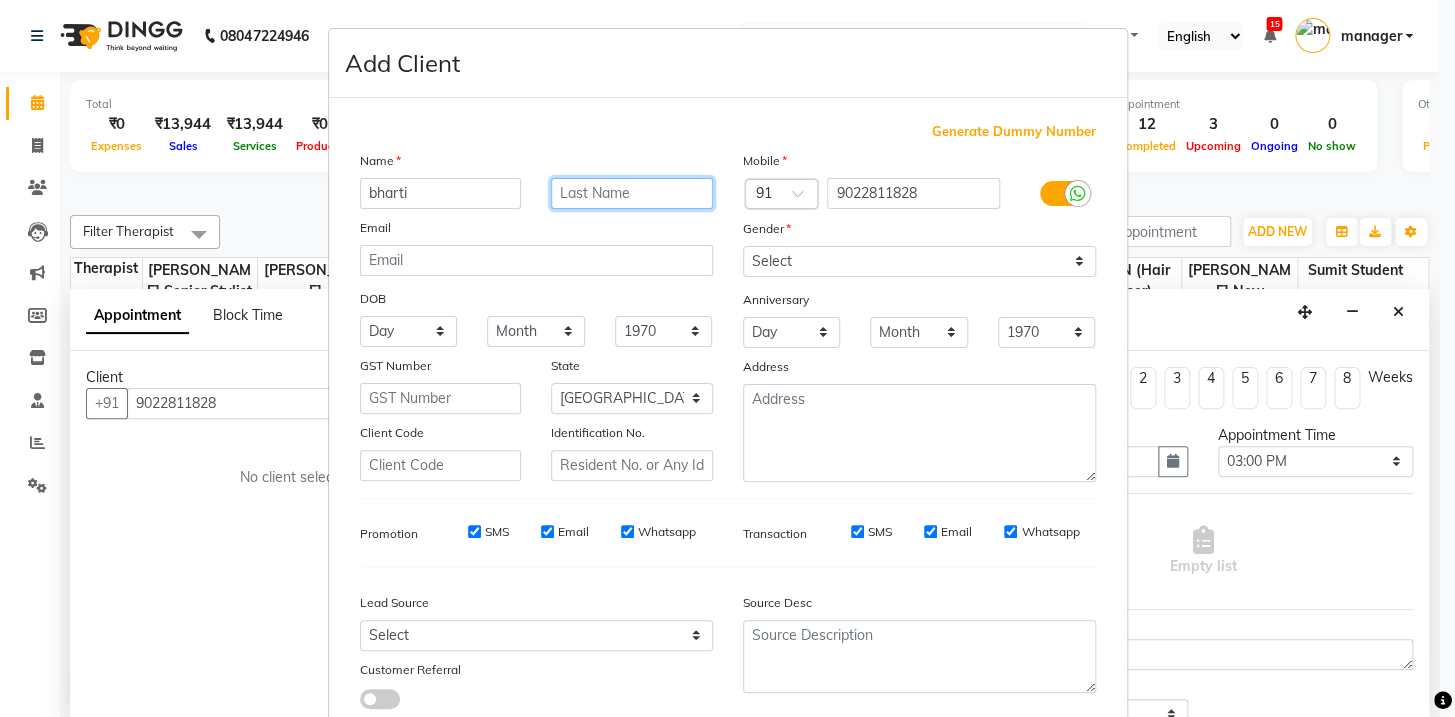 click at bounding box center (632, 193) 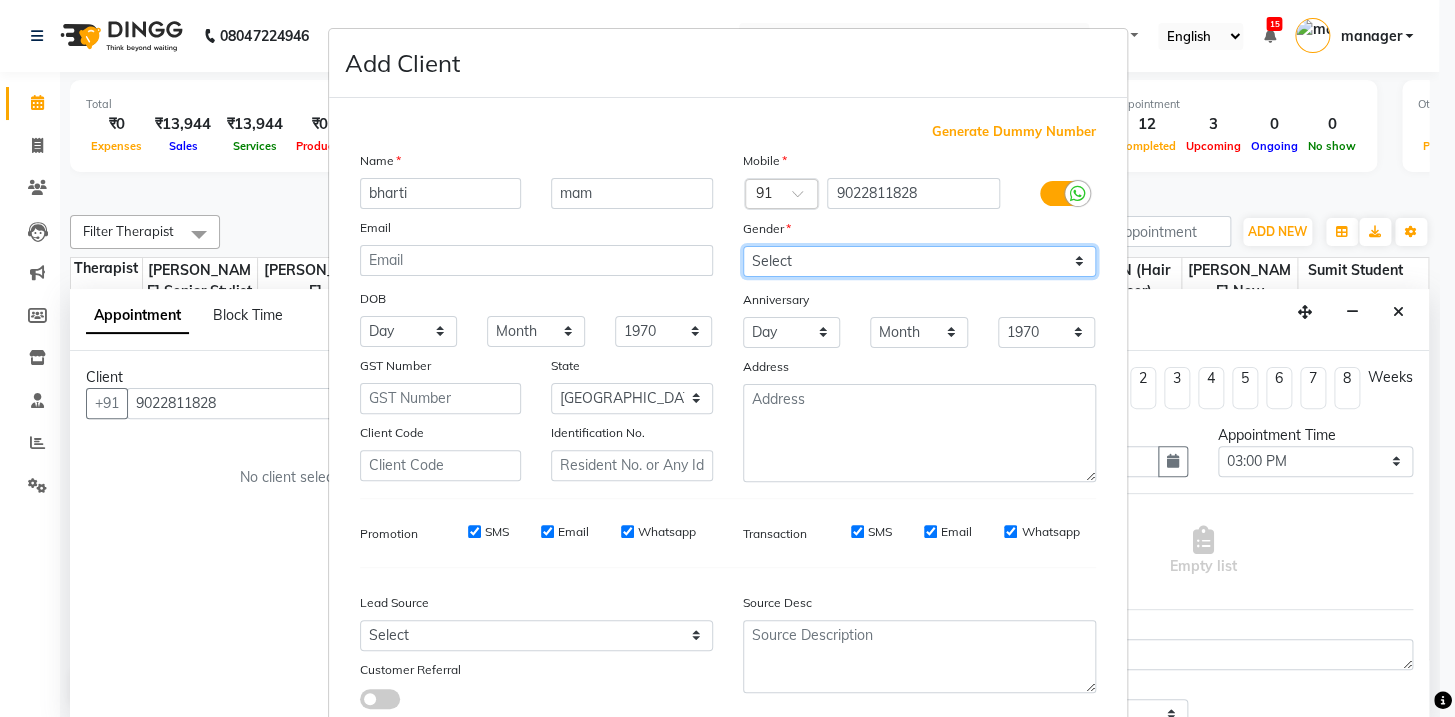 click on "Select [DEMOGRAPHIC_DATA] [DEMOGRAPHIC_DATA] Other Prefer Not To Say" at bounding box center (919, 261) 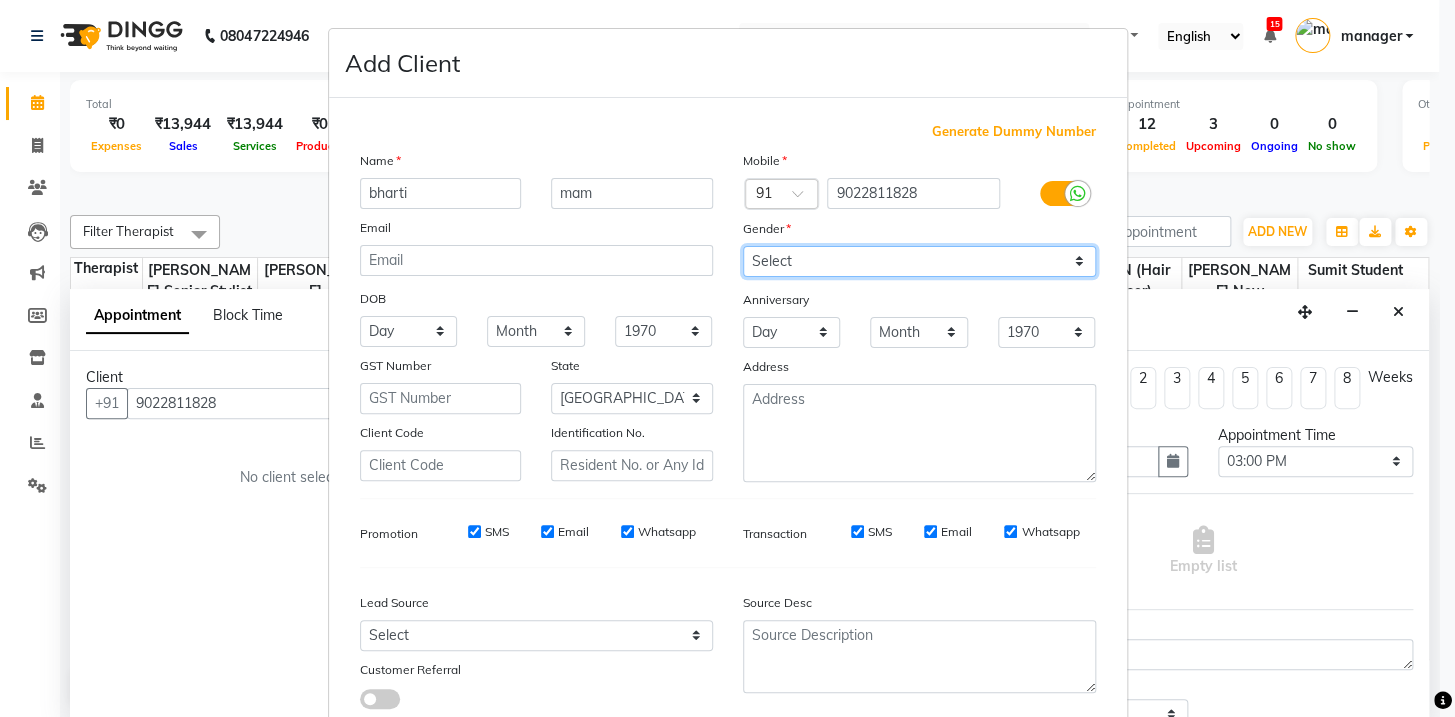 click on "Select [DEMOGRAPHIC_DATA] [DEMOGRAPHIC_DATA] Other Prefer Not To Say" at bounding box center (919, 261) 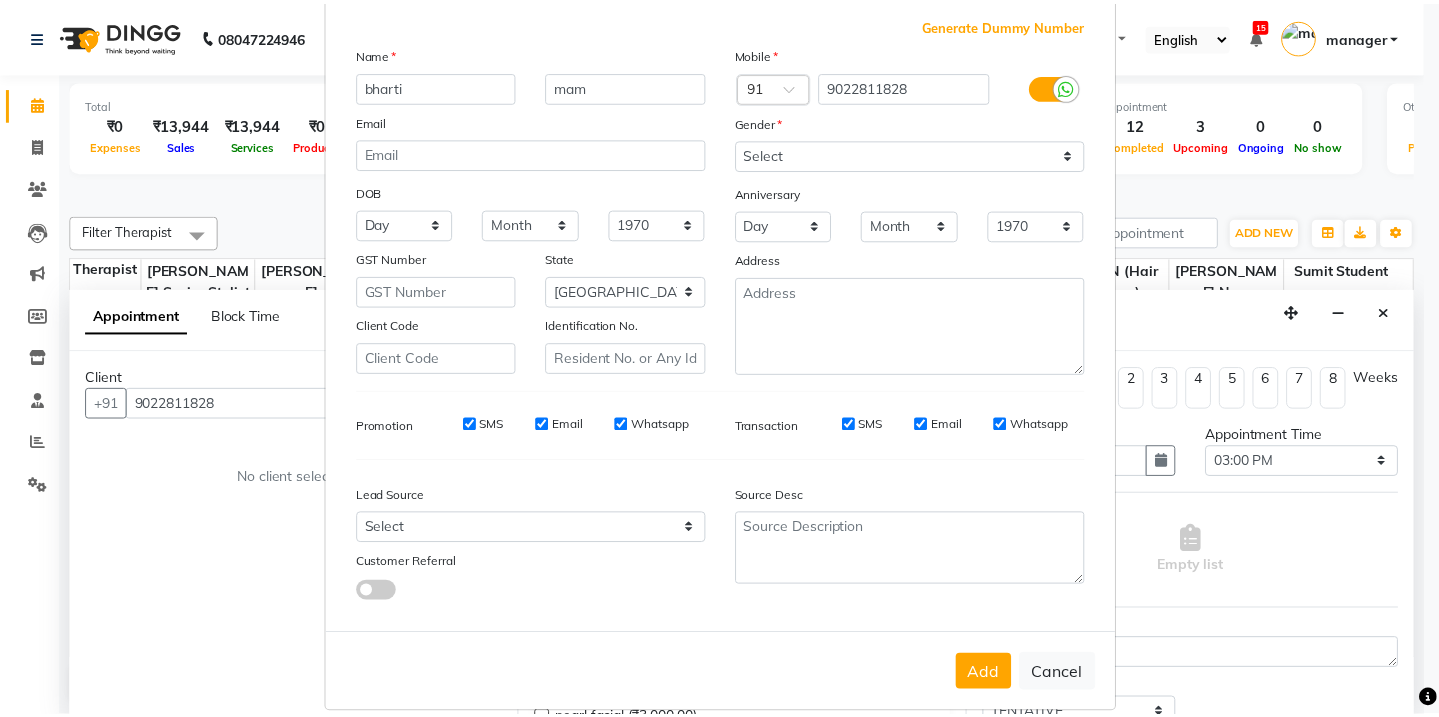 scroll, scrollTop: 136, scrollLeft: 0, axis: vertical 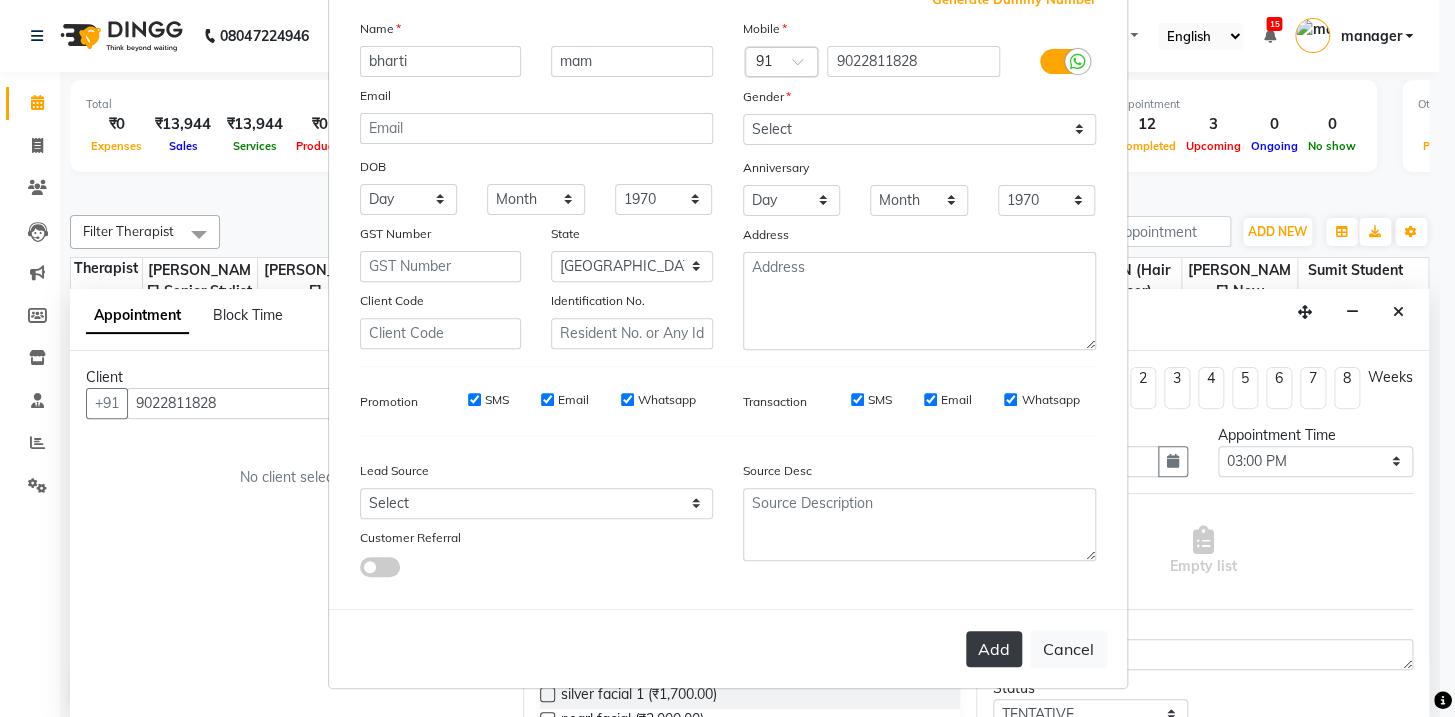 click on "Add" at bounding box center (994, 649) 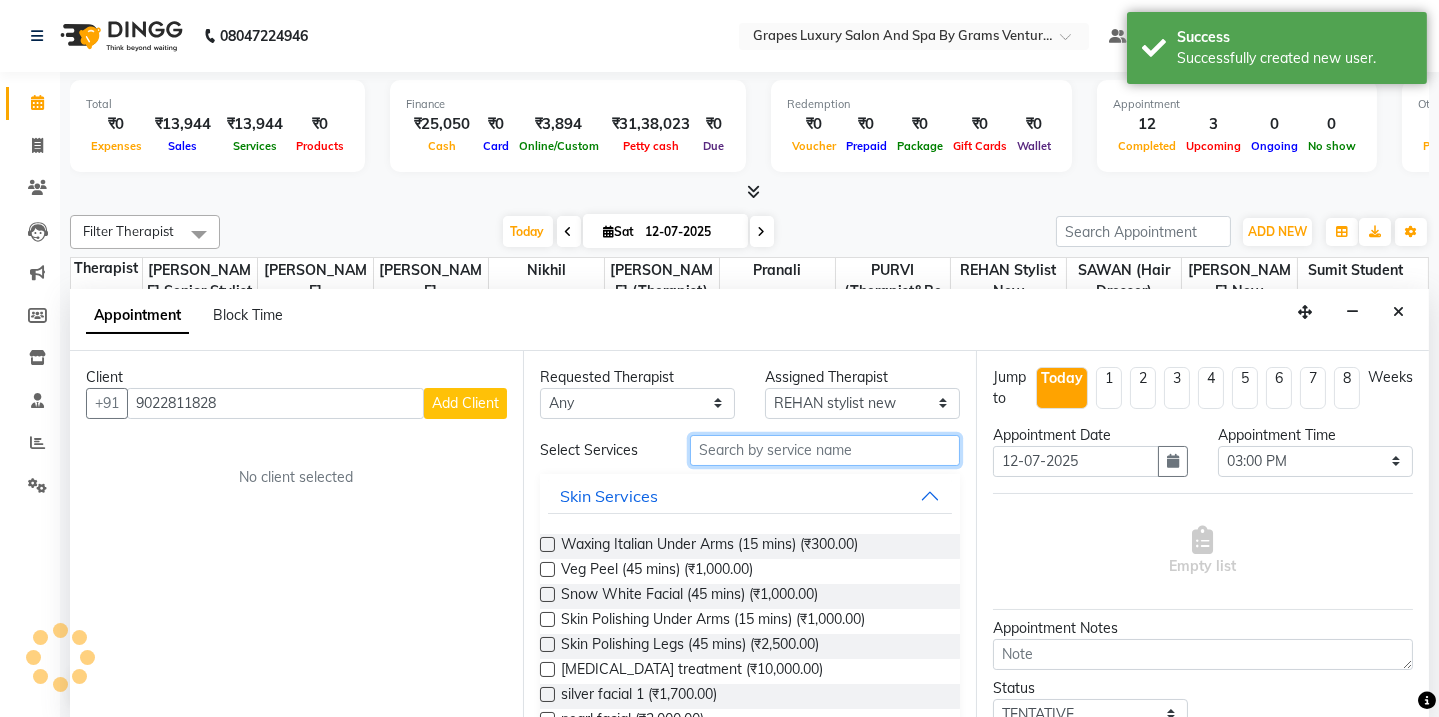 click at bounding box center (825, 450) 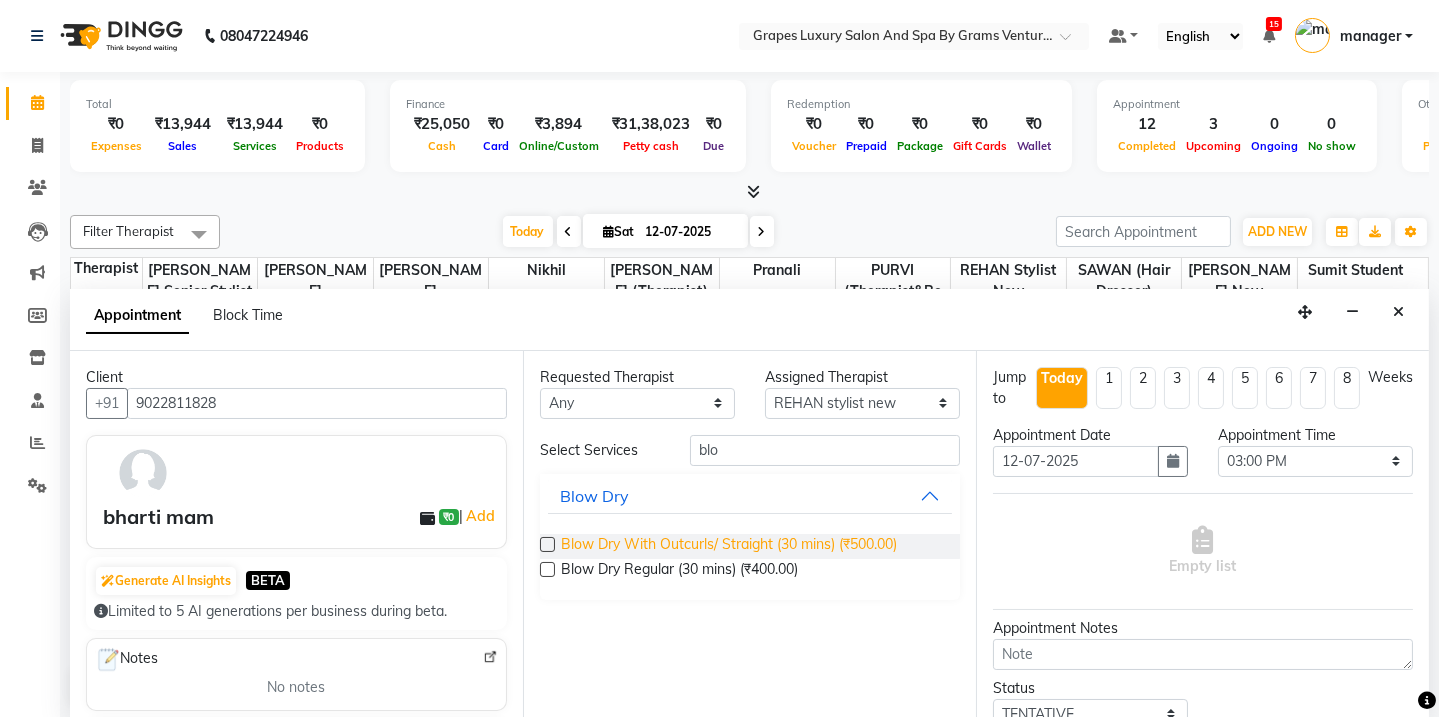 click on "Blow Dry With Outcurls/ Straight (30 mins) (₹500.00)" at bounding box center [729, 546] 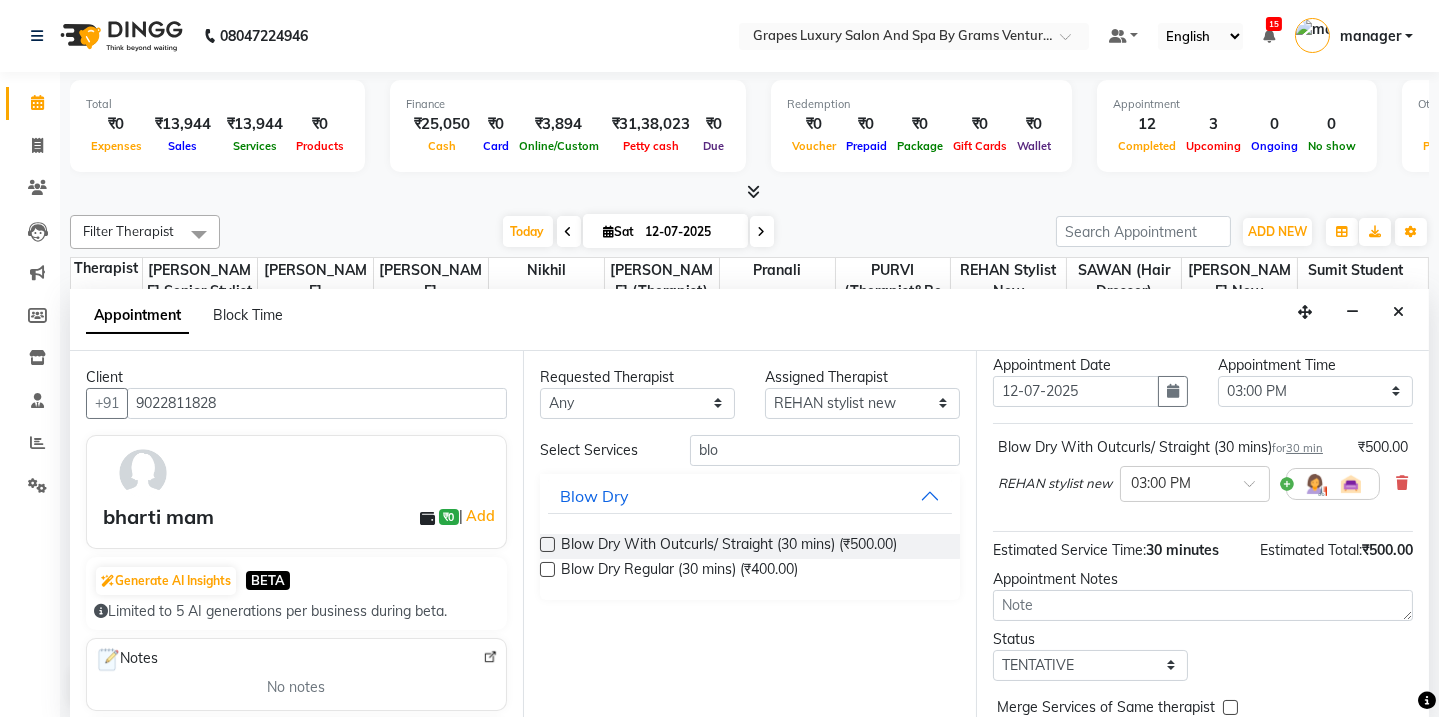 scroll, scrollTop: 160, scrollLeft: 0, axis: vertical 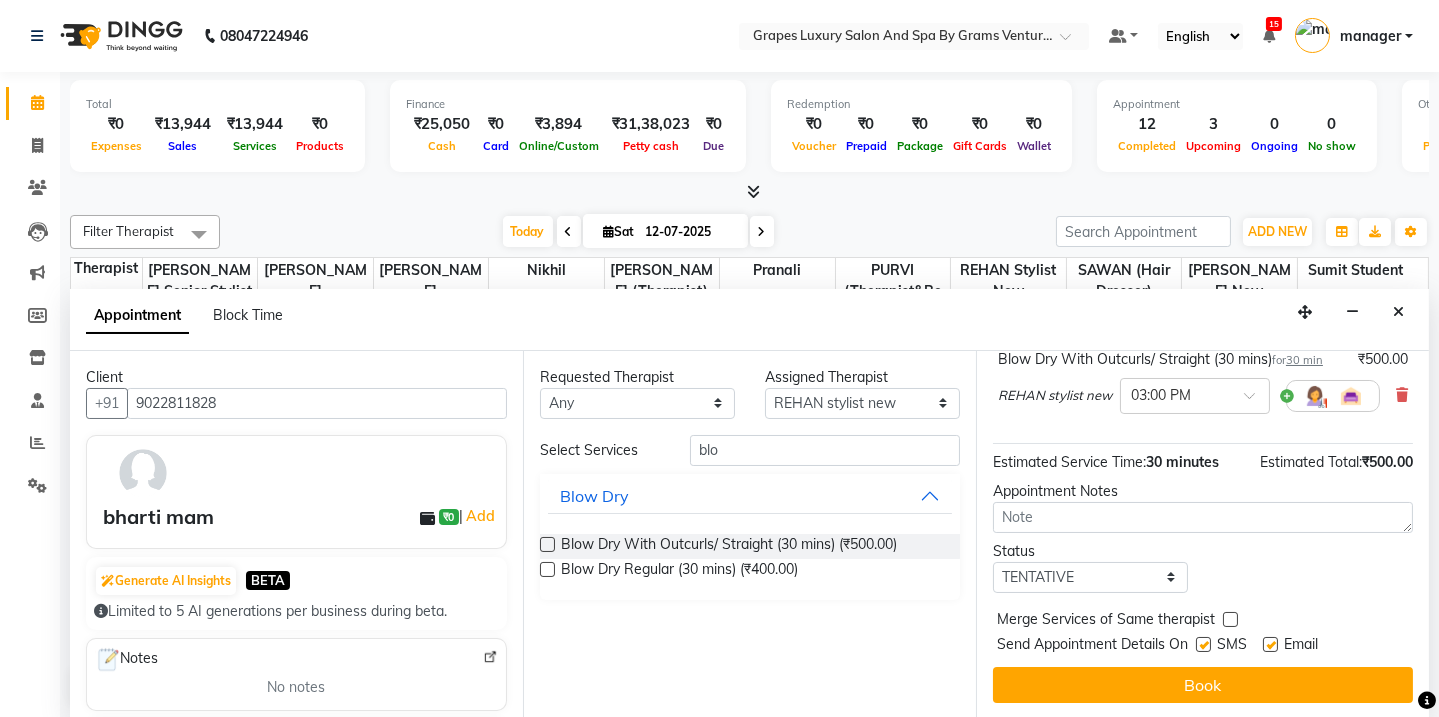 click at bounding box center [1203, 644] 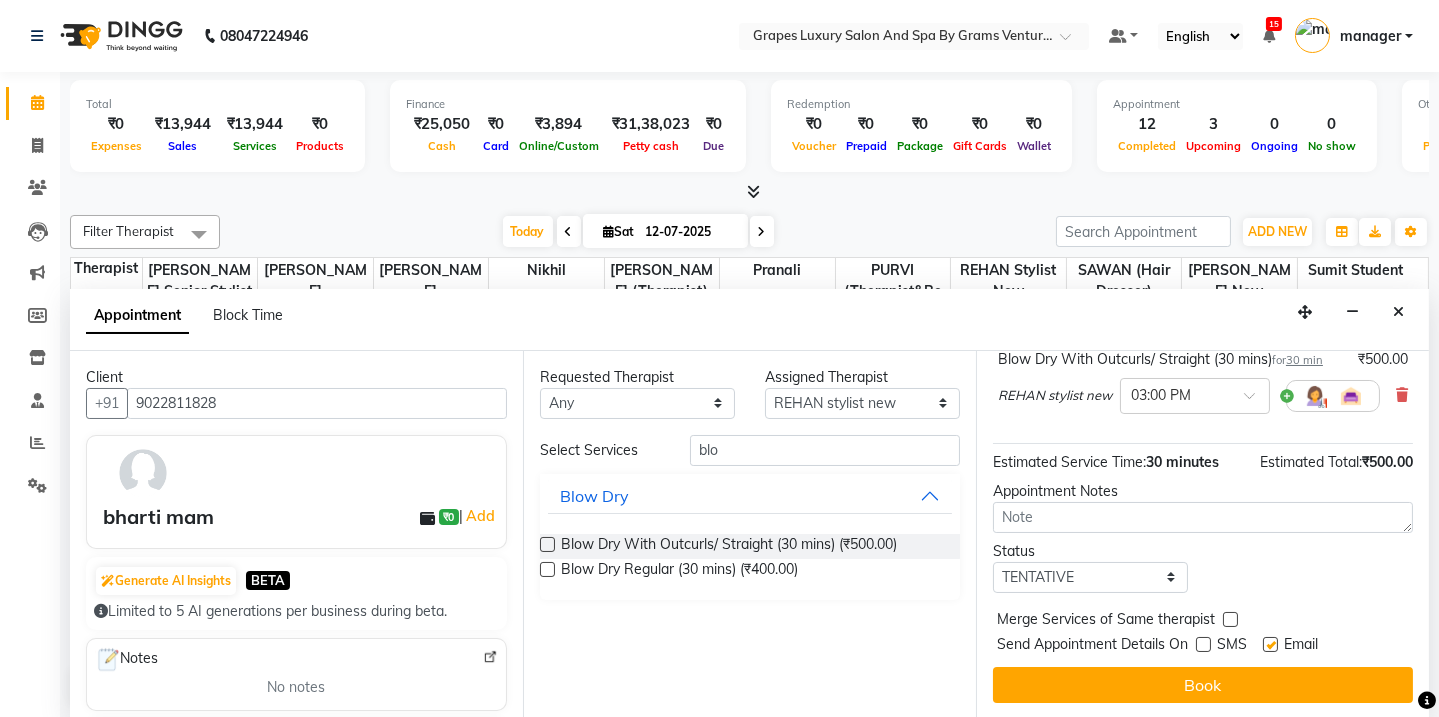 click at bounding box center (1270, 644) 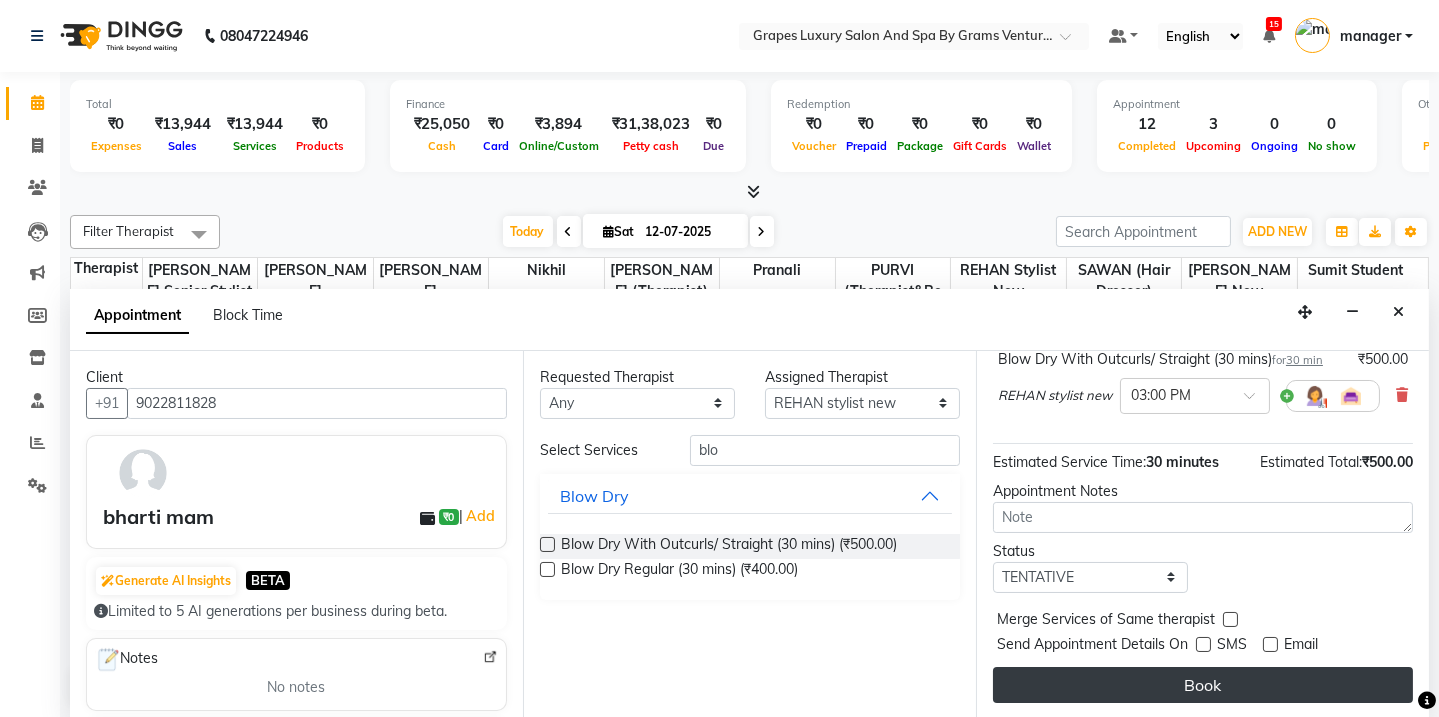 click on "Book" at bounding box center (1203, 685) 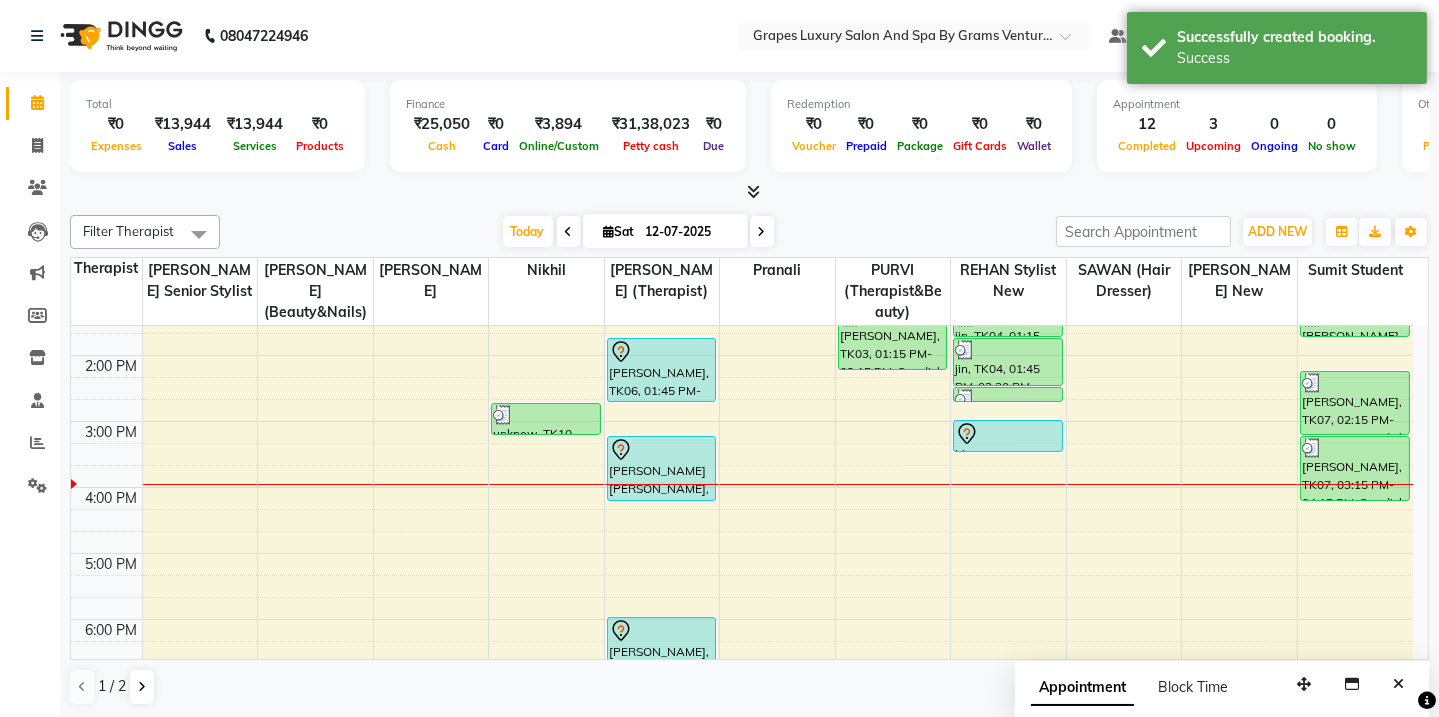 scroll, scrollTop: 0, scrollLeft: 0, axis: both 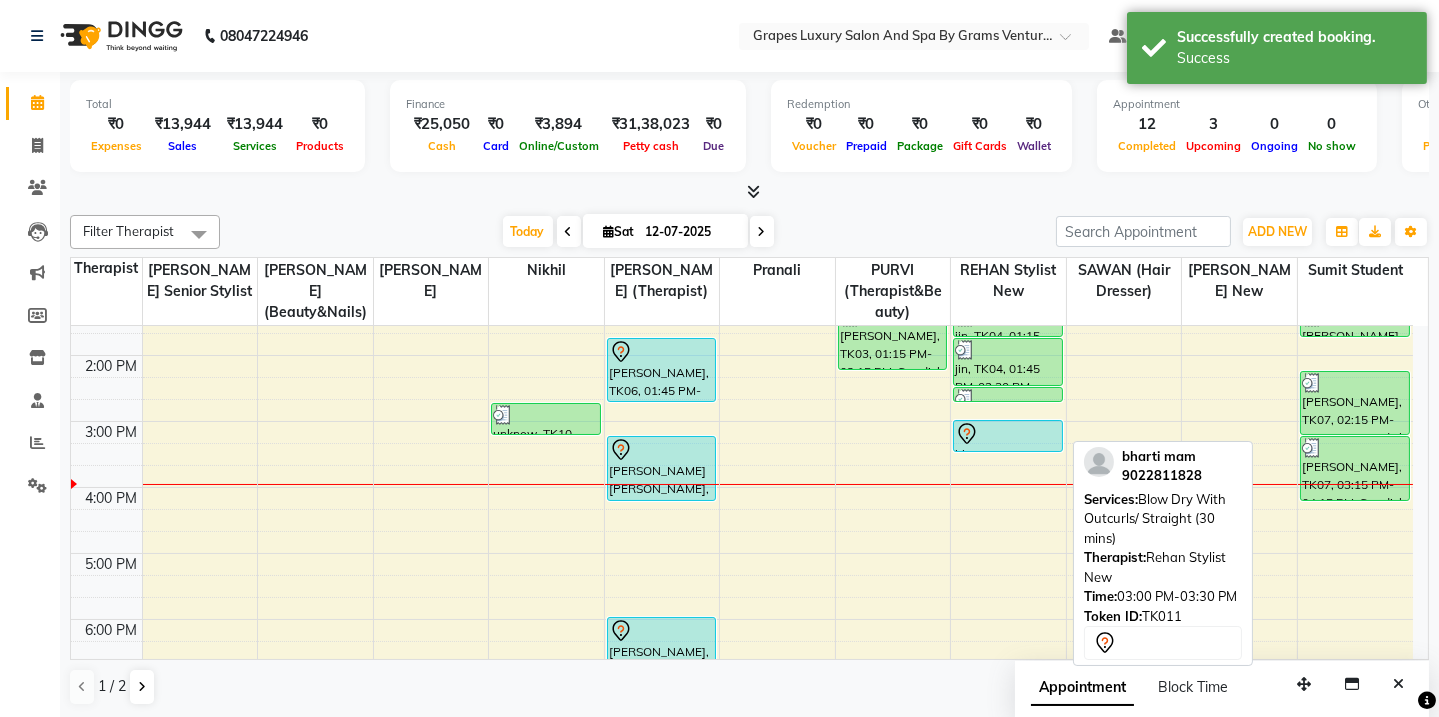 click at bounding box center [1008, 434] 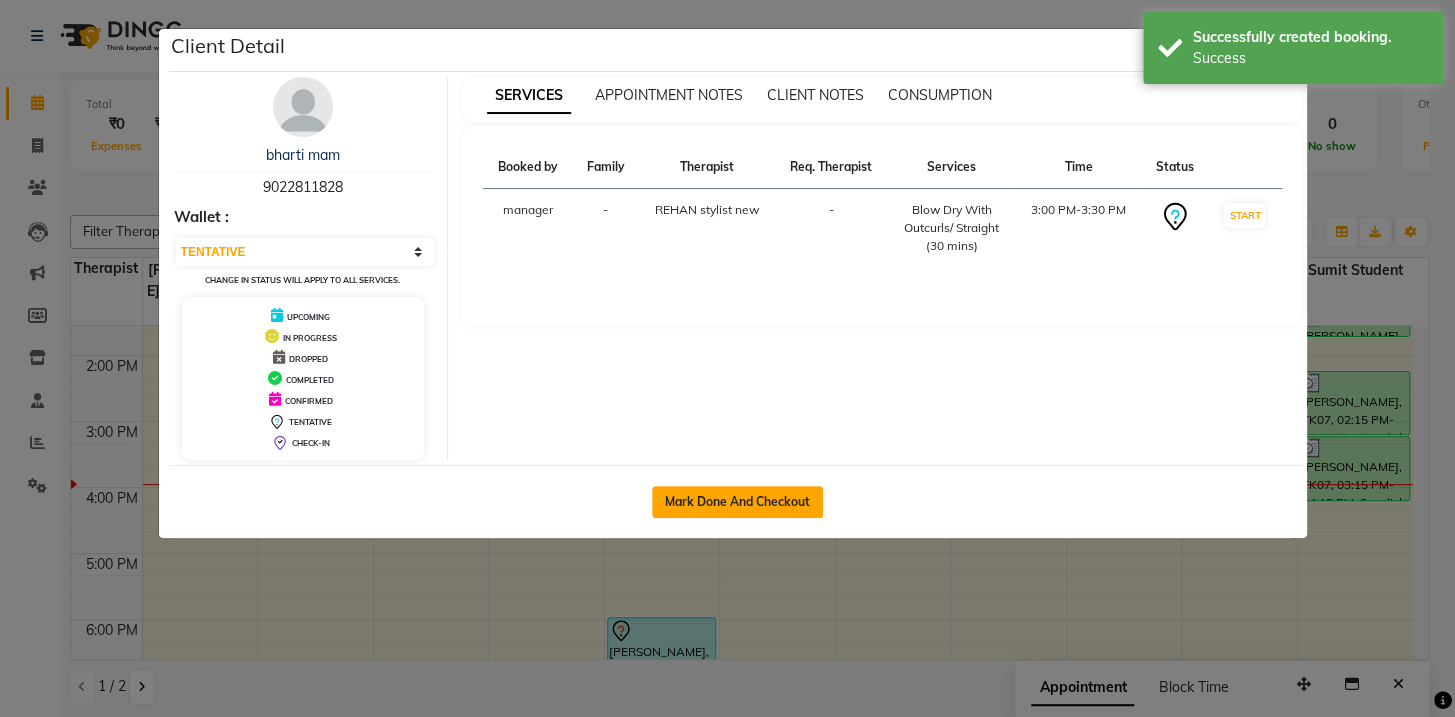 click on "Mark Done And Checkout" 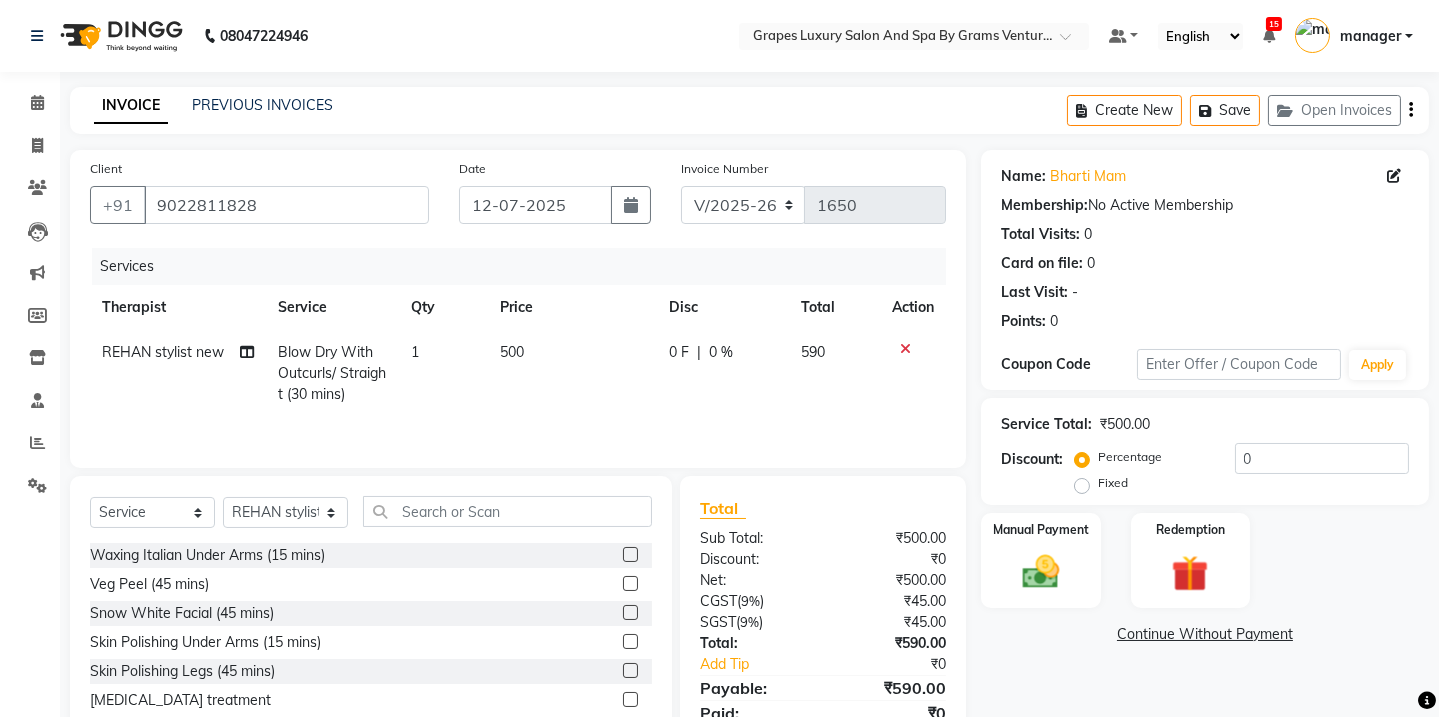 click on "Name: Bharti Mam Membership:  No Active Membership  Total Visits:  0 Card on file:  0 Last Visit:   - Points:   0  Coupon Code Apply Service Total:  ₹500.00  Discount:  Percentage   Fixed  0 Manual Payment Redemption  Continue Without Payment" 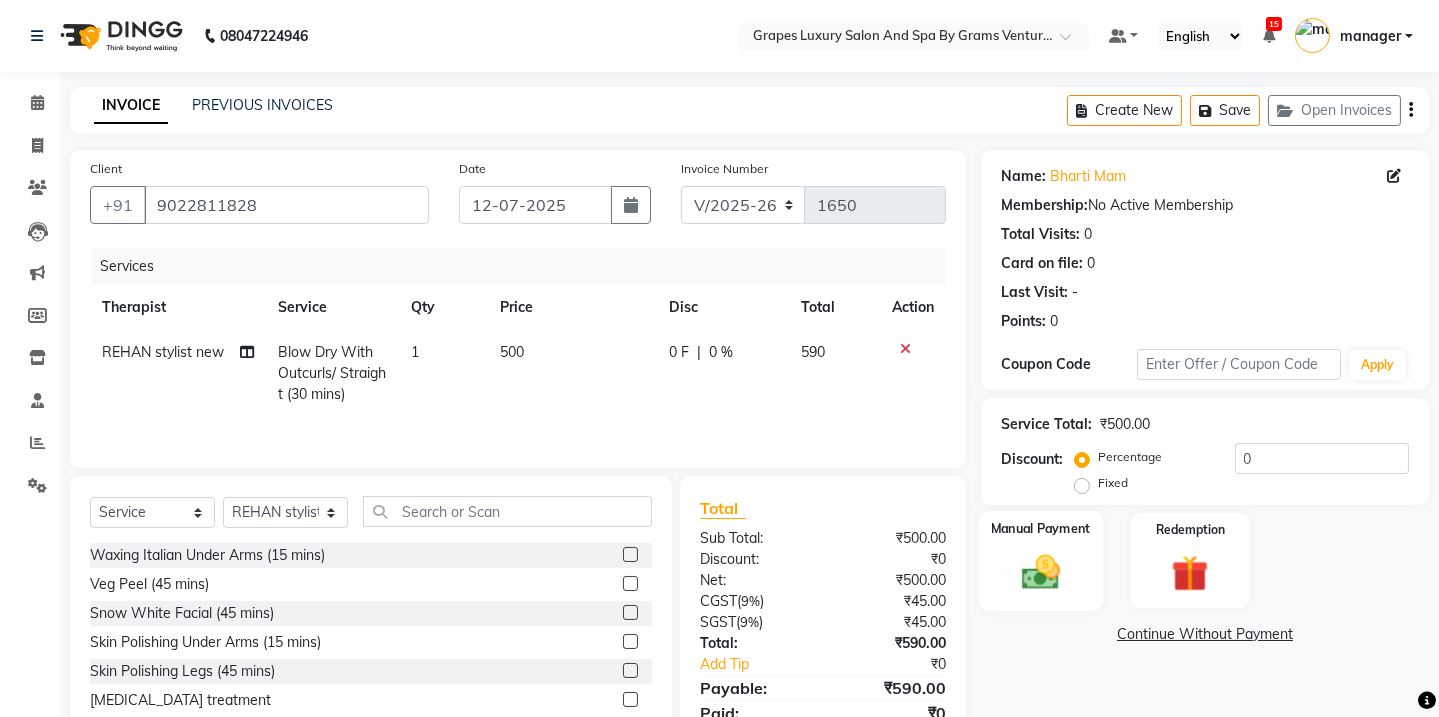 click 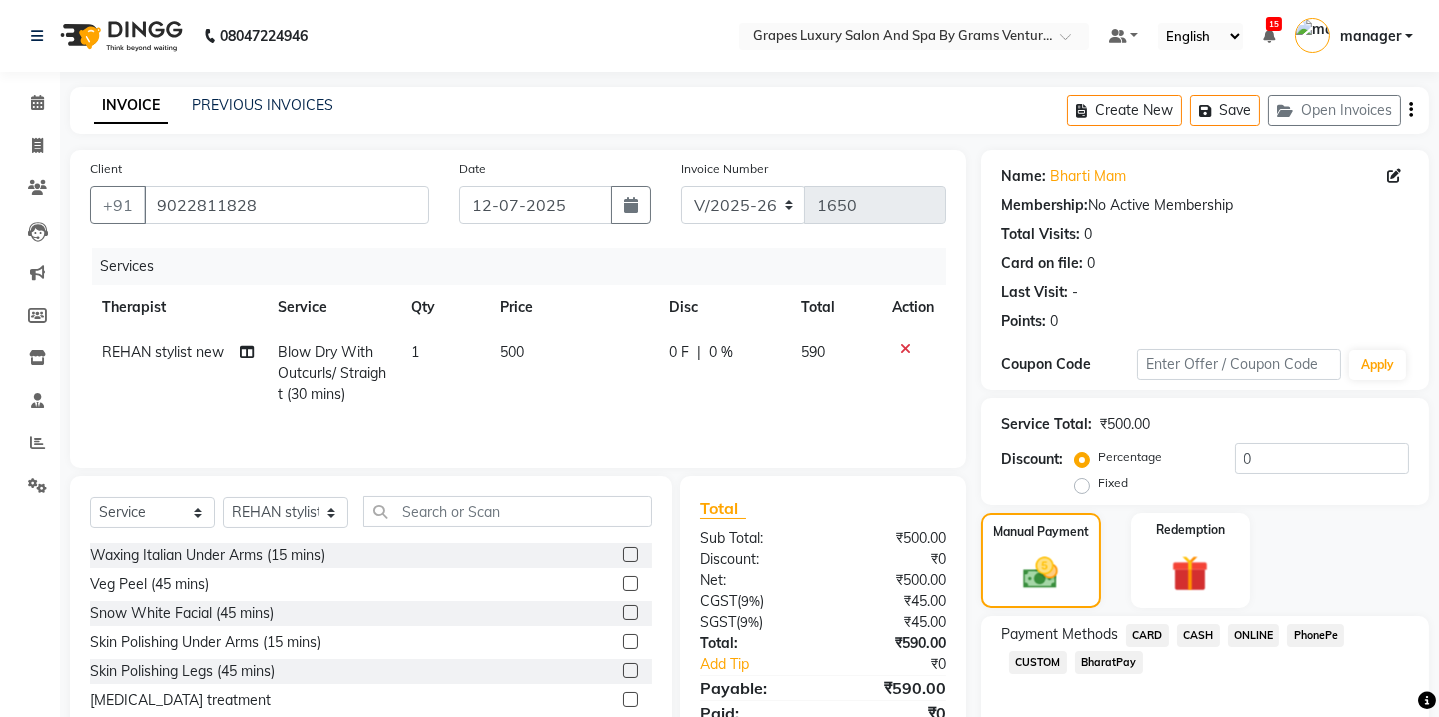 click on "ONLINE" 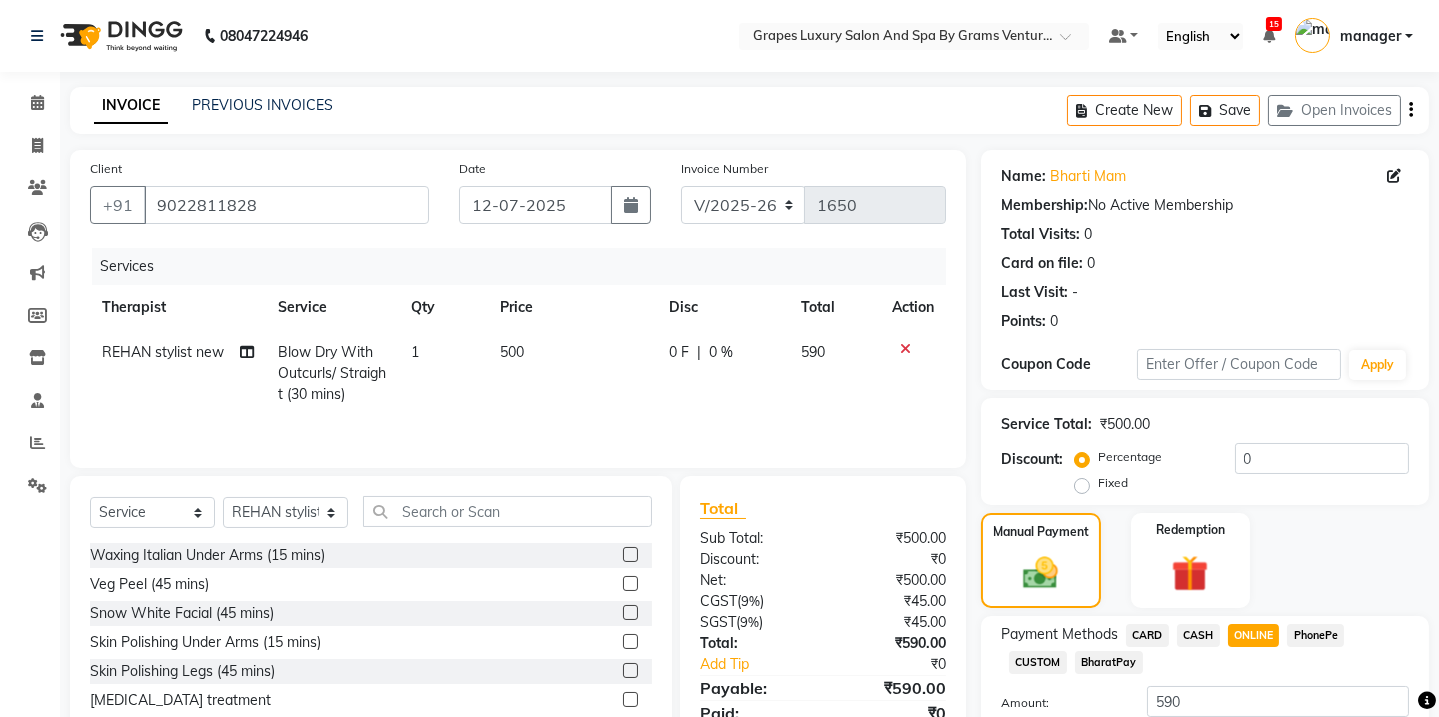 click on "Add Payment" 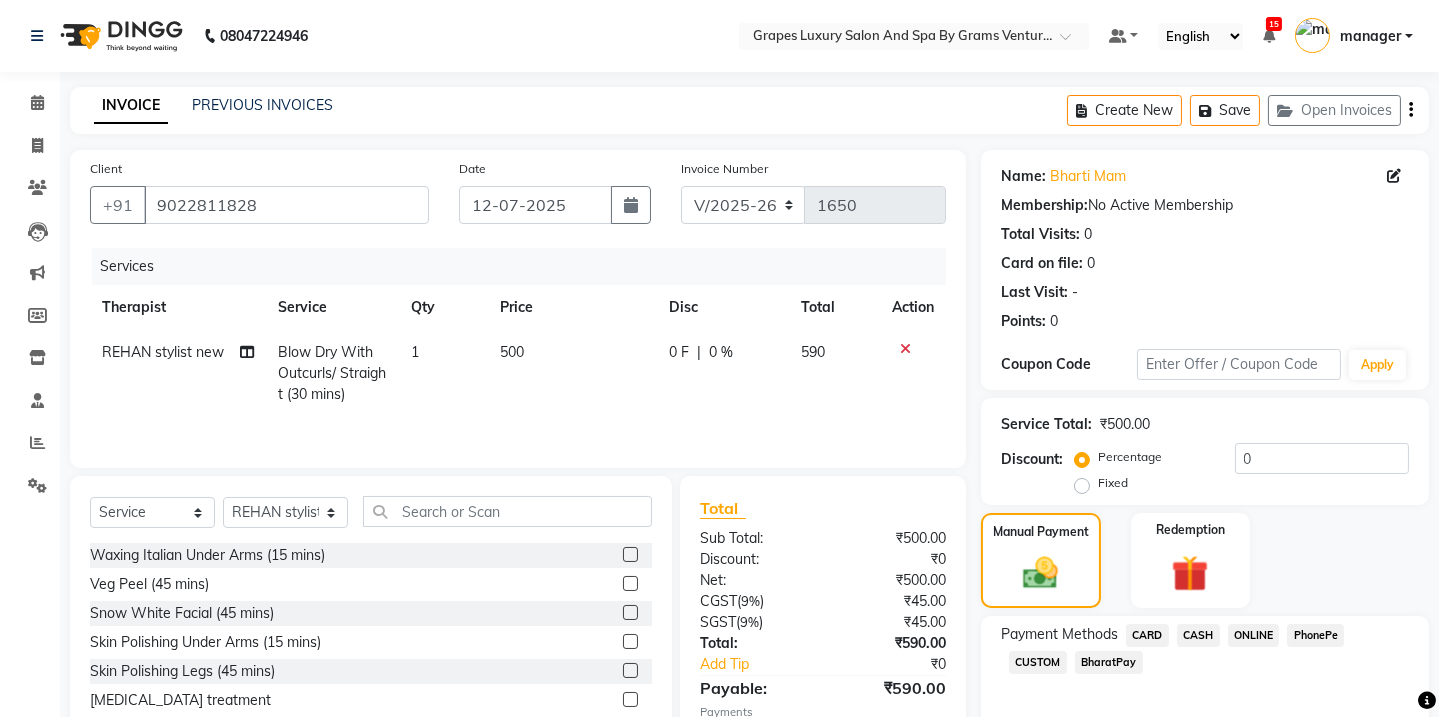 scroll, scrollTop: 145, scrollLeft: 0, axis: vertical 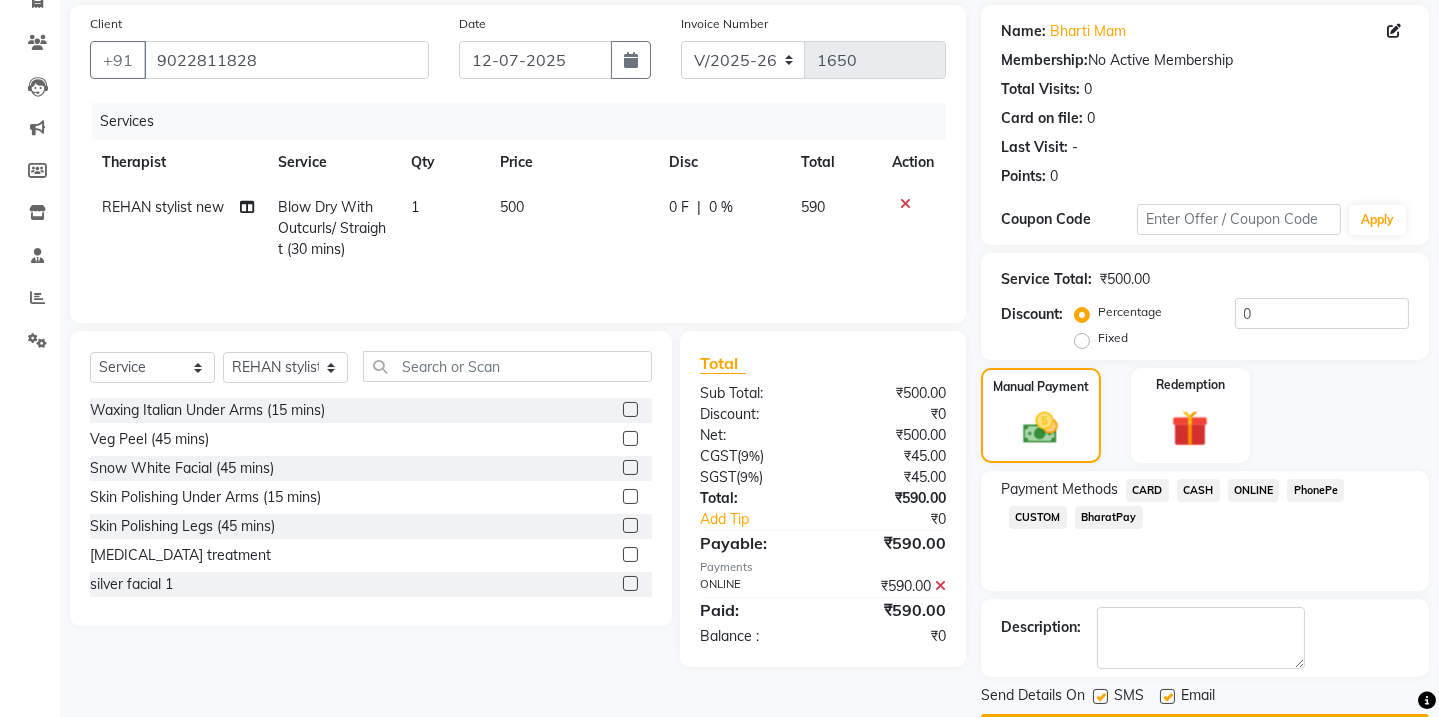 click 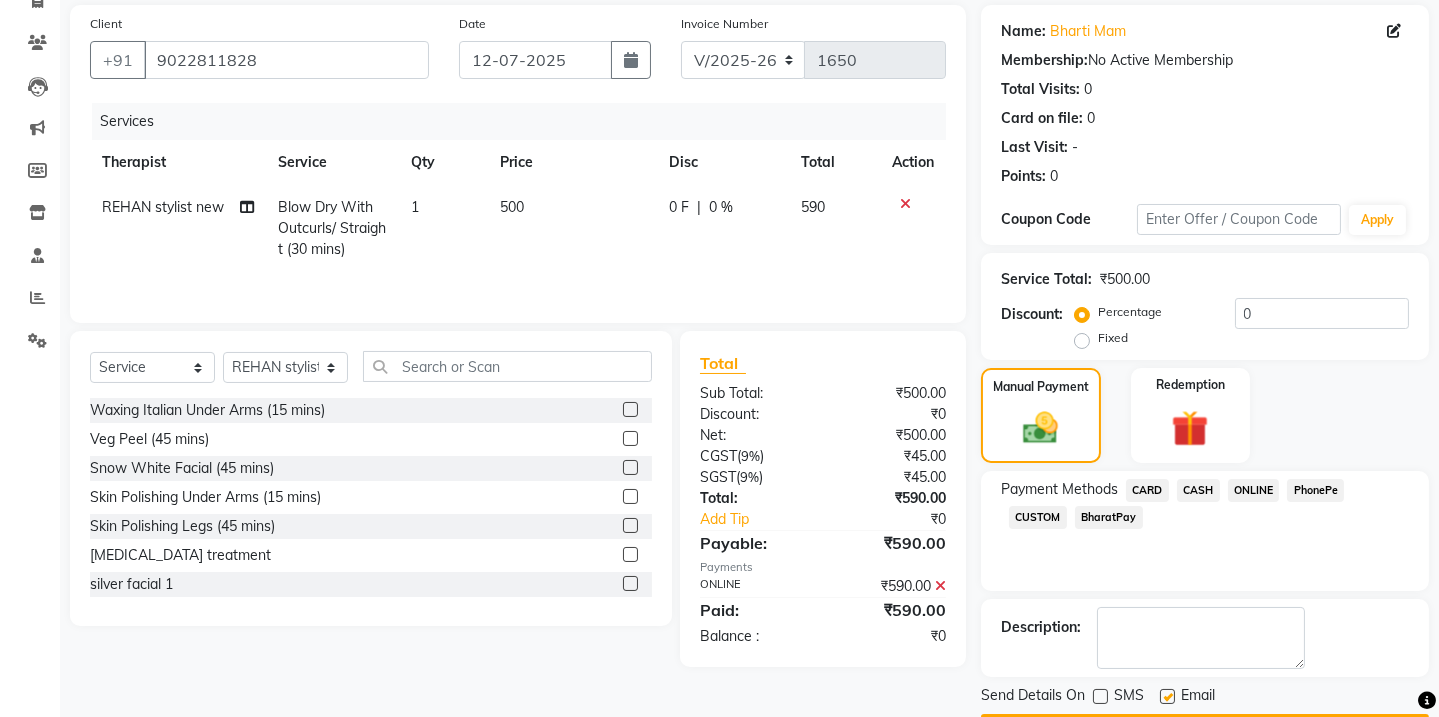 click 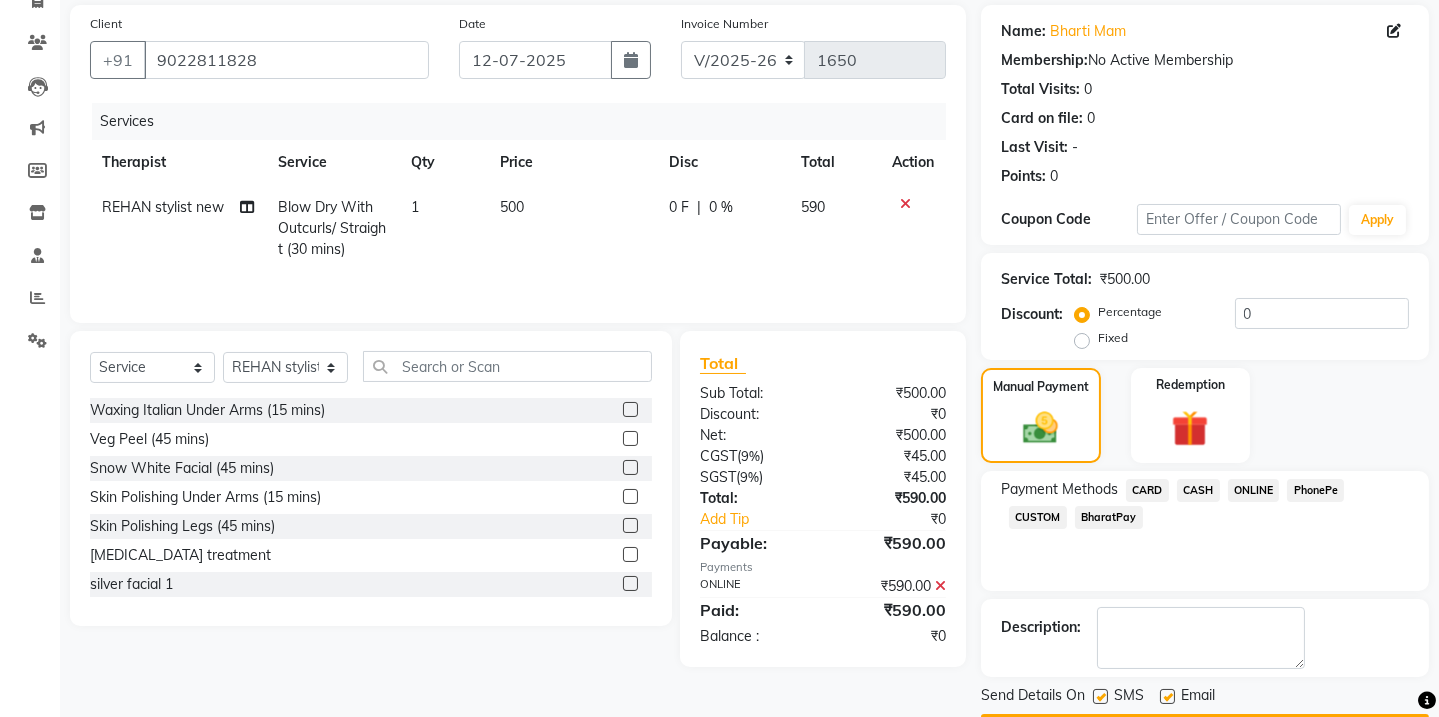 scroll, scrollTop: 201, scrollLeft: 0, axis: vertical 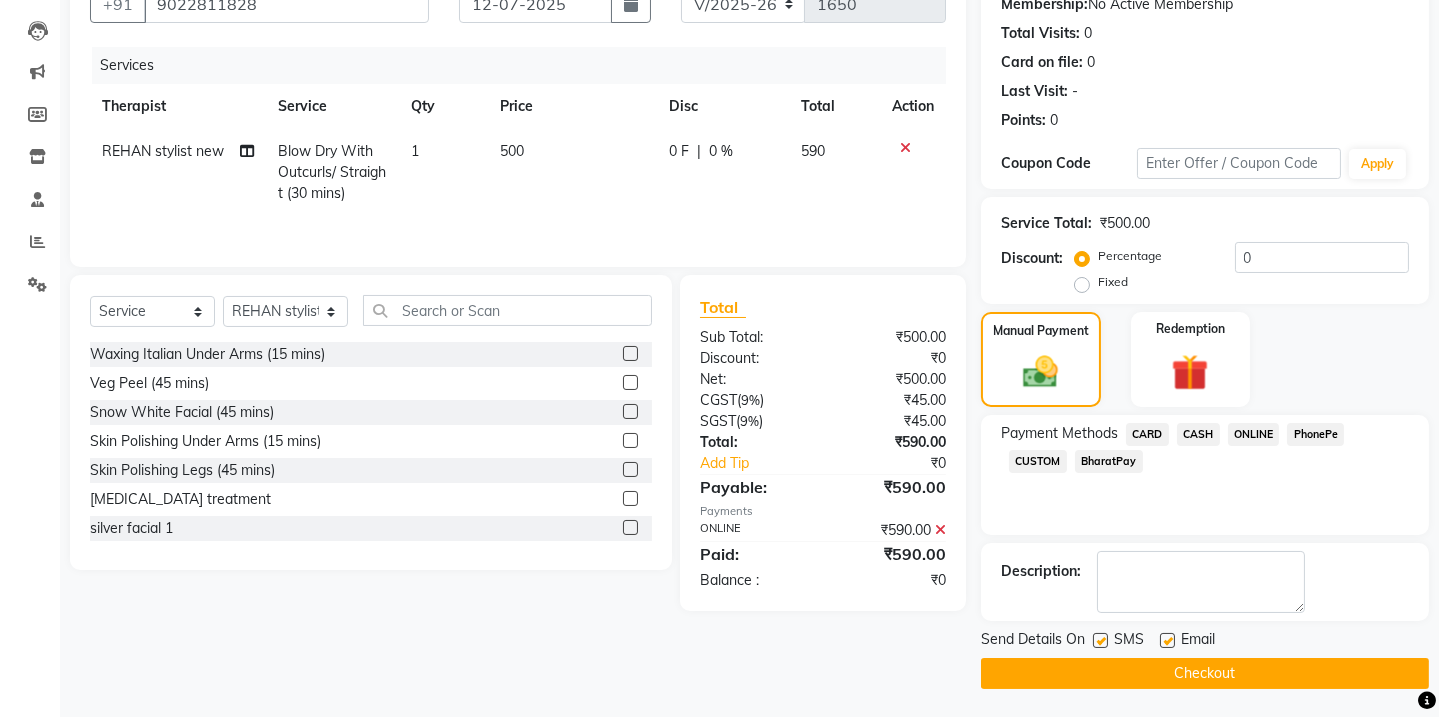 click 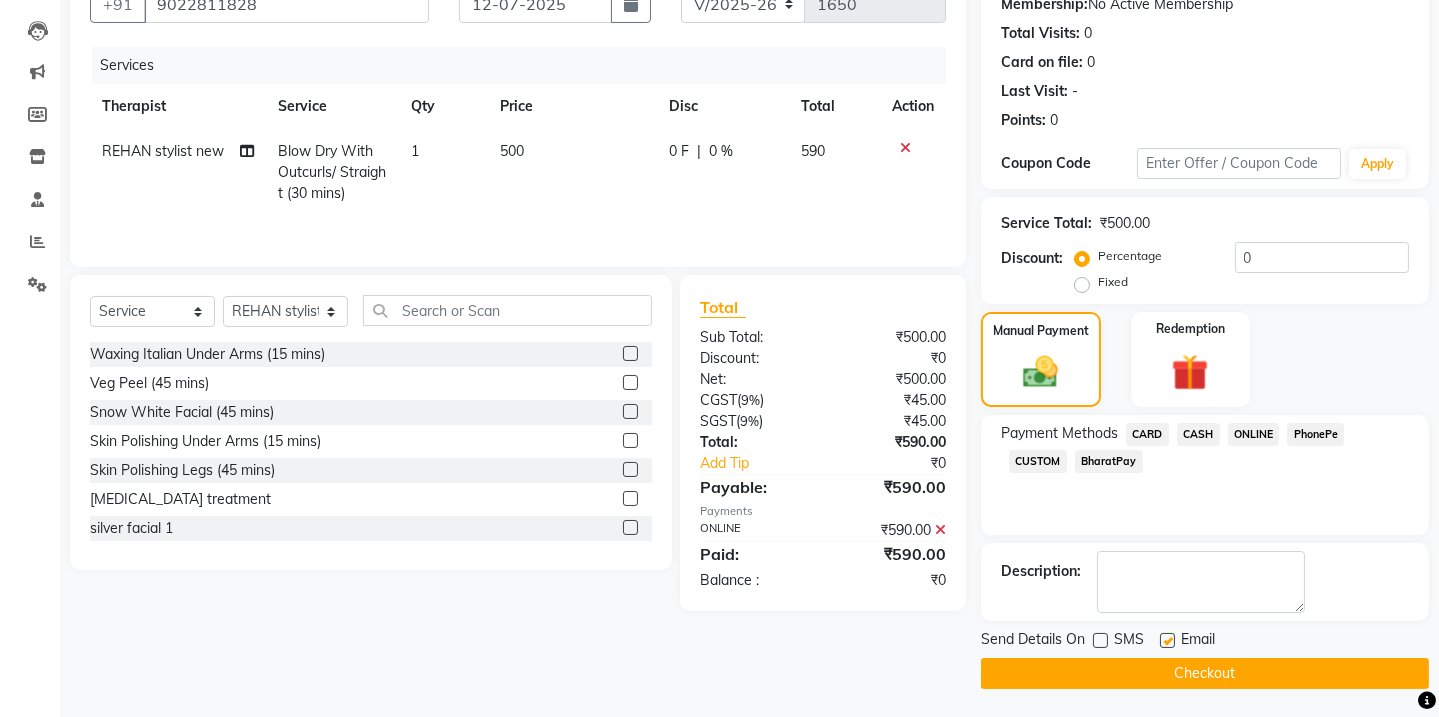click 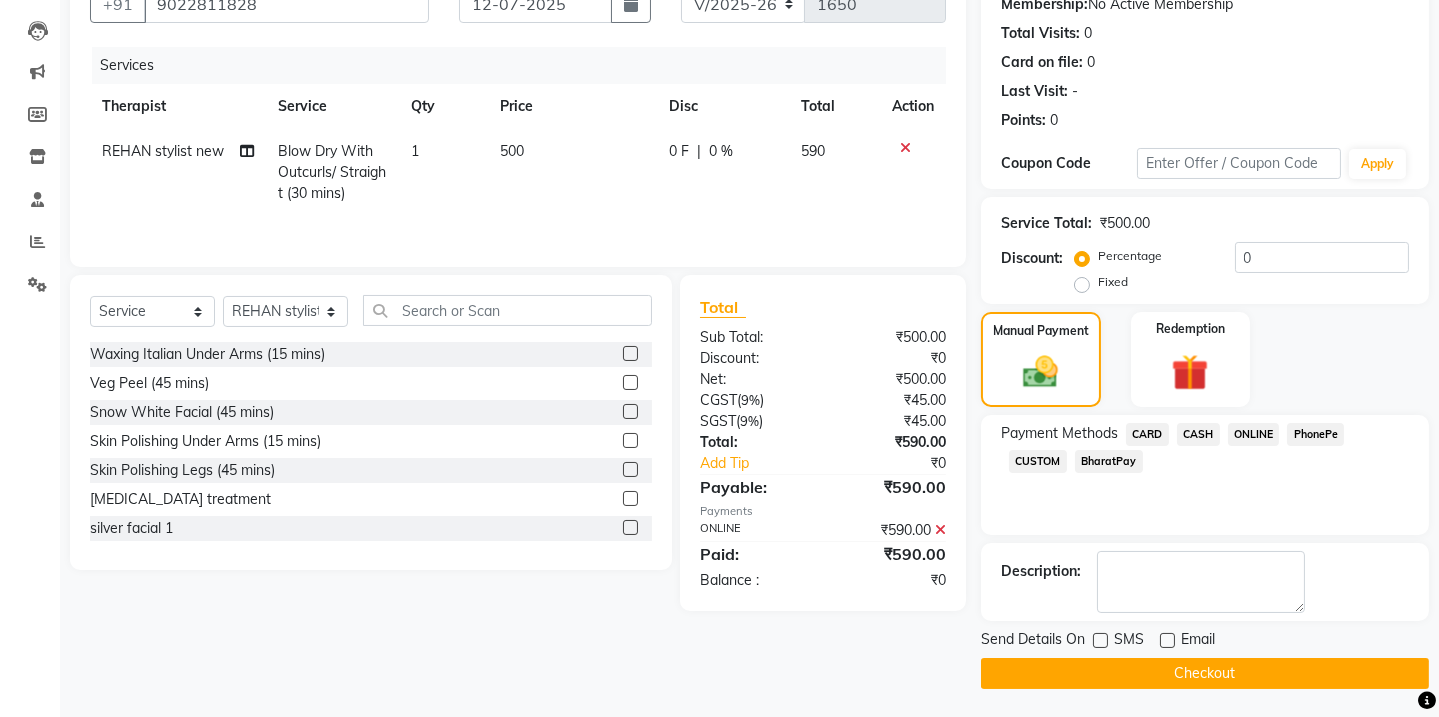 click on "Checkout" 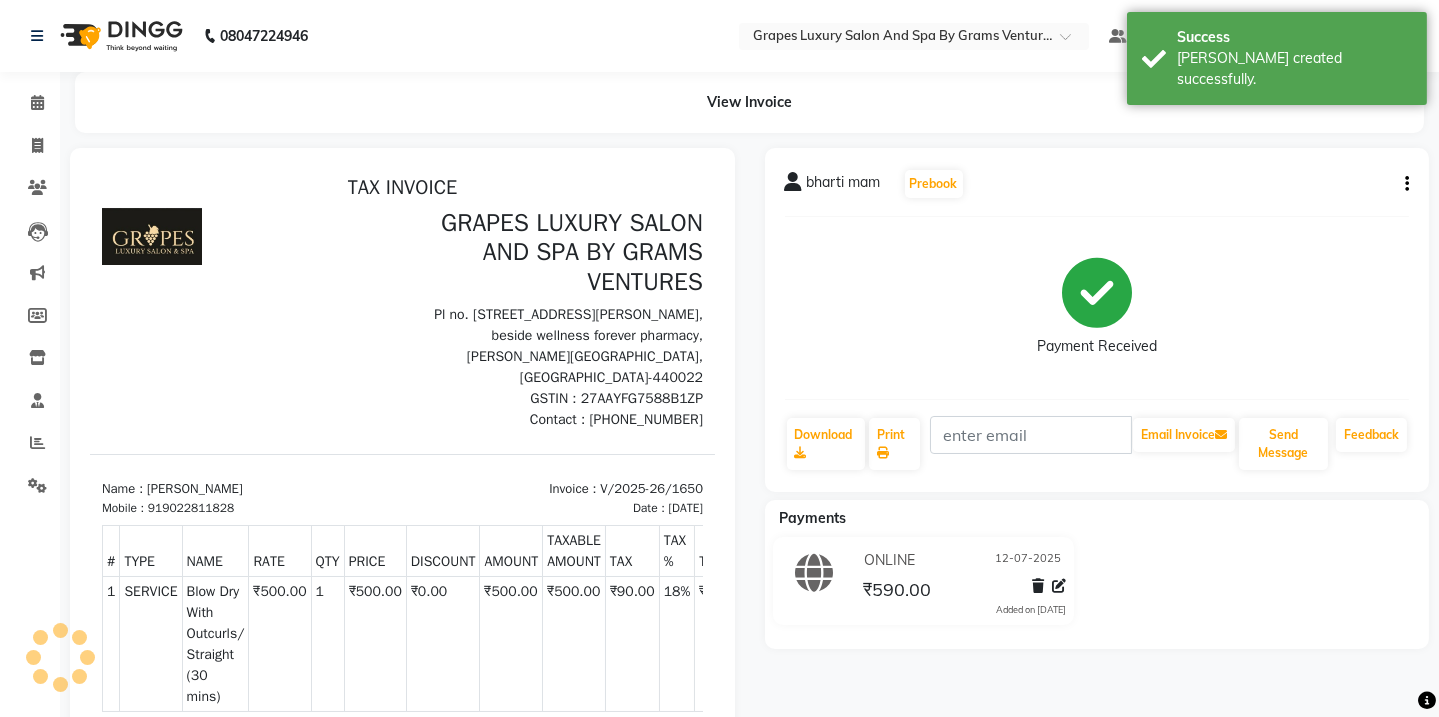 scroll, scrollTop: 0, scrollLeft: 0, axis: both 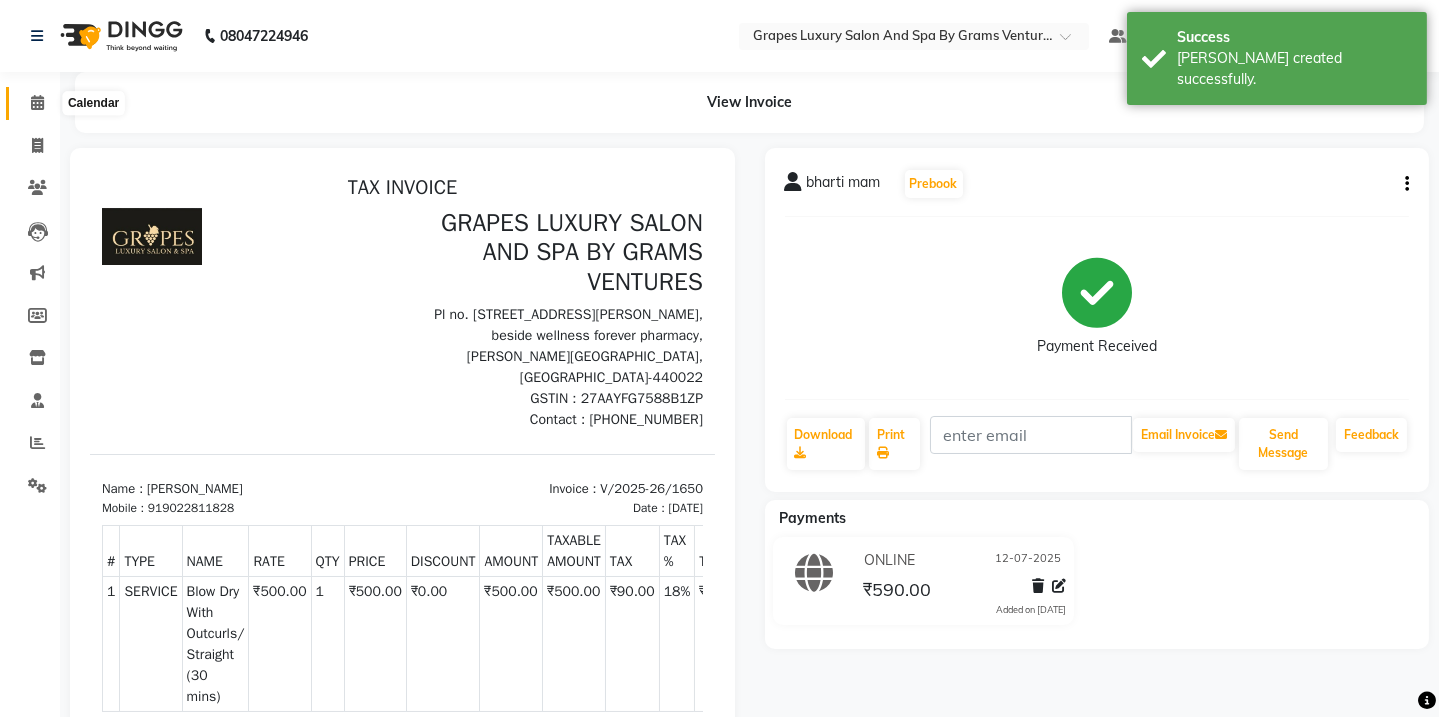 click 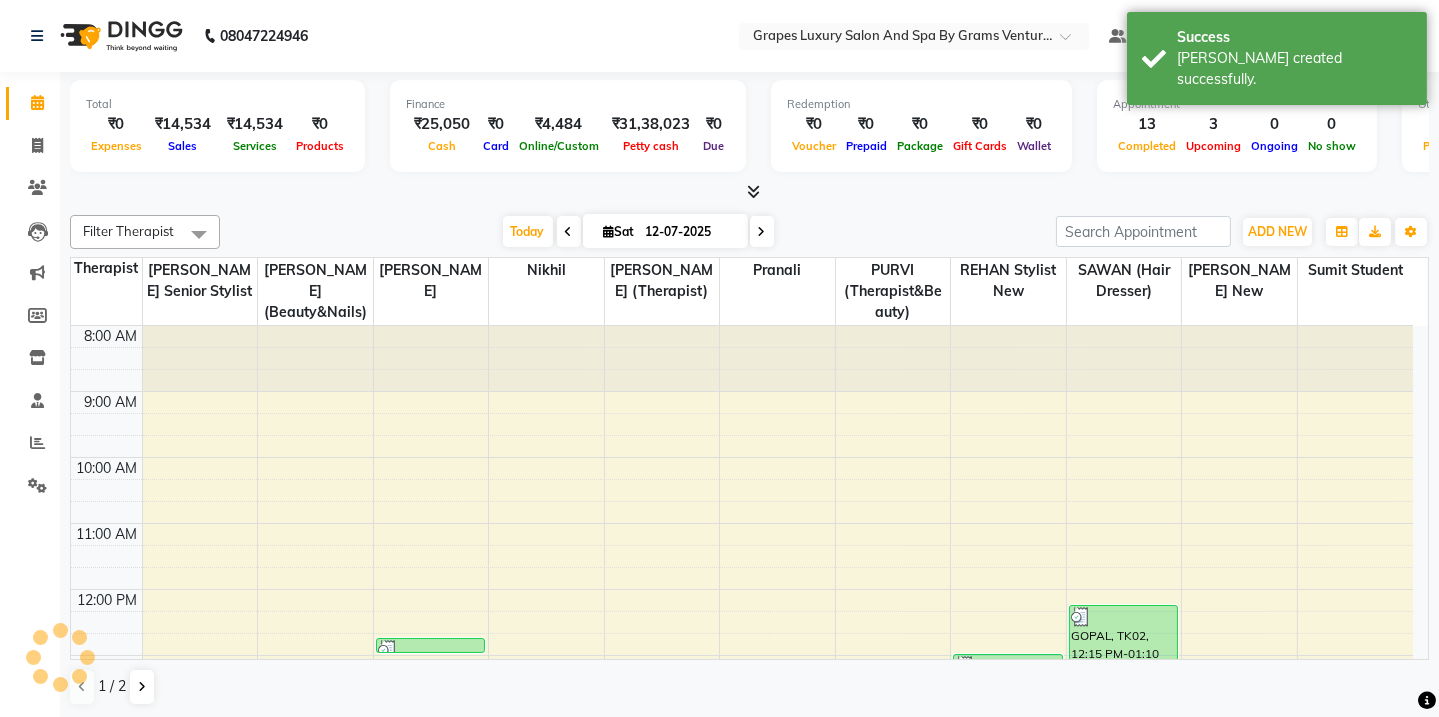 scroll, scrollTop: 0, scrollLeft: 0, axis: both 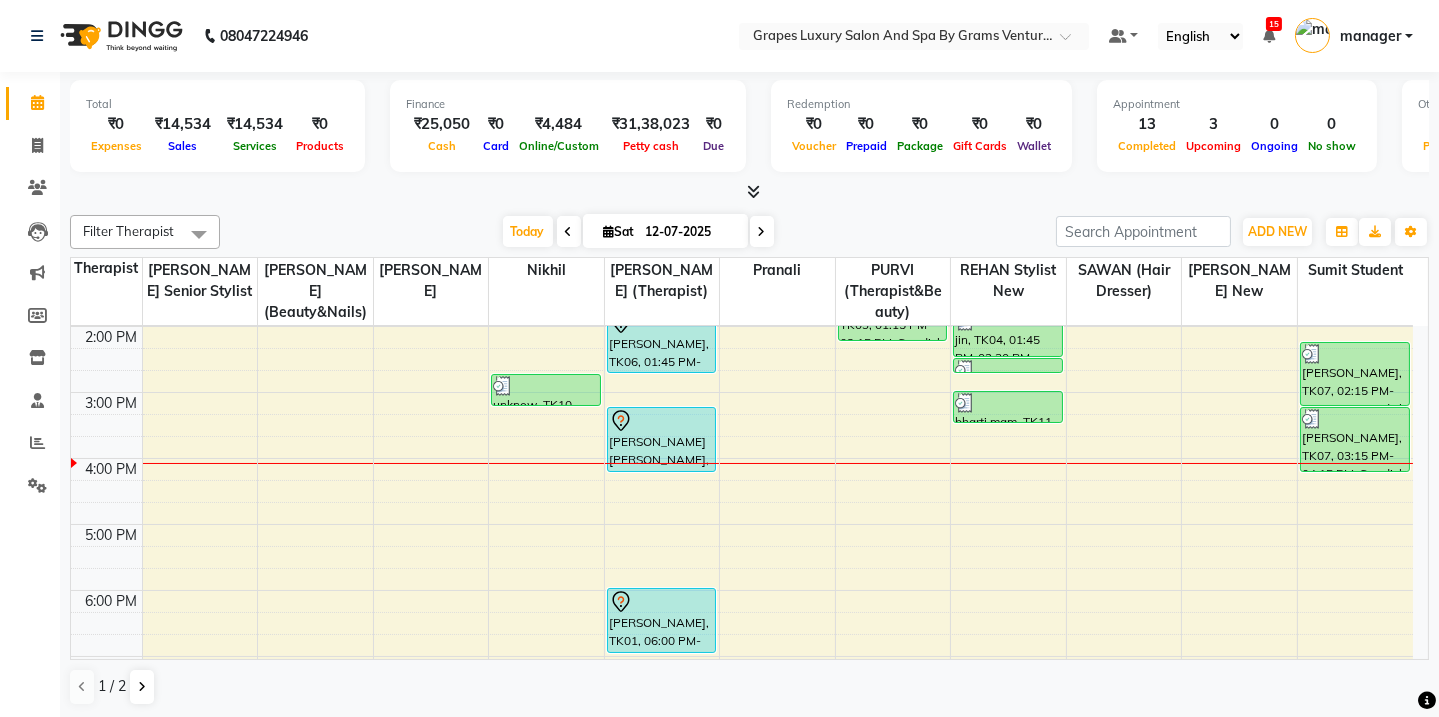 drag, startPoint x: 1428, startPoint y: 514, endPoint x: 1428, endPoint y: 479, distance: 35 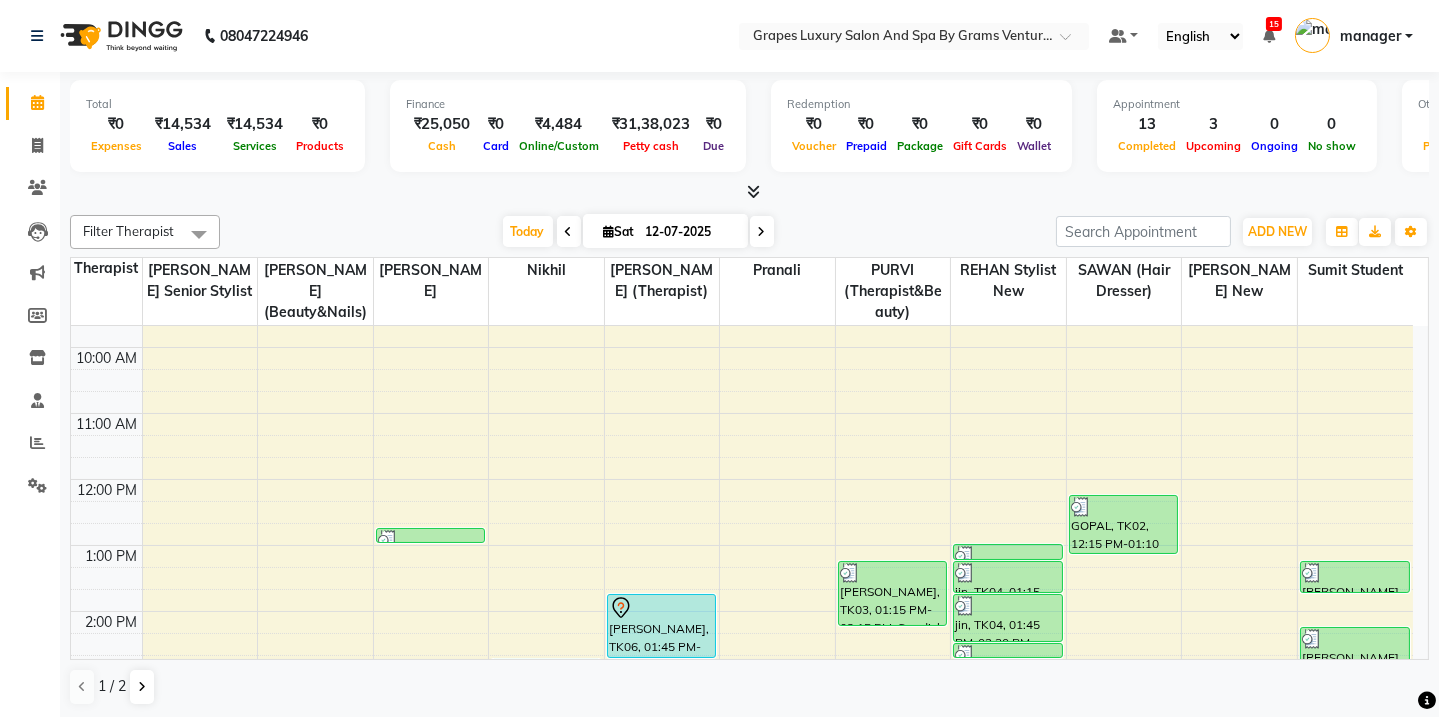 scroll, scrollTop: 104, scrollLeft: 0, axis: vertical 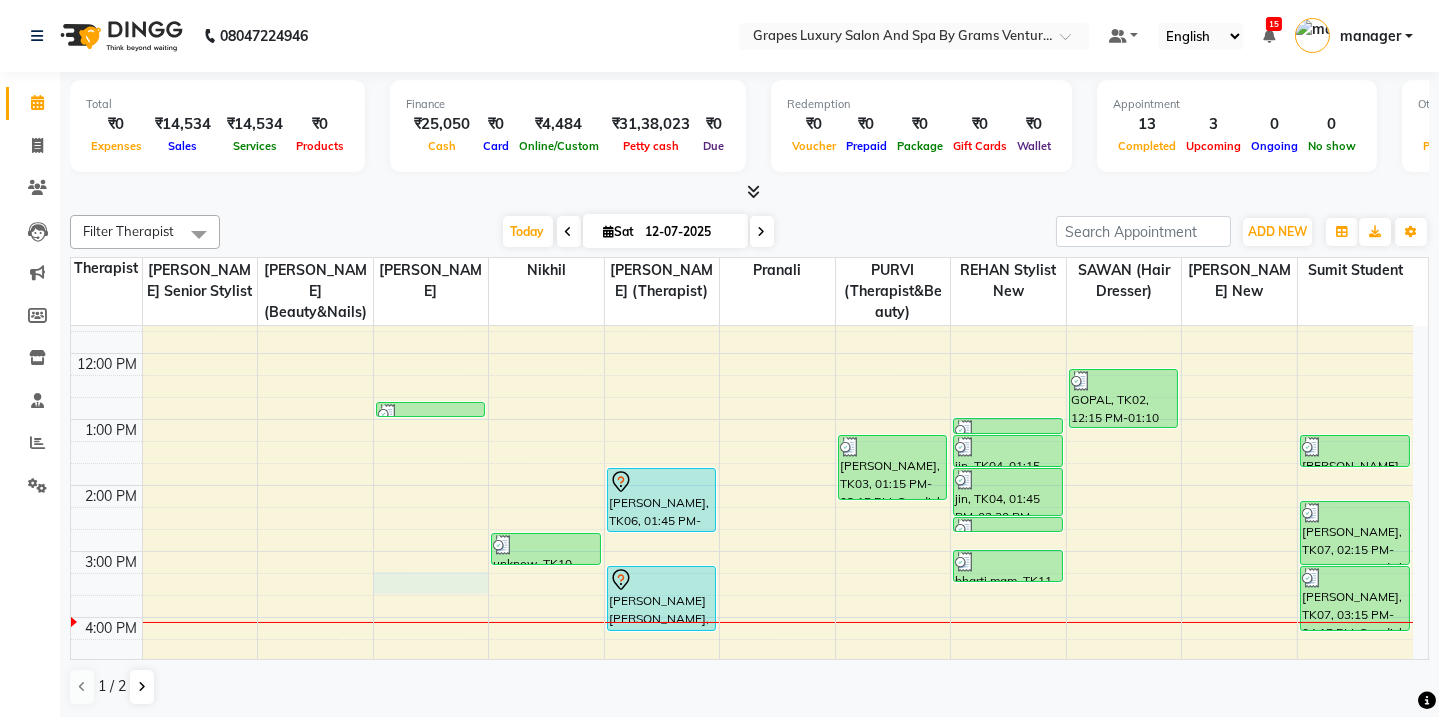 click on "8:00 AM 9:00 AM 10:00 AM 11:00 AM 12:00 PM 1:00 PM 2:00 PM 3:00 PM 4:00 PM 5:00 PM 6:00 PM 7:00 PM 8:00 PM     kunal [PERSON_NAME], TK05, 12:45 PM-01:00 PM, [PERSON_NAME] Trimming (15 mins)     unknow, TK10, 02:45 PM-03:15 PM, Touch Up ([MEDICAL_DATA] Free ) (30 mins)             [PERSON_NAME], TK06, 01:45 PM-02:45 PM, Swedish Body Massage (60 mins)             [PERSON_NAME] [PERSON_NAME], TK09, 03:15 PM-04:15 PM, Swedish Body Massage (60 mins)             [PERSON_NAME], TK01, 06:00 PM-07:00 PM, Swedish Body Massage (60 mins)     [PERSON_NAME], TK03, 01:15 PM-02:15 PM, Swedish Body Massage (60 mins)     jin, TK04, 01:00 PM-01:15 PM, [PERSON_NAME] Trimming (15 mins)     jin, TK04, 01:15 PM-01:45 PM, Hair Cut [DEMOGRAPHIC_DATA] (30 mins)     jin, TK04, 01:45 PM-02:30 PM, Global Coloring ( [DEMOGRAPHIC_DATA] ) [MEDICAL_DATA] Free (45 mins)     jin, TK04, 02:30 PM-02:45 PM, De Tan Face & Neck (15 mins)     bharti mam, TK11, 03:00 PM-03:30 PM, Blow Dry With Outcurls/ Straight (30 mins)     GOPAL, TK02, 12:15 PM-01:10 PM, [PERSON_NAME] Trimming (15 mins)" at bounding box center [742, 518] 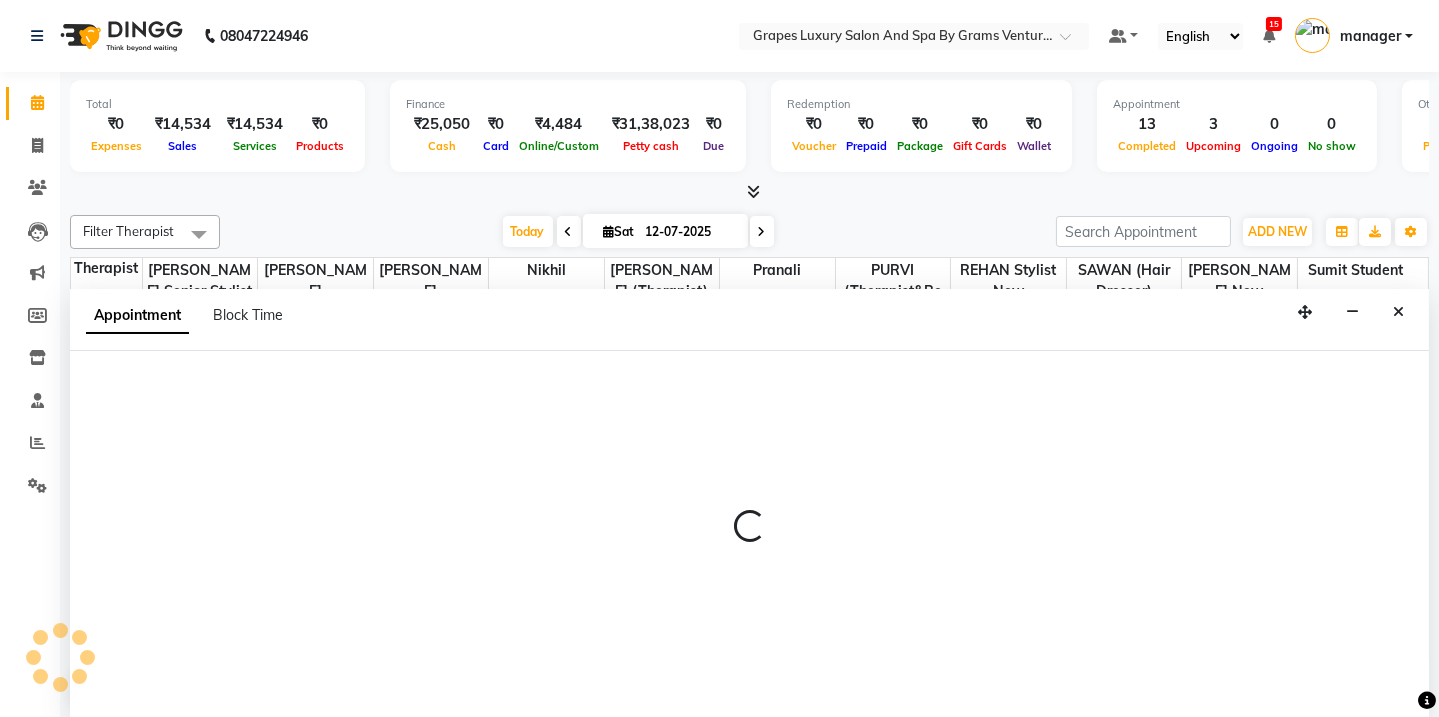 scroll, scrollTop: 0, scrollLeft: 0, axis: both 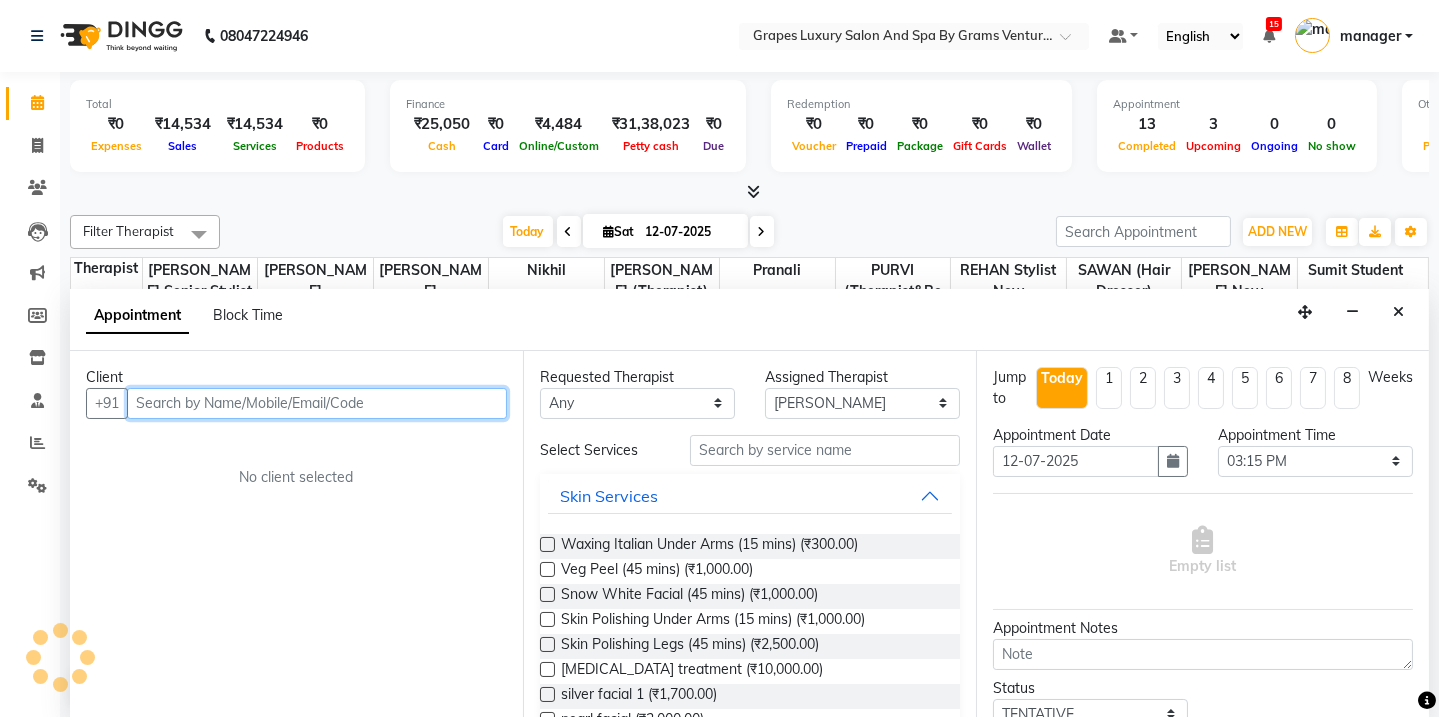 click at bounding box center (317, 403) 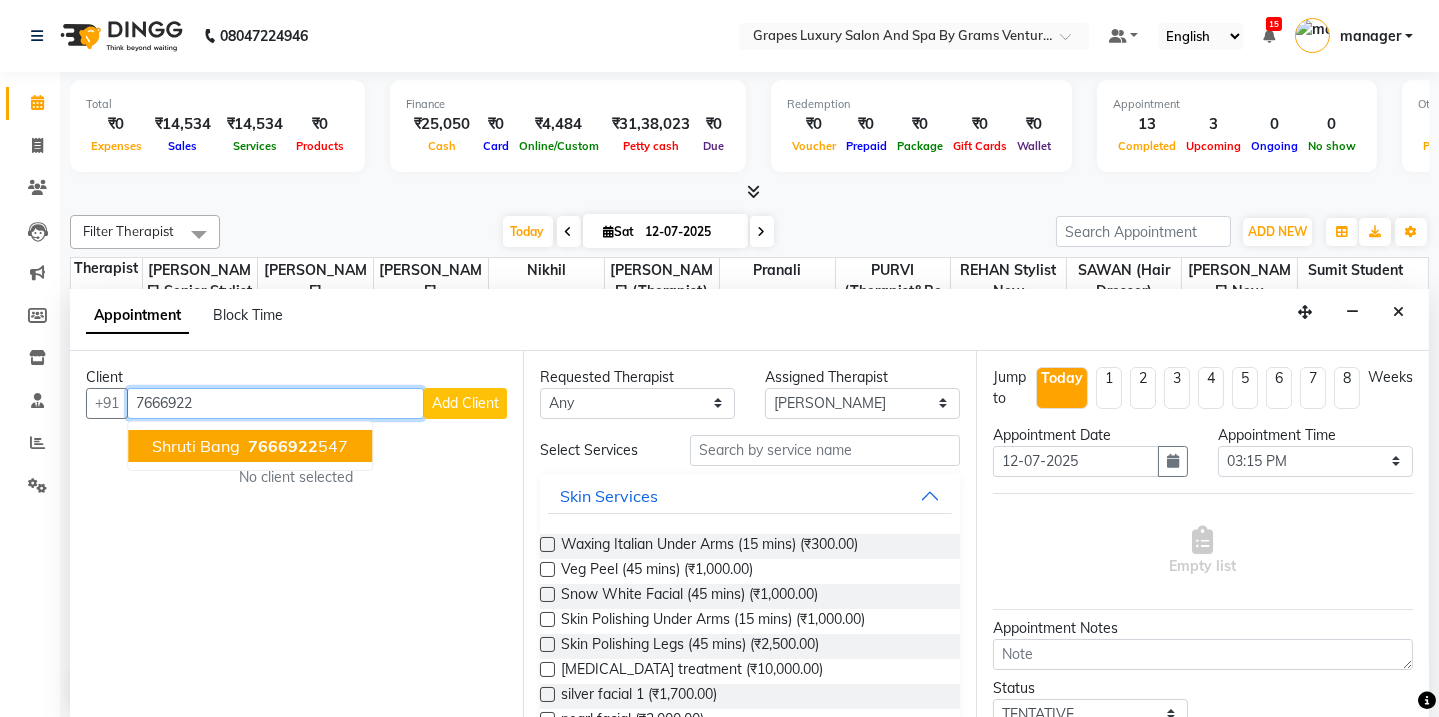 click on "7666922" at bounding box center (283, 446) 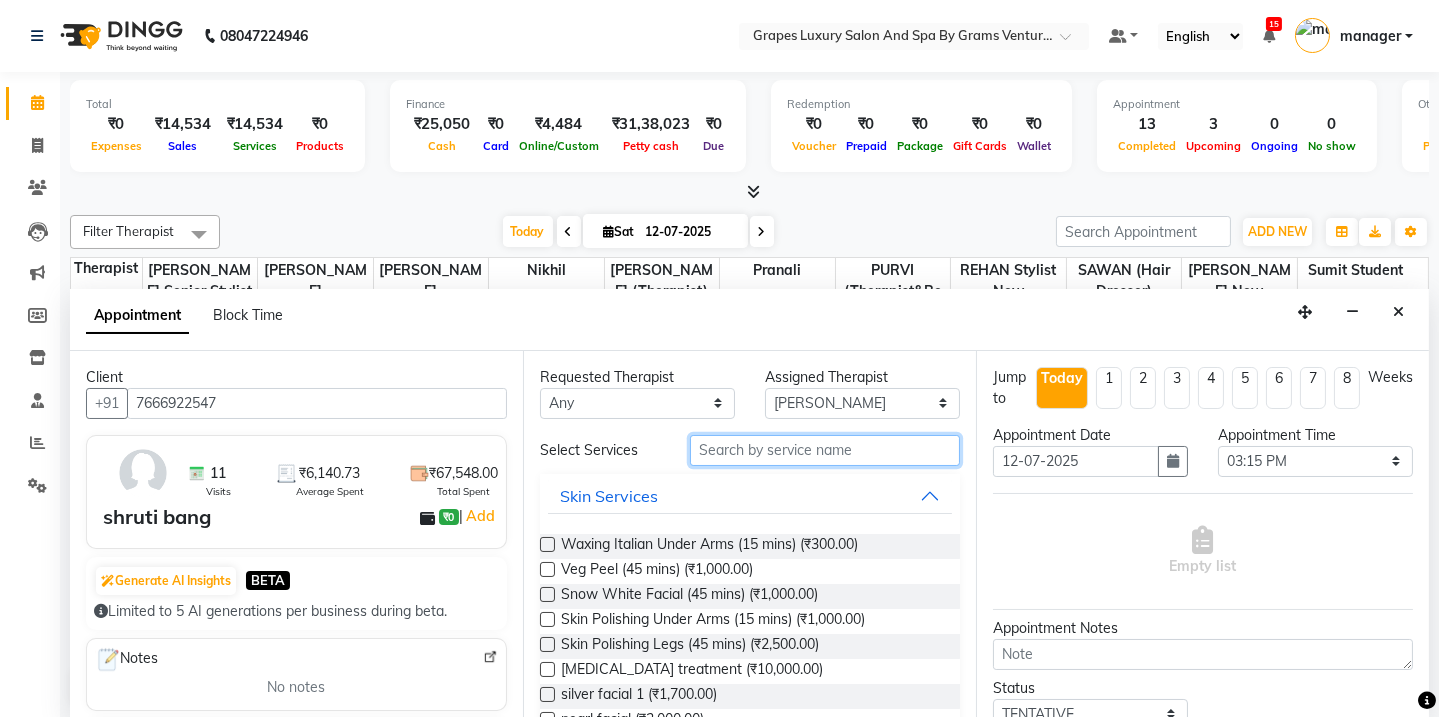 drag, startPoint x: 748, startPoint y: 449, endPoint x: 755, endPoint y: 462, distance: 14.764823 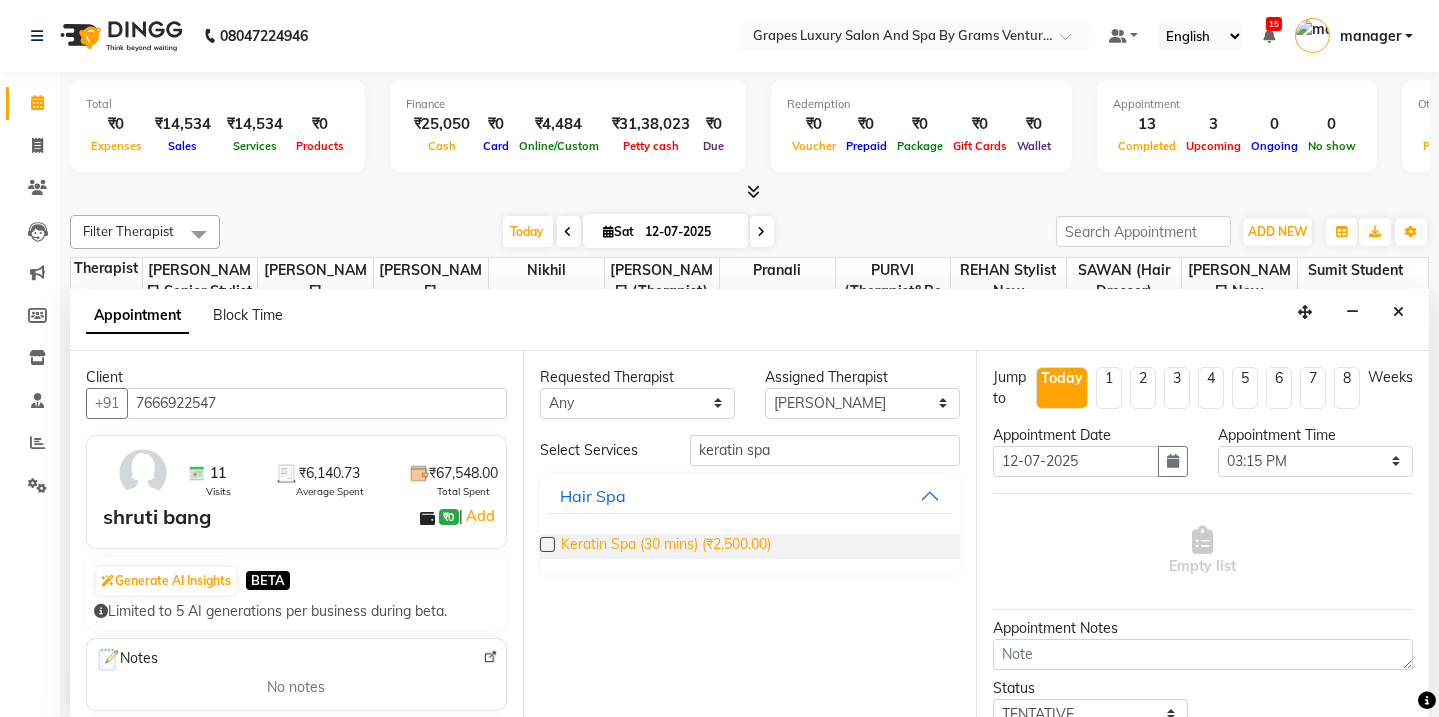 click on "Keratin Spa (30 mins) (₹2,500.00)" at bounding box center [666, 546] 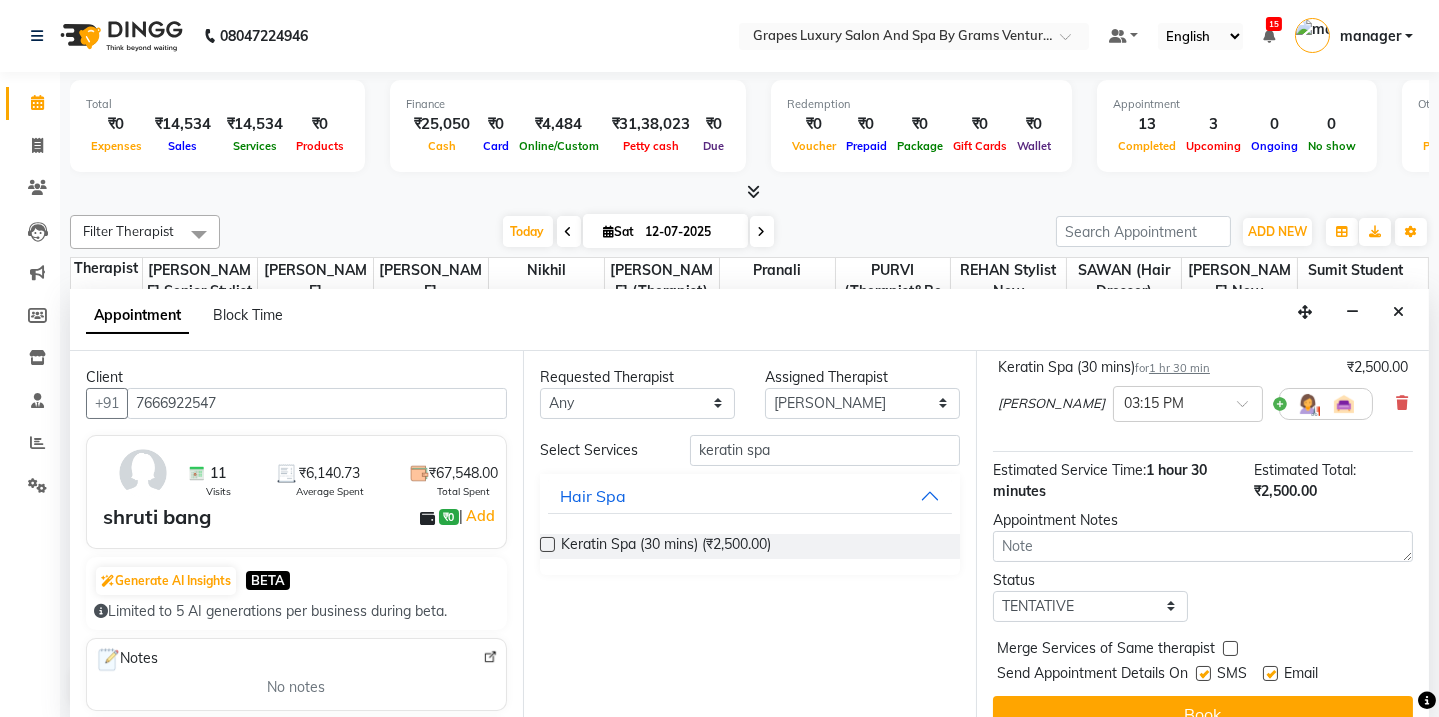 scroll, scrollTop: 178, scrollLeft: 0, axis: vertical 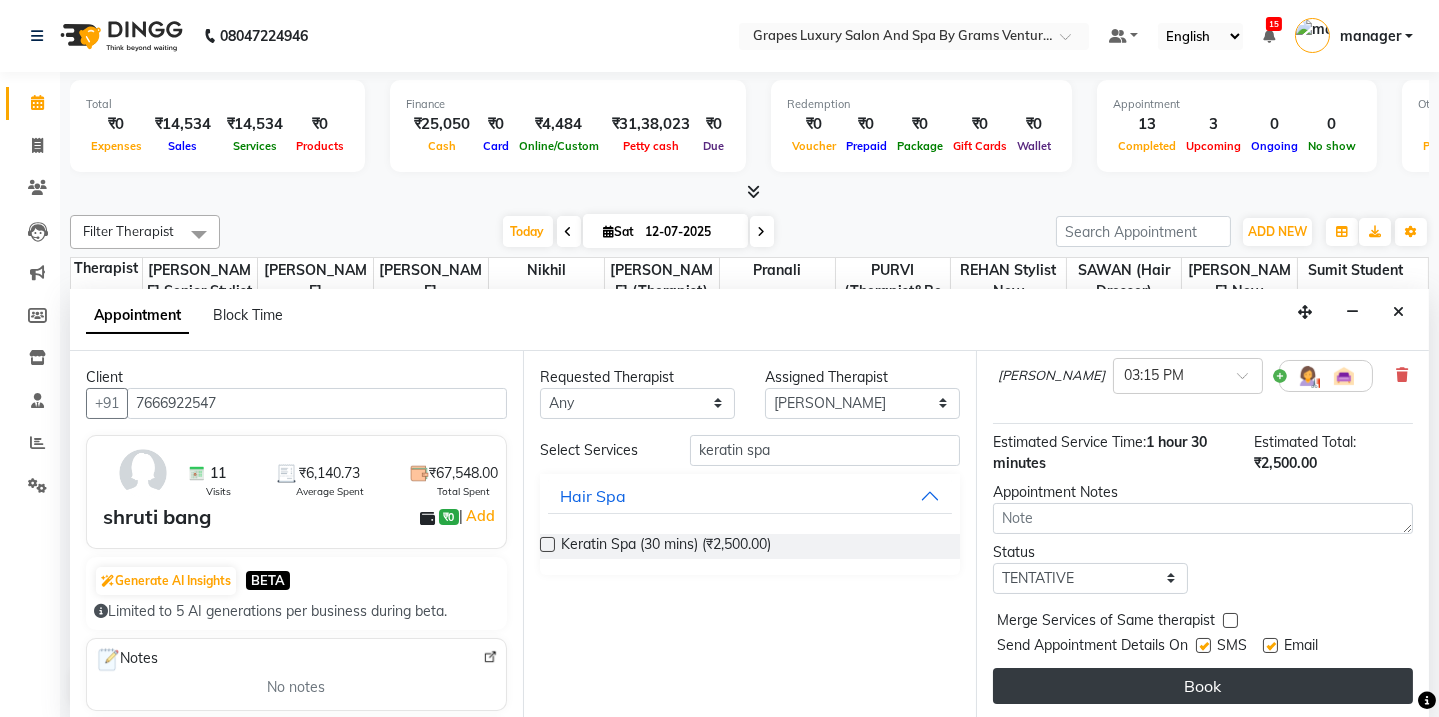 click on "Book" at bounding box center [1203, 686] 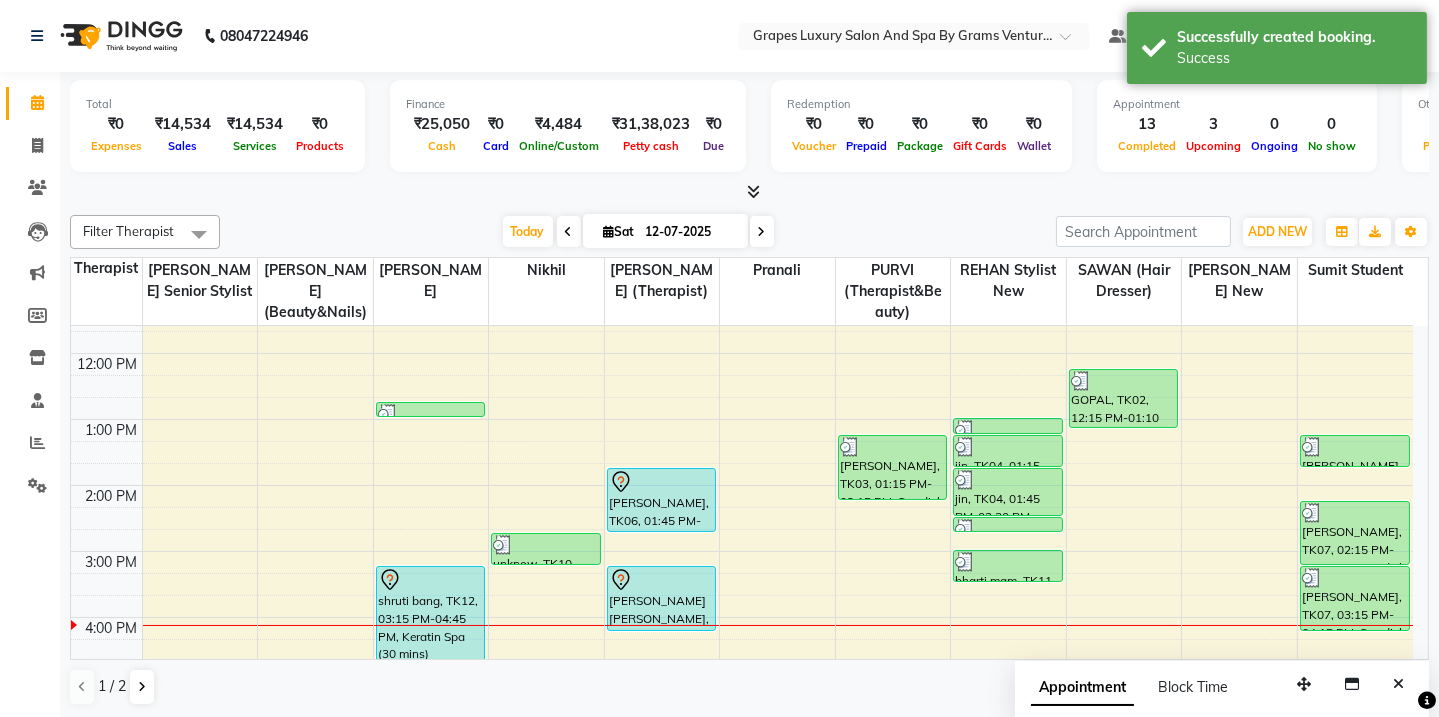 scroll, scrollTop: 0, scrollLeft: 0, axis: both 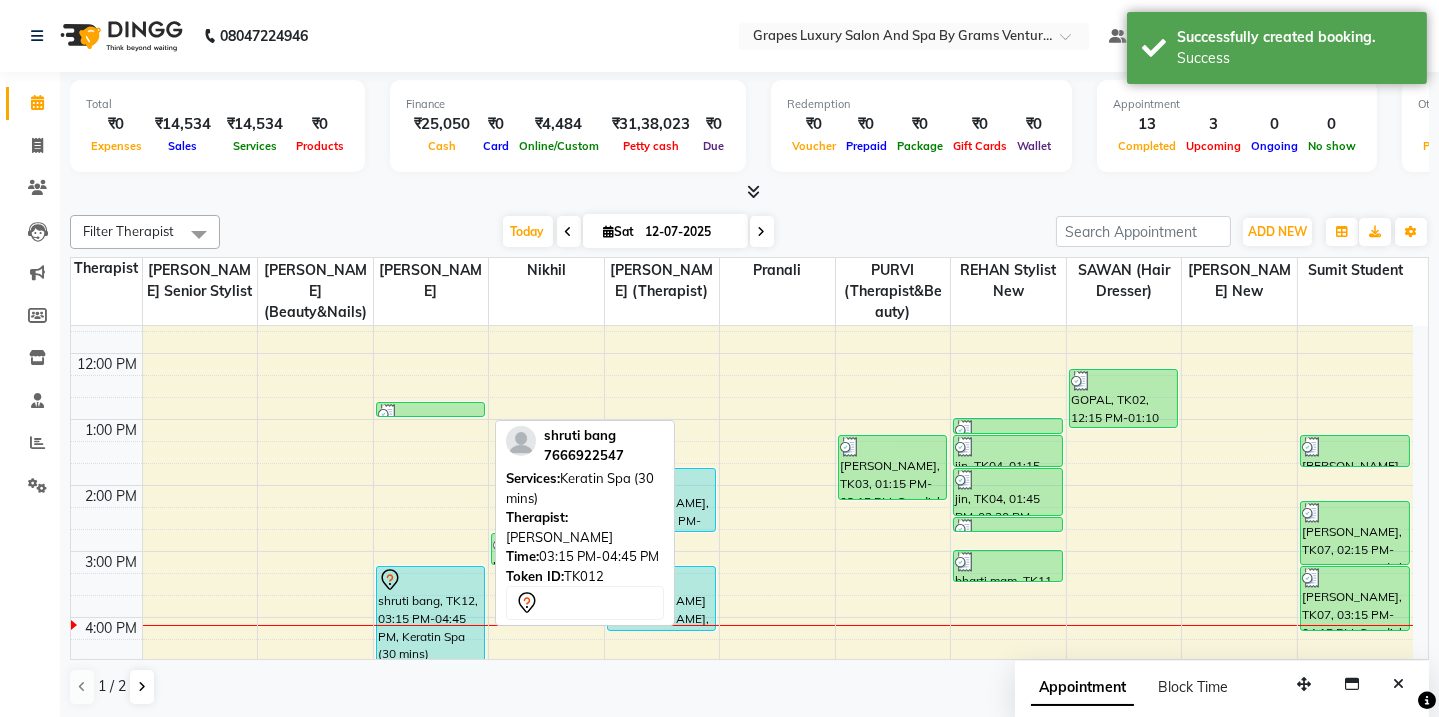 click on "shruti bang, TK12, 03:15 PM-04:45 PM, Keratin Spa (30 mins)" at bounding box center (431, 615) 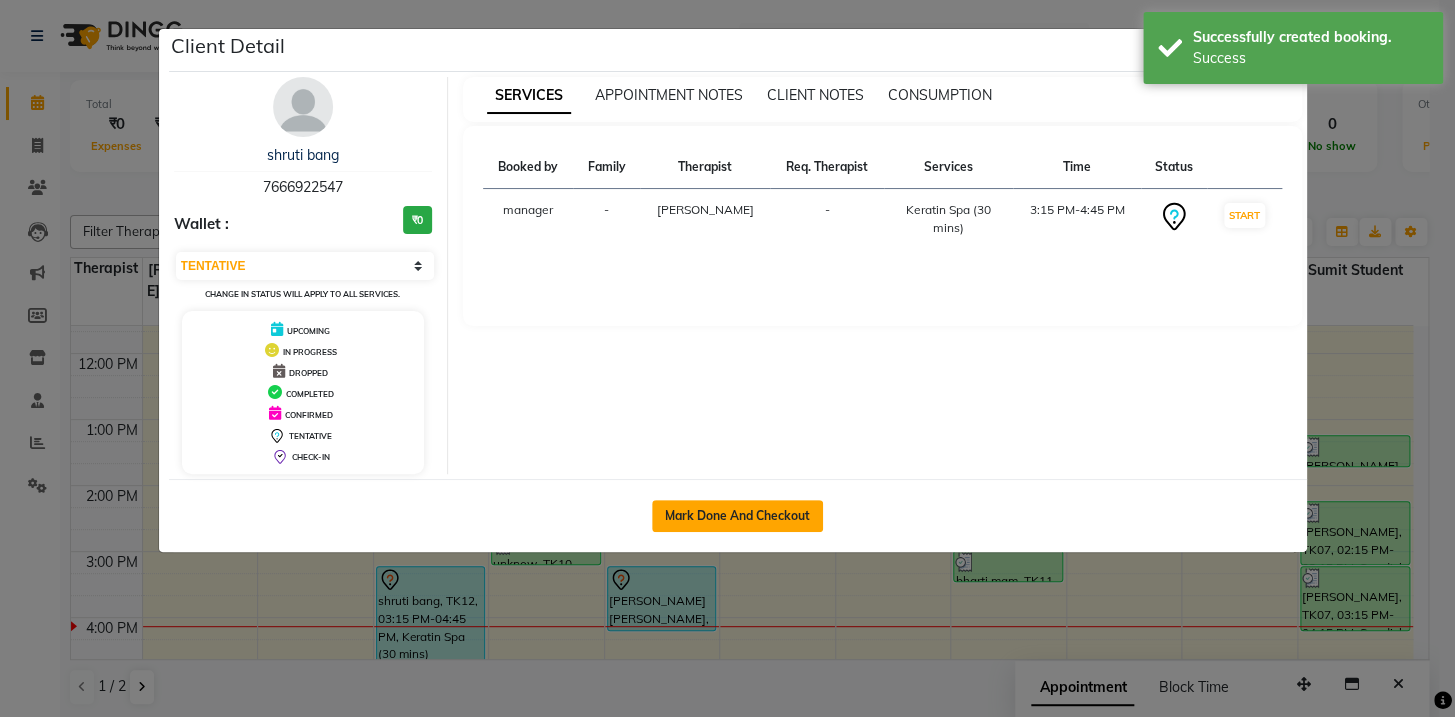 click on "Mark Done And Checkout" 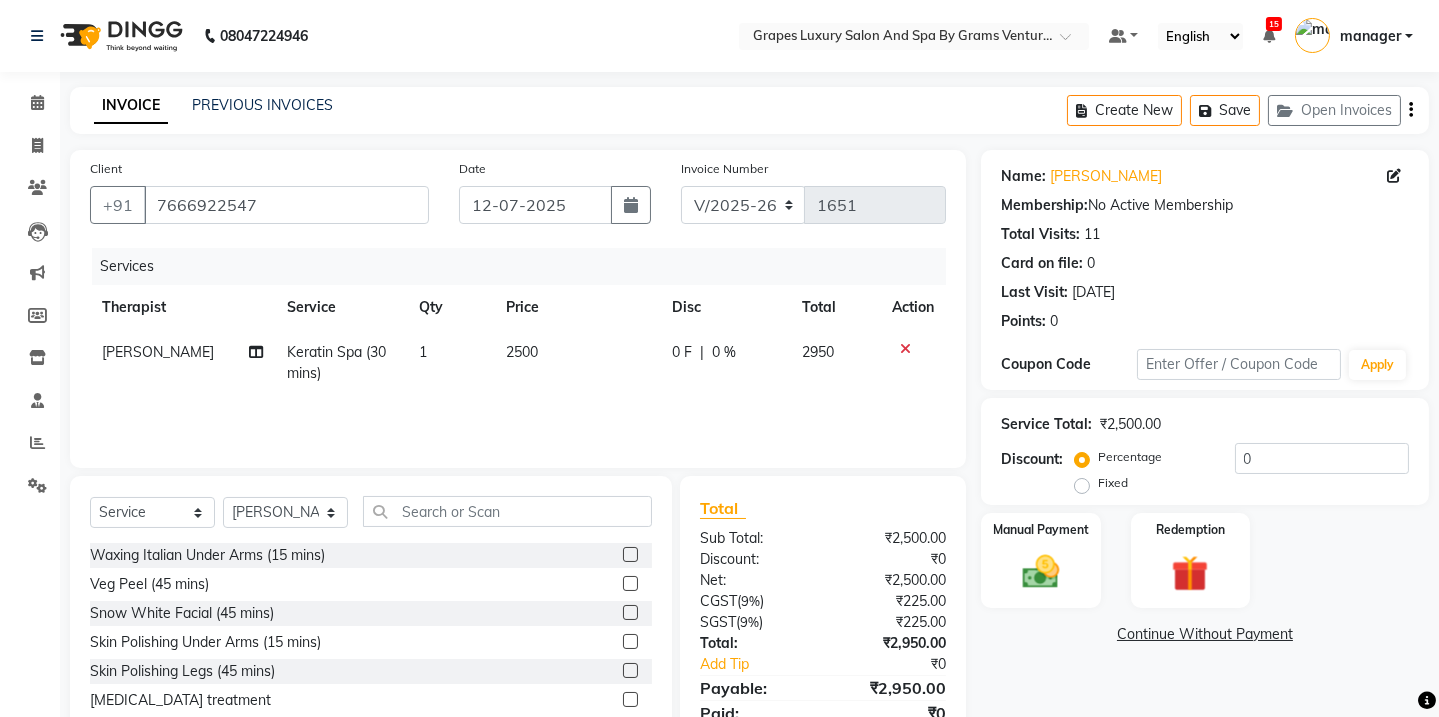 scroll, scrollTop: 84, scrollLeft: 0, axis: vertical 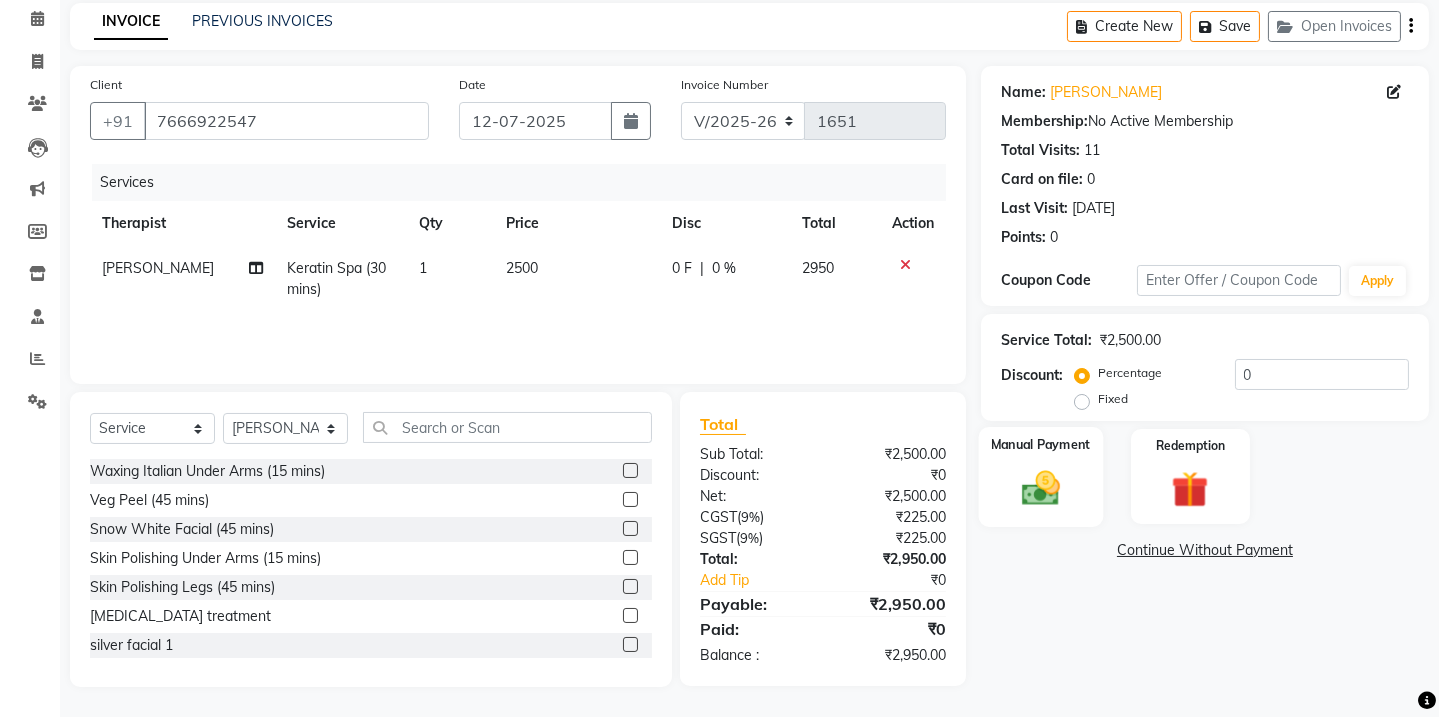 click on "Manual Payment" 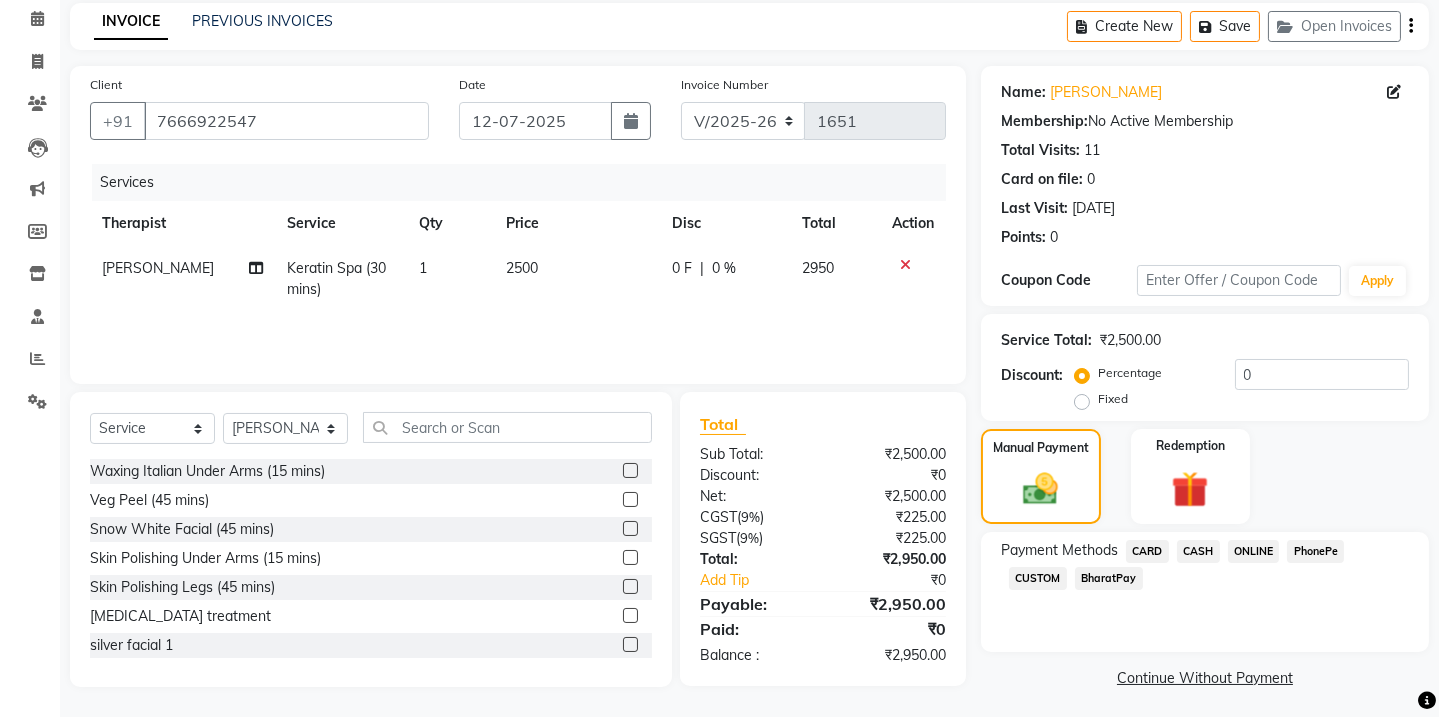 click on "CASH" 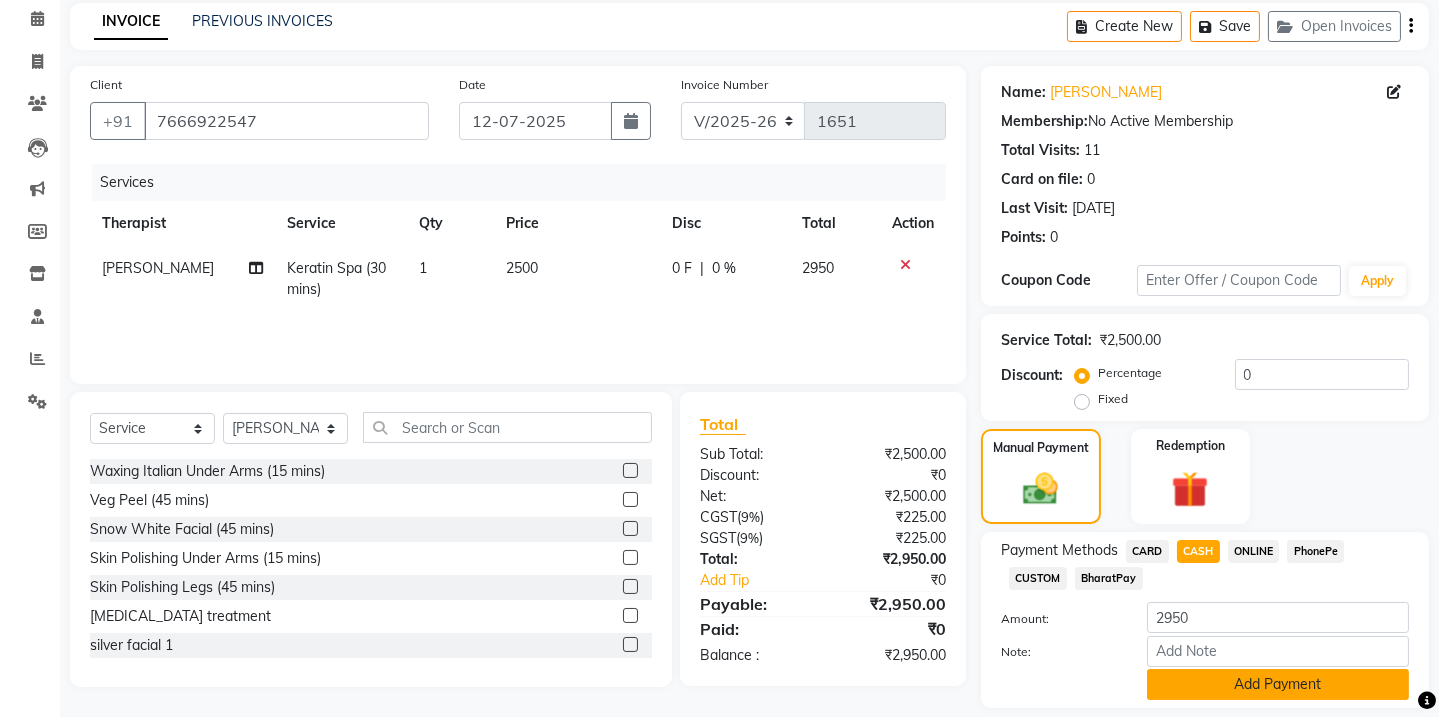click on "Add Payment" 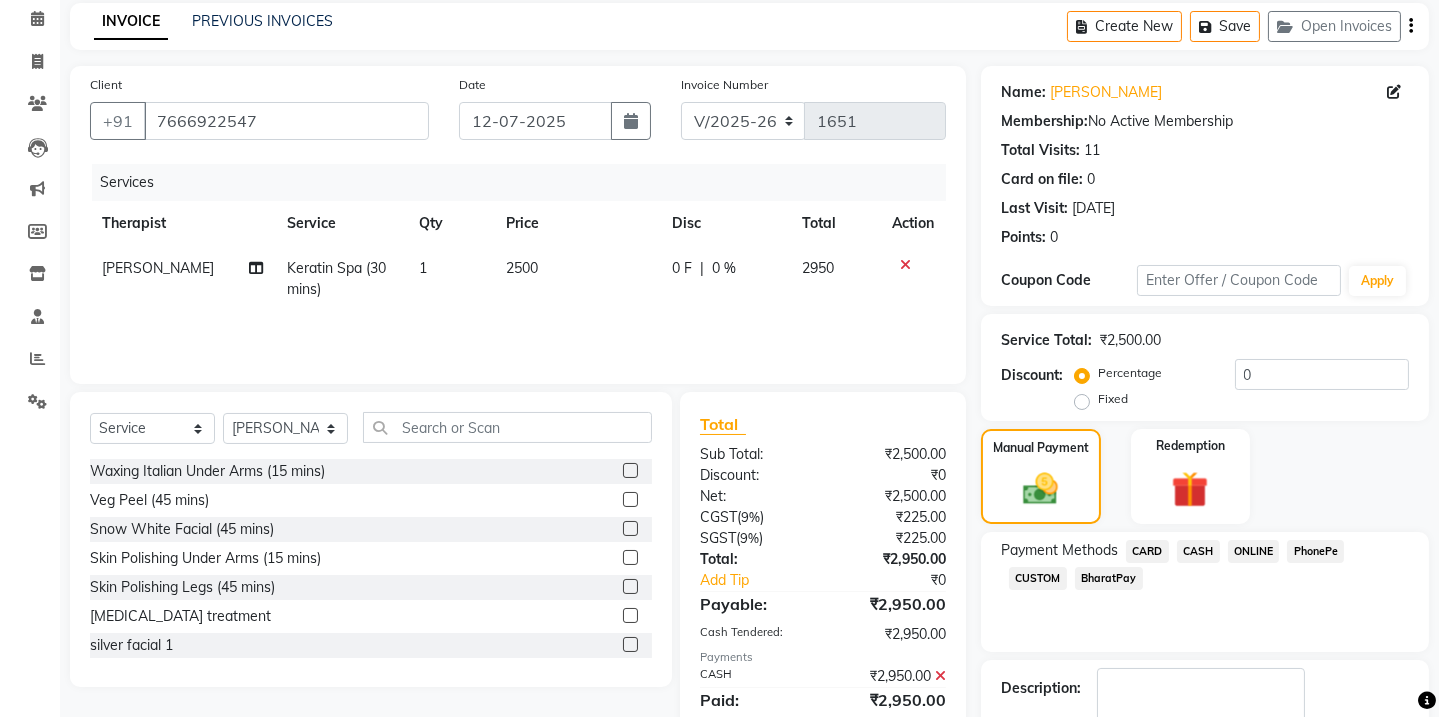 scroll, scrollTop: 201, scrollLeft: 0, axis: vertical 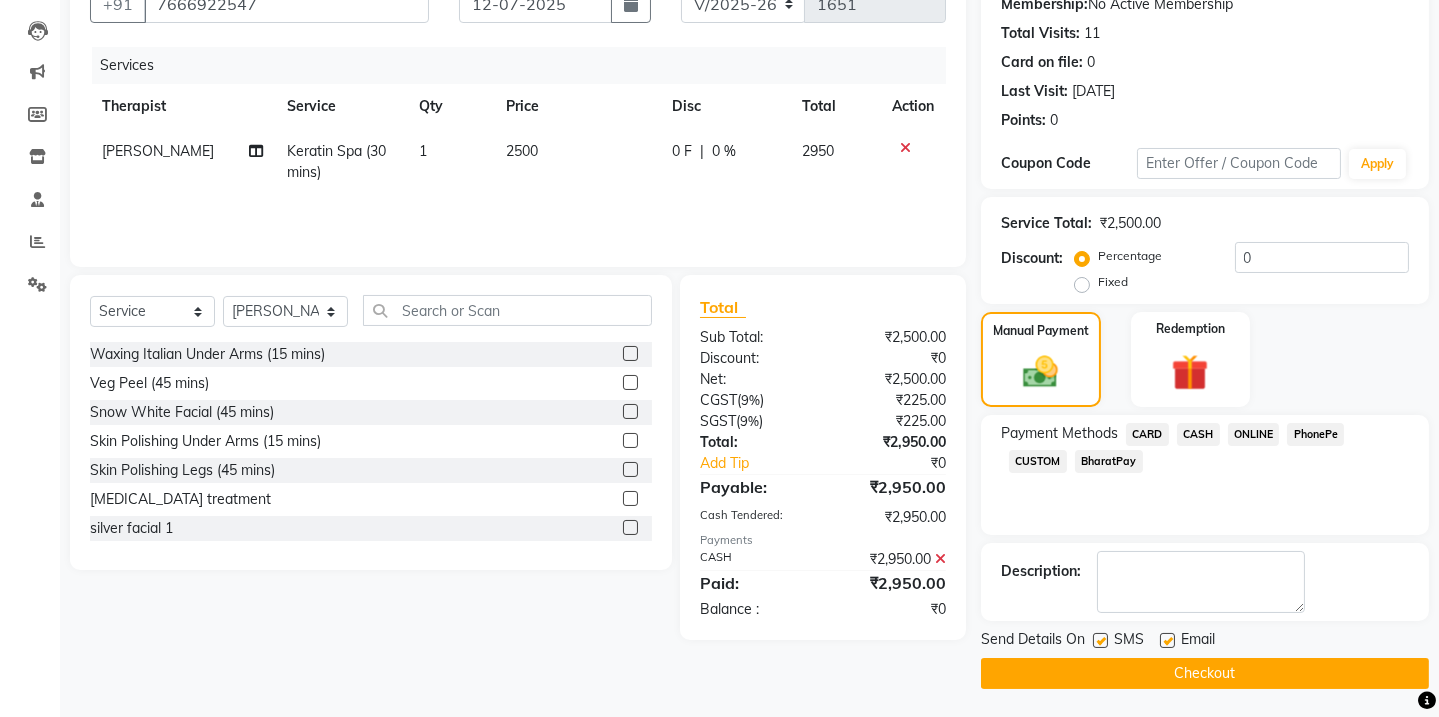 click 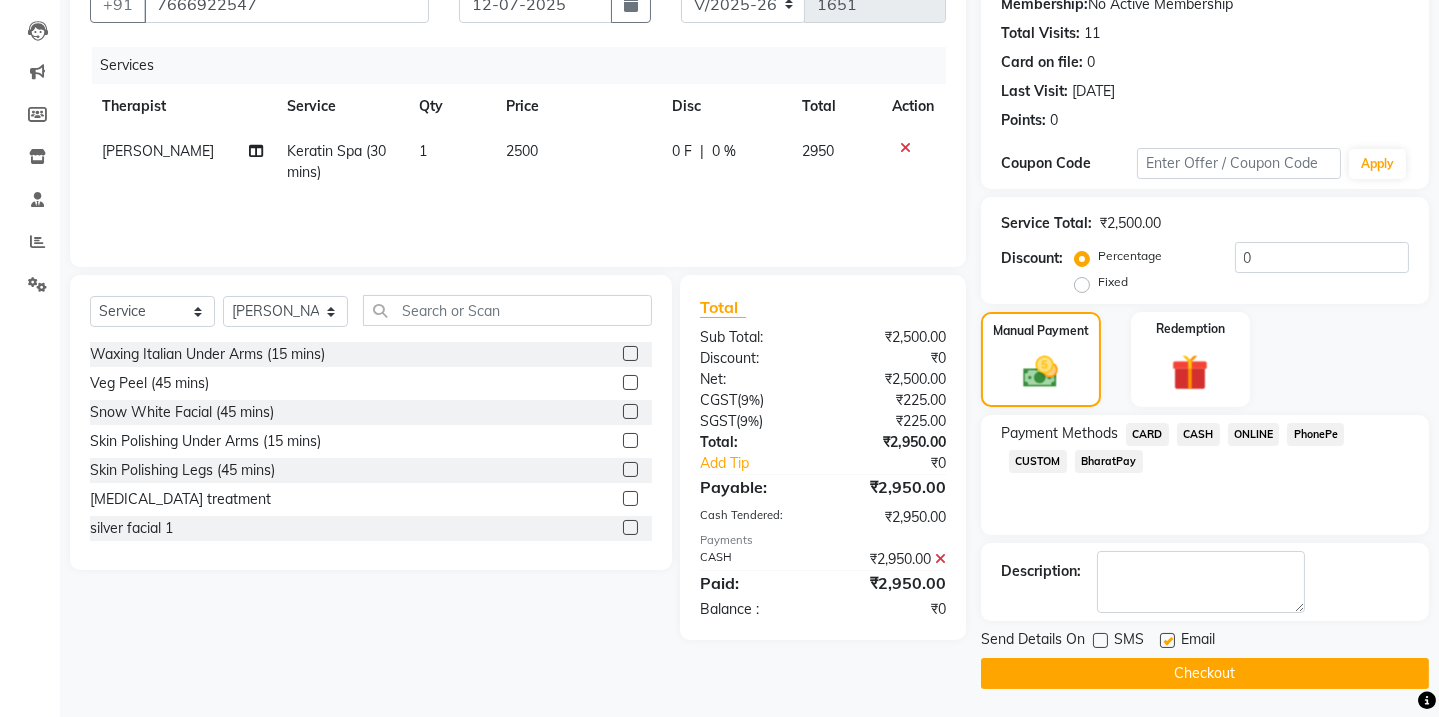 click 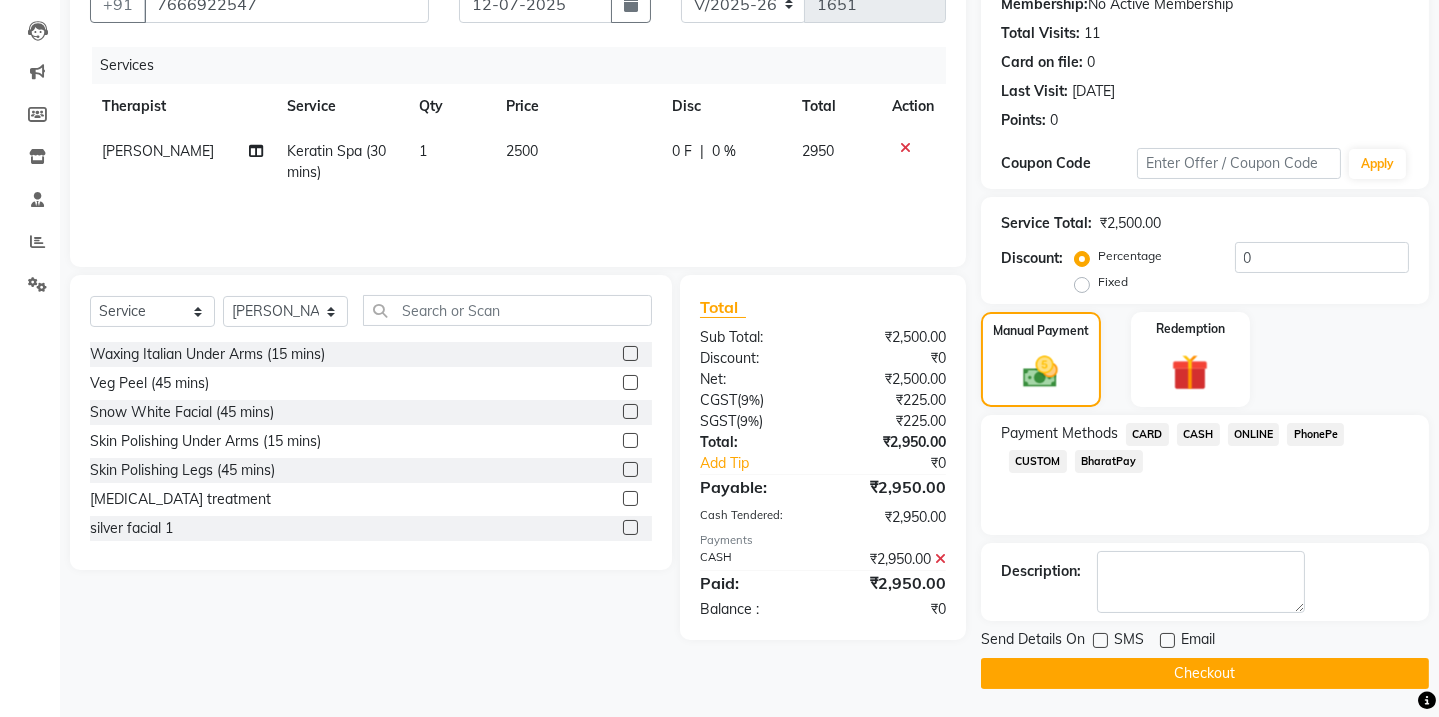 click on "Checkout" 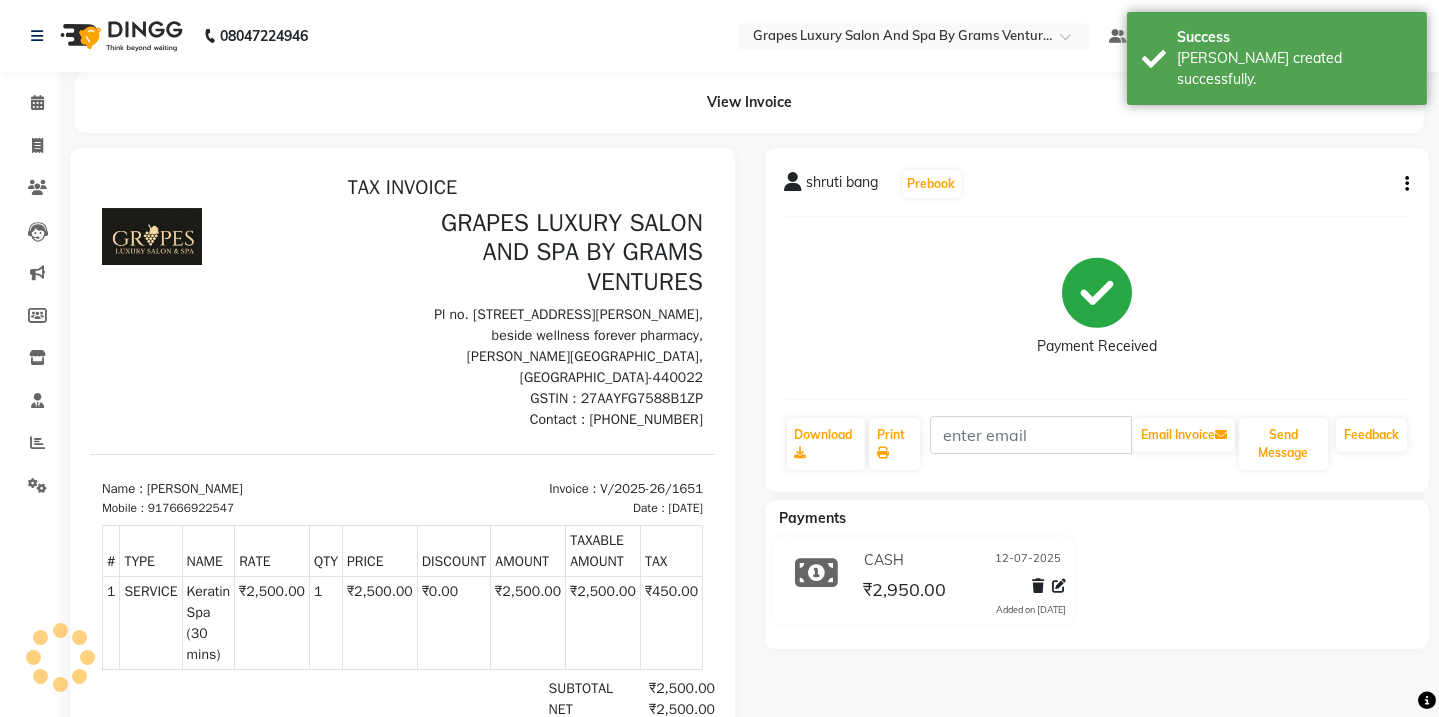 scroll, scrollTop: 0, scrollLeft: 0, axis: both 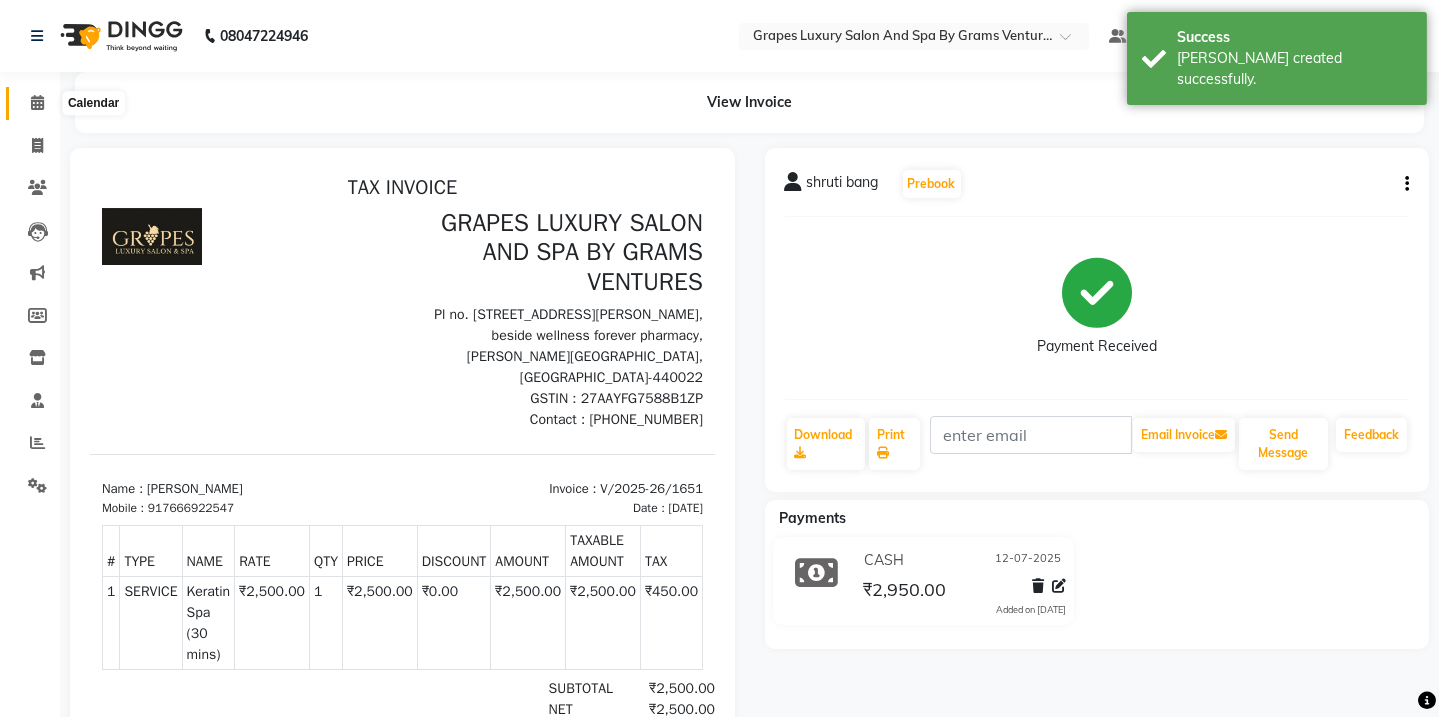 click 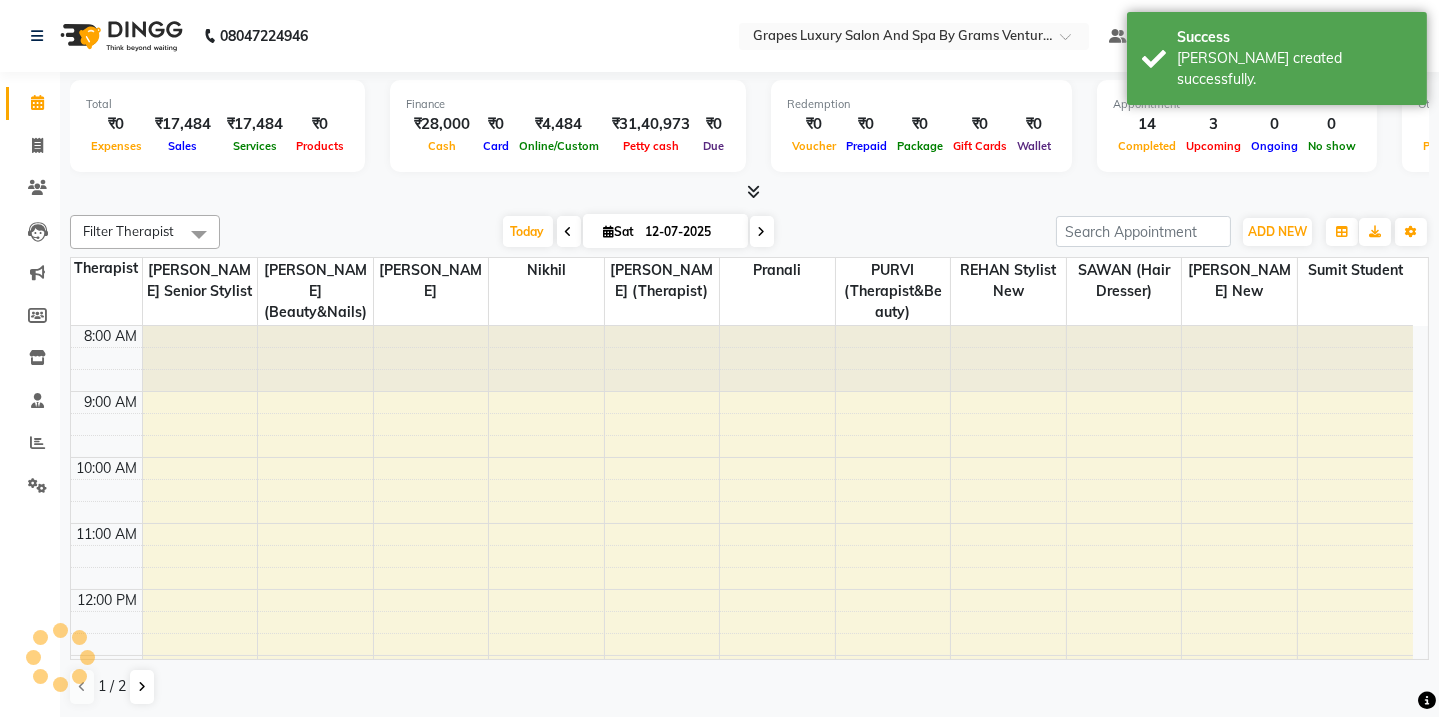 scroll, scrollTop: 0, scrollLeft: 0, axis: both 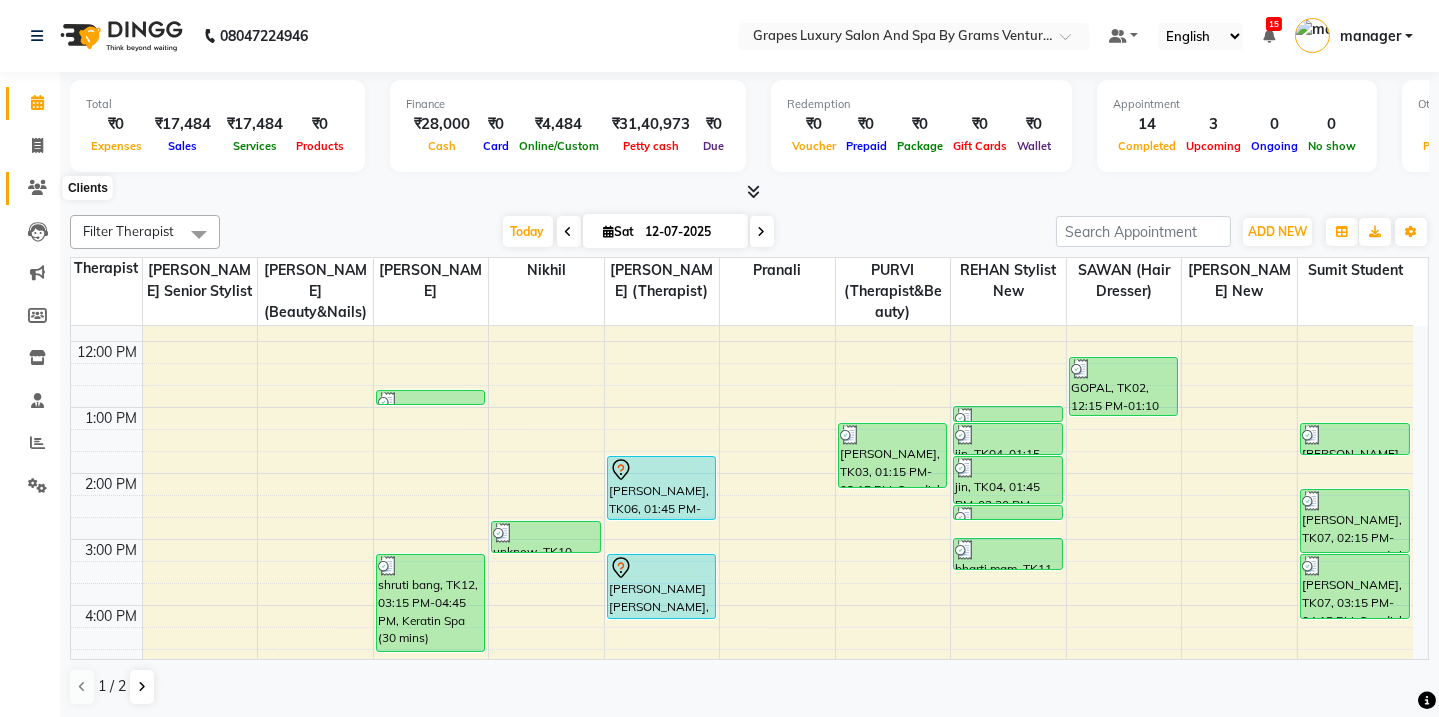 drag, startPoint x: 38, startPoint y: 198, endPoint x: 54, endPoint y: 189, distance: 18.35756 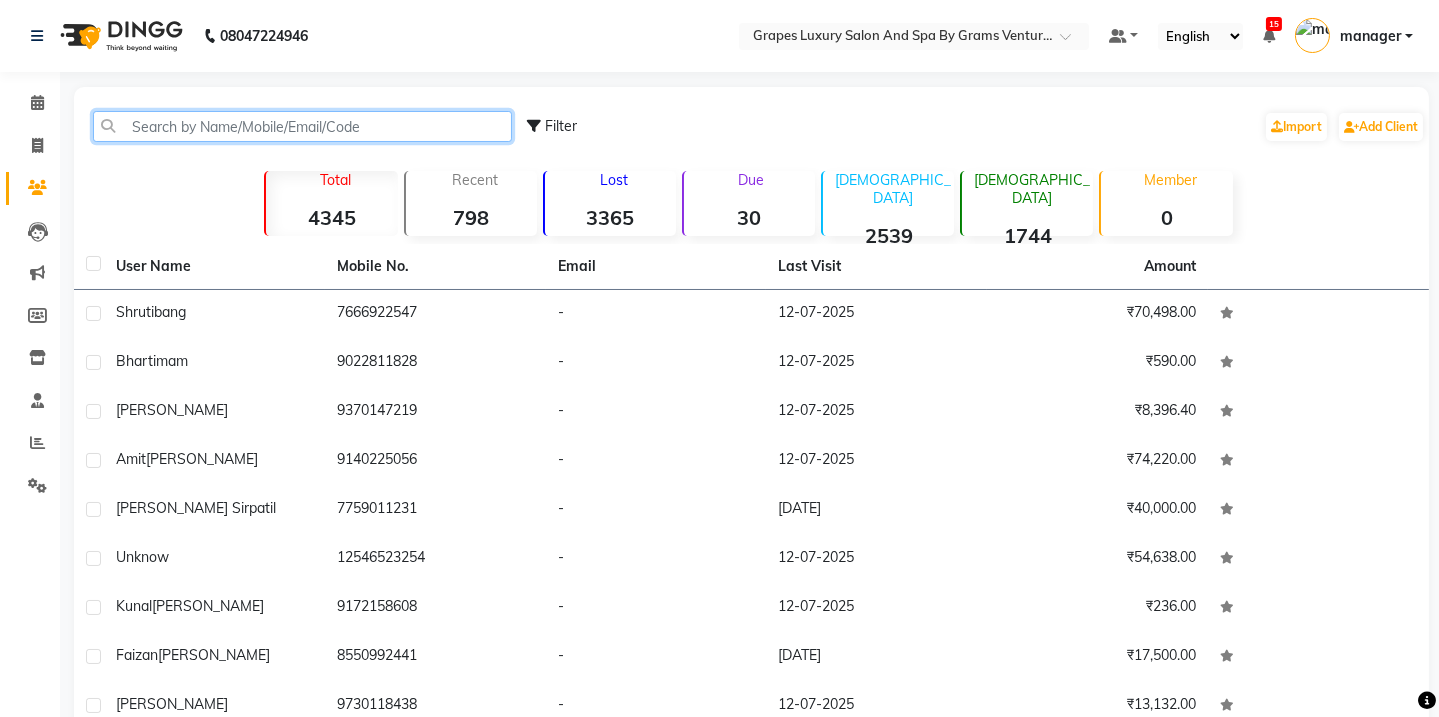 click 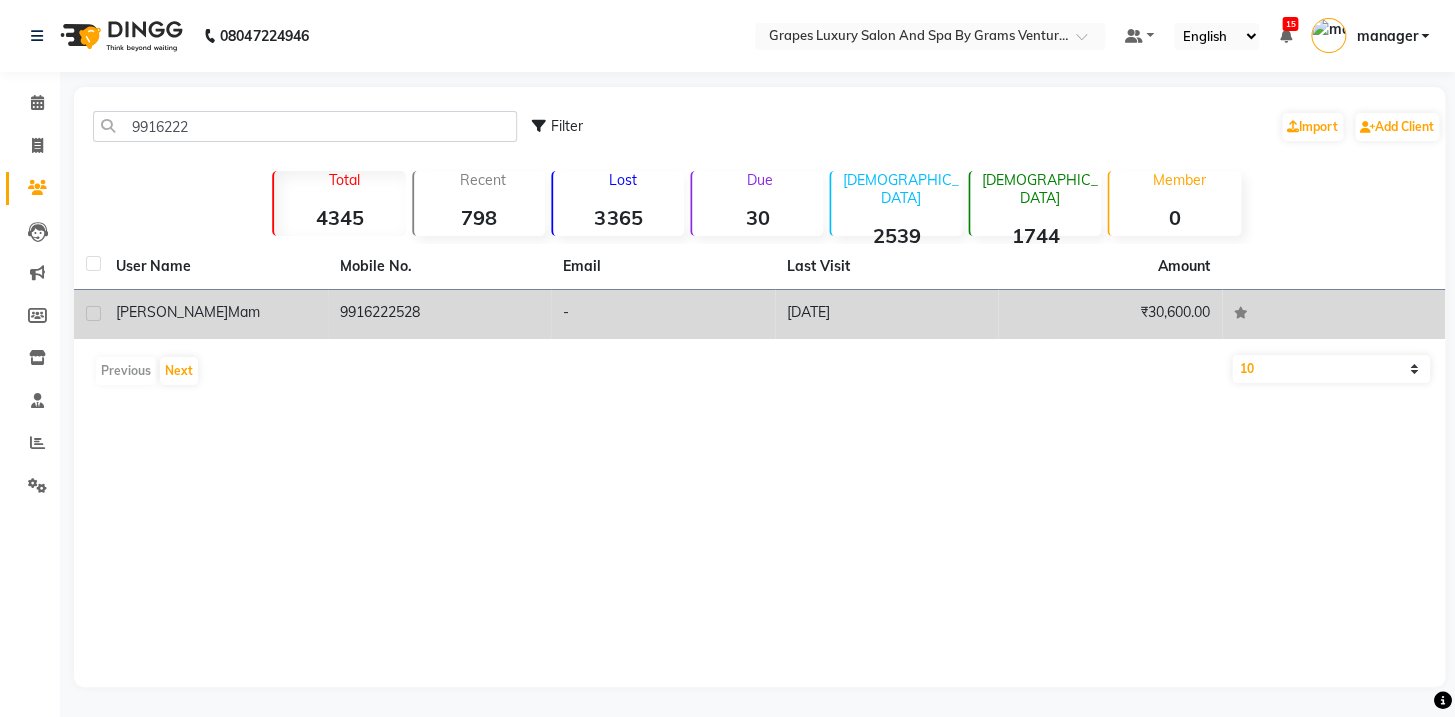 click on "[PERSON_NAME]  Mam" 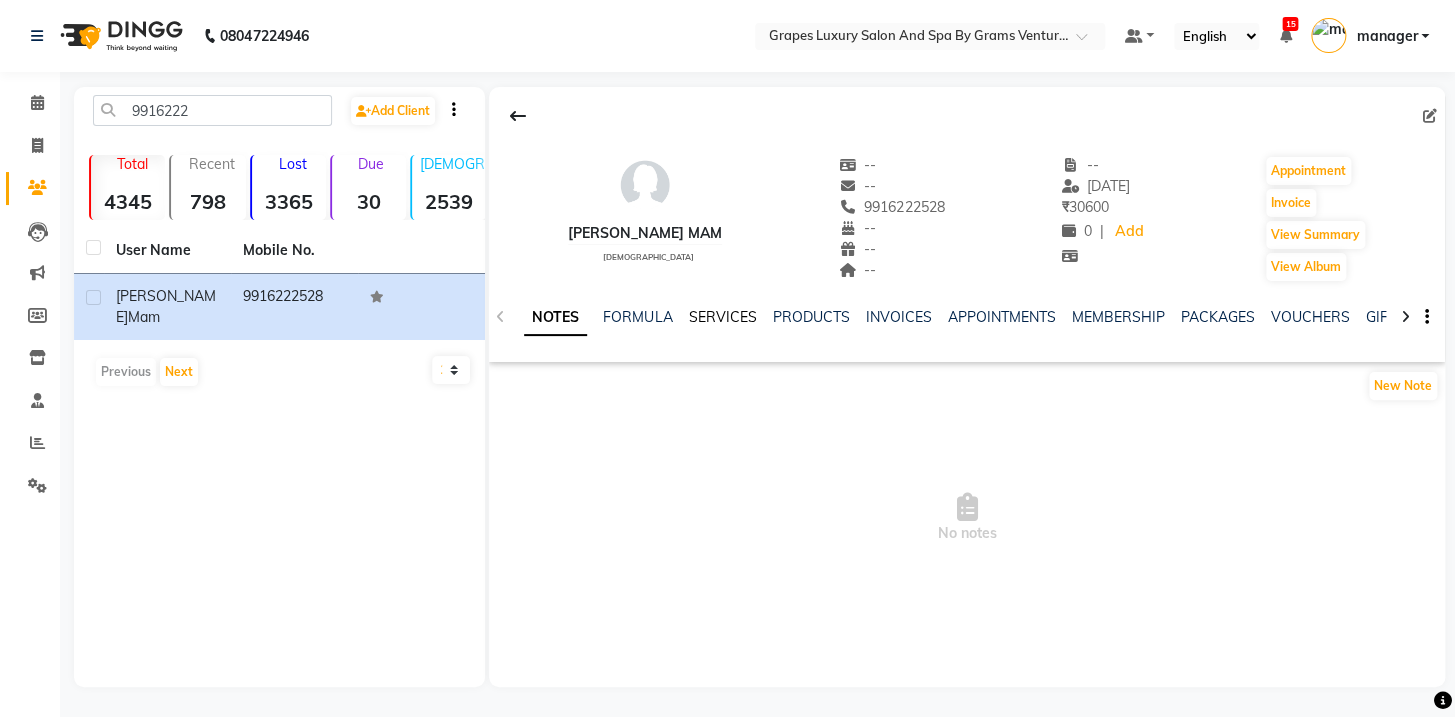 click on "SERVICES" 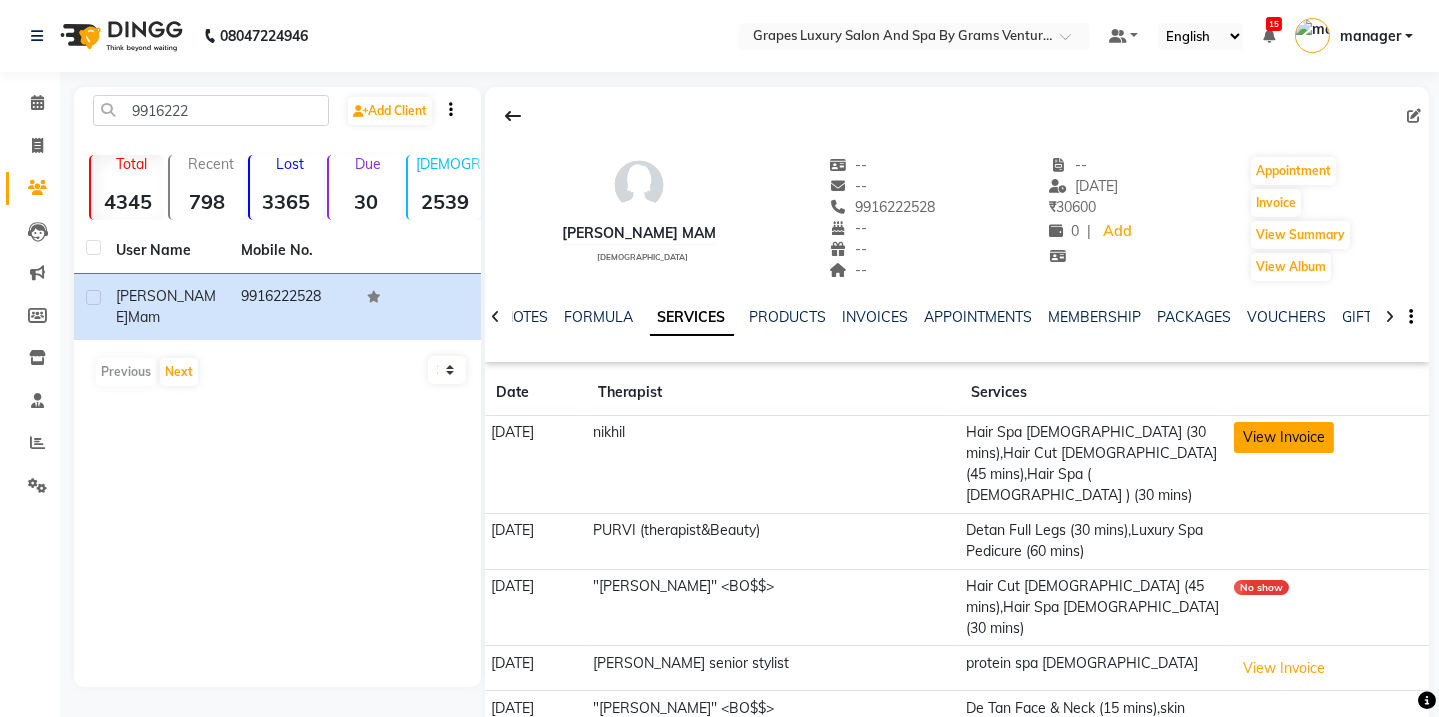 click on "View Invoice" 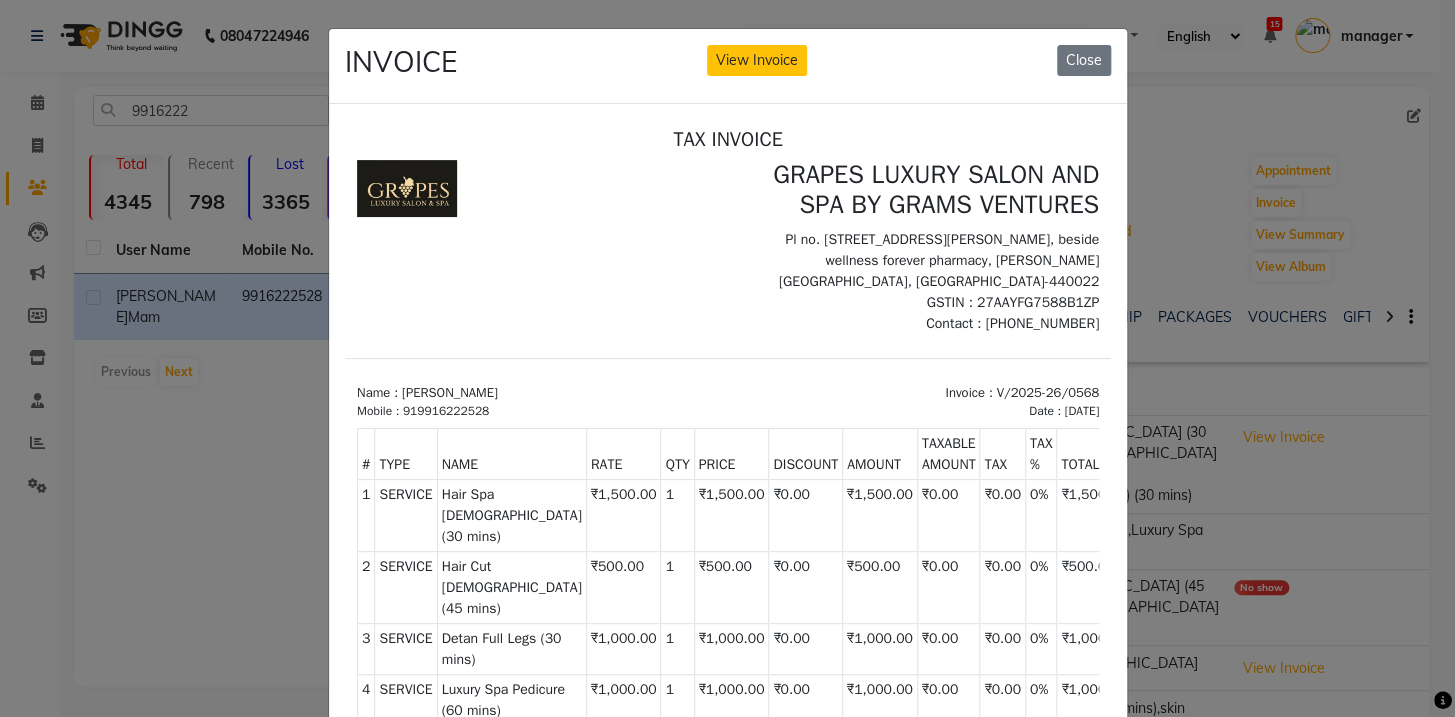 scroll, scrollTop: 16, scrollLeft: 0, axis: vertical 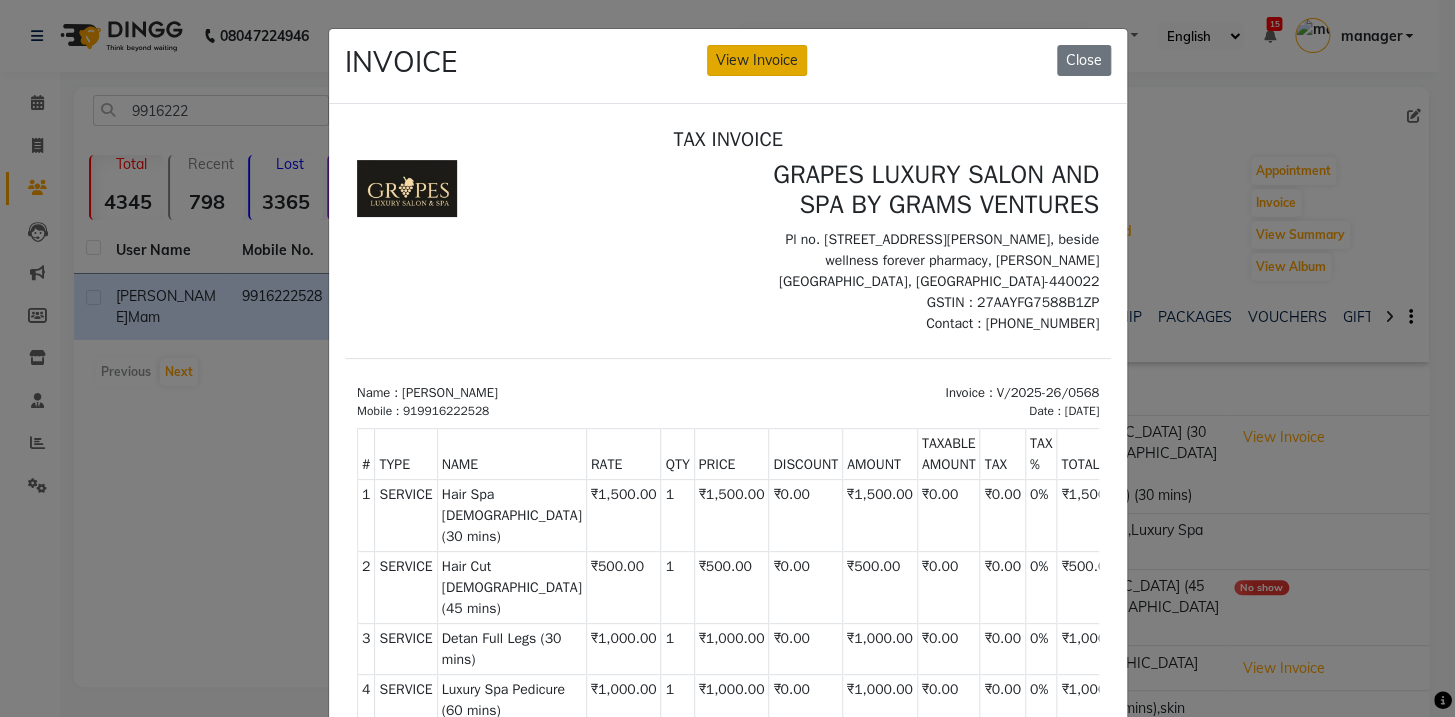 click on "View Invoice" 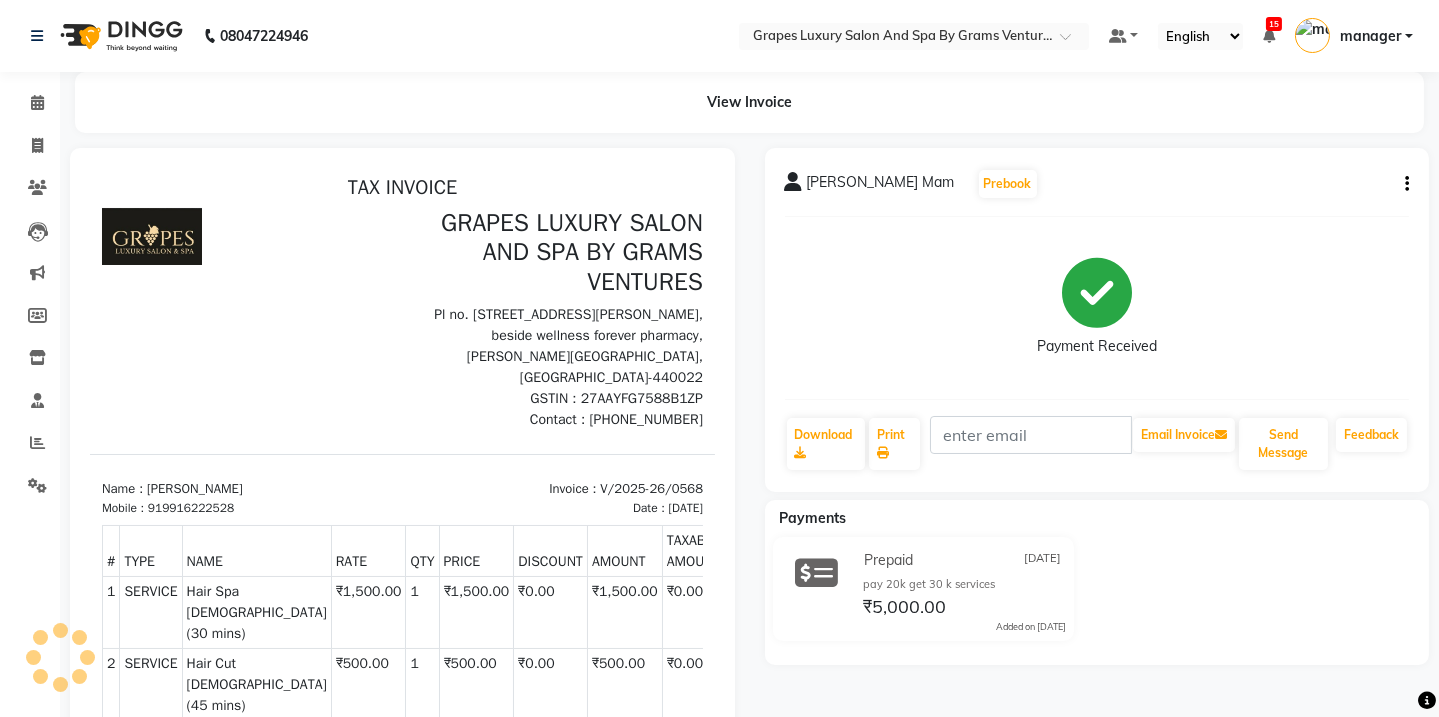 scroll, scrollTop: 0, scrollLeft: 0, axis: both 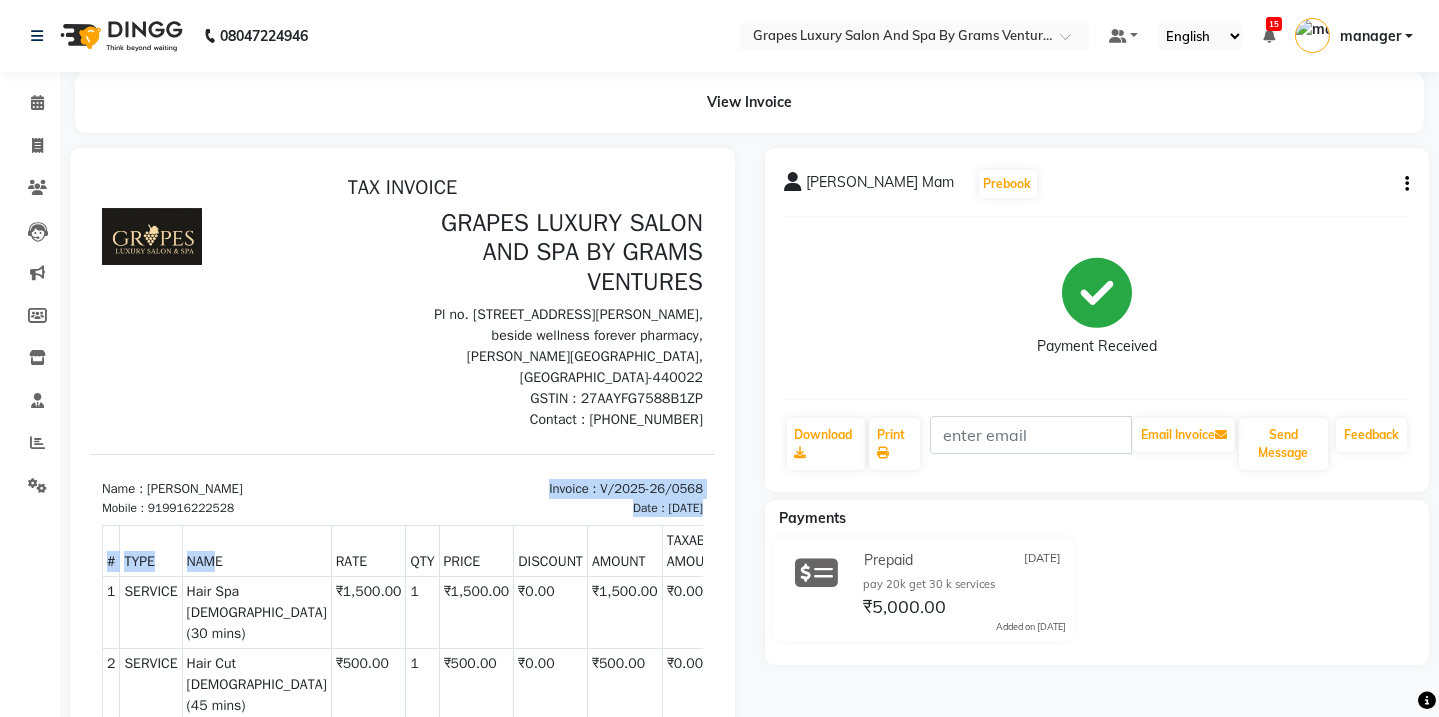 drag, startPoint x: 239, startPoint y: 483, endPoint x: 216, endPoint y: 501, distance: 29.206163 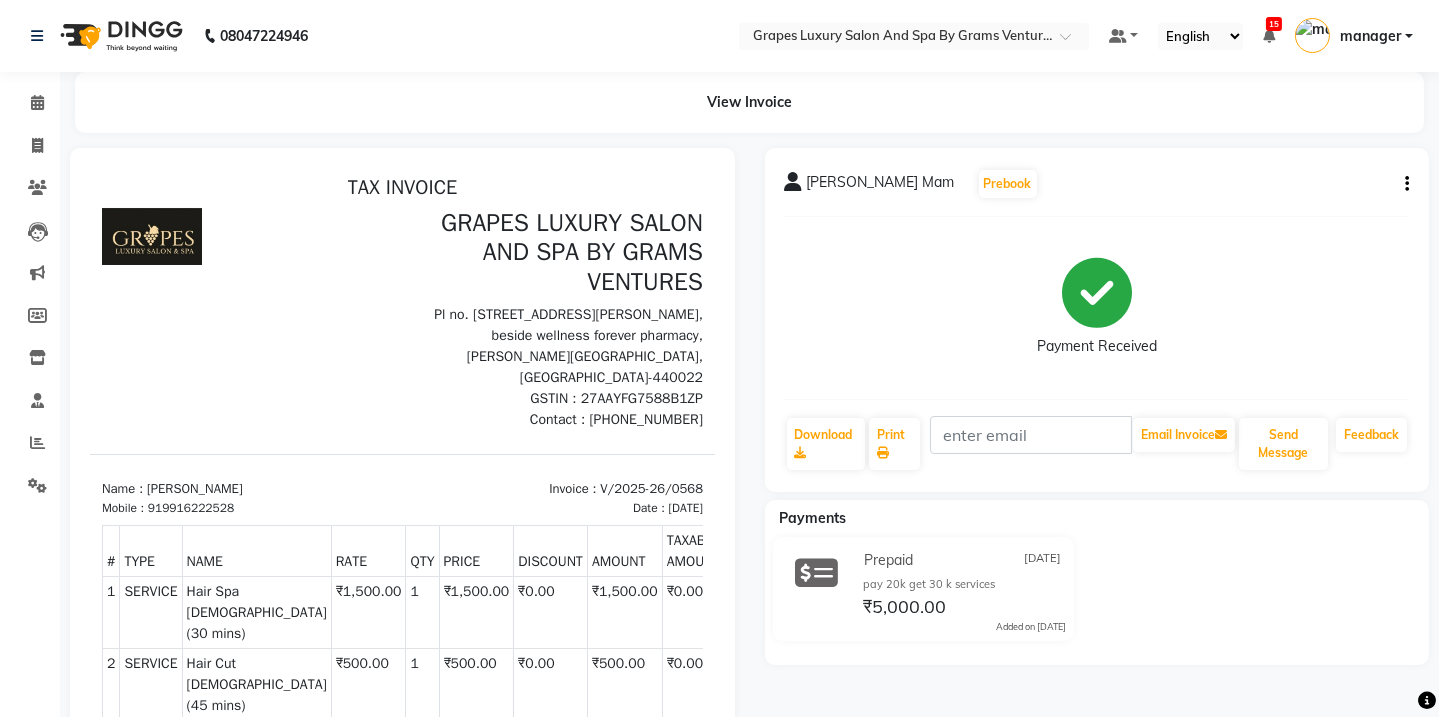 click at bounding box center [246, 318] 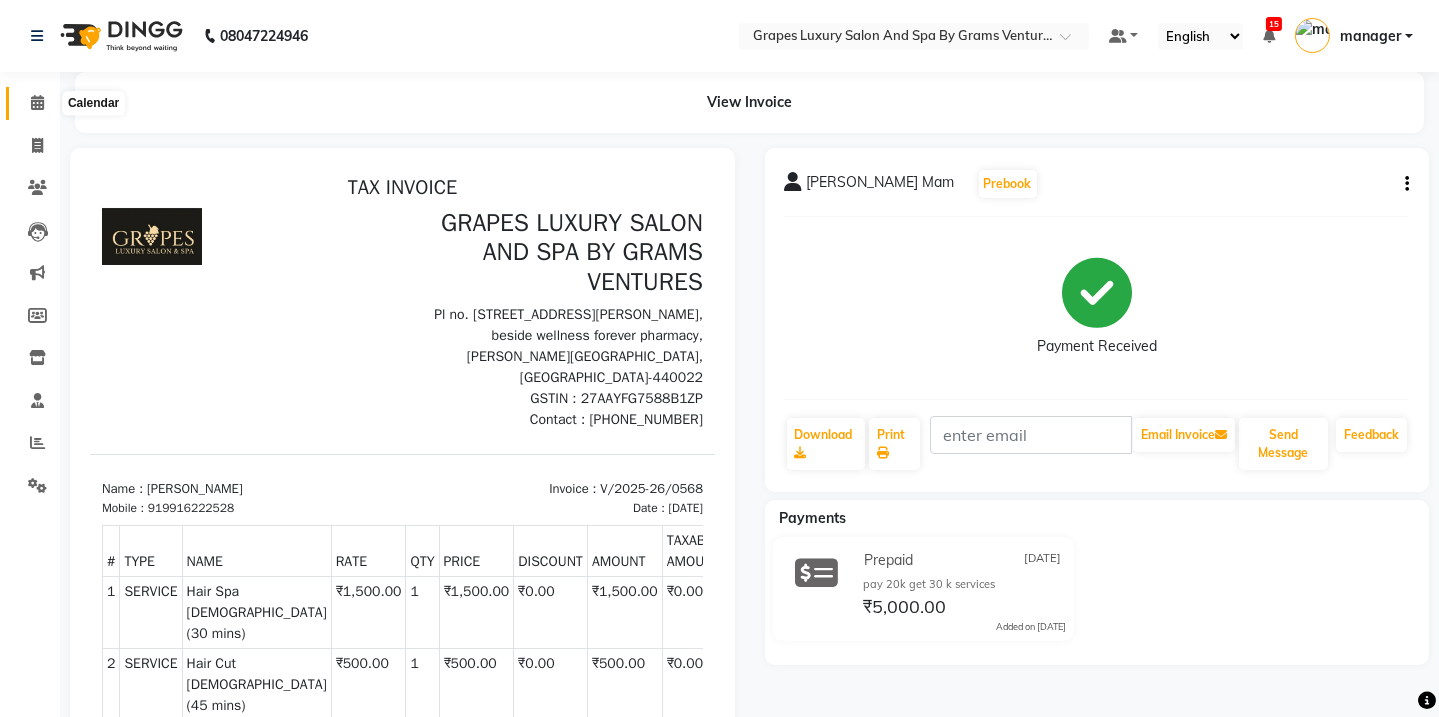 click 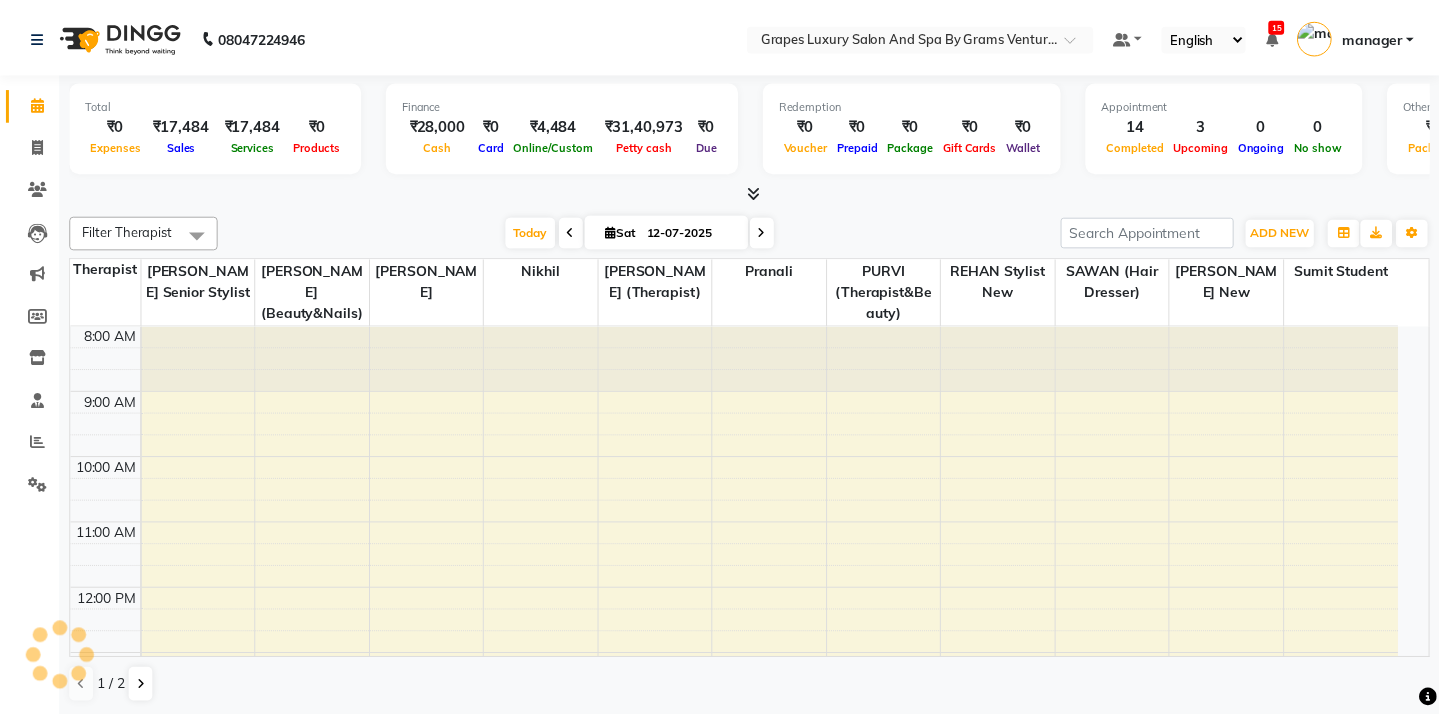 scroll, scrollTop: 482, scrollLeft: 0, axis: vertical 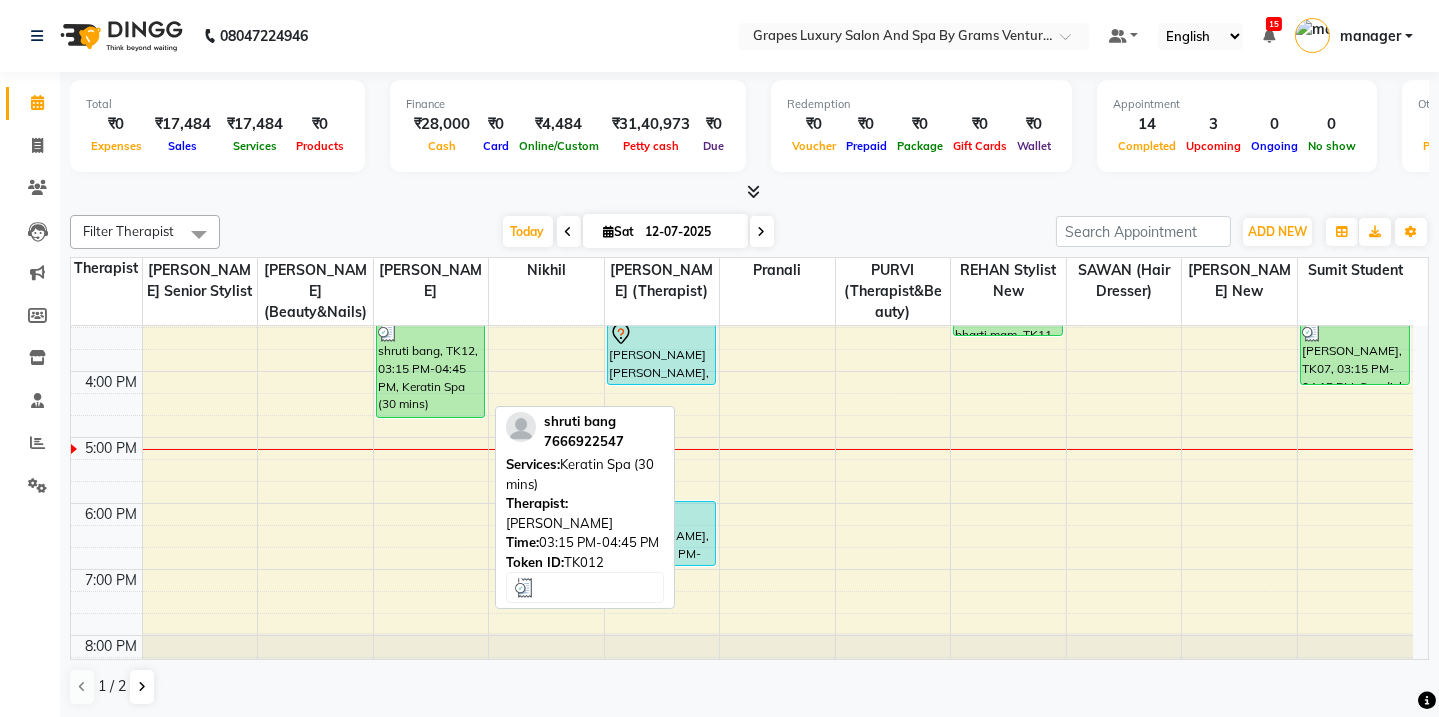 click on "shruti bang, TK12, 03:15 PM-04:45 PM, Keratin Spa (30 mins)" at bounding box center (431, 369) 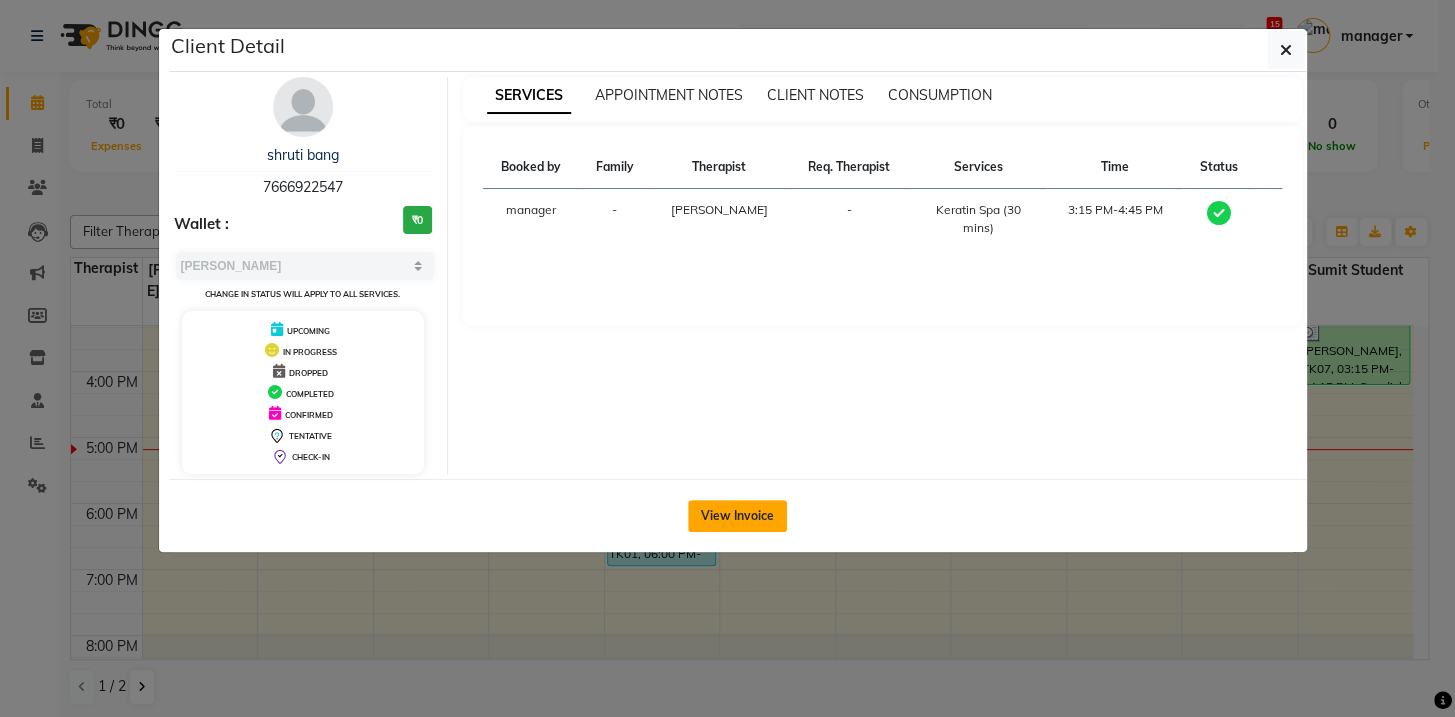 click on "View Invoice" 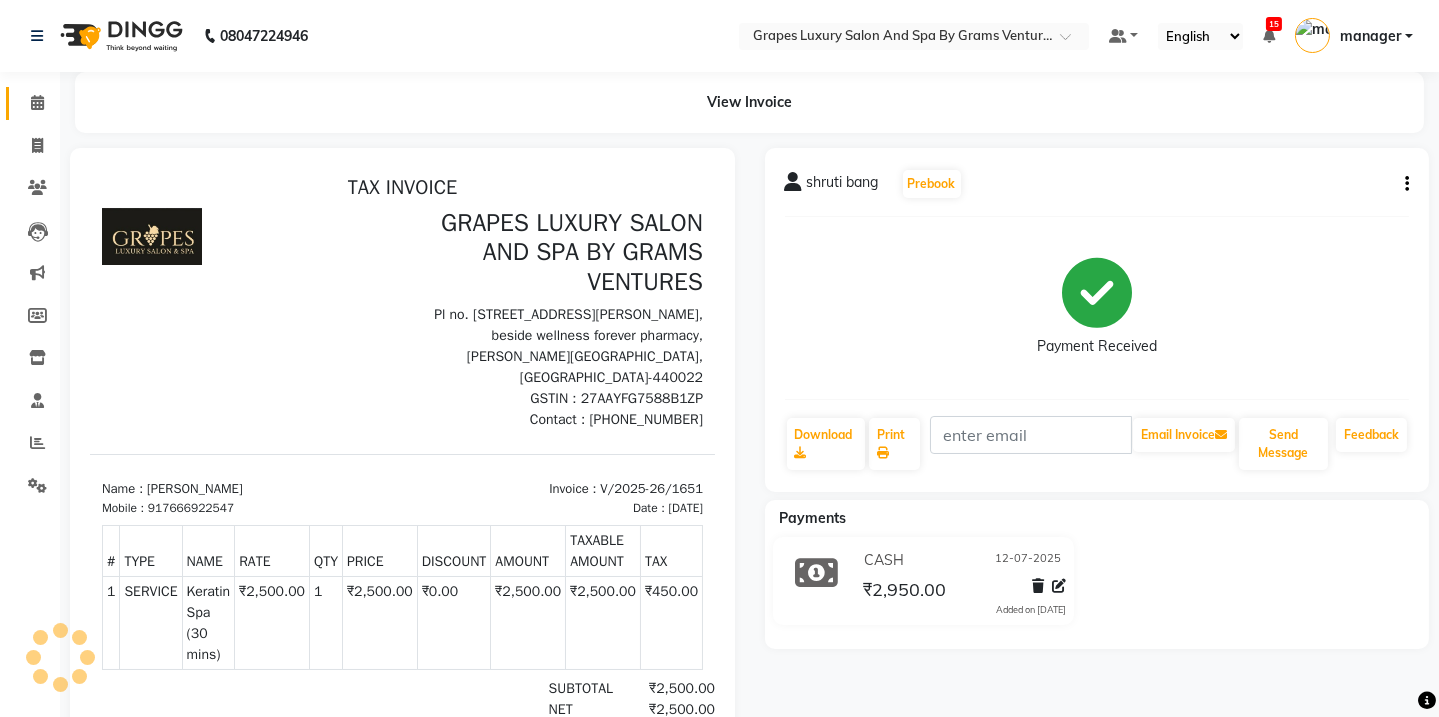 scroll, scrollTop: 0, scrollLeft: 0, axis: both 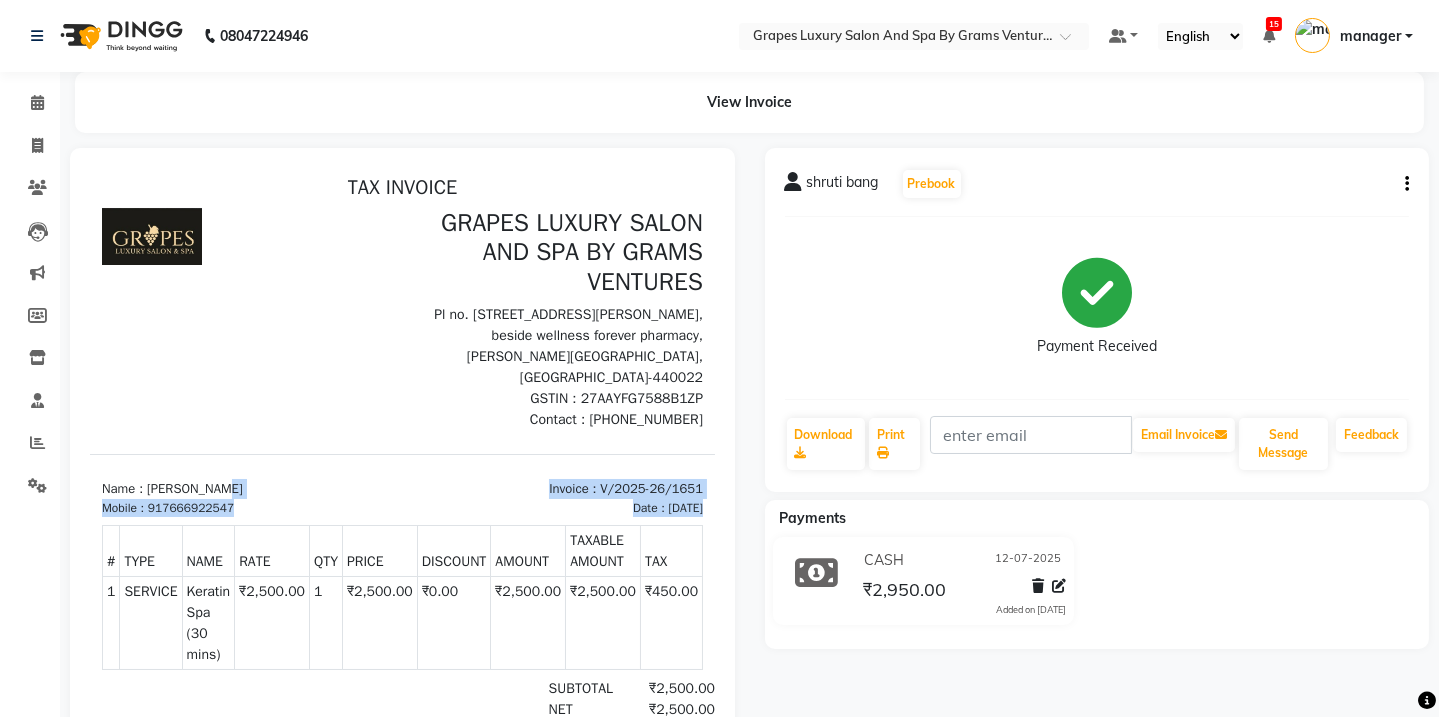 drag, startPoint x: 236, startPoint y: 475, endPoint x: 191, endPoint y: 495, distance: 49.24429 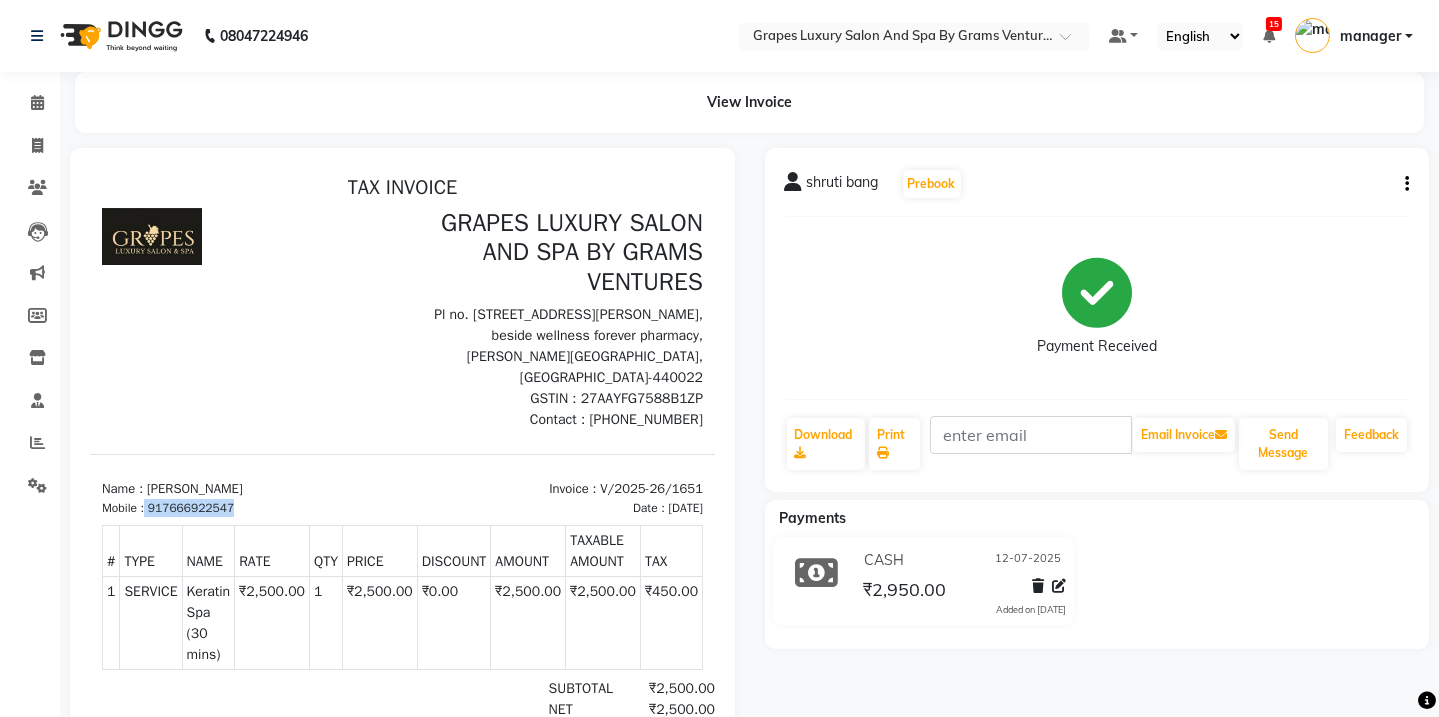 drag, startPoint x: 232, startPoint y: 484, endPoint x: 148, endPoint y: 489, distance: 84.14868 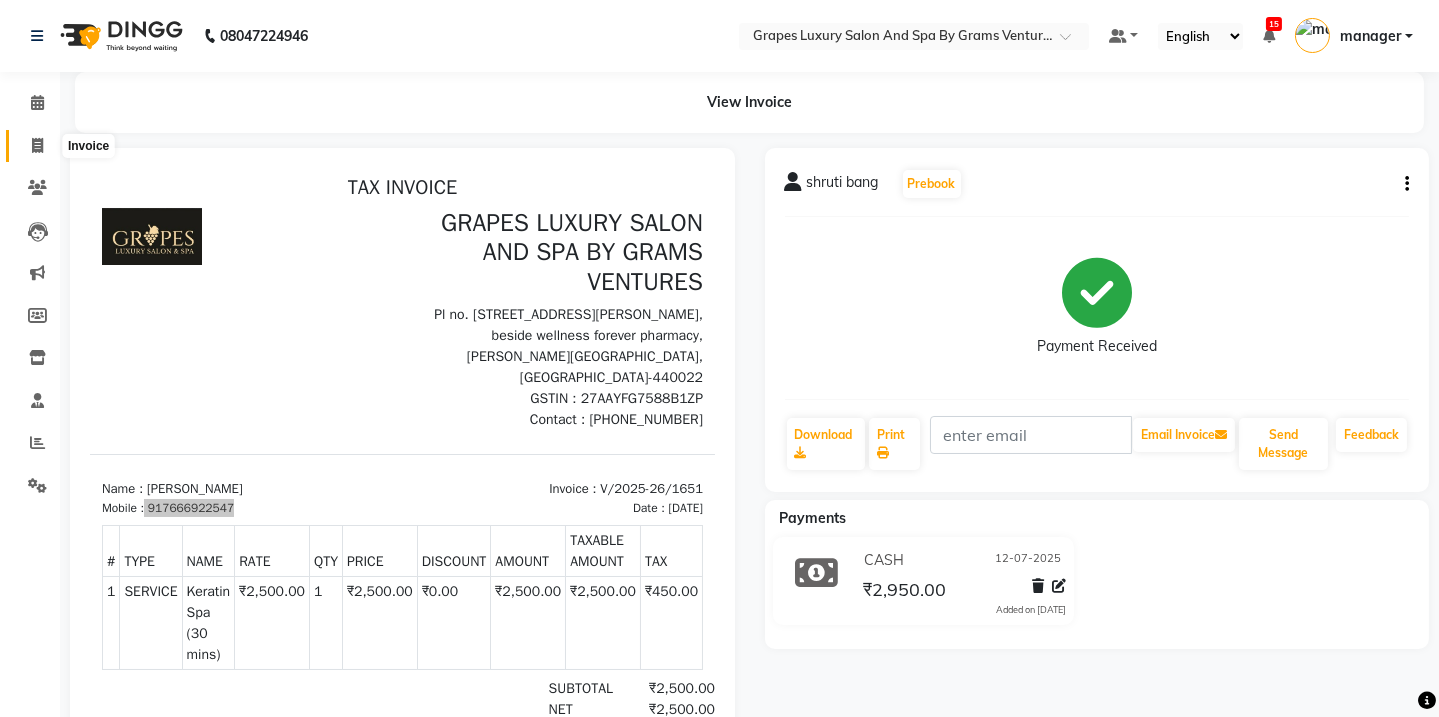 click 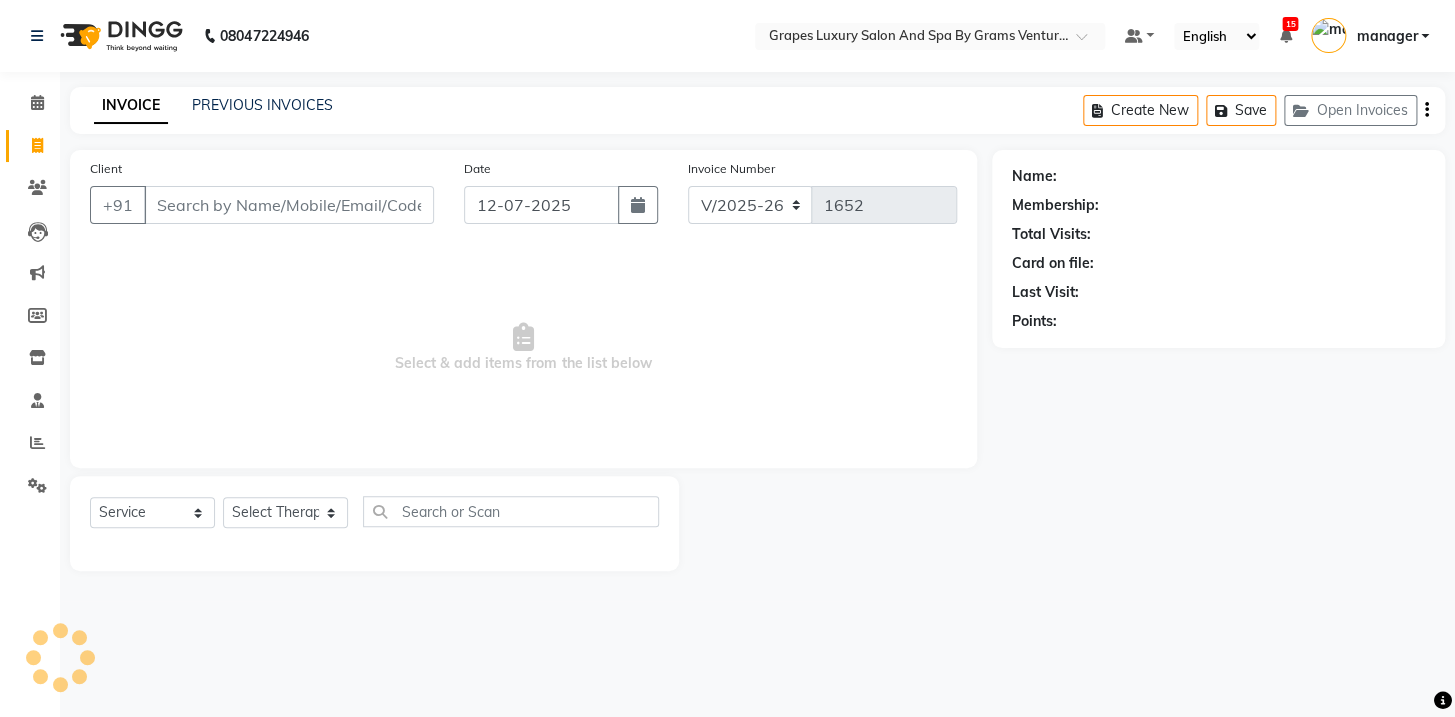 click on "Client" at bounding box center (289, 205) 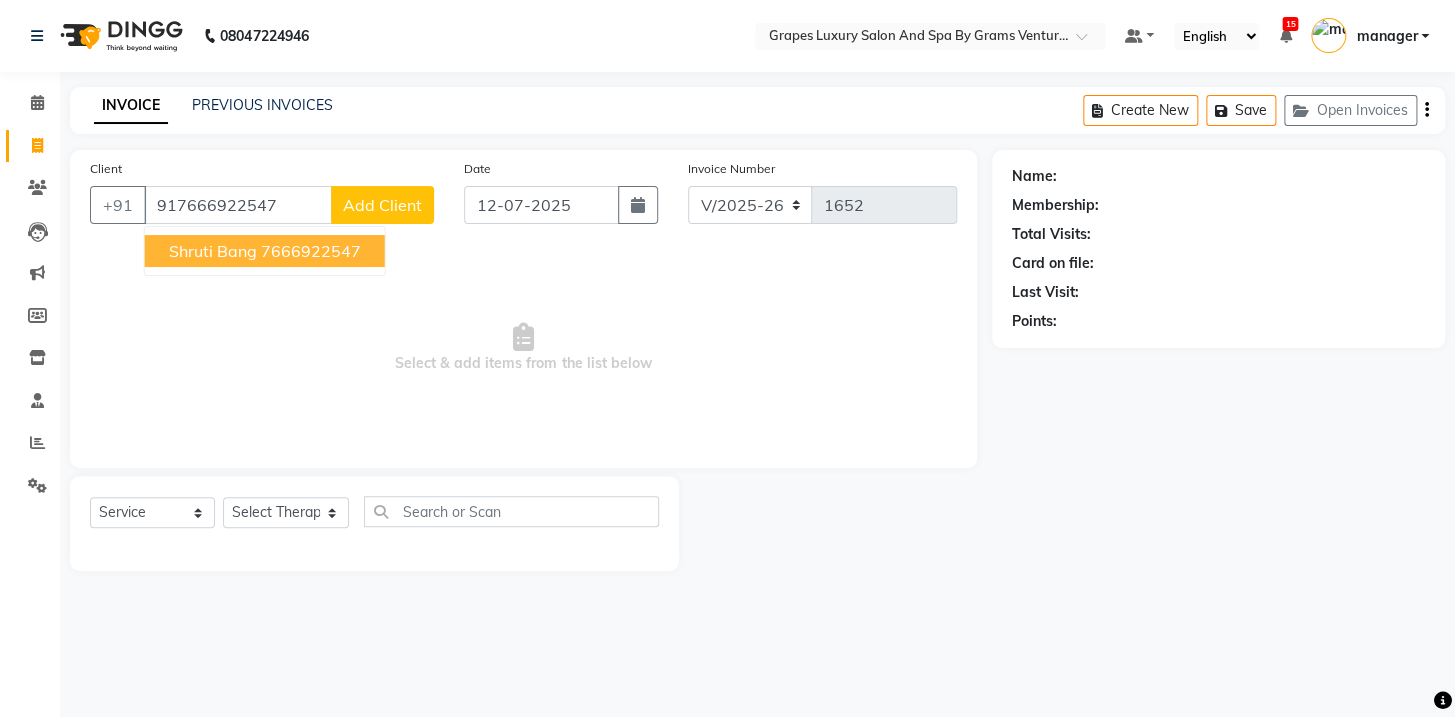 click on "shruti bang" at bounding box center [213, 251] 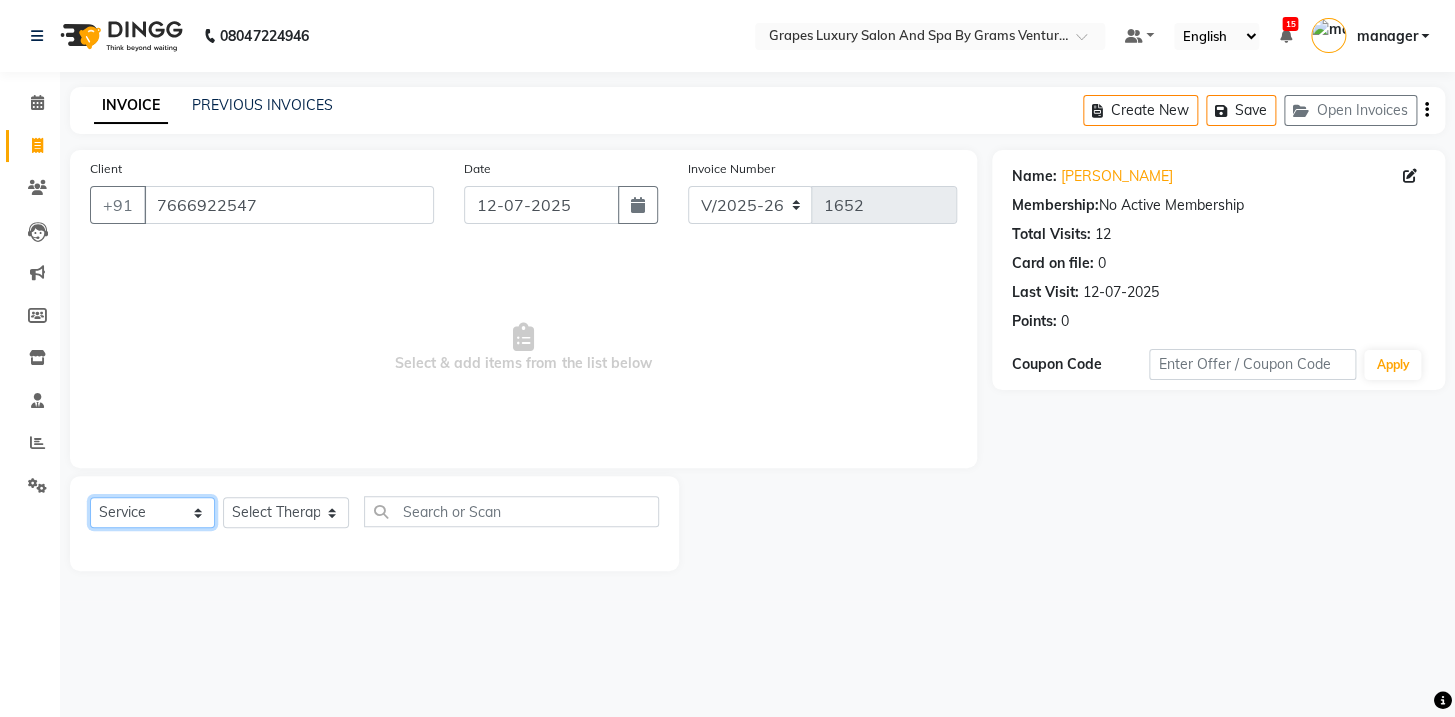 click on "Select  Service  Product  Membership  Package Voucher Prepaid Gift Card" 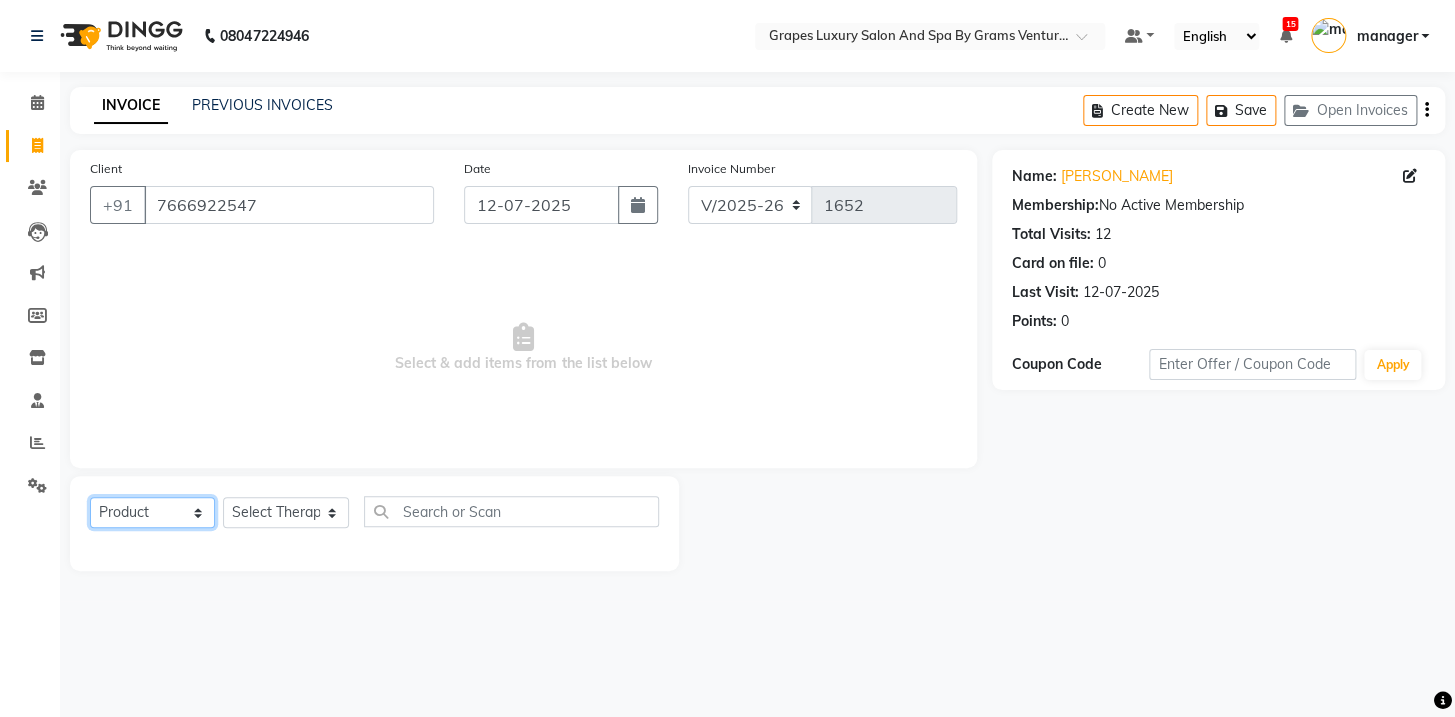 click on "Select  Service  Product  Membership  Package Voucher Prepaid Gift Card" 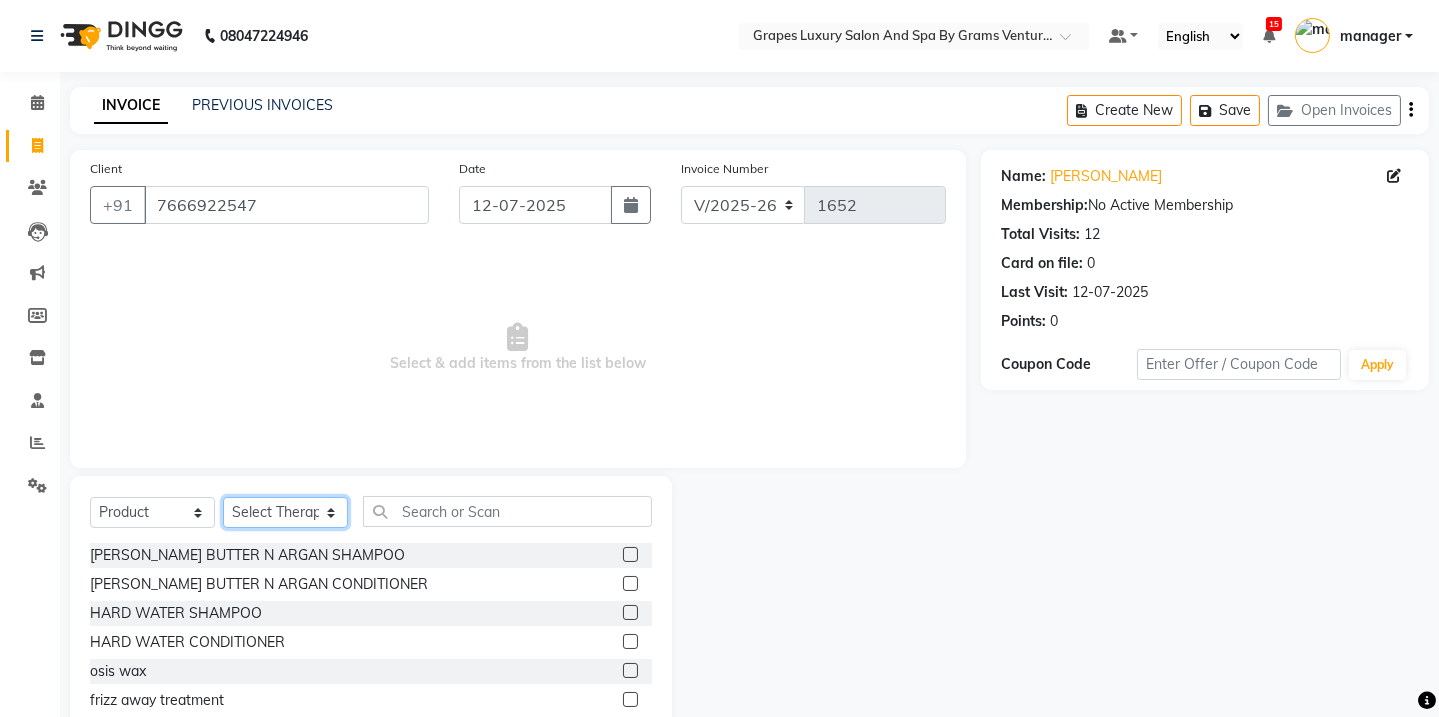 click on "Select Therapist Admin ANIL (stylish) [PERSON_NAME] hair [PERSON_NAME] (beauty&nails) avni new [PERSON_NAME] "[PERSON_NAME]''   <BO$$> [PERSON_NAME] (pedicureist) manager [PERSON_NAME] (hair specialist) [PERSON_NAME] new [PERSON_NAME] (Therapist) [PERSON_NAME] [PERSON_NAME] (therapist&Beauty) Rani New THERAPIST [PERSON_NAME]  stylist new [PERSON_NAME] [PERSON_NAME] (hair&skin) SAWAN (hair dresser) [PERSON_NAME] new [PERSON_NAME] sumit student  [PERSON_NAME] [PERSON_NAME] senior stylist" 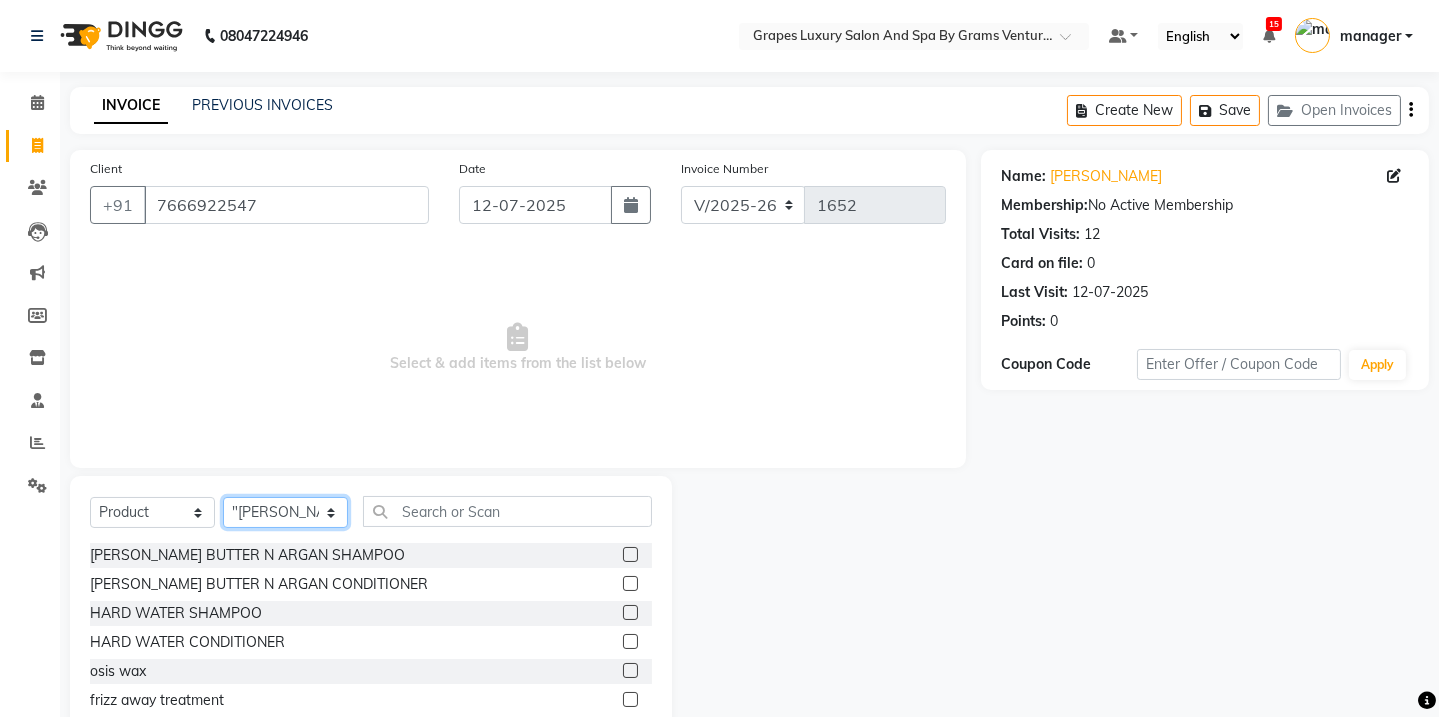 click on "Select Therapist Admin ANIL (stylish) [PERSON_NAME] hair [PERSON_NAME] (beauty&nails) avni new [PERSON_NAME] "[PERSON_NAME]''   <BO$$> [PERSON_NAME] (pedicureist) manager [PERSON_NAME] (hair specialist) [PERSON_NAME] new [PERSON_NAME] (Therapist) [PERSON_NAME] [PERSON_NAME] (therapist&Beauty) Rani New THERAPIST [PERSON_NAME]  stylist new [PERSON_NAME] [PERSON_NAME] (hair&skin) SAWAN (hair dresser) [PERSON_NAME] new [PERSON_NAME] sumit student  [PERSON_NAME] [PERSON_NAME] senior stylist" 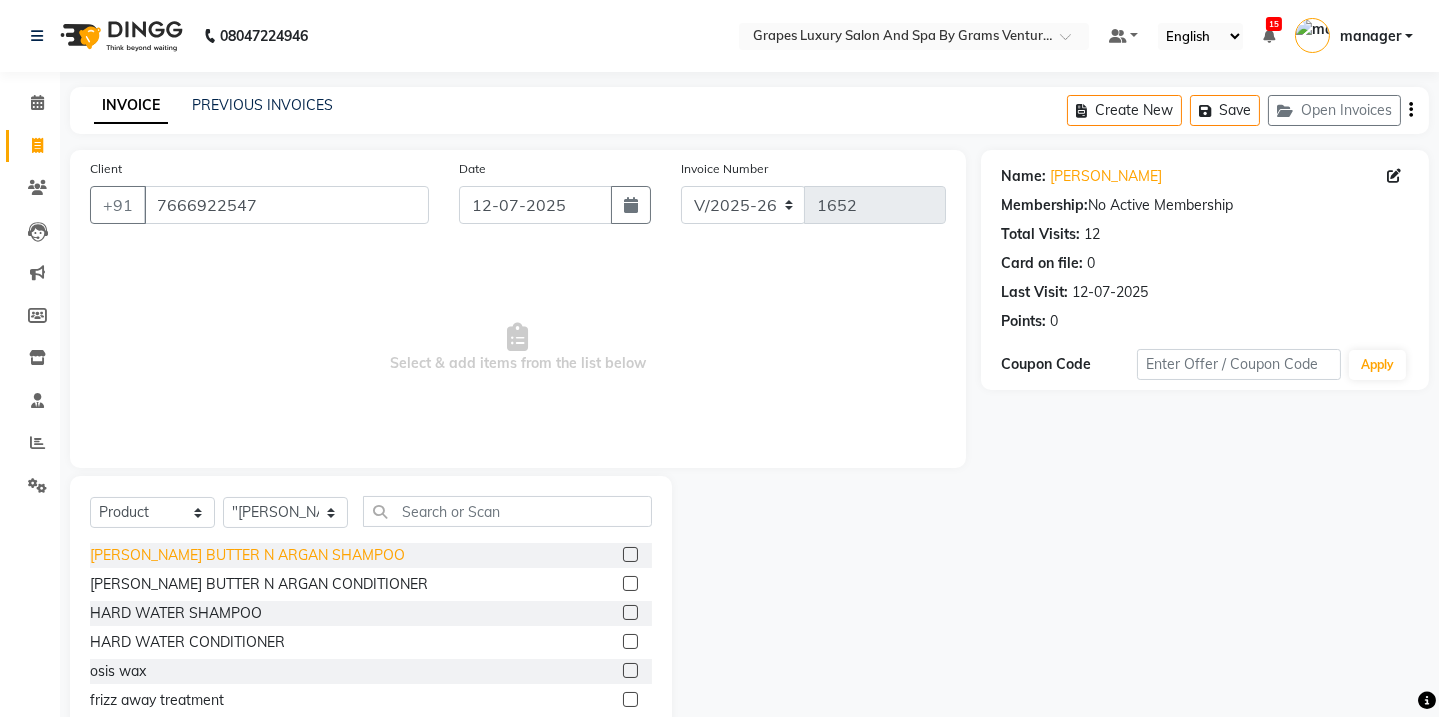 click on "[PERSON_NAME] BUTTER N ARGAN SHAMPOO" 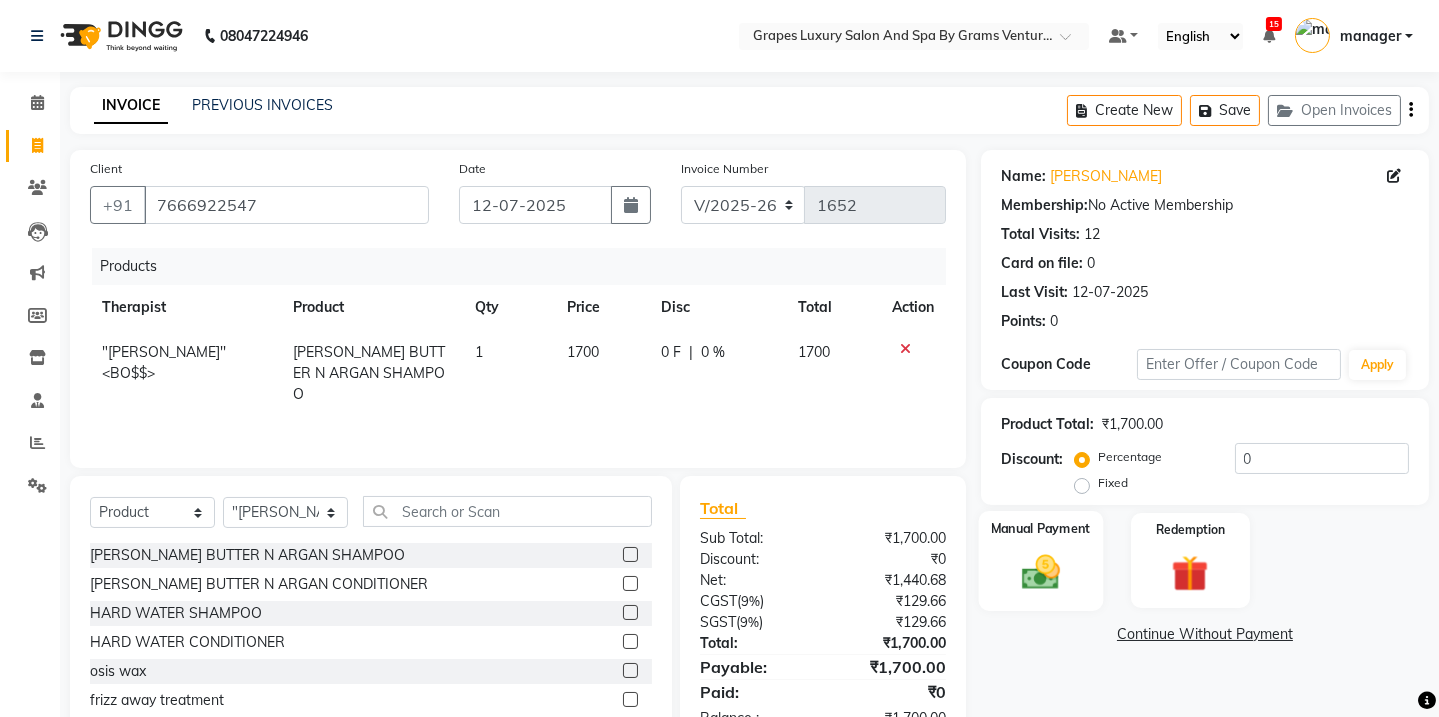 click 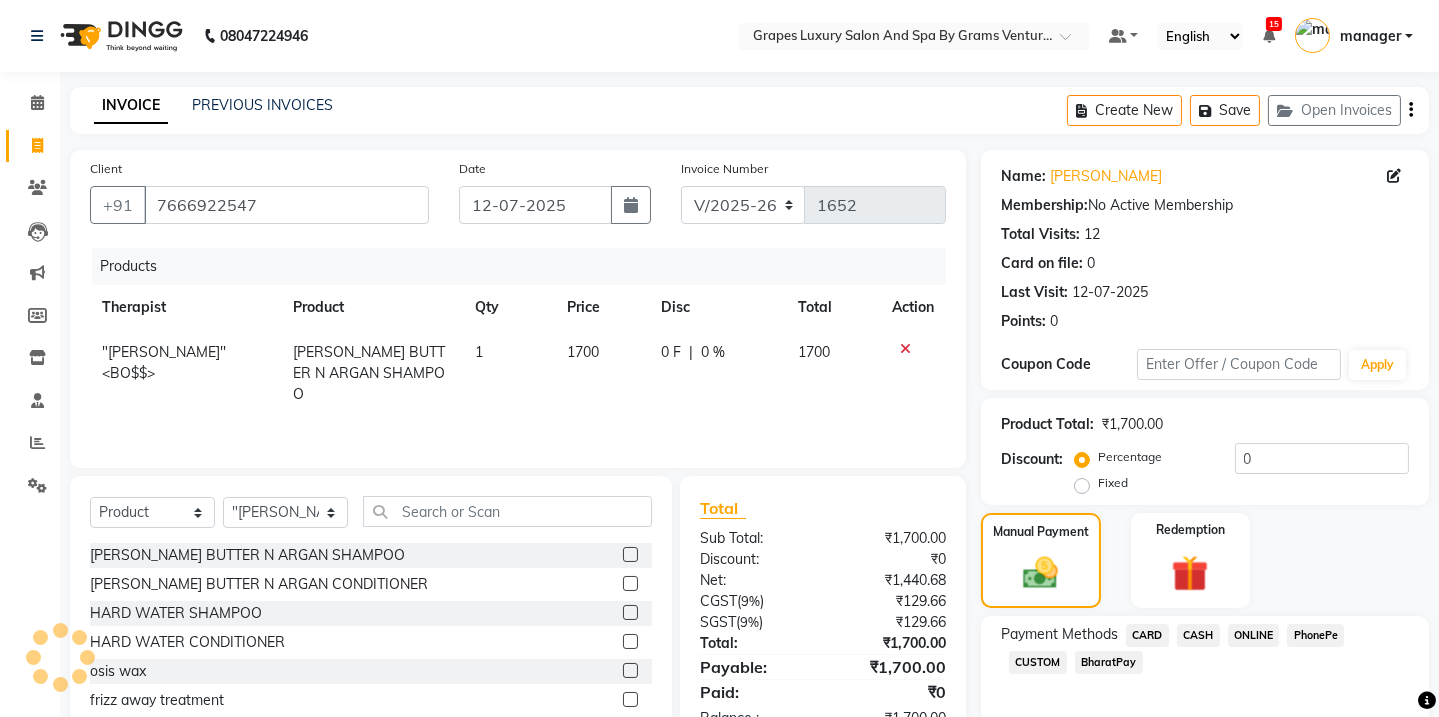 scroll, scrollTop: 89, scrollLeft: 0, axis: vertical 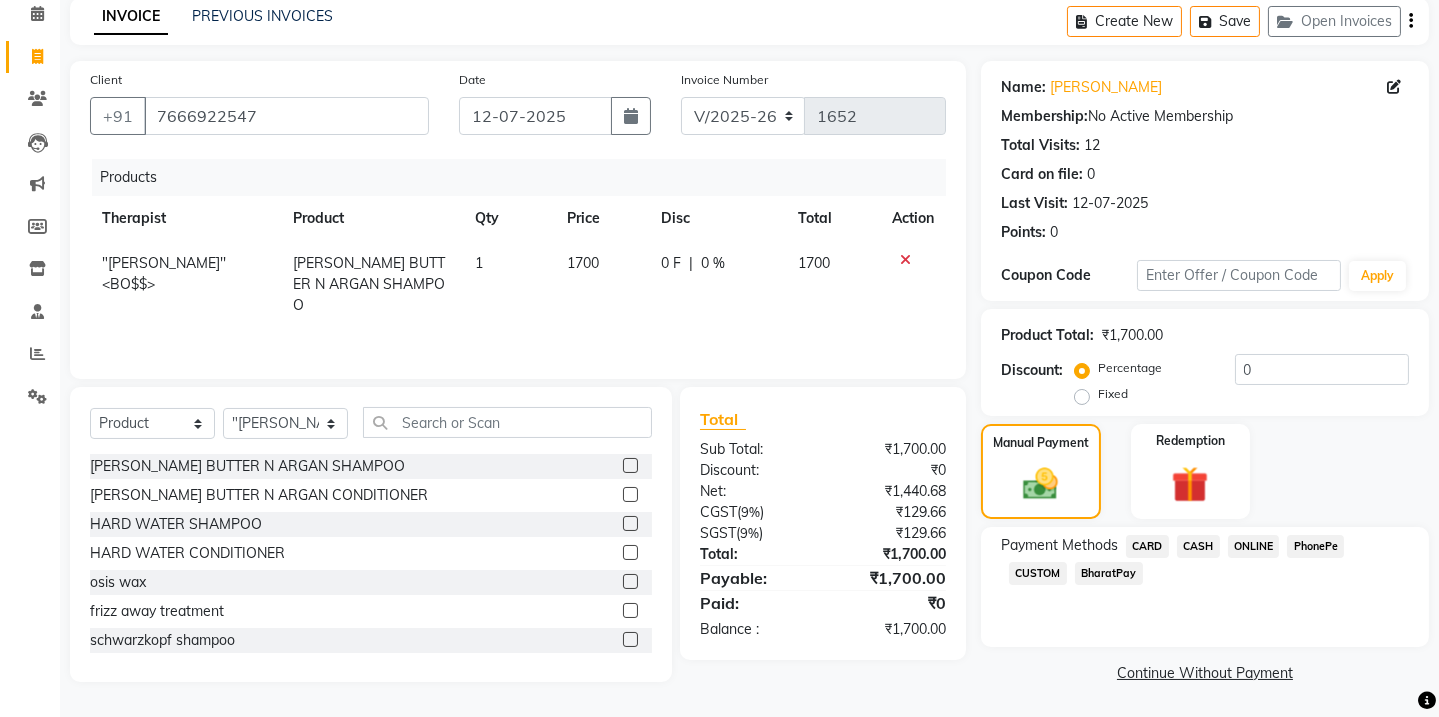 click on "CASH" 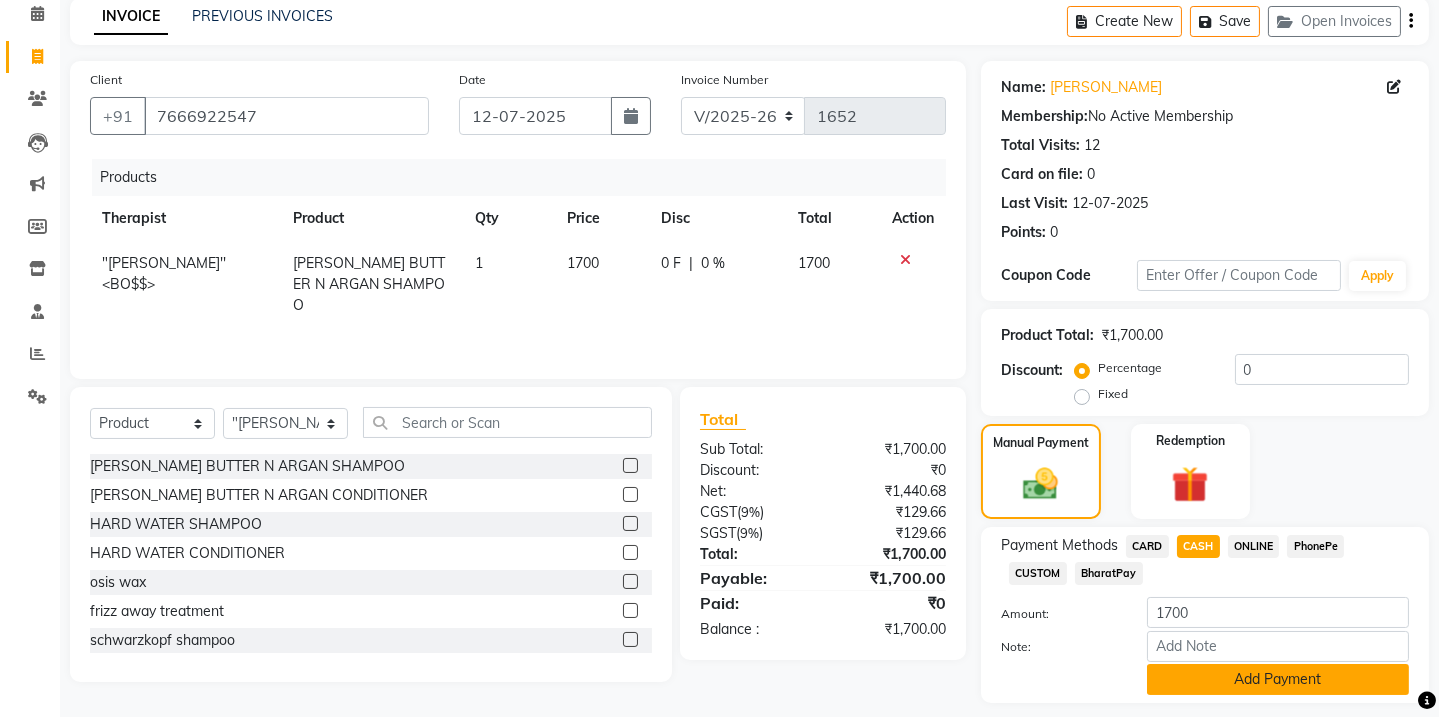 click on "Add Payment" 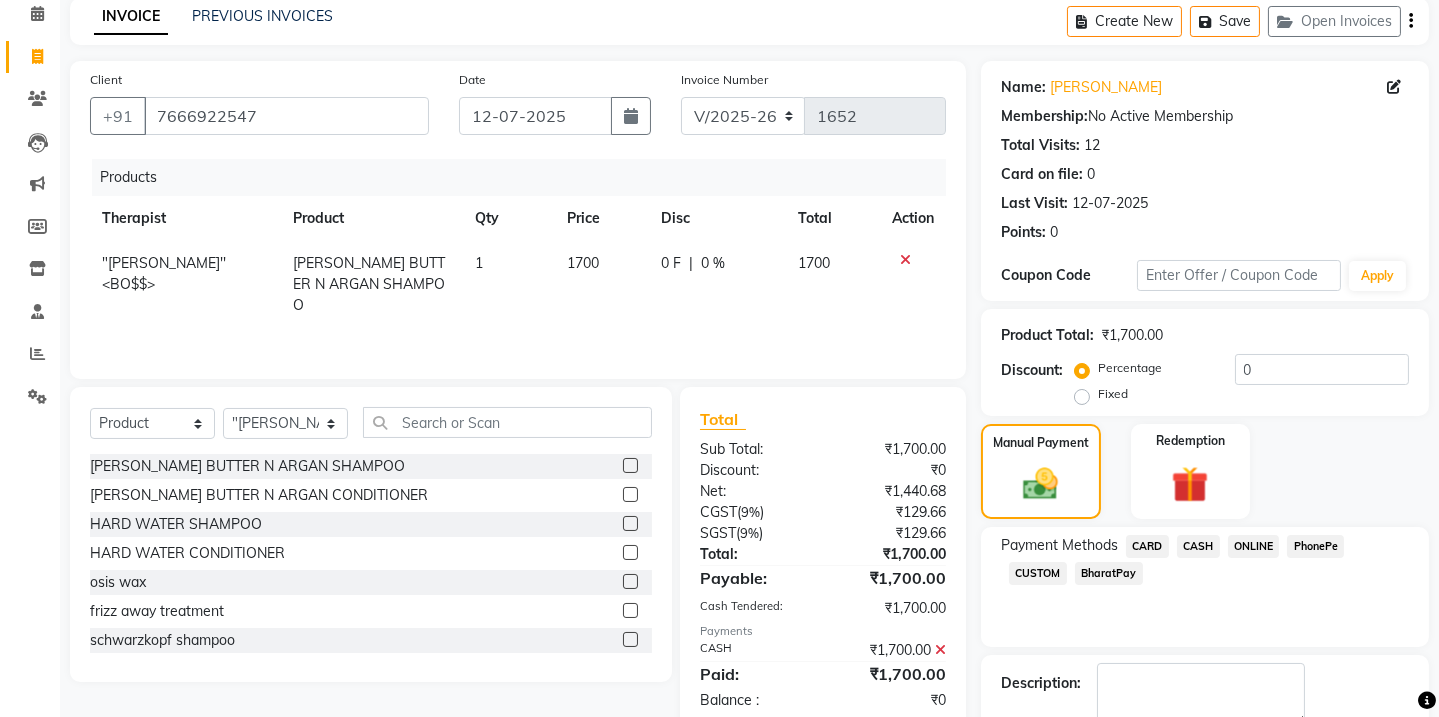 click 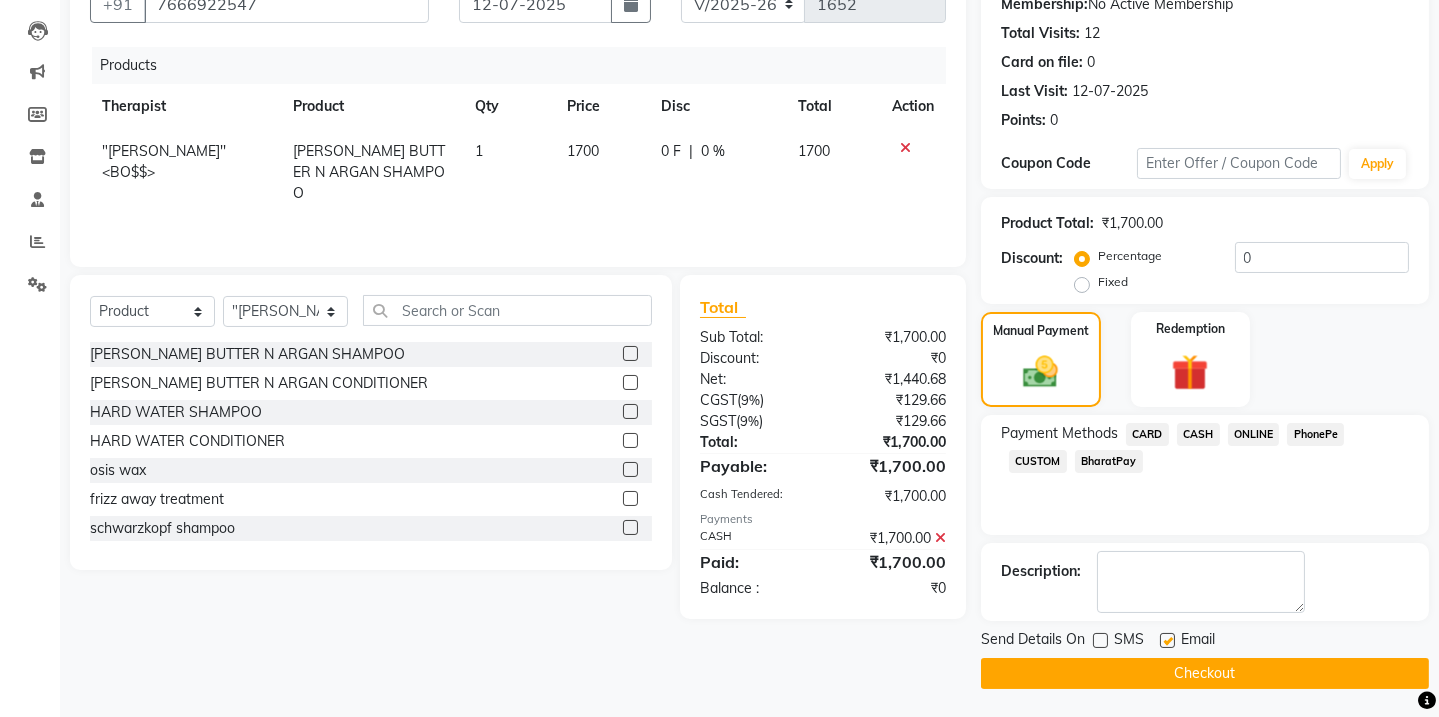 click 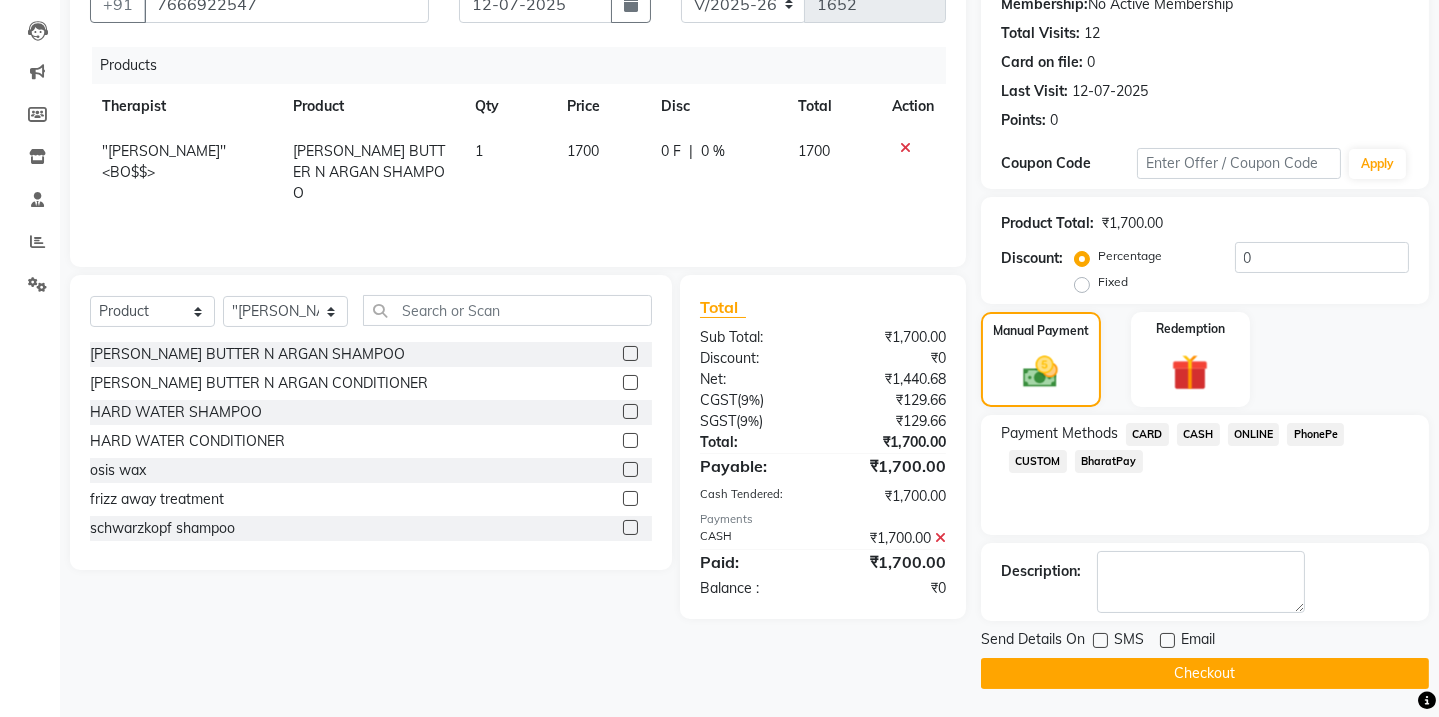 click on "Checkout" 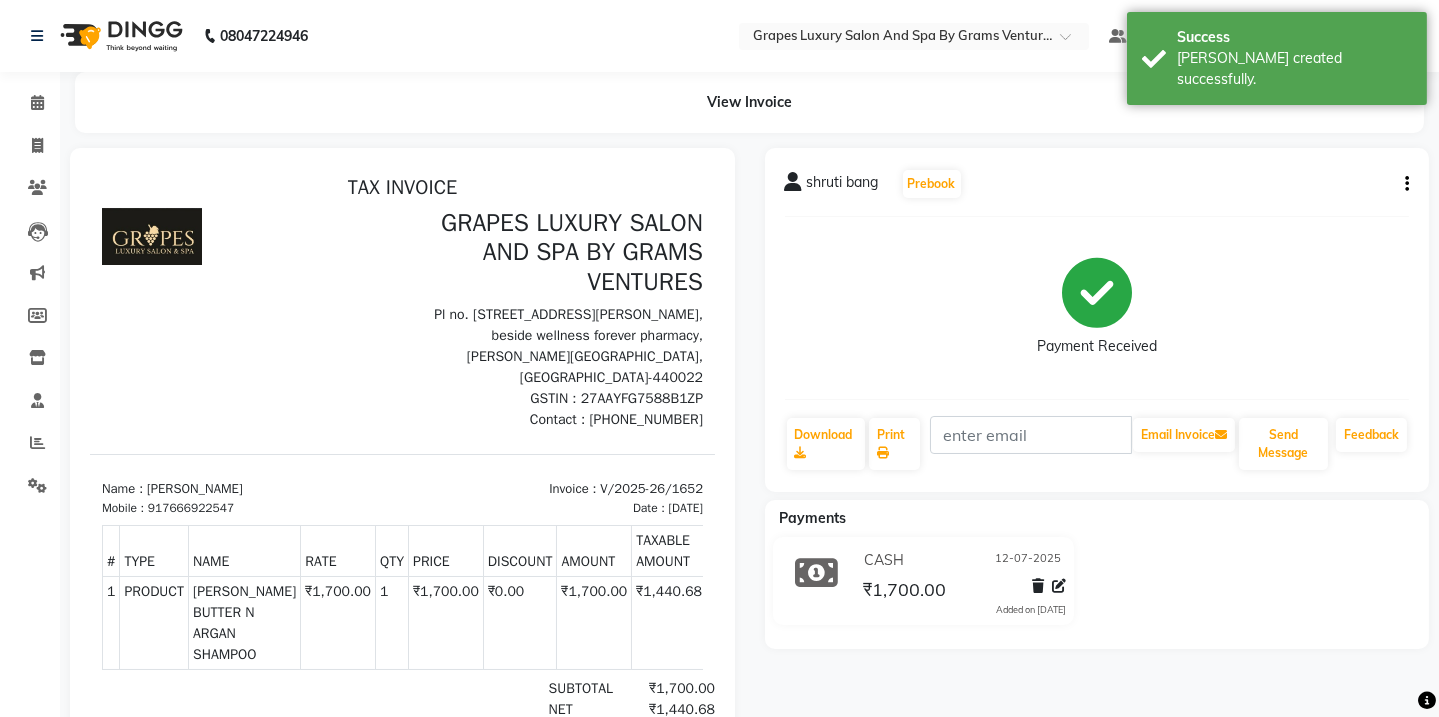 scroll, scrollTop: 0, scrollLeft: 0, axis: both 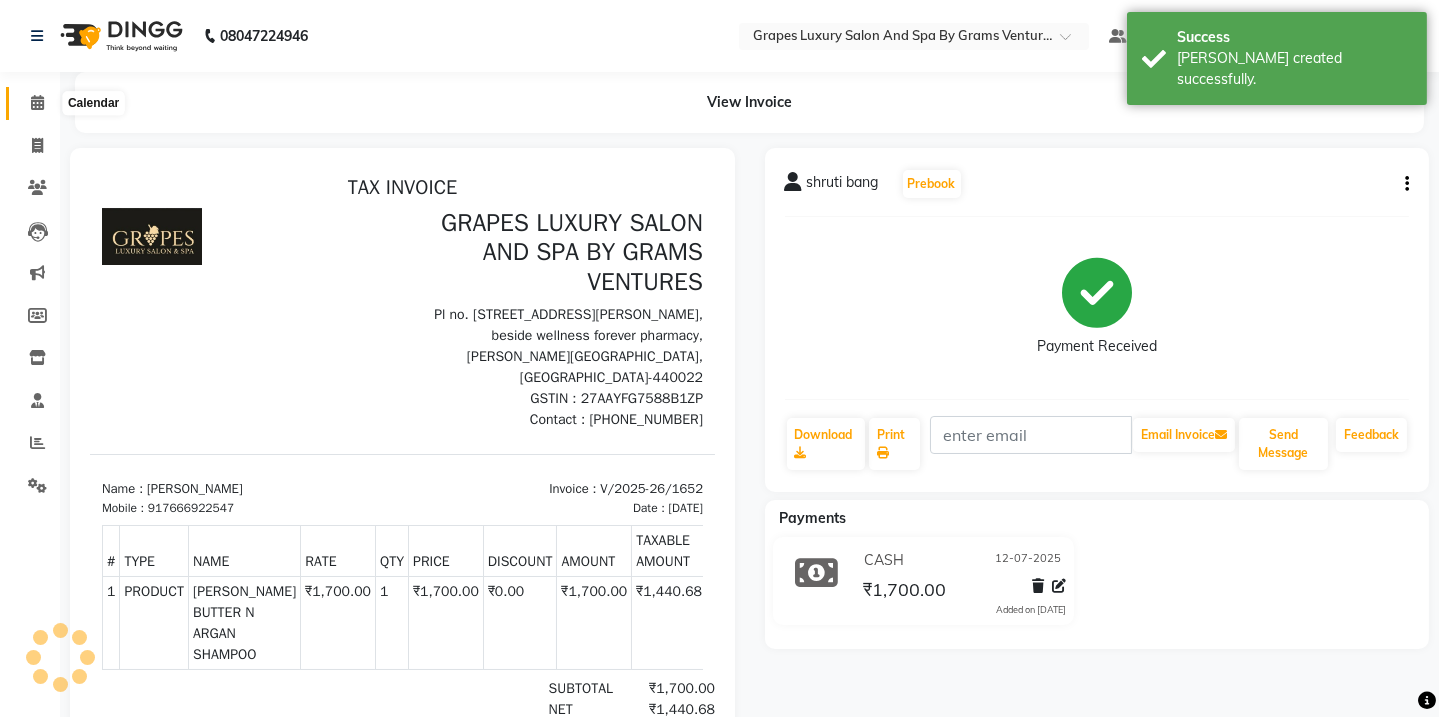 click 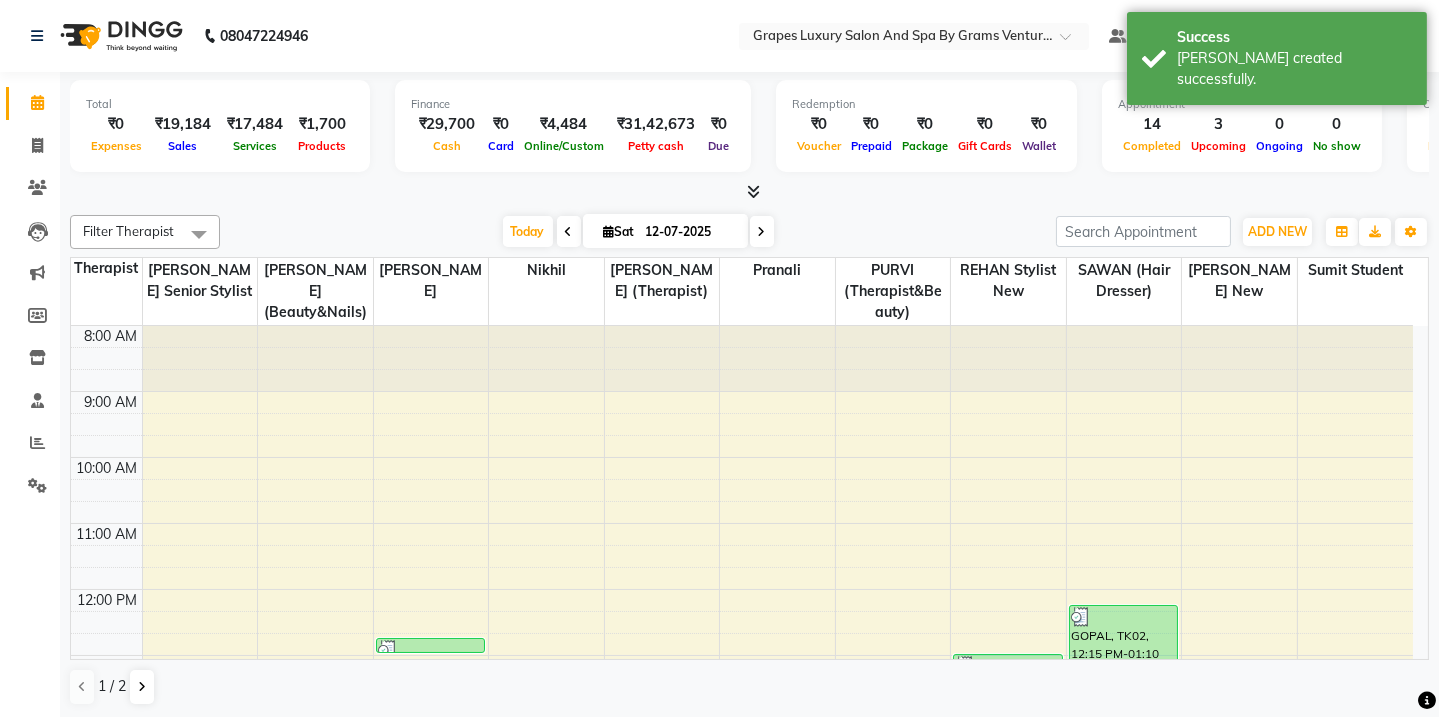 scroll, scrollTop: 0, scrollLeft: 0, axis: both 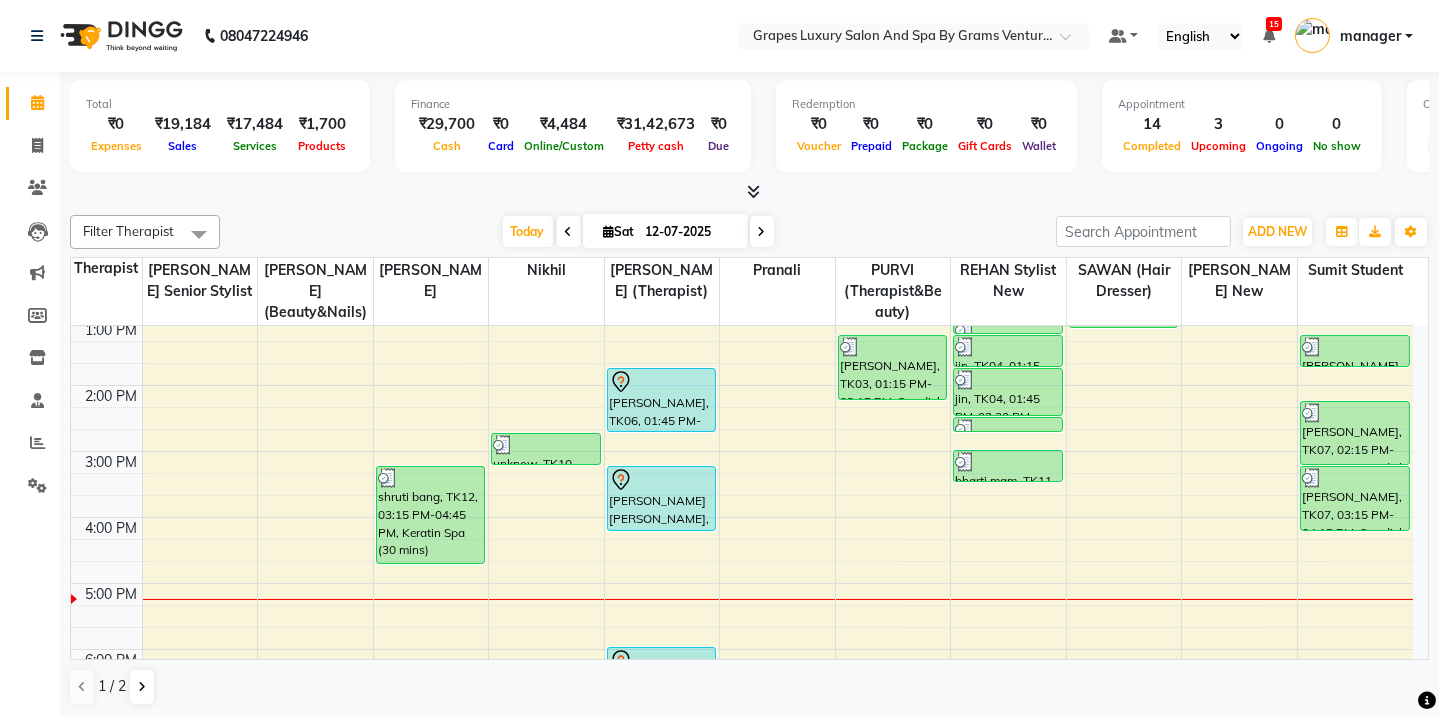 click on "8:00 AM 9:00 AM 10:00 AM 11:00 AM 12:00 PM 1:00 PM 2:00 PM 3:00 PM 4:00 PM 5:00 PM 6:00 PM 7:00 PM 8:00 PM     kunal [PERSON_NAME], TK05, 12:45 PM-01:00 PM, [PERSON_NAME] Trimming (15 mins)     shruti bang, TK12, 03:15 PM-04:45 PM, Keratin Spa (30 mins)     unknow, TK10, 02:45 PM-03:15 PM, Touch Up ([MEDICAL_DATA] Free ) (30 mins)             [PERSON_NAME], TK06, 01:45 PM-02:45 PM, Swedish Body Massage (60 mins)             [PERSON_NAME] [PERSON_NAME], TK09, 03:15 PM-04:15 PM, Swedish Body Massage (60 mins)             [PERSON_NAME], TK01, 06:00 PM-07:00 PM, Swedish Body Massage (60 mins)     [PERSON_NAME], TK03, 01:15 PM-02:15 PM, Swedish Body Massage (60 mins)     jin, TK04, 01:00 PM-01:15 PM, [PERSON_NAME] Trimming (15 mins)     jin, TK04, 01:15 PM-01:45 PM, Hair Cut [DEMOGRAPHIC_DATA] (30 mins)     jin, TK04, 01:45 PM-02:30 PM, Global Coloring ( [DEMOGRAPHIC_DATA] ) [MEDICAL_DATA] Free (45 mins)     jin, TK04, 02:30 PM-02:45 PM, De Tan Face & Neck (15 mins)     bharti mam, TK11, 03:00 PM-03:30 PM, Blow Dry With Outcurls/ Straight (30 mins)" at bounding box center (742, 418) 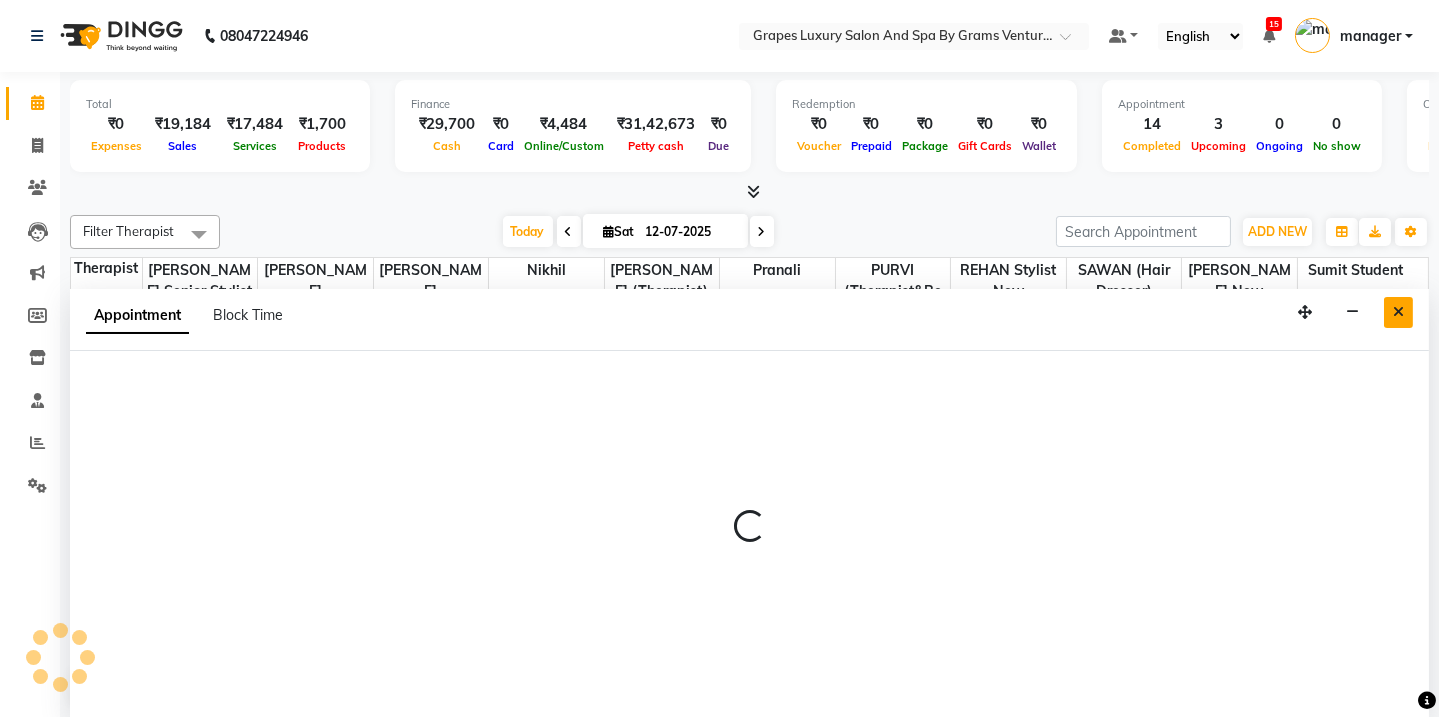 scroll, scrollTop: 0, scrollLeft: 0, axis: both 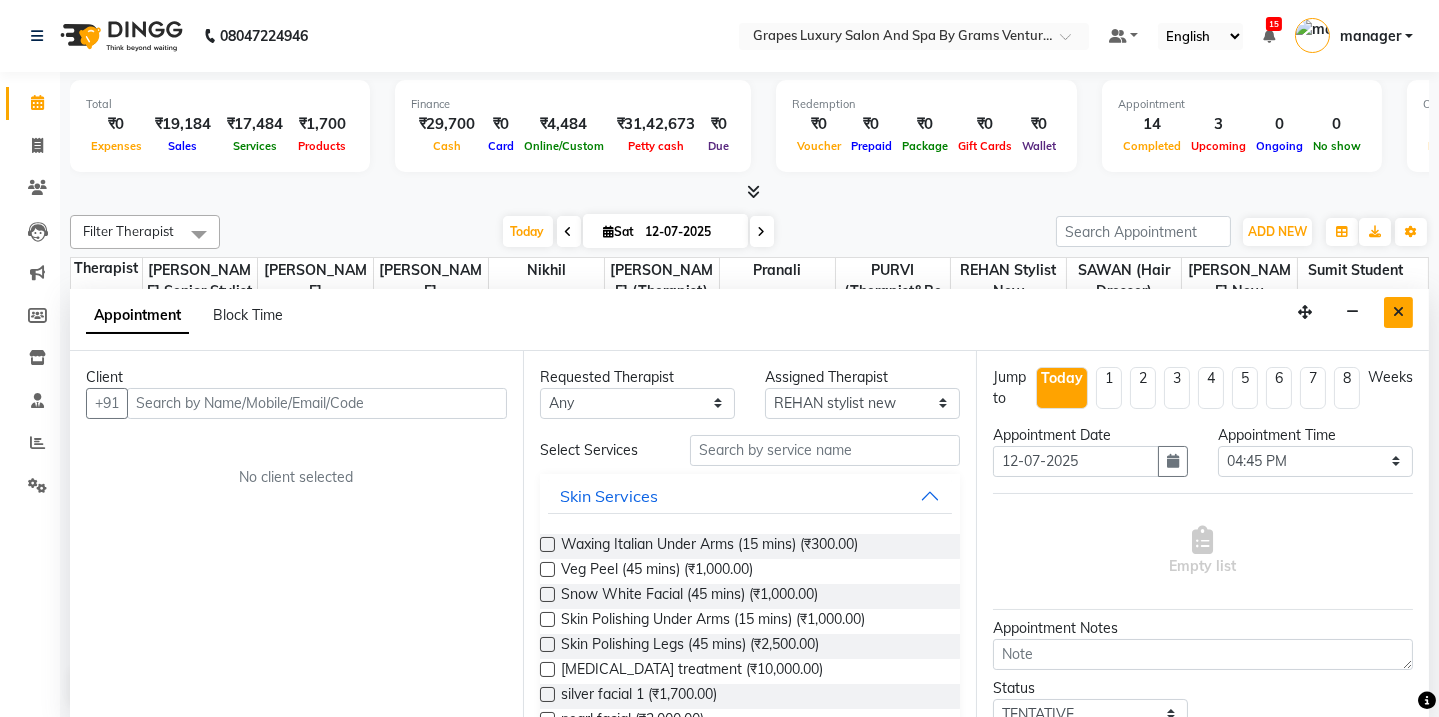 click at bounding box center [1398, 312] 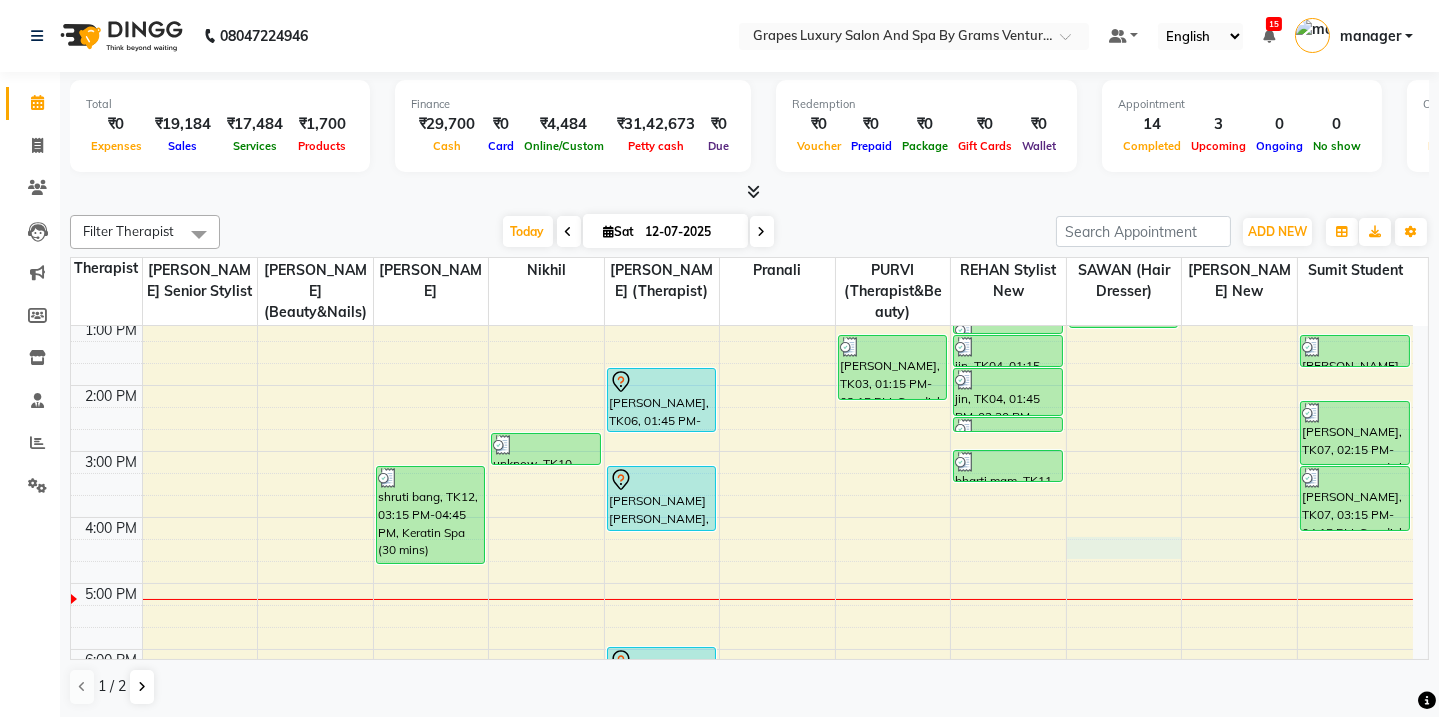 click on "8:00 AM 9:00 AM 10:00 AM 11:00 AM 12:00 PM 1:00 PM 2:00 PM 3:00 PM 4:00 PM 5:00 PM 6:00 PM 7:00 PM 8:00 PM     kunal [PERSON_NAME], TK05, 12:45 PM-01:00 PM, [PERSON_NAME] Trimming (15 mins)     shruti bang, TK12, 03:15 PM-04:45 PM, Keratin Spa (30 mins)     unknow, TK10, 02:45 PM-03:15 PM, Touch Up ([MEDICAL_DATA] Free ) (30 mins)             [PERSON_NAME], TK06, 01:45 PM-02:45 PM, Swedish Body Massage (60 mins)             [PERSON_NAME] [PERSON_NAME], TK09, 03:15 PM-04:15 PM, Swedish Body Massage (60 mins)             [PERSON_NAME], TK01, 06:00 PM-07:00 PM, Swedish Body Massage (60 mins)     [PERSON_NAME], TK03, 01:15 PM-02:15 PM, Swedish Body Massage (60 mins)     jin, TK04, 01:00 PM-01:15 PM, [PERSON_NAME] Trimming (15 mins)     jin, TK04, 01:15 PM-01:45 PM, Hair Cut [DEMOGRAPHIC_DATA] (30 mins)     jin, TK04, 01:45 PM-02:30 PM, Global Coloring ( [DEMOGRAPHIC_DATA] ) [MEDICAL_DATA] Free (45 mins)     jin, TK04, 02:30 PM-02:45 PM, De Tan Face & Neck (15 mins)     bharti mam, TK11, 03:00 PM-03:30 PM, Blow Dry With Outcurls/ Straight (30 mins)" at bounding box center (742, 418) 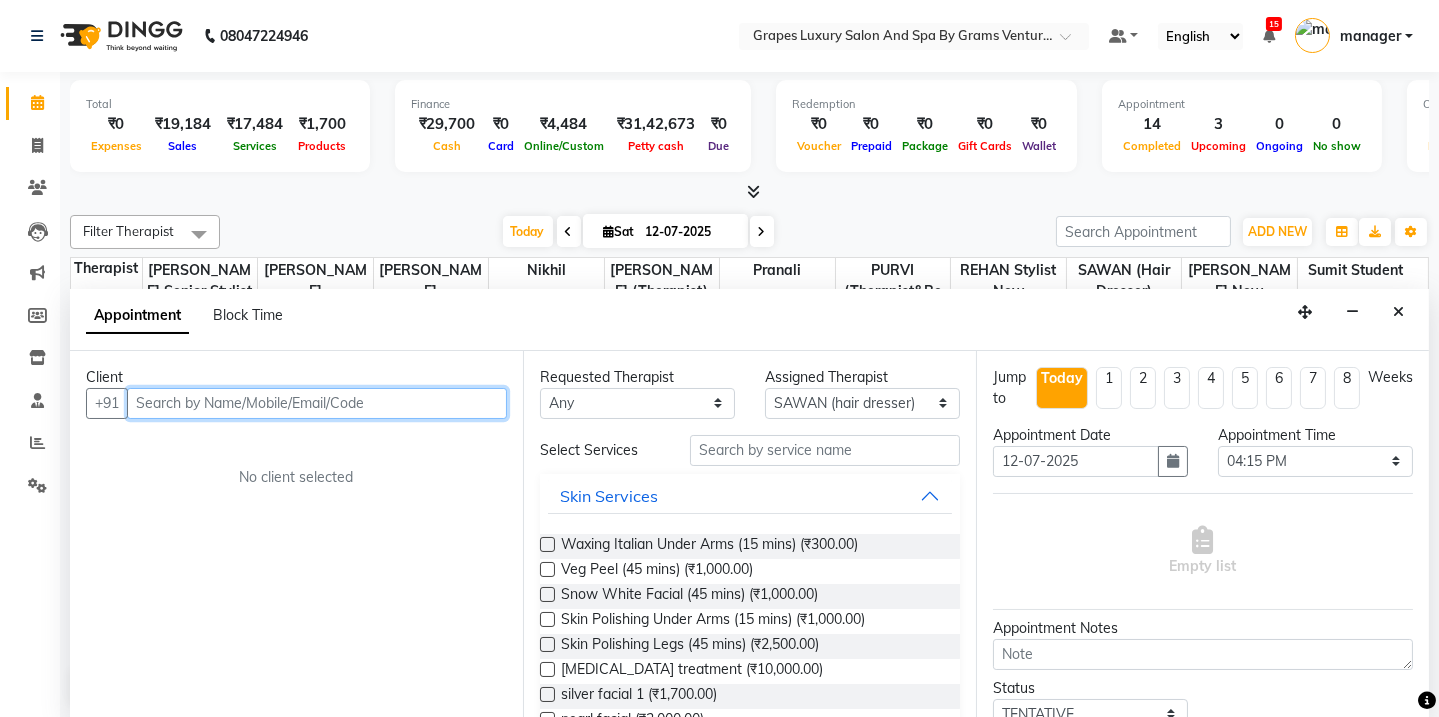 click at bounding box center [317, 403] 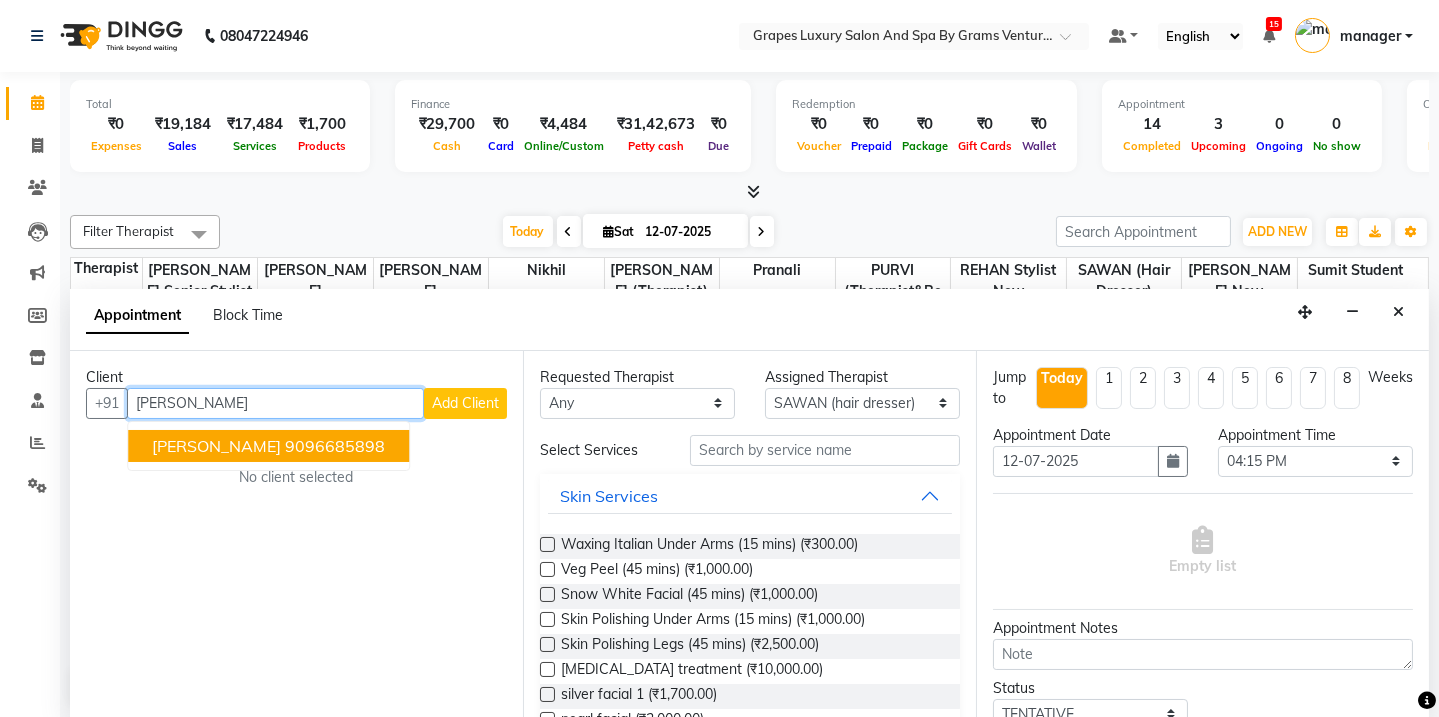 click on "[PERSON_NAME]" at bounding box center (216, 446) 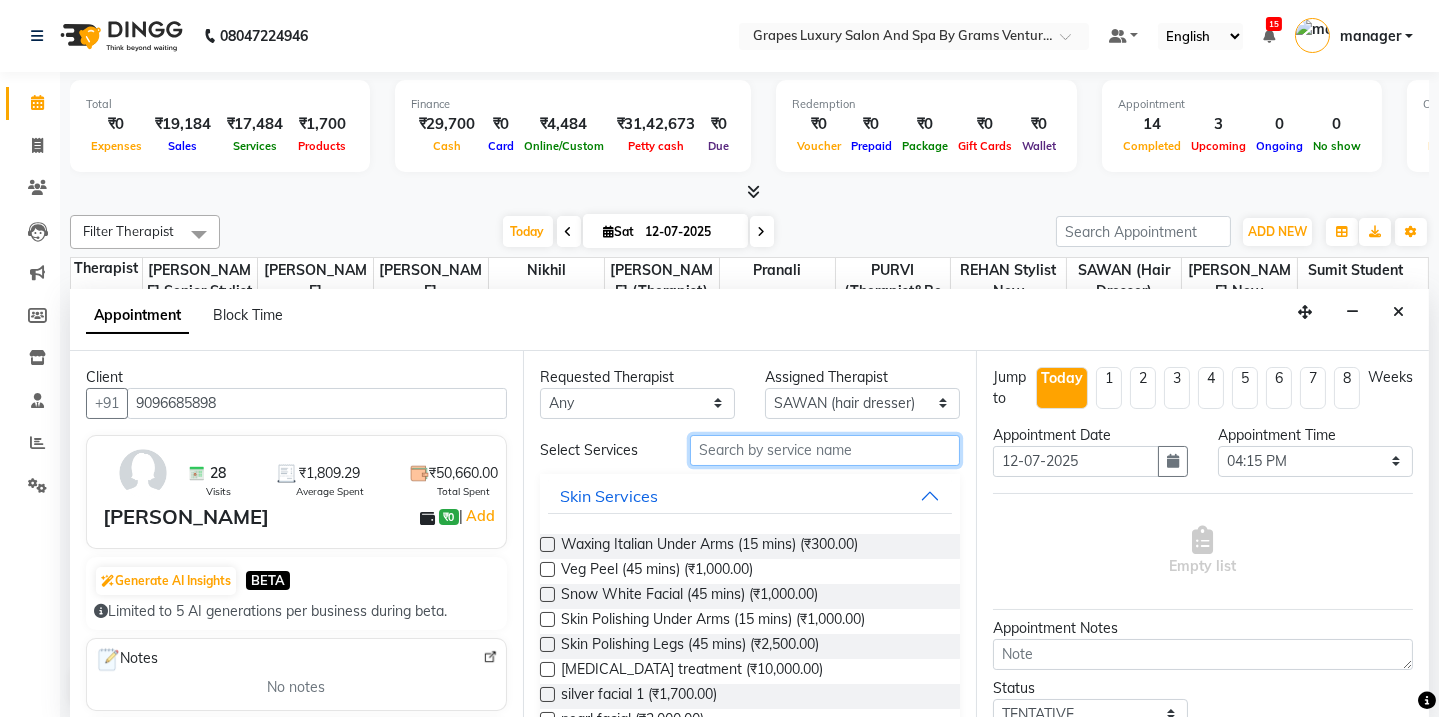 click at bounding box center (825, 450) 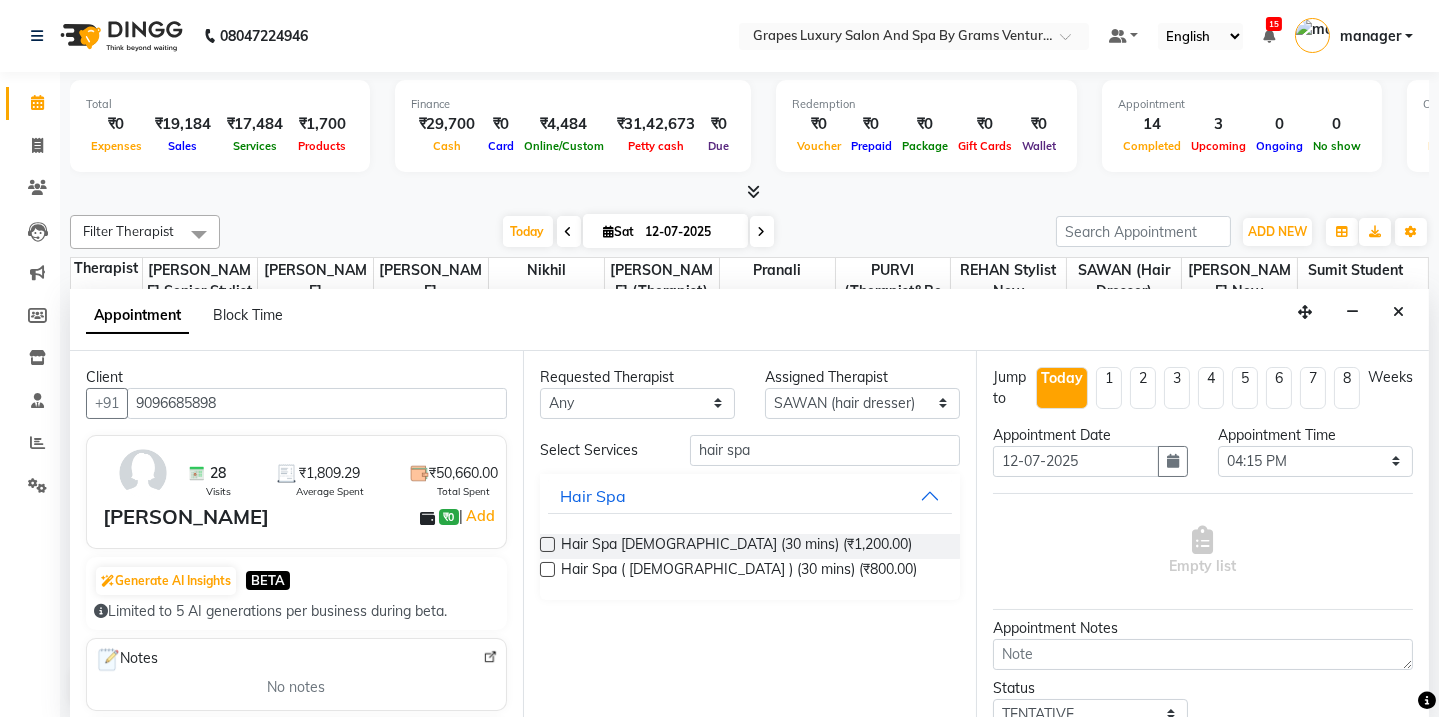 click at bounding box center [547, 544] 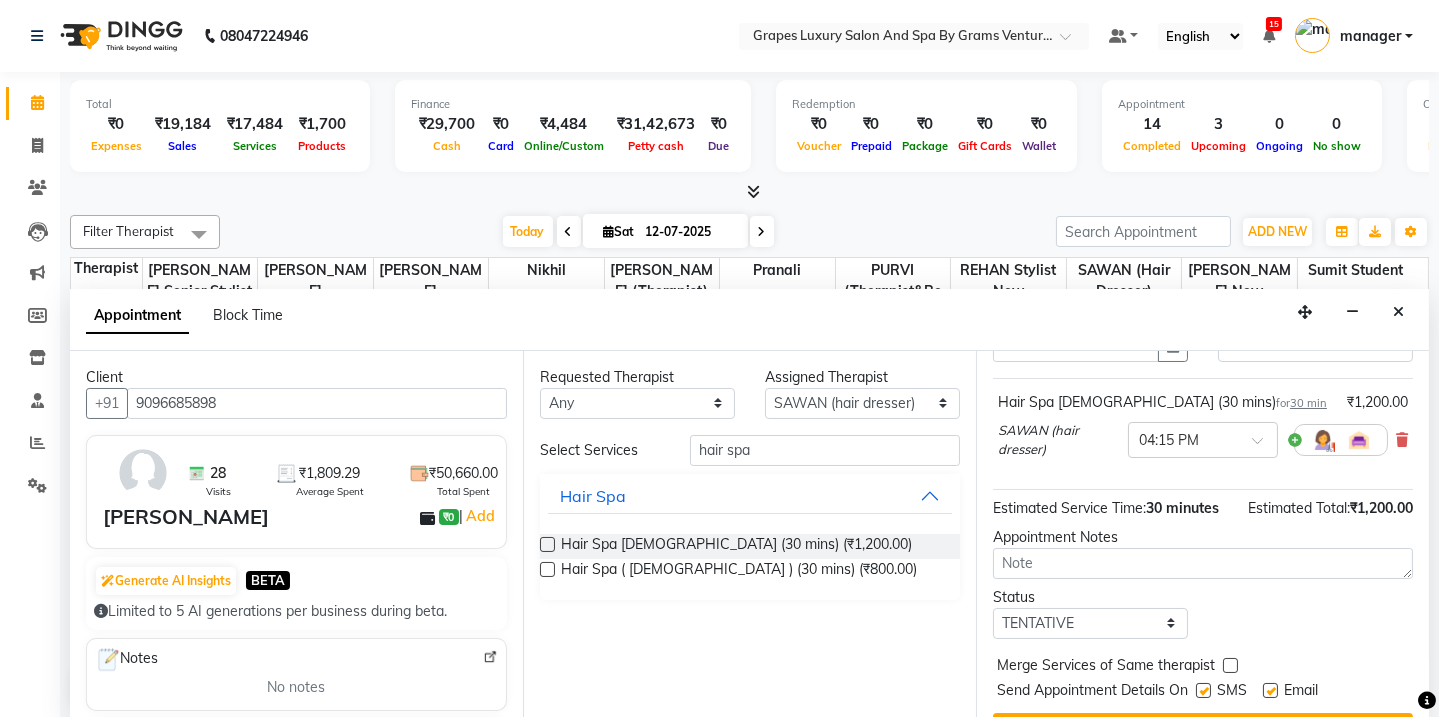 scroll, scrollTop: 160, scrollLeft: 0, axis: vertical 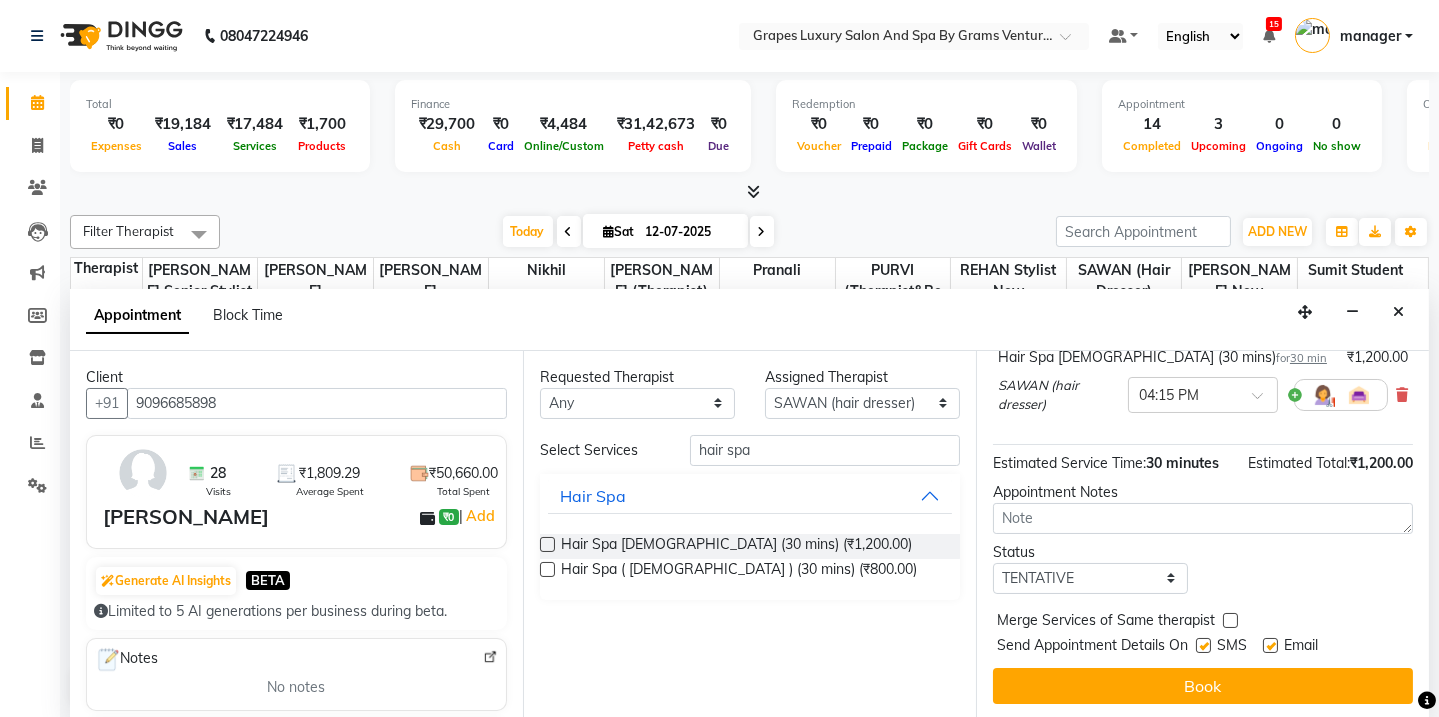 click at bounding box center [1203, 645] 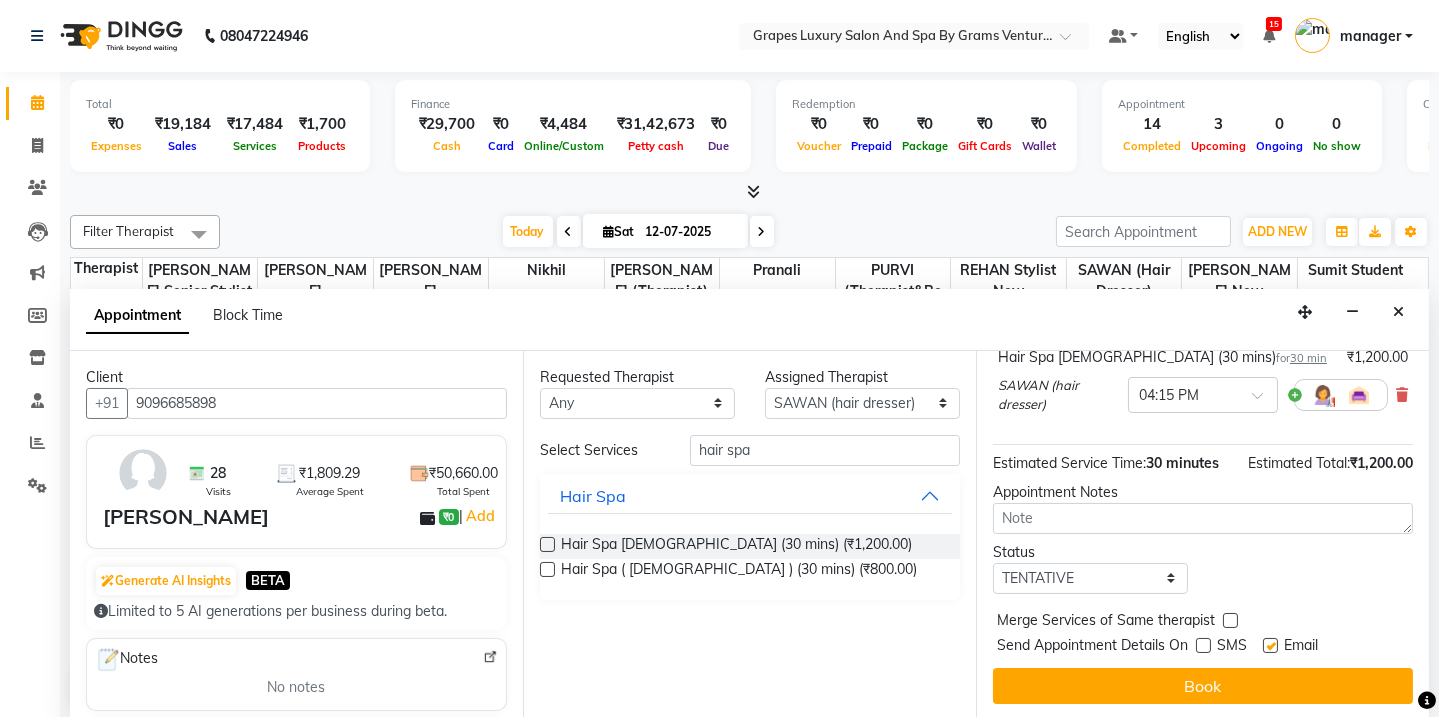 click at bounding box center (1270, 645) 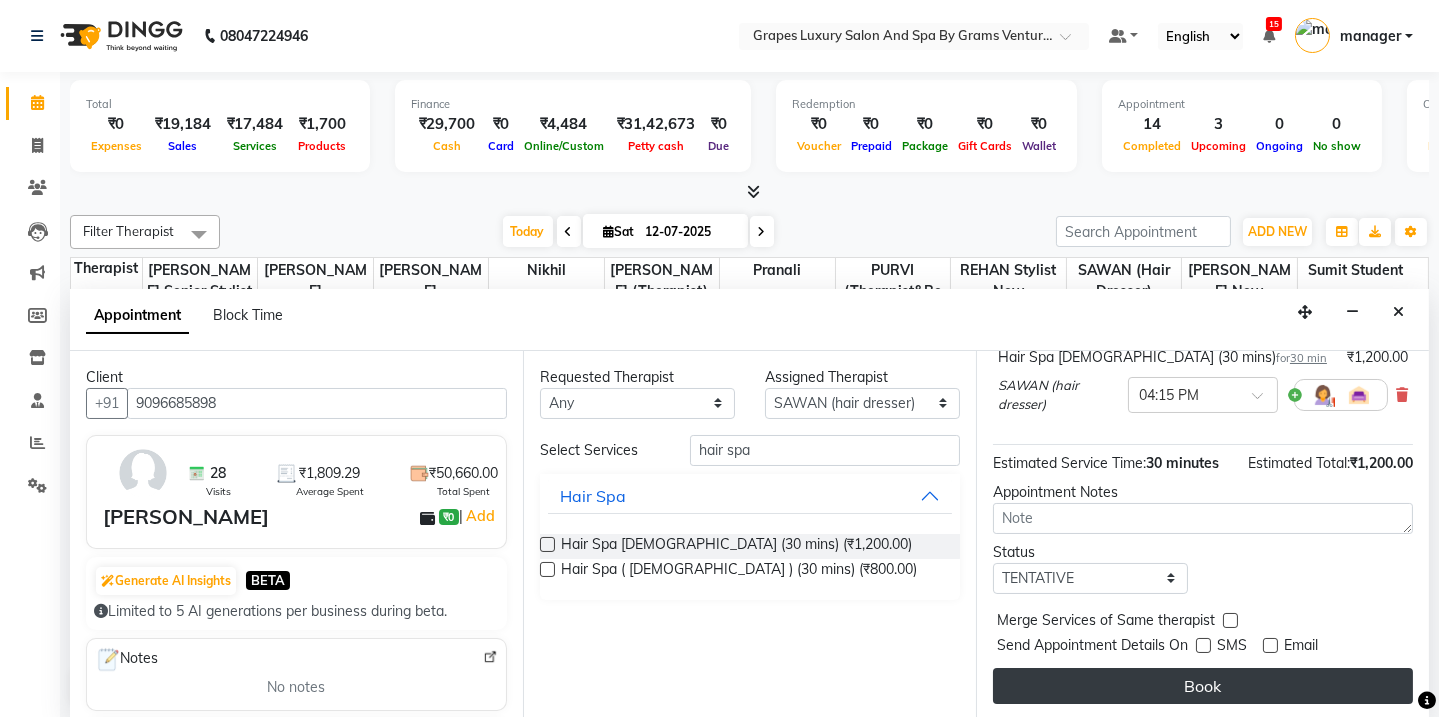 click on "Book" at bounding box center [1203, 686] 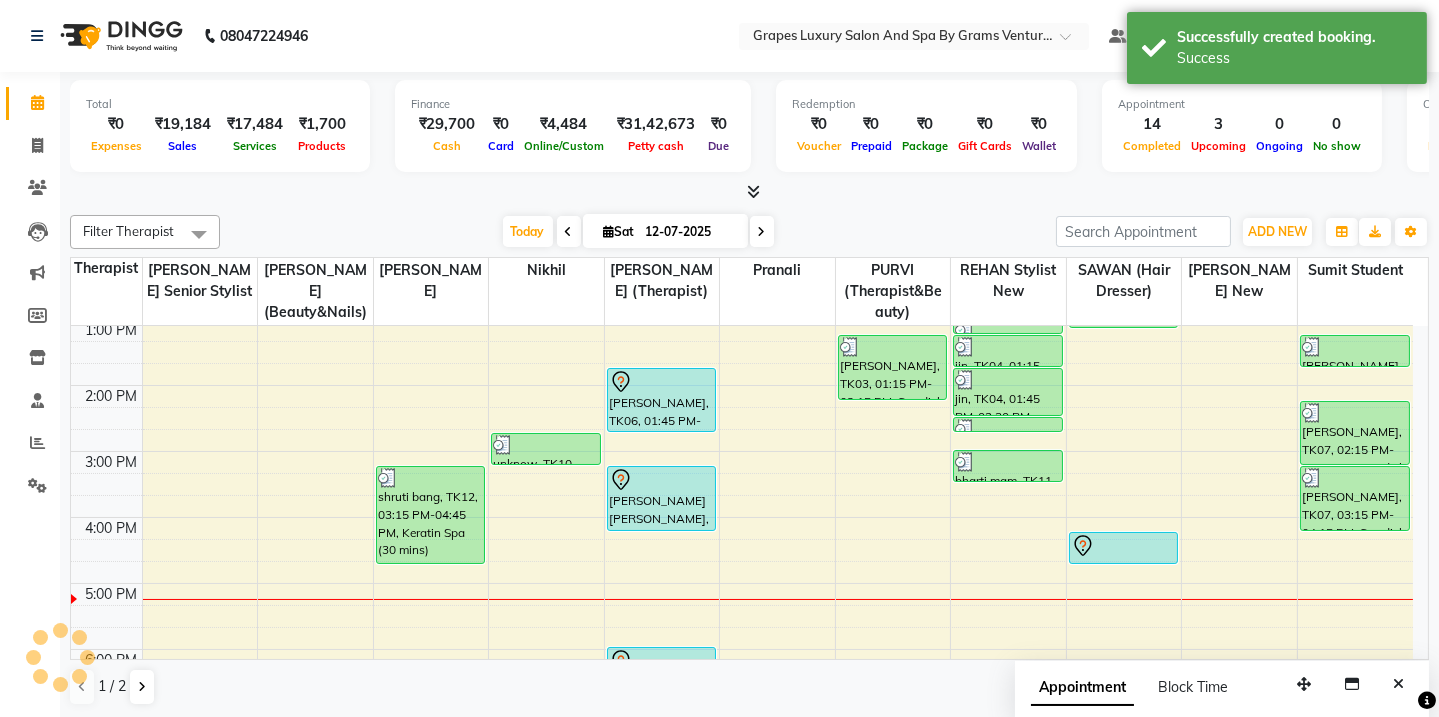 scroll, scrollTop: 0, scrollLeft: 0, axis: both 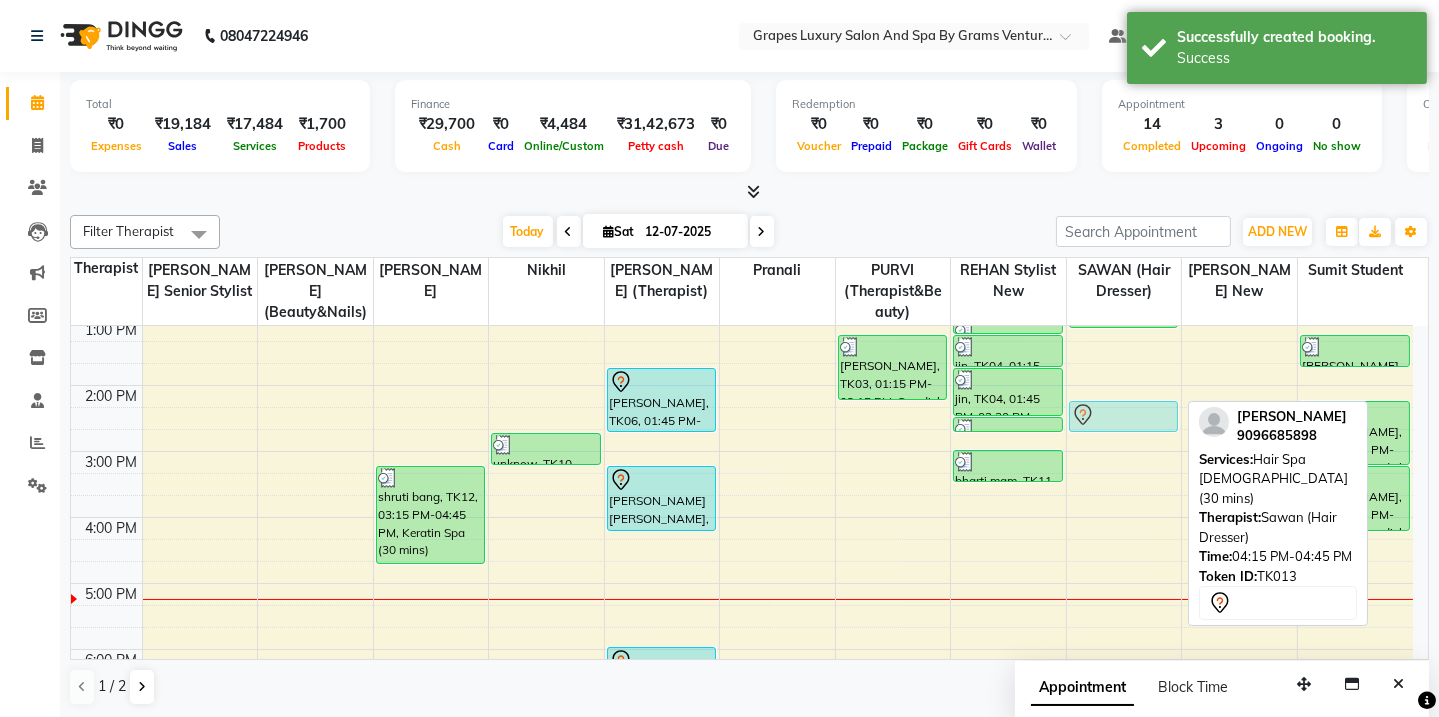 drag, startPoint x: 1134, startPoint y: 552, endPoint x: 1124, endPoint y: 429, distance: 123.40584 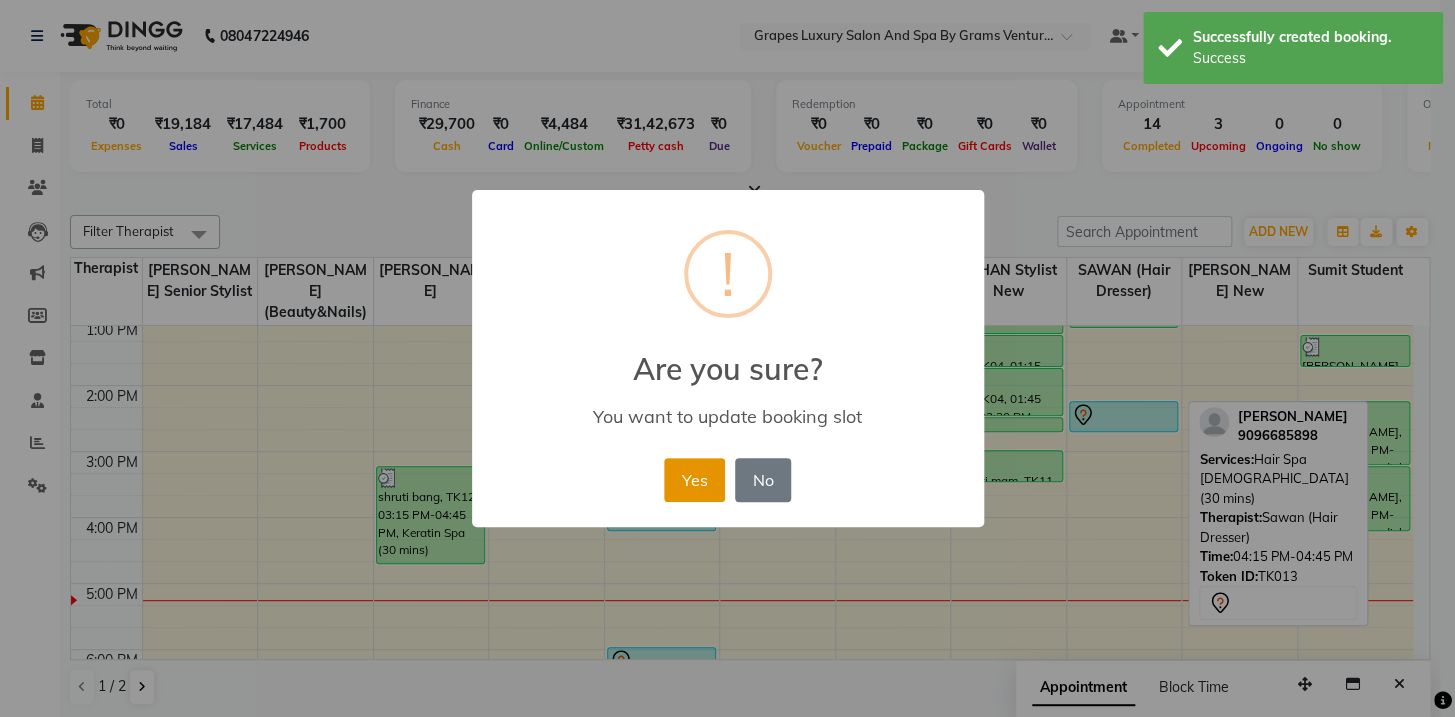 click on "Yes" at bounding box center [694, 480] 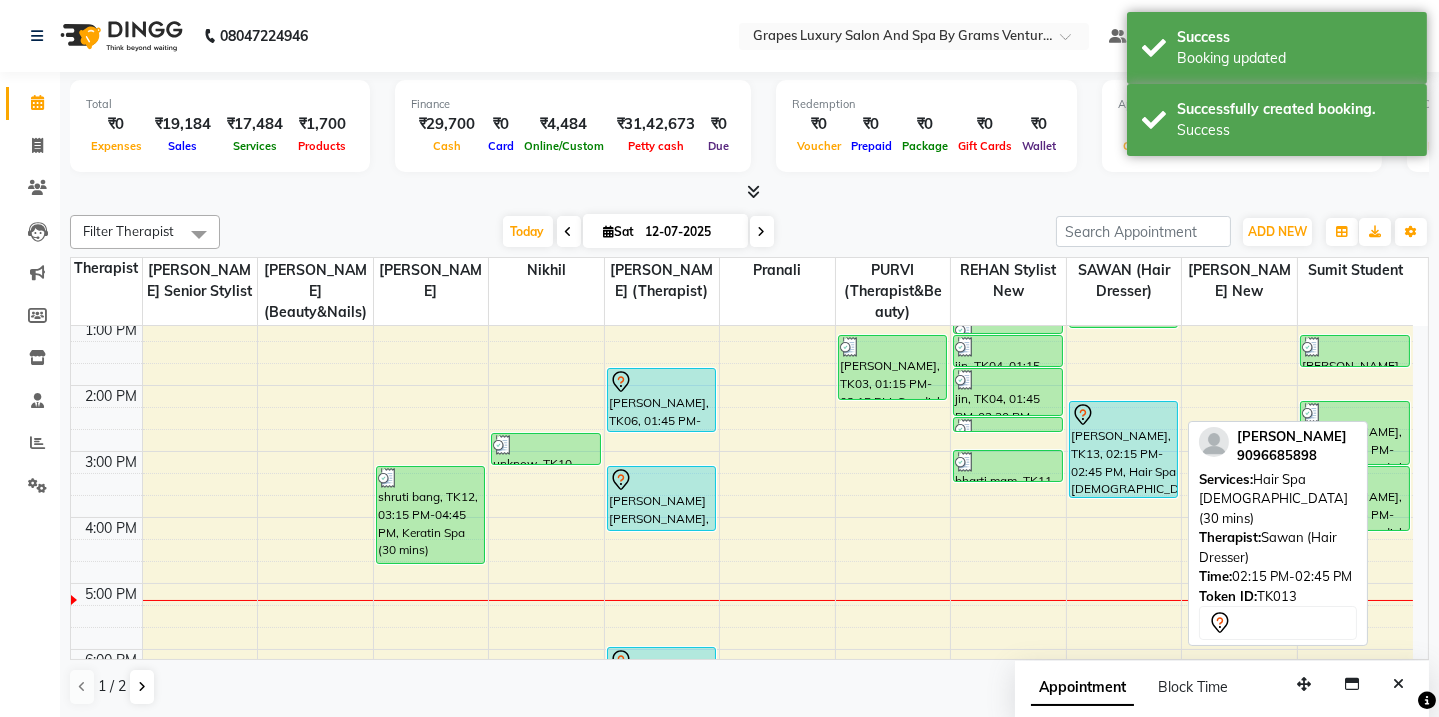 drag, startPoint x: 1112, startPoint y: 425, endPoint x: 1111, endPoint y: 493, distance: 68.007355 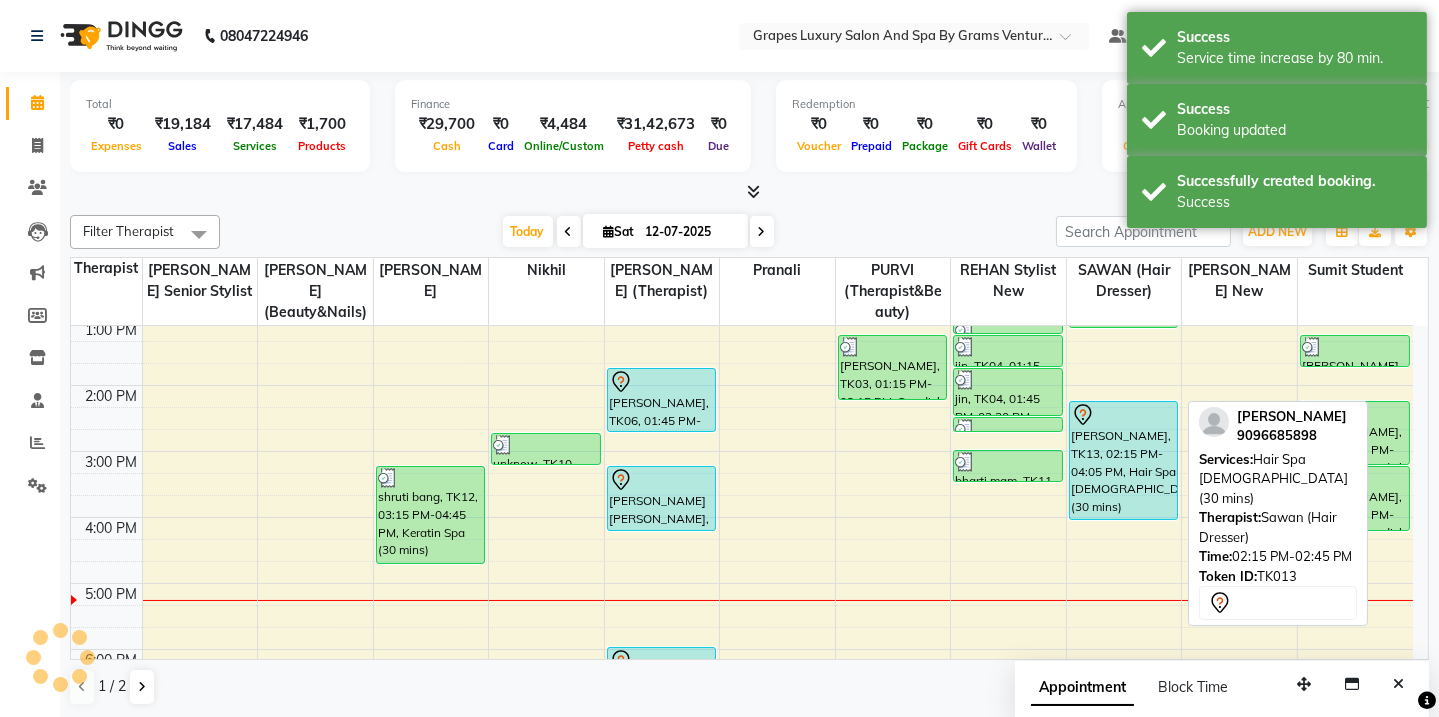 click on "[PERSON_NAME], TK13, 02:15 PM-04:05 PM, Hair Spa [DEMOGRAPHIC_DATA] (30 mins)" at bounding box center (1124, 460) 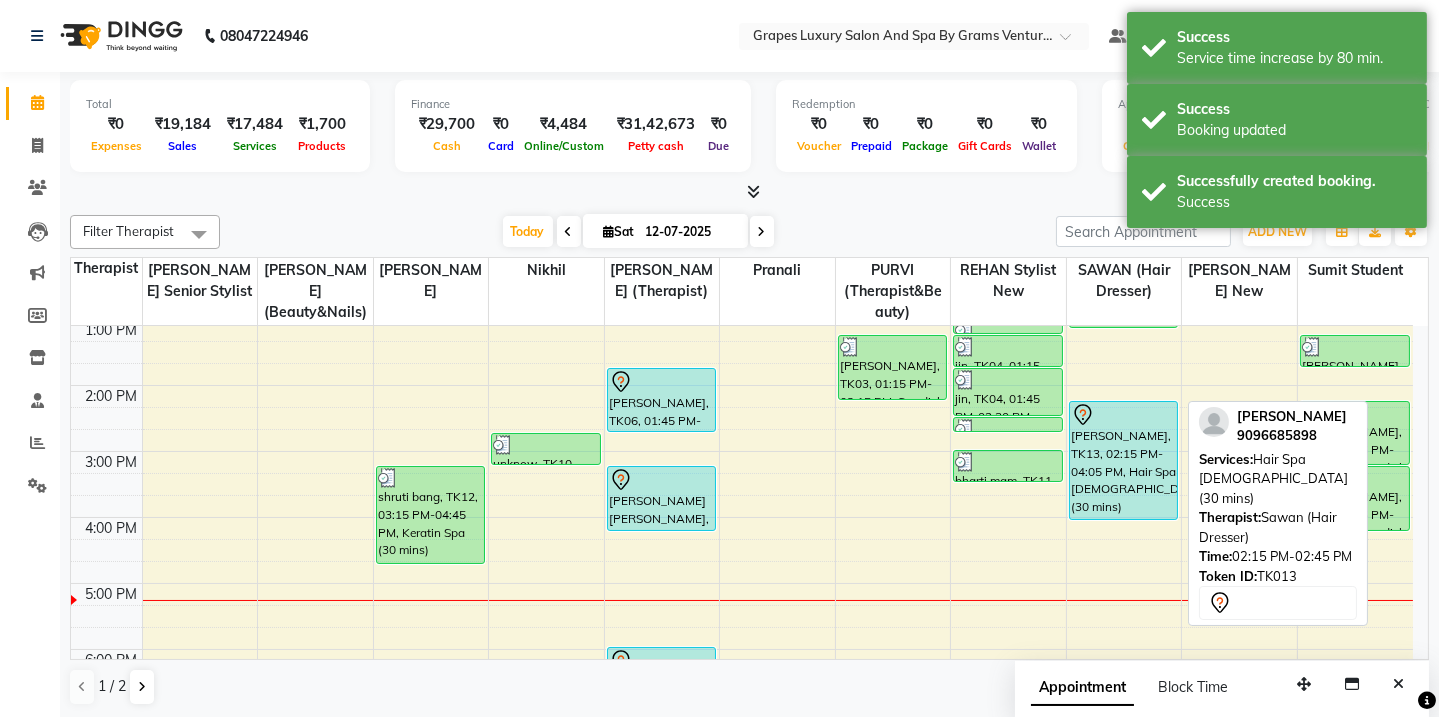click on "[PERSON_NAME], TK13, 02:15 PM-04:05 PM, Hair Spa [DEMOGRAPHIC_DATA] (30 mins)" at bounding box center [1124, 460] 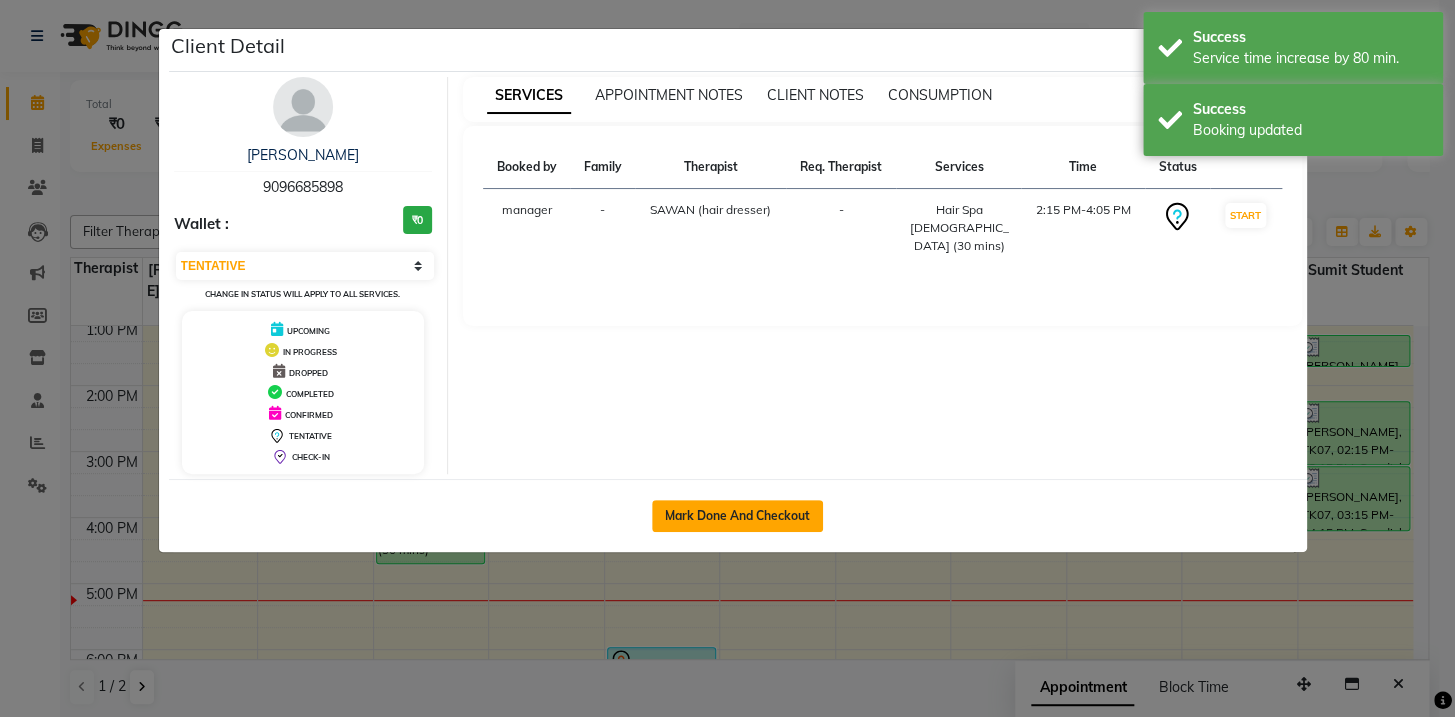 click on "Mark Done And Checkout" 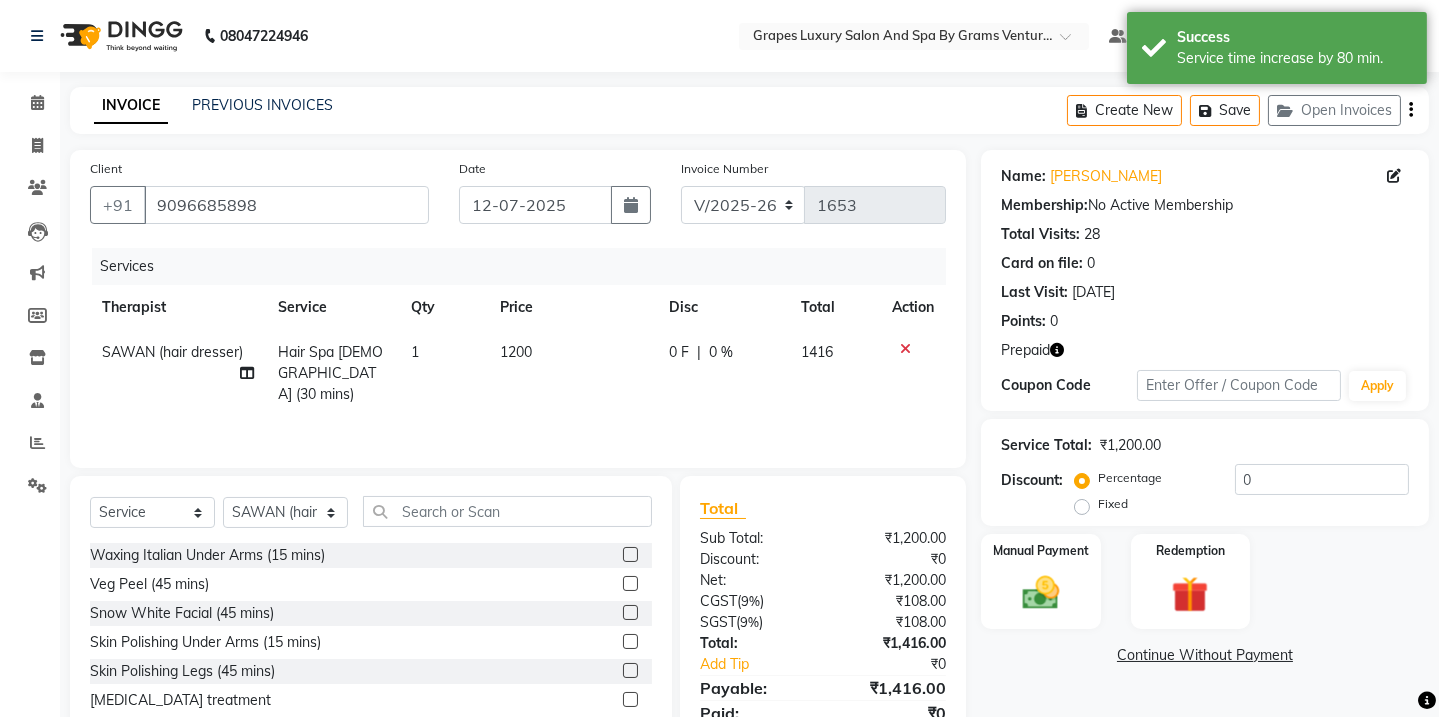click on "1200" 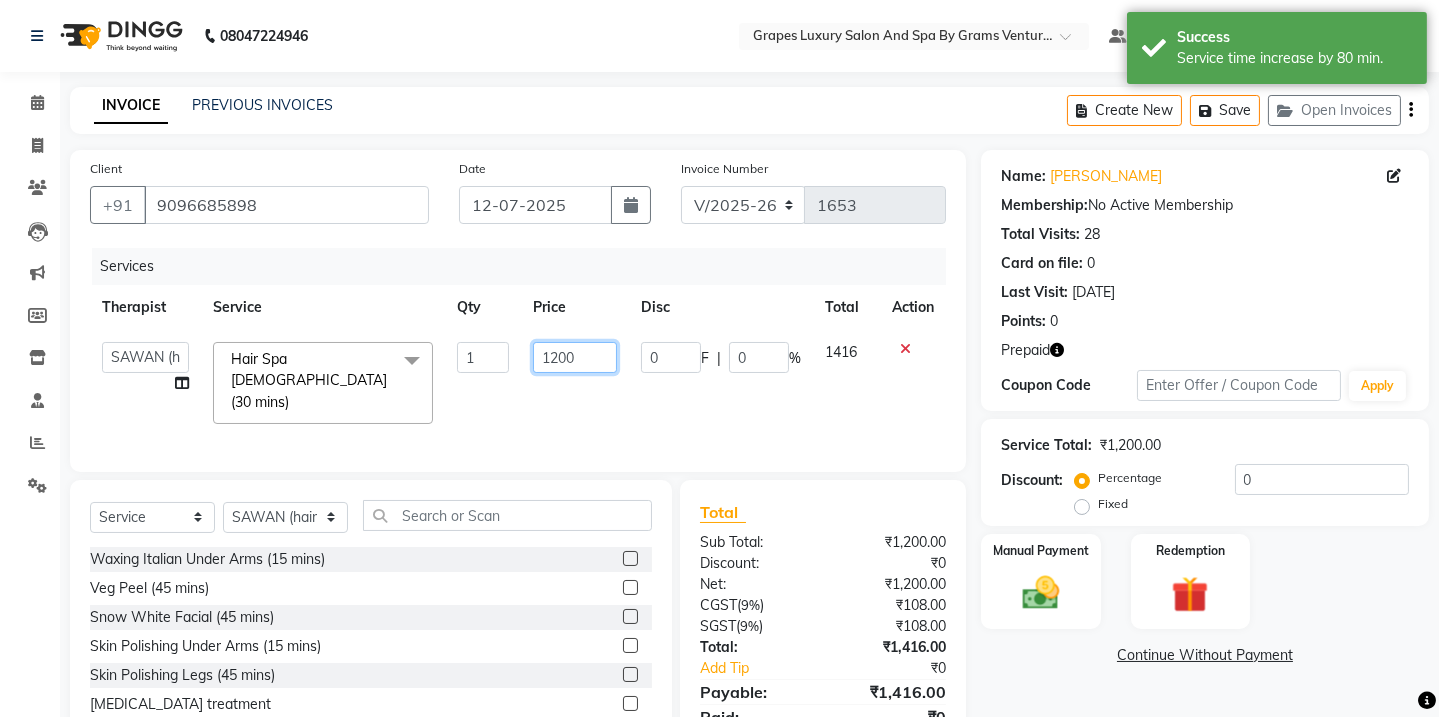 click on "1200" 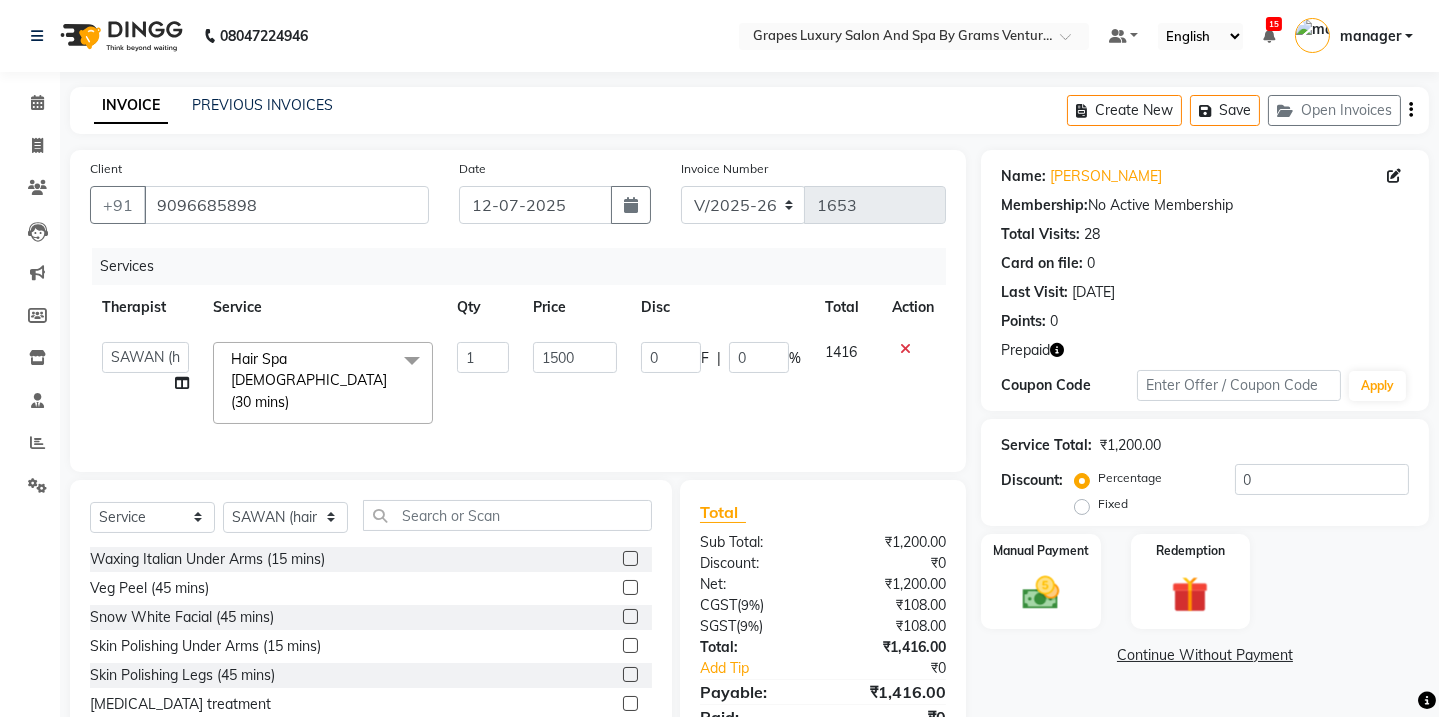 click on "Continue Without Payment" 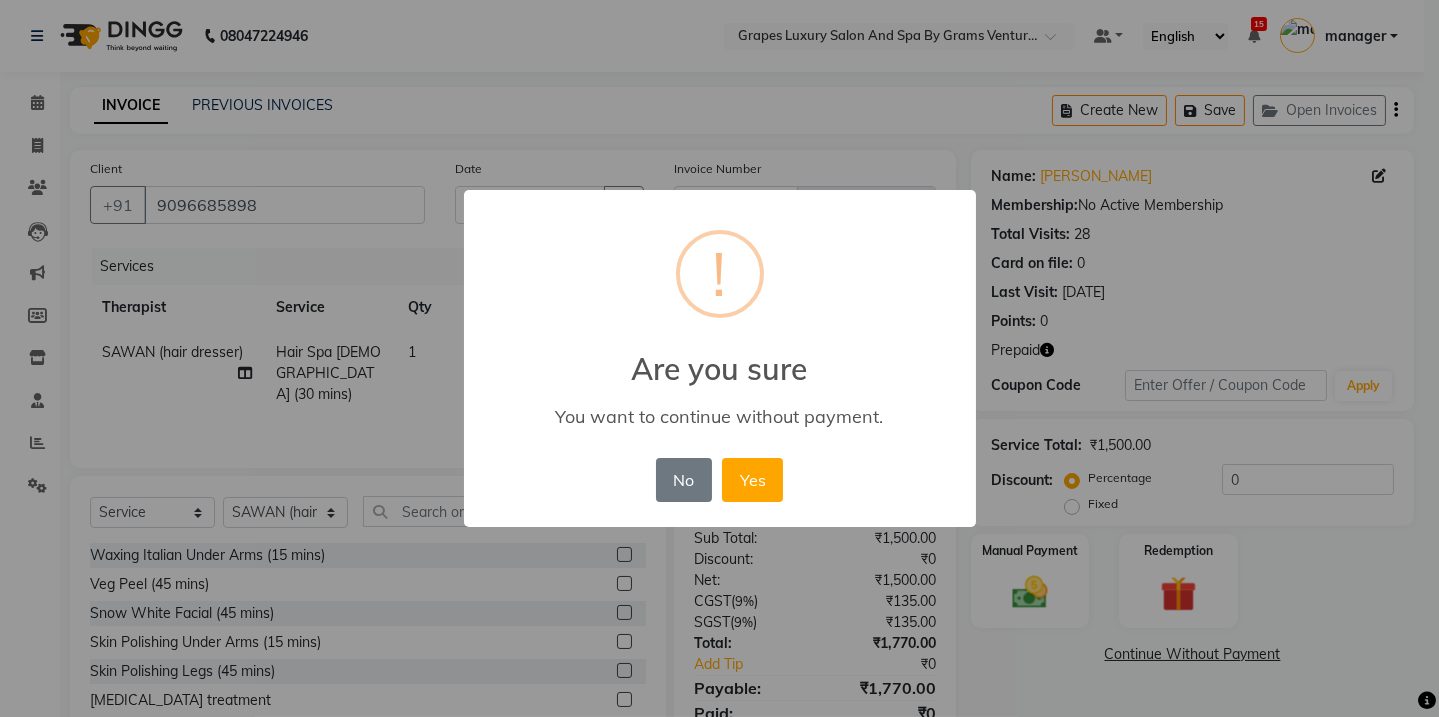 scroll, scrollTop: 84, scrollLeft: 0, axis: vertical 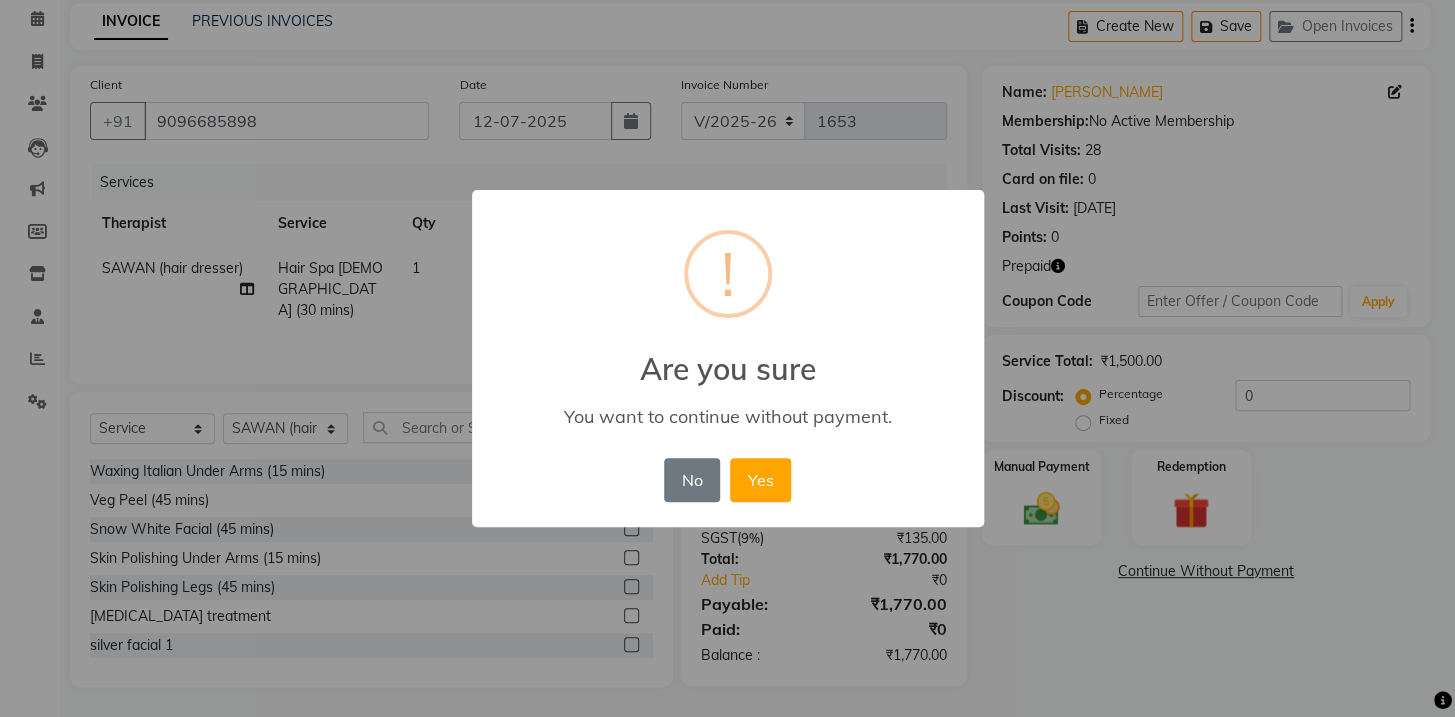 click on "× ! Are you sure You want to continue without payment. No No Yes" at bounding box center [727, 358] 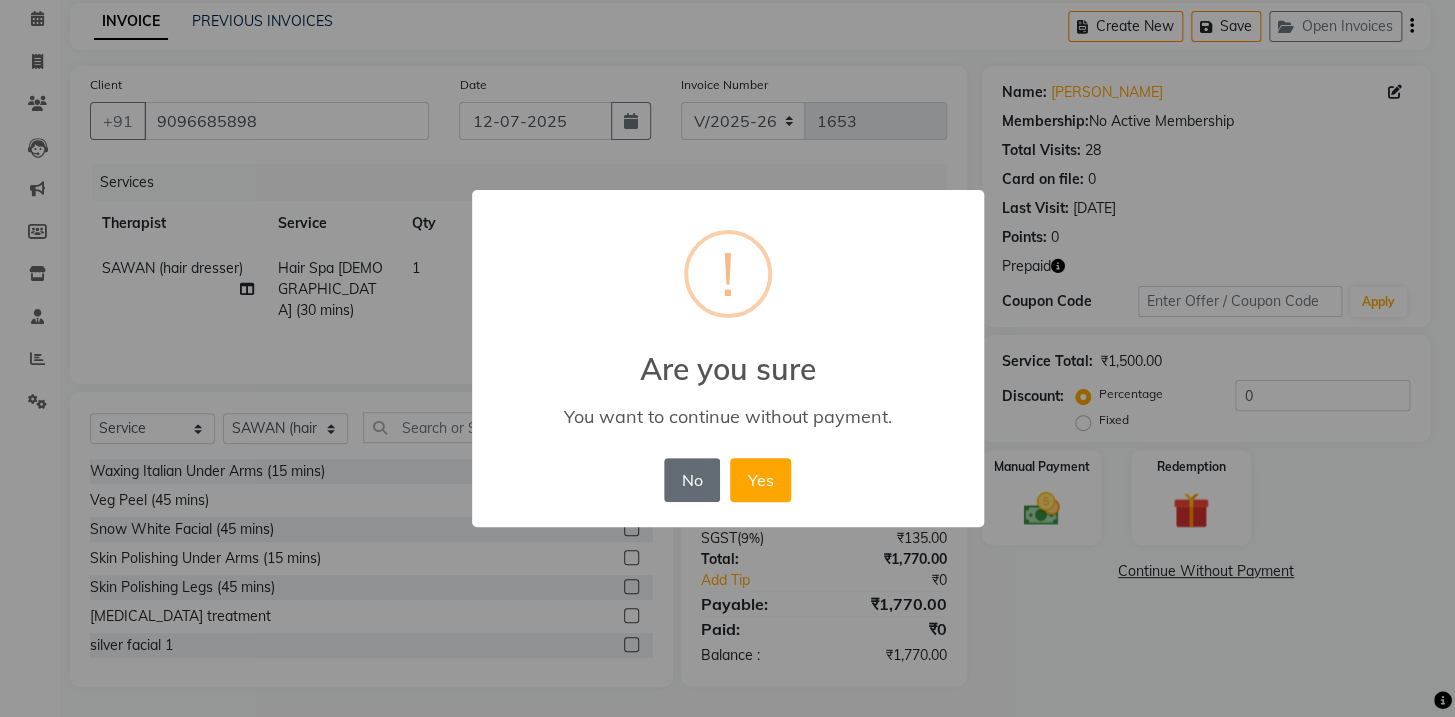 click on "No" at bounding box center [692, 480] 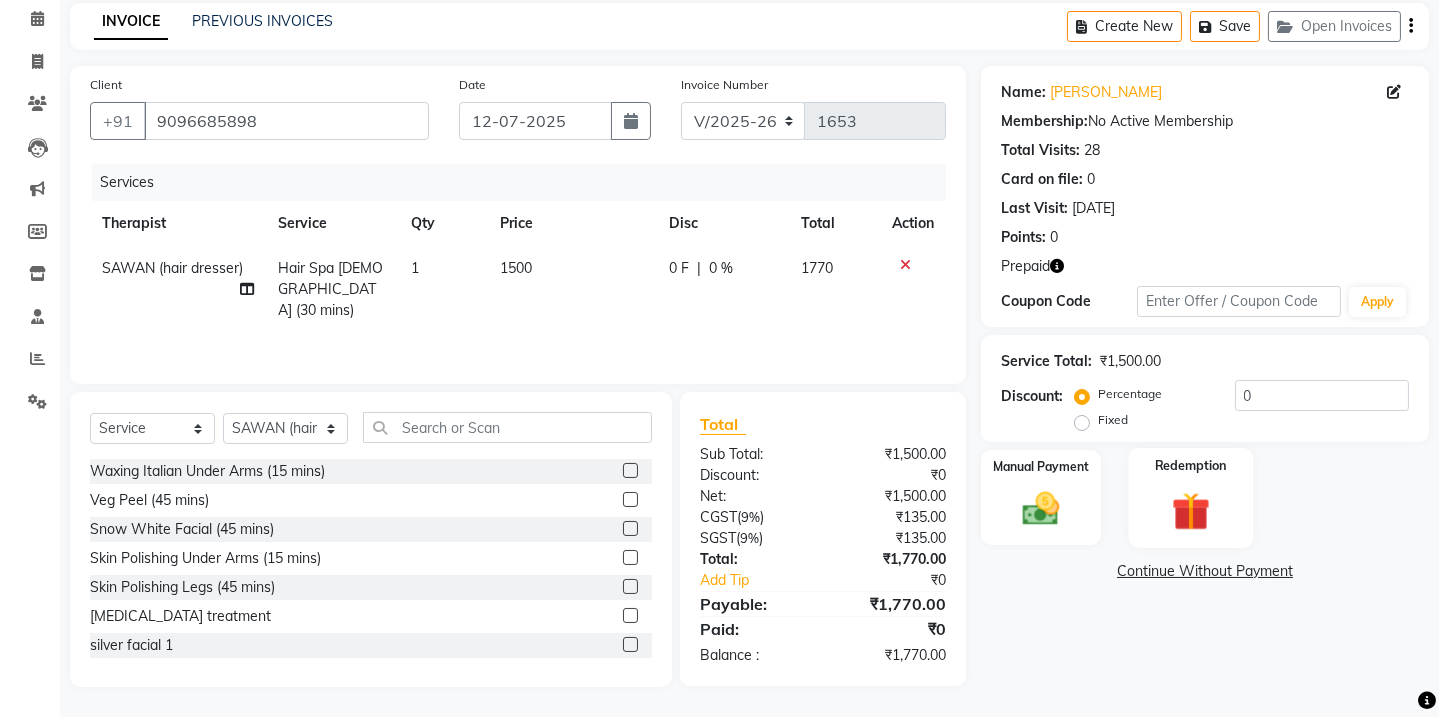 click 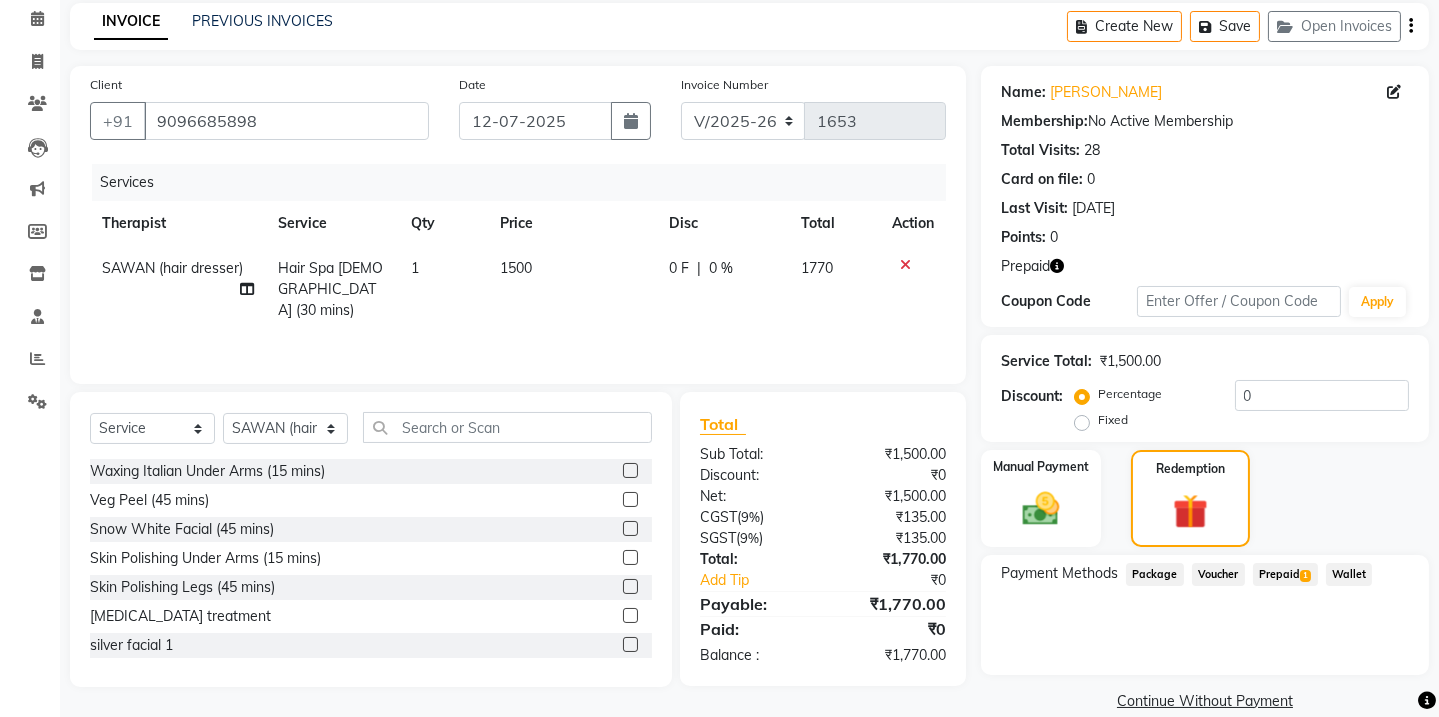 click on "Prepaid  1" 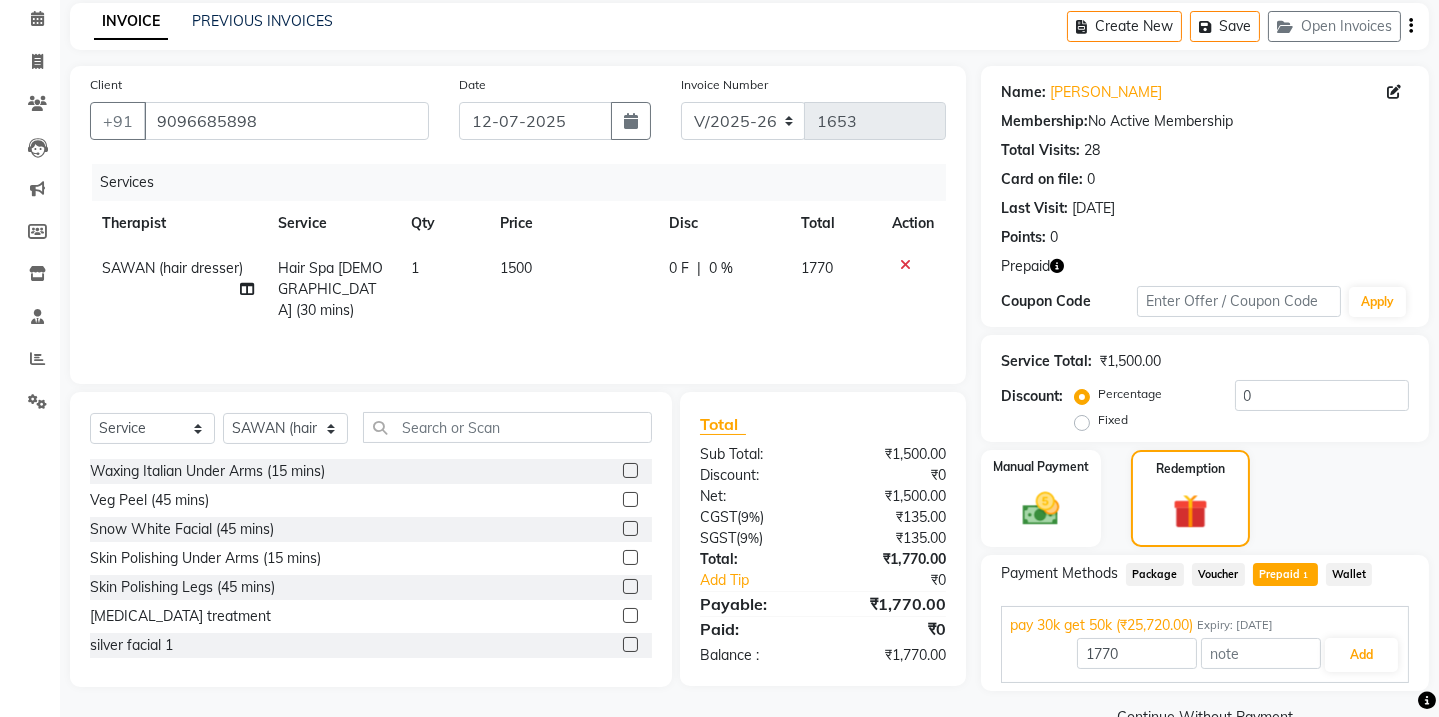 scroll, scrollTop: 128, scrollLeft: 0, axis: vertical 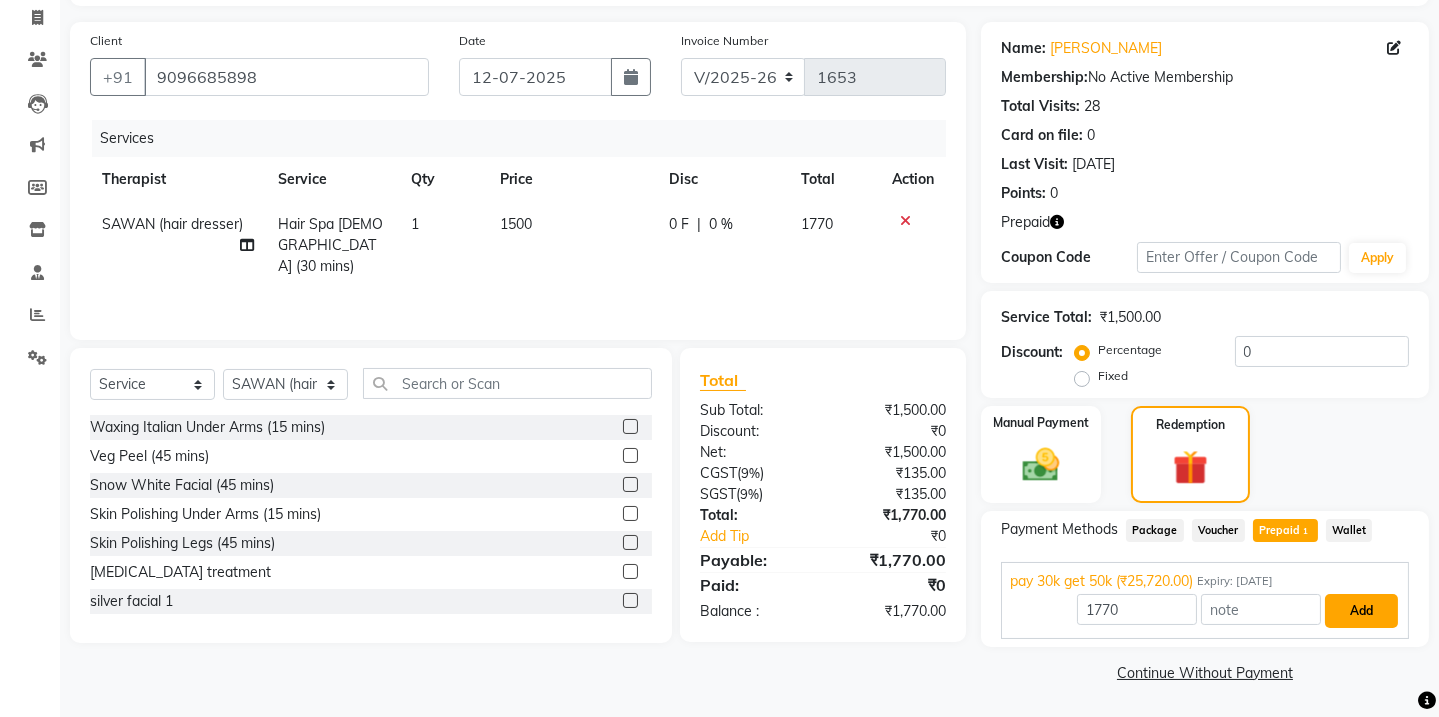 click on "Add" at bounding box center [1361, 611] 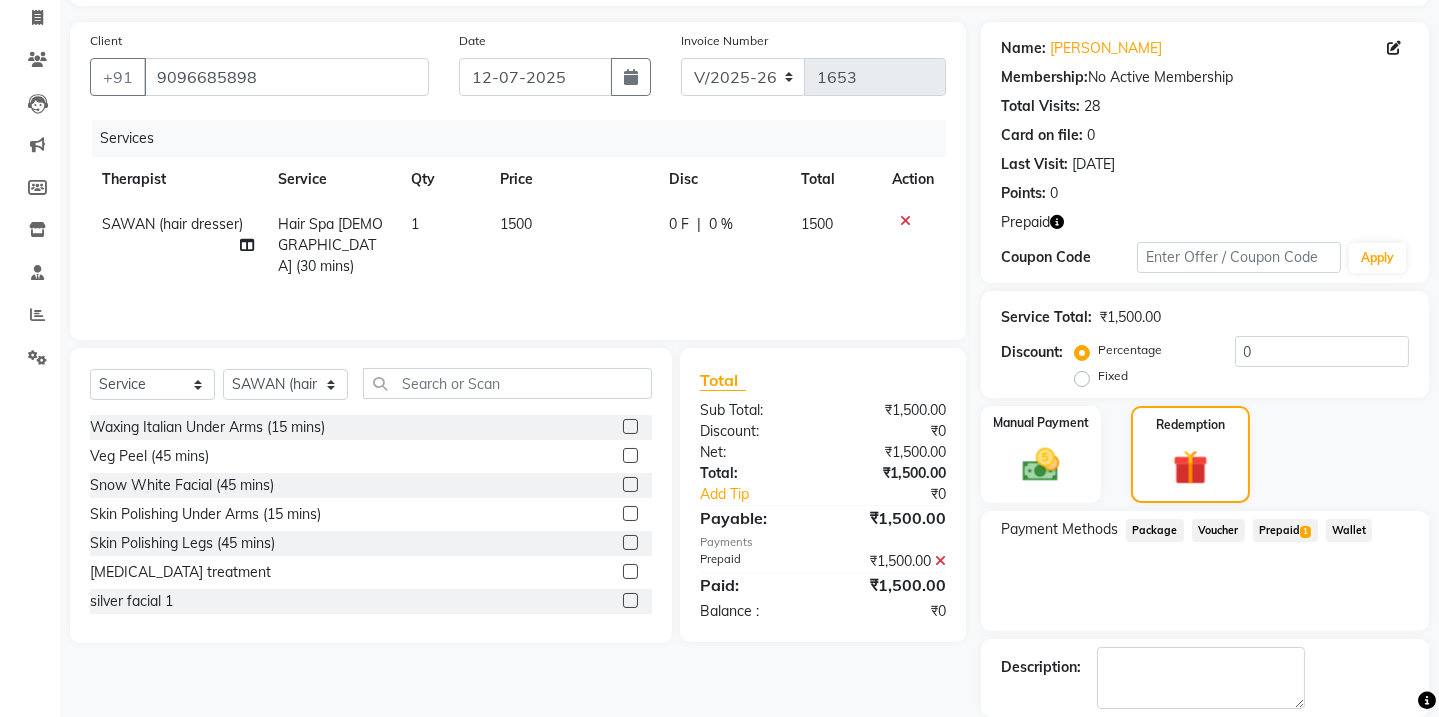 click on "Prepaid  1" 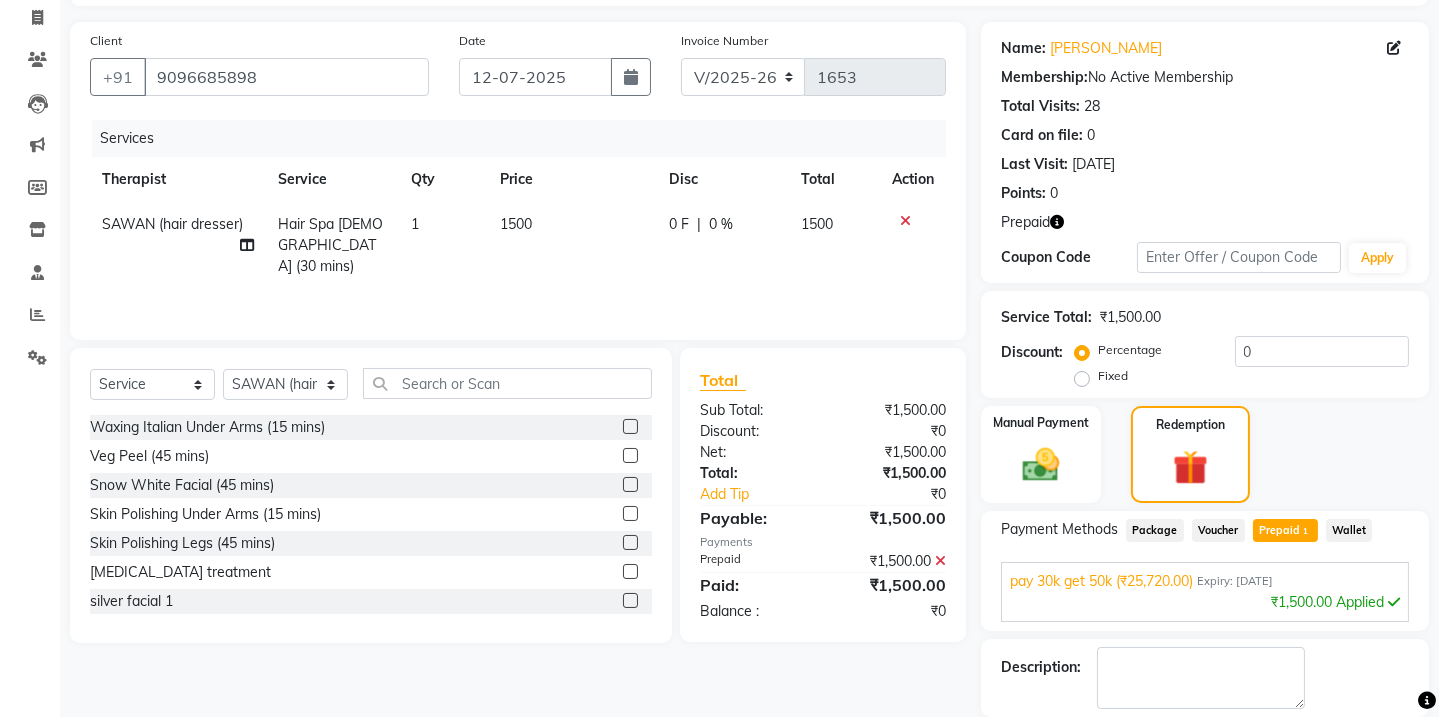 scroll, scrollTop: 224, scrollLeft: 0, axis: vertical 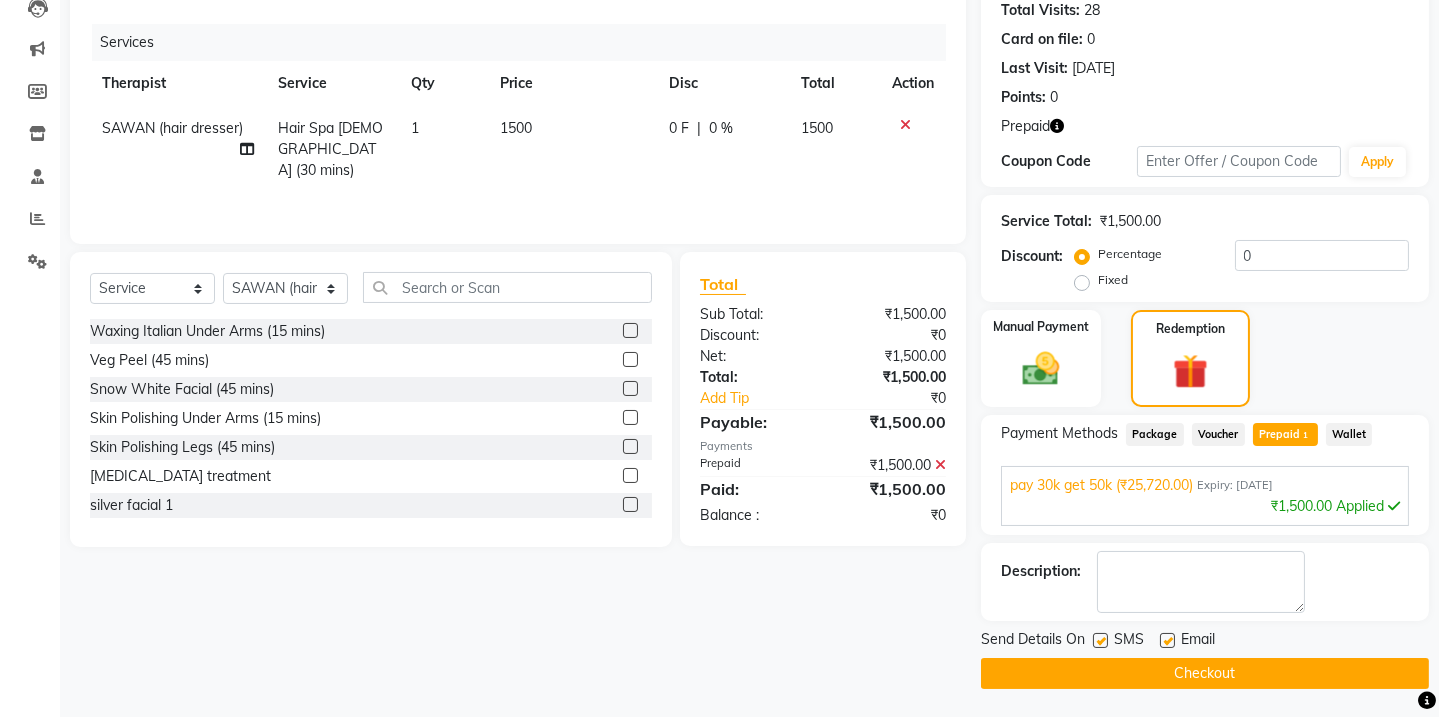 click 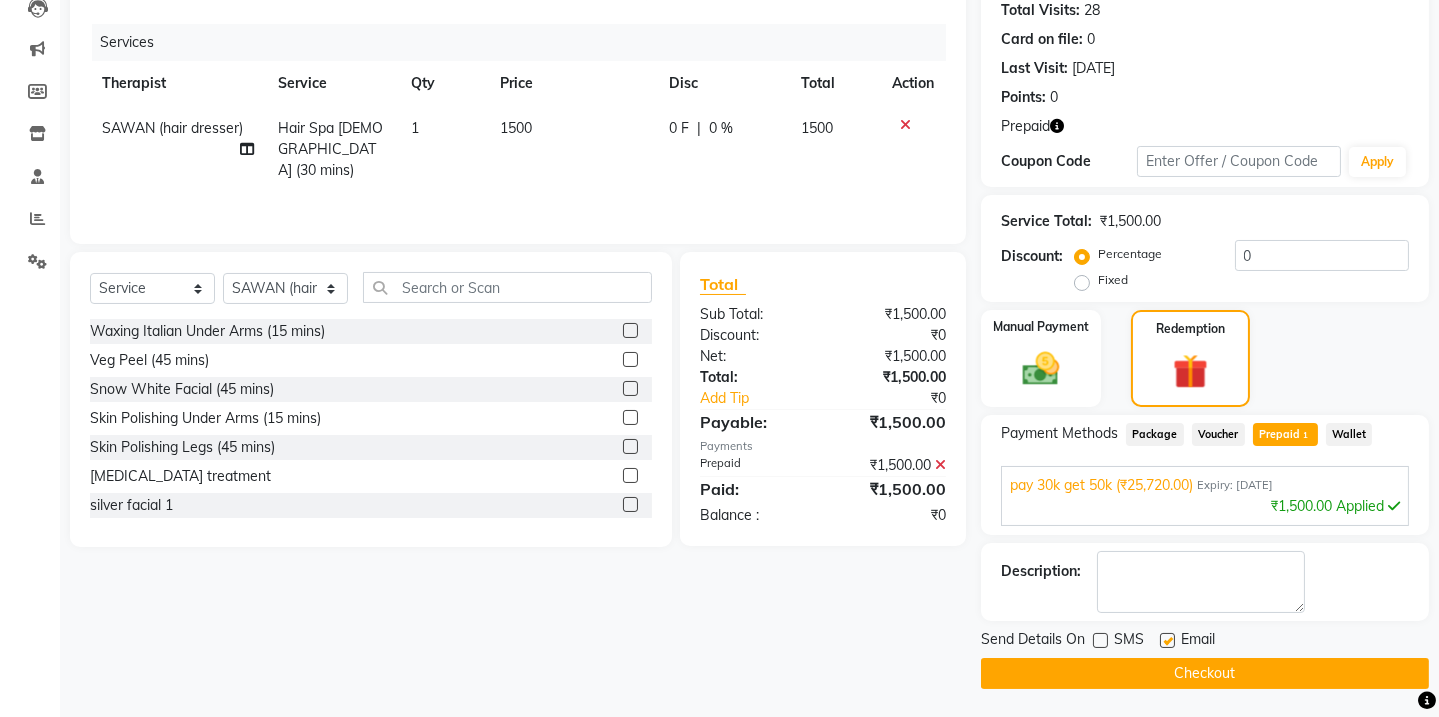 click 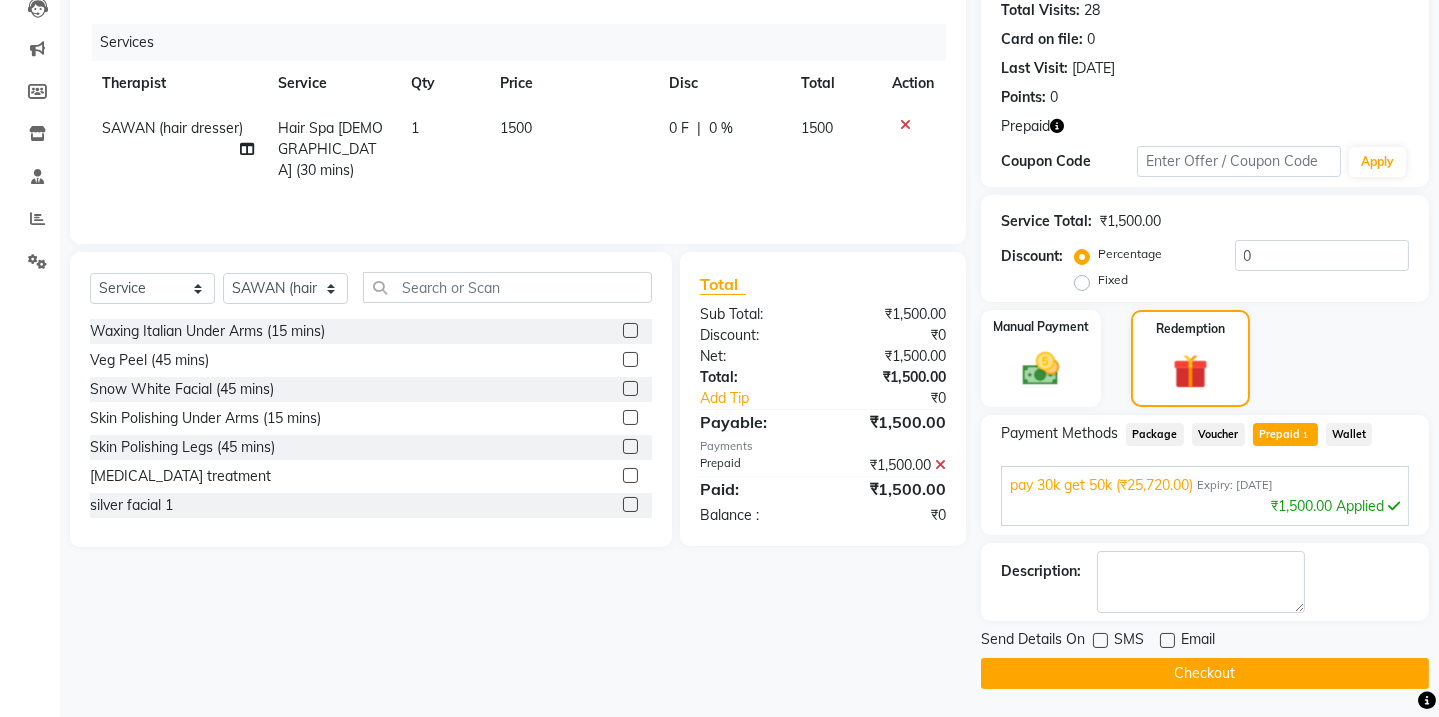 click on "Checkout" 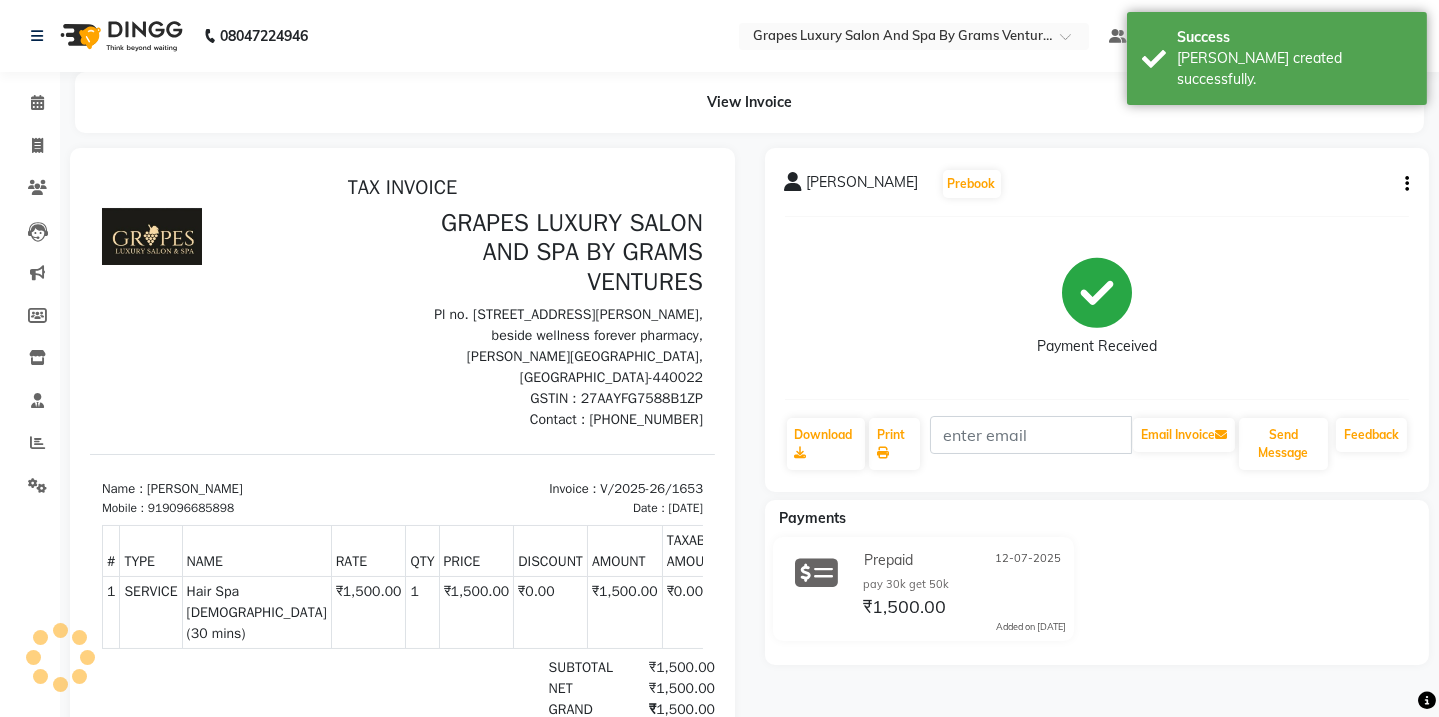 scroll, scrollTop: 0, scrollLeft: 0, axis: both 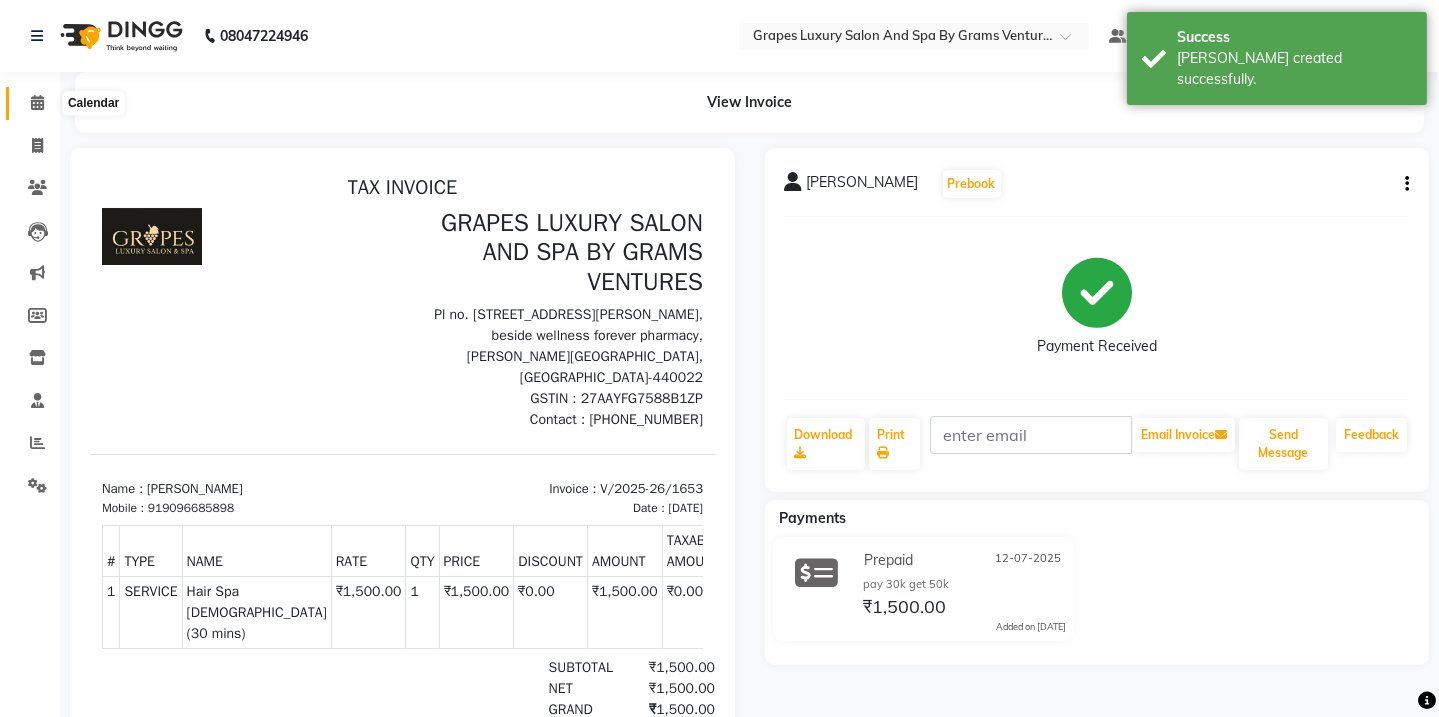 click 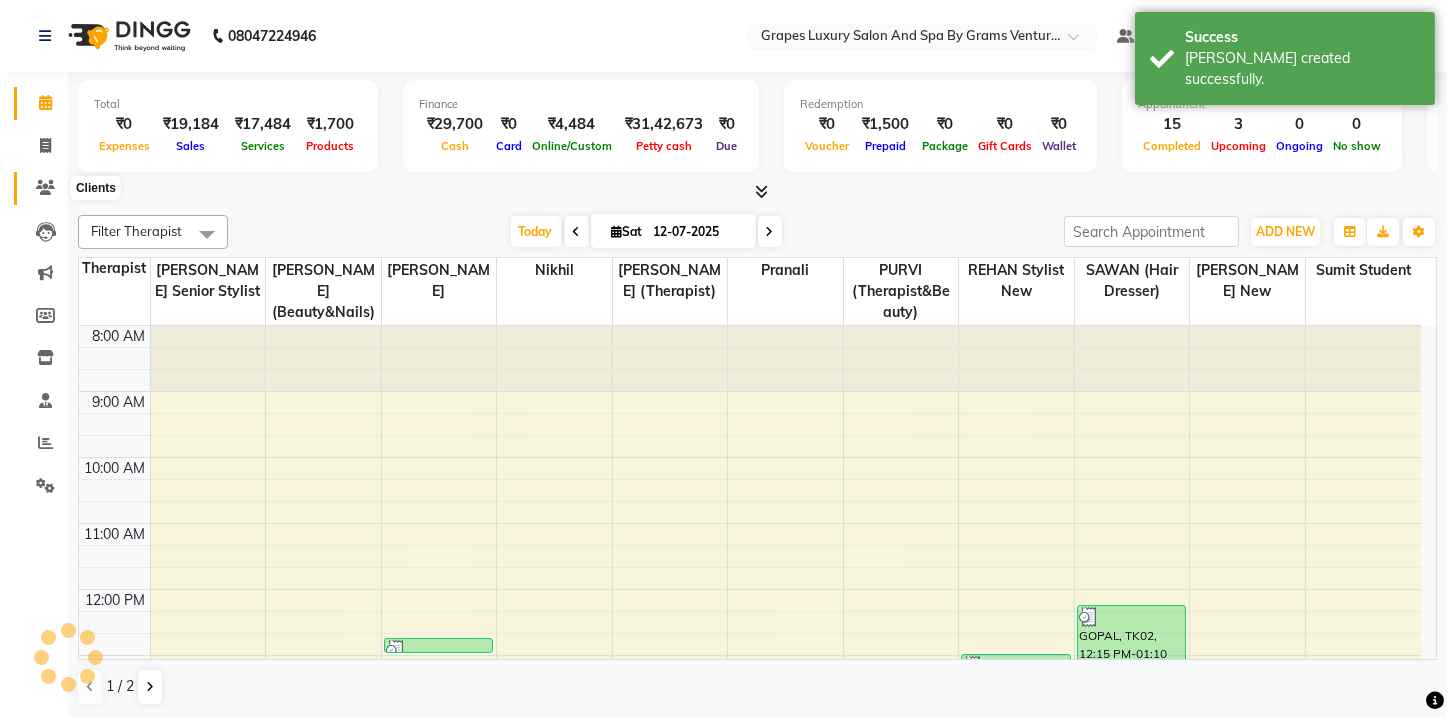 scroll, scrollTop: 0, scrollLeft: 0, axis: both 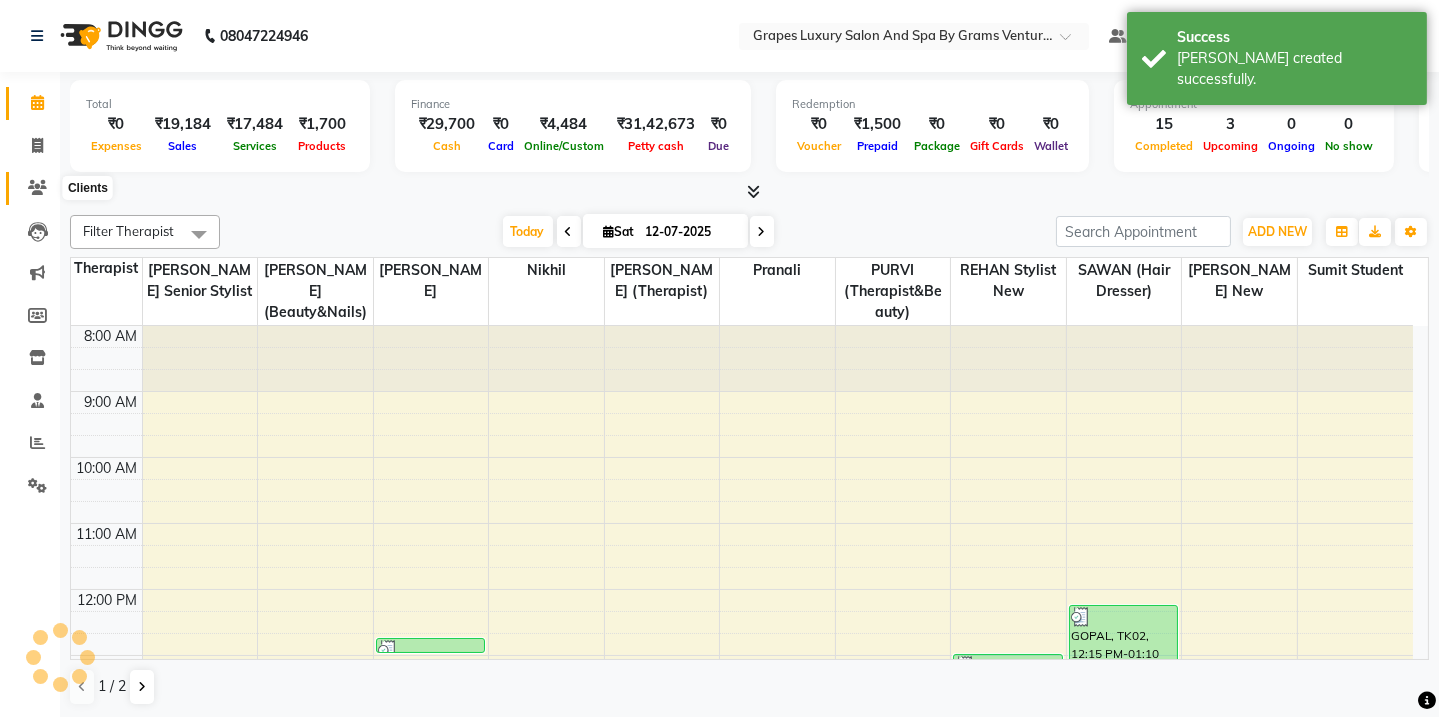 click 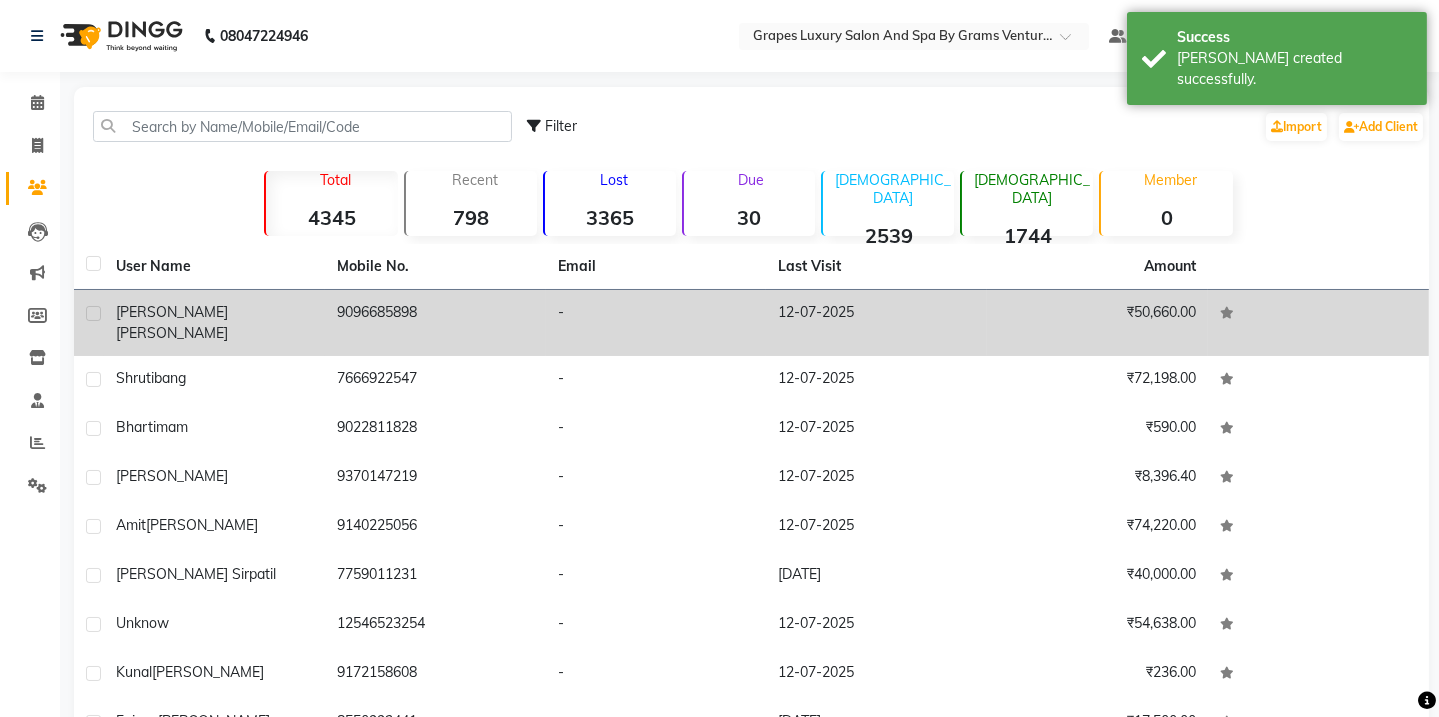 click on "[PERSON_NAME]" 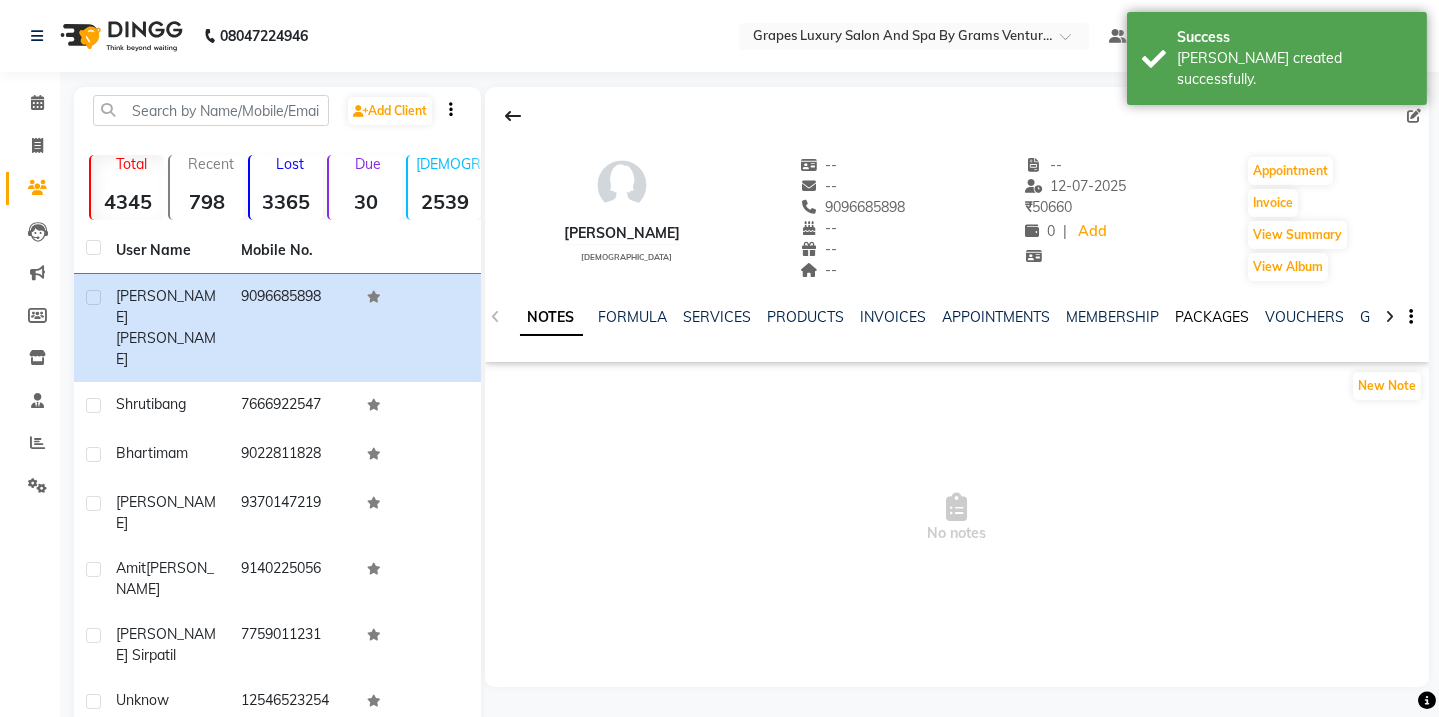 click on "PACKAGES" 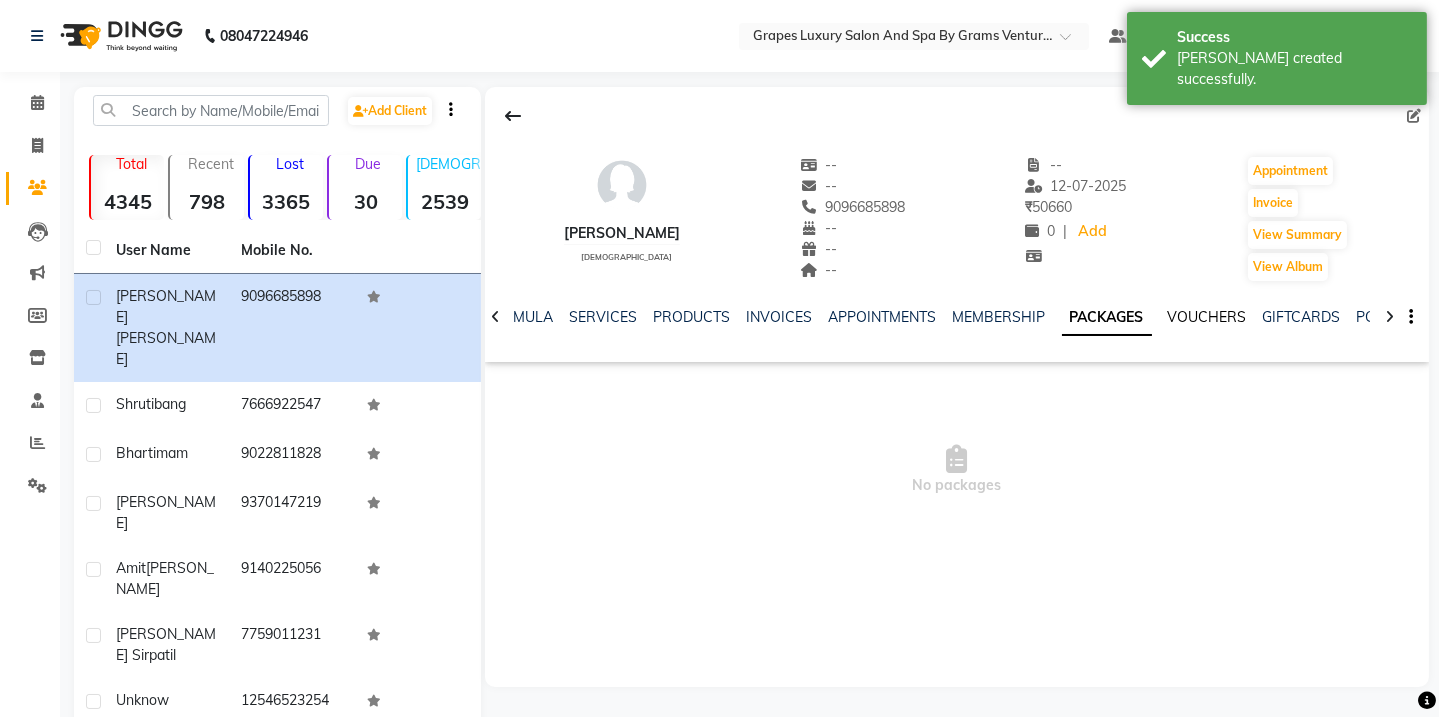 click on "VOUCHERS" 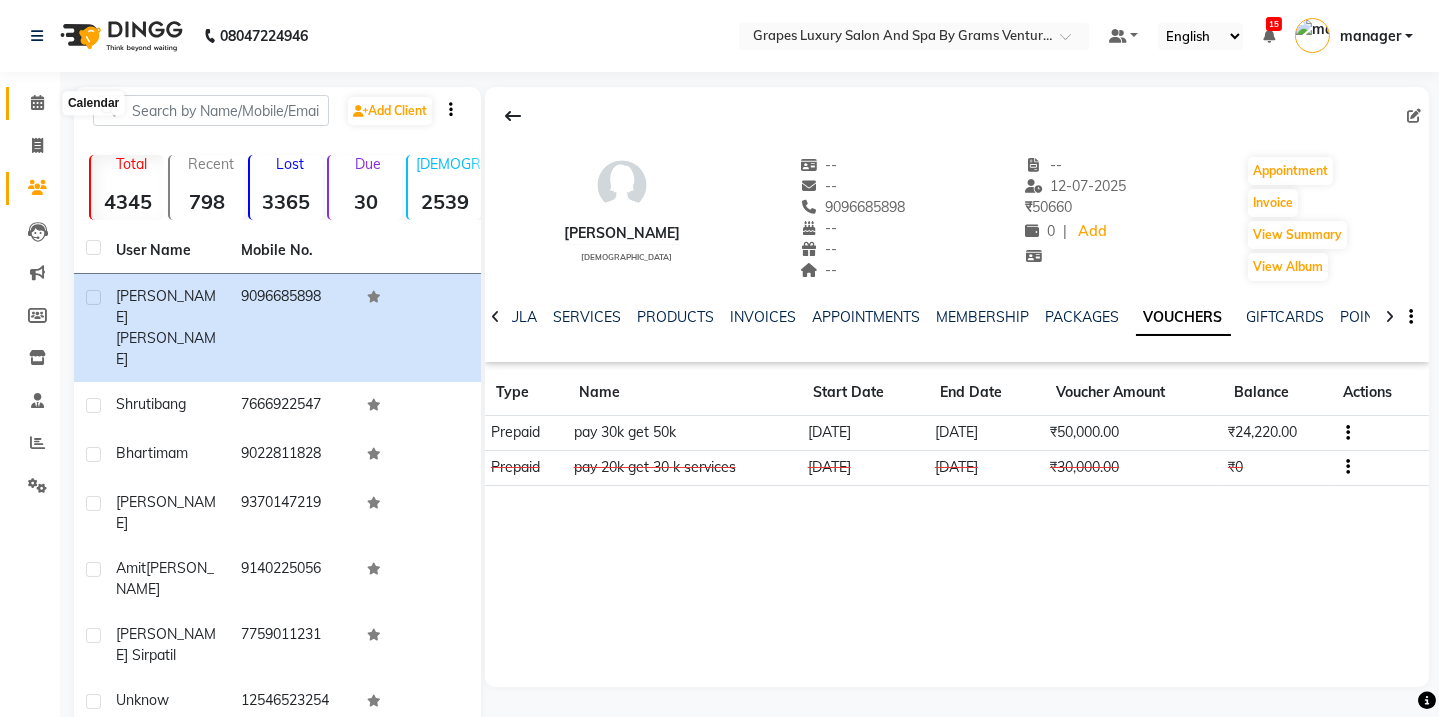 click 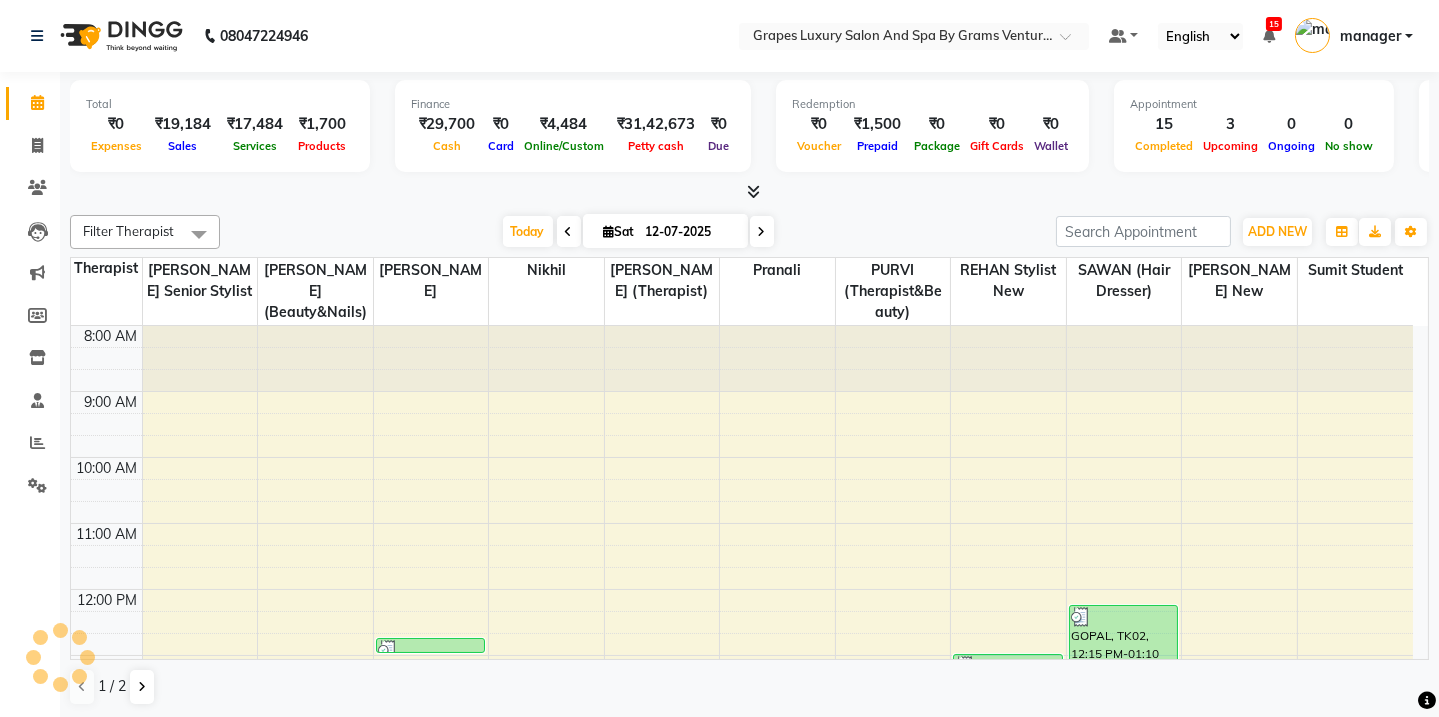 scroll, scrollTop: 520, scrollLeft: 0, axis: vertical 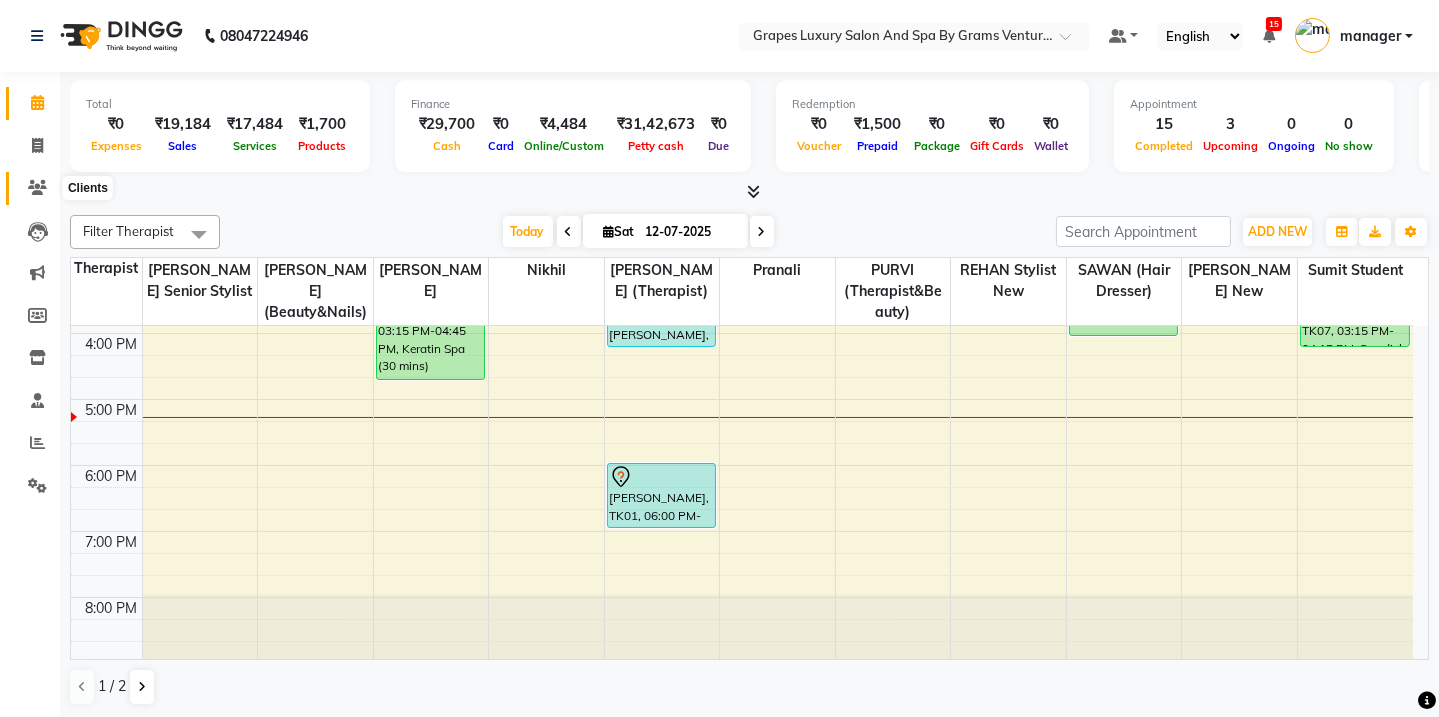 click 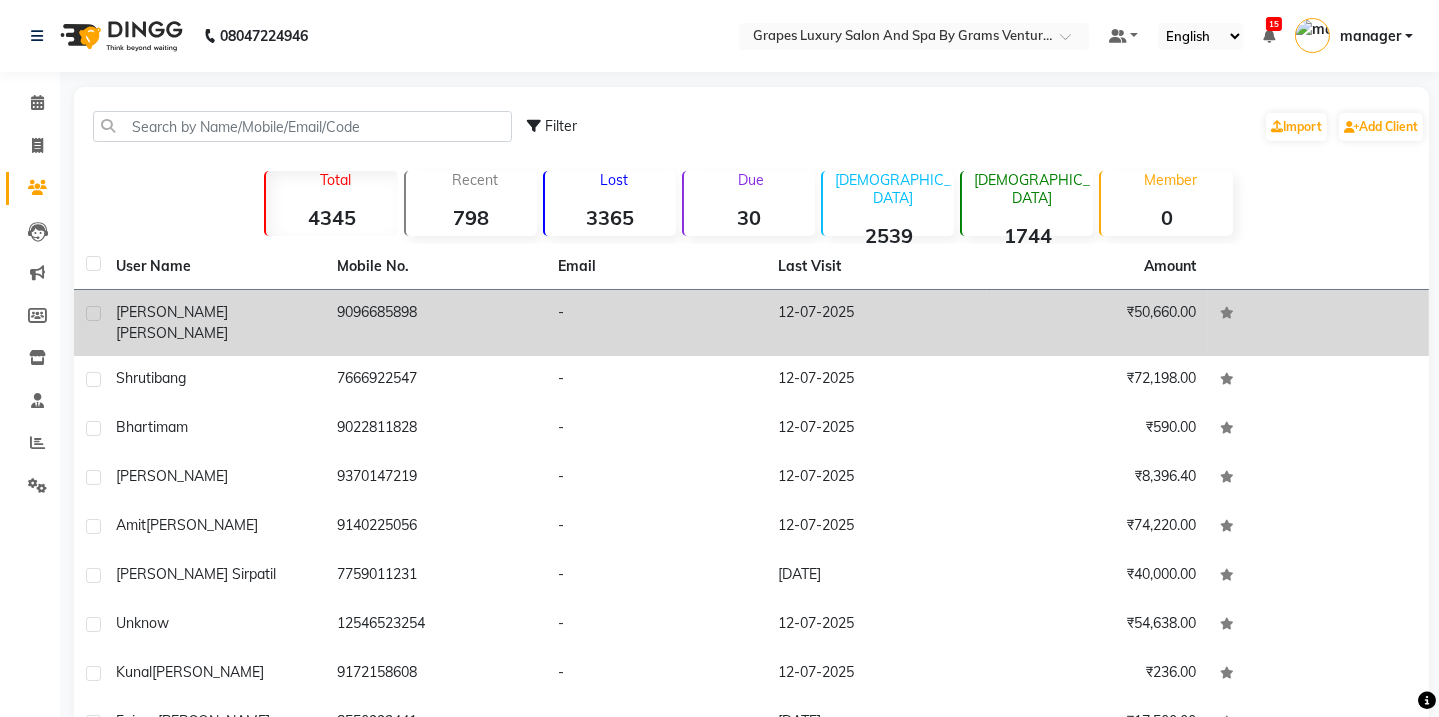 click on "[PERSON_NAME]" 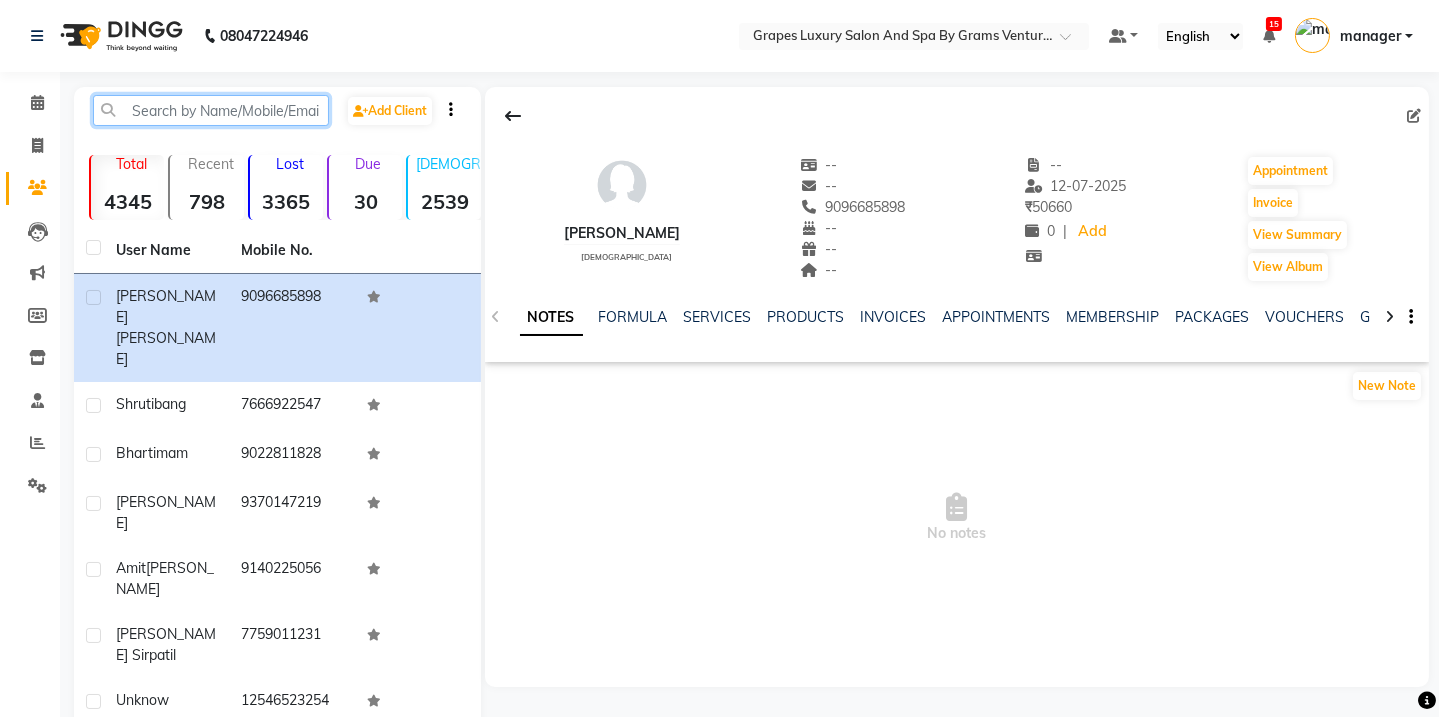 click 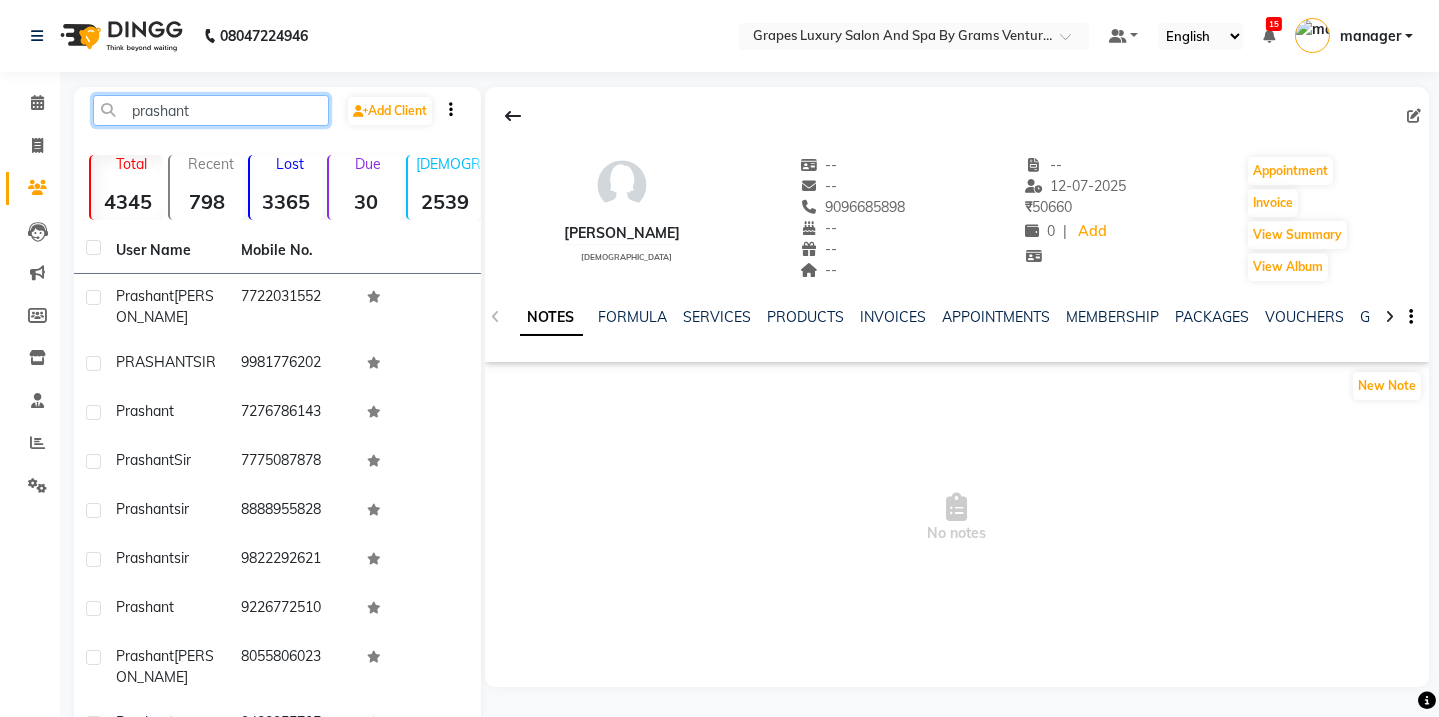 scroll, scrollTop: 200, scrollLeft: 0, axis: vertical 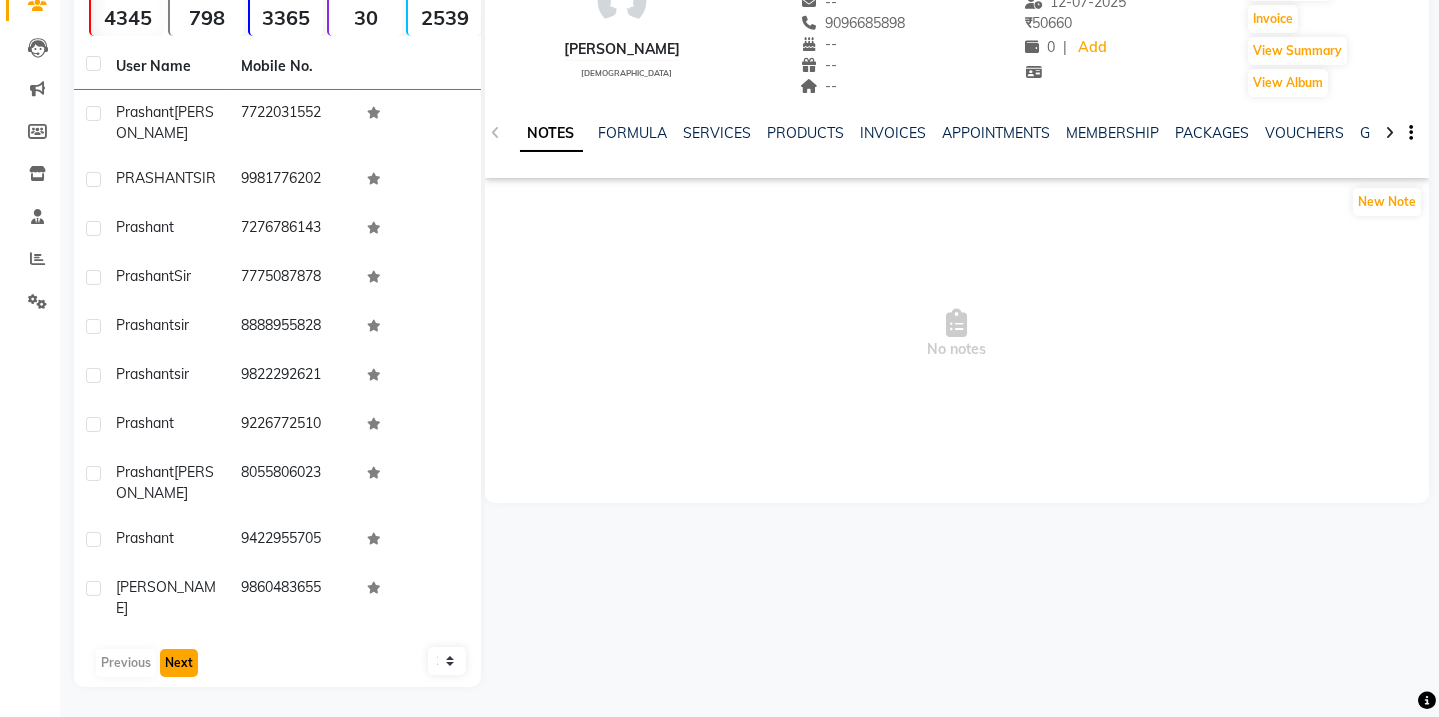 click on "Next" 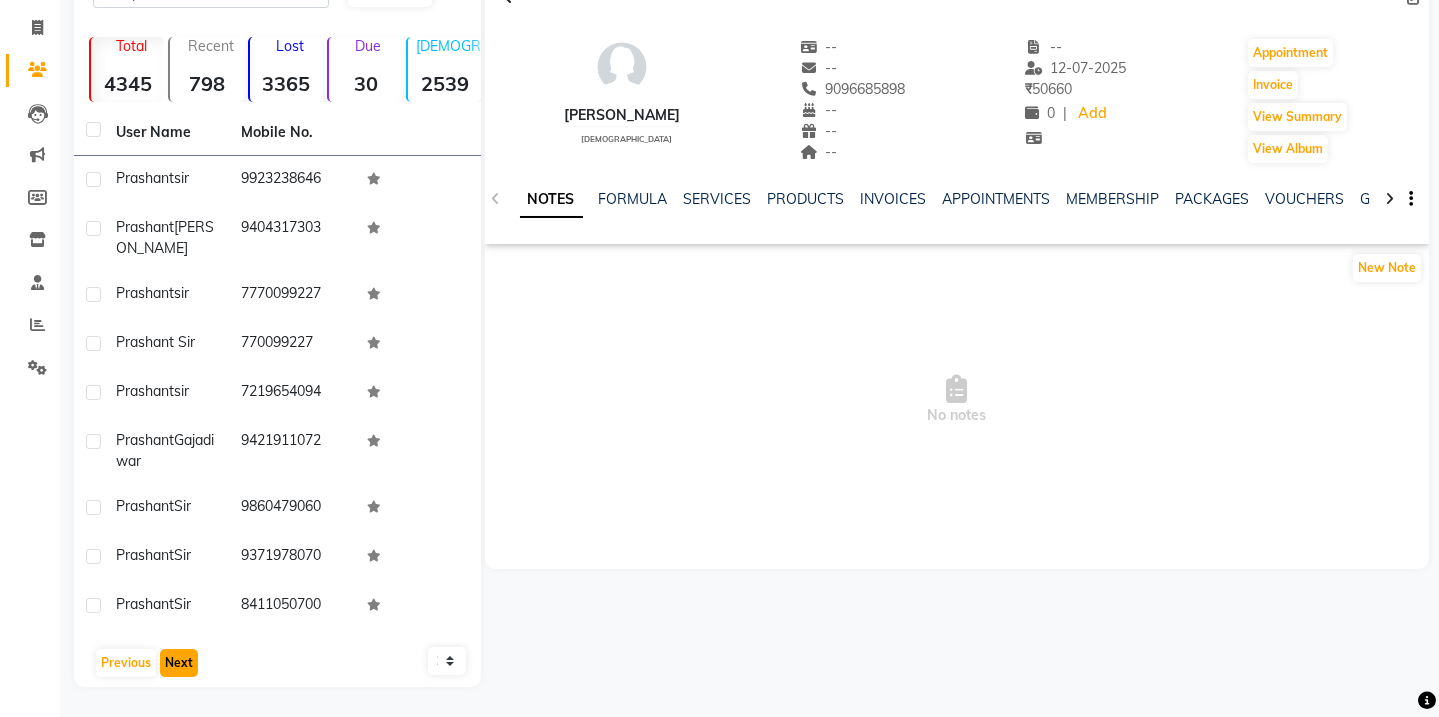 scroll, scrollTop: 117, scrollLeft: 0, axis: vertical 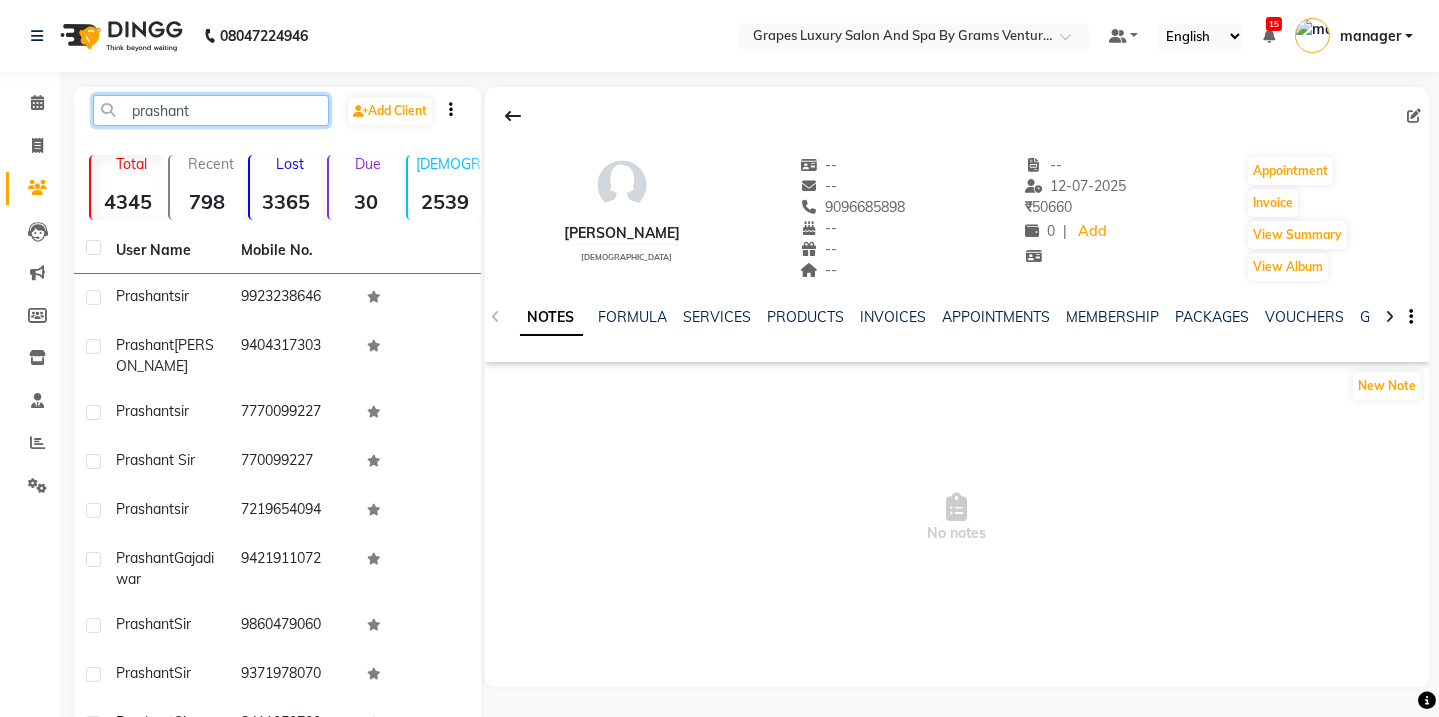 click on "prashant" 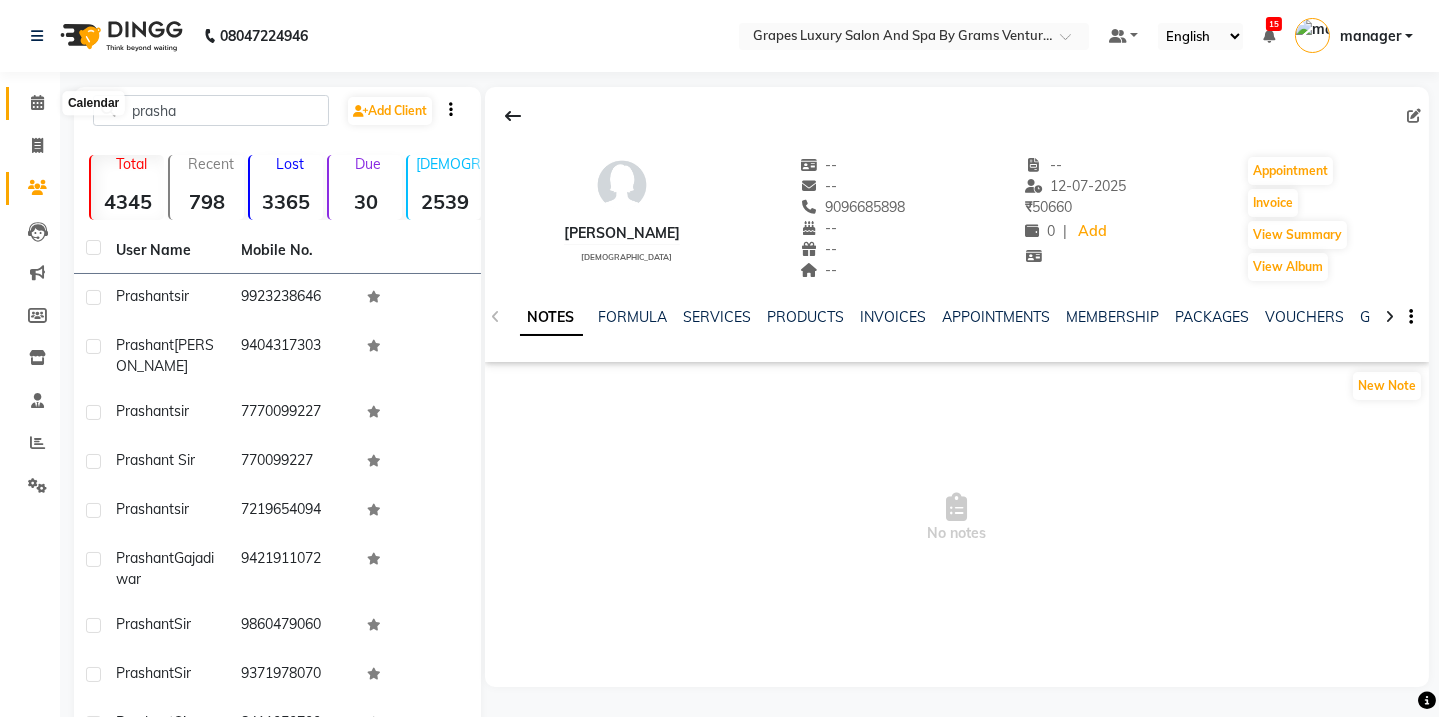 click 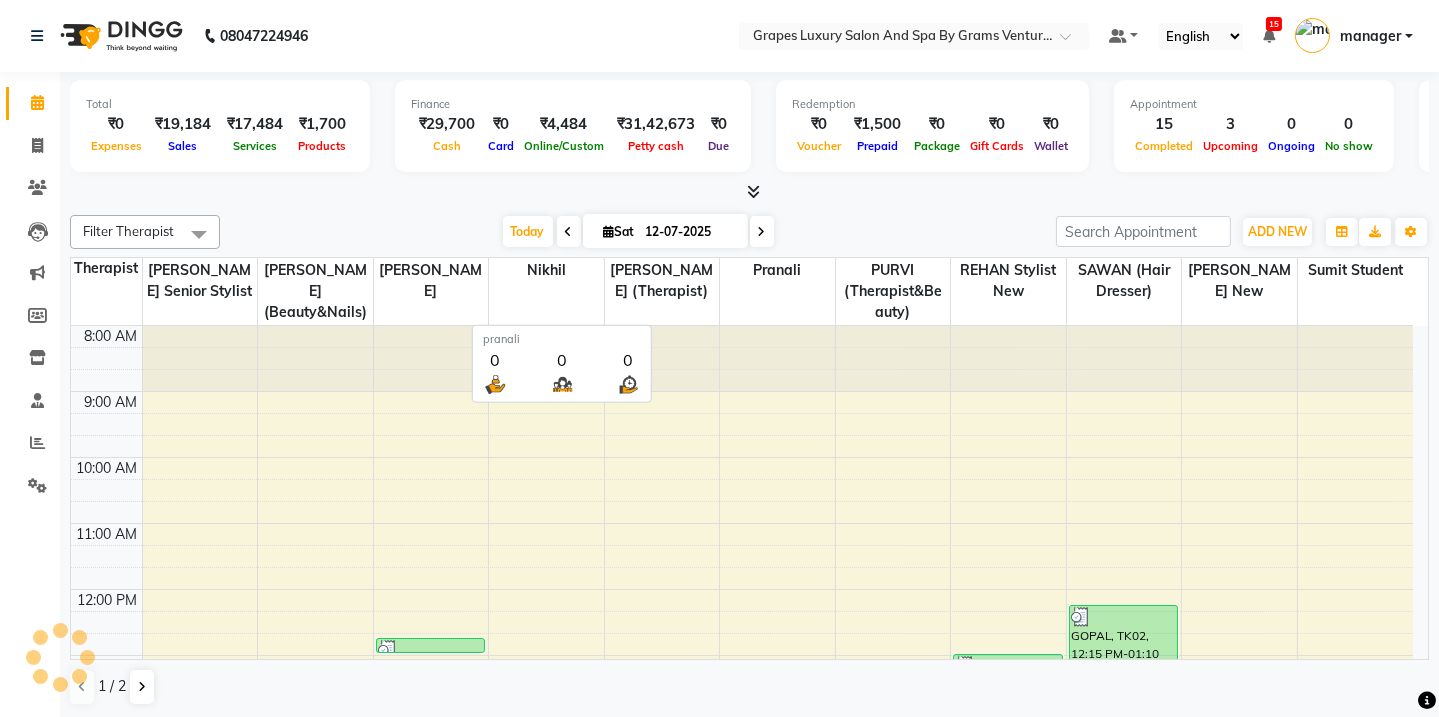 scroll, scrollTop: 0, scrollLeft: 0, axis: both 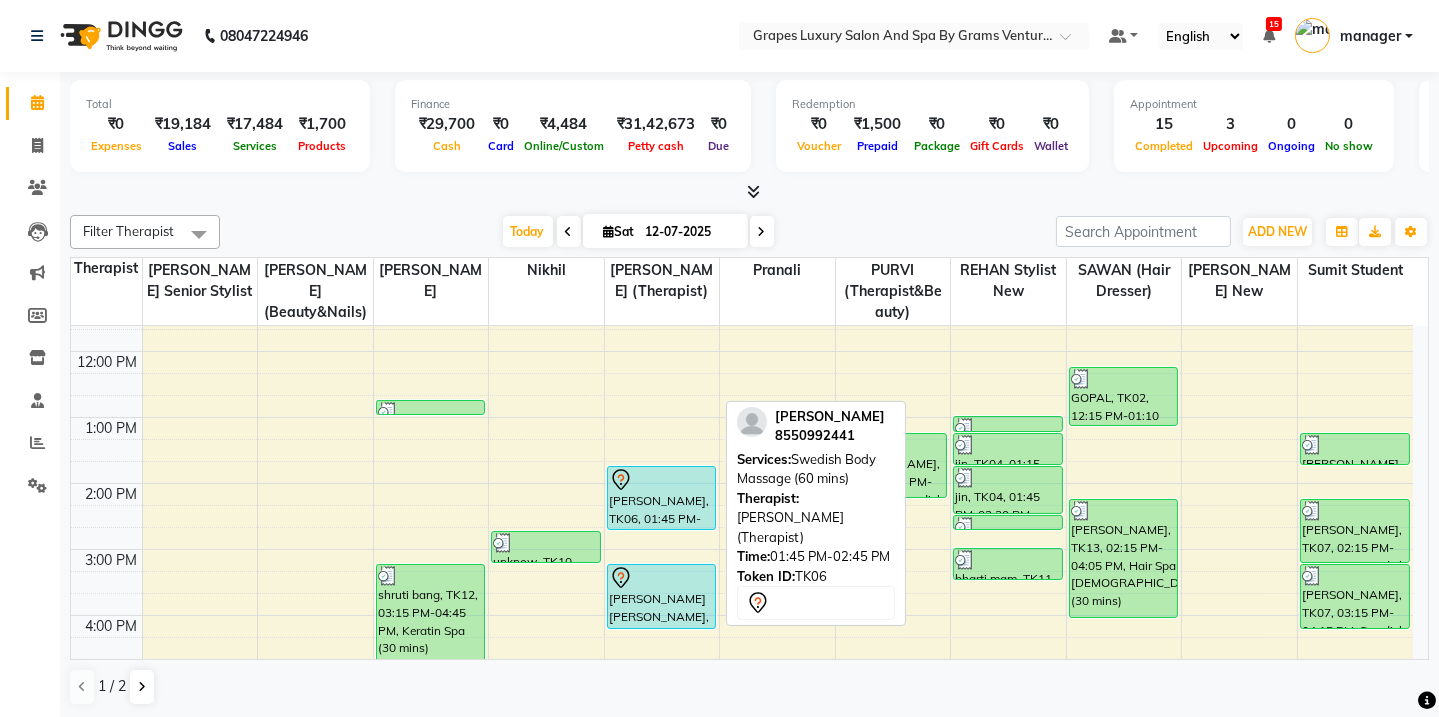 click on "[PERSON_NAME], TK06, 01:45 PM-02:45 PM, Swedish Body Massage (60 mins)" at bounding box center (662, 498) 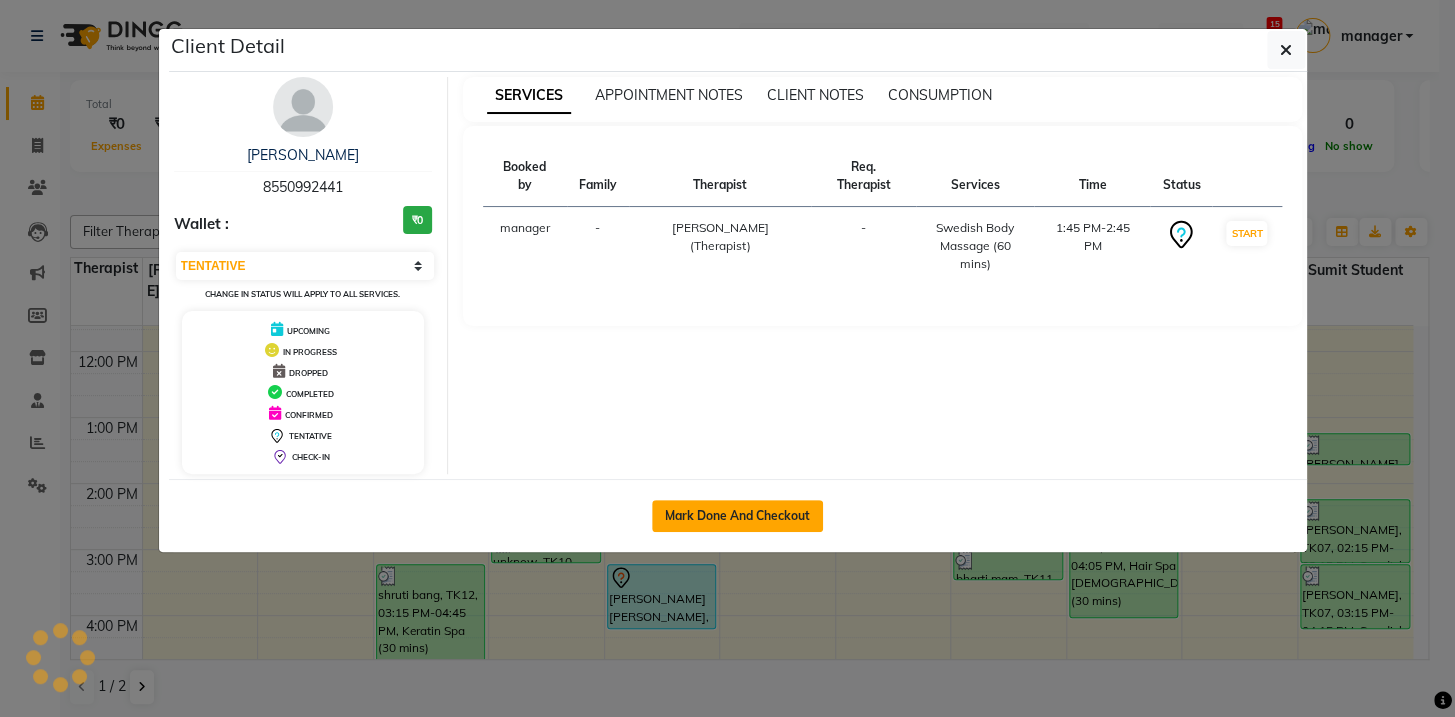click on "Mark Done And Checkout" 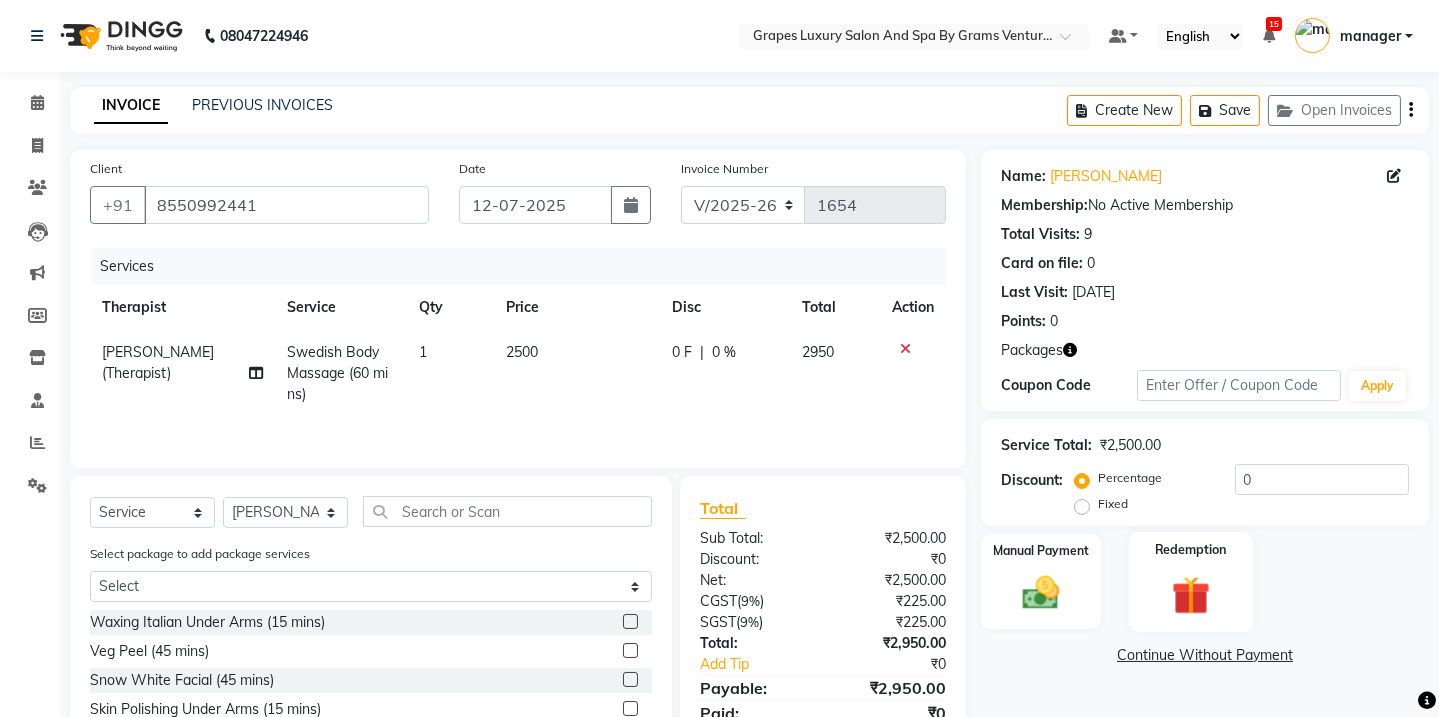 click on "Redemption" 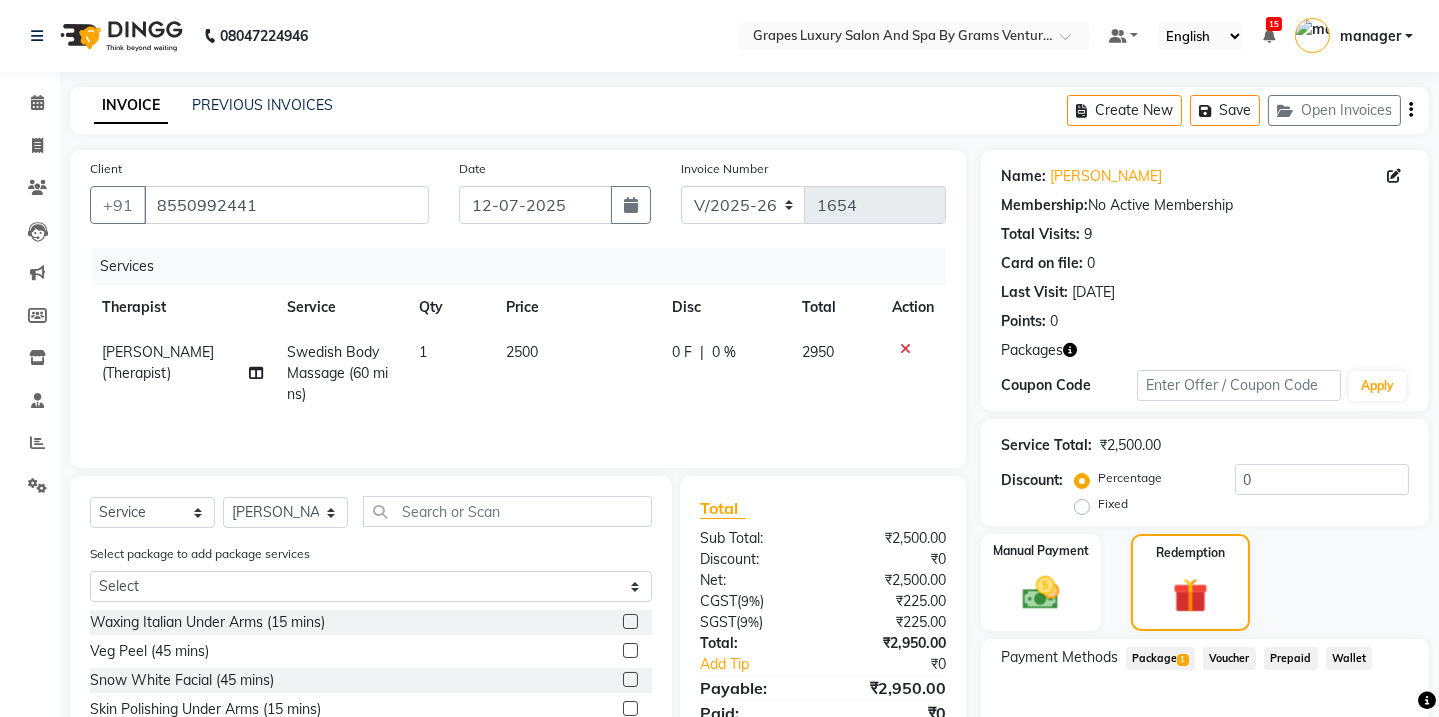 click on "1" 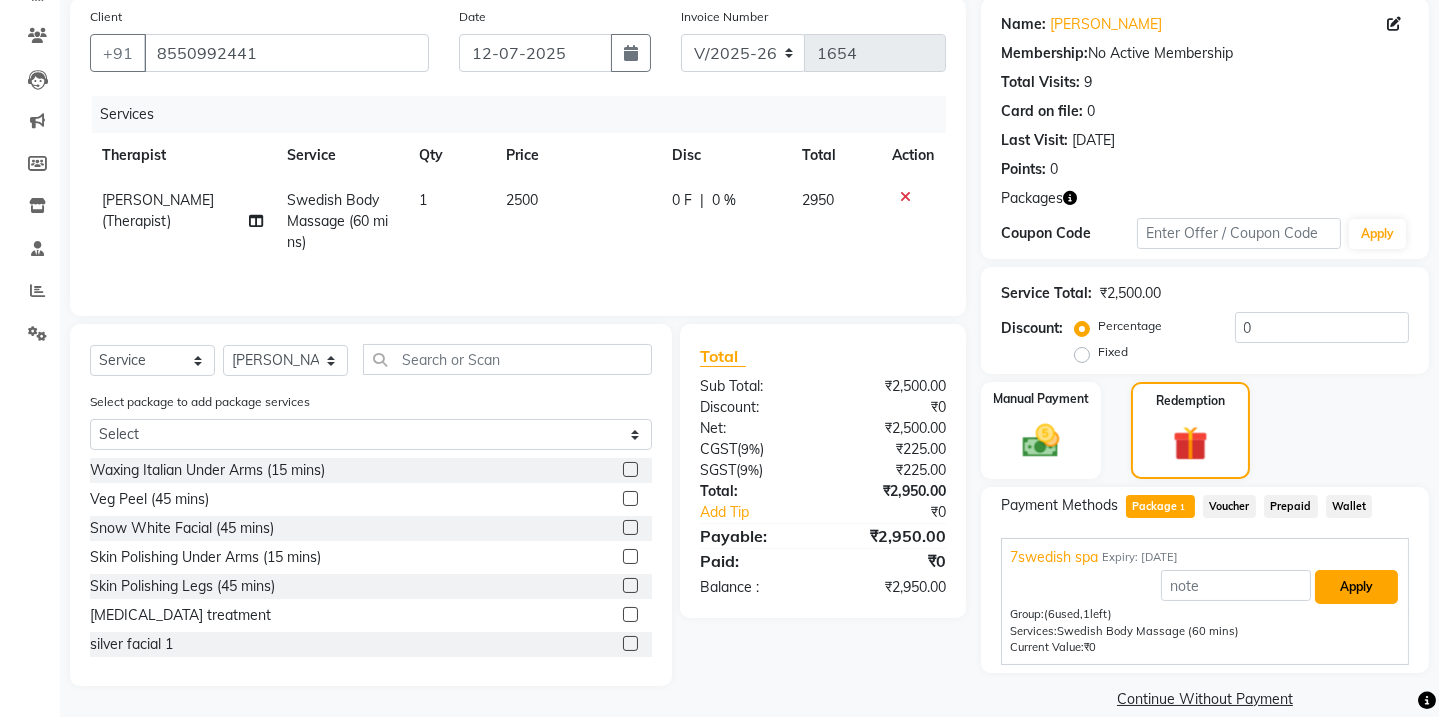 click on "Apply" at bounding box center (1356, 587) 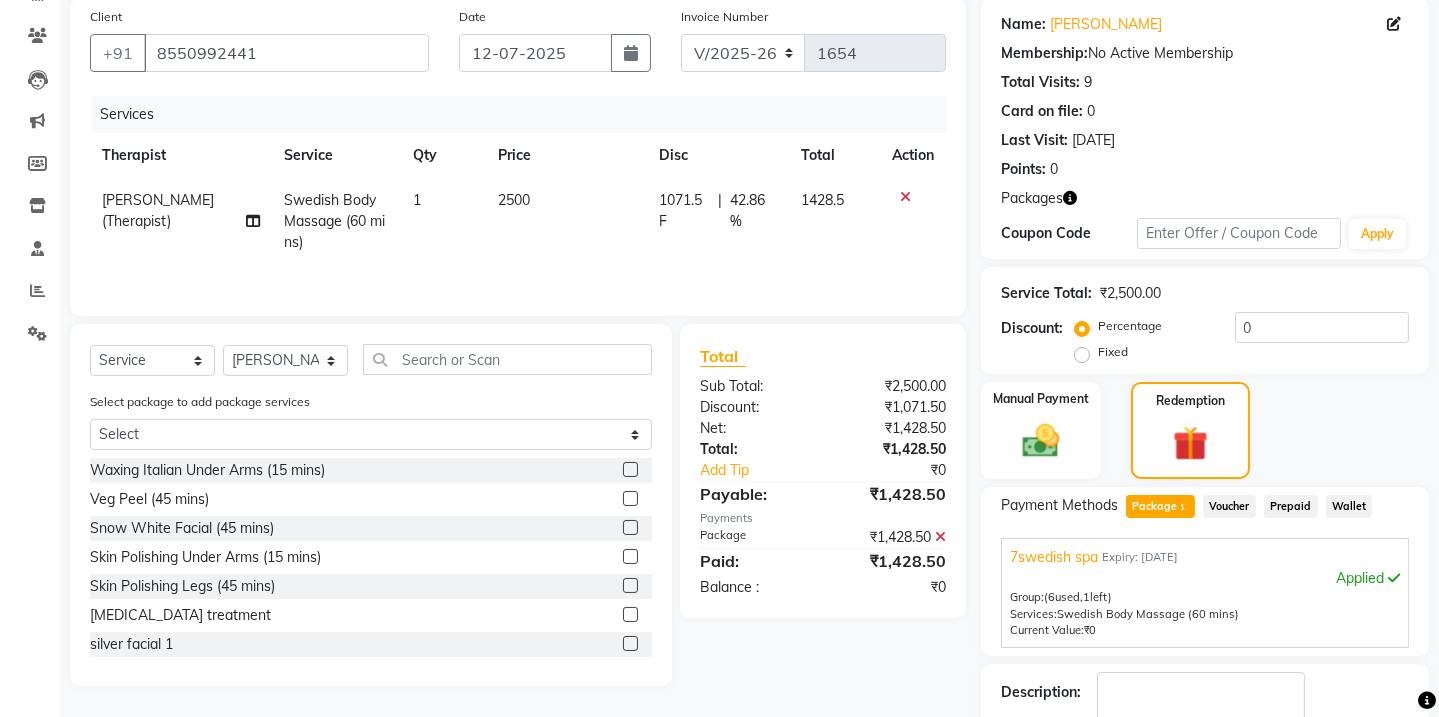 scroll, scrollTop: 273, scrollLeft: 0, axis: vertical 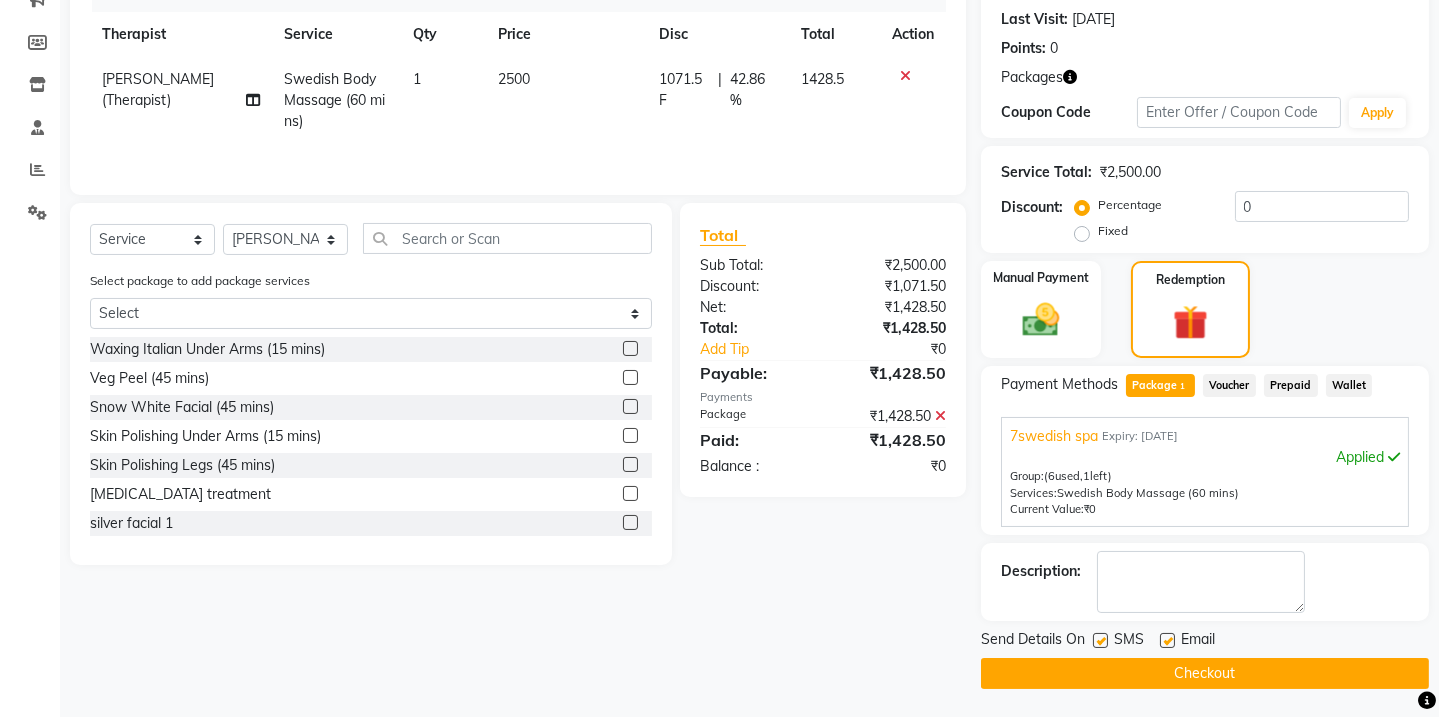 click 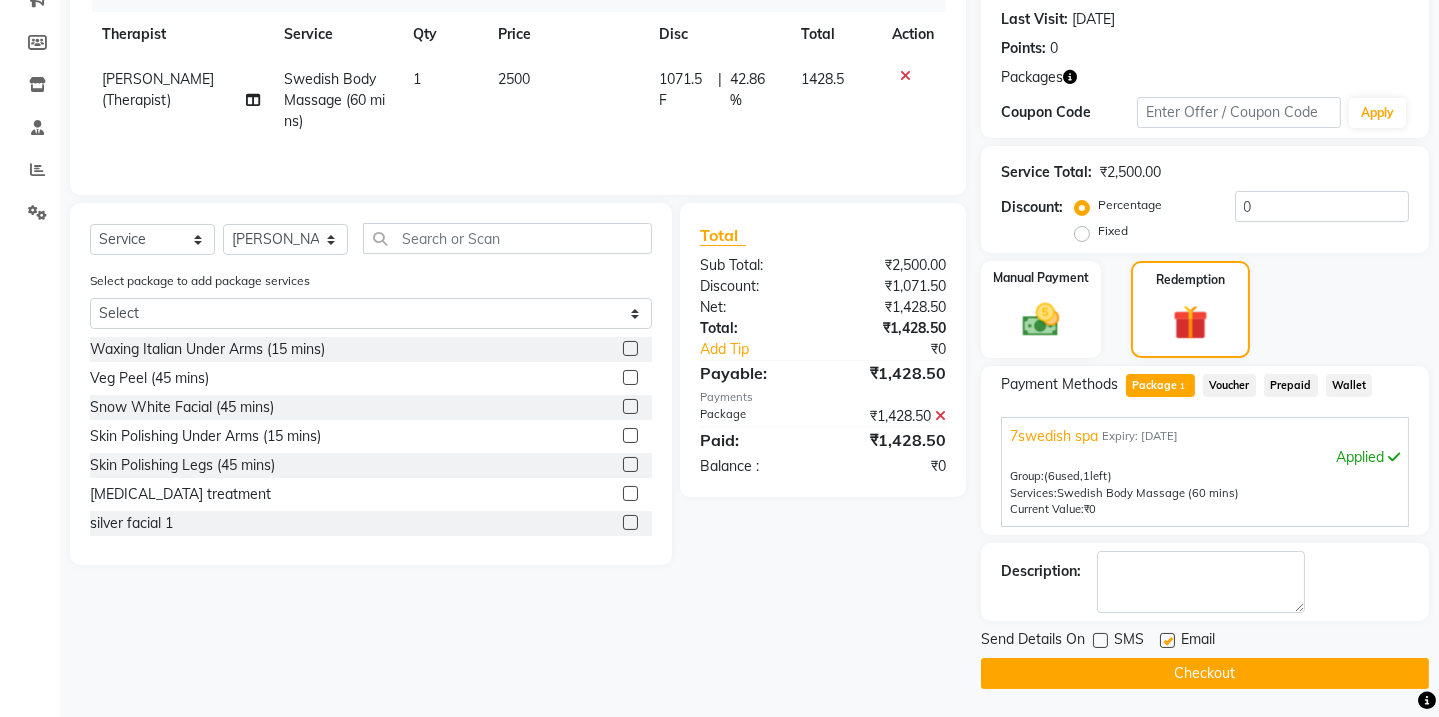 click 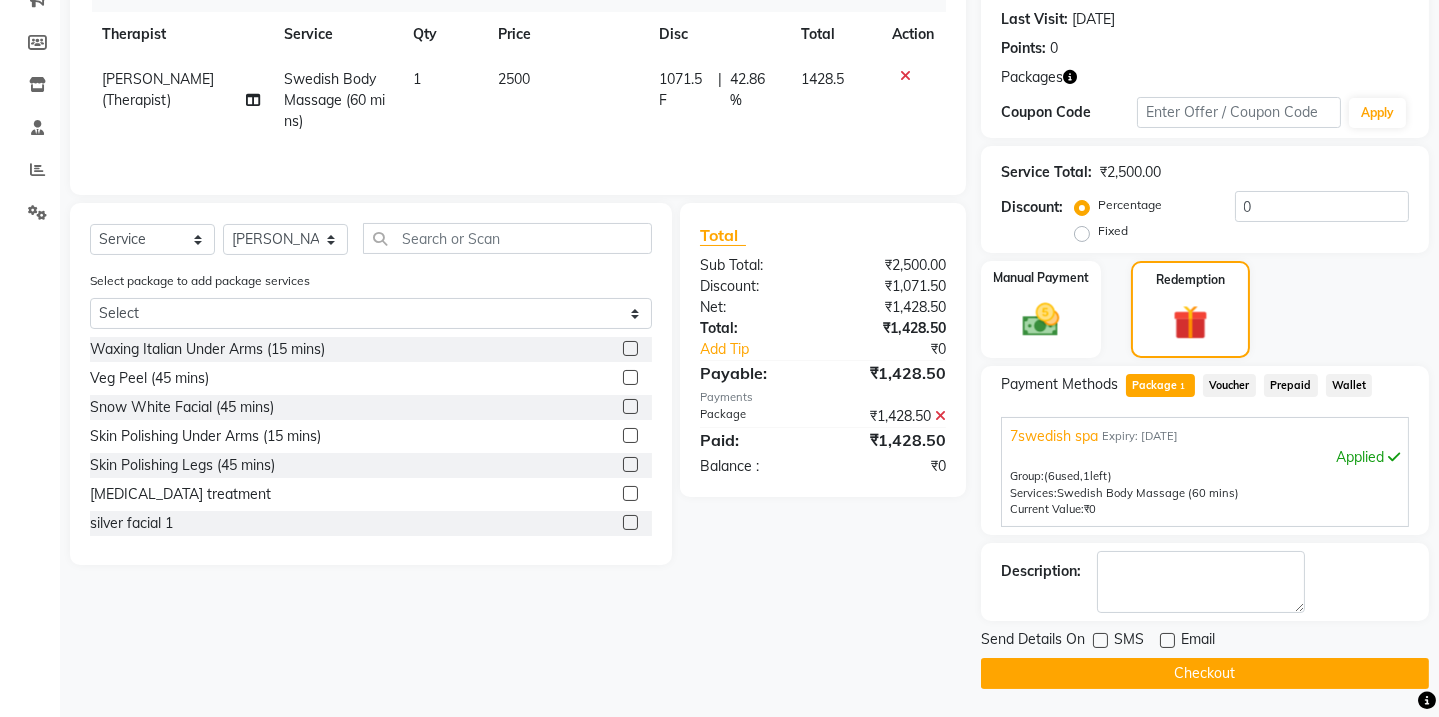 click on "Checkout" 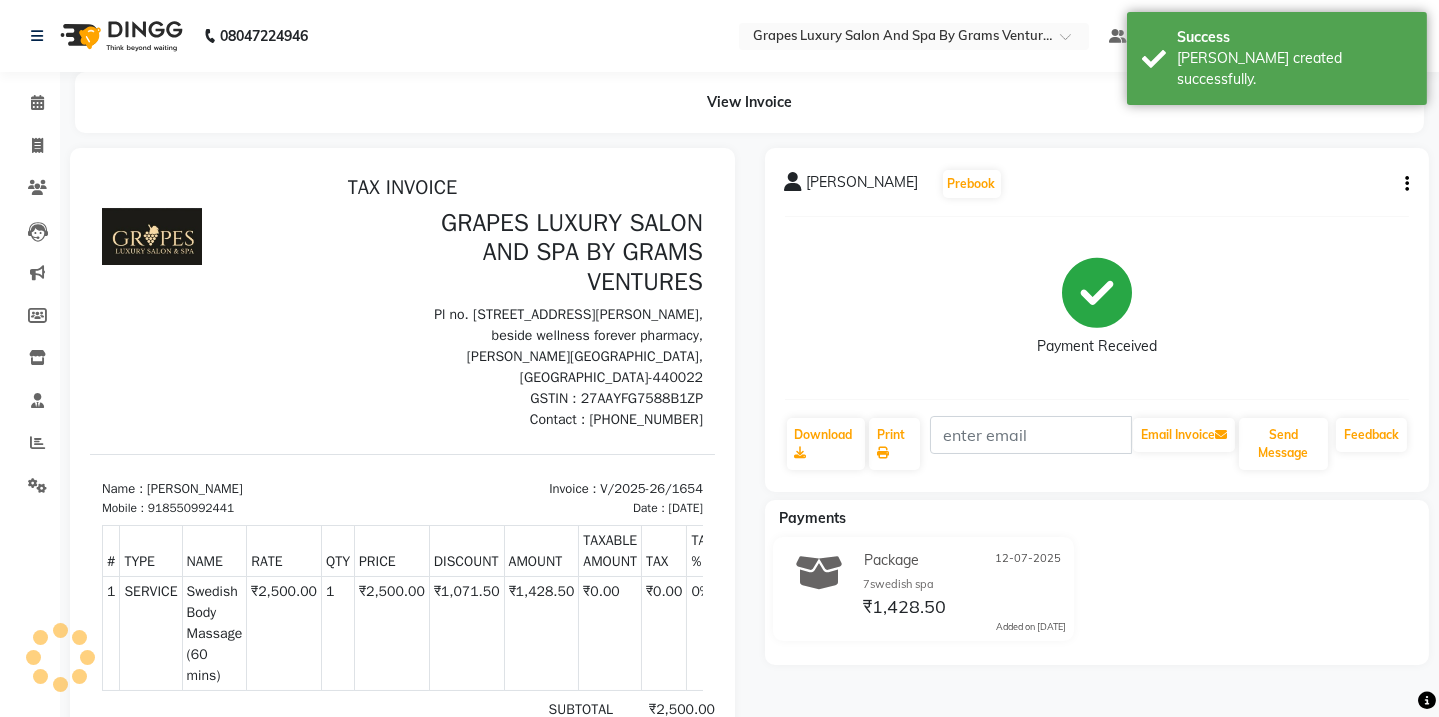 scroll, scrollTop: 0, scrollLeft: 0, axis: both 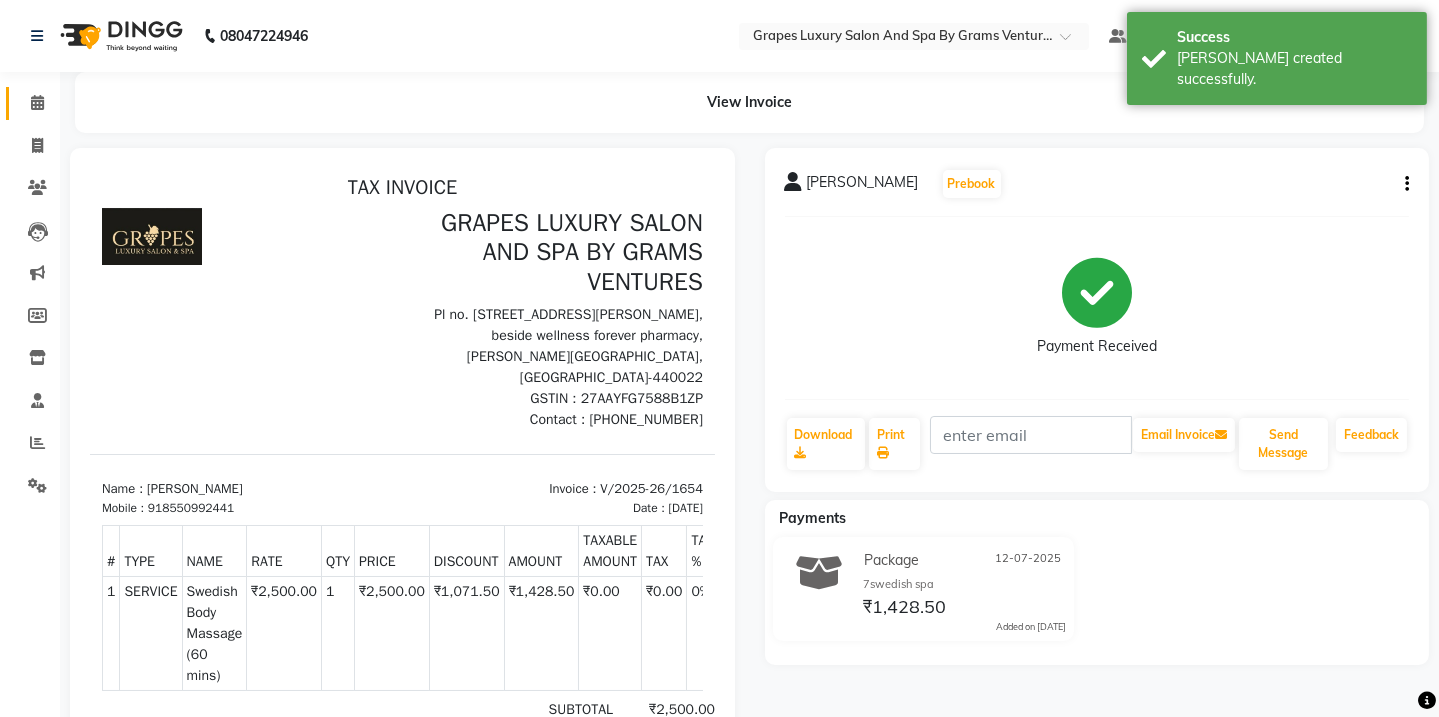 click 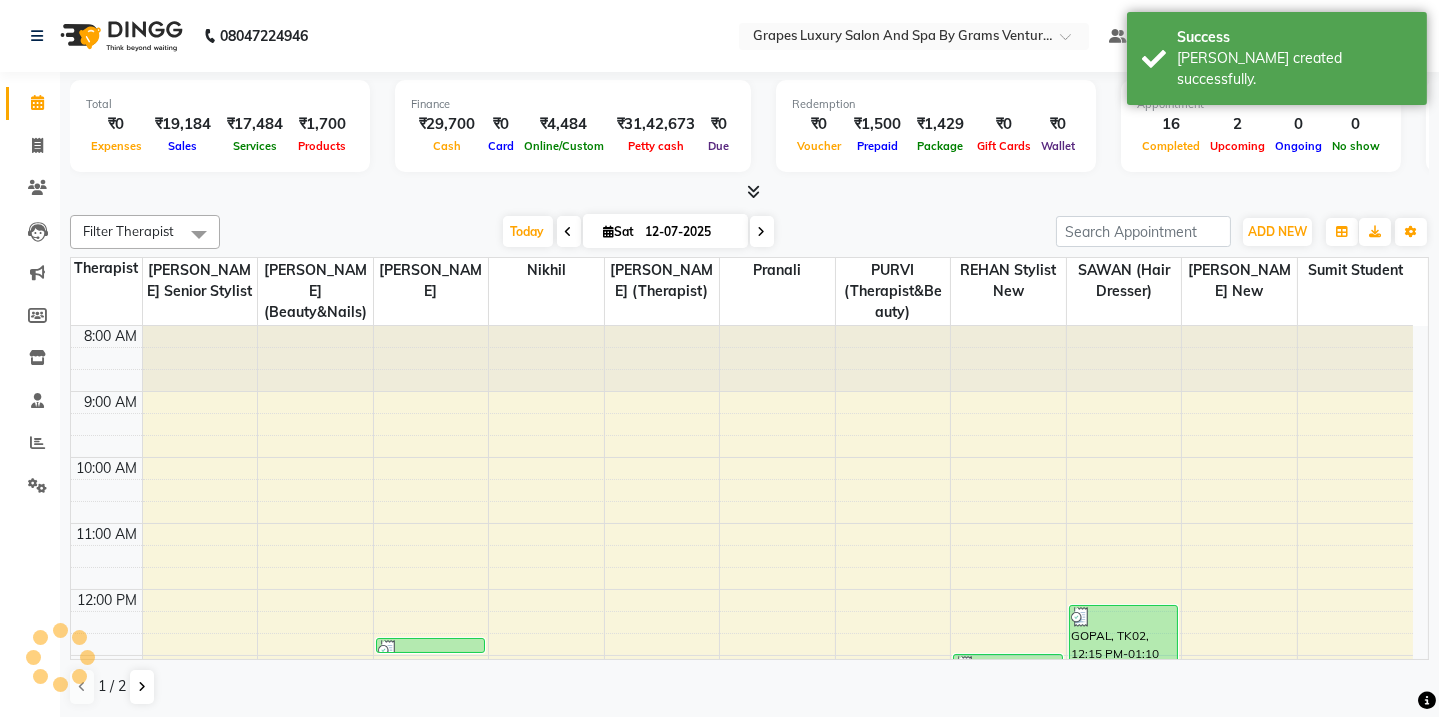 scroll, scrollTop: 0, scrollLeft: 0, axis: both 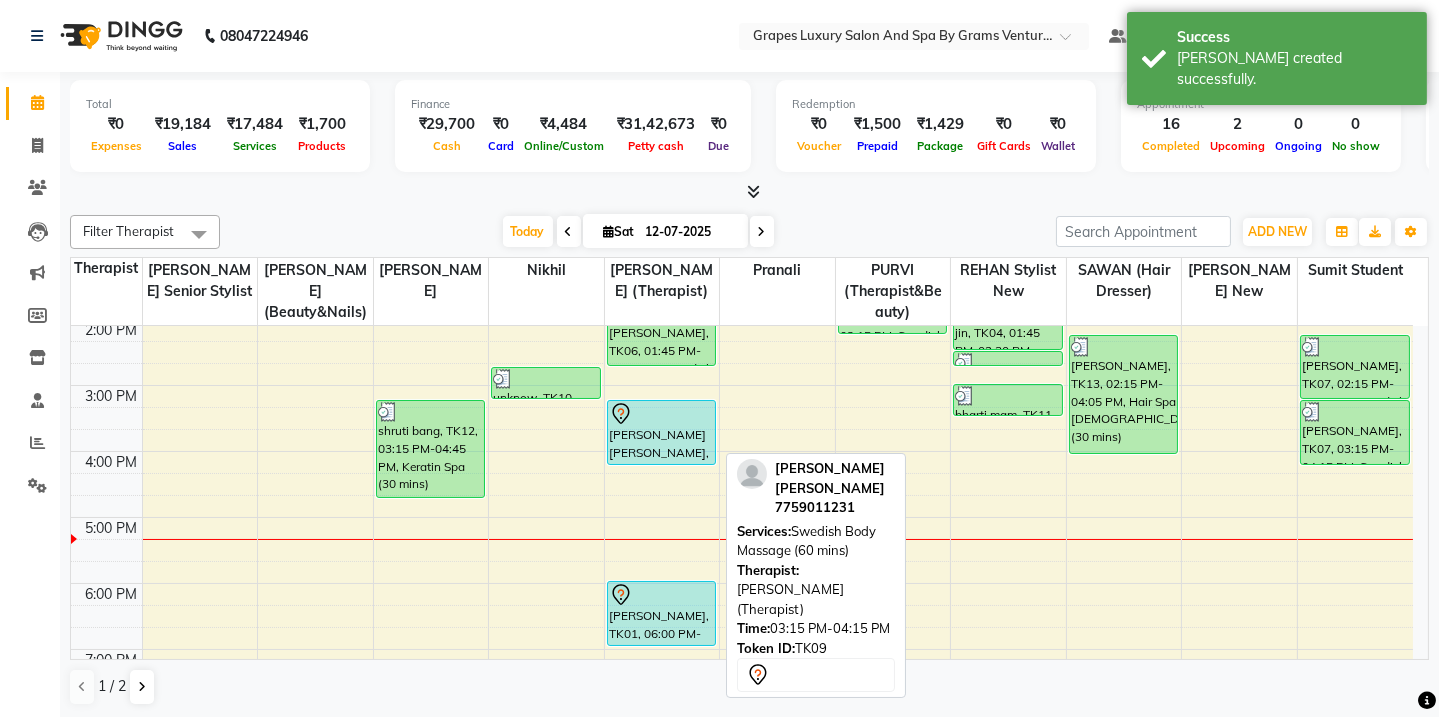 click on "[PERSON_NAME] [PERSON_NAME], TK09, 03:15 PM-04:15 PM, Swedish Body Massage (60 mins)" at bounding box center [662, 432] 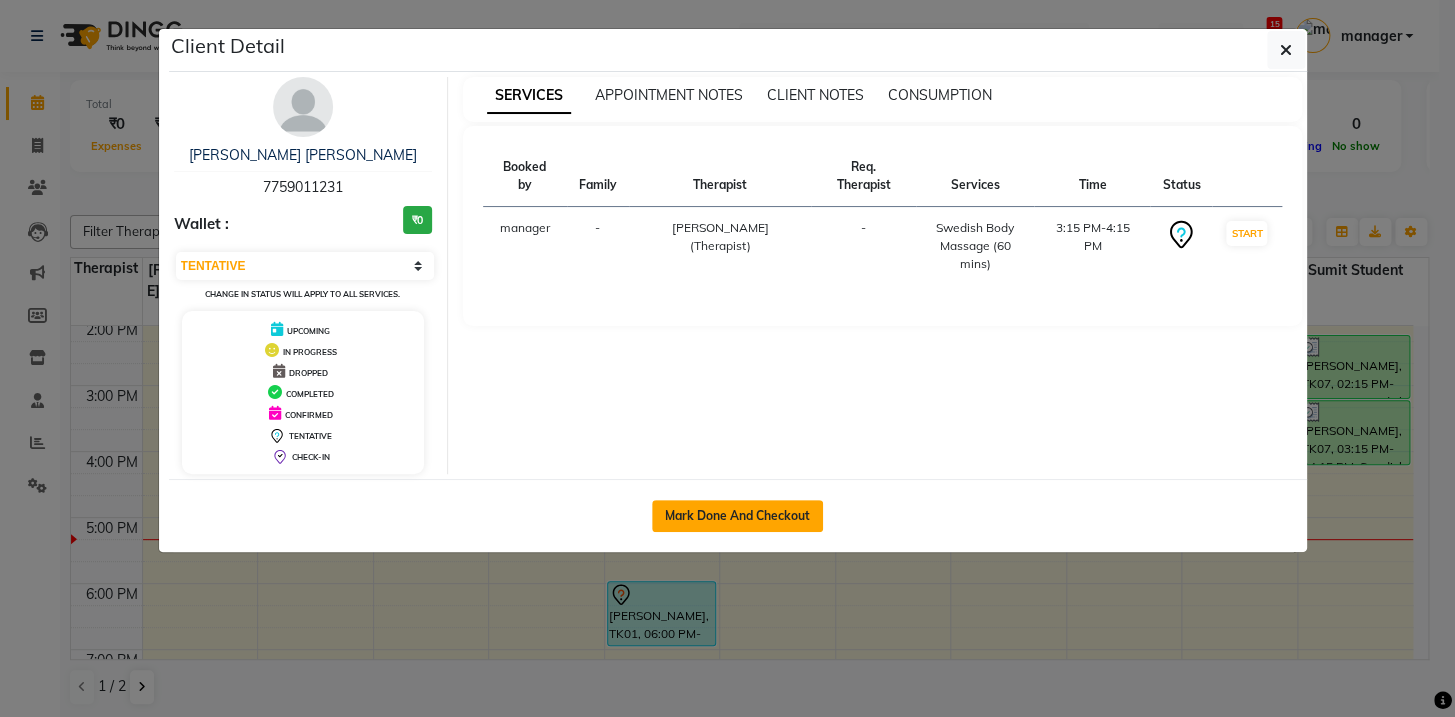 click on "Mark Done And Checkout" 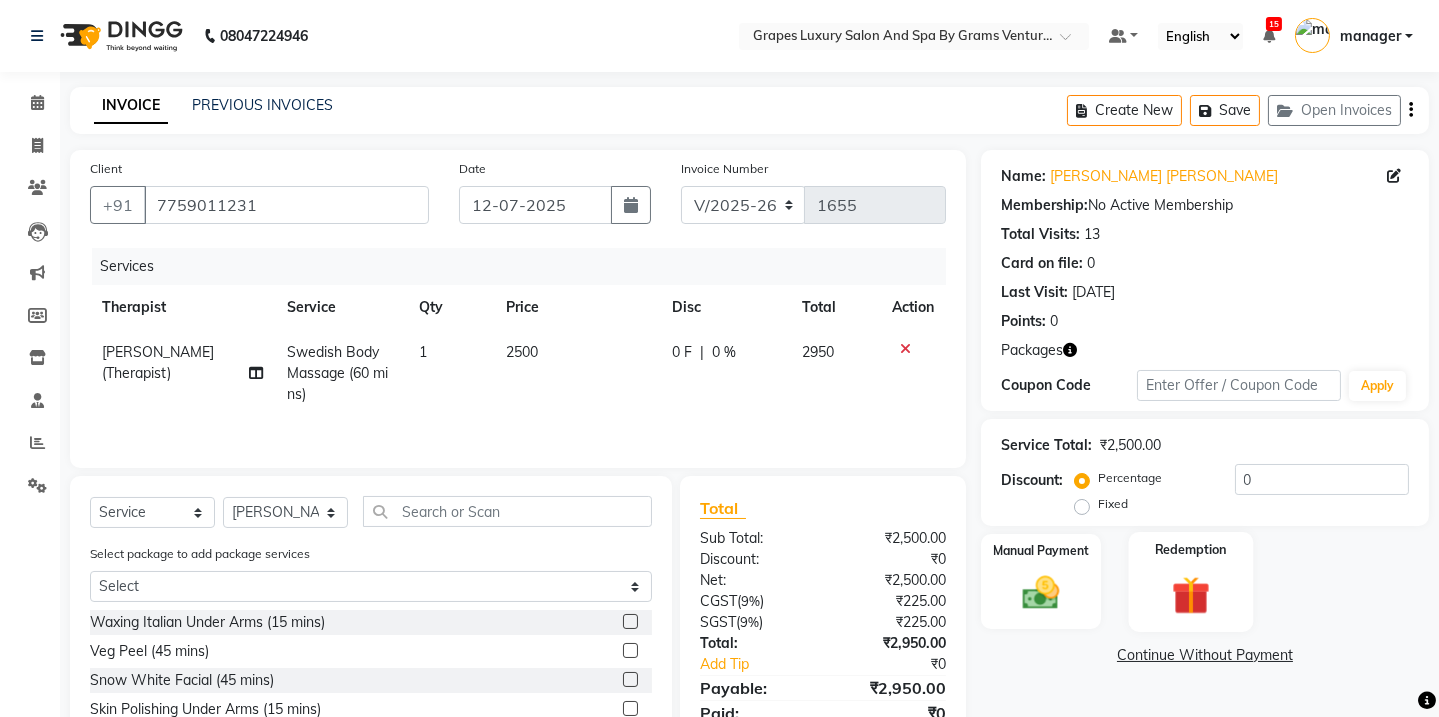 click 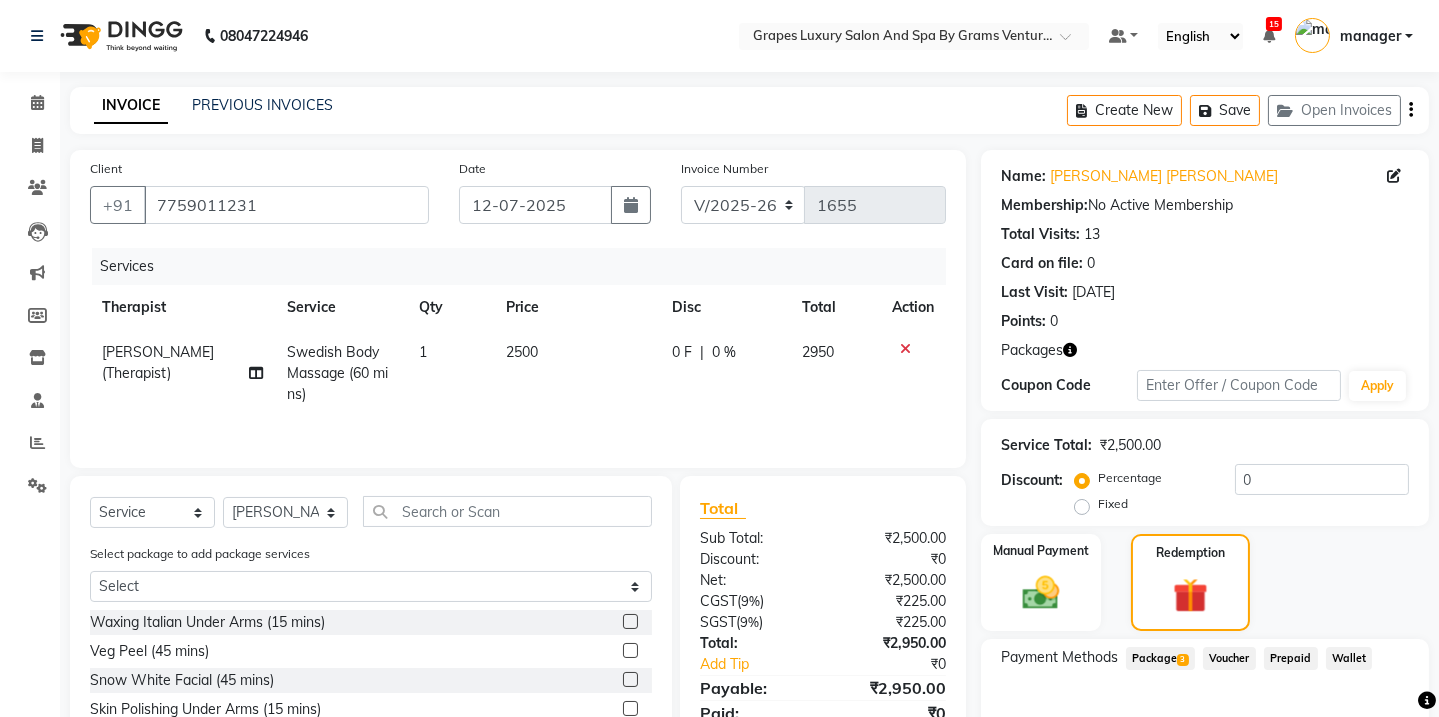 click on "Package  3" 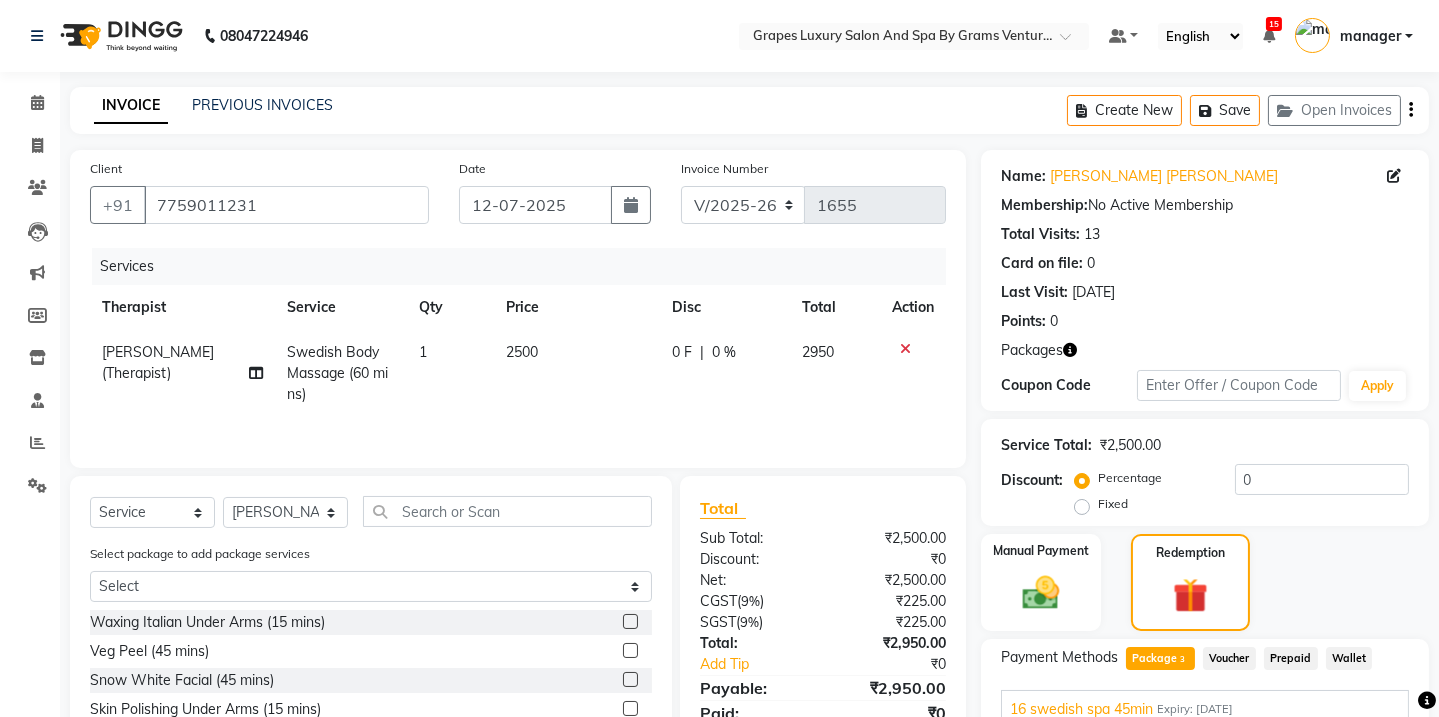 click on "Apply" at bounding box center (1356, 739) 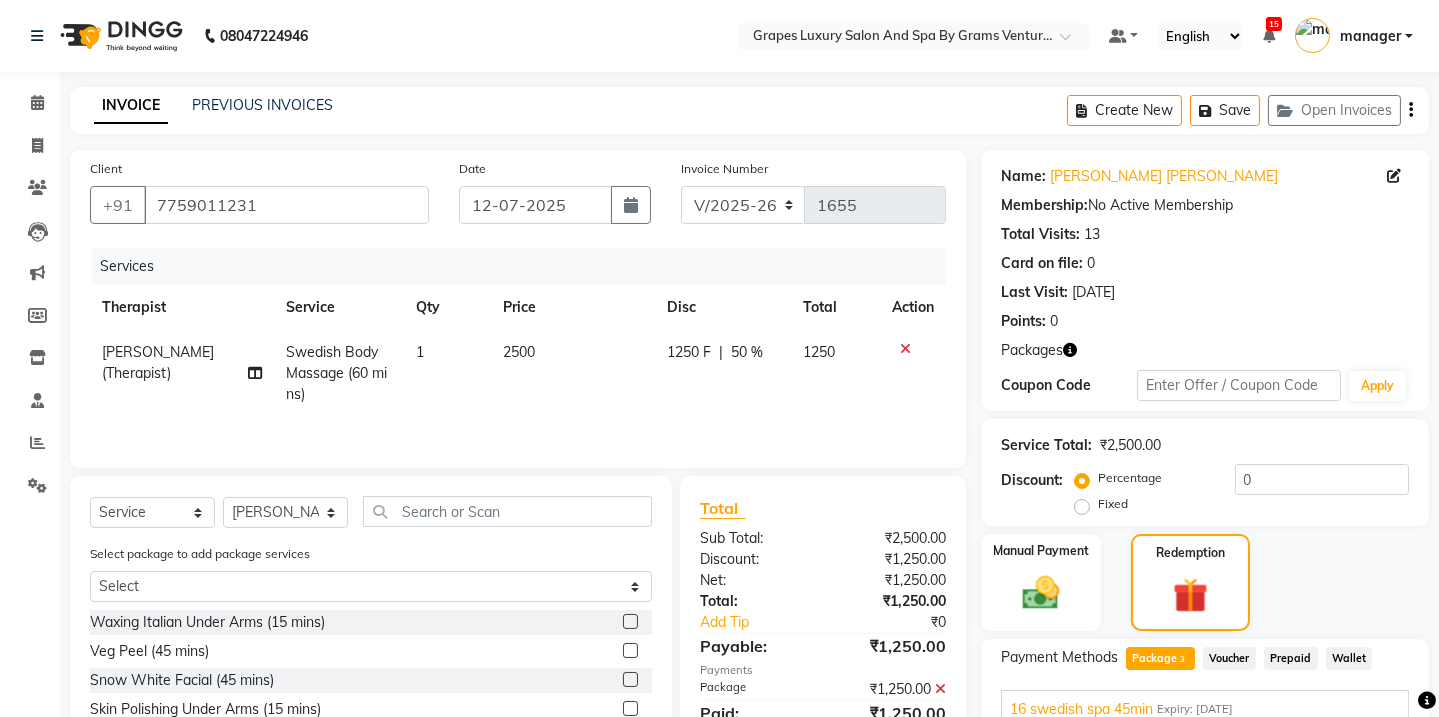 scroll, scrollTop: 225, scrollLeft: 0, axis: vertical 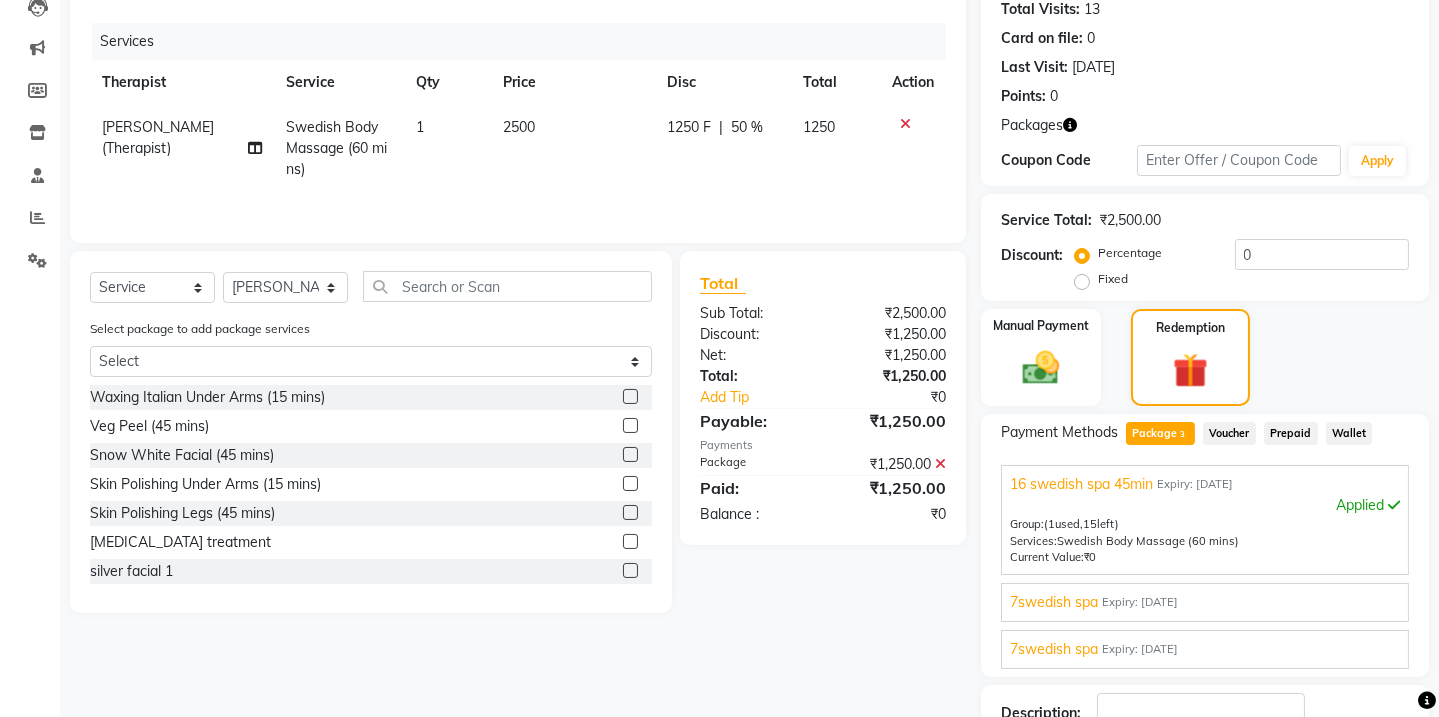 click 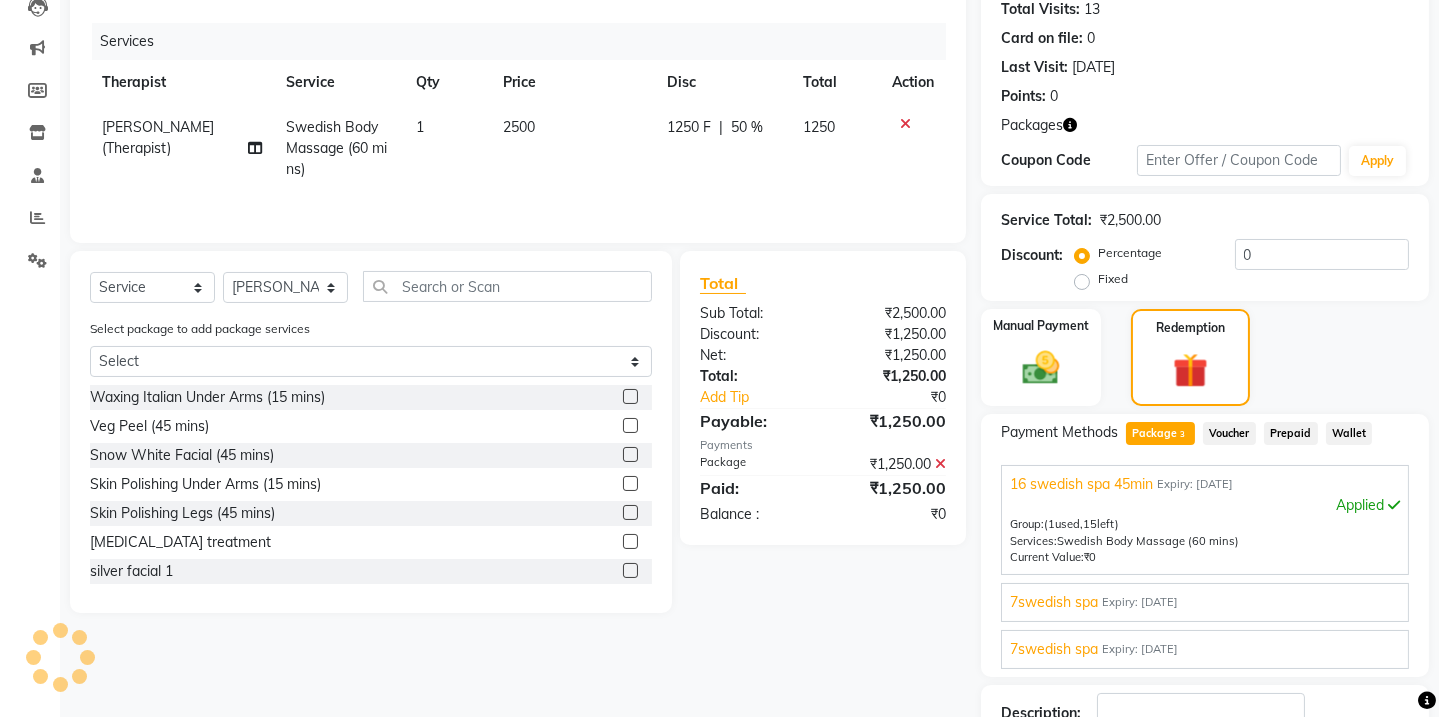 scroll, scrollTop: 367, scrollLeft: 0, axis: vertical 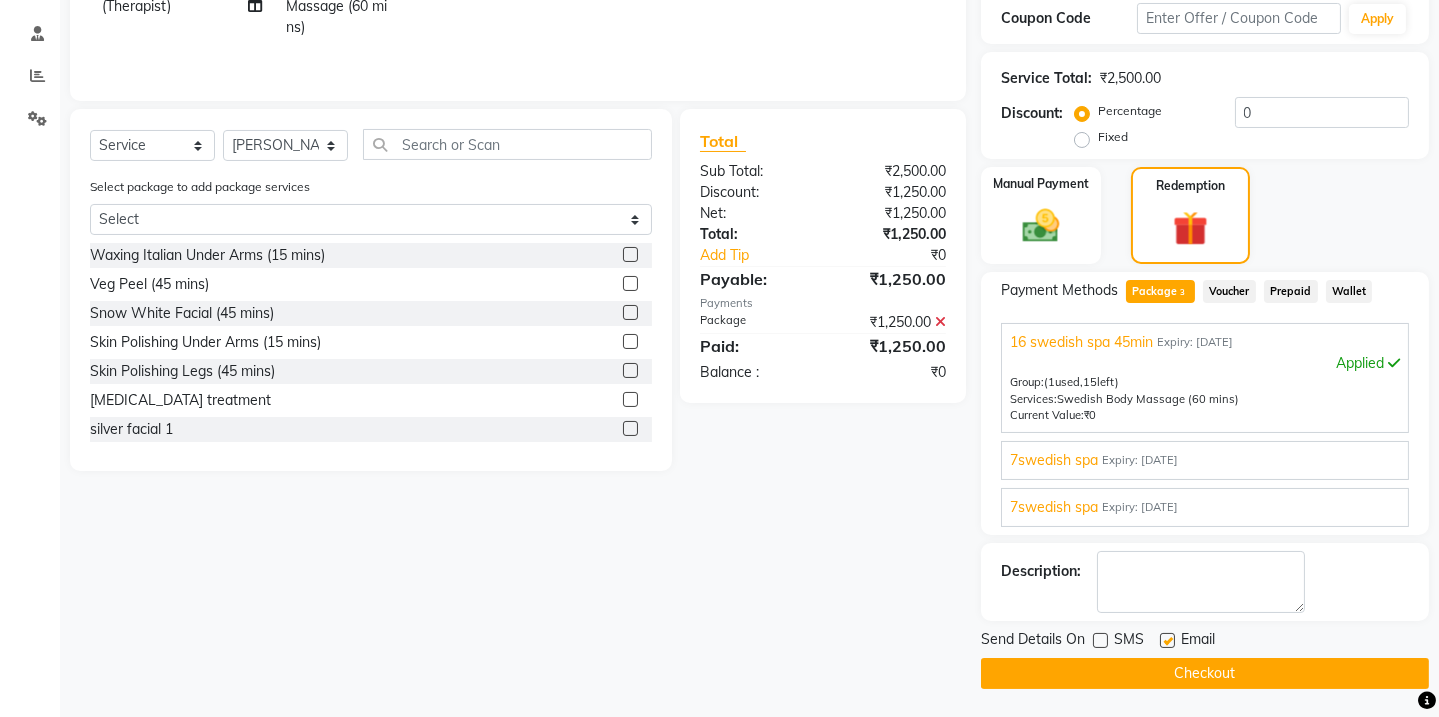 click 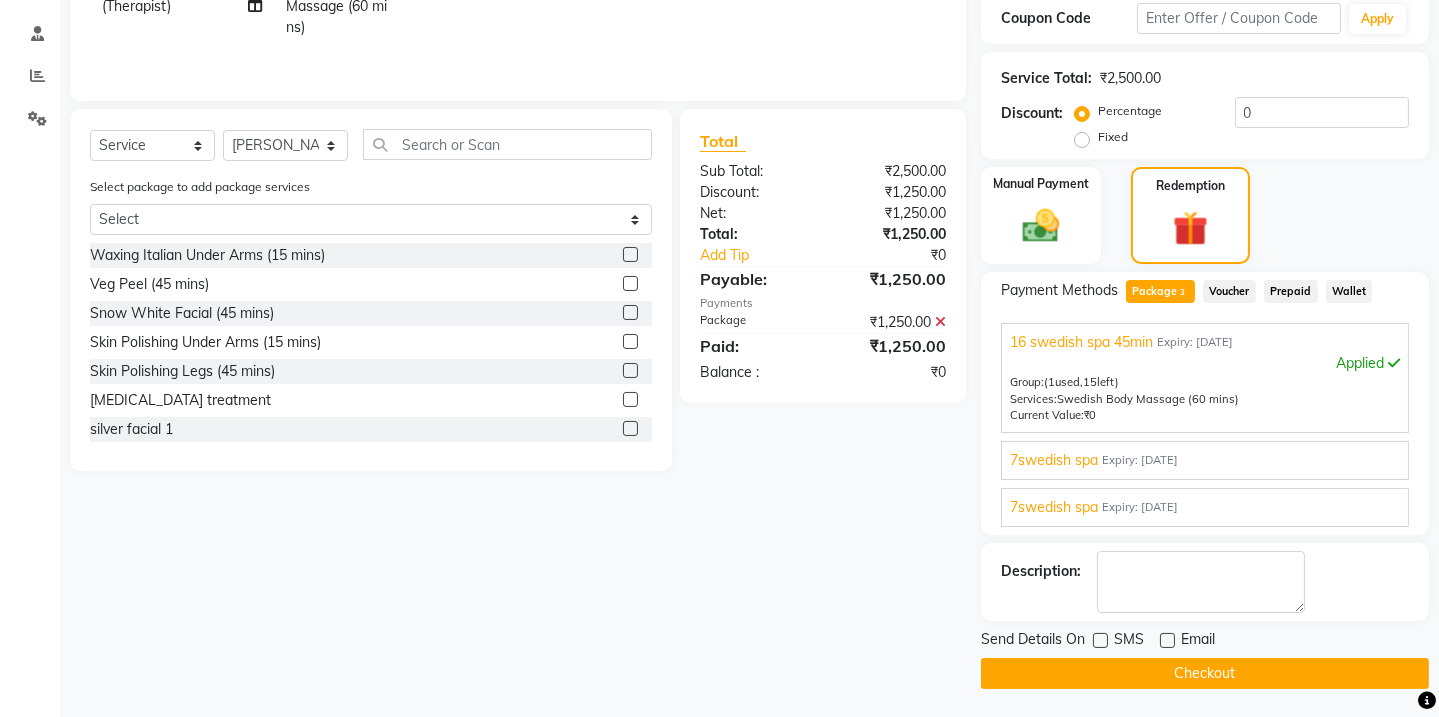 click on "Checkout" 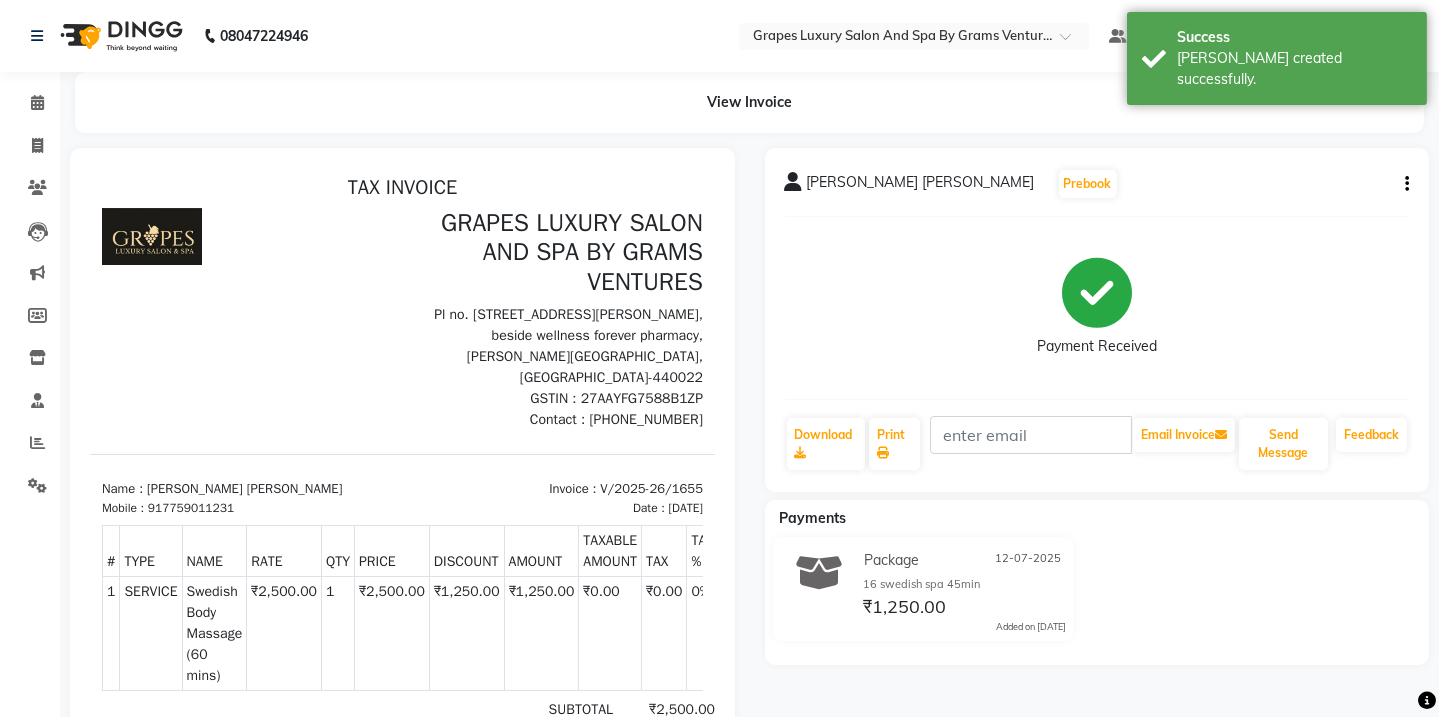 scroll, scrollTop: 0, scrollLeft: 0, axis: both 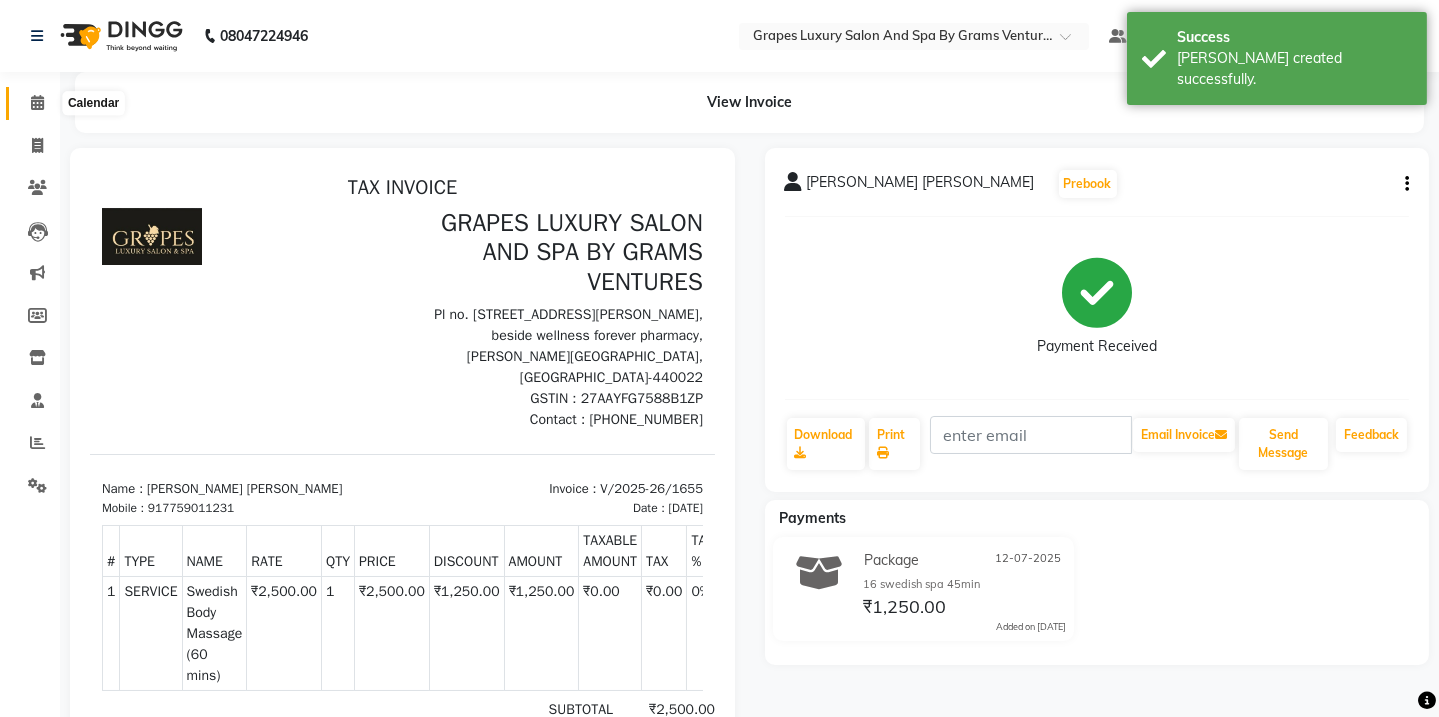 click 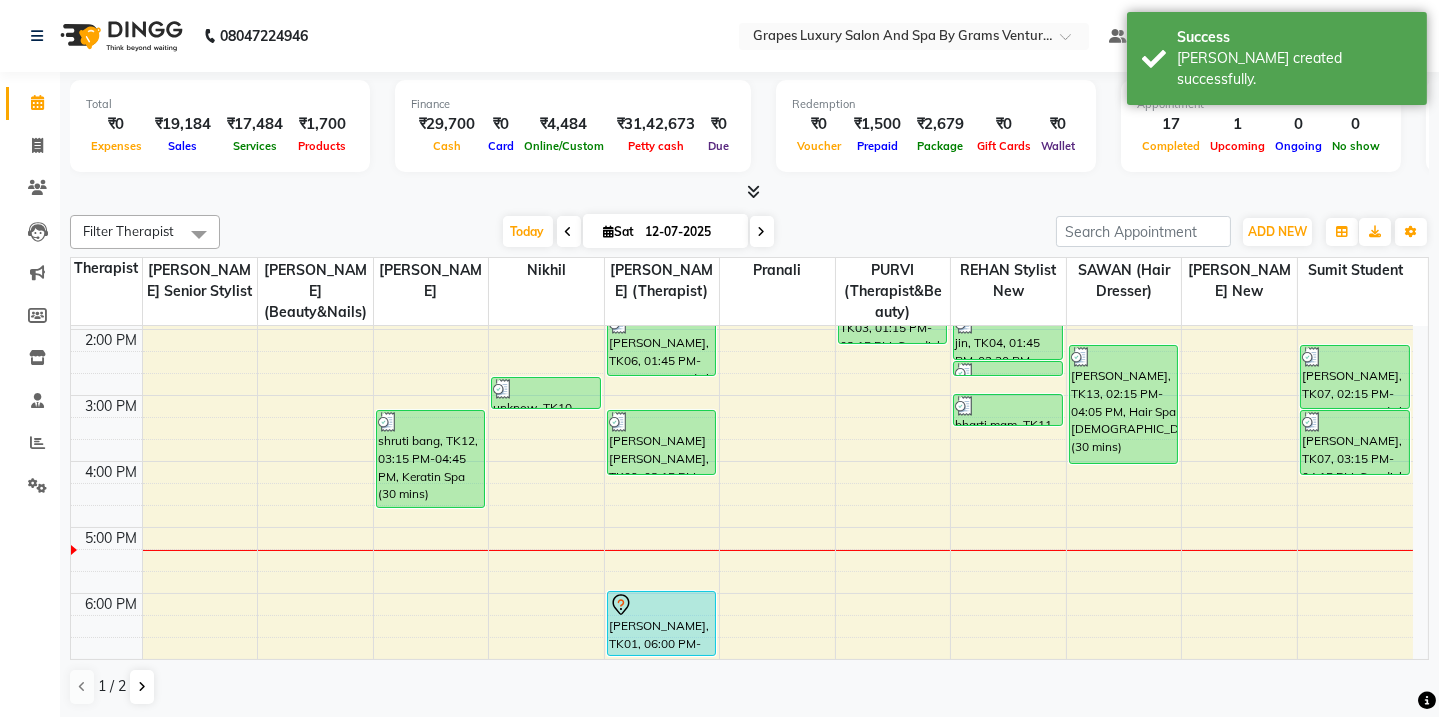 scroll, scrollTop: 381, scrollLeft: 0, axis: vertical 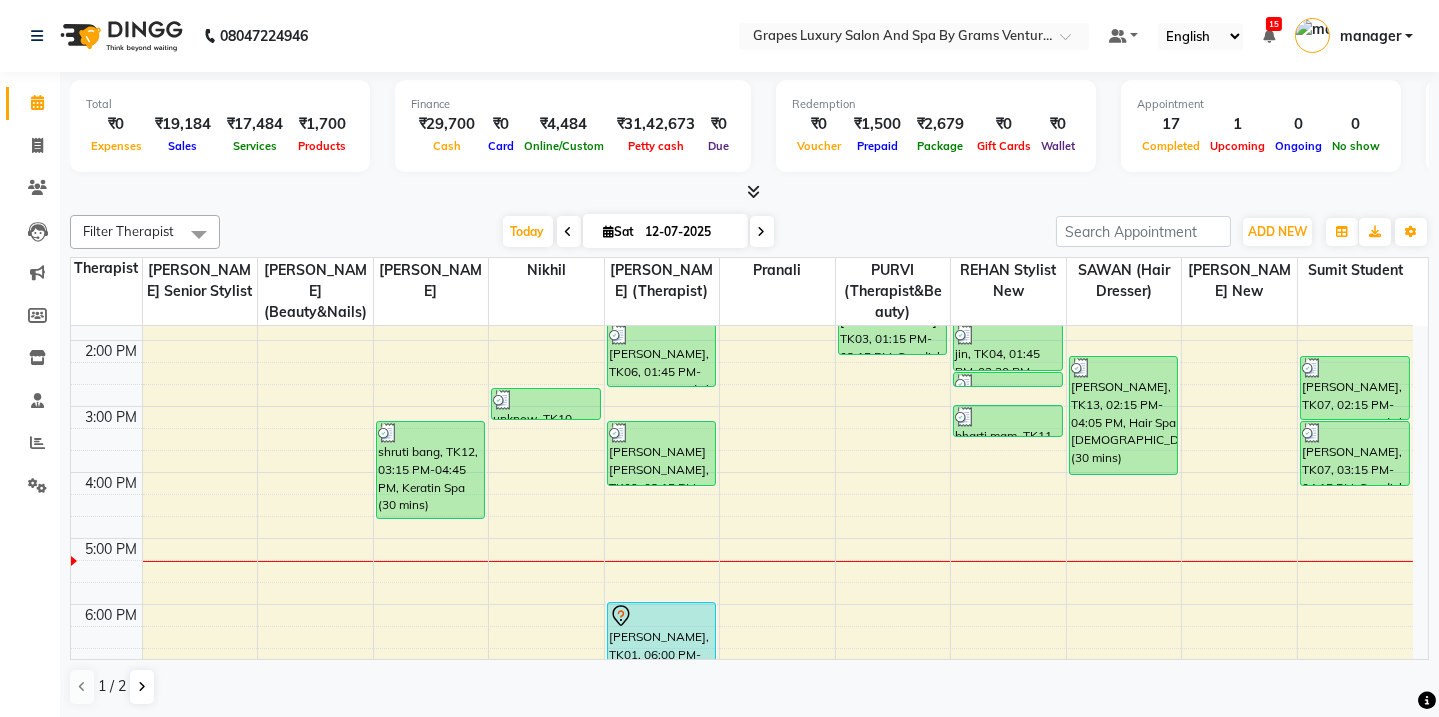 click on "8:00 AM 9:00 AM 10:00 AM 11:00 AM 12:00 PM 1:00 PM 2:00 PM 3:00 PM 4:00 PM 5:00 PM 6:00 PM 7:00 PM 8:00 PM     kunal [PERSON_NAME], TK05, 12:45 PM-01:00 PM, [PERSON_NAME] Trimming (15 mins)     shruti bang, TK12, 03:15 PM-04:45 PM, Keratin Spa (30 mins)     unknow, TK10, 02:45 PM-03:15 PM, Touch Up ([MEDICAL_DATA] Free ) (30 mins)     [PERSON_NAME], TK06, 01:45 PM-02:45 PM, Swedish Body Massage (60 mins)     [PERSON_NAME] [PERSON_NAME], TK09, 03:15 PM-04:15 PM, Swedish Body Massage (60 mins)             [PERSON_NAME], TK01, 06:00 PM-07:00 PM, Swedish Body Massage (60 mins)     [PERSON_NAME], TK03, 01:15 PM-02:15 PM, Swedish Body Massage (60 mins)     jin, TK04, 01:00 PM-01:15 PM, [PERSON_NAME] Trimming (15 mins)     jin, TK04, 01:15 PM-01:45 PM, Hair Cut [DEMOGRAPHIC_DATA] (30 mins)     jin, TK04, 01:45 PM-02:30 PM, Global Coloring ( [DEMOGRAPHIC_DATA] ) [MEDICAL_DATA] Free (45 mins)     jin, TK04, 02:30 PM-02:45 PM, De Tan Face & Neck (15 mins)     bharti mam, TK11, 03:00 PM-03:30 PM, Blow Dry With Outcurls/ Straight (30 mins)     GOPAL, TK02, 12:15 PM-01:10 PM, [PERSON_NAME] Trimming (15 mins)" at bounding box center (742, 373) 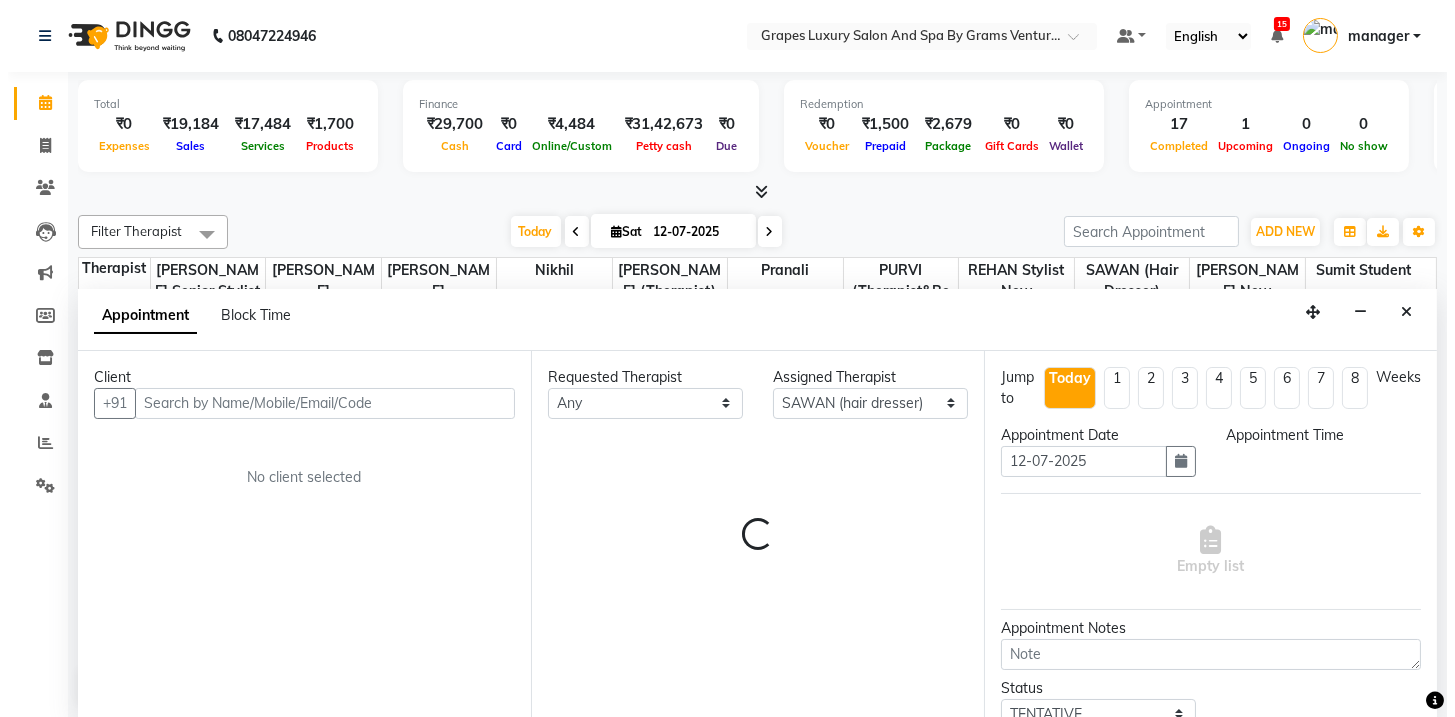 scroll, scrollTop: 0, scrollLeft: 0, axis: both 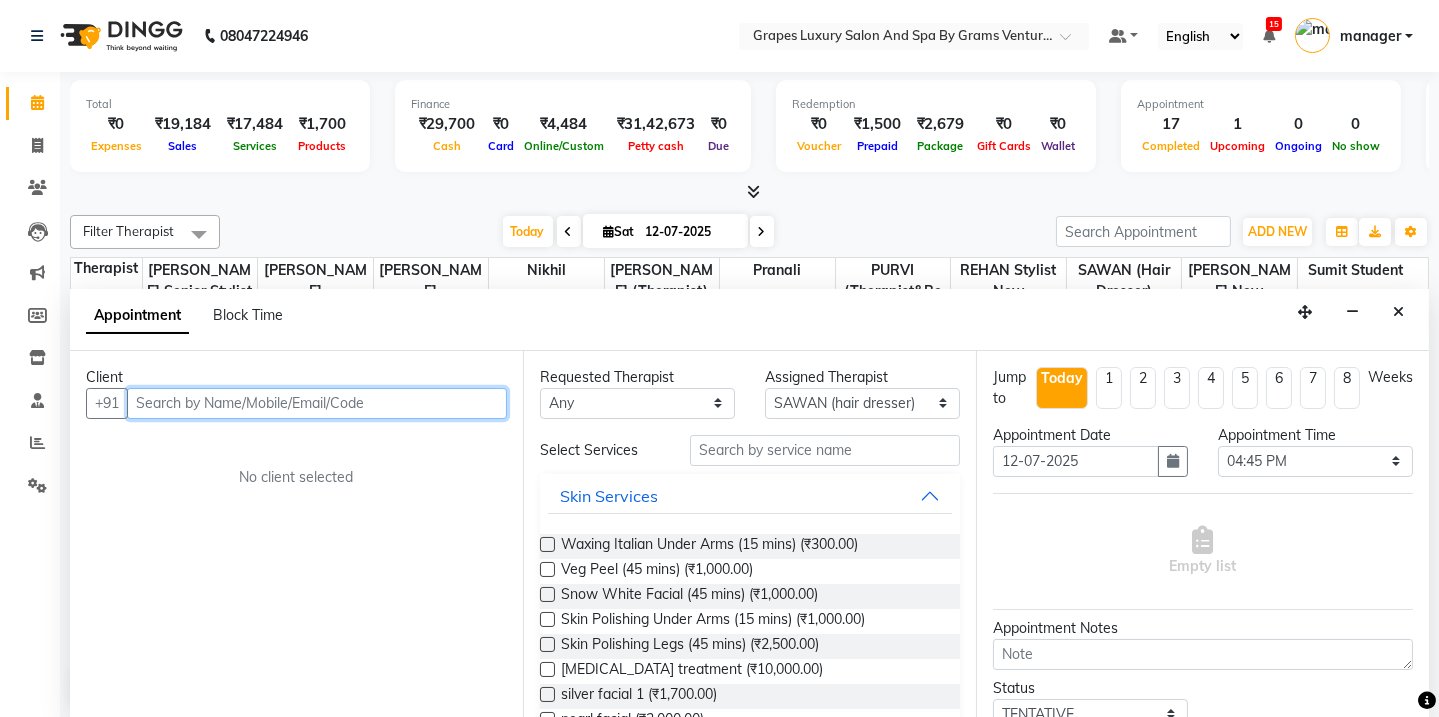 click at bounding box center [317, 403] 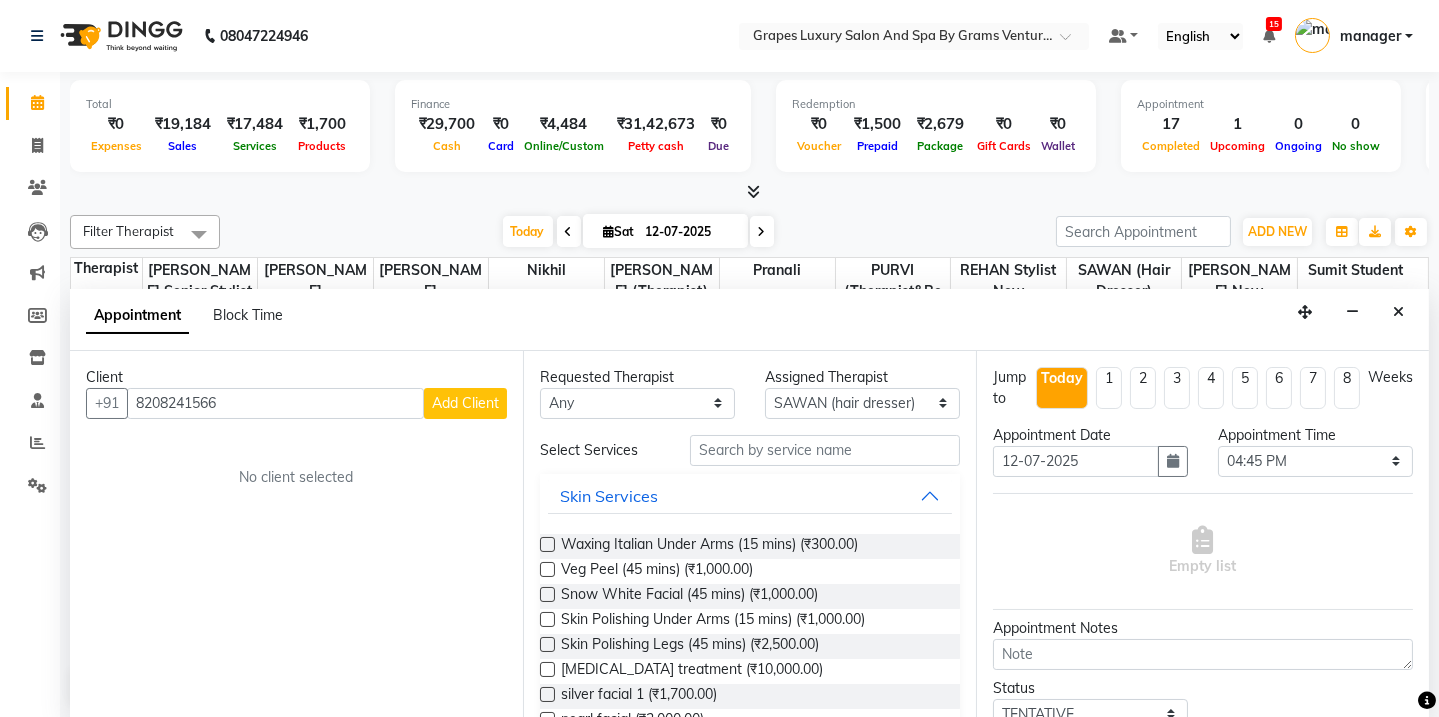 click on "Add Client" at bounding box center (465, 403) 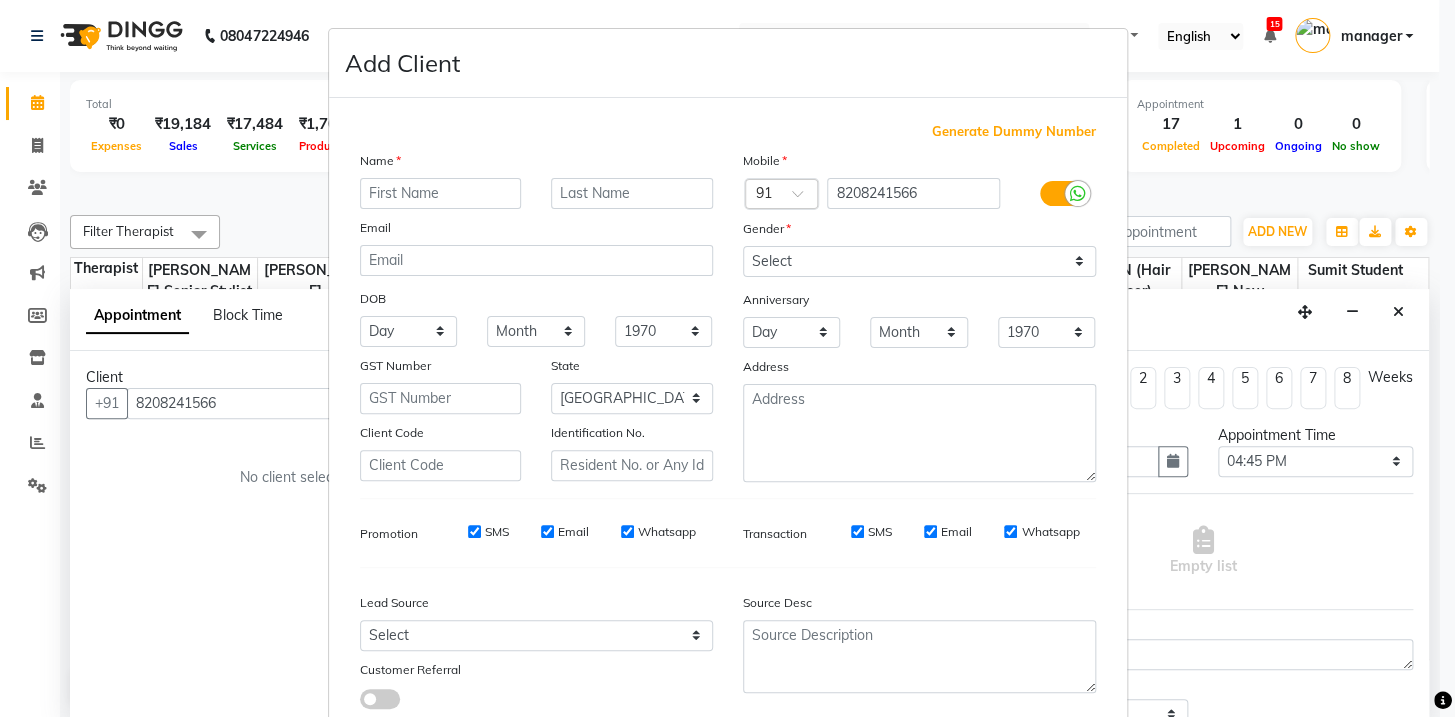 click at bounding box center [441, 193] 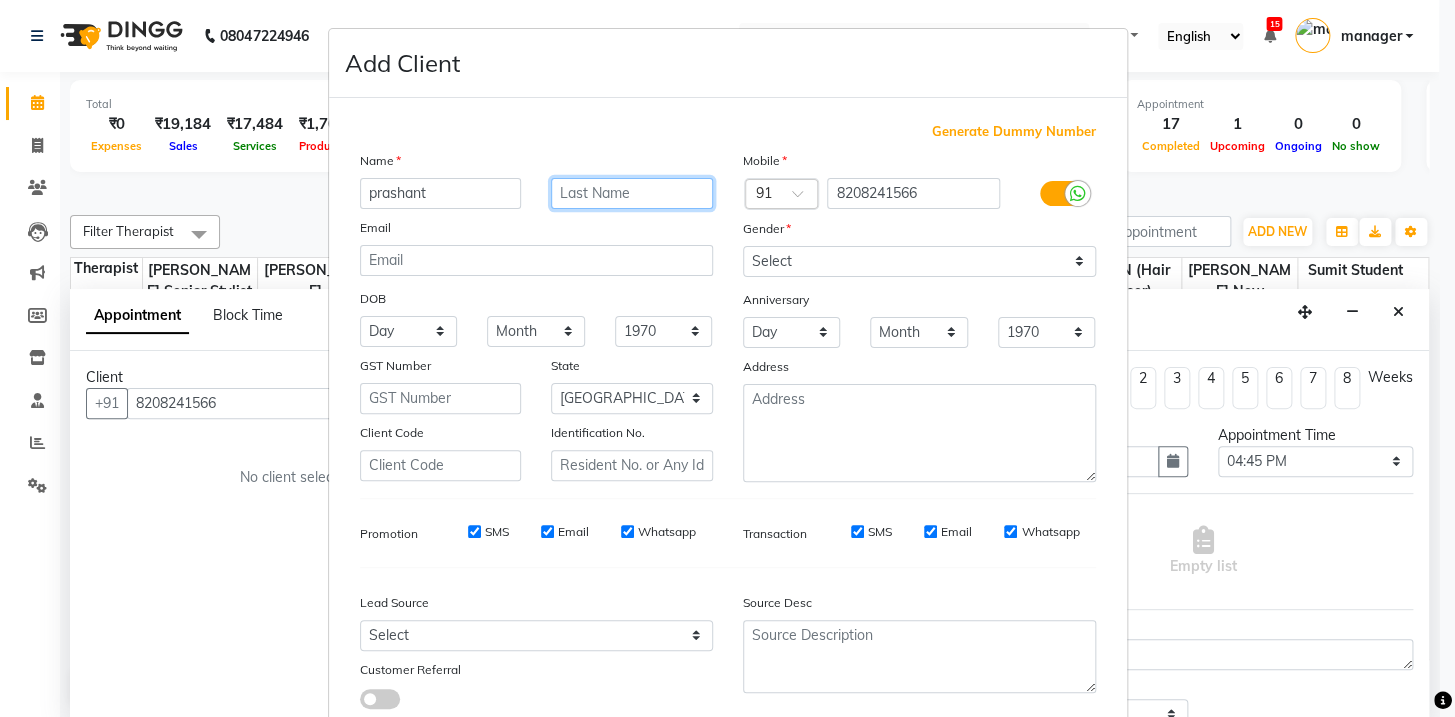 click at bounding box center [632, 193] 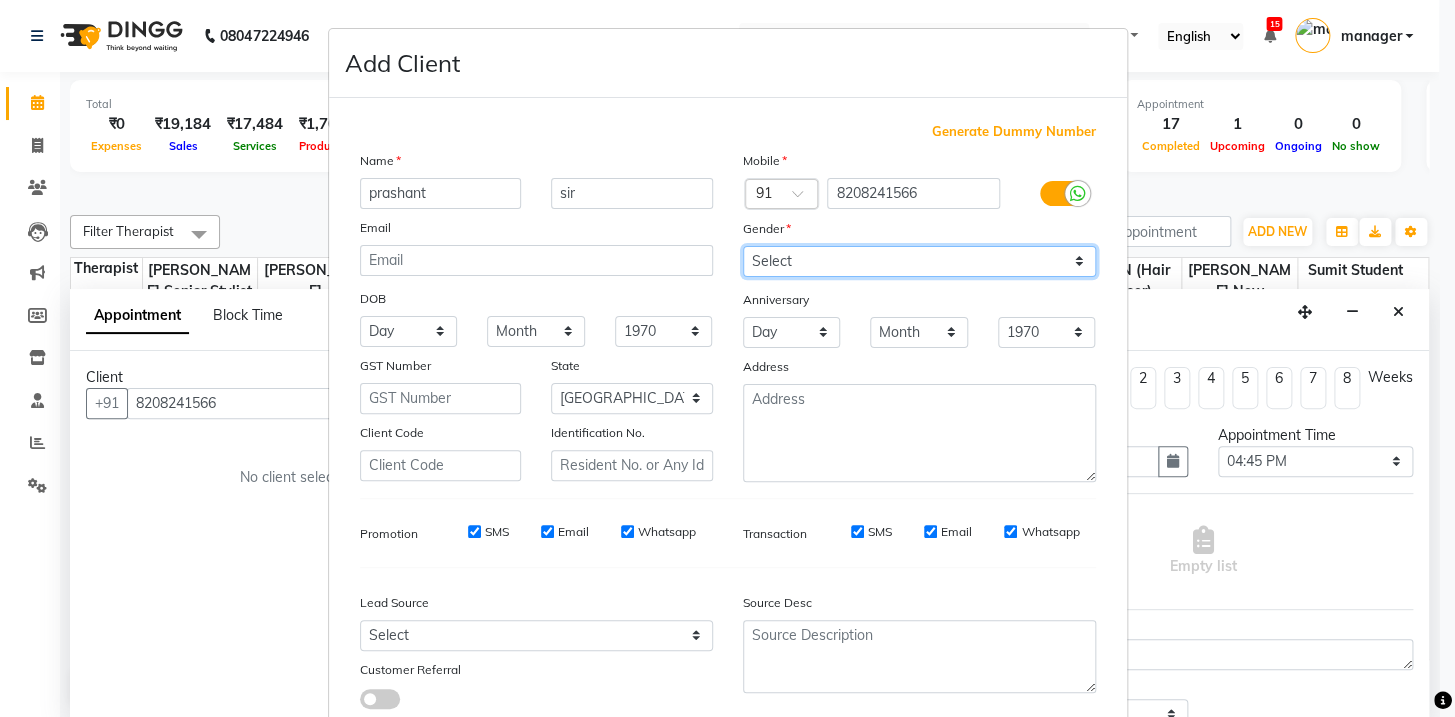 click on "Select [DEMOGRAPHIC_DATA] [DEMOGRAPHIC_DATA] Other Prefer Not To Say" at bounding box center (919, 261) 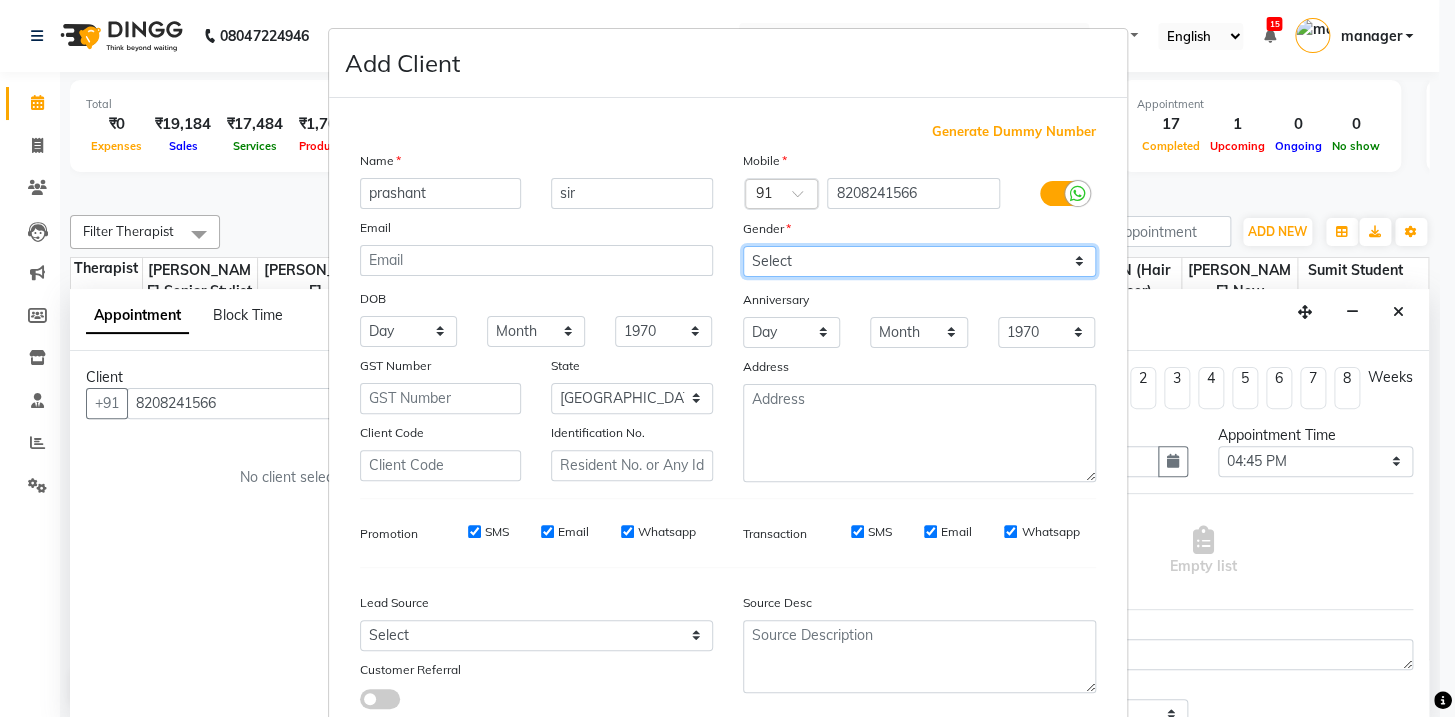 click on "Select [DEMOGRAPHIC_DATA] [DEMOGRAPHIC_DATA] Other Prefer Not To Say" at bounding box center [919, 261] 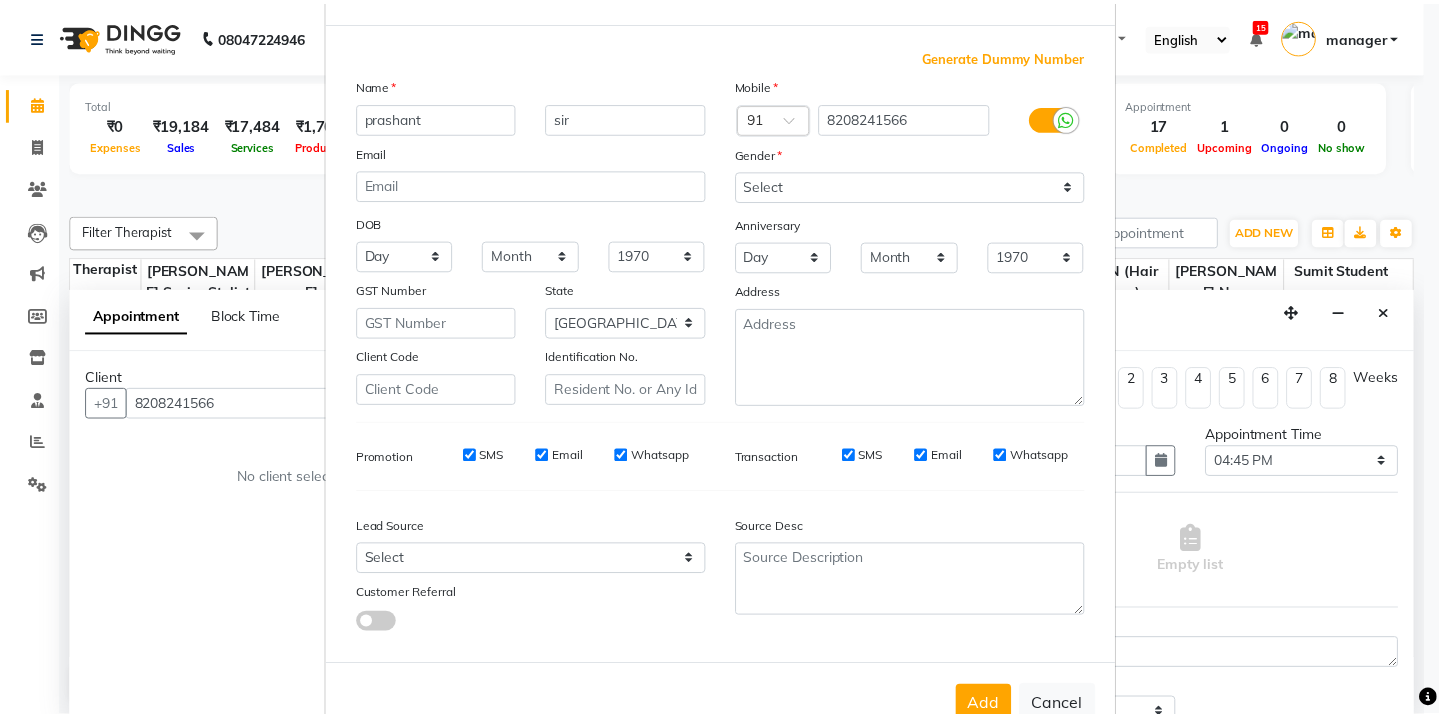 scroll, scrollTop: 136, scrollLeft: 0, axis: vertical 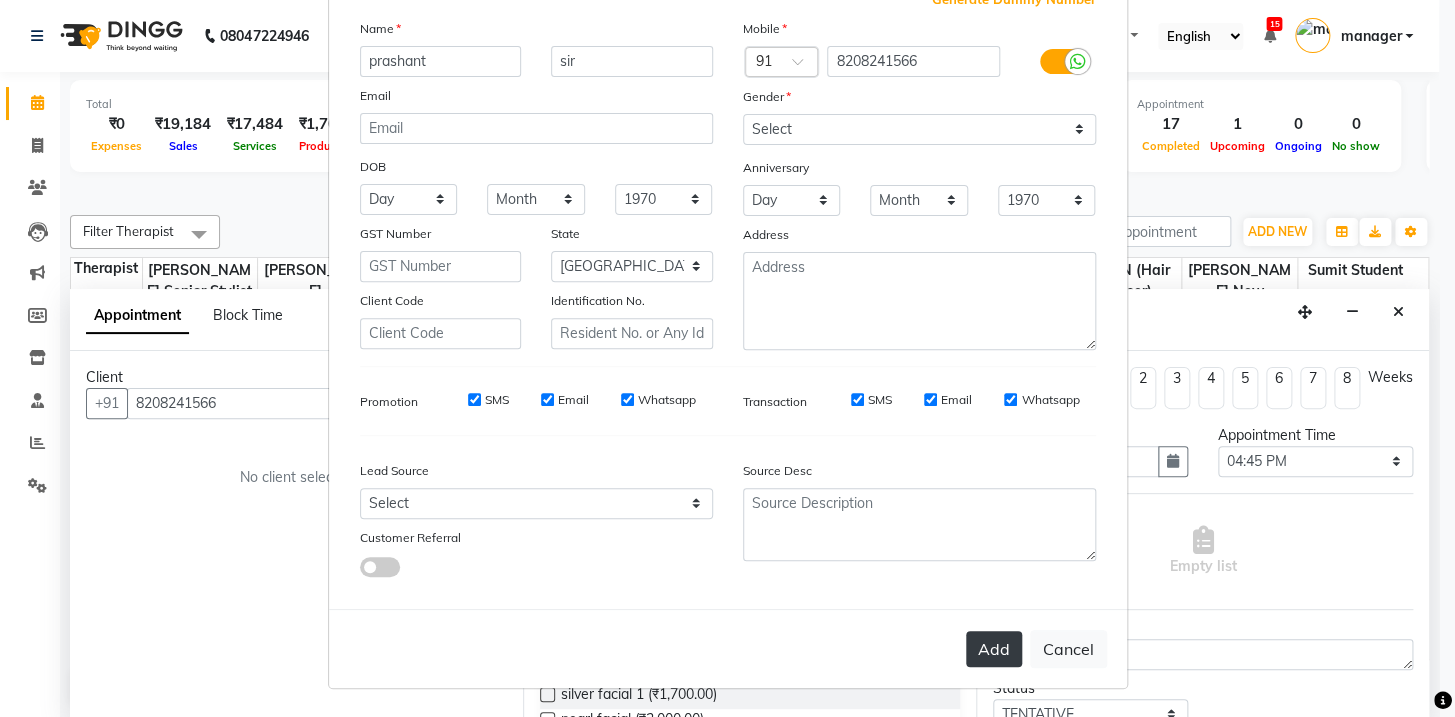 click on "Add" at bounding box center (994, 649) 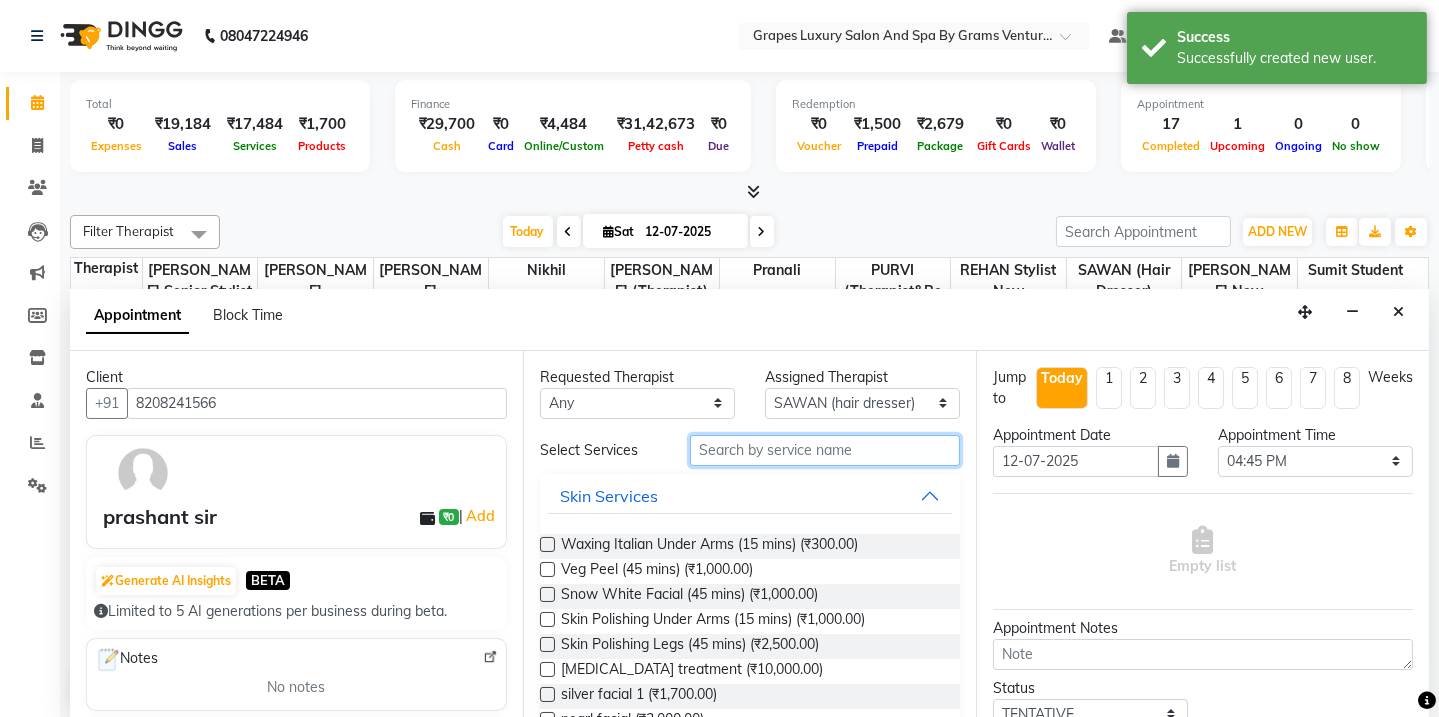 click at bounding box center (825, 450) 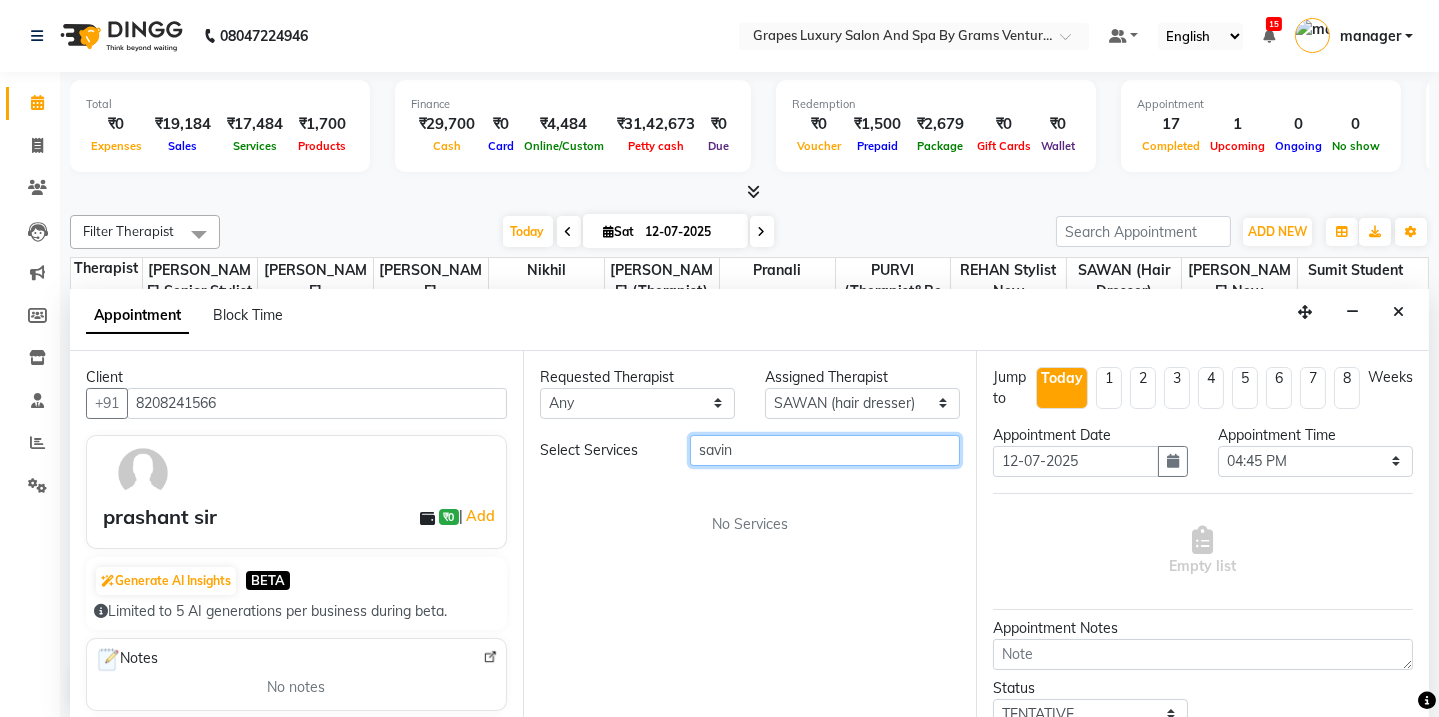 click on "savin" at bounding box center (825, 450) 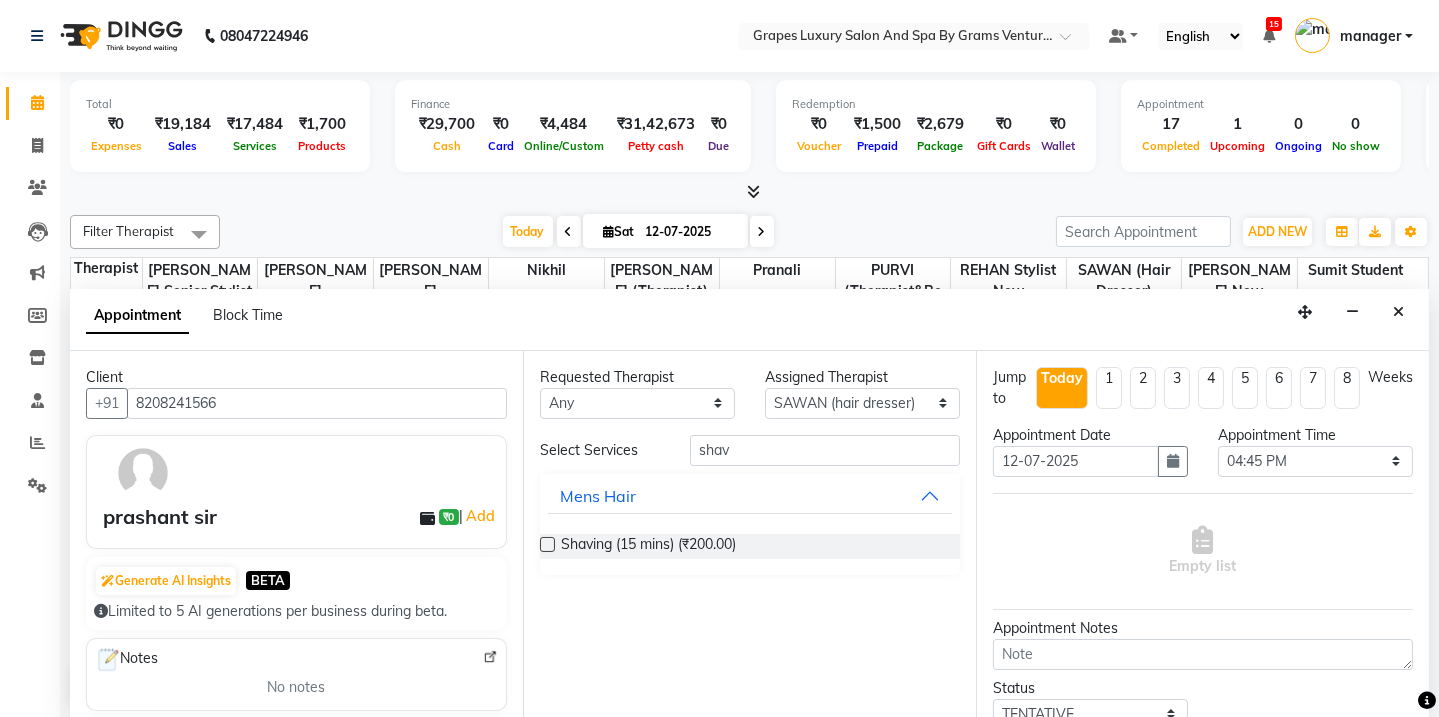 click at bounding box center [547, 544] 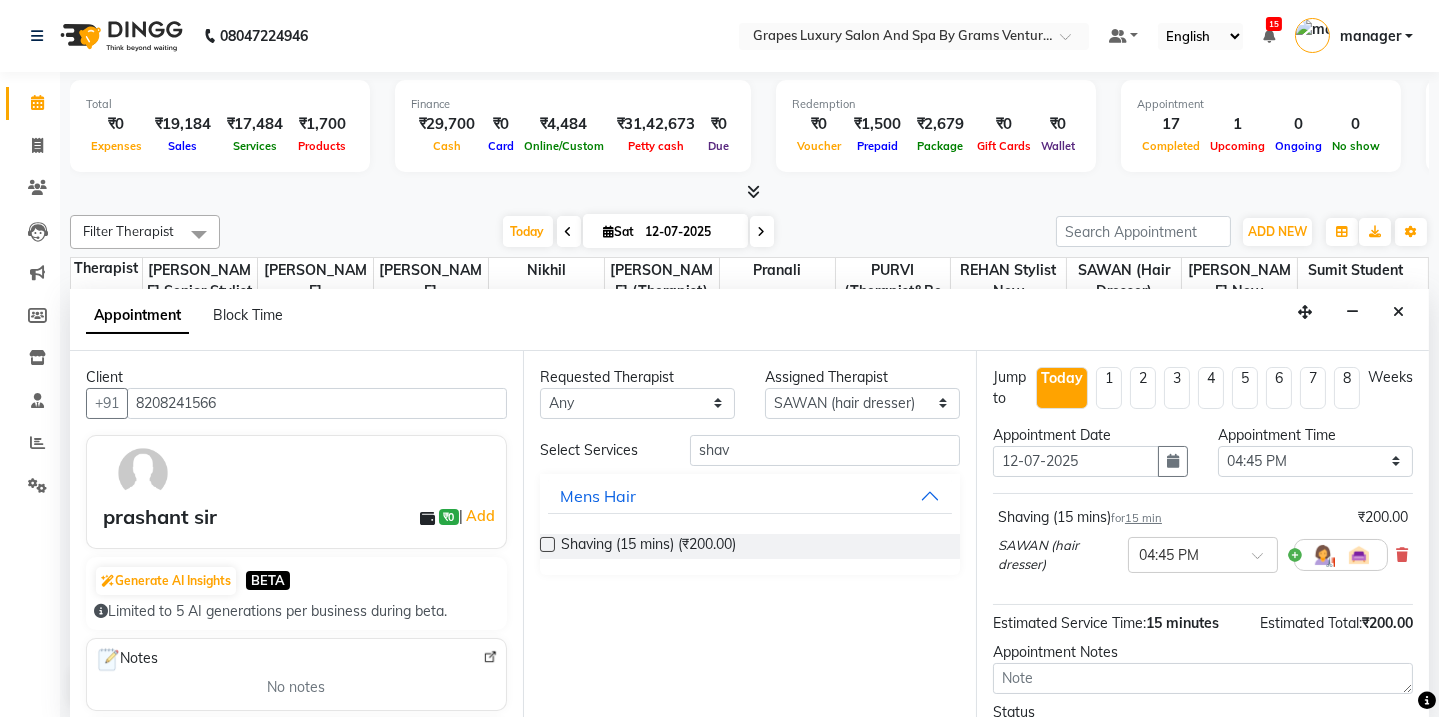 scroll, scrollTop: 160, scrollLeft: 0, axis: vertical 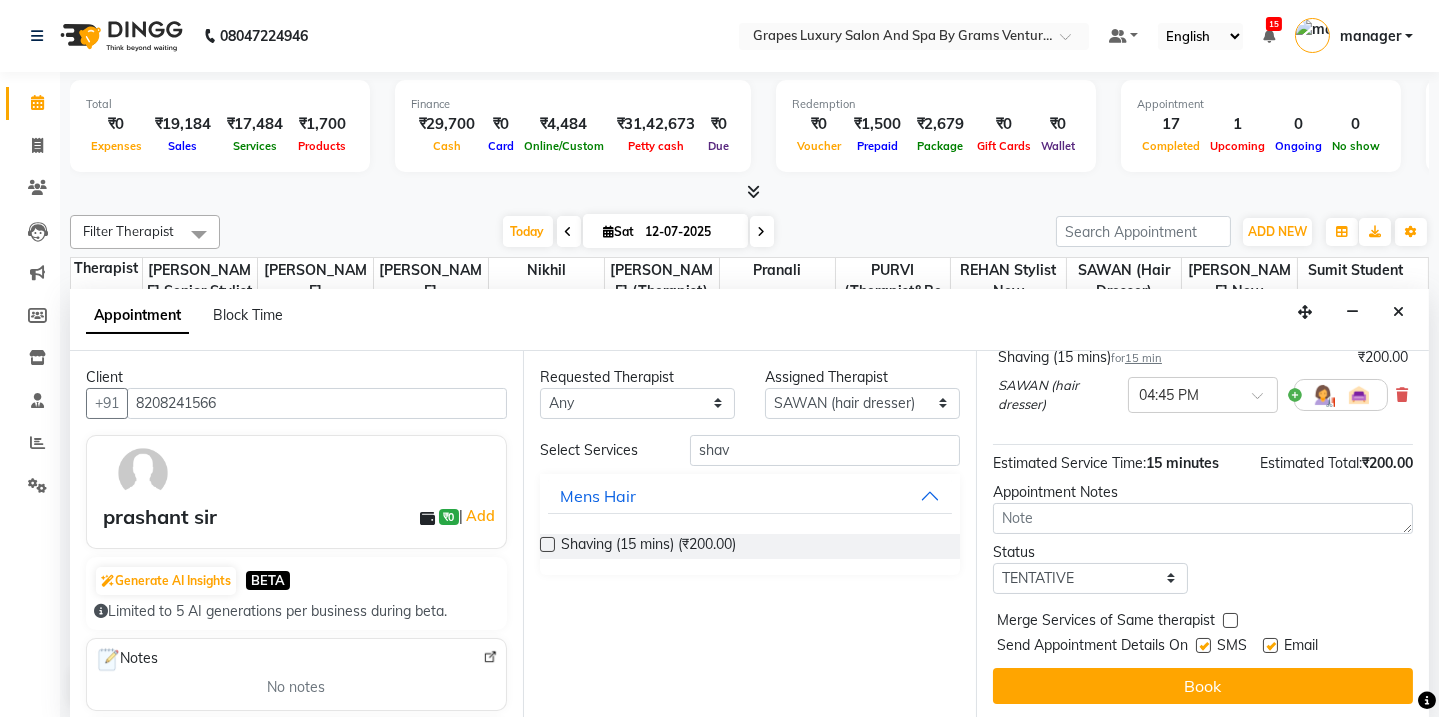 click at bounding box center [1203, 645] 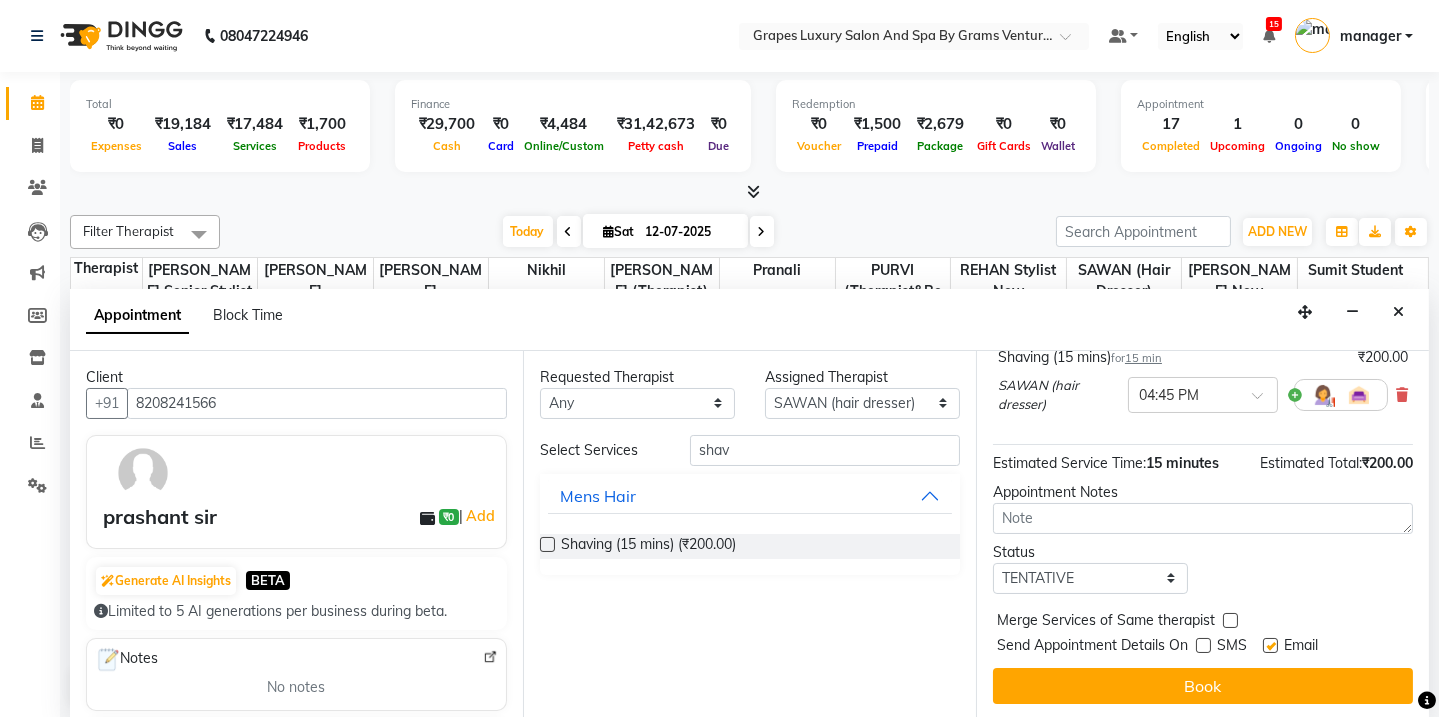 click at bounding box center (1270, 645) 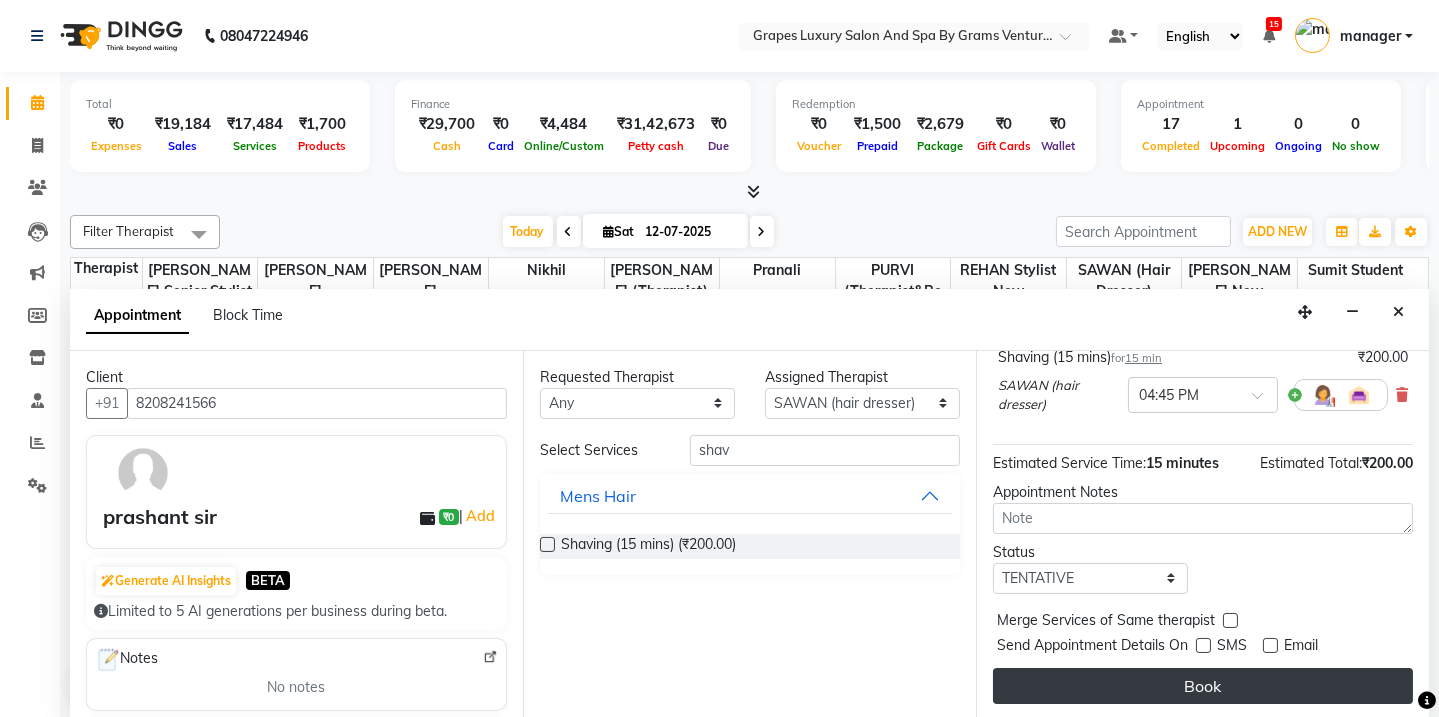 click on "Book" at bounding box center (1203, 686) 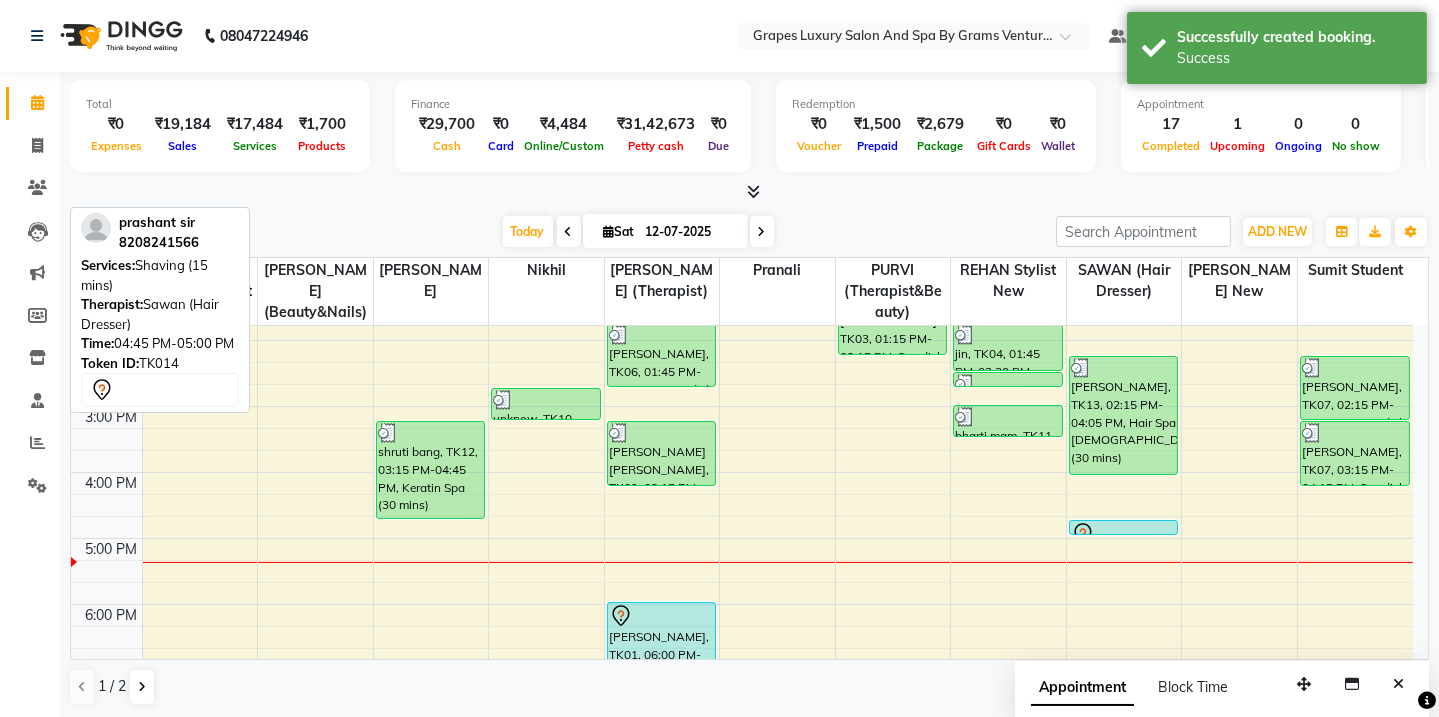 scroll, scrollTop: 0, scrollLeft: 0, axis: both 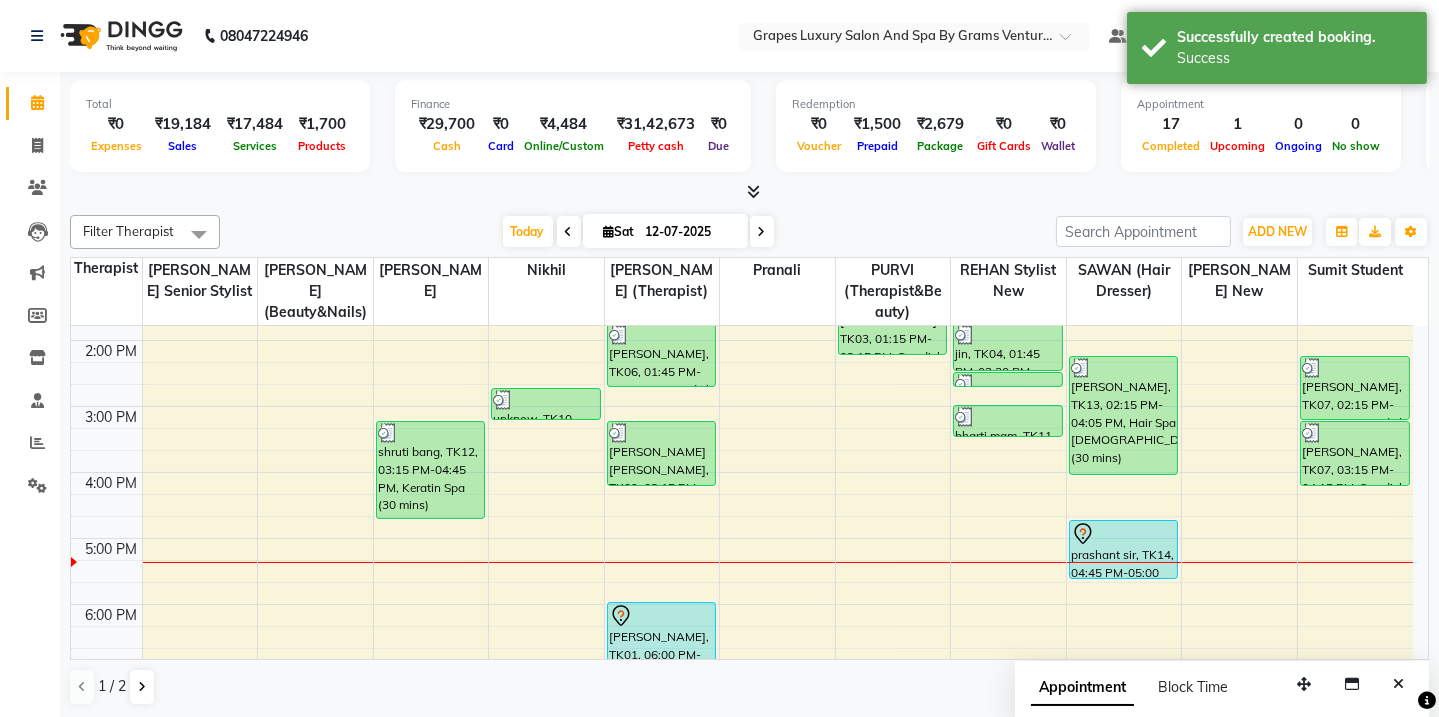 drag, startPoint x: 1120, startPoint y: 532, endPoint x: 1110, endPoint y: 576, distance: 45.122055 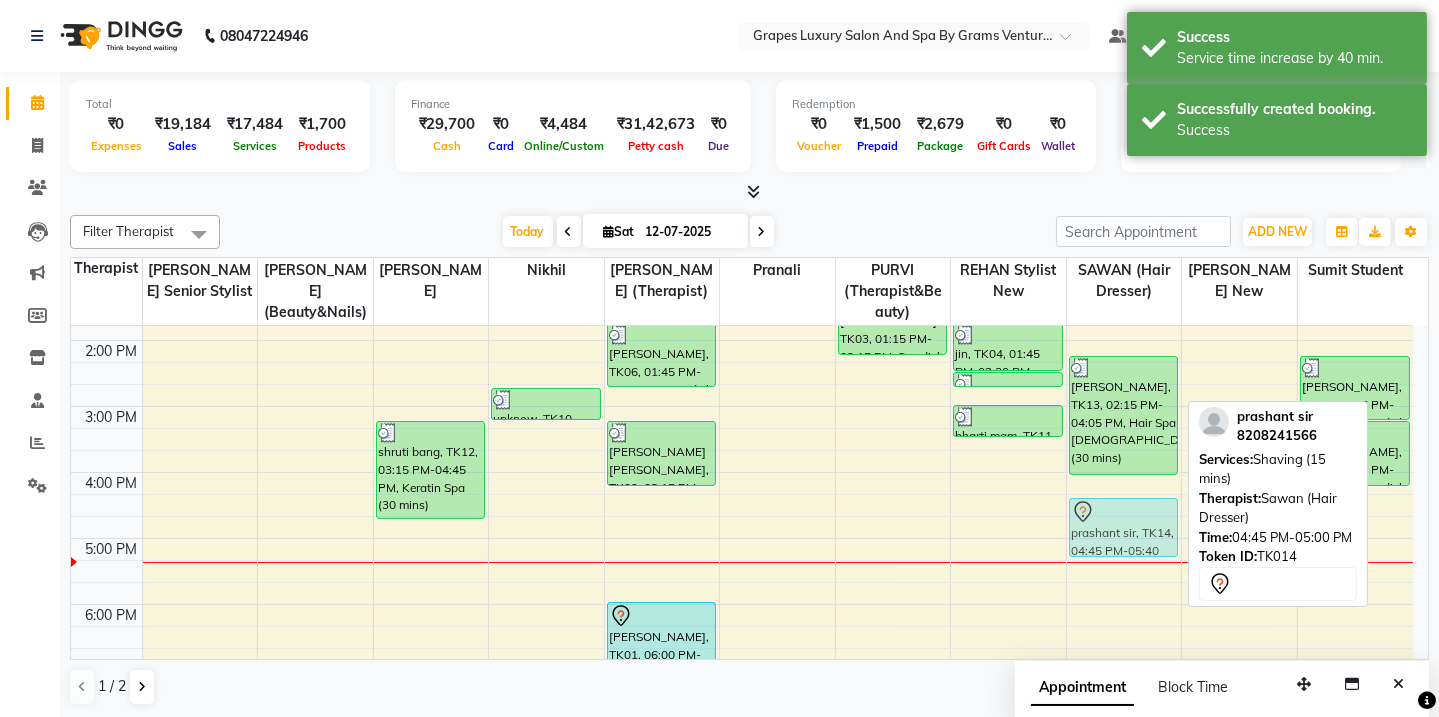 click on "GOPAL, TK02, 12:15 PM-01:10 PM, [PERSON_NAME] Trimming (15 mins)     [PERSON_NAME], TK13, 02:15 PM-04:05 PM, Hair Spa [DEMOGRAPHIC_DATA] (30 mins)             prashant sir, TK14, 04:45 PM-05:40 PM, Shaving (15 mins)             prashant sir, TK14, 04:45 PM-05:40 PM, Shaving (15 mins)" at bounding box center [1124, 373] 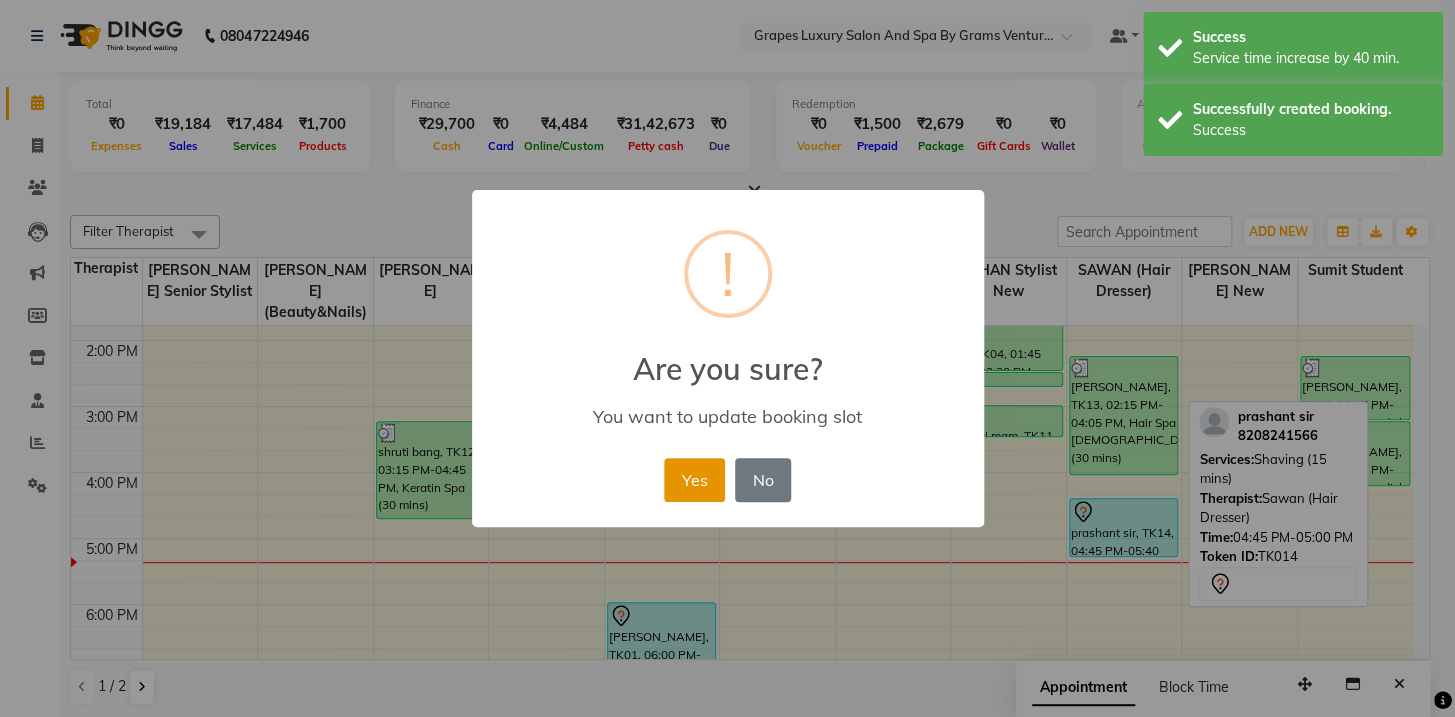 click on "Yes" at bounding box center (694, 480) 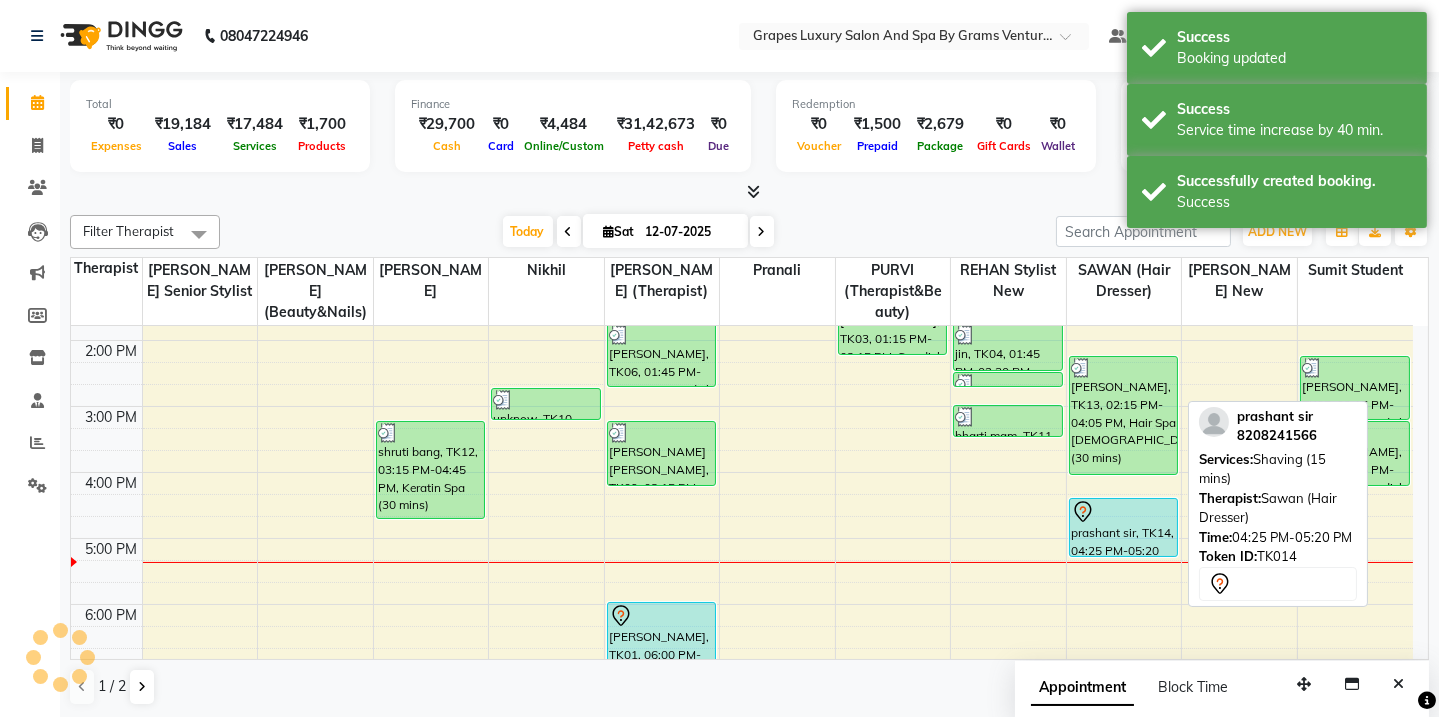click on "prashant sir, TK14, 04:25 PM-05:20 PM, Shaving (15 mins)" at bounding box center (1124, 527) 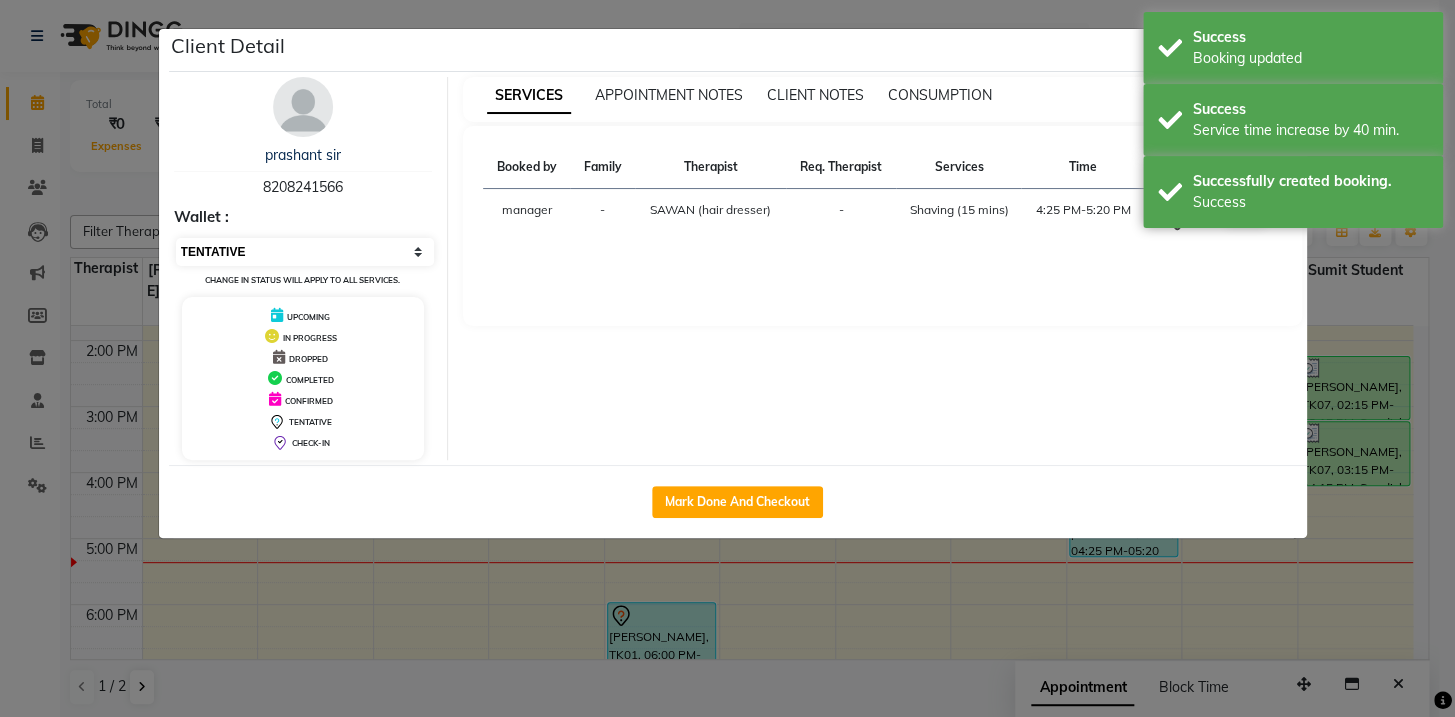 click on "Select IN SERVICE CONFIRMED TENTATIVE CHECK IN MARK DONE DROPPED UPCOMING" at bounding box center (305, 252) 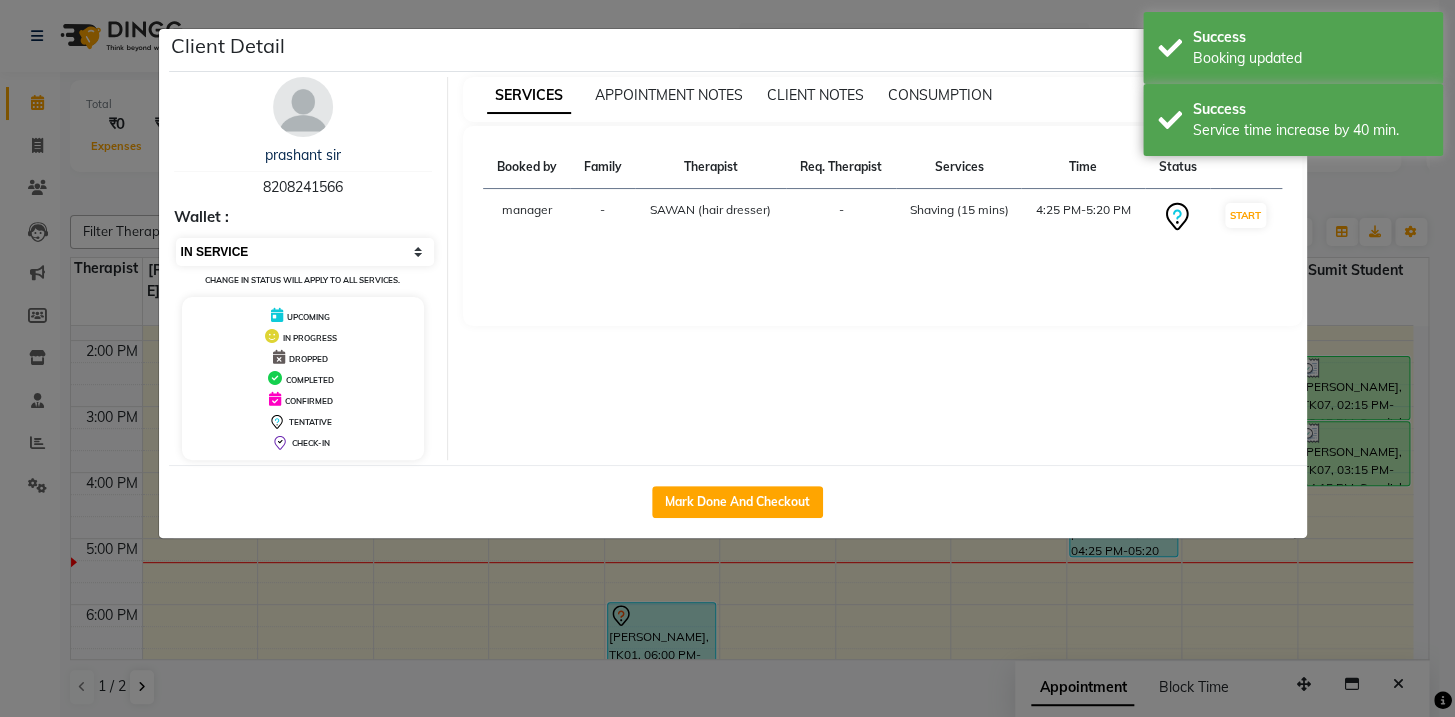 click on "Select IN SERVICE CONFIRMED TENTATIVE CHECK IN MARK DONE DROPPED UPCOMING" at bounding box center (305, 252) 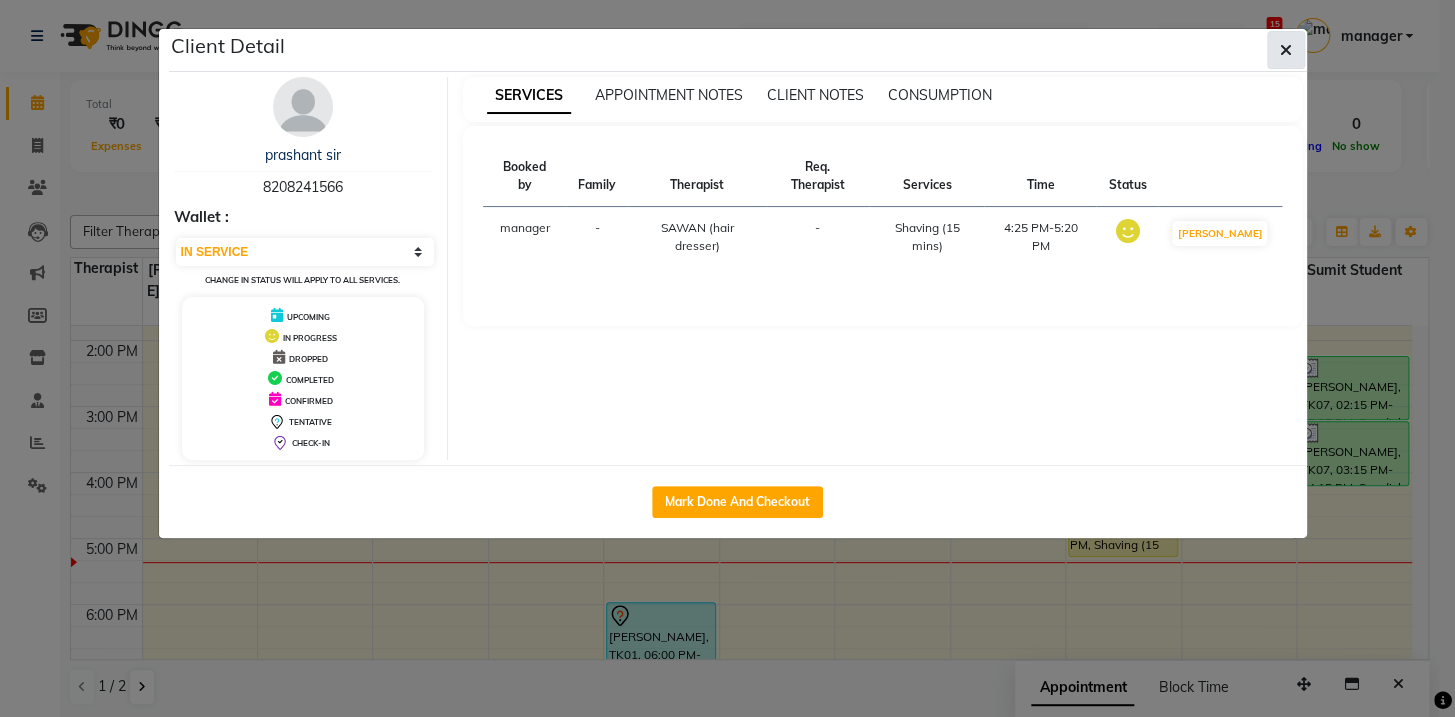 click 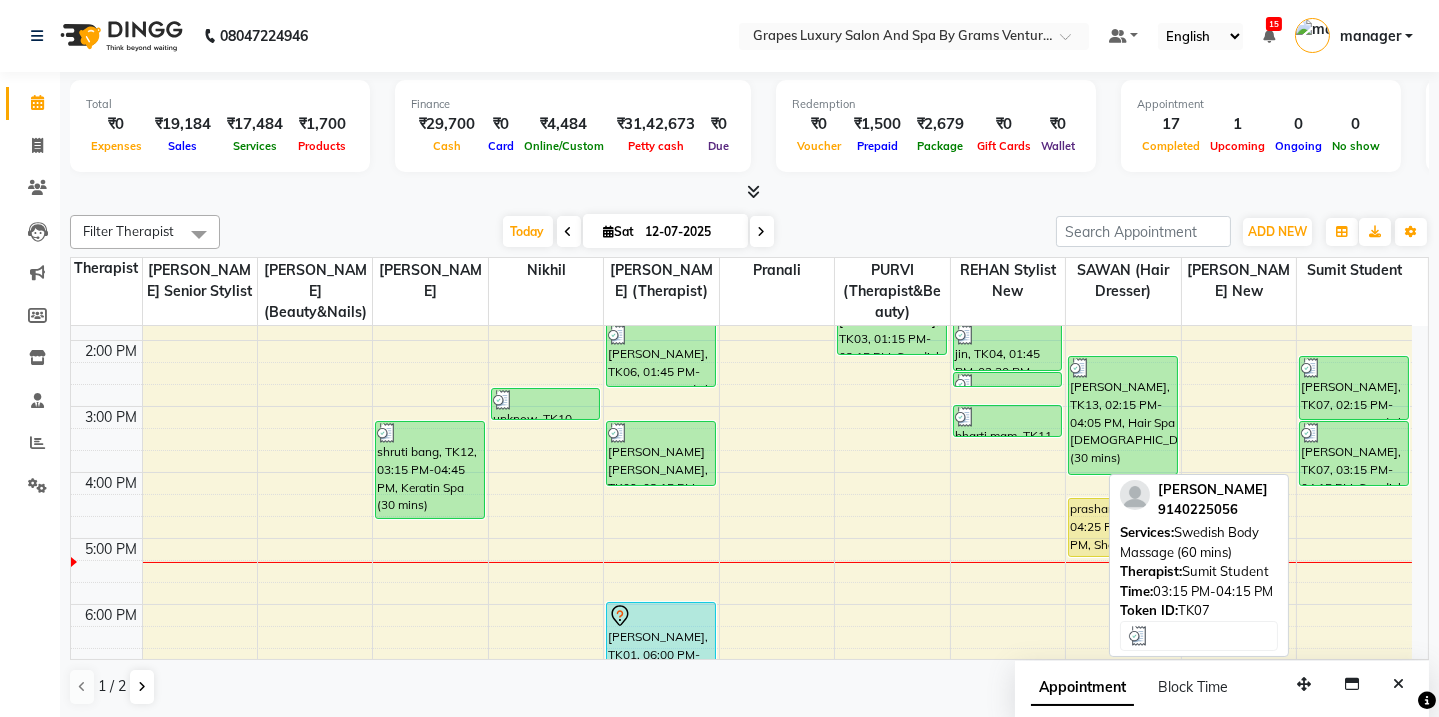 click on "[PERSON_NAME], TK07, 03:15 PM-04:15 PM, Swedish Body Massage (60 mins)" at bounding box center [1354, 453] 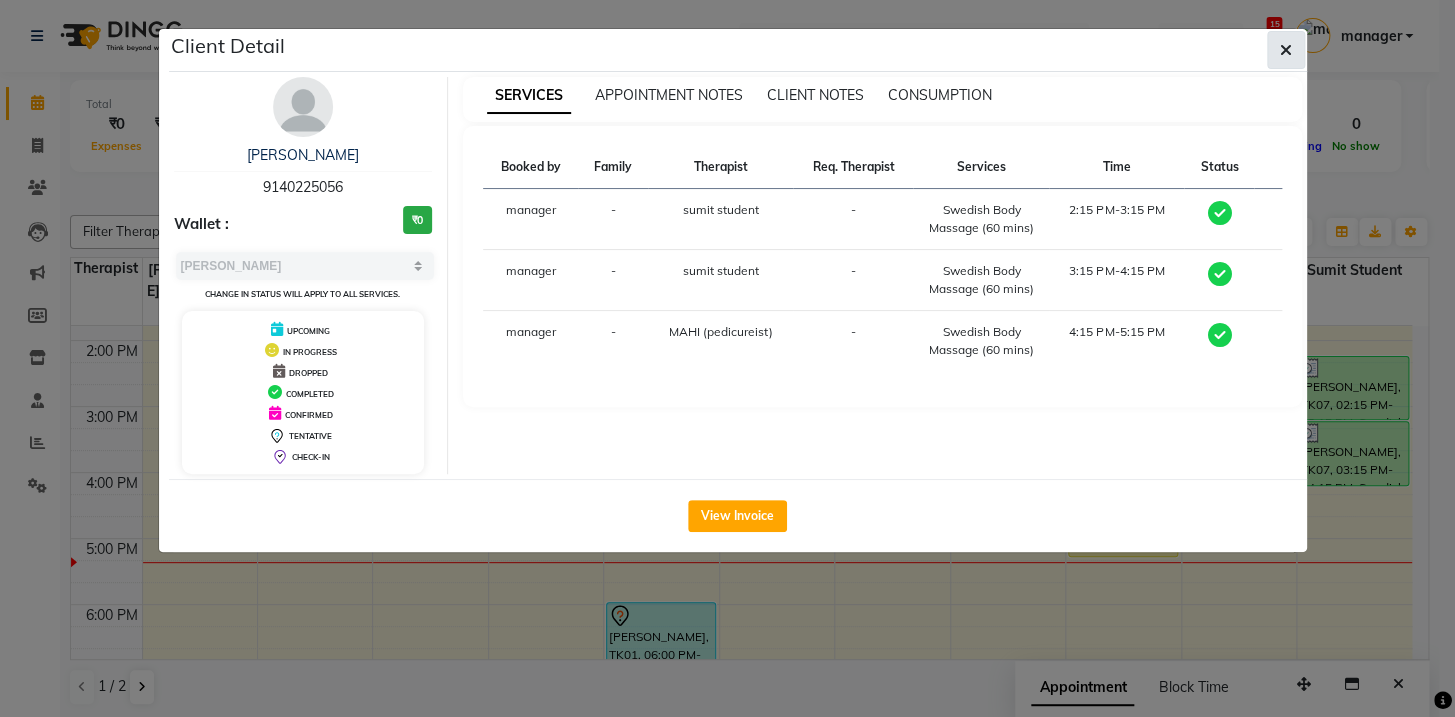 click 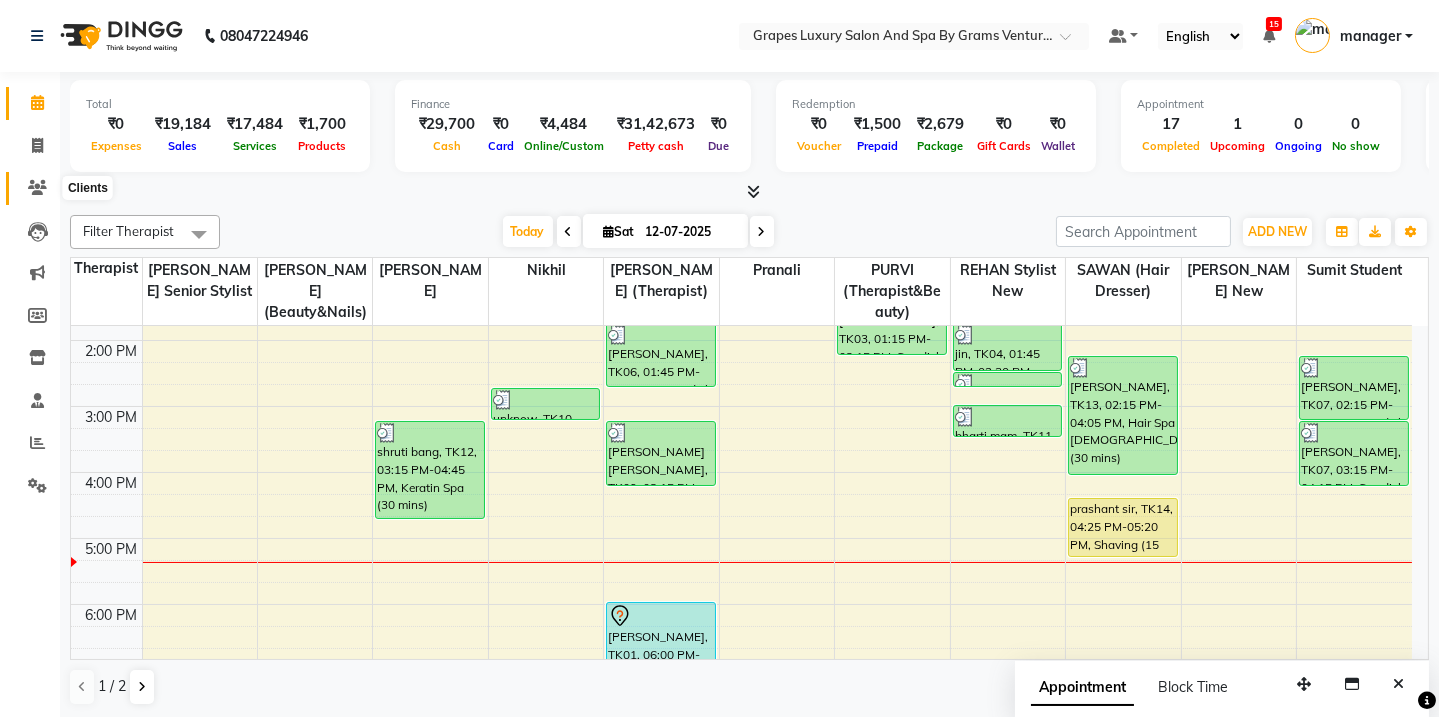 click 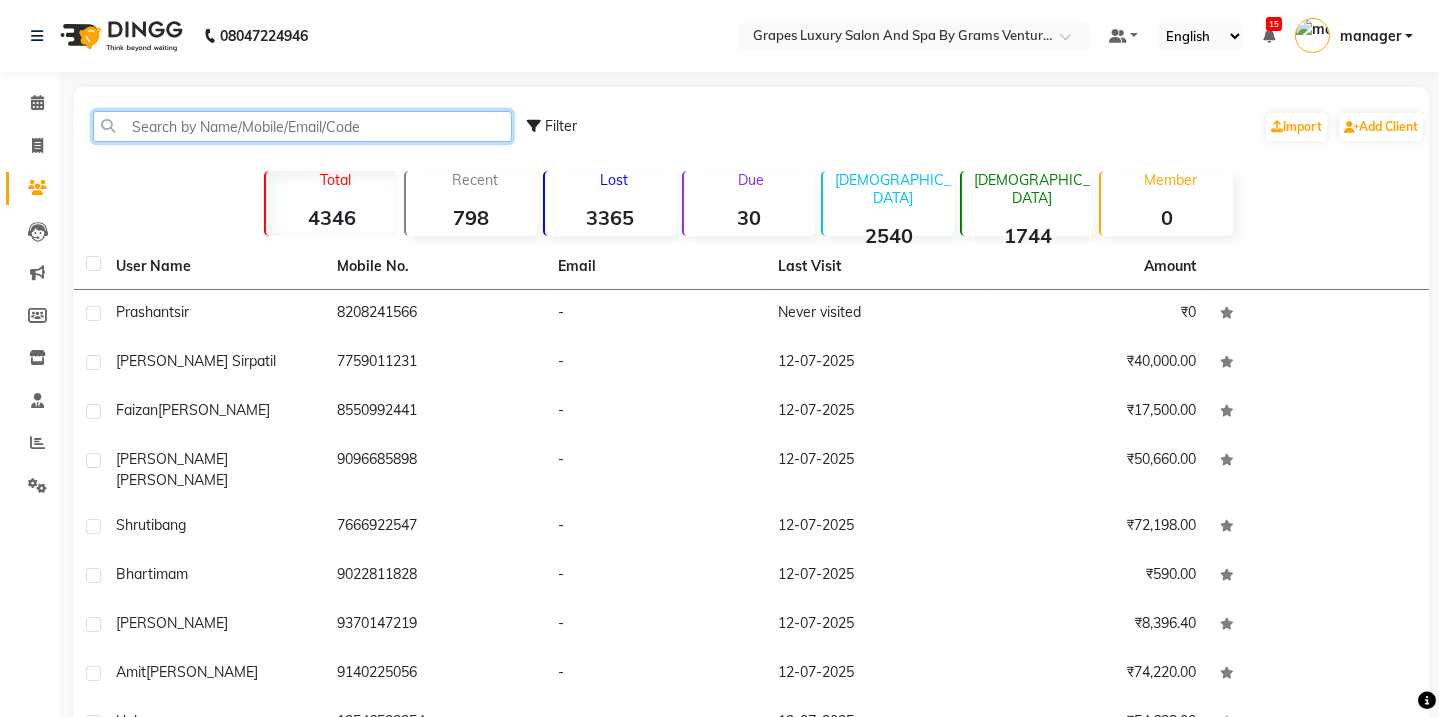 click 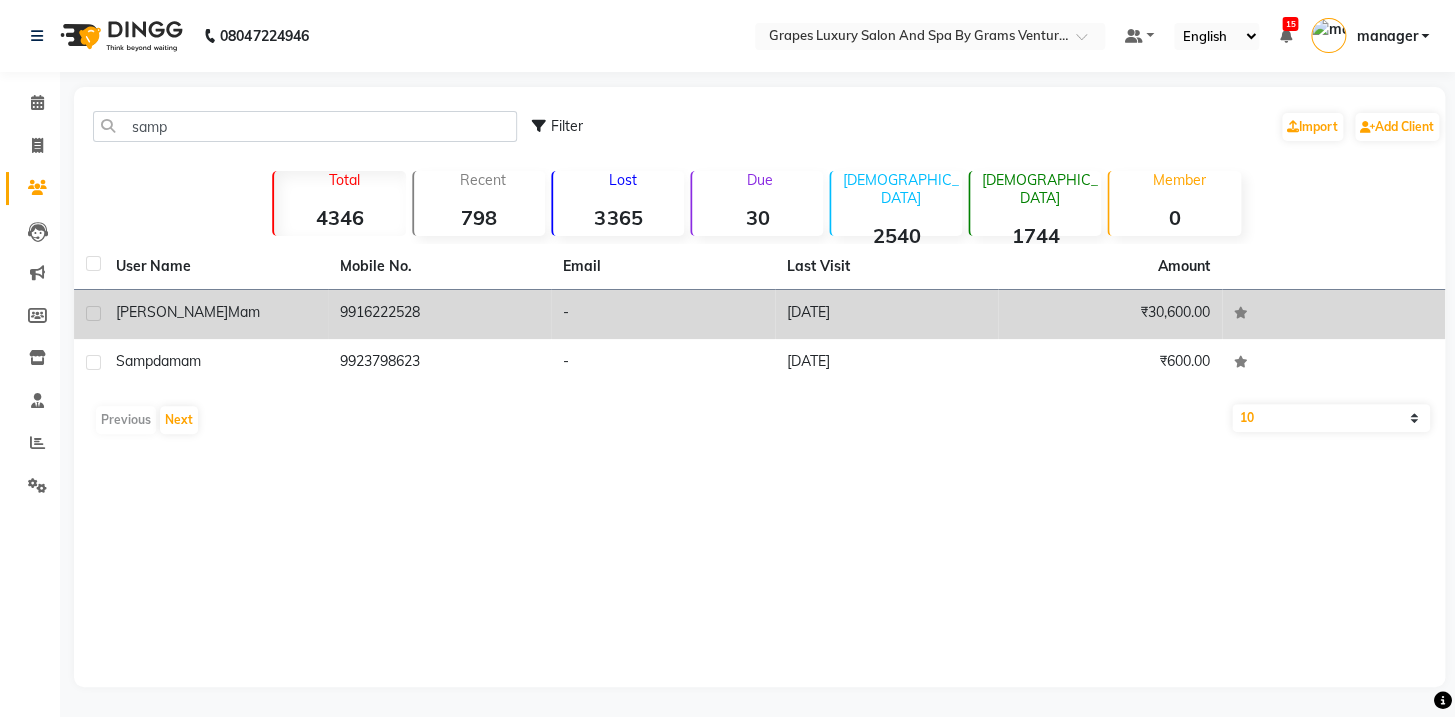 click on "[PERSON_NAME]" 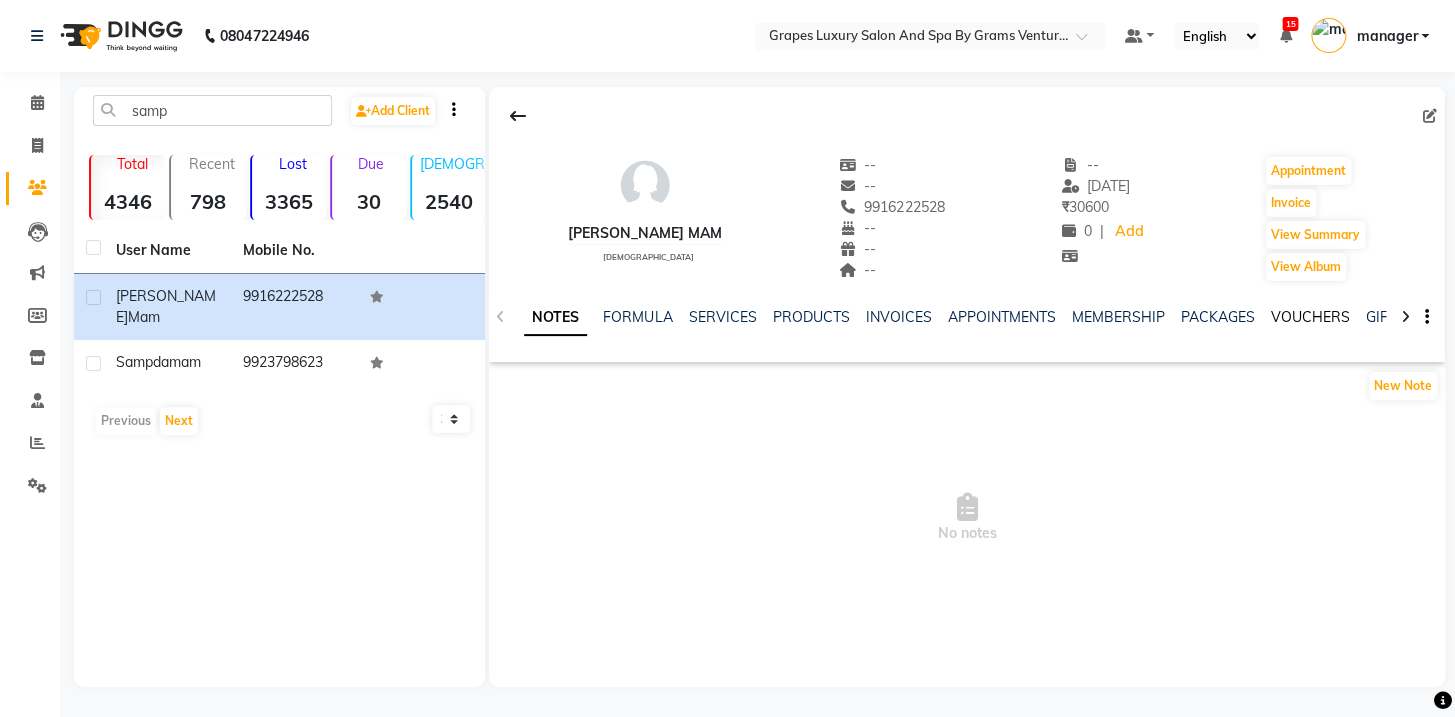 click on "VOUCHERS" 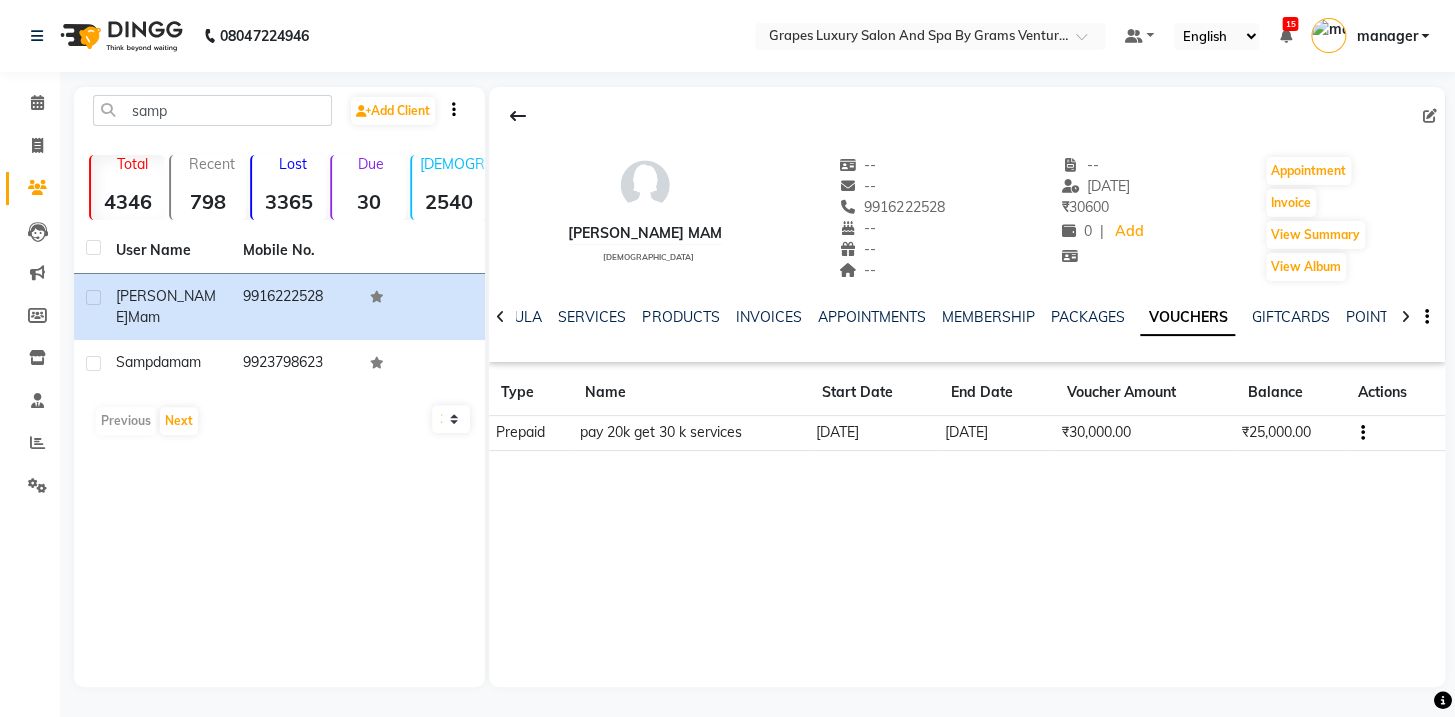 drag, startPoint x: 914, startPoint y: 198, endPoint x: 816, endPoint y: 198, distance: 98 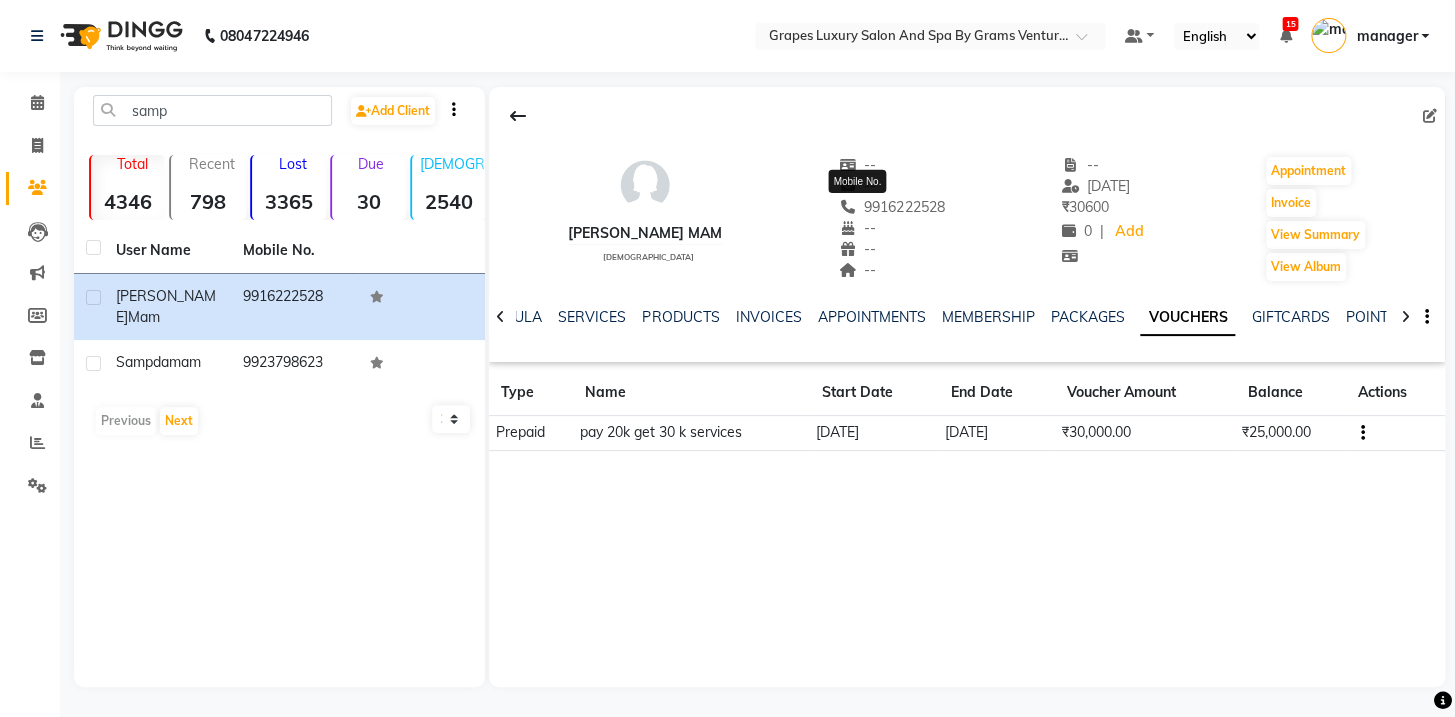 drag, startPoint x: 918, startPoint y: 202, endPoint x: 830, endPoint y: 208, distance: 88.20431 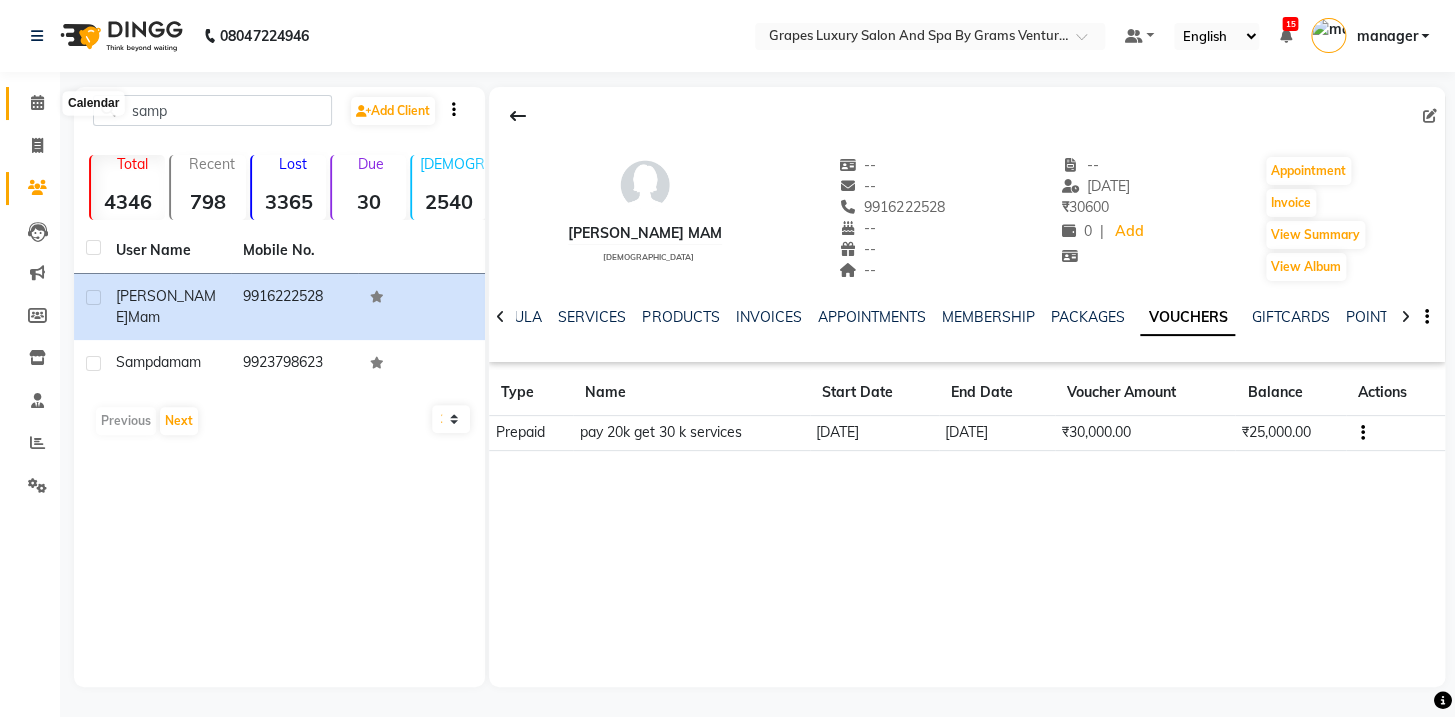 click 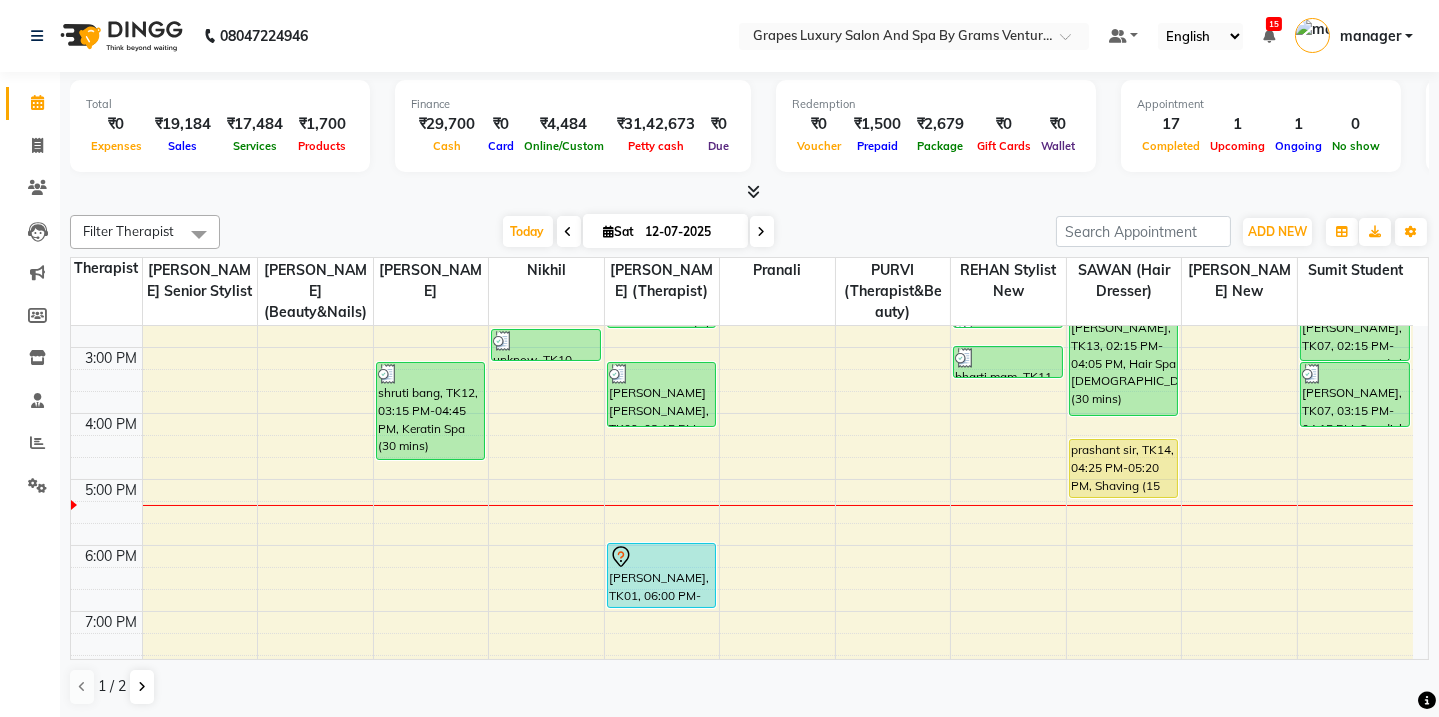 scroll, scrollTop: 431, scrollLeft: 0, axis: vertical 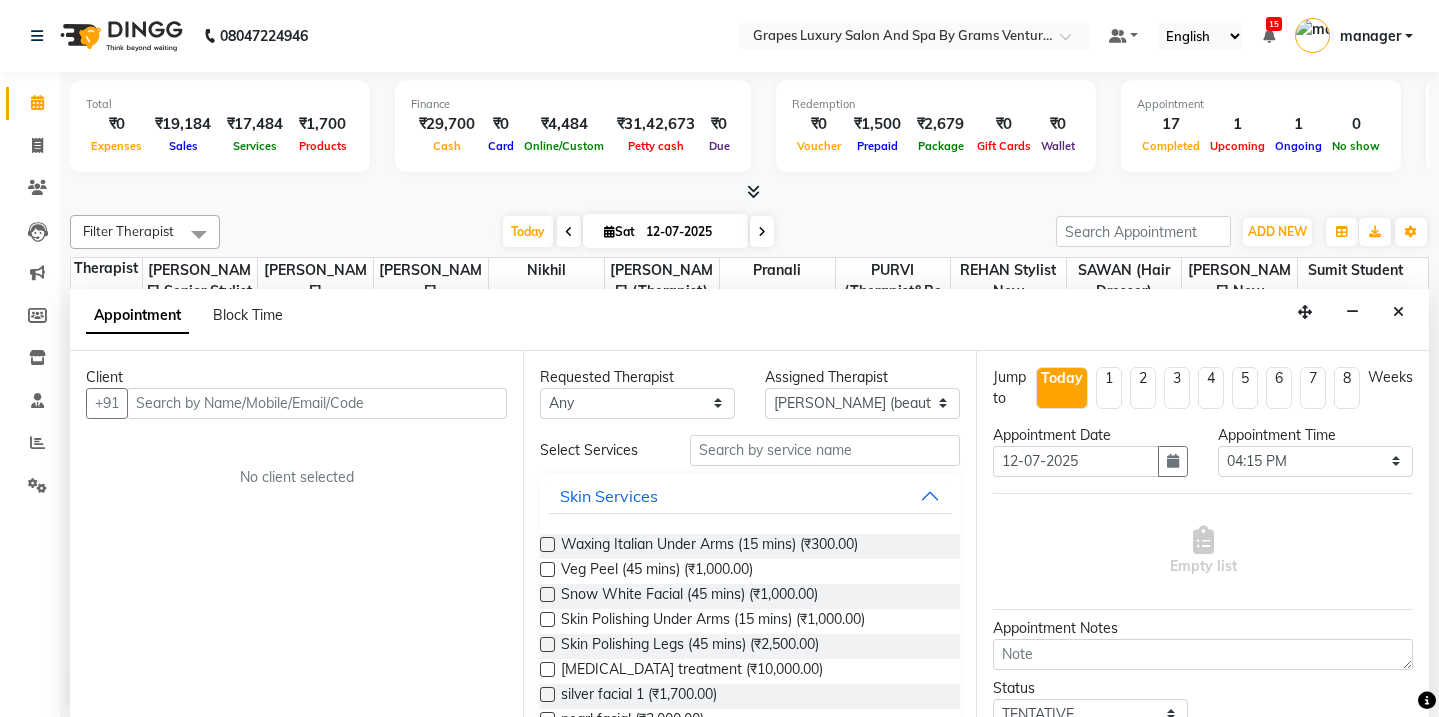 select on "33161" 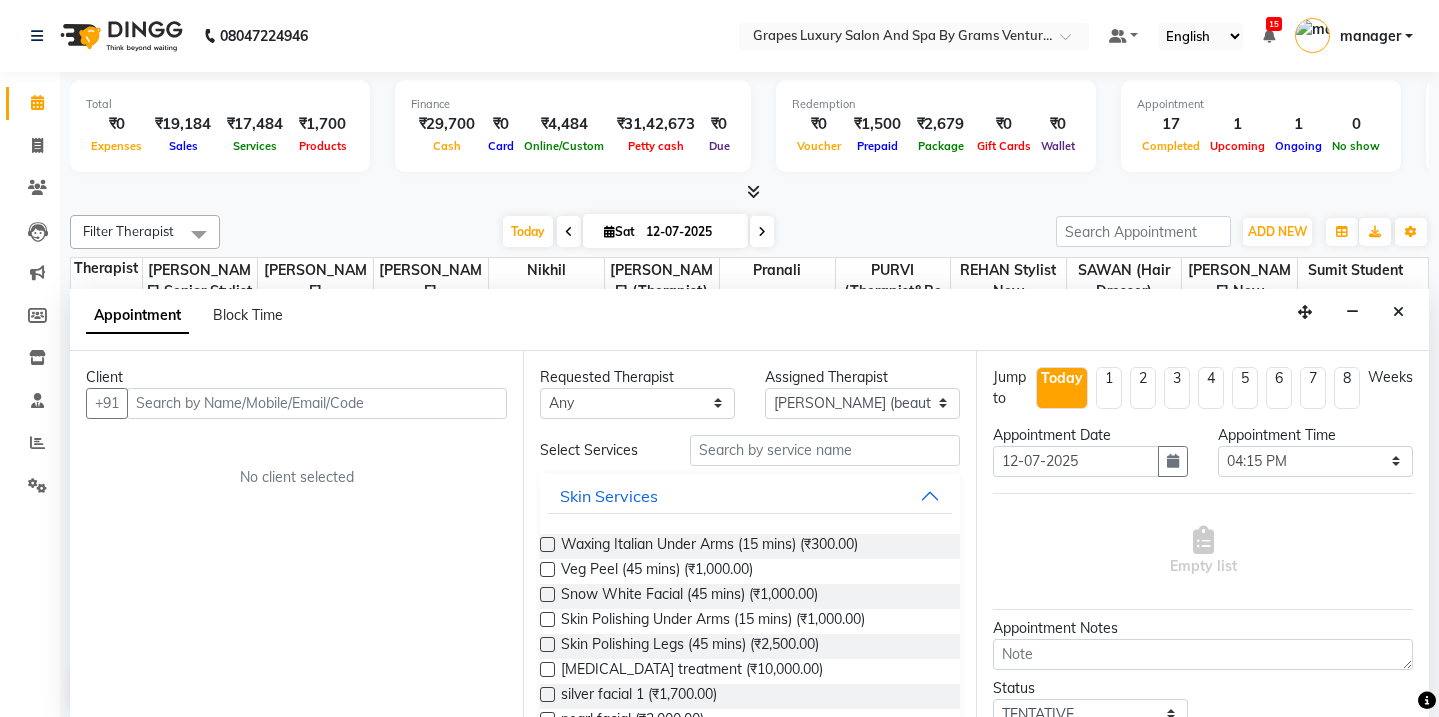 scroll, scrollTop: 0, scrollLeft: 0, axis: both 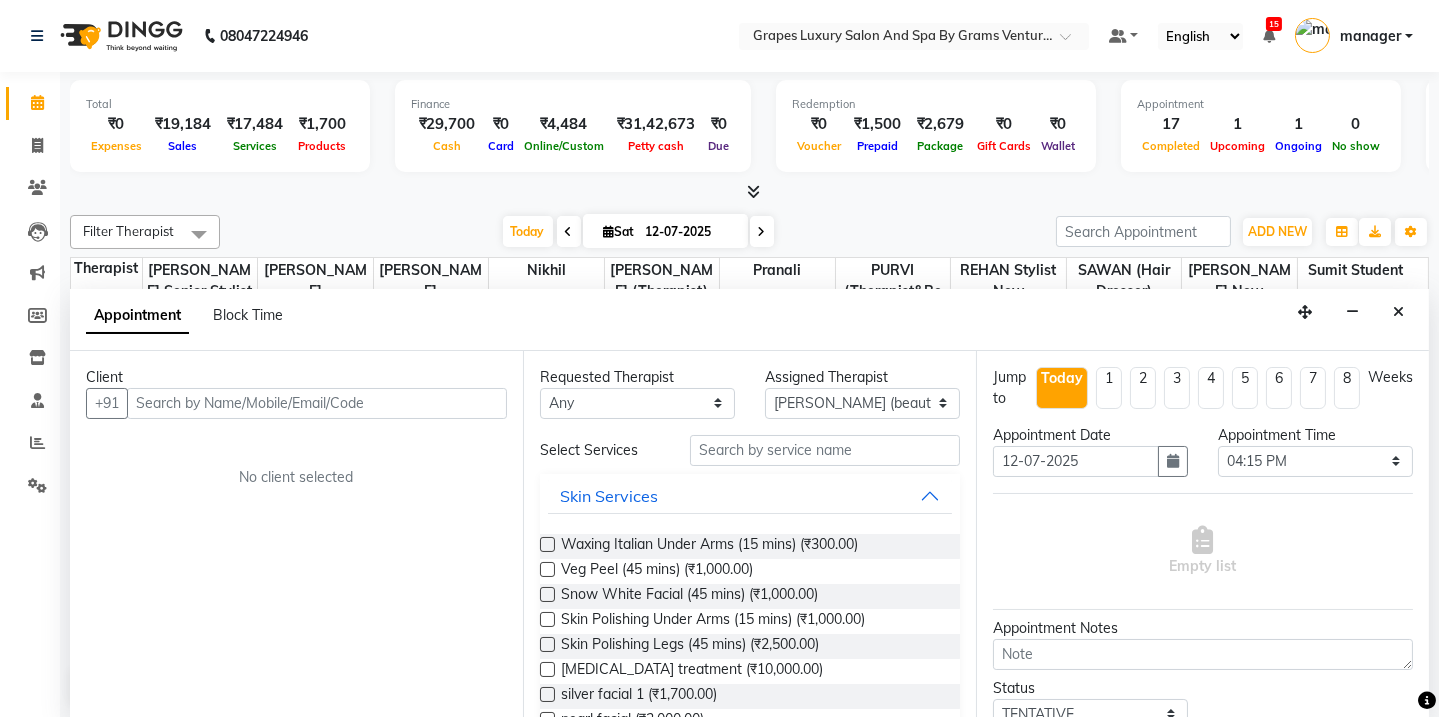 drag, startPoint x: 0, startPoint y: 0, endPoint x: 160, endPoint y: 400, distance: 430.81317 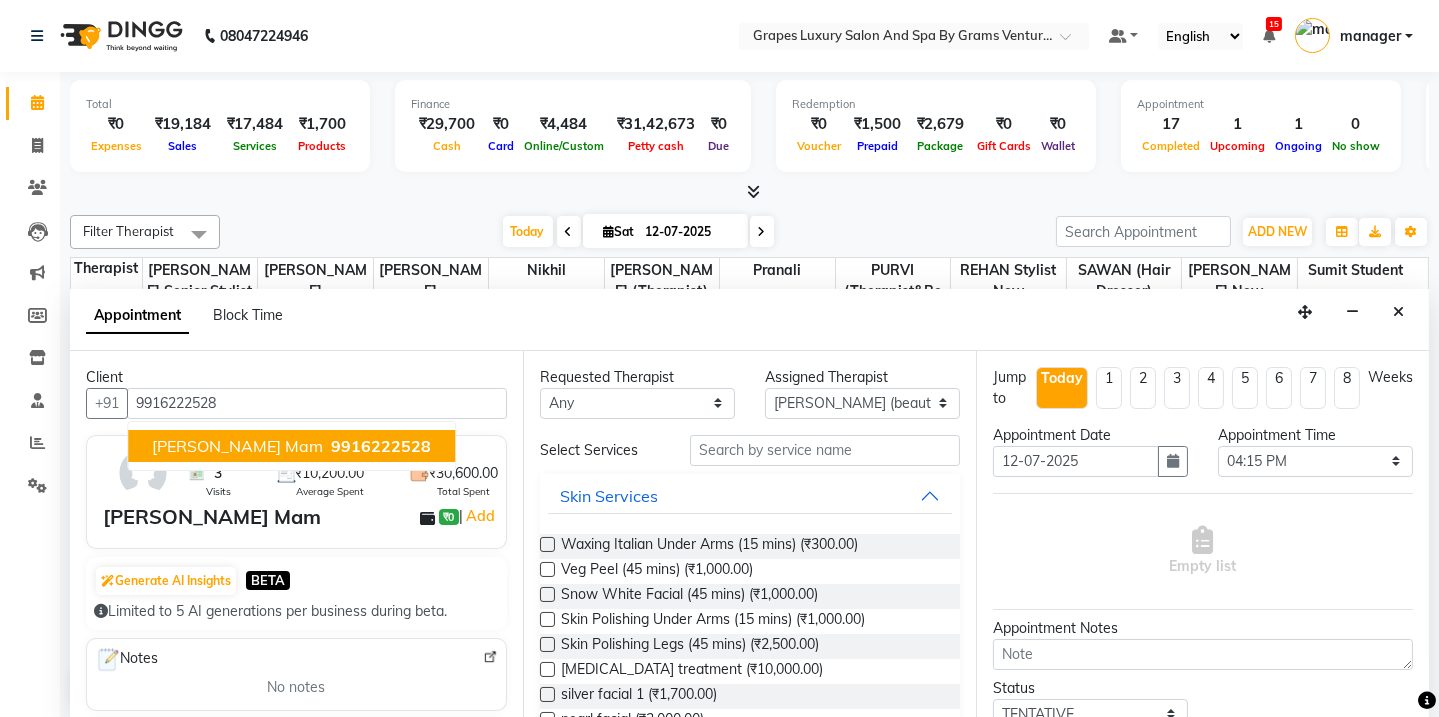click on "[PERSON_NAME] Mam" at bounding box center (237, 446) 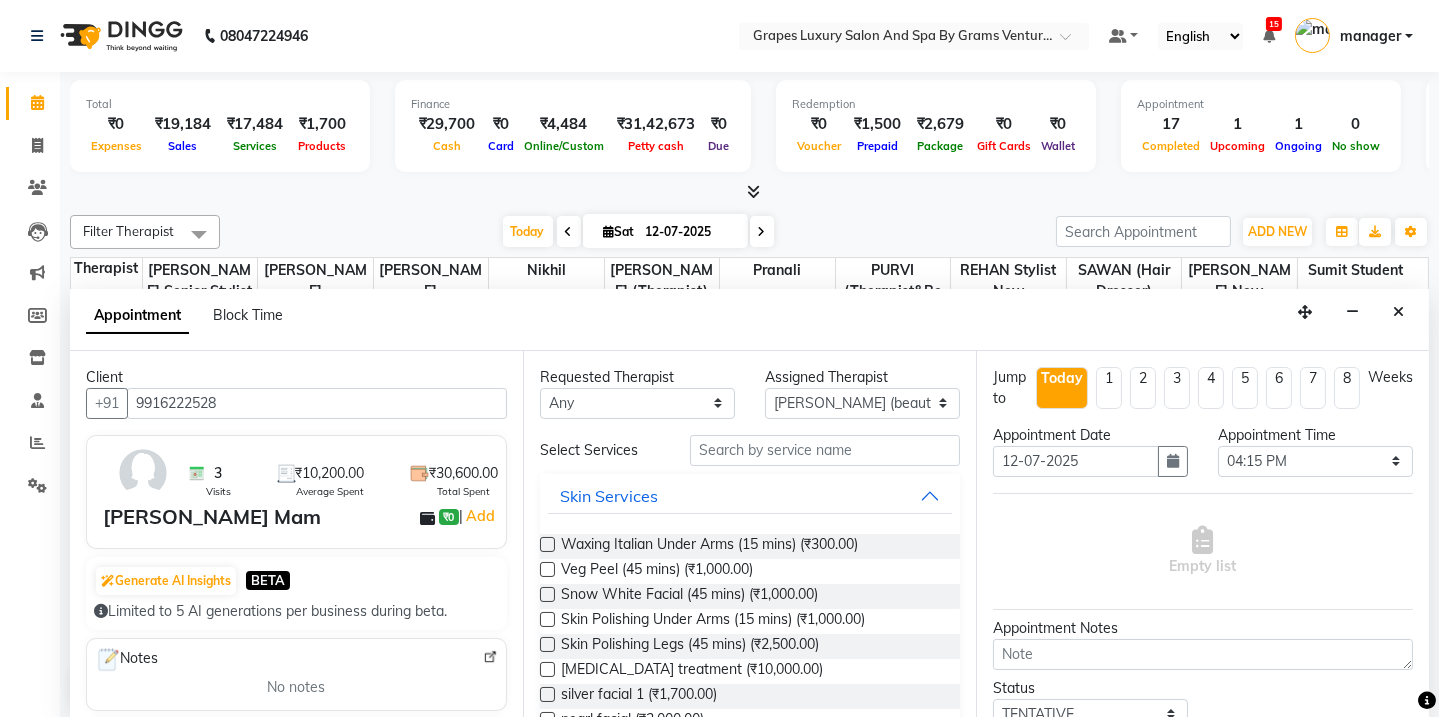 type on "9916222528" 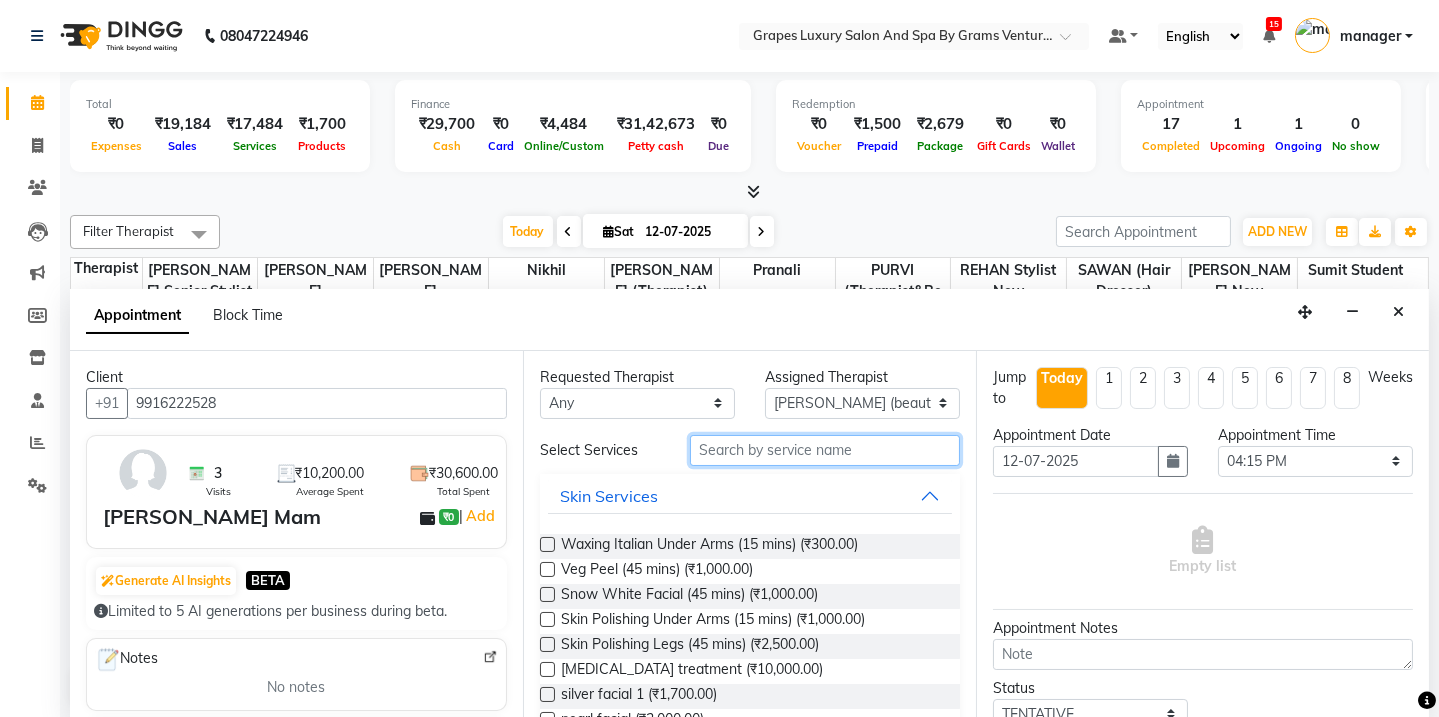drag, startPoint x: 767, startPoint y: 455, endPoint x: 720, endPoint y: 442, distance: 48.76474 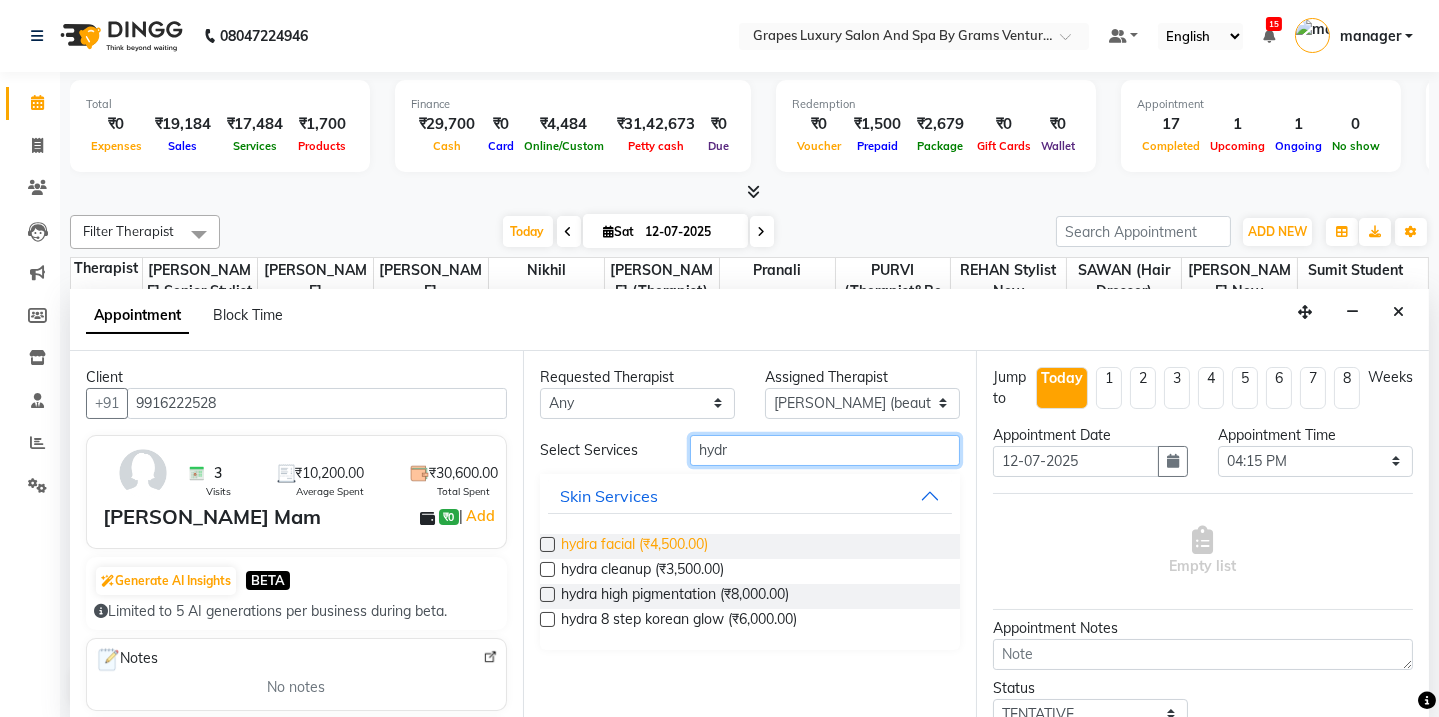 type on "hydr" 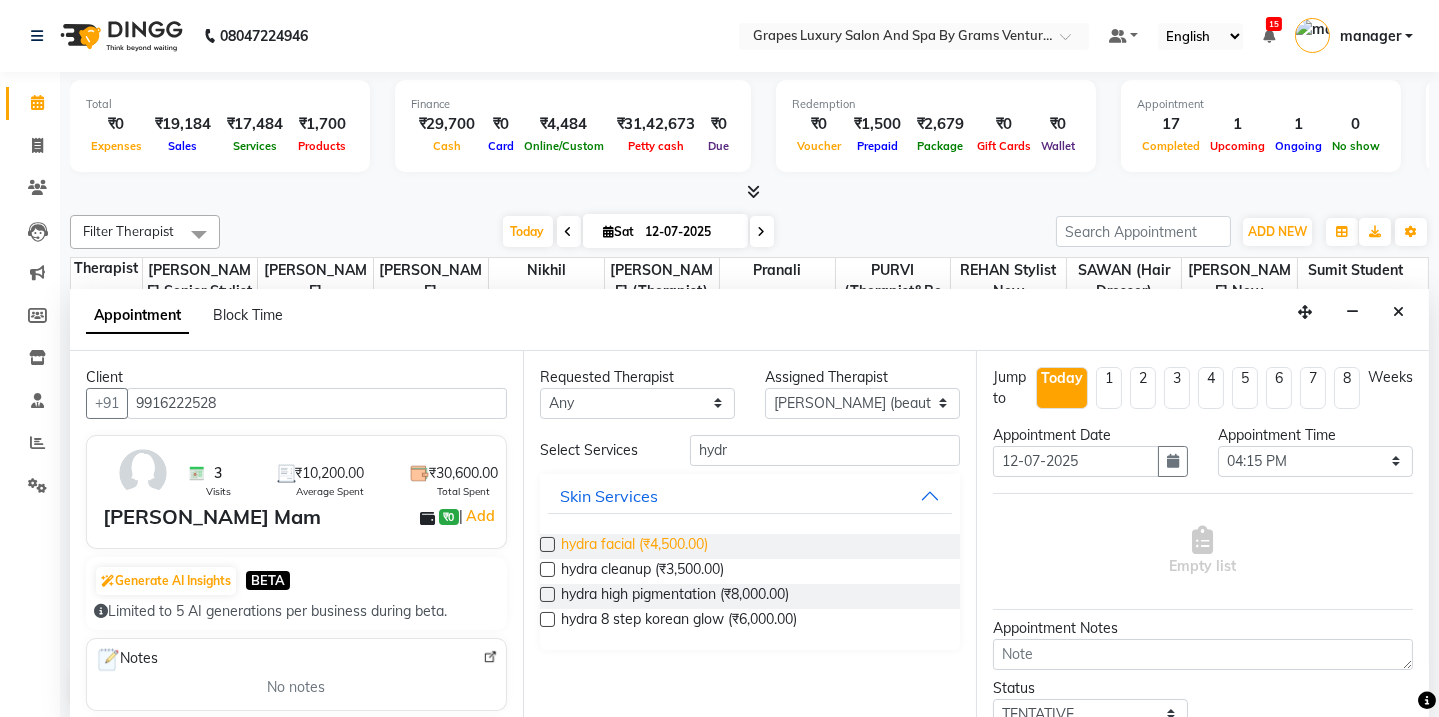 click on "hydra facial (₹4,500.00)" at bounding box center [634, 546] 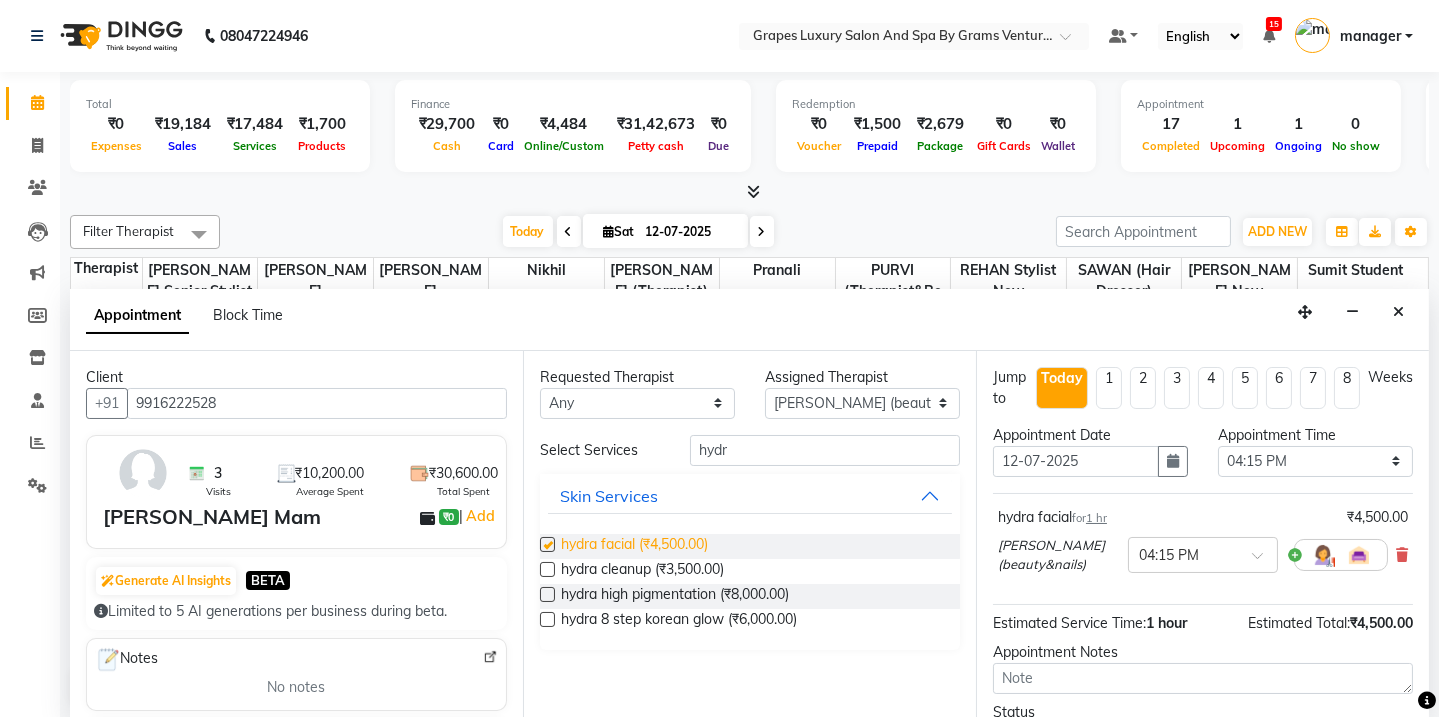 checkbox on "false" 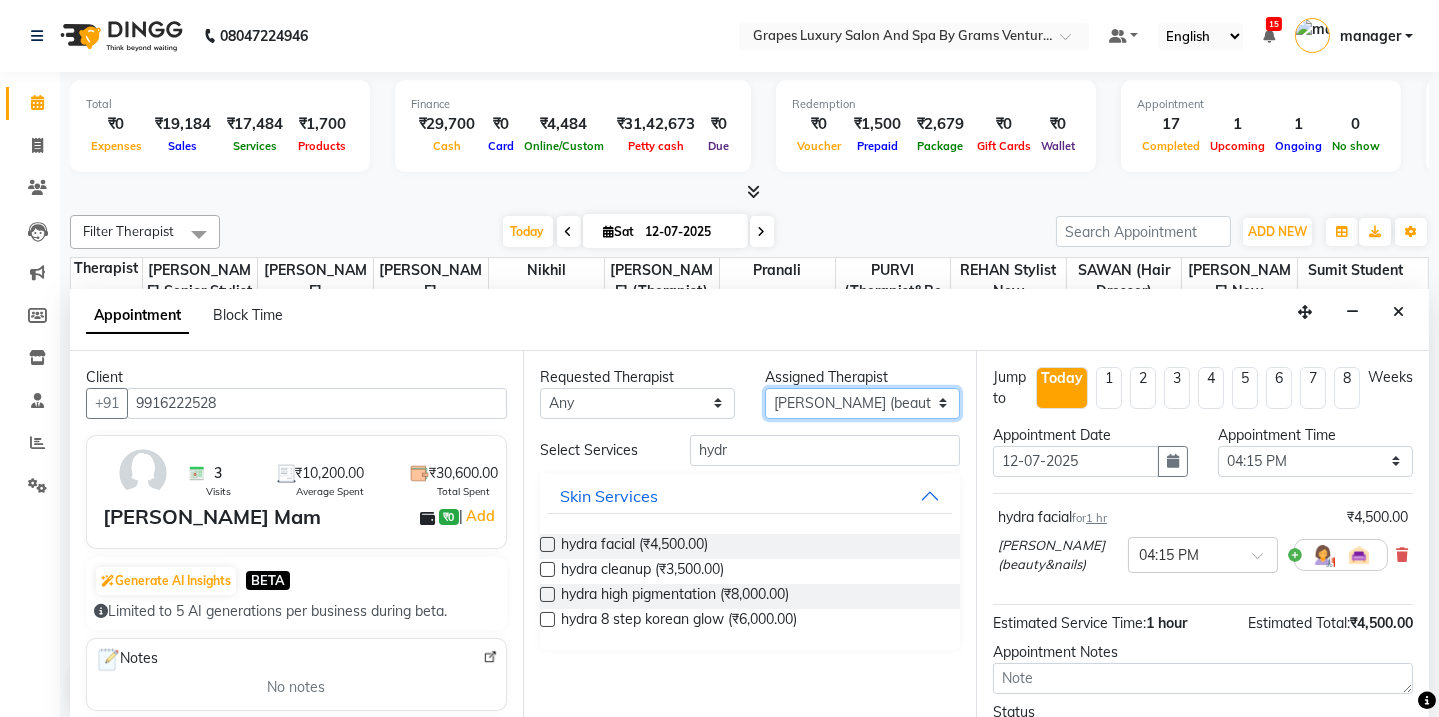 click on "Select ASMITA (beauty&nails) faizaan "GUNJAN''   <BO$$> MAHI (pedicureist) nikhil  Pooja (Therapist) pranali PURVI (therapist&Beauty) ravi REHAN  stylist new SAWAN (hair dresser) sejal new sumit student  viswas senior stylist" at bounding box center (862, 403) 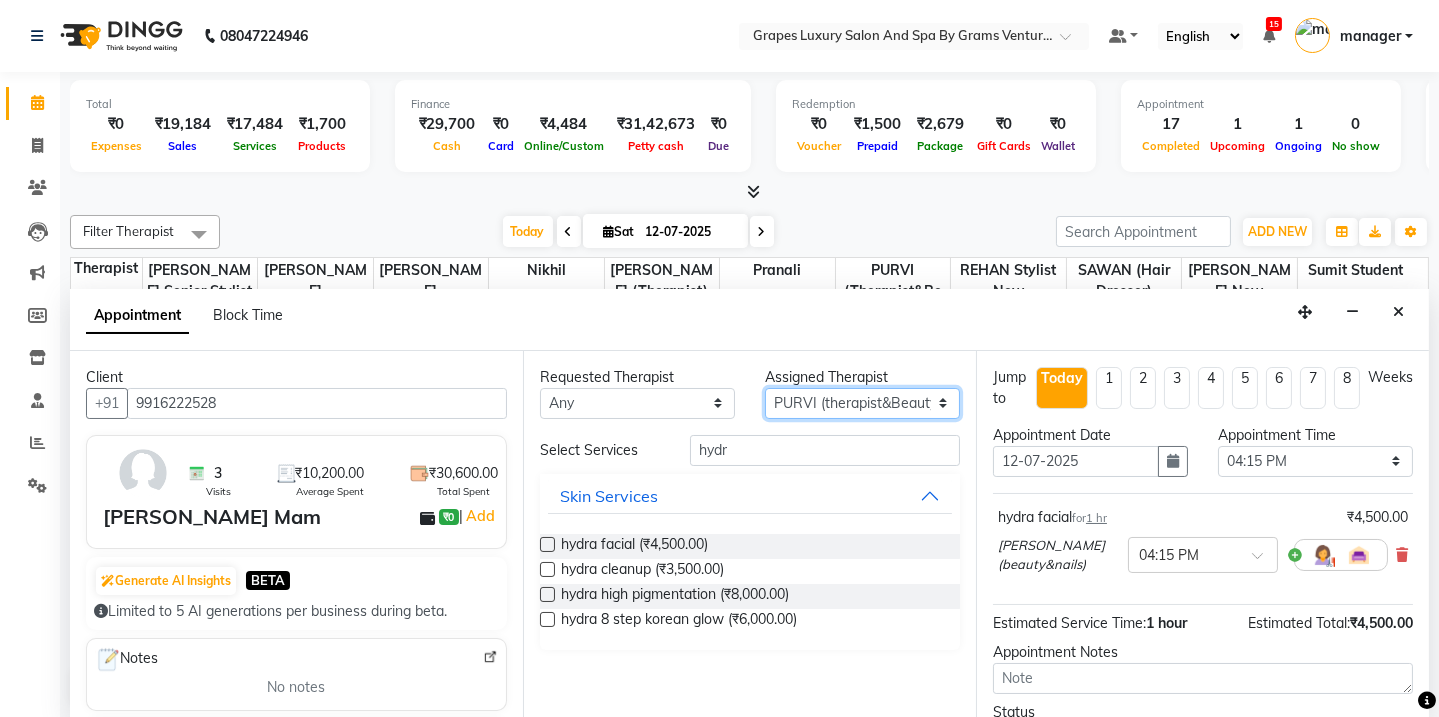 click on "Select ASMITA (beauty&nails) faizaan "GUNJAN''   <BO$$> MAHI (pedicureist) nikhil  Pooja (Therapist) pranali PURVI (therapist&Beauty) ravi REHAN  stylist new SAWAN (hair dresser) sejal new sumit student  viswas senior stylist" at bounding box center (862, 403) 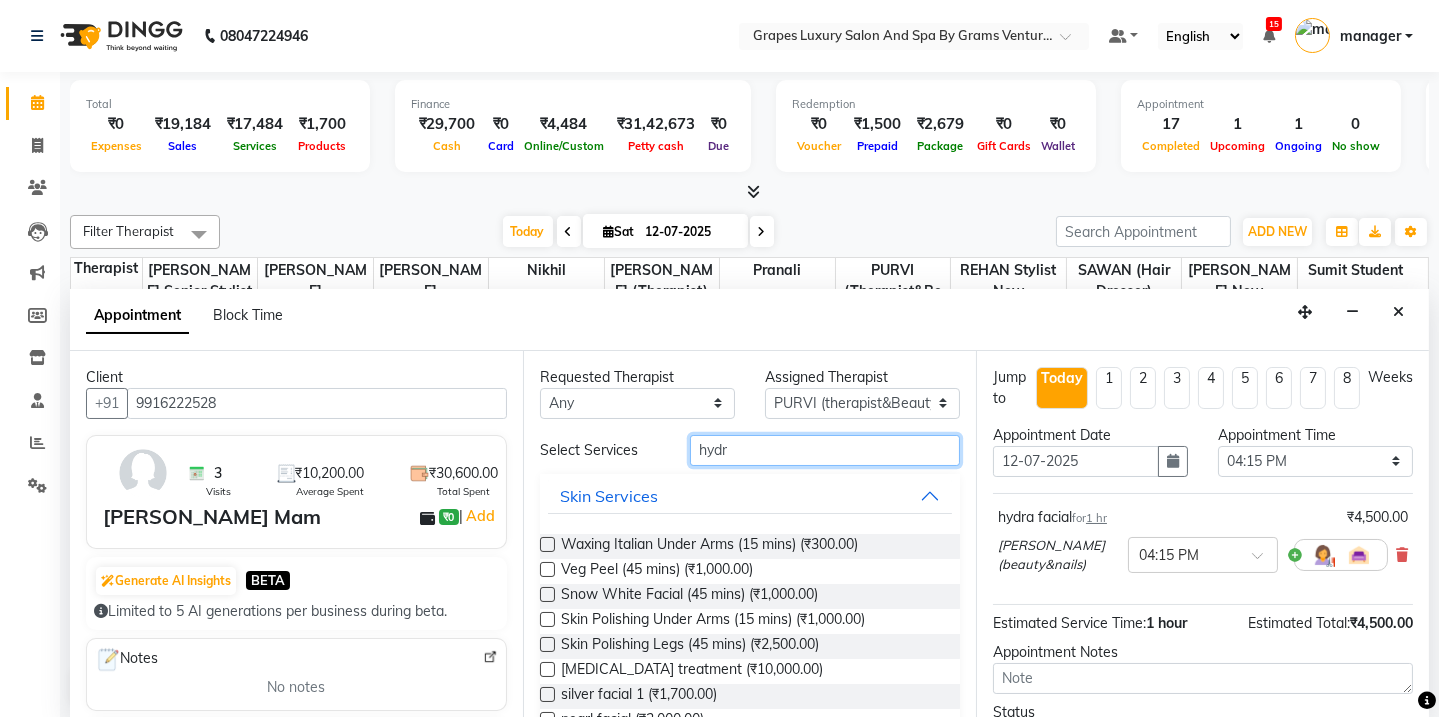 click on "hydr" at bounding box center [825, 450] 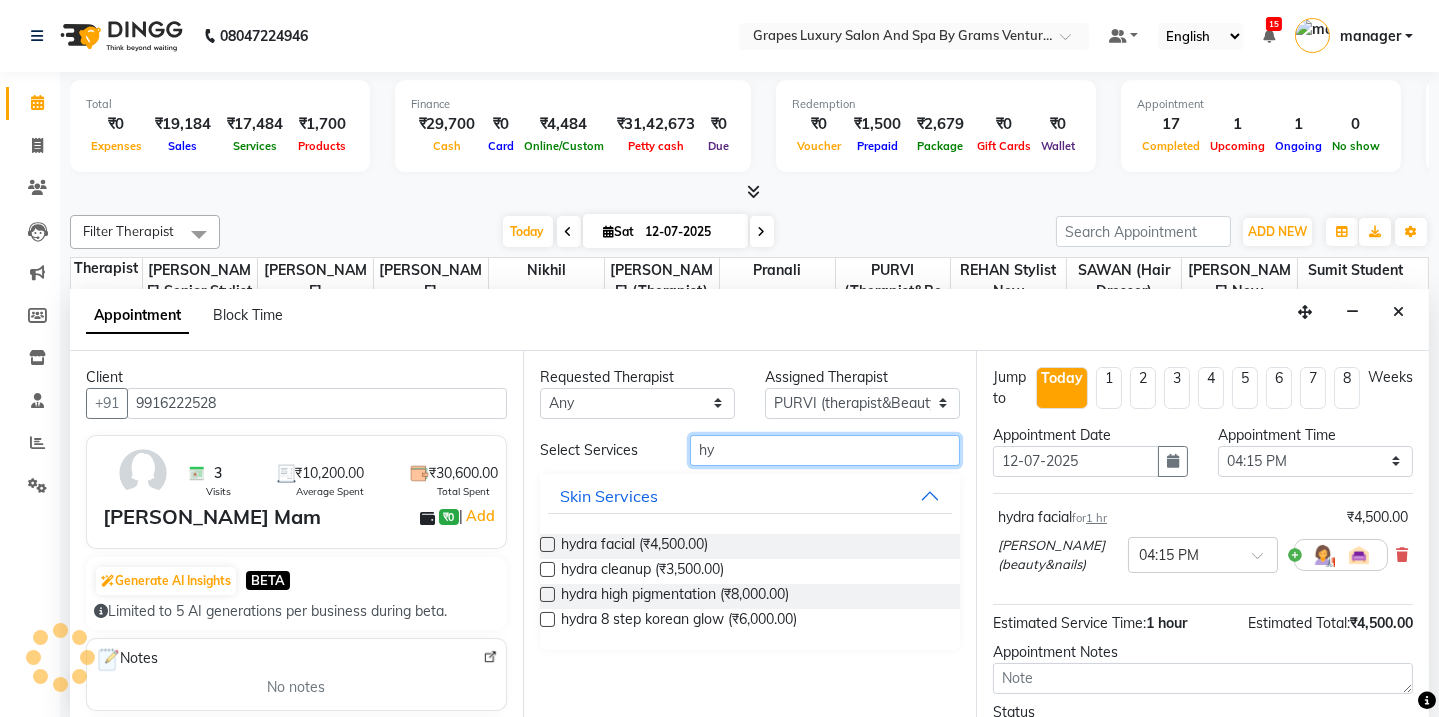 type on "h" 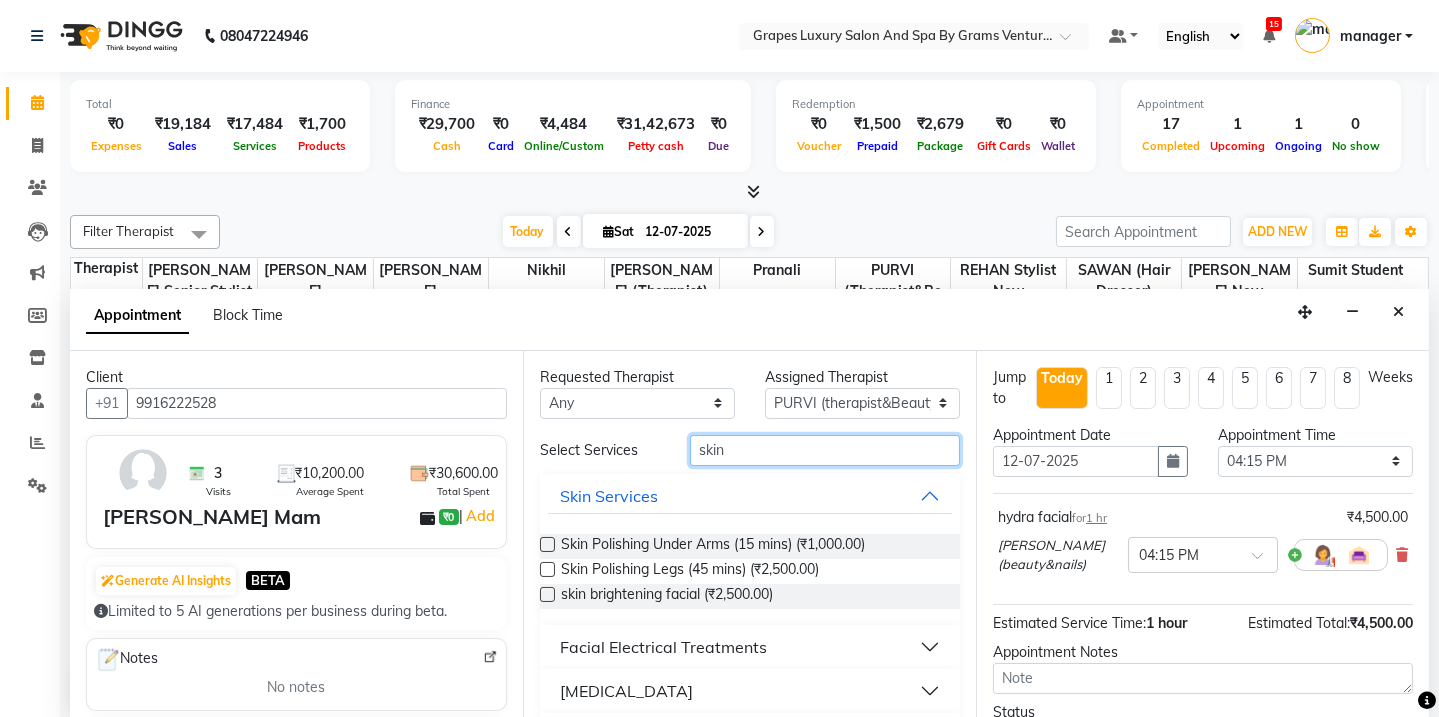type on "skin" 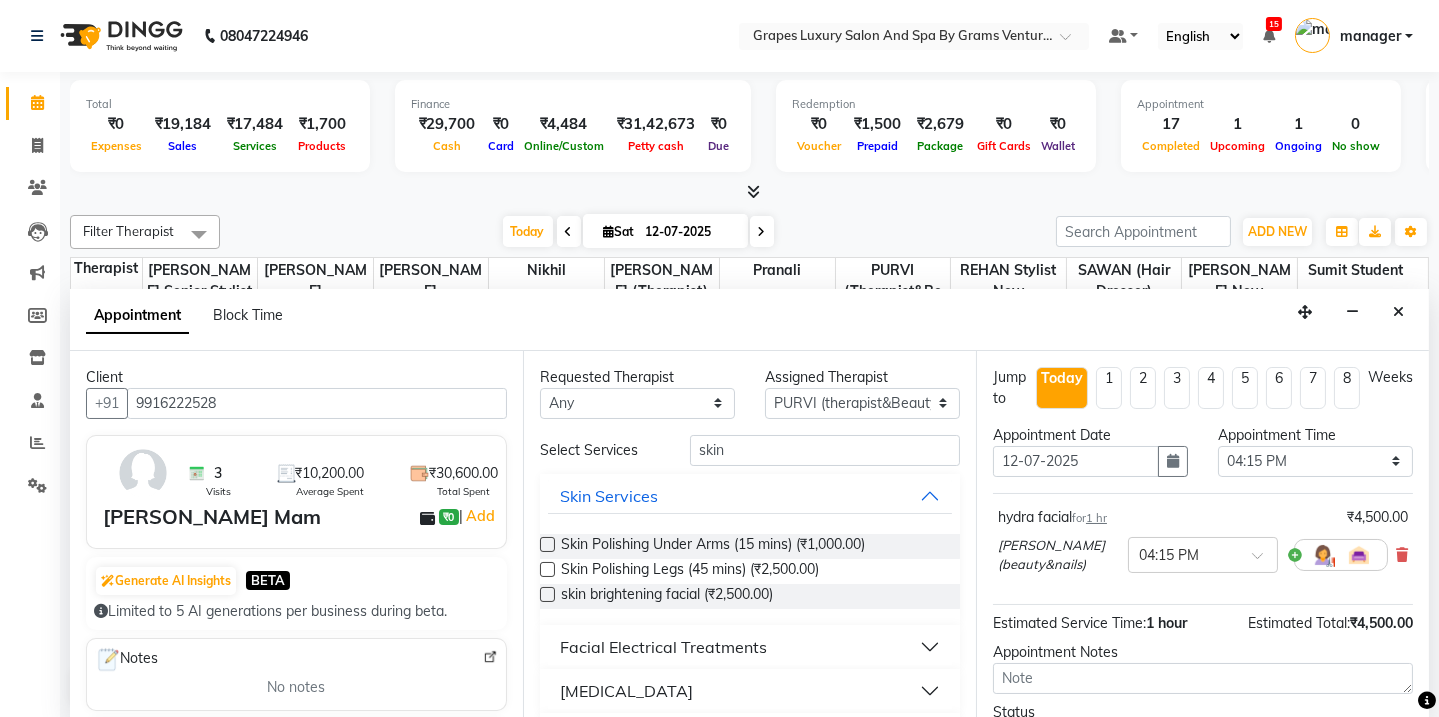 click at bounding box center (547, 594) 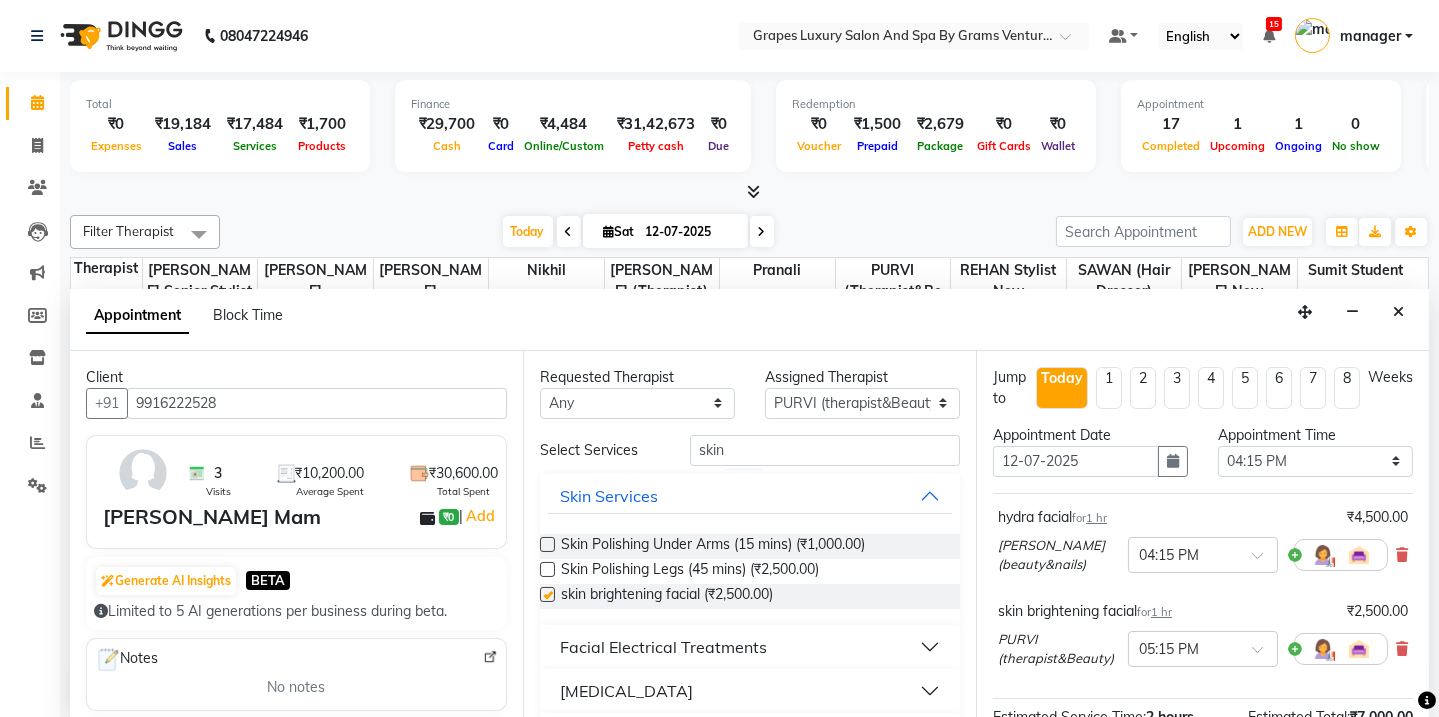 checkbox on "false" 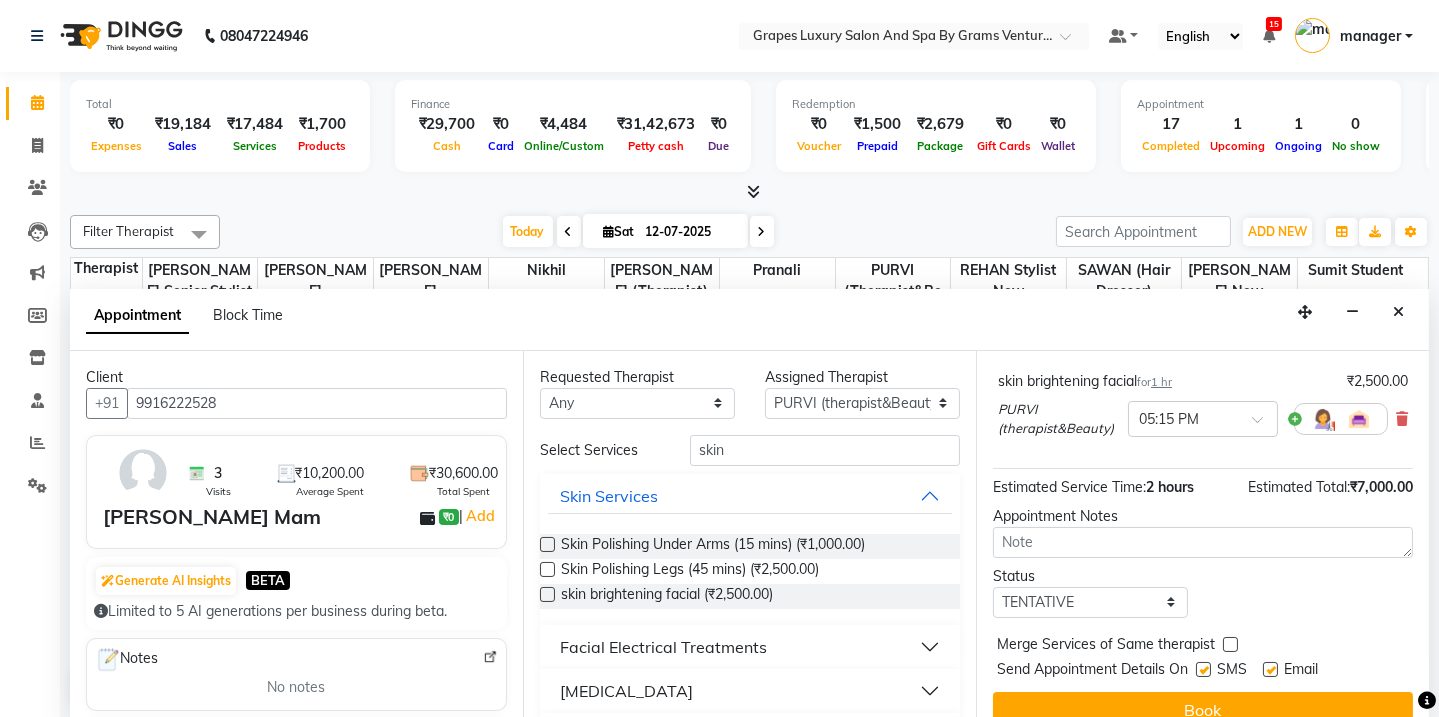 scroll, scrollTop: 253, scrollLeft: 0, axis: vertical 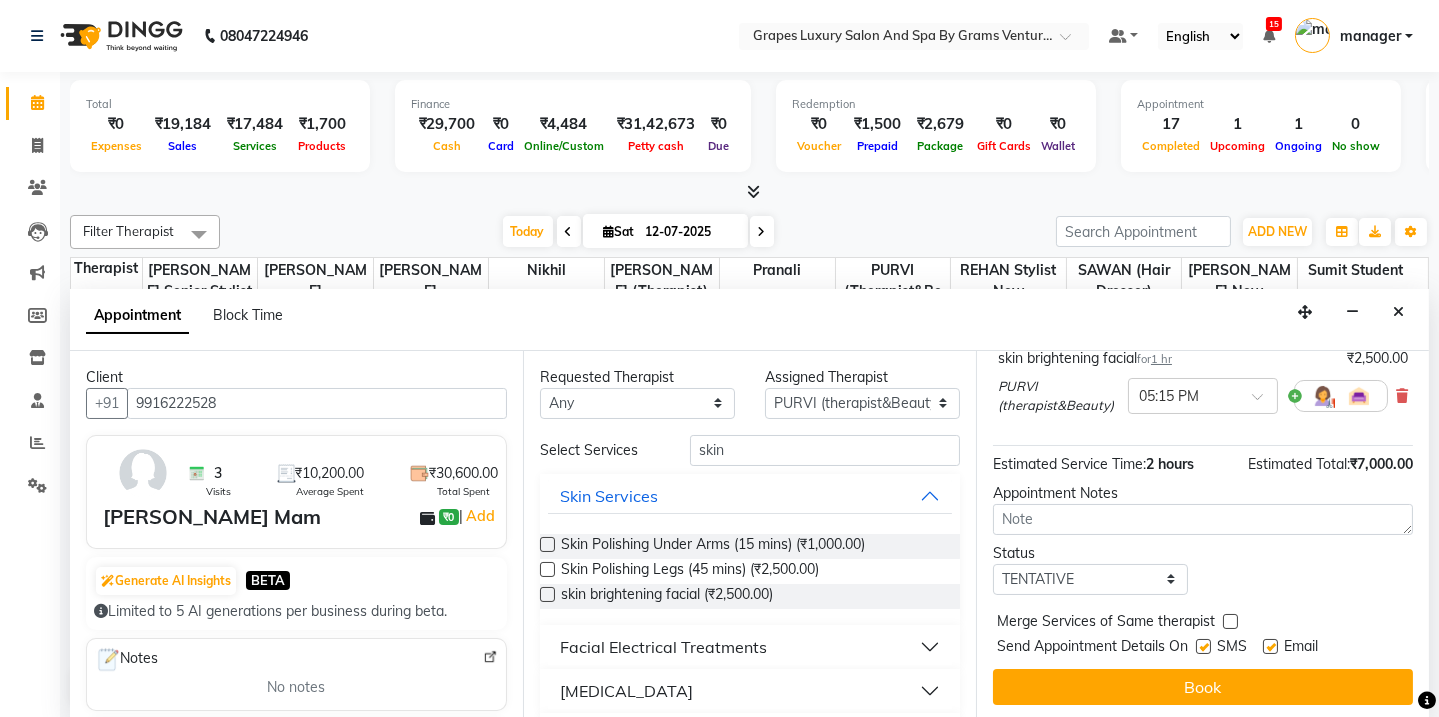 click at bounding box center (1203, 646) 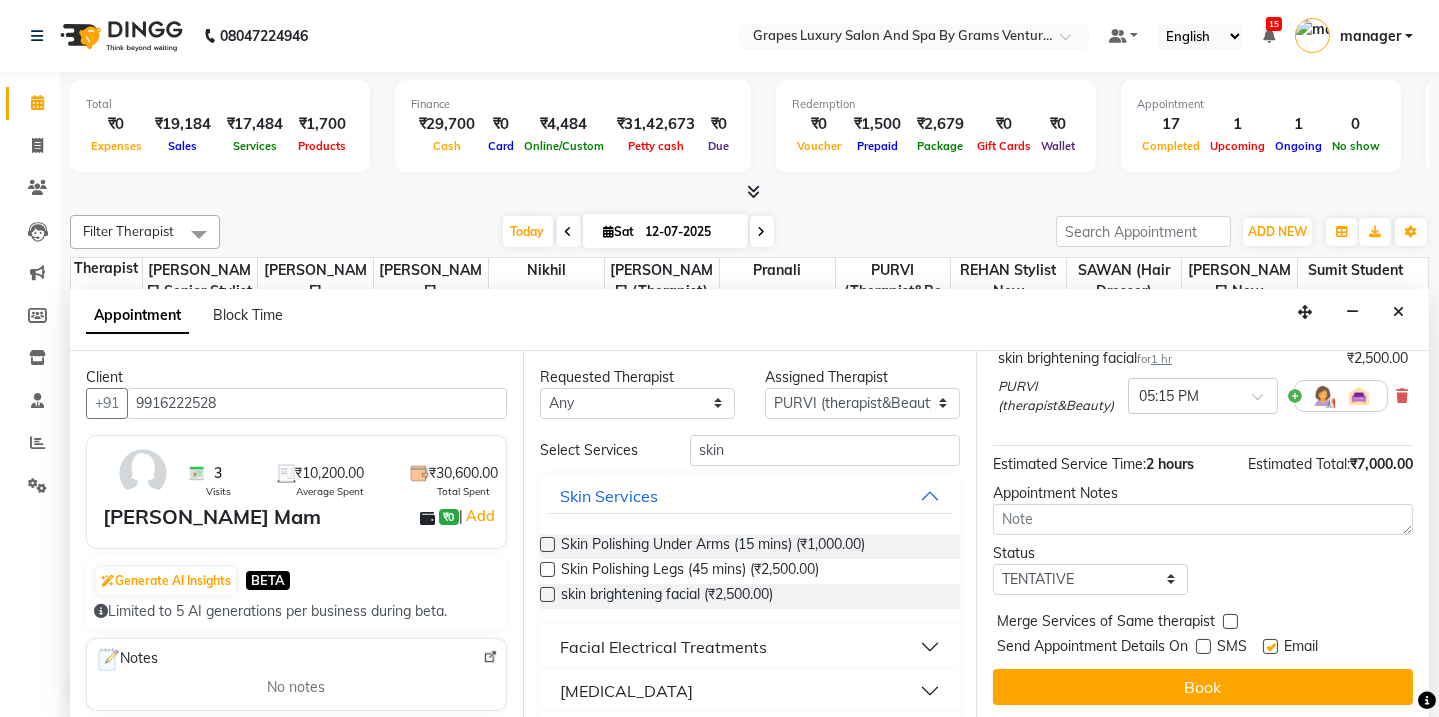 click at bounding box center [1270, 646] 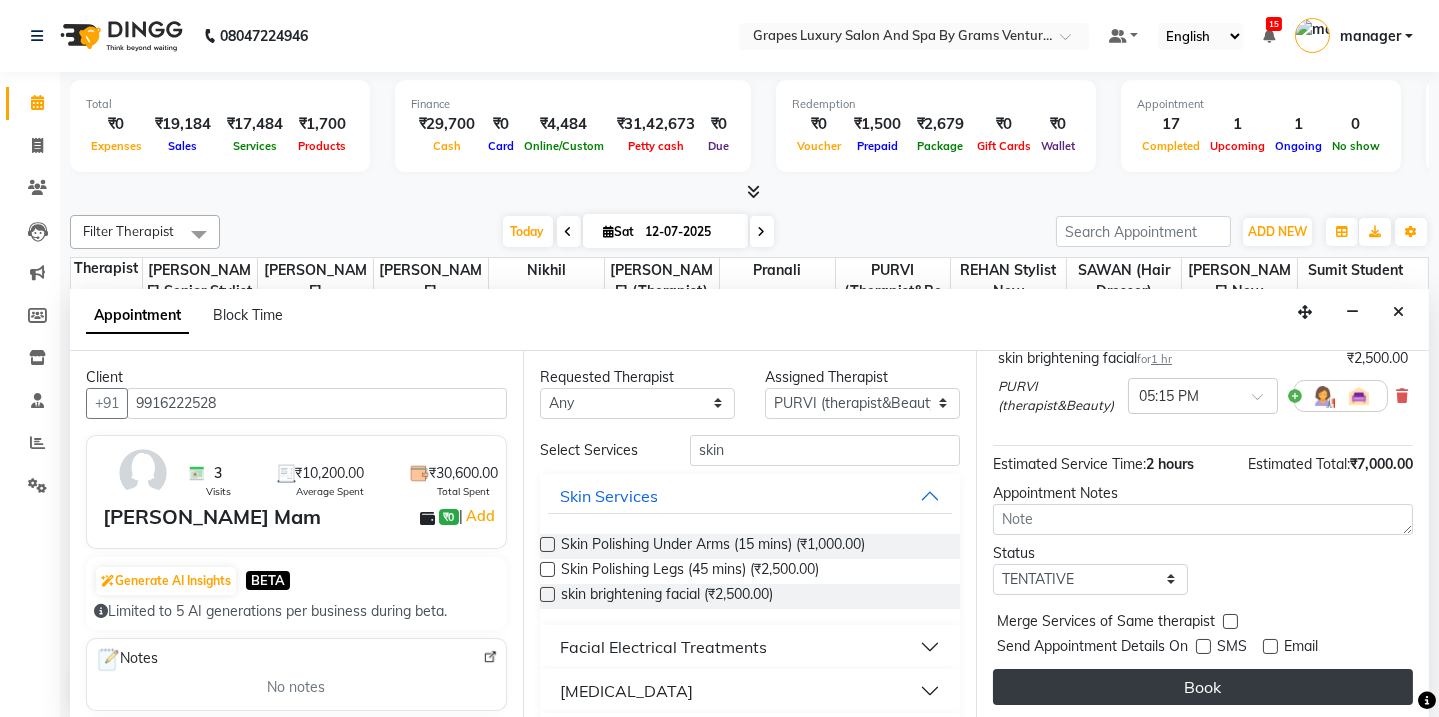 click on "Book" at bounding box center [1203, 687] 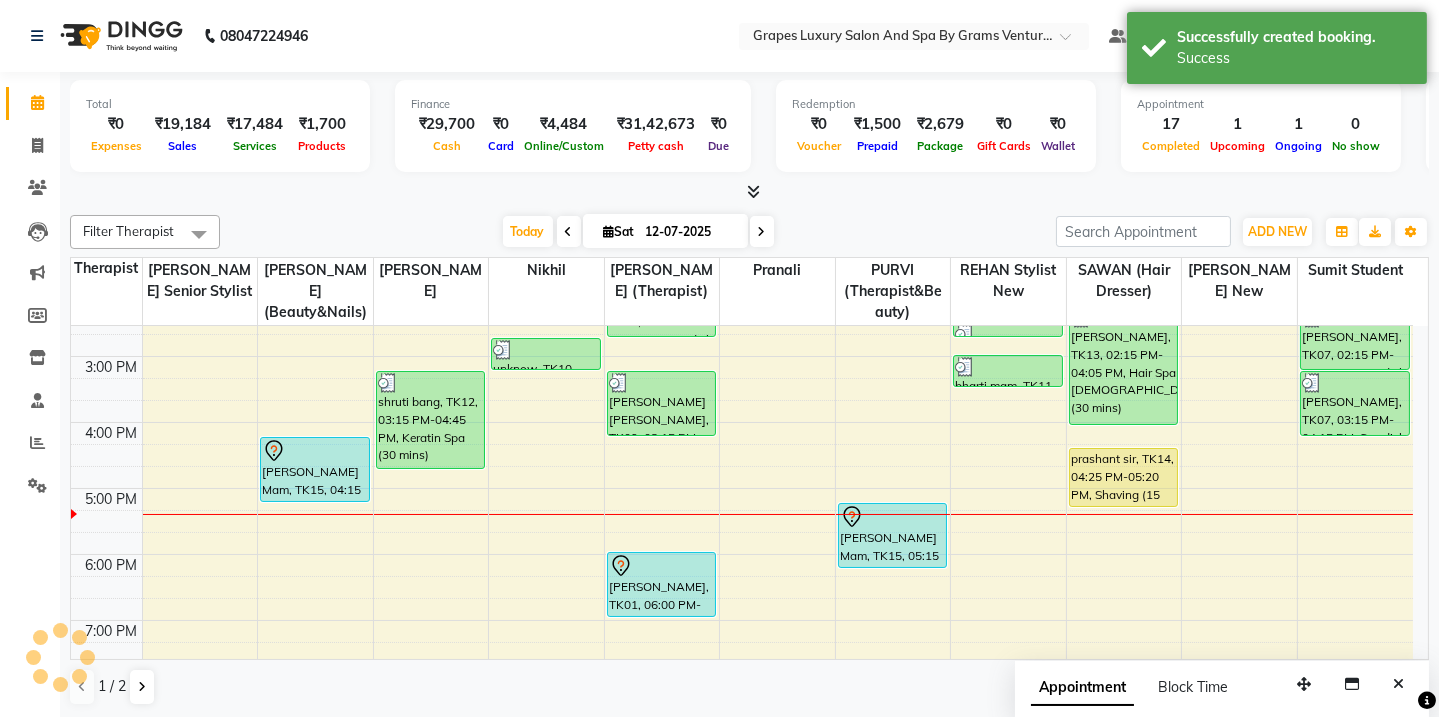 scroll, scrollTop: 0, scrollLeft: 0, axis: both 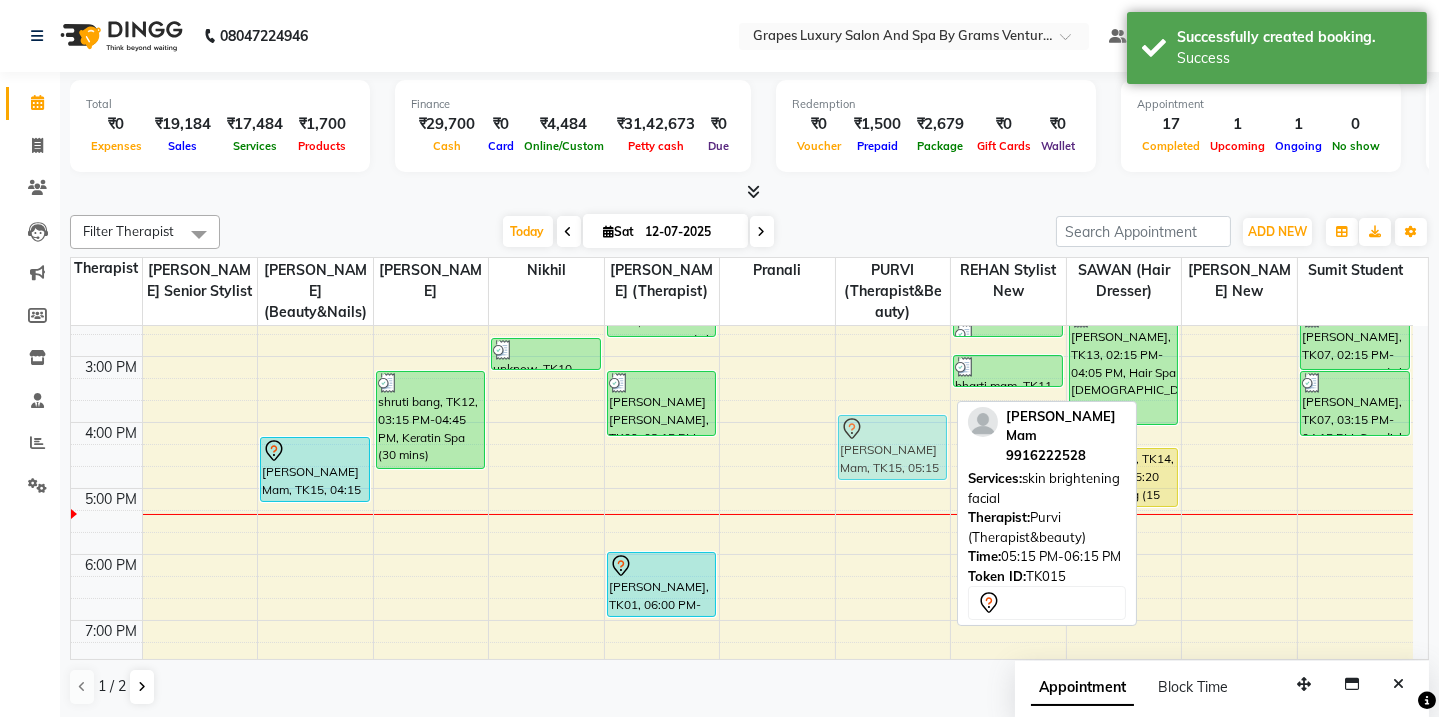 drag, startPoint x: 907, startPoint y: 540, endPoint x: 919, endPoint y: 442, distance: 98.731964 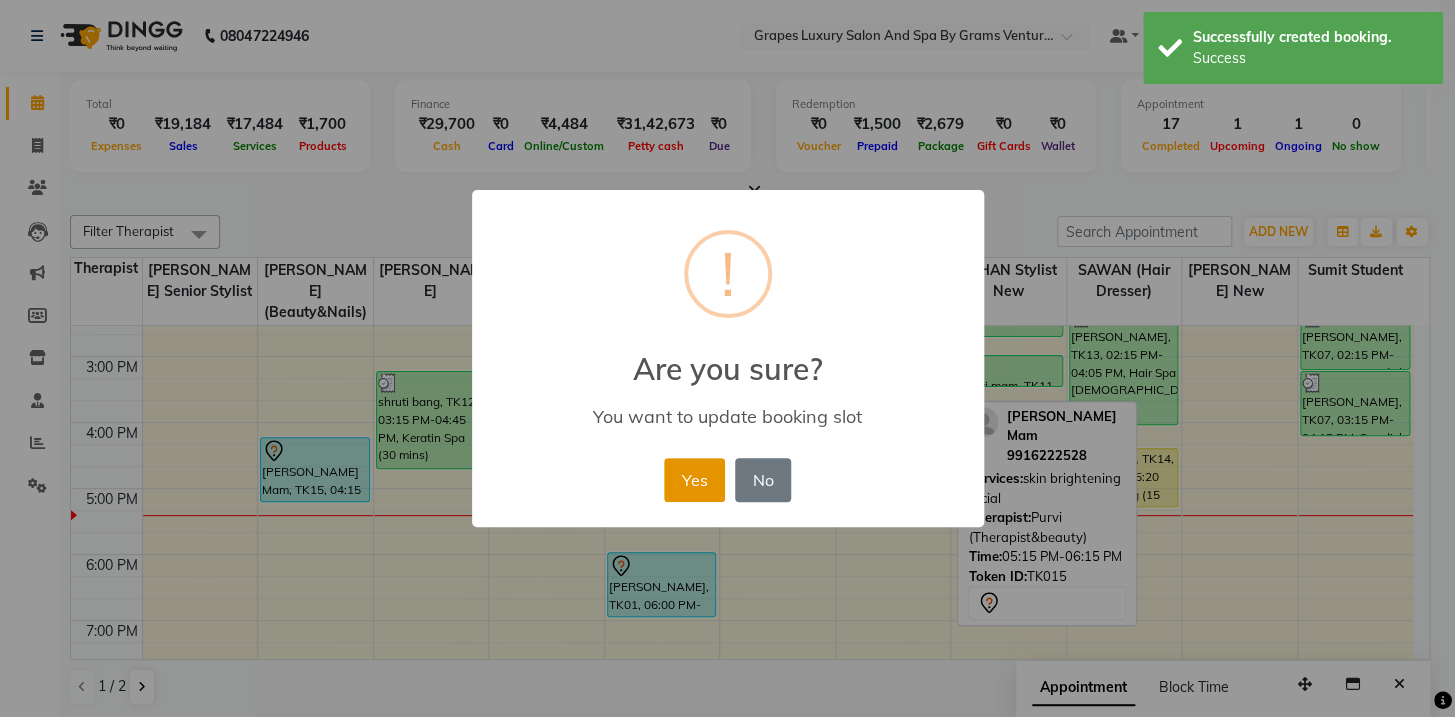 click on "Yes" at bounding box center (694, 480) 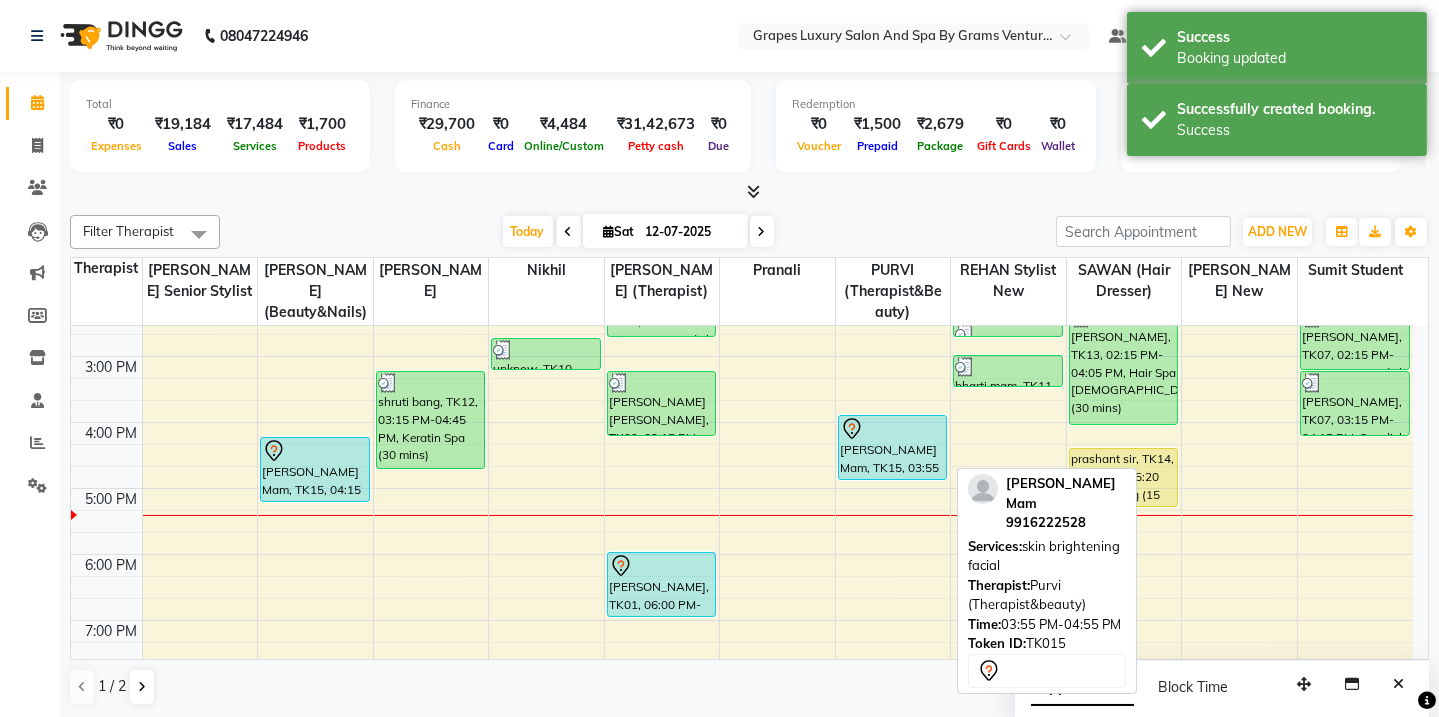 click on "Sampada Mam, TK15, 03:55 PM-04:55 PM, skin brightening facial" at bounding box center [893, 447] 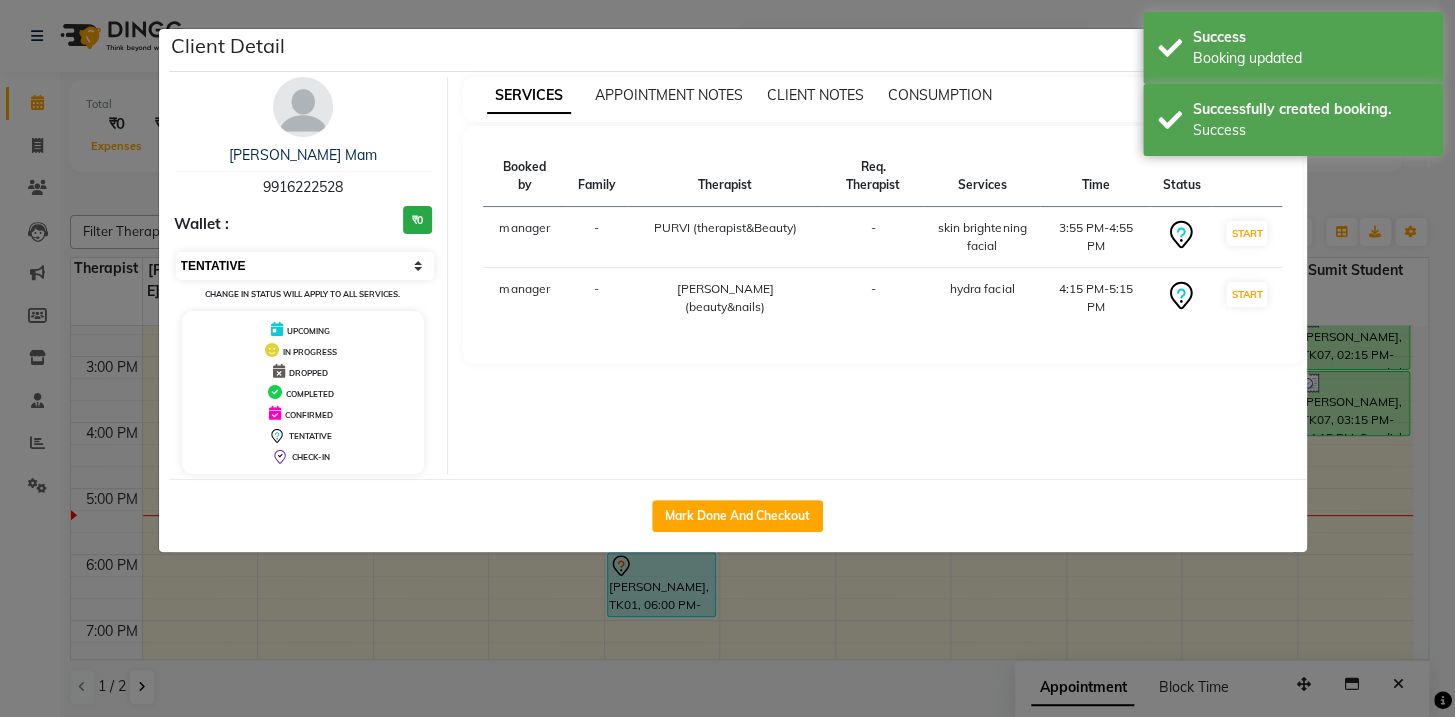 click on "Select IN SERVICE CONFIRMED TENTATIVE CHECK IN MARK DONE DROPPED UPCOMING" at bounding box center [305, 266] 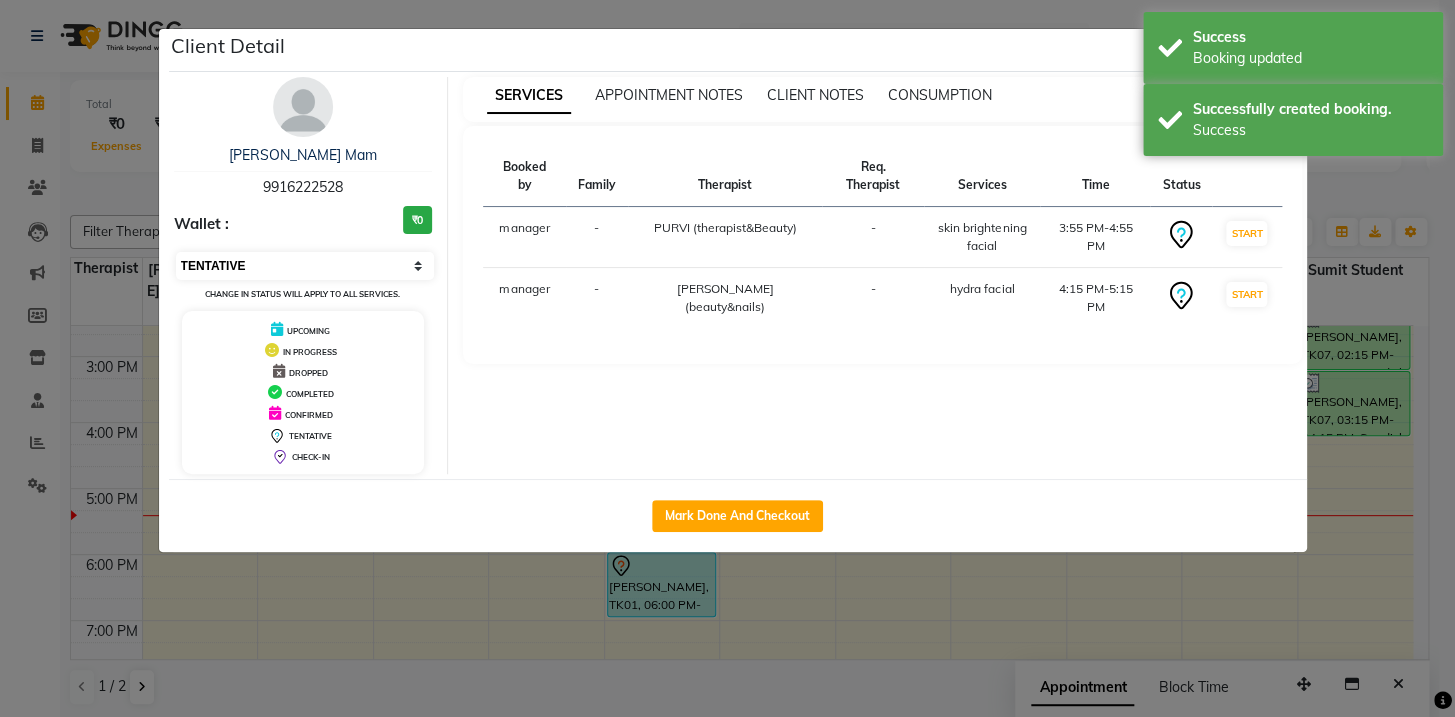 select on "1" 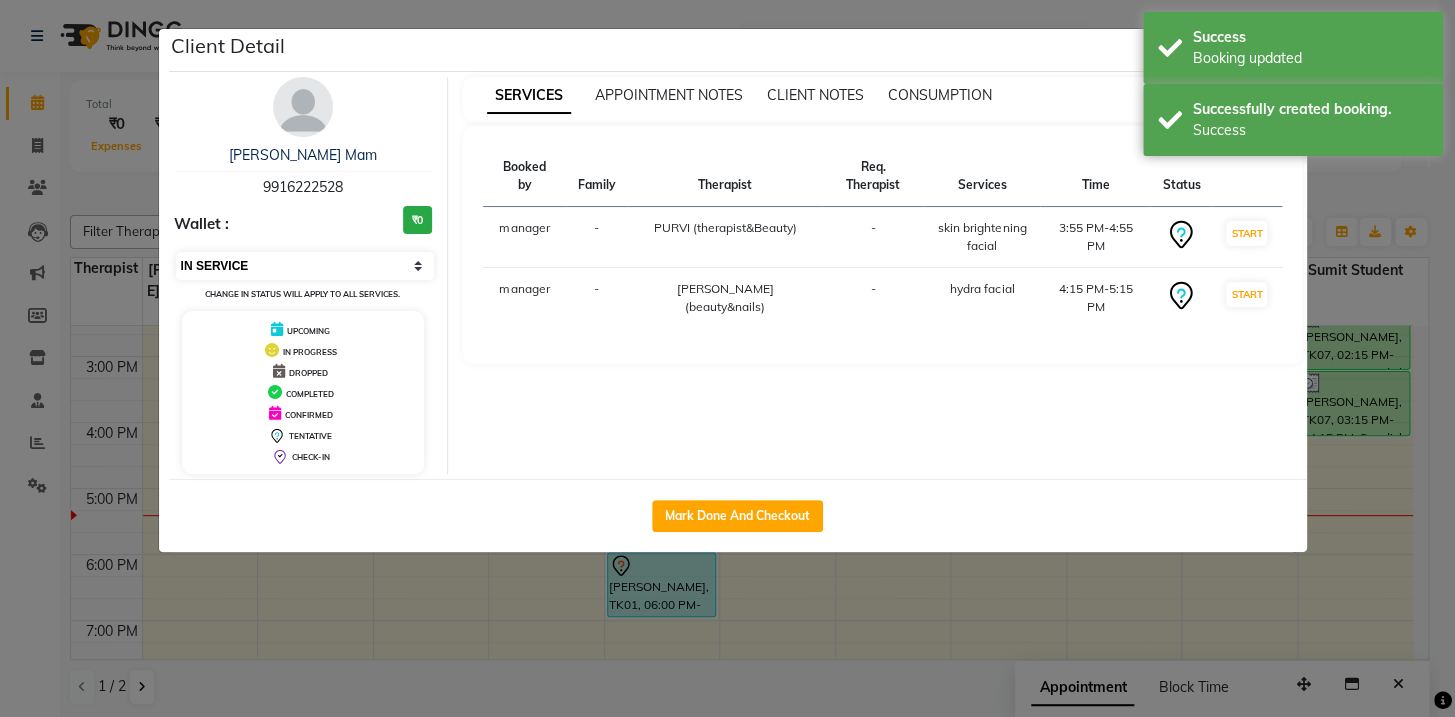 click on "Select IN SERVICE CONFIRMED TENTATIVE CHECK IN MARK DONE DROPPED UPCOMING" at bounding box center [305, 266] 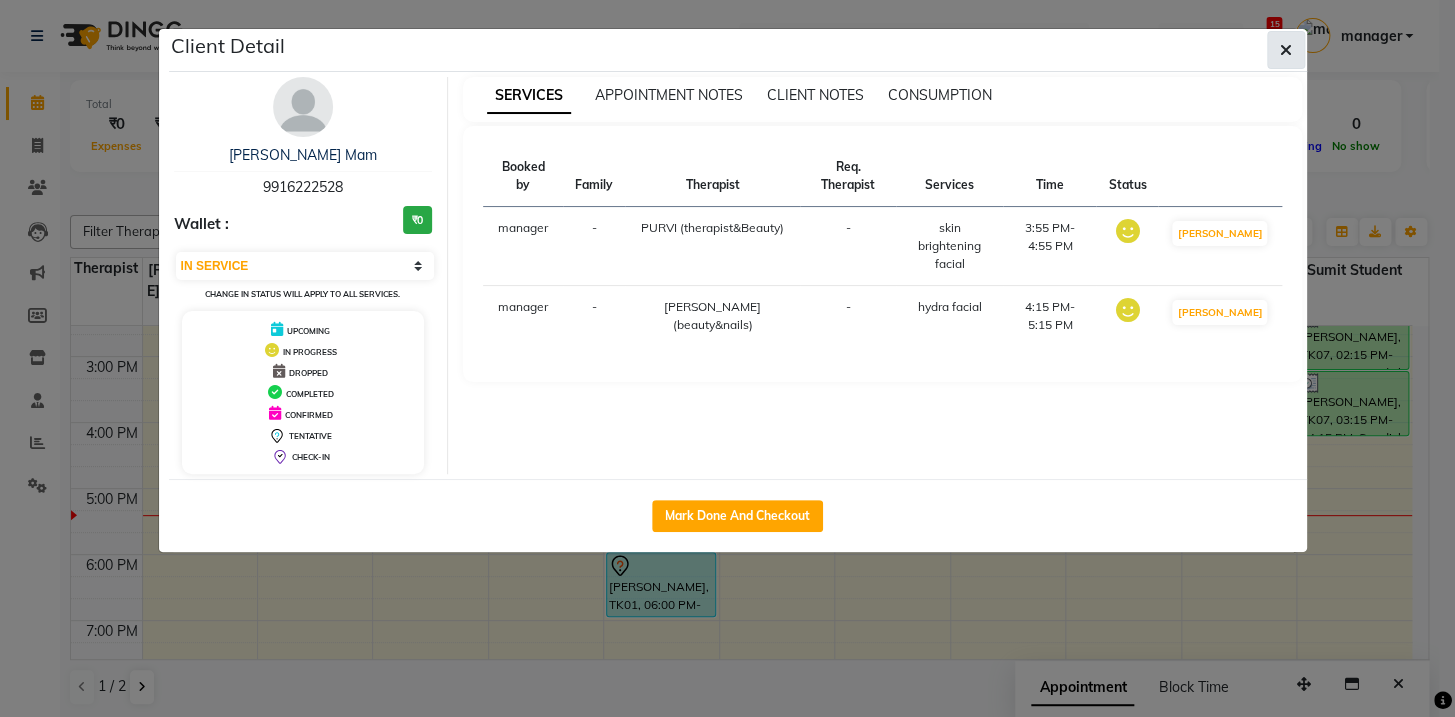 click 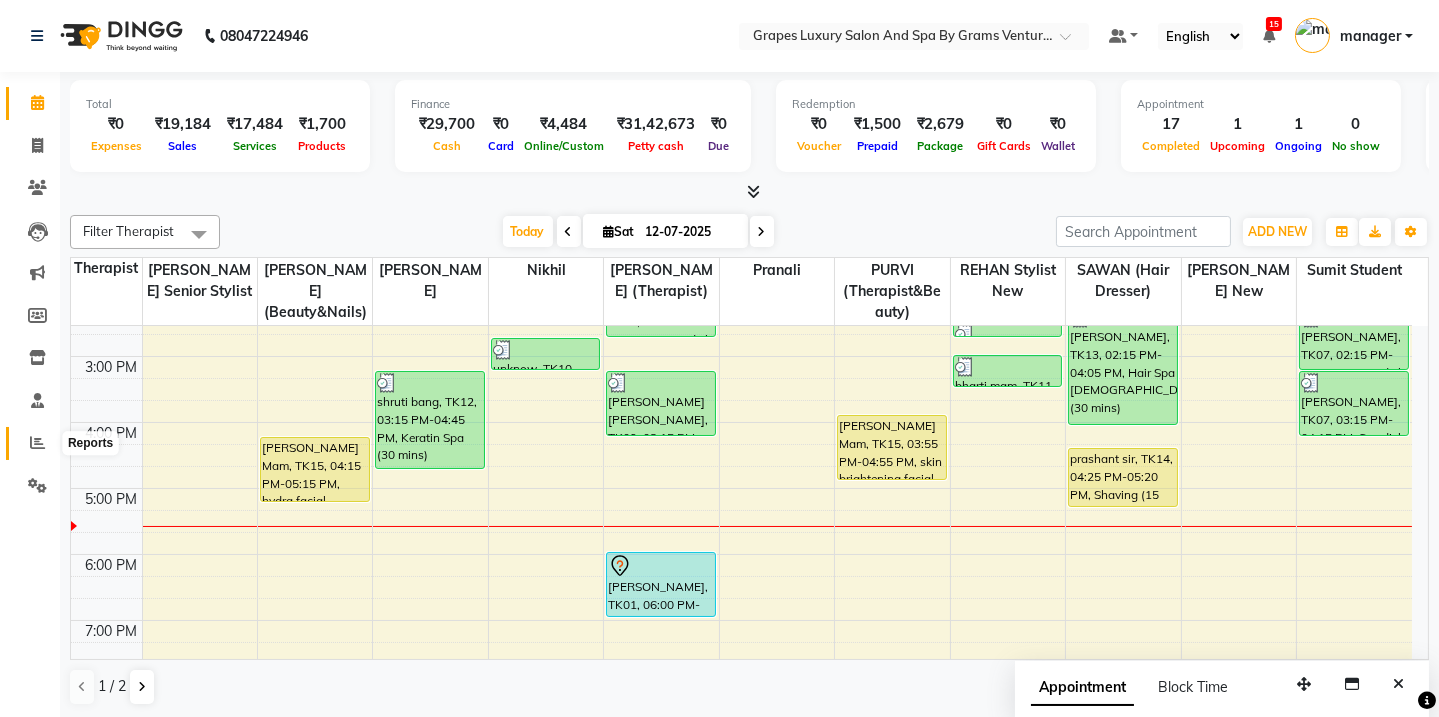 click 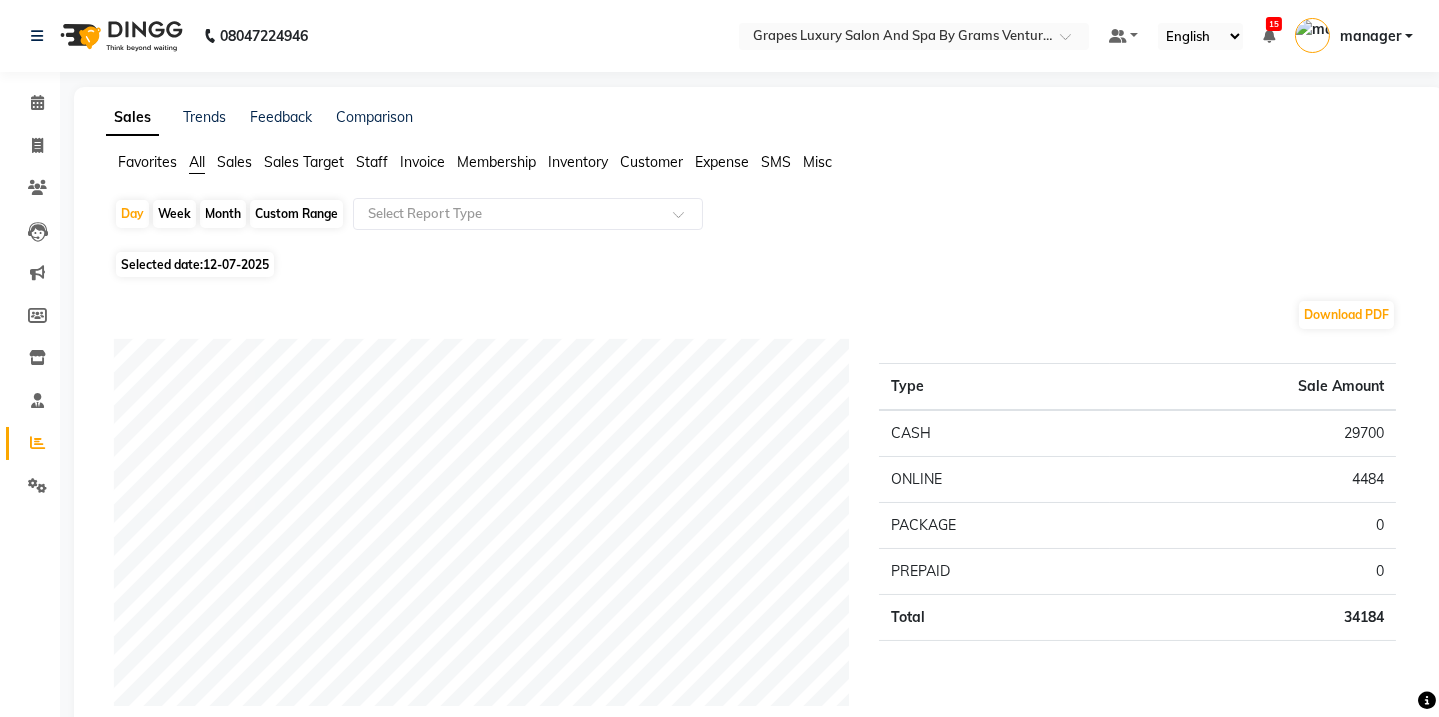 click on "Month" 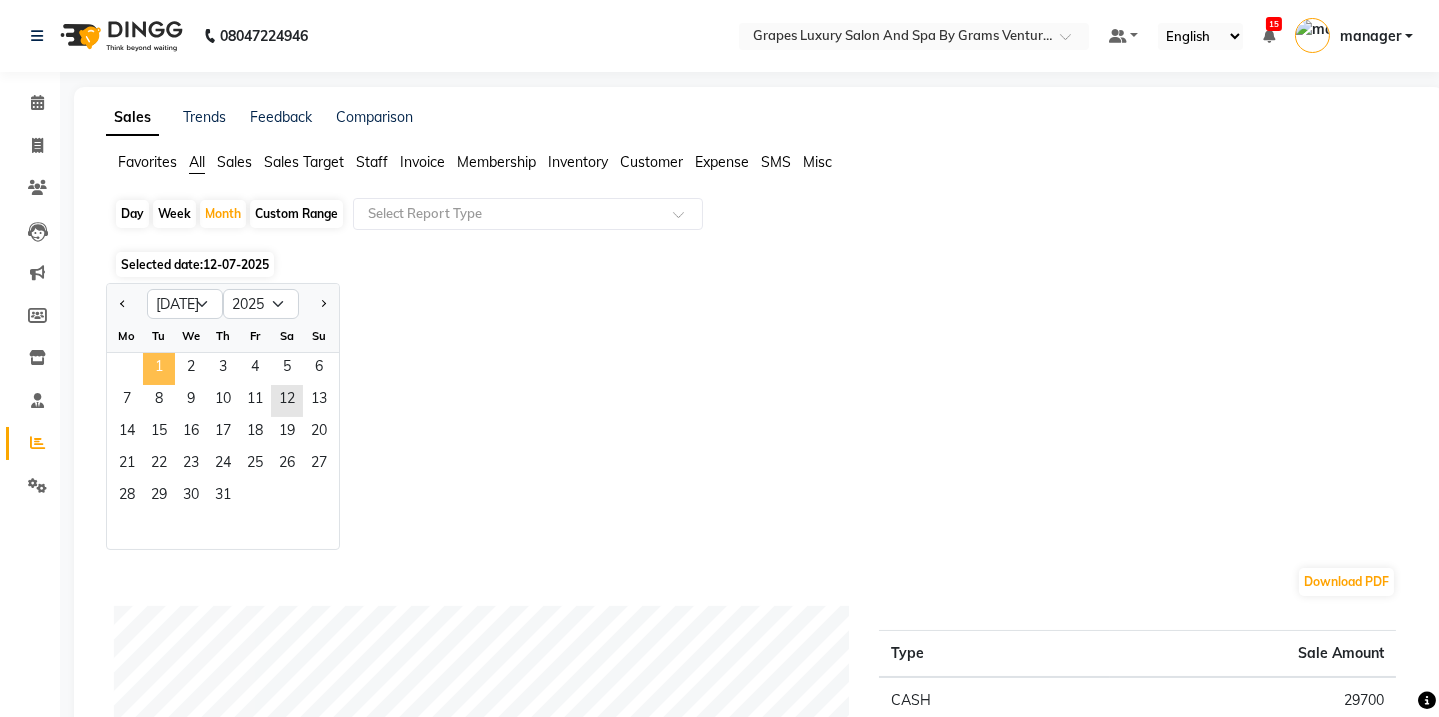 click on "1" 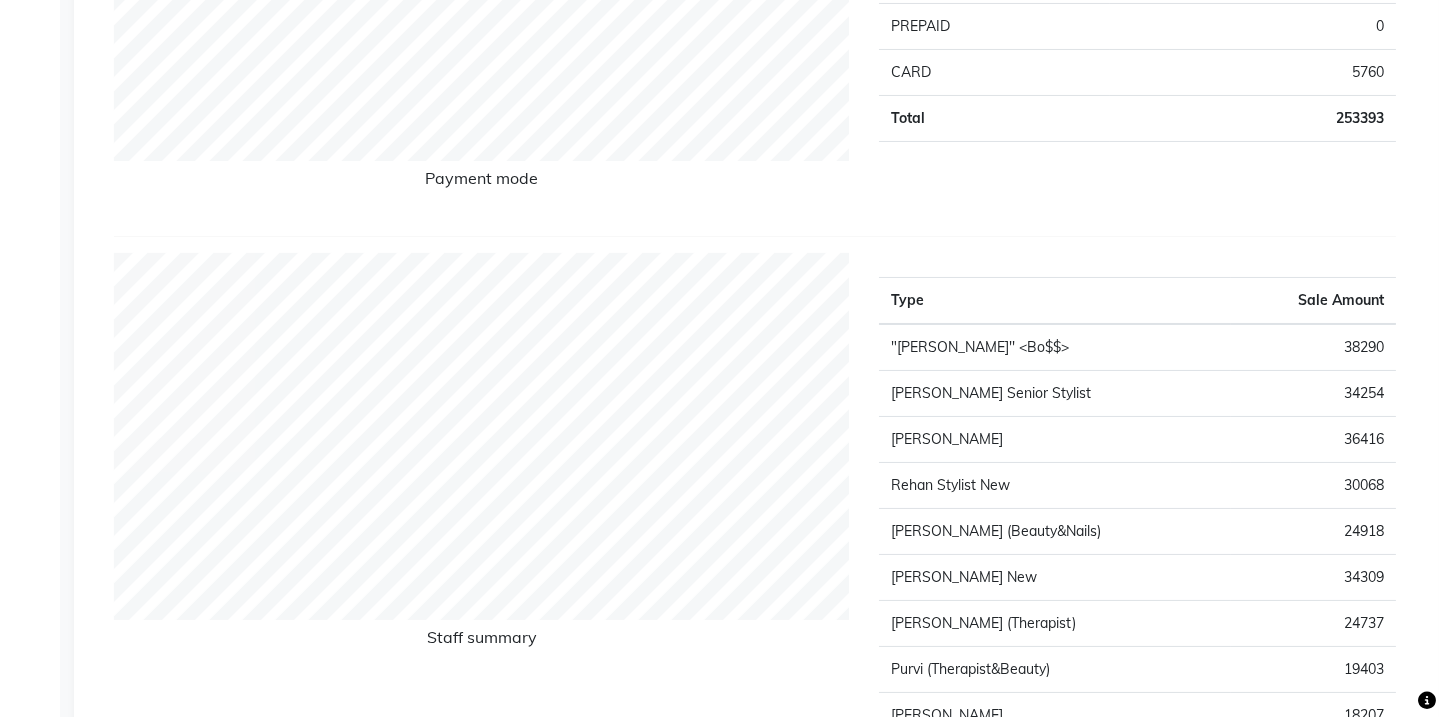 scroll, scrollTop: 0, scrollLeft: 0, axis: both 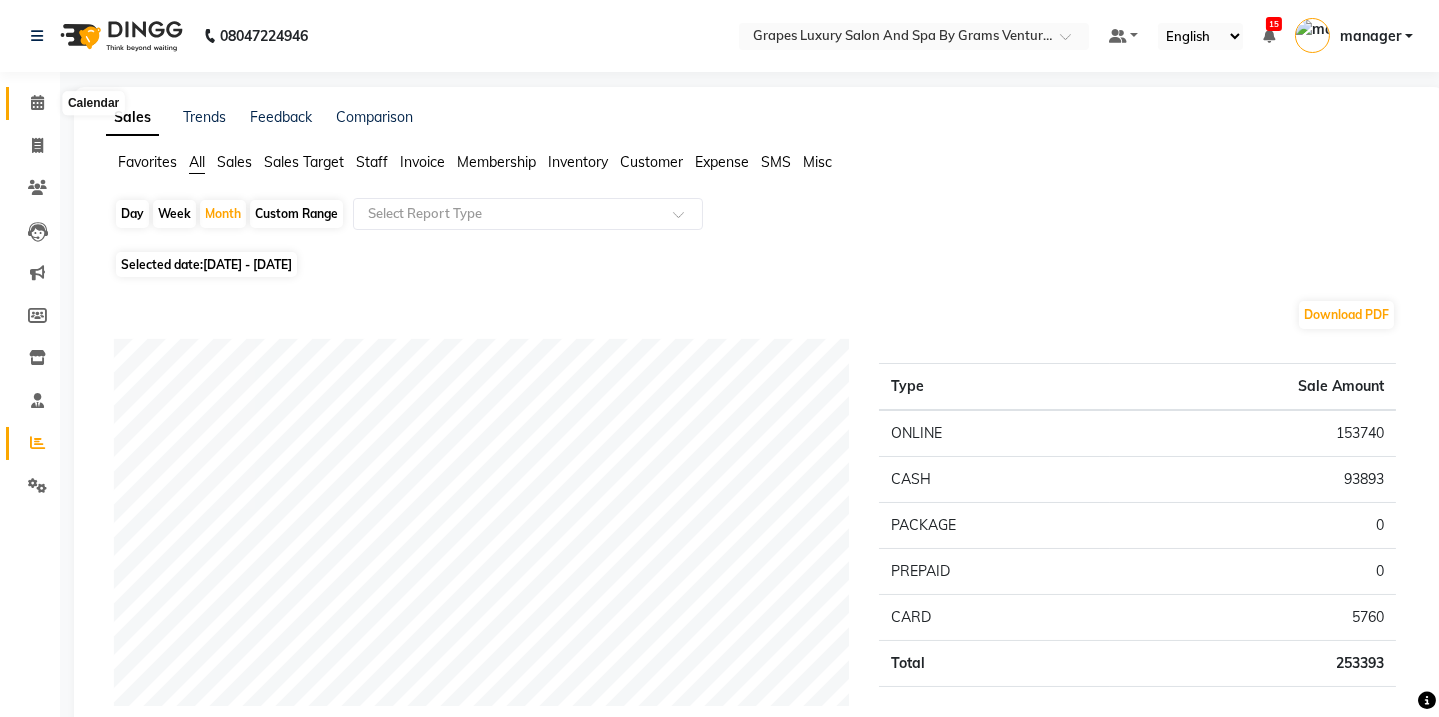 click 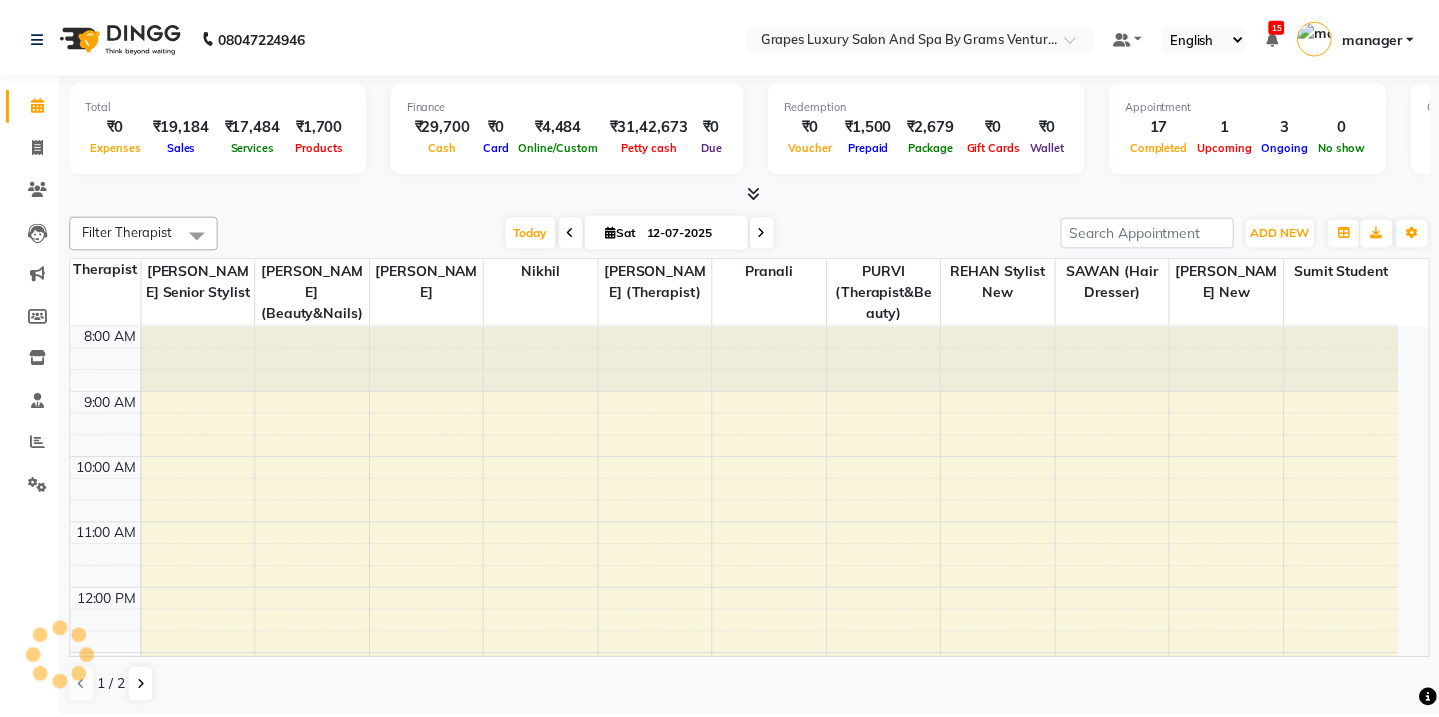 scroll, scrollTop: 0, scrollLeft: 0, axis: both 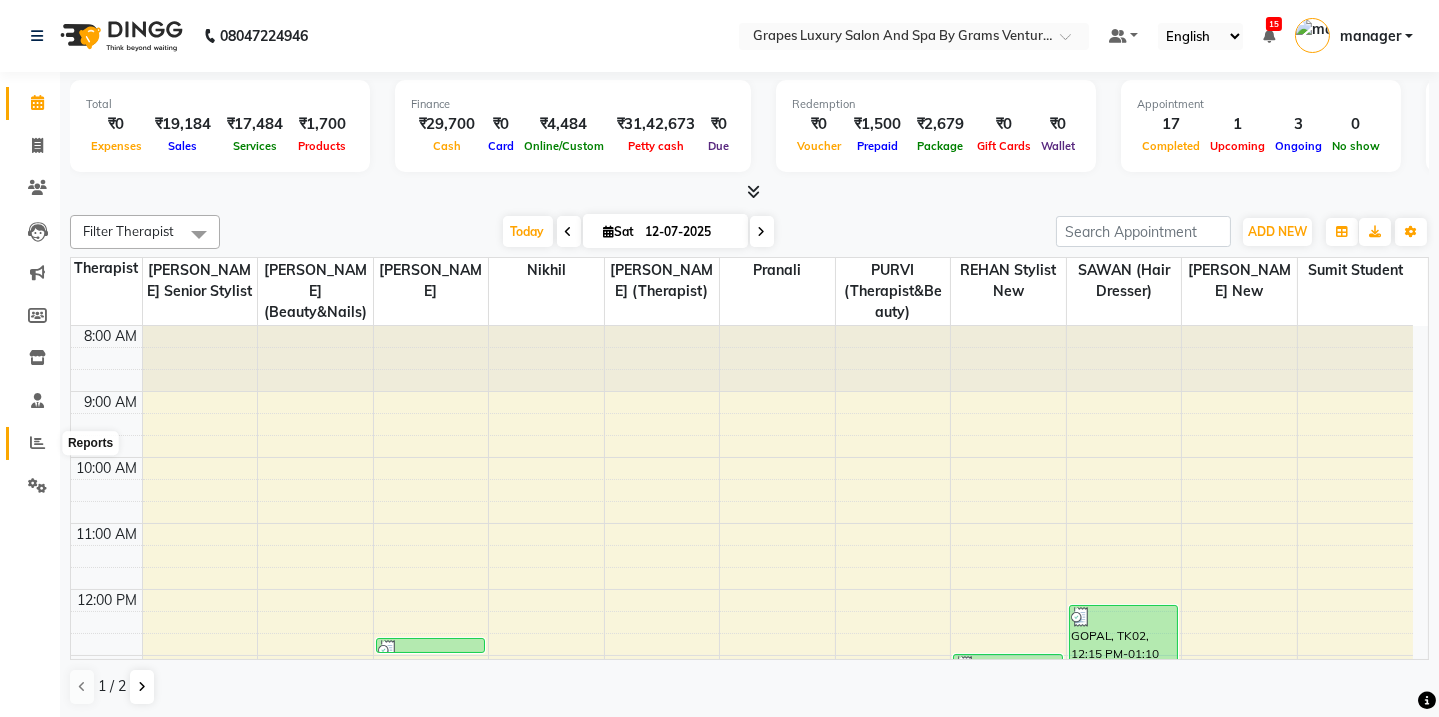 click 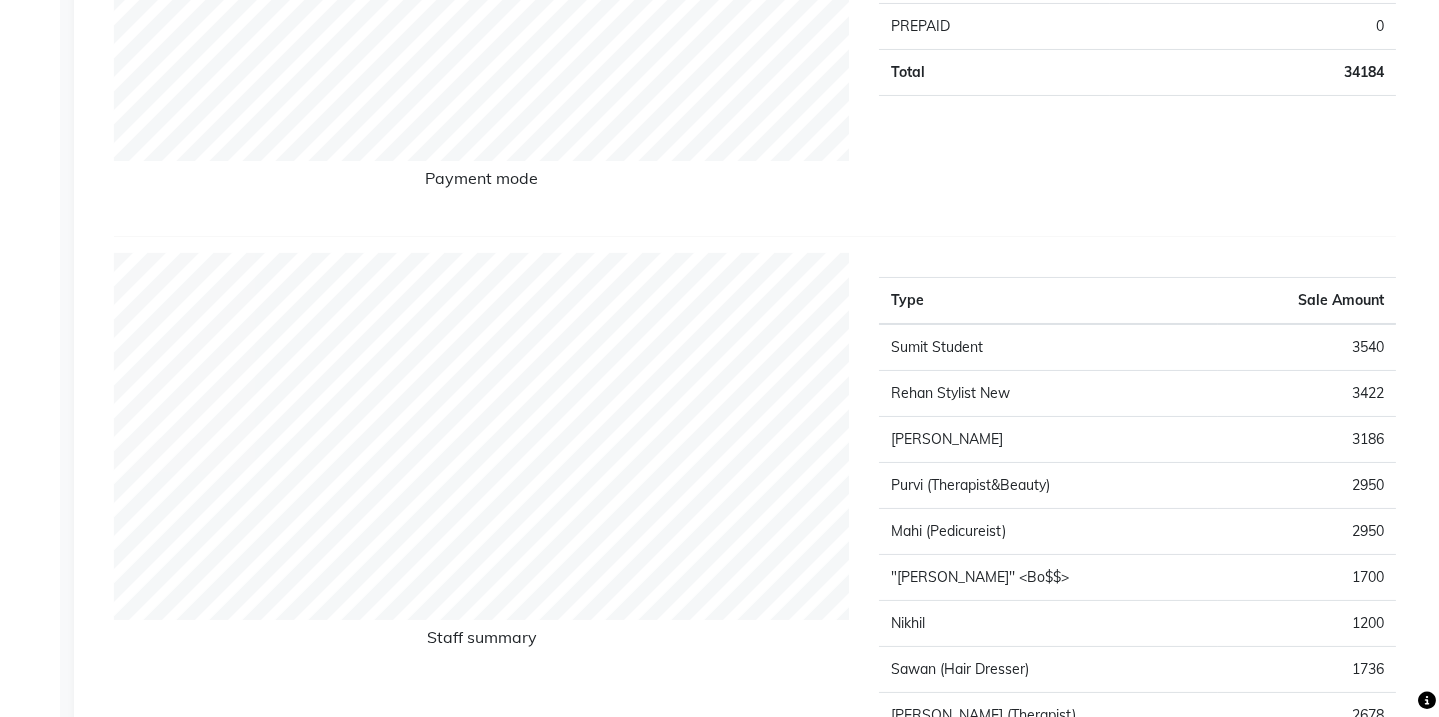 scroll, scrollTop: 0, scrollLeft: 0, axis: both 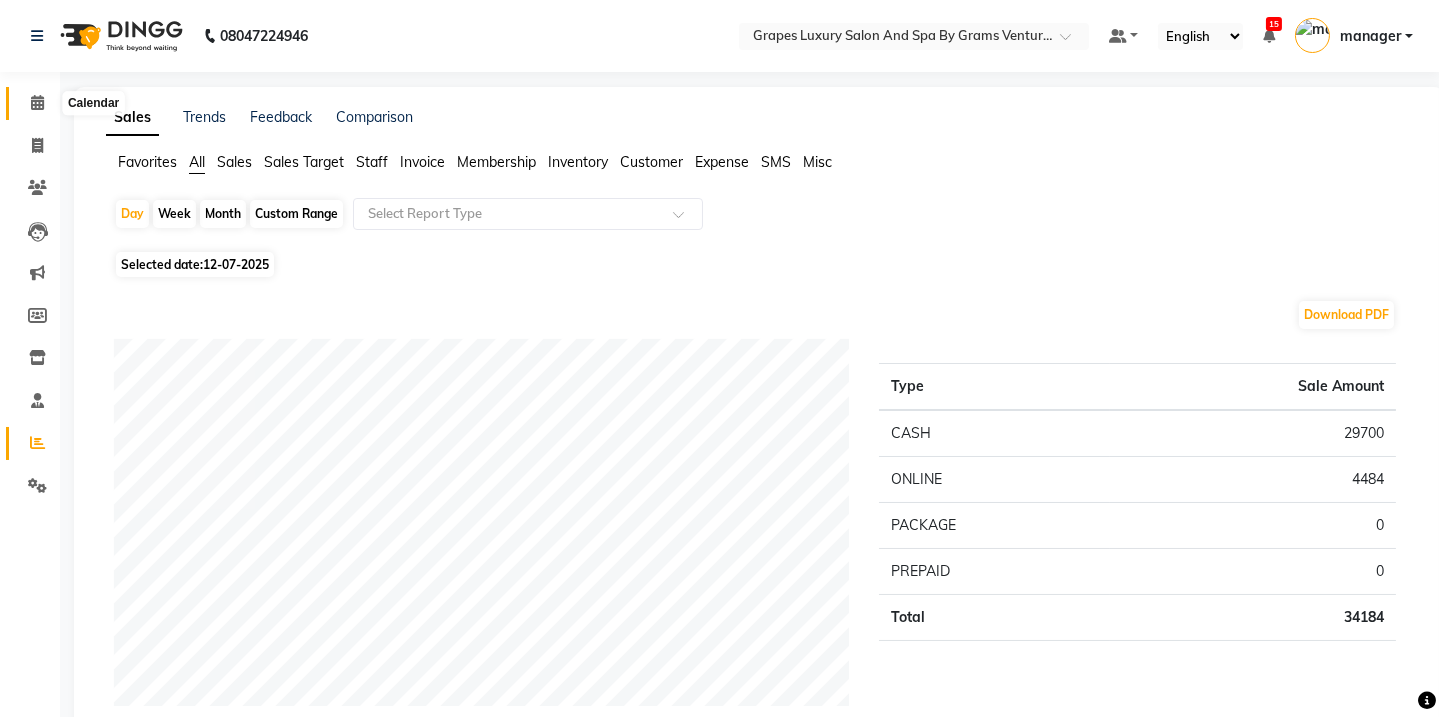 click 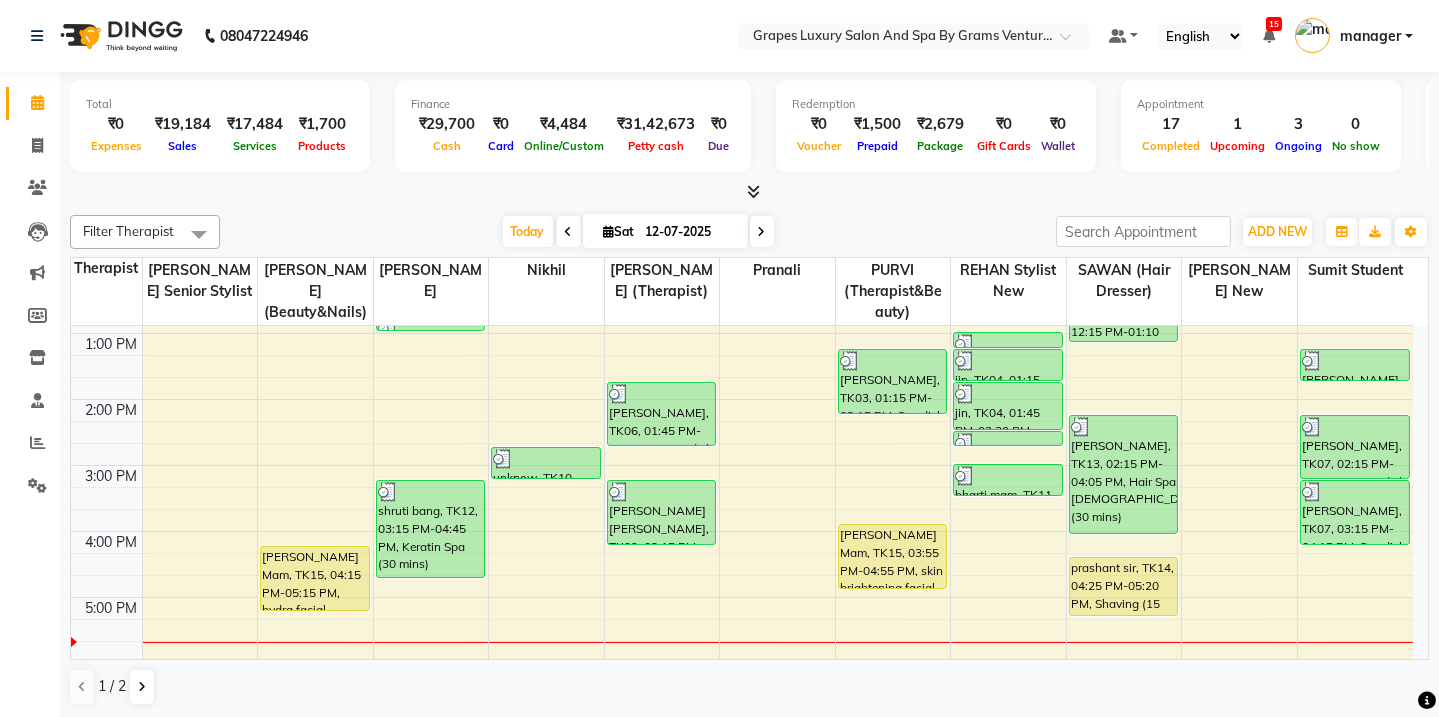 scroll, scrollTop: 454, scrollLeft: 0, axis: vertical 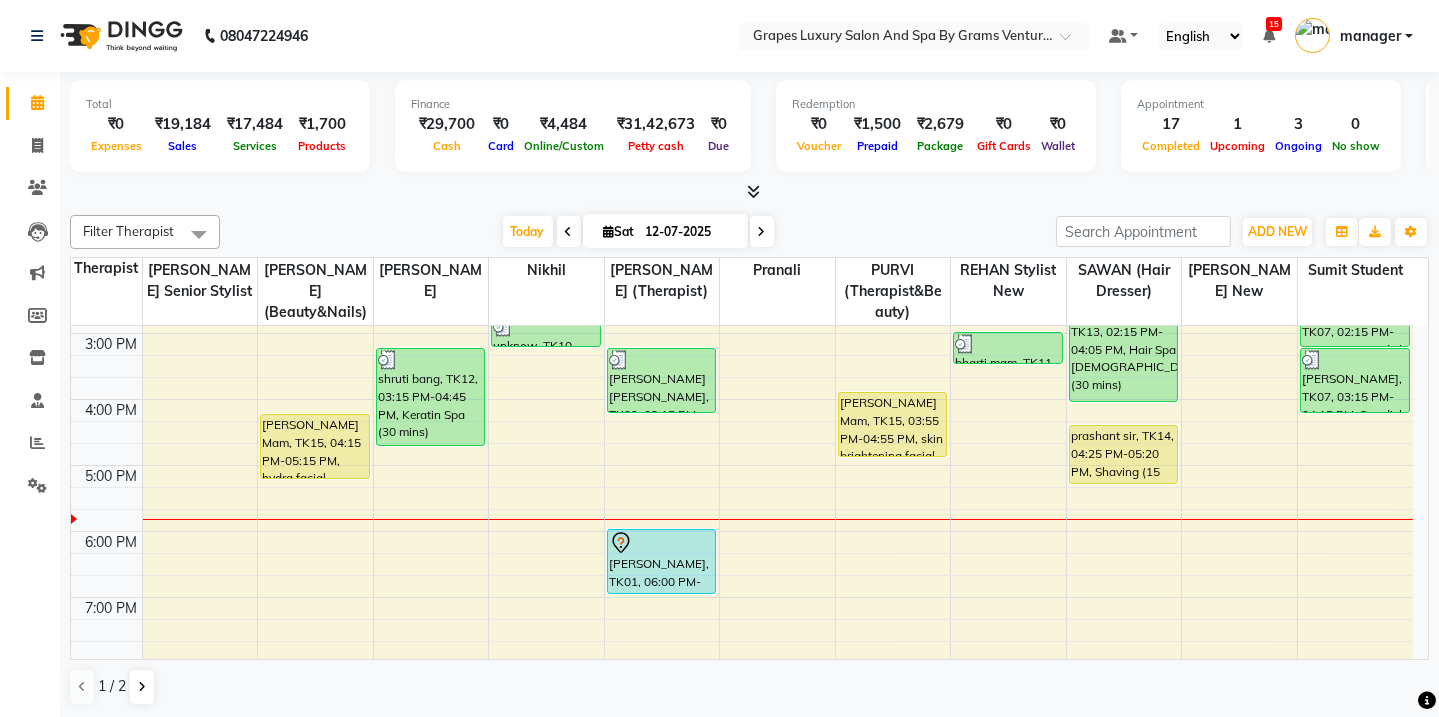 click on "8:00 AM 9:00 AM 10:00 AM 11:00 AM 12:00 PM 1:00 PM 2:00 PM 3:00 PM 4:00 PM 5:00 PM 6:00 PM 7:00 PM 8:00 PM    Sampada Mam, TK15, 04:15 PM-05:15 PM, hydra facial     kunal clint, TK05, 12:45 PM-01:00 PM, Beard Trimming (15 mins)     shruti bang, TK12, 03:15 PM-04:45 PM, Keratin Spa (30 mins)     unknow, TK10, 02:45 PM-03:15 PM, Touch Up (ammonia Free ) (30 mins)     faizan Ali, TK06, 01:45 PM-02:45 PM, Swedish Body Massage (60 mins)     shekar sir patil, TK09, 03:15 PM-04:15 PM, Swedish Body Massage (60 mins)             sandeep kale, TK01, 06:00 PM-07:00 PM, Swedish Body Massage (60 mins)     Arjun Yadav, TK03, 01:15 PM-02:15 PM, Swedish Body Massage (60 mins)    Sampada Mam, TK15, 03:55 PM-04:55 PM, skin brightening facial     jin, TK04, 01:00 PM-01:15 PM, Beard Trimming (15 mins)     jin, TK04, 01:15 PM-01:45 PM, Hair Cut Male (30 mins)     jin, TK04, 01:45 PM-02:30 PM, Global Coloring ( Male ) Ammonia Free (45 mins)     jin, TK04, 02:30 PM-02:45 PM, De Tan Face & Neck (15 mins)" at bounding box center (742, 300) 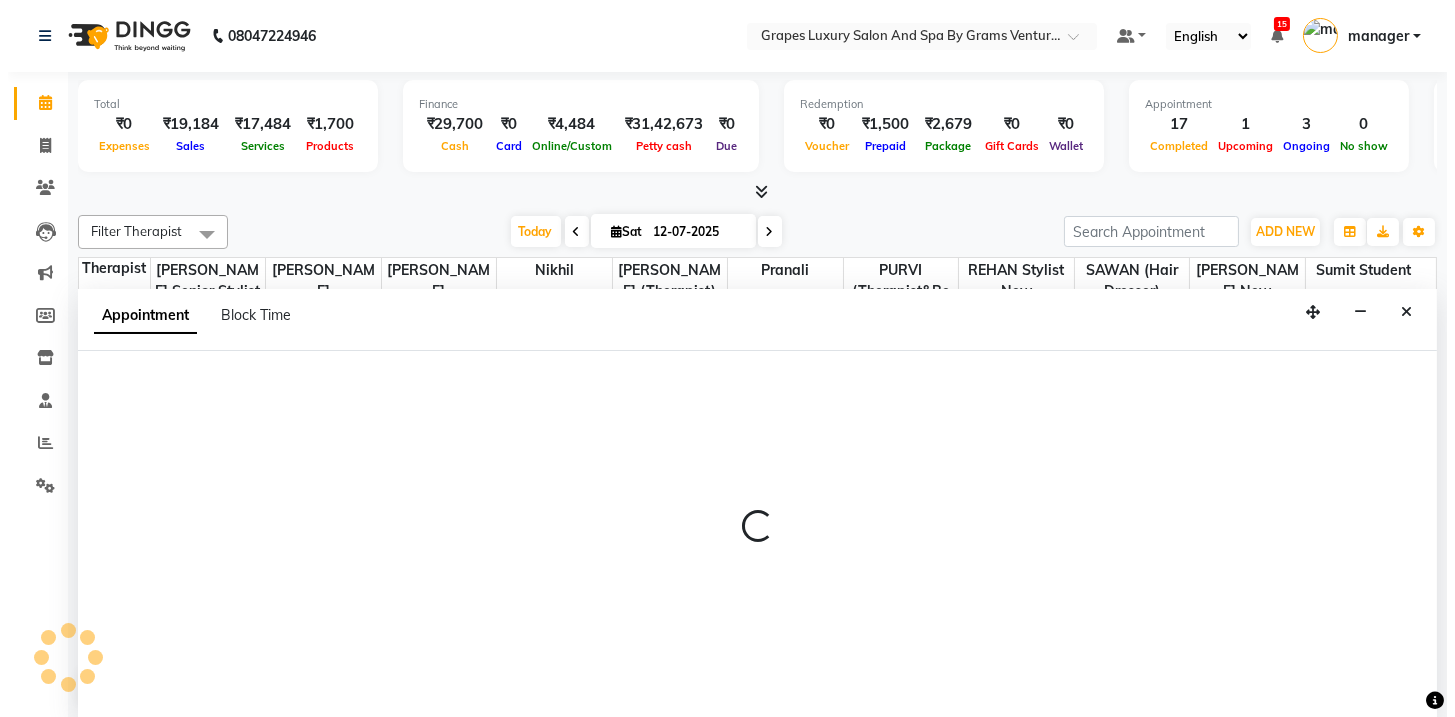 scroll, scrollTop: 0, scrollLeft: 0, axis: both 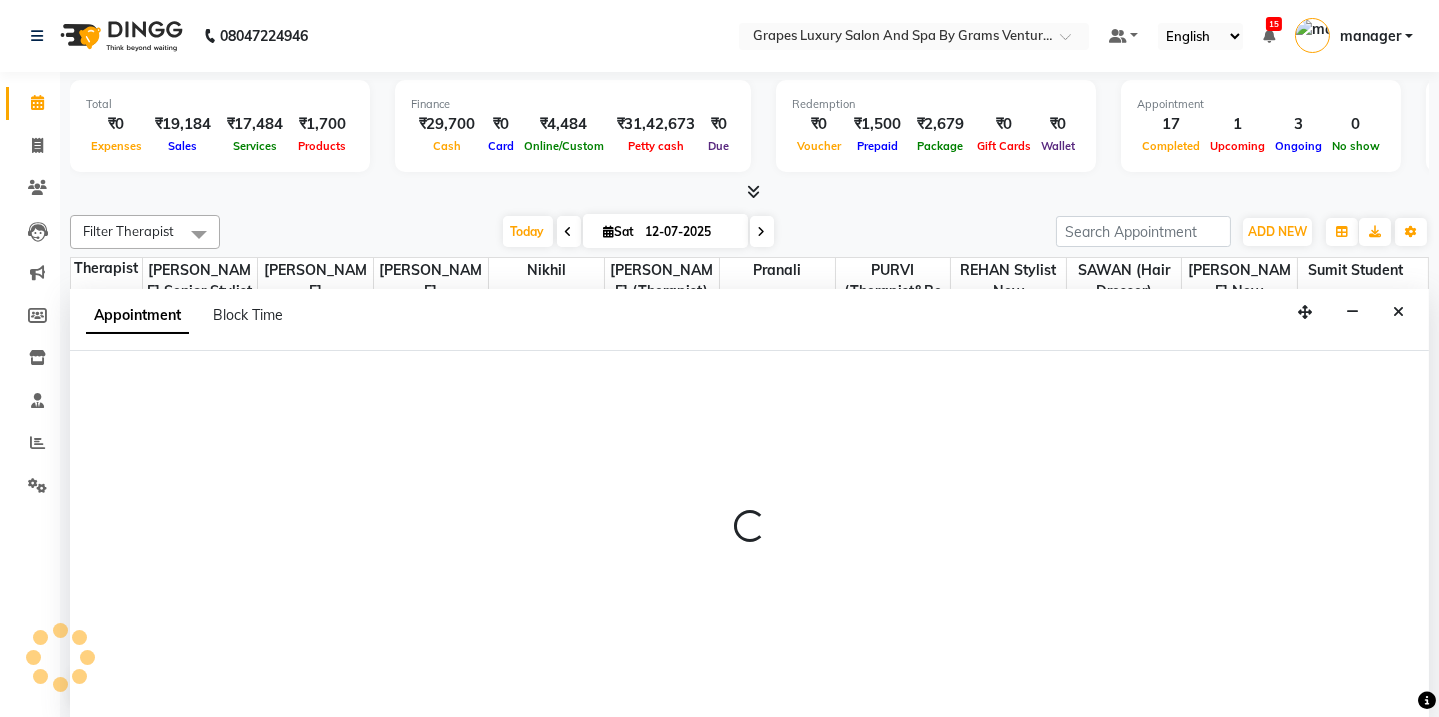 select on "35105" 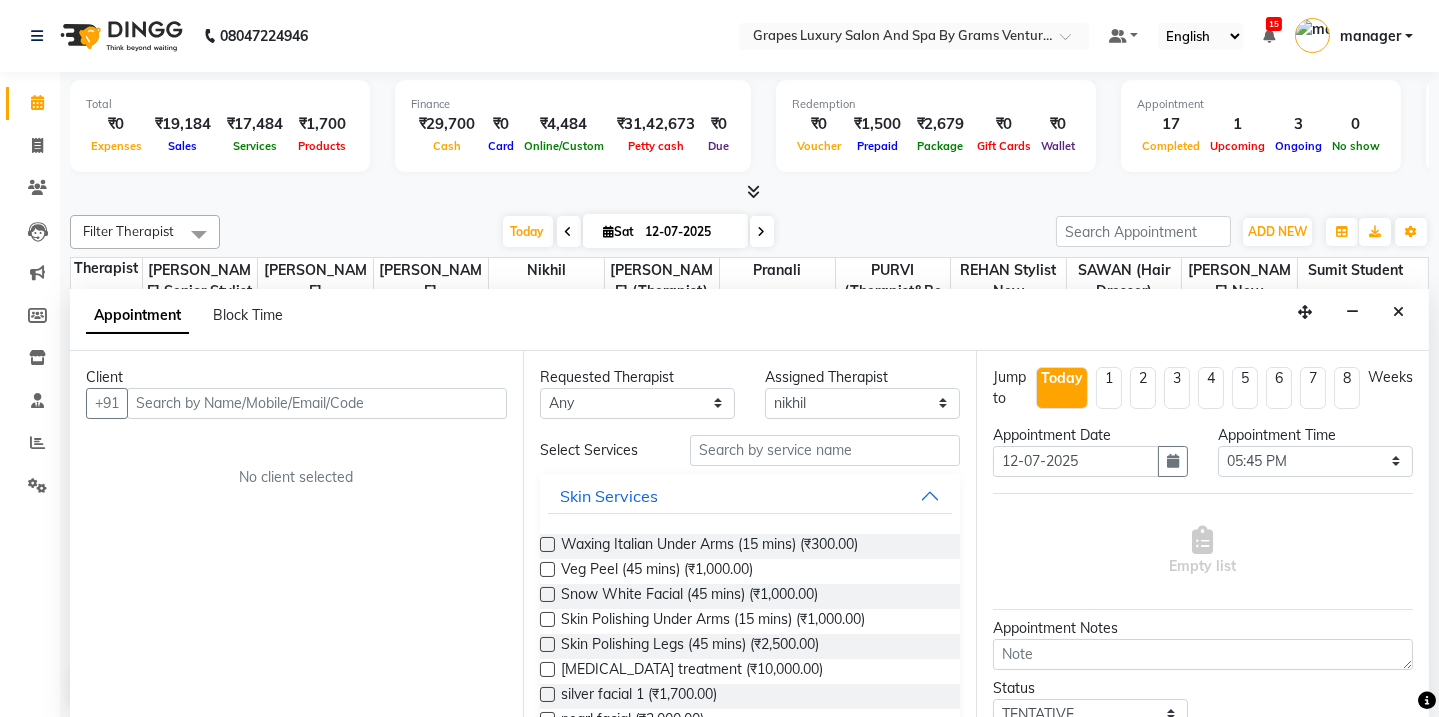 click at bounding box center (1398, 312) 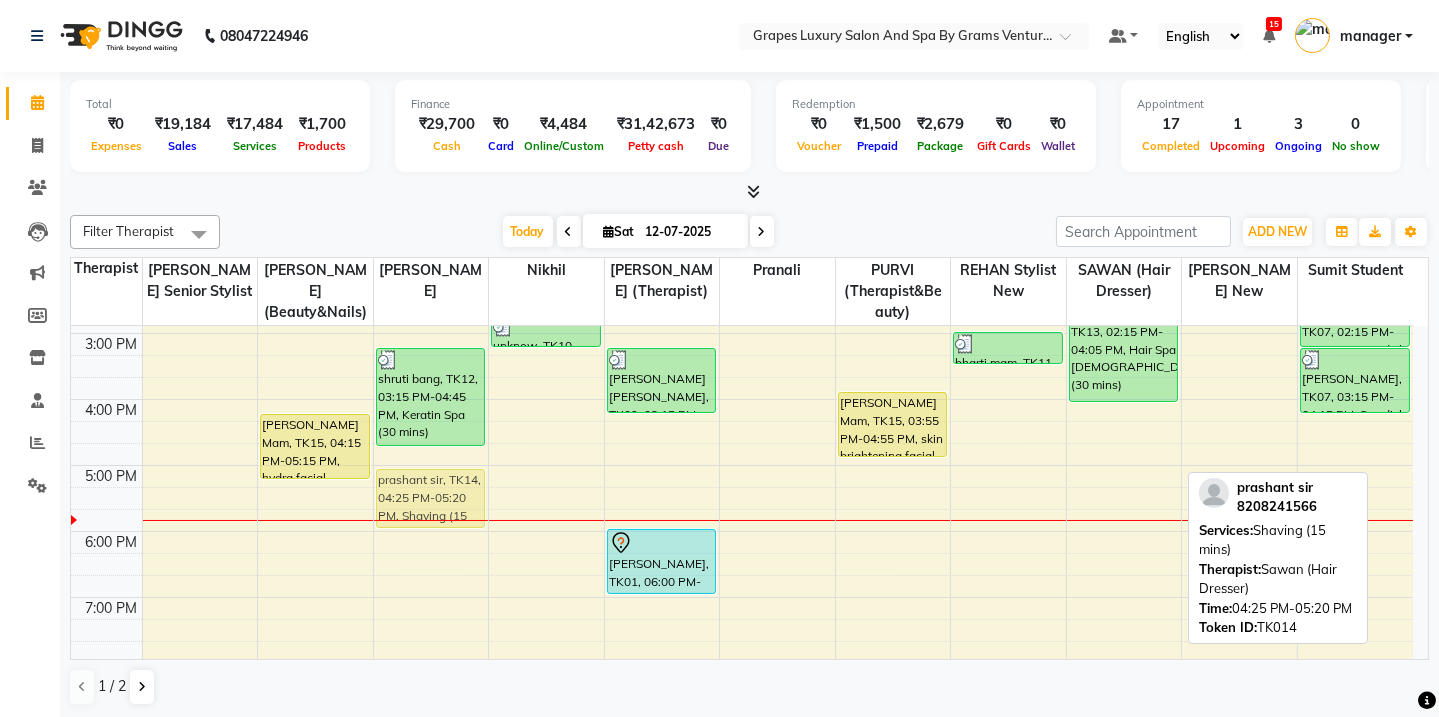 drag, startPoint x: 1121, startPoint y: 440, endPoint x: 458, endPoint y: 491, distance: 664.9586 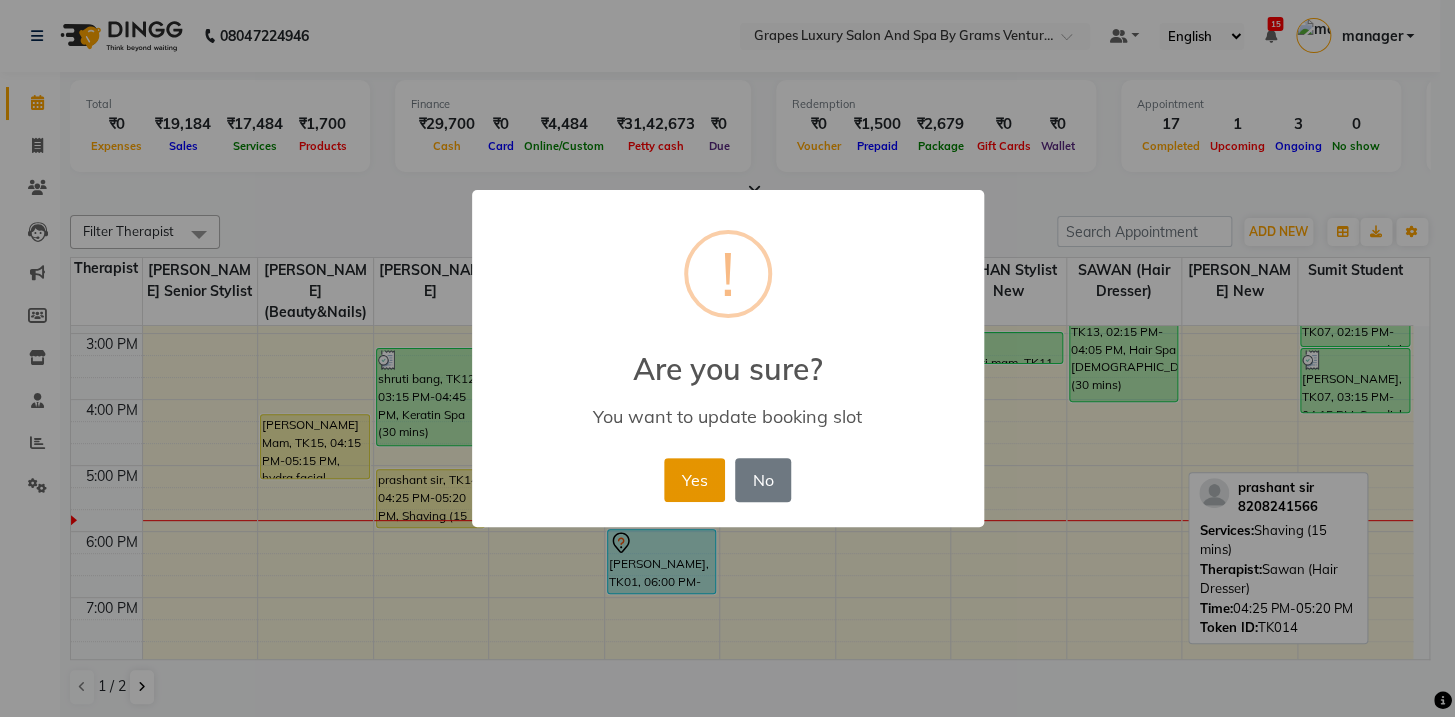 click on "Yes" at bounding box center [694, 480] 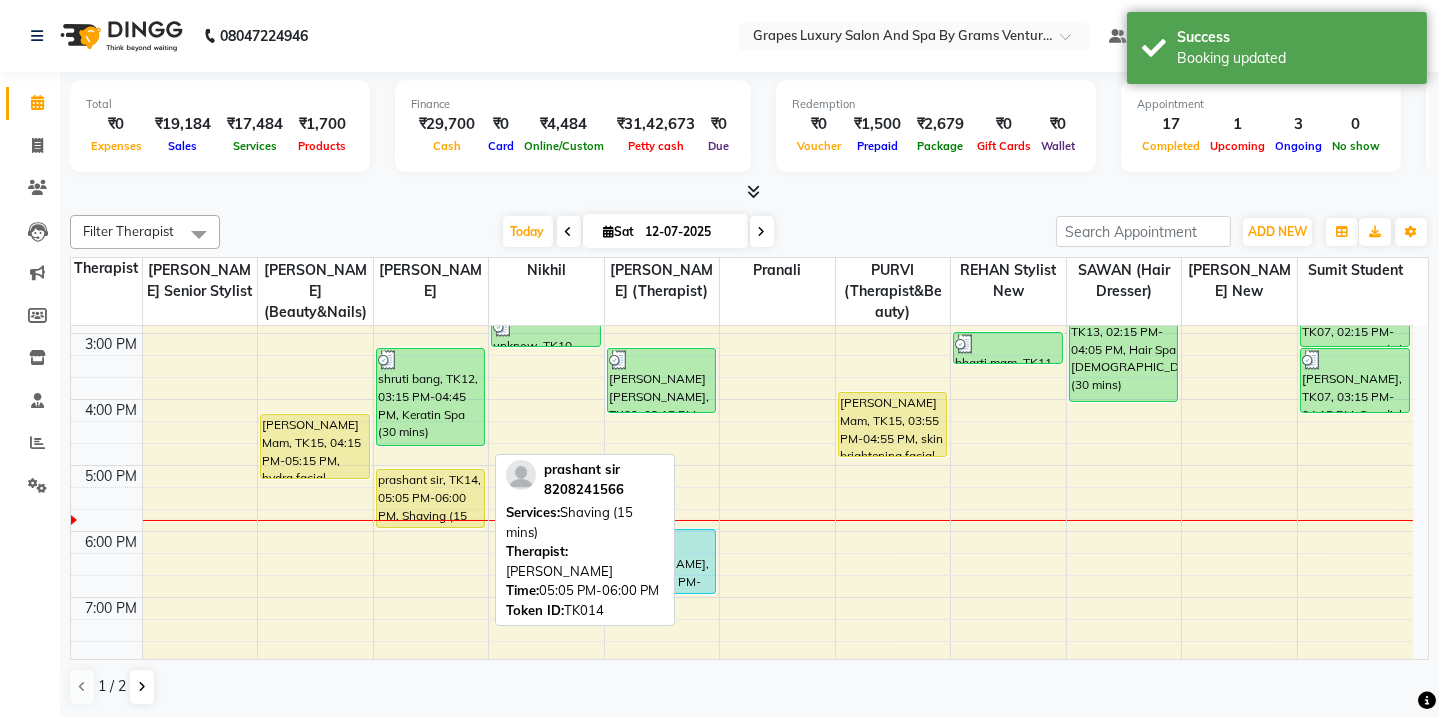 click on "prashant sir, TK14, 05:05 PM-06:00 PM, Shaving (15 mins)" at bounding box center [431, 498] 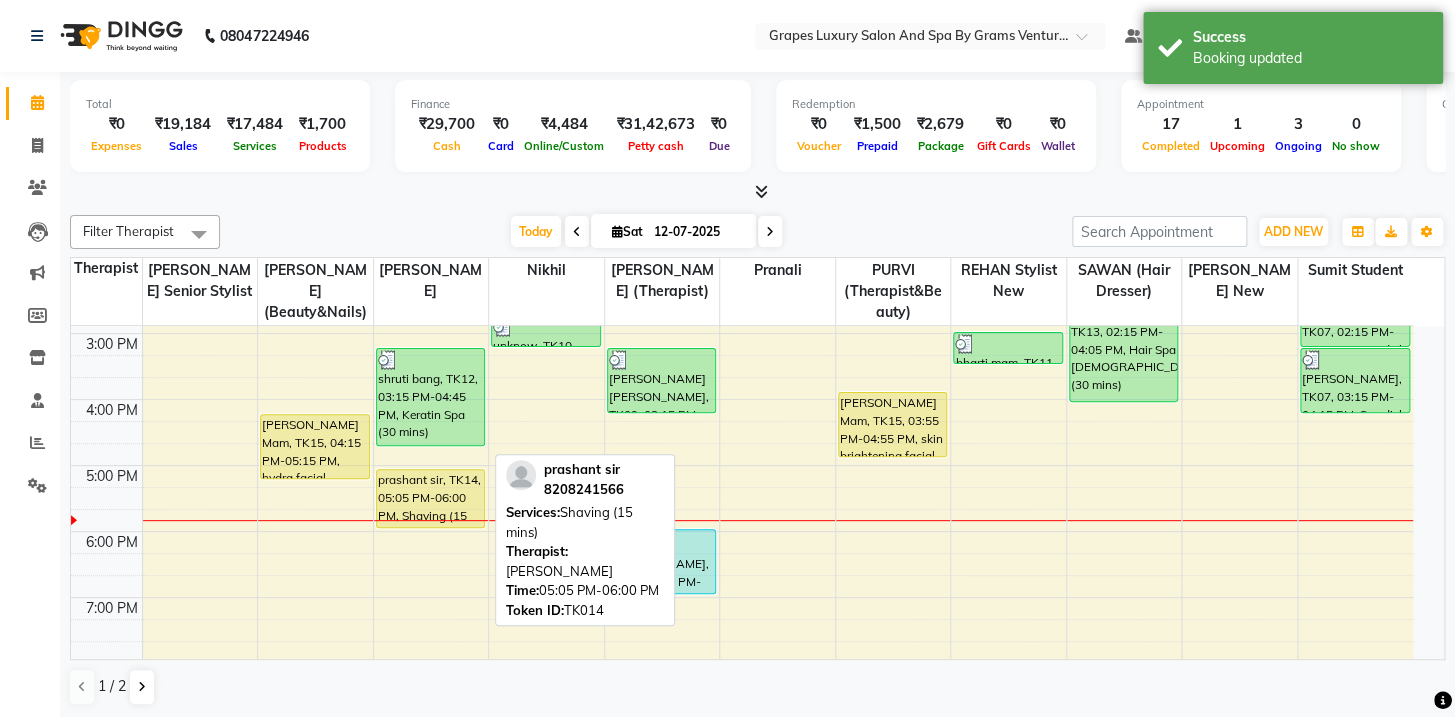select on "1" 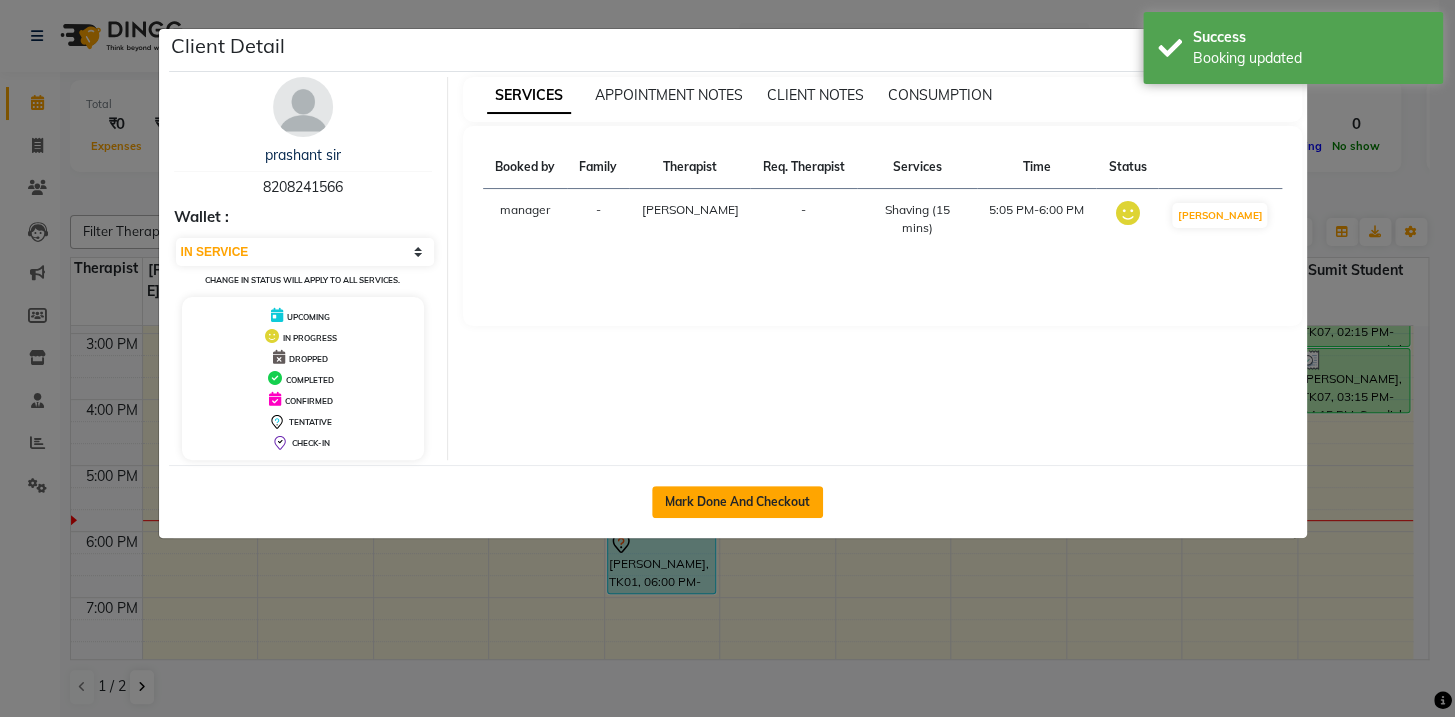 click on "Mark Done And Checkout" 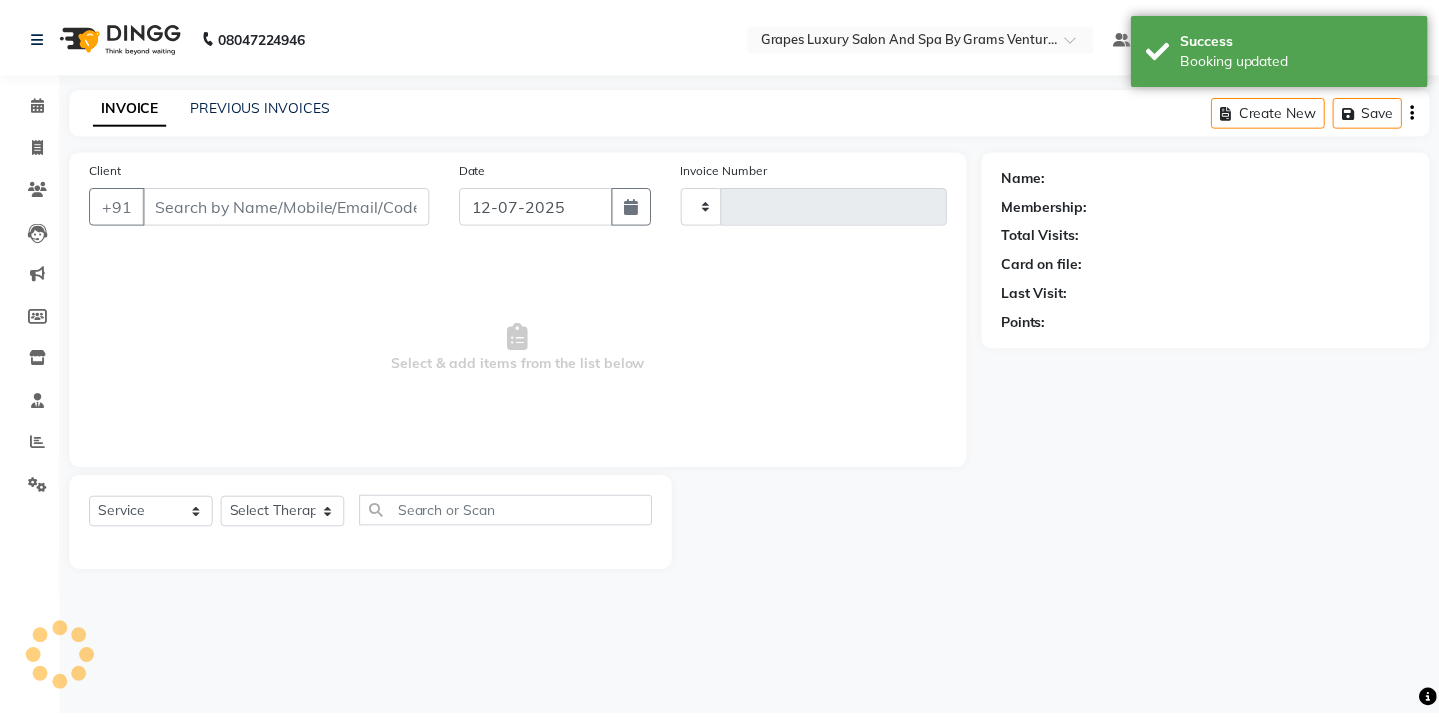 scroll, scrollTop: 0, scrollLeft: 0, axis: both 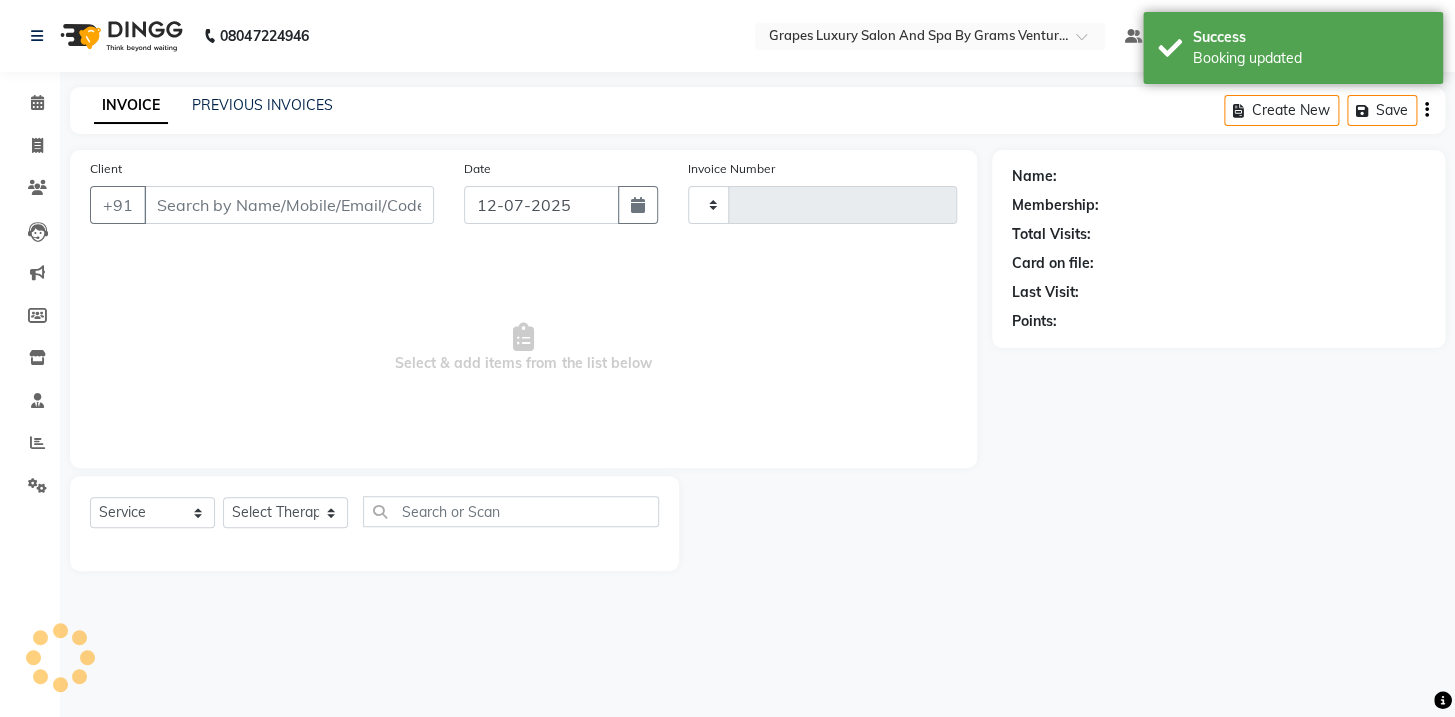 type on "1656" 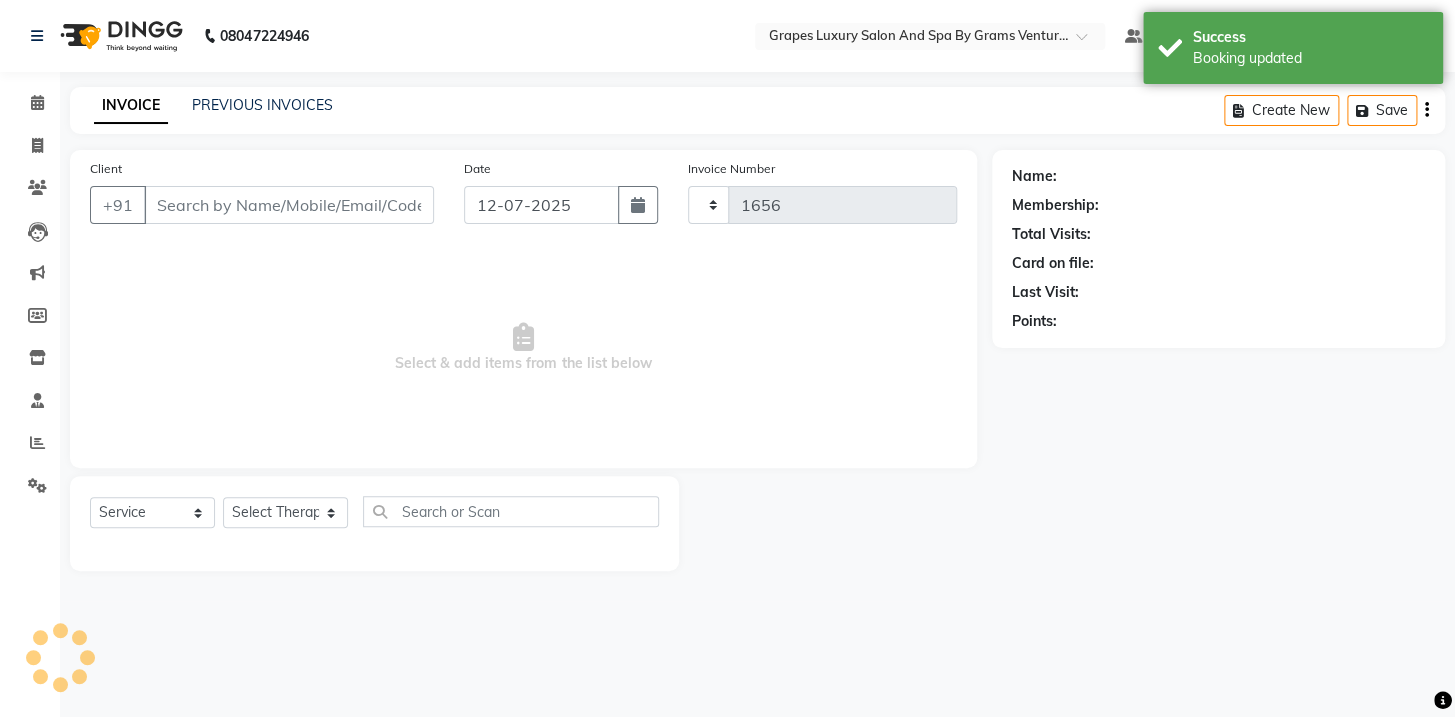 select on "3585" 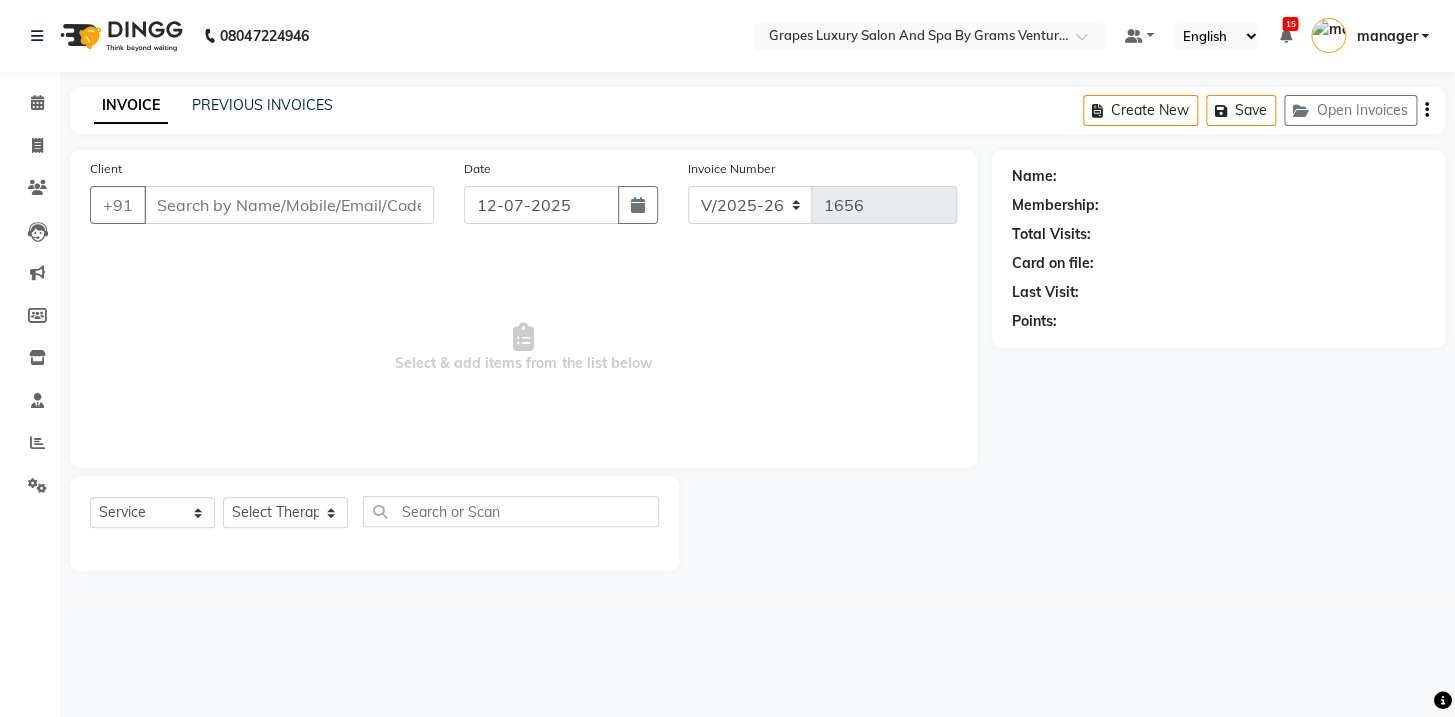 click on "Default Panel My Panel English ENGLISH Español العربية मराठी हिंदी ગુજરાતી தமிழ் 中文 15 Notifications nothing to show manager Manage Profile Change Password Sign out  Version:3.15.4" at bounding box center [930, 36] 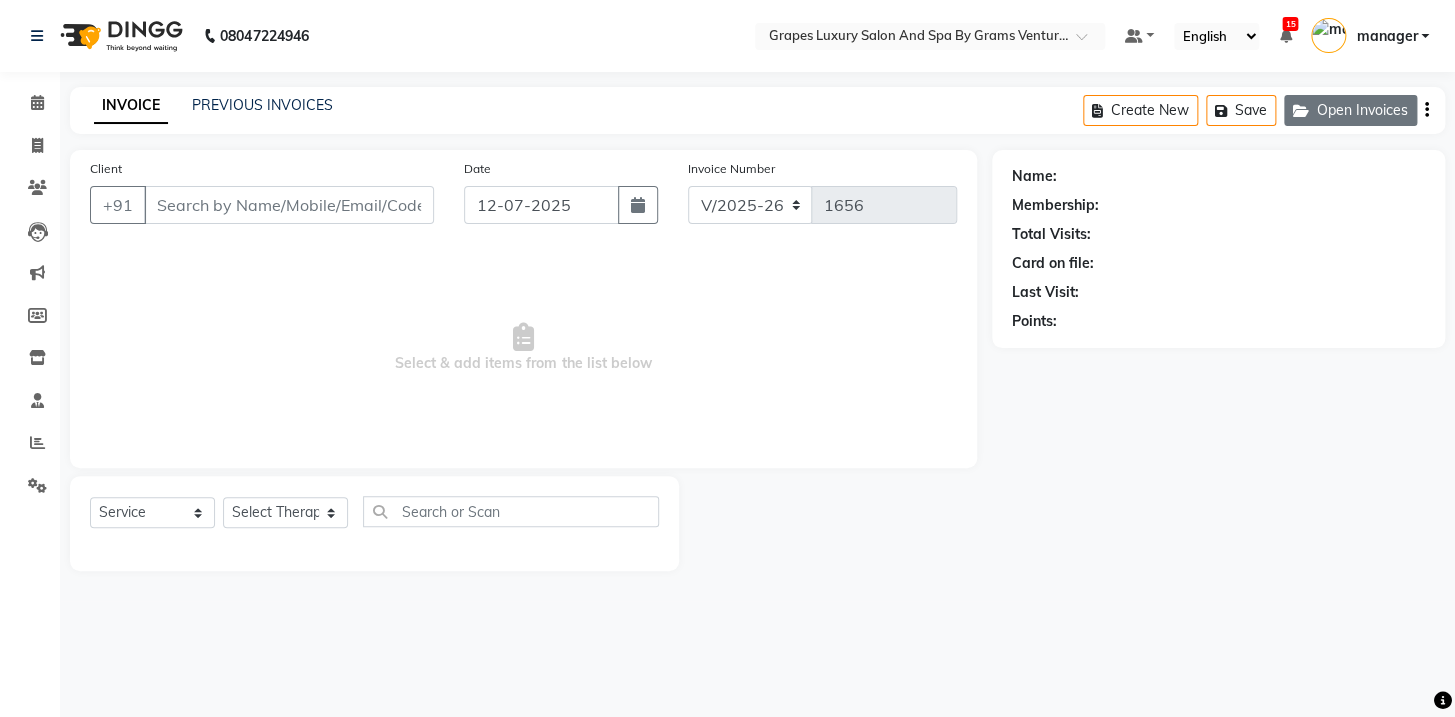 type on "8208241566" 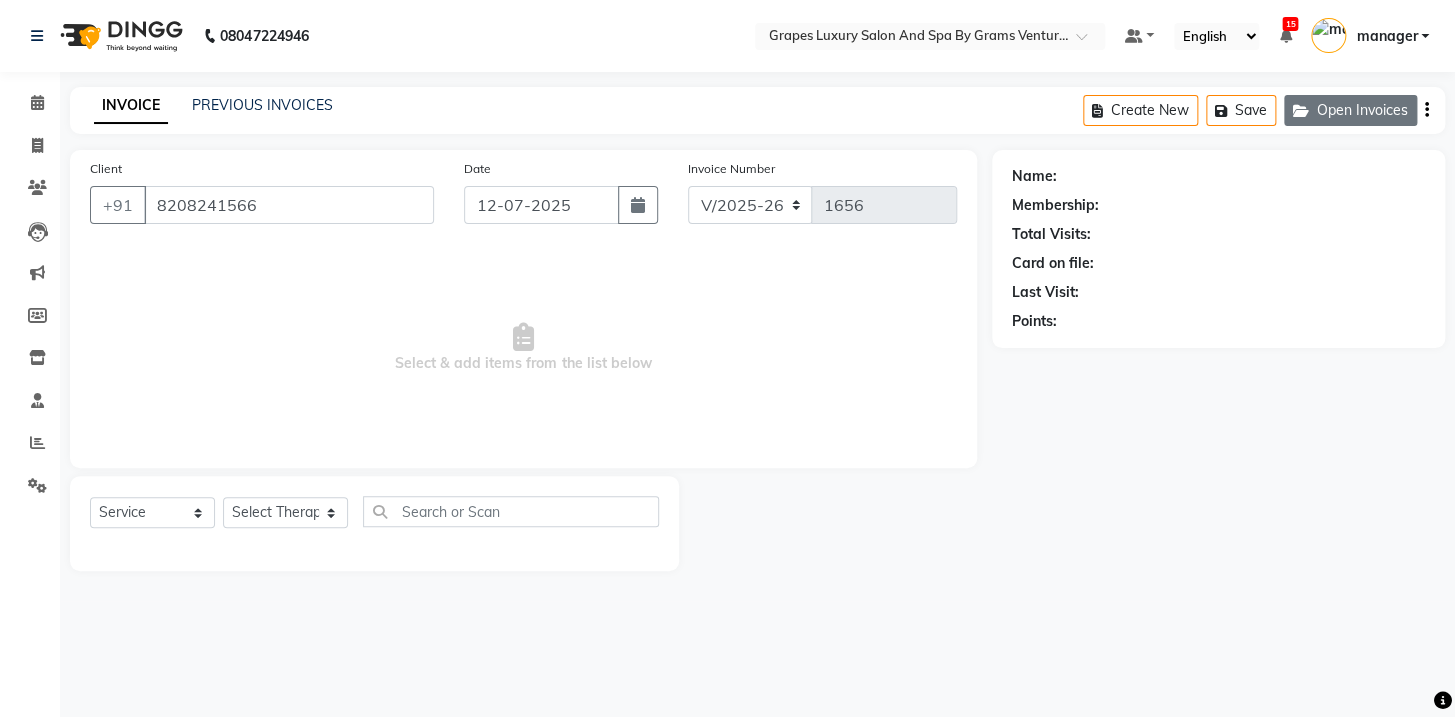 select on "78335" 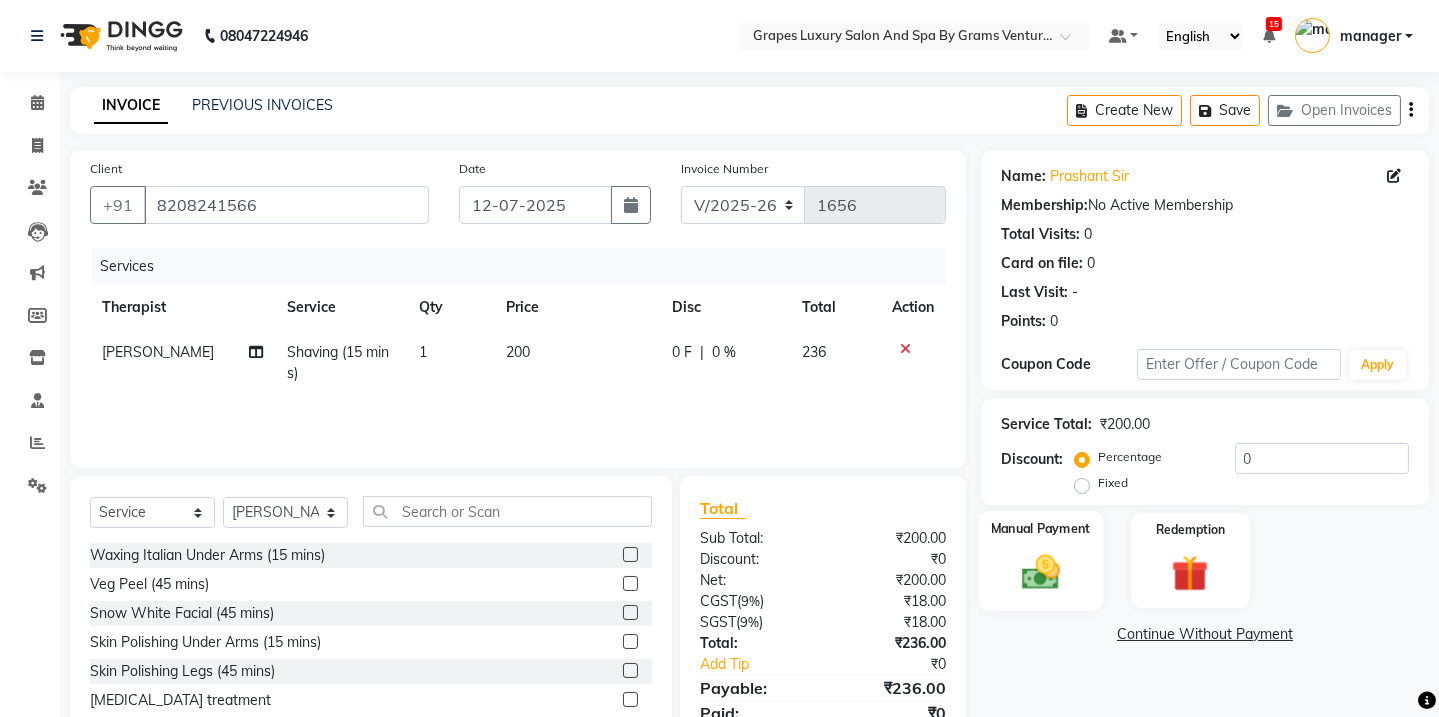 drag, startPoint x: 1083, startPoint y: 469, endPoint x: 1058, endPoint y: 483, distance: 28.653097 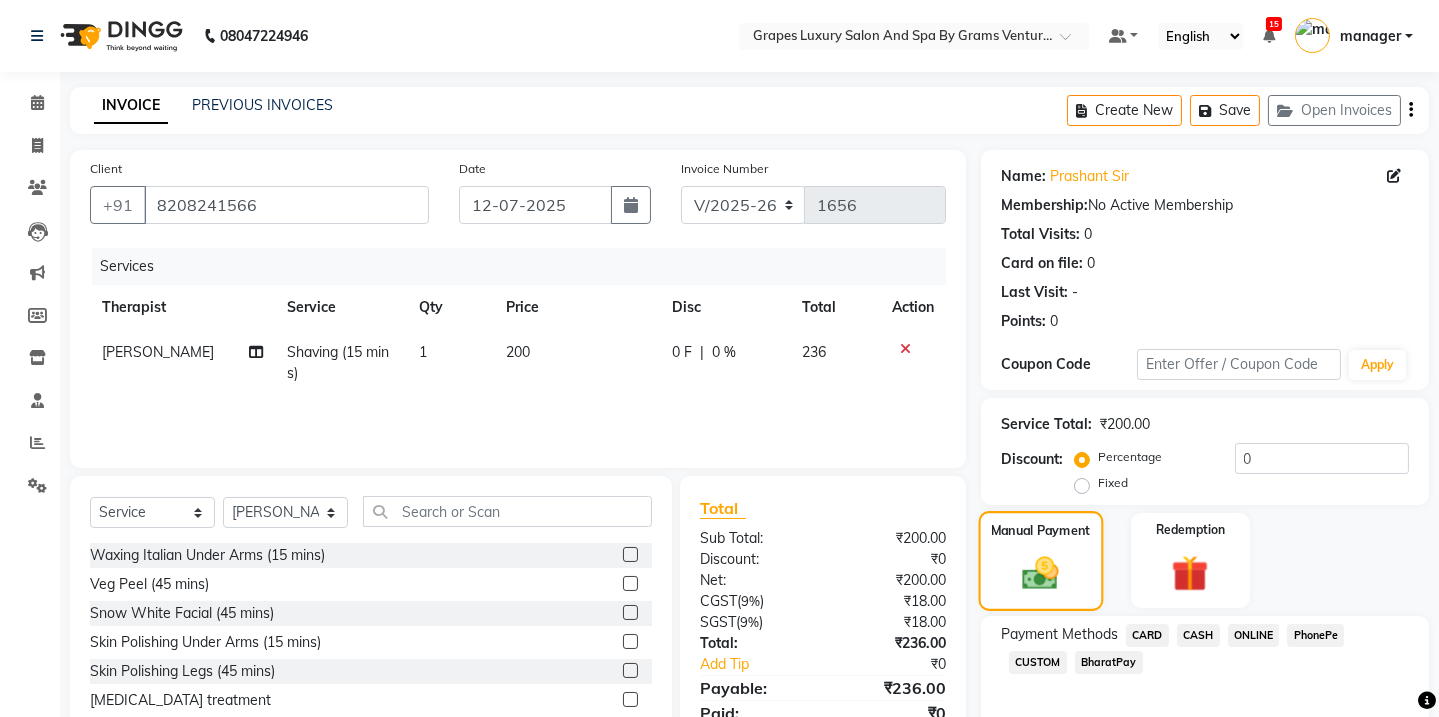 click 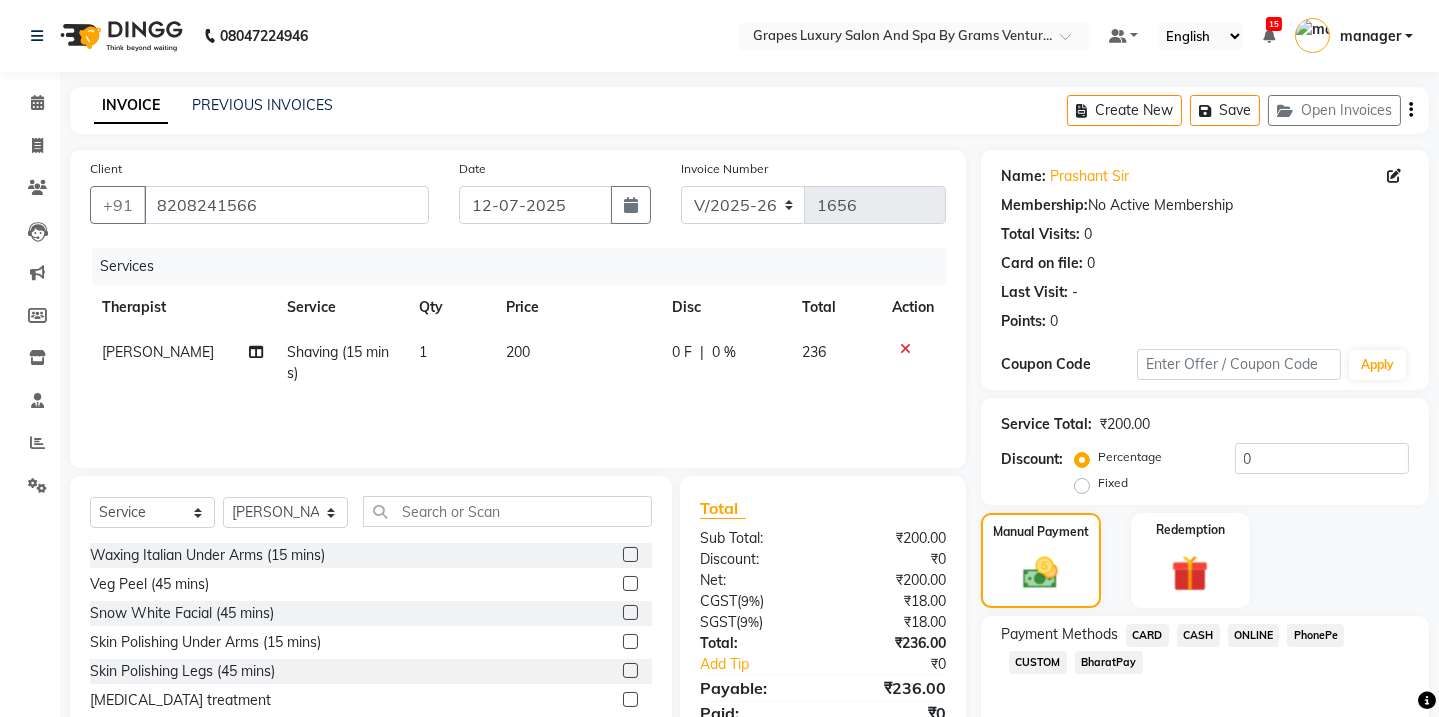 scroll, scrollTop: 84, scrollLeft: 0, axis: vertical 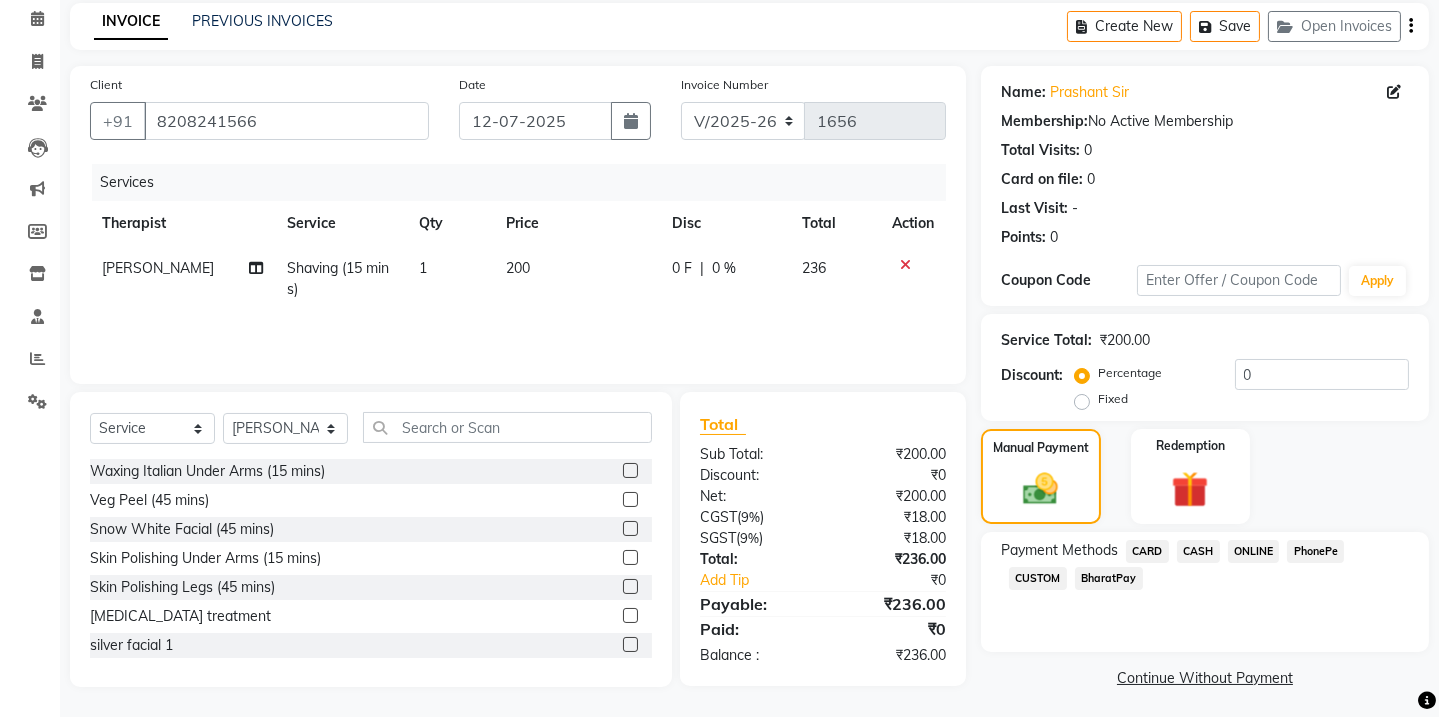 click on "ONLINE" 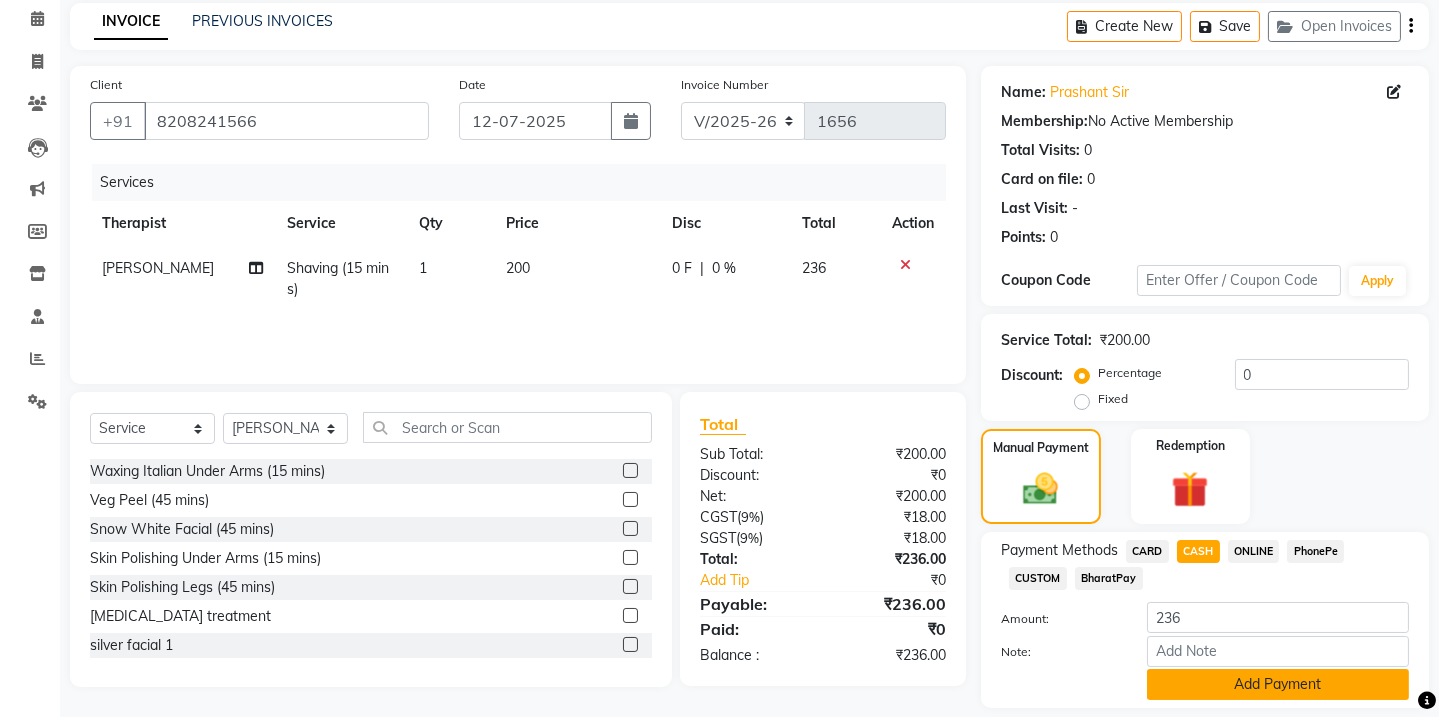 click on "Add Payment" 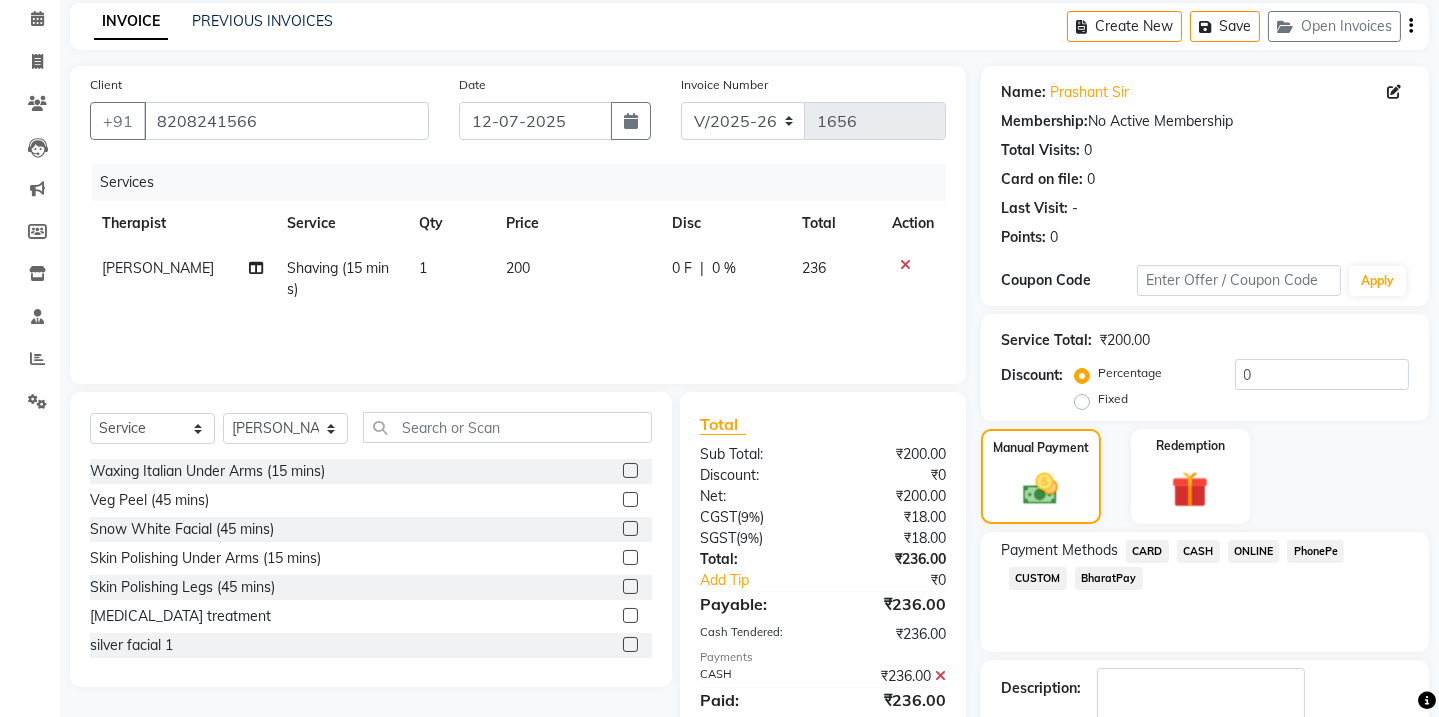 click 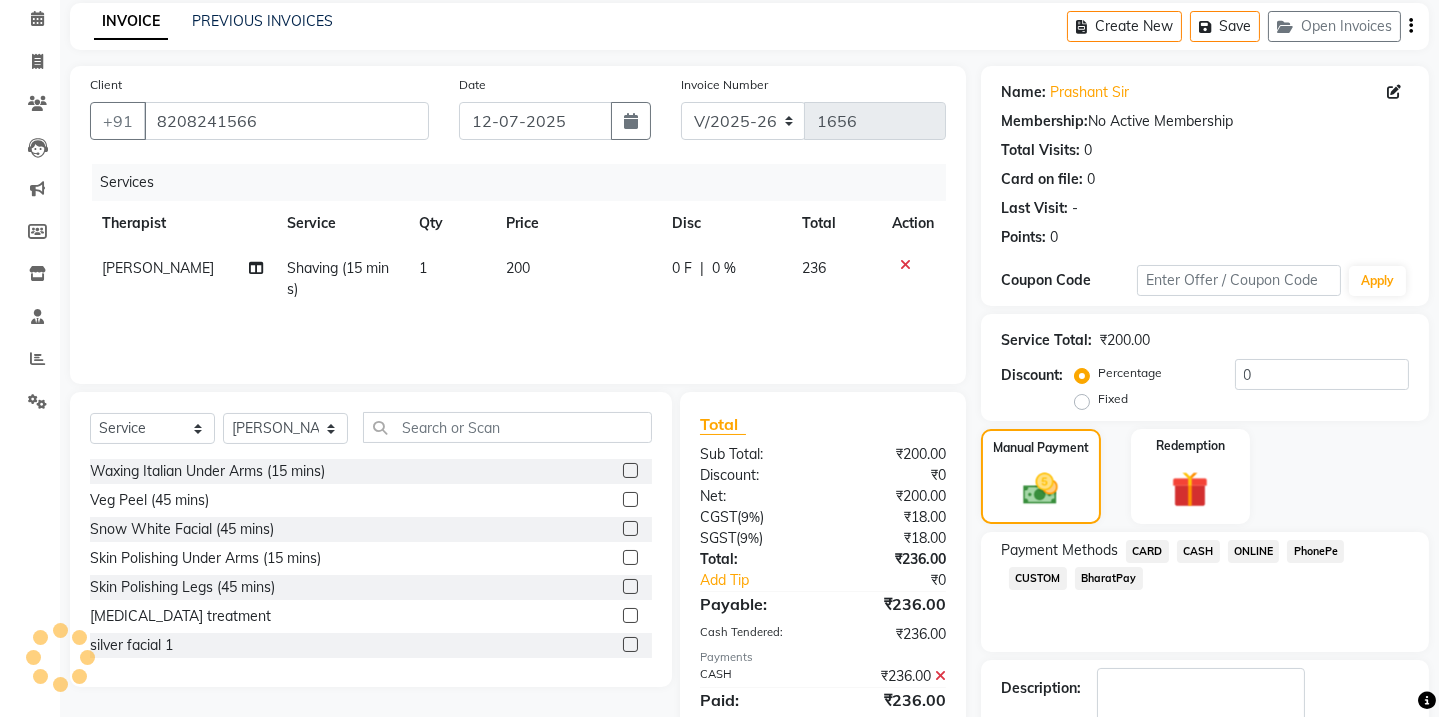 scroll, scrollTop: 201, scrollLeft: 0, axis: vertical 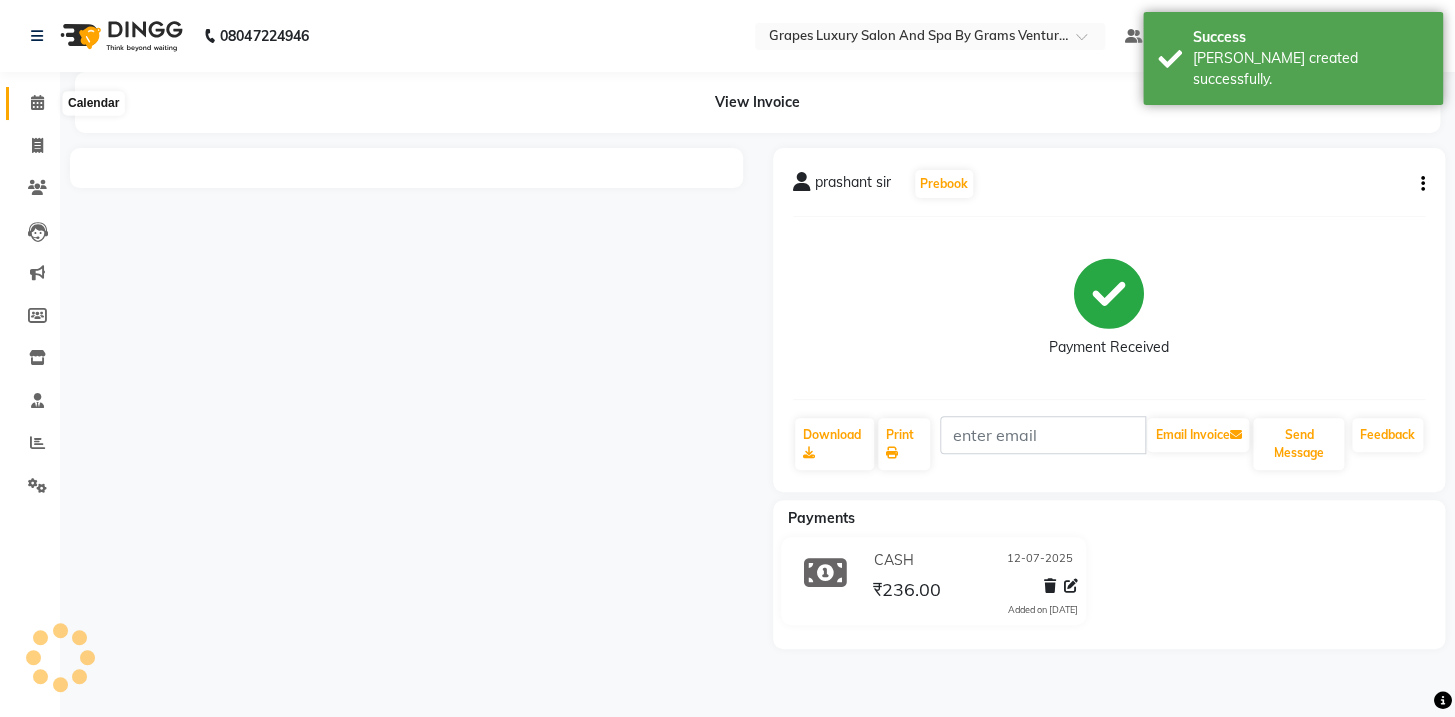 click 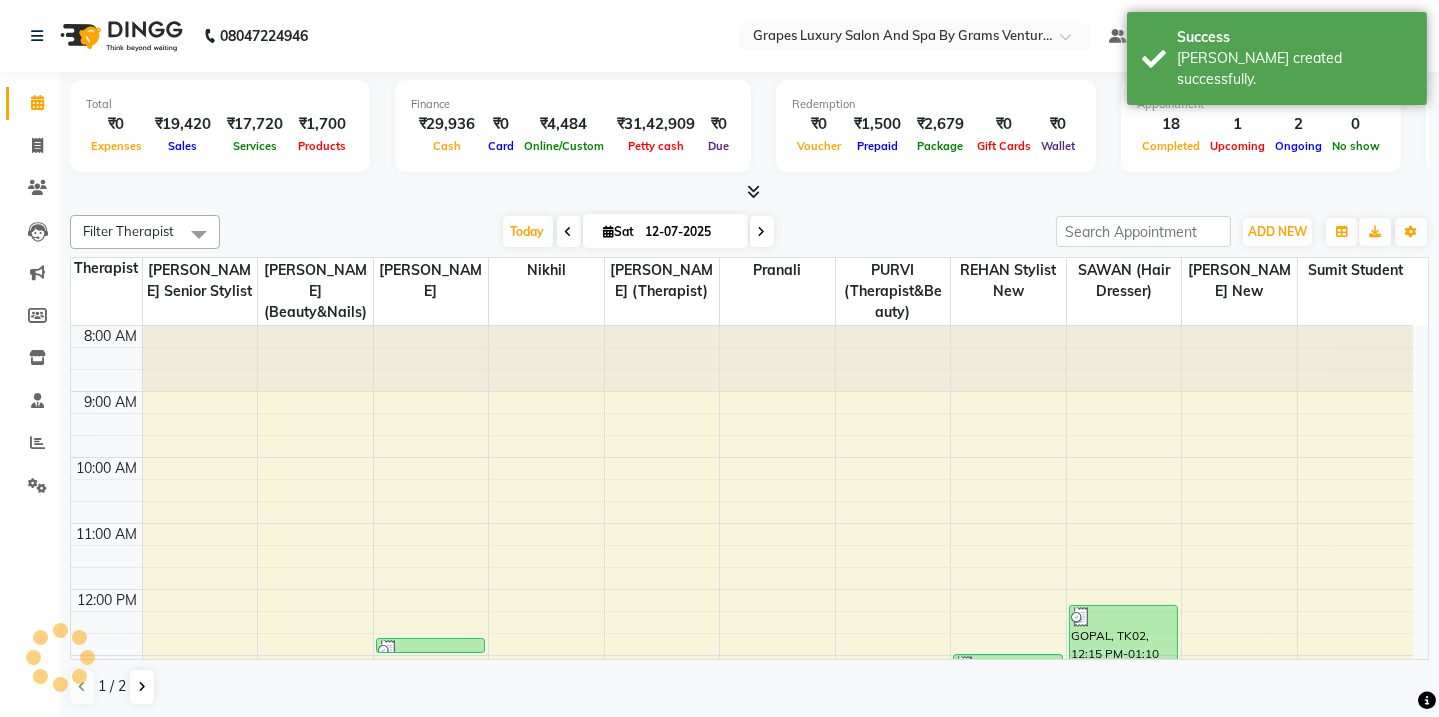 scroll, scrollTop: 482, scrollLeft: 0, axis: vertical 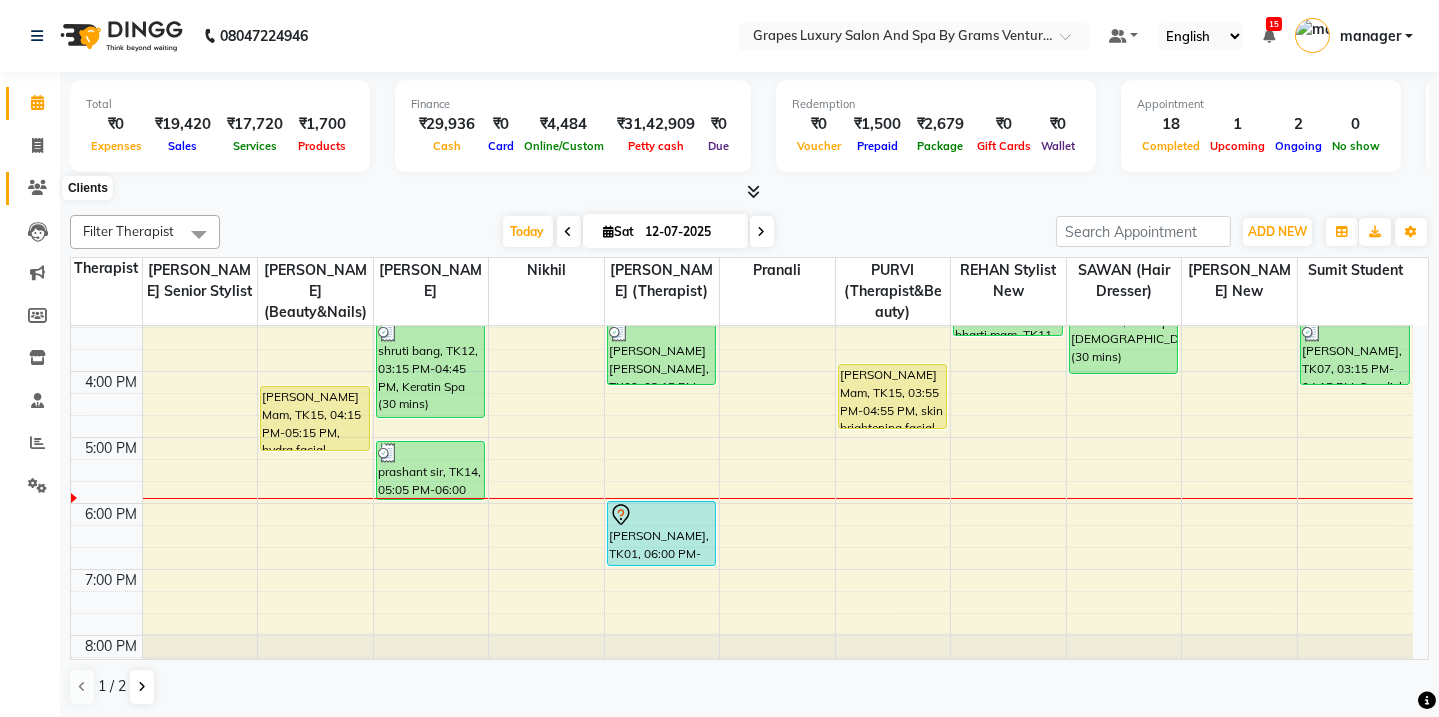 click 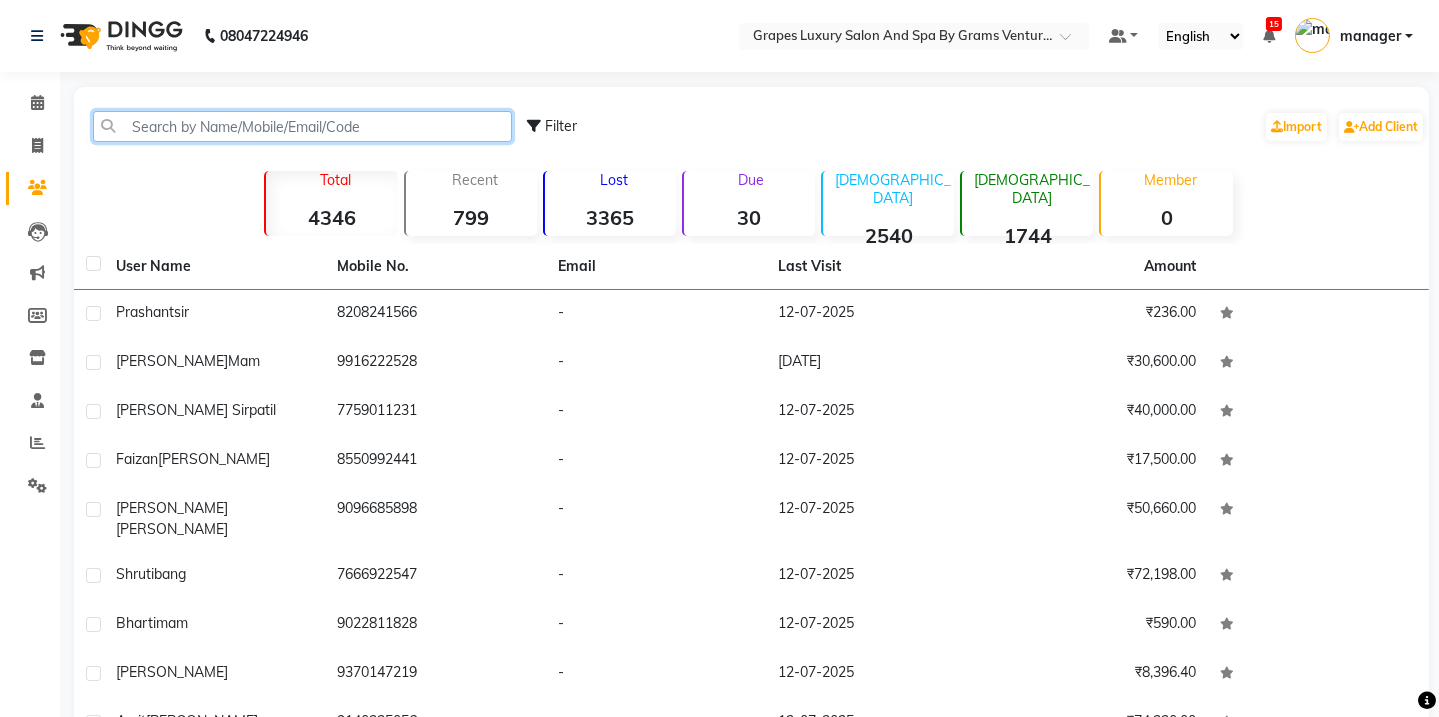 click 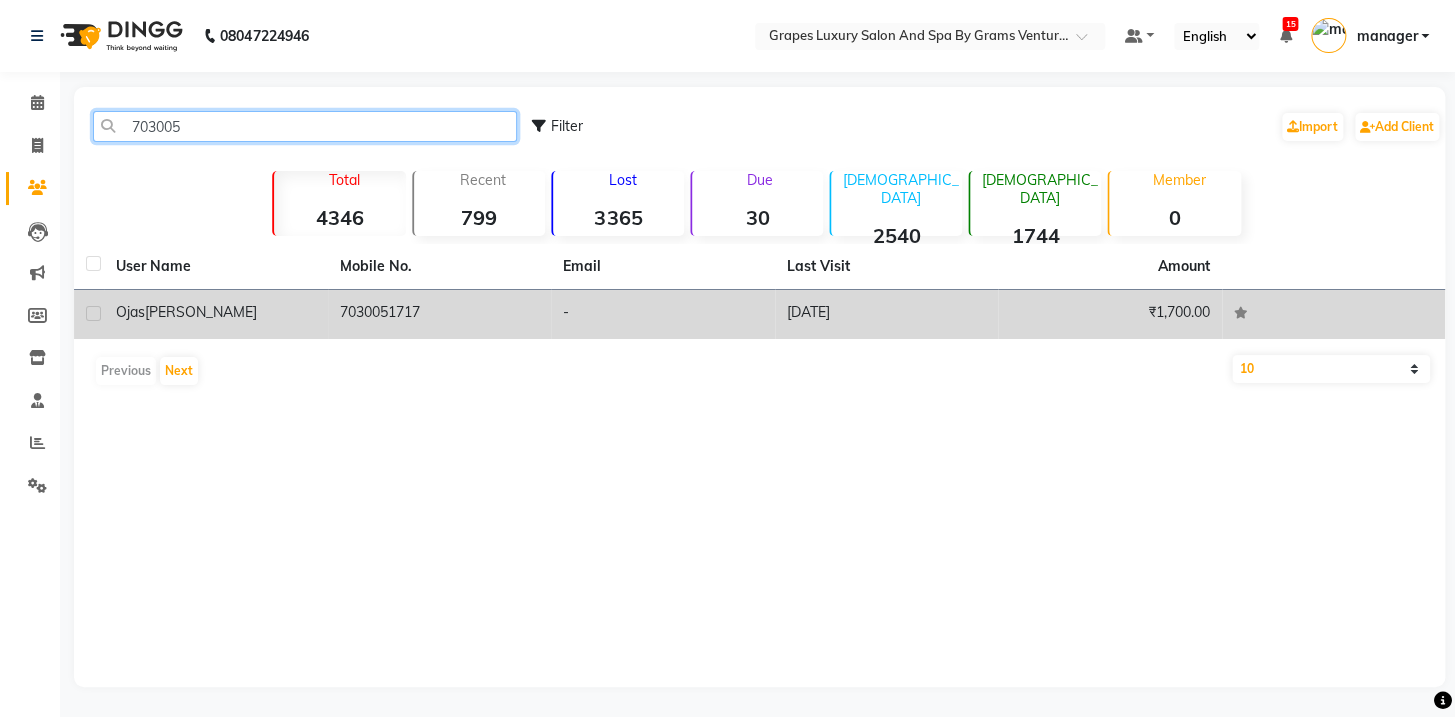 type on "703005" 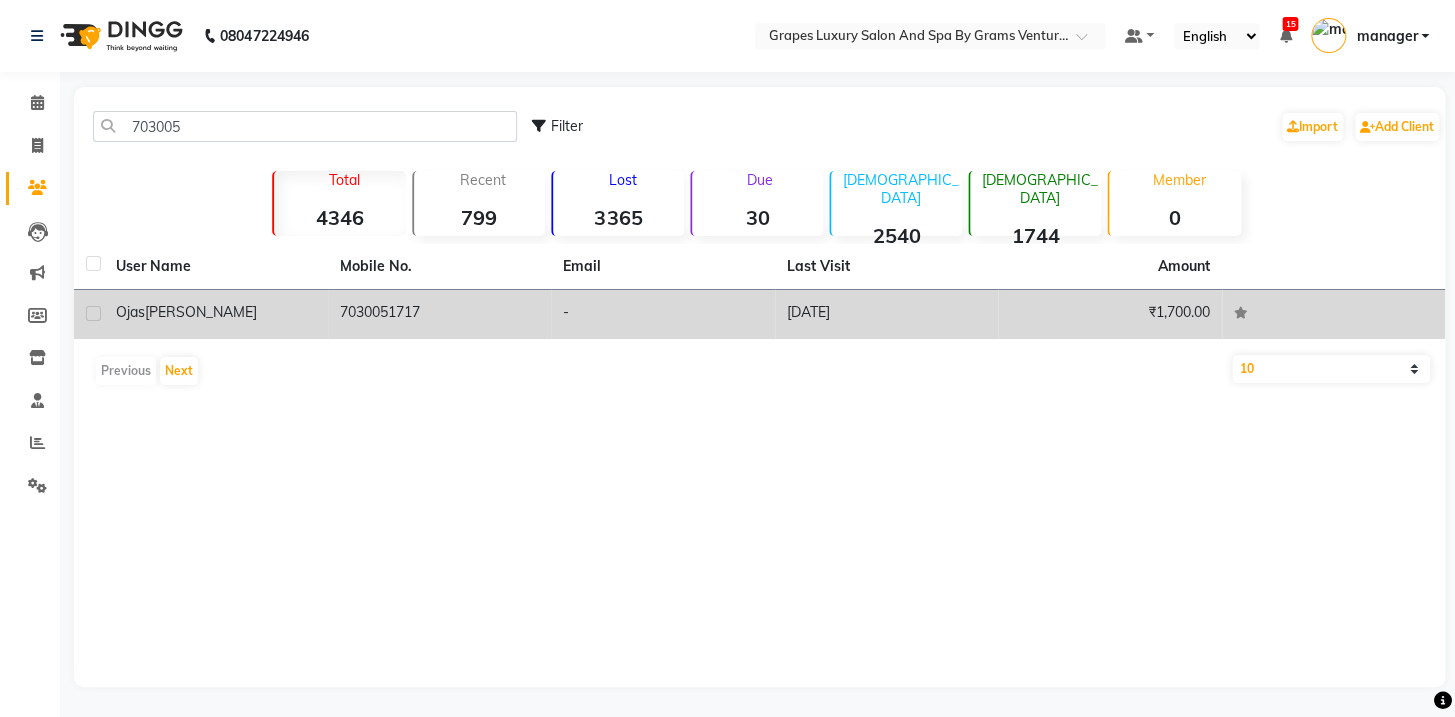 click on "meshram" 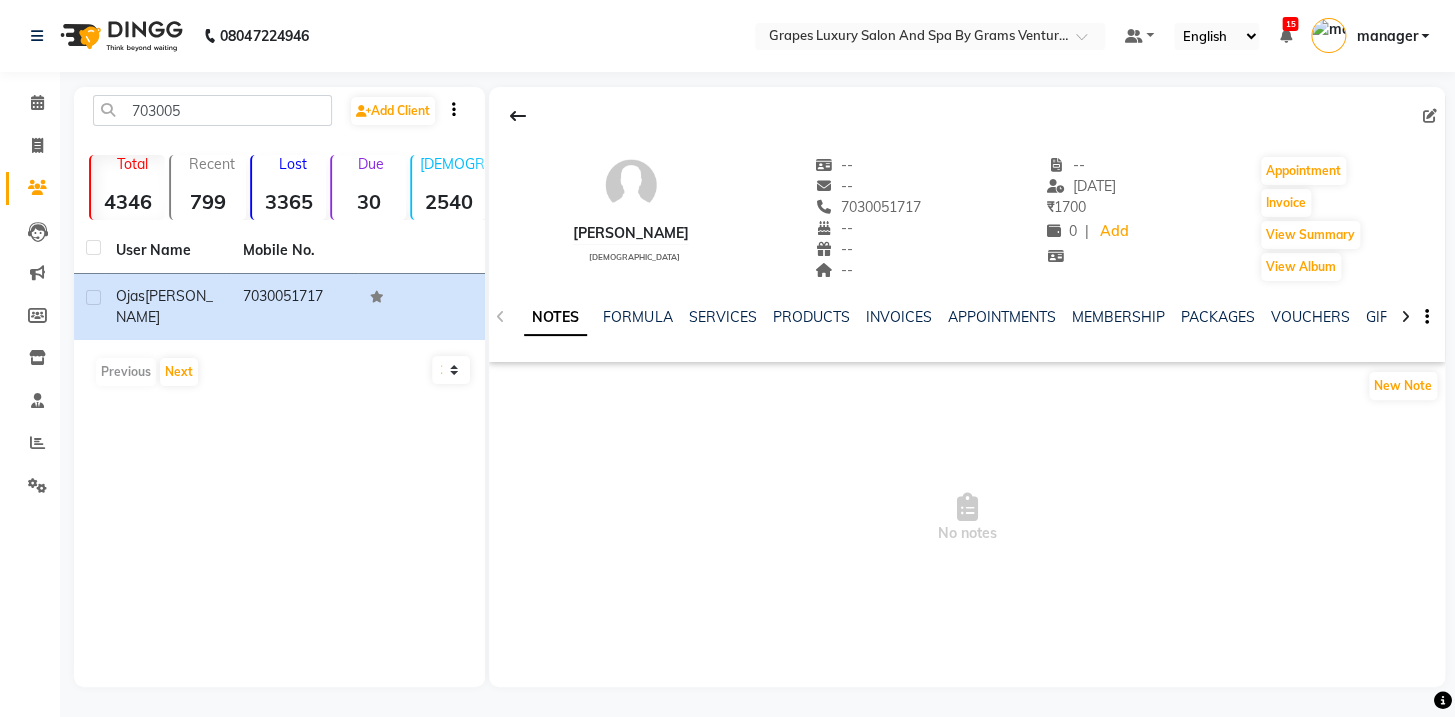 drag, startPoint x: 826, startPoint y: 205, endPoint x: 929, endPoint y: 205, distance: 103 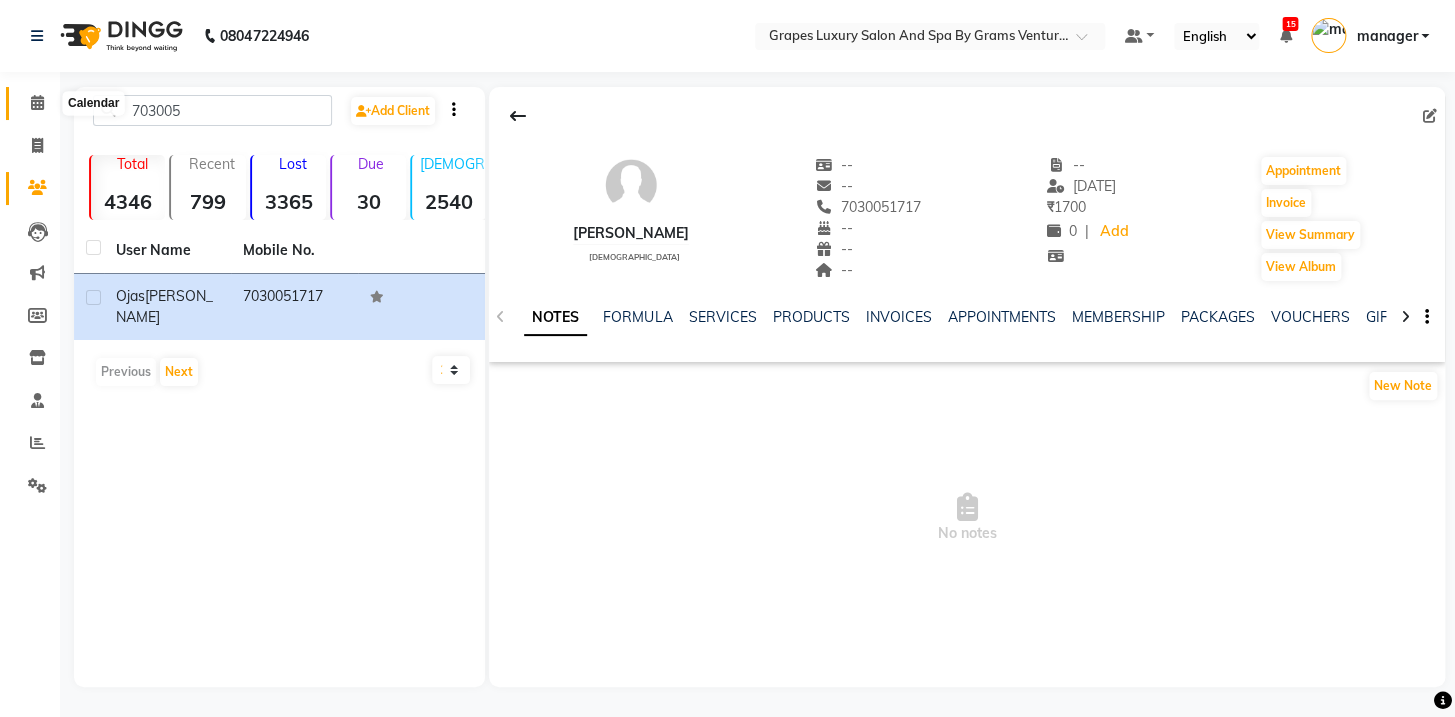 click 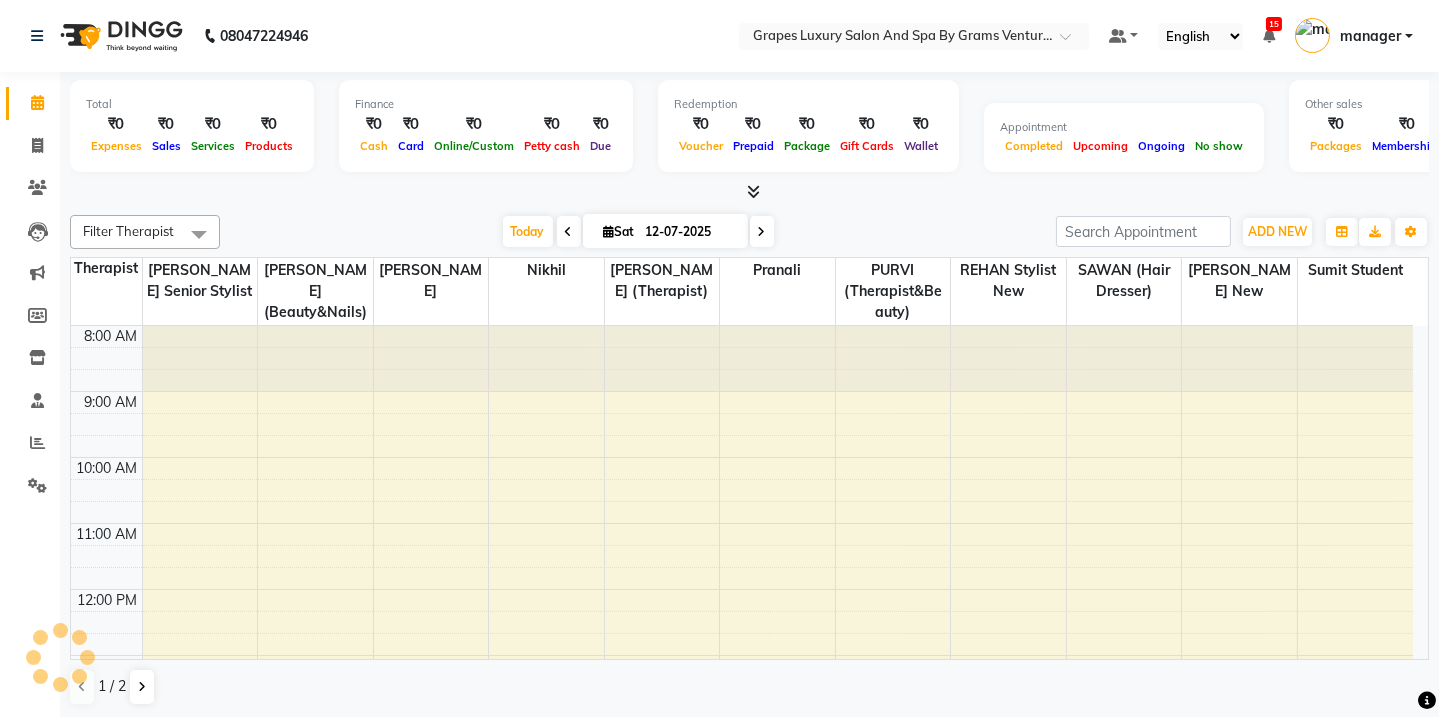 scroll, scrollTop: 0, scrollLeft: 0, axis: both 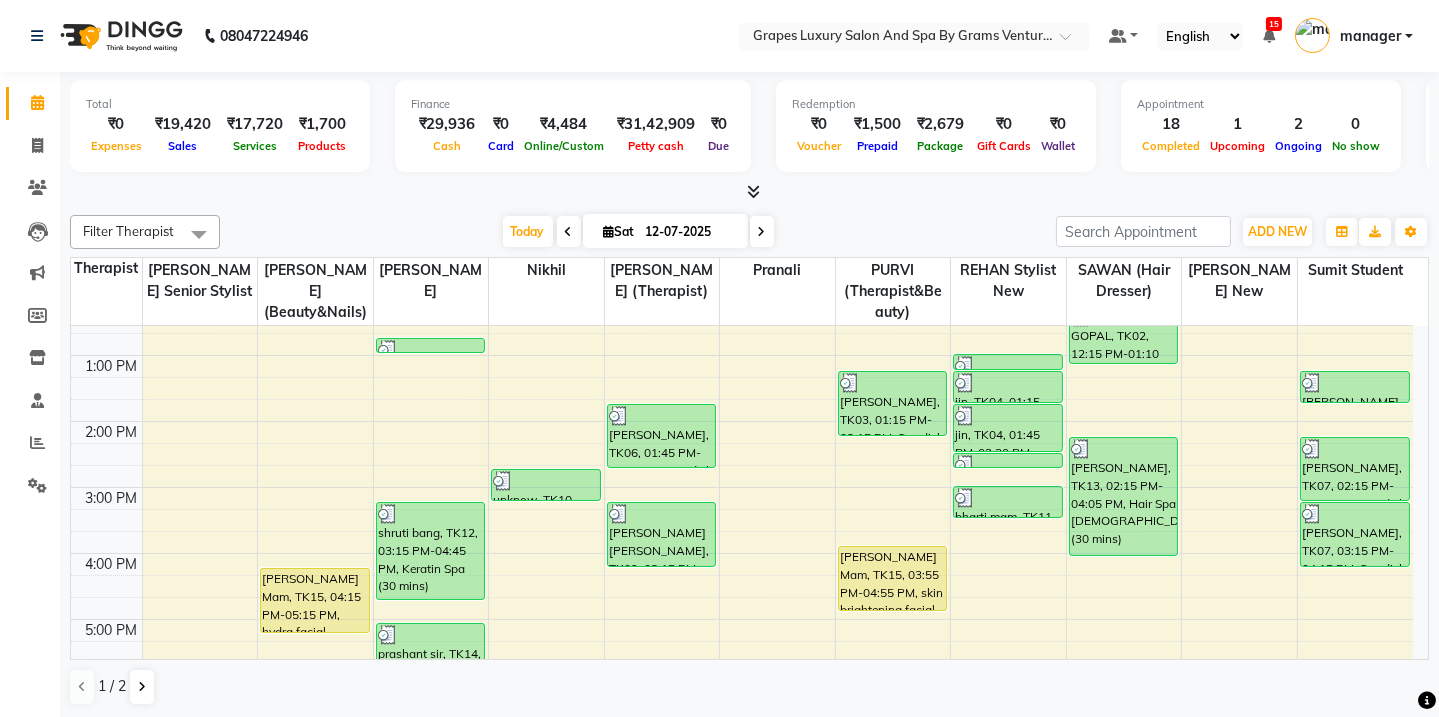 click on "8:00 AM 9:00 AM 10:00 AM 11:00 AM 12:00 PM 1:00 PM 2:00 PM 3:00 PM 4:00 PM 5:00 PM 6:00 PM 7:00 PM 8:00 PM    Sampada Mam, TK15, 04:15 PM-05:15 PM, hydra facial     kunal clint, TK05, 12:45 PM-01:00 PM, Beard Trimming (15 mins)     shruti bang, TK12, 03:15 PM-04:45 PM, Keratin Spa (30 mins)     prashant sir, TK14, 05:05 PM-06:00 PM, Shaving (15 mins)     unknow, TK10, 02:45 PM-03:15 PM, Touch Up (ammonia Free ) (30 mins)     faizan Ali, TK06, 01:45 PM-02:45 PM, Swedish Body Massage (60 mins)     shekar sir patil, TK09, 03:15 PM-04:15 PM, Swedish Body Massage (60 mins)             sandeep kale, TK01, 06:00 PM-07:00 PM, Swedish Body Massage (60 mins)     Arjun Yadav, TK03, 01:15 PM-02:15 PM, Swedish Body Massage (60 mins)    Sampada Mam, TK15, 03:55 PM-04:55 PM, skin brightening facial     jin, TK04, 01:00 PM-01:15 PM, Beard Trimming (15 mins)     jin, TK04, 01:15 PM-01:45 PM, Hair Cut Male (30 mins)     jin, TK04, 01:45 PM-02:30 PM, Global Coloring ( Male ) Ammonia Free (45 mins)" at bounding box center [742, 454] 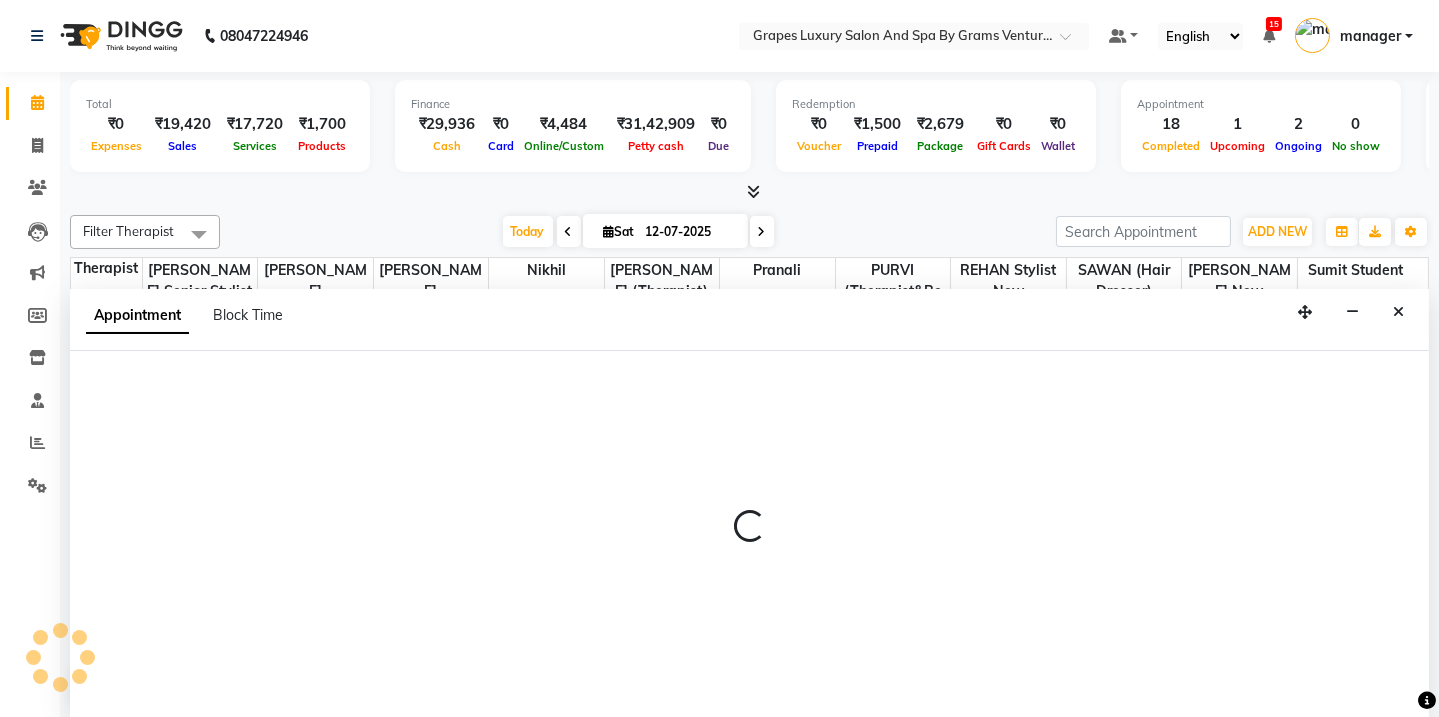 scroll, scrollTop: 0, scrollLeft: 0, axis: both 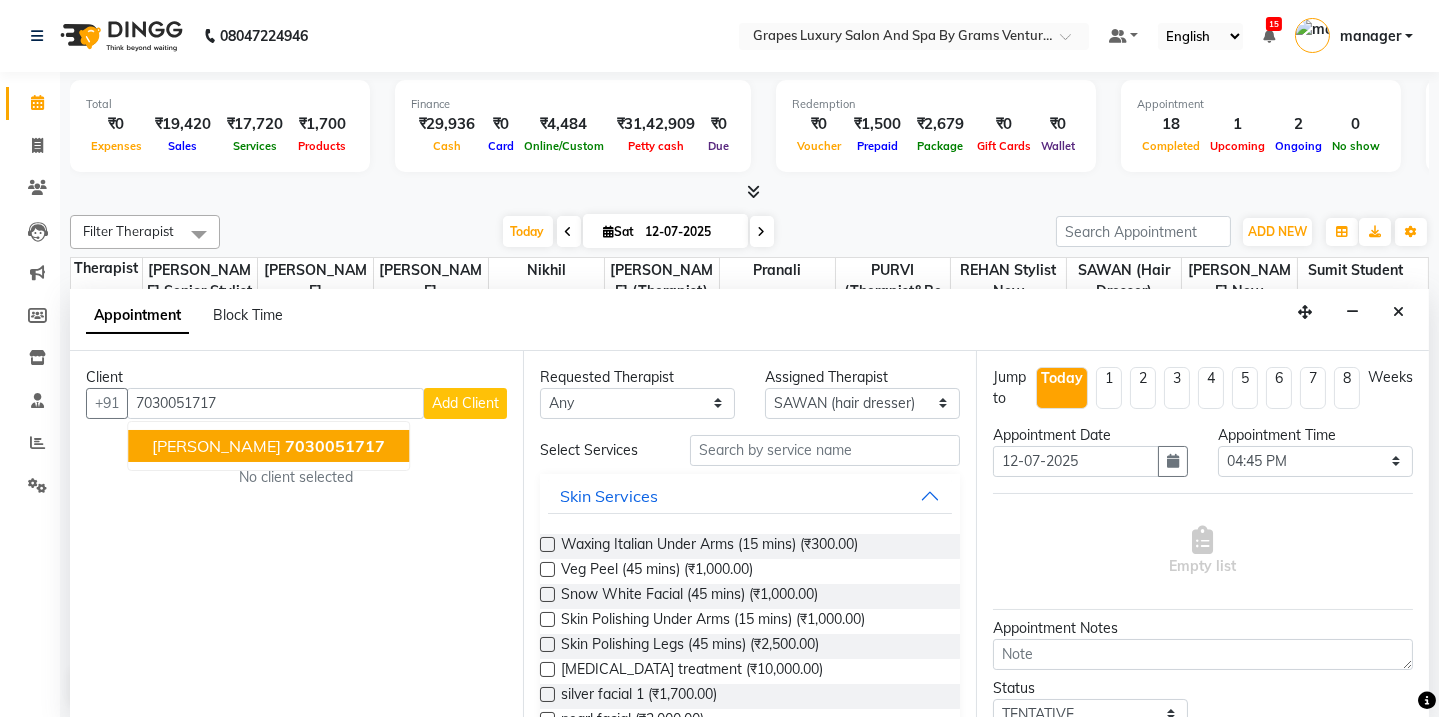 click on "ojas meshram" at bounding box center [216, 446] 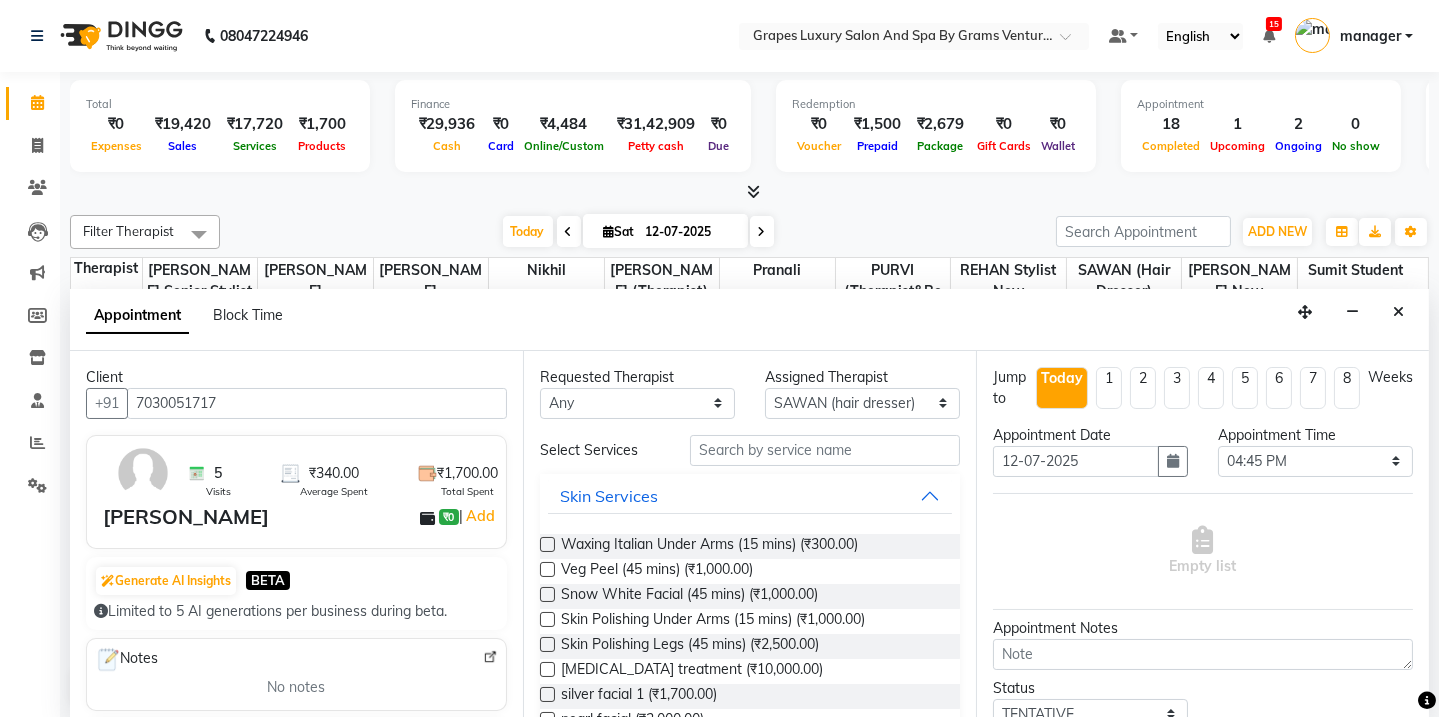 type on "7030051717" 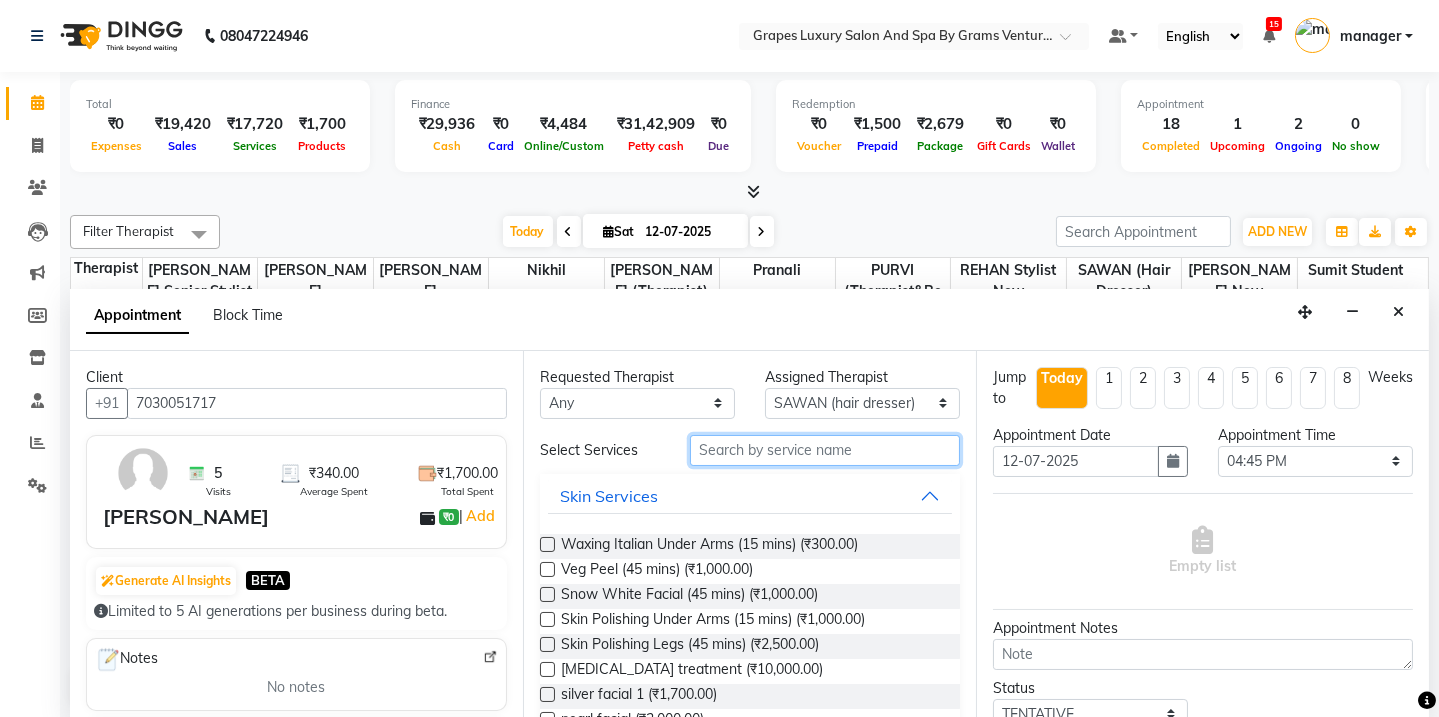 click at bounding box center (825, 450) 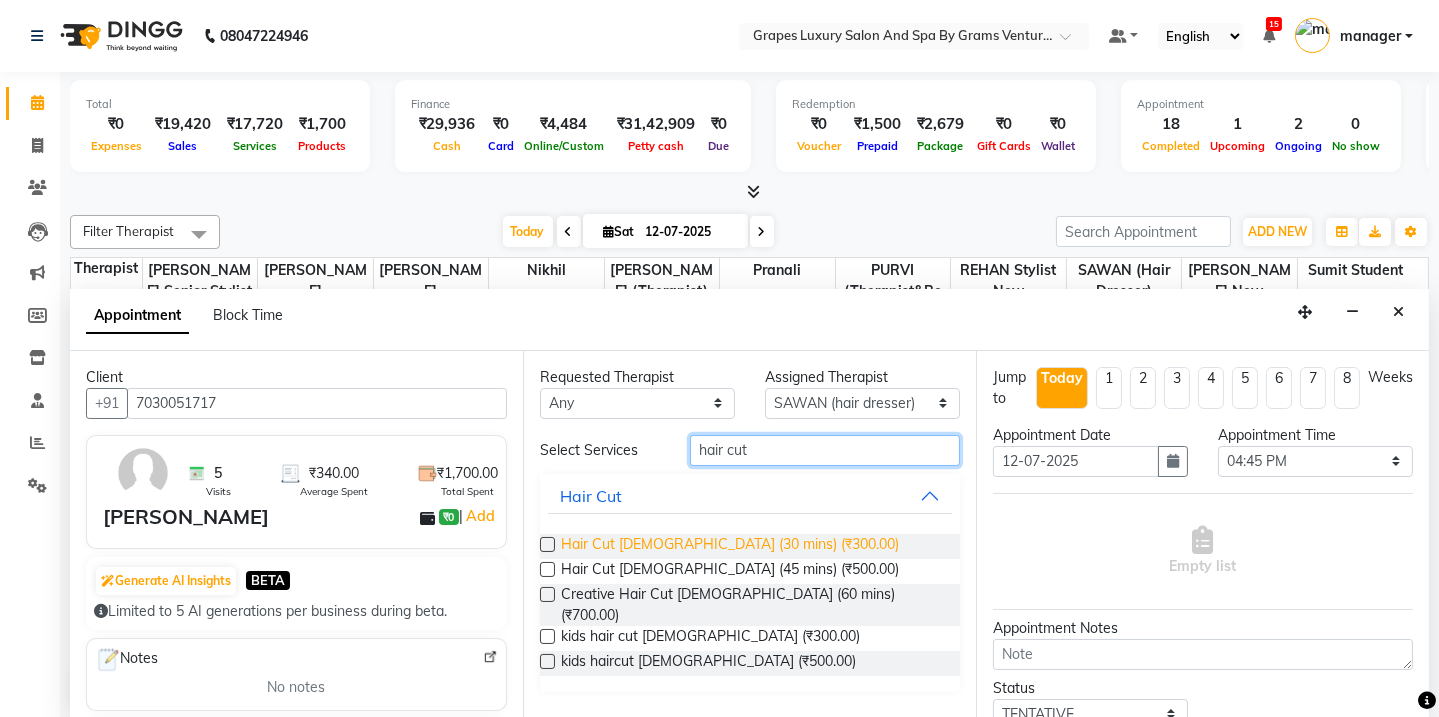 type on "hair cut" 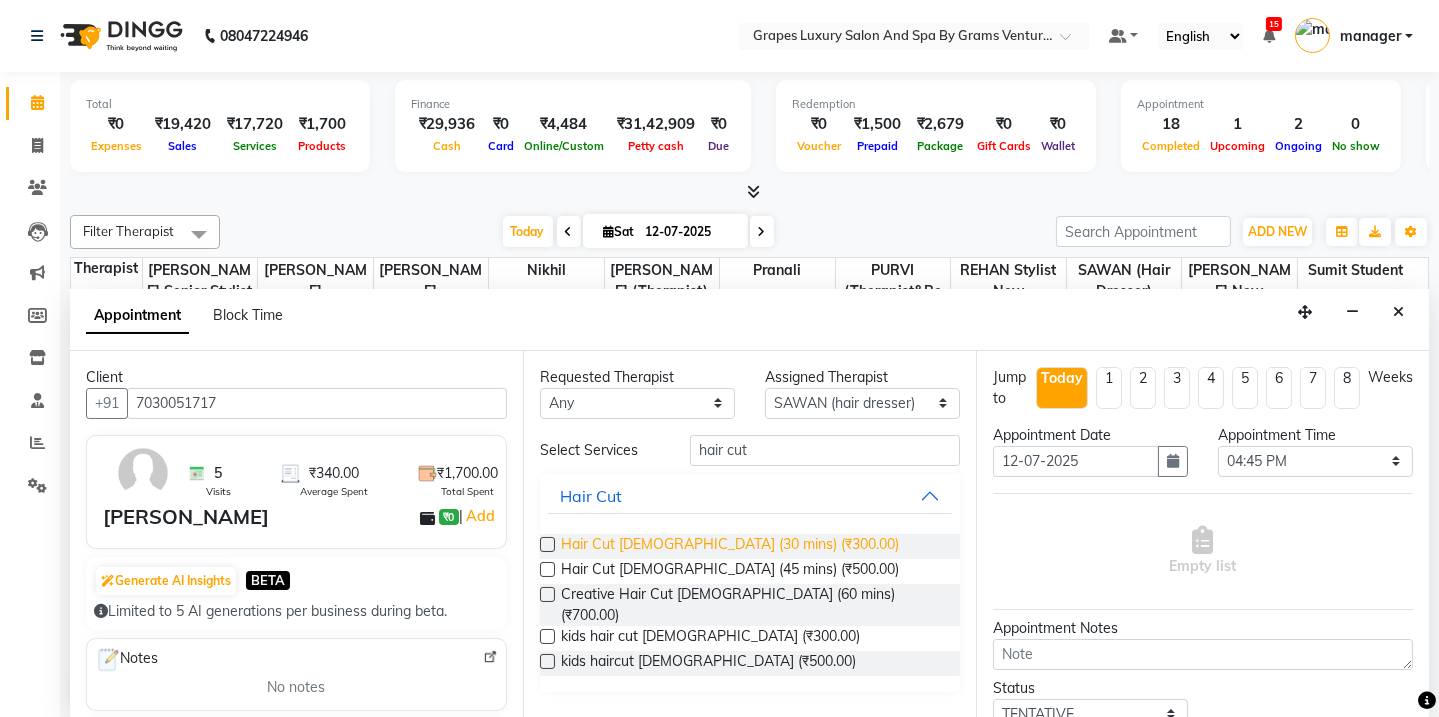 click on "Hair Cut [DEMOGRAPHIC_DATA] (30 mins) (₹300.00)" at bounding box center (730, 546) 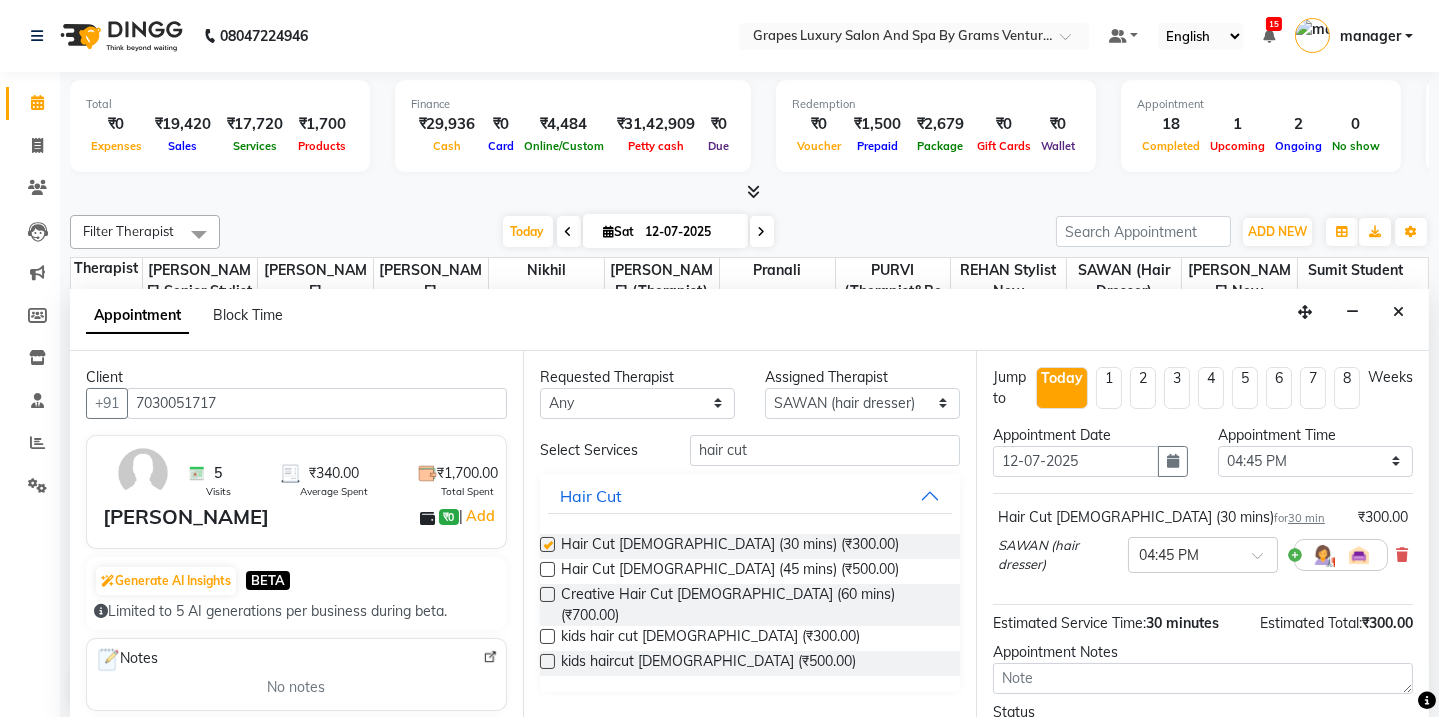 checkbox on "false" 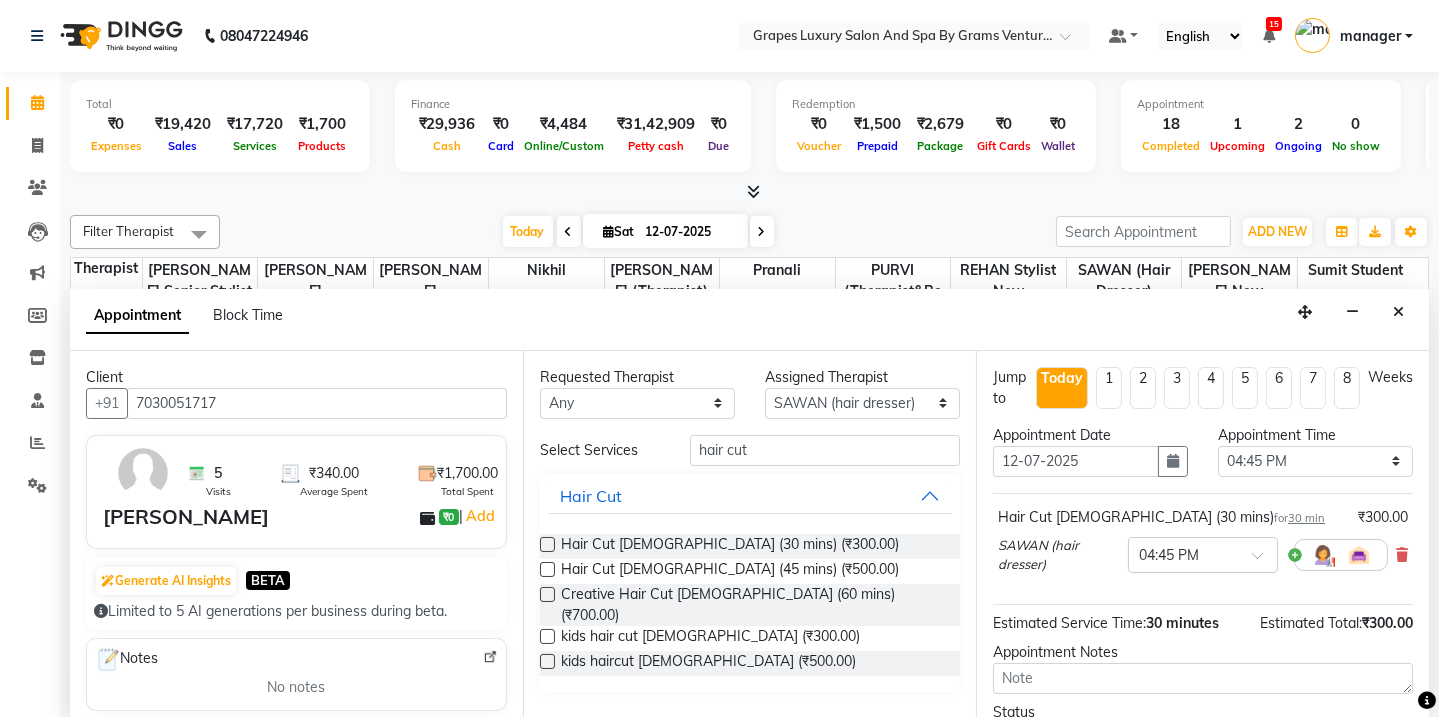 scroll, scrollTop: 160, scrollLeft: 0, axis: vertical 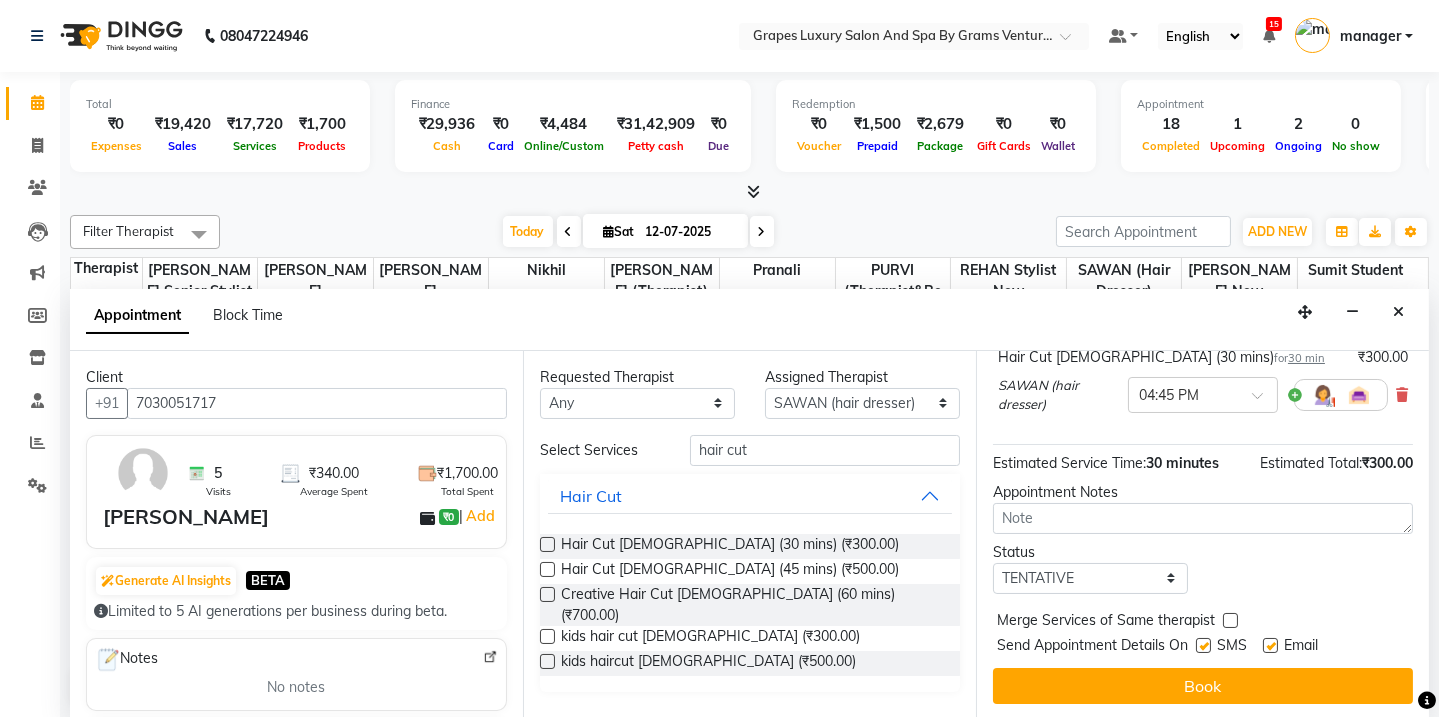 drag, startPoint x: 1197, startPoint y: 640, endPoint x: 1198, endPoint y: 656, distance: 16.03122 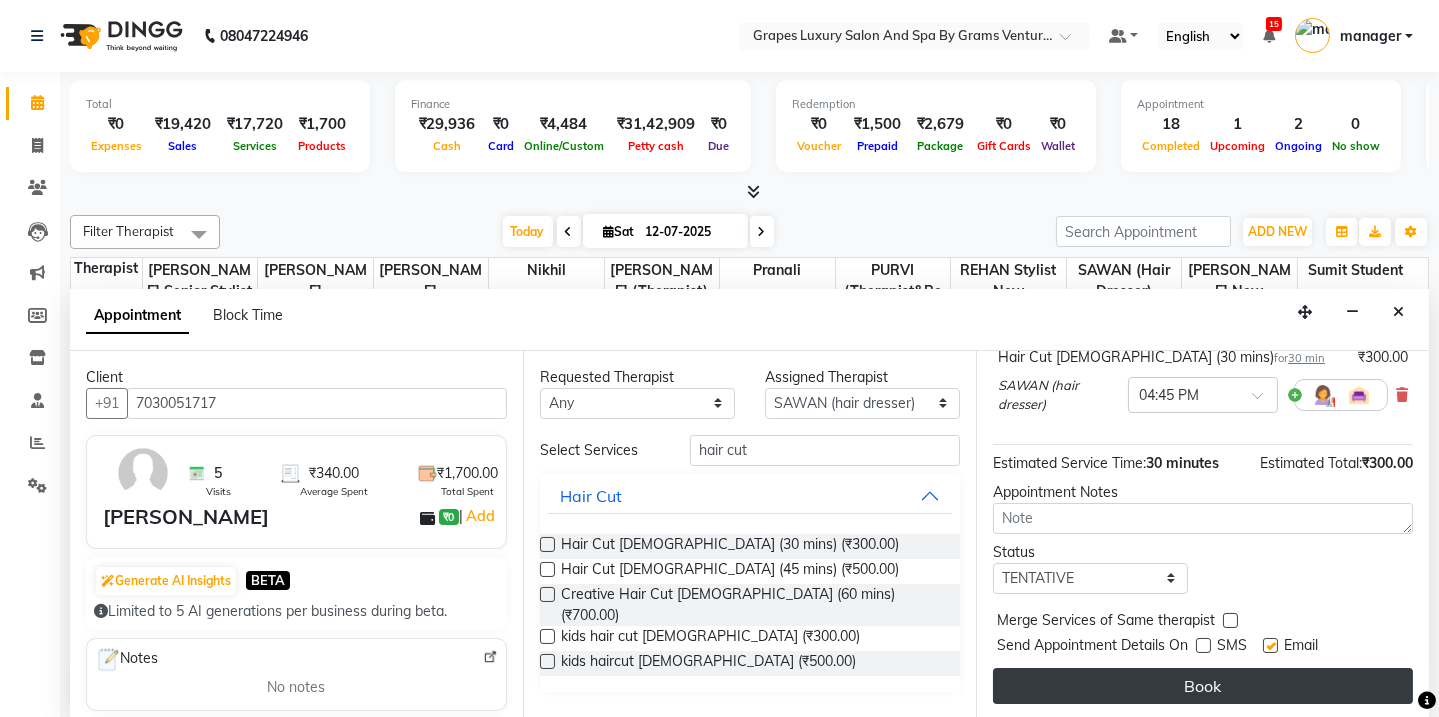 click on "Book" at bounding box center [1203, 686] 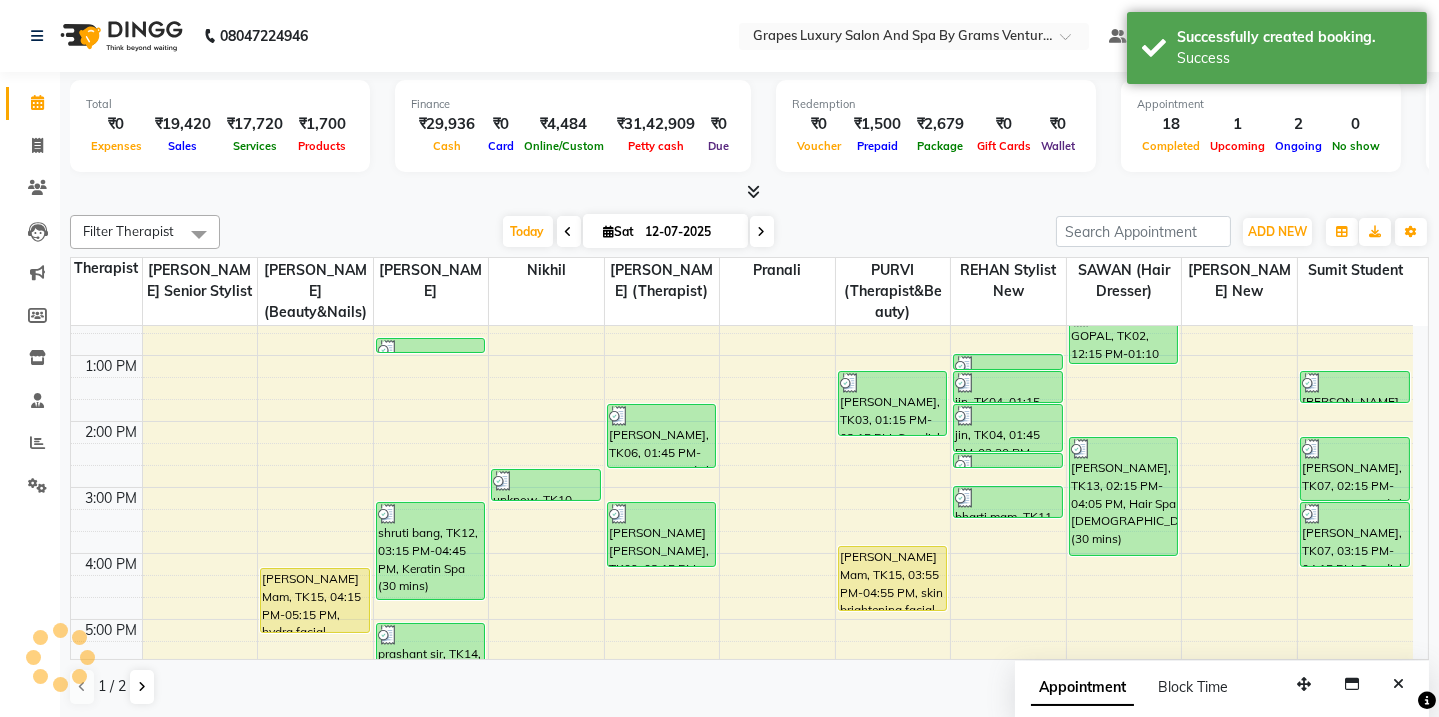 scroll, scrollTop: 0, scrollLeft: 0, axis: both 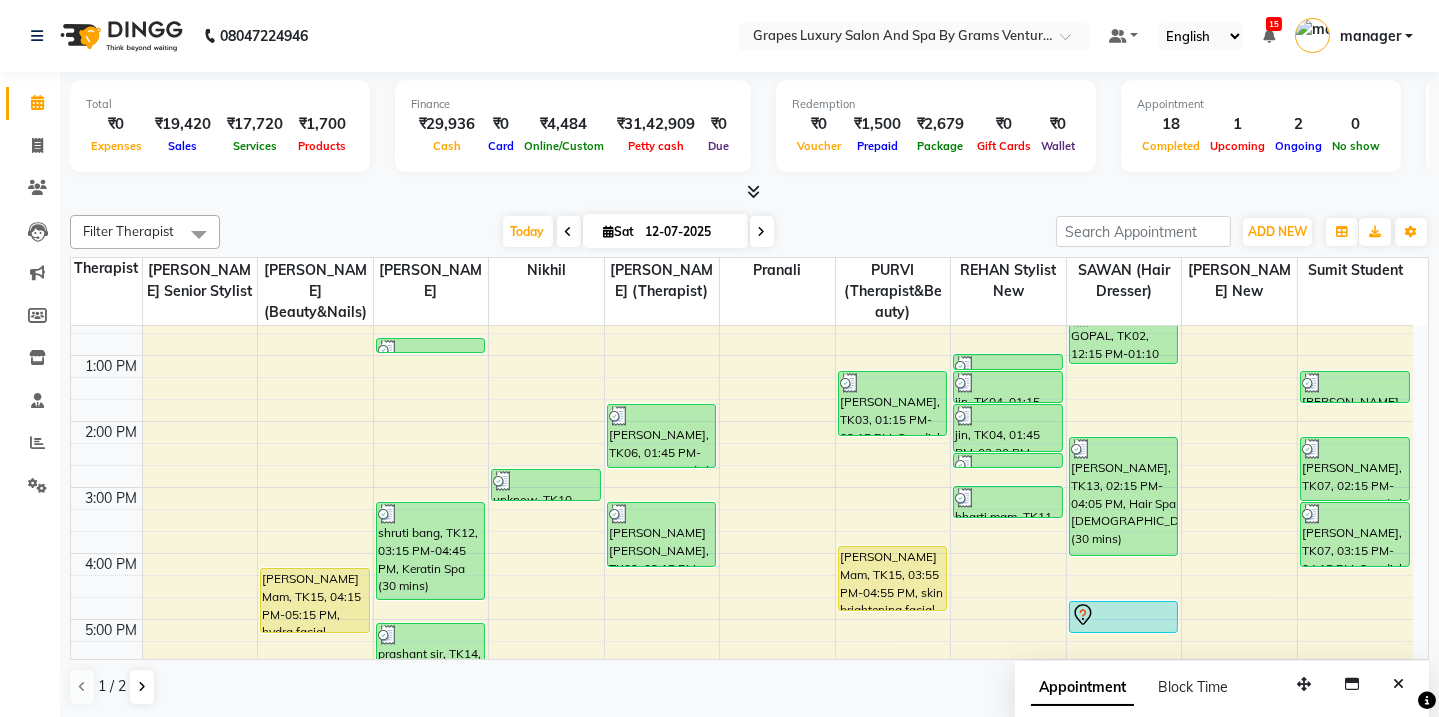 click on "8:00 AM 9:00 AM 10:00 AM 11:00 AM 12:00 PM 1:00 PM 2:00 PM 3:00 PM 4:00 PM 5:00 PM 6:00 PM 7:00 PM 8:00 PM    Sampada Mam, TK15, 04:15 PM-05:15 PM, hydra facial     kunal clint, TK05, 12:45 PM-01:00 PM, Beard Trimming (15 mins)     shruti bang, TK12, 03:15 PM-04:45 PM, Keratin Spa (30 mins)     prashant sir, TK14, 05:05 PM-06:00 PM, Shaving (15 mins)     unknow, TK10, 02:45 PM-03:15 PM, Touch Up (ammonia Free ) (30 mins)     faizan Ali, TK06, 01:45 PM-02:45 PM, Swedish Body Massage (60 mins)     shekar sir patil, TK09, 03:15 PM-04:15 PM, Swedish Body Massage (60 mins)             sandeep kale, TK01, 06:00 PM-07:00 PM, Swedish Body Massage (60 mins)     Arjun Yadav, TK03, 01:15 PM-02:15 PM, Swedish Body Massage (60 mins)    Sampada Mam, TK15, 03:55 PM-04:55 PM, skin brightening facial     jin, TK04, 01:00 PM-01:15 PM, Beard Trimming (15 mins)     jin, TK04, 01:15 PM-01:45 PM, Hair Cut Male (30 mins)     jin, TK04, 01:45 PM-02:30 PM, Global Coloring ( Male ) Ammonia Free (45 mins)" at bounding box center (742, 454) 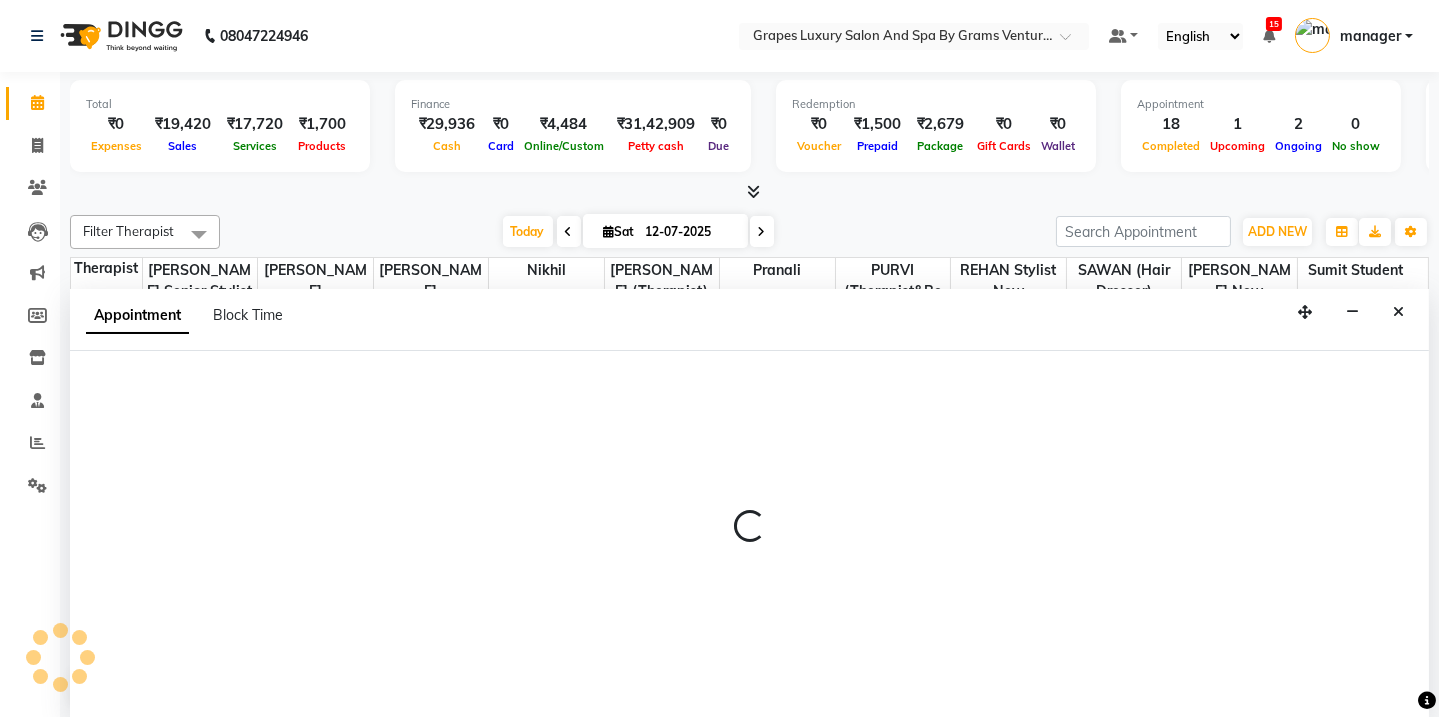 scroll, scrollTop: 0, scrollLeft: 0, axis: both 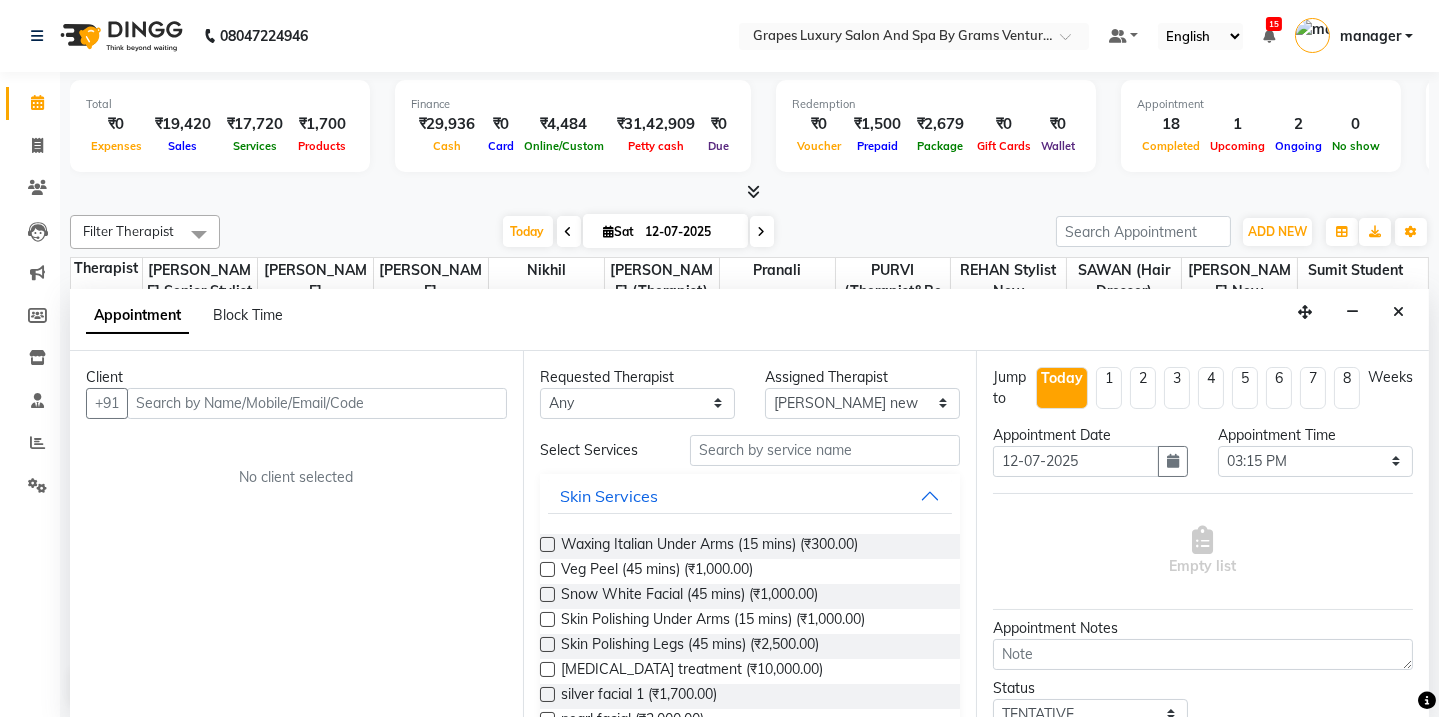 click at bounding box center [317, 403] 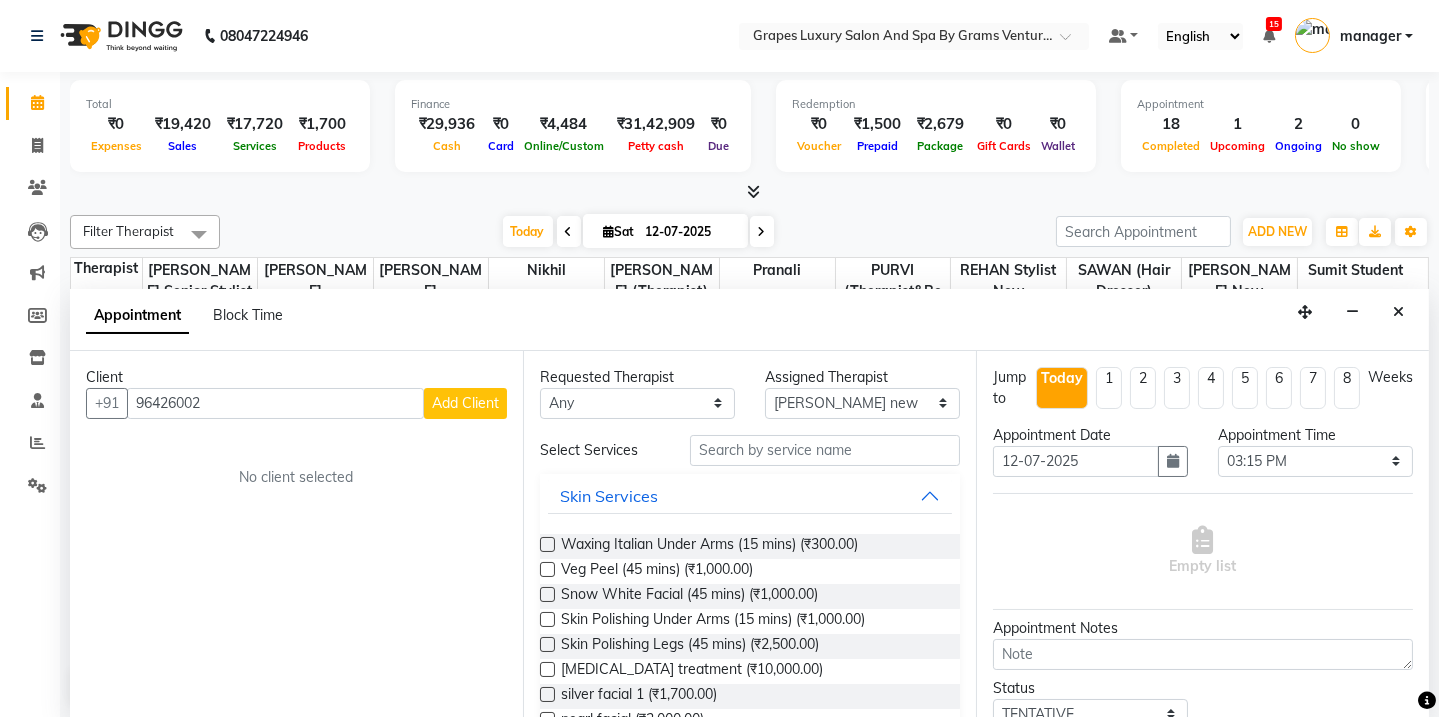 click on "96426002" at bounding box center [275, 403] 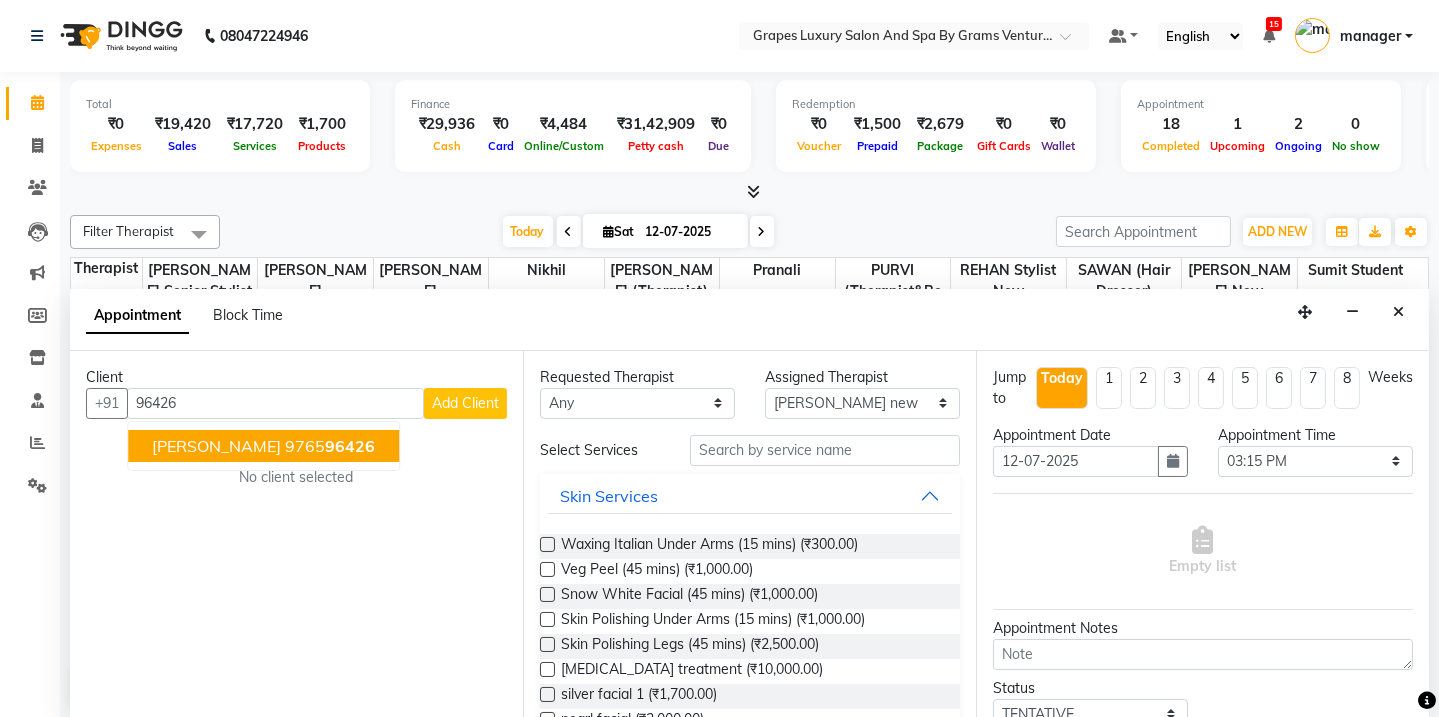 click on "96426" at bounding box center (275, 403) 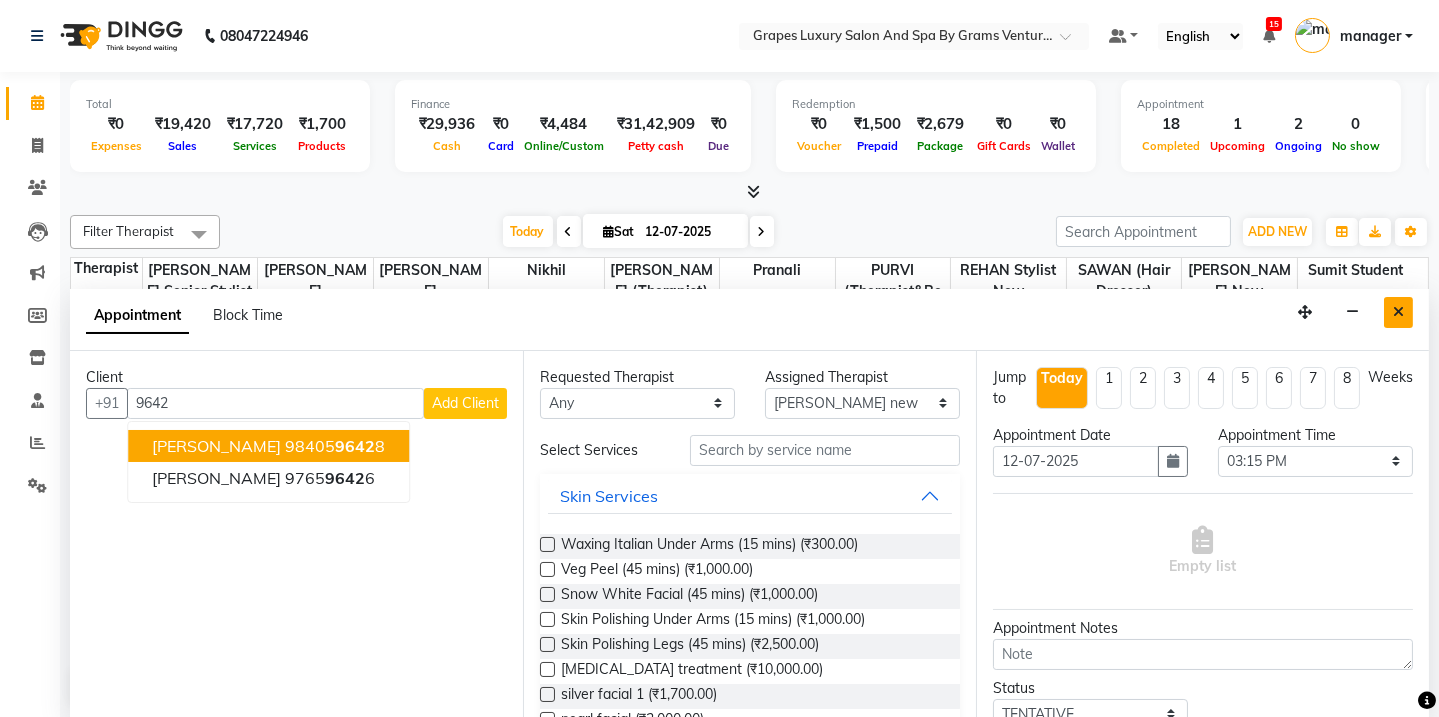 type on "9642" 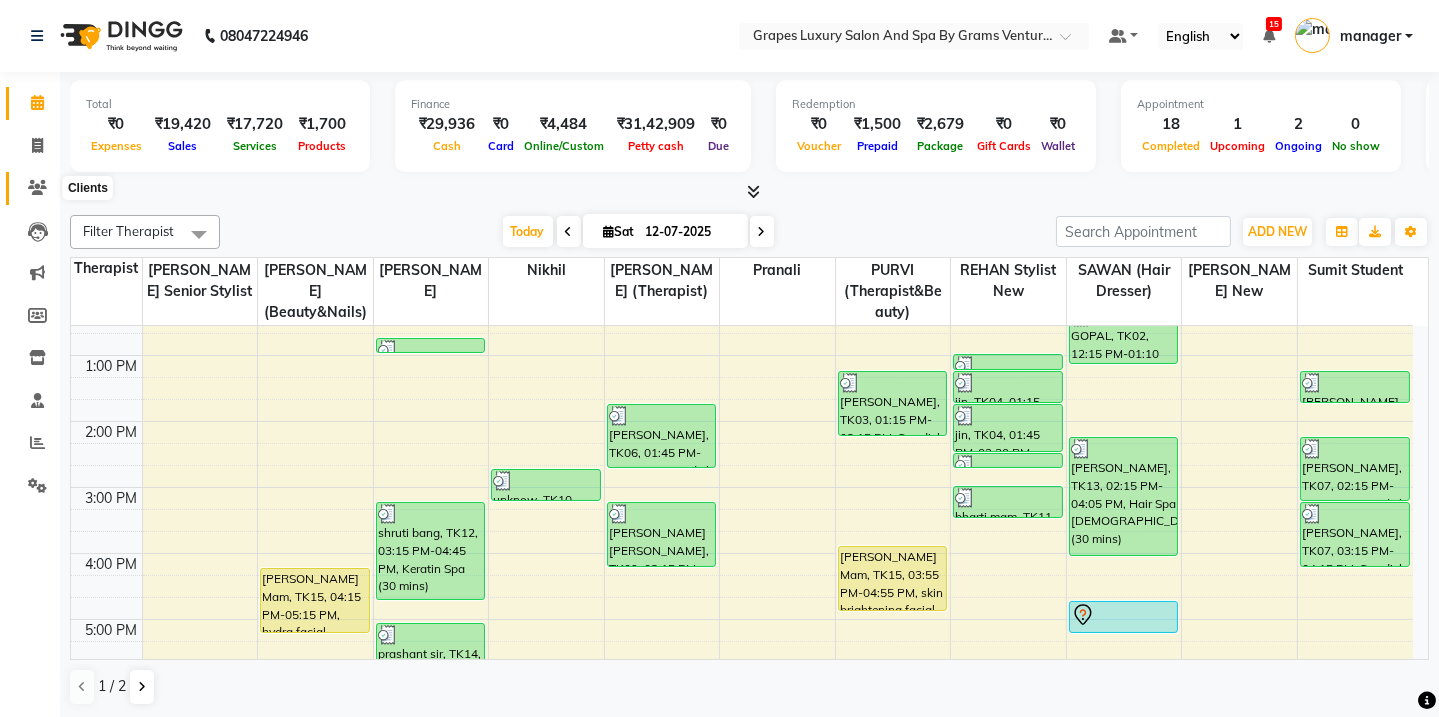 click 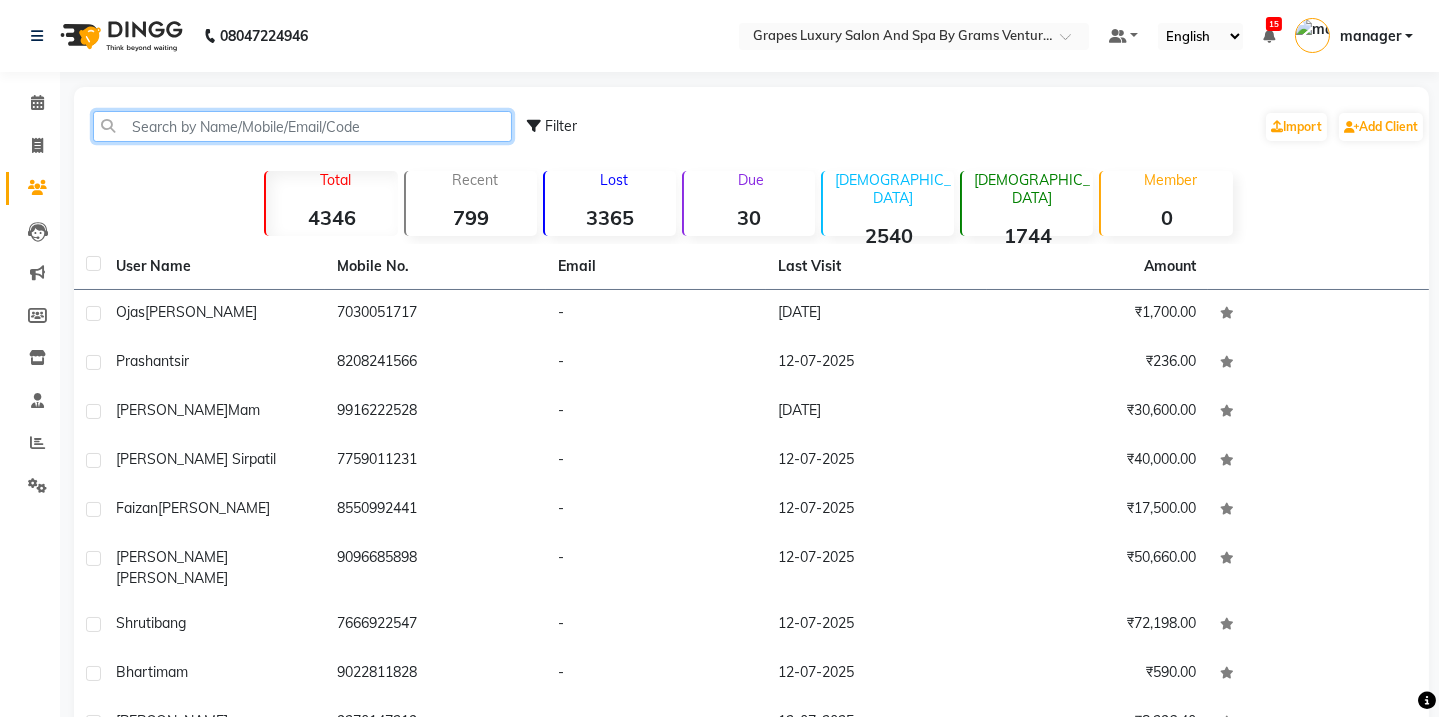 click 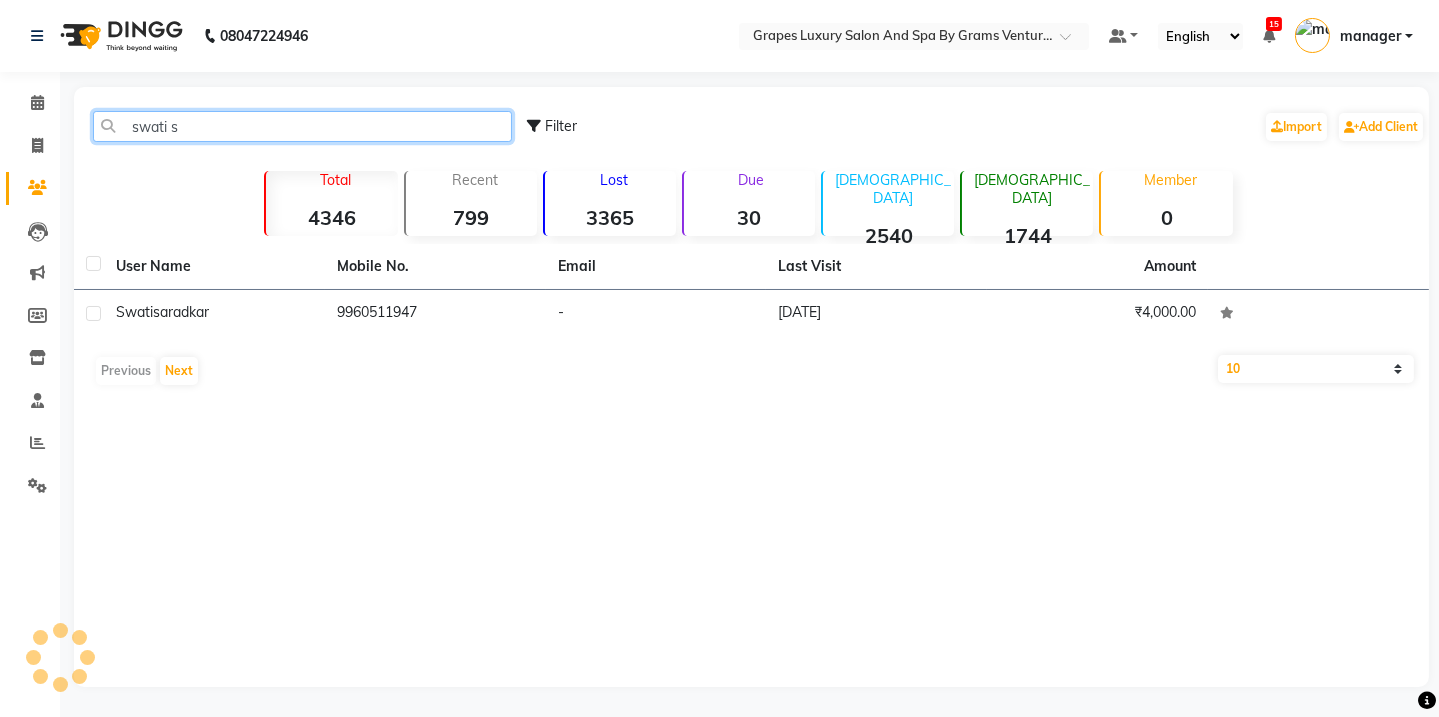 scroll, scrollTop: 0, scrollLeft: 0, axis: both 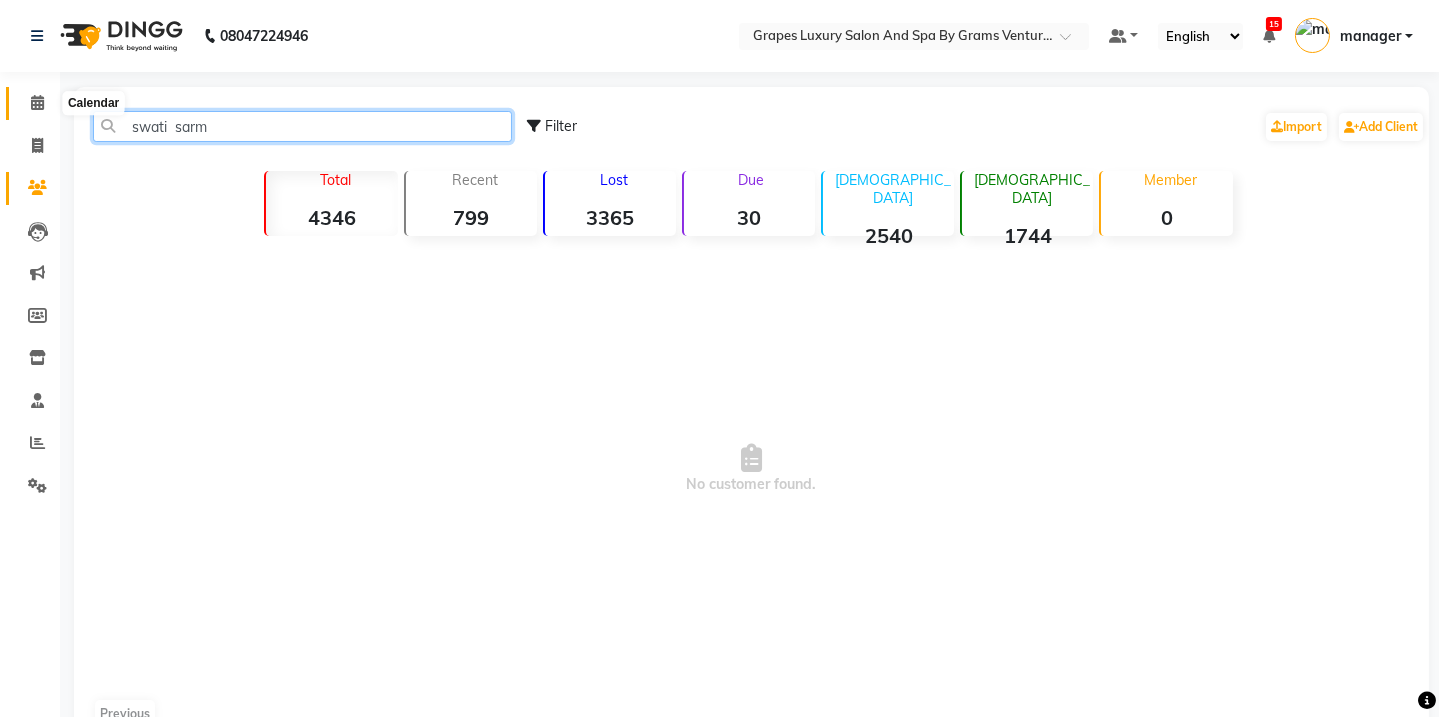 type on "swati  sarm" 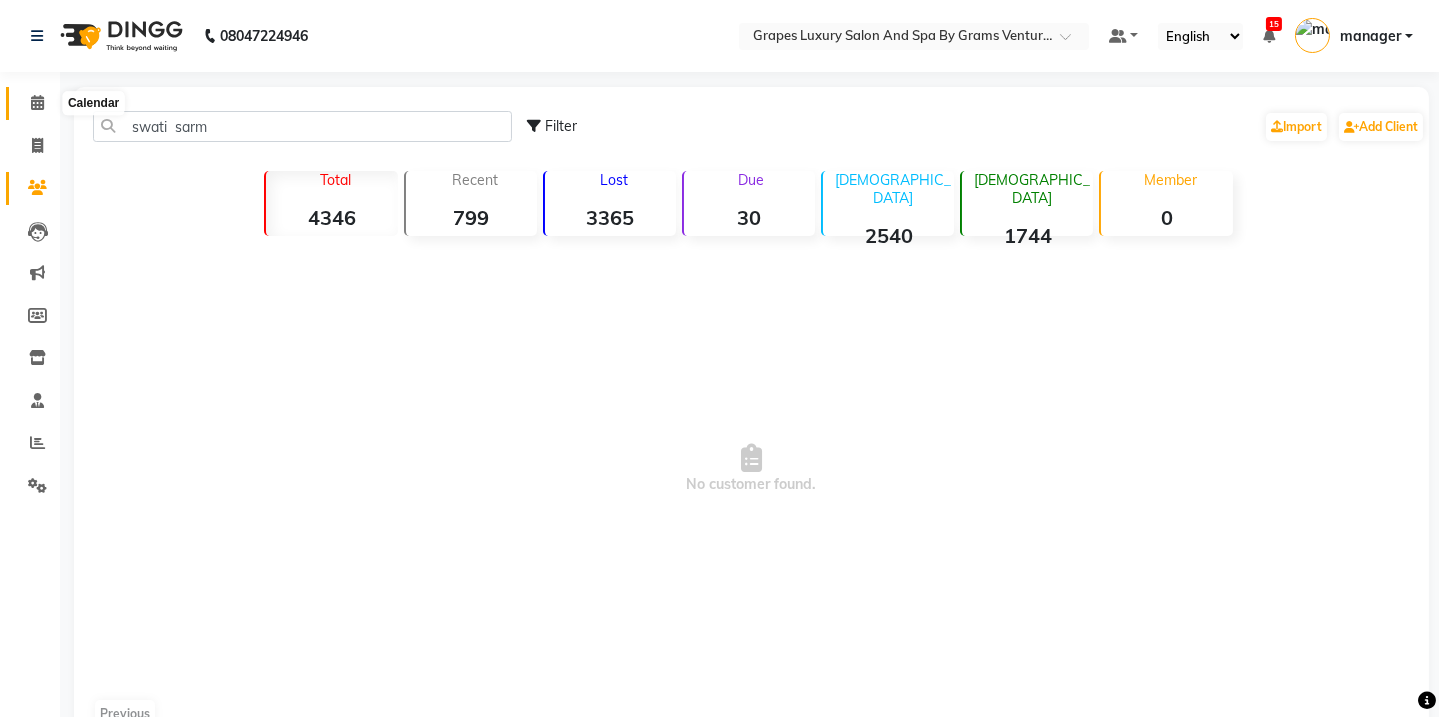 click 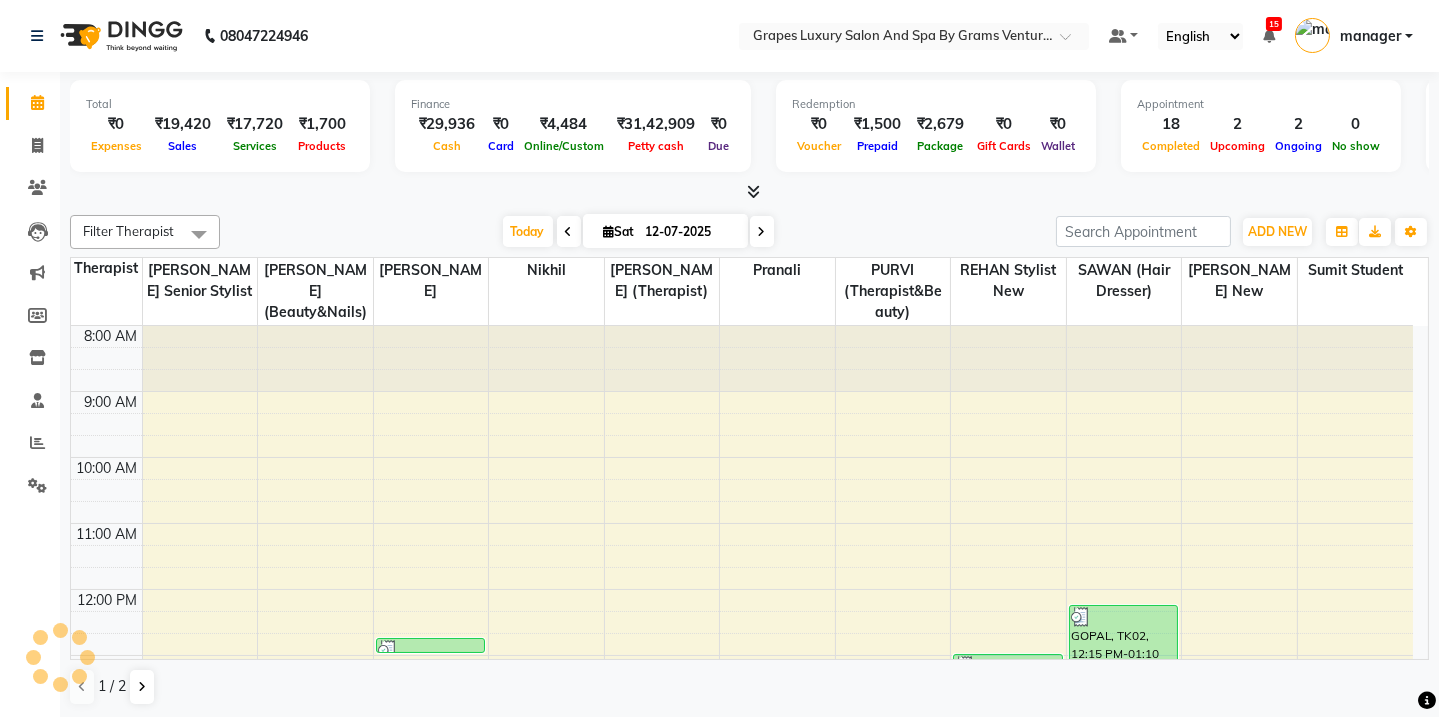 scroll, scrollTop: 0, scrollLeft: 0, axis: both 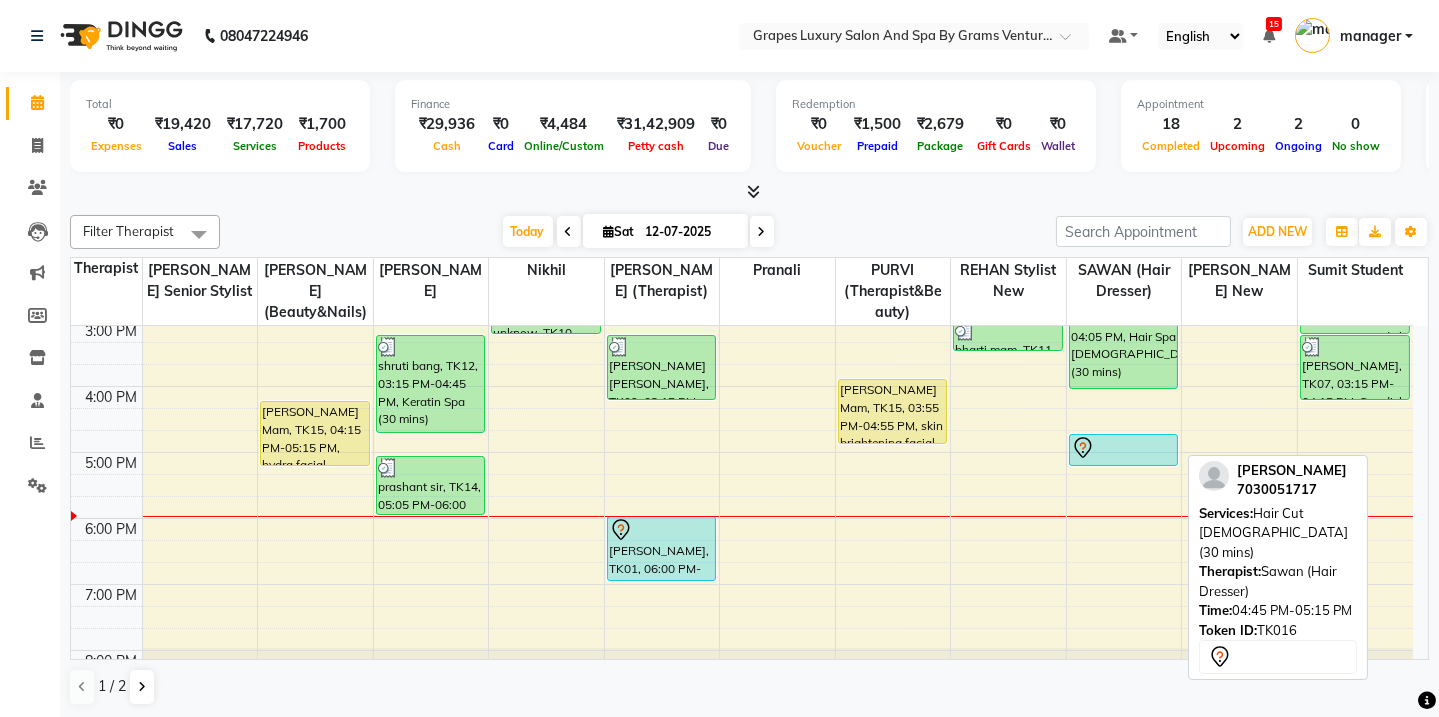 click at bounding box center (1124, 448) 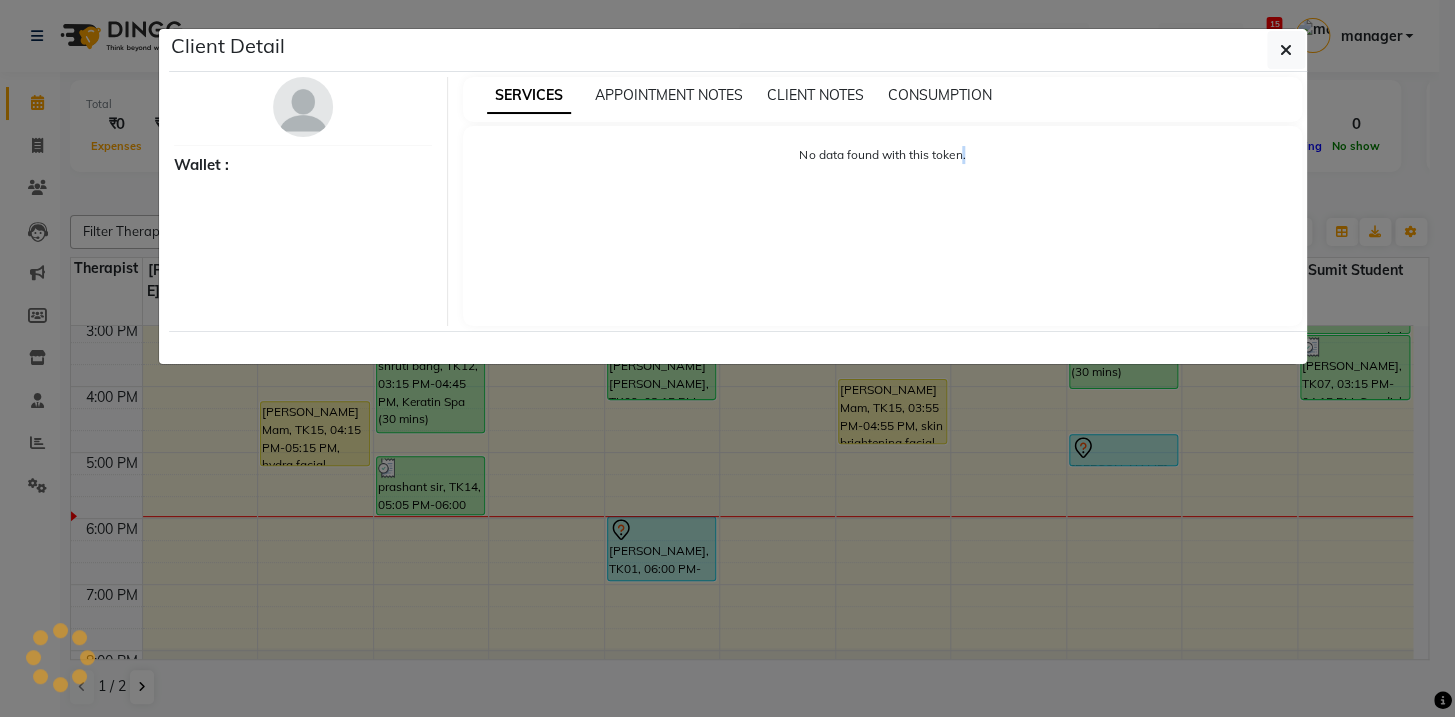click on "Client Detail     Wallet : SERVICES APPOINTMENT NOTES CLIENT NOTES CONSUMPTION No data found with this token." 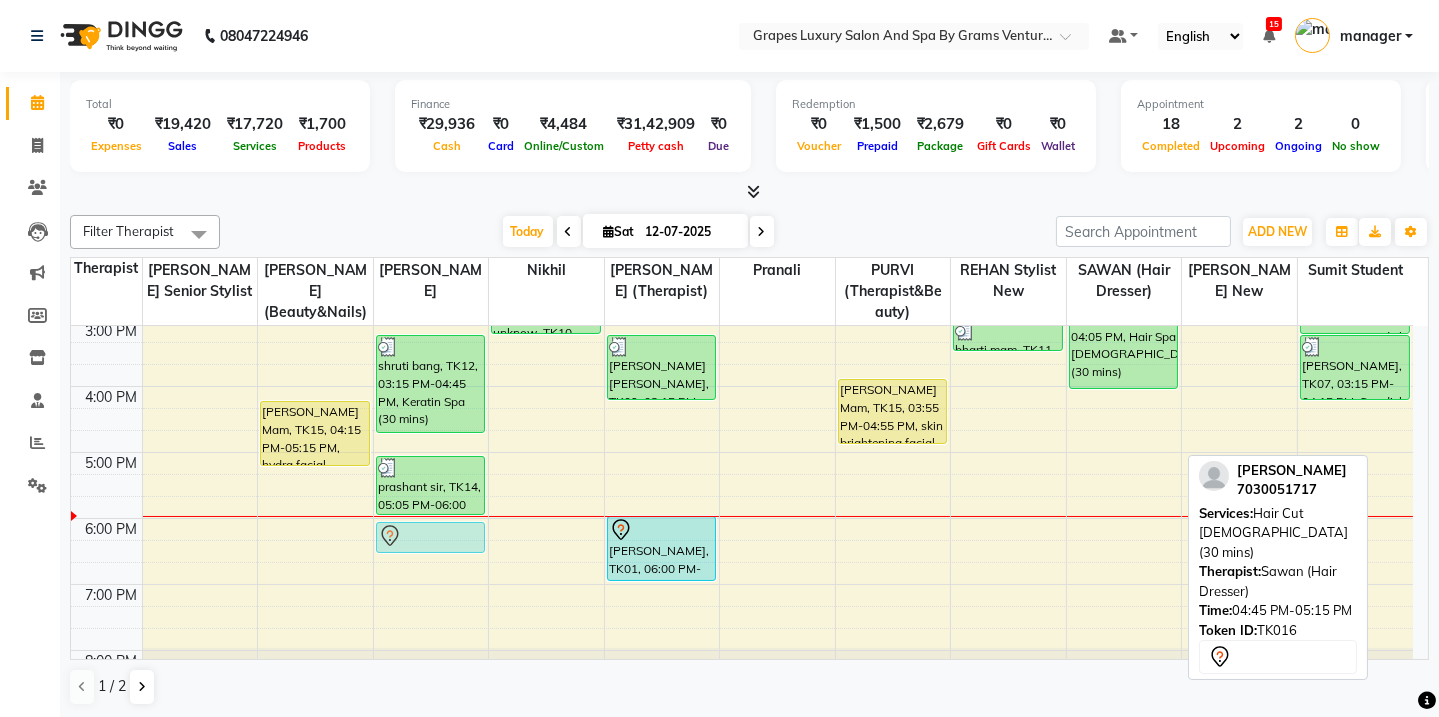 drag, startPoint x: 1108, startPoint y: 451, endPoint x: 390, endPoint y: 550, distance: 724.7931 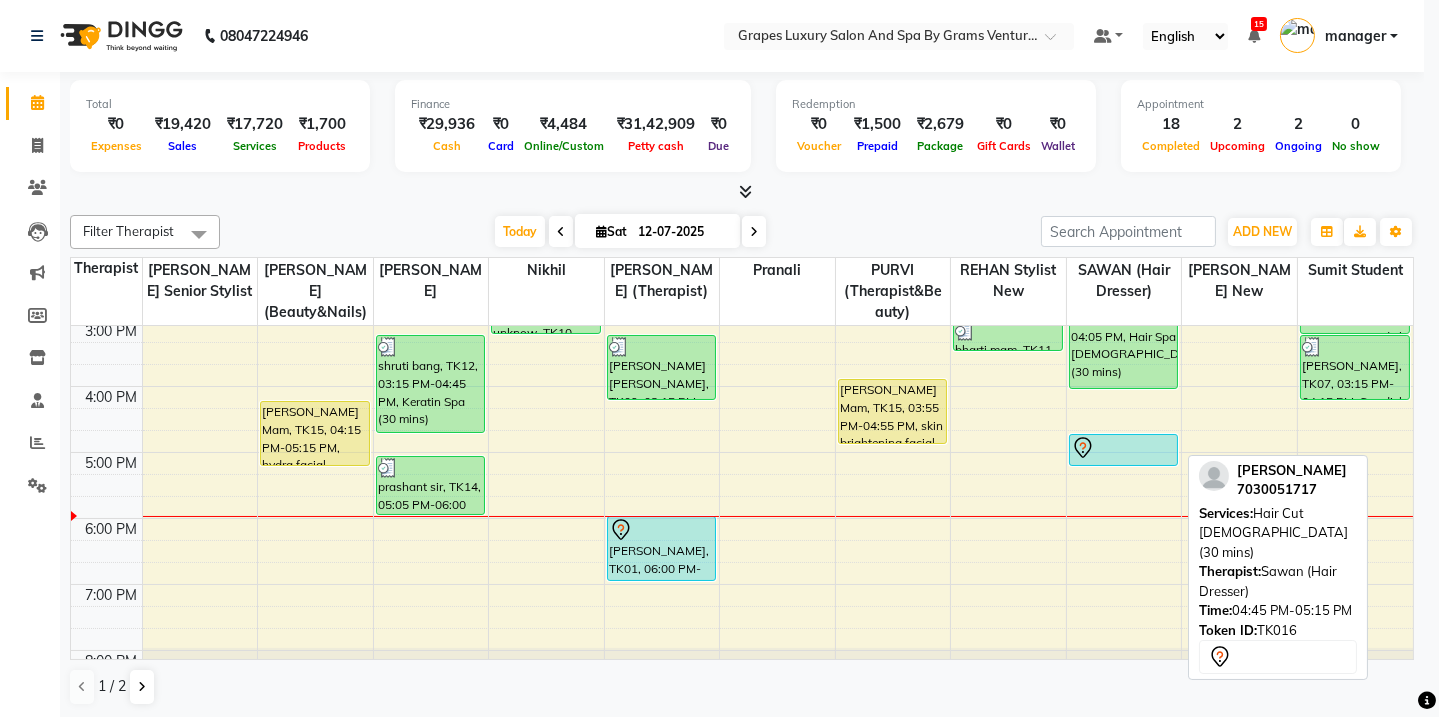 click on "× ! Are you sure? You want to update booking slot Yes No No" at bounding box center [719, 358] 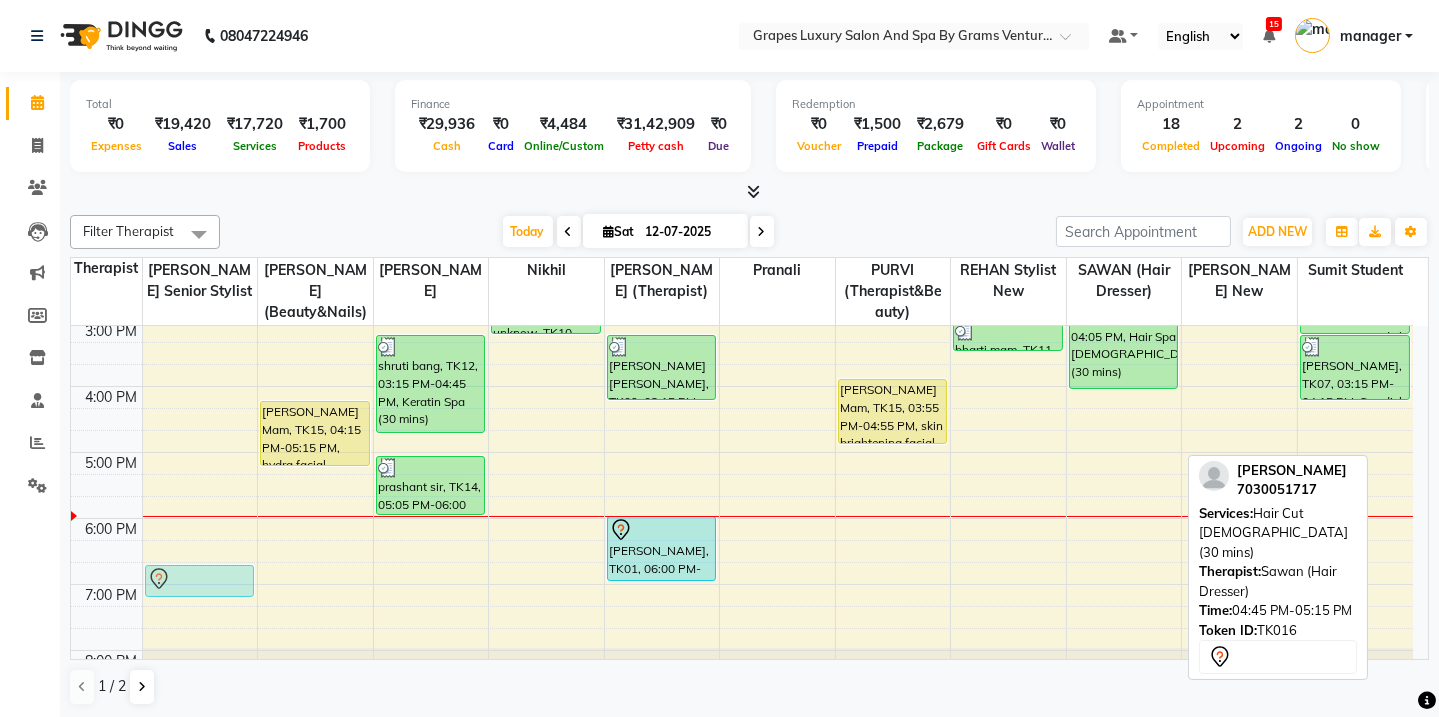 drag, startPoint x: 1119, startPoint y: 439, endPoint x: 264, endPoint y: 560, distance: 863.51953 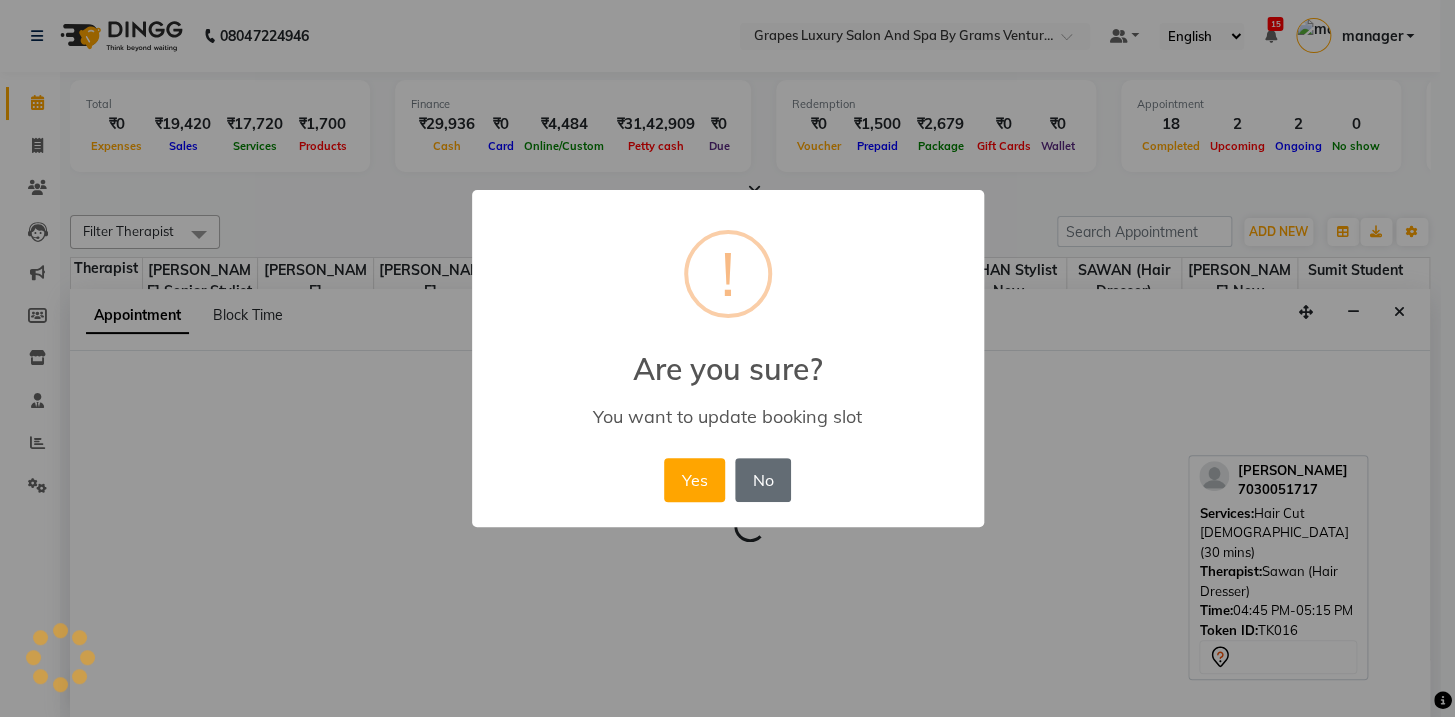 select on "44393" 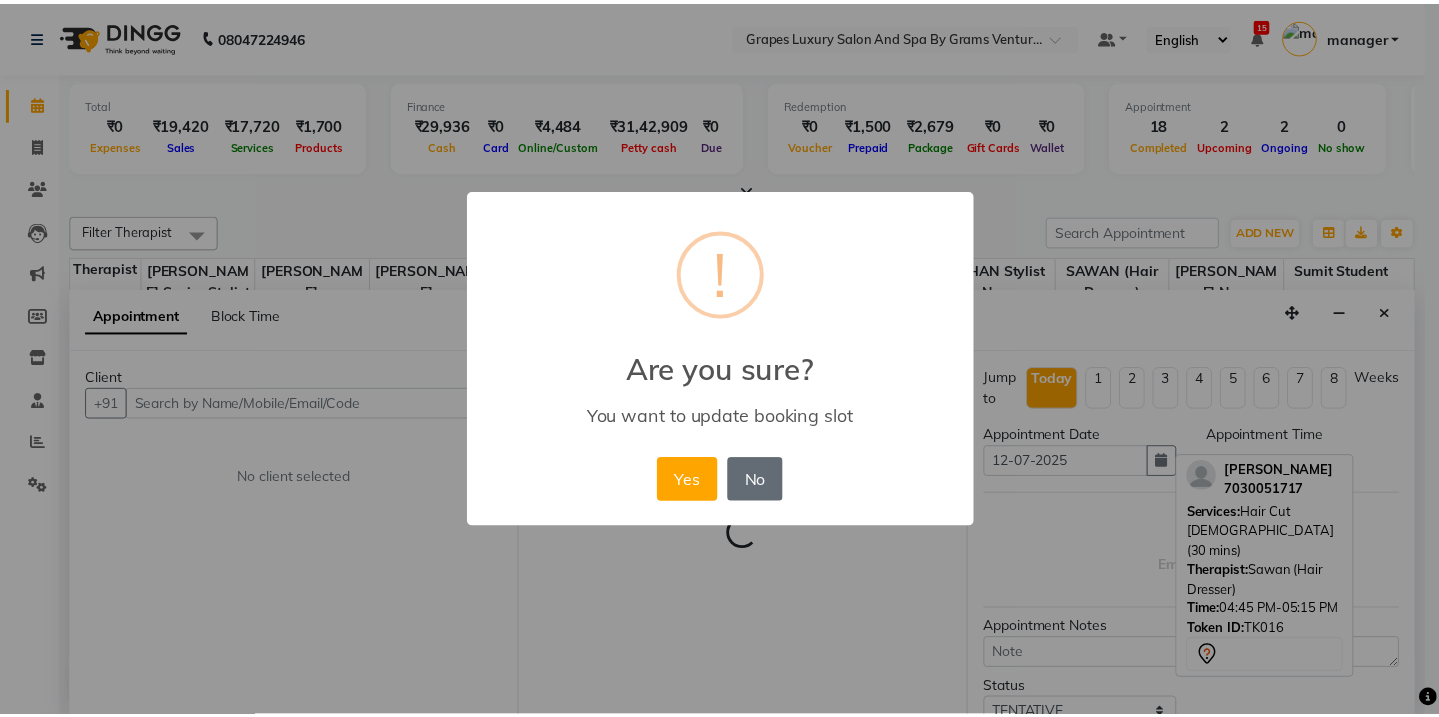 scroll, scrollTop: 0, scrollLeft: 0, axis: both 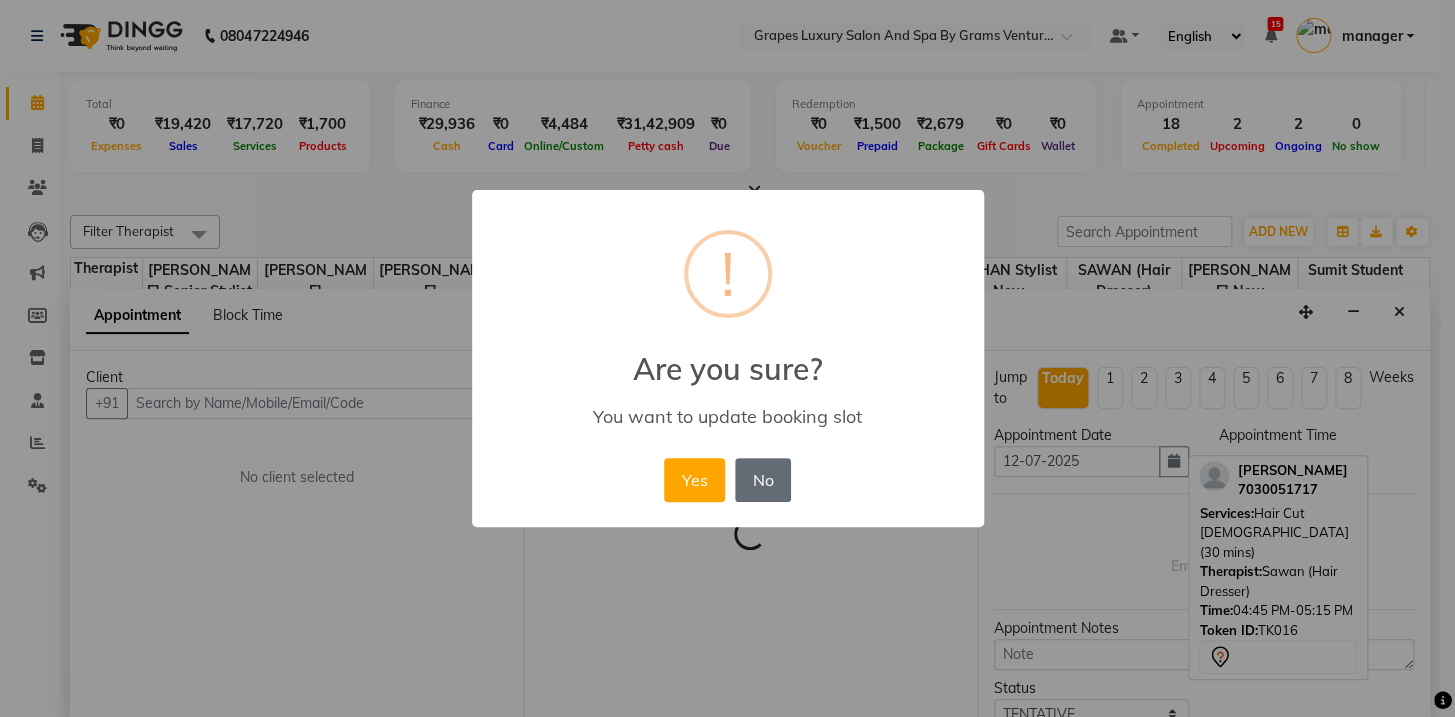 click on "No" at bounding box center (763, 480) 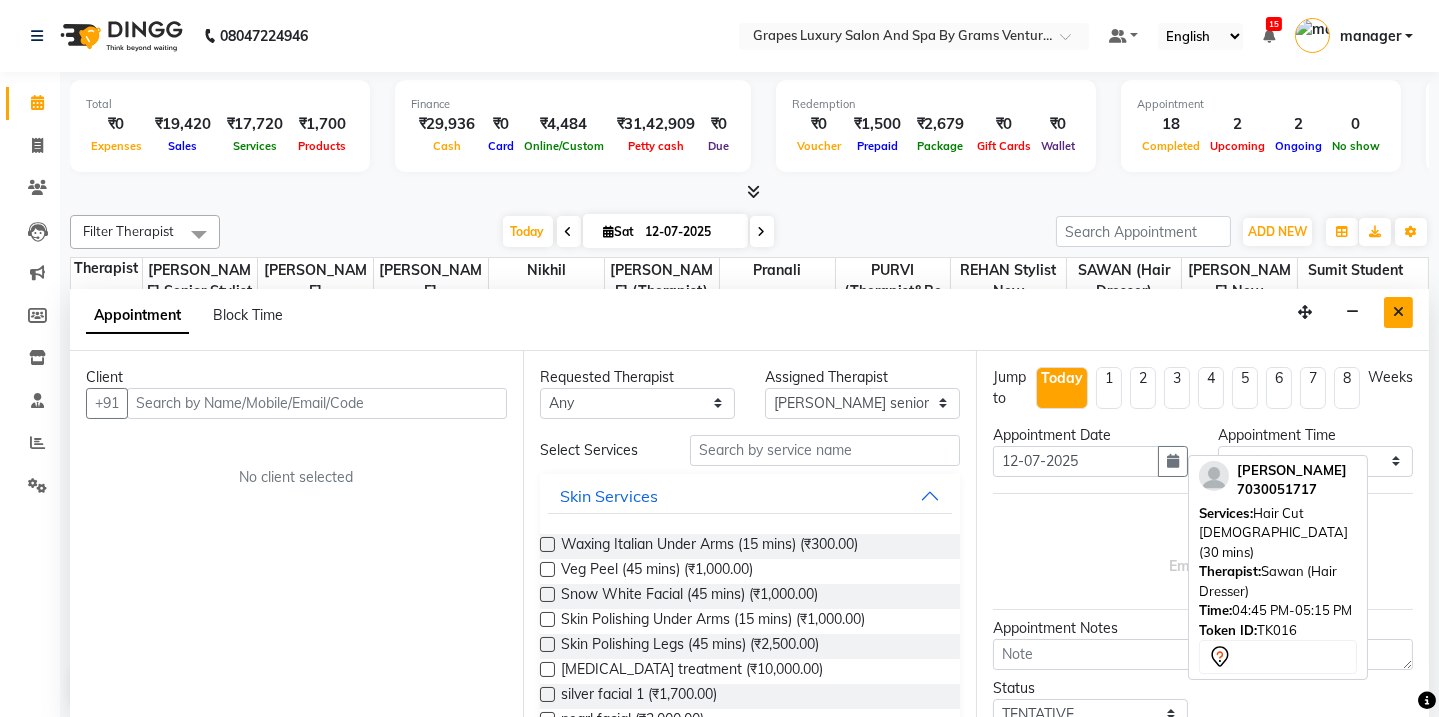 click at bounding box center [1398, 312] 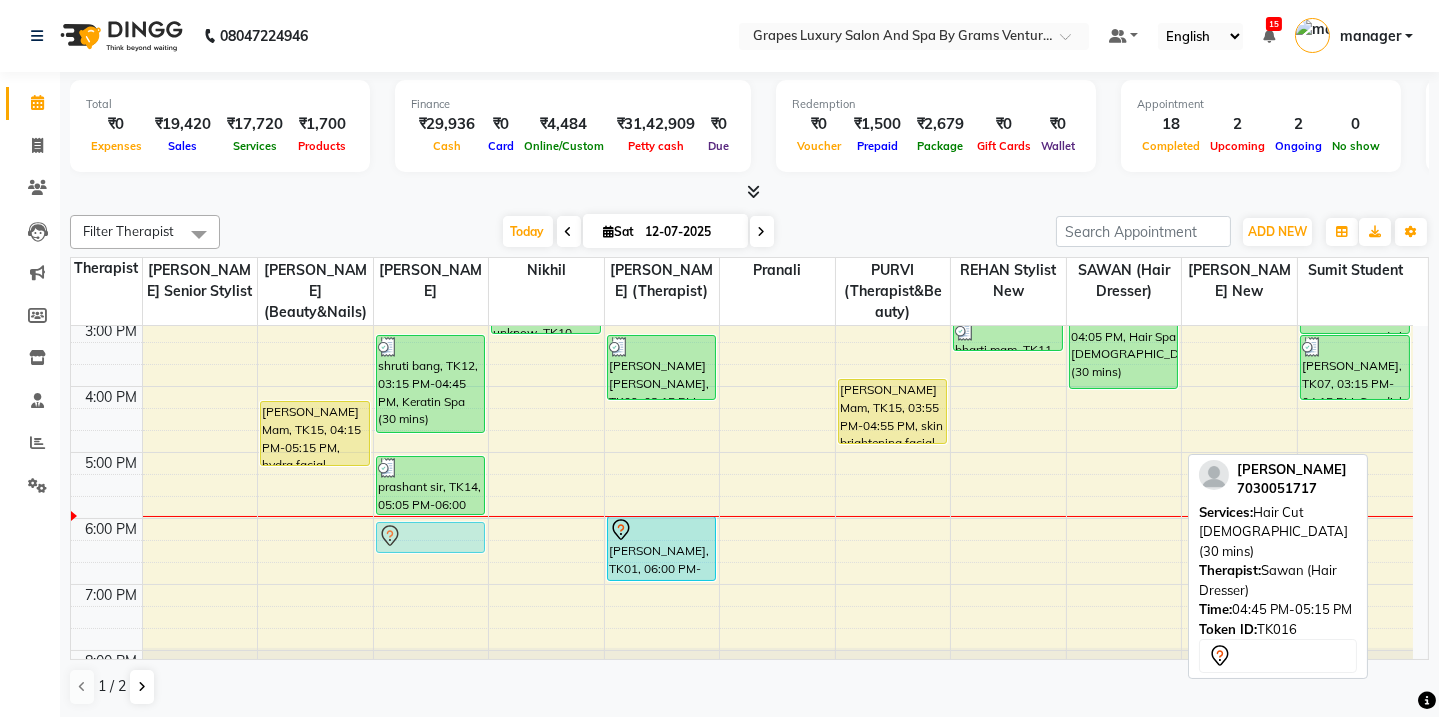 drag, startPoint x: 1142, startPoint y: 446, endPoint x: 446, endPoint y: 540, distance: 702.31903 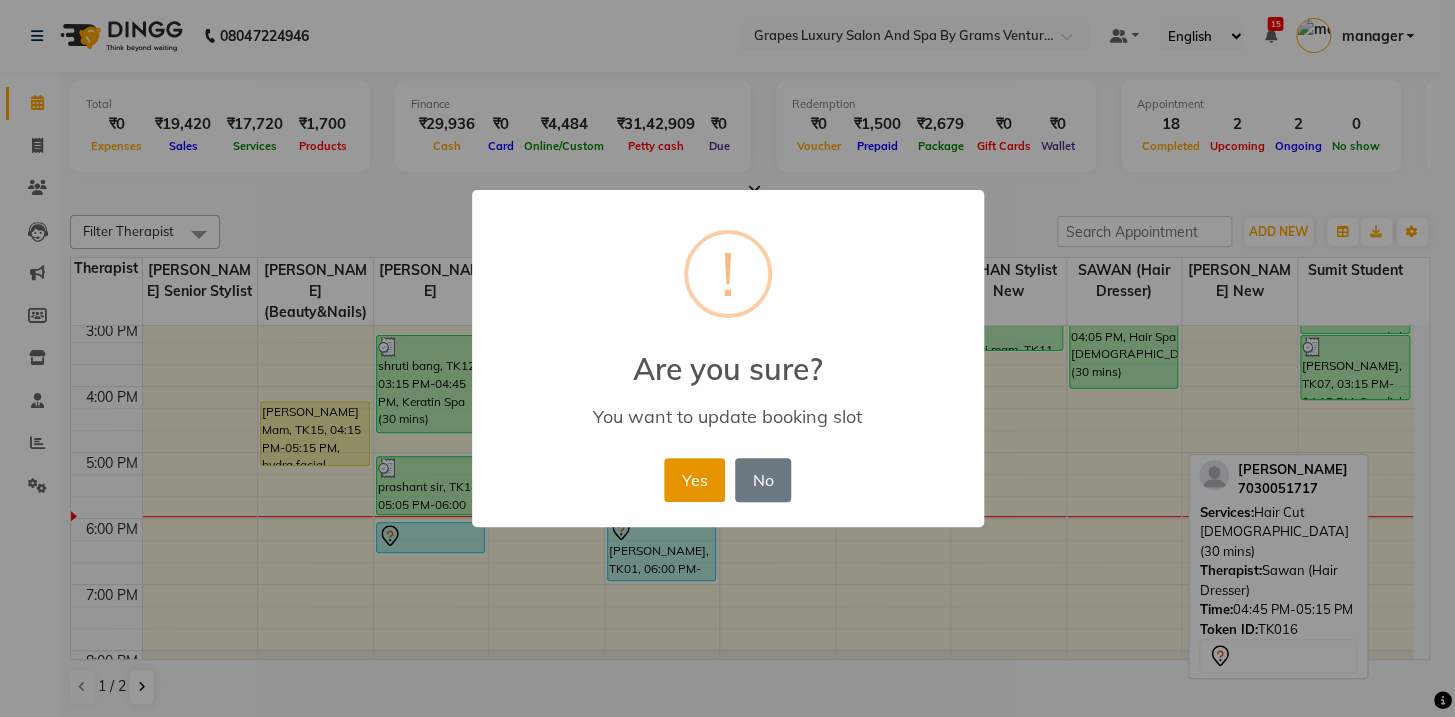 click on "Yes" at bounding box center [694, 480] 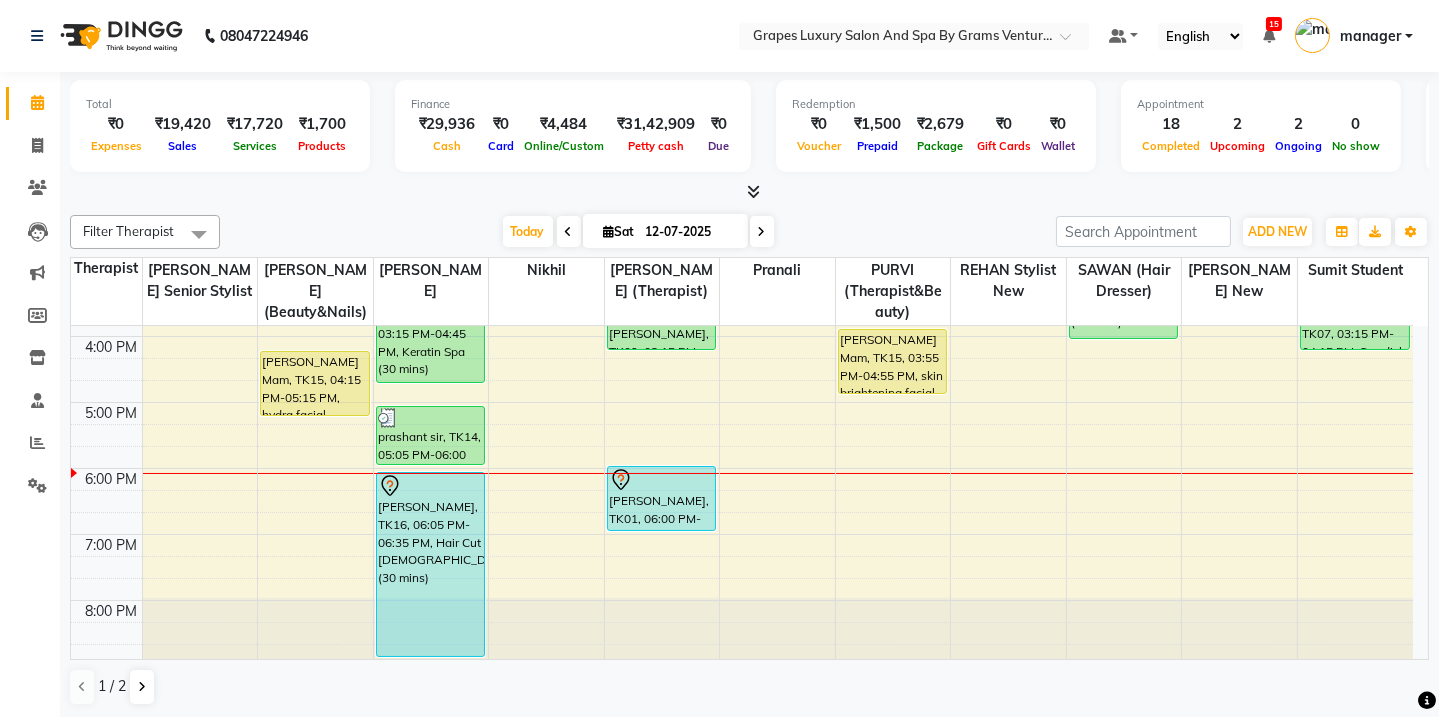 scroll, scrollTop: 520, scrollLeft: 0, axis: vertical 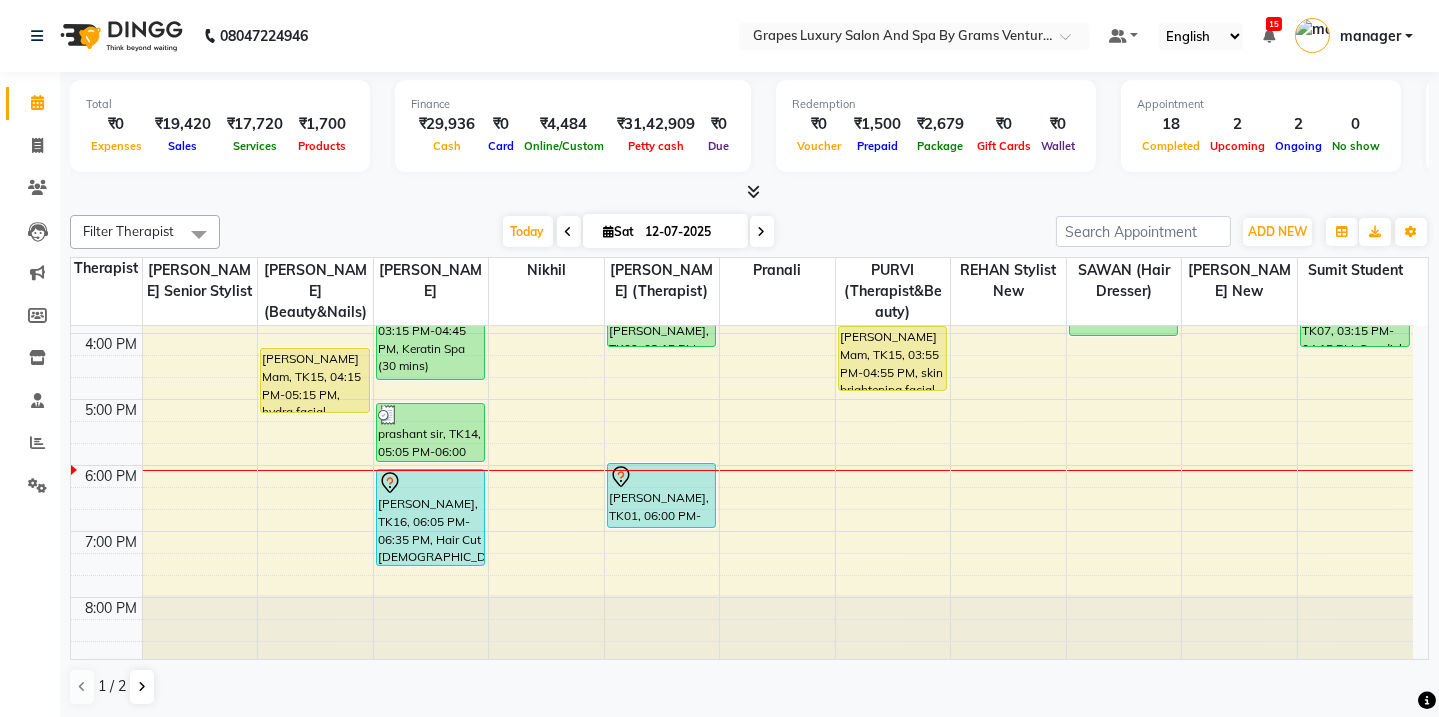 drag, startPoint x: 428, startPoint y: 552, endPoint x: 410, endPoint y: 567, distance: 23.43075 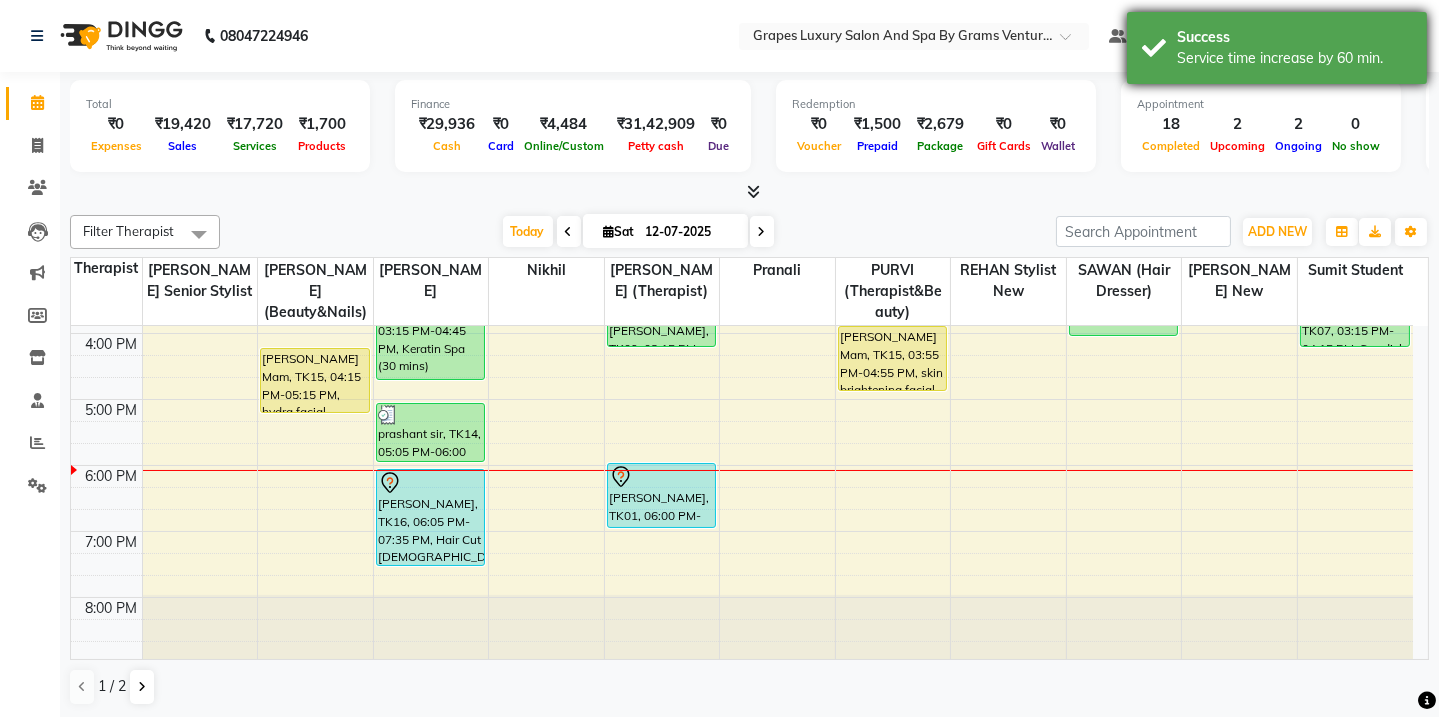 click on "Service time increase by 60 min." at bounding box center (1294, 58) 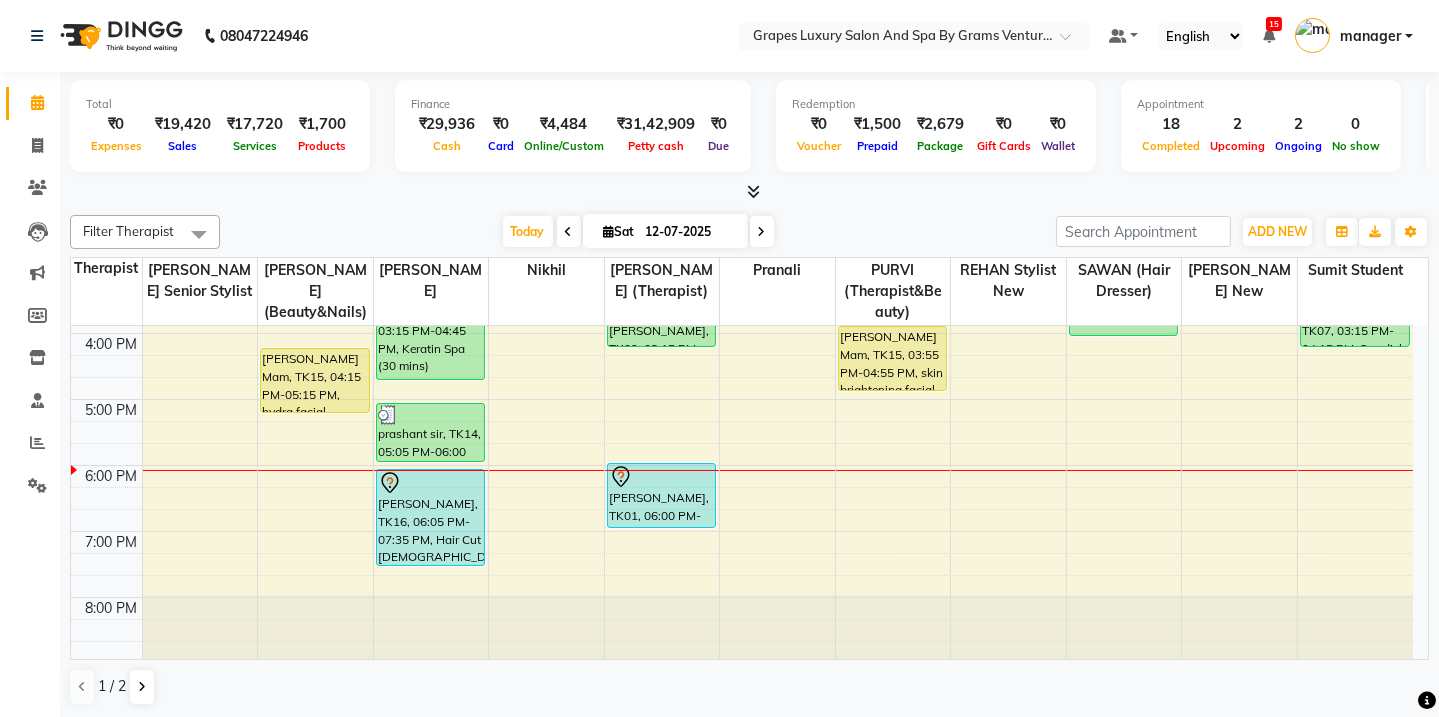 click at bounding box center [762, 232] 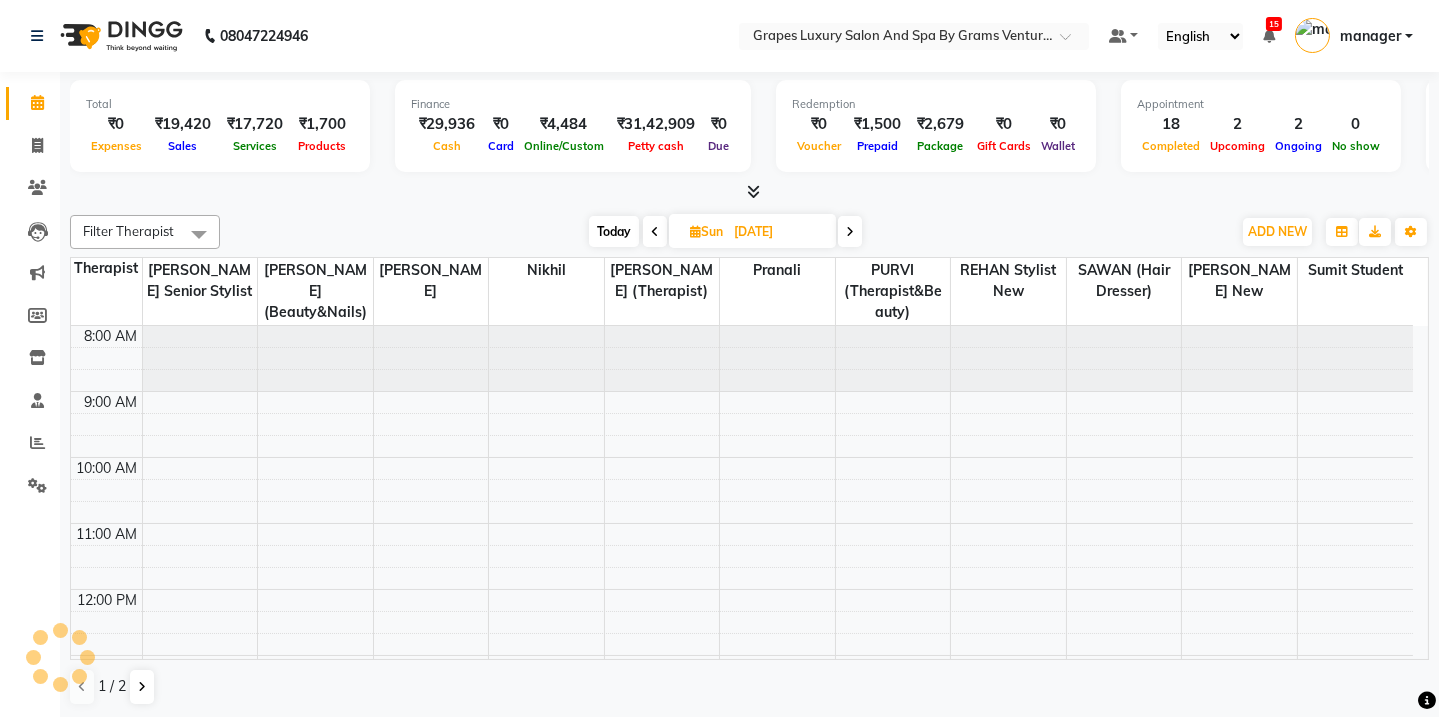 scroll, scrollTop: 520, scrollLeft: 0, axis: vertical 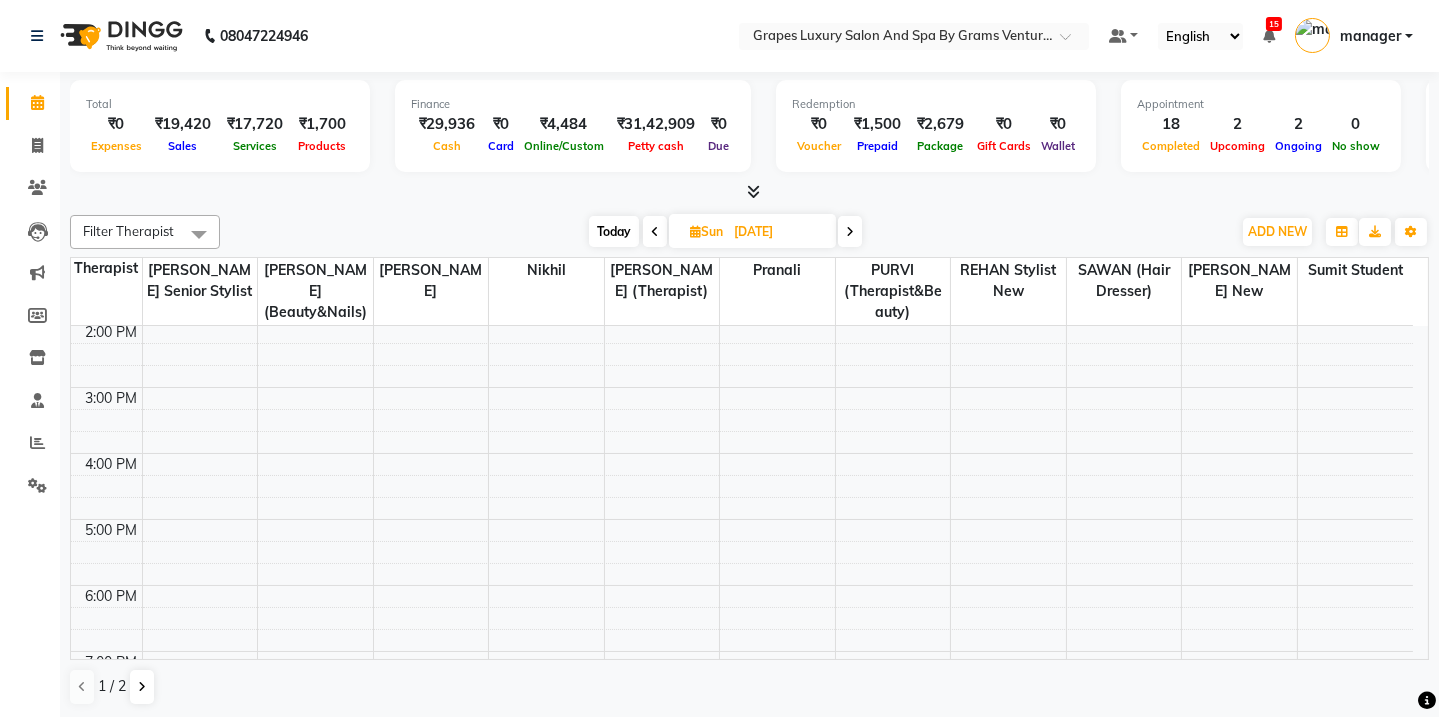 click on "8:00 AM 9:00 AM 10:00 AM 11:00 AM 12:00 PM 1:00 PM 2:00 PM 3:00 PM 4:00 PM 5:00 PM 6:00 PM 7:00 PM 8:00 PM" at bounding box center (742, 354) 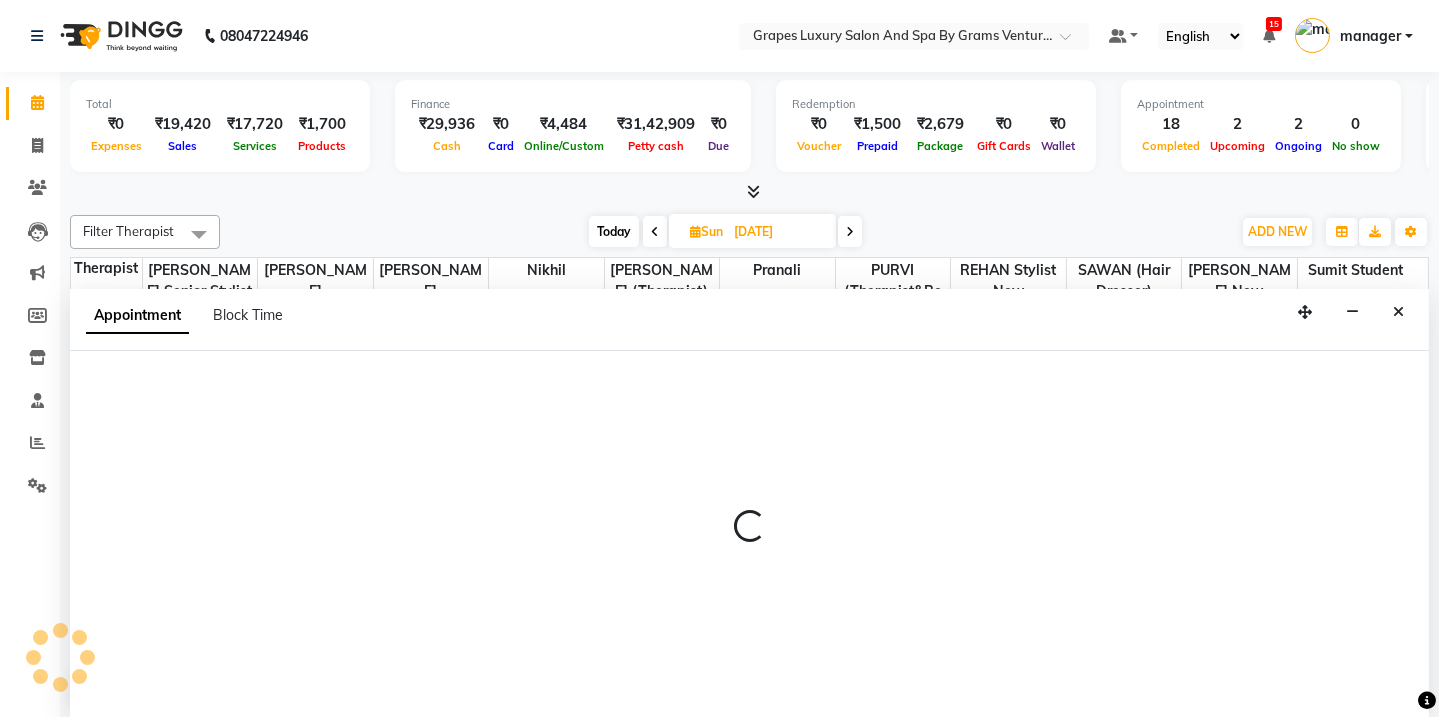 select on "47786" 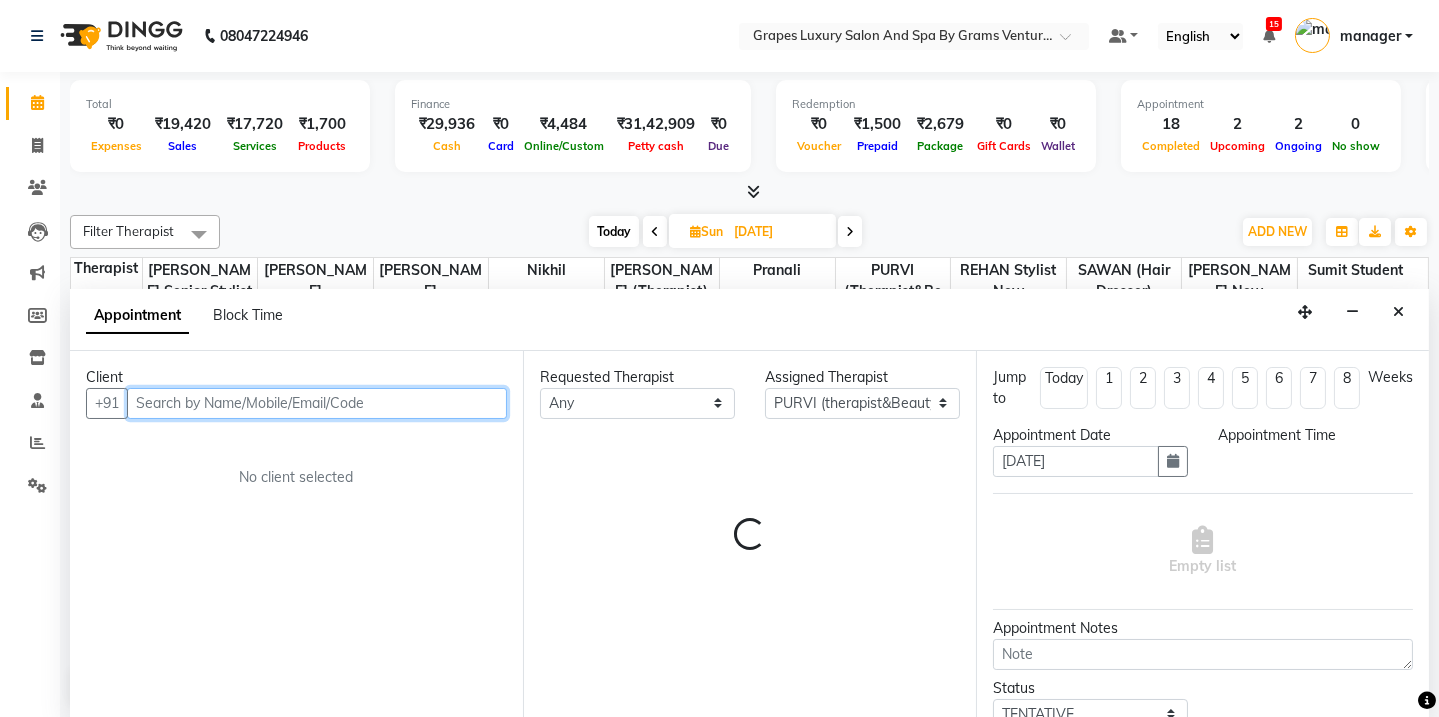 select on "975" 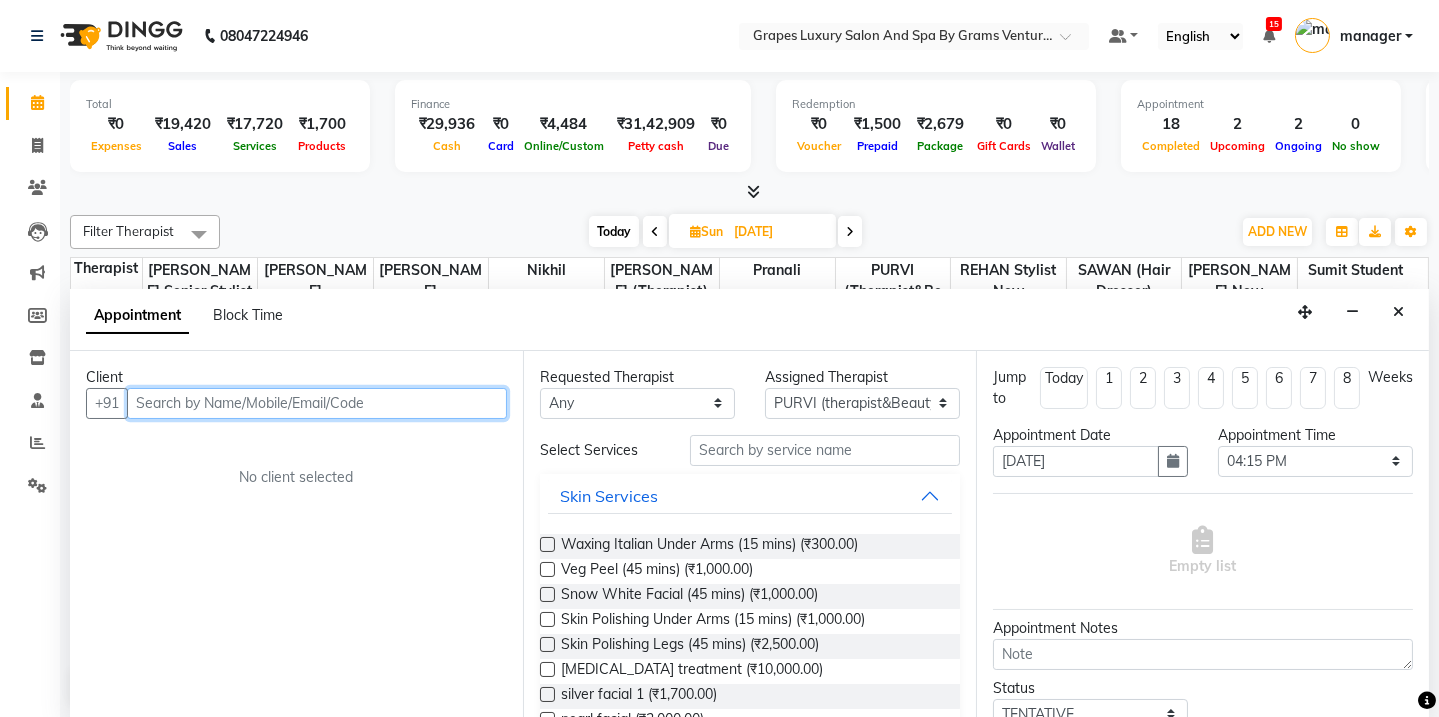 click at bounding box center (317, 403) 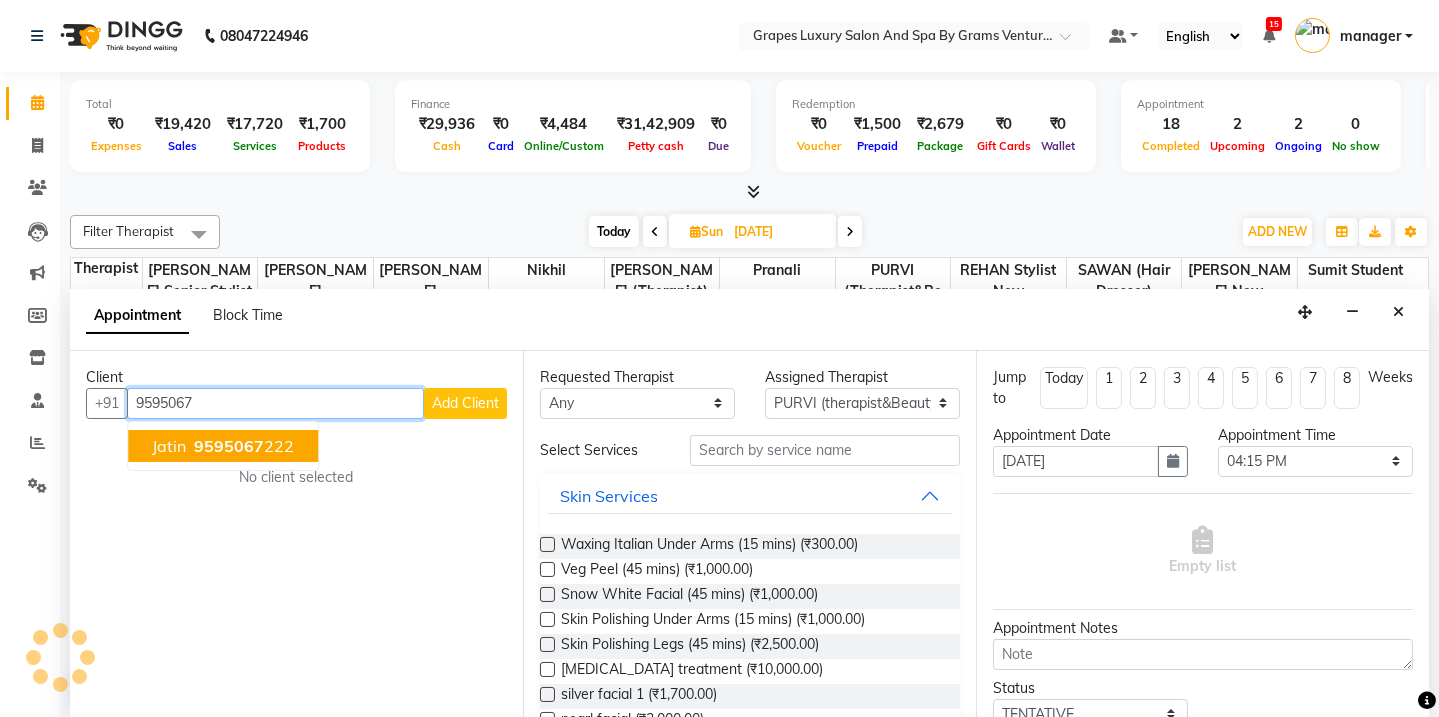 click on "jatin" at bounding box center [169, 446] 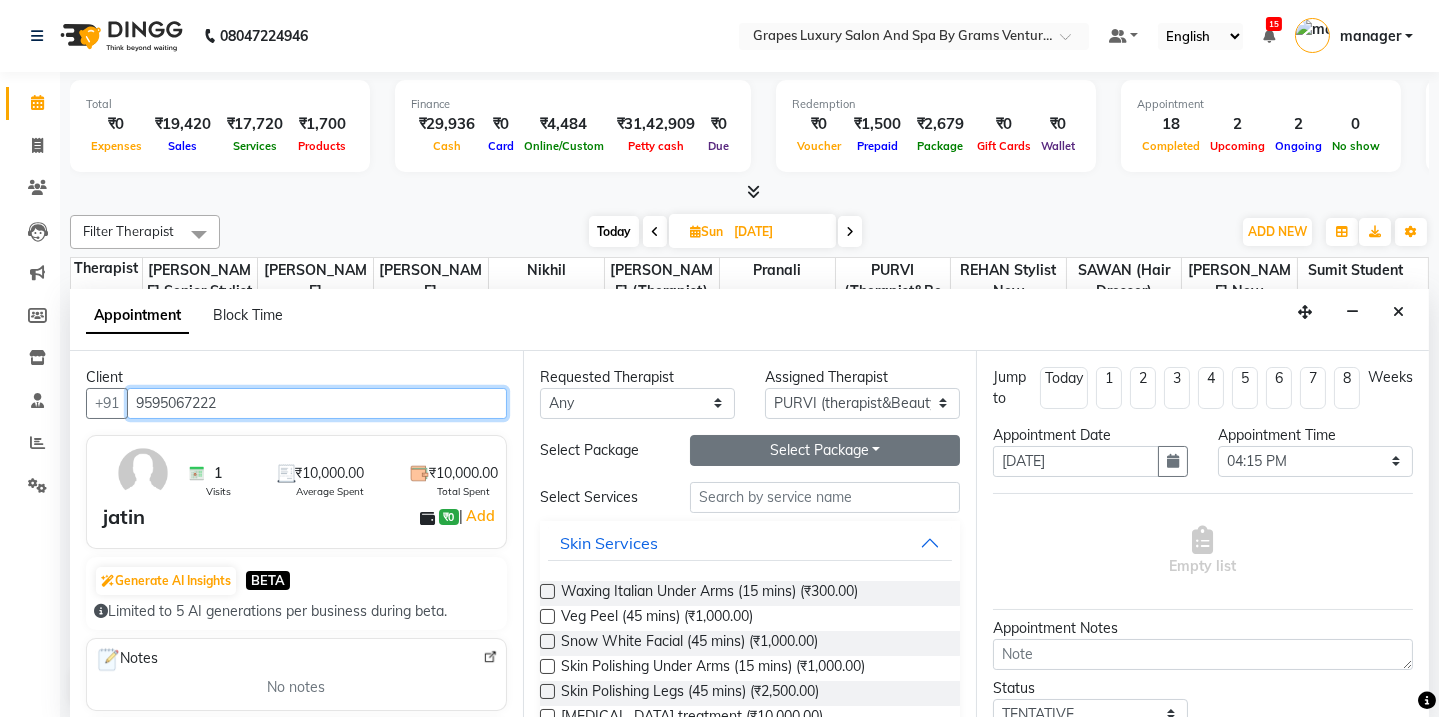type on "9595067222" 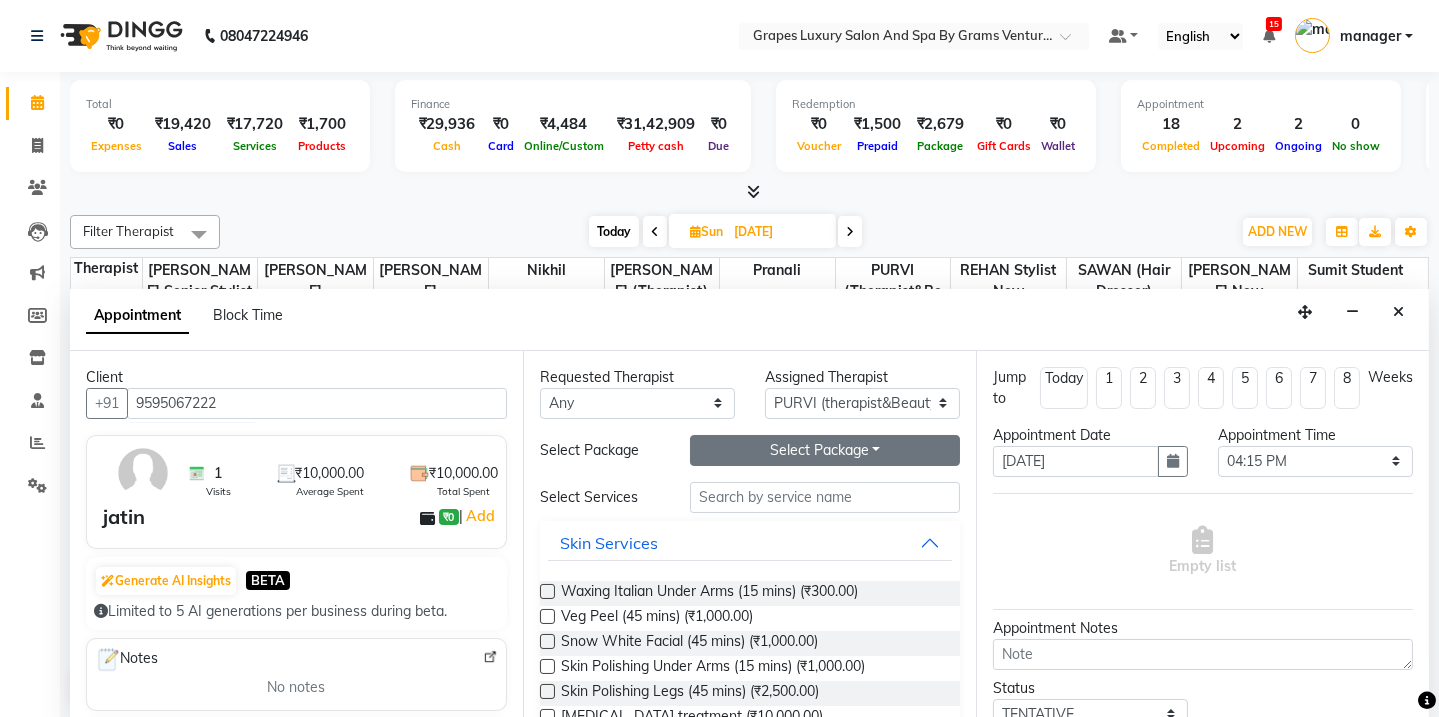 click on "Select Package  Toggle Dropdown" at bounding box center (825, 450) 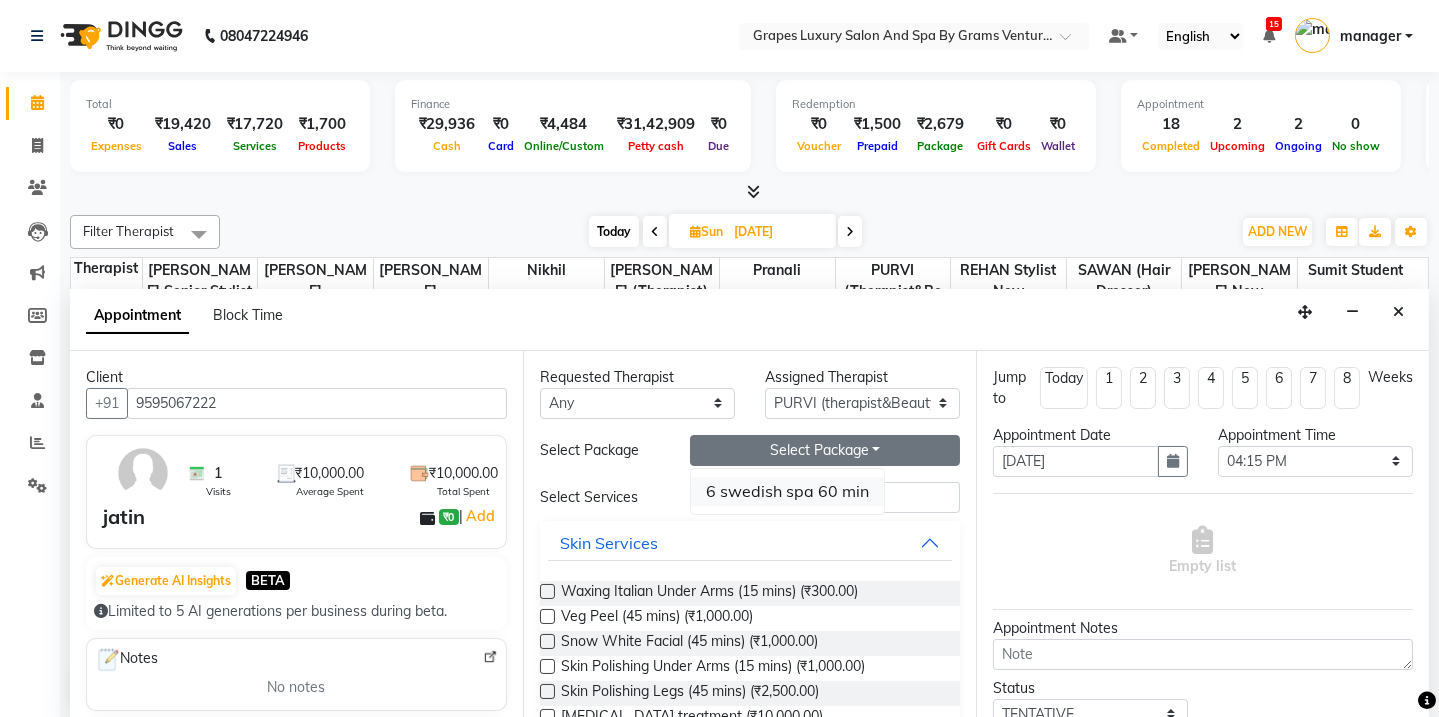 click on "6 swedish spa 60 min" at bounding box center (787, 491) 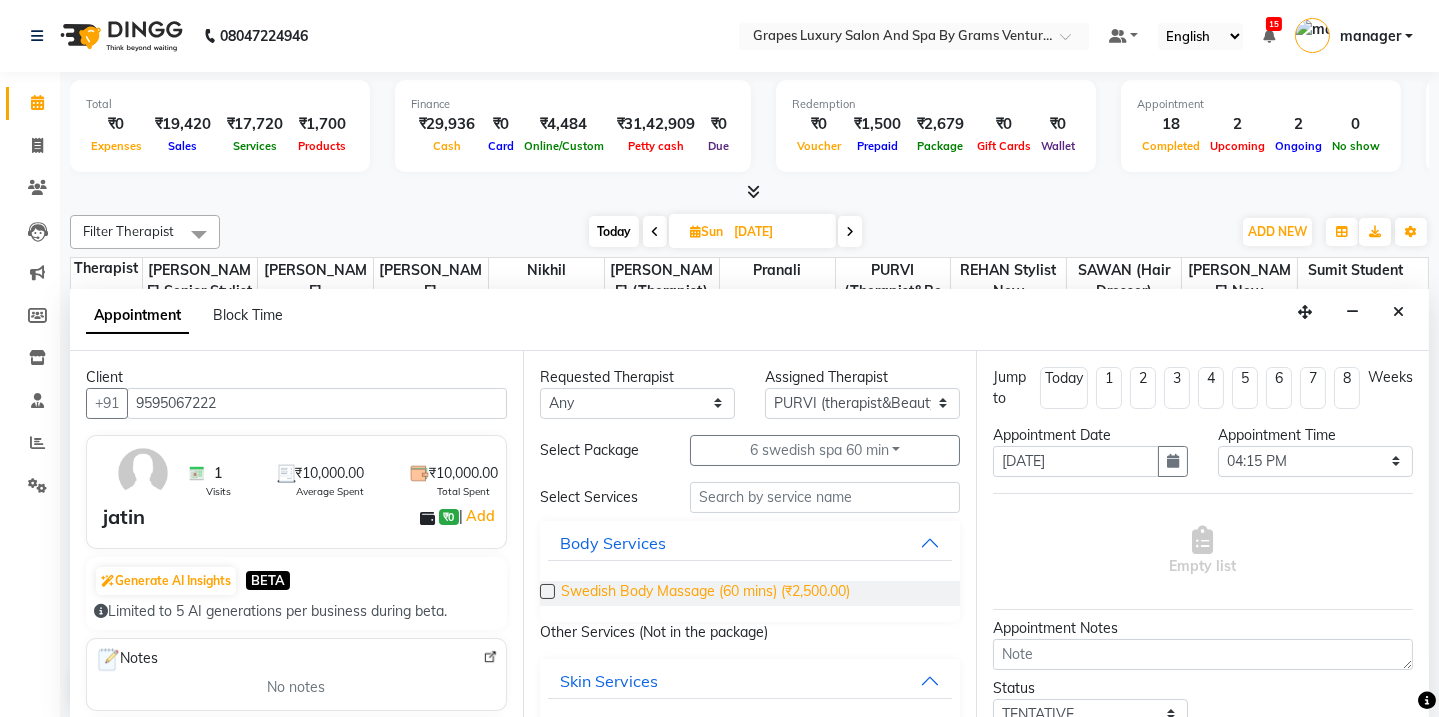 click on "Swedish Body Massage (60 mins) (₹2,500.00)" at bounding box center (705, 593) 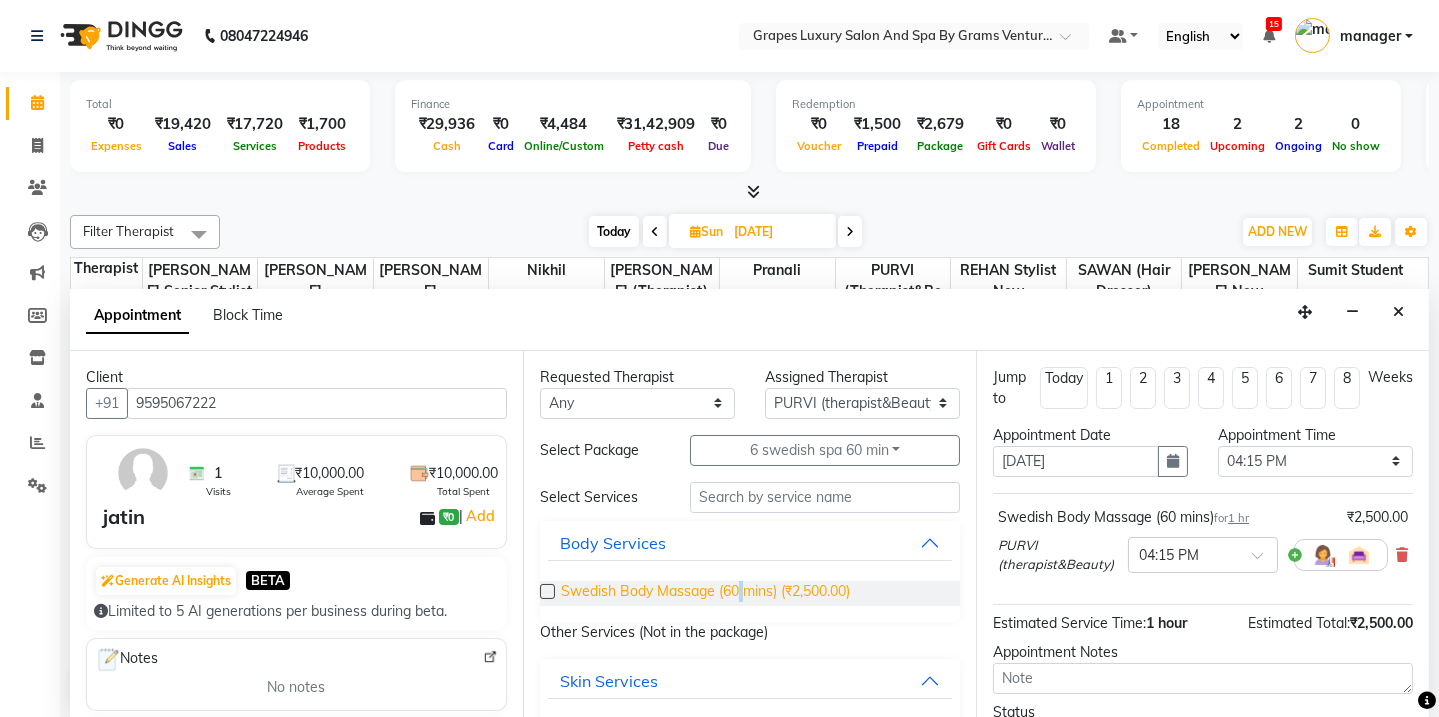 click on "Swedish Body Massage (60 mins) (₹2,500.00)" at bounding box center [705, 593] 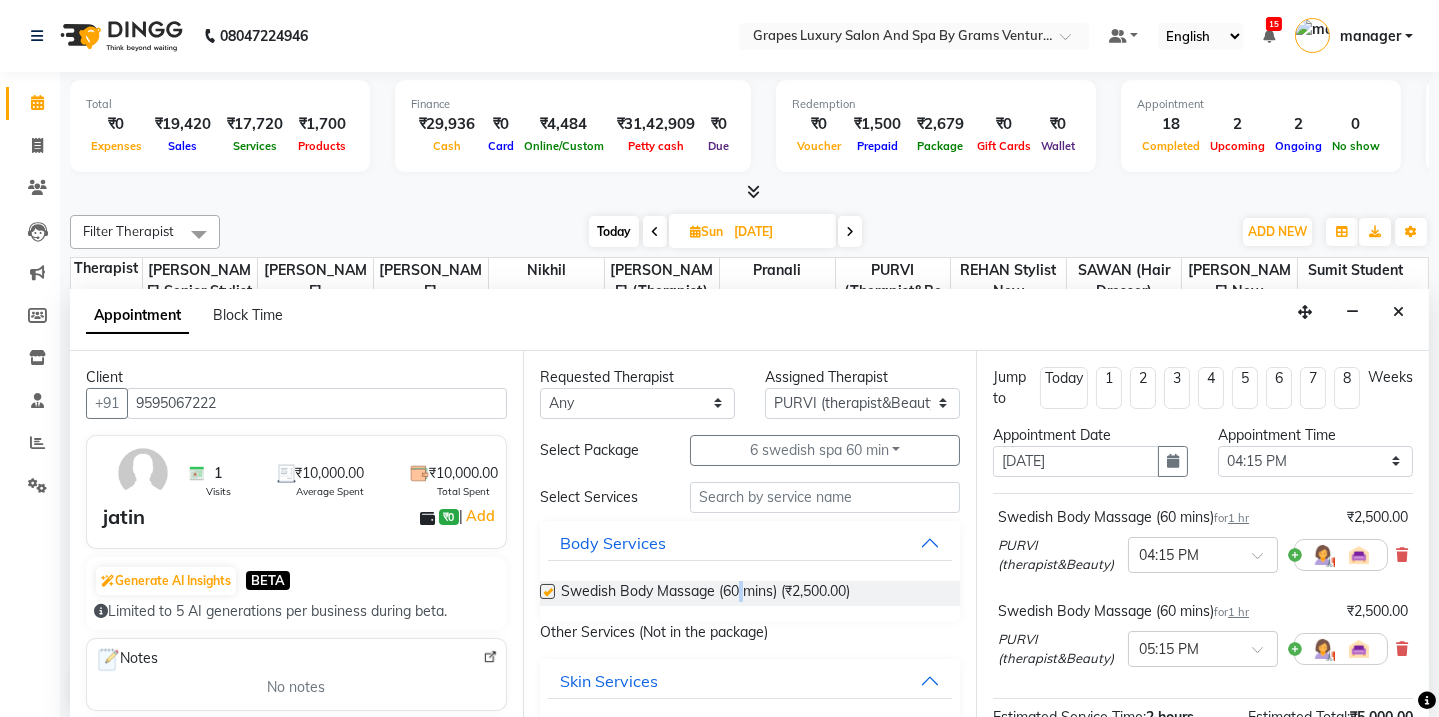 checkbox on "false" 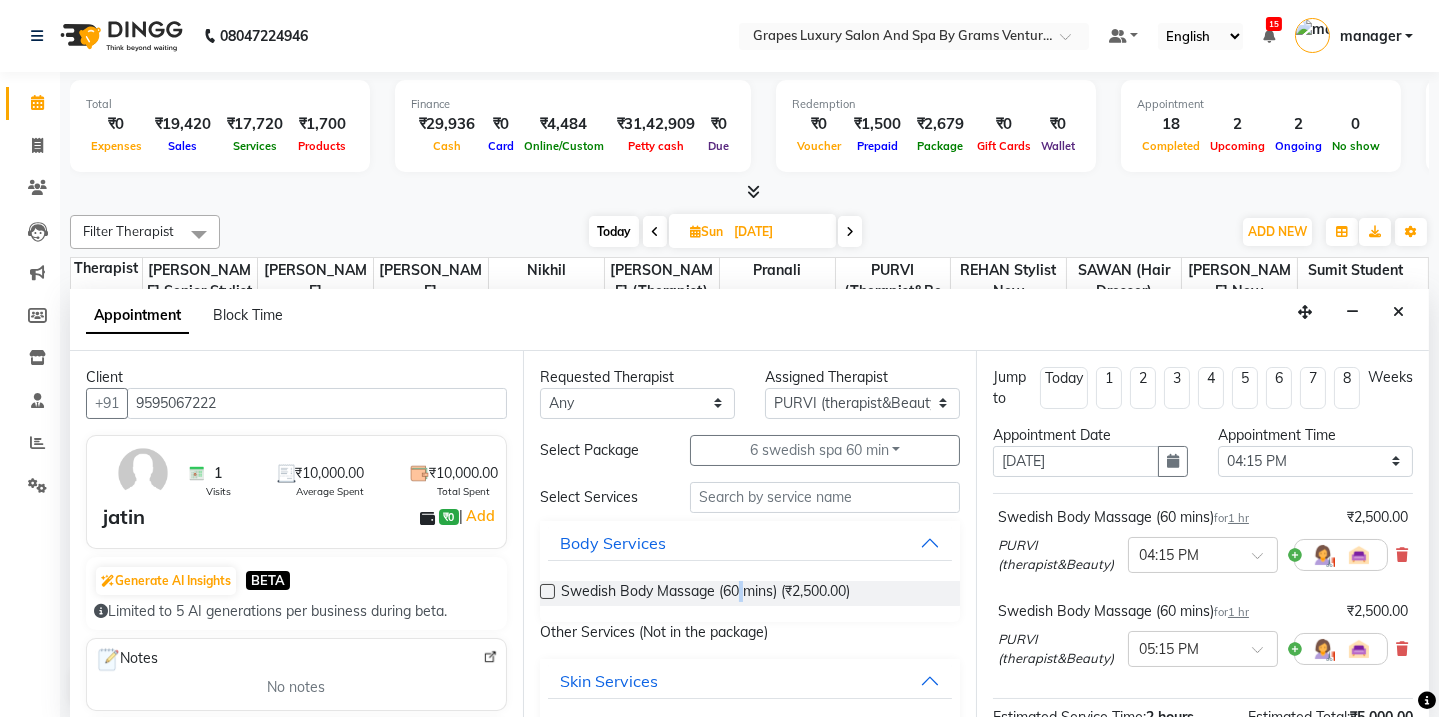 scroll, scrollTop: 253, scrollLeft: 0, axis: vertical 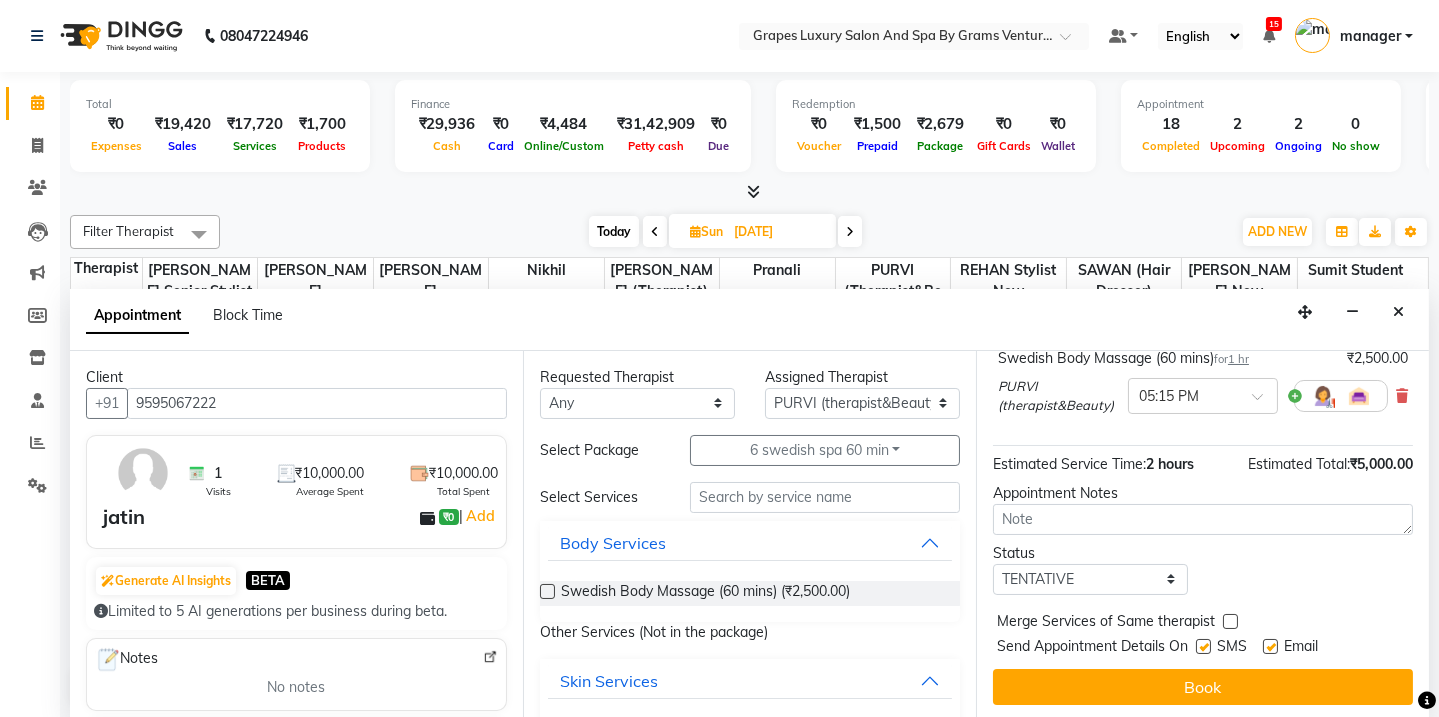 click at bounding box center (1203, 646) 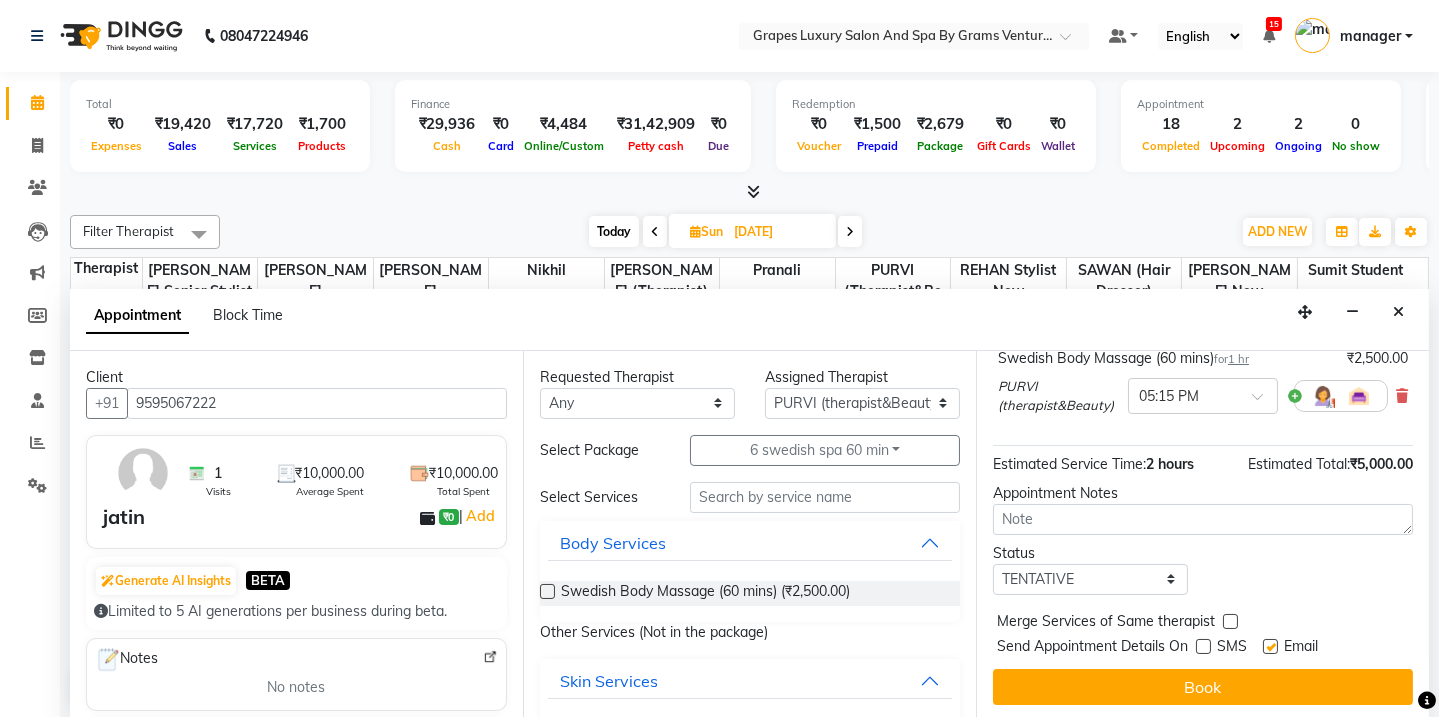 click at bounding box center (1270, 646) 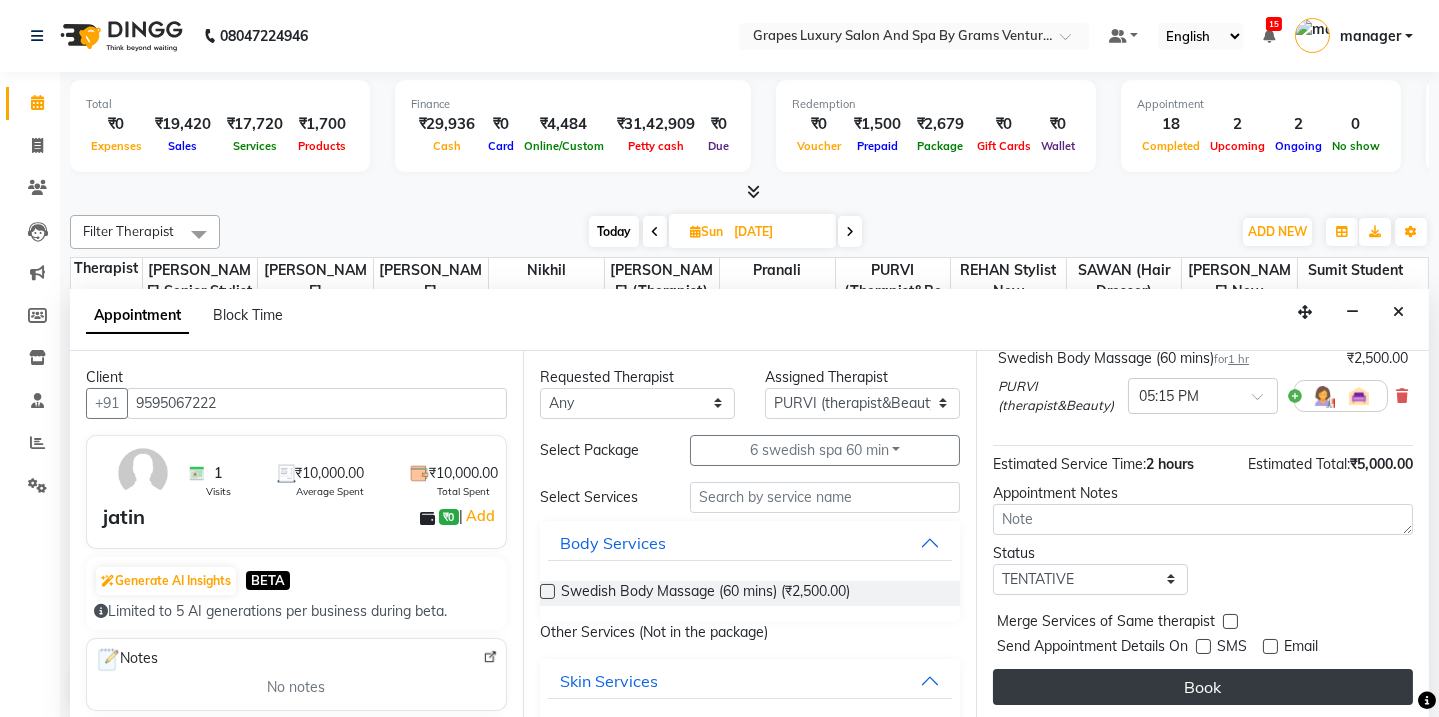 click on "Book" at bounding box center [1203, 687] 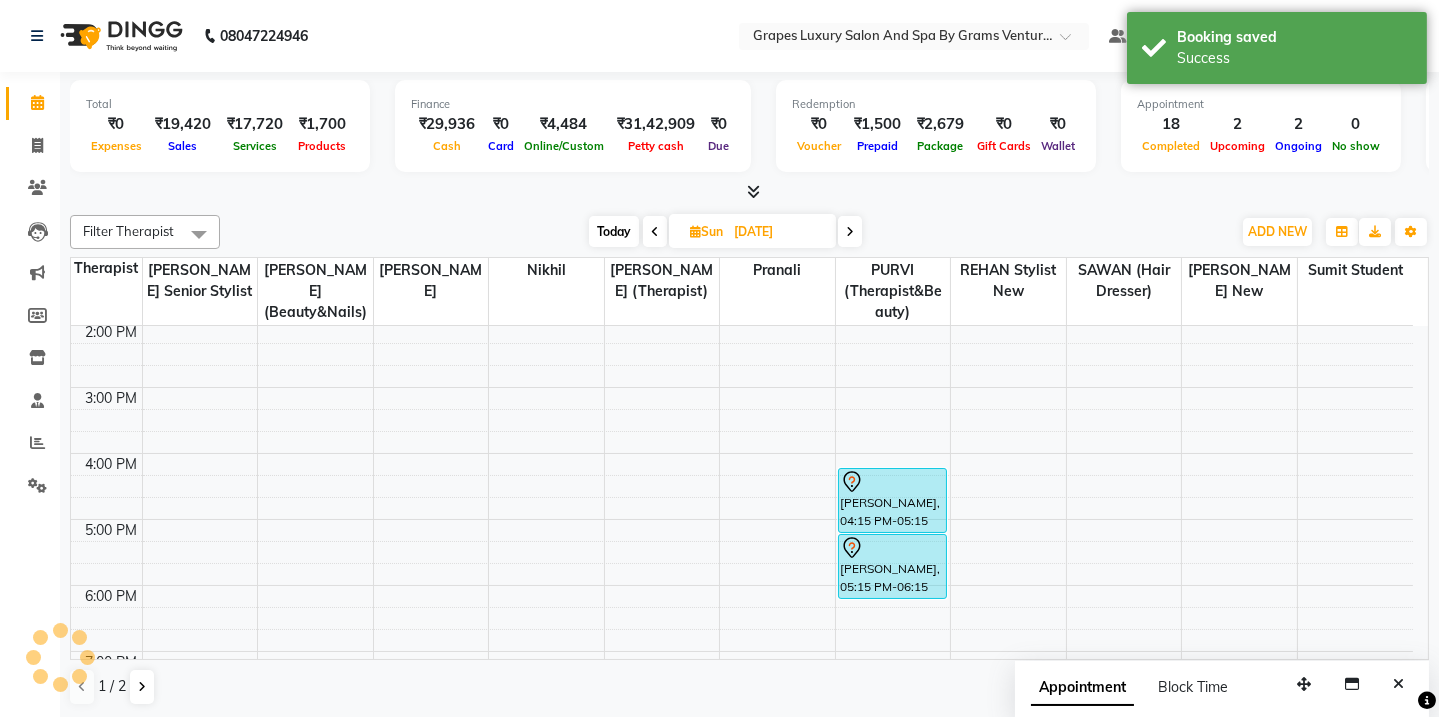 scroll, scrollTop: 0, scrollLeft: 0, axis: both 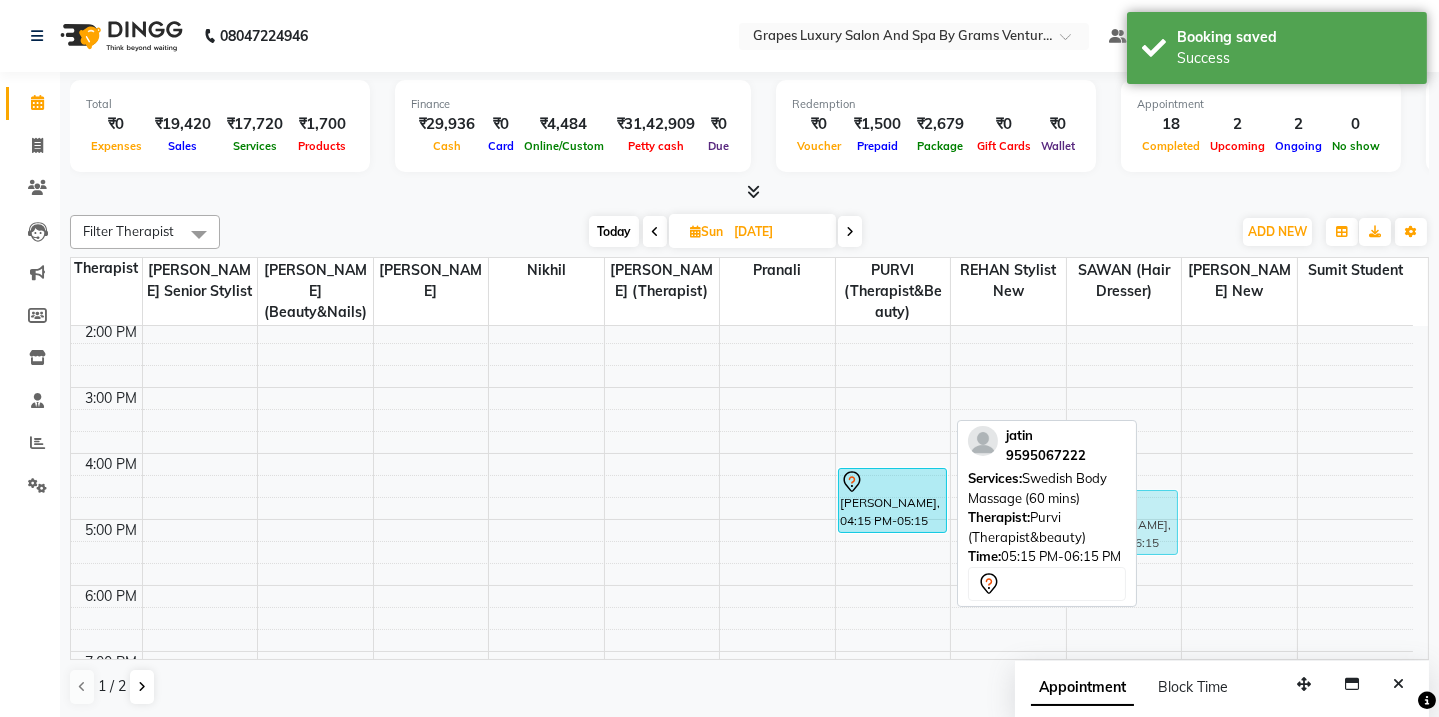 drag, startPoint x: 889, startPoint y: 561, endPoint x: 1079, endPoint y: 510, distance: 196.7257 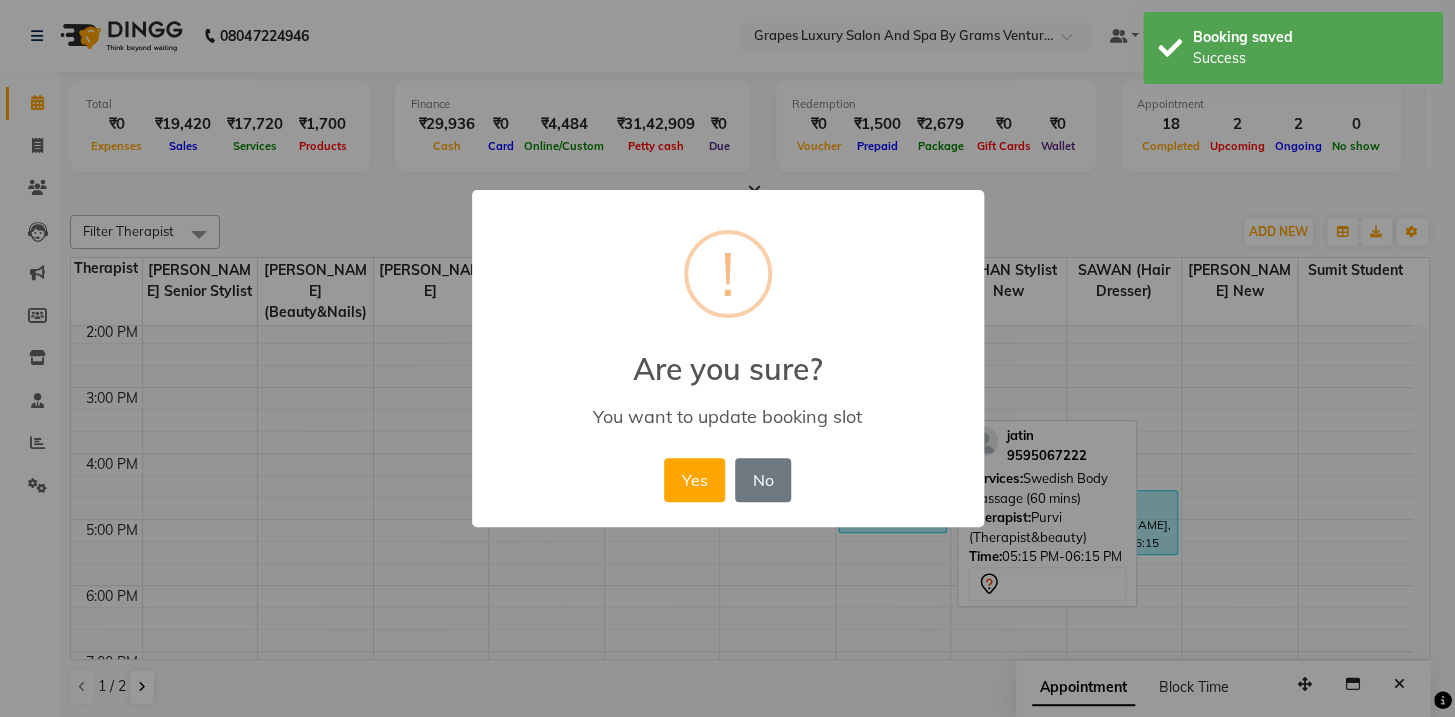 drag, startPoint x: 1077, startPoint y: 509, endPoint x: 1191, endPoint y: 476, distance: 118.680244 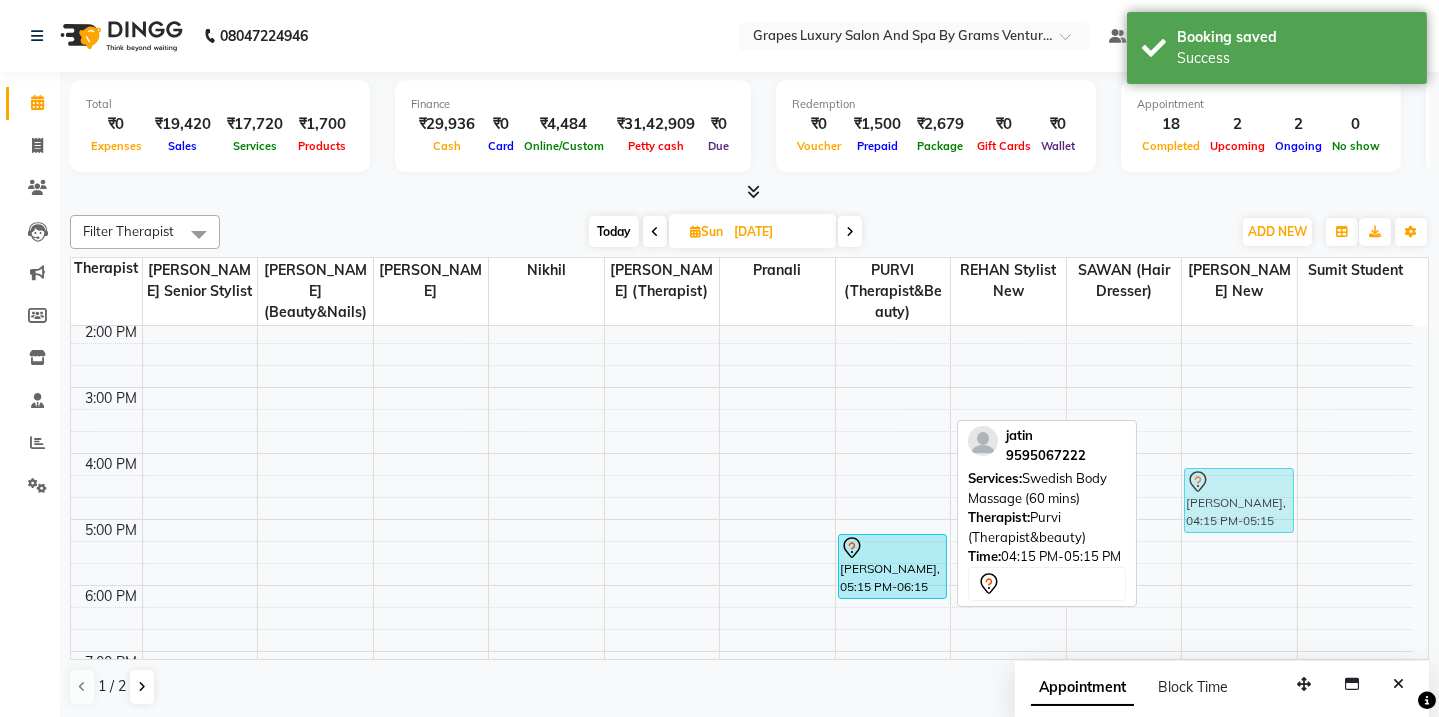 drag, startPoint x: 854, startPoint y: 488, endPoint x: 1249, endPoint y: 490, distance: 395.00507 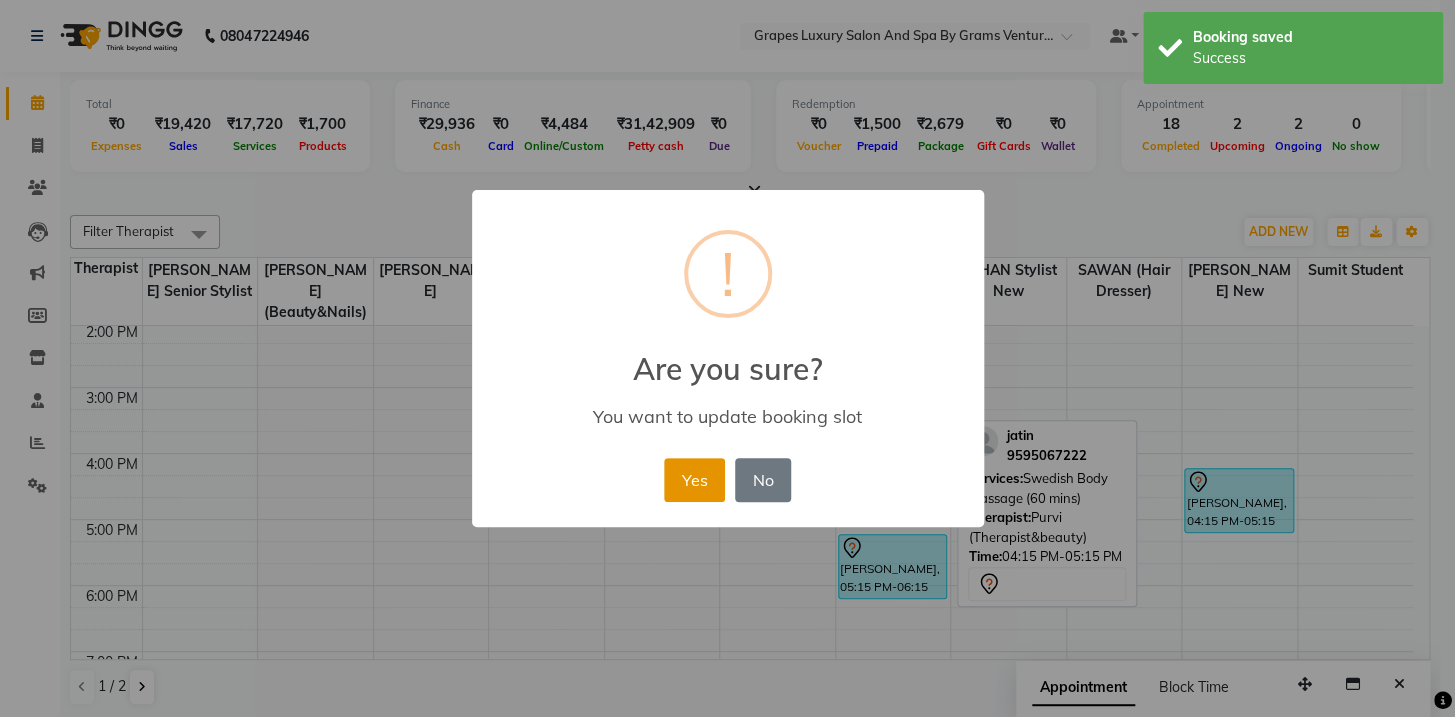 click on "Yes" at bounding box center (694, 480) 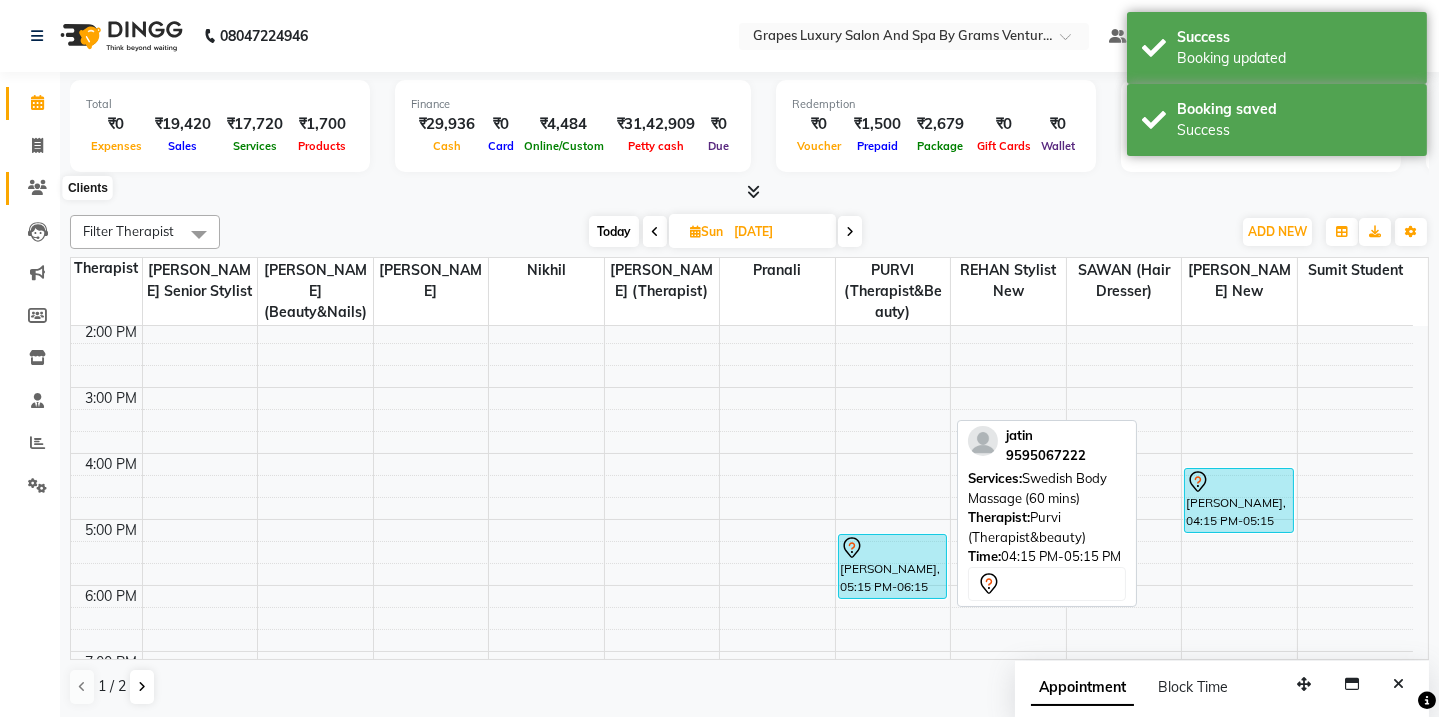click 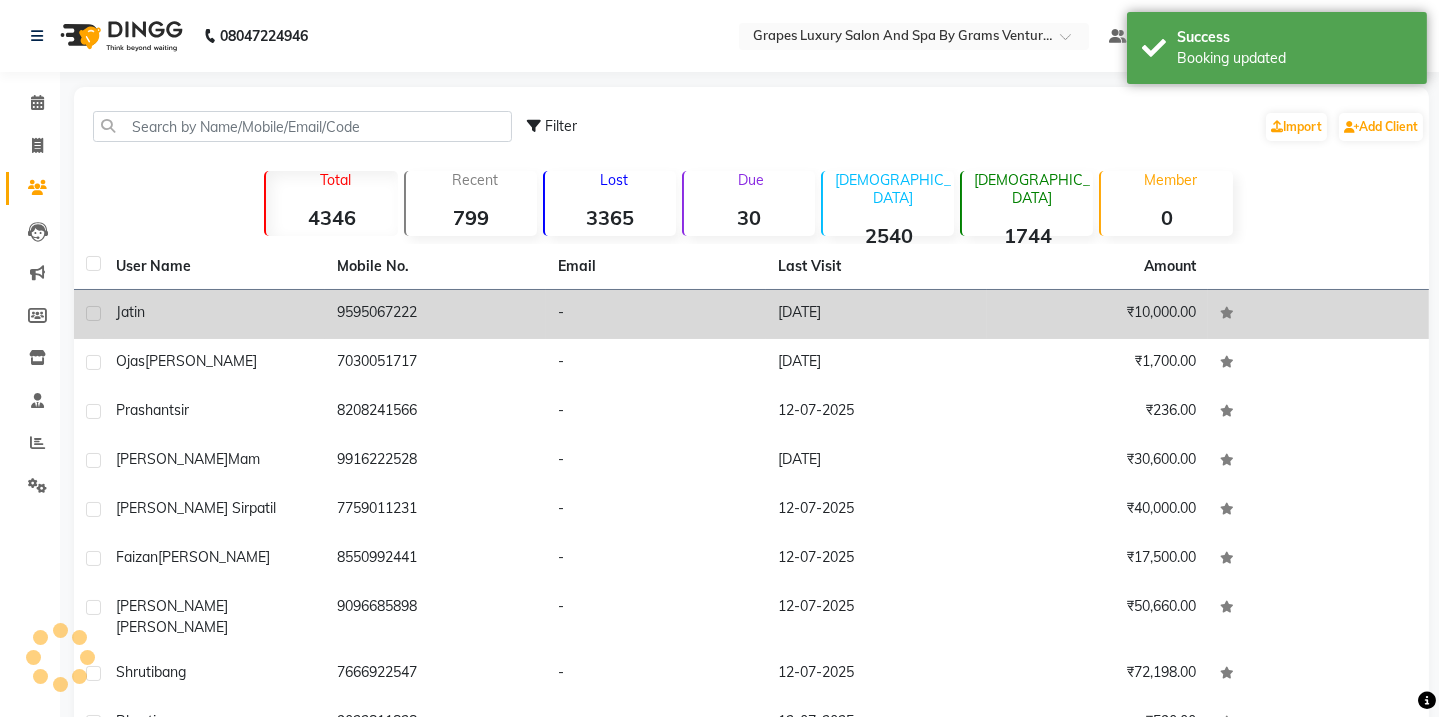 click on "jatin" 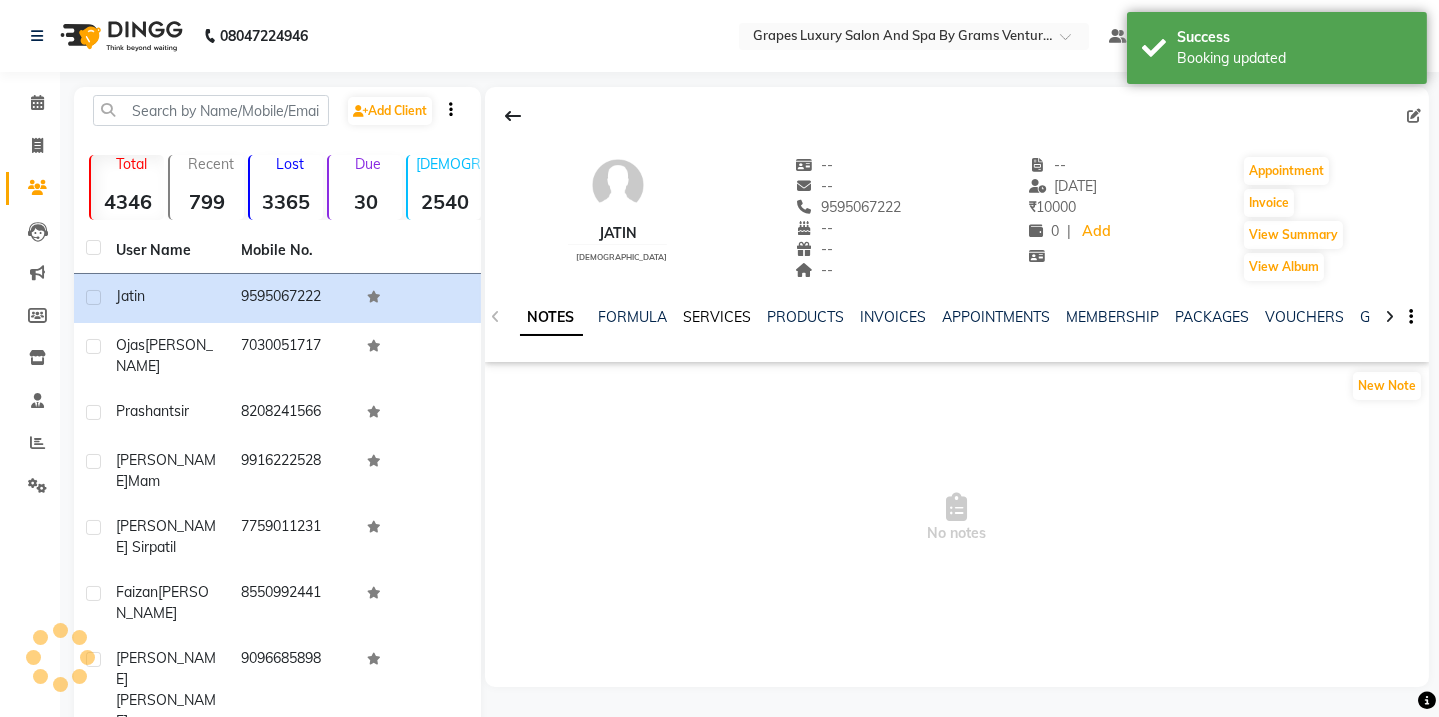 click on "SERVICES" 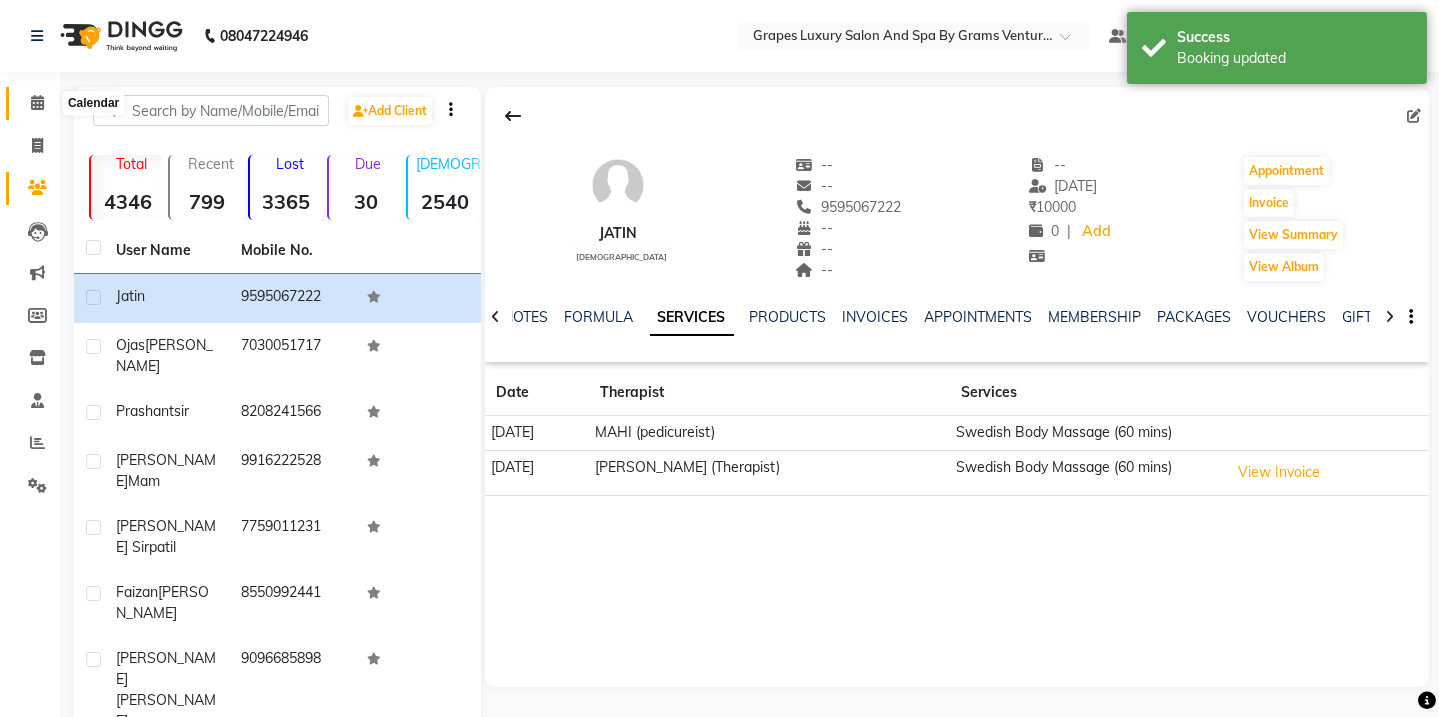 click 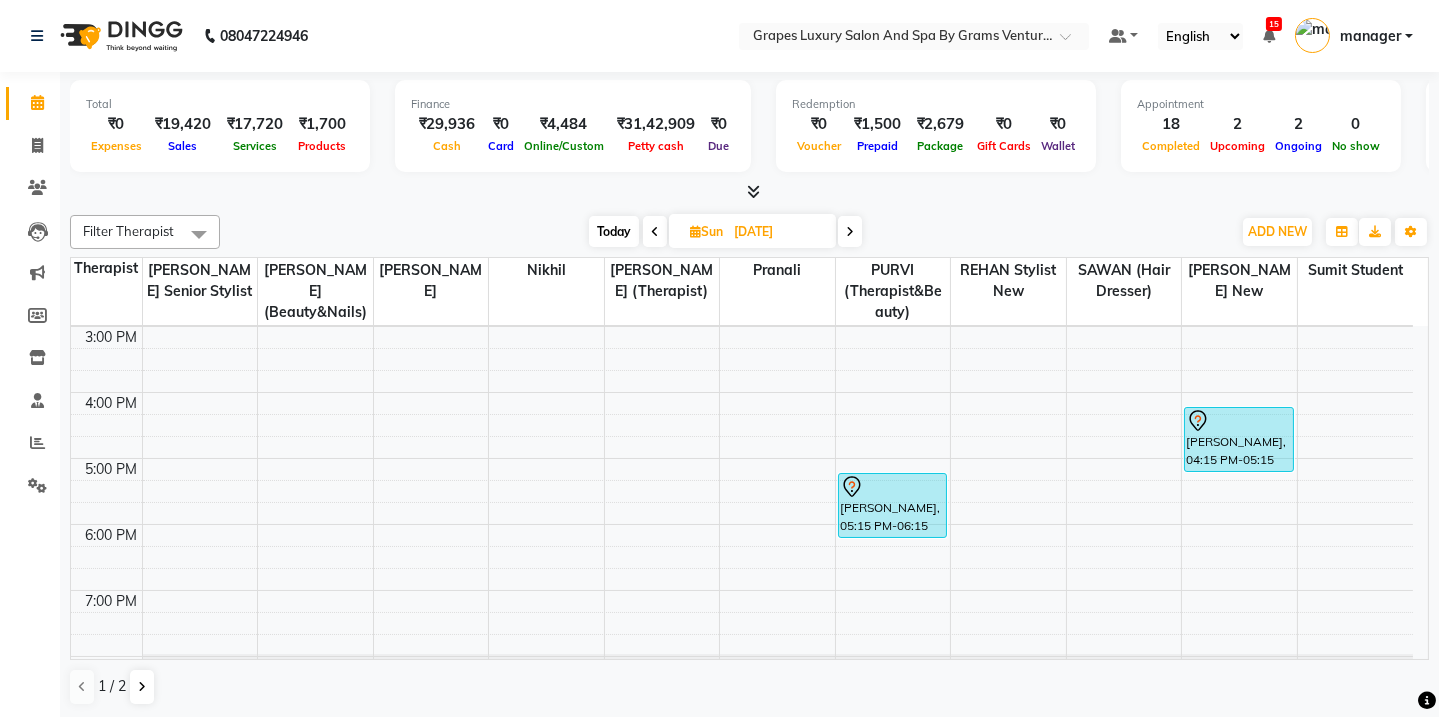 scroll, scrollTop: 520, scrollLeft: 0, axis: vertical 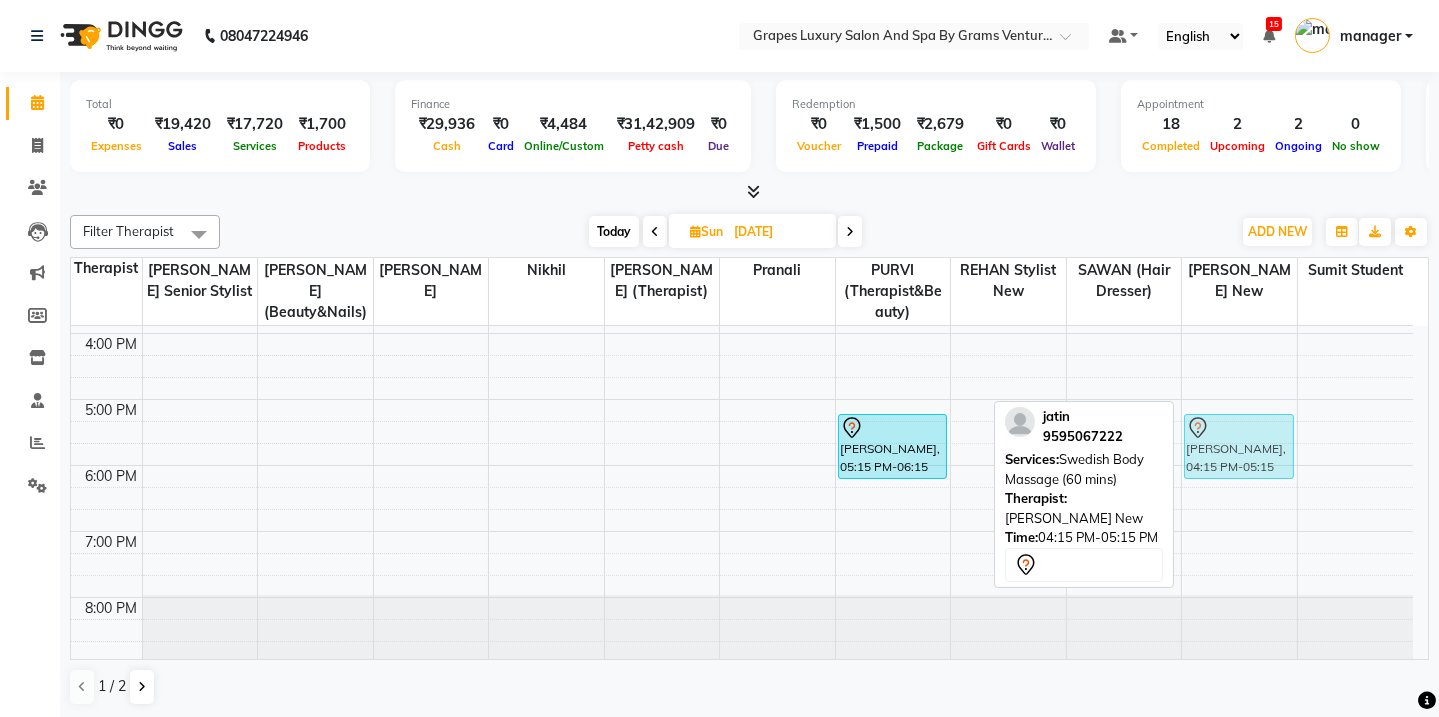 drag, startPoint x: 1242, startPoint y: 380, endPoint x: 1190, endPoint y: 454, distance: 90.44335 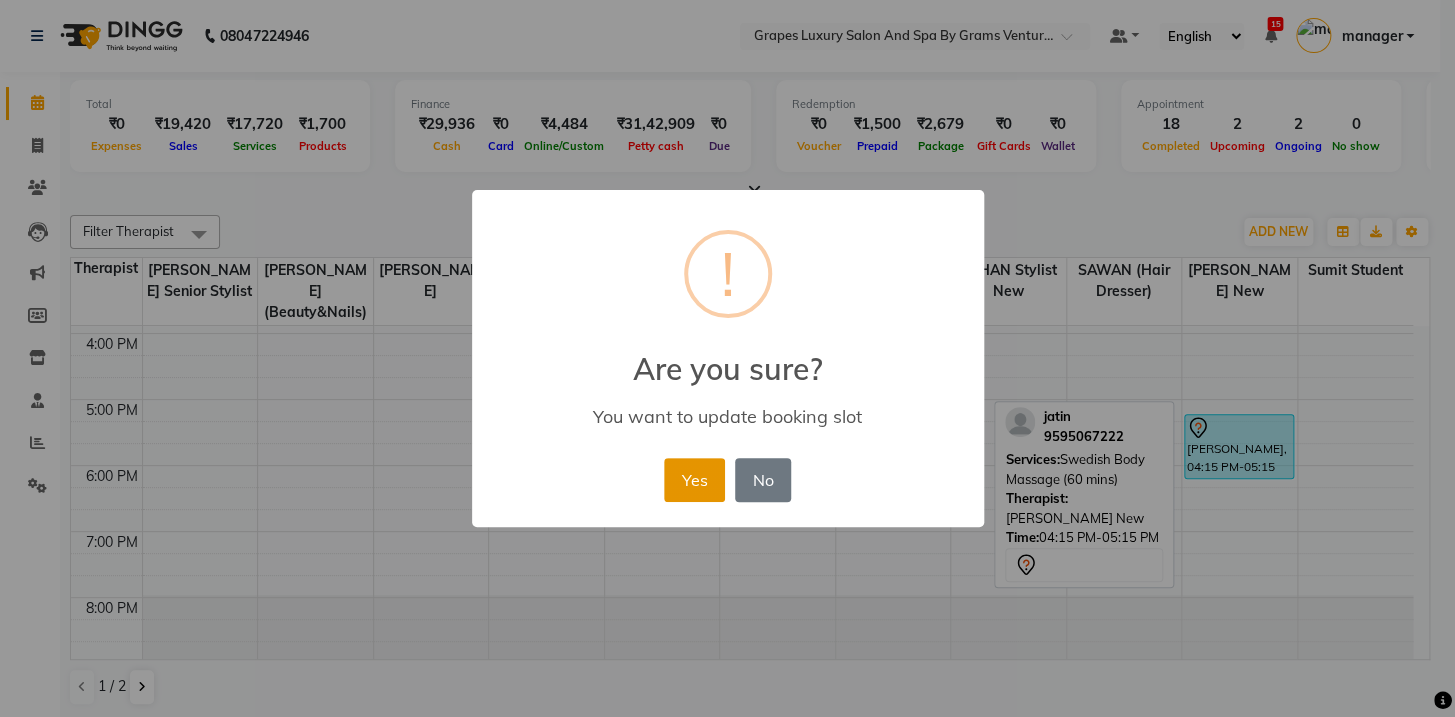 click on "Yes" at bounding box center (694, 480) 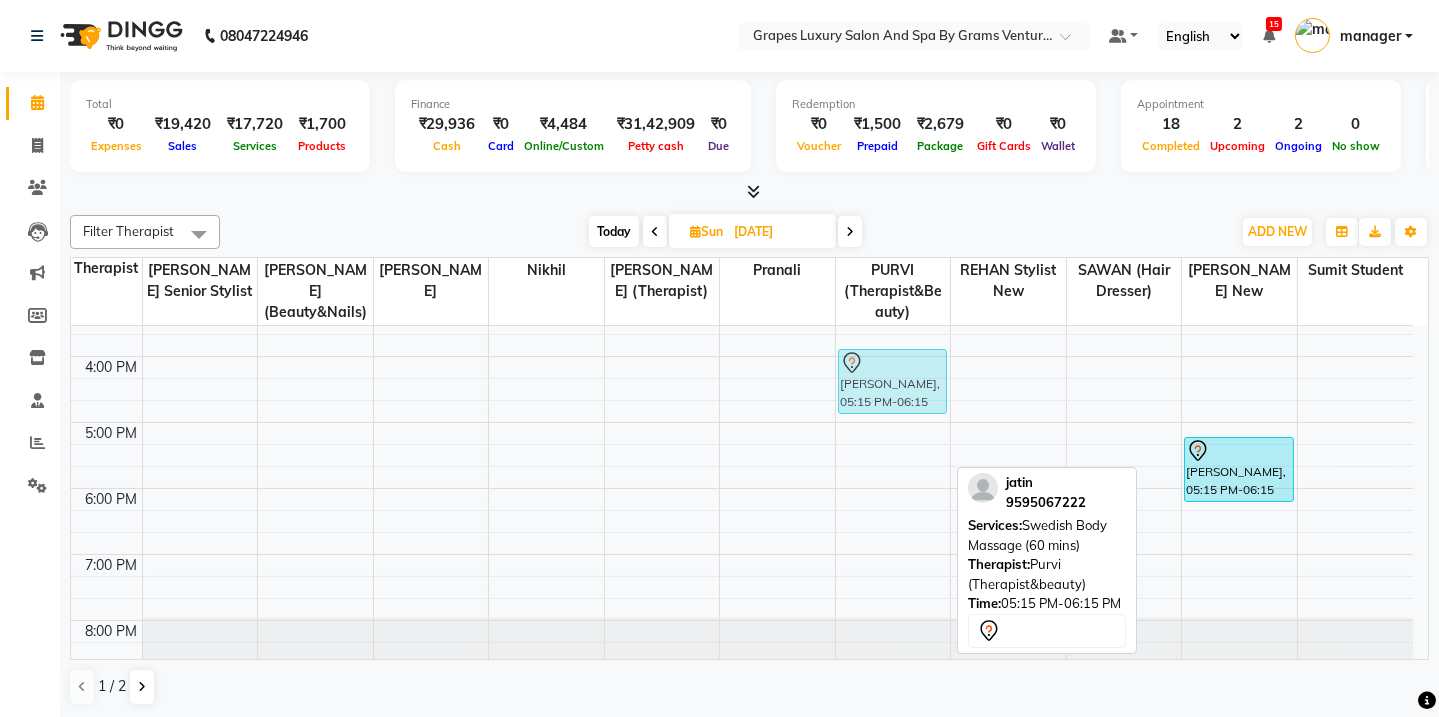 drag, startPoint x: 877, startPoint y: 434, endPoint x: 864, endPoint y: 390, distance: 45.88028 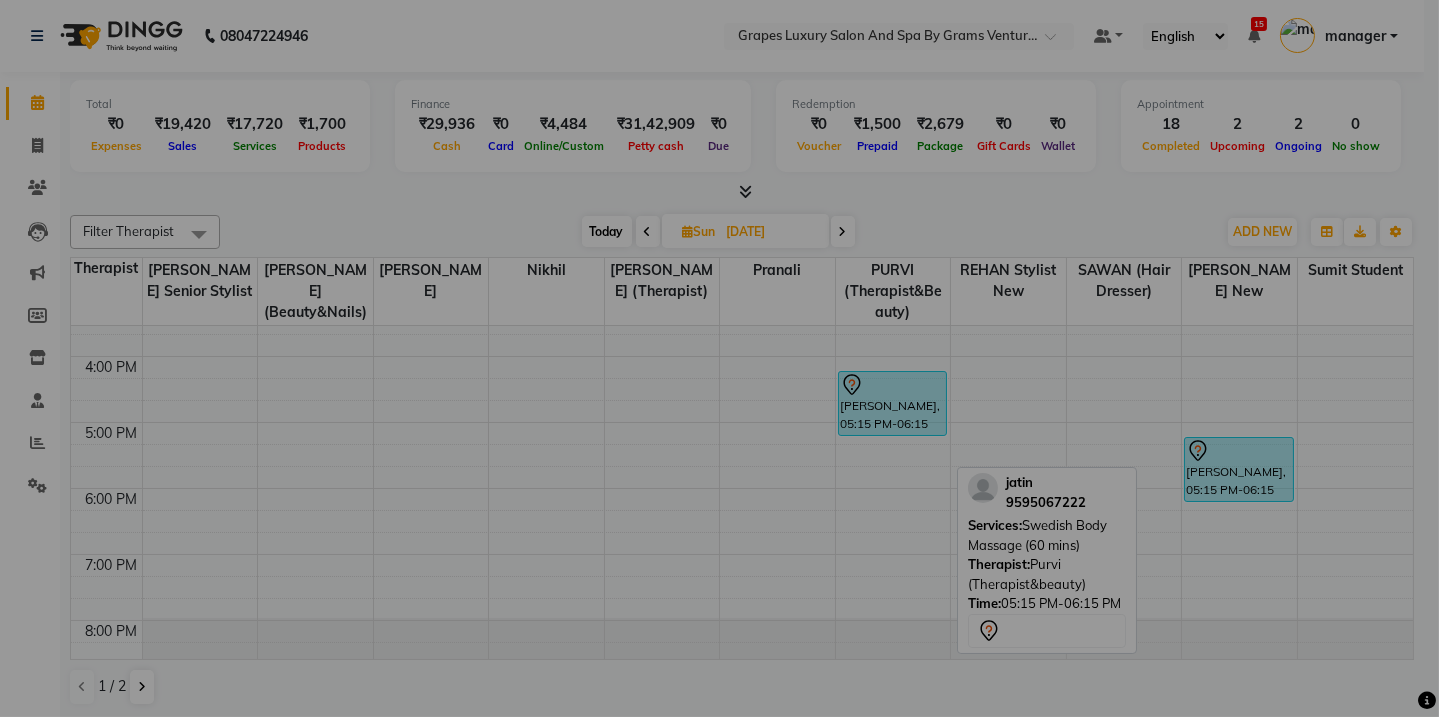 scroll, scrollTop: 492, scrollLeft: 0, axis: vertical 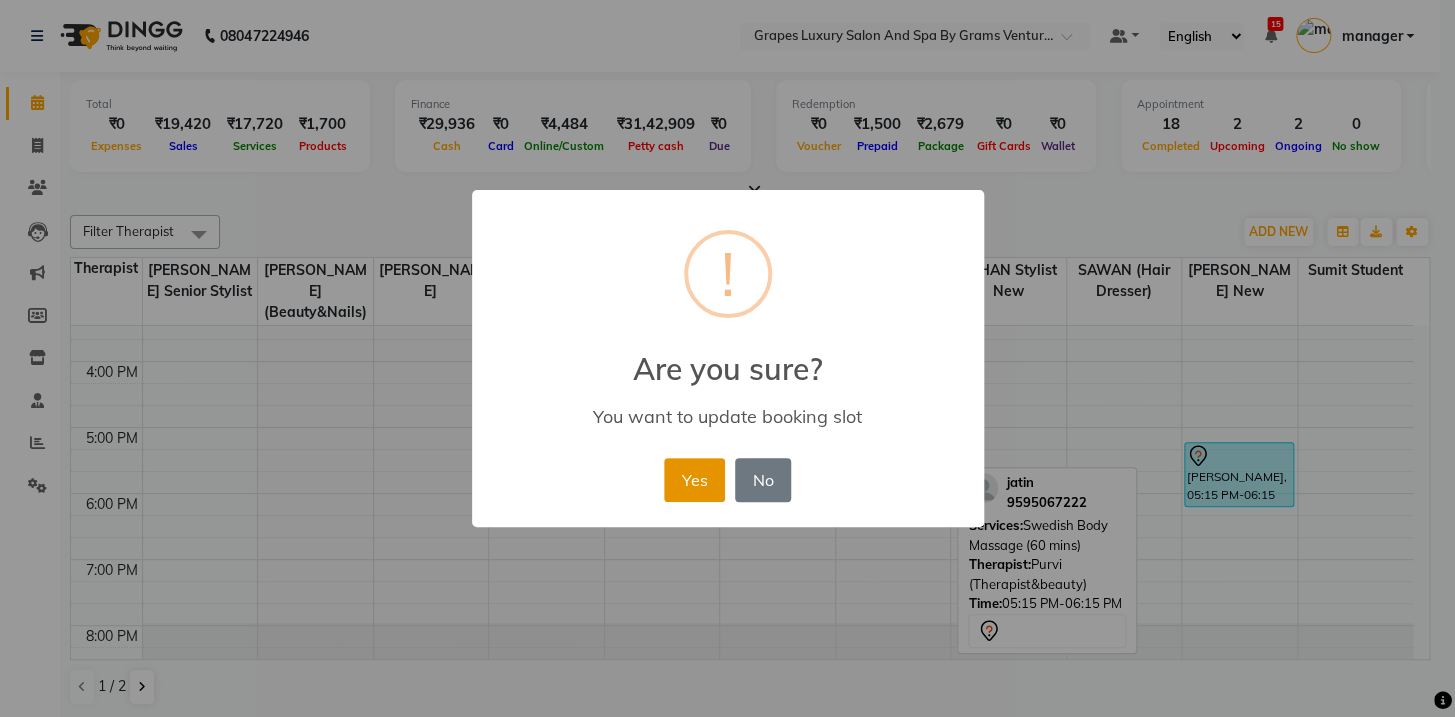 click on "Yes" at bounding box center [694, 480] 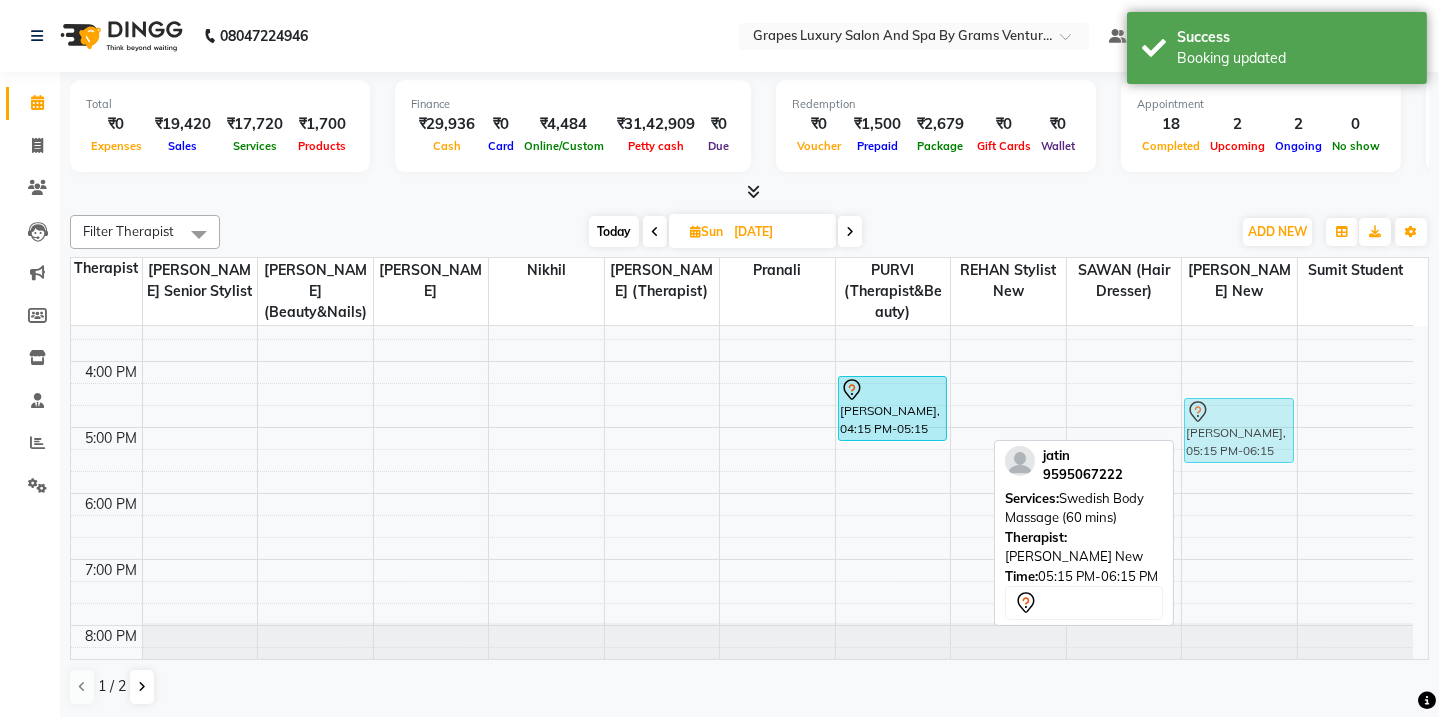drag, startPoint x: 1242, startPoint y: 468, endPoint x: 1244, endPoint y: 418, distance: 50.039986 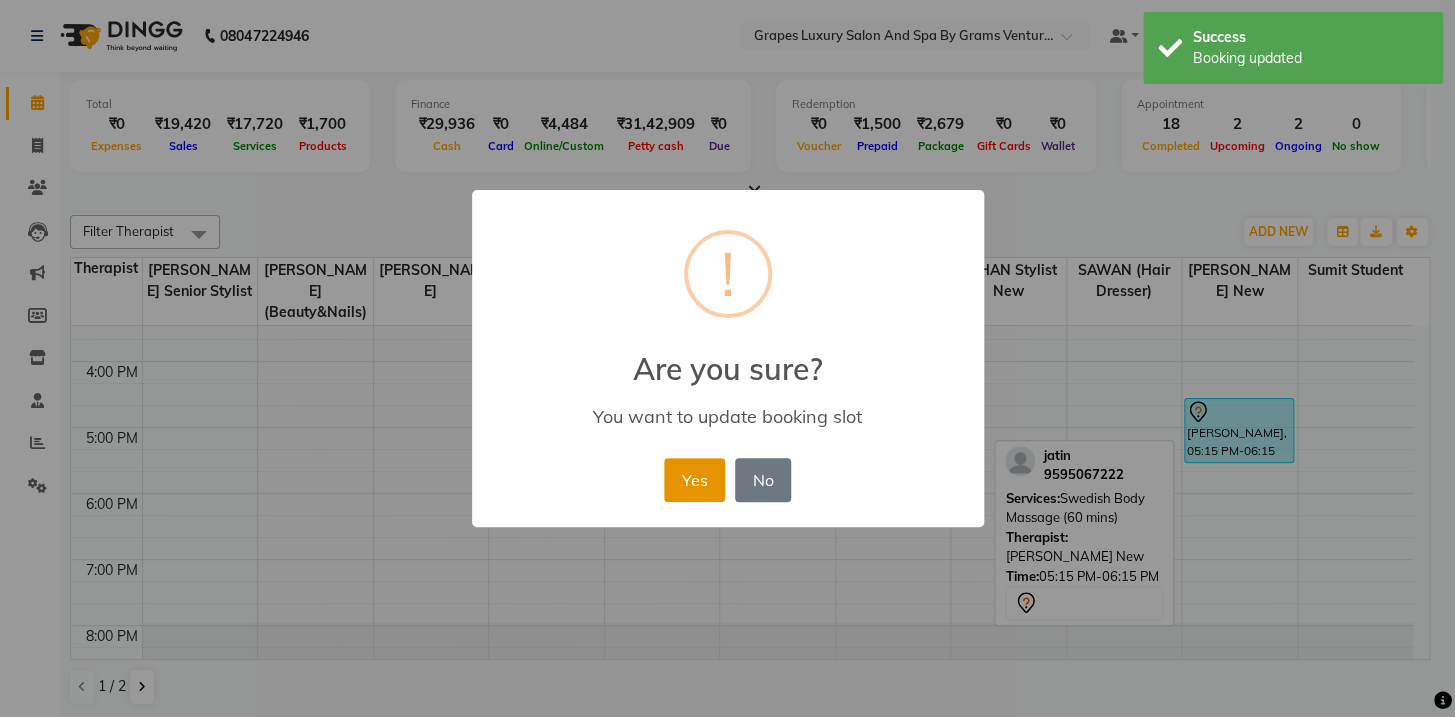 click on "Yes" at bounding box center [694, 480] 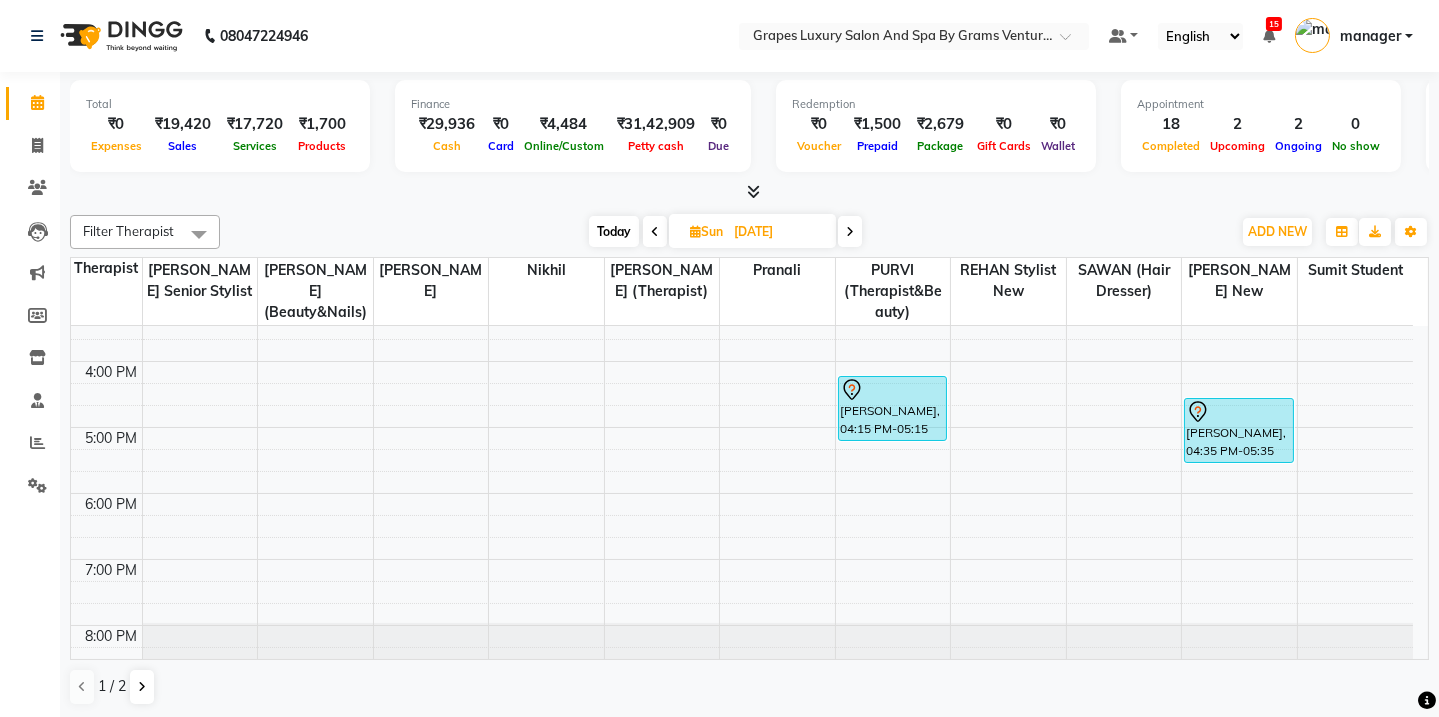 click at bounding box center (655, 232) 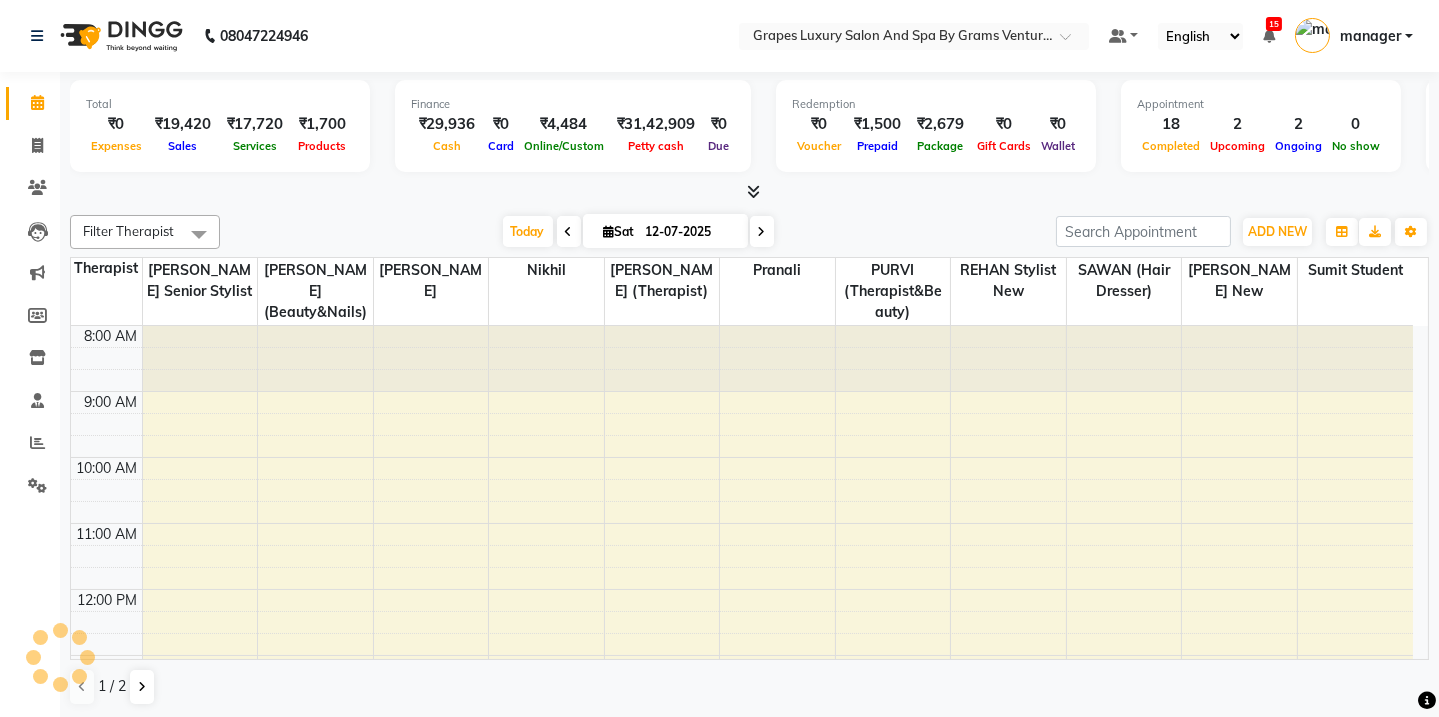 scroll, scrollTop: 520, scrollLeft: 0, axis: vertical 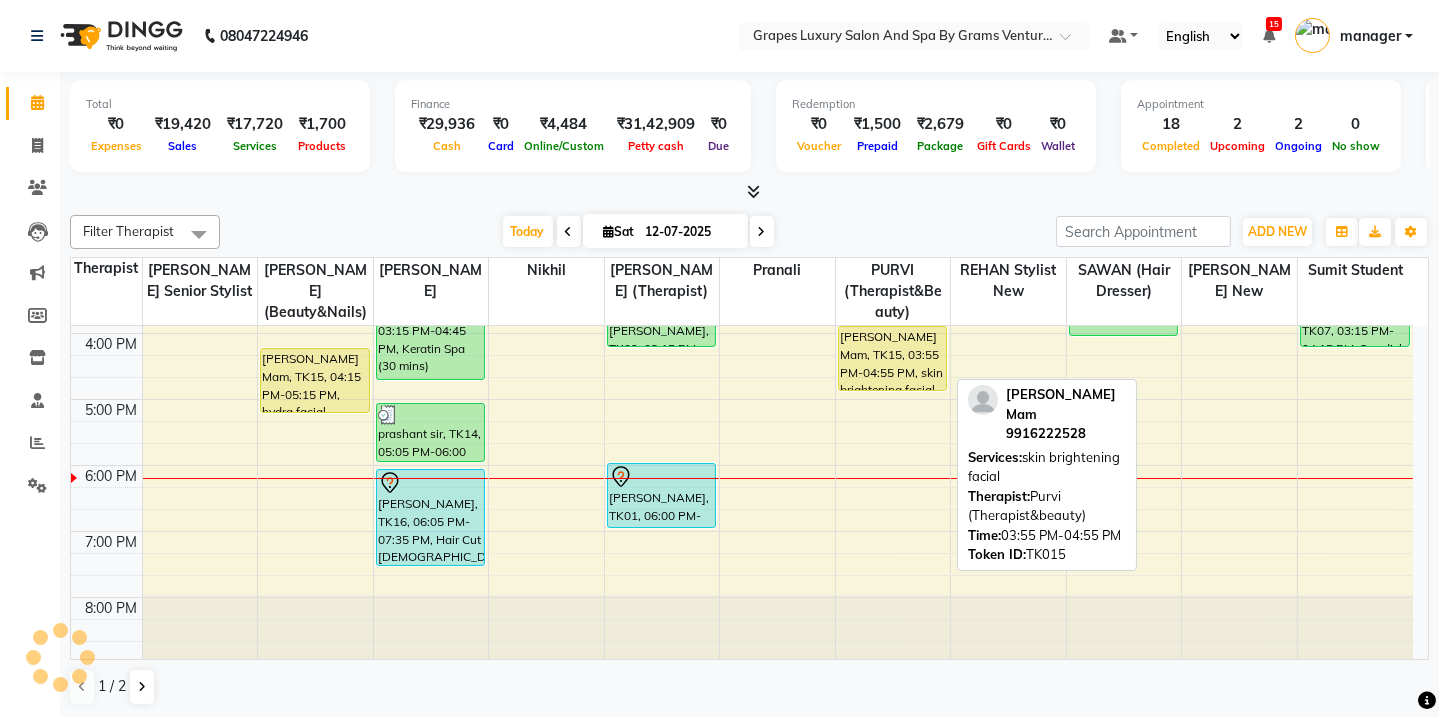 click on "Sampada Mam, TK15, 03:55 PM-04:55 PM, skin brightening facial" at bounding box center (893, 358) 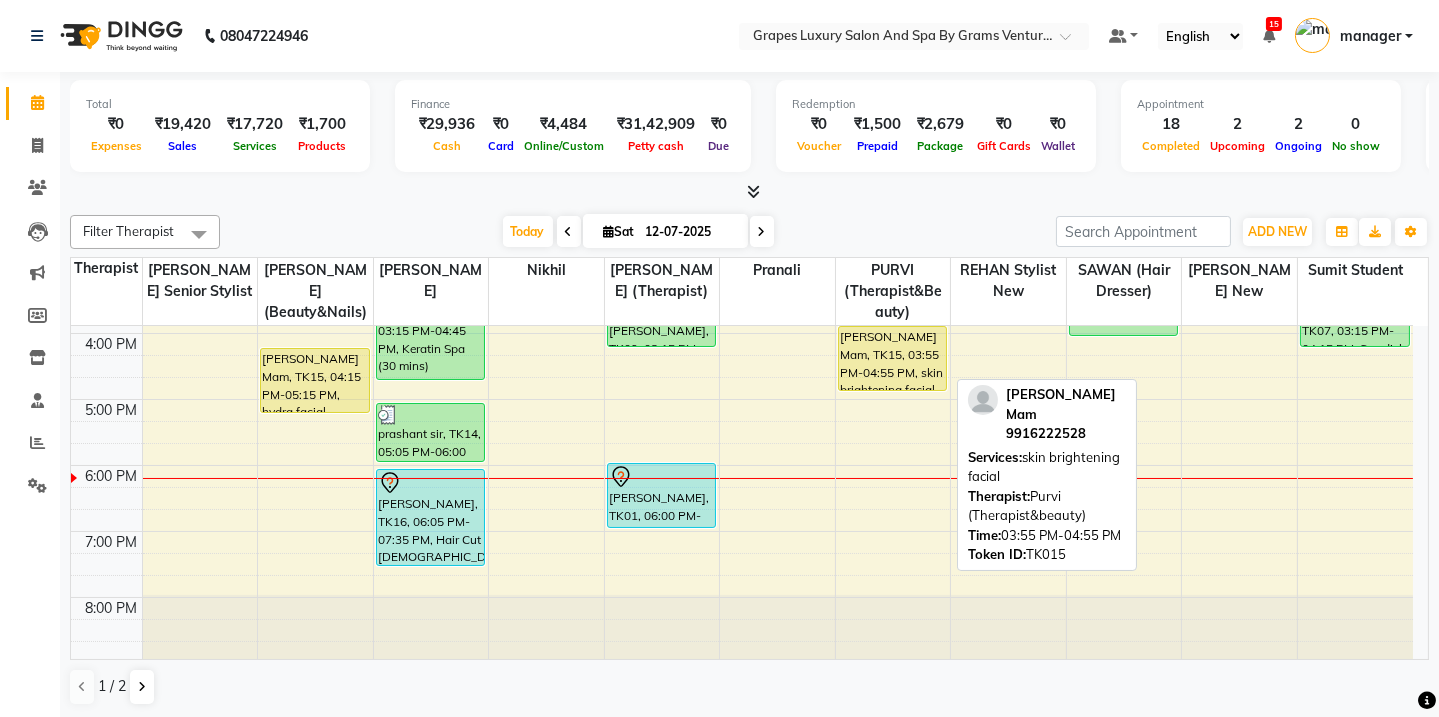 click on "Sampada Mam, TK15, 03:55 PM-04:55 PM, skin brightening facial" at bounding box center (893, 358) 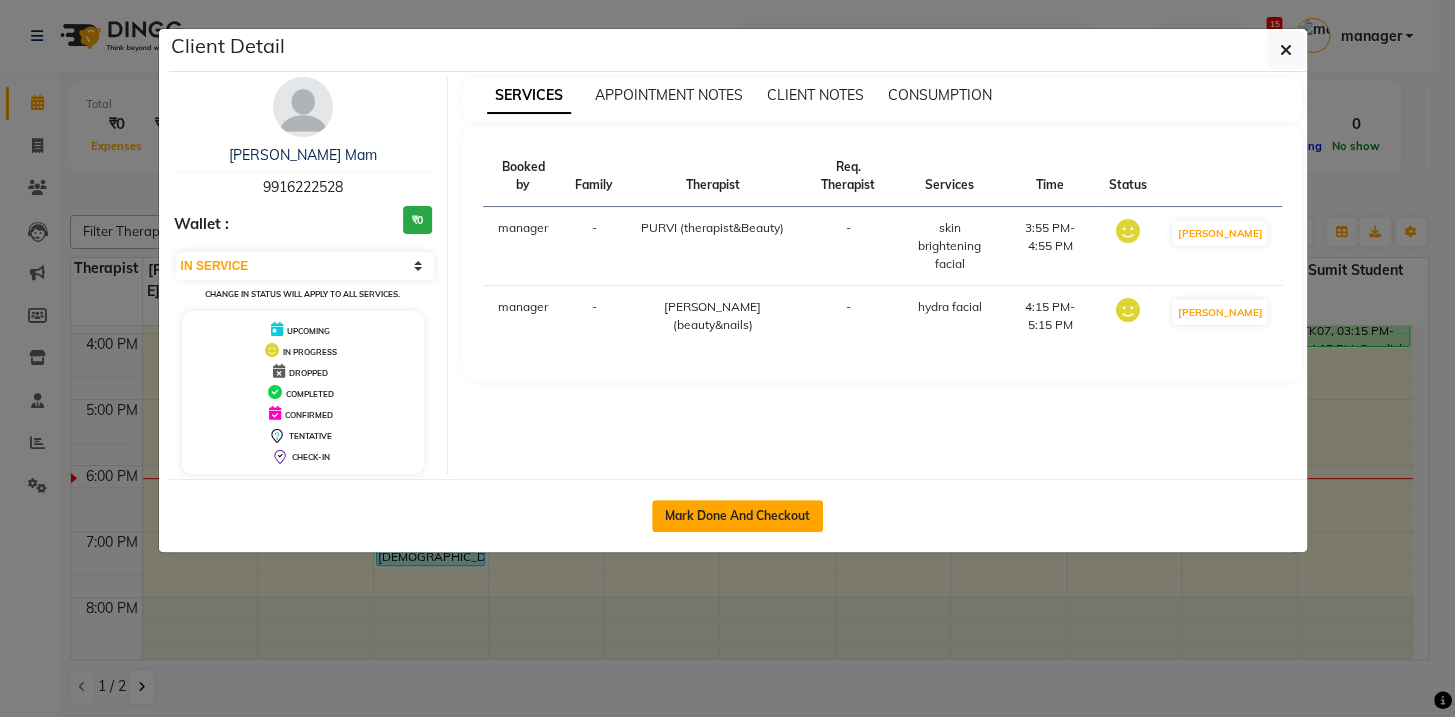 click on "Mark Done And Checkout" 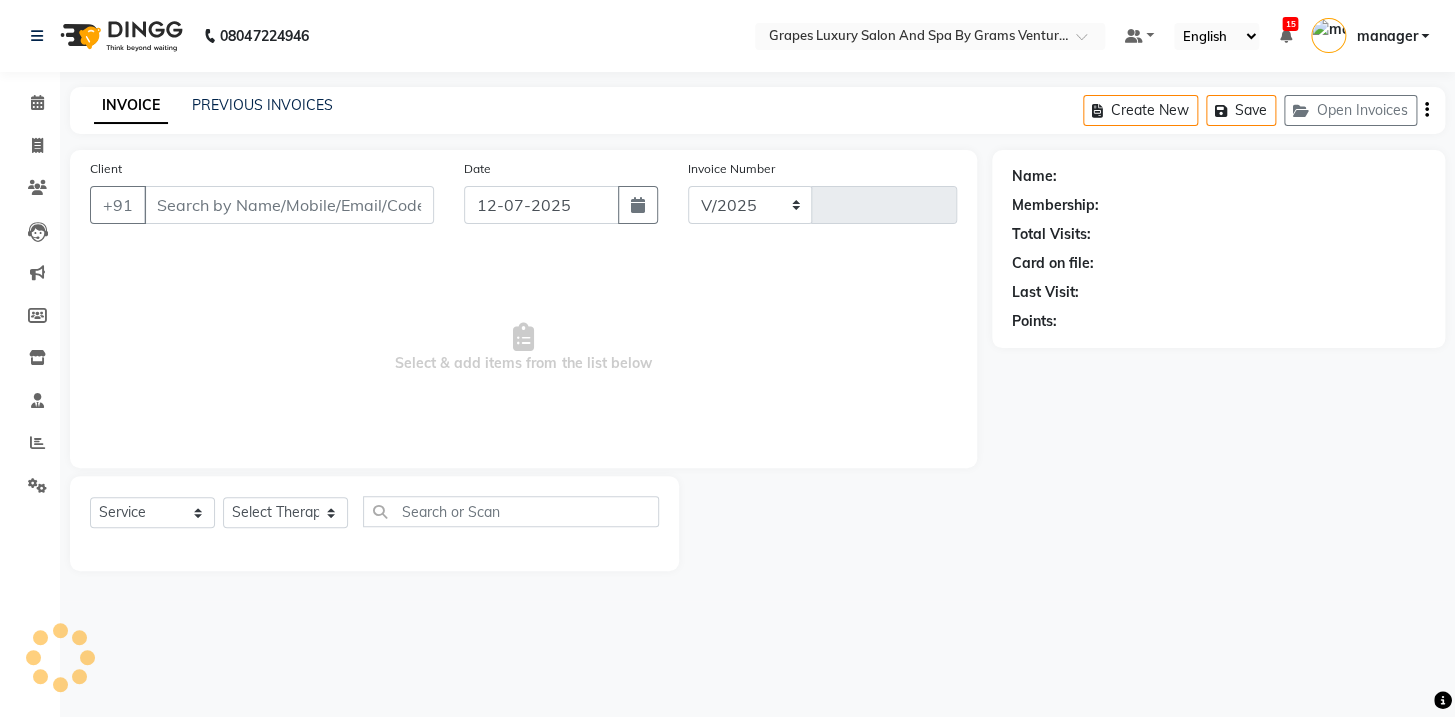 select on "3585" 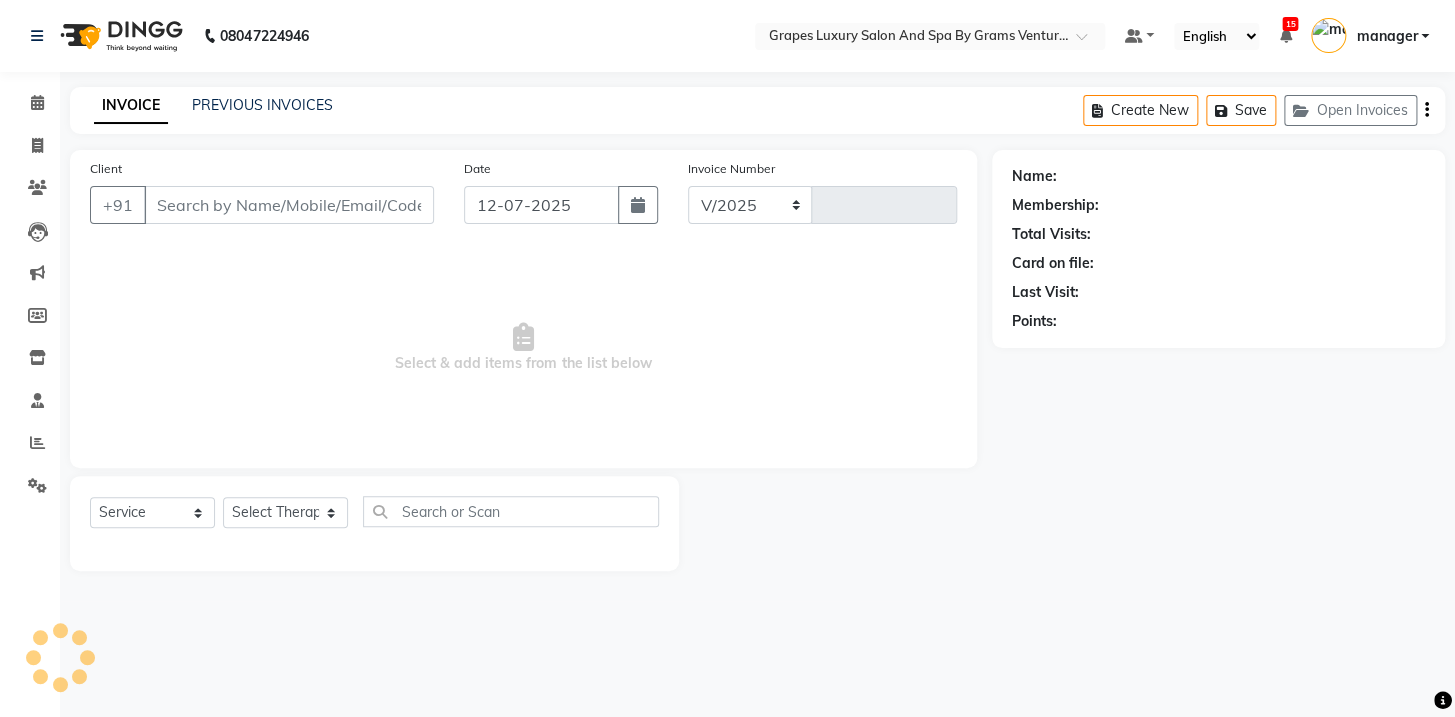 type on "1657" 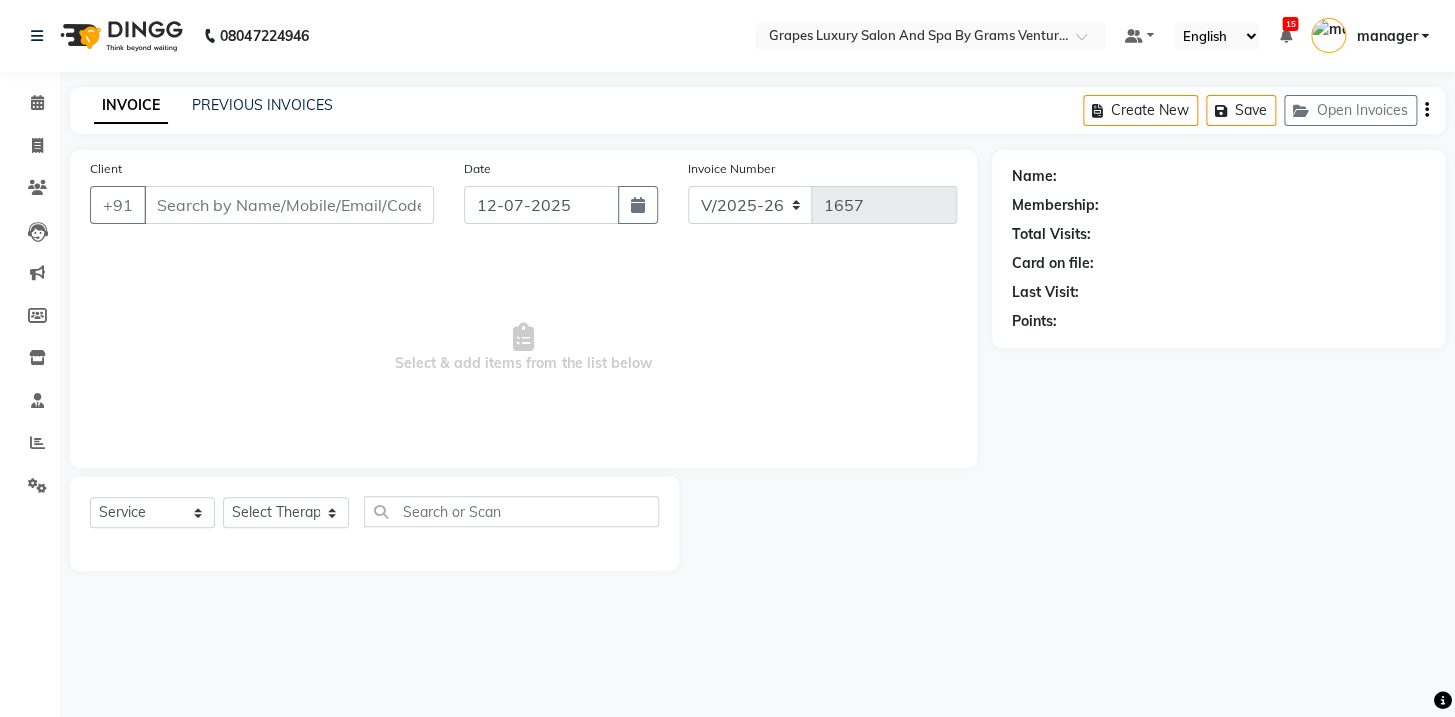 type on "9916222528" 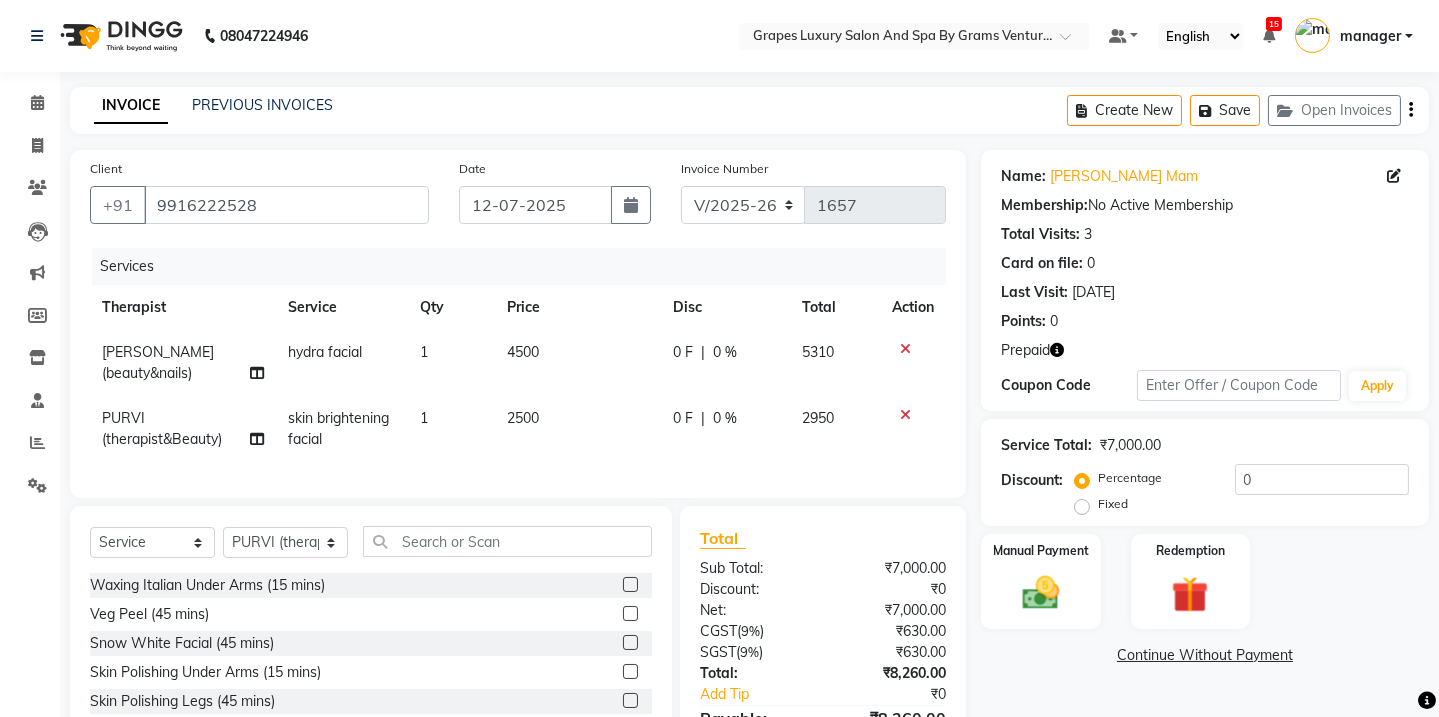 click on "4500" 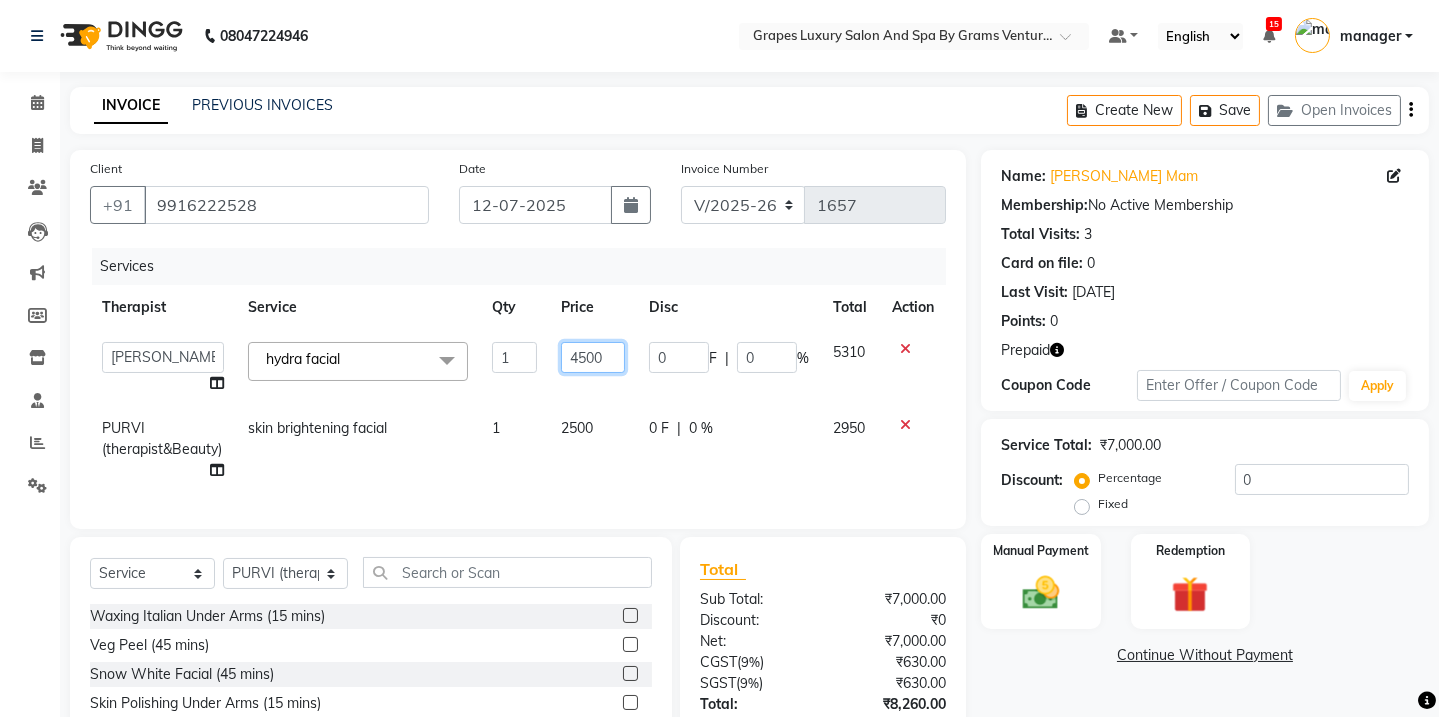 click on "4500" 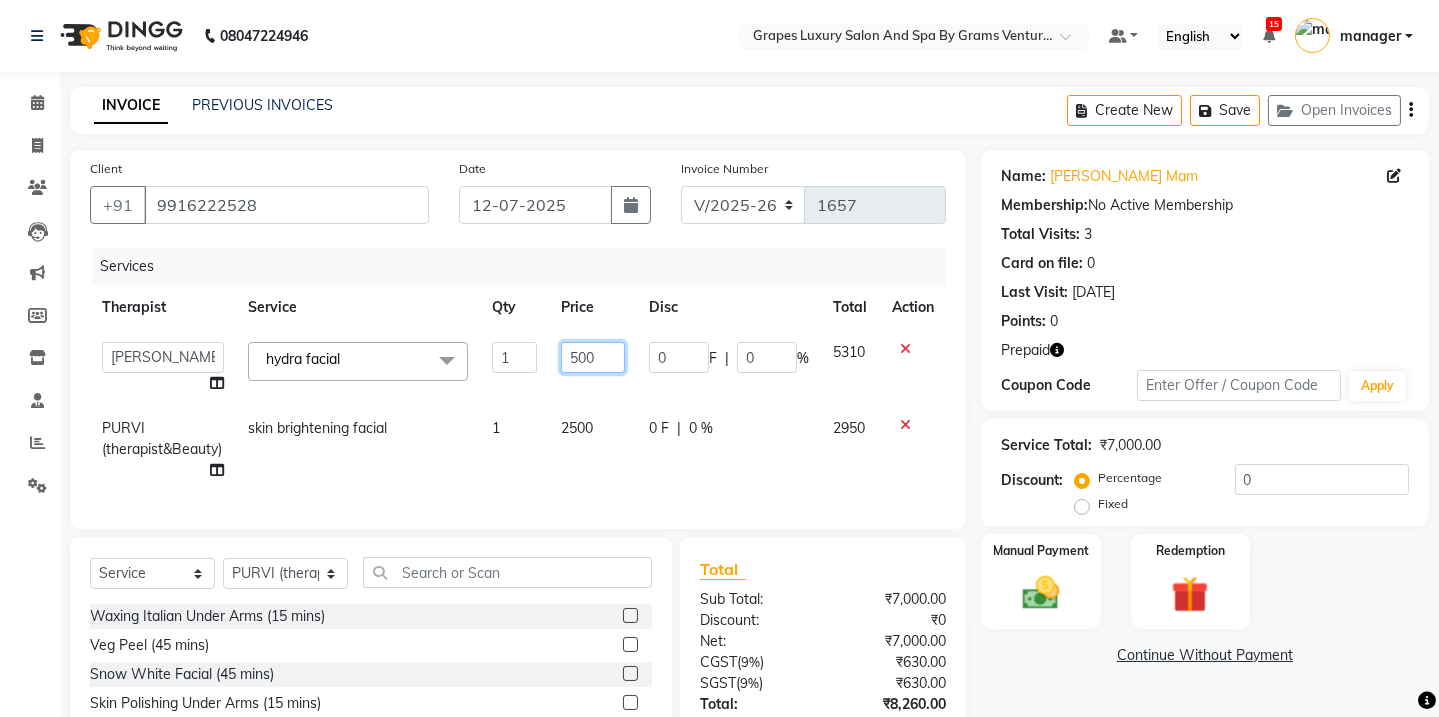 type on "5500" 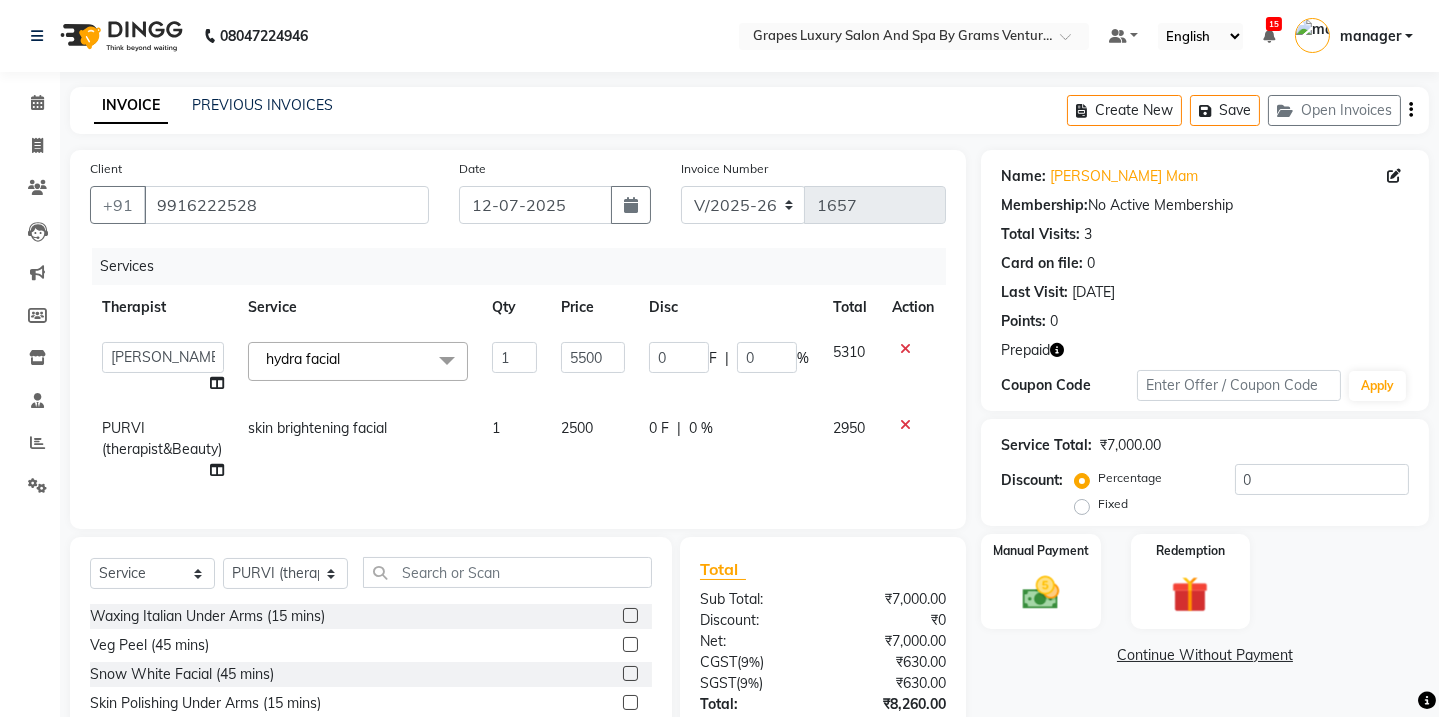 click on "Services Therapist Service Qty Price Disc Total Action  Admin   ANIL (stylish)   ASHISH Choudhary hair dresser   ASMITA (beauty&nails)   avni new   faizaan   gokul   "GUNJAN''   <BO$$>   khushi   MAHI (pedicureist)   manager   MANJU (hair specialist)   megha new   nikhil    nisha    Pooja (Therapist)   pranali   PURVI (therapist&Beauty)   Rani New THERAPIST   ravi   REHAN  stylist new   ritik   riya   RUSHALI (hair&skin)   SAWAN (hair dresser)   sejal new   shilpa   sourabh   sumit student    sunita   sunita    viswas senior stylist  hydra facial  x Waxing Italian Under Arms (15 mins) Veg Peel (45 mins) Snow White Facial (45 mins) Skin Polishing Under Arms (15 mins) Skin Polishing Legs (45 mins) botox treatment silver facial 1 pearl facial platinium facial skin brightening facial grapes signature facial grapes super luxury facial regular body massage kera shine smooth protein foot reflexology face scrubbing hydra facial Metal Dx Treatment hydra cleanup hydra high pigmentation hydra 8 step korean glow 1 5500" 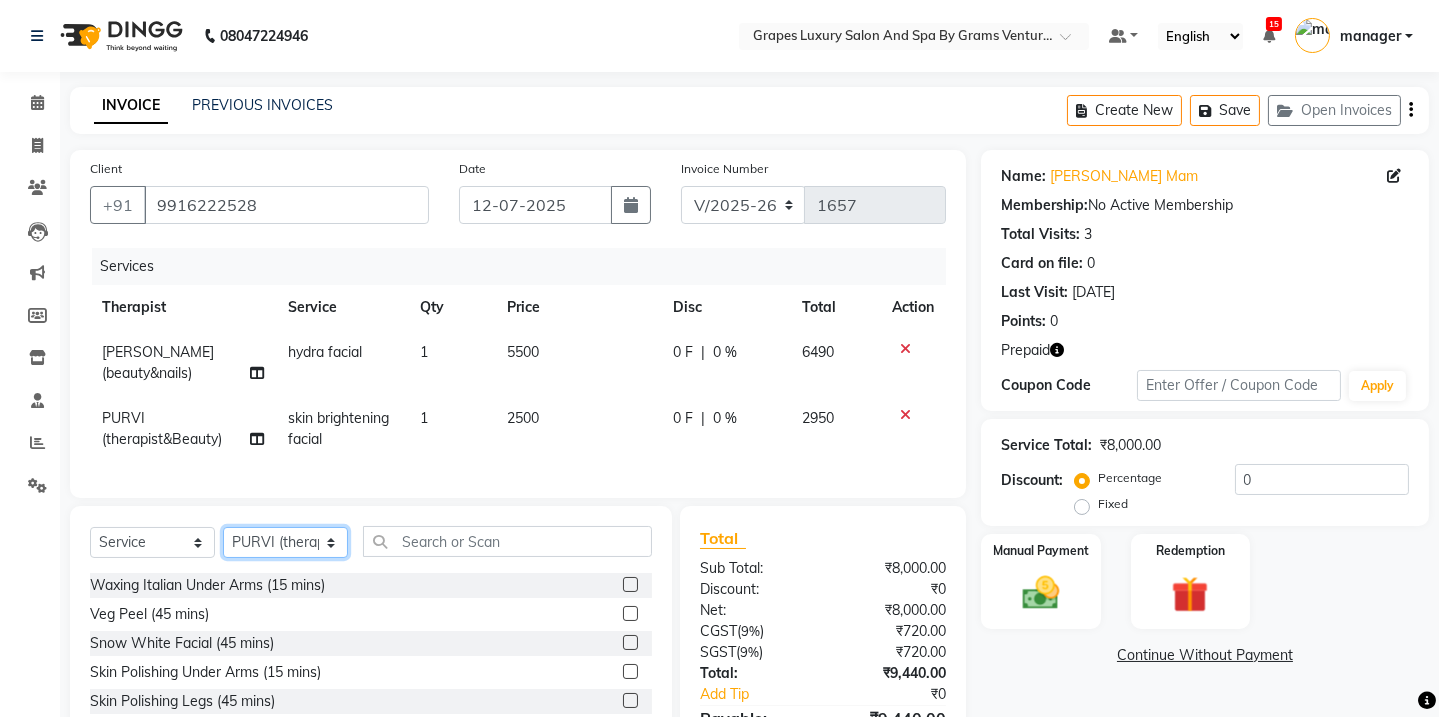 click on "Select Therapist Admin ANIL (stylish) [PERSON_NAME] hair [PERSON_NAME] (beauty&nails) avni new [PERSON_NAME] "[PERSON_NAME]''   <BO$$> [PERSON_NAME] (pedicureist) manager [PERSON_NAME] (hair specialist) [PERSON_NAME] new [PERSON_NAME] (Therapist) [PERSON_NAME] [PERSON_NAME] (therapist&Beauty) Rani New THERAPIST [PERSON_NAME]  stylist new [PERSON_NAME] [PERSON_NAME] (hair&skin) SAWAN (hair dresser) [PERSON_NAME] new [PERSON_NAME] sumit student  [PERSON_NAME] [PERSON_NAME] senior stylist" 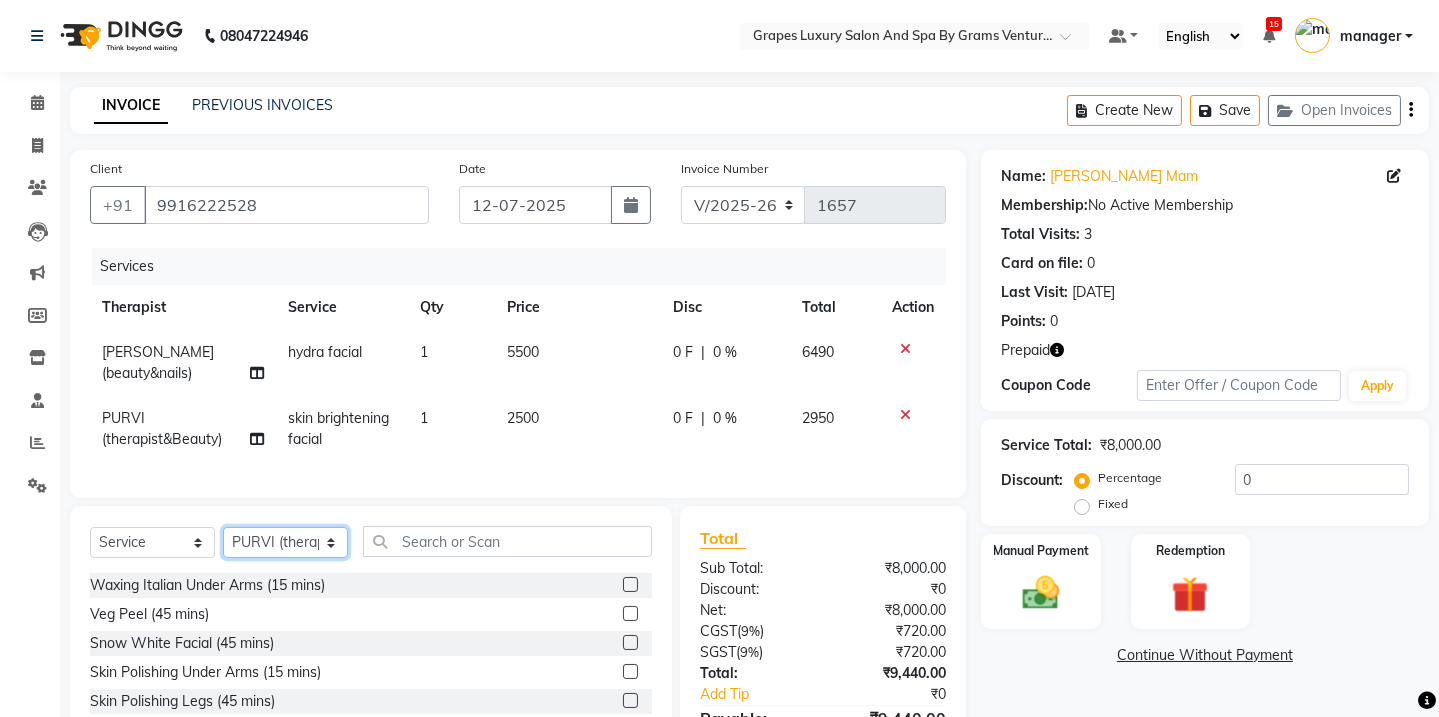 select on "35105" 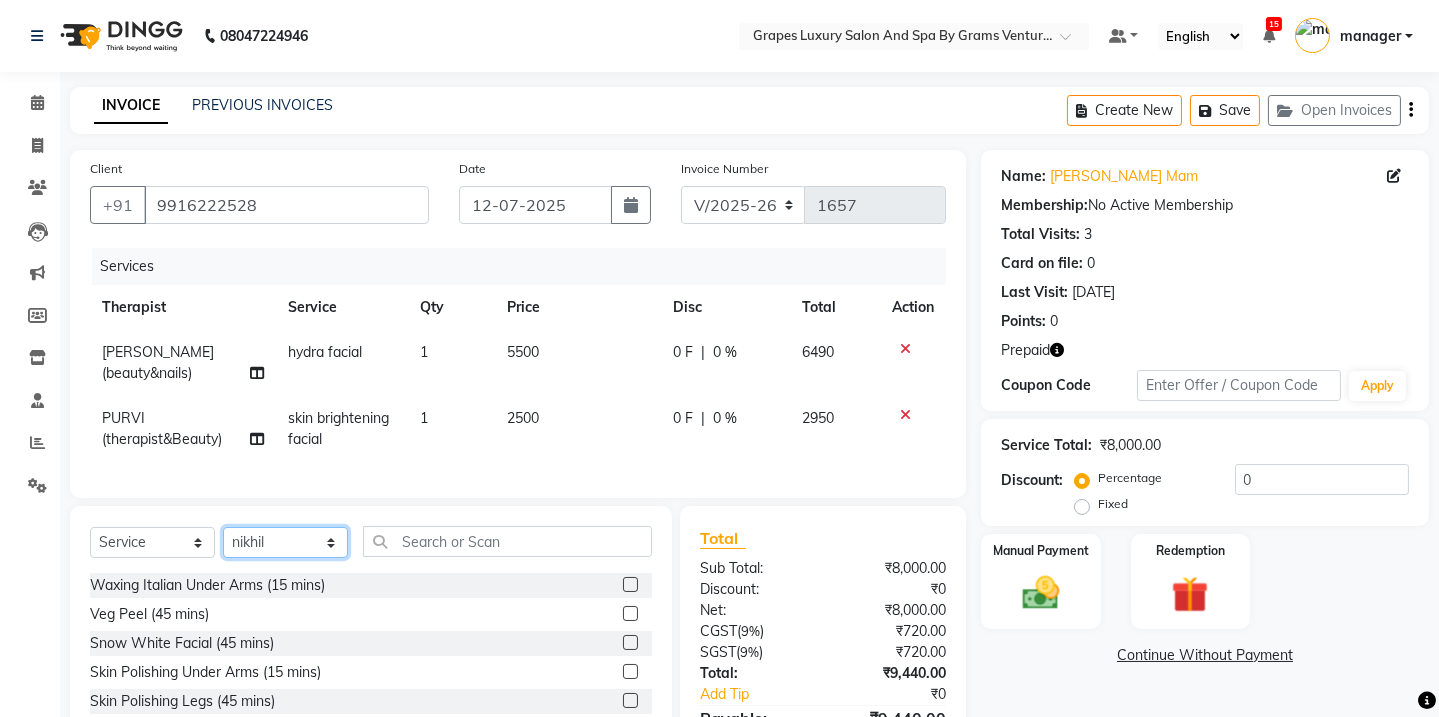 click on "Select Therapist Admin ANIL (stylish) [PERSON_NAME] hair [PERSON_NAME] (beauty&nails) avni new [PERSON_NAME] "[PERSON_NAME]''   <BO$$> [PERSON_NAME] (pedicureist) manager [PERSON_NAME] (hair specialist) [PERSON_NAME] new [PERSON_NAME] (Therapist) [PERSON_NAME] [PERSON_NAME] (therapist&Beauty) Rani New THERAPIST [PERSON_NAME]  stylist new [PERSON_NAME] [PERSON_NAME] (hair&skin) SAWAN (hair dresser) [PERSON_NAME] new [PERSON_NAME] sumit student  [PERSON_NAME] [PERSON_NAME] senior stylist" 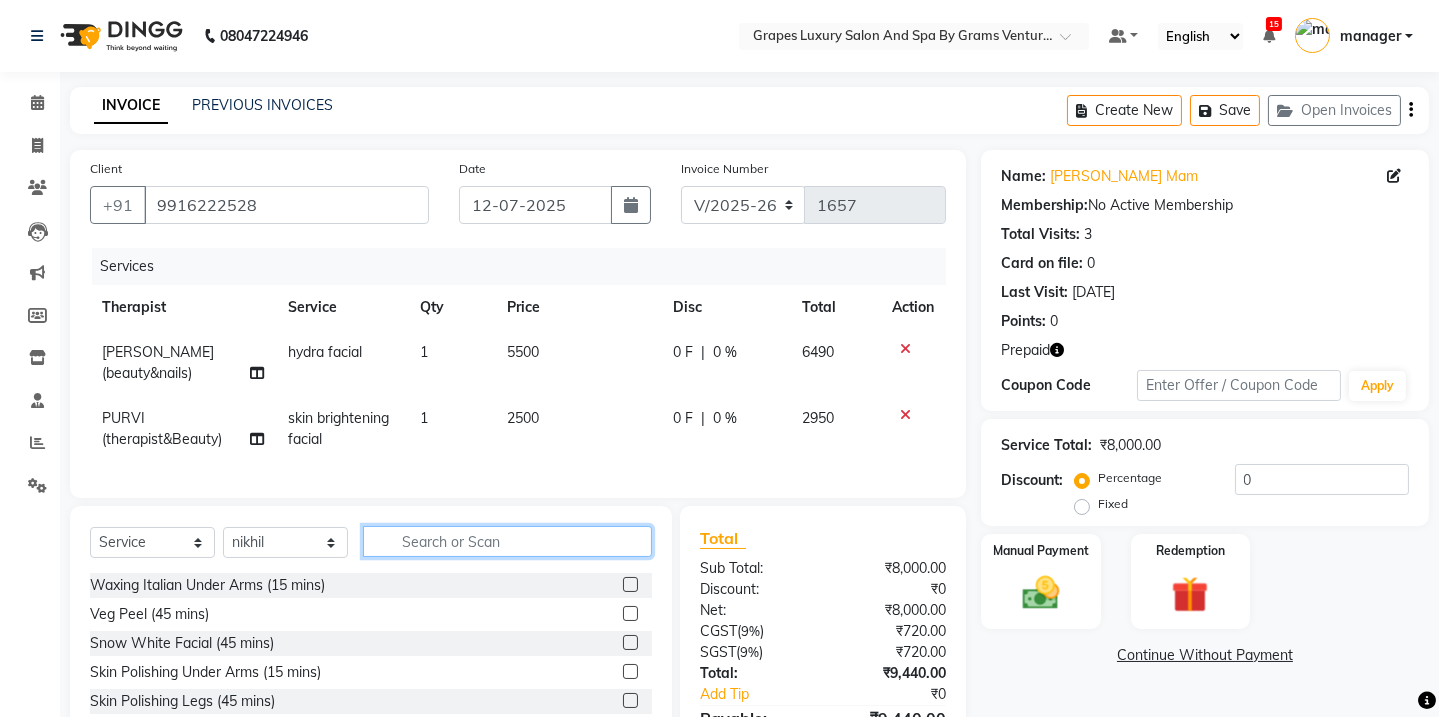 click 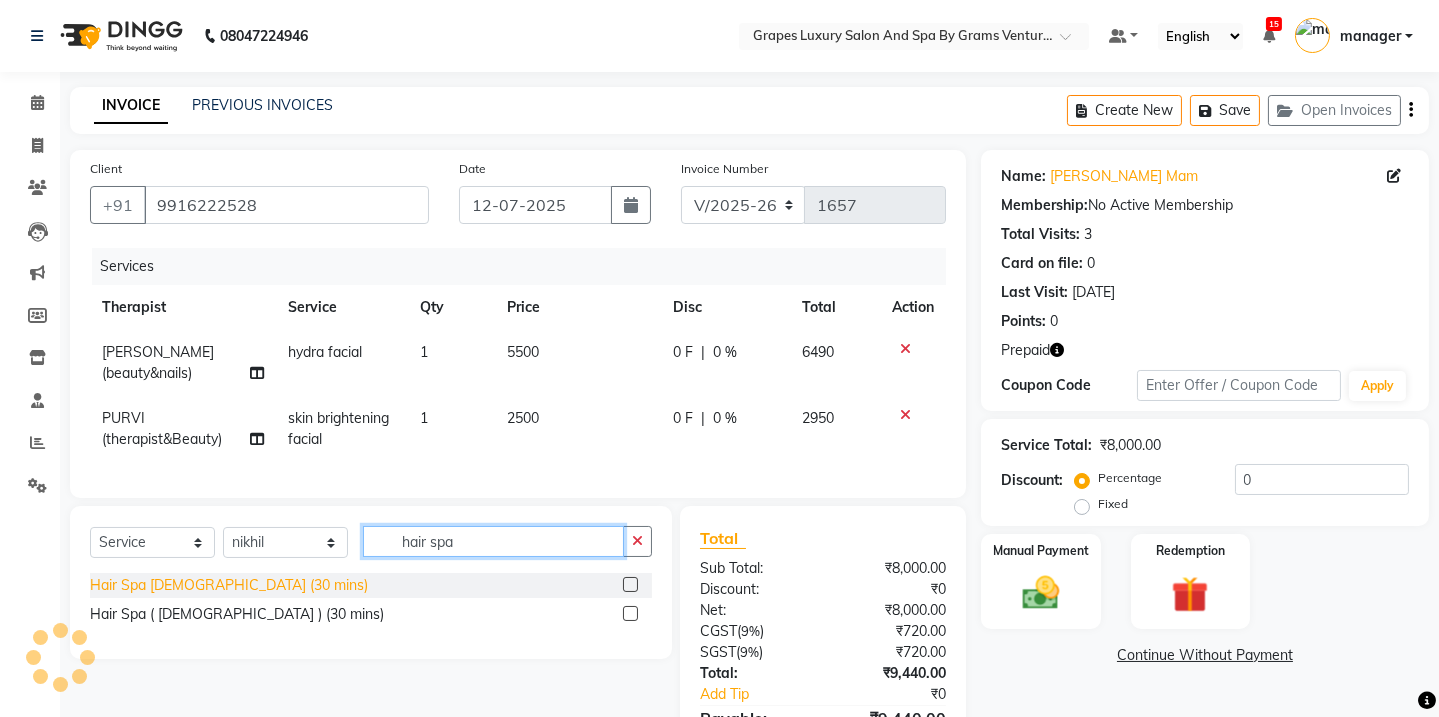 type on "hair spa" 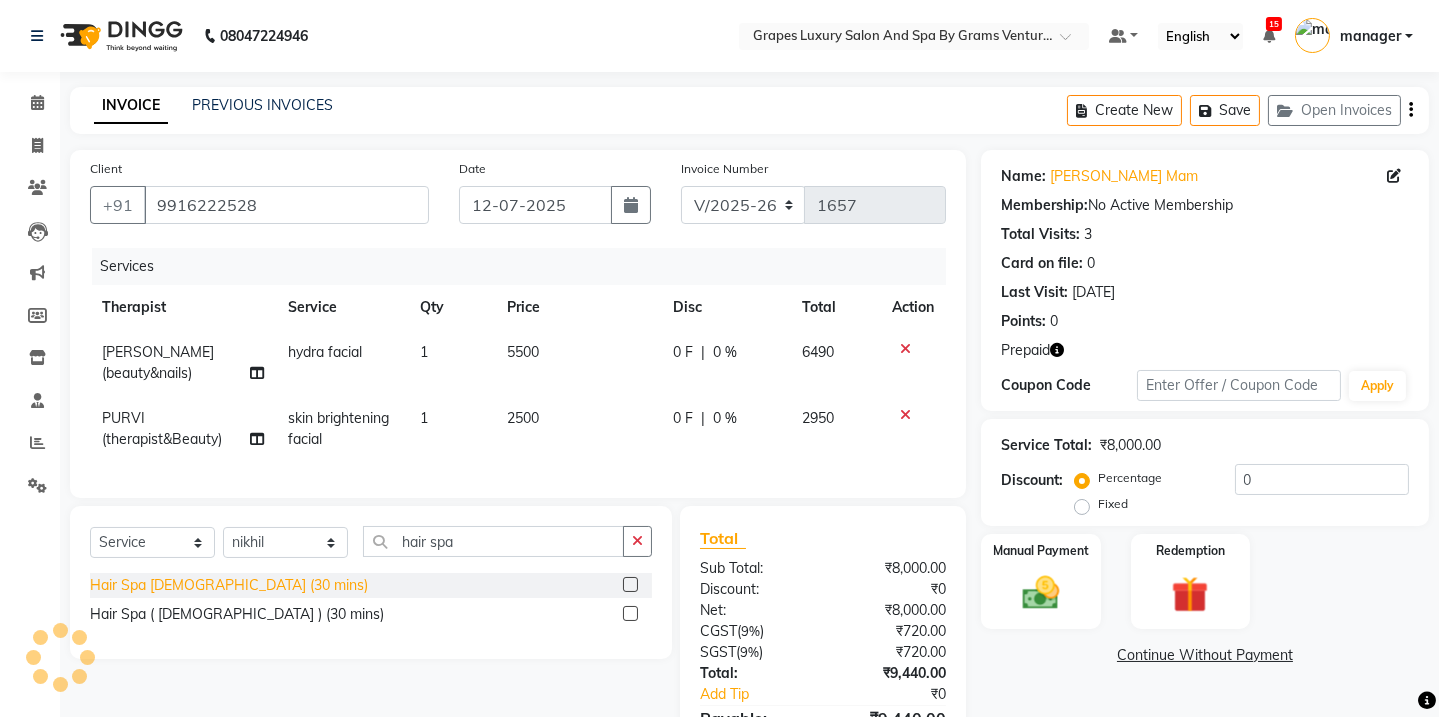 click on "Hair Spa [DEMOGRAPHIC_DATA] (30 mins)" 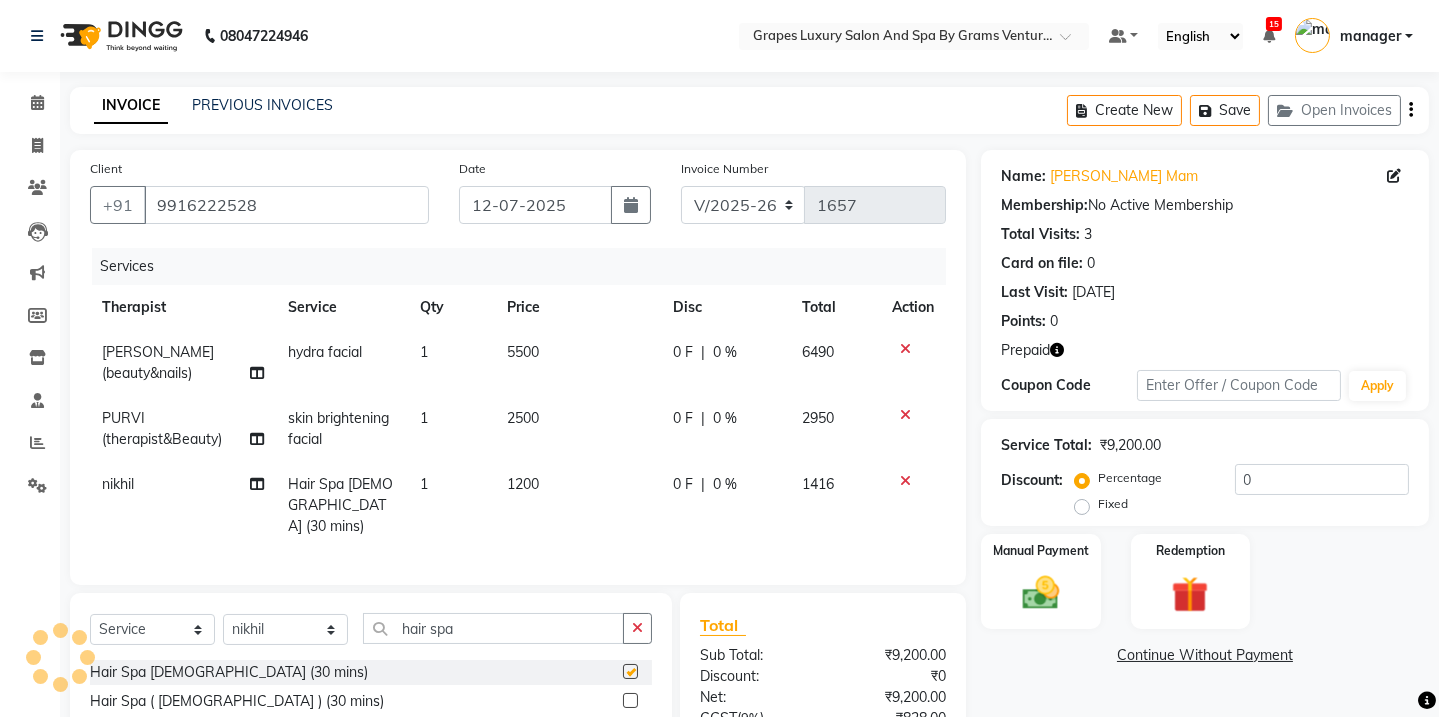 checkbox on "false" 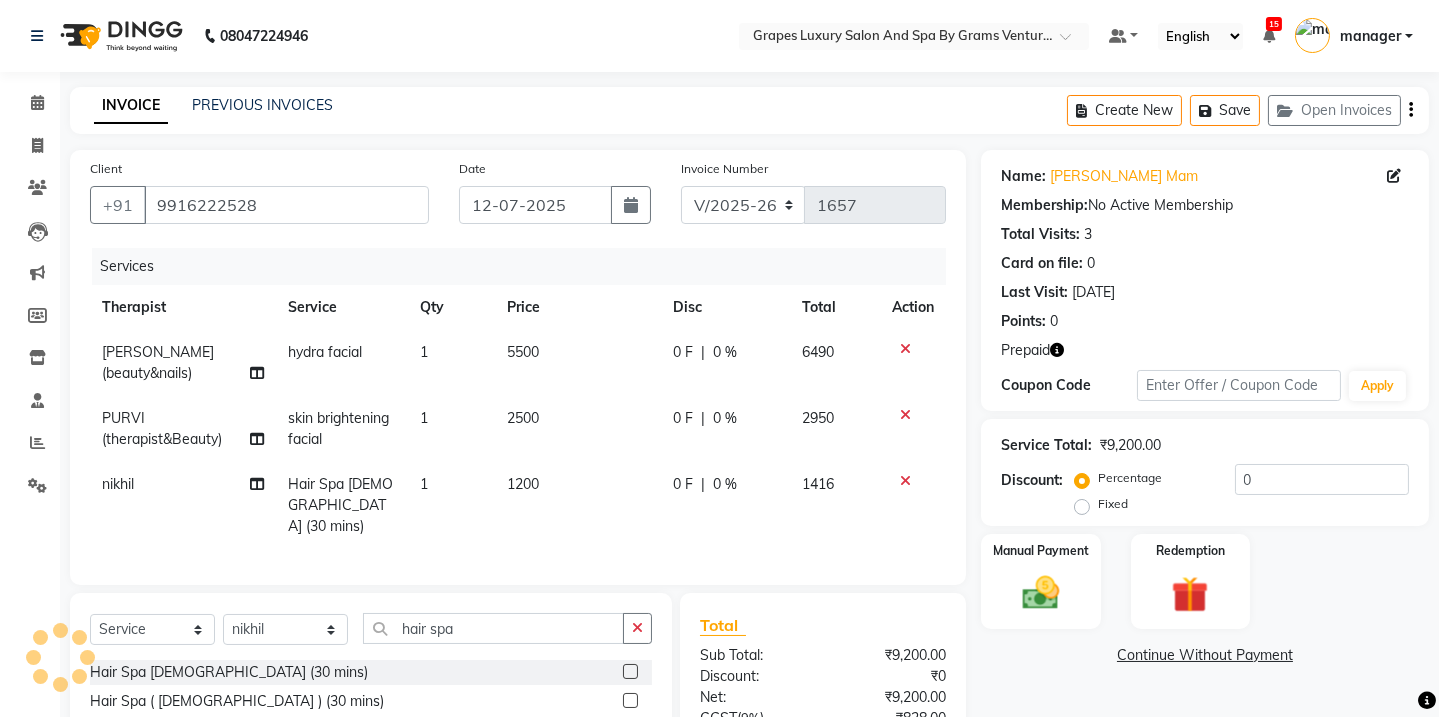 click on "1200" 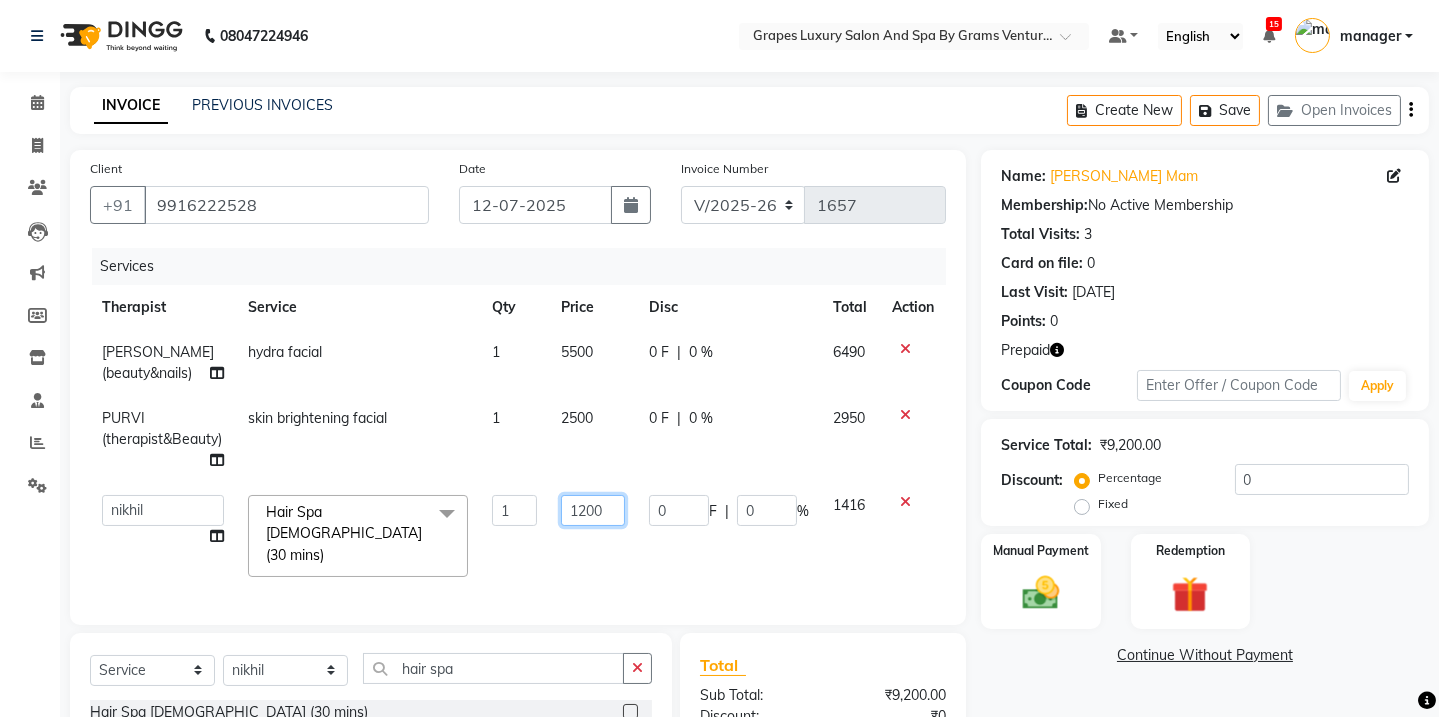 click on "1200" 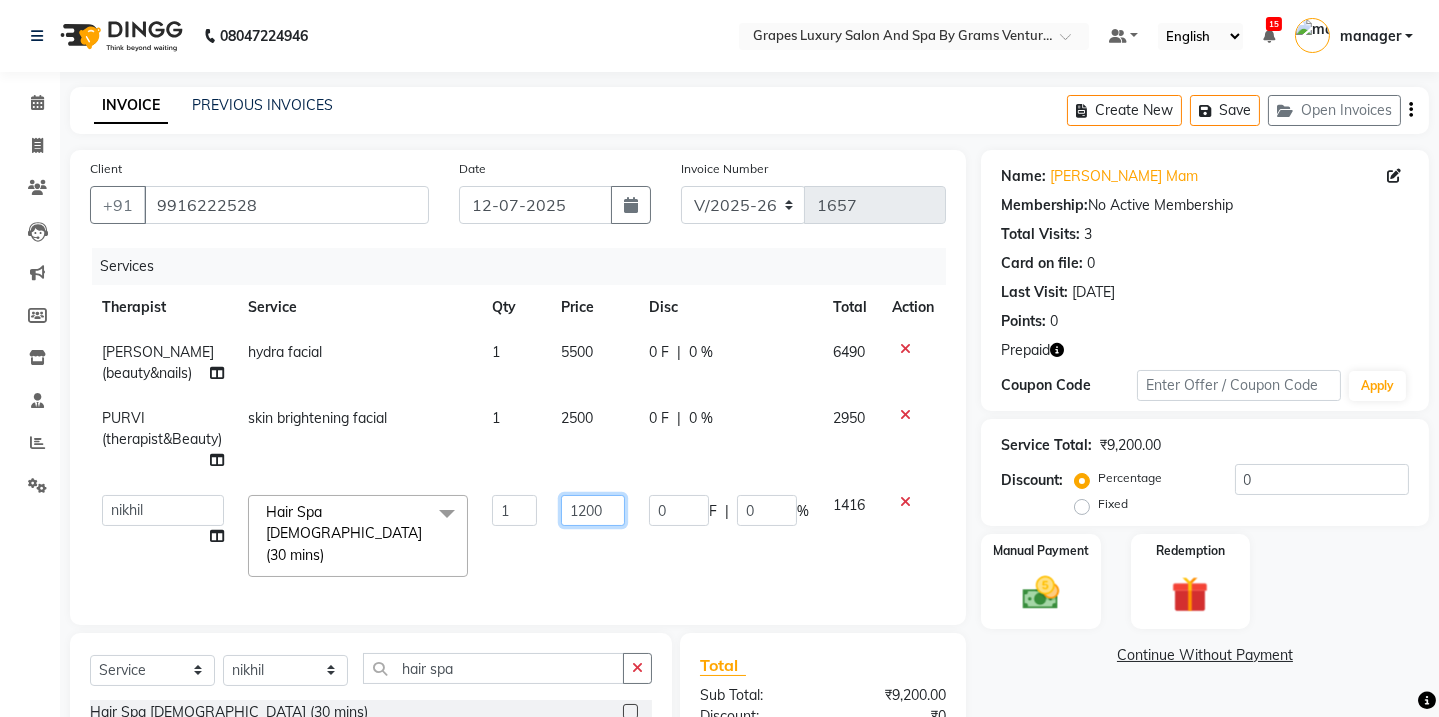 click on "1200" 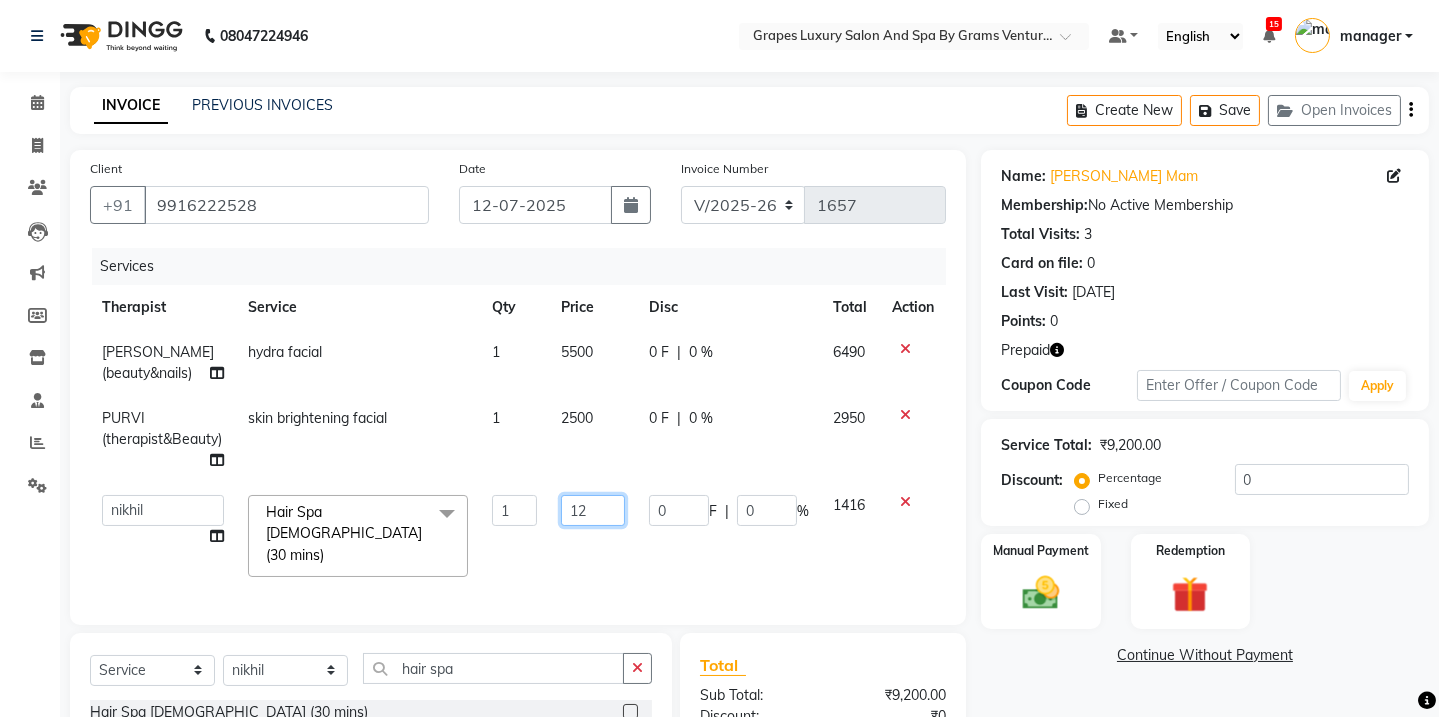 type on "1" 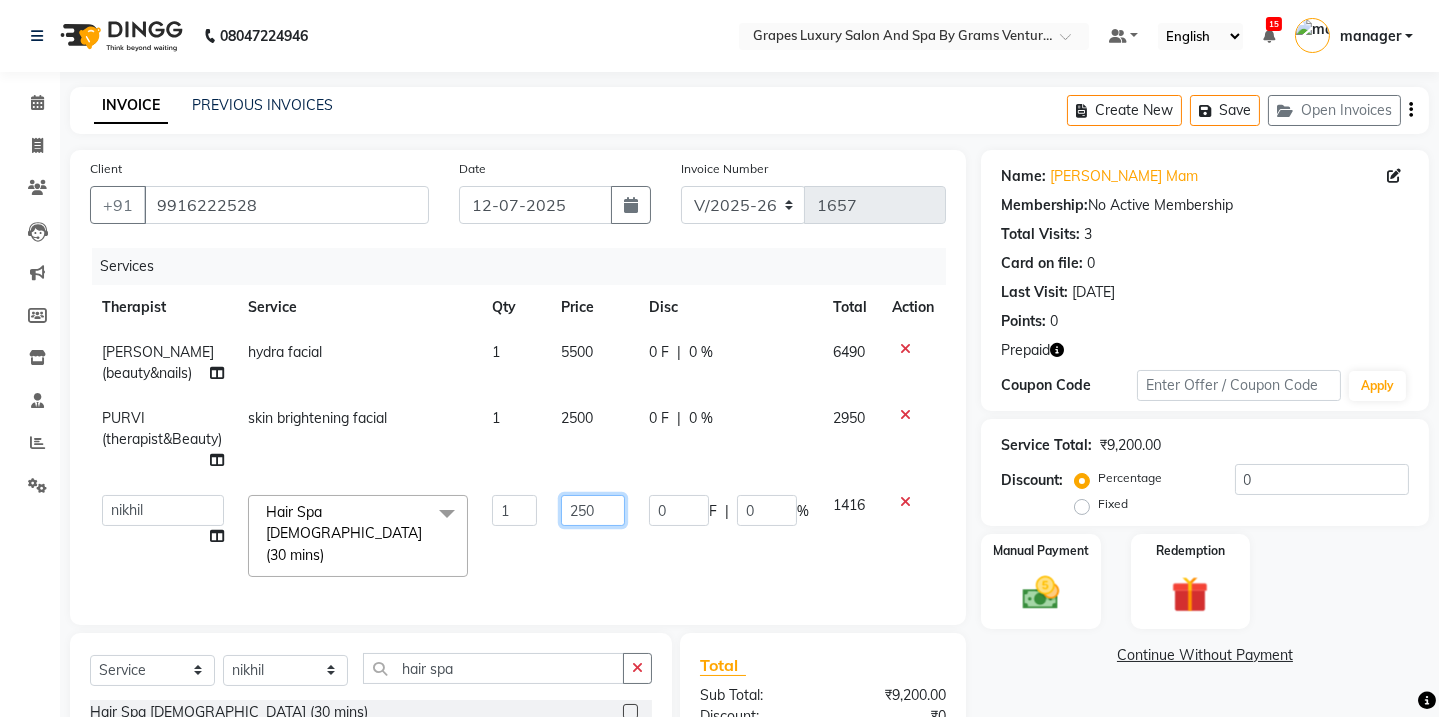 type on "2500" 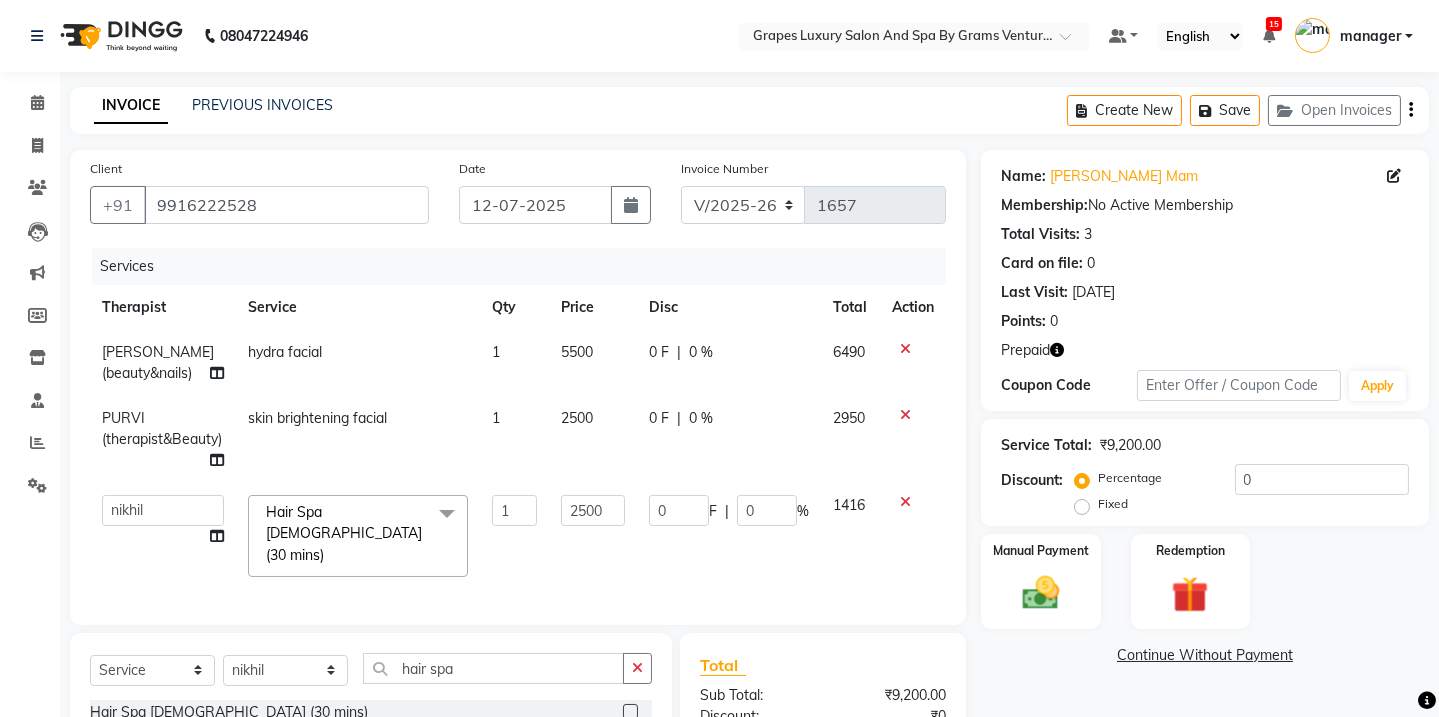 click on "Continue Without Payment" 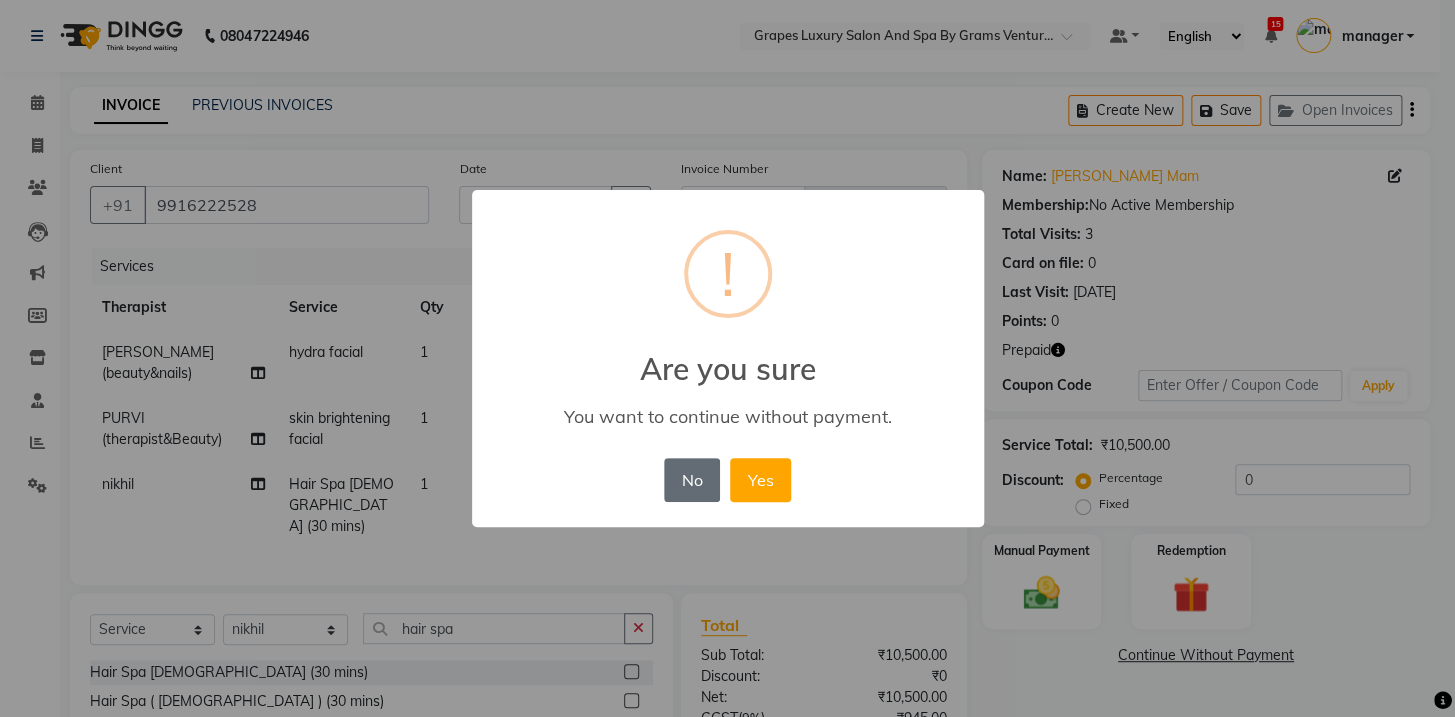 click on "No" at bounding box center (692, 480) 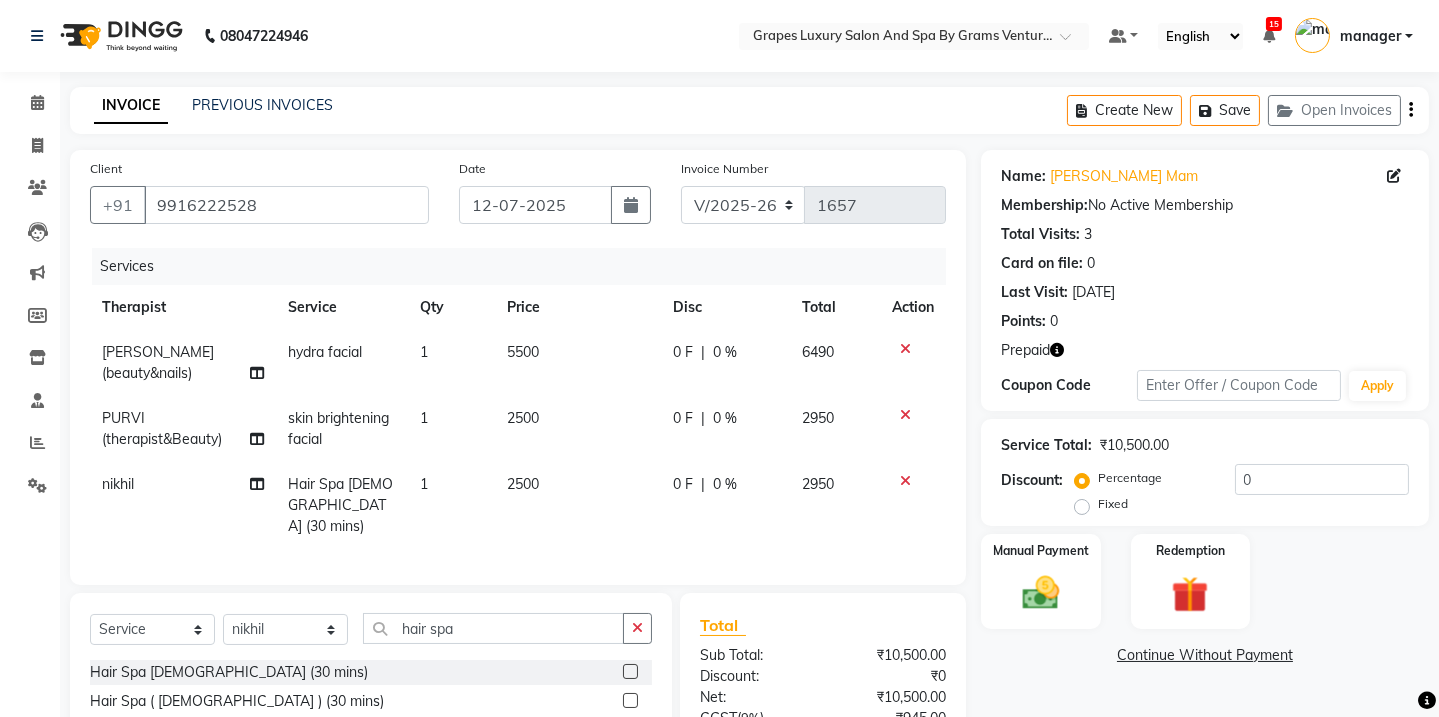 scroll, scrollTop: 173, scrollLeft: 0, axis: vertical 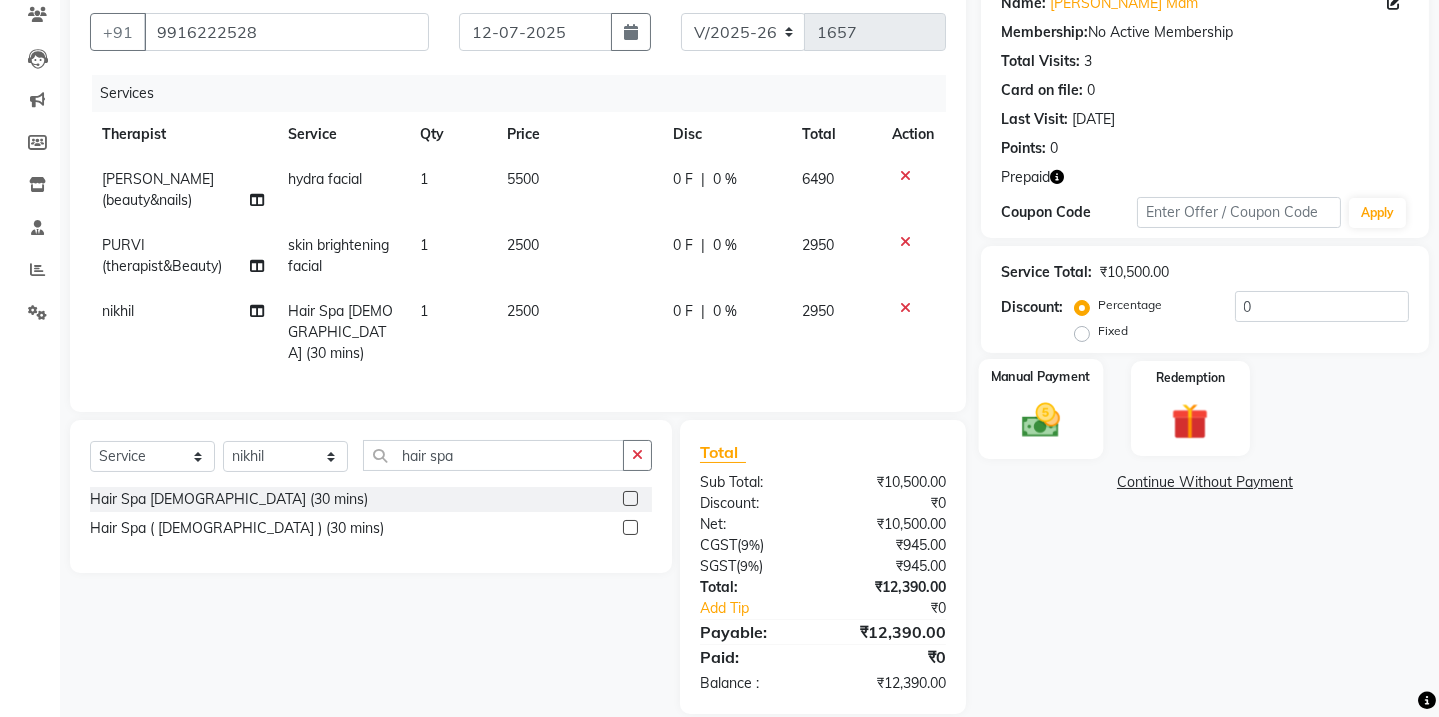 click 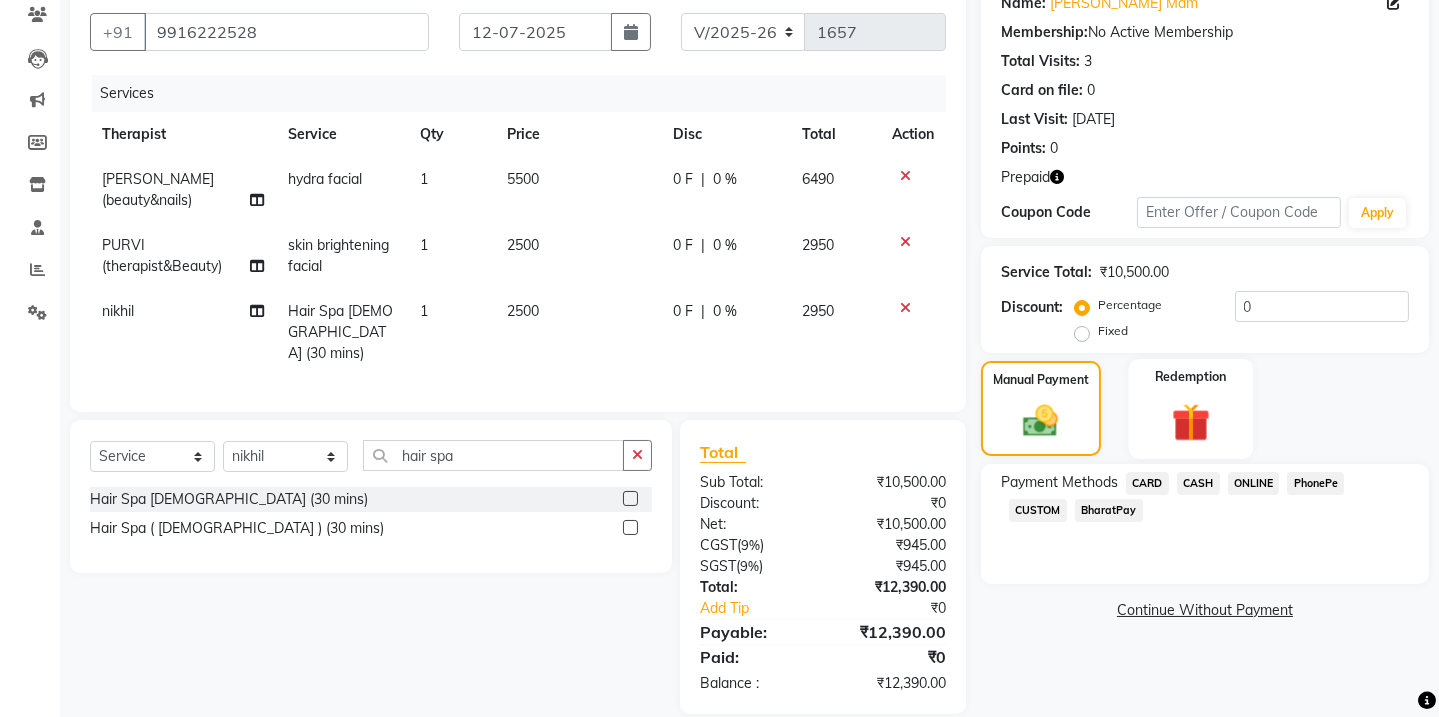 click 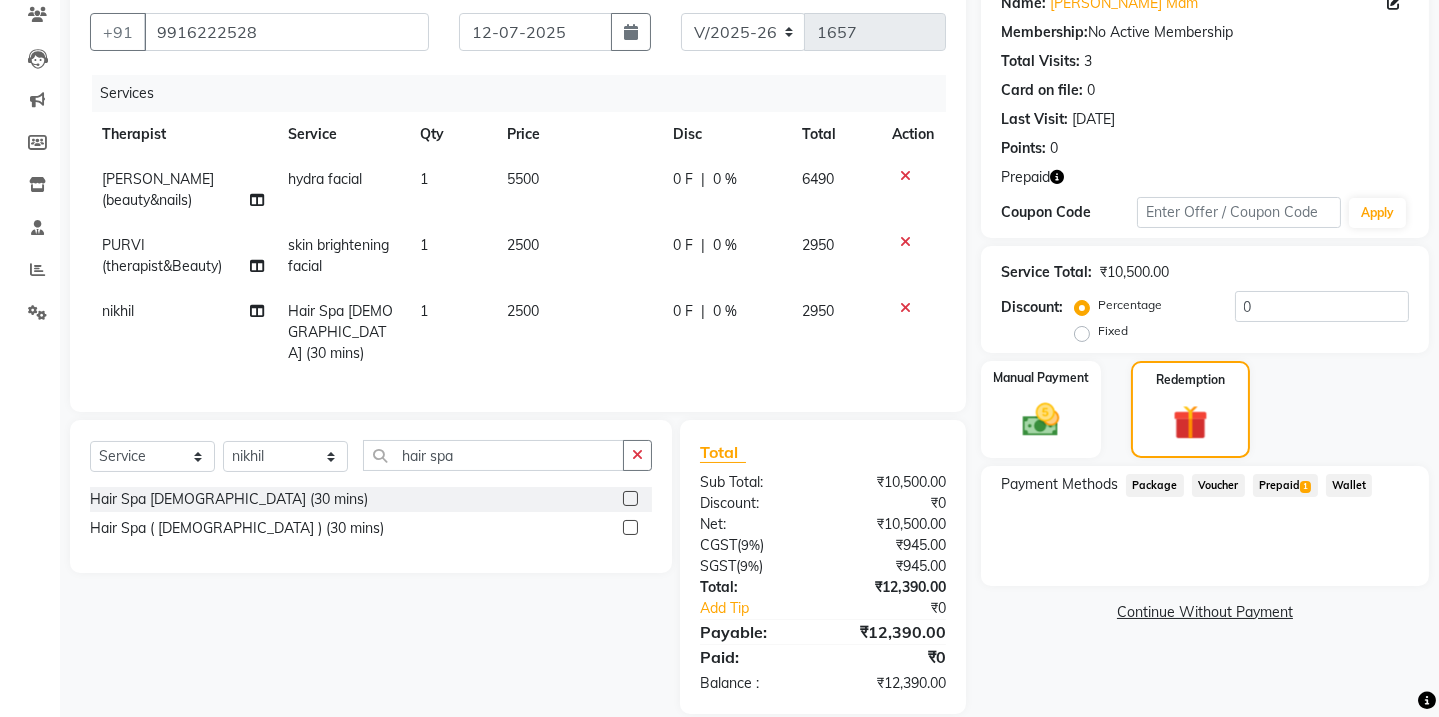 click on "Prepaid  1" 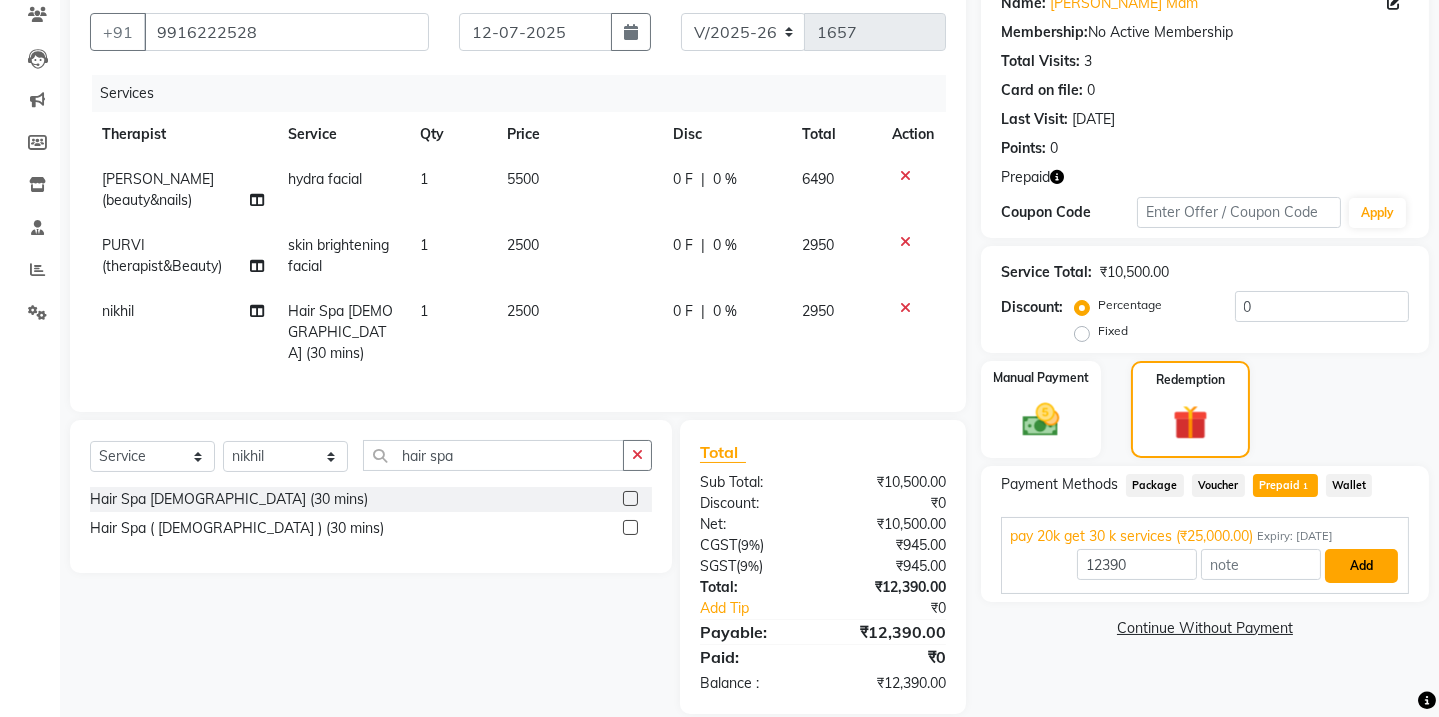 click on "Add" at bounding box center (1361, 566) 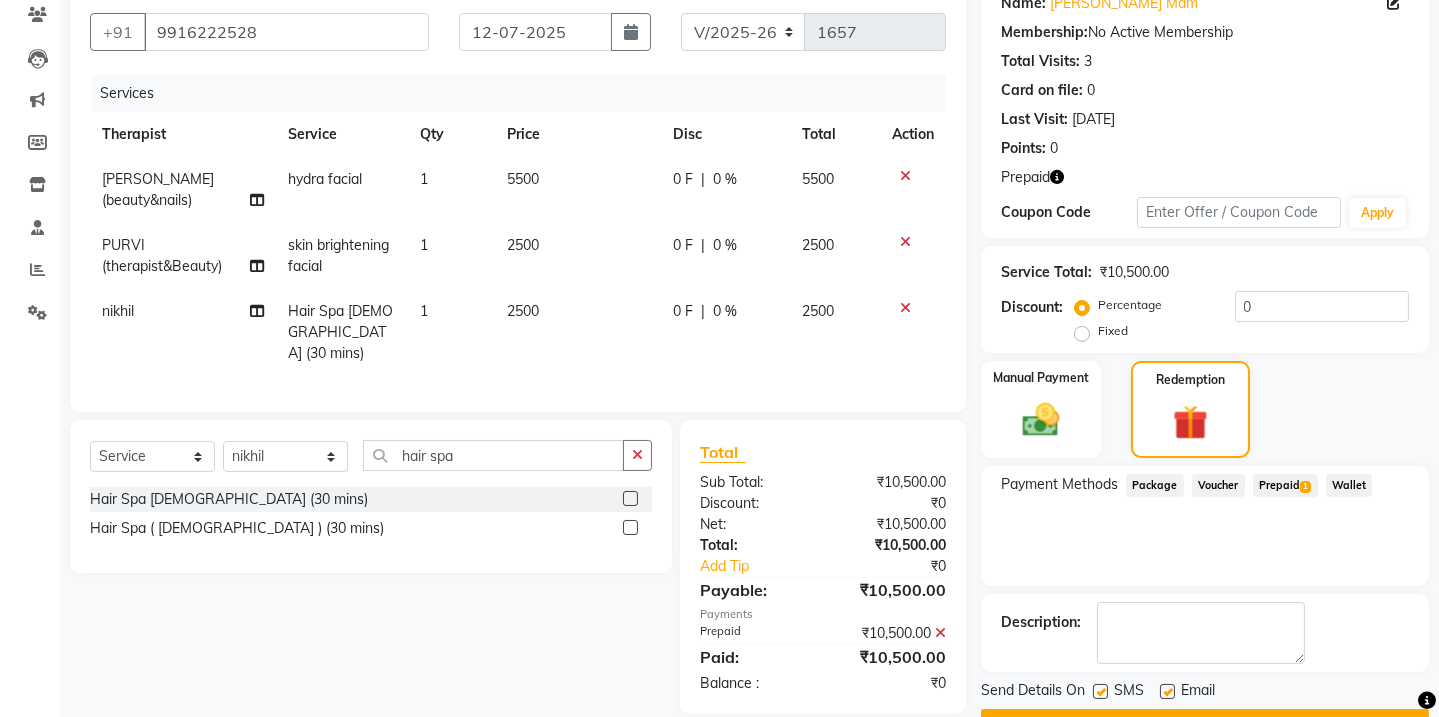 scroll, scrollTop: 224, scrollLeft: 0, axis: vertical 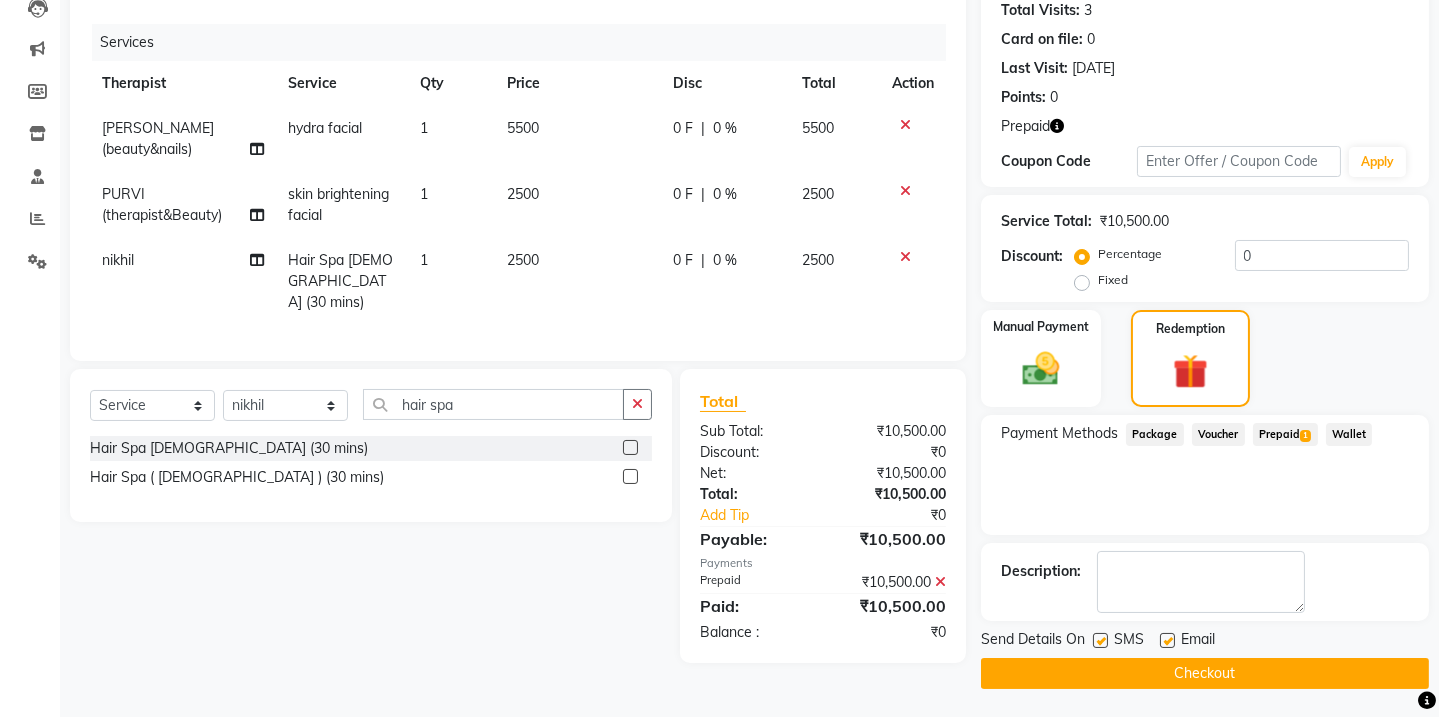click on "Checkout" 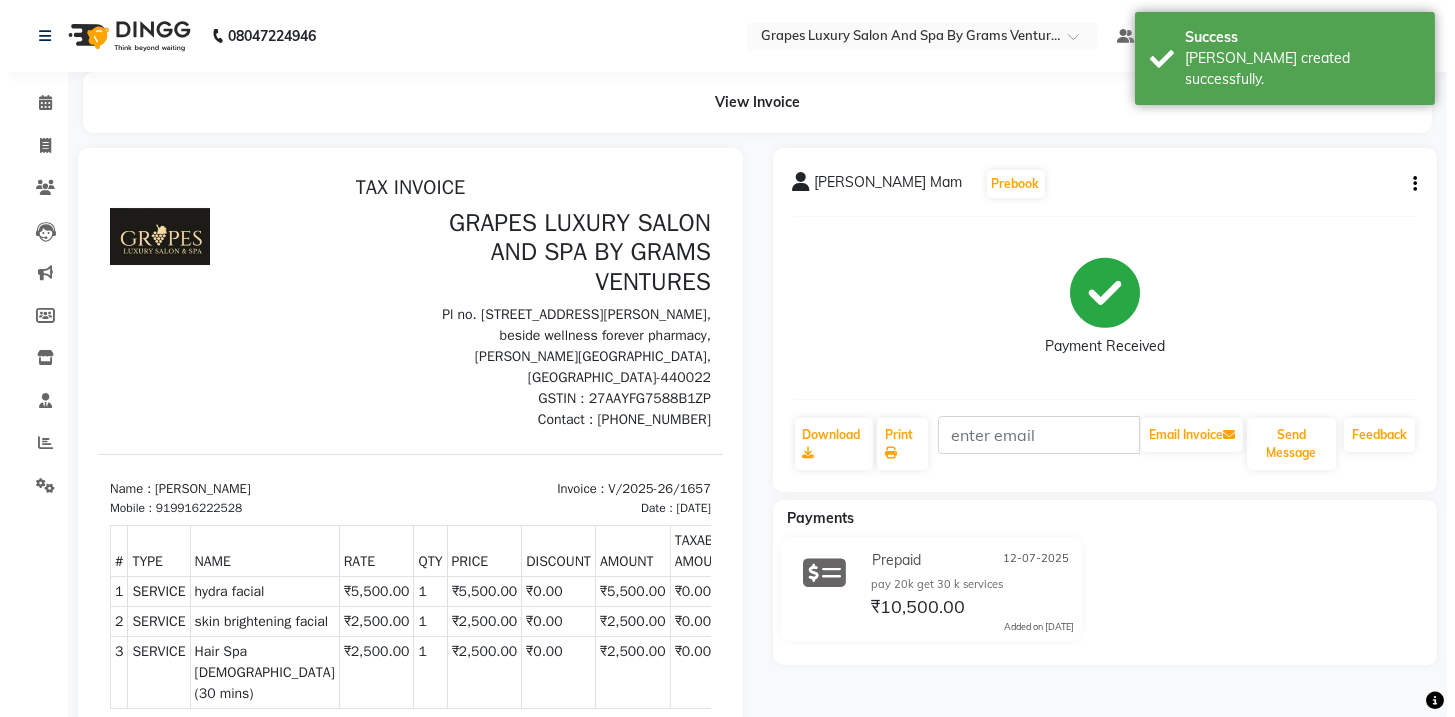 scroll, scrollTop: 0, scrollLeft: 0, axis: both 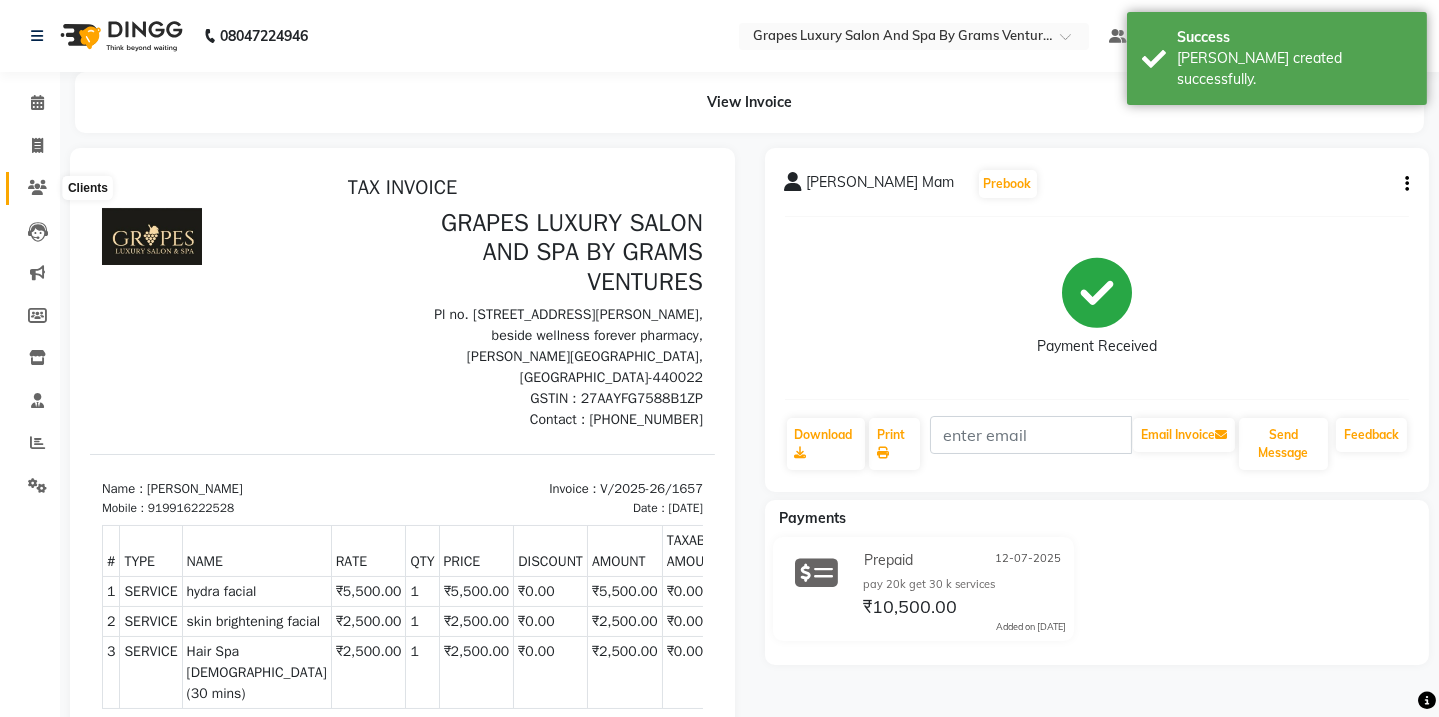 click 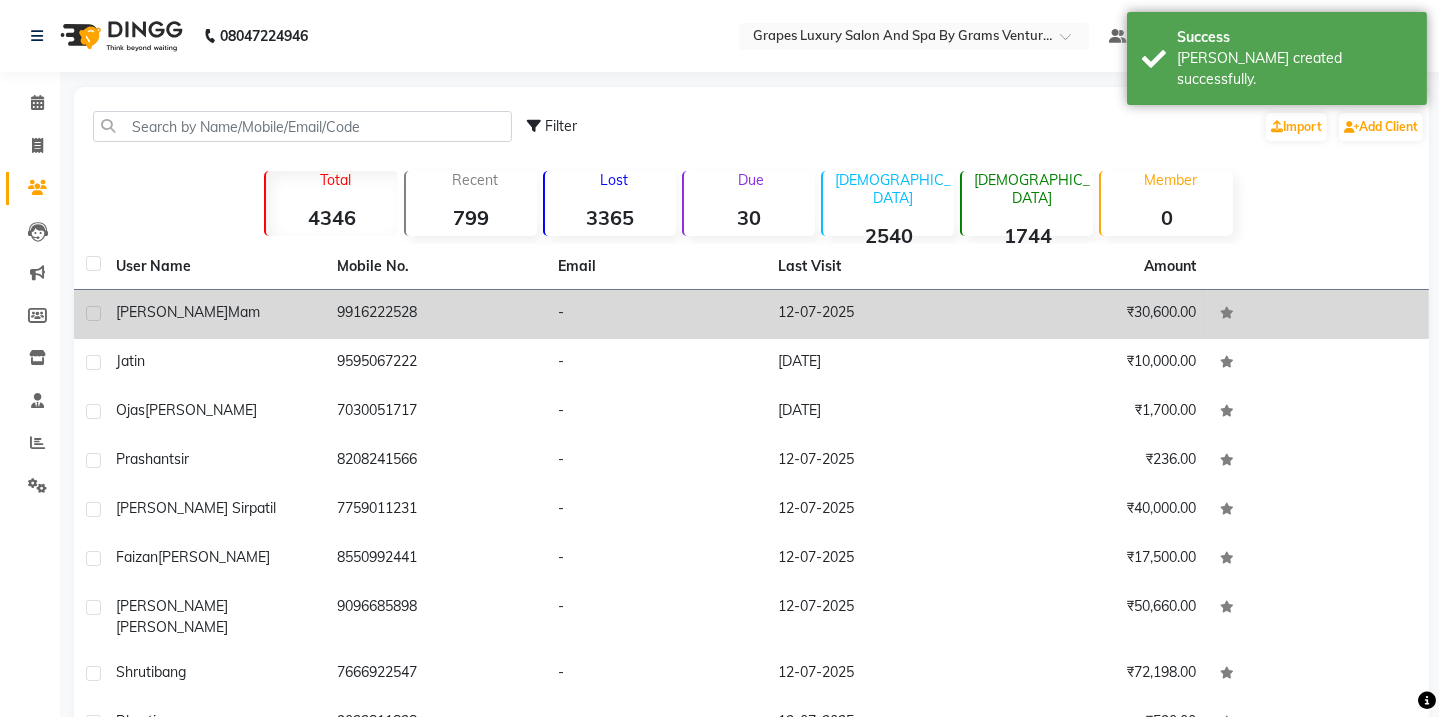 click on "[PERSON_NAME]  Mam" 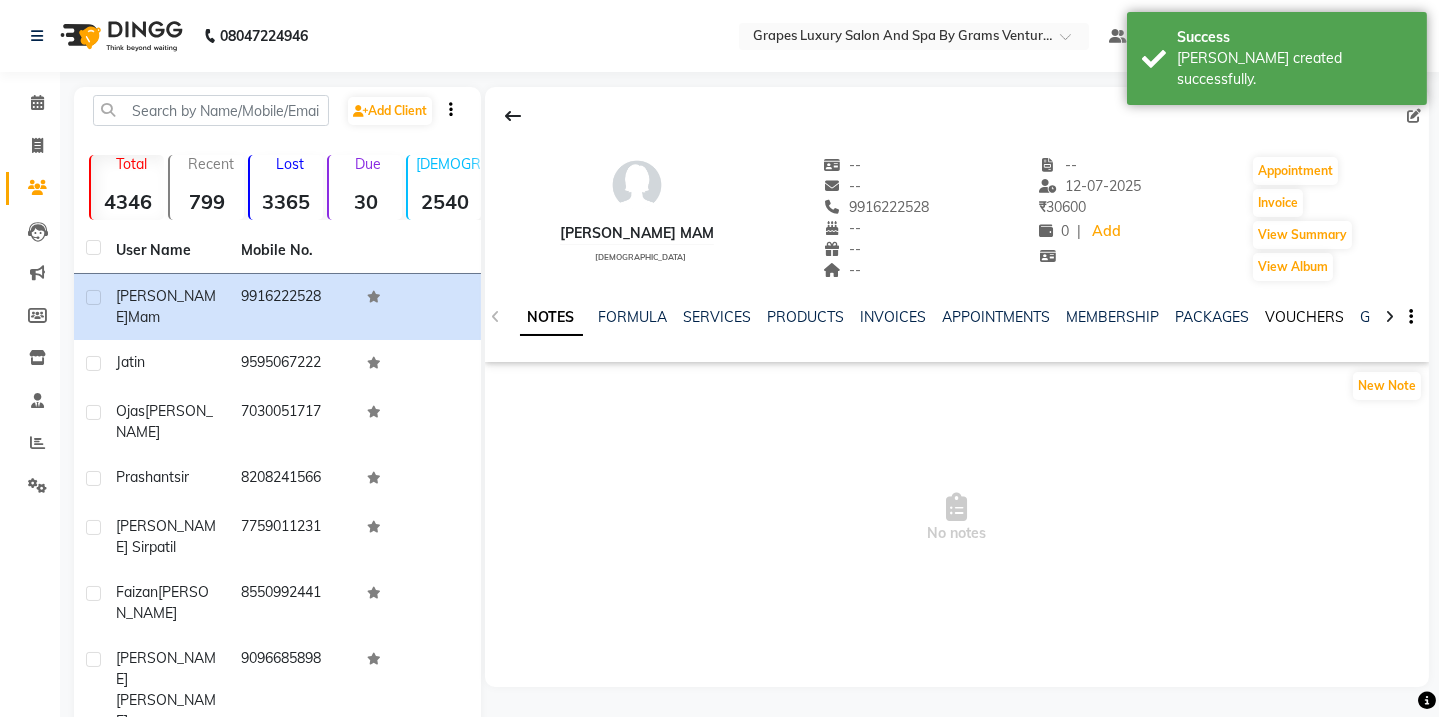click on "VOUCHERS" 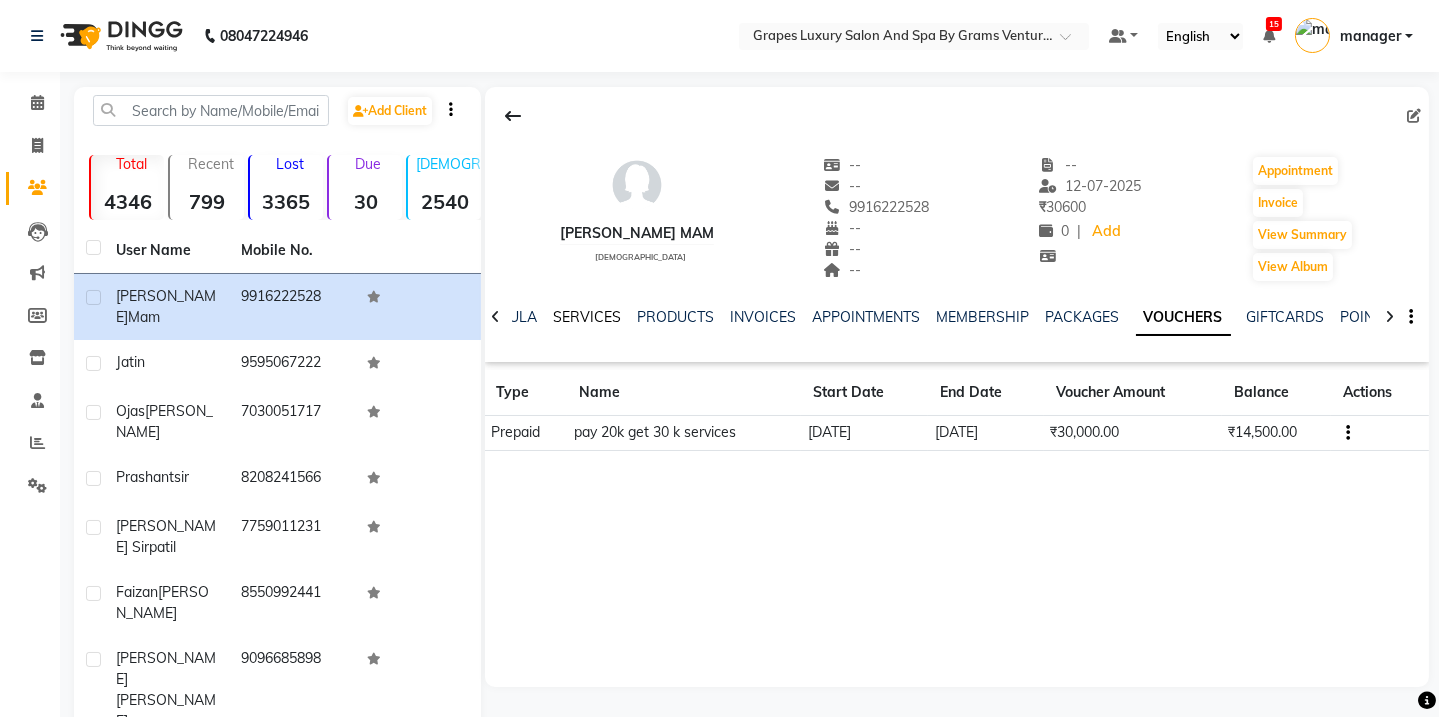 click on "SERVICES" 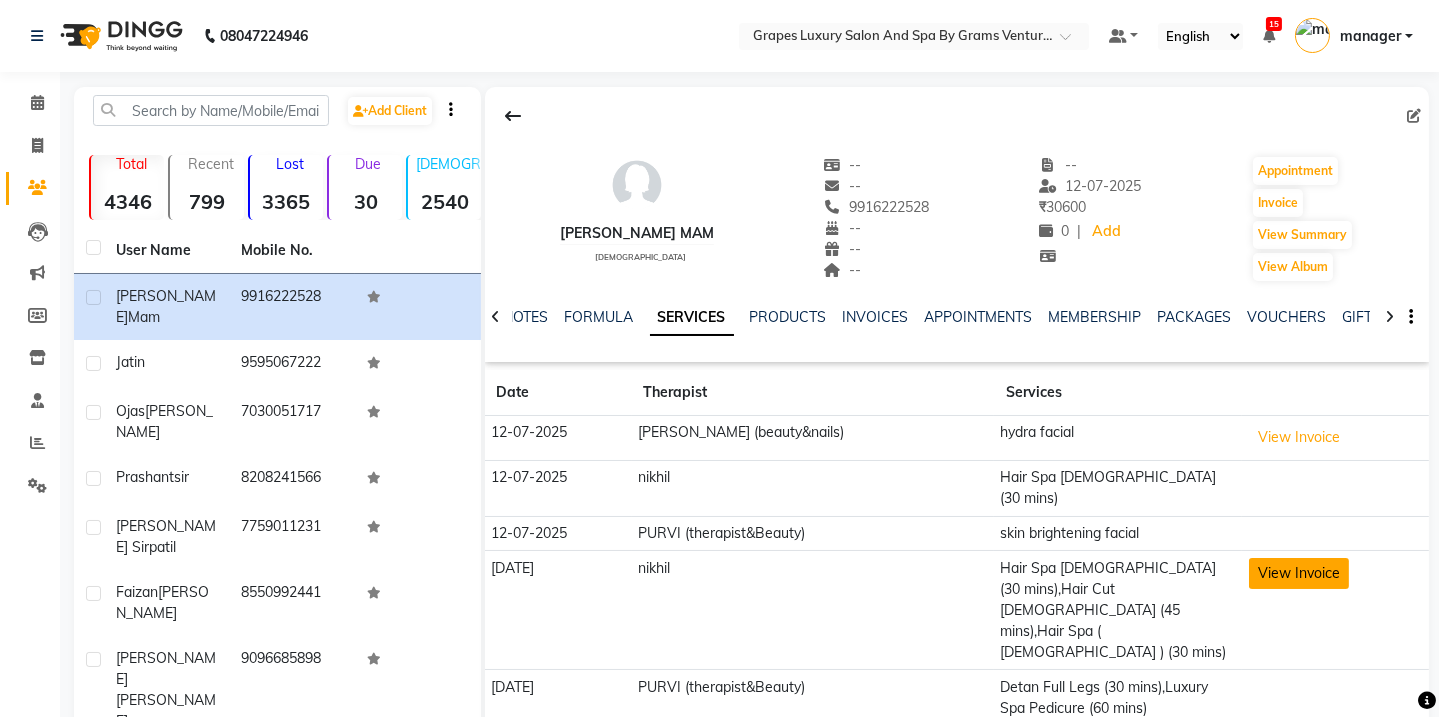 click on "View Invoice" 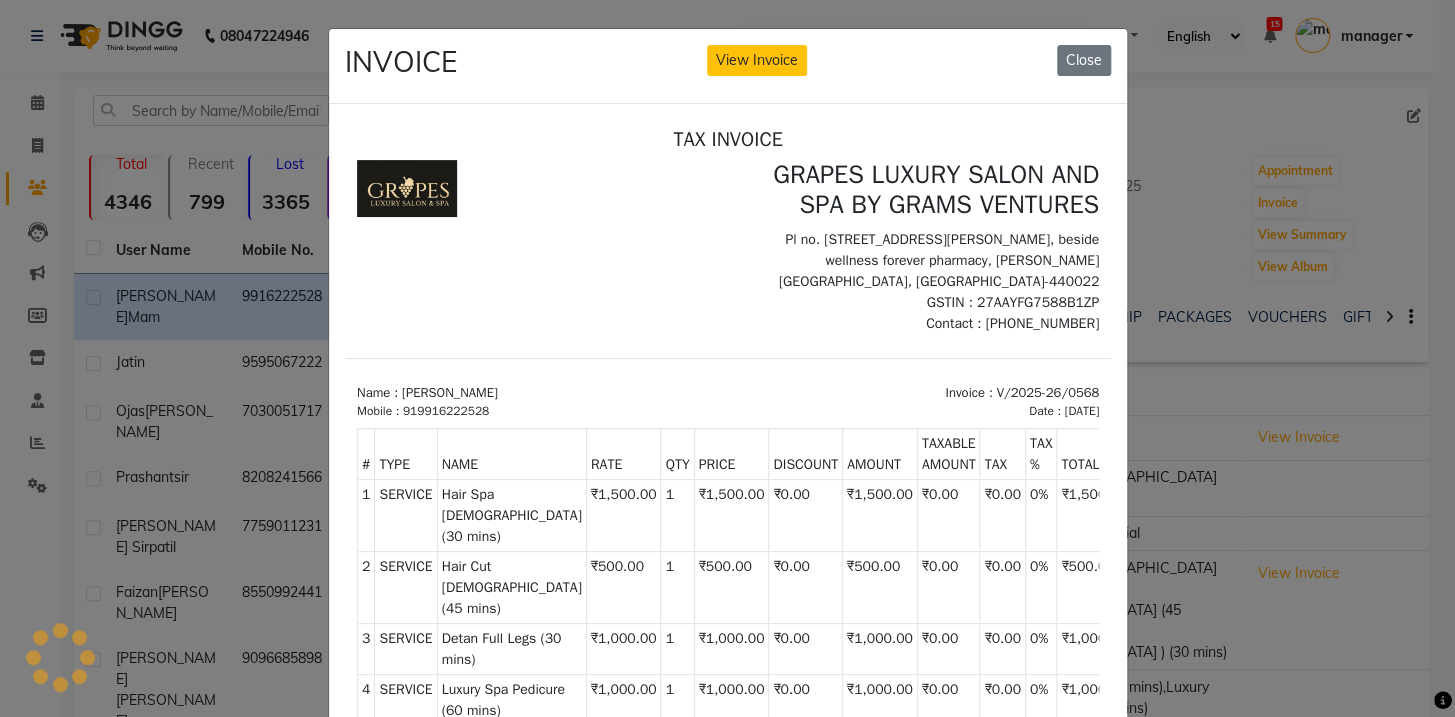 scroll, scrollTop: 0, scrollLeft: 0, axis: both 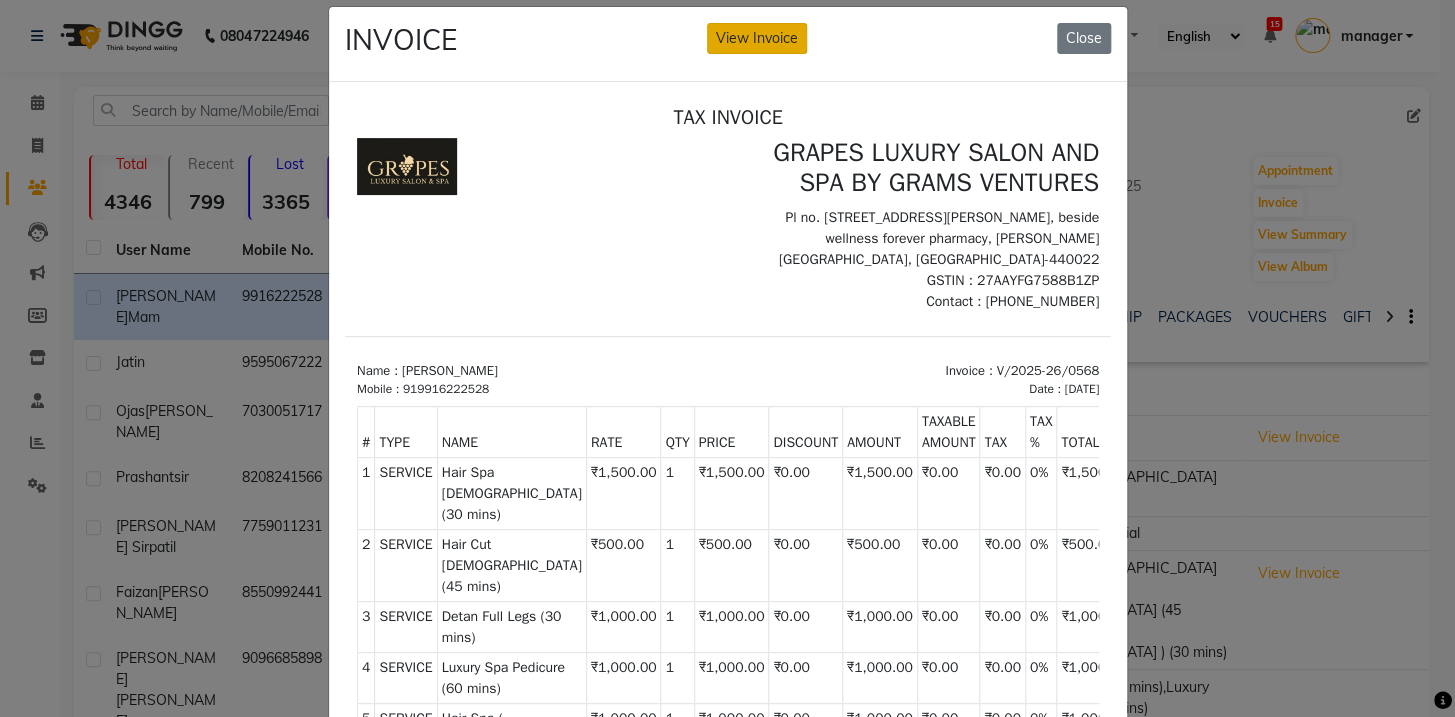 click on "View Invoice" 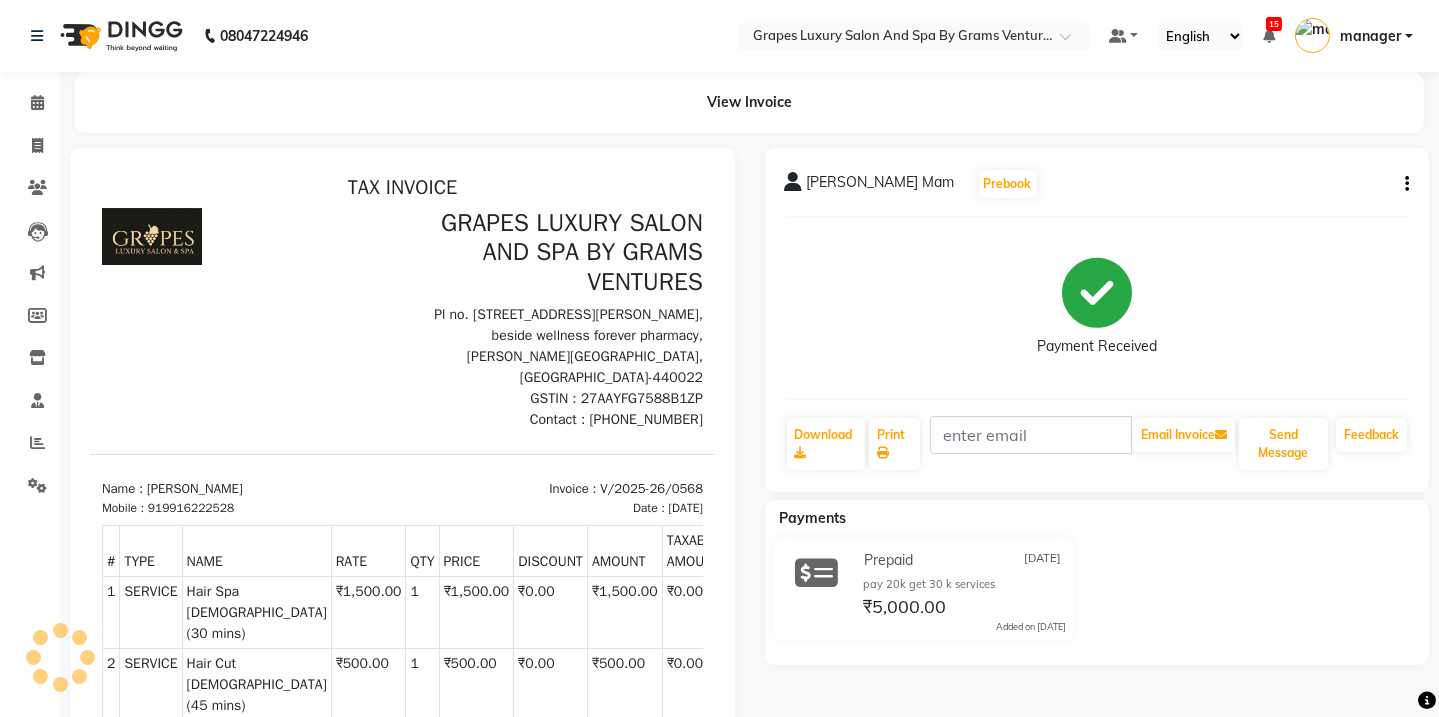 scroll, scrollTop: 0, scrollLeft: 0, axis: both 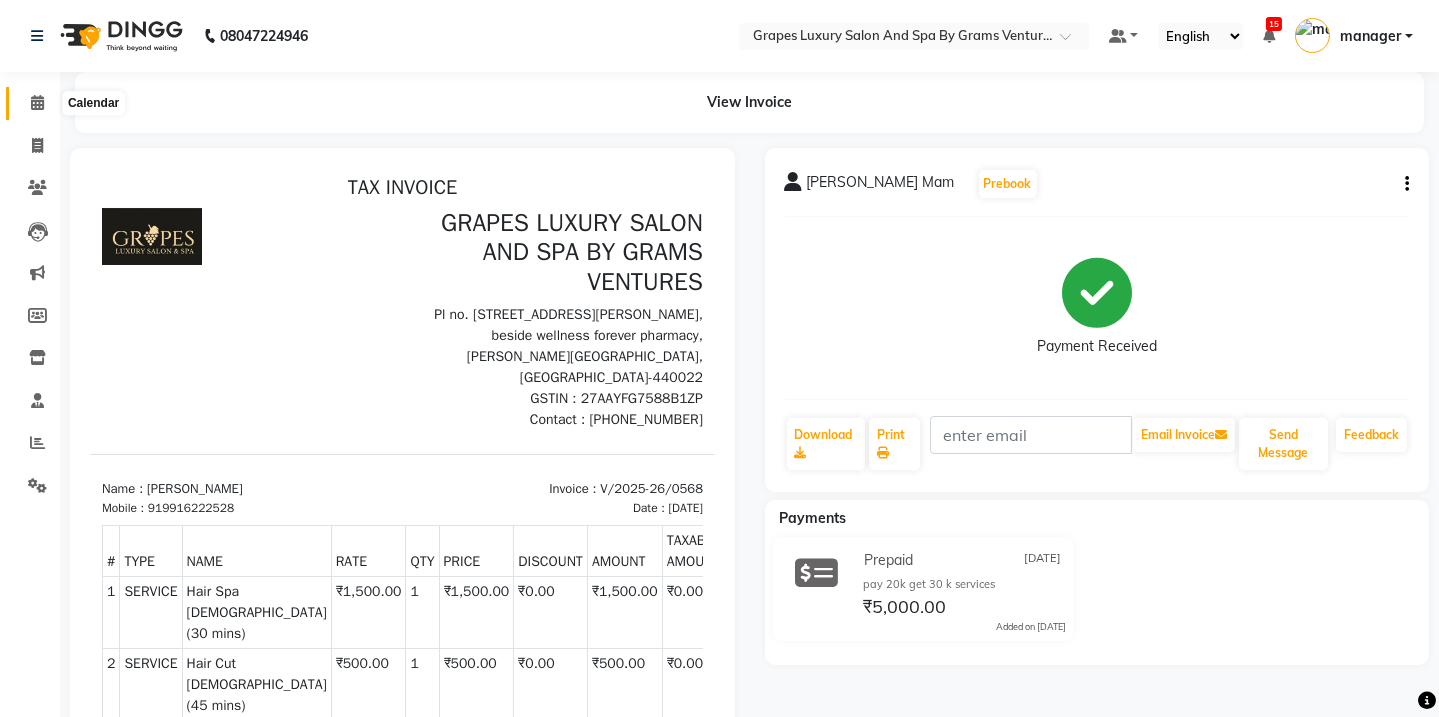 click 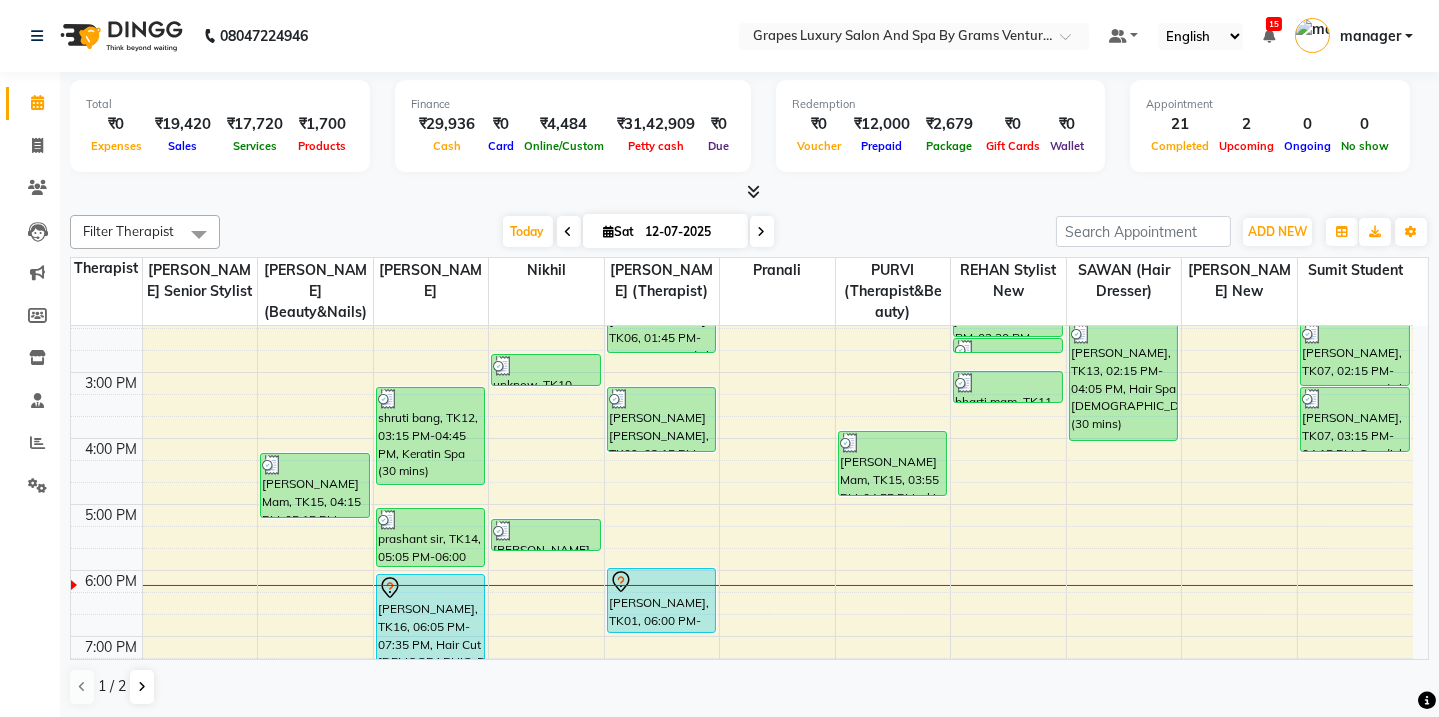 scroll, scrollTop: 492, scrollLeft: 0, axis: vertical 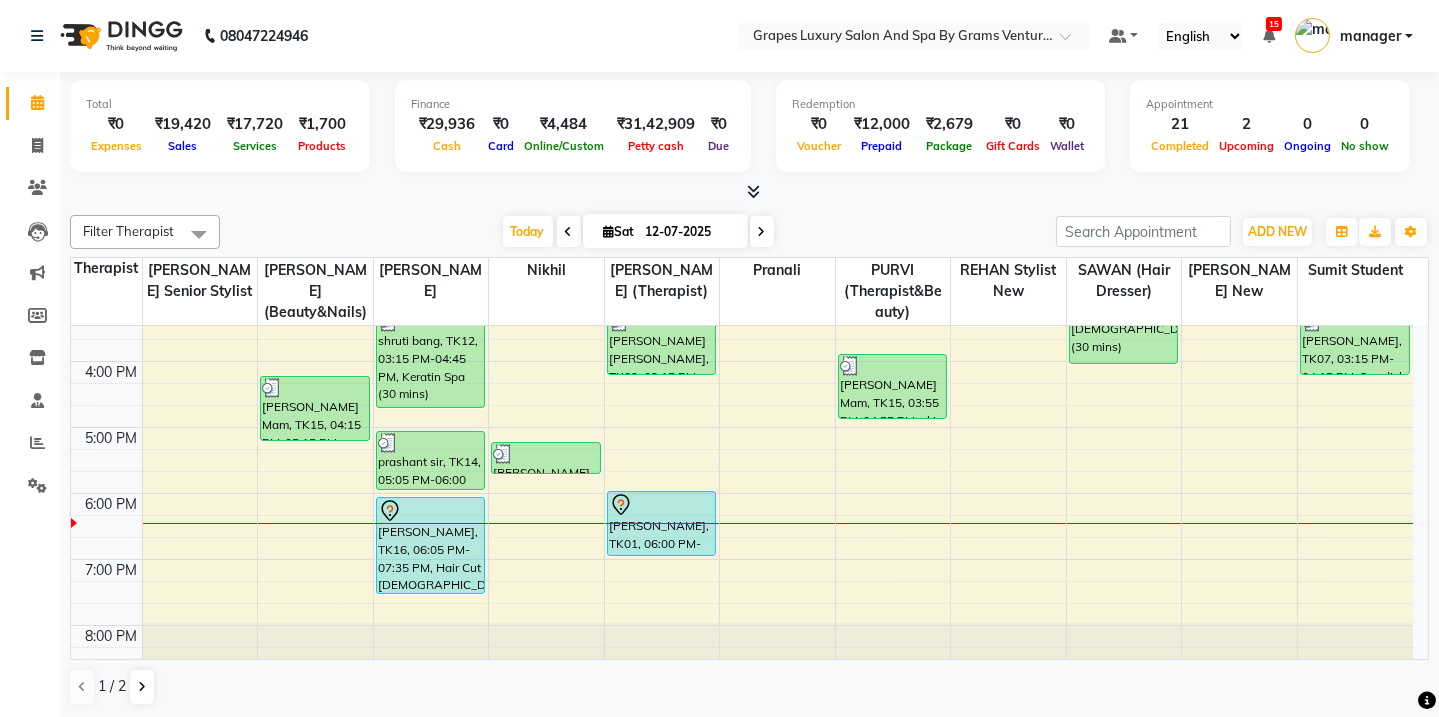 click on "8:00 AM 9:00 AM 10:00 AM 11:00 AM 12:00 PM 1:00 PM 2:00 PM 3:00 PM 4:00 PM 5:00 PM 6:00 PM 7:00 PM 8:00 PM     Sampada Mam, TK15, 04:15 PM-05:15 PM, hydra facial     kunal clint, TK05, 12:45 PM-01:00 PM, Beard Trimming (15 mins)     shruti bang, TK12, 03:15 PM-04:45 PM, Keratin Spa (30 mins)     prashant sir, TK14, 05:05 PM-06:00 PM, Shaving (15 mins)             ojas meshram, TK16, 06:05 PM-07:35 PM, Hair Cut Male (30 mins)     unknow, TK10, 02:45 PM-03:15 PM, Touch Up (ammonia Free ) (30 mins)     Sampada Mam, TK15, 05:15 PM-05:45 PM, Hair Spa Female (30 mins)     faizan Ali, TK06, 01:45 PM-02:45 PM, Swedish Body Massage (60 mins)     shekar sir patil, TK09, 03:15 PM-04:15 PM, Swedish Body Massage (60 mins)             sandeep kale, TK01, 06:00 PM-07:00 PM, Swedish Body Massage (60 mins)     Arjun Yadav, TK03, 01:15 PM-02:15 PM, Swedish Body Massage (60 mins)     Sampada Mam, TK15, 03:55 PM-04:55 PM, skin brightening facial     jin, TK04, 01:00 PM-01:15 PM, Beard Trimming (15 mins)" at bounding box center [742, 262] 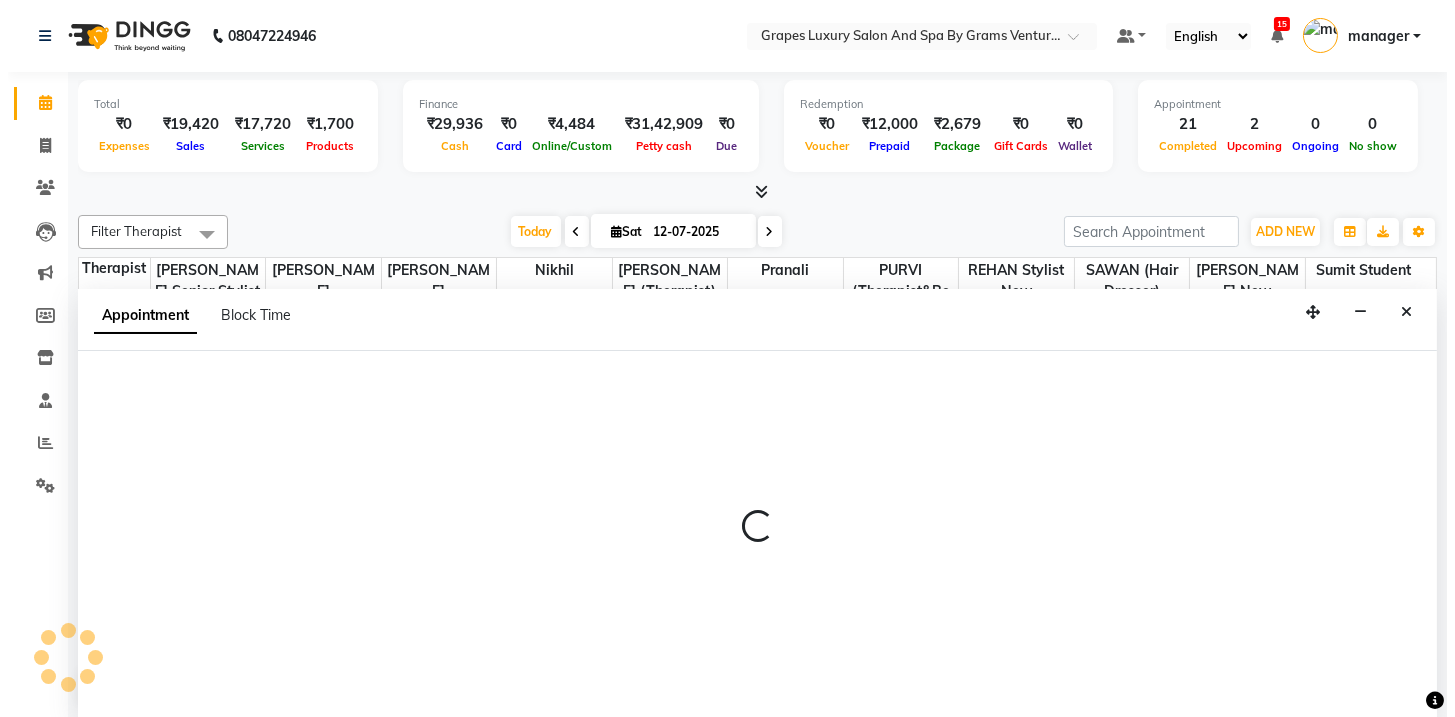 scroll, scrollTop: 0, scrollLeft: 0, axis: both 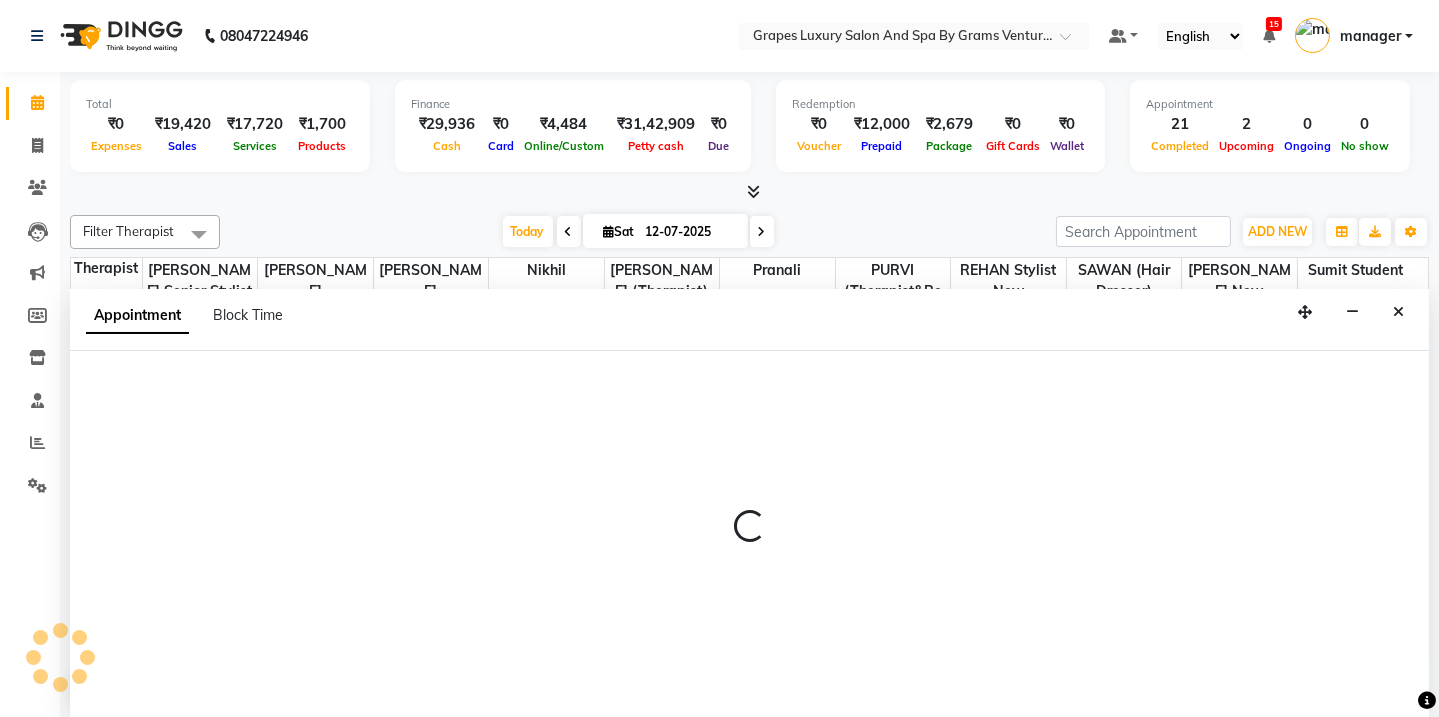 select on "41130" 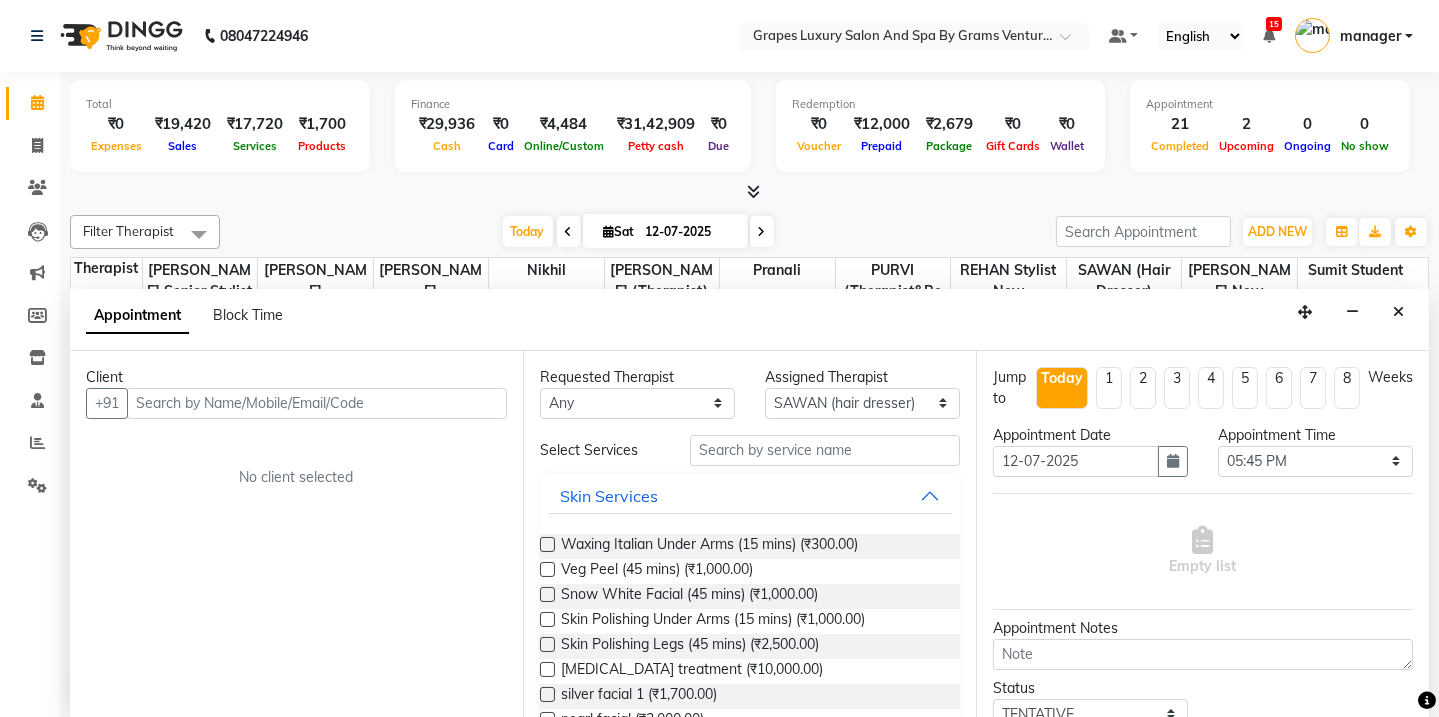 click at bounding box center [317, 403] 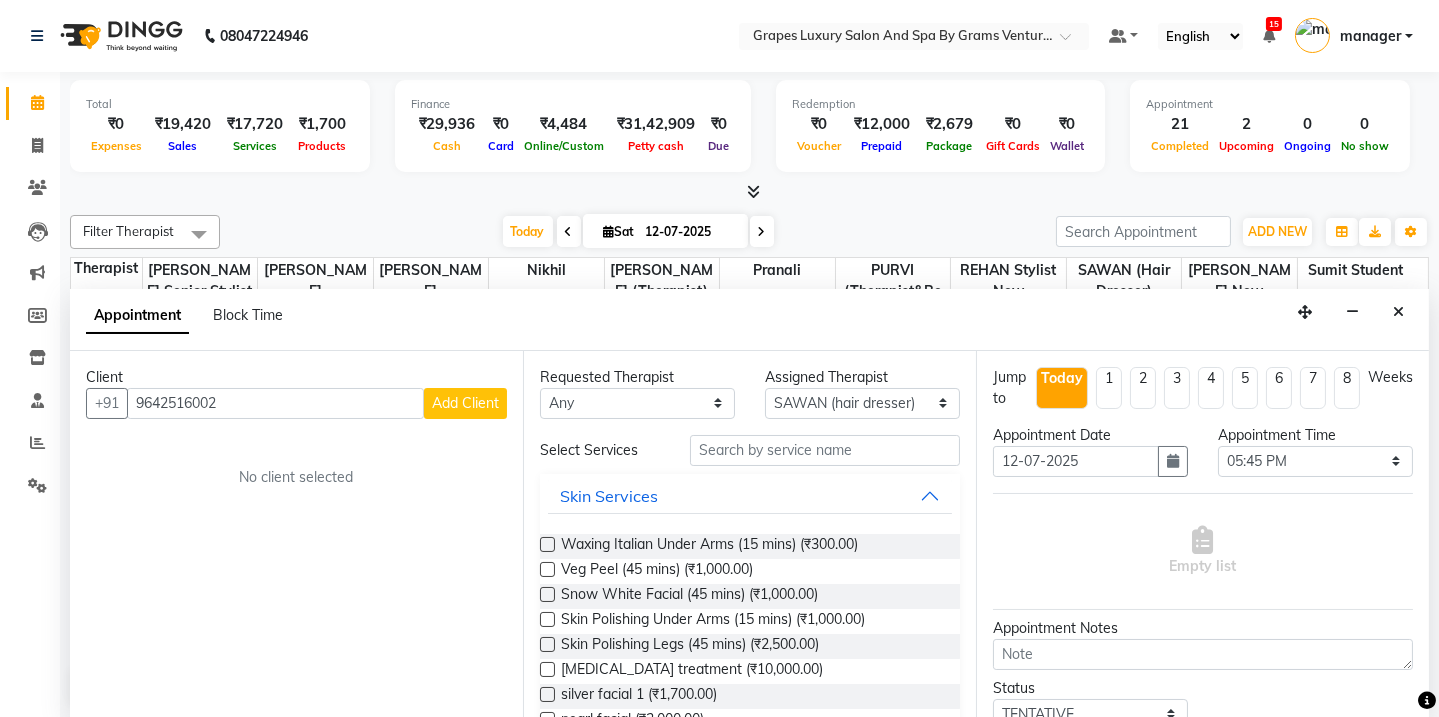 type on "9642516002" 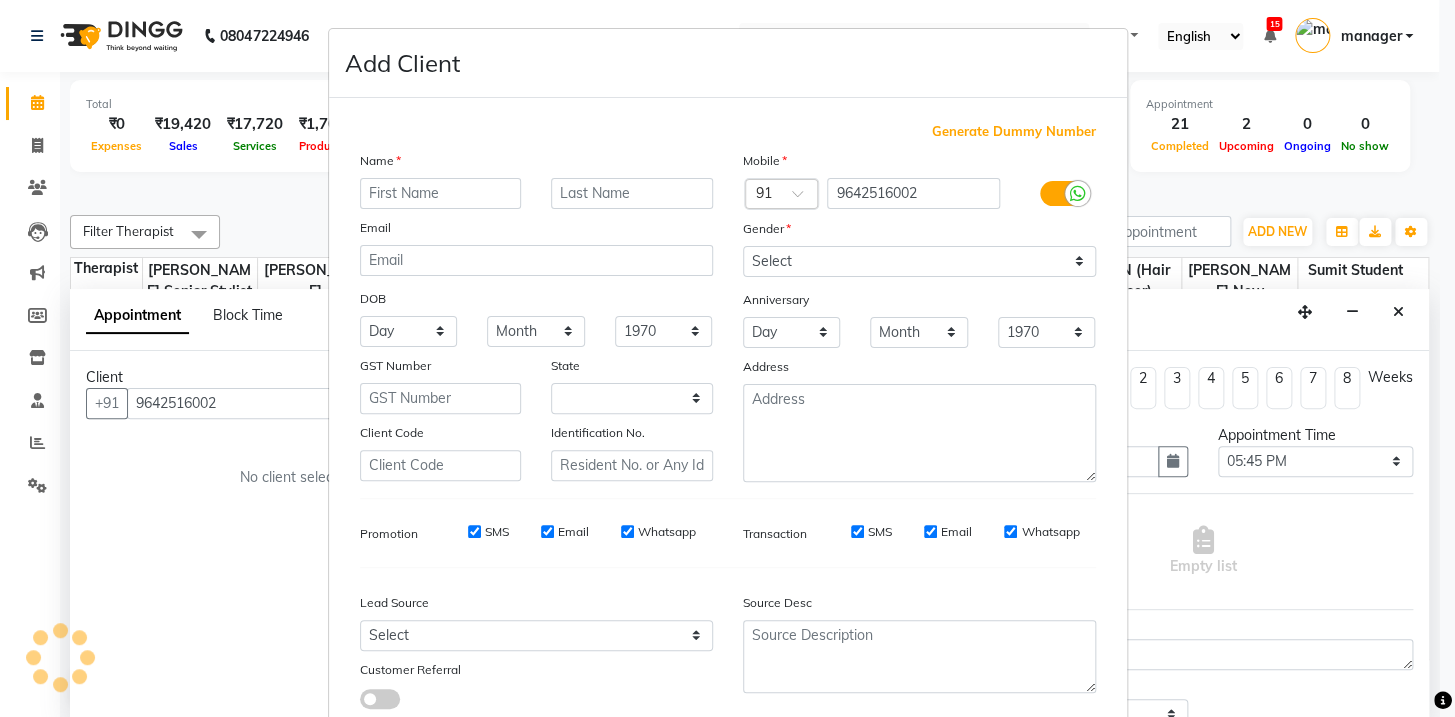 select on "22" 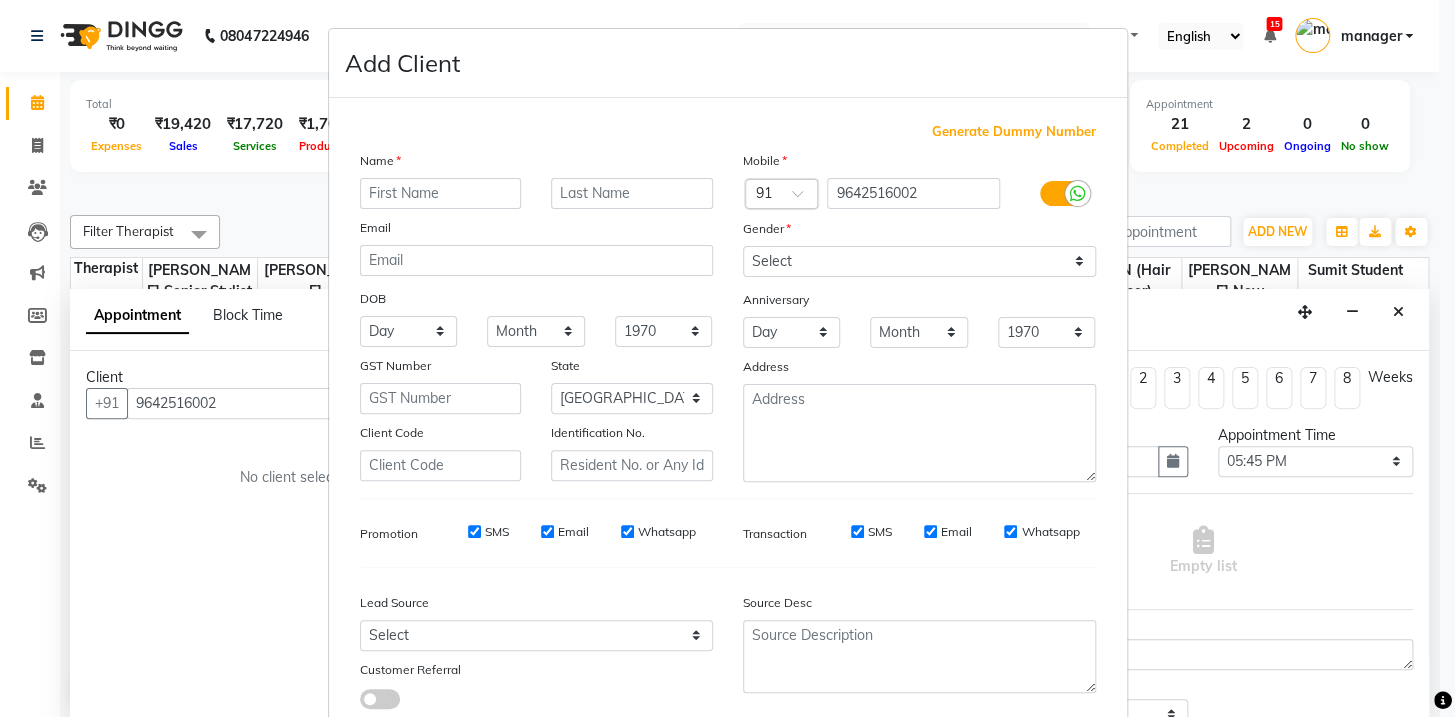 click at bounding box center [441, 193] 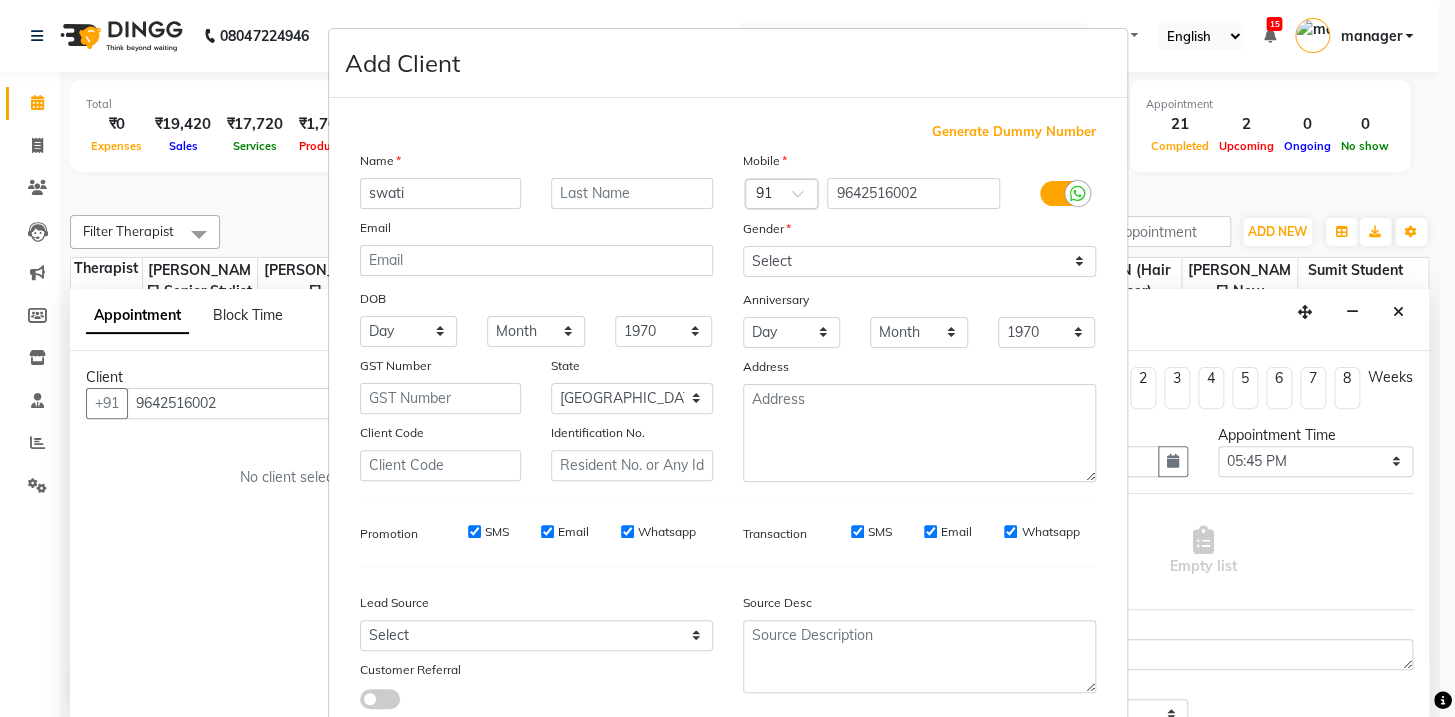 type on "swati" 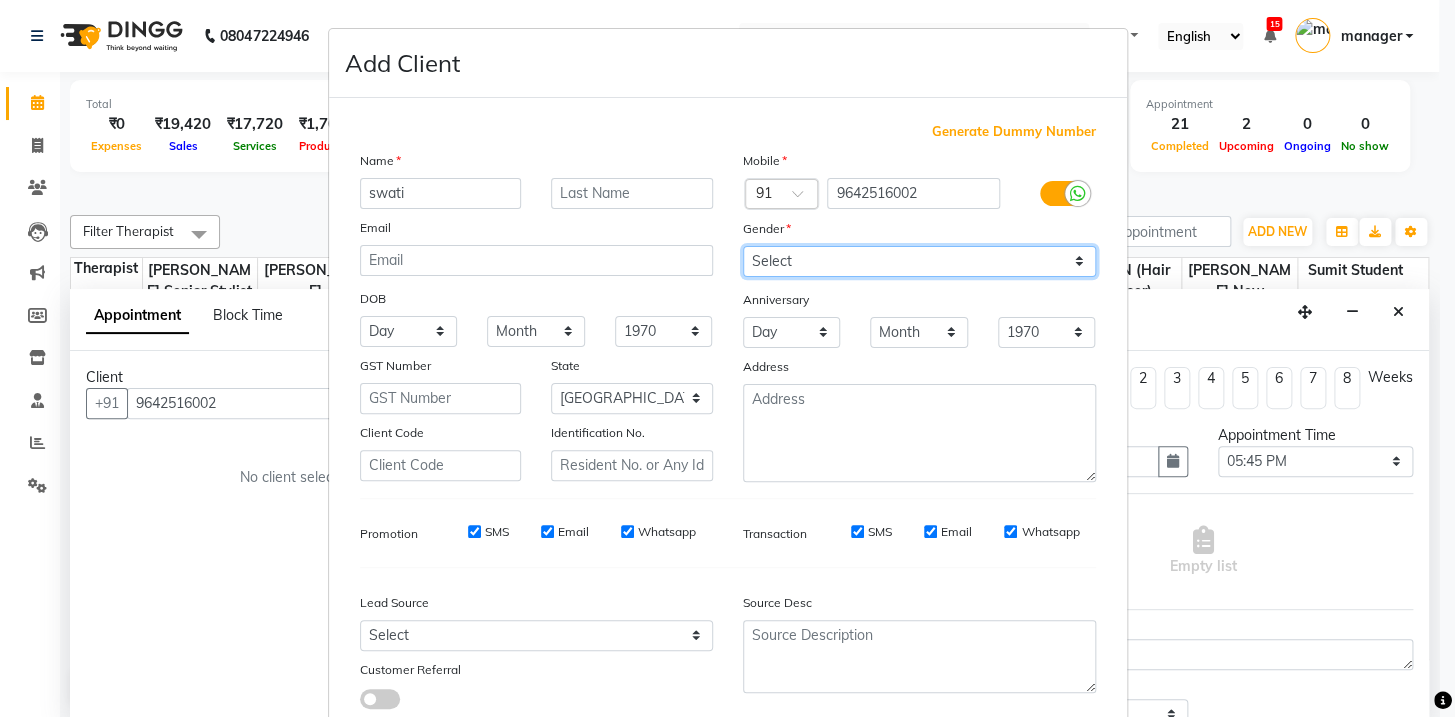 click on "Select [DEMOGRAPHIC_DATA] [DEMOGRAPHIC_DATA] Other Prefer Not To Say" at bounding box center [919, 261] 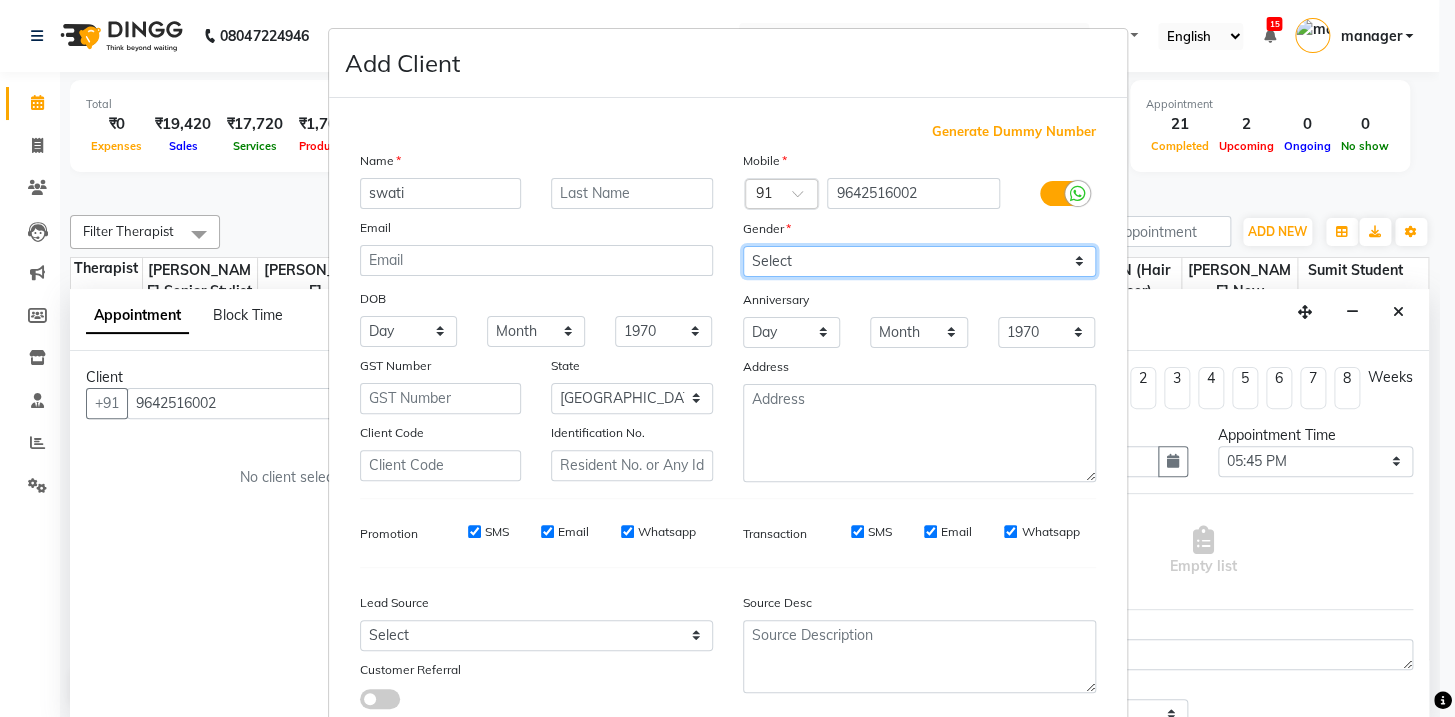 select on "[DEMOGRAPHIC_DATA]" 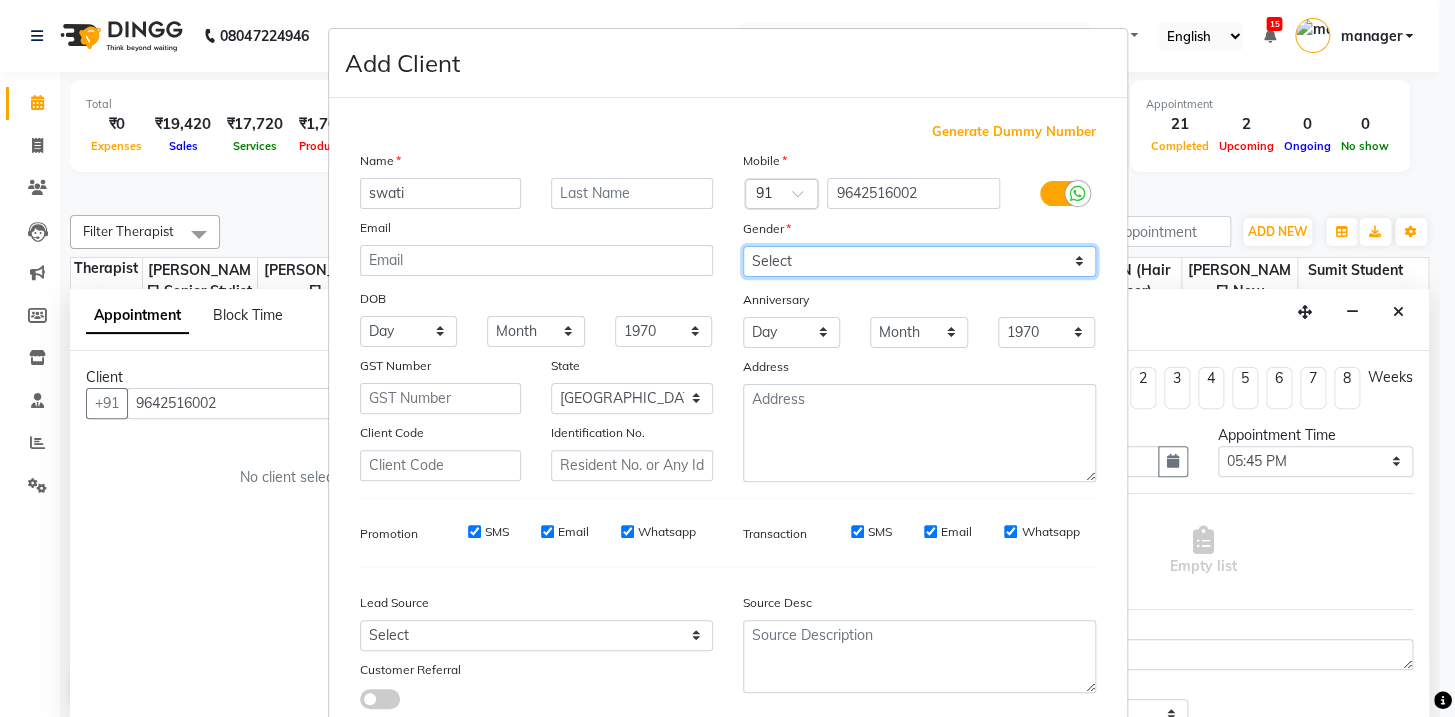 click on "Select [DEMOGRAPHIC_DATA] [DEMOGRAPHIC_DATA] Other Prefer Not To Say" at bounding box center [919, 261] 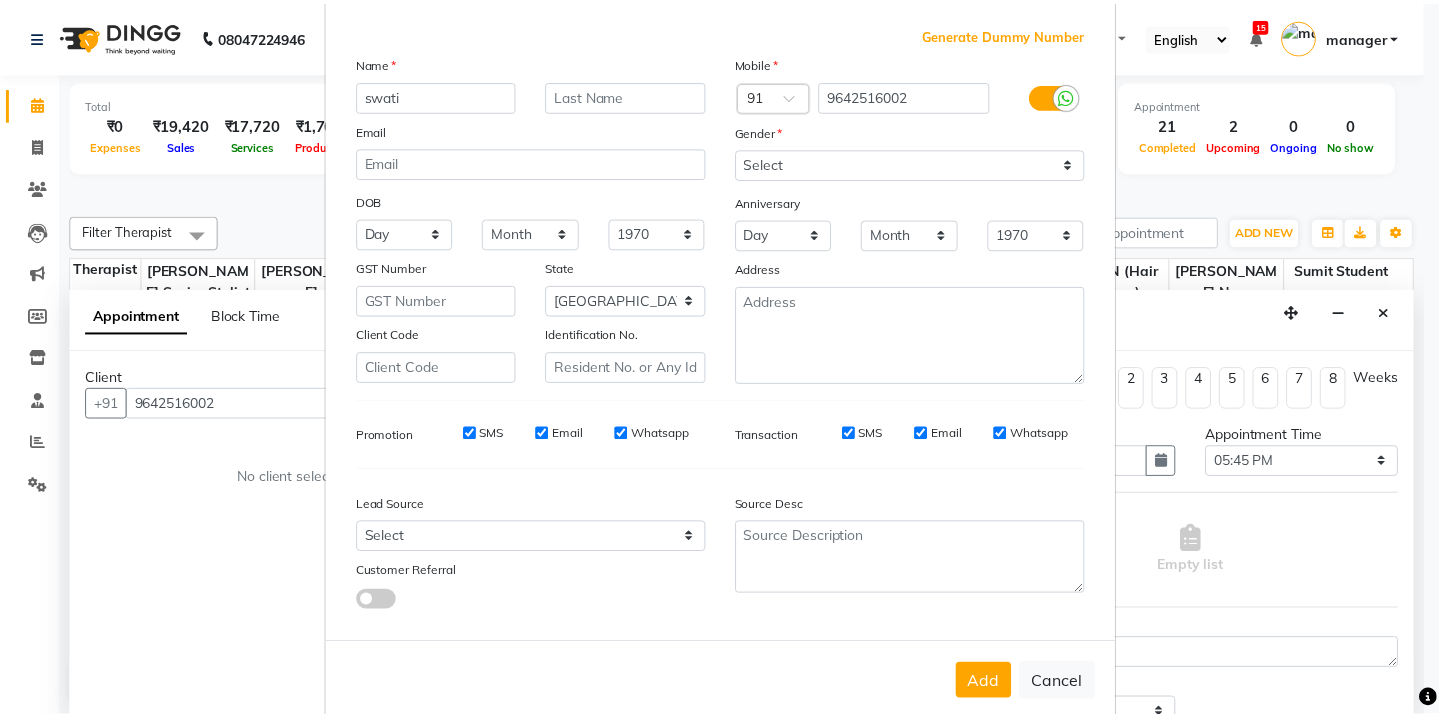 scroll, scrollTop: 136, scrollLeft: 0, axis: vertical 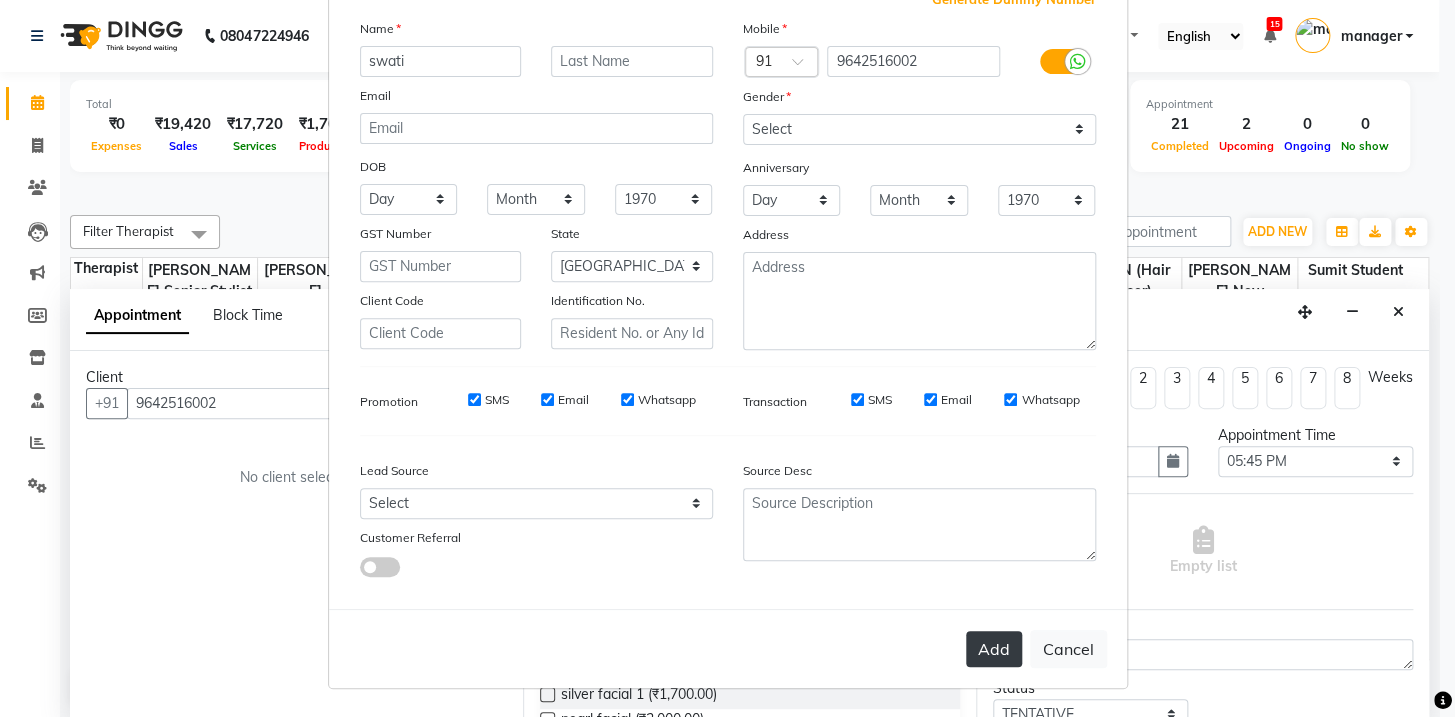 click on "Add" at bounding box center (994, 649) 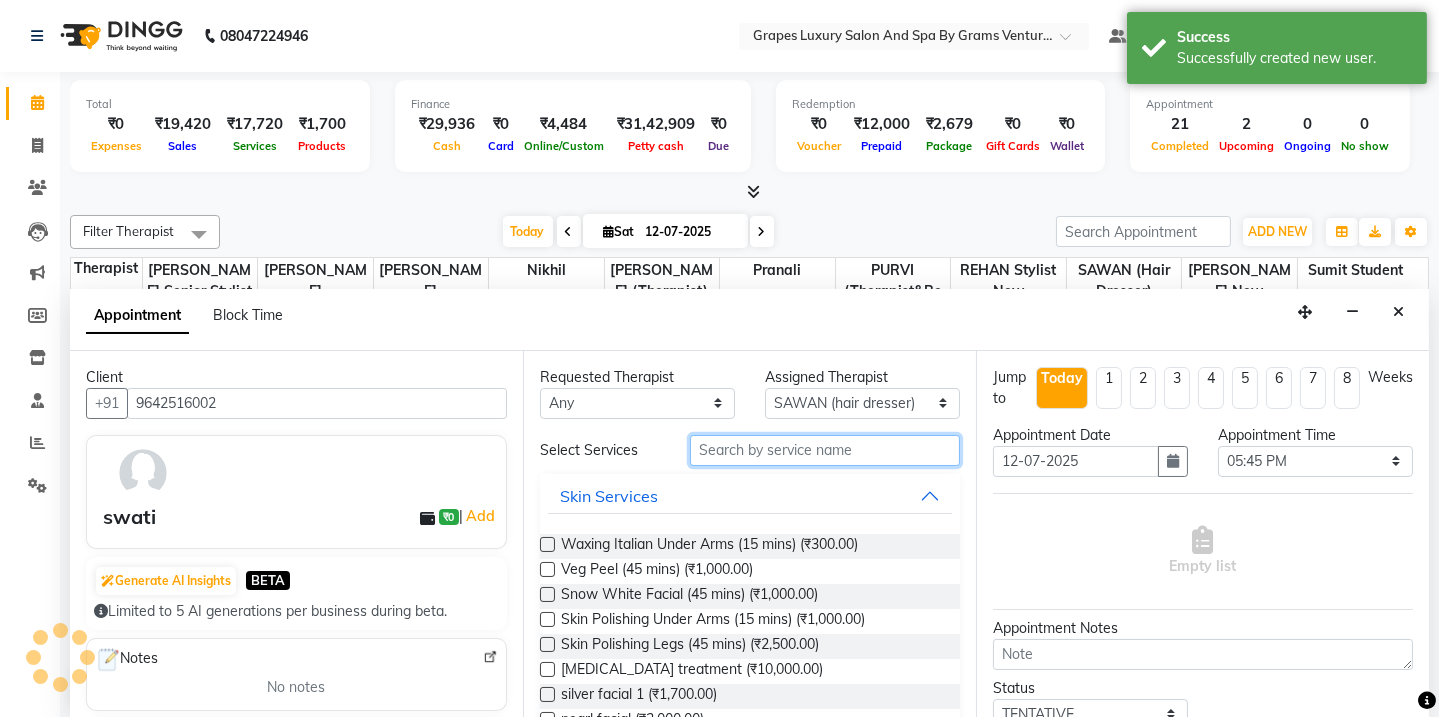click at bounding box center [825, 450] 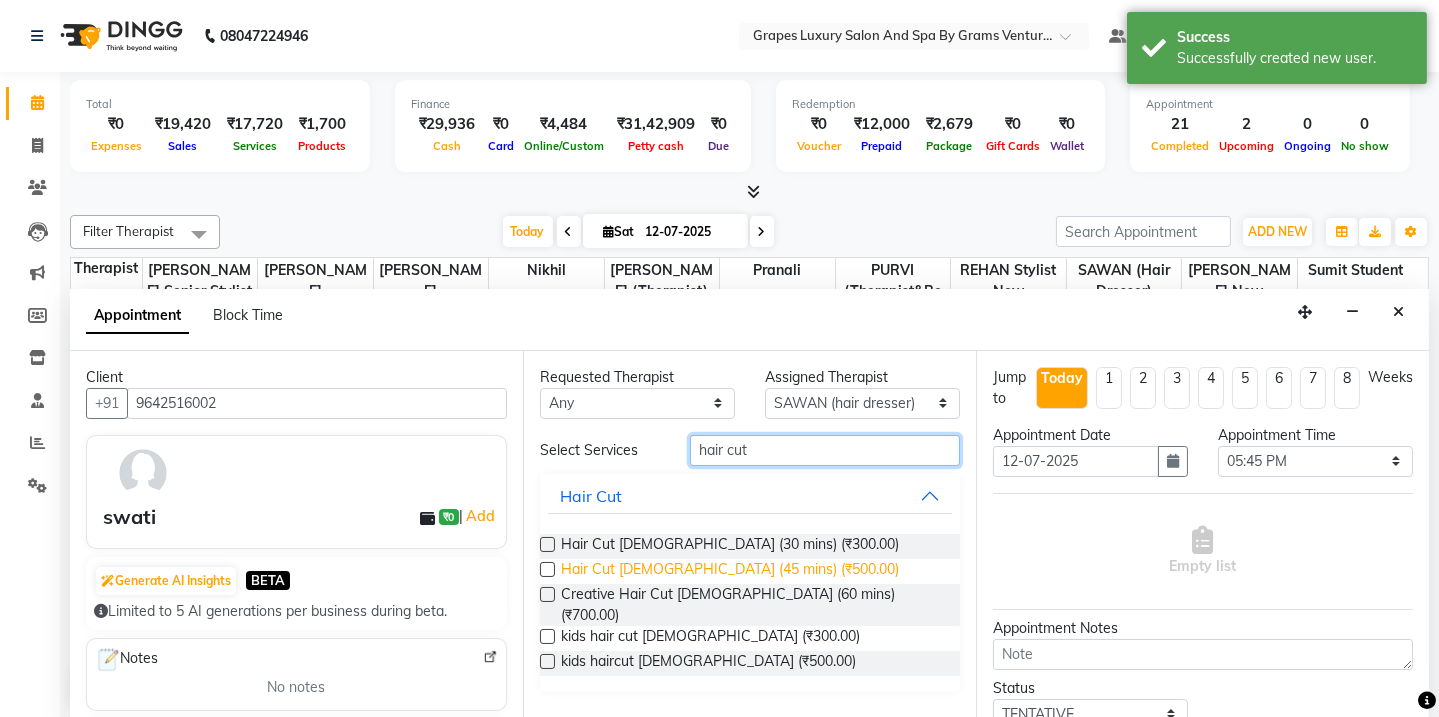 type on "hair cut" 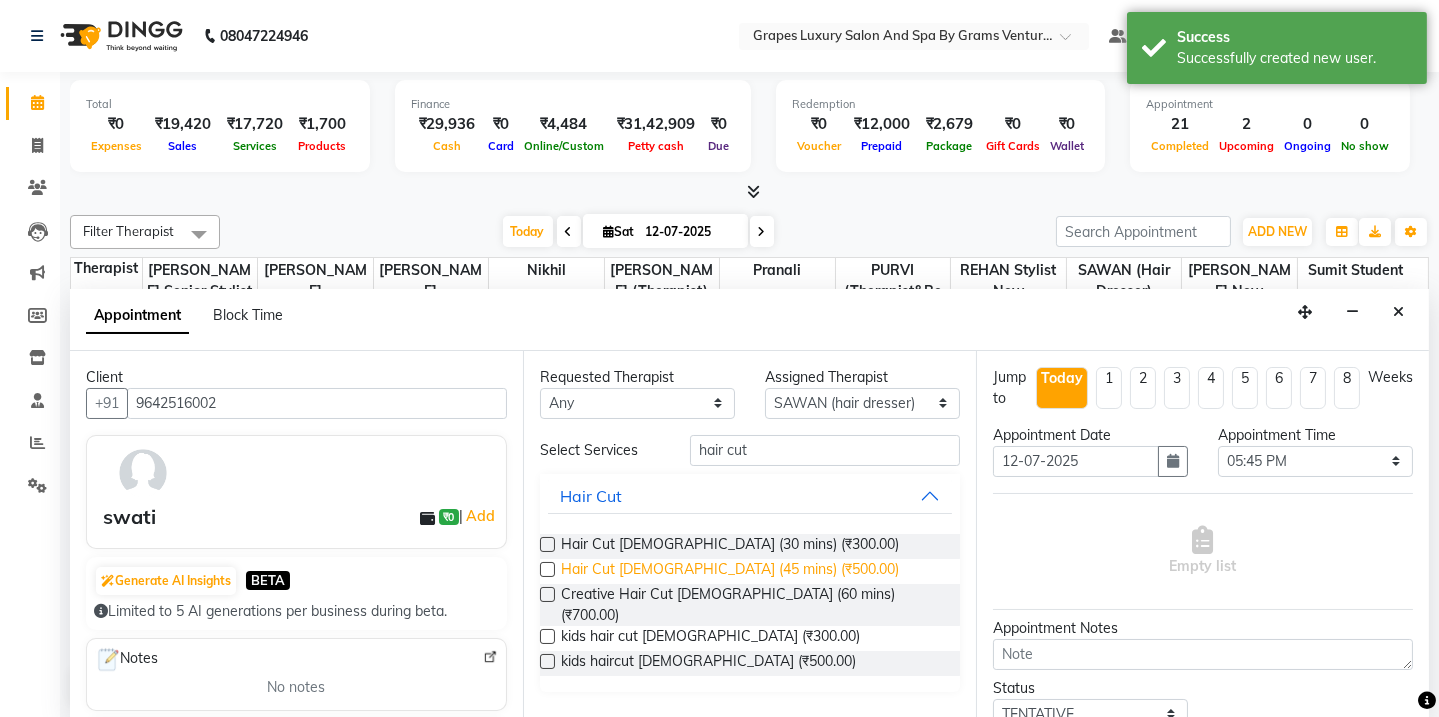 click on "Hair Cut [DEMOGRAPHIC_DATA] (45 mins) (₹500.00)" at bounding box center (730, 571) 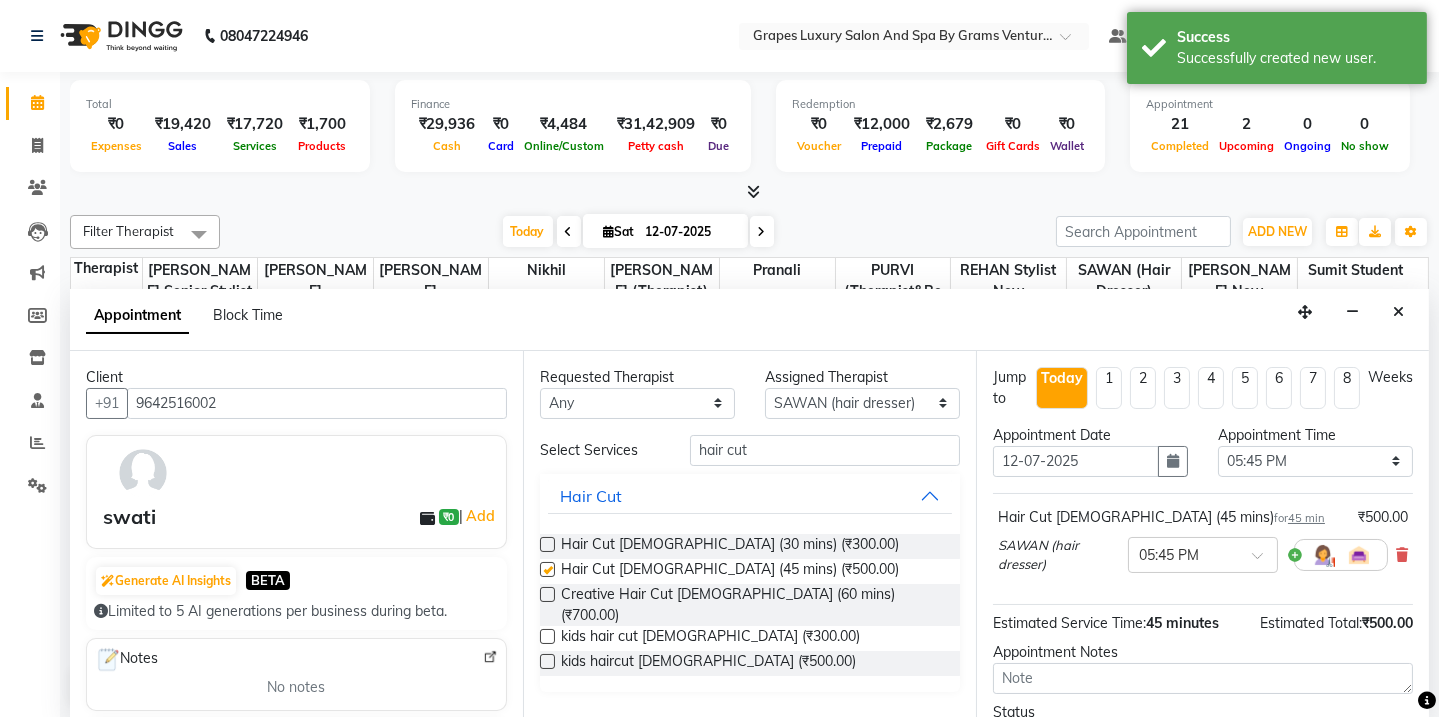 checkbox on "false" 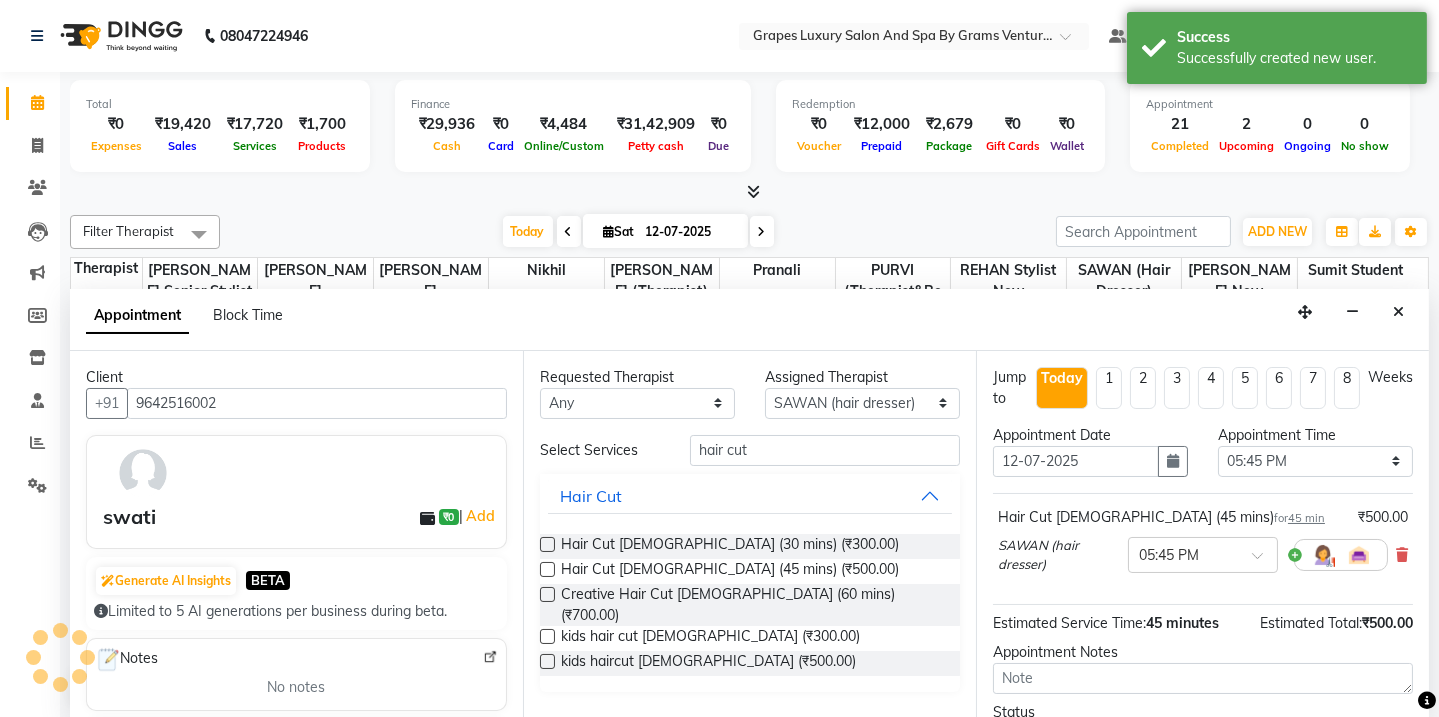 scroll, scrollTop: 160, scrollLeft: 0, axis: vertical 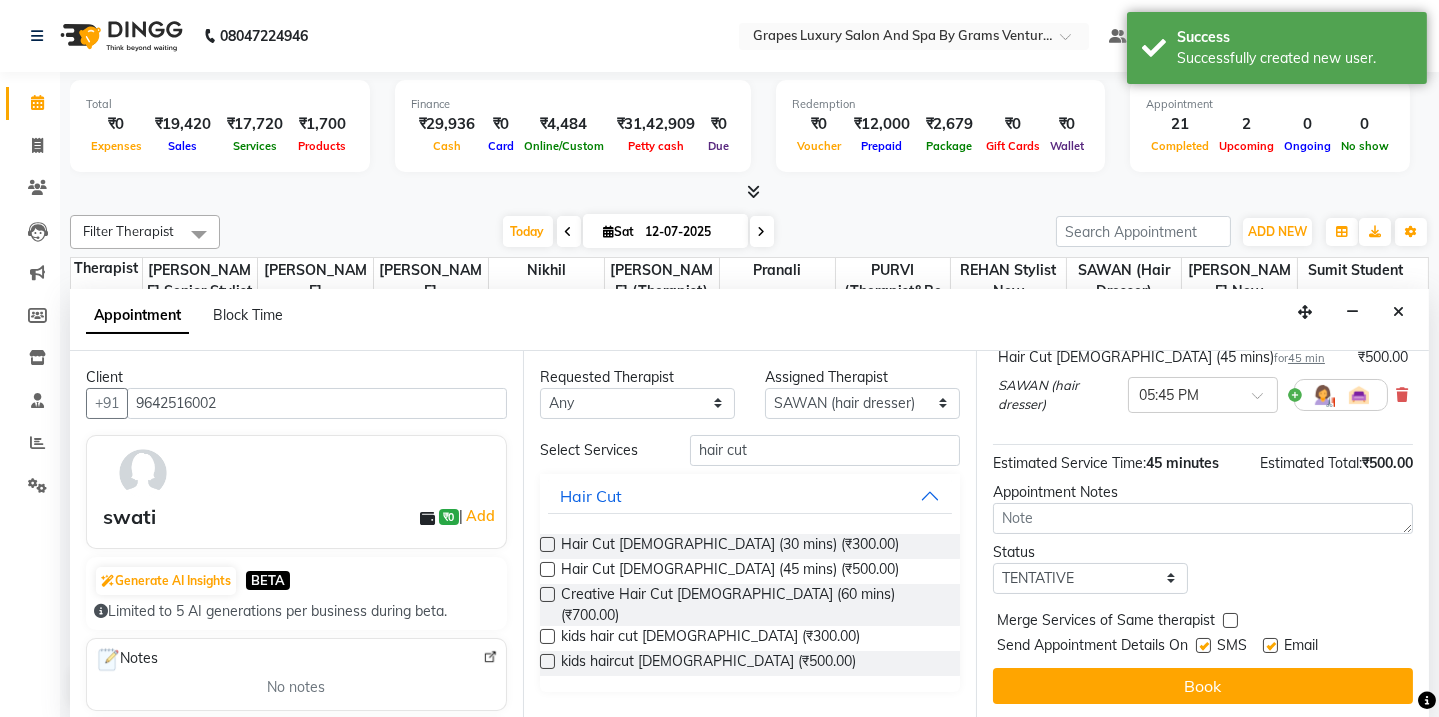 click at bounding box center (1203, 645) 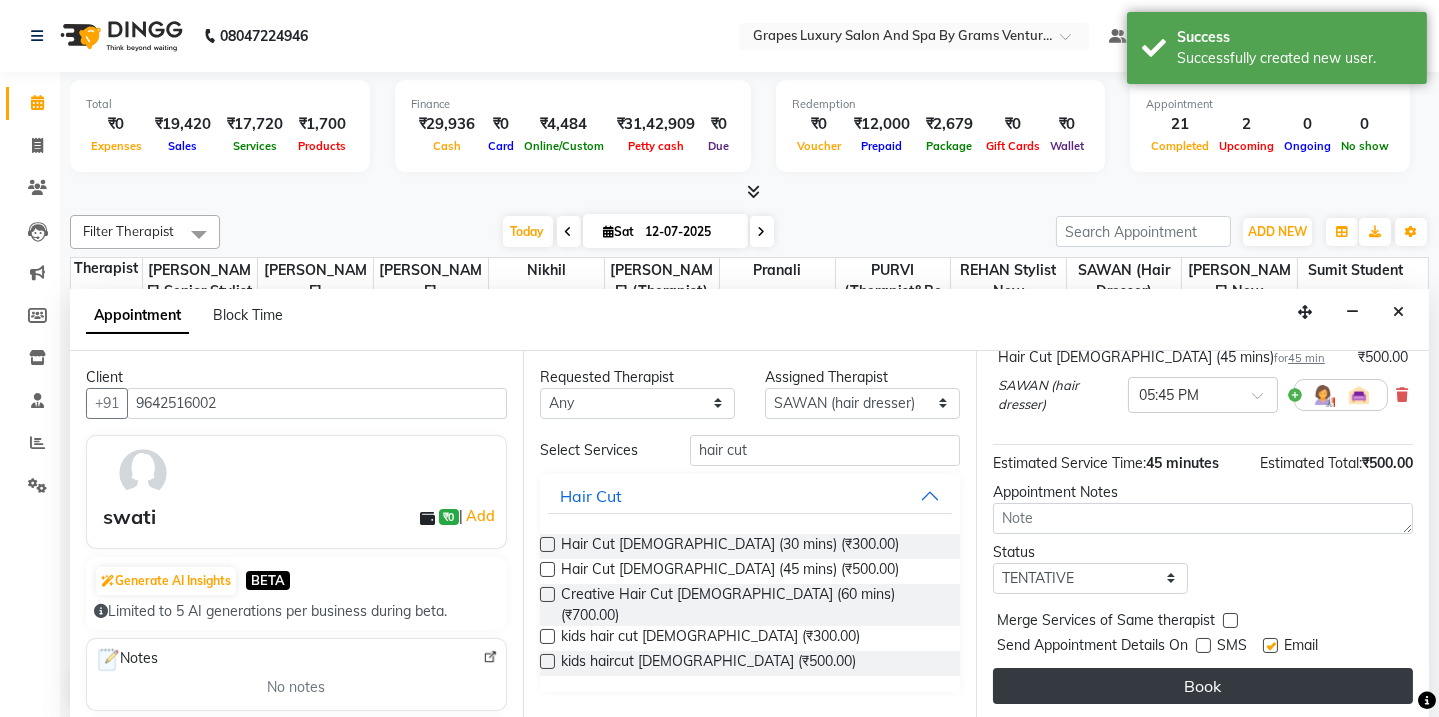 click on "Book" at bounding box center (1203, 686) 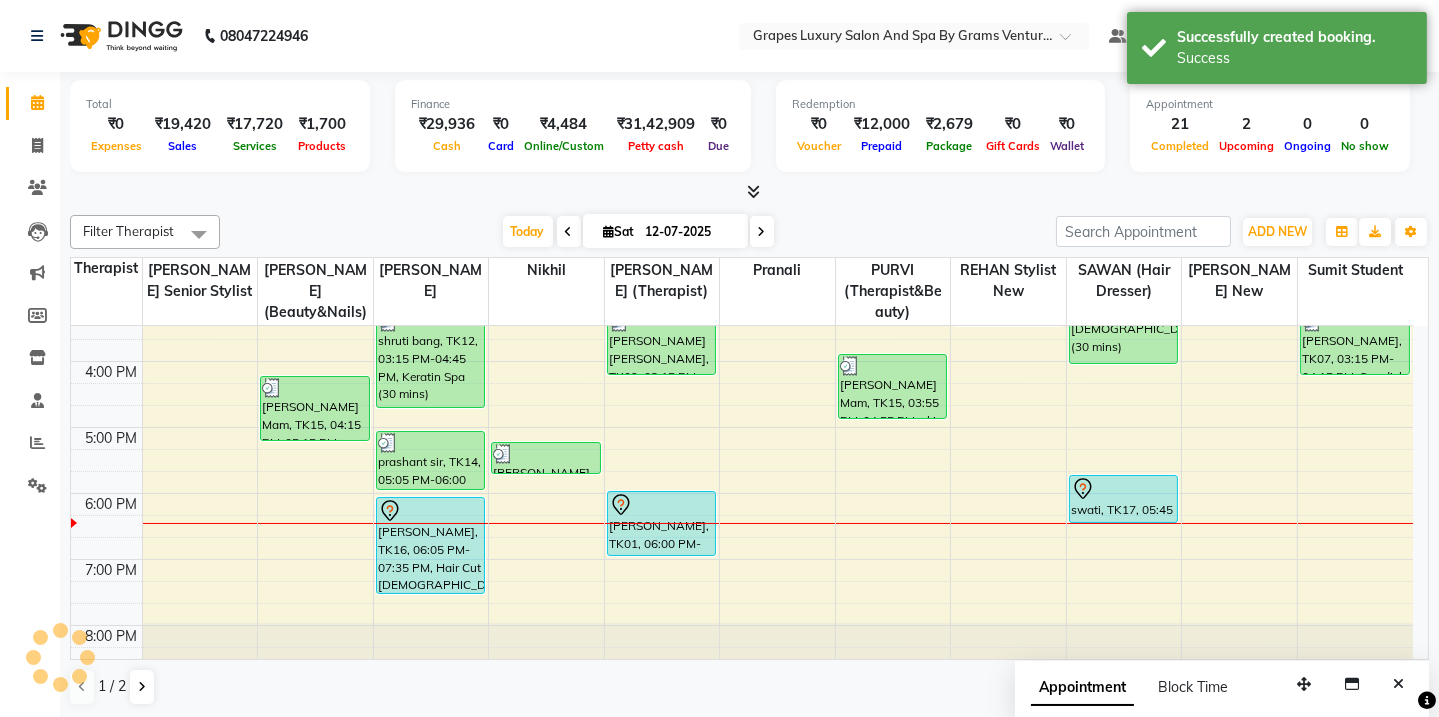scroll, scrollTop: 0, scrollLeft: 0, axis: both 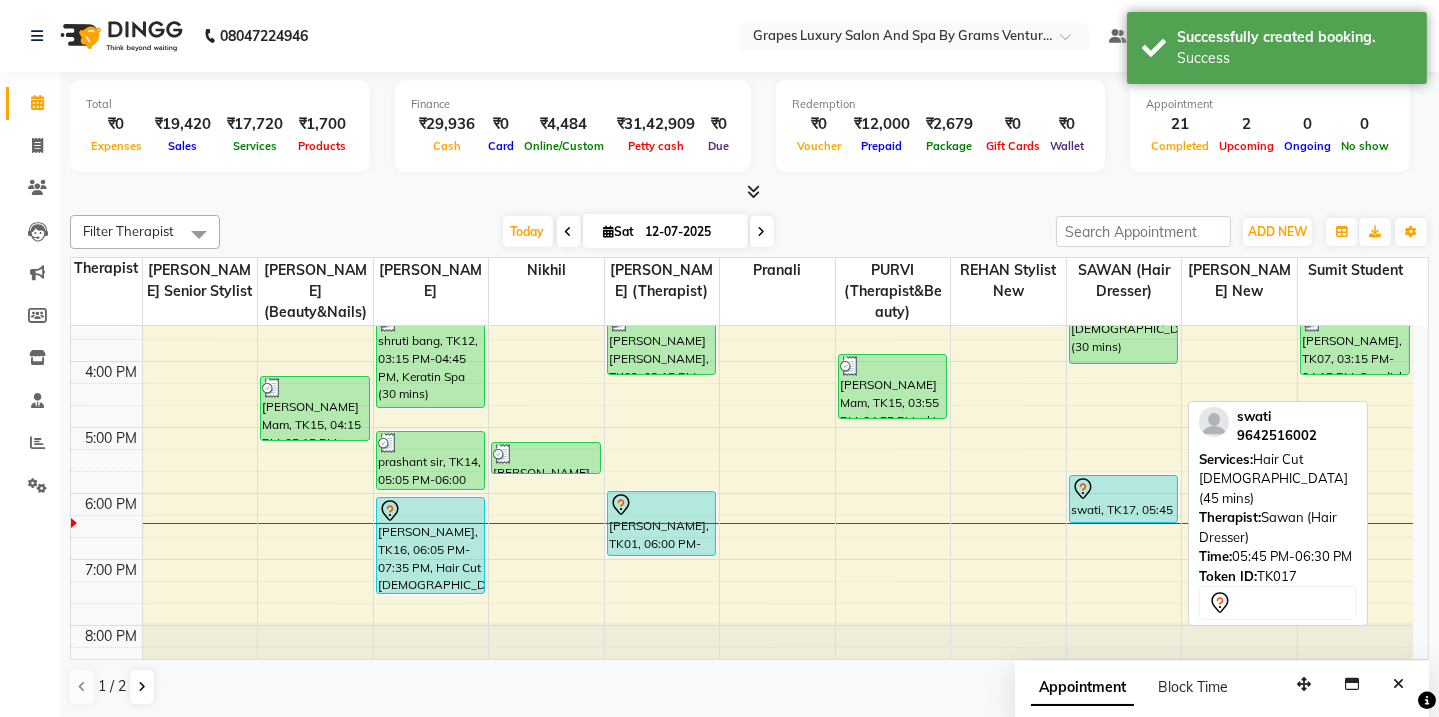 click on "swati, TK17, 05:45 PM-06:30 PM, Hair Cut Female (45 mins)" at bounding box center (1124, 499) 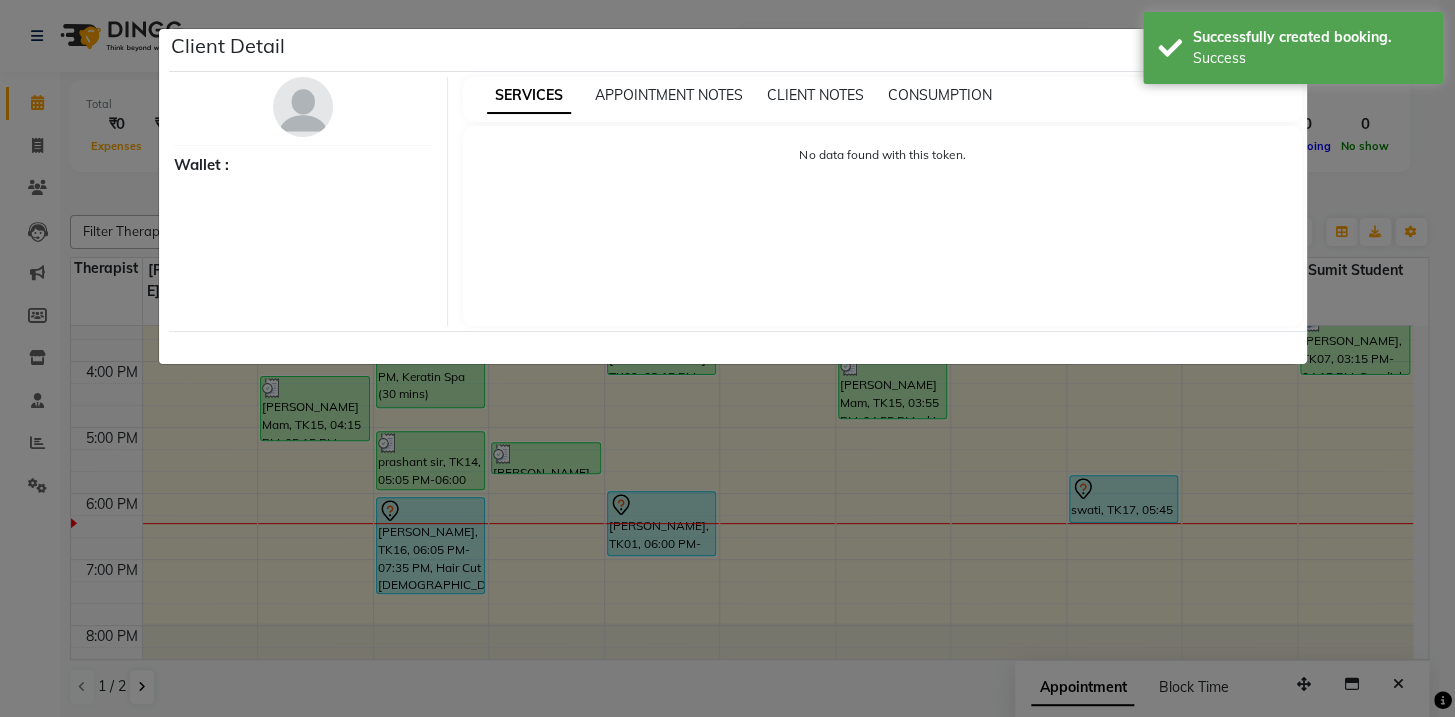 select on "7" 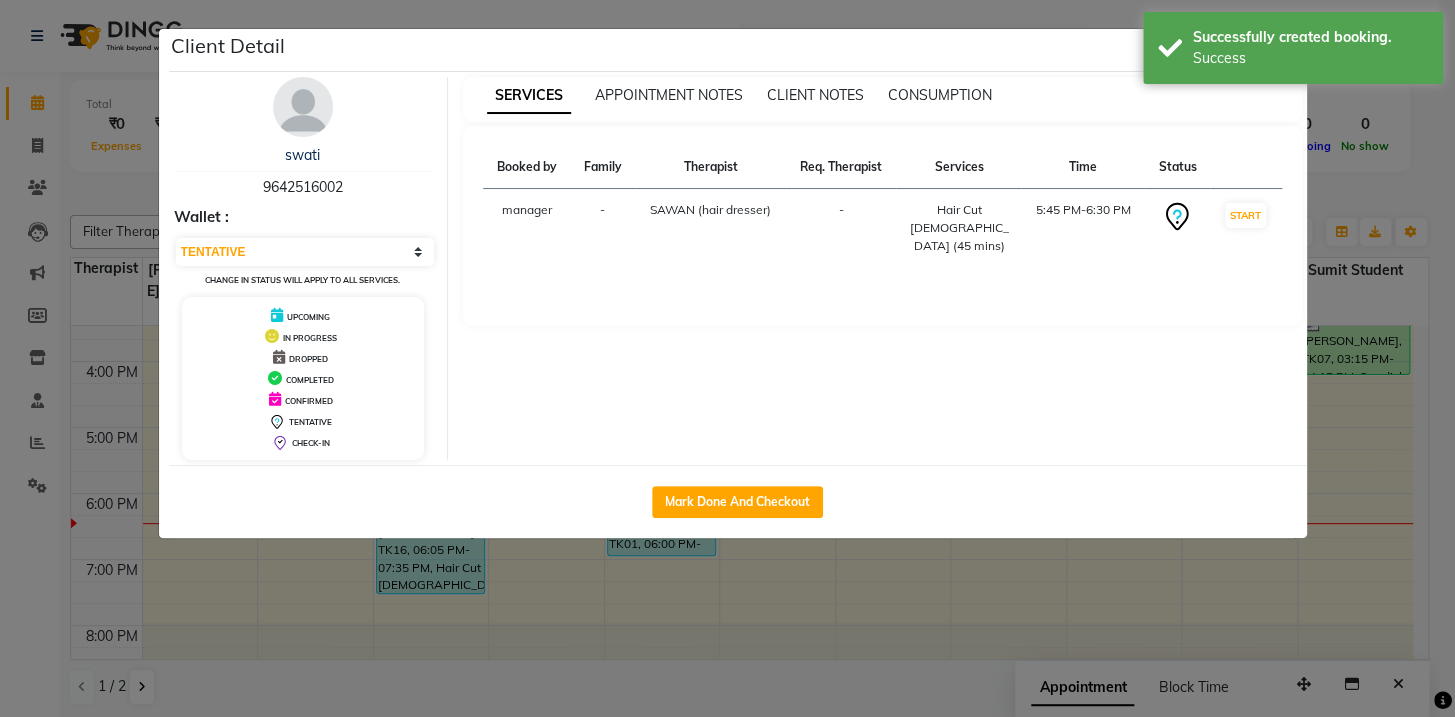 drag, startPoint x: 756, startPoint y: 489, endPoint x: 921, endPoint y: 370, distance: 203.43549 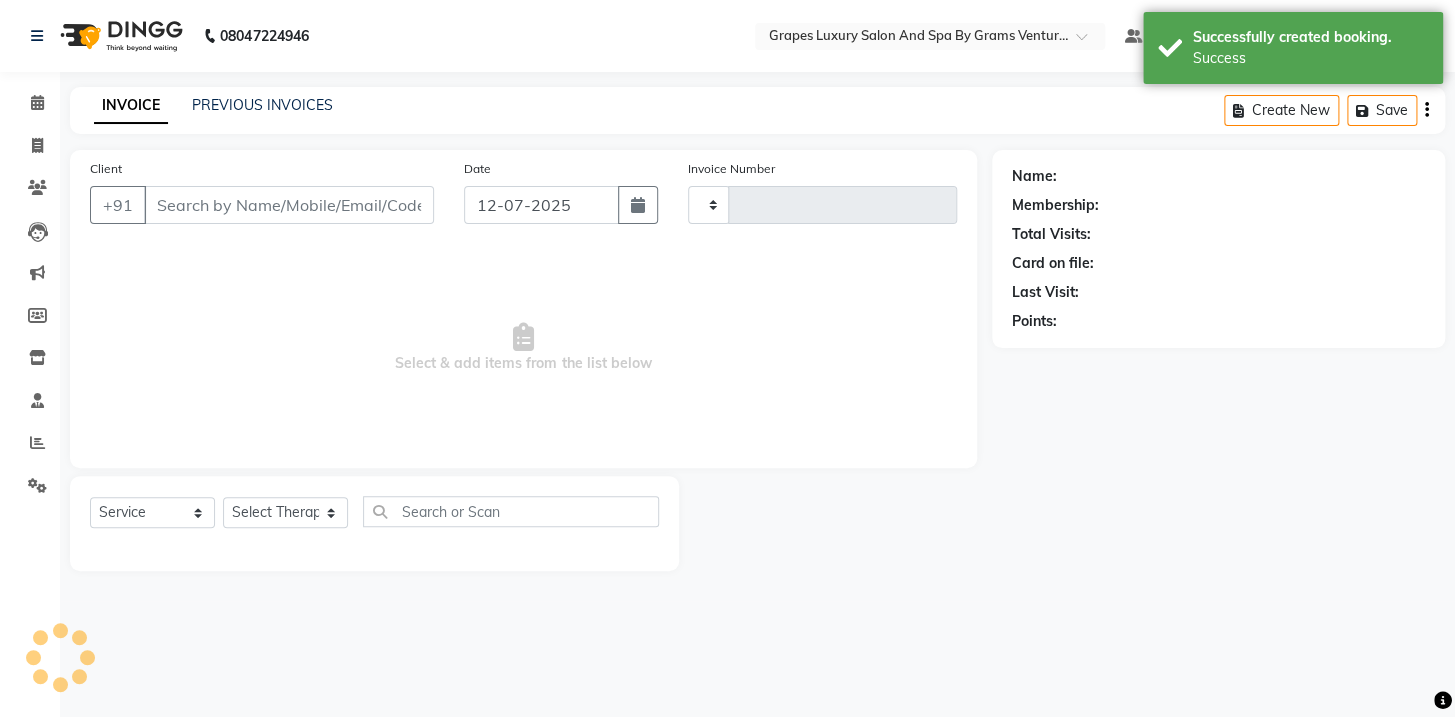 type on "1658" 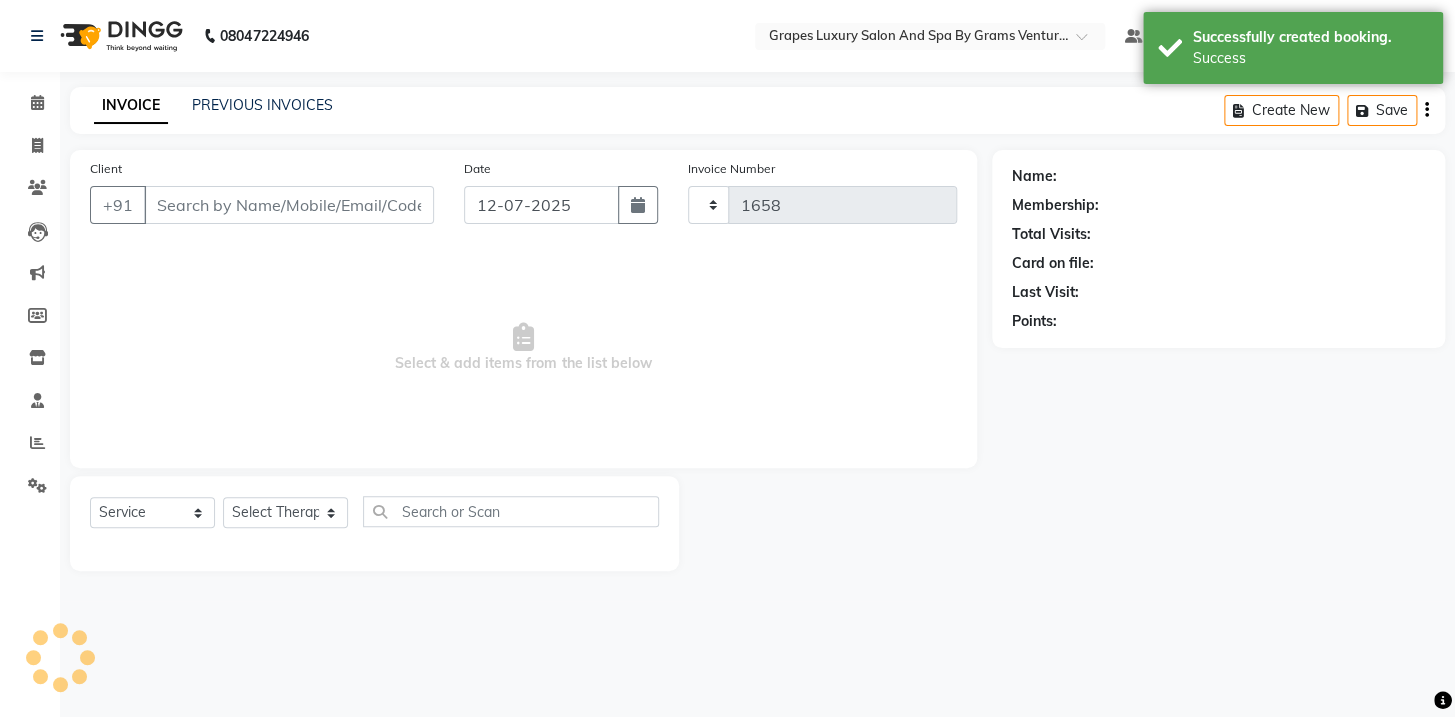 select on "3585" 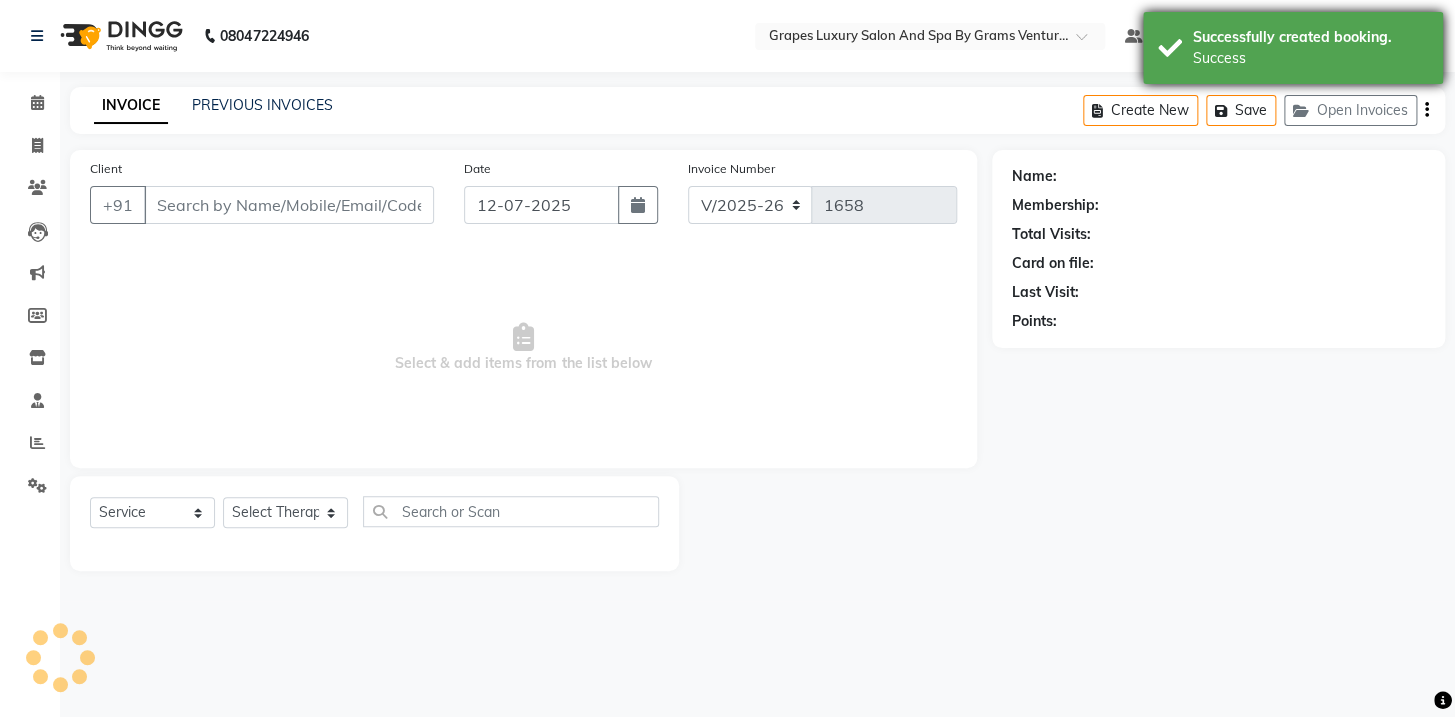 click on "Success" at bounding box center (1310, 58) 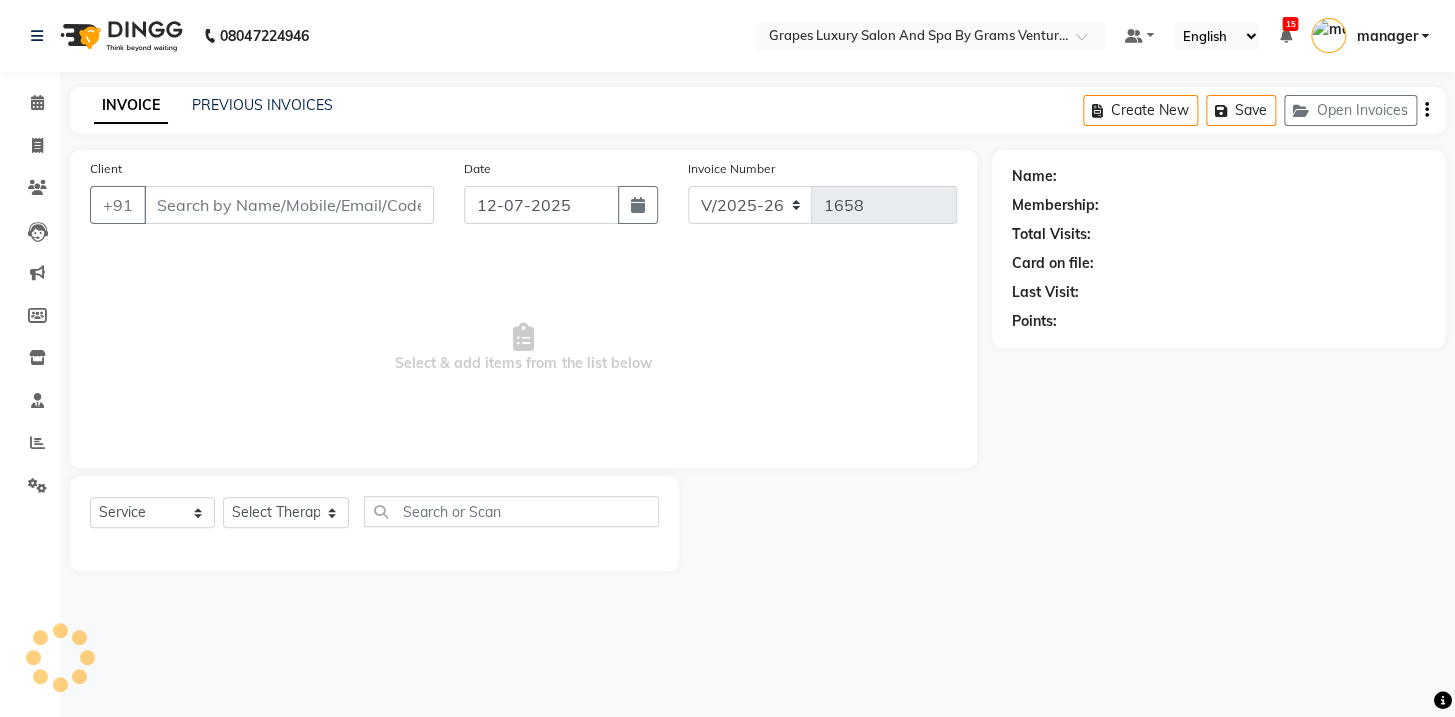 type on "9642516002" 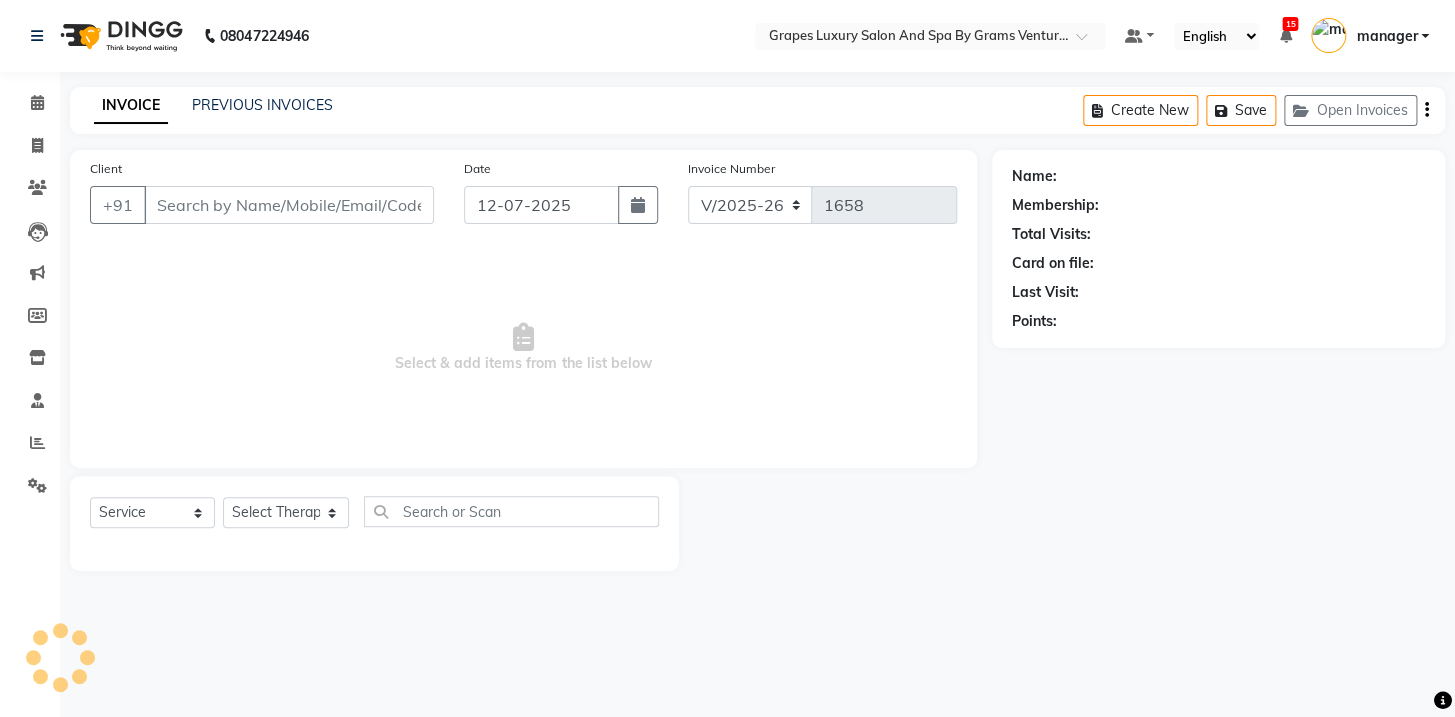 select on "41130" 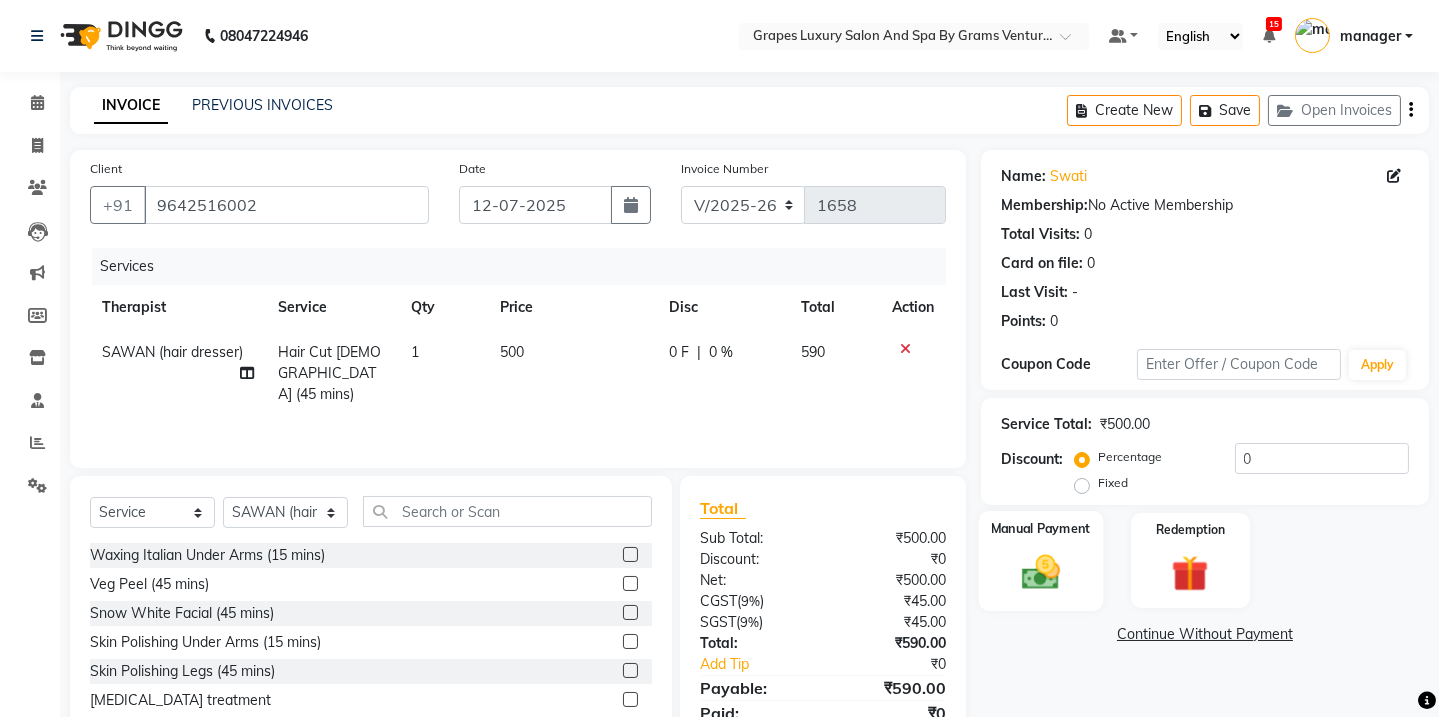 click on "Manual Payment" 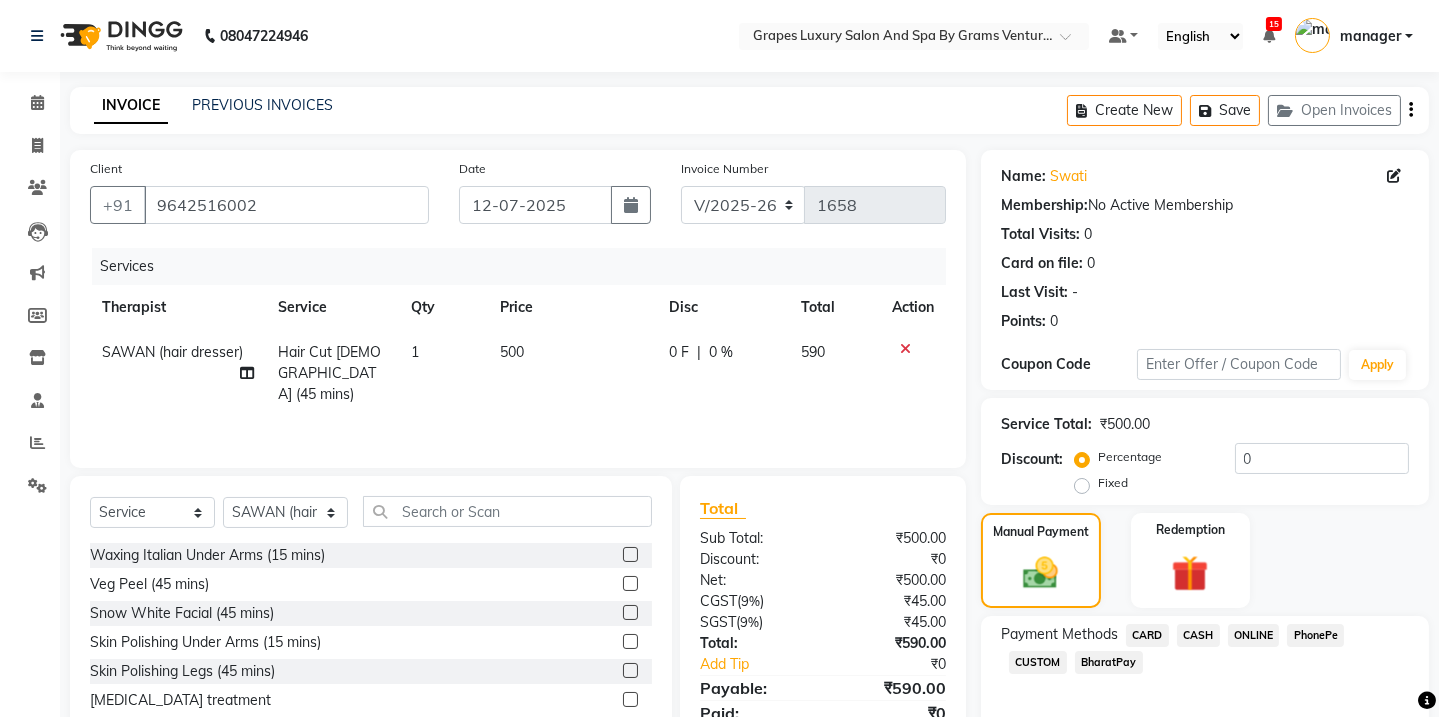 click on "CASH" 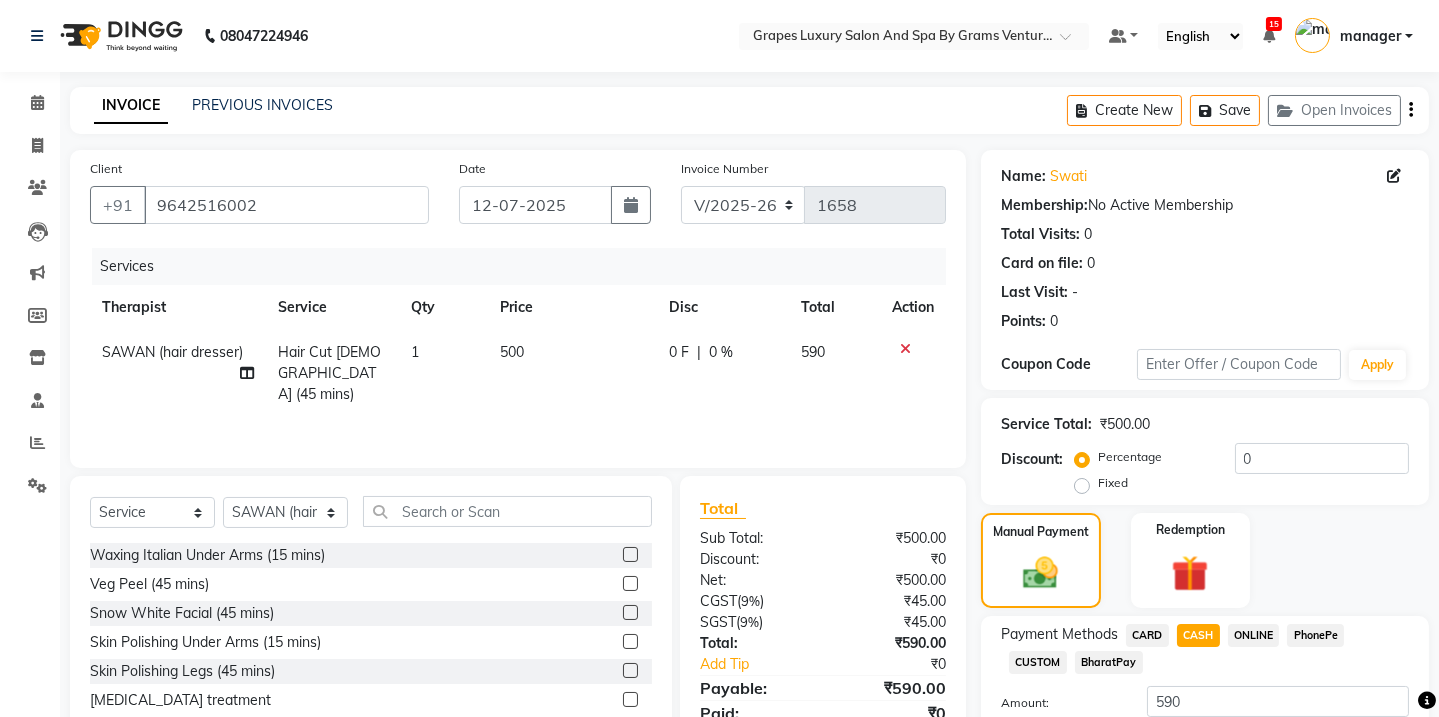 click on "Add Payment" 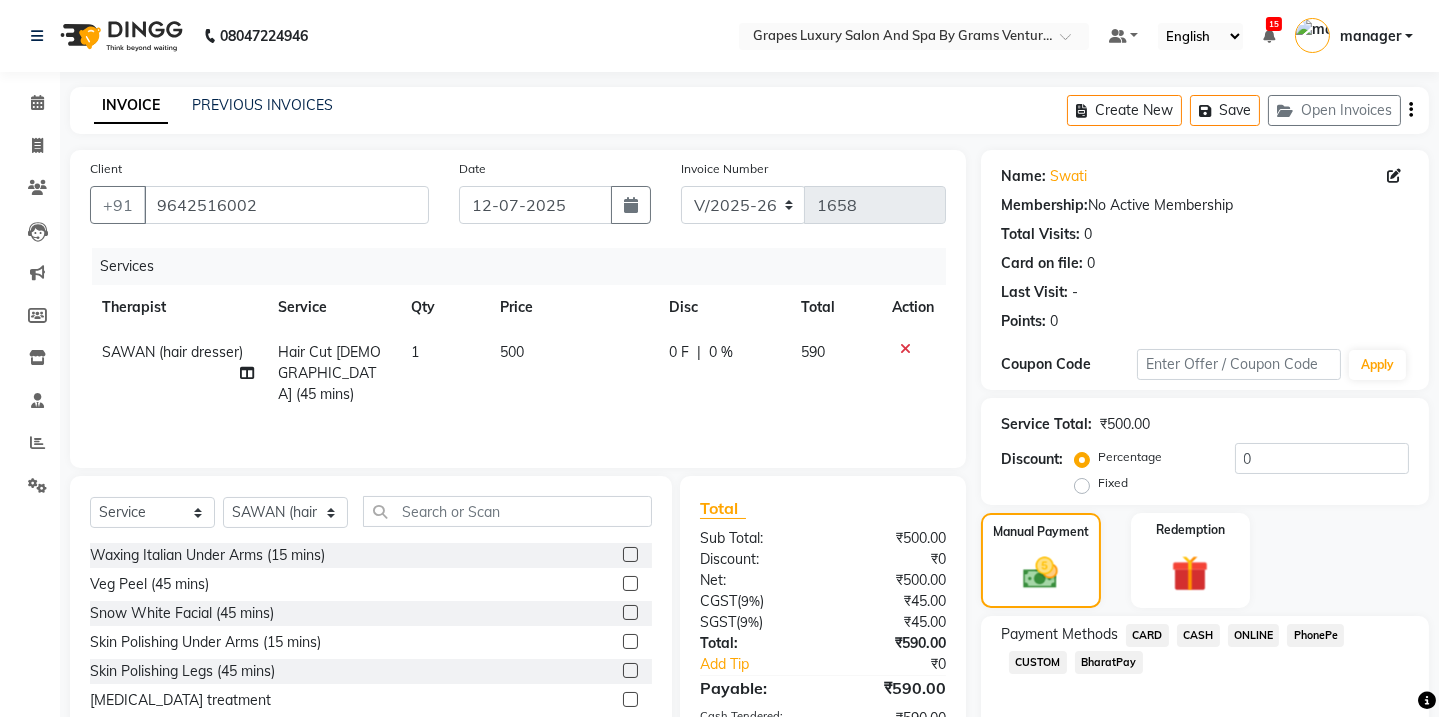 click 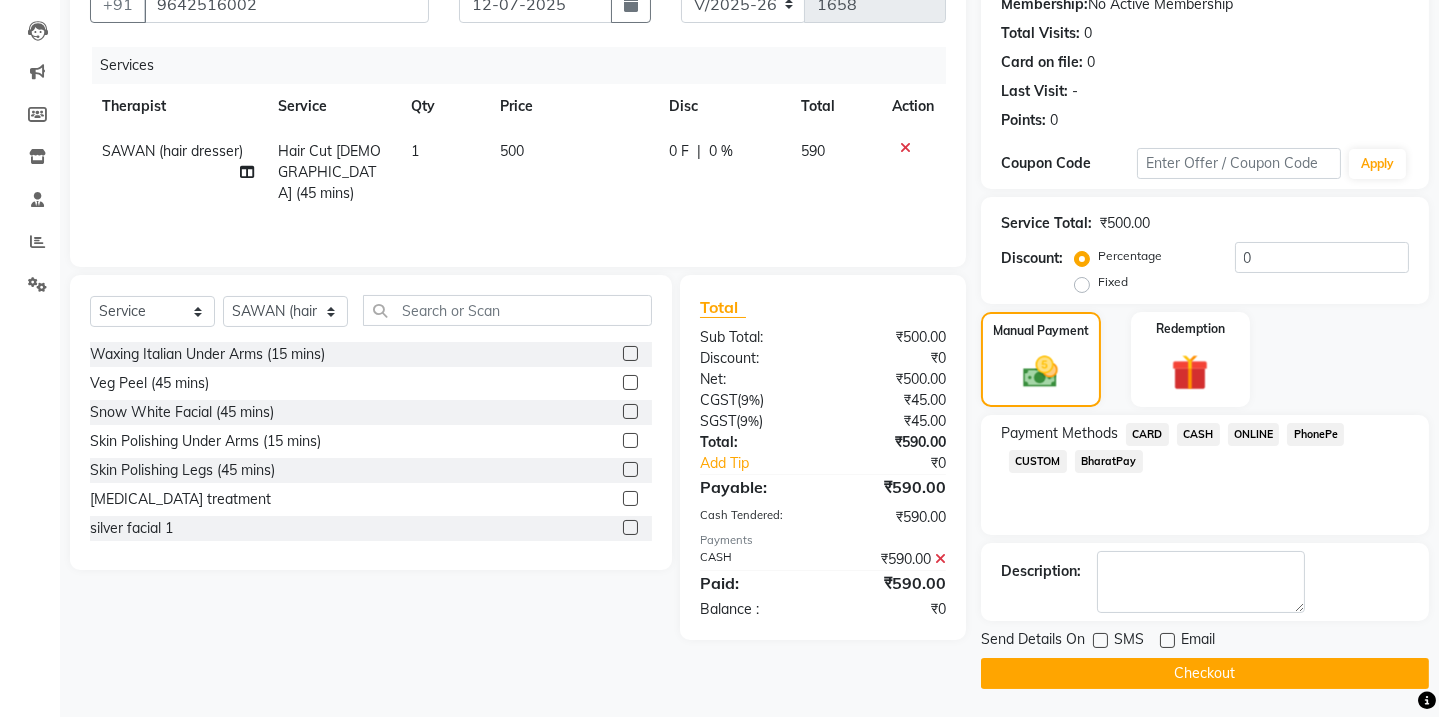 click on "Checkout" 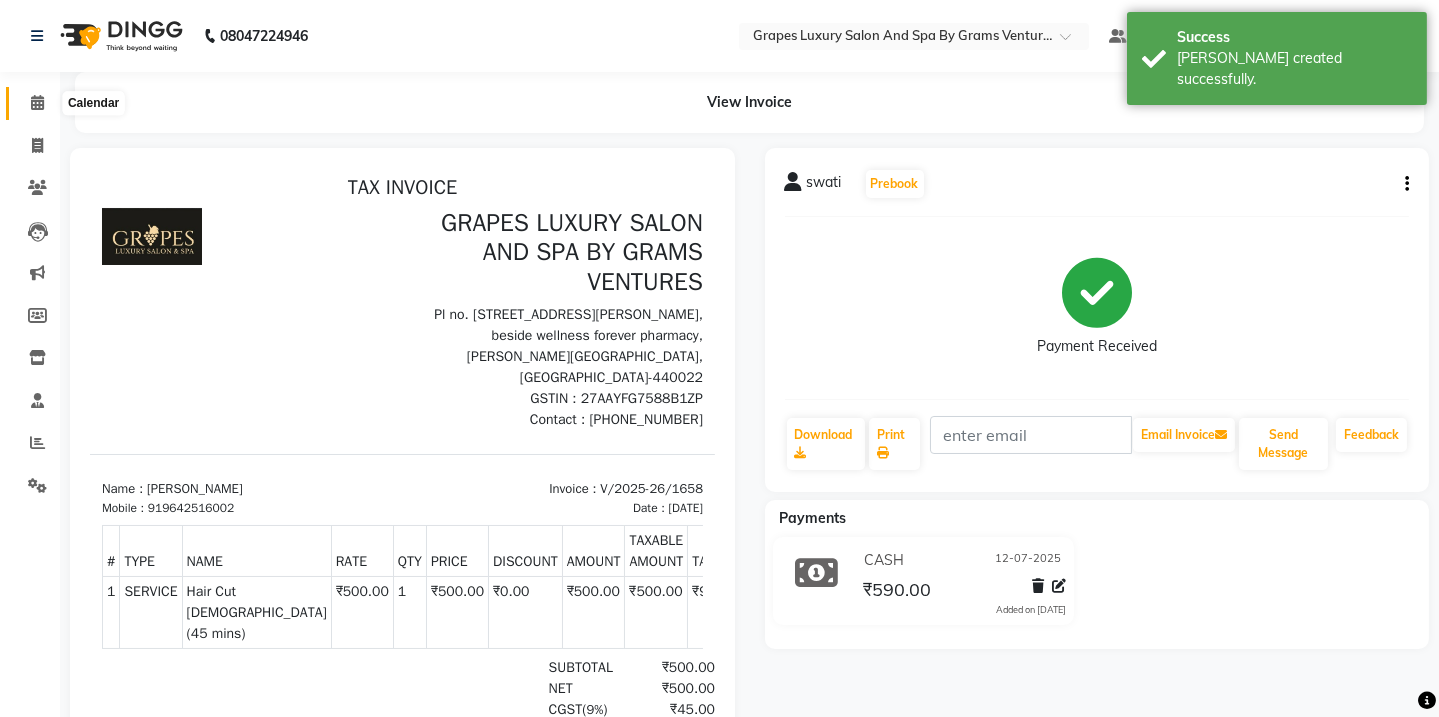 scroll, scrollTop: 0, scrollLeft: 0, axis: both 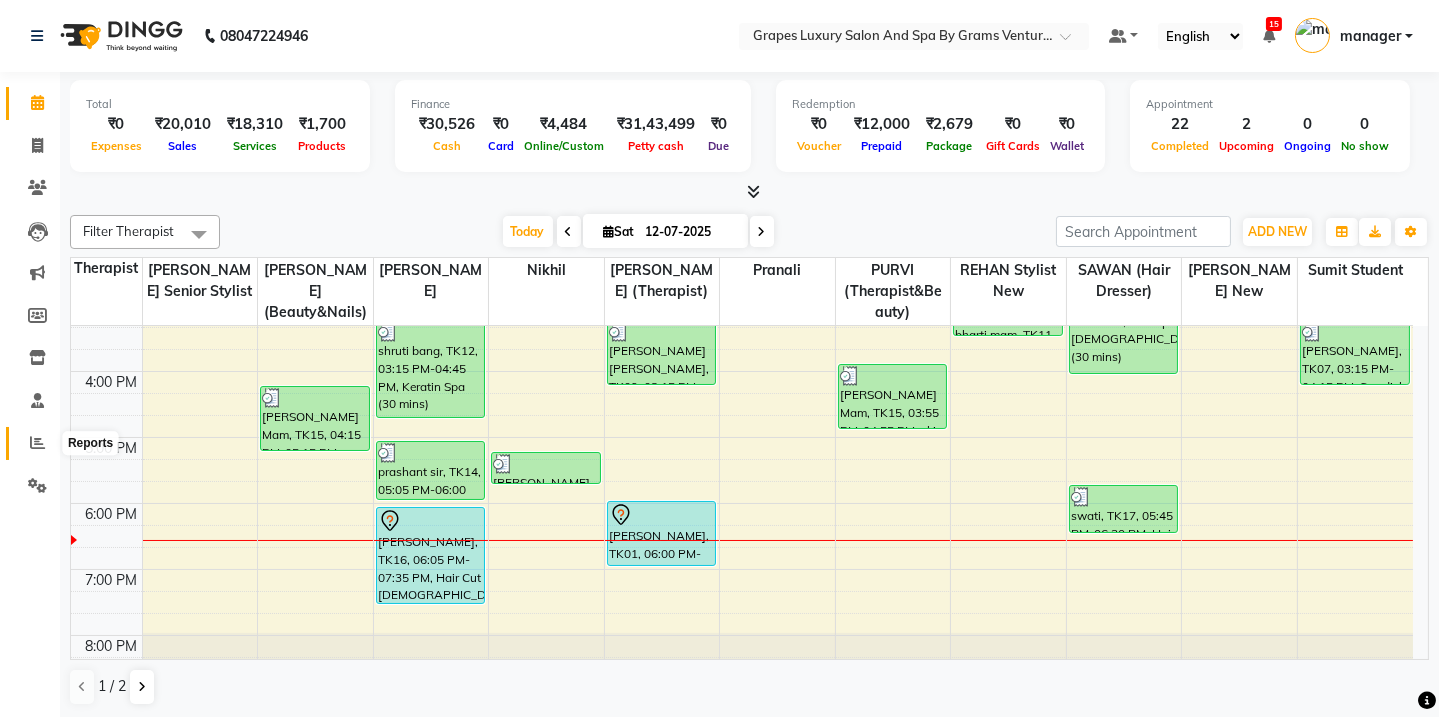 click 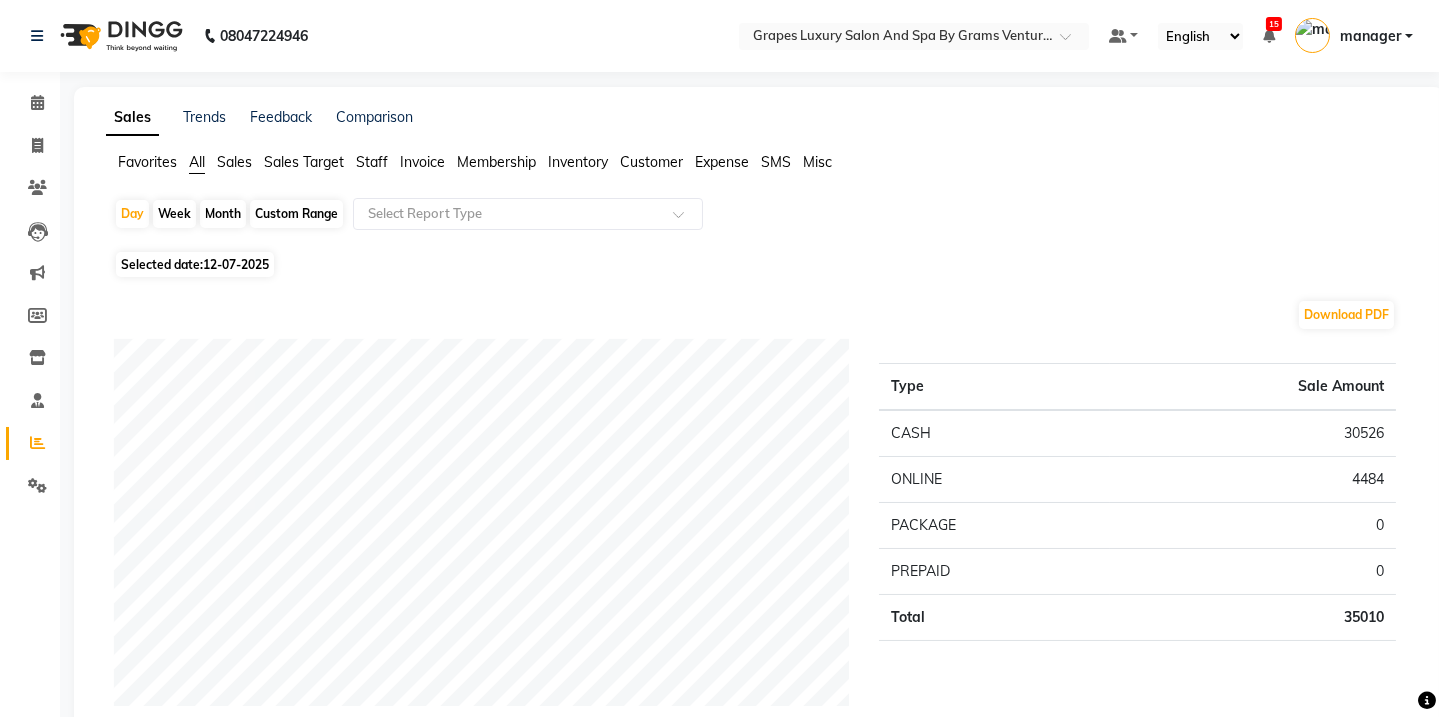 scroll, scrollTop: 799, scrollLeft: 0, axis: vertical 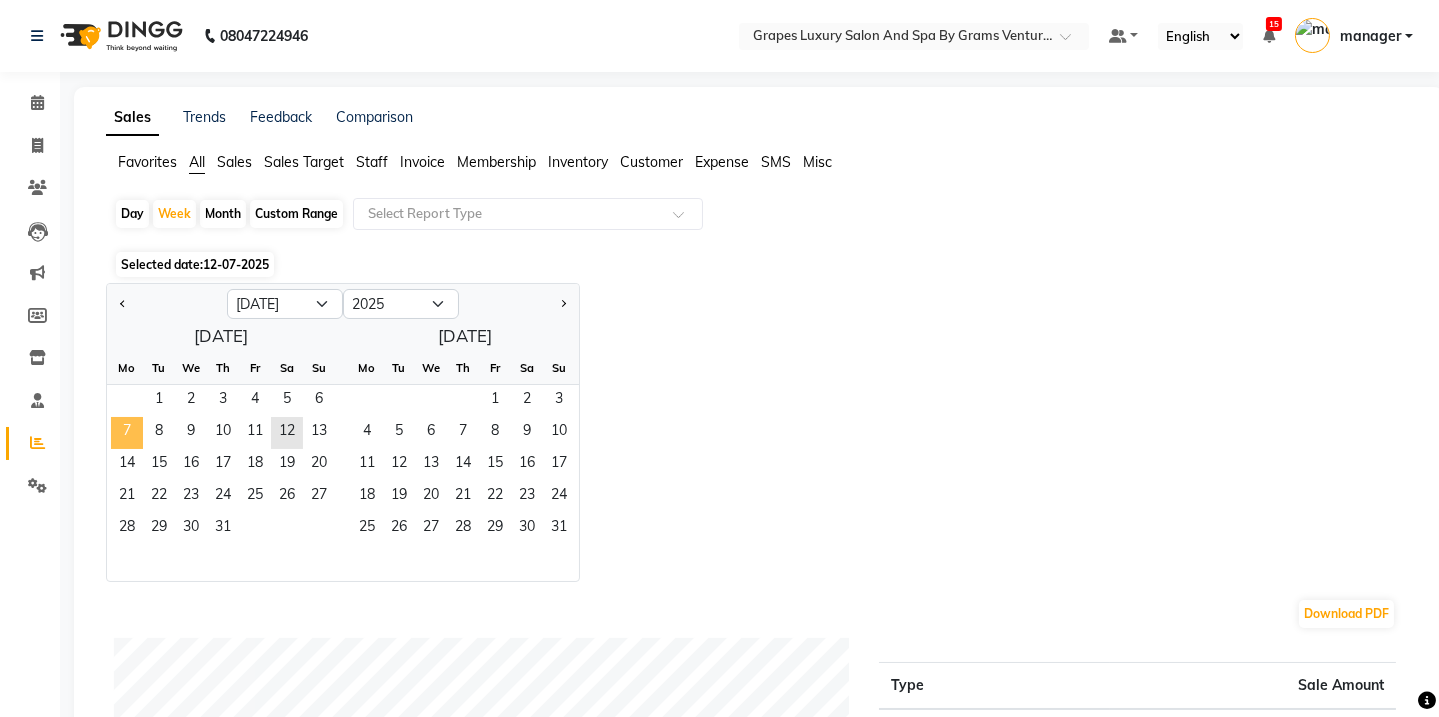 click on "7" 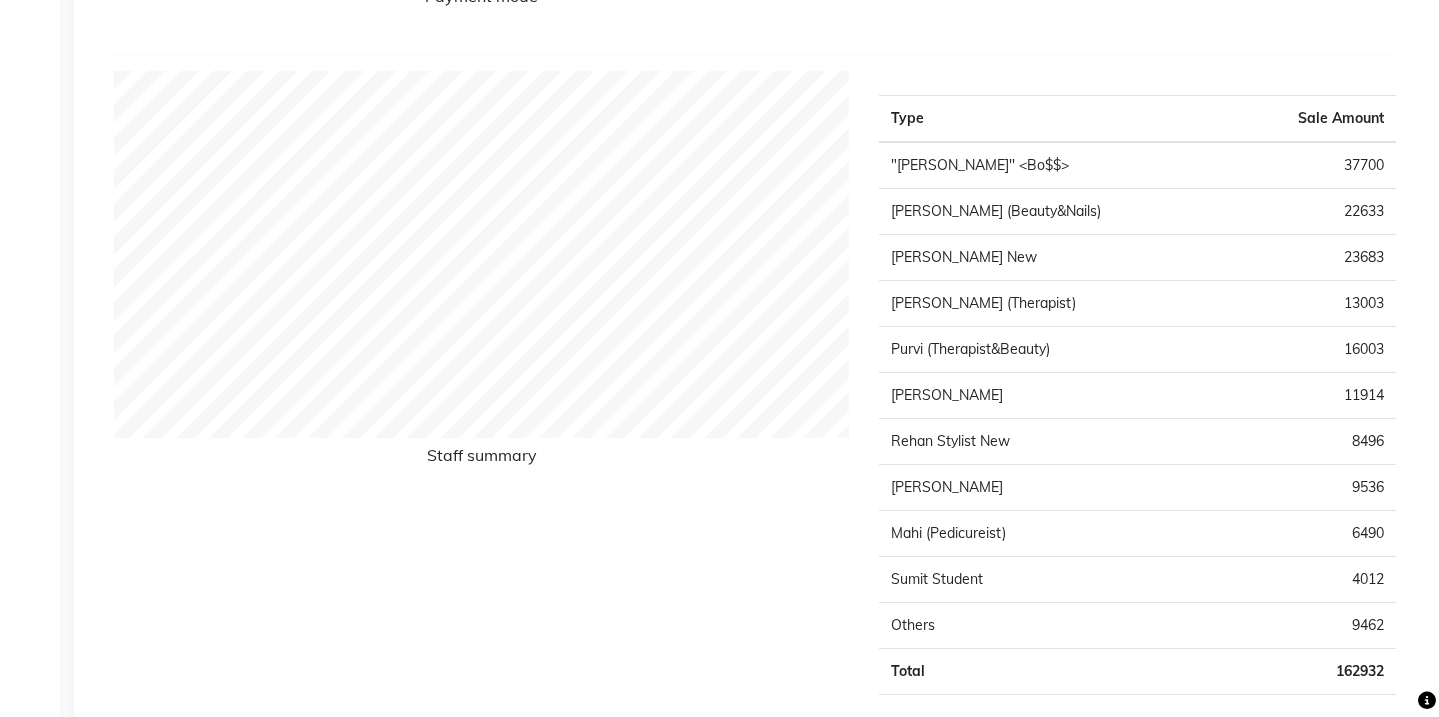 scroll, scrollTop: 0, scrollLeft: 0, axis: both 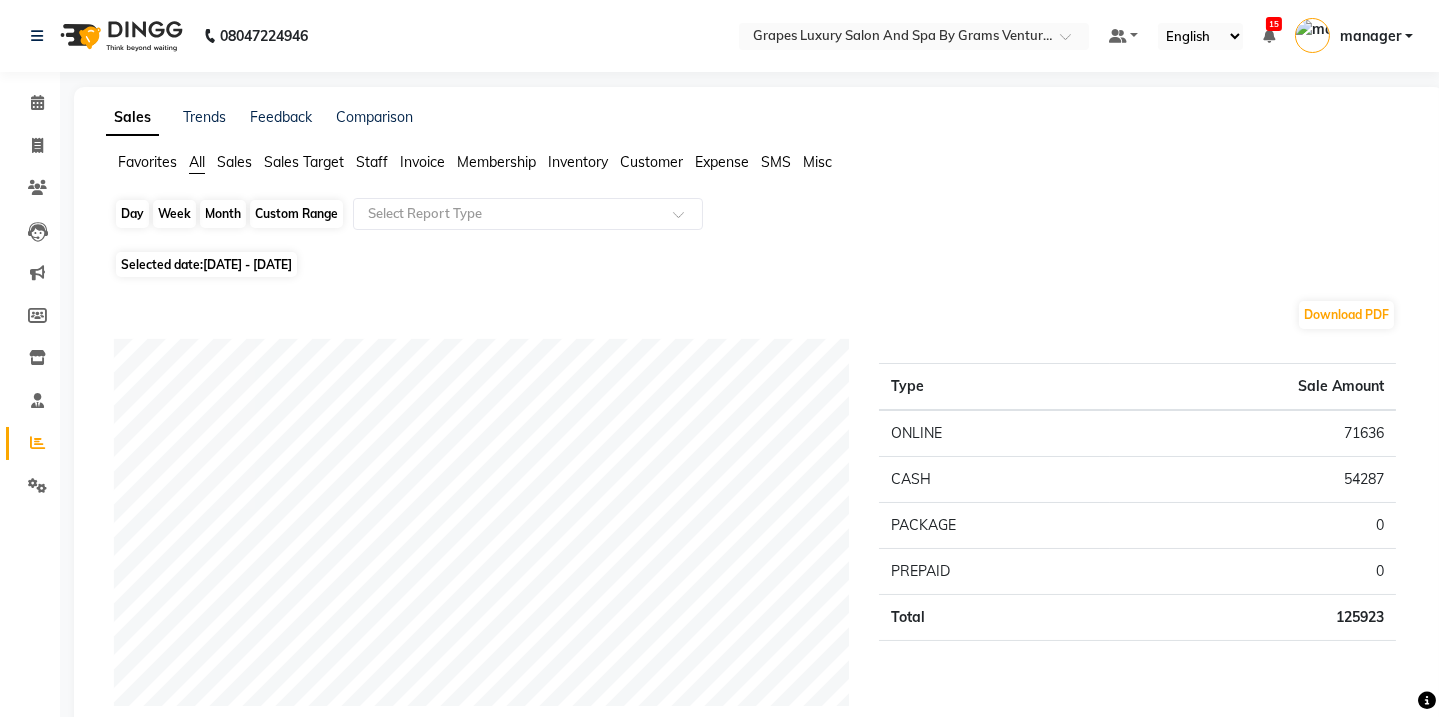 click on "Week" 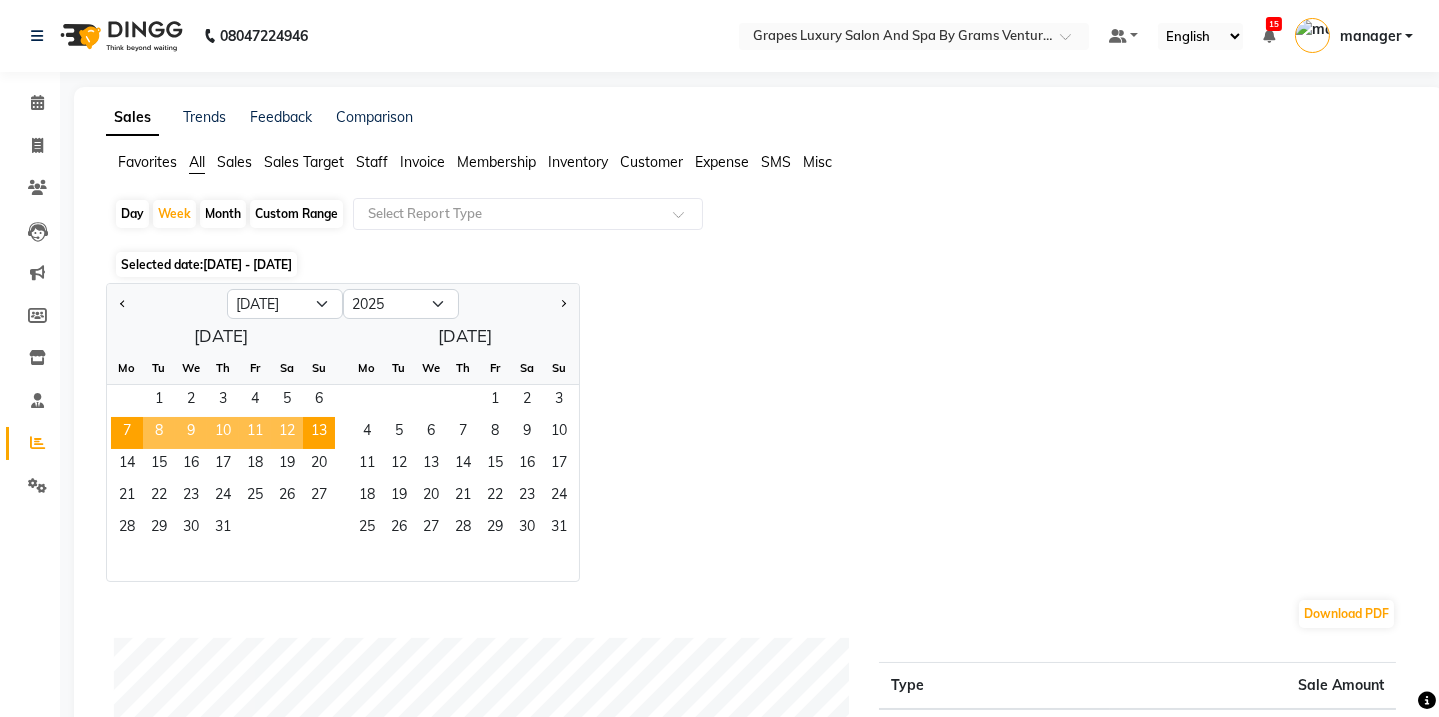 click on "1   2   3   4   5   6" 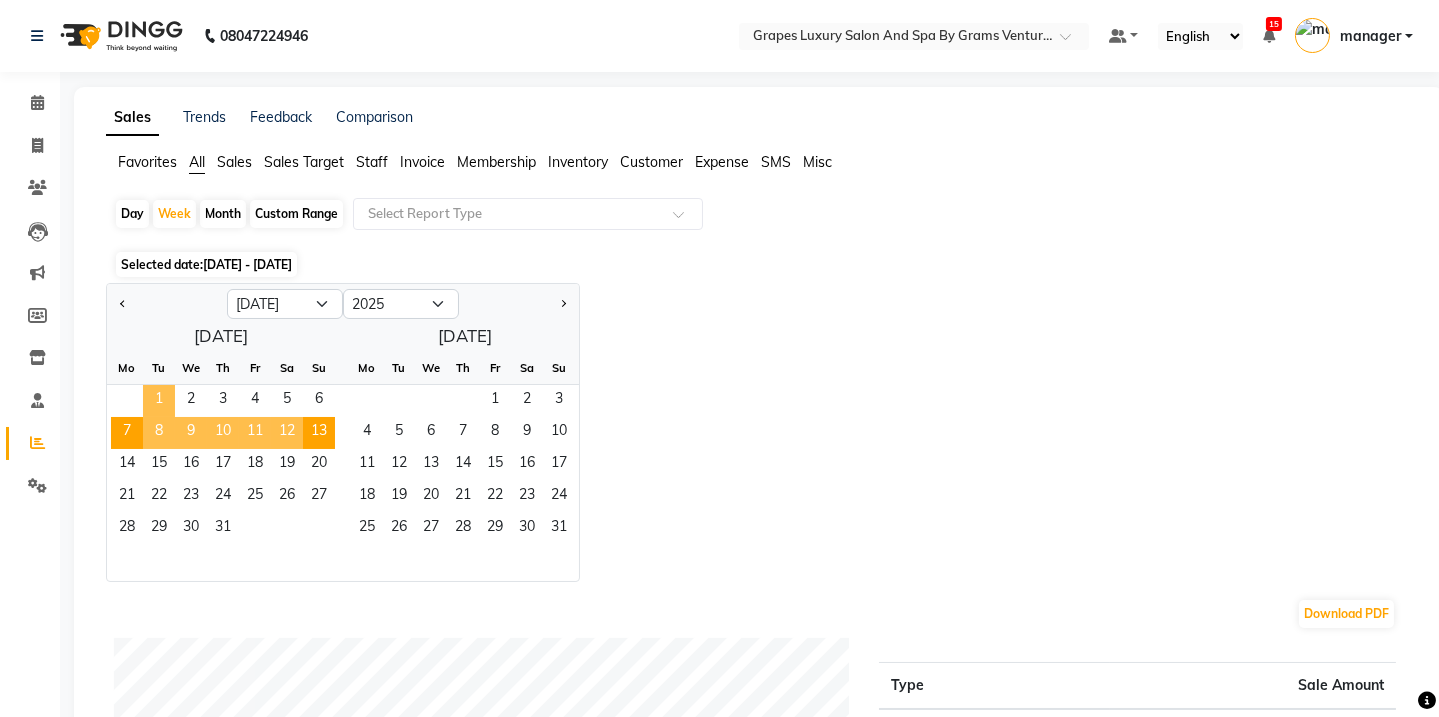 click on "1" 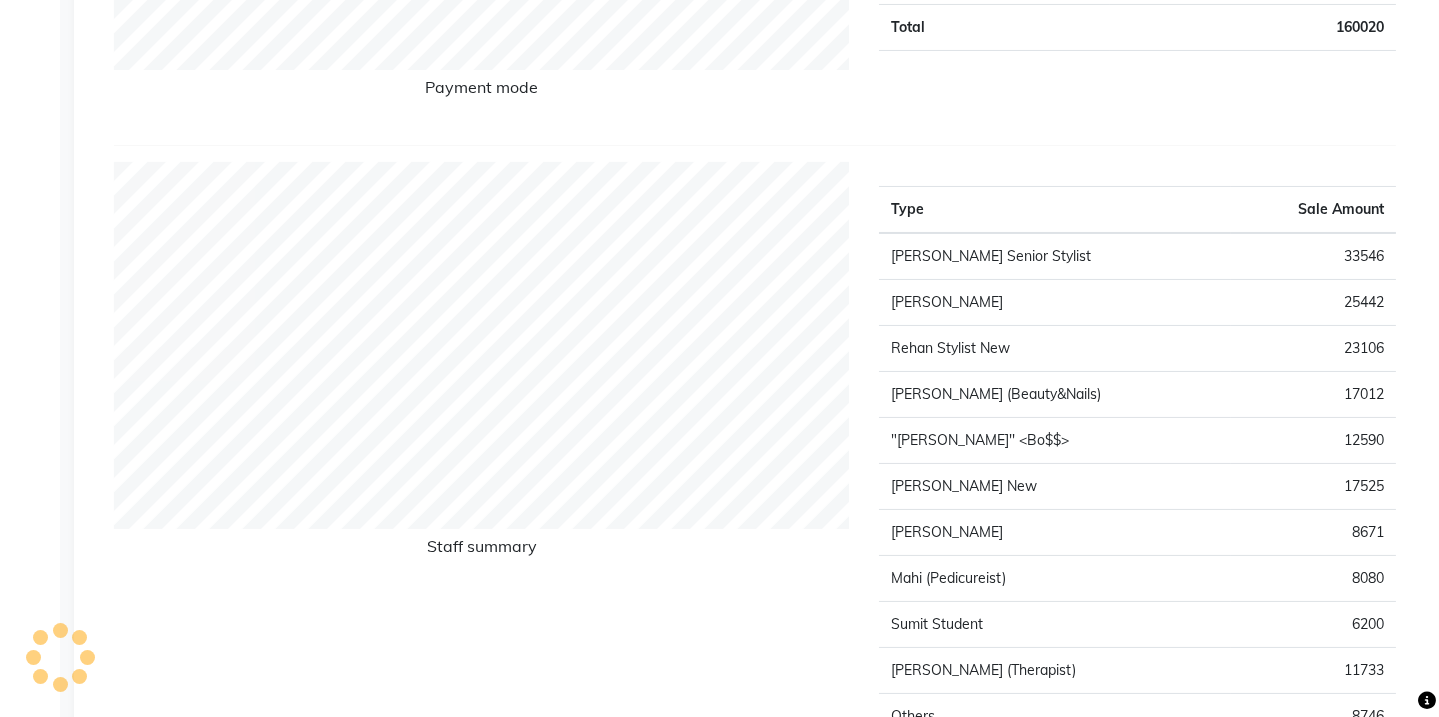 scroll, scrollTop: 0, scrollLeft: 0, axis: both 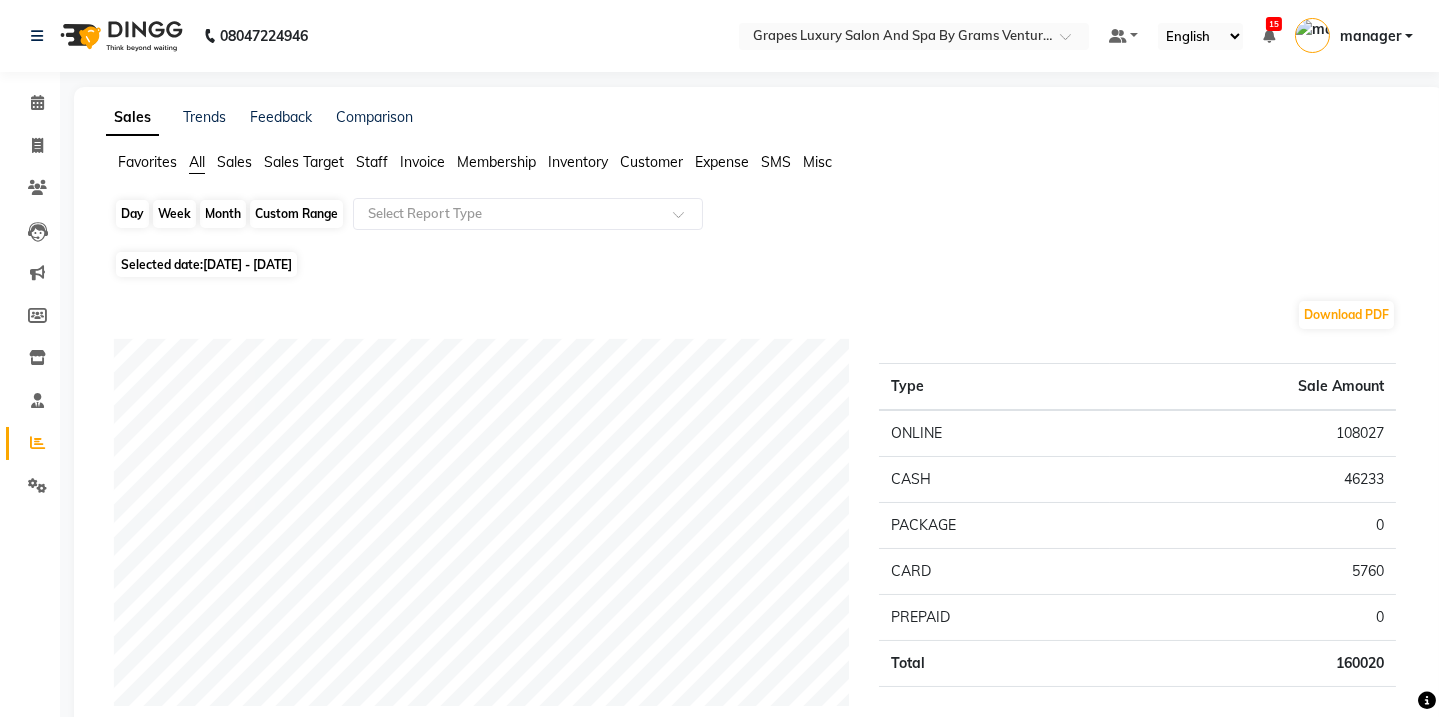 click on "Week" 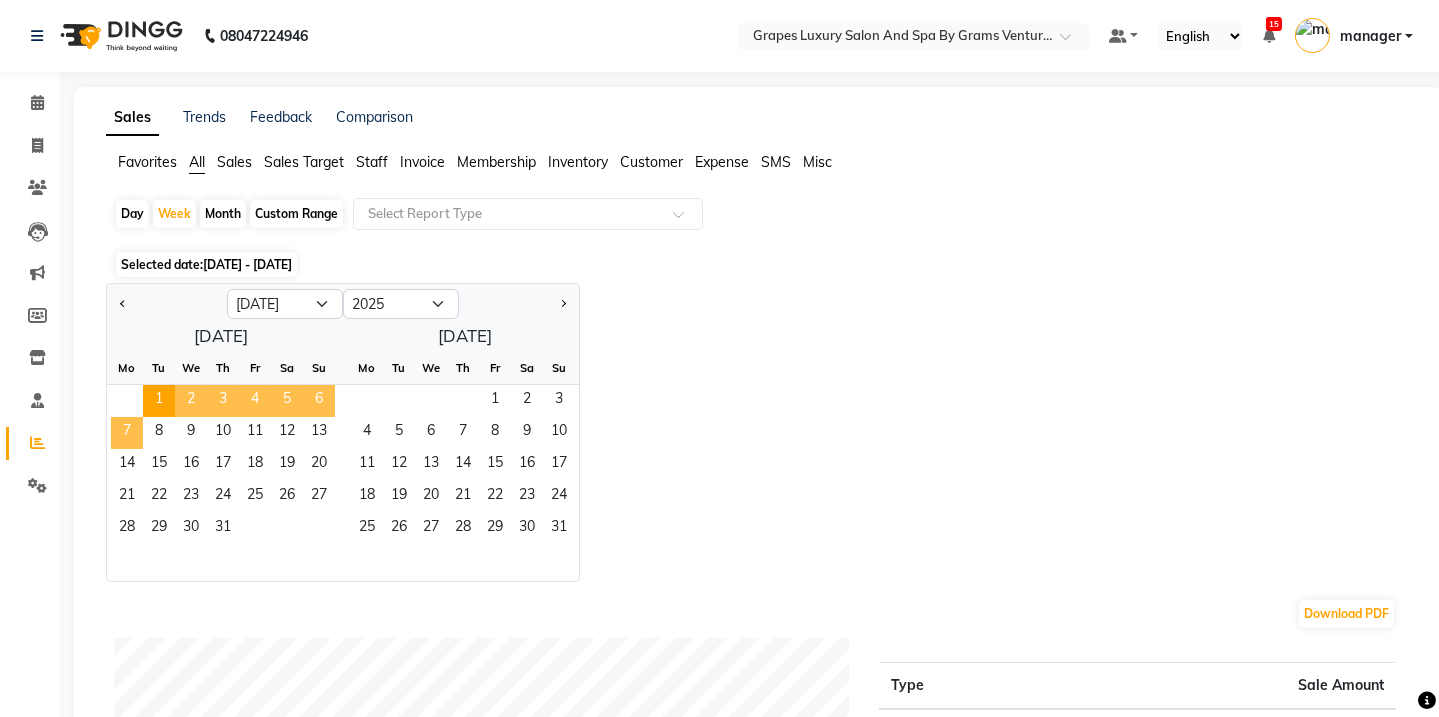 click on "7" 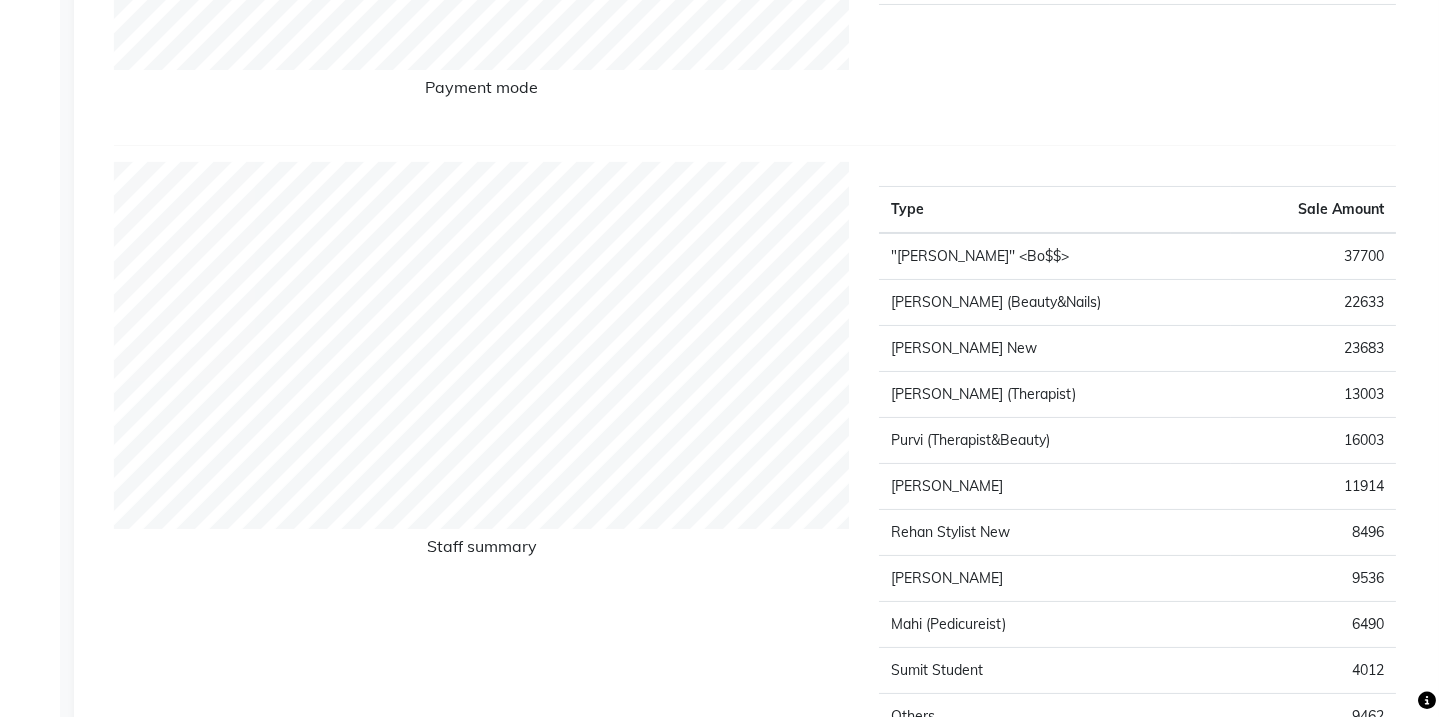 scroll, scrollTop: 727, scrollLeft: 0, axis: vertical 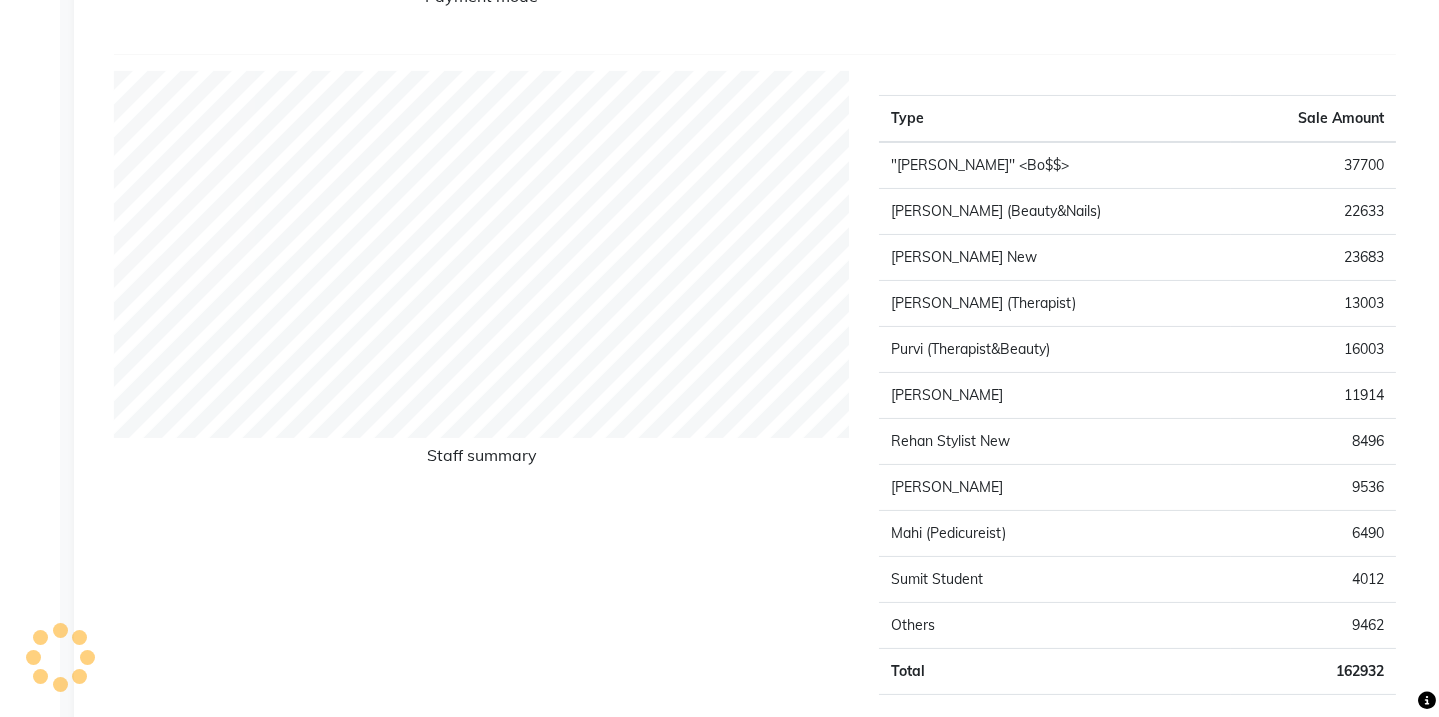 click 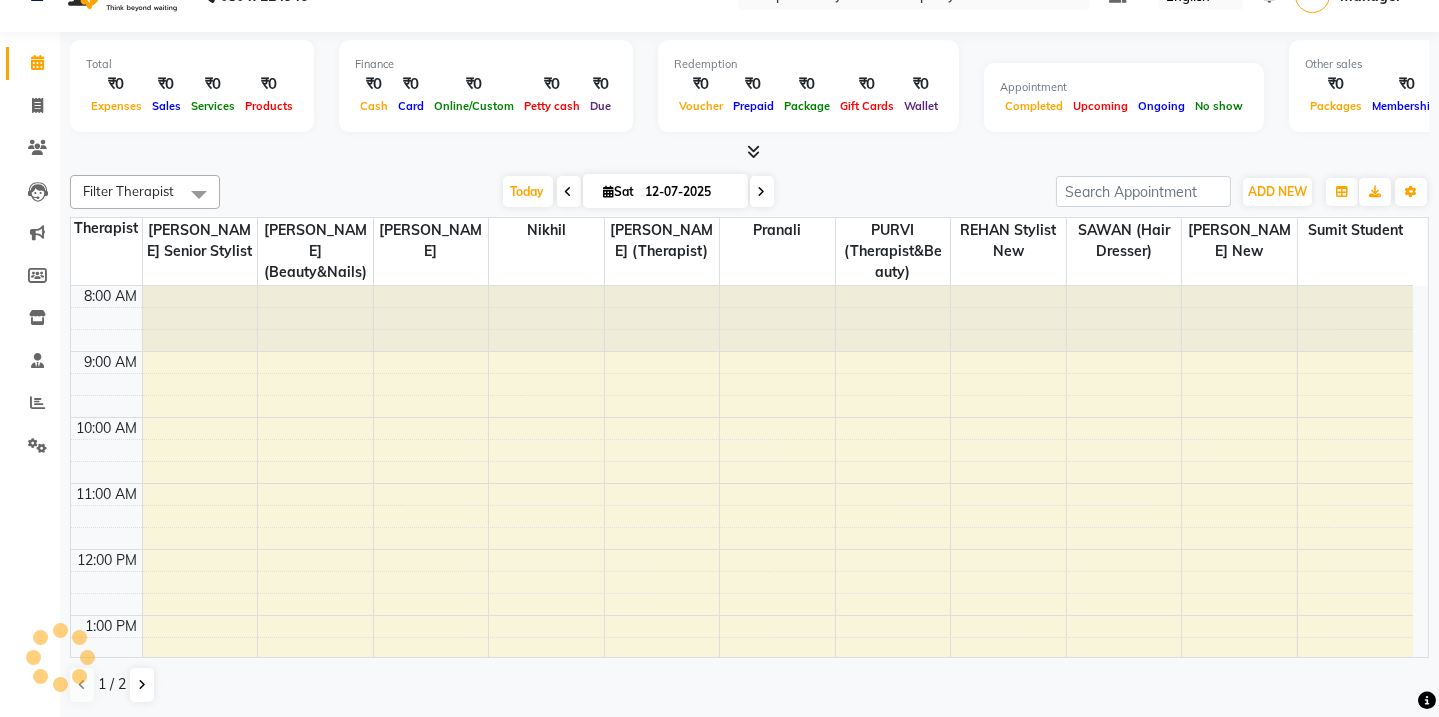 scroll, scrollTop: 0, scrollLeft: 0, axis: both 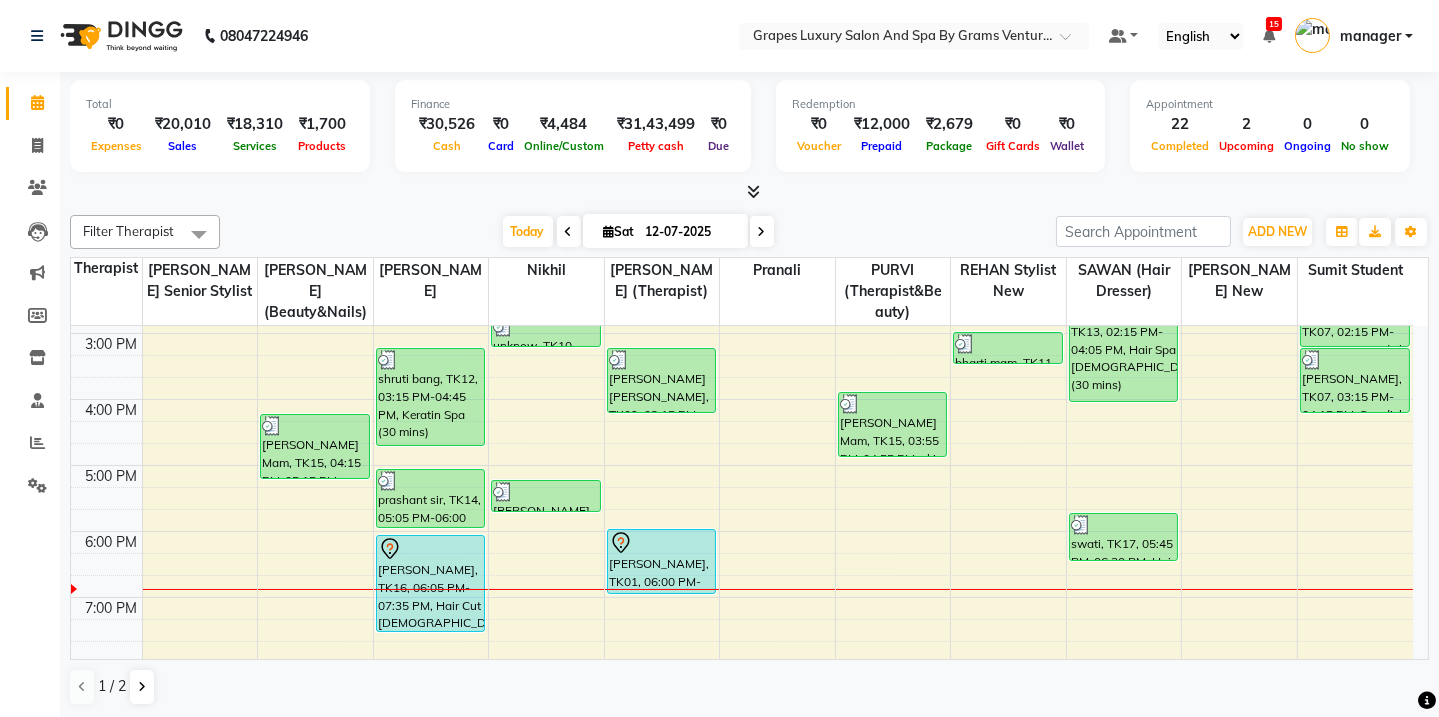 click 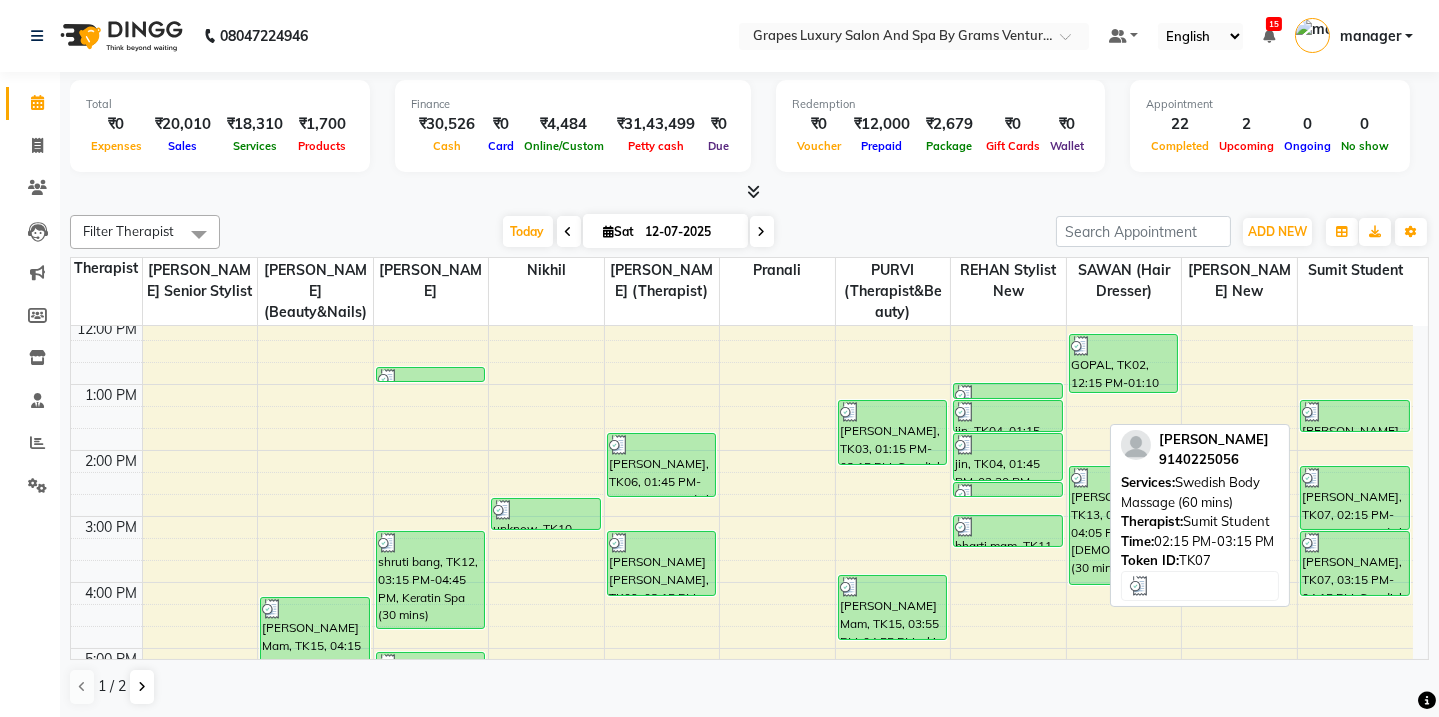 scroll, scrollTop: 272, scrollLeft: 0, axis: vertical 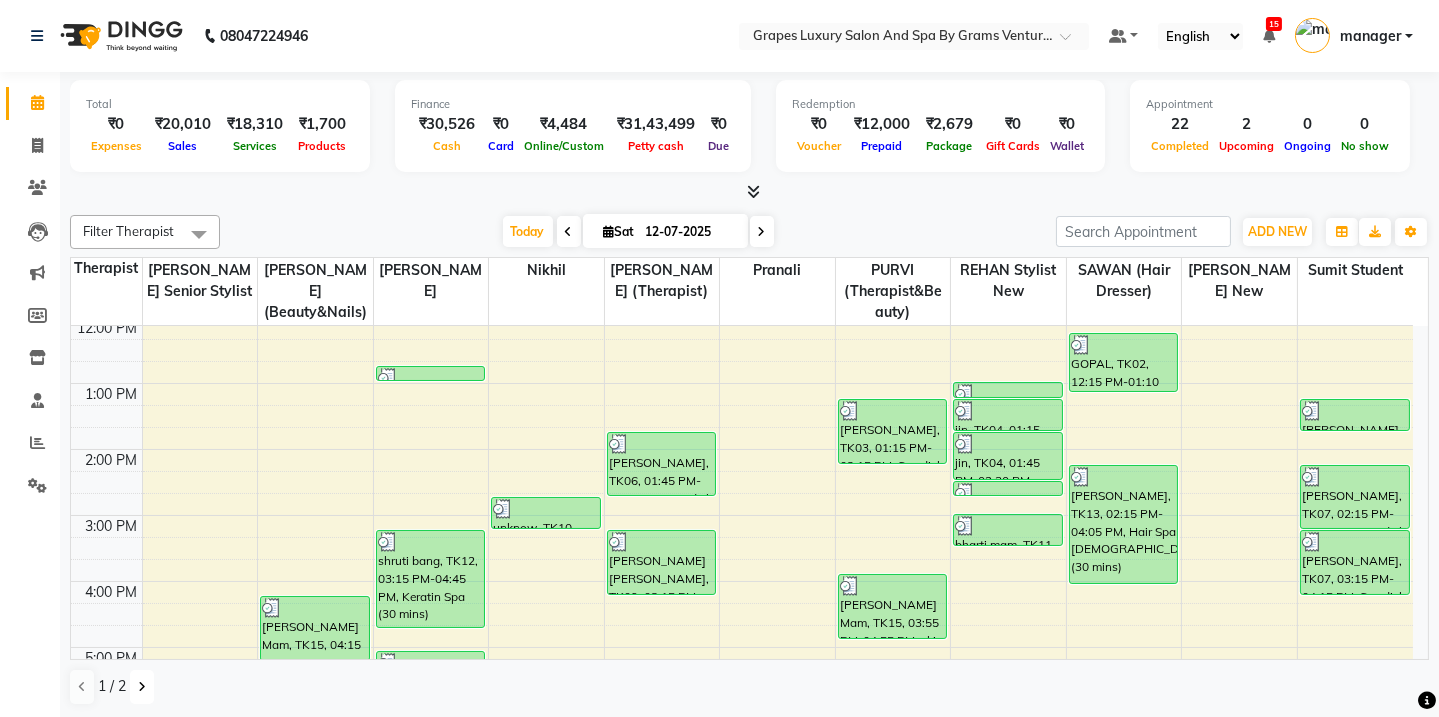 click at bounding box center (142, 687) 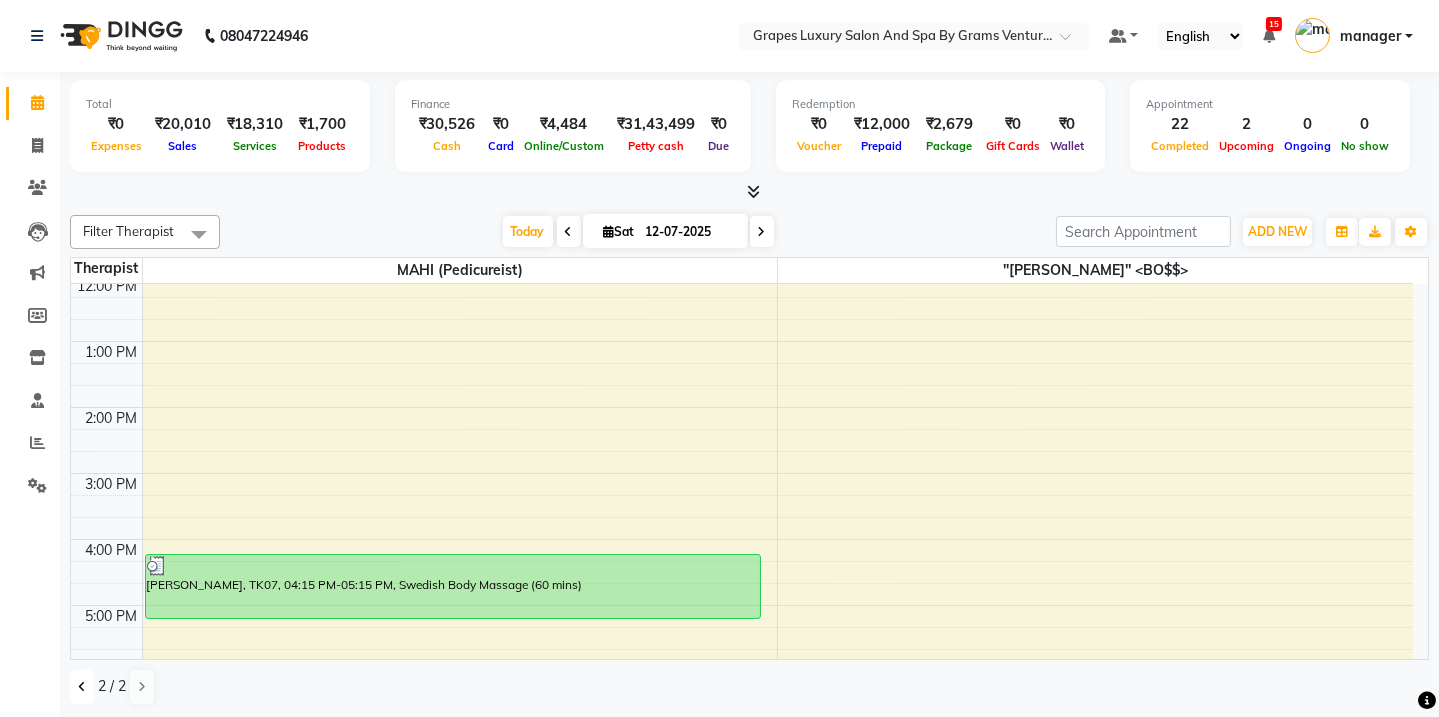 click at bounding box center (82, 687) 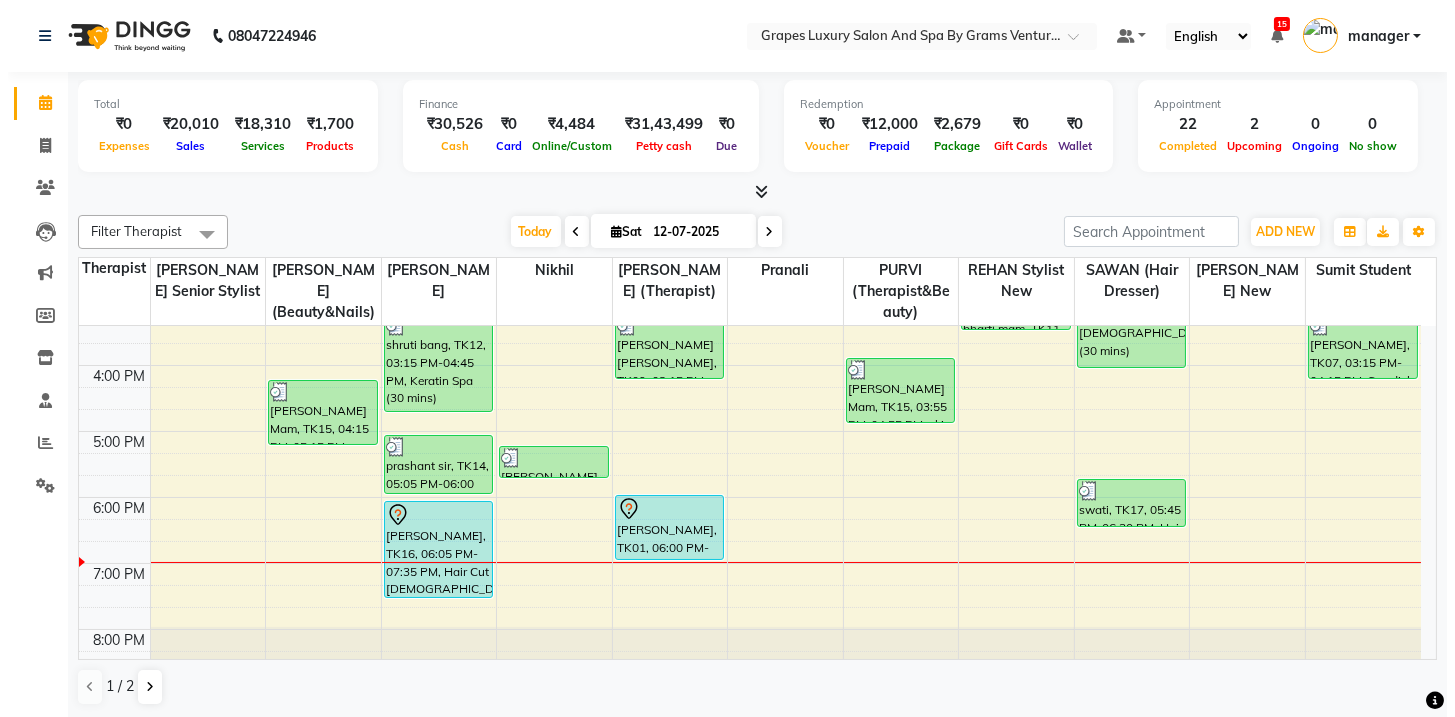 scroll, scrollTop: 520, scrollLeft: 0, axis: vertical 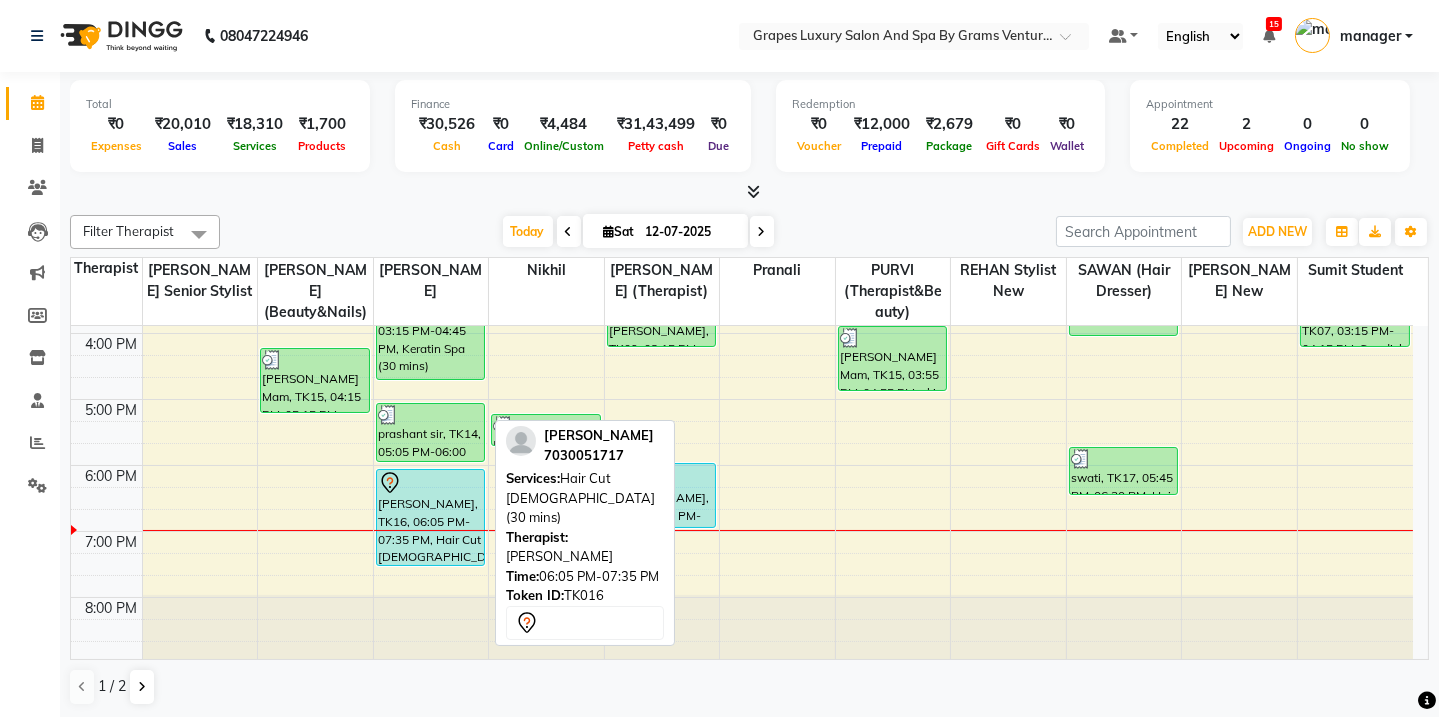 click on "ojas meshram, TK16, 06:05 PM-07:35 PM, Hair Cut Male (30 mins)" at bounding box center [431, 517] 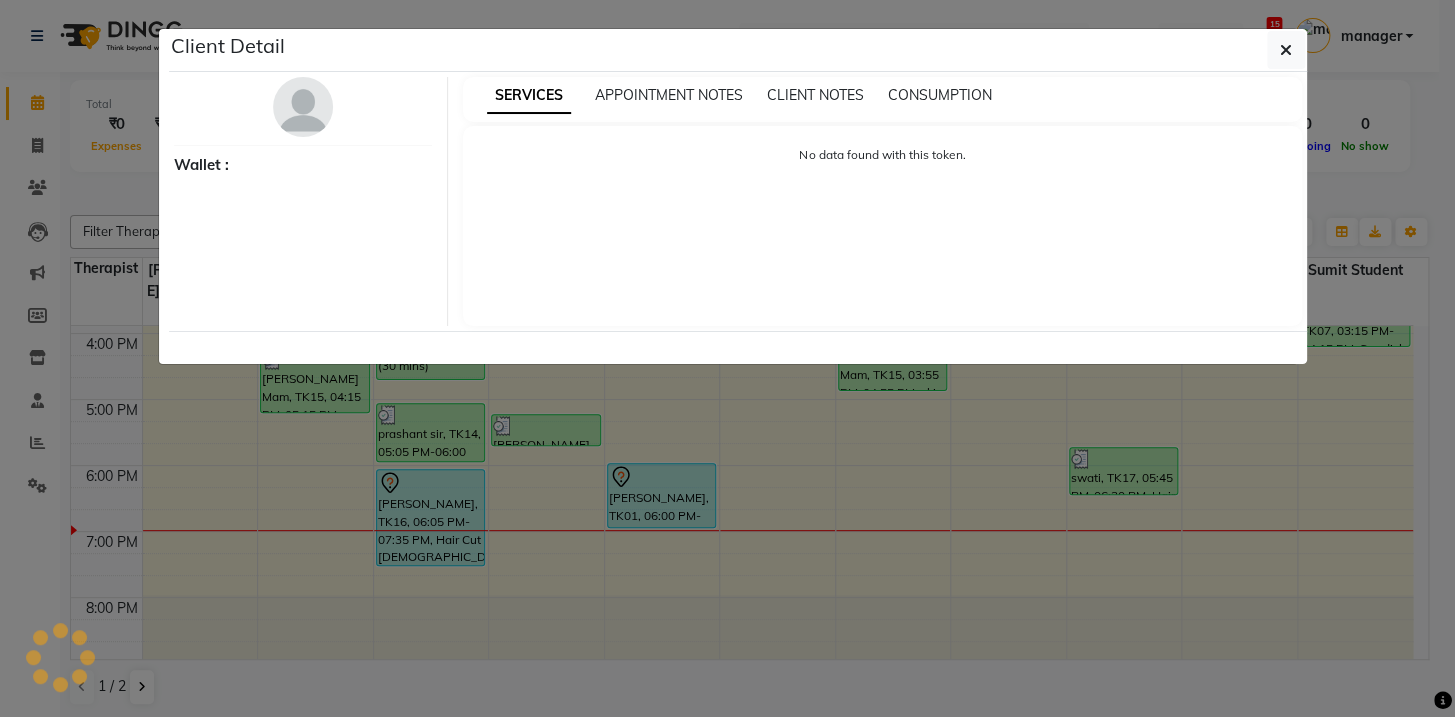select on "7" 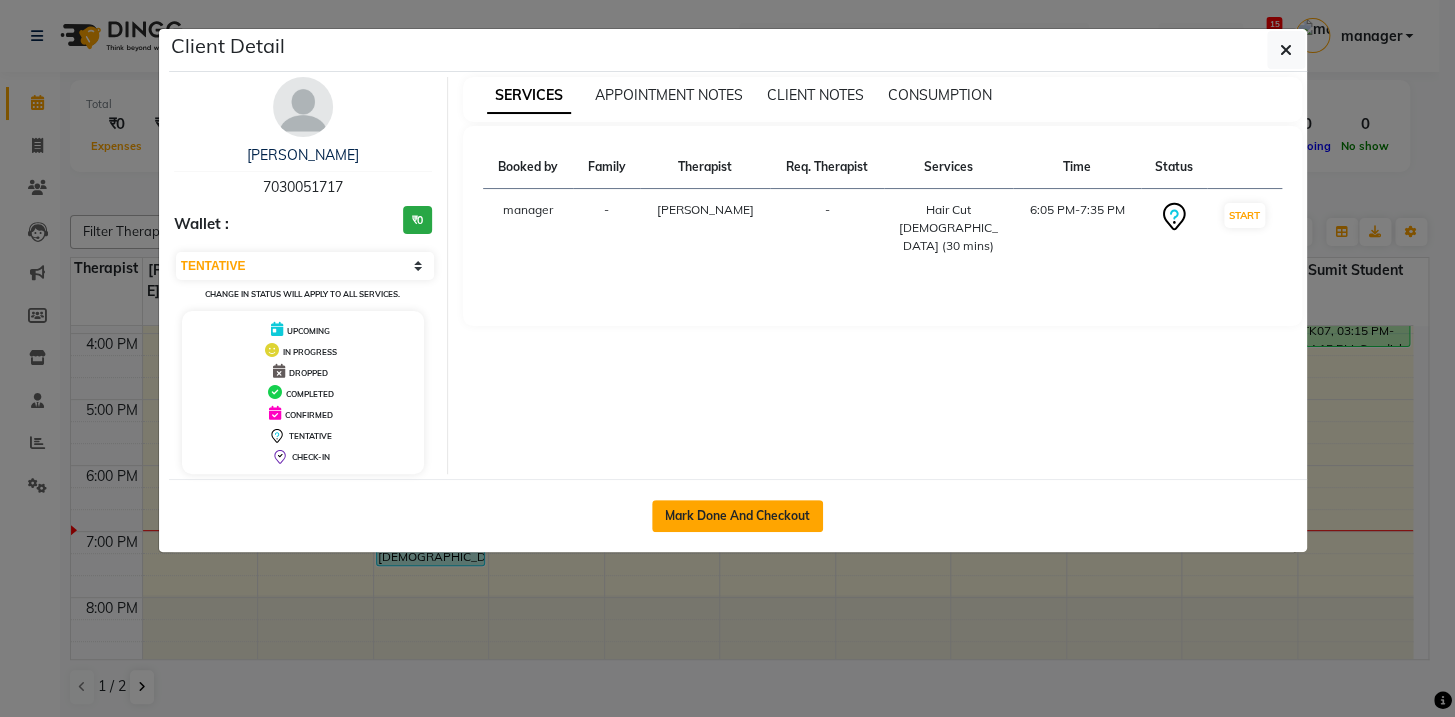 click on "Mark Done And Checkout" 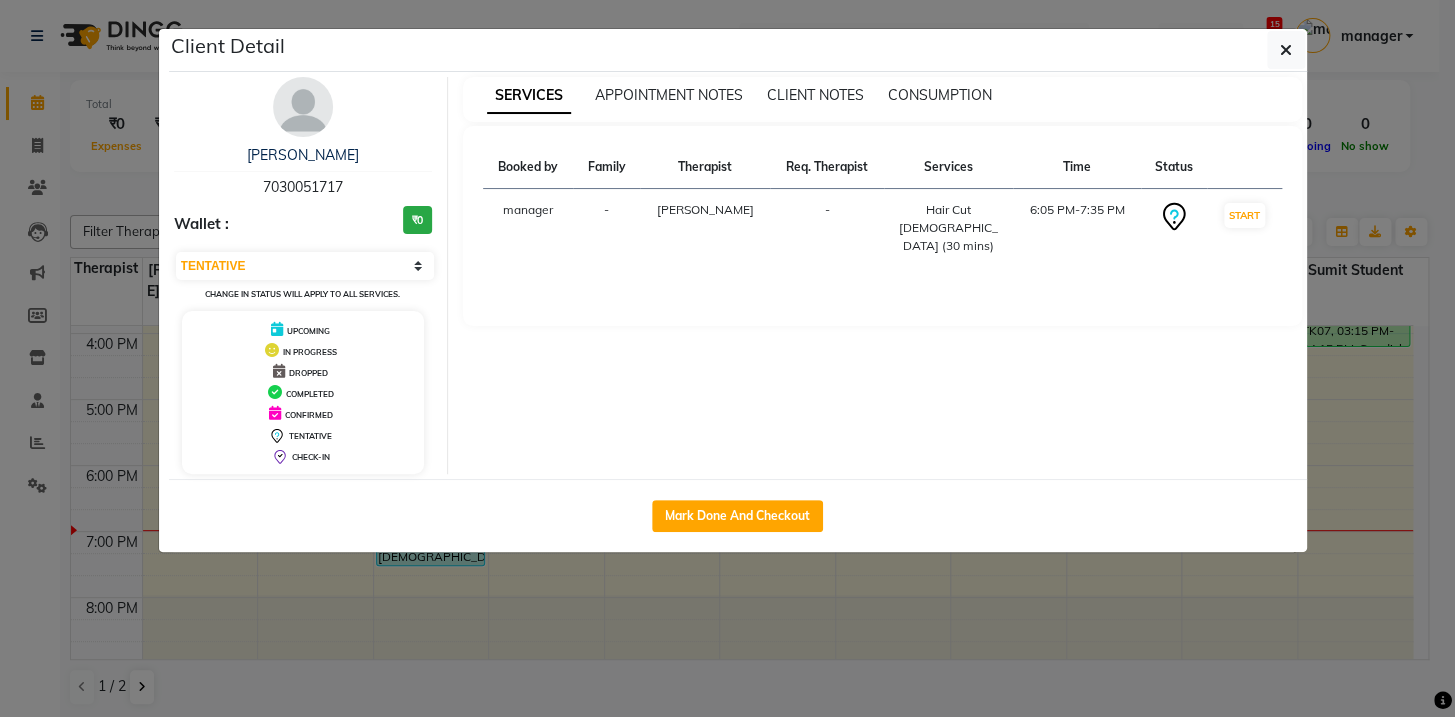 select on "service" 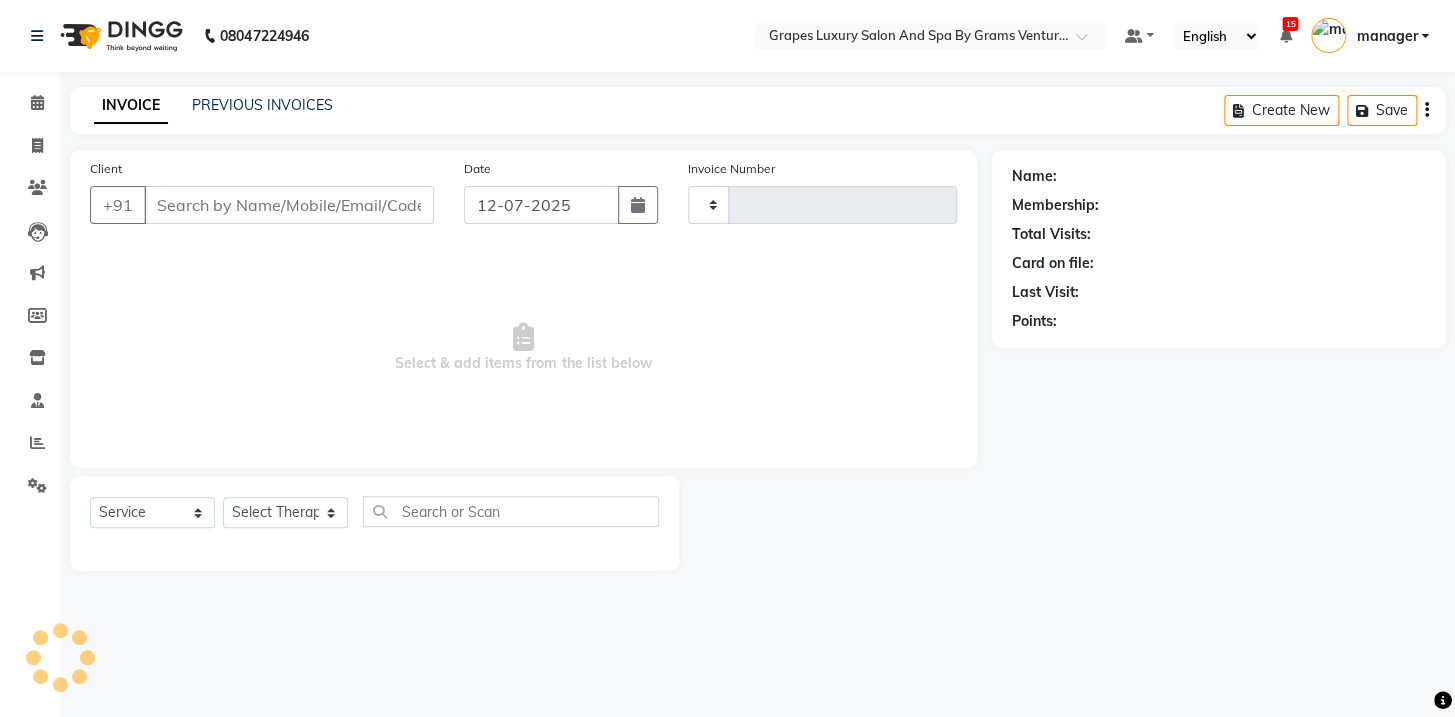 type on "1659" 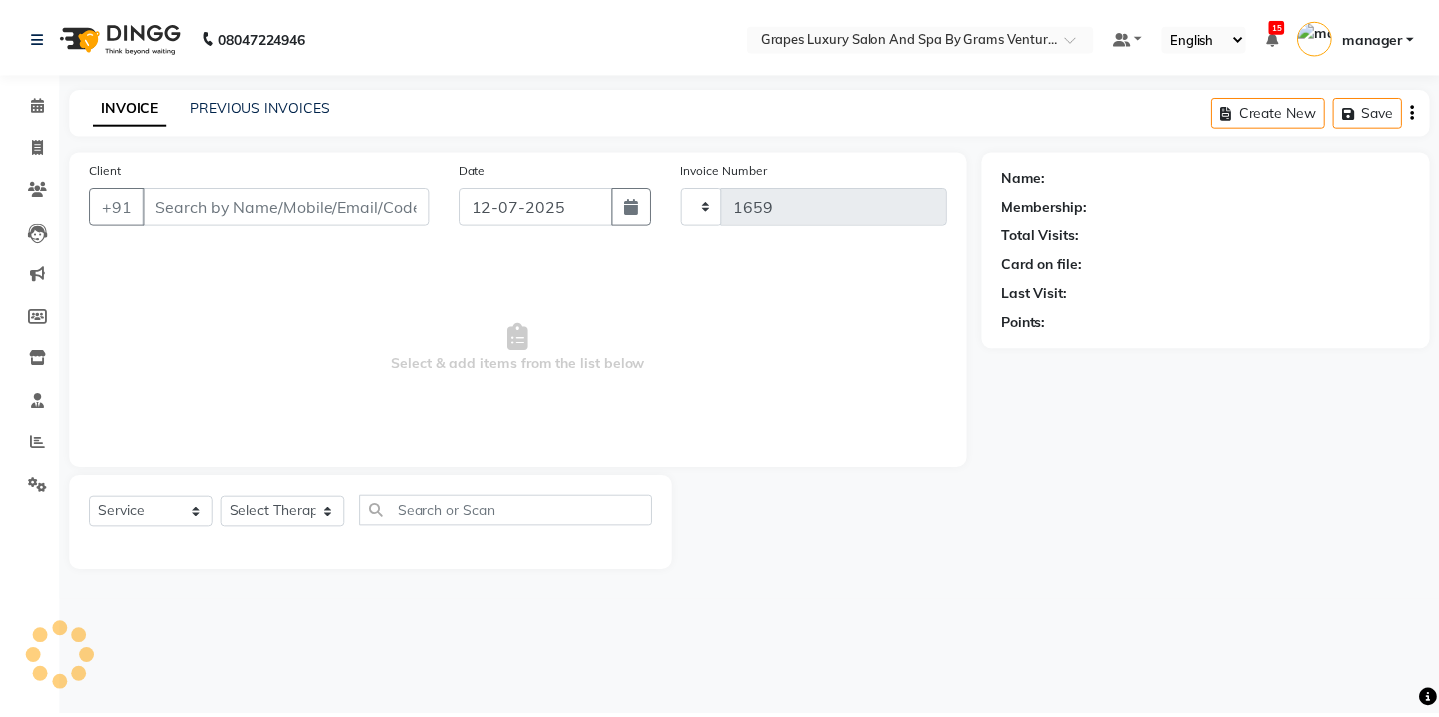 scroll, scrollTop: 0, scrollLeft: 0, axis: both 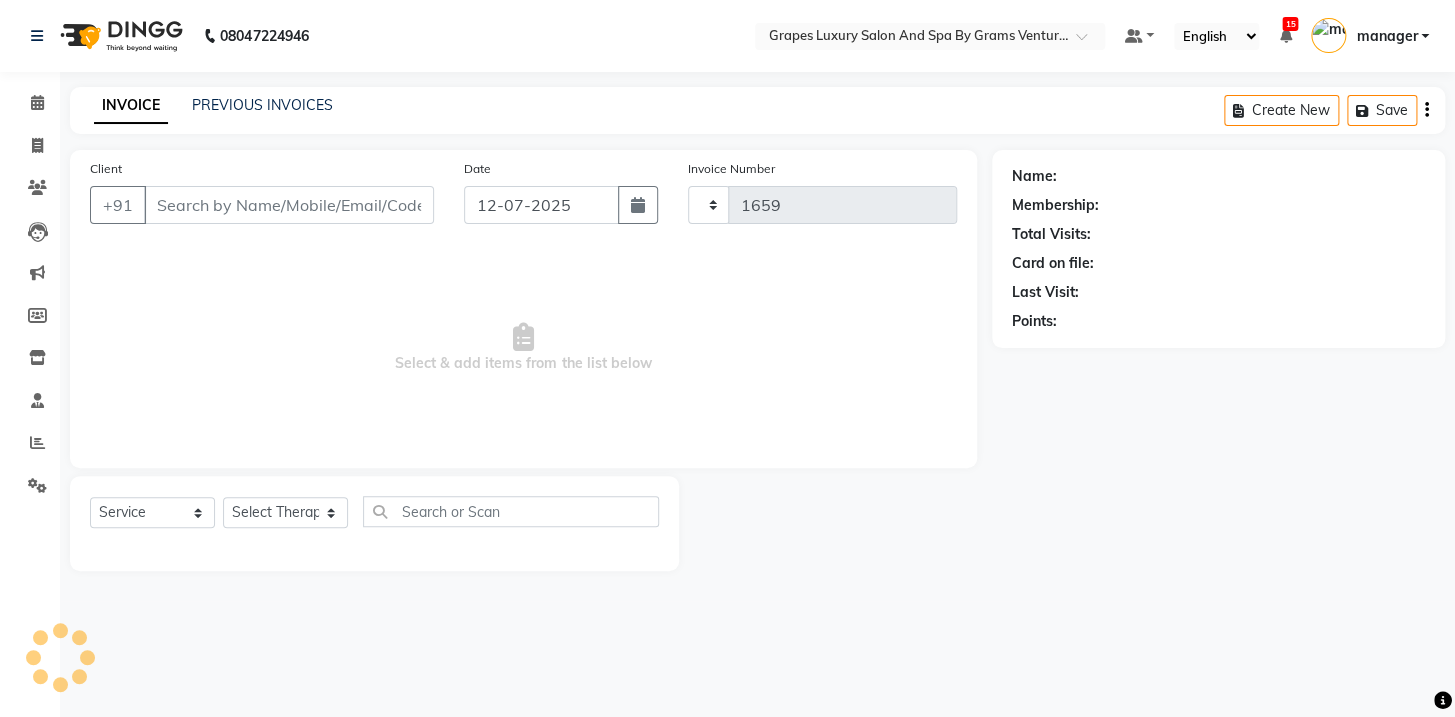 select on "3585" 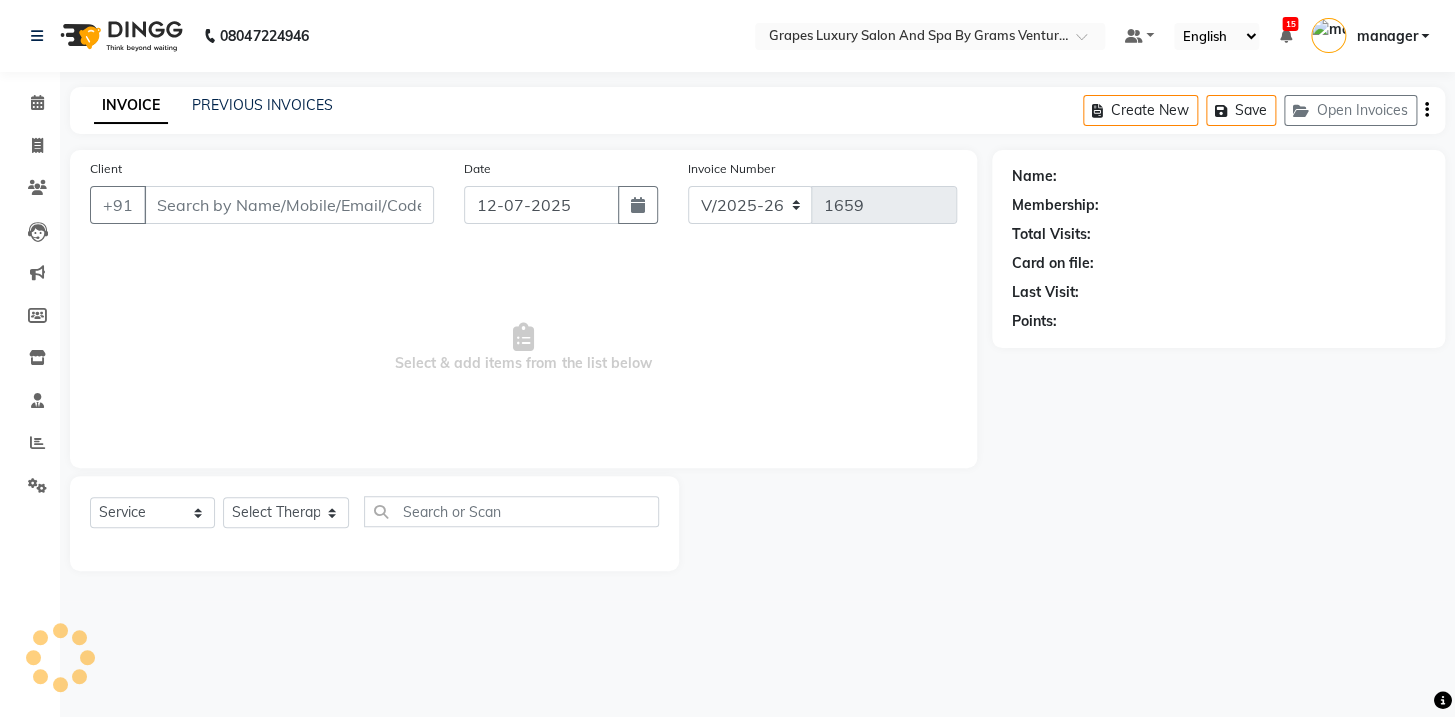 type on "7030051717" 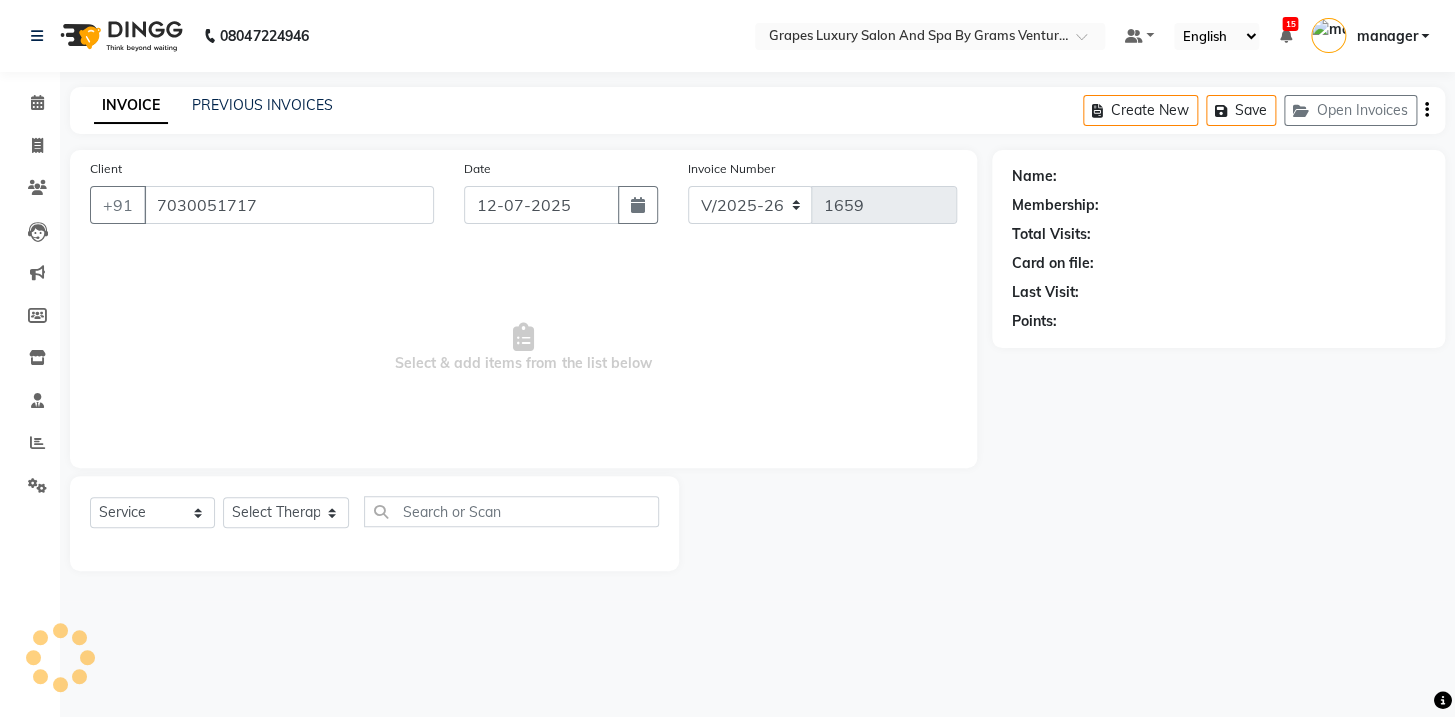 select on "78335" 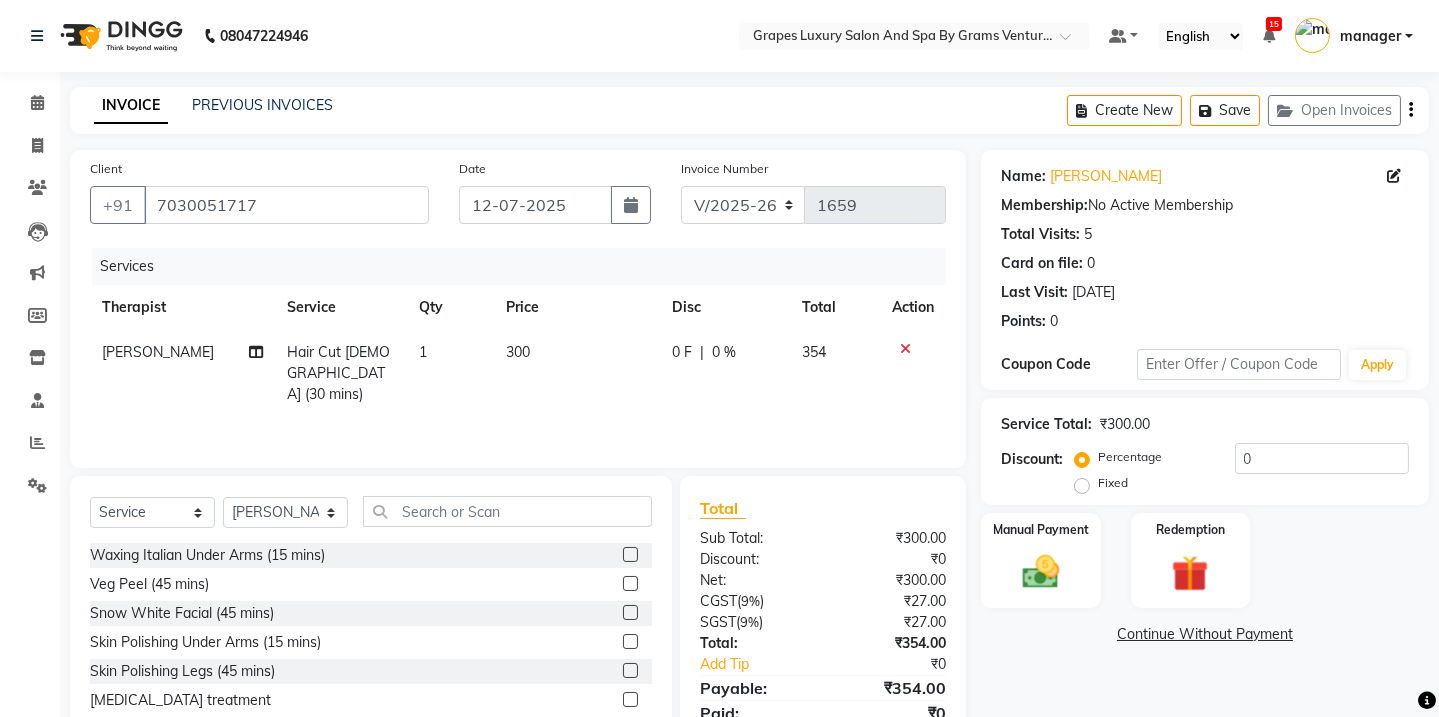 scroll, scrollTop: 84, scrollLeft: 0, axis: vertical 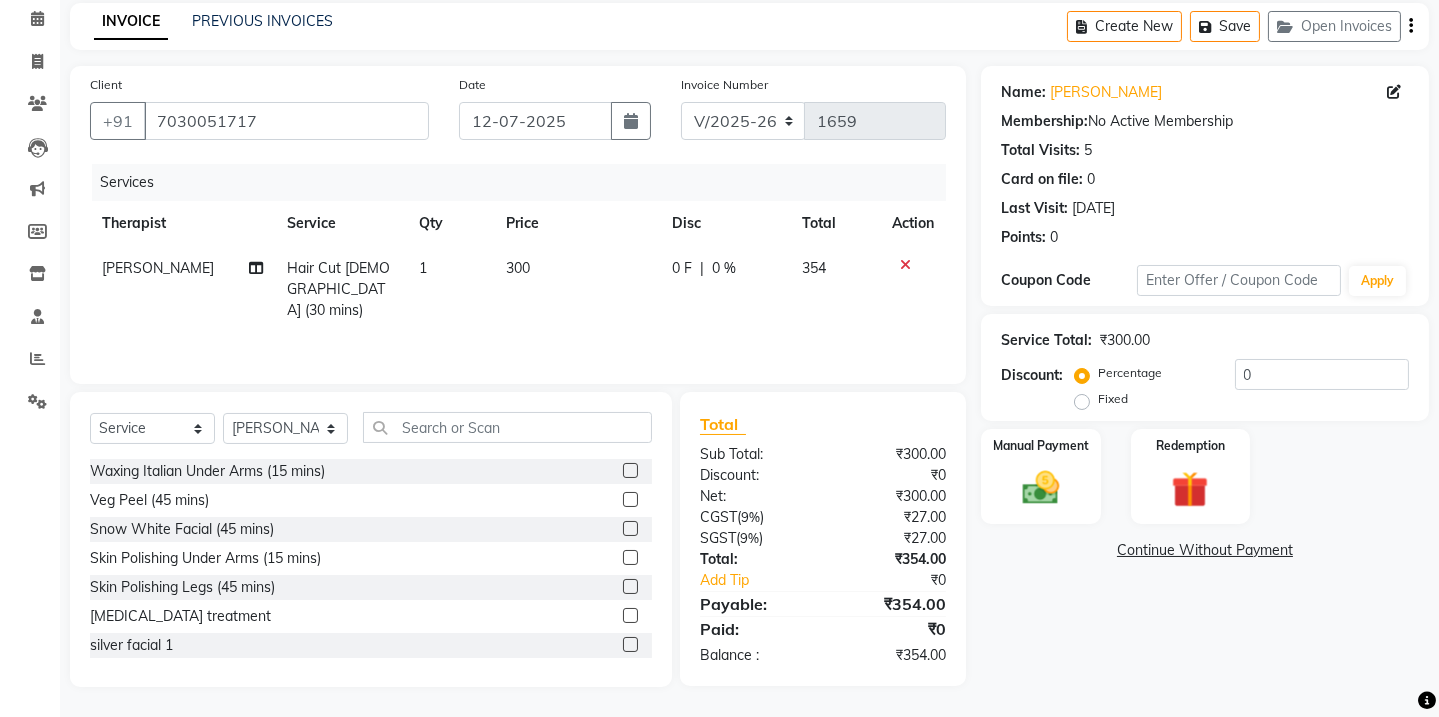 click on "Fixed" 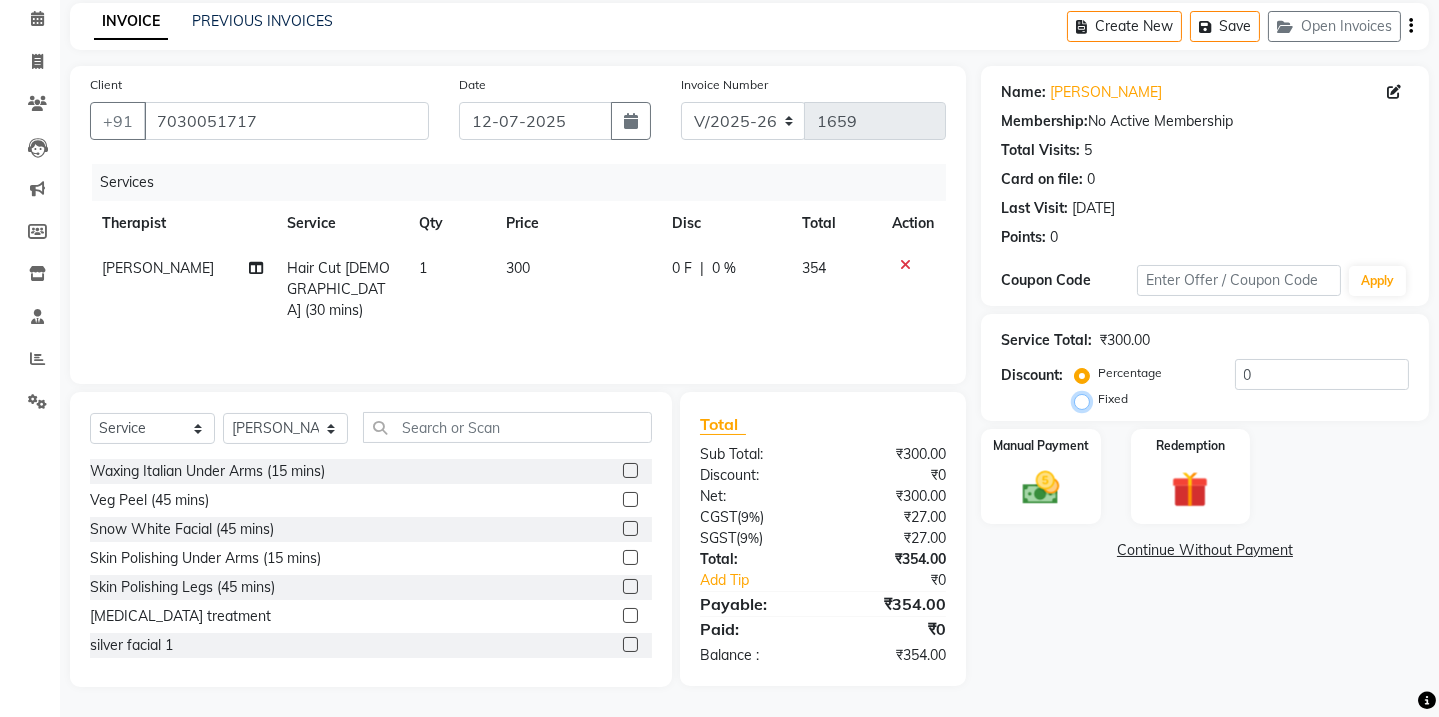 click on "Fixed" at bounding box center (1086, 399) 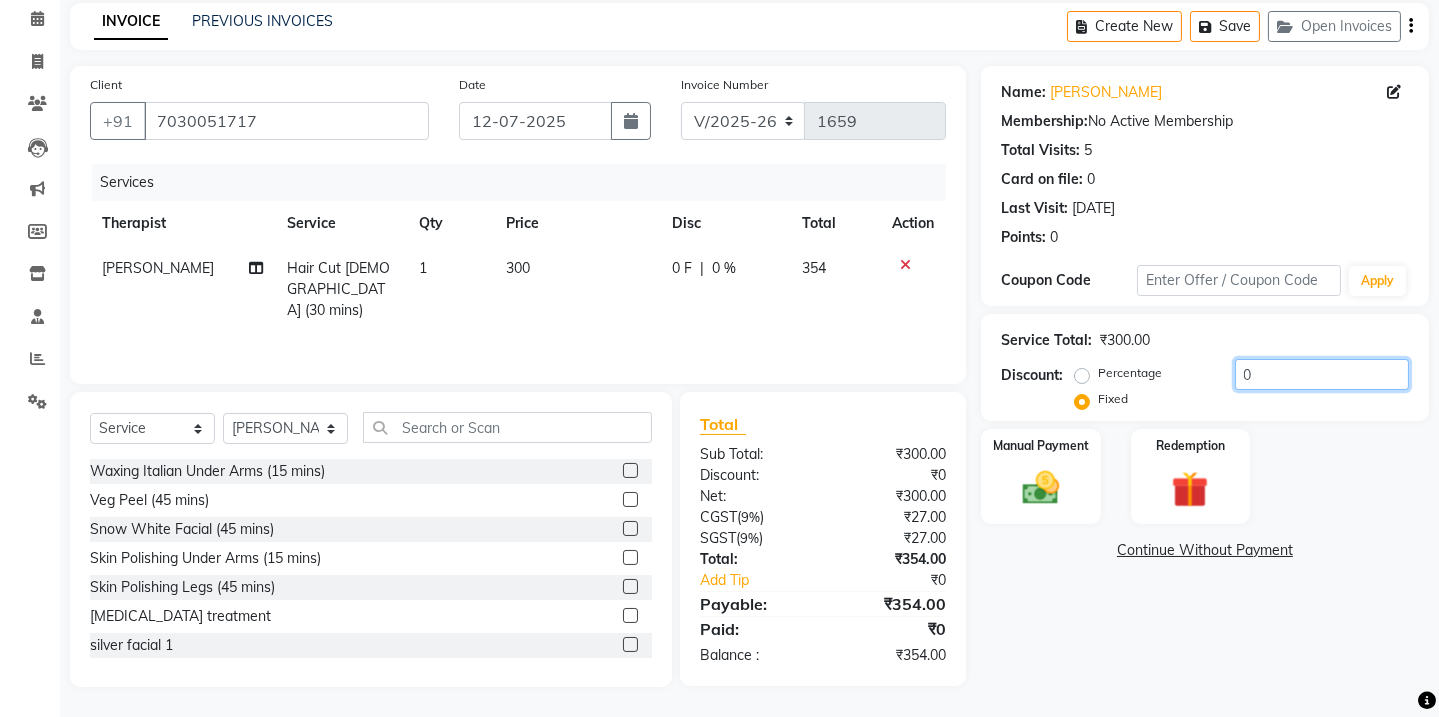 click on "0" 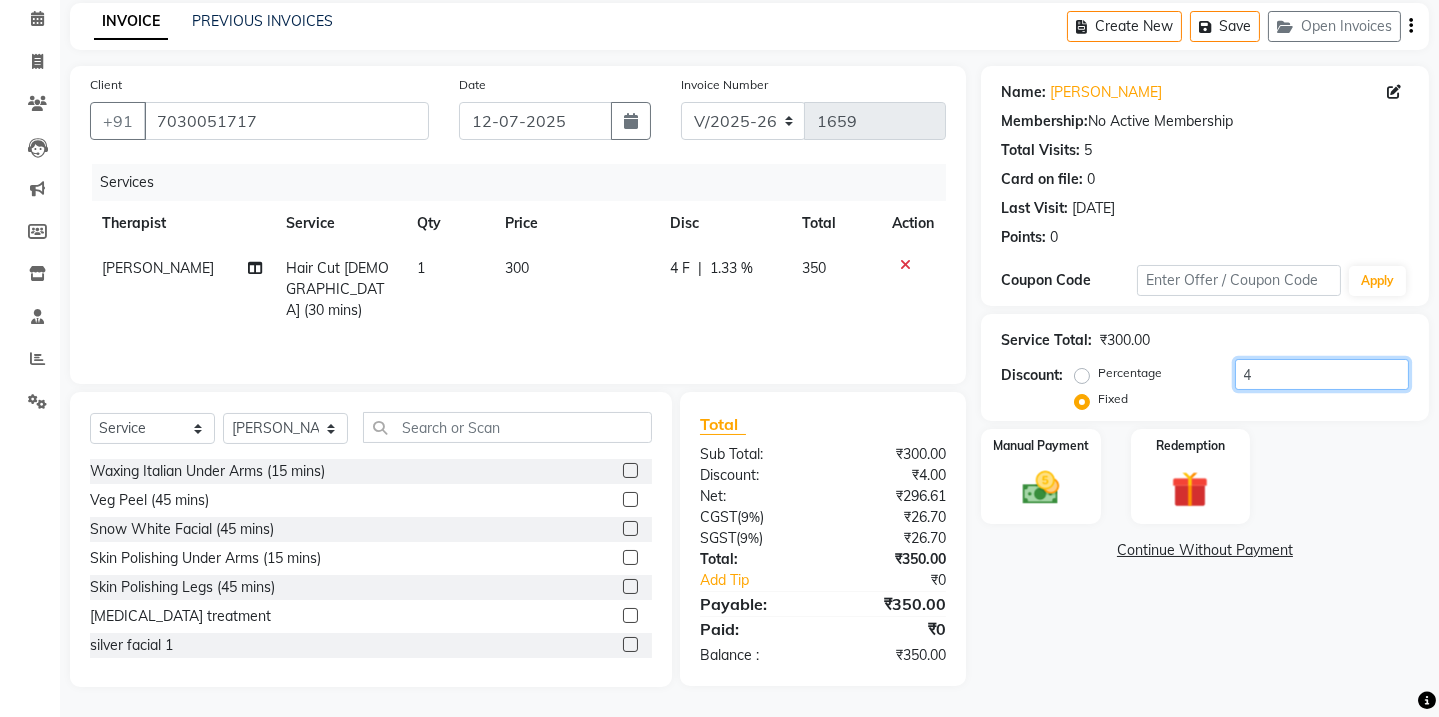 type on "4" 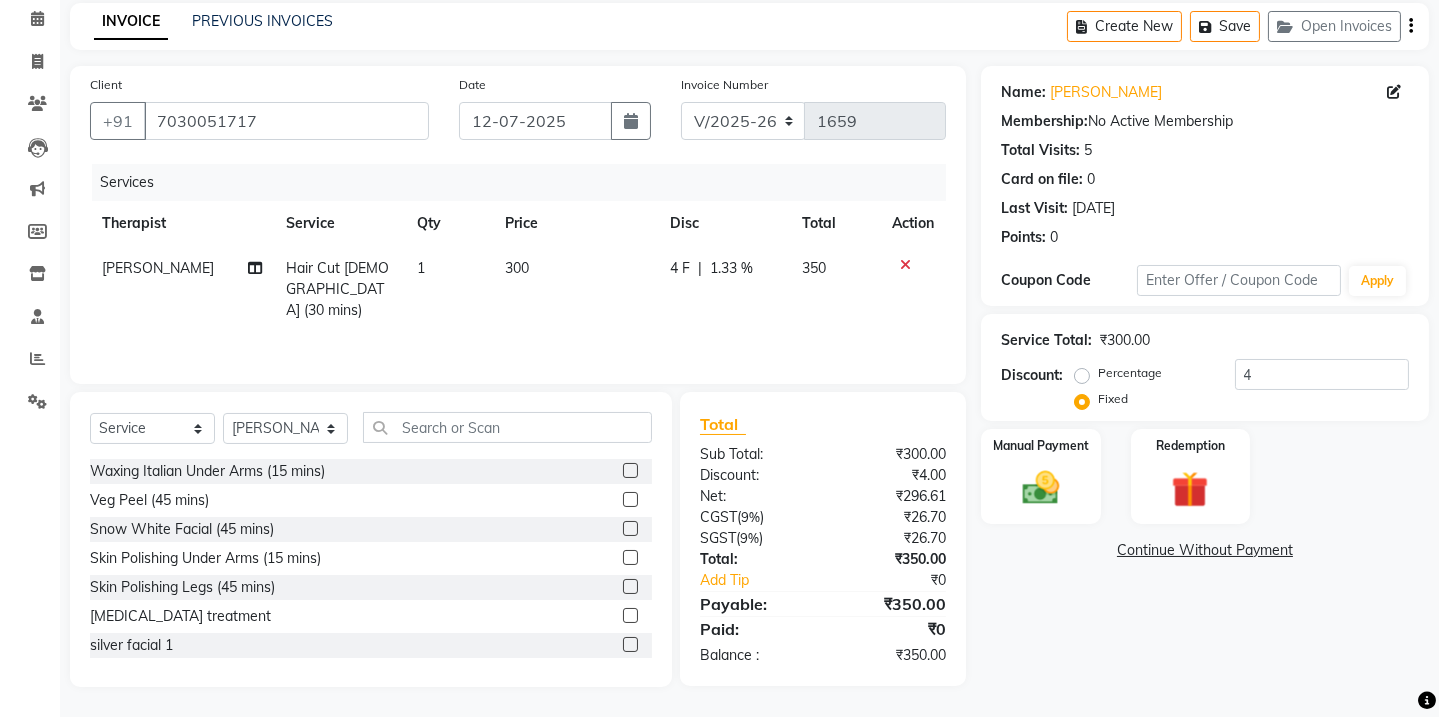 click on "Name: Ojas Meshram Membership:  No Active Membership  Total Visits:  5 Card on file:  0 Last Visit:   05-04-2025 Points:   0  Coupon Code Apply Service Total:  ₹300.00  Discount:  Percentage   Fixed  4 Manual Payment Redemption  Continue Without Payment" 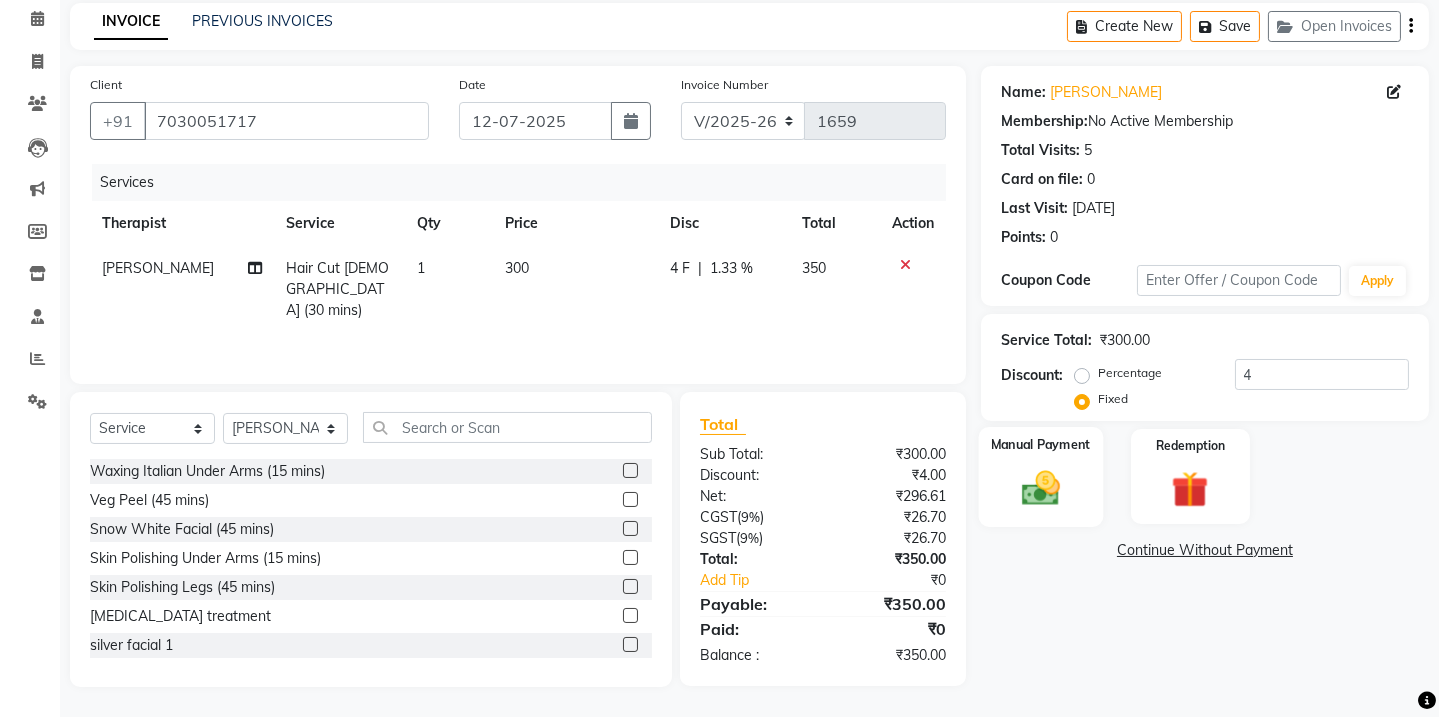 click on "Manual Payment" 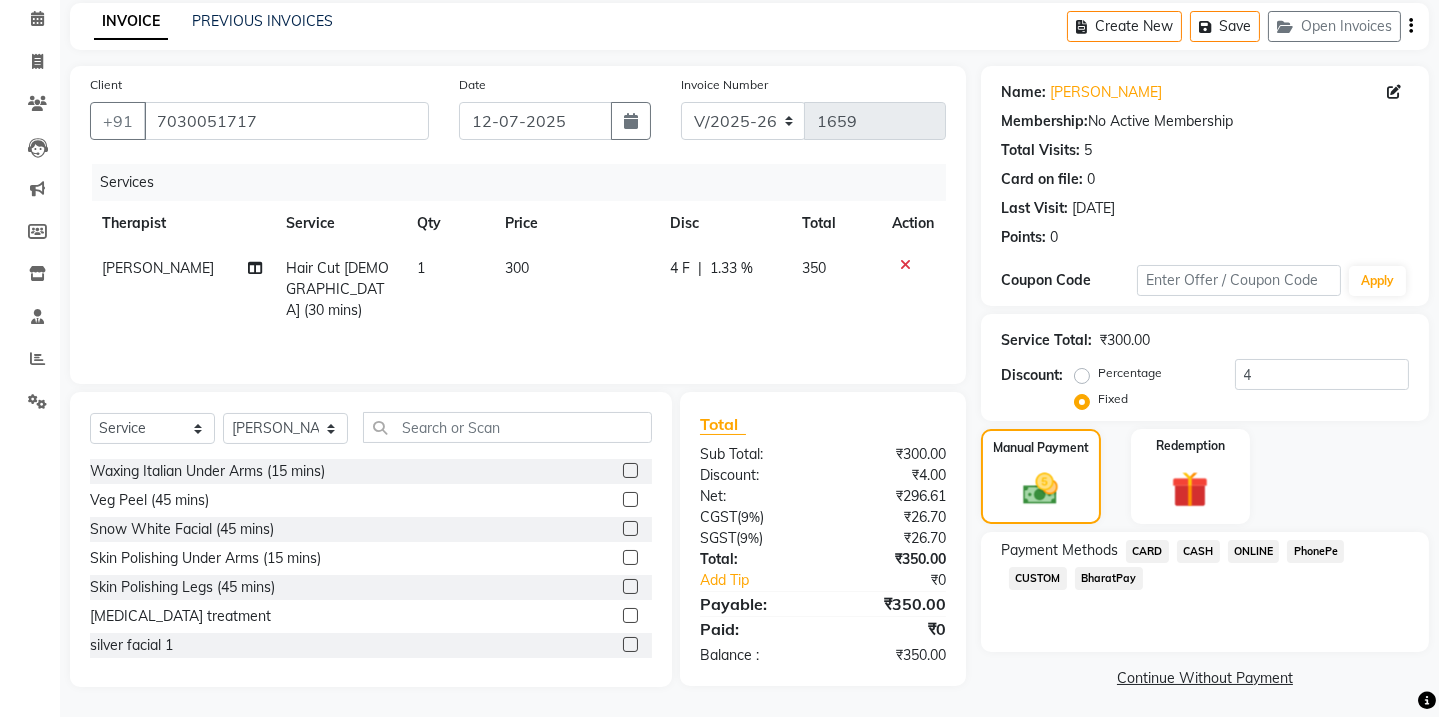 click on "CASH" 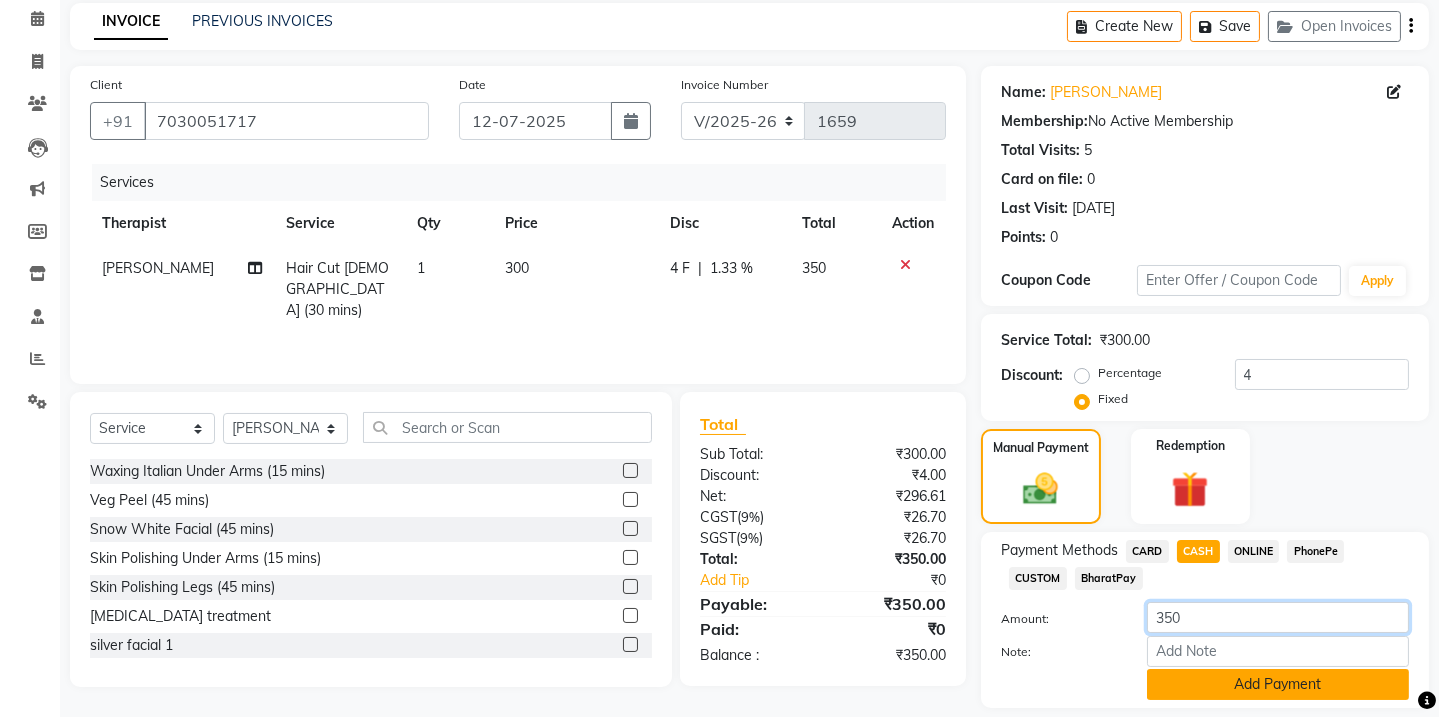 click on "350" 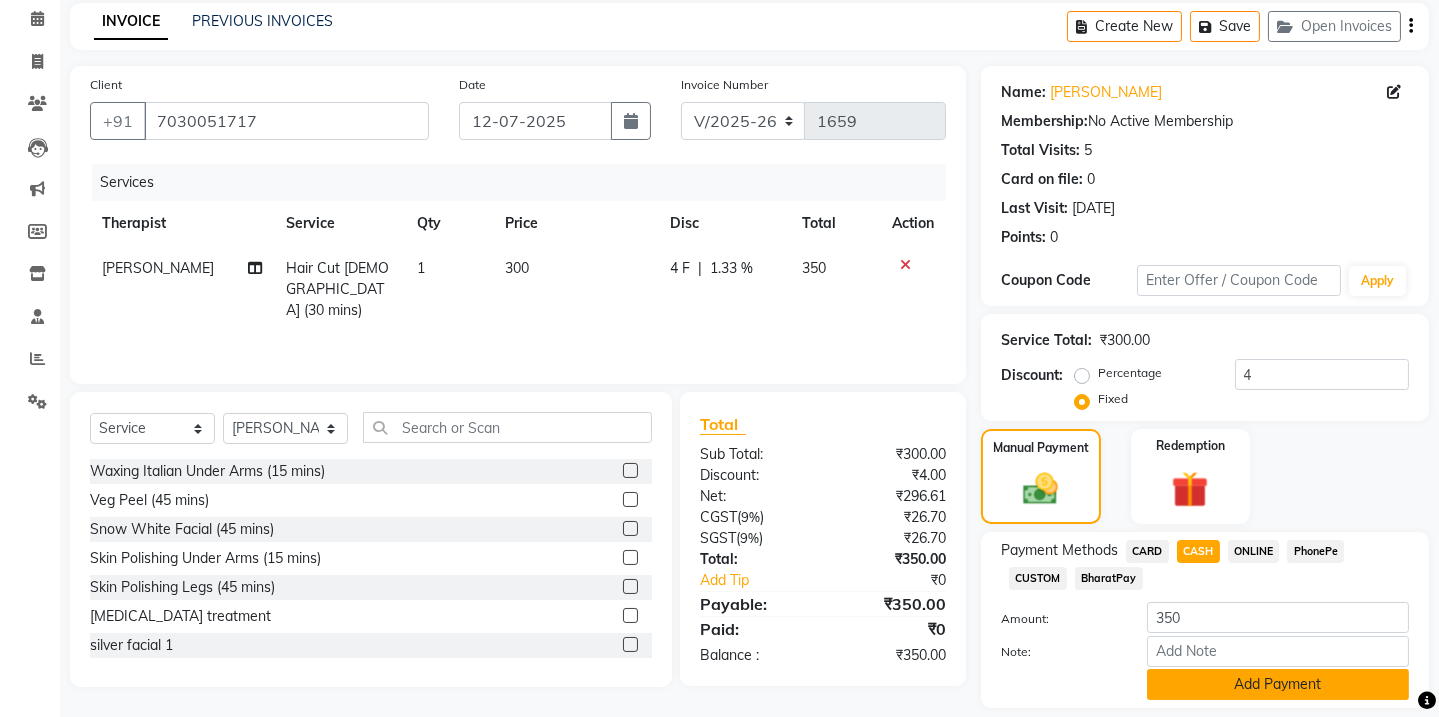 click on "Add Payment" 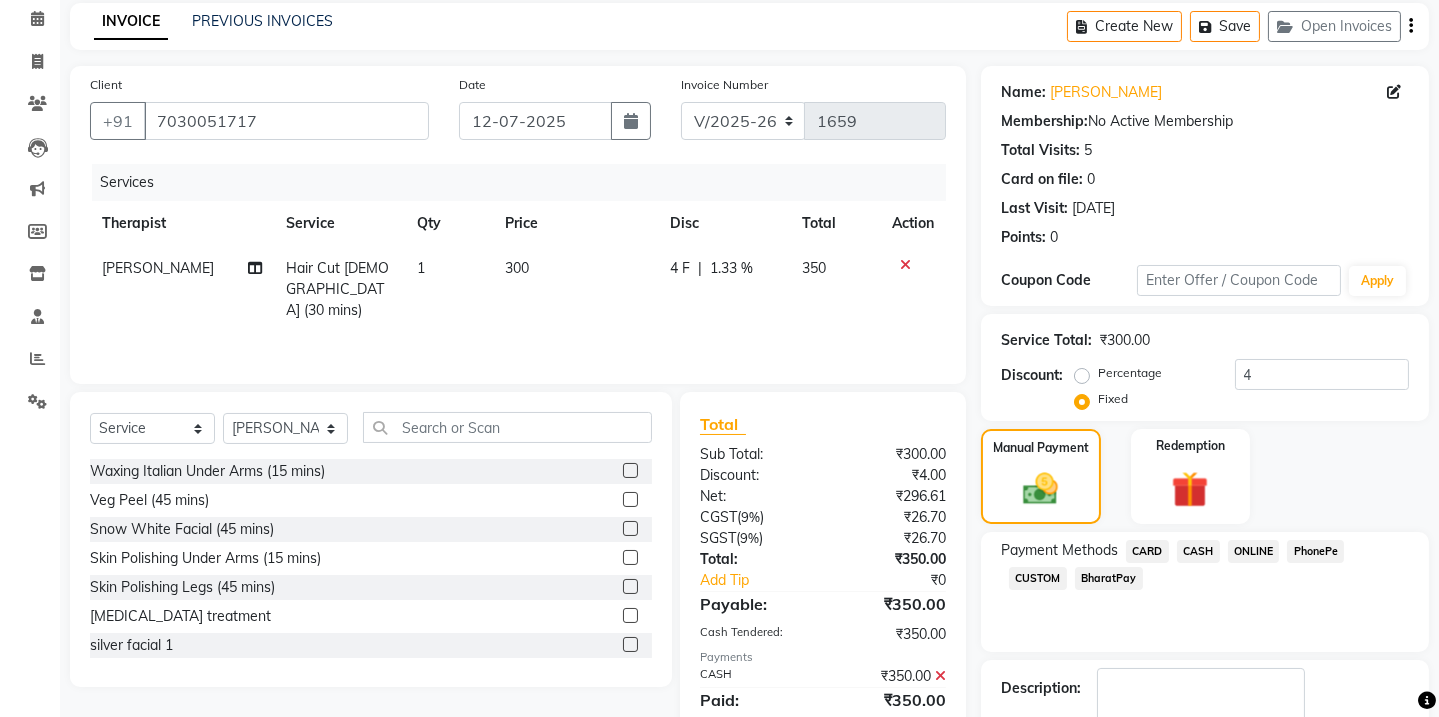 click 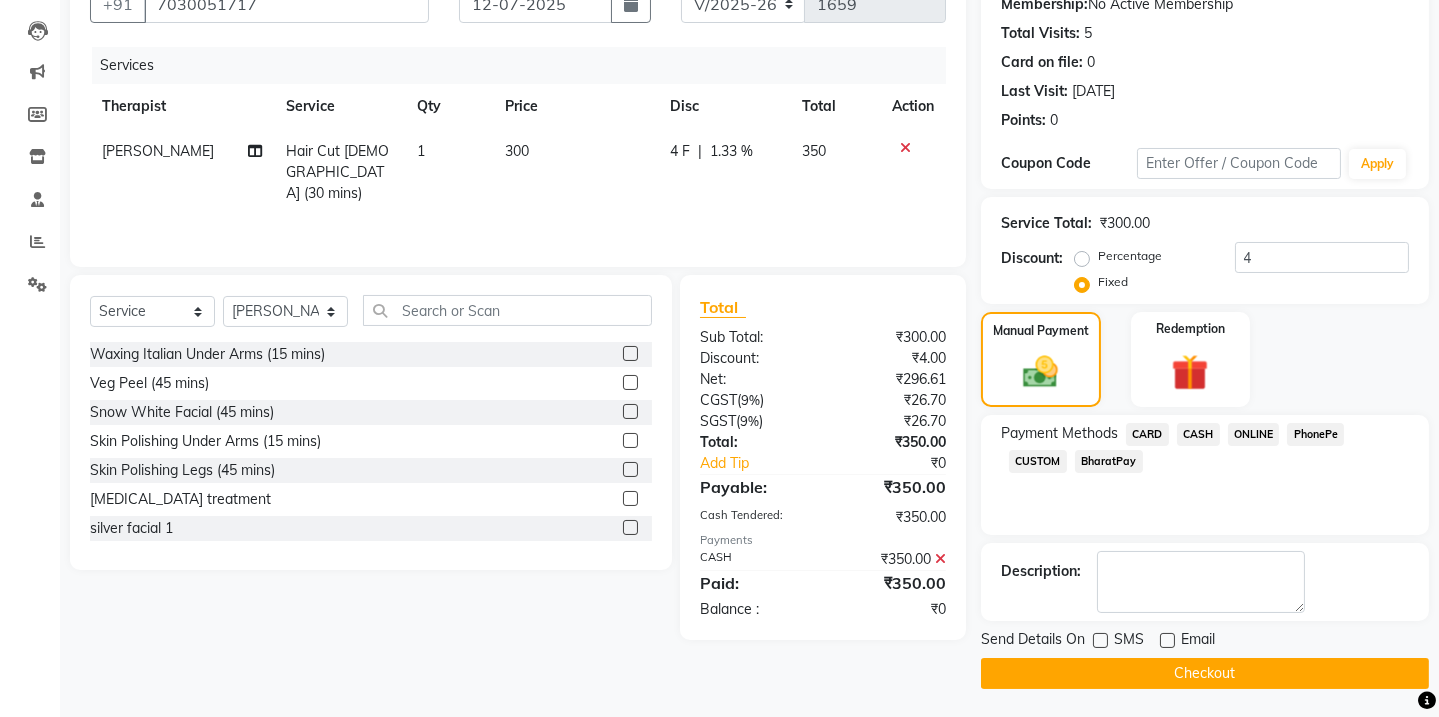 click on "Checkout" 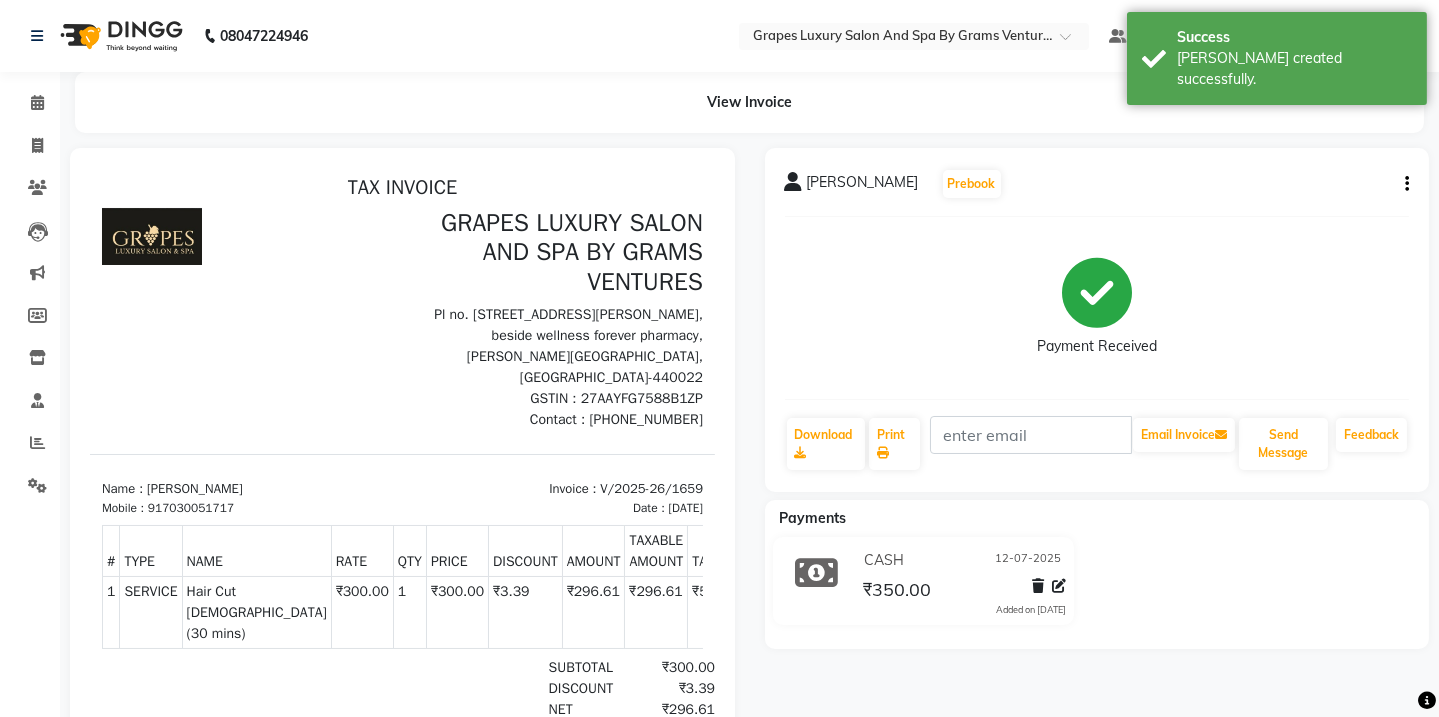 scroll, scrollTop: 0, scrollLeft: 0, axis: both 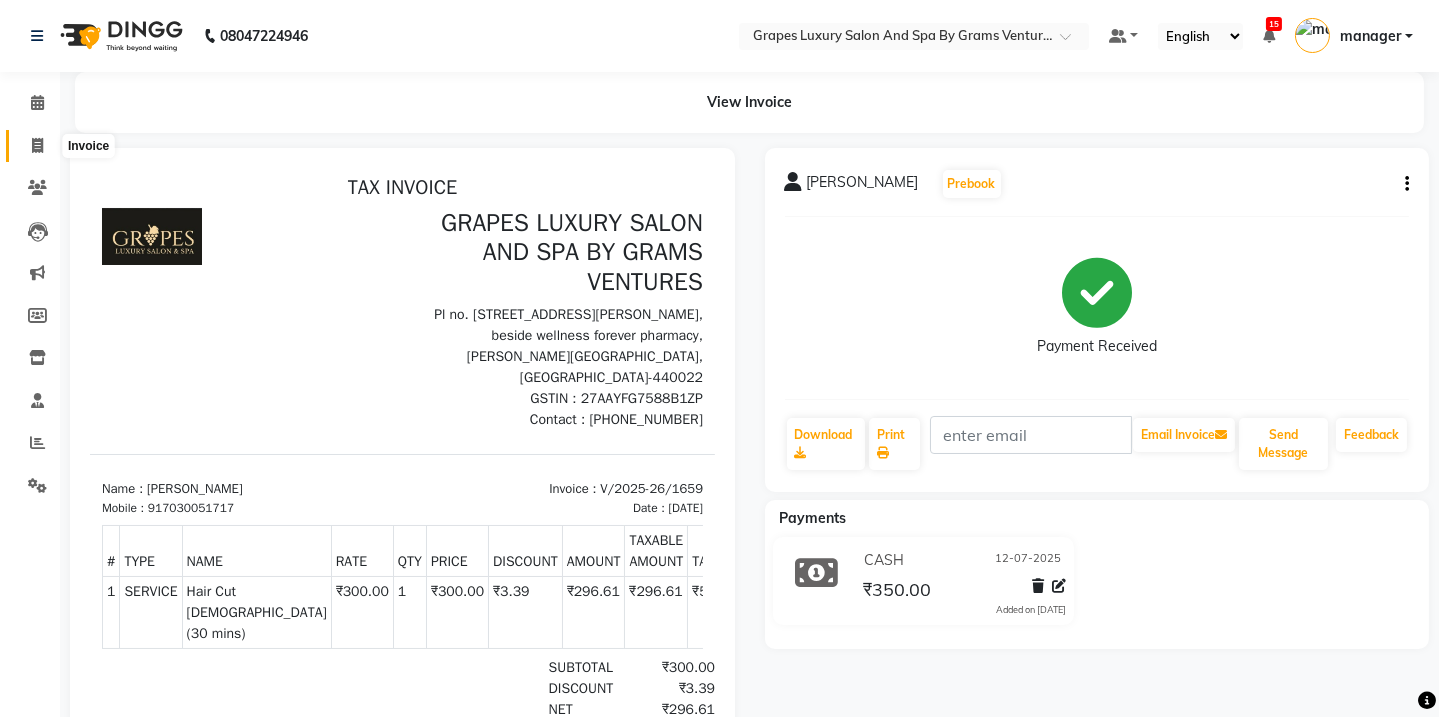 click 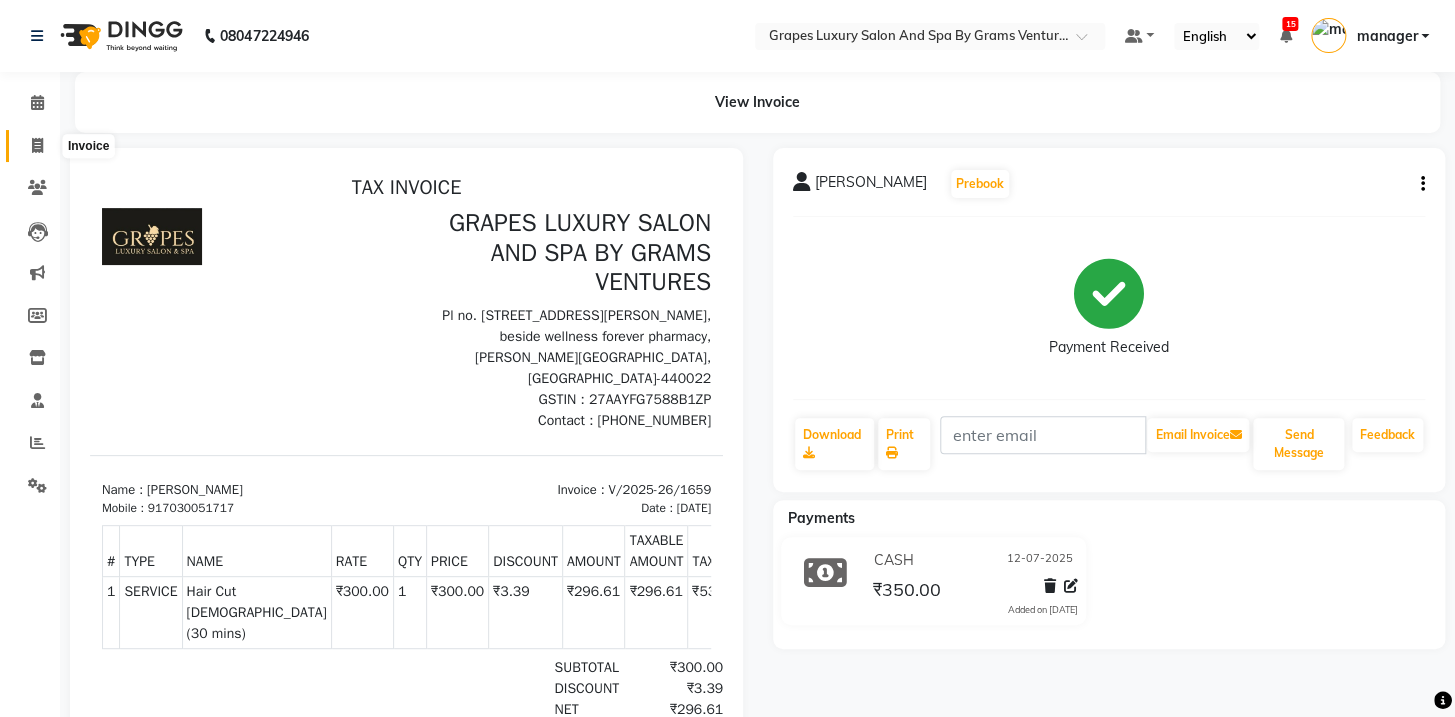 select on "service" 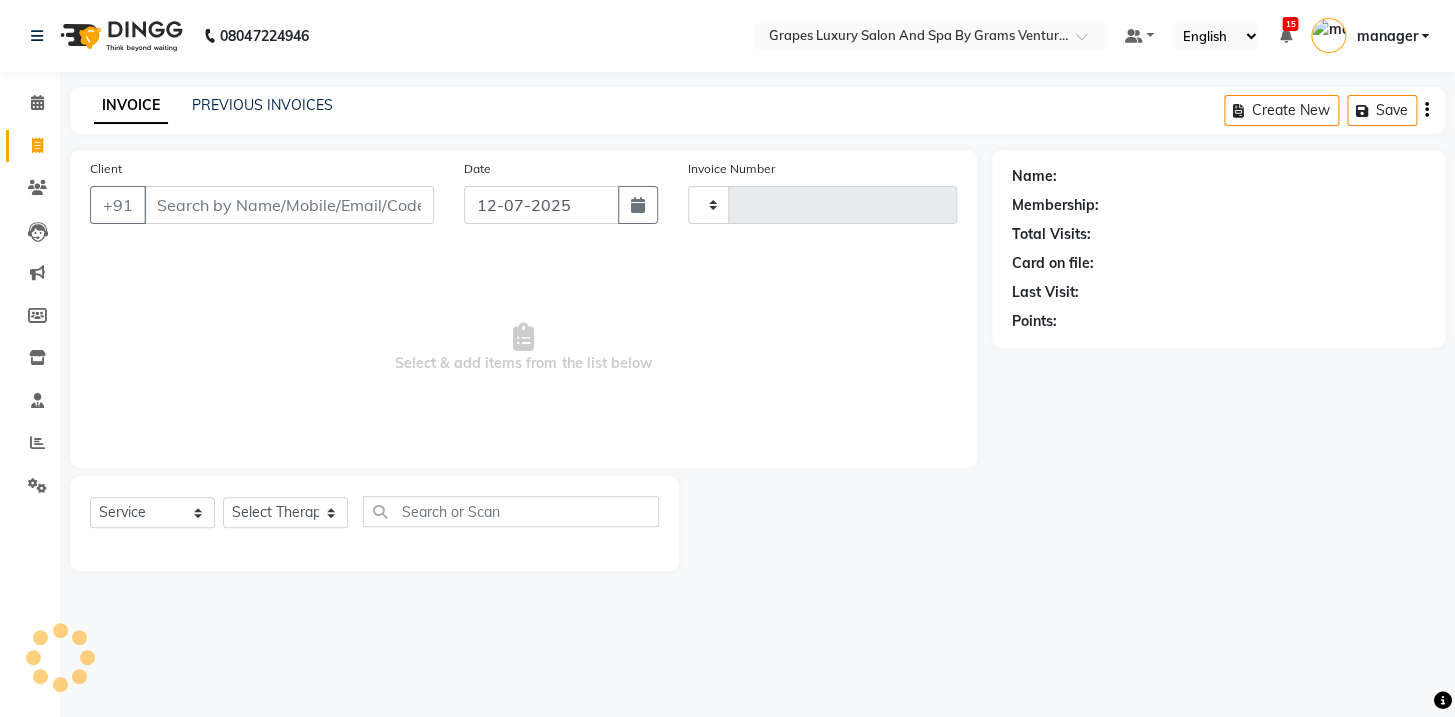 type on "1660" 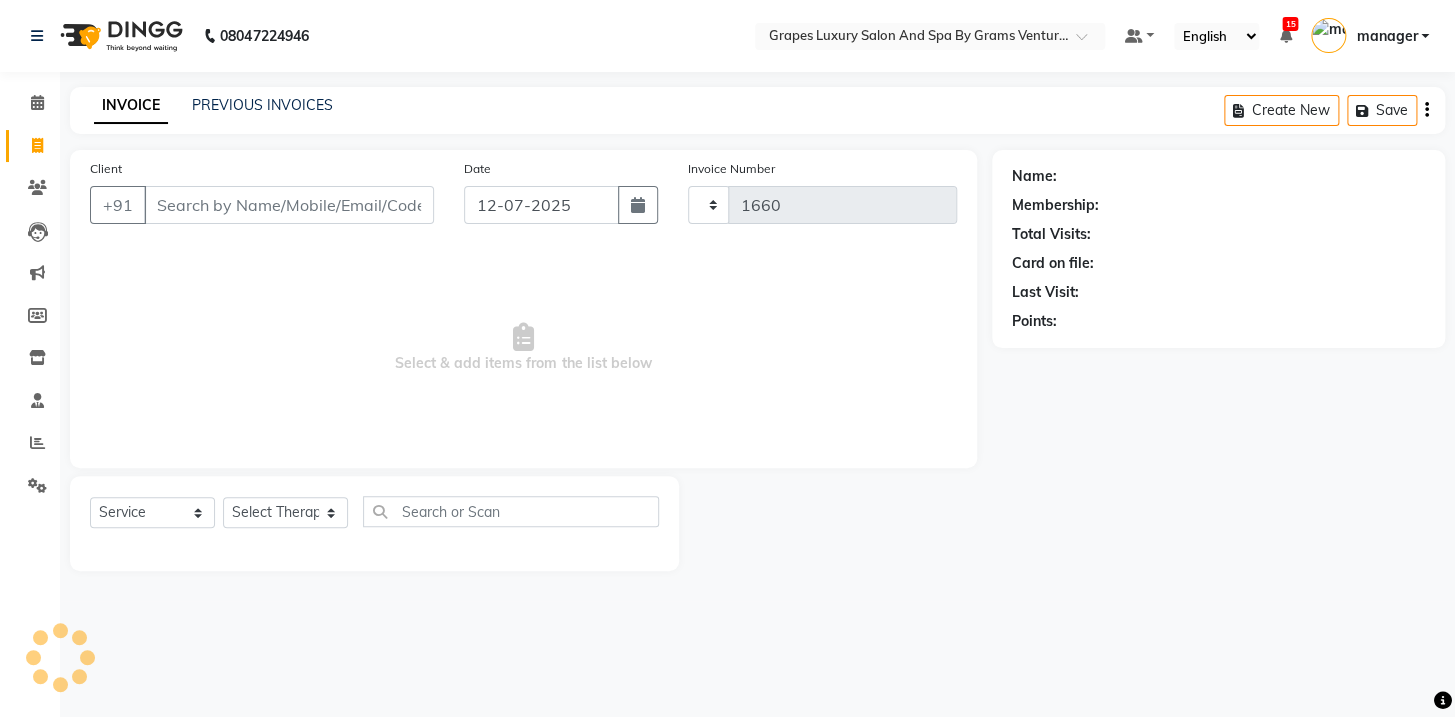 select on "3585" 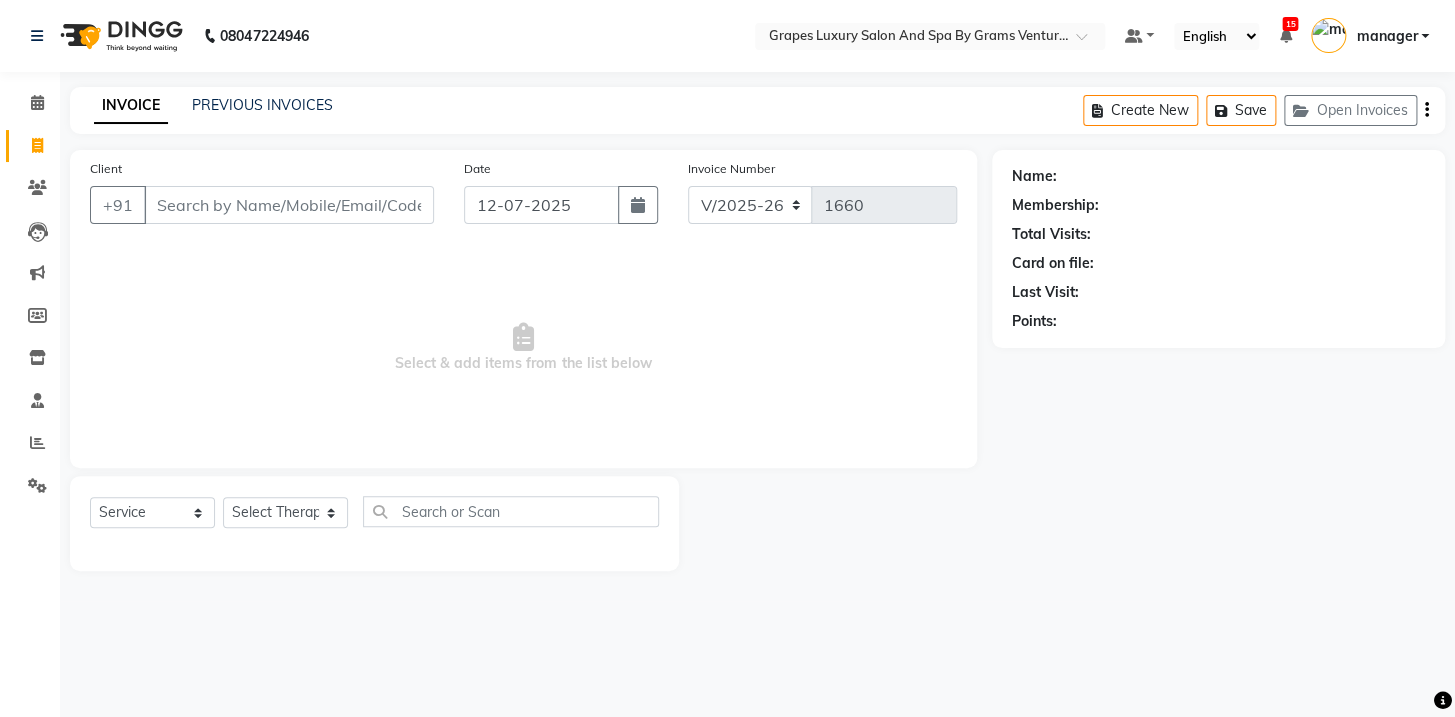 click on "Client" at bounding box center [289, 205] 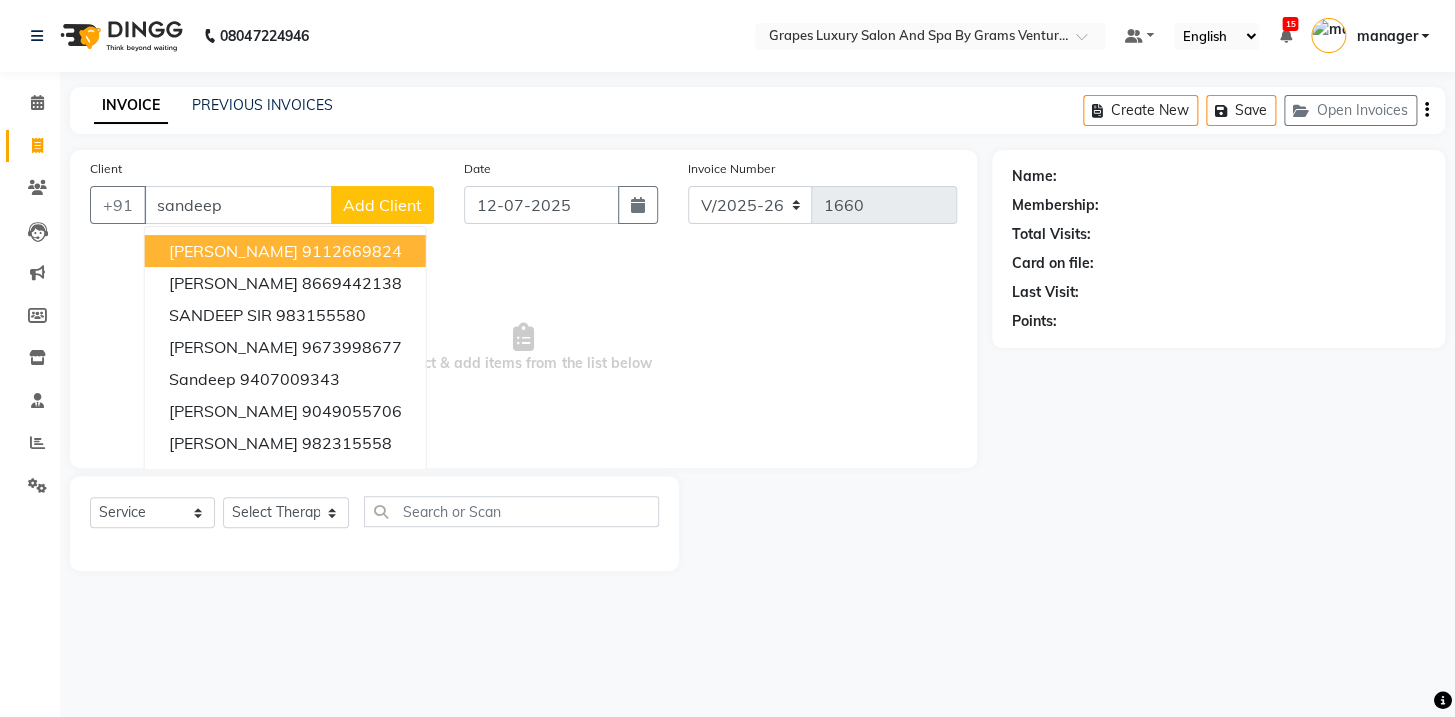 click on "9112669824" at bounding box center [352, 251] 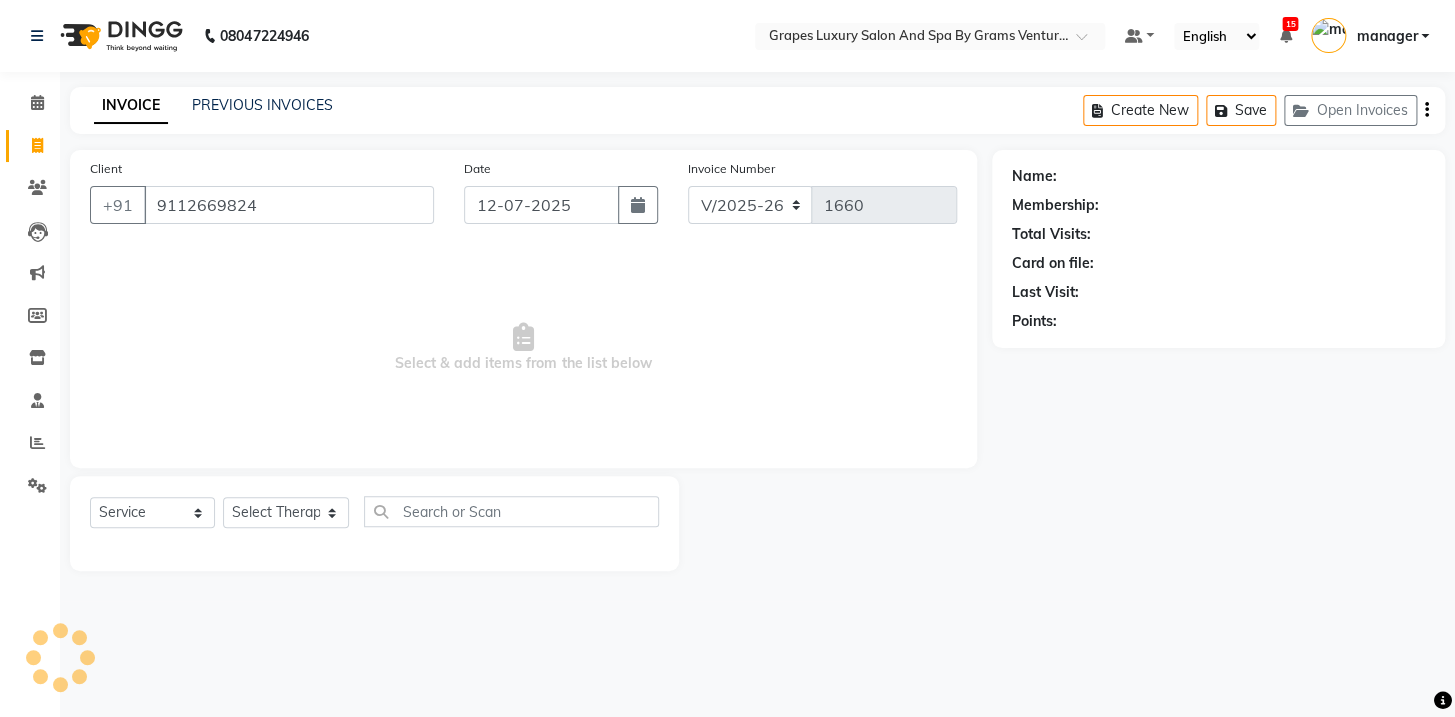 type on "9112669824" 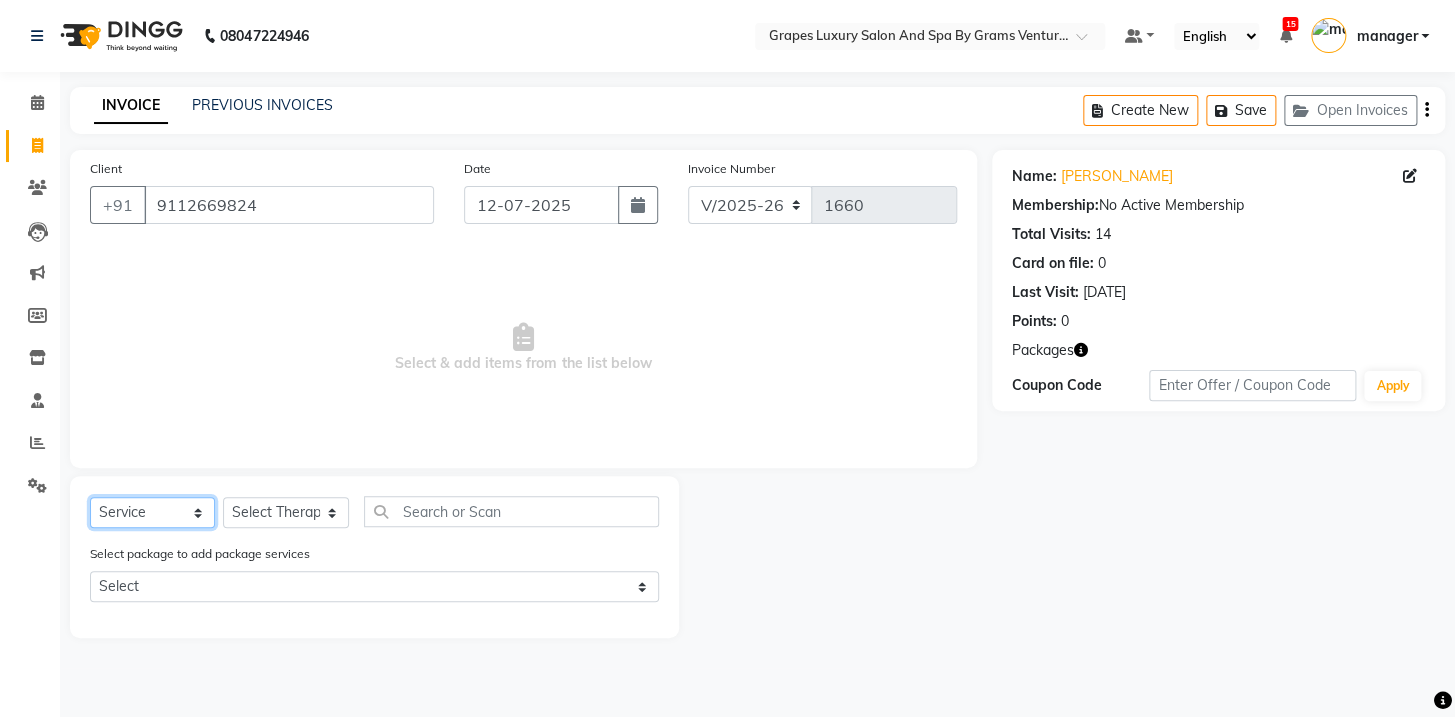 click on "Select  Service  Product  Membership  Package Voucher Prepaid Gift Card" 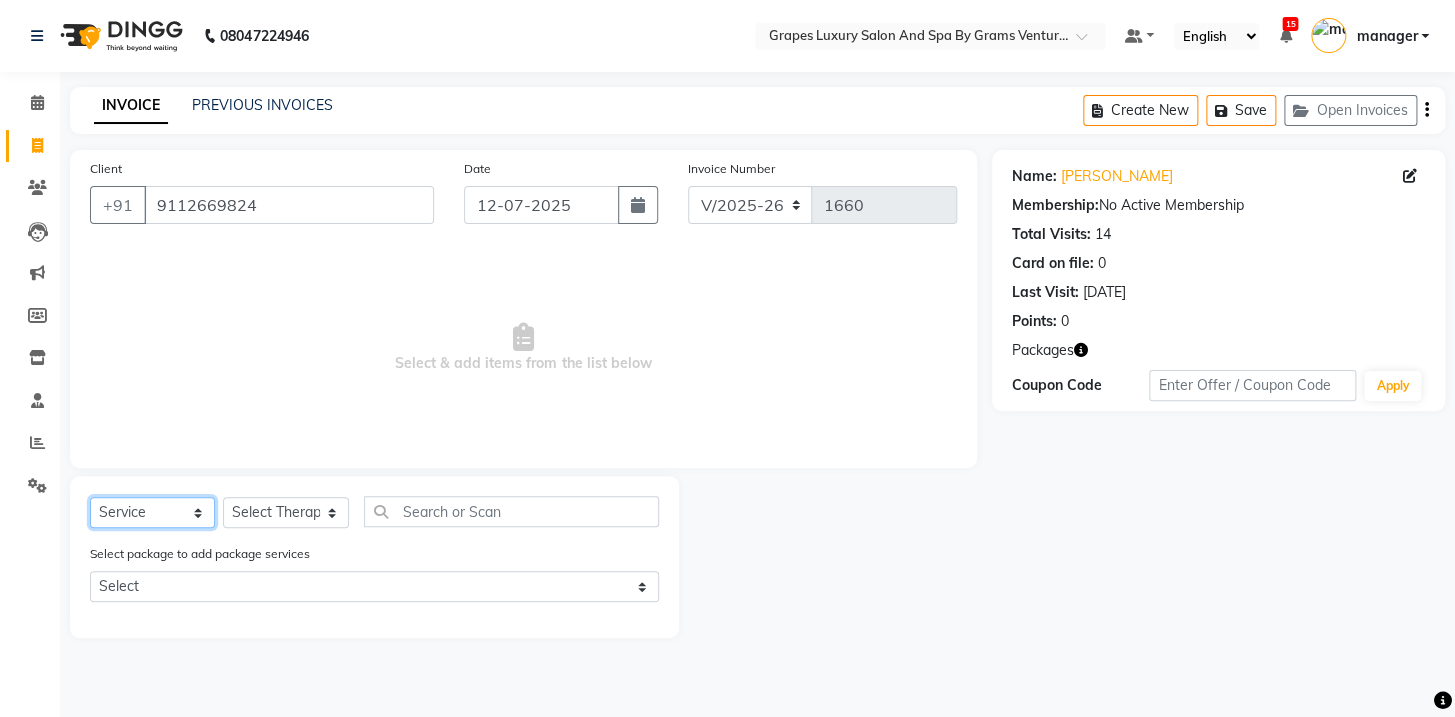select on "package" 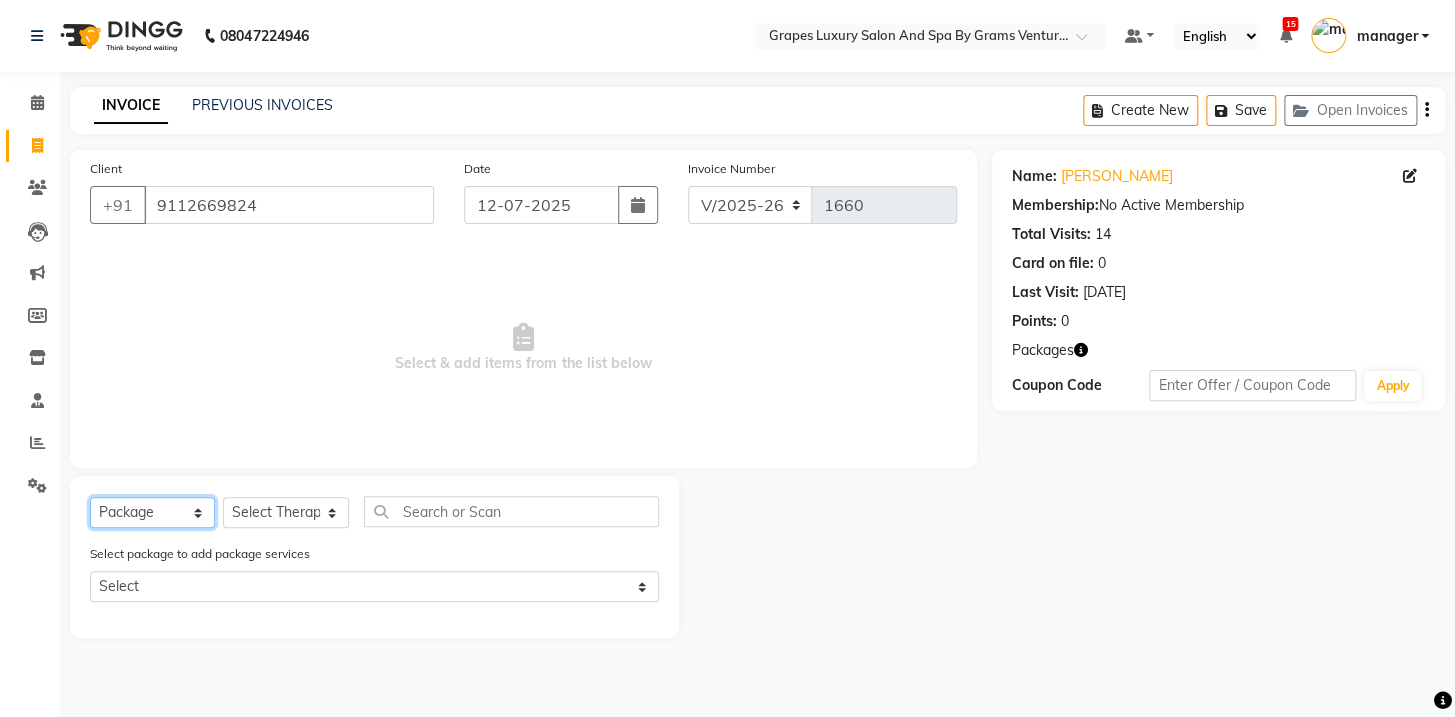 click on "Select  Service  Product  Membership  Package Voucher Prepaid Gift Card" 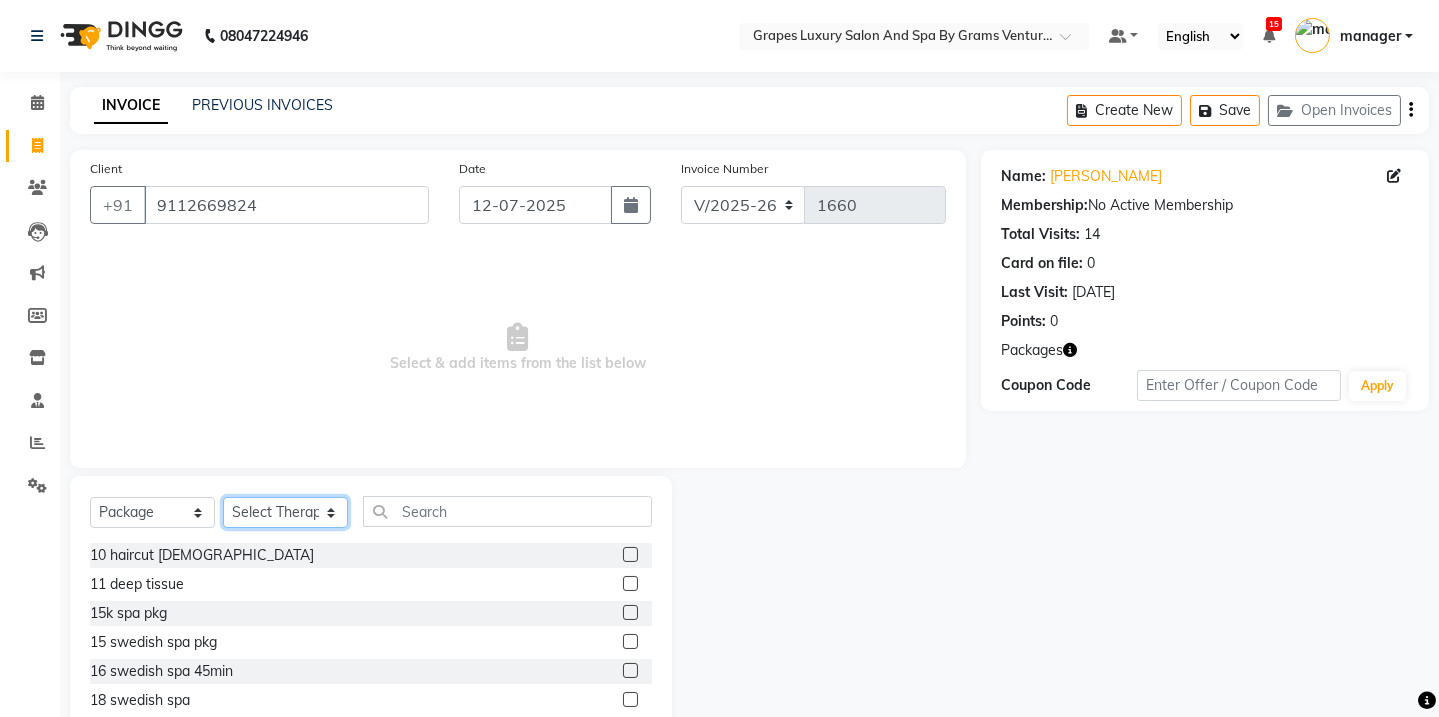 click on "Select Therapist Admin ANIL (stylish) [PERSON_NAME] hair [PERSON_NAME] (beauty&nails) avni new [PERSON_NAME] "[PERSON_NAME]''   <BO$$> [PERSON_NAME] (pedicureist) manager [PERSON_NAME] (hair specialist) [PERSON_NAME] new [PERSON_NAME] (Therapist) [PERSON_NAME] [PERSON_NAME] (therapist&Beauty) Rani New THERAPIST [PERSON_NAME]  stylist new [PERSON_NAME] [PERSON_NAME] (hair&skin) SAWAN (hair dresser) [PERSON_NAME] new [PERSON_NAME] sumit student  [PERSON_NAME] [PERSON_NAME] senior stylist" 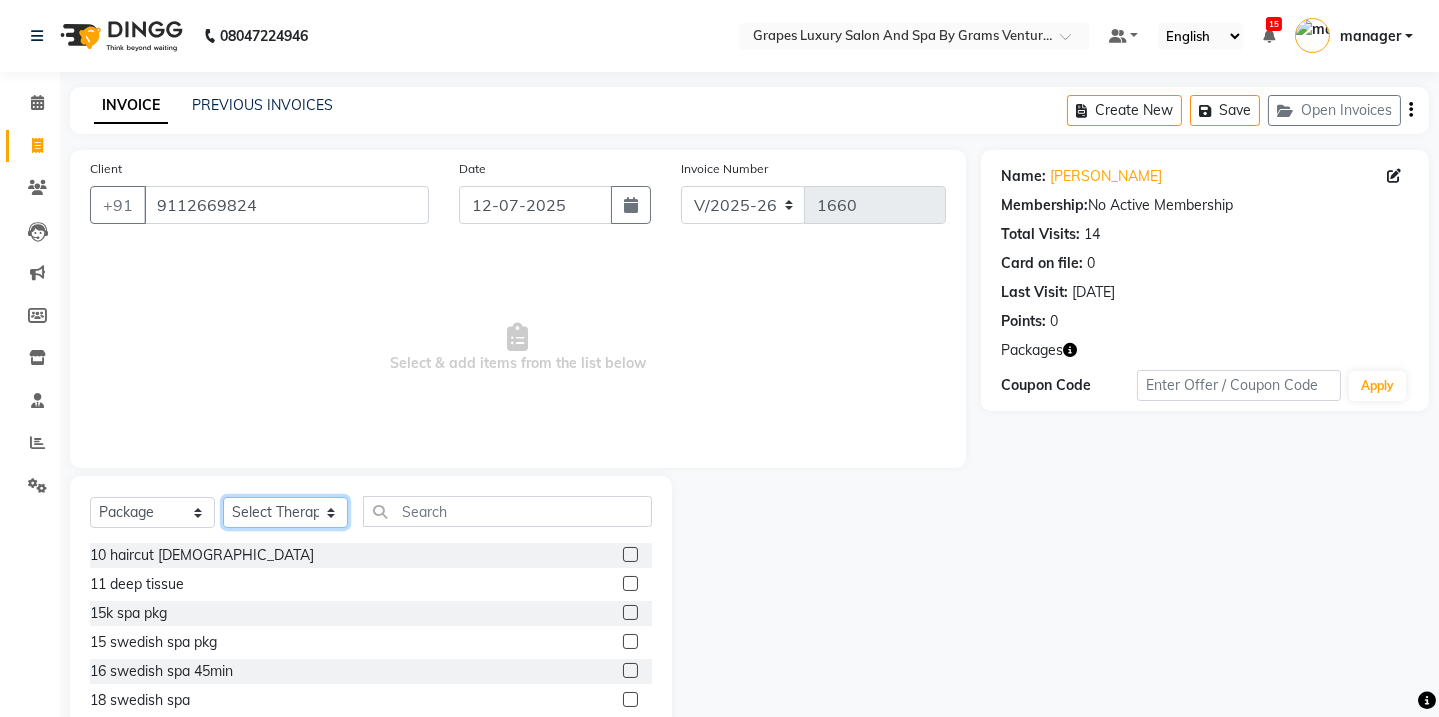 select on "16582" 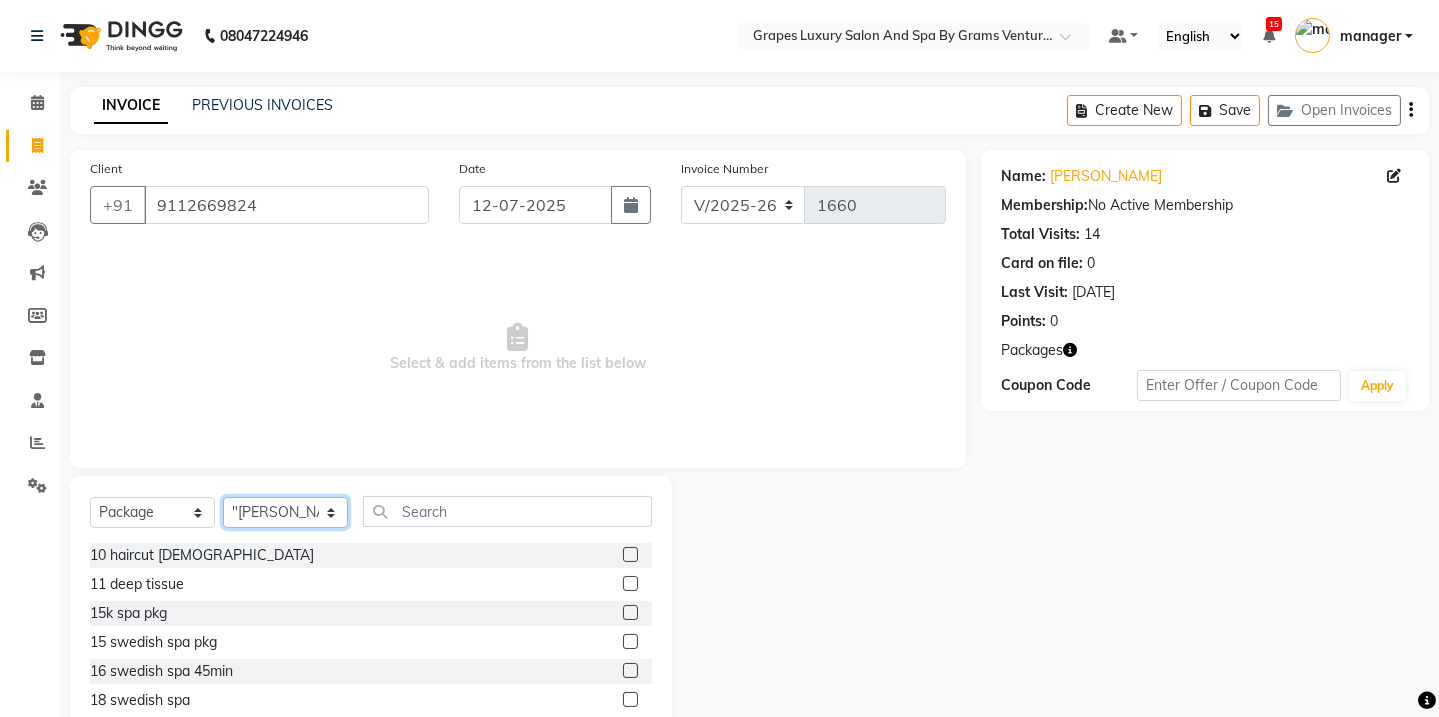 click on "Select Therapist Admin ANIL (stylish) [PERSON_NAME] hair [PERSON_NAME] (beauty&nails) avni new [PERSON_NAME] "[PERSON_NAME]''   <BO$$> [PERSON_NAME] (pedicureist) manager [PERSON_NAME] (hair specialist) [PERSON_NAME] new [PERSON_NAME] (Therapist) [PERSON_NAME] [PERSON_NAME] (therapist&Beauty) Rani New THERAPIST [PERSON_NAME]  stylist new [PERSON_NAME] [PERSON_NAME] (hair&skin) SAWAN (hair dresser) [PERSON_NAME] new [PERSON_NAME] sumit student  [PERSON_NAME] [PERSON_NAME] senior stylist" 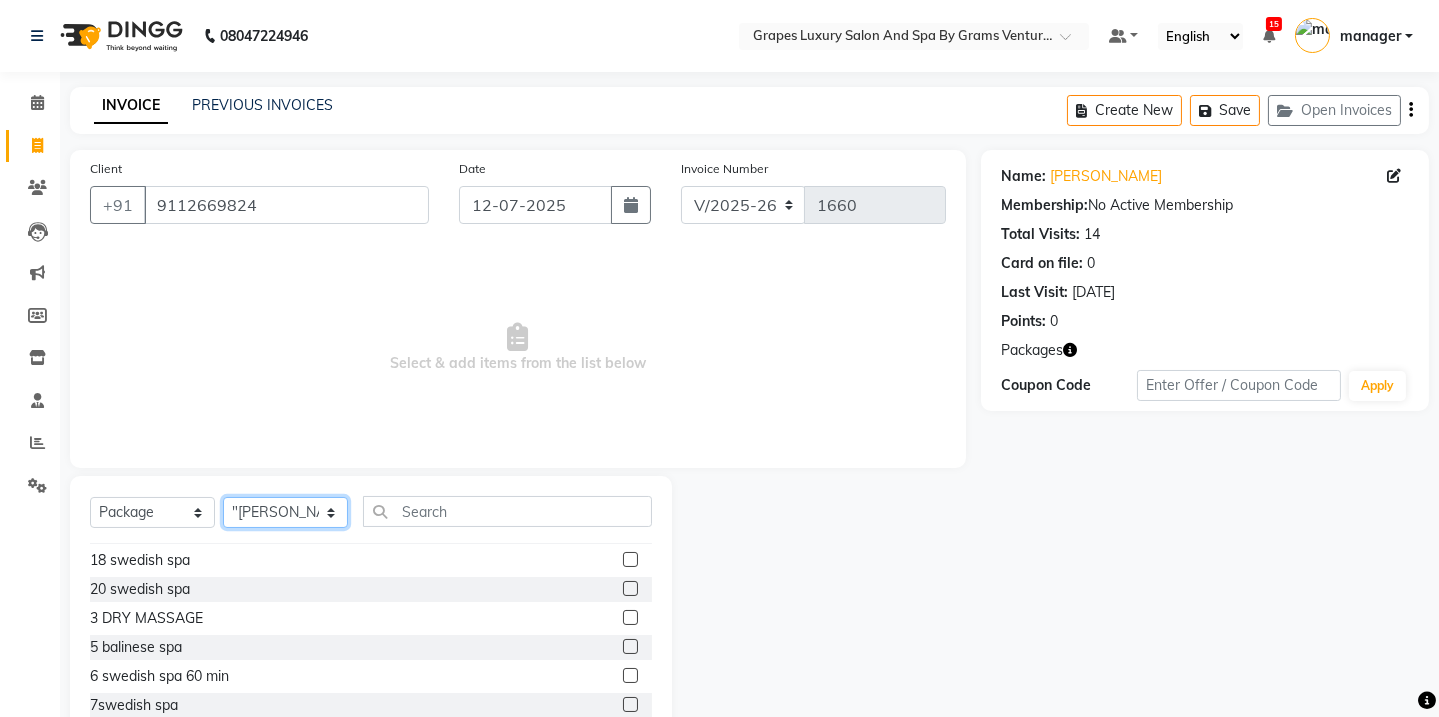 scroll, scrollTop: 147, scrollLeft: 0, axis: vertical 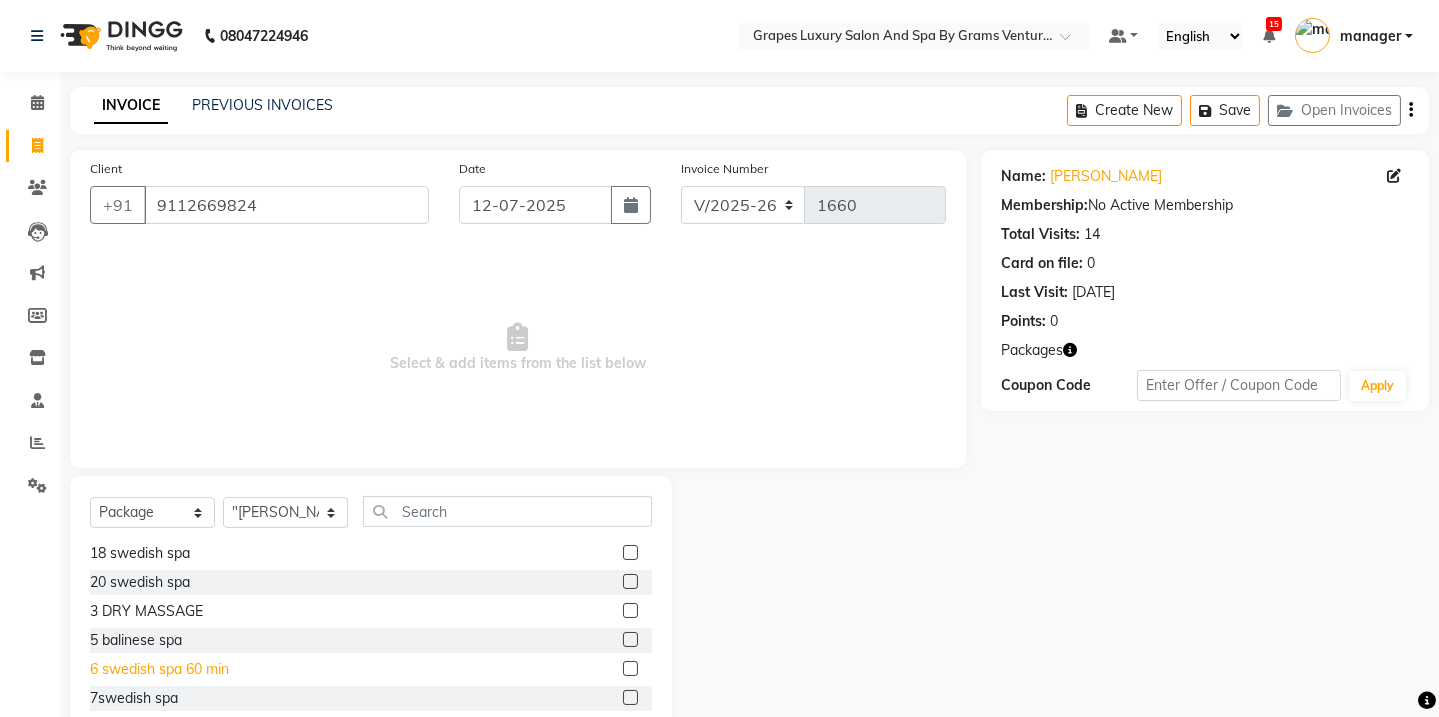 click on "6 swedish spa 60 min" 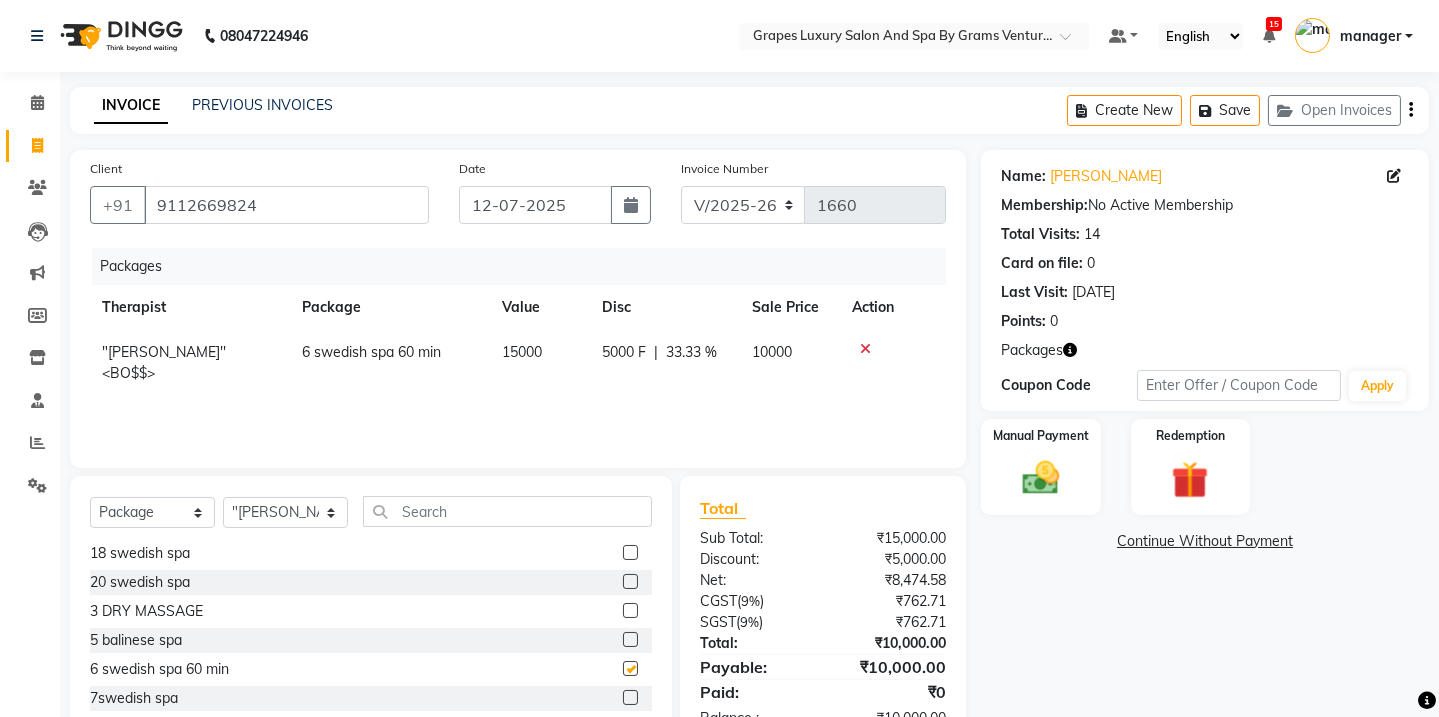 checkbox on "false" 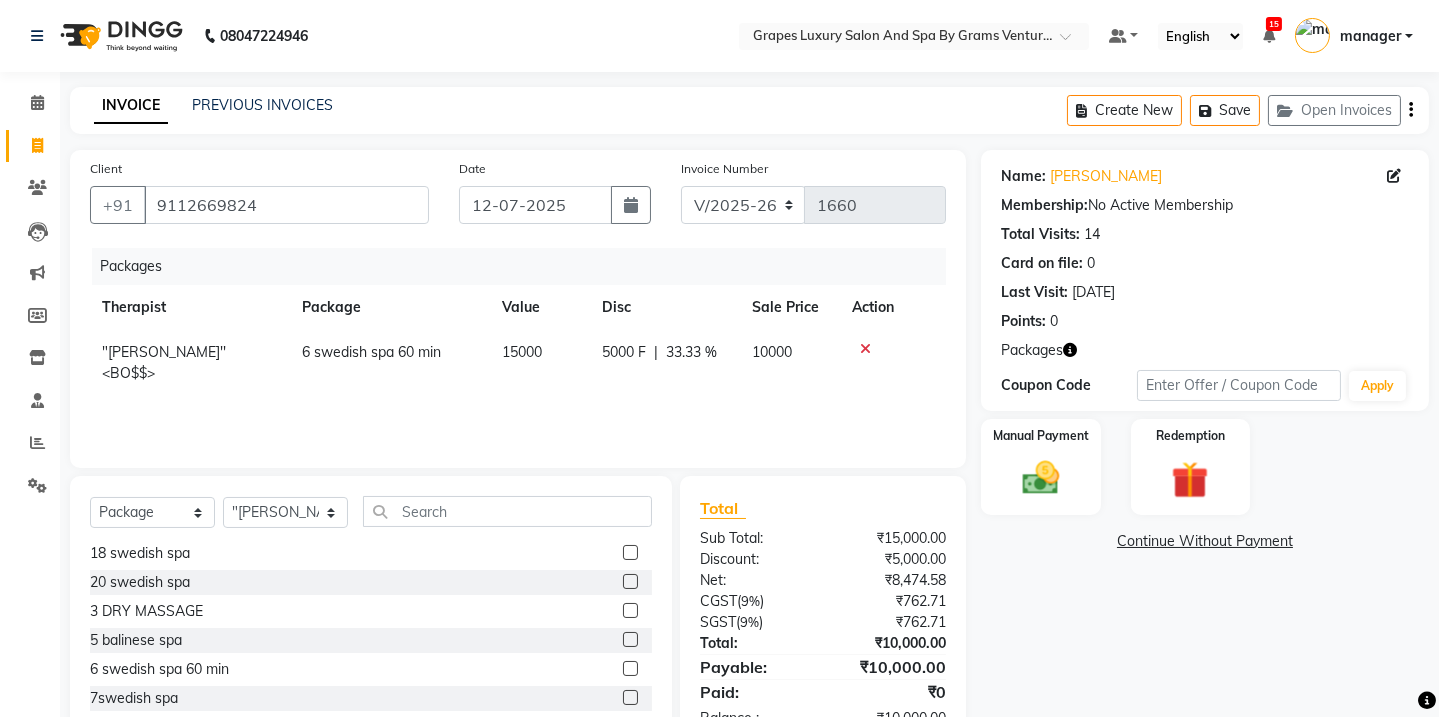 click on "5000 F" 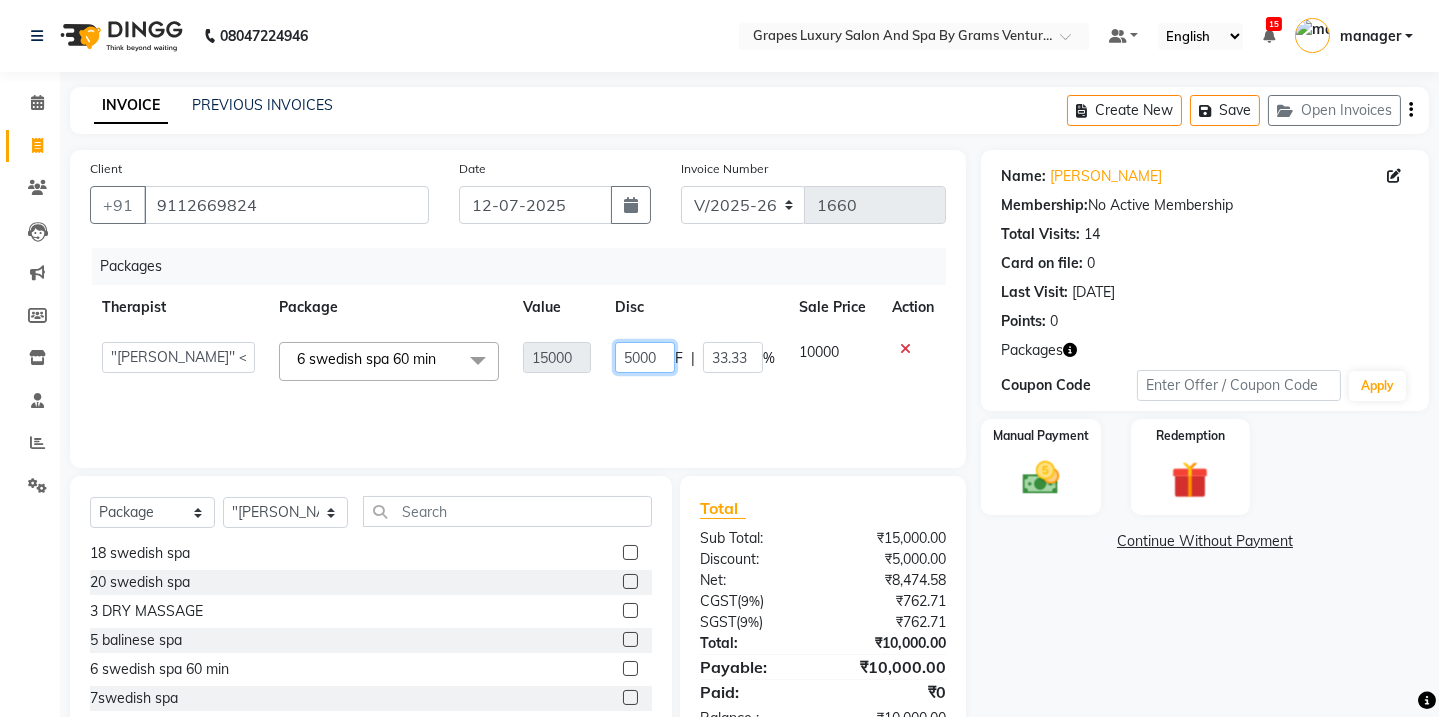 click on "5000" 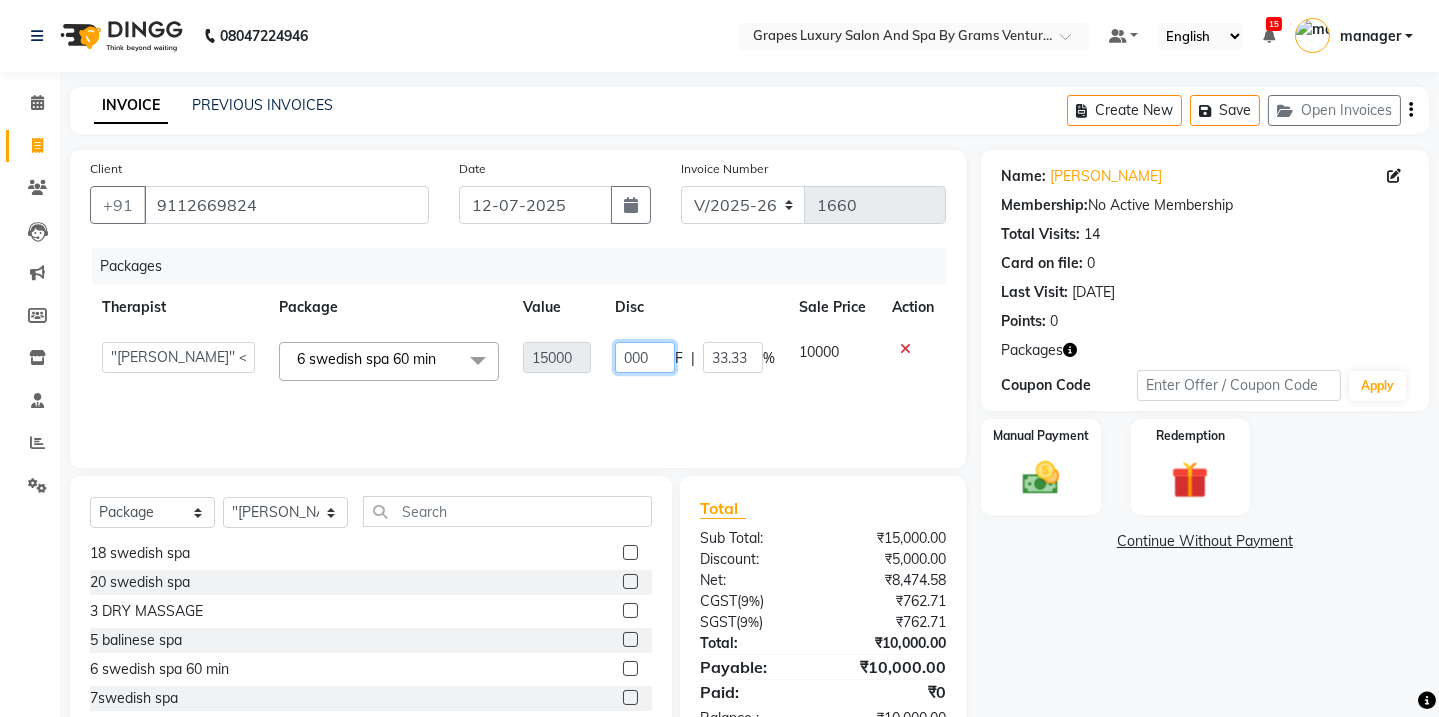 type on "3000" 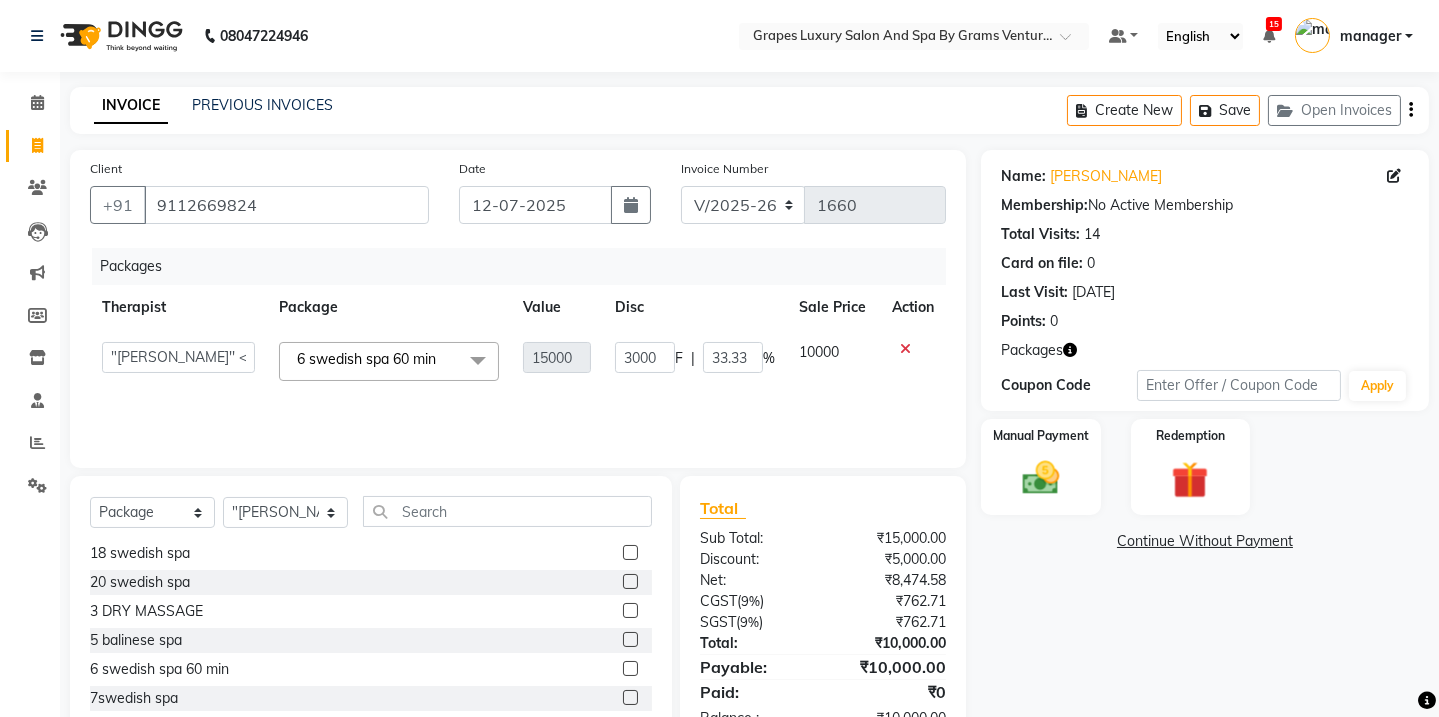 click on "Packages Therapist Package Value Disc Sale Price Action  Admin   ANIL (stylish)   ASHISH Choudhary hair dresser   ASMITA (beauty&nails)   avni new   faizaan   gokul   "GUNJAN''   <BO$$>   khushi   MAHI (pedicureist)   manager   MANJU (hair specialist)   megha new   nikhil    nisha    Pooja (Therapist)   pranali   PURVI (therapist&Beauty)   Rani New THERAPIST   ravi   REHAN  stylist new   ritik   riya   RUSHALI (hair&skin)   SAWAN (hair dresser)   sejal new   shilpa   sourabh   sumit student    sunita   sunita    viswas senior stylist  6 swedish spa 60 min  x 10 haircut male 11 deep tissue 15k spa pkg 15 swedish spa pkg 16 swedish spa 45min 18 swedish spa 20 swedish spa 3 DRY MASSAGE 5 balinese spa 6 swedish spa 60 min 7swedish spa 8 swedish spa buy 2 get 1 free buy 5reg pedi get 7 BUY 5 TOUCHUP(AF) GET 7 pay 5 get 3 swedish regular cleanup 15000 3000 F | 33.33 % 10000" 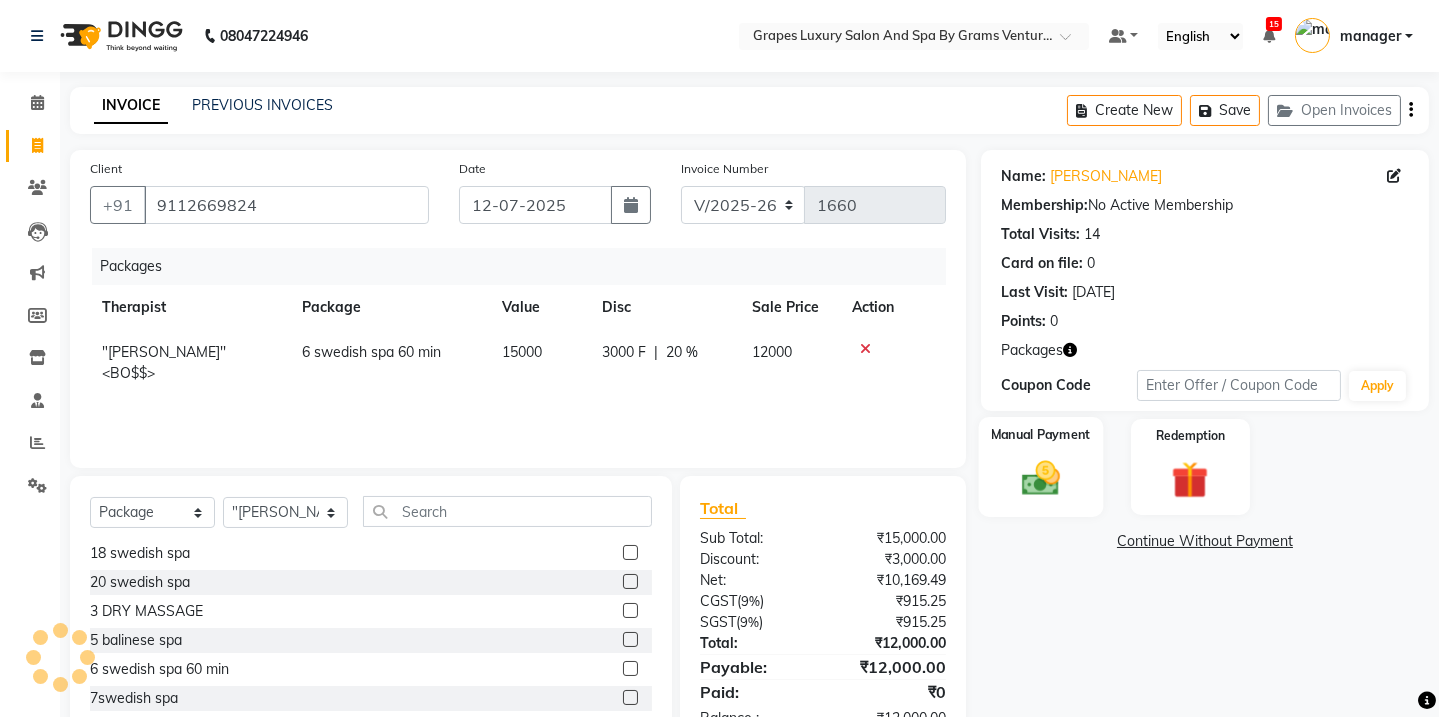 click 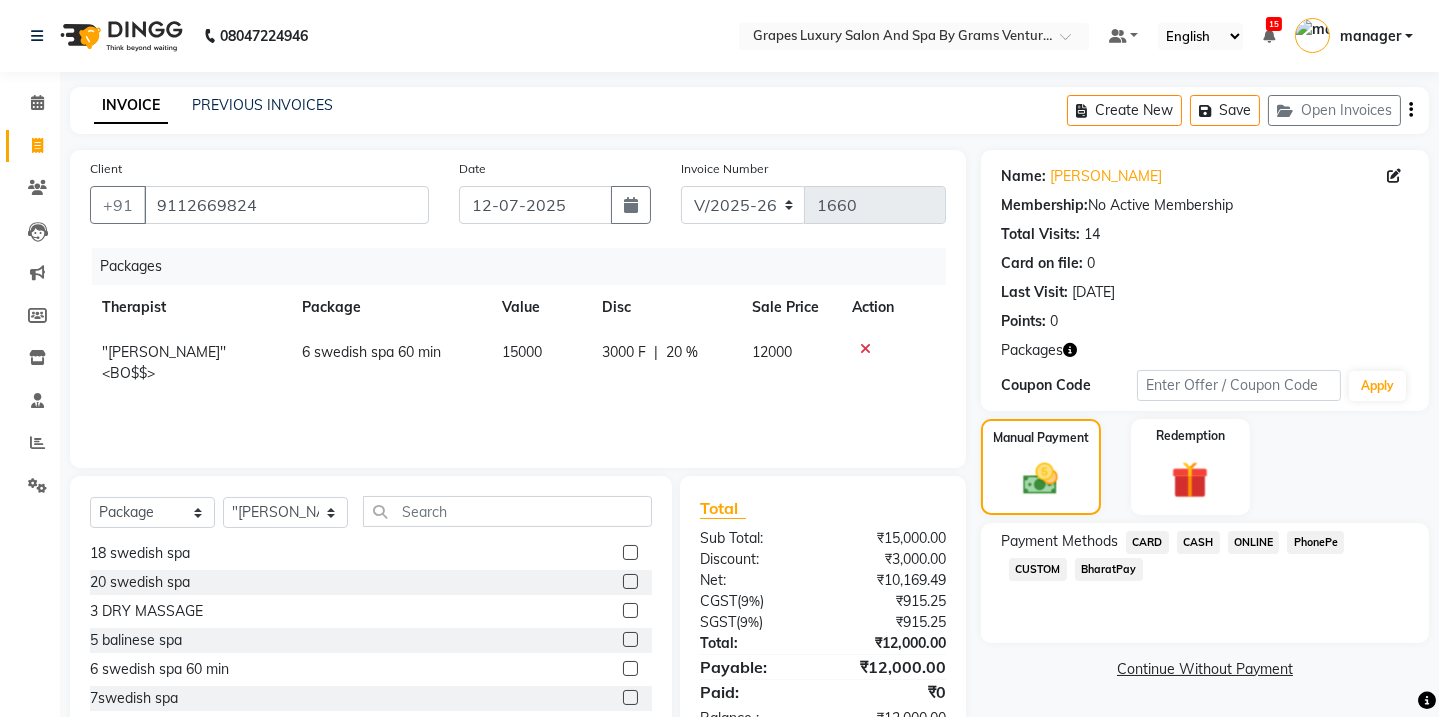 scroll, scrollTop: 84, scrollLeft: 0, axis: vertical 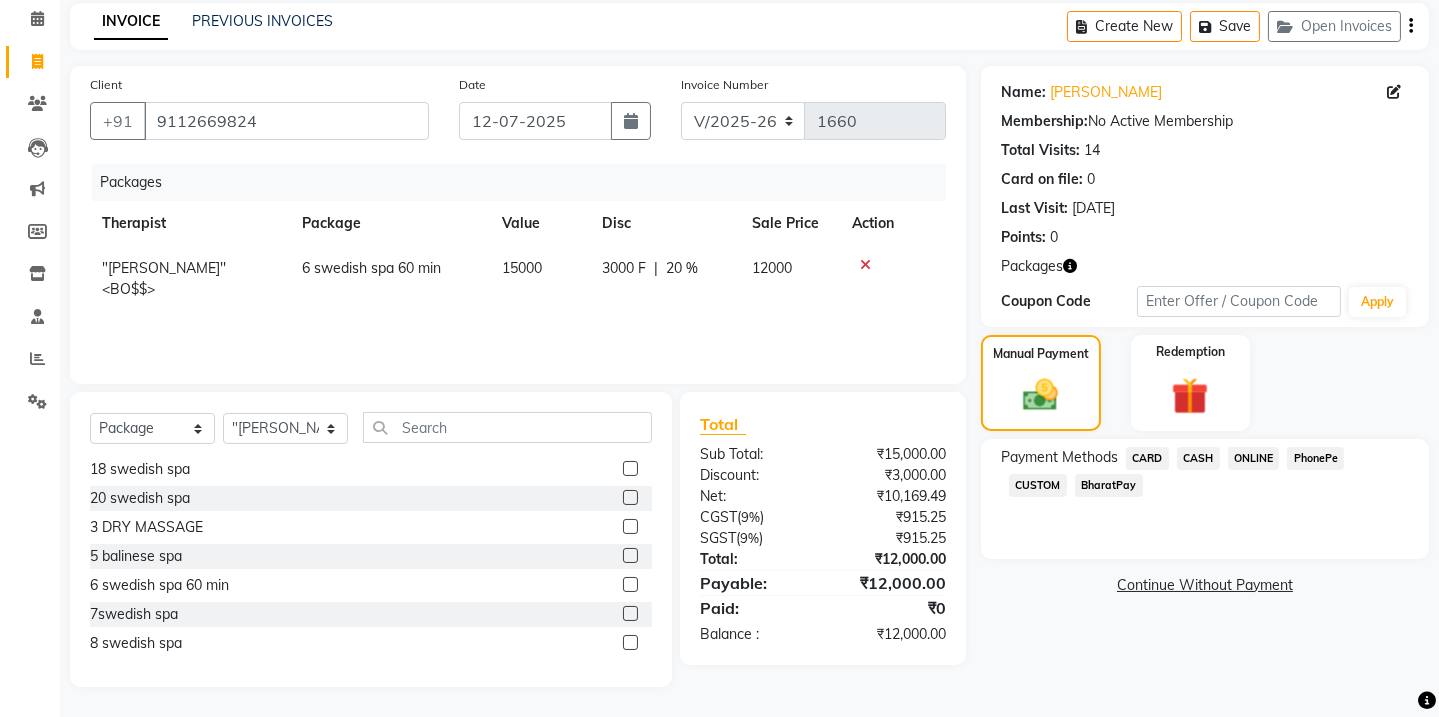 click on "CASH" 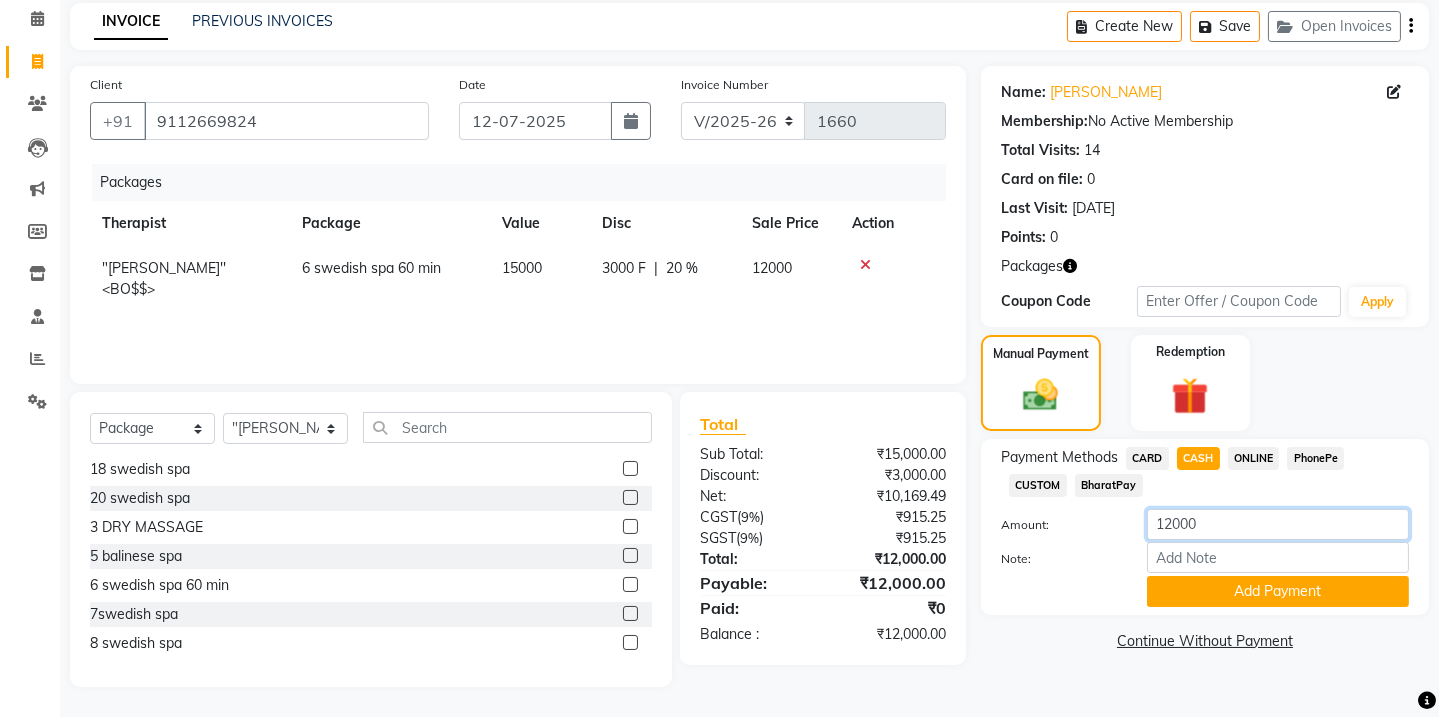 click on "12000" 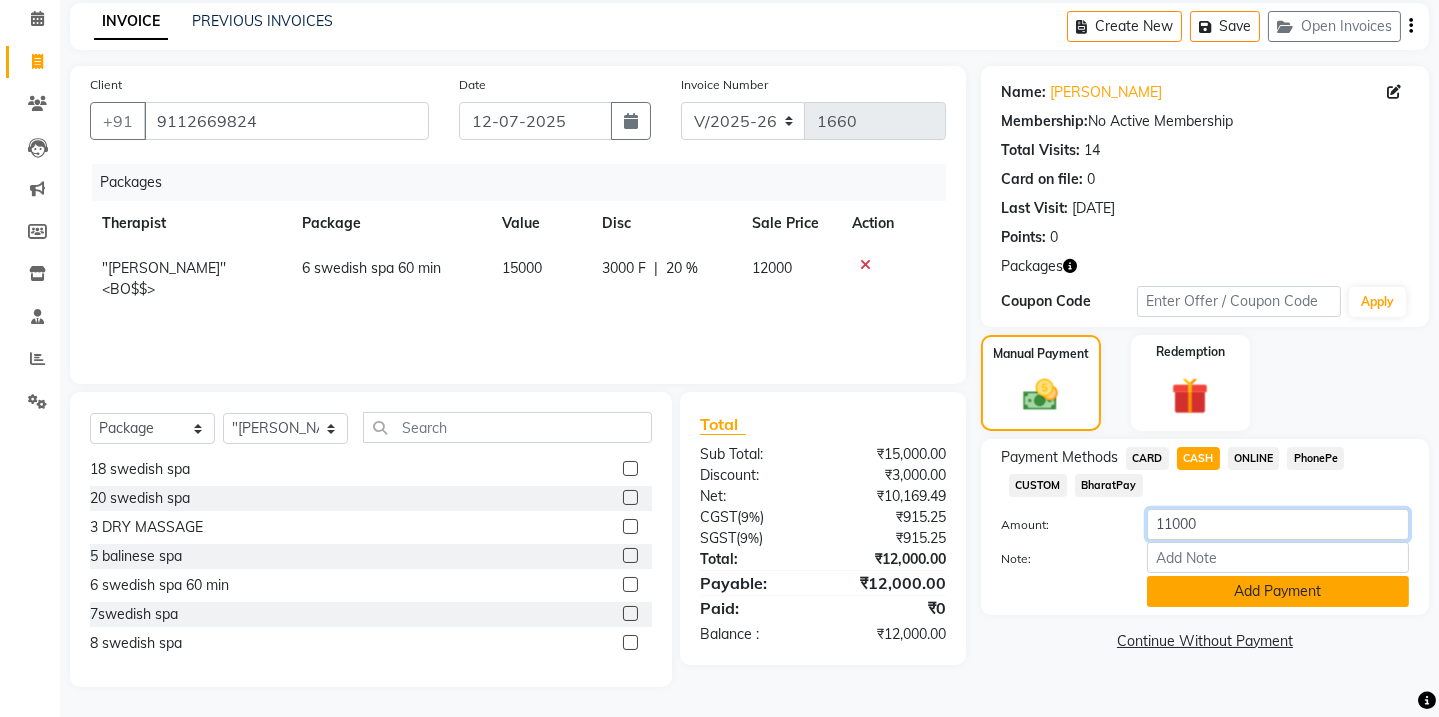 type on "11000" 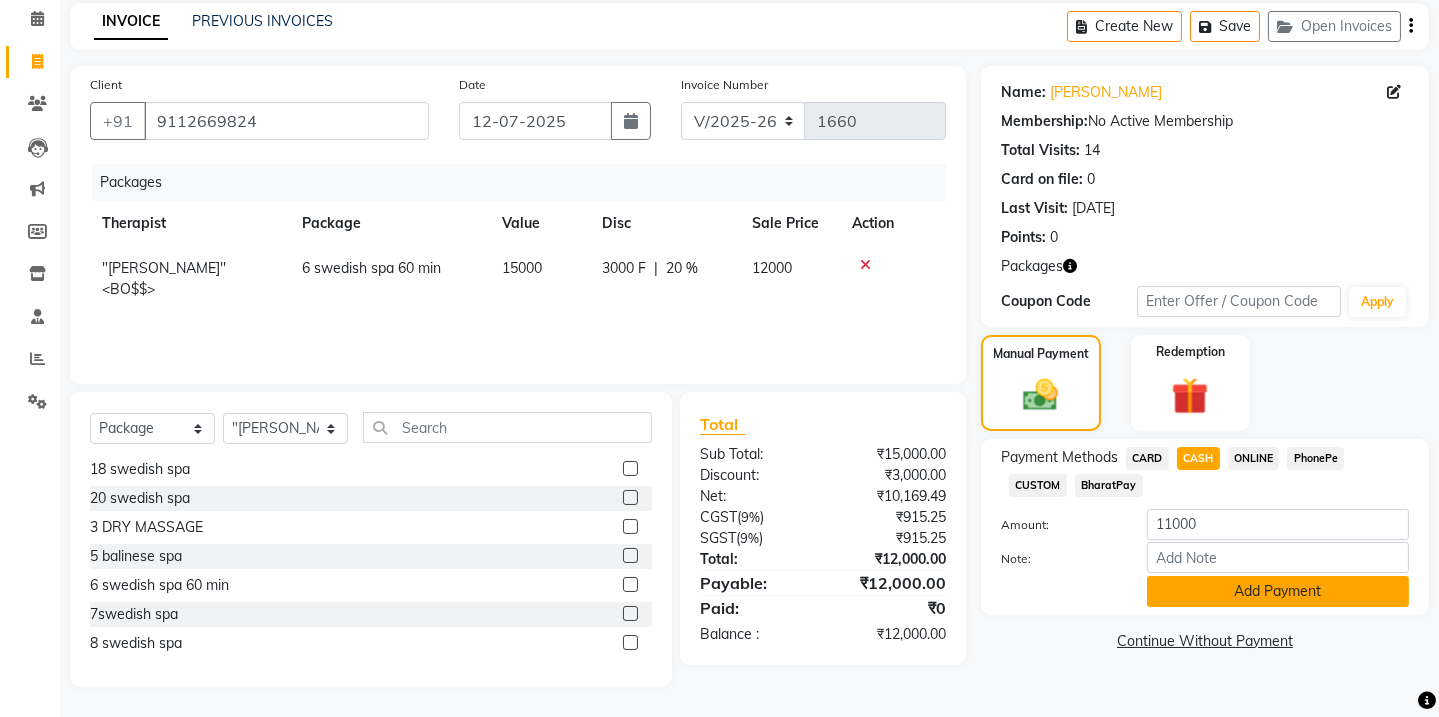 click on "Add Payment" 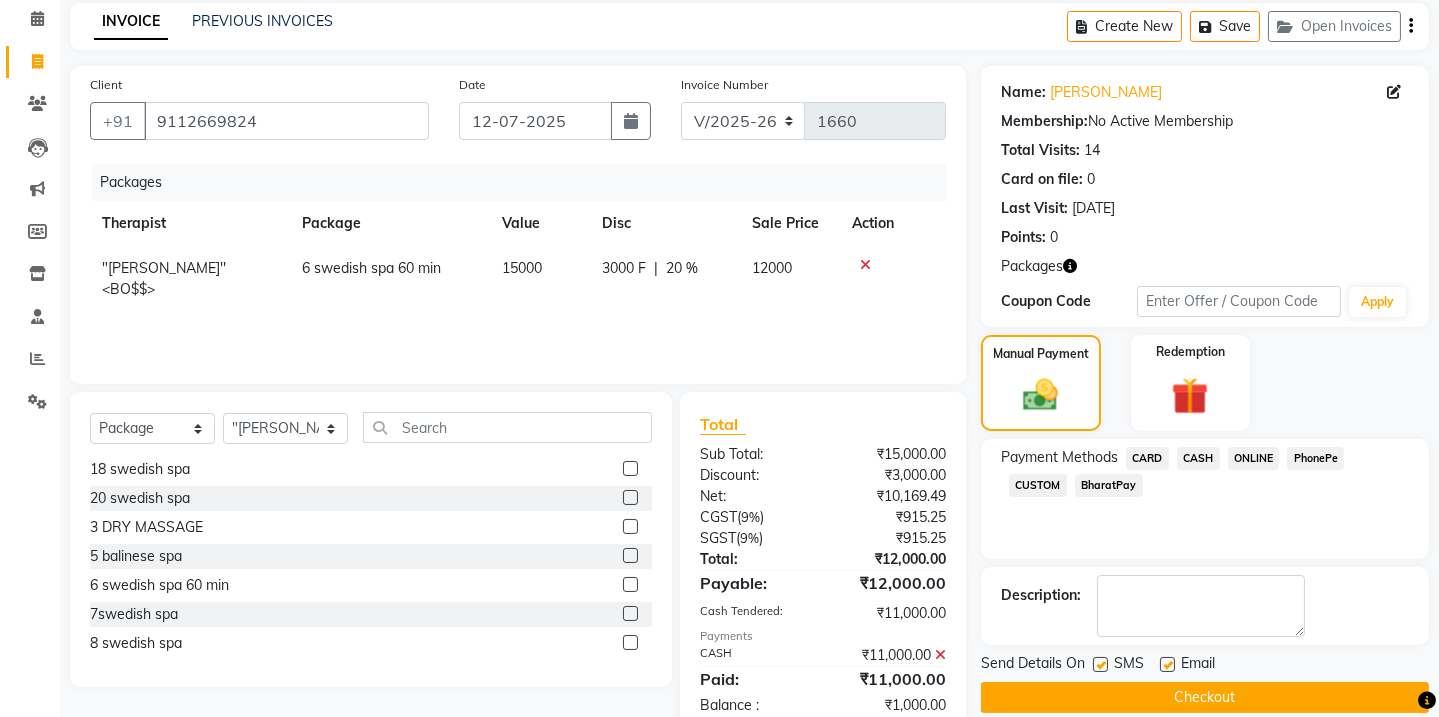 click 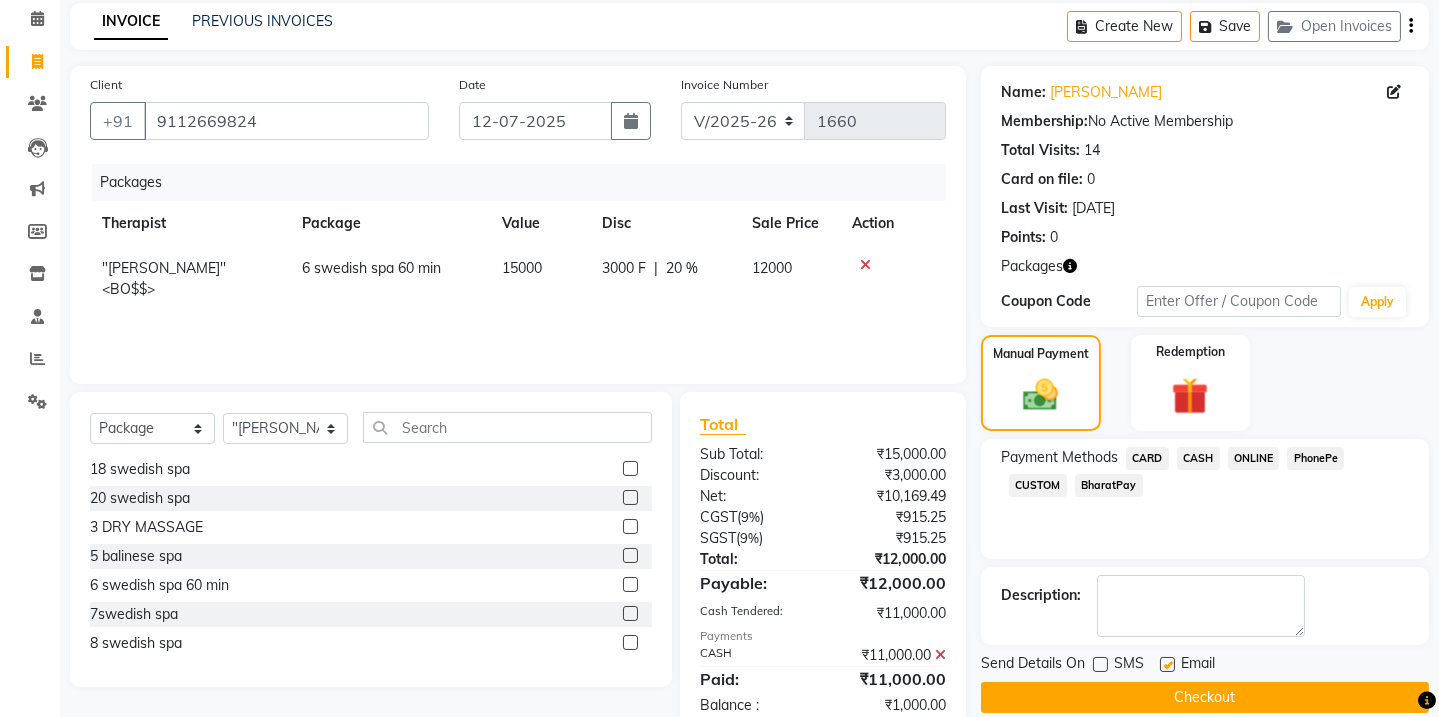 scroll, scrollTop: 133, scrollLeft: 0, axis: vertical 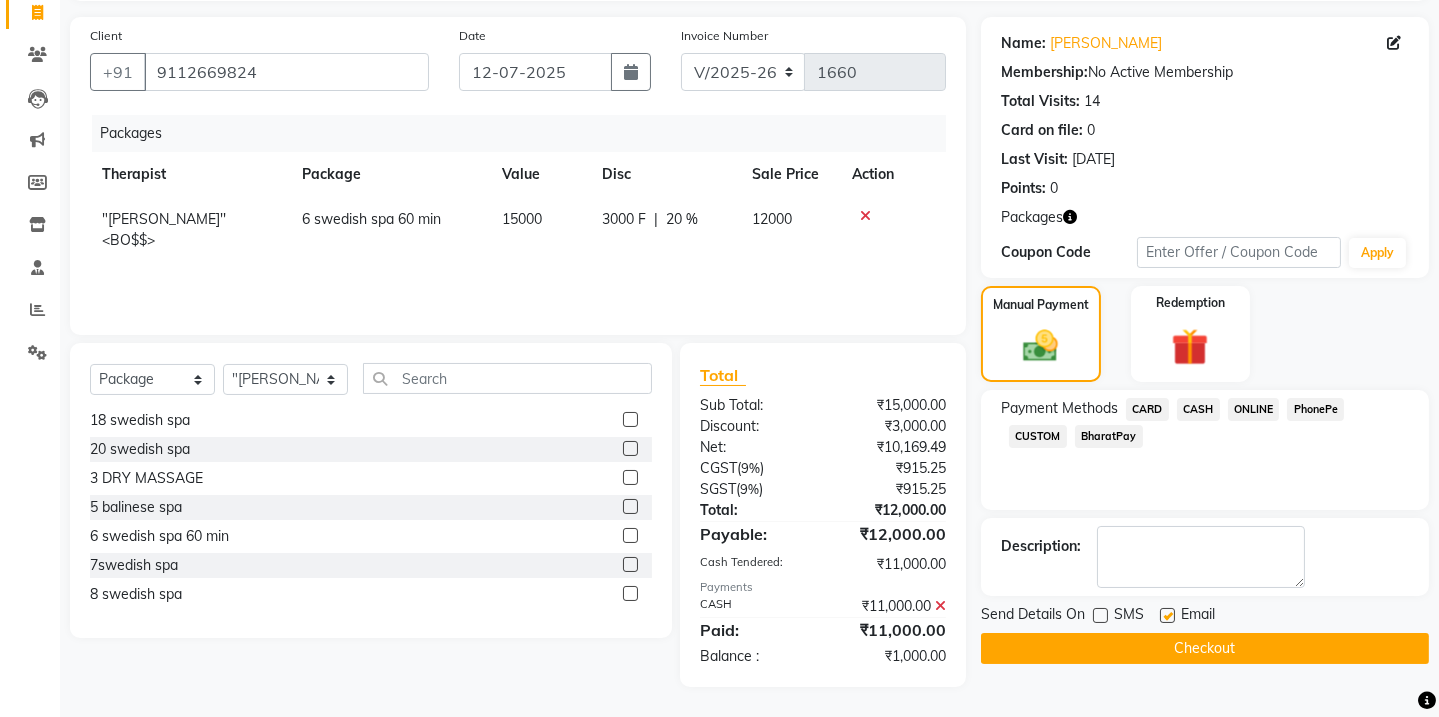 click 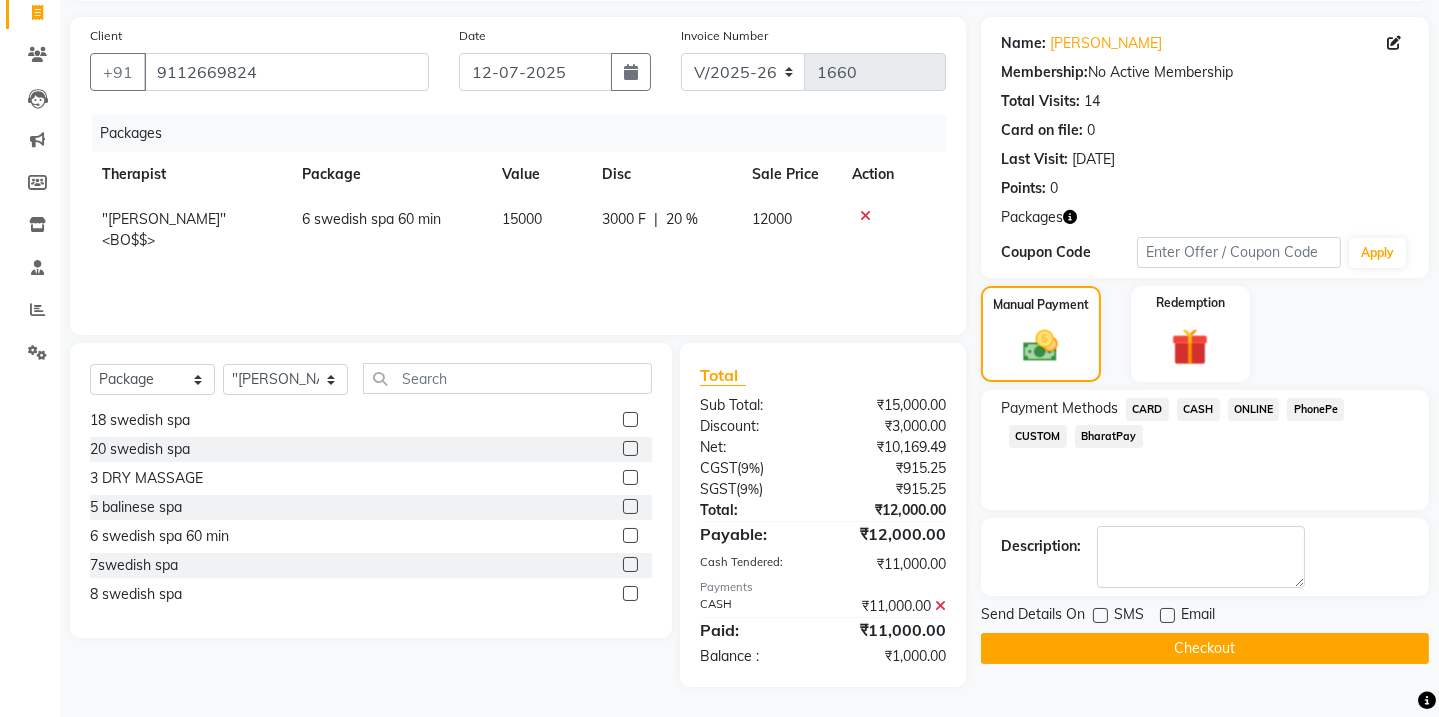 click on "Checkout" 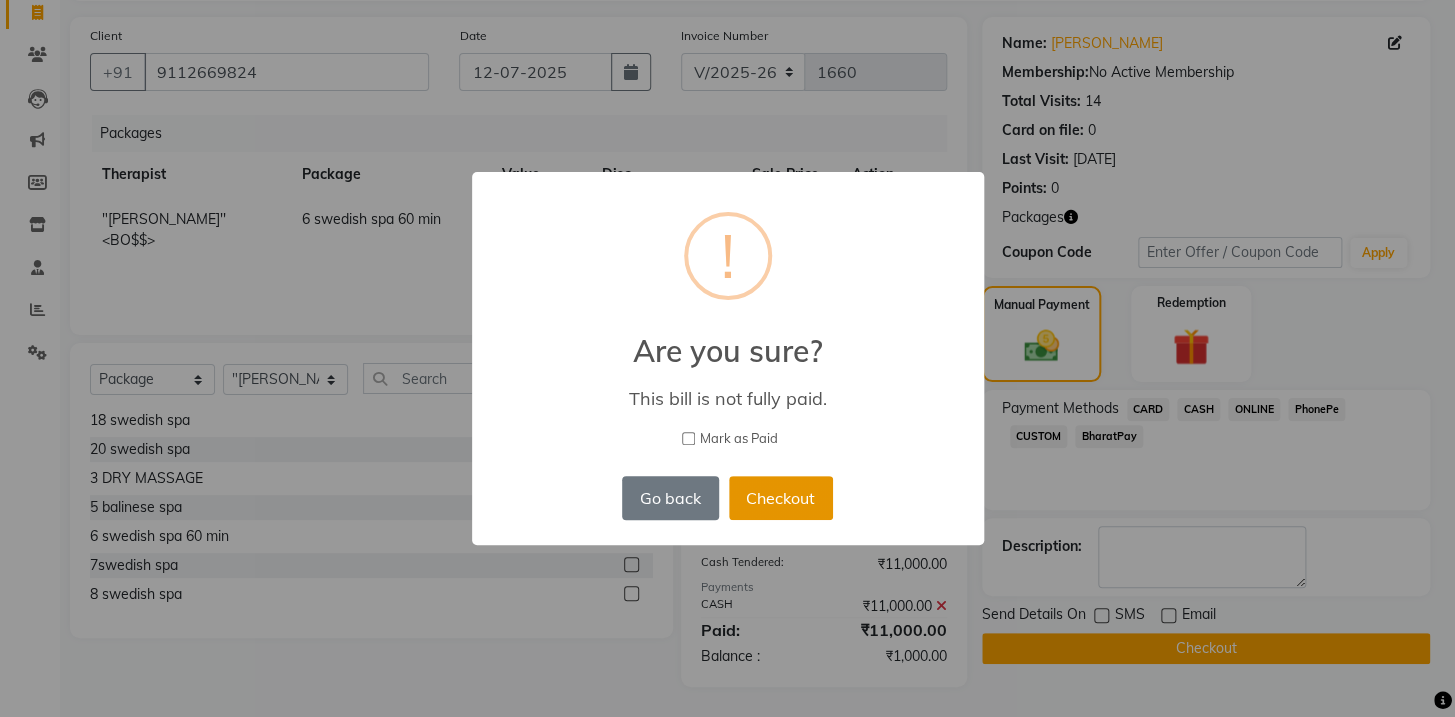 click on "Checkout" at bounding box center [781, 498] 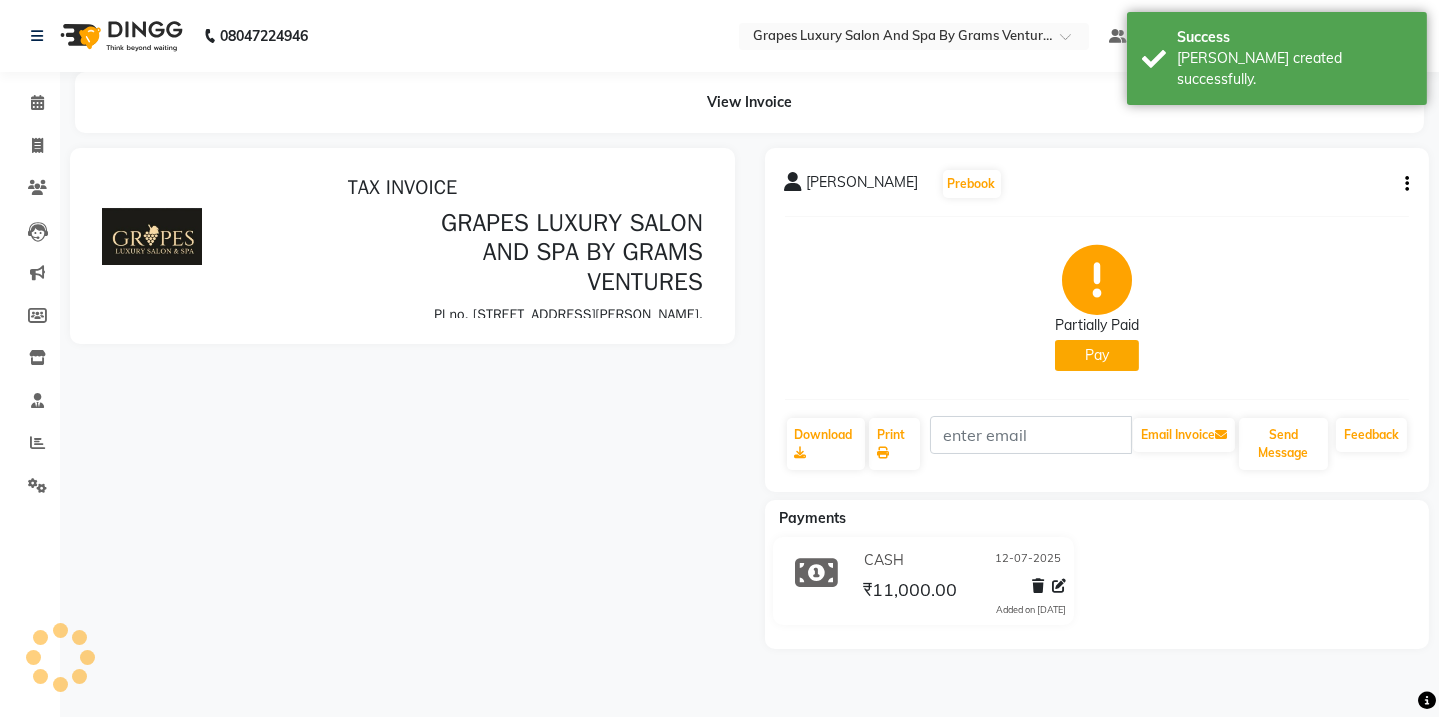 scroll, scrollTop: 0, scrollLeft: 0, axis: both 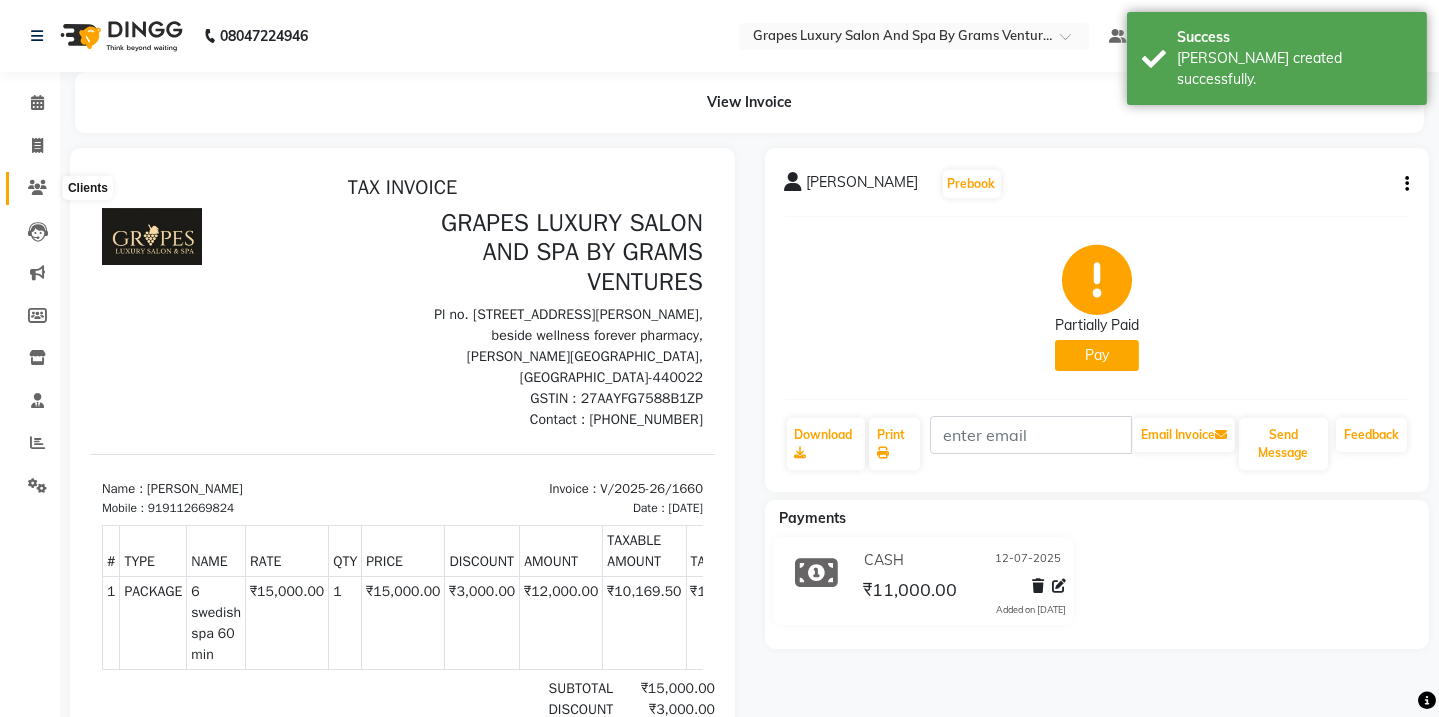 click 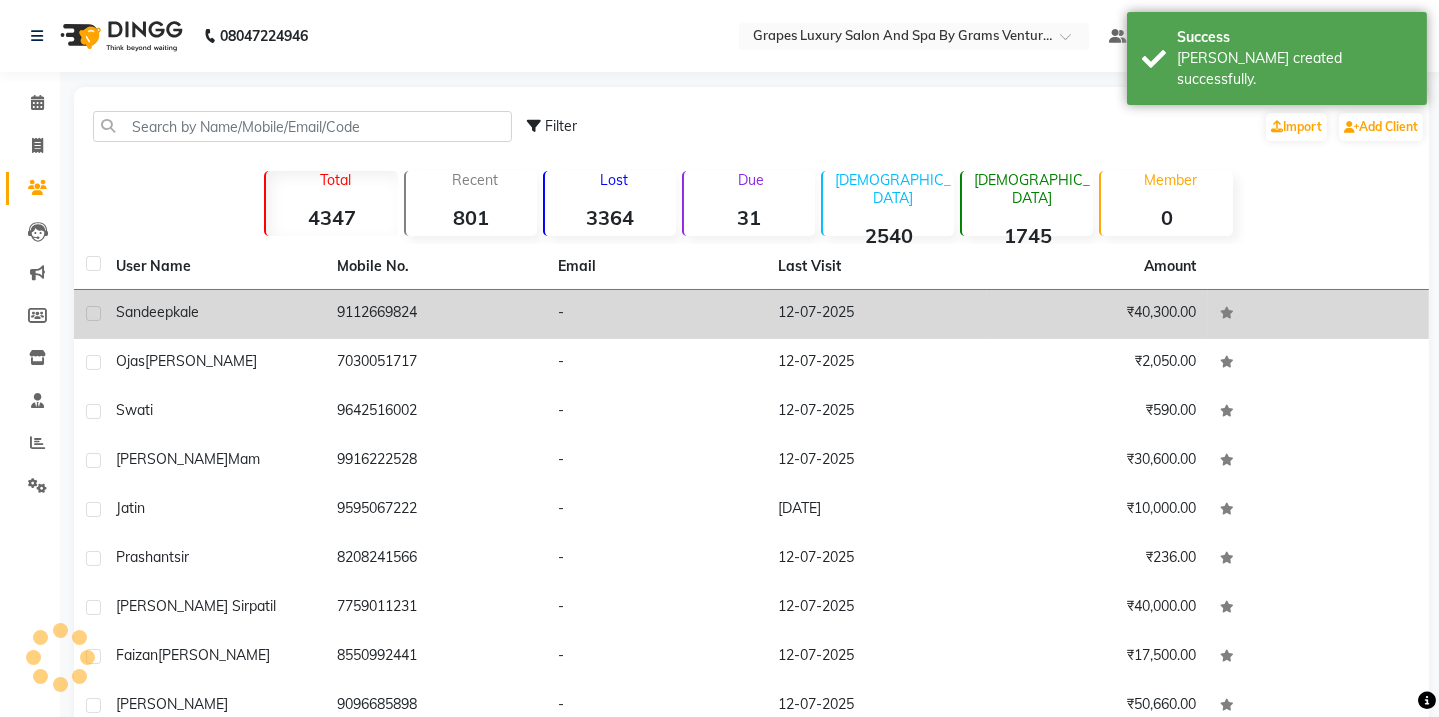 click on "sandeep" 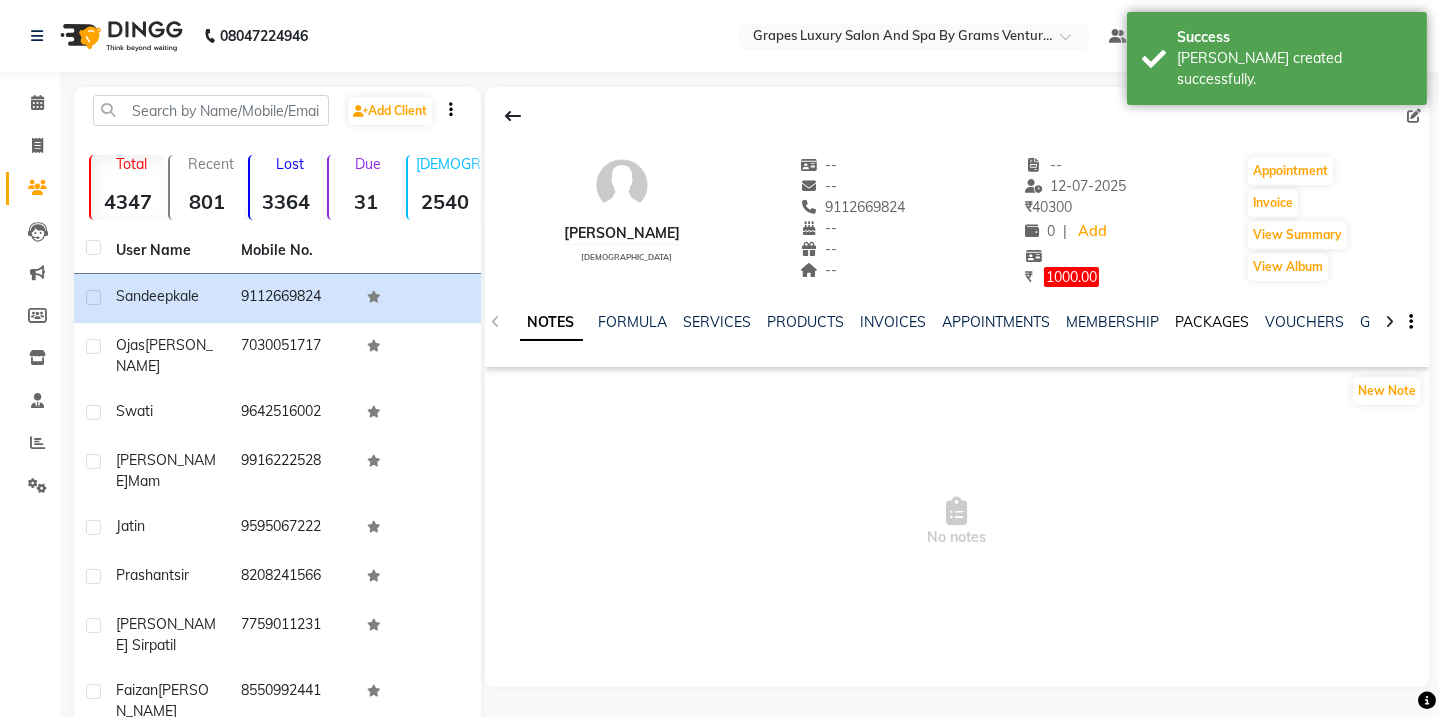 click on "PACKAGES" 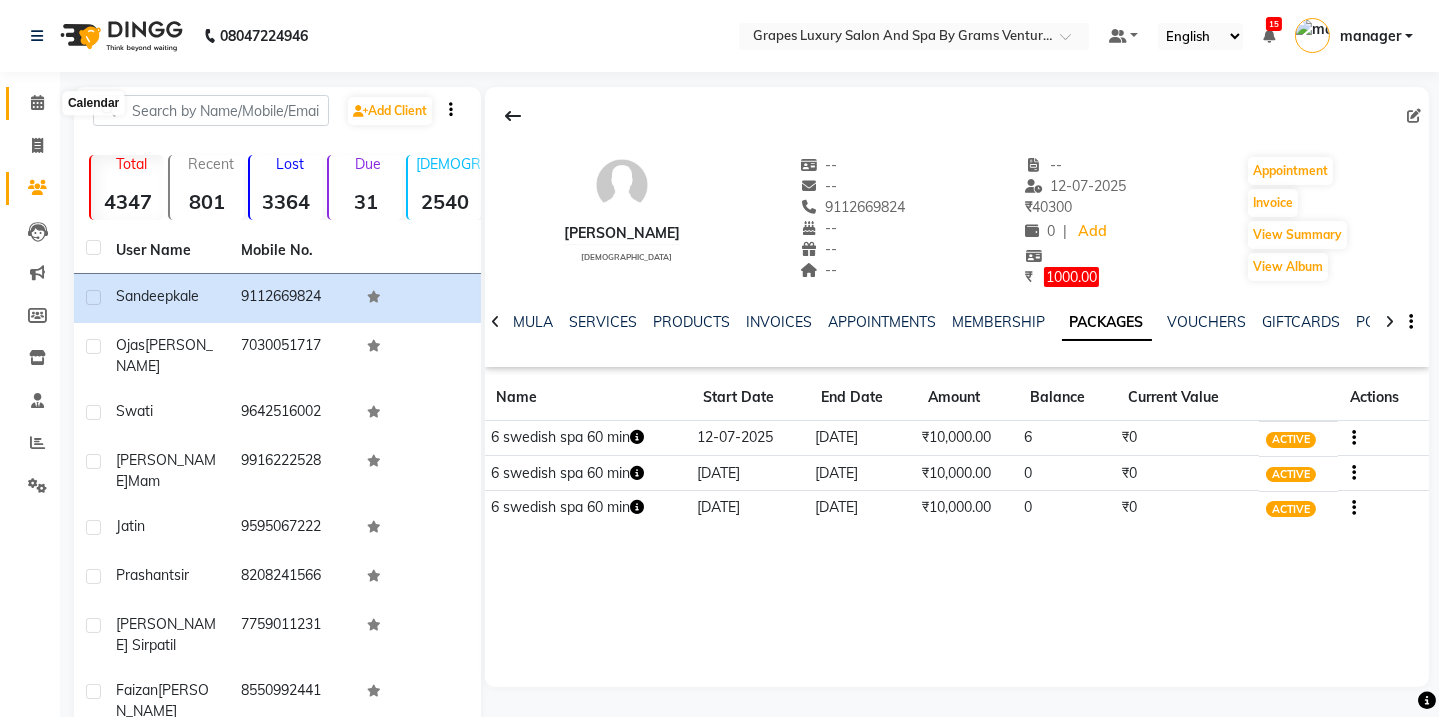 click 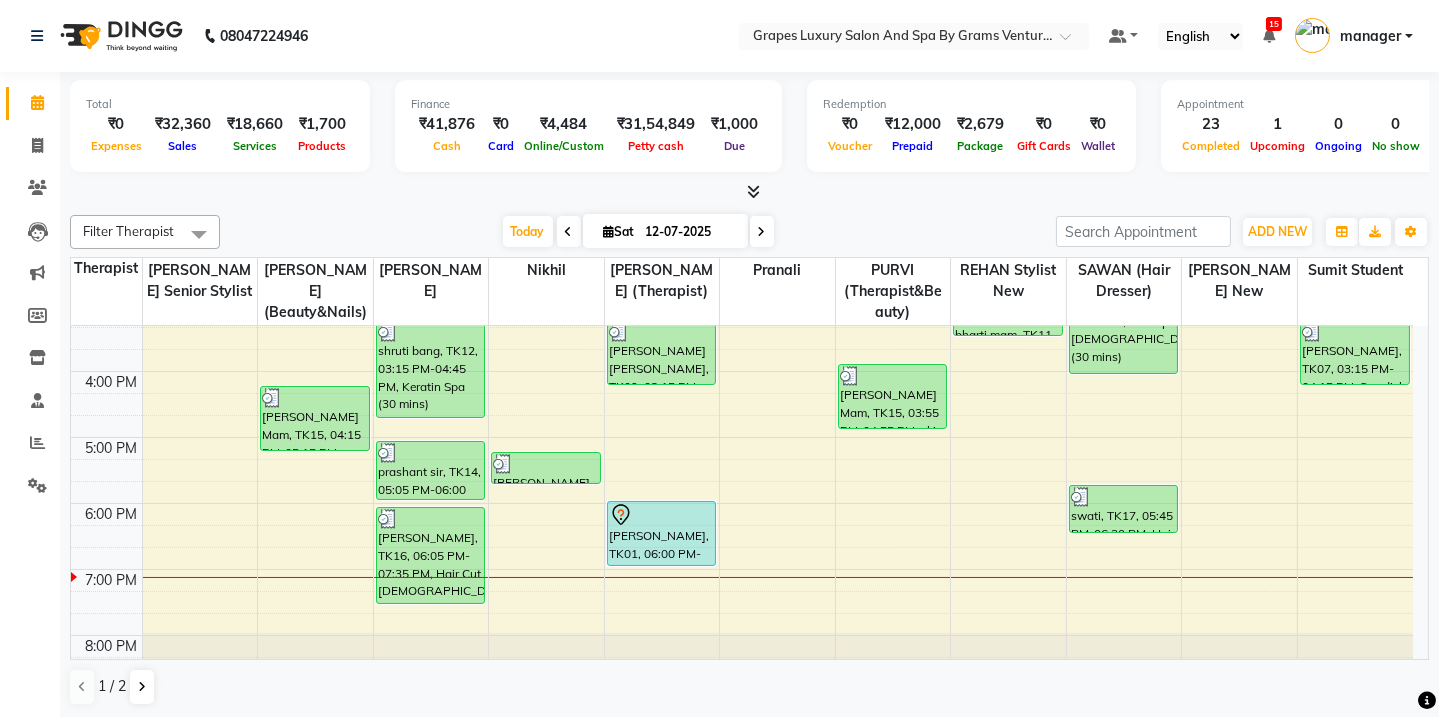 scroll, scrollTop: 512, scrollLeft: 0, axis: vertical 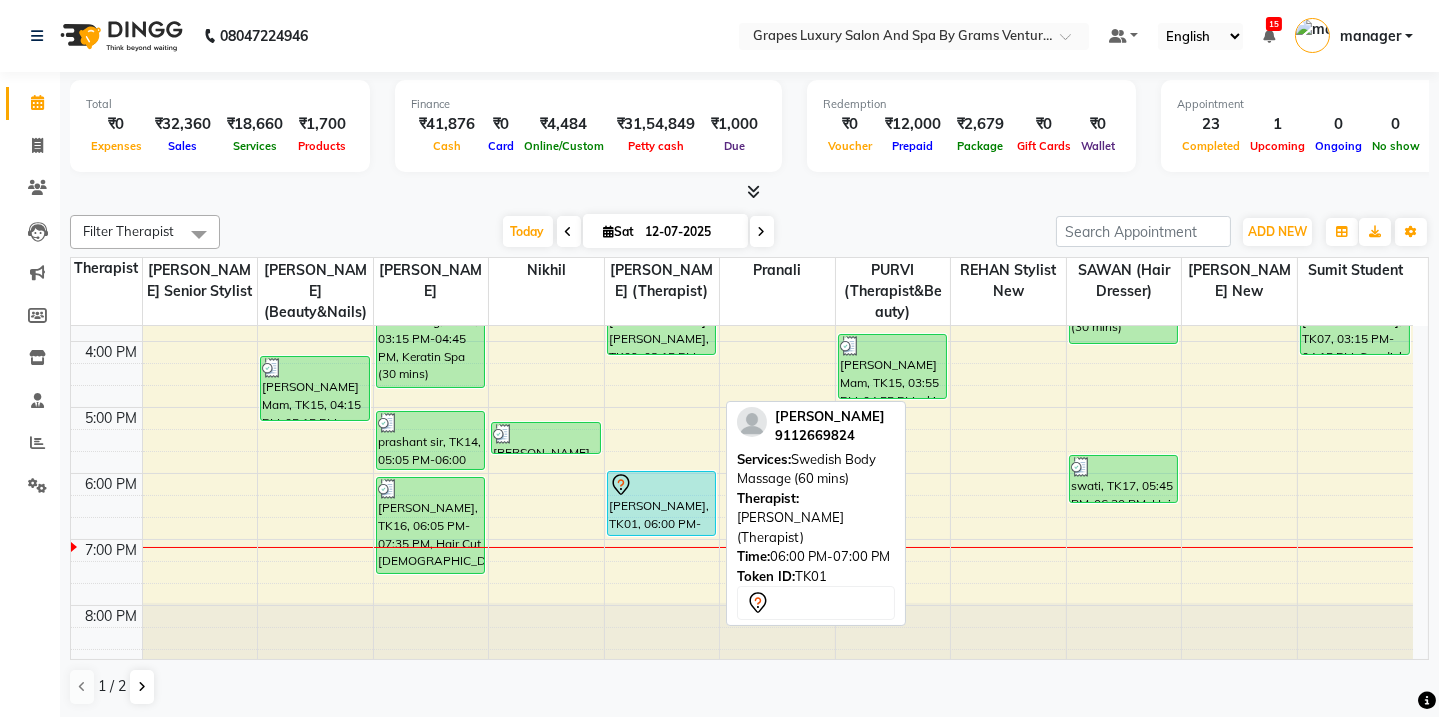click on "[PERSON_NAME], TK01, 06:00 PM-07:00 PM, Swedish Body Massage (60 mins)" at bounding box center [662, 503] 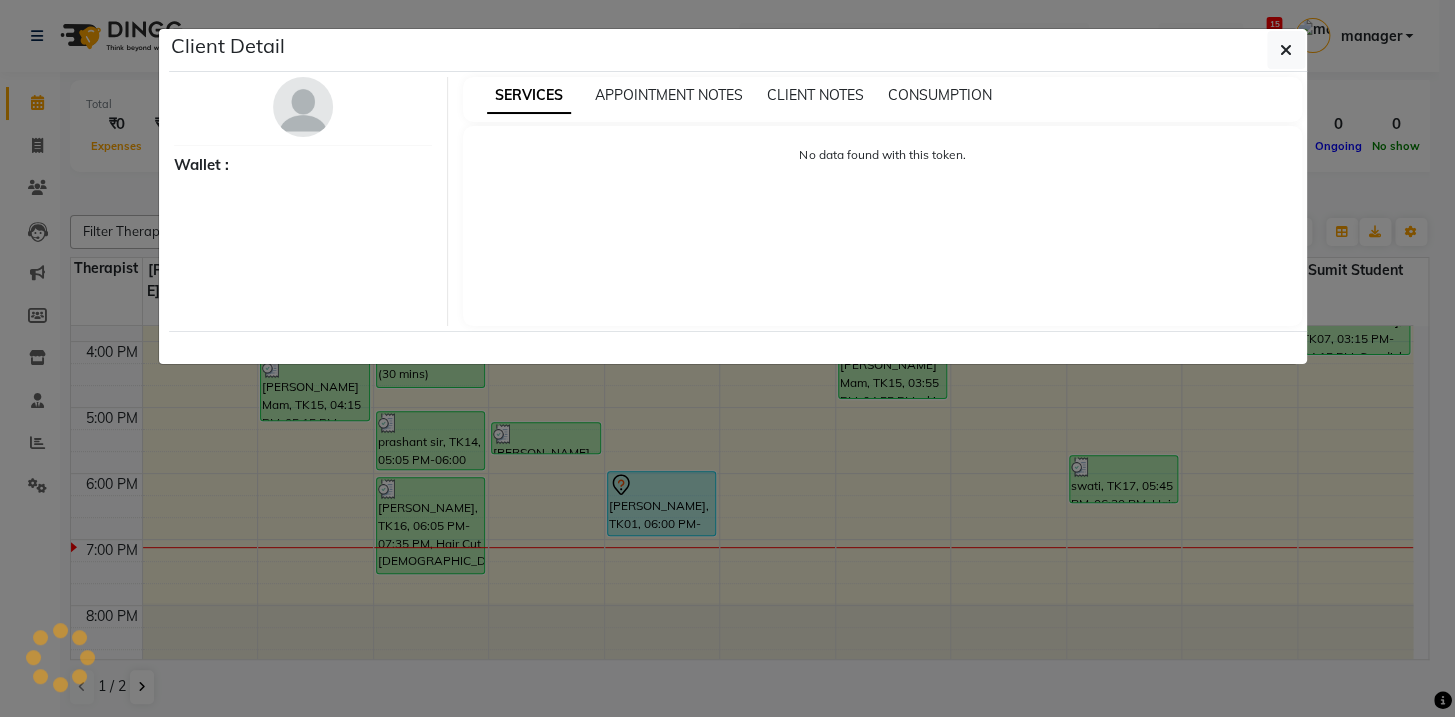 select on "7" 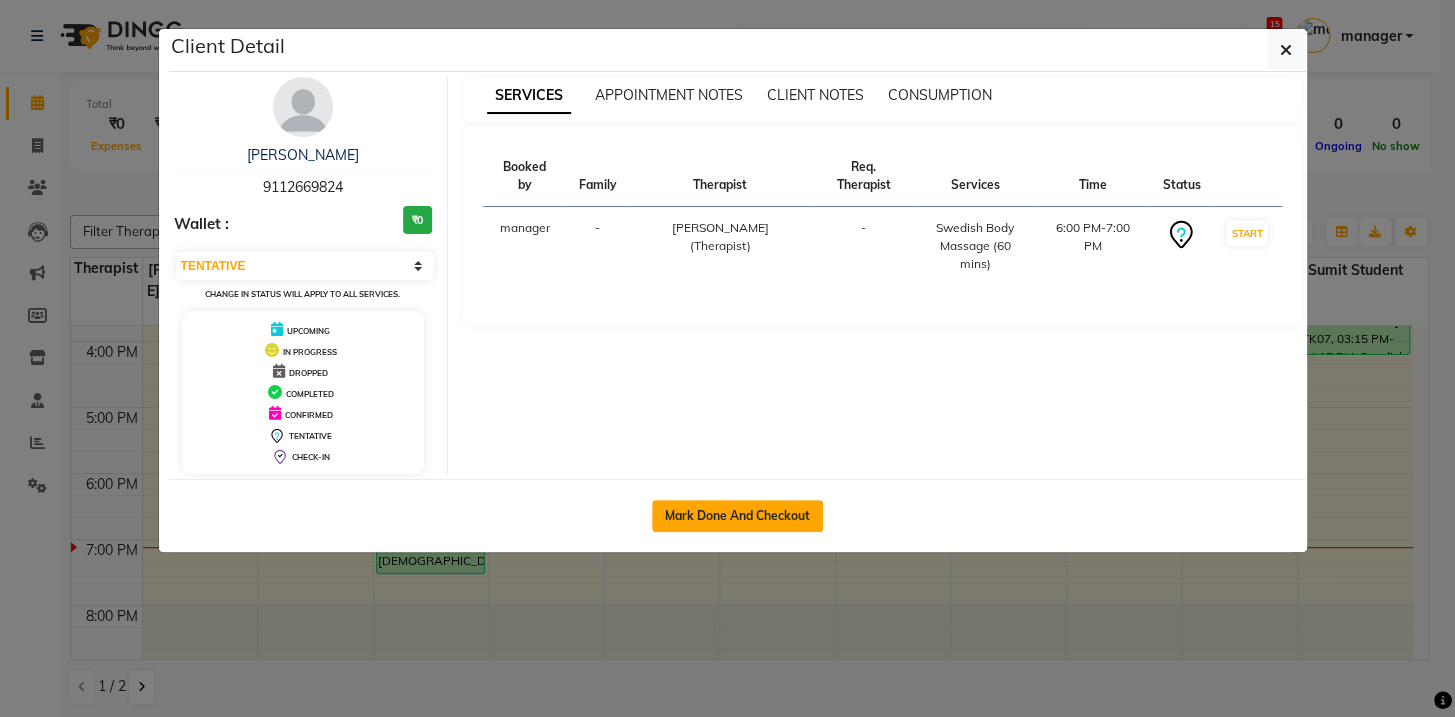 click on "Mark Done And Checkout" 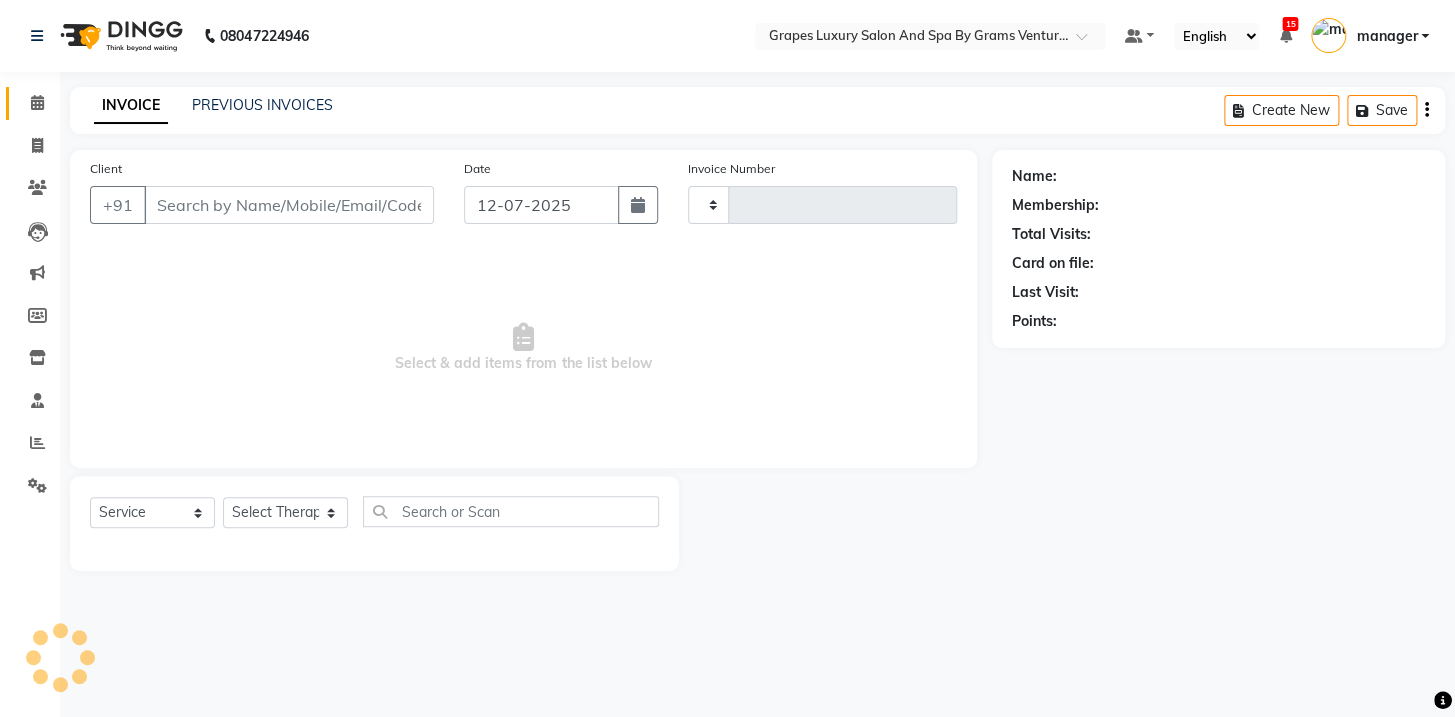 type on "1661" 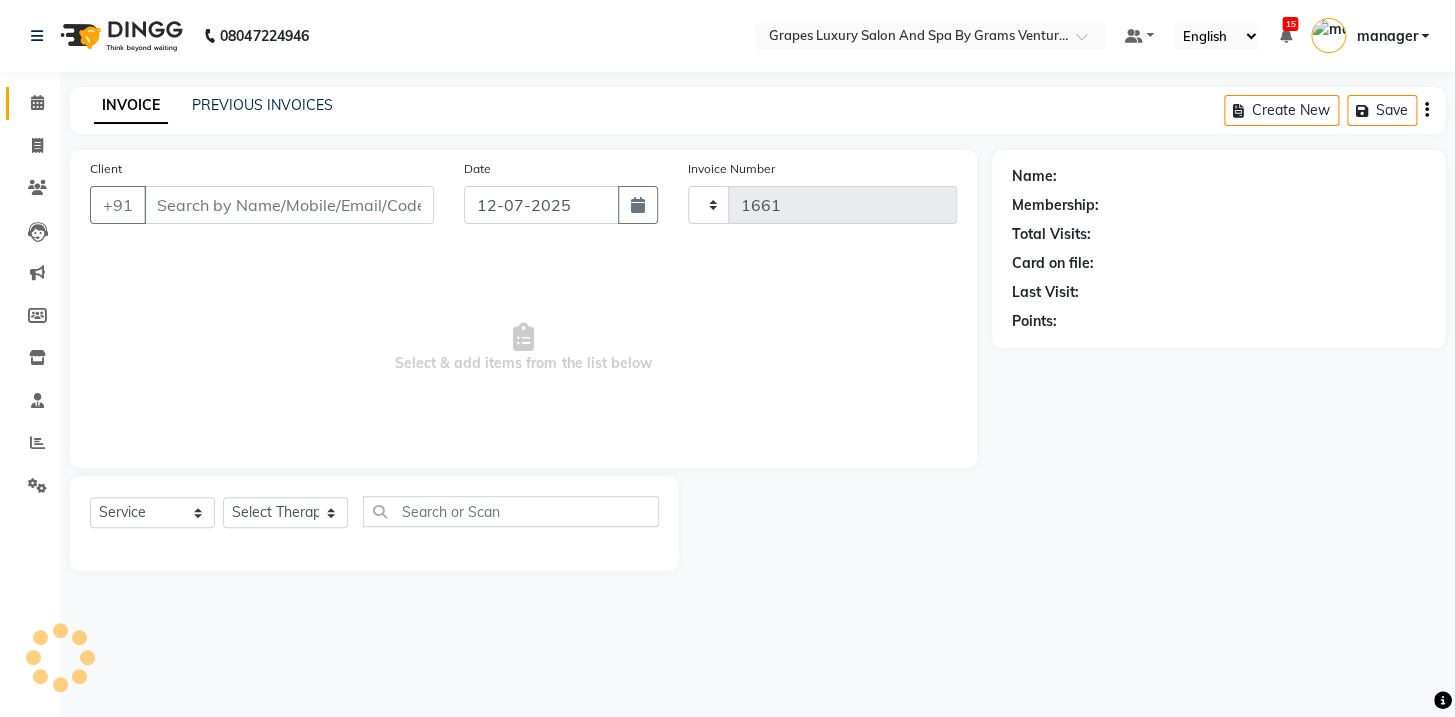 select on "3585" 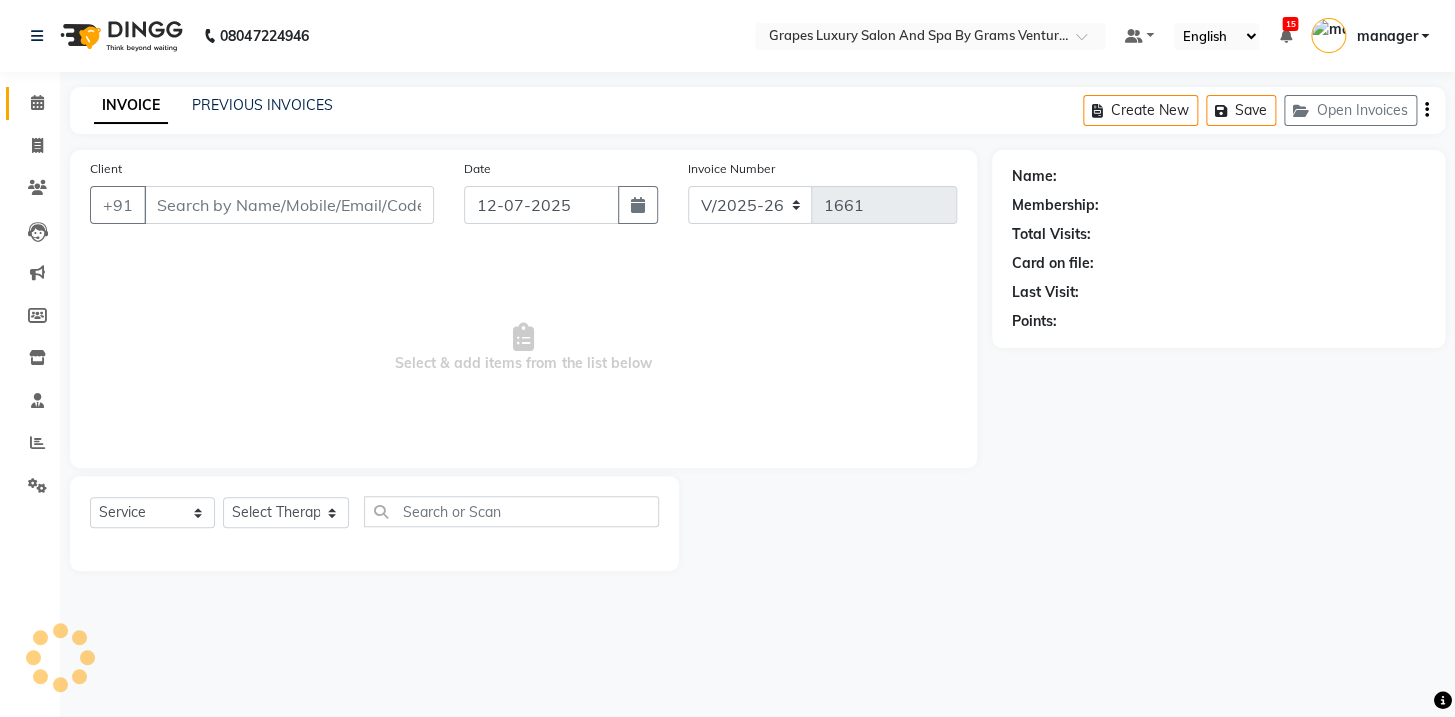 type on "9112669824" 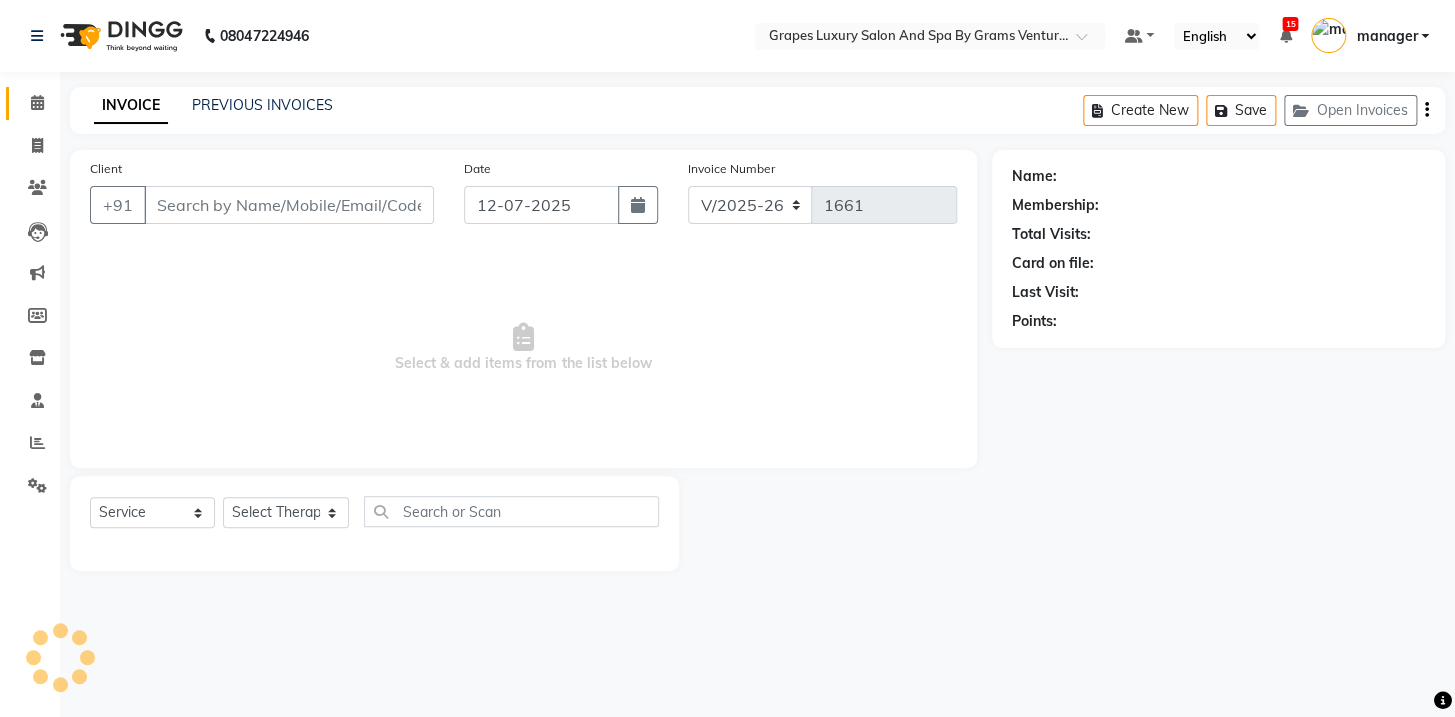 select on "52047" 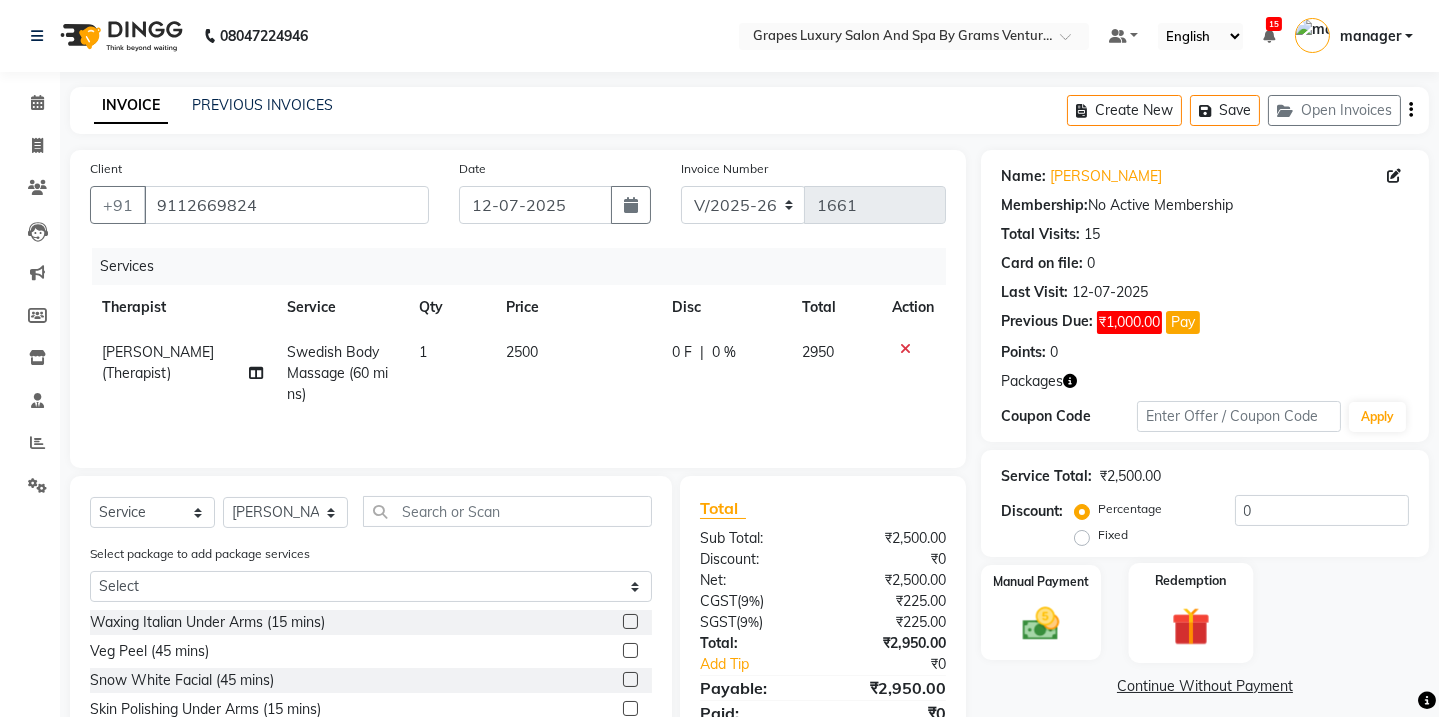 click 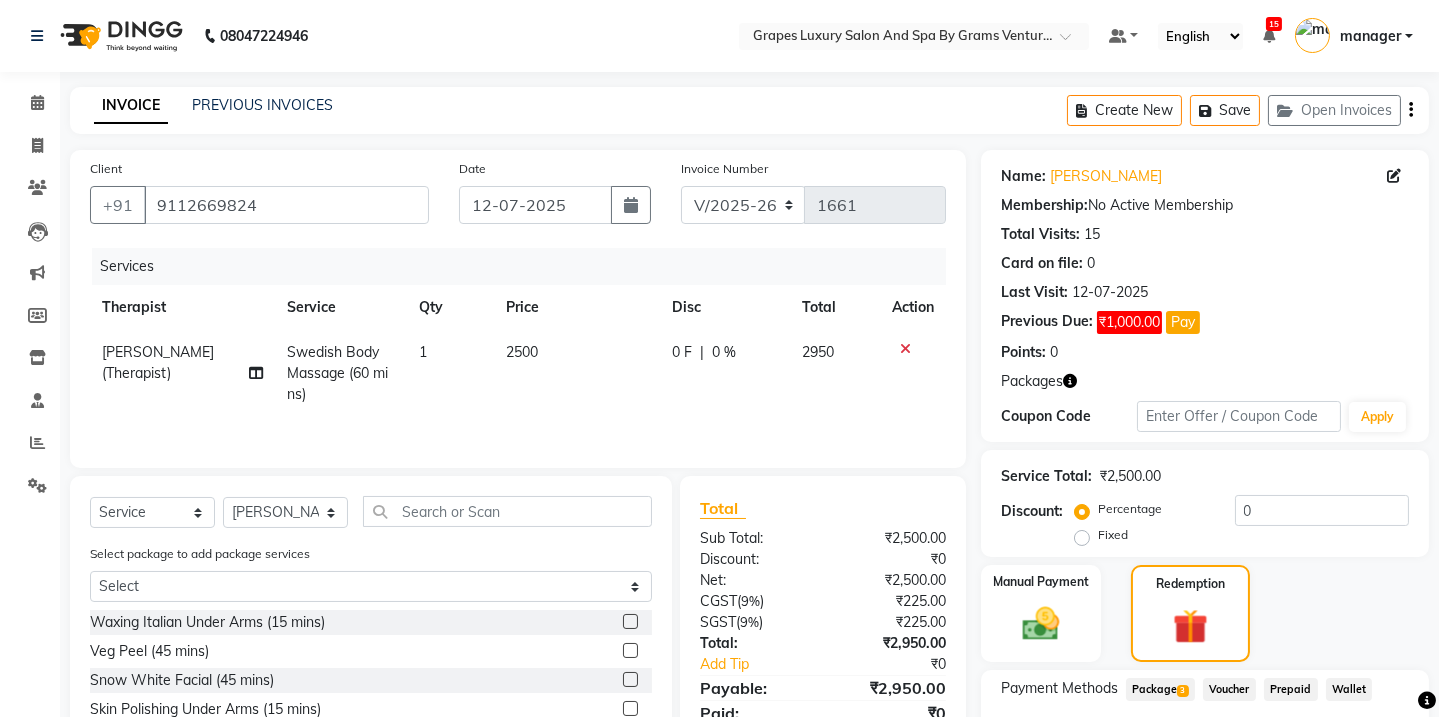 click on "Package  3" 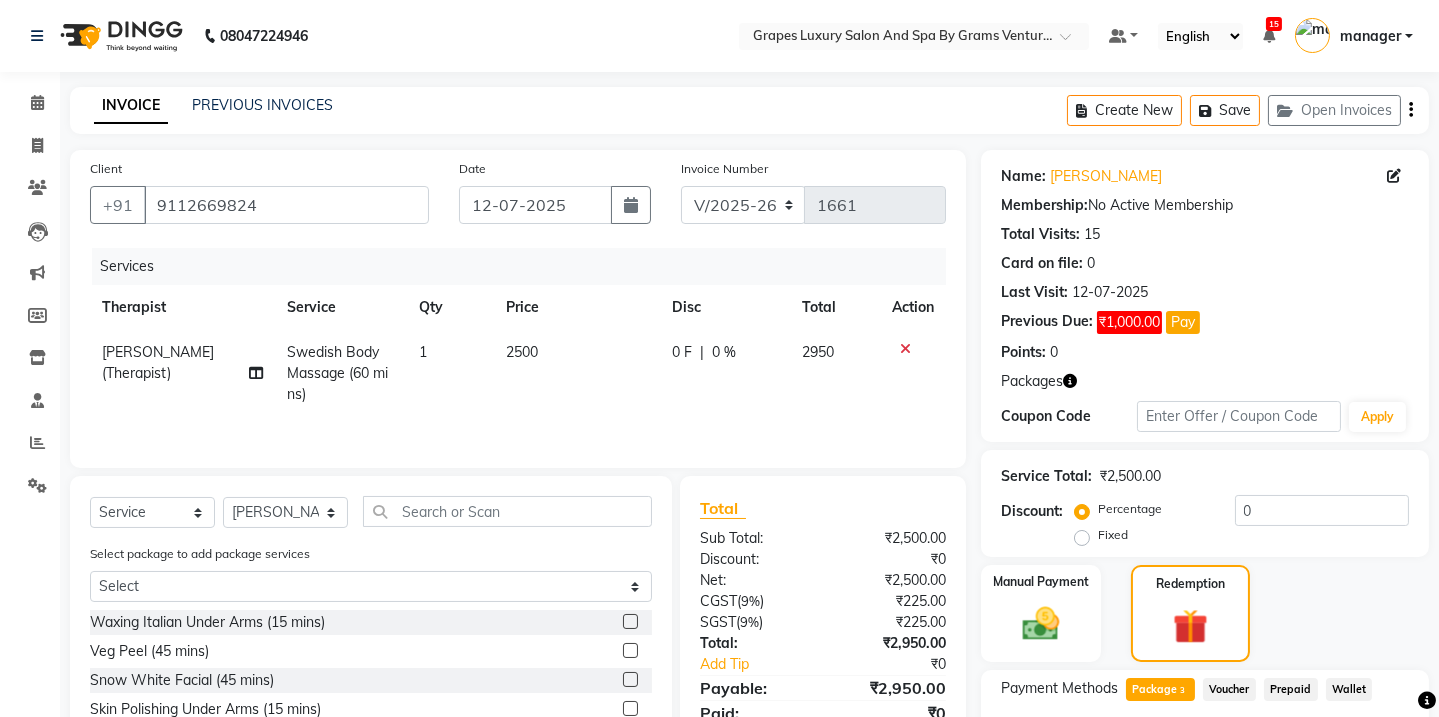 click on "Apply" at bounding box center (1356, 770) 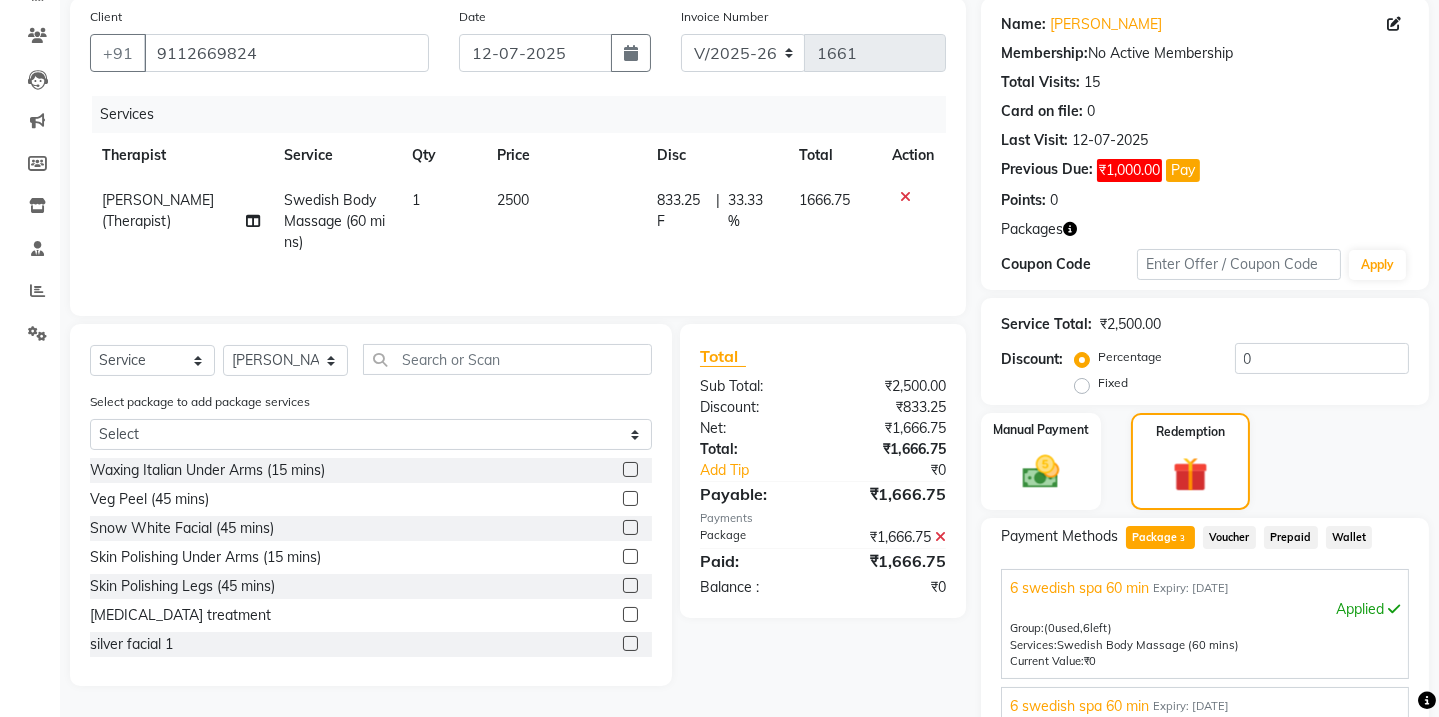 scroll, scrollTop: 398, scrollLeft: 0, axis: vertical 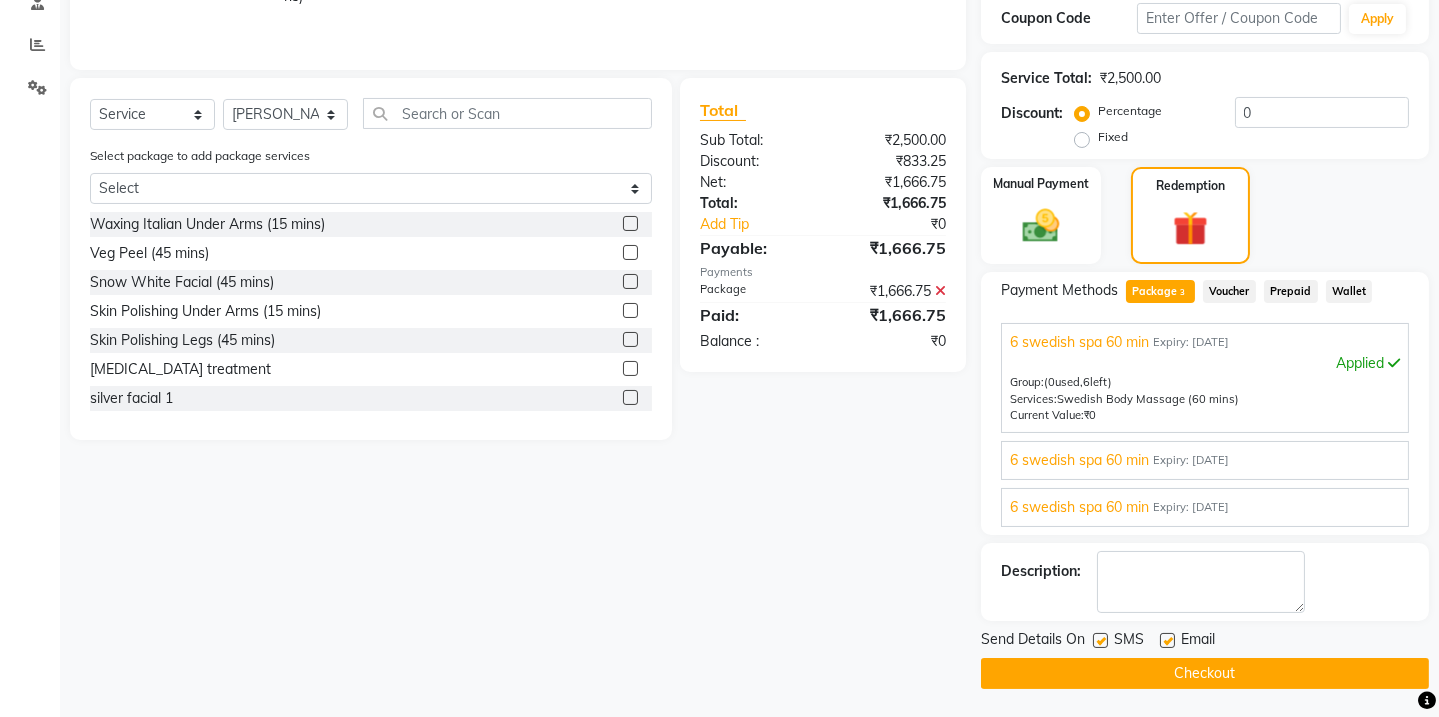 click 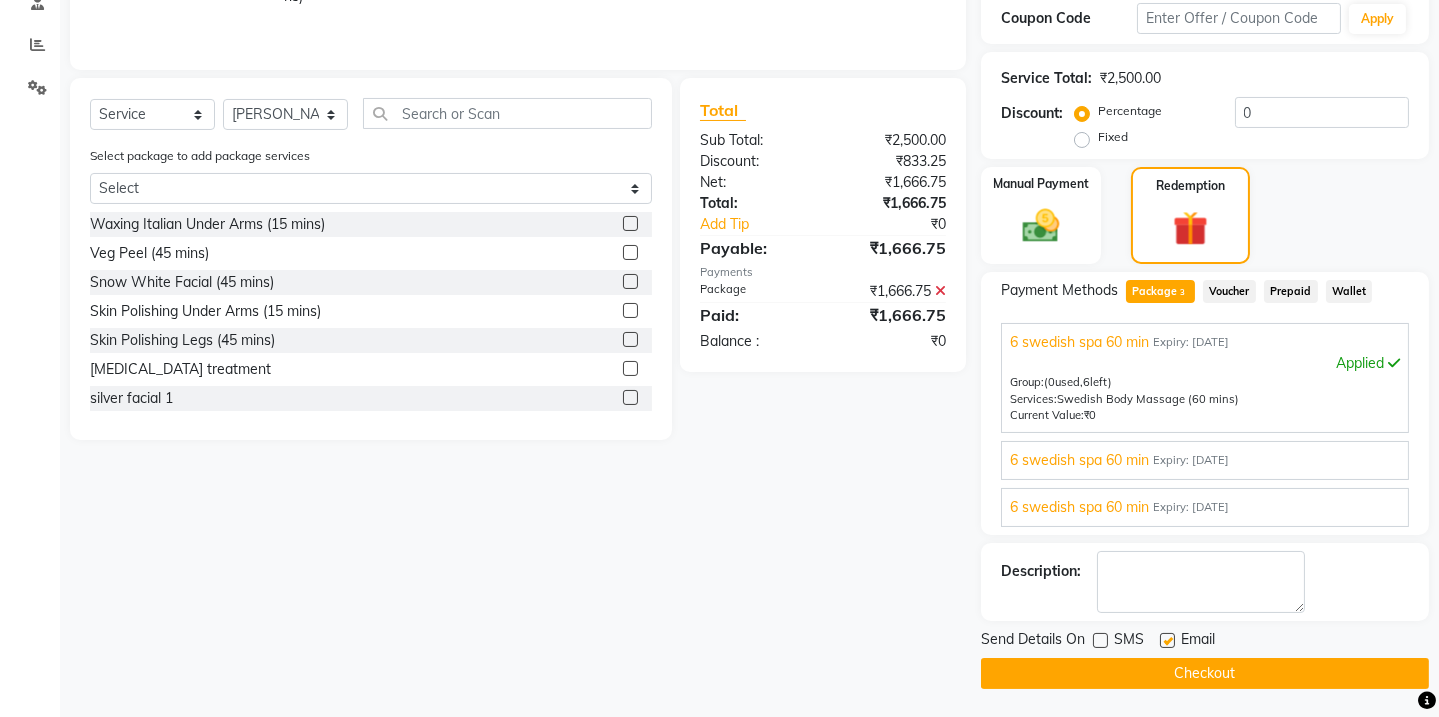 click 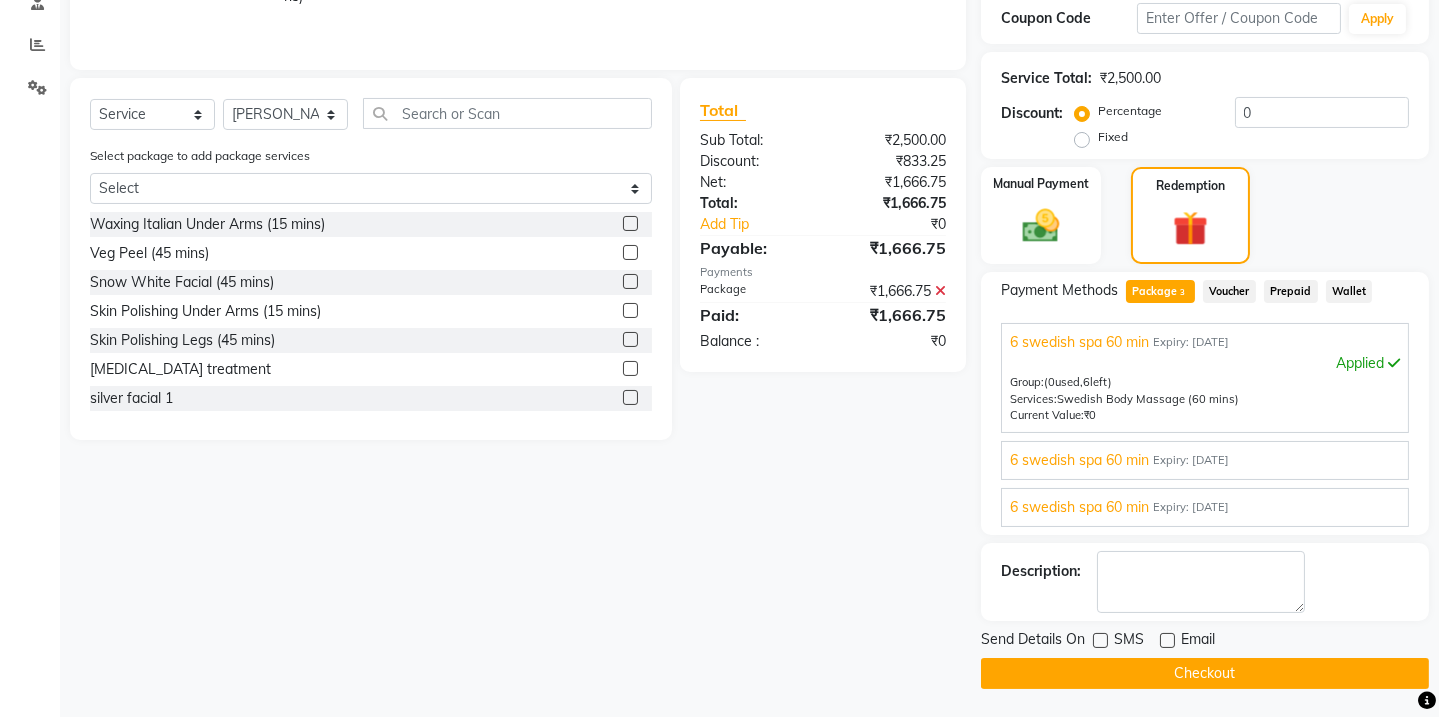 click on "Checkout" 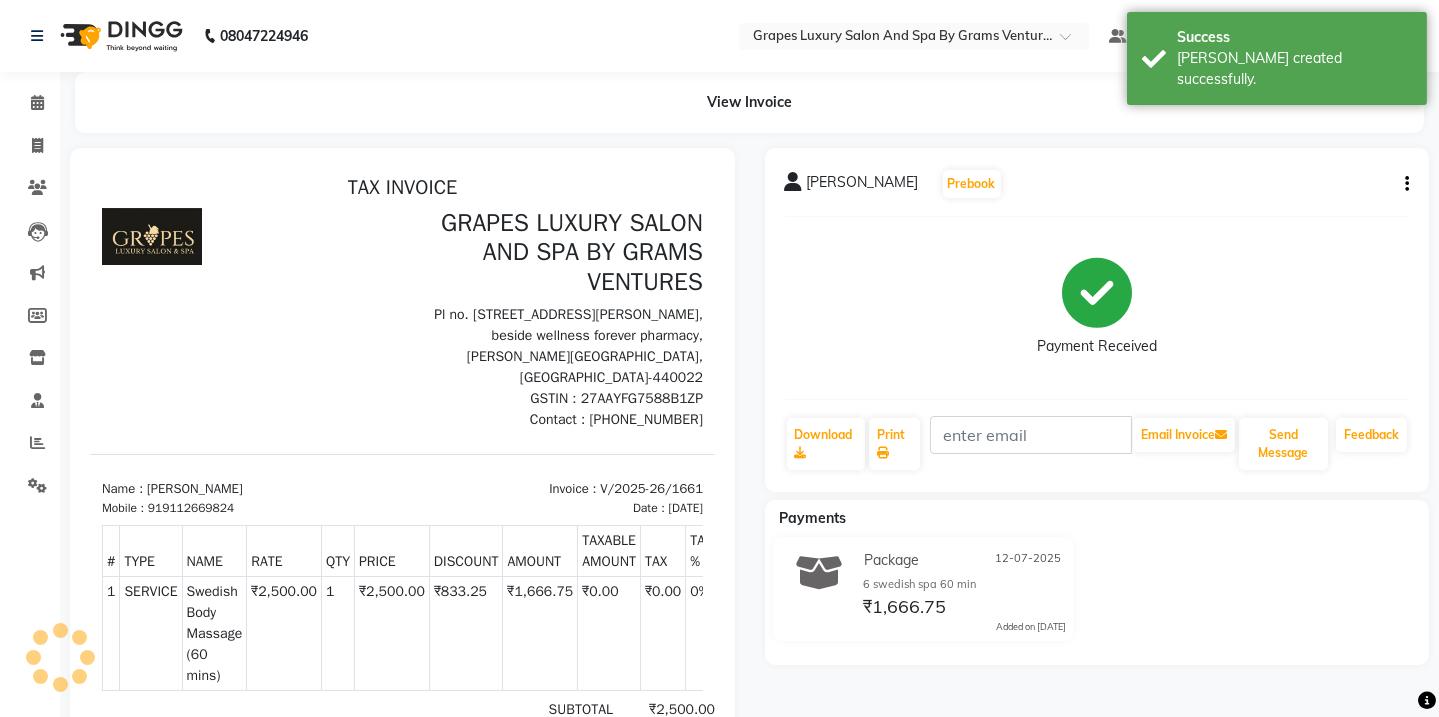 scroll, scrollTop: 0, scrollLeft: 0, axis: both 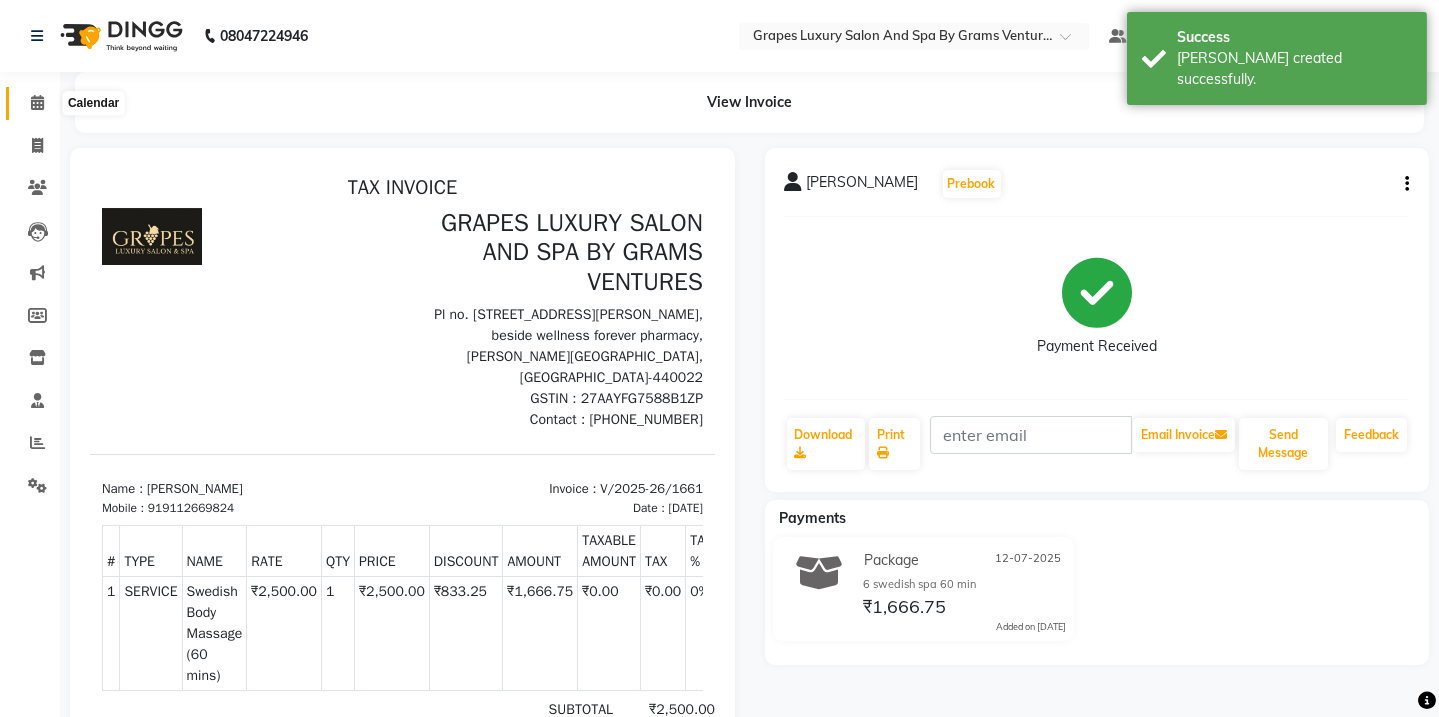 click 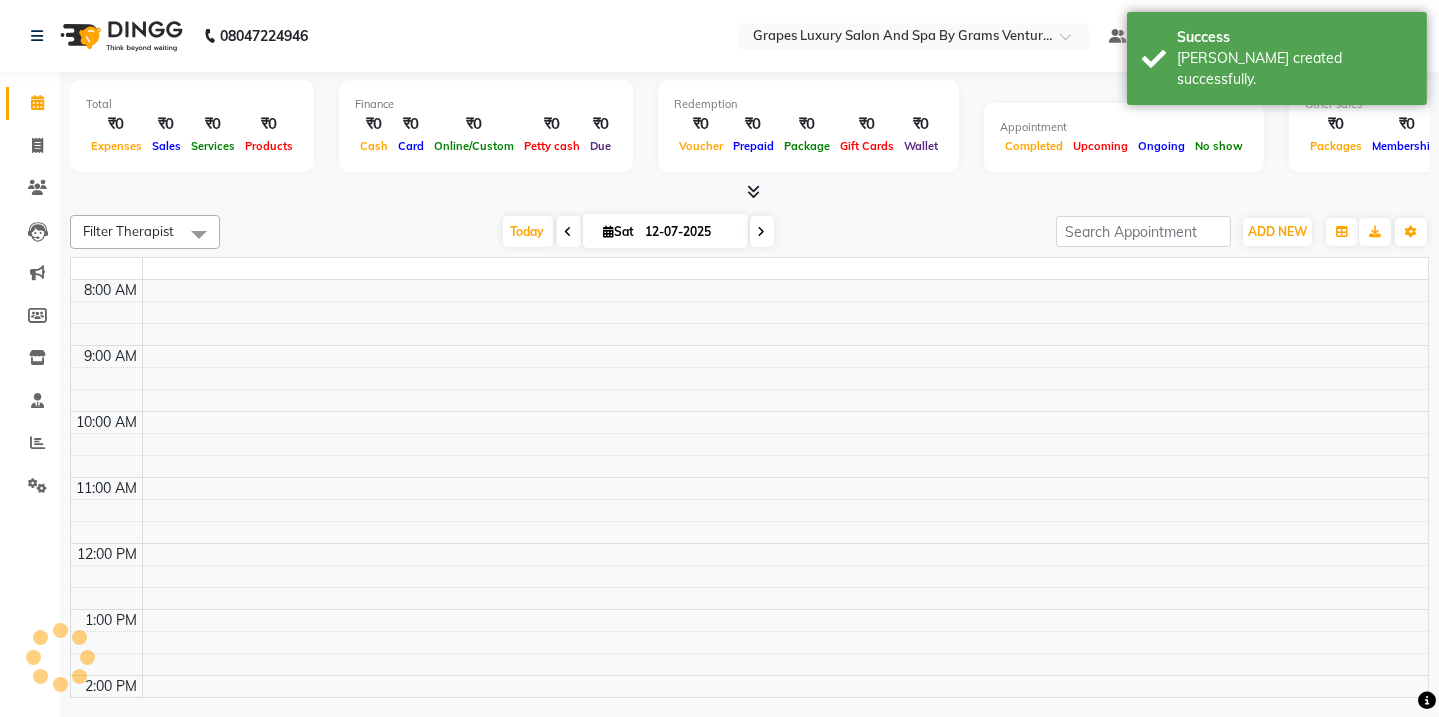 scroll, scrollTop: 0, scrollLeft: 0, axis: both 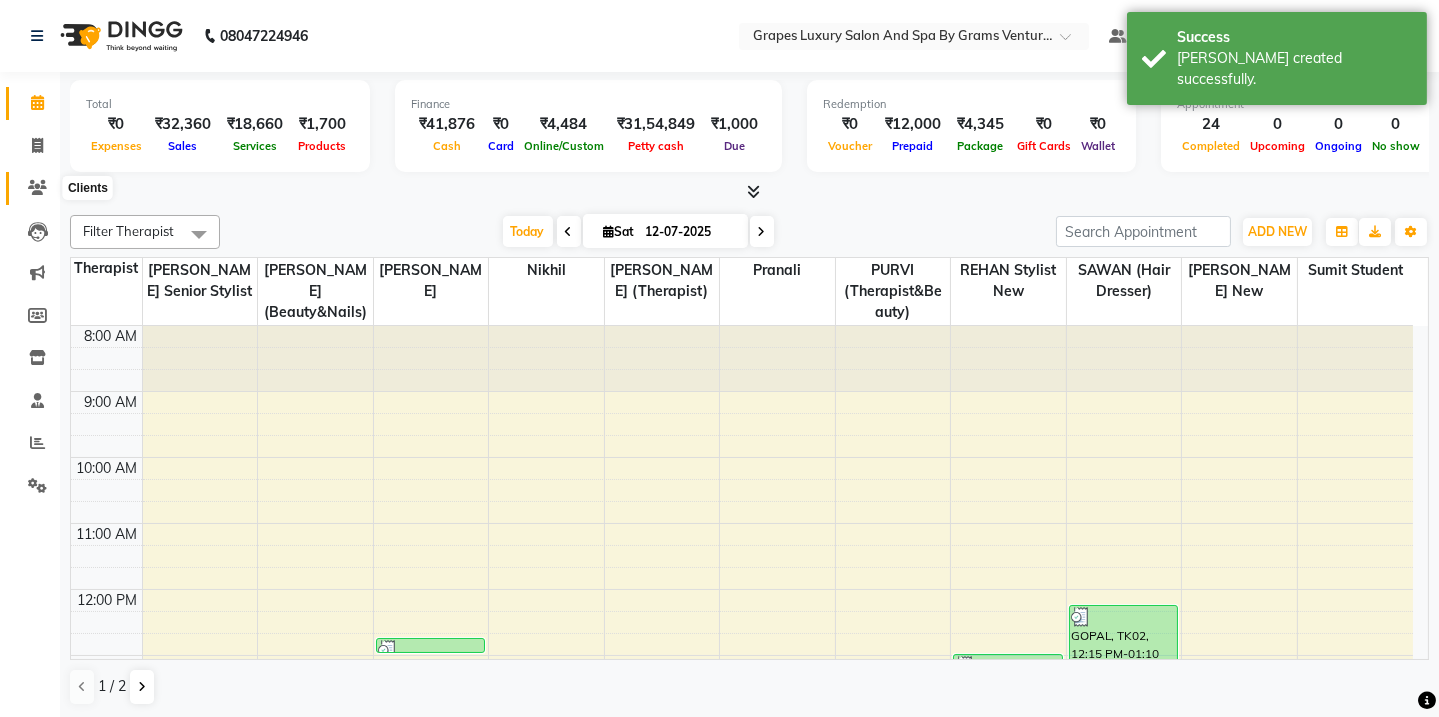 click 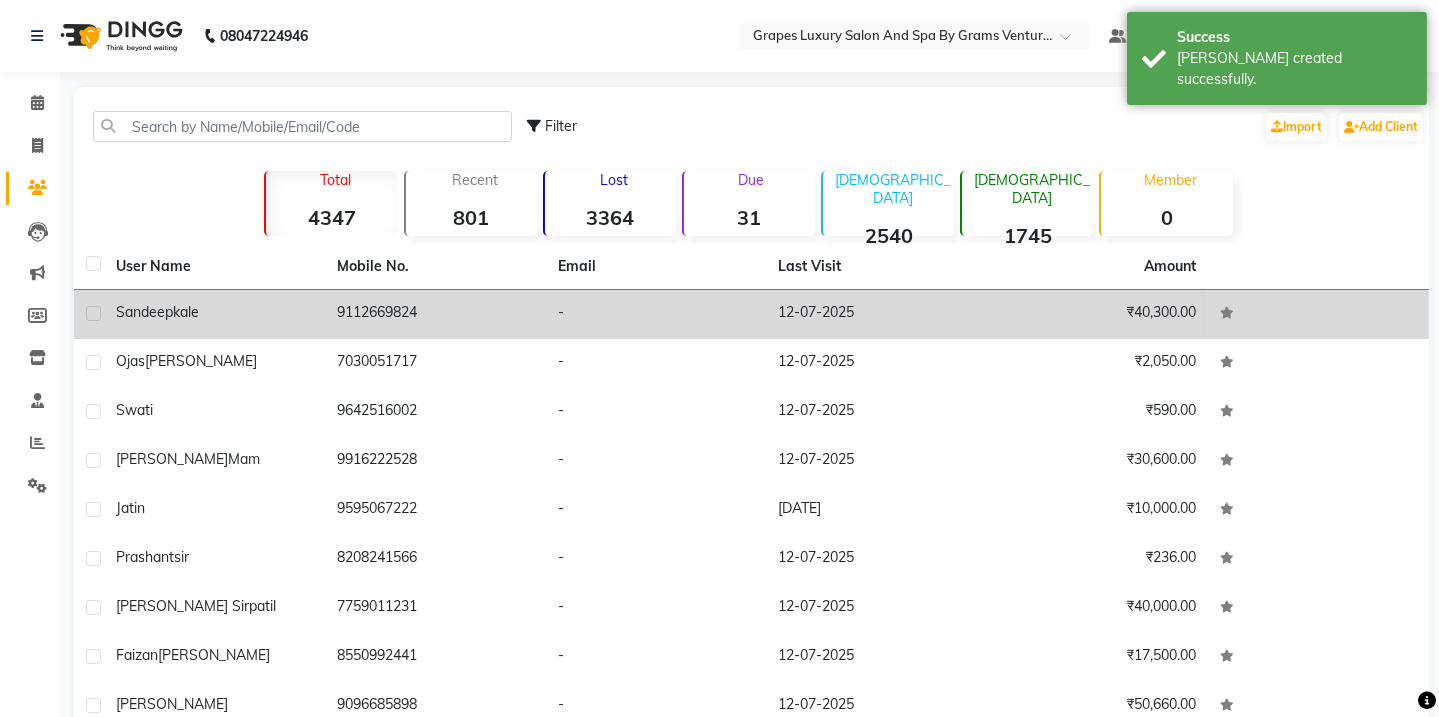 click on "sandeep" 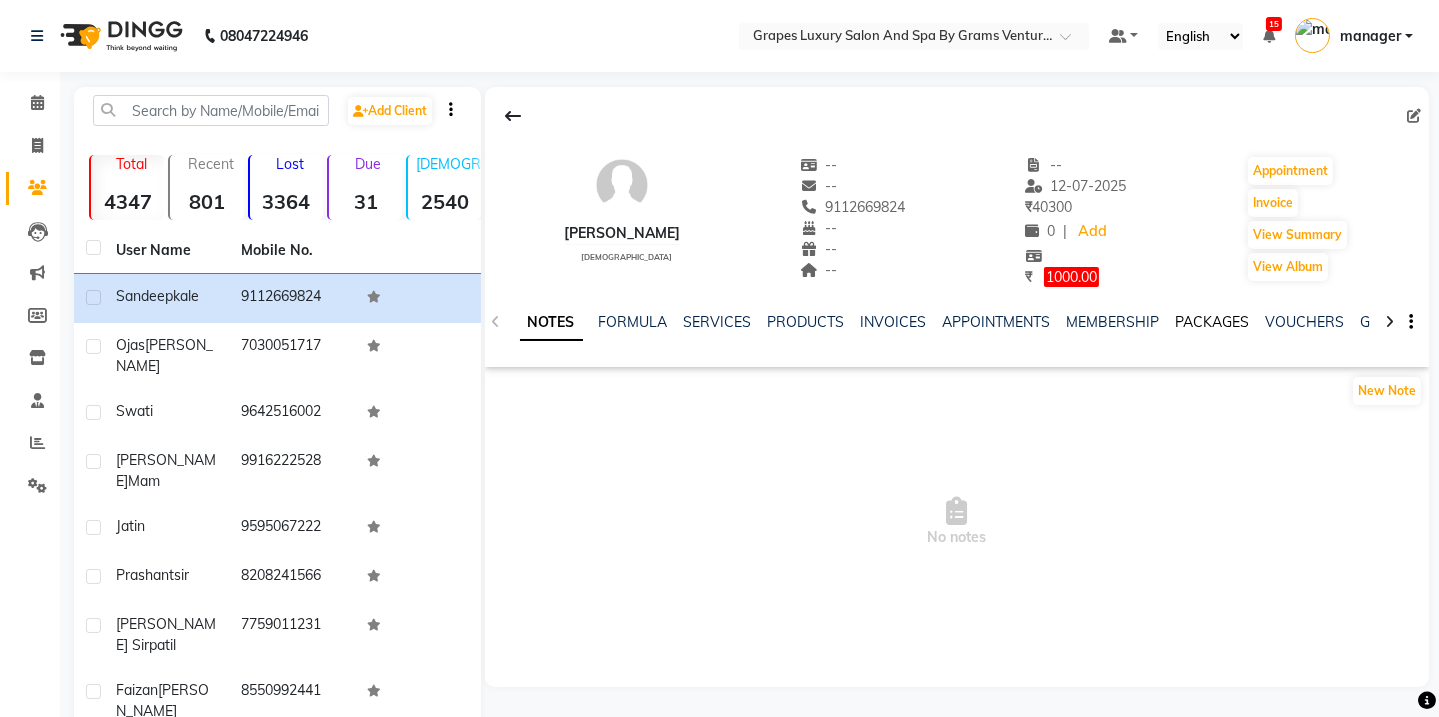 click on "PACKAGES" 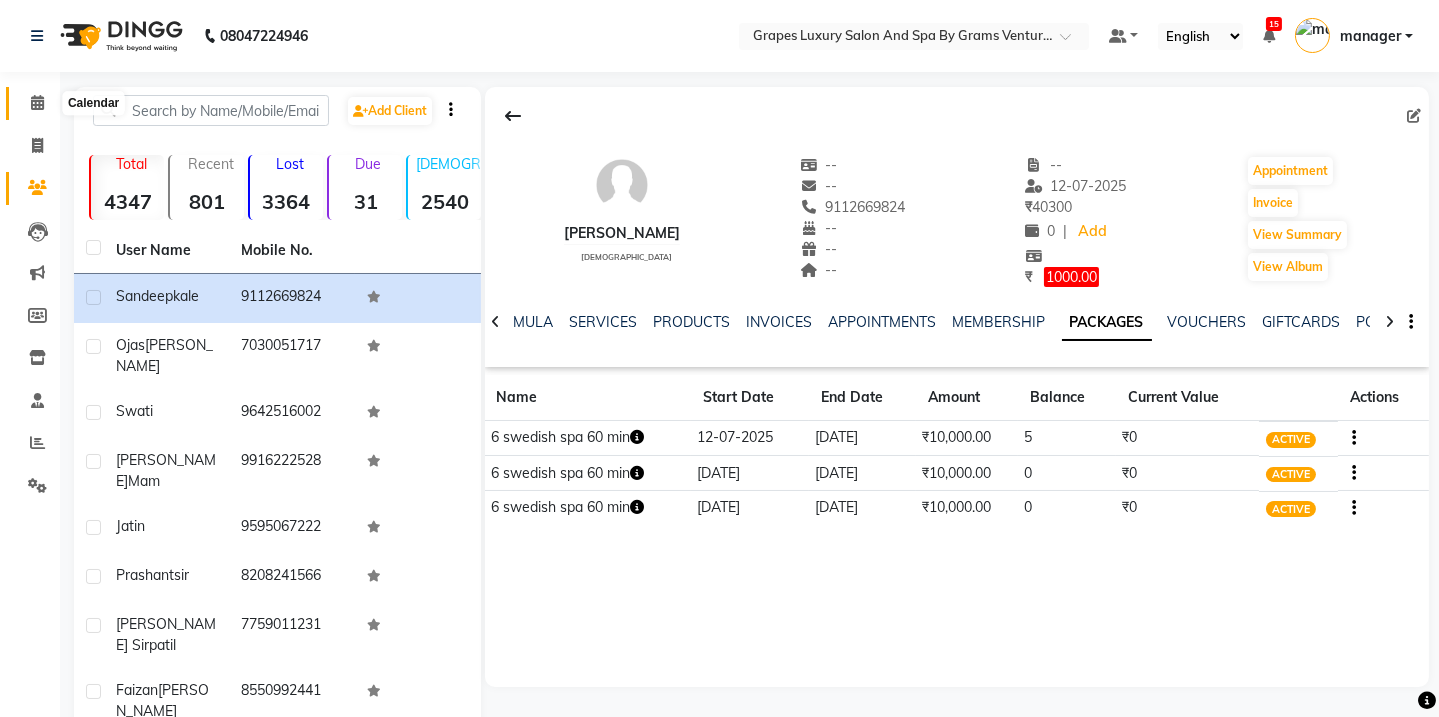 click 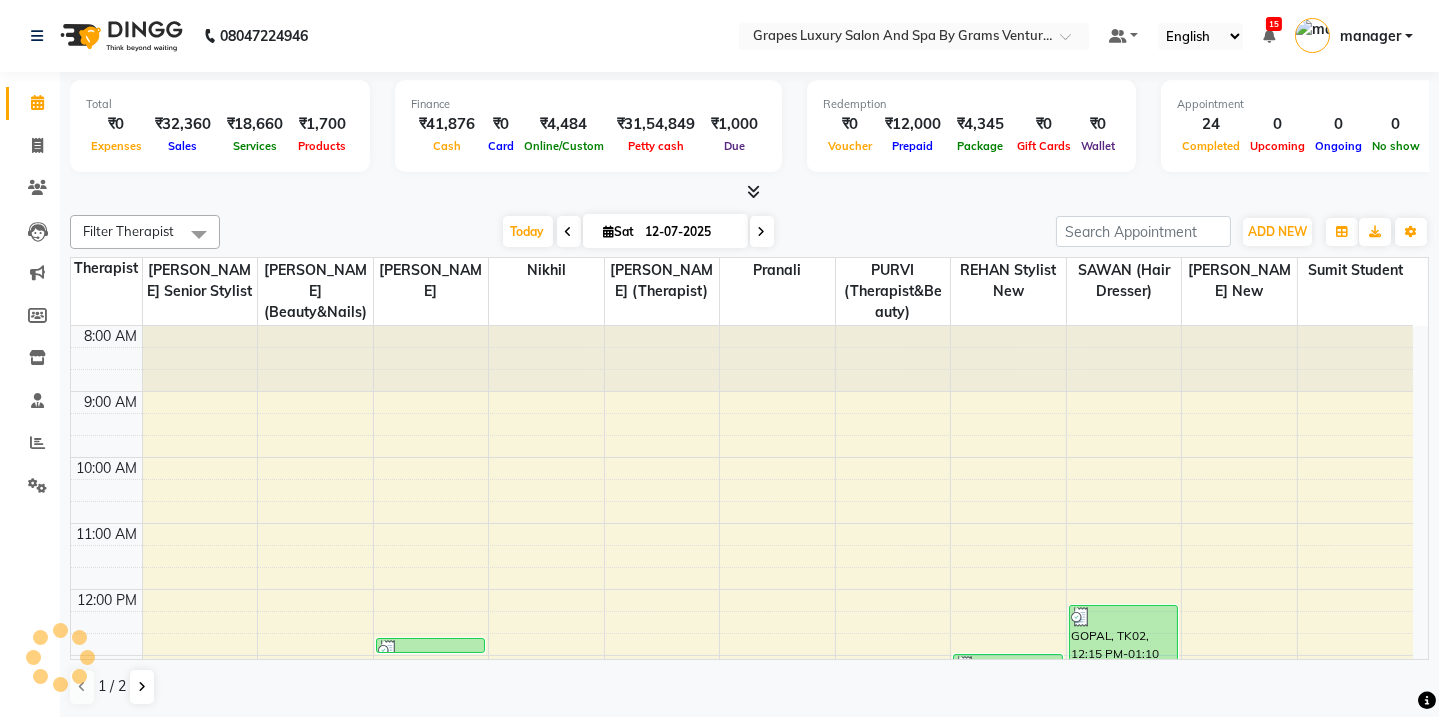scroll, scrollTop: 0, scrollLeft: 0, axis: both 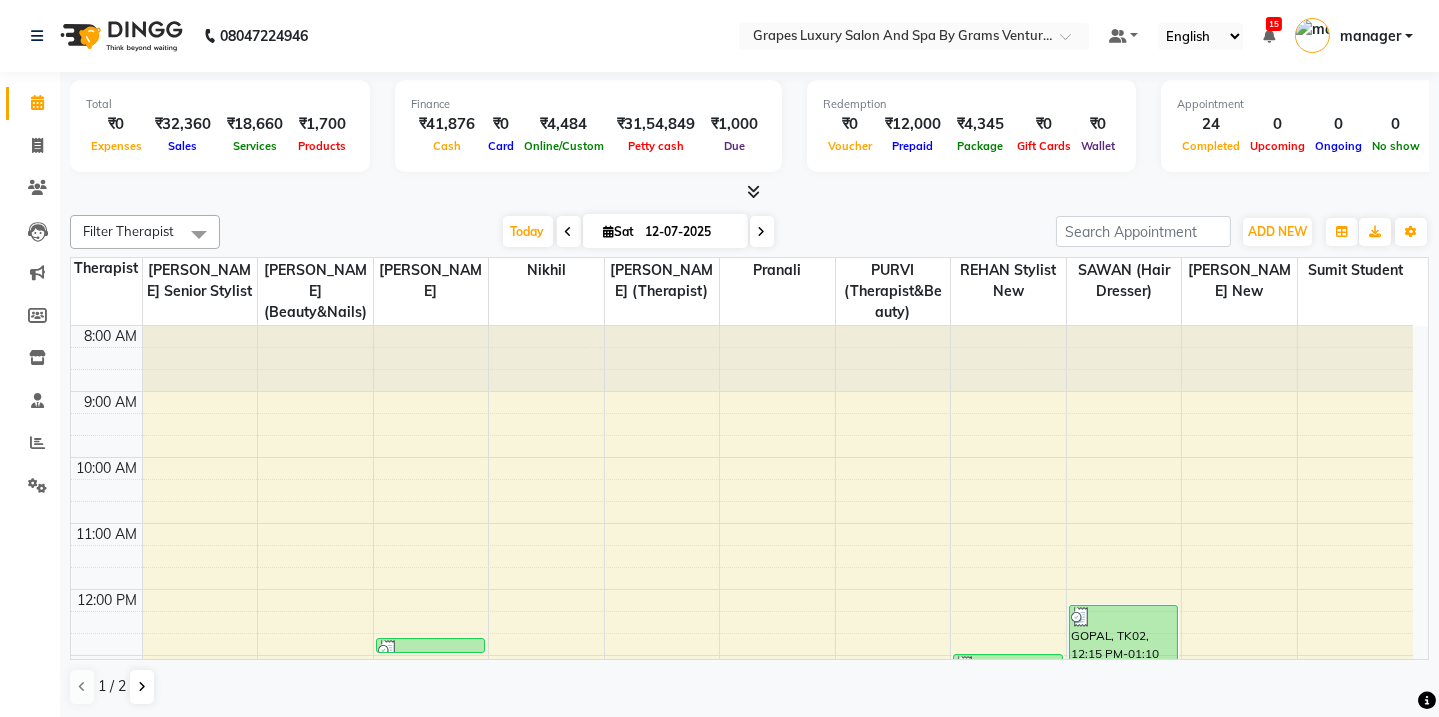click at bounding box center [753, 191] 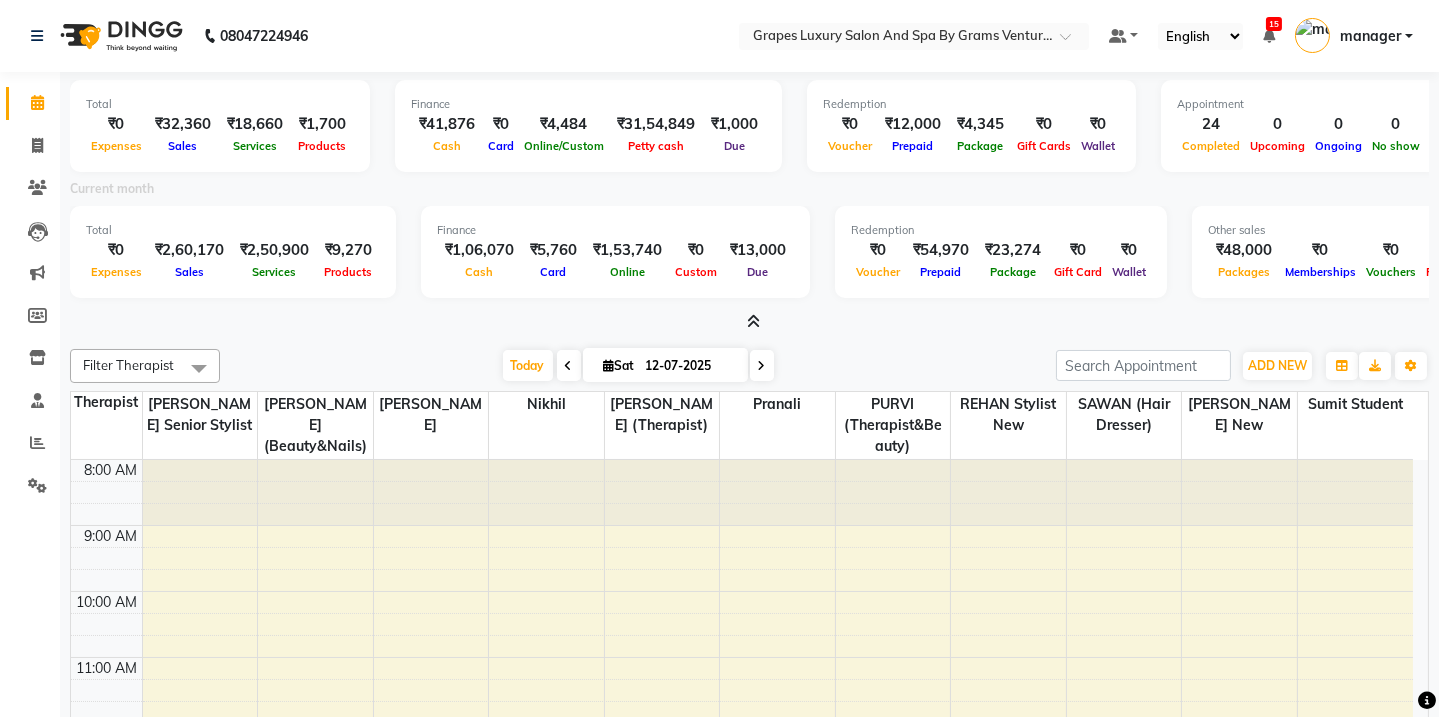click at bounding box center (753, 321) 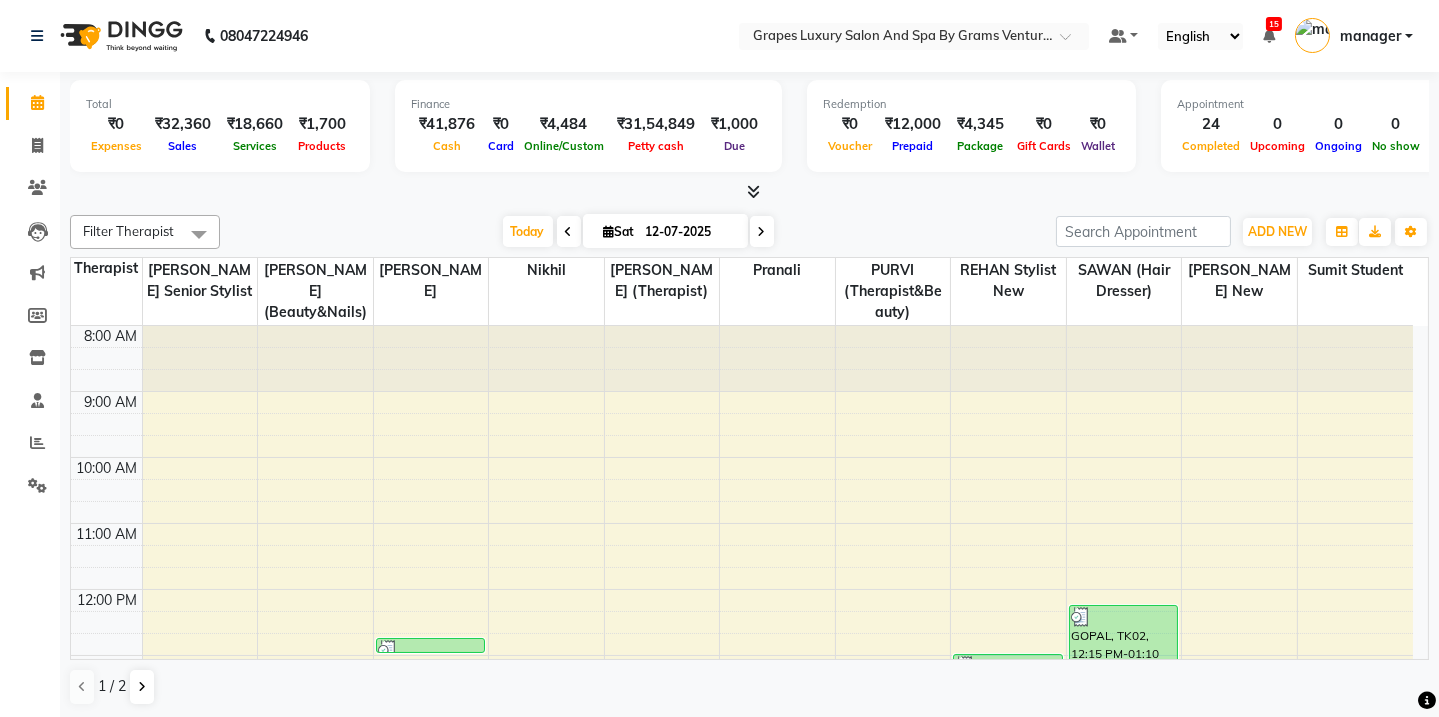 click at bounding box center [753, 191] 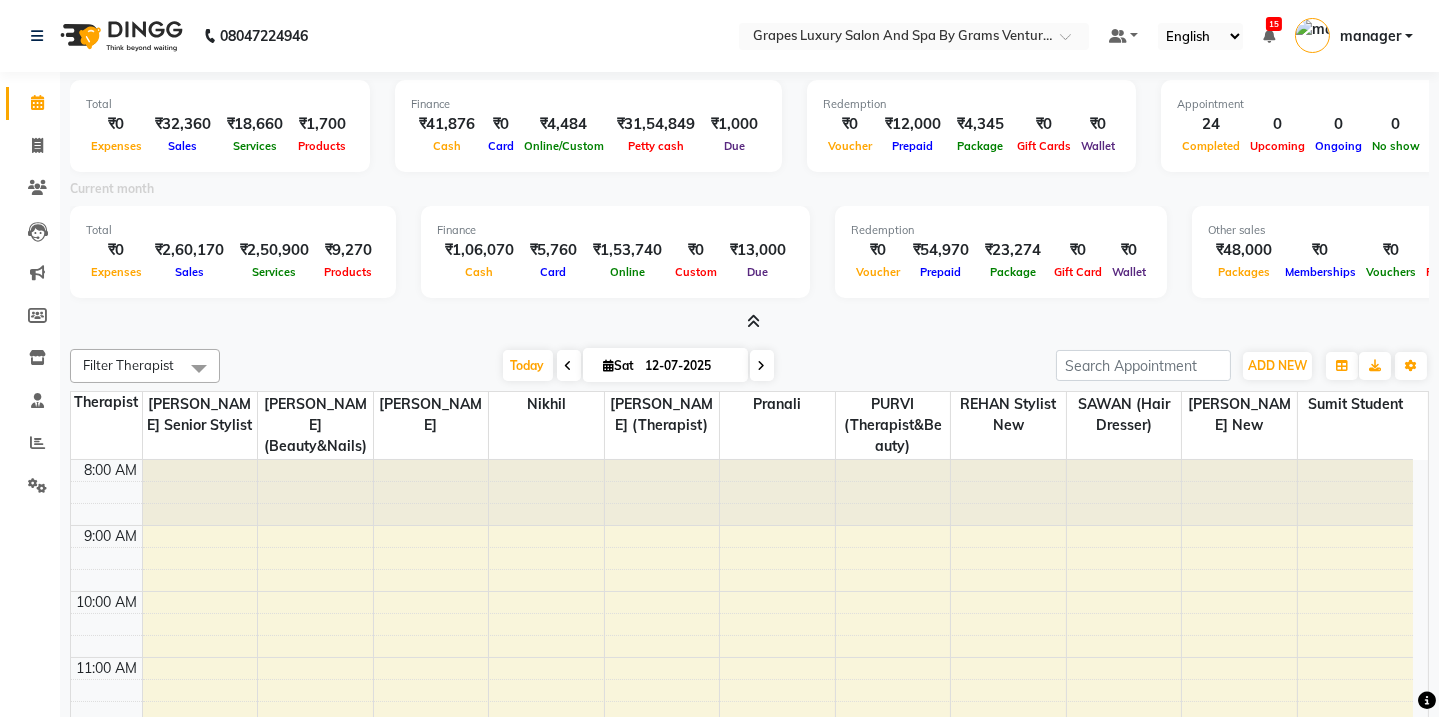 click at bounding box center (753, 321) 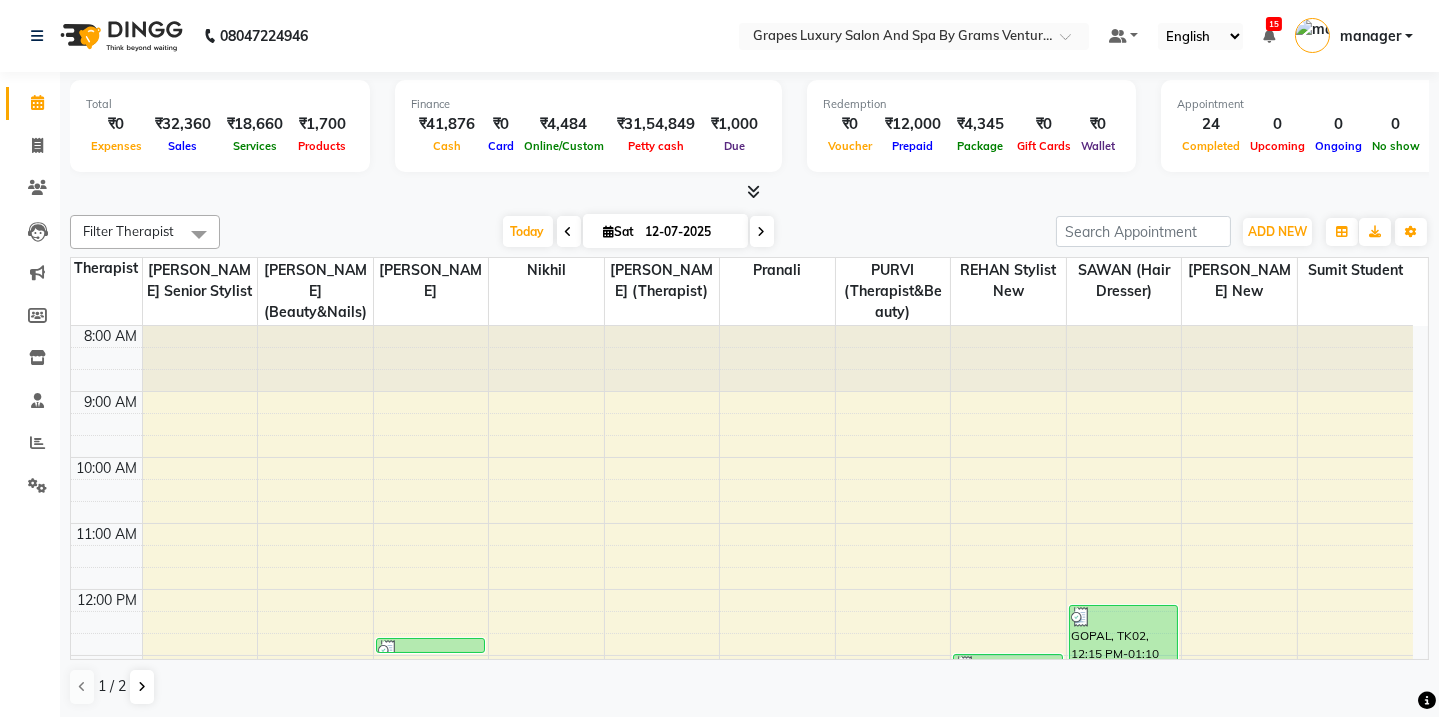 click at bounding box center (753, 191) 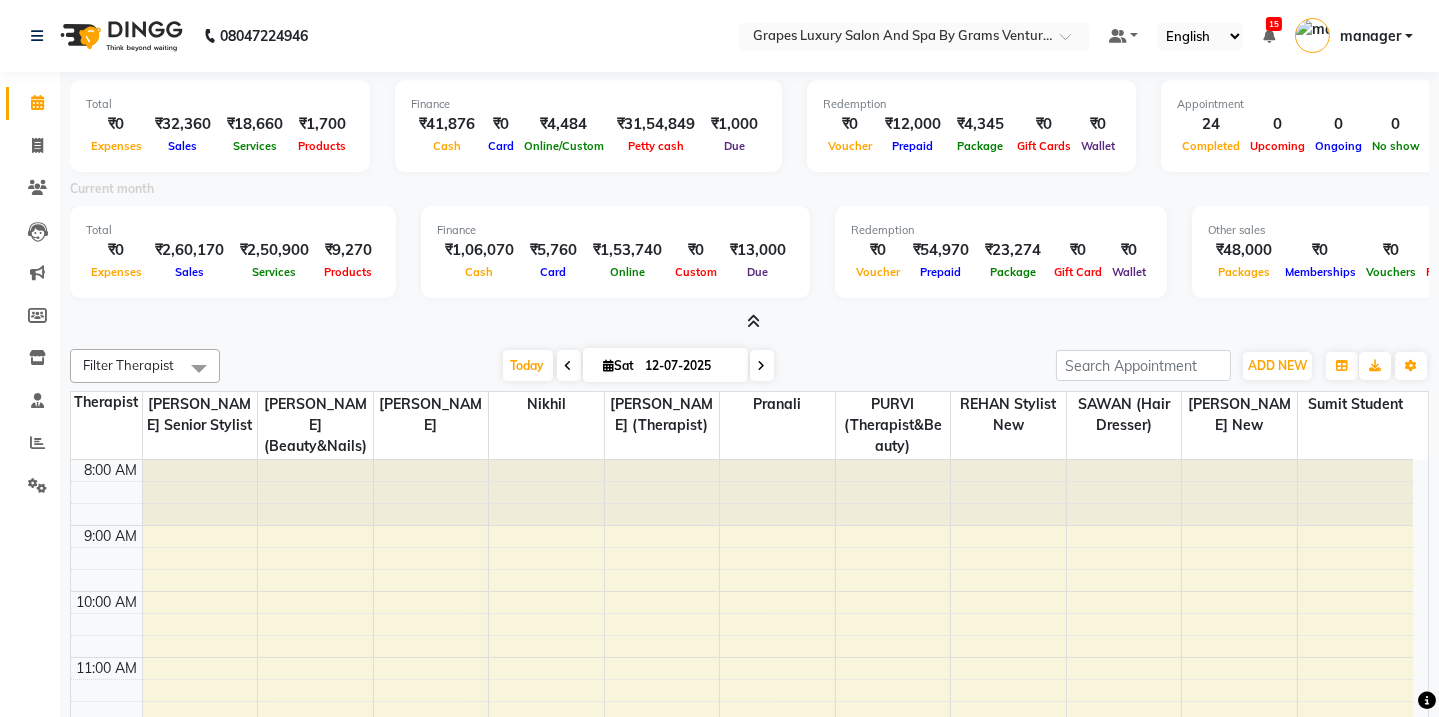 click at bounding box center [753, 321] 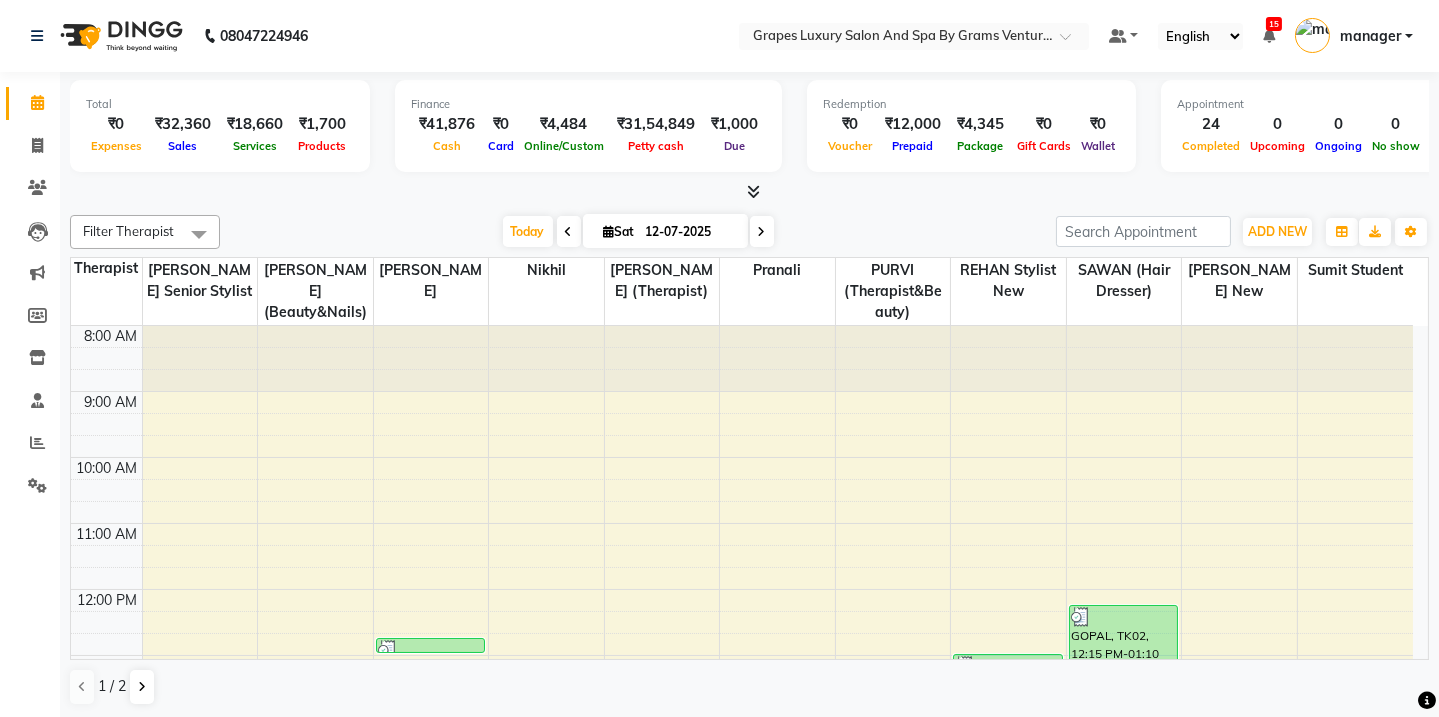click at bounding box center [753, 191] 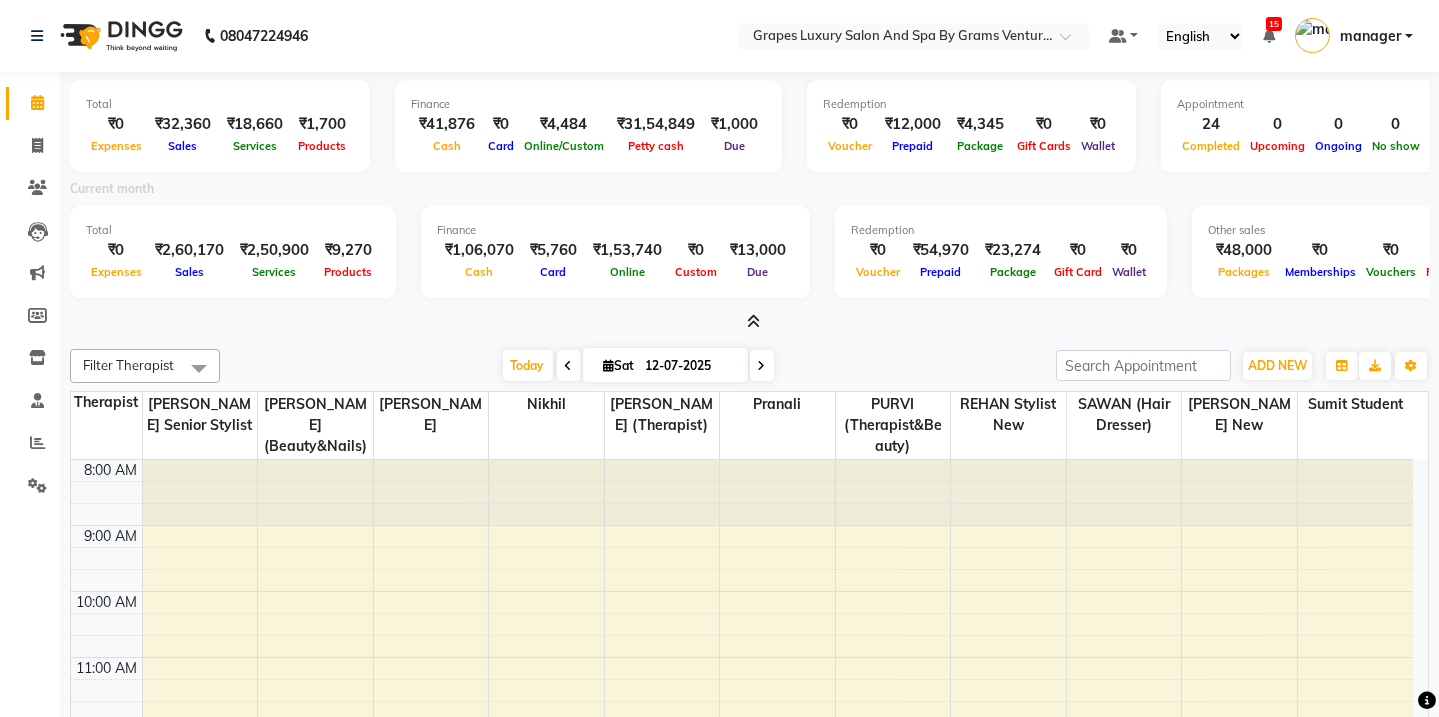 click at bounding box center [753, 321] 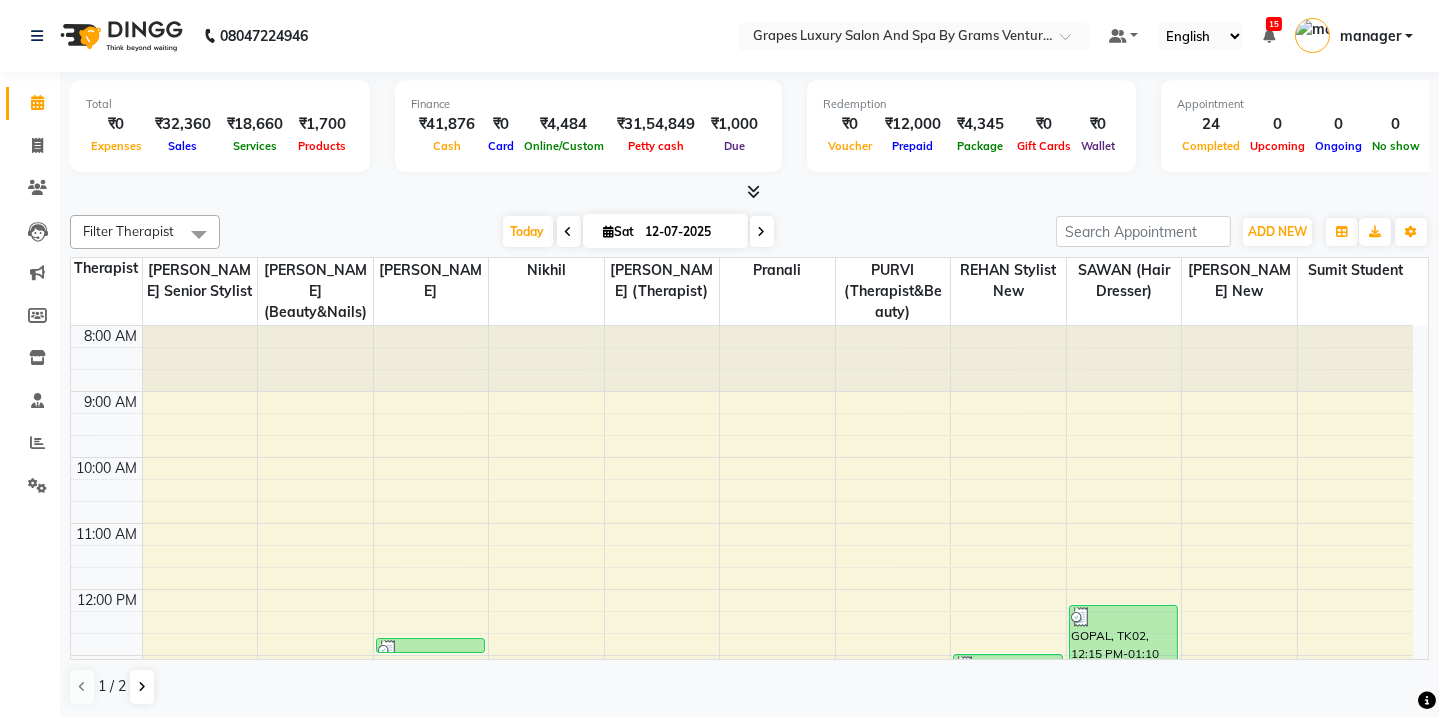 click at bounding box center [749, 192] 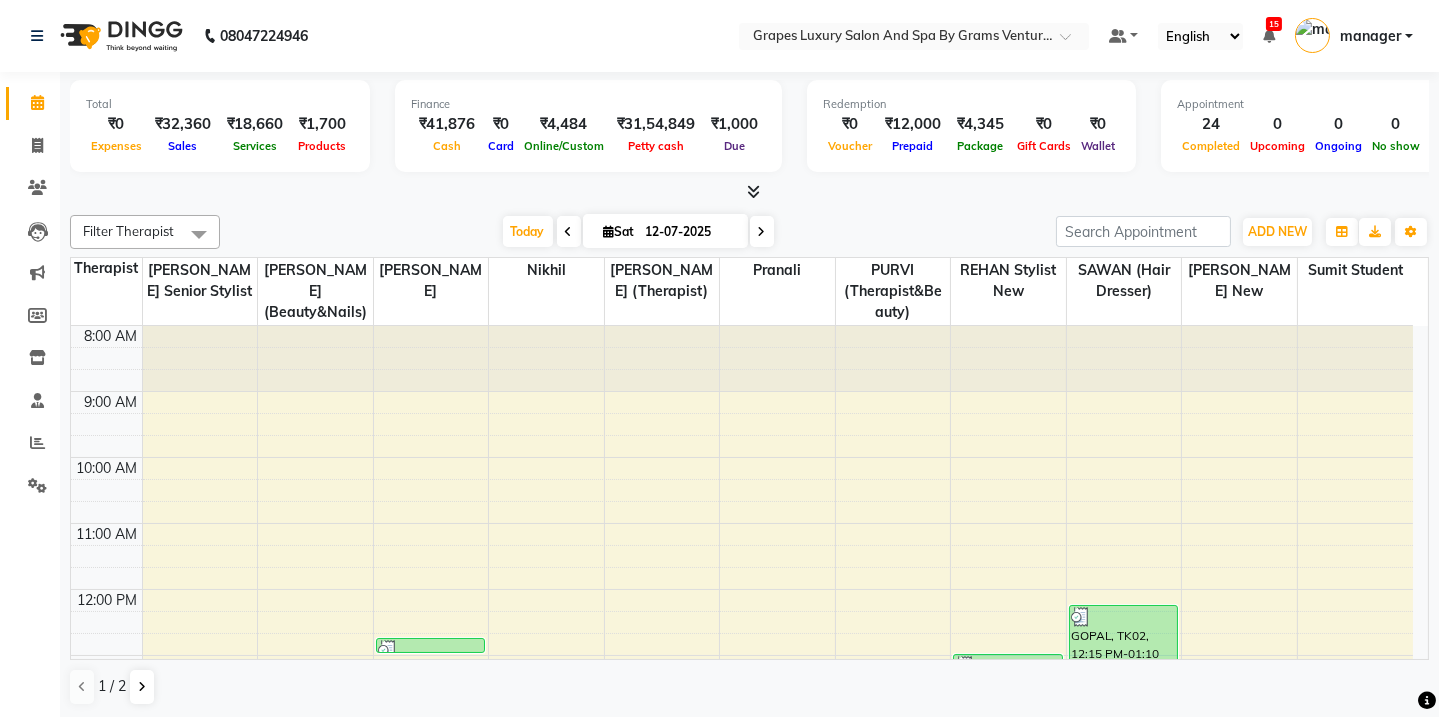 click at bounding box center [753, 191] 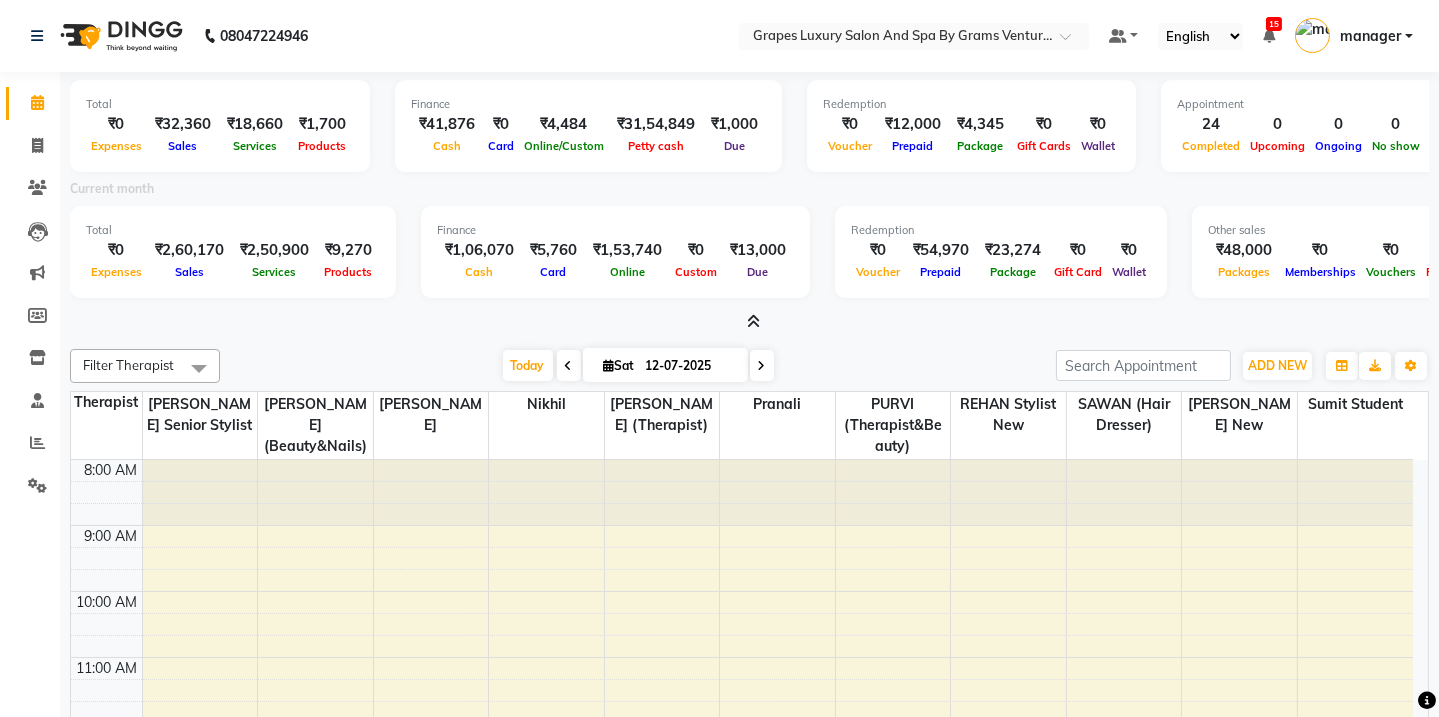 click at bounding box center (753, 321) 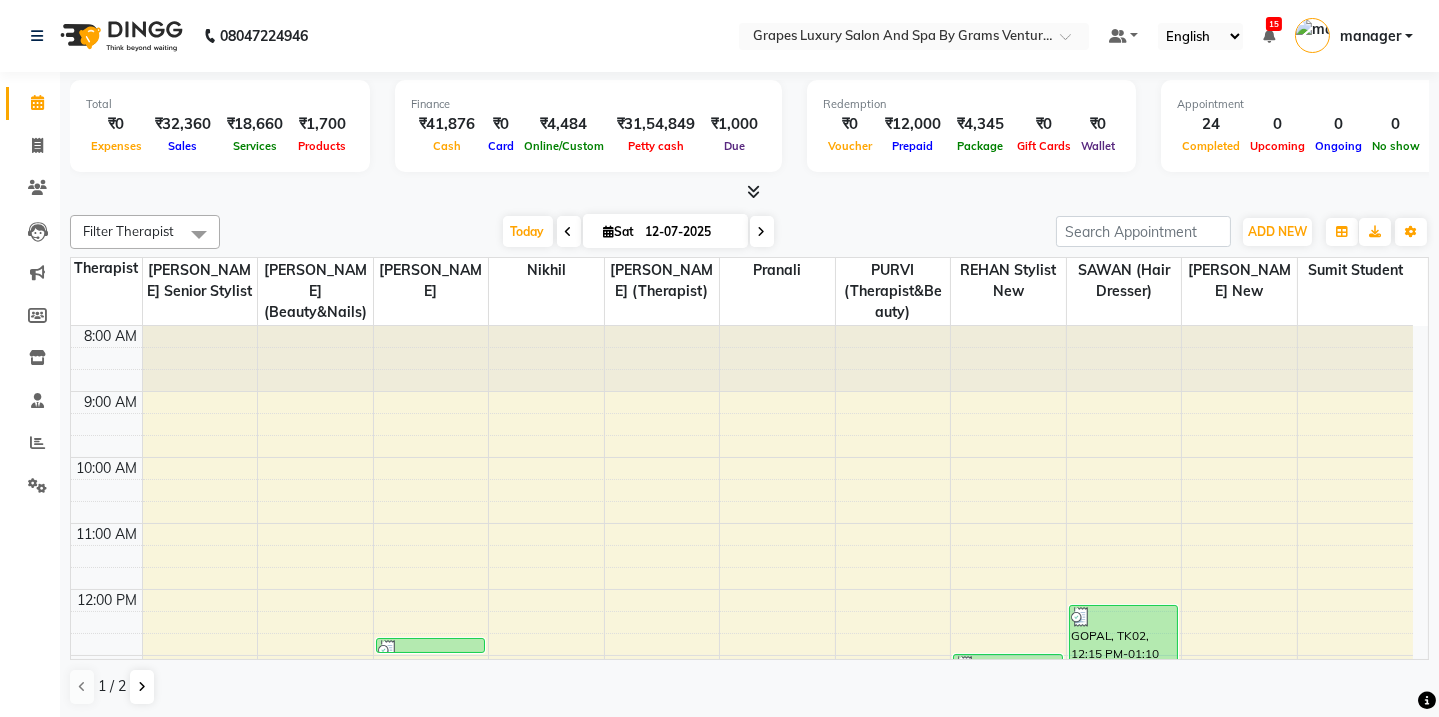 click at bounding box center [753, 191] 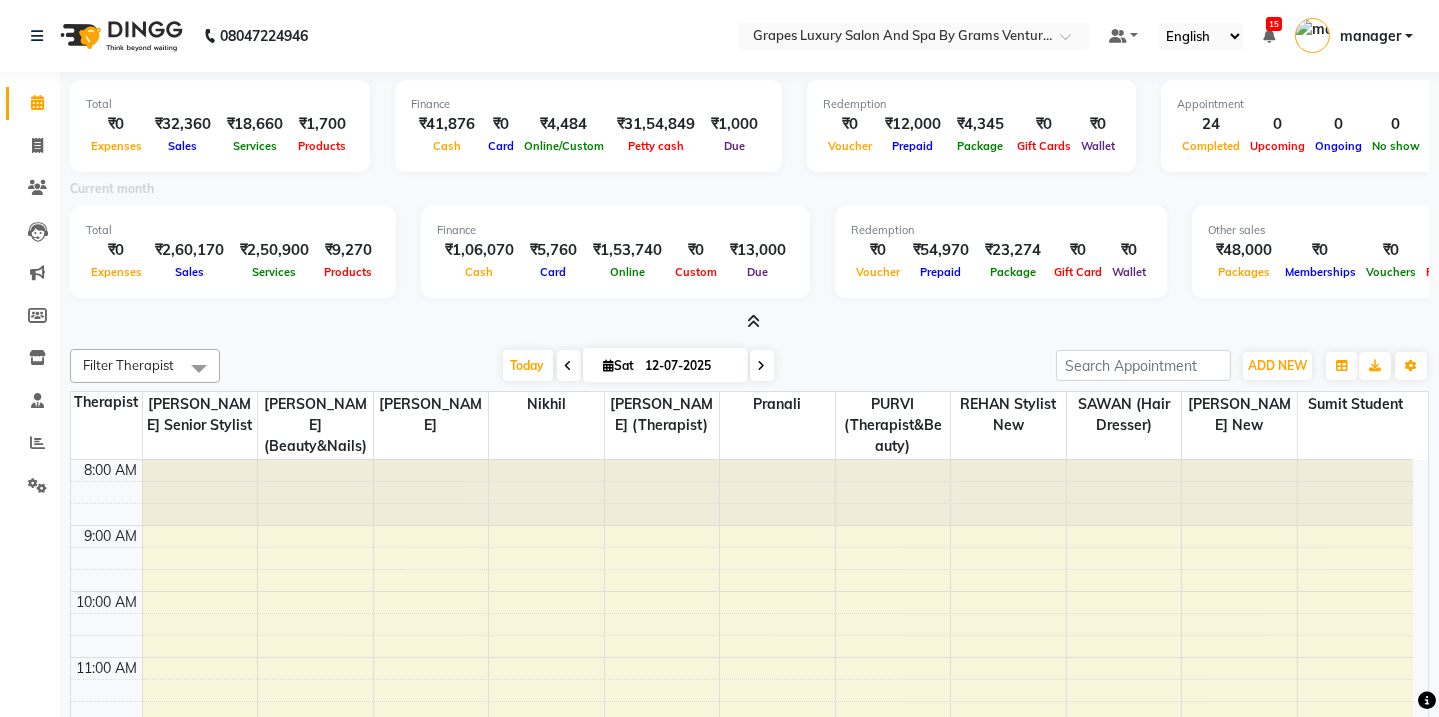 click at bounding box center (753, 321) 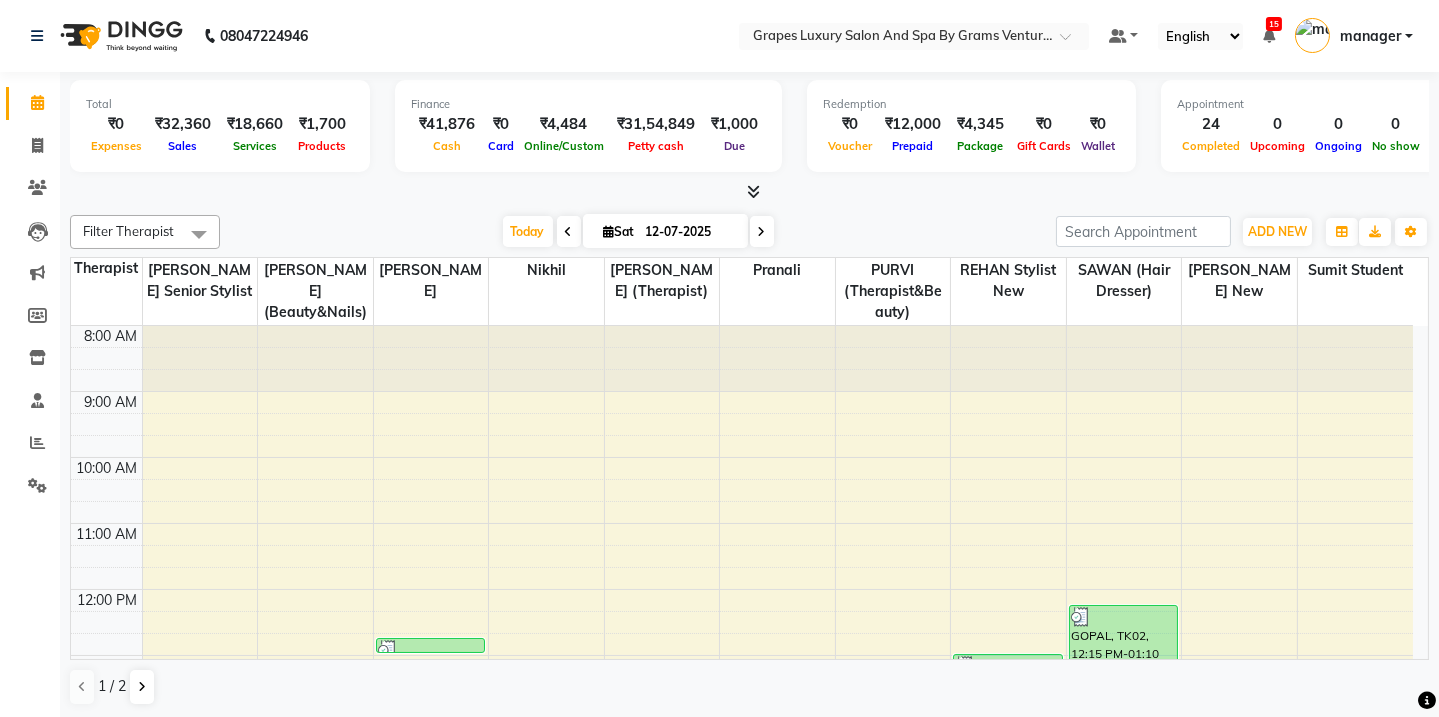 click at bounding box center [753, 191] 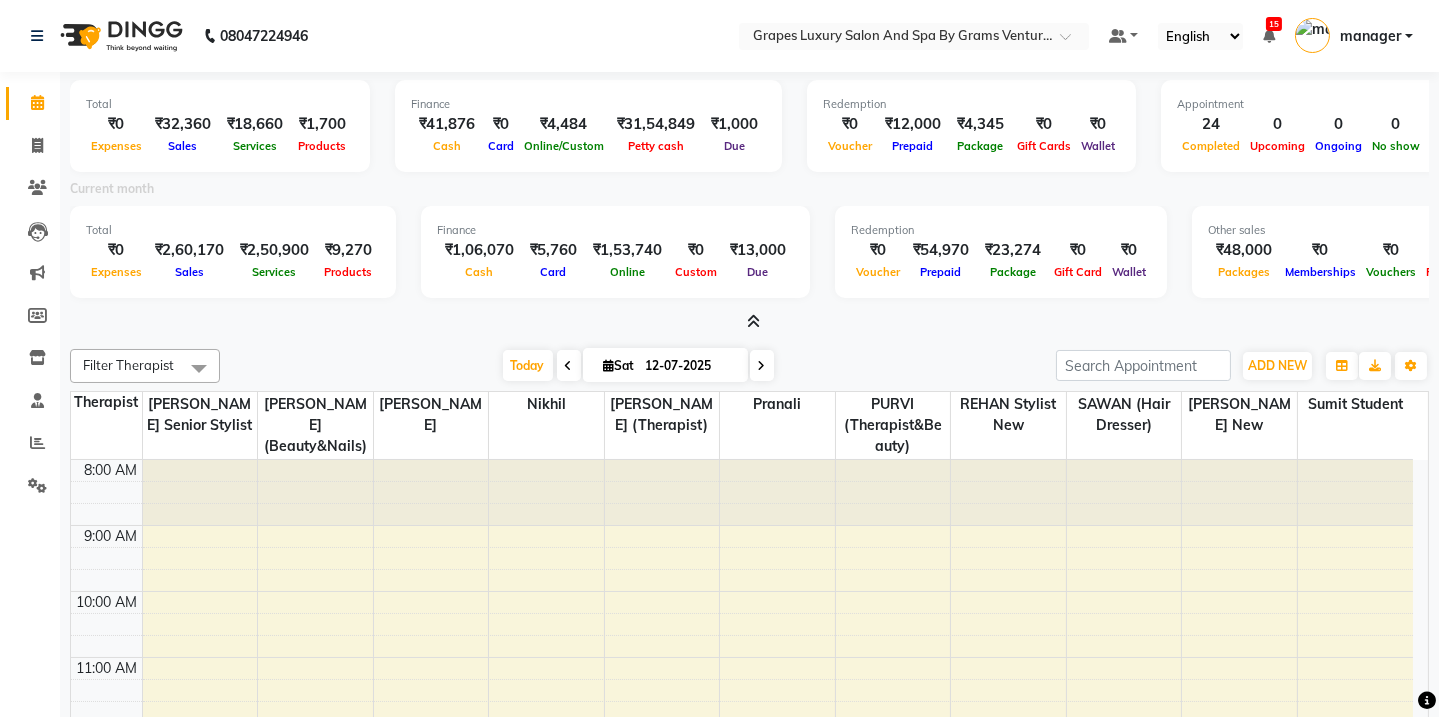 click at bounding box center (753, 321) 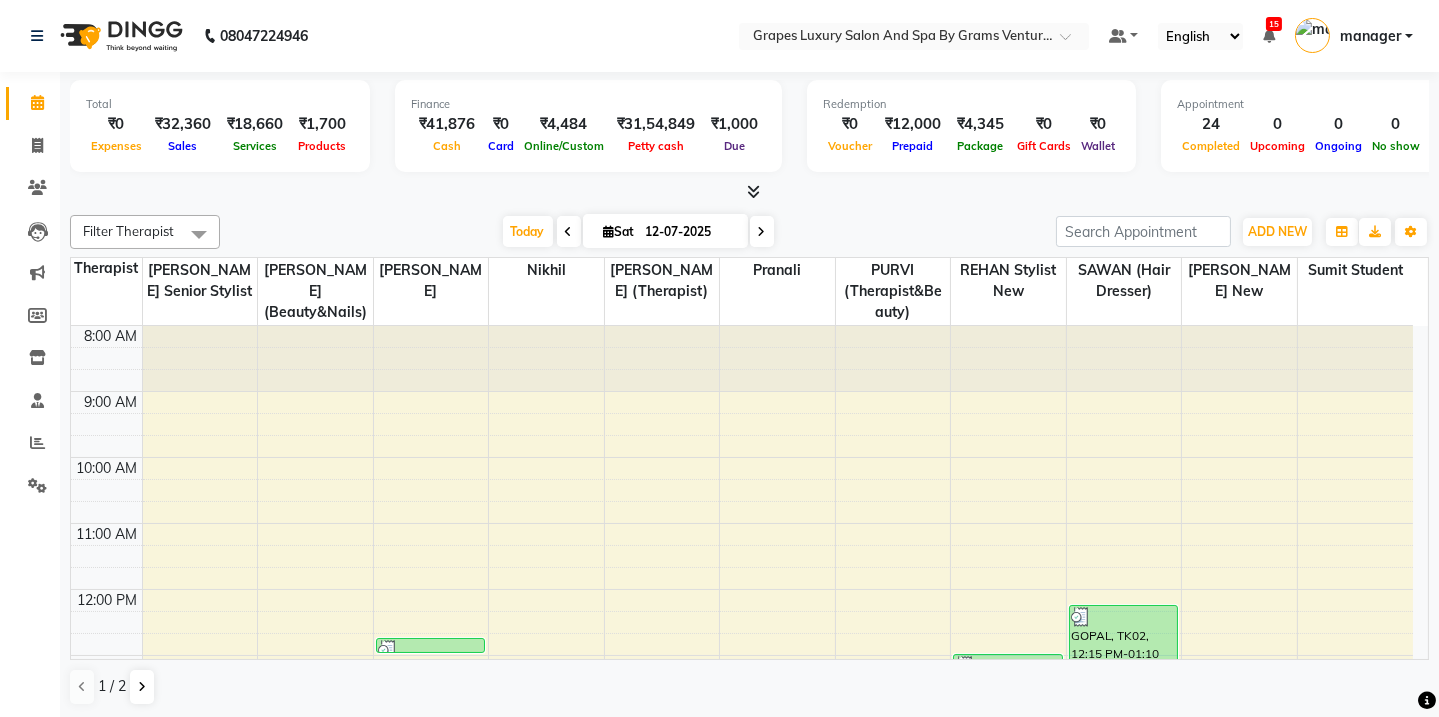 click at bounding box center [753, 191] 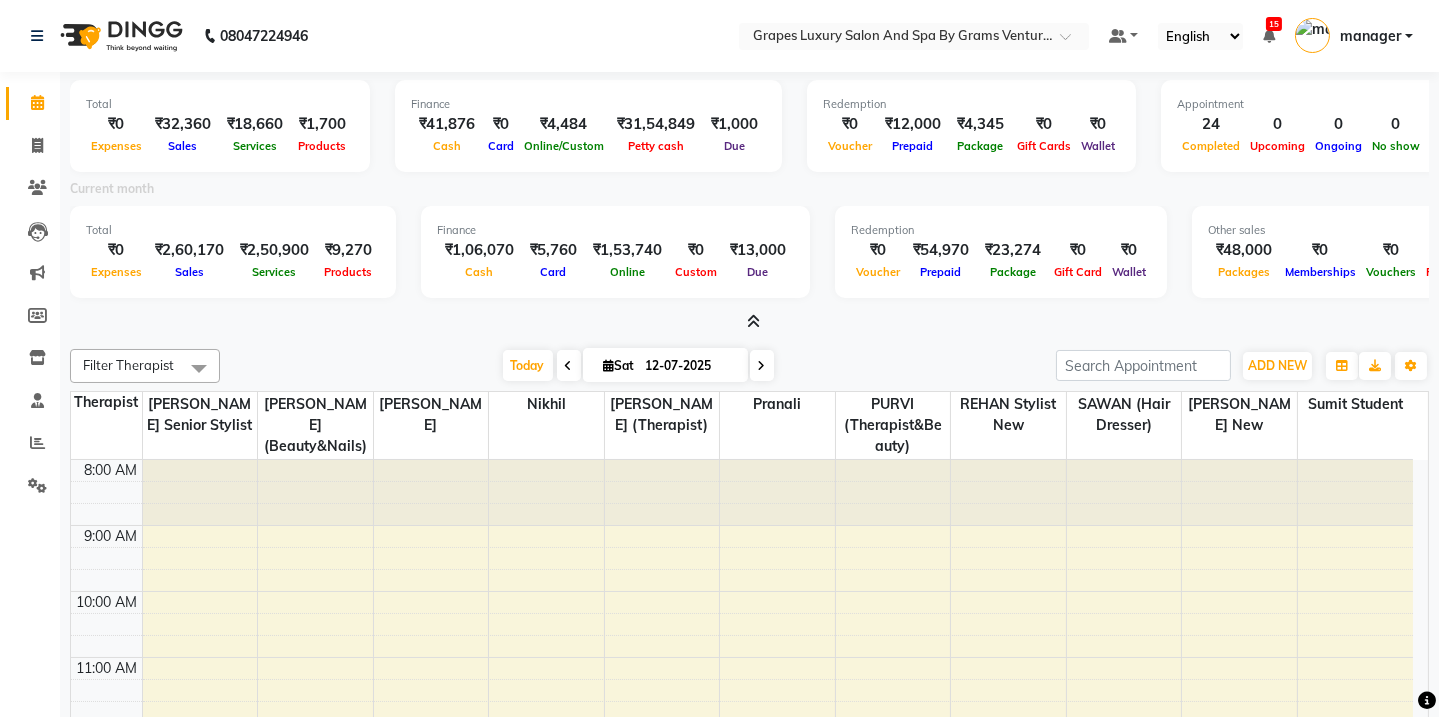 click at bounding box center (749, 322) 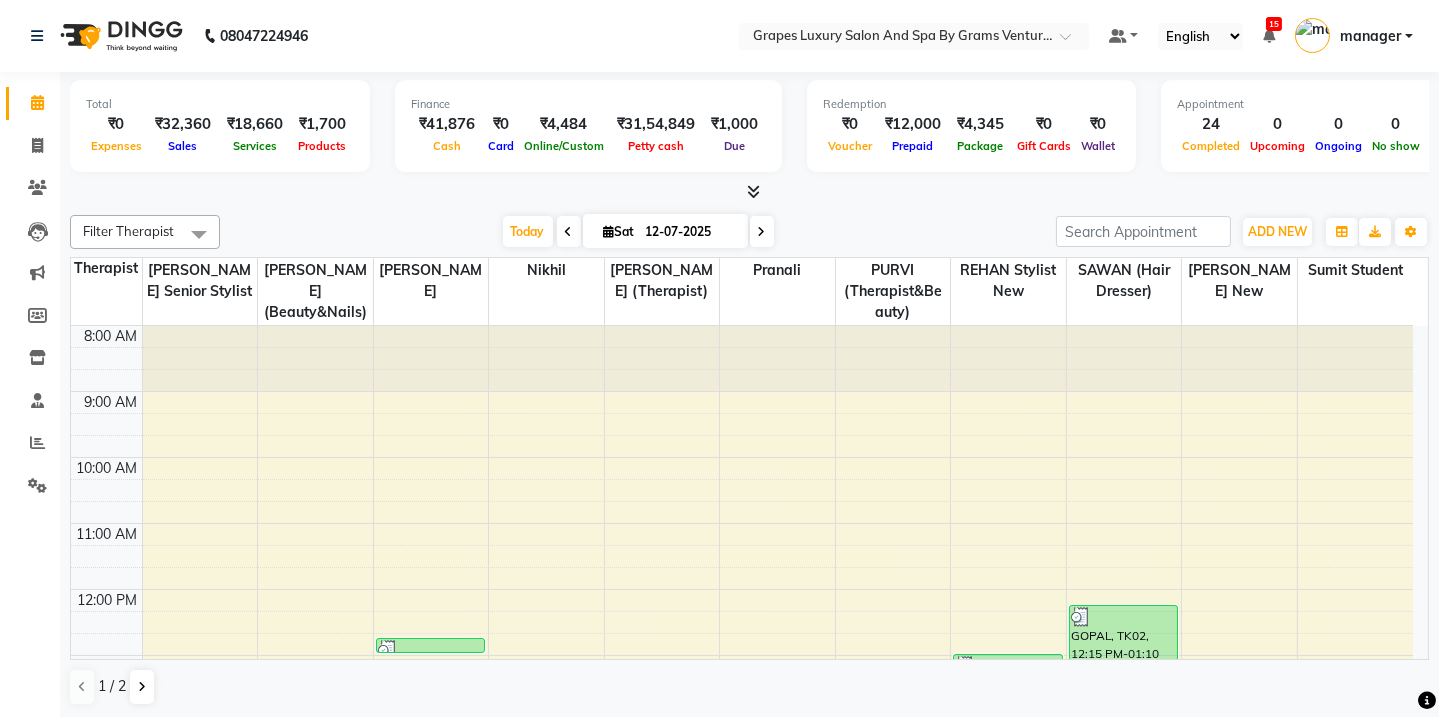 click at bounding box center (753, 191) 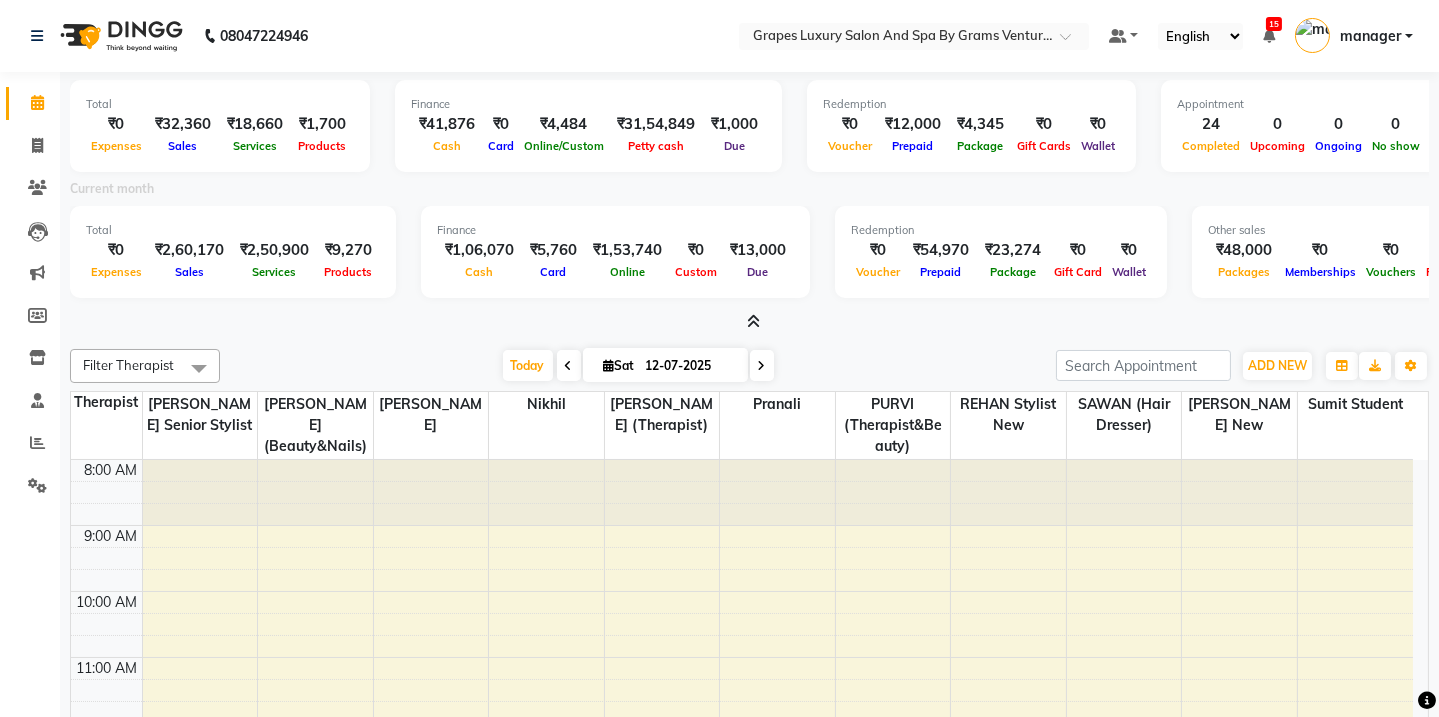 click at bounding box center (753, 321) 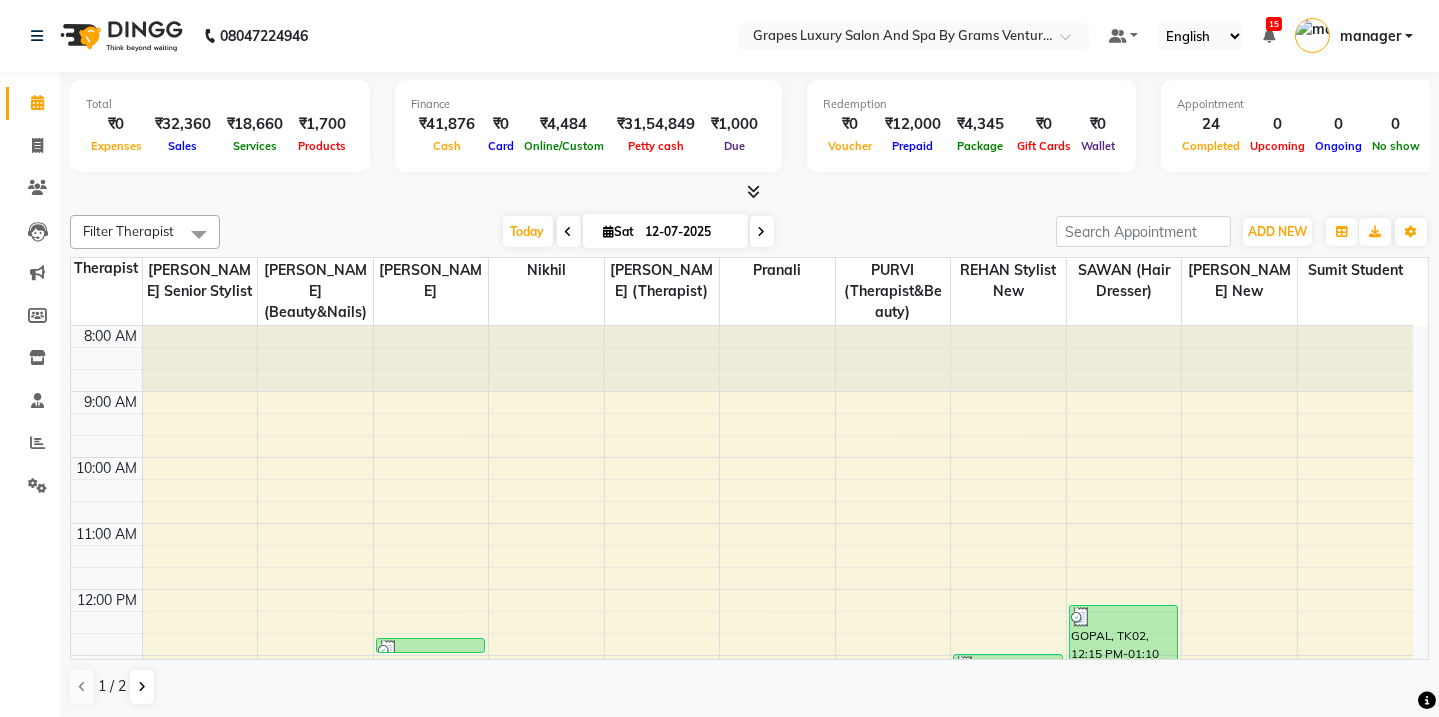 click at bounding box center (753, 191) 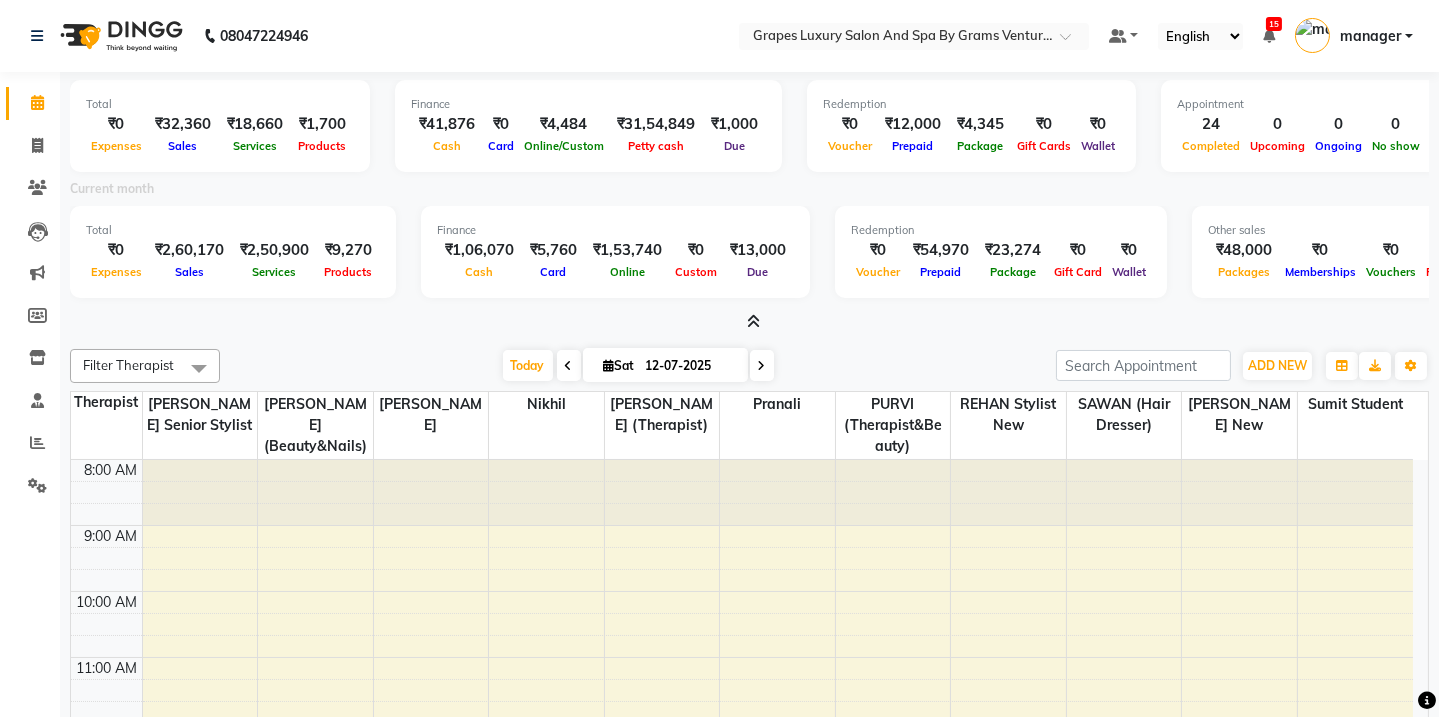 drag, startPoint x: 753, startPoint y: 329, endPoint x: 757, endPoint y: 265, distance: 64.12488 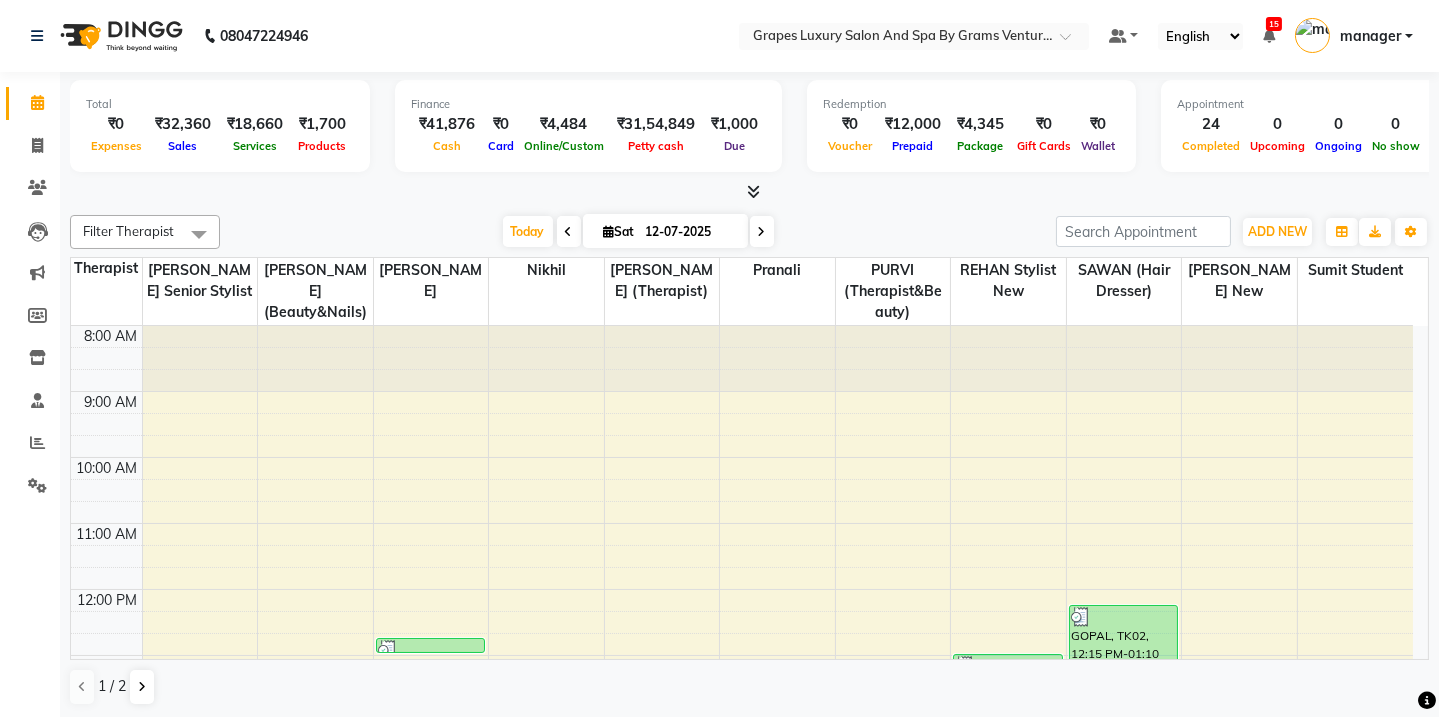 click at bounding box center (753, 191) 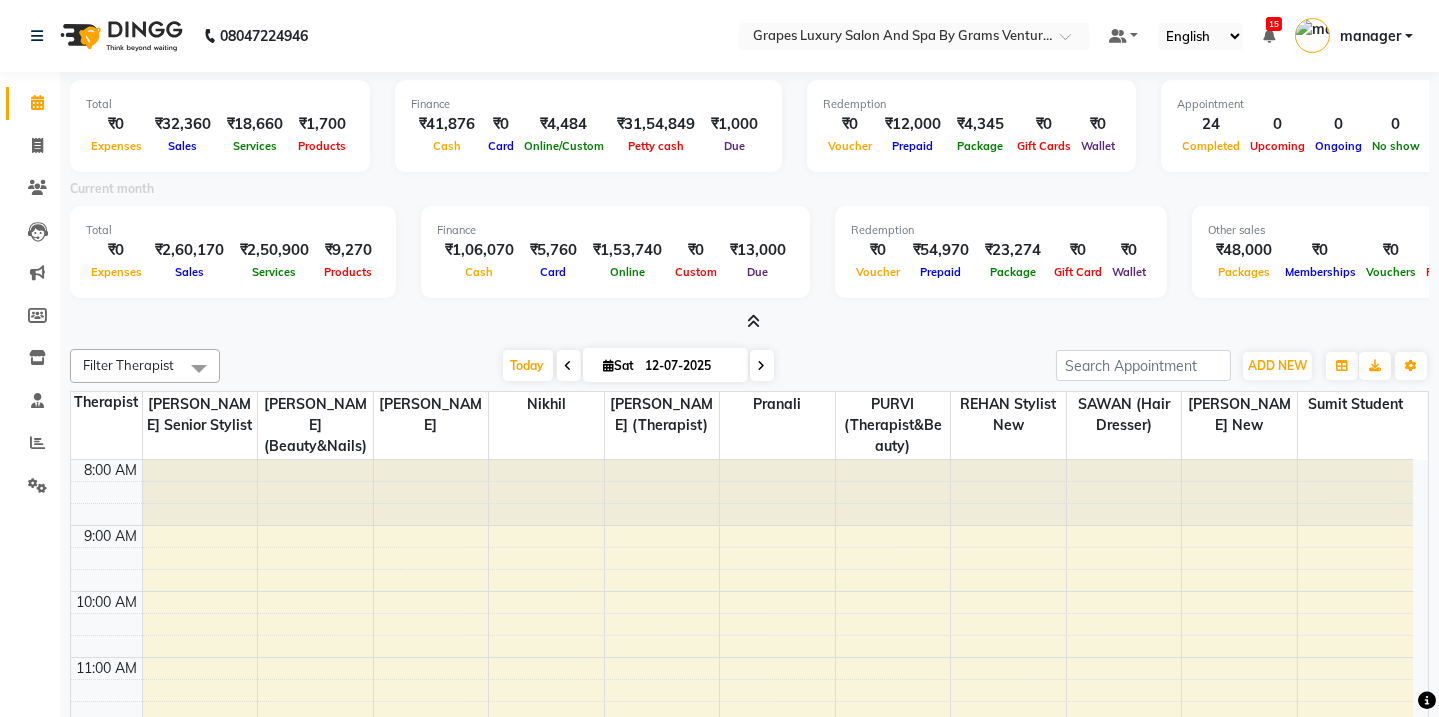 drag, startPoint x: 751, startPoint y: 325, endPoint x: 751, endPoint y: 272, distance: 53 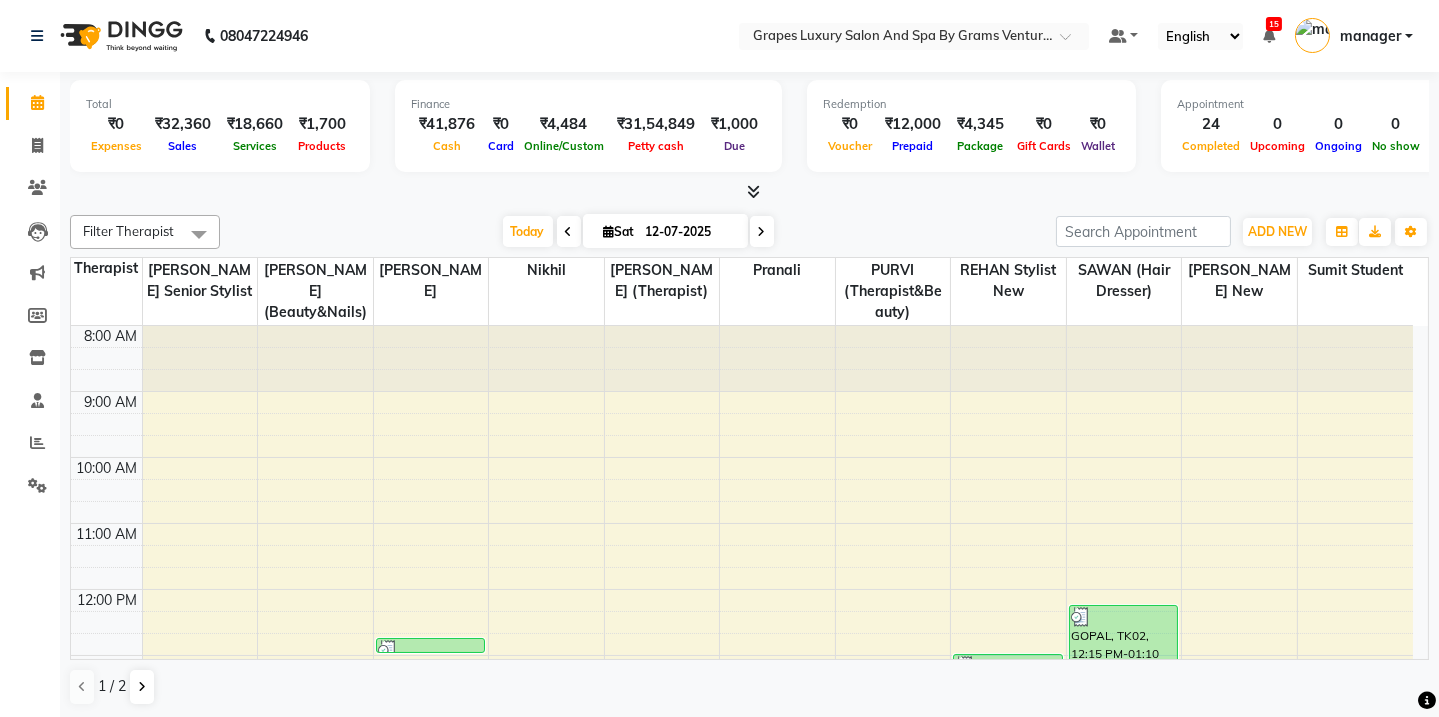 click at bounding box center (749, 192) 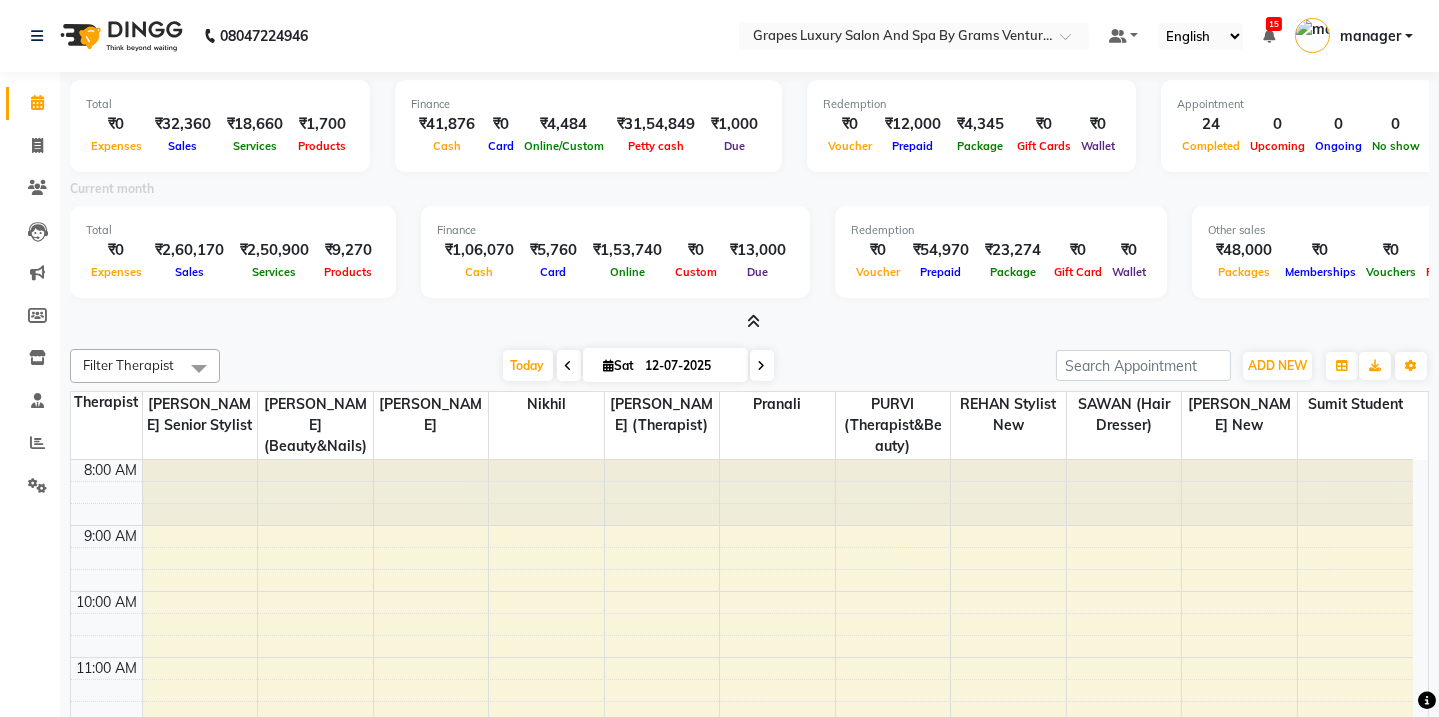 click at bounding box center (753, 321) 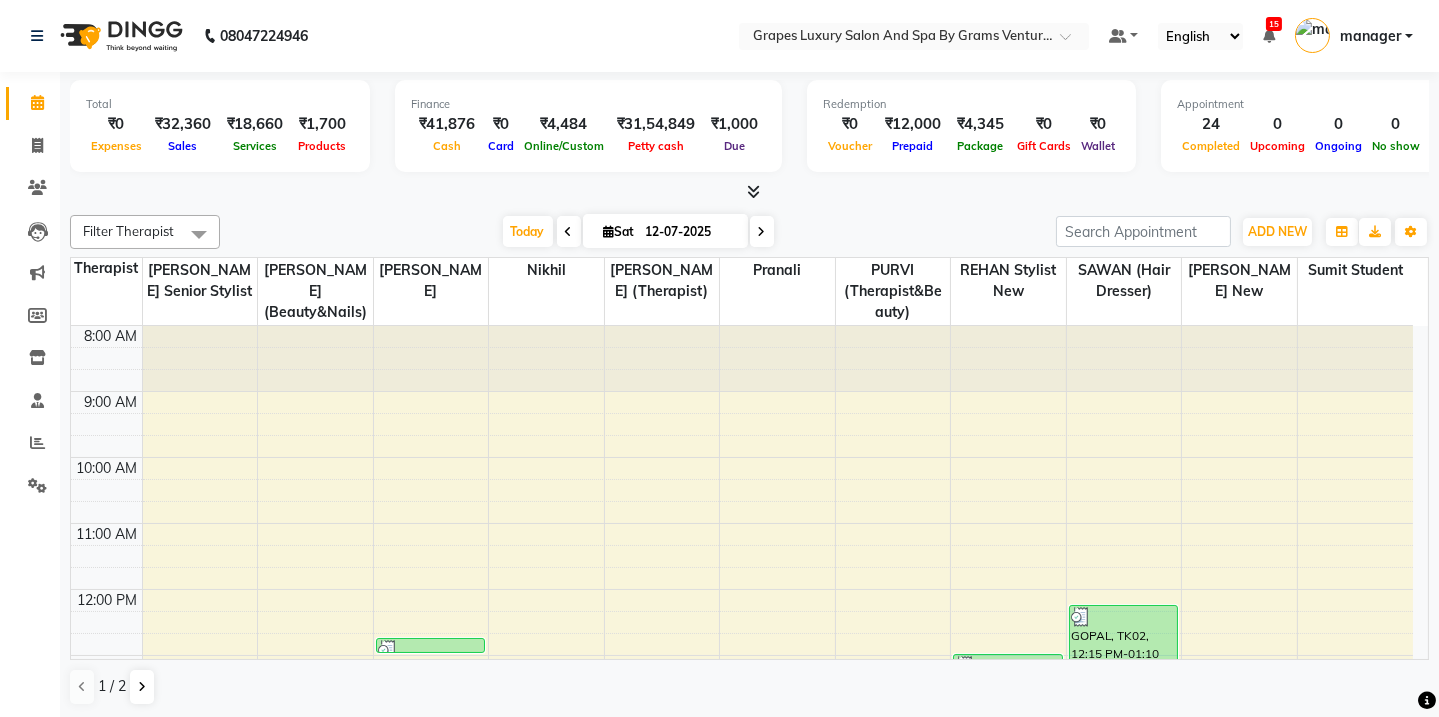 click at bounding box center (749, 192) 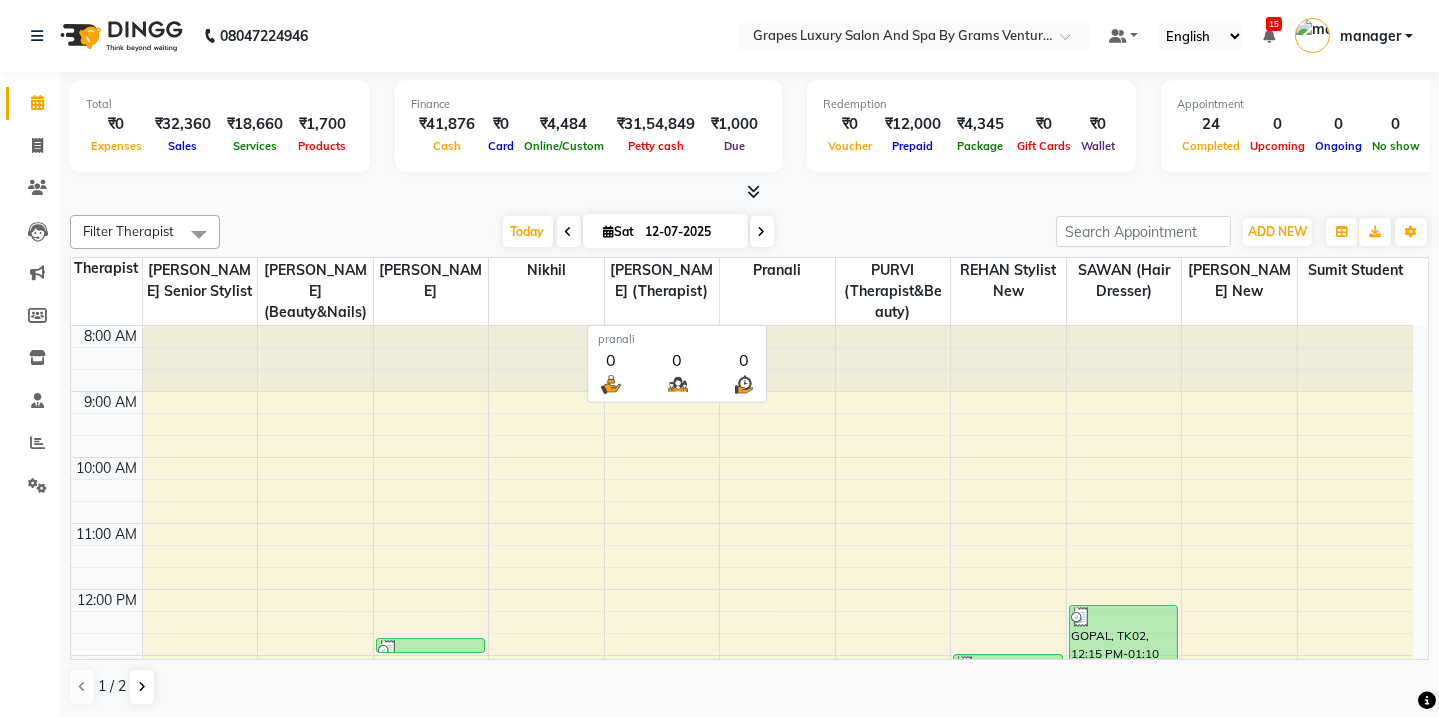 click on "pranali" at bounding box center (778, 292) 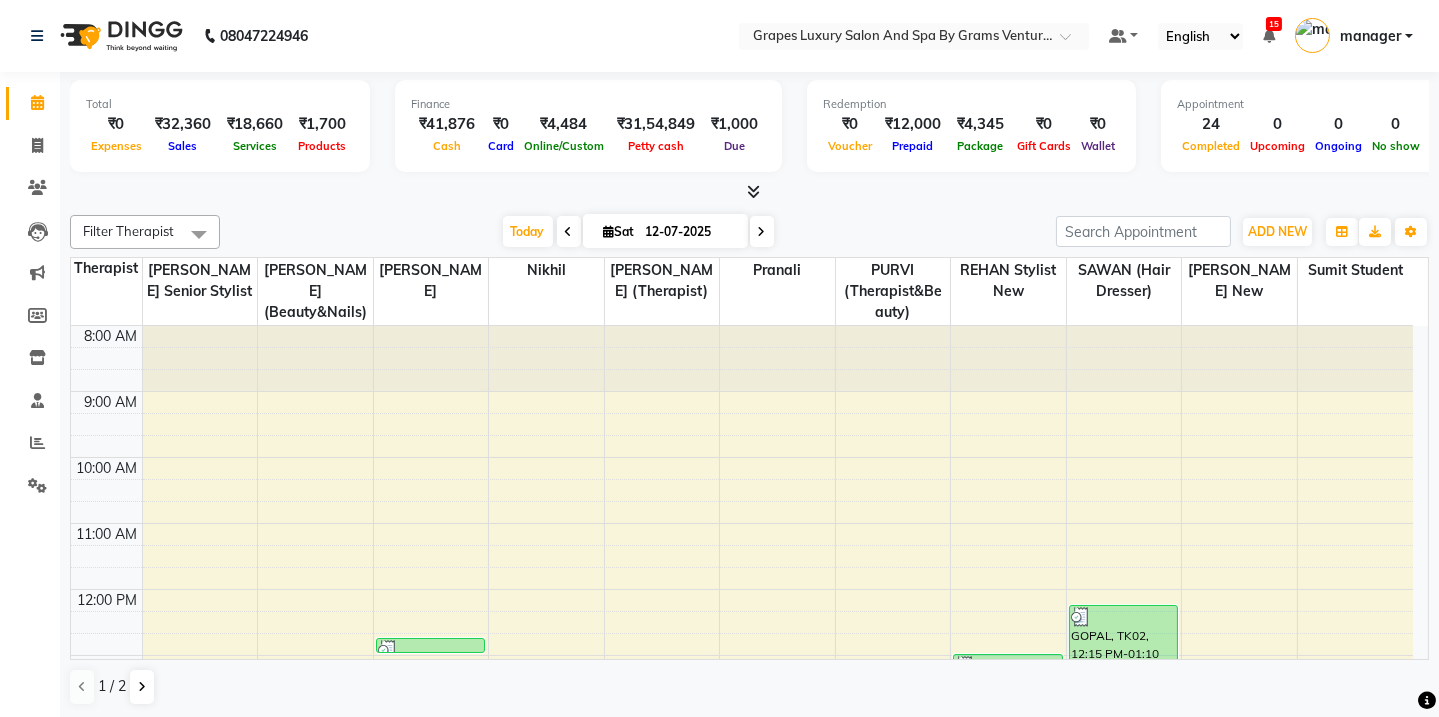 click at bounding box center (753, 191) 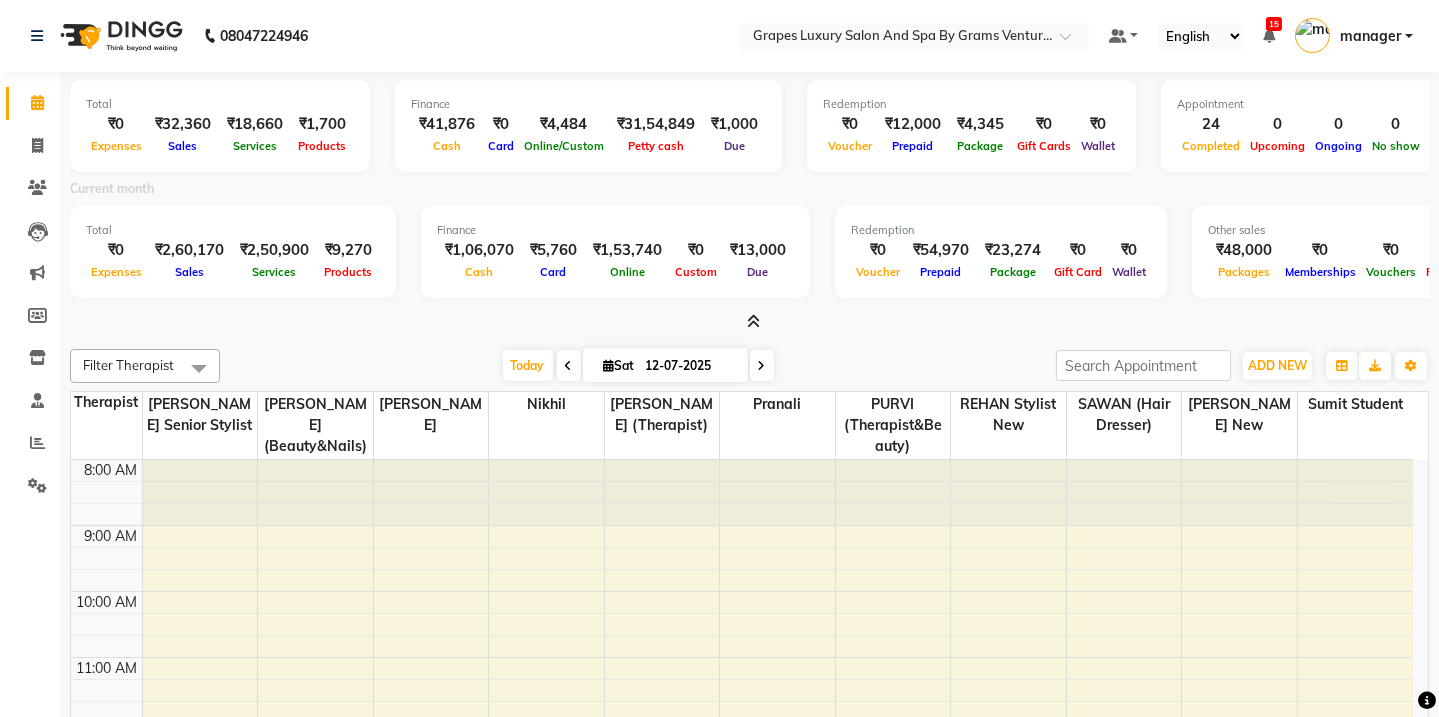 click at bounding box center [753, 321] 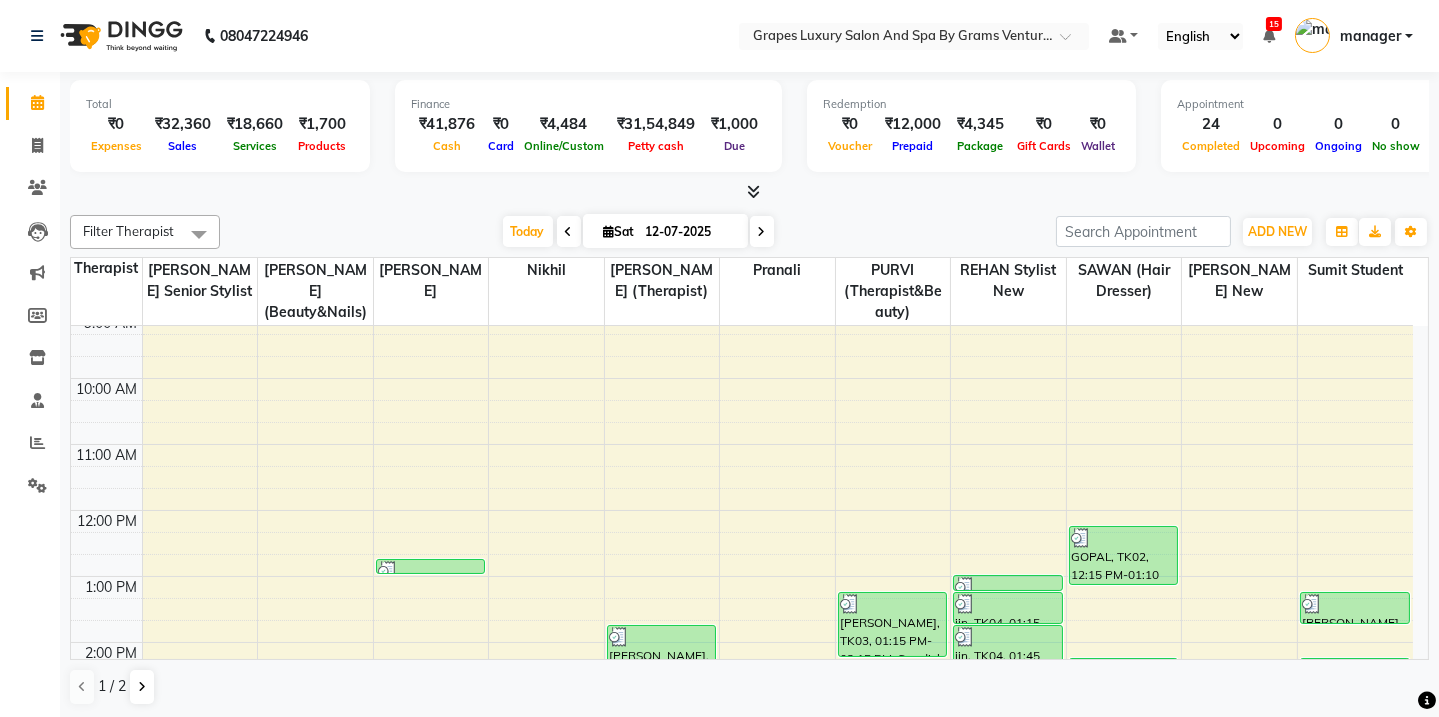 scroll, scrollTop: 0, scrollLeft: 0, axis: both 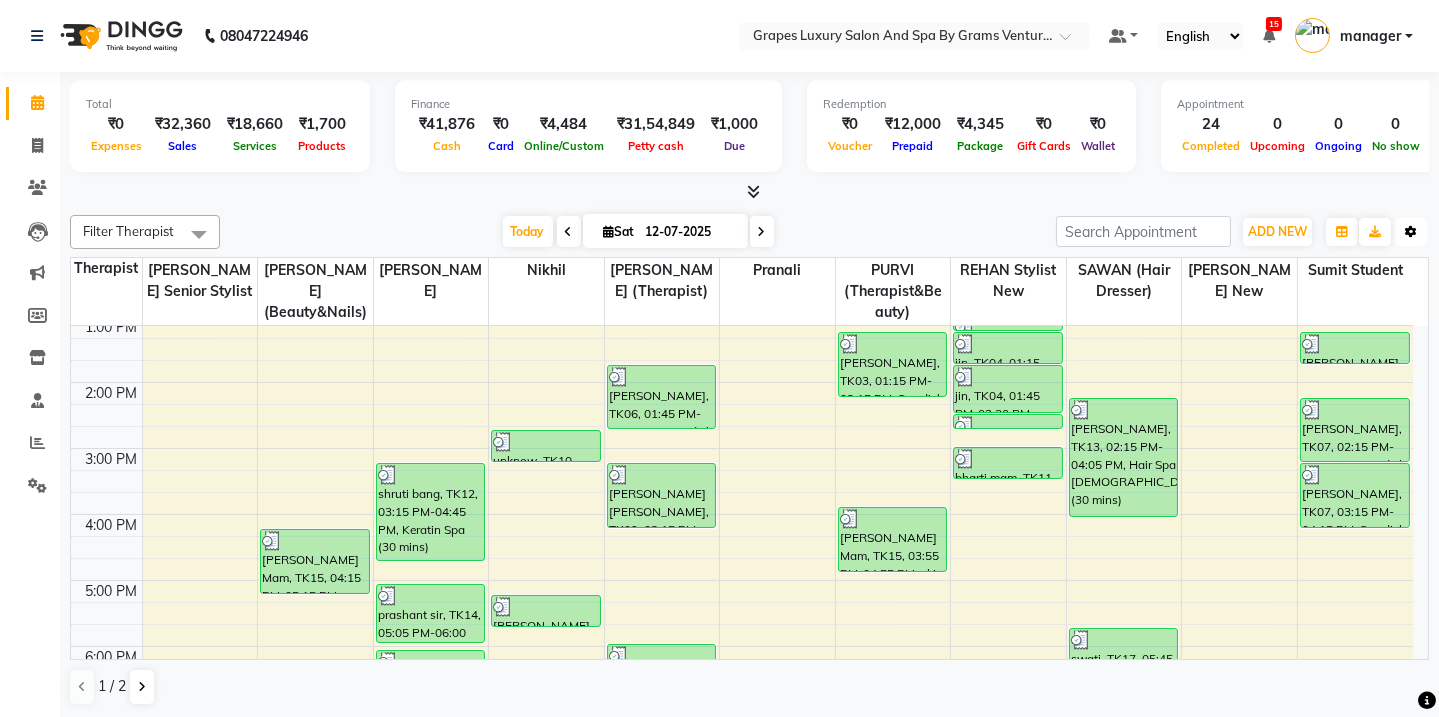click on "Toggle Dropdown" at bounding box center (1411, 232) 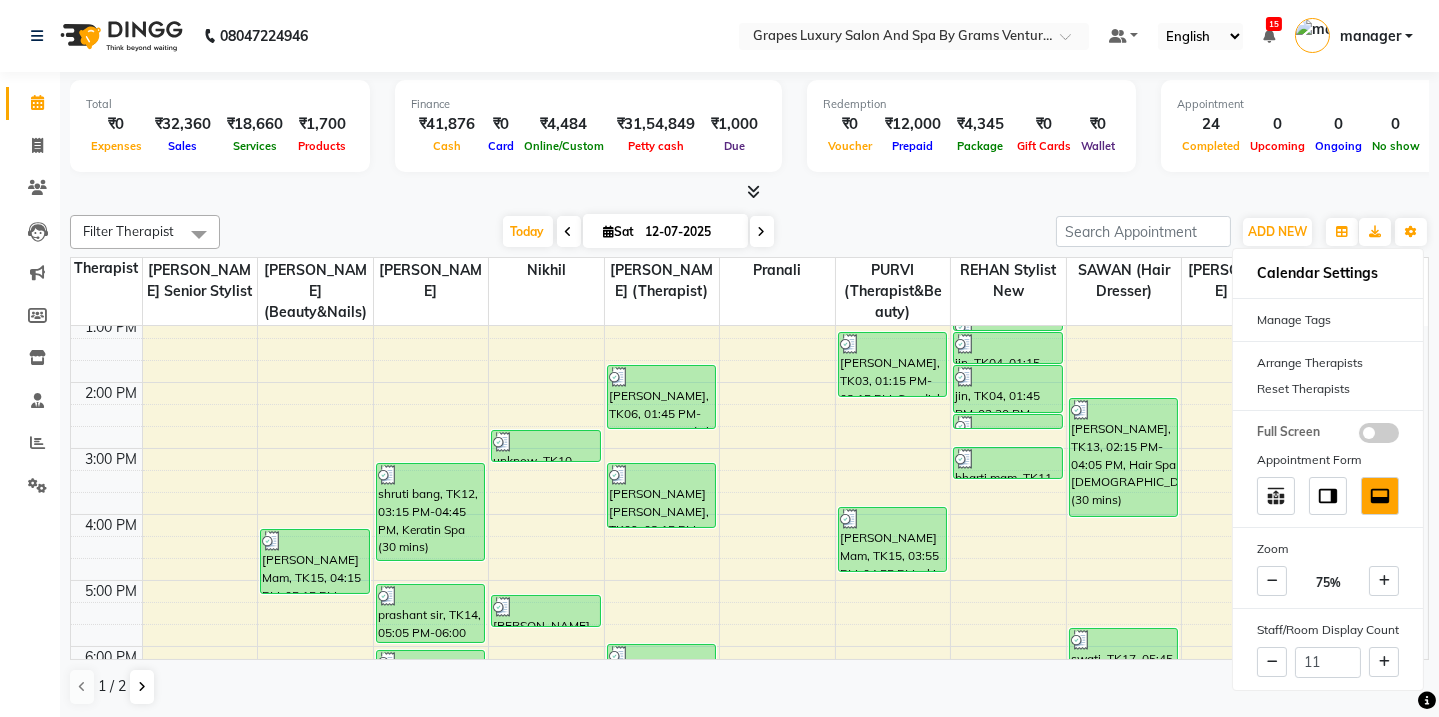 click at bounding box center (749, 192) 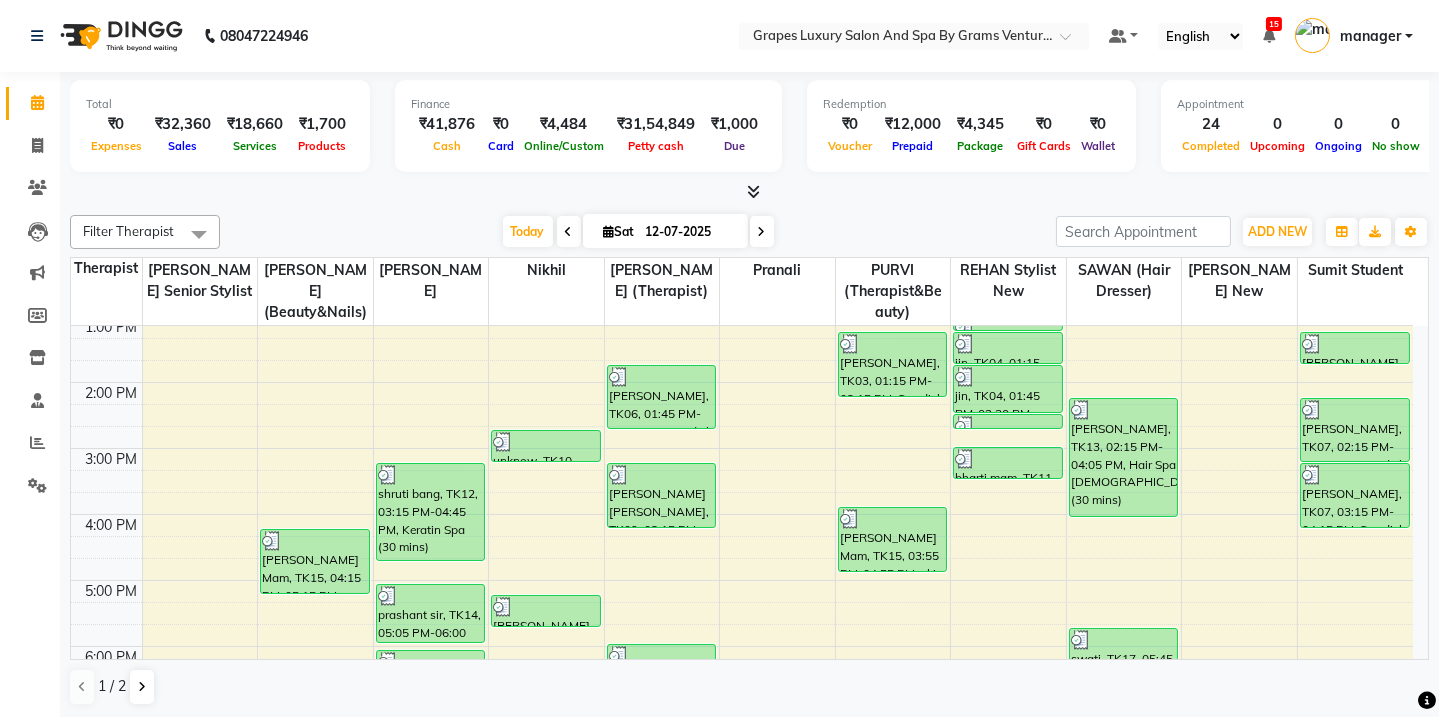 click at bounding box center [753, 191] 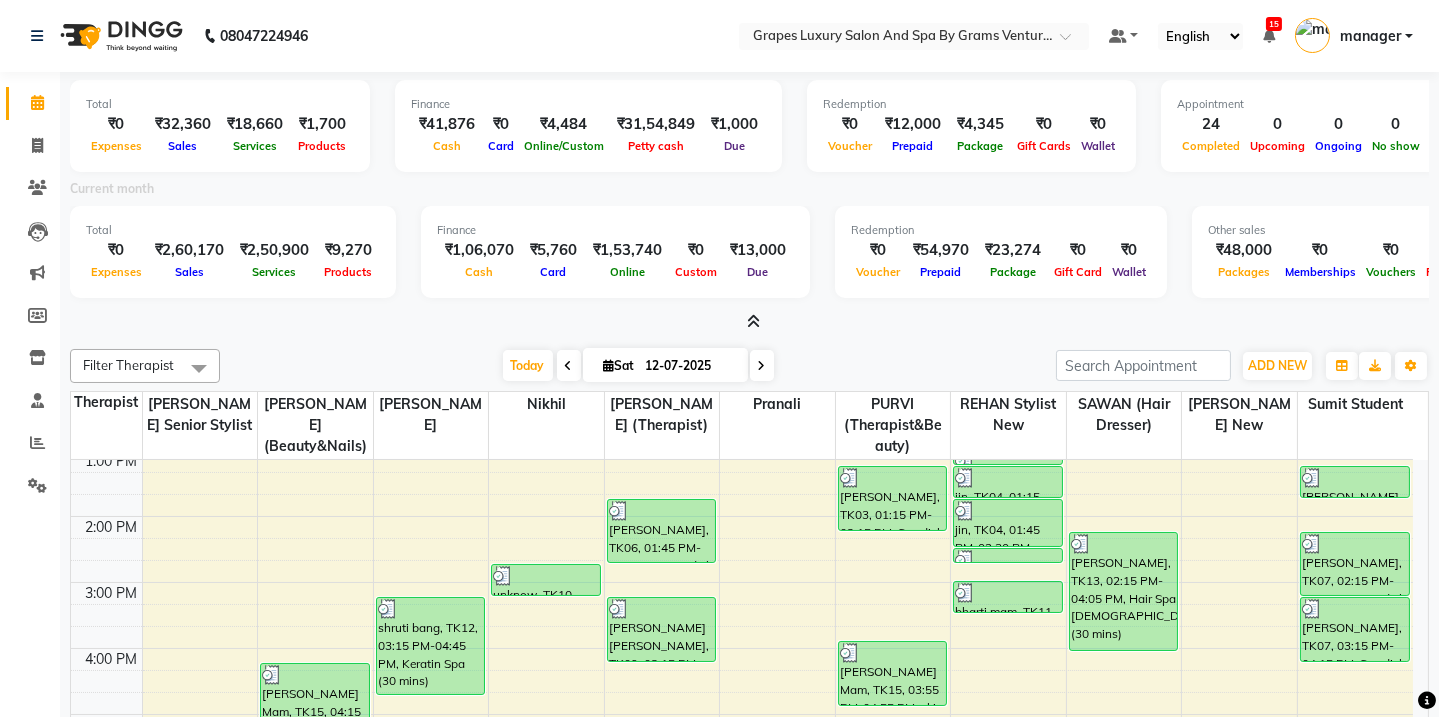 click at bounding box center (749, 322) 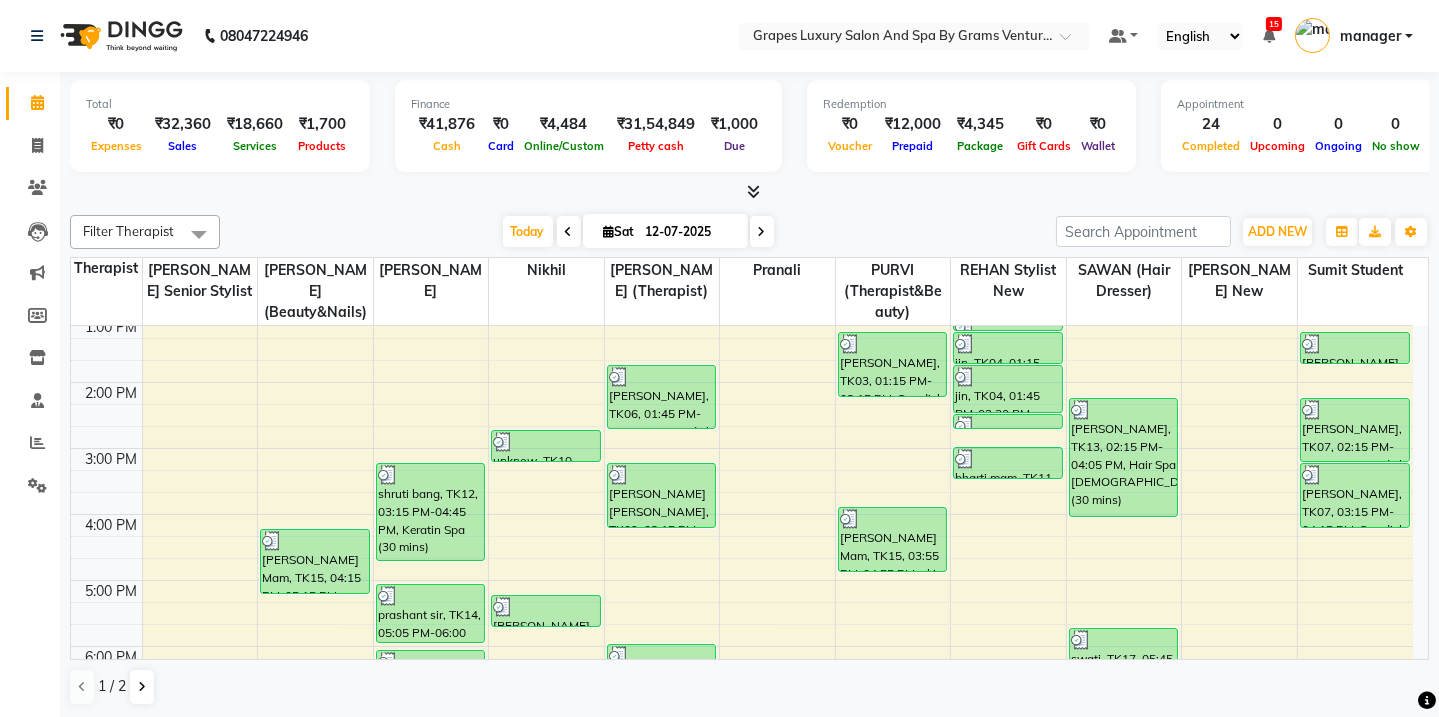 click at bounding box center (753, 191) 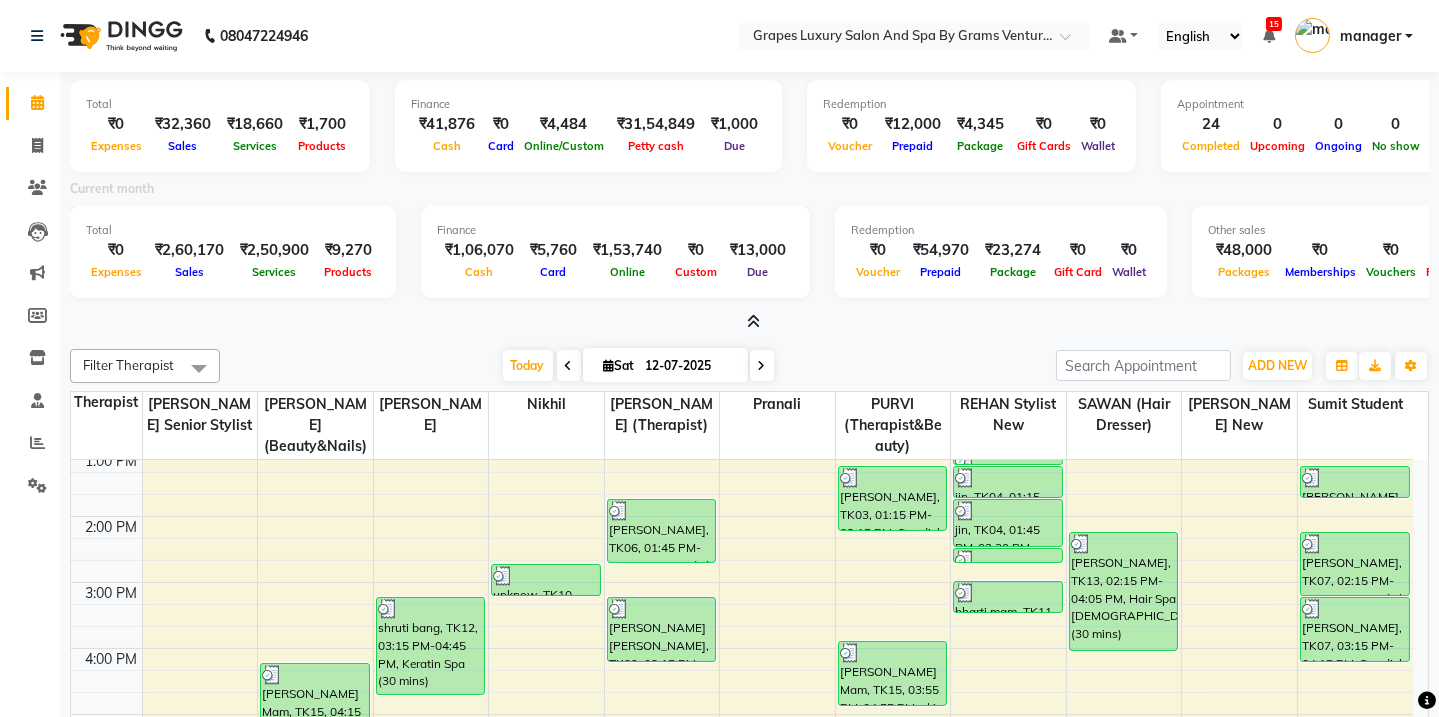 click at bounding box center (753, 321) 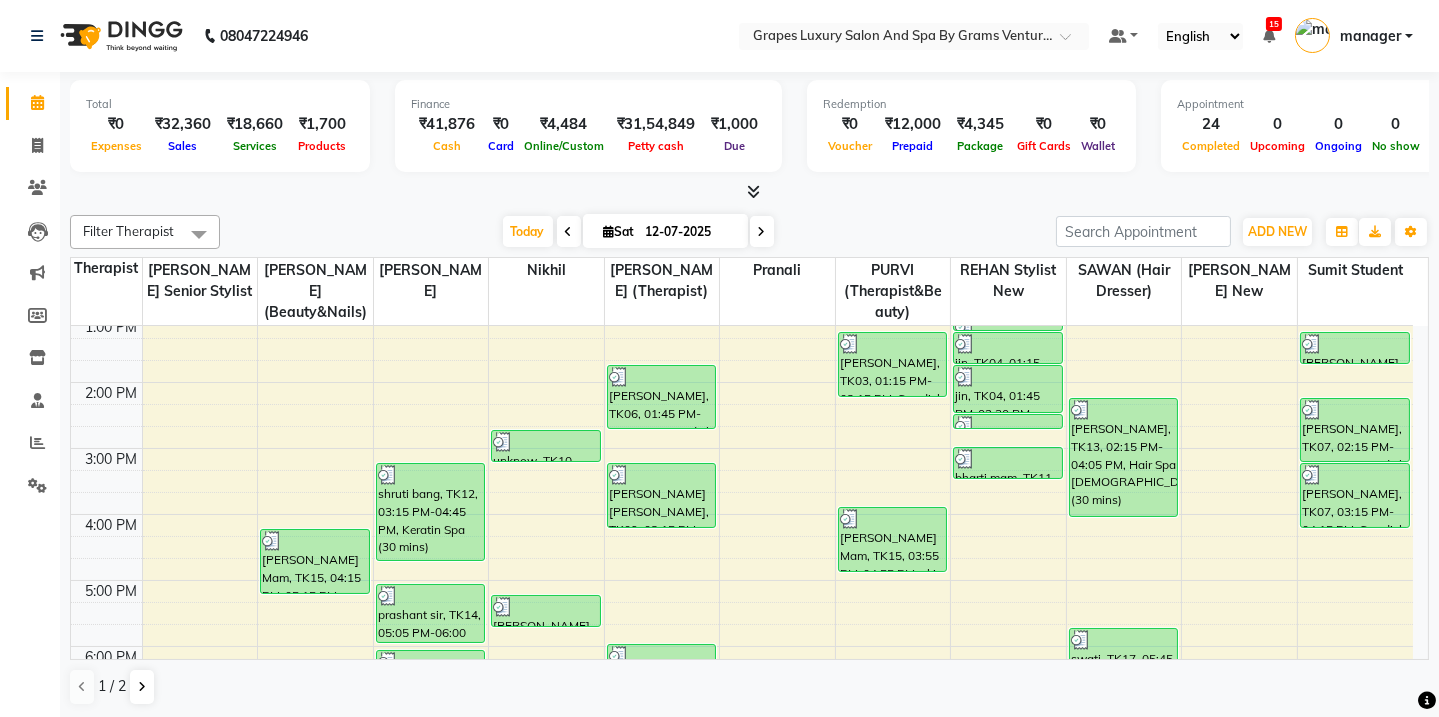 click at bounding box center [753, 191] 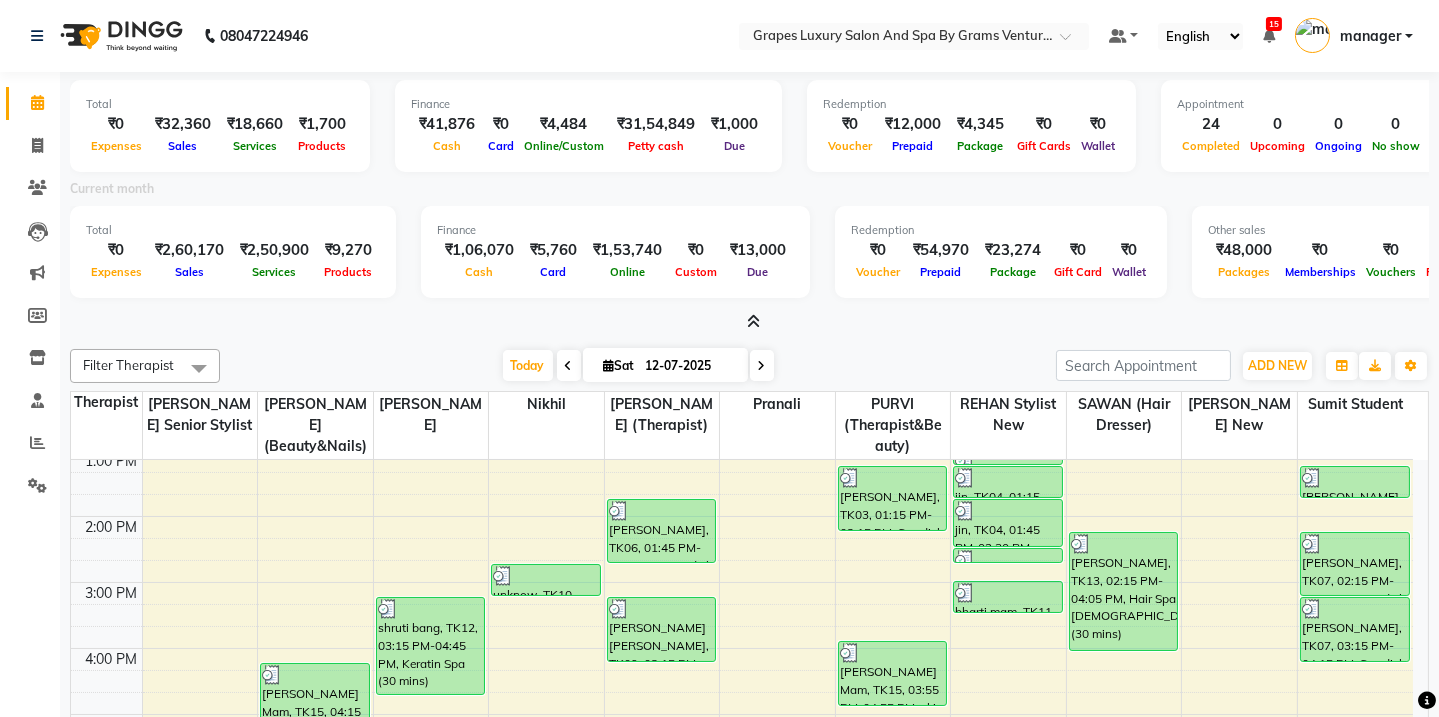 click at bounding box center (753, 321) 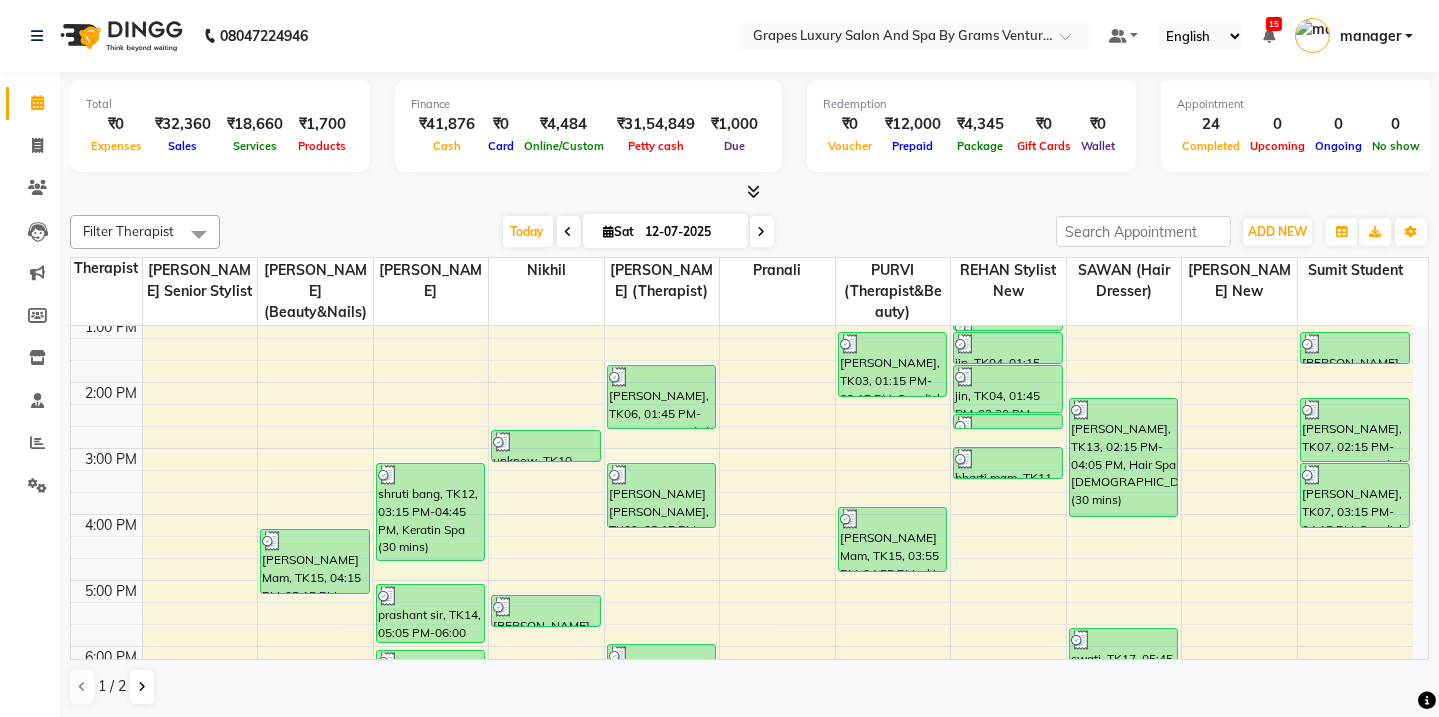 click at bounding box center (753, 191) 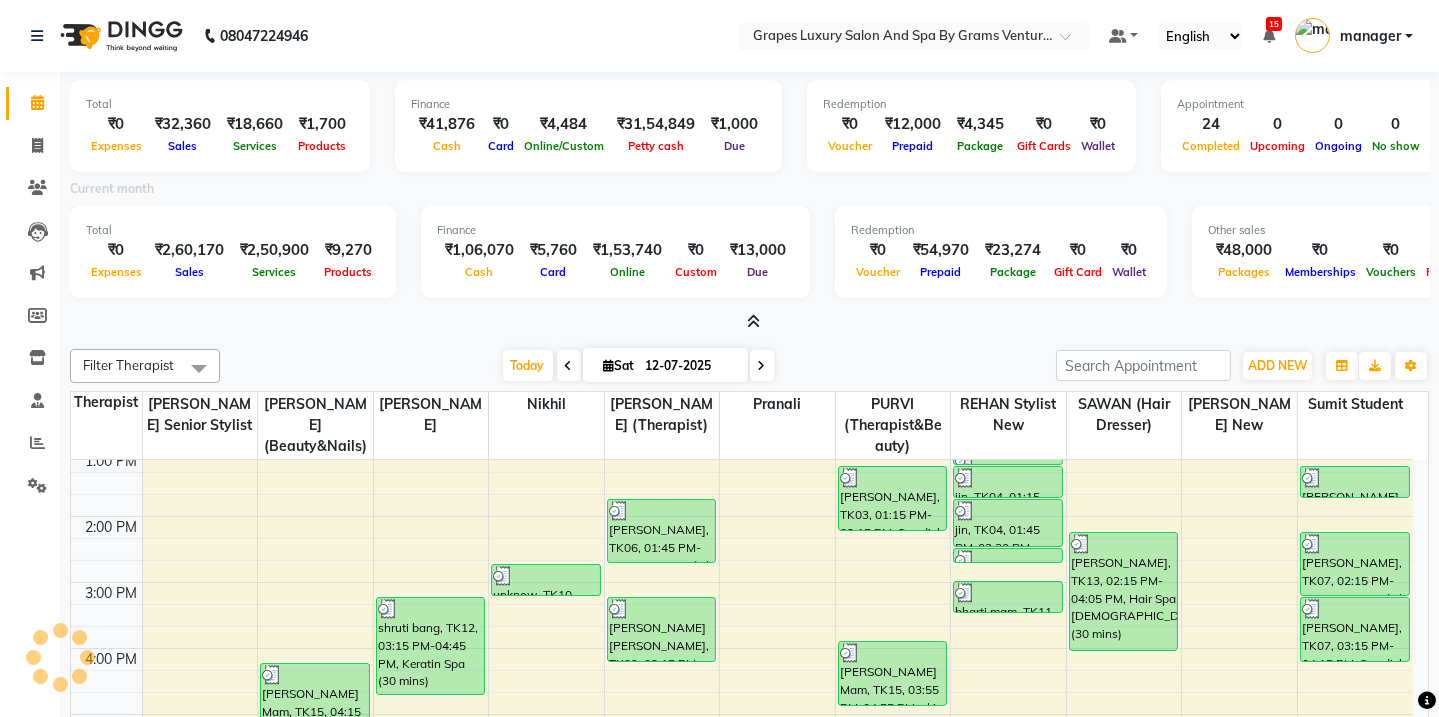 click at bounding box center [753, 321] 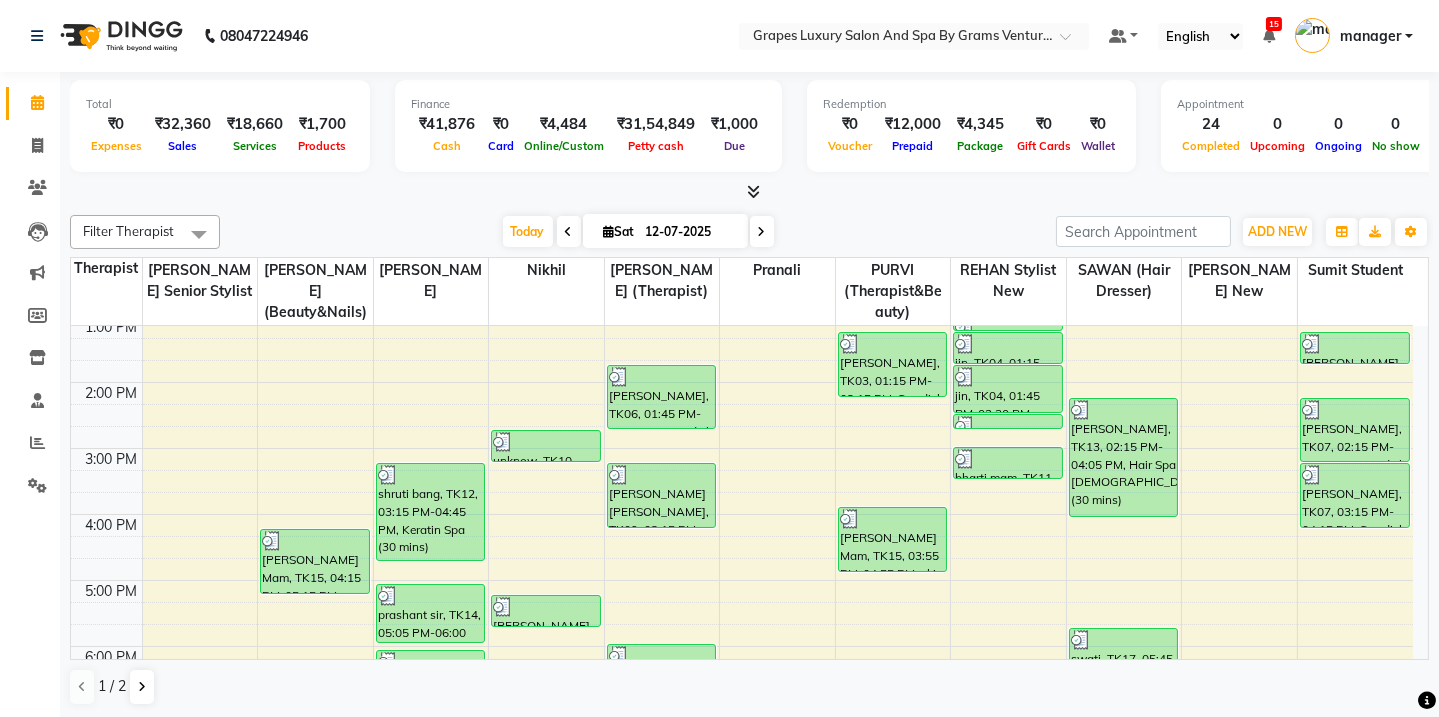 click at bounding box center (753, 191) 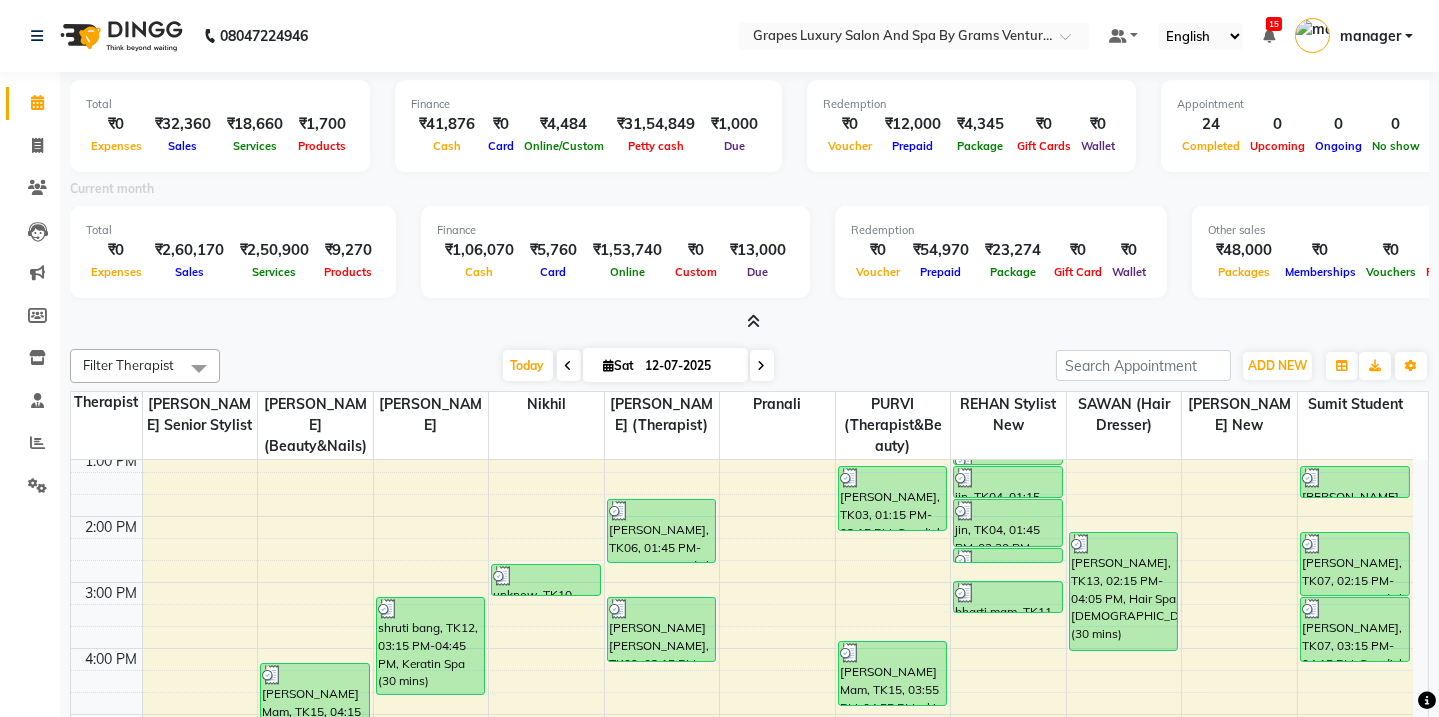 click at bounding box center [753, 321] 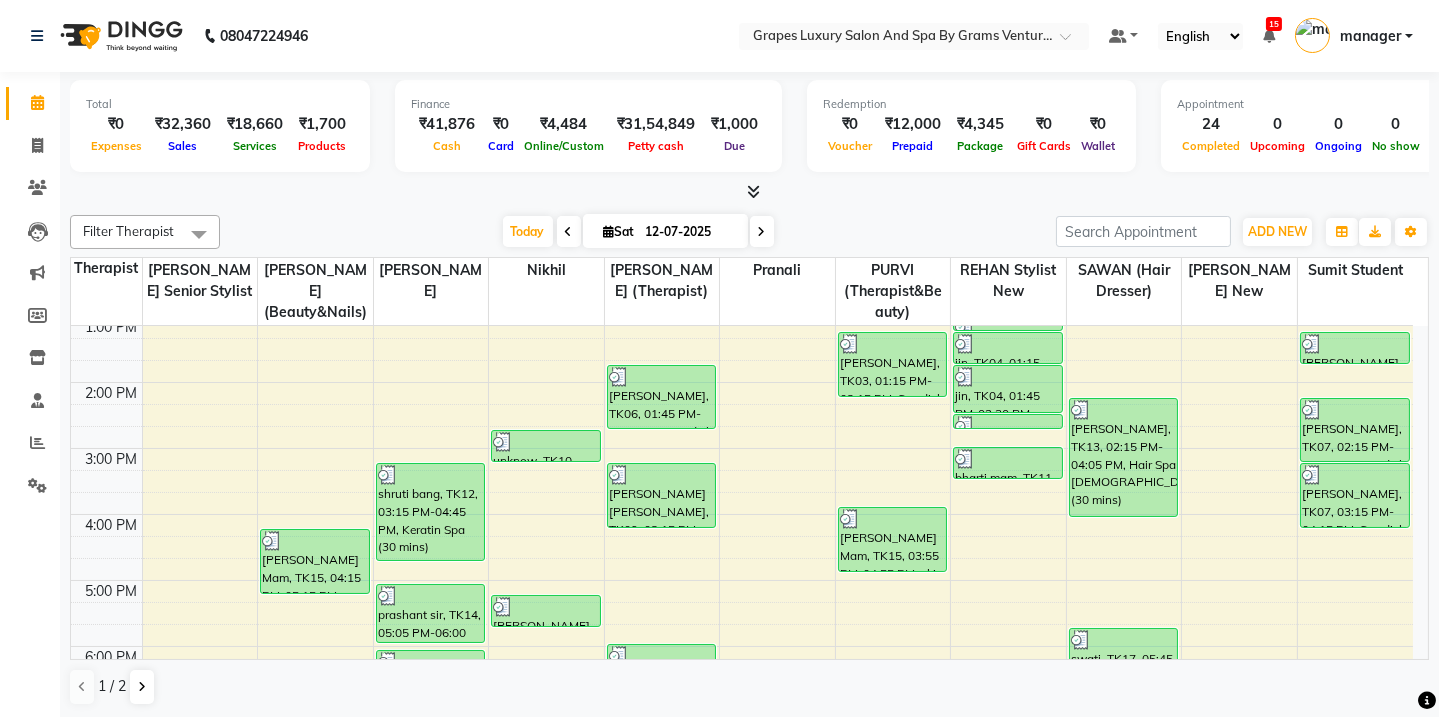 click at bounding box center (753, 191) 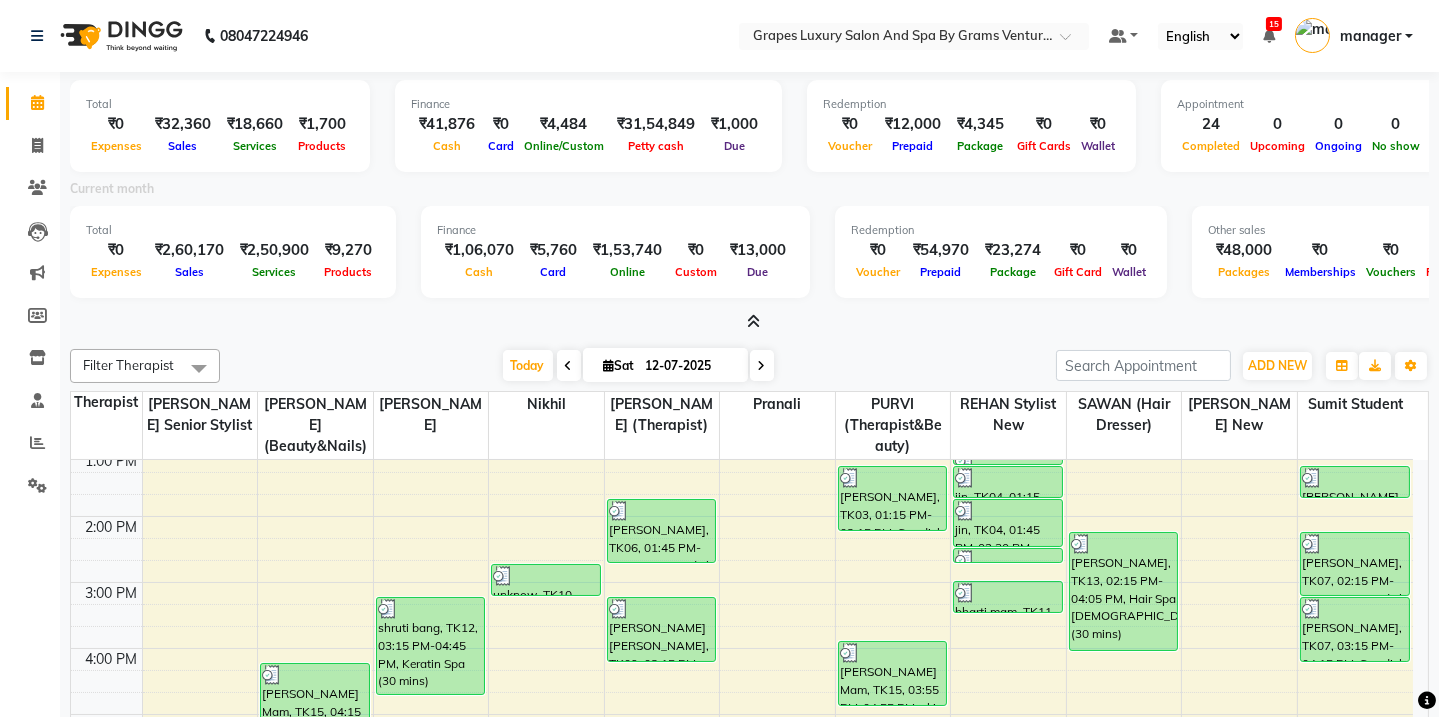 click at bounding box center (753, 321) 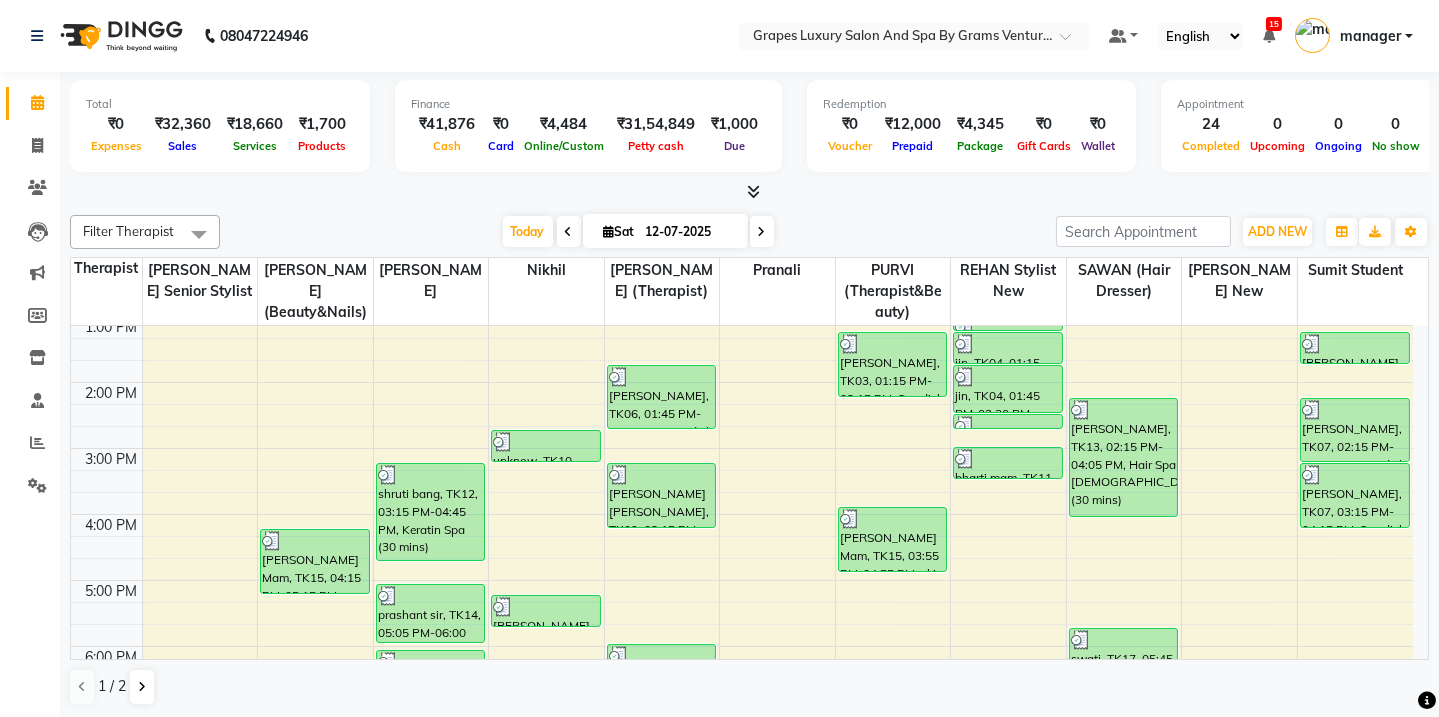 click at bounding box center (753, 191) 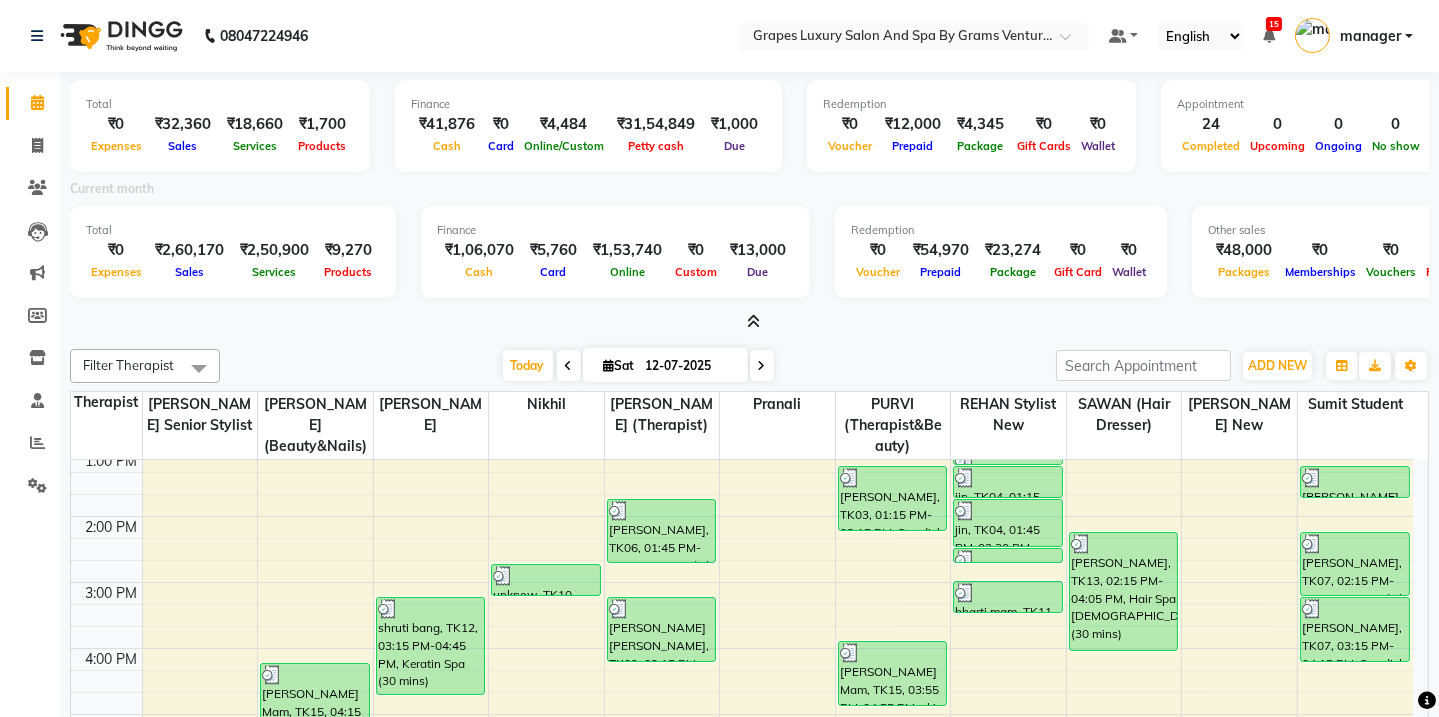 click at bounding box center [753, 321] 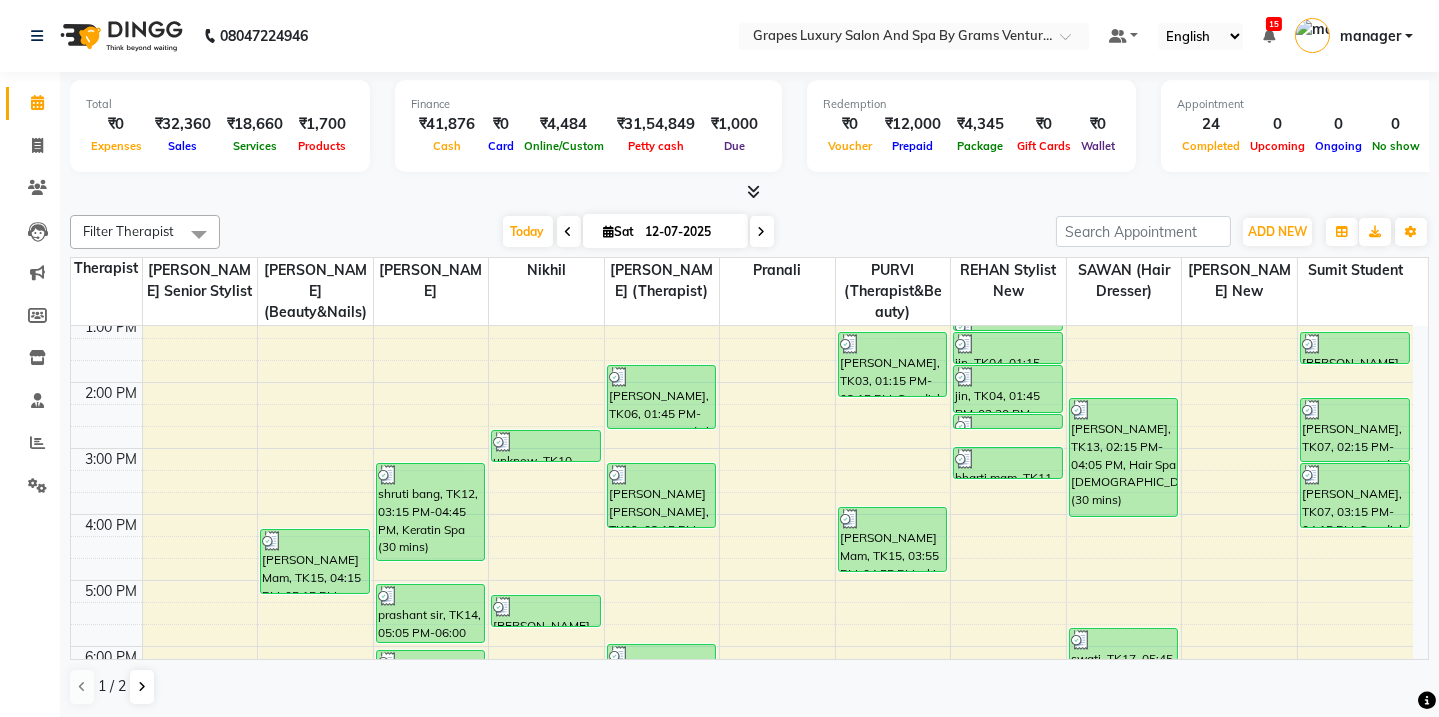click at bounding box center [753, 191] 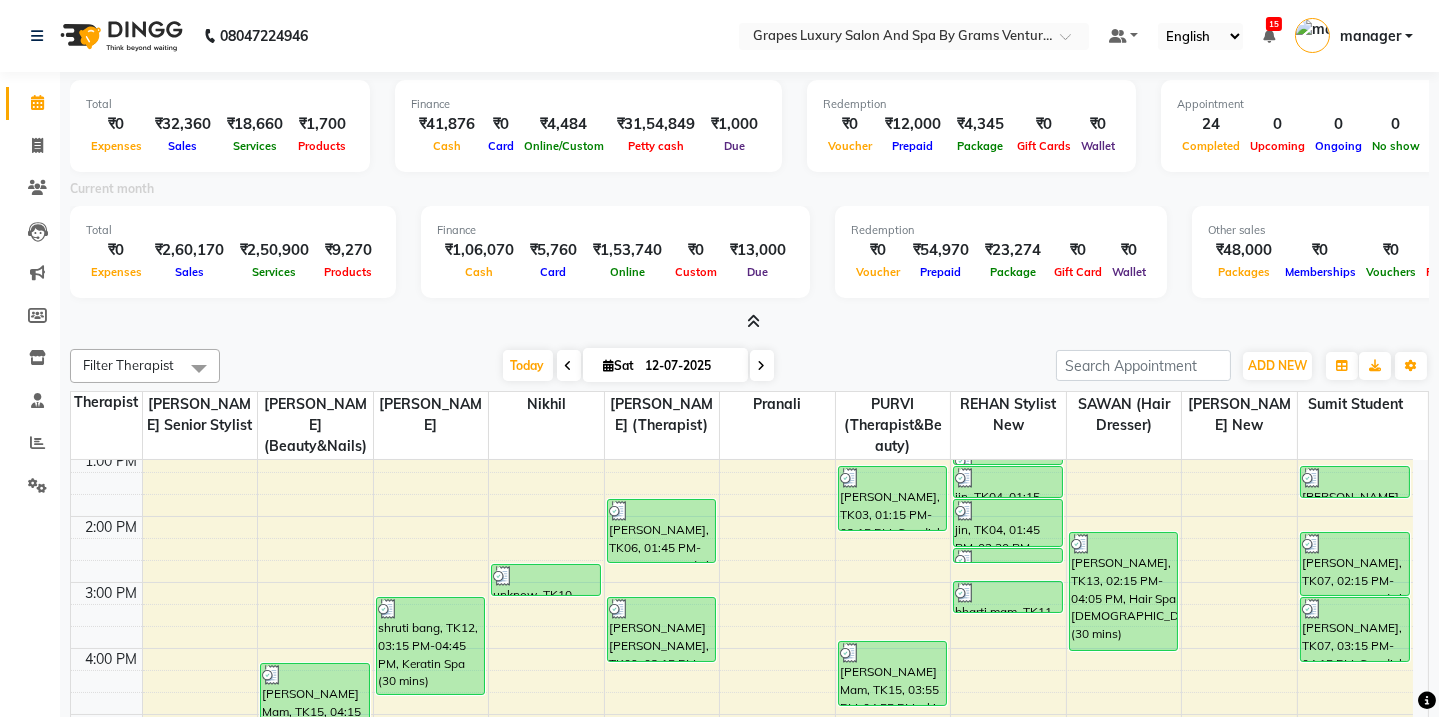 click on "Current month" at bounding box center (749, 192) 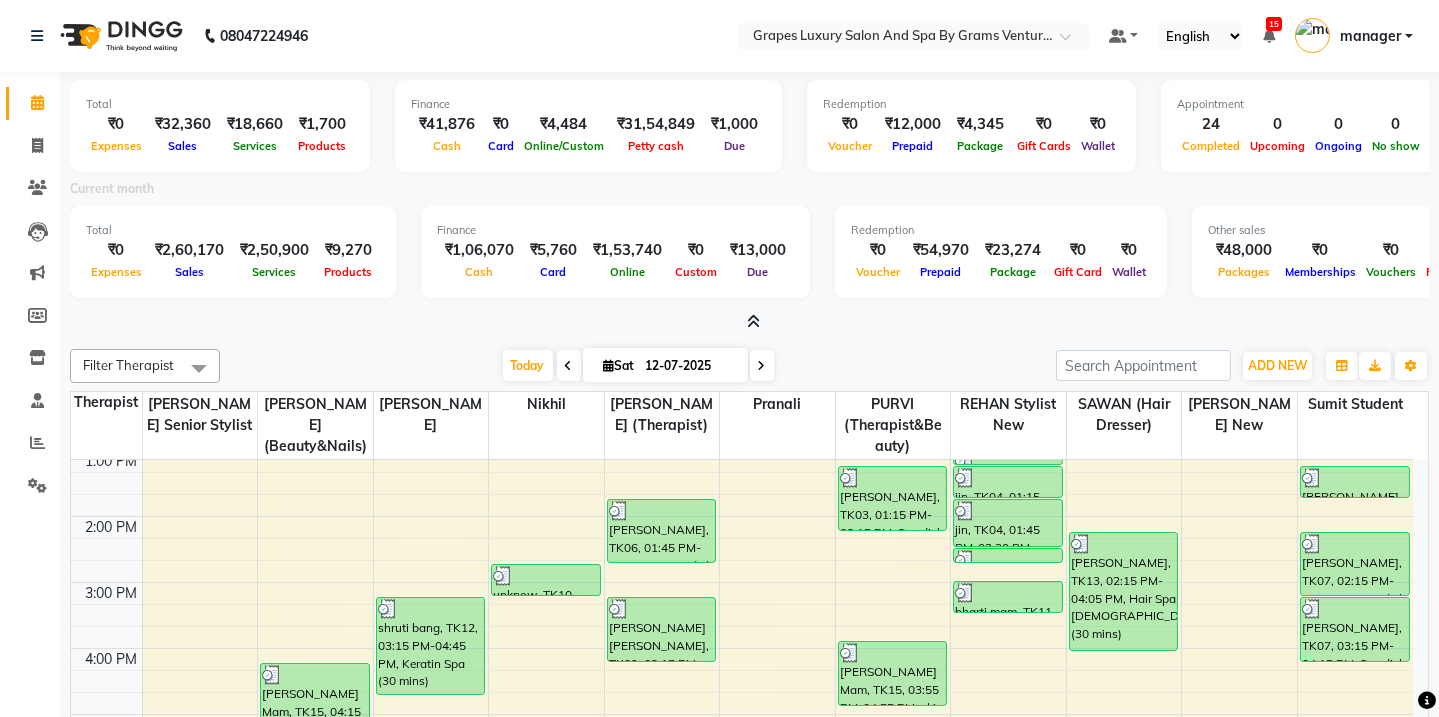 click at bounding box center [753, 321] 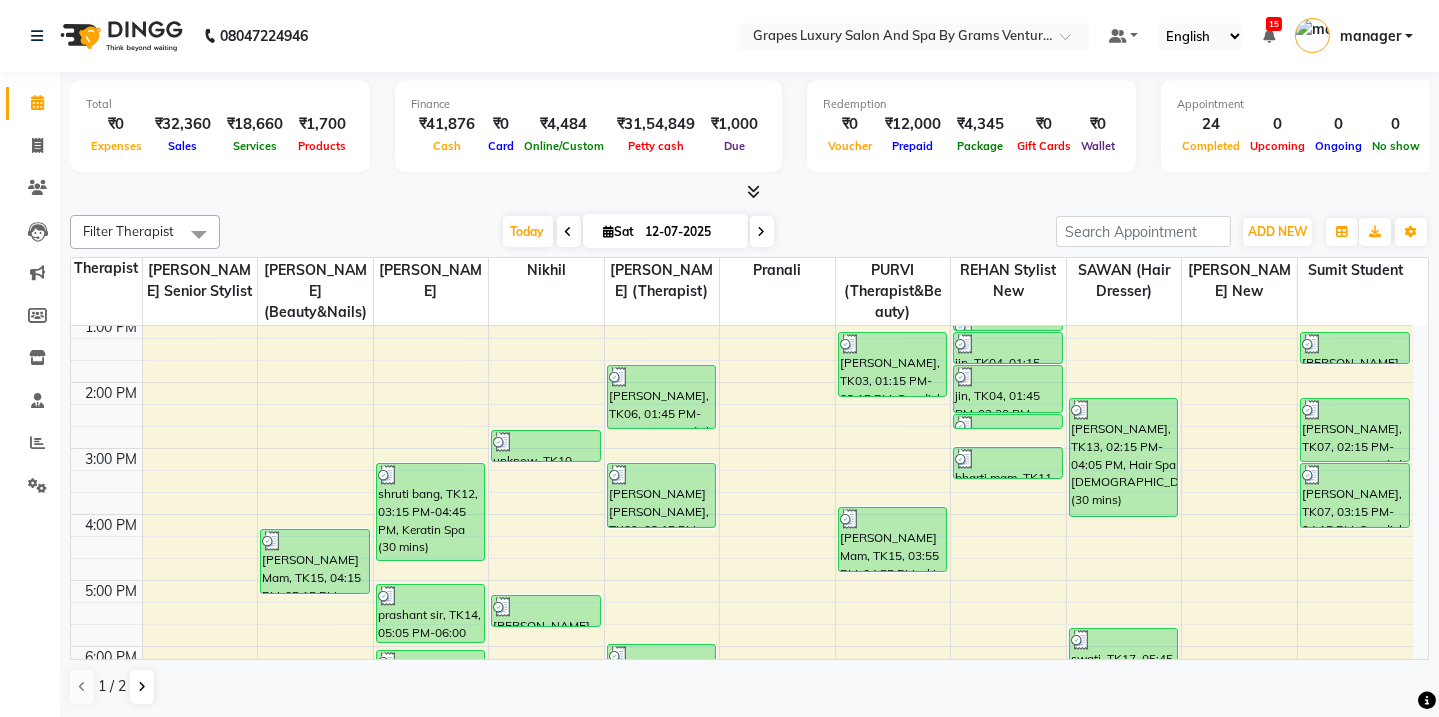 click at bounding box center [753, 191] 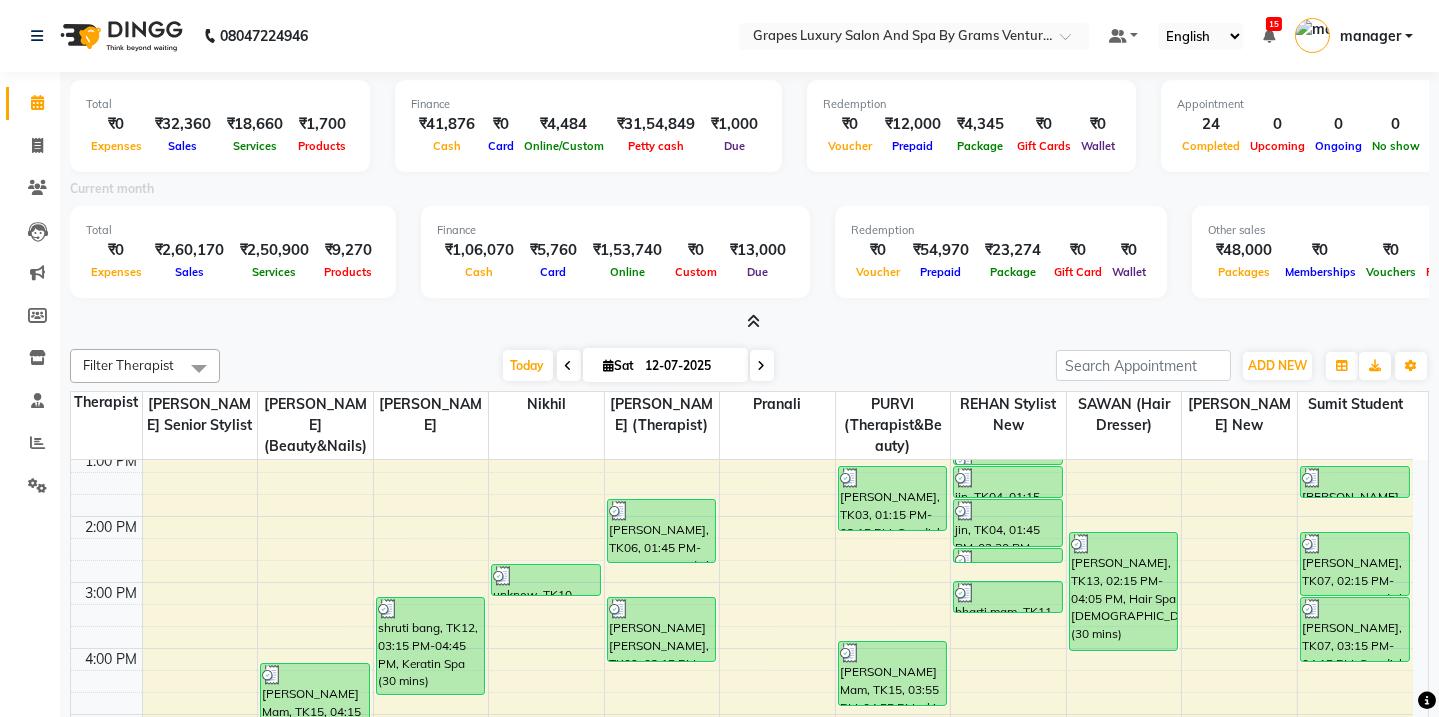 click at bounding box center [753, 321] 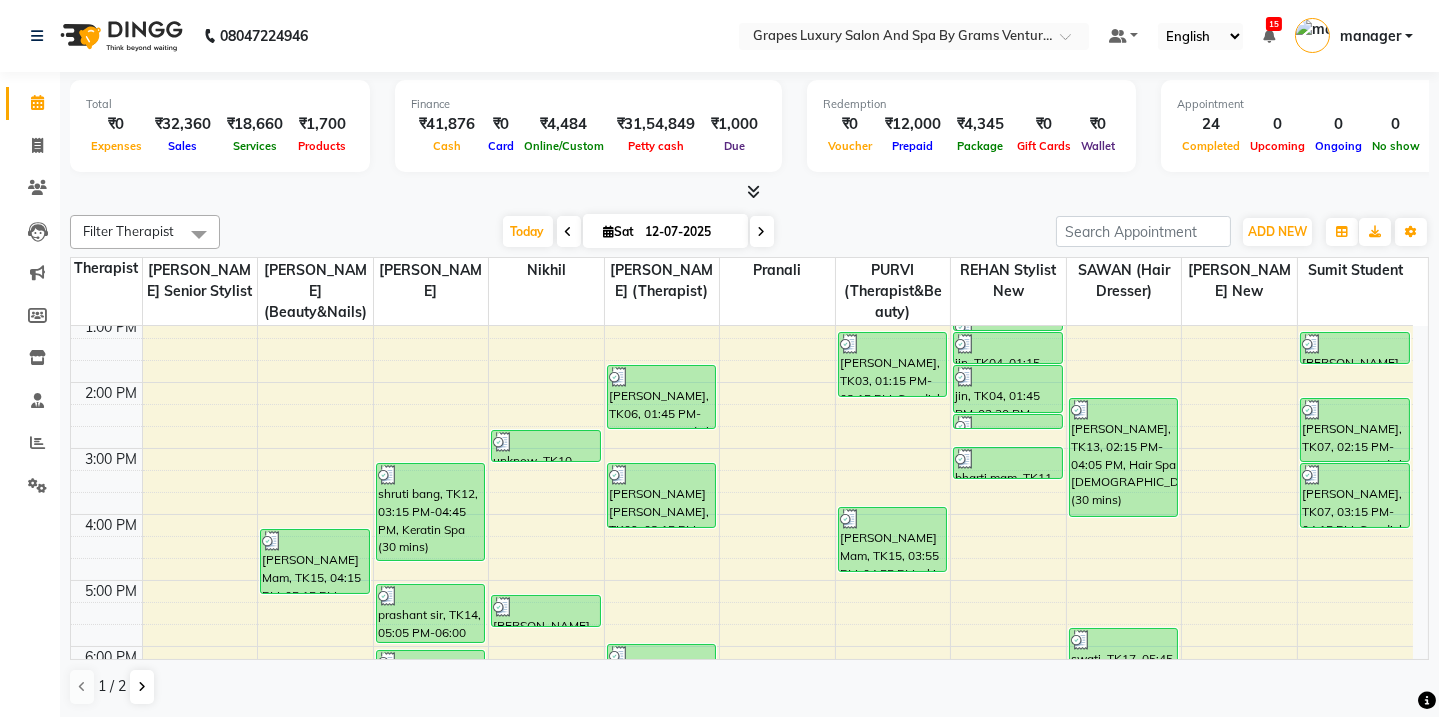 click at bounding box center [753, 191] 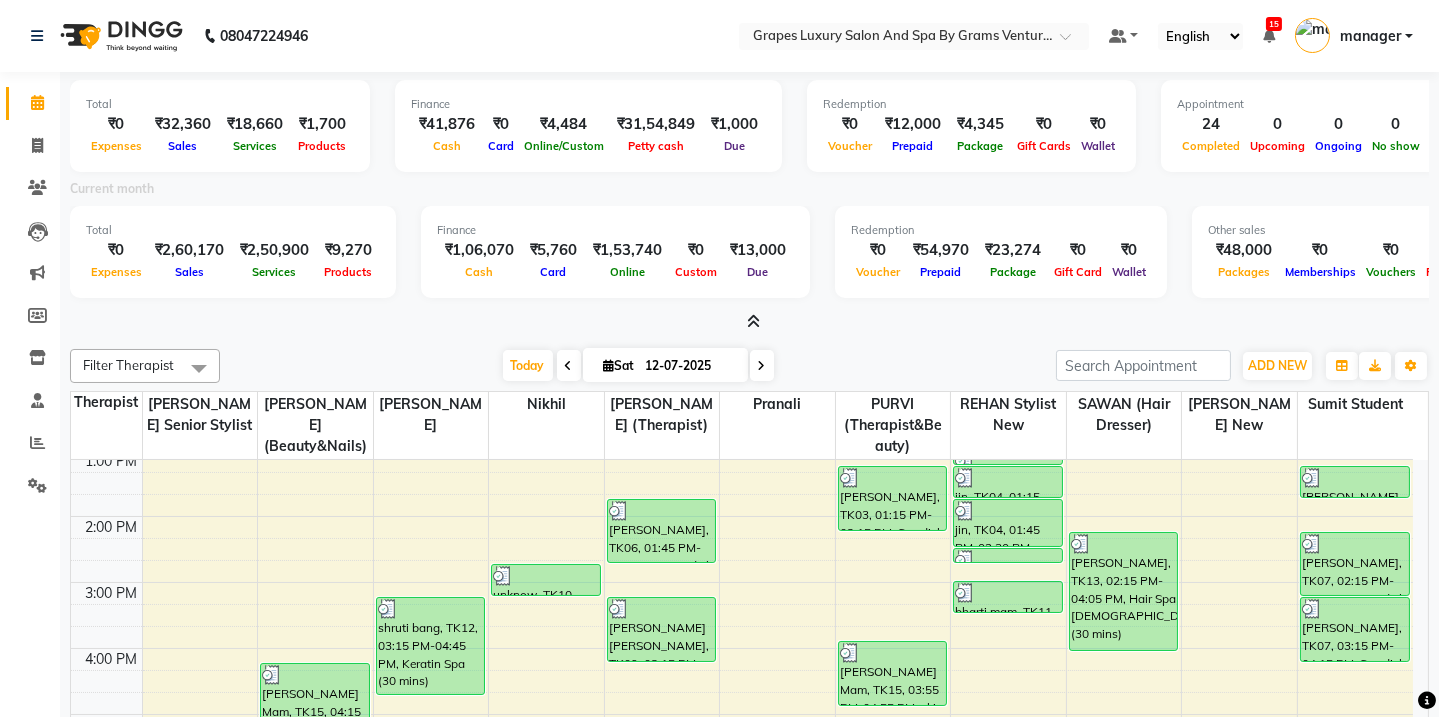 click at bounding box center (753, 321) 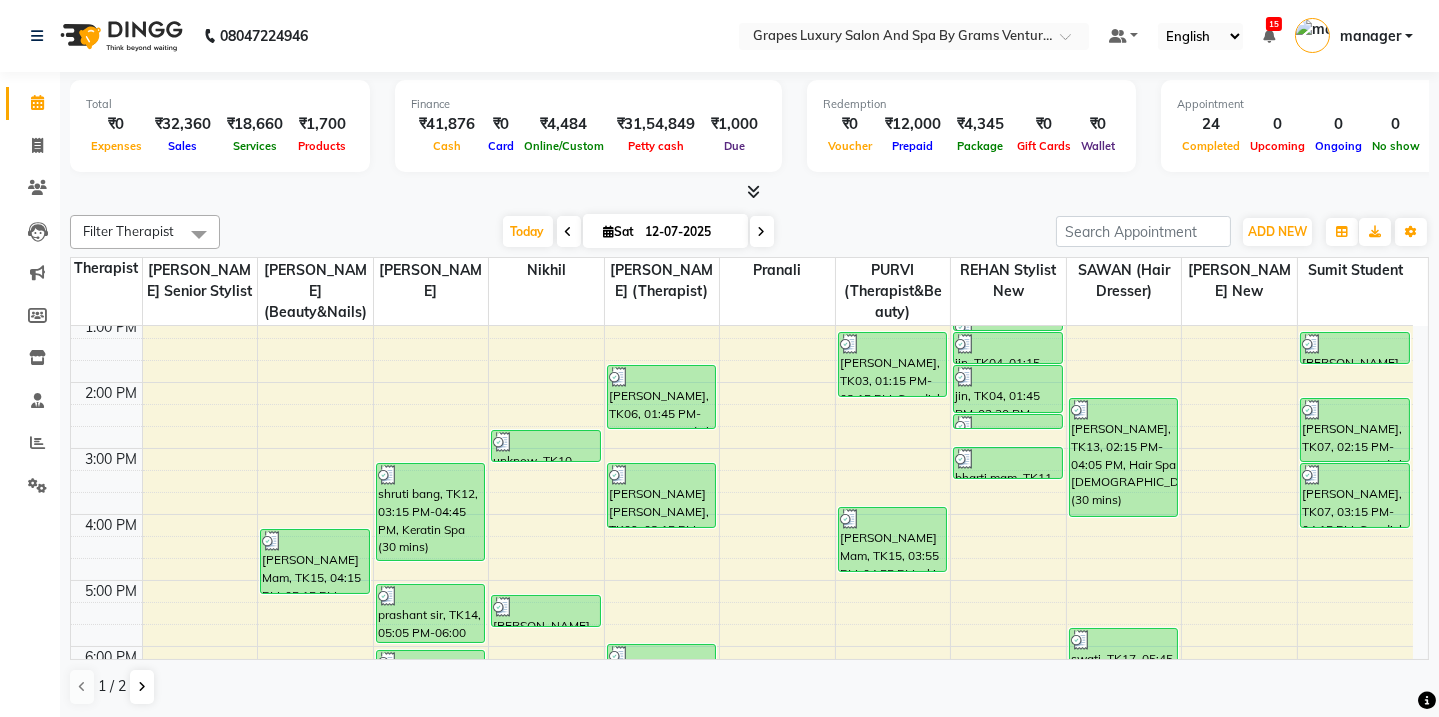 click at bounding box center [753, 191] 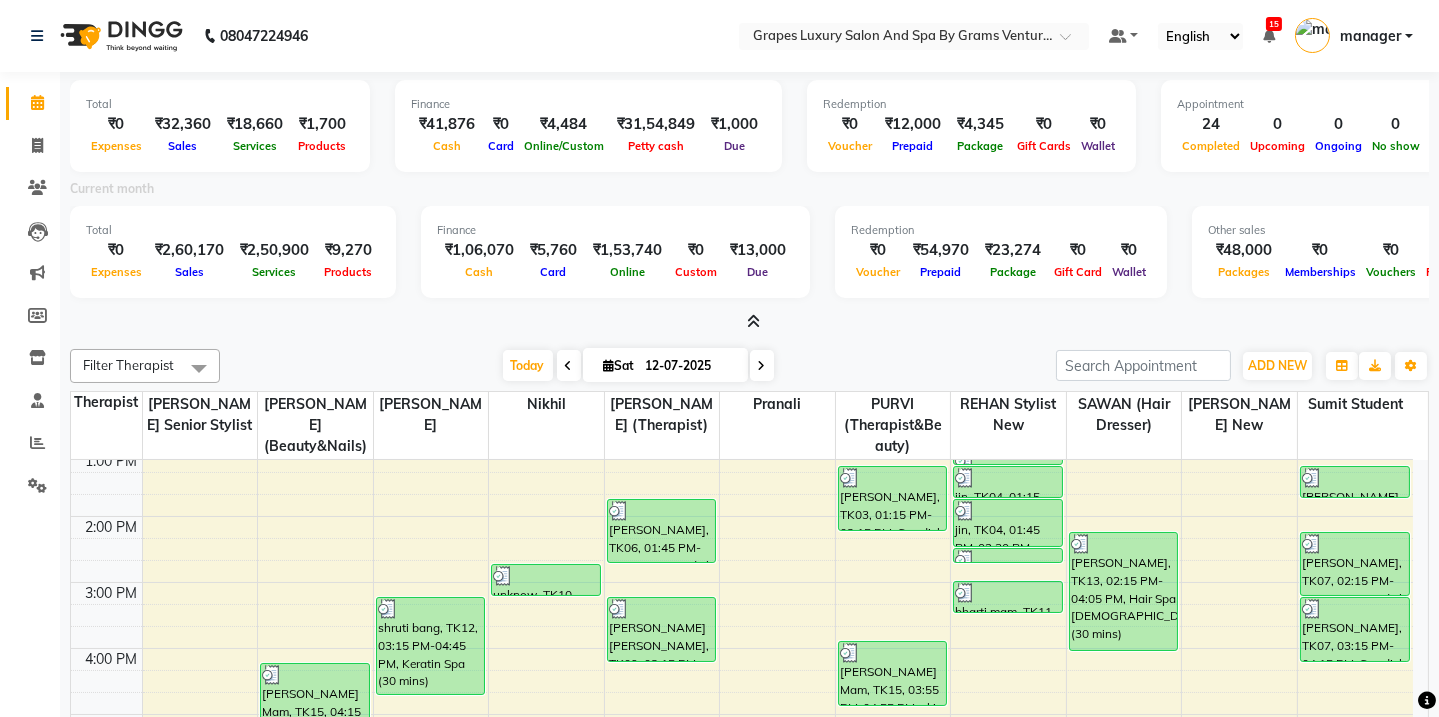 click at bounding box center (753, 321) 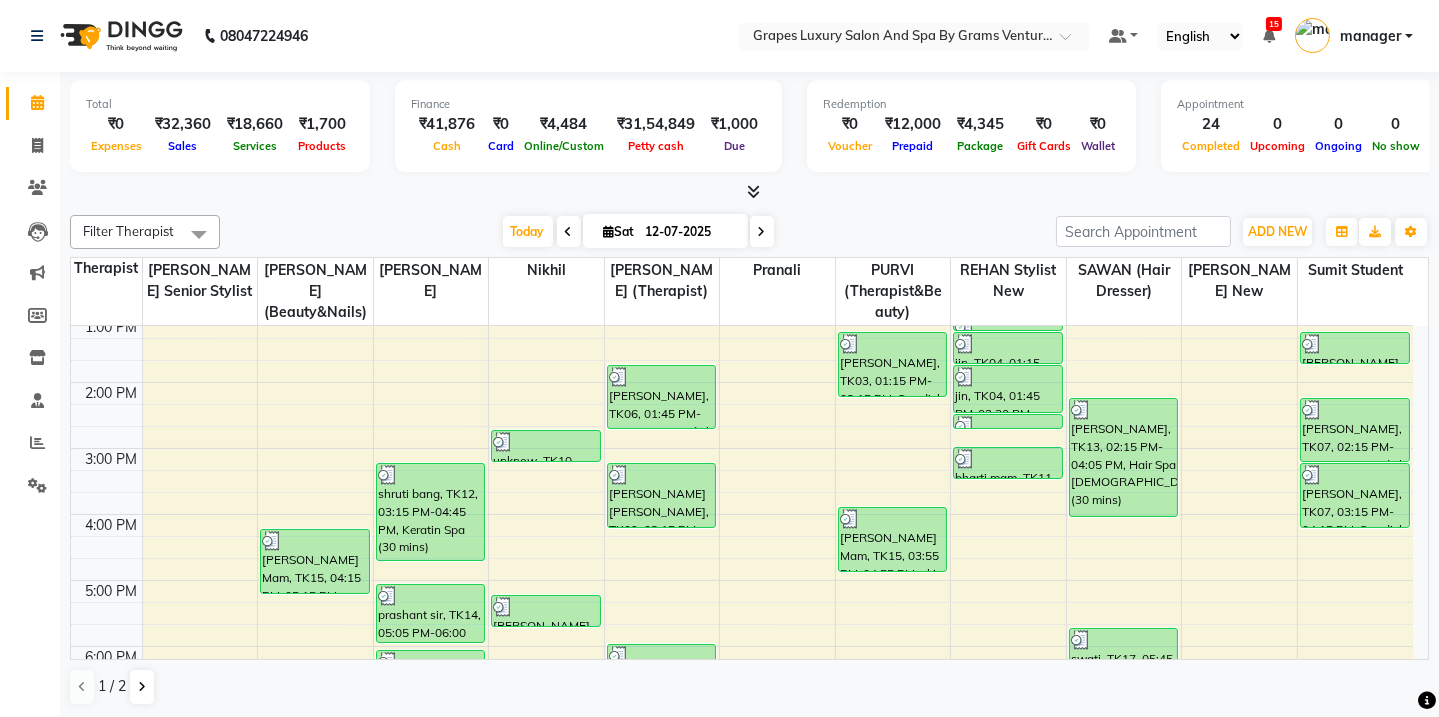 click at bounding box center [762, 232] 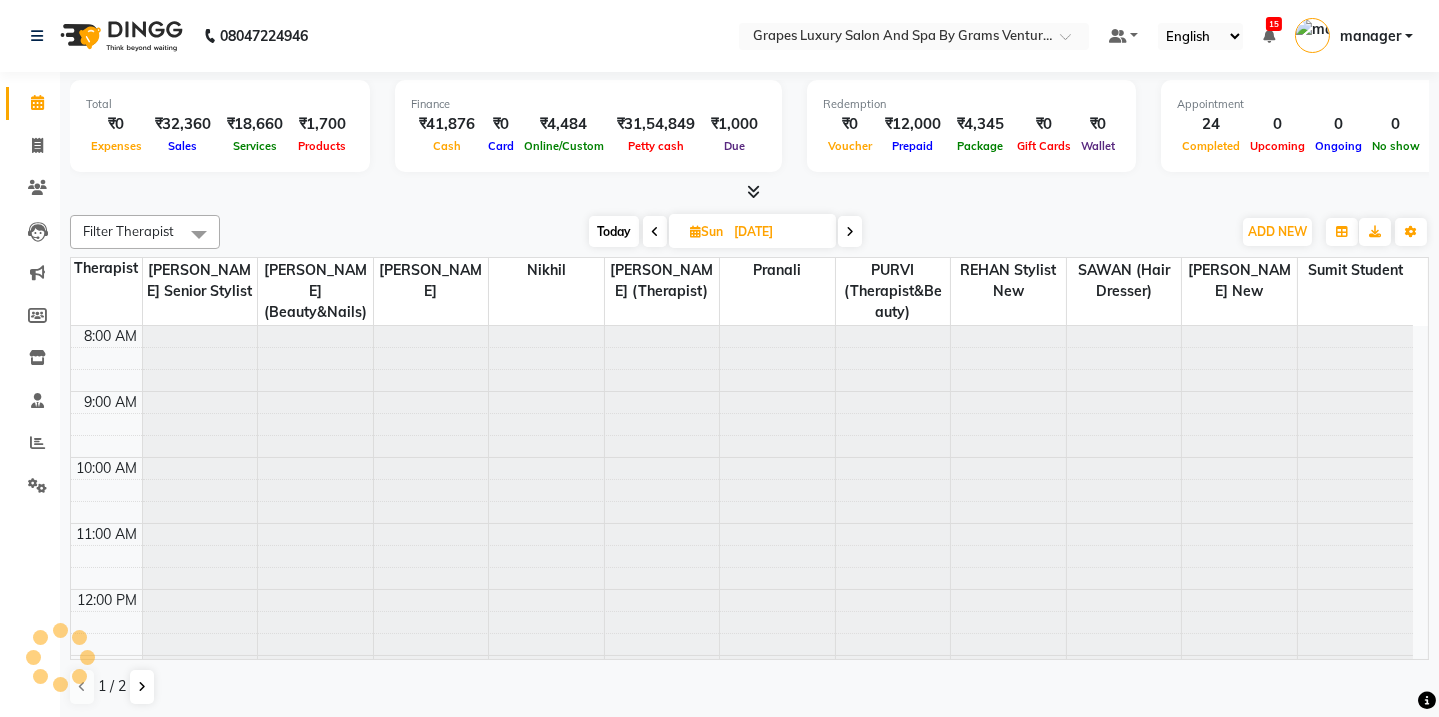 scroll, scrollTop: 520, scrollLeft: 0, axis: vertical 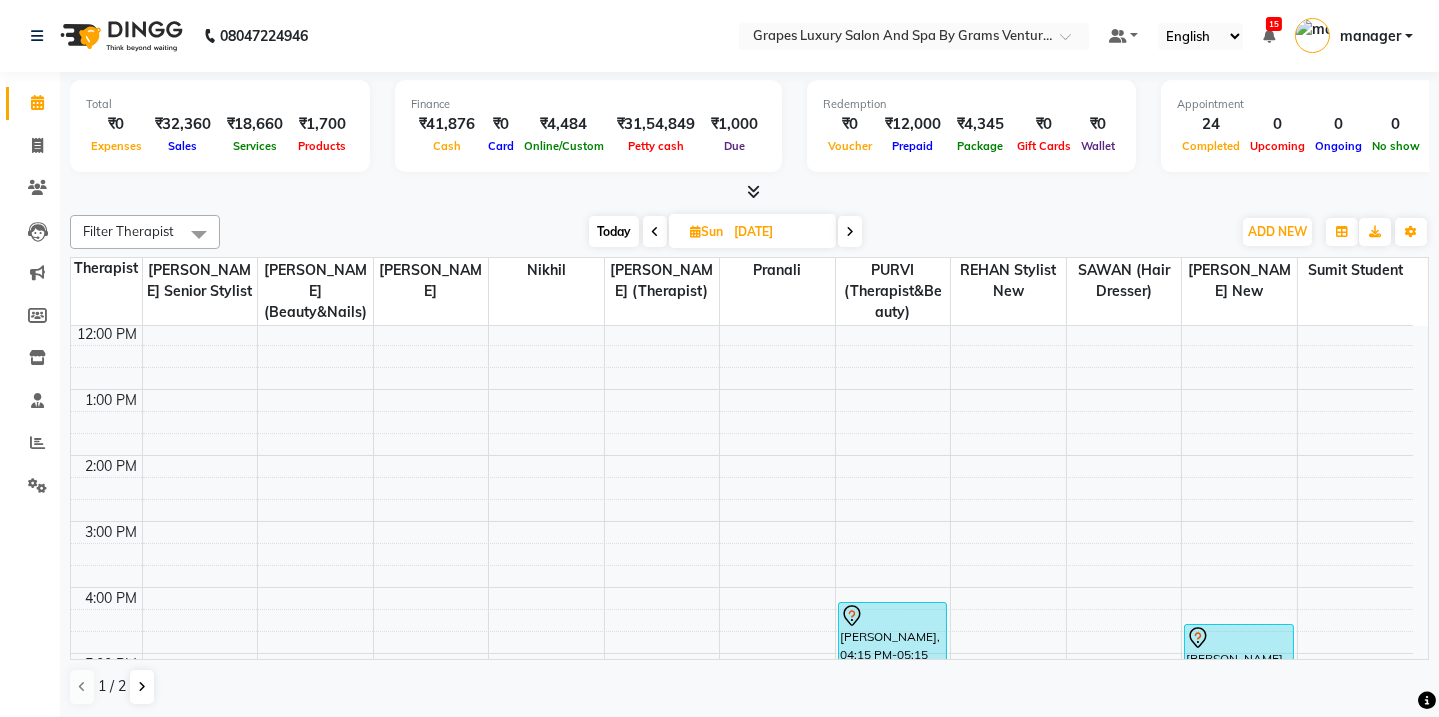 click on "8:00 AM 9:00 AM 10:00 AM 11:00 AM 12:00 PM 1:00 PM 2:00 PM 3:00 PM 4:00 PM 5:00 PM 6:00 PM 7:00 PM 8:00 PM             jatin, 04:15 PM-05:15 PM, Swedish Body Massage (60 mins)             jatin, 04:35 PM-05:35 PM, Swedish Body Massage (60 mins)" at bounding box center (742, 488) 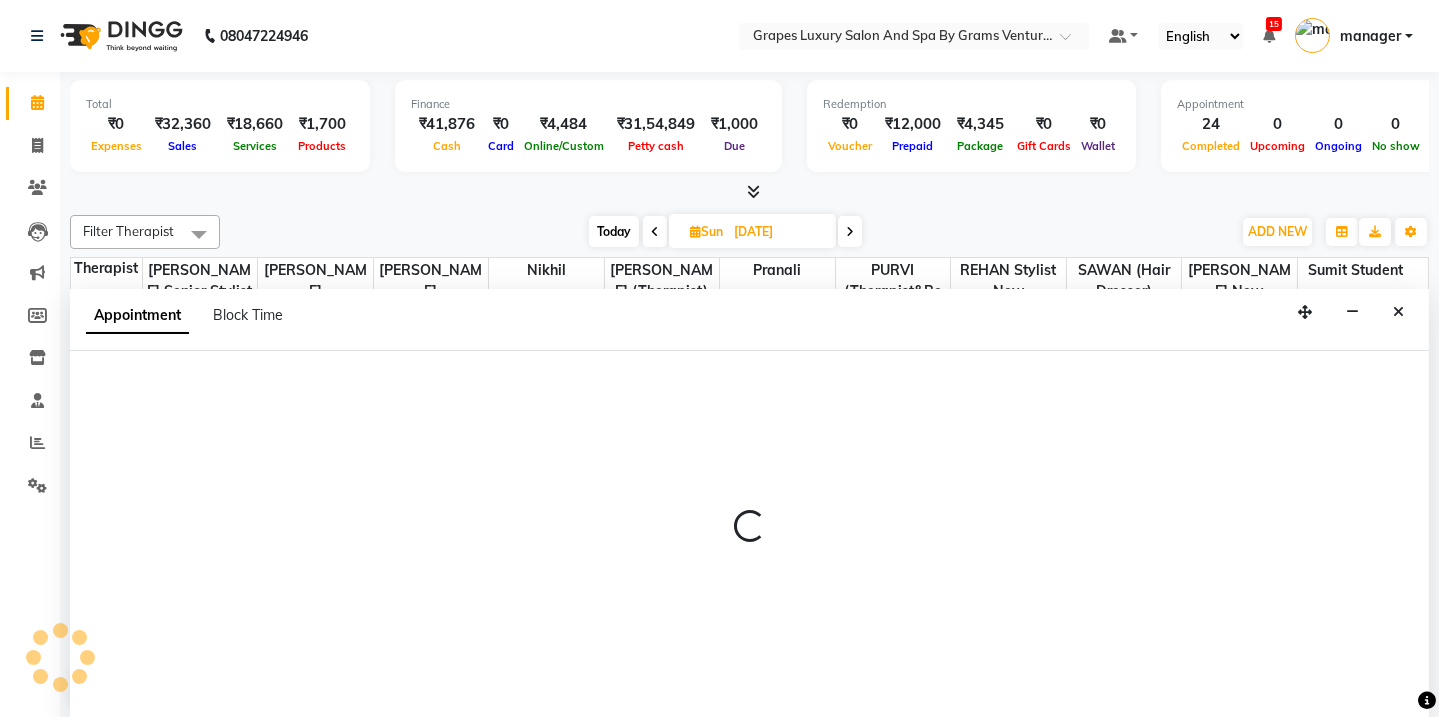 select on "41130" 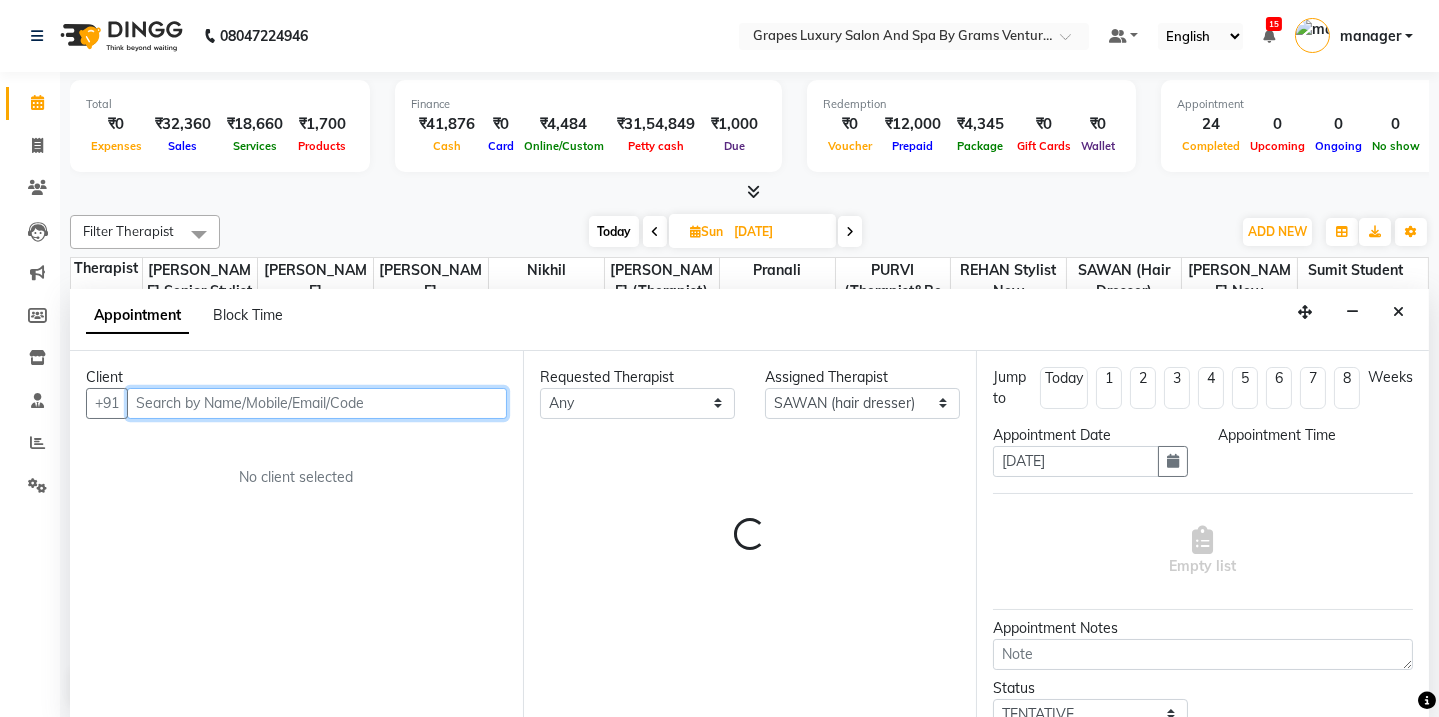 select on "780" 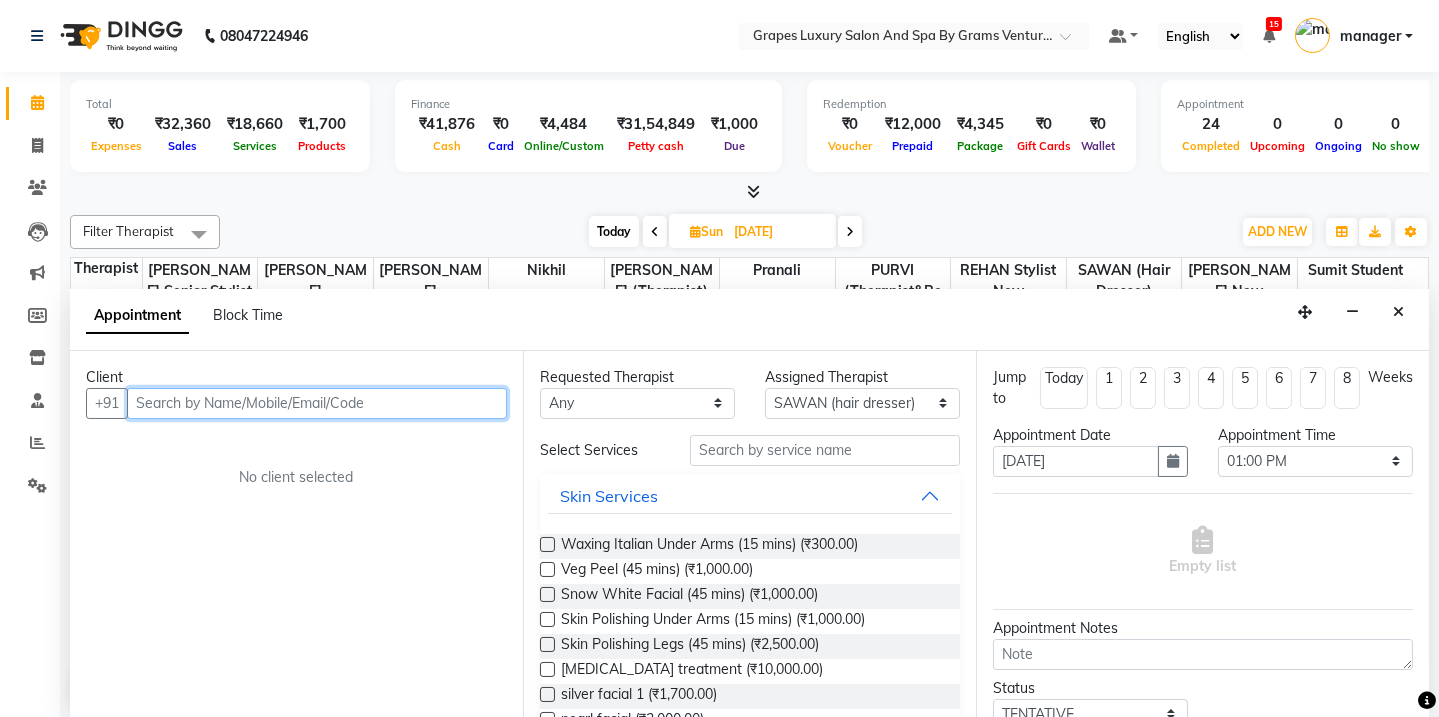 click at bounding box center [317, 403] 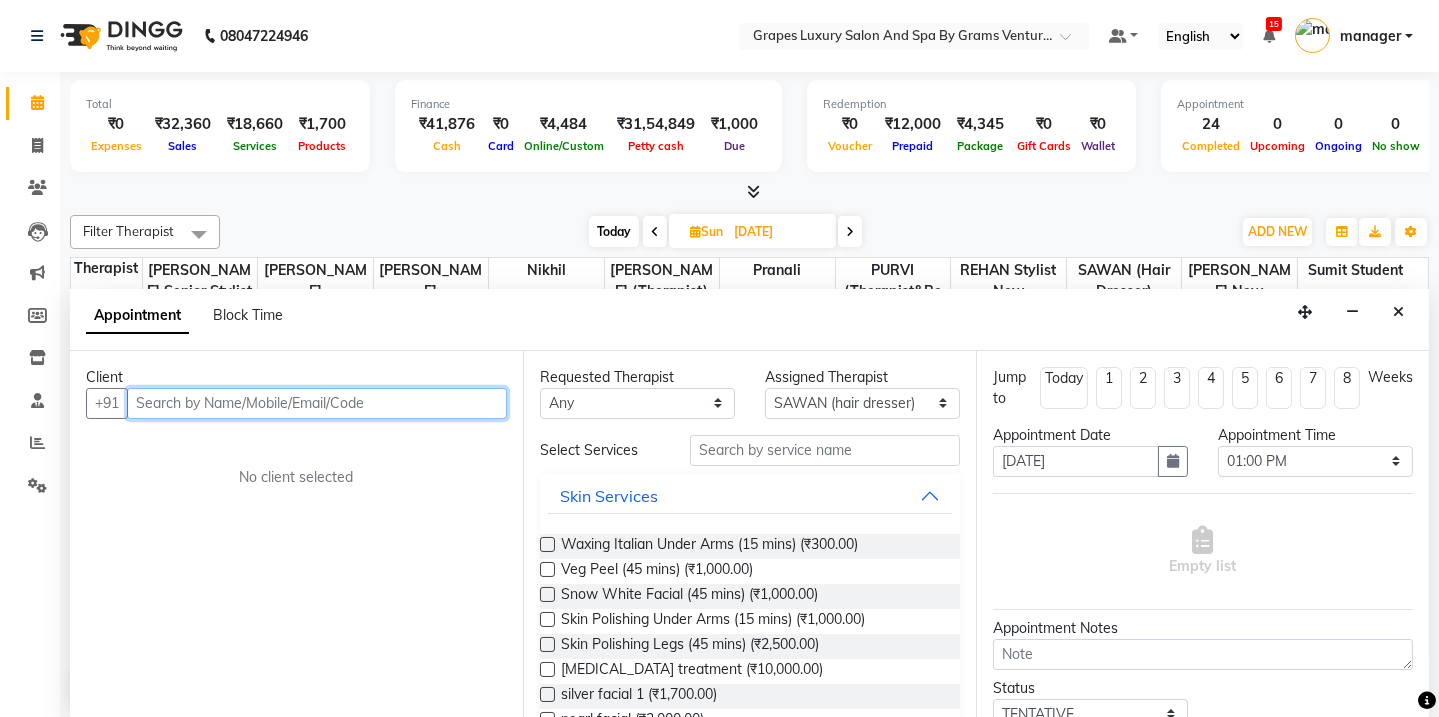click at bounding box center [317, 403] 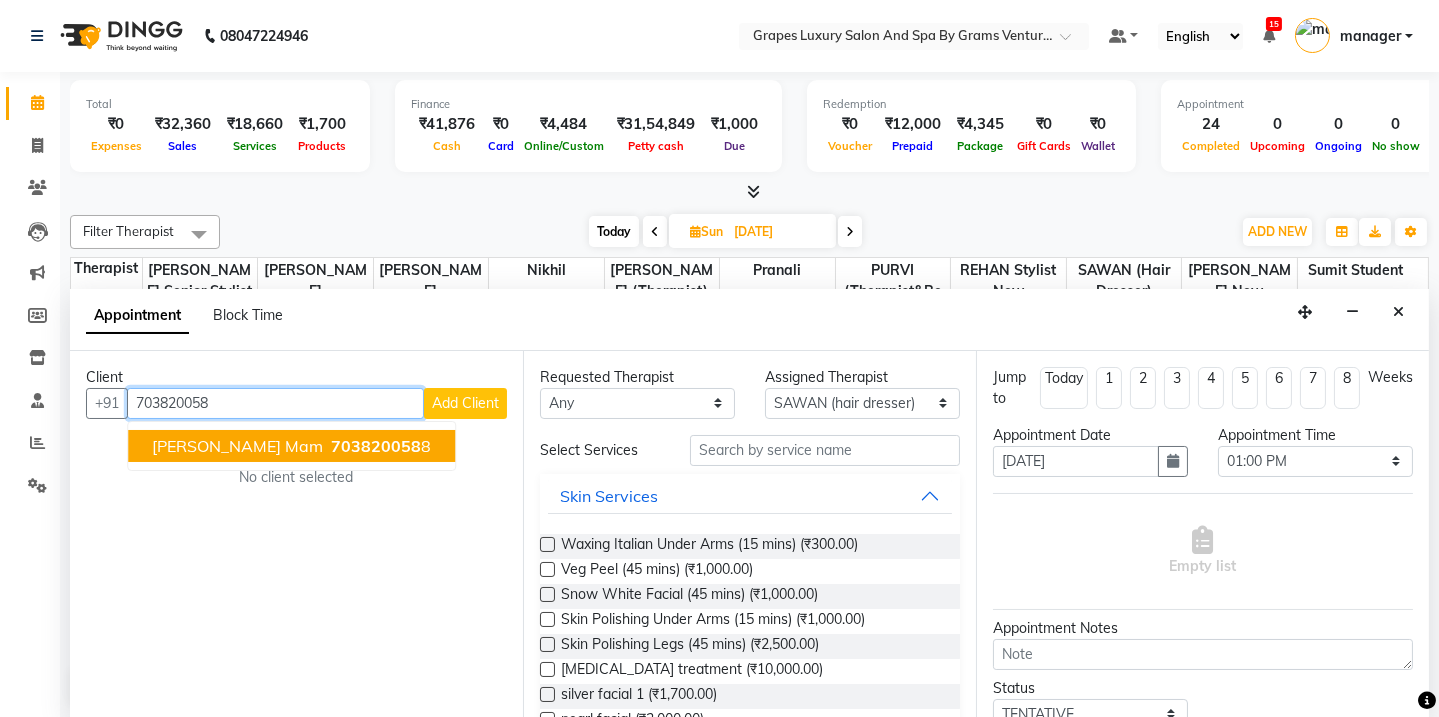 click on "khushabu mam" at bounding box center [237, 446] 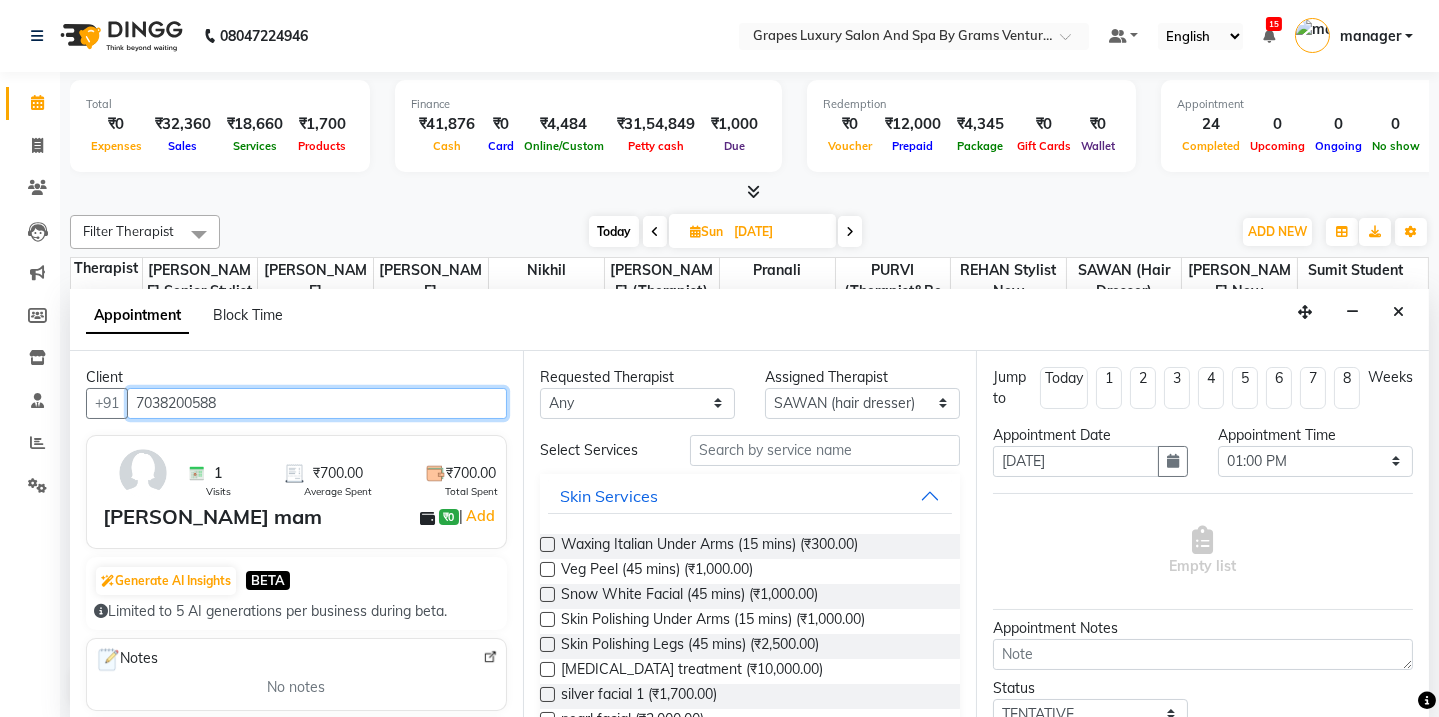 type on "7038200588" 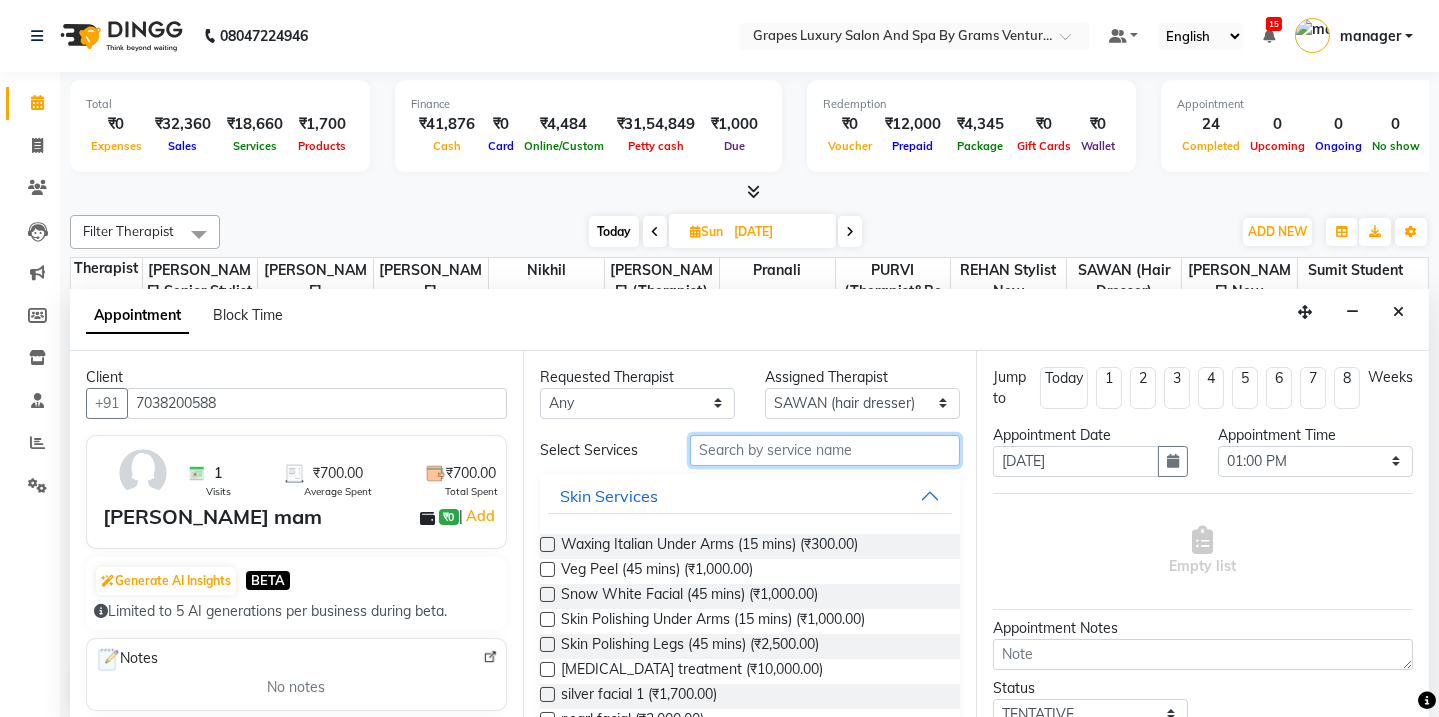 click at bounding box center [825, 450] 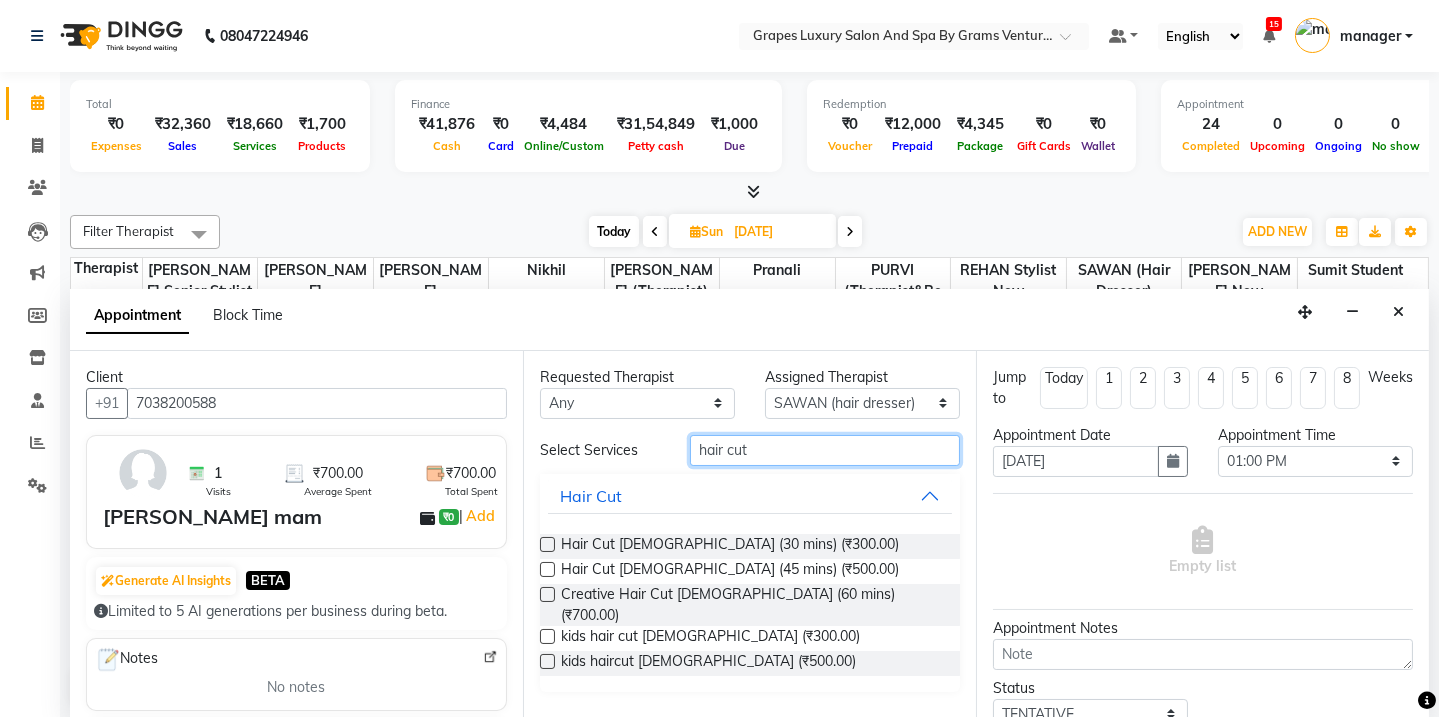 type on "hair cut" 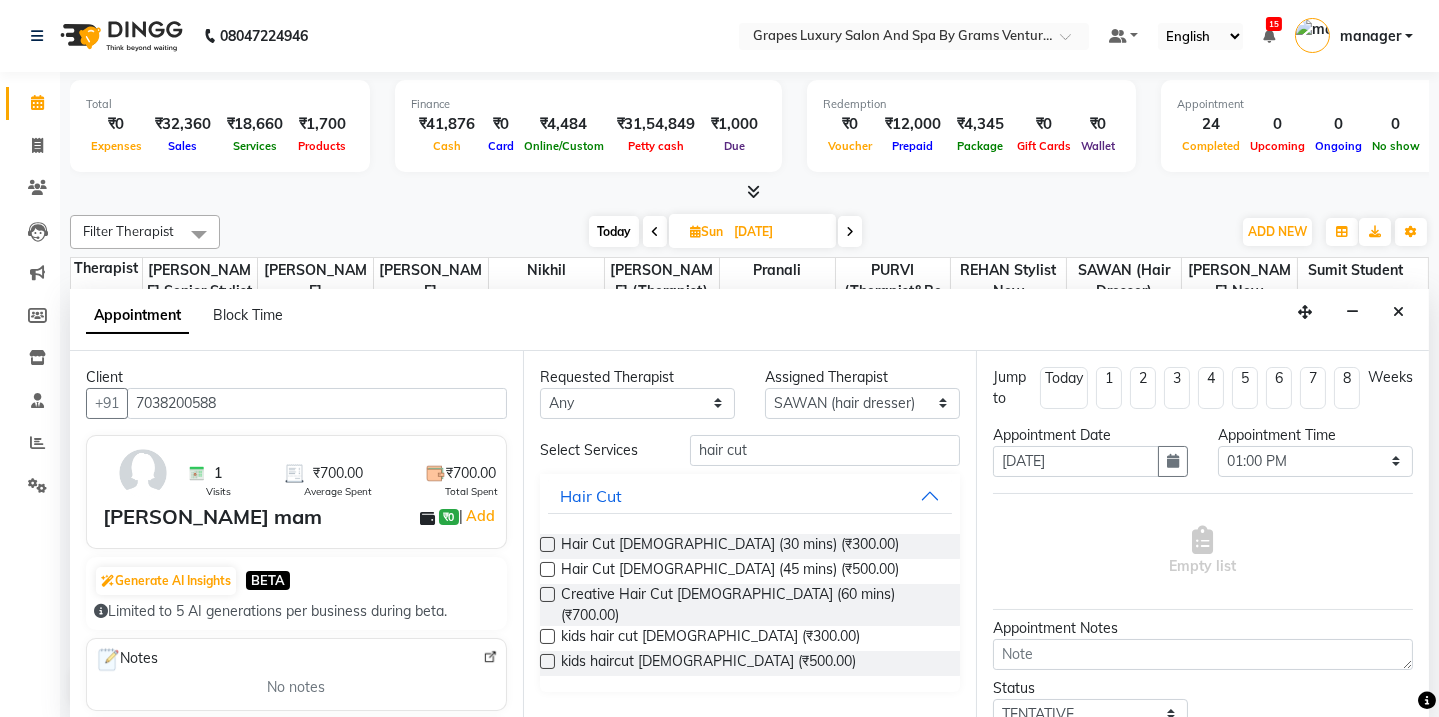 click at bounding box center (547, 569) 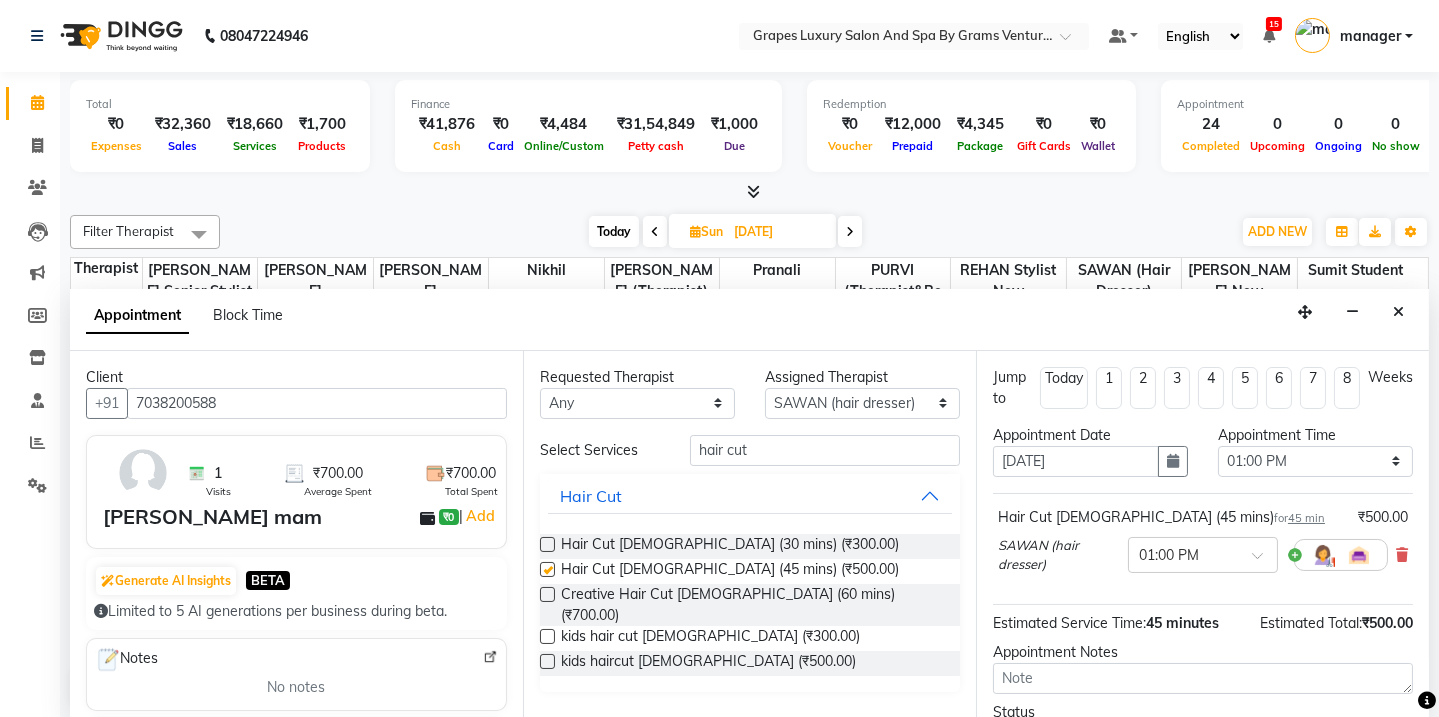checkbox on "false" 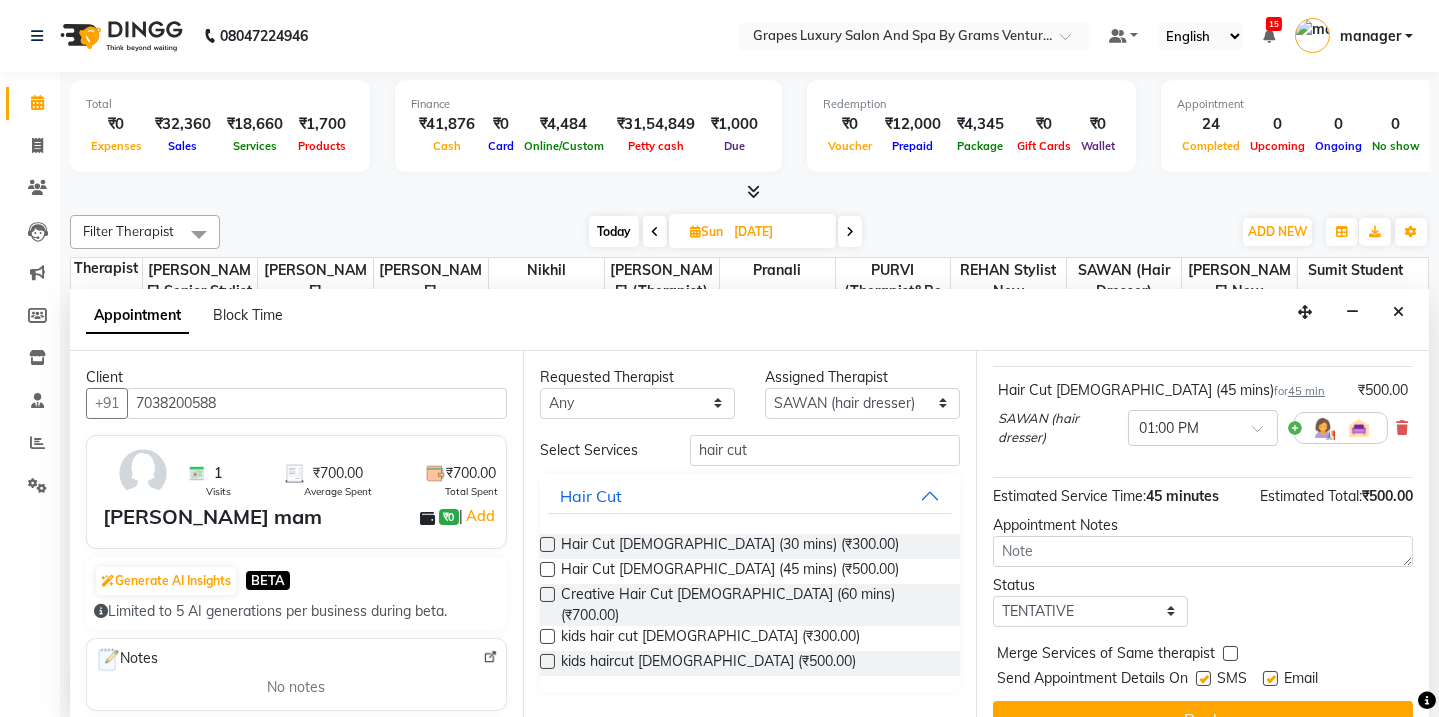scroll, scrollTop: 160, scrollLeft: 0, axis: vertical 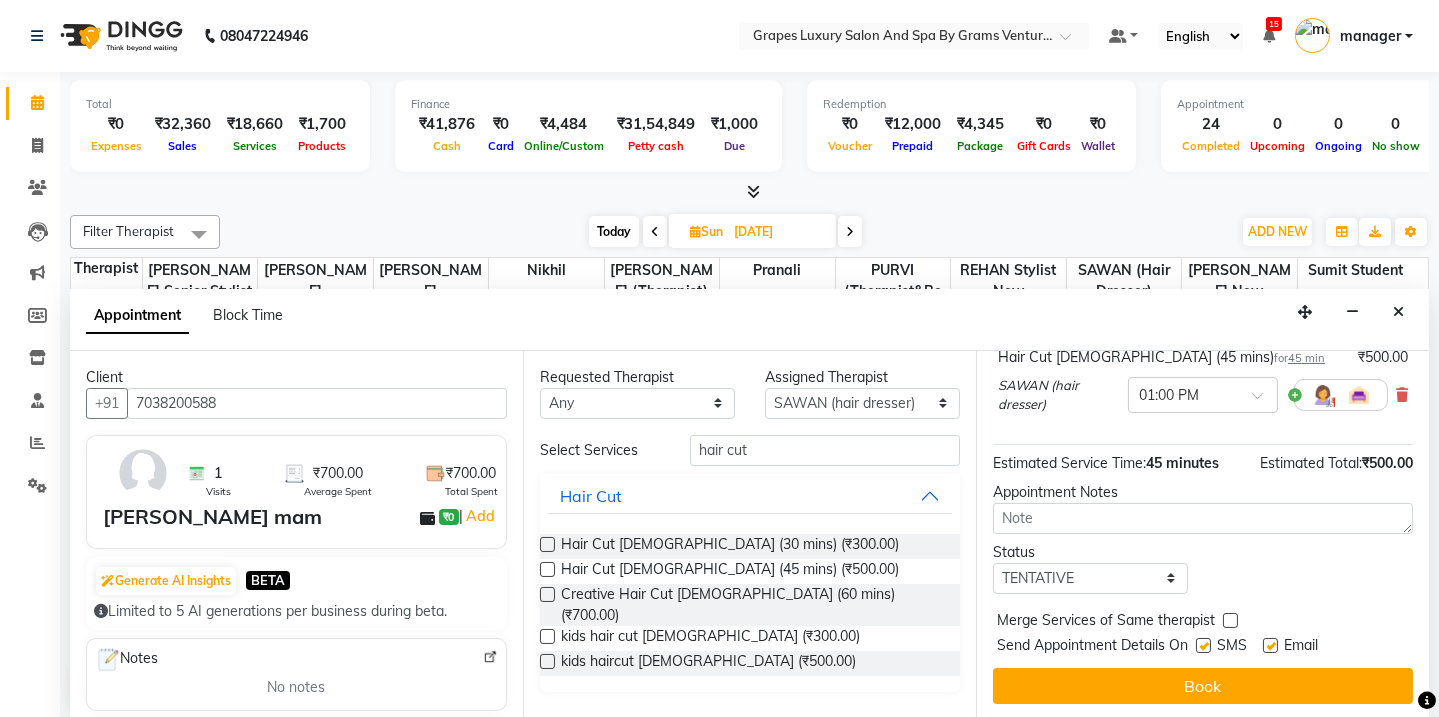 click at bounding box center (1203, 645) 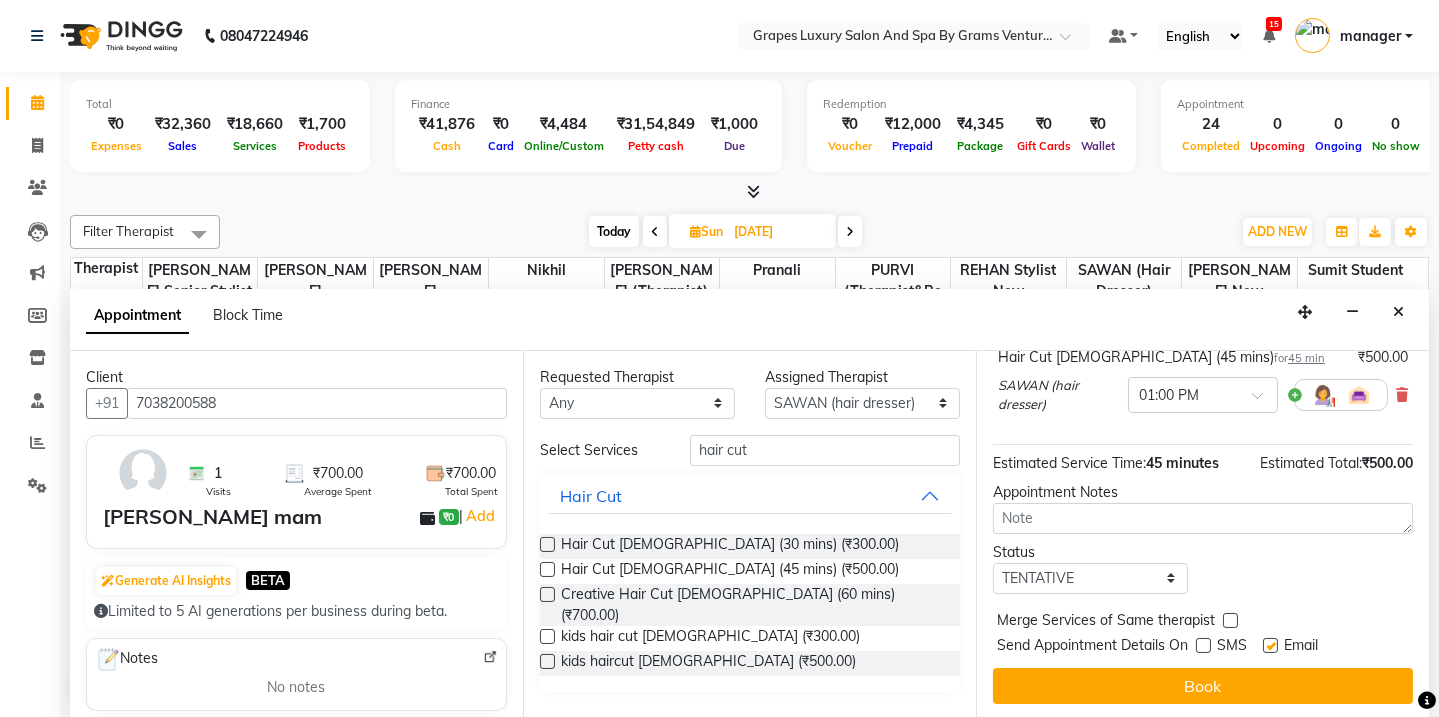 click at bounding box center (1270, 645) 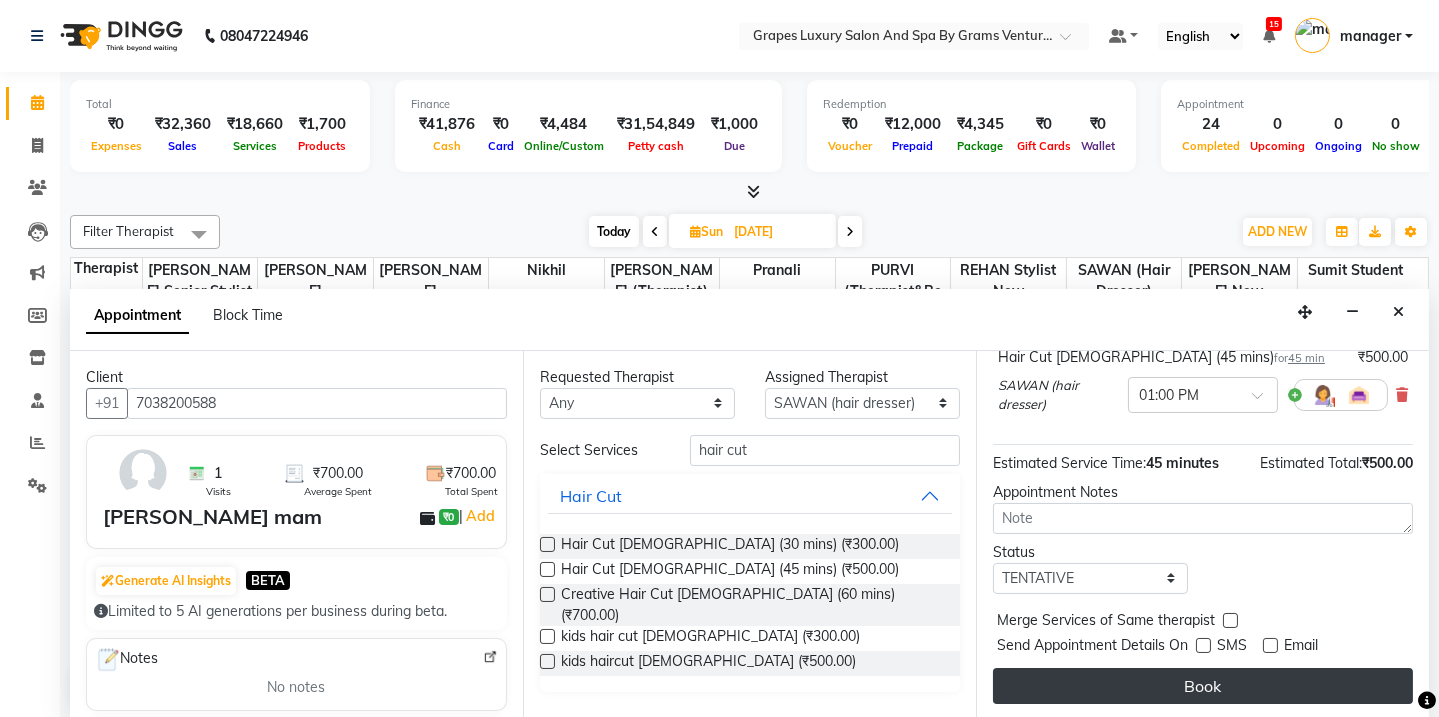 click on "Book" at bounding box center [1203, 686] 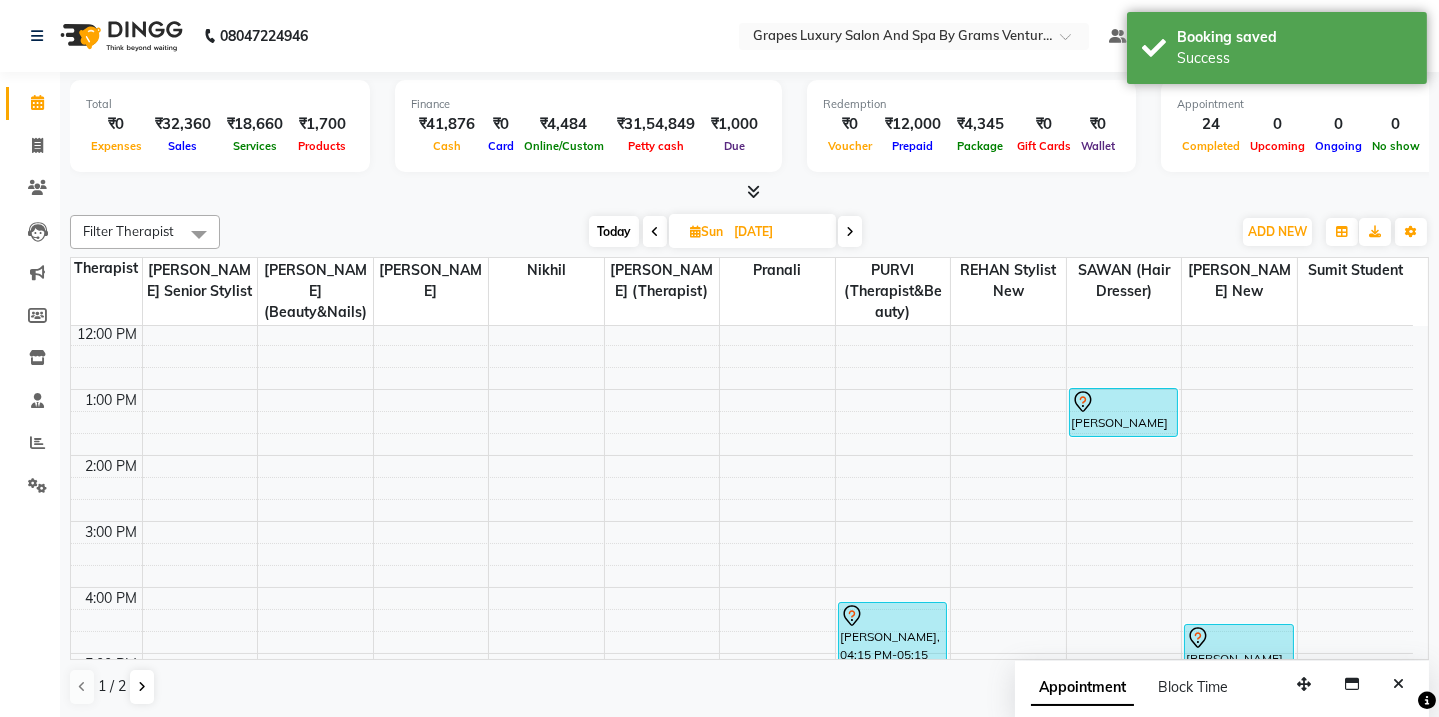 scroll, scrollTop: 0, scrollLeft: 0, axis: both 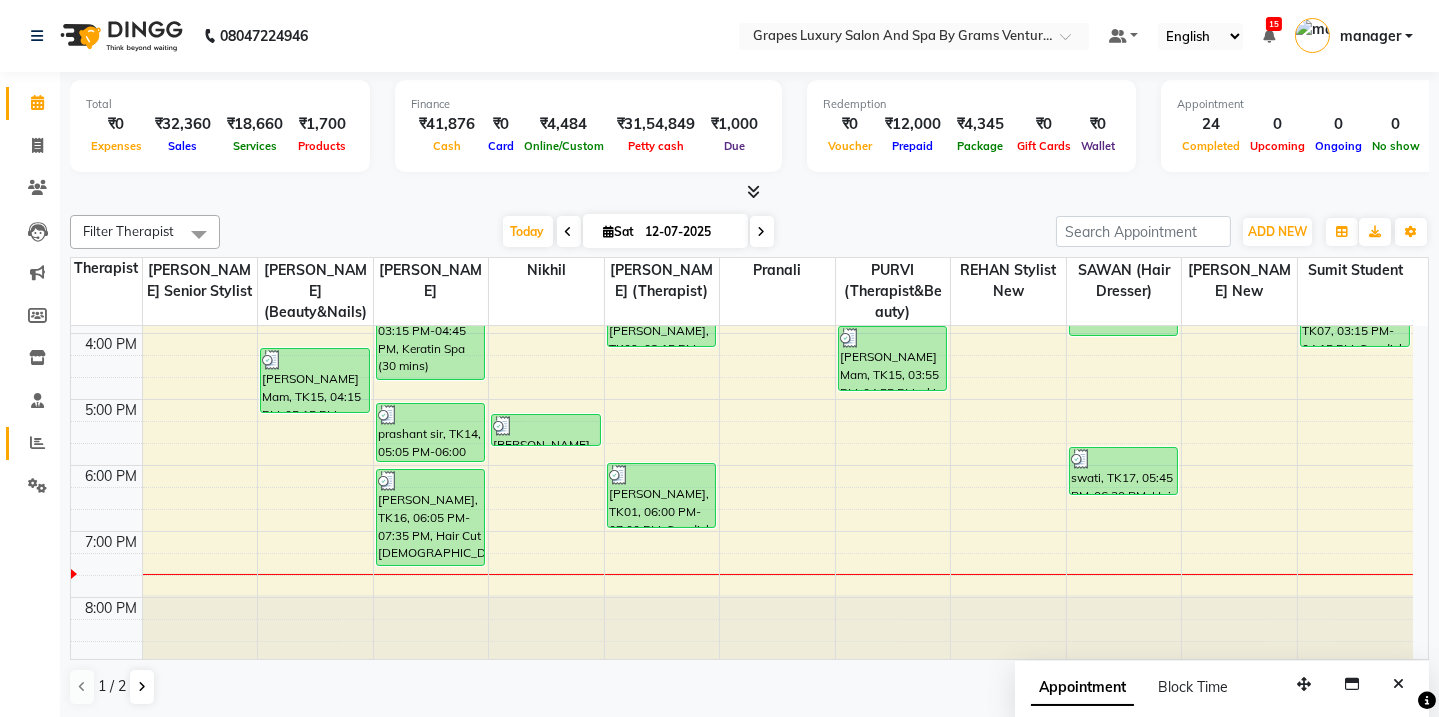 click 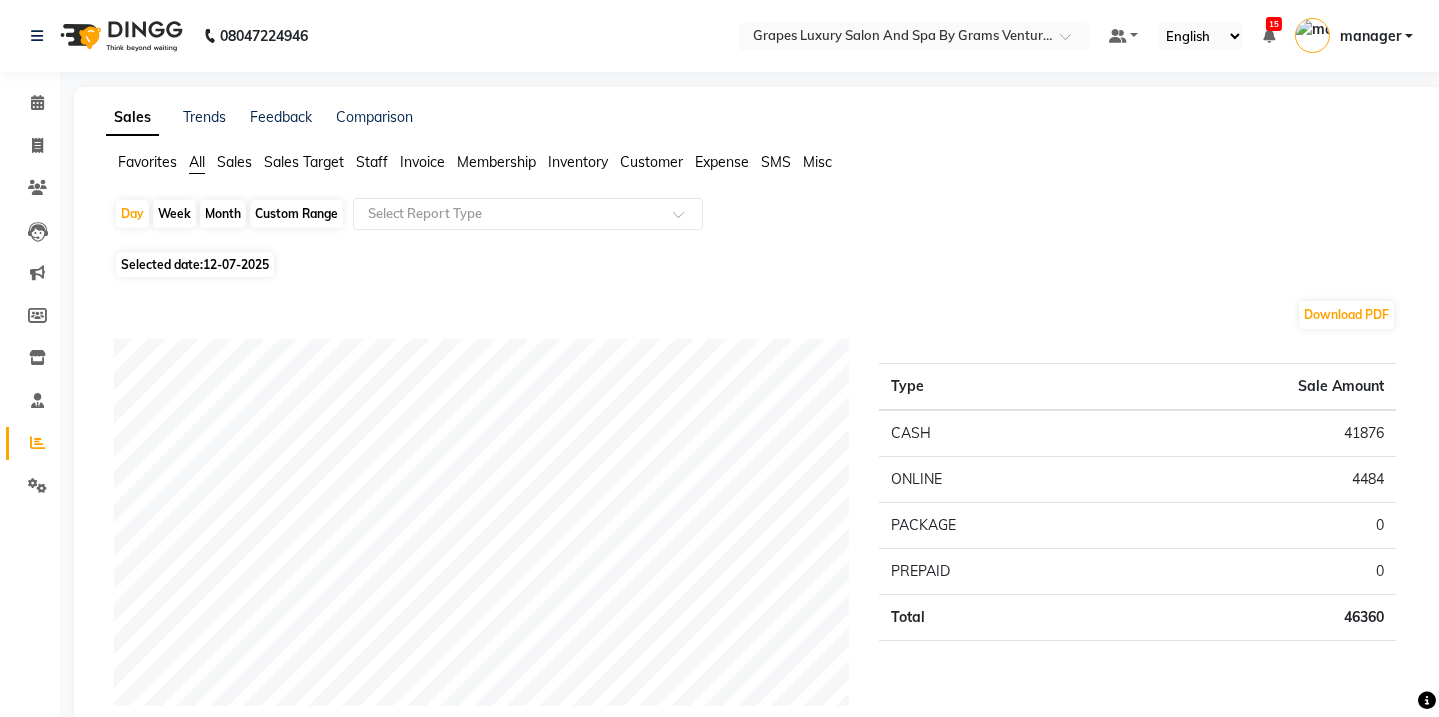 scroll, scrollTop: 682, scrollLeft: 0, axis: vertical 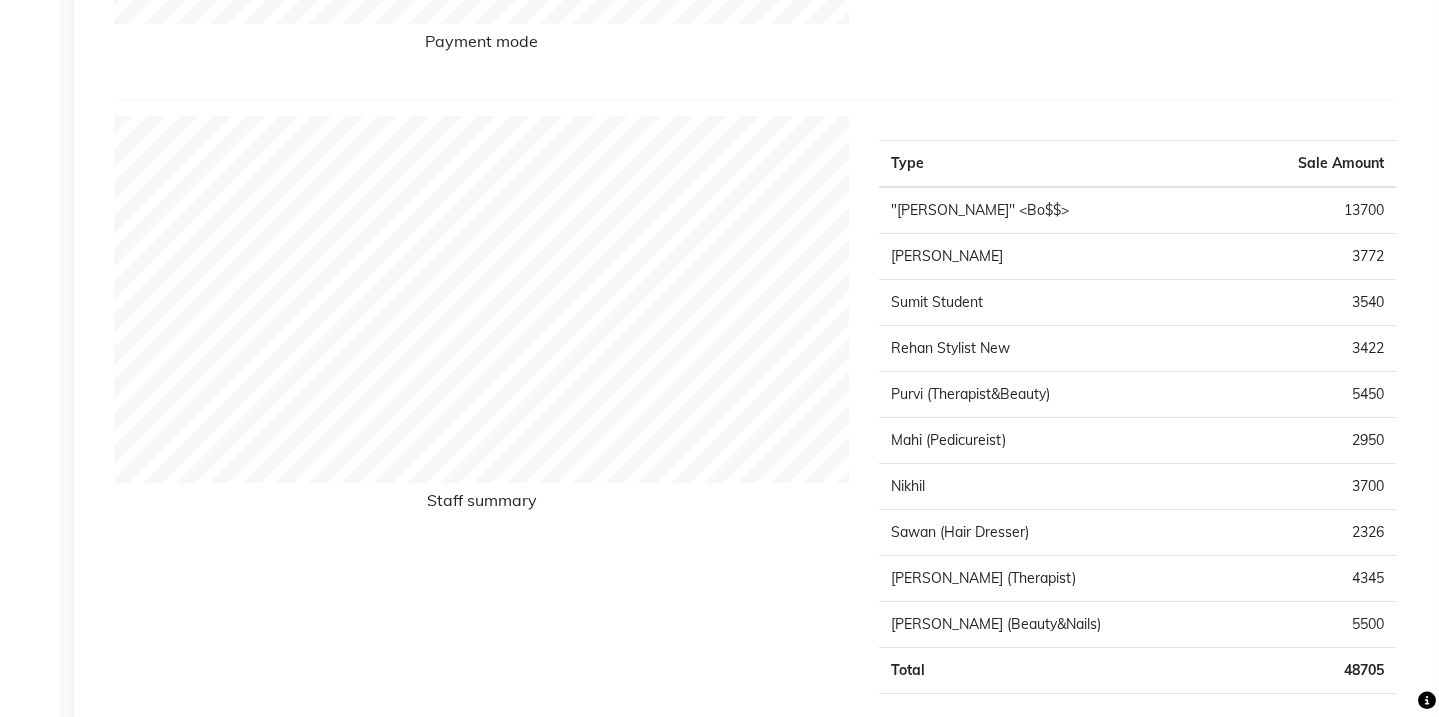click 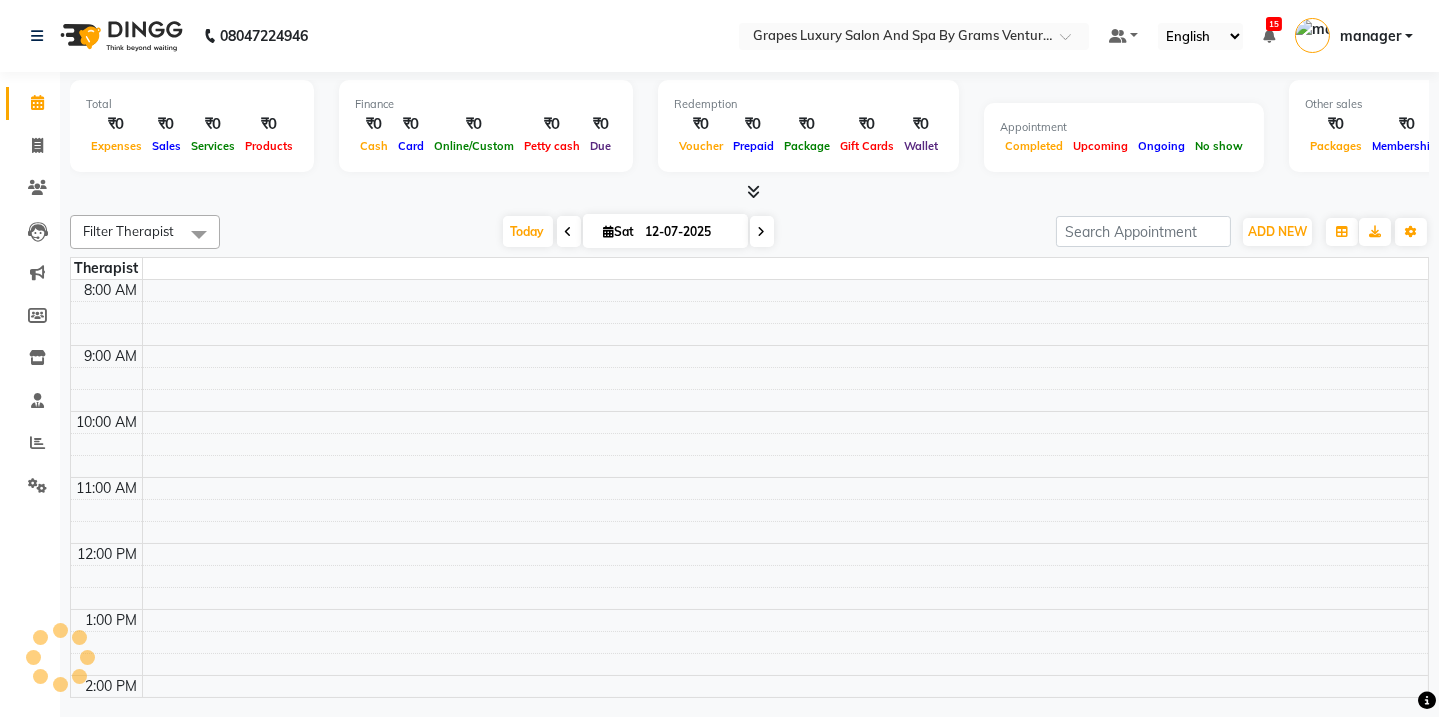 scroll, scrollTop: 0, scrollLeft: 0, axis: both 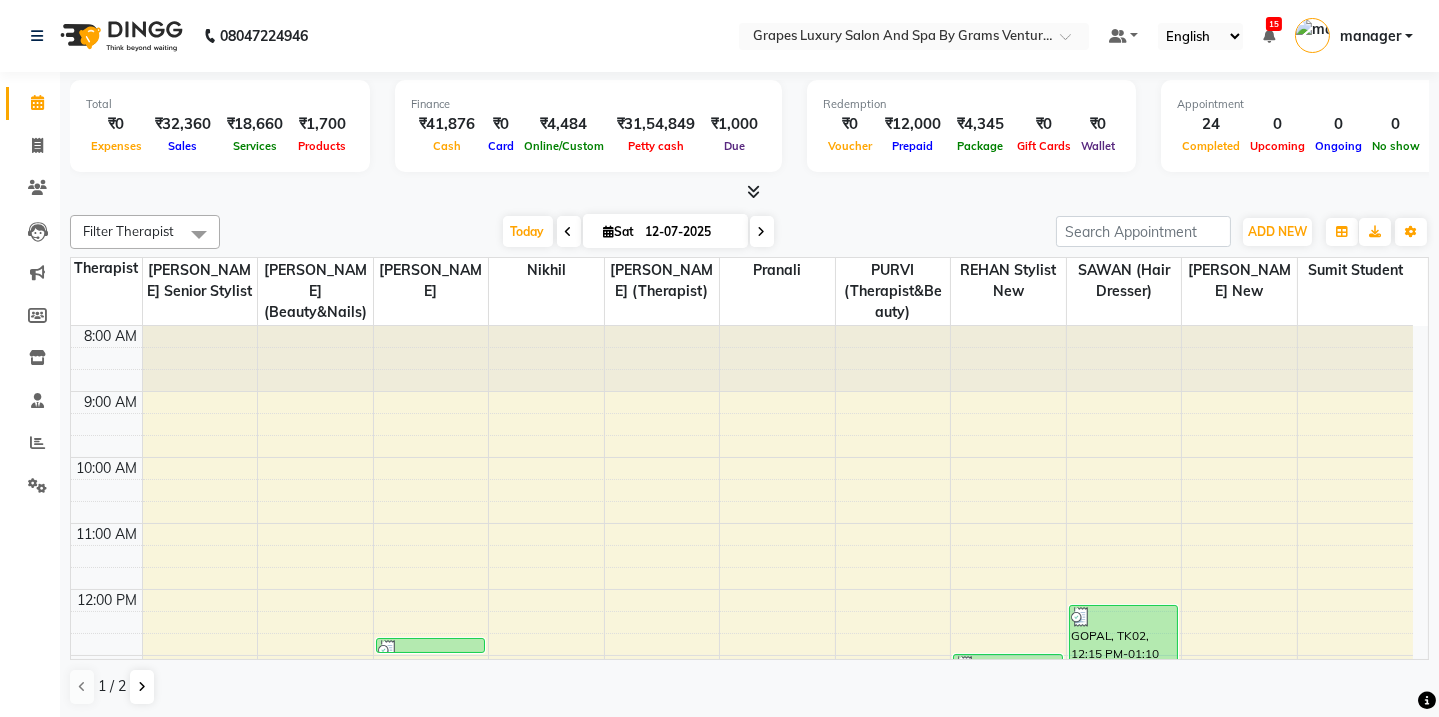 click at bounding box center [749, 192] 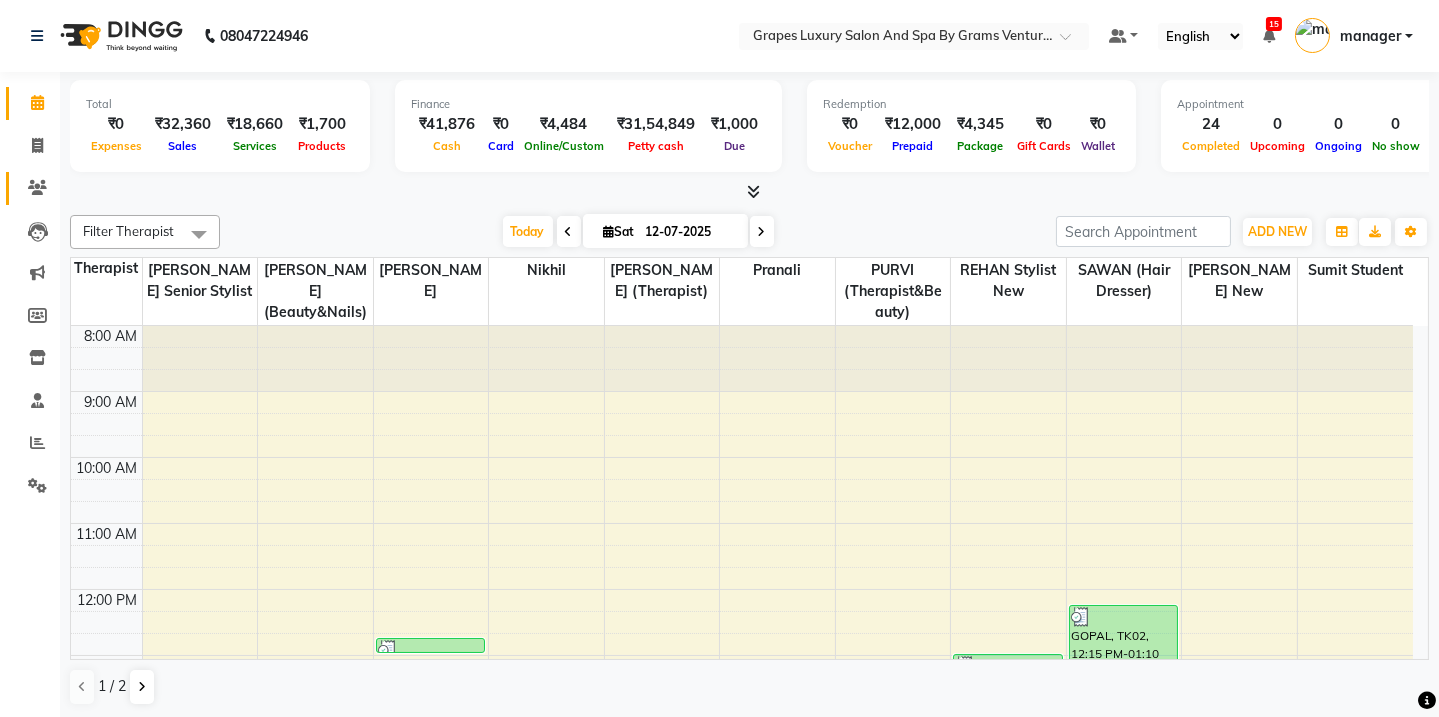 click 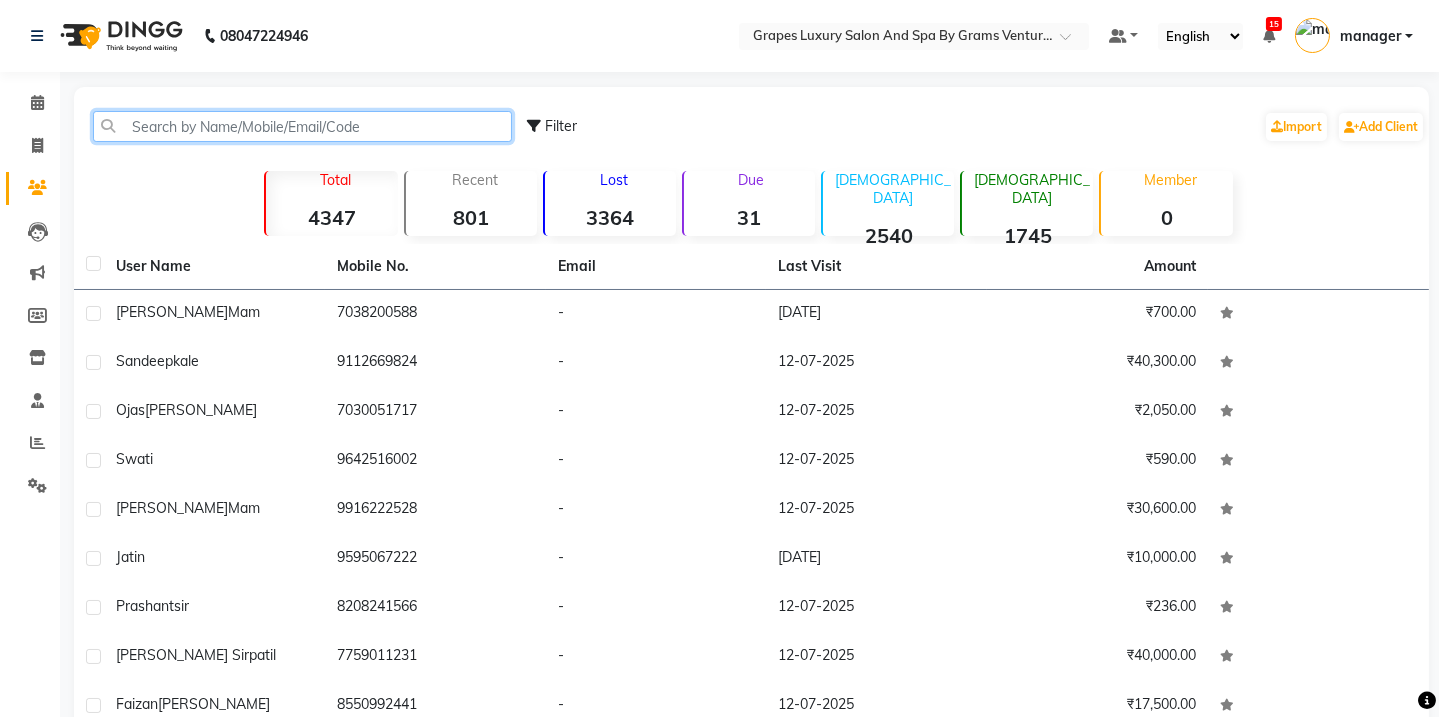 click 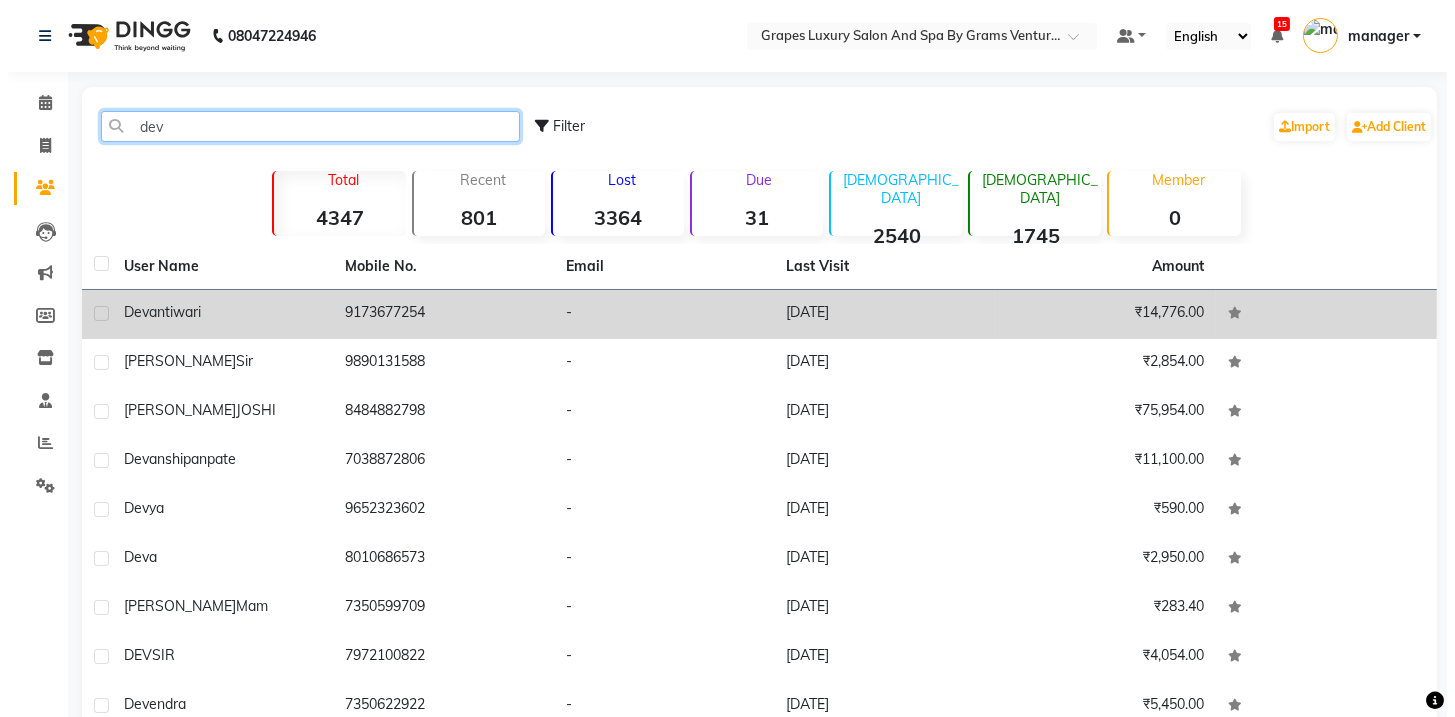 scroll, scrollTop: 0, scrollLeft: 0, axis: both 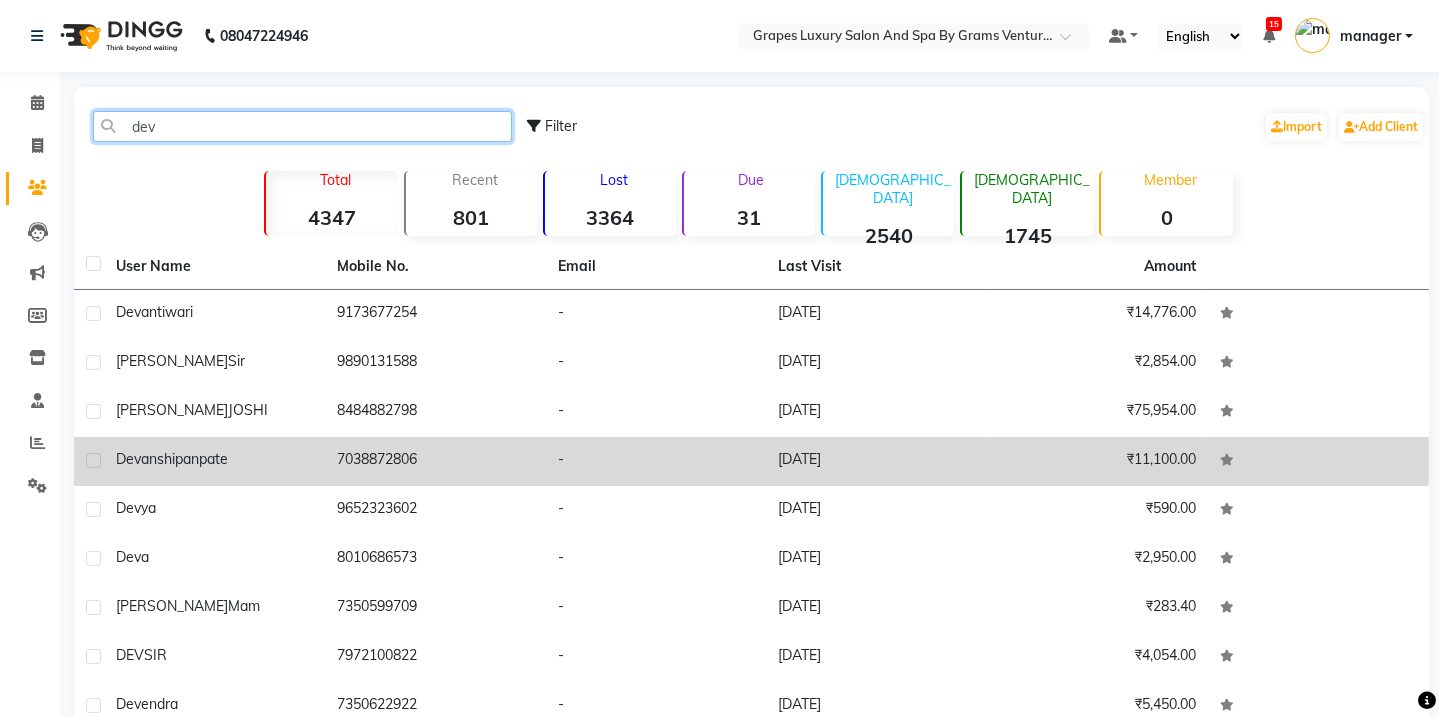 type on "dev" 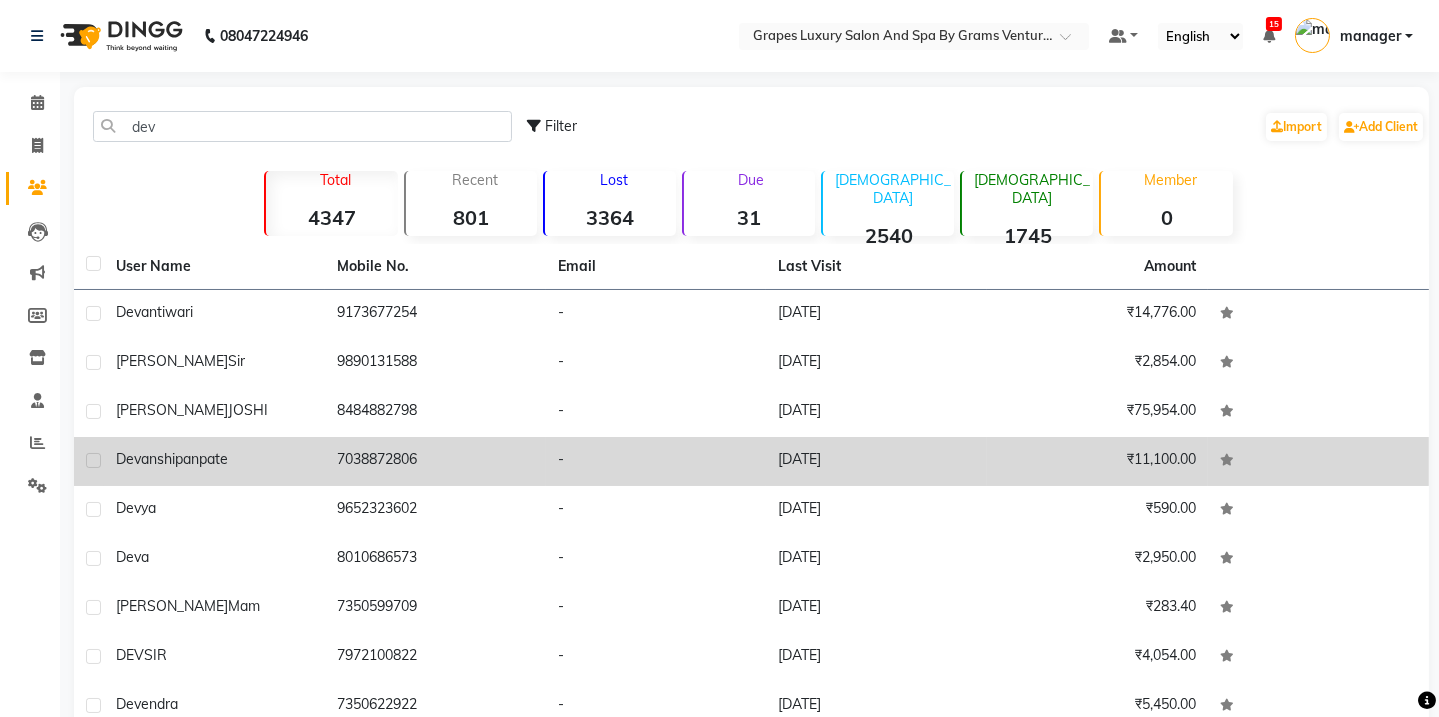 click on "devanshi  panpate" 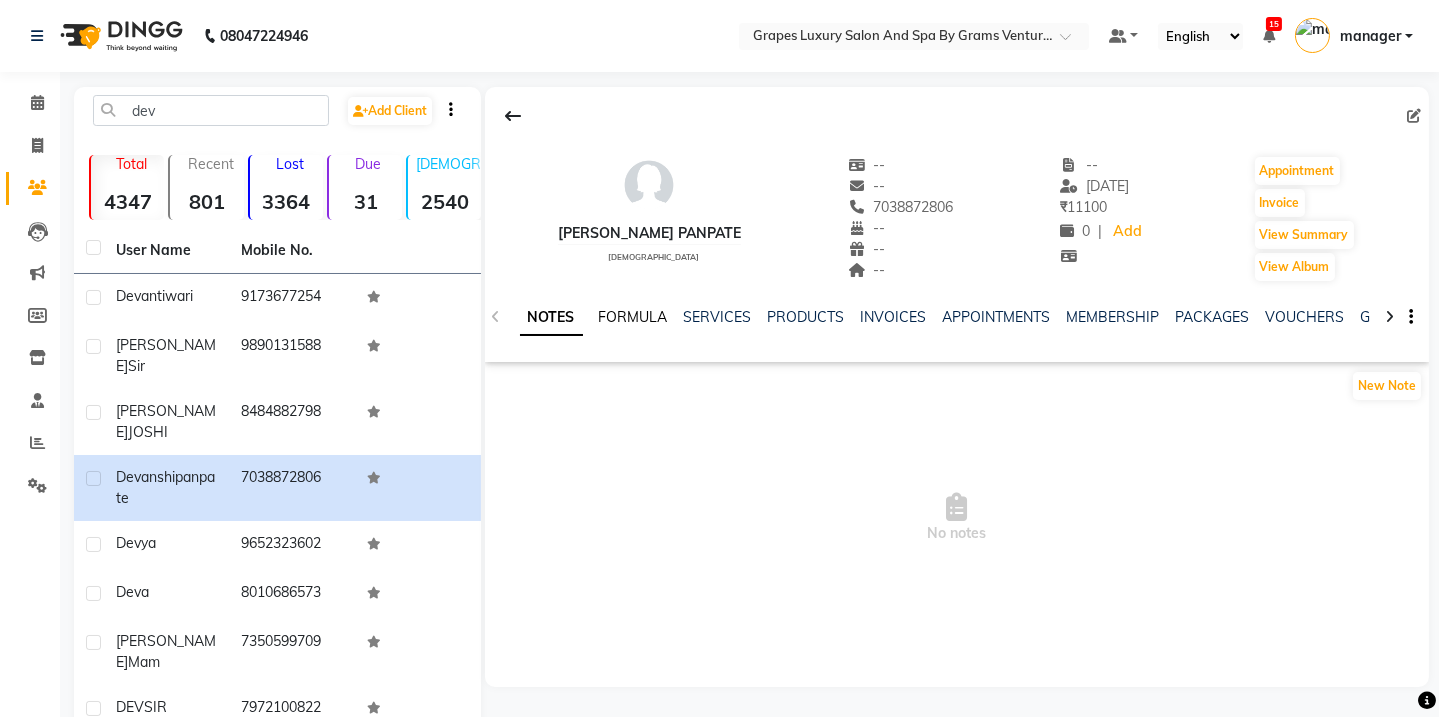 click on "FORMULA" 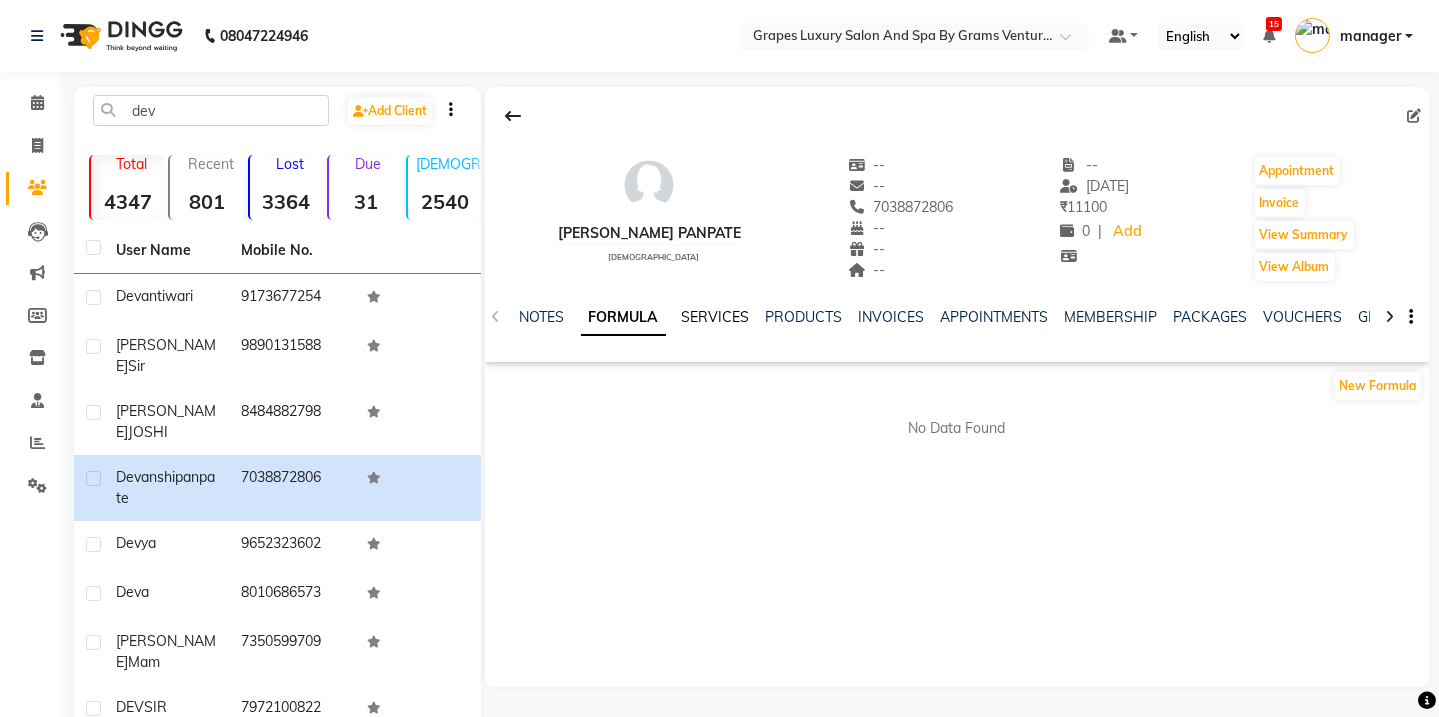 click on "SERVICES" 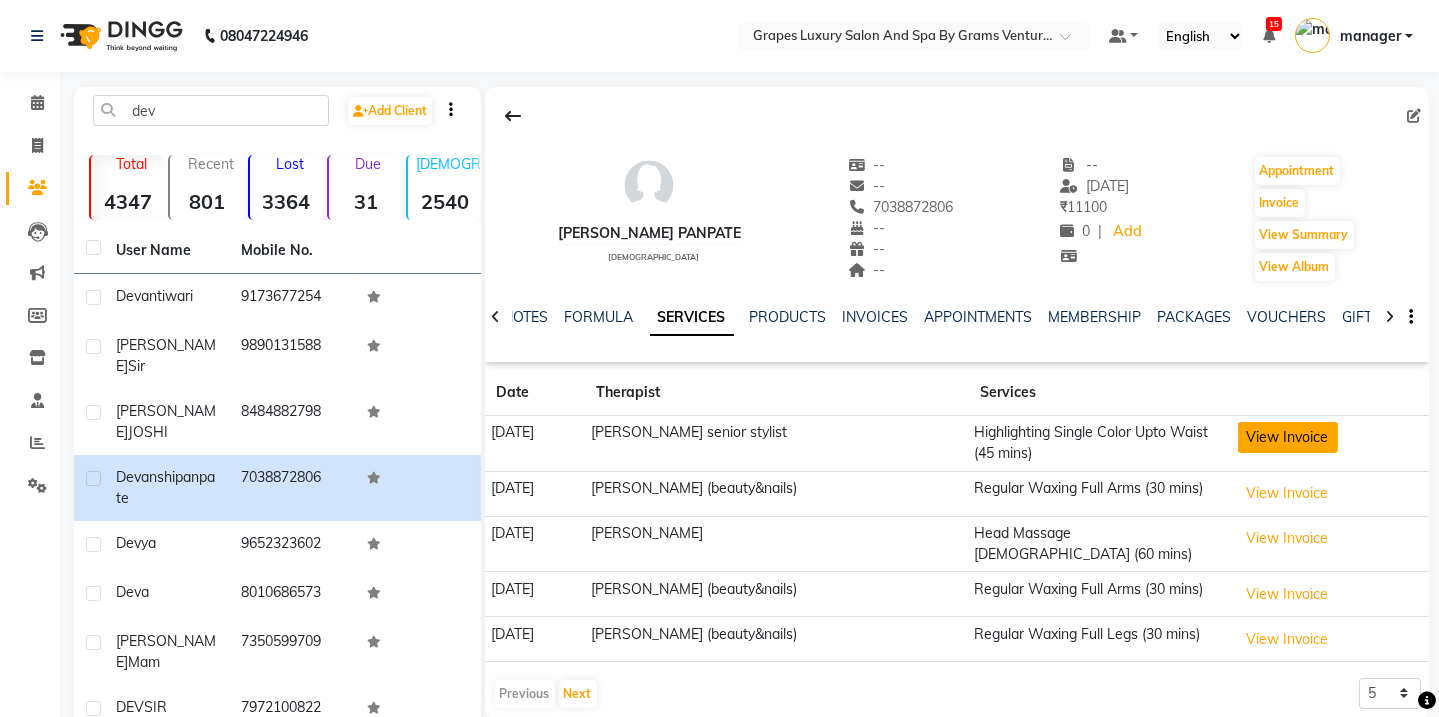 click on "View Invoice" 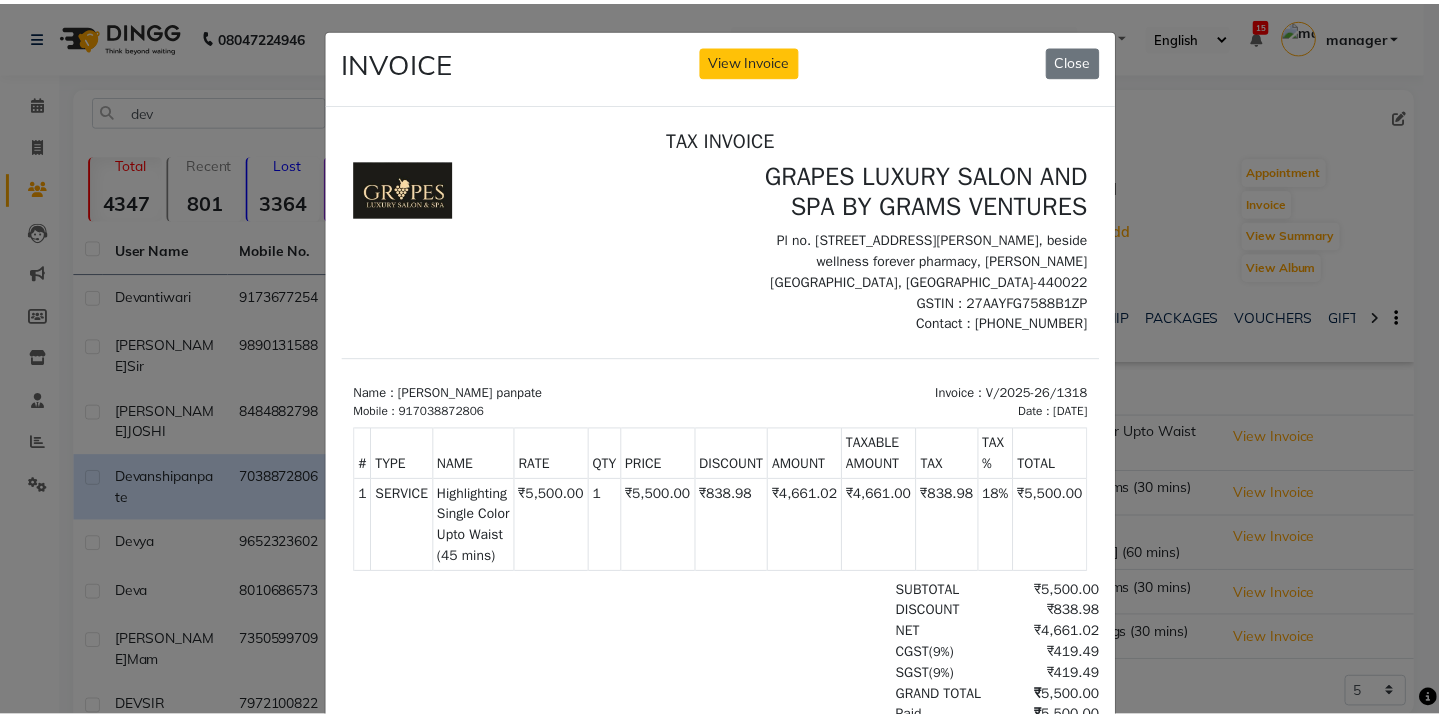 scroll, scrollTop: 0, scrollLeft: 0, axis: both 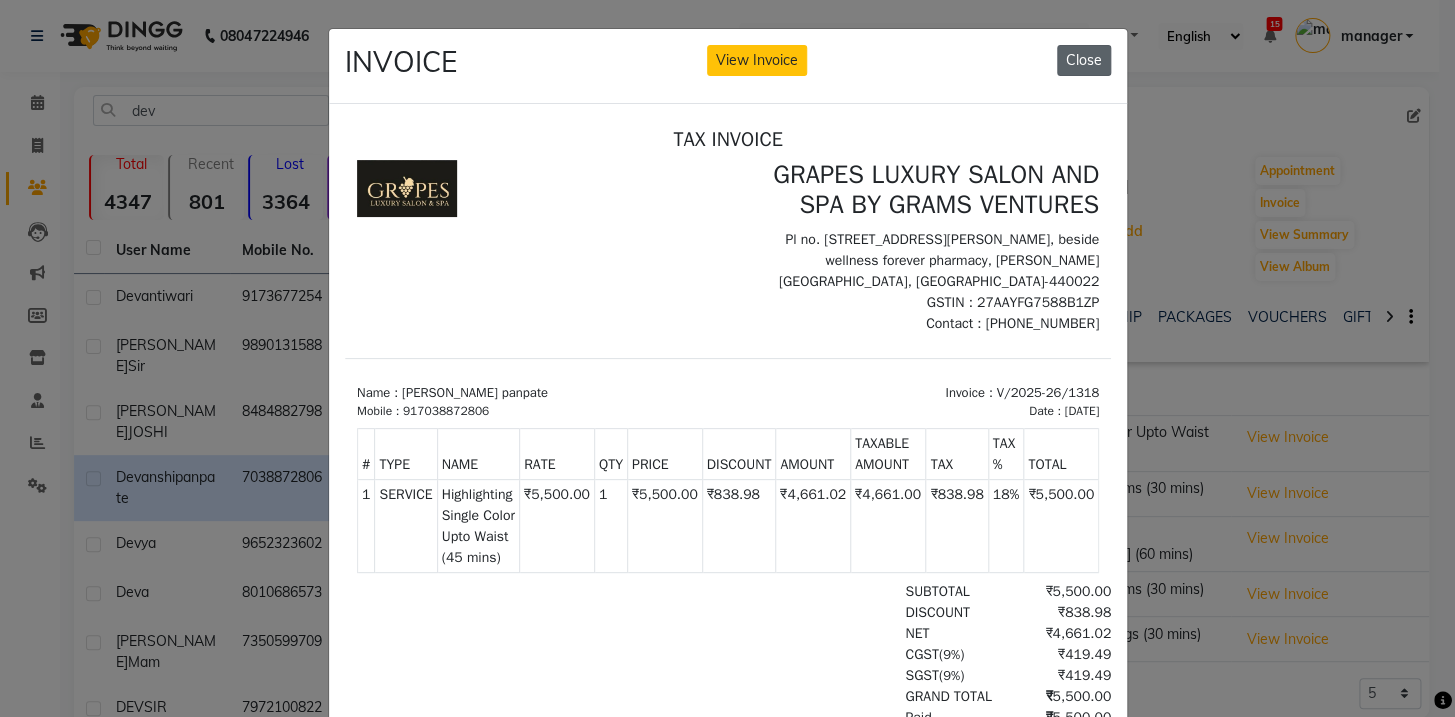 click on "Close" 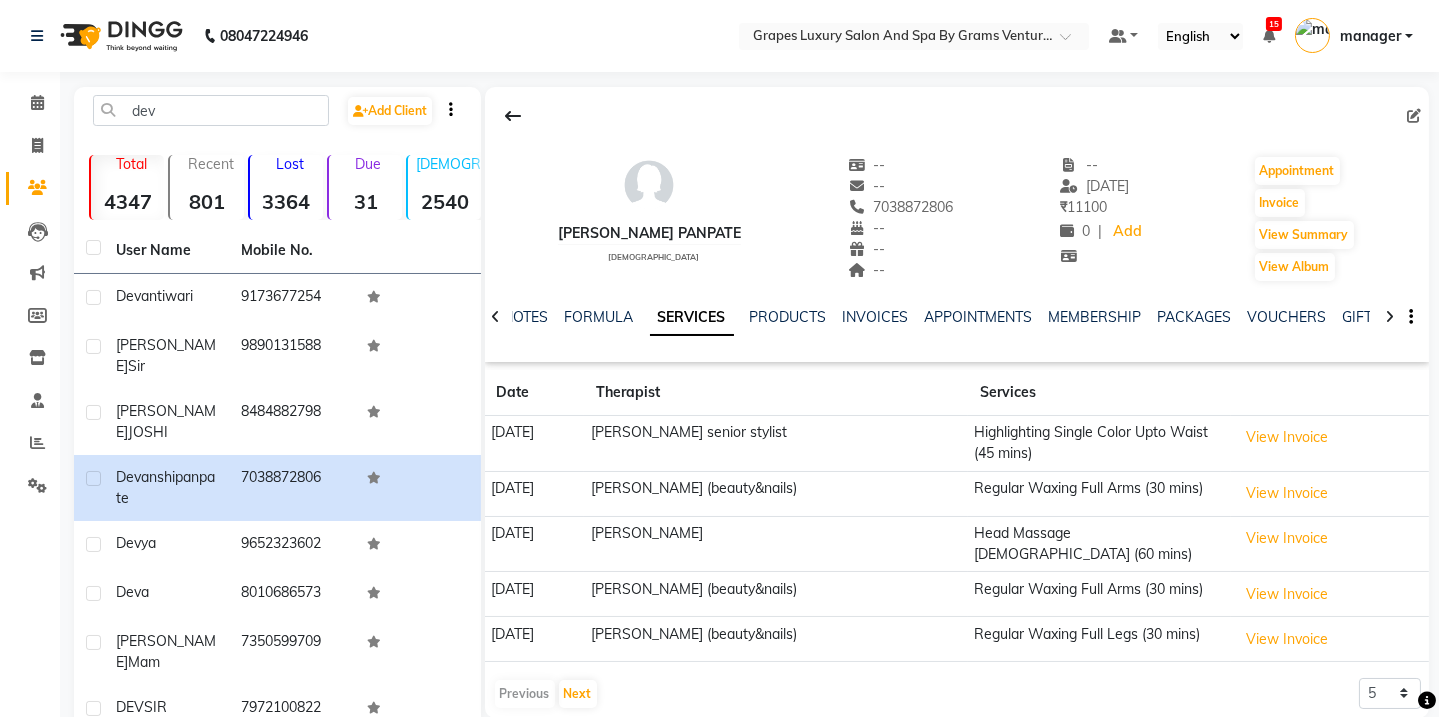 drag, startPoint x: 837, startPoint y: 198, endPoint x: 928, endPoint y: 197, distance: 91.00549 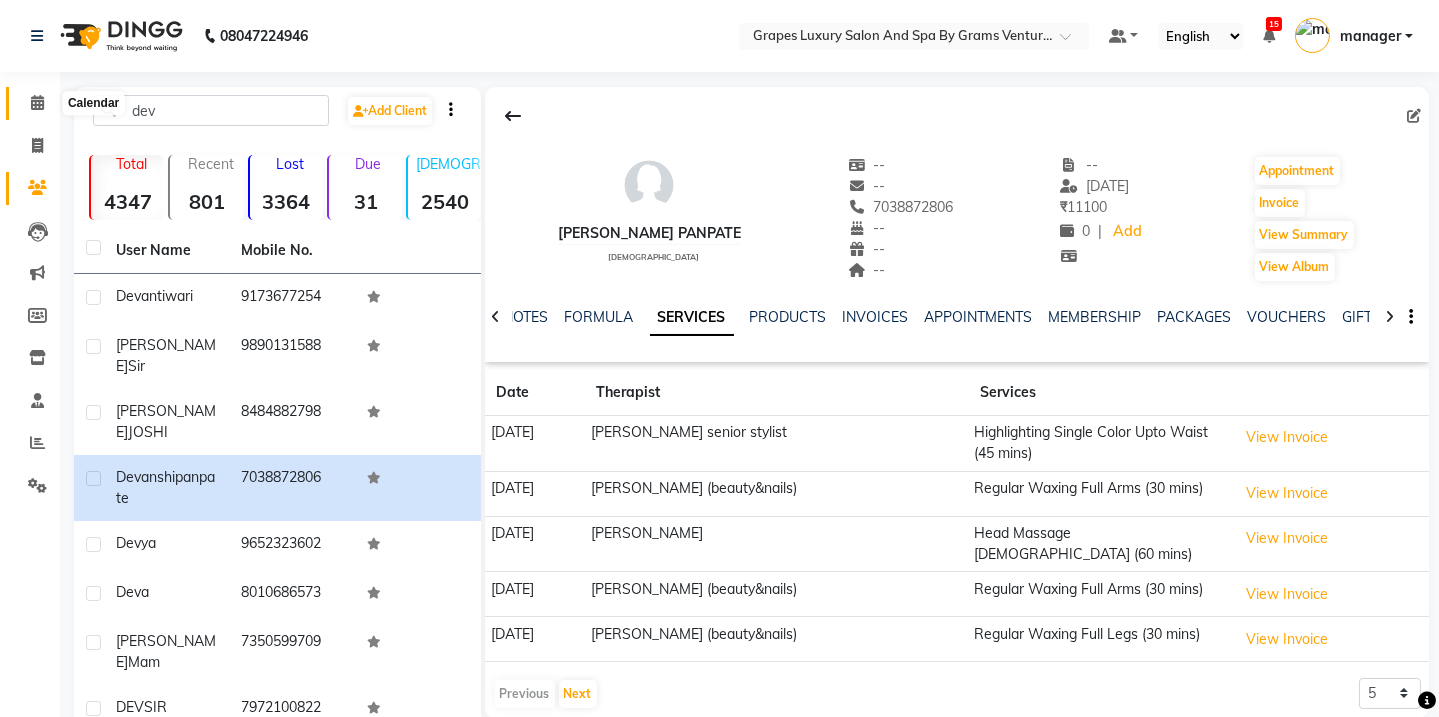 click 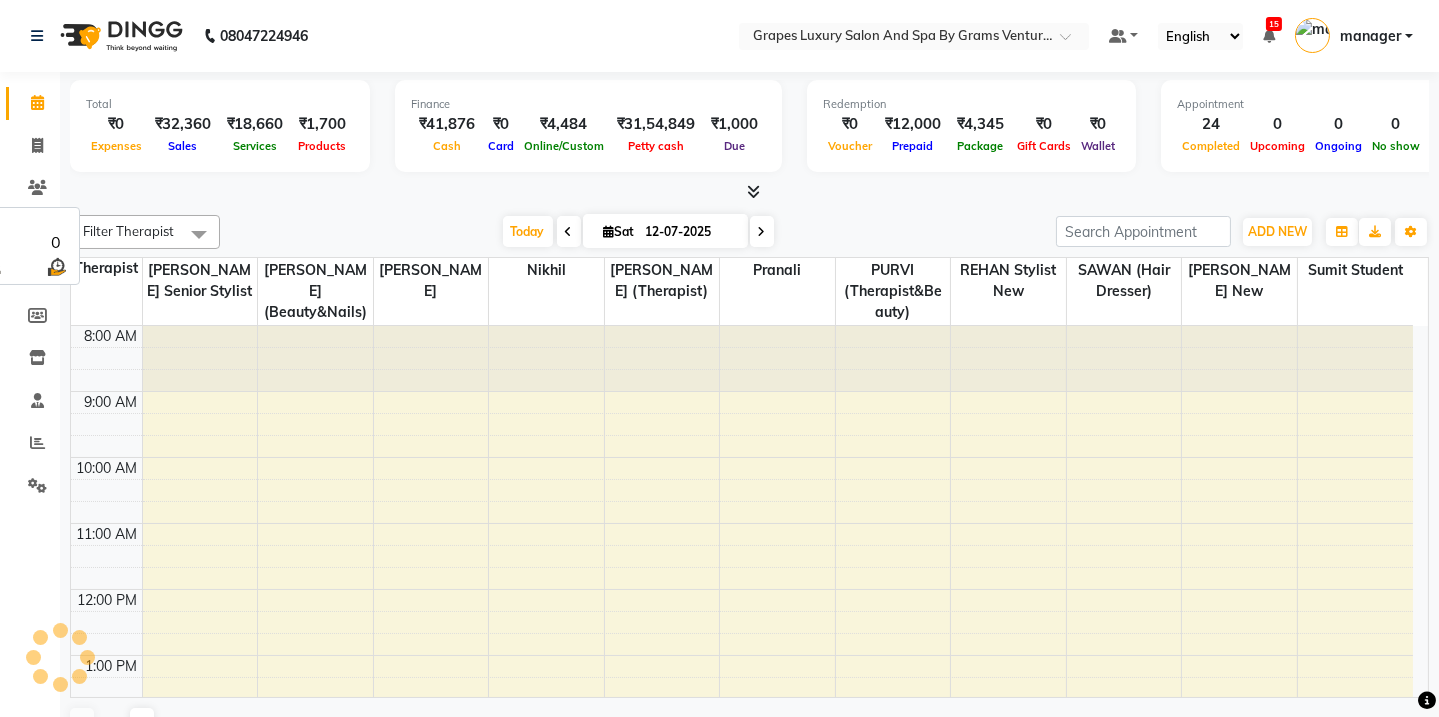 scroll, scrollTop: 436, scrollLeft: 0, axis: vertical 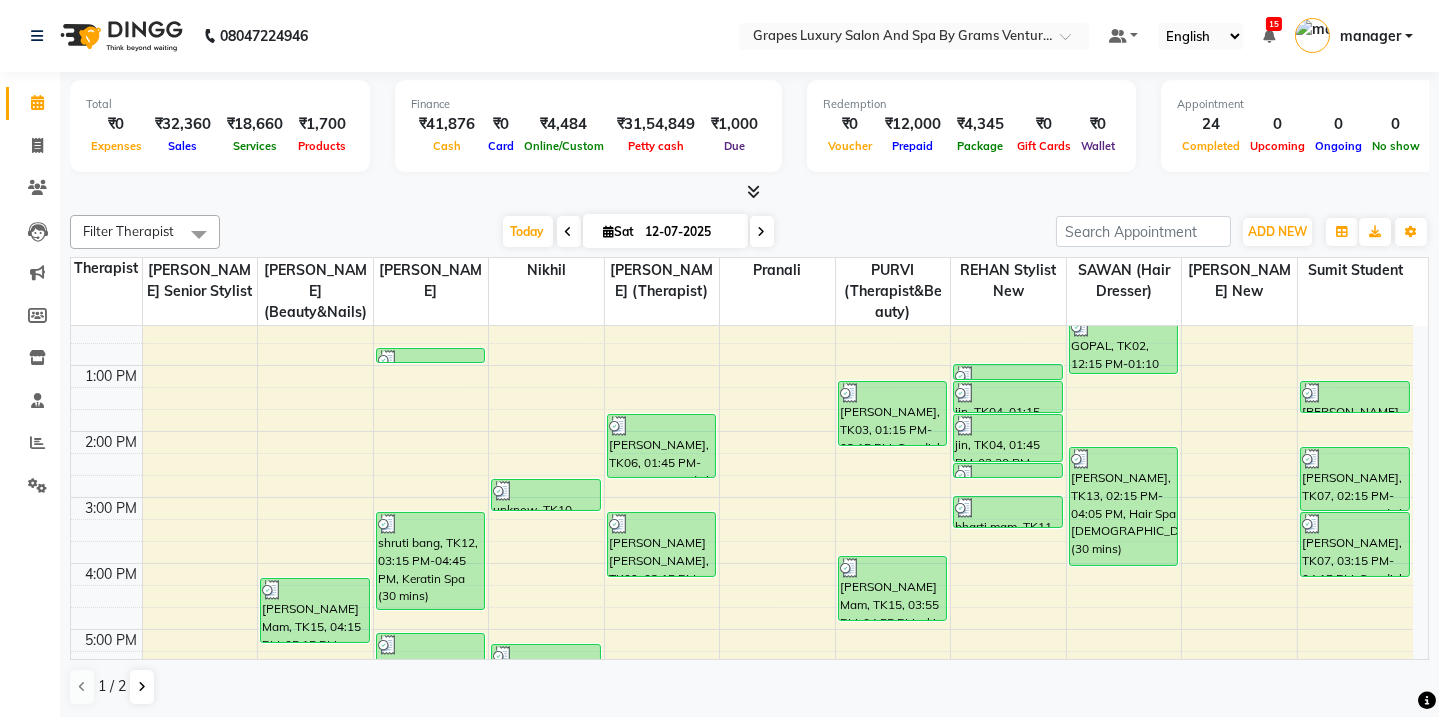 click on "8:00 AM 9:00 AM 10:00 AM 11:00 AM 12:00 PM 1:00 PM 2:00 PM 3:00 PM 4:00 PM 5:00 PM 6:00 PM 7:00 PM 8:00 PM     Sampada Mam, TK15, 04:15 PM-05:15 PM, hydra facial     kunal clint, TK05, 12:45 PM-01:00 PM, Beard Trimming (15 mins)     shruti bang, TK12, 03:15 PM-04:45 PM, Keratin Spa (30 mins)     prashant sir, TK14, 05:05 PM-06:00 PM, Shaving (15 mins)     ojas meshram, TK16, 06:05 PM-07:35 PM, Hair Cut Male (30 mins)     unknow, TK10, 02:45 PM-03:15 PM, Touch Up (ammonia Free ) (30 mins)     Sampada Mam, TK15, 05:15 PM-05:45 PM, Hair Spa Female (30 mins)     faizan Ali, TK06, 01:45 PM-02:45 PM, Swedish Body Massage (60 mins)     shekar sir patil, TK09, 03:15 PM-04:15 PM, Swedish Body Massage (60 mins)     sandeep kale, TK01, 06:00 PM-07:00 PM, Swedish Body Massage (60 mins)     Arjun Yadav, TK03, 01:15 PM-02:15 PM, Swedish Body Massage (60 mins)     Sampada Mam, TK15, 03:55 PM-04:55 PM, skin brightening facial     jin, TK04, 01:00 PM-01:15 PM, Beard Trimming (15 mins)" at bounding box center (742, 464) 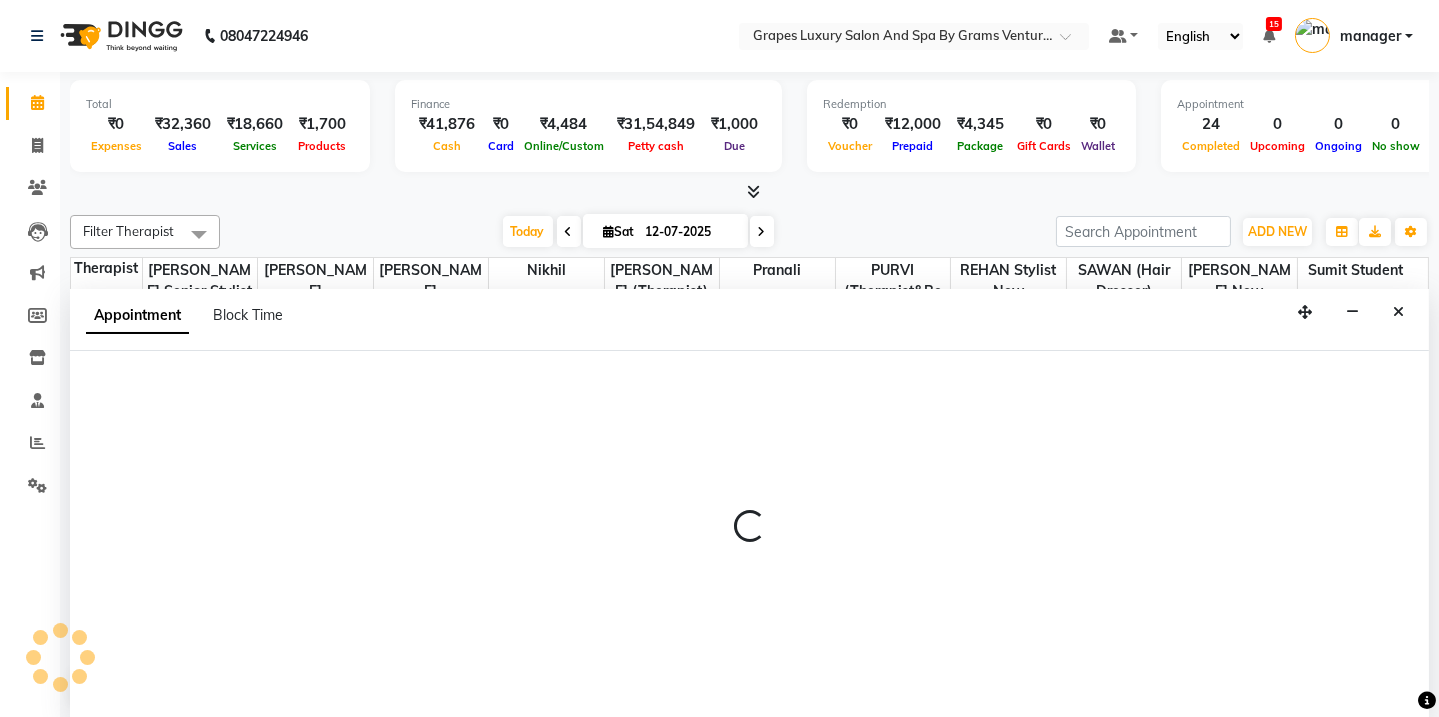 select on "33161" 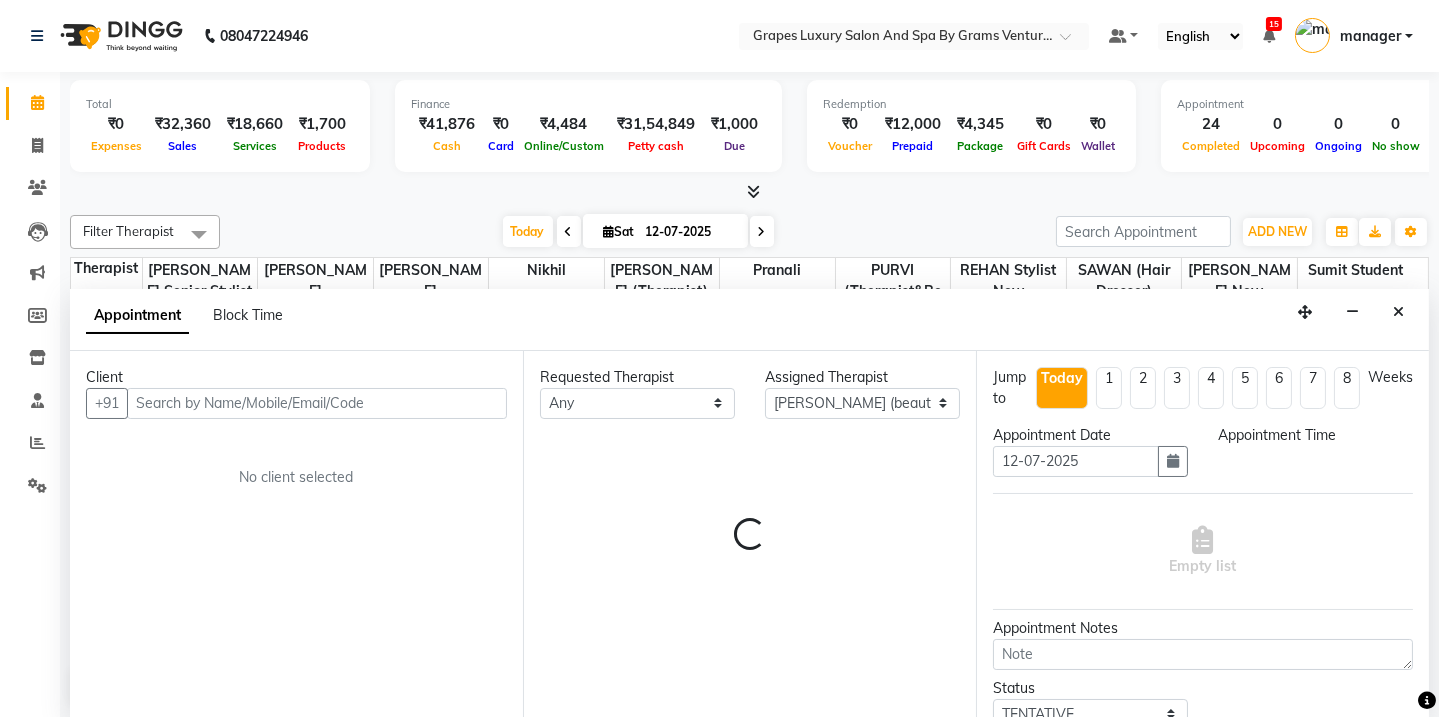 scroll, scrollTop: 0, scrollLeft: 0, axis: both 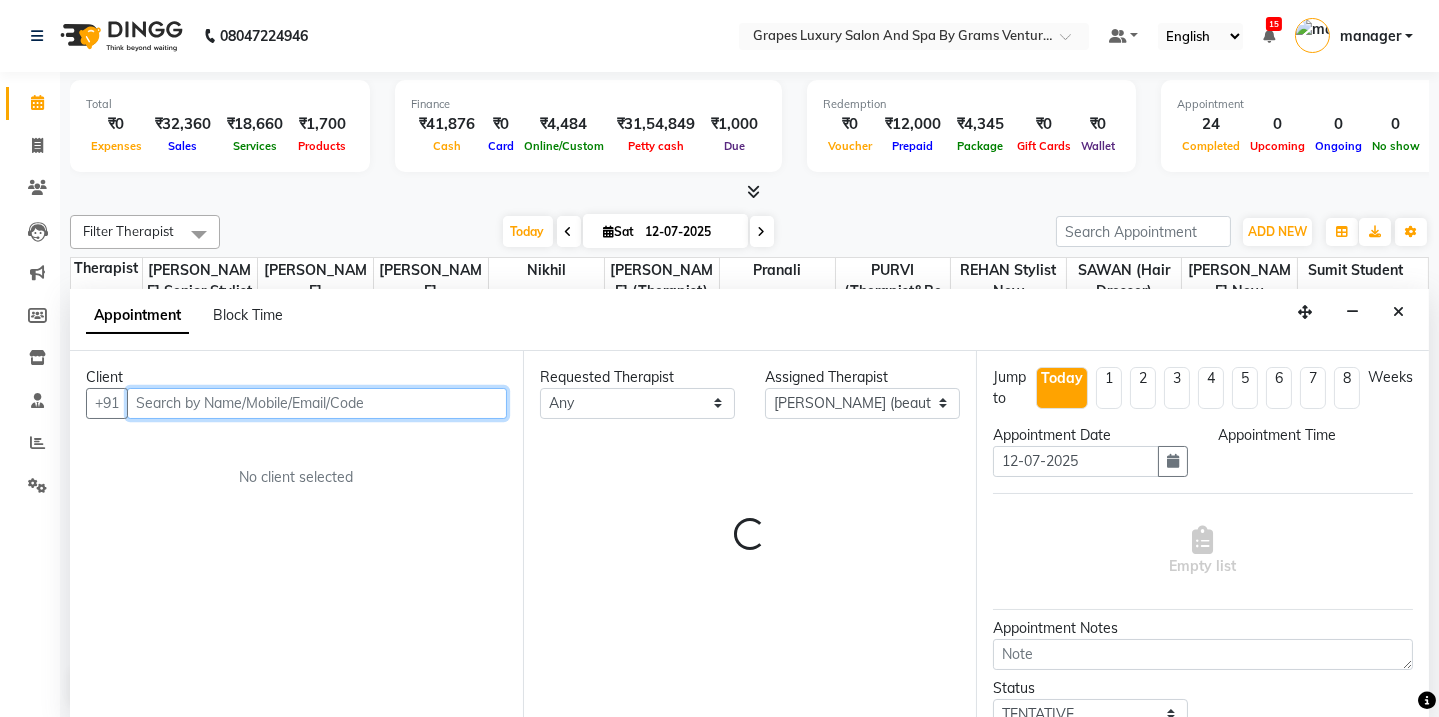 select on "825" 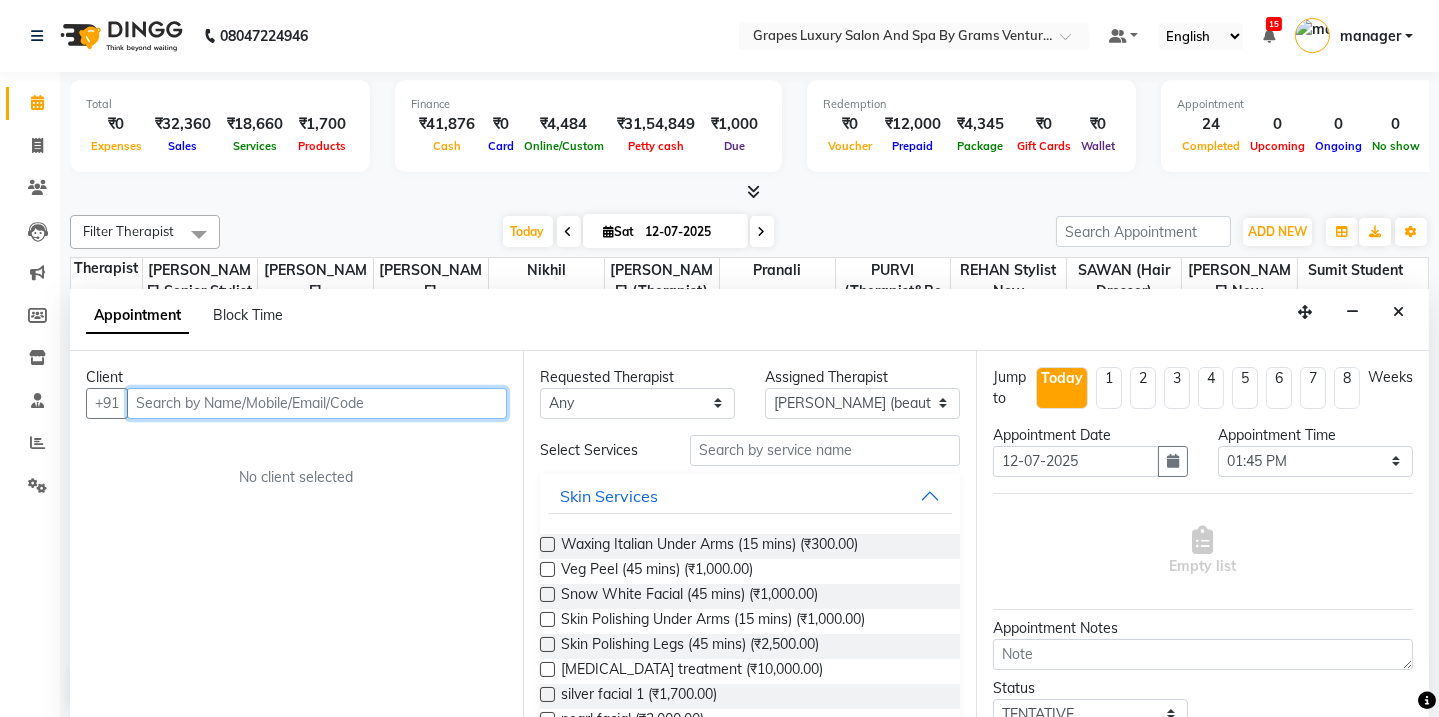 paste on "7038872806" 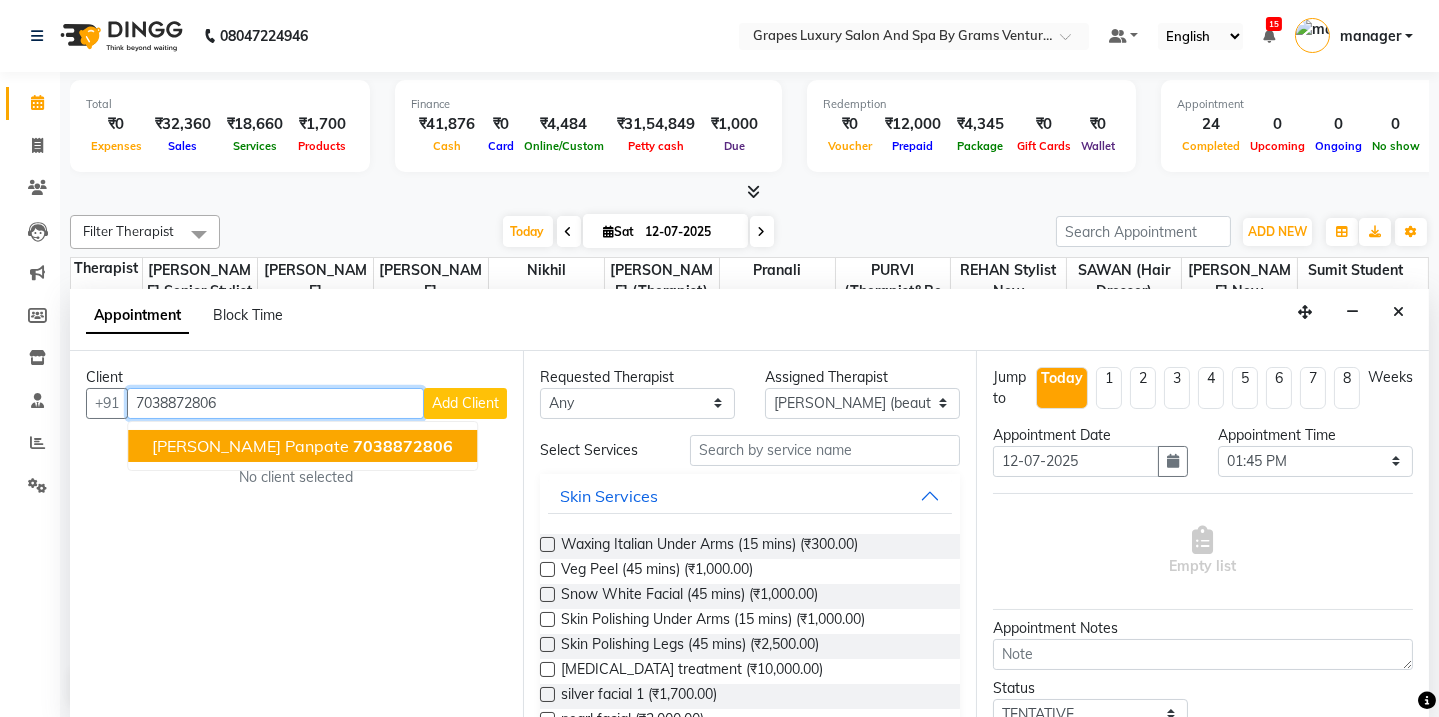 click on "devanshi panpate" at bounding box center (250, 446) 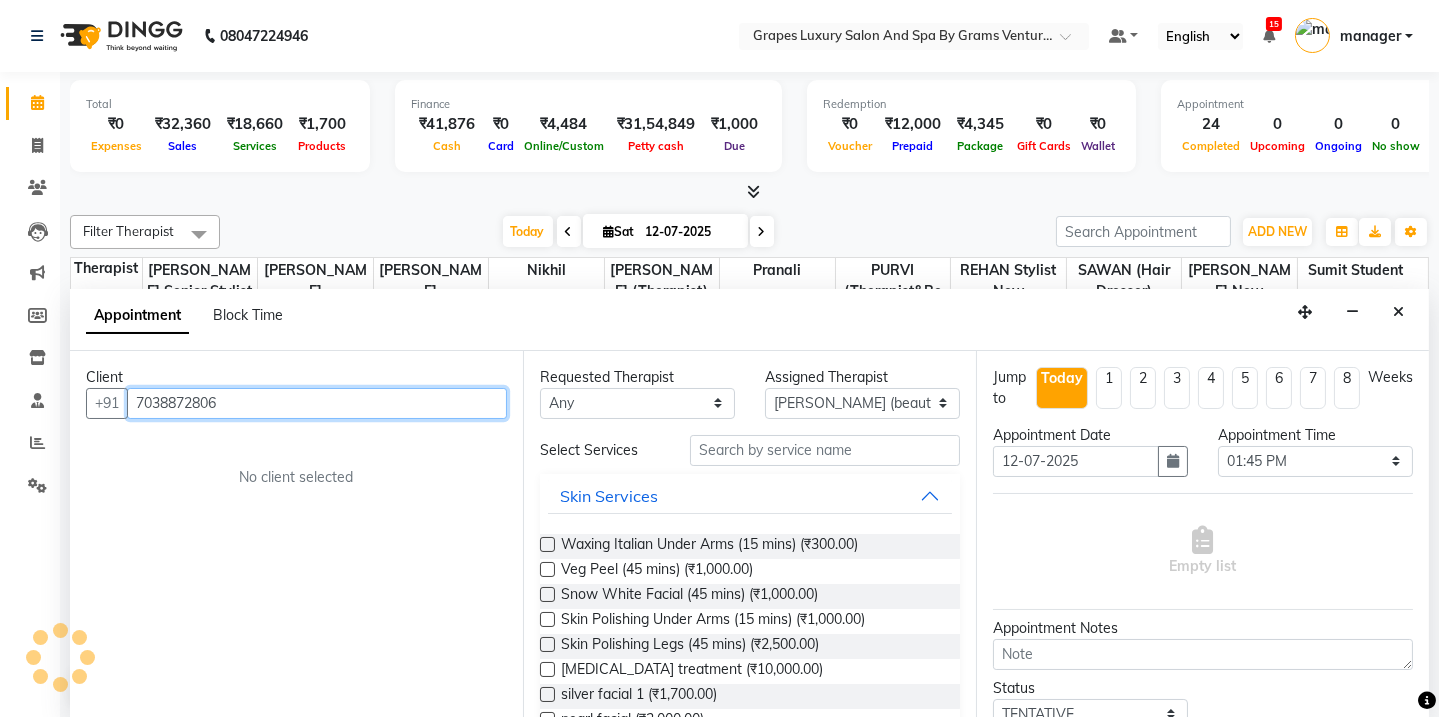type on "7038872806" 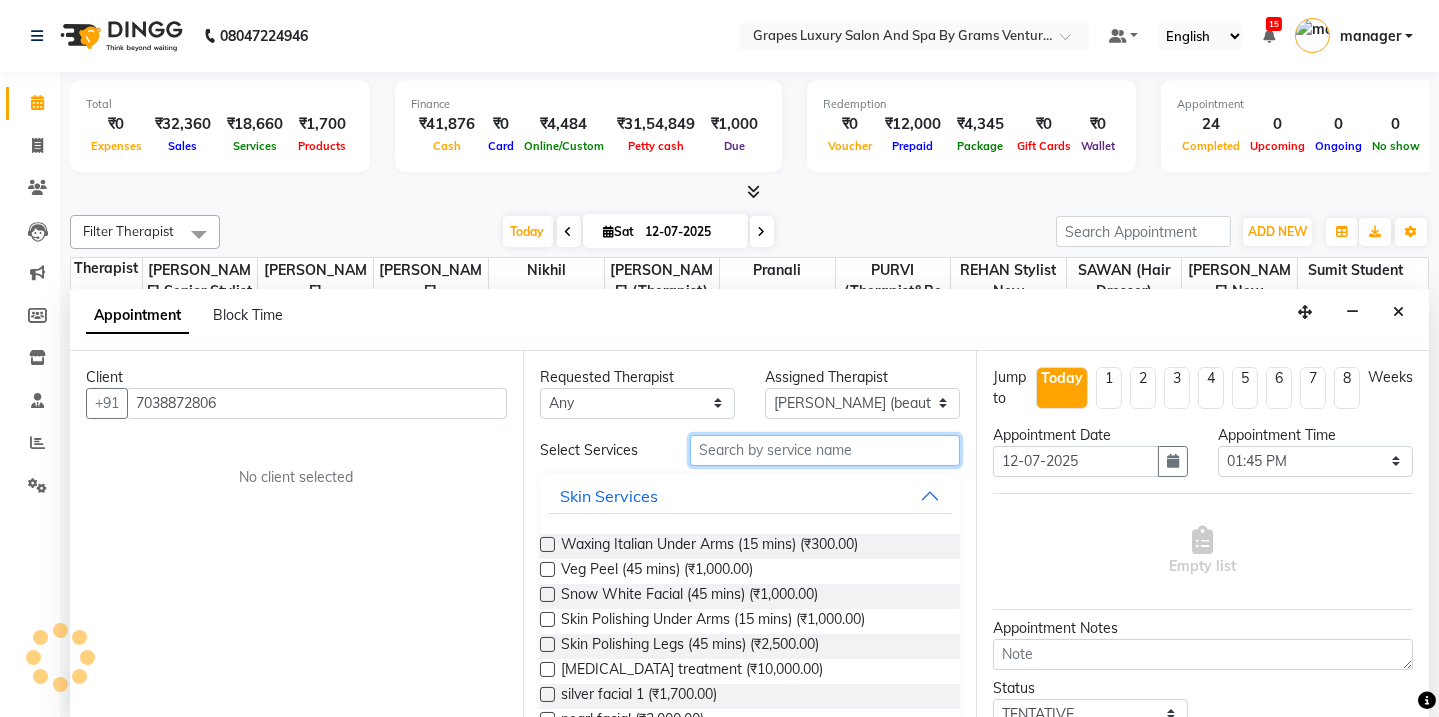 click at bounding box center [825, 450] 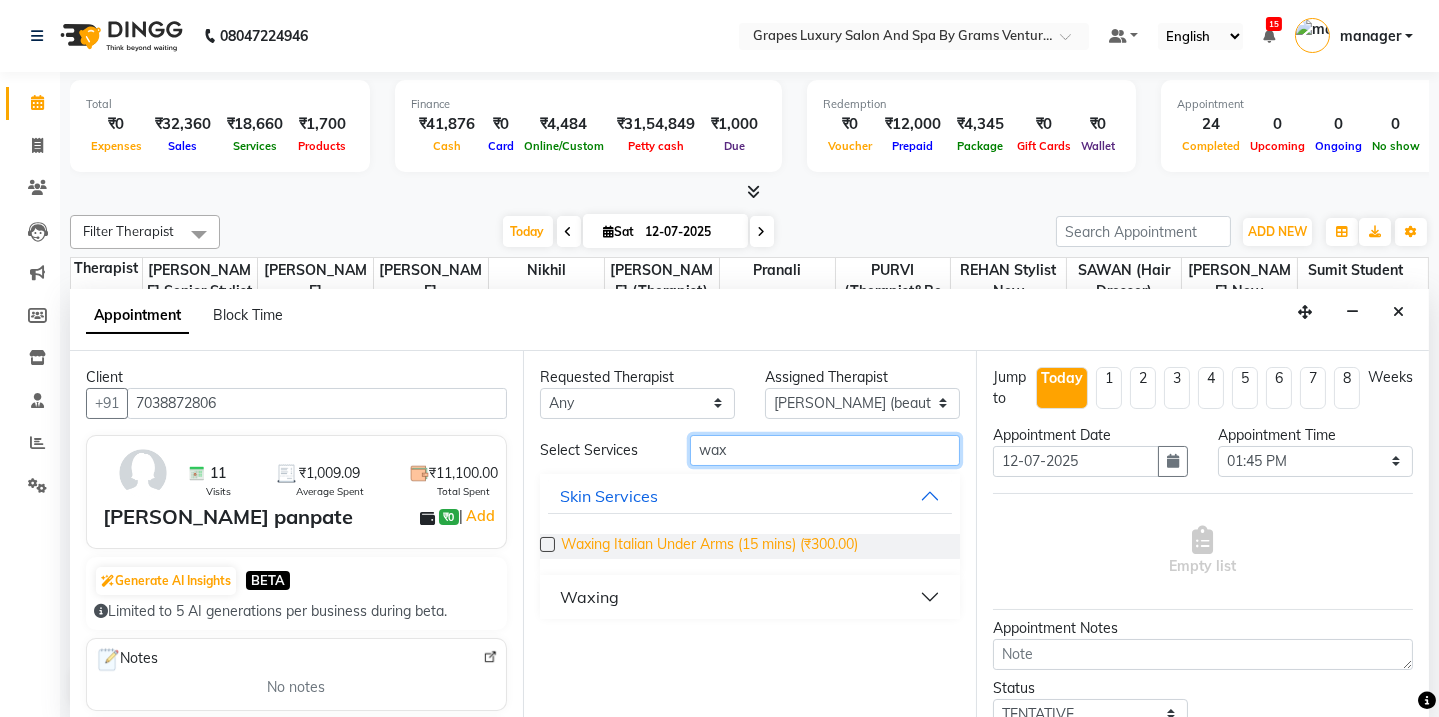 type on "wax" 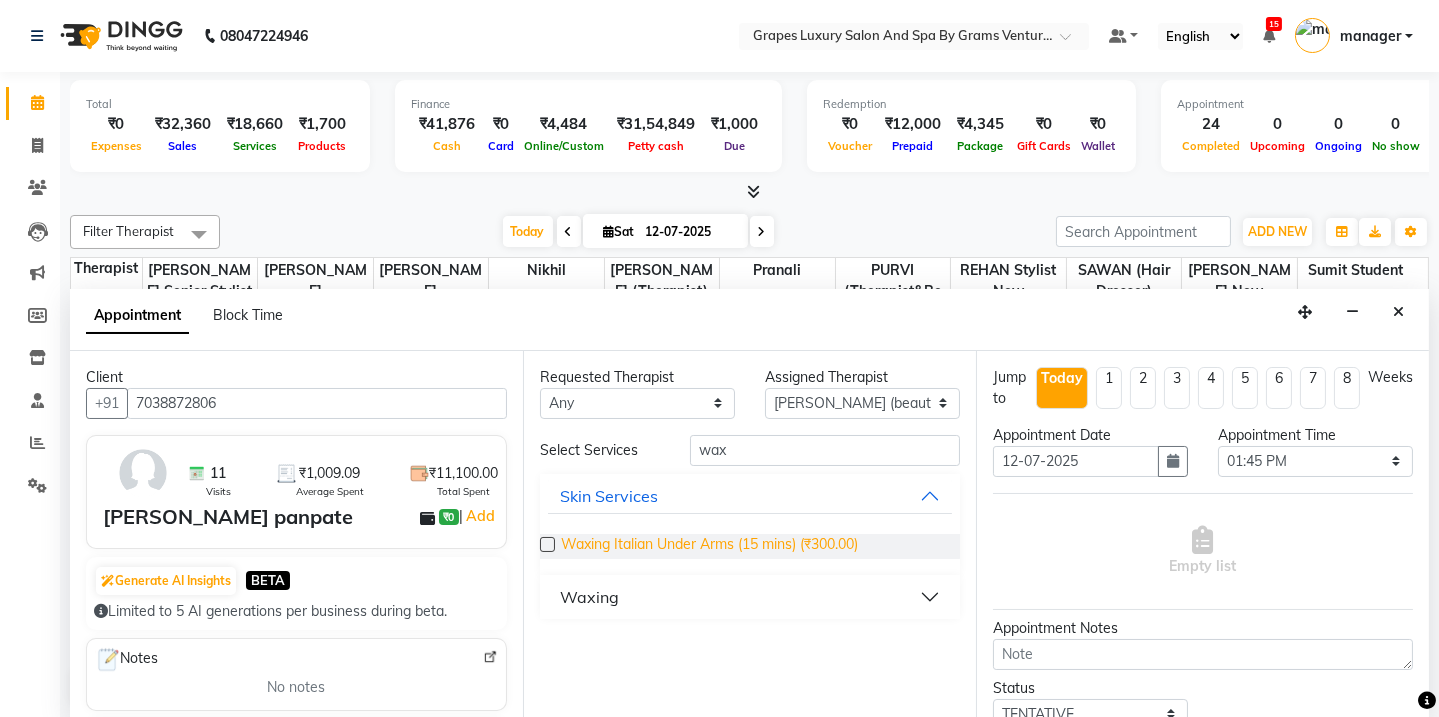 click on "Waxing Italian Under Arms (15 mins) (₹300.00)" at bounding box center [709, 546] 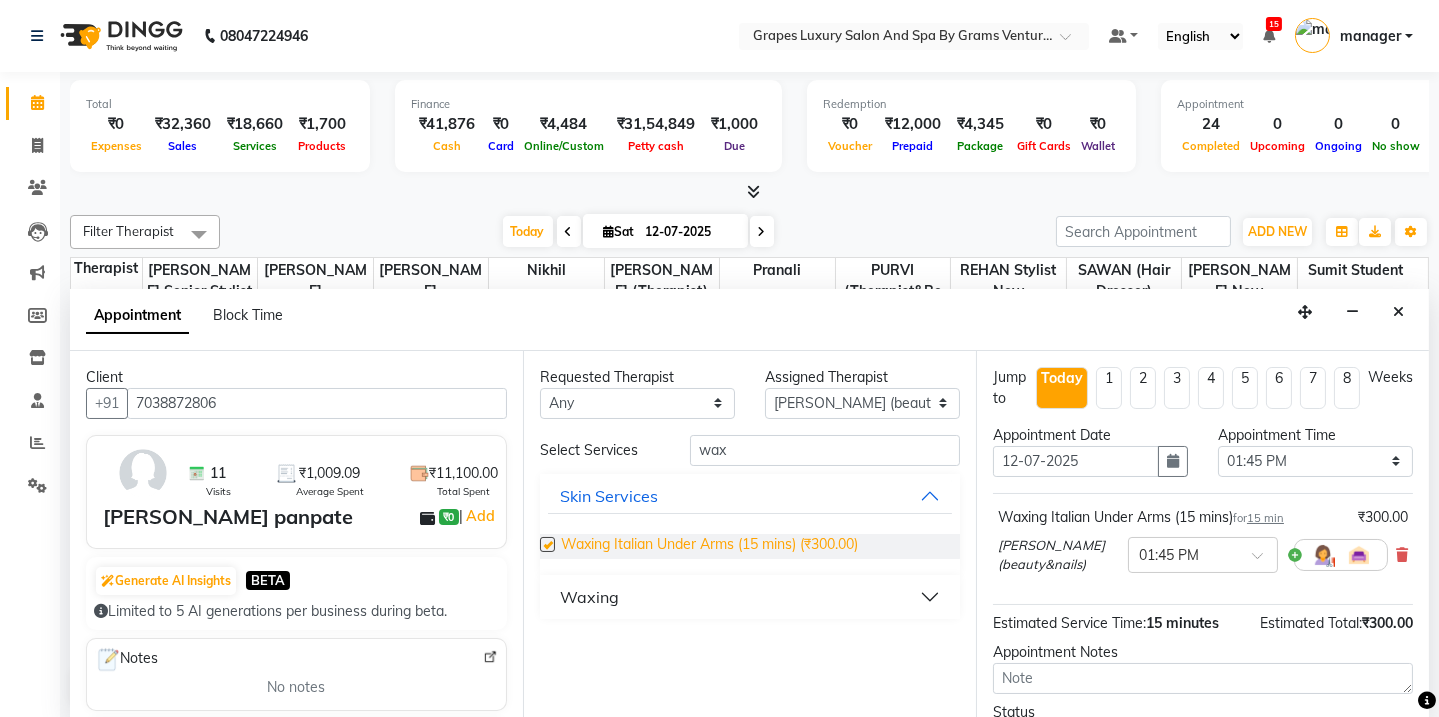 checkbox on "false" 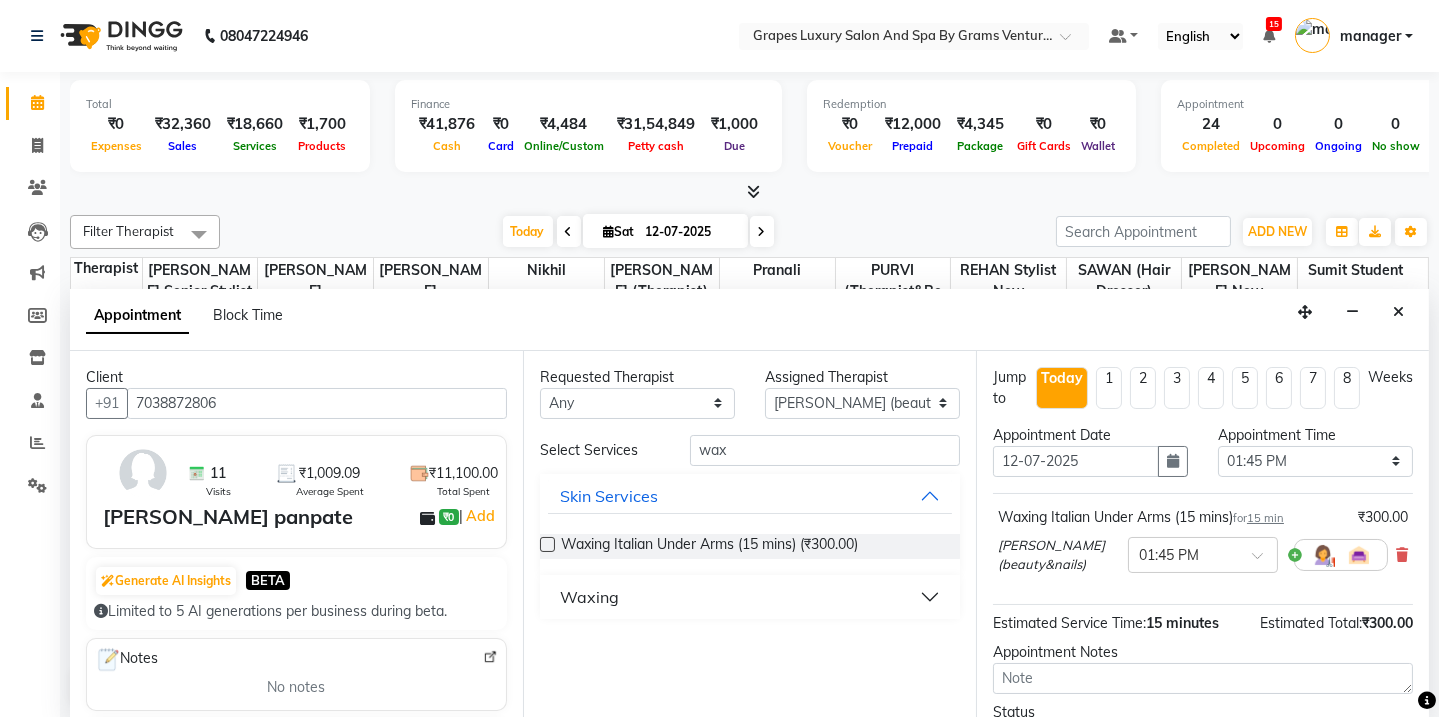 scroll, scrollTop: 160, scrollLeft: 0, axis: vertical 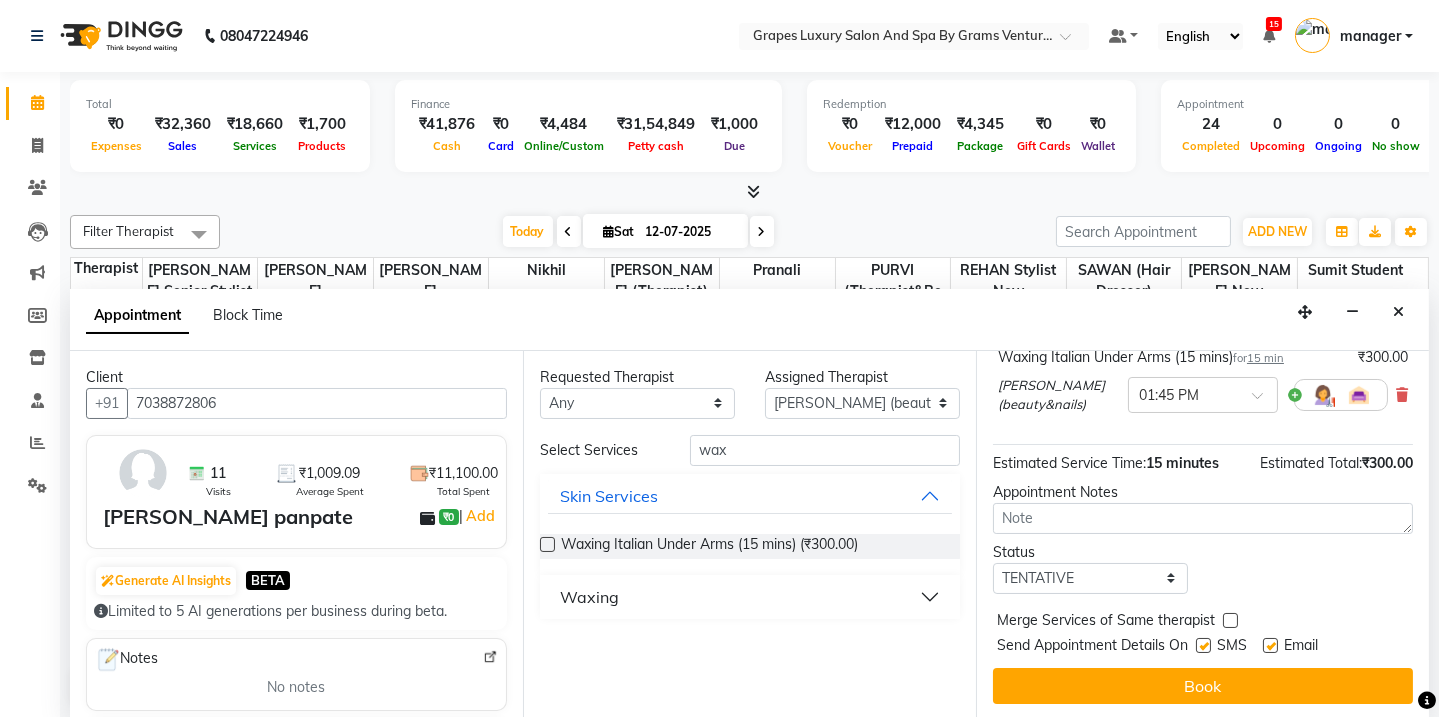 click at bounding box center (1203, 645) 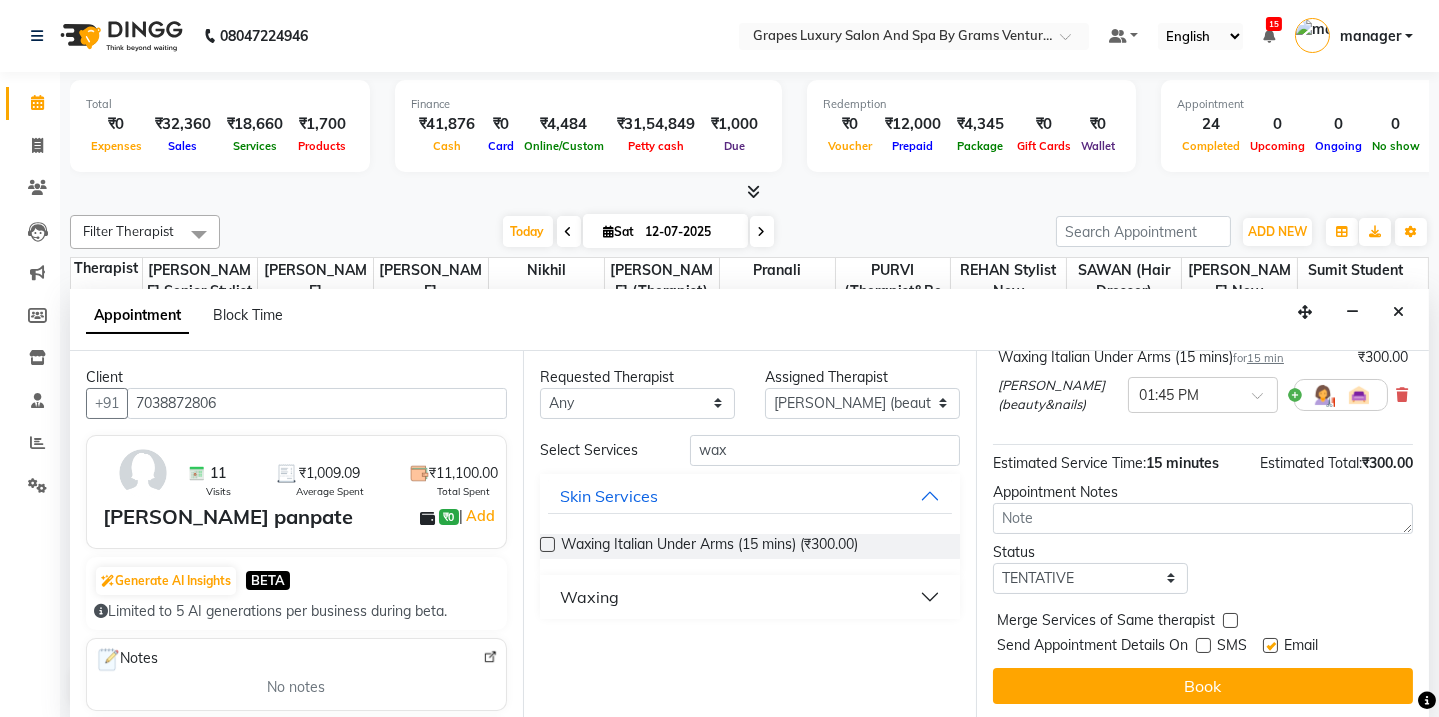 click at bounding box center [1270, 645] 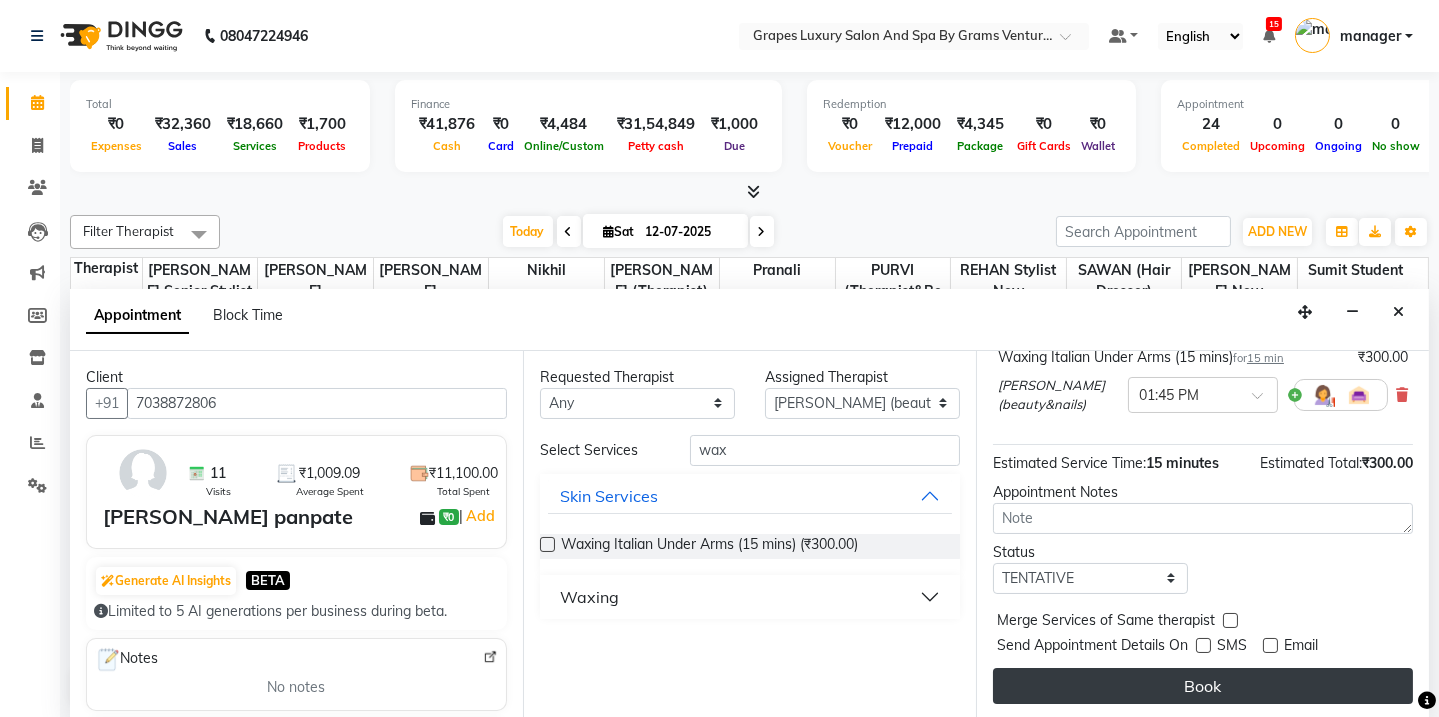 click on "Book" at bounding box center [1203, 686] 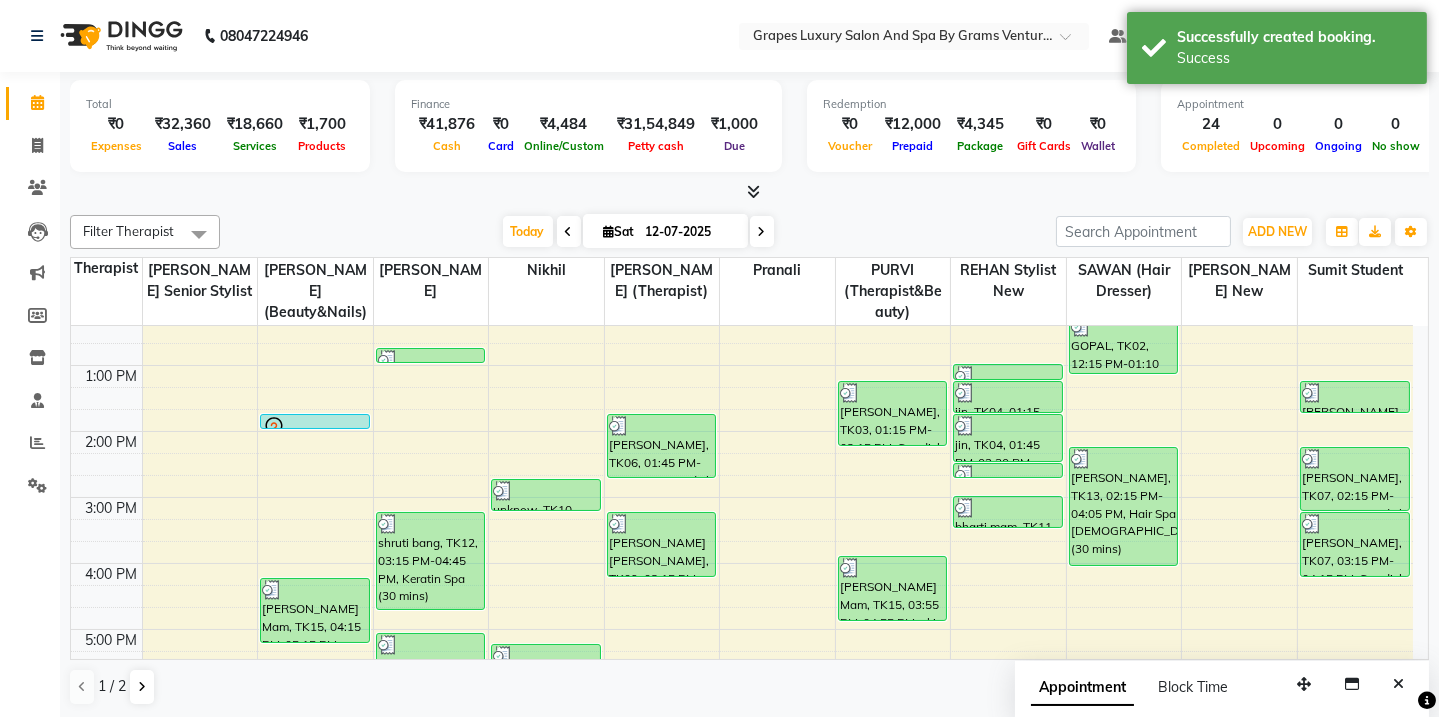 scroll, scrollTop: 0, scrollLeft: 0, axis: both 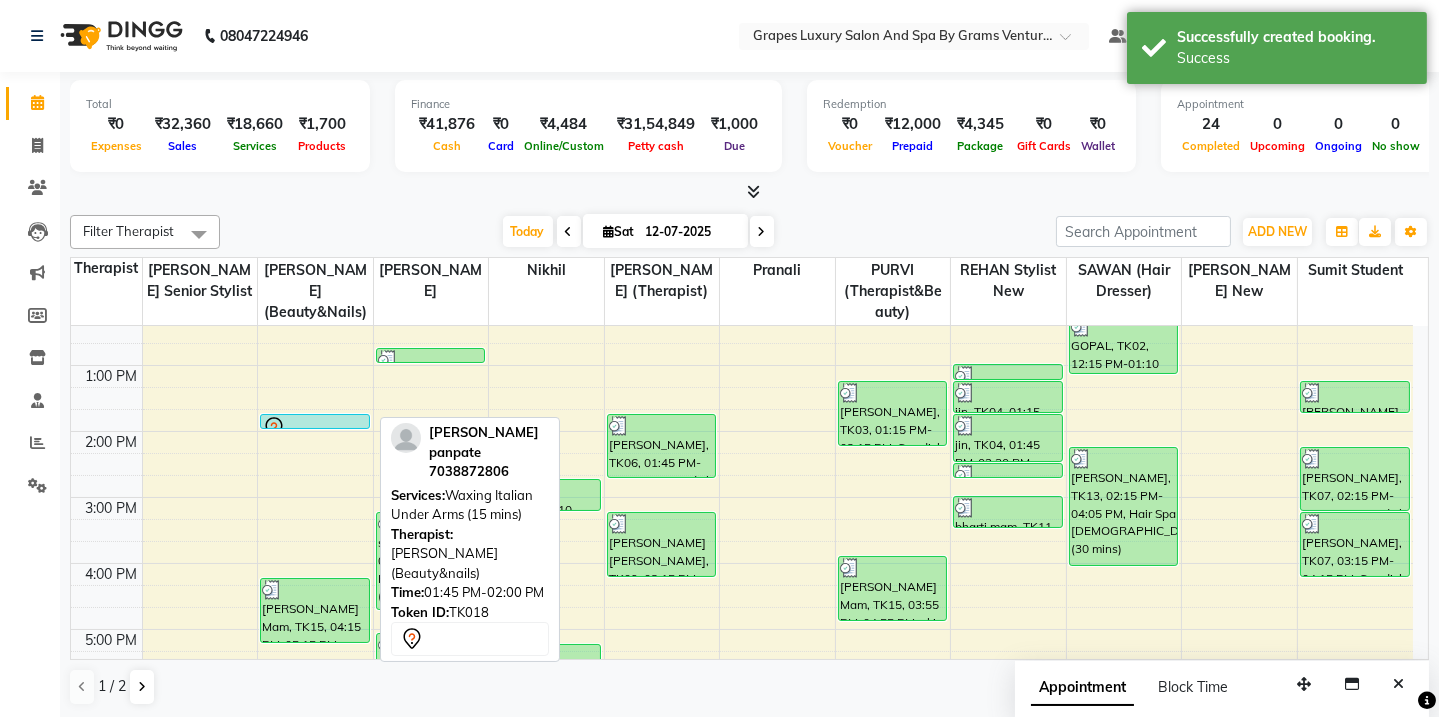 click at bounding box center [315, 428] 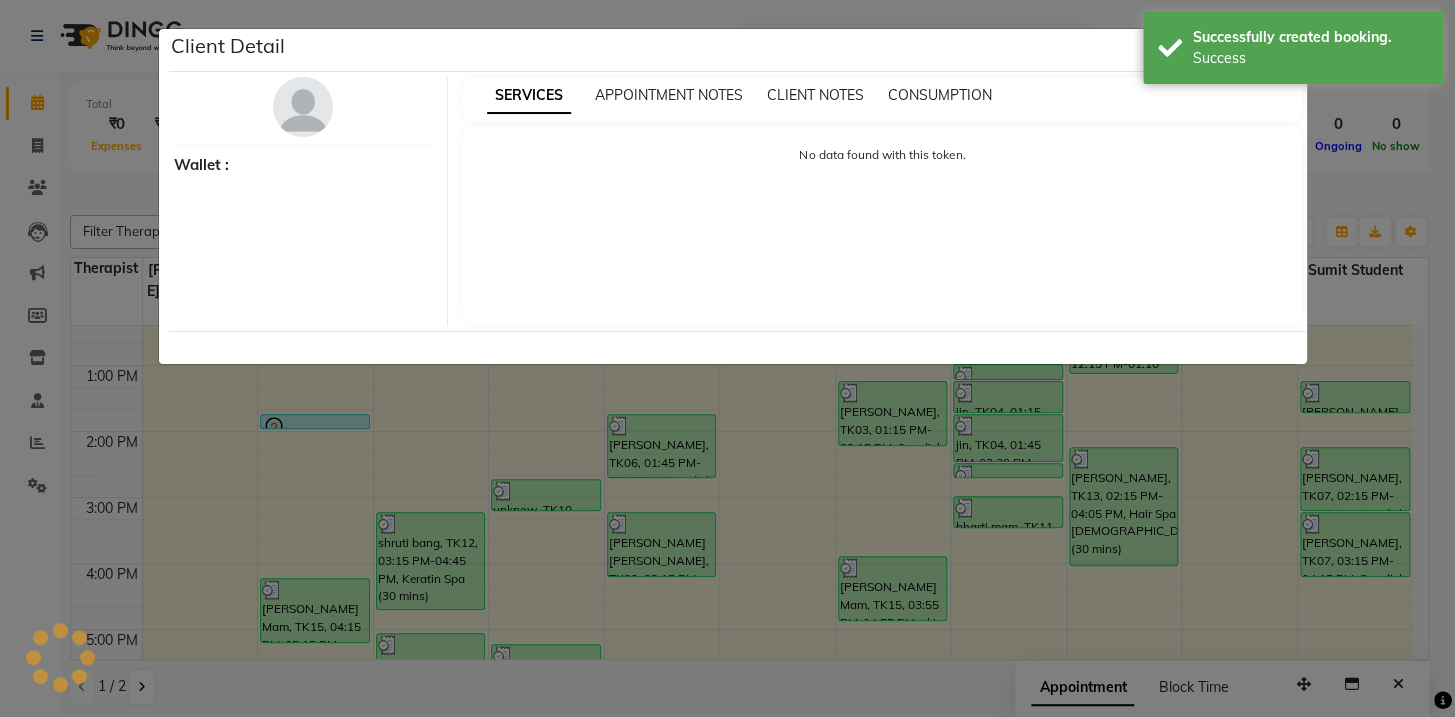 select on "7" 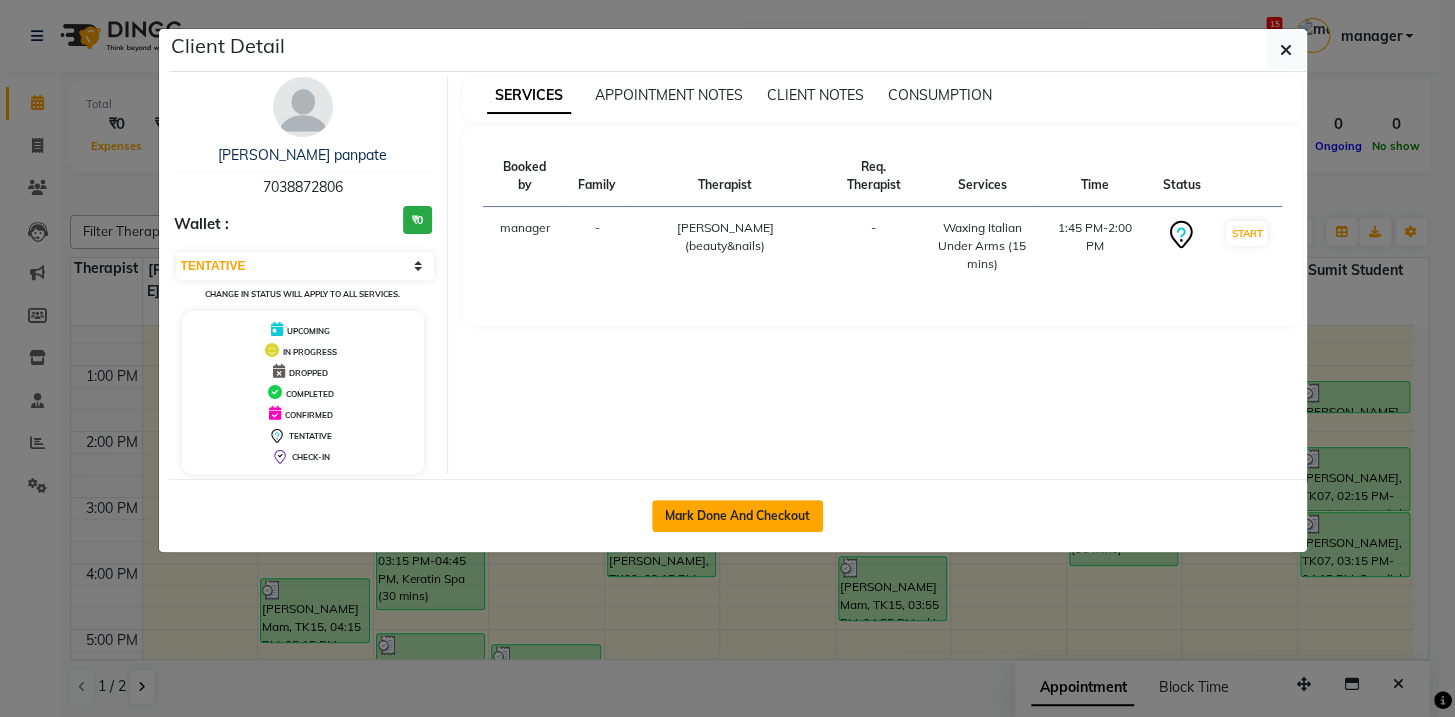 click on "Mark Done And Checkout" 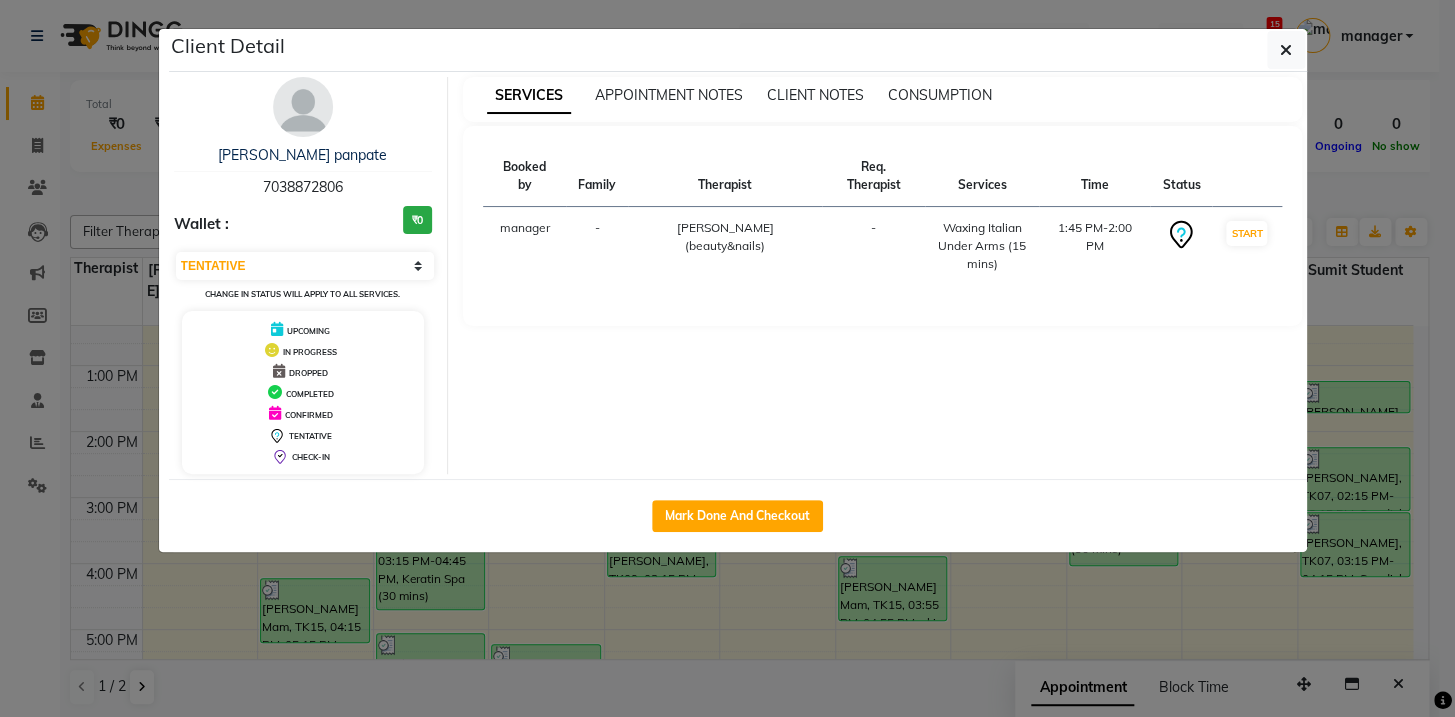 select on "service" 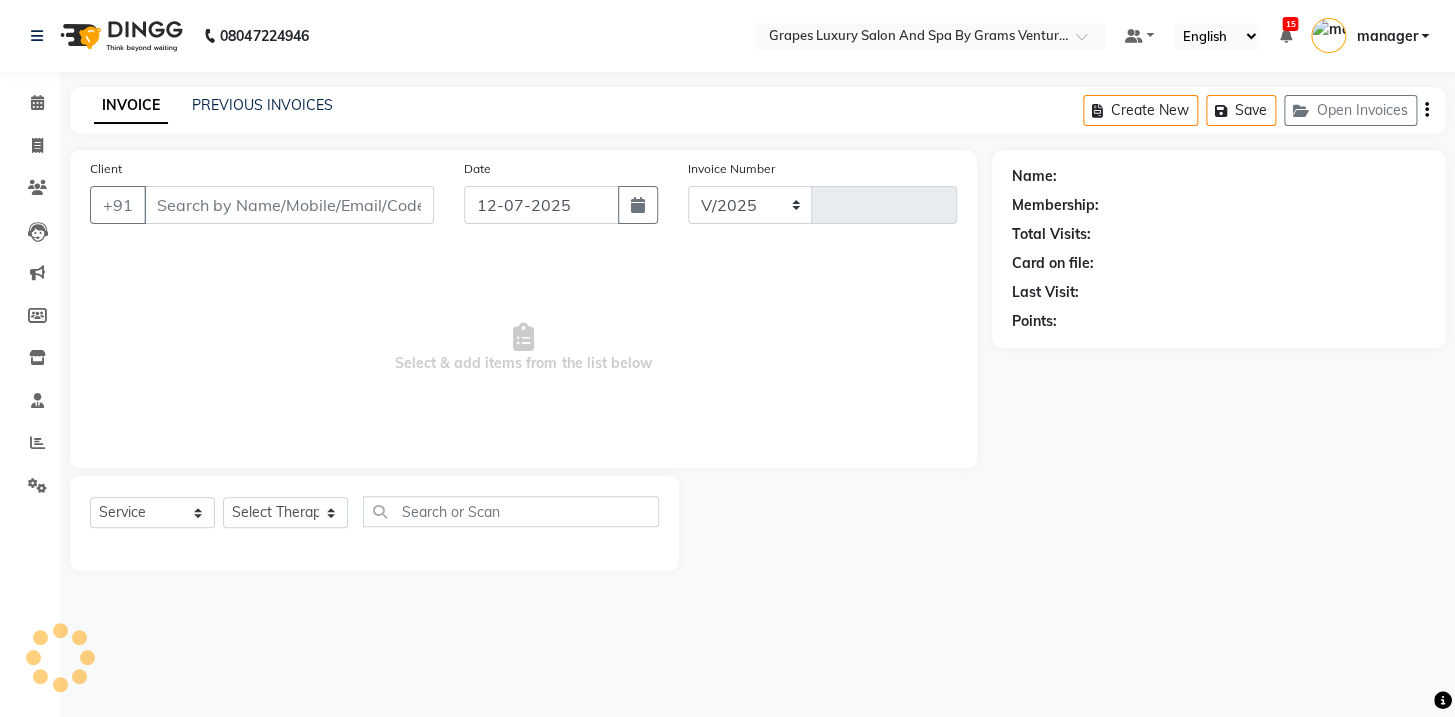 select on "3585" 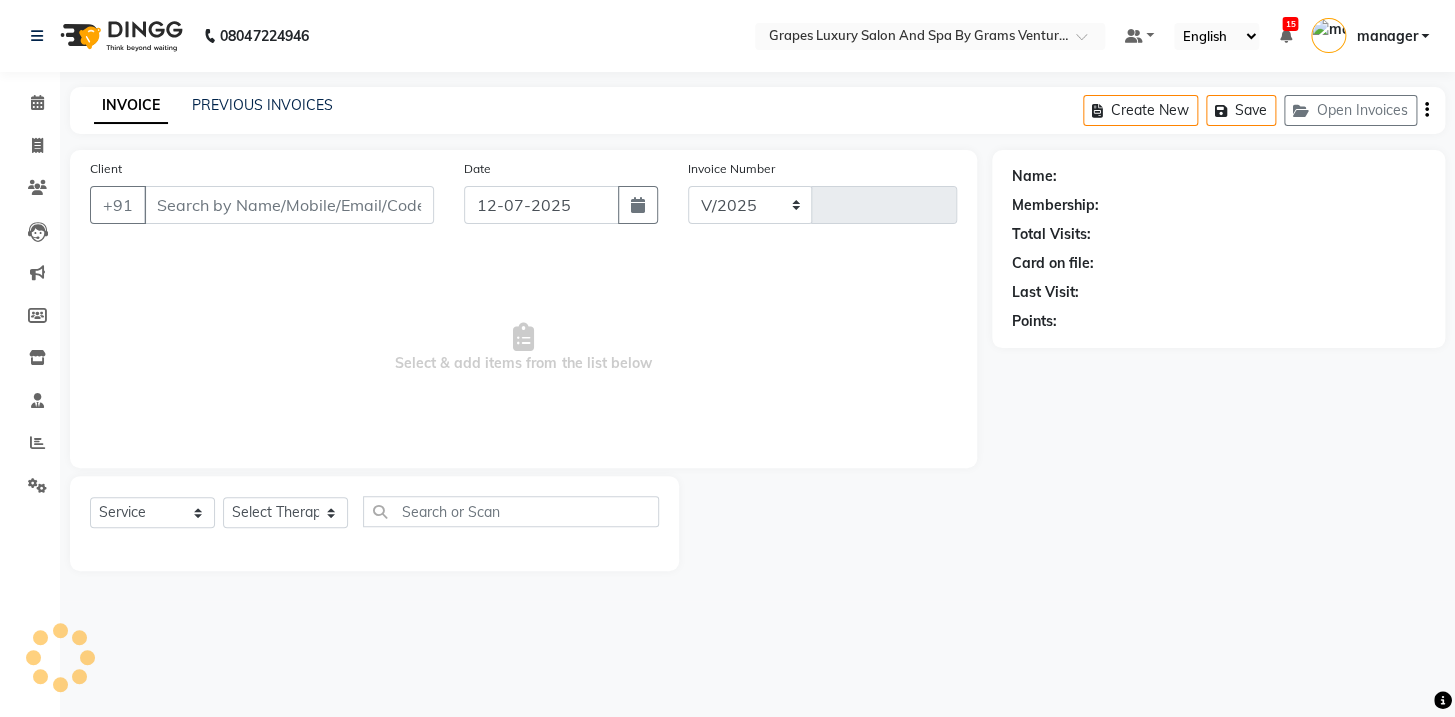 type on "1662" 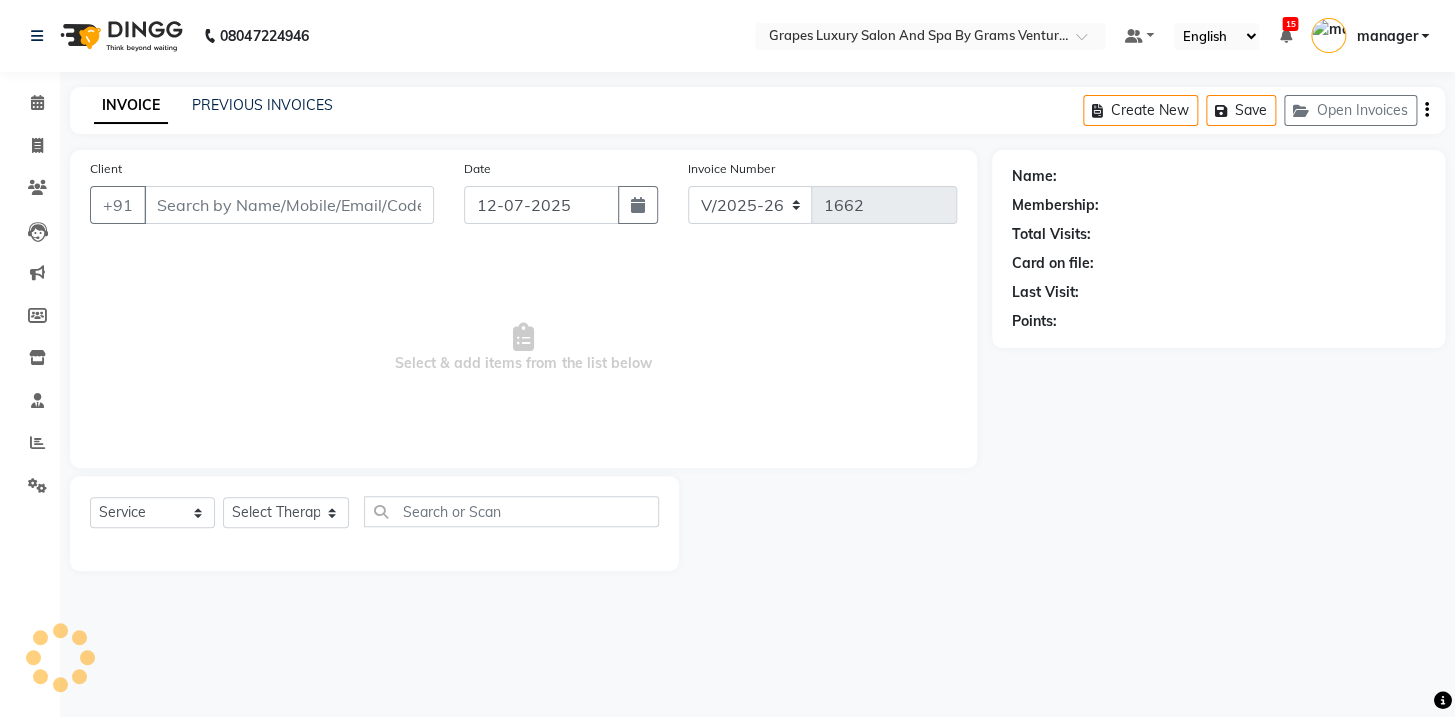 type on "7038872806" 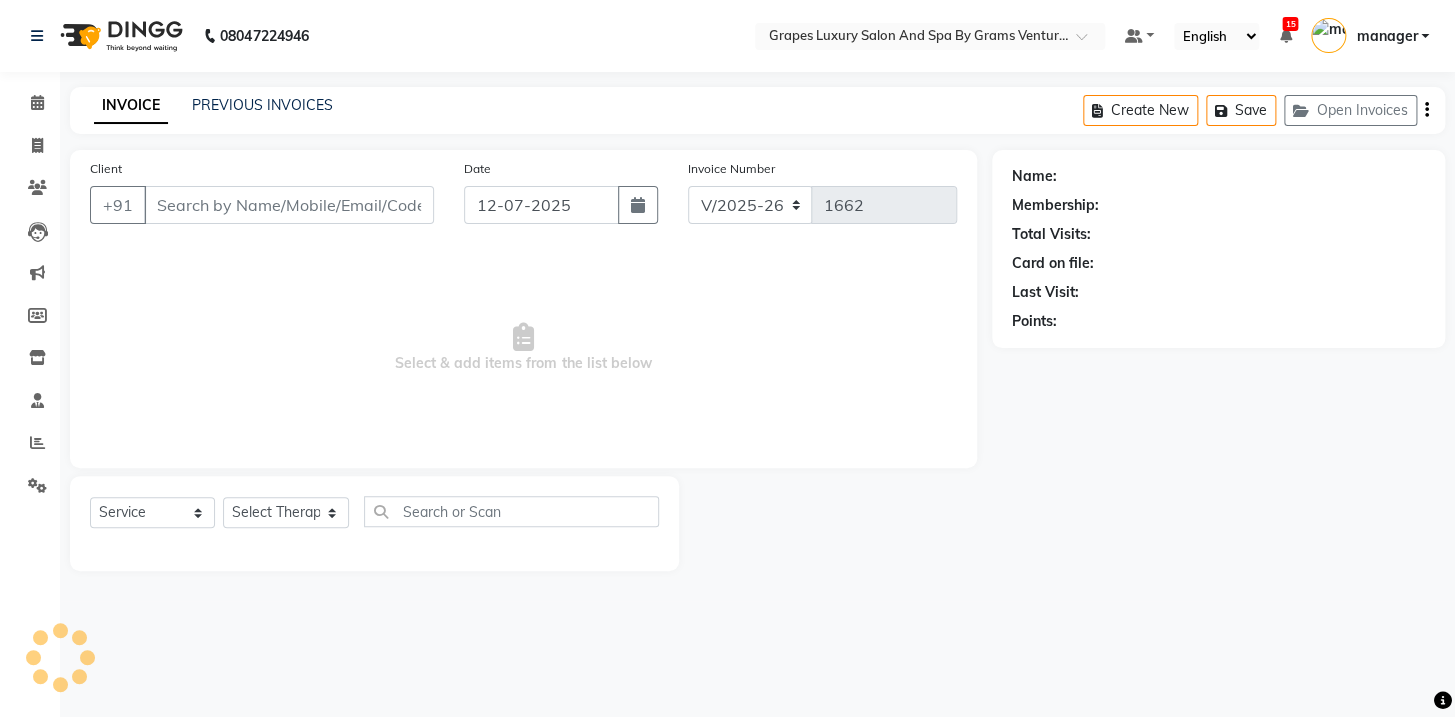select on "33161" 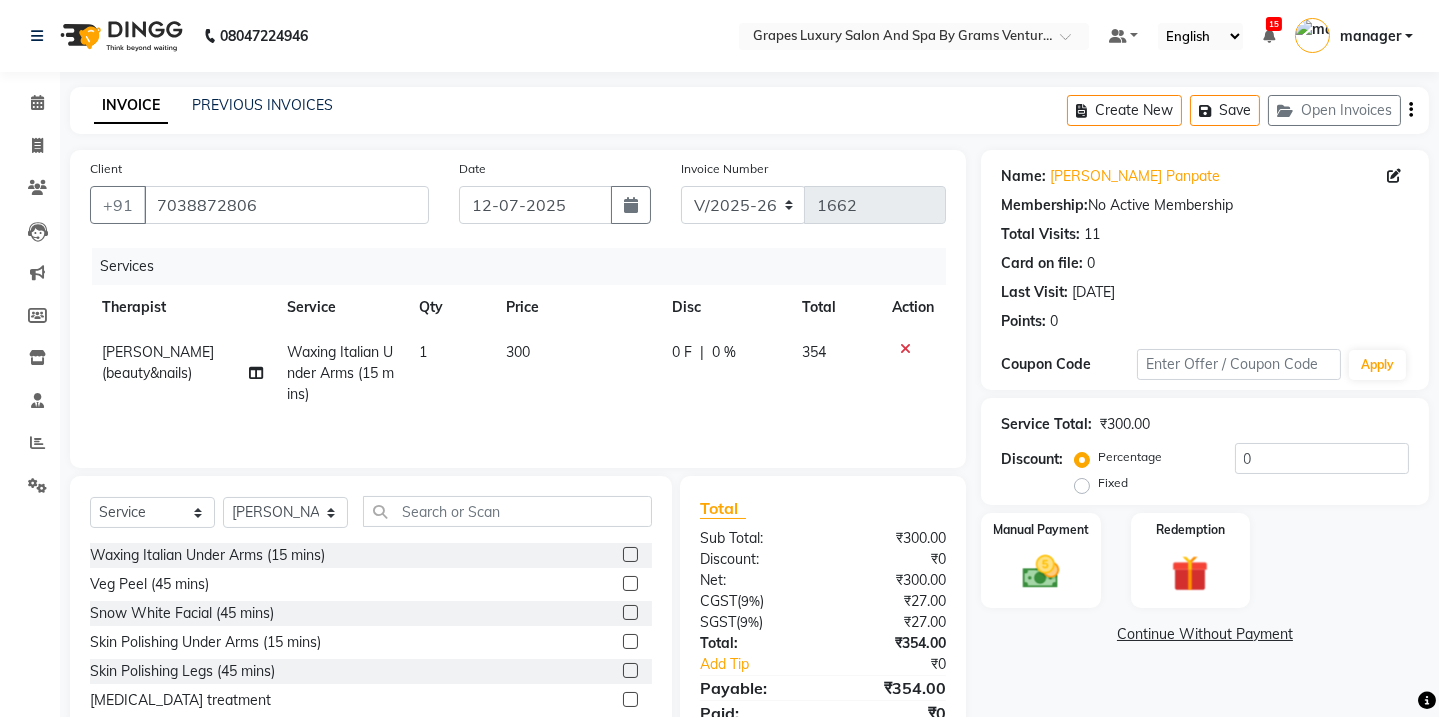 click on "Fixed" 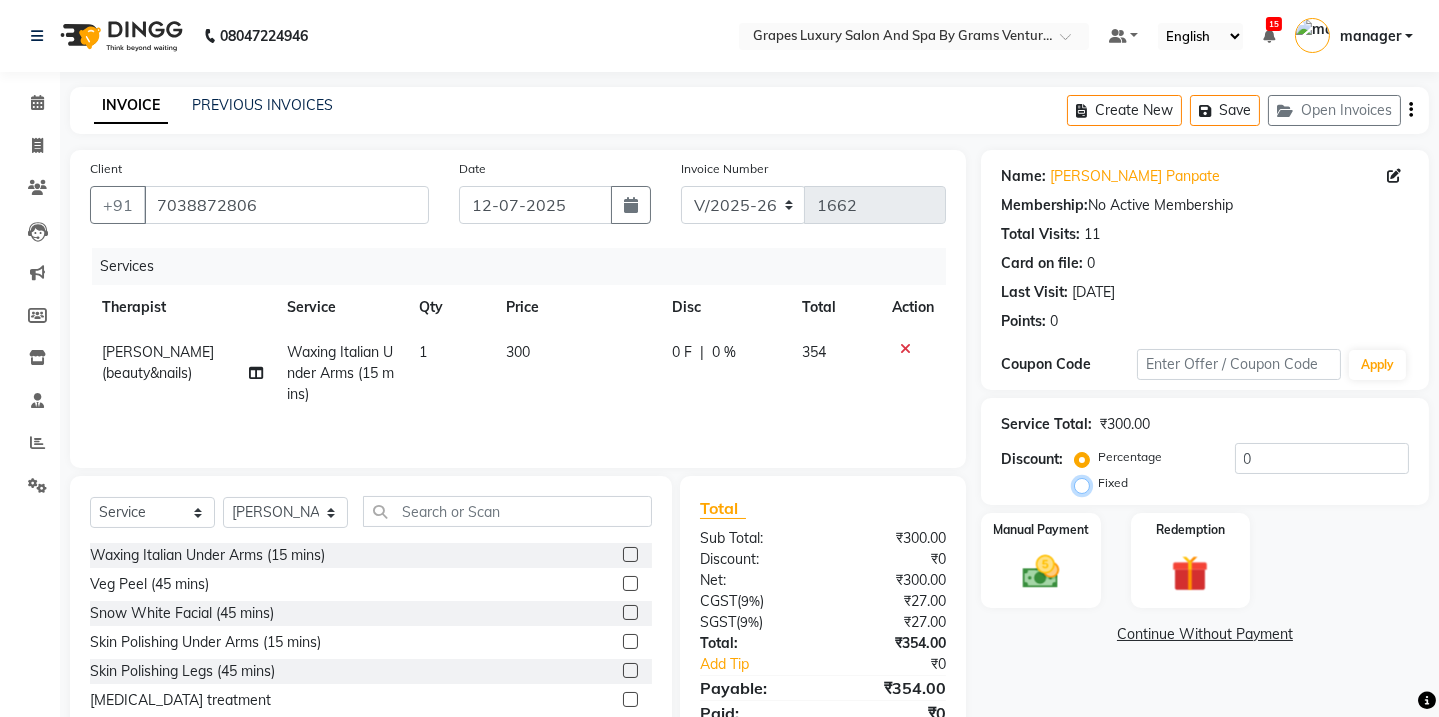 click on "Fixed" at bounding box center [1086, 483] 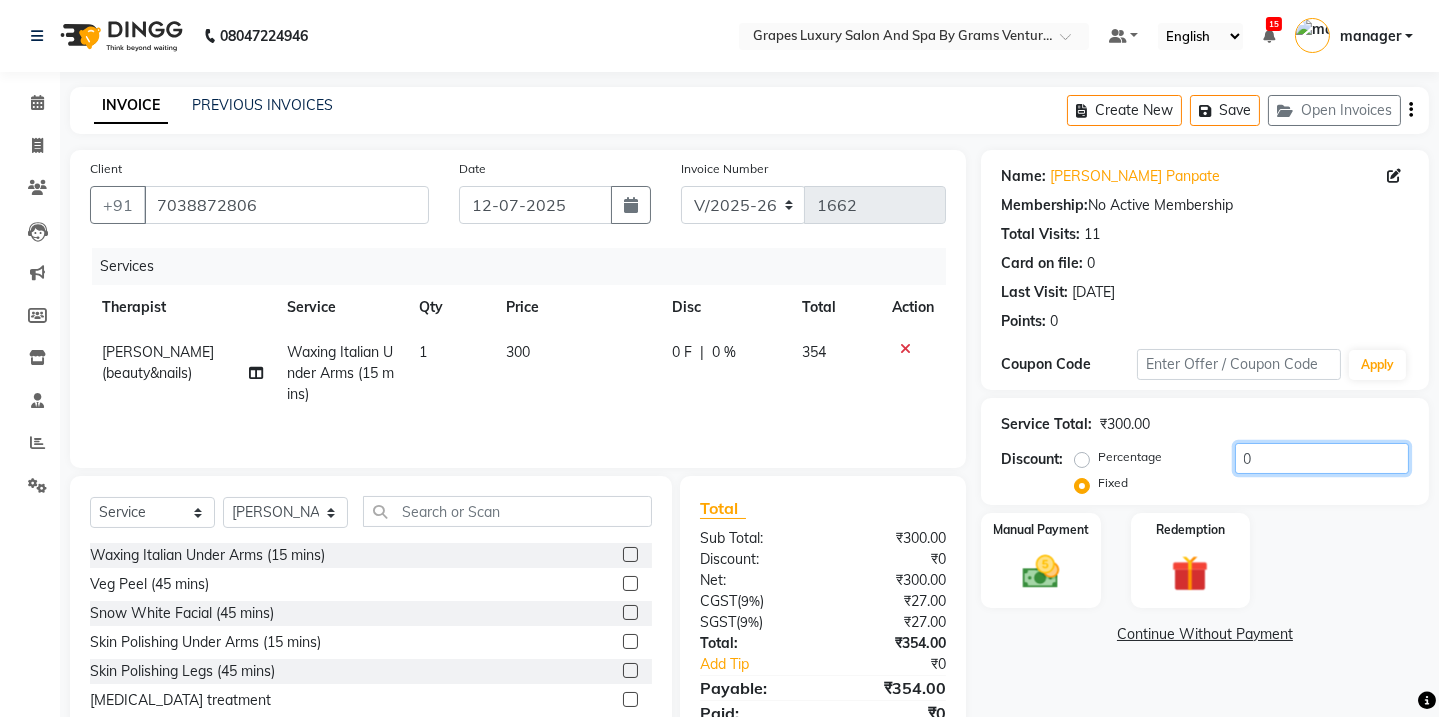 scroll, scrollTop: 84, scrollLeft: 0, axis: vertical 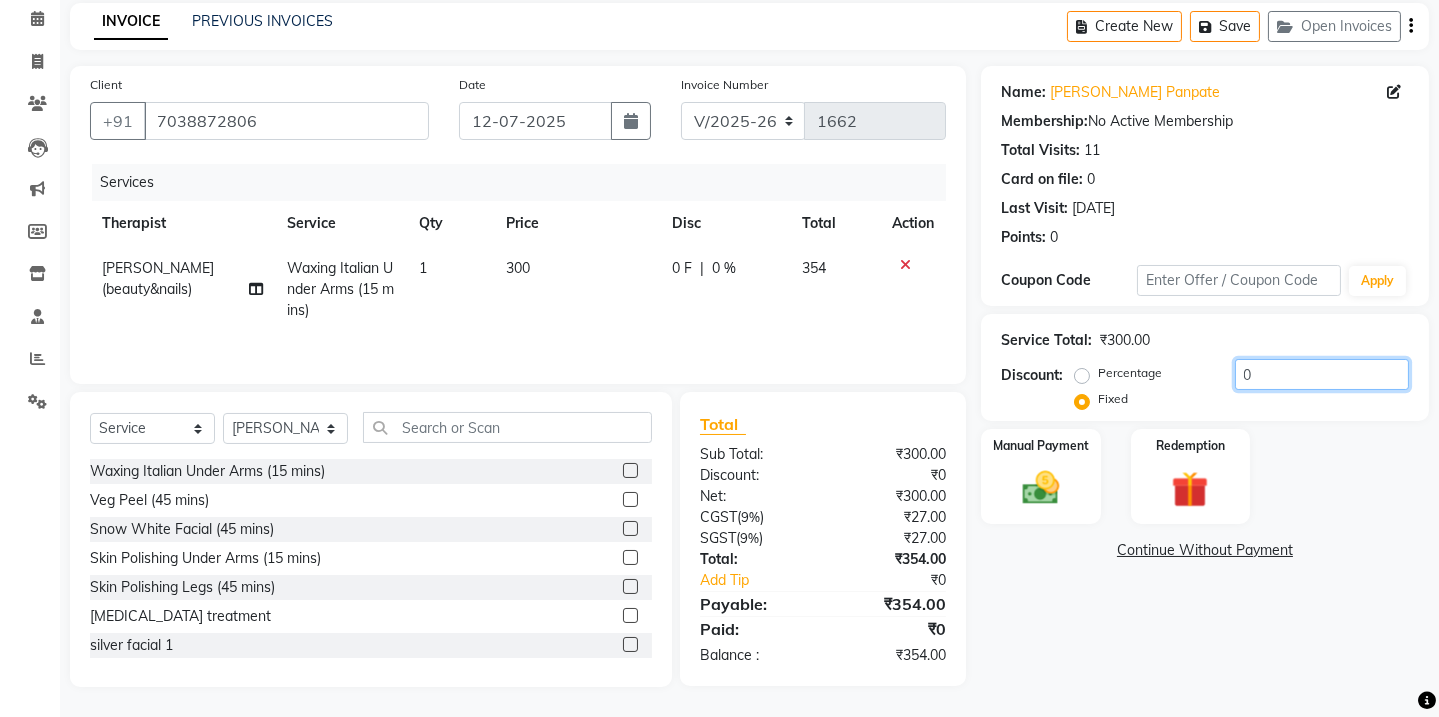 click on "0" 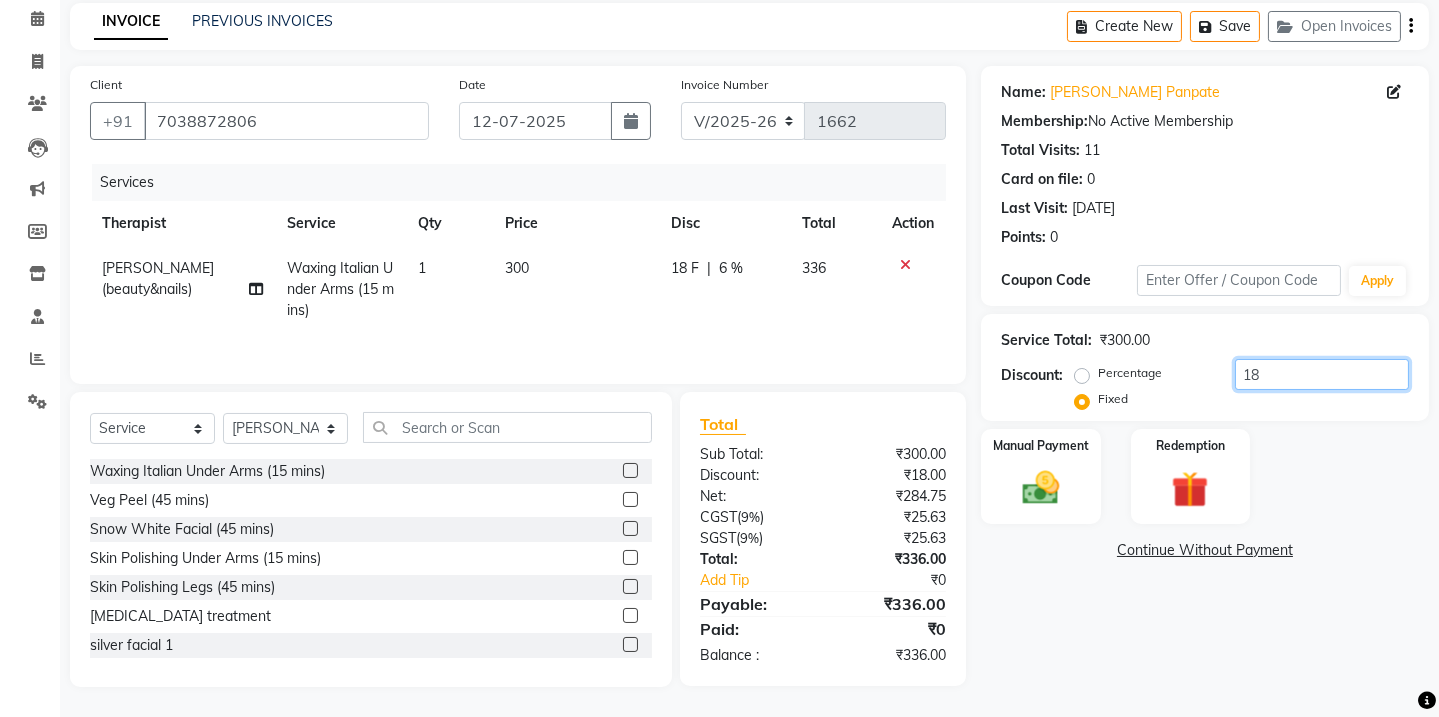 type on "18" 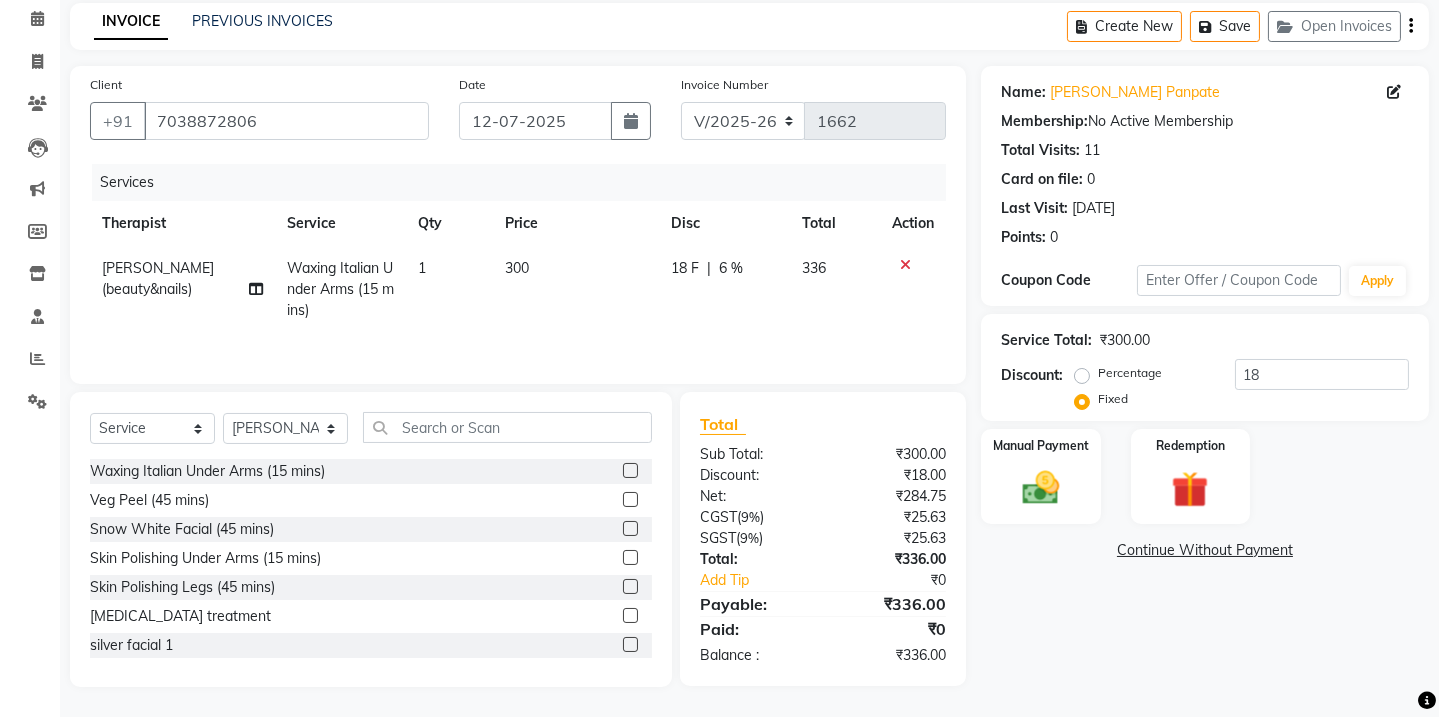 click on "Continue Without Payment" 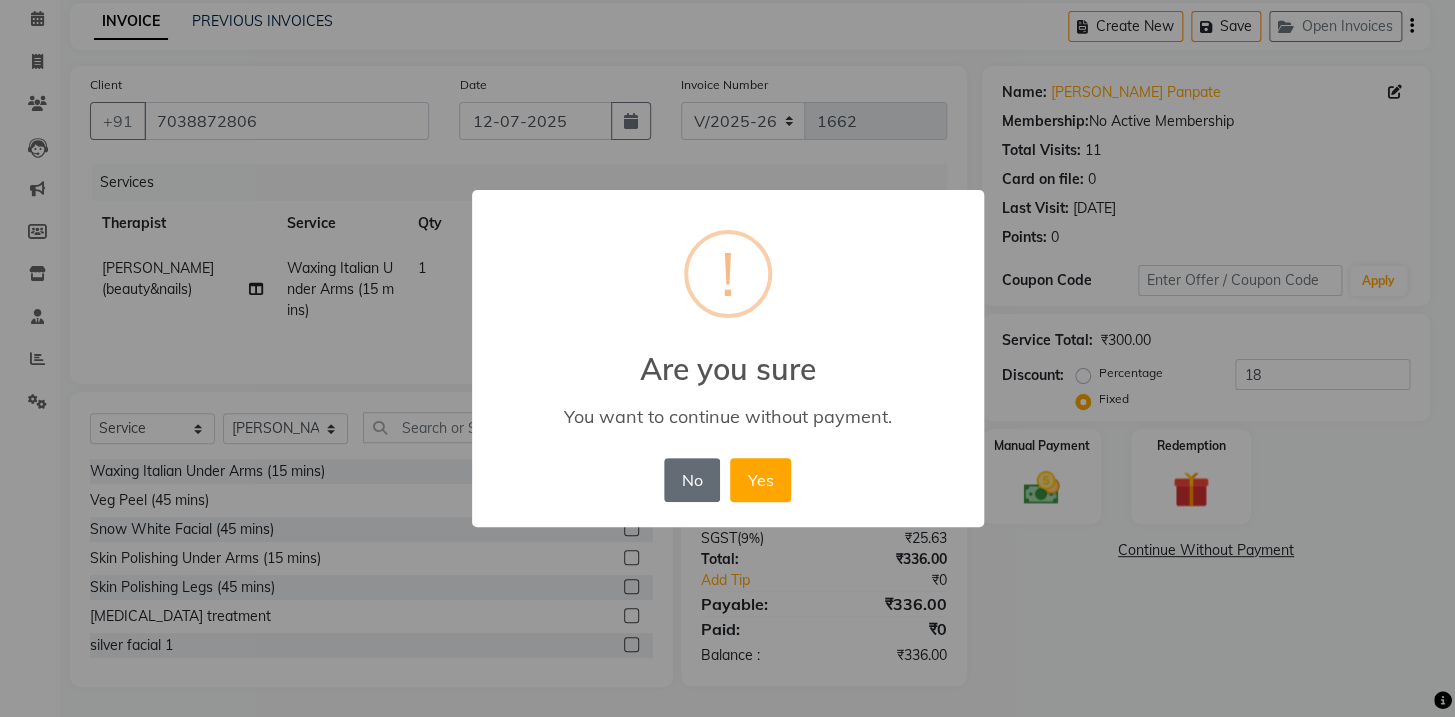 click on "No" at bounding box center [692, 480] 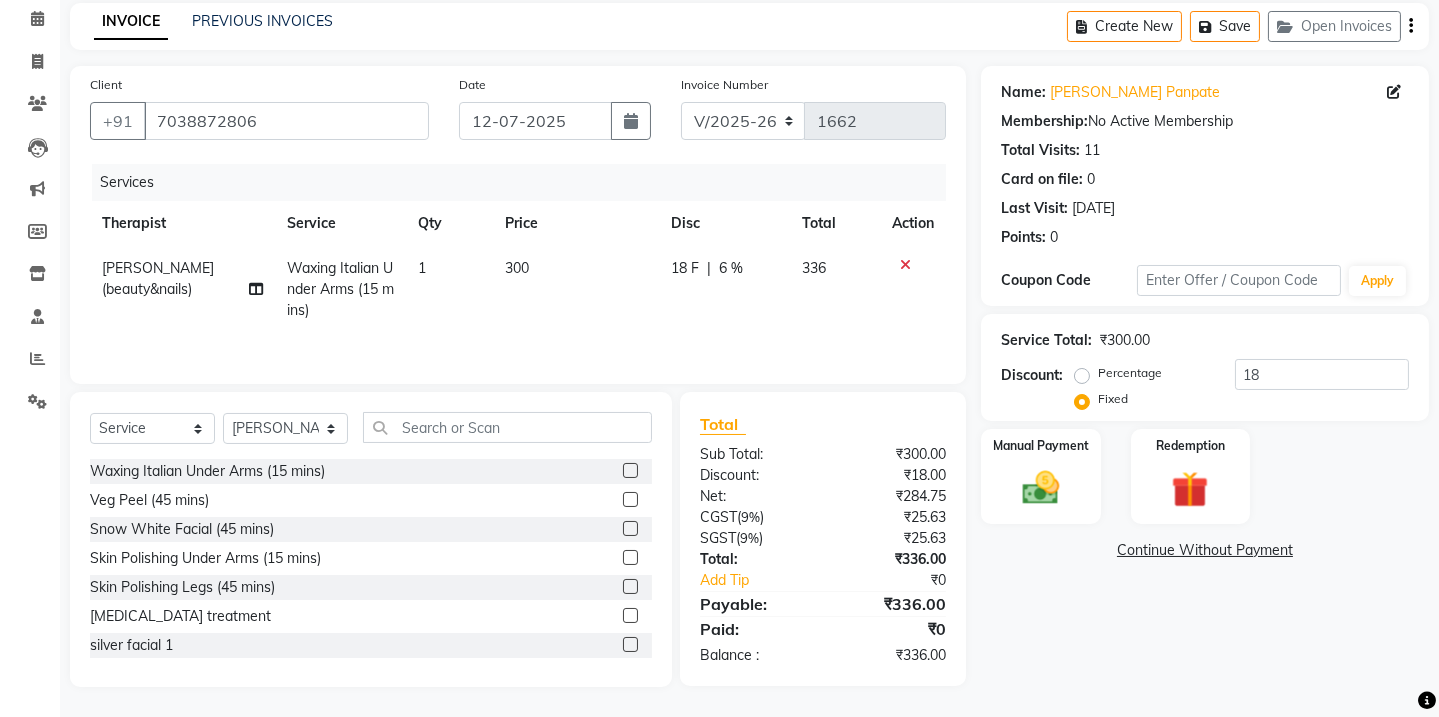 click on "18 F | 6 %" 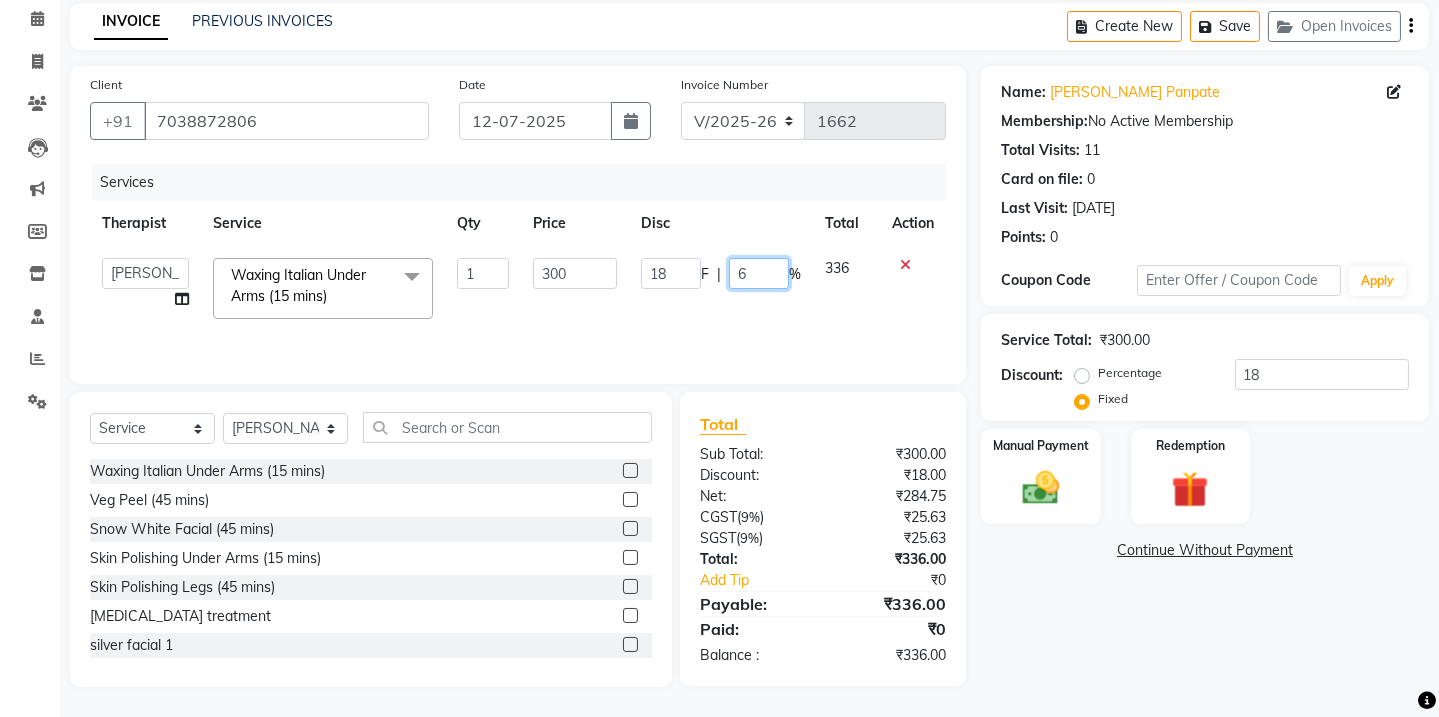 click on "6" 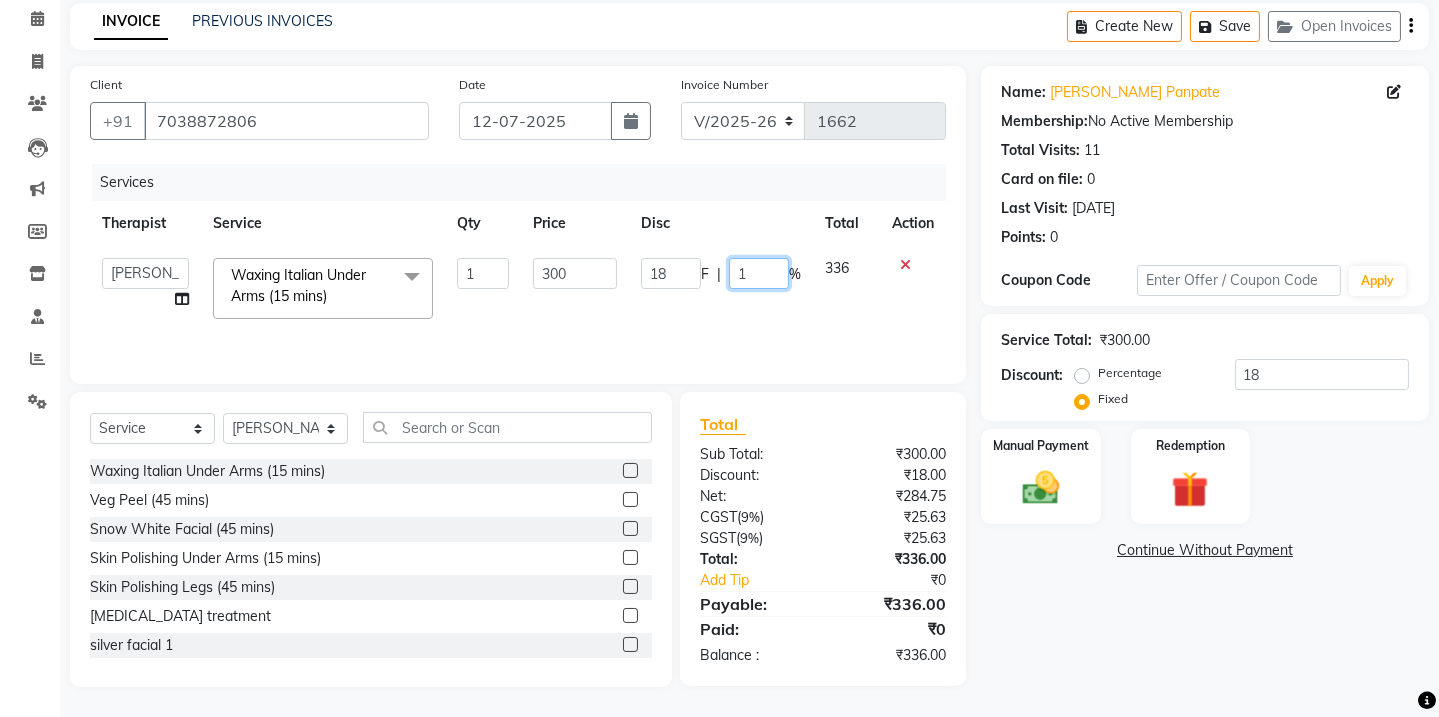 type on "18" 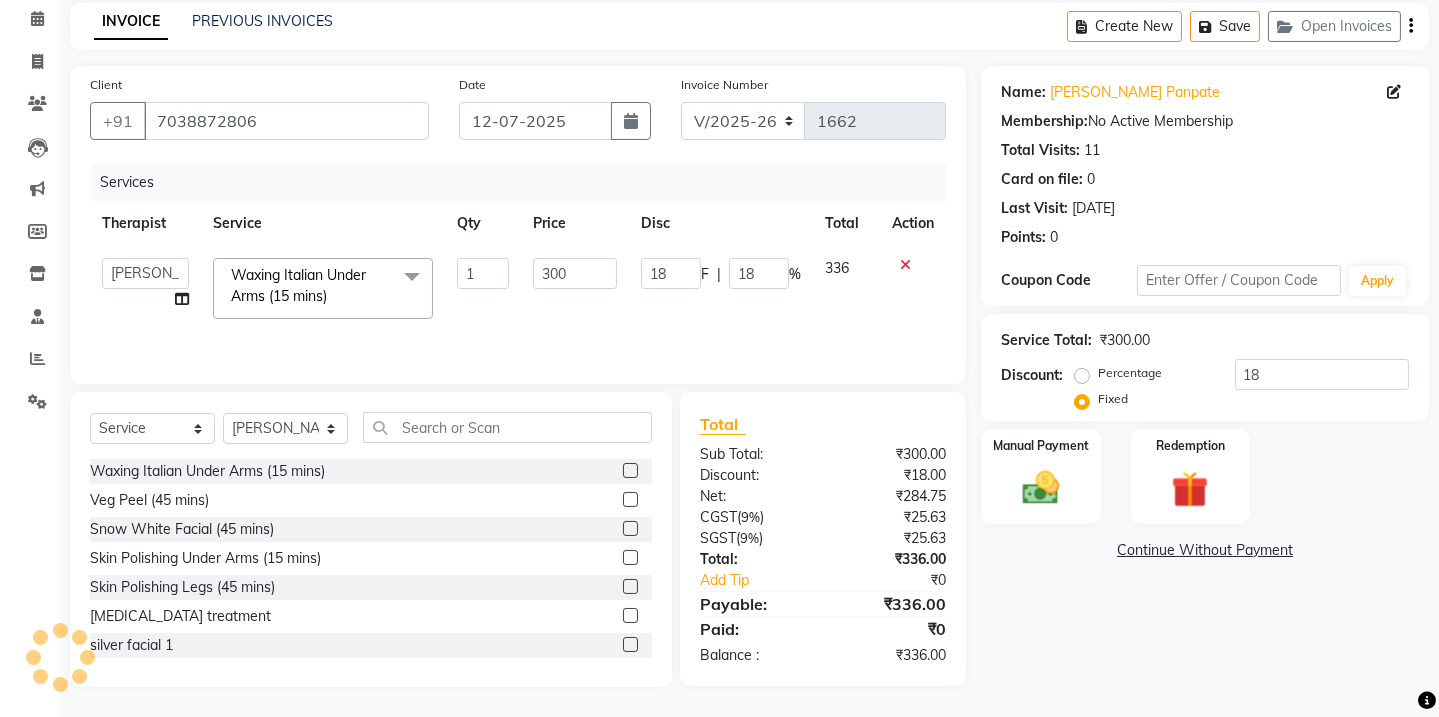 click on "Name: Devanshi Panpate Membership:  No Active Membership  Total Visits:  11 Card on file:  0 Last Visit:   18-06-2025 Points:   0  Coupon Code Apply Service Total:  ₹300.00  Discount:  Percentage   Fixed  18 Manual Payment Redemption  Continue Without Payment" 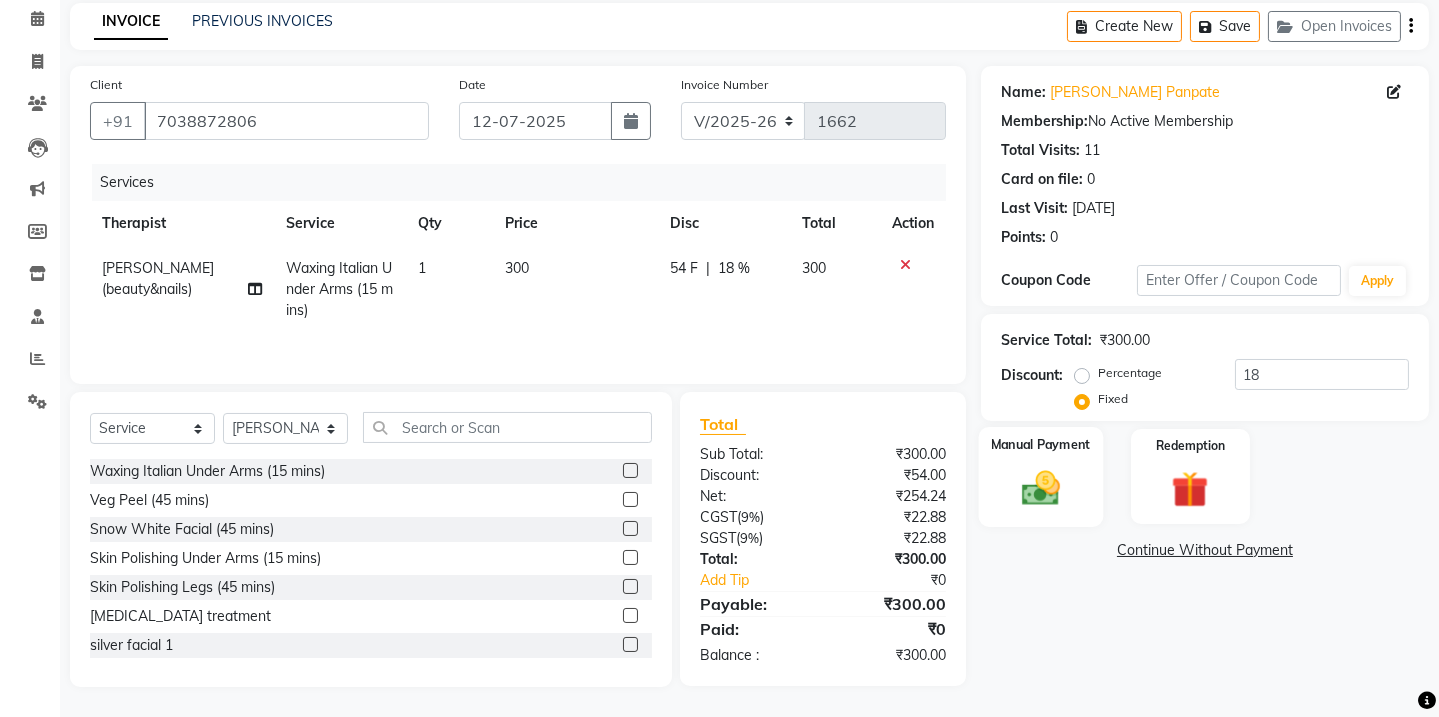 click 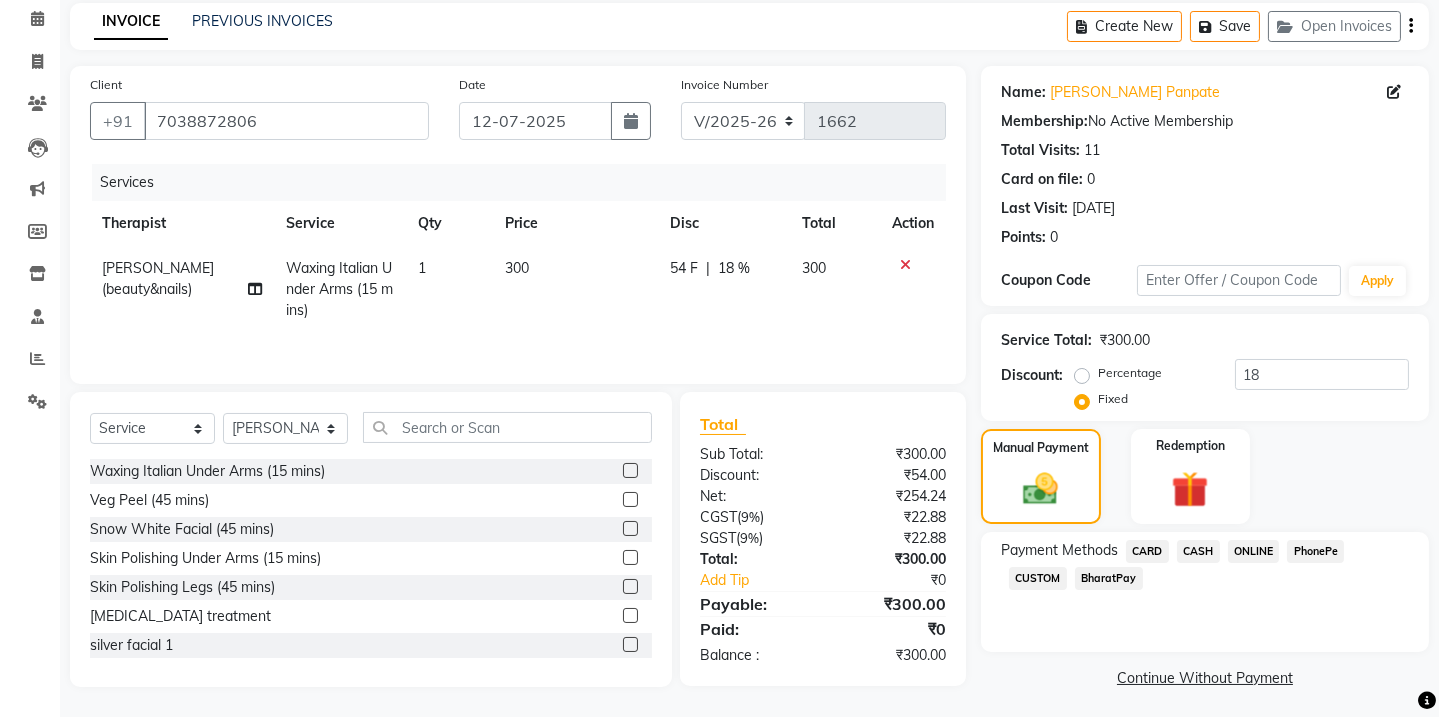 click on "CASH" 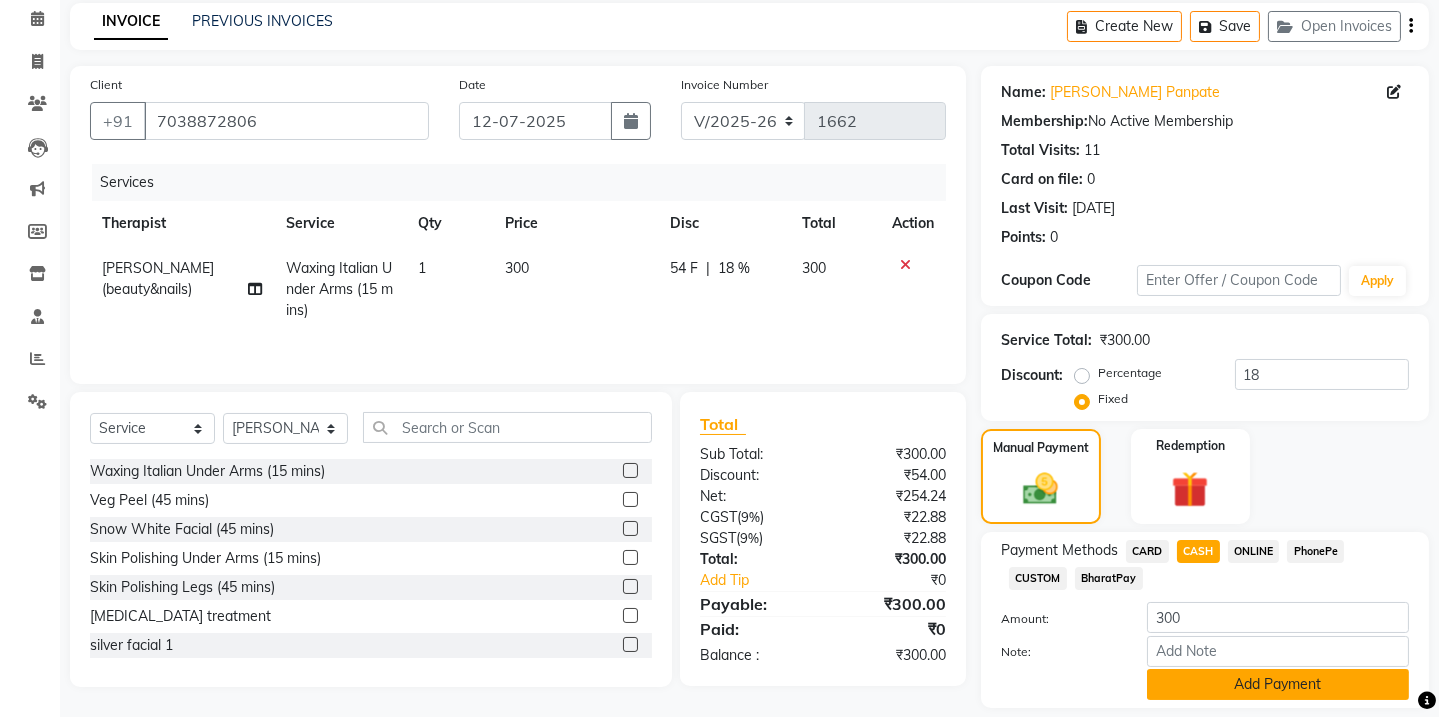click on "Add Payment" 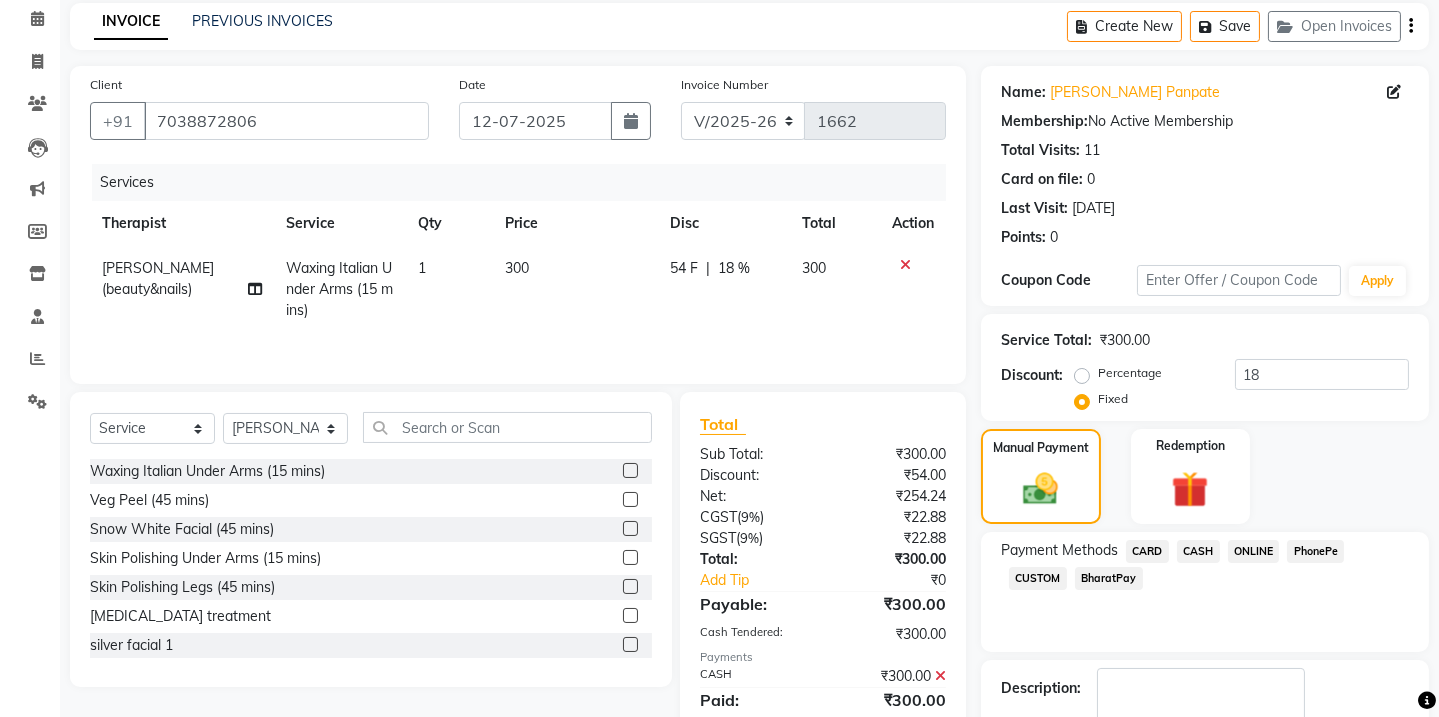 click on "Payment Methods  CARD   CASH   ONLINE   PhonePe   CUSTOM   BharatPay" 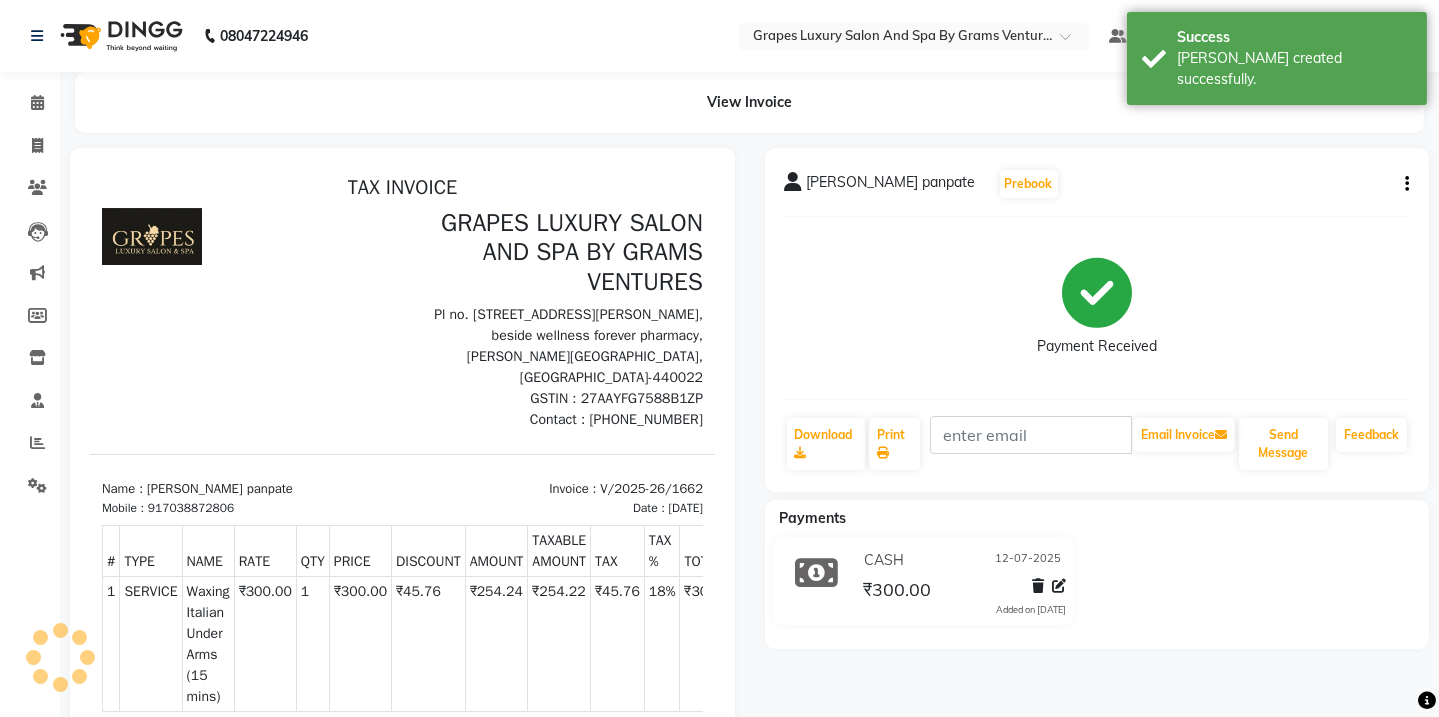 scroll, scrollTop: 0, scrollLeft: 0, axis: both 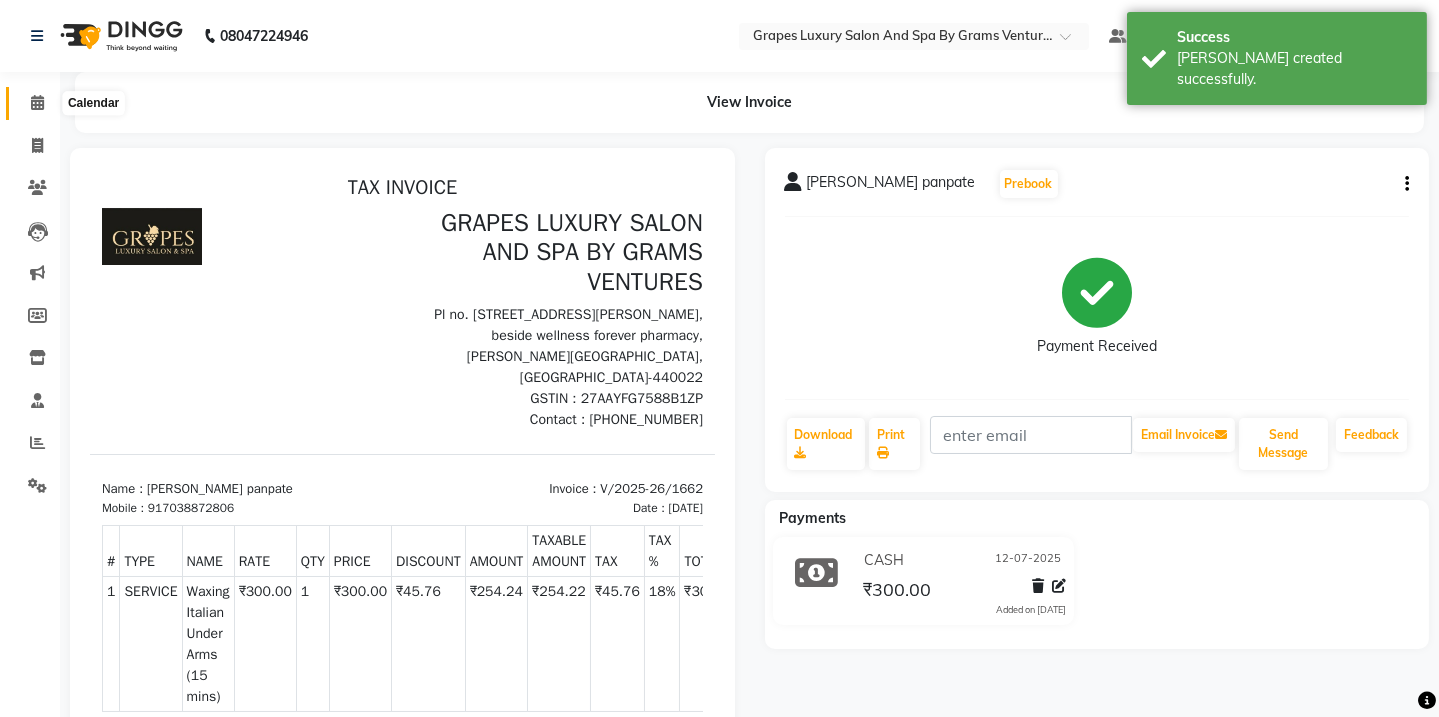 click 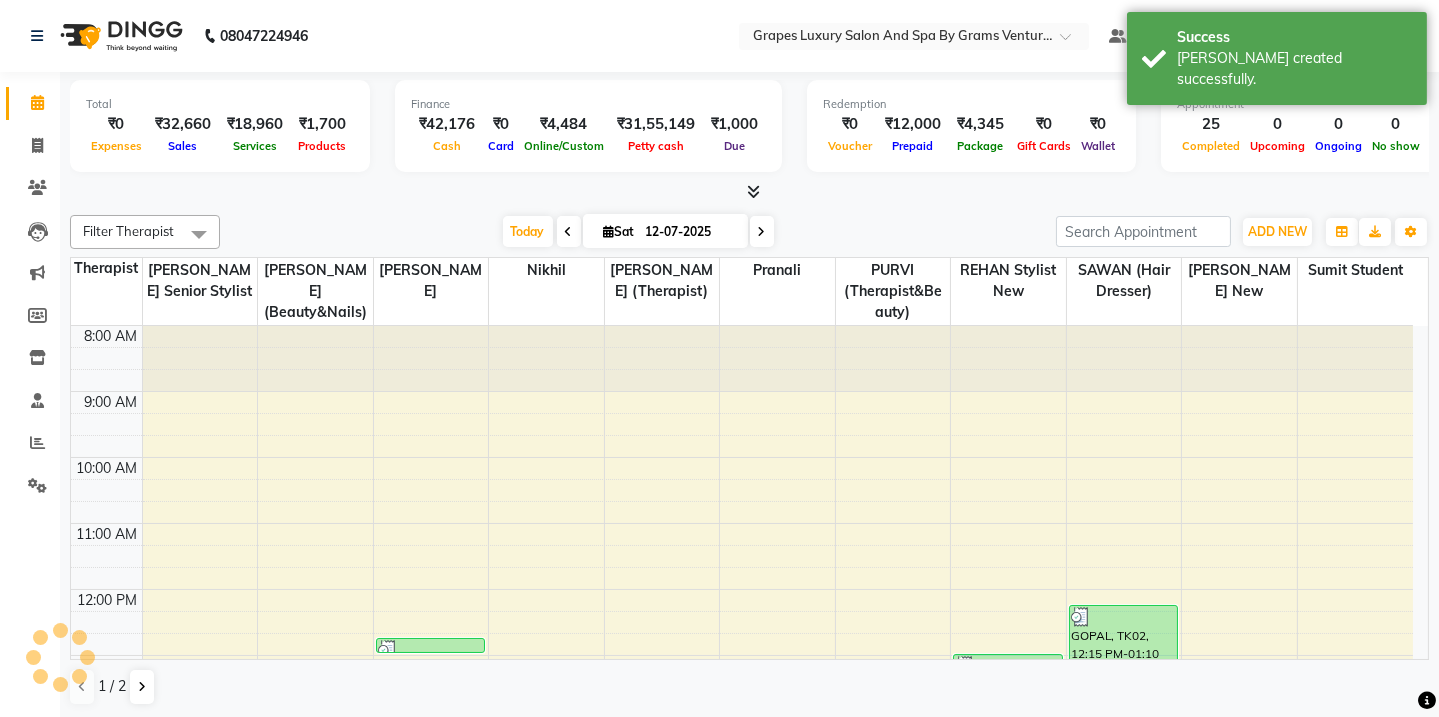 scroll, scrollTop: 0, scrollLeft: 0, axis: both 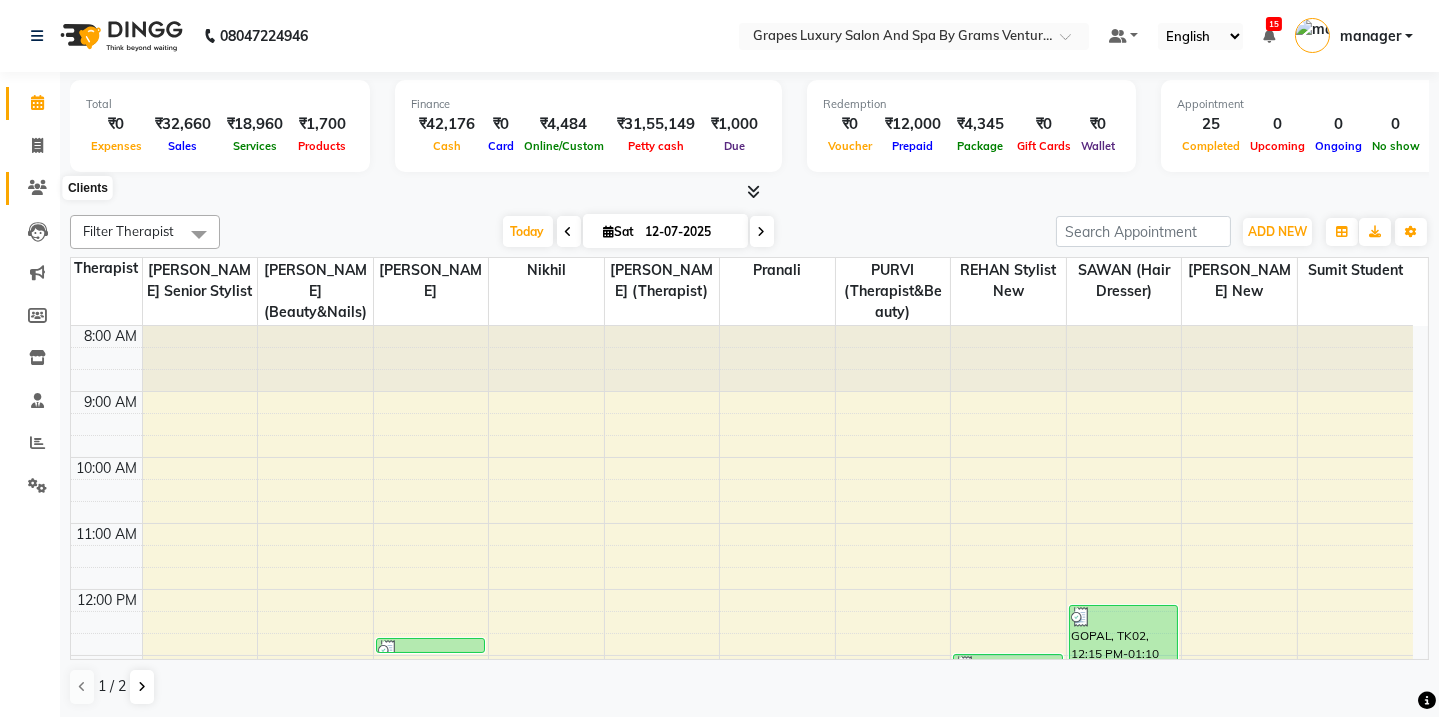 click 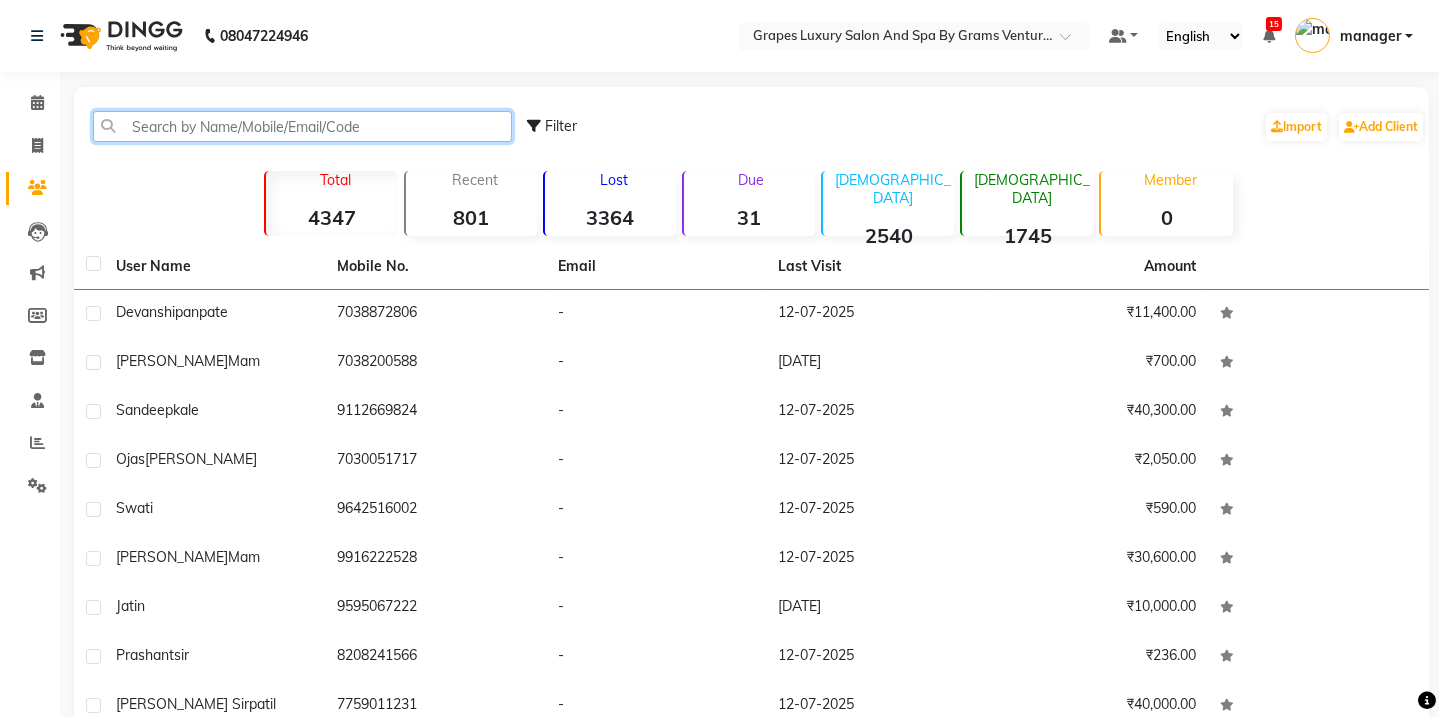 click 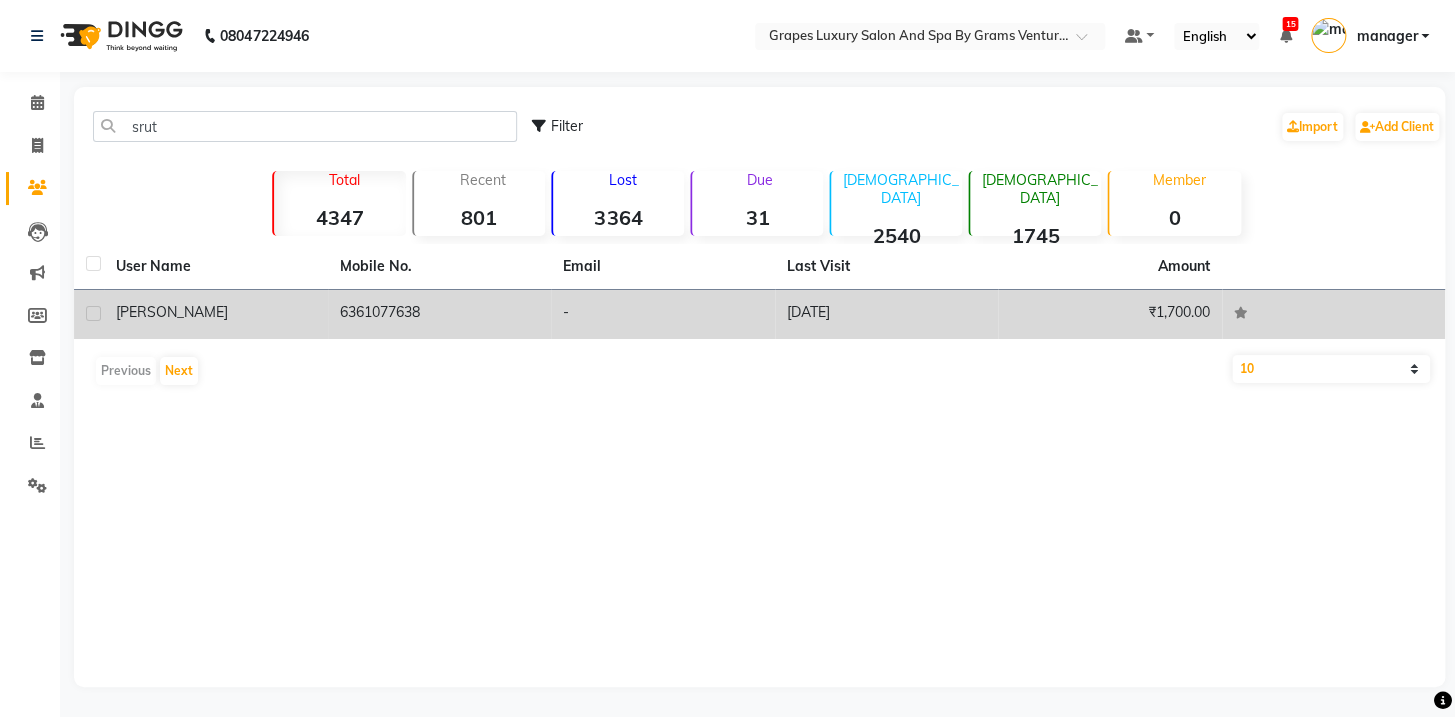click on "6361077638" 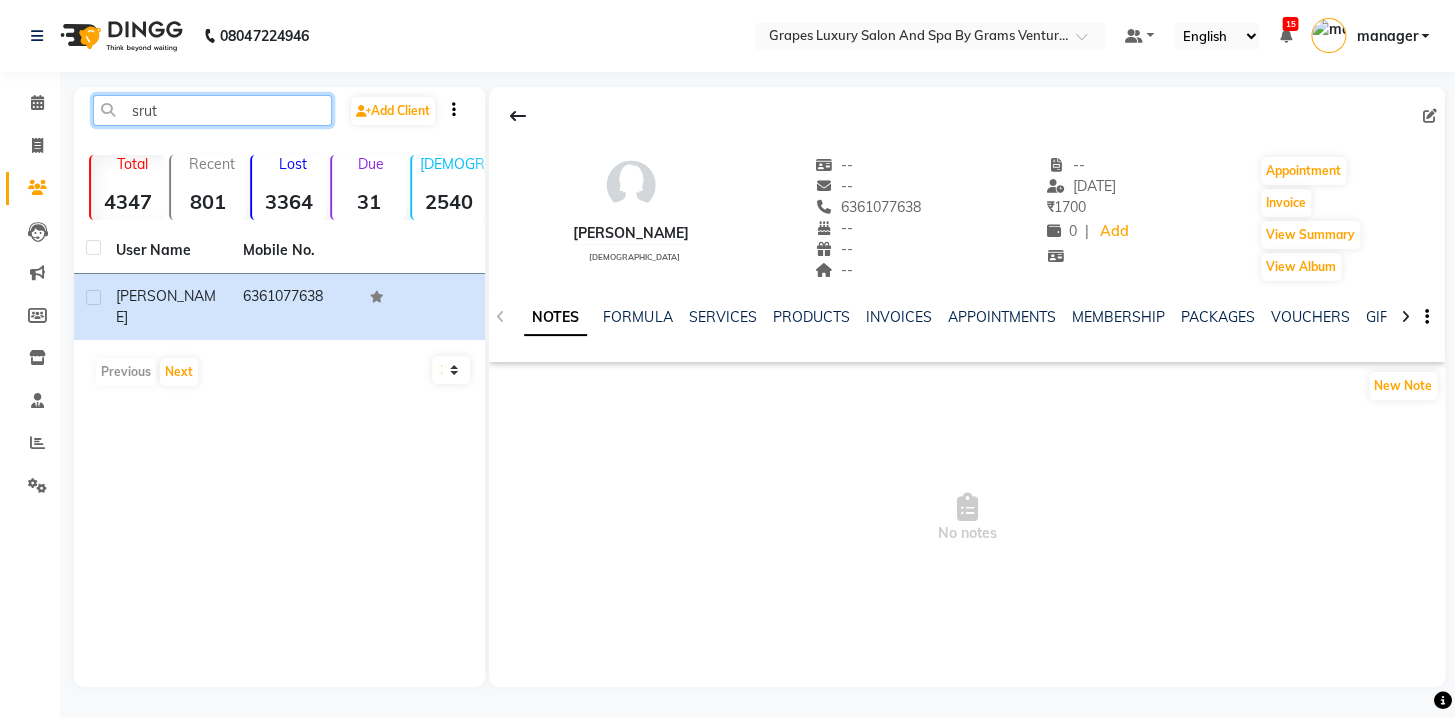 click on "srut" 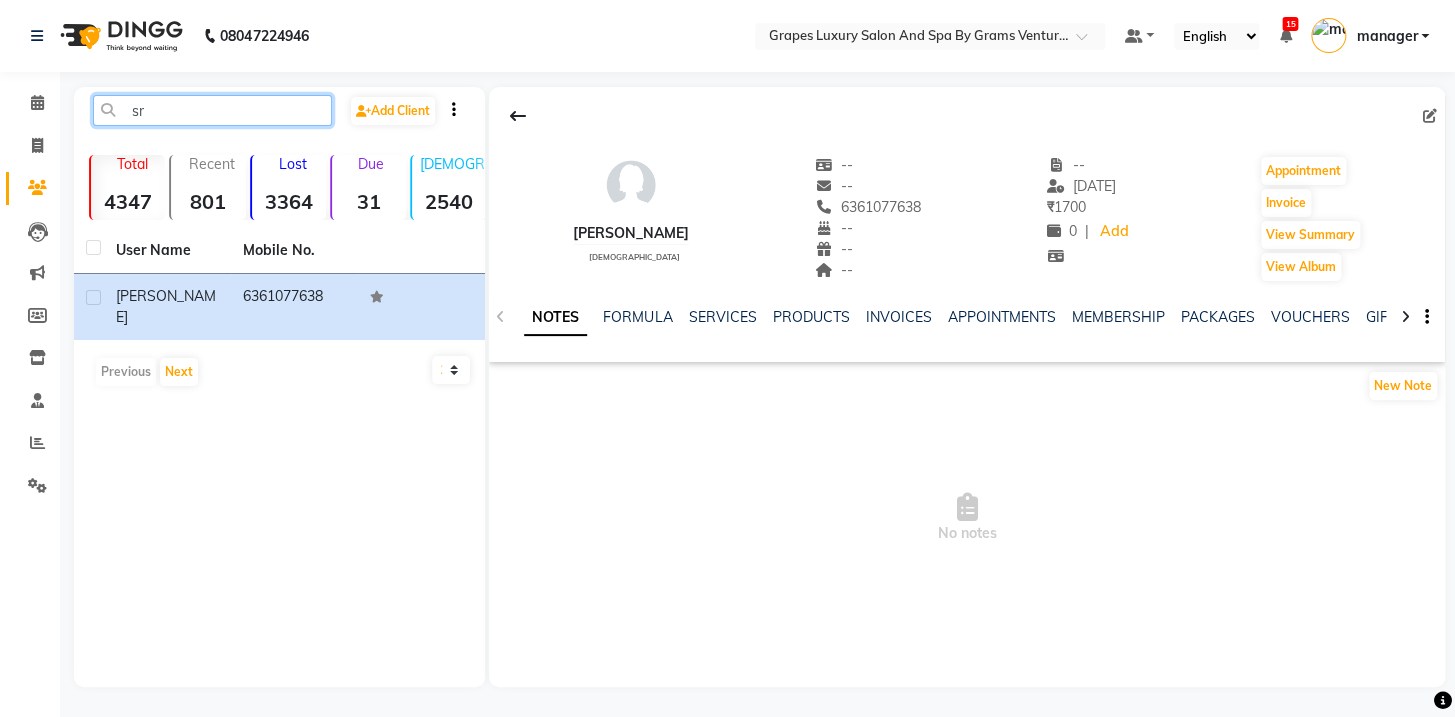 type on "s" 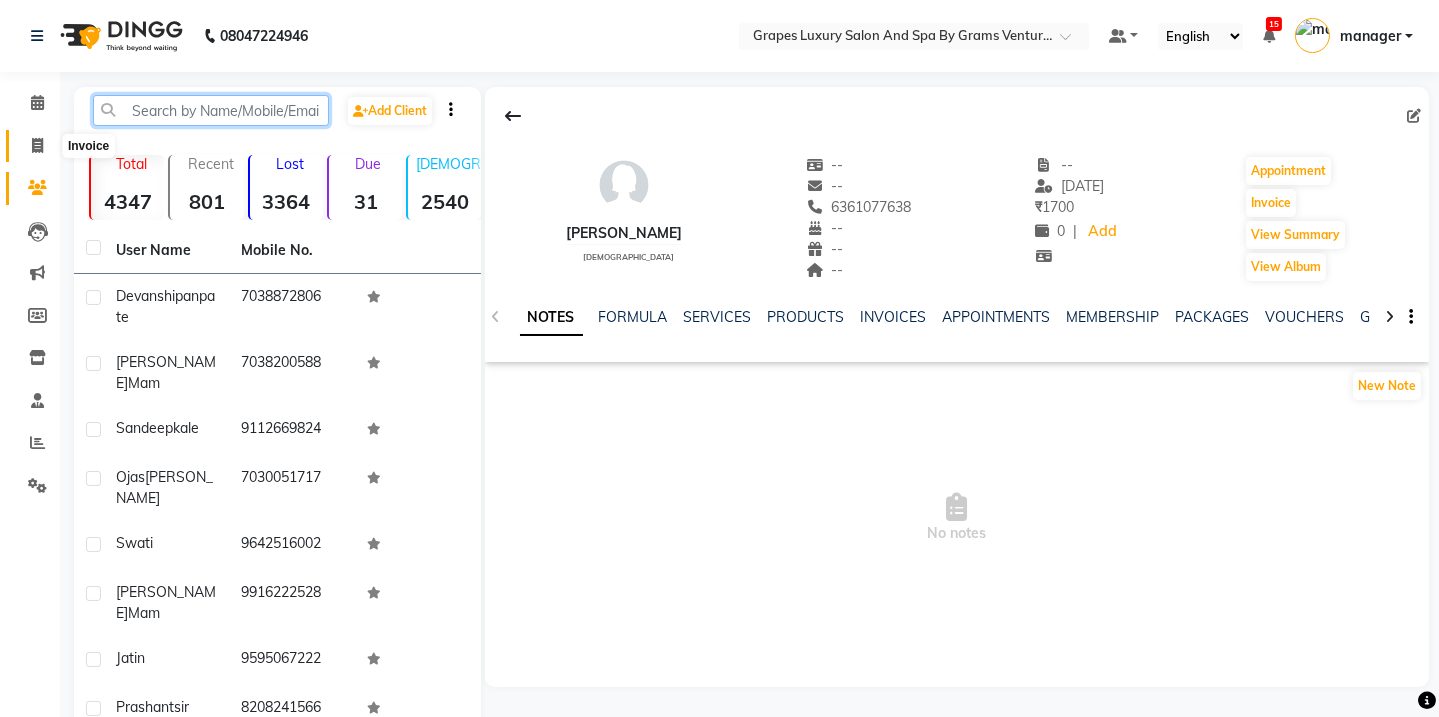 type 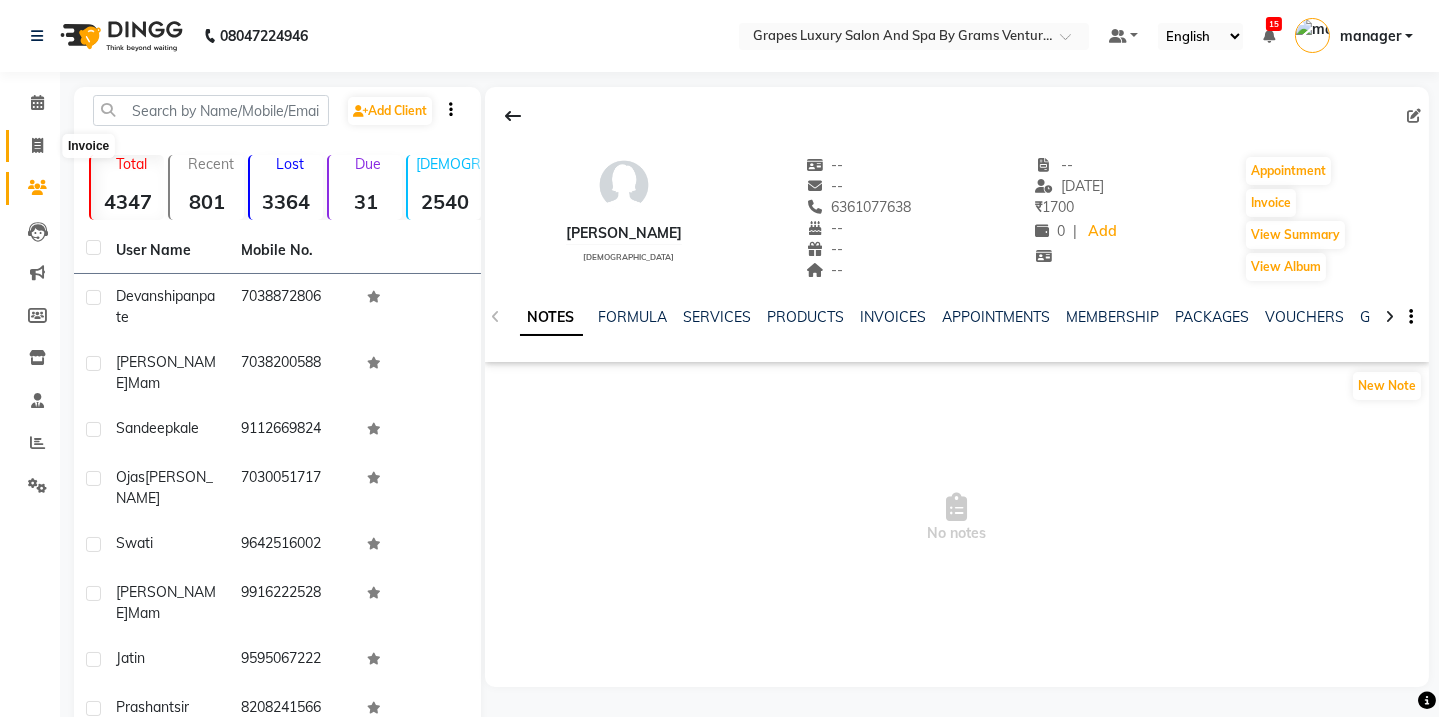 click 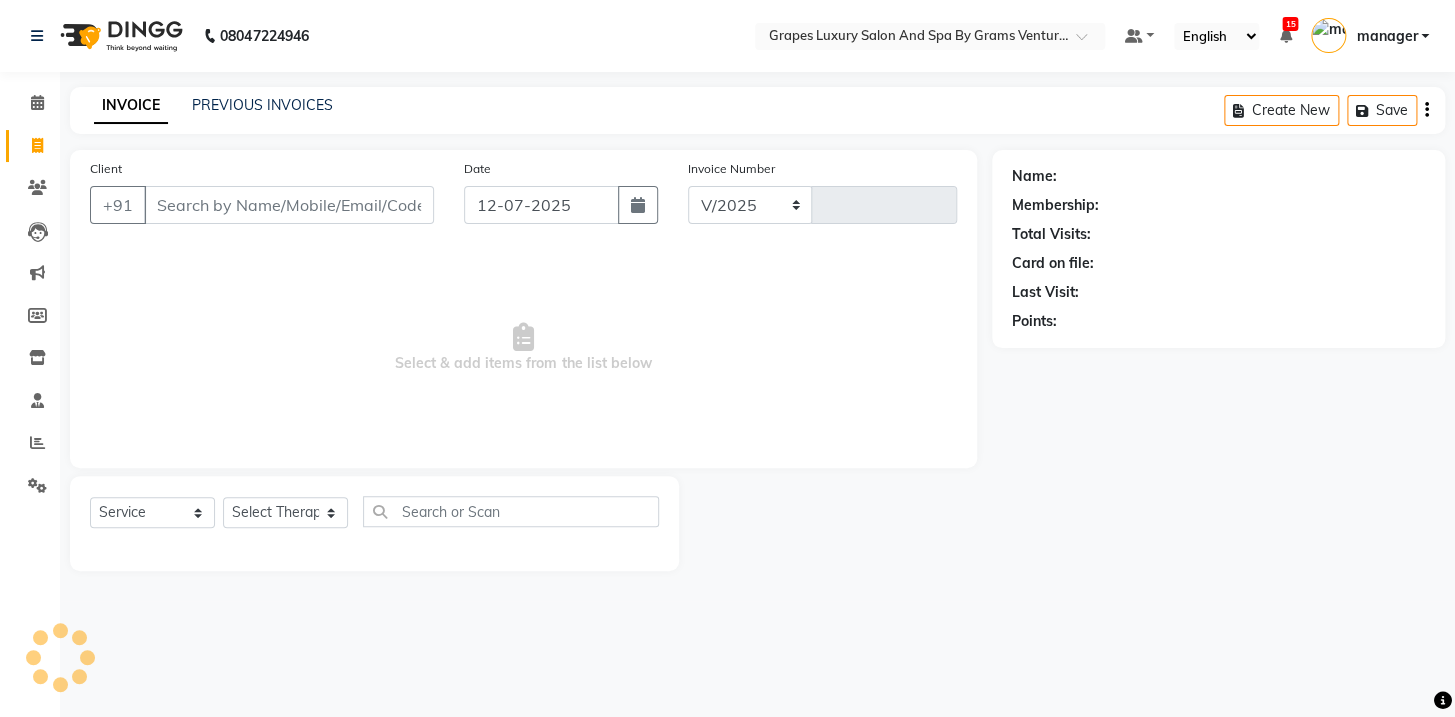 select on "3585" 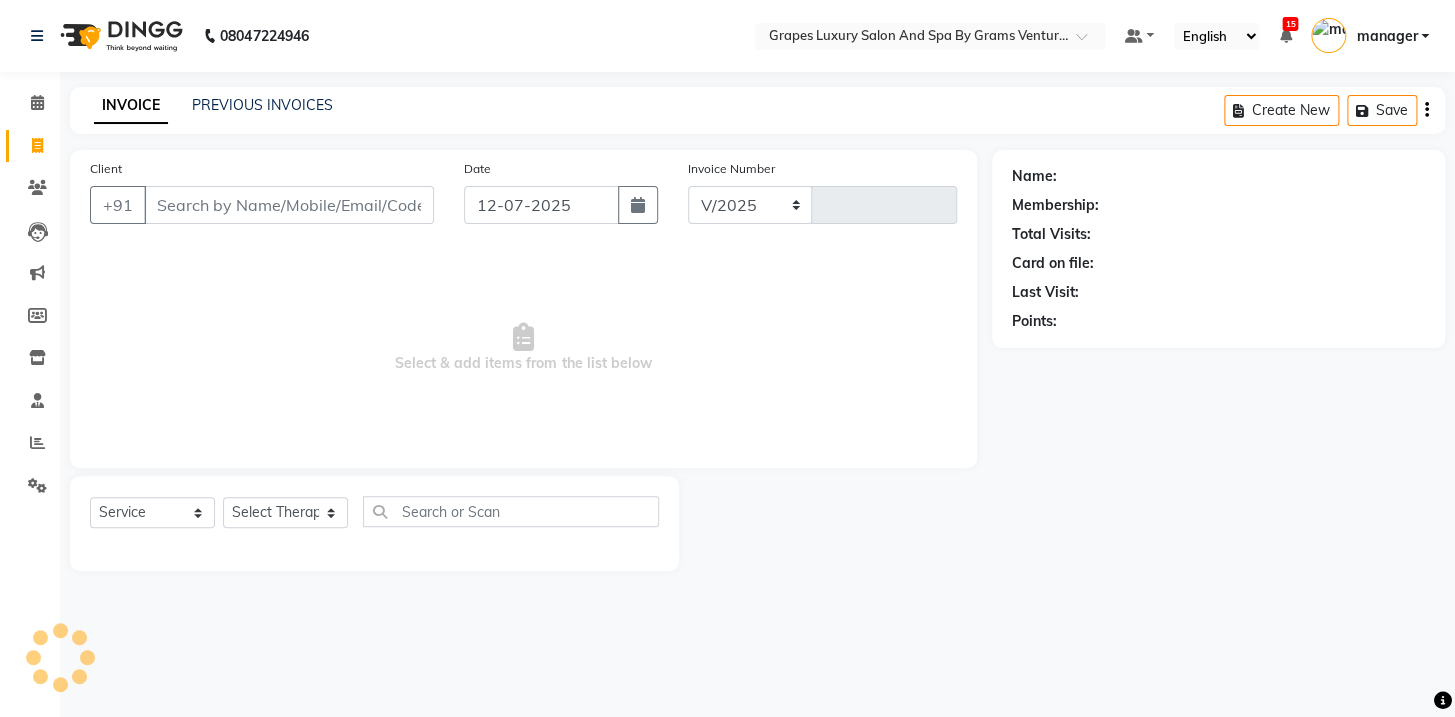 type on "1663" 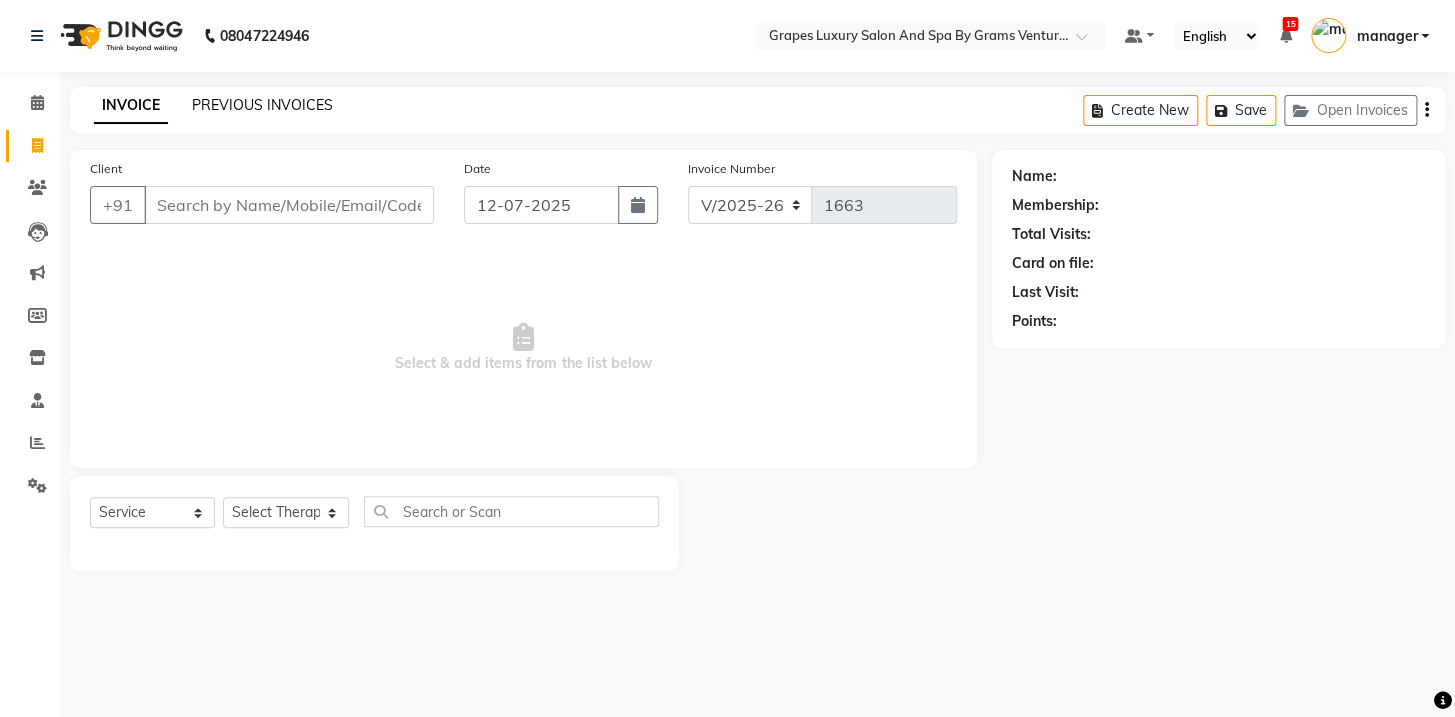 click on "PREVIOUS INVOICES" 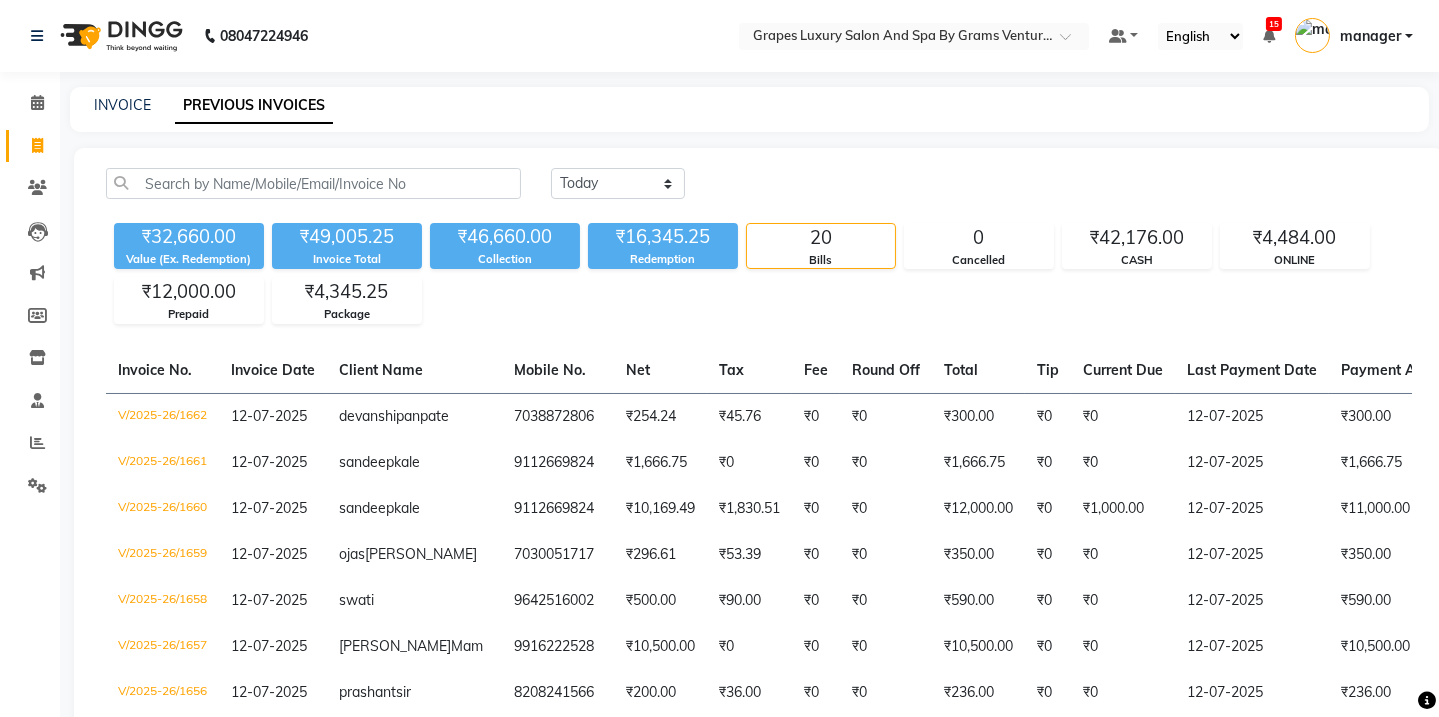 click on "bang" 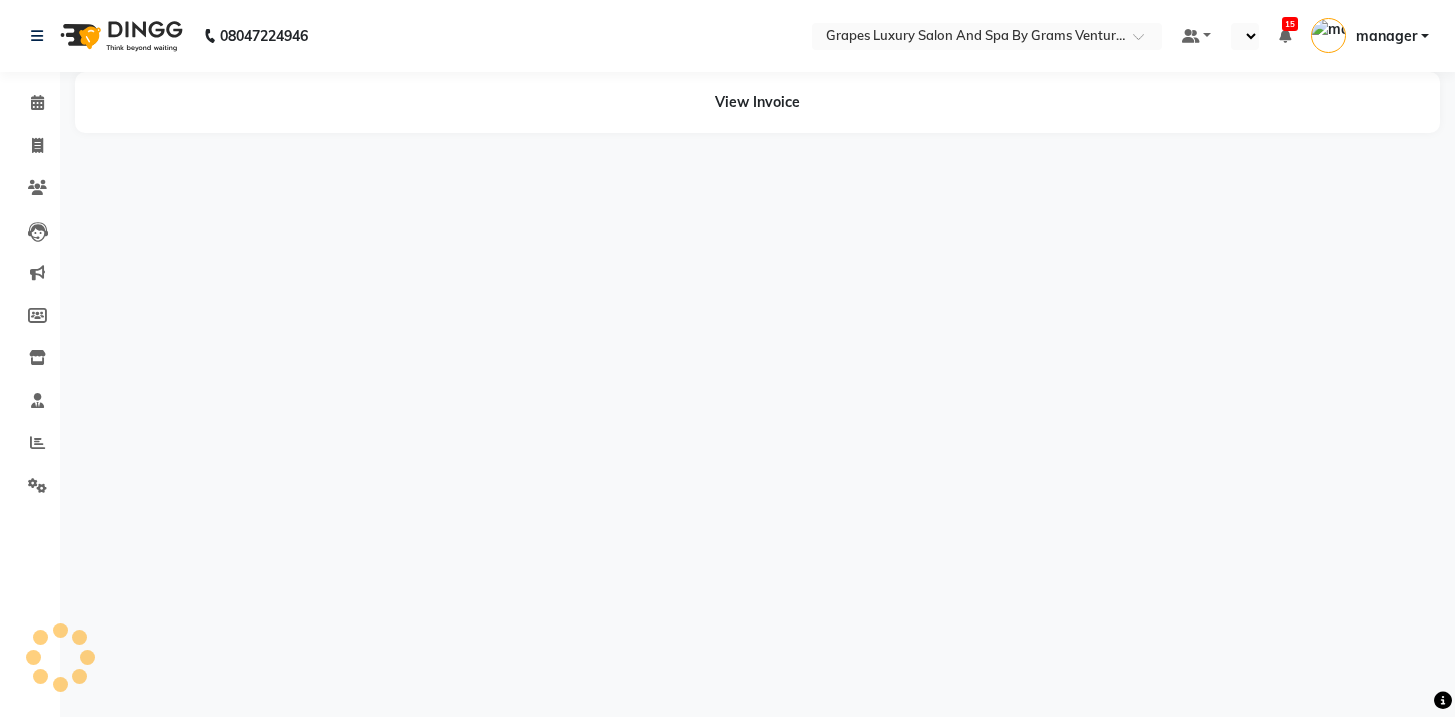 scroll, scrollTop: 0, scrollLeft: 0, axis: both 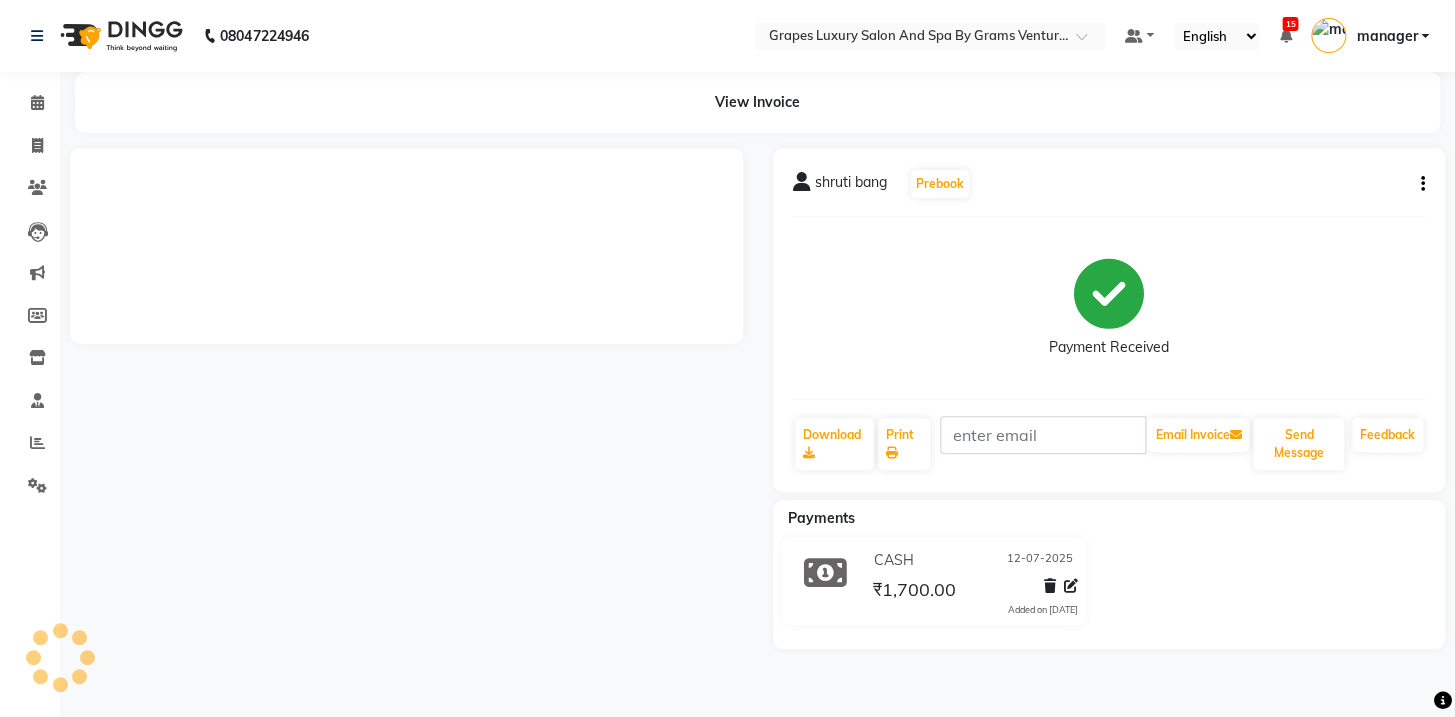select on "en" 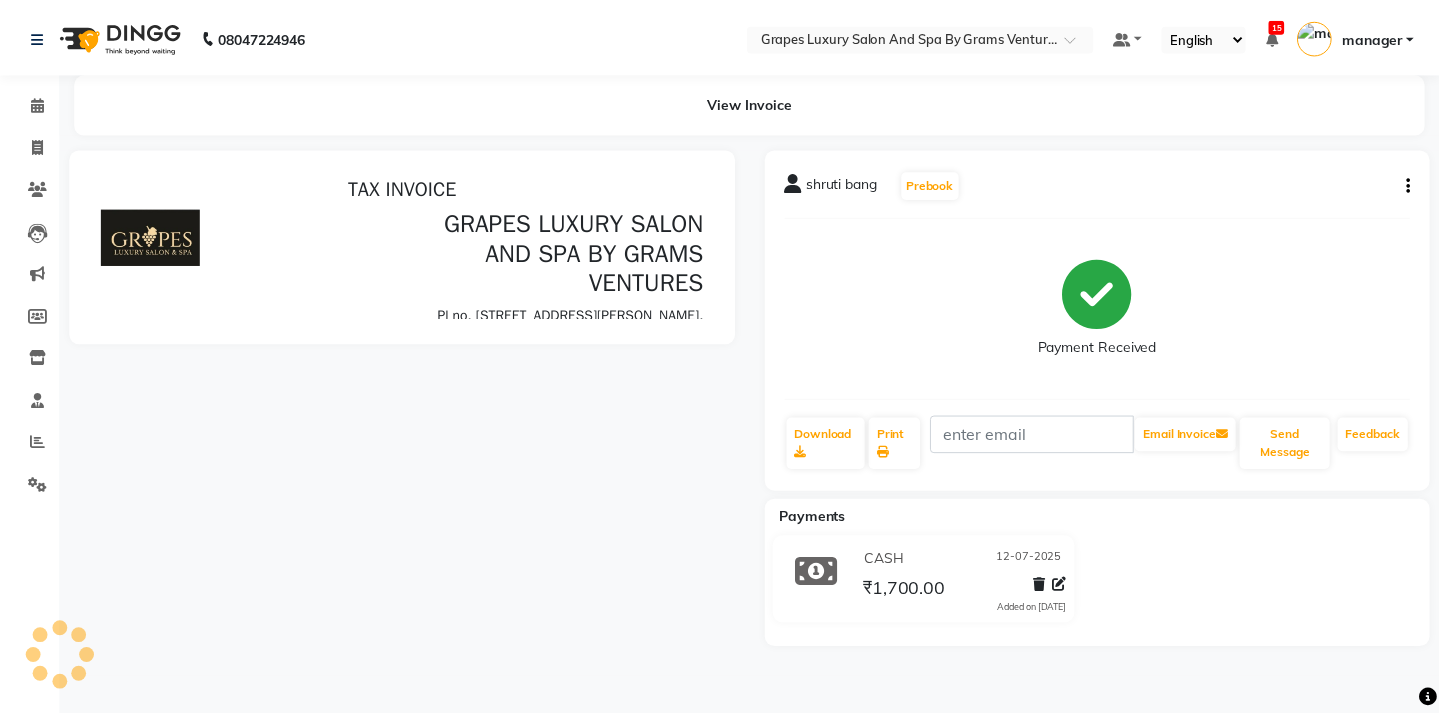 scroll, scrollTop: 0, scrollLeft: 0, axis: both 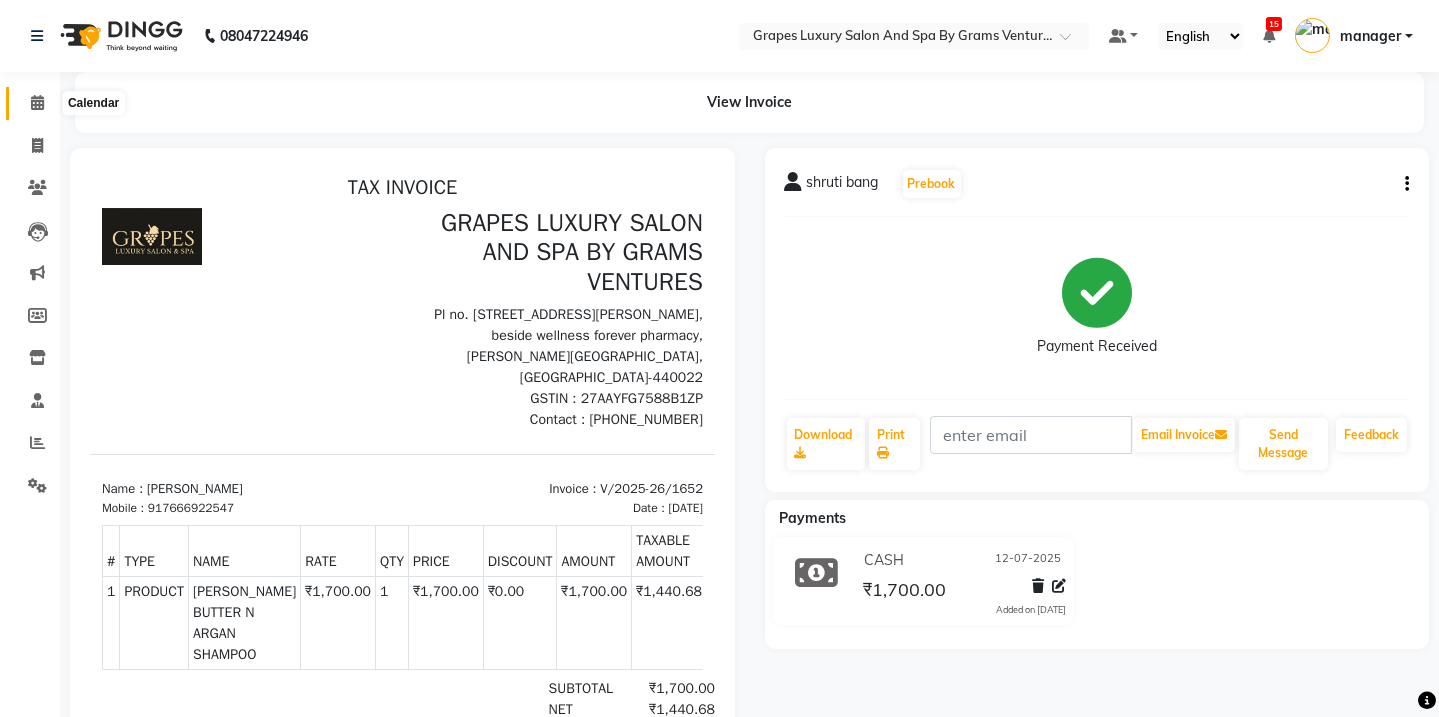 click 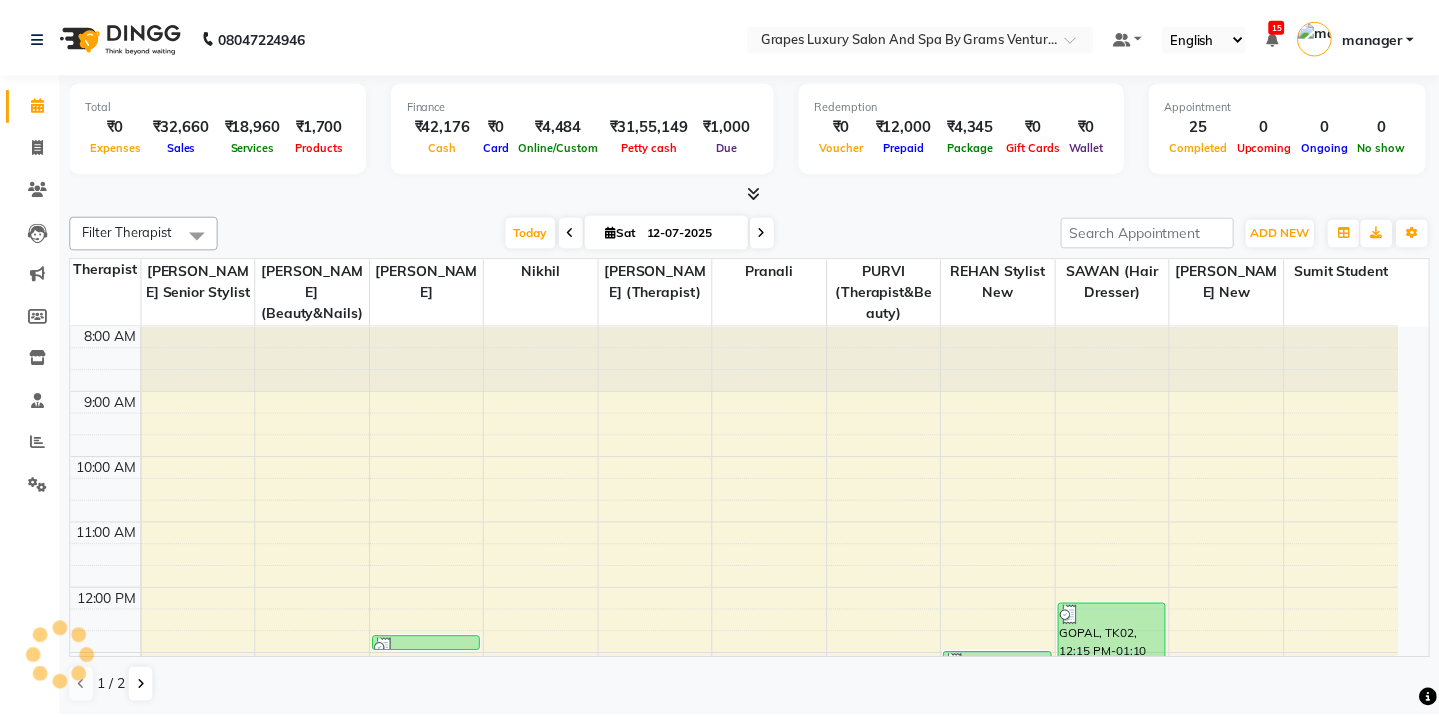 scroll, scrollTop: 0, scrollLeft: 0, axis: both 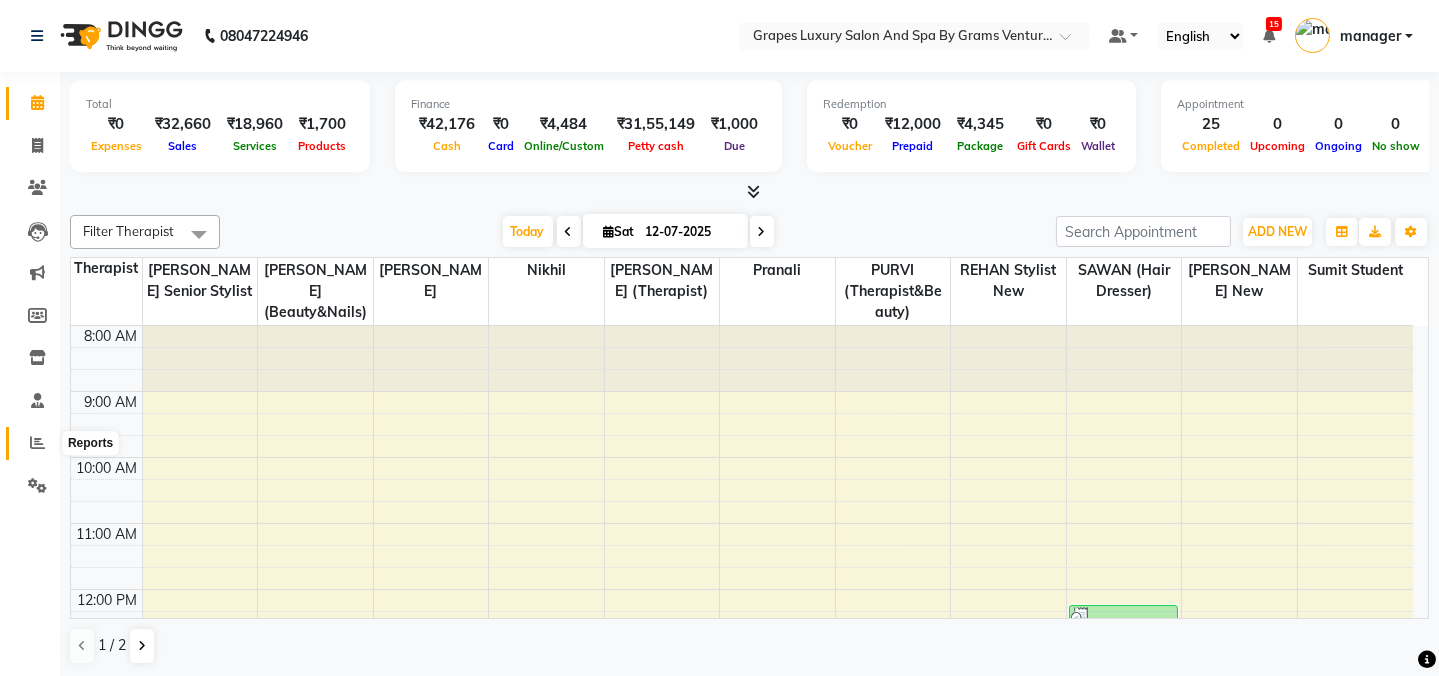 click 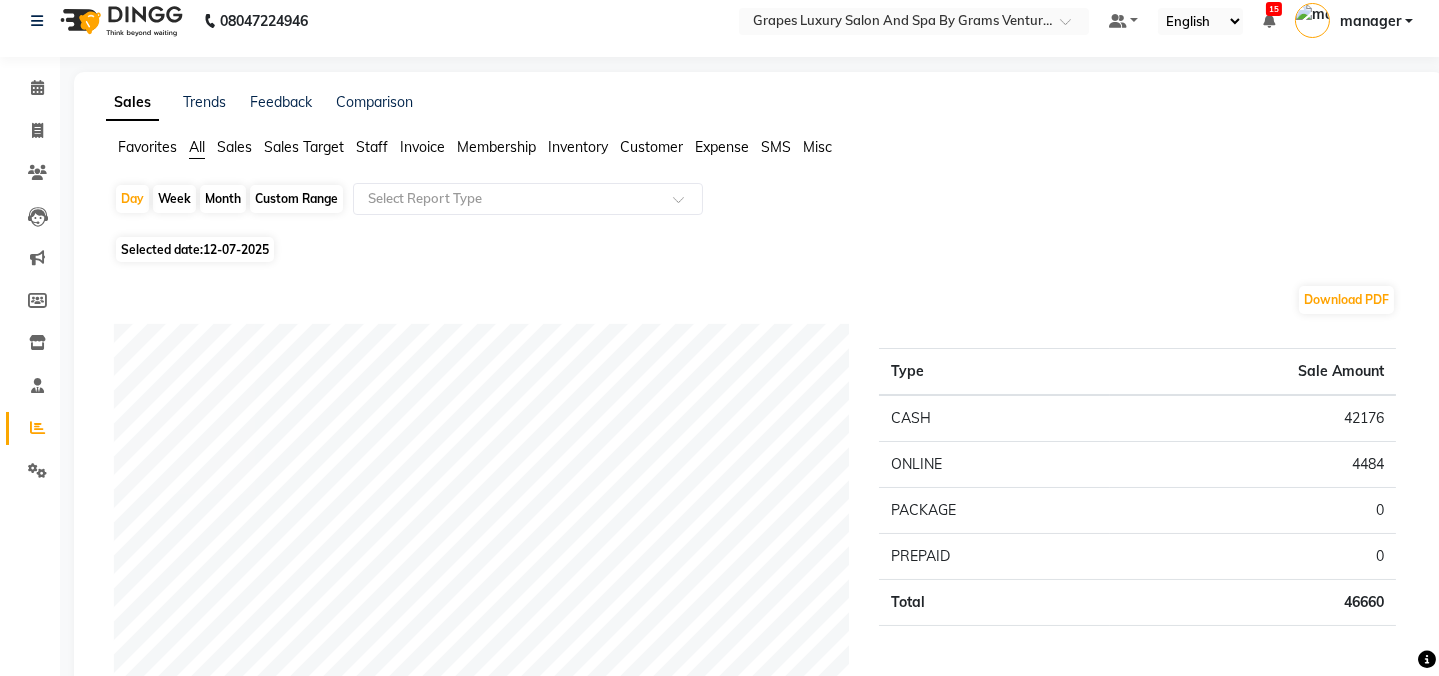 scroll, scrollTop: 0, scrollLeft: 0, axis: both 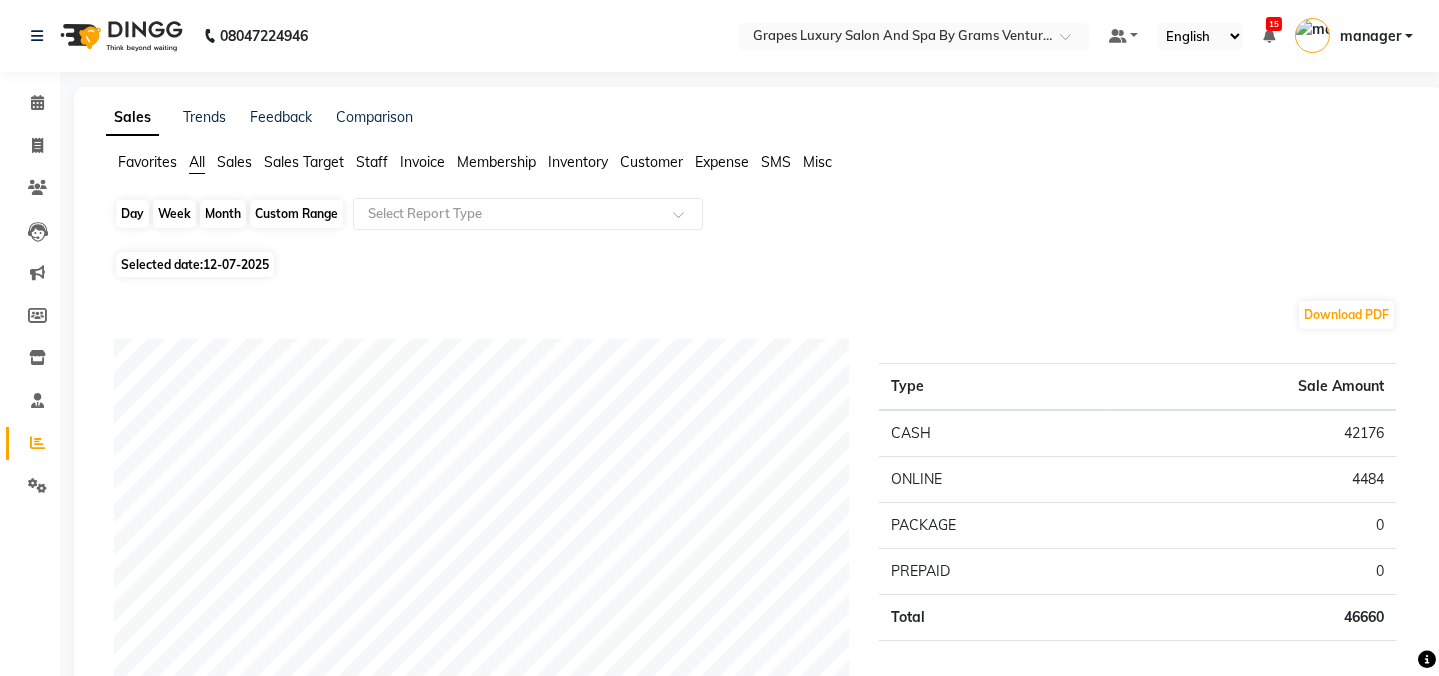 click on "Day" 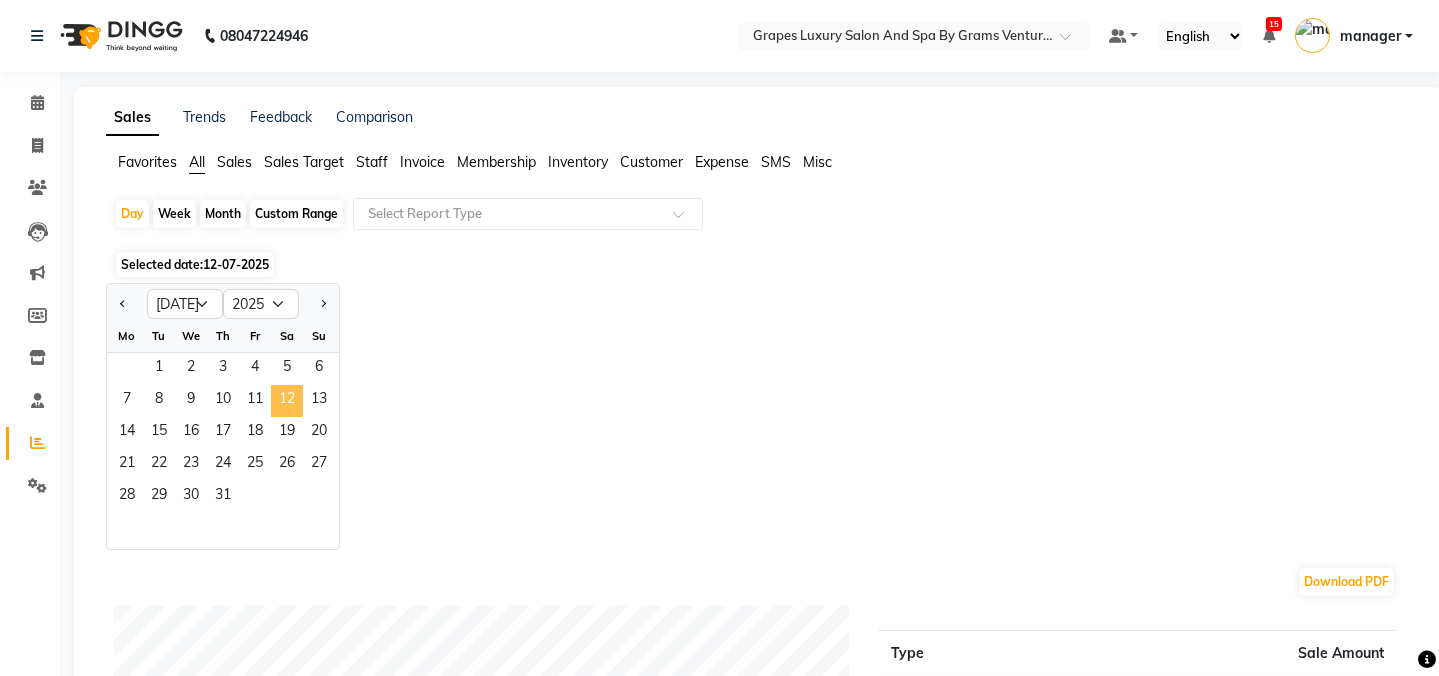 click on "12" 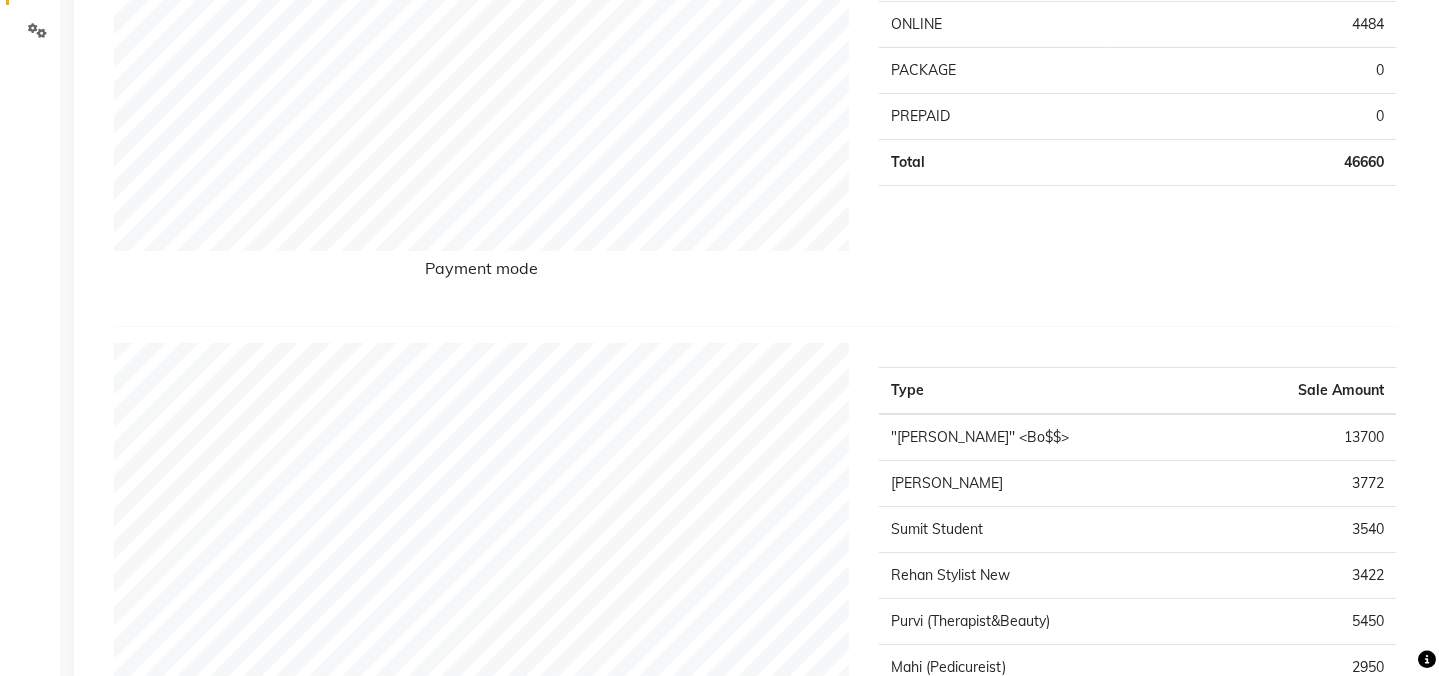 scroll, scrollTop: 120, scrollLeft: 0, axis: vertical 